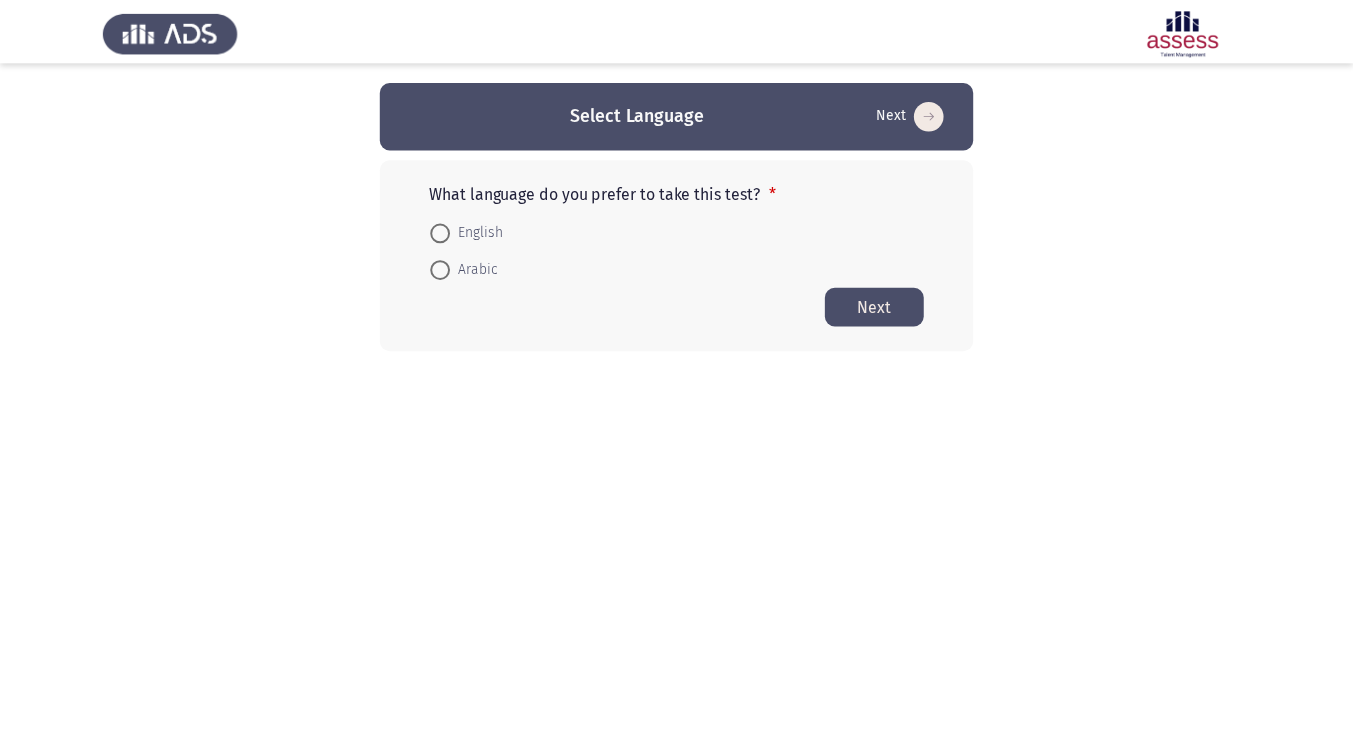 scroll, scrollTop: 0, scrollLeft: 0, axis: both 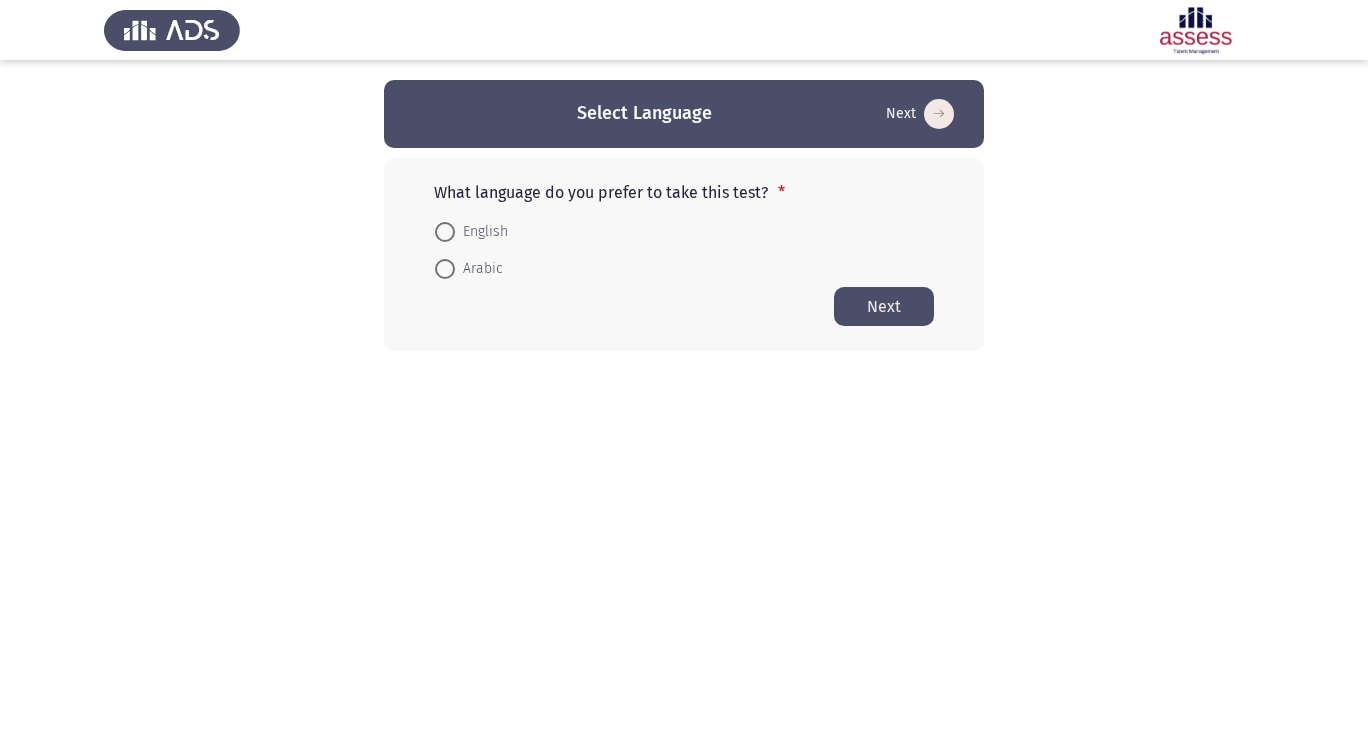 click on "English" at bounding box center [481, 232] 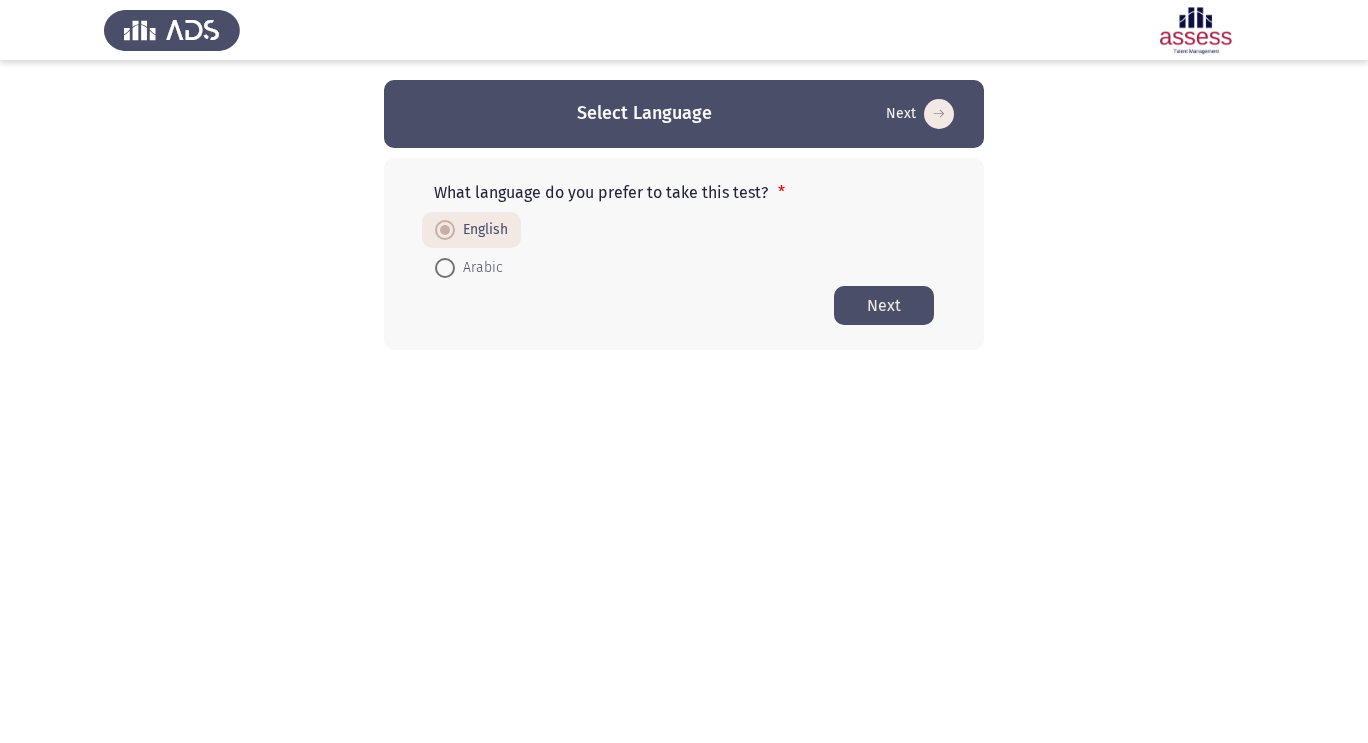 click on "Next" 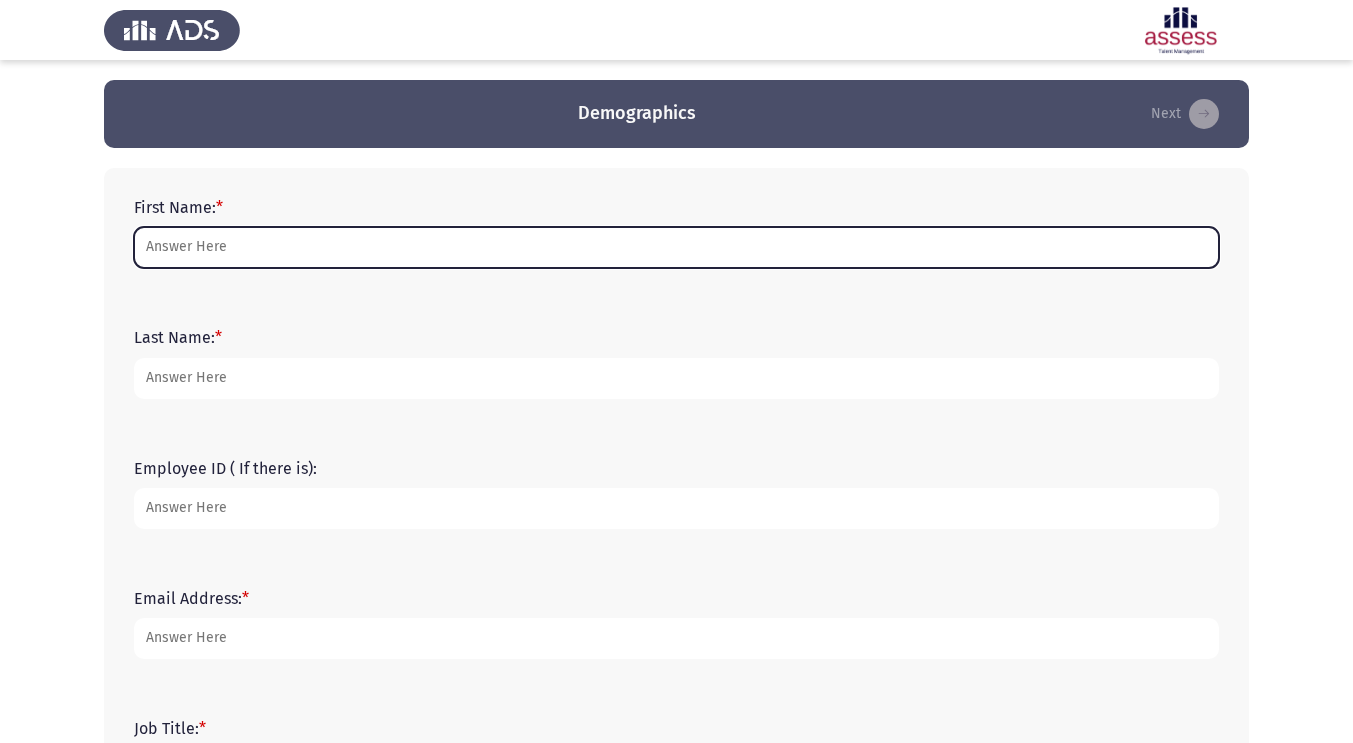 click on "First Name:   *" at bounding box center [676, 247] 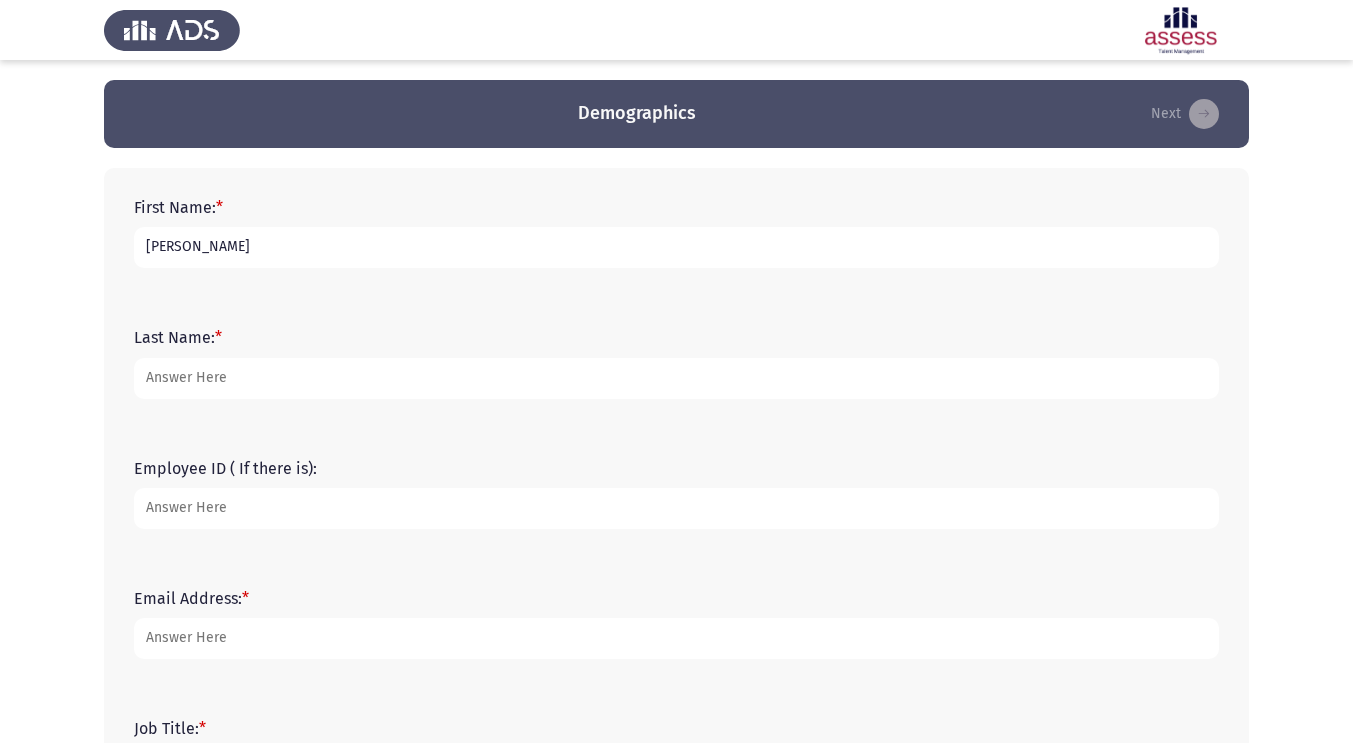 type on "[PERSON_NAME]" 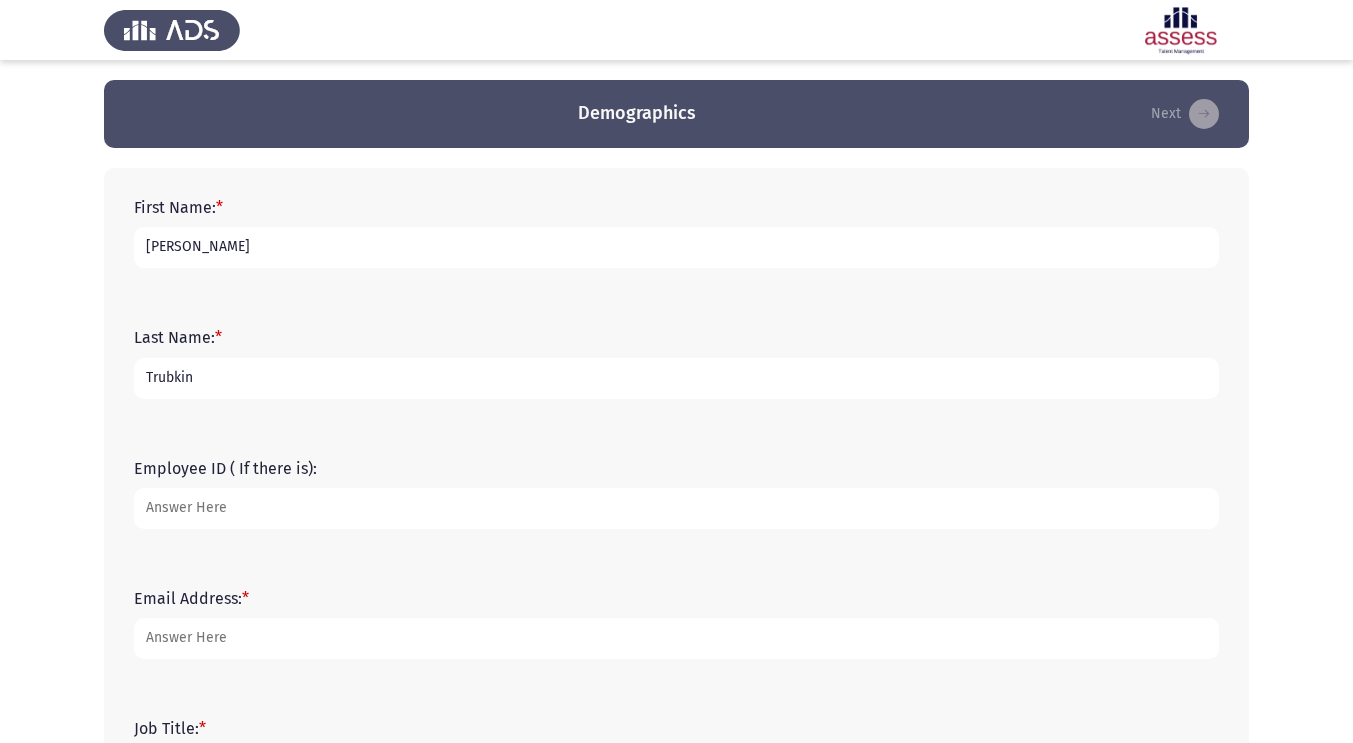 type on "Trubkin" 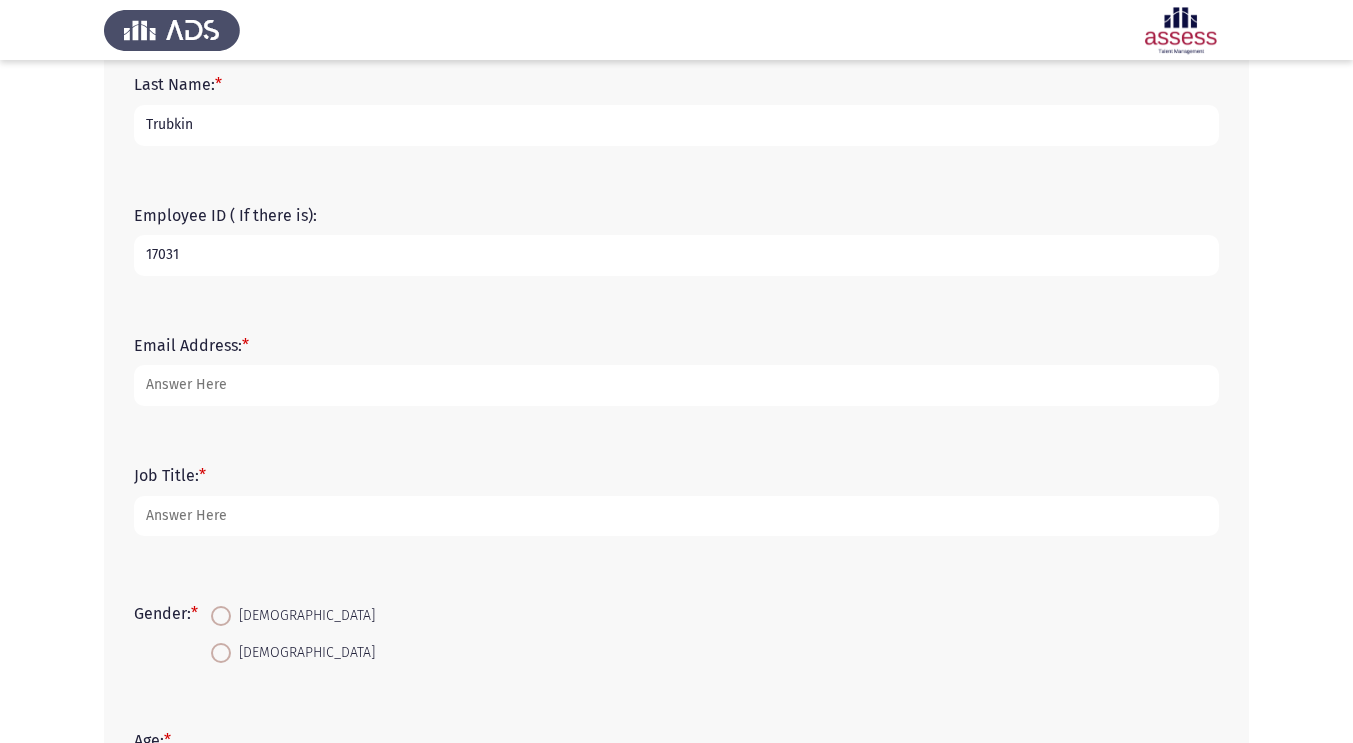 scroll, scrollTop: 312, scrollLeft: 0, axis: vertical 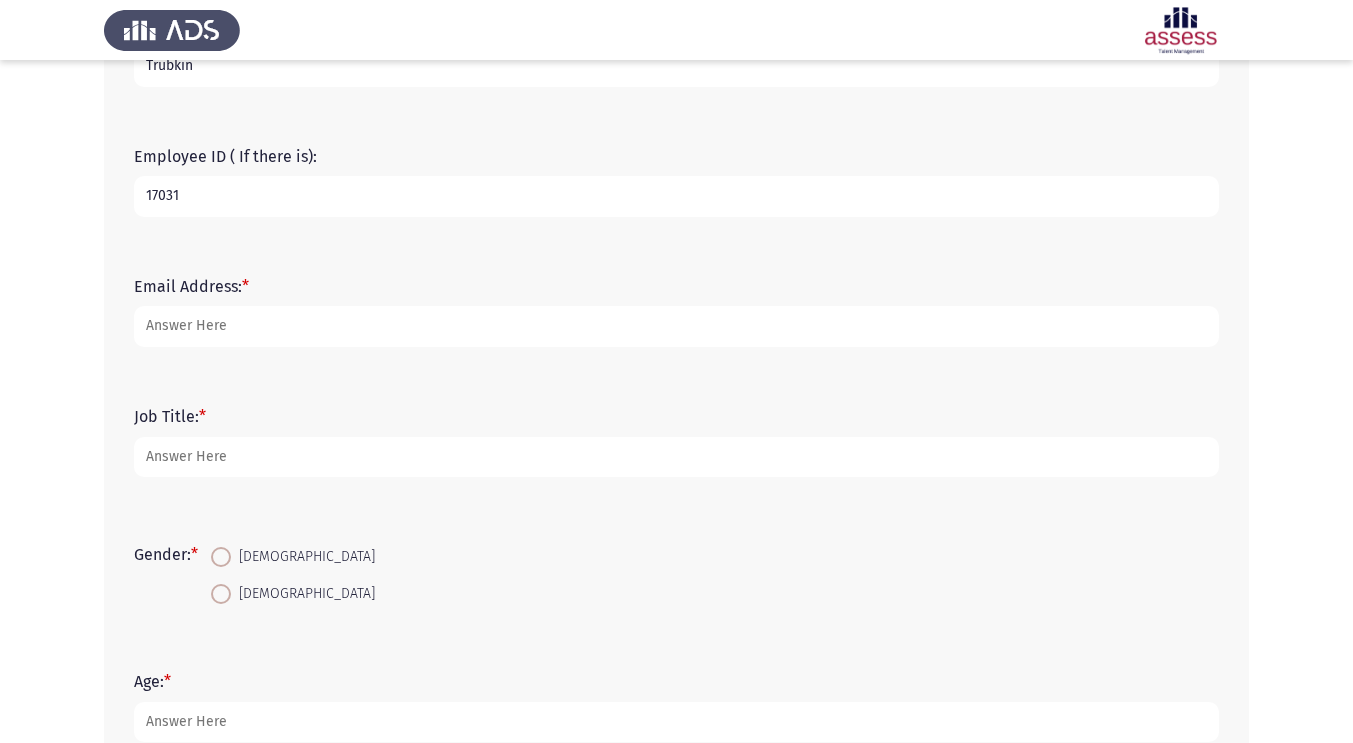 type on "17031" 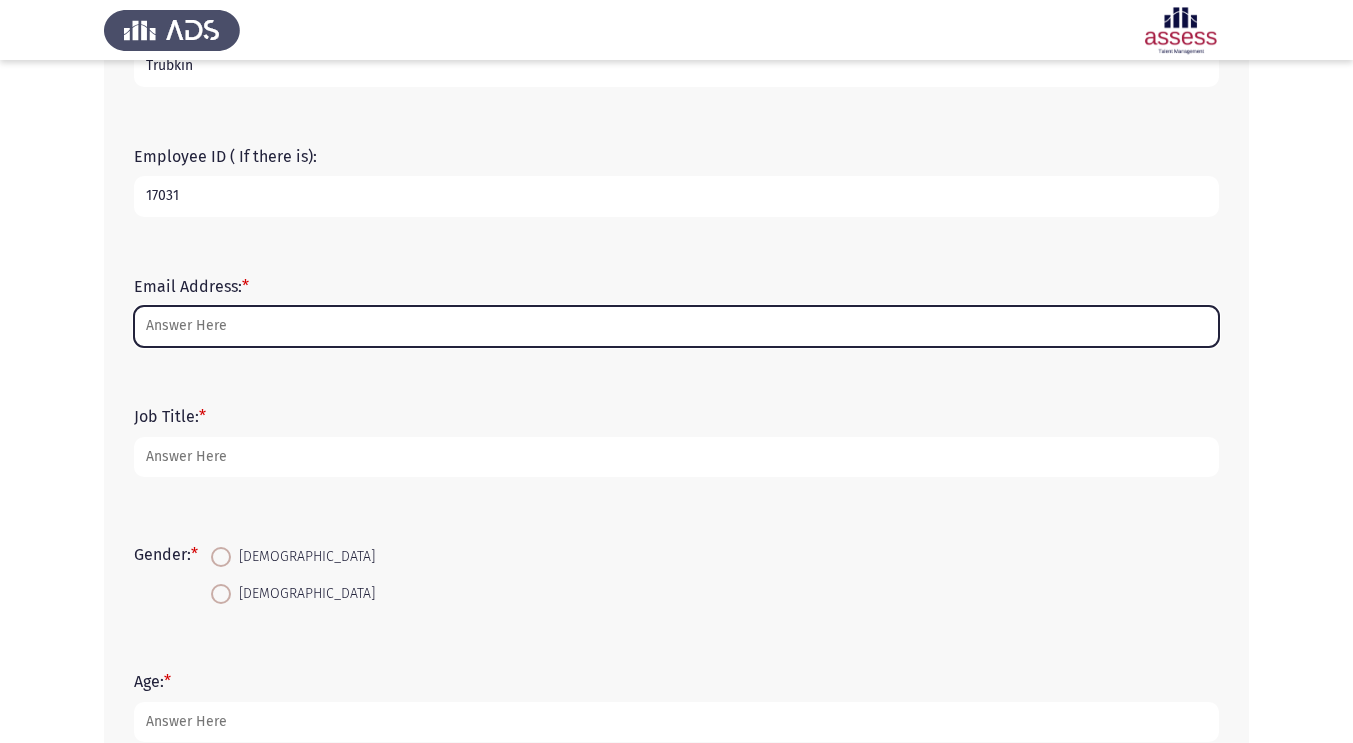 click on "Email Address:   *" at bounding box center [676, 326] 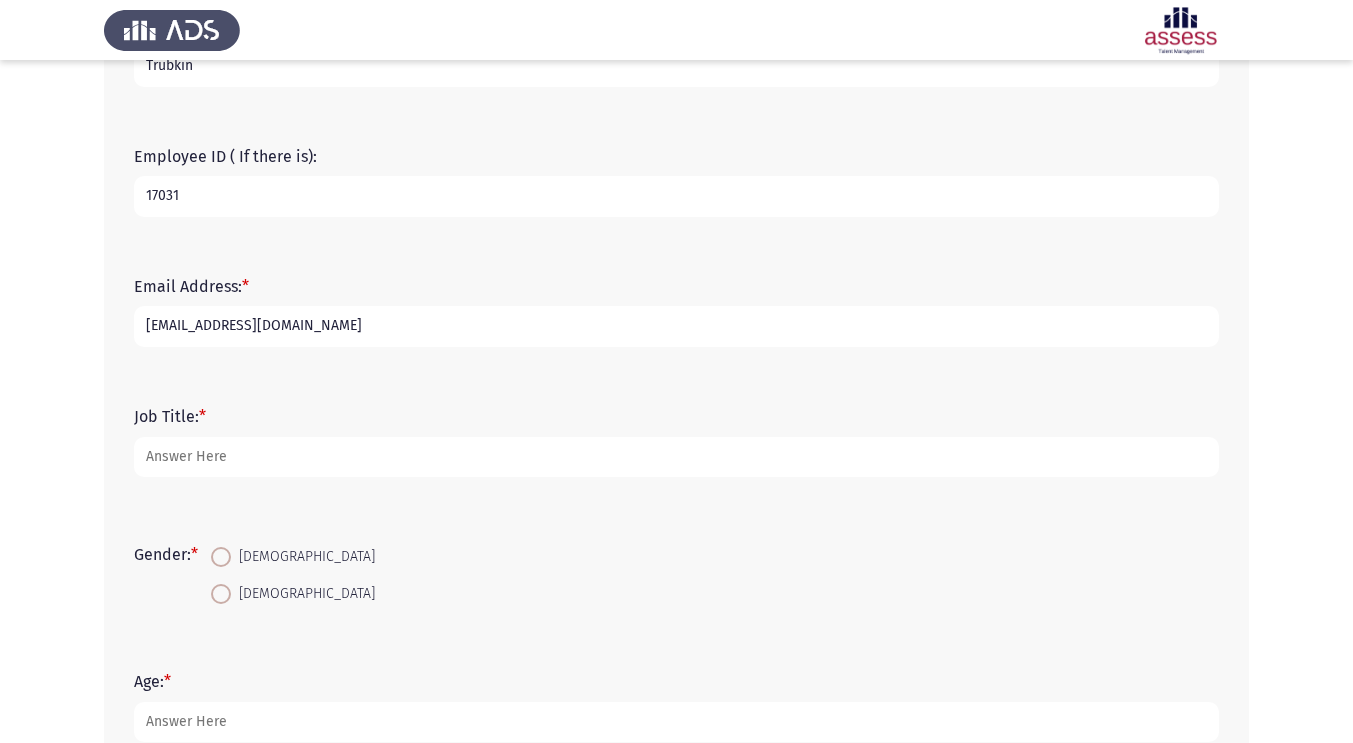 type on "[EMAIL_ADDRESS][DOMAIN_NAME]" 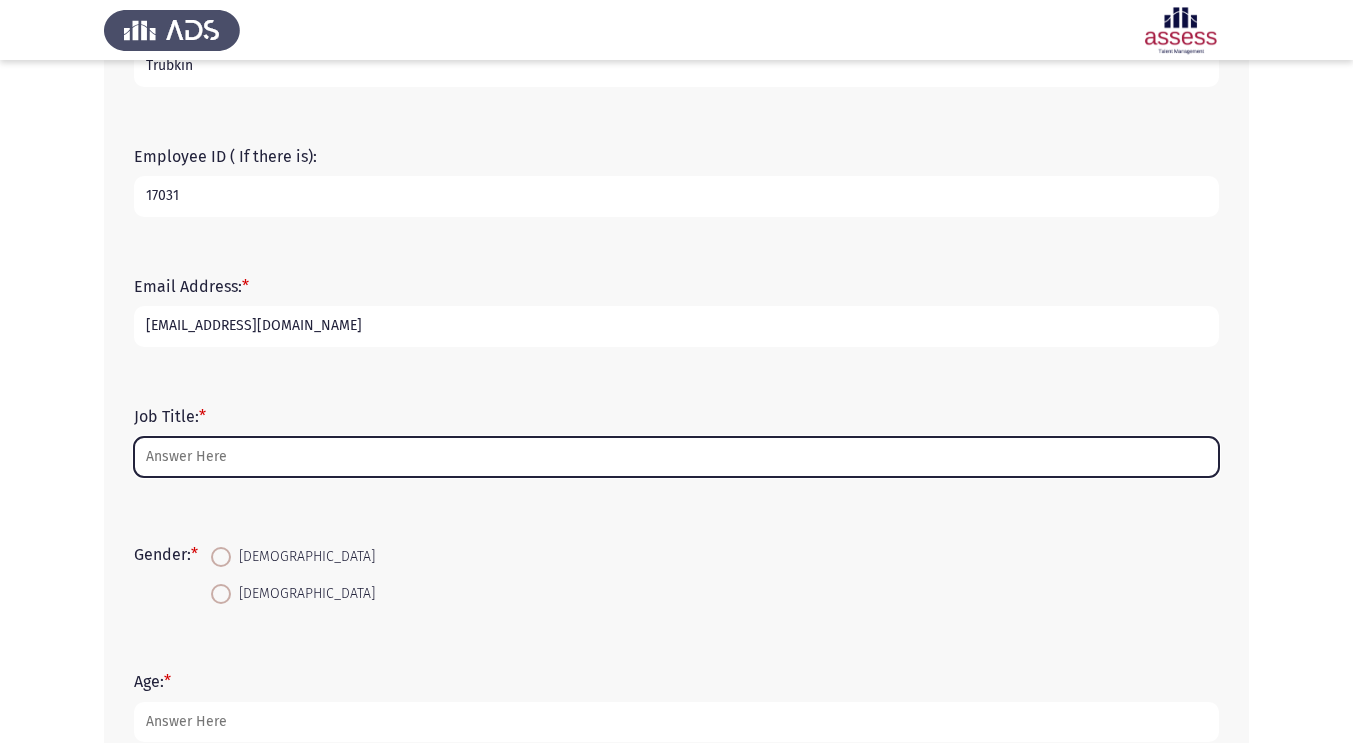 click on "Job Title:   *" at bounding box center (676, 457) 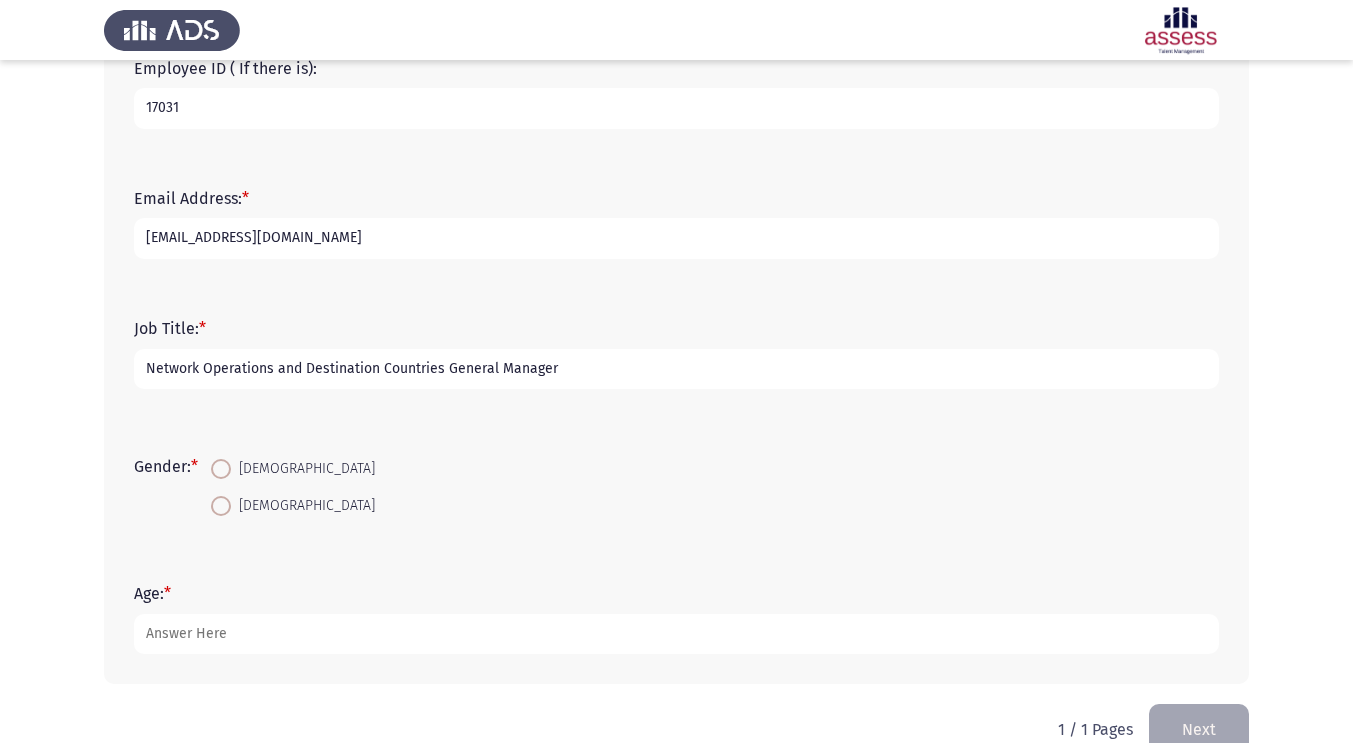 scroll, scrollTop: 441, scrollLeft: 0, axis: vertical 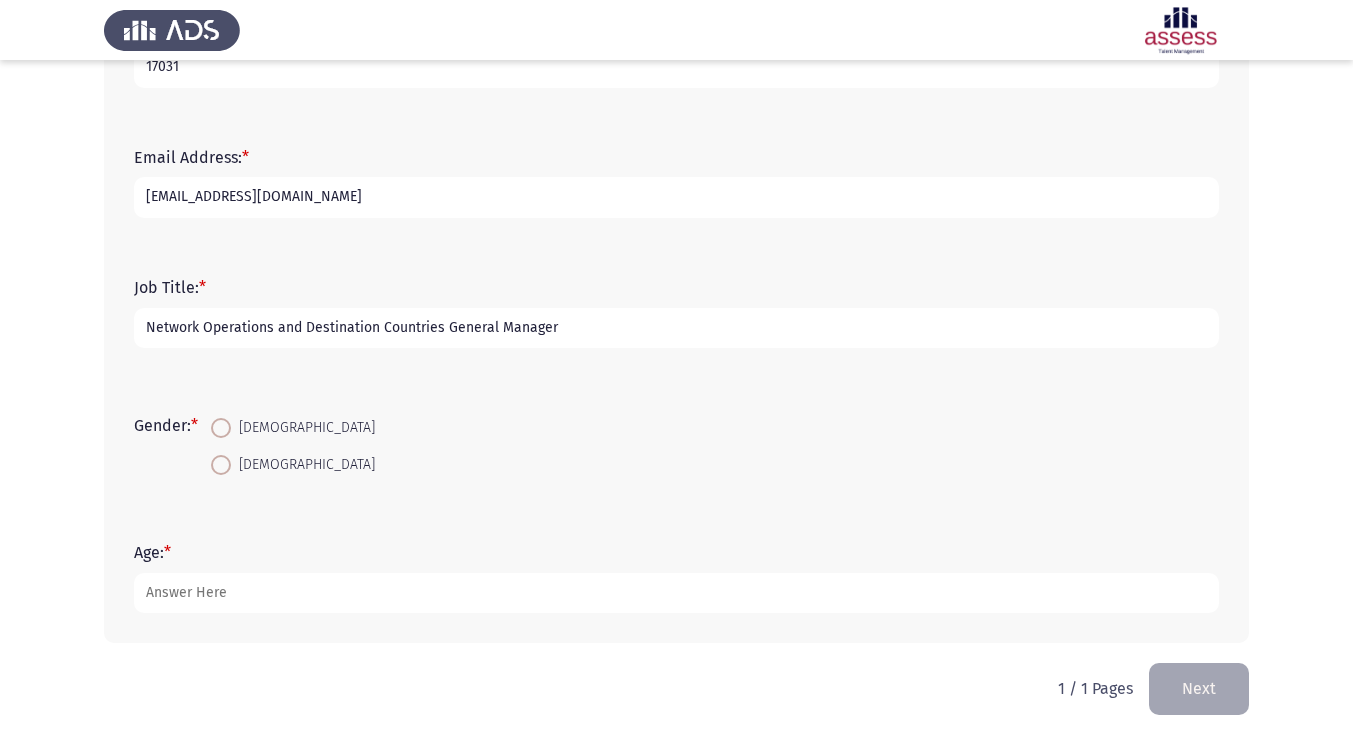 type on "Network Operations and Destination Countries General Manager" 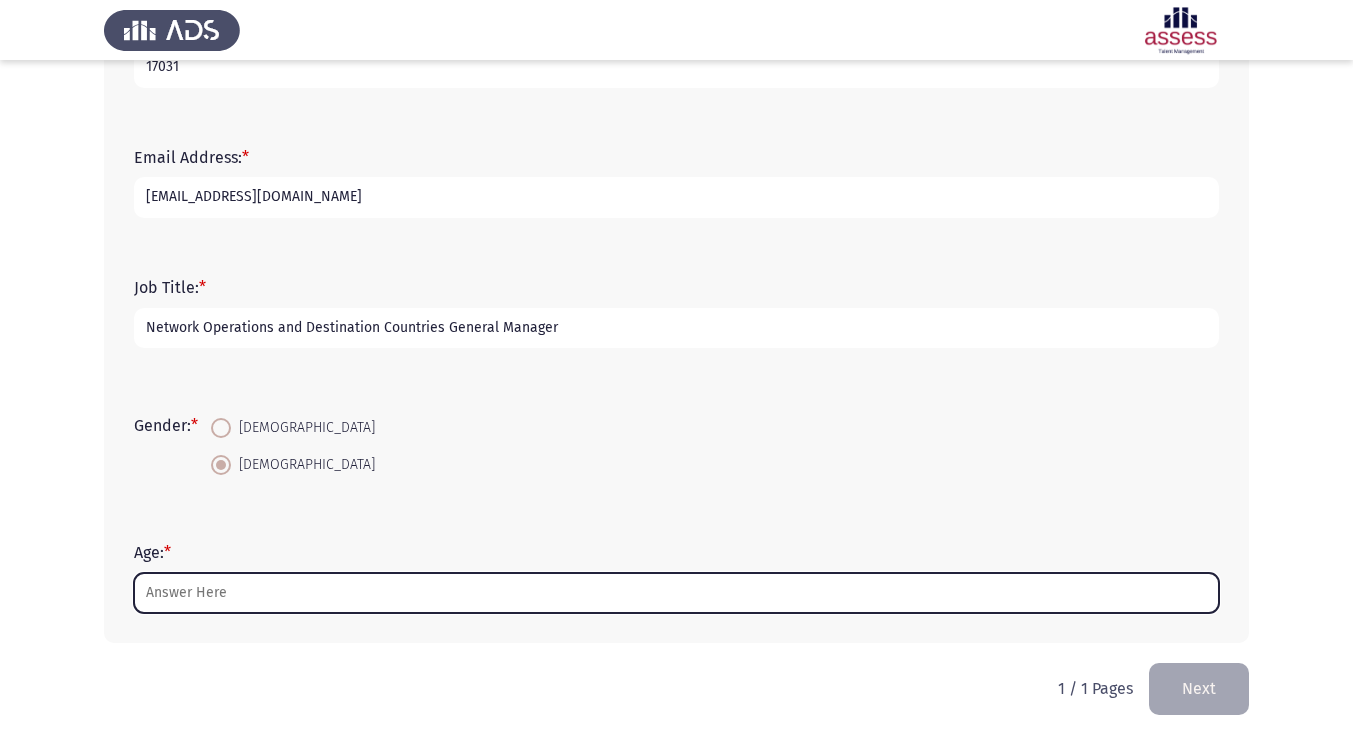 click on "Age:   *" at bounding box center [676, 593] 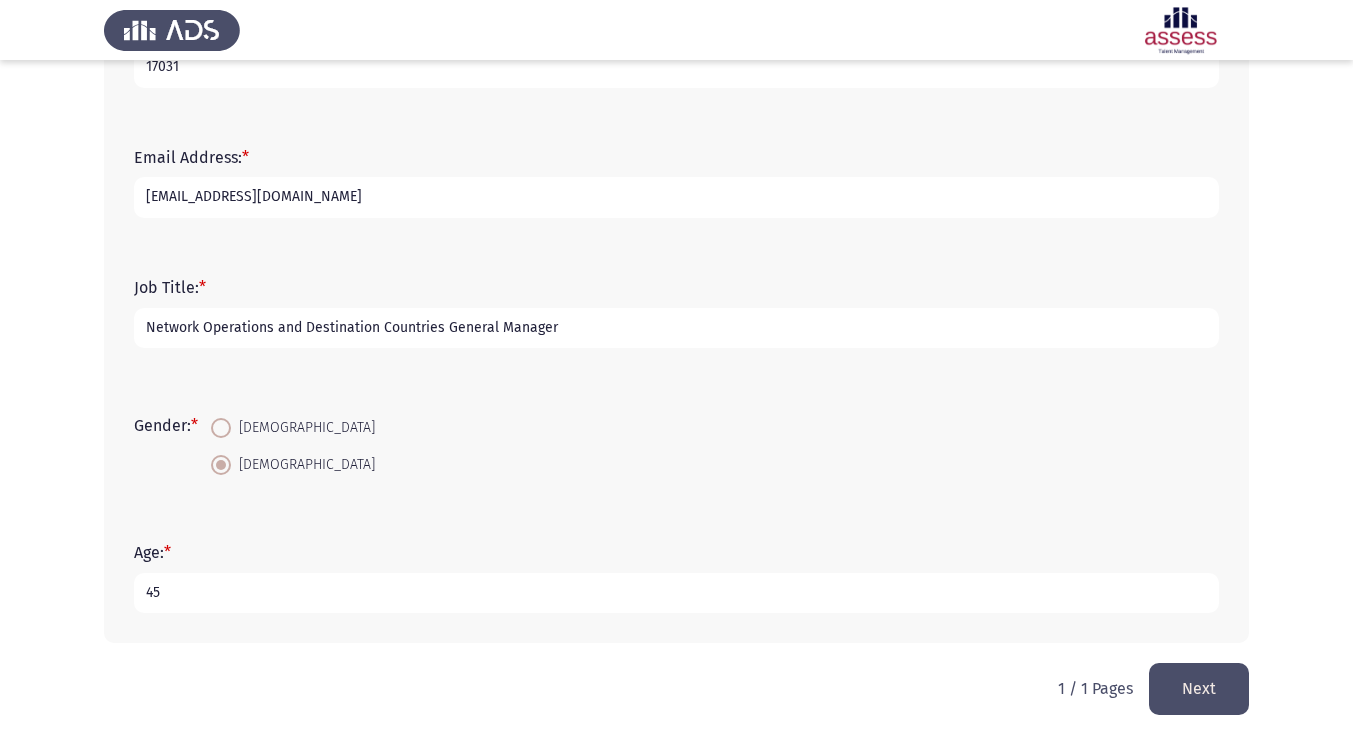 type on "45" 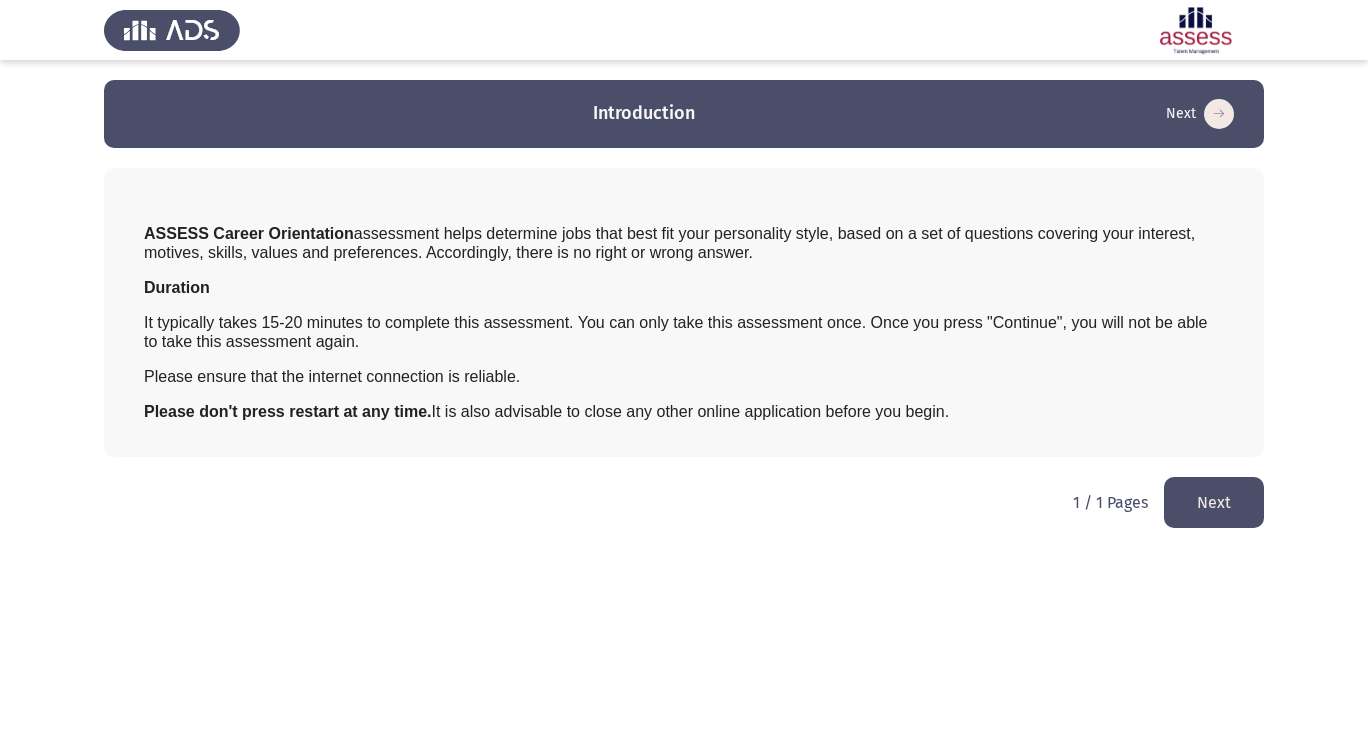 click on "Next" 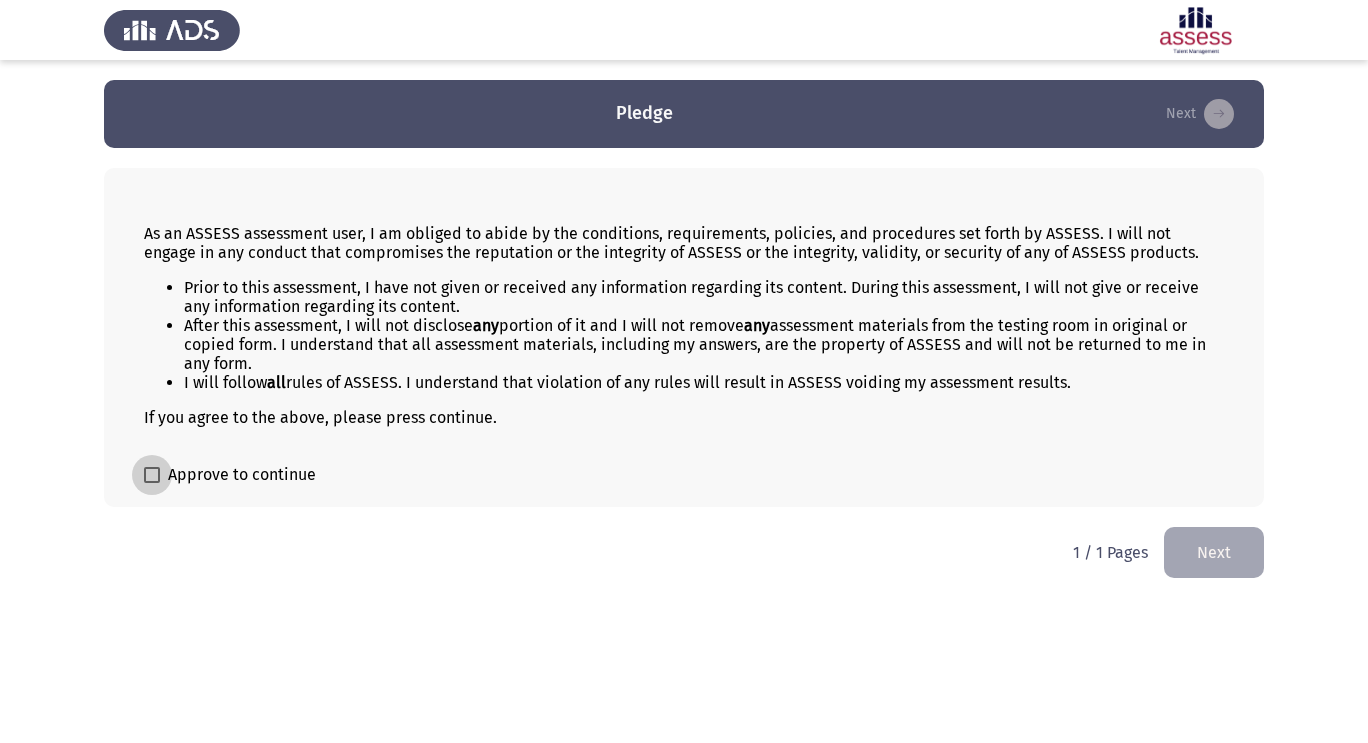 click at bounding box center (152, 475) 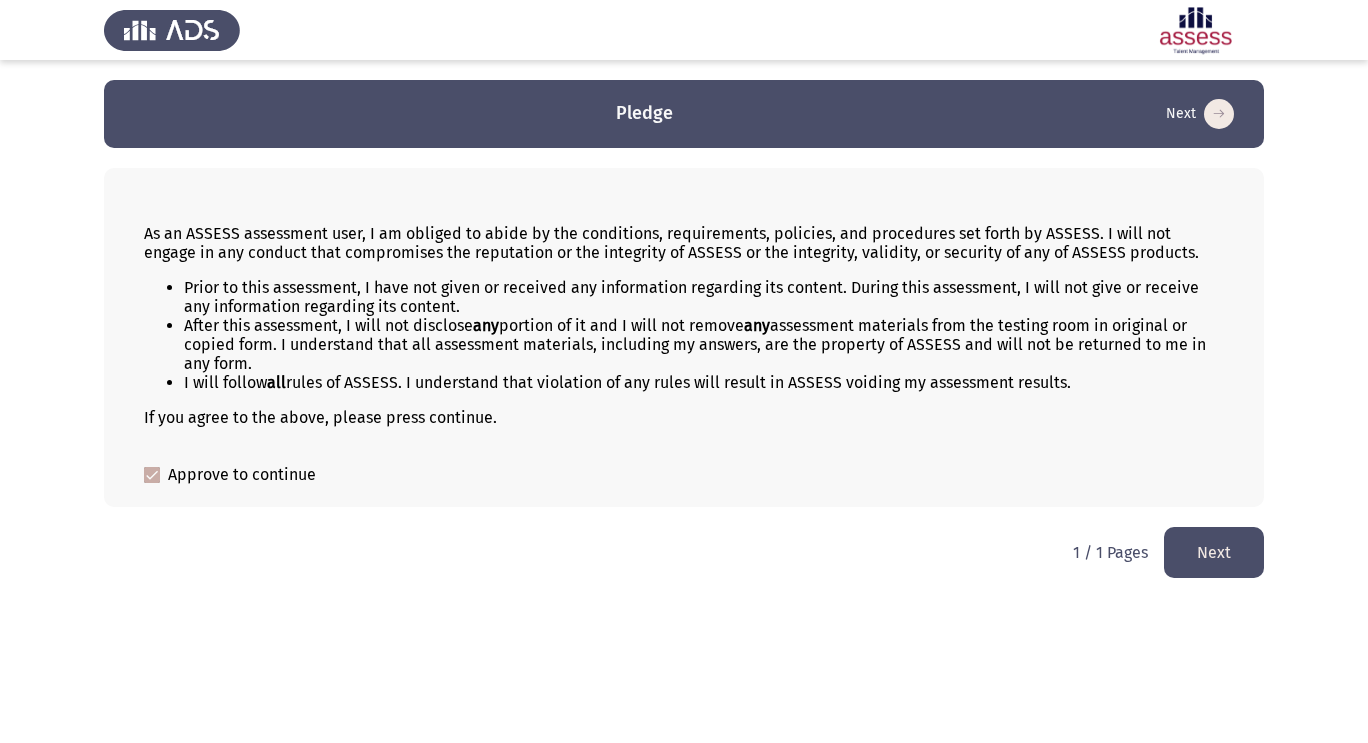 click on "Next" 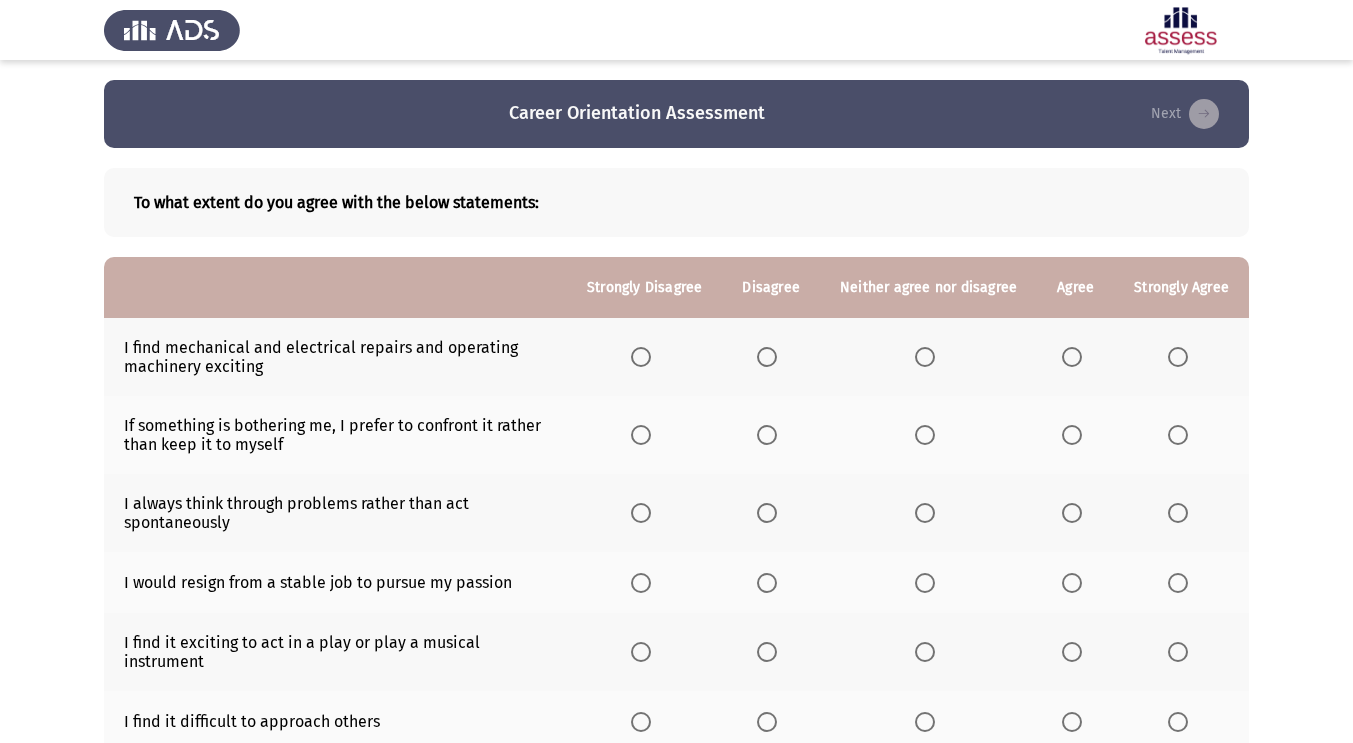 click at bounding box center (925, 357) 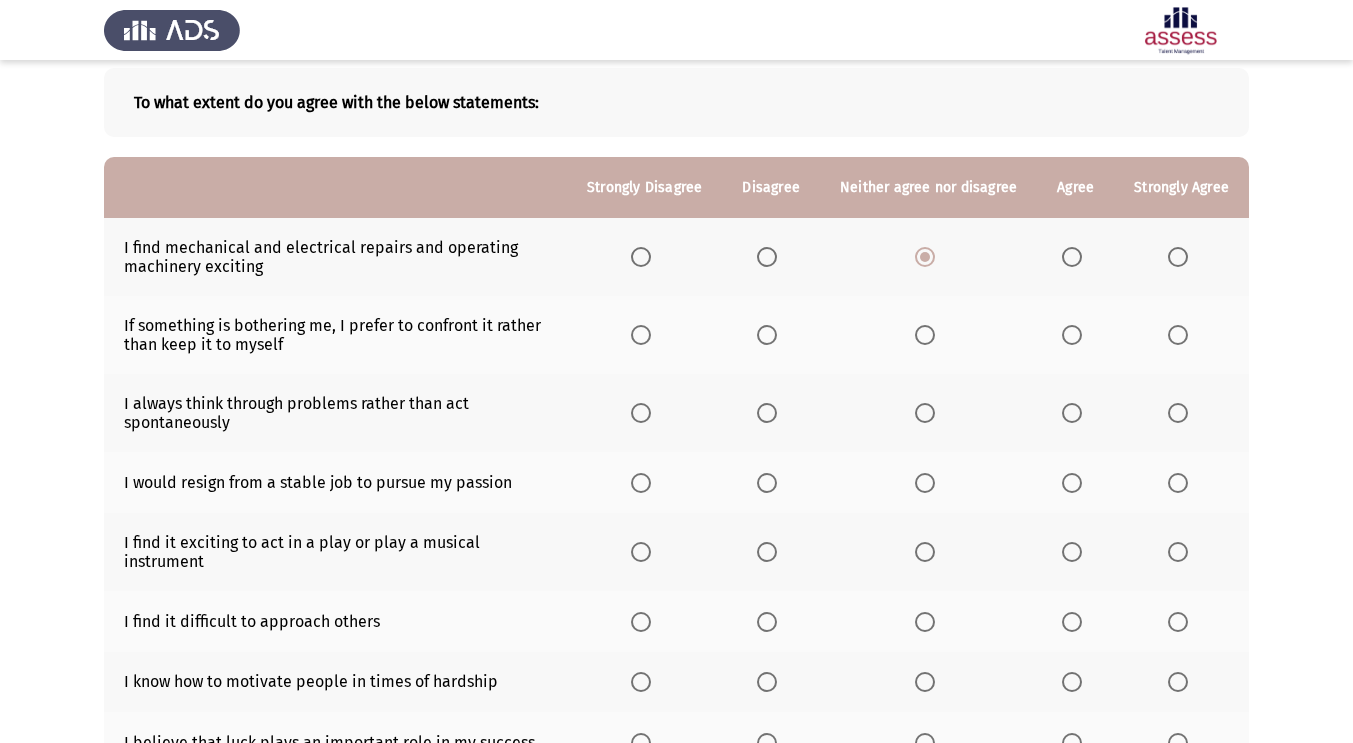 scroll, scrollTop: 97, scrollLeft: 0, axis: vertical 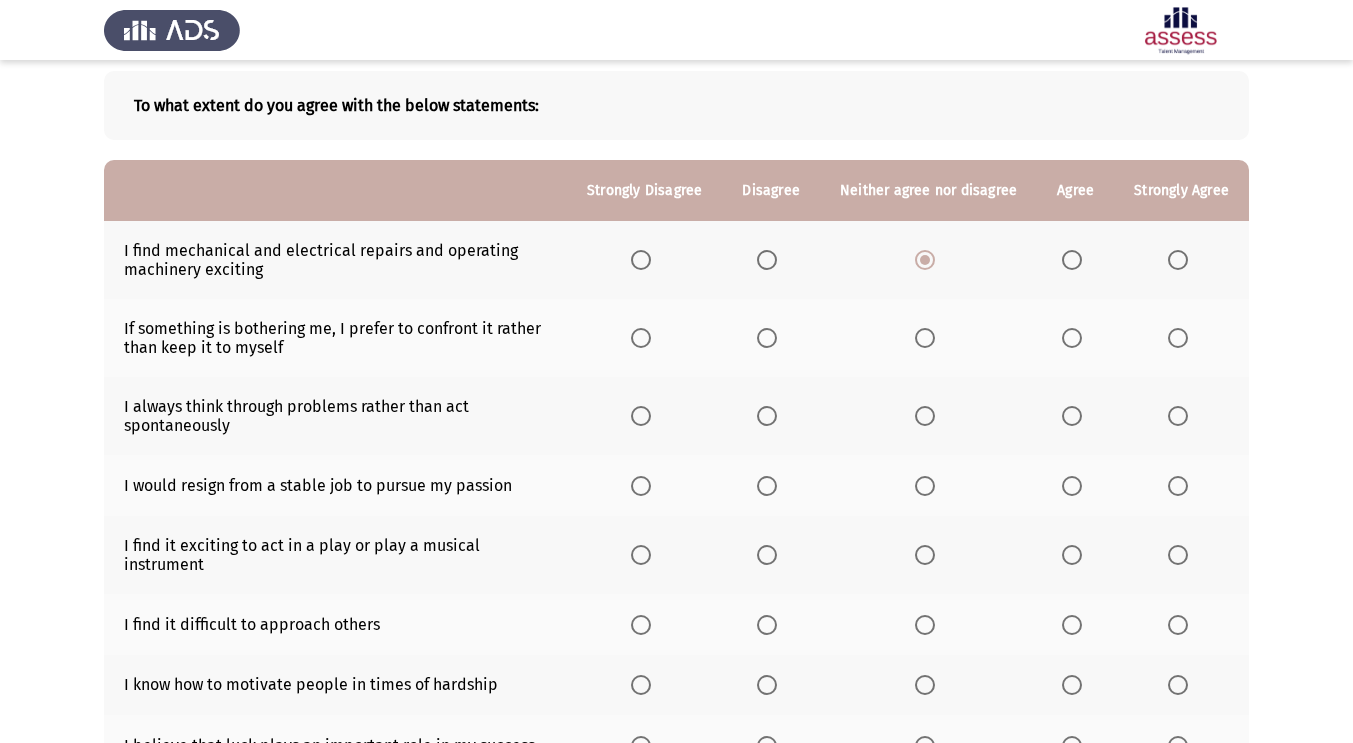 click at bounding box center [1076, 338] 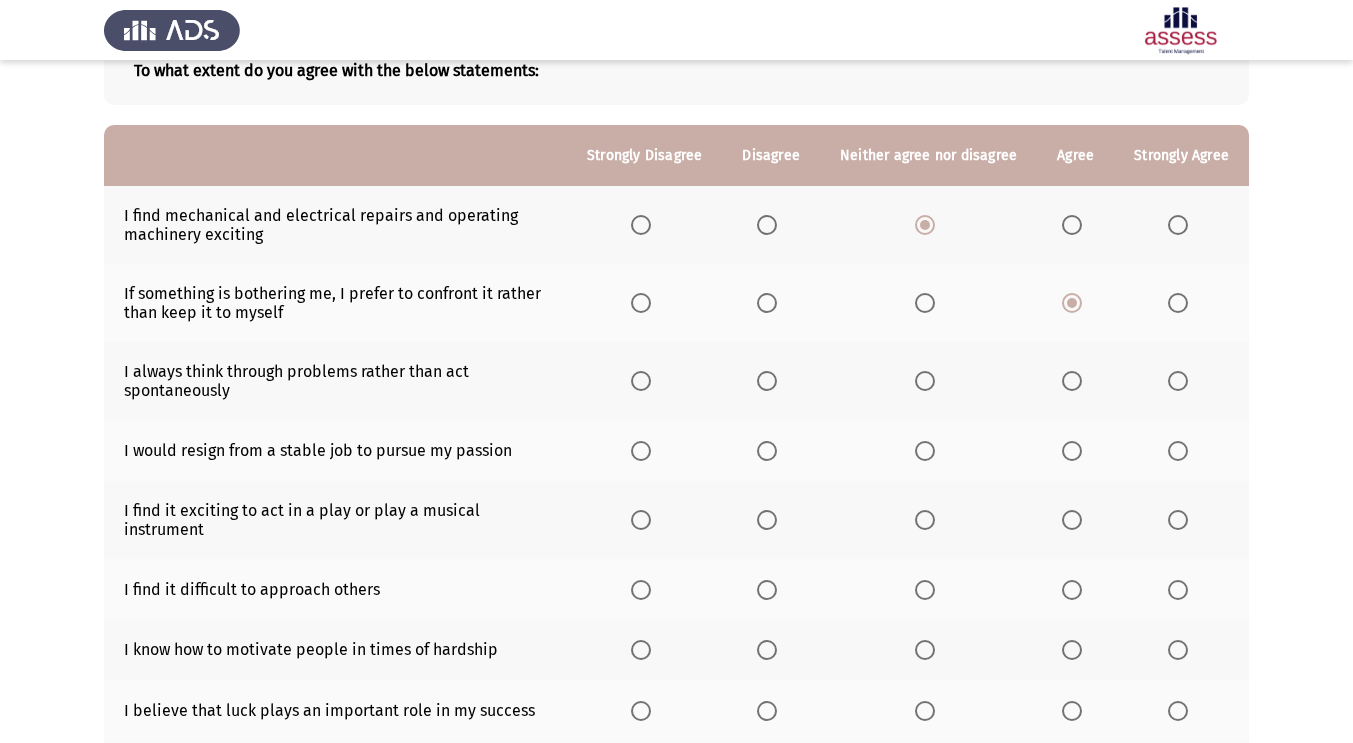 scroll, scrollTop: 160, scrollLeft: 0, axis: vertical 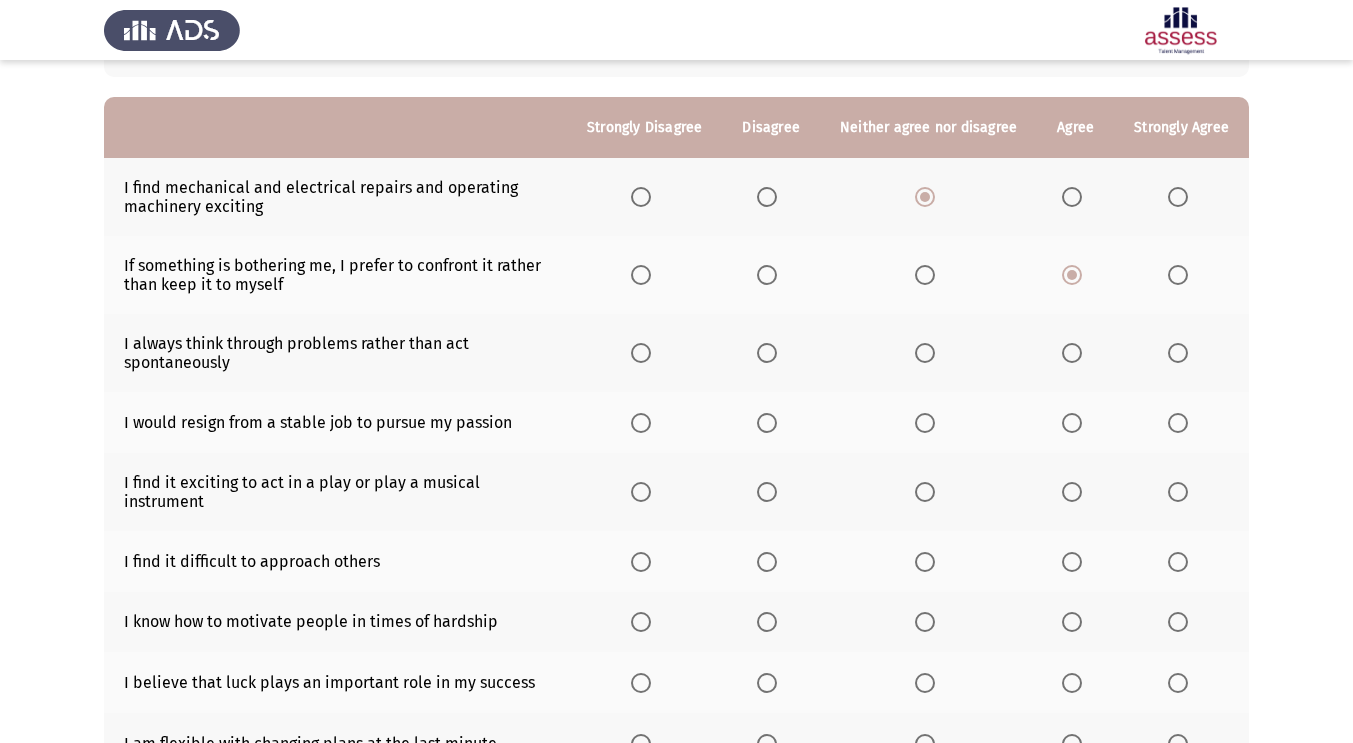 click at bounding box center [1178, 353] 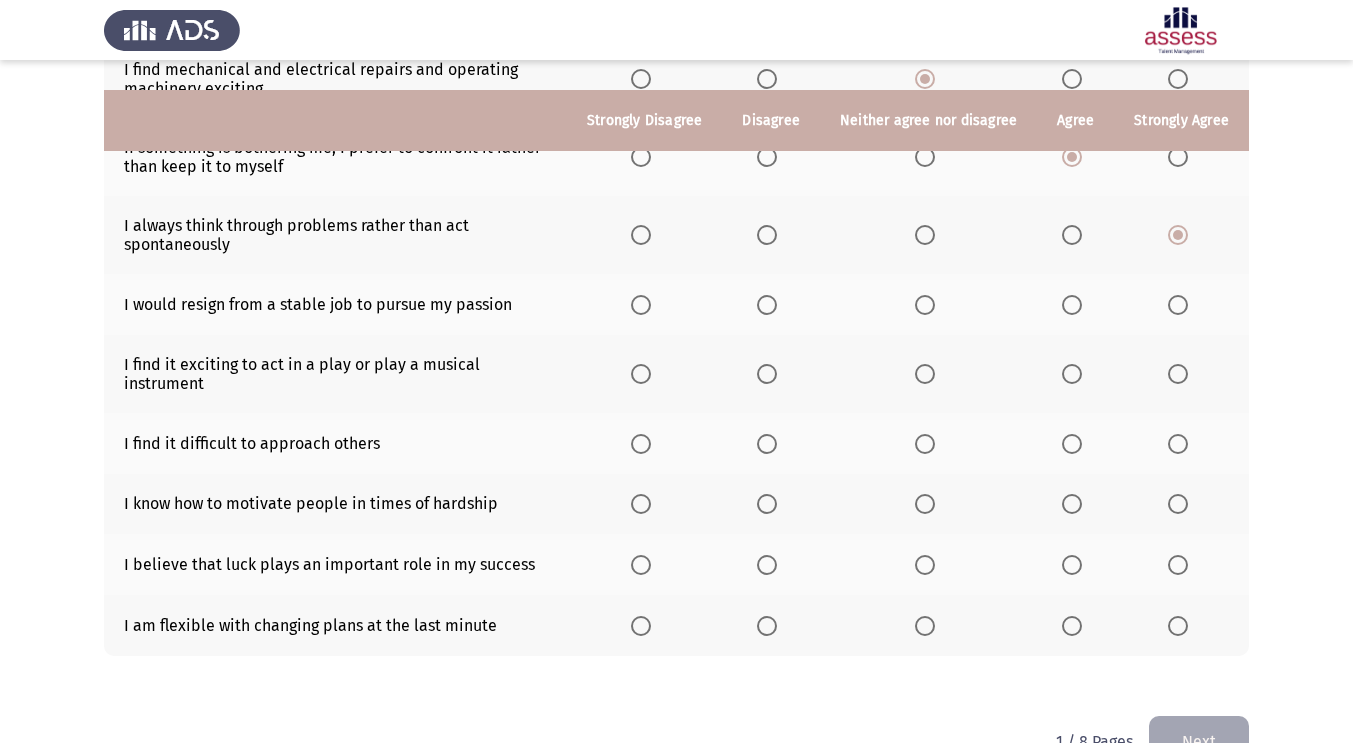 scroll, scrollTop: 277, scrollLeft: 0, axis: vertical 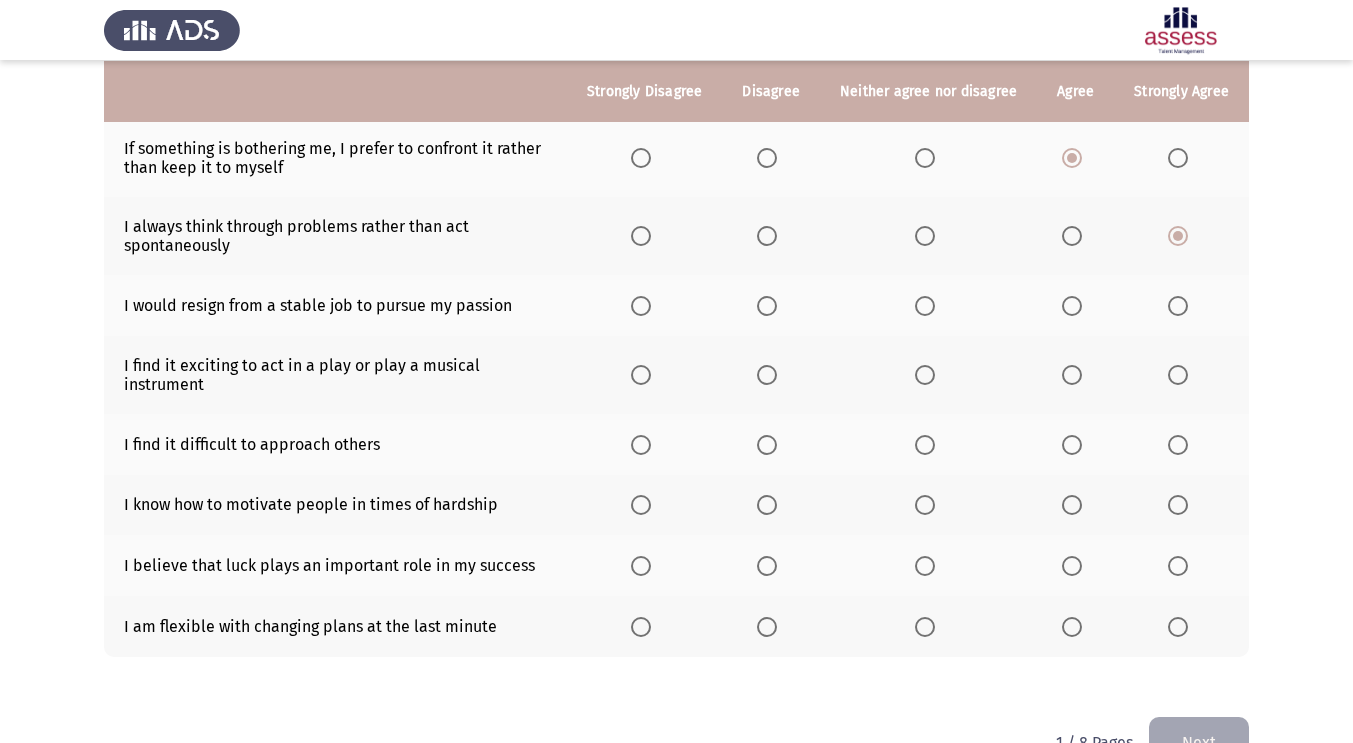 click at bounding box center (925, 306) 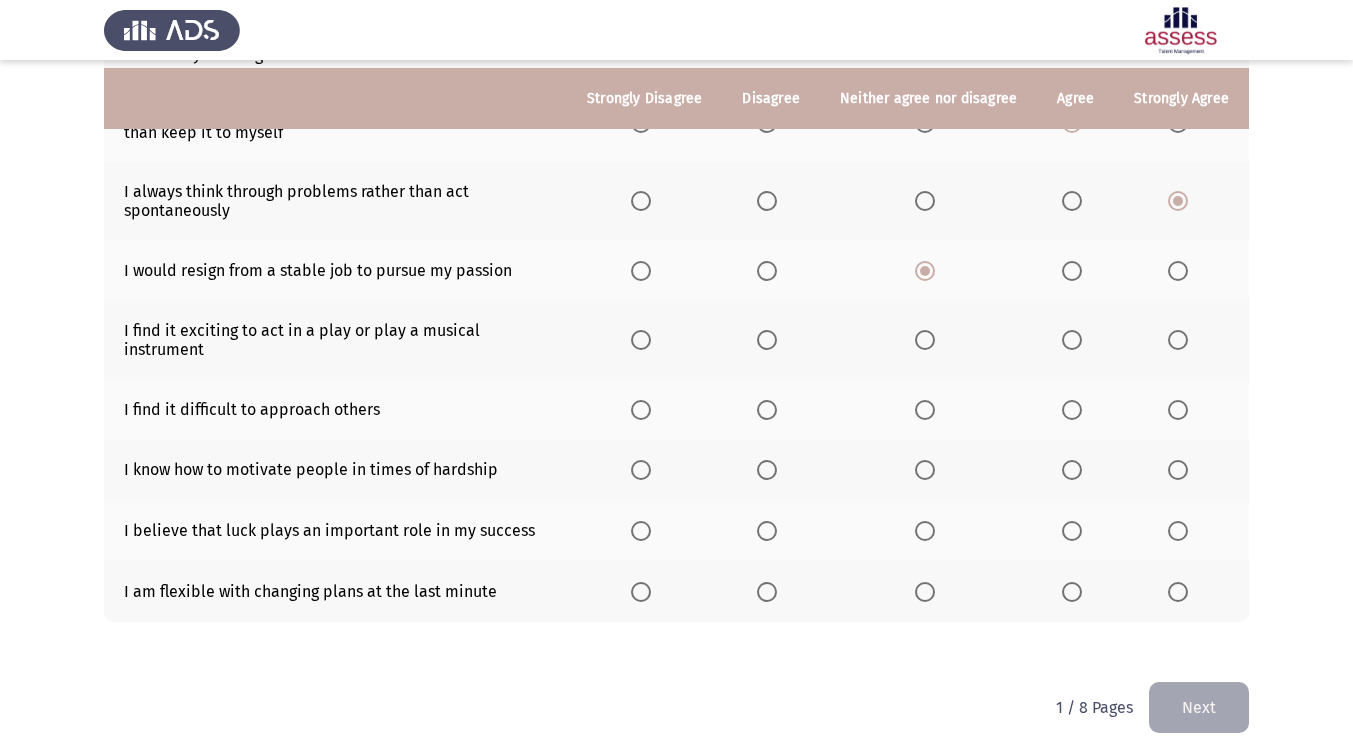 scroll, scrollTop: 331, scrollLeft: 0, axis: vertical 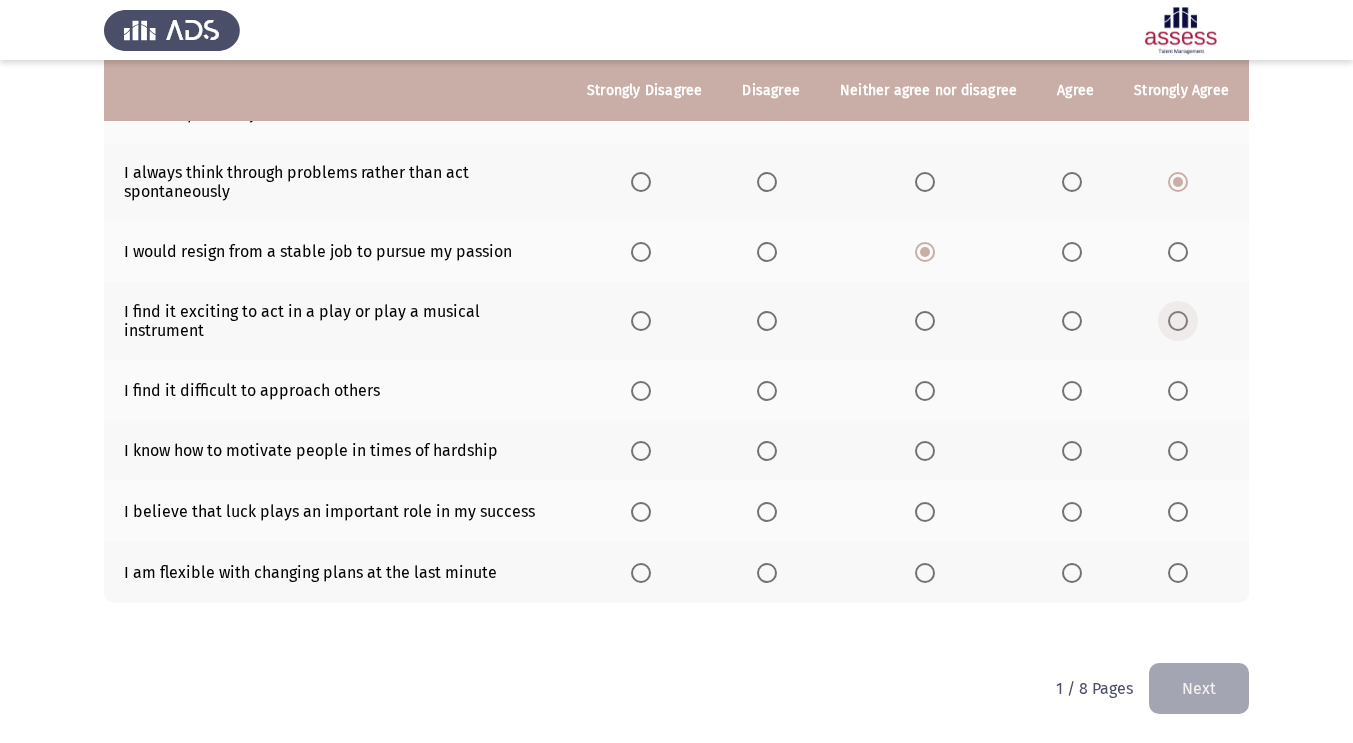click at bounding box center (1178, 321) 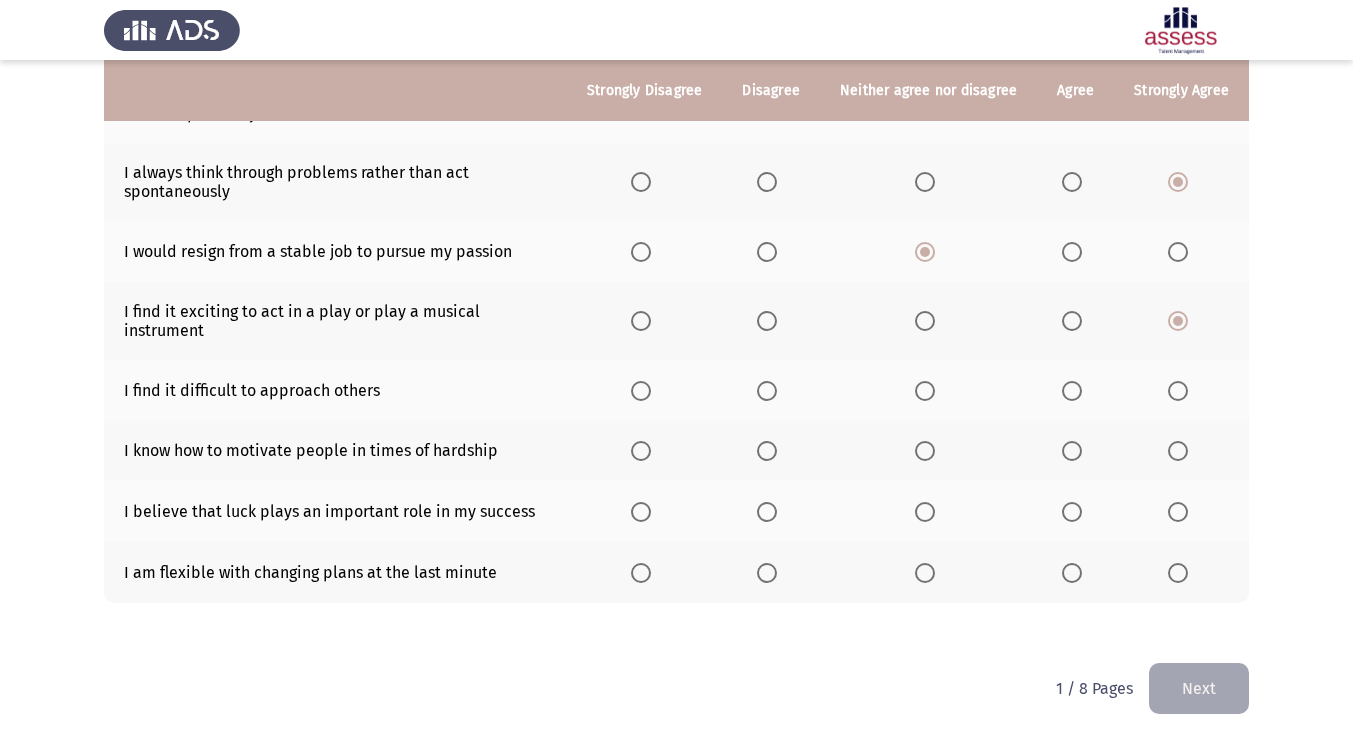 click at bounding box center (925, 391) 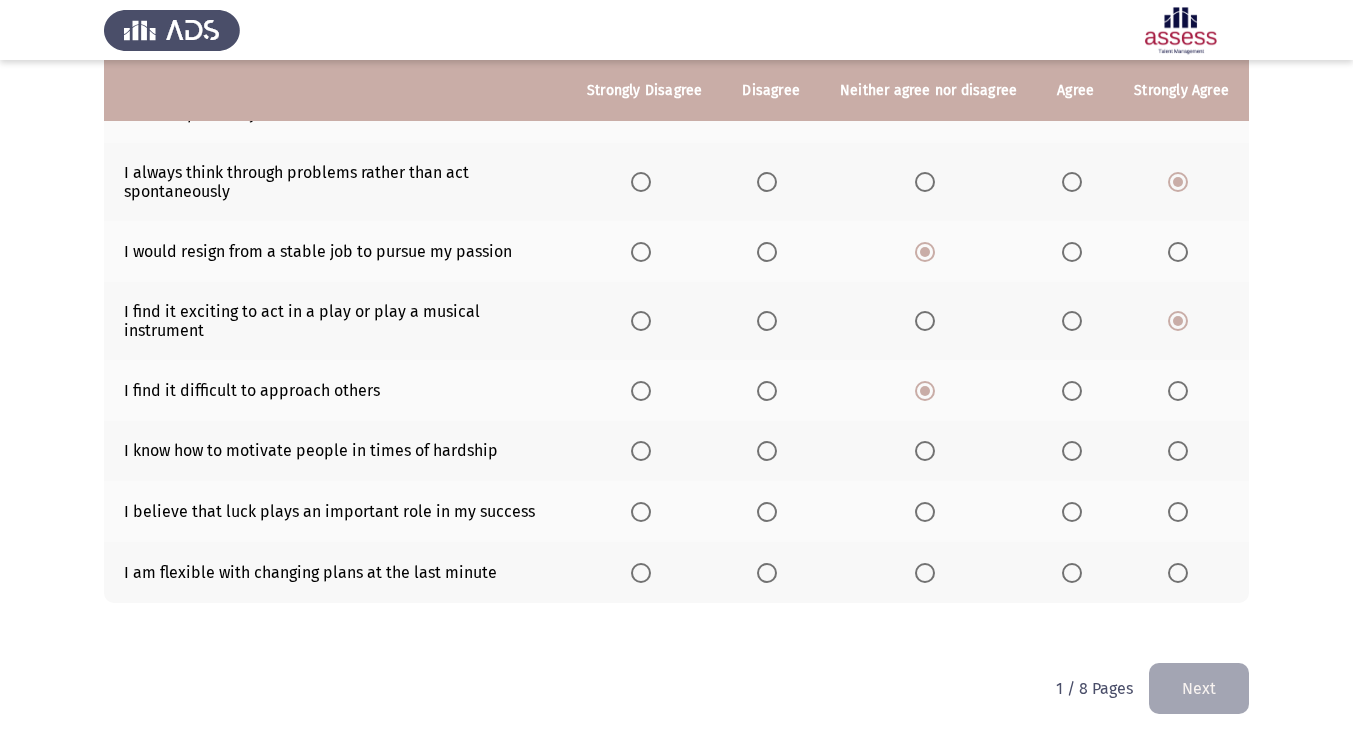 click at bounding box center [1072, 451] 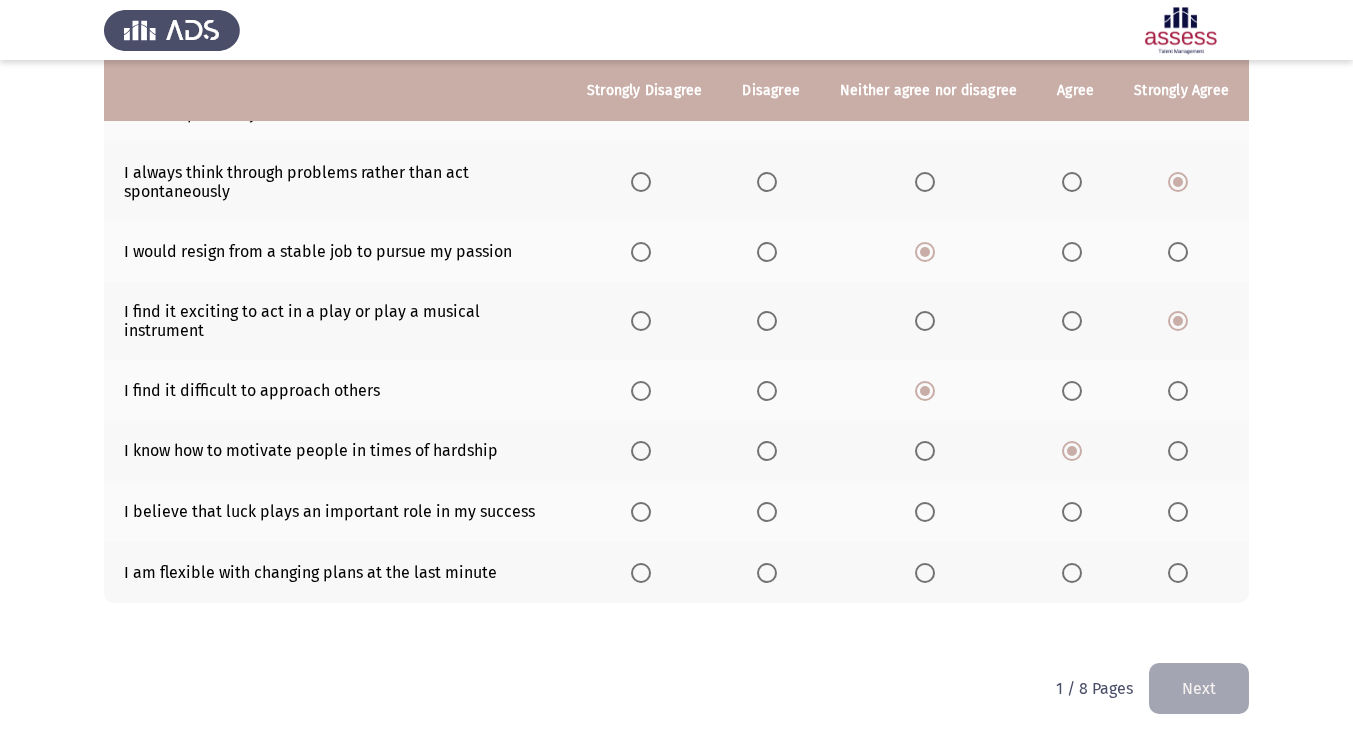 click at bounding box center [1072, 512] 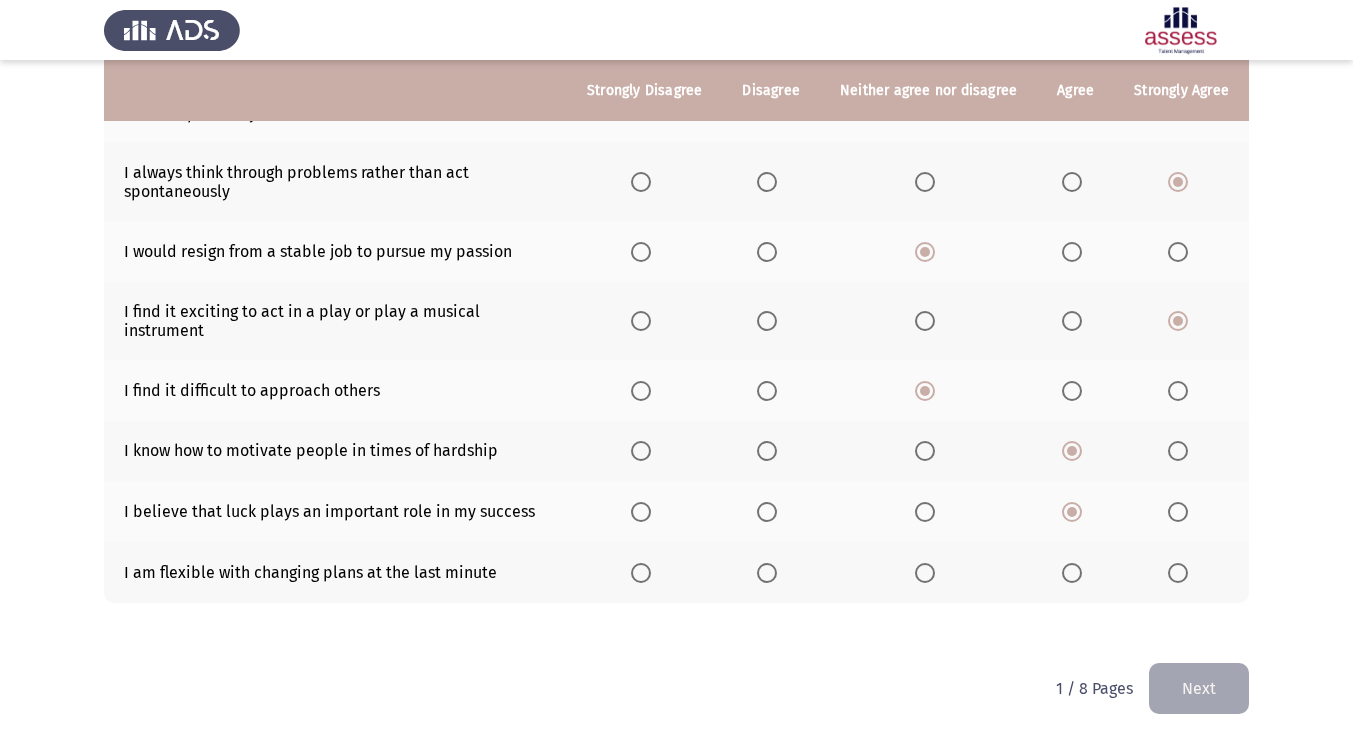 click at bounding box center (767, 573) 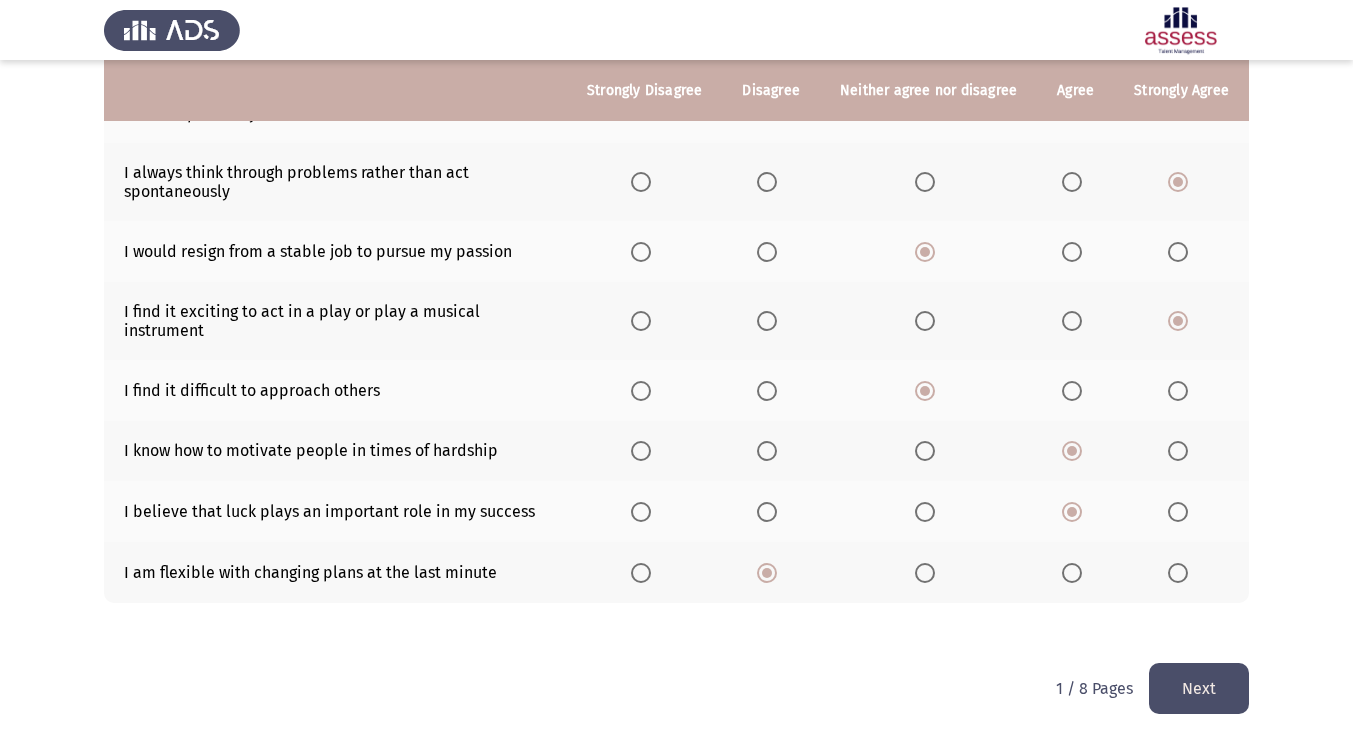 click on "Next" 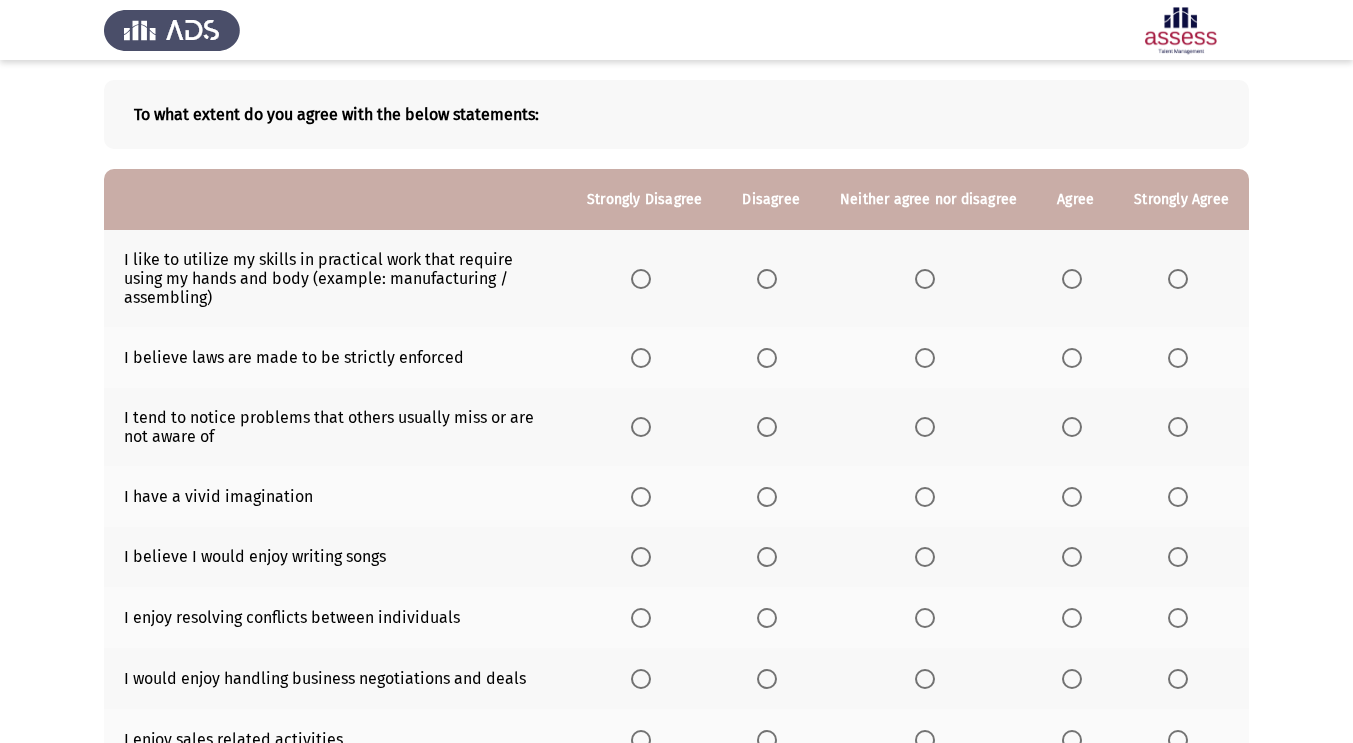 scroll, scrollTop: 116, scrollLeft: 0, axis: vertical 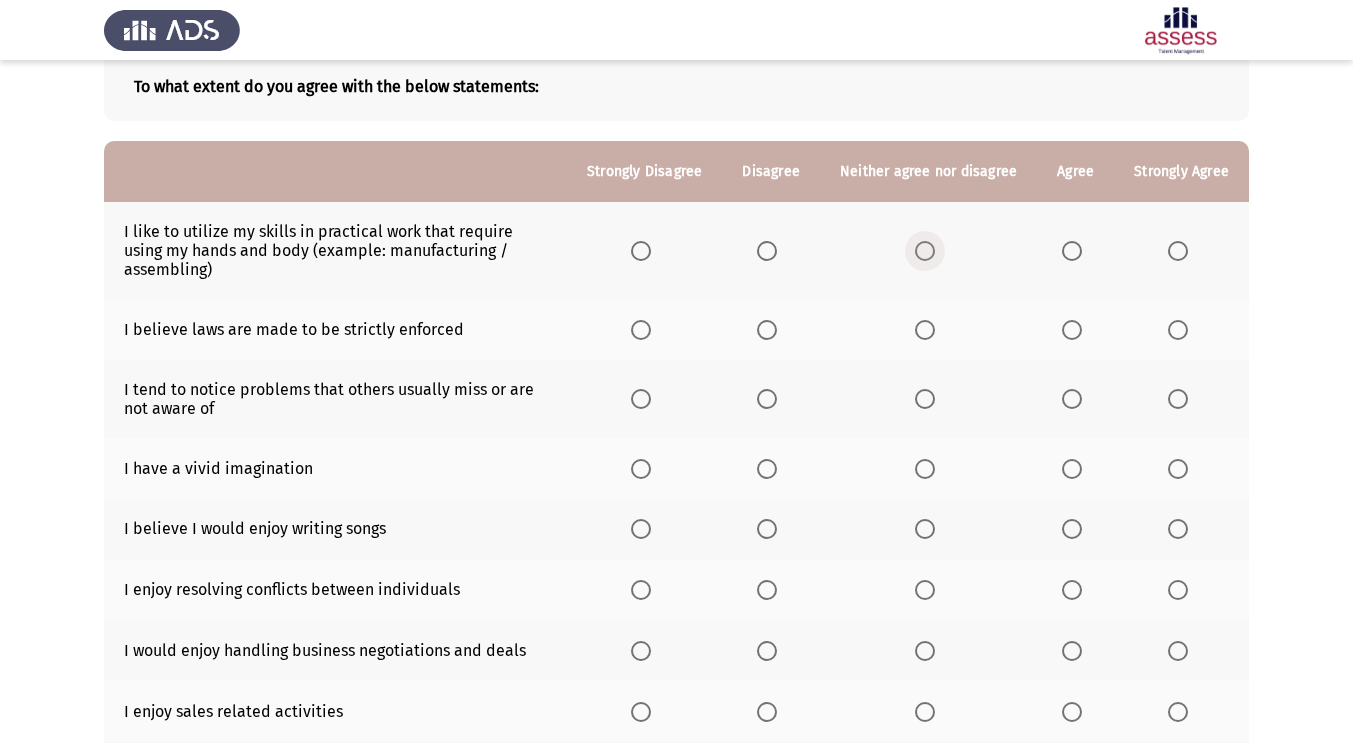 click at bounding box center [925, 251] 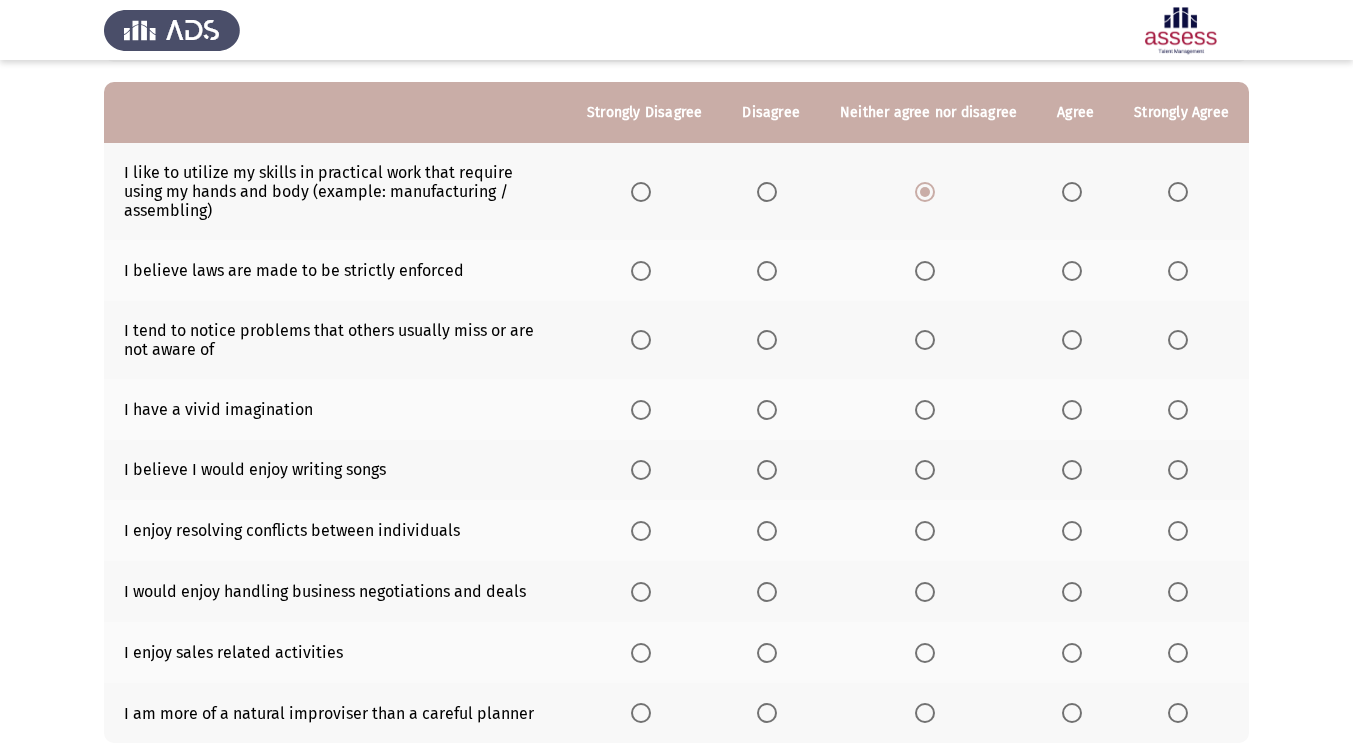 scroll, scrollTop: 184, scrollLeft: 0, axis: vertical 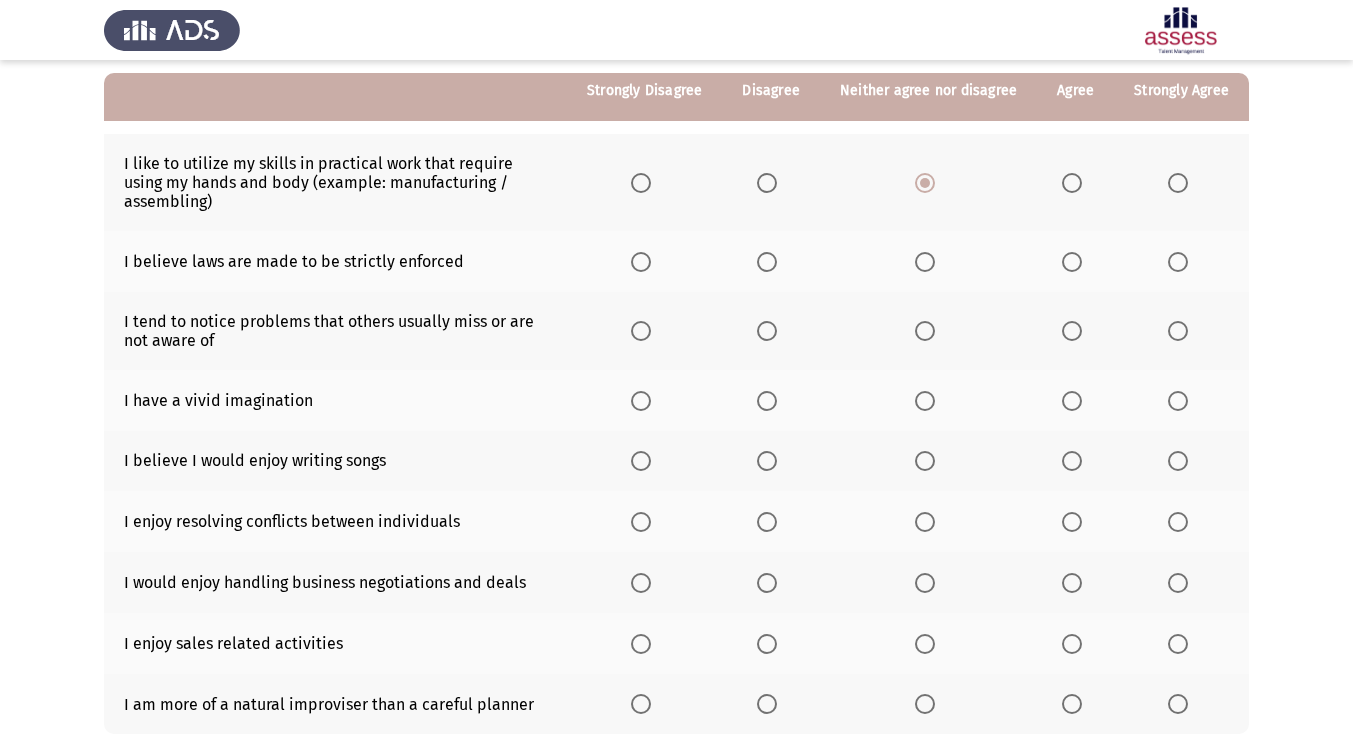 click at bounding box center [1072, 262] 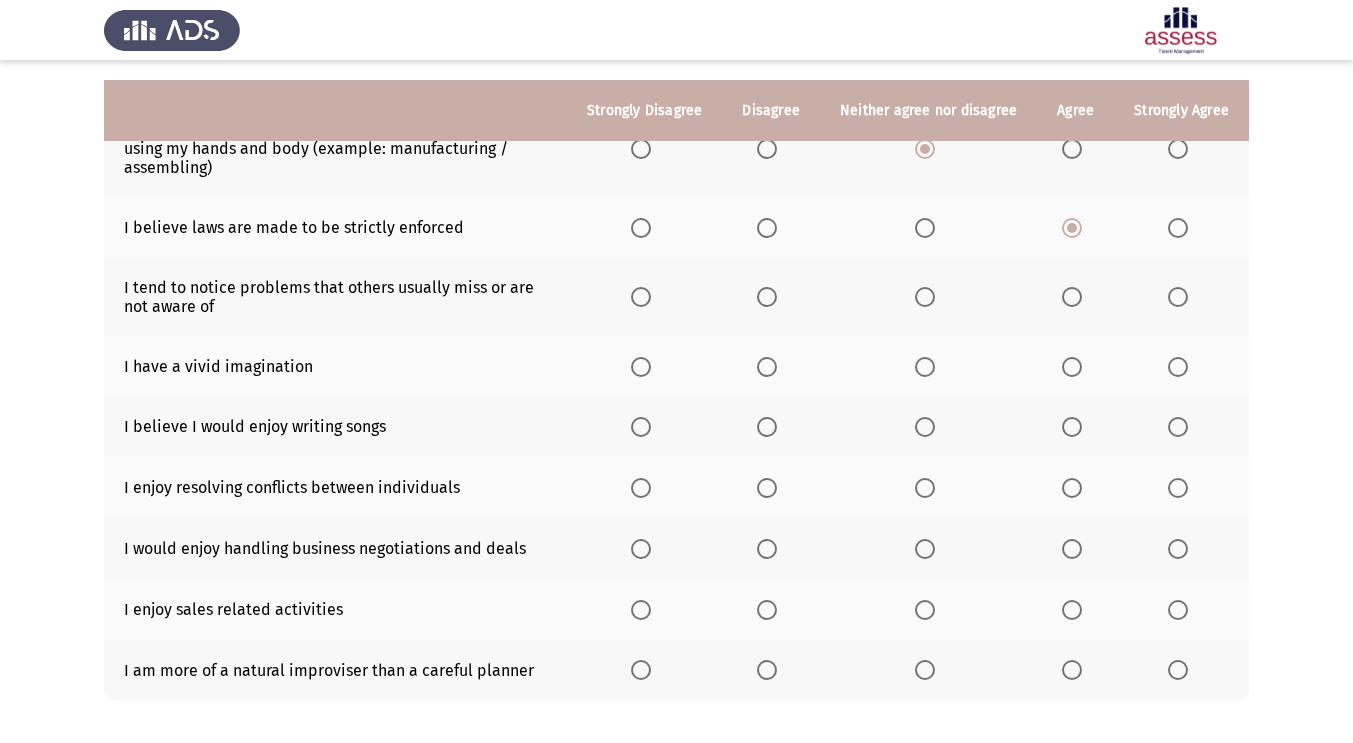 scroll, scrollTop: 237, scrollLeft: 0, axis: vertical 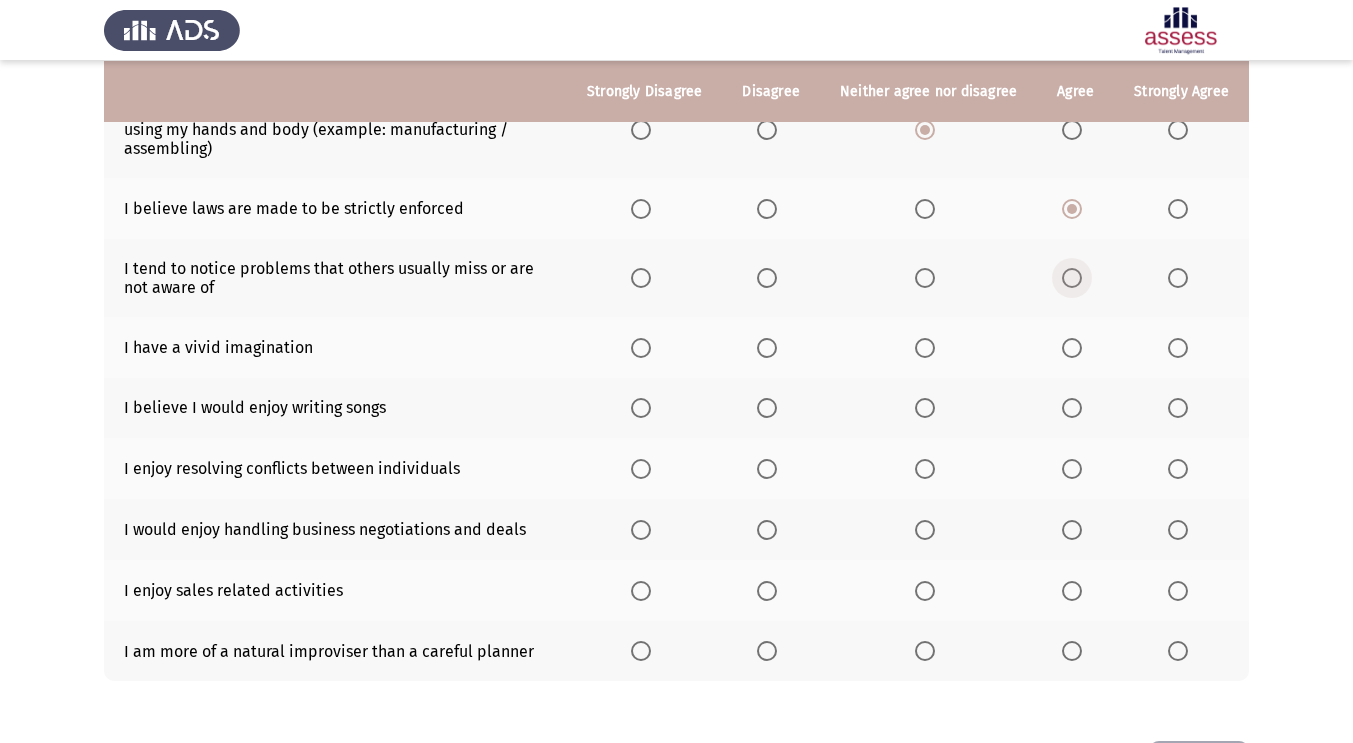 click at bounding box center (1072, 278) 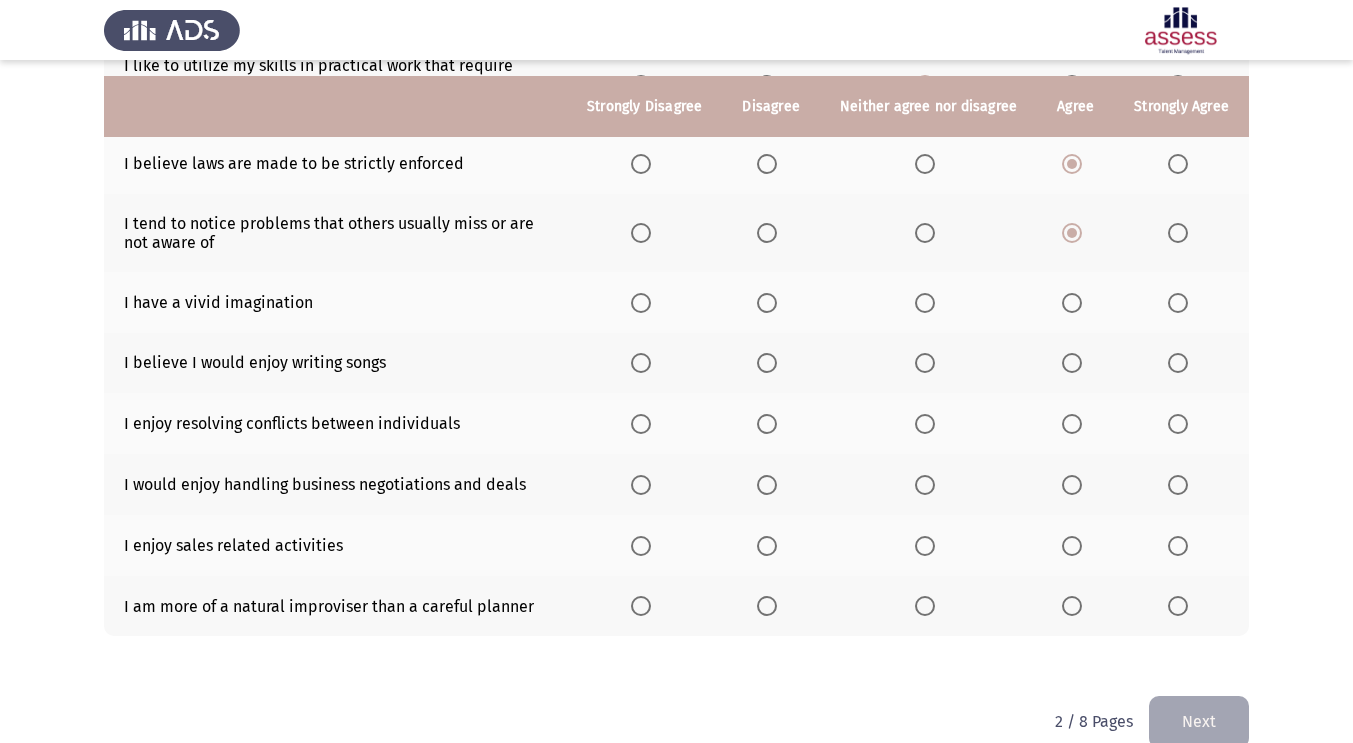 scroll, scrollTop: 315, scrollLeft: 0, axis: vertical 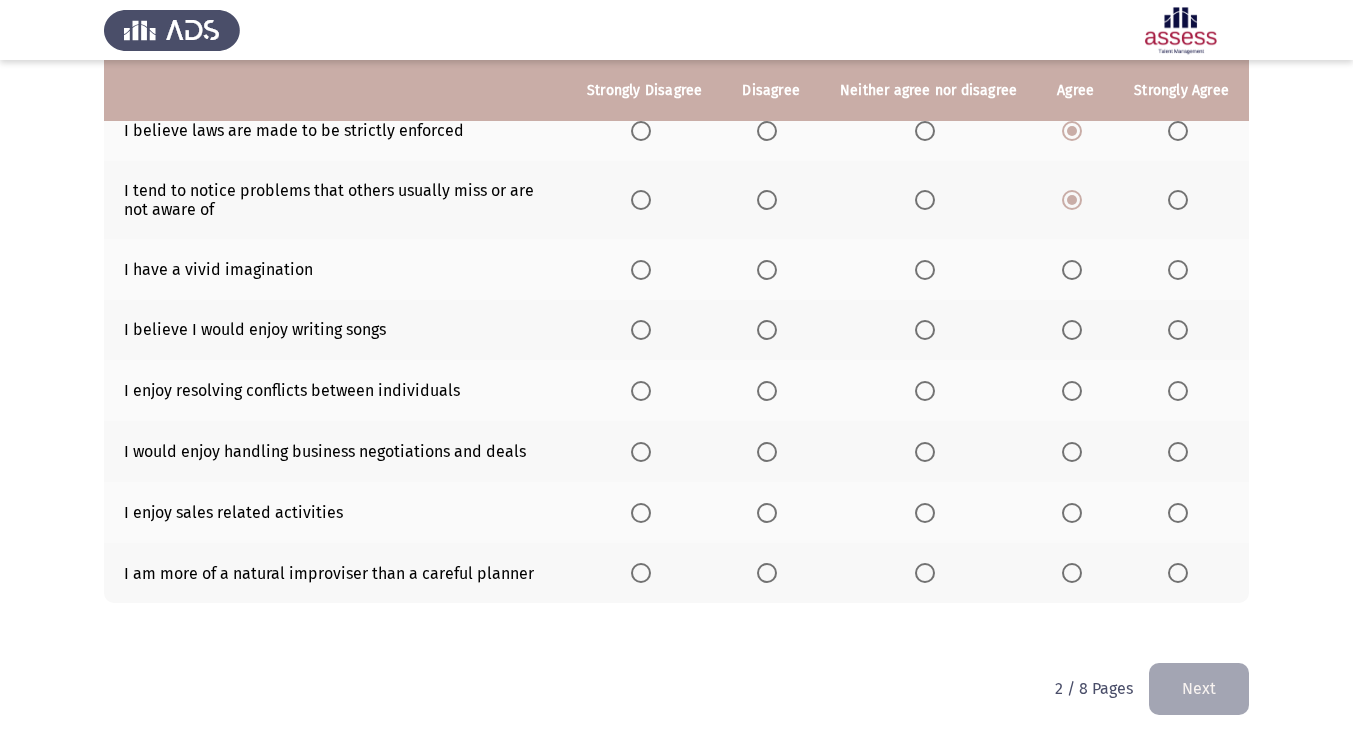 click at bounding box center [1072, 270] 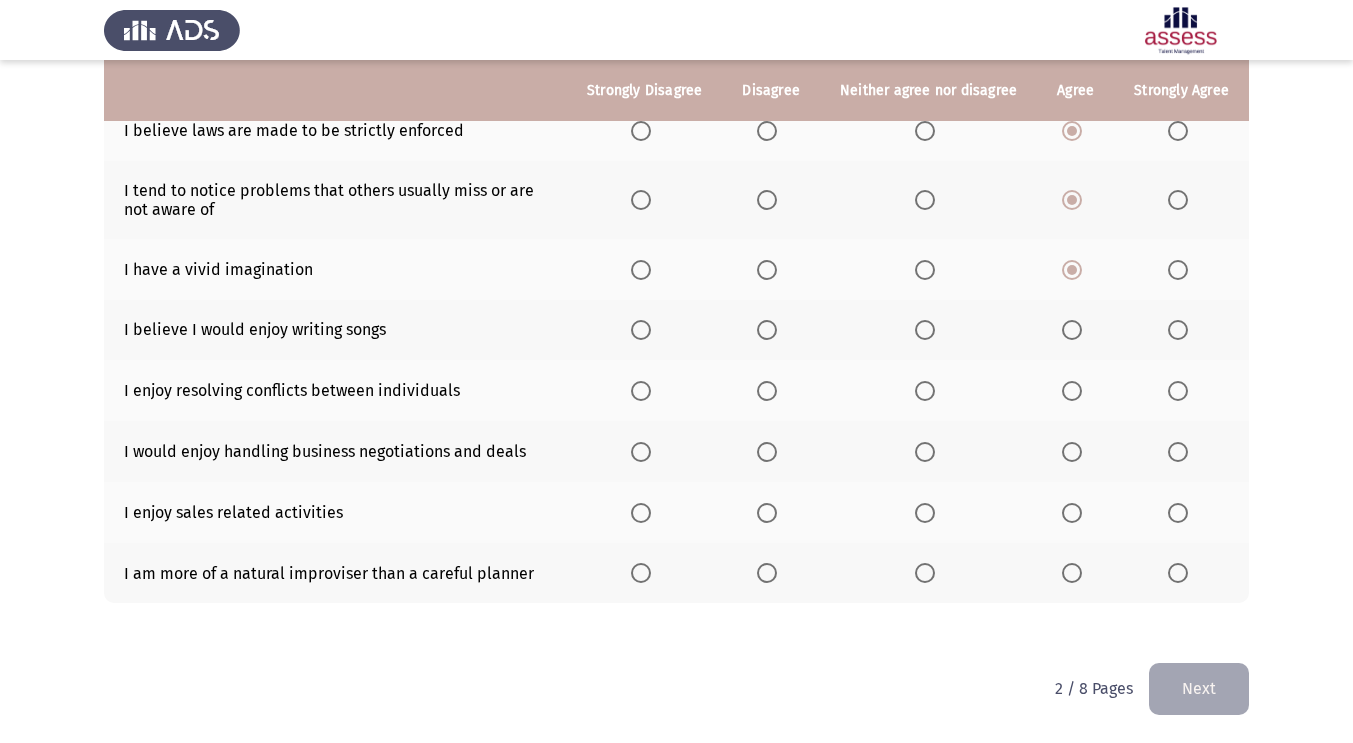 scroll, scrollTop: 315, scrollLeft: 0, axis: vertical 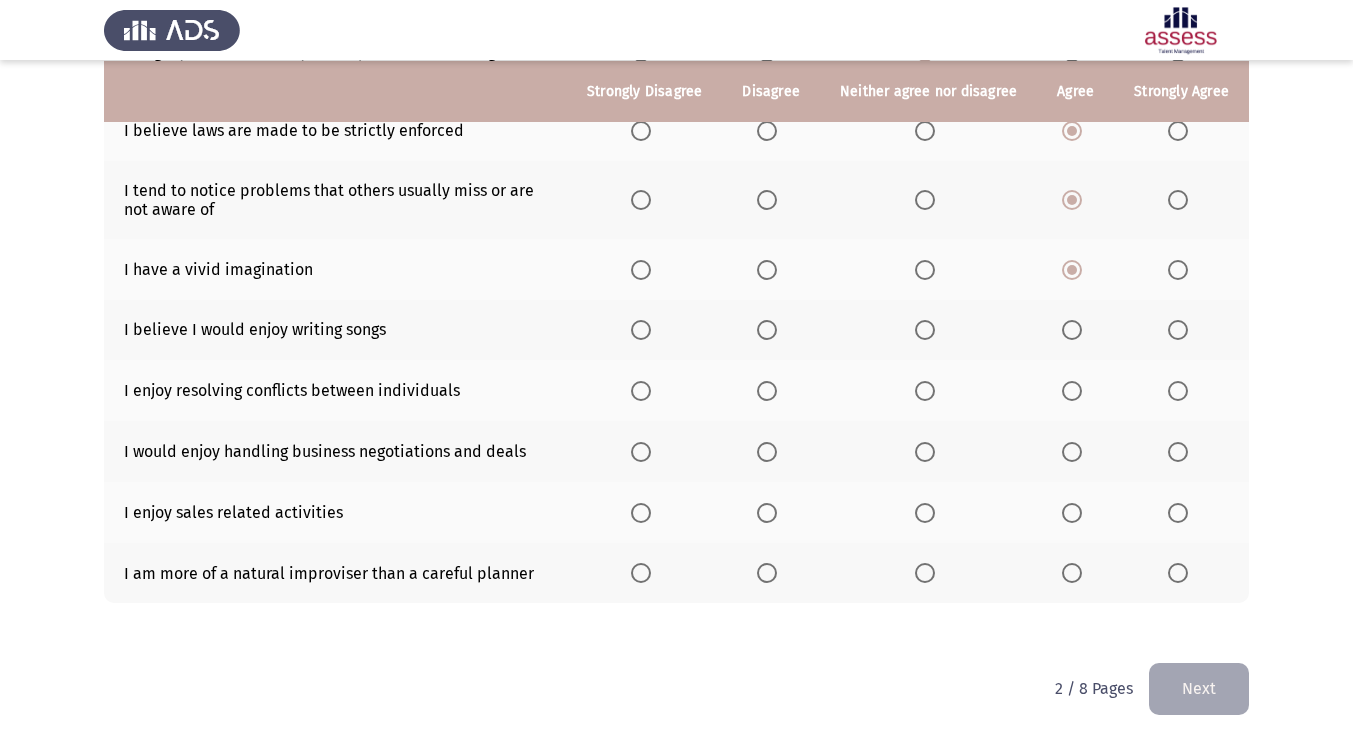 click at bounding box center [1178, 330] 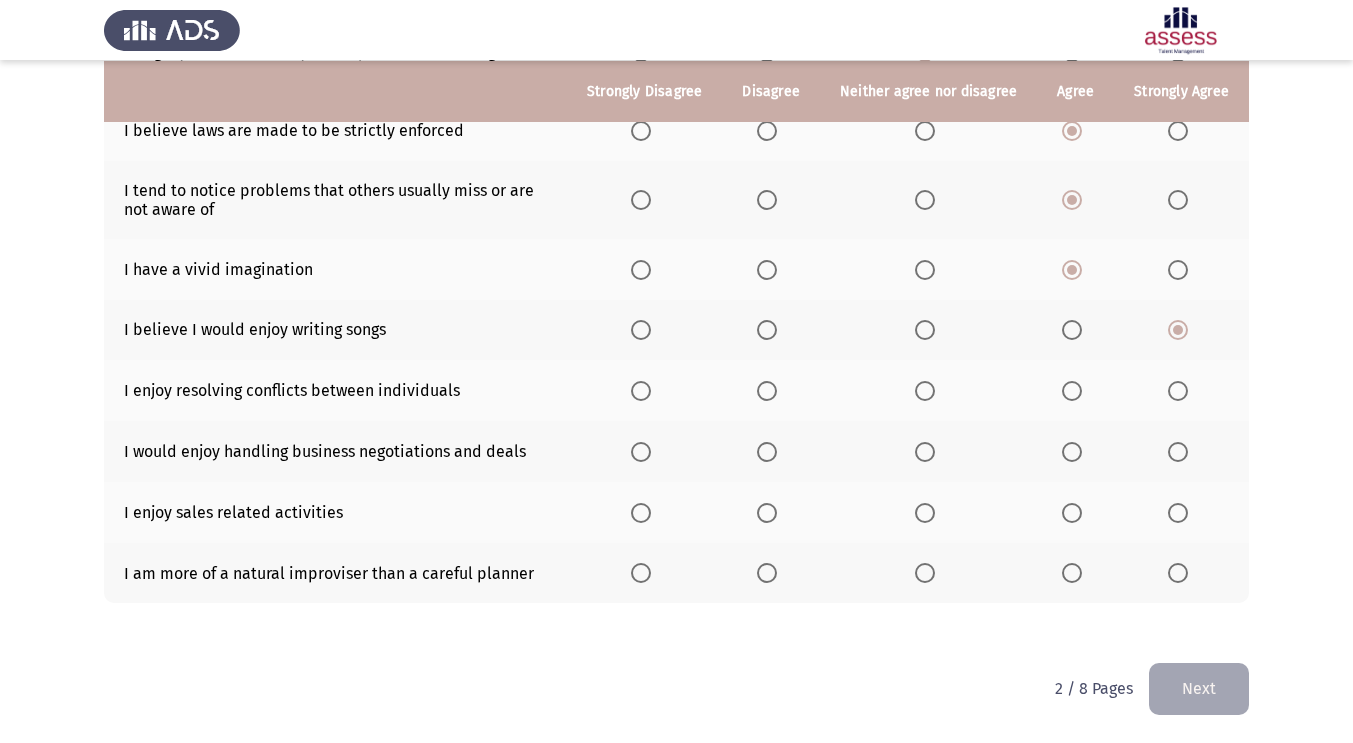 click at bounding box center [1072, 391] 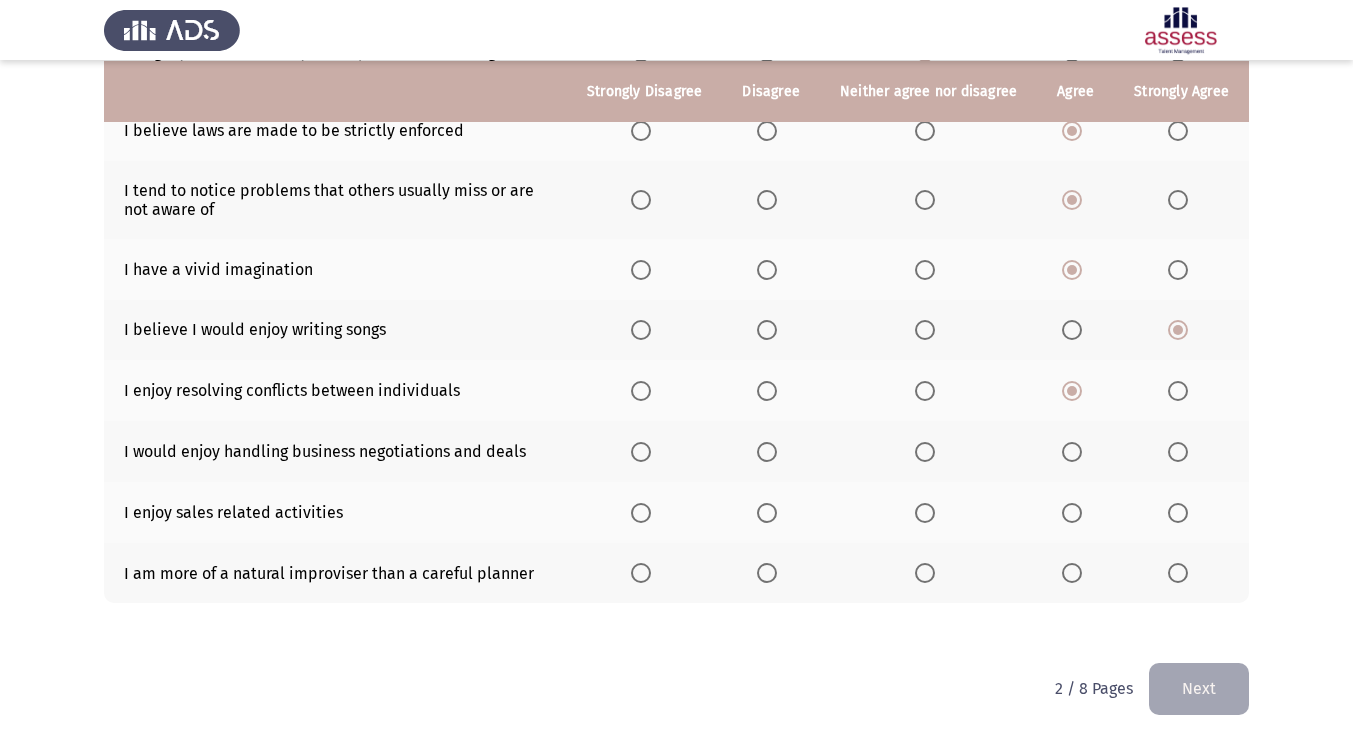 click at bounding box center (925, 452) 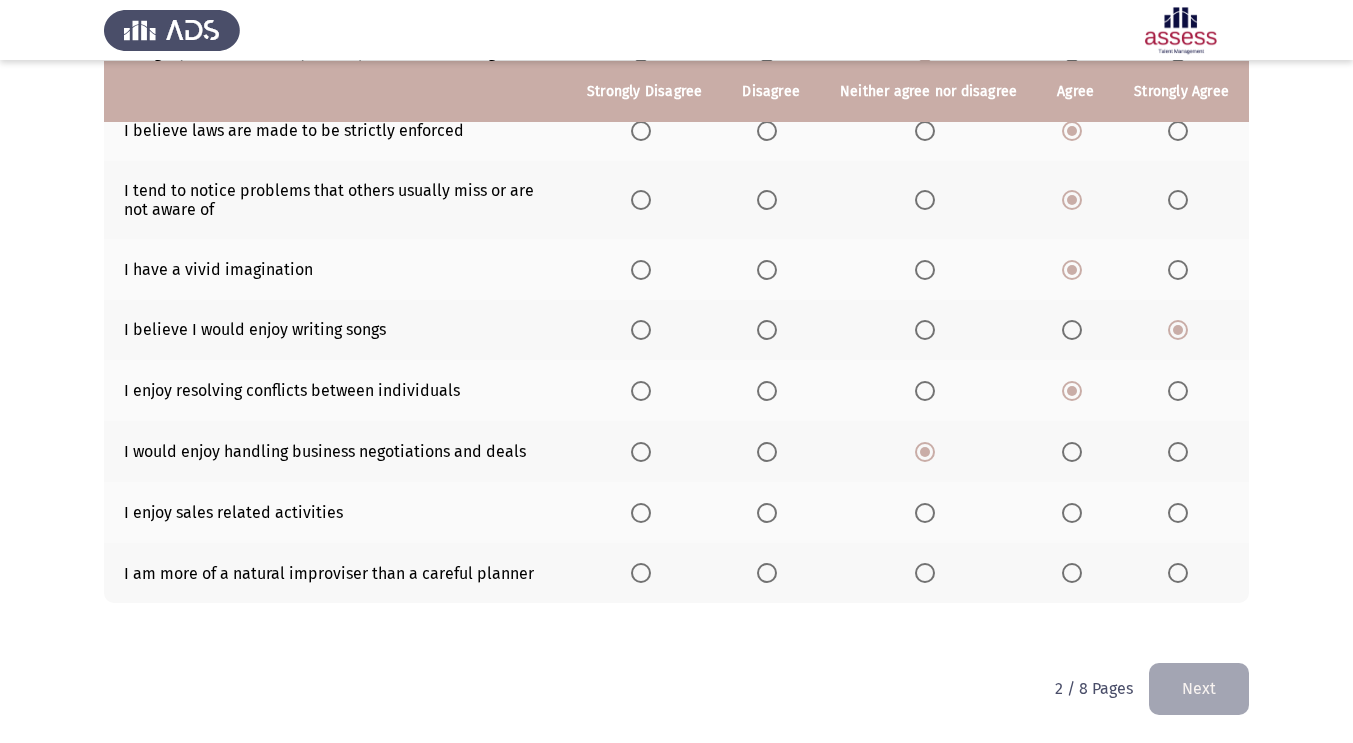 click at bounding box center [925, 513] 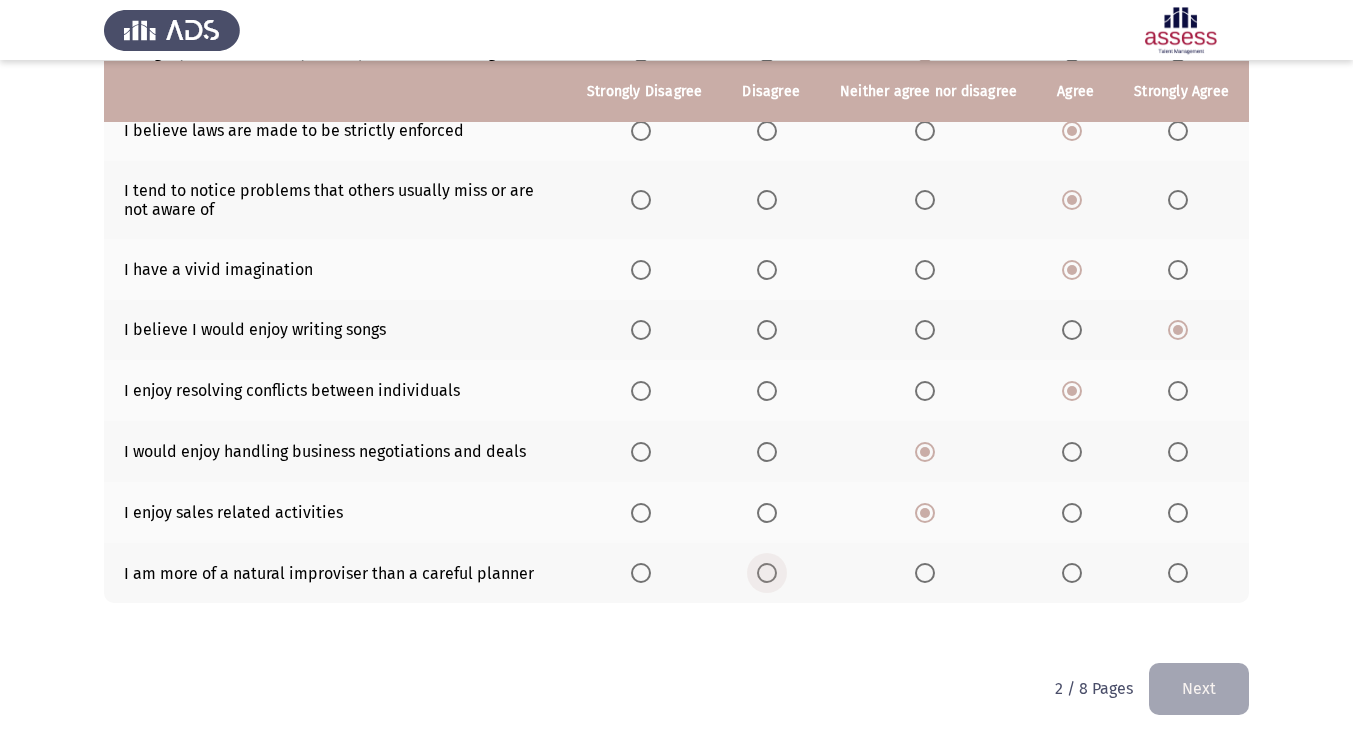 click at bounding box center [767, 573] 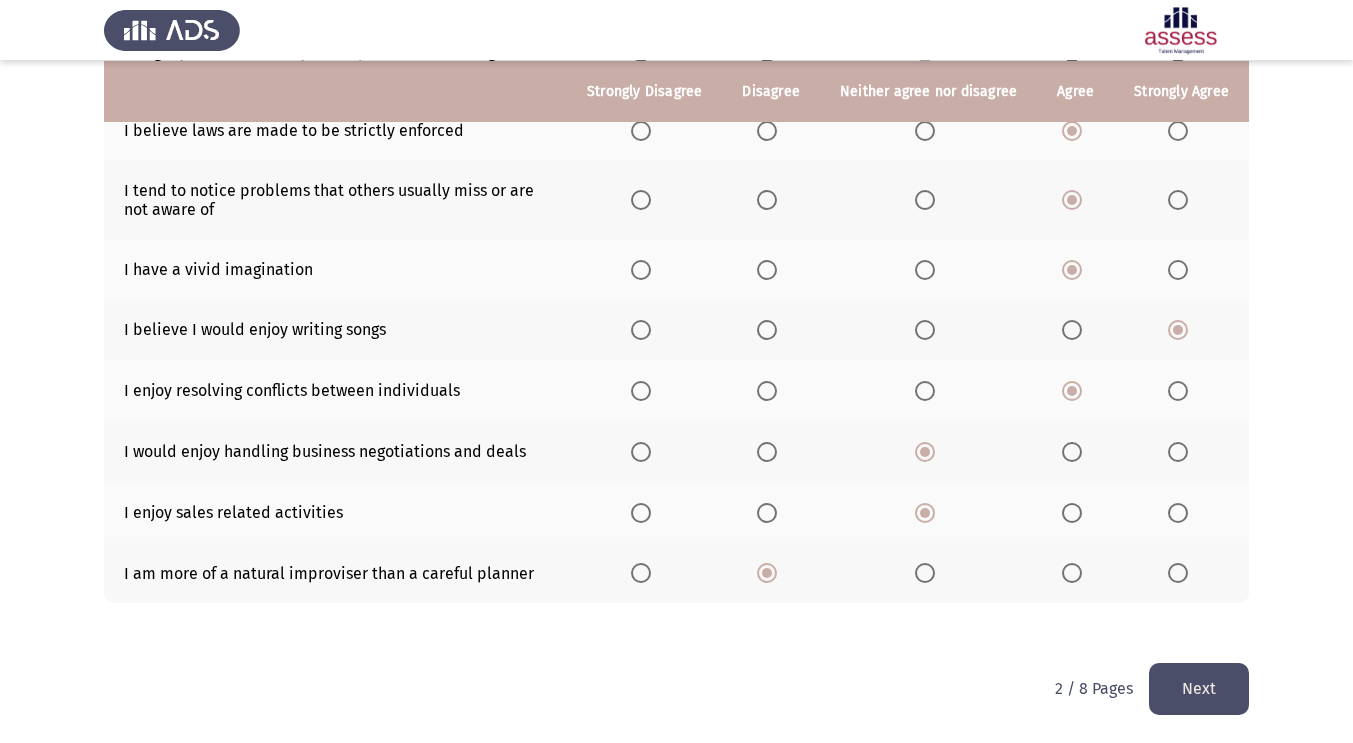 click on "Next" 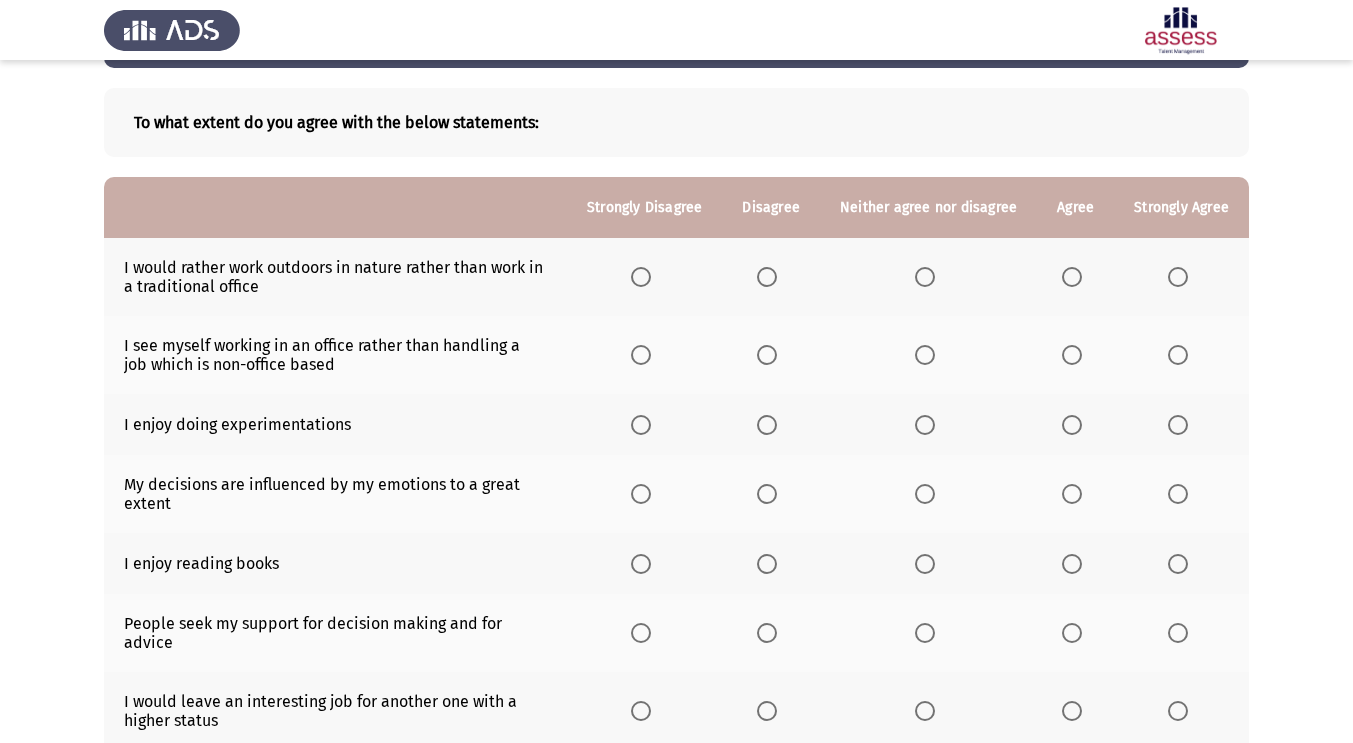 scroll, scrollTop: 95, scrollLeft: 0, axis: vertical 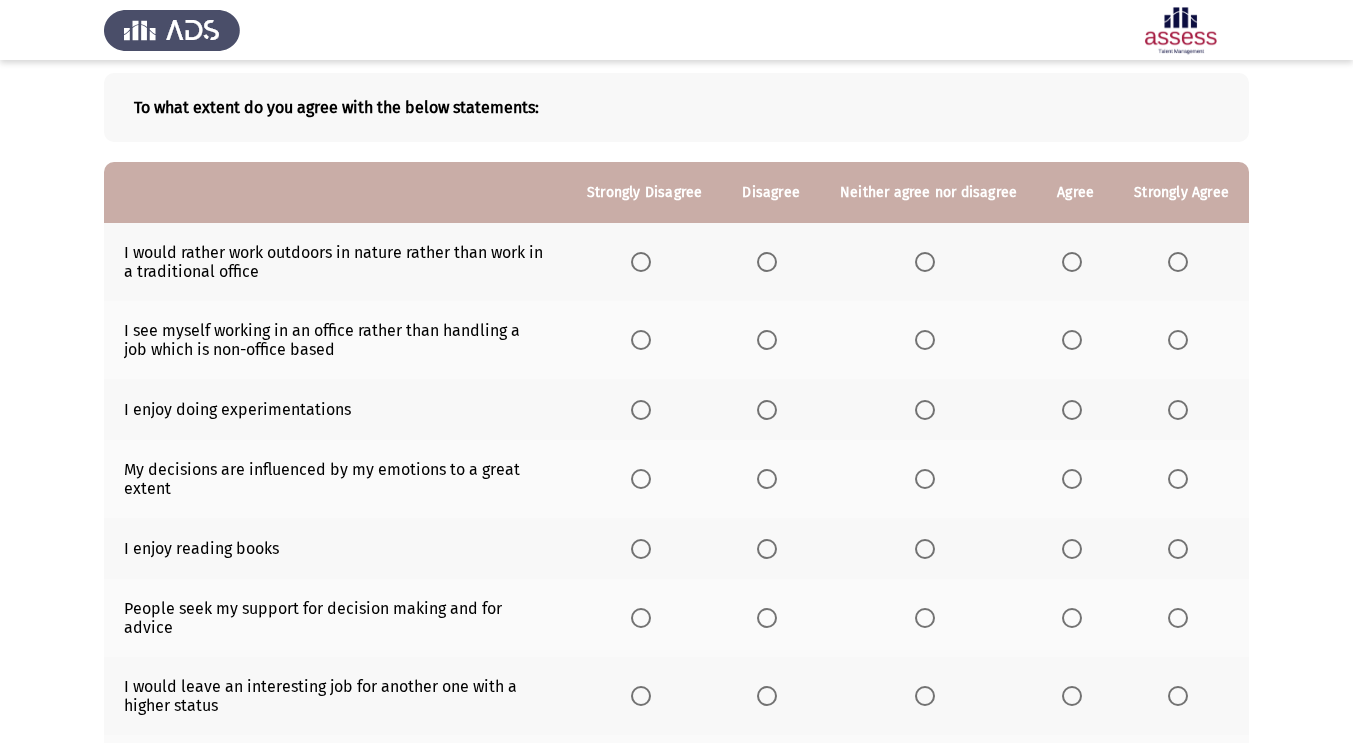 click at bounding box center [767, 262] 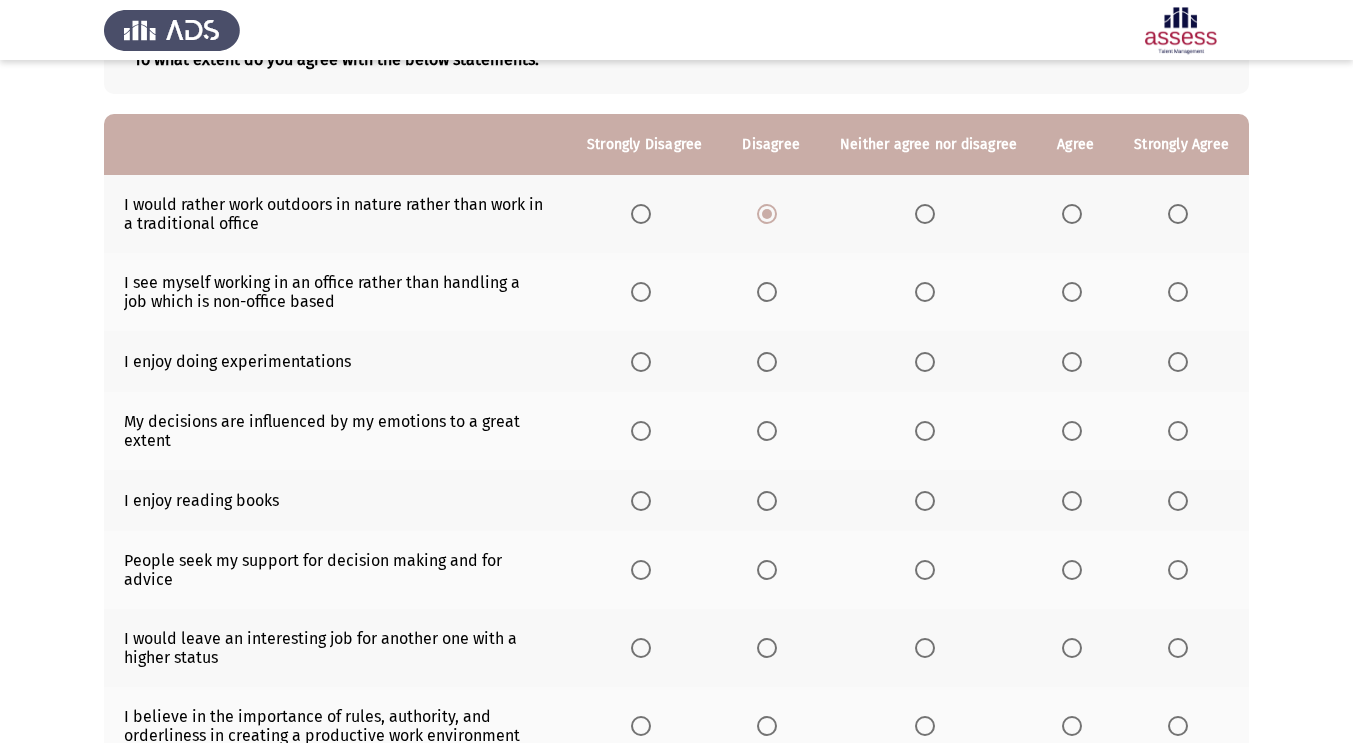 scroll, scrollTop: 167, scrollLeft: 0, axis: vertical 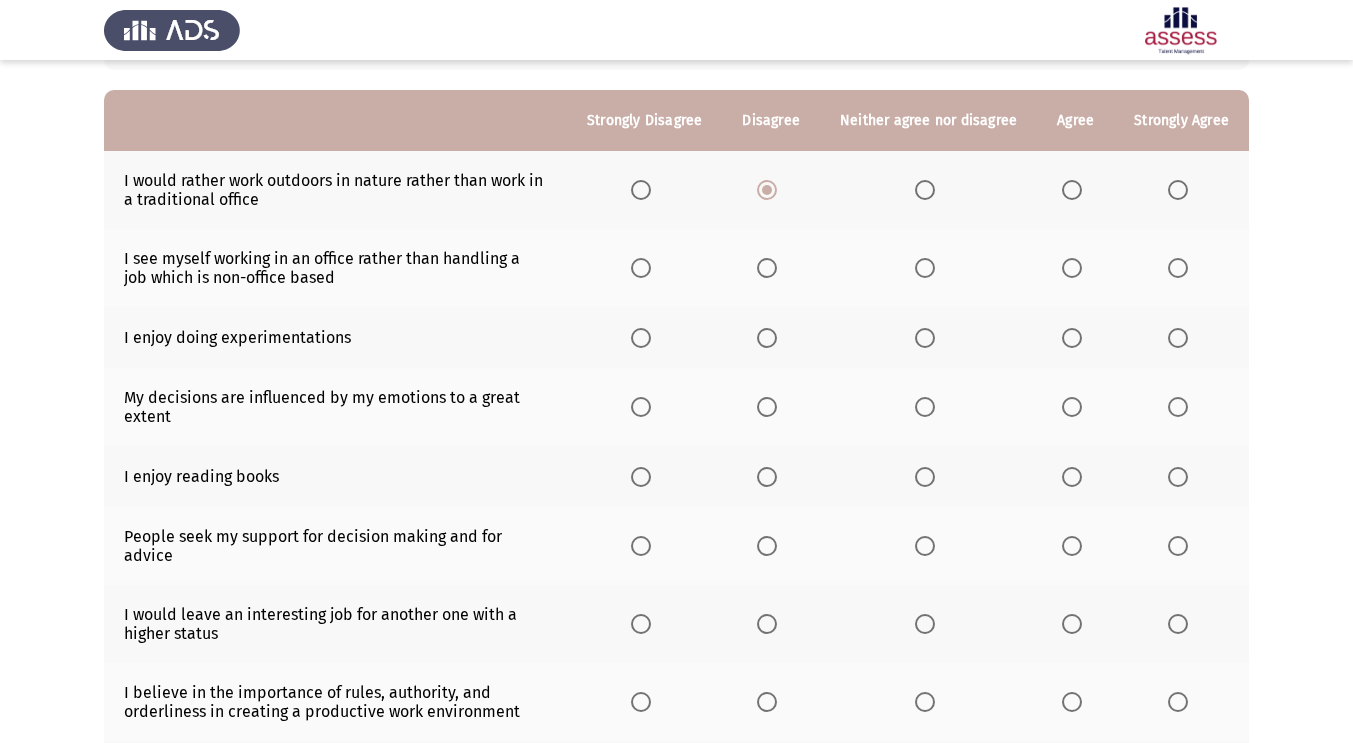 click 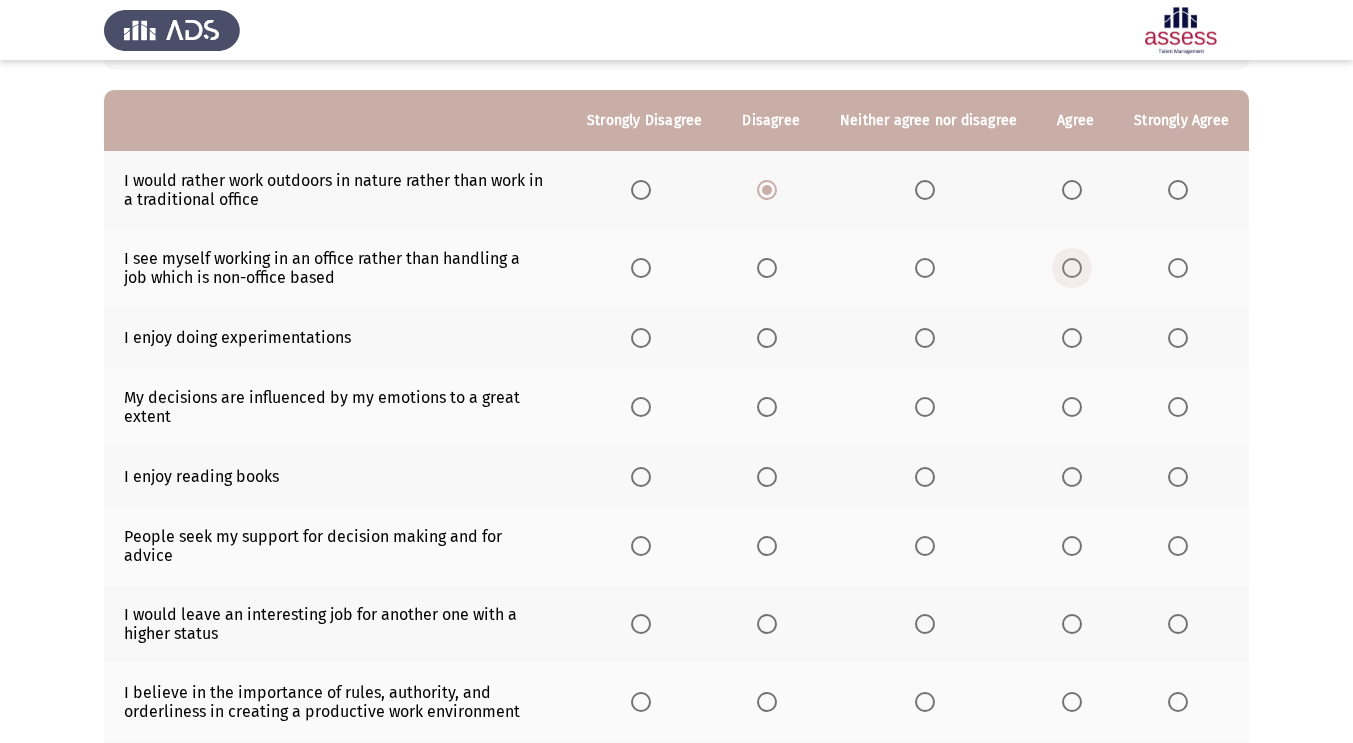 click at bounding box center (1072, 268) 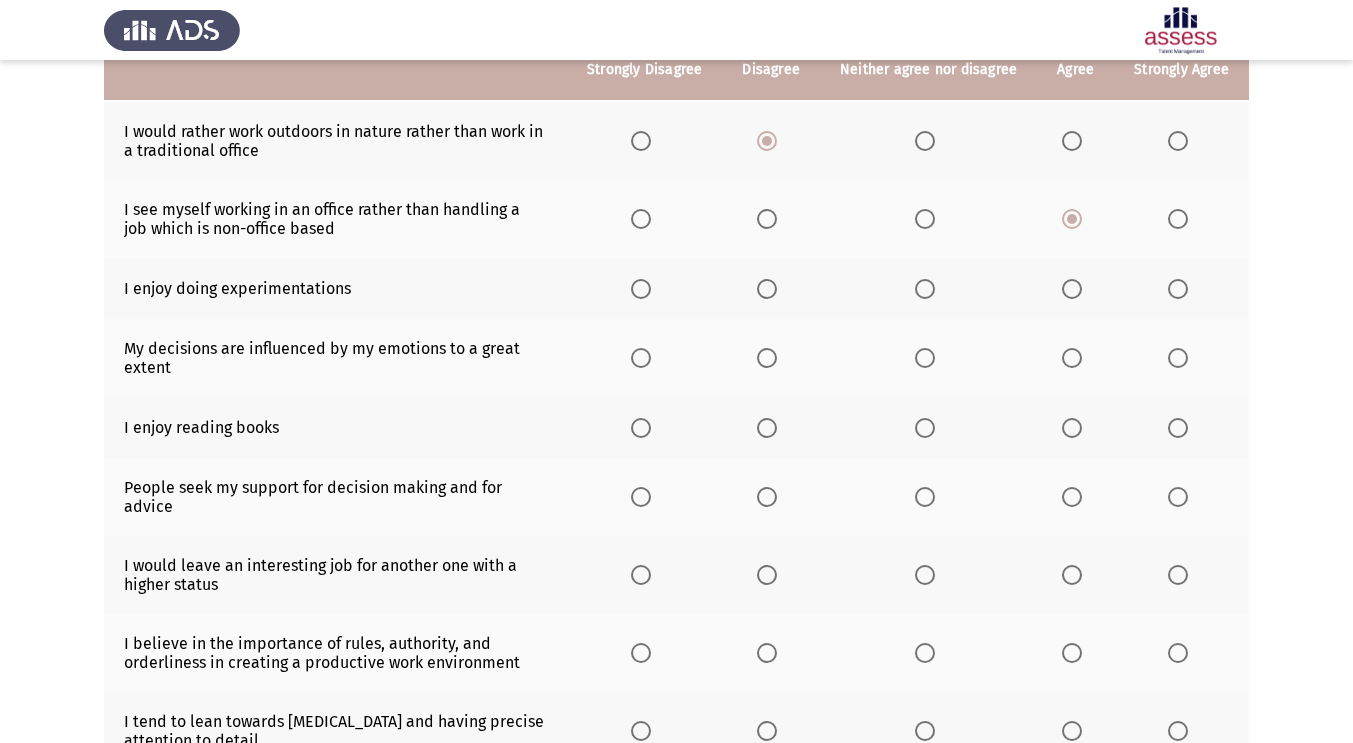 scroll, scrollTop: 195, scrollLeft: 0, axis: vertical 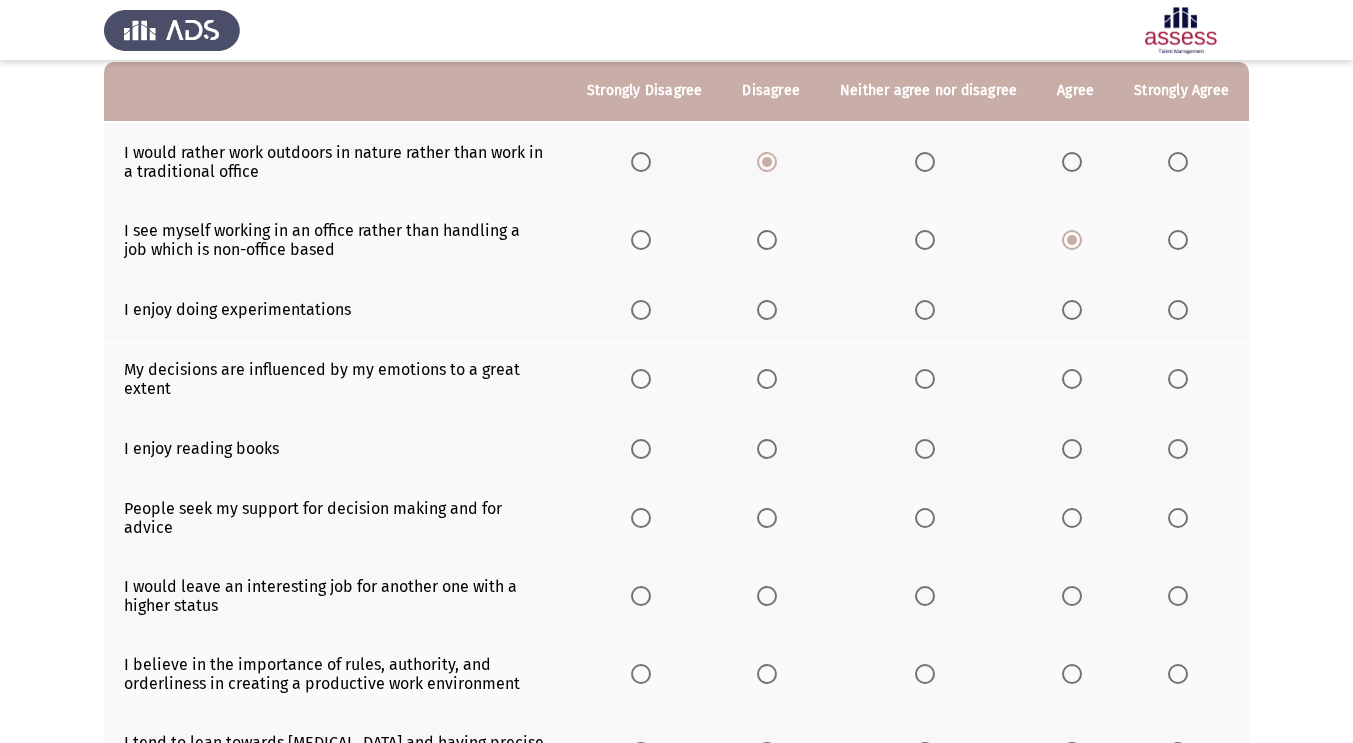 click at bounding box center [1072, 310] 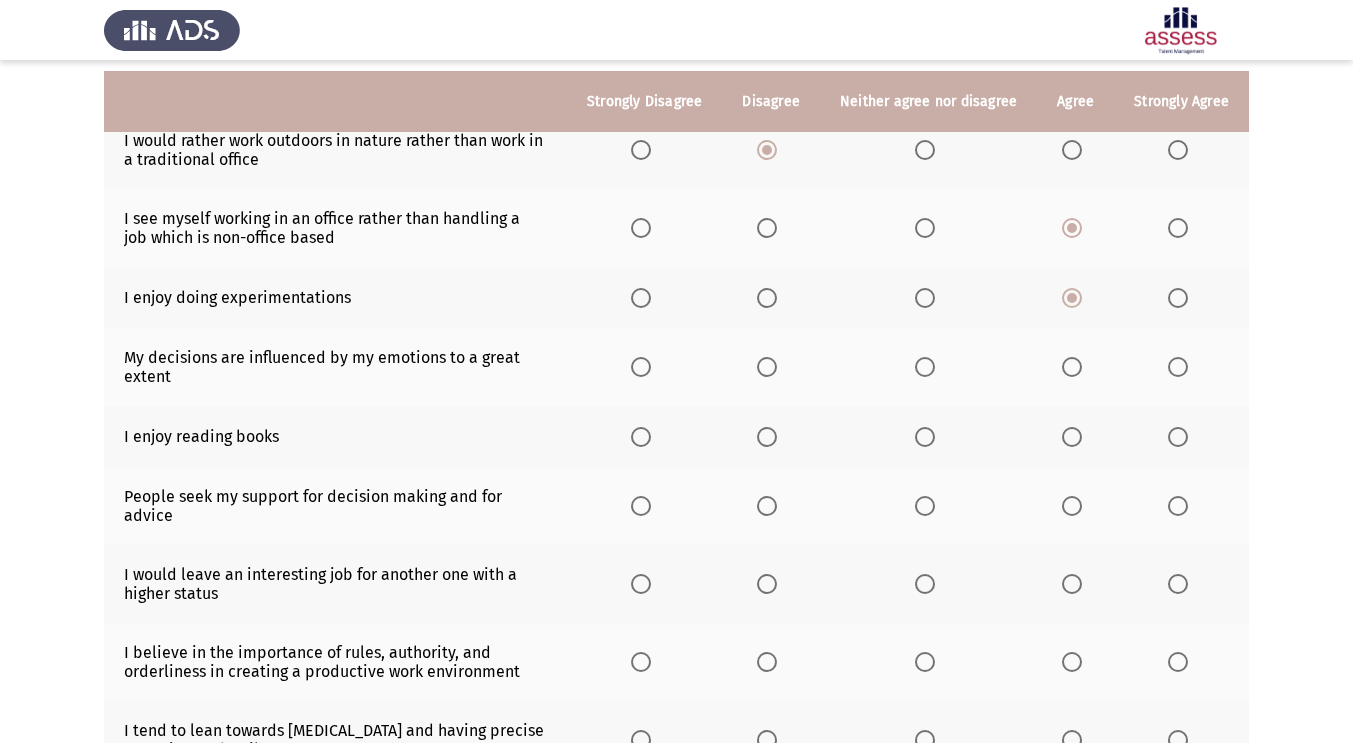 scroll, scrollTop: 225, scrollLeft: 0, axis: vertical 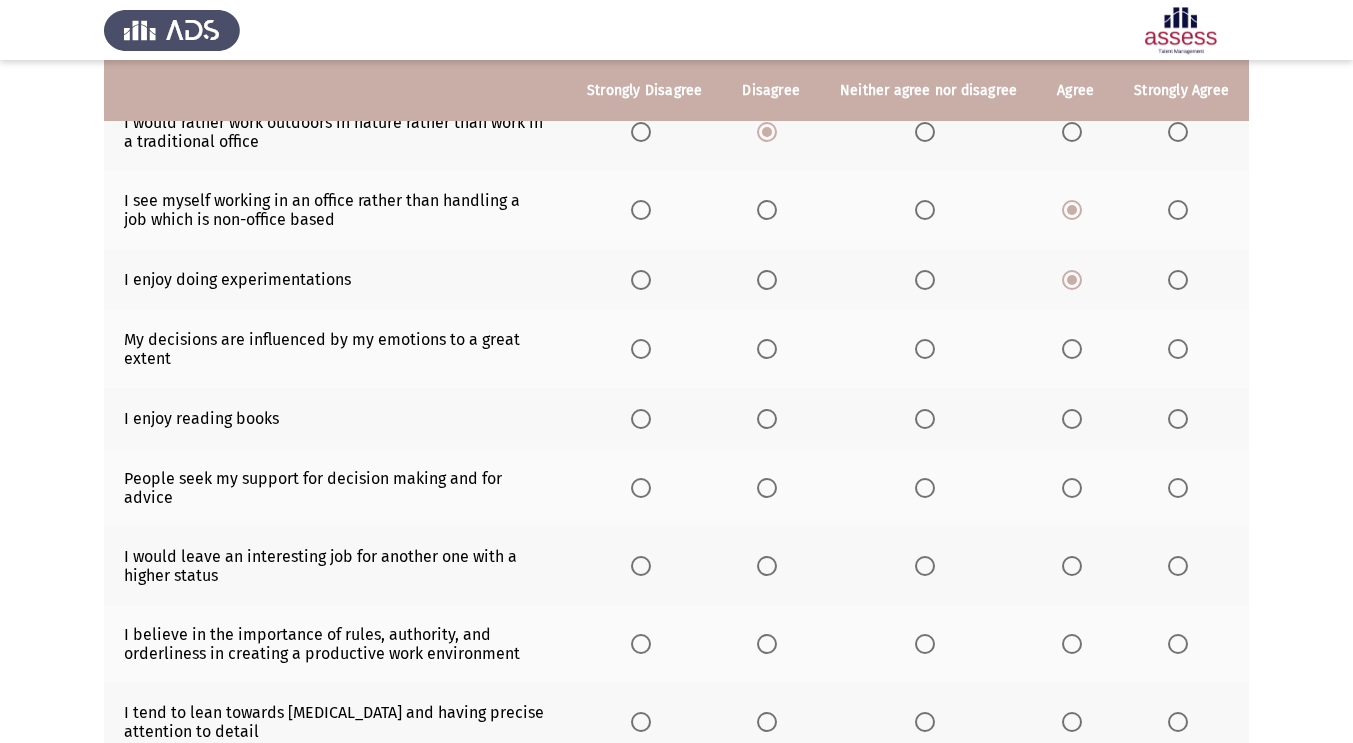 click at bounding box center [767, 349] 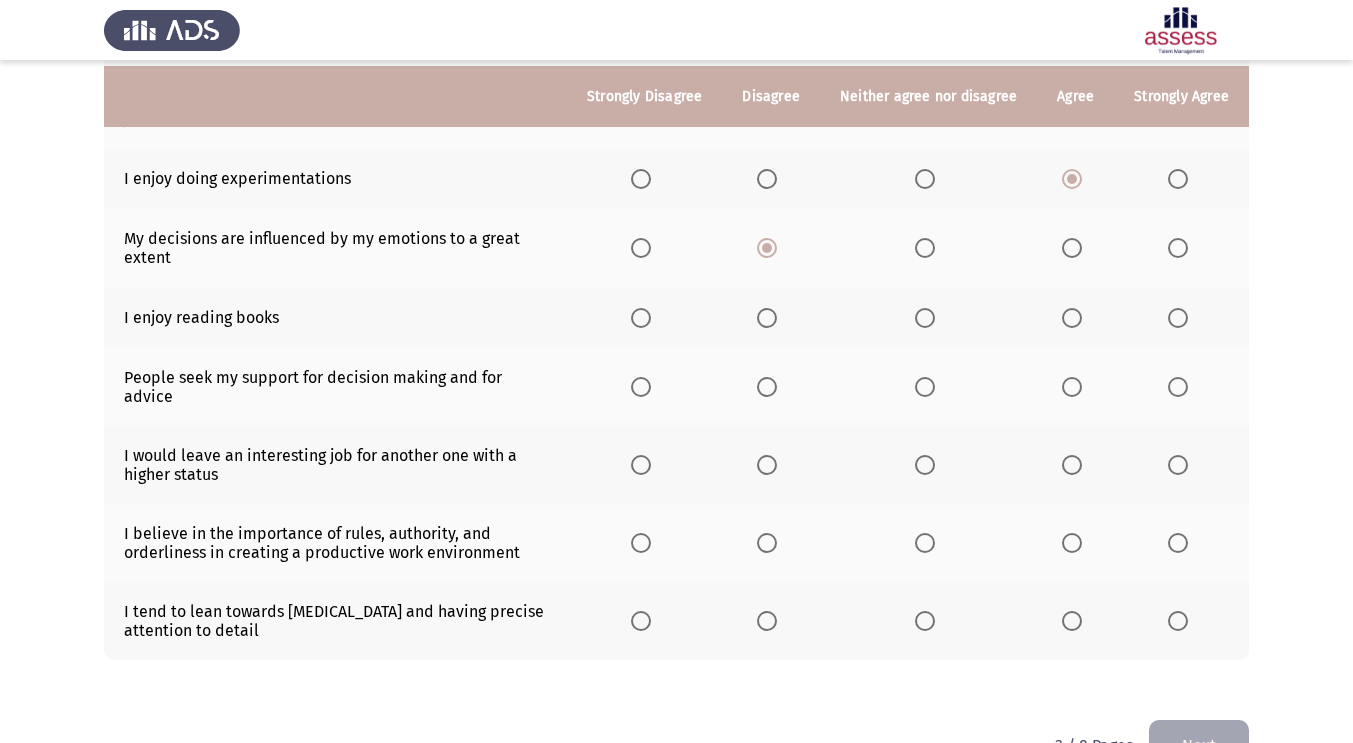 scroll, scrollTop: 335, scrollLeft: 0, axis: vertical 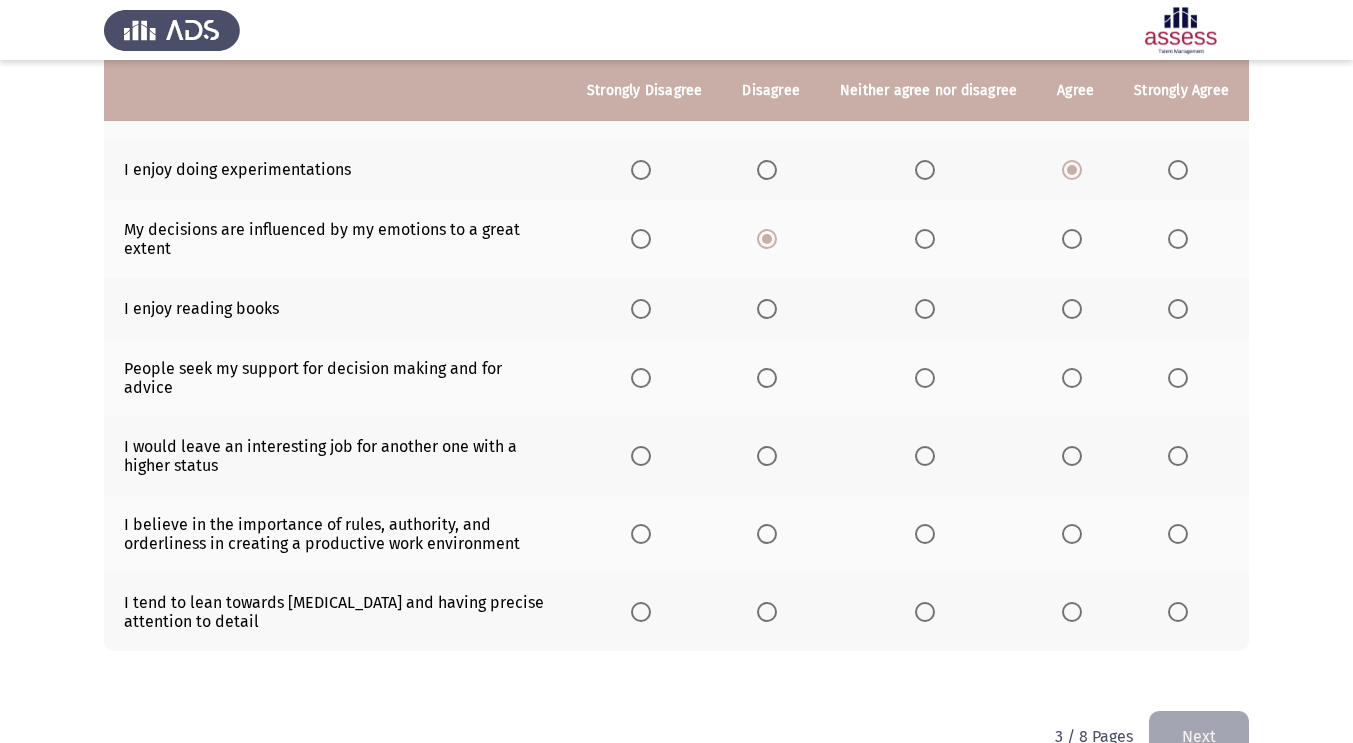 click at bounding box center [1178, 309] 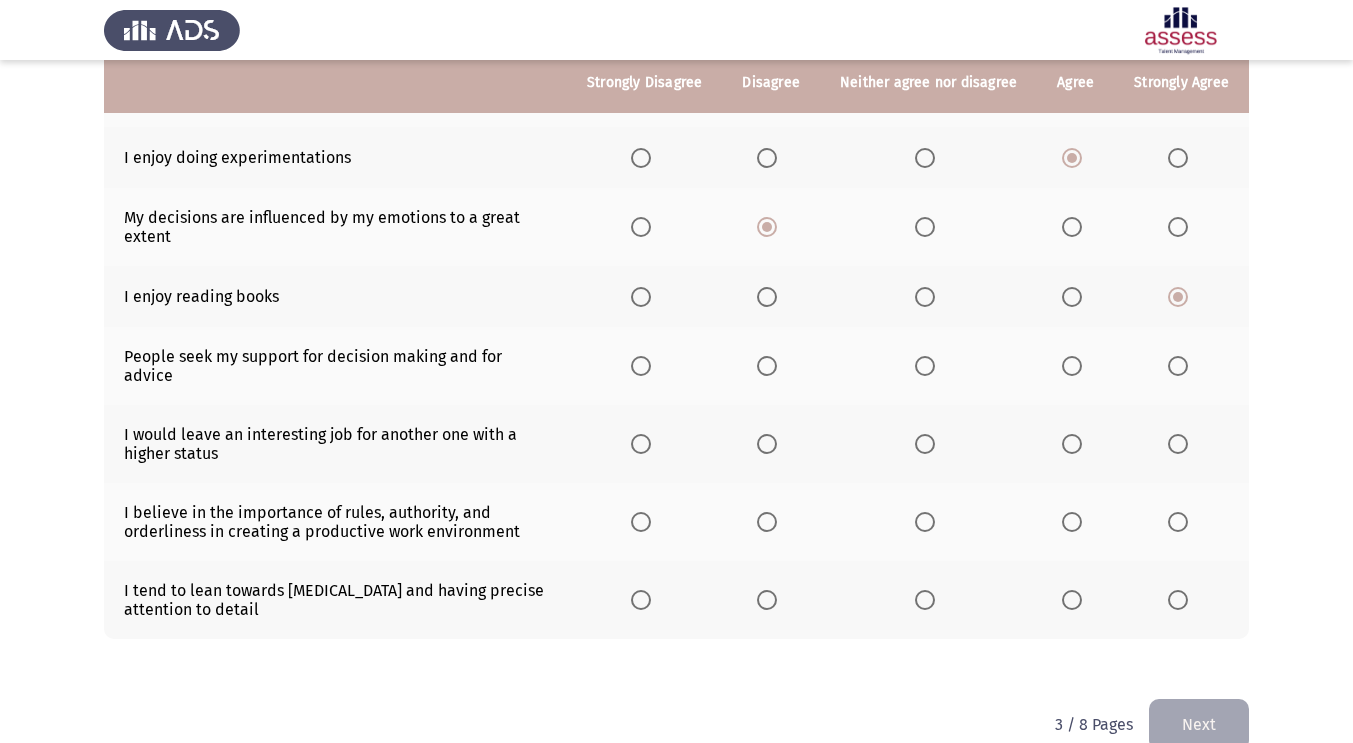 scroll, scrollTop: 365, scrollLeft: 0, axis: vertical 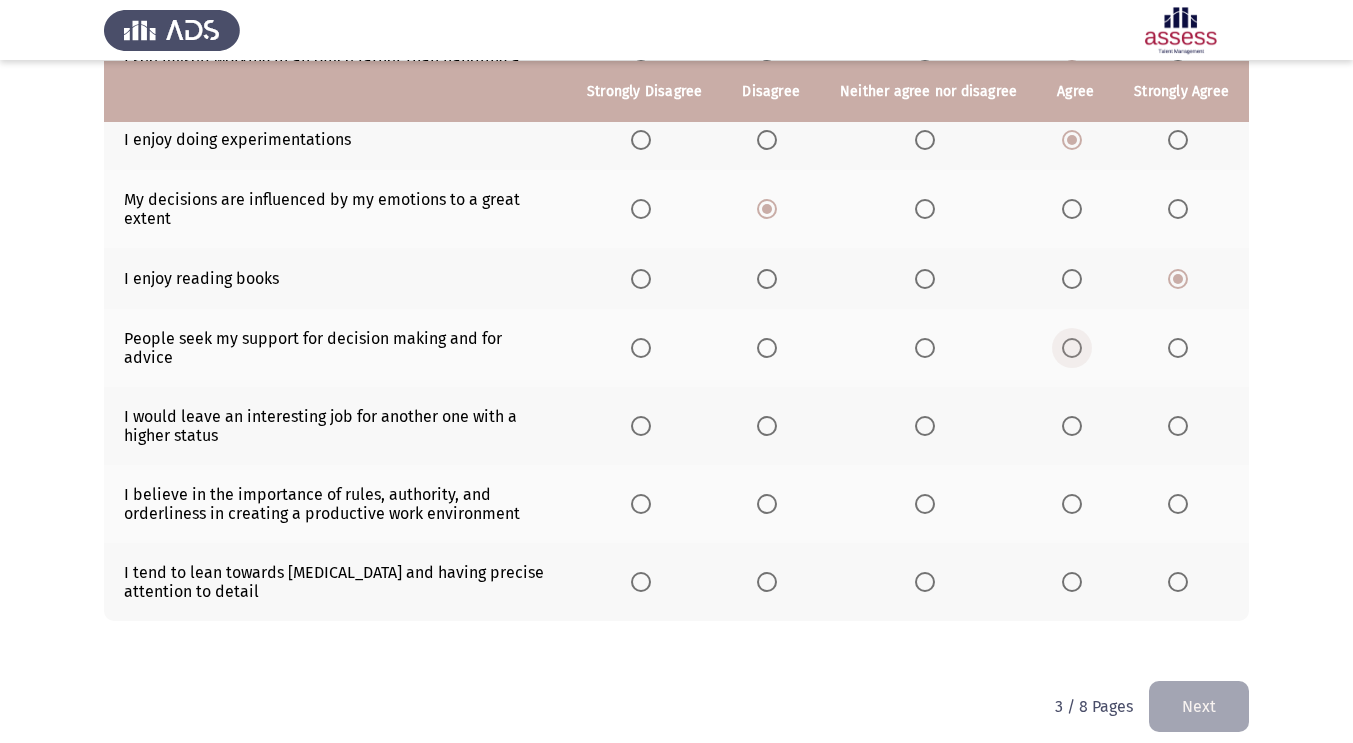 click at bounding box center (1072, 348) 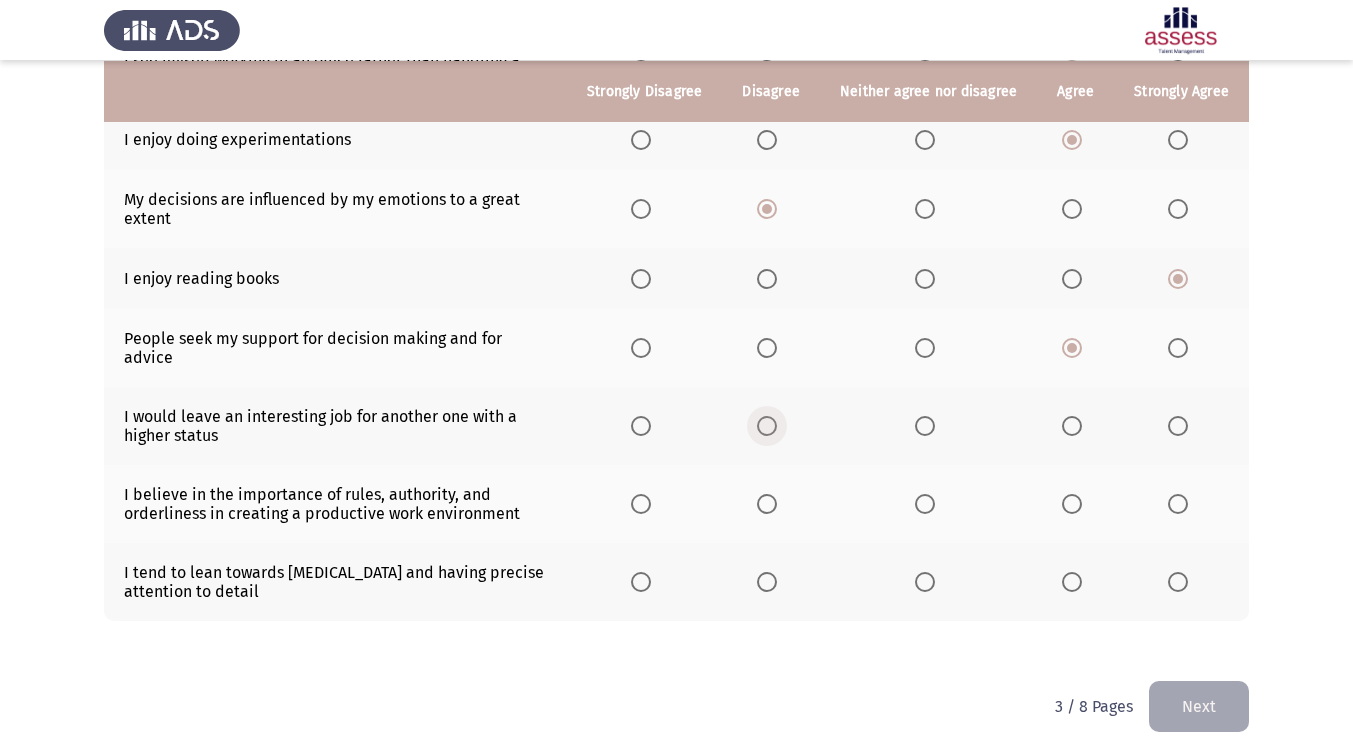 click at bounding box center (767, 426) 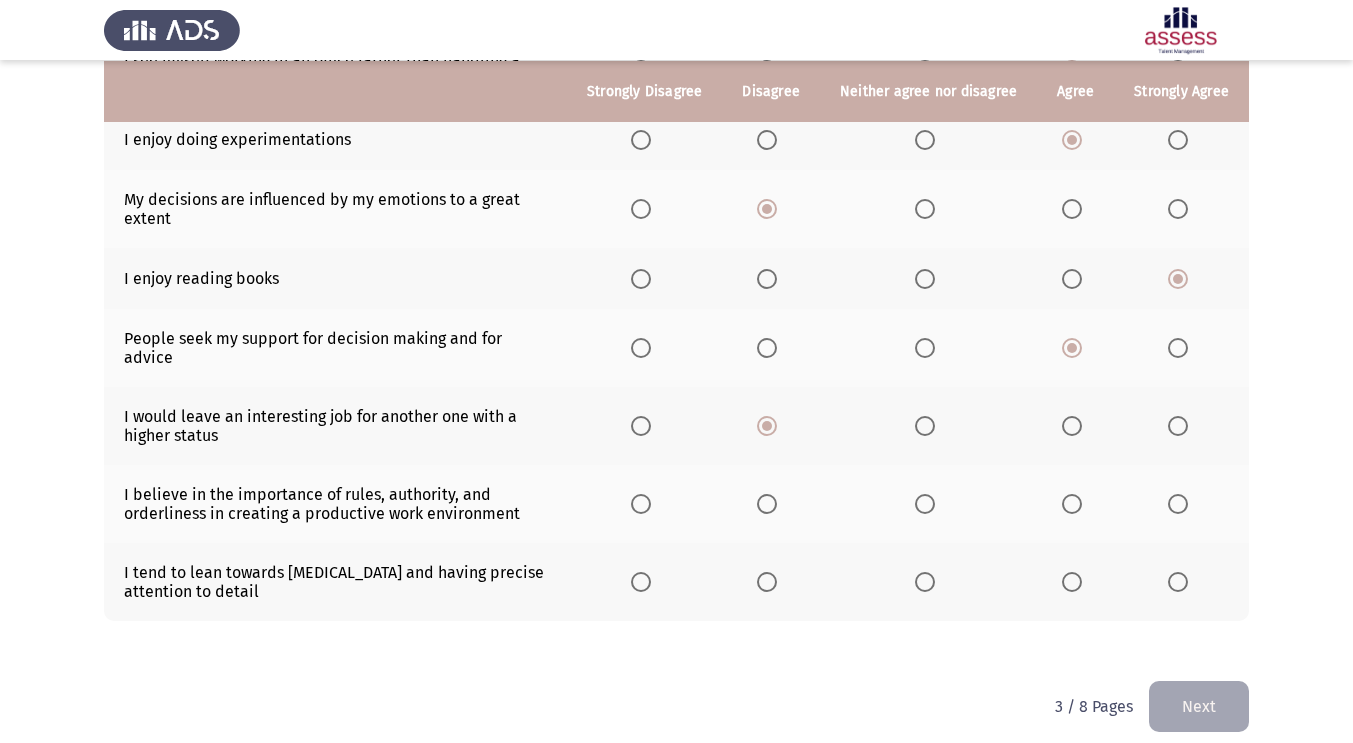 click 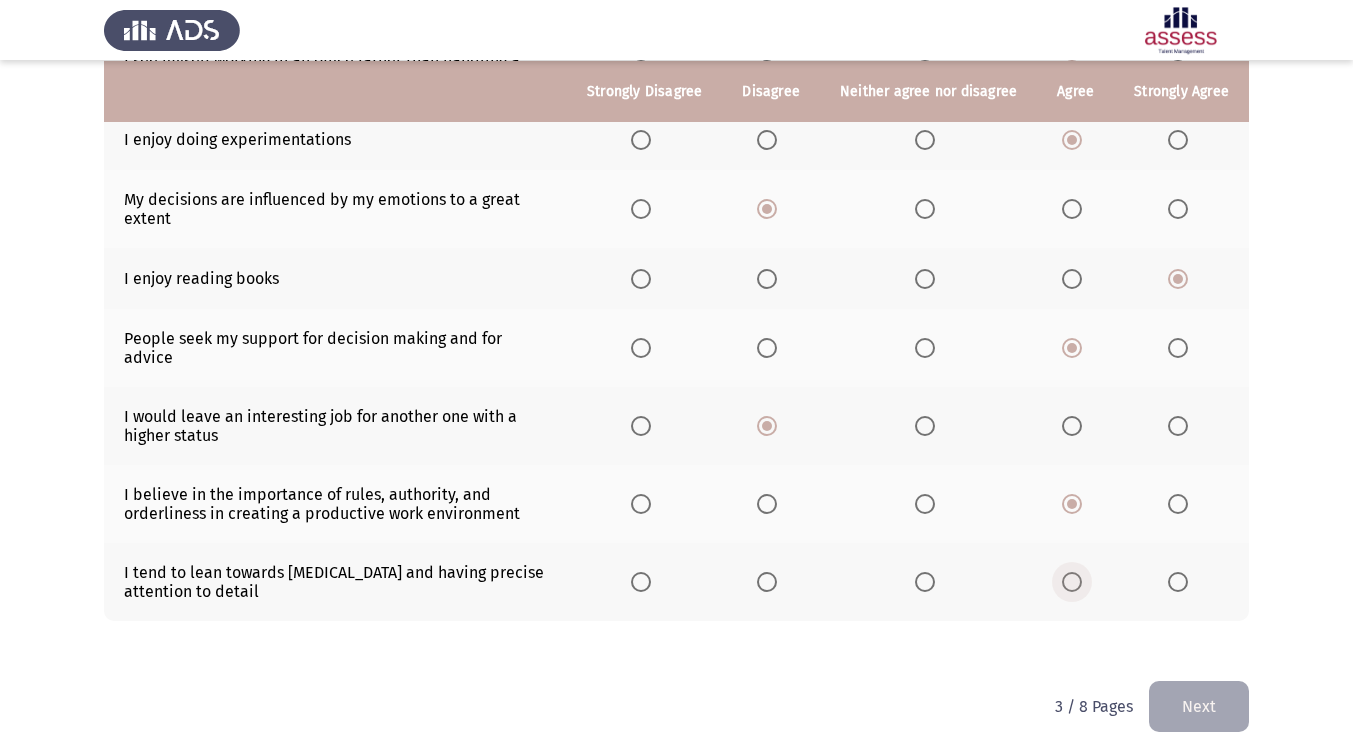 click at bounding box center (1072, 582) 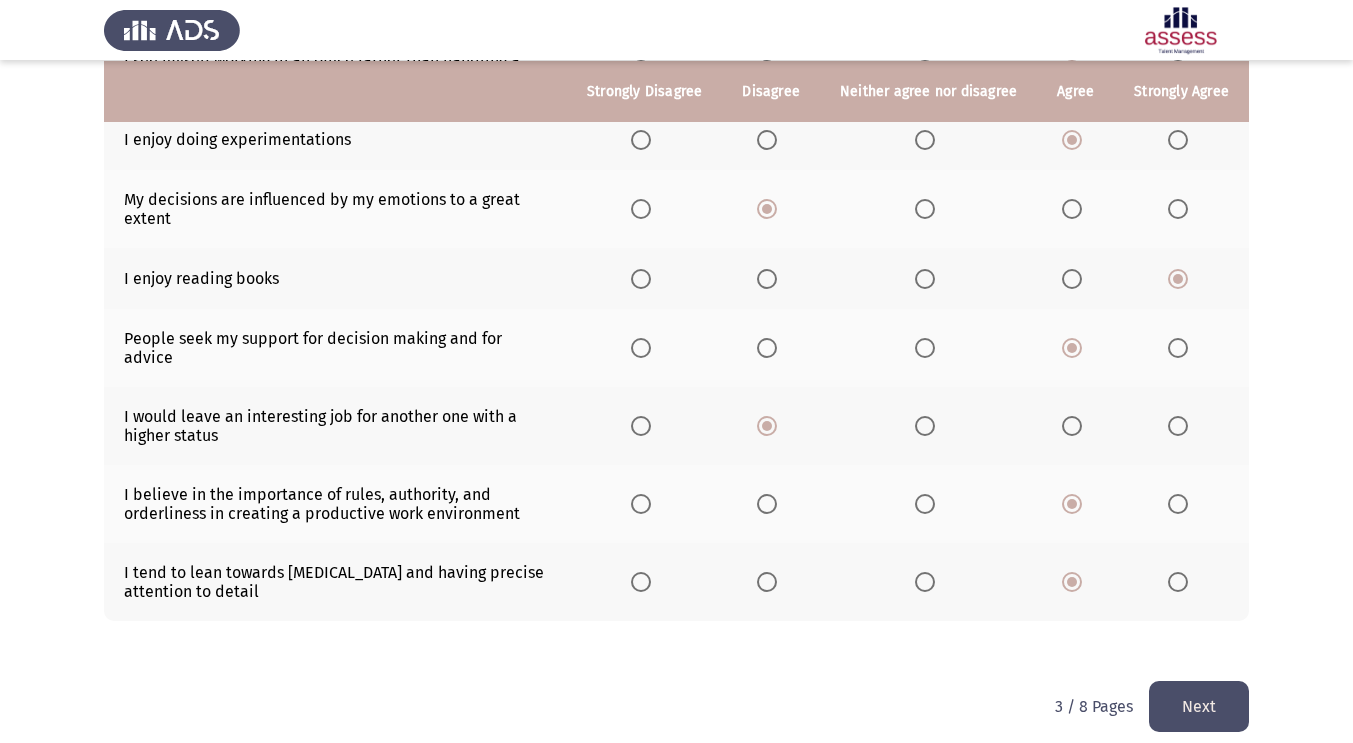 click on "Next" 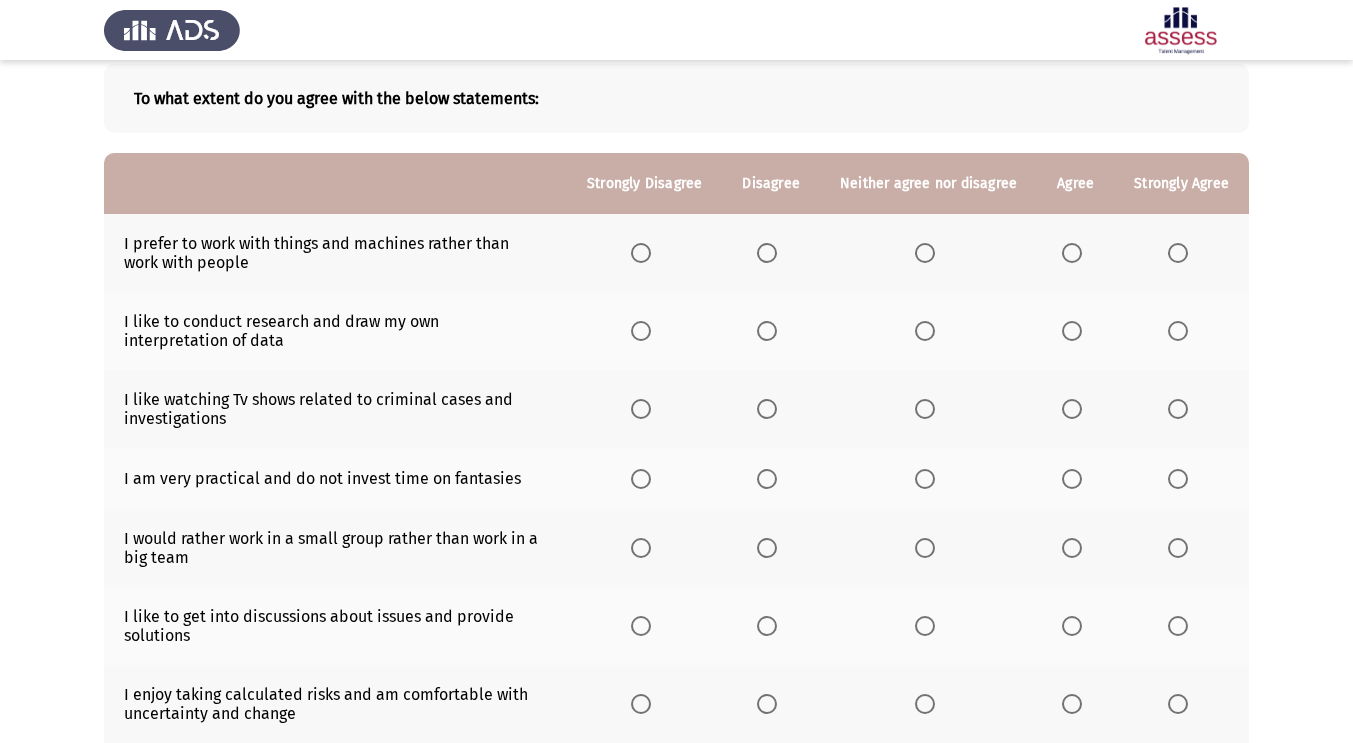 scroll, scrollTop: 109, scrollLeft: 0, axis: vertical 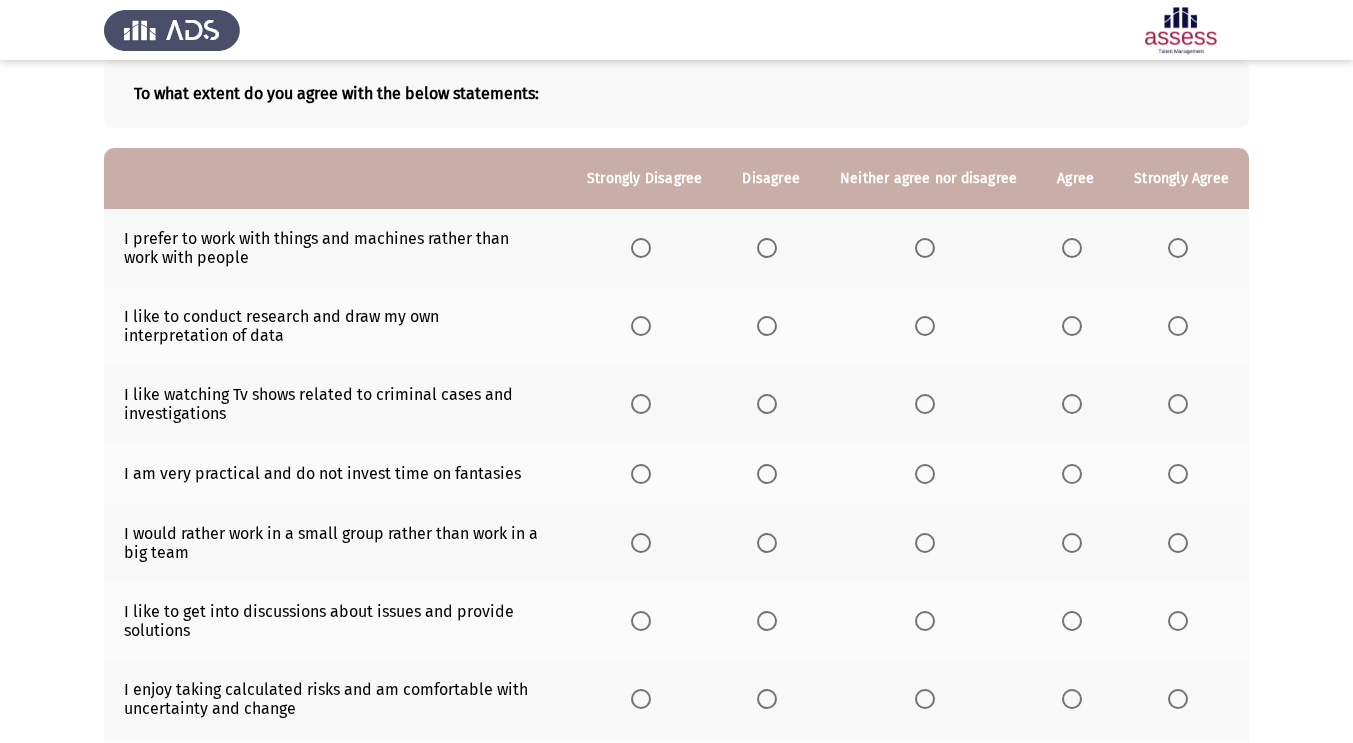 click at bounding box center [767, 248] 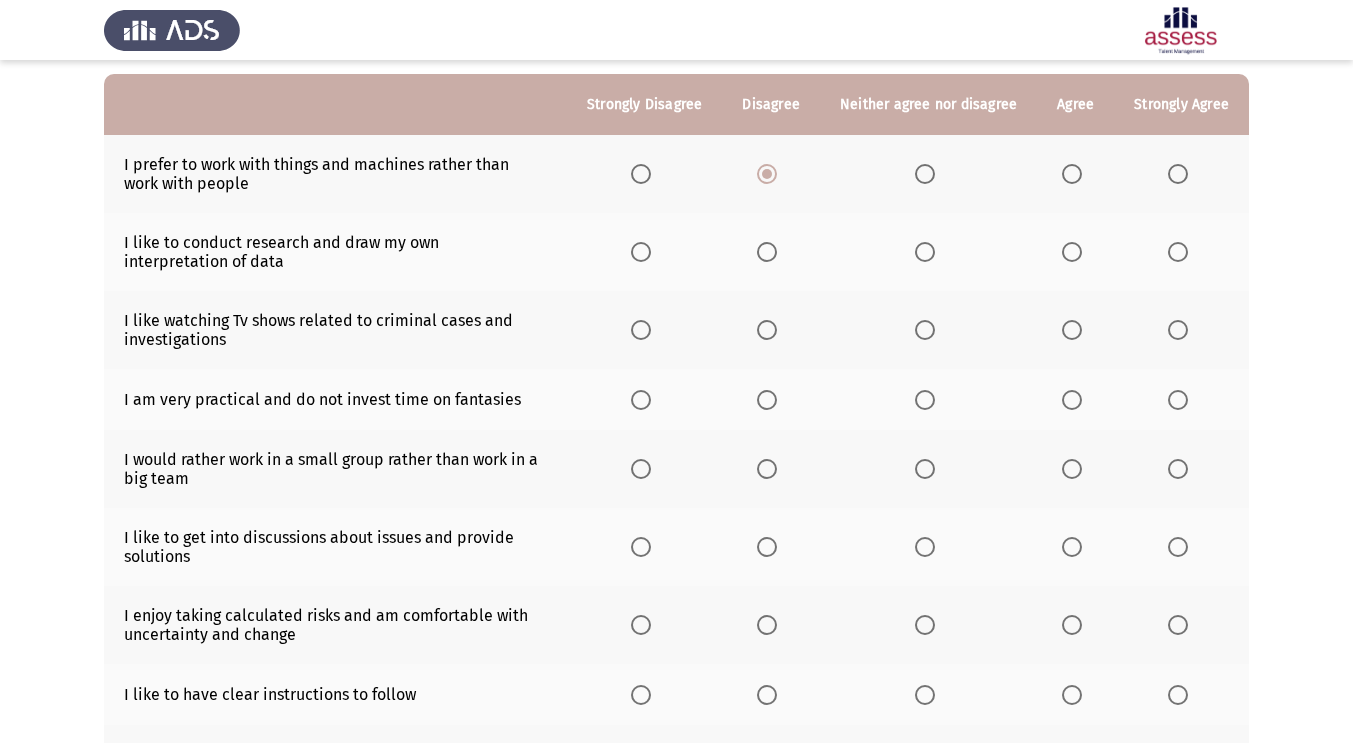 scroll, scrollTop: 193, scrollLeft: 0, axis: vertical 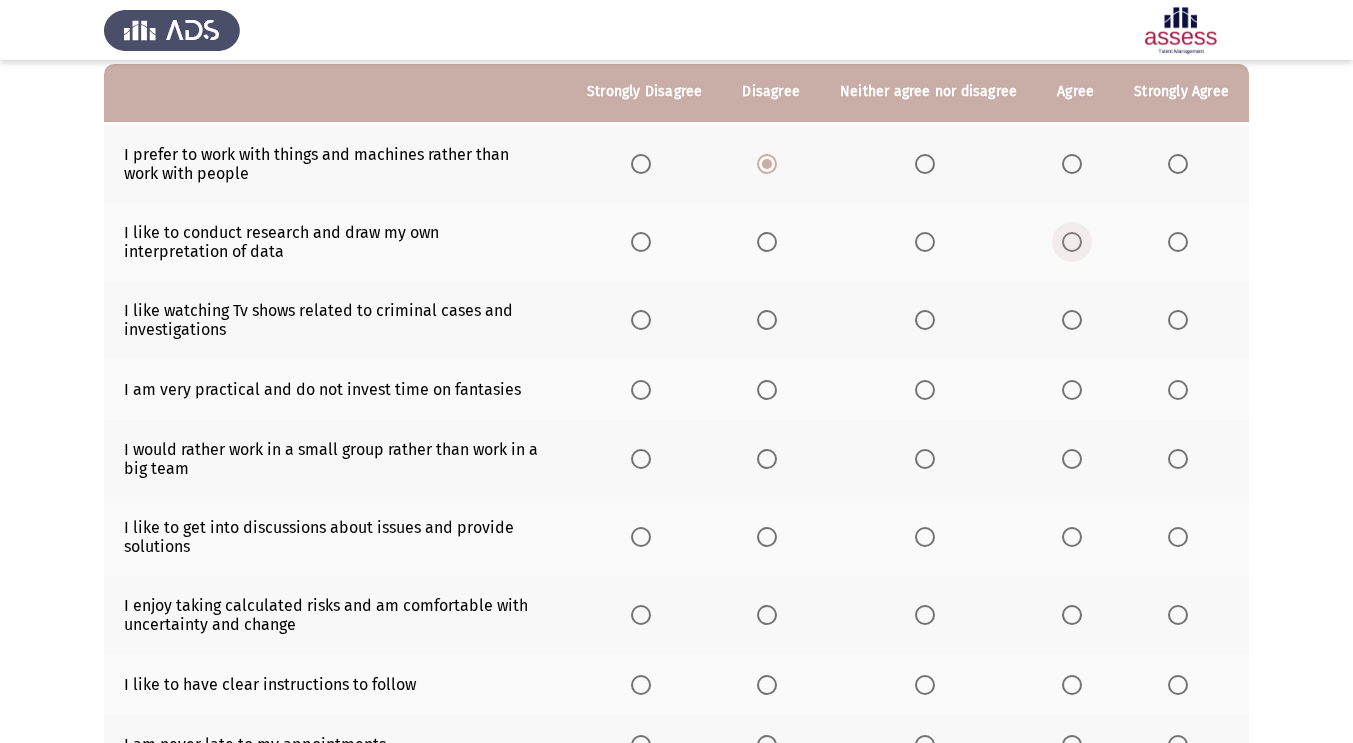click at bounding box center (1072, 242) 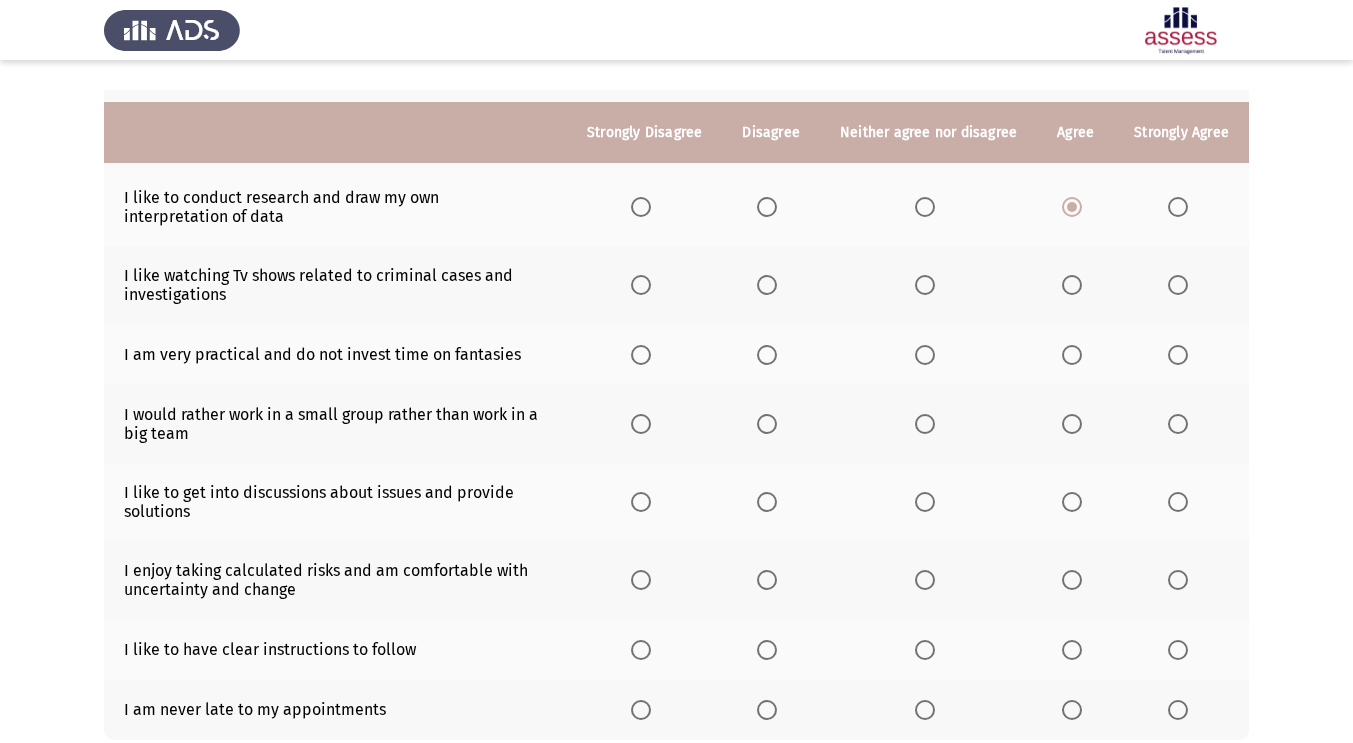 scroll, scrollTop: 196, scrollLeft: 0, axis: vertical 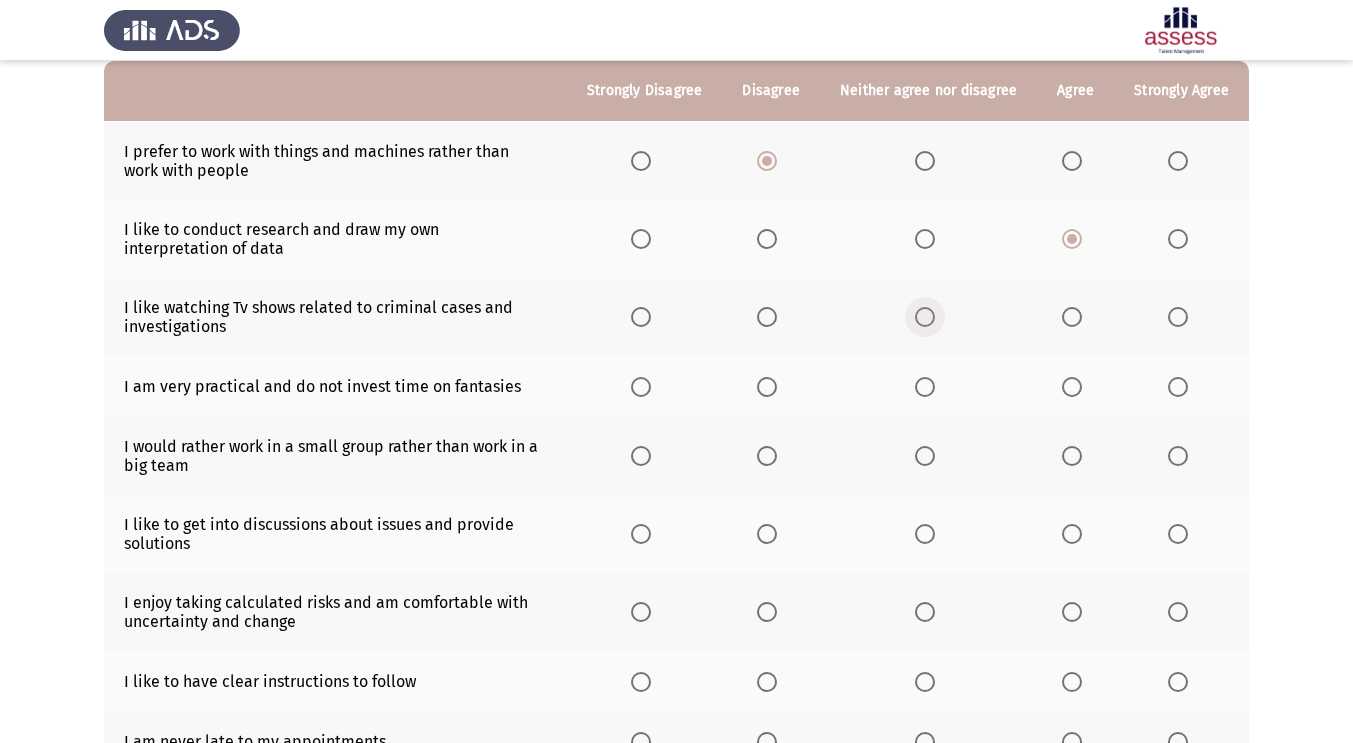 click at bounding box center (925, 317) 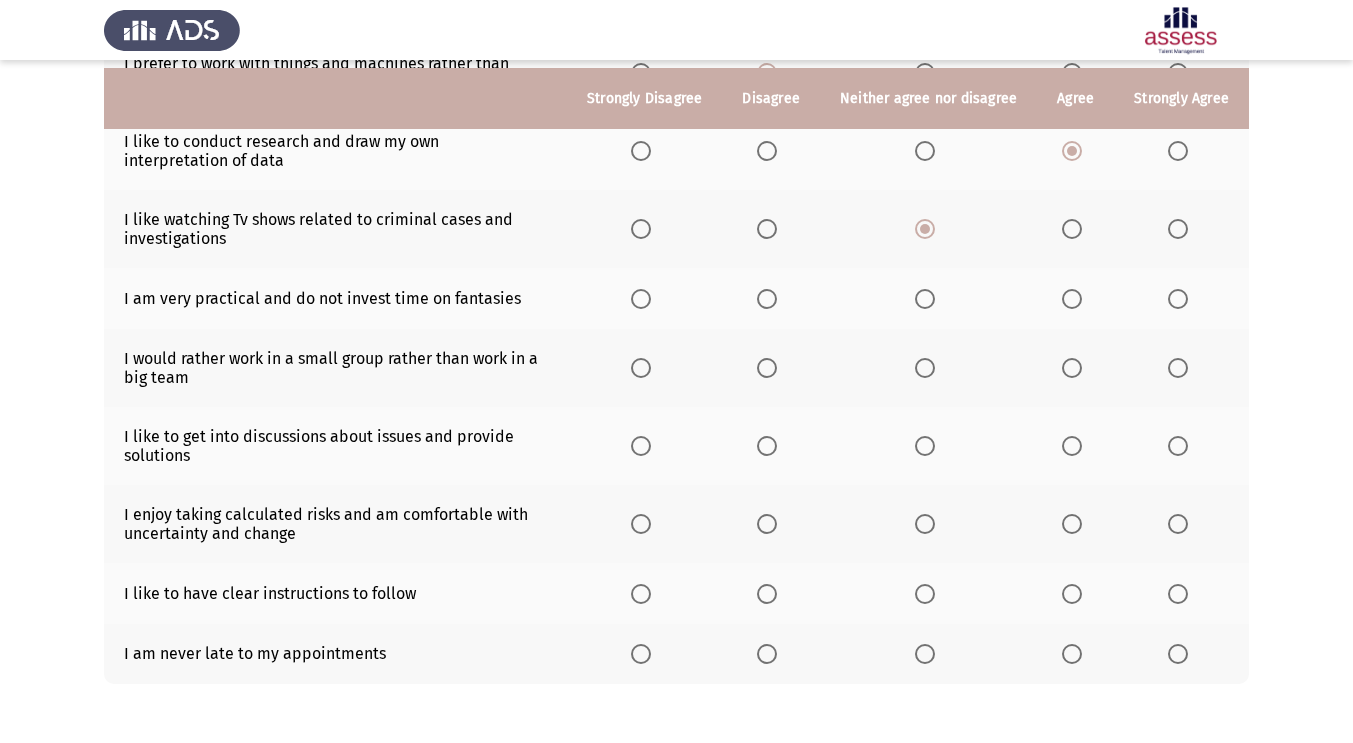 scroll, scrollTop: 291, scrollLeft: 0, axis: vertical 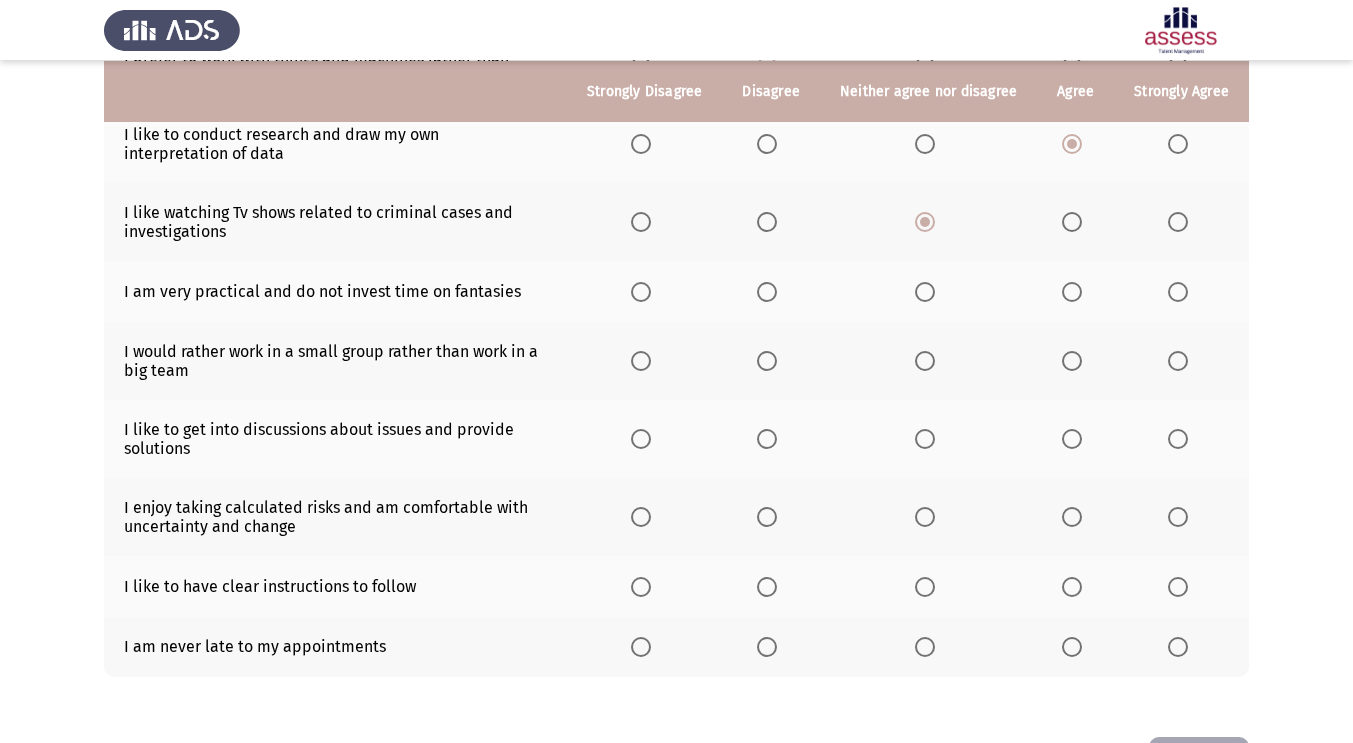 click at bounding box center (1072, 292) 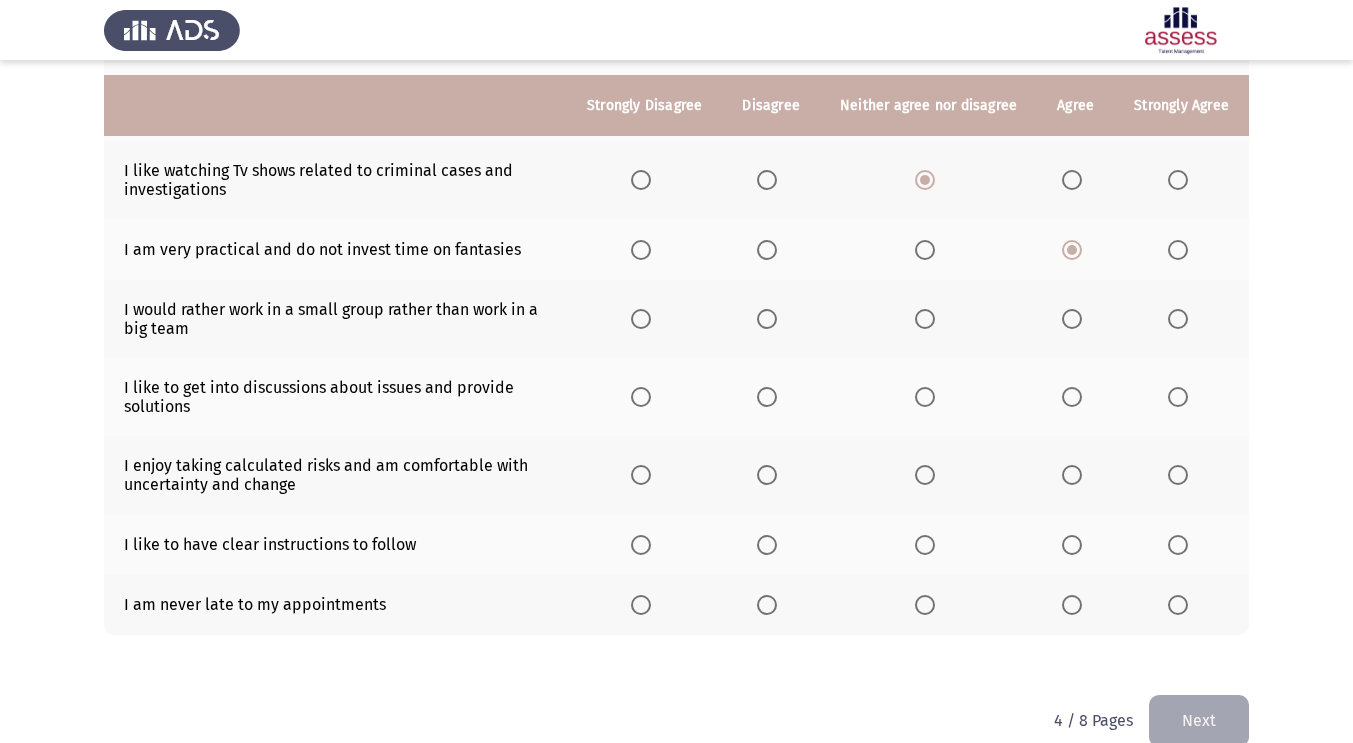 scroll, scrollTop: 358, scrollLeft: 0, axis: vertical 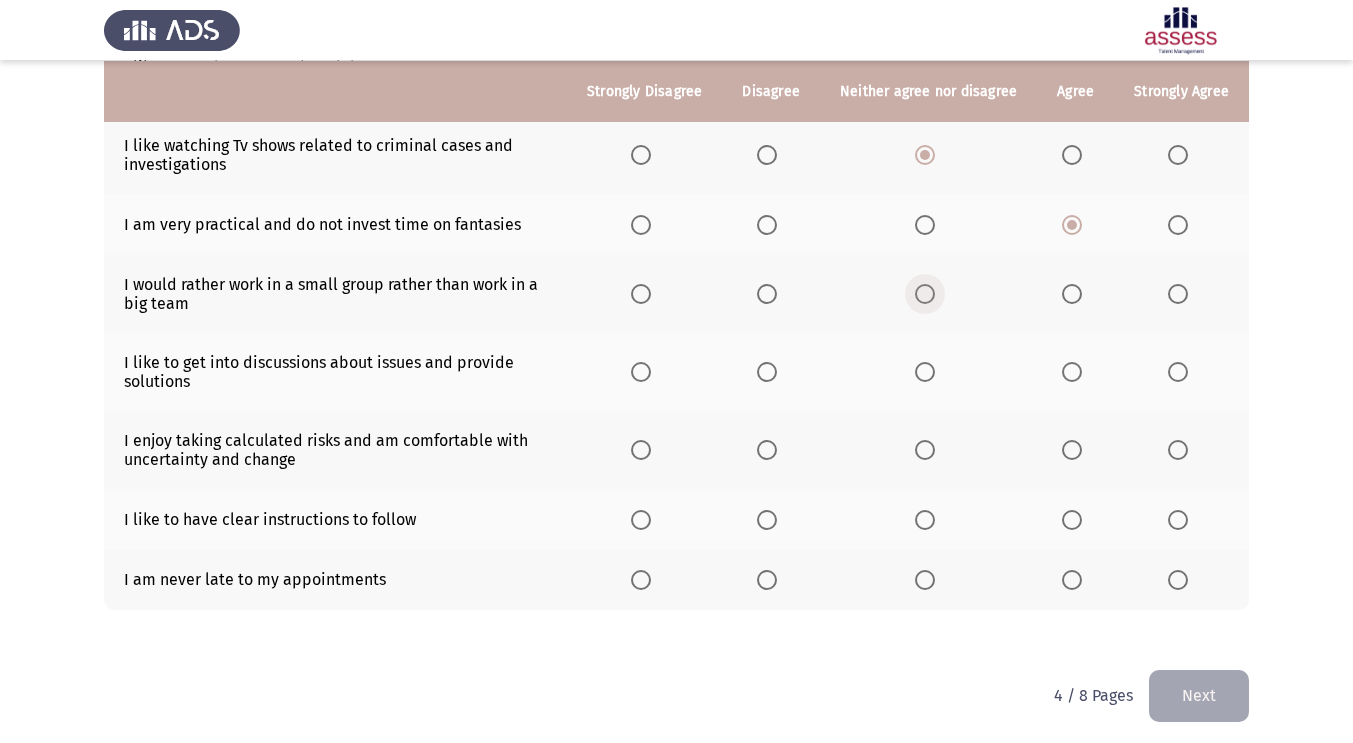 click at bounding box center (925, 294) 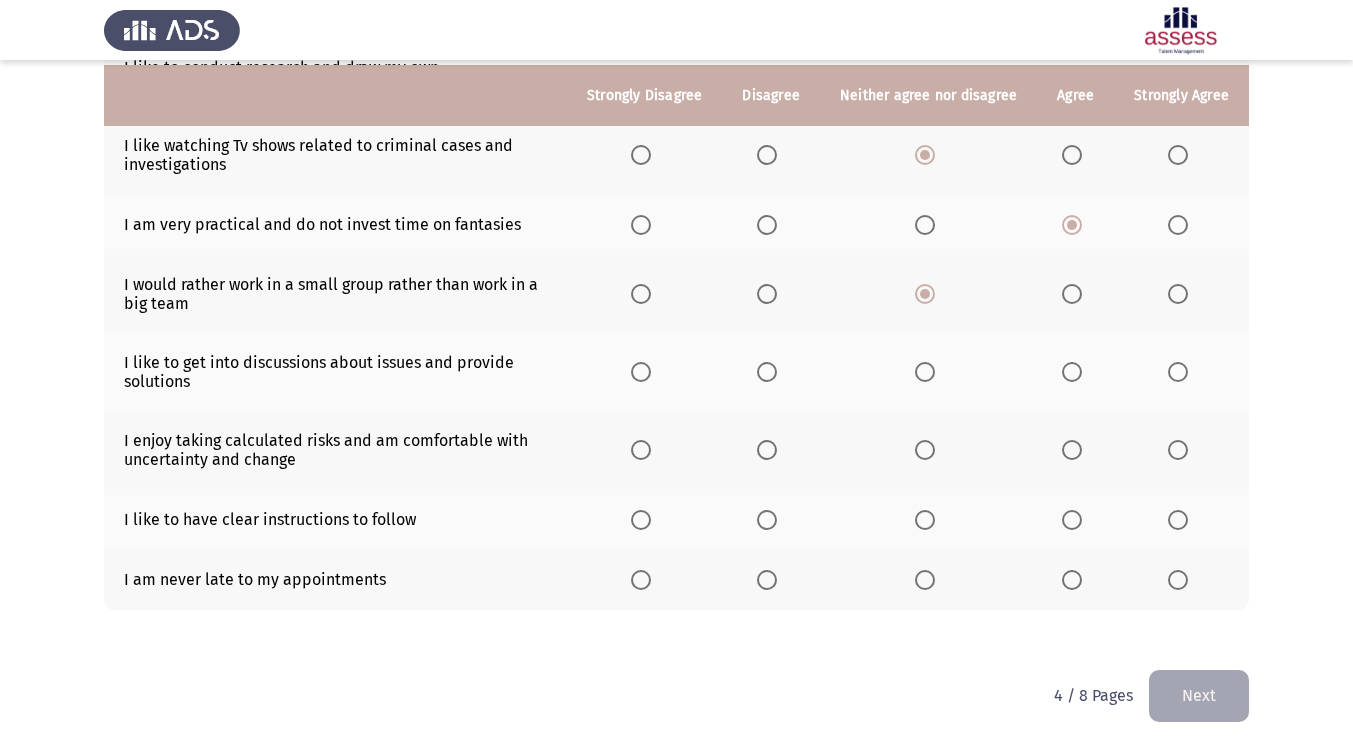 scroll, scrollTop: 365, scrollLeft: 0, axis: vertical 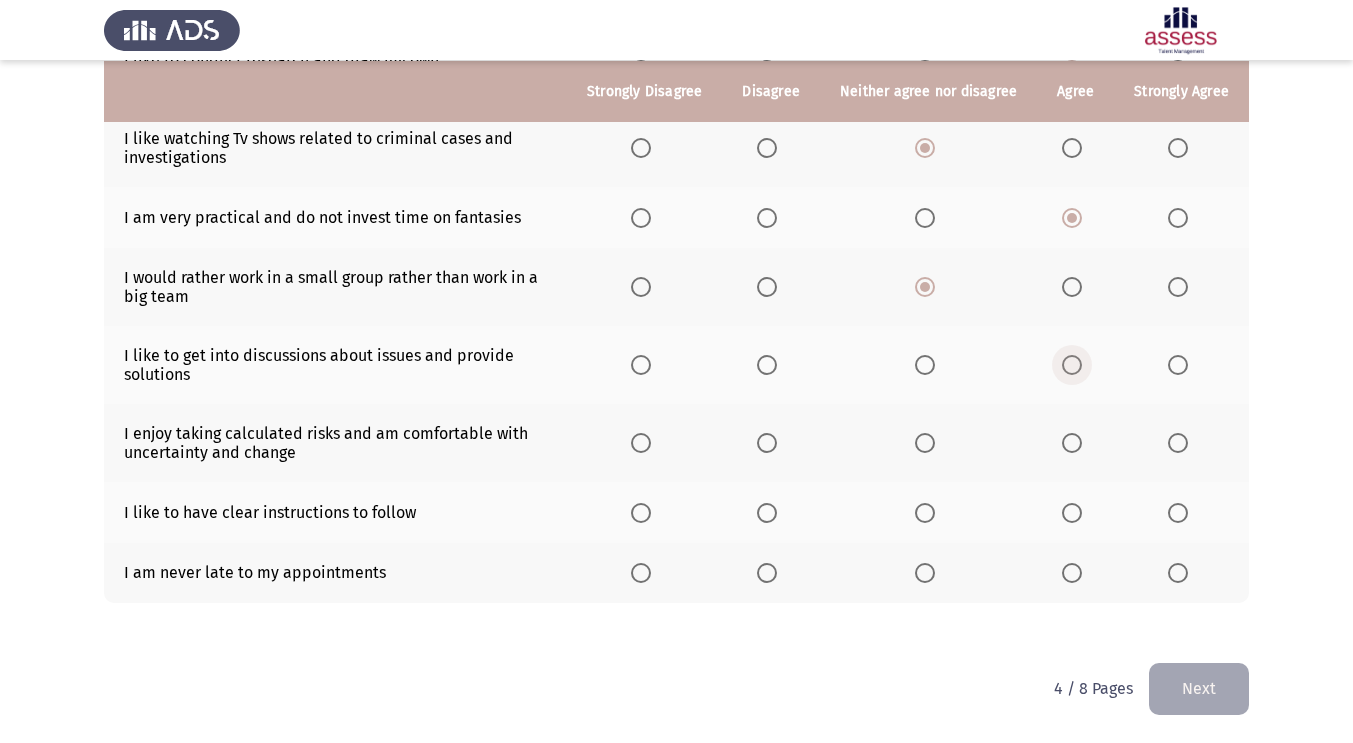 click at bounding box center (1072, 365) 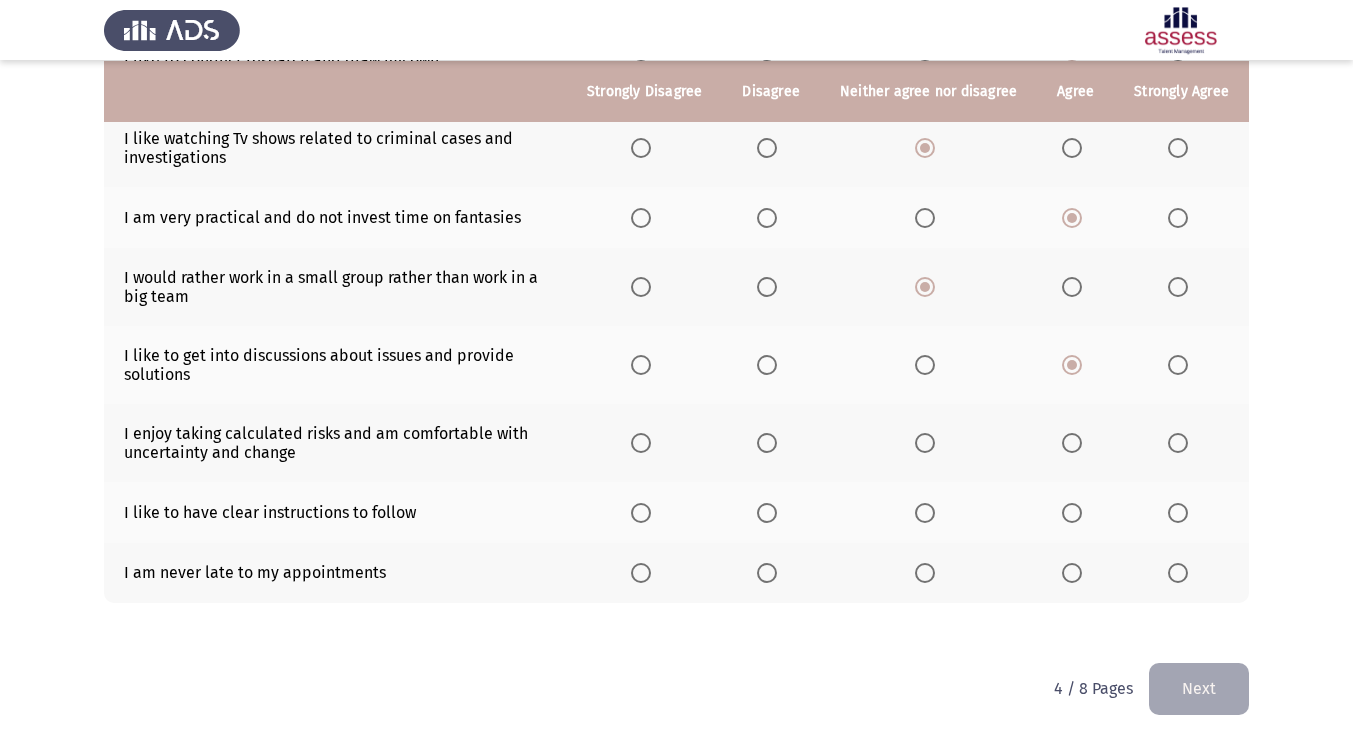 click at bounding box center (1072, 443) 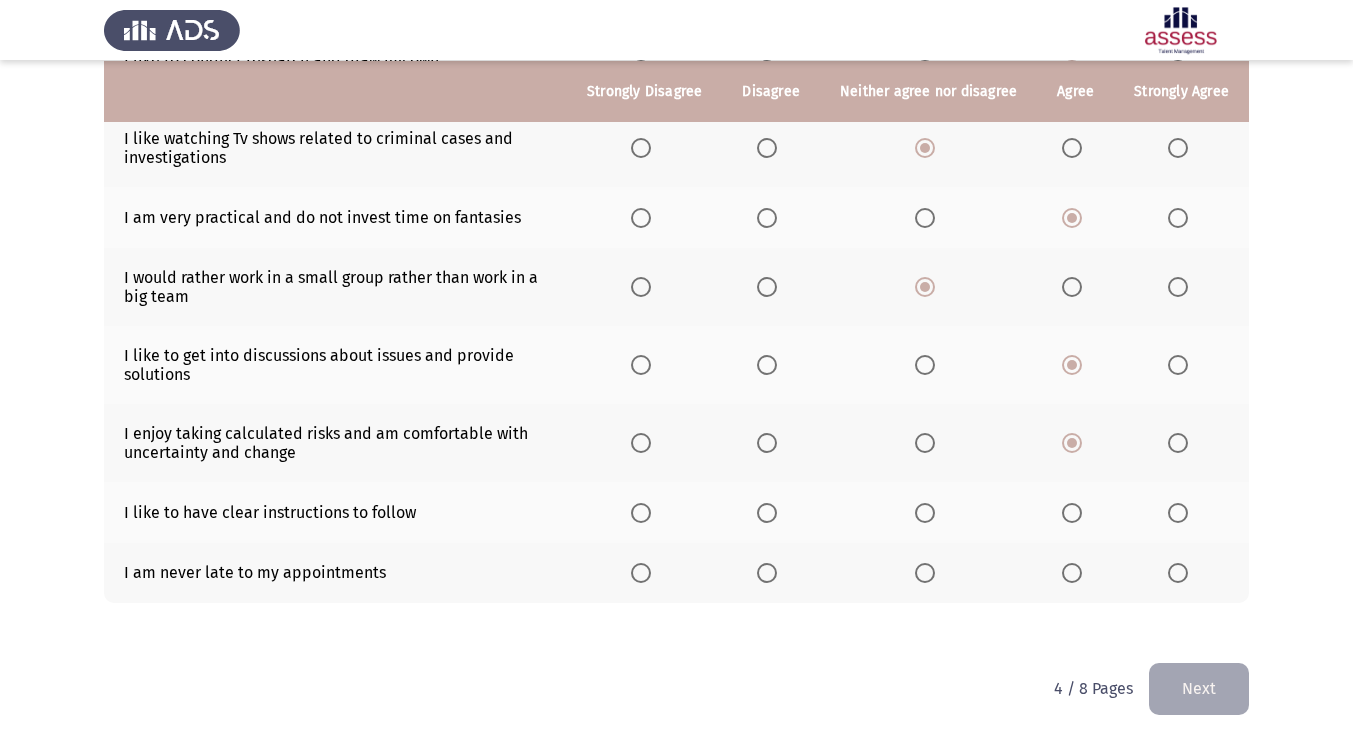 click at bounding box center (925, 513) 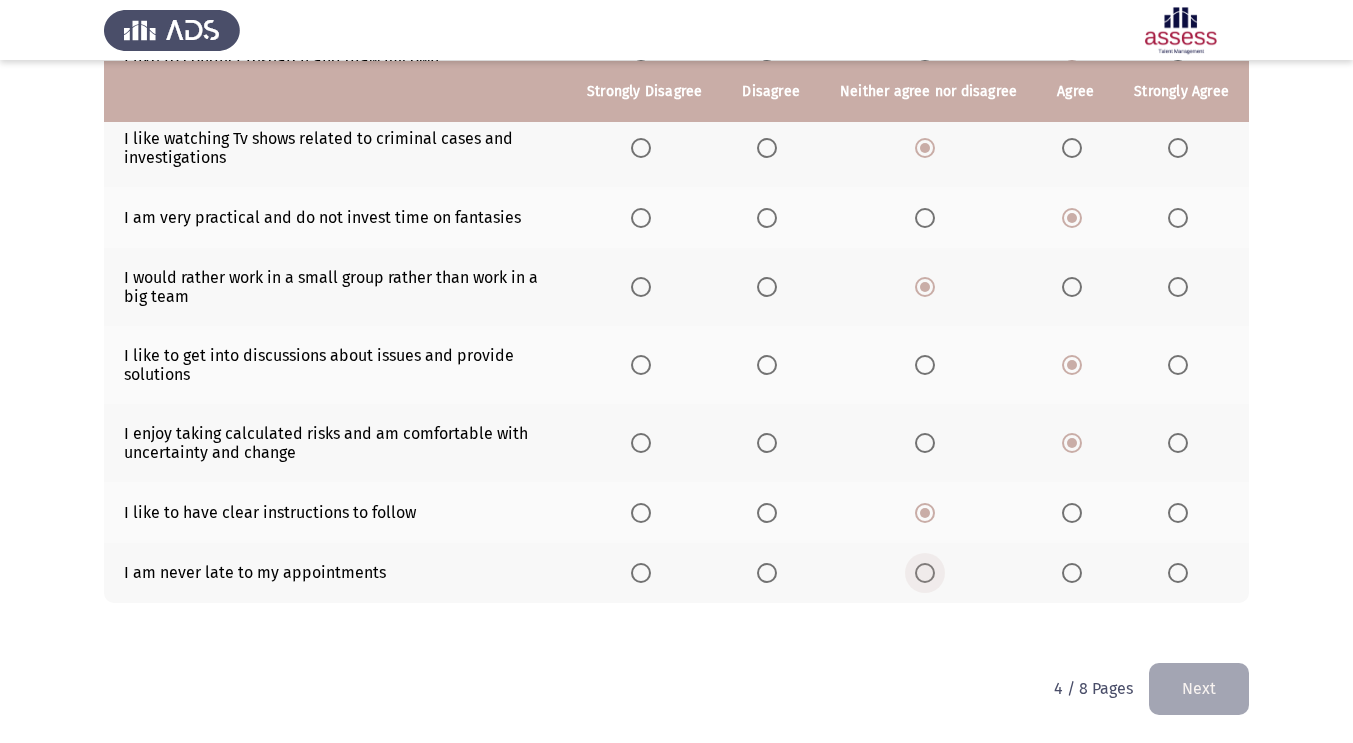 click at bounding box center [925, 573] 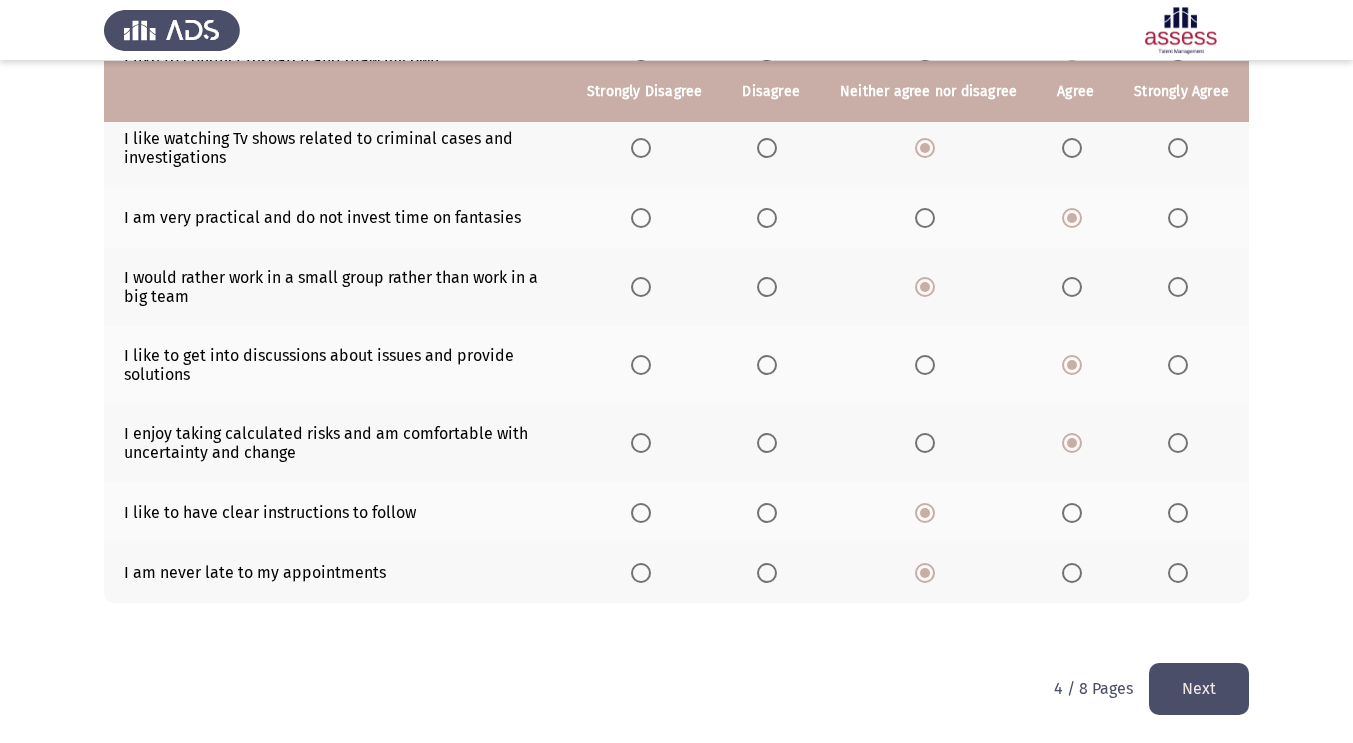 click on "Next" 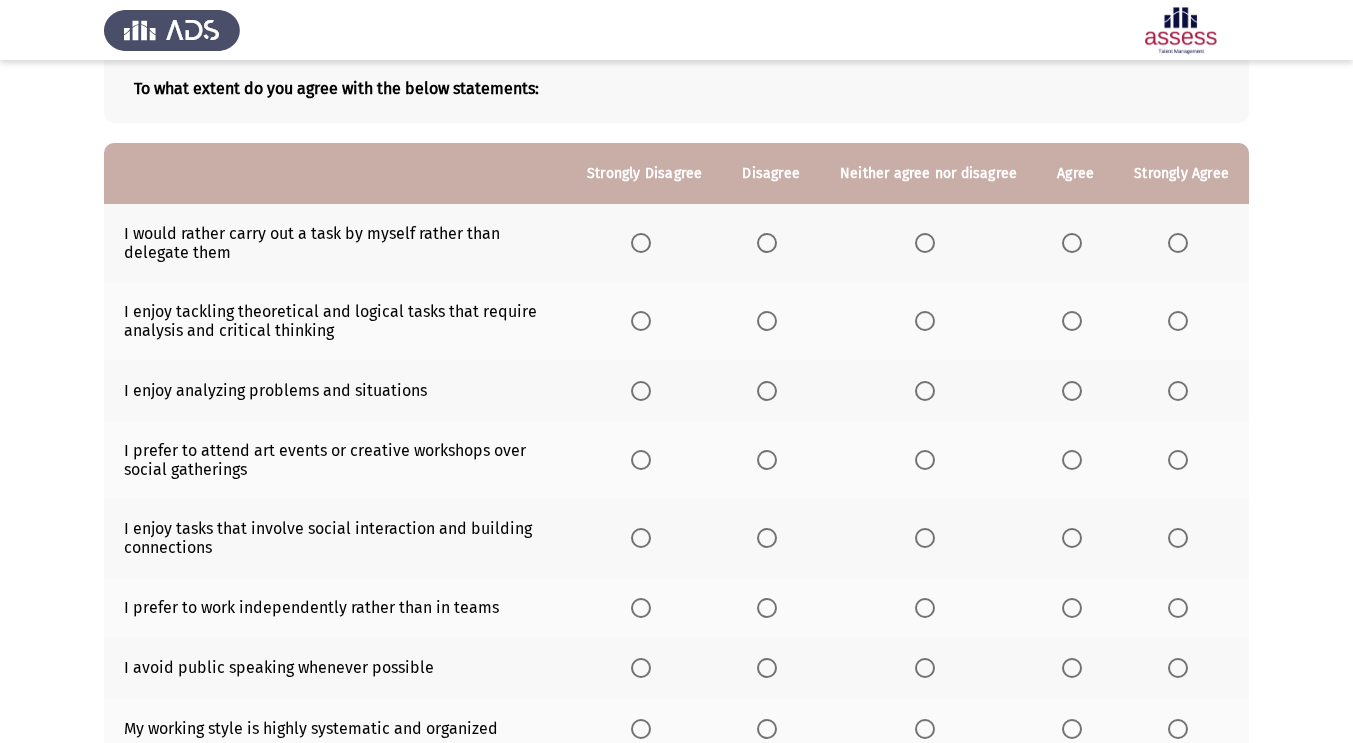 scroll, scrollTop: 126, scrollLeft: 0, axis: vertical 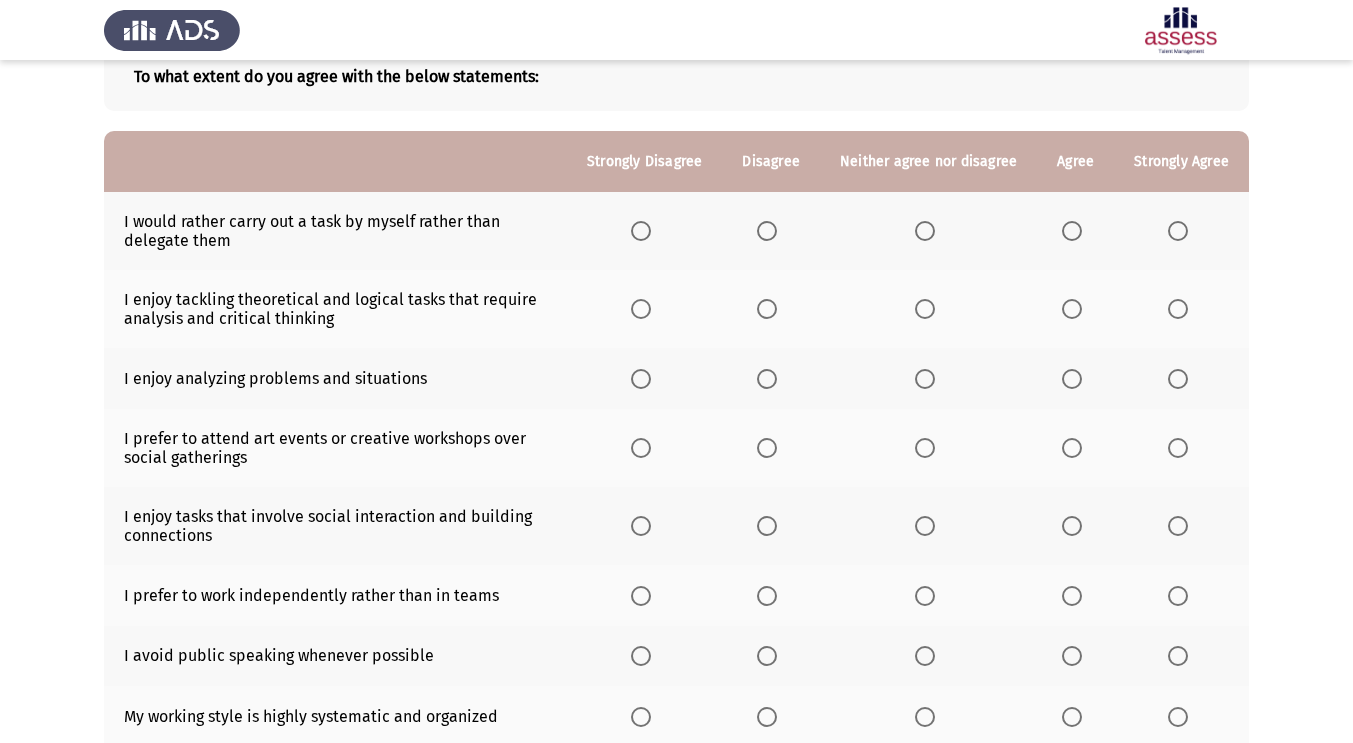 click at bounding box center [925, 231] 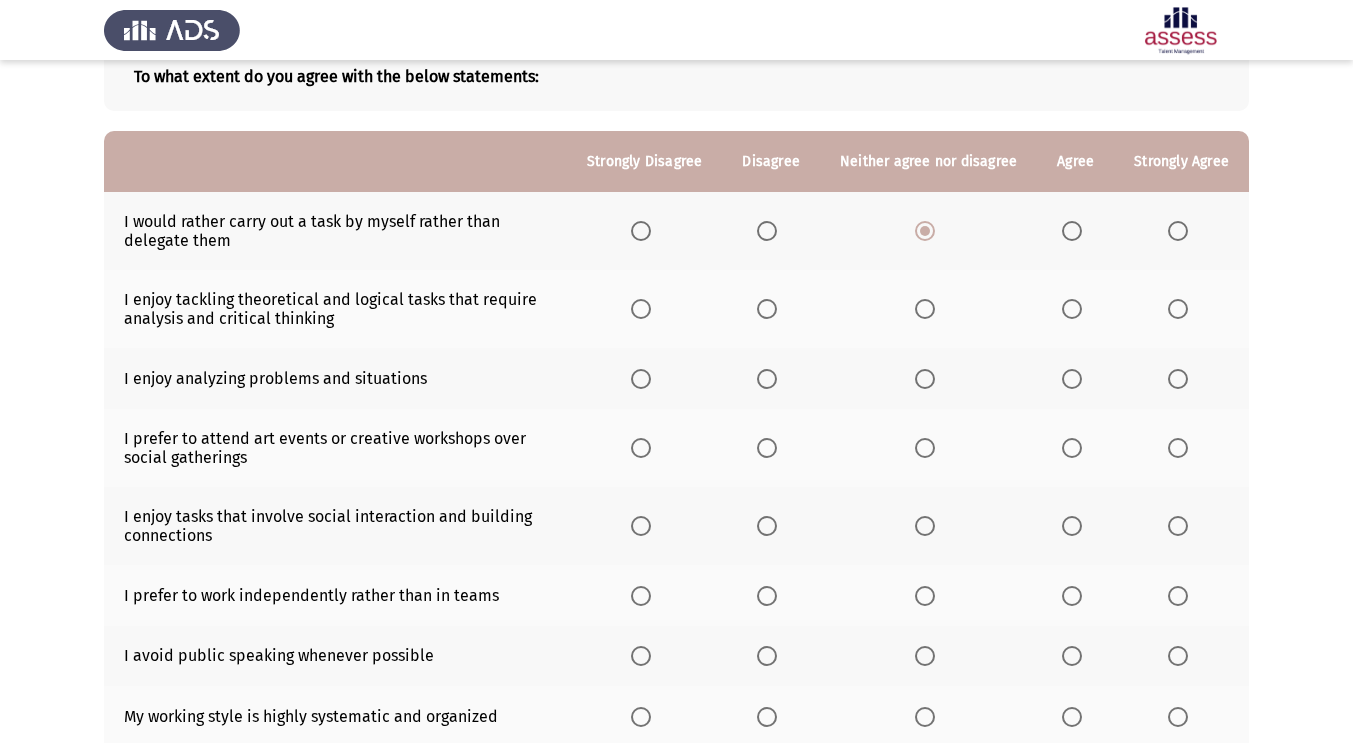 click at bounding box center [1072, 309] 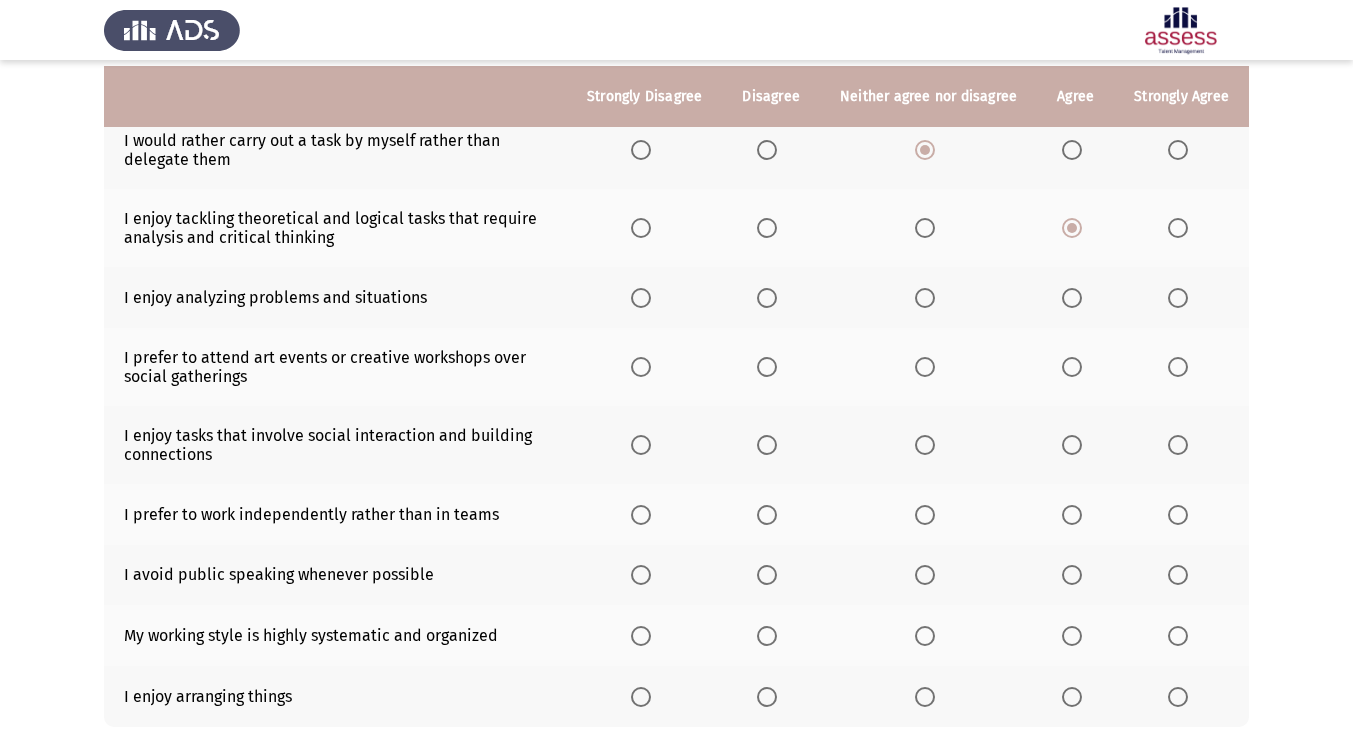 scroll, scrollTop: 212, scrollLeft: 0, axis: vertical 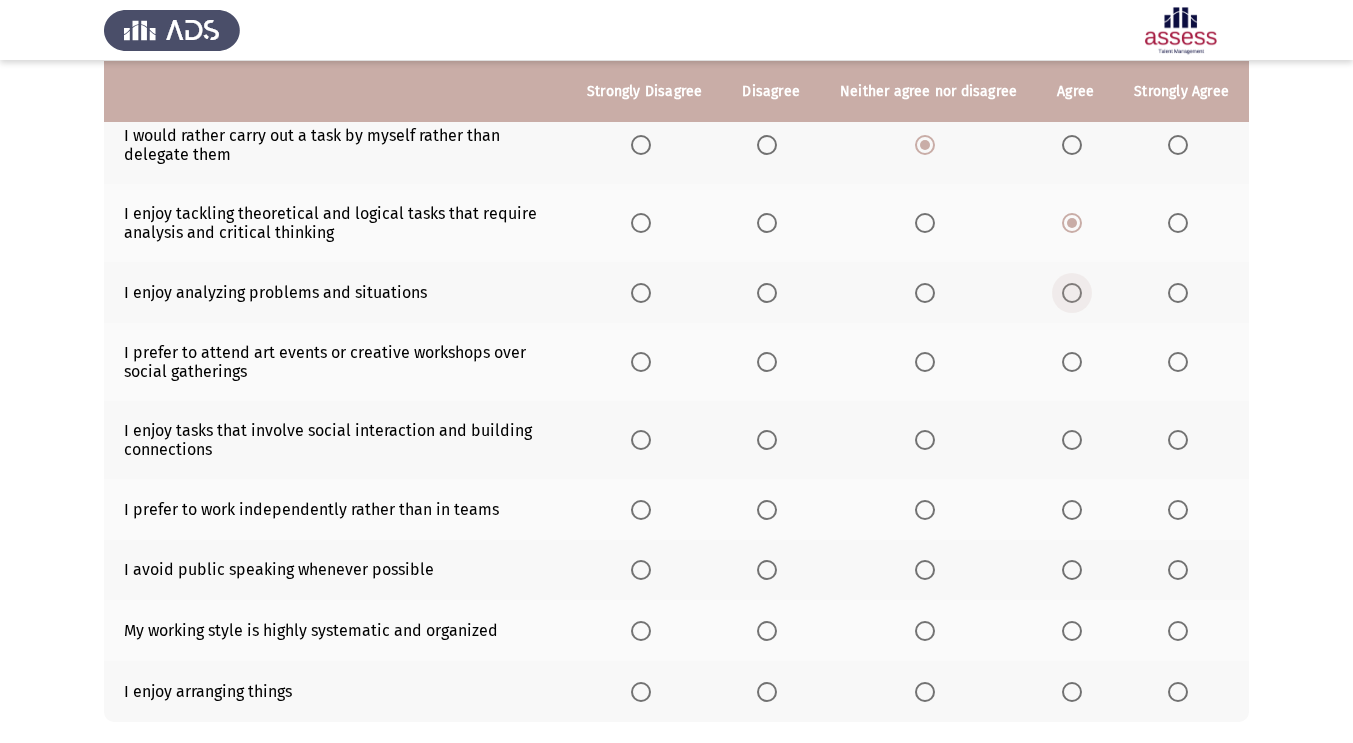click at bounding box center (1072, 293) 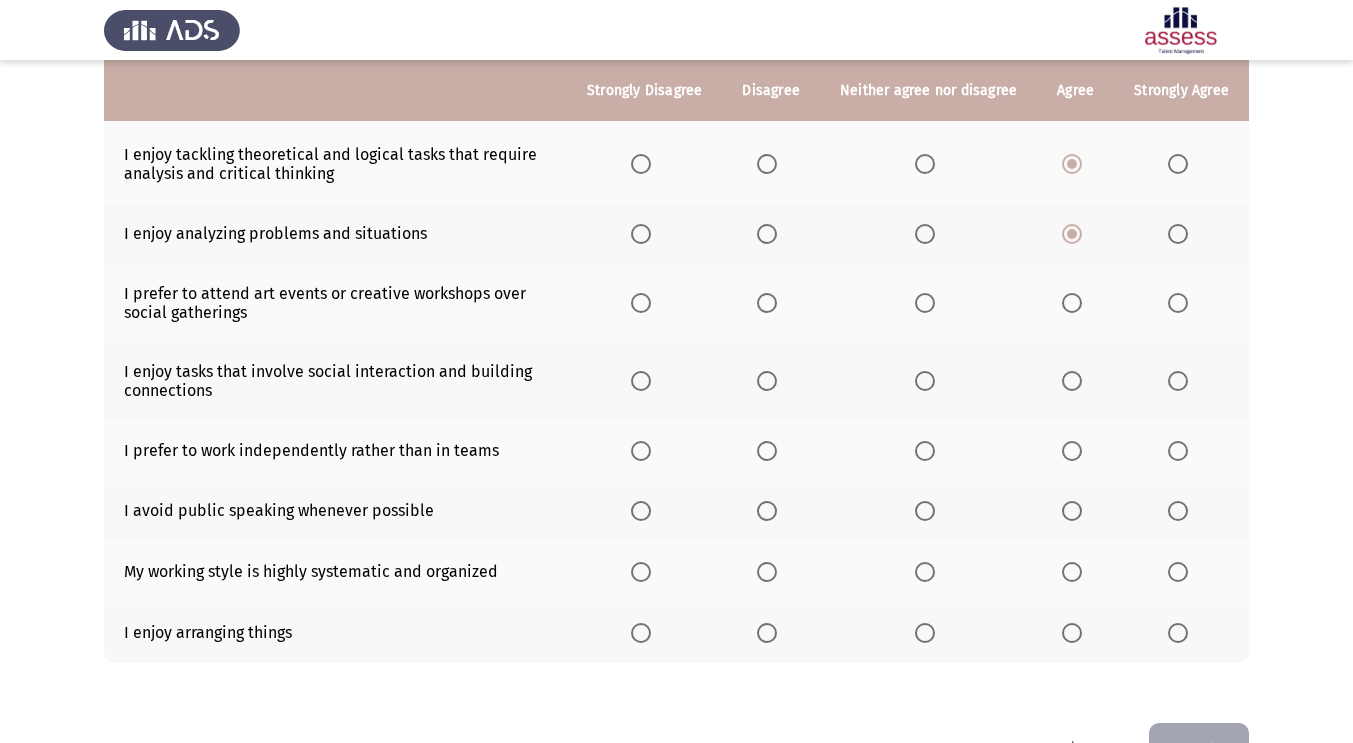 scroll, scrollTop: 273, scrollLeft: 0, axis: vertical 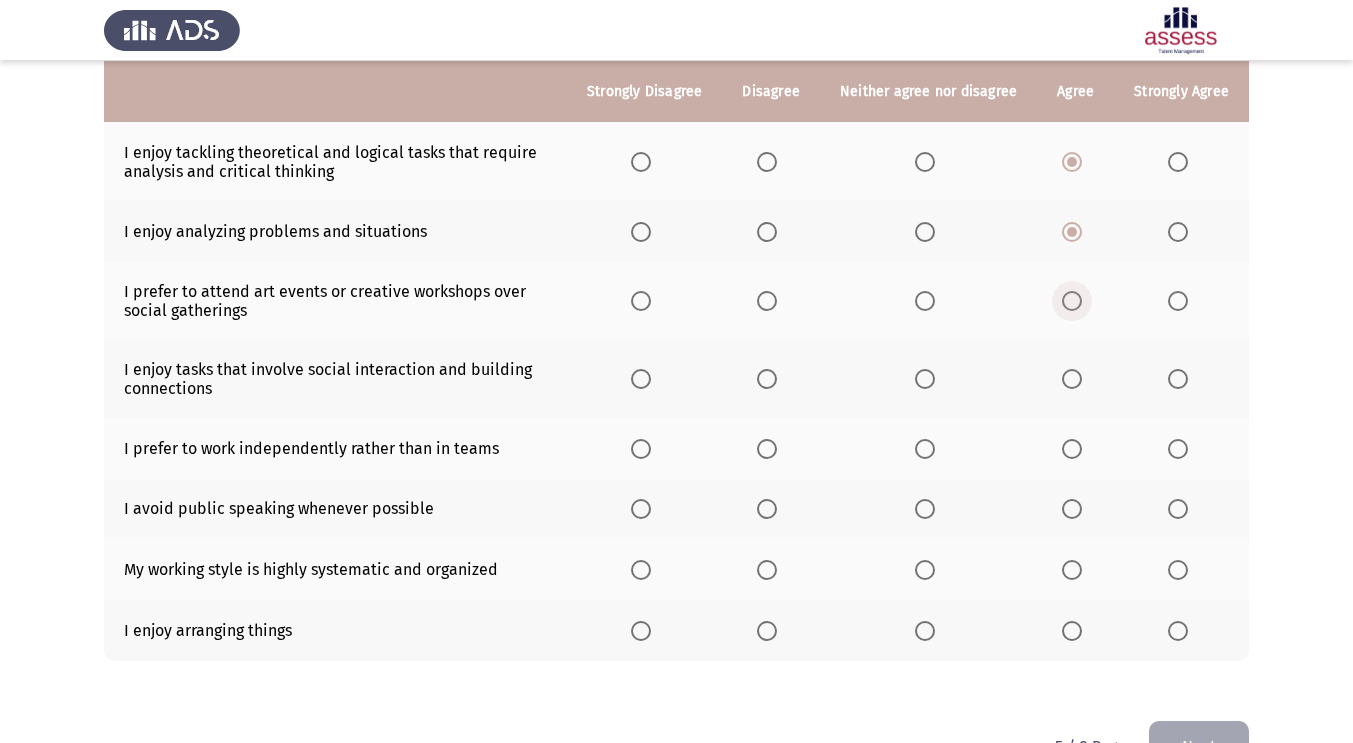 click at bounding box center [1072, 301] 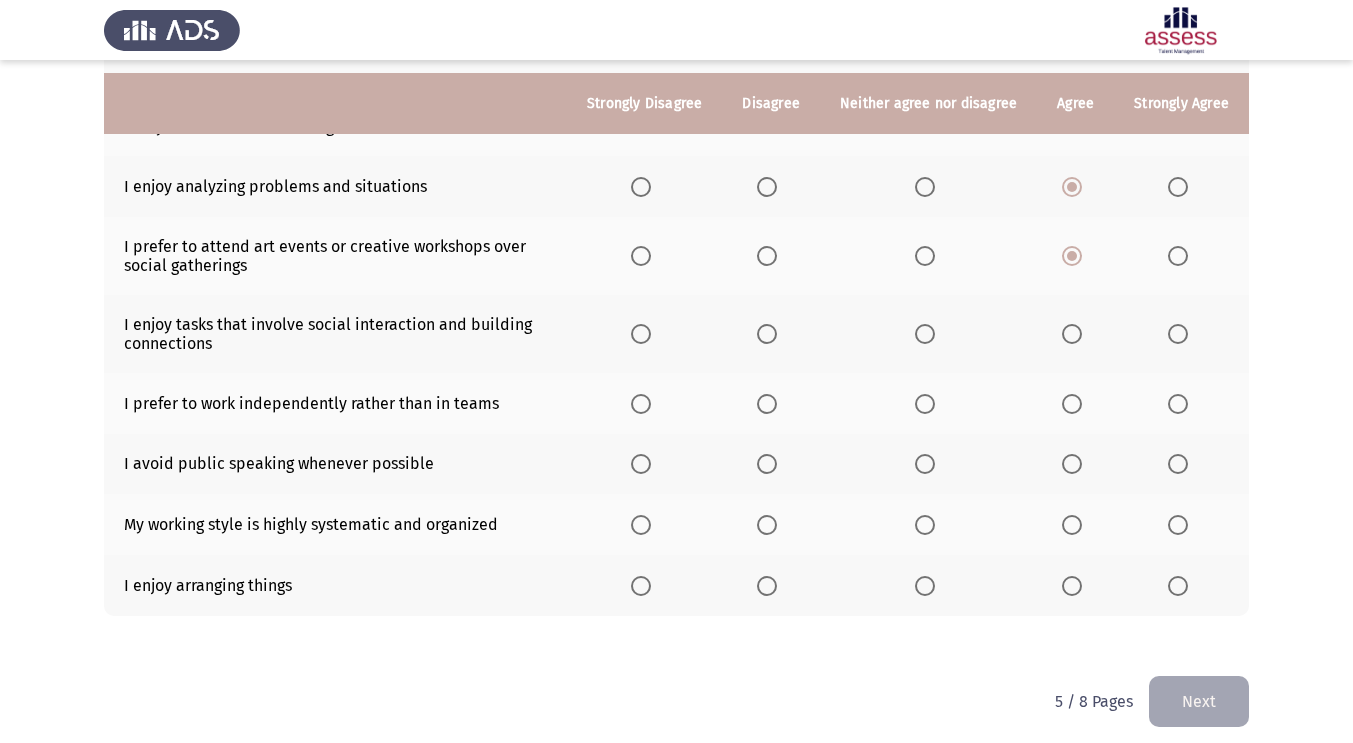 scroll, scrollTop: 331, scrollLeft: 0, axis: vertical 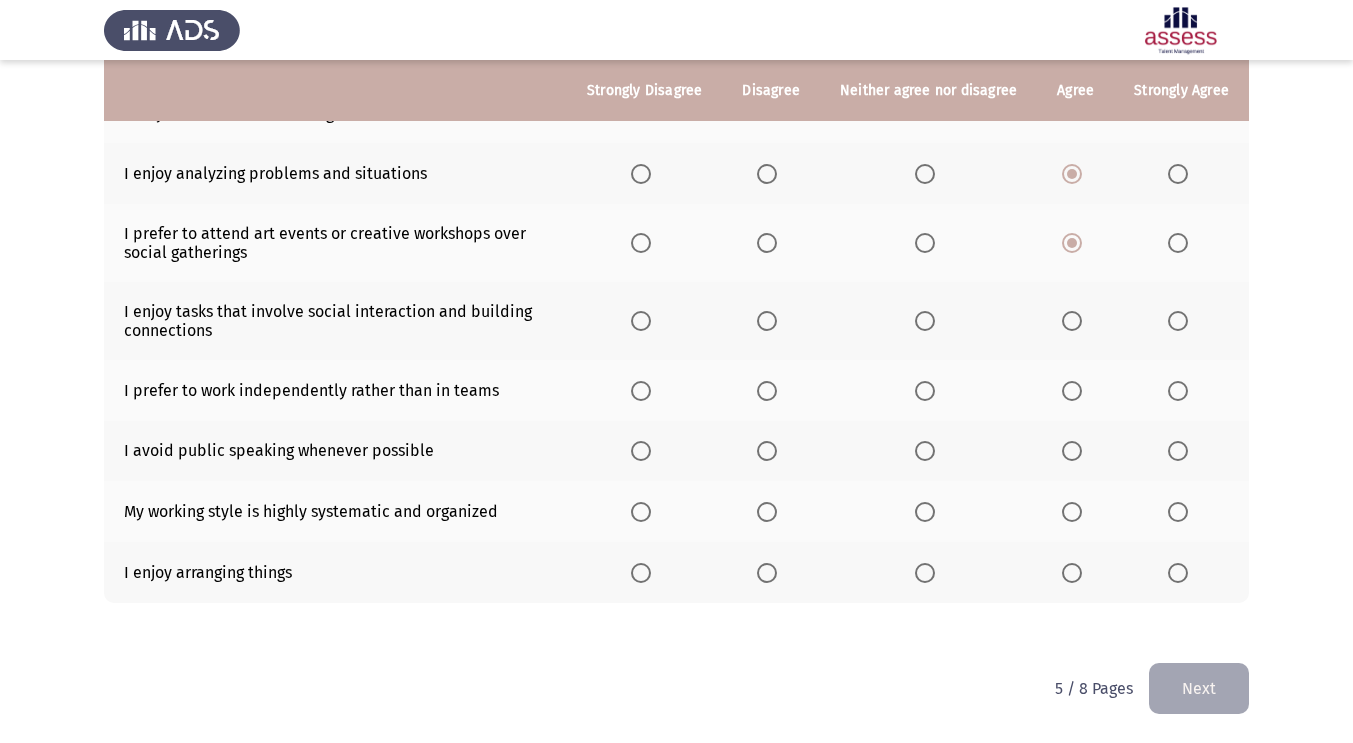 click at bounding box center (1072, 321) 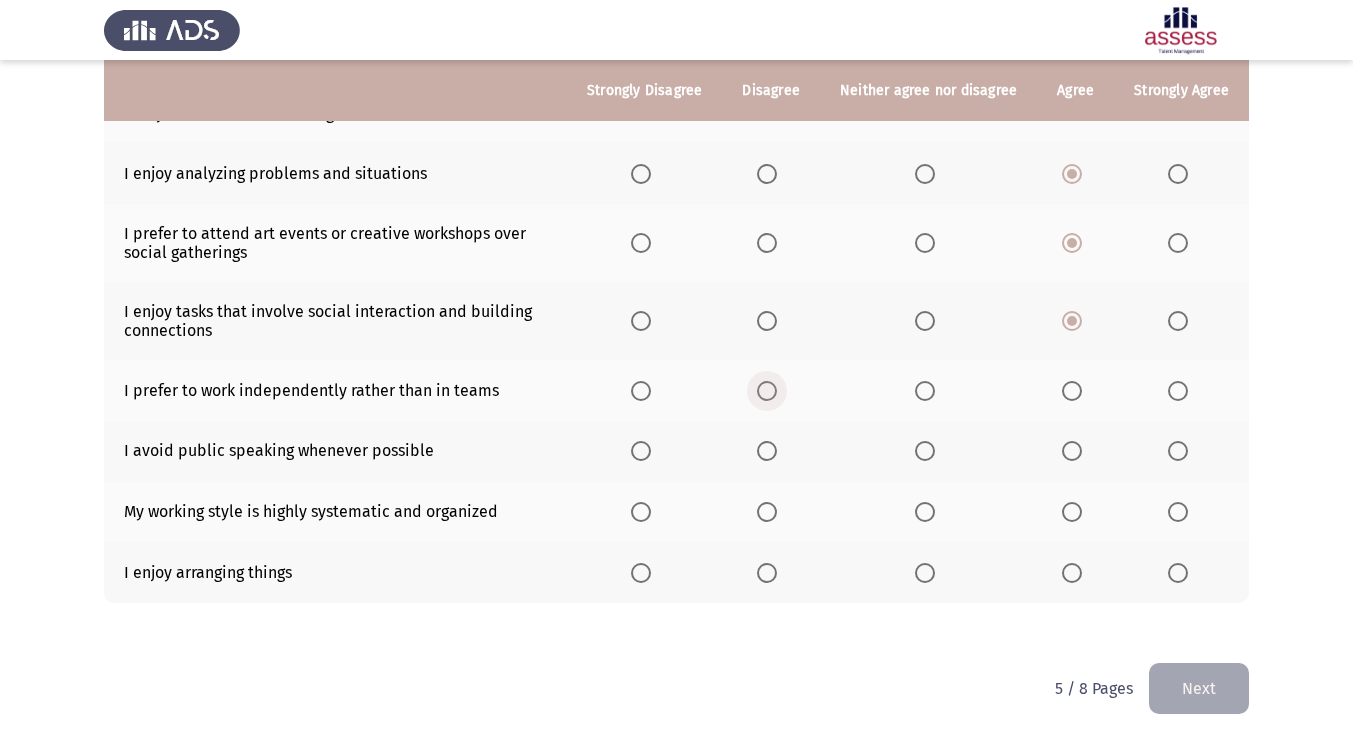 click at bounding box center [767, 391] 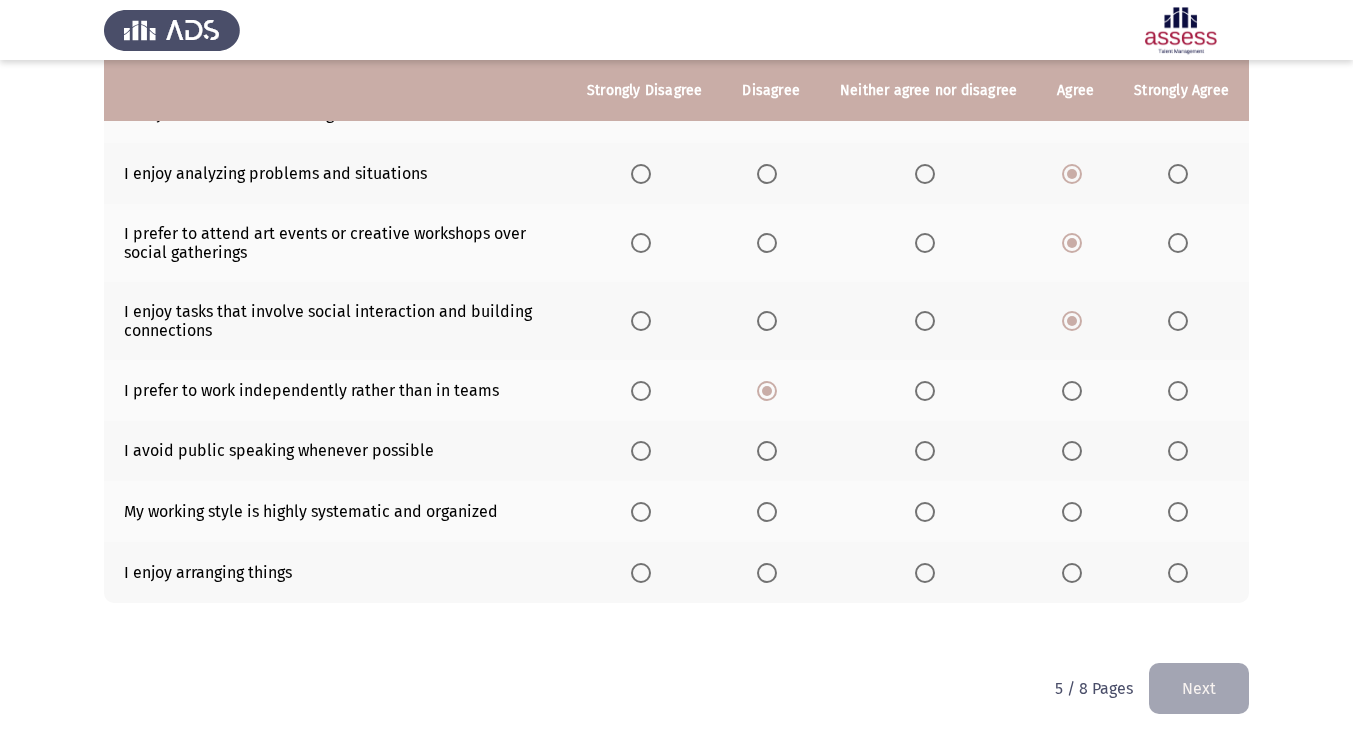 click at bounding box center [925, 451] 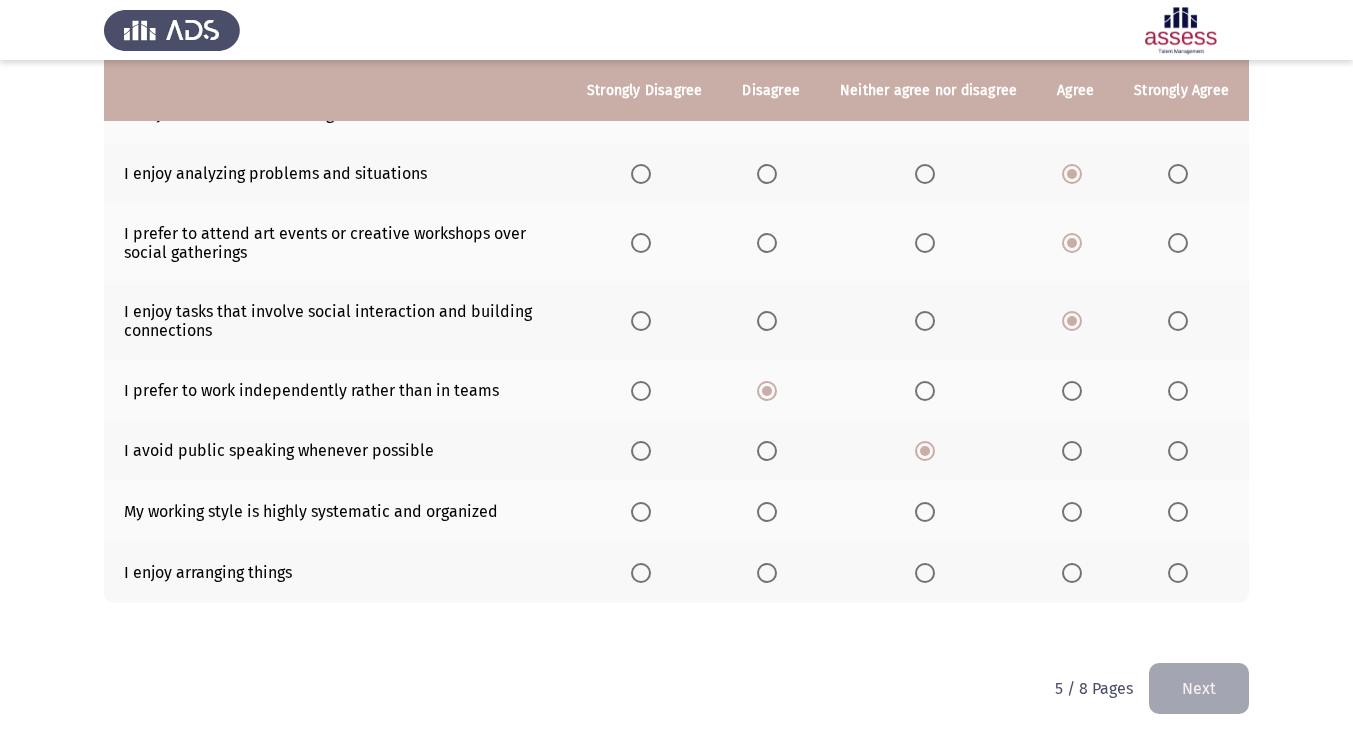 click at bounding box center (1072, 512) 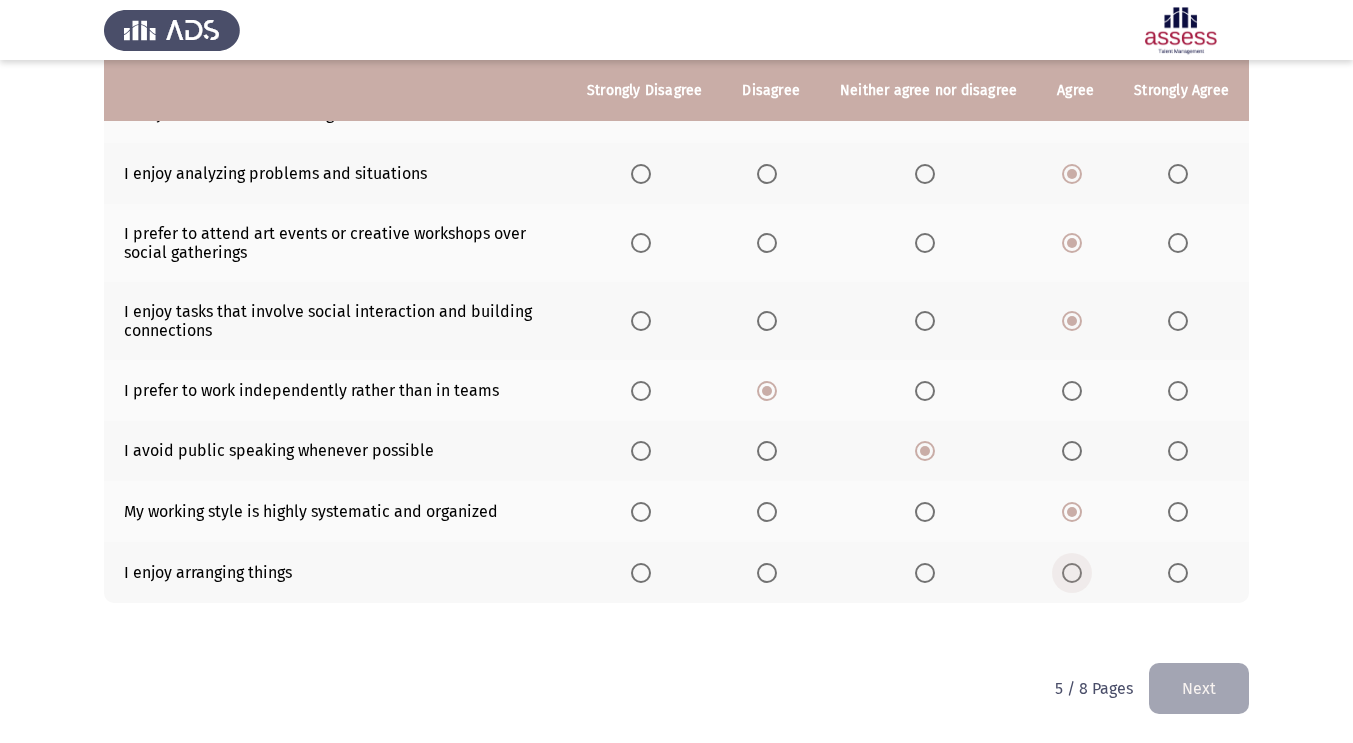 click at bounding box center (1072, 573) 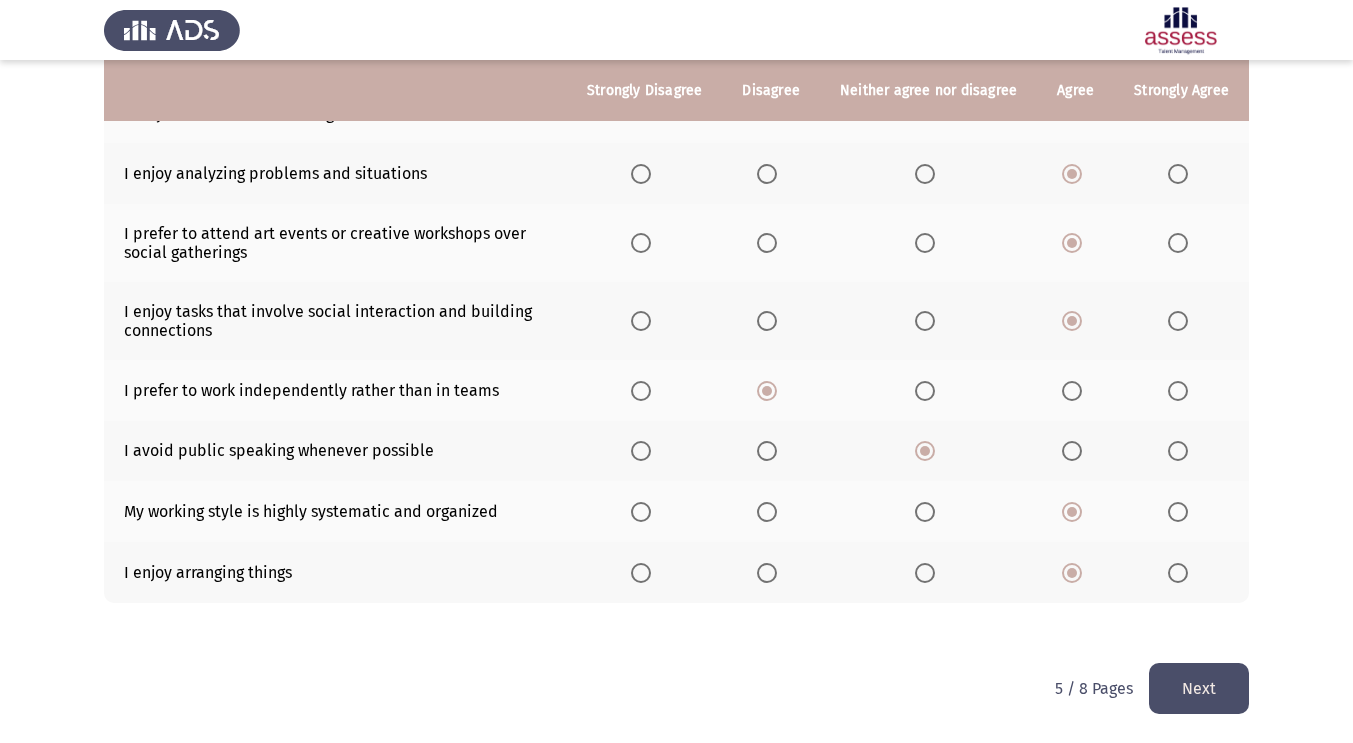 click at bounding box center [1178, 573] 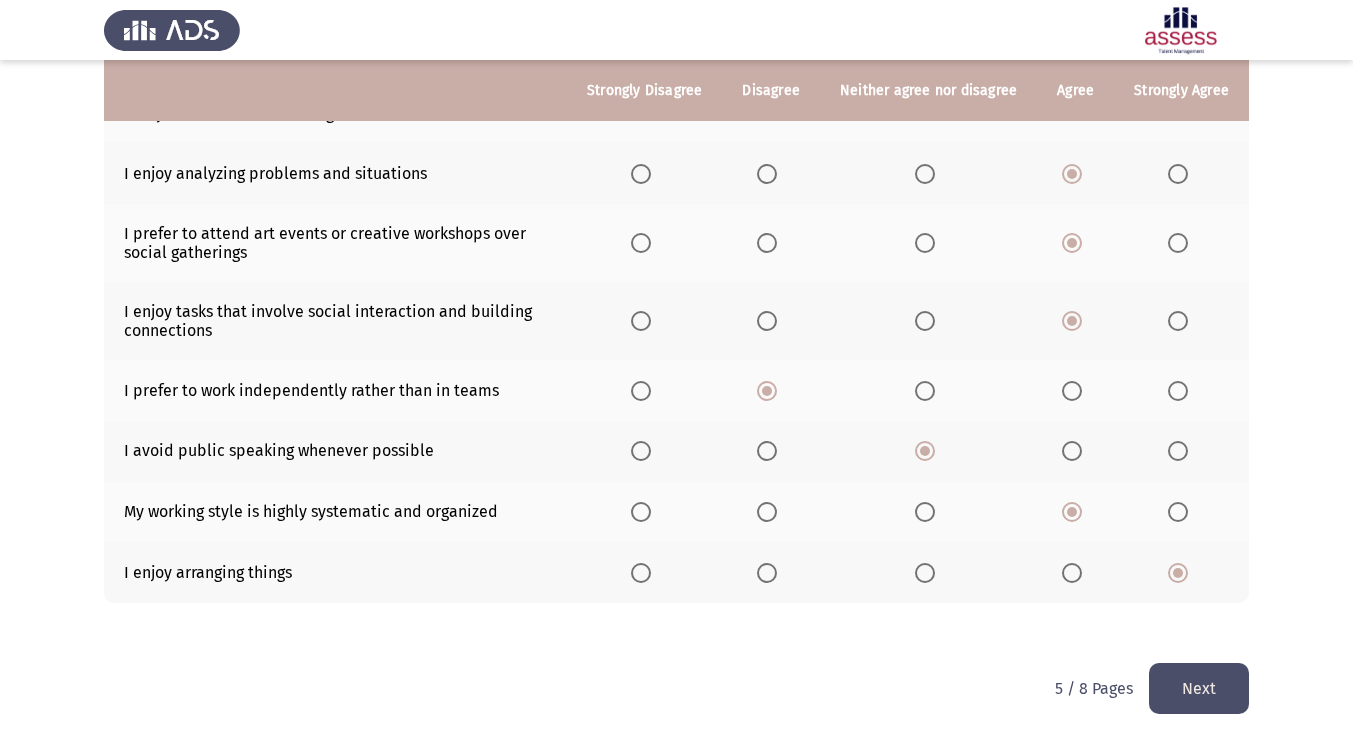 click on "Next" 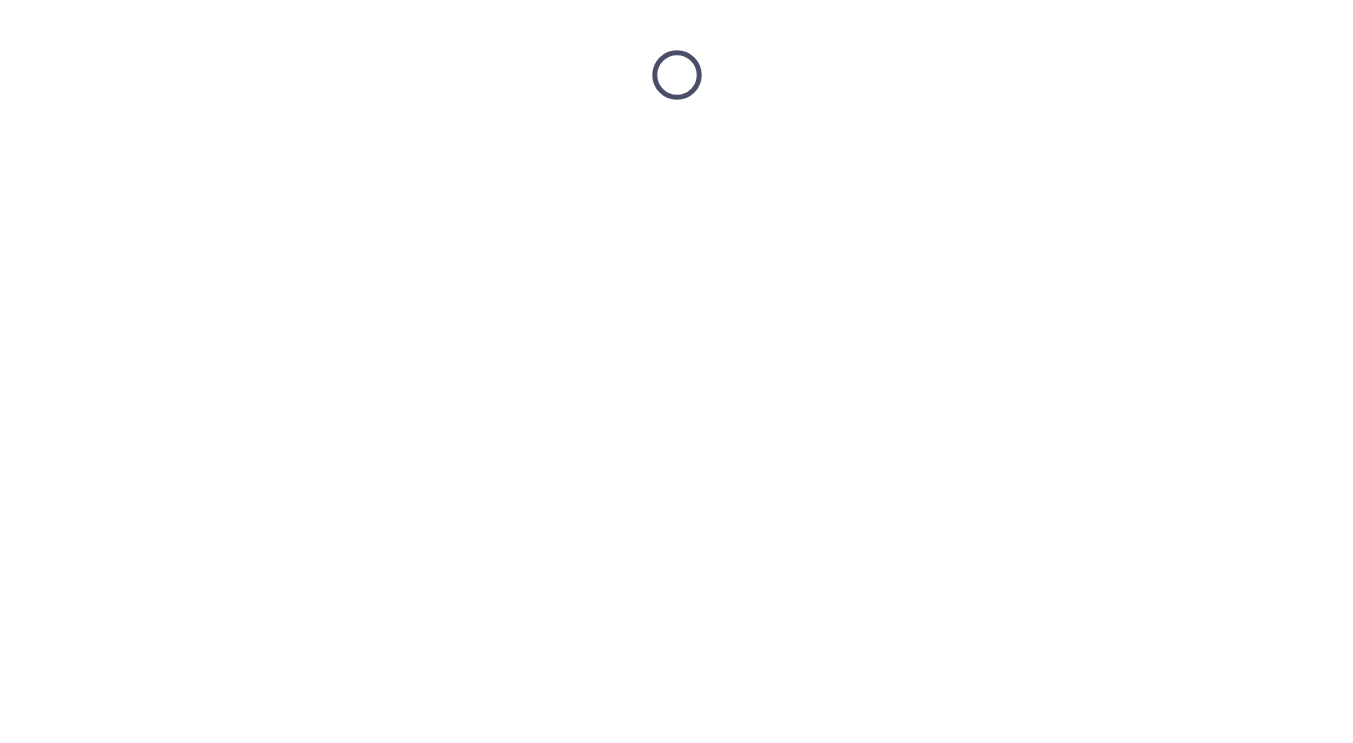 scroll, scrollTop: 0, scrollLeft: 0, axis: both 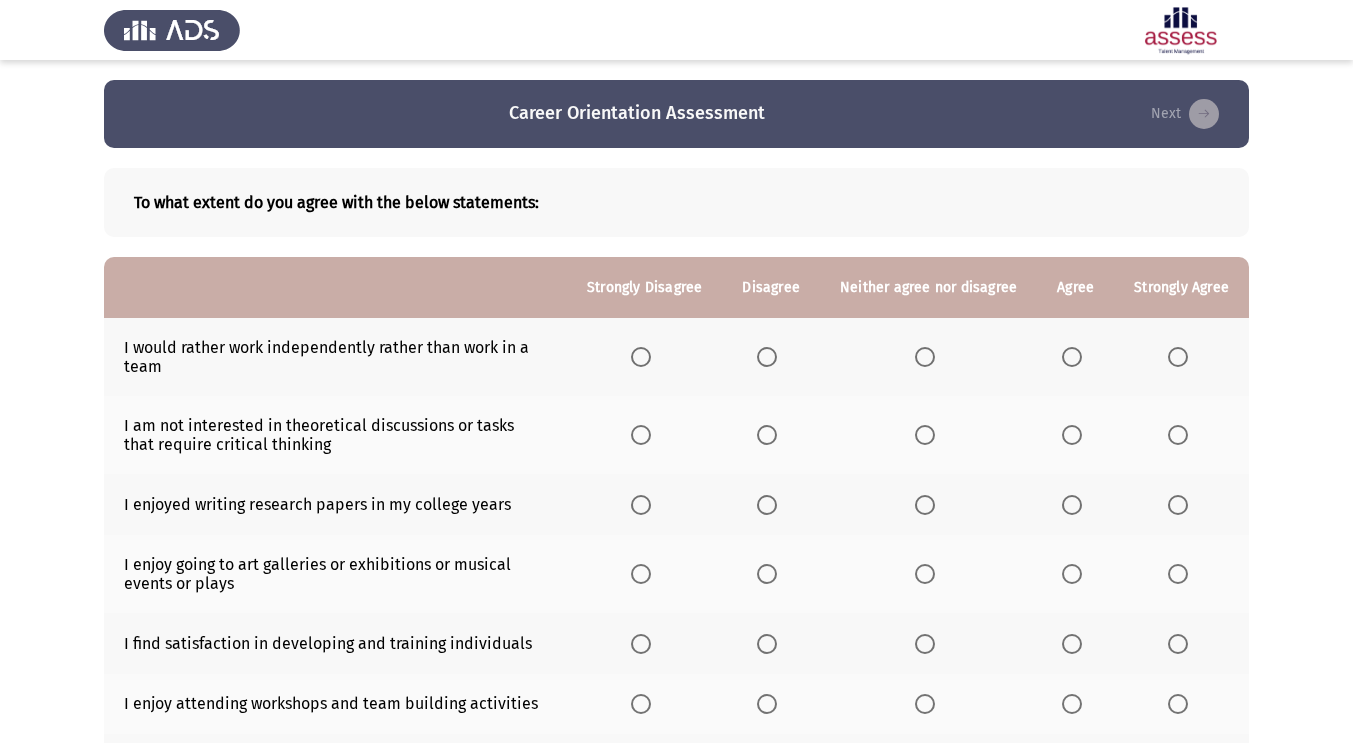 click at bounding box center [767, 357] 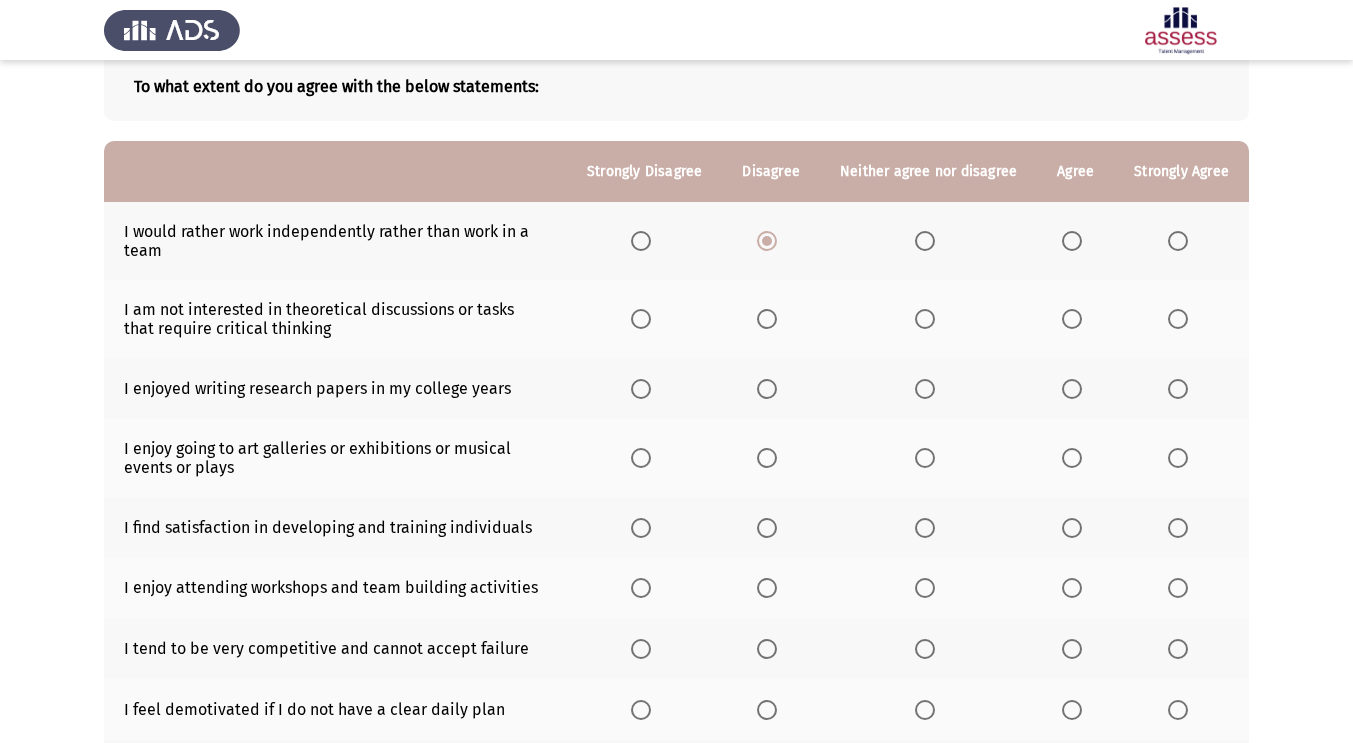 scroll, scrollTop: 130, scrollLeft: 0, axis: vertical 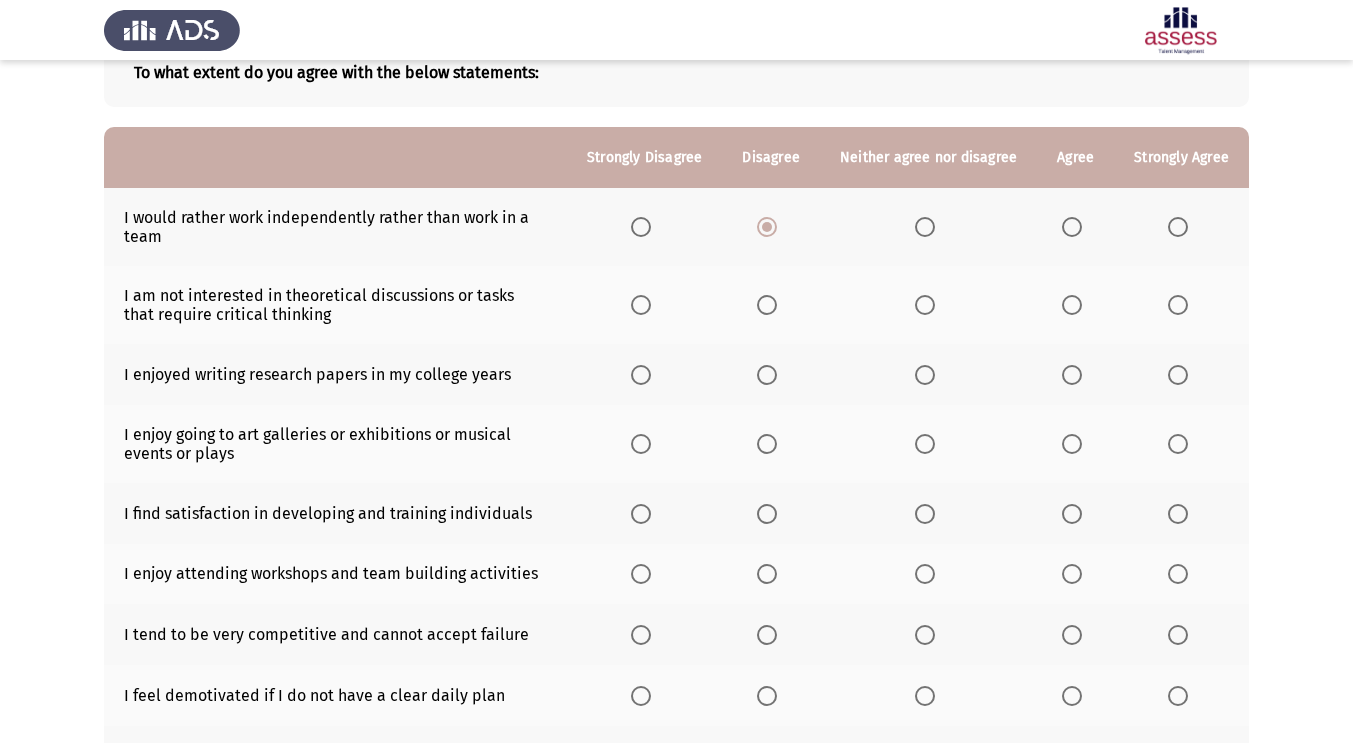 click at bounding box center [767, 305] 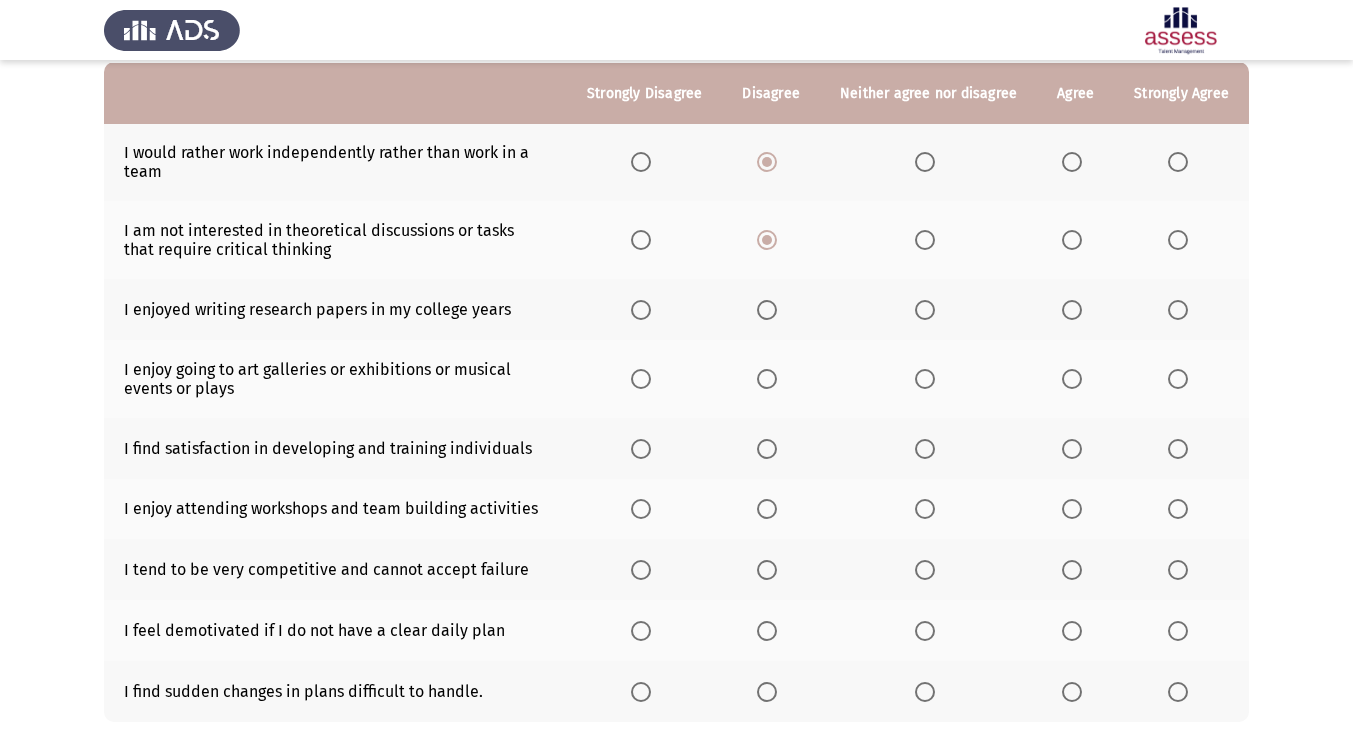 scroll, scrollTop: 198, scrollLeft: 0, axis: vertical 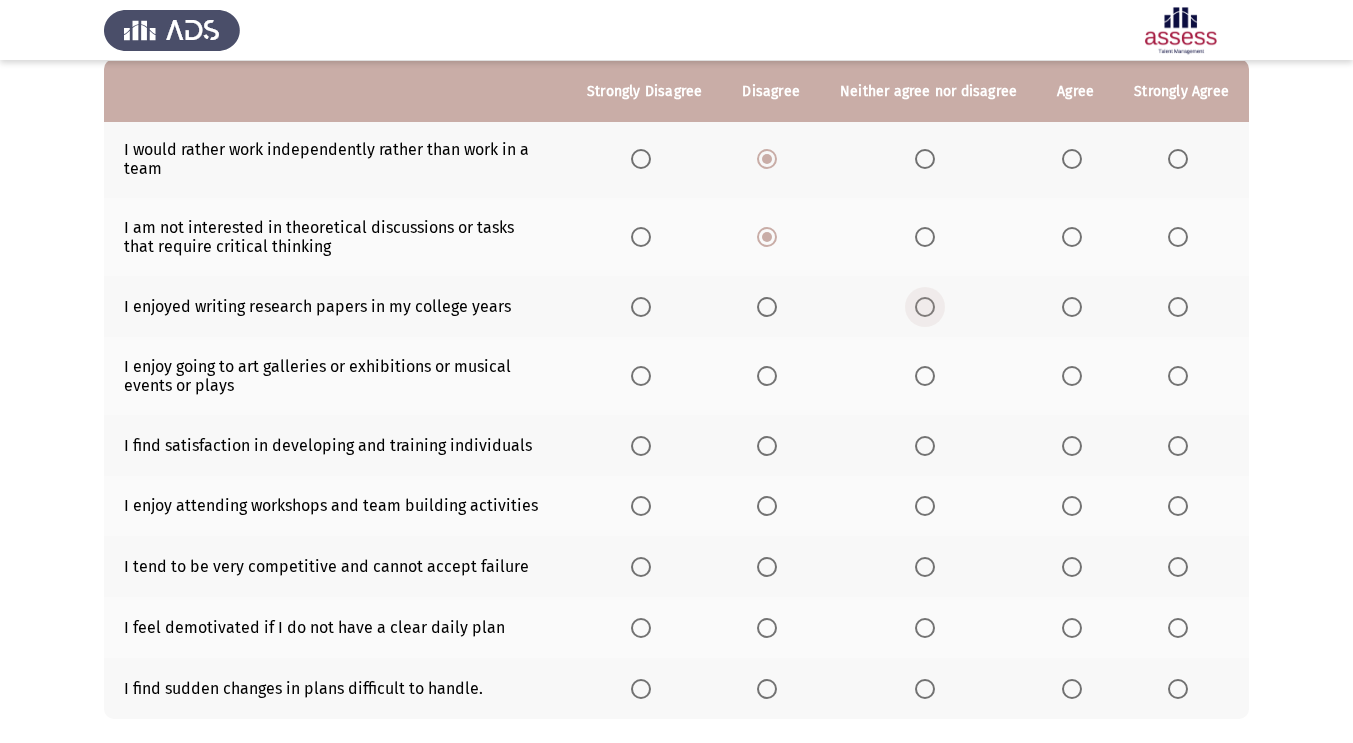 click at bounding box center (925, 307) 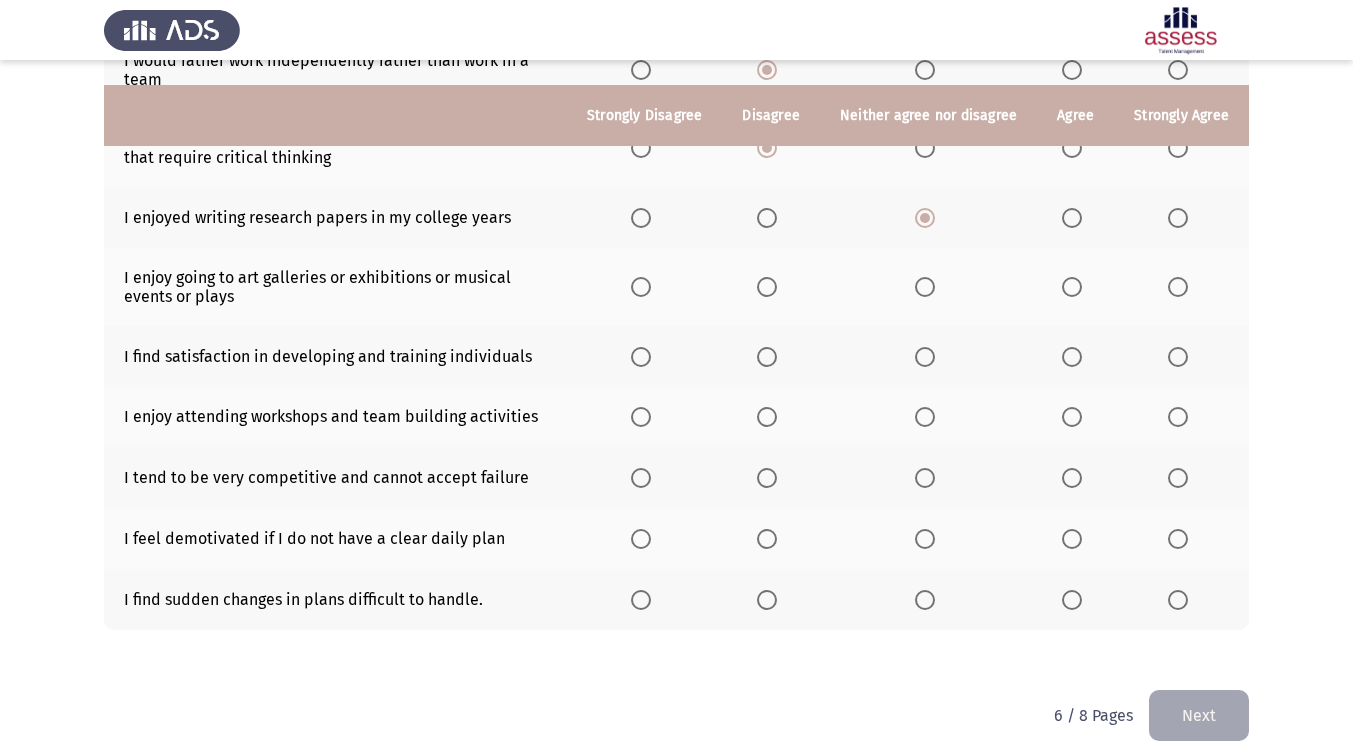 scroll, scrollTop: 311, scrollLeft: 0, axis: vertical 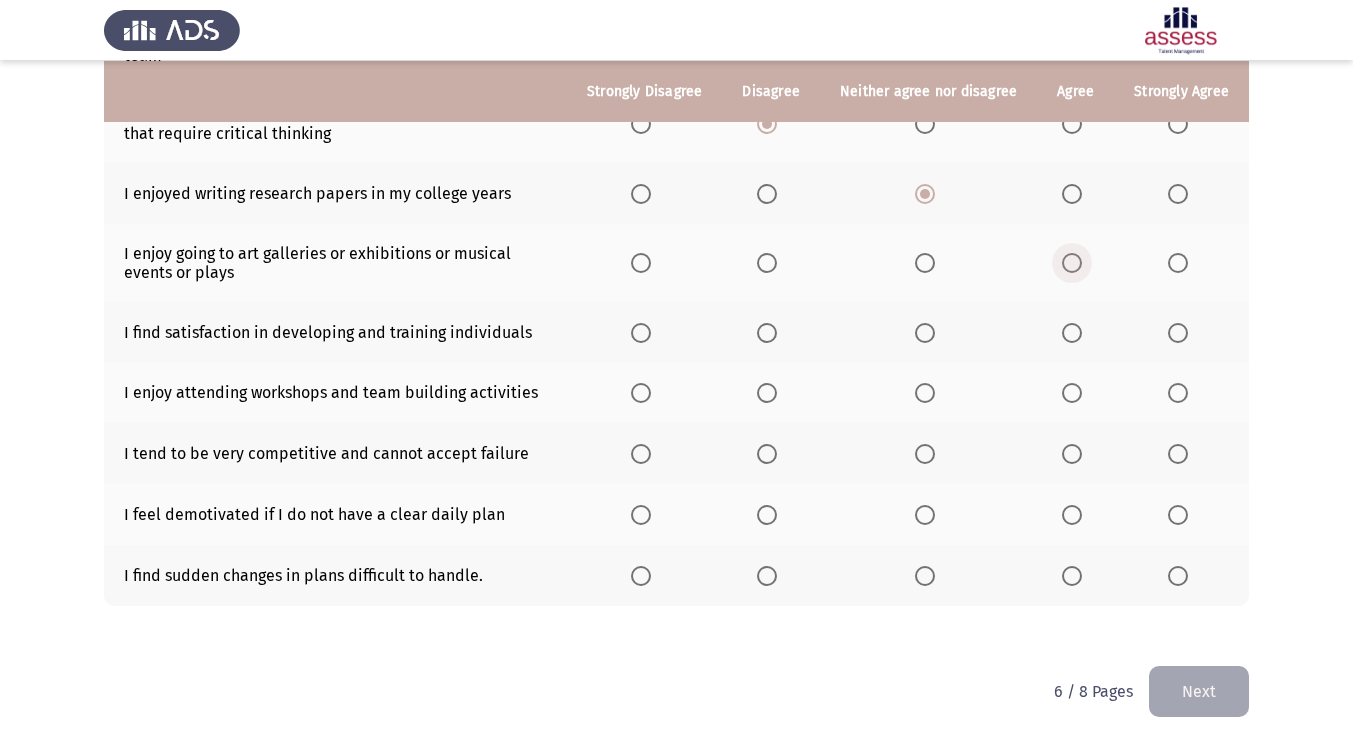 click at bounding box center [1072, 263] 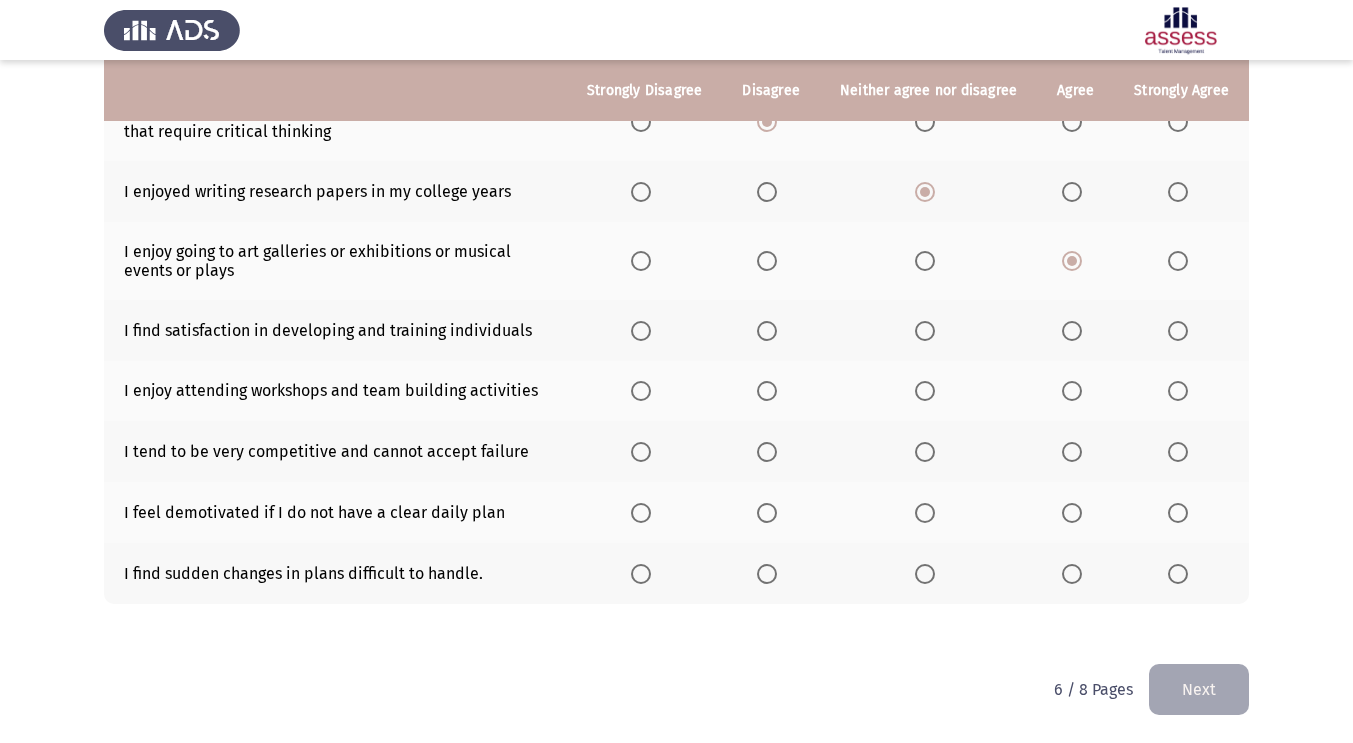scroll, scrollTop: 313, scrollLeft: 0, axis: vertical 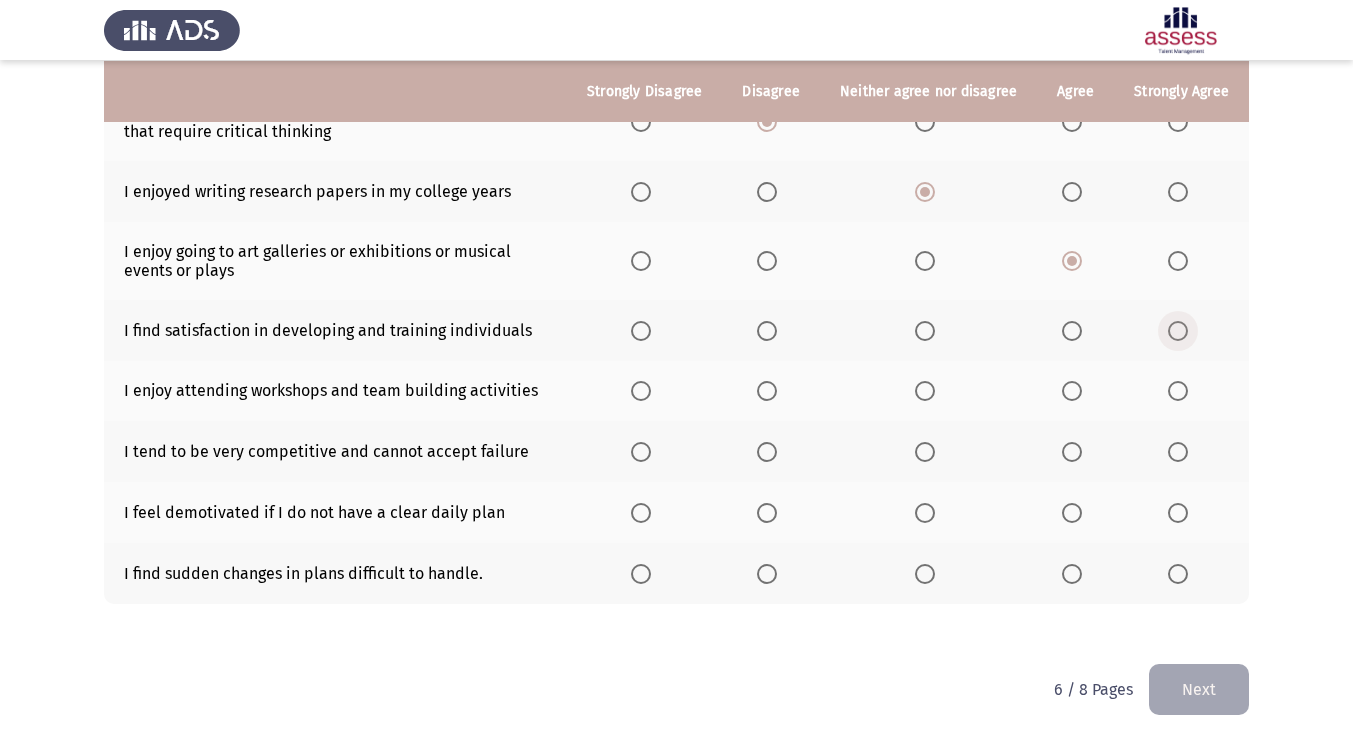 click at bounding box center [1182, 331] 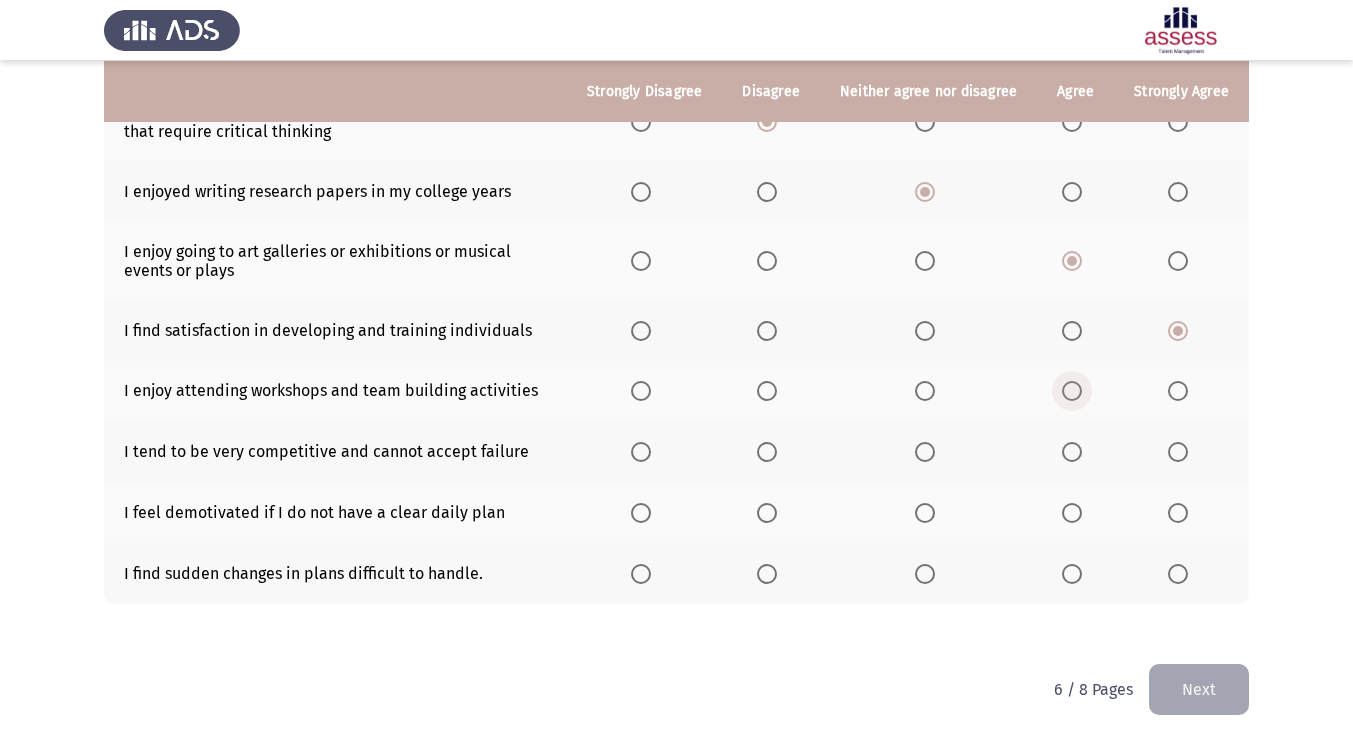 click at bounding box center [1072, 391] 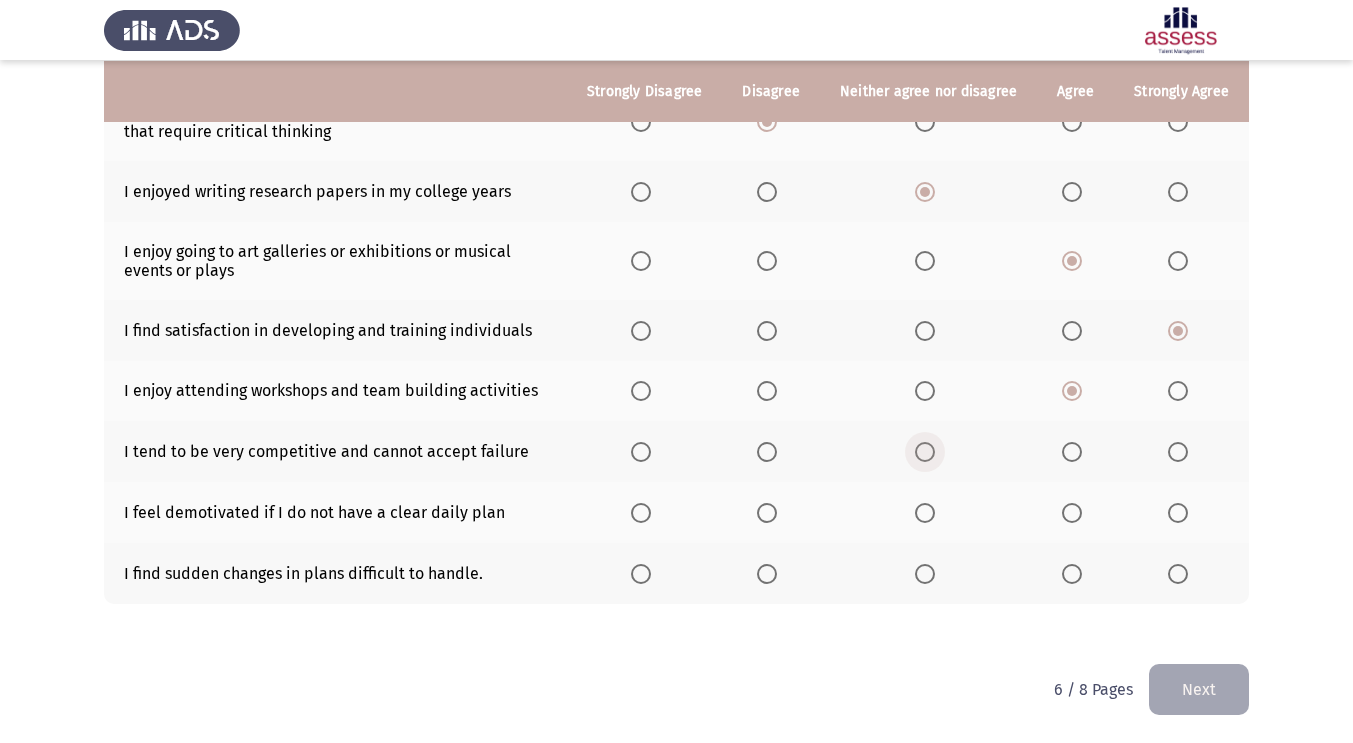 click at bounding box center [925, 452] 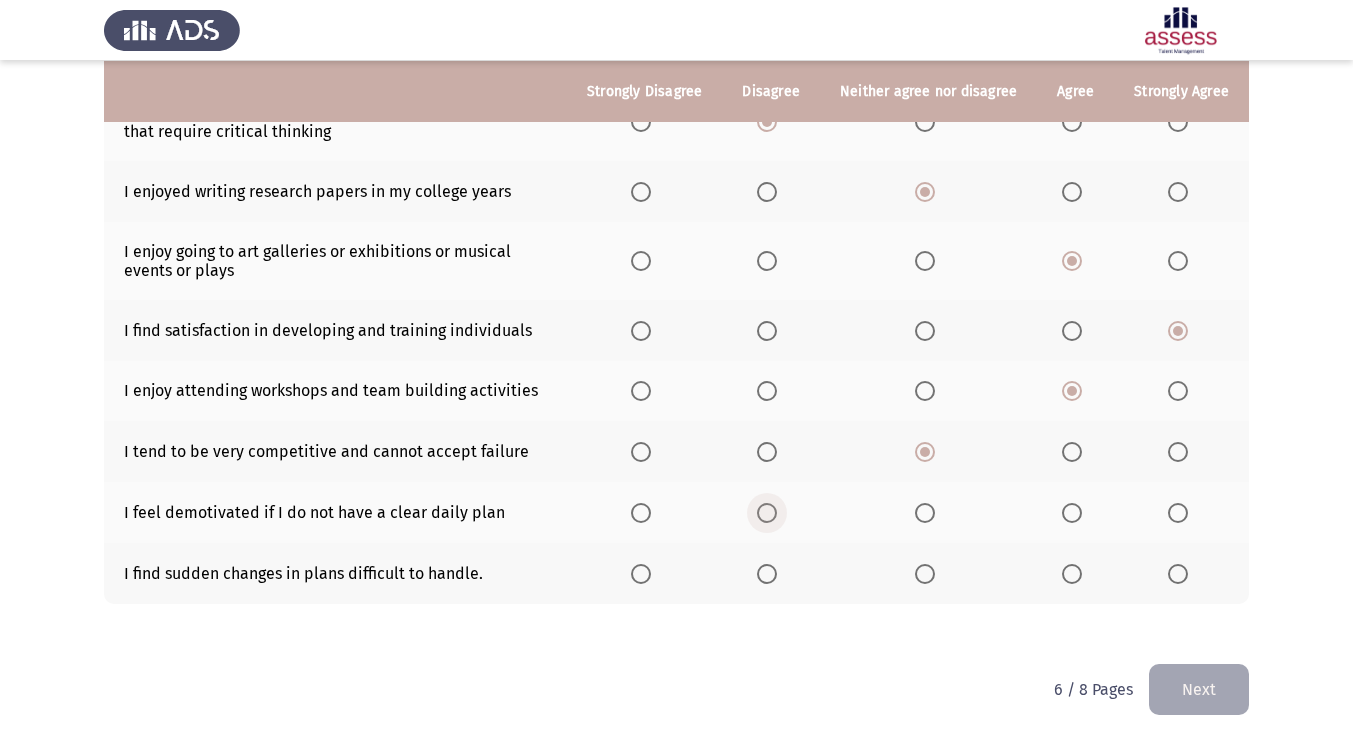 click at bounding box center [771, 513] 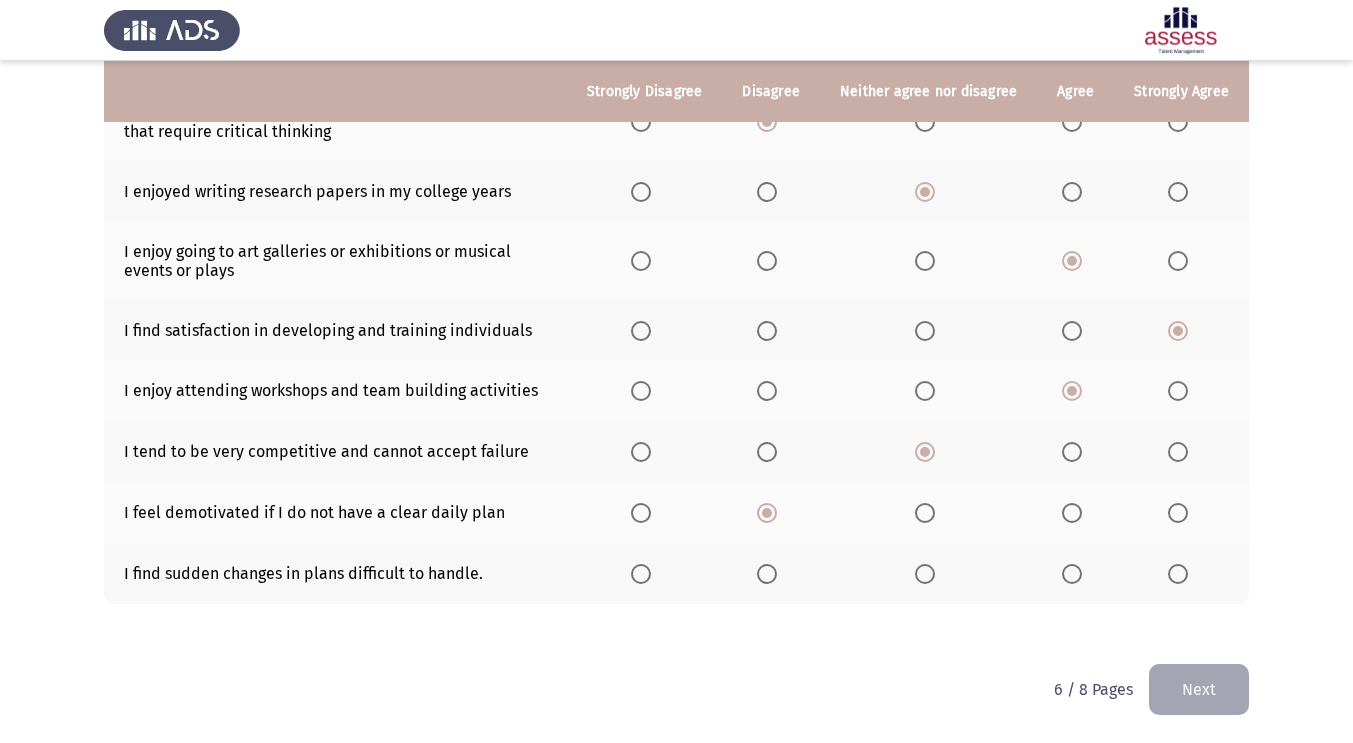 click at bounding box center (925, 574) 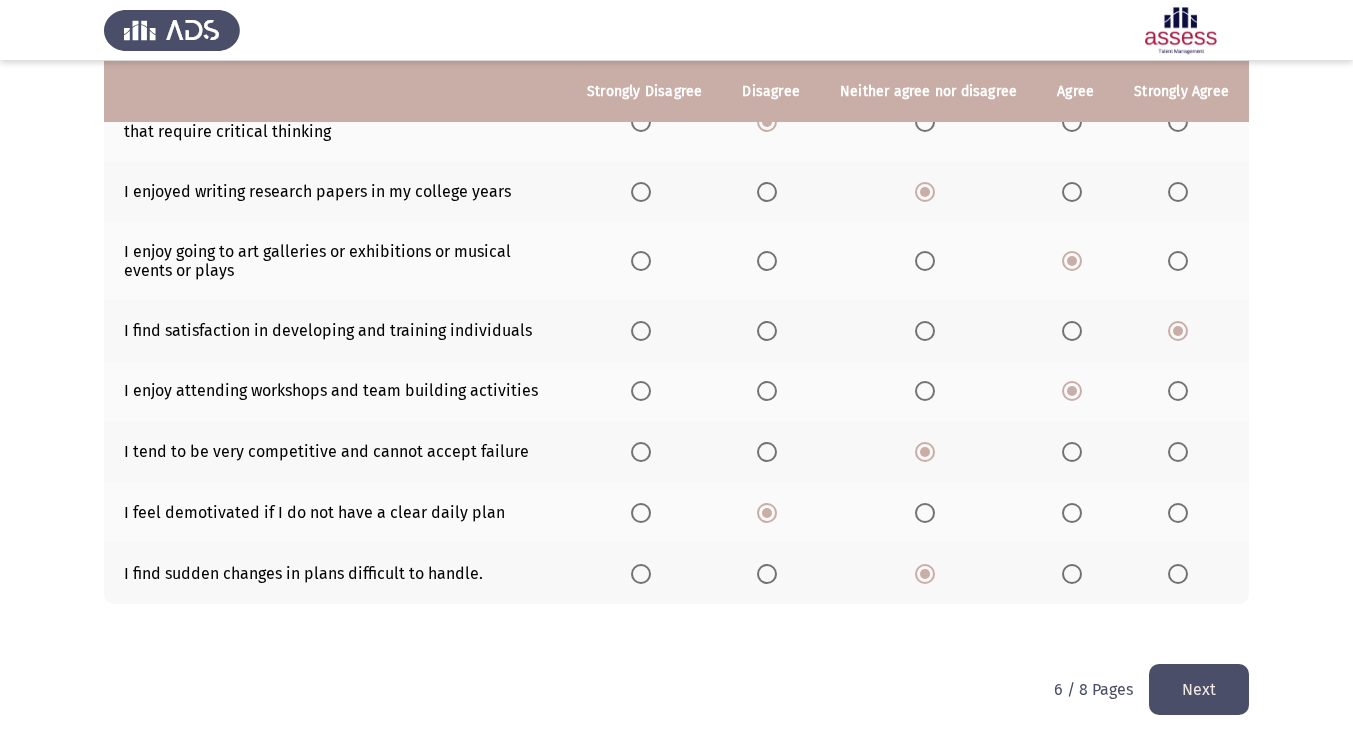 click on "Next" 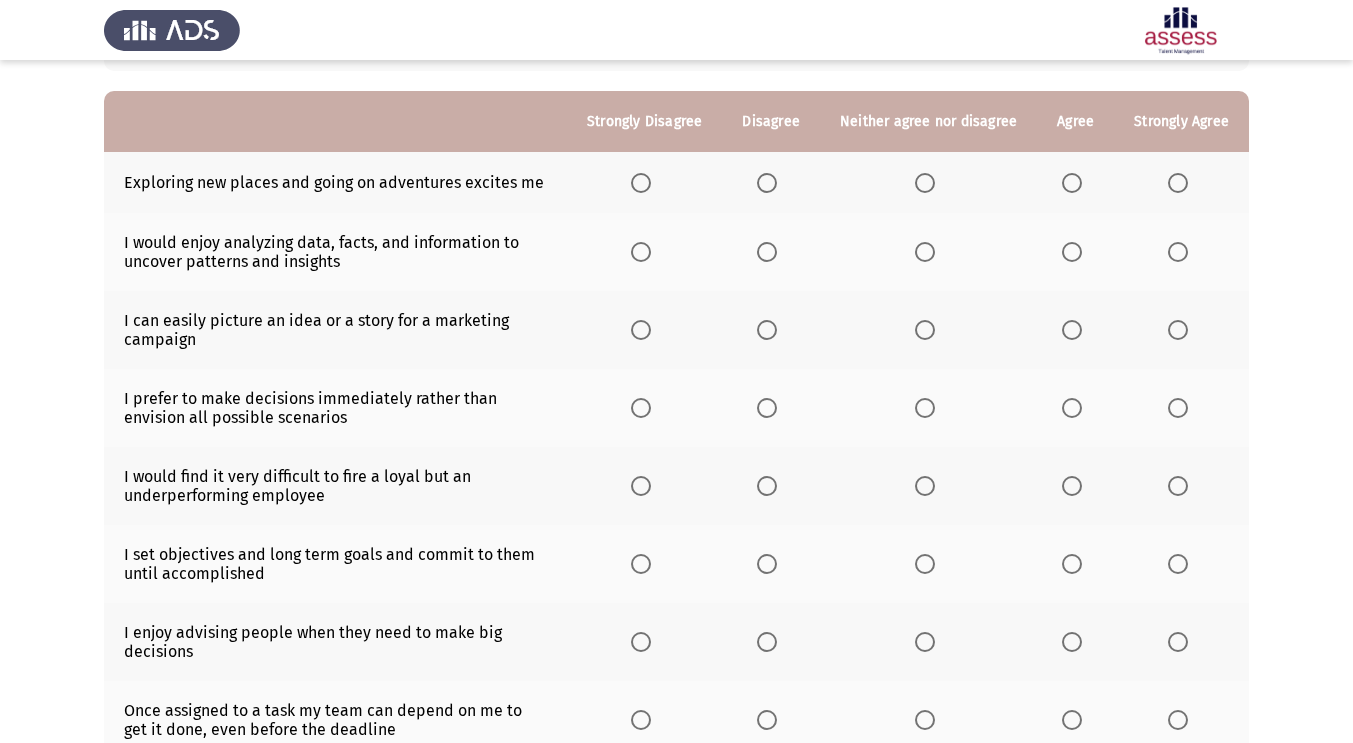 scroll, scrollTop: 176, scrollLeft: 0, axis: vertical 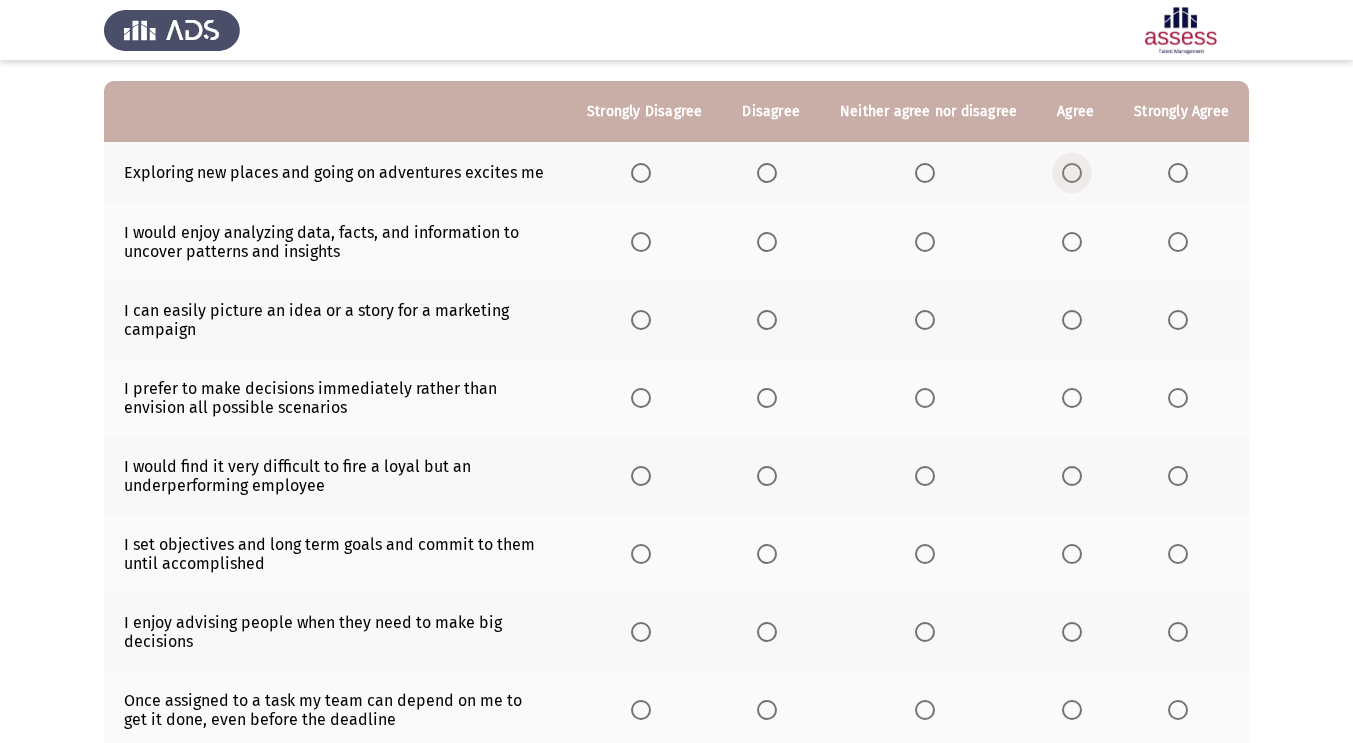 click at bounding box center [1072, 173] 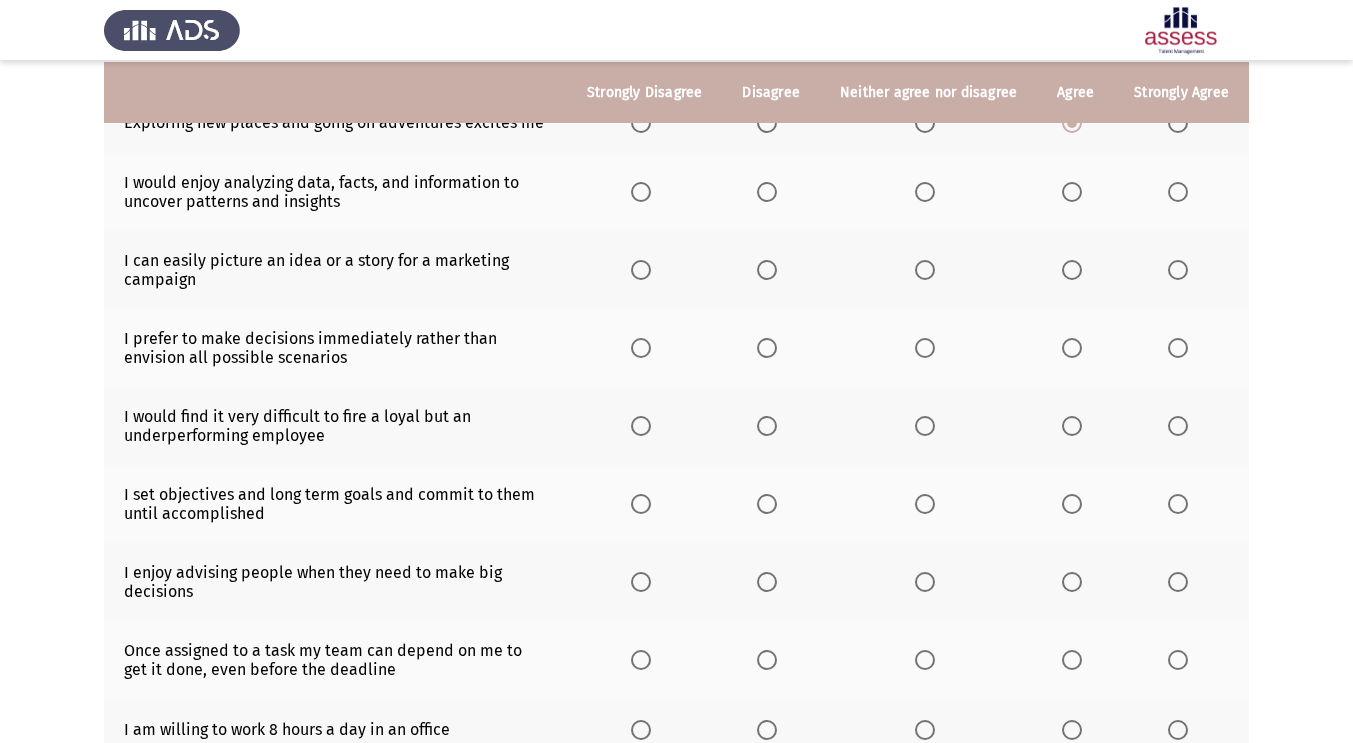 scroll, scrollTop: 227, scrollLeft: 0, axis: vertical 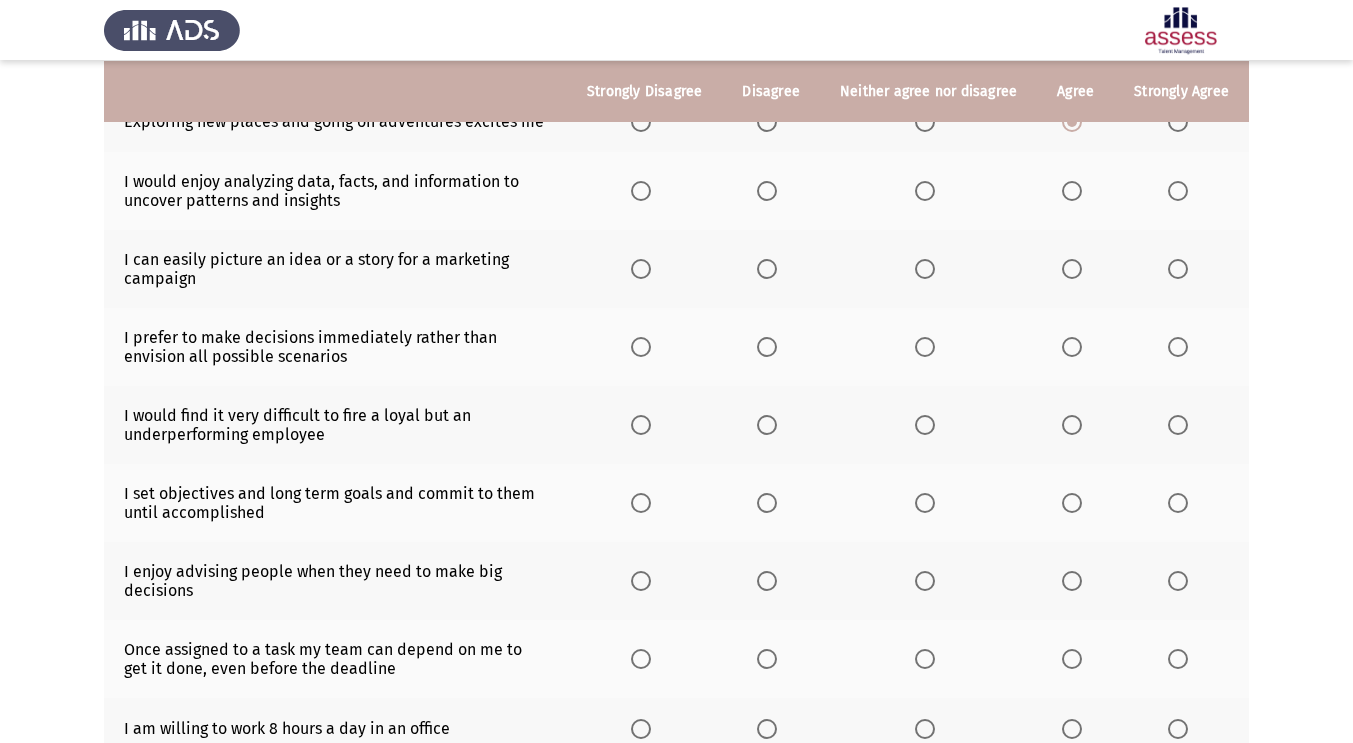 click at bounding box center [1072, 191] 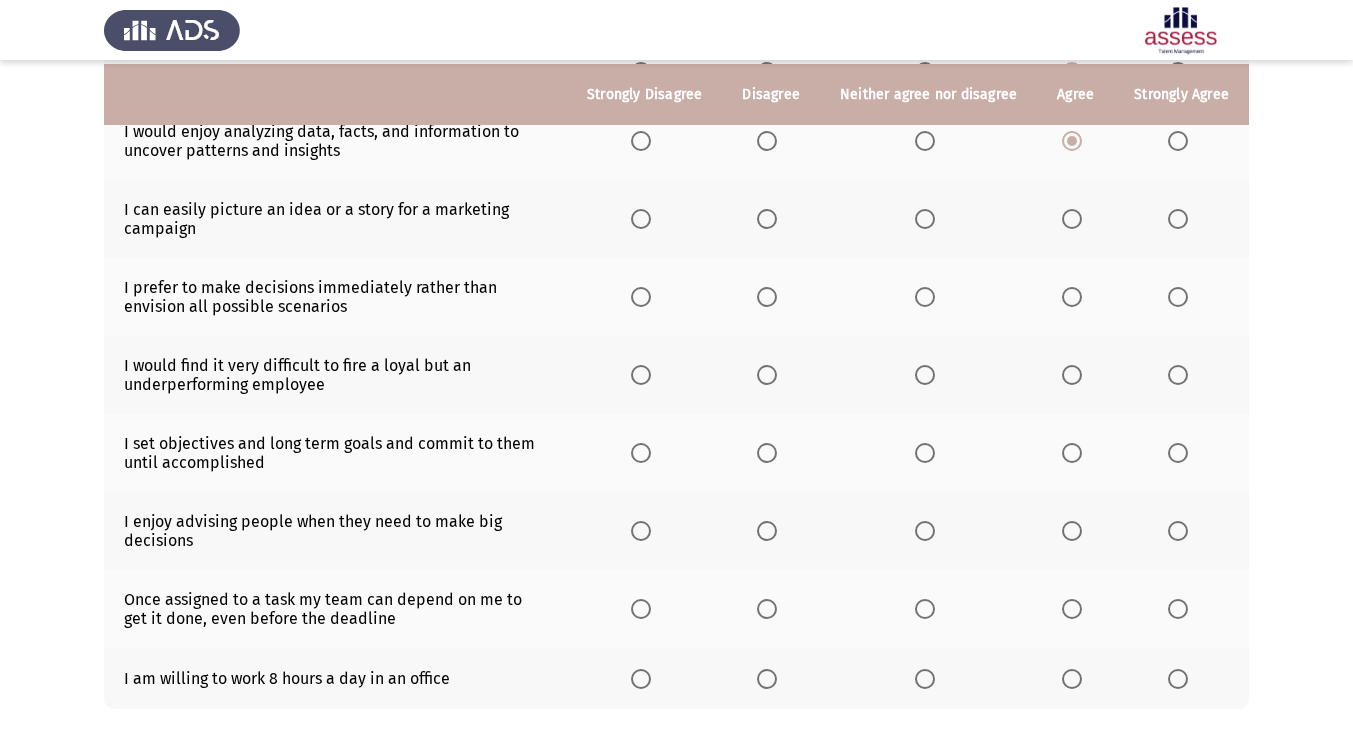 scroll, scrollTop: 281, scrollLeft: 0, axis: vertical 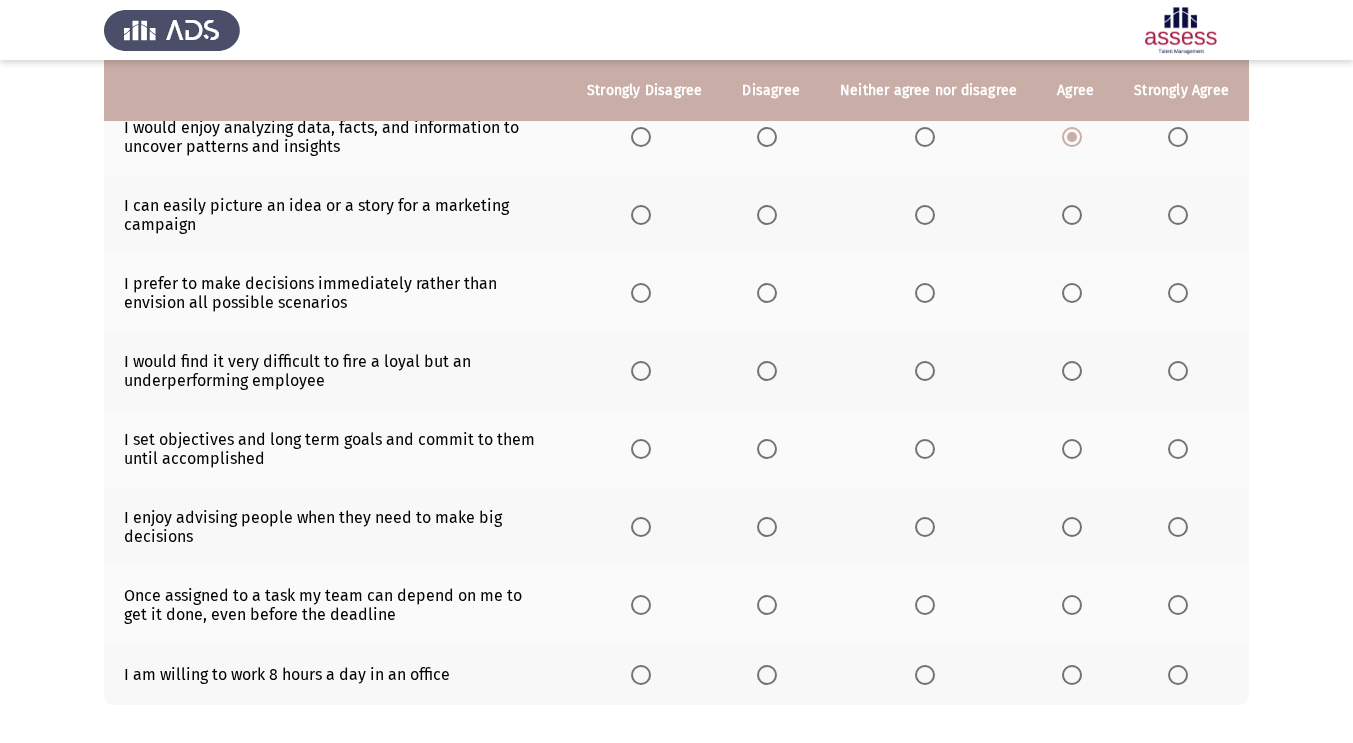 click at bounding box center (925, 215) 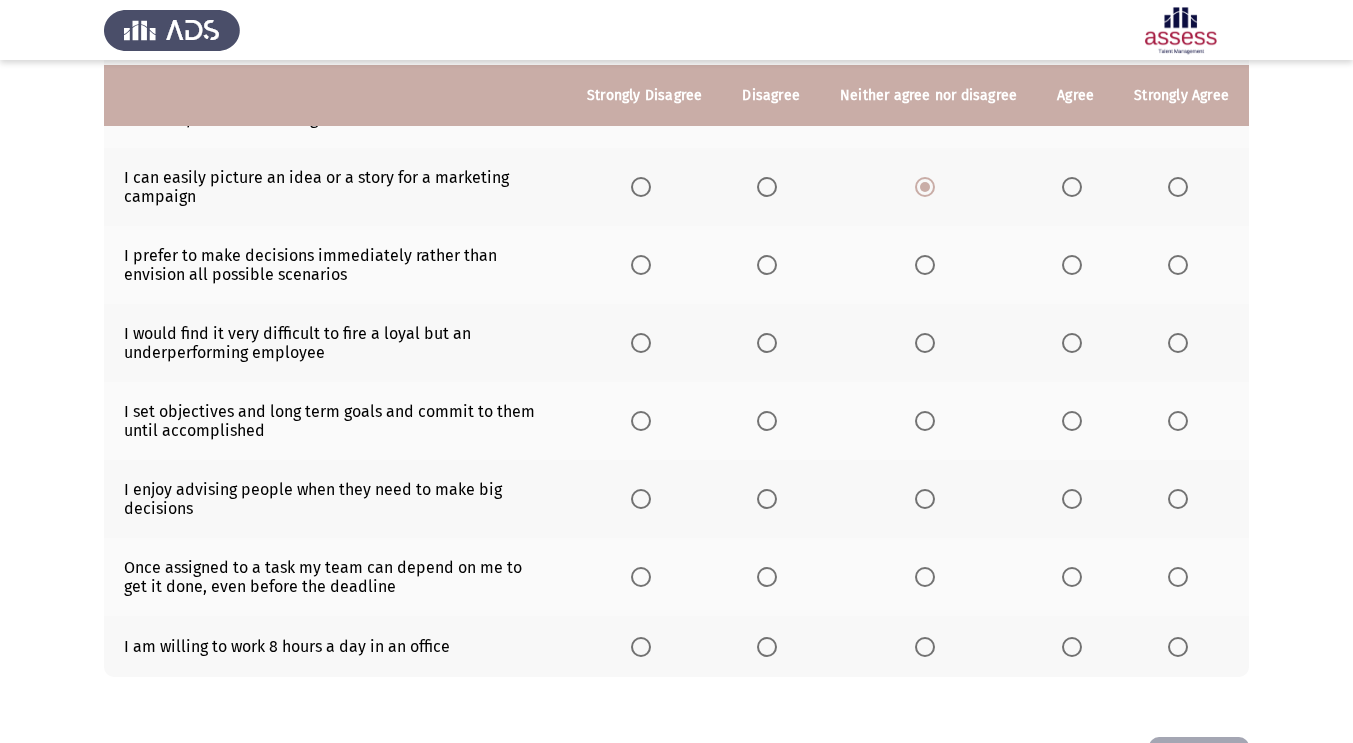 scroll, scrollTop: 308, scrollLeft: 0, axis: vertical 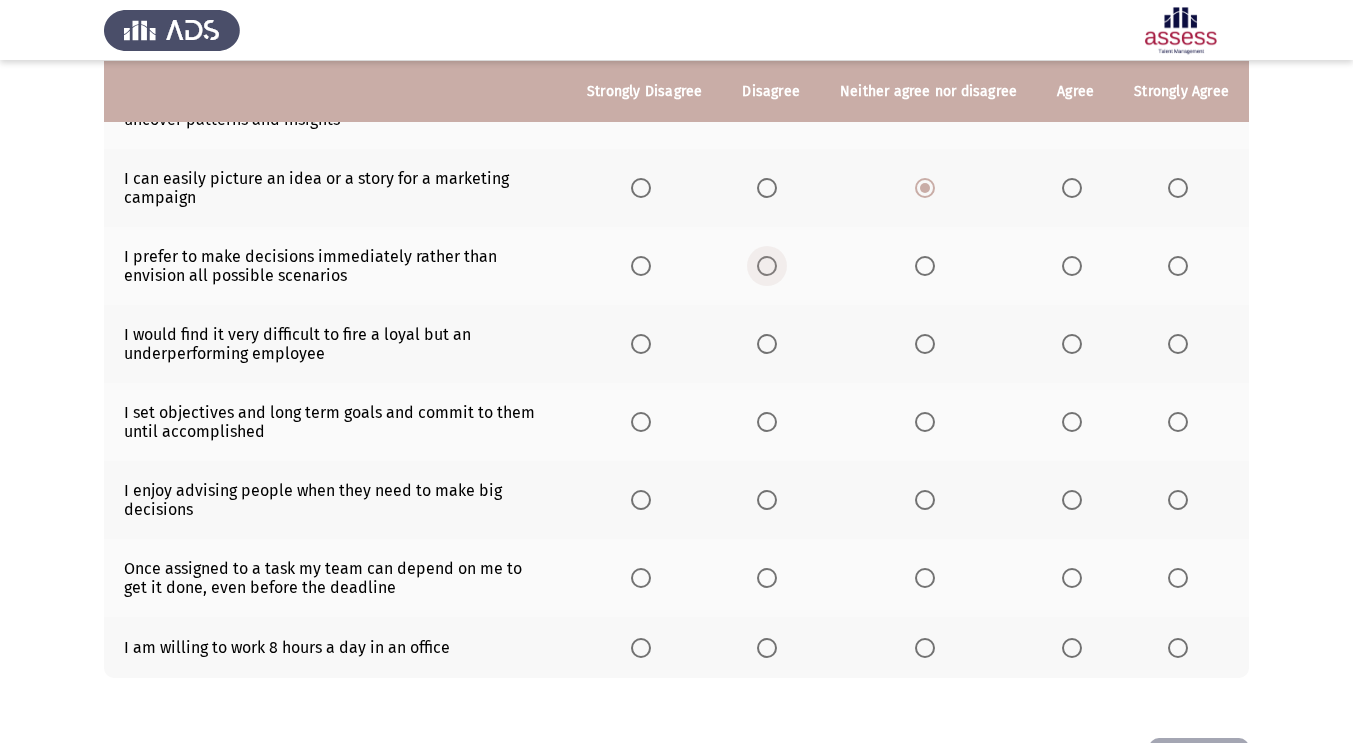 click at bounding box center [767, 266] 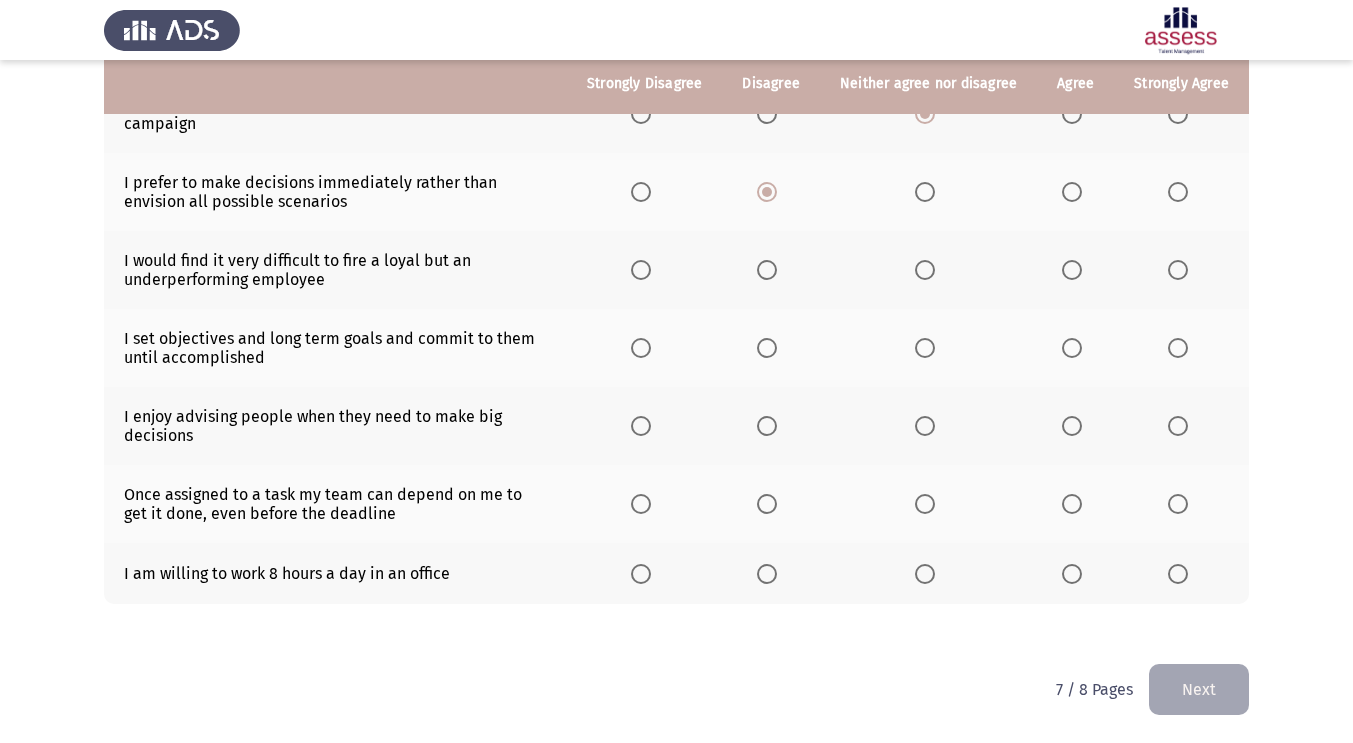 scroll, scrollTop: 382, scrollLeft: 0, axis: vertical 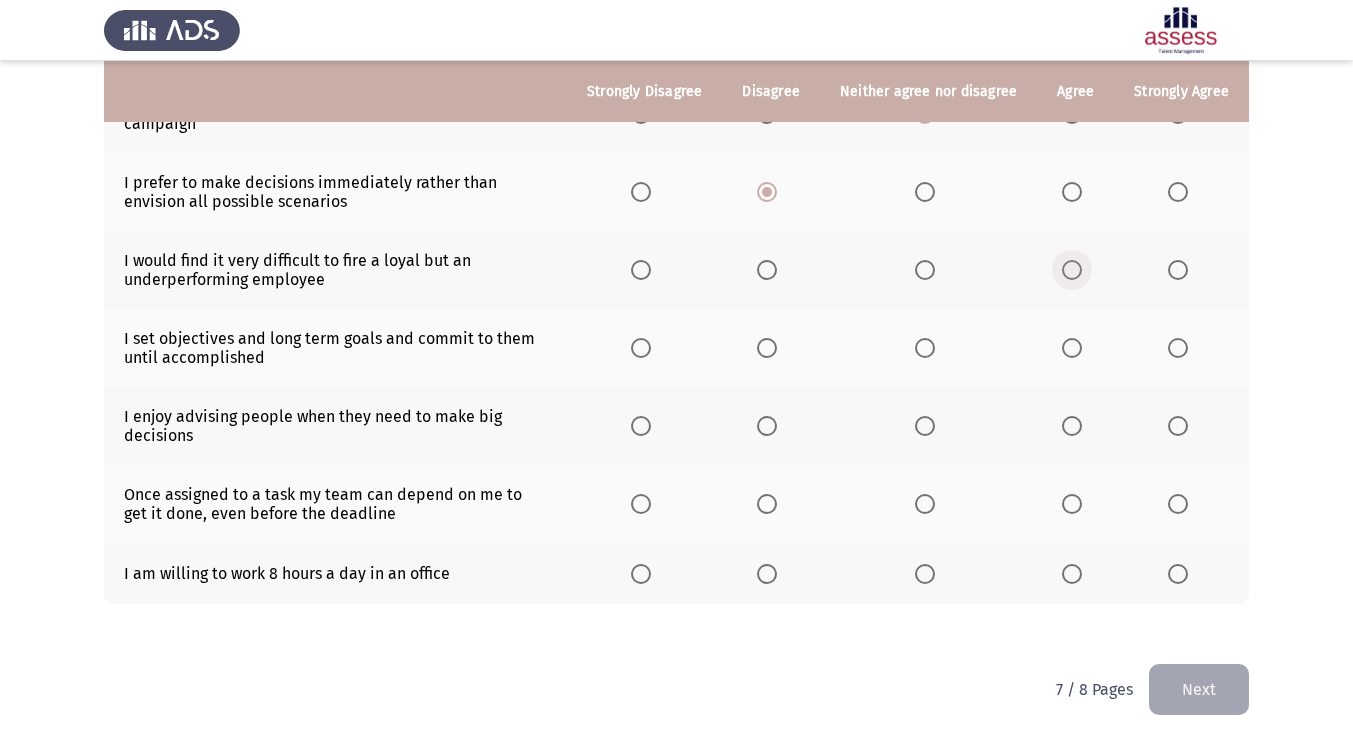 click at bounding box center (1072, 270) 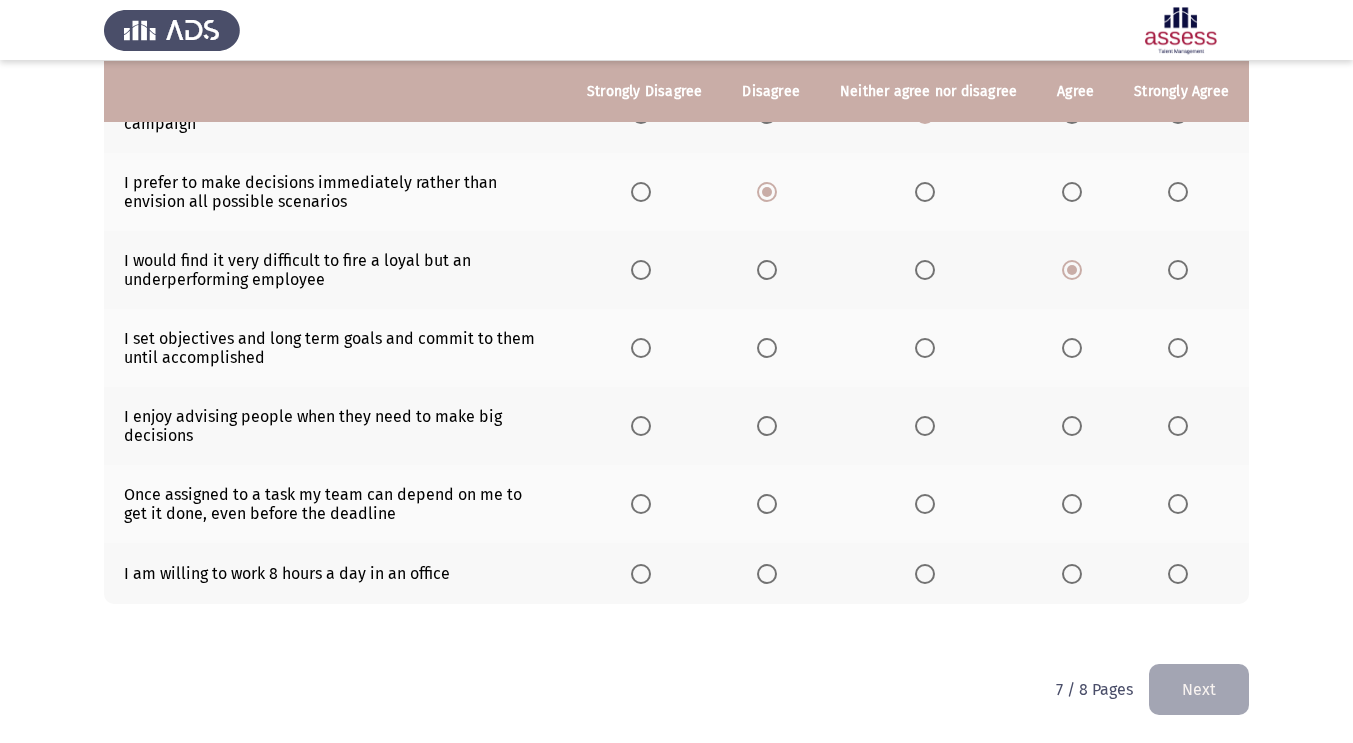 click at bounding box center [1178, 348] 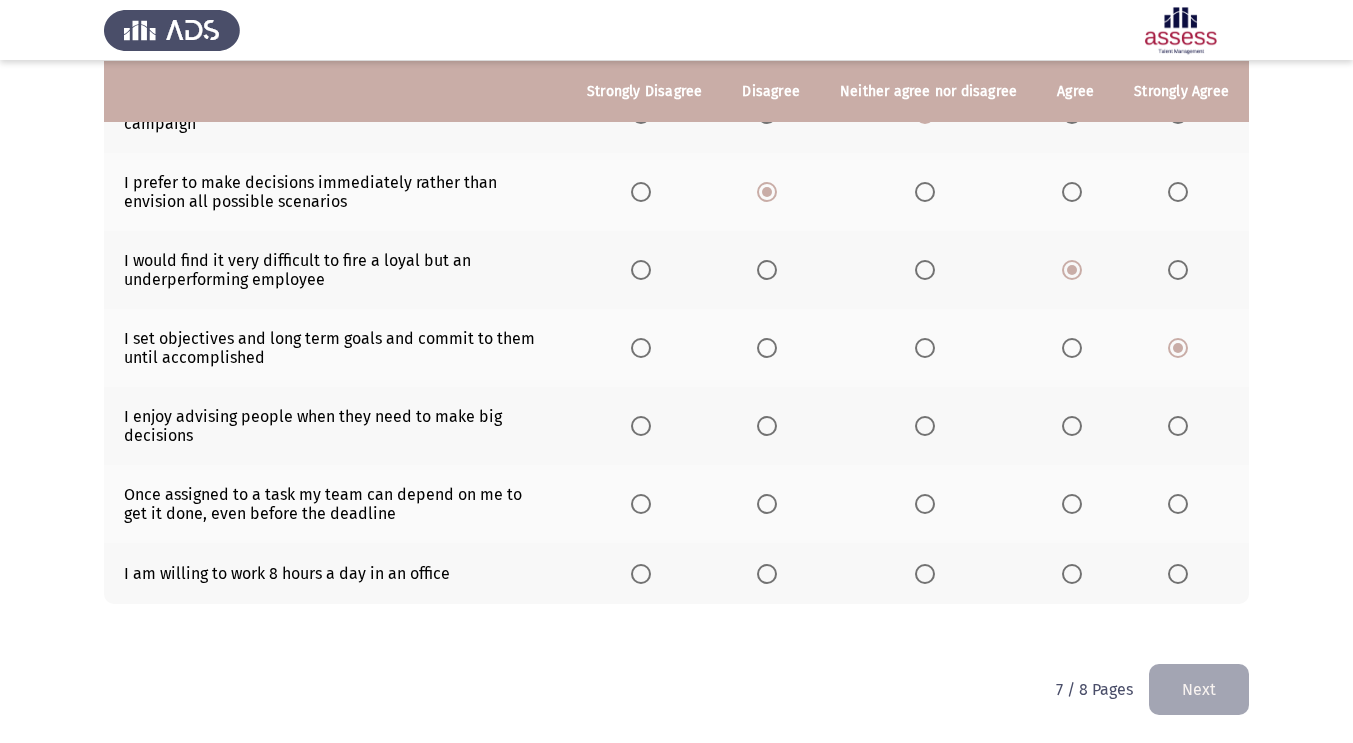 click at bounding box center (1072, 426) 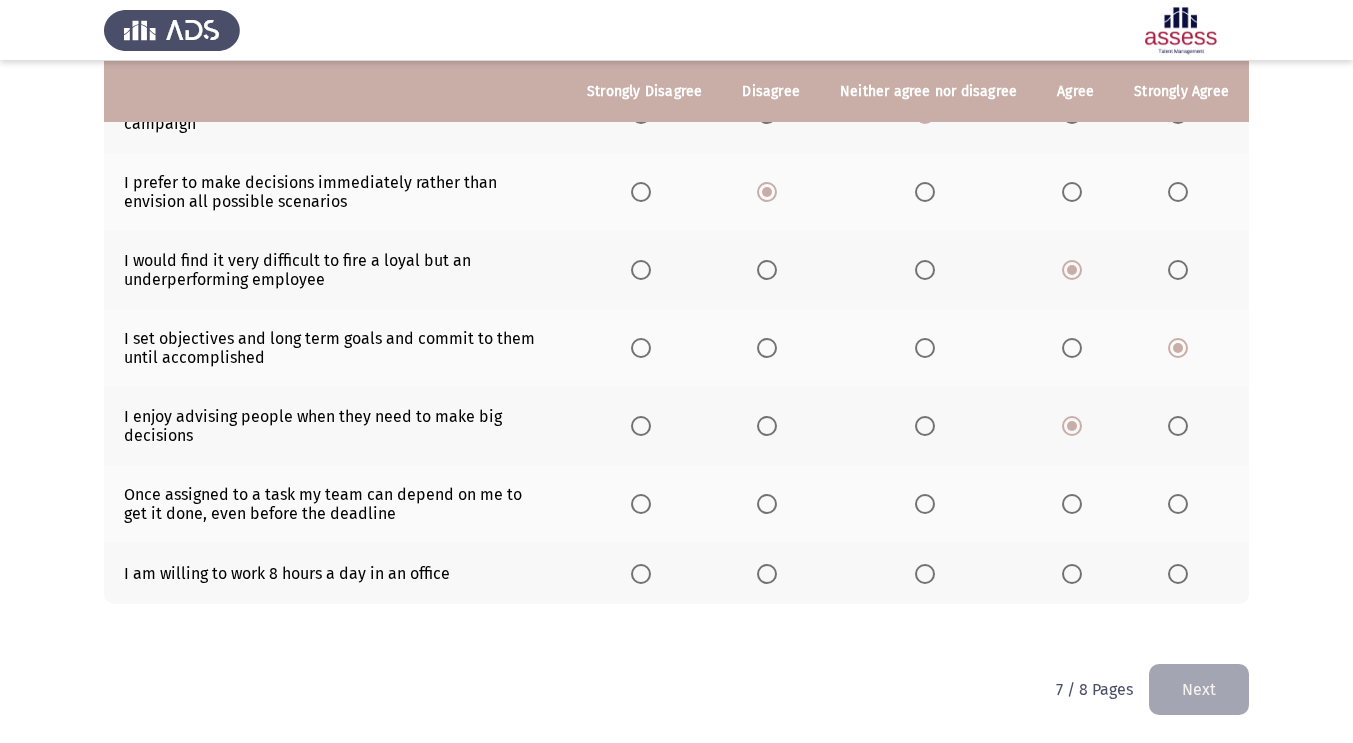 click at bounding box center [1072, 504] 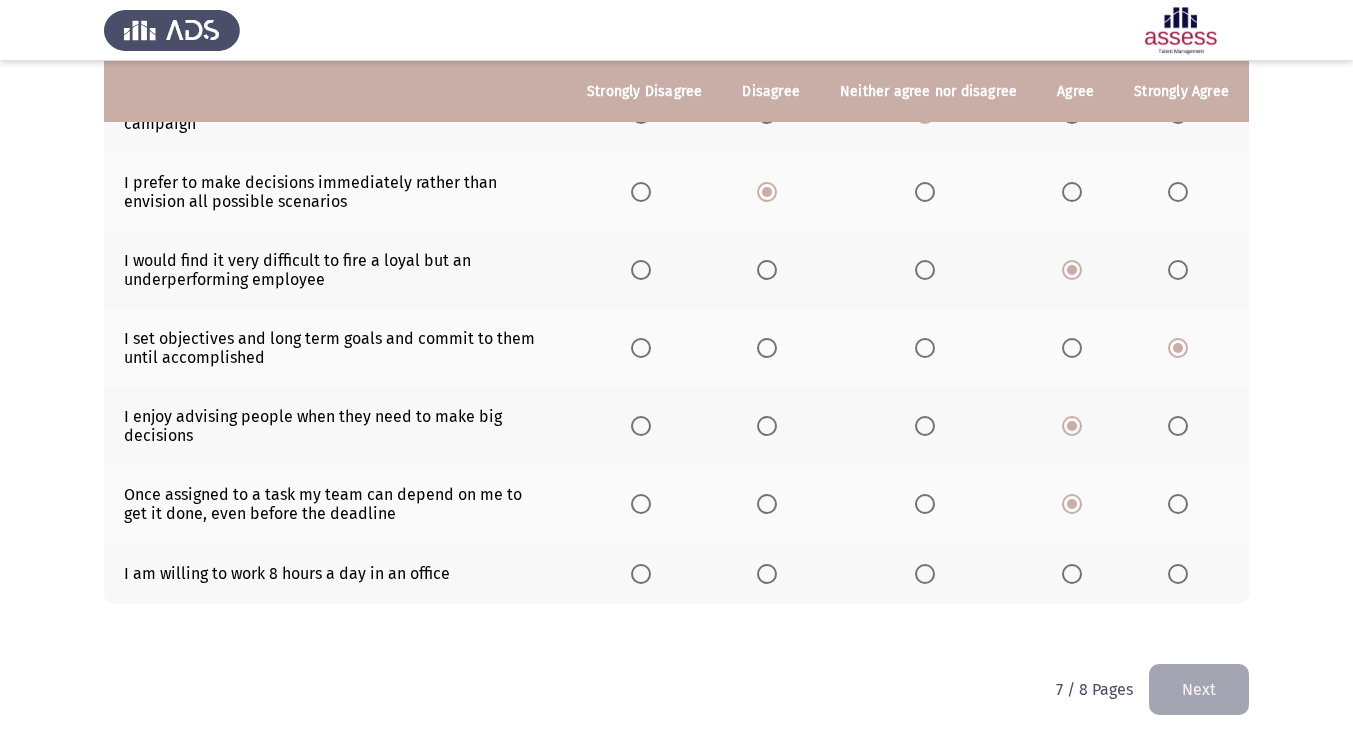 click 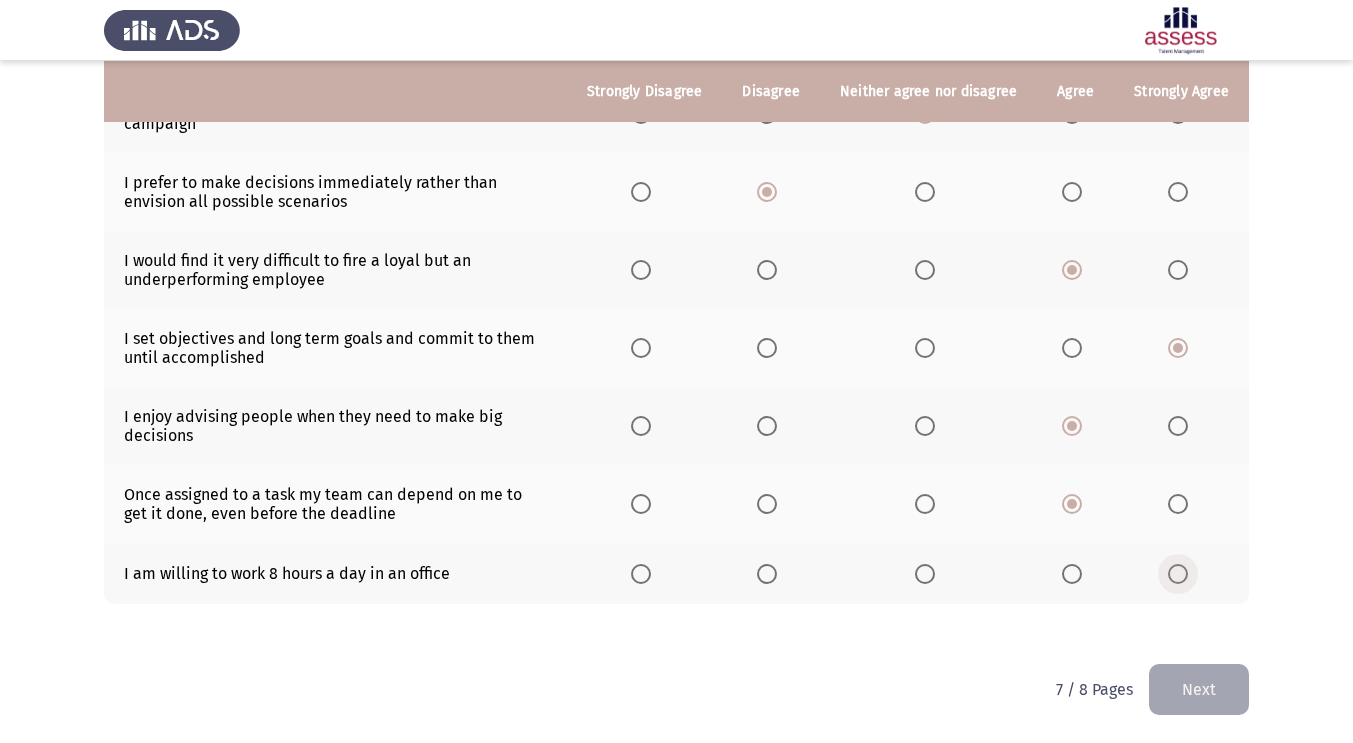 click at bounding box center [1178, 574] 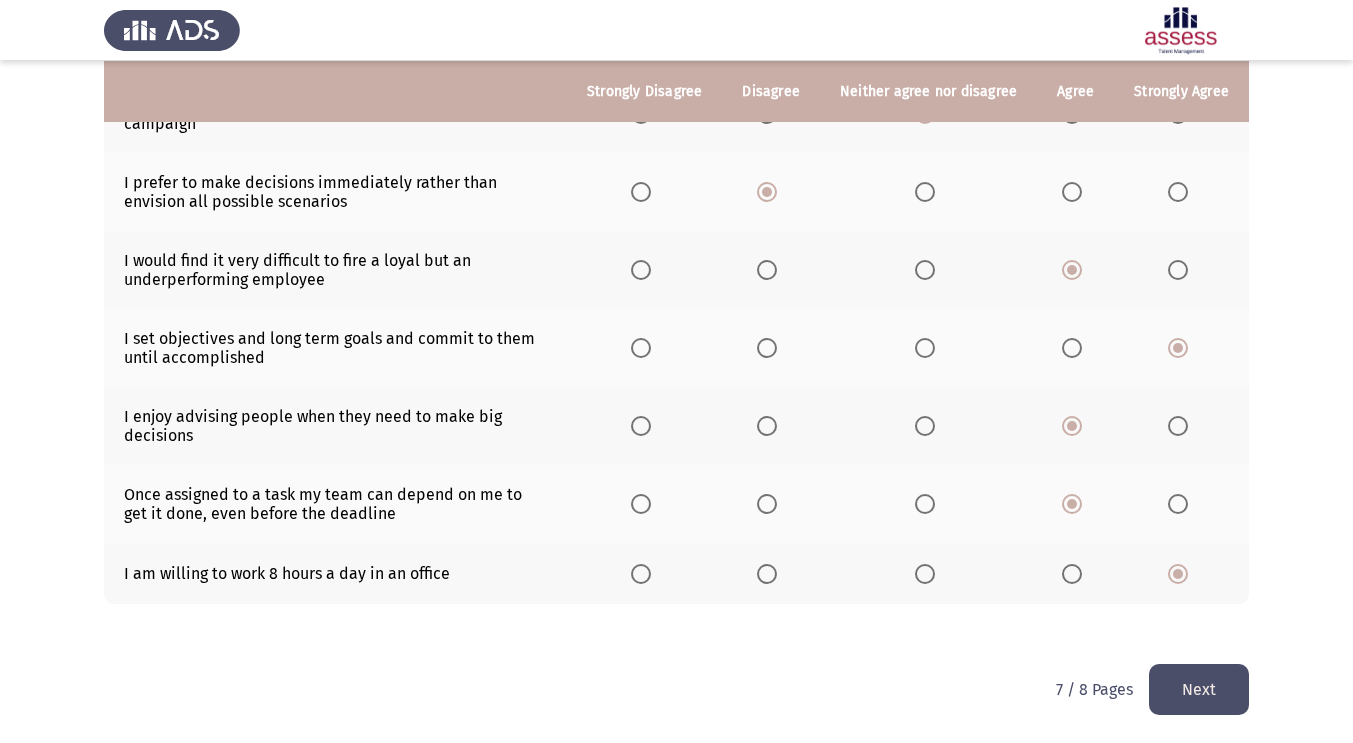 click on "Next" 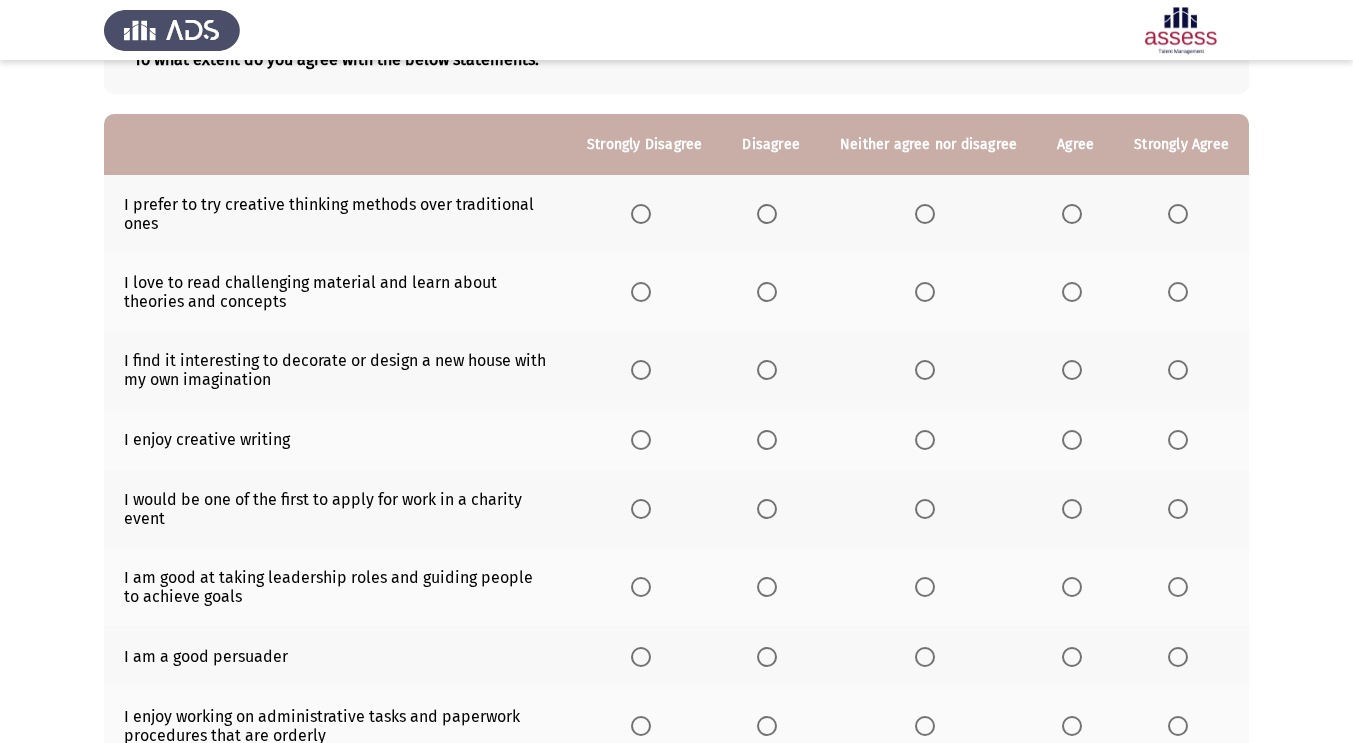 scroll, scrollTop: 161, scrollLeft: 0, axis: vertical 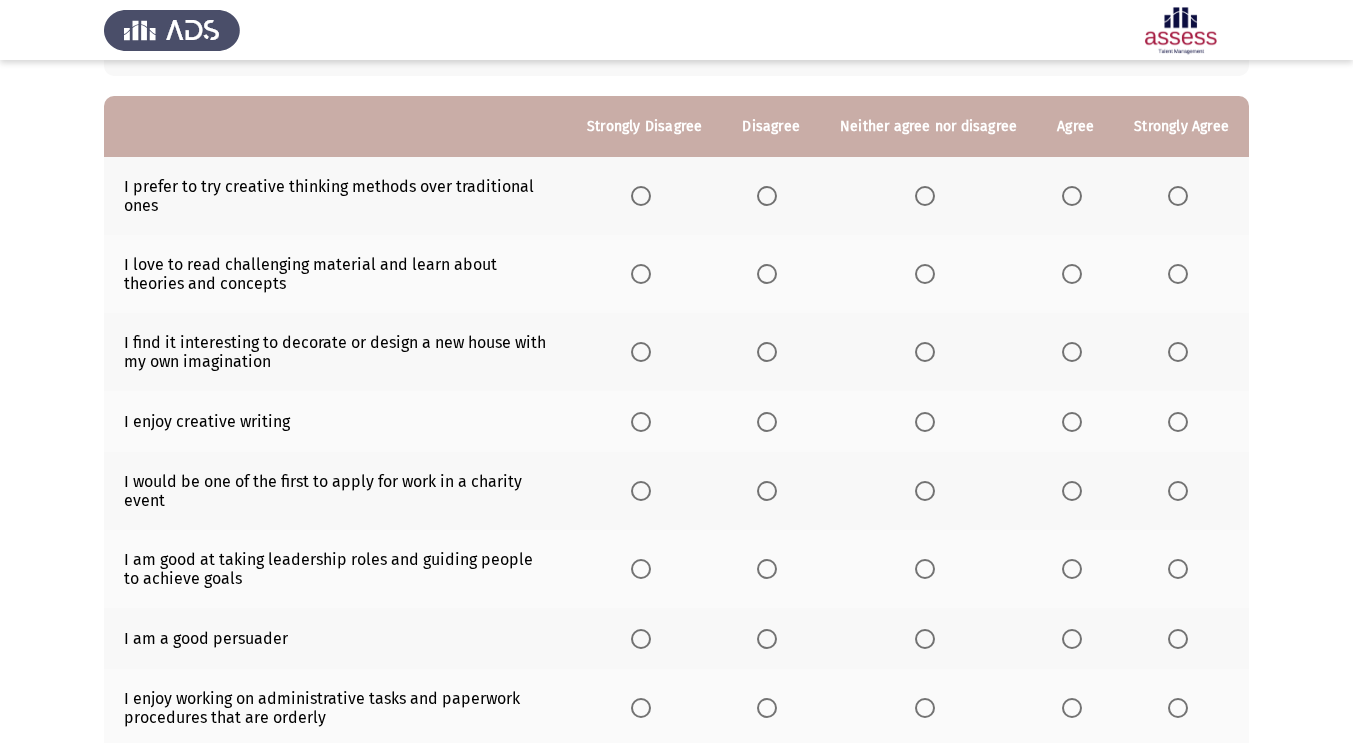 click at bounding box center [925, 196] 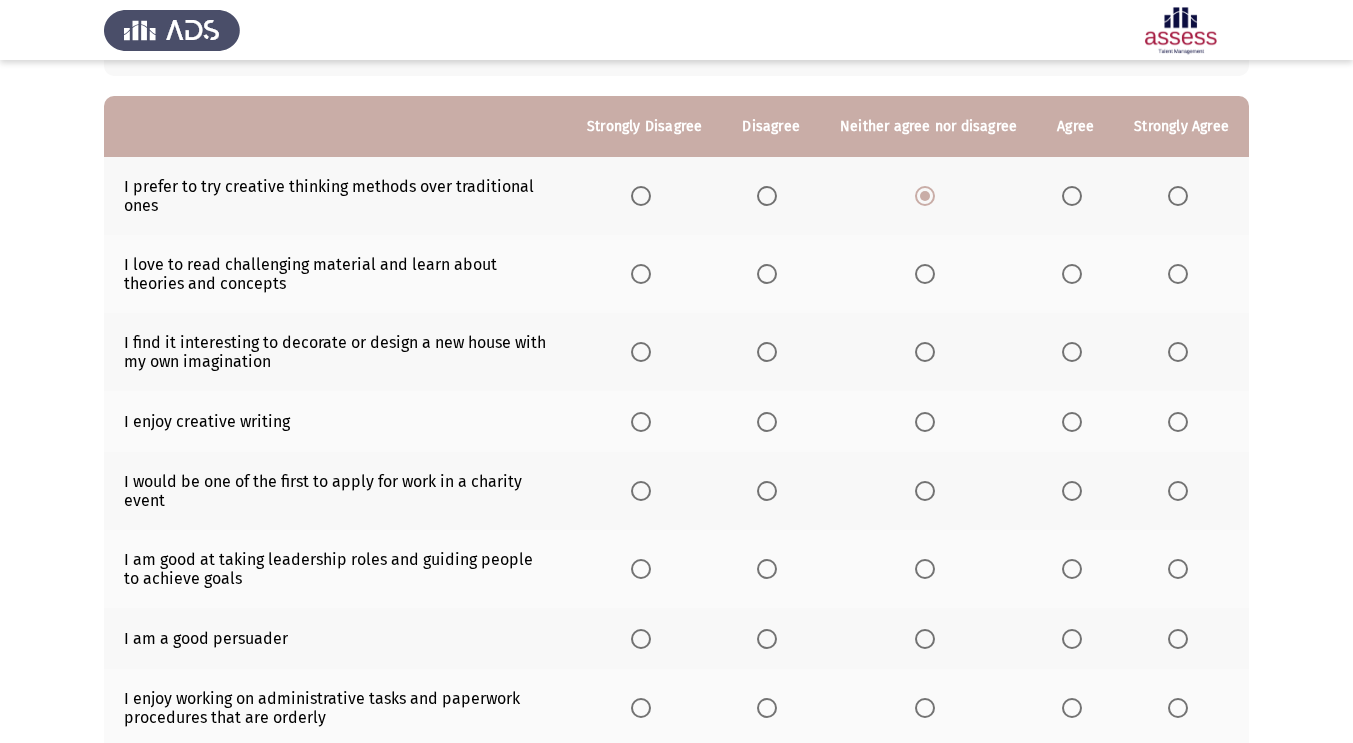 scroll, scrollTop: 168, scrollLeft: 0, axis: vertical 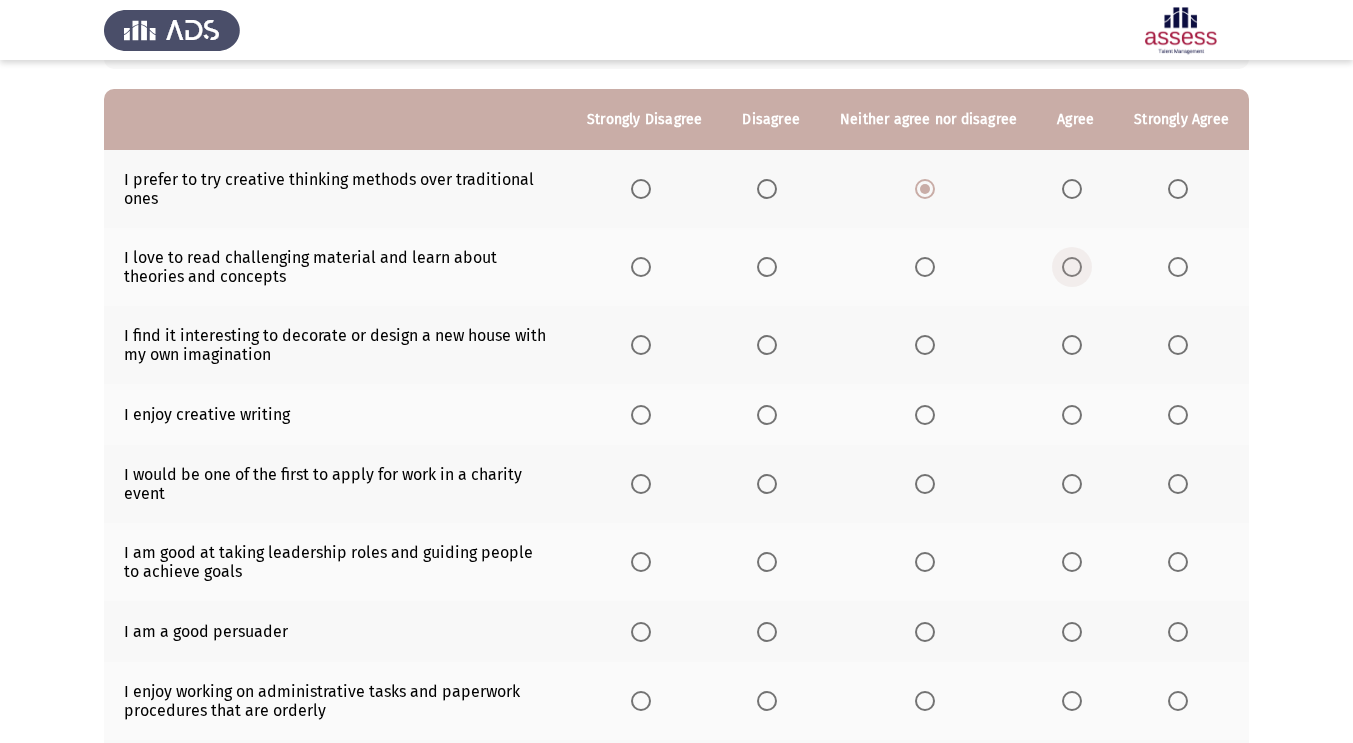 click at bounding box center (1072, 267) 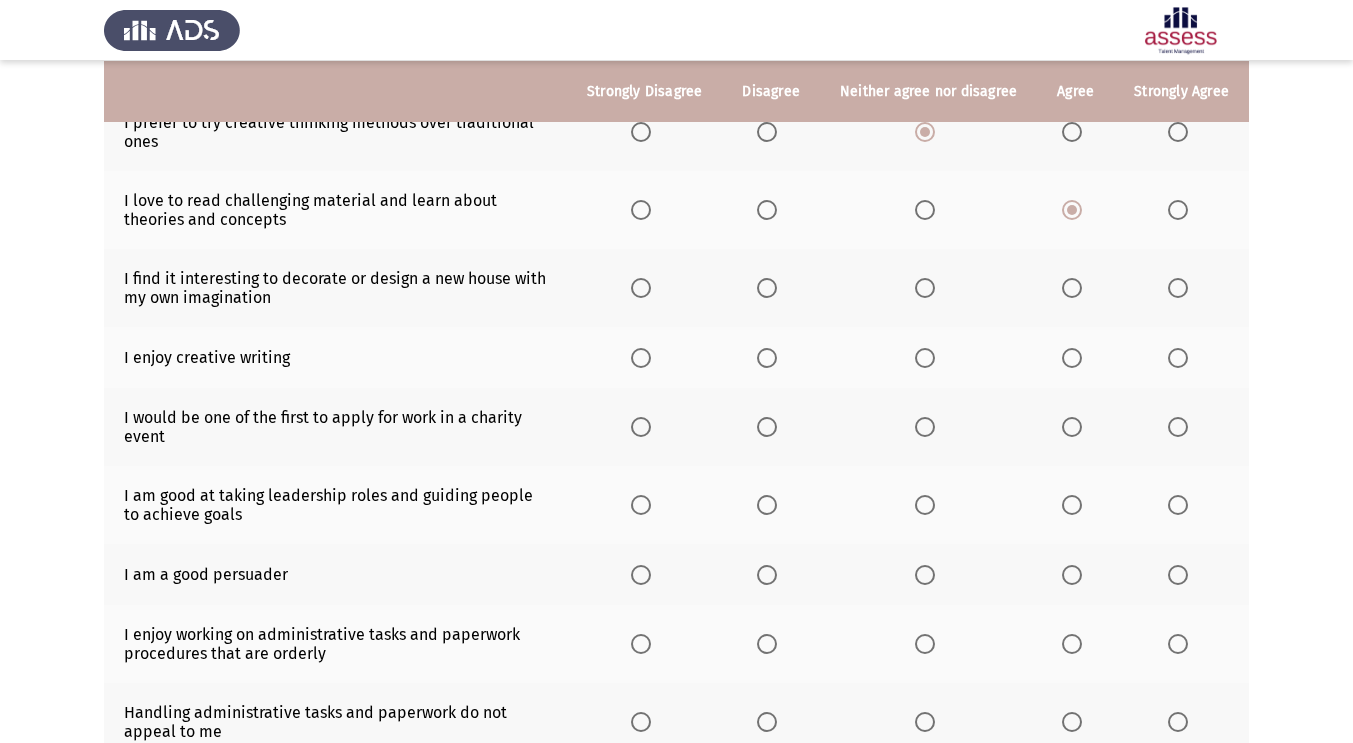 scroll, scrollTop: 226, scrollLeft: 0, axis: vertical 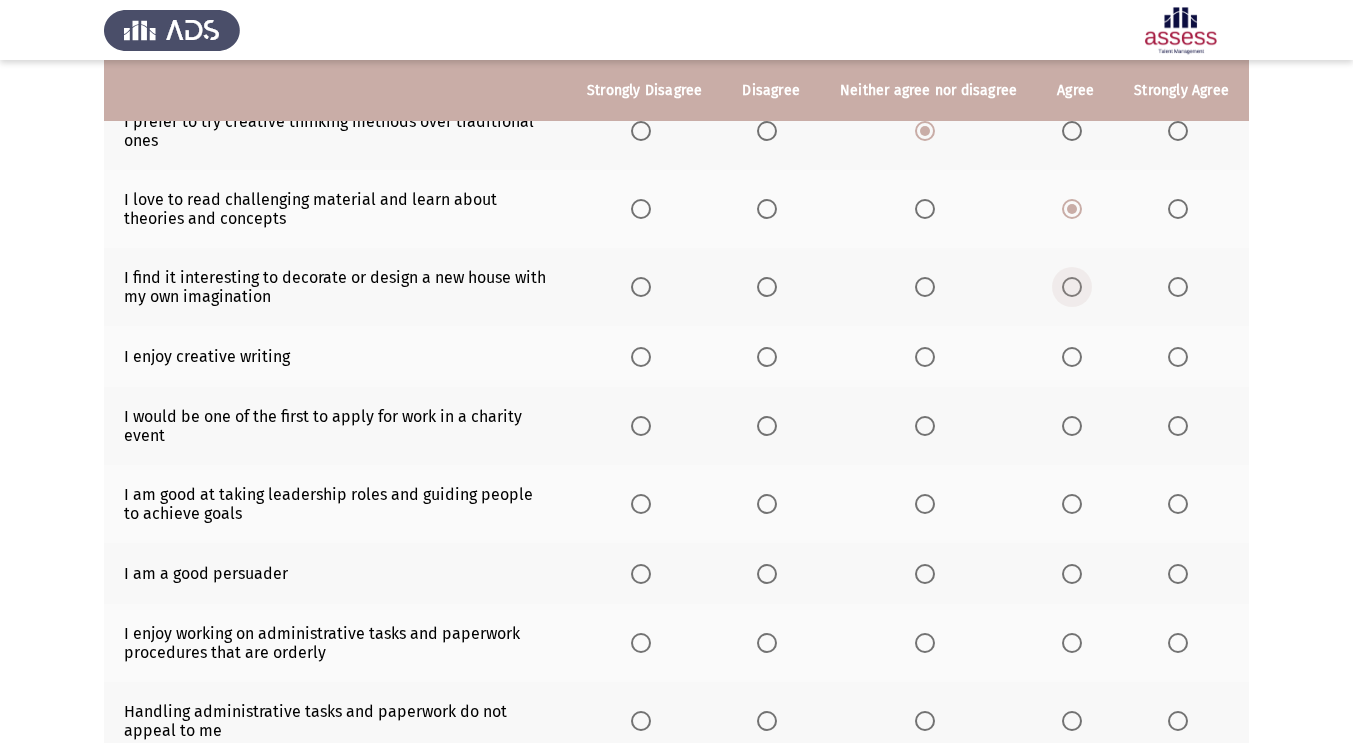 click at bounding box center (1076, 287) 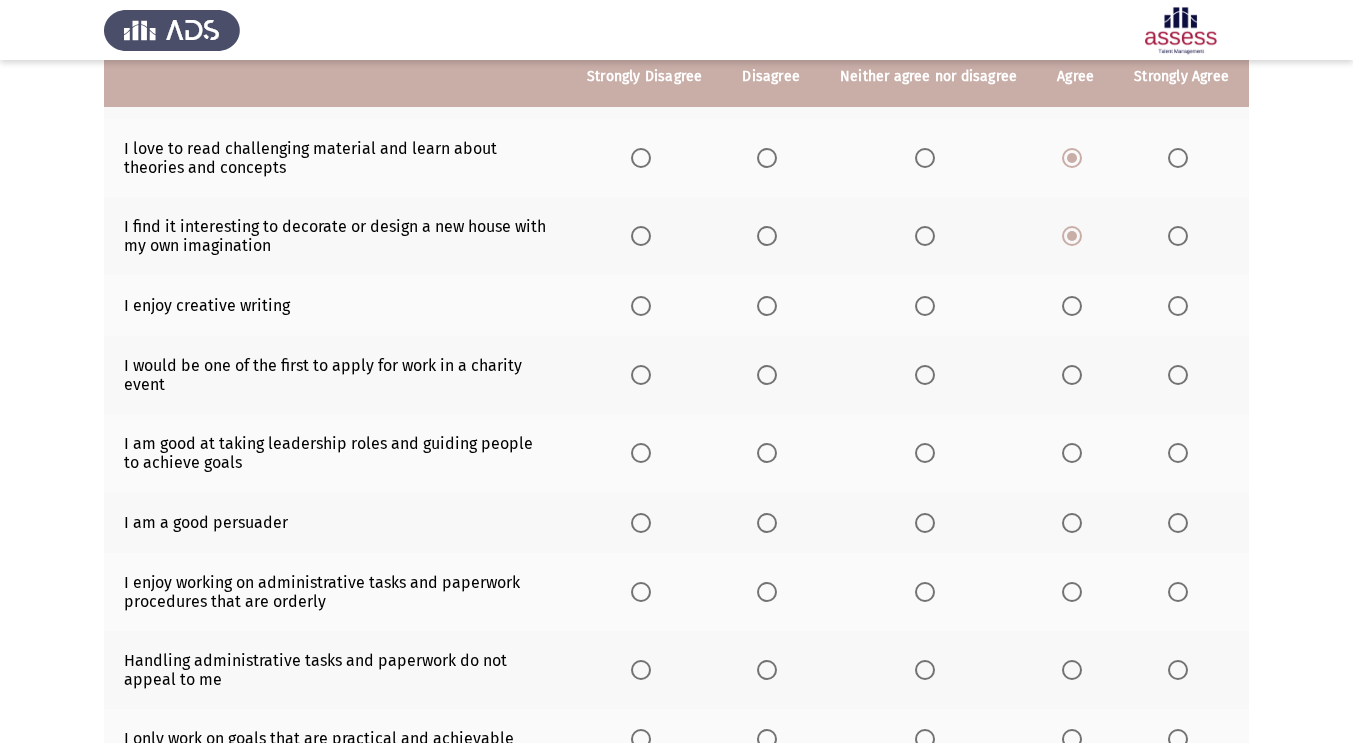 scroll, scrollTop: 278, scrollLeft: 0, axis: vertical 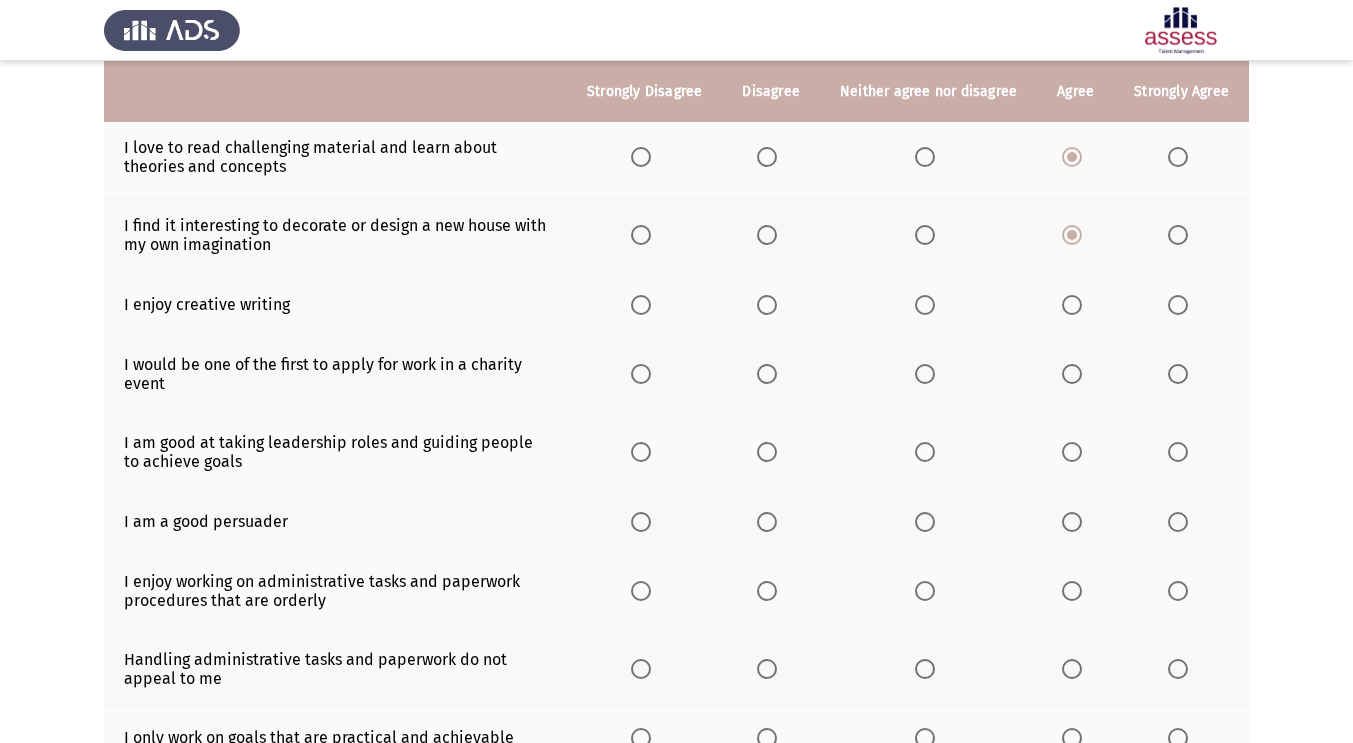 click at bounding box center [1072, 305] 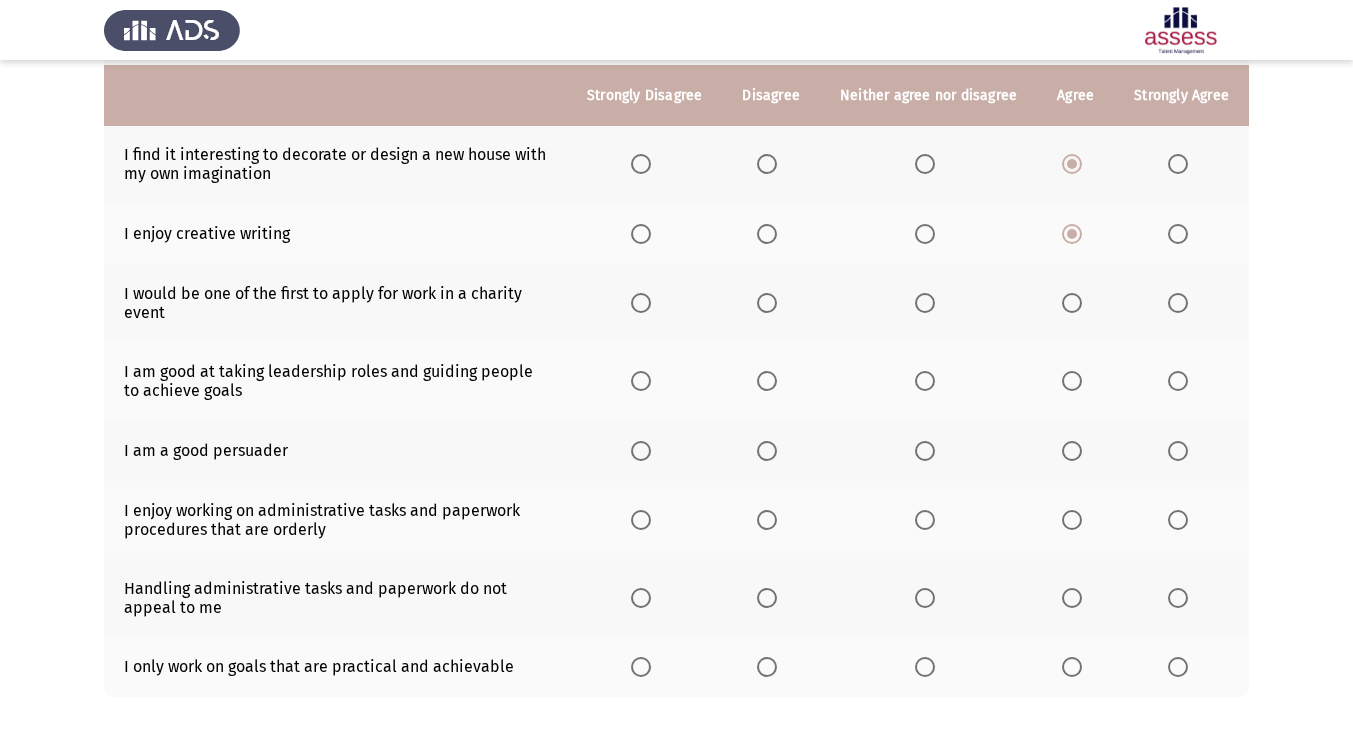 scroll, scrollTop: 354, scrollLeft: 0, axis: vertical 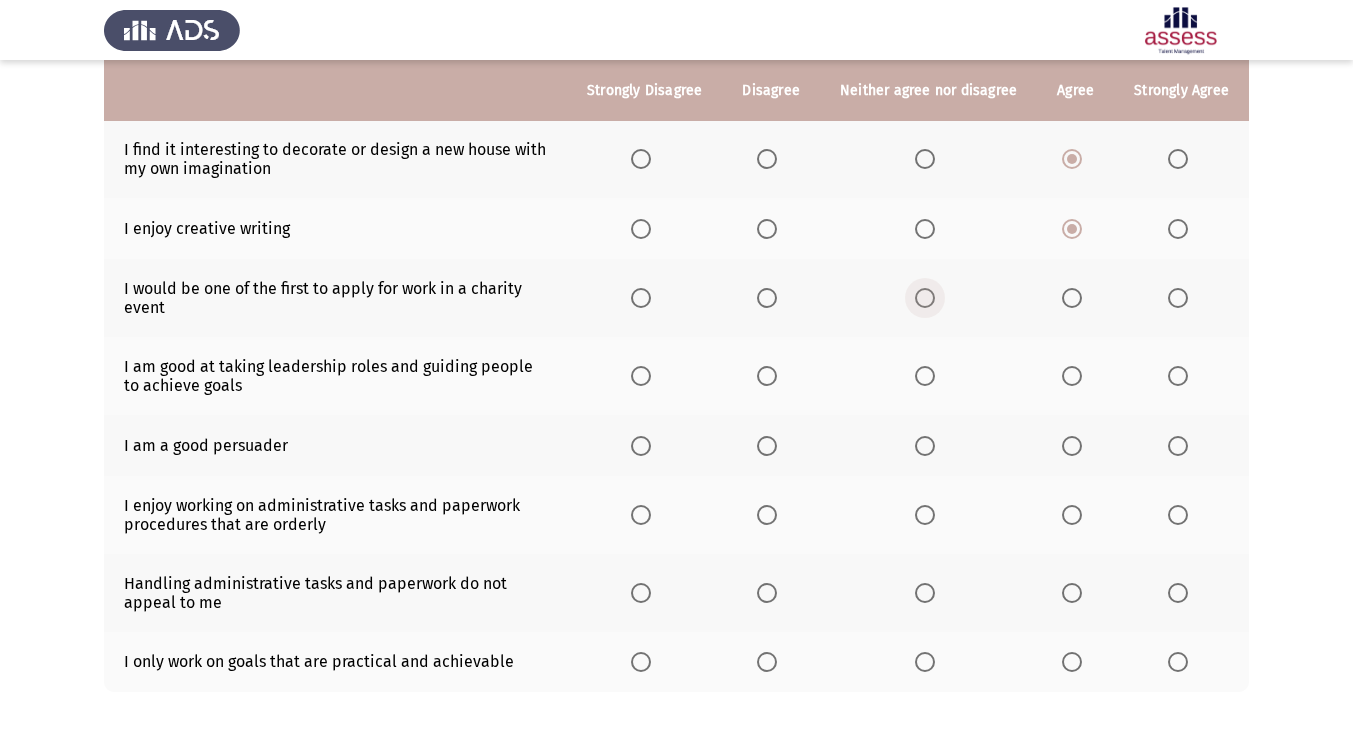 click at bounding box center [925, 298] 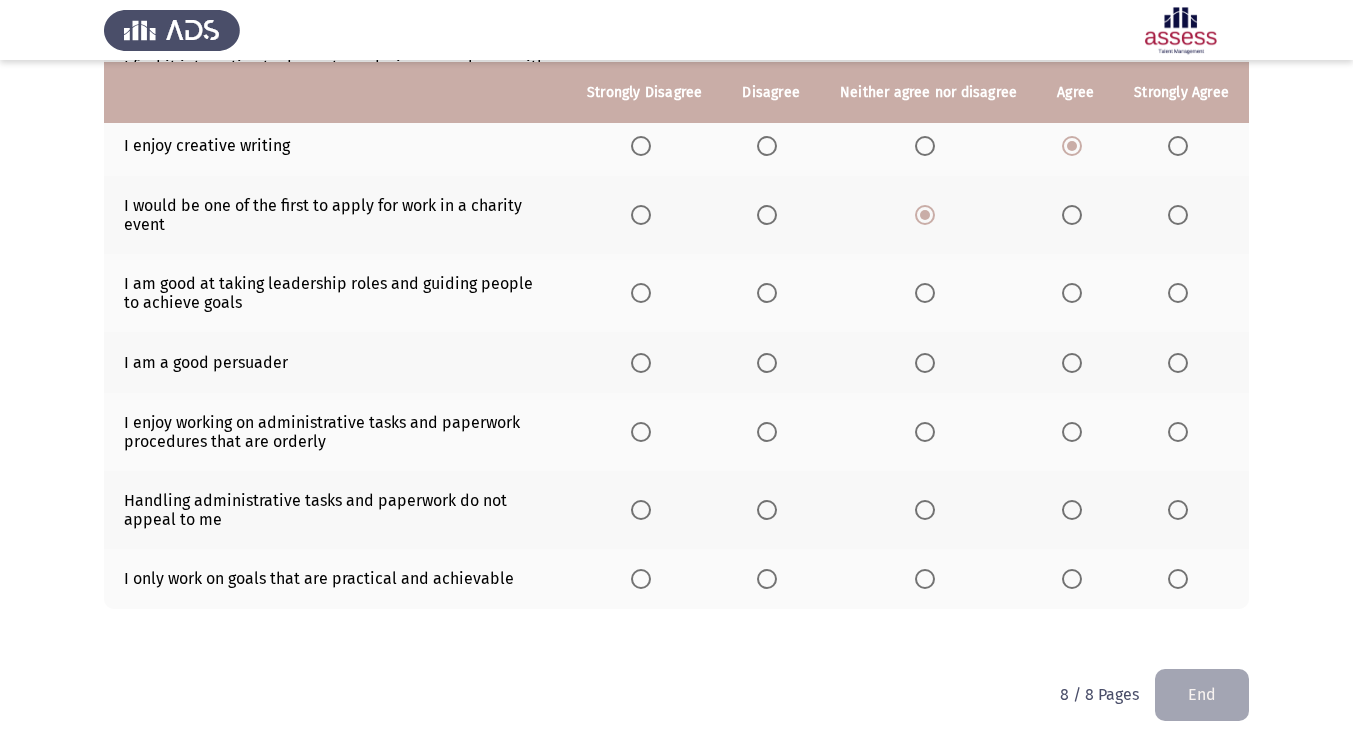 scroll, scrollTop: 443, scrollLeft: 0, axis: vertical 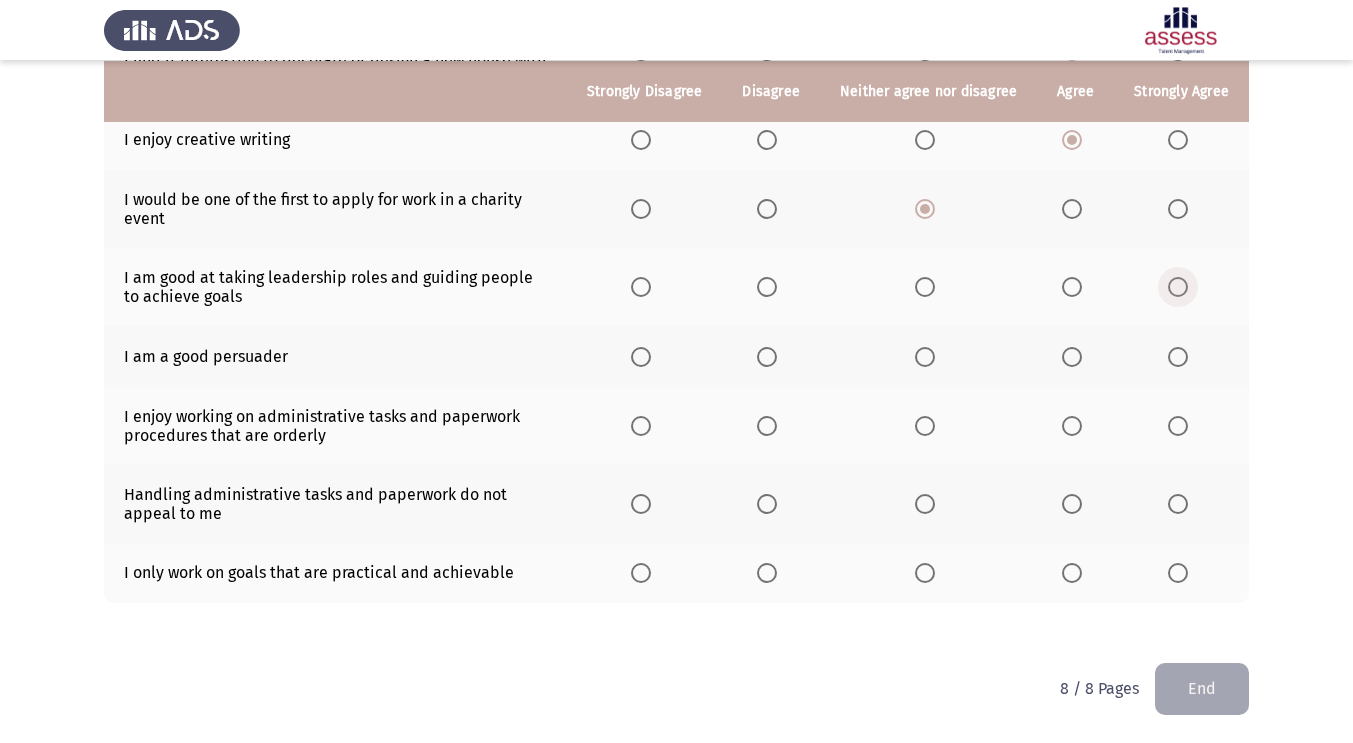 click 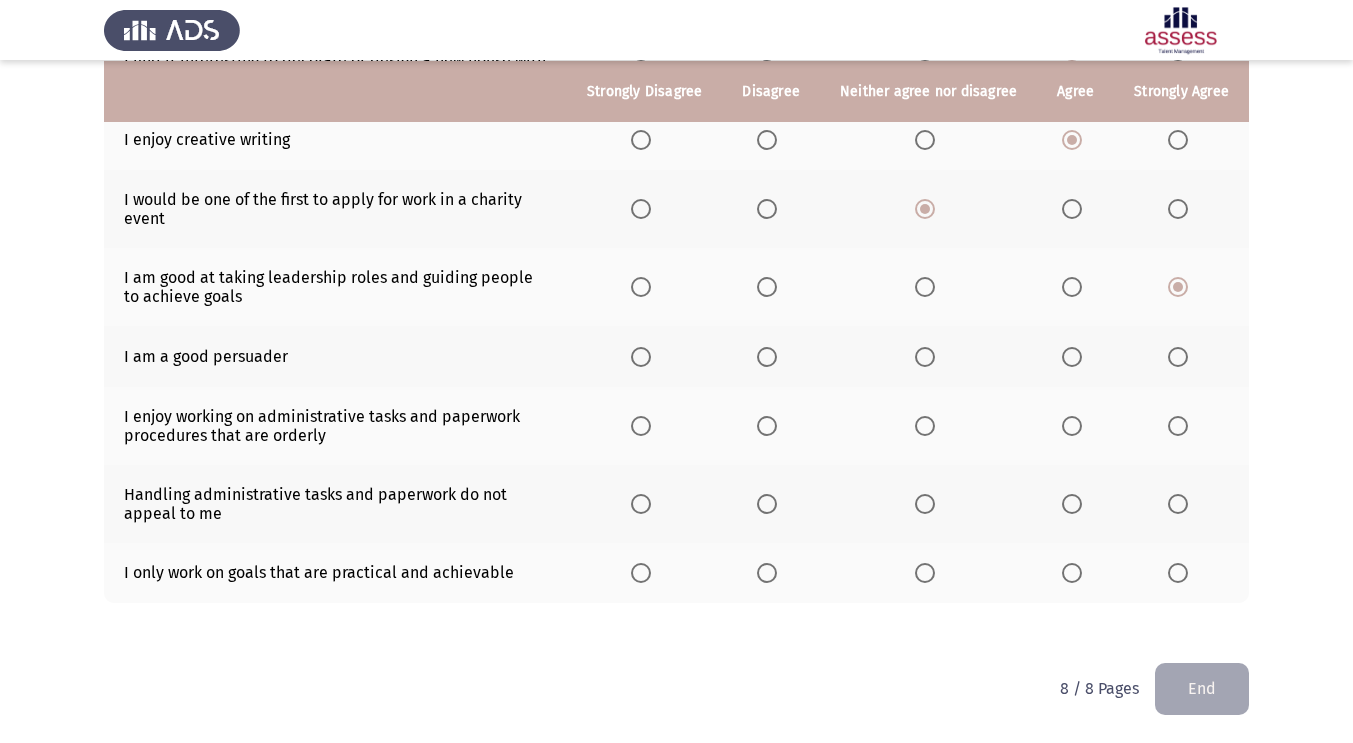 click at bounding box center [1072, 357] 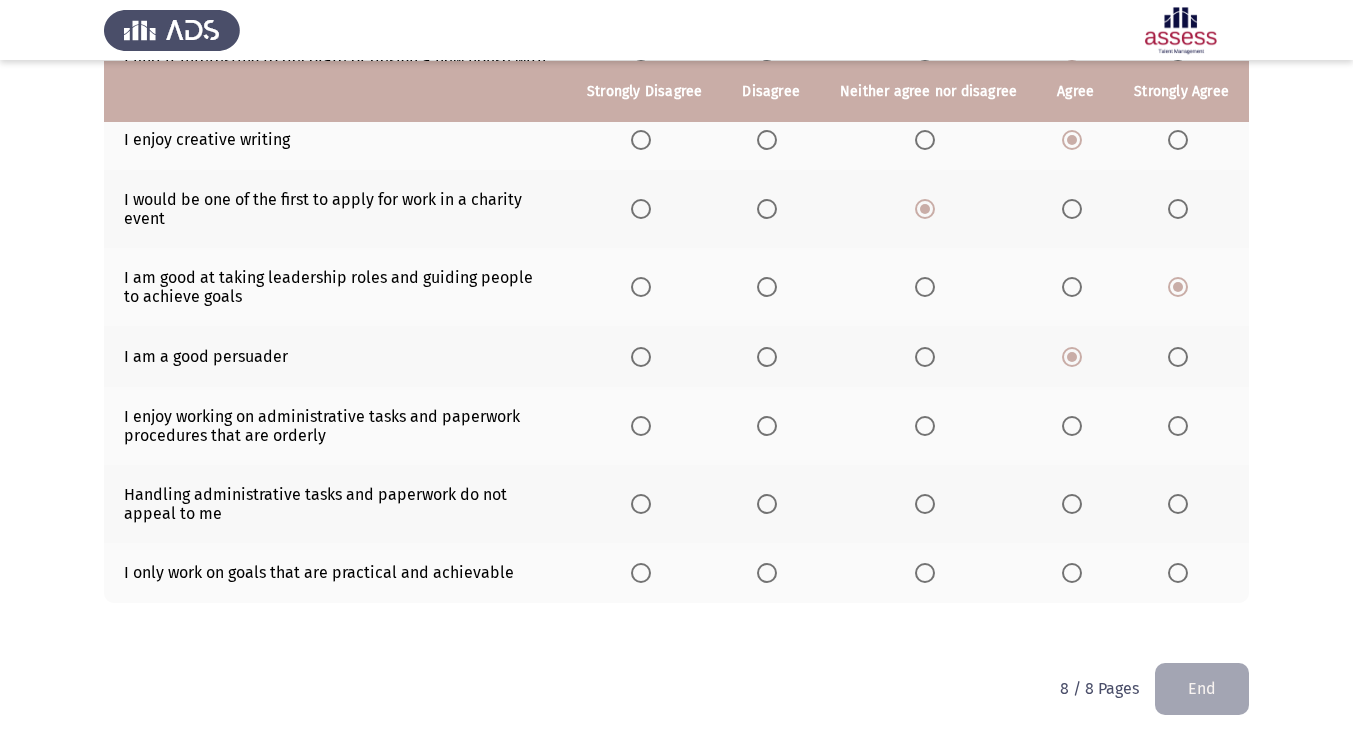 click at bounding box center [925, 426] 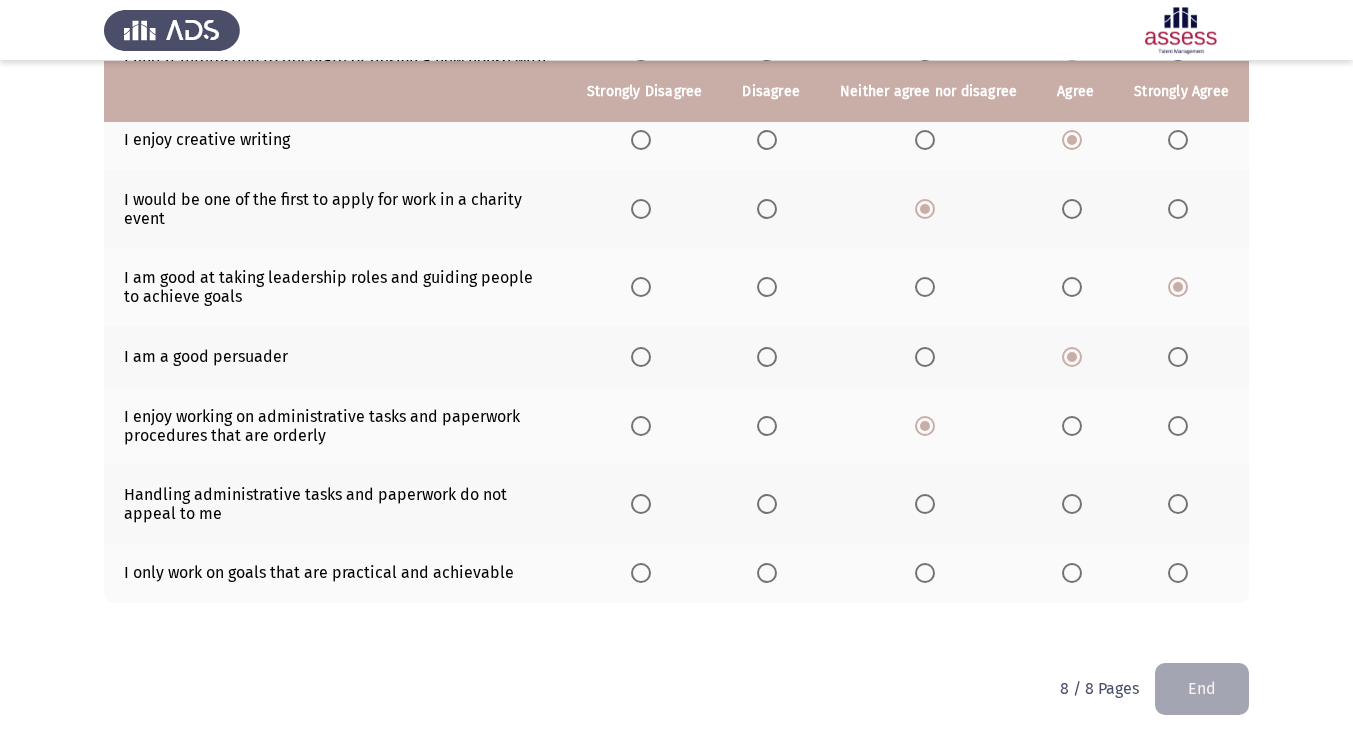 click at bounding box center (1072, 504) 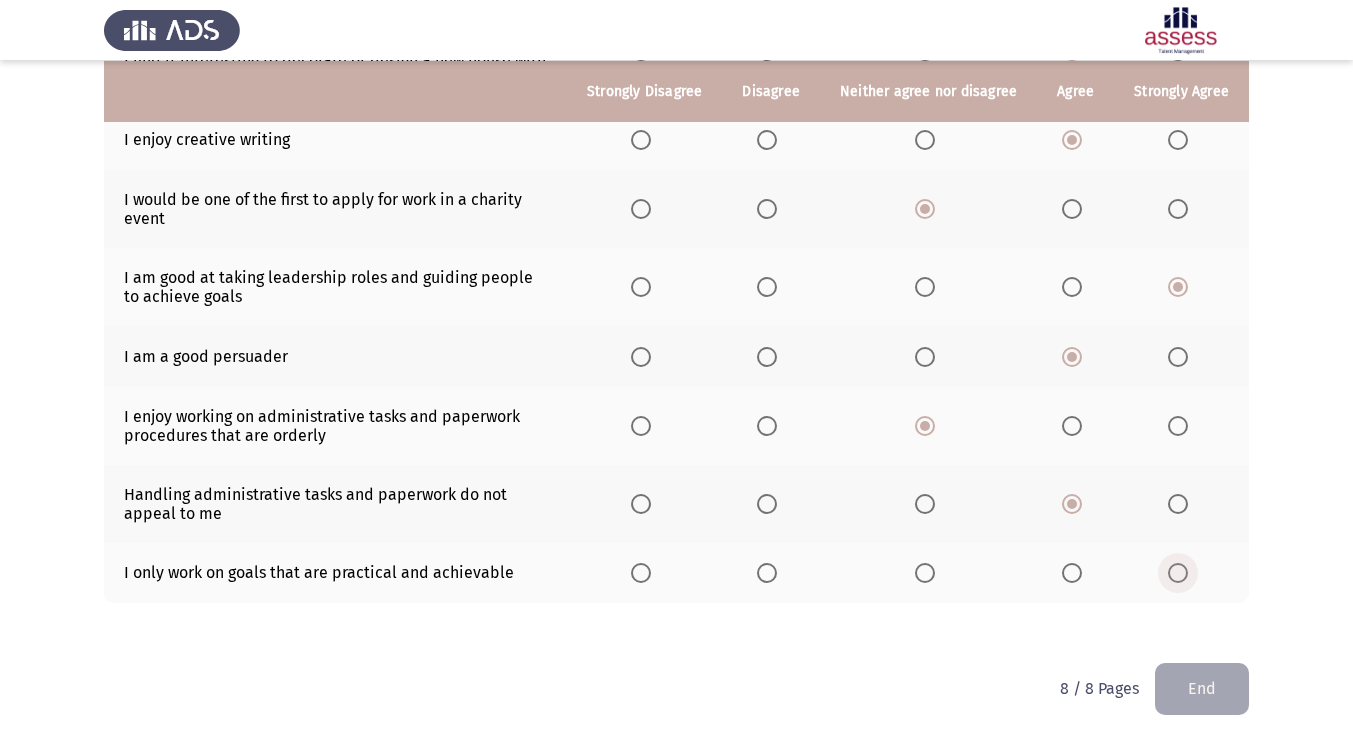 click at bounding box center (1178, 573) 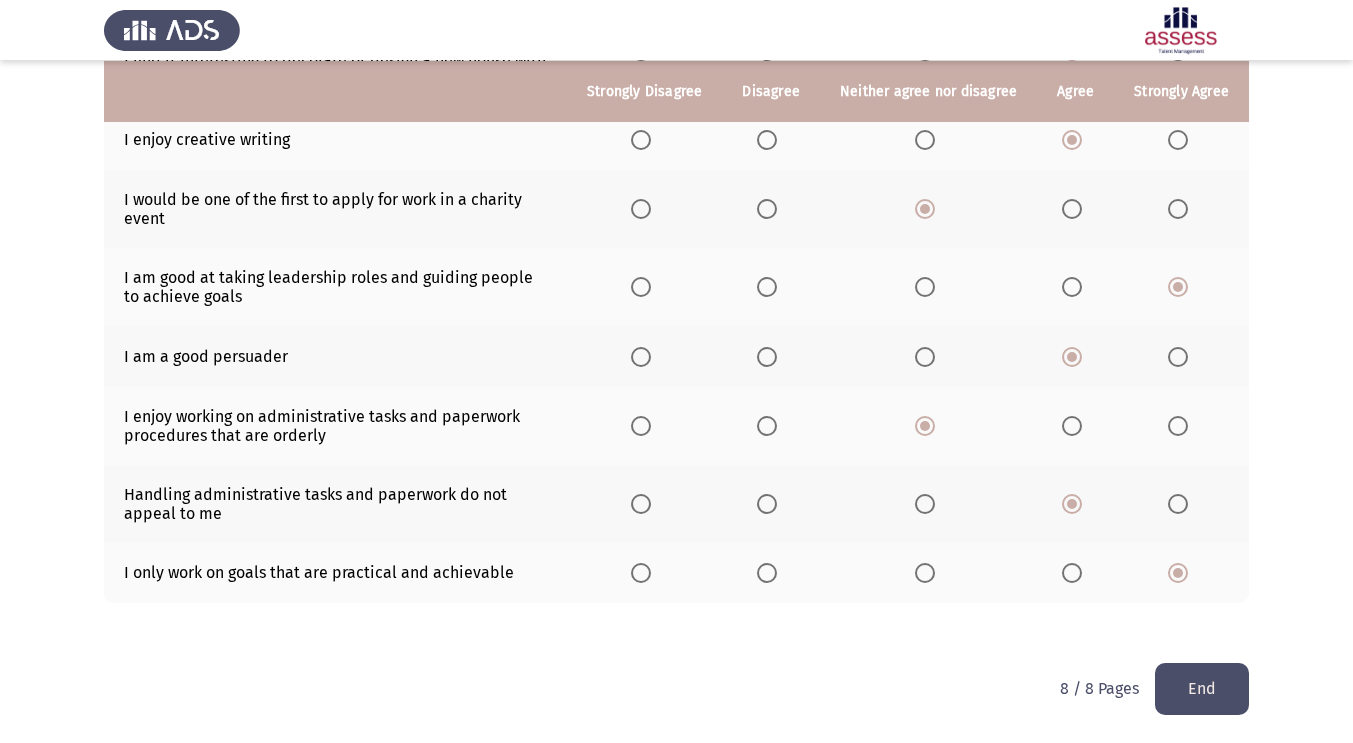 click on "End" 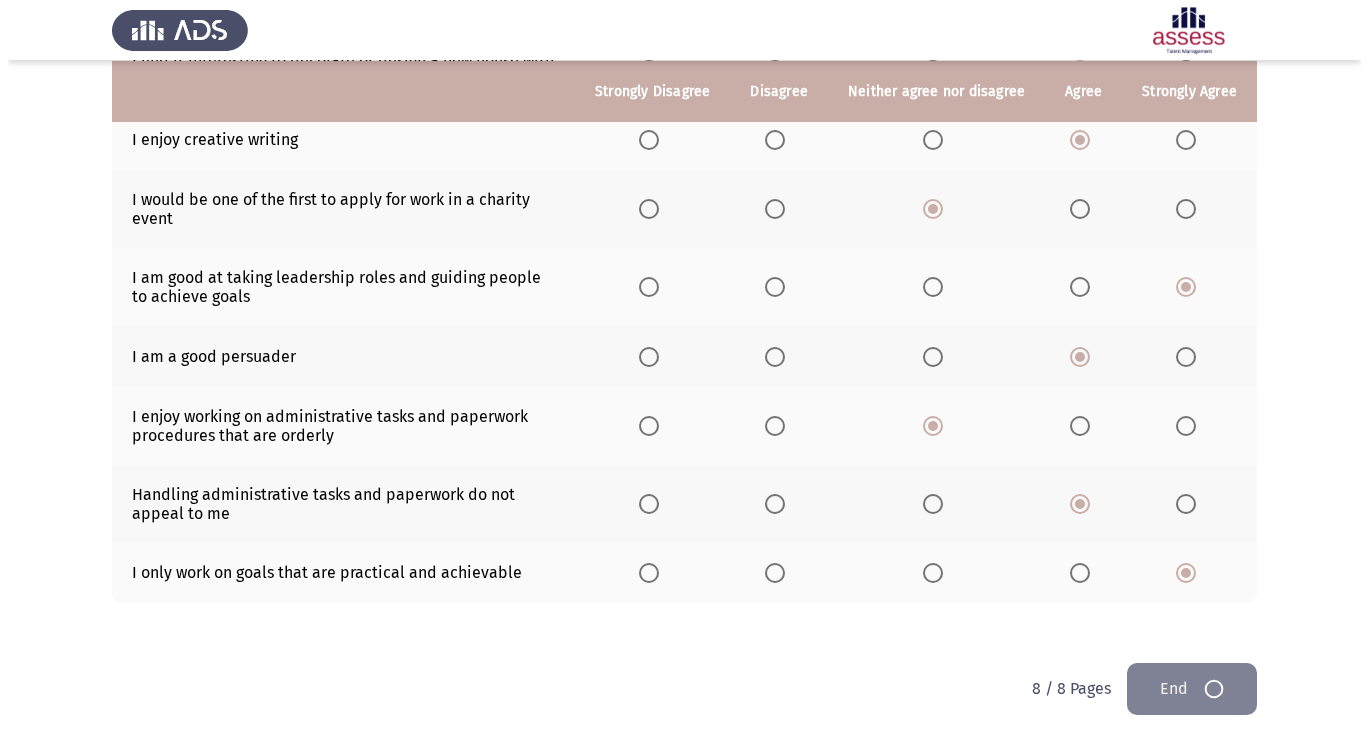 scroll, scrollTop: 0, scrollLeft: 0, axis: both 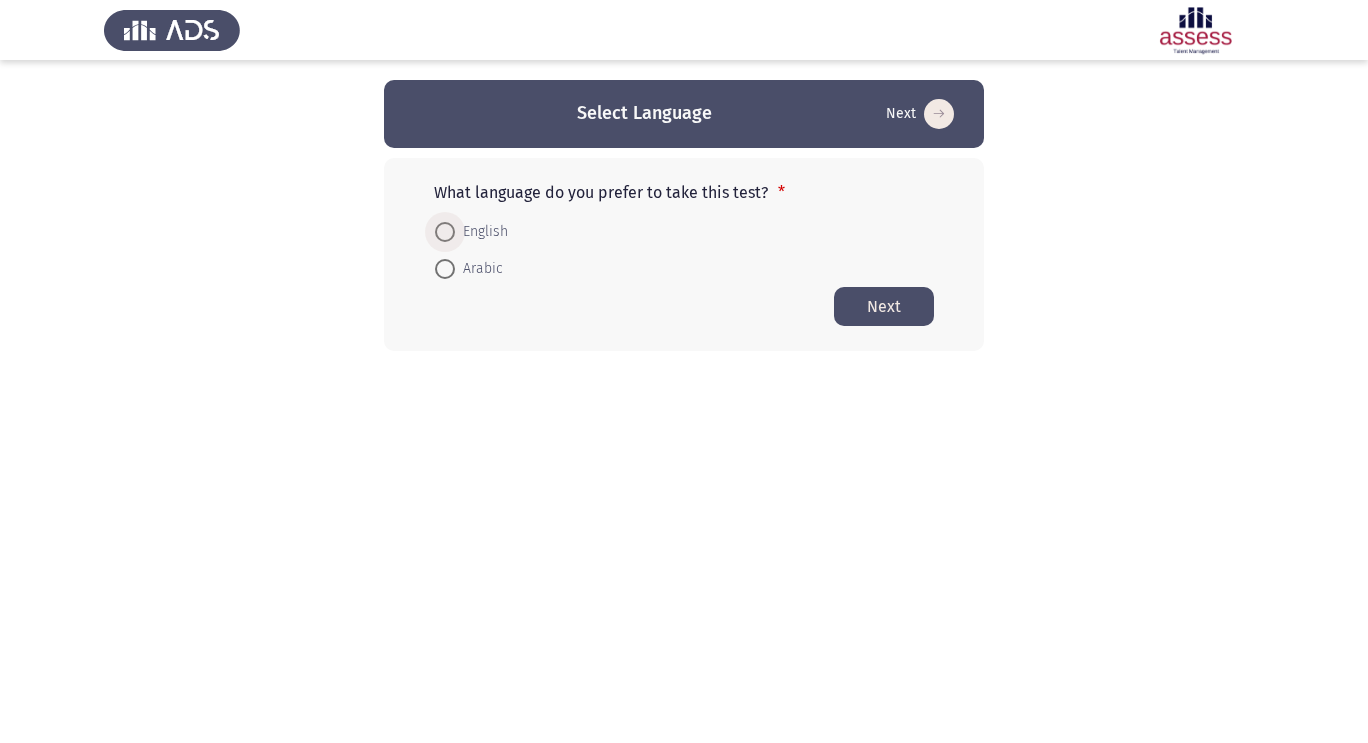 click on "English" at bounding box center [481, 232] 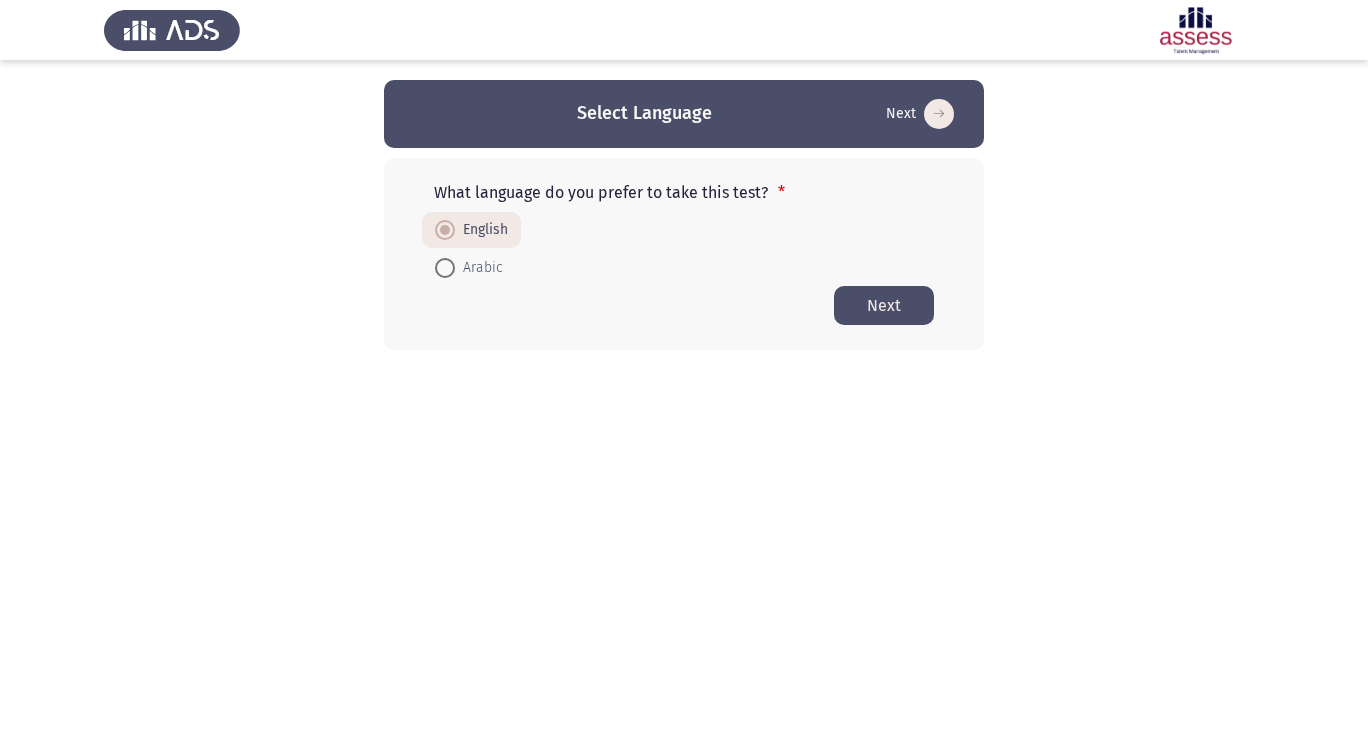 click on "Next" 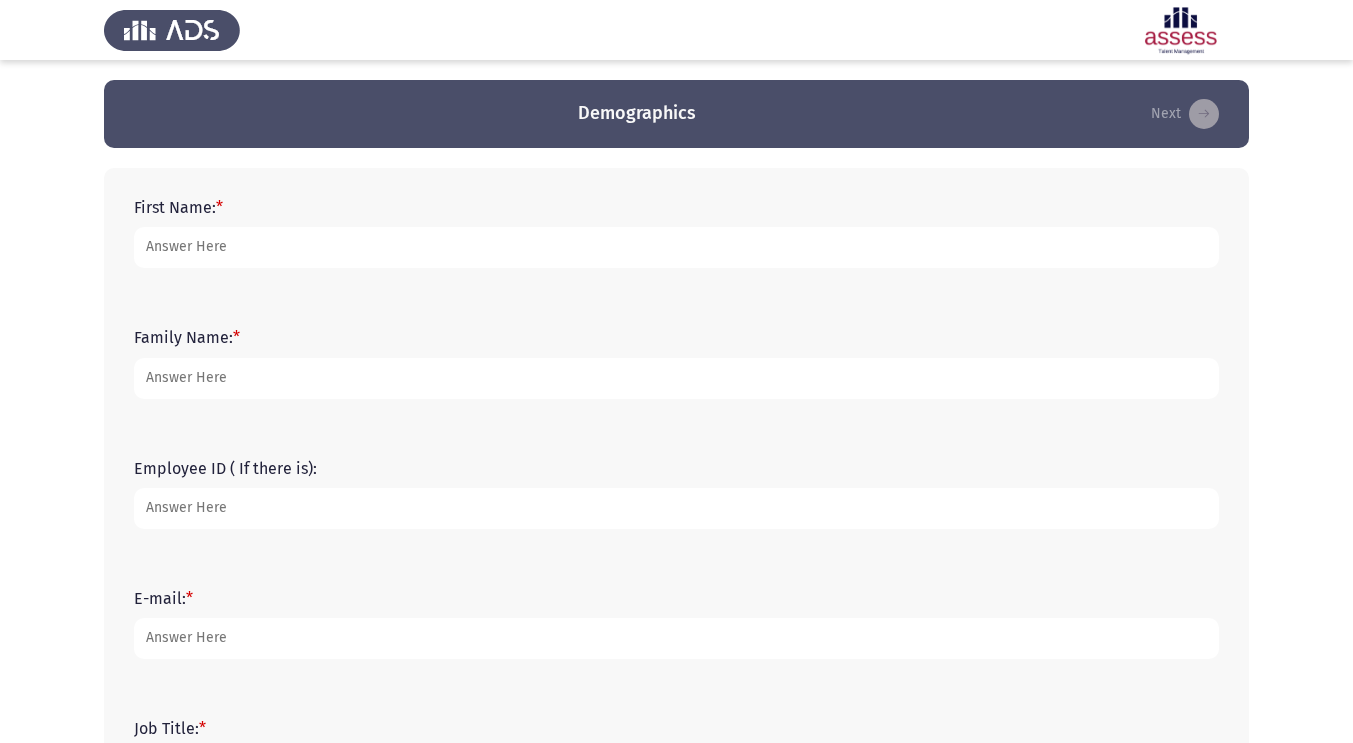 click on "First Name:   *" 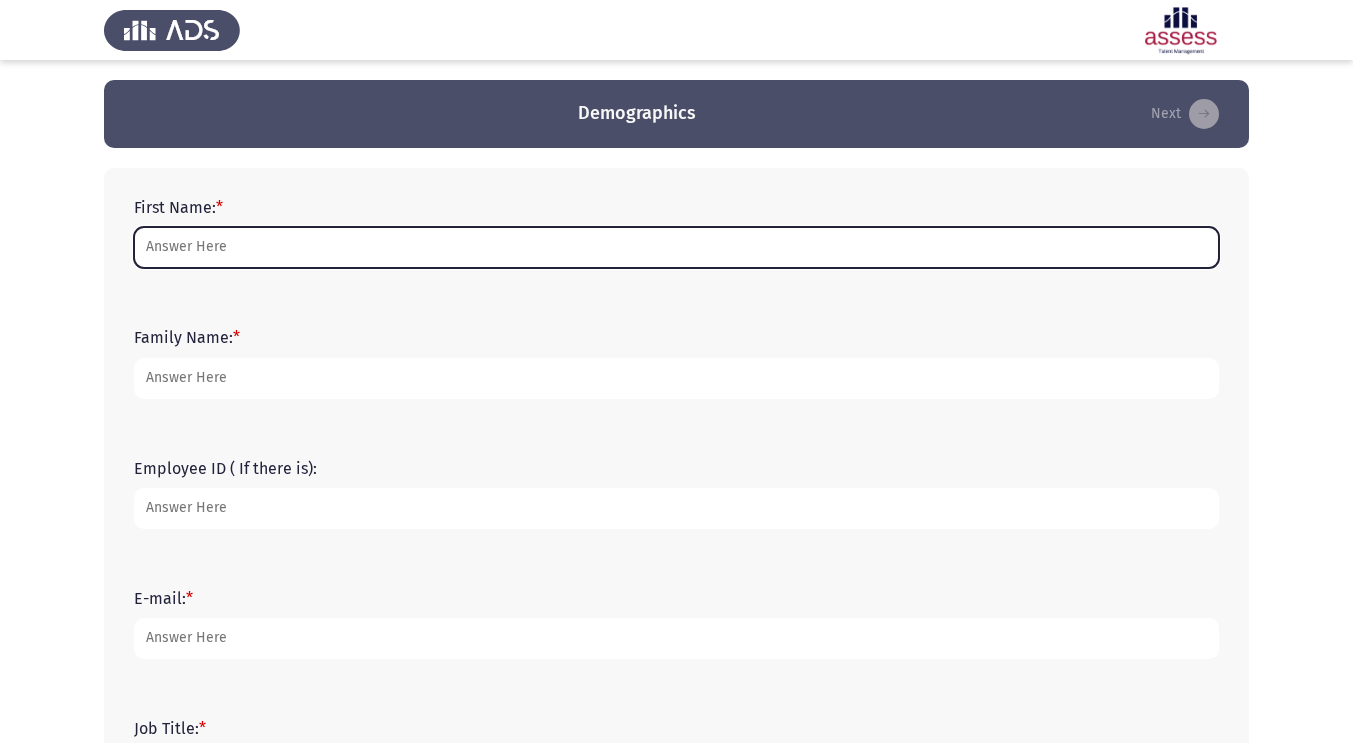 click on "First Name:   *" at bounding box center [676, 247] 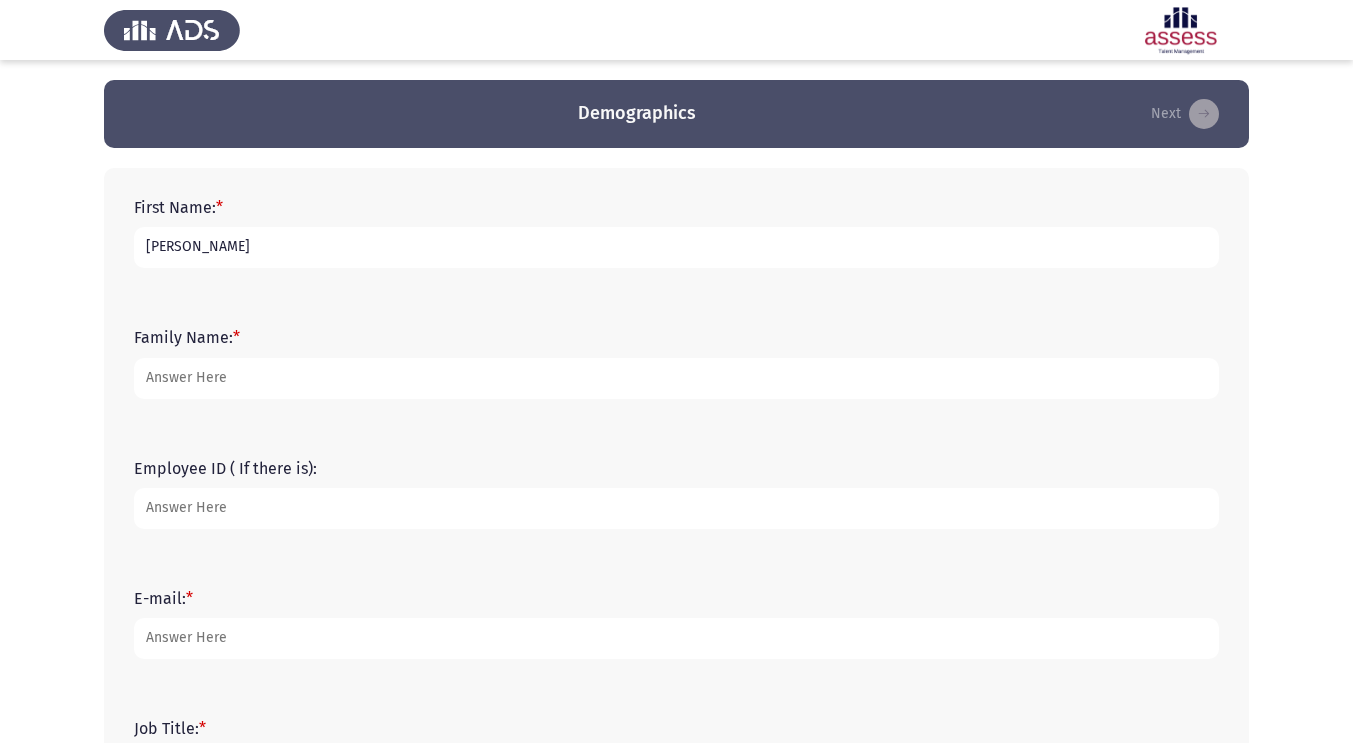 type on "[PERSON_NAME]" 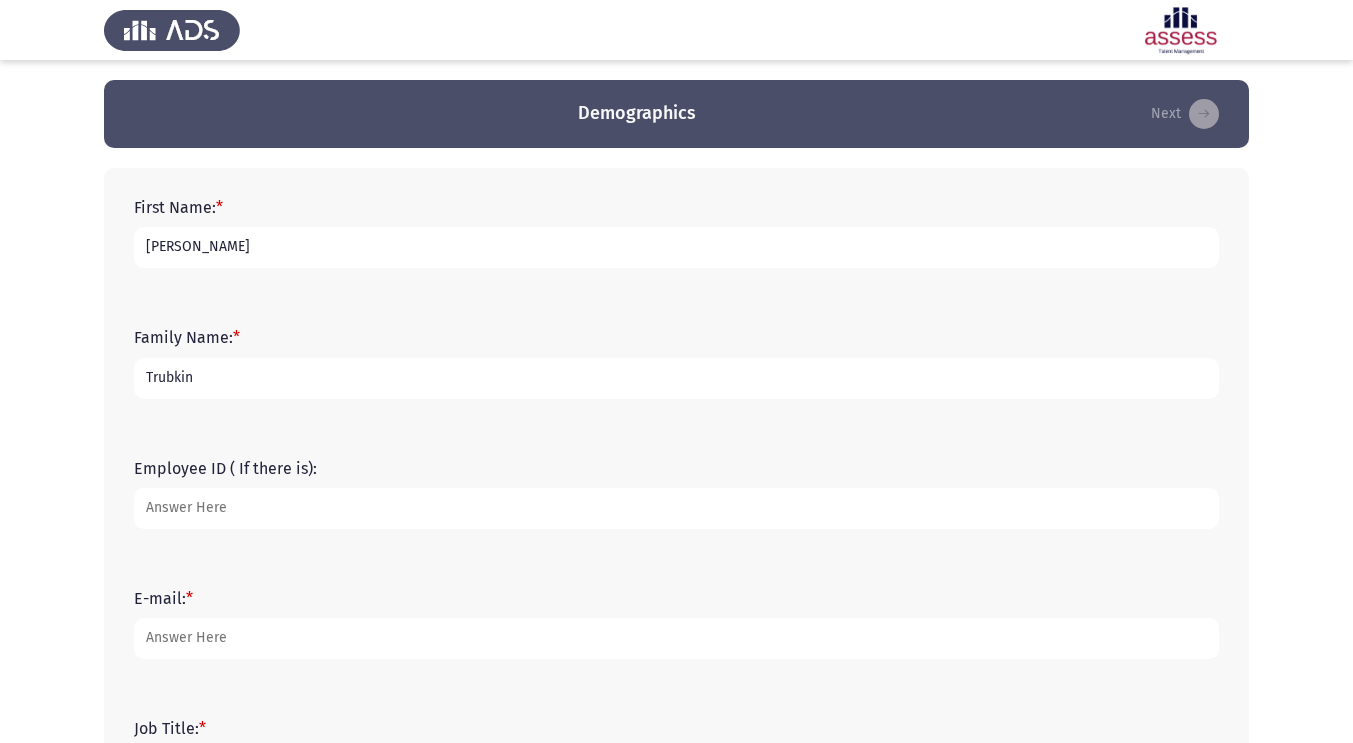 type on "Trubkin" 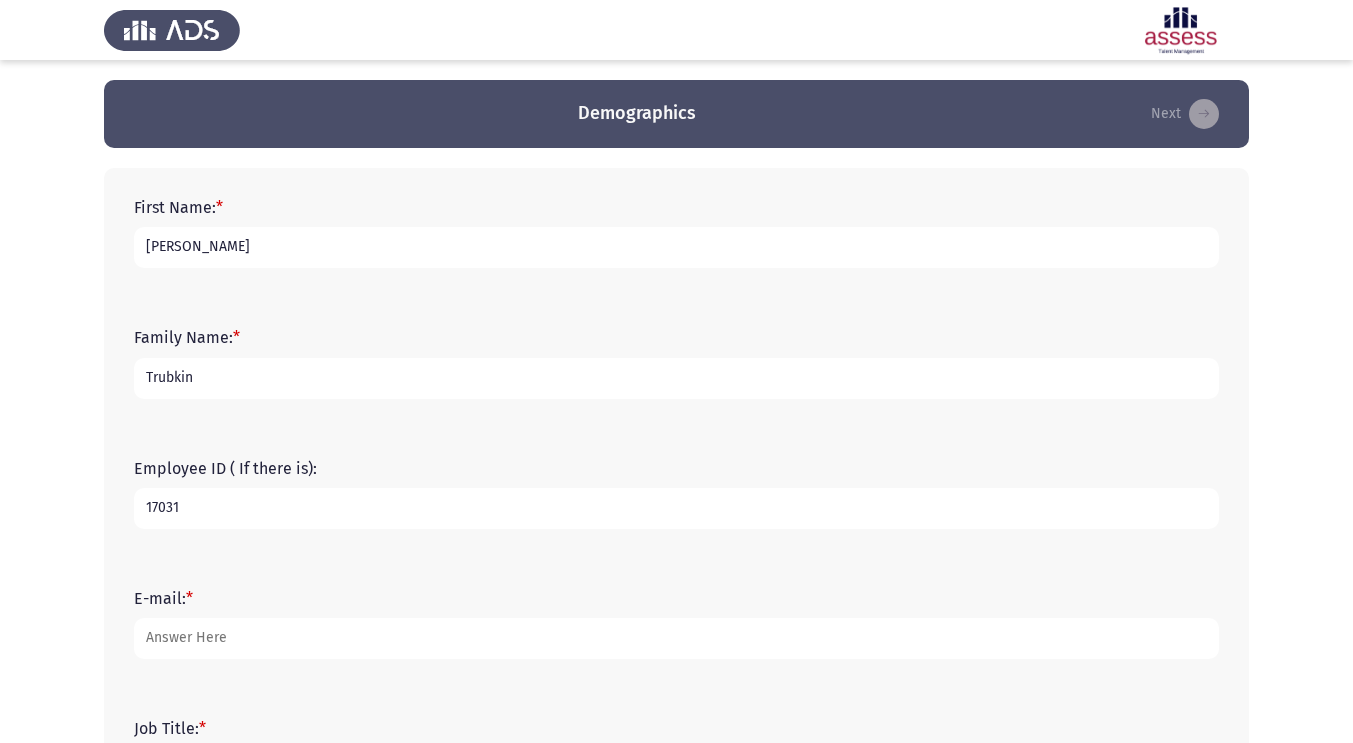 type on "17031" 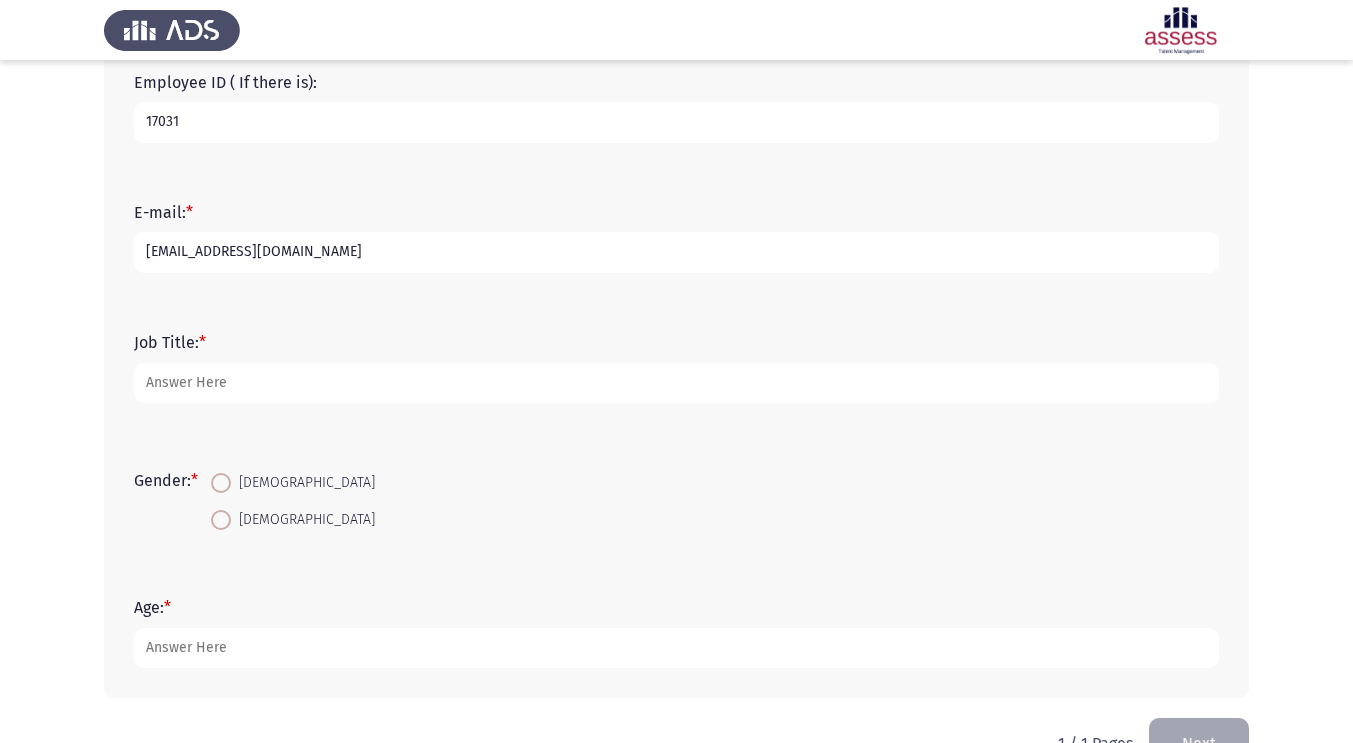 scroll, scrollTop: 387, scrollLeft: 0, axis: vertical 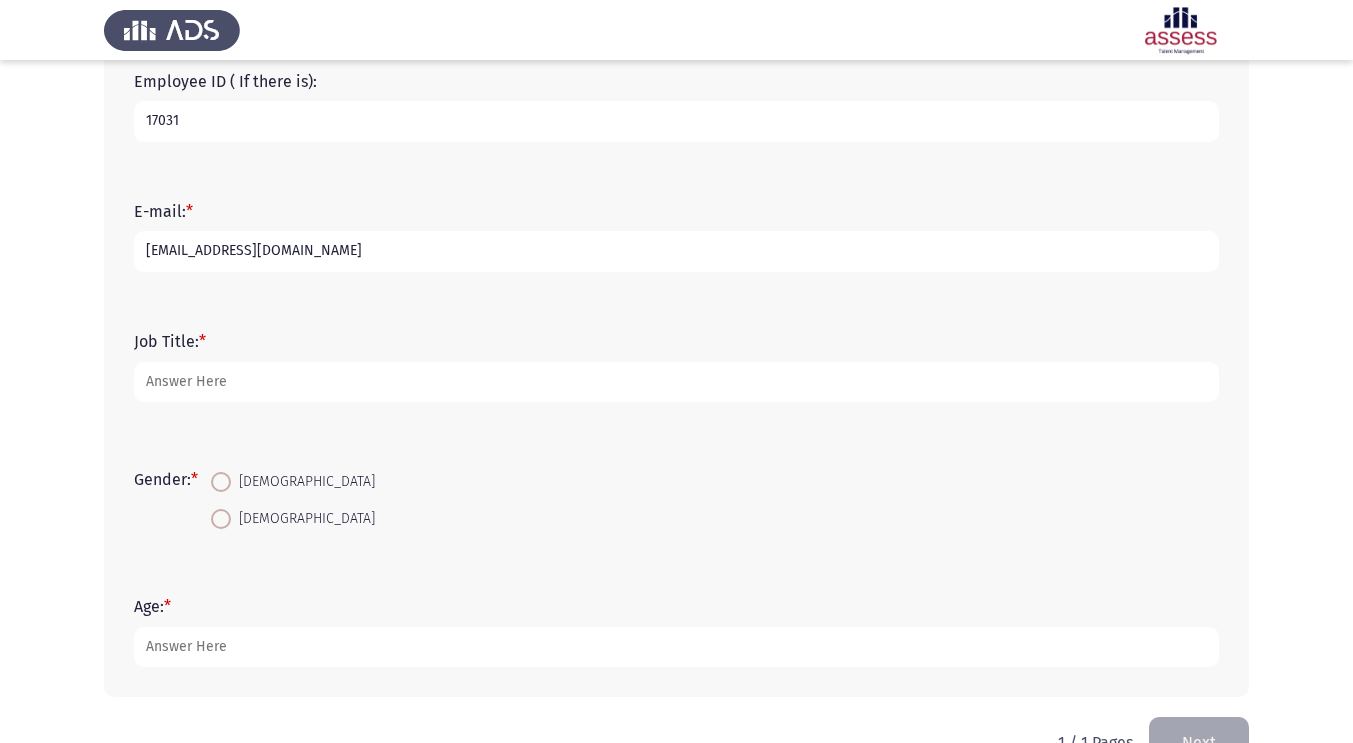 type on "[EMAIL_ADDRESS][DOMAIN_NAME]" 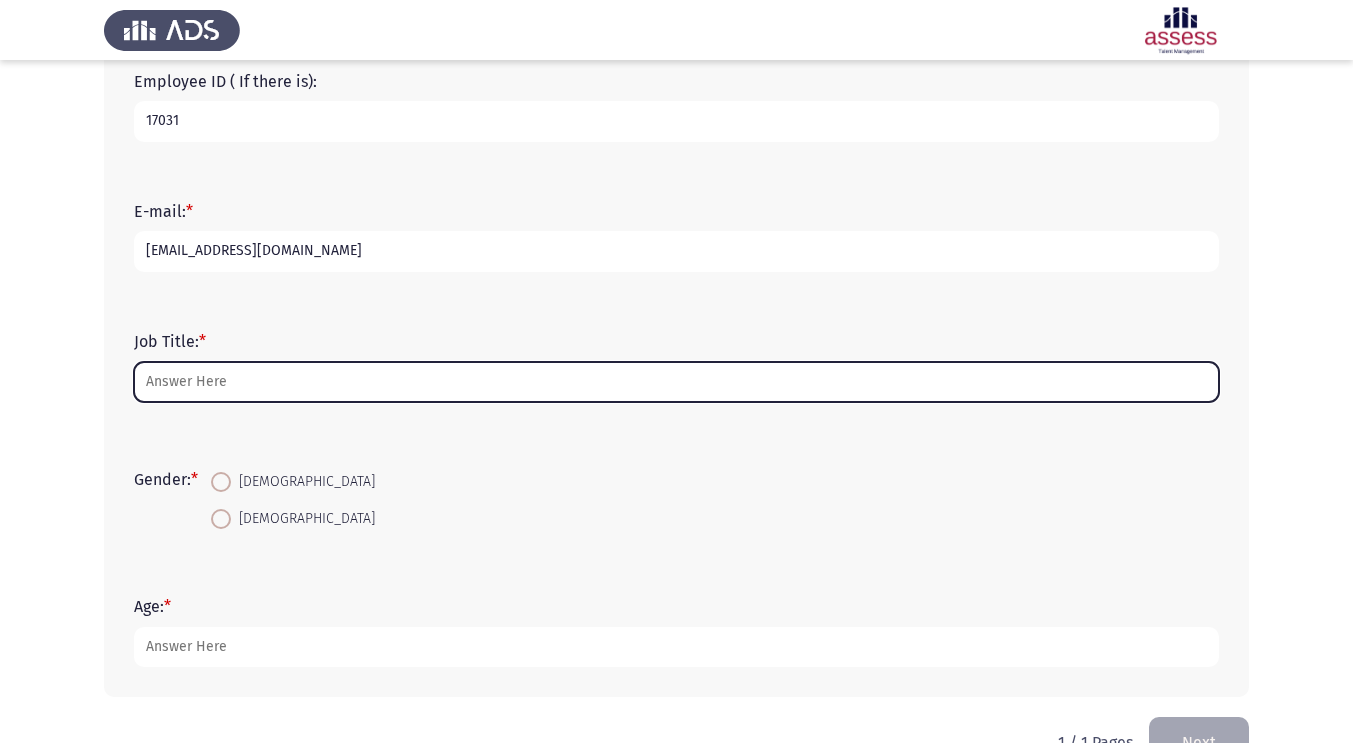 click on "Job Title:   *" at bounding box center (676, 382) 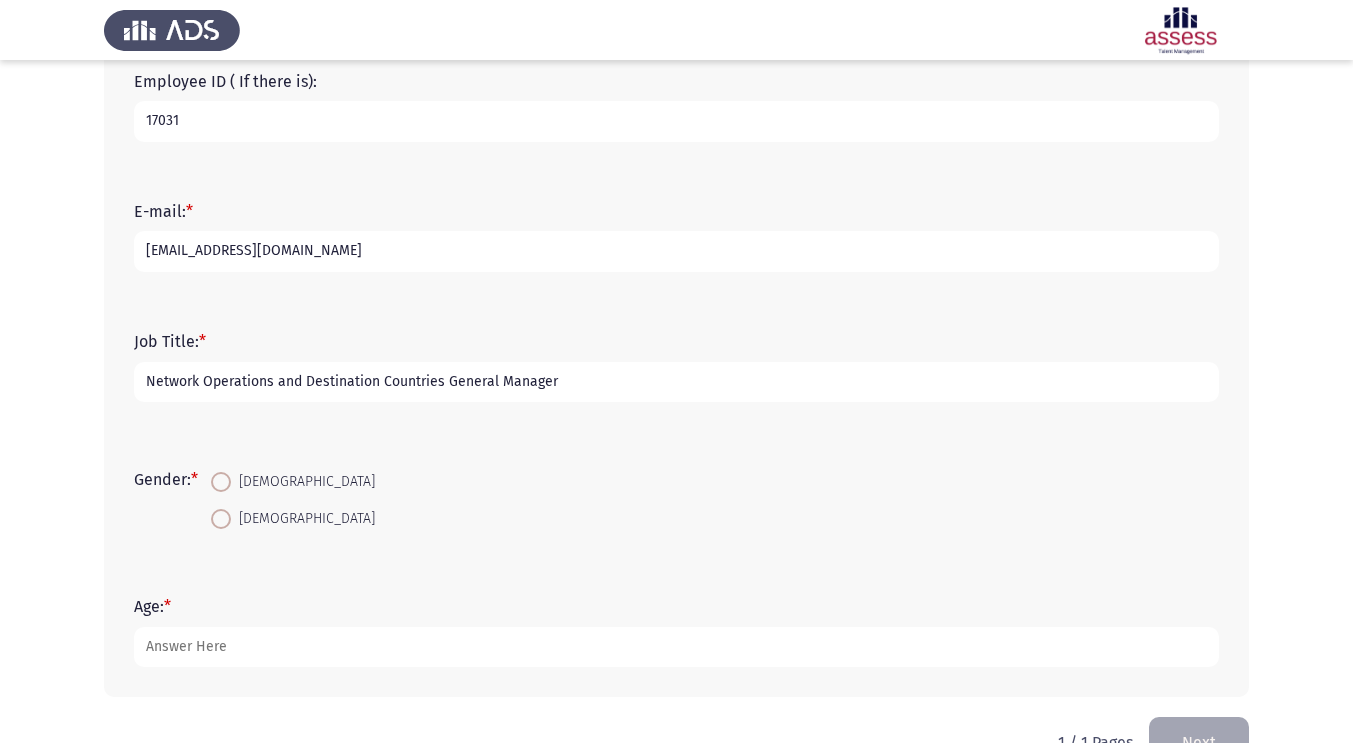 type on "Network Operations and Destination Countries General Manager" 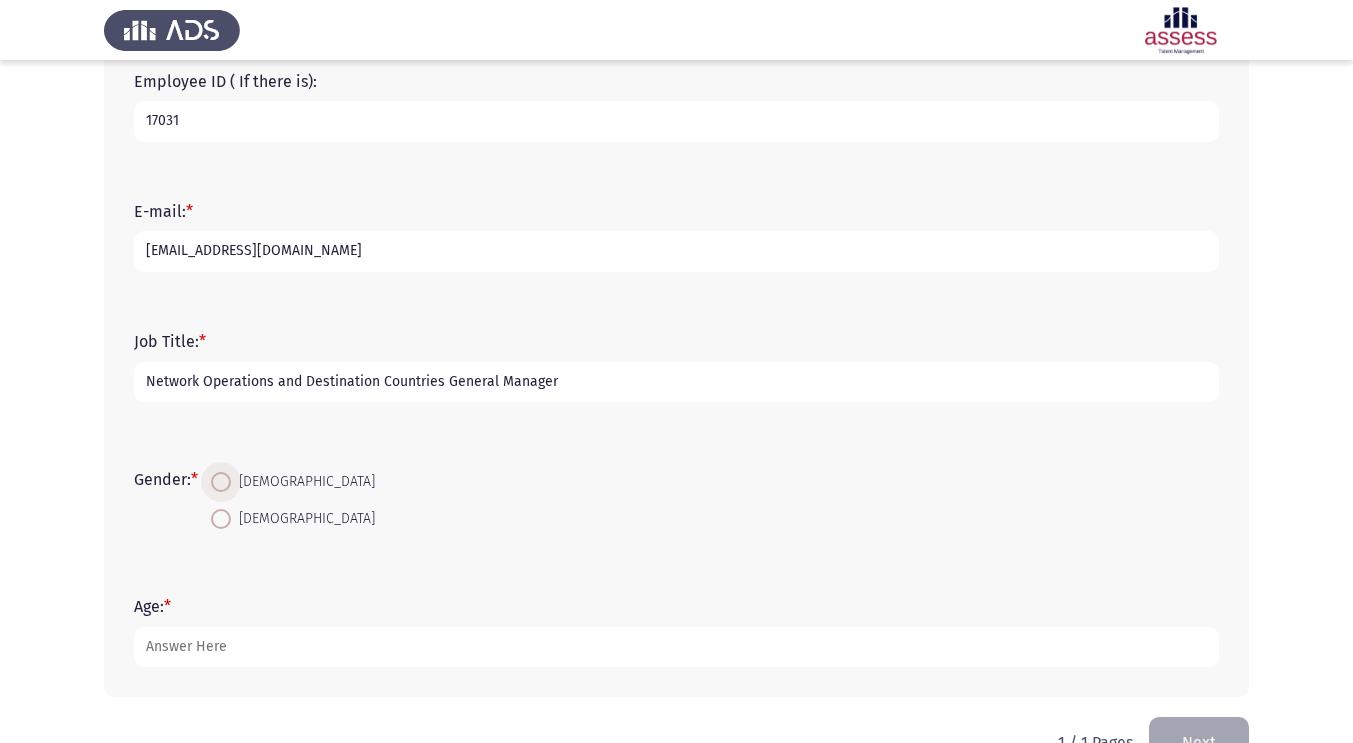 click on "[DEMOGRAPHIC_DATA]" at bounding box center (303, 482) 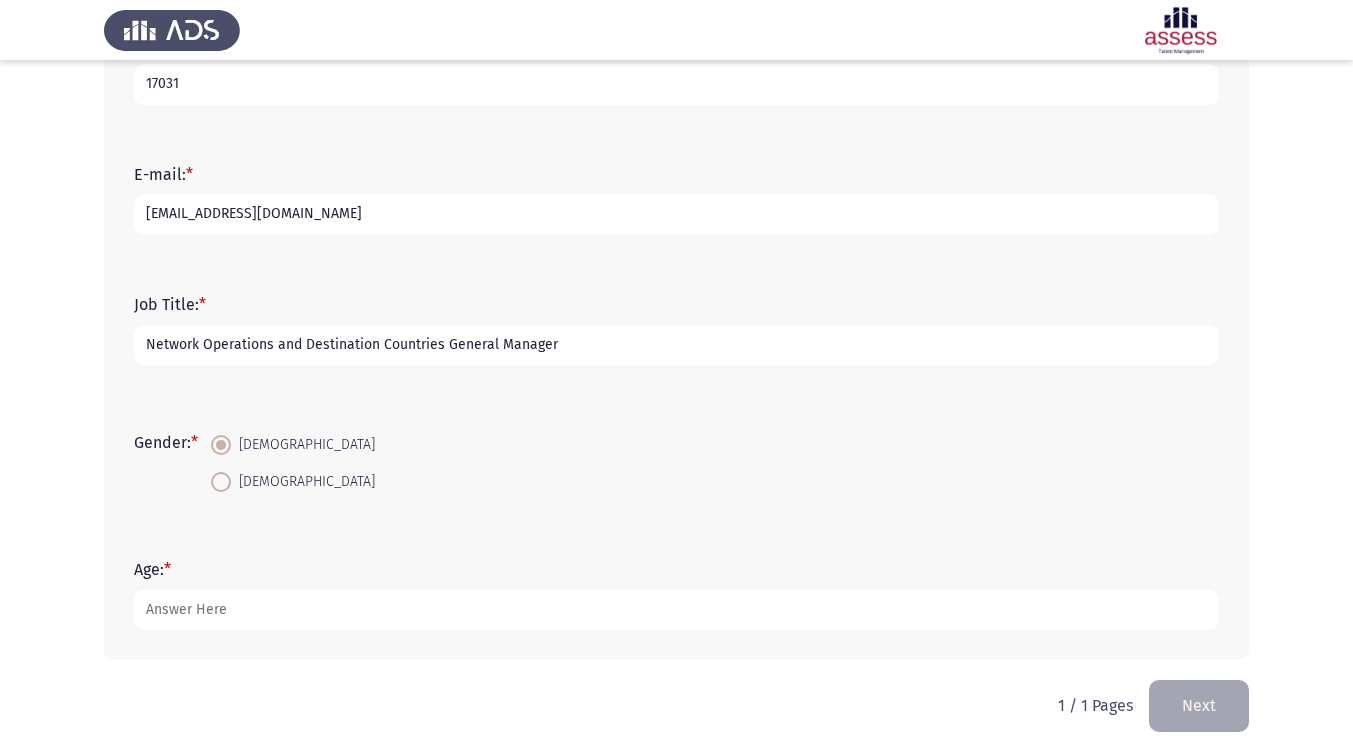 scroll, scrollTop: 441, scrollLeft: 0, axis: vertical 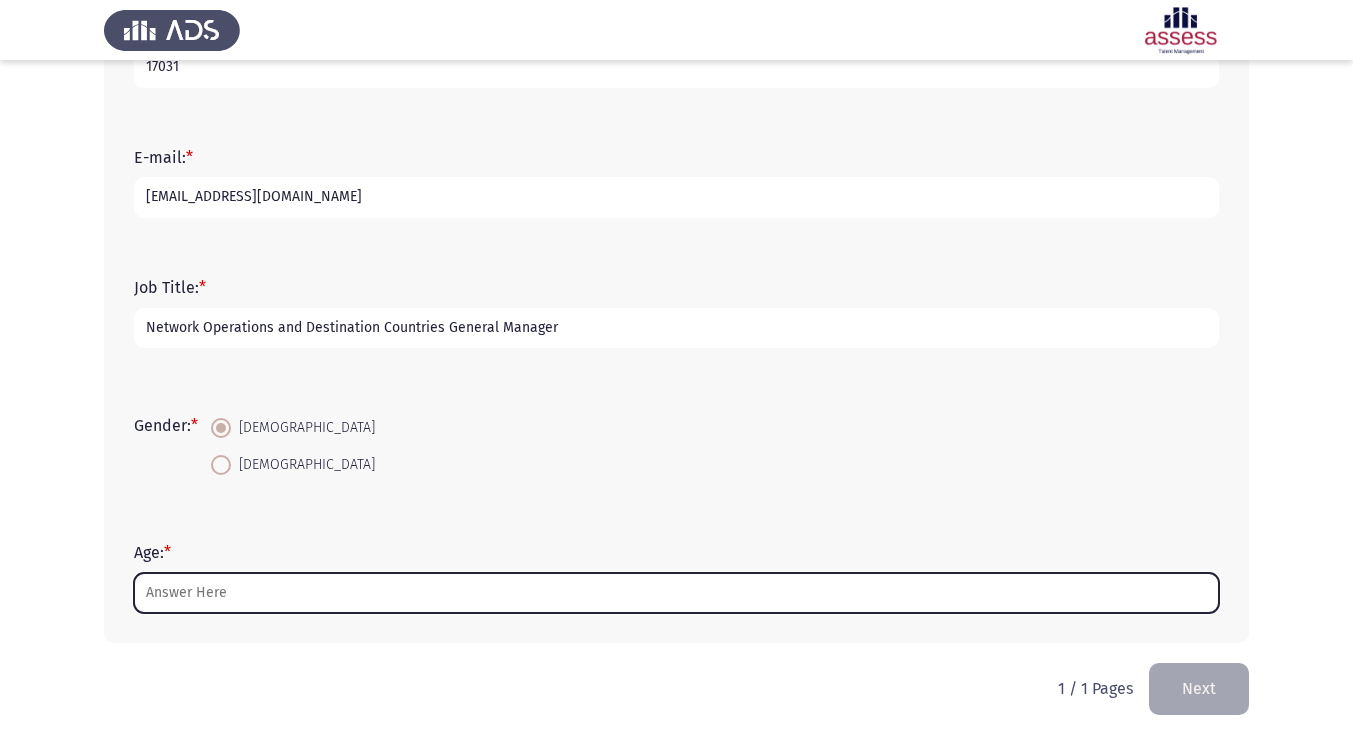 click on "Age:   *" at bounding box center [676, 593] 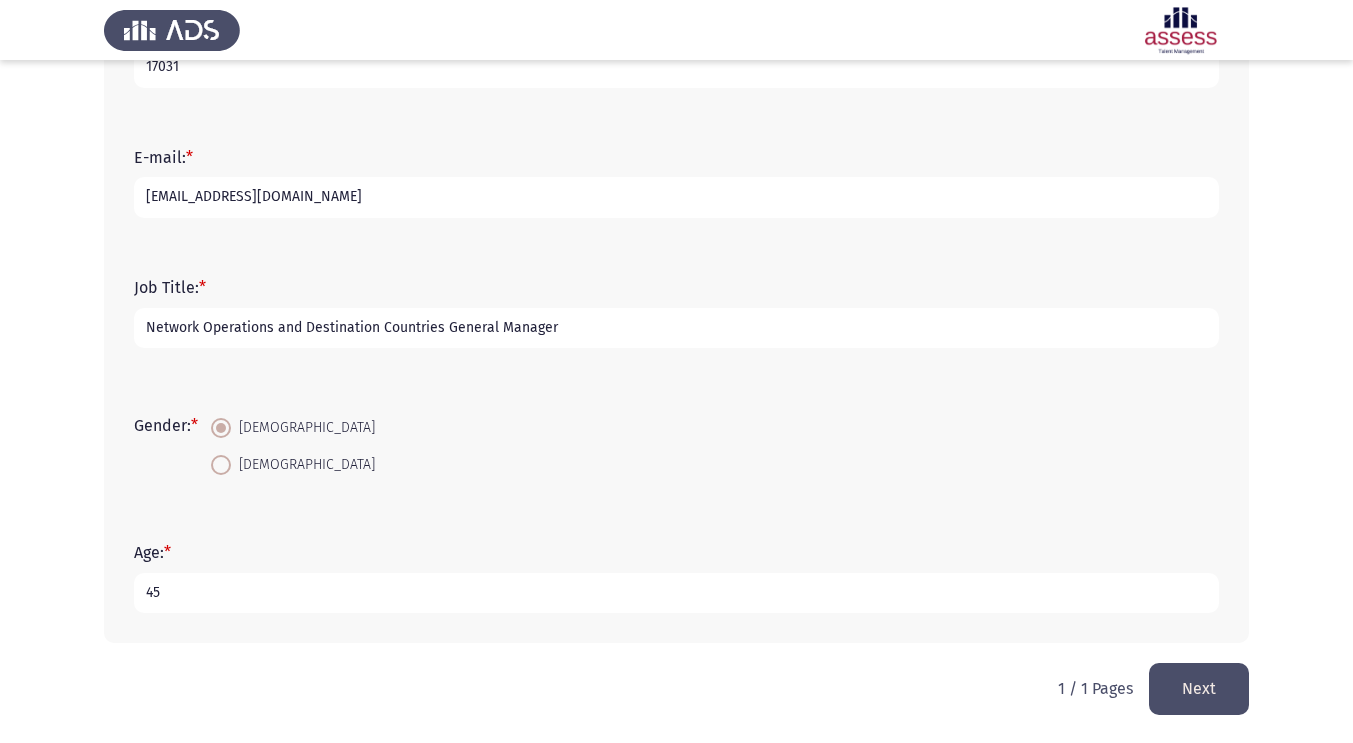 type on "45" 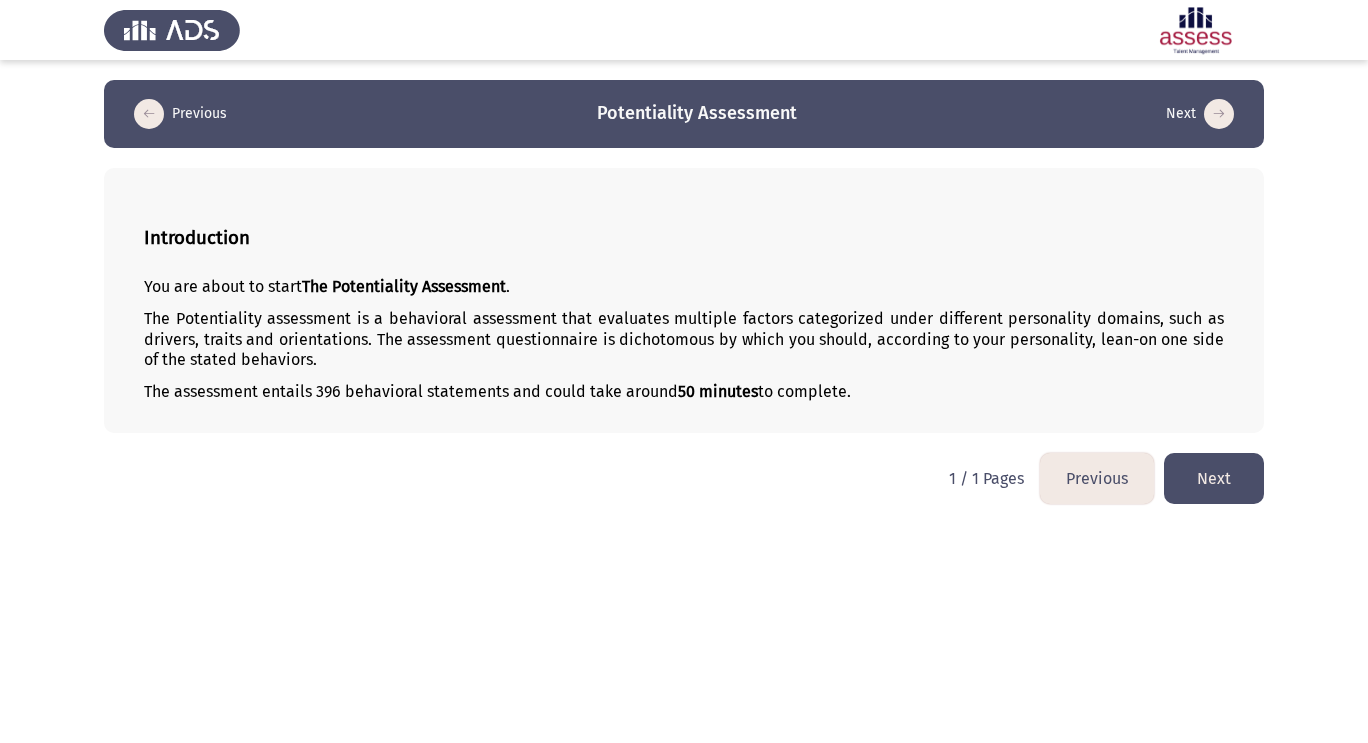 click on "Next" 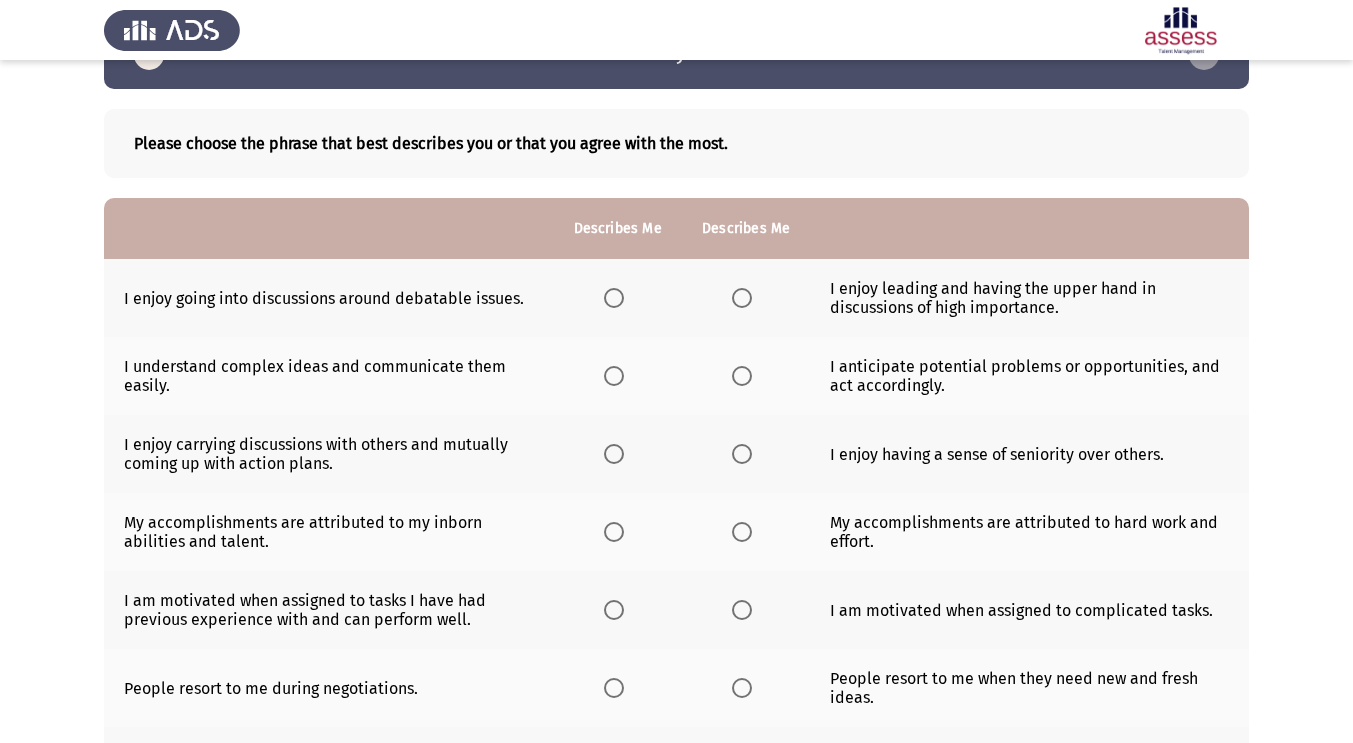 scroll, scrollTop: 0, scrollLeft: 0, axis: both 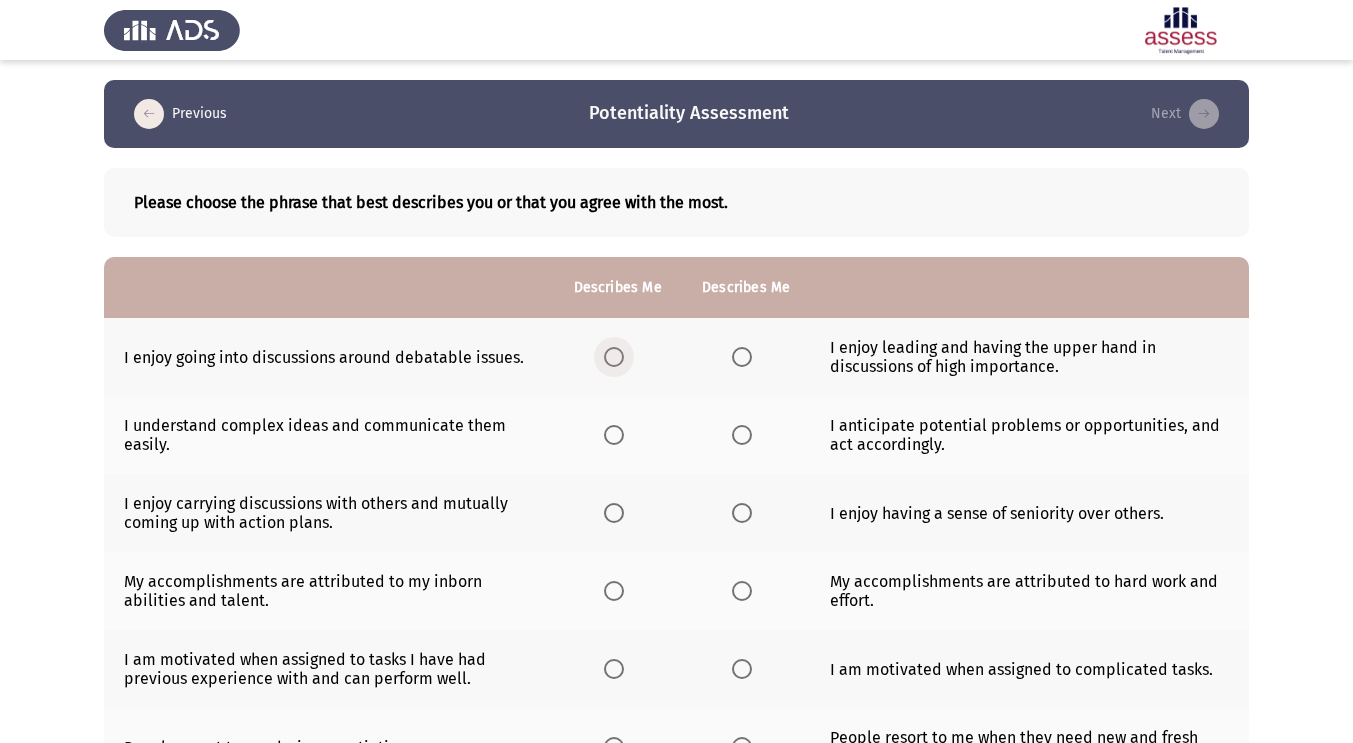 click at bounding box center [614, 357] 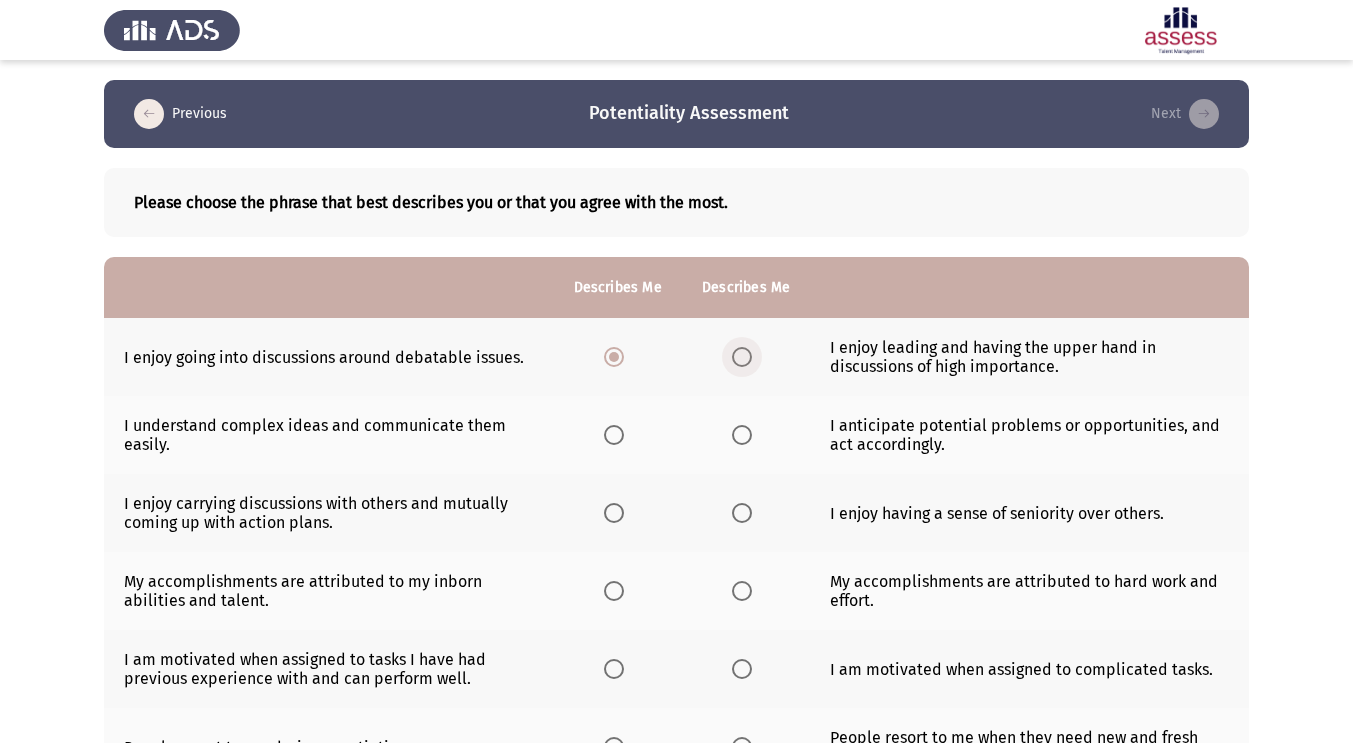 click at bounding box center (742, 357) 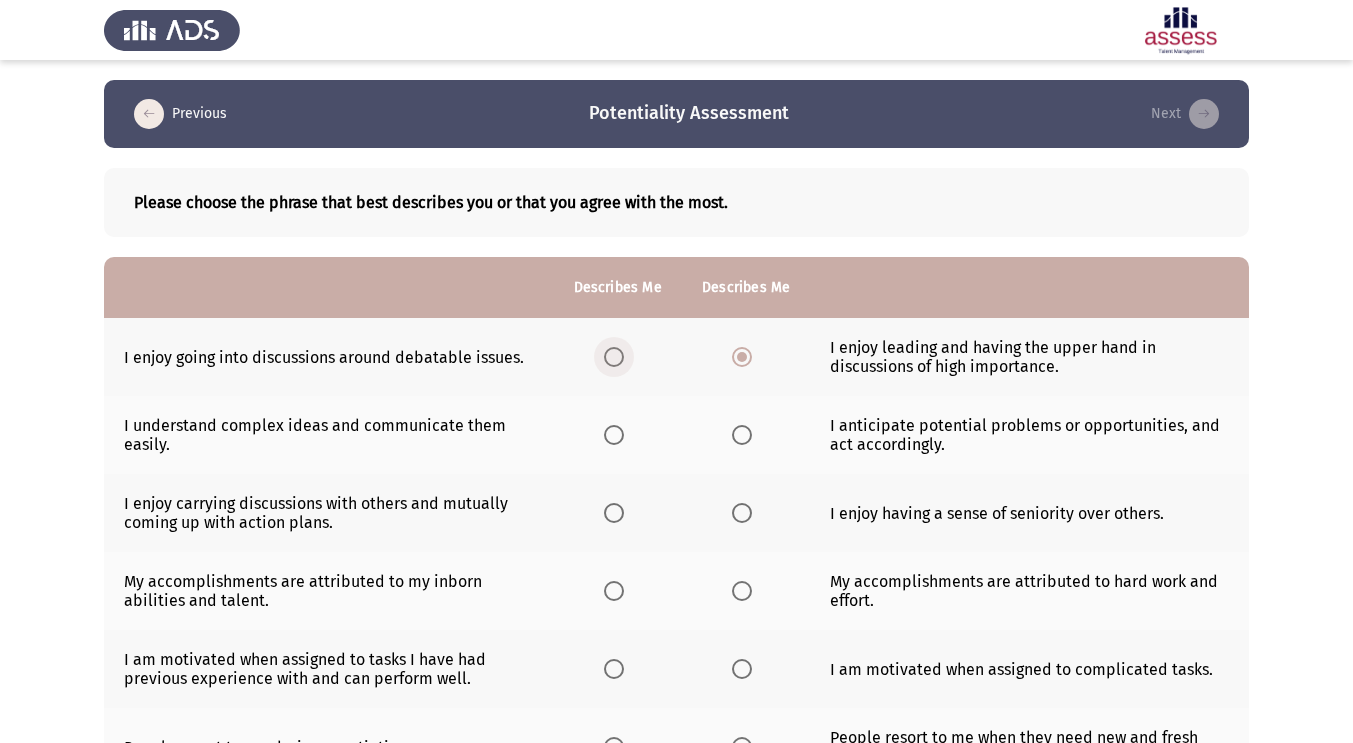 click at bounding box center (614, 357) 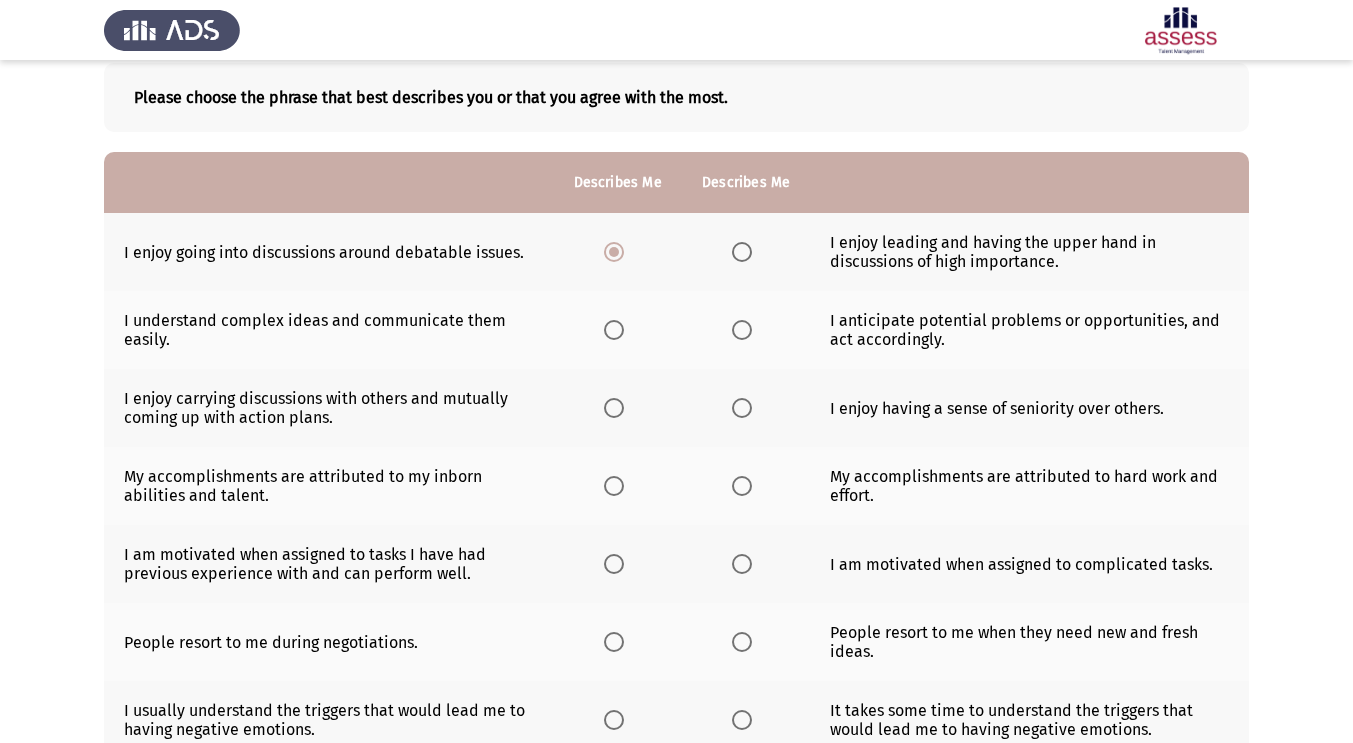 scroll, scrollTop: 110, scrollLeft: 0, axis: vertical 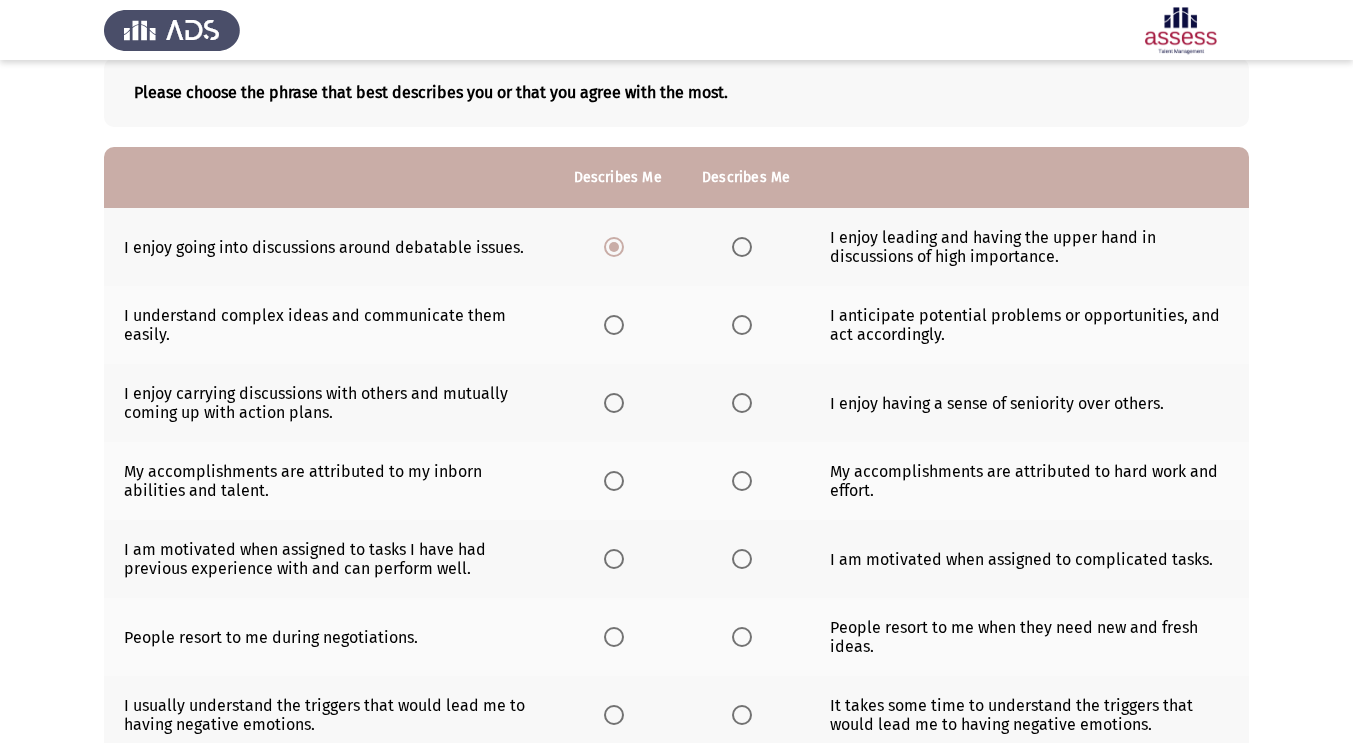 click 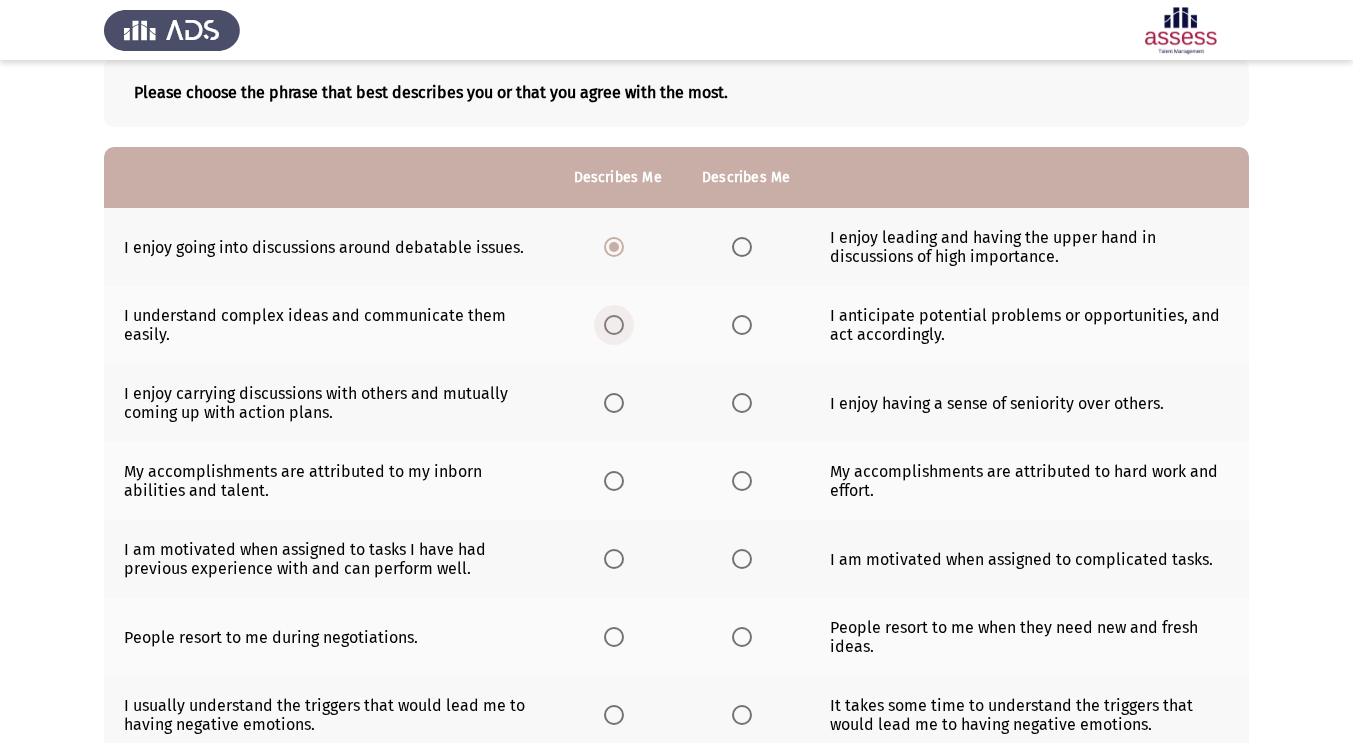 click at bounding box center [614, 325] 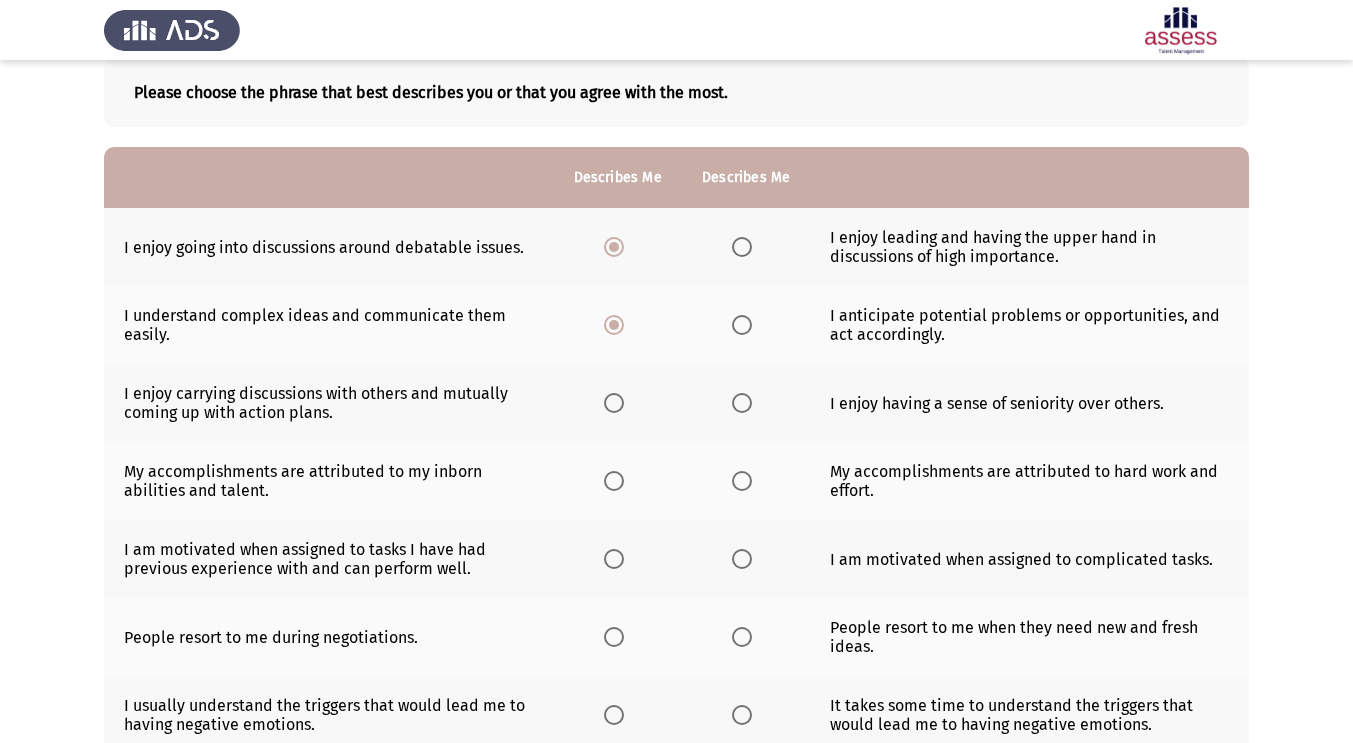 click at bounding box center (614, 403) 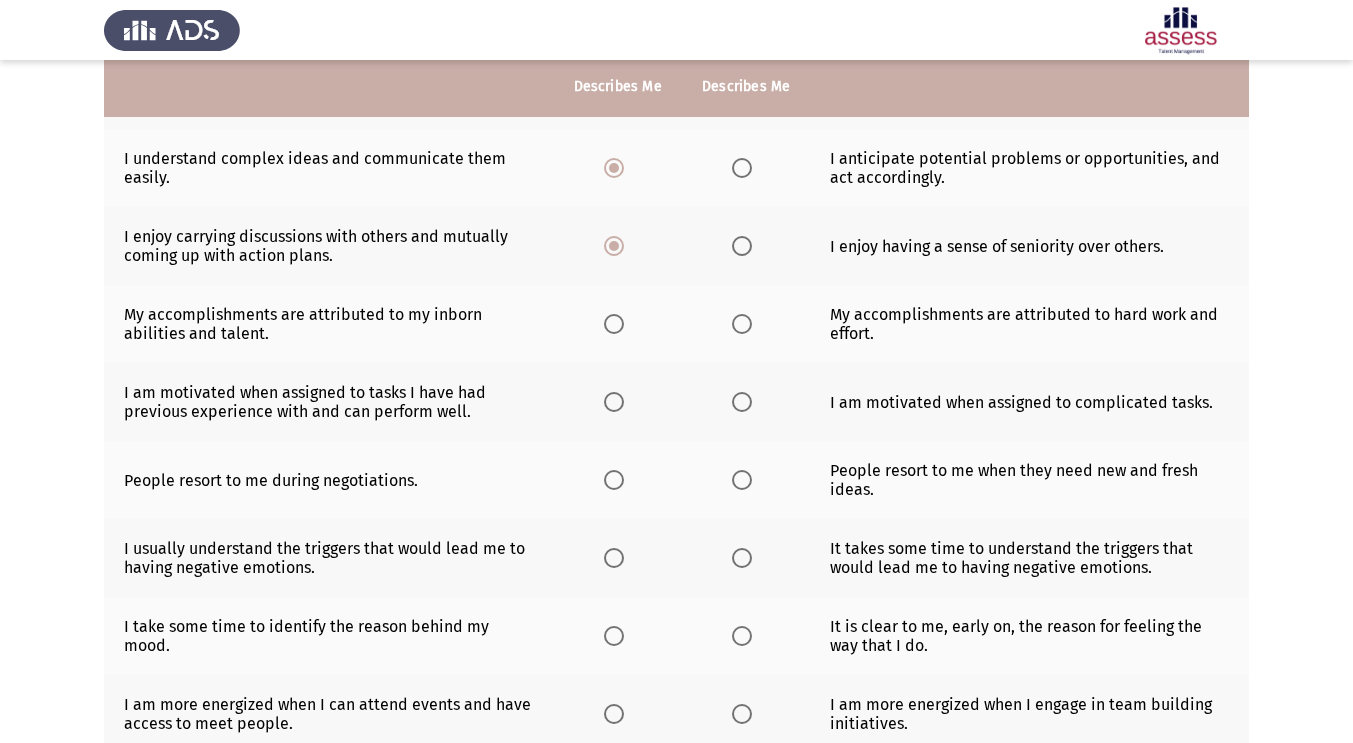 scroll, scrollTop: 287, scrollLeft: 0, axis: vertical 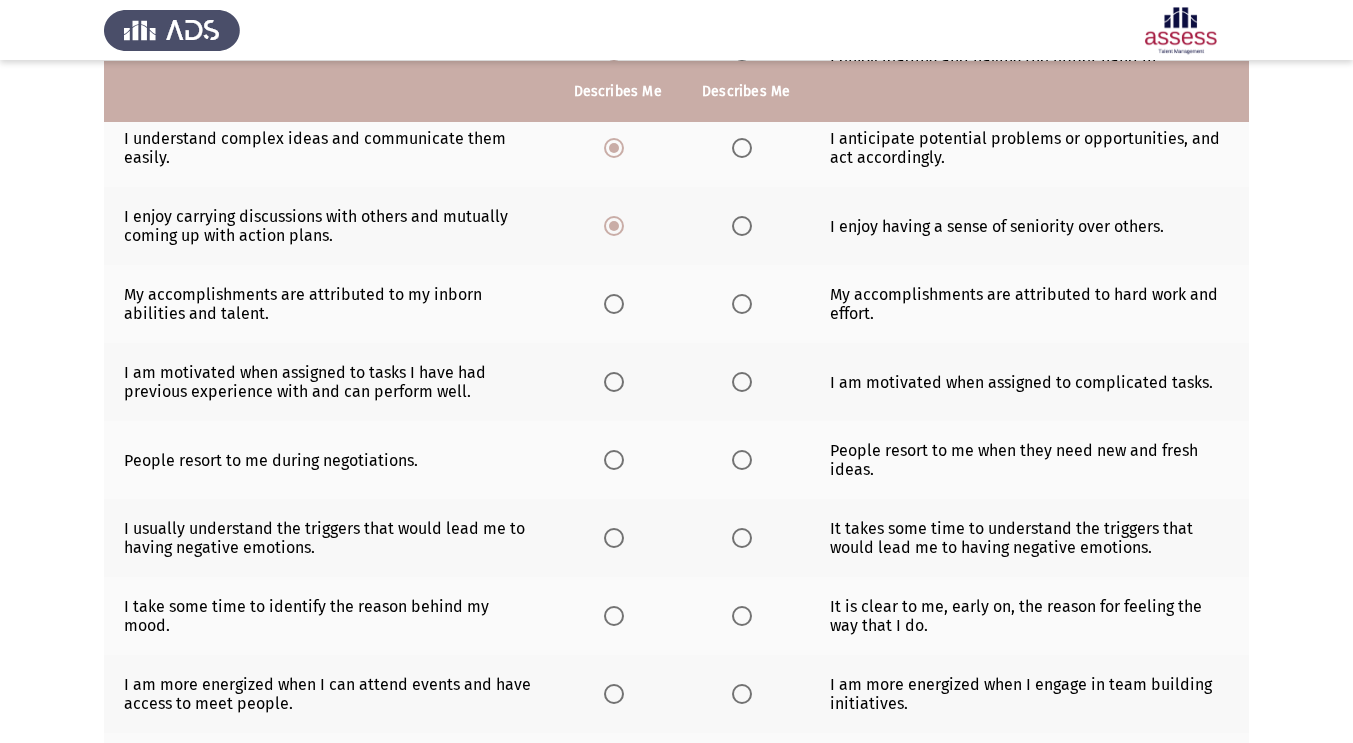click at bounding box center (742, 304) 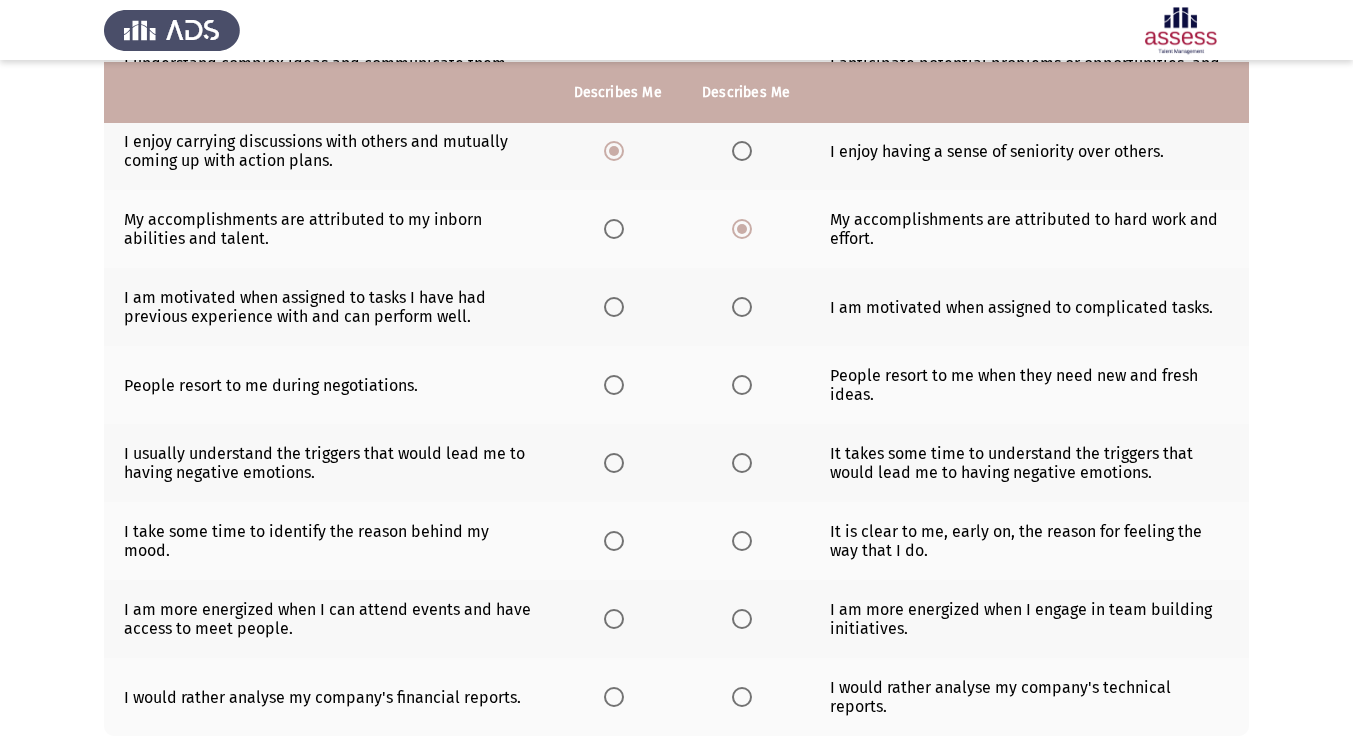 scroll, scrollTop: 375, scrollLeft: 0, axis: vertical 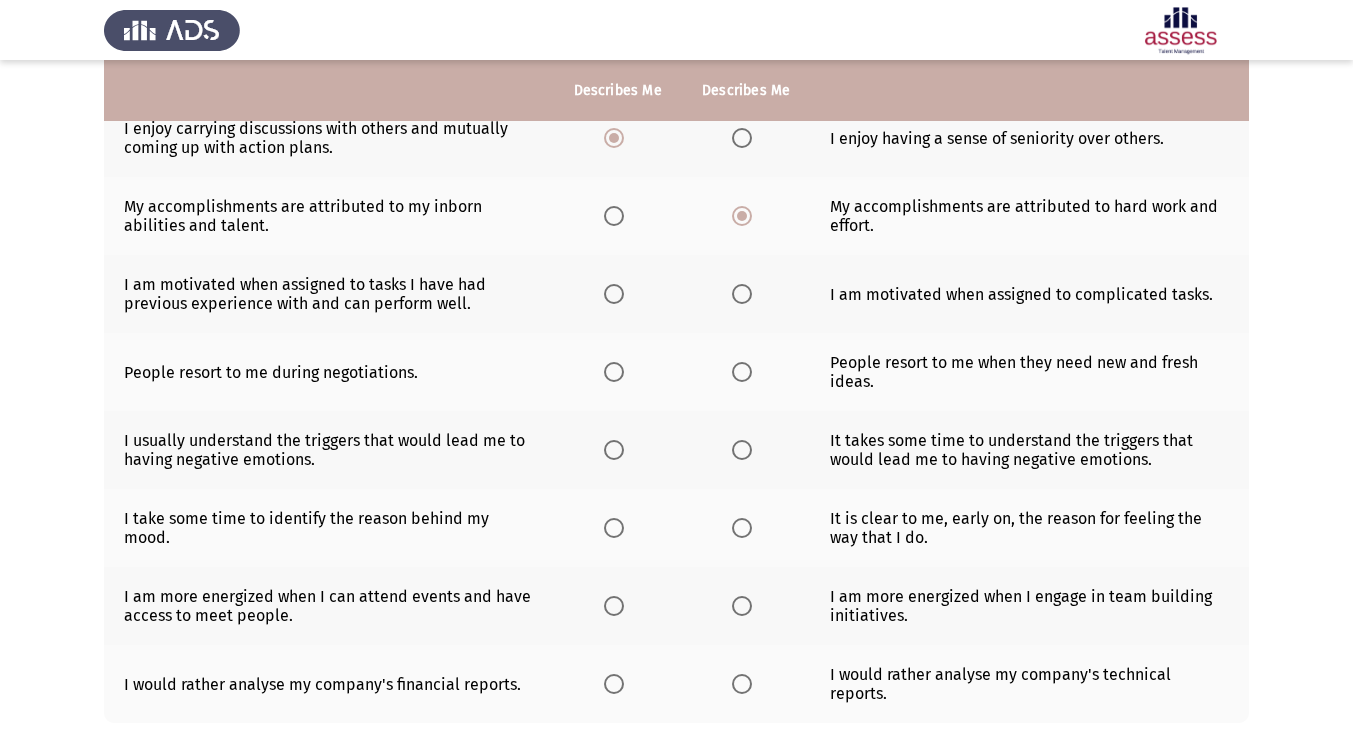 click at bounding box center [742, 294] 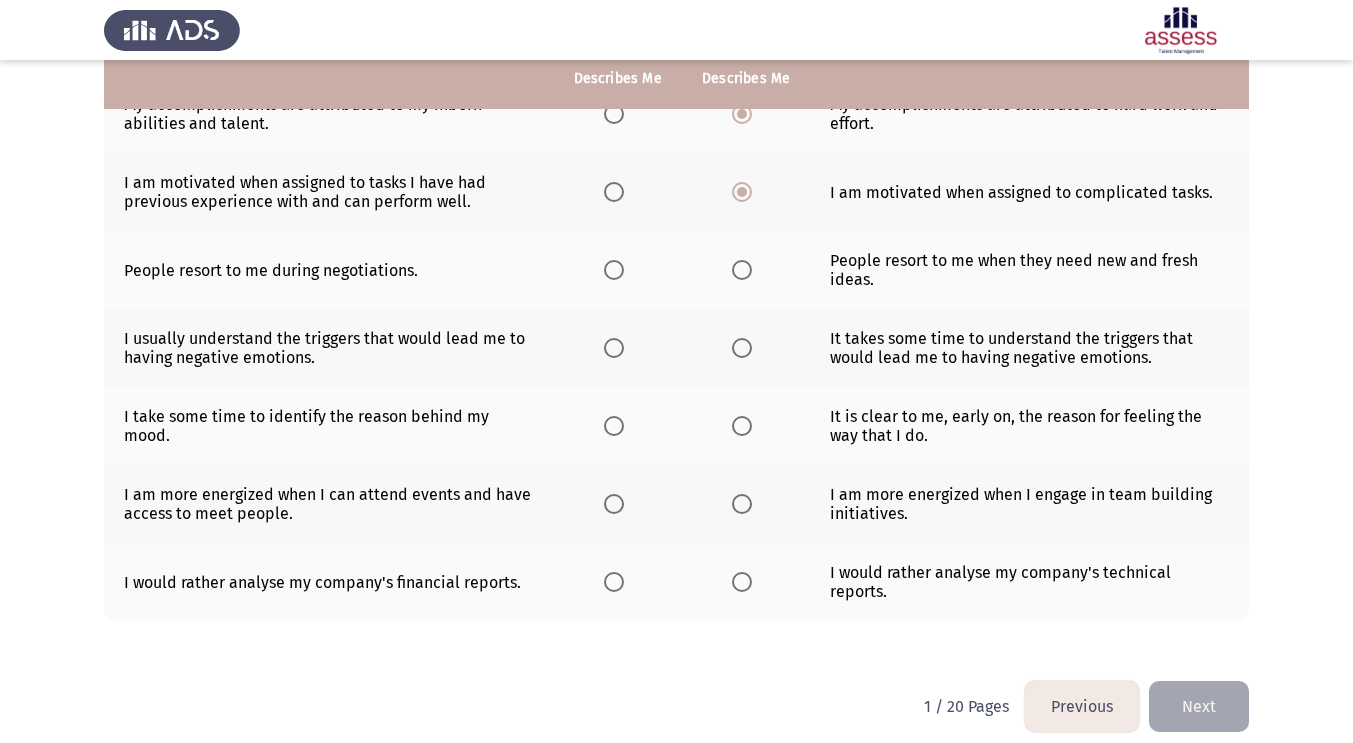 scroll, scrollTop: 478, scrollLeft: 0, axis: vertical 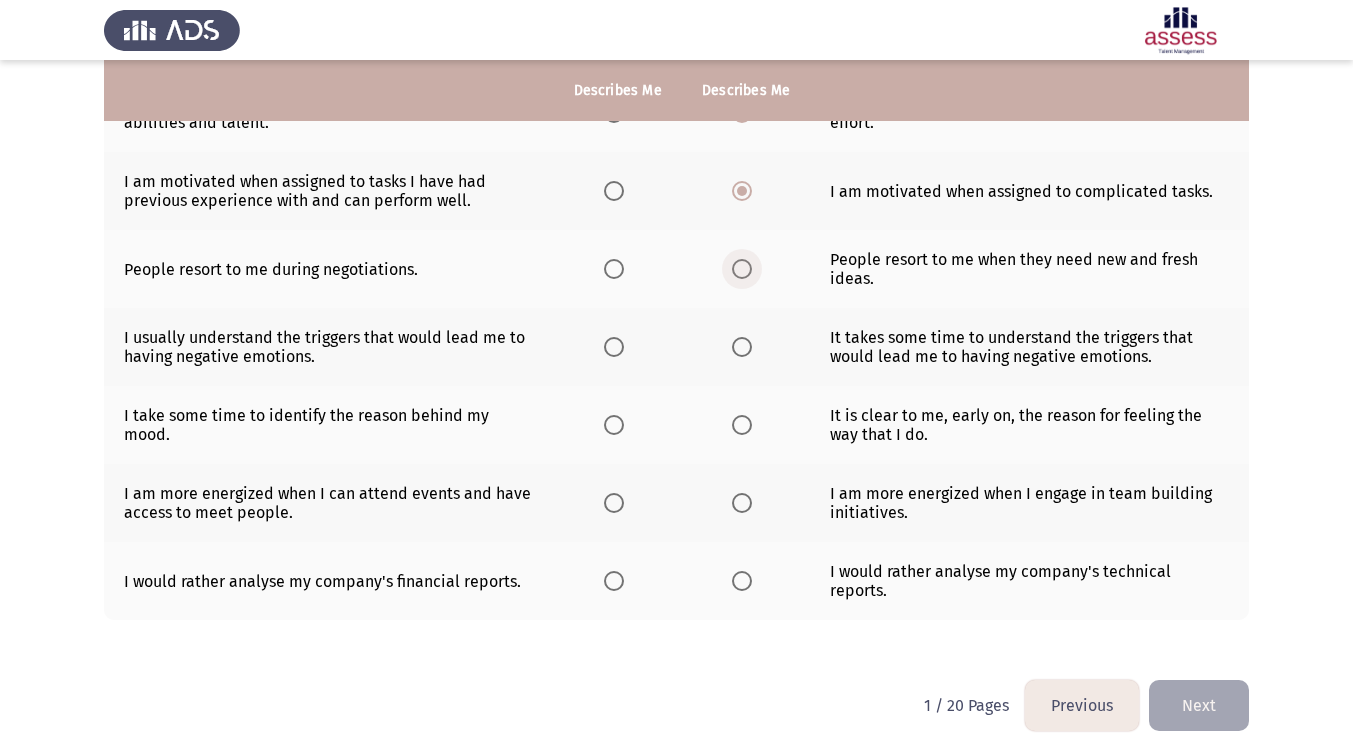 click at bounding box center (742, 269) 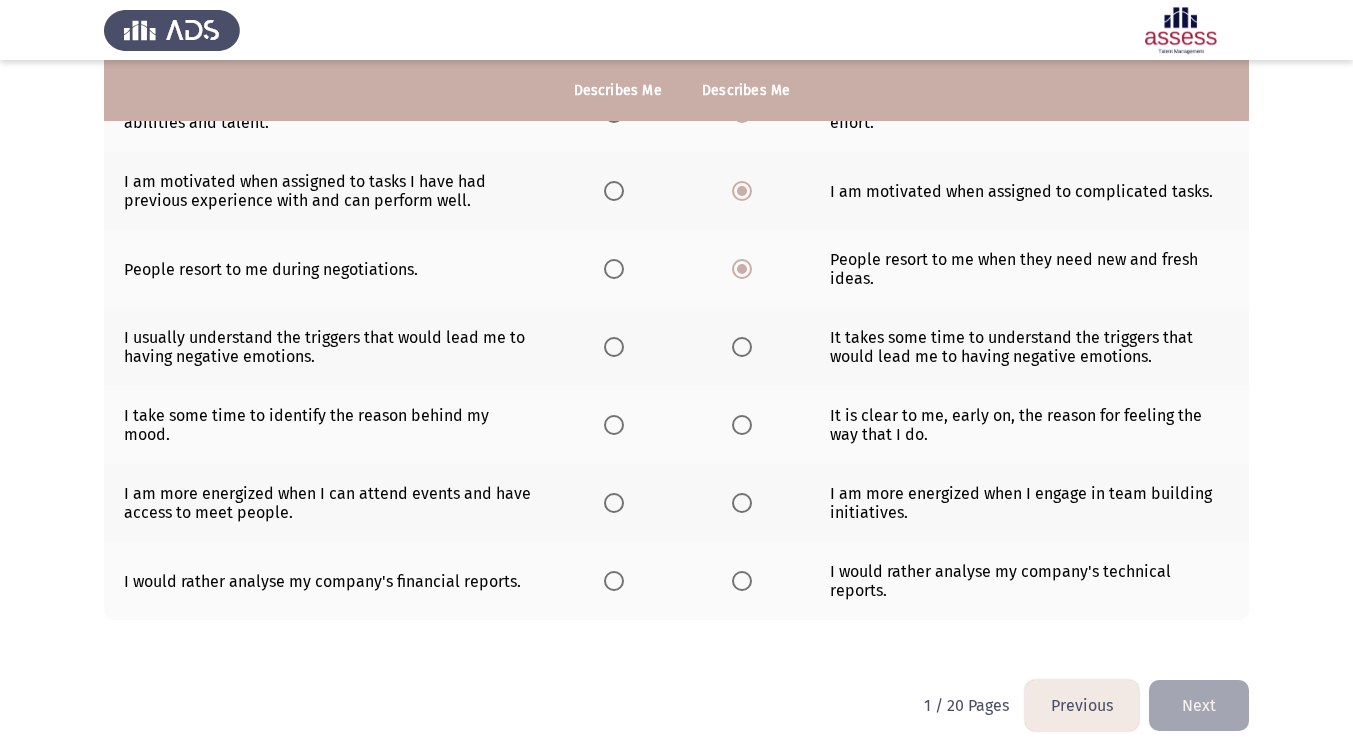 click 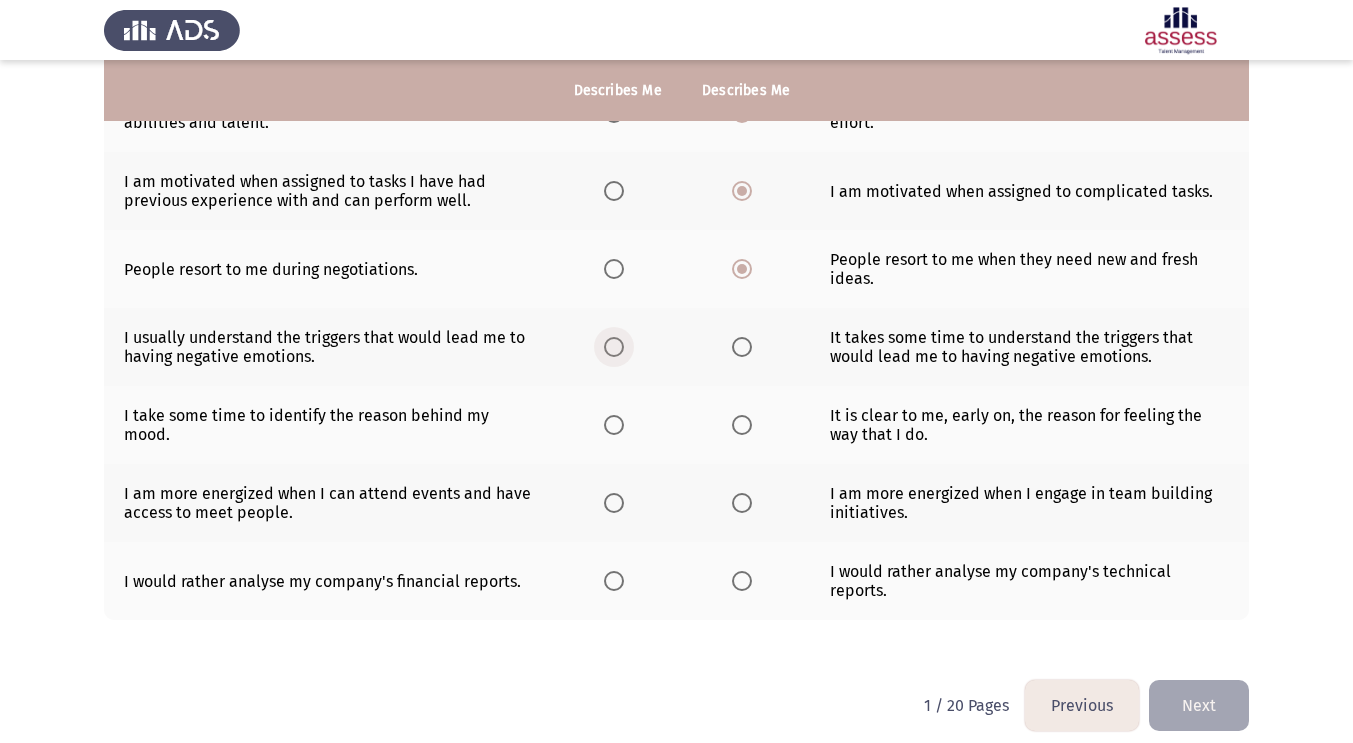 click at bounding box center [614, 347] 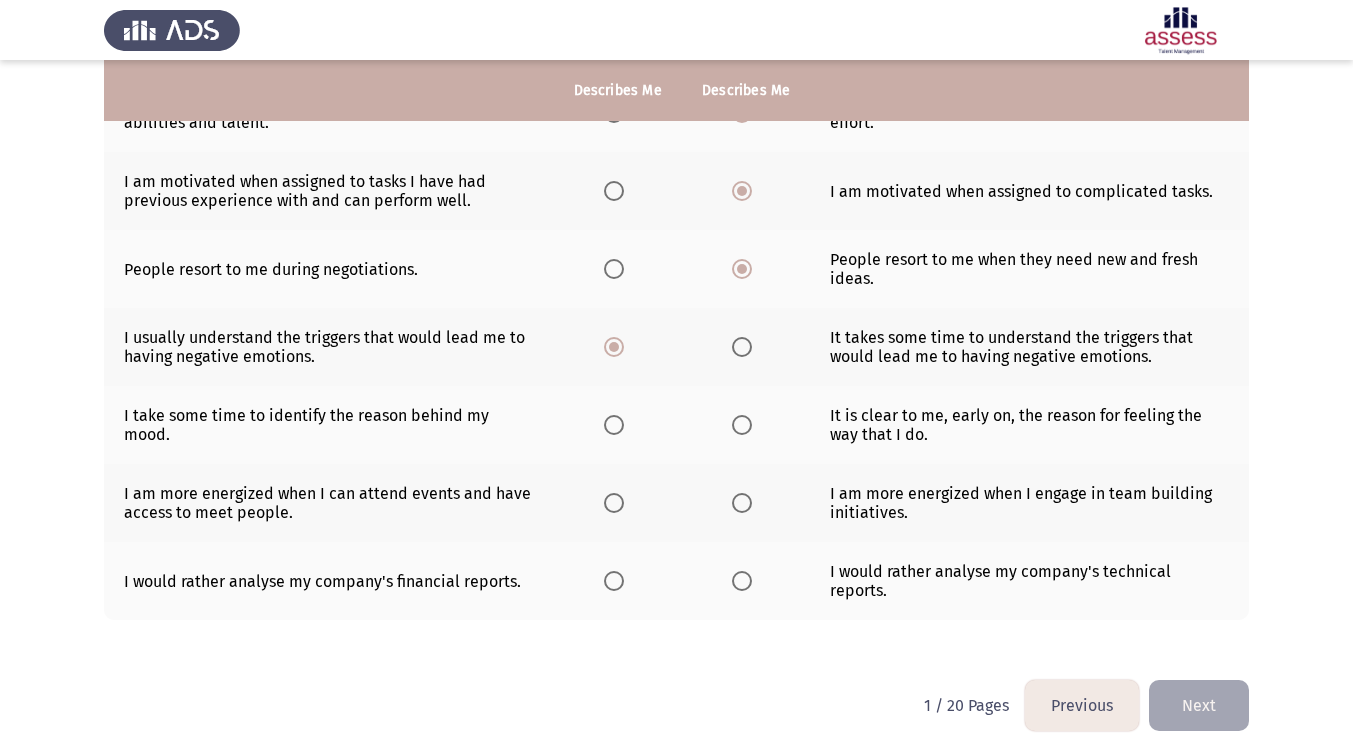 click at bounding box center (614, 425) 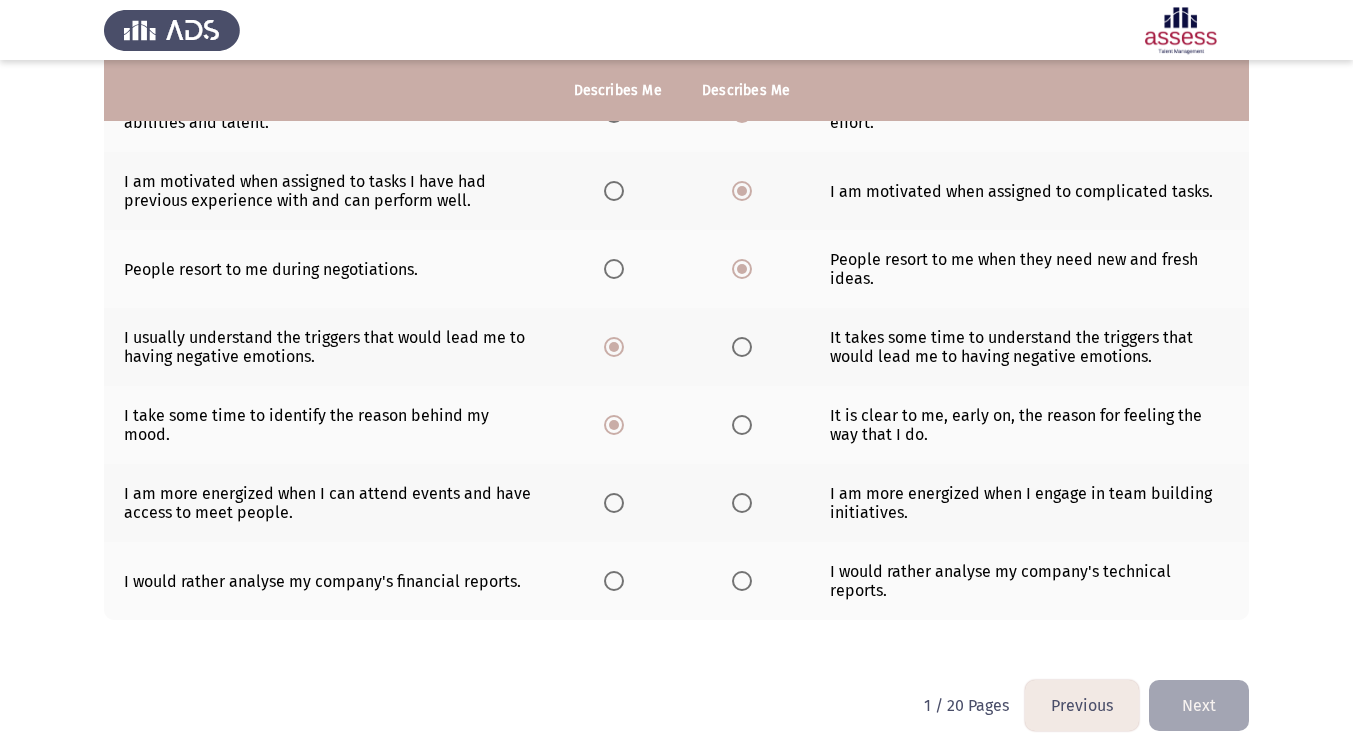 click at bounding box center [742, 503] 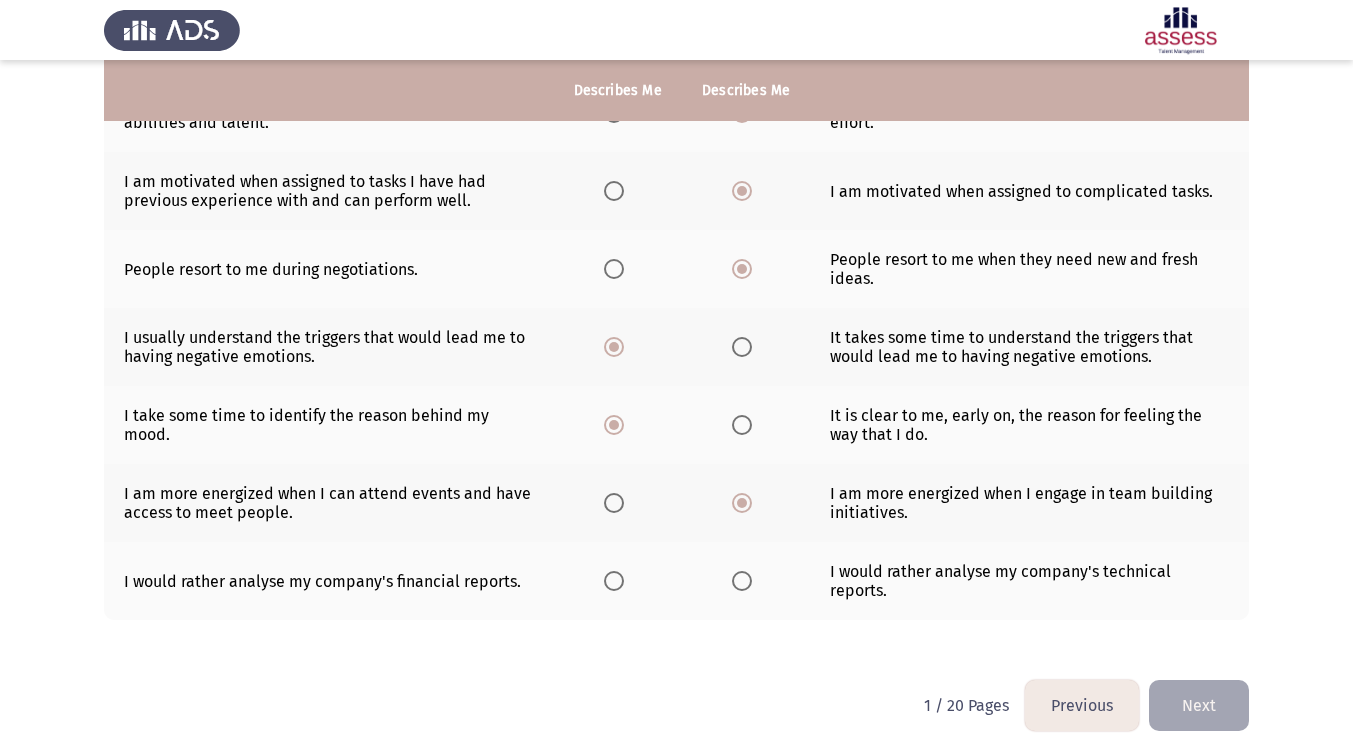 click at bounding box center [614, 581] 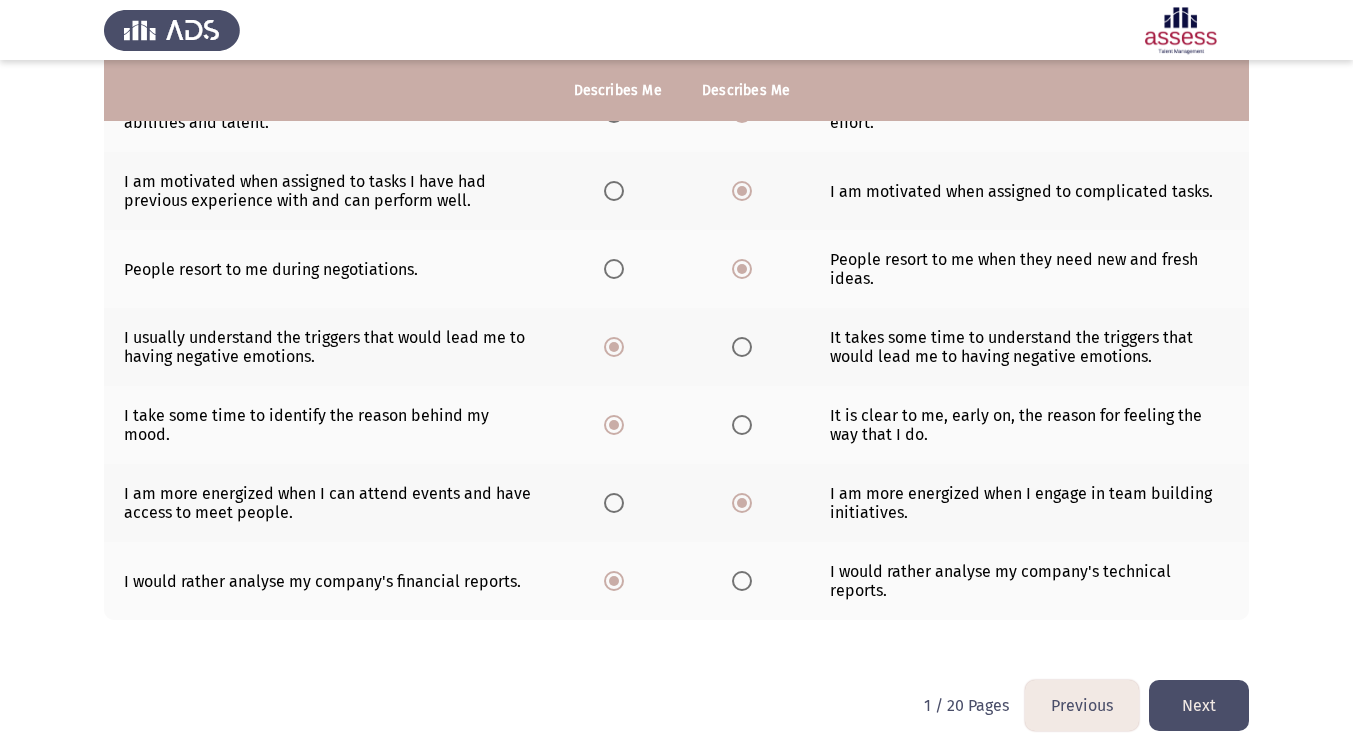 click on "Next" 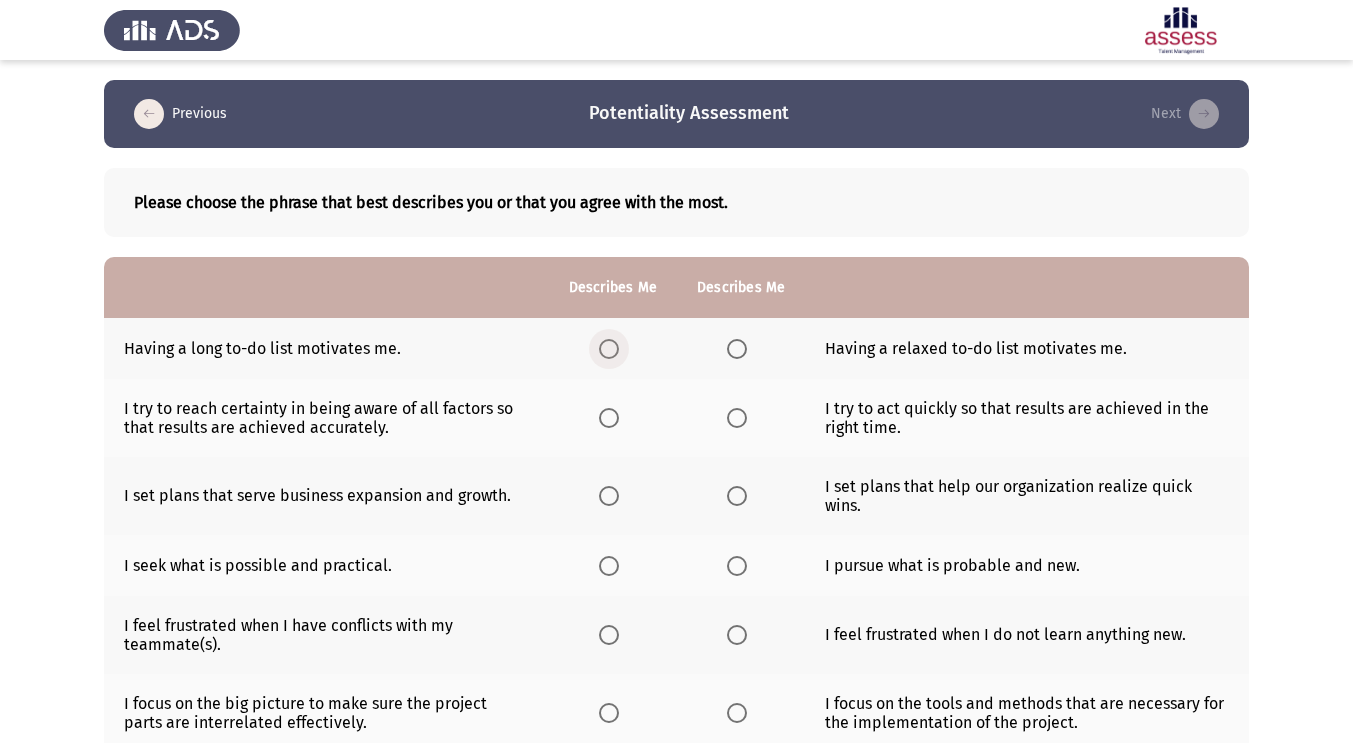click at bounding box center (609, 349) 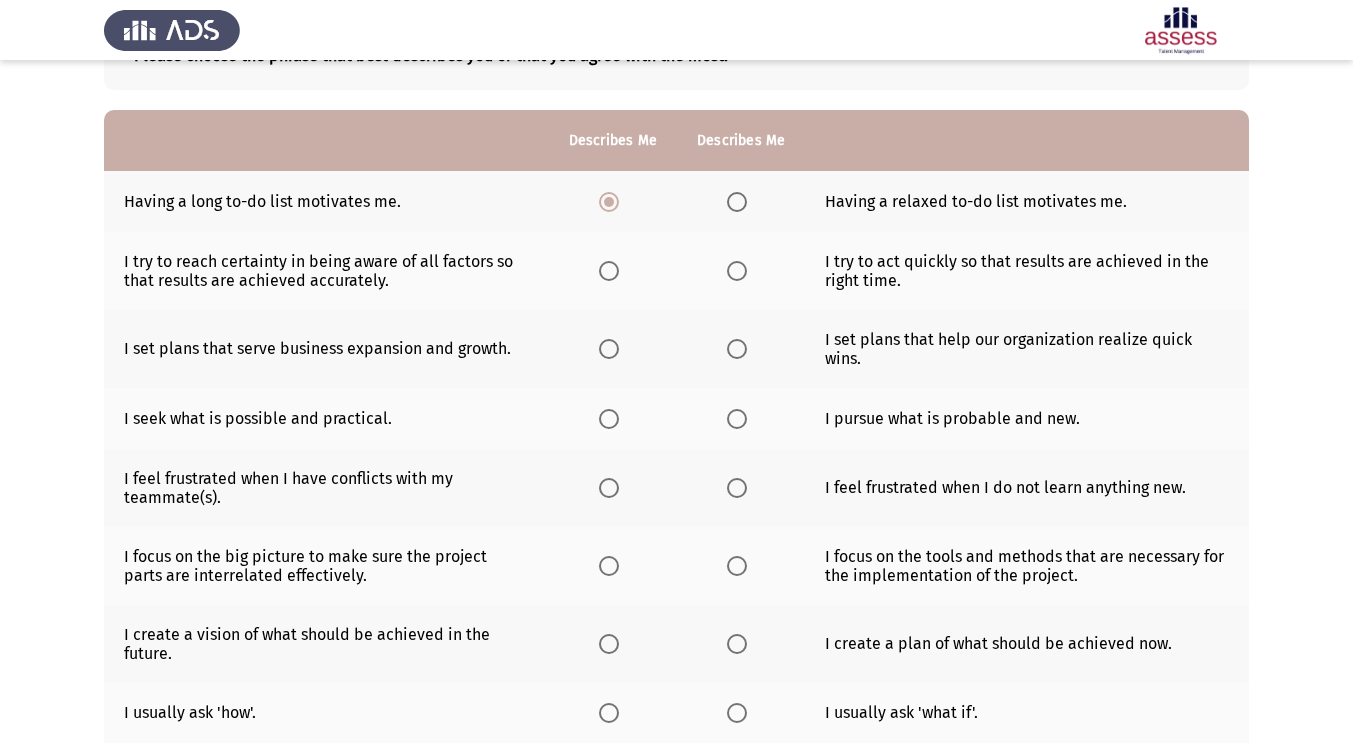 scroll, scrollTop: 150, scrollLeft: 0, axis: vertical 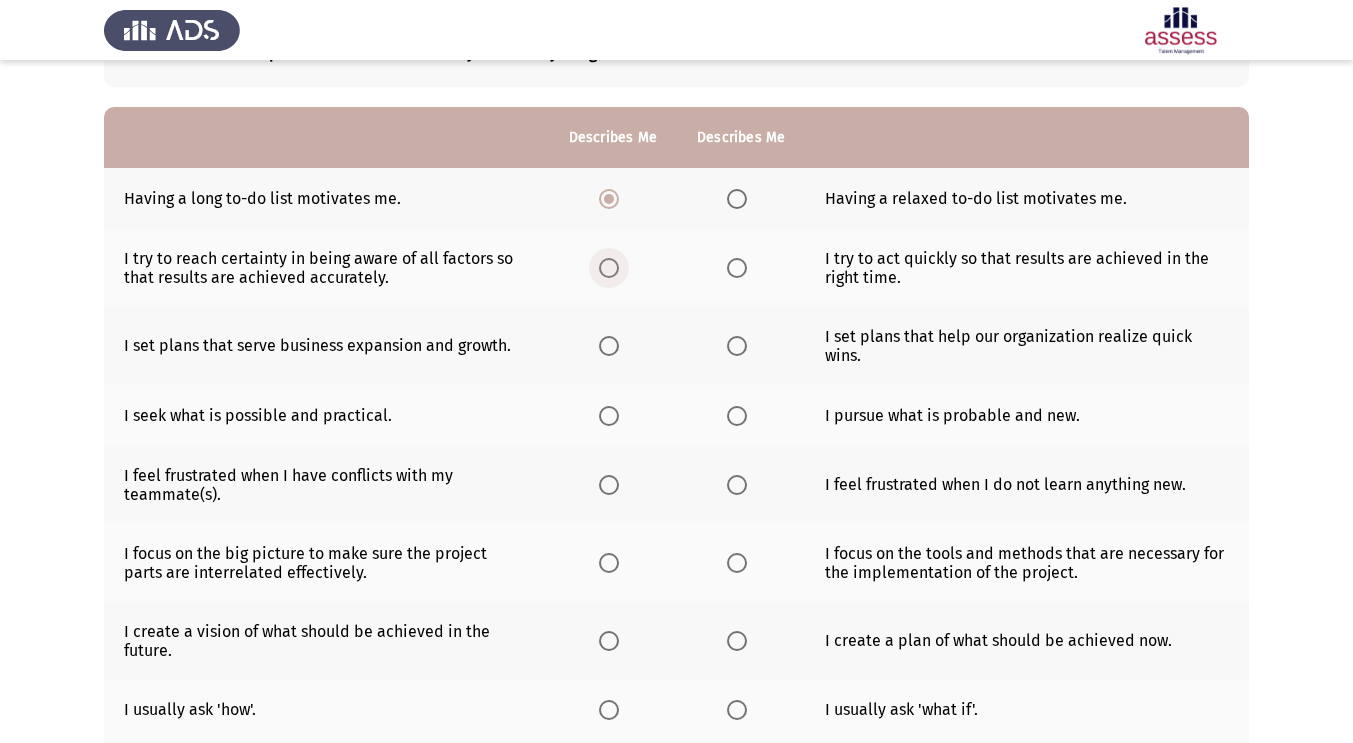 click at bounding box center (609, 268) 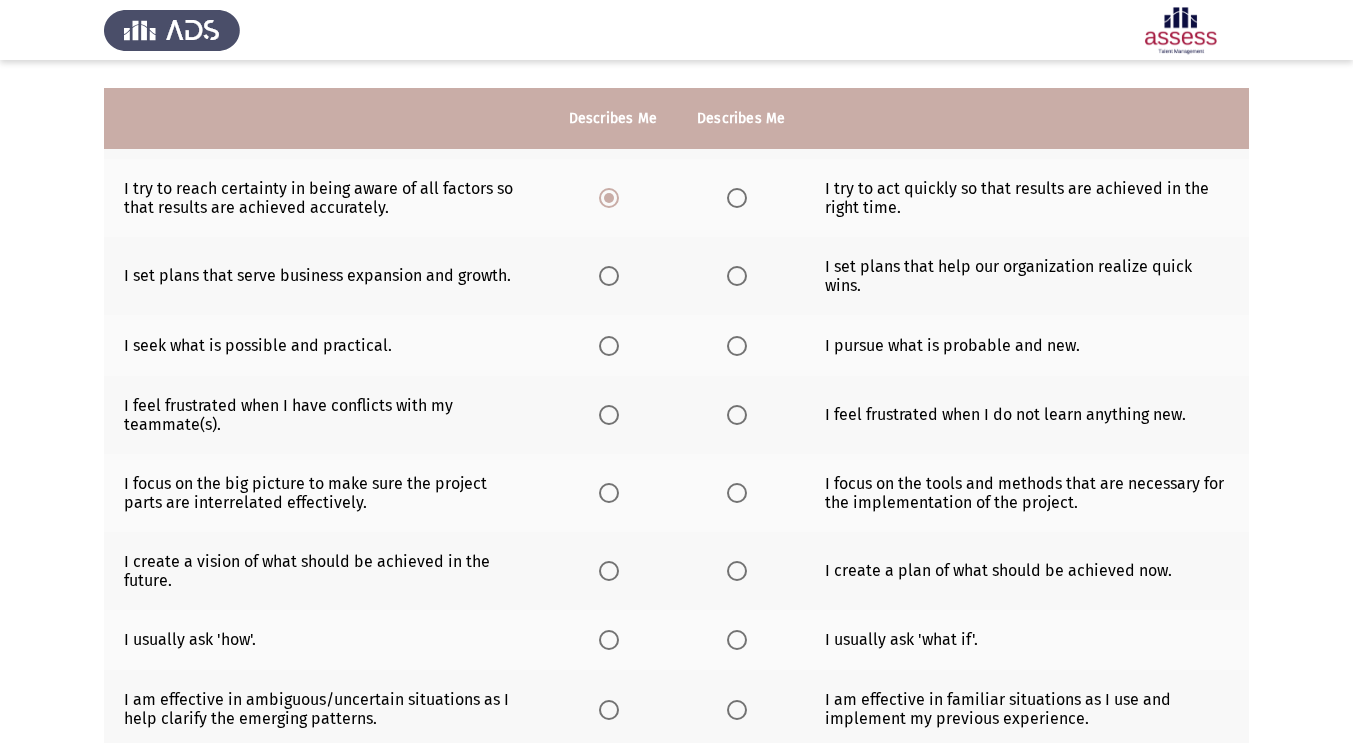 scroll, scrollTop: 209, scrollLeft: 0, axis: vertical 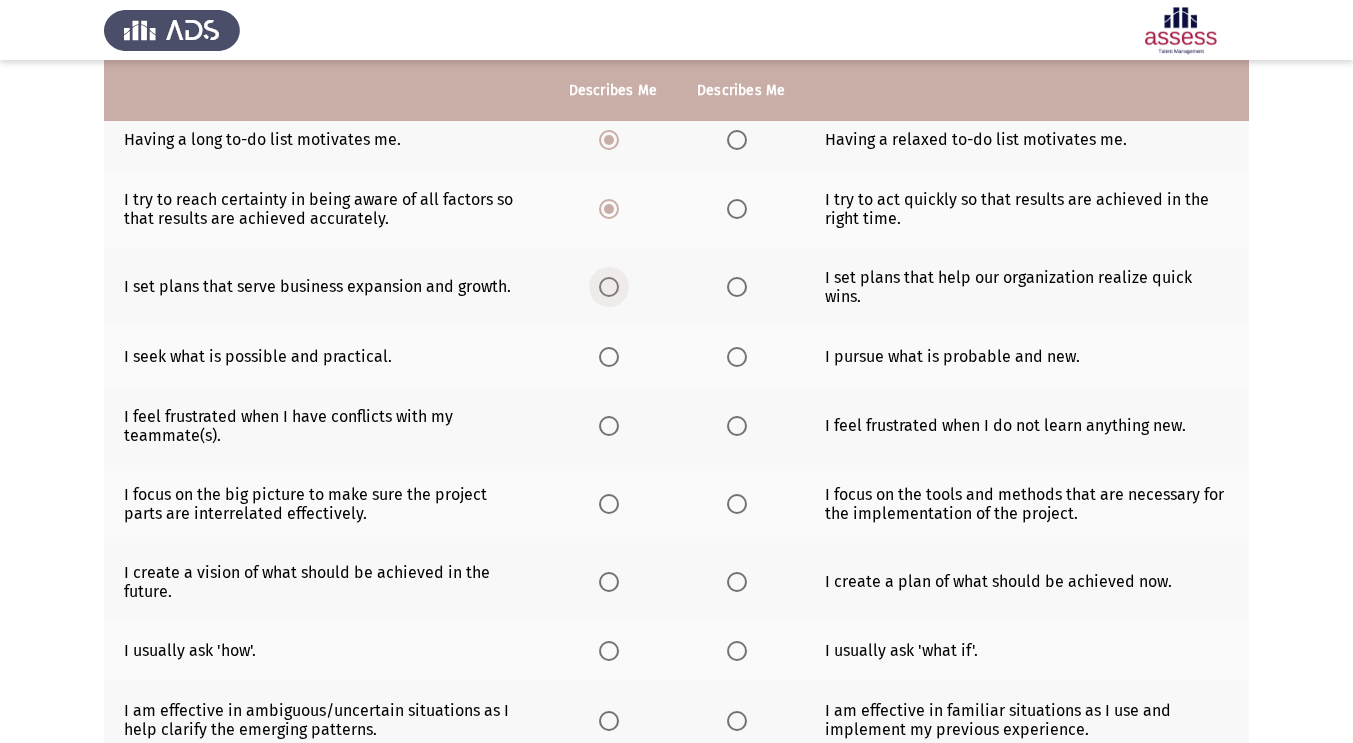 click at bounding box center (609, 287) 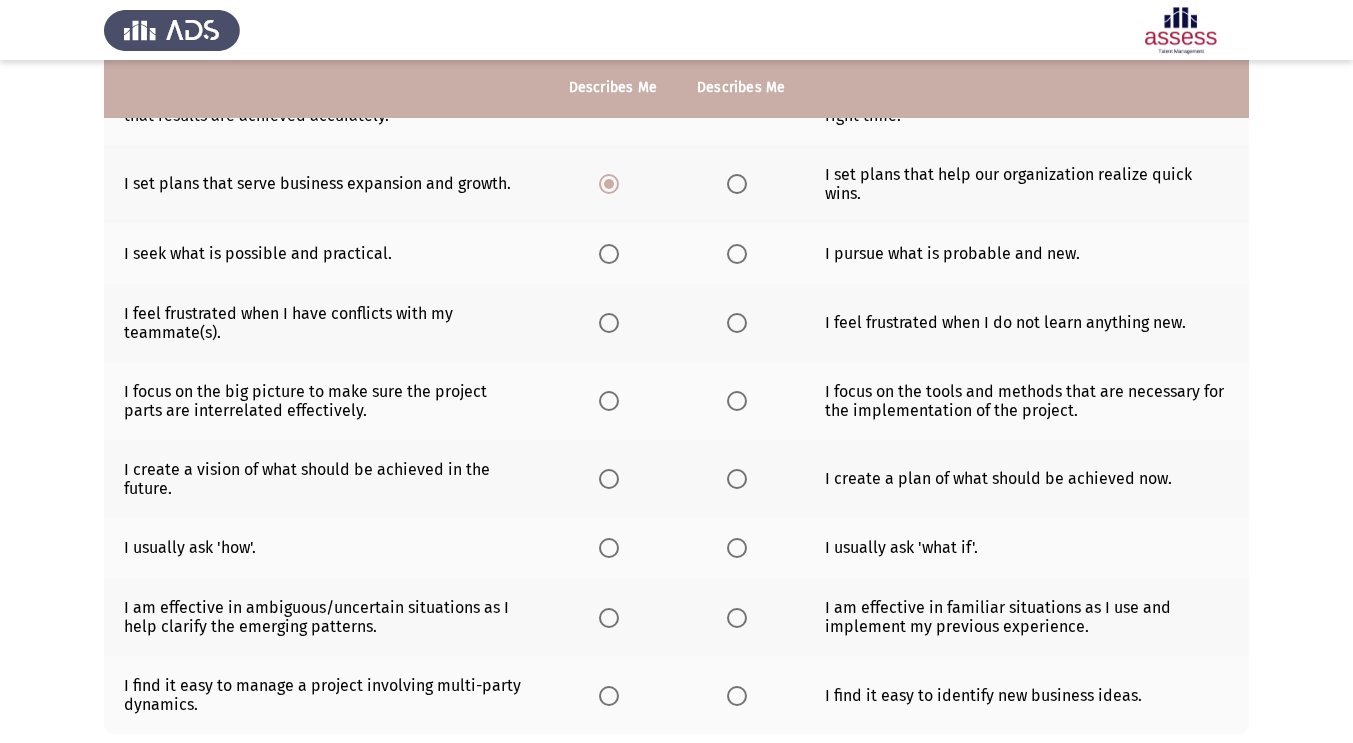 scroll, scrollTop: 308, scrollLeft: 0, axis: vertical 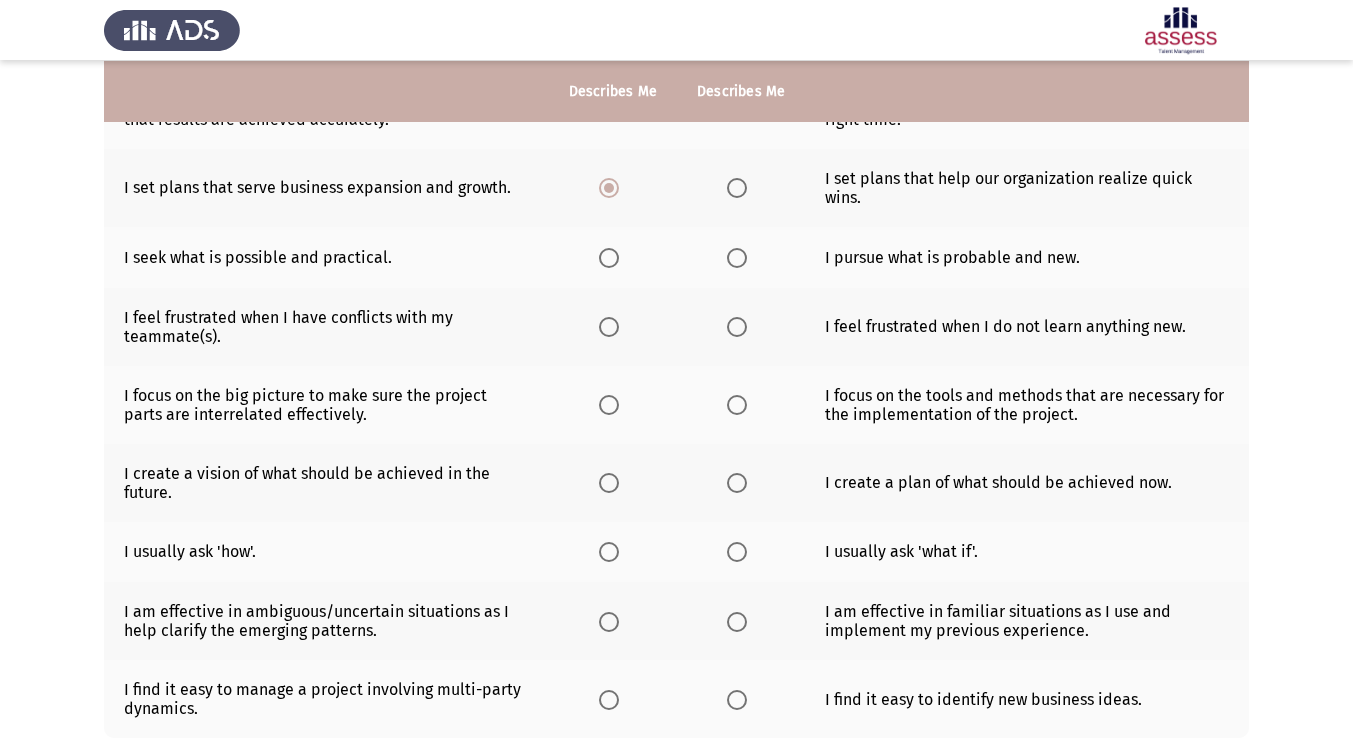click 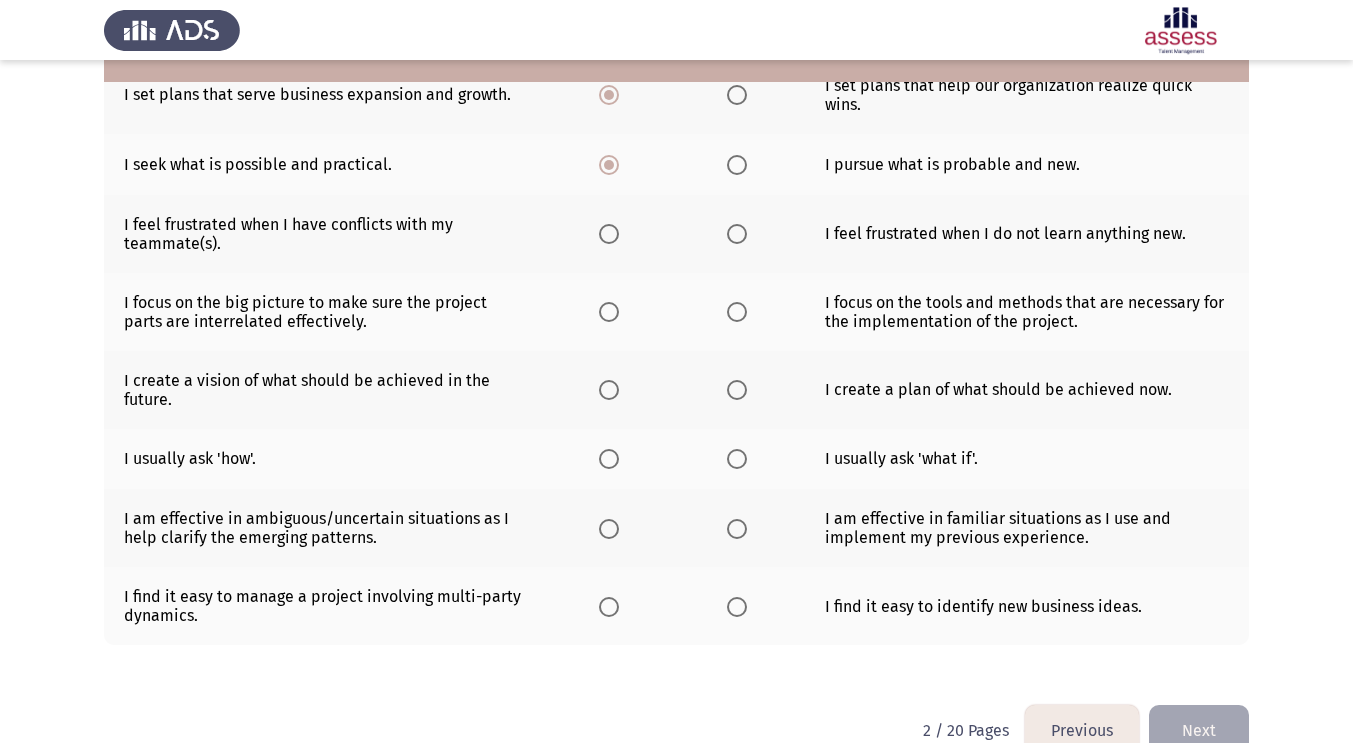 scroll, scrollTop: 426, scrollLeft: 0, axis: vertical 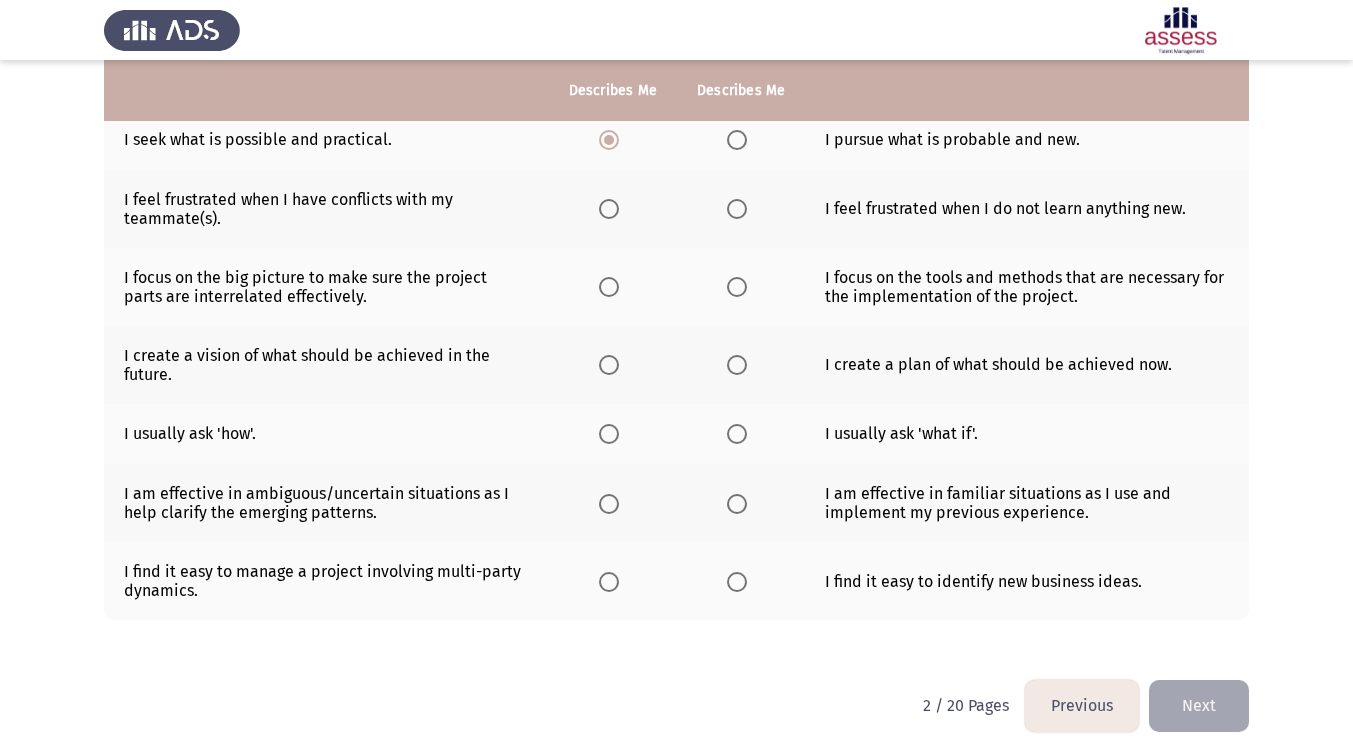 click at bounding box center [609, 209] 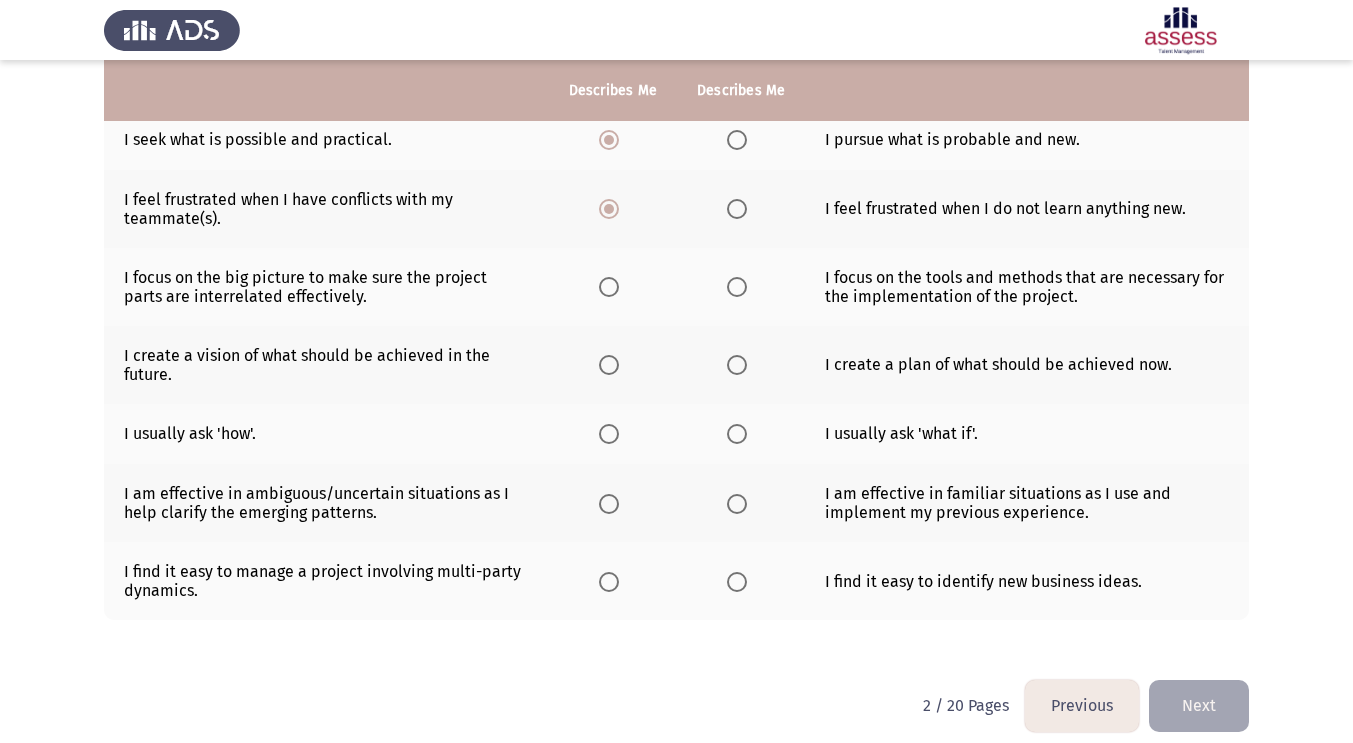 click at bounding box center [609, 287] 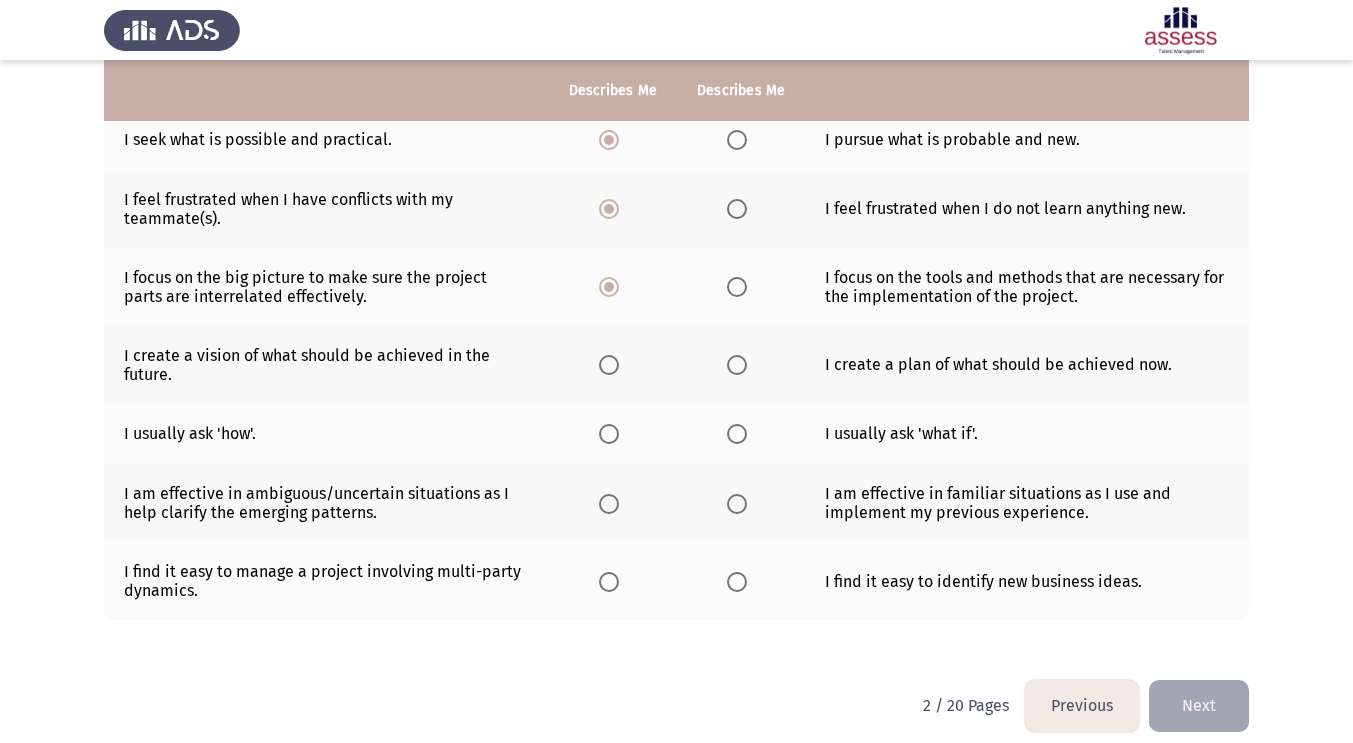click at bounding box center (609, 365) 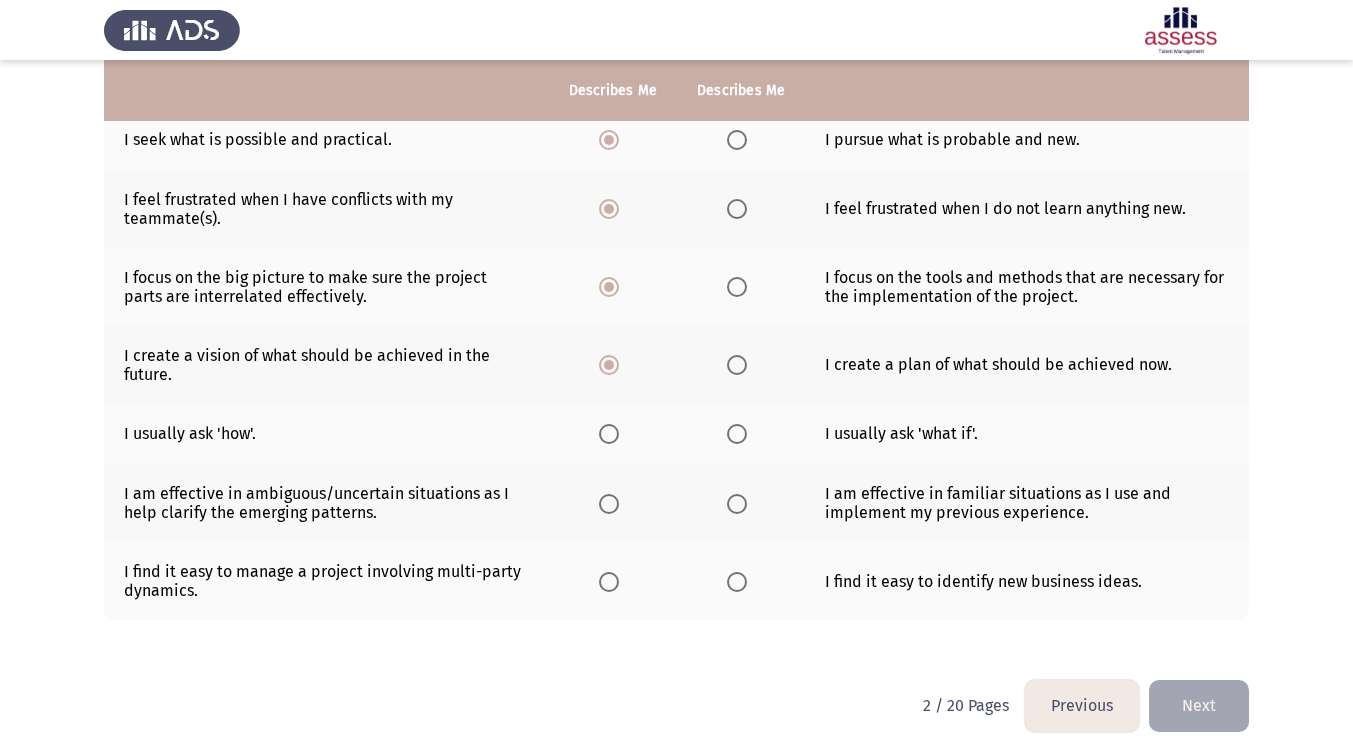 click at bounding box center [609, 434] 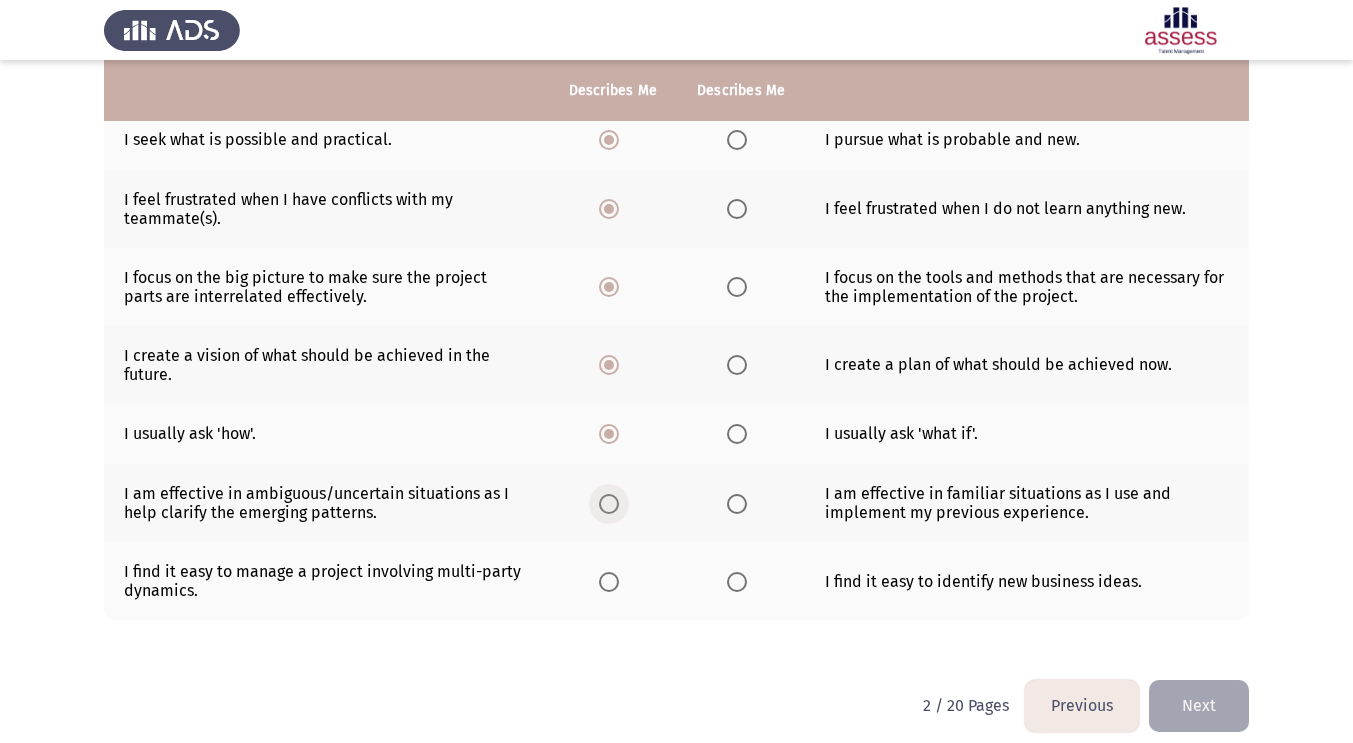 click at bounding box center [609, 504] 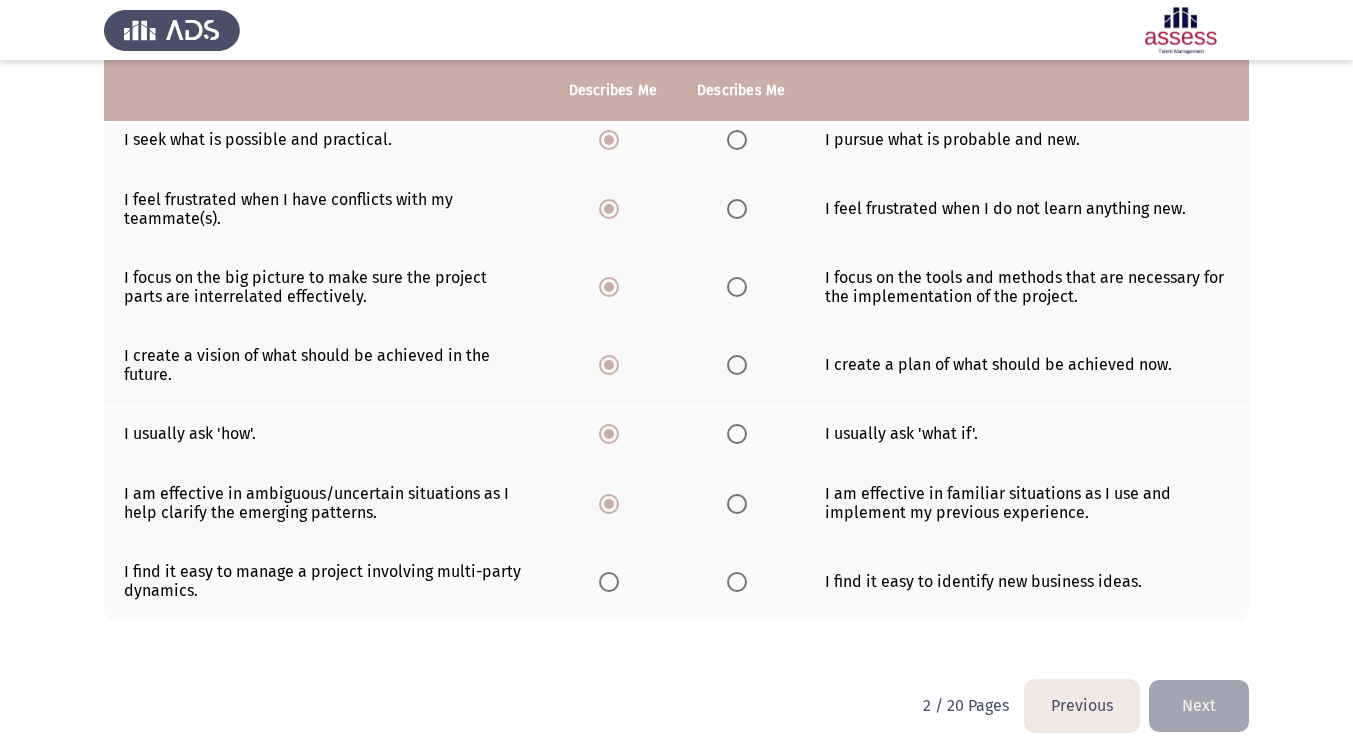 click 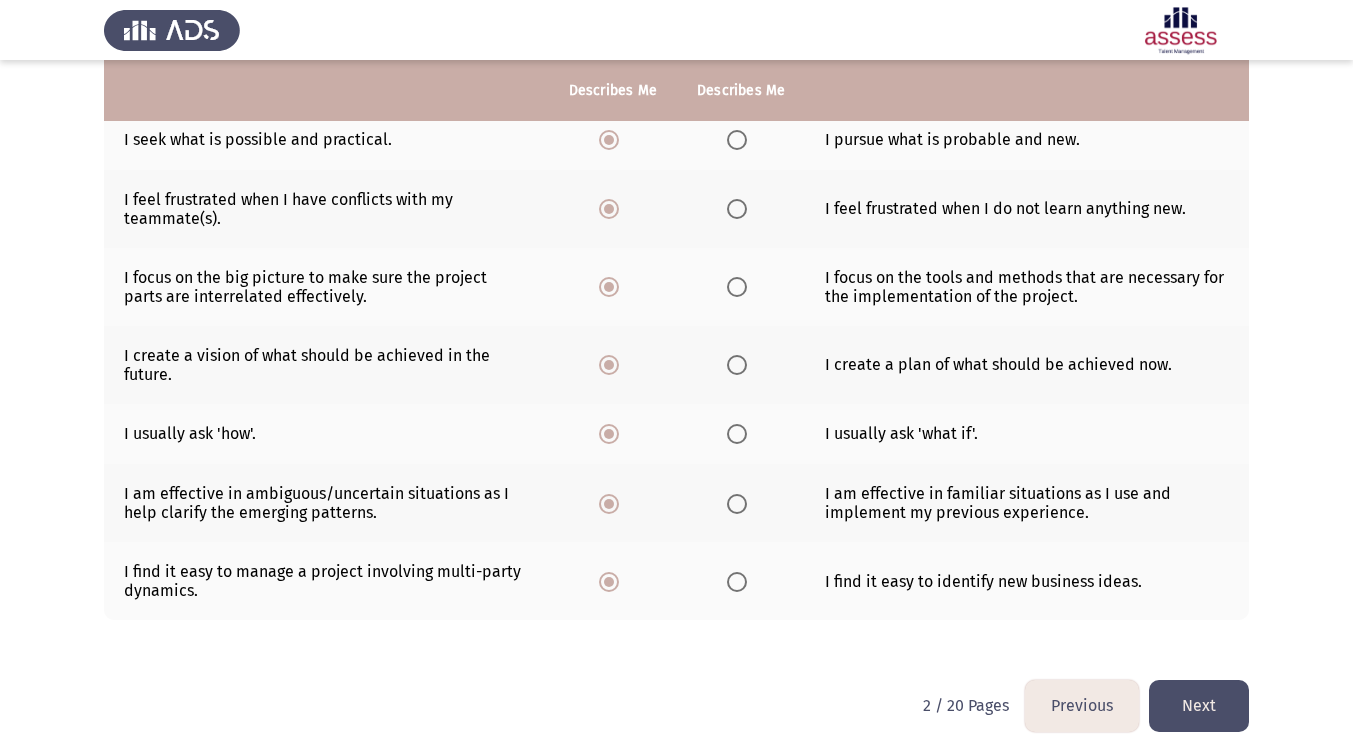 click on "Next" 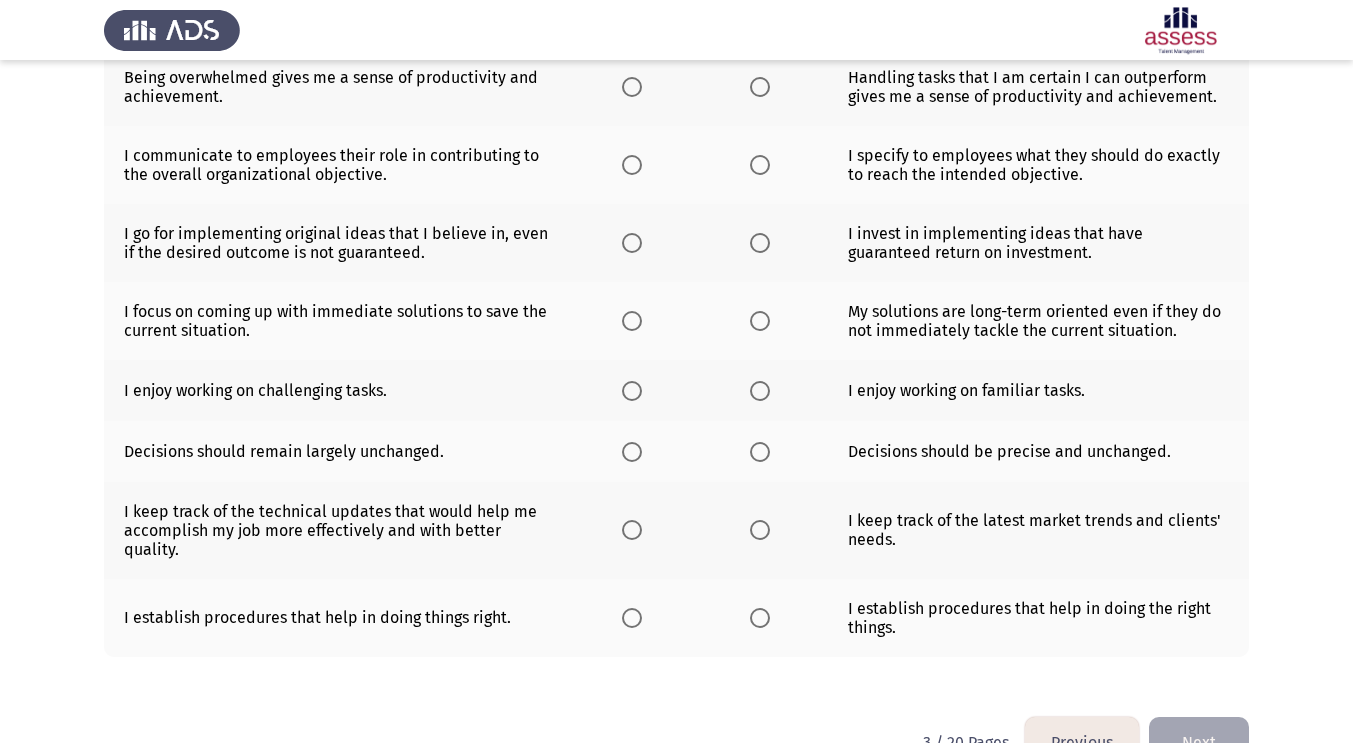 scroll, scrollTop: 0, scrollLeft: 0, axis: both 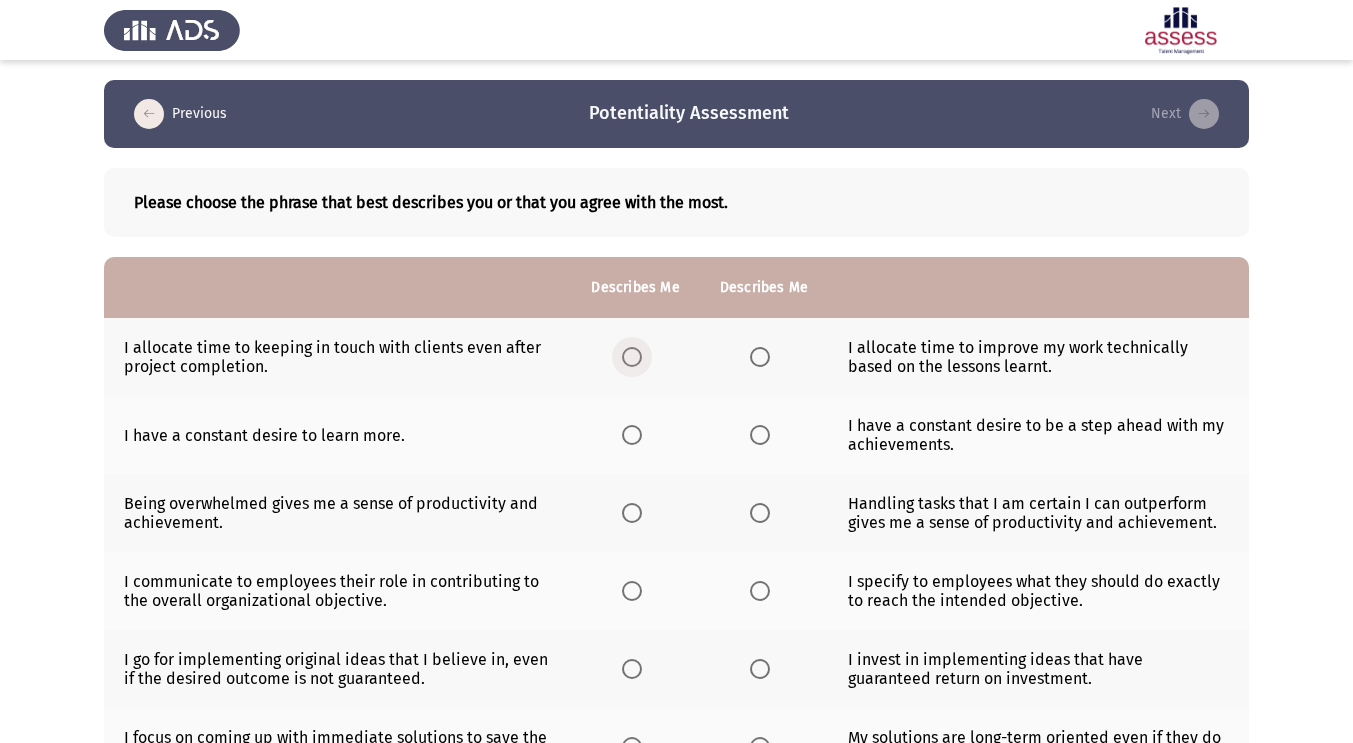 click at bounding box center [632, 357] 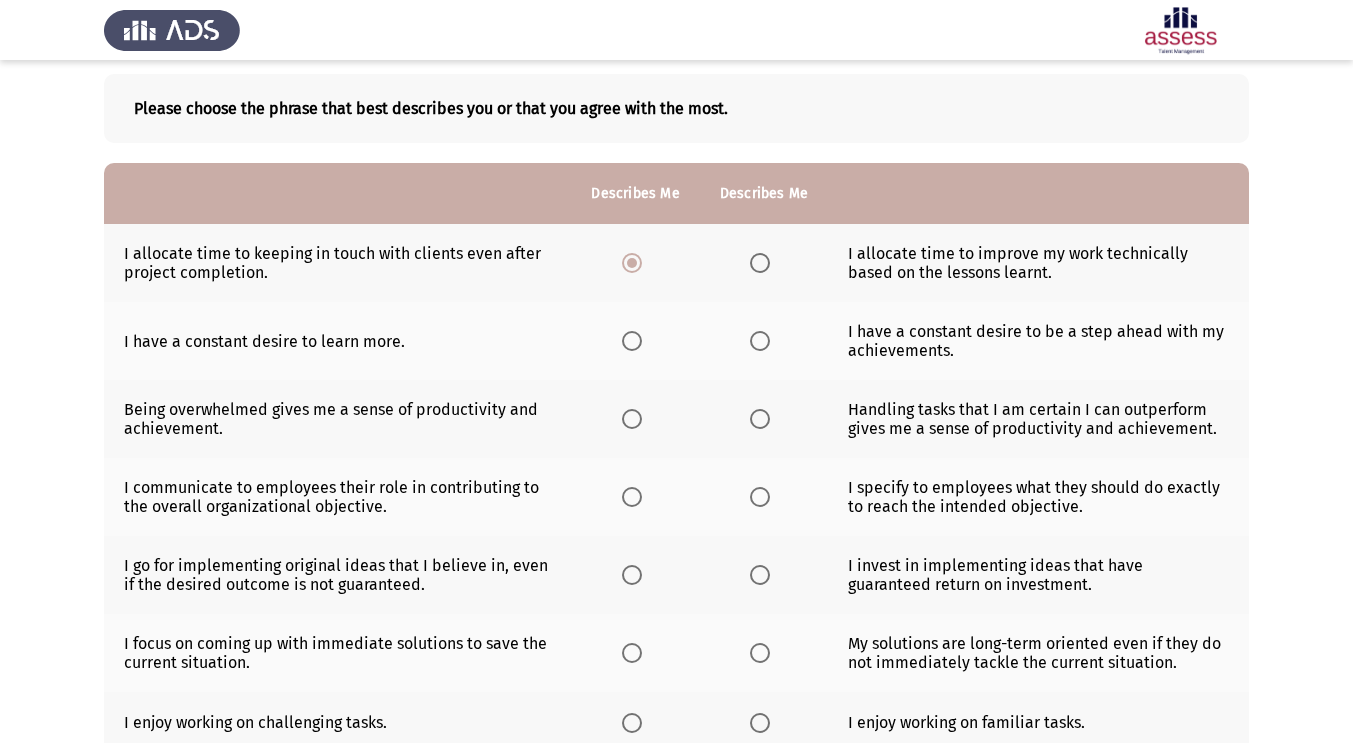 scroll, scrollTop: 106, scrollLeft: 0, axis: vertical 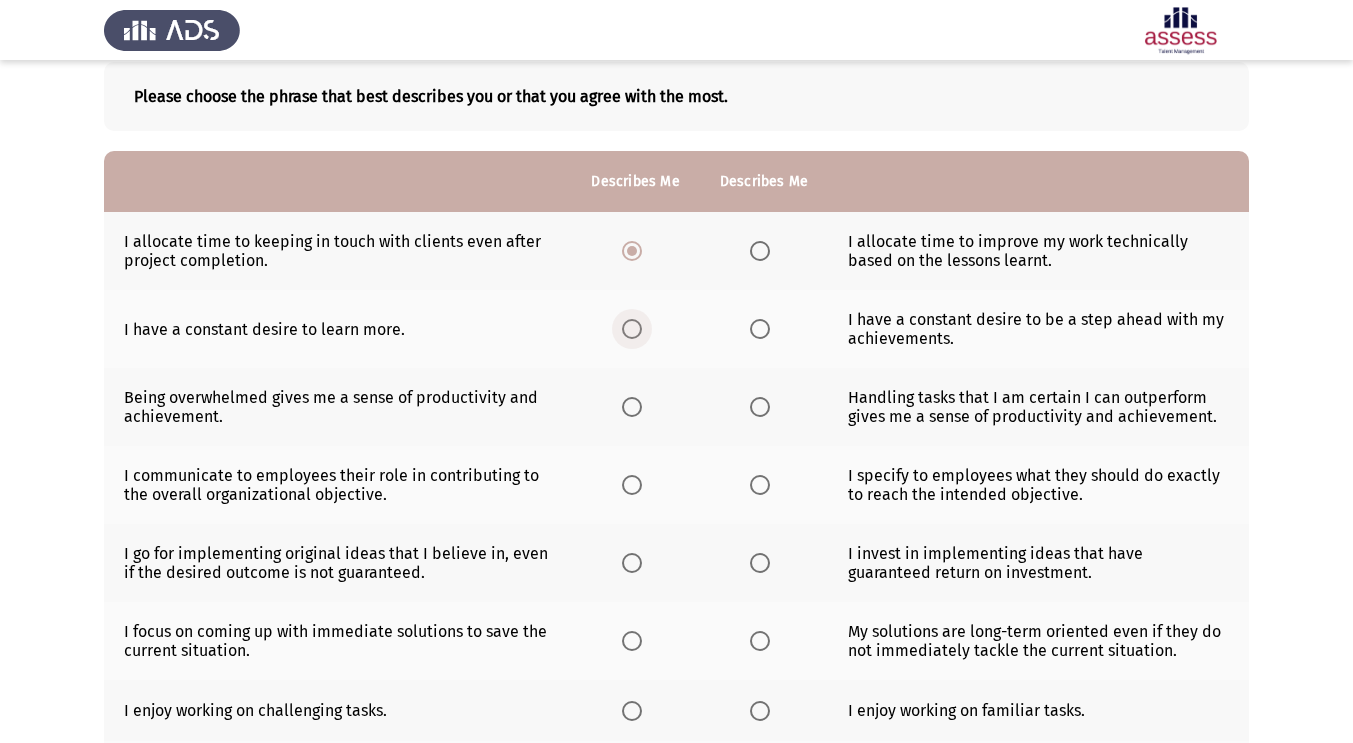click at bounding box center [632, 329] 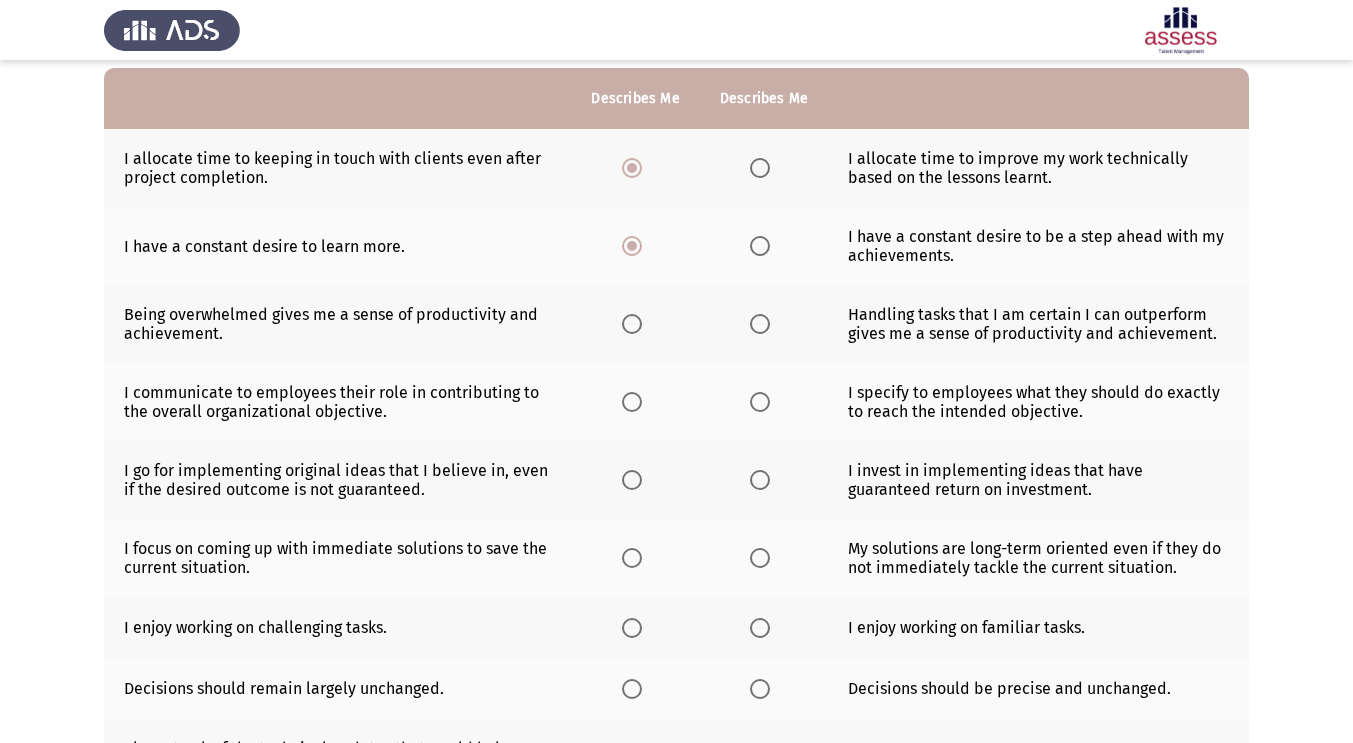 scroll, scrollTop: 210, scrollLeft: 0, axis: vertical 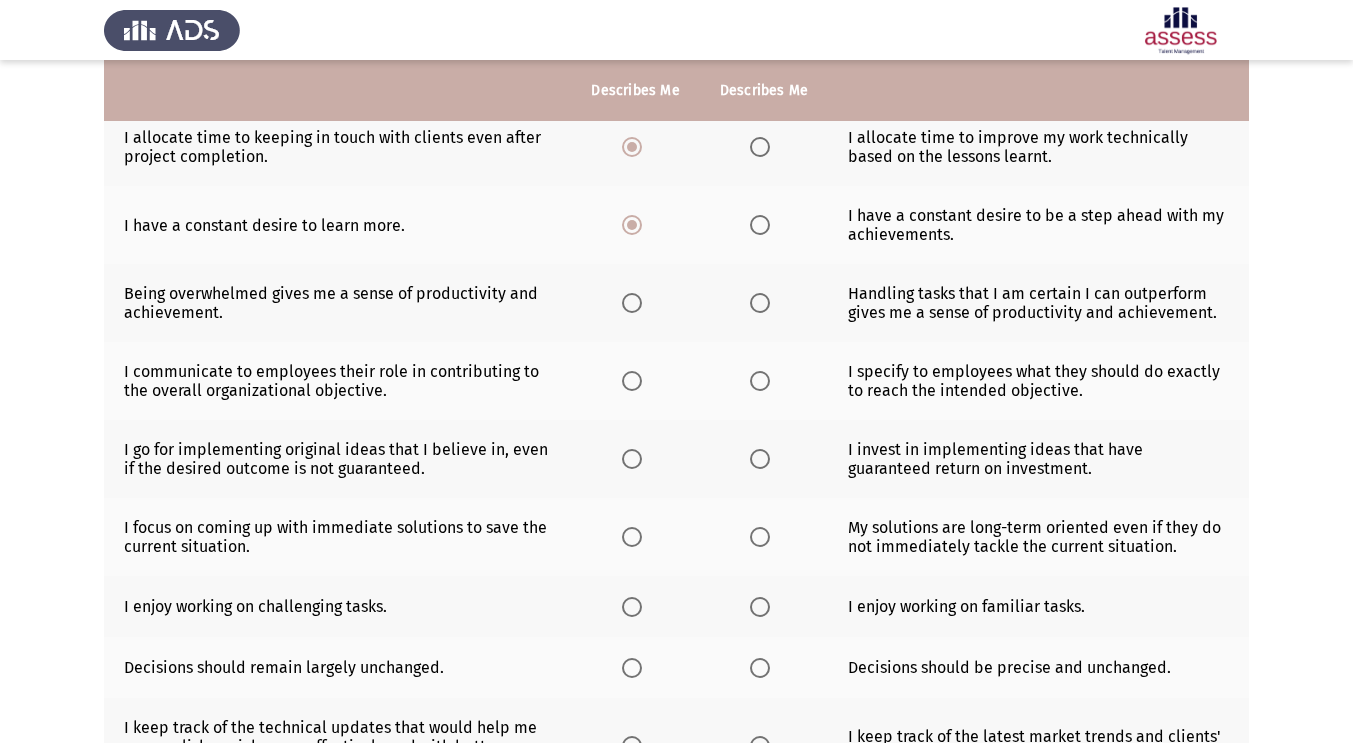 click at bounding box center [632, 303] 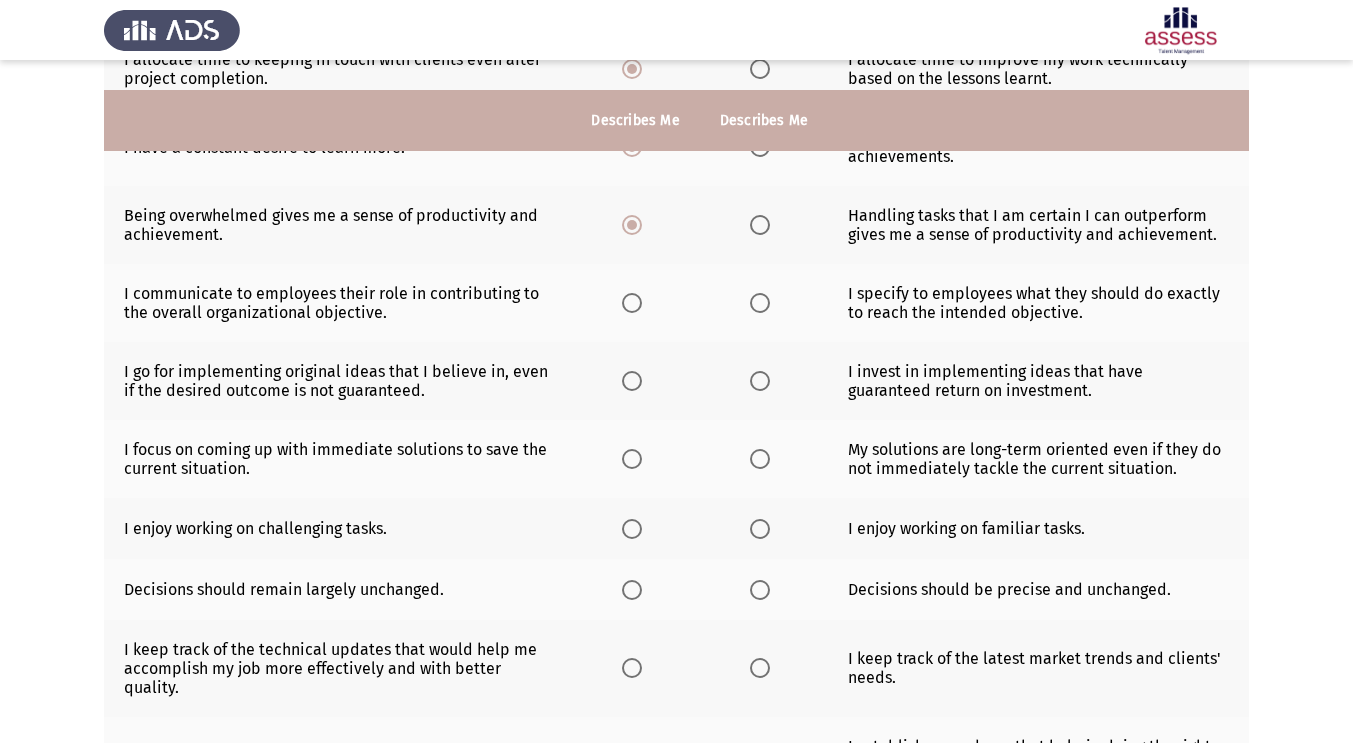 scroll, scrollTop: 317, scrollLeft: 0, axis: vertical 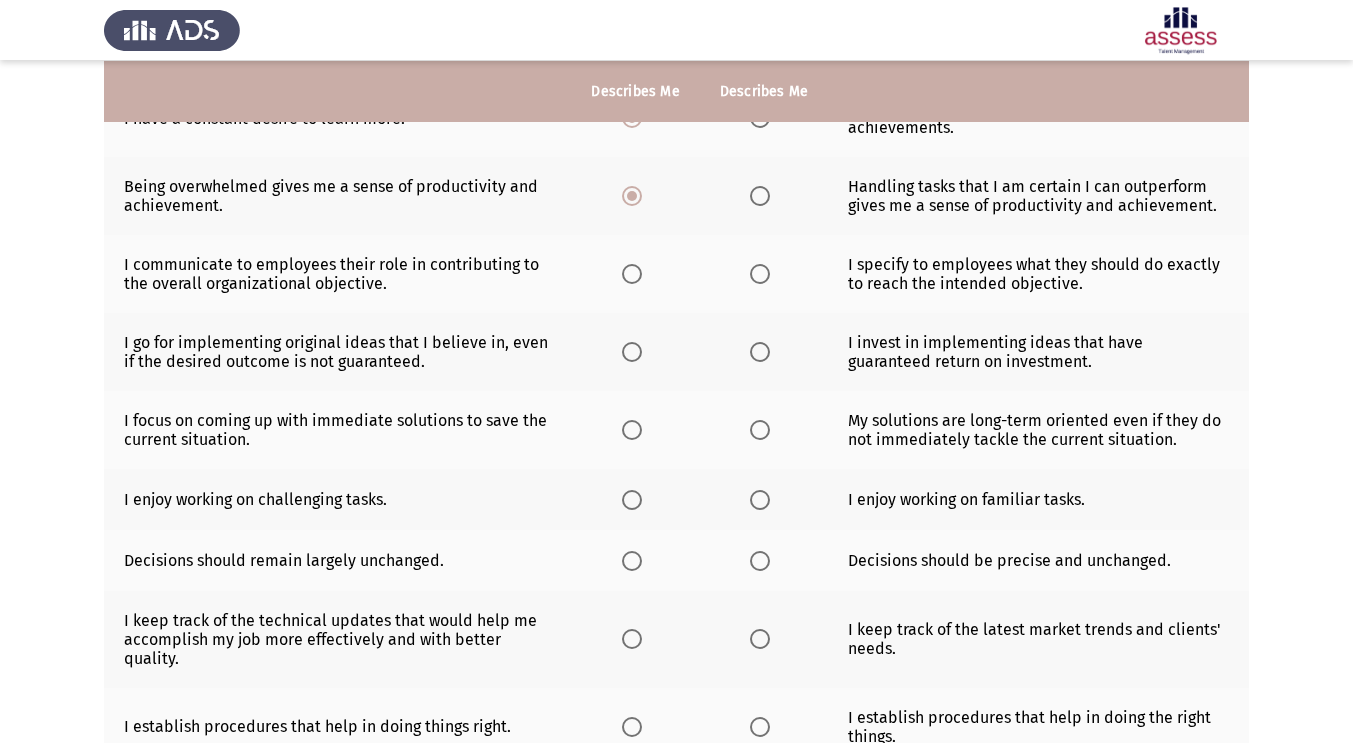 click at bounding box center (632, 274) 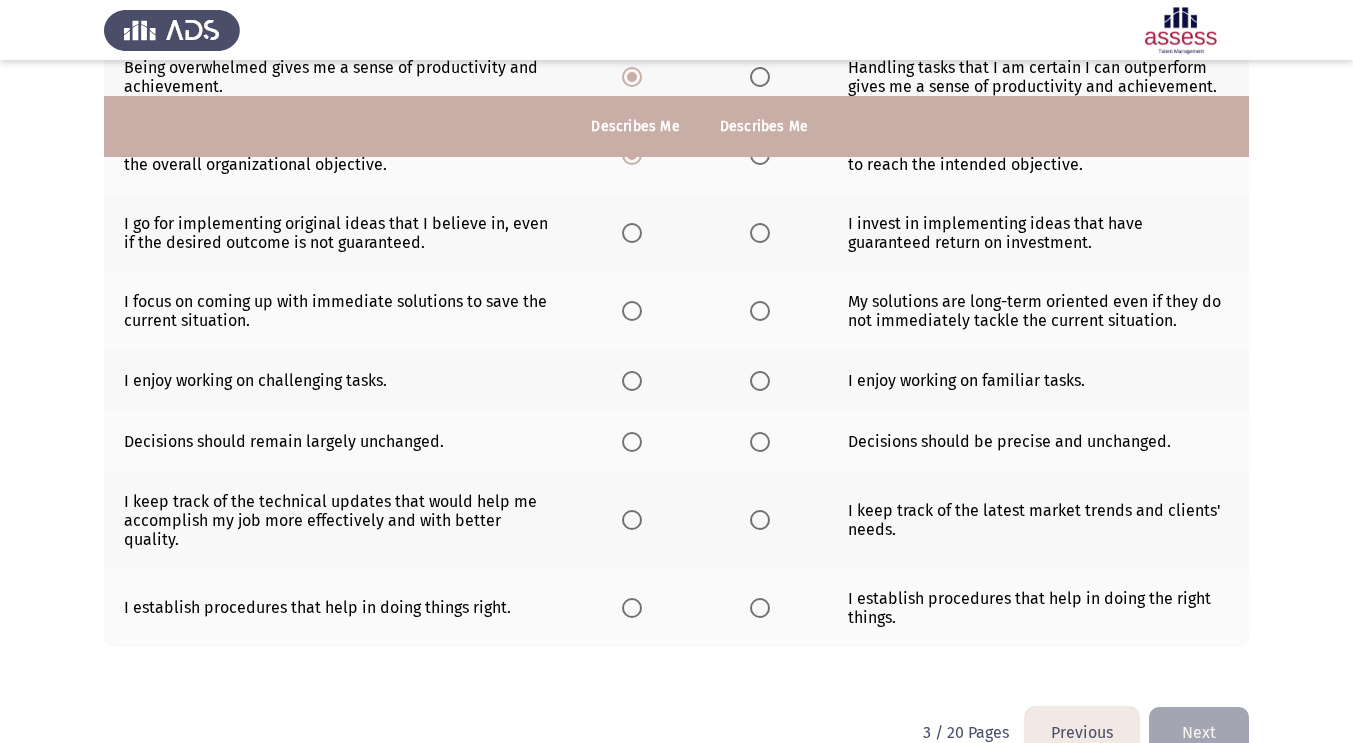 scroll, scrollTop: 478, scrollLeft: 0, axis: vertical 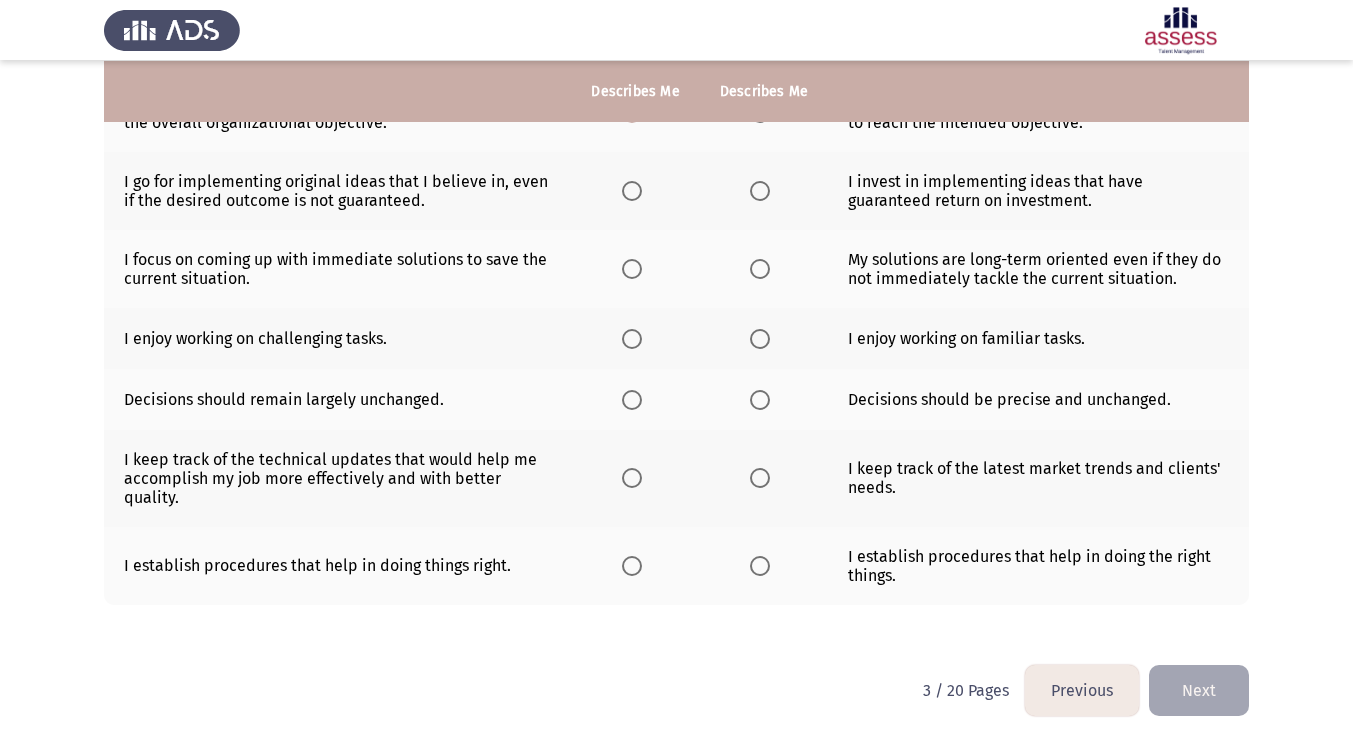 click at bounding box center [632, 191] 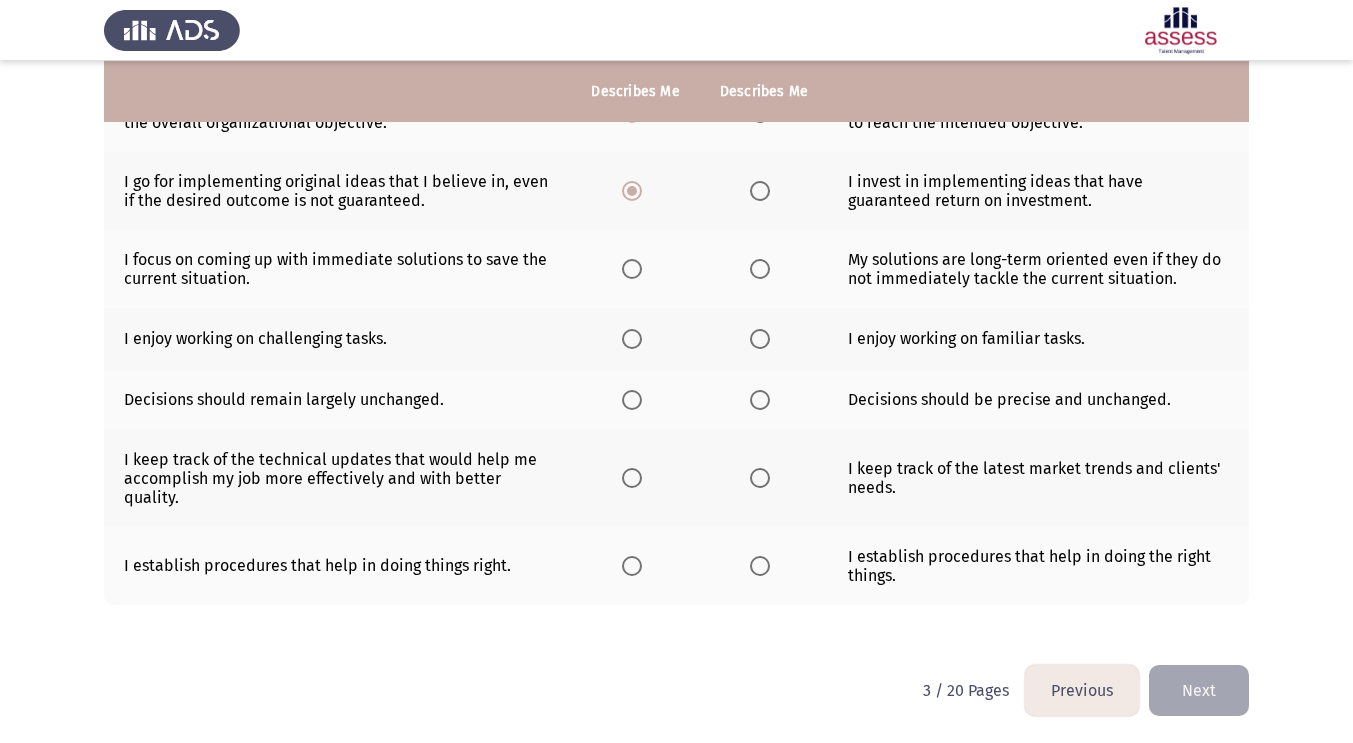 scroll, scrollTop: 479, scrollLeft: 0, axis: vertical 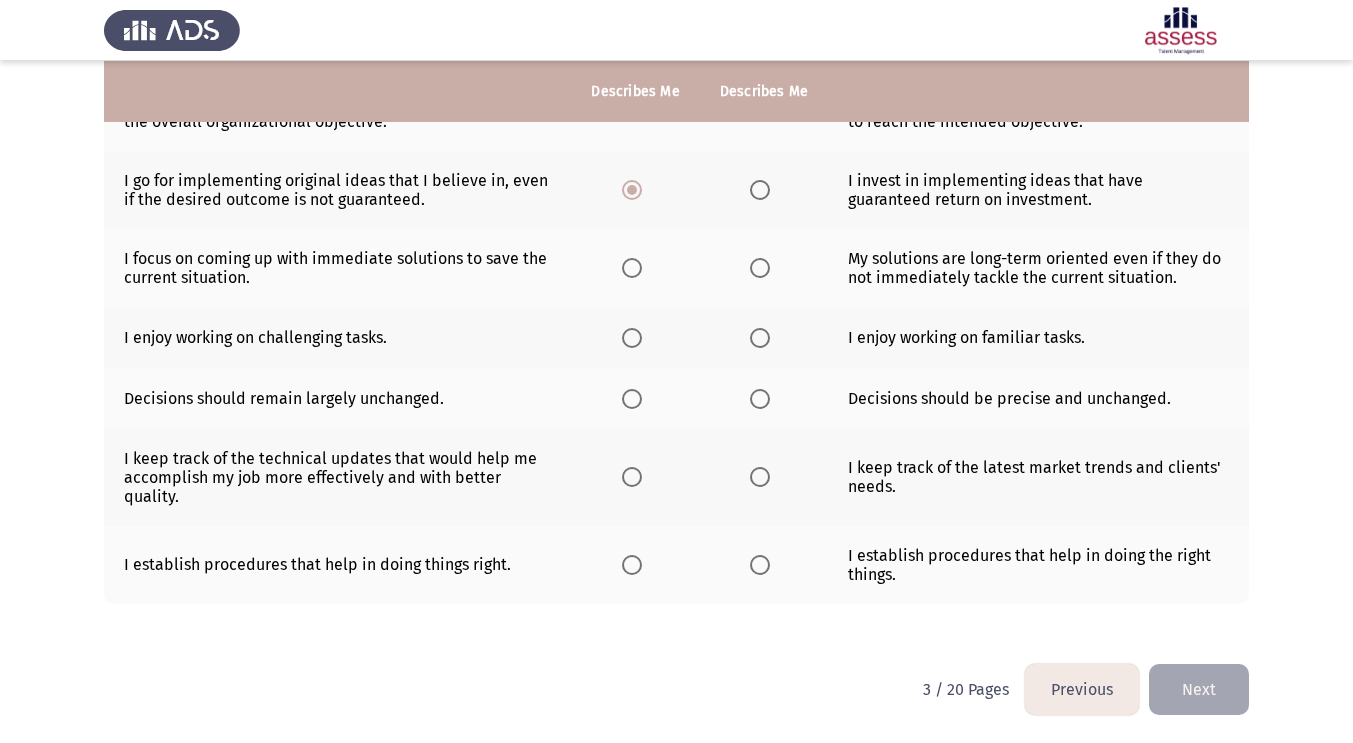 click 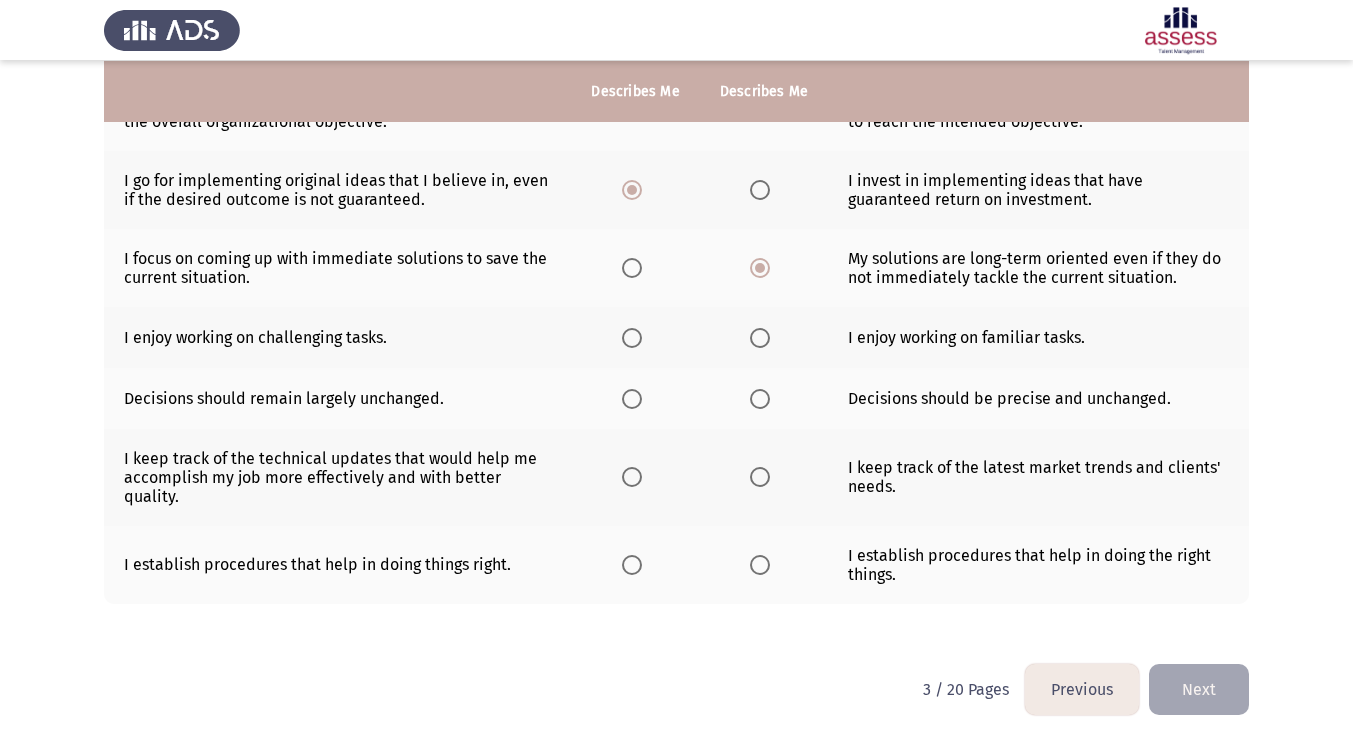 click at bounding box center (632, 338) 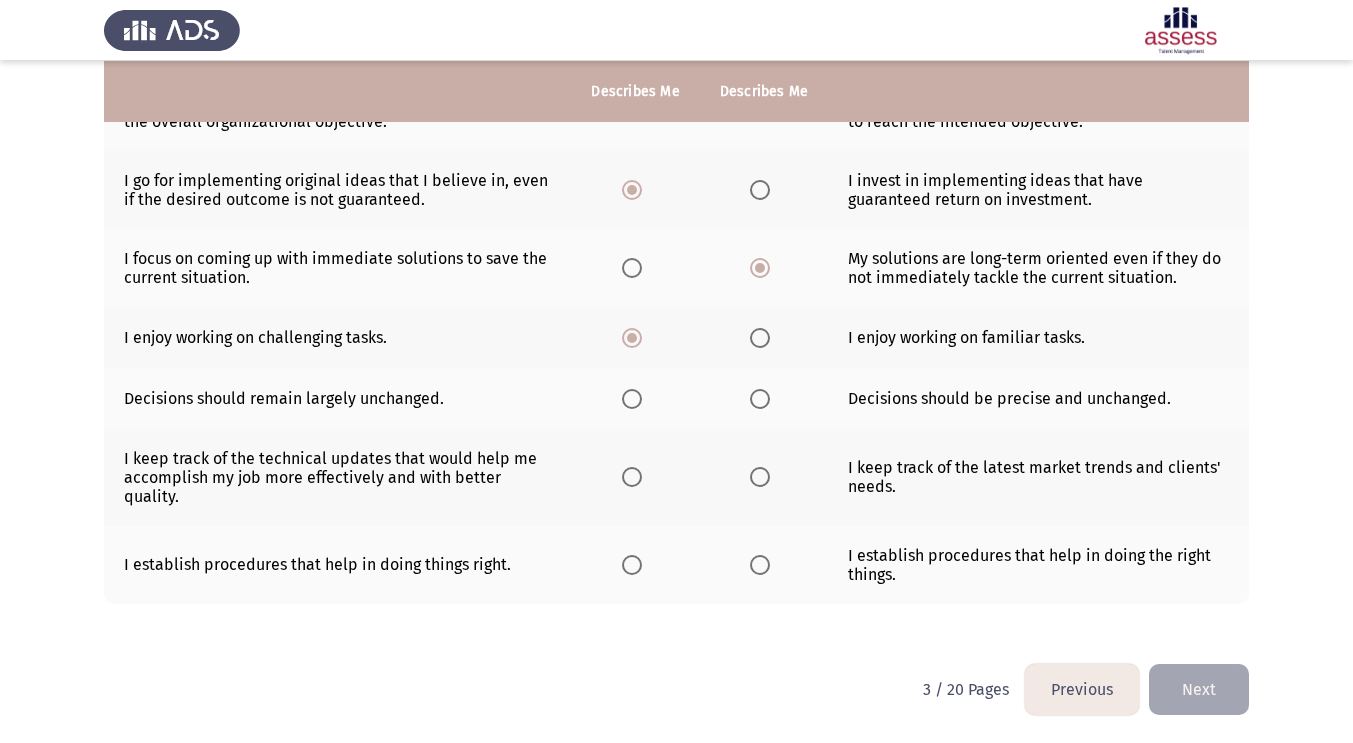 click at bounding box center (632, 399) 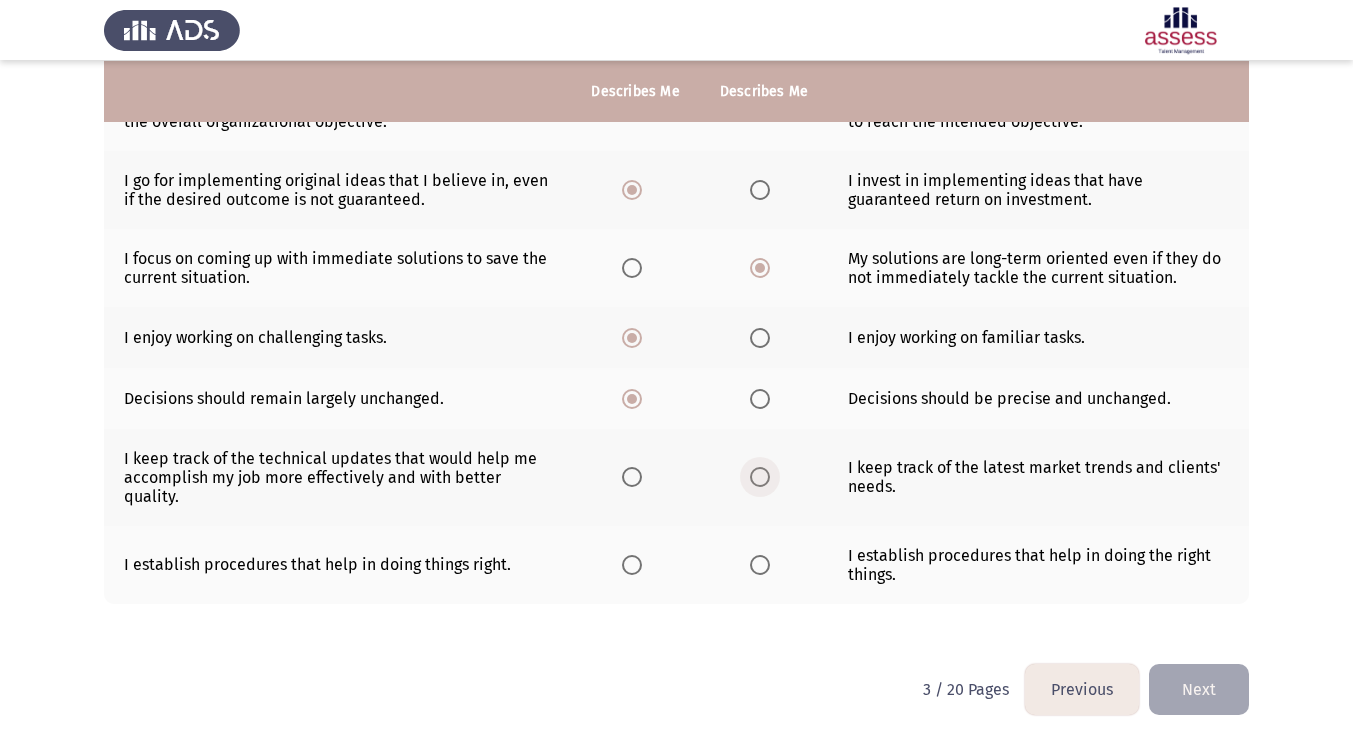 click at bounding box center (760, 477) 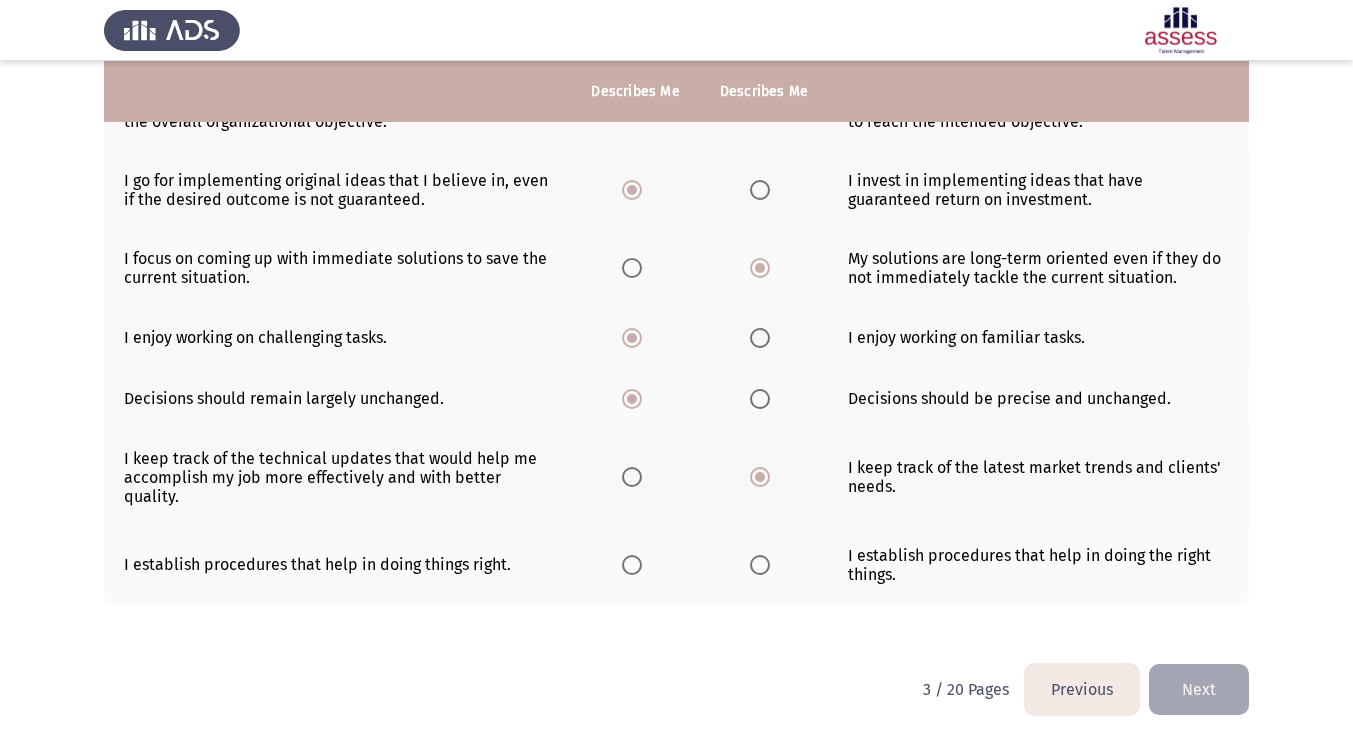 click at bounding box center (760, 565) 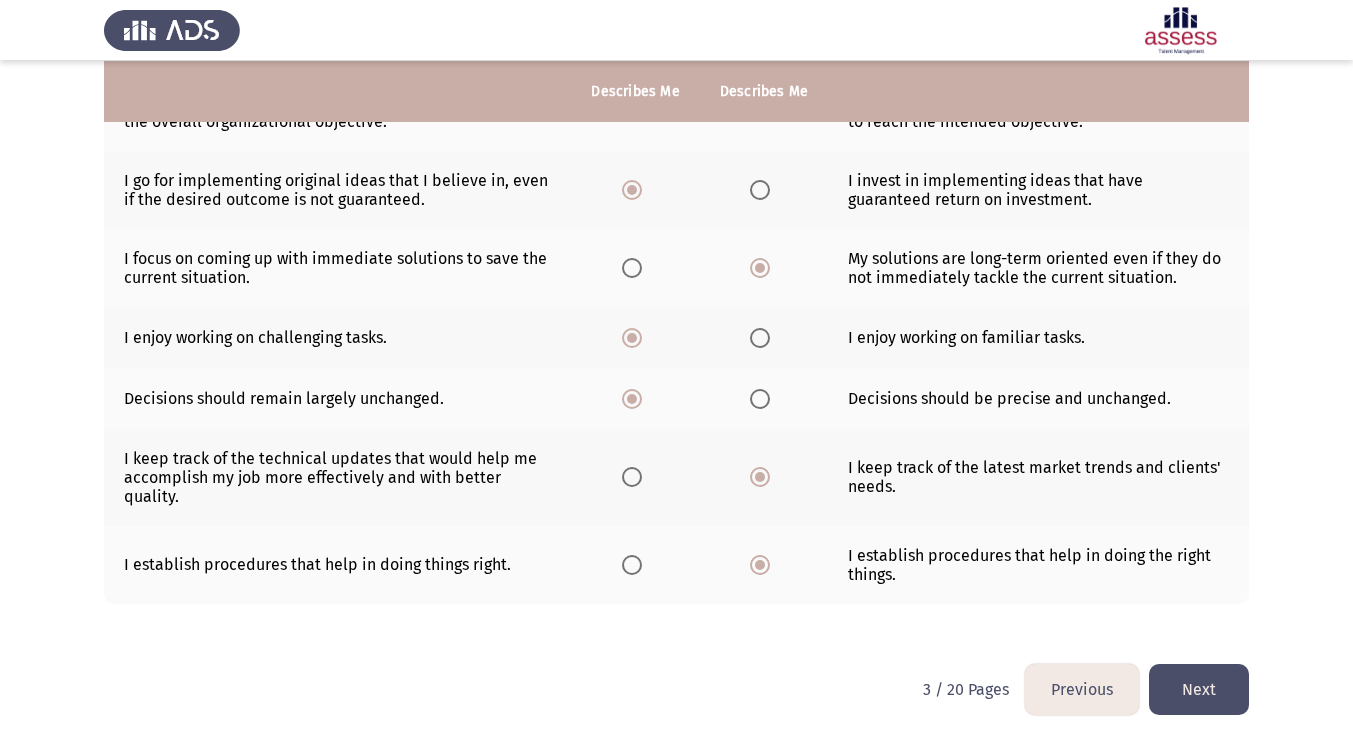 click on "Next" 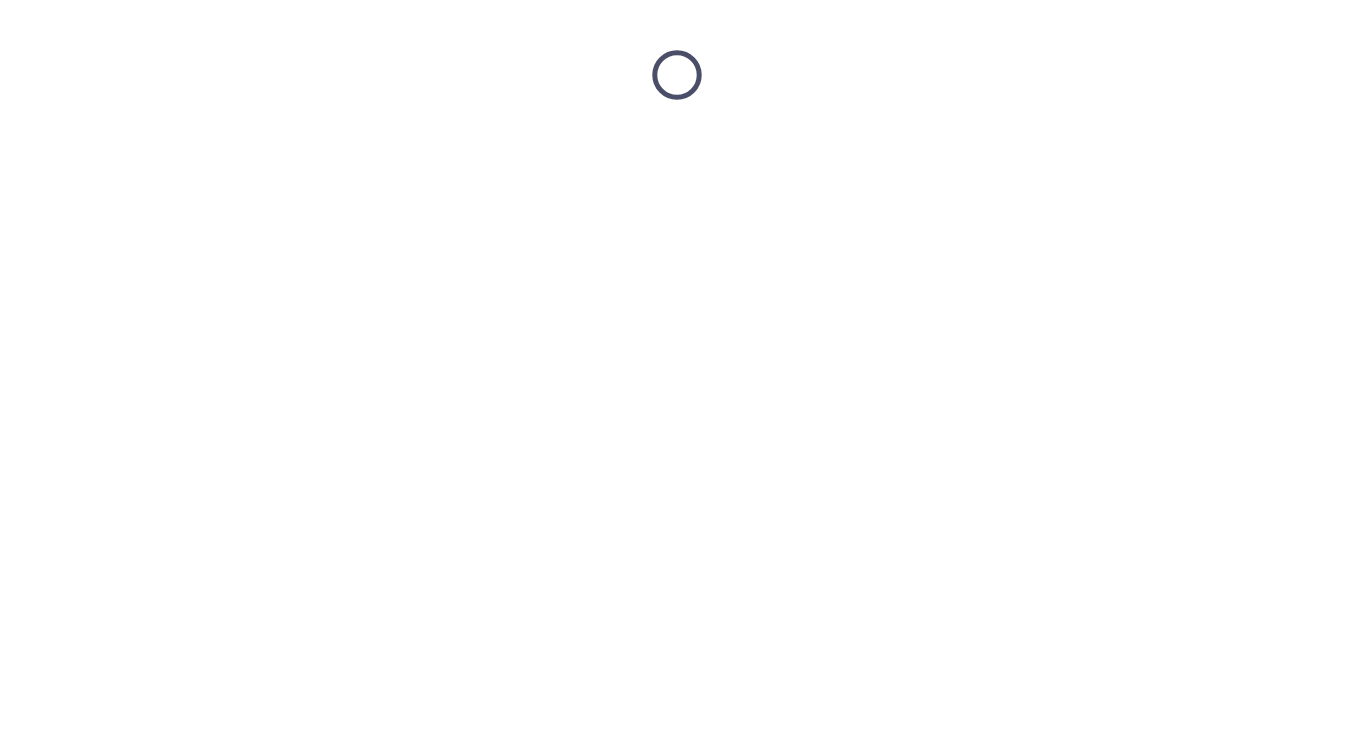 scroll, scrollTop: 0, scrollLeft: 0, axis: both 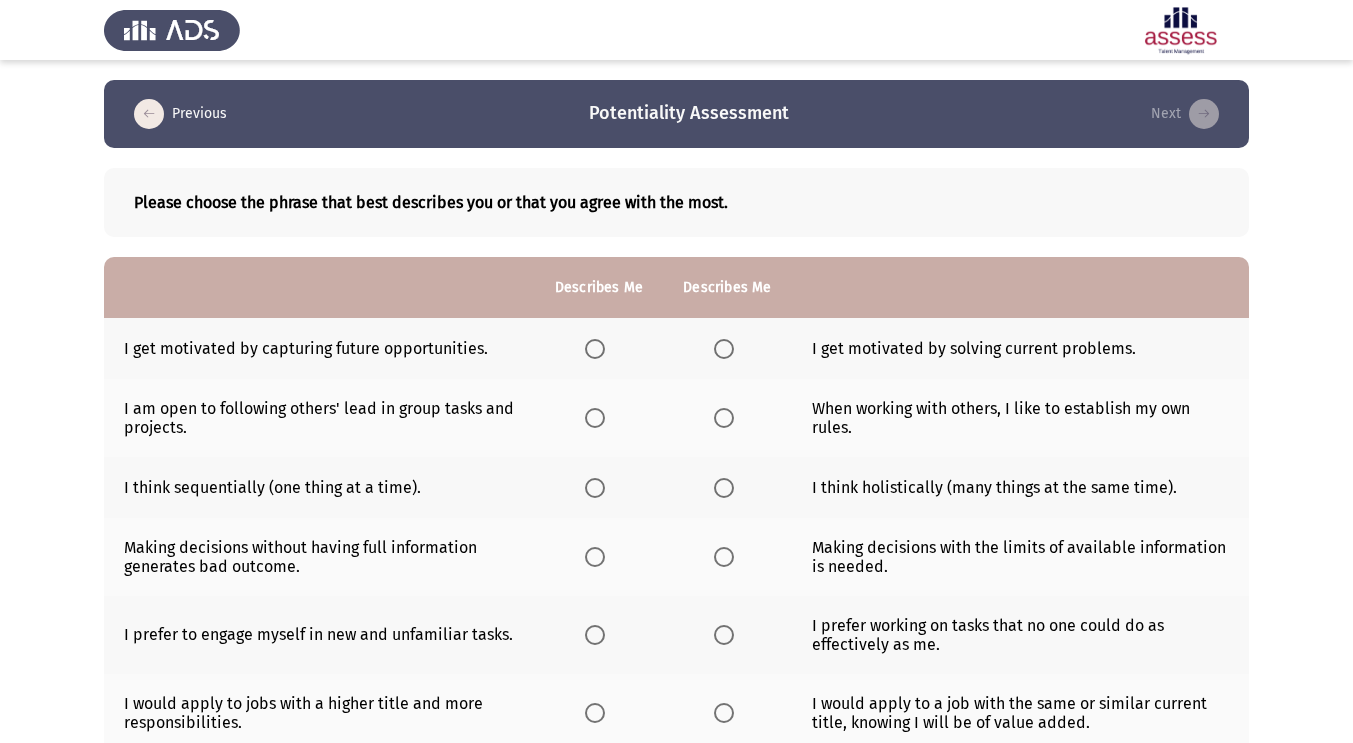 click at bounding box center (595, 349) 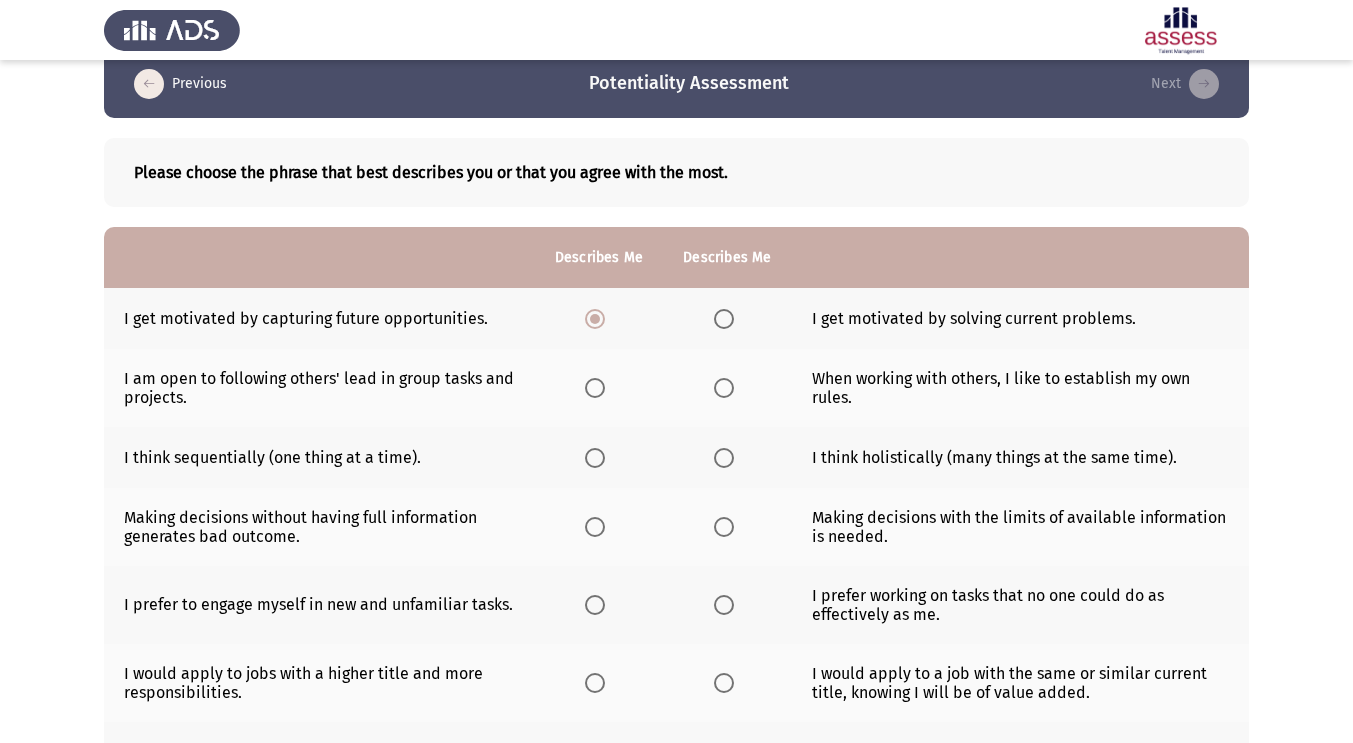 scroll, scrollTop: 26, scrollLeft: 0, axis: vertical 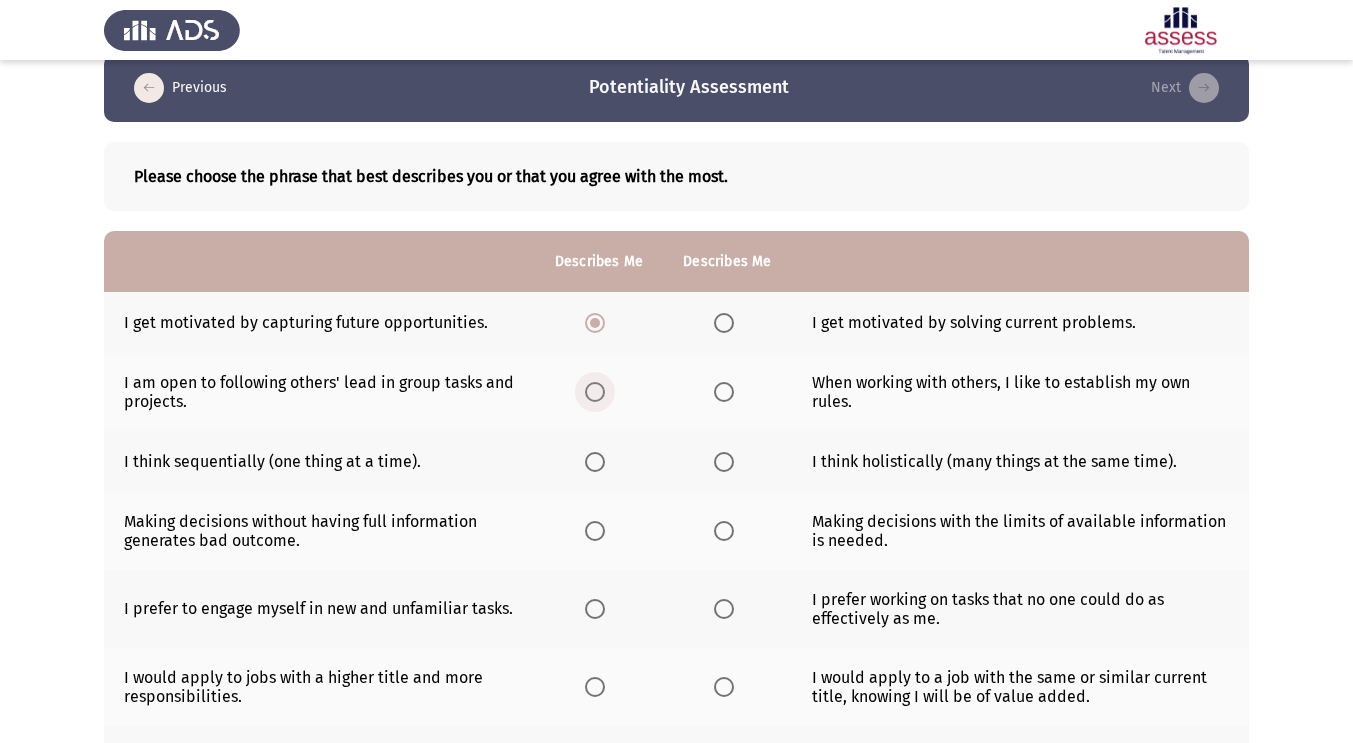 click at bounding box center [595, 392] 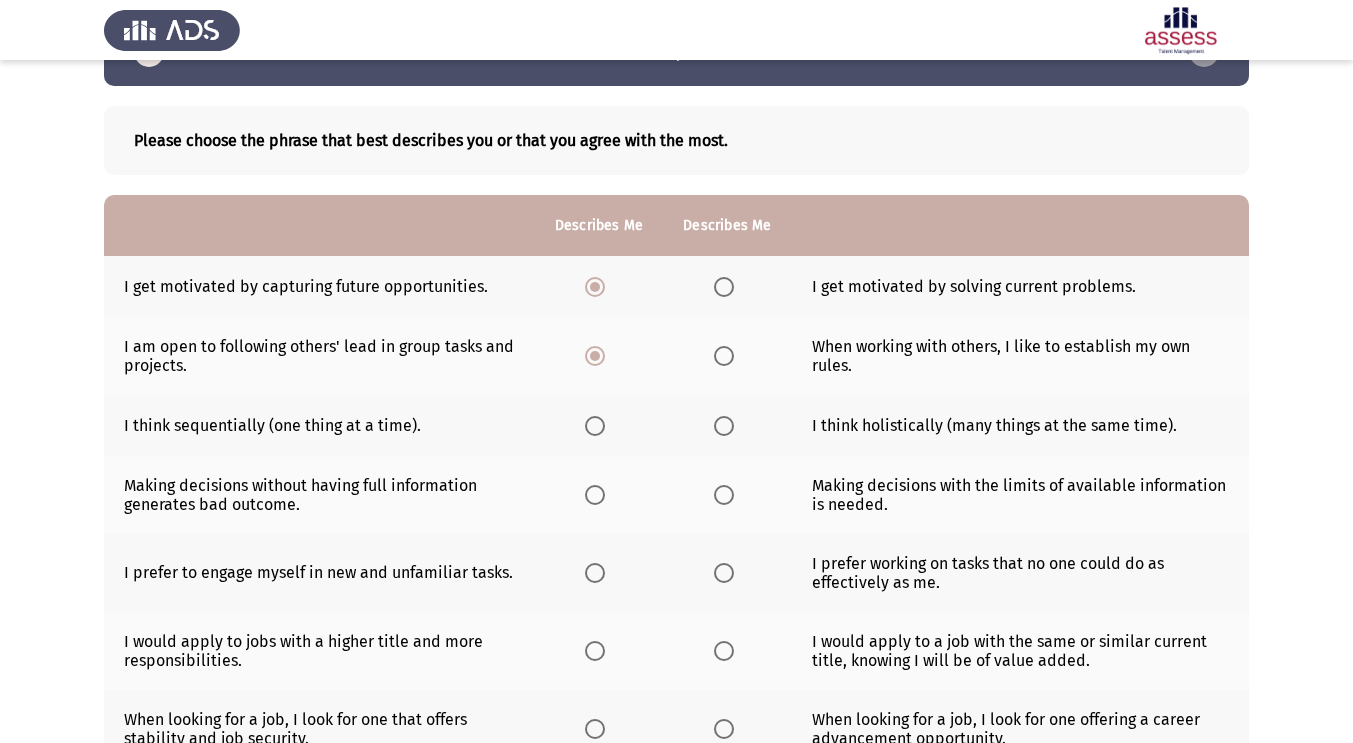 scroll, scrollTop: 191, scrollLeft: 0, axis: vertical 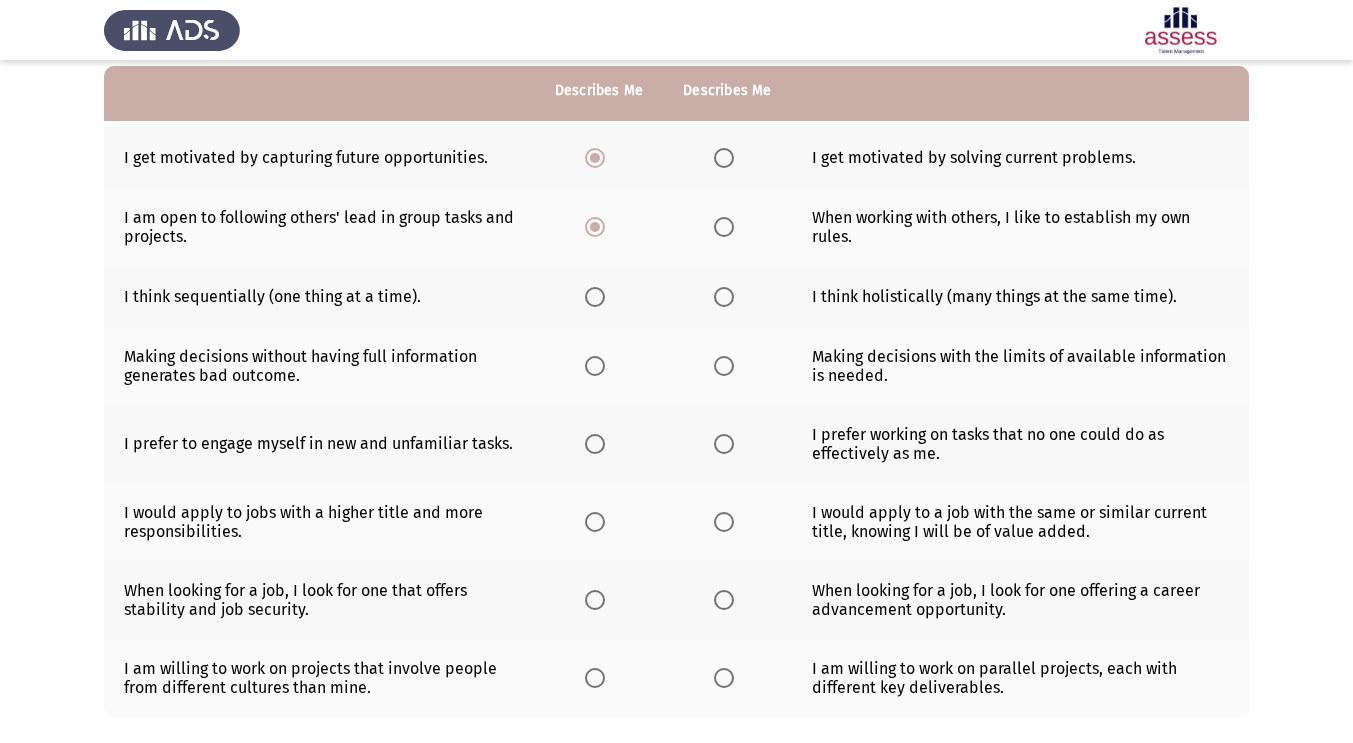 click at bounding box center (724, 297) 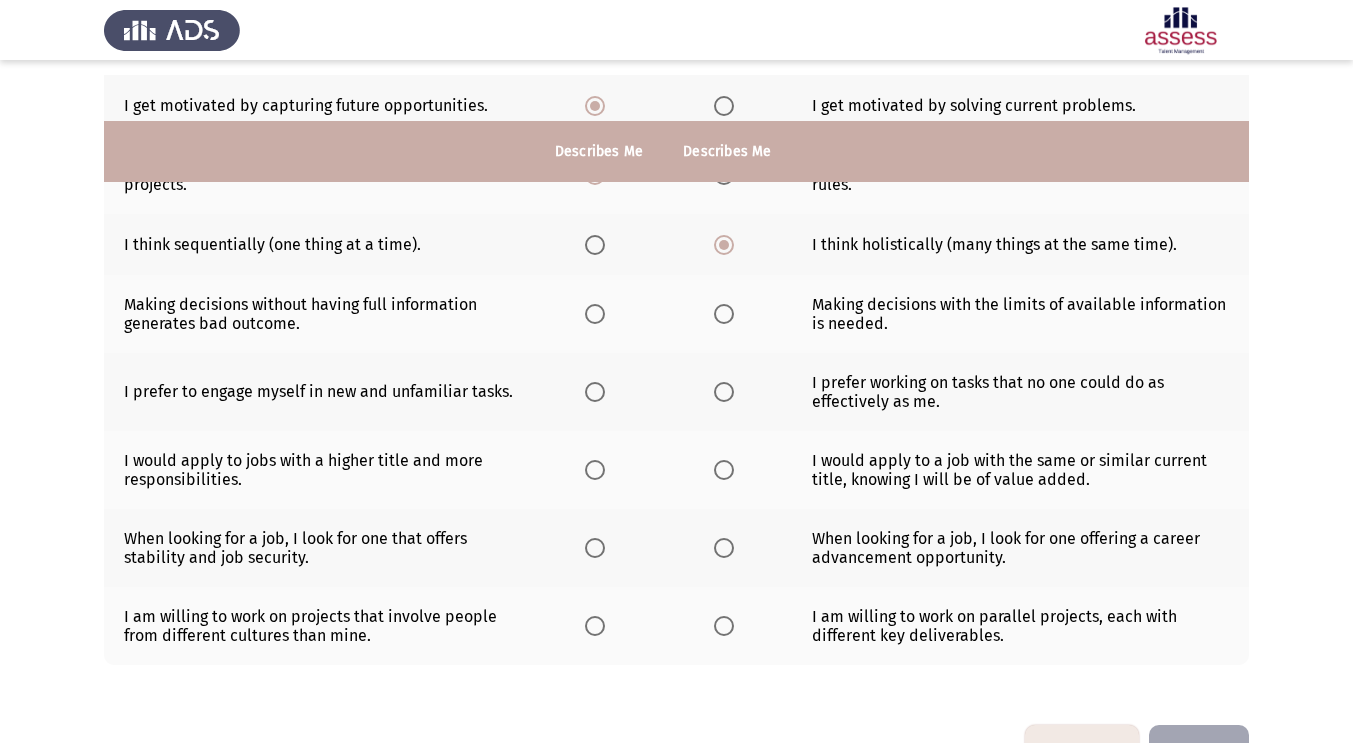 scroll, scrollTop: 304, scrollLeft: 0, axis: vertical 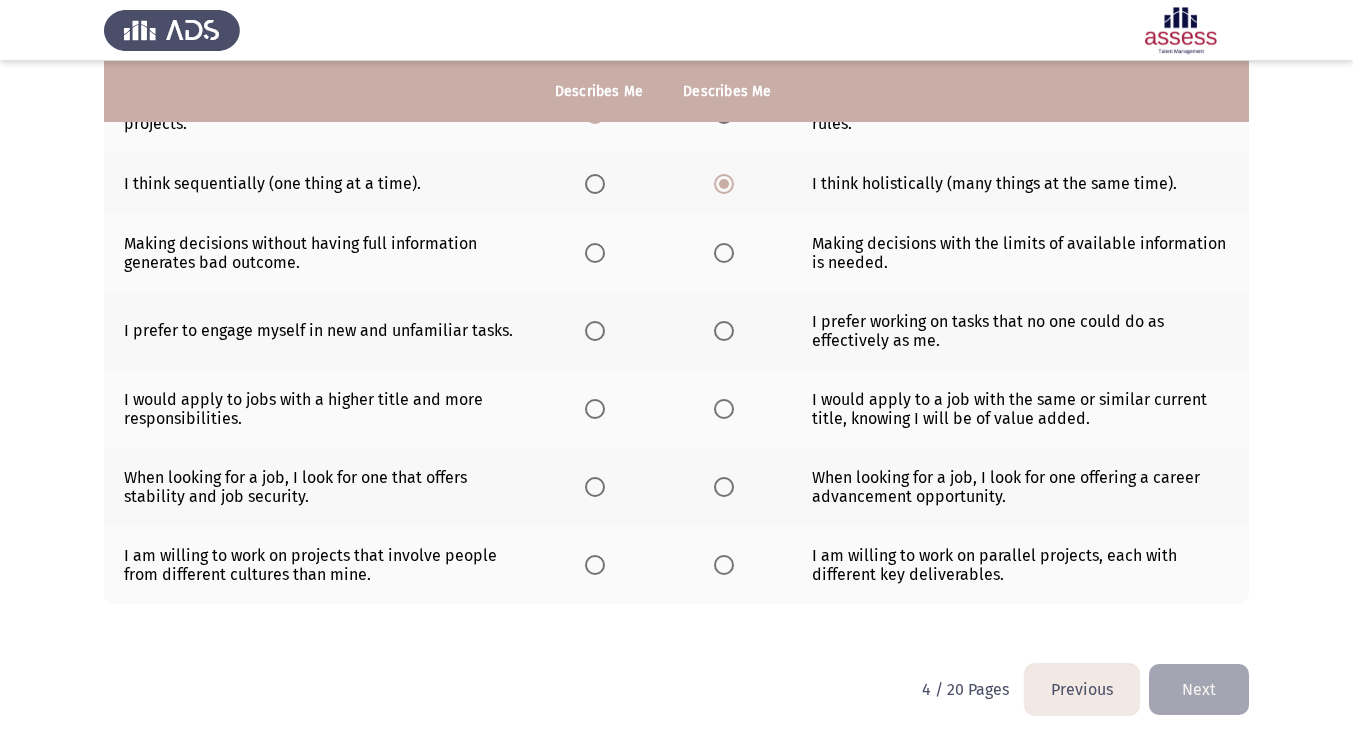 click at bounding box center [724, 253] 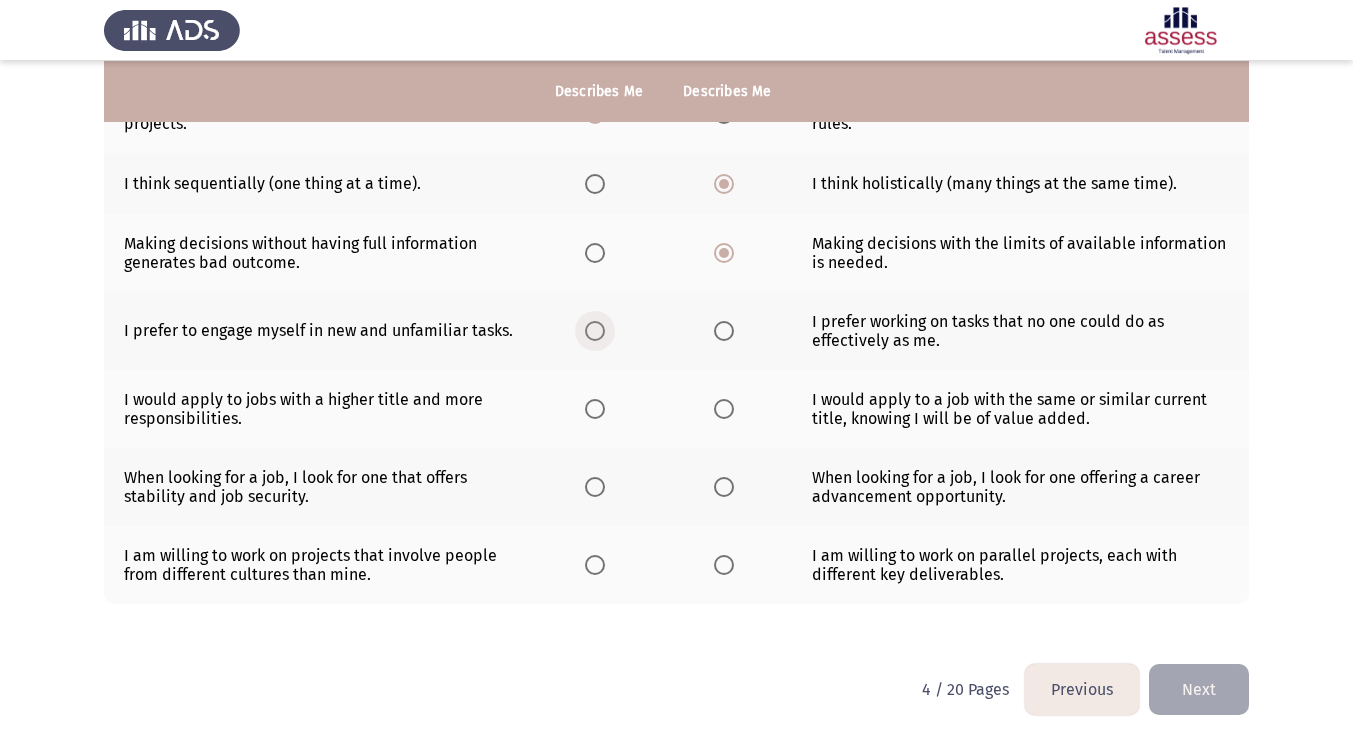 click at bounding box center (595, 331) 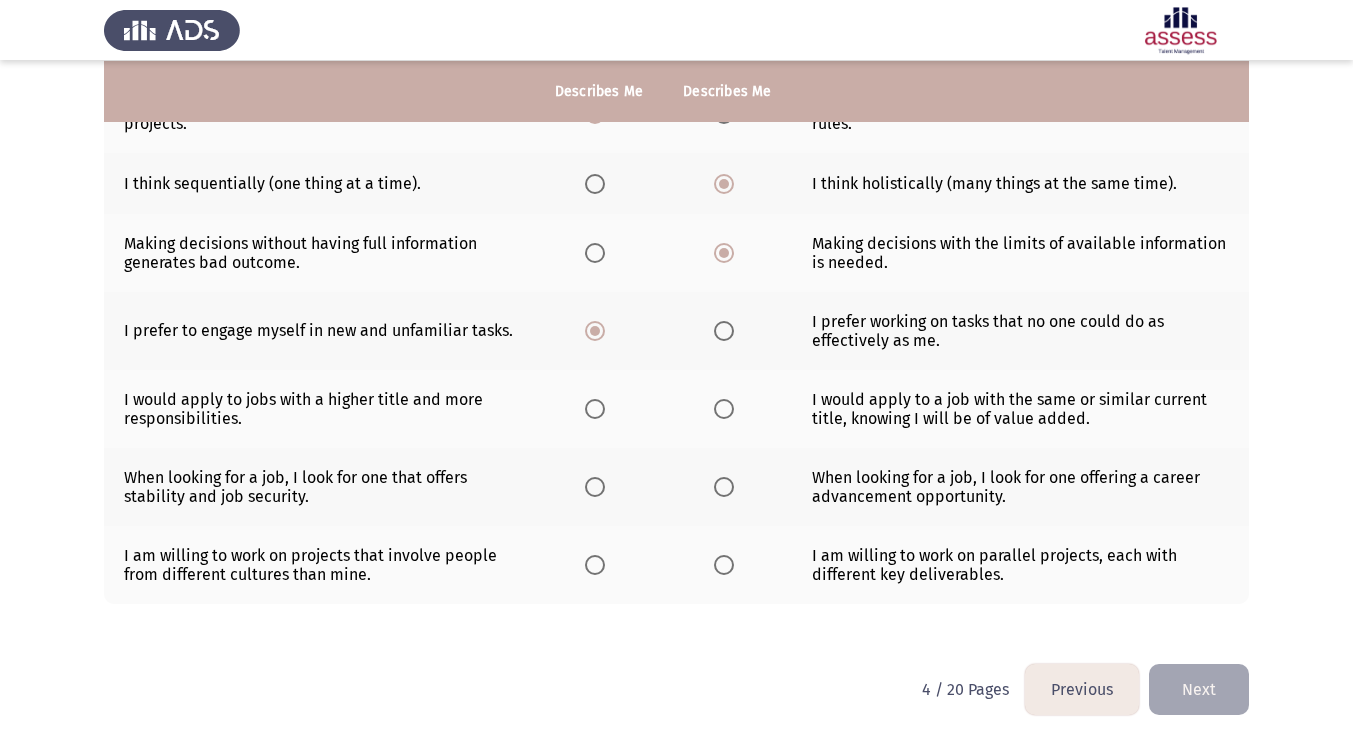 click at bounding box center [724, 409] 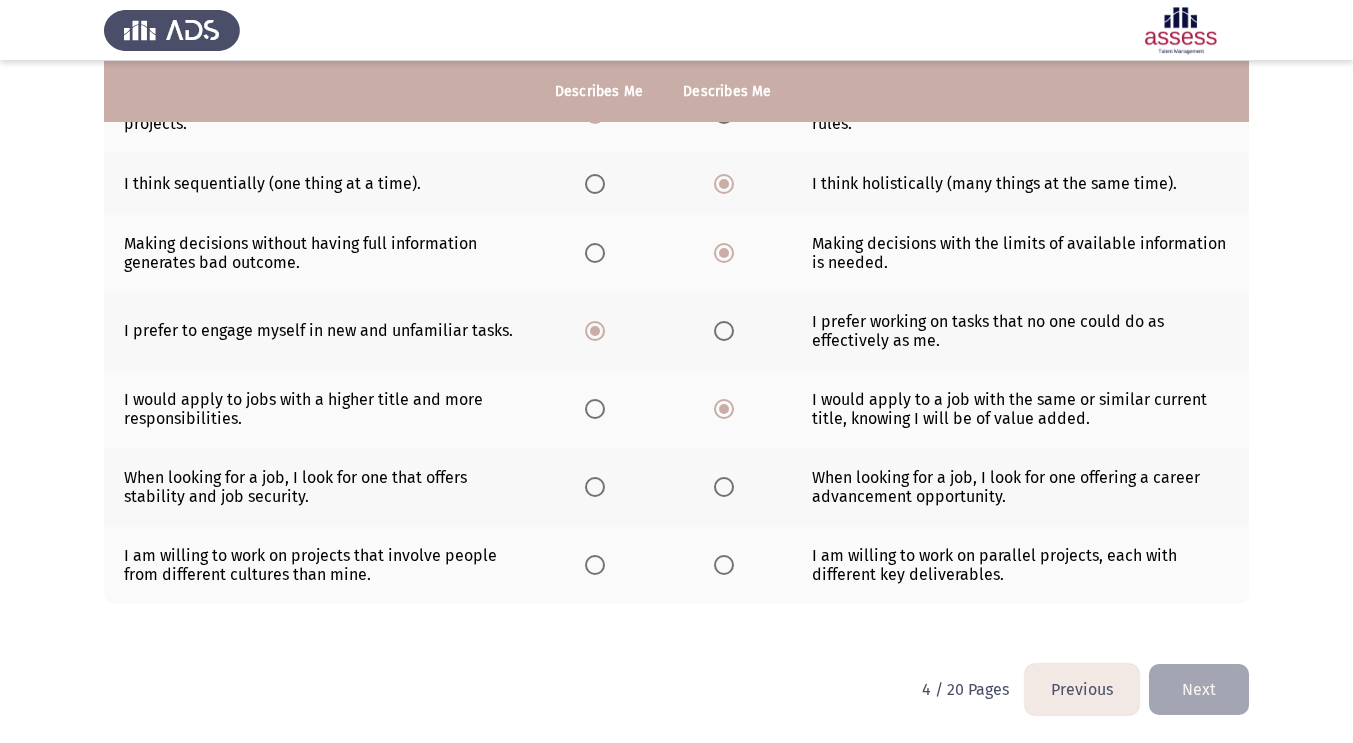 click 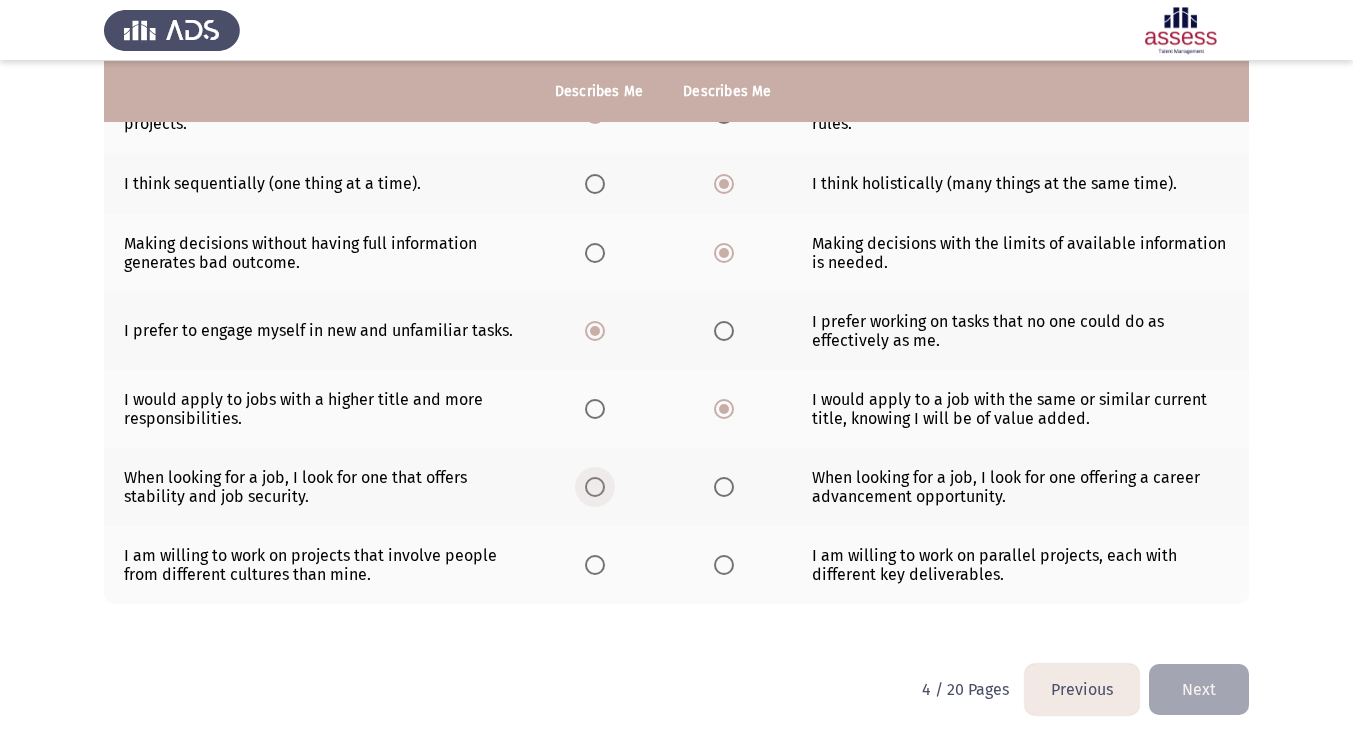 click at bounding box center [595, 487] 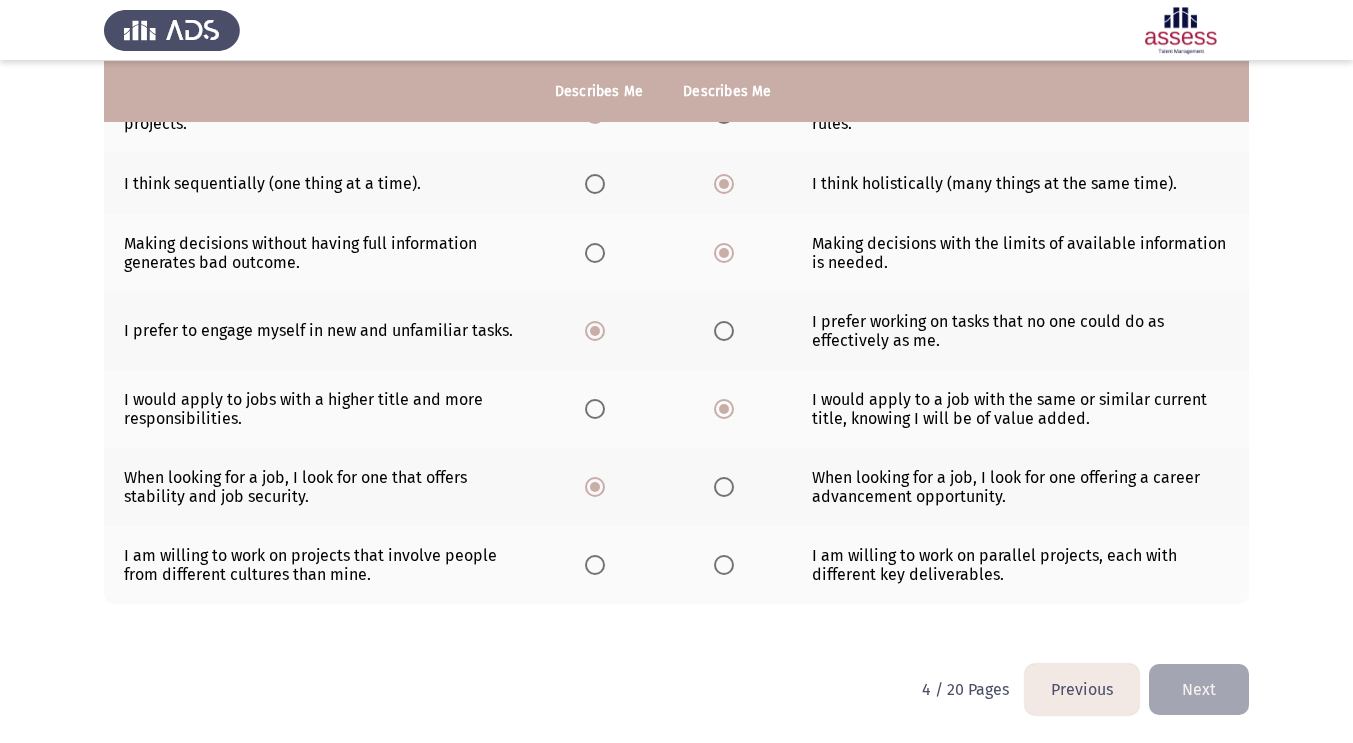 click 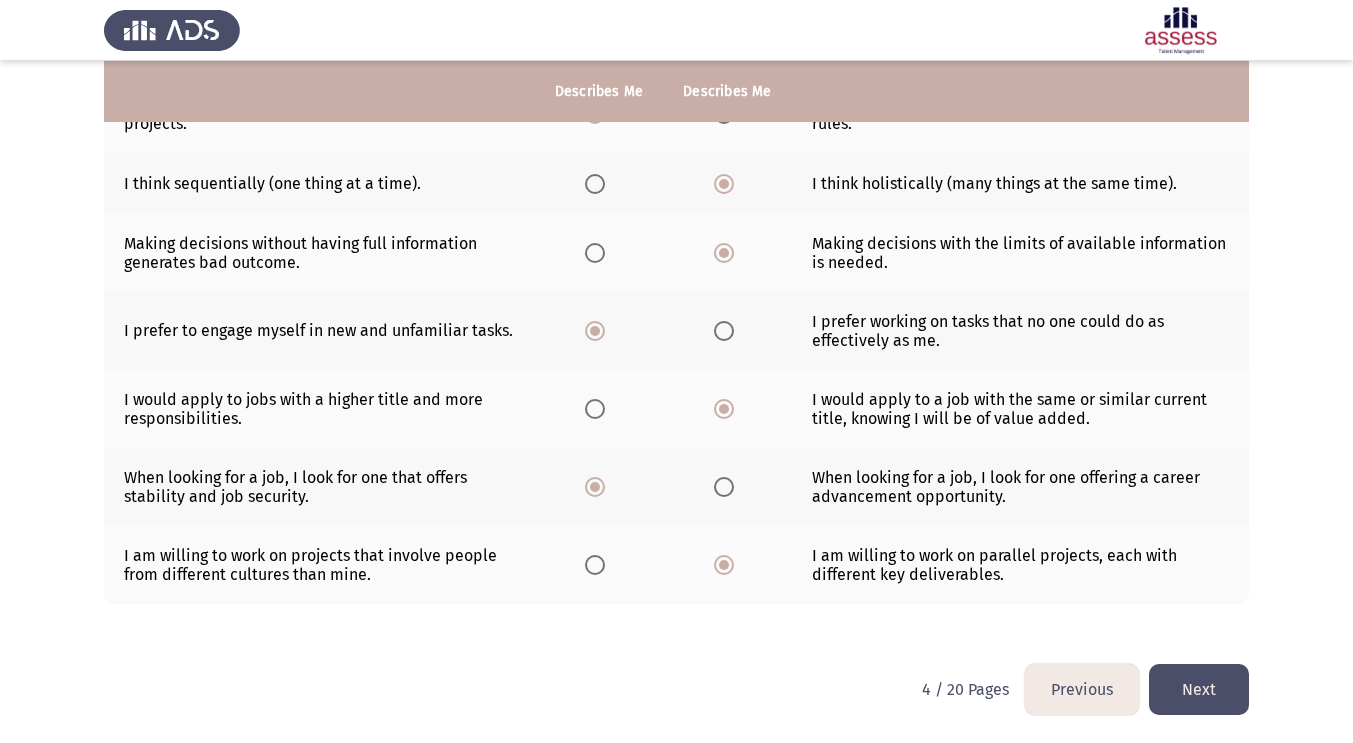 click on "Next" 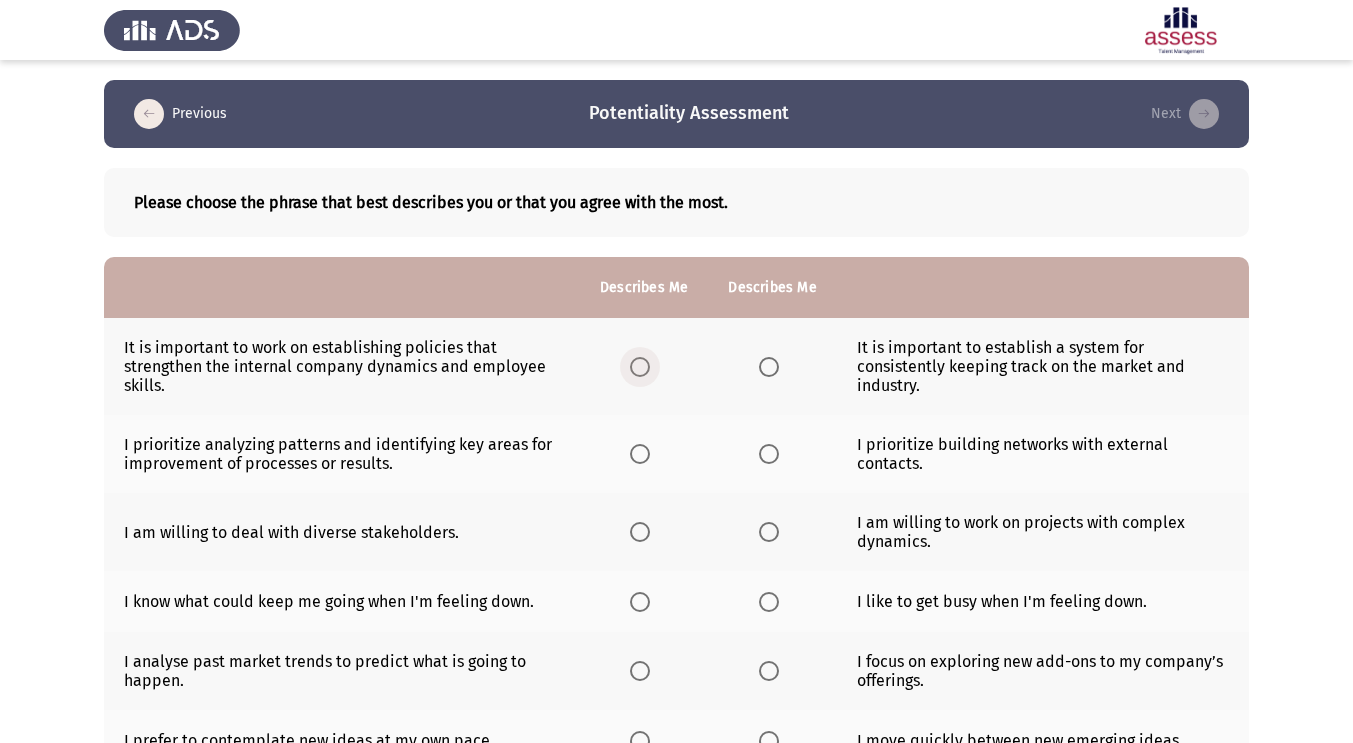 click at bounding box center (640, 367) 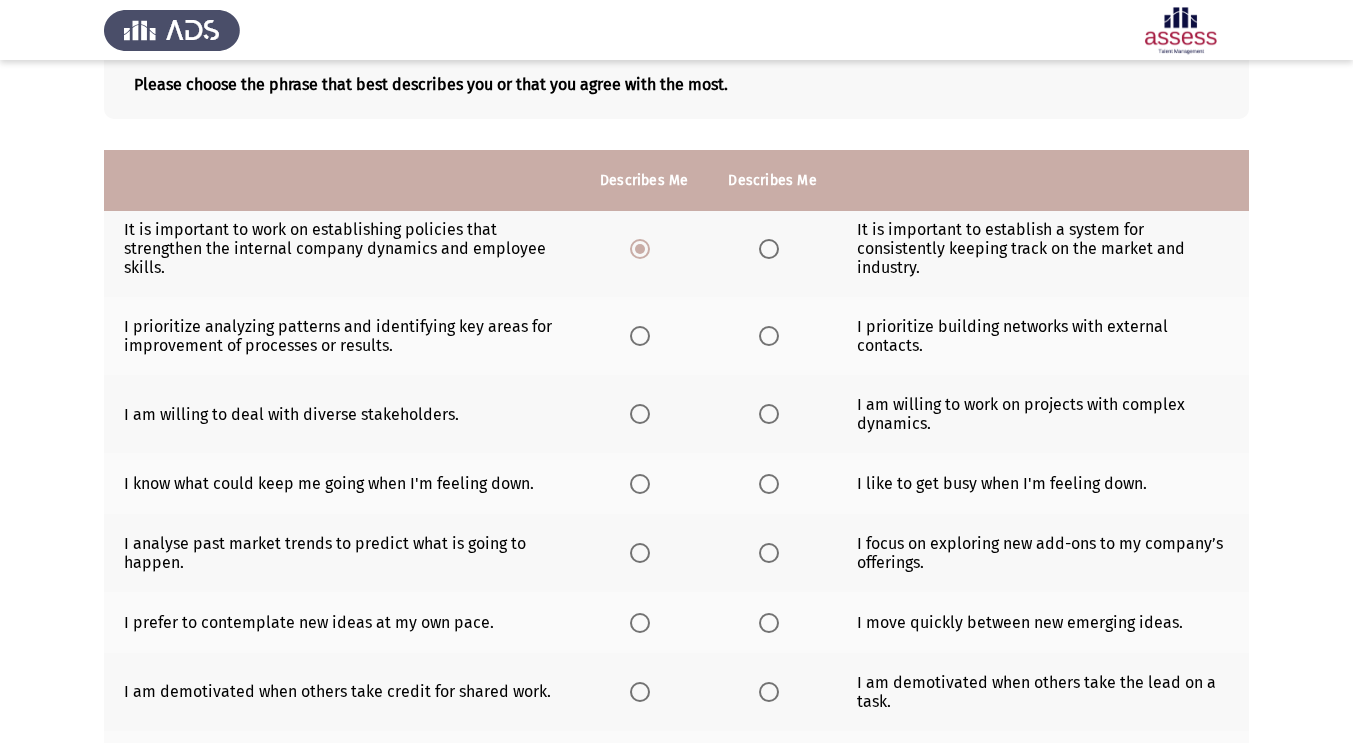 scroll, scrollTop: 103, scrollLeft: 0, axis: vertical 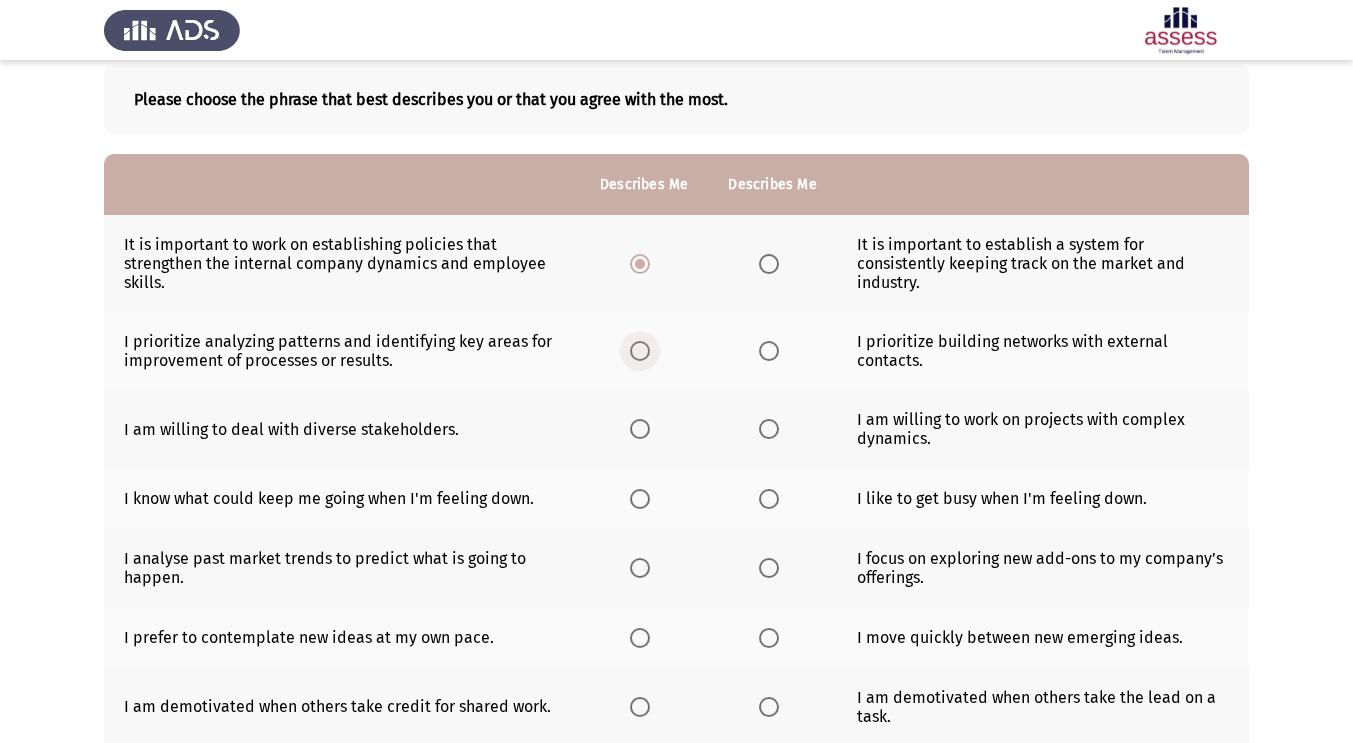 click at bounding box center (644, 351) 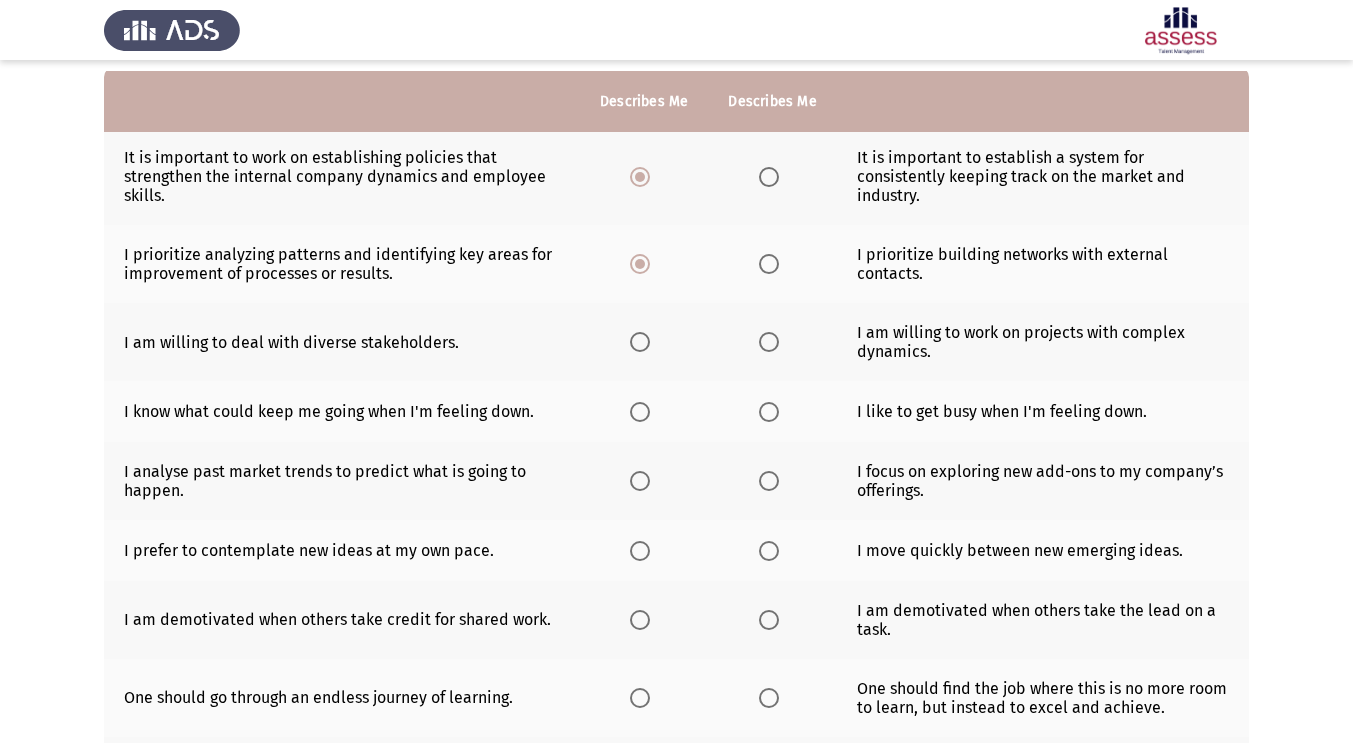 scroll, scrollTop: 201, scrollLeft: 0, axis: vertical 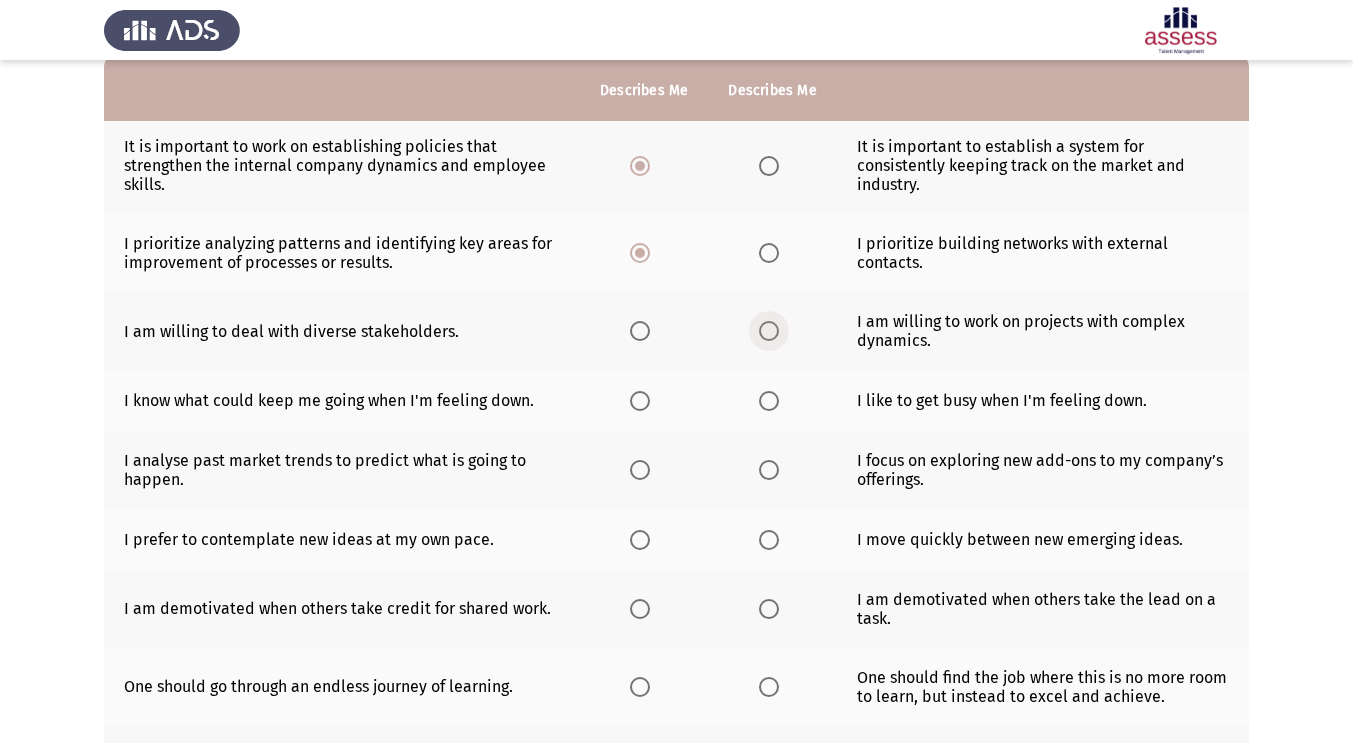click at bounding box center [769, 331] 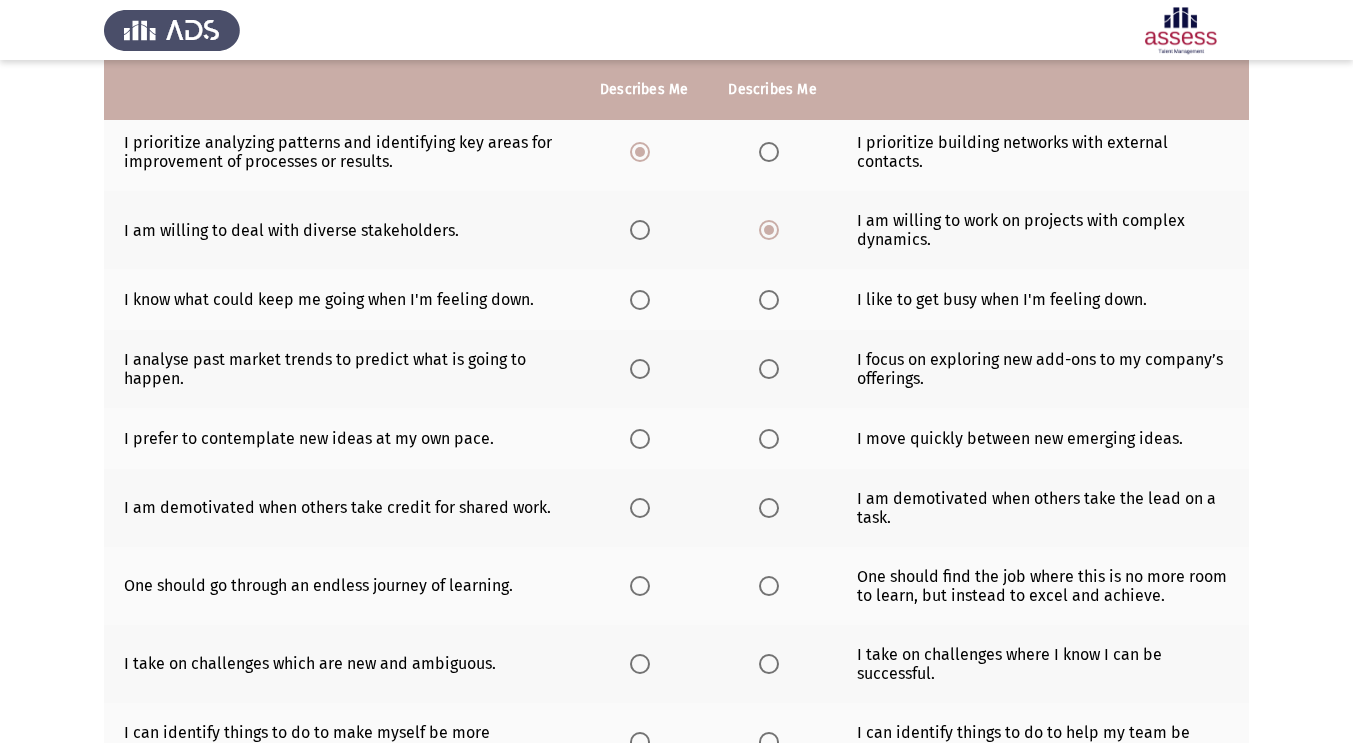 scroll, scrollTop: 301, scrollLeft: 0, axis: vertical 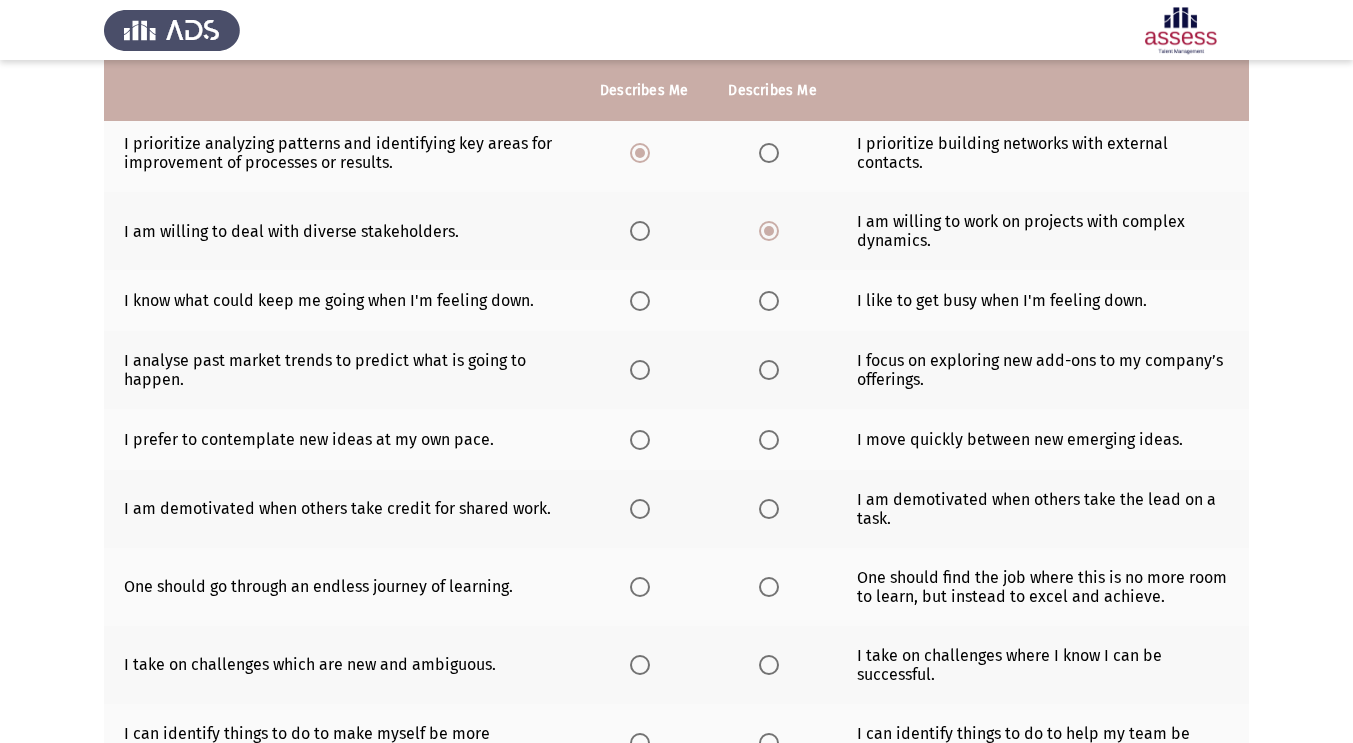 click at bounding box center [769, 301] 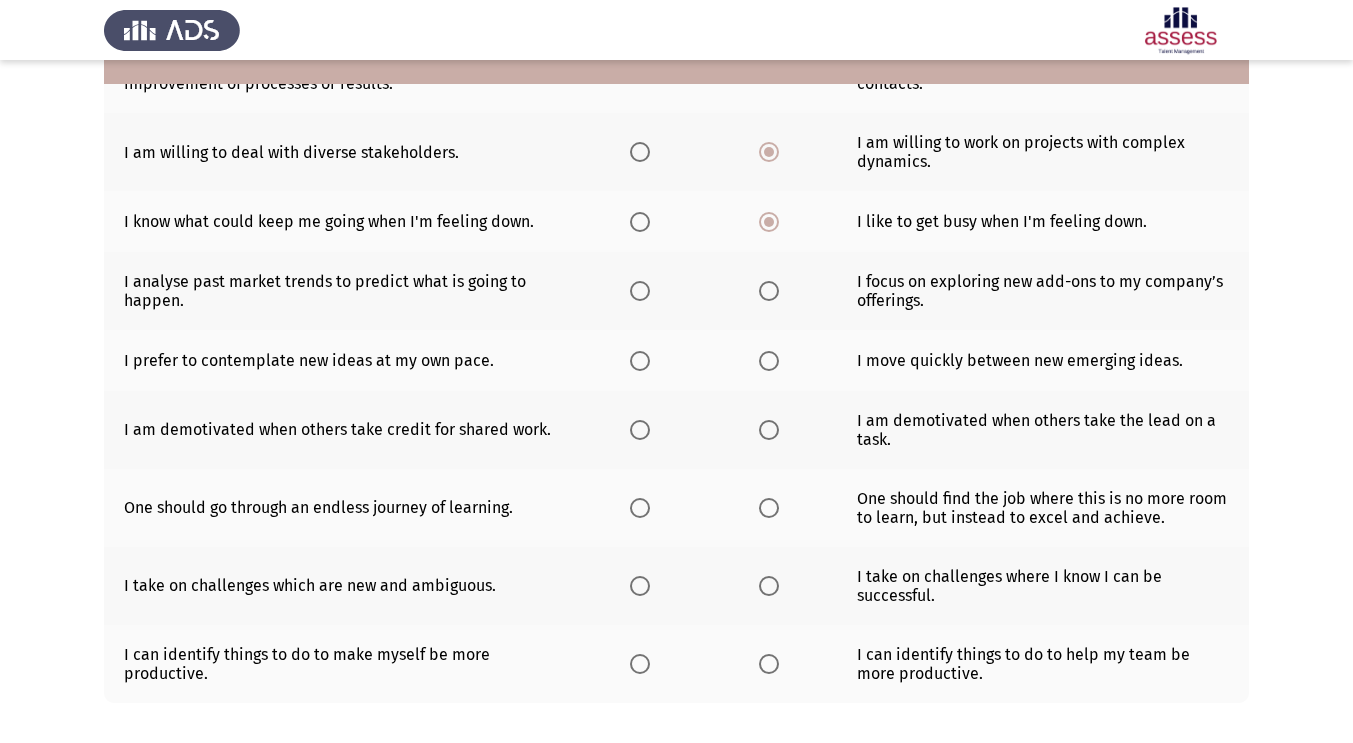 scroll, scrollTop: 387, scrollLeft: 0, axis: vertical 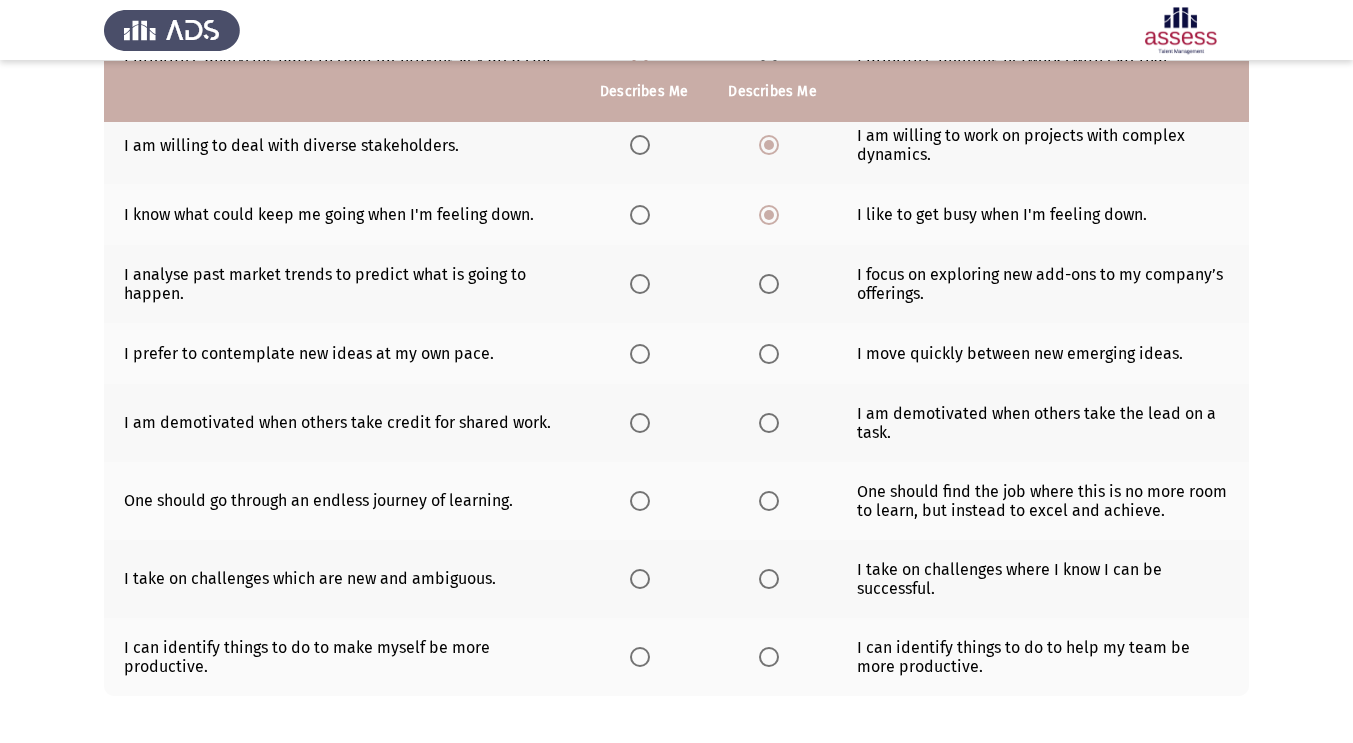 click at bounding box center [640, 284] 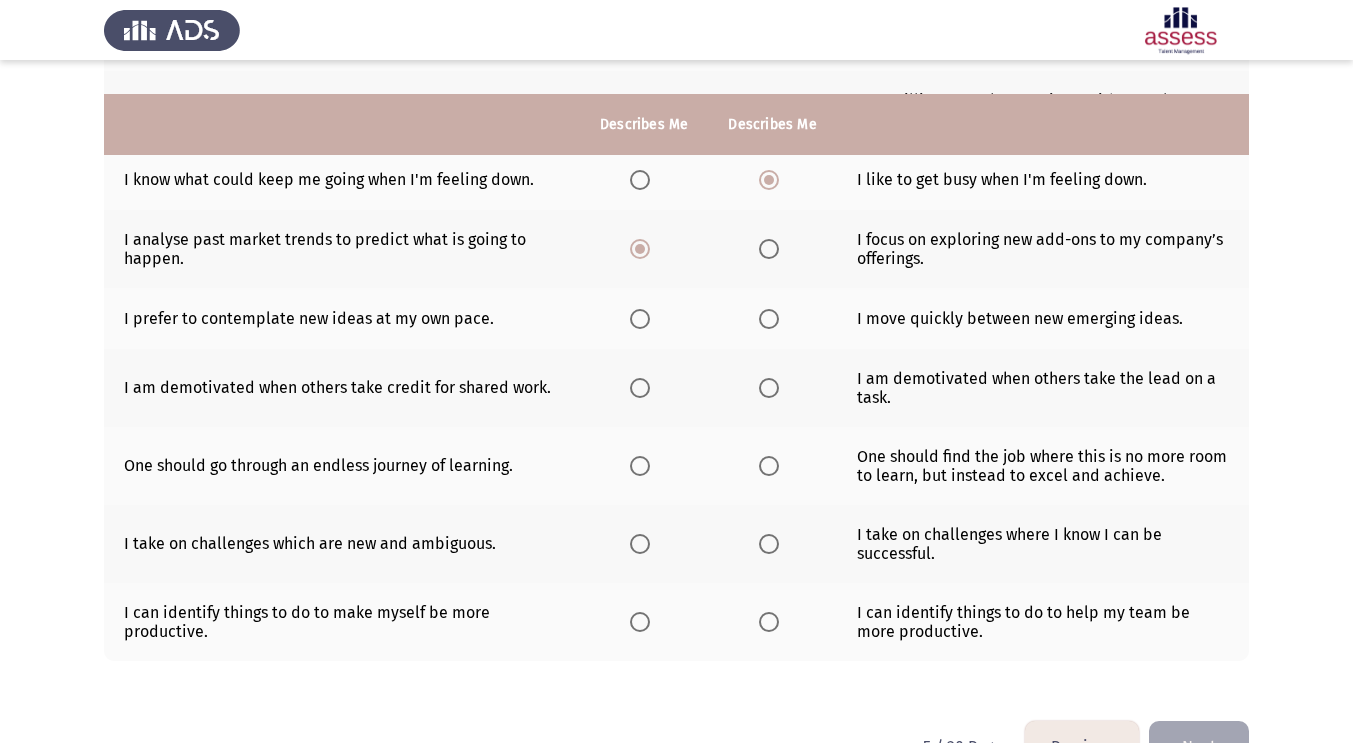 scroll, scrollTop: 479, scrollLeft: 0, axis: vertical 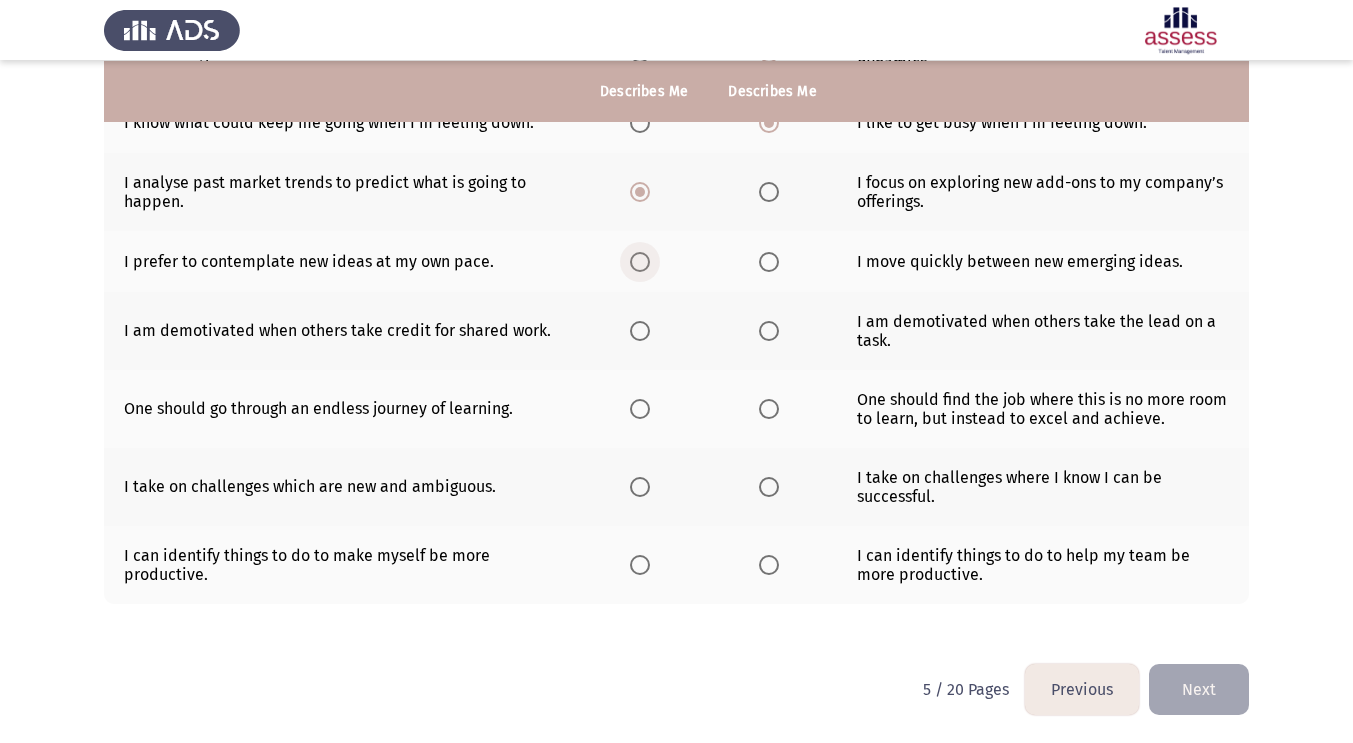click at bounding box center [640, 262] 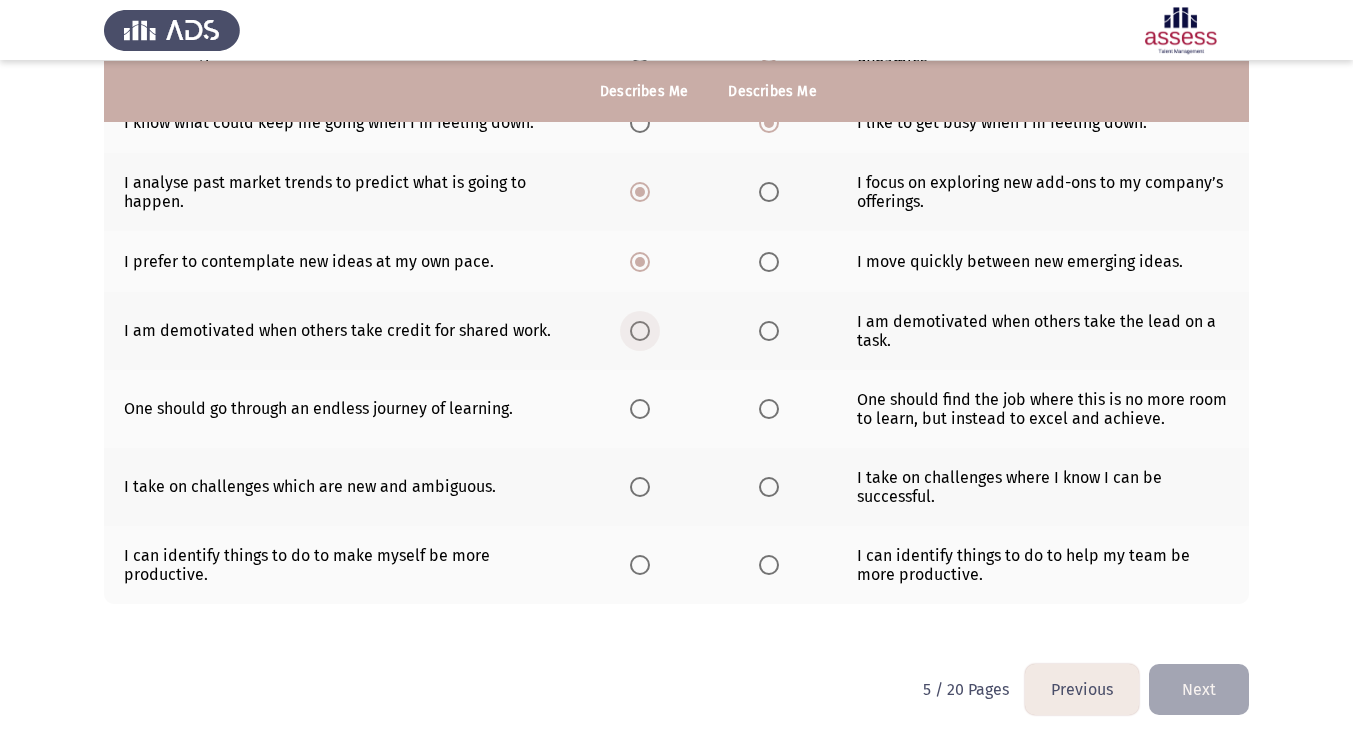 click at bounding box center [640, 331] 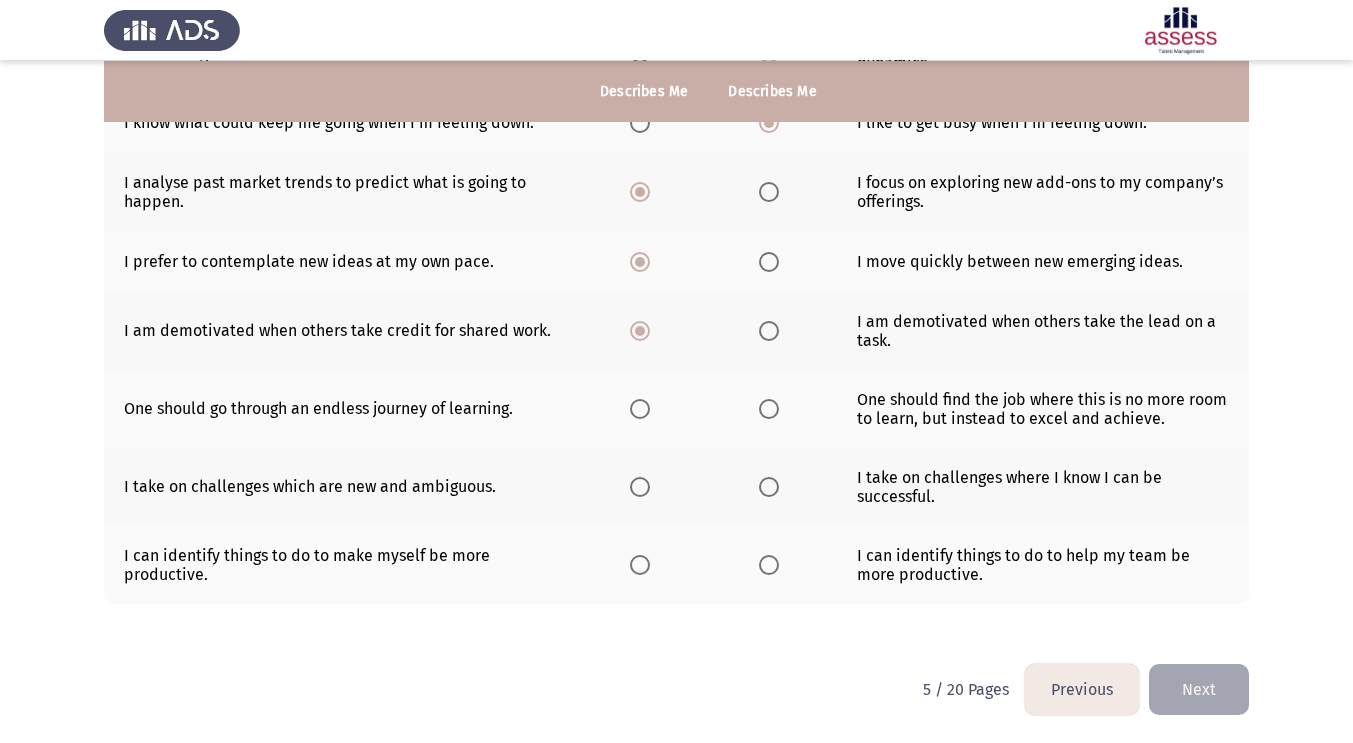 click at bounding box center [640, 409] 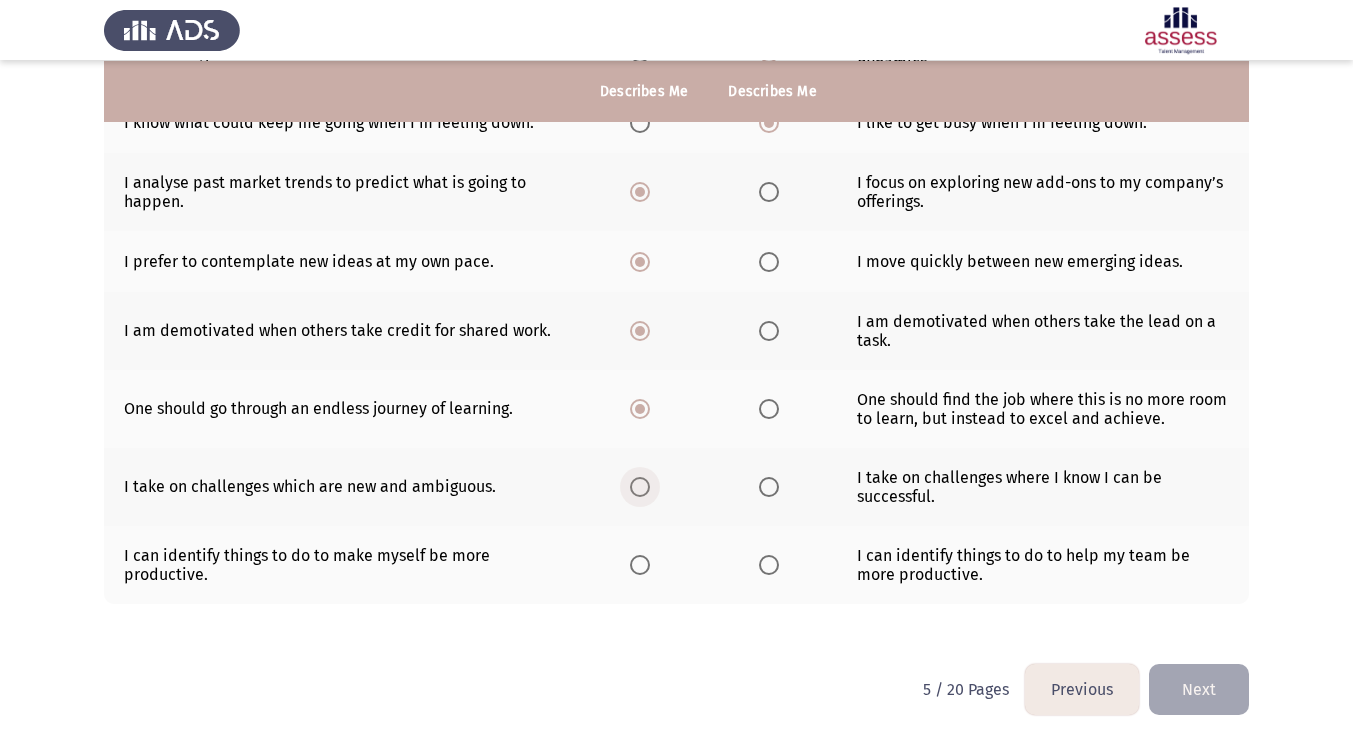click at bounding box center [640, 487] 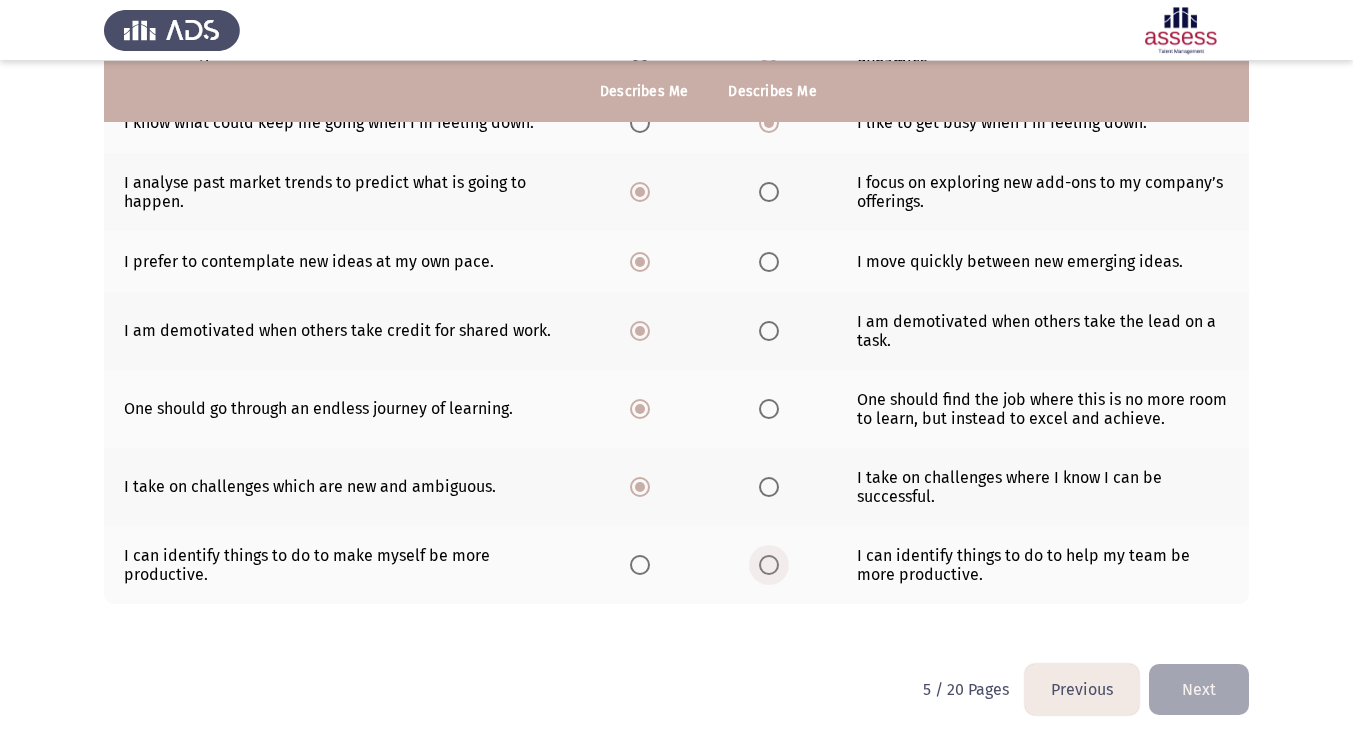 click at bounding box center (769, 565) 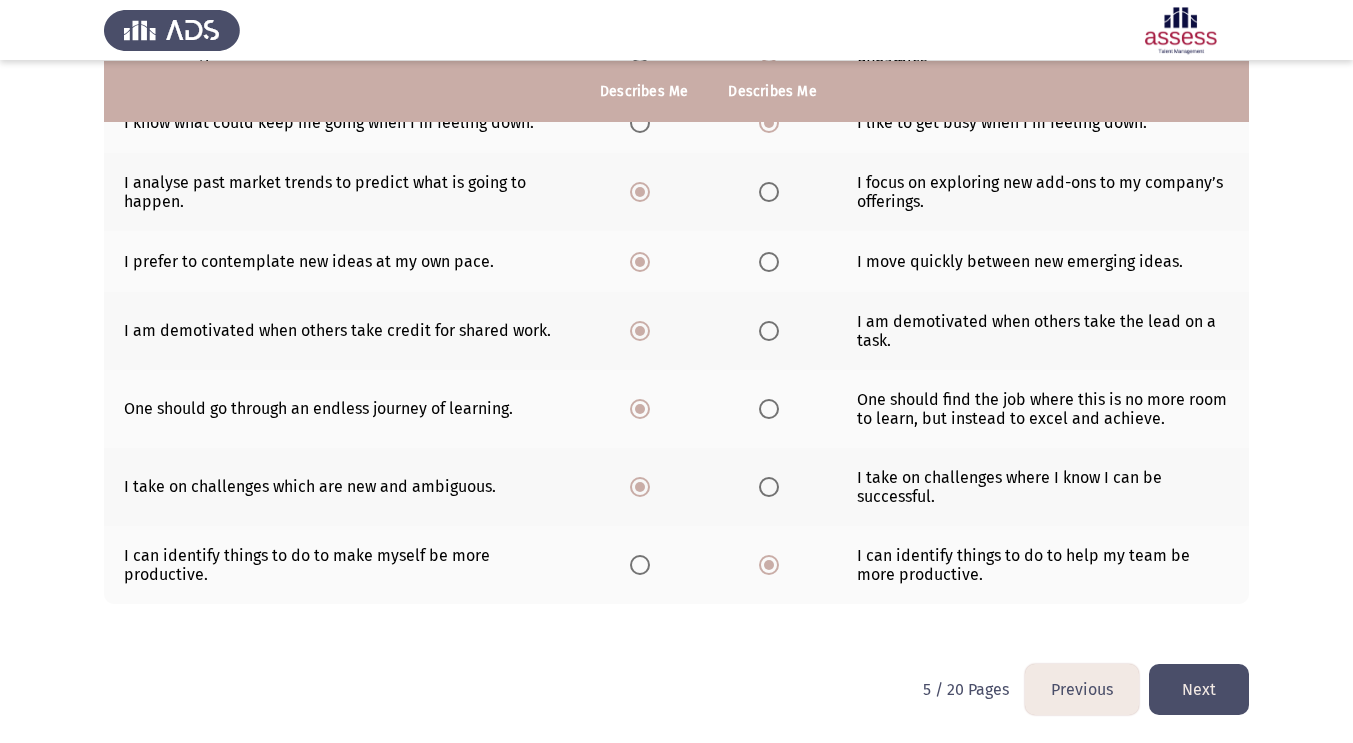 click on "Next" 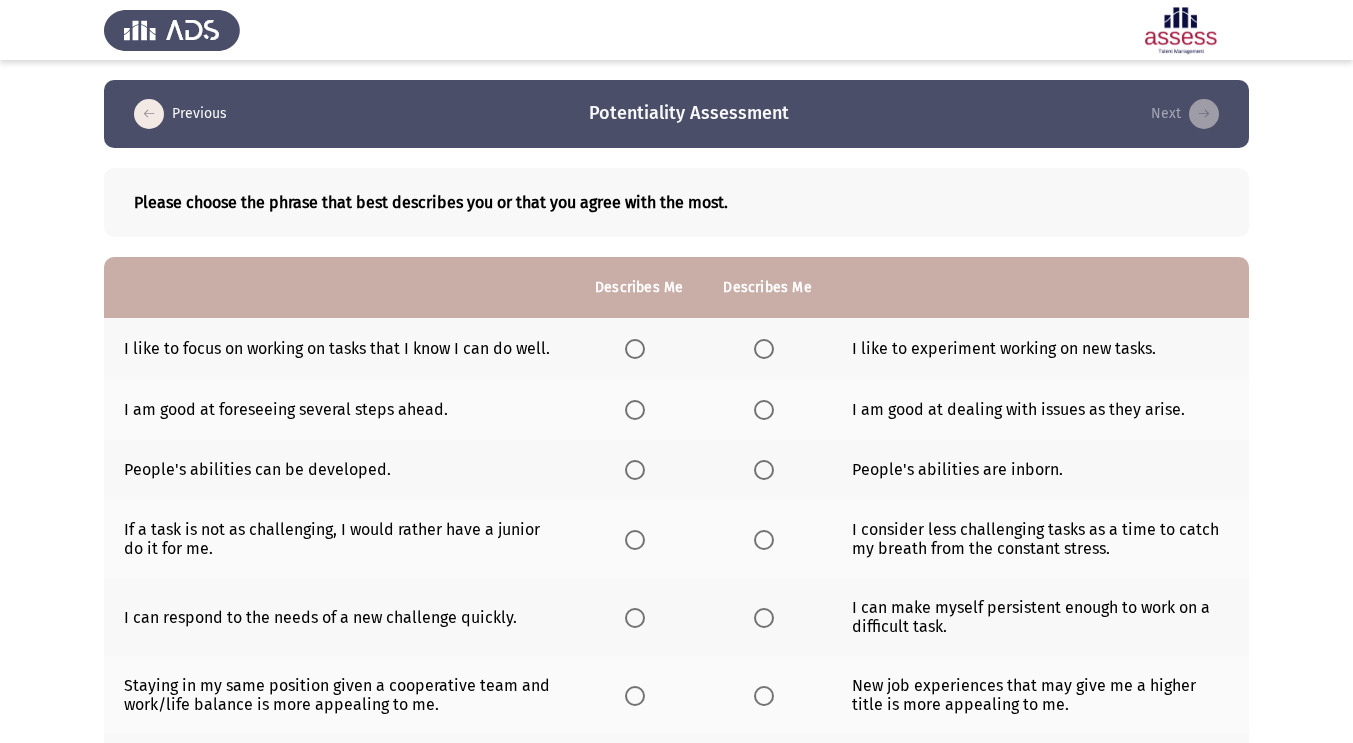 click at bounding box center [764, 349] 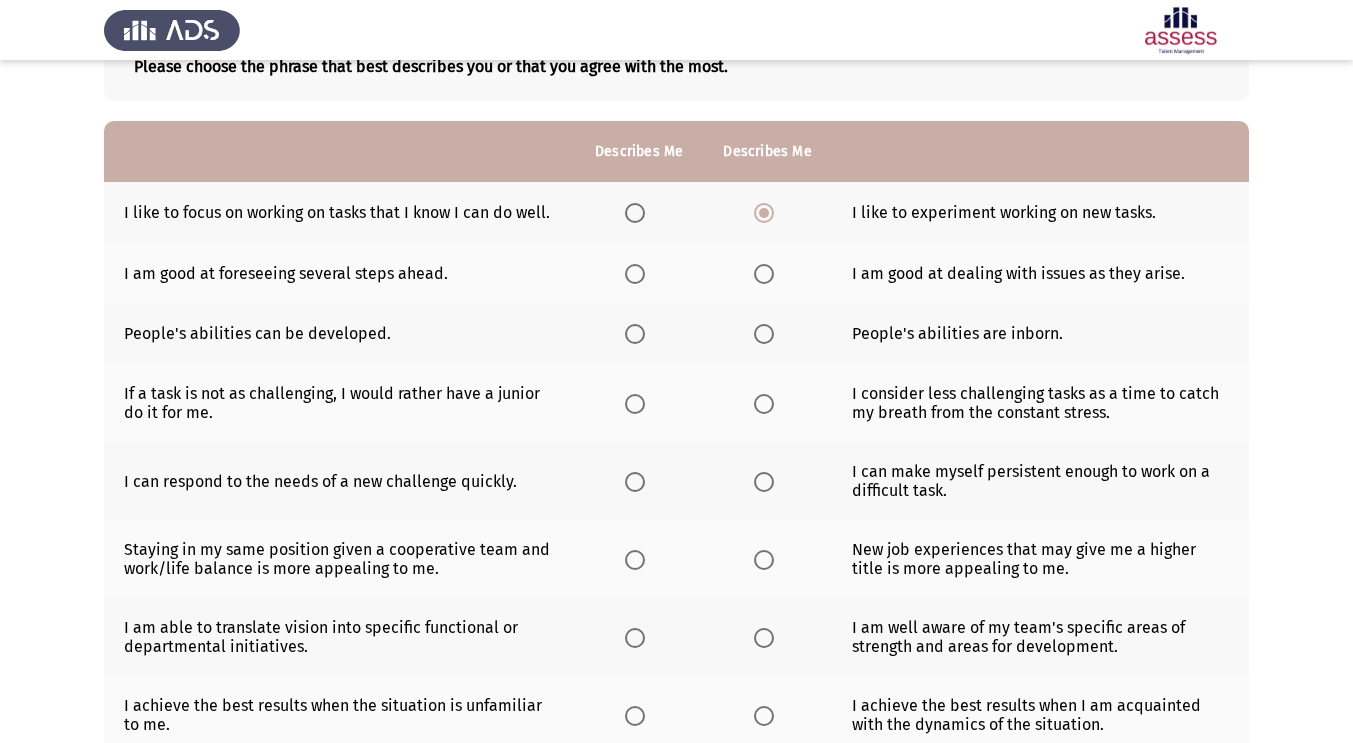 scroll, scrollTop: 135, scrollLeft: 0, axis: vertical 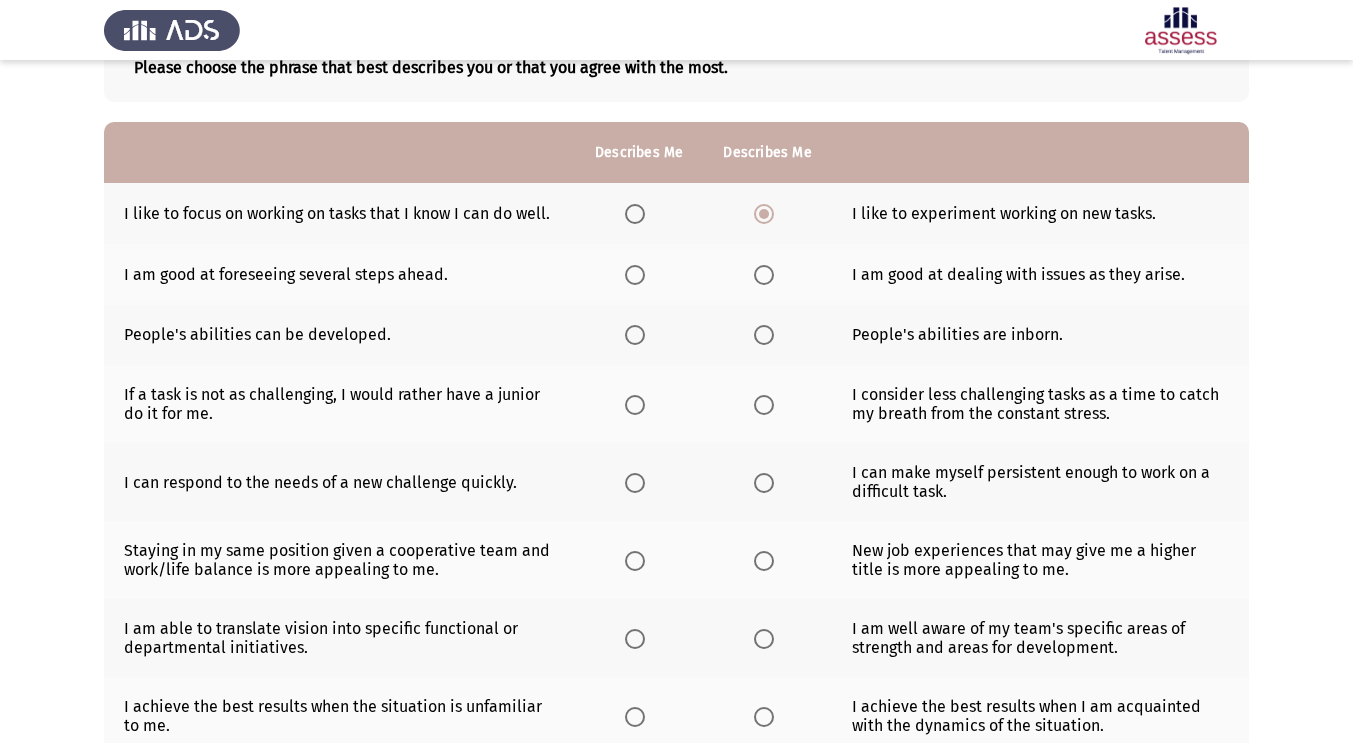 click 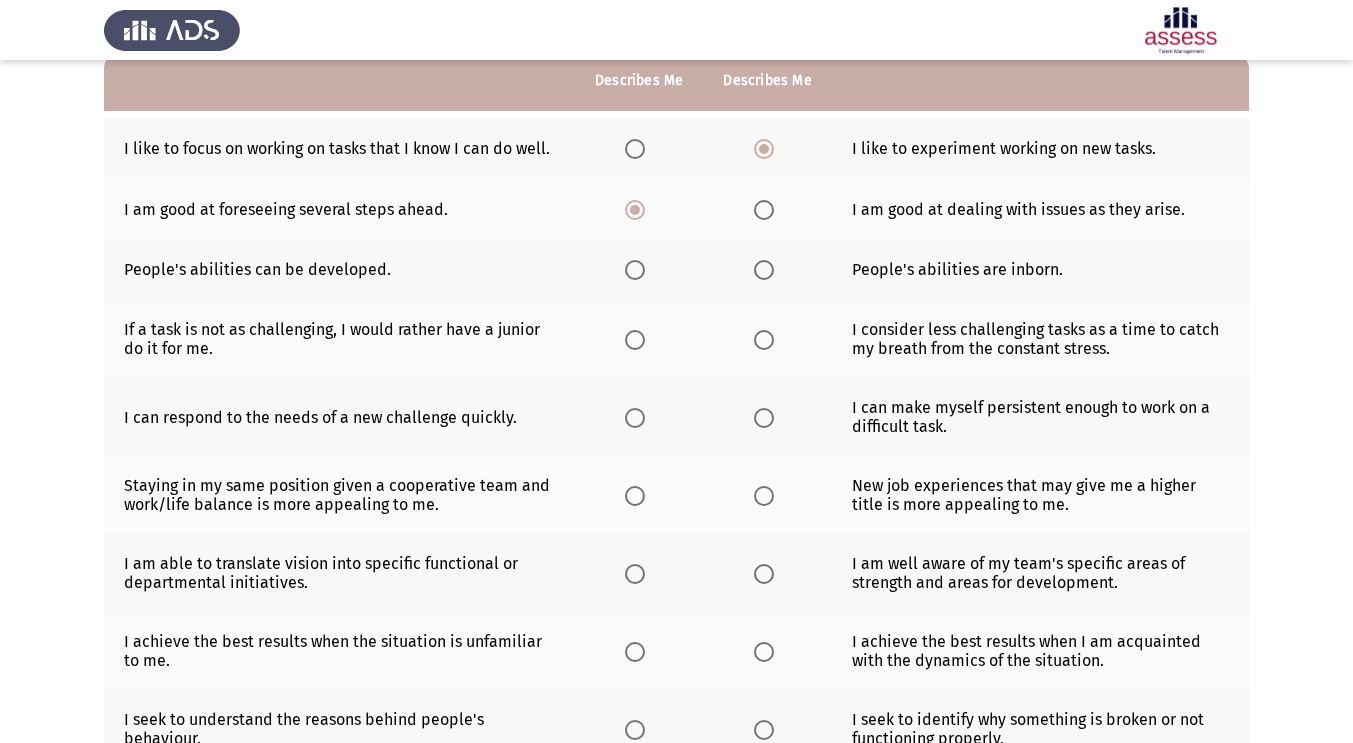 scroll, scrollTop: 203, scrollLeft: 0, axis: vertical 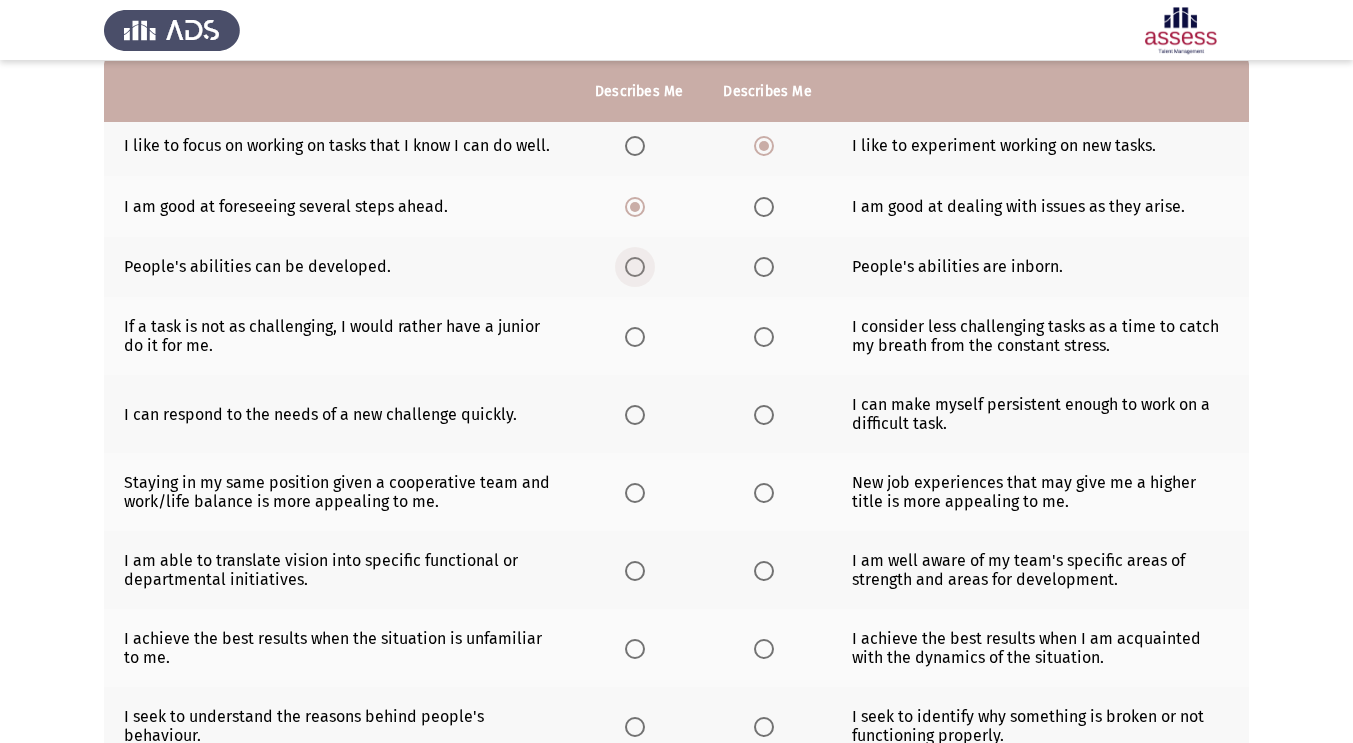 click at bounding box center (635, 267) 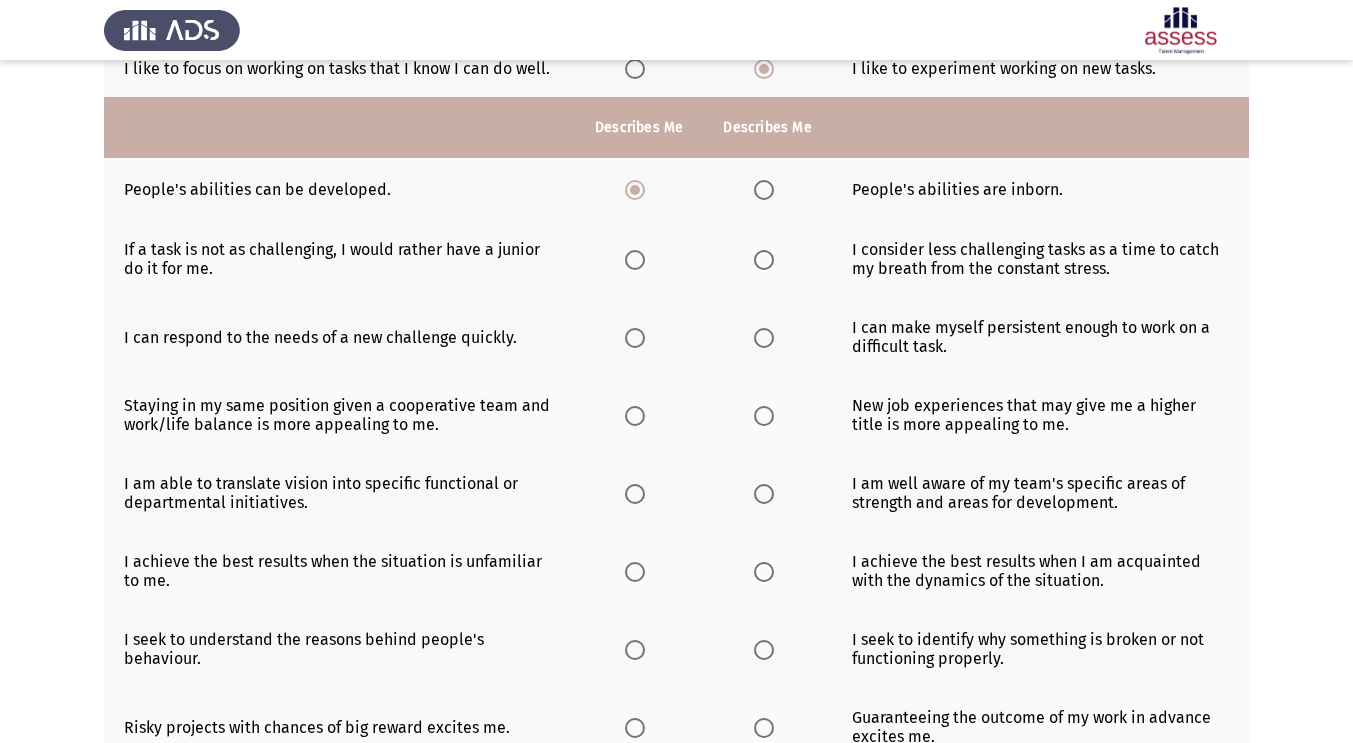 scroll, scrollTop: 321, scrollLeft: 0, axis: vertical 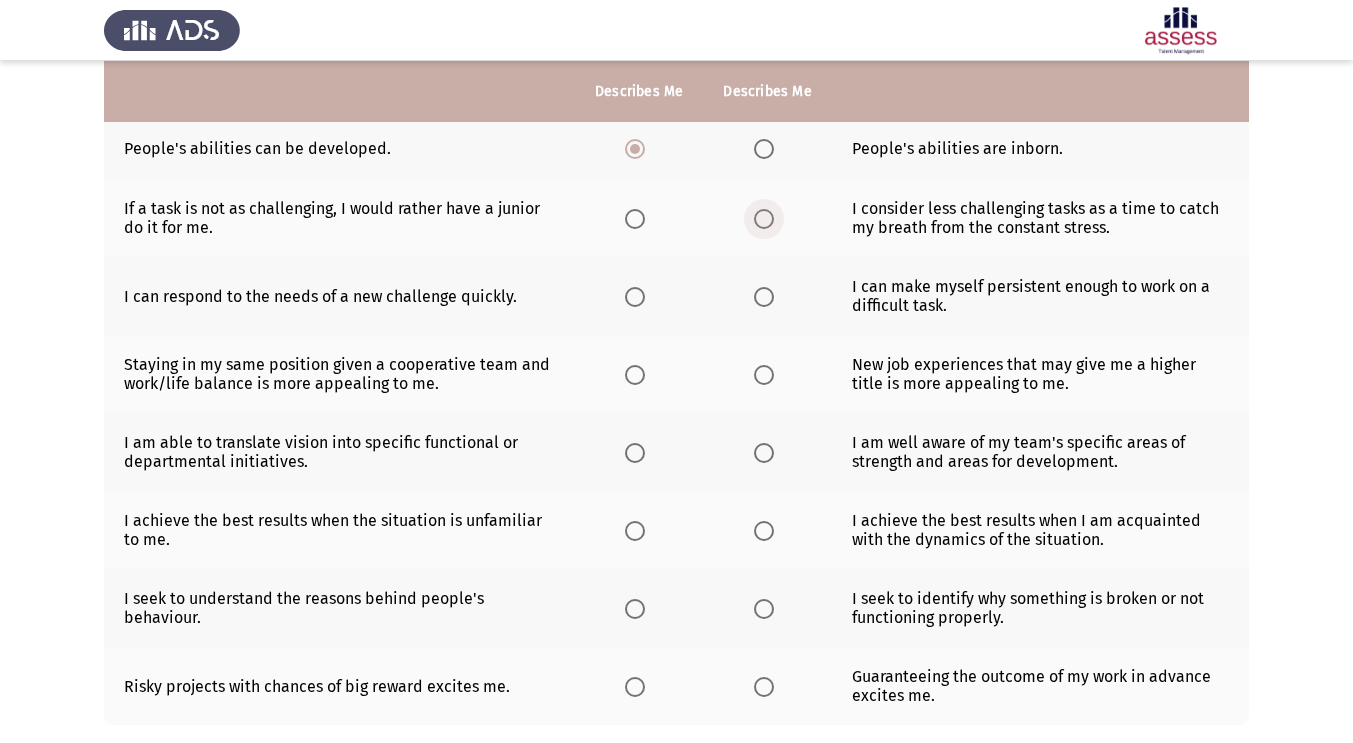 click at bounding box center (764, 219) 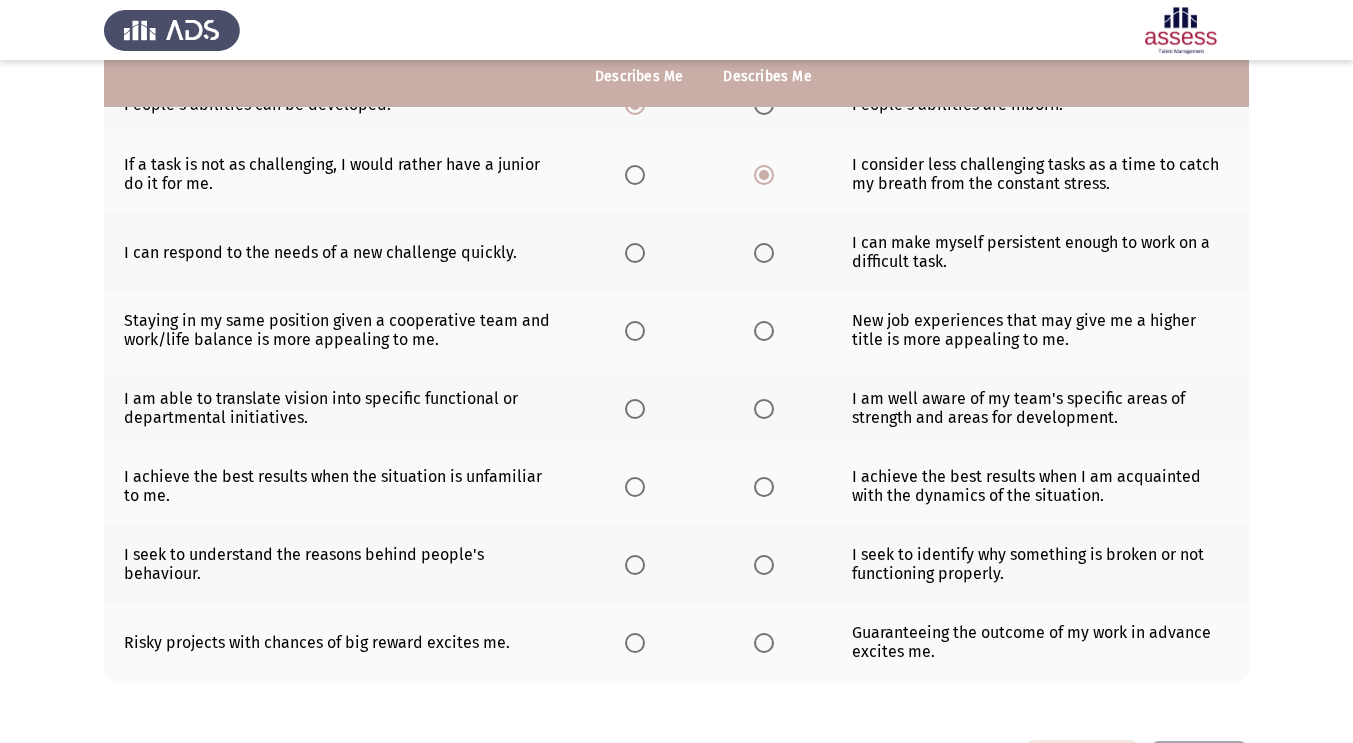 scroll, scrollTop: 378, scrollLeft: 0, axis: vertical 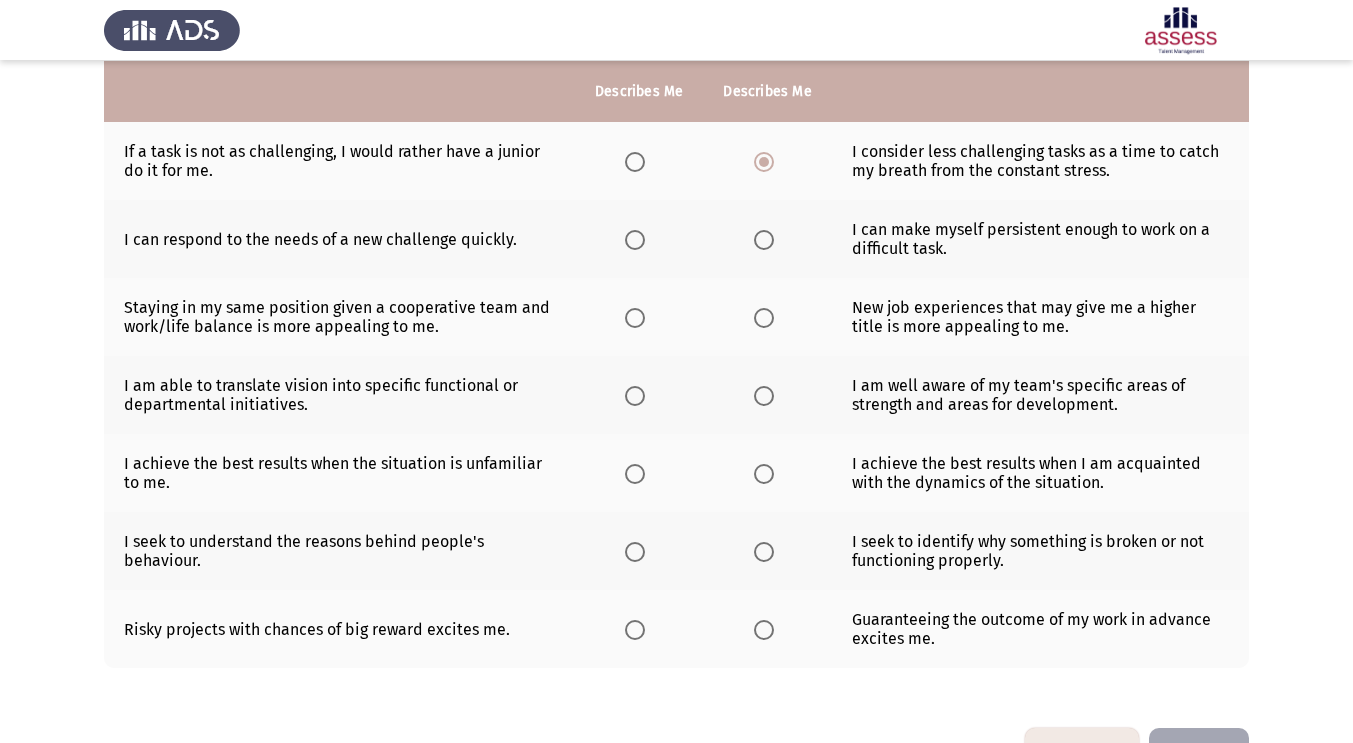 click at bounding box center [764, 240] 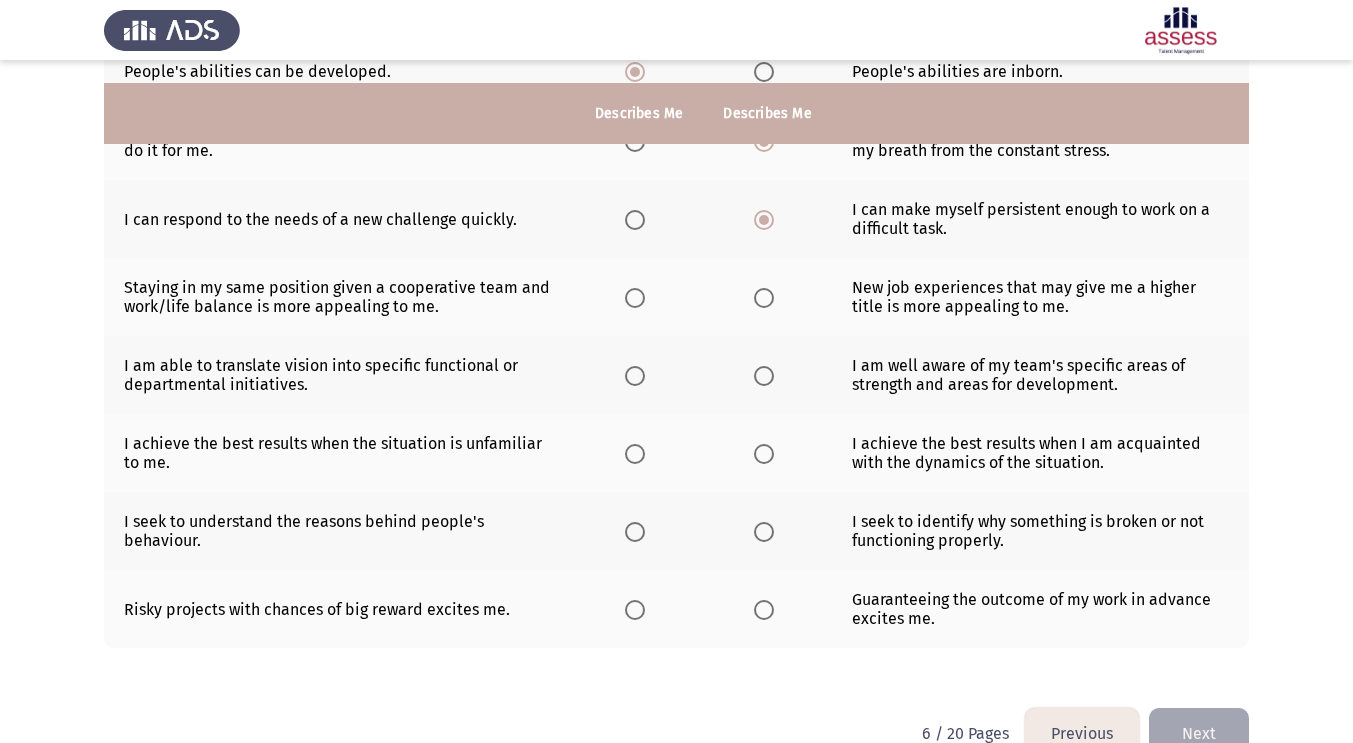scroll, scrollTop: 443, scrollLeft: 0, axis: vertical 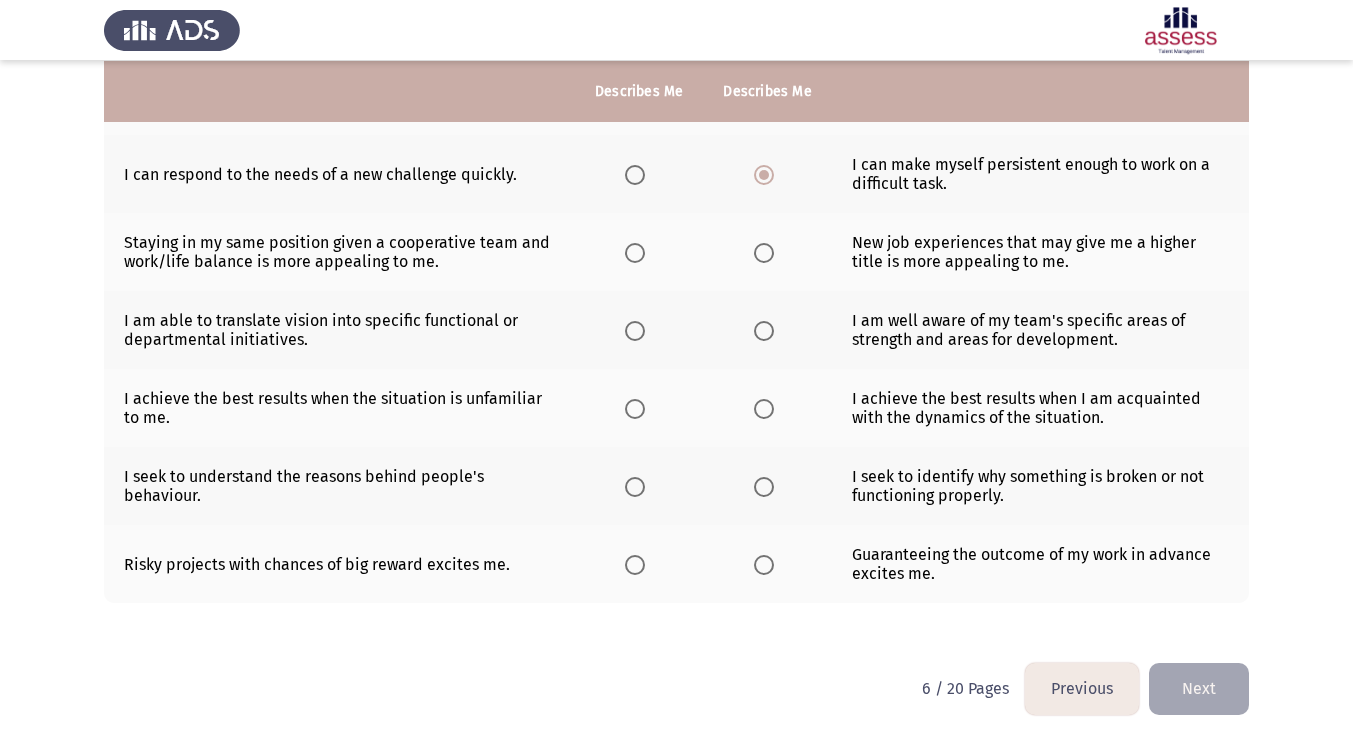 click at bounding box center [635, 253] 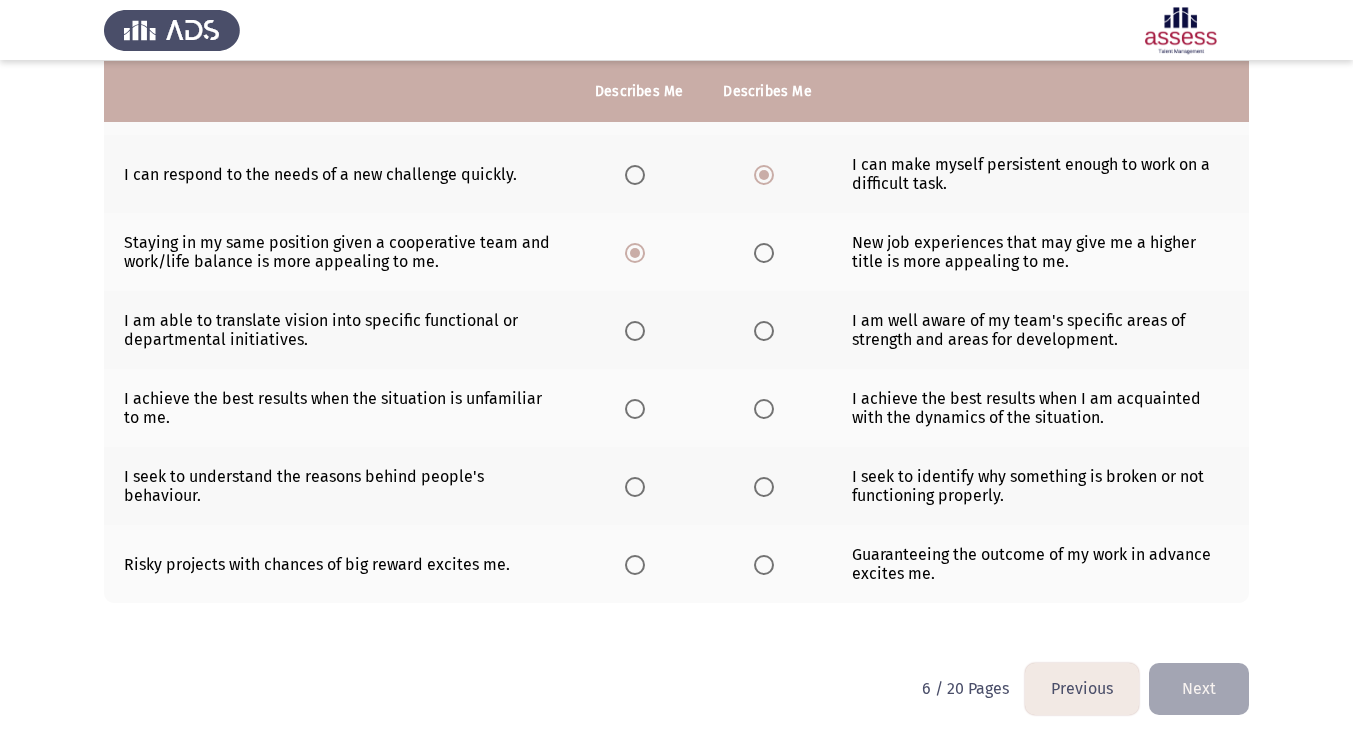 click at bounding box center [635, 331] 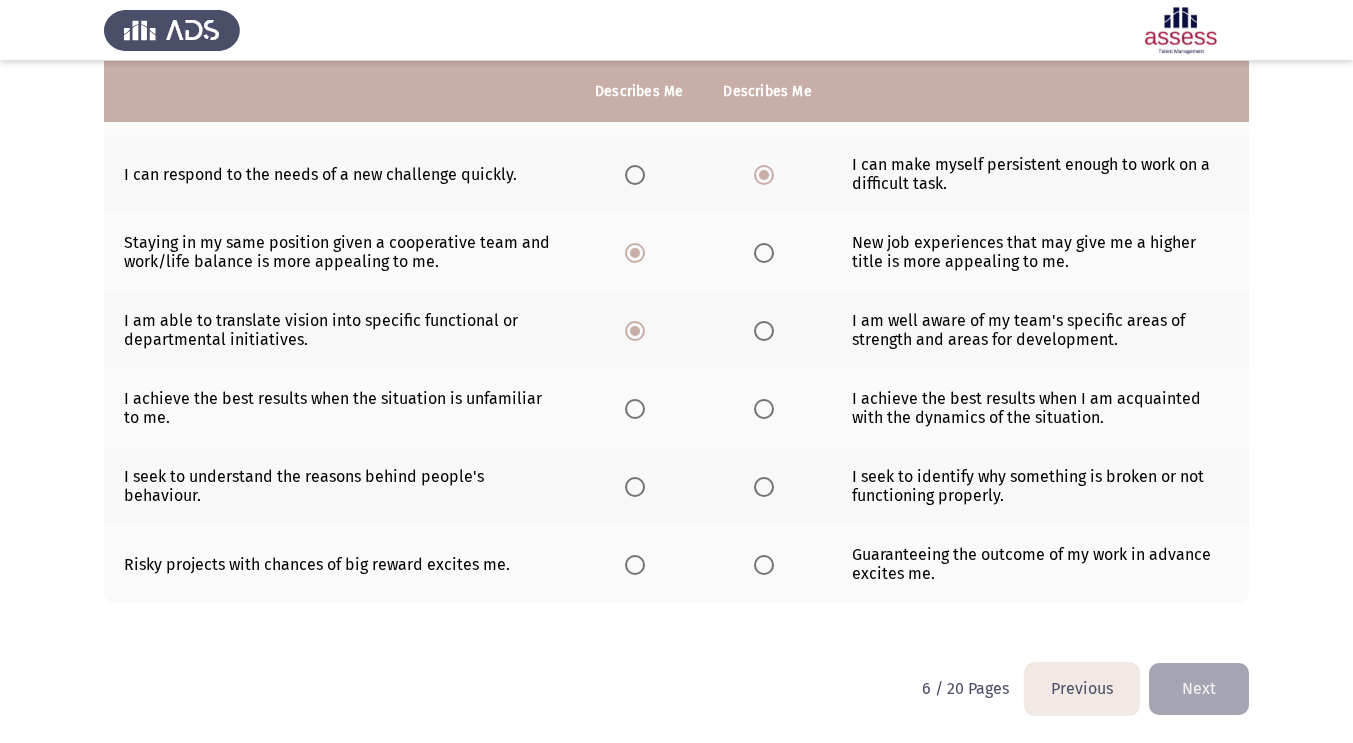 click at bounding box center (764, 409) 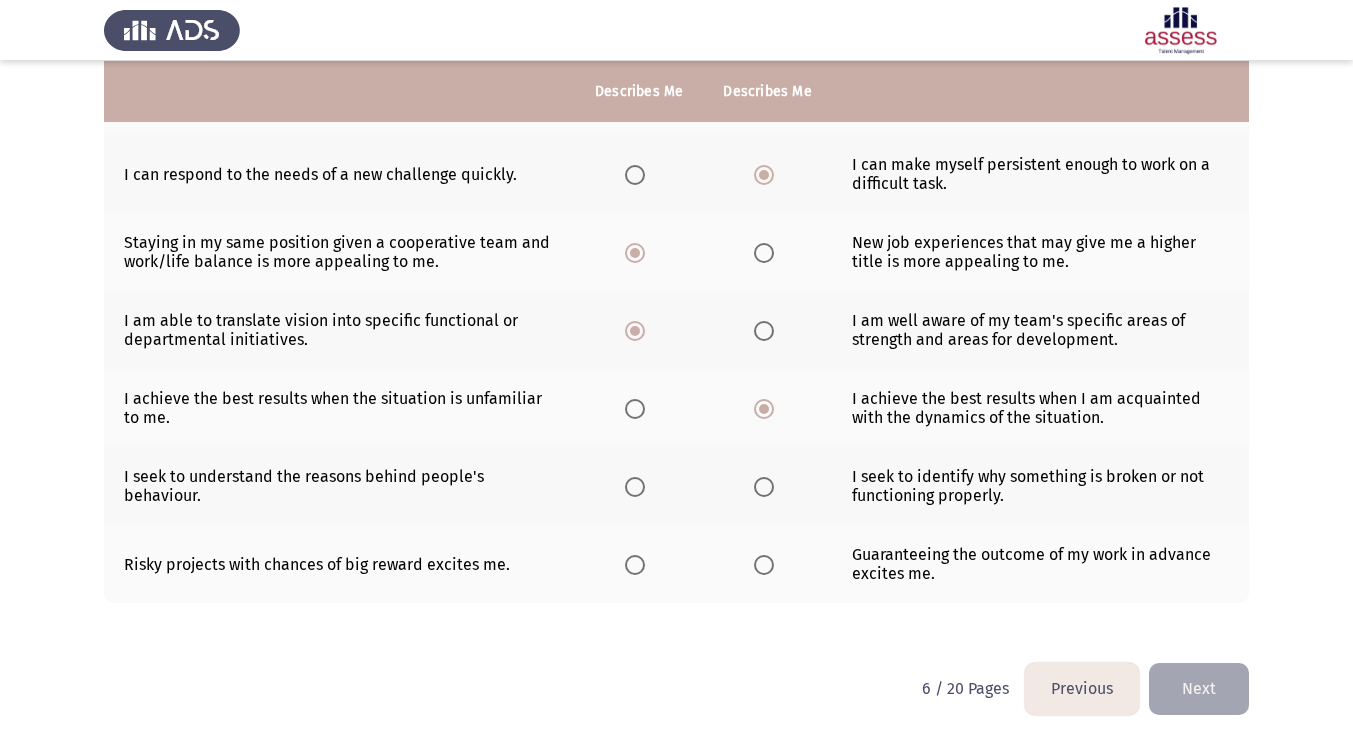 click at bounding box center [635, 487] 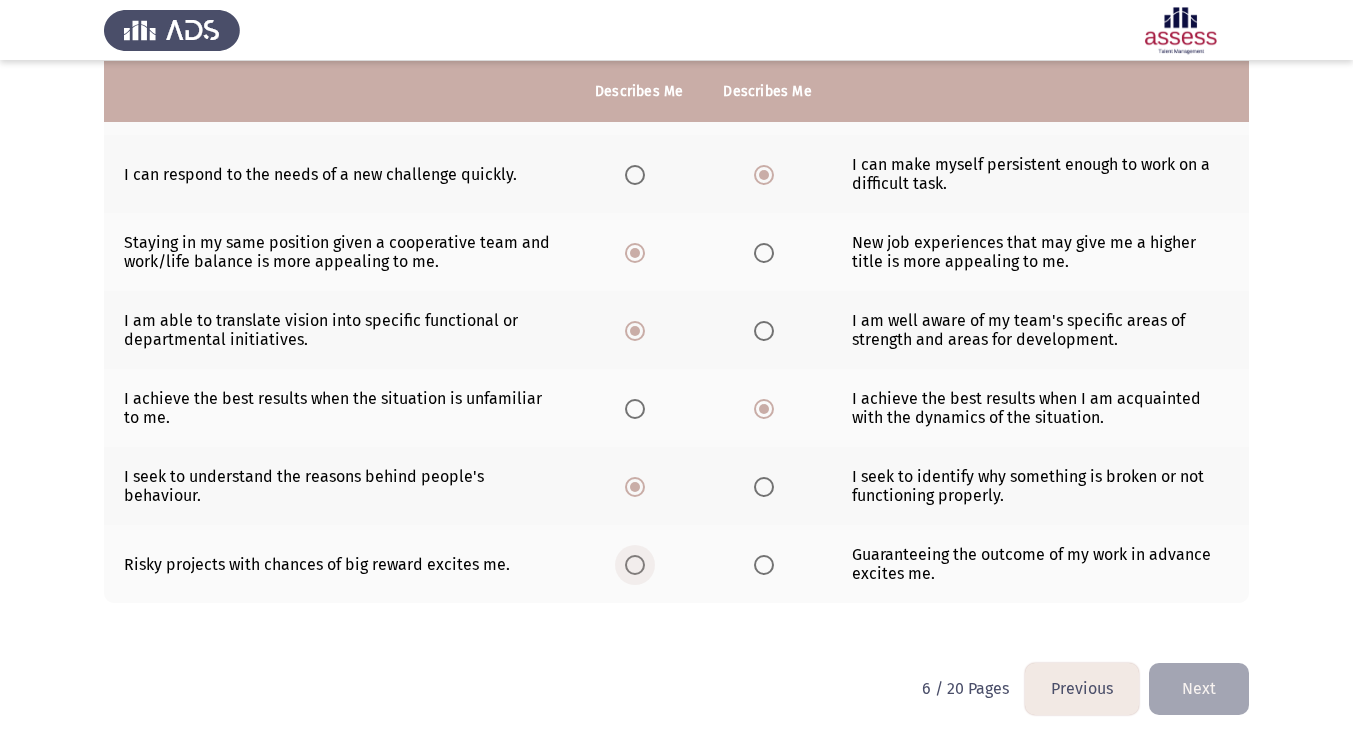 click at bounding box center [635, 565] 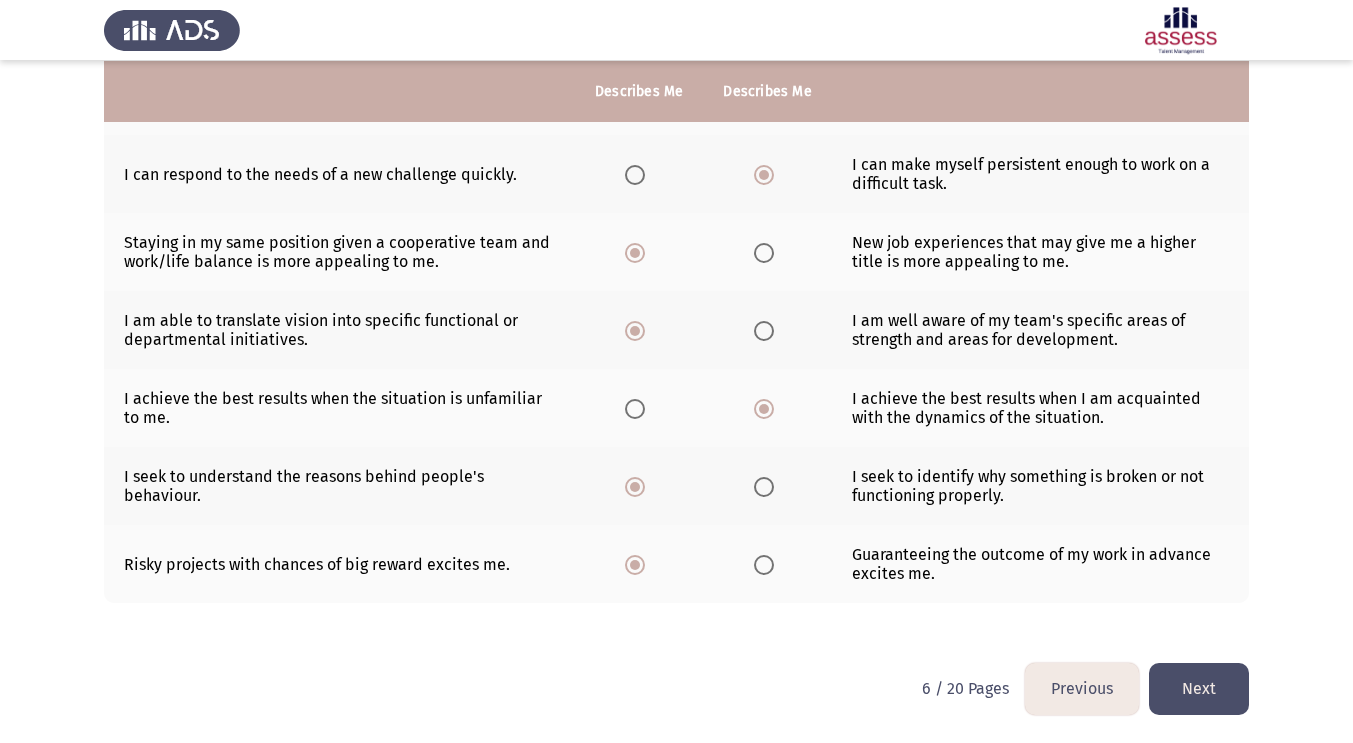 click on "Next" 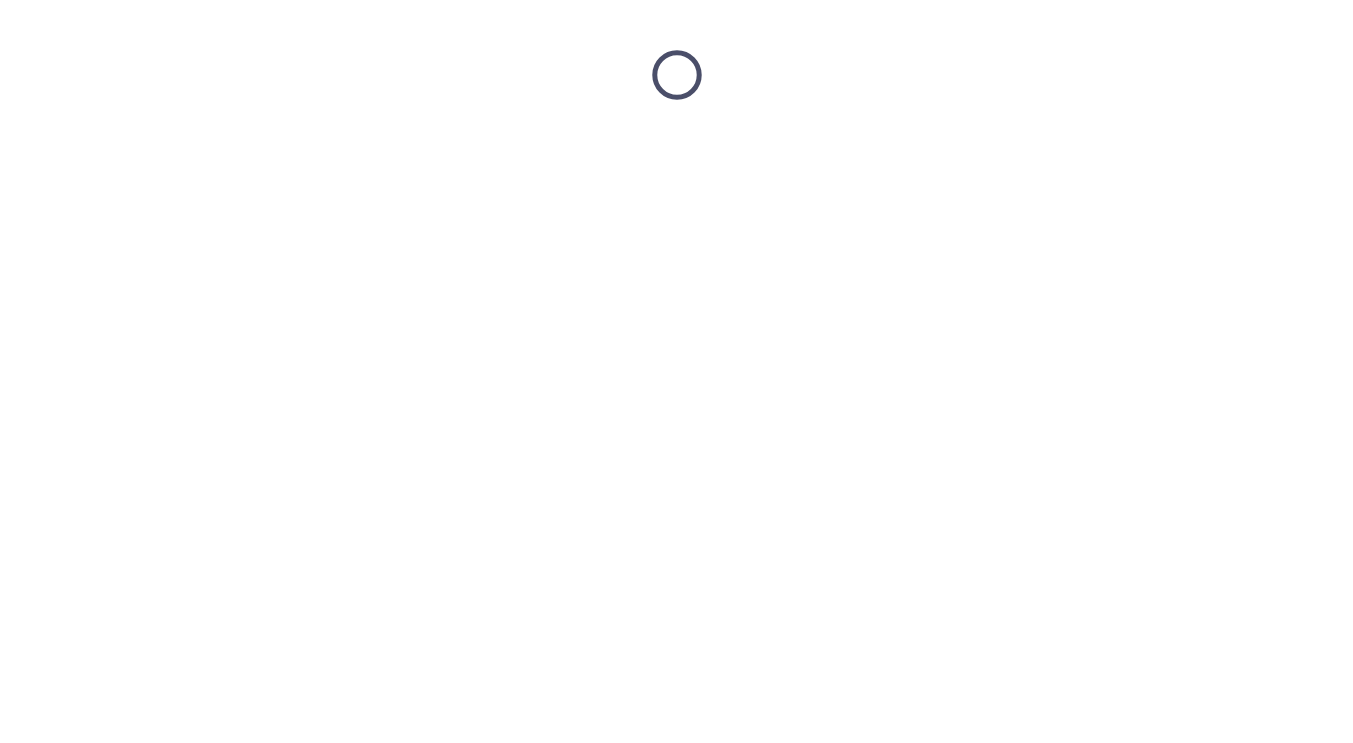 scroll, scrollTop: 0, scrollLeft: 0, axis: both 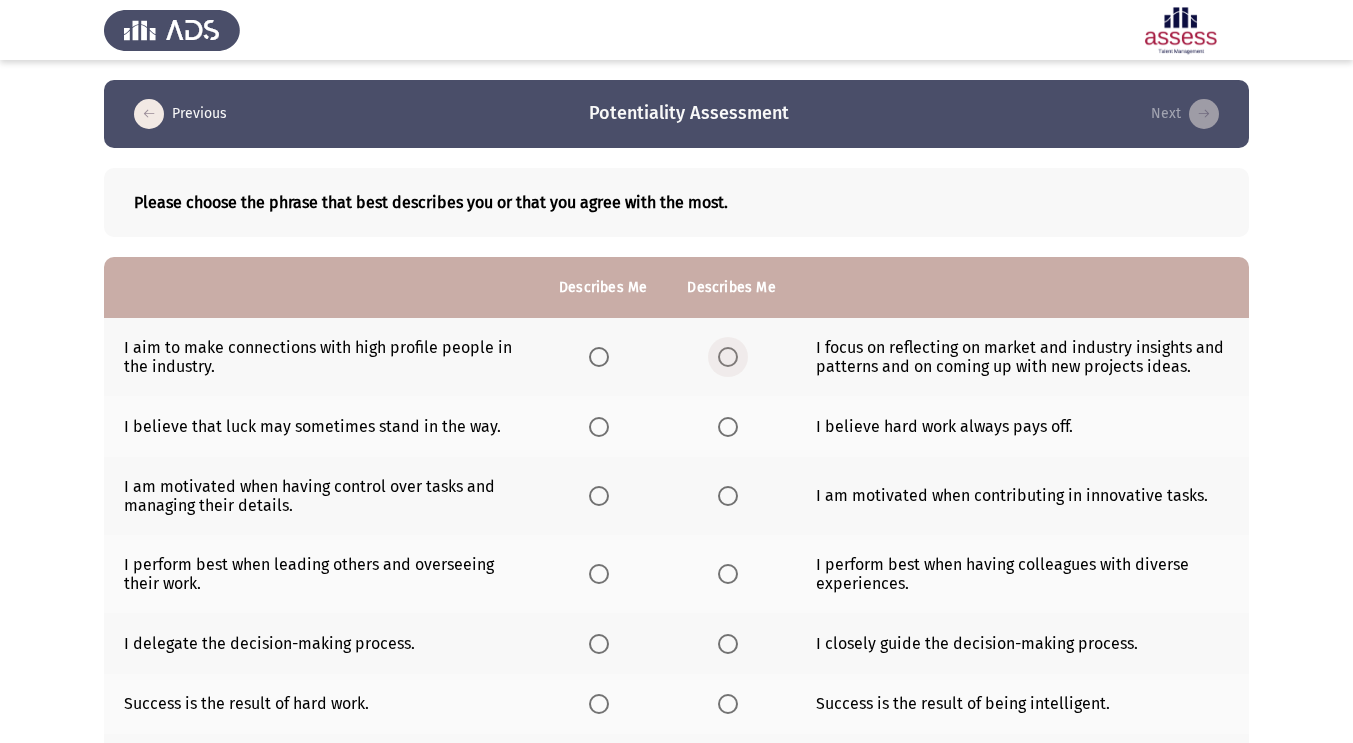 click at bounding box center [728, 357] 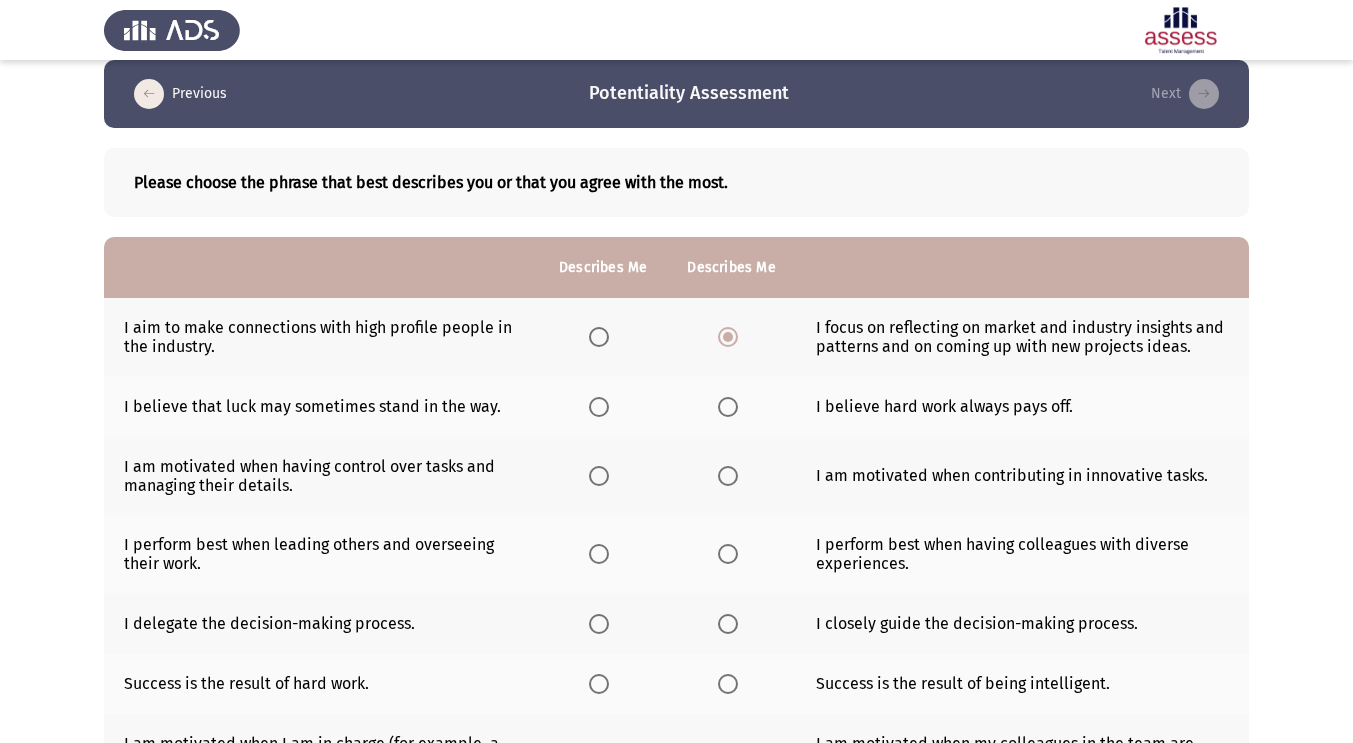 scroll, scrollTop: 105, scrollLeft: 0, axis: vertical 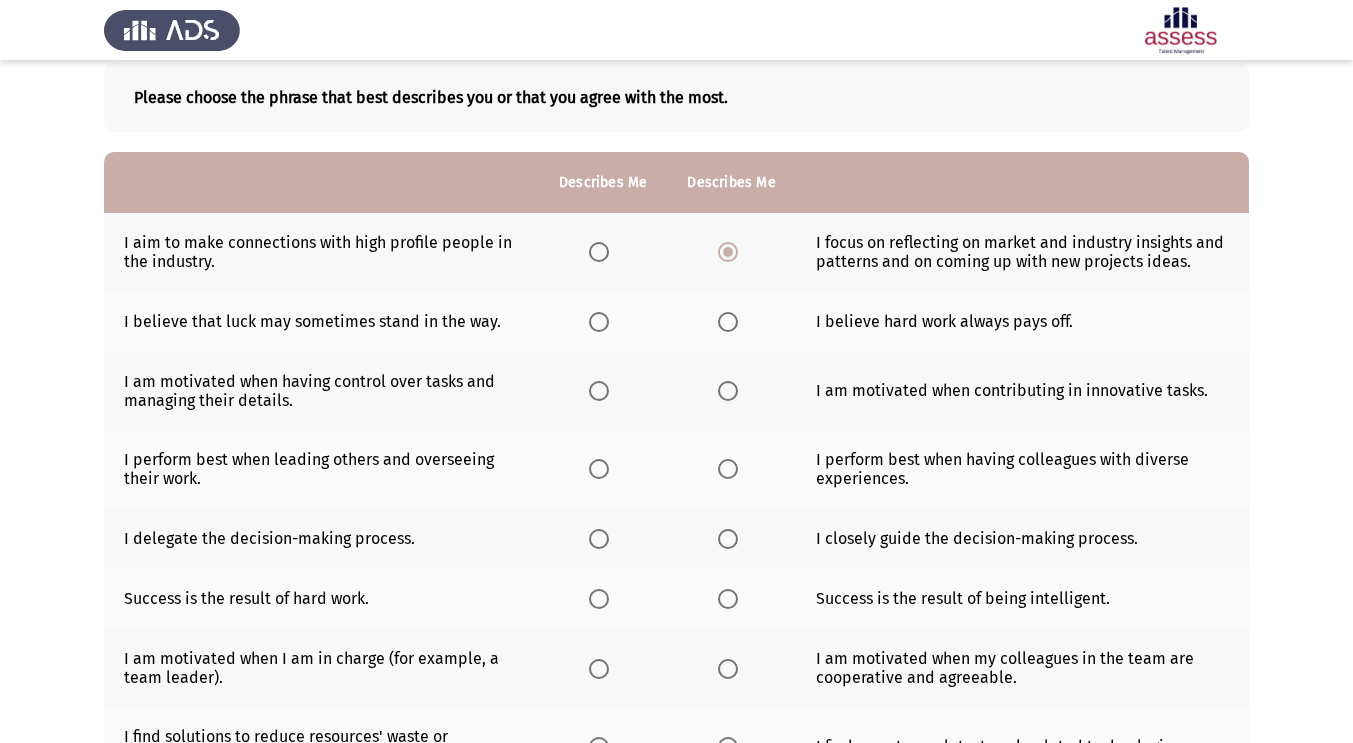click at bounding box center [728, 322] 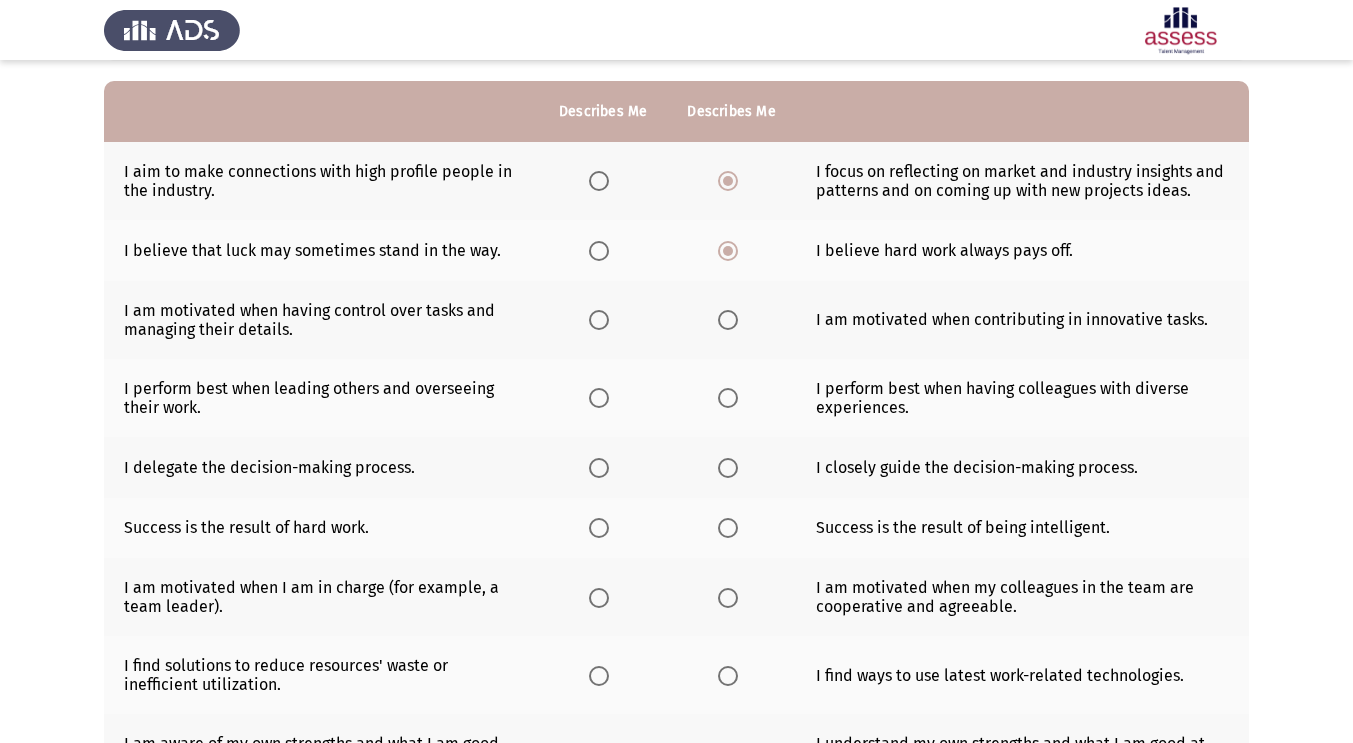 scroll, scrollTop: 170, scrollLeft: 0, axis: vertical 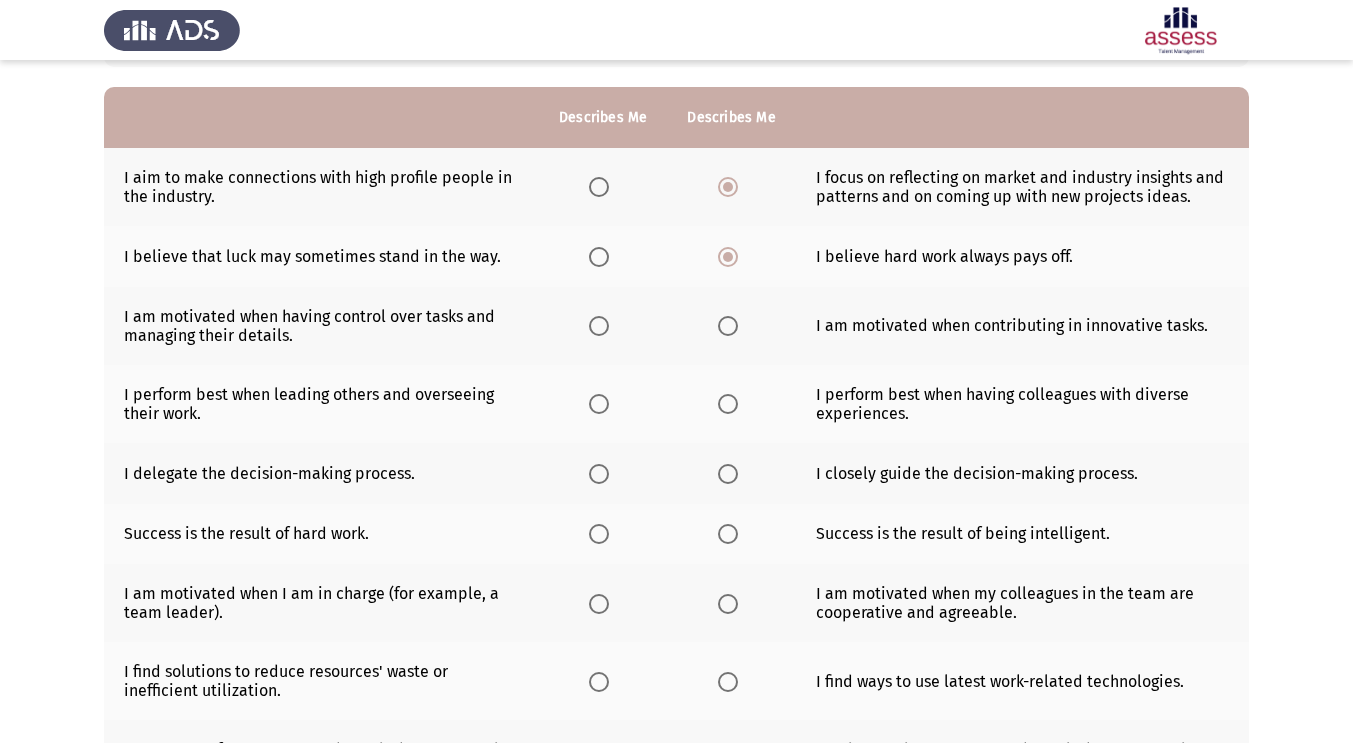 click at bounding box center (599, 326) 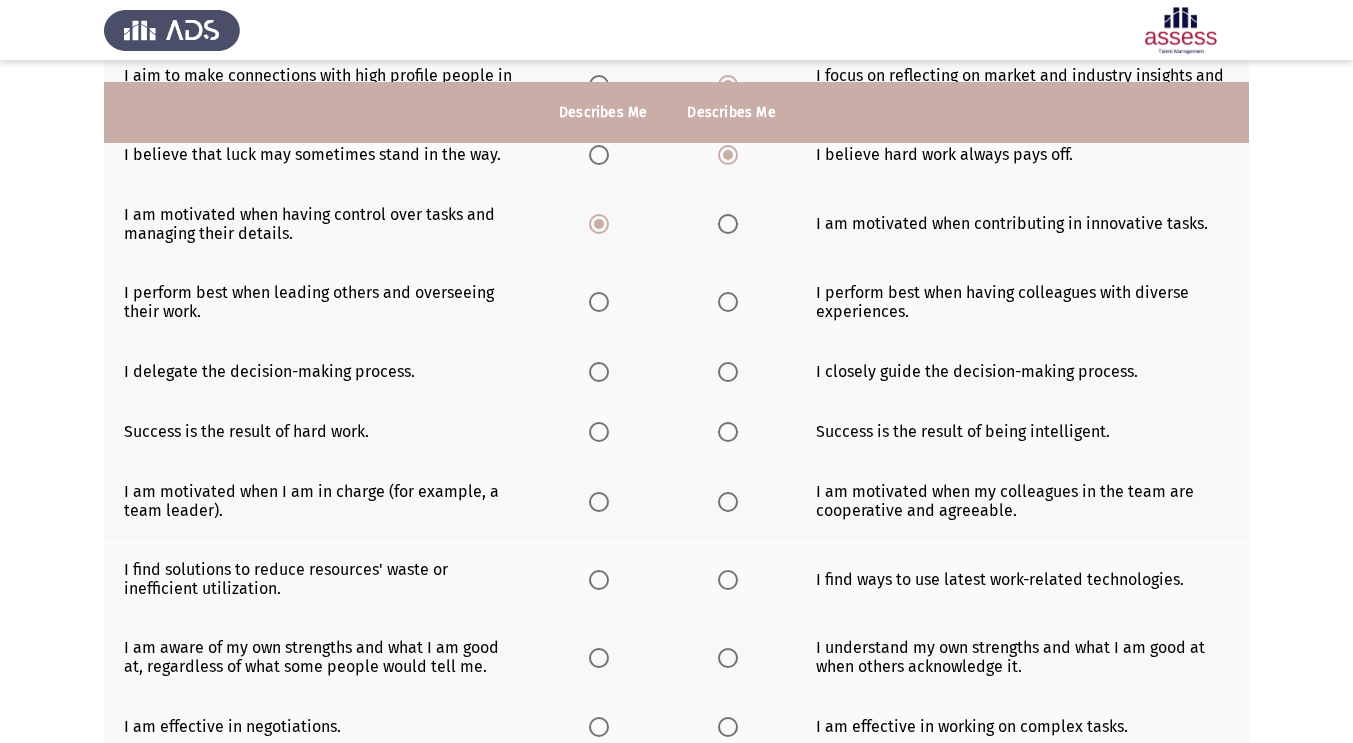 scroll, scrollTop: 296, scrollLeft: 0, axis: vertical 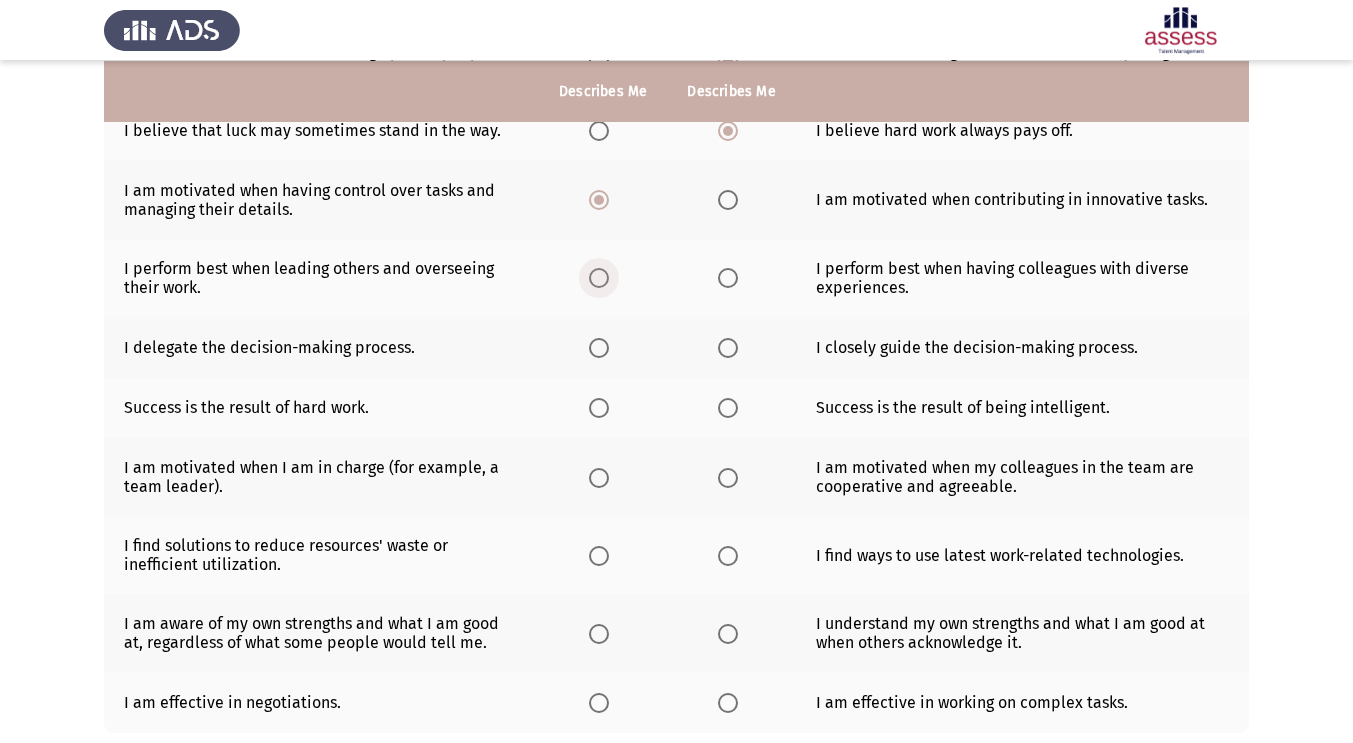 click at bounding box center (599, 278) 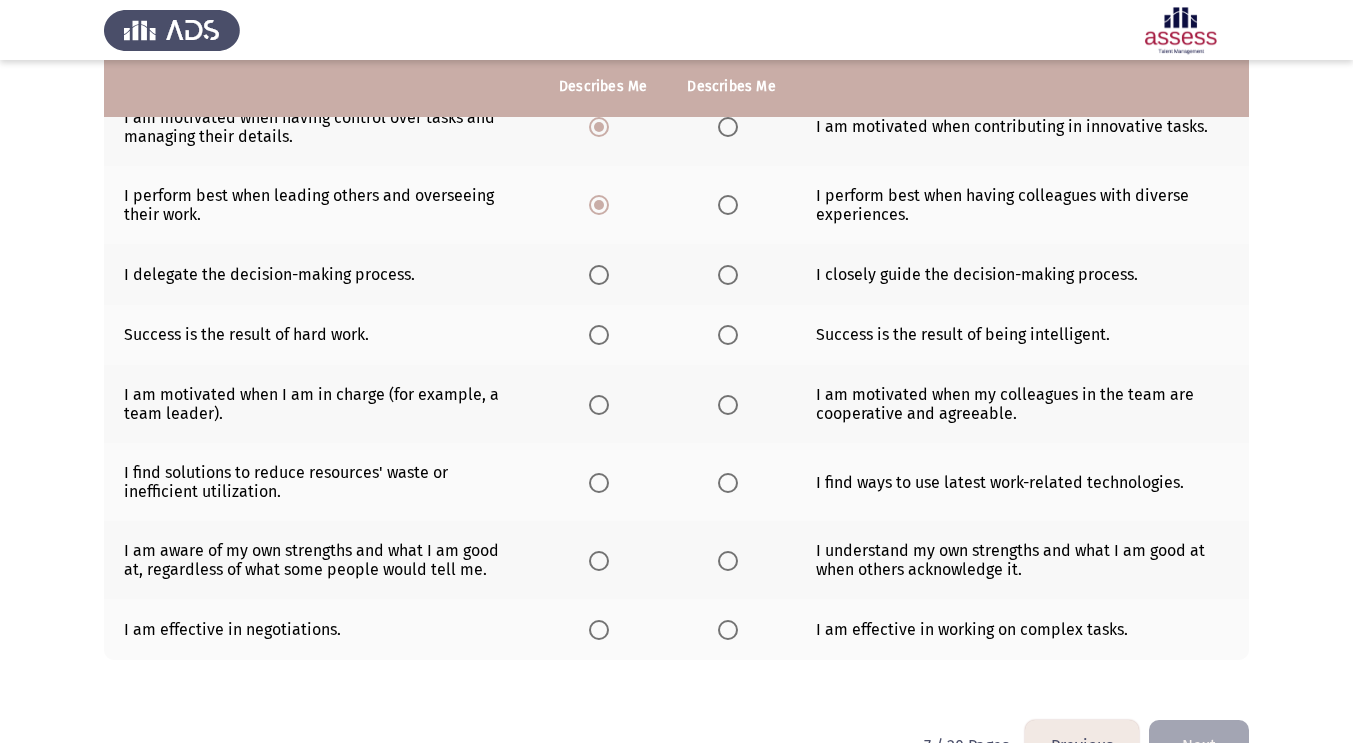 scroll, scrollTop: 371, scrollLeft: 0, axis: vertical 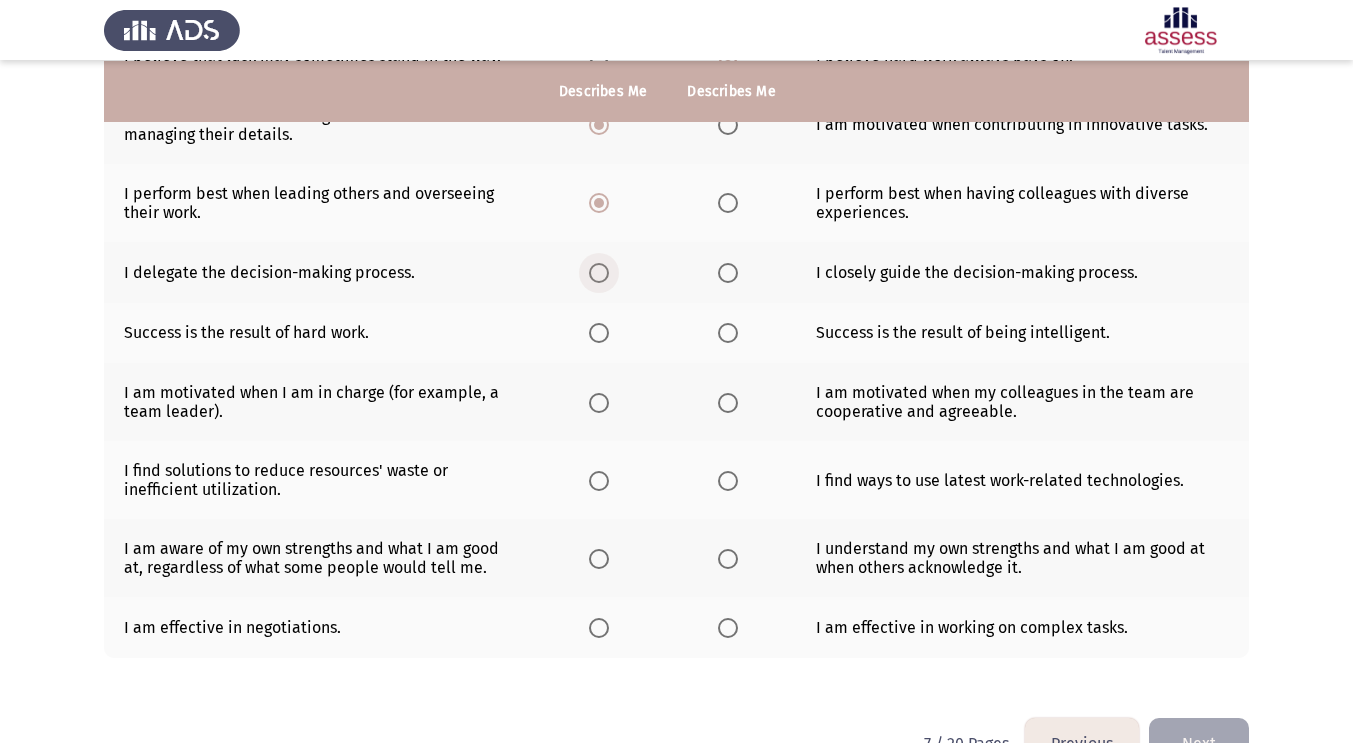 click at bounding box center (599, 273) 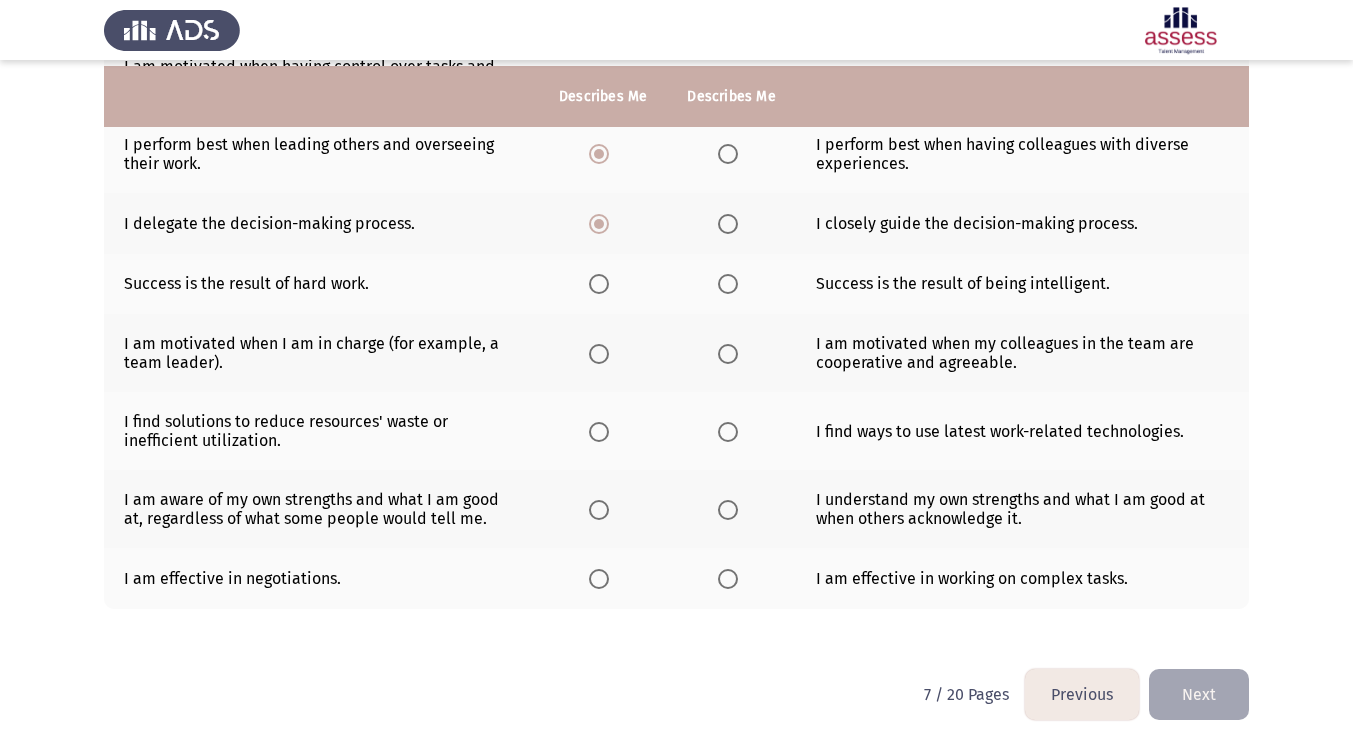scroll, scrollTop: 426, scrollLeft: 0, axis: vertical 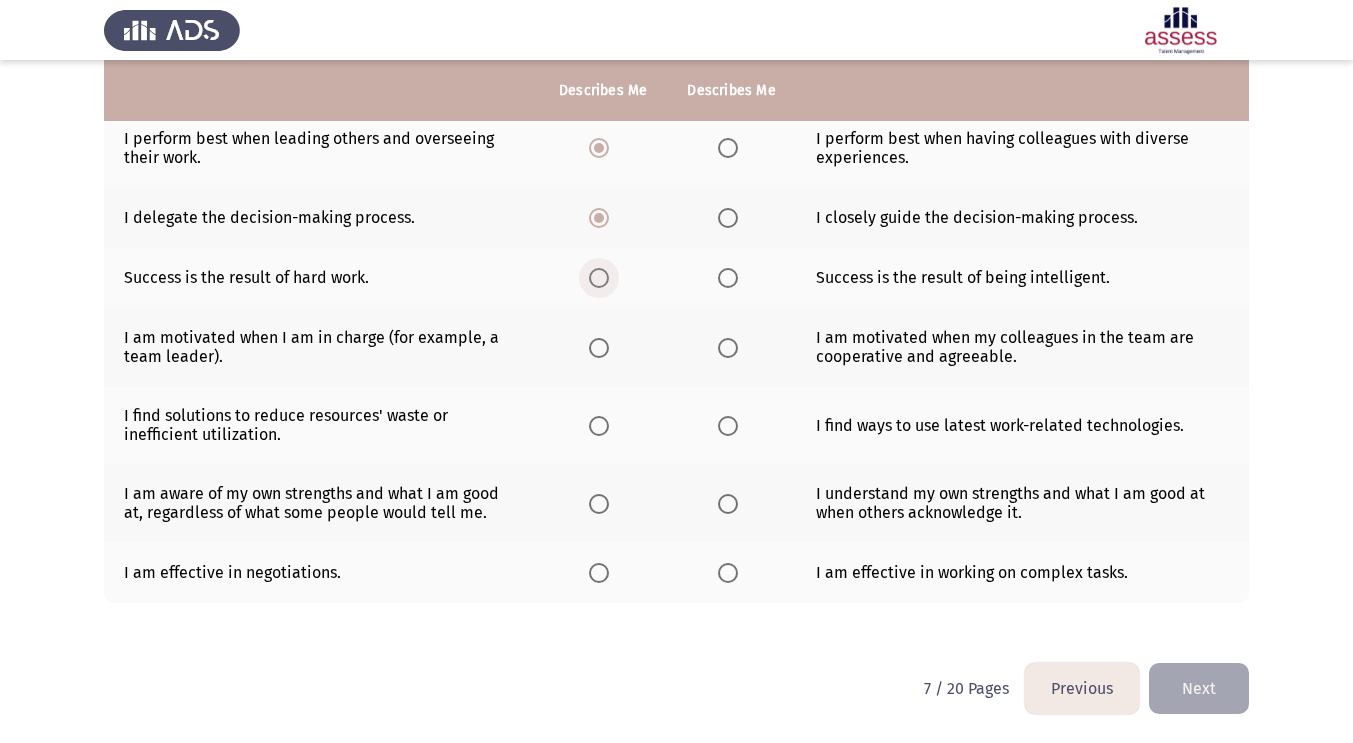 click at bounding box center [599, 278] 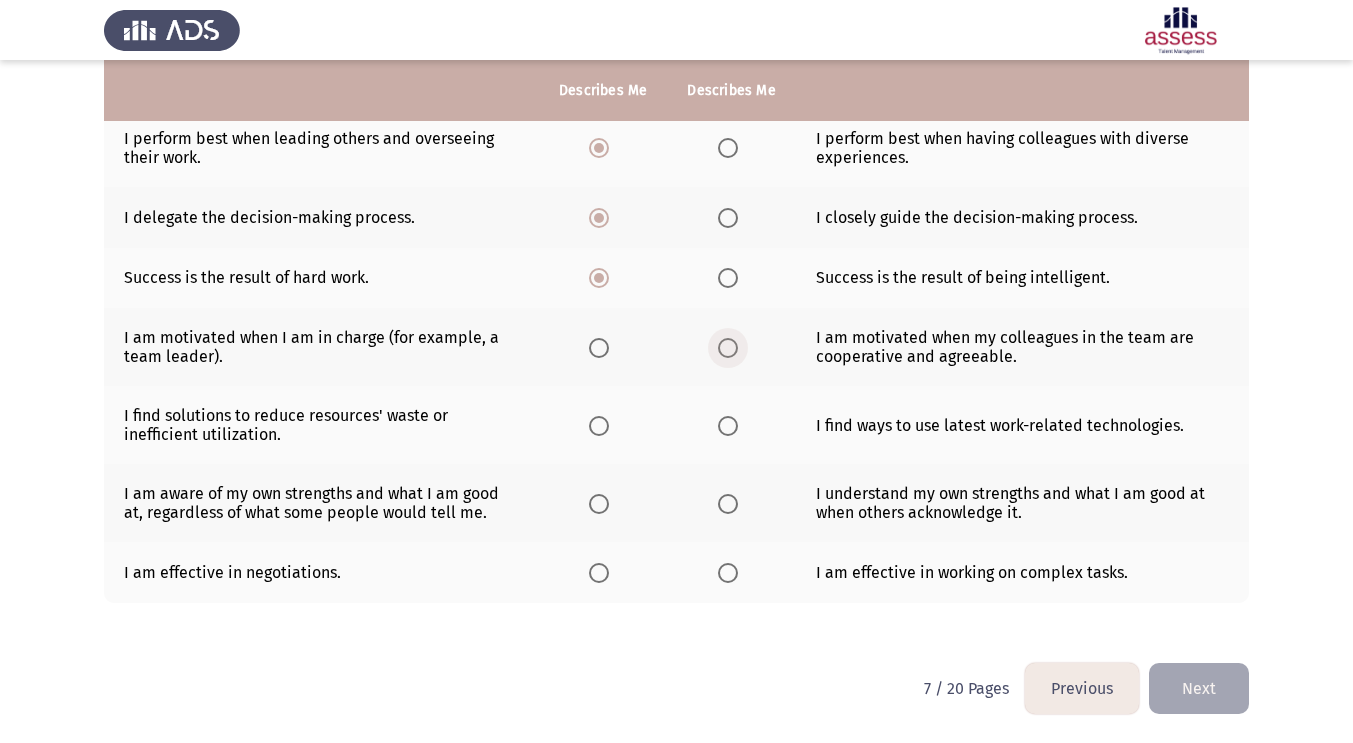 click at bounding box center (732, 348) 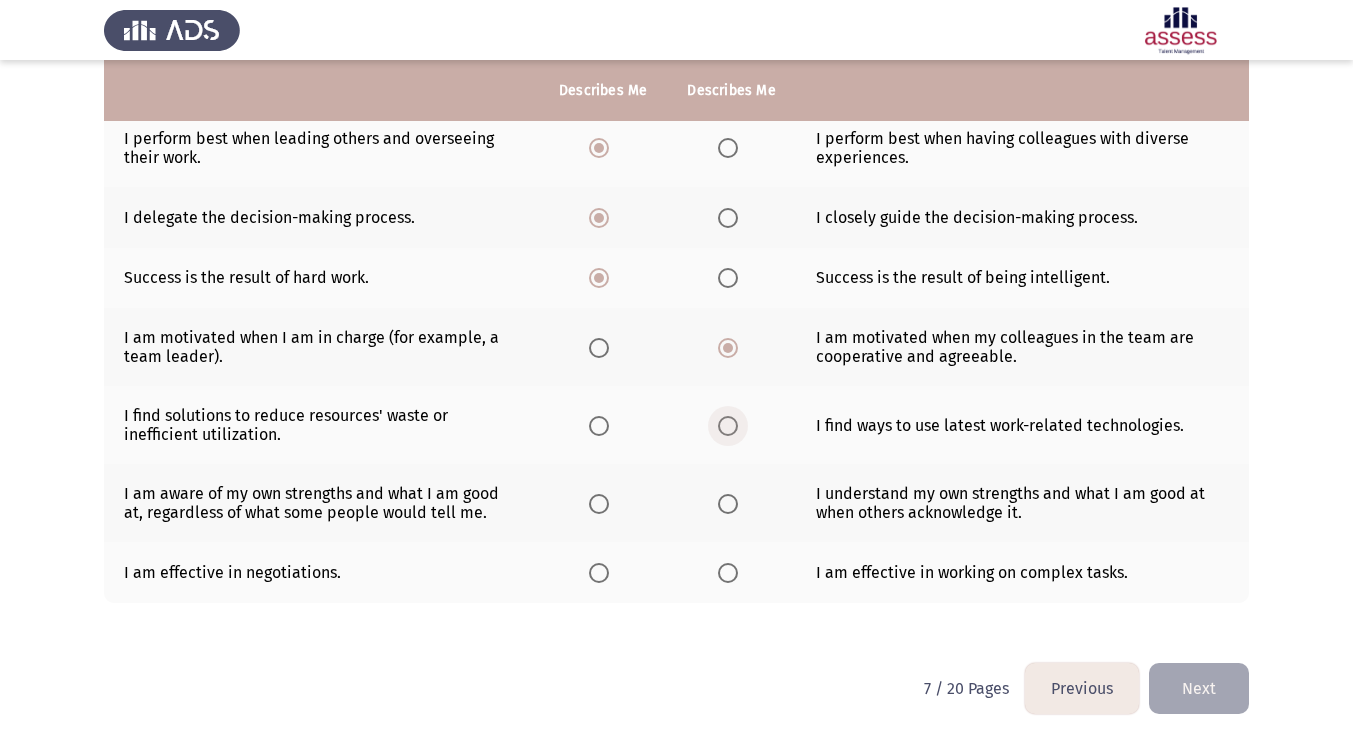 click at bounding box center [732, 426] 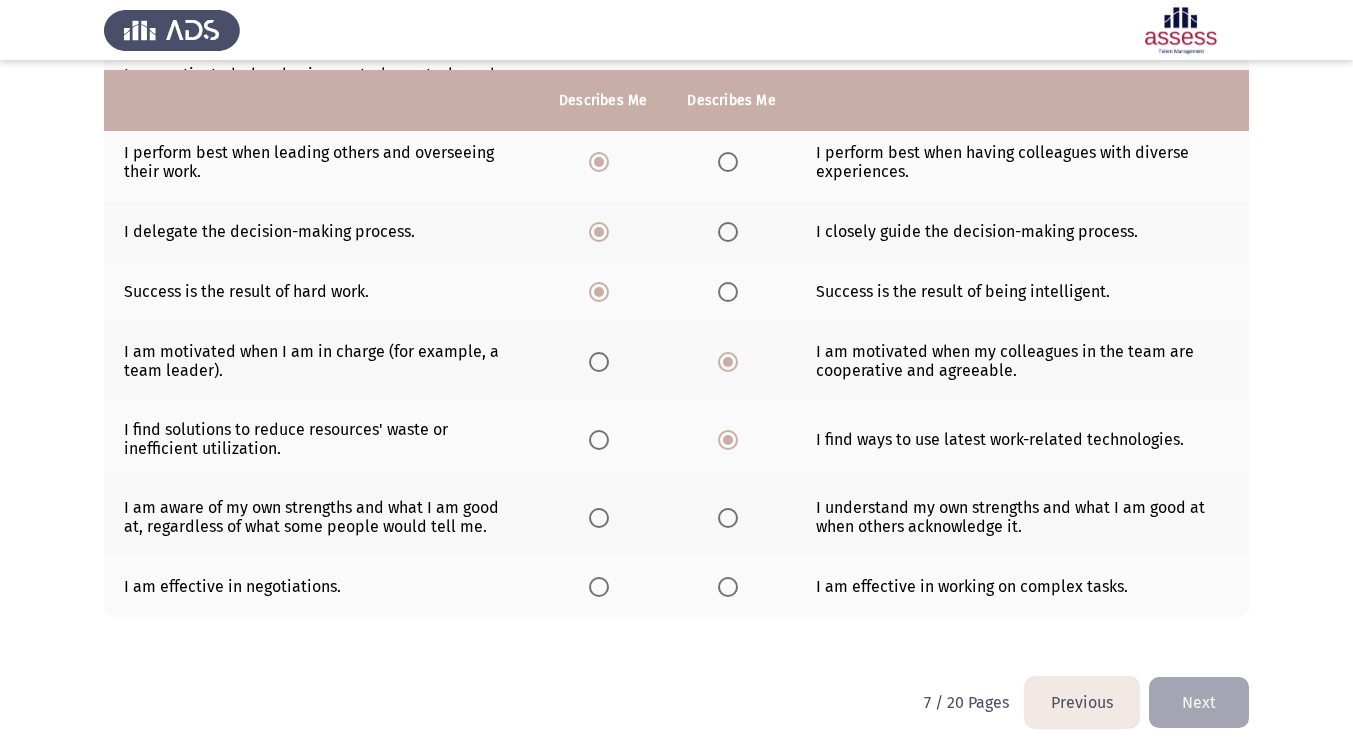 scroll, scrollTop: 426, scrollLeft: 0, axis: vertical 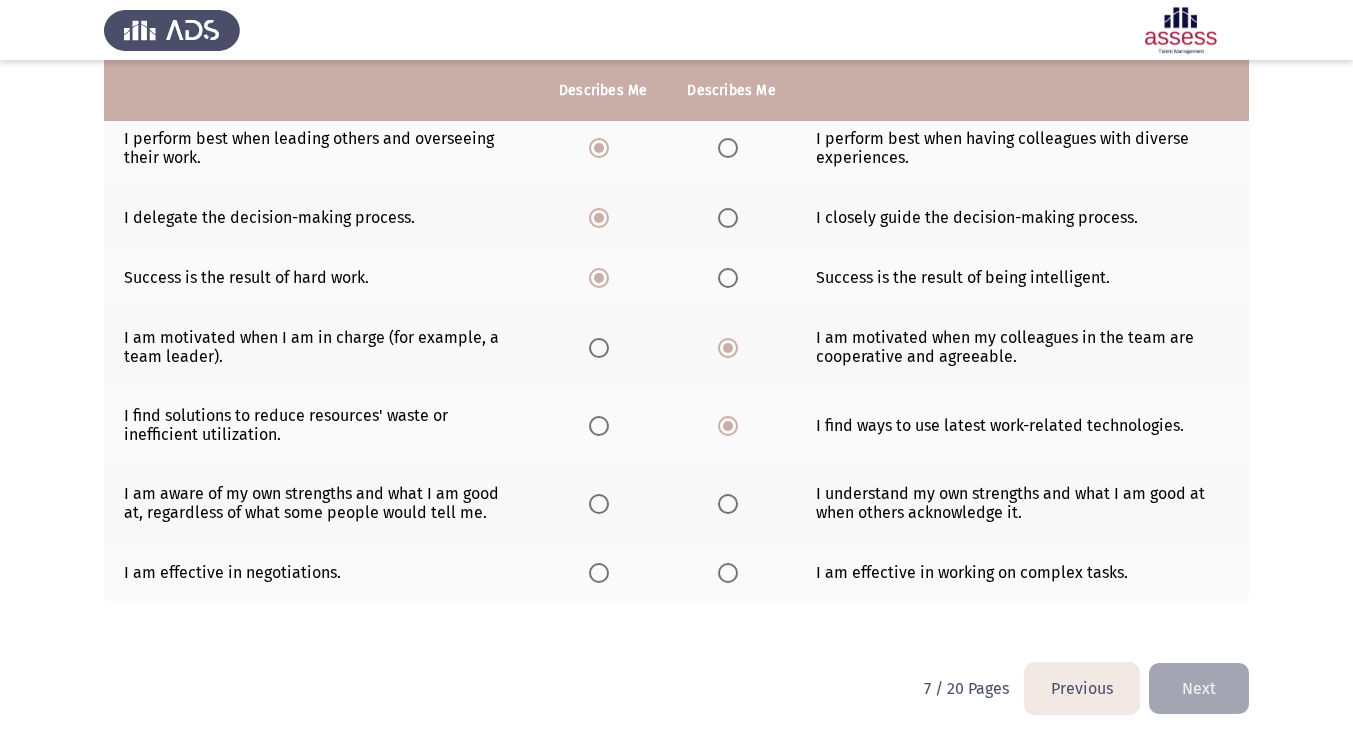 click at bounding box center [599, 504] 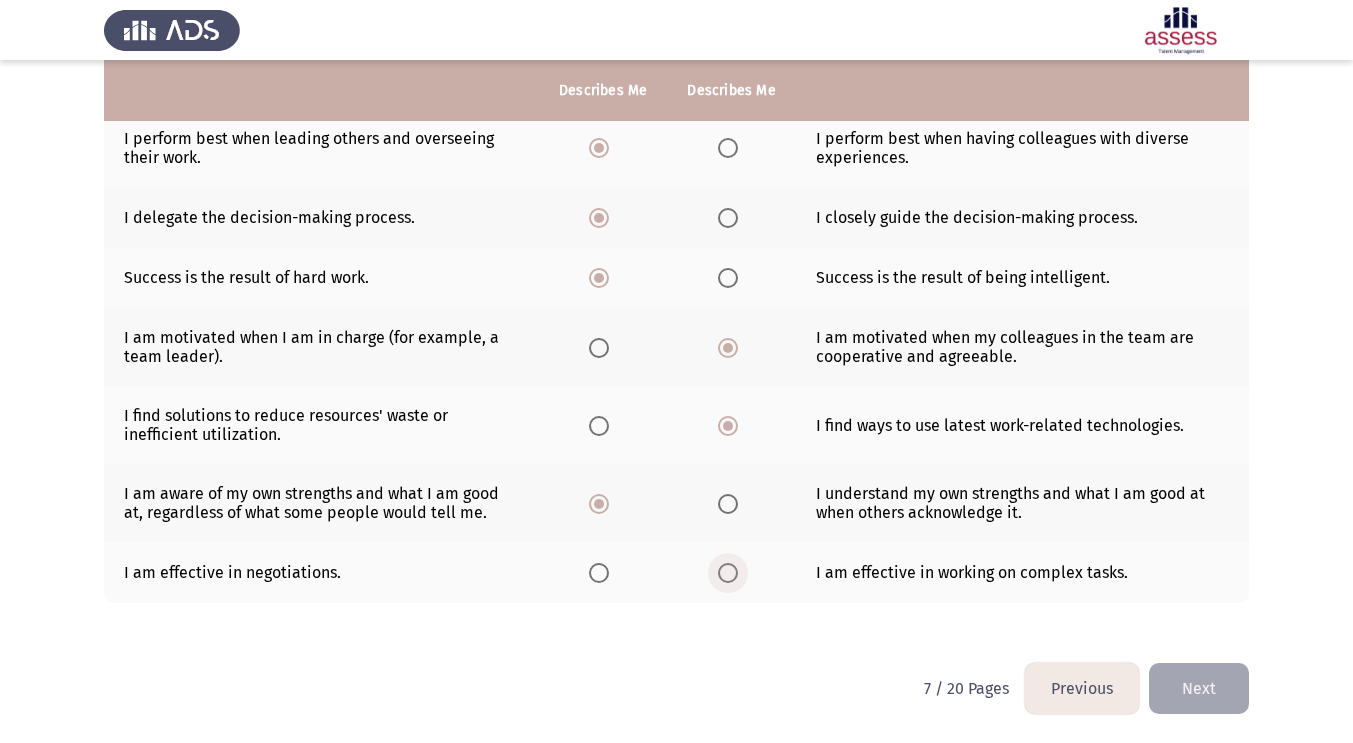 click at bounding box center [728, 573] 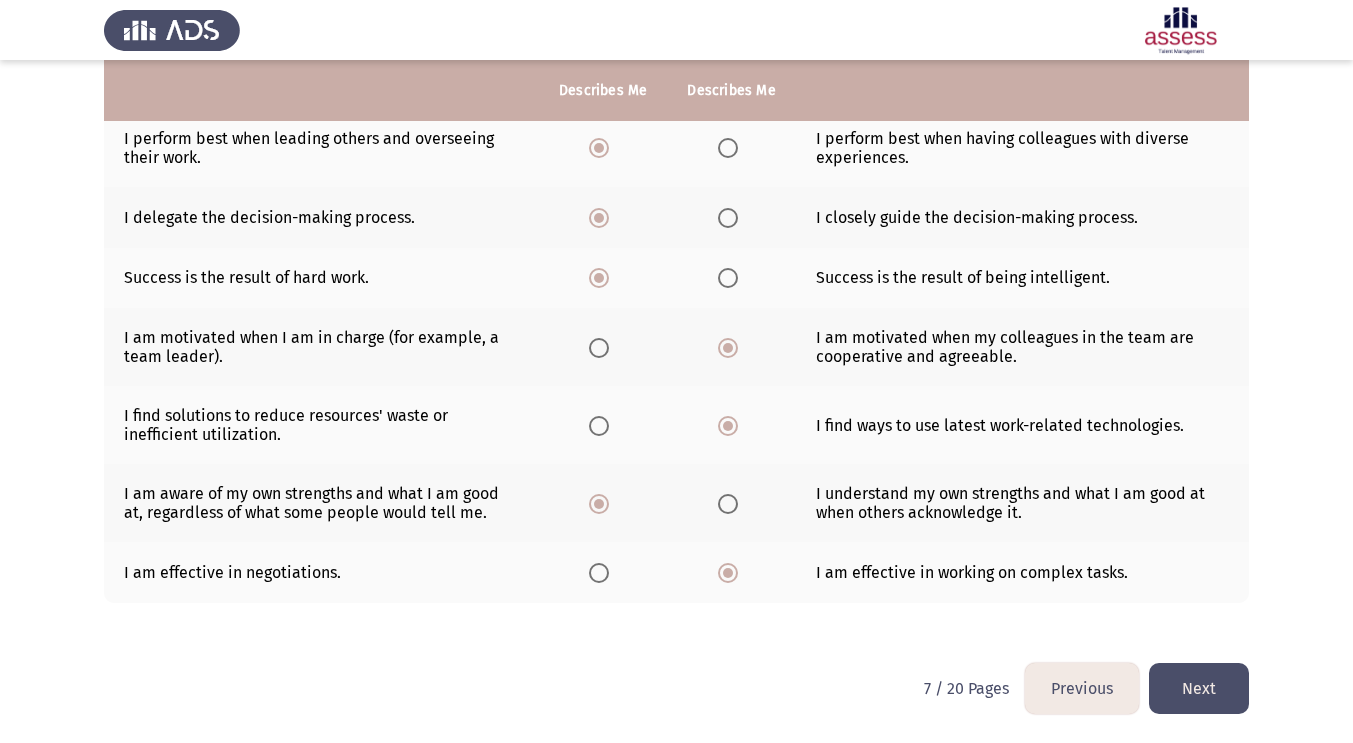 click on "Next" 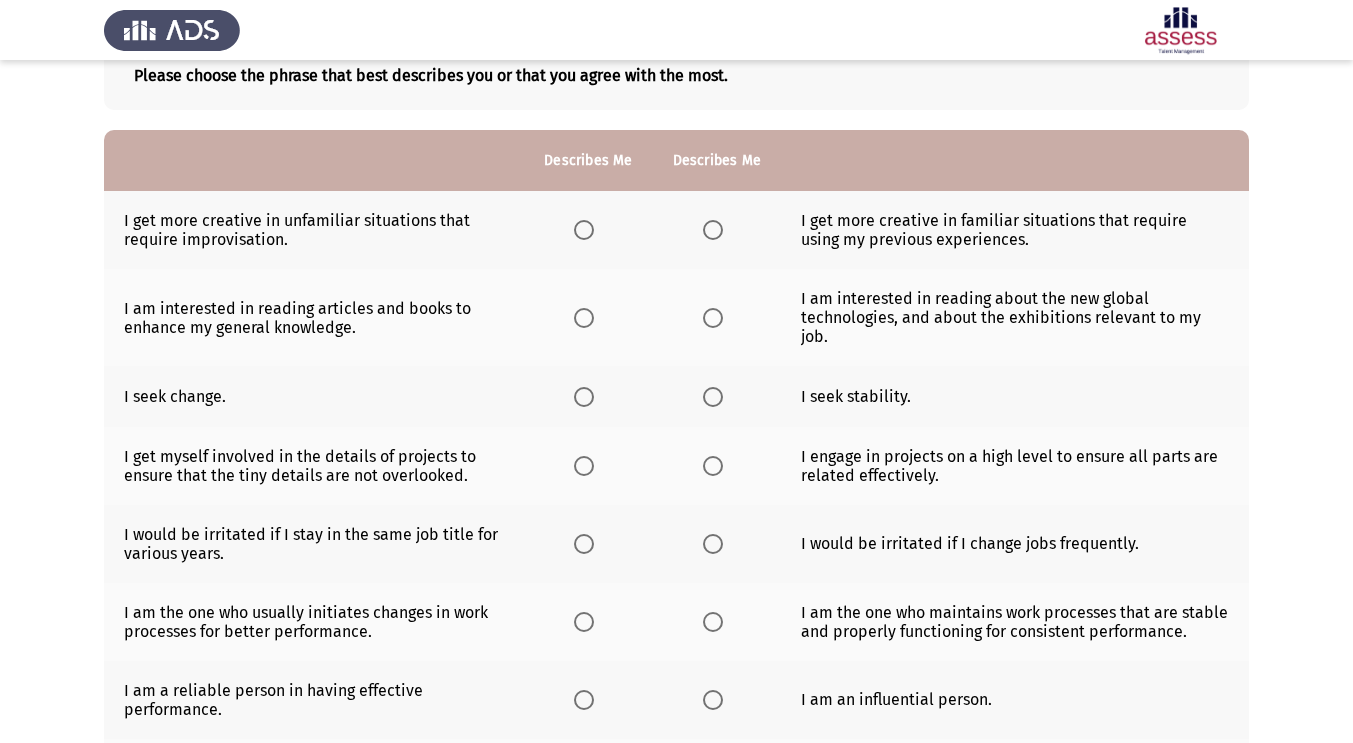scroll, scrollTop: 124, scrollLeft: 0, axis: vertical 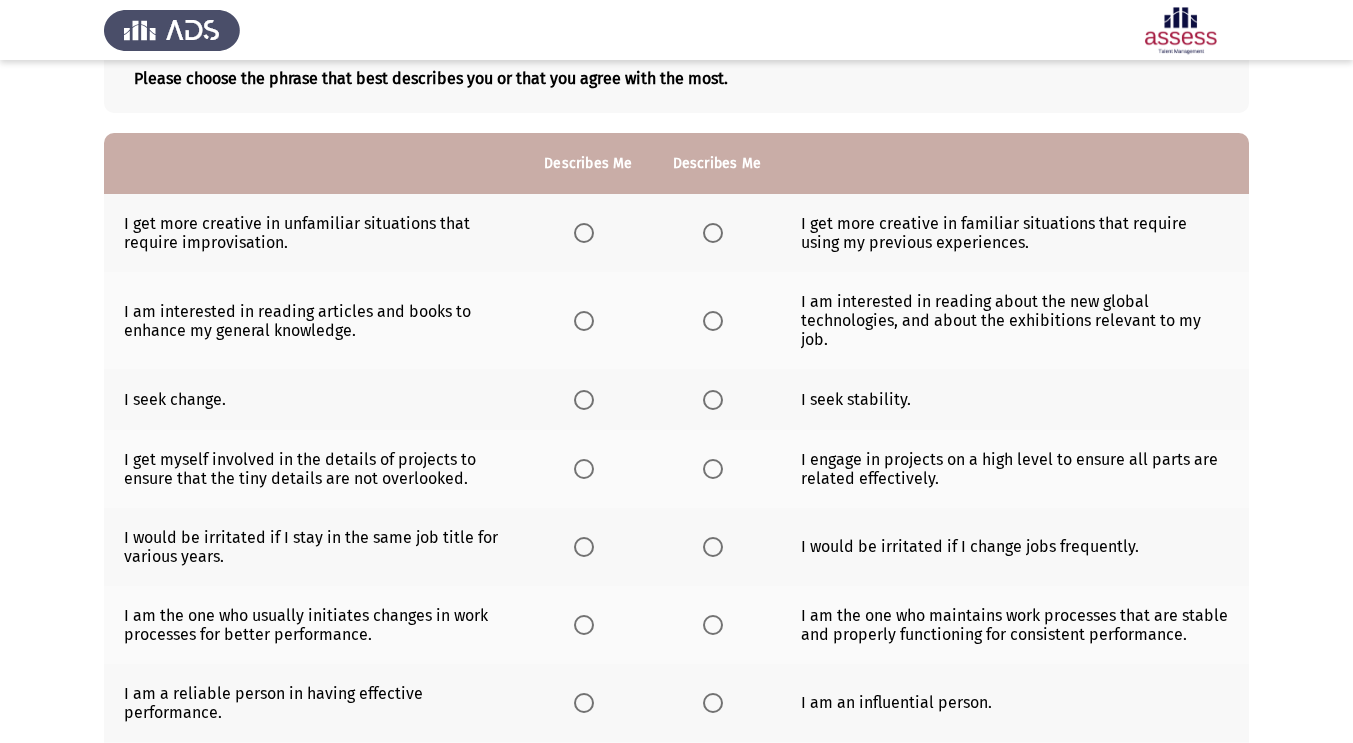 click at bounding box center [584, 233] 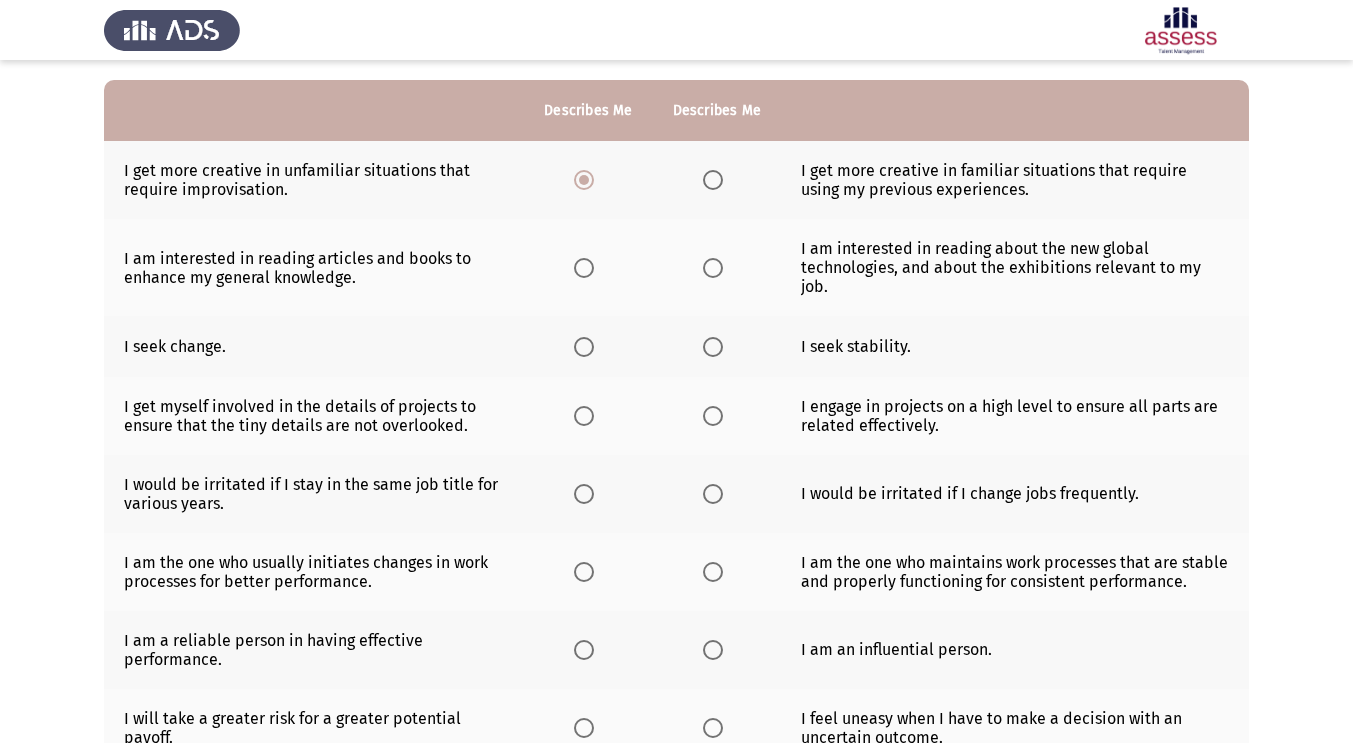 scroll, scrollTop: 178, scrollLeft: 0, axis: vertical 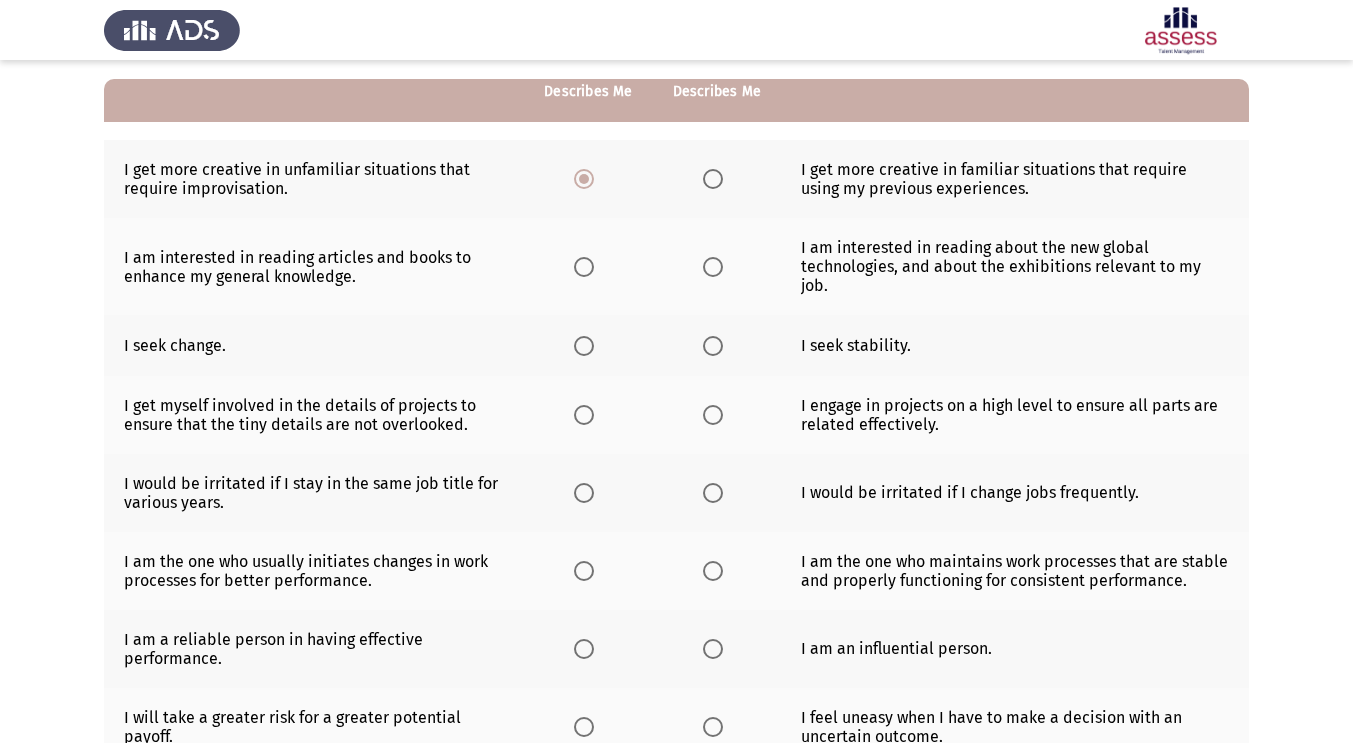 click at bounding box center [584, 267] 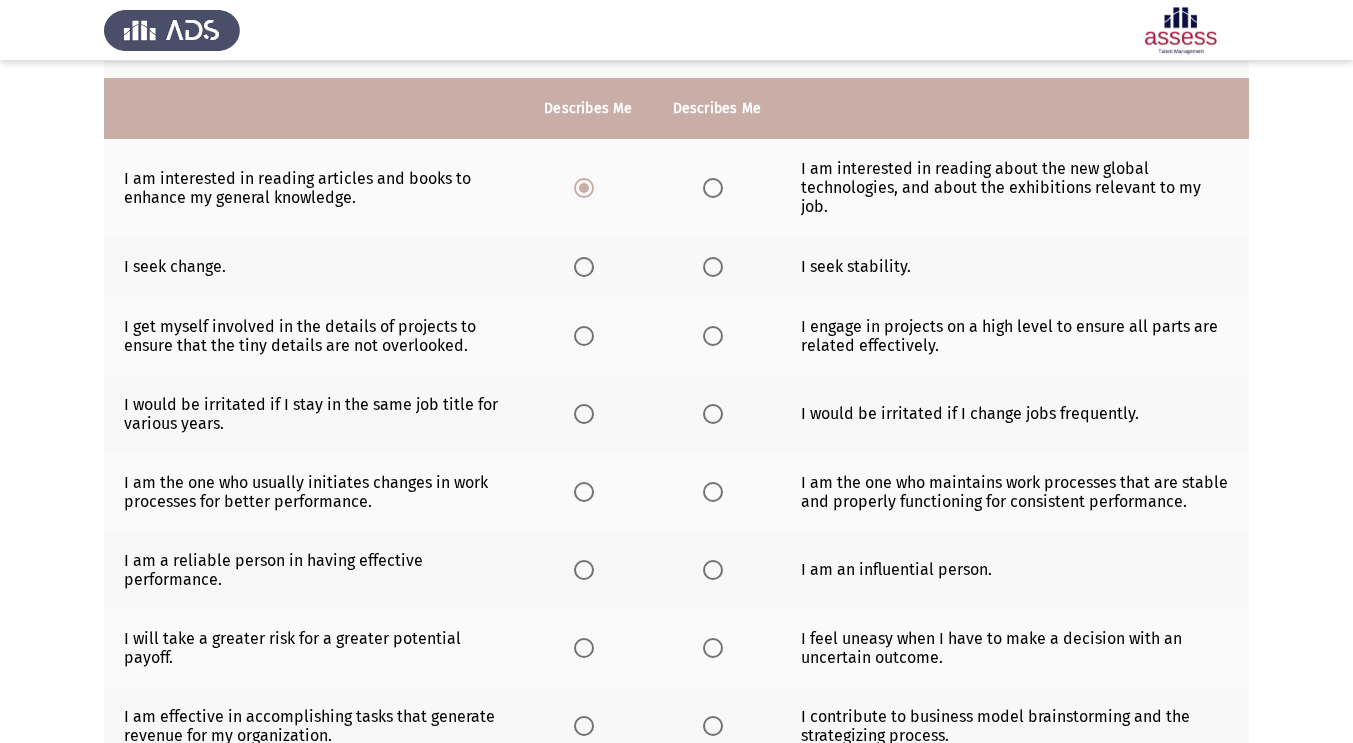 scroll, scrollTop: 278, scrollLeft: 0, axis: vertical 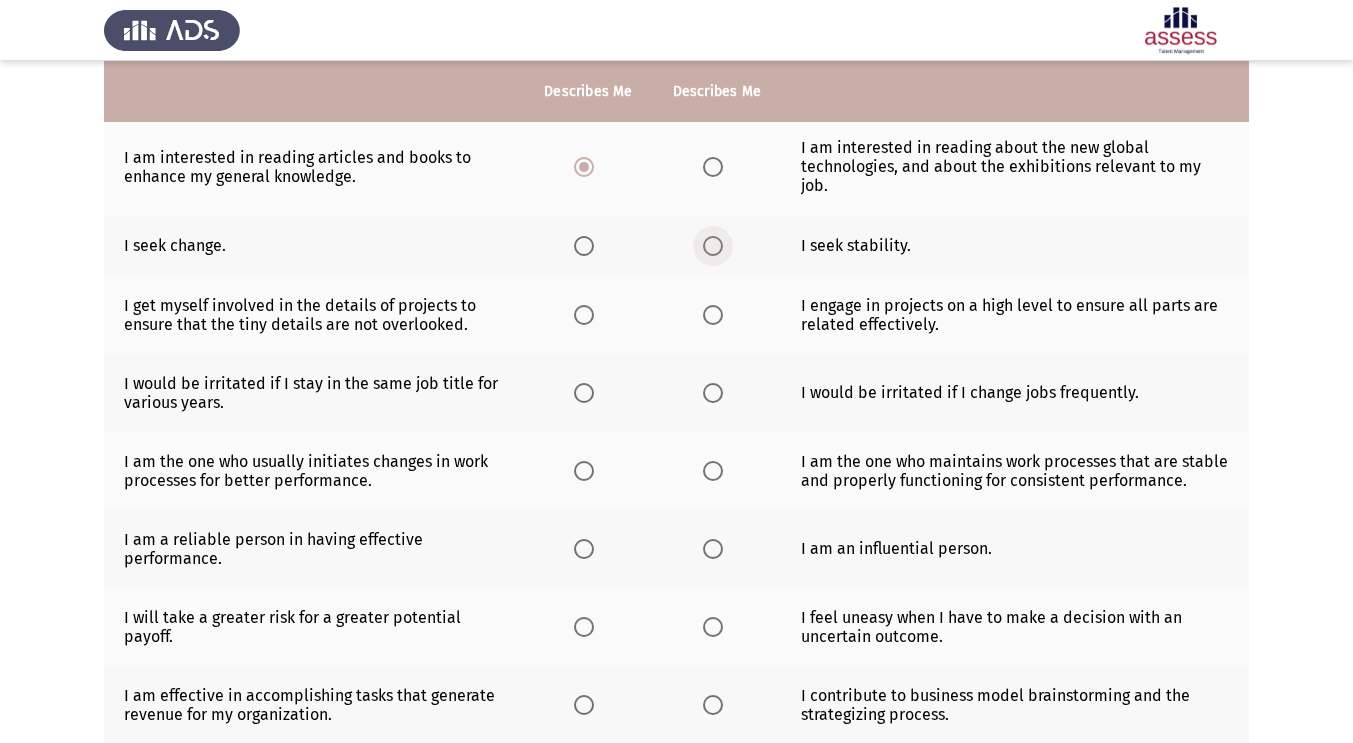 click at bounding box center [713, 246] 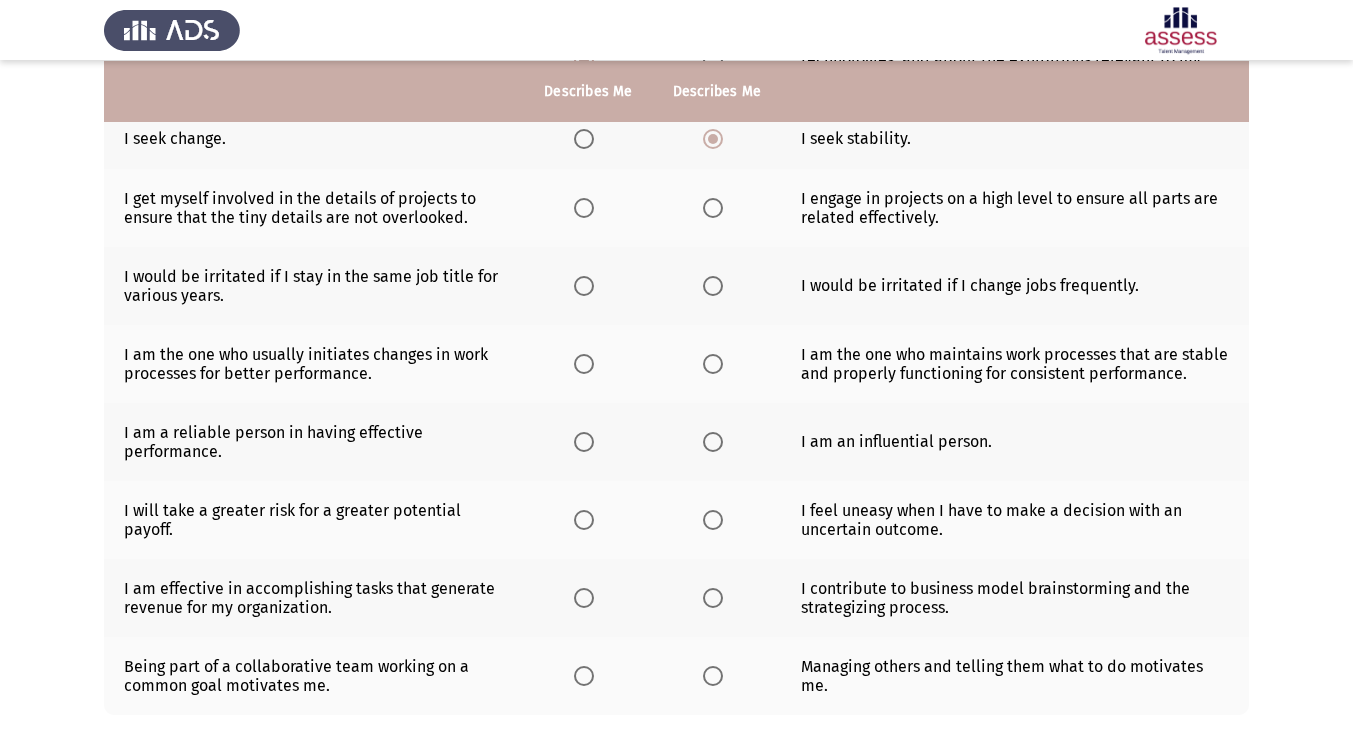 scroll, scrollTop: 386, scrollLeft: 0, axis: vertical 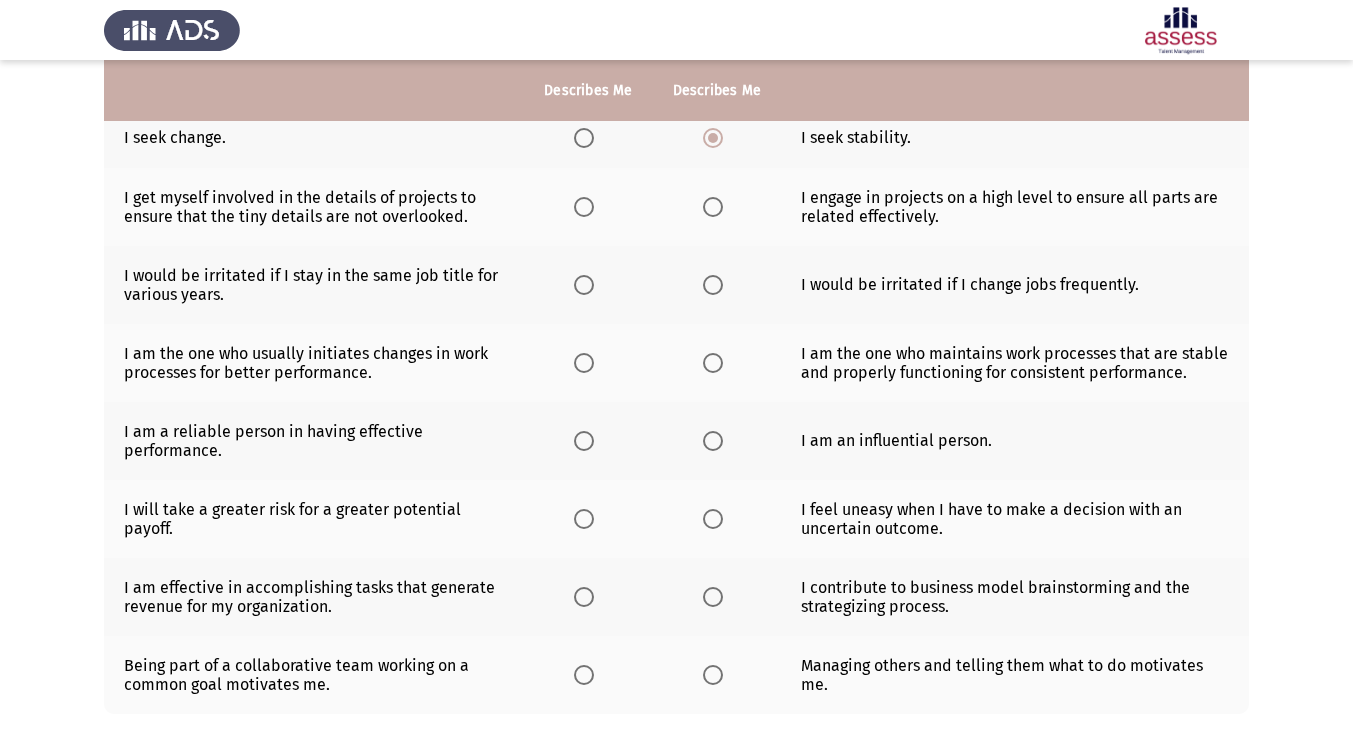 click at bounding box center [713, 207] 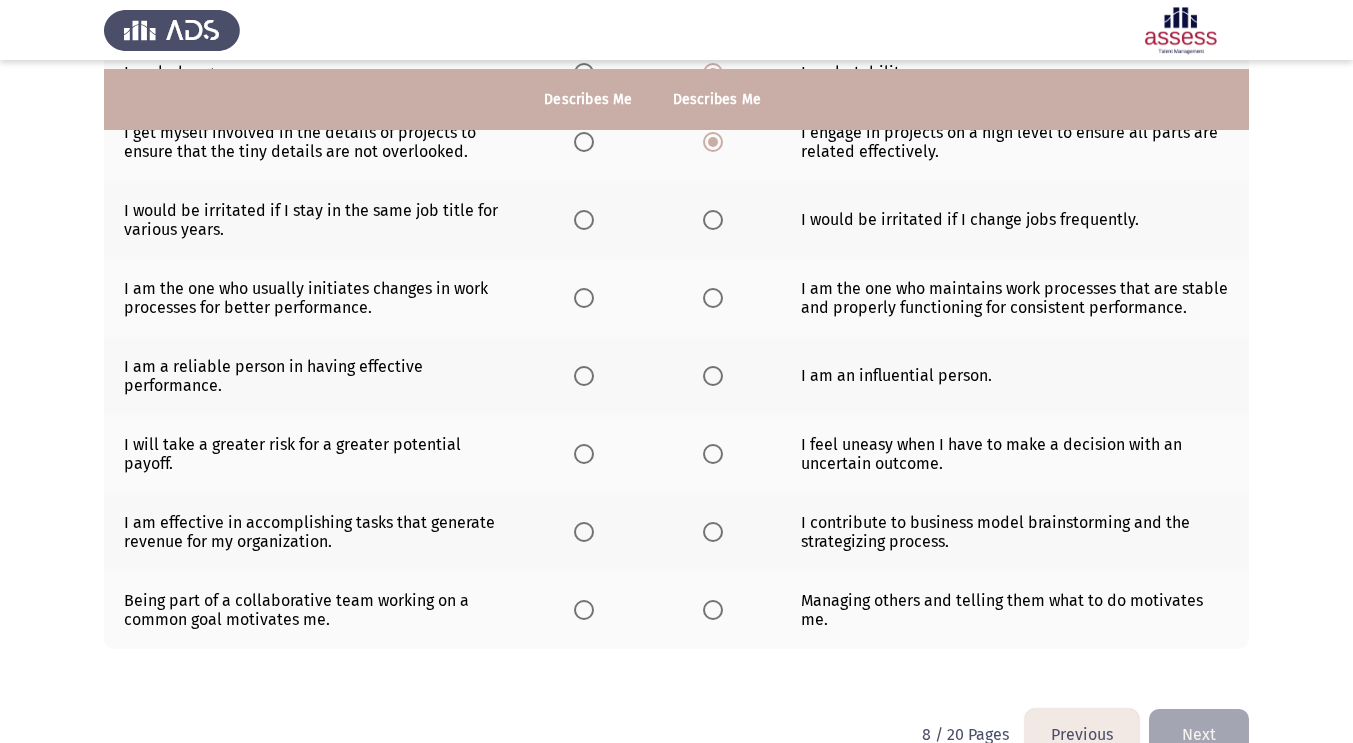 scroll, scrollTop: 470, scrollLeft: 0, axis: vertical 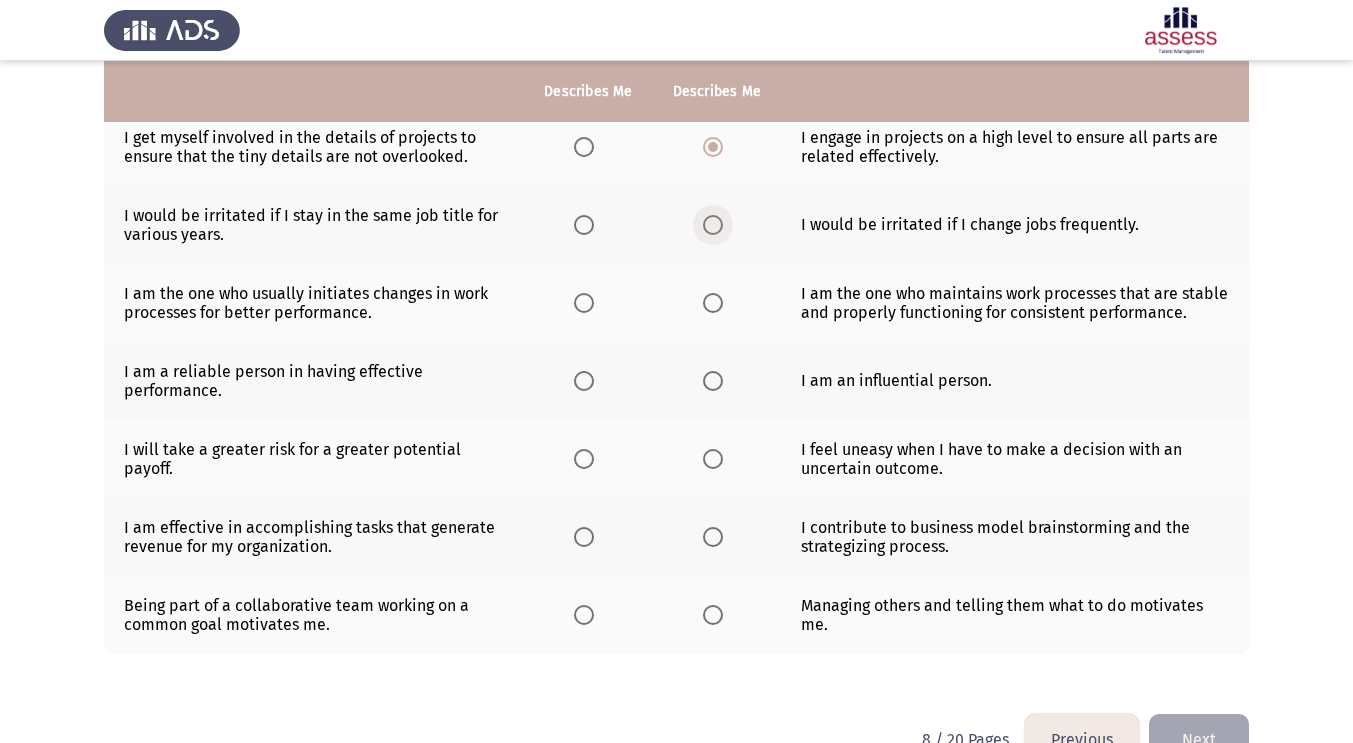 click at bounding box center [713, 225] 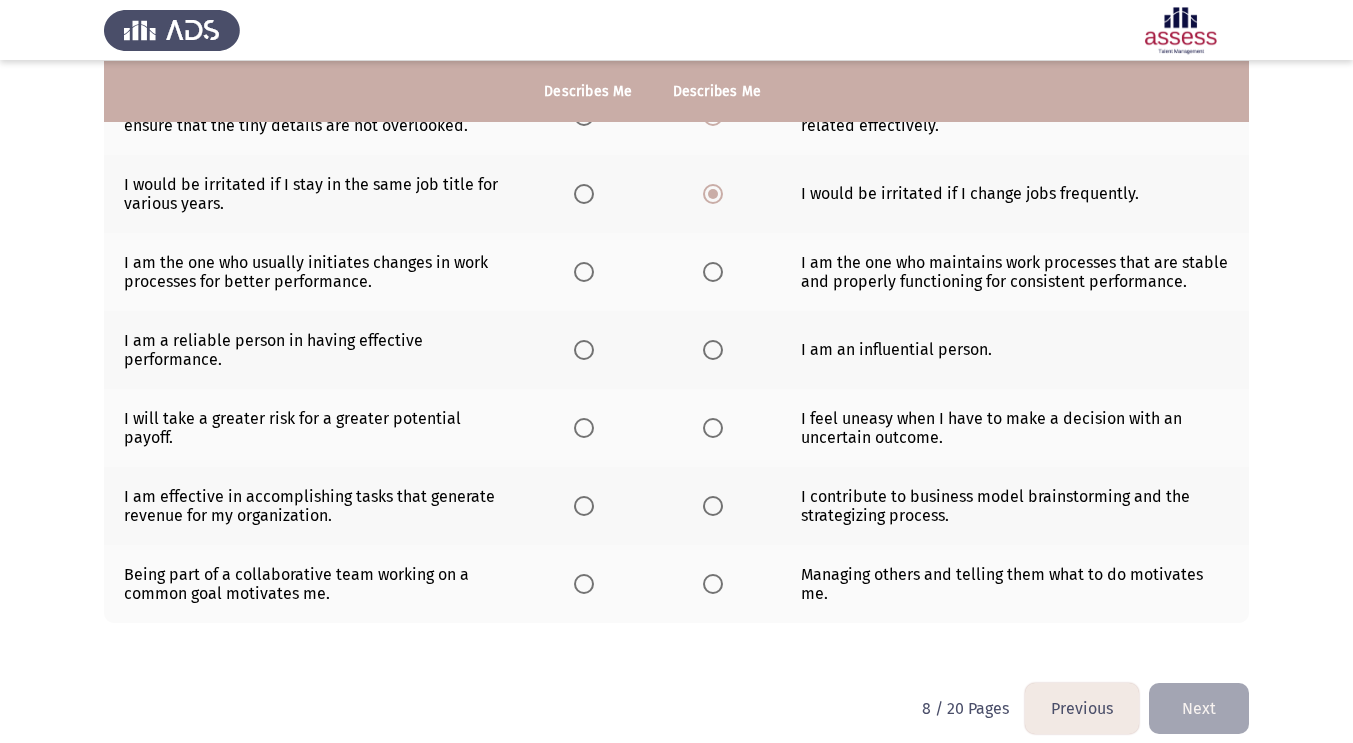 scroll, scrollTop: 478, scrollLeft: 0, axis: vertical 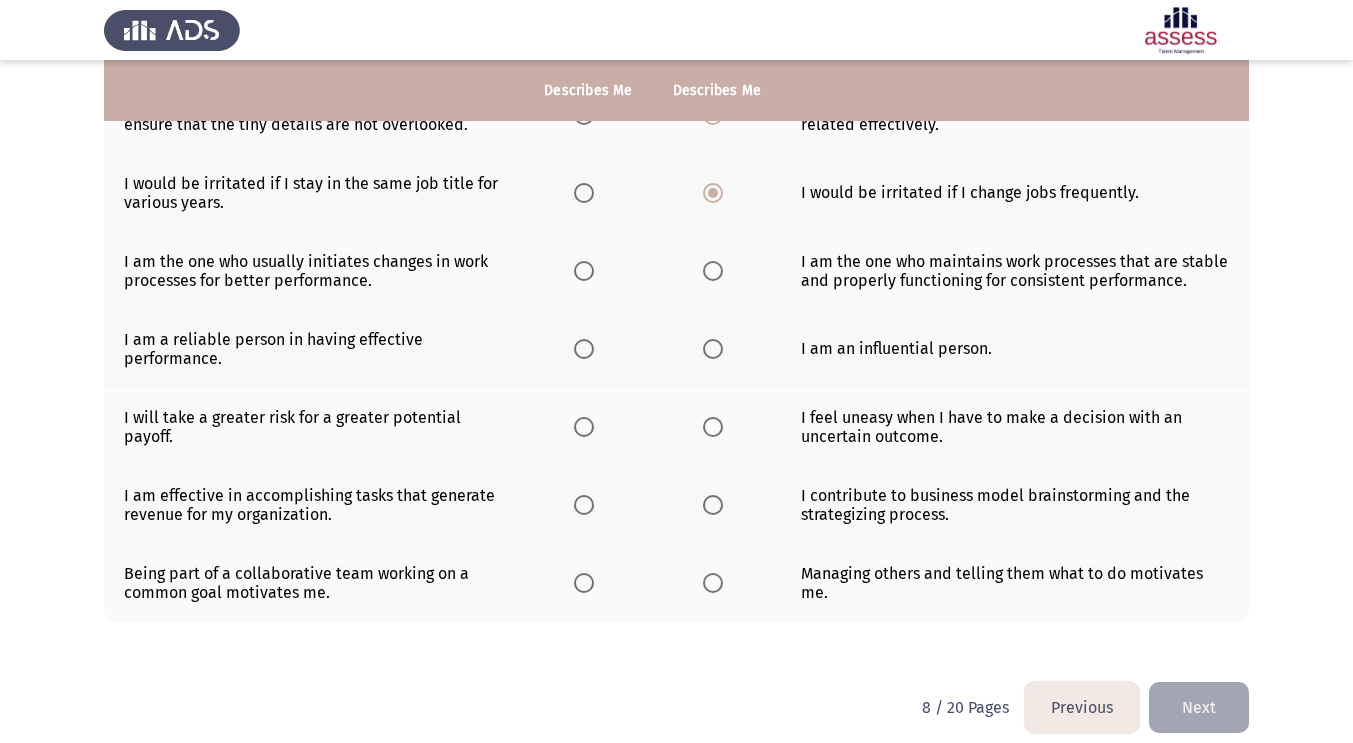 click at bounding box center (713, 271) 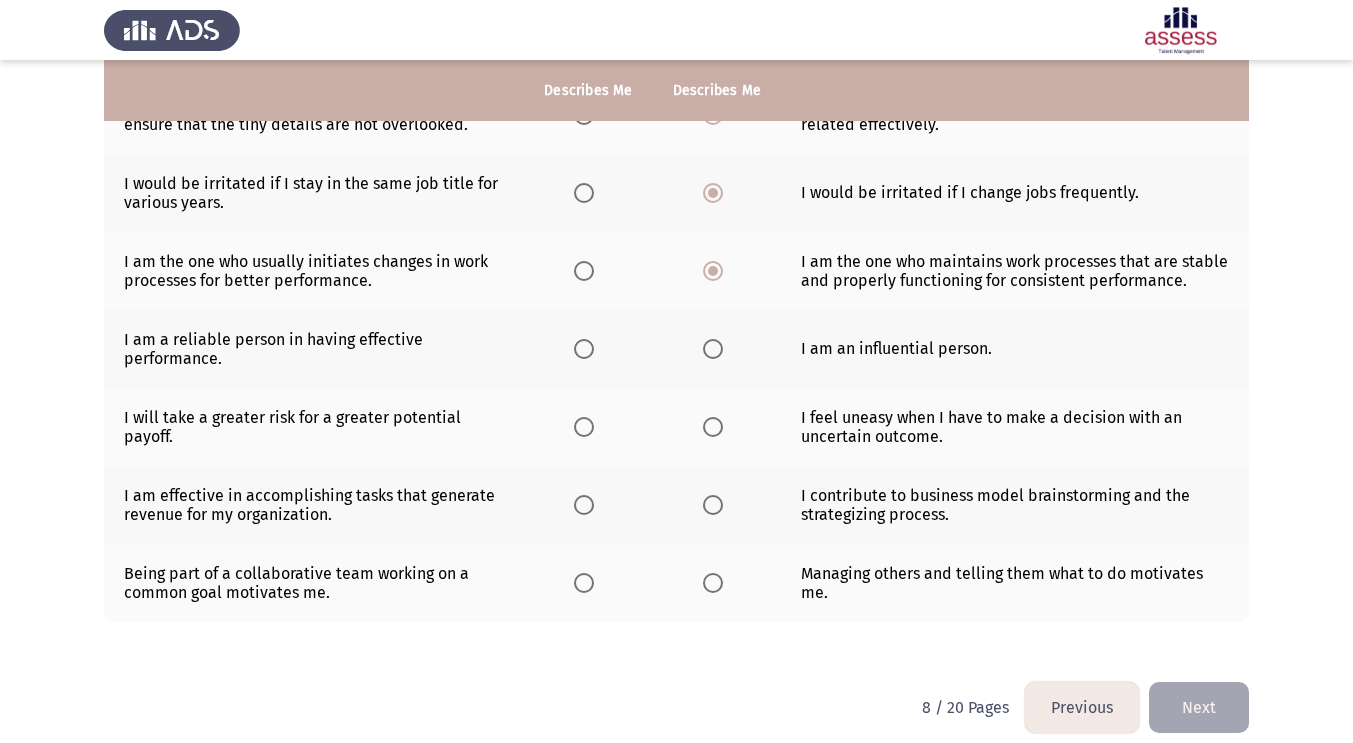 click at bounding box center (584, 349) 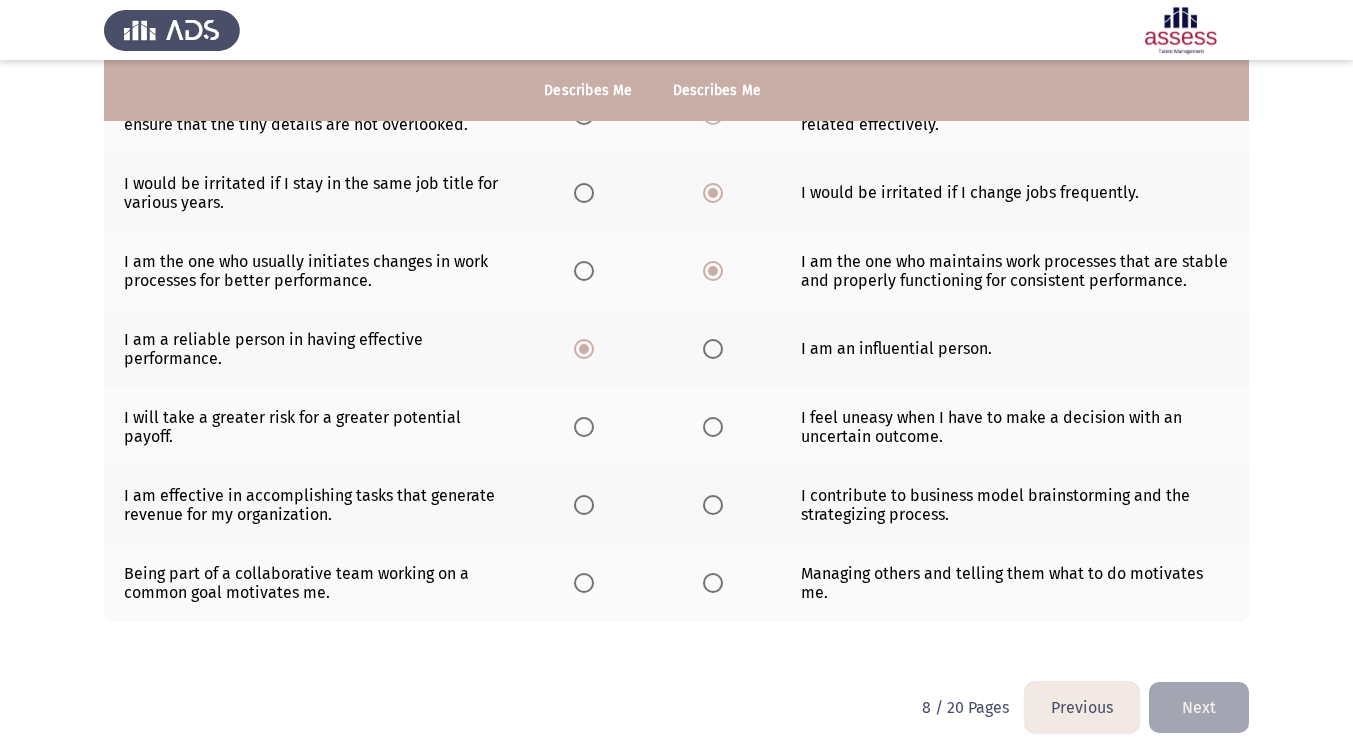 click at bounding box center (584, 427) 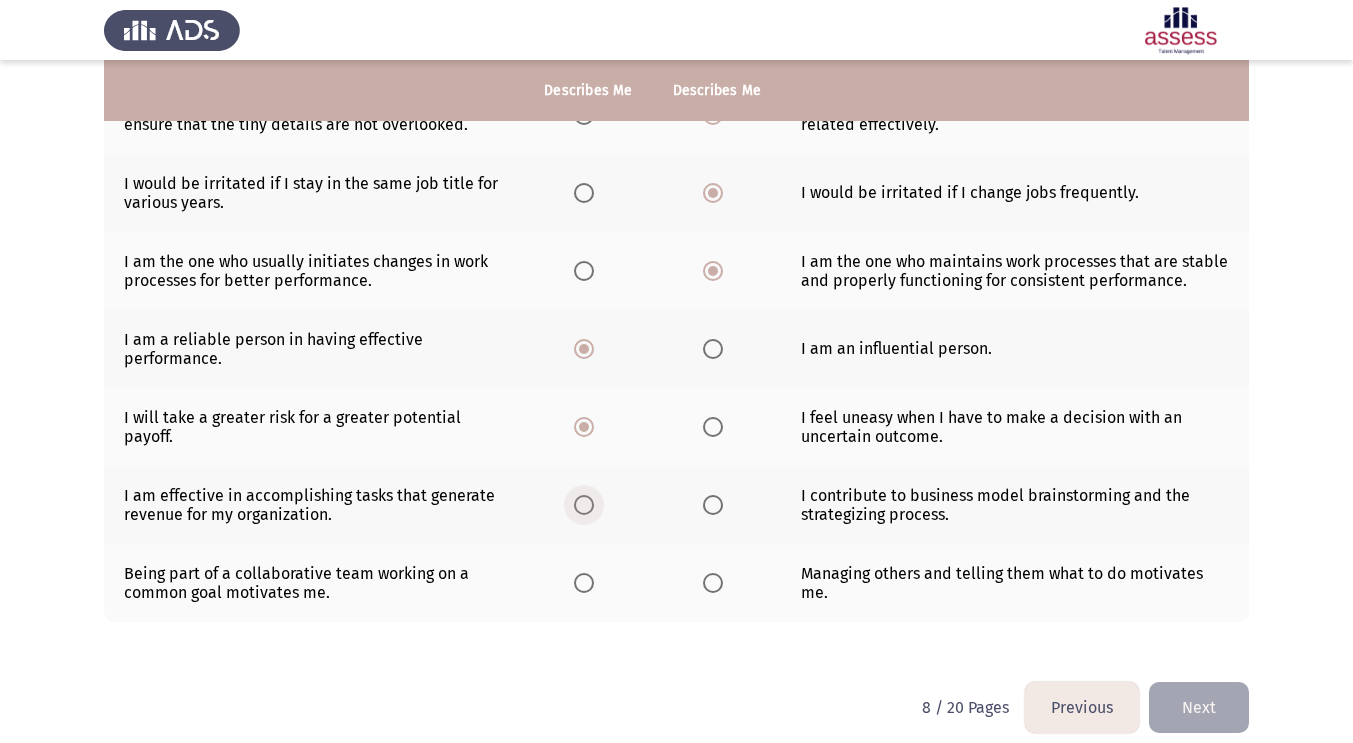 click at bounding box center [584, 505] 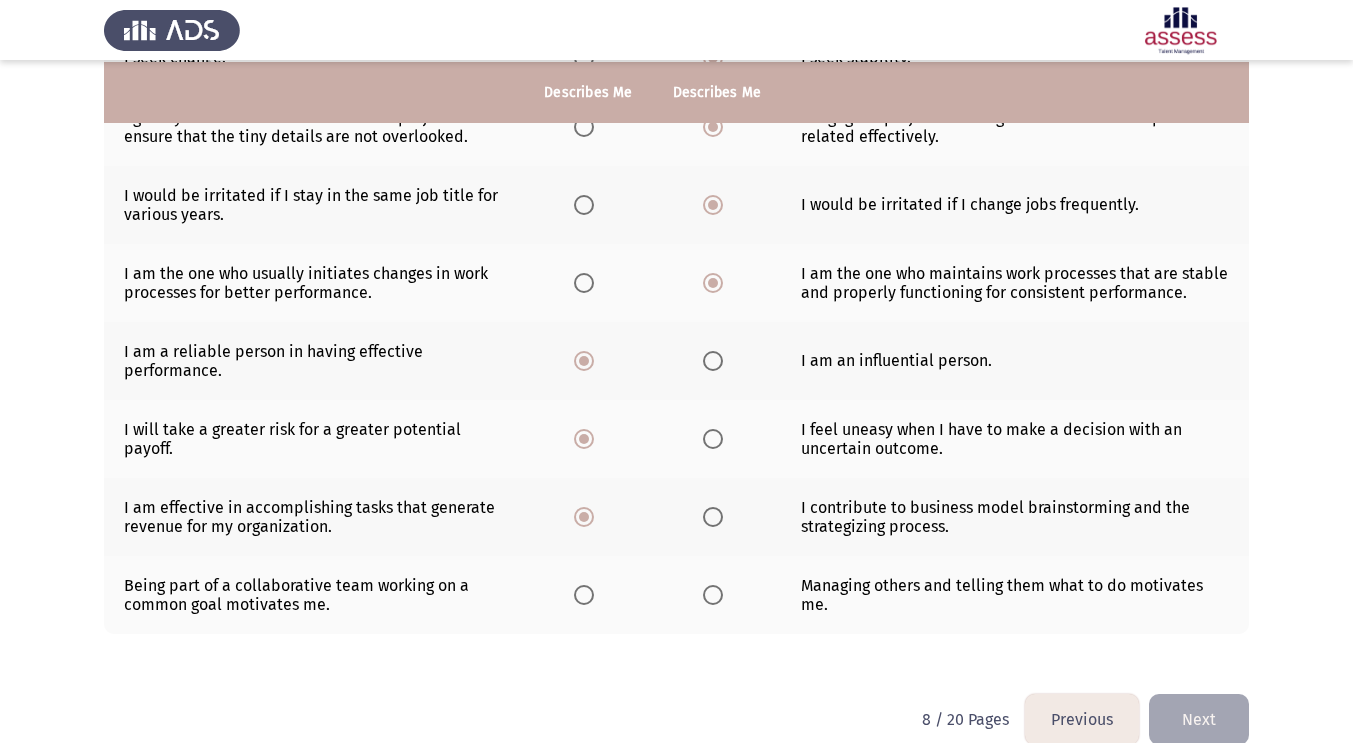 scroll, scrollTop: 478, scrollLeft: 0, axis: vertical 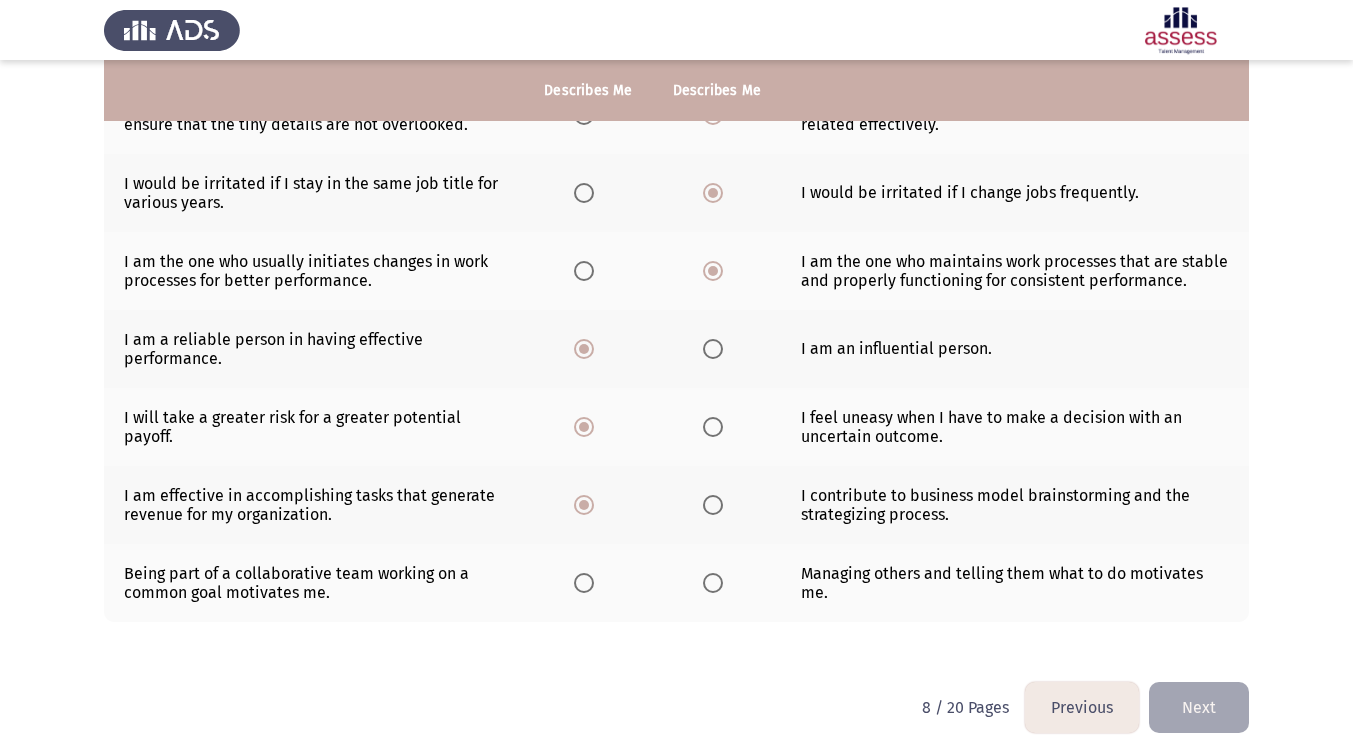 click at bounding box center [584, 583] 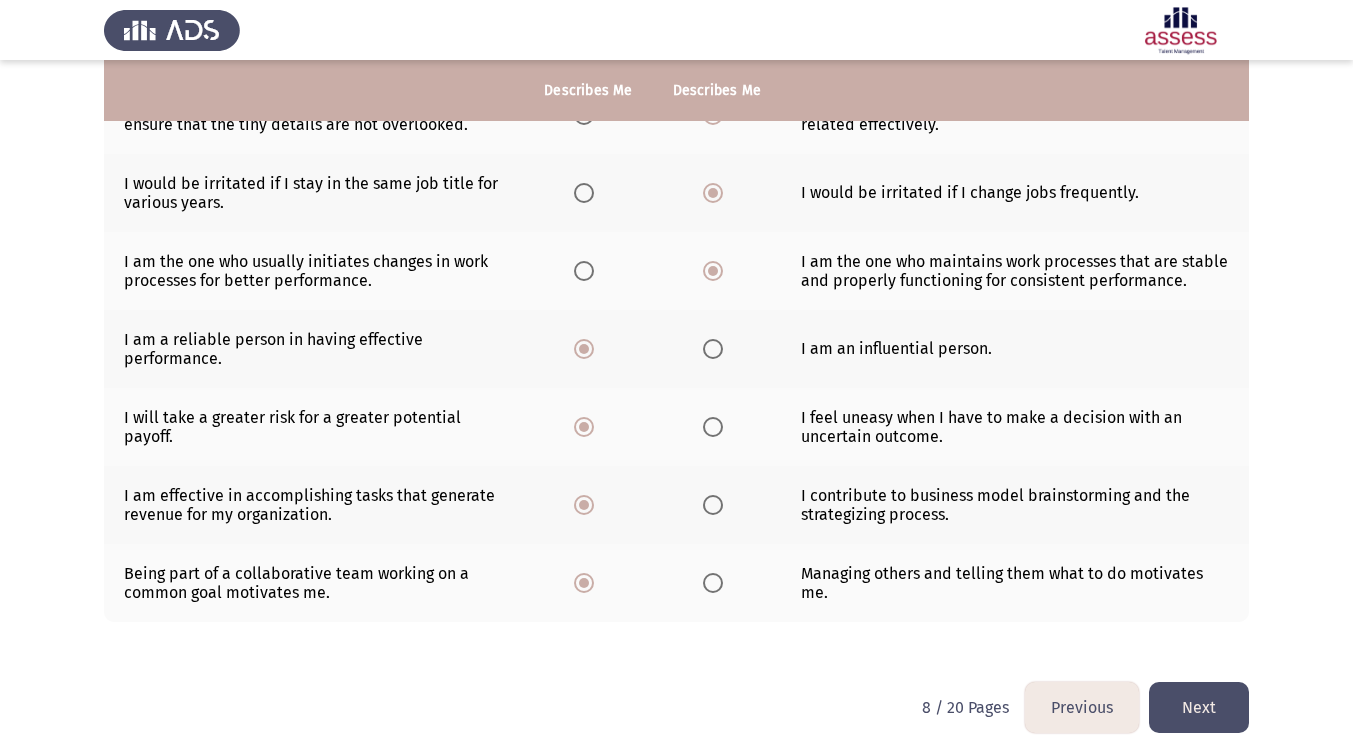 click on "Next" 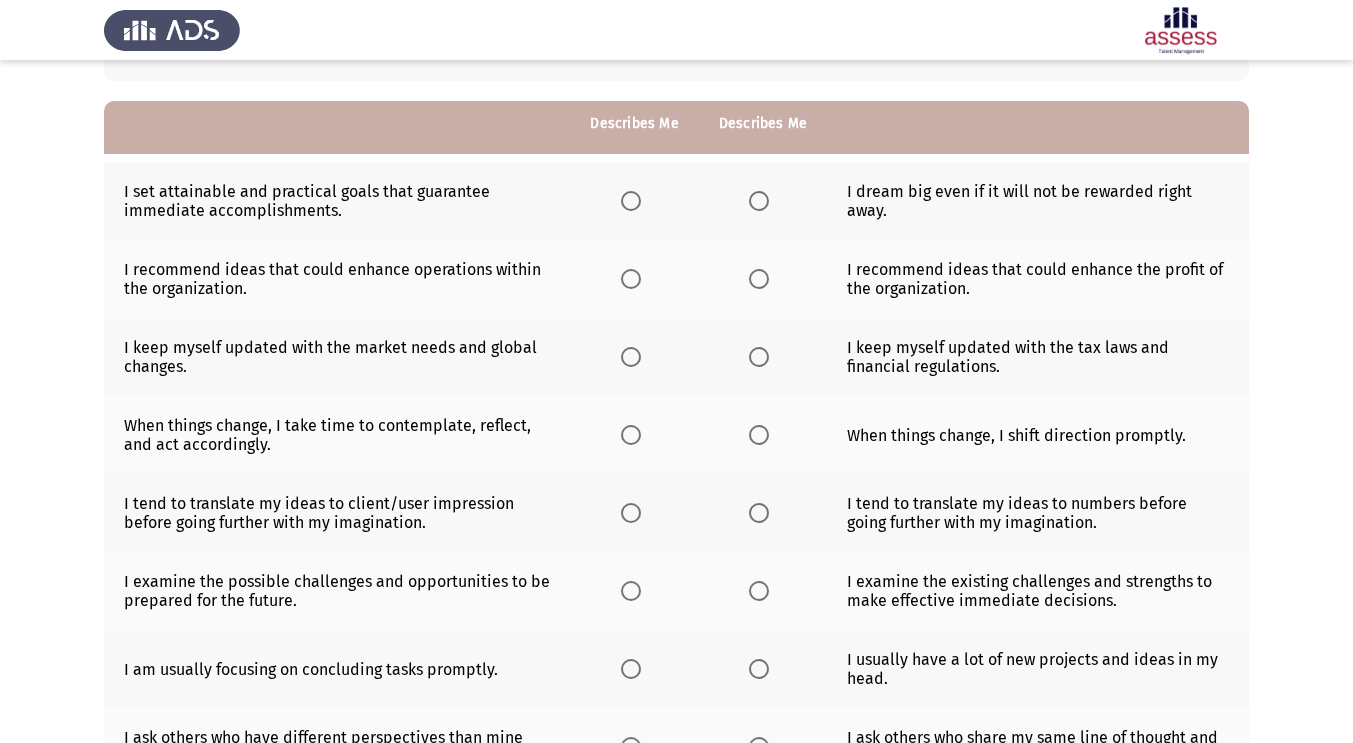 scroll, scrollTop: 155, scrollLeft: 0, axis: vertical 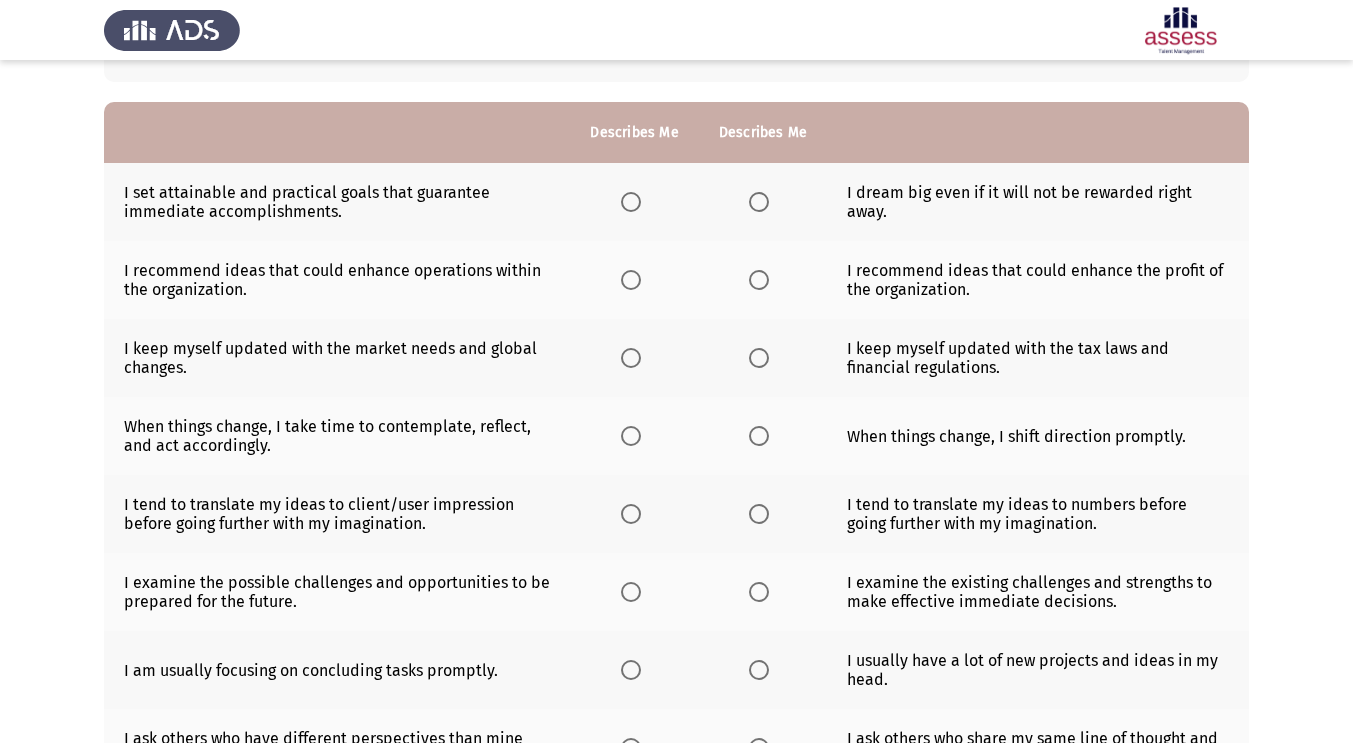 click at bounding box center [631, 202] 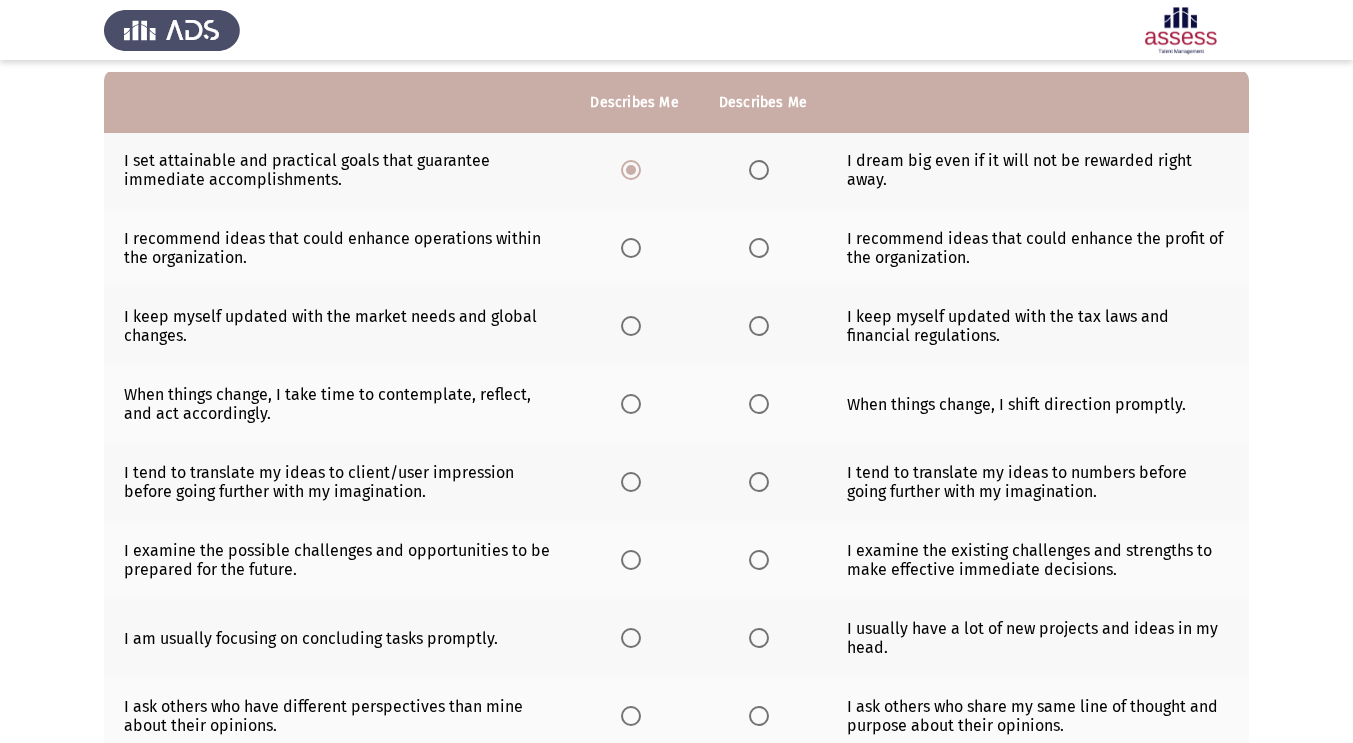 scroll, scrollTop: 183, scrollLeft: 0, axis: vertical 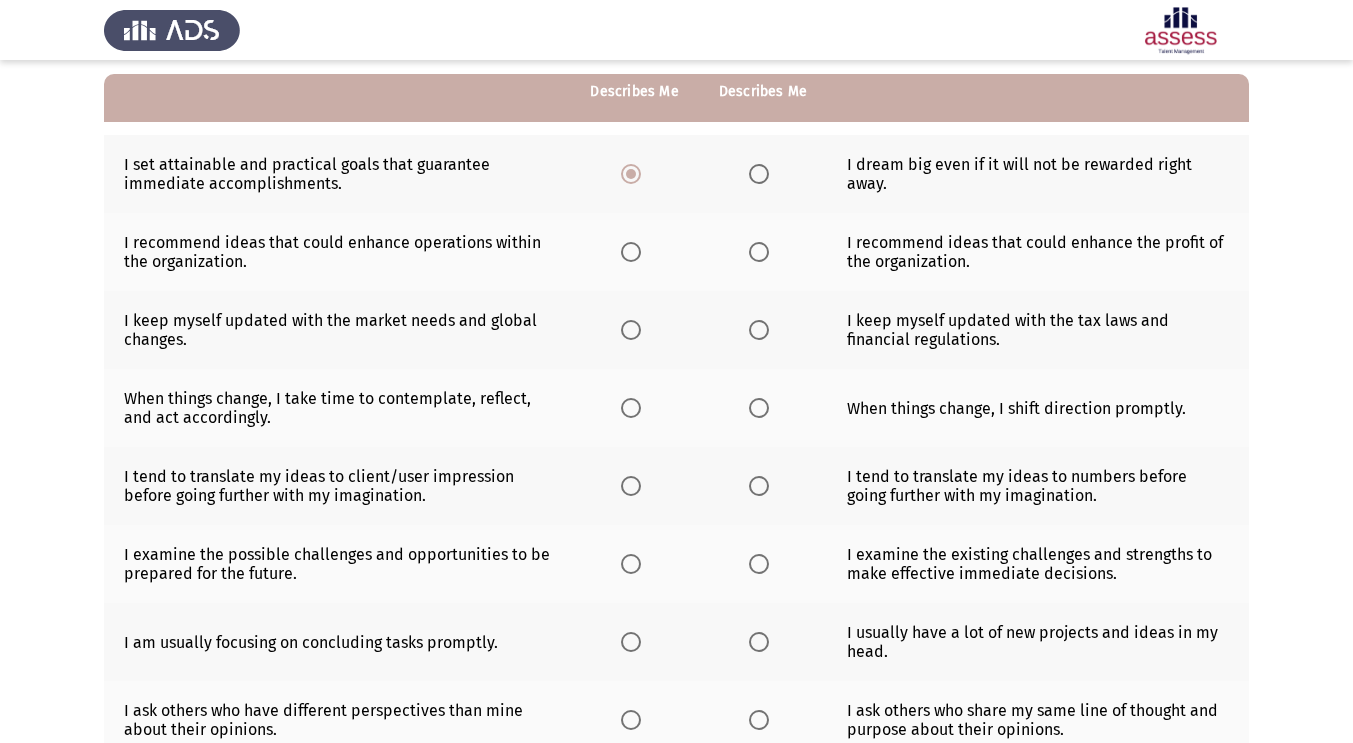 click at bounding box center [631, 252] 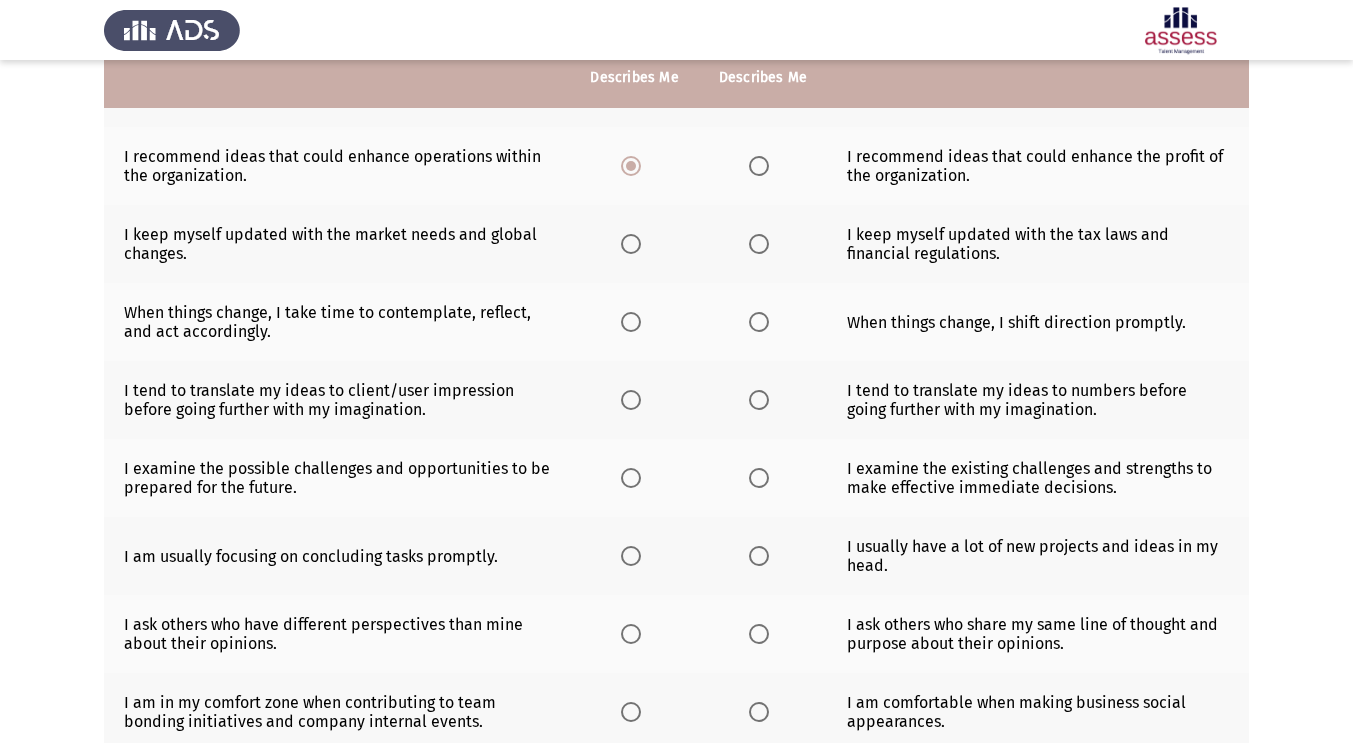 scroll, scrollTop: 256, scrollLeft: 0, axis: vertical 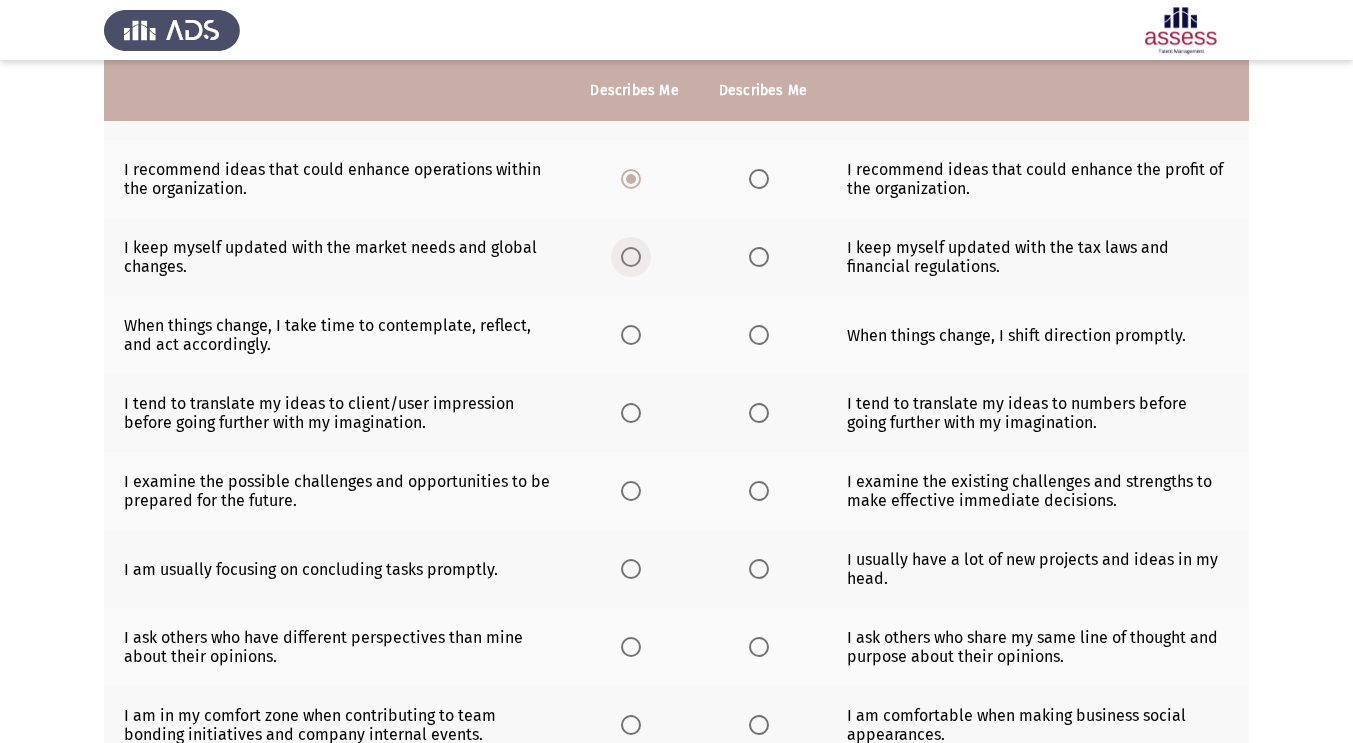 click at bounding box center (631, 257) 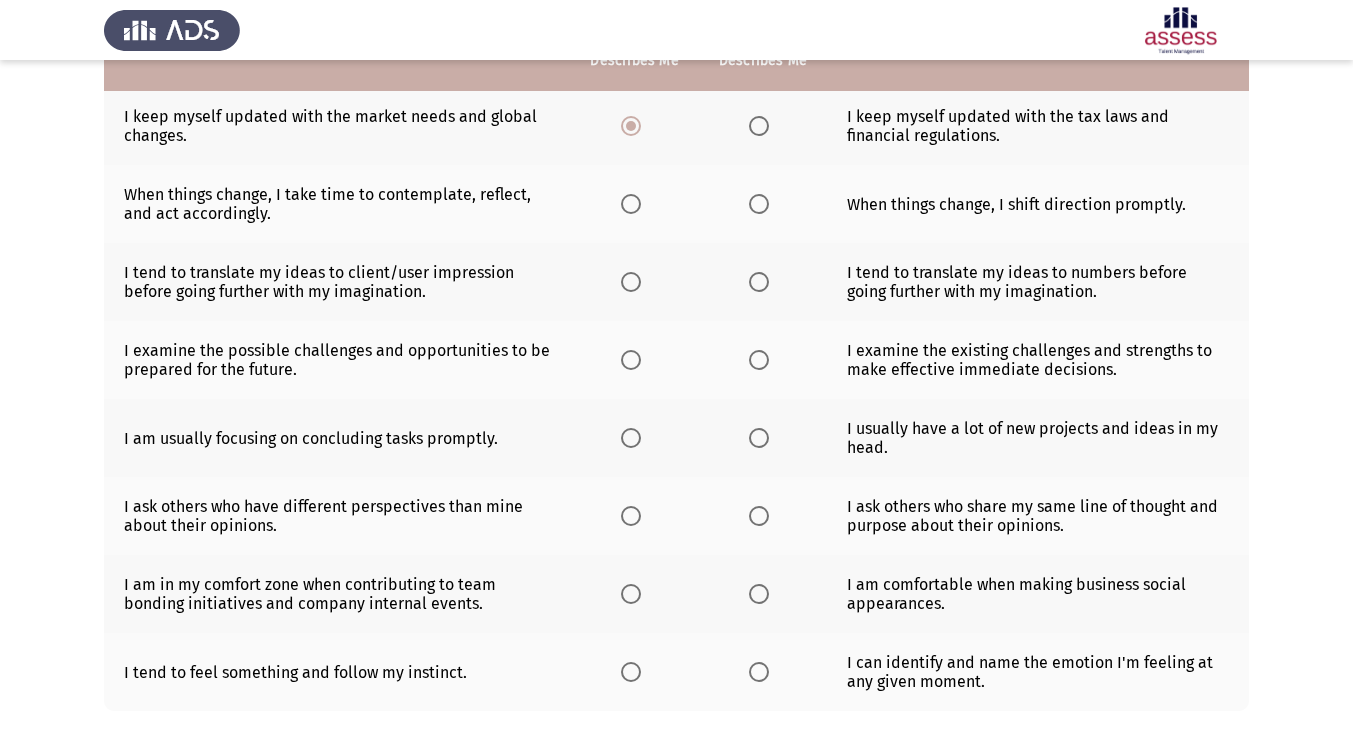scroll, scrollTop: 387, scrollLeft: 0, axis: vertical 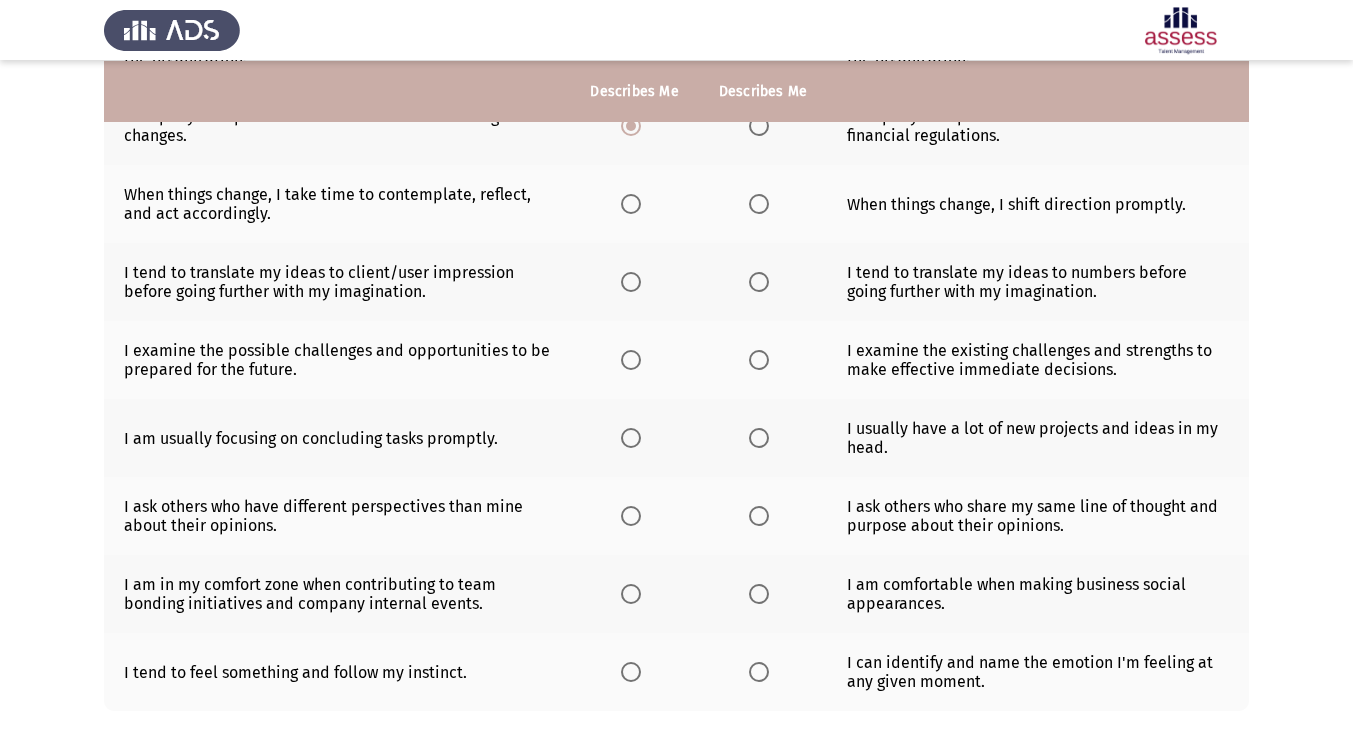 click at bounding box center [631, 204] 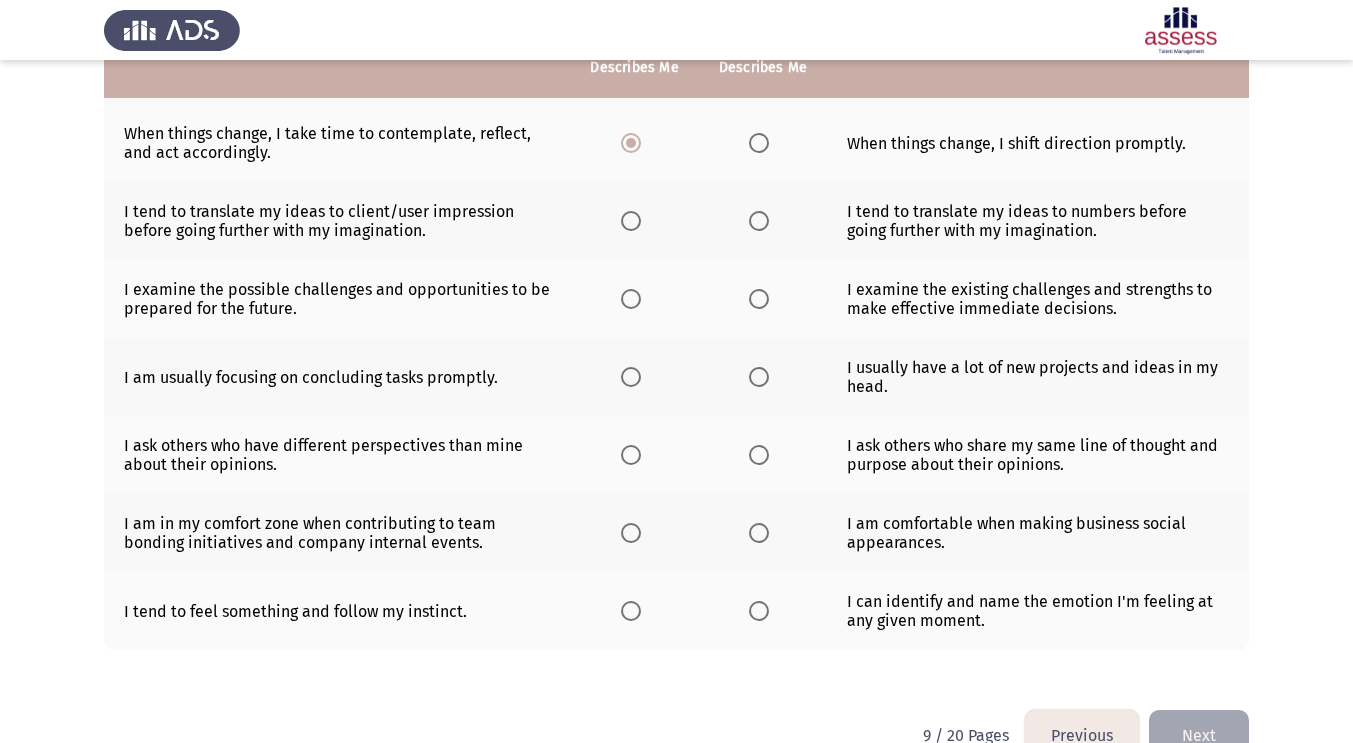 scroll, scrollTop: 464, scrollLeft: 0, axis: vertical 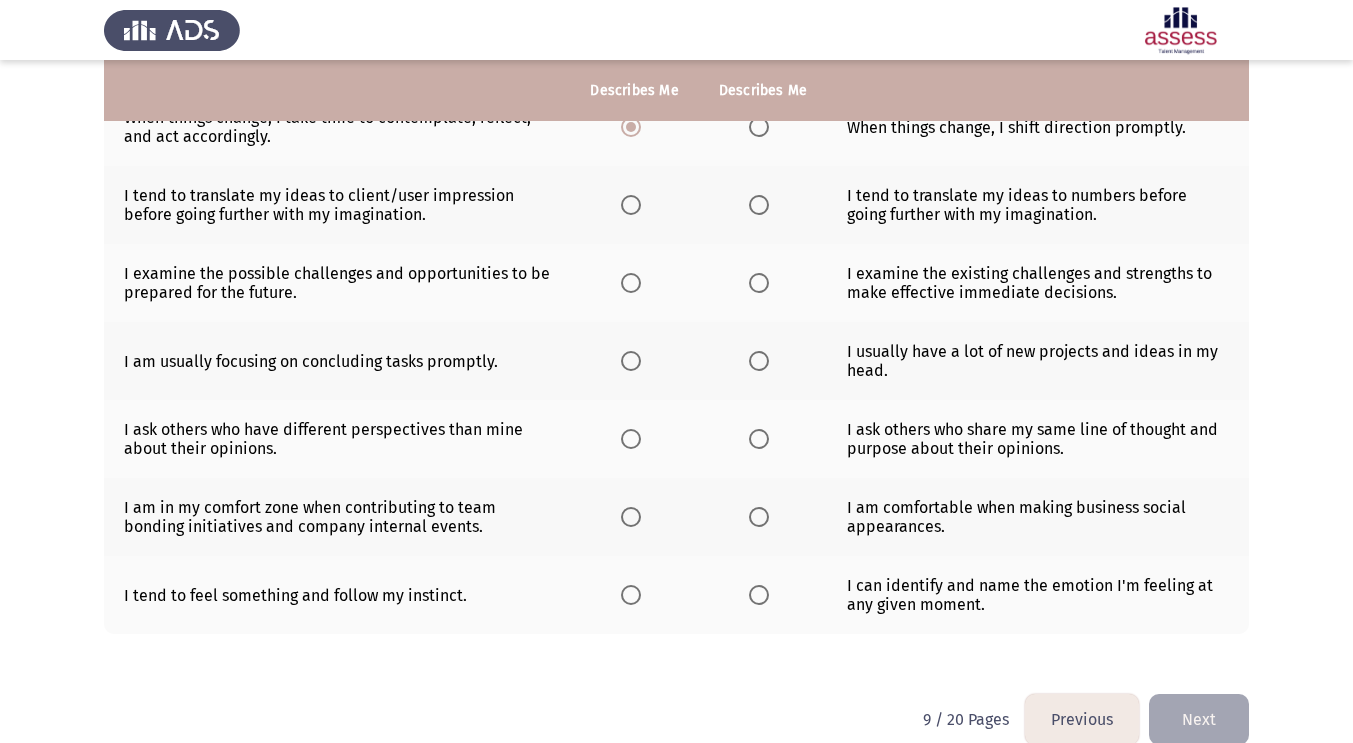 click at bounding box center [759, 205] 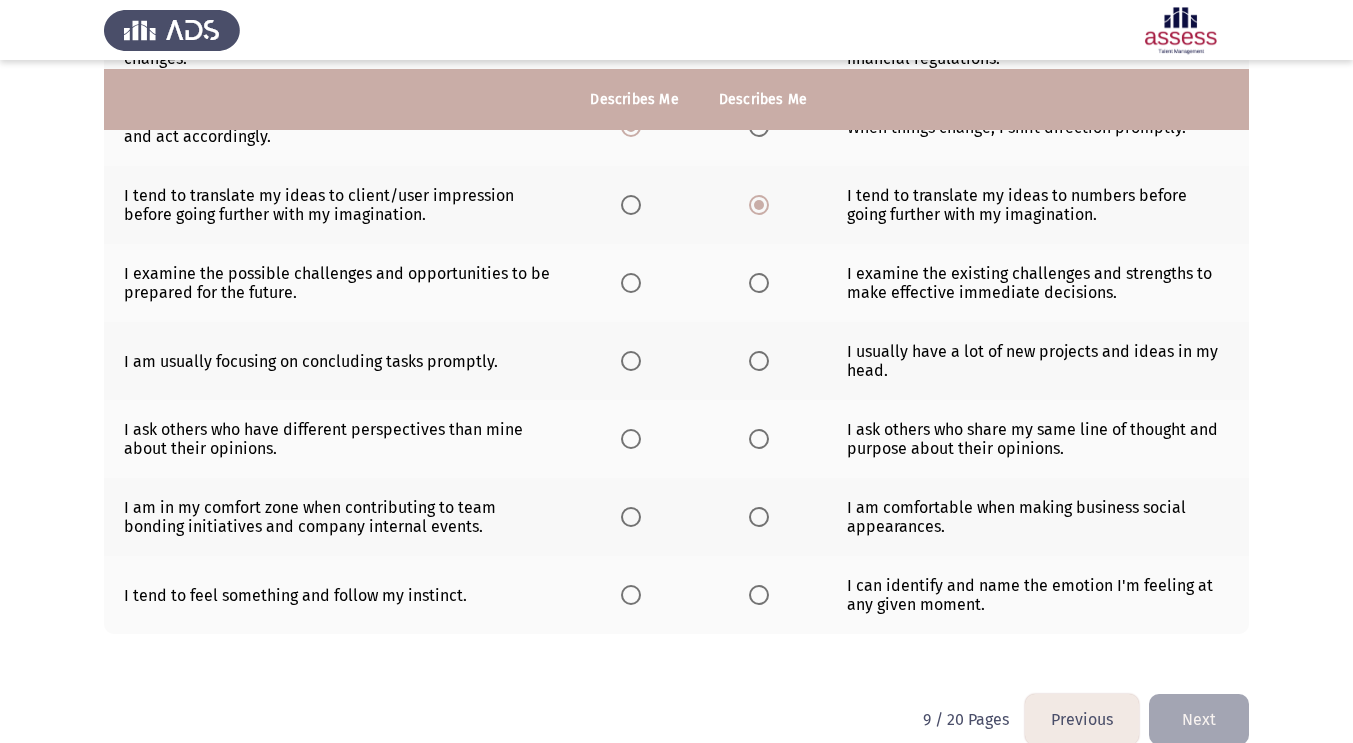 scroll, scrollTop: 495, scrollLeft: 0, axis: vertical 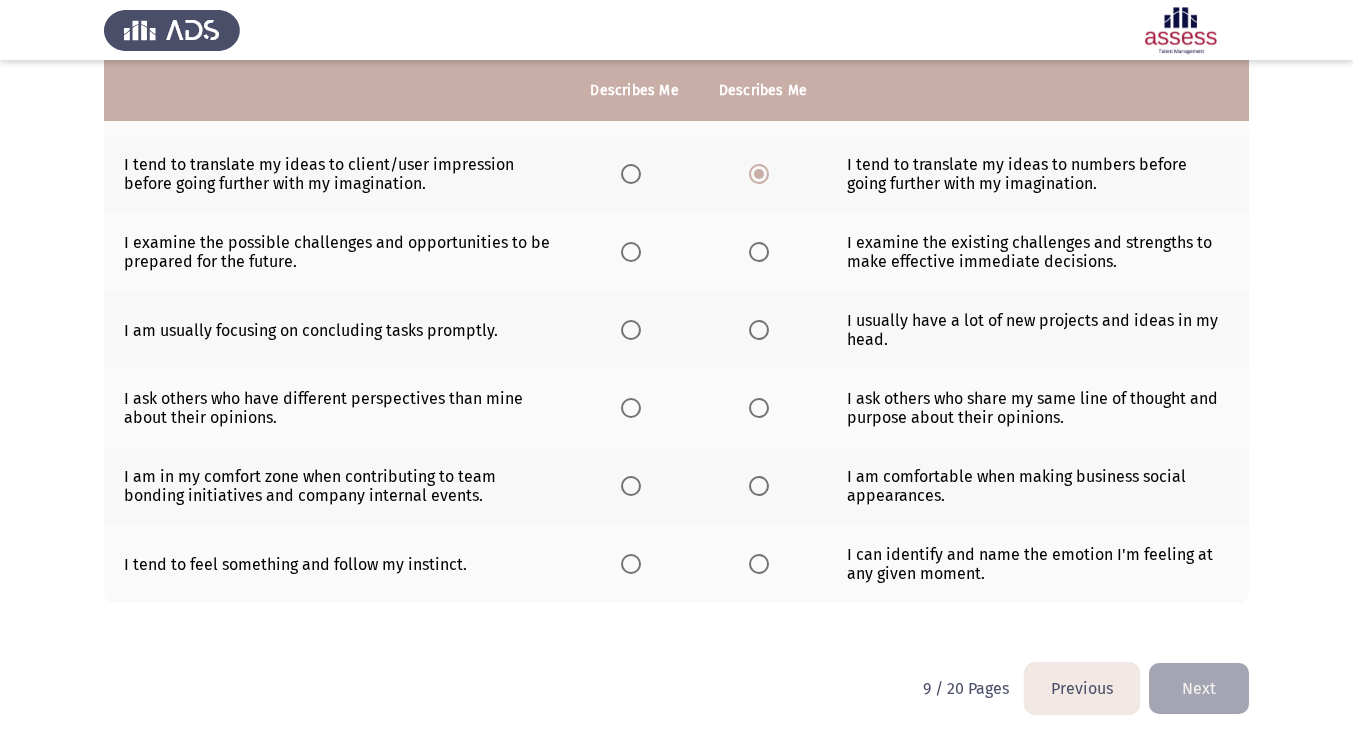 click at bounding box center [631, 252] 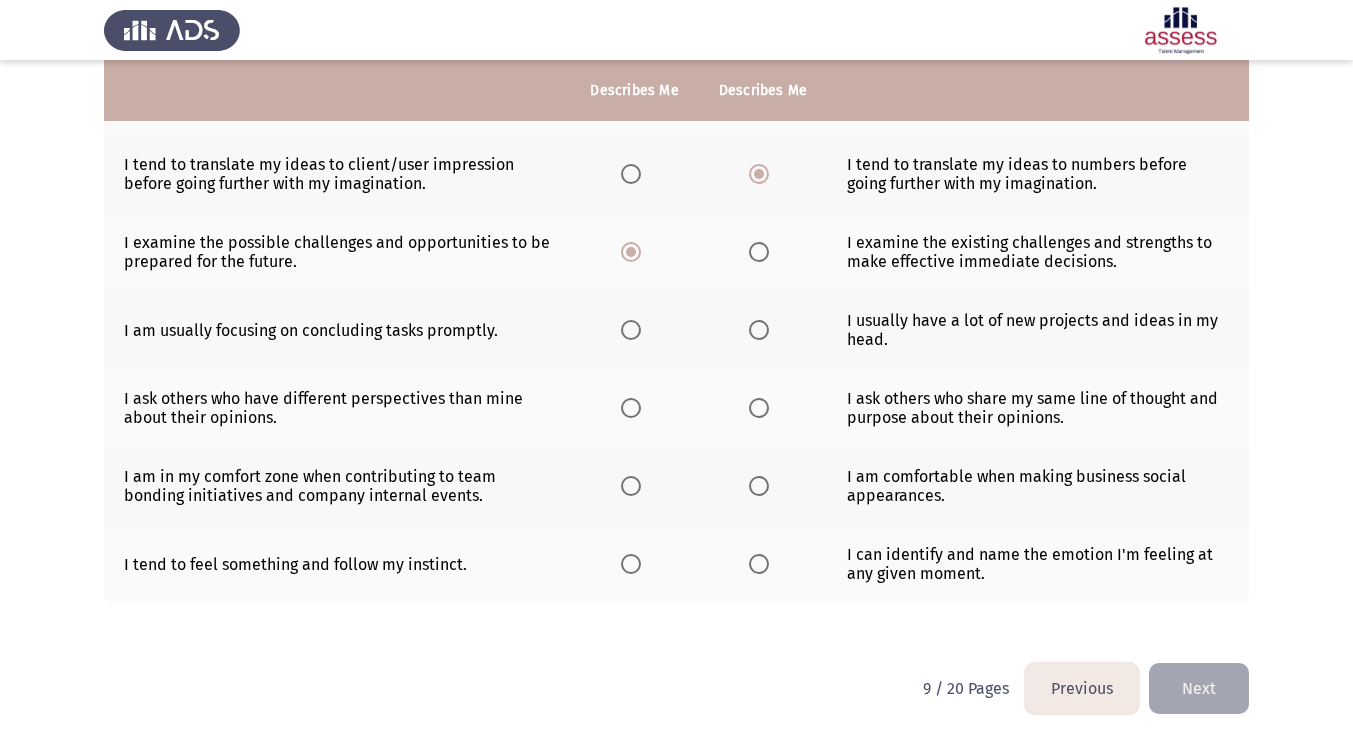 click at bounding box center [631, 330] 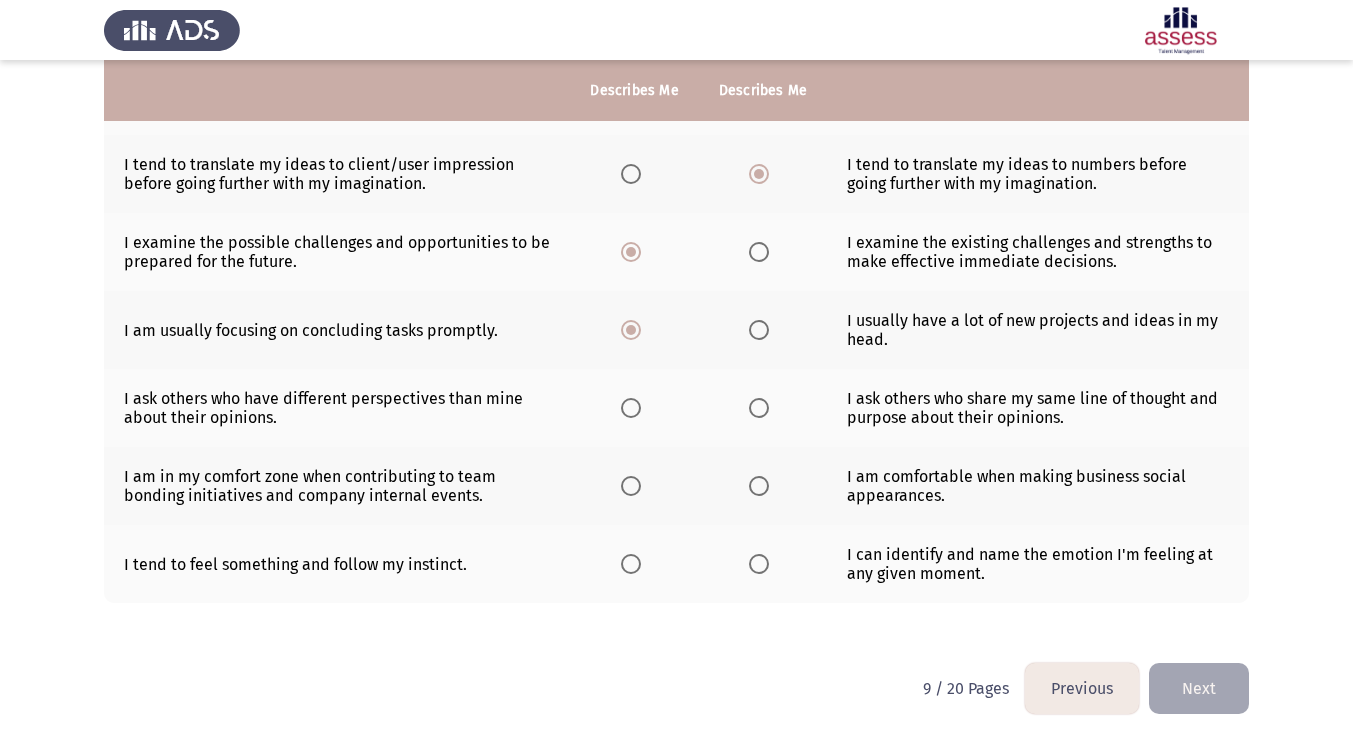click 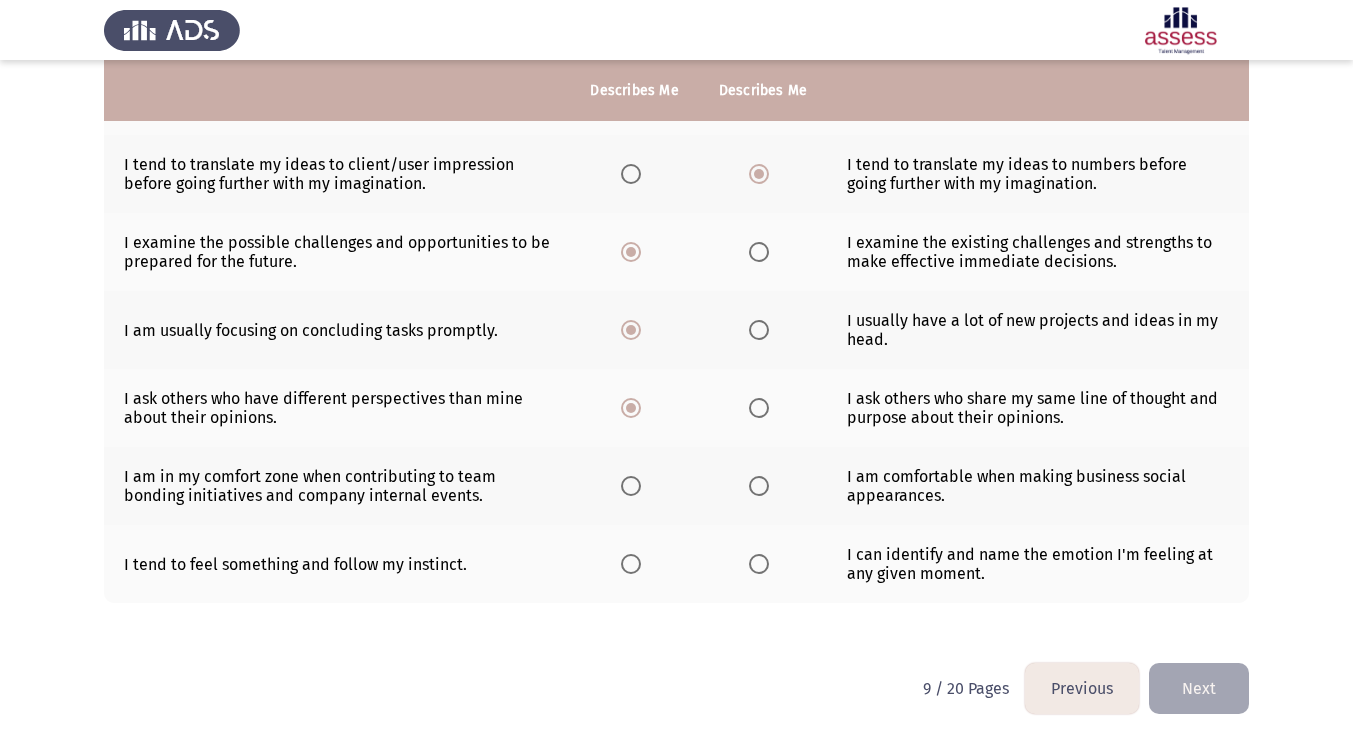 click at bounding box center (631, 486) 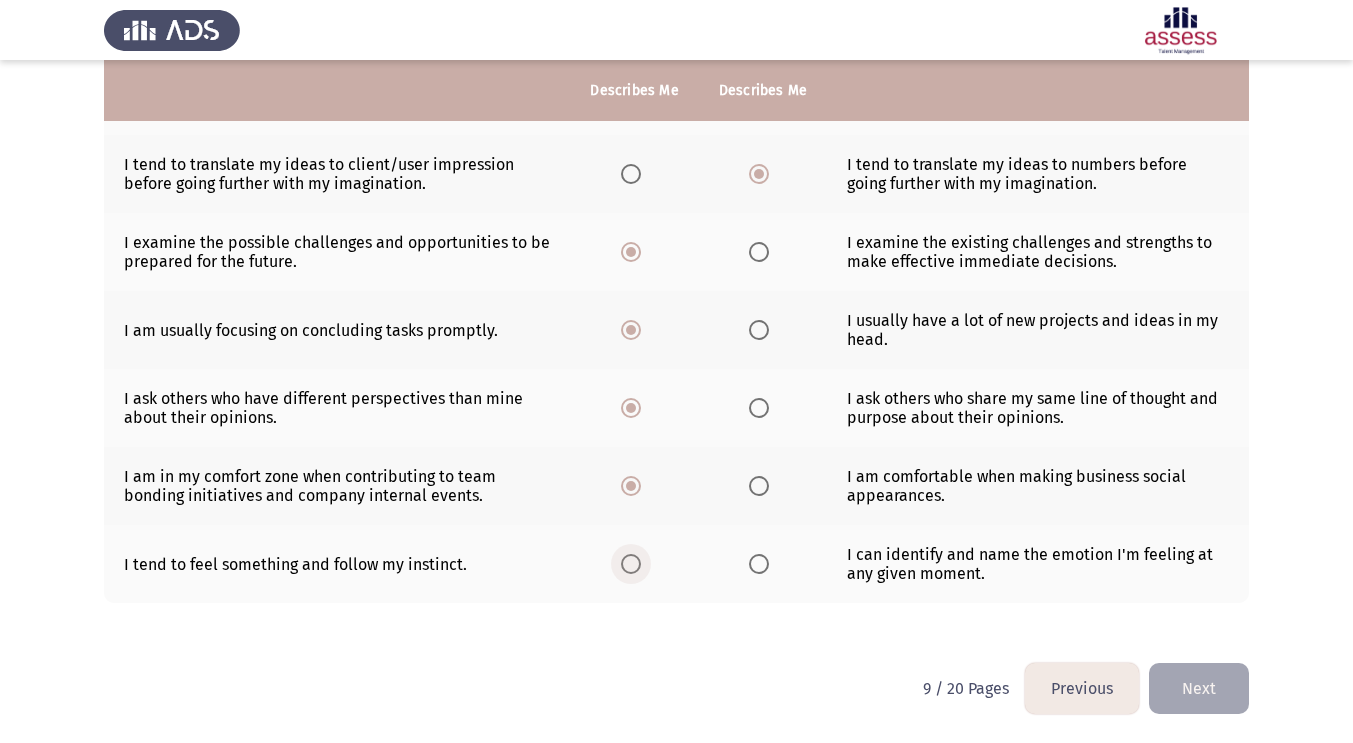 click at bounding box center [635, 564] 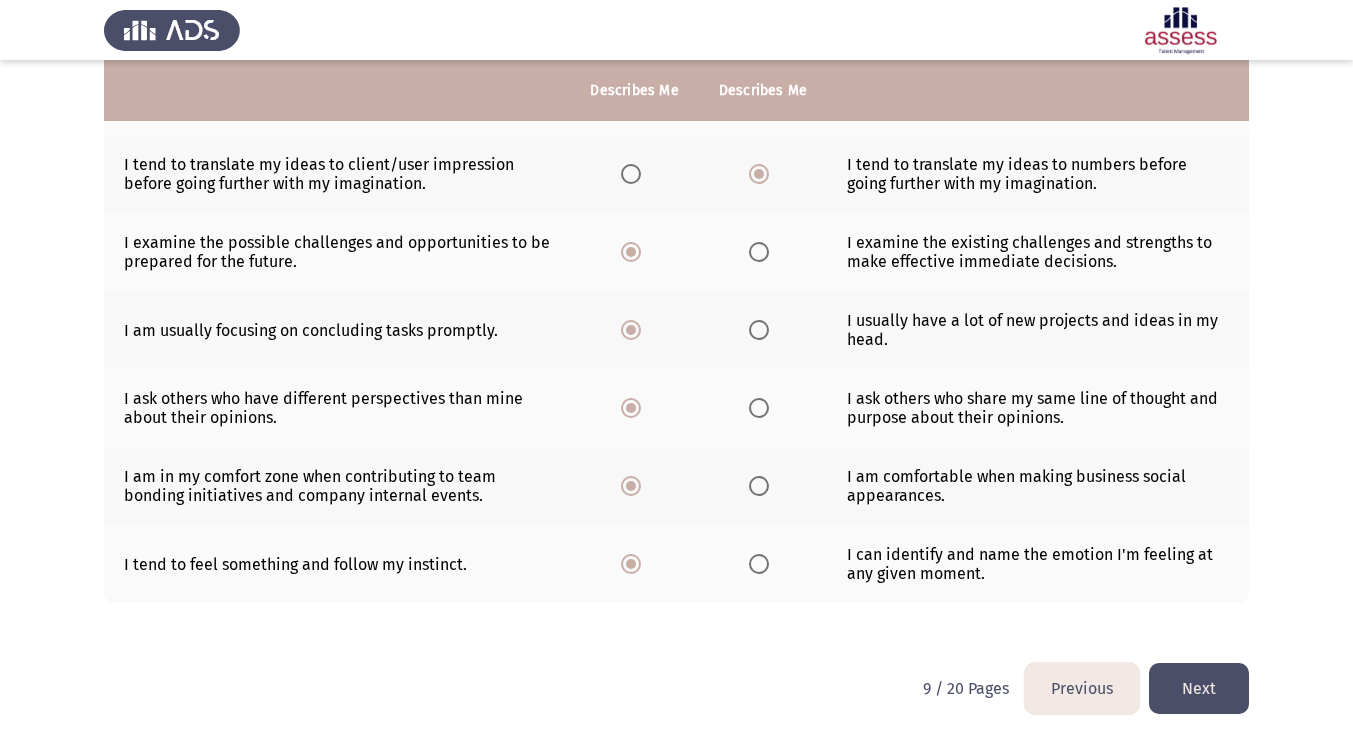 click on "Next" 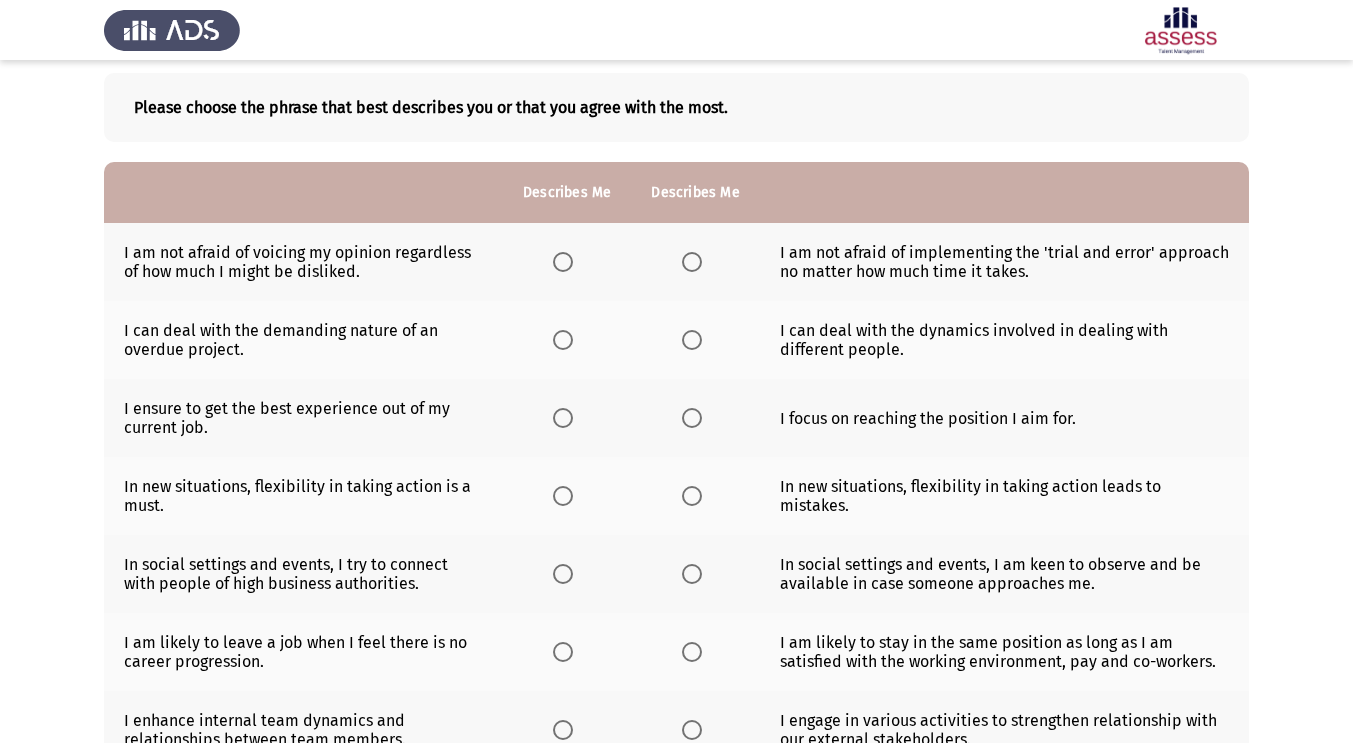 scroll, scrollTop: 96, scrollLeft: 0, axis: vertical 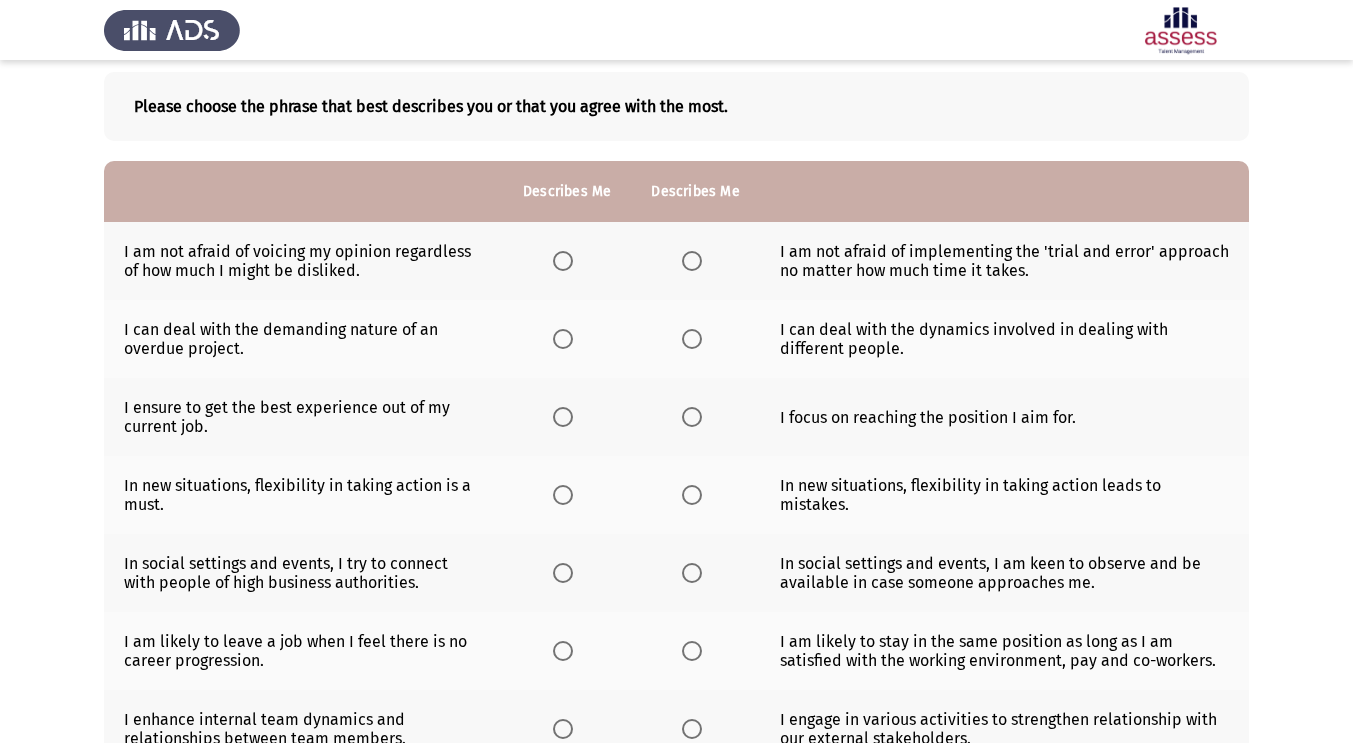 click at bounding box center (563, 261) 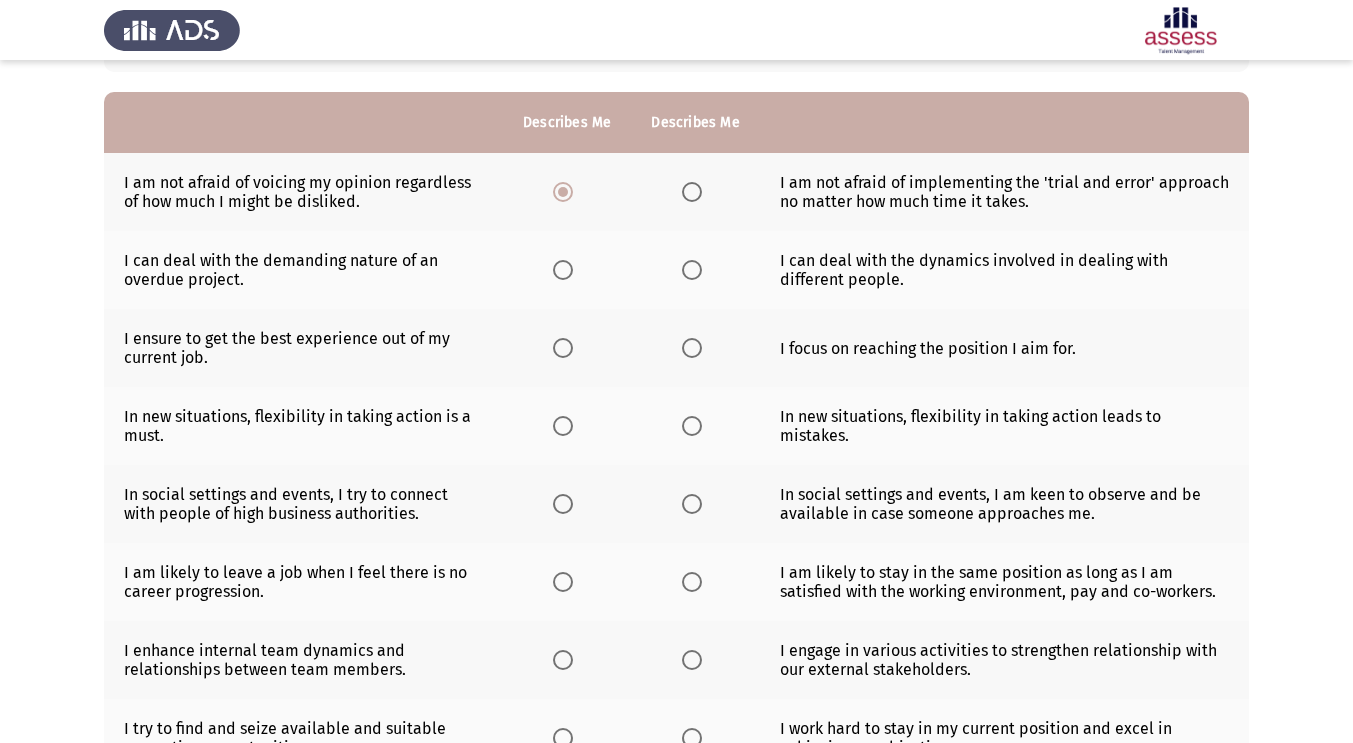 scroll, scrollTop: 173, scrollLeft: 0, axis: vertical 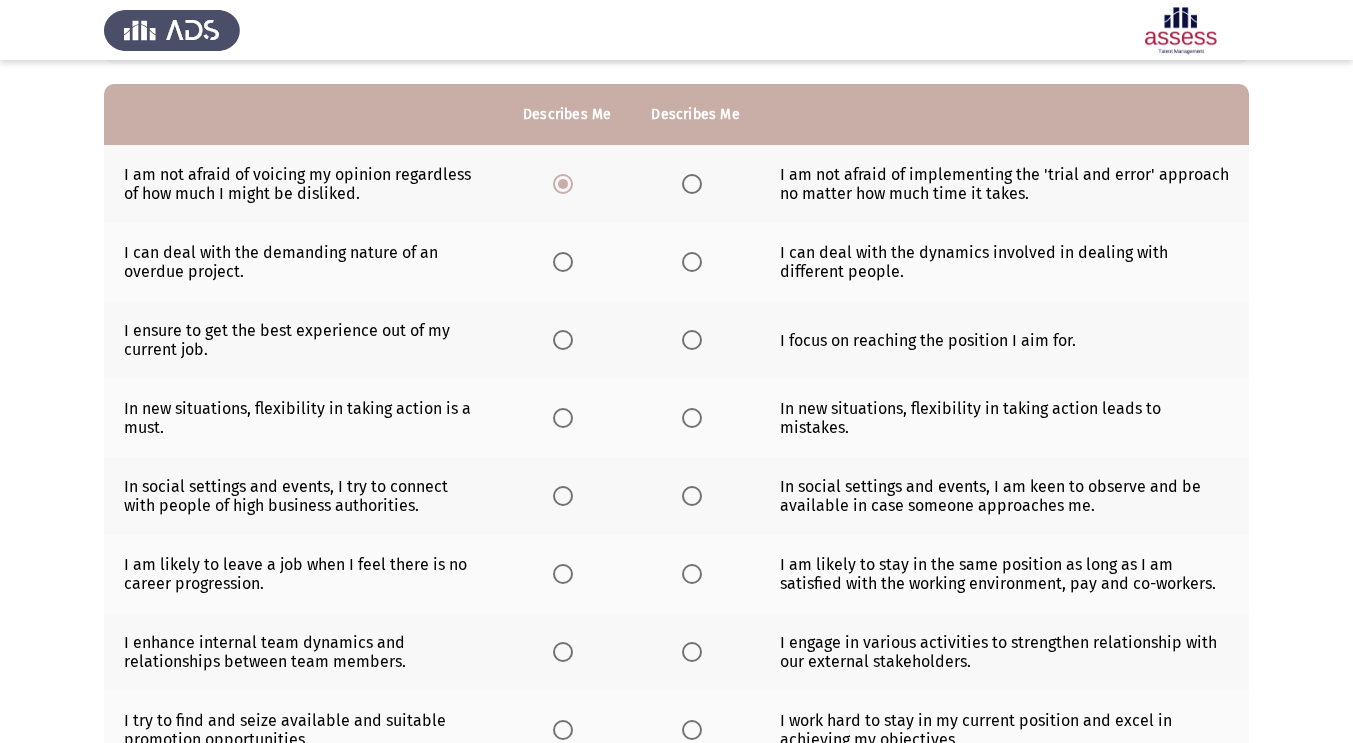 click at bounding box center (696, 262) 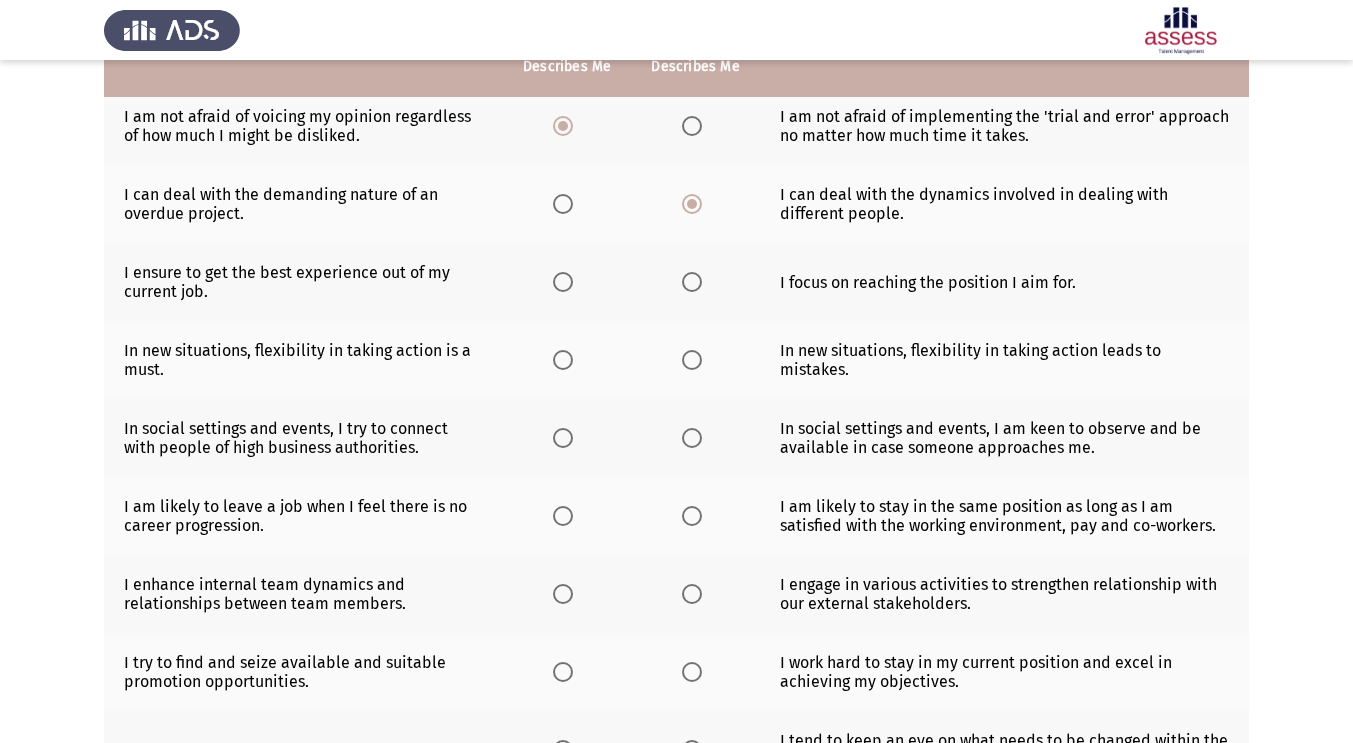 scroll, scrollTop: 259, scrollLeft: 0, axis: vertical 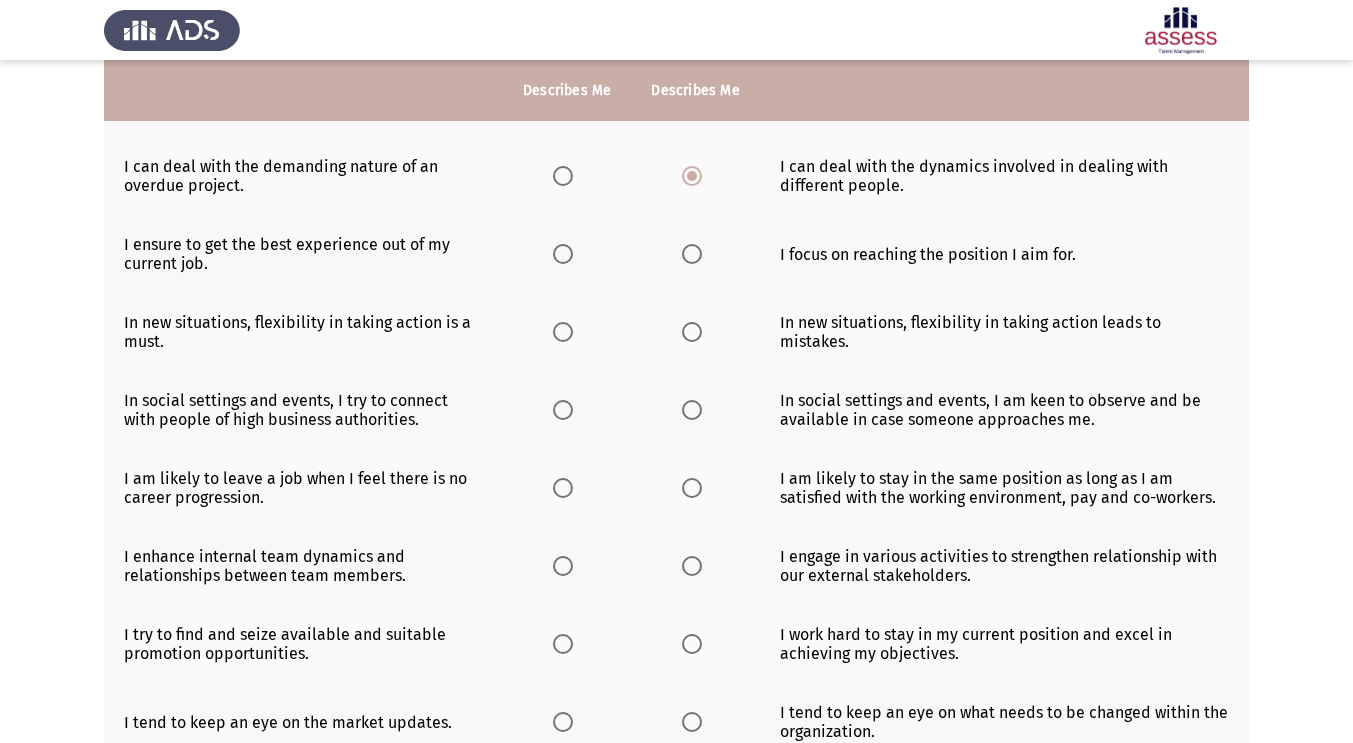click at bounding box center [563, 254] 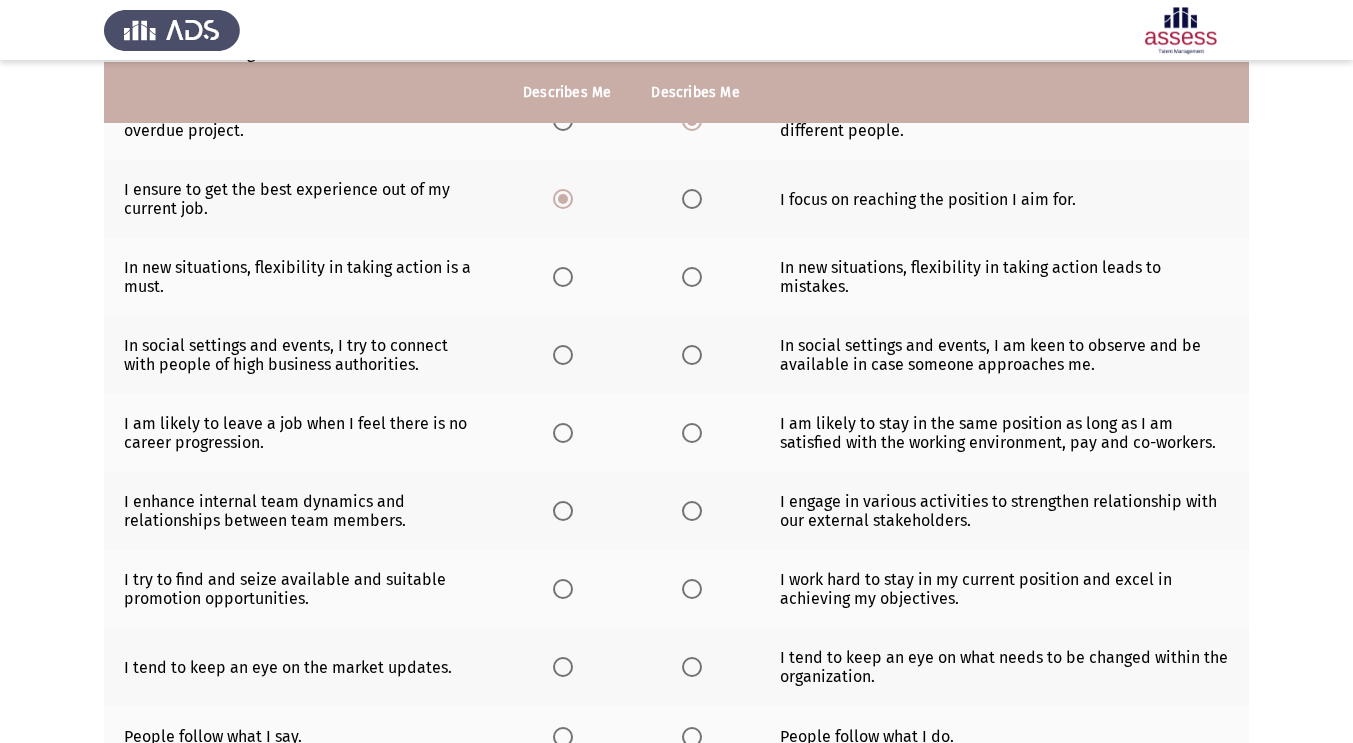 scroll, scrollTop: 316, scrollLeft: 0, axis: vertical 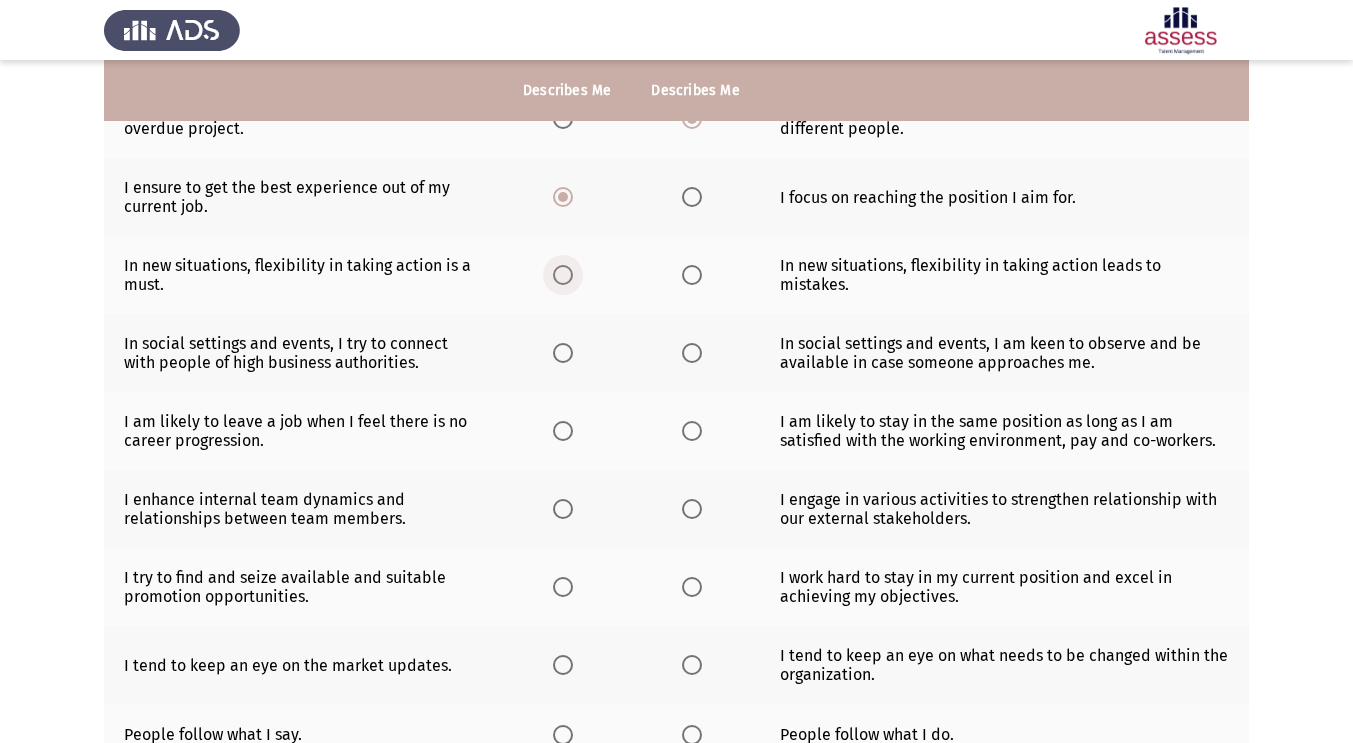 click at bounding box center [563, 275] 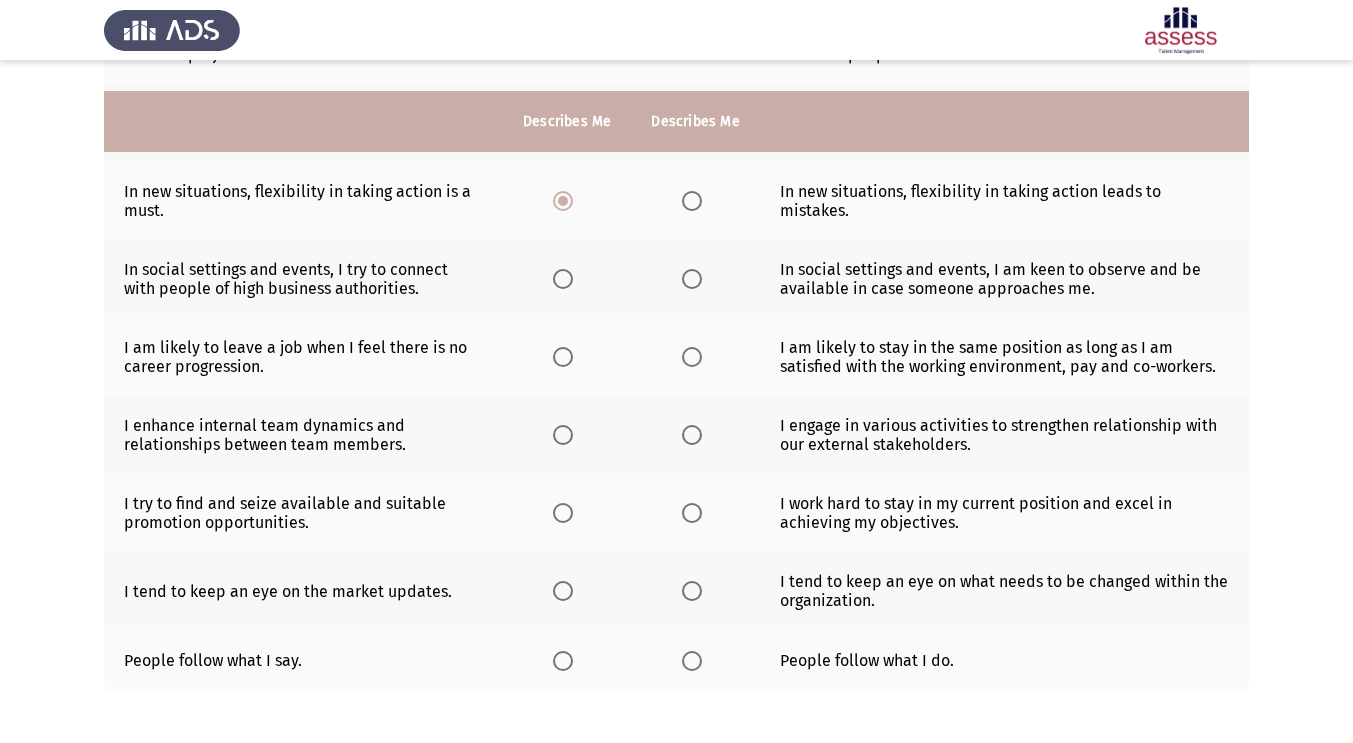 scroll, scrollTop: 427, scrollLeft: 0, axis: vertical 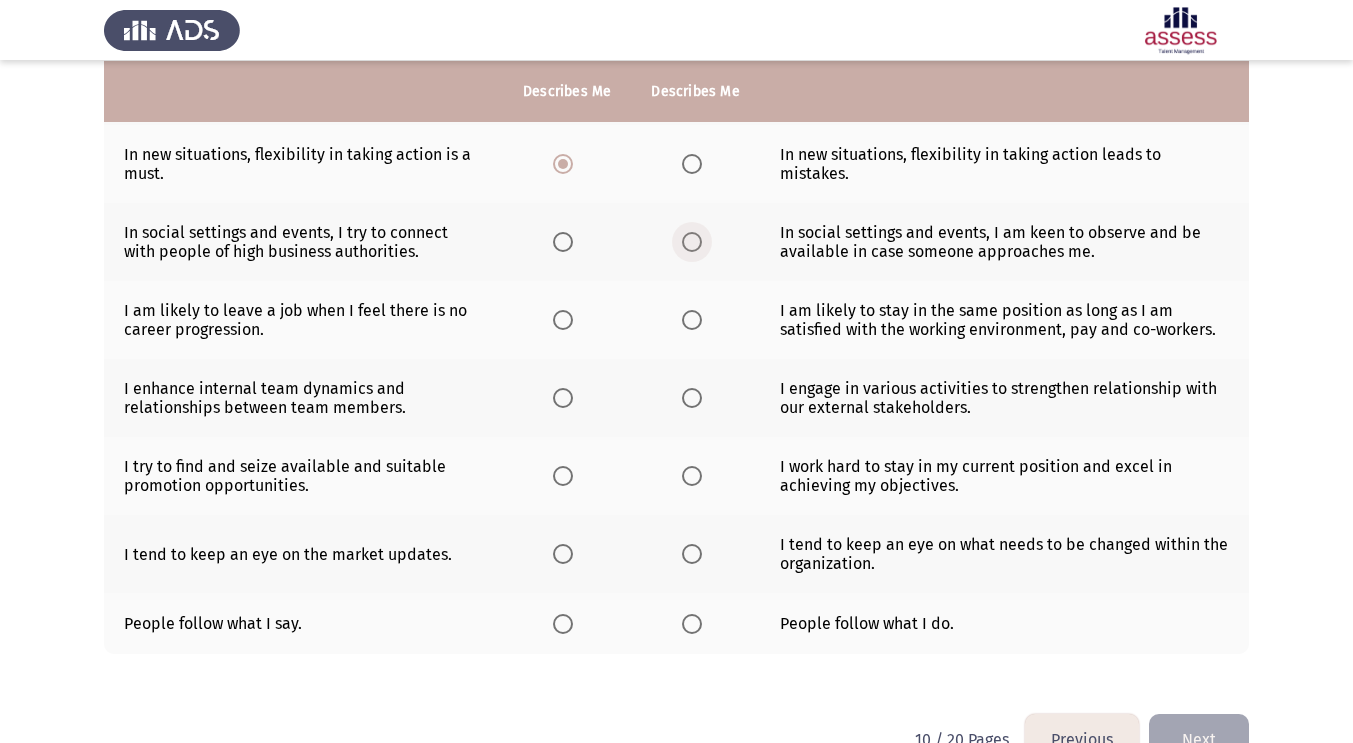 click at bounding box center (692, 242) 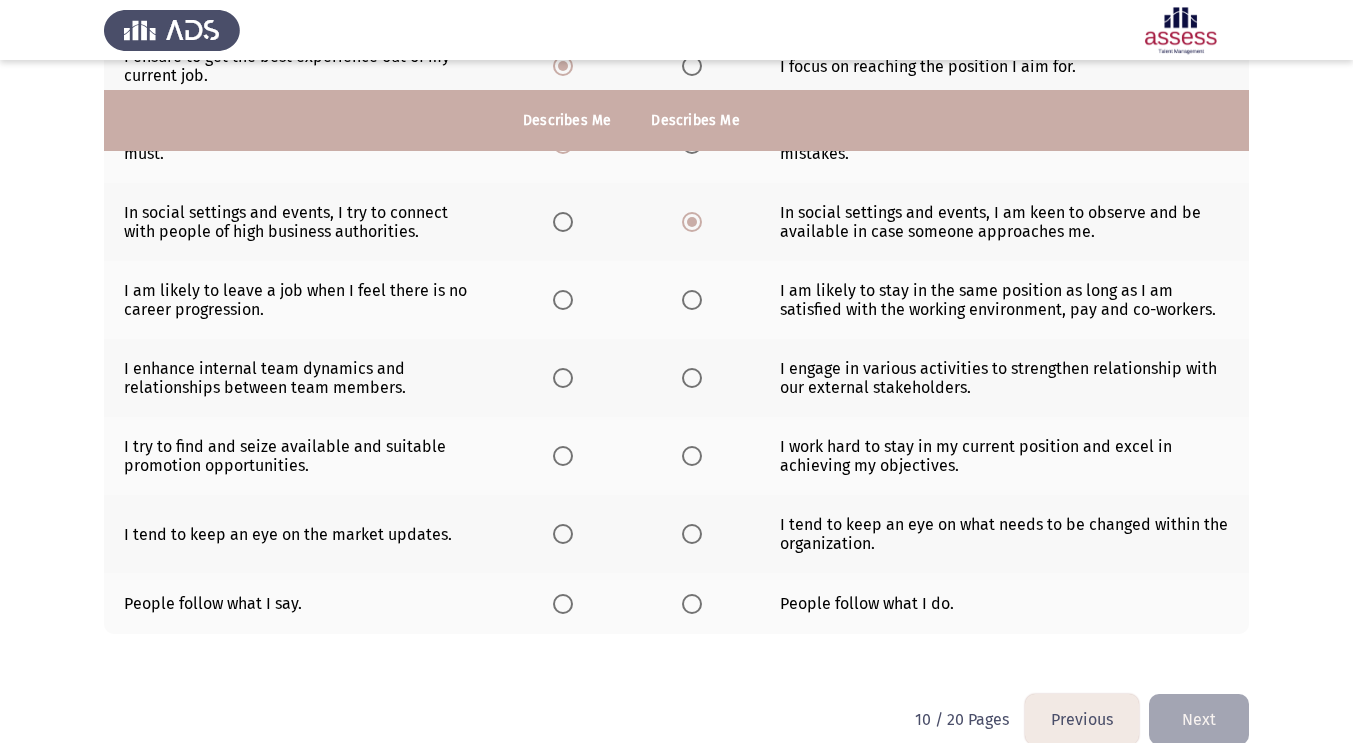 scroll, scrollTop: 478, scrollLeft: 0, axis: vertical 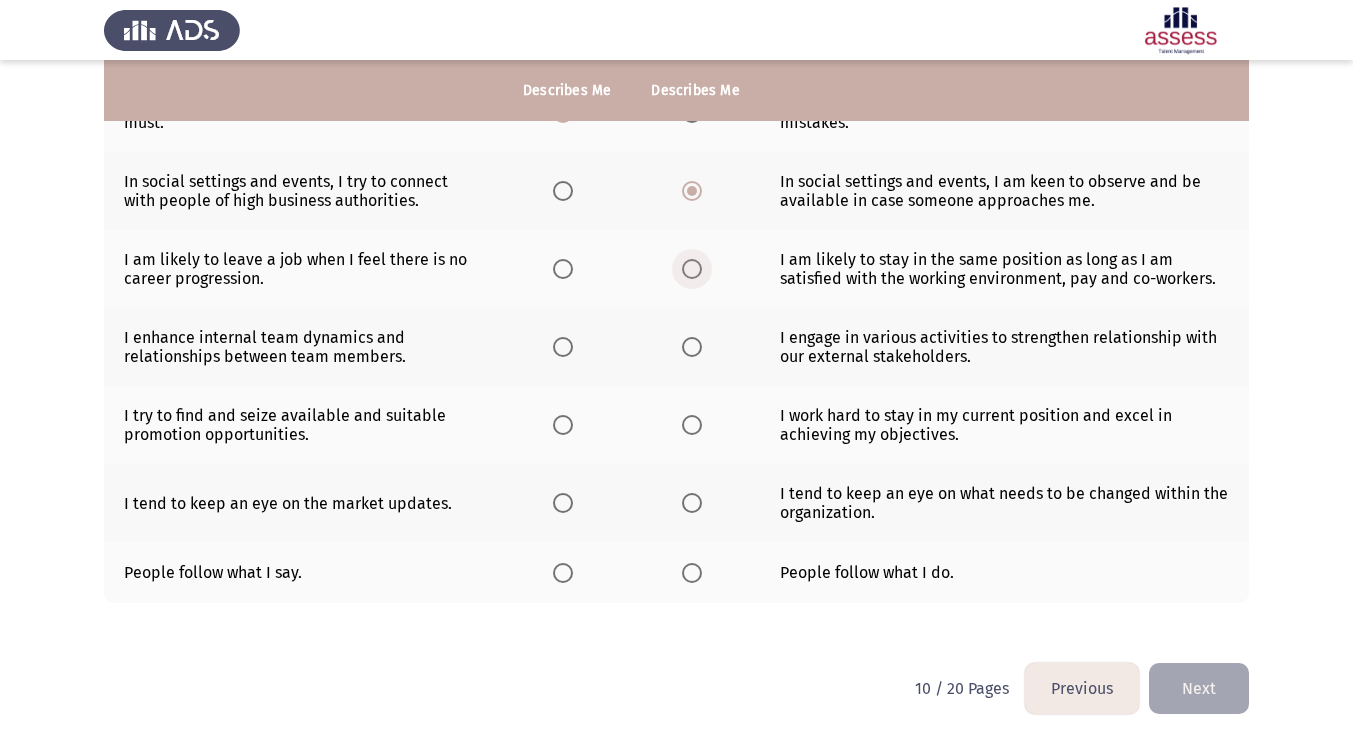 click at bounding box center (692, 269) 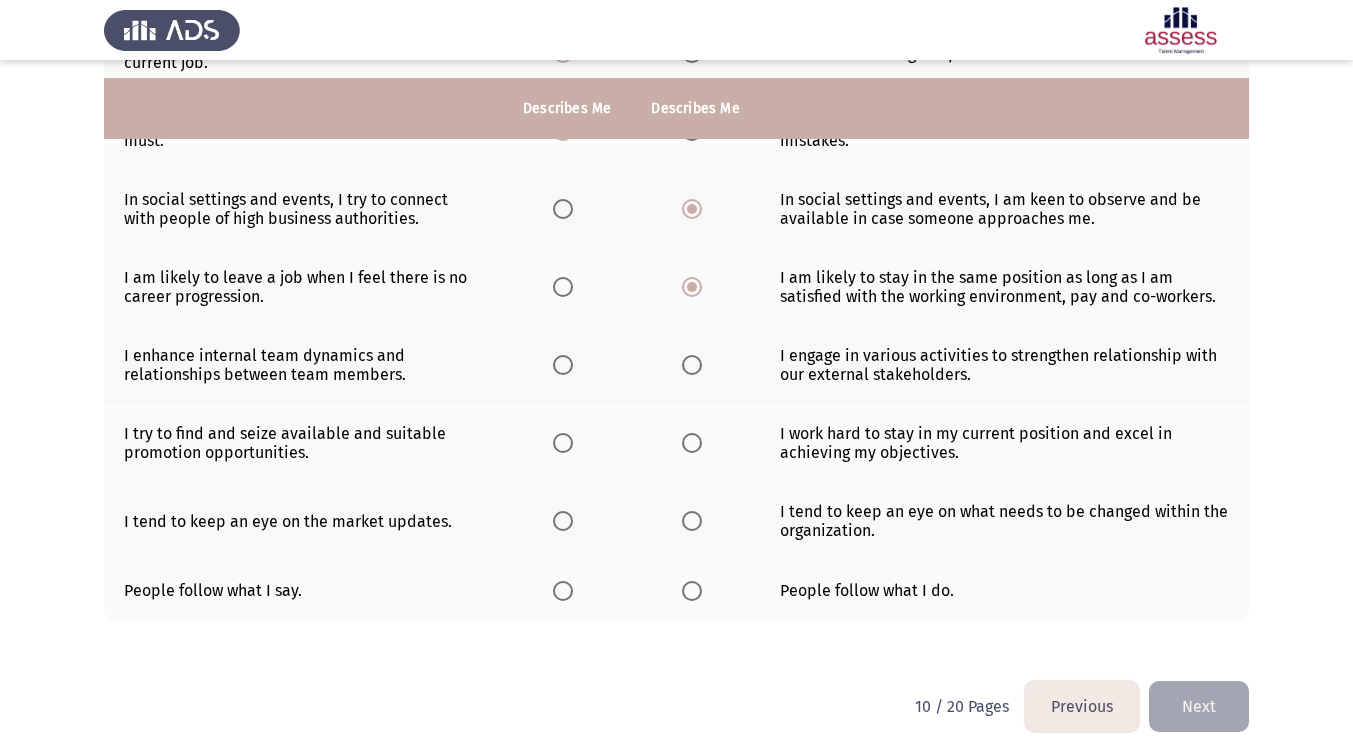 scroll, scrollTop: 451, scrollLeft: 0, axis: vertical 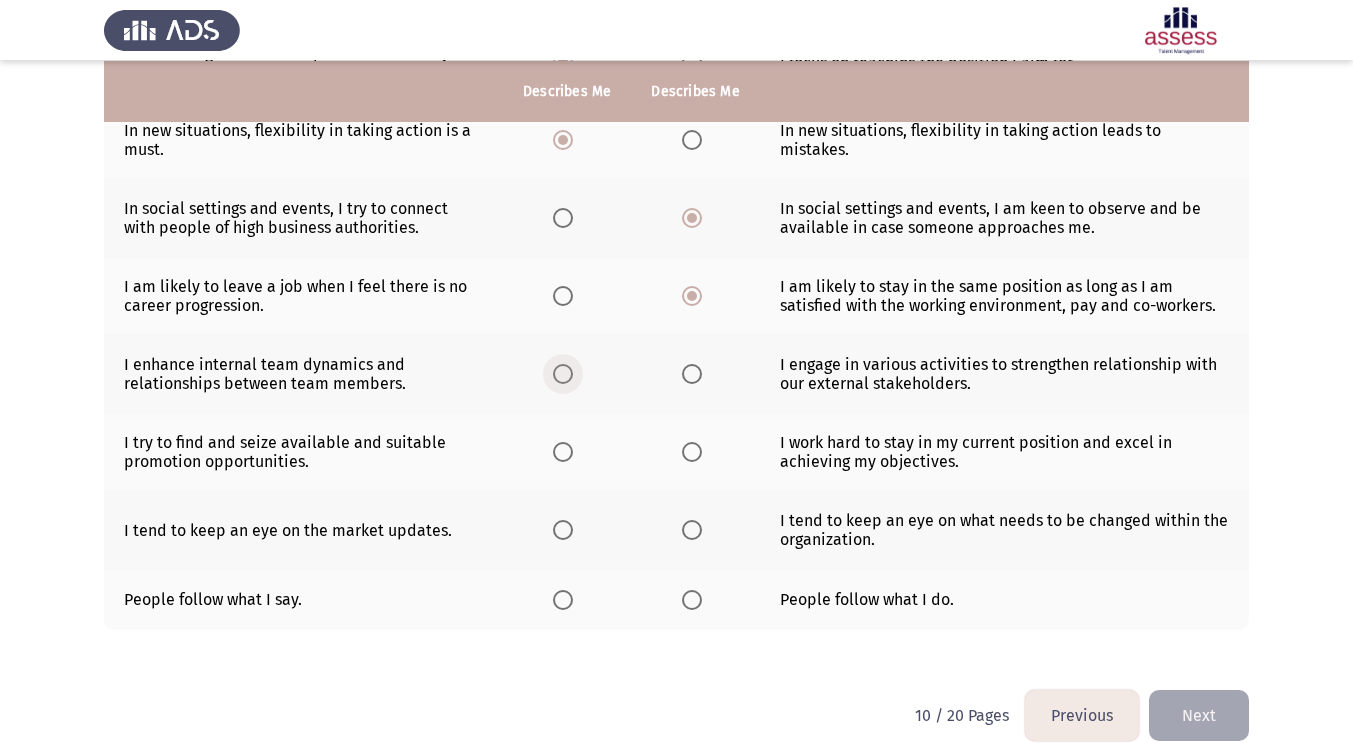click at bounding box center [563, 374] 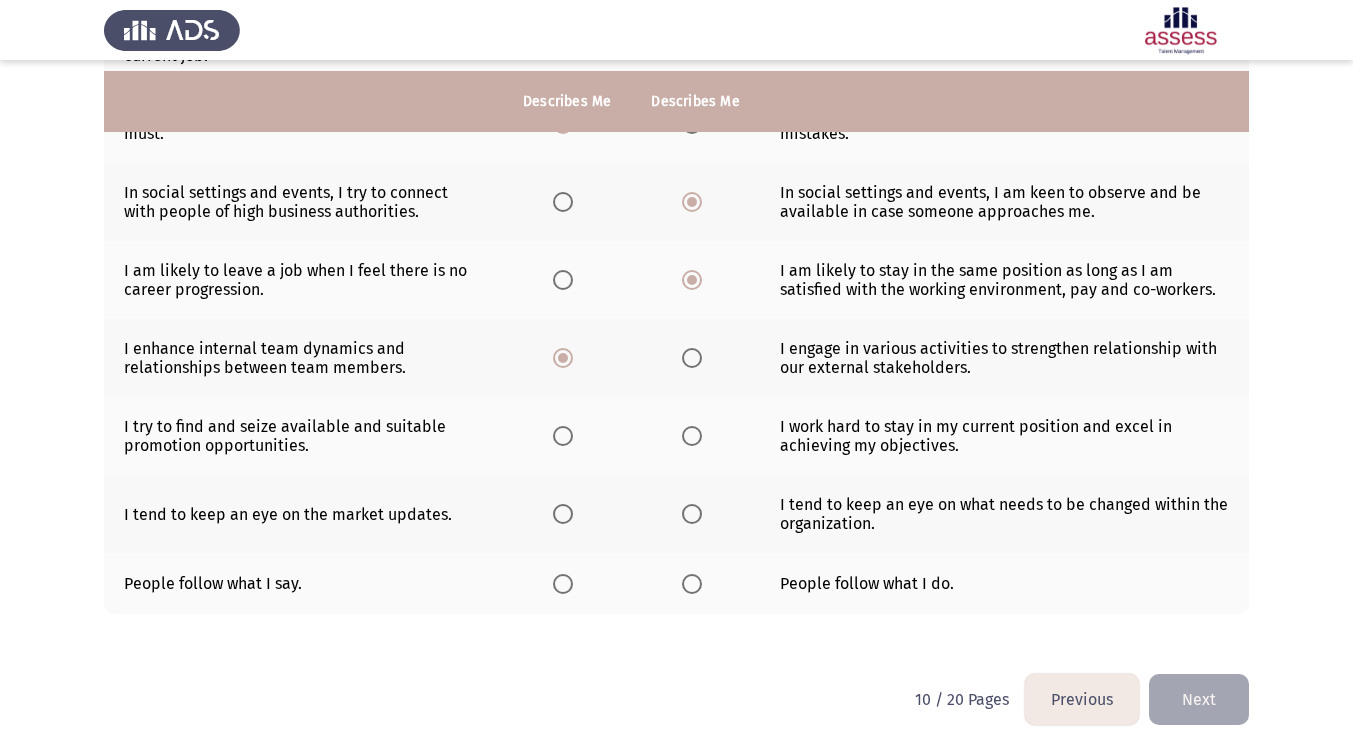 scroll, scrollTop: 478, scrollLeft: 0, axis: vertical 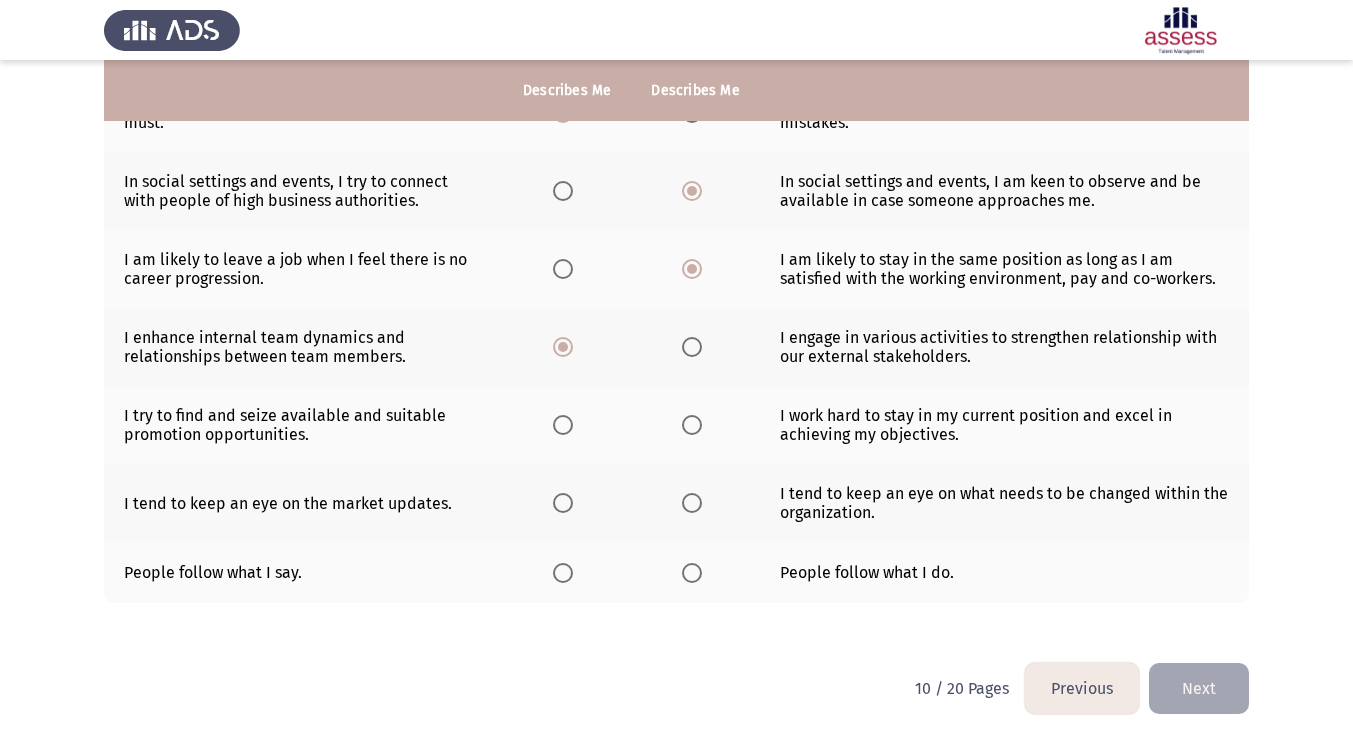 click at bounding box center [692, 425] 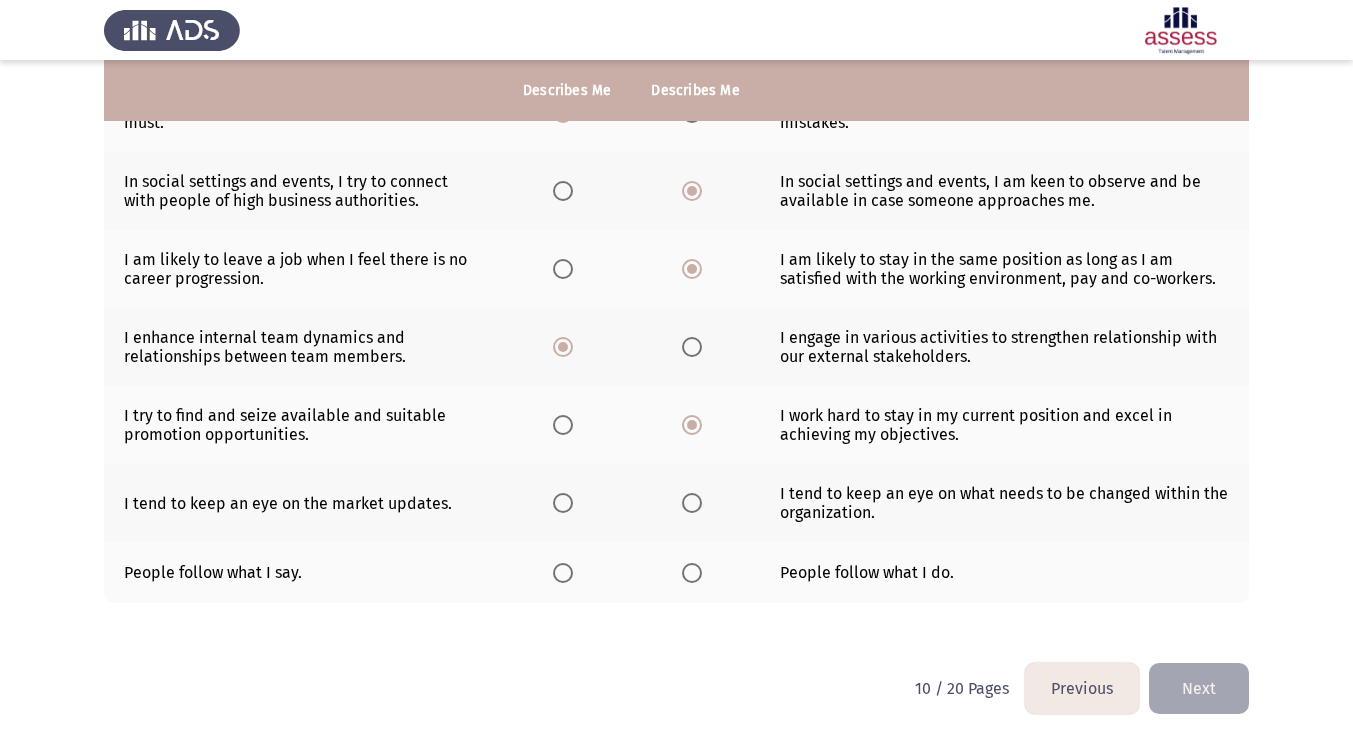 click at bounding box center [563, 503] 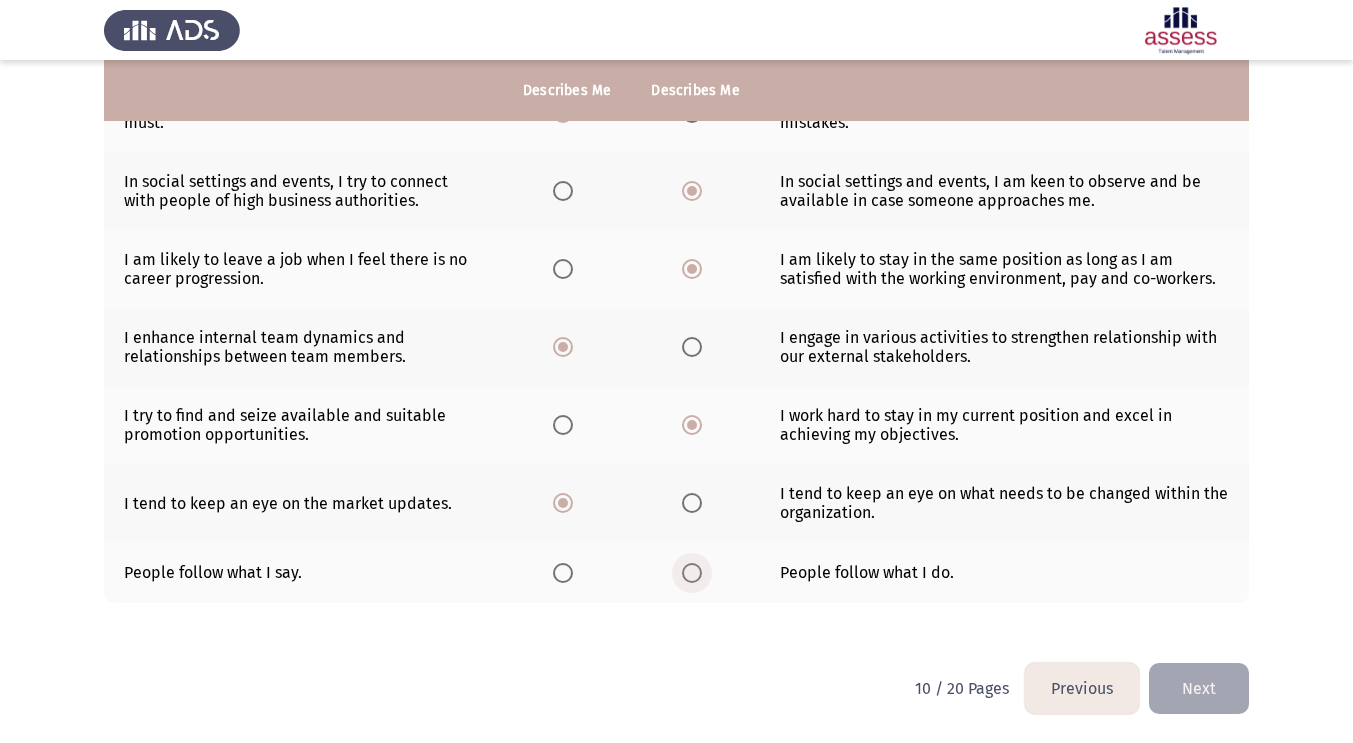 click at bounding box center (692, 573) 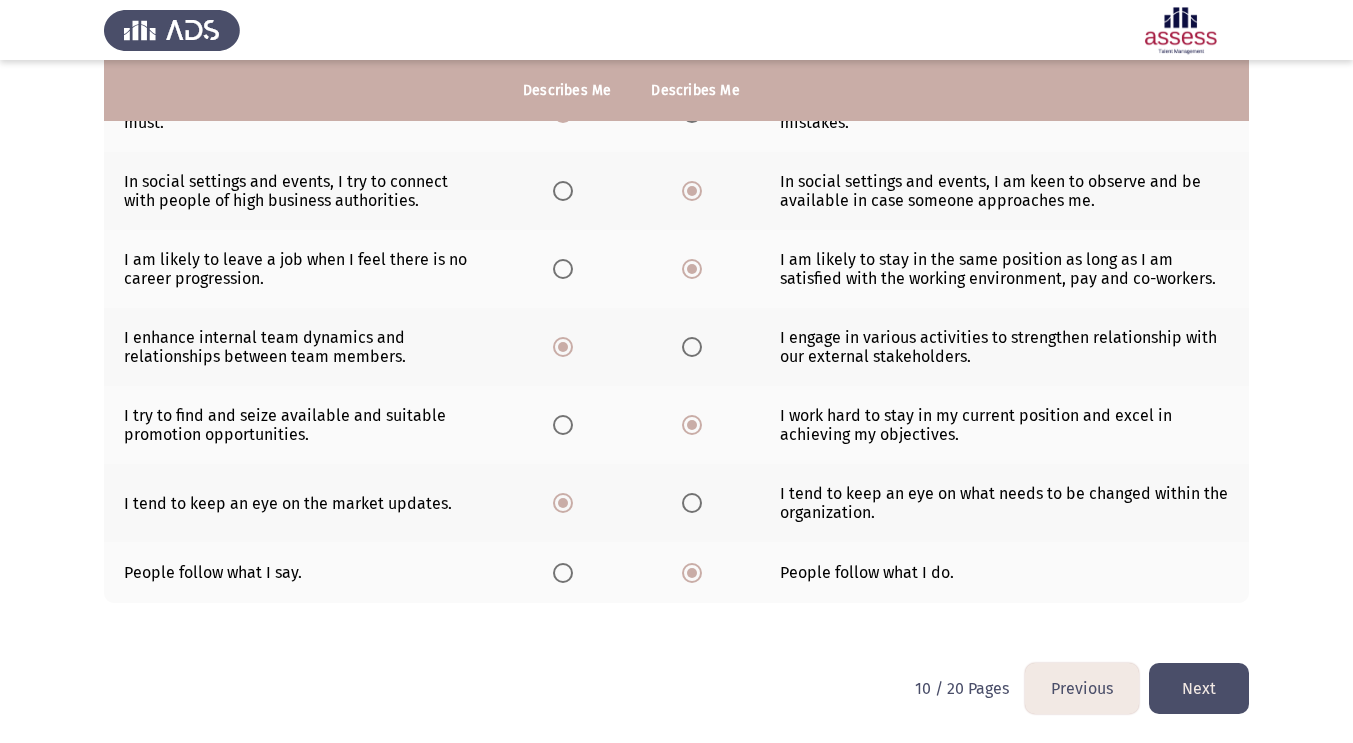 click on "Next" 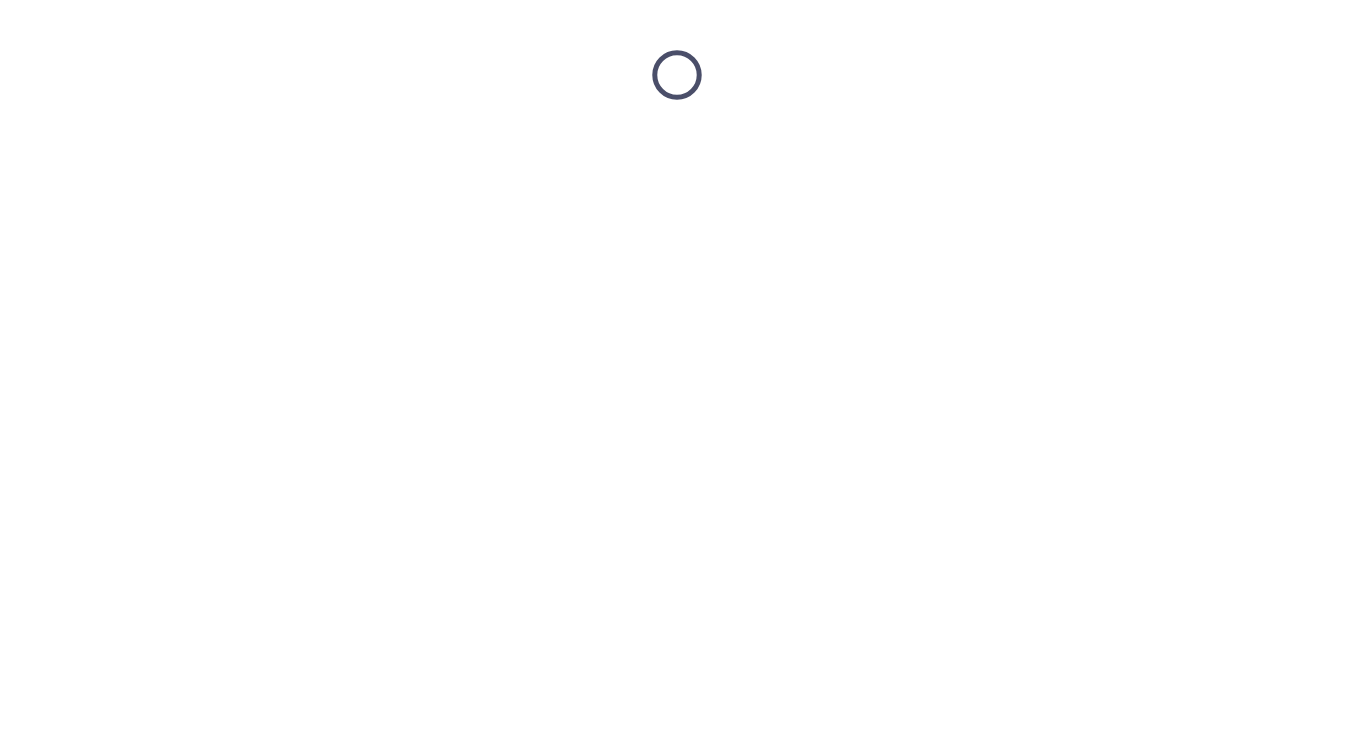 scroll, scrollTop: 0, scrollLeft: 0, axis: both 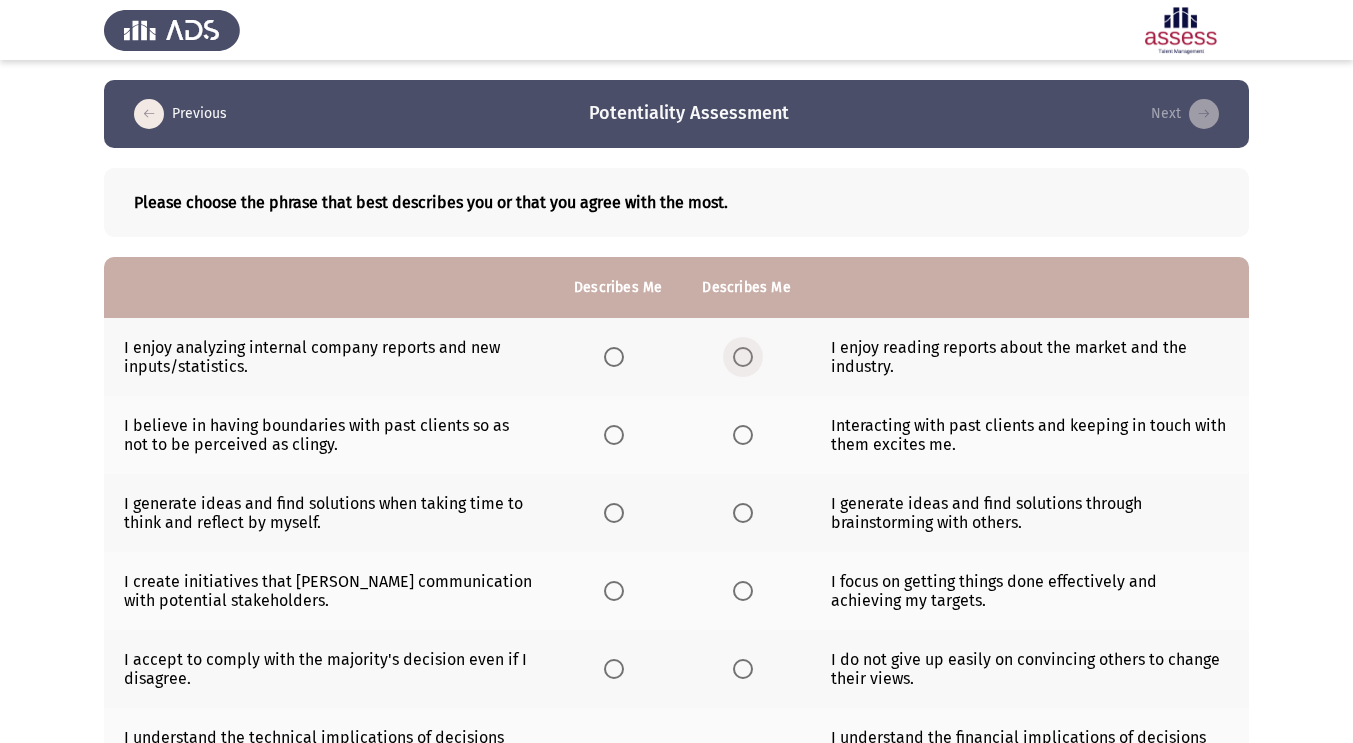 click at bounding box center [743, 357] 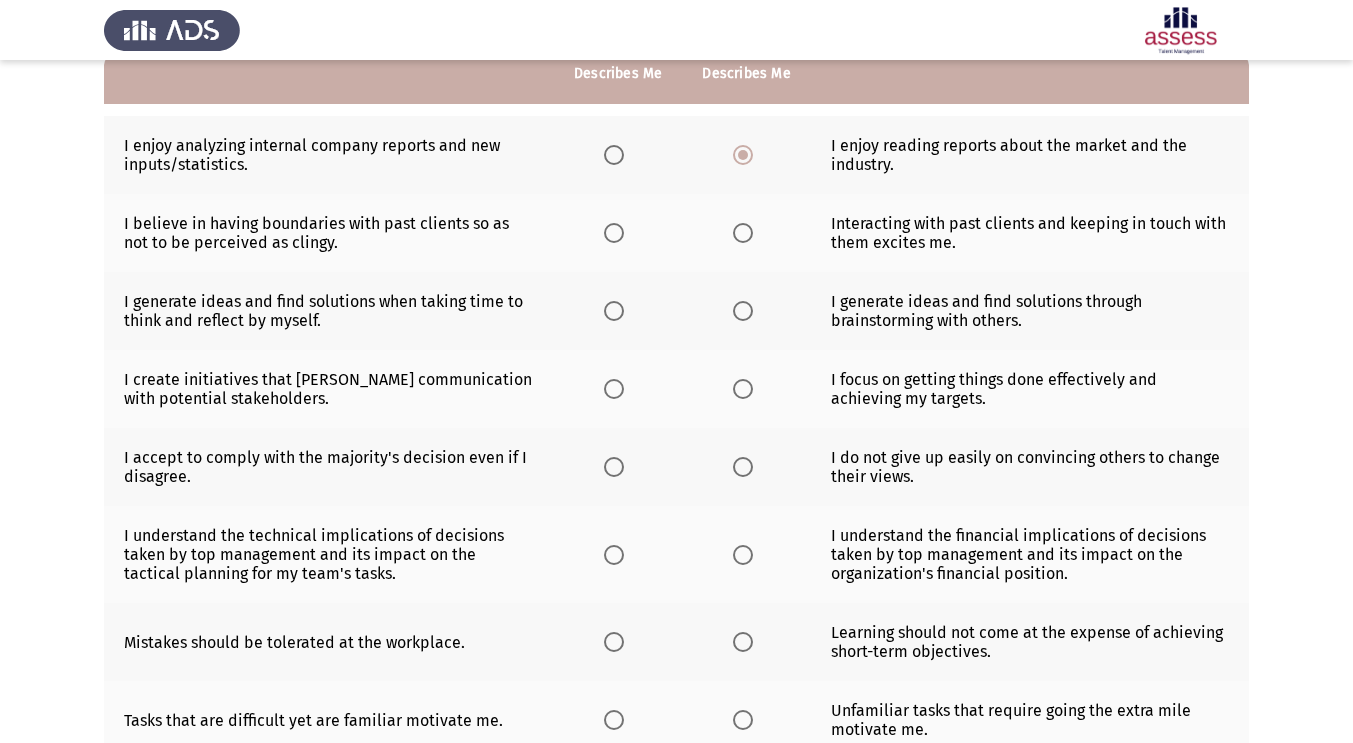 scroll, scrollTop: 218, scrollLeft: 0, axis: vertical 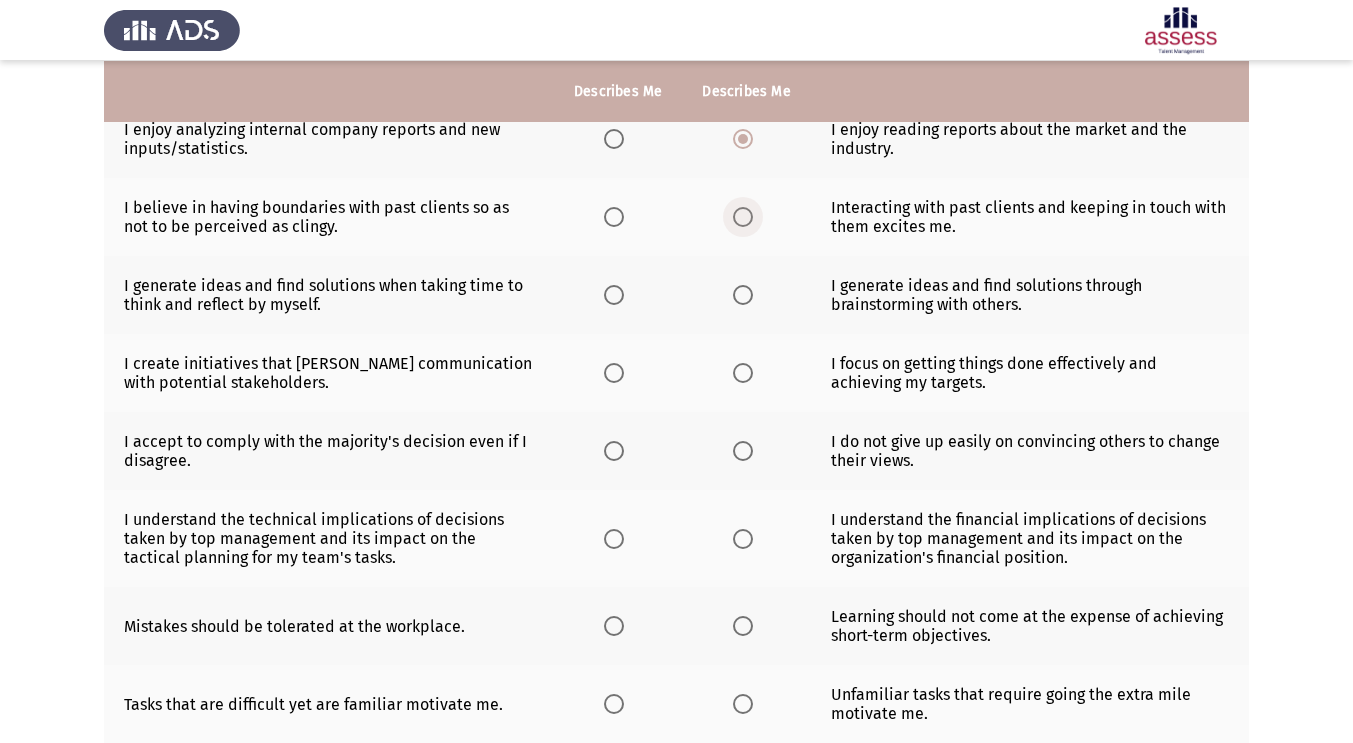 click at bounding box center [743, 217] 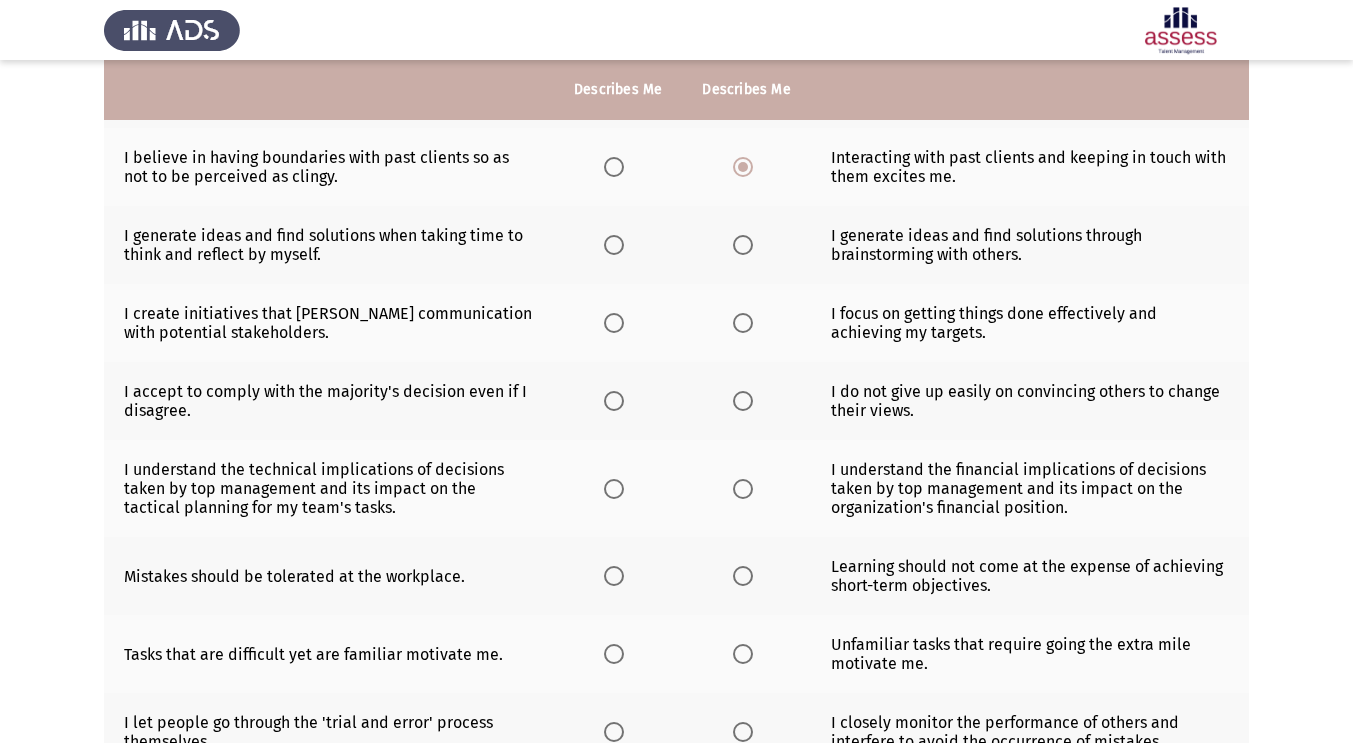 scroll, scrollTop: 263, scrollLeft: 0, axis: vertical 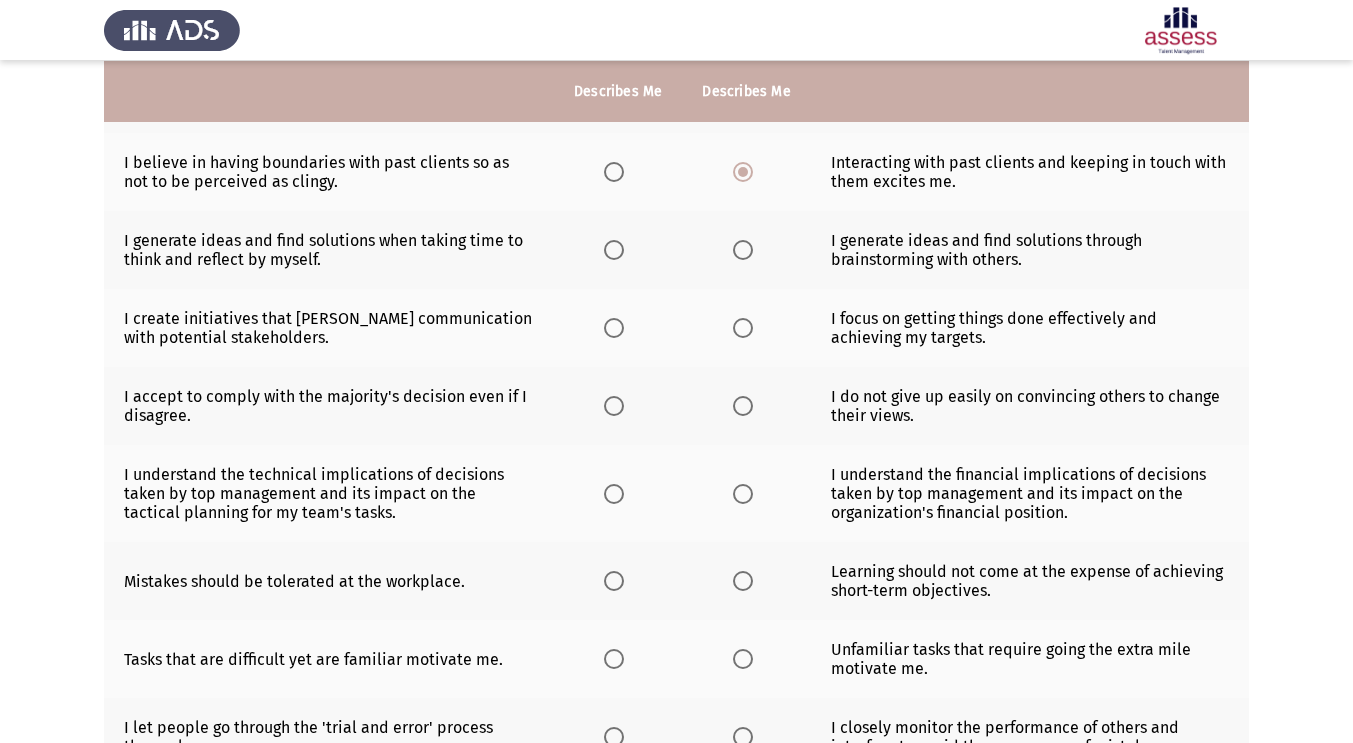 click at bounding box center [743, 250] 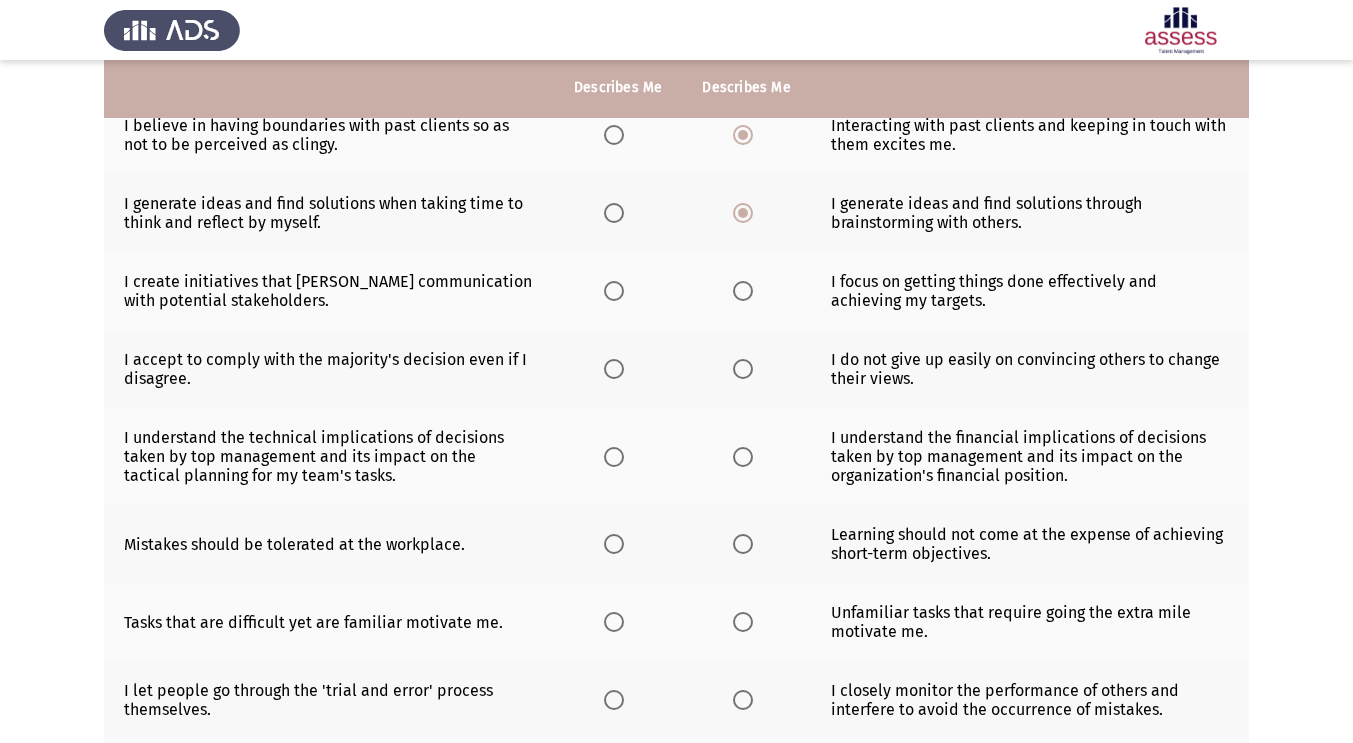 scroll, scrollTop: 296, scrollLeft: 0, axis: vertical 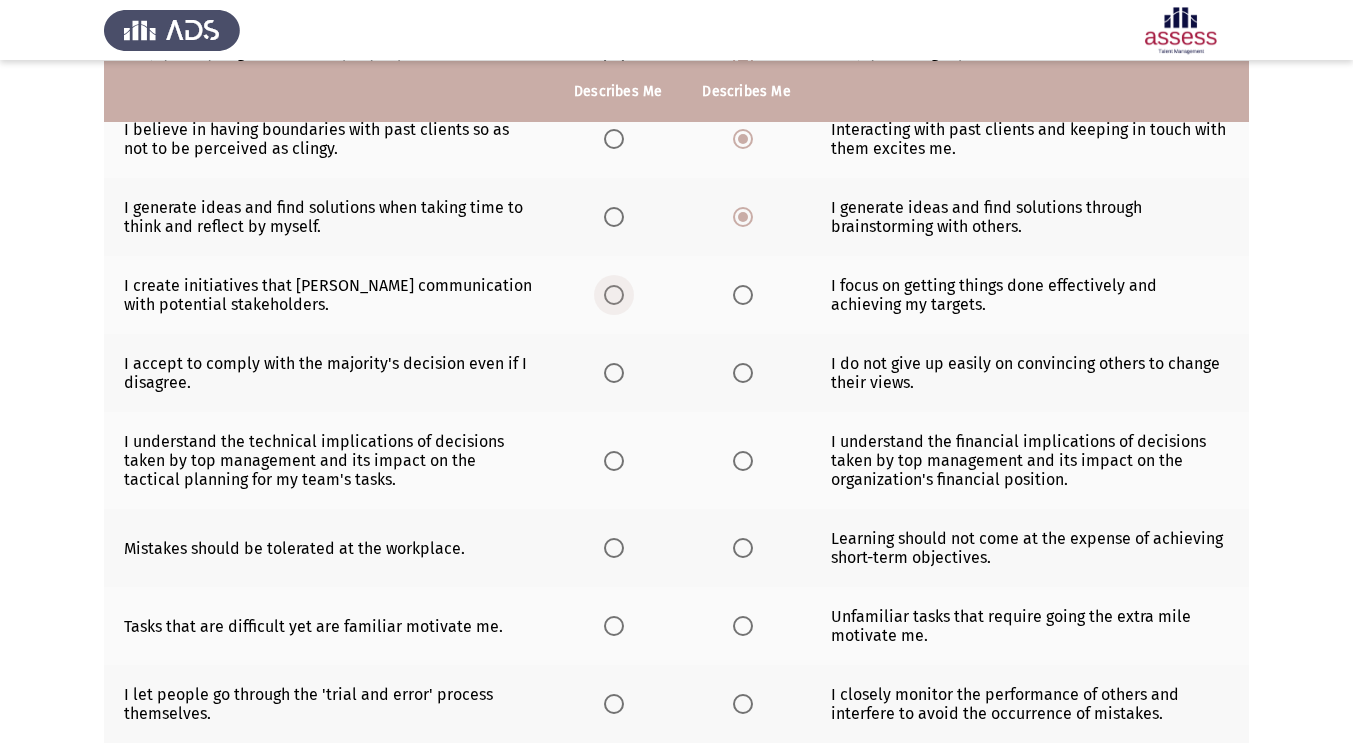 click at bounding box center [614, 295] 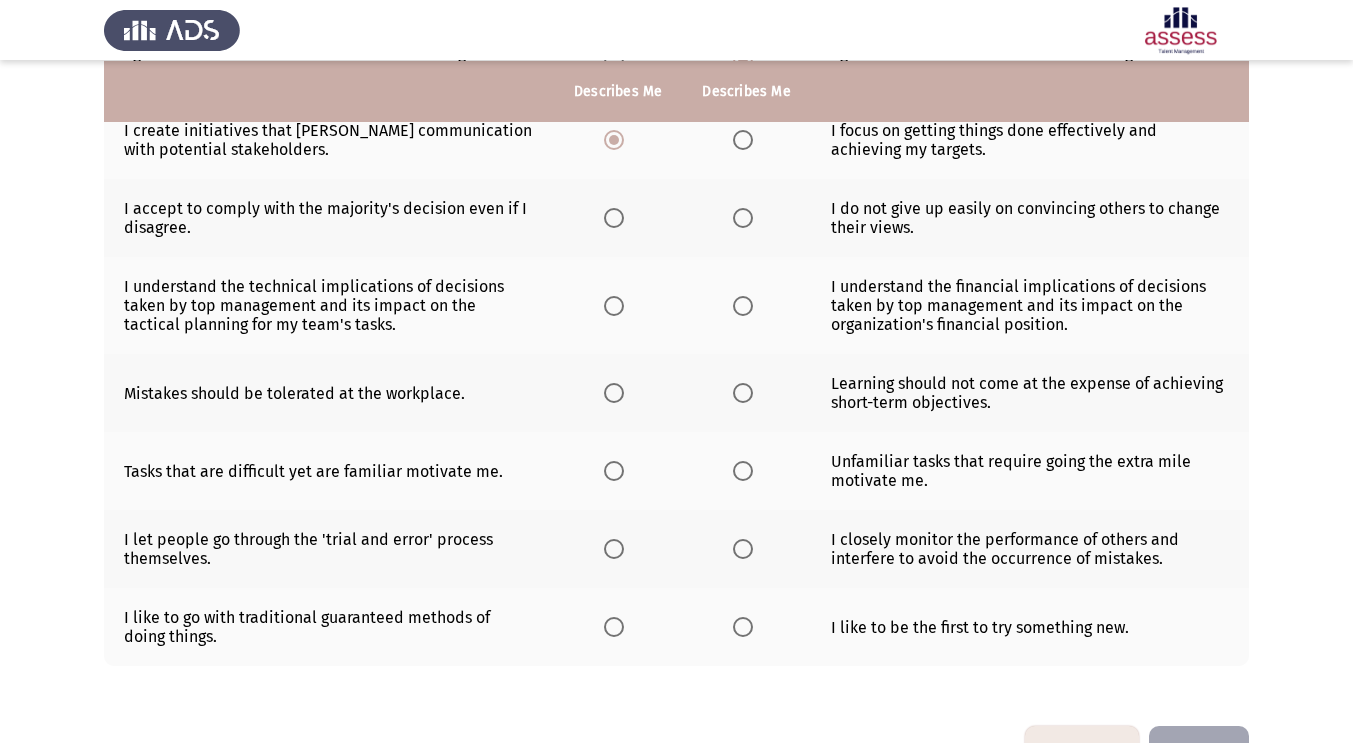 scroll, scrollTop: 454, scrollLeft: 0, axis: vertical 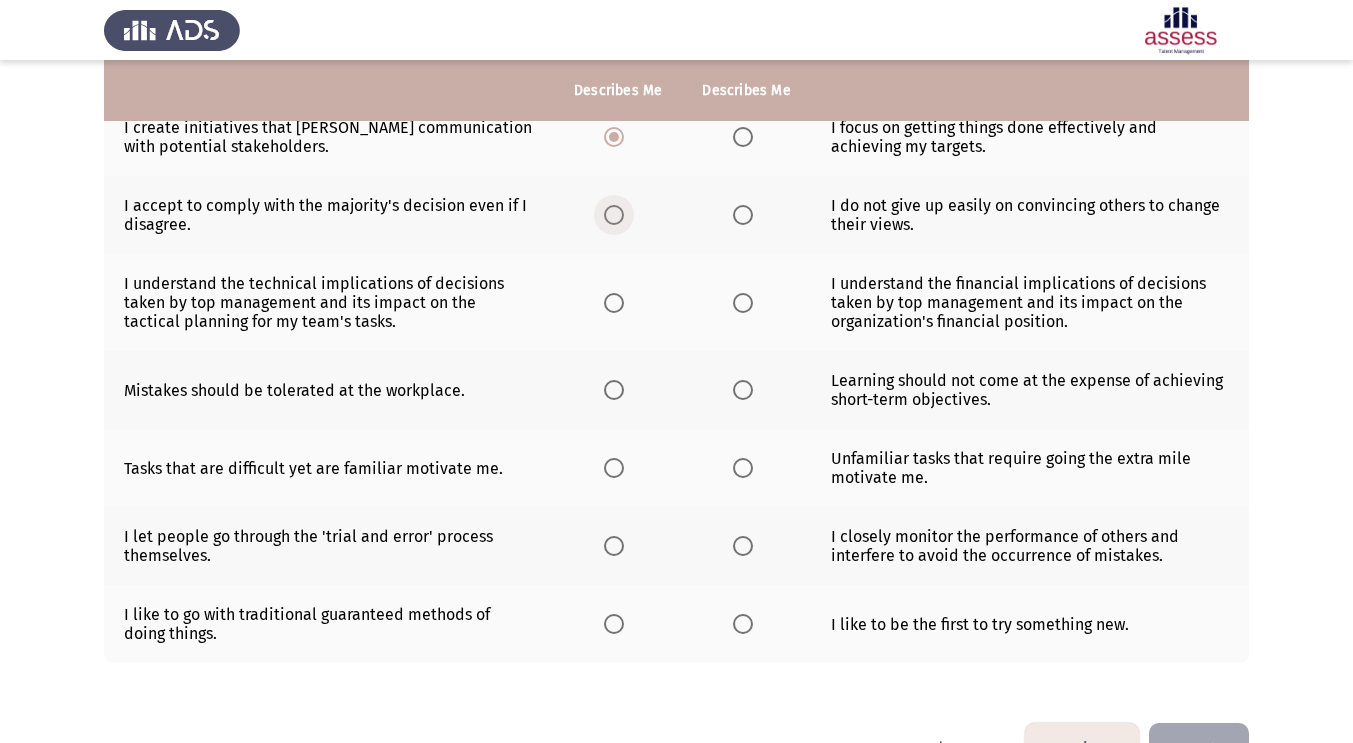 click at bounding box center [614, 215] 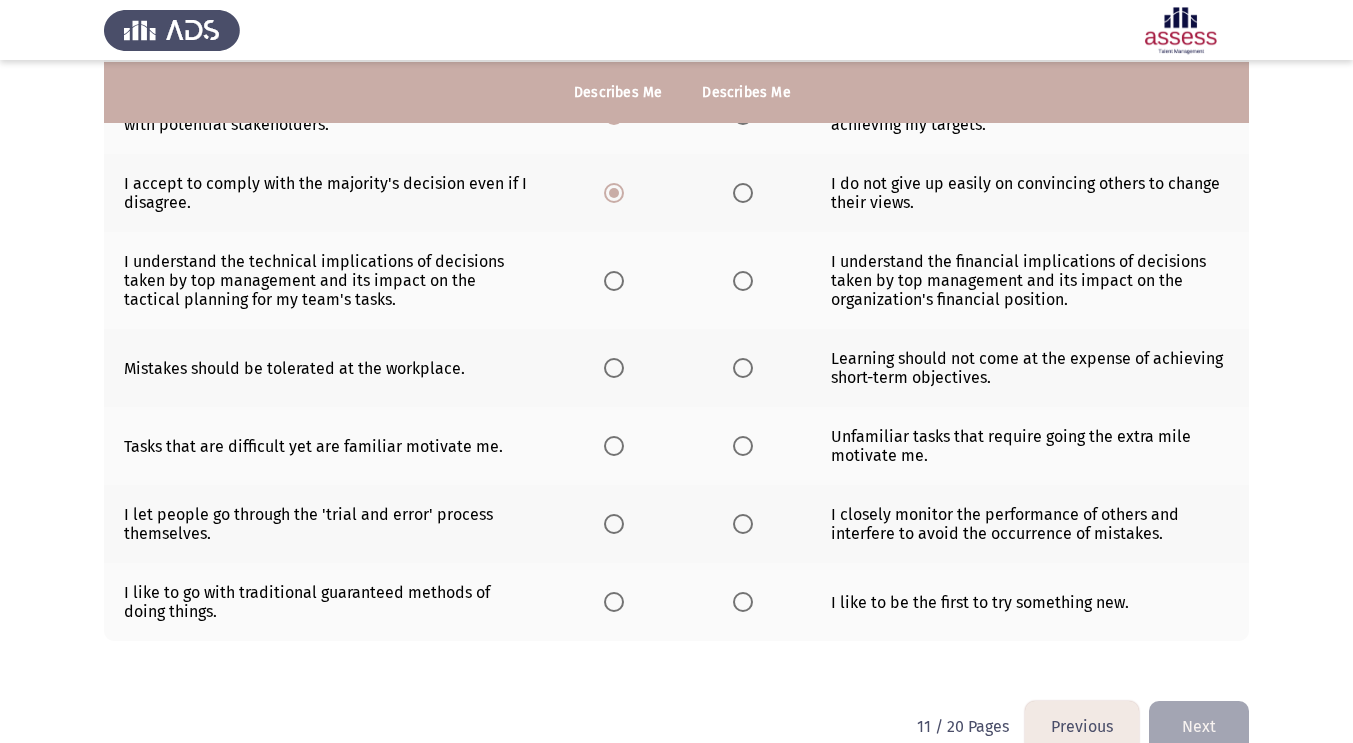 scroll, scrollTop: 477, scrollLeft: 0, axis: vertical 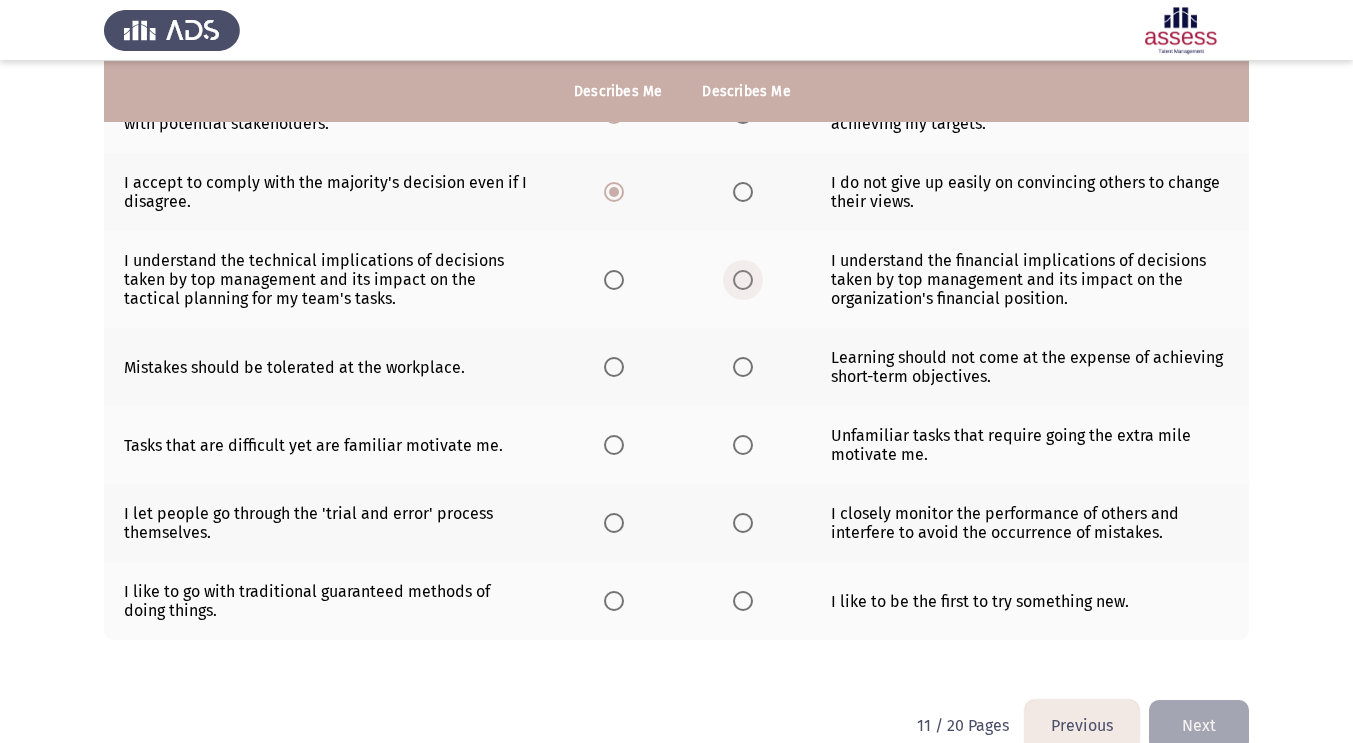 click at bounding box center [743, 280] 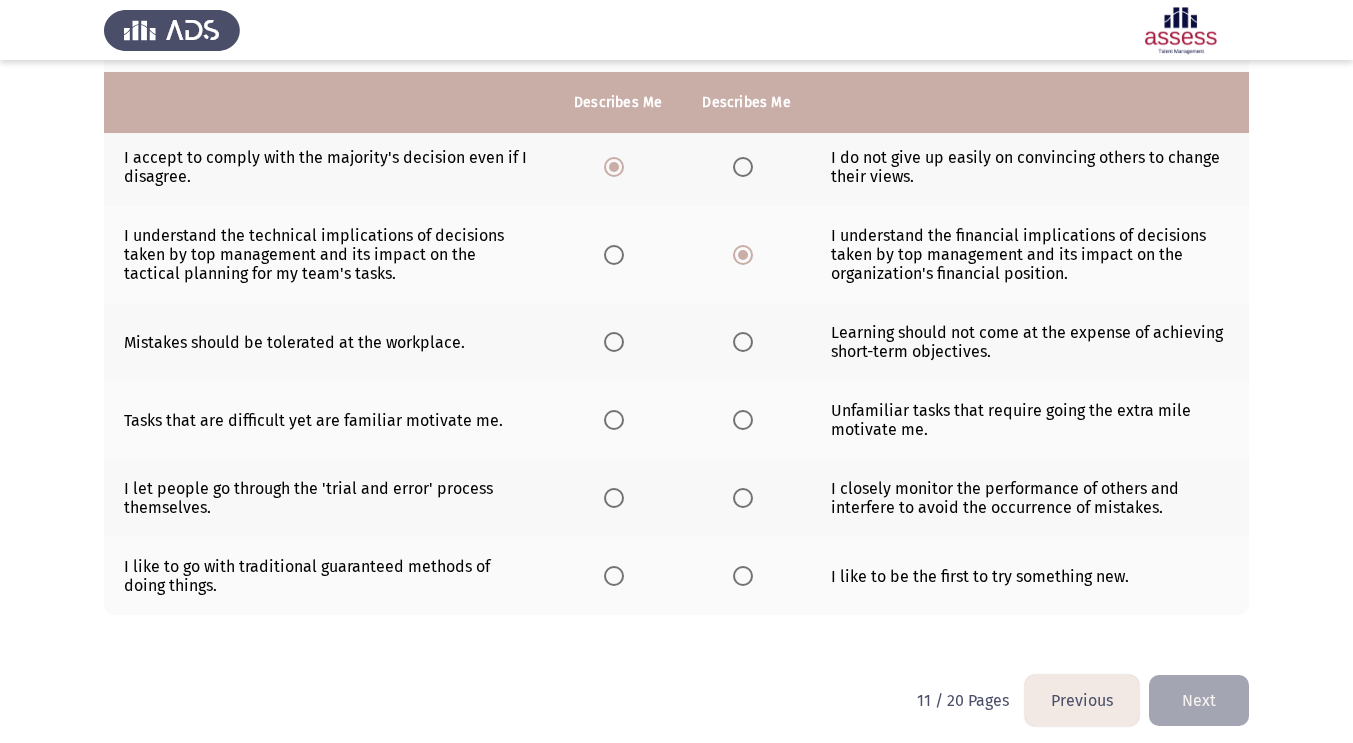 scroll, scrollTop: 514, scrollLeft: 0, axis: vertical 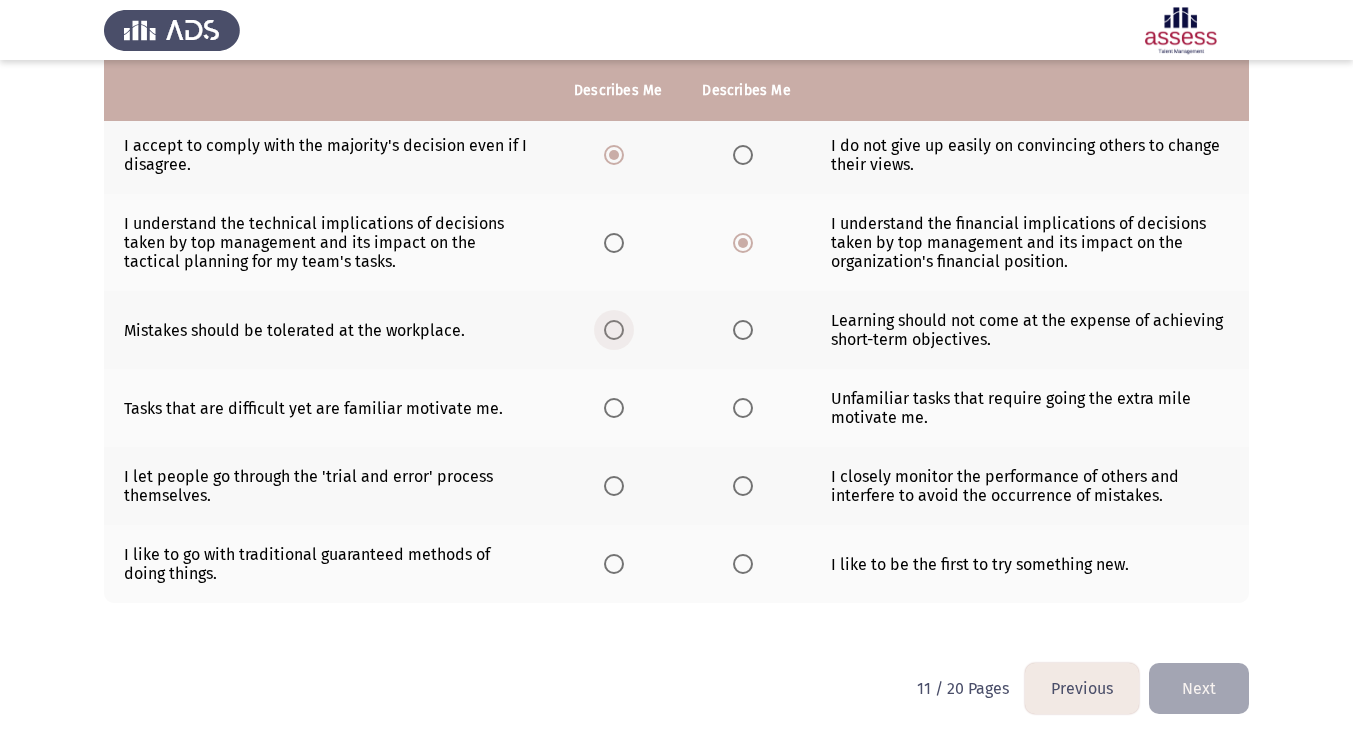 click at bounding box center [614, 330] 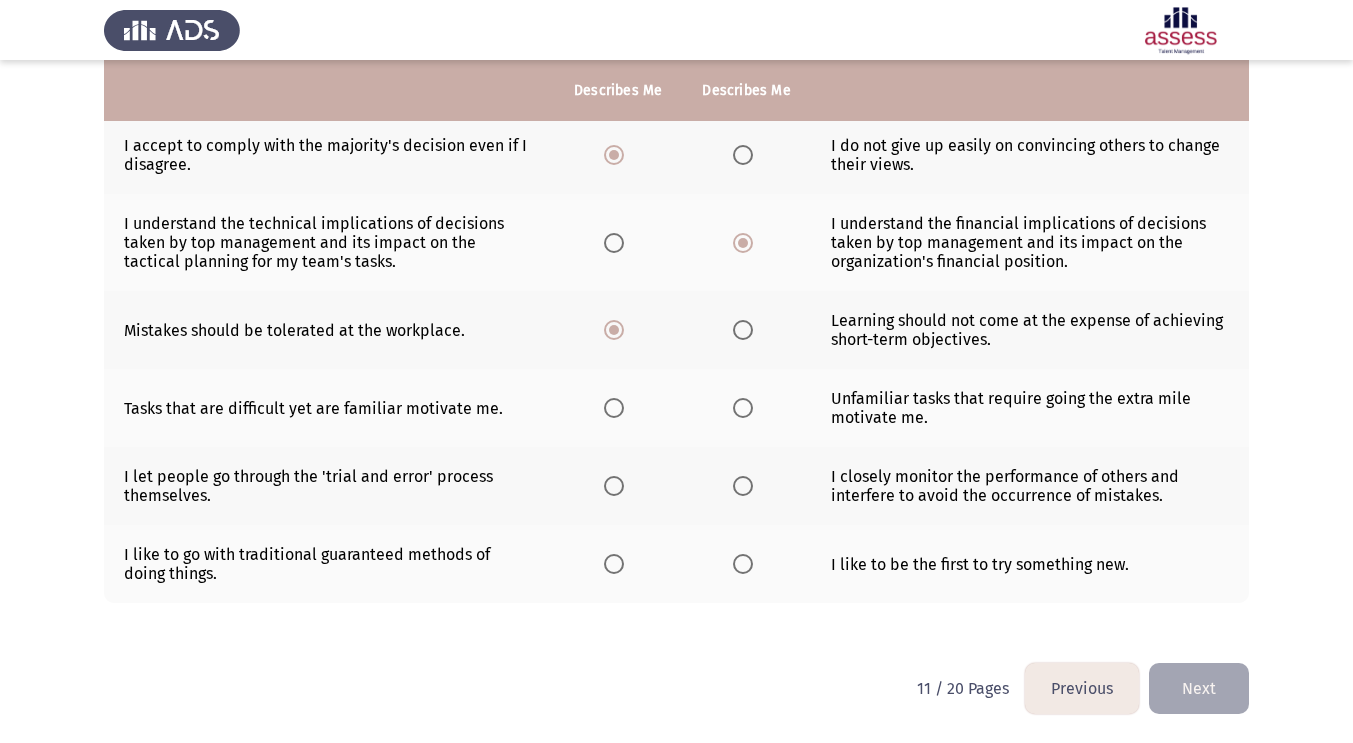 click at bounding box center (743, 330) 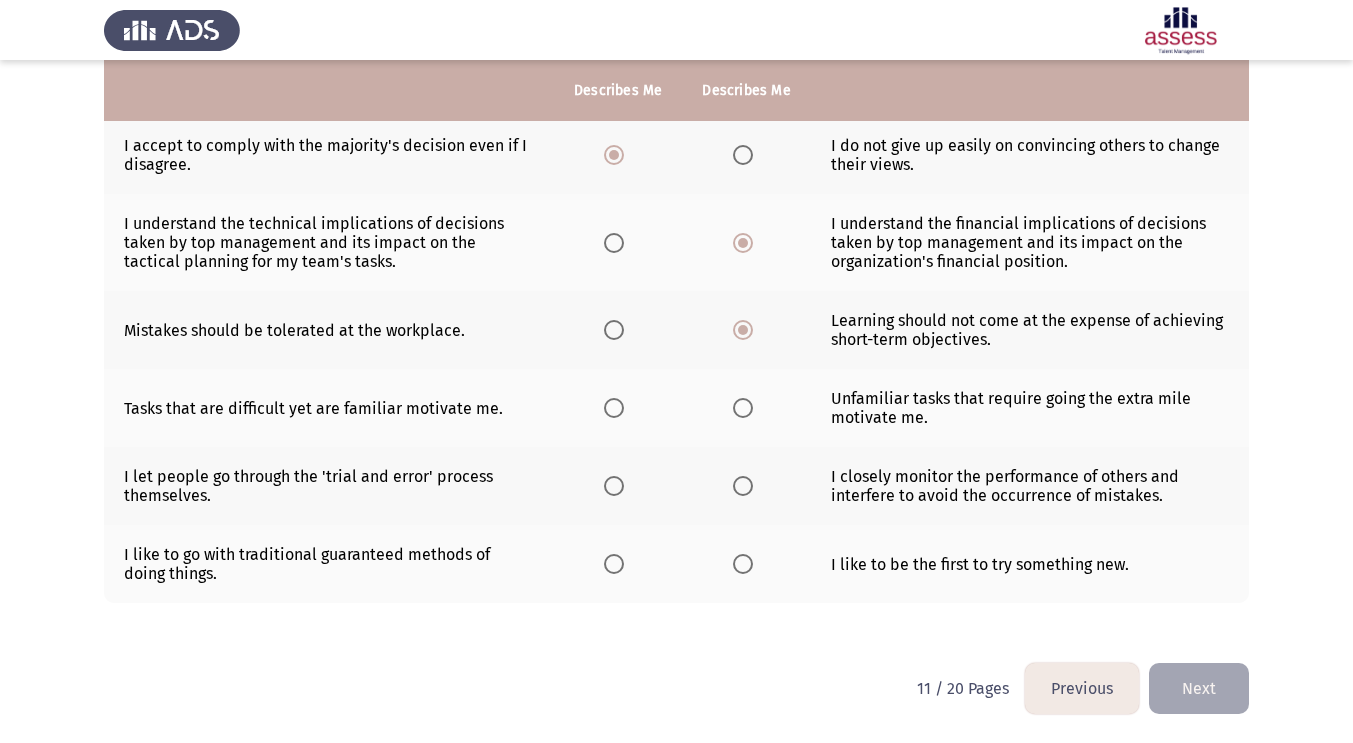click at bounding box center [743, 408] 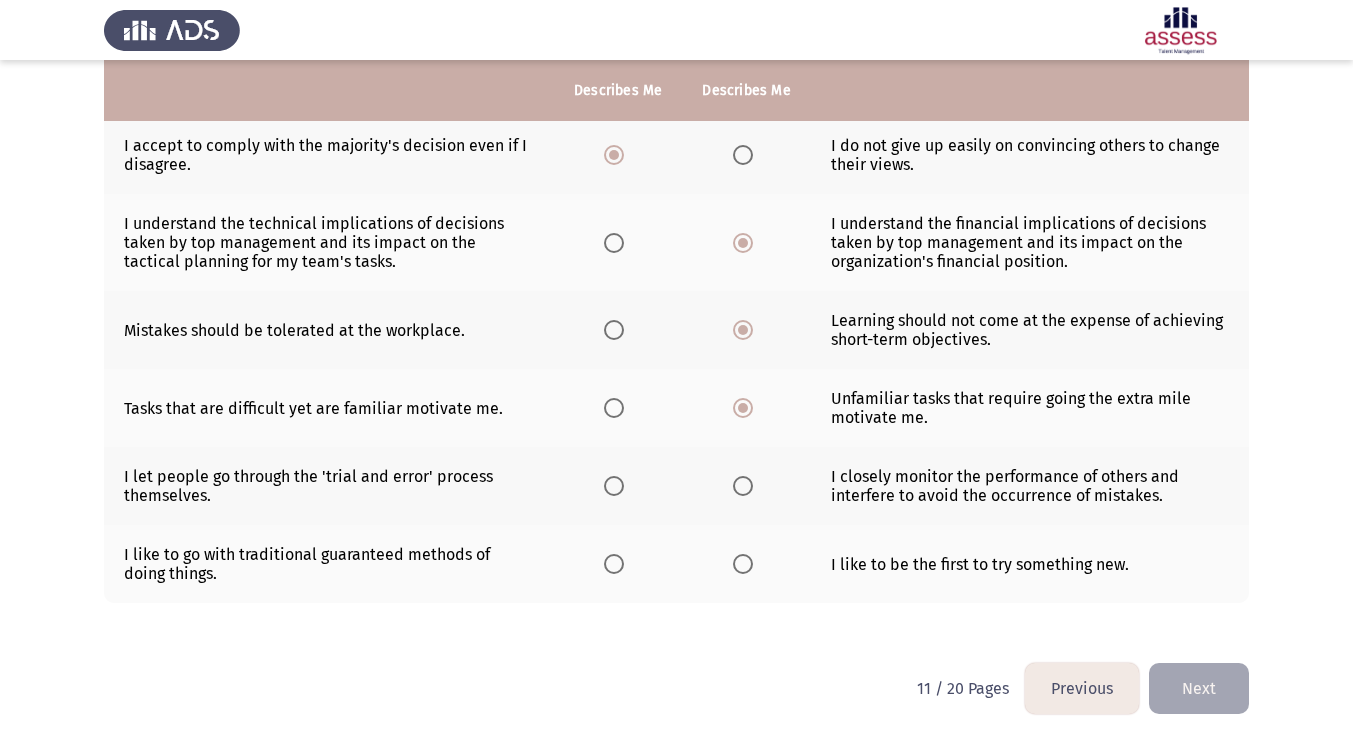 click at bounding box center (614, 486) 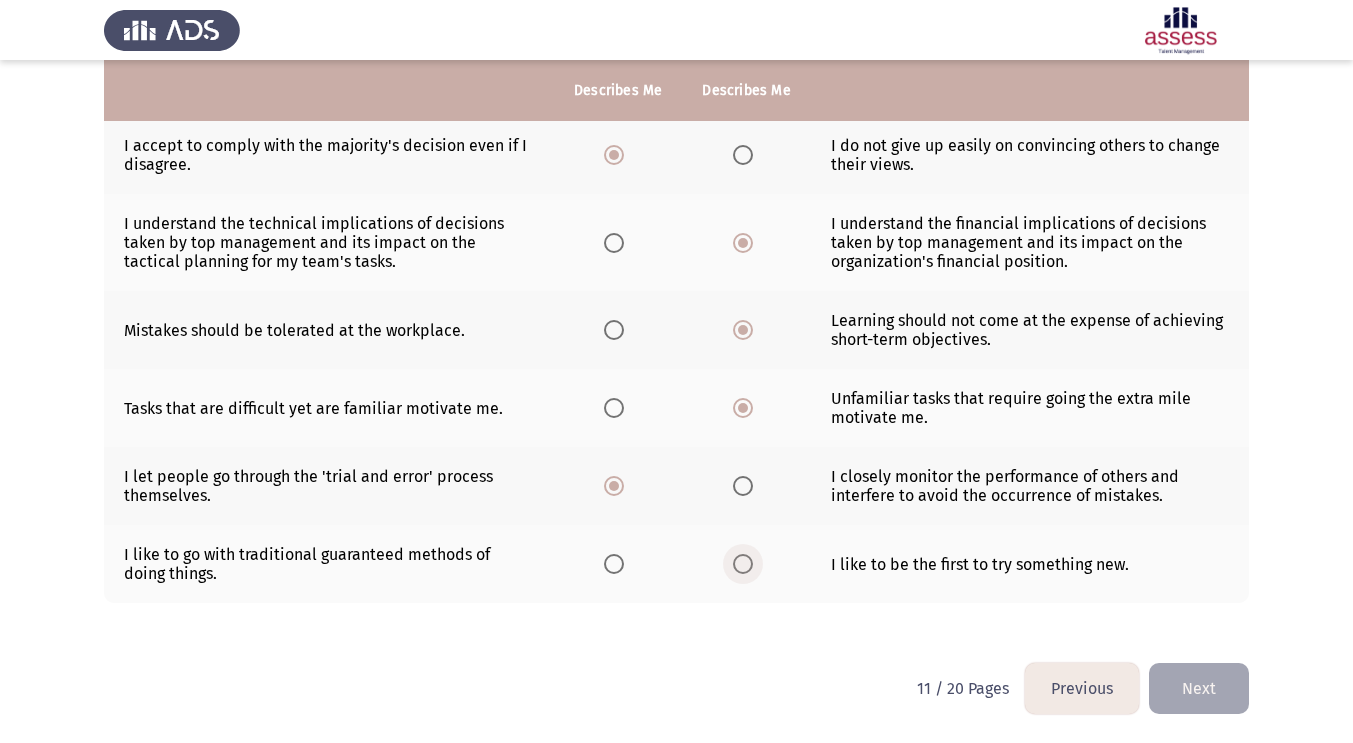 click at bounding box center (743, 564) 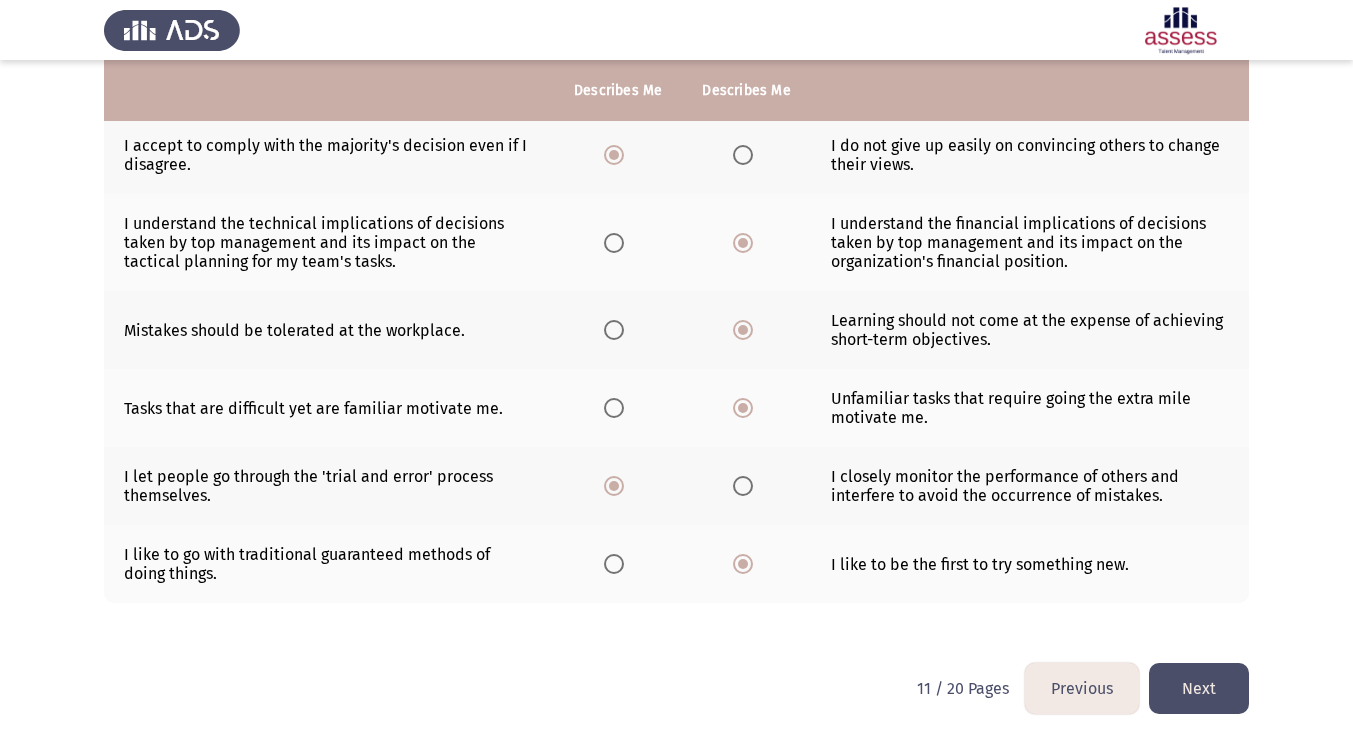 click on "Next" 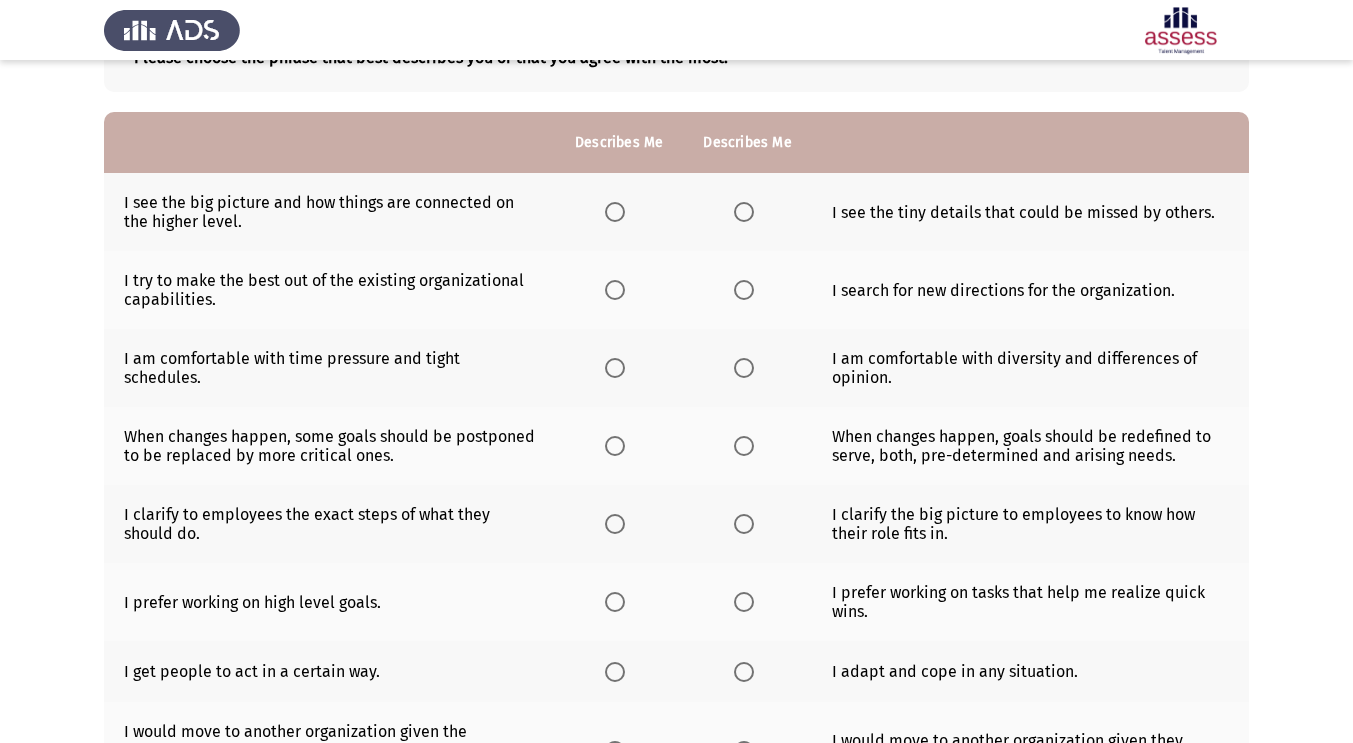 scroll, scrollTop: 141, scrollLeft: 0, axis: vertical 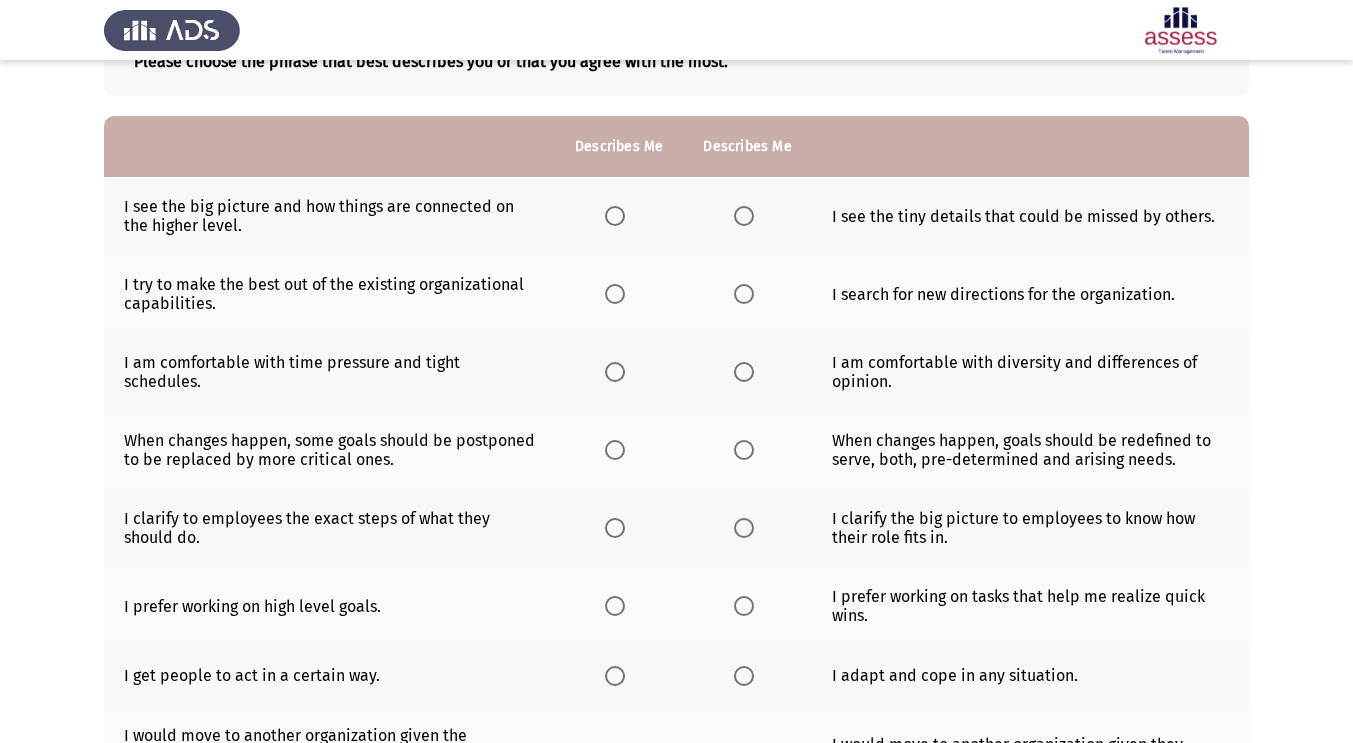 click at bounding box center [615, 216] 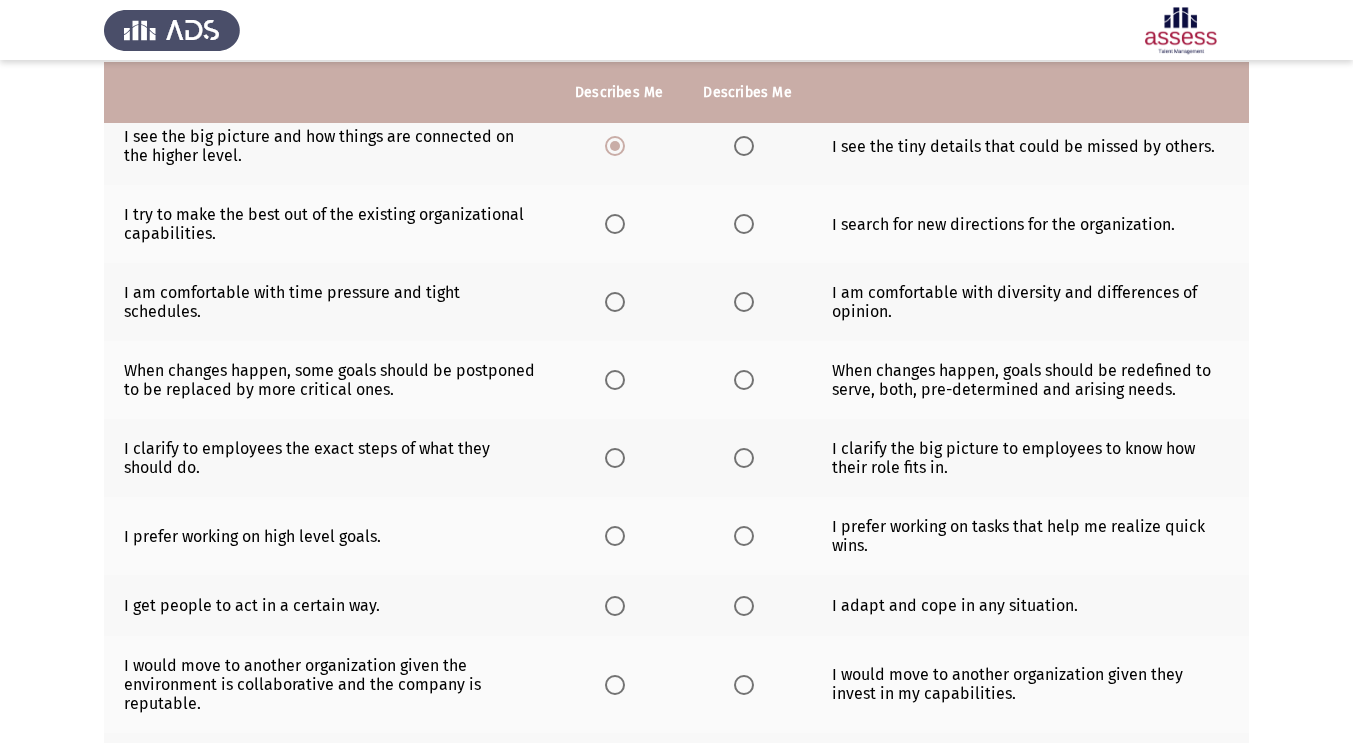 scroll, scrollTop: 212, scrollLeft: 0, axis: vertical 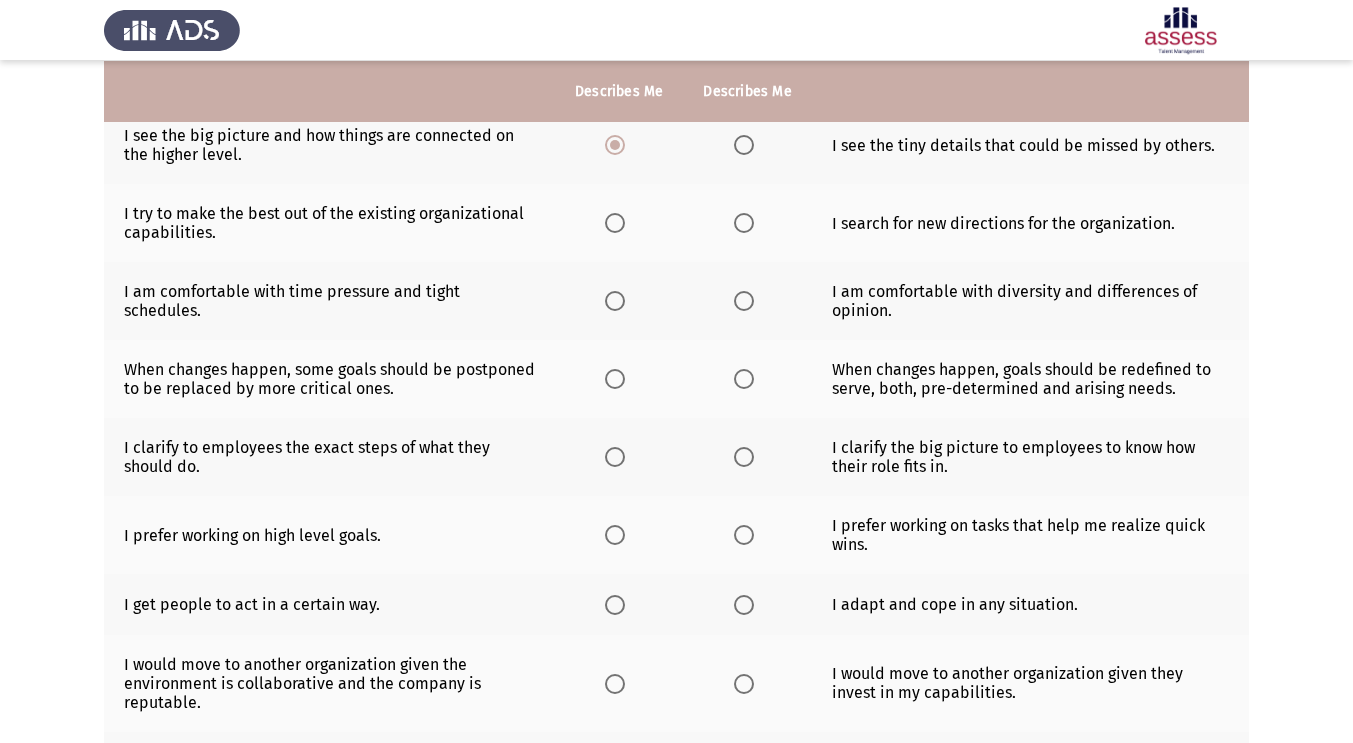 click at bounding box center (615, 223) 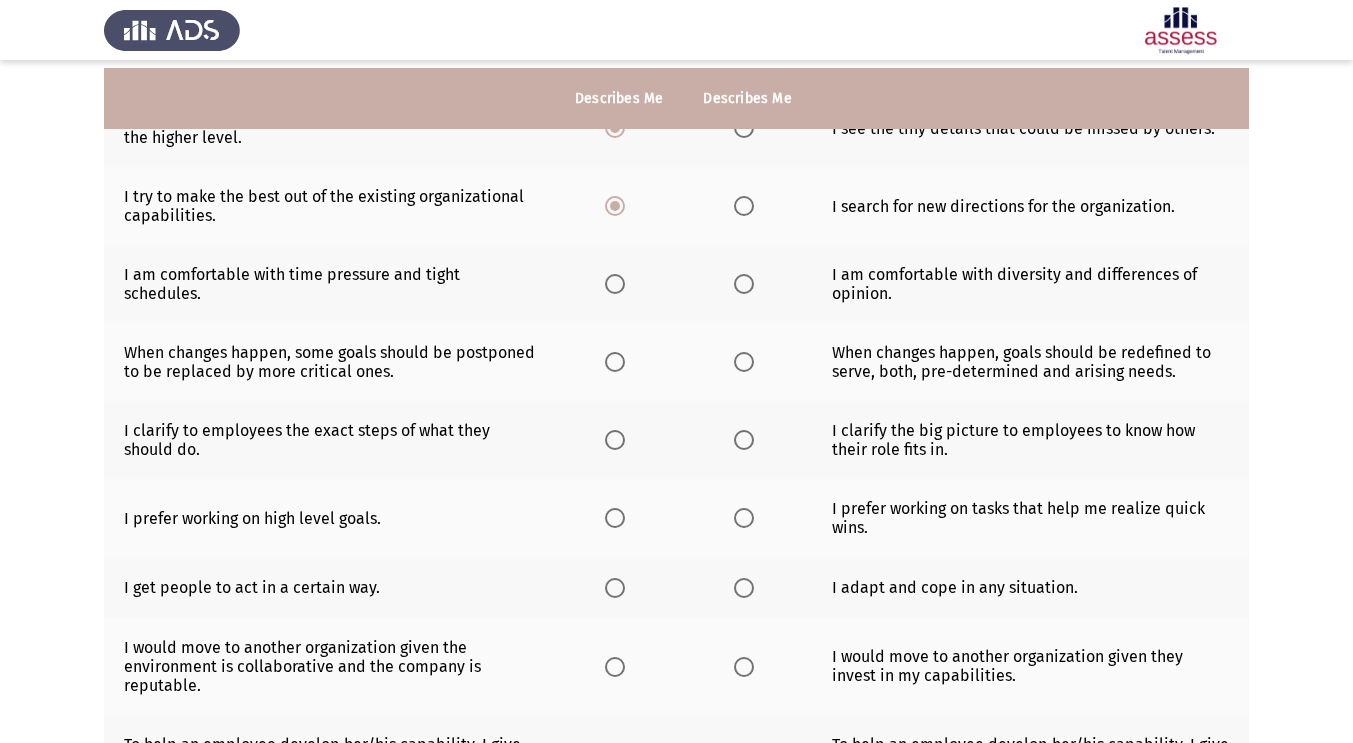 scroll, scrollTop: 227, scrollLeft: 0, axis: vertical 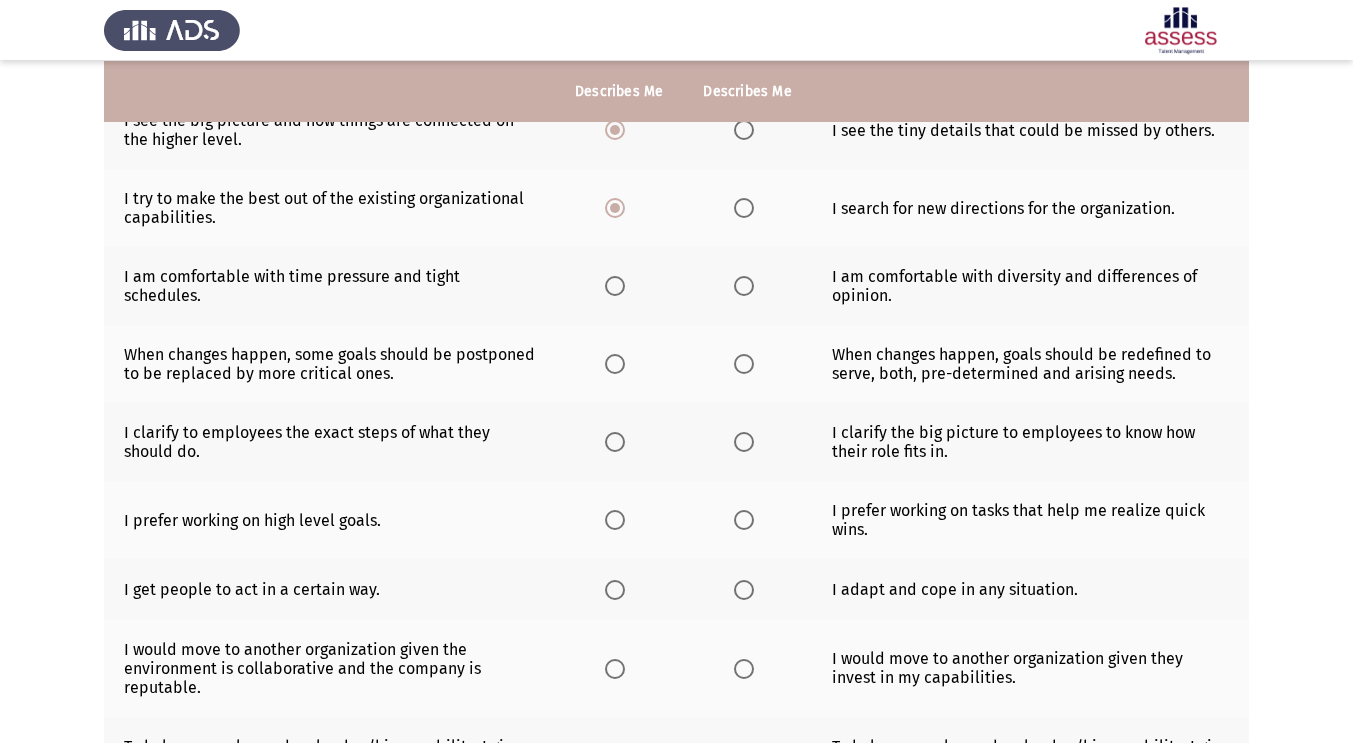 click at bounding box center (744, 286) 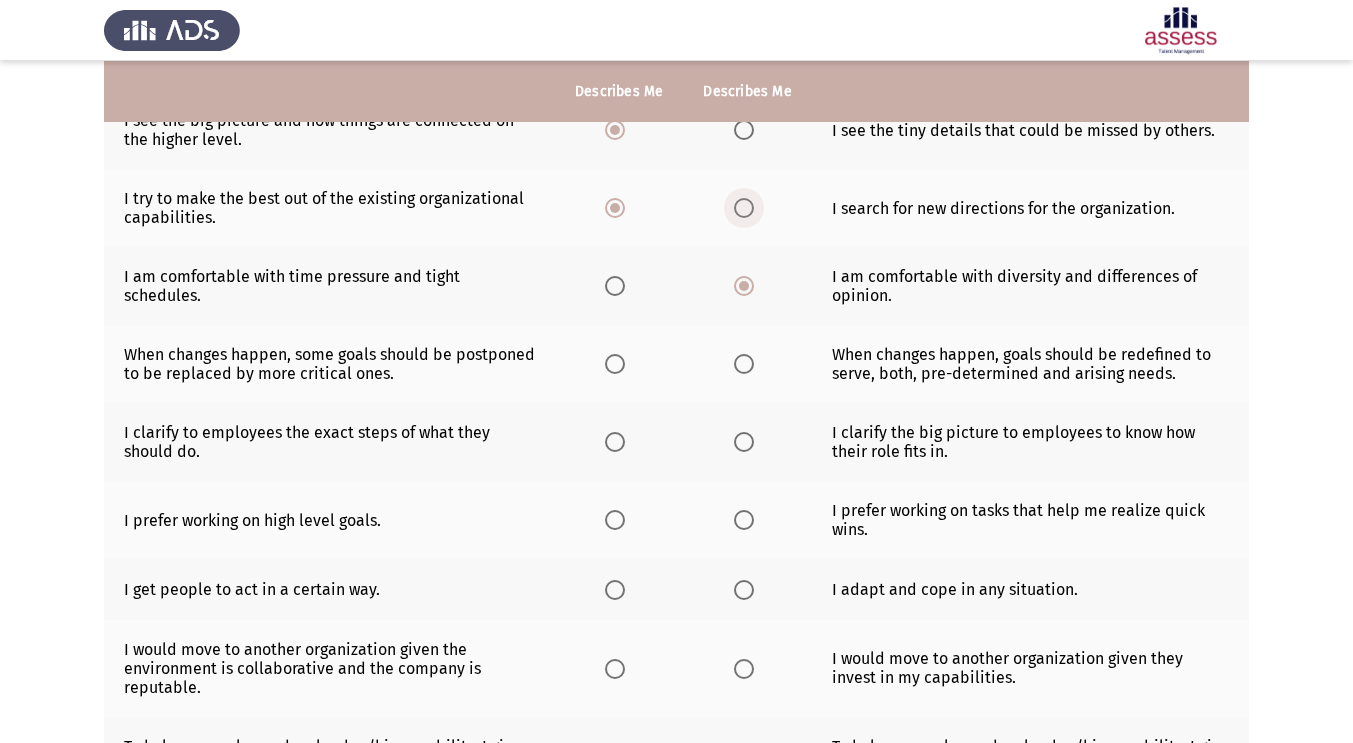 click at bounding box center [744, 208] 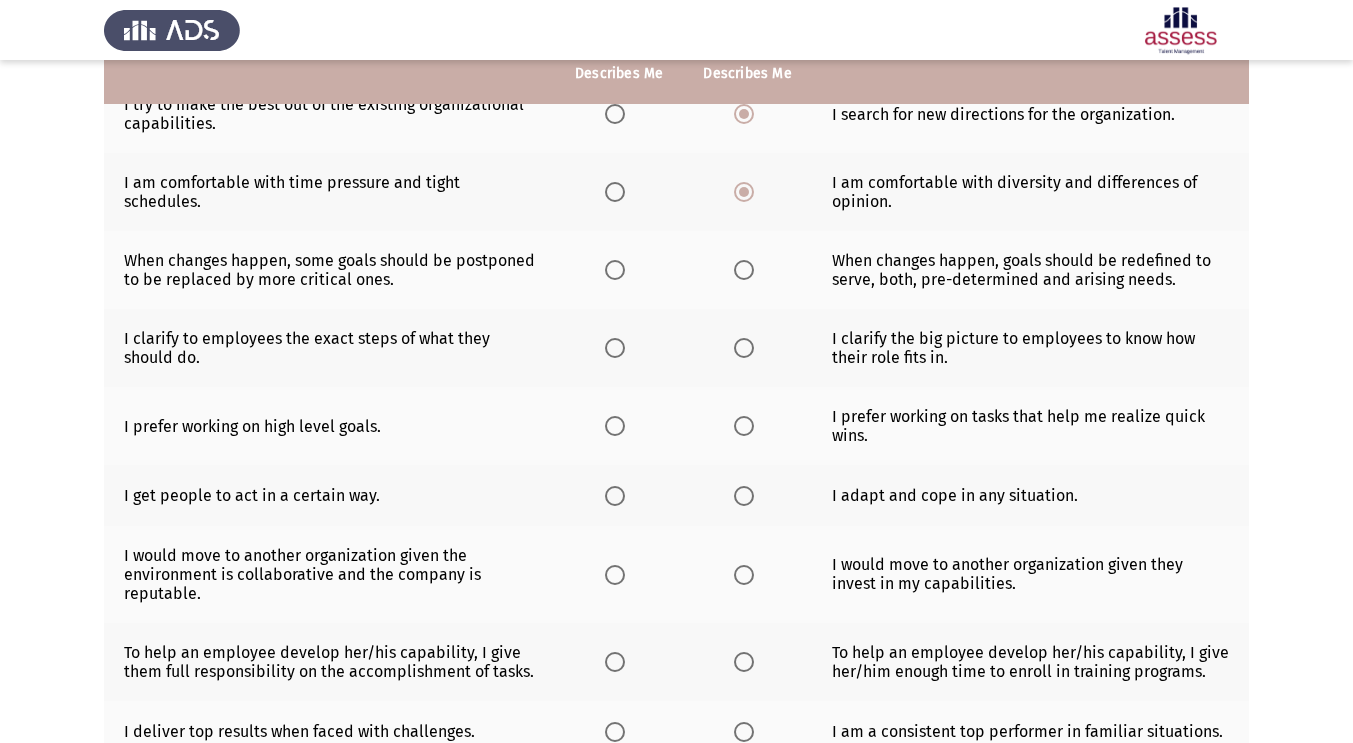 scroll, scrollTop: 343, scrollLeft: 0, axis: vertical 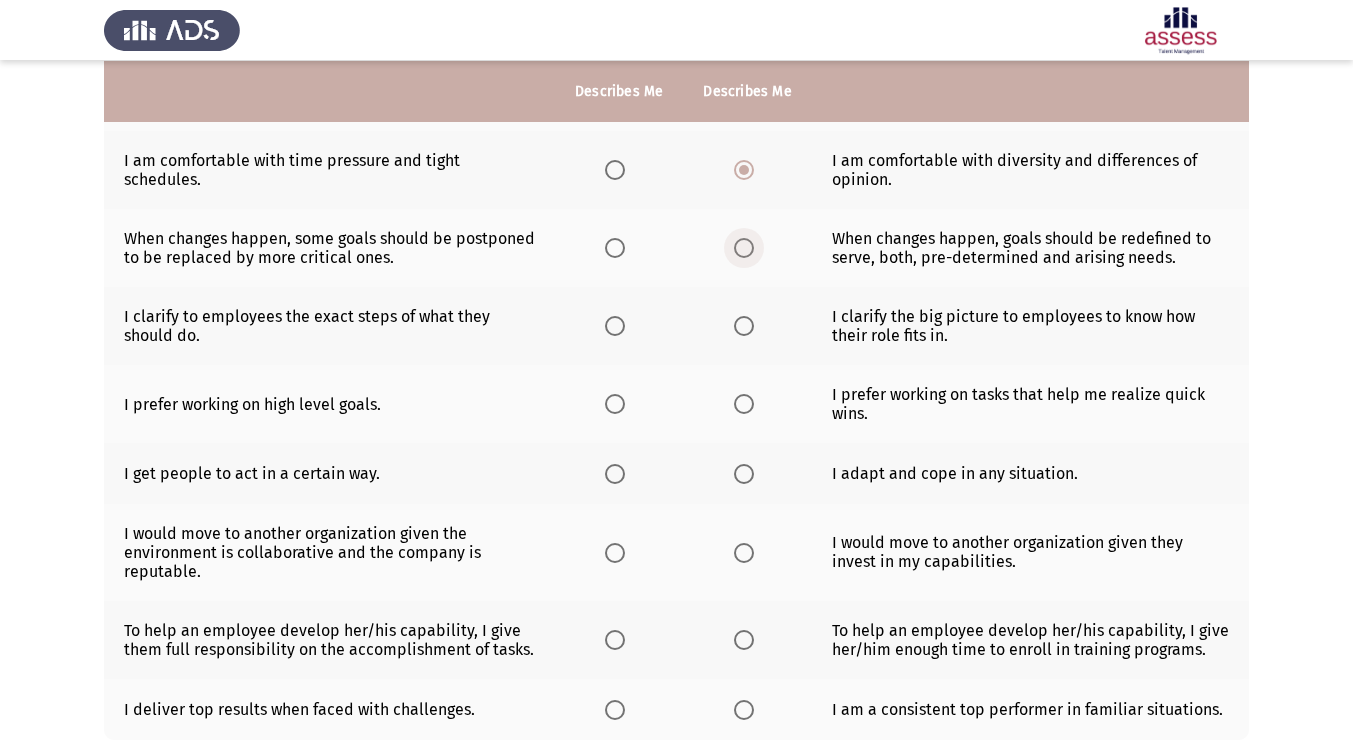 click at bounding box center (744, 248) 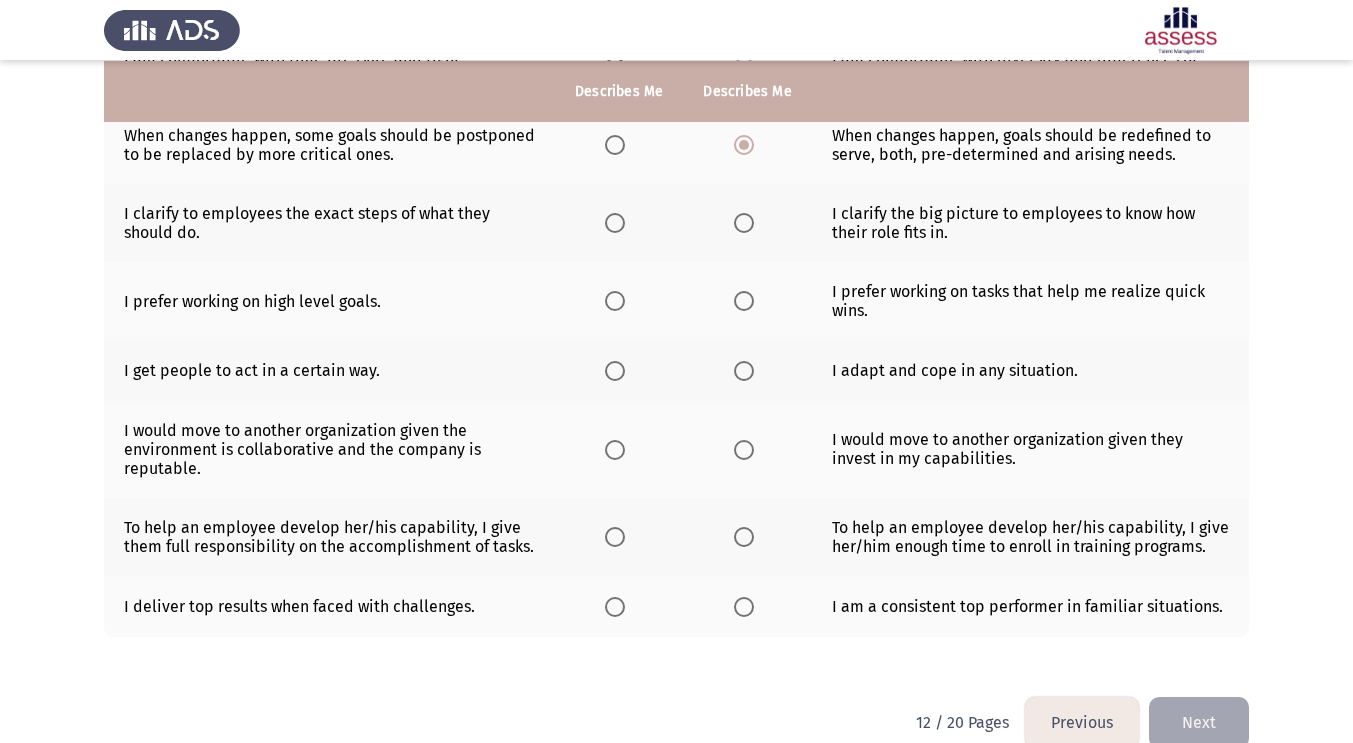 scroll, scrollTop: 448, scrollLeft: 0, axis: vertical 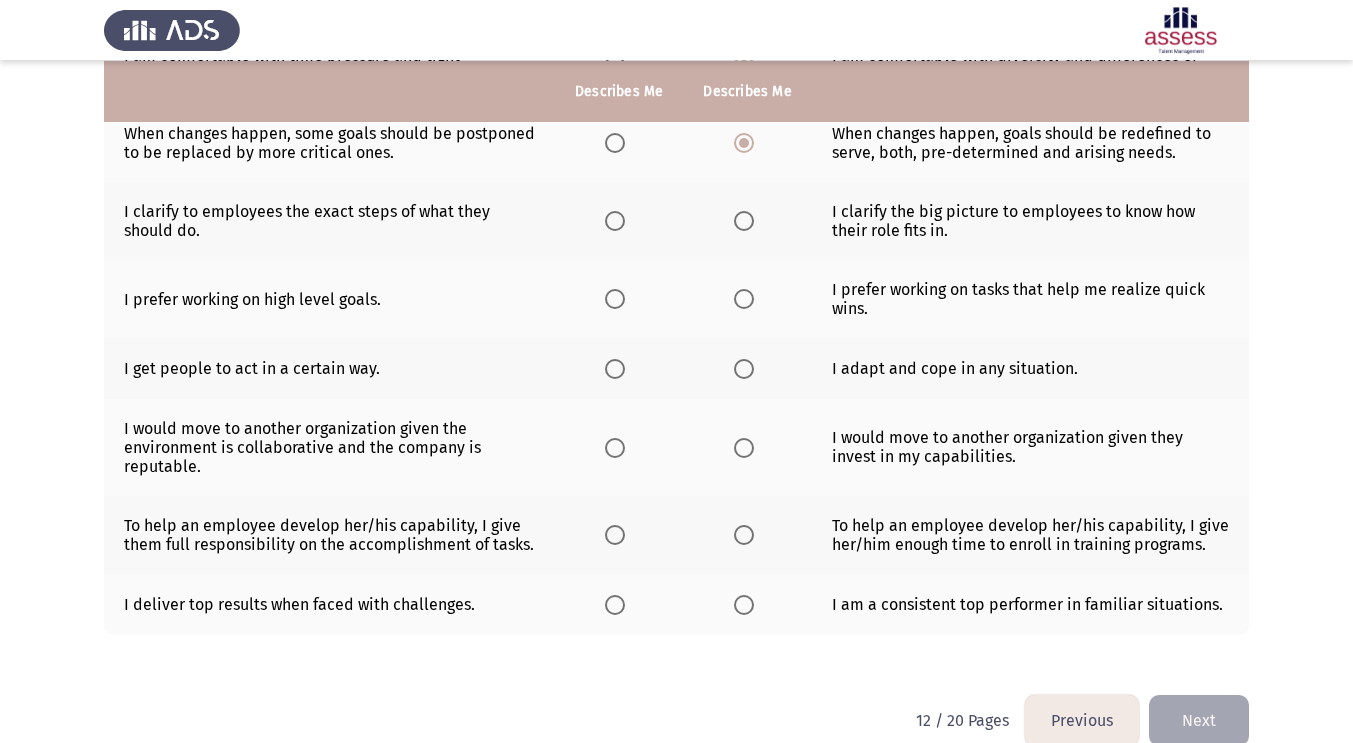 click at bounding box center (744, 221) 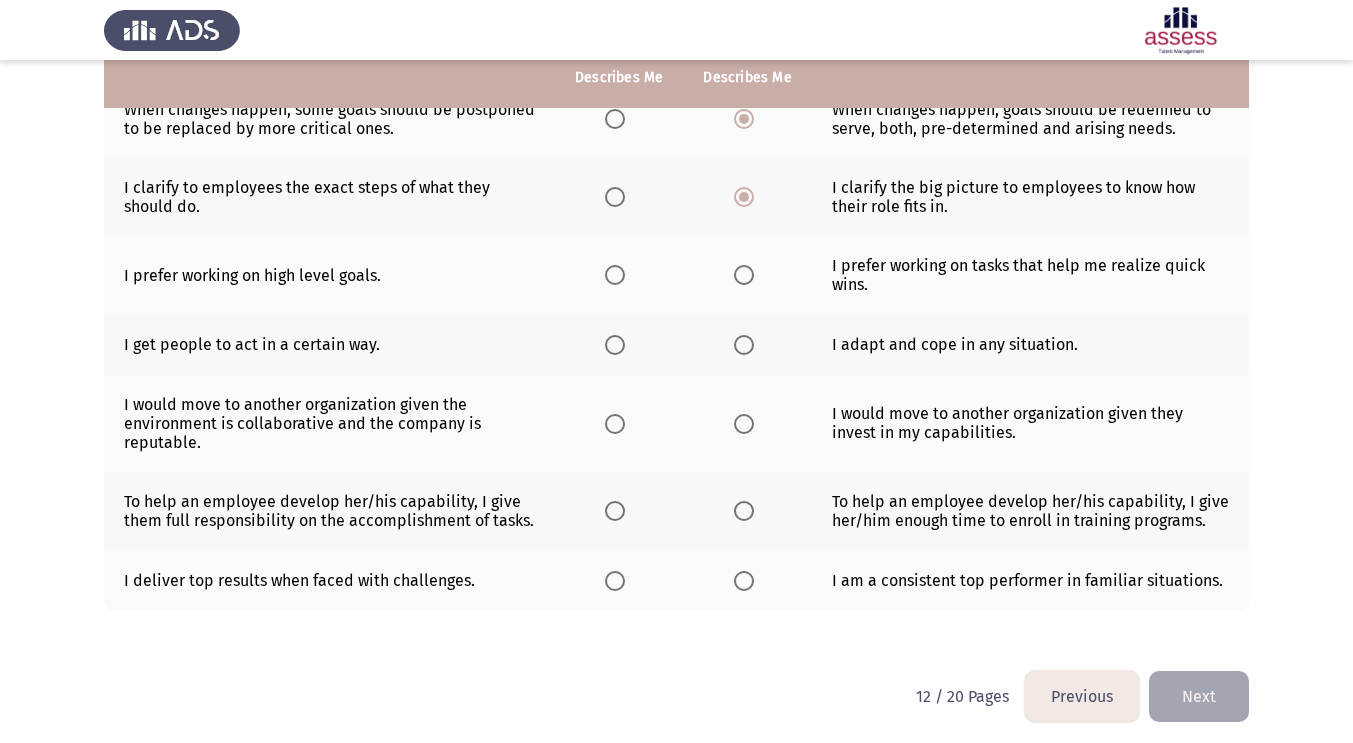 scroll, scrollTop: 479, scrollLeft: 0, axis: vertical 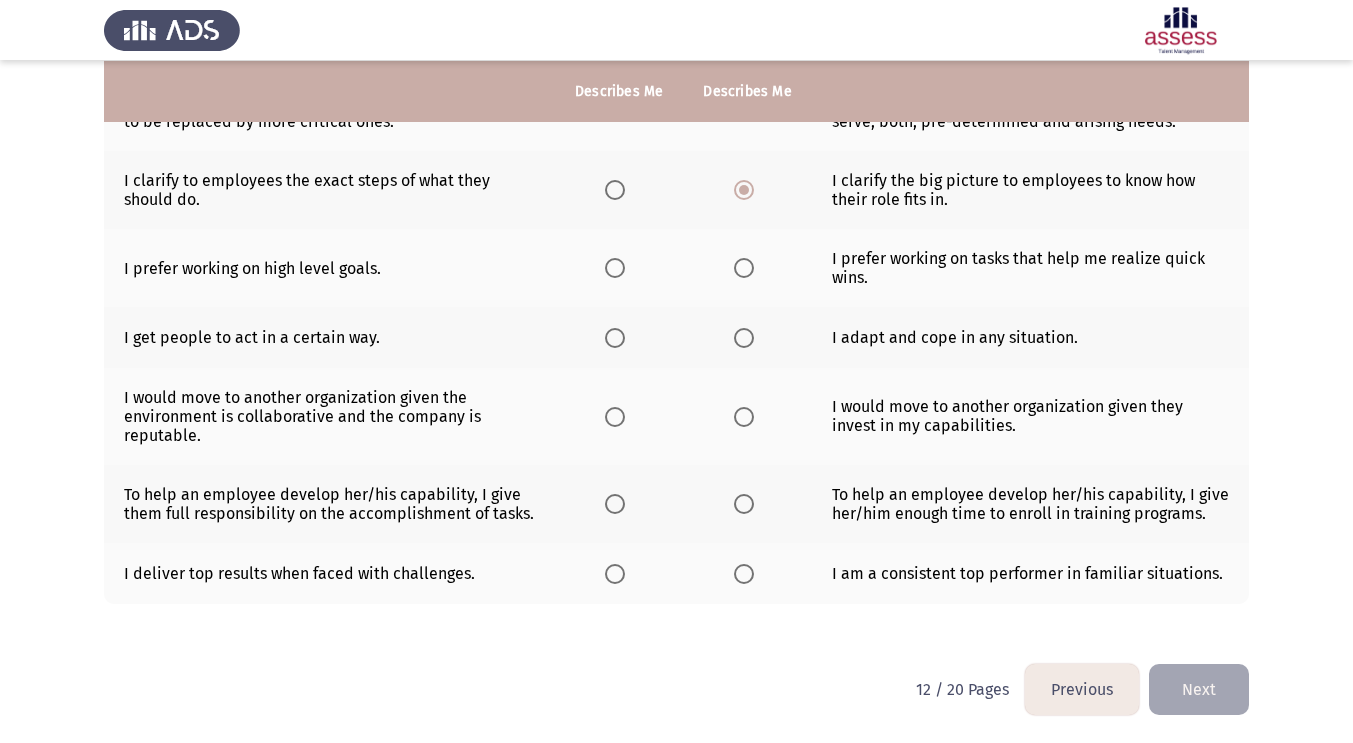 click 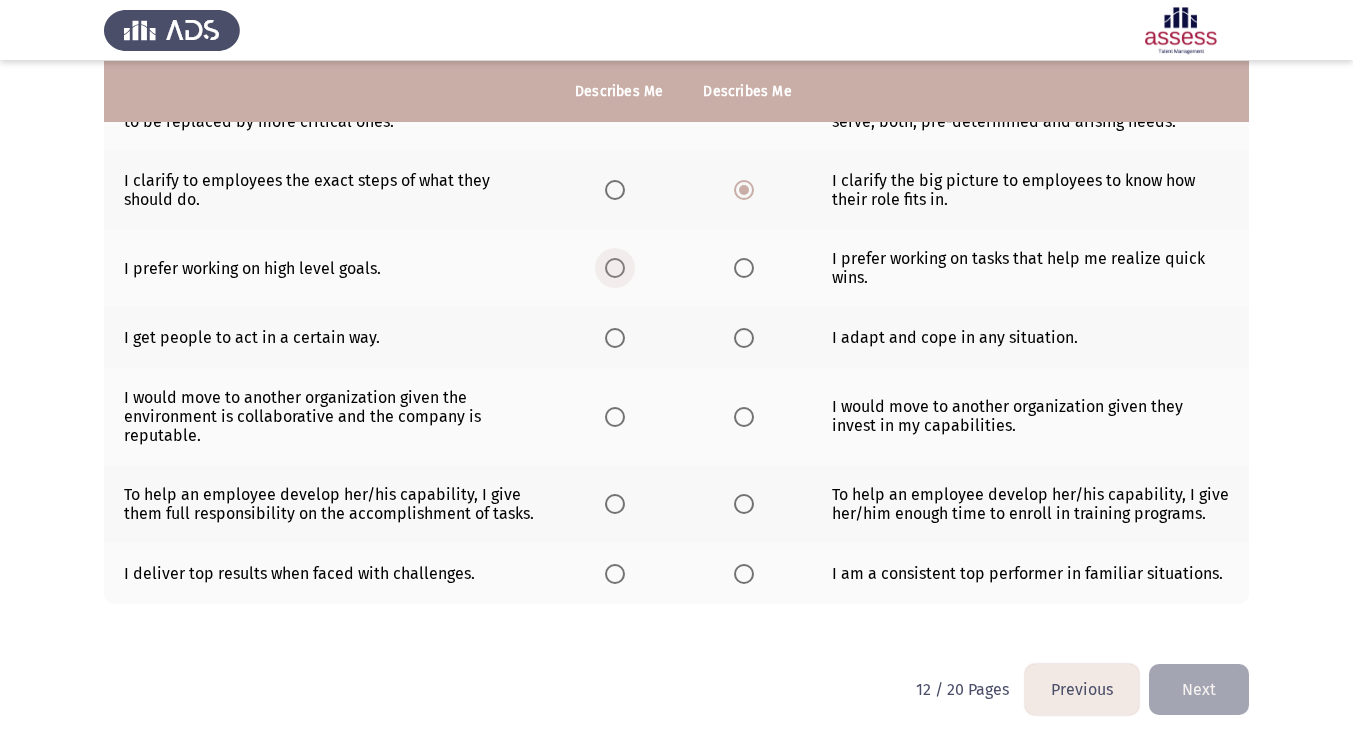 click at bounding box center (615, 268) 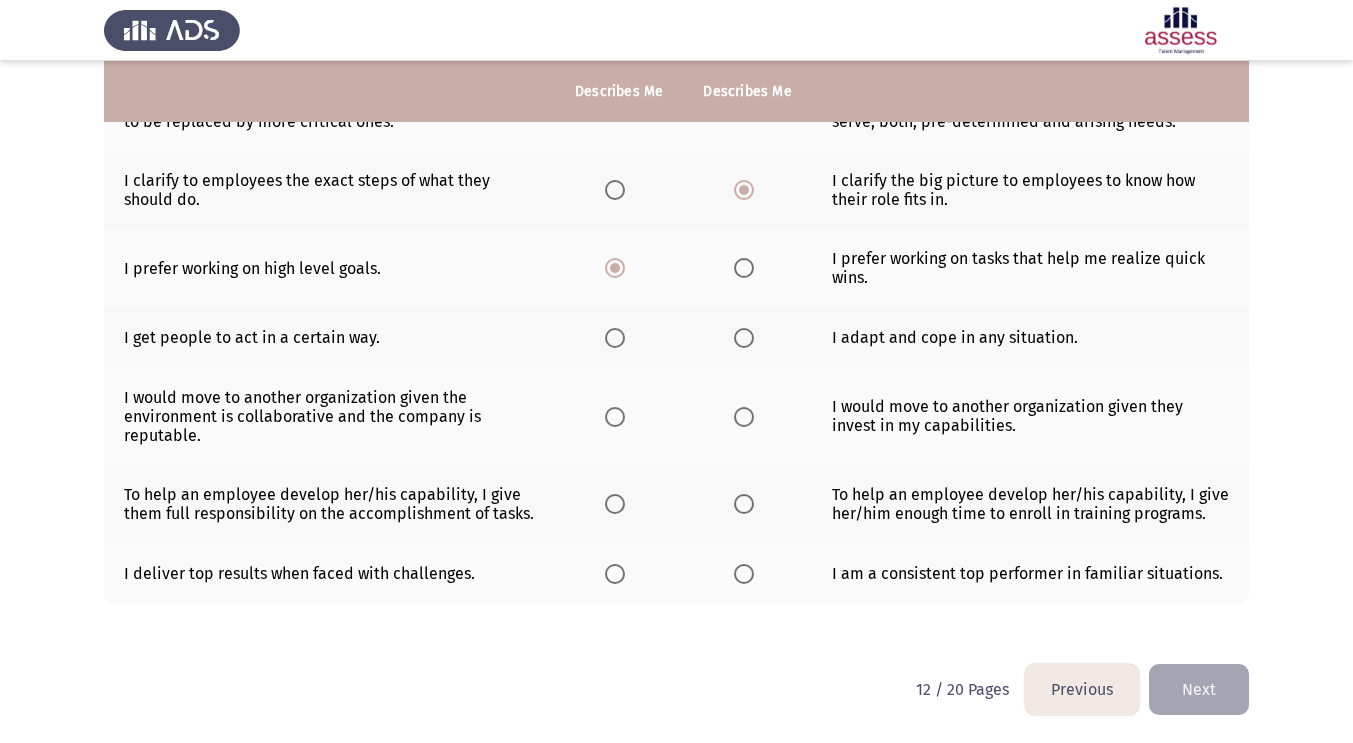 click at bounding box center (744, 338) 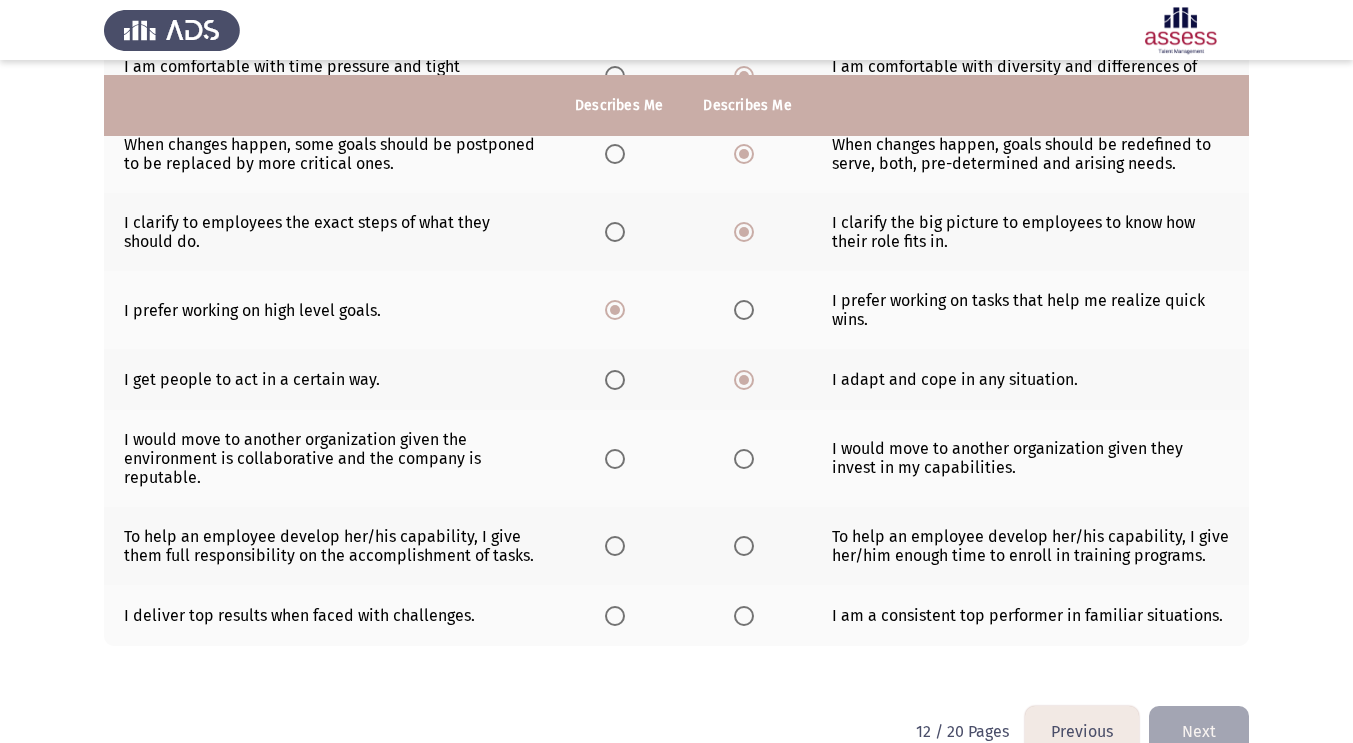 scroll, scrollTop: 479, scrollLeft: 0, axis: vertical 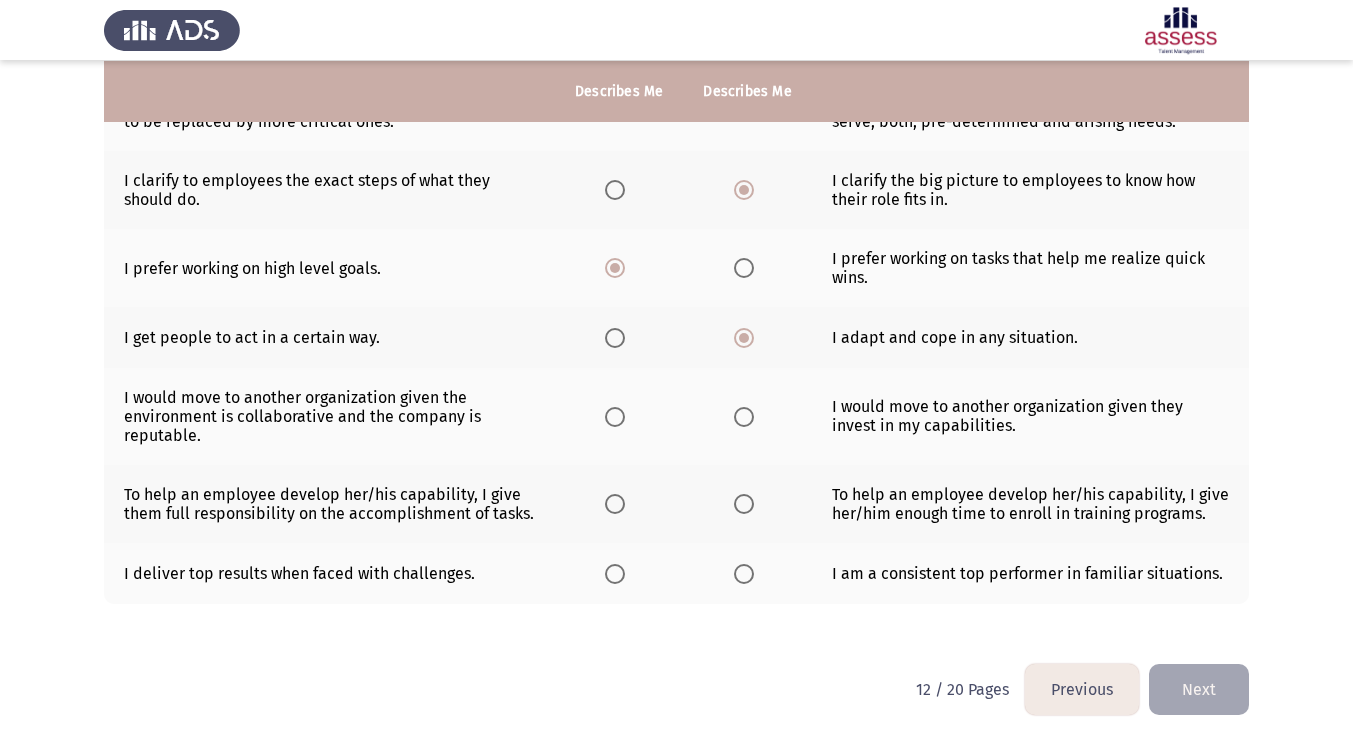 click 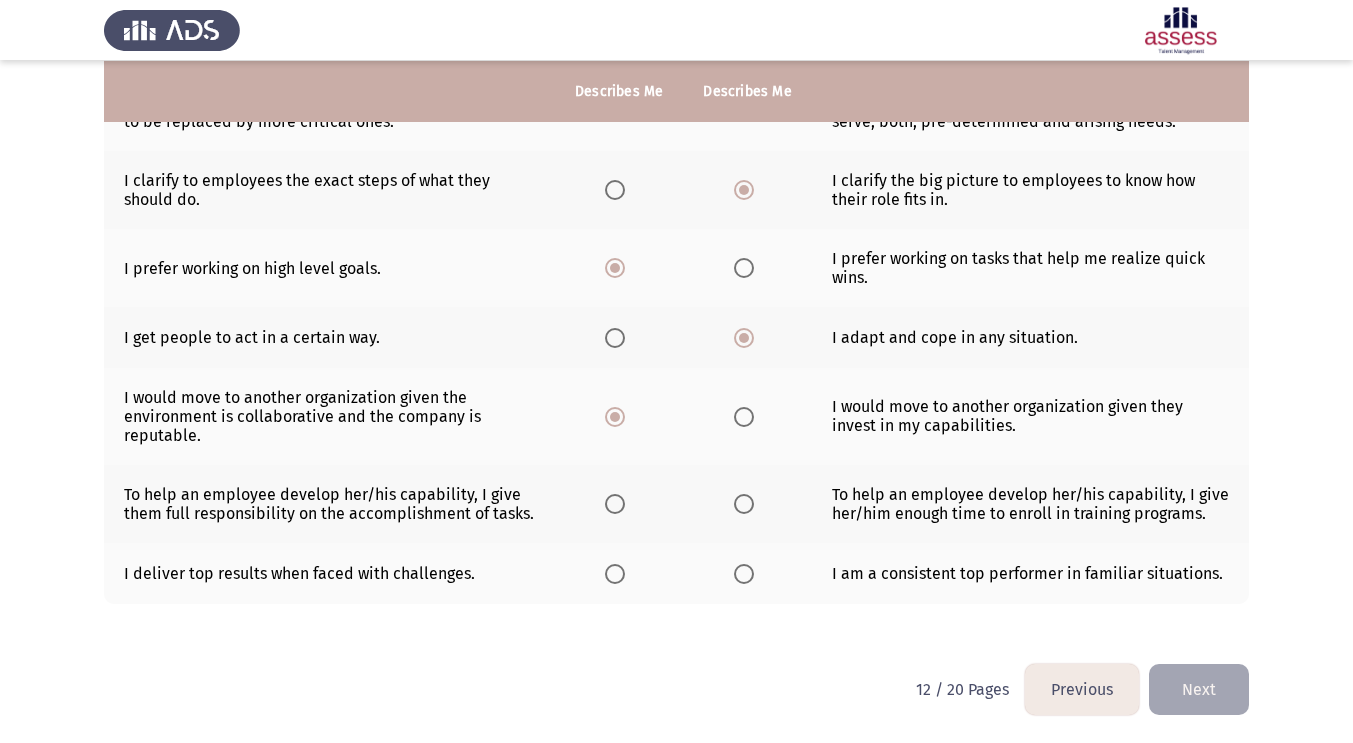 click at bounding box center [619, 504] 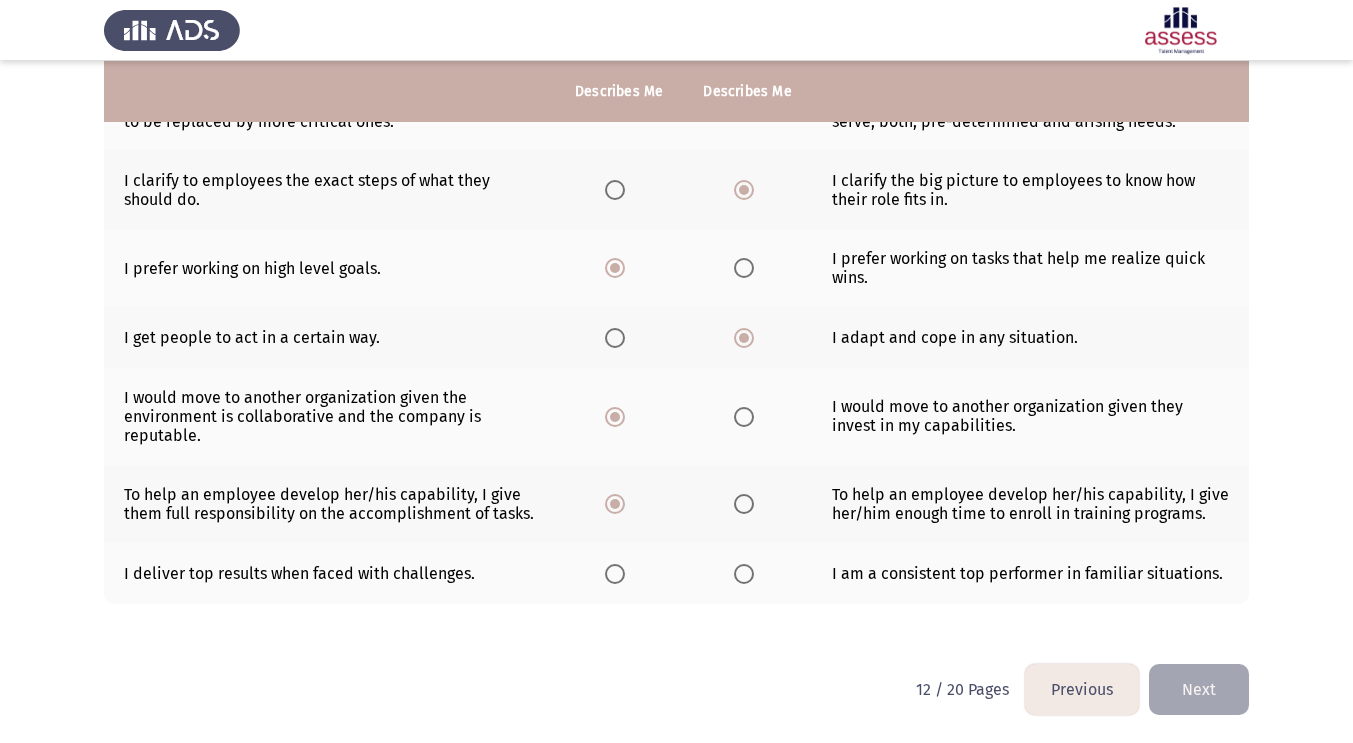 click at bounding box center [744, 574] 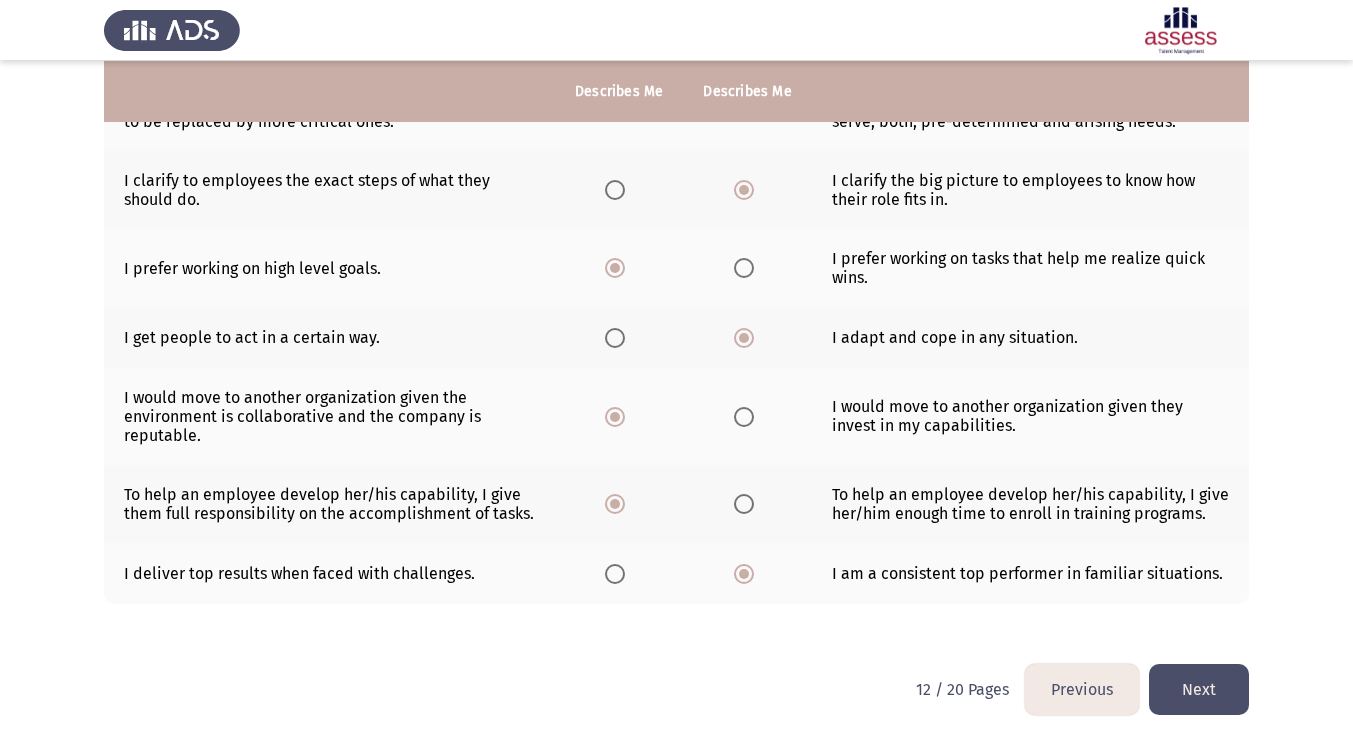 click on "Next" 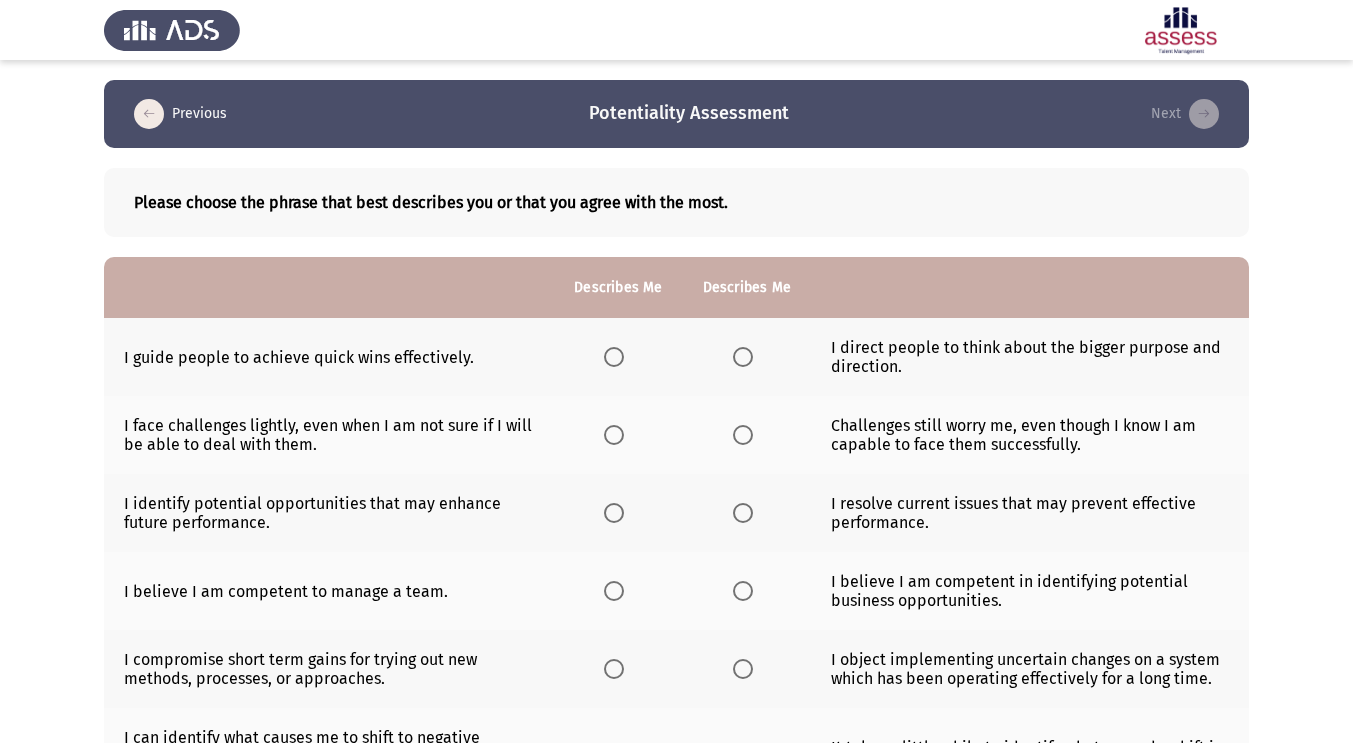 click 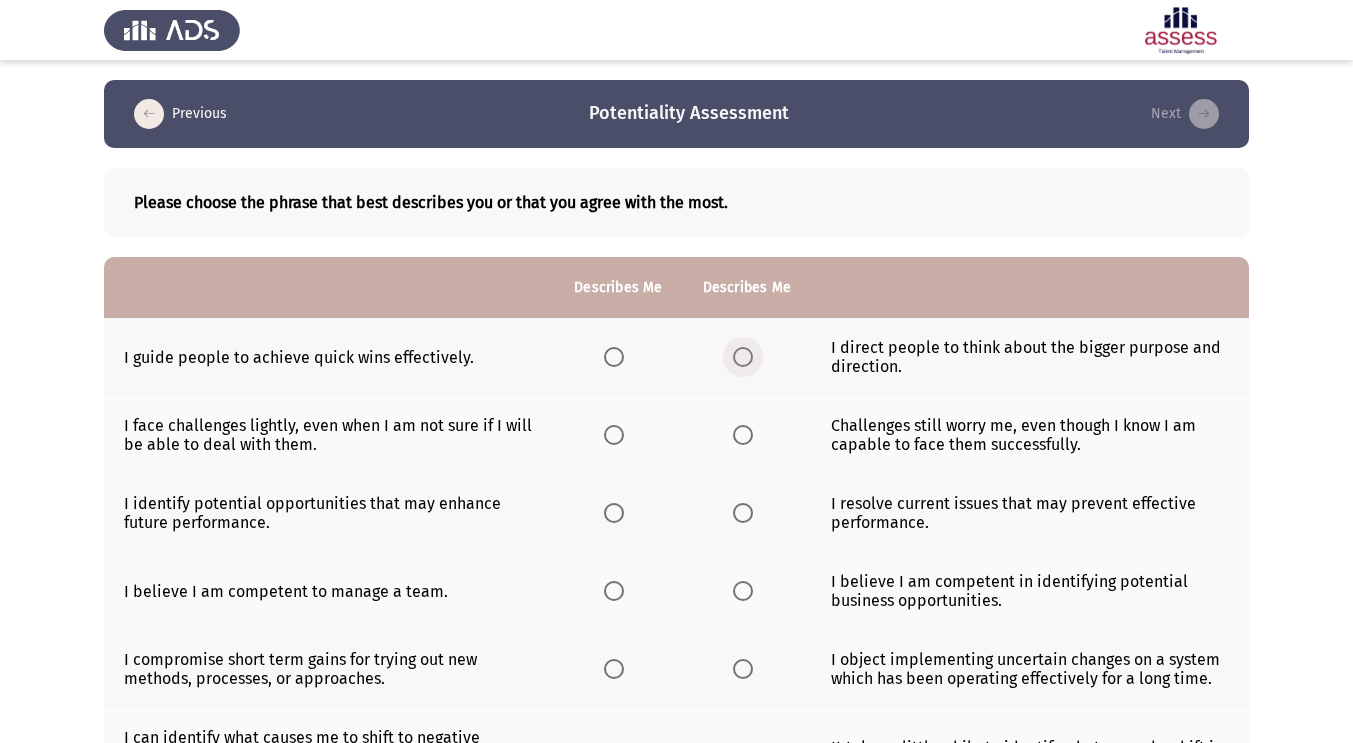 click at bounding box center [743, 357] 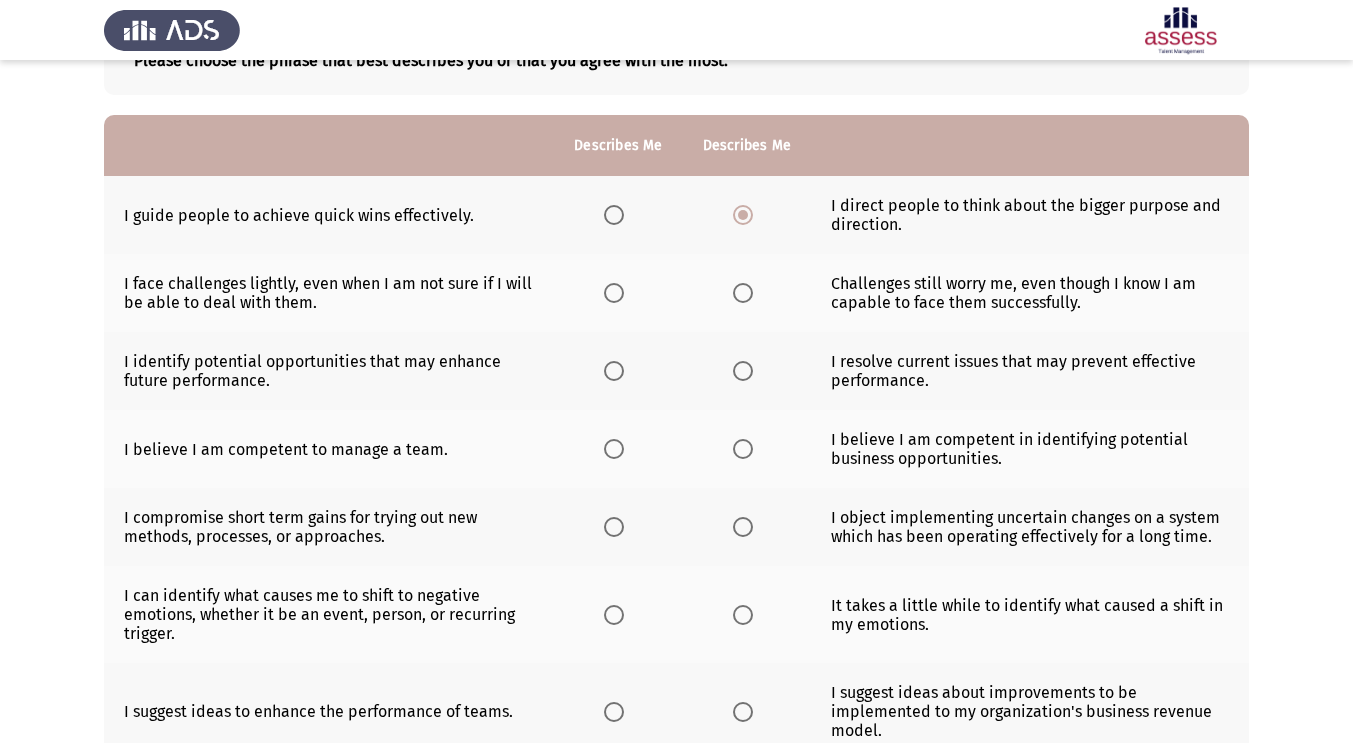 scroll, scrollTop: 147, scrollLeft: 0, axis: vertical 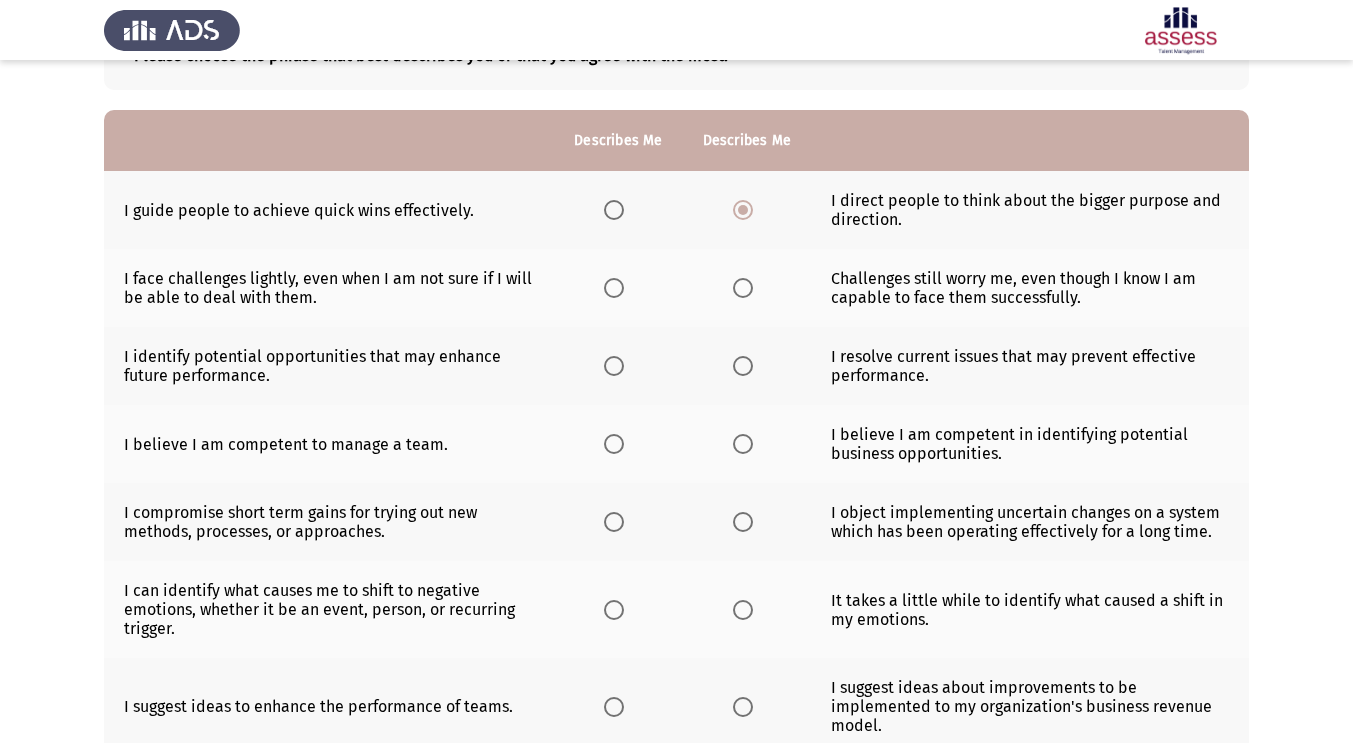 click at bounding box center (743, 288) 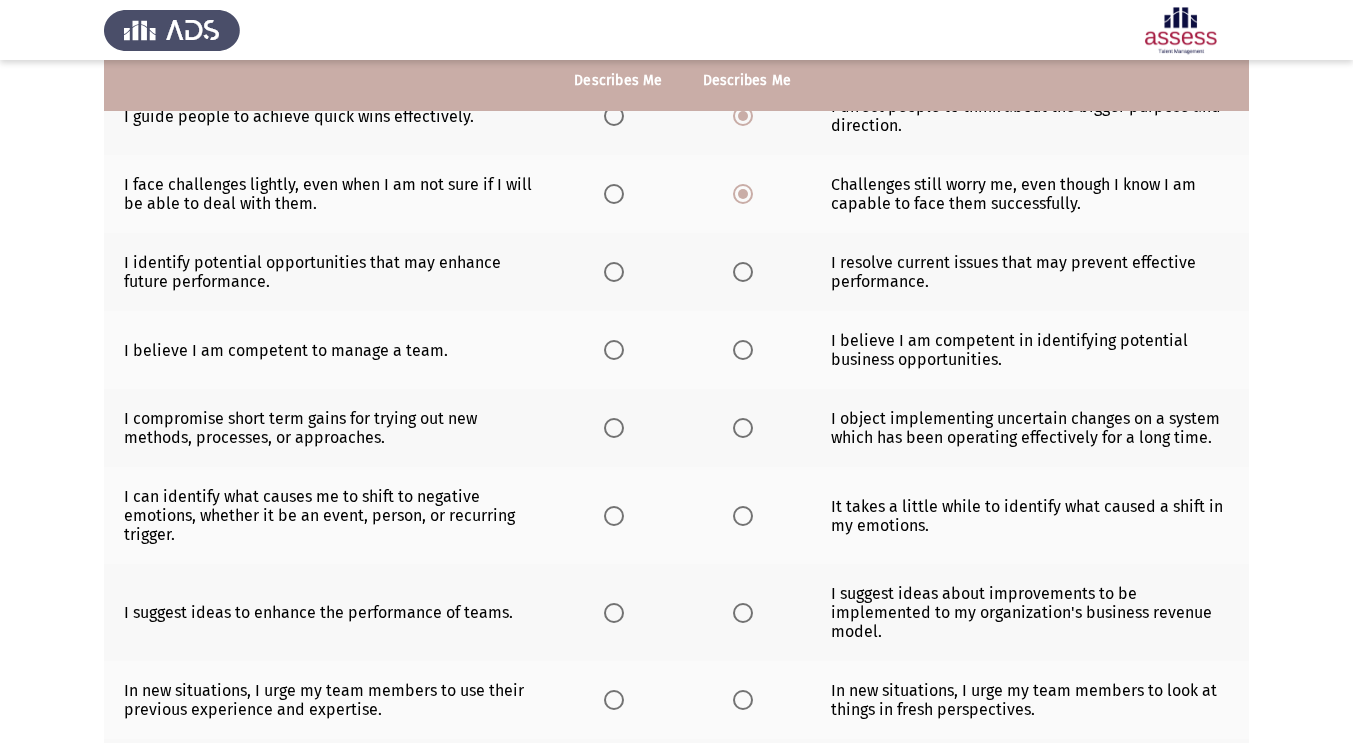 scroll, scrollTop: 280, scrollLeft: 0, axis: vertical 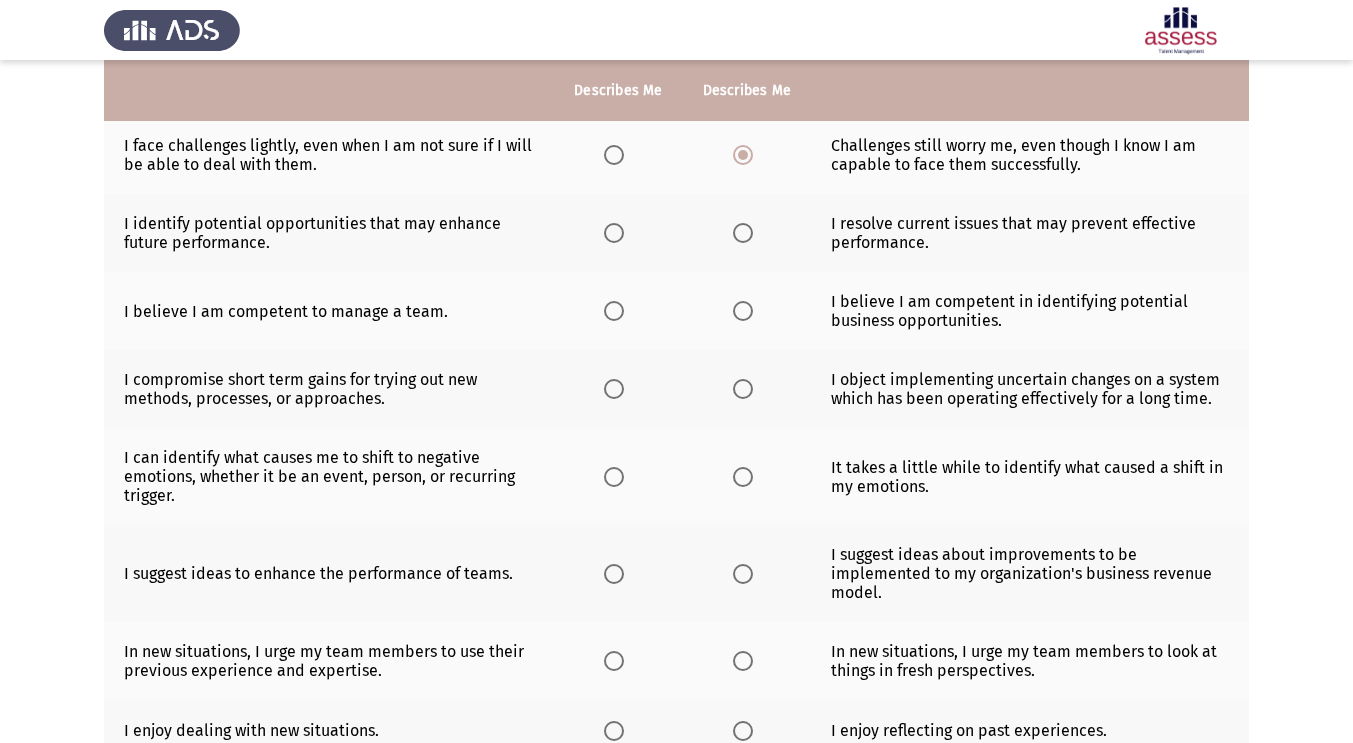 click at bounding box center (743, 233) 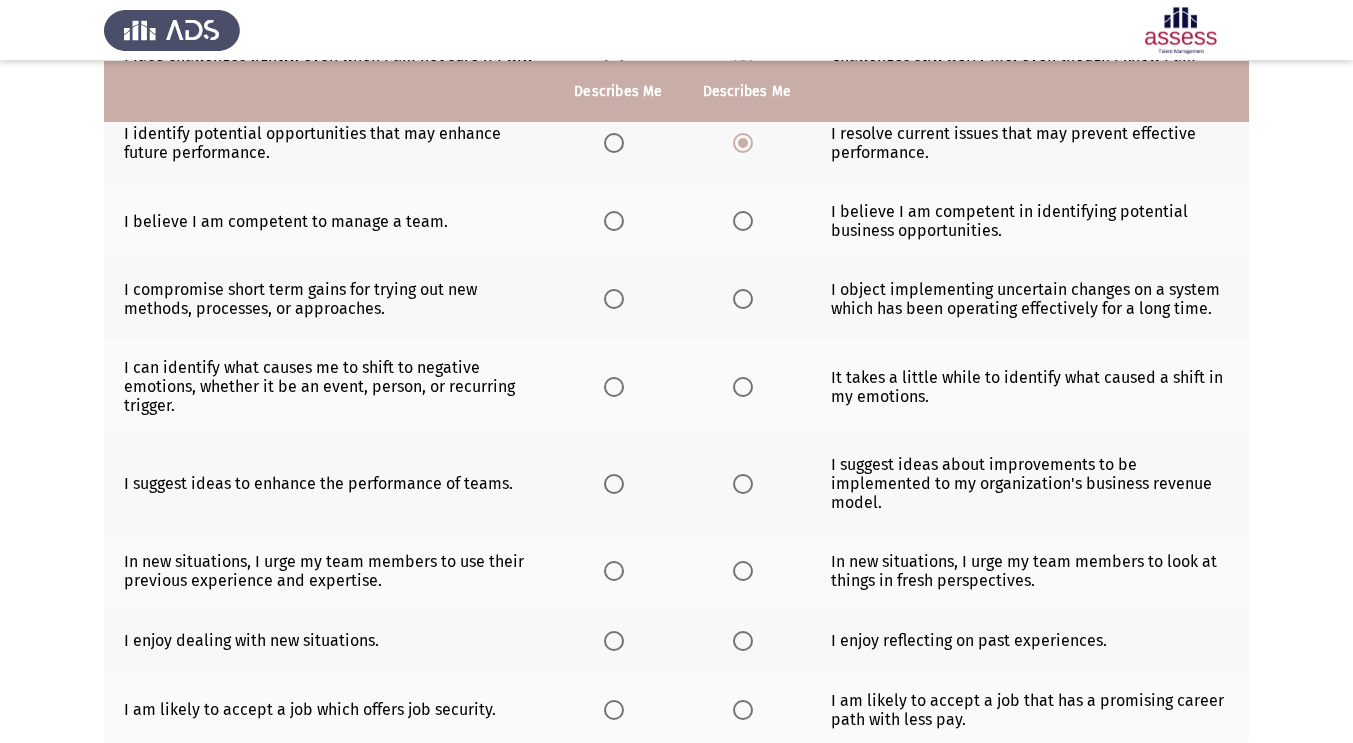 scroll, scrollTop: 389, scrollLeft: 0, axis: vertical 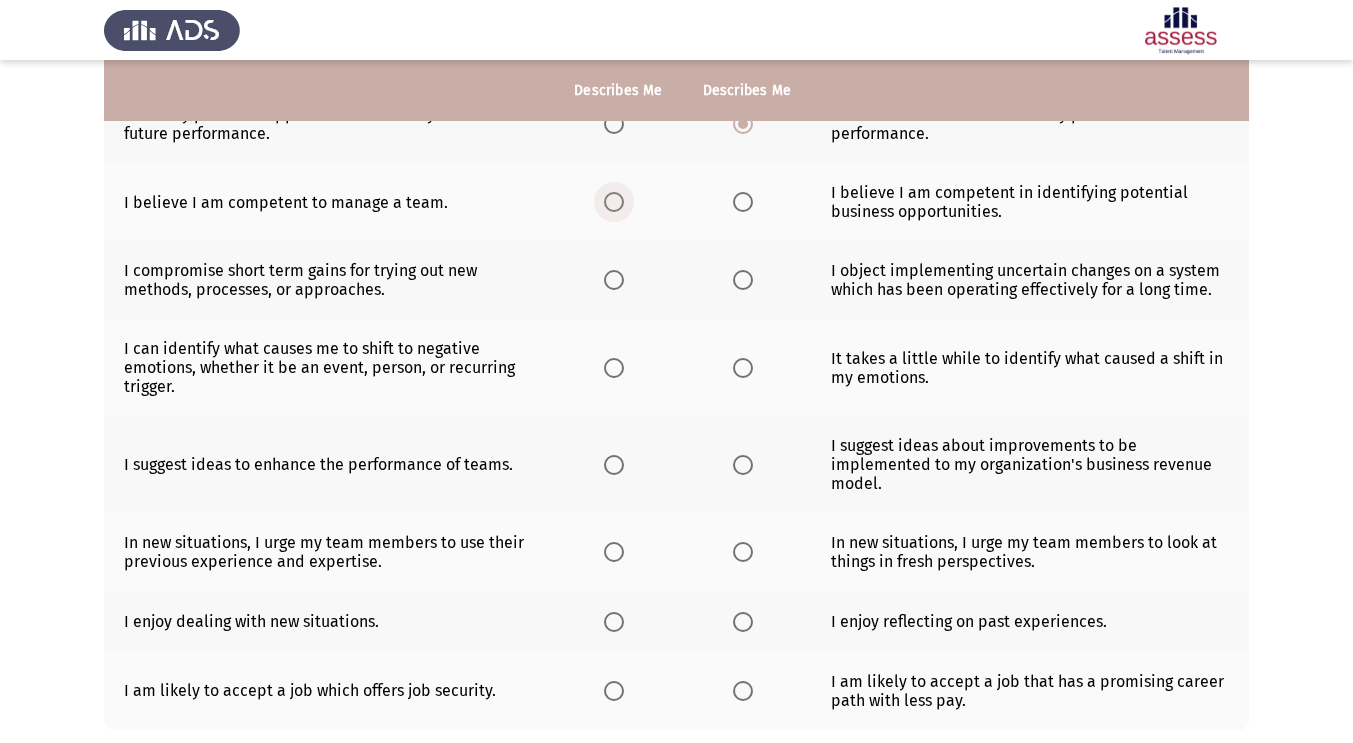 click at bounding box center [614, 202] 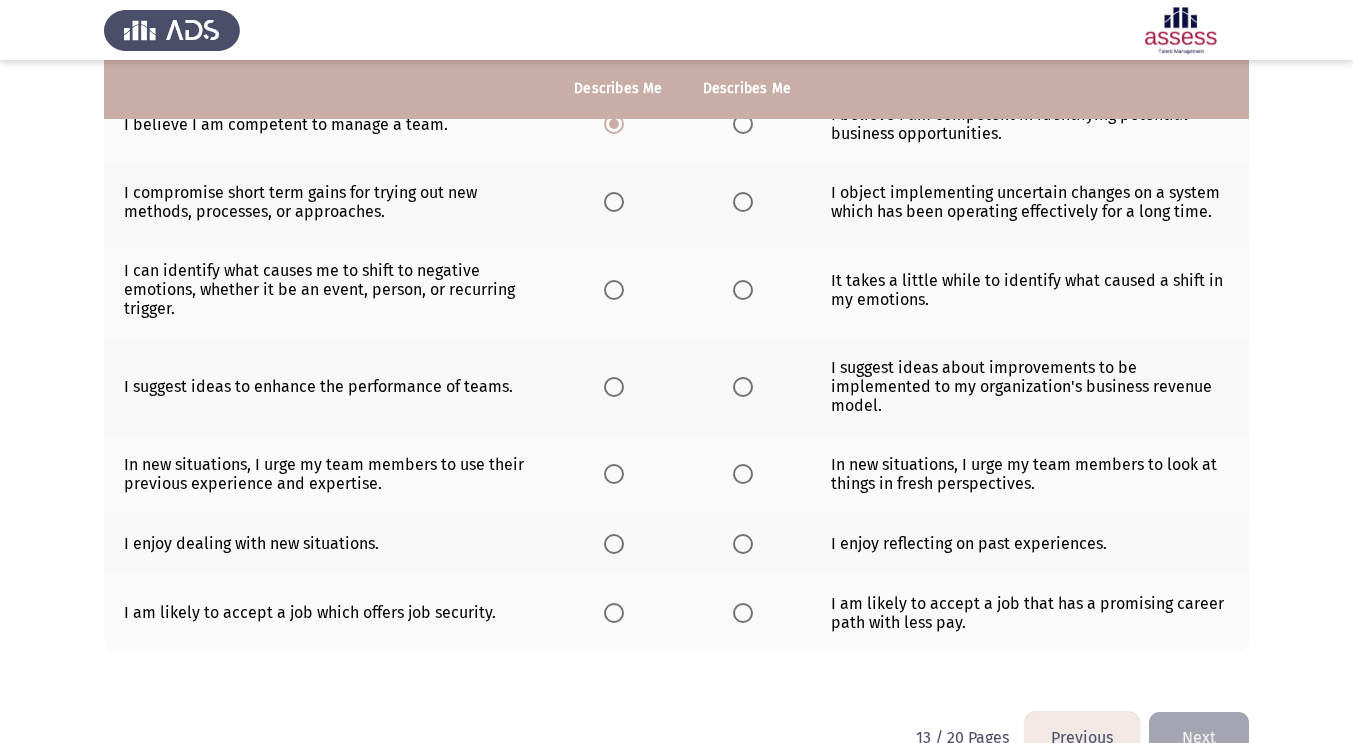 scroll, scrollTop: 465, scrollLeft: 0, axis: vertical 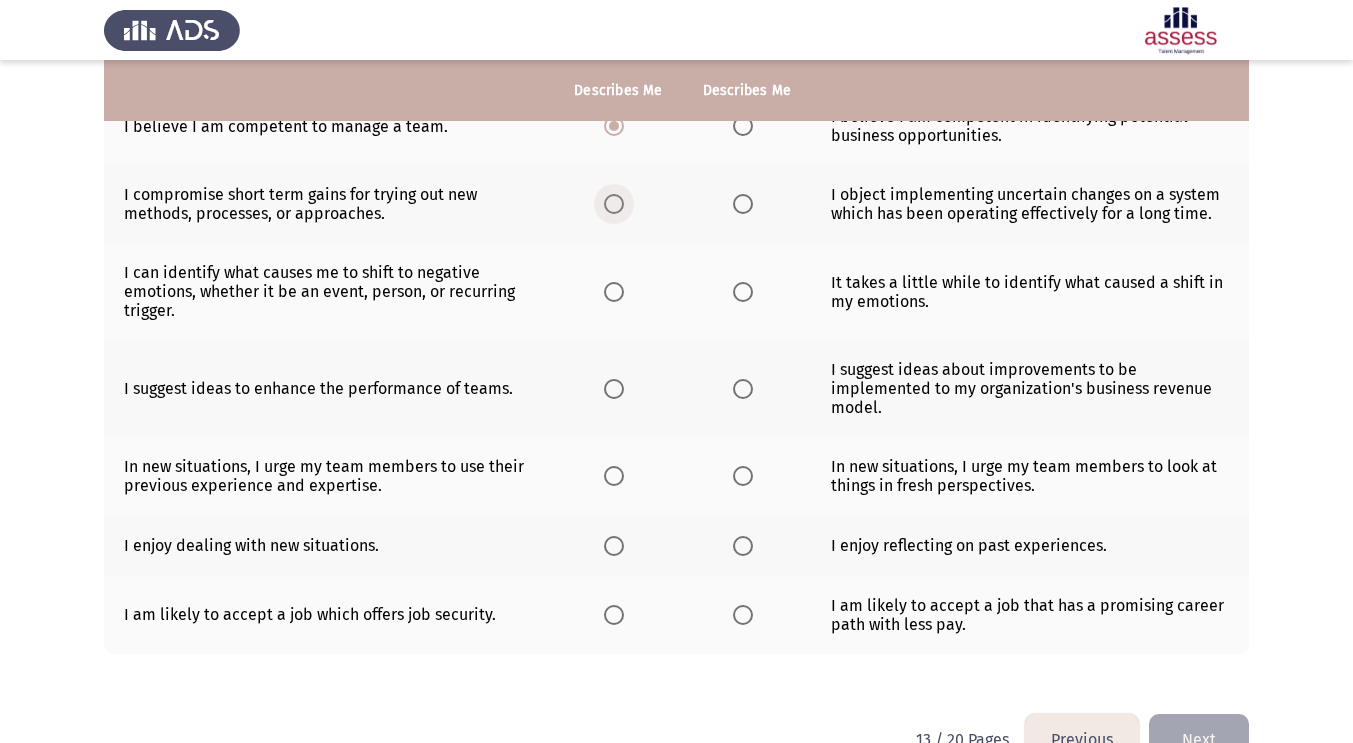 click at bounding box center [614, 204] 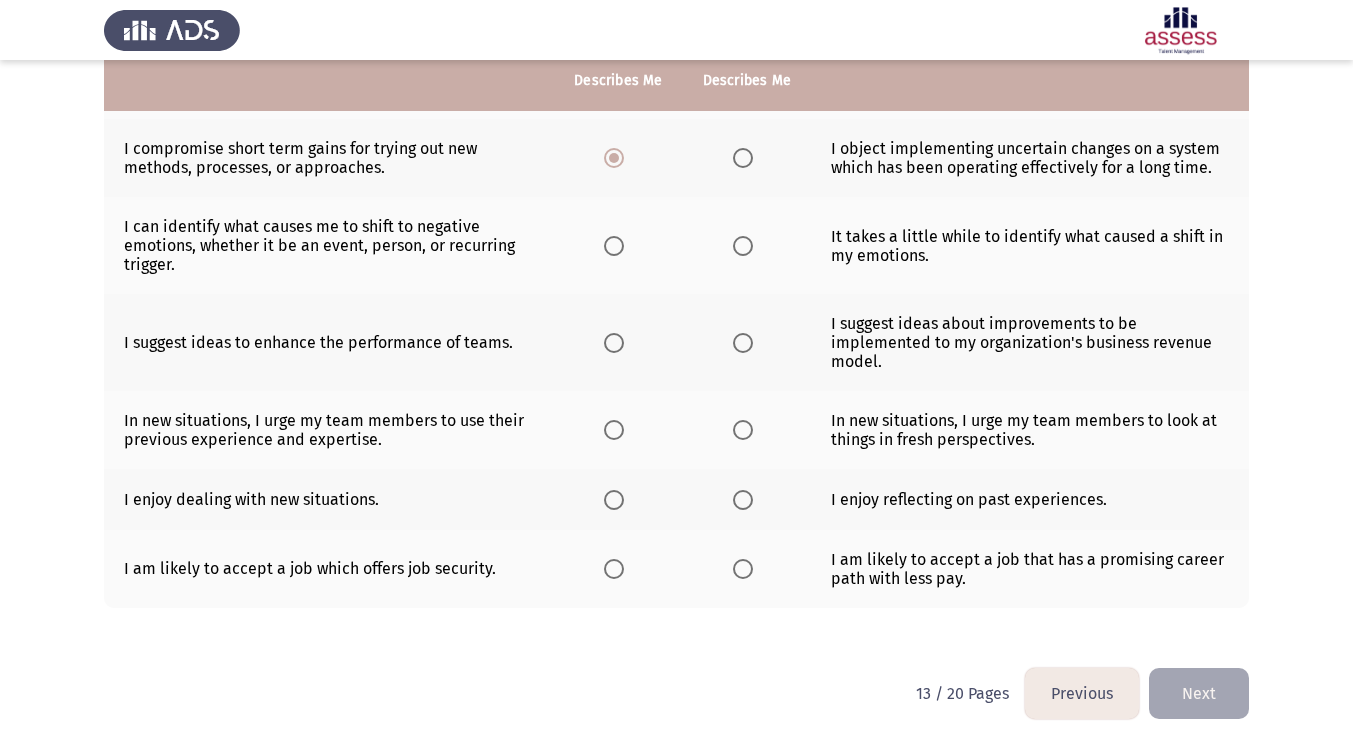 scroll, scrollTop: 516, scrollLeft: 0, axis: vertical 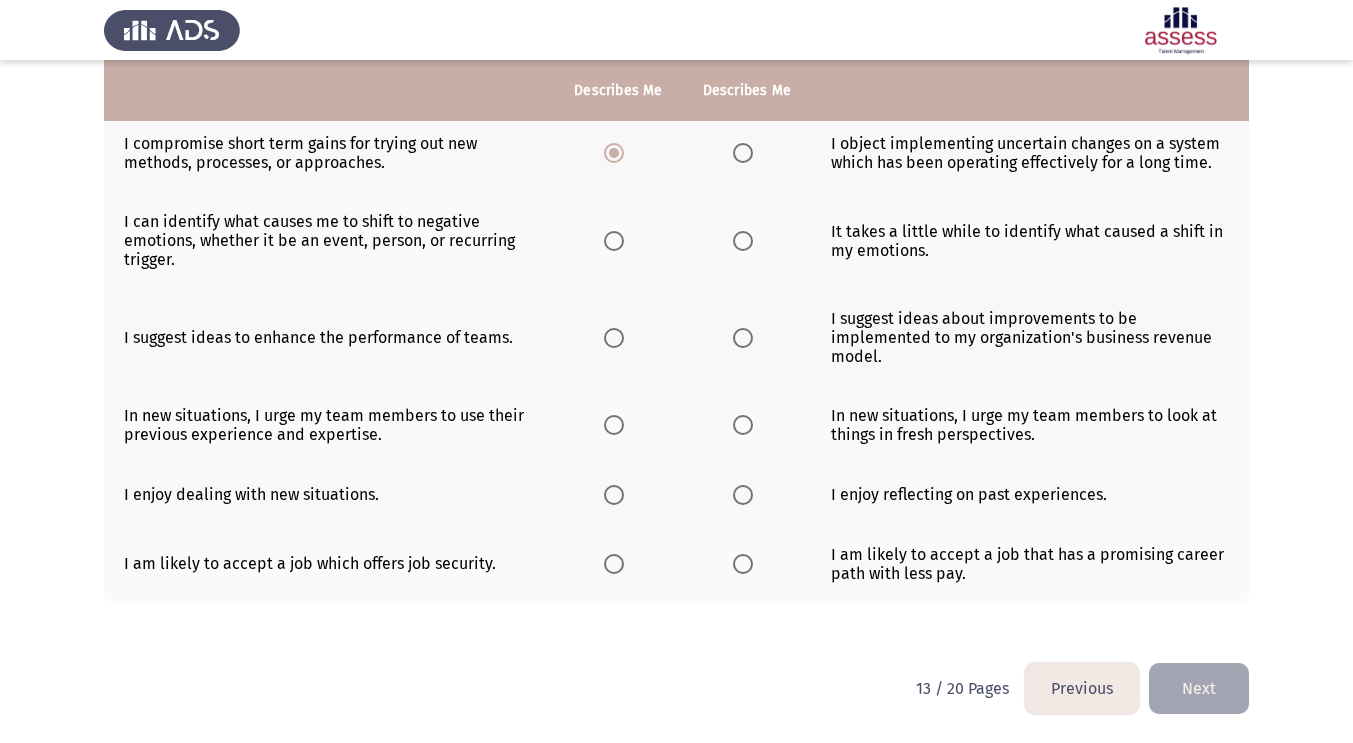 click at bounding box center (614, 241) 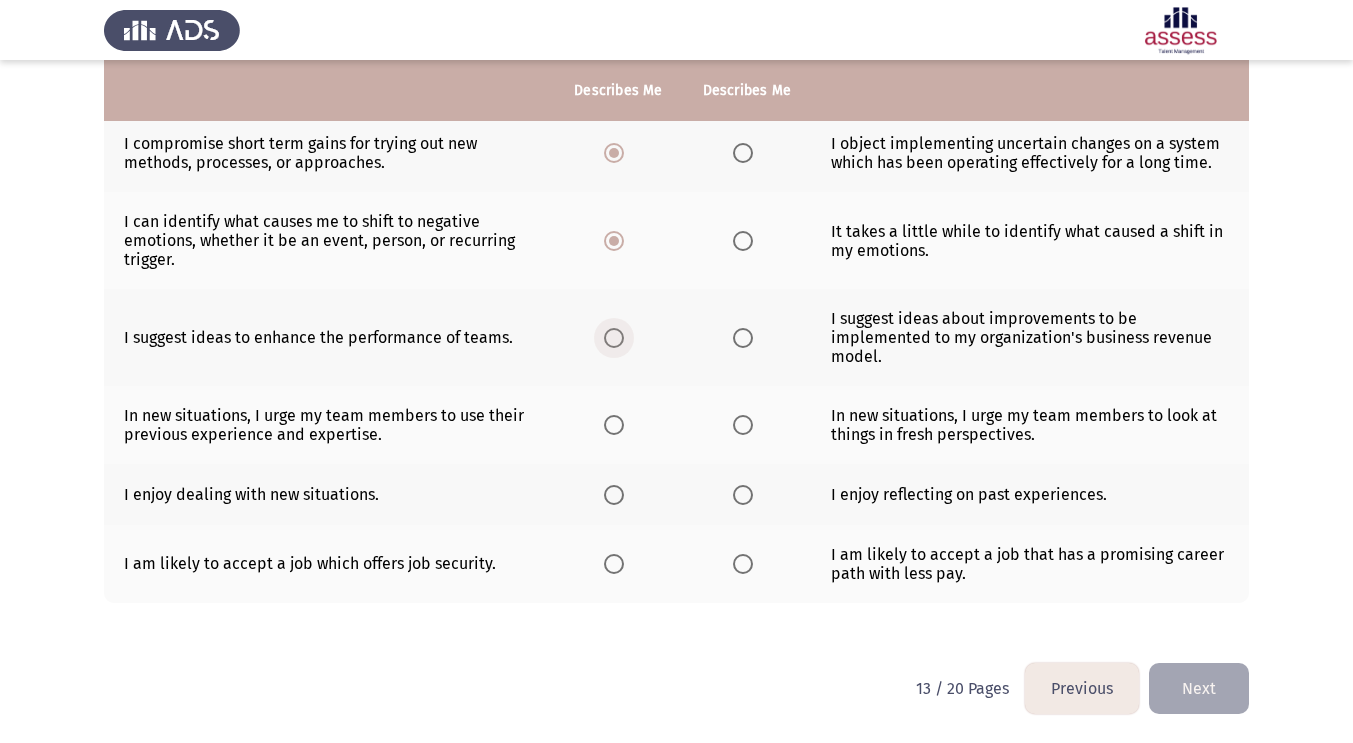 click at bounding box center (614, 338) 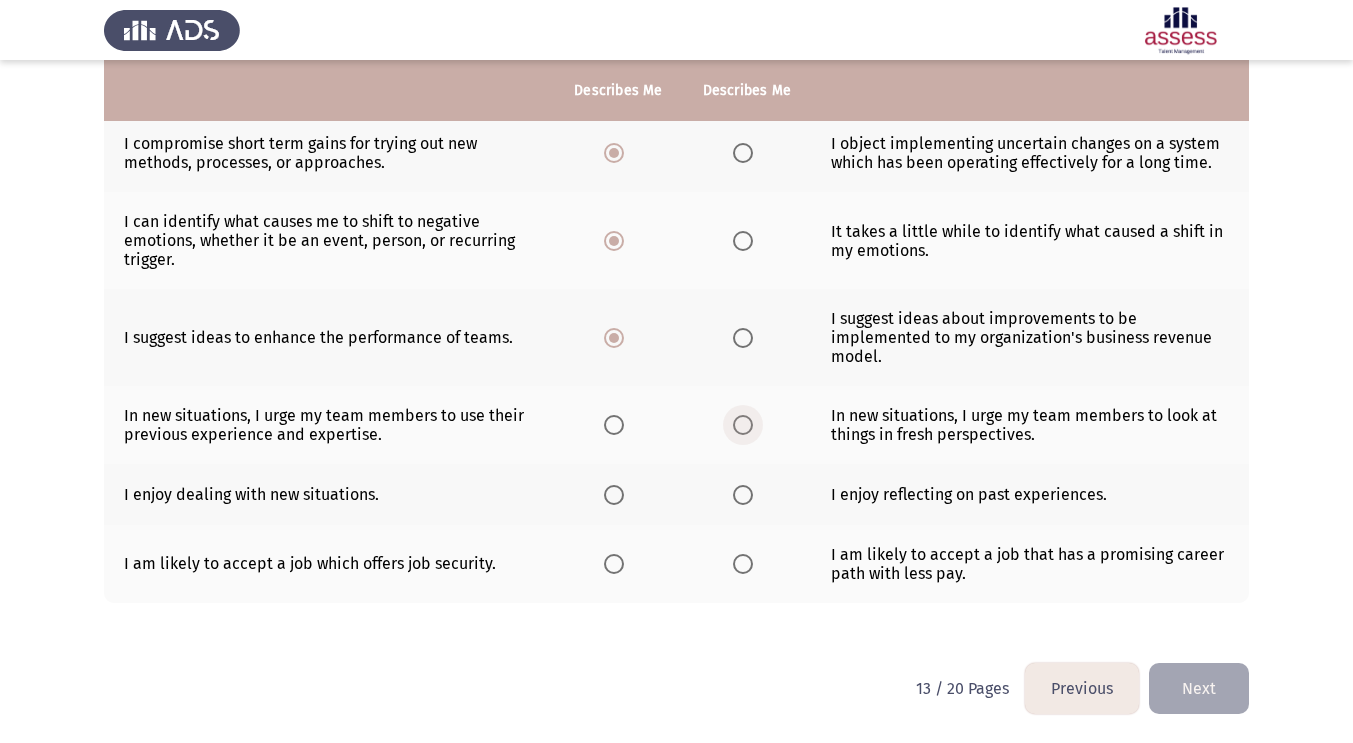 click at bounding box center [743, 425] 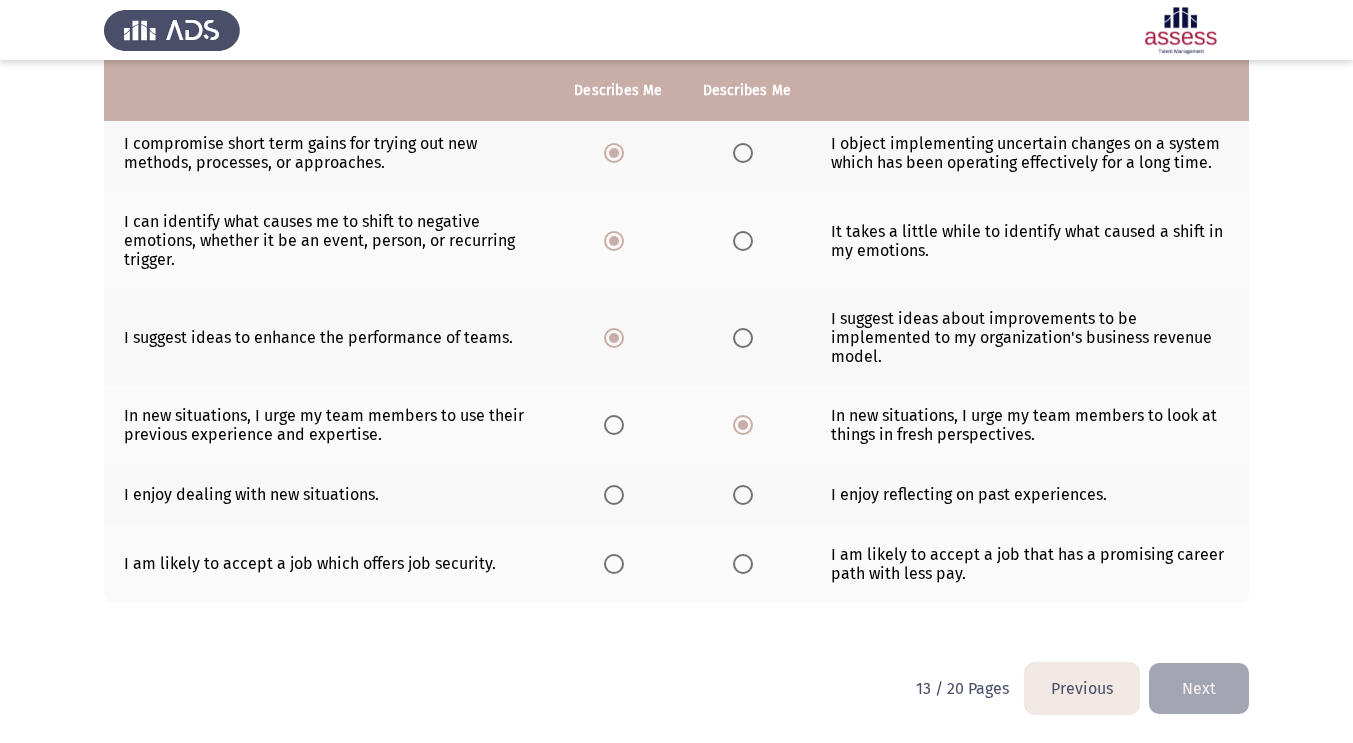click at bounding box center (614, 495) 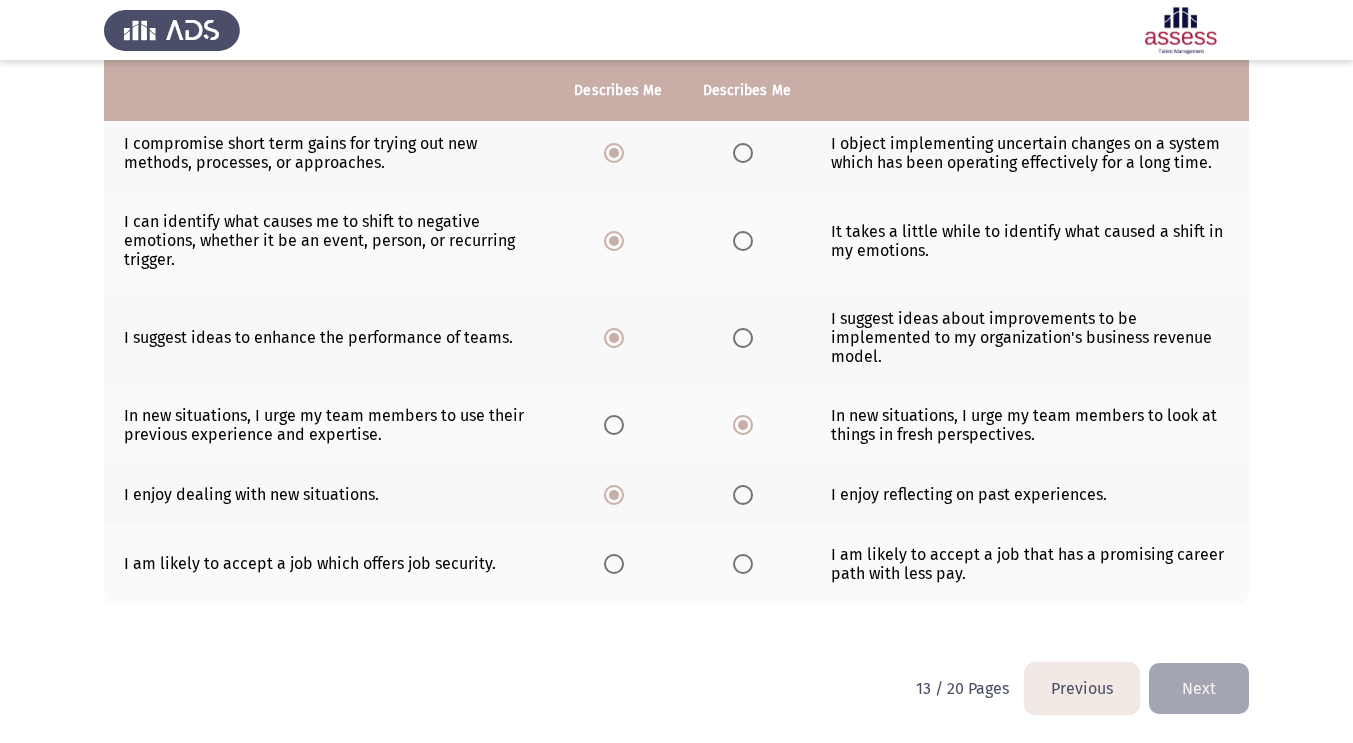 click at bounding box center (614, 564) 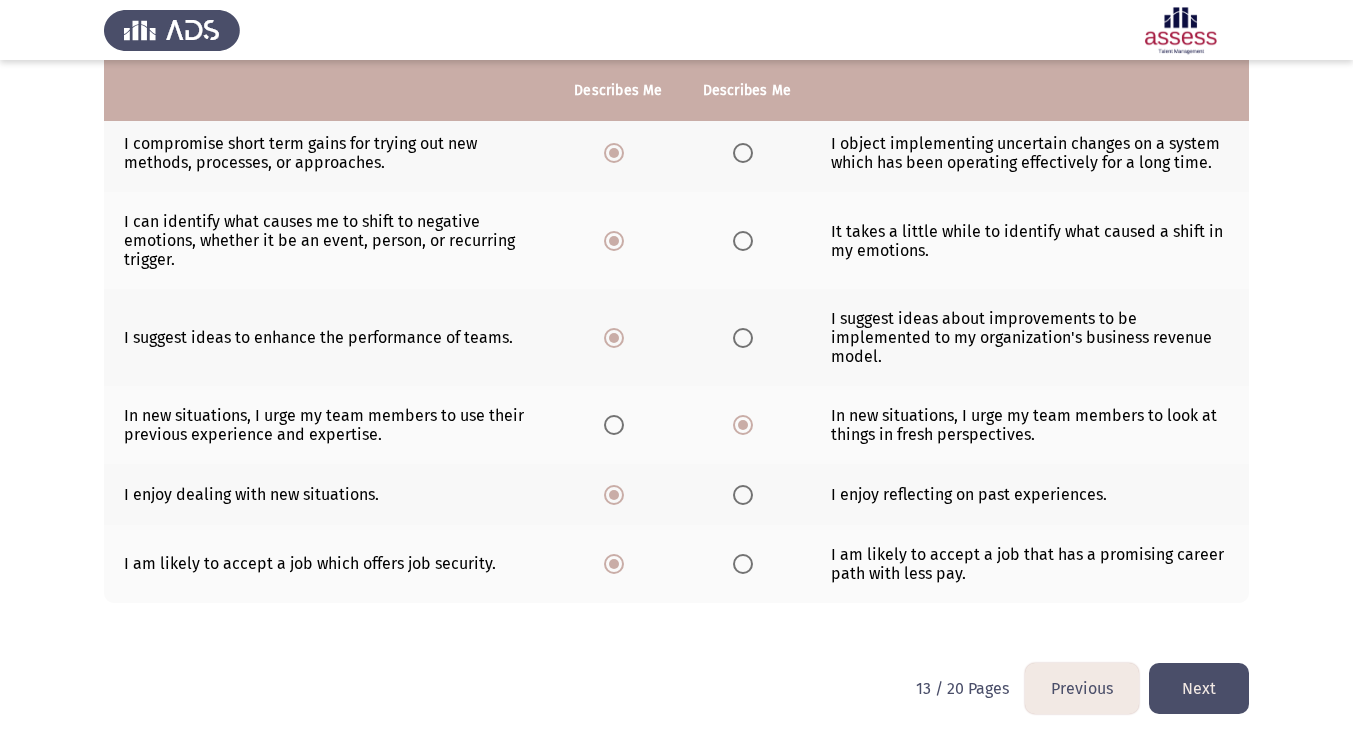 click on "Next" 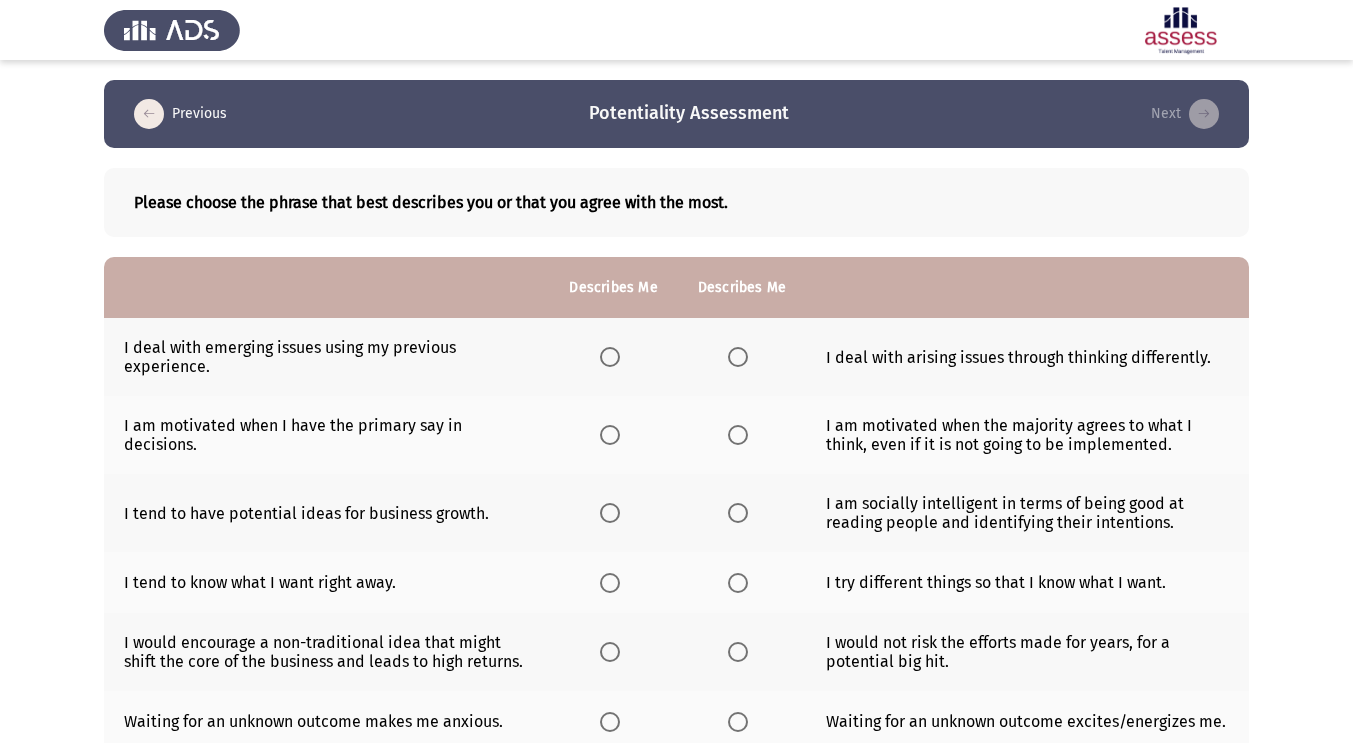 click at bounding box center [610, 357] 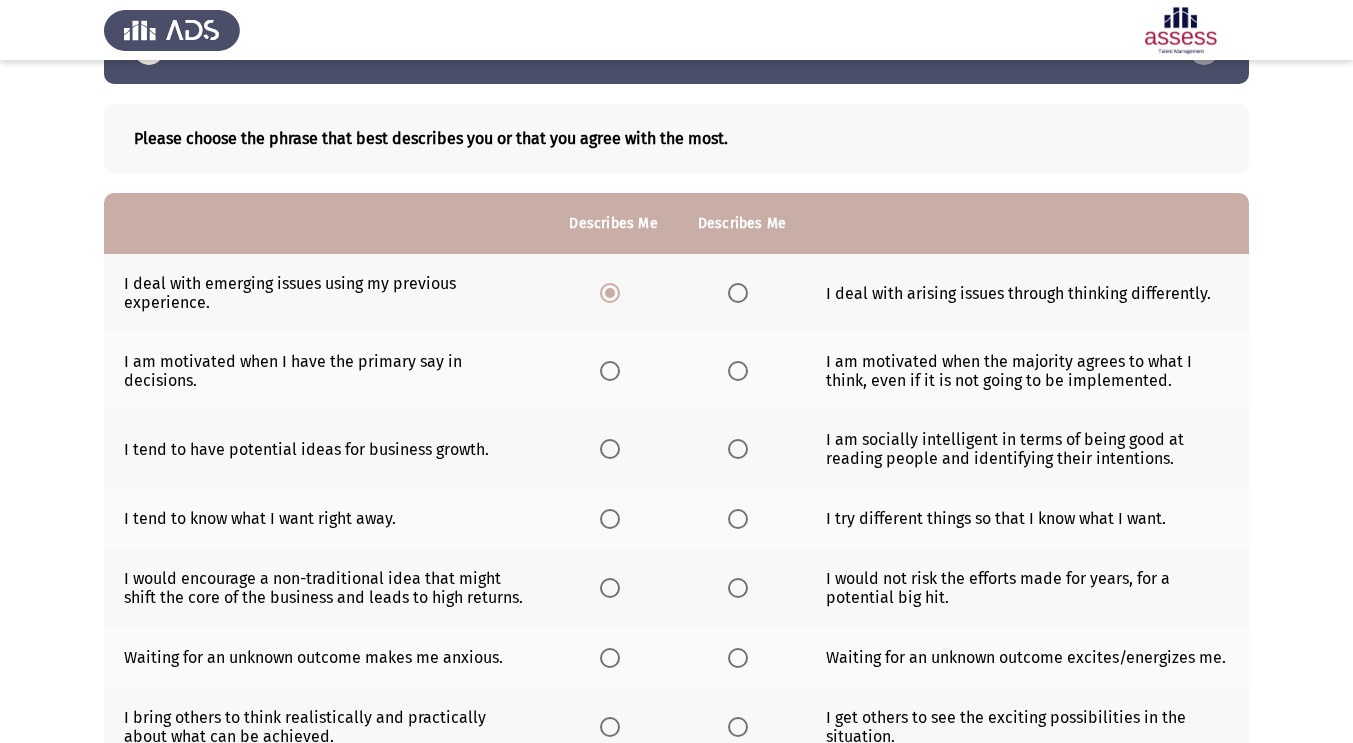 scroll, scrollTop: 166, scrollLeft: 0, axis: vertical 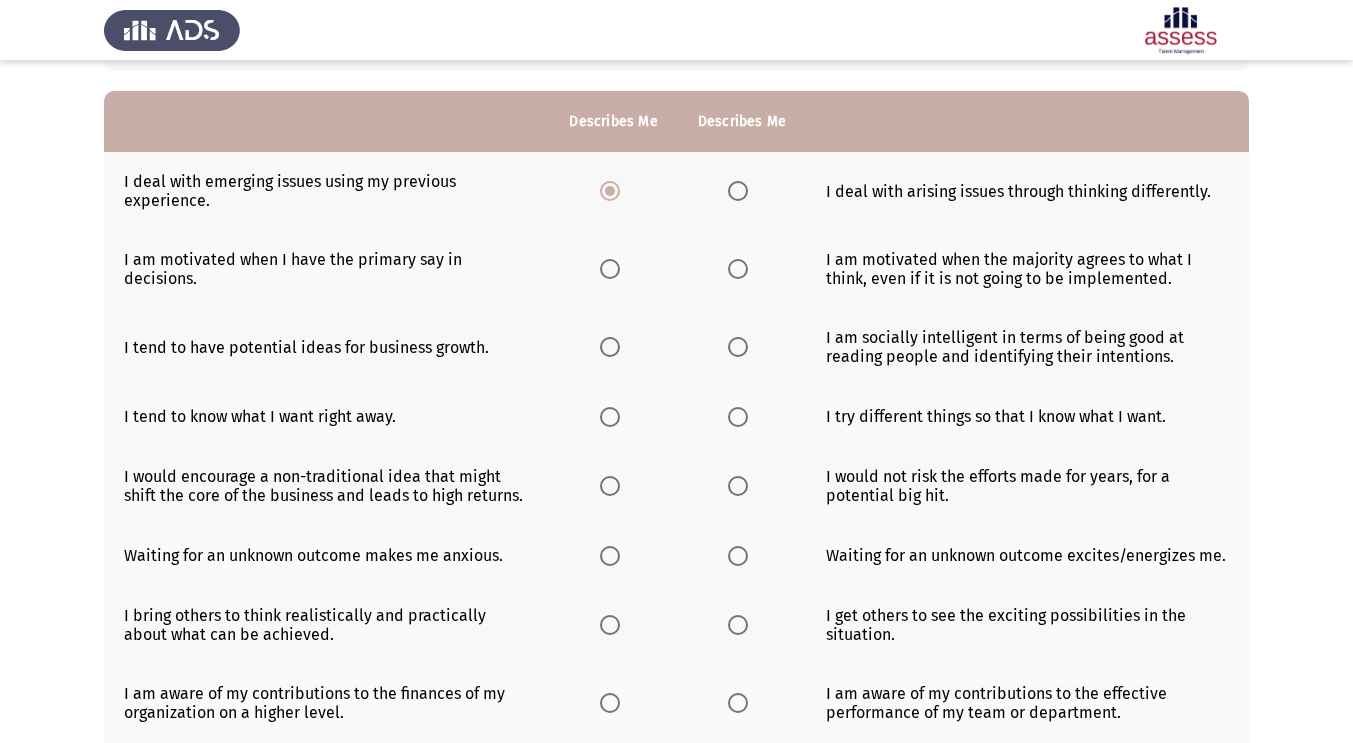 click at bounding box center [738, 269] 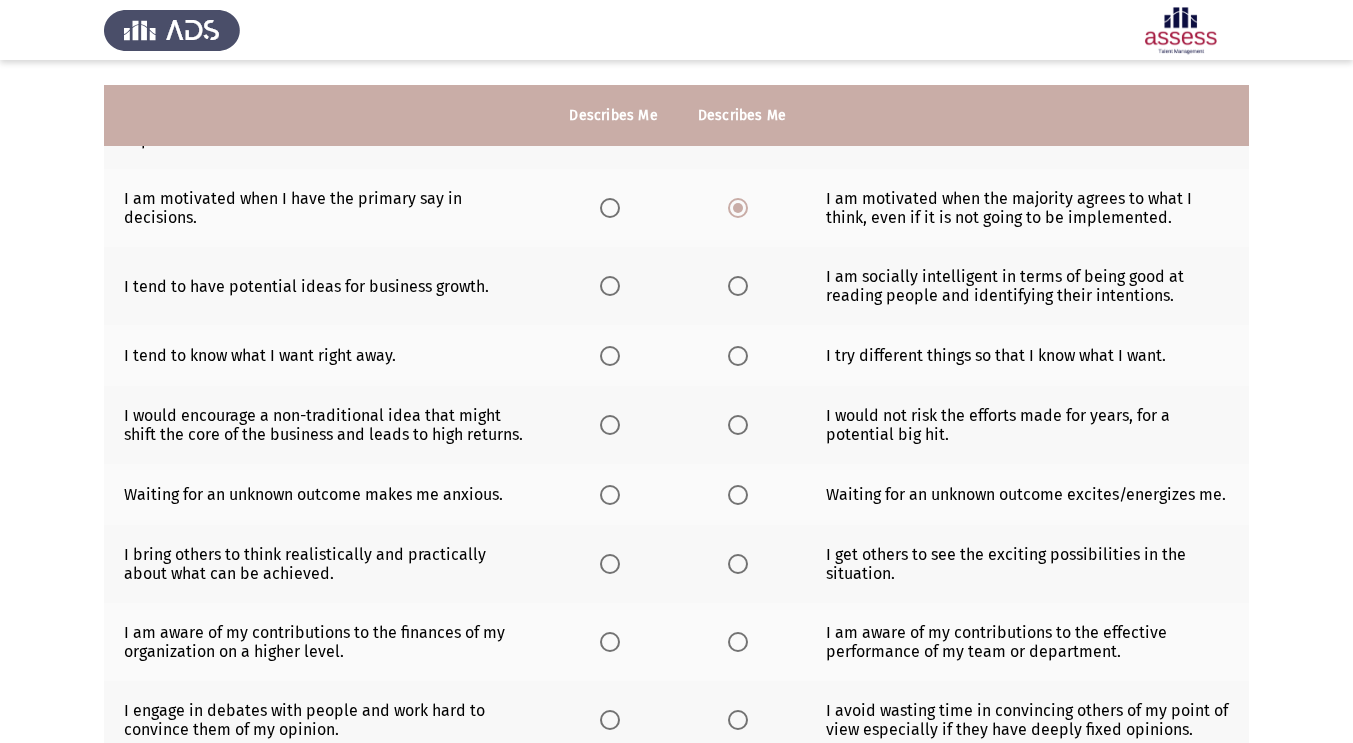 scroll, scrollTop: 255, scrollLeft: 0, axis: vertical 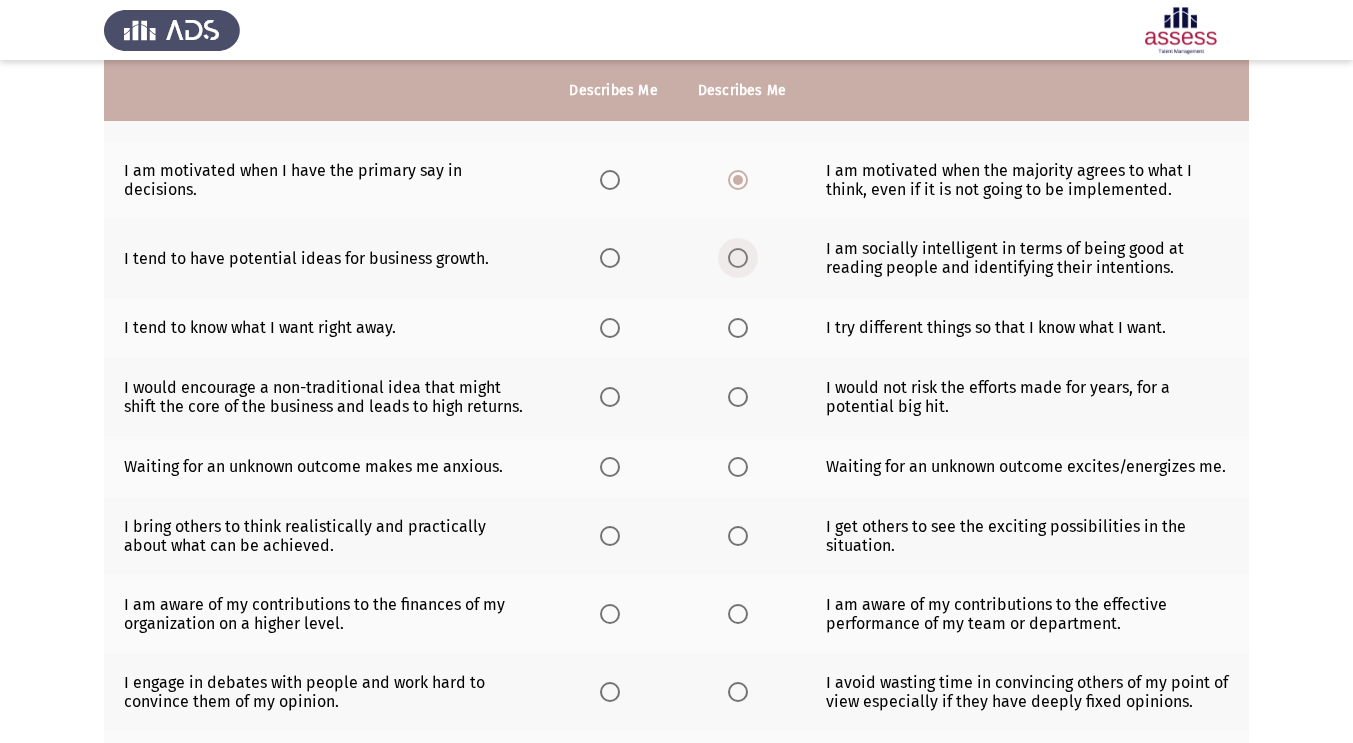 click at bounding box center (738, 258) 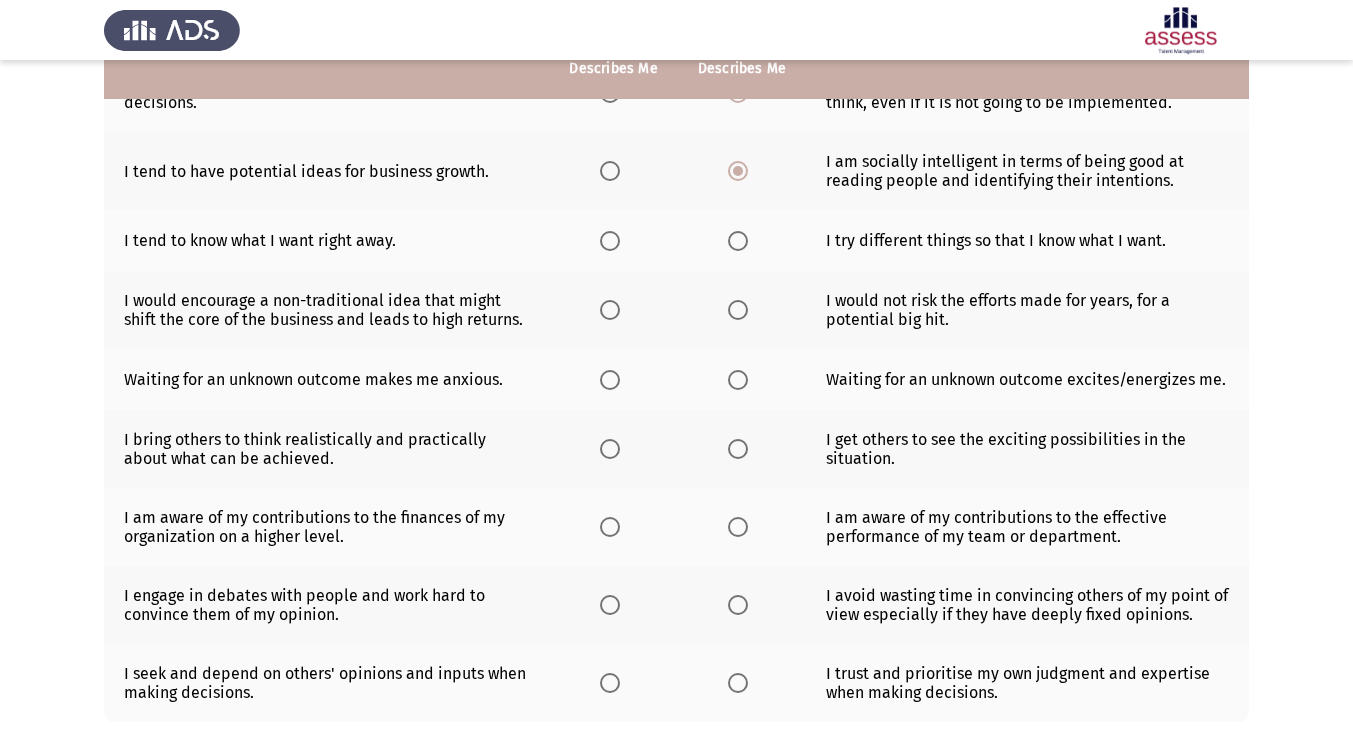 scroll, scrollTop: 343, scrollLeft: 0, axis: vertical 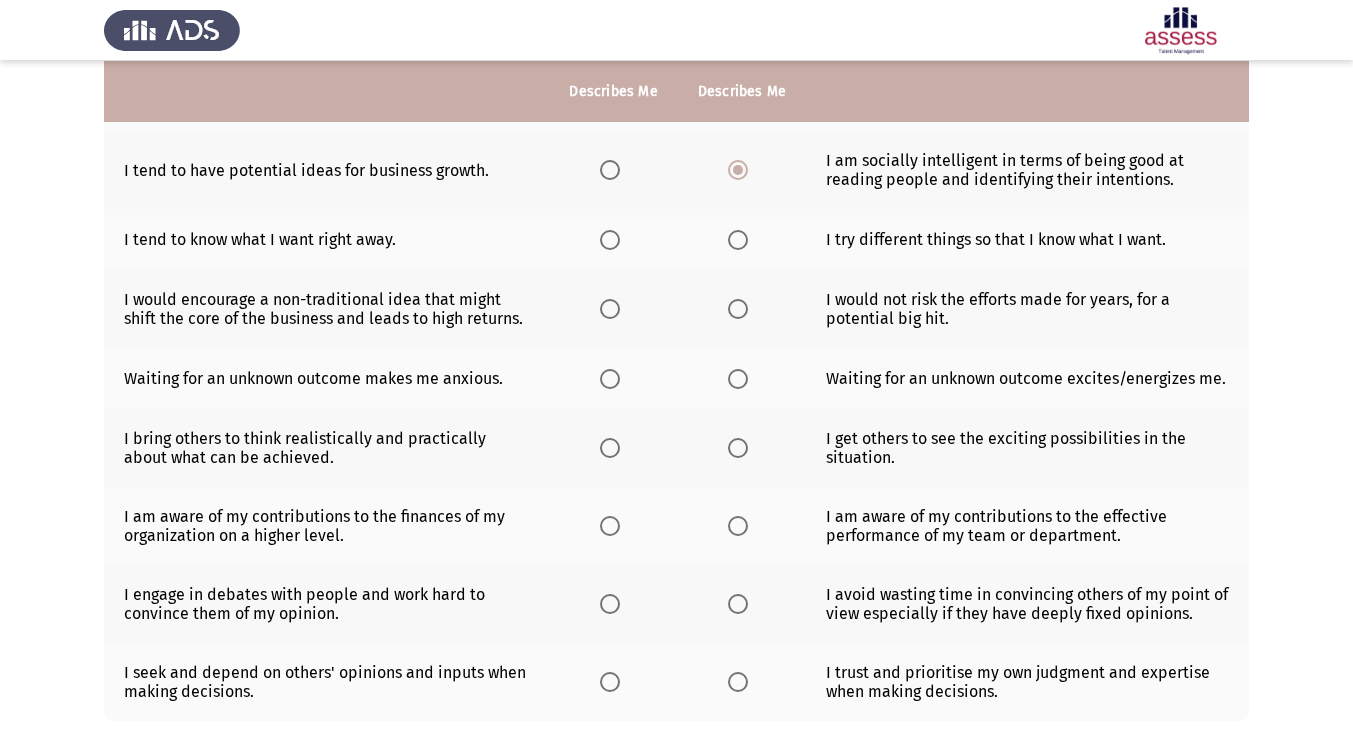 click at bounding box center [610, 240] 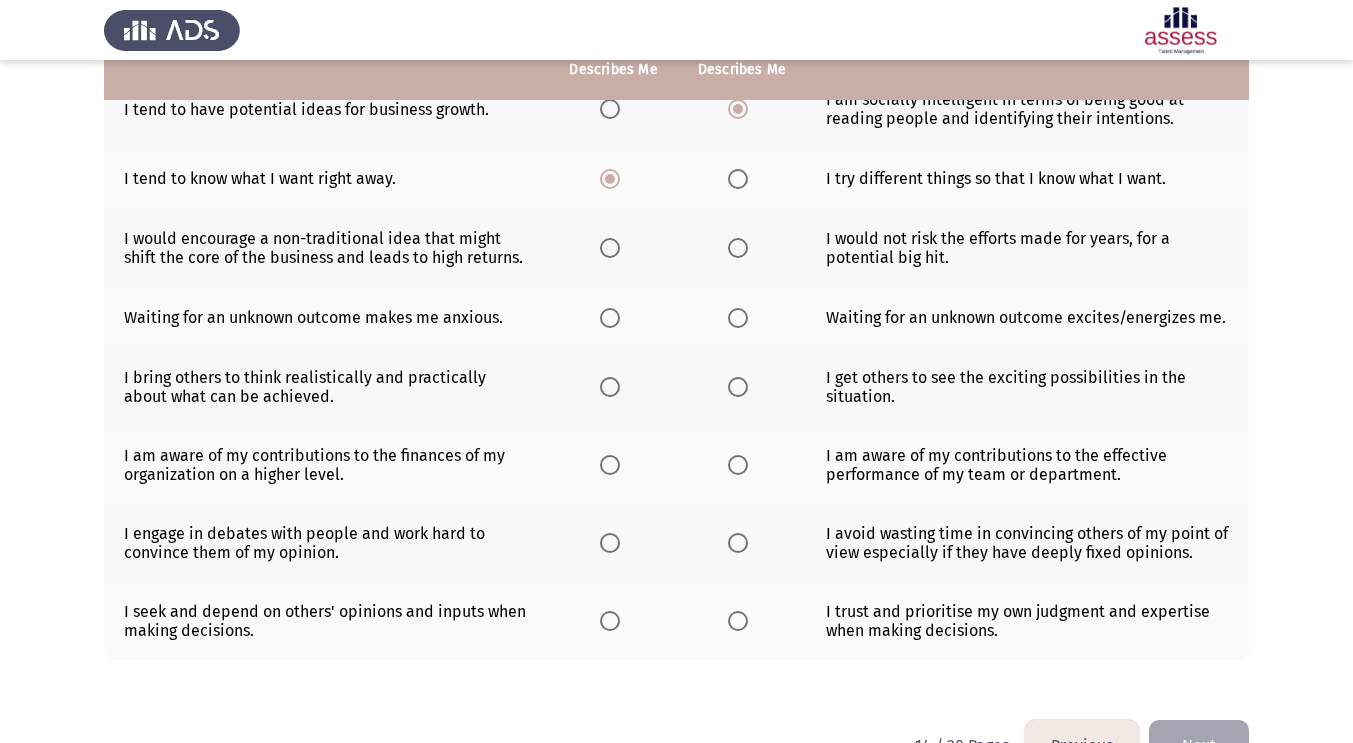 scroll, scrollTop: 429, scrollLeft: 0, axis: vertical 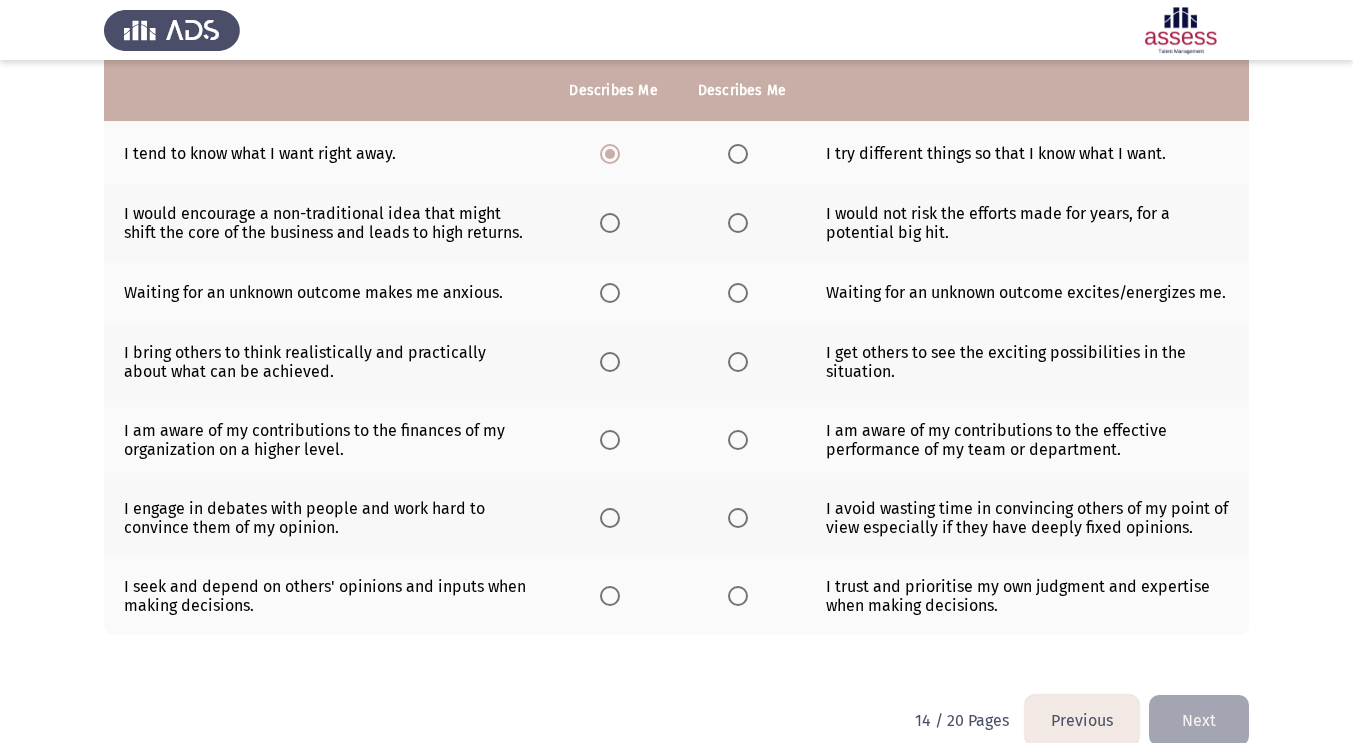 click at bounding box center [610, 223] 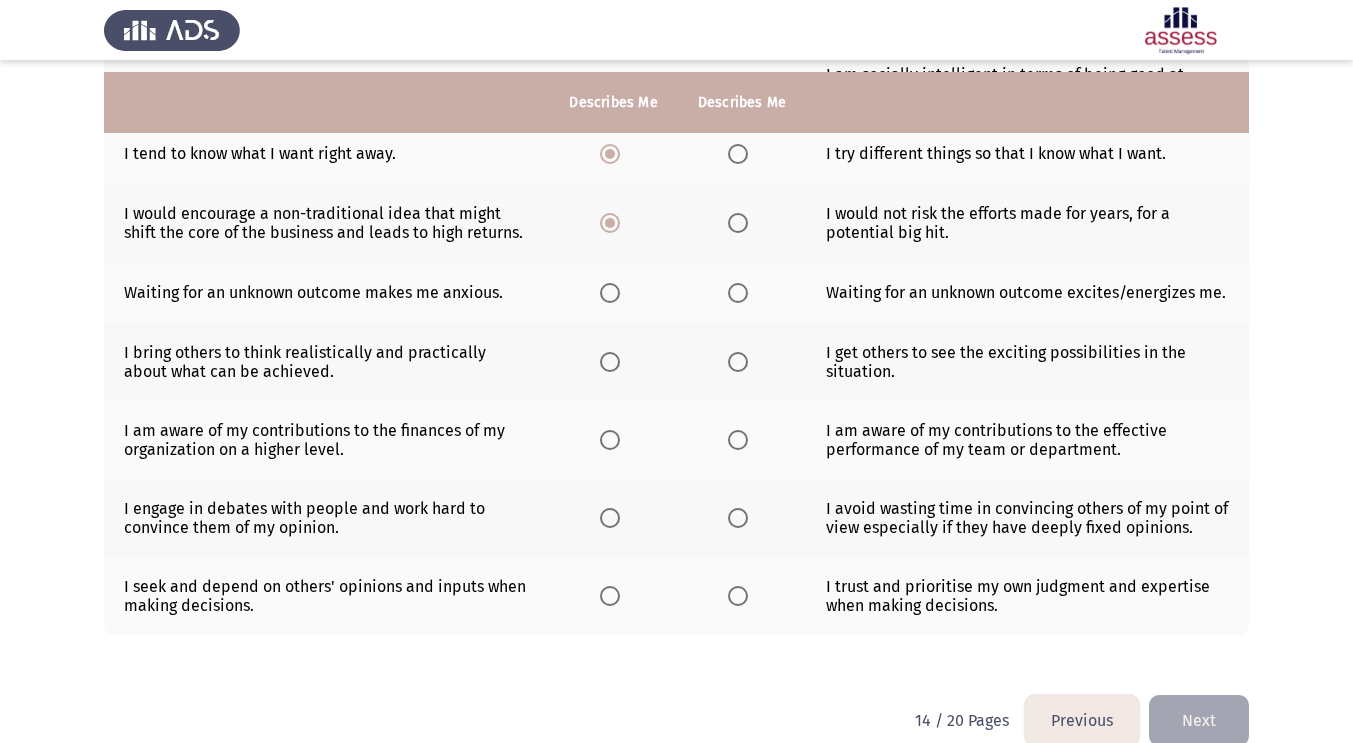 scroll, scrollTop: 460, scrollLeft: 0, axis: vertical 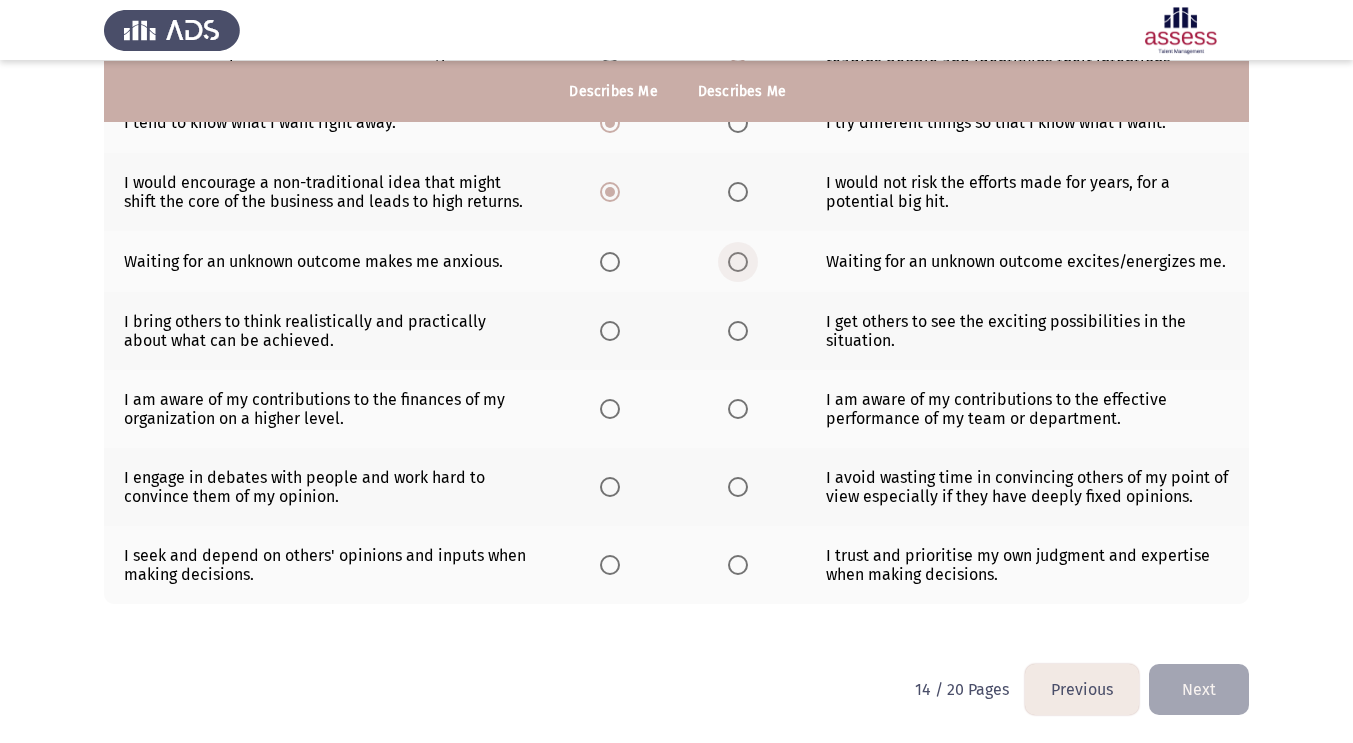 click at bounding box center [738, 262] 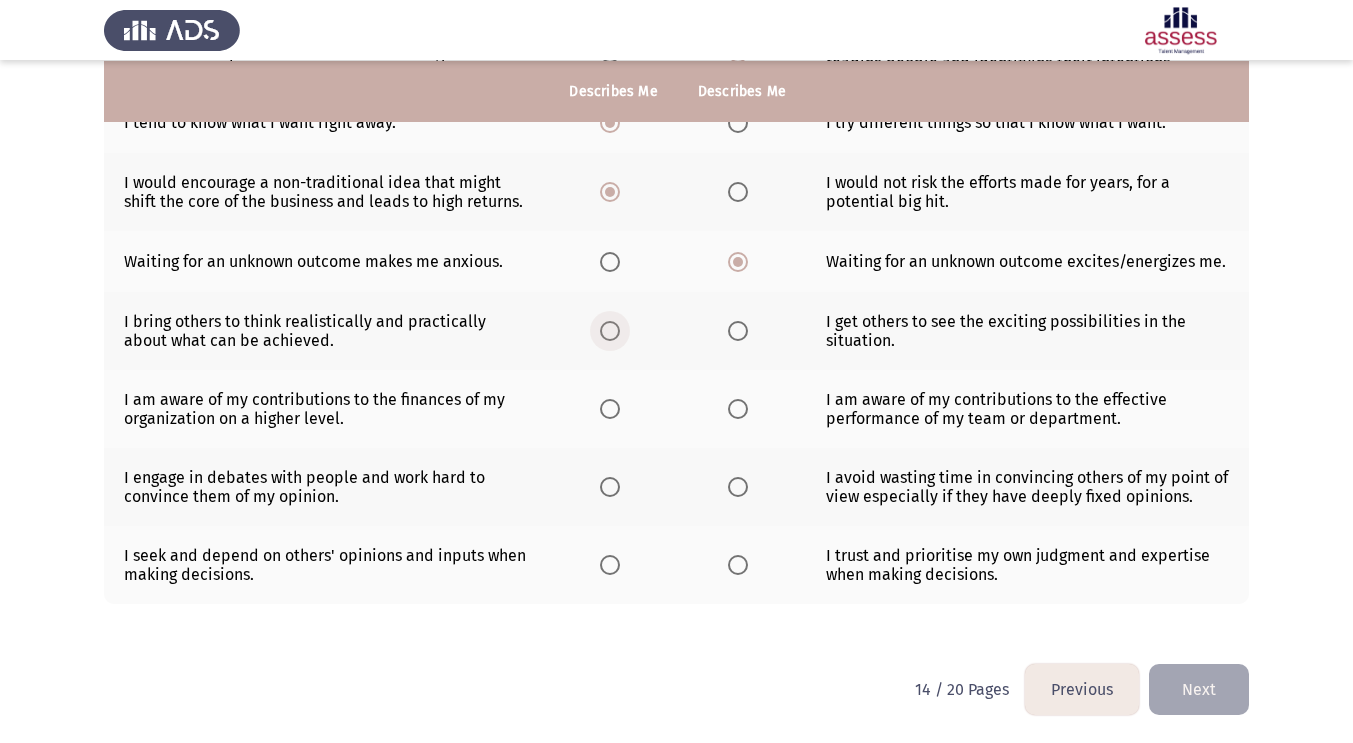 click at bounding box center (610, 331) 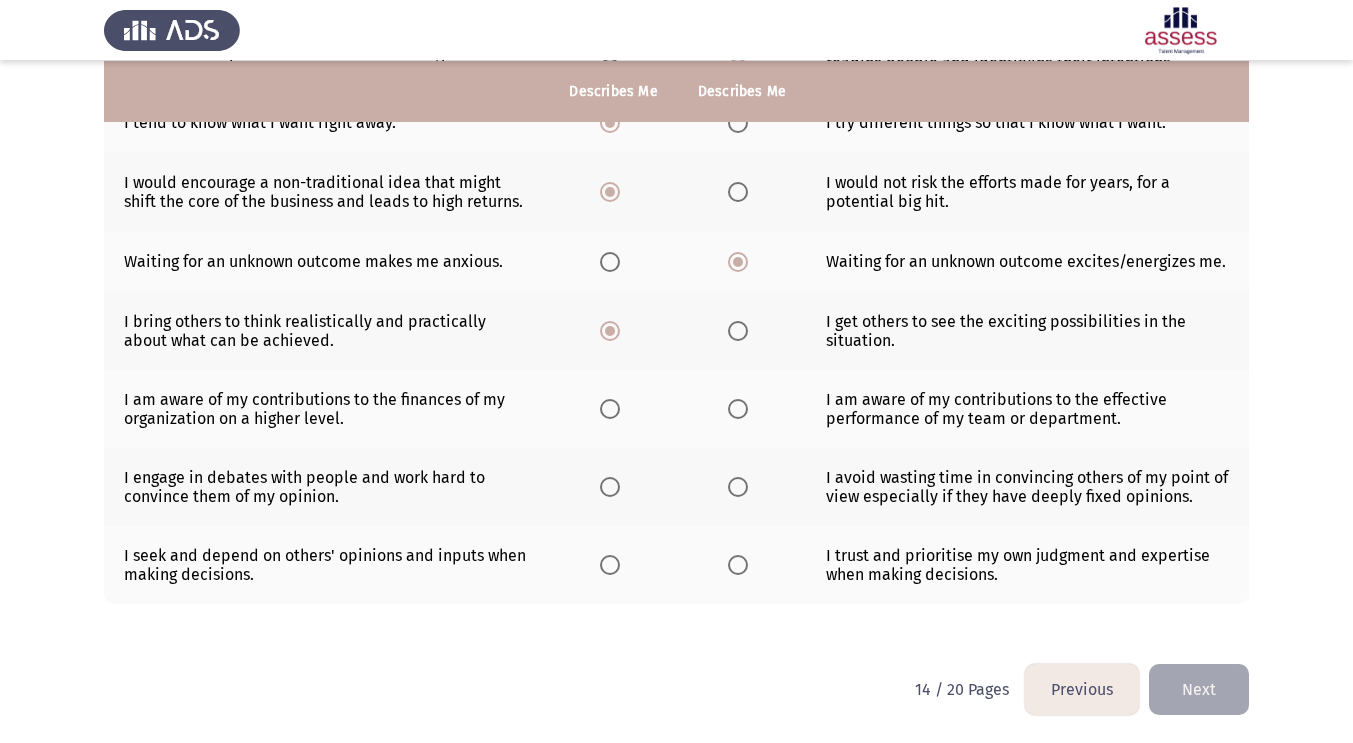 click at bounding box center (610, 409) 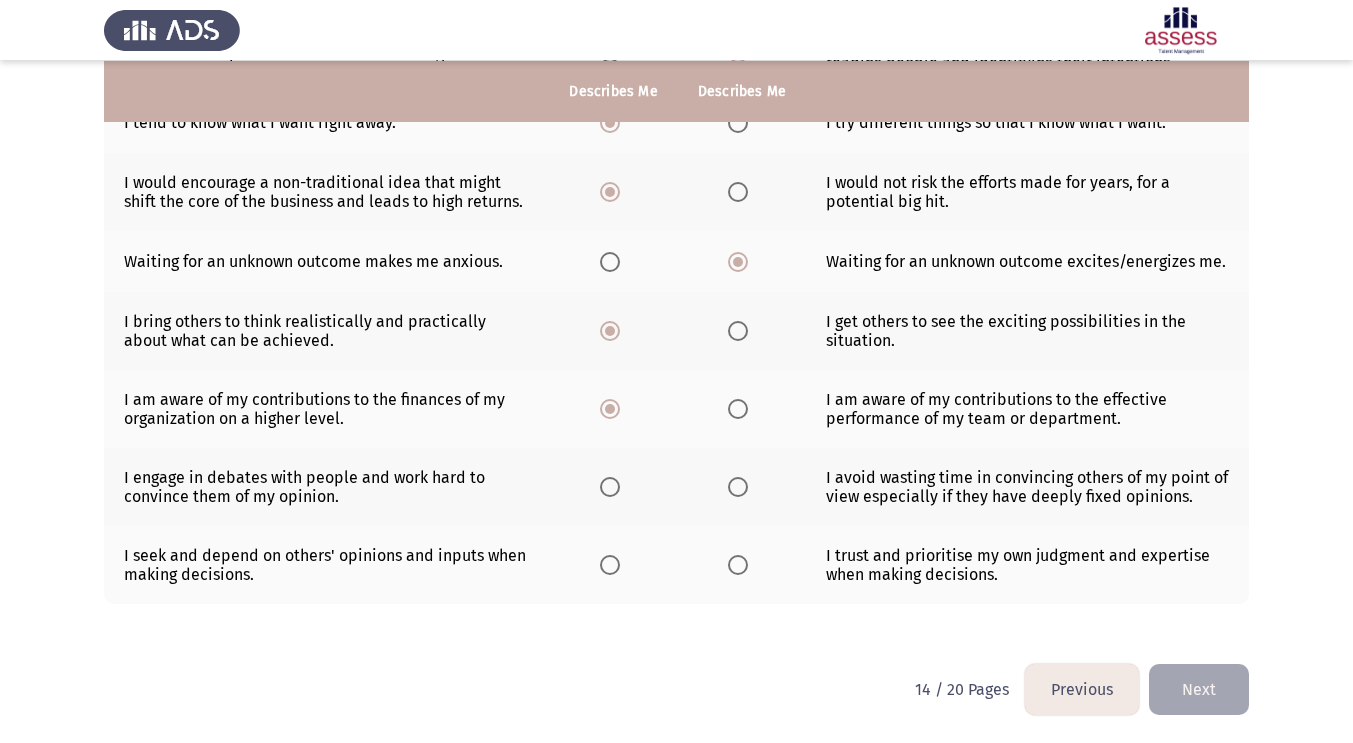 click at bounding box center (738, 487) 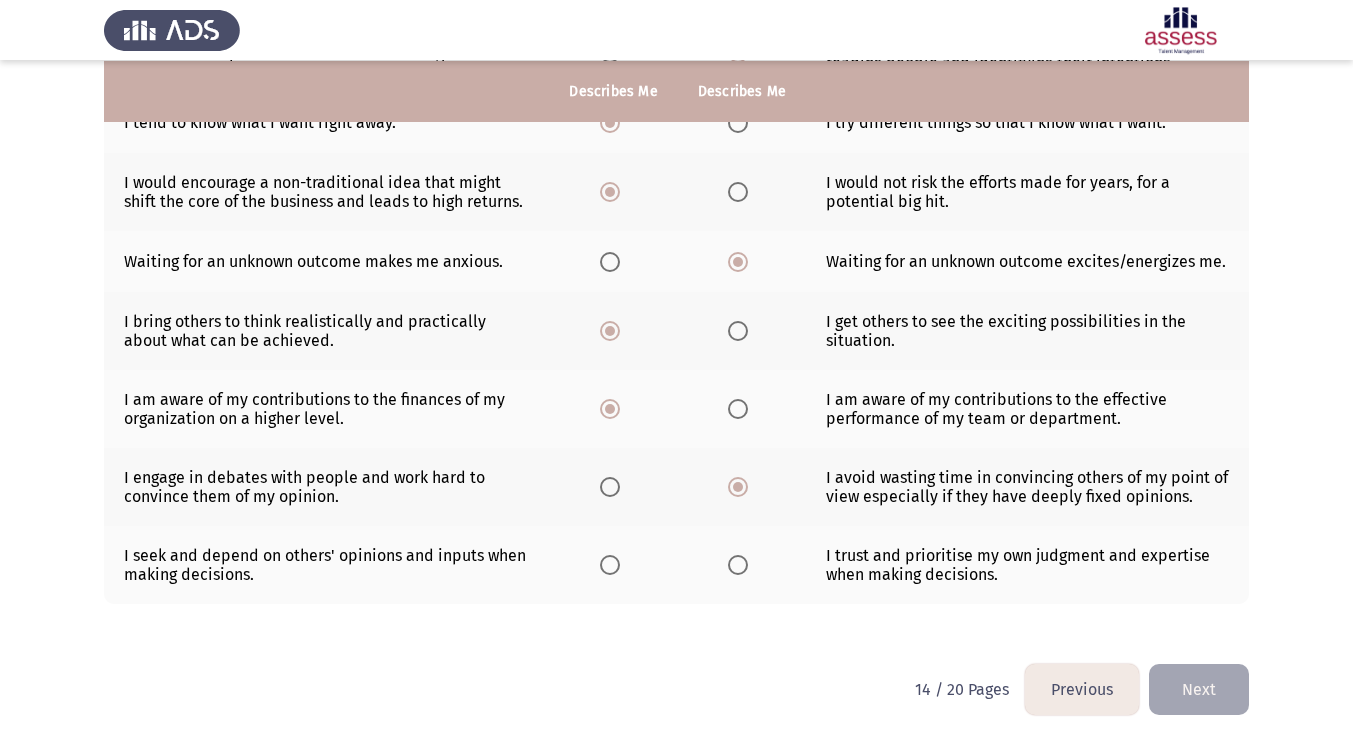 click at bounding box center [738, 565] 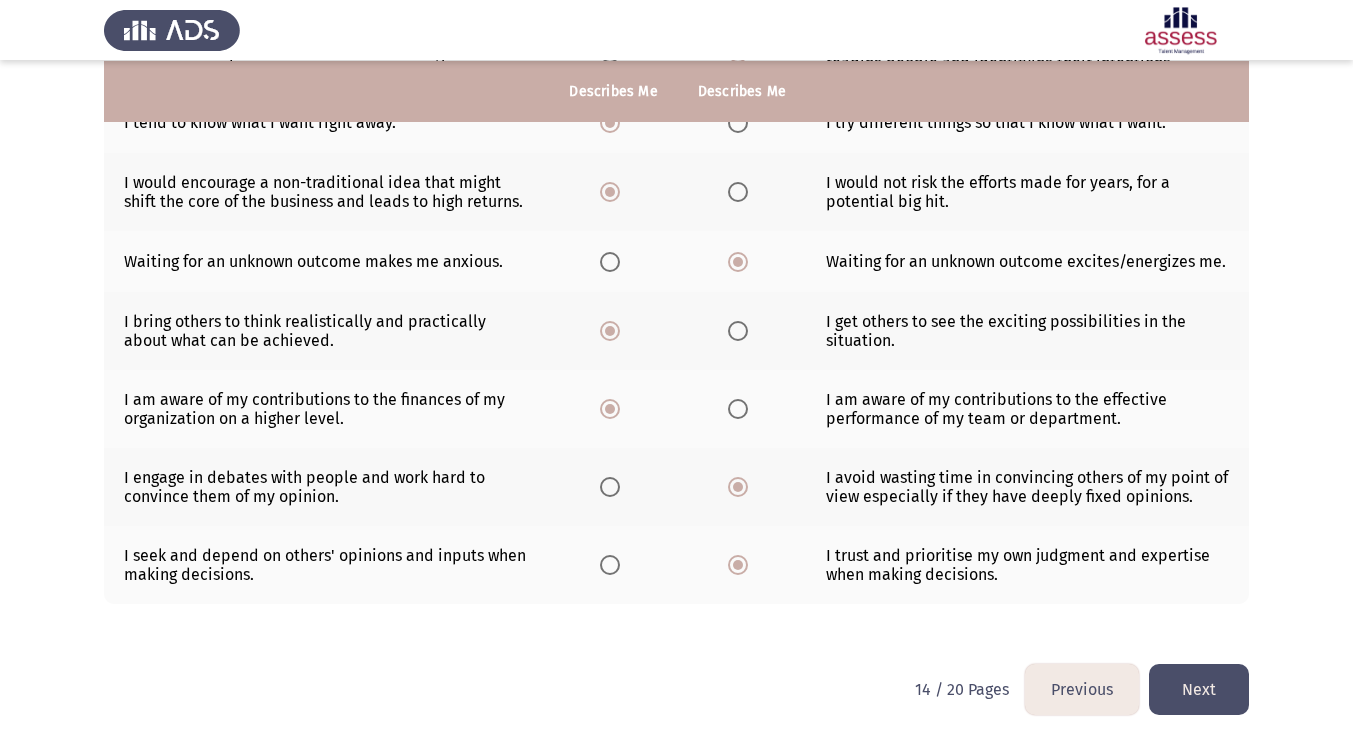 click on "Next" 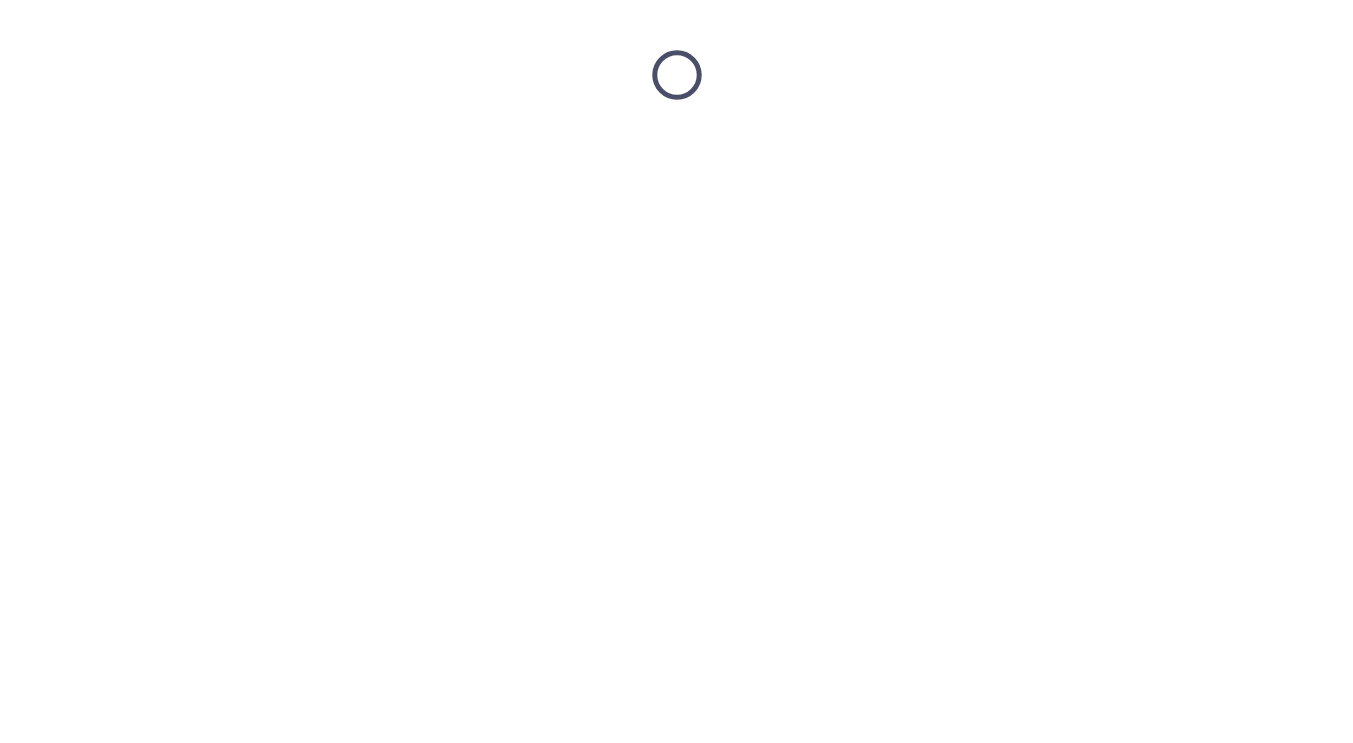scroll, scrollTop: 0, scrollLeft: 0, axis: both 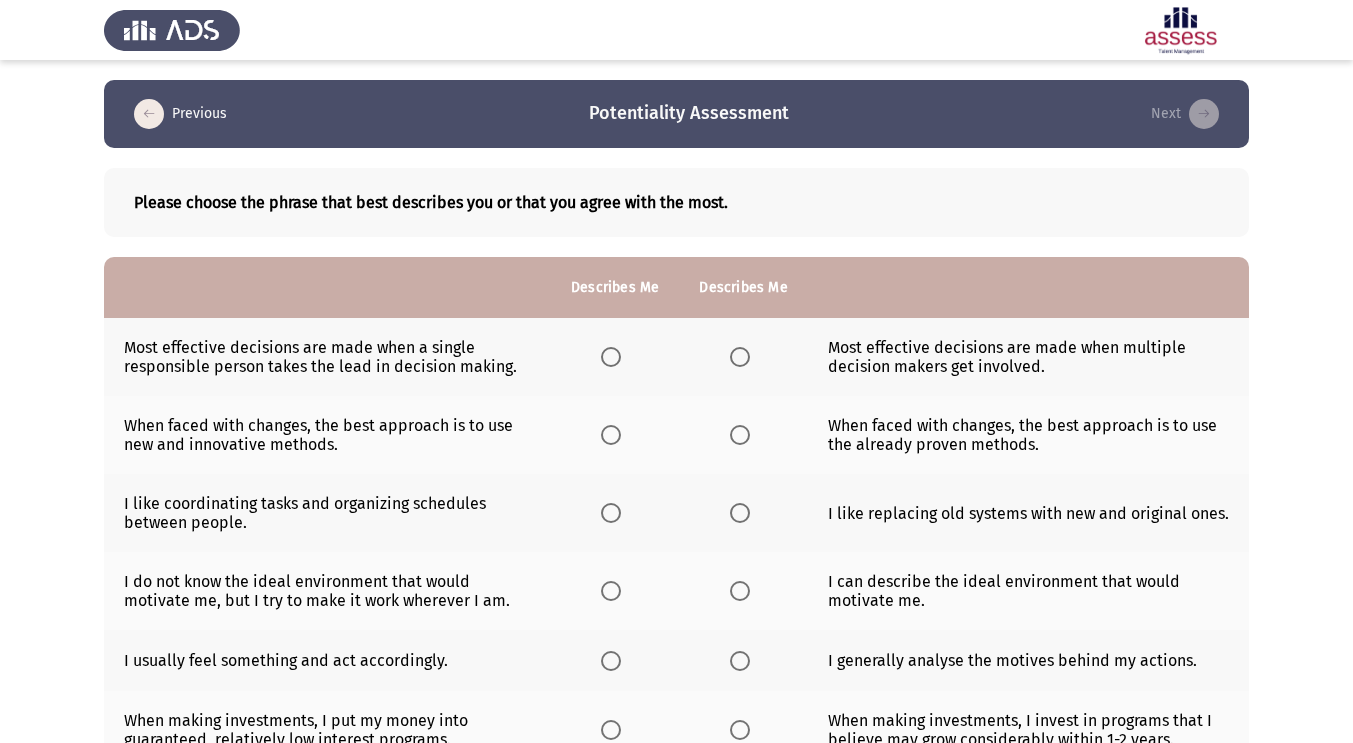 click at bounding box center [740, 357] 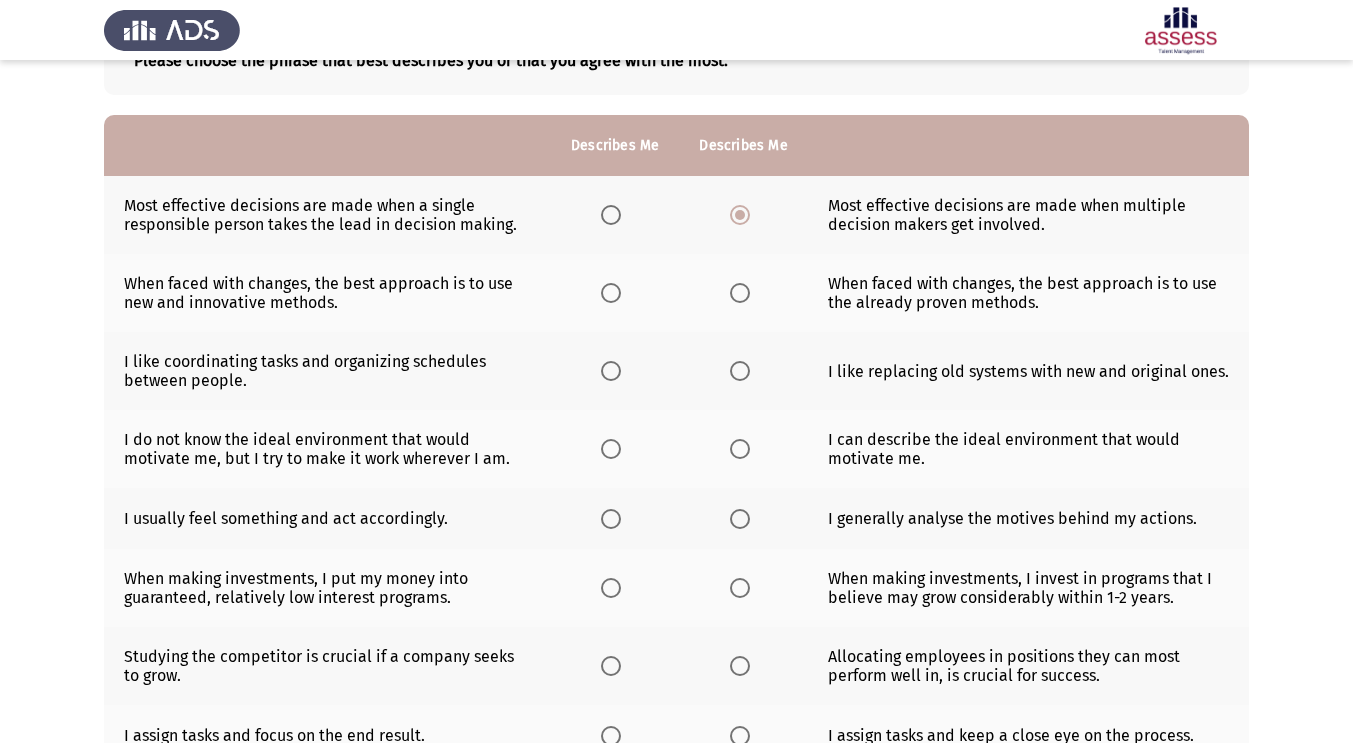 scroll, scrollTop: 148, scrollLeft: 0, axis: vertical 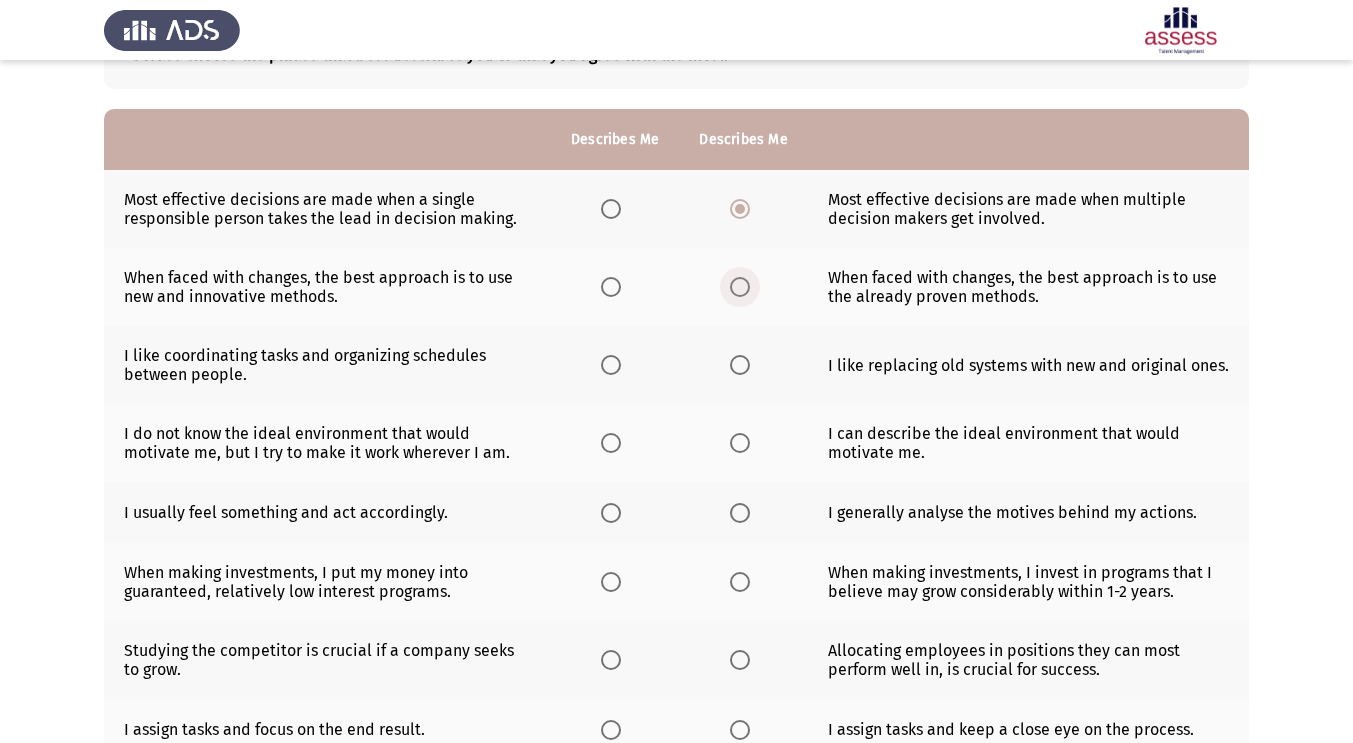 click at bounding box center [740, 287] 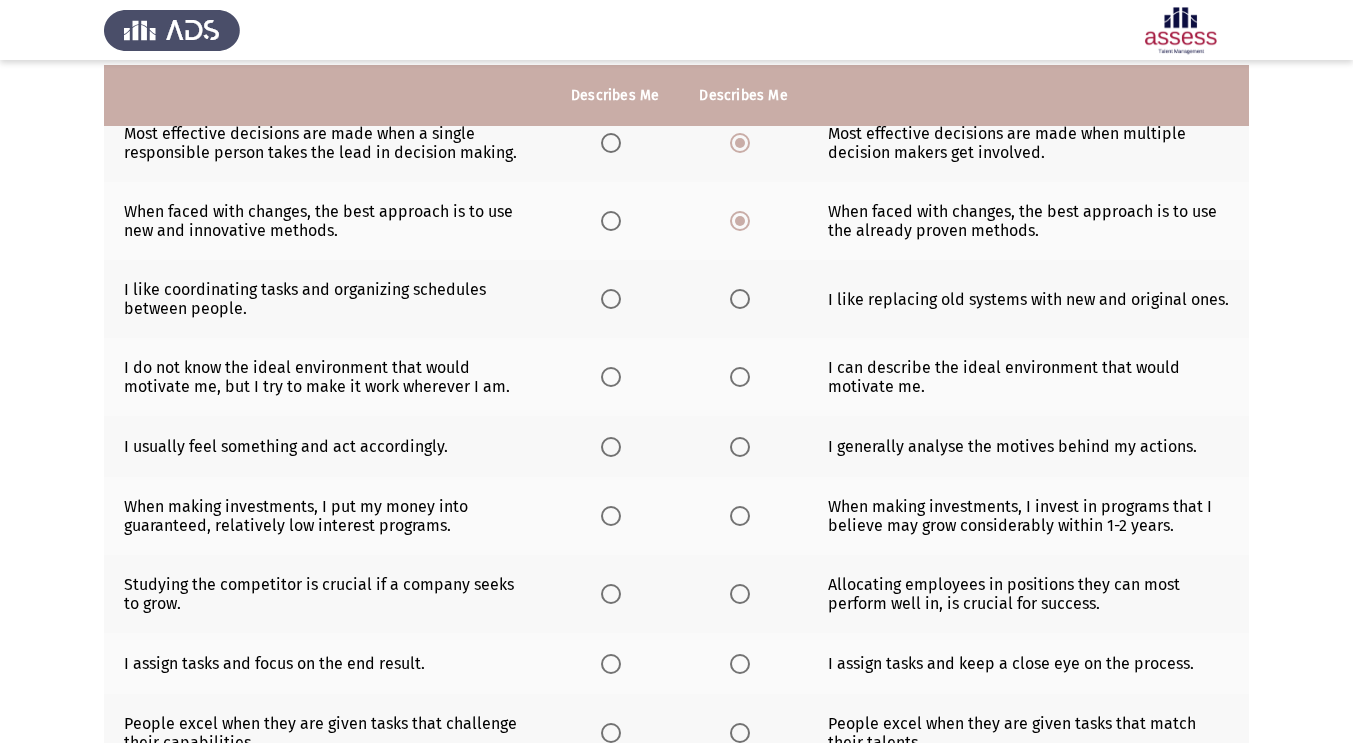 scroll, scrollTop: 218, scrollLeft: 0, axis: vertical 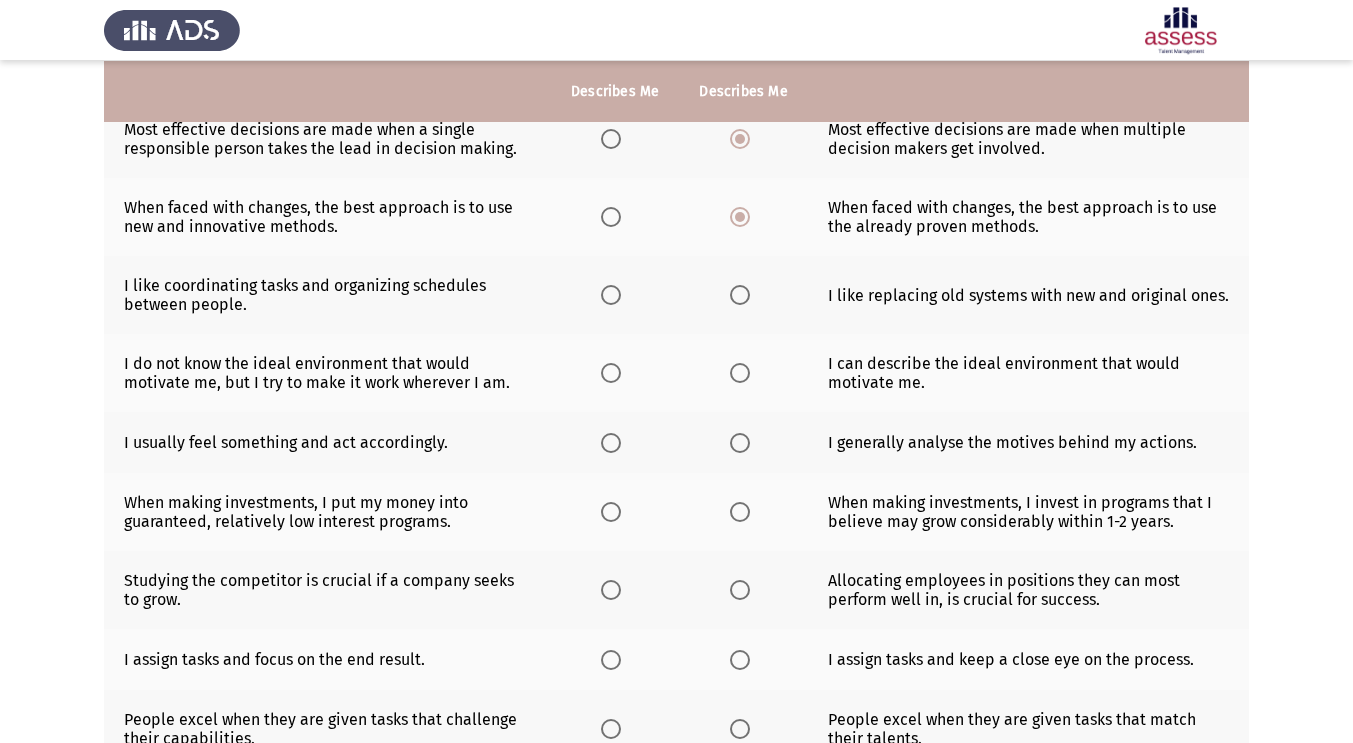 click at bounding box center (611, 295) 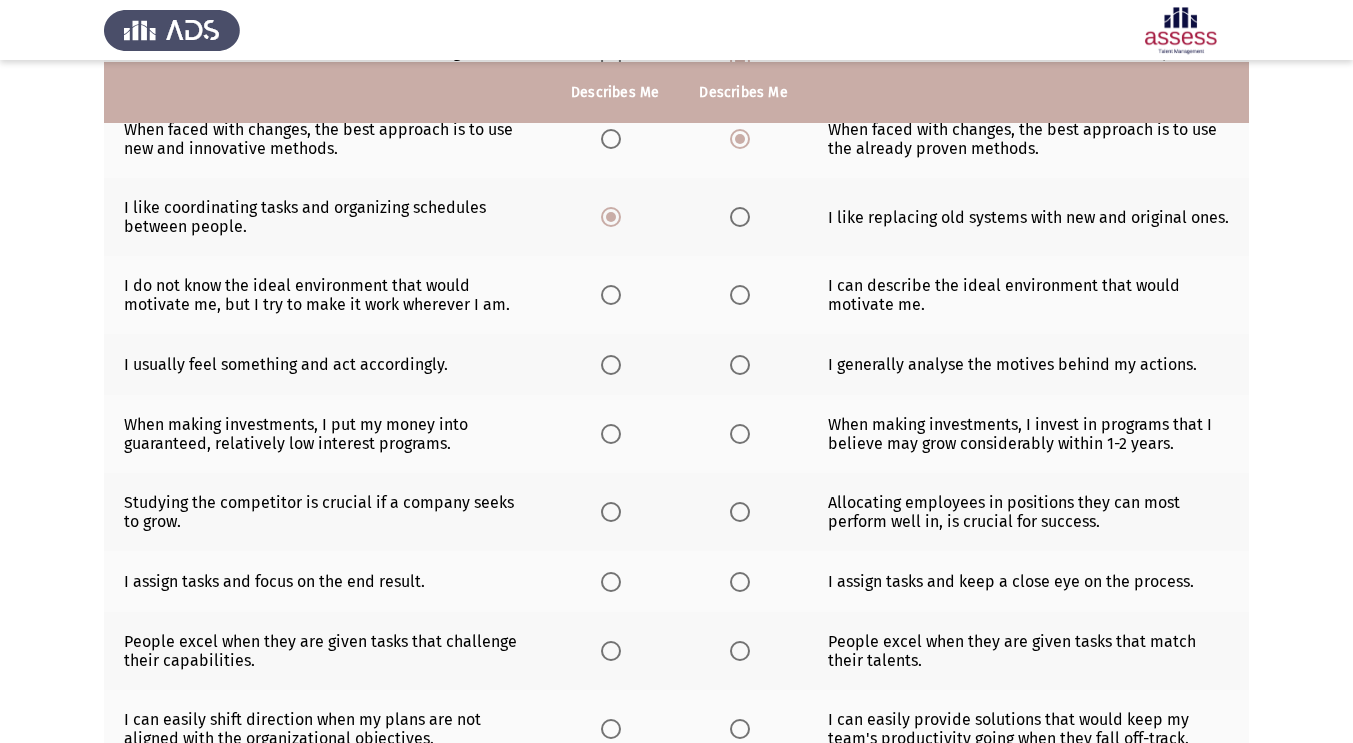 scroll, scrollTop: 300, scrollLeft: 0, axis: vertical 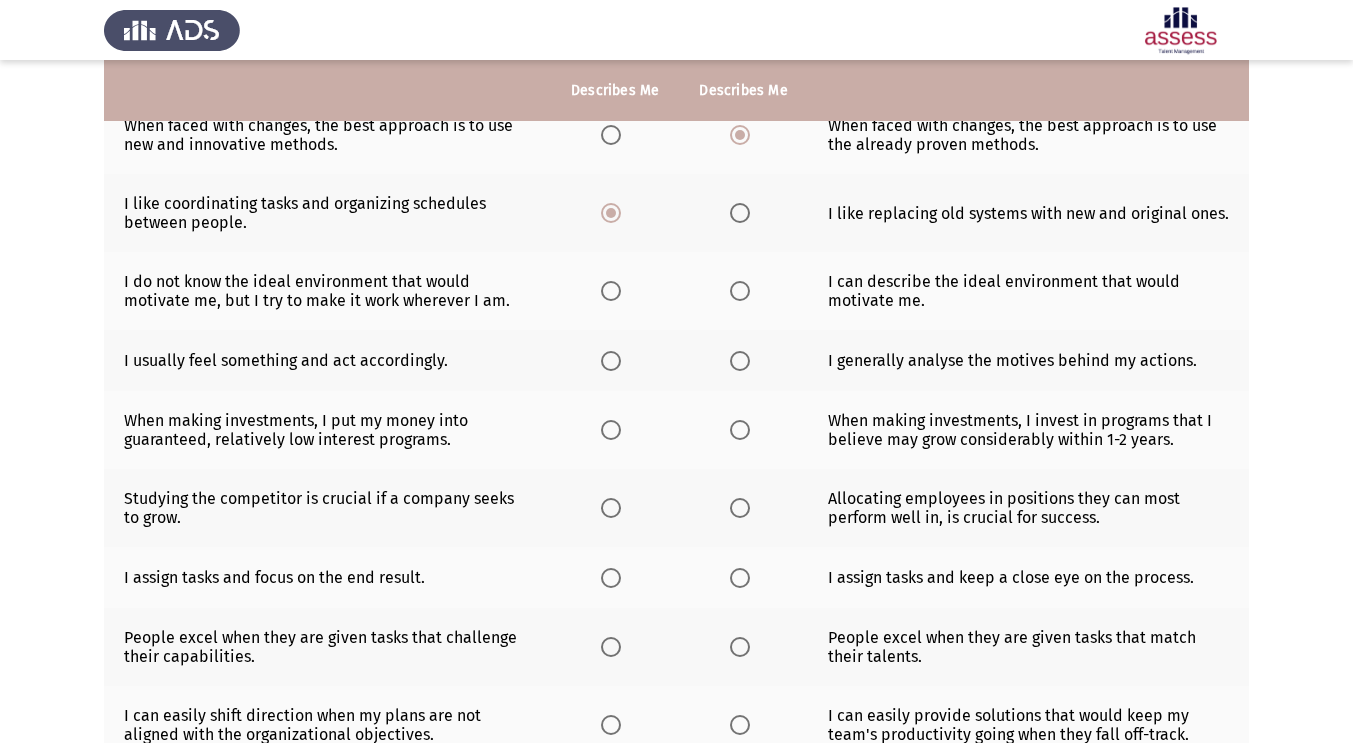 click 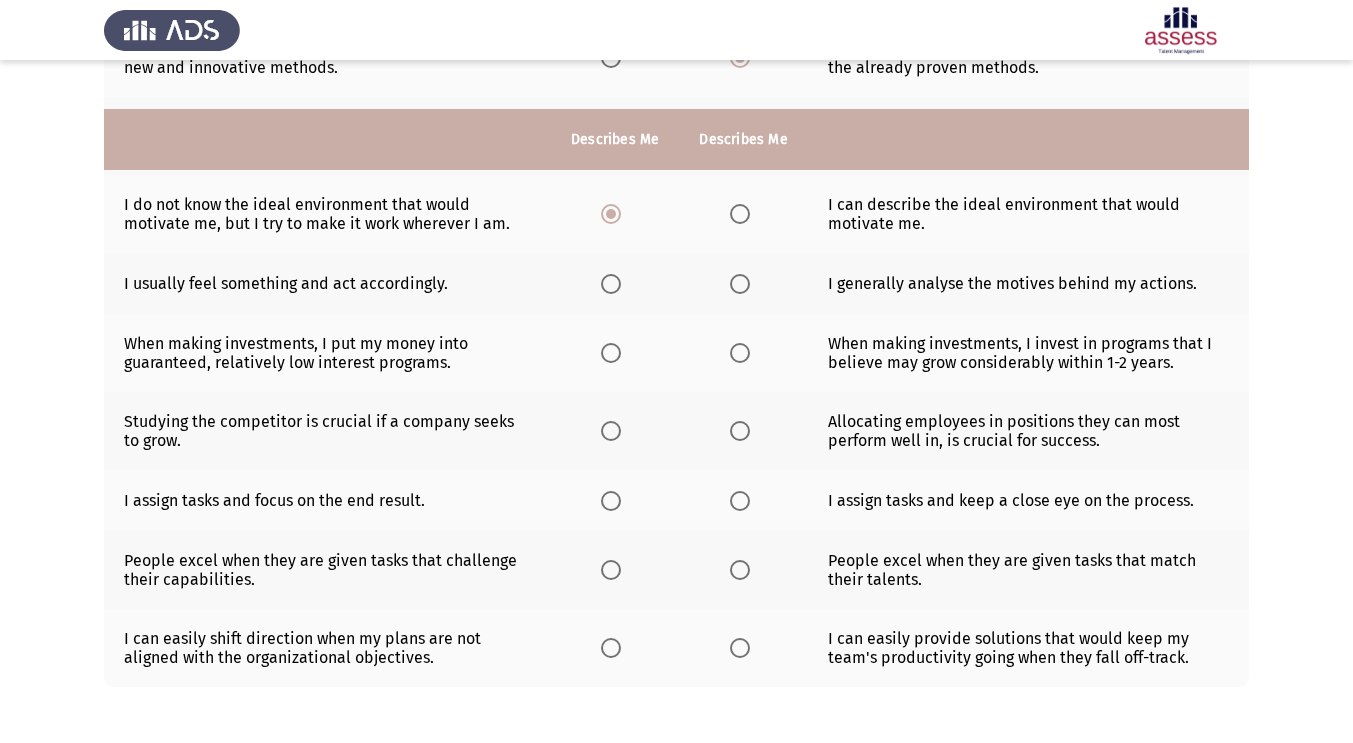 scroll, scrollTop: 434, scrollLeft: 0, axis: vertical 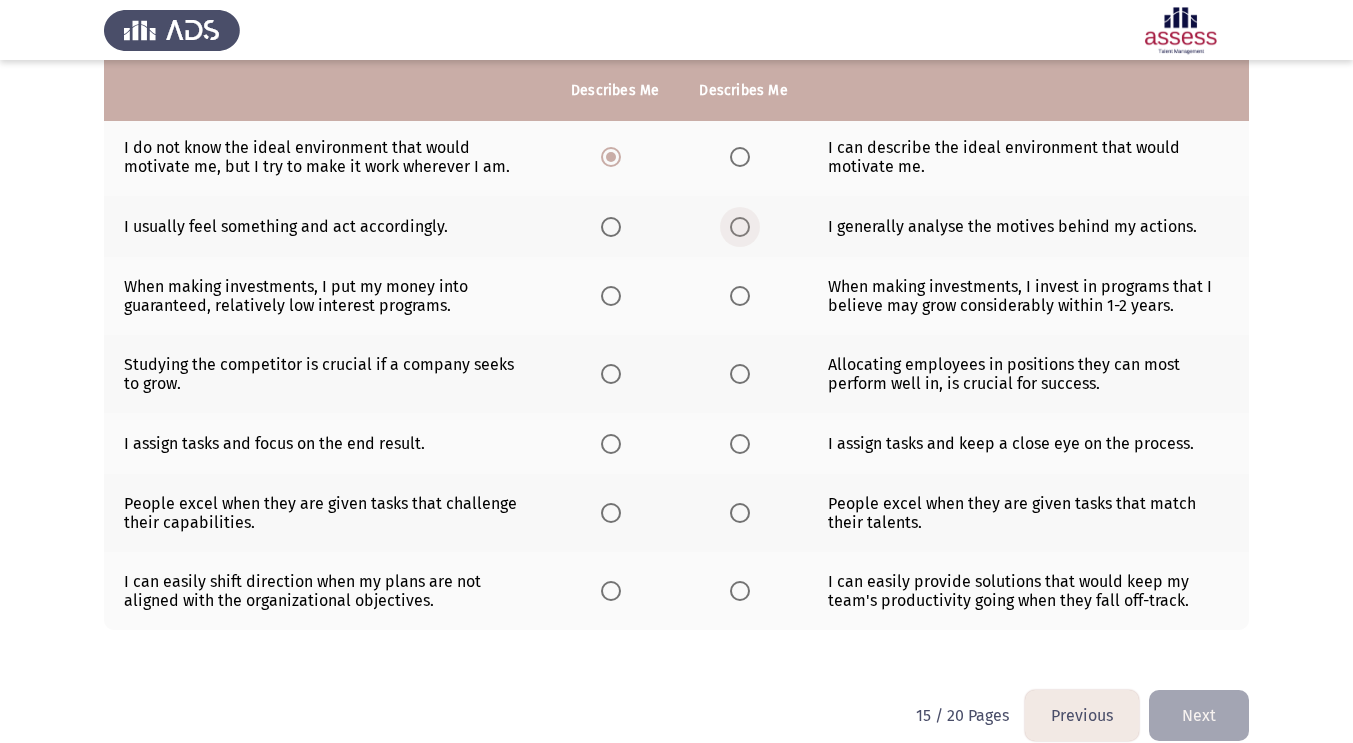 click at bounding box center (740, 227) 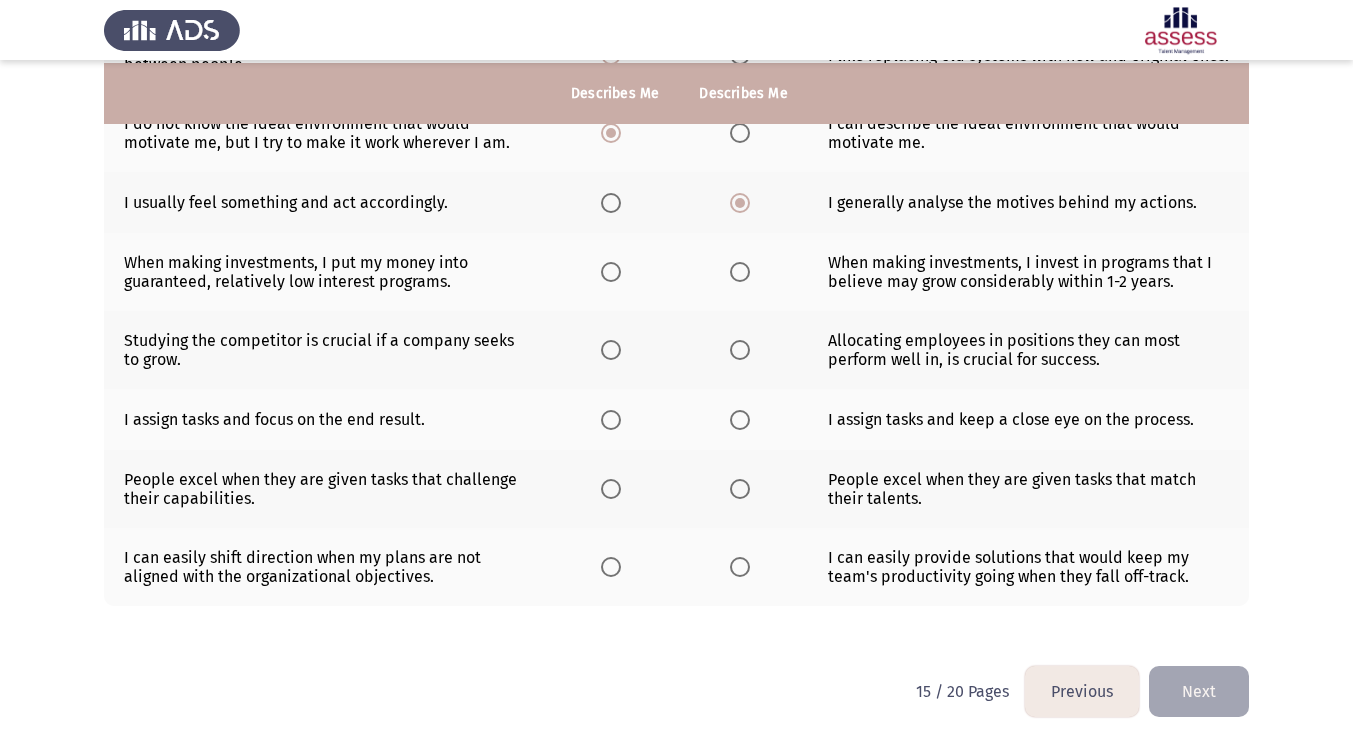 scroll, scrollTop: 460, scrollLeft: 0, axis: vertical 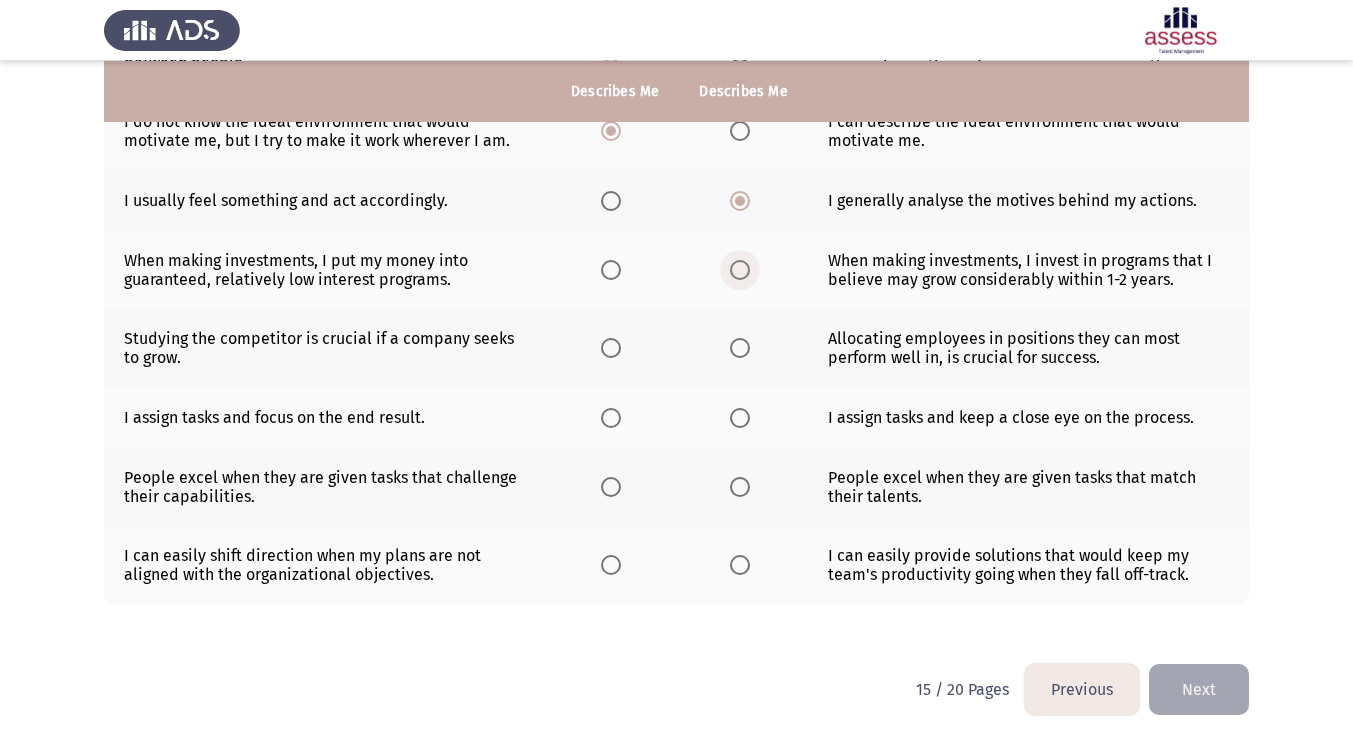 click at bounding box center (740, 270) 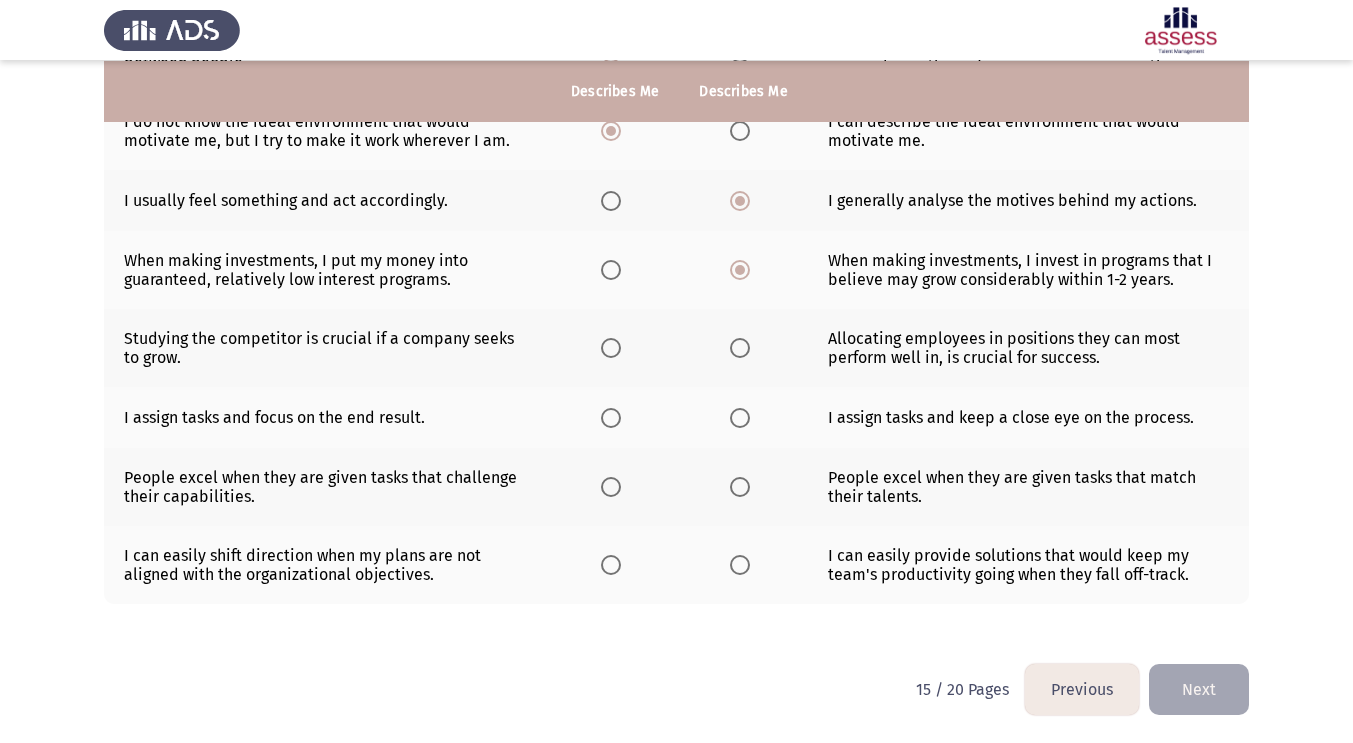 click at bounding box center (740, 348) 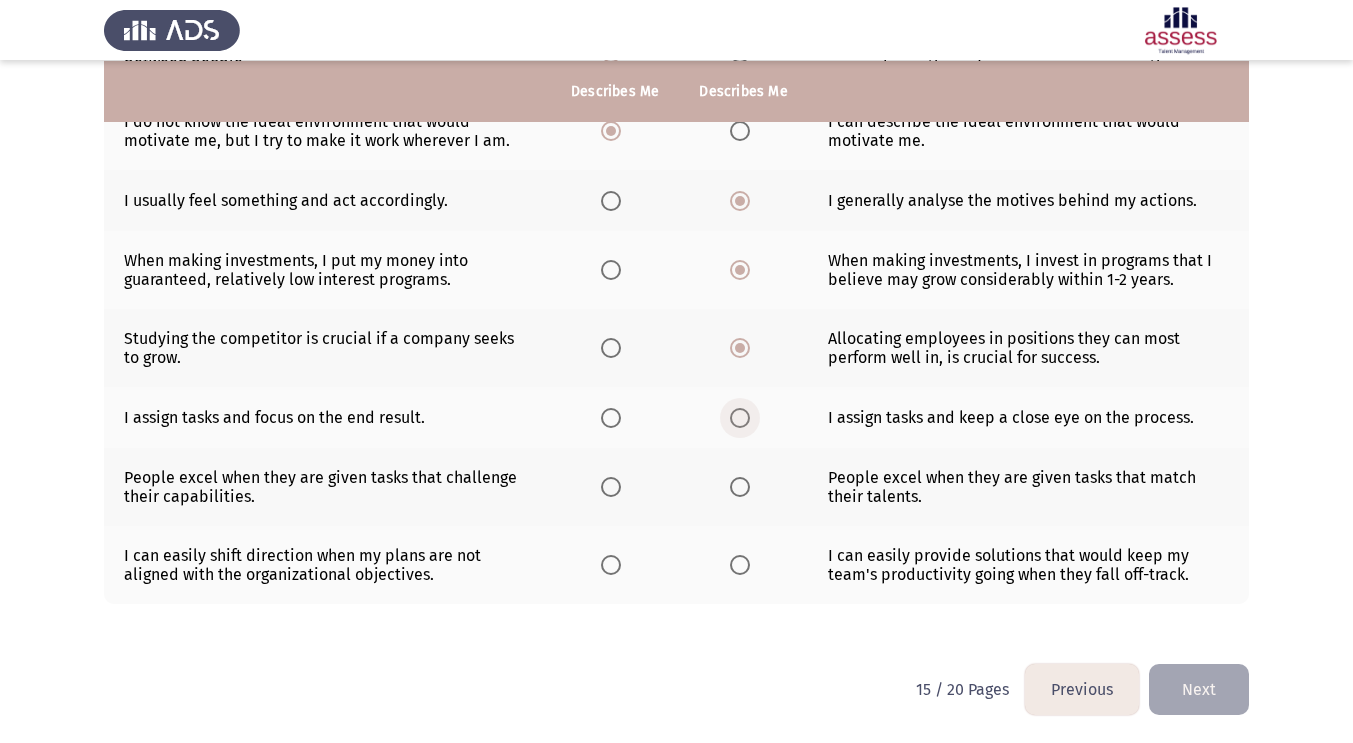 click at bounding box center (740, 418) 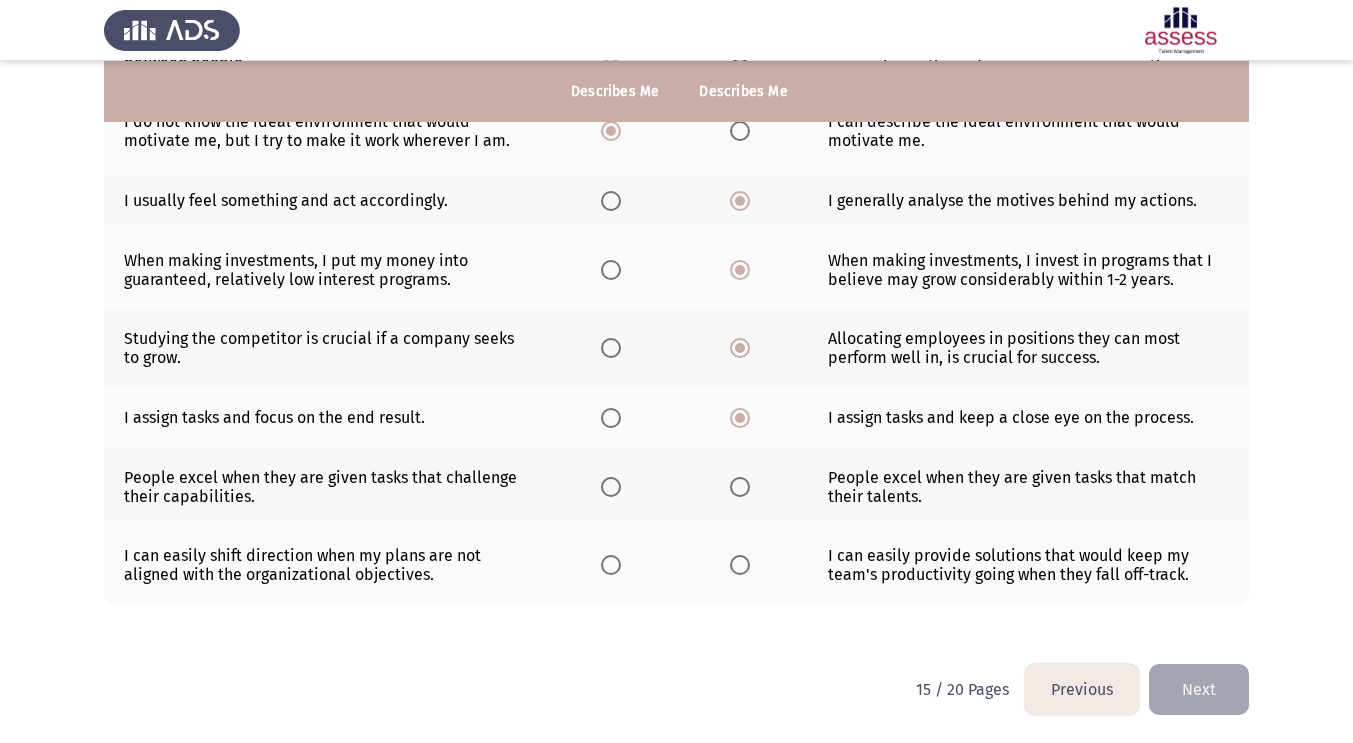 click 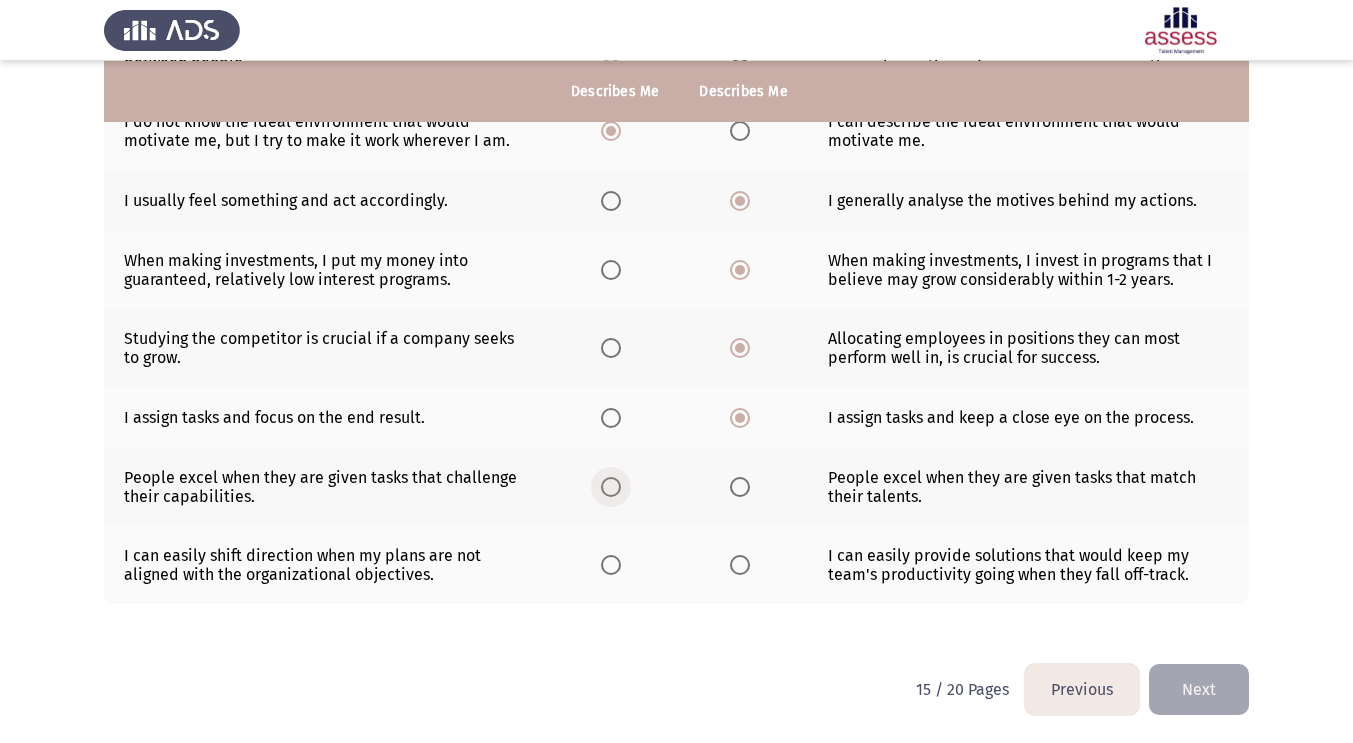 click at bounding box center [611, 487] 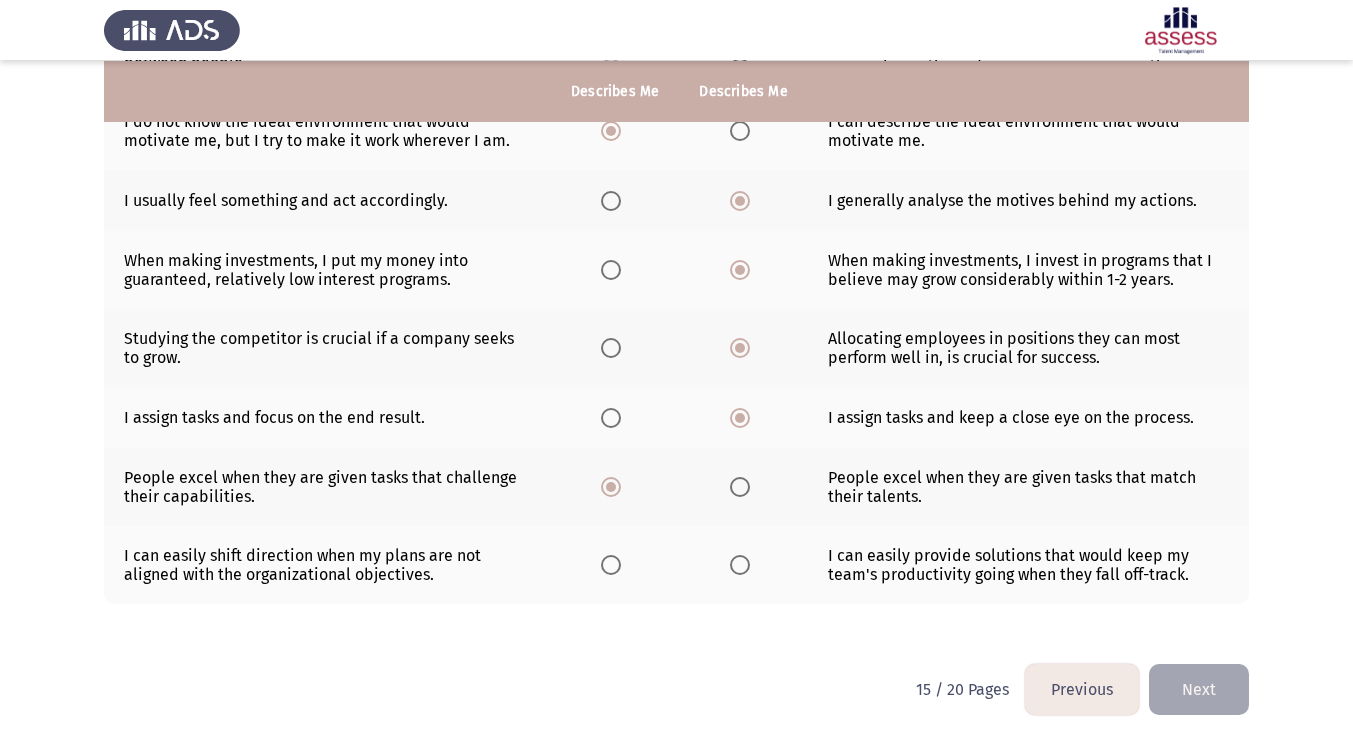click at bounding box center [611, 565] 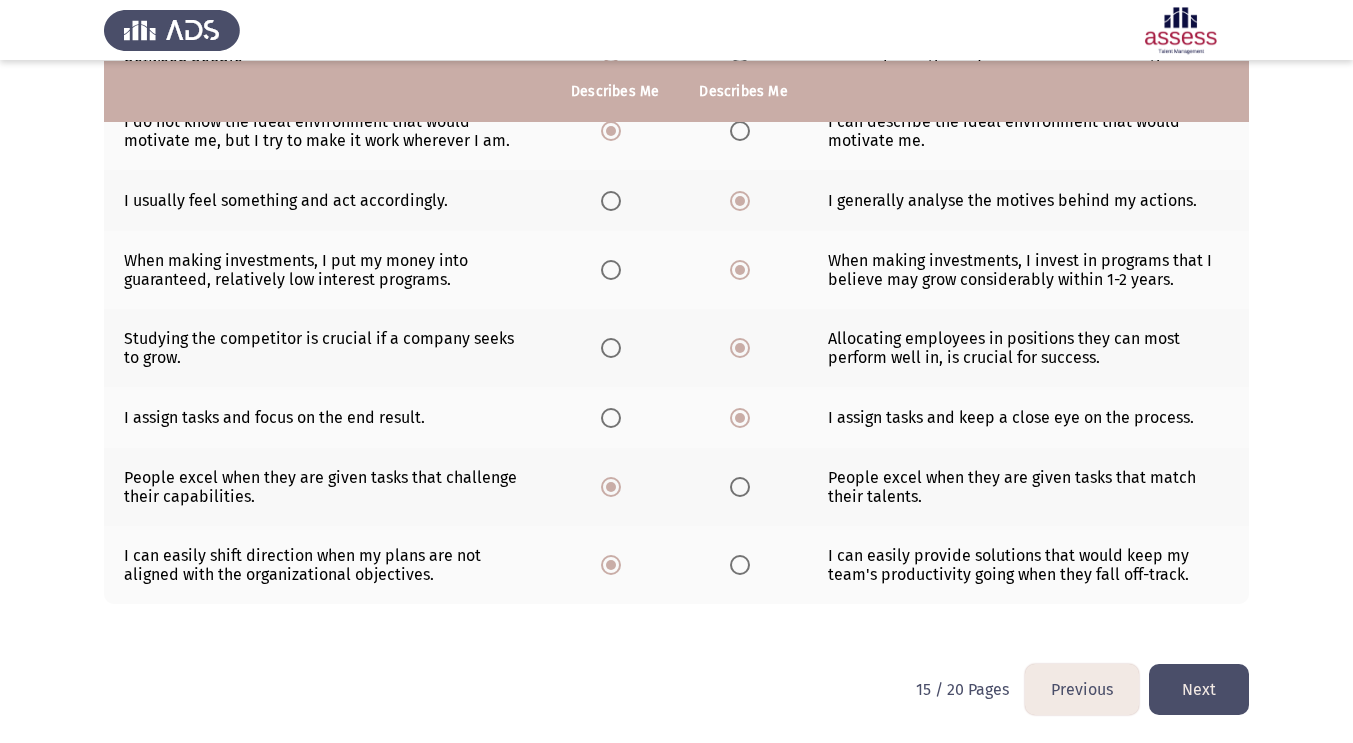click on "Next" 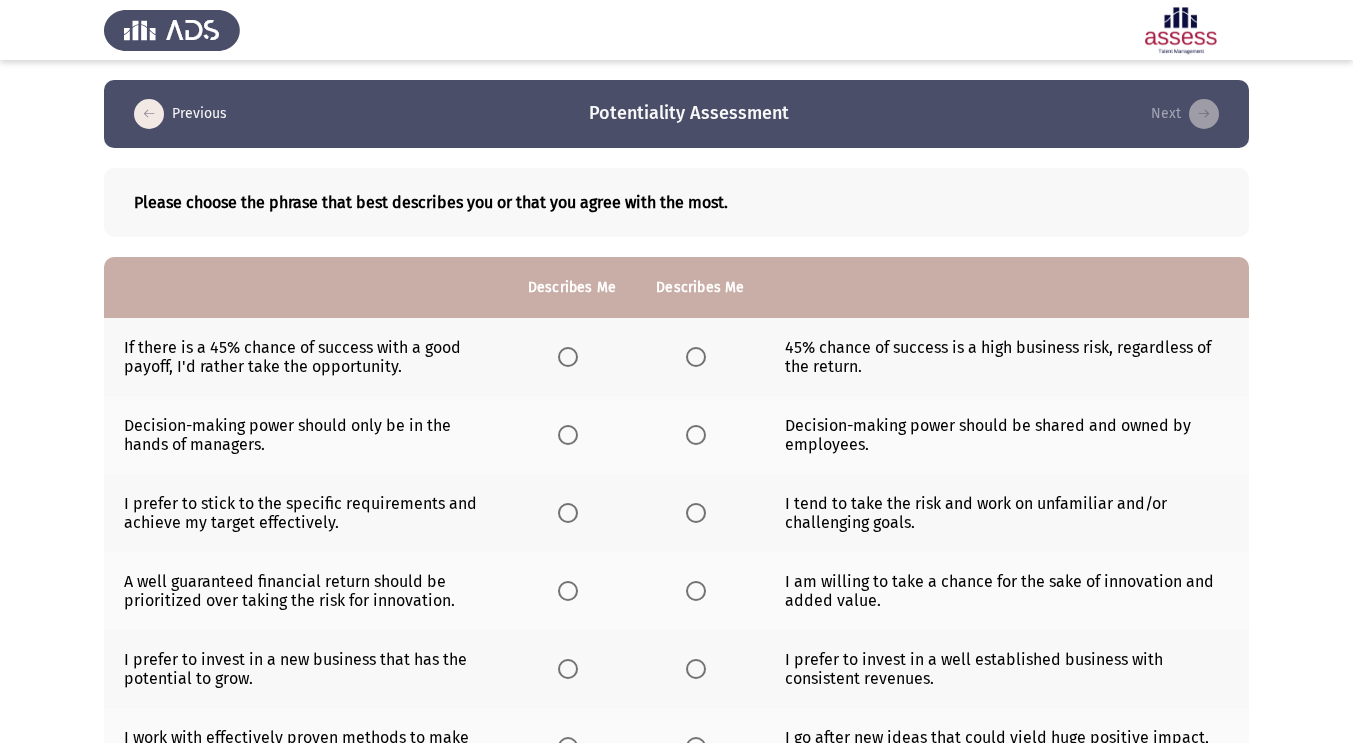 click at bounding box center [568, 357] 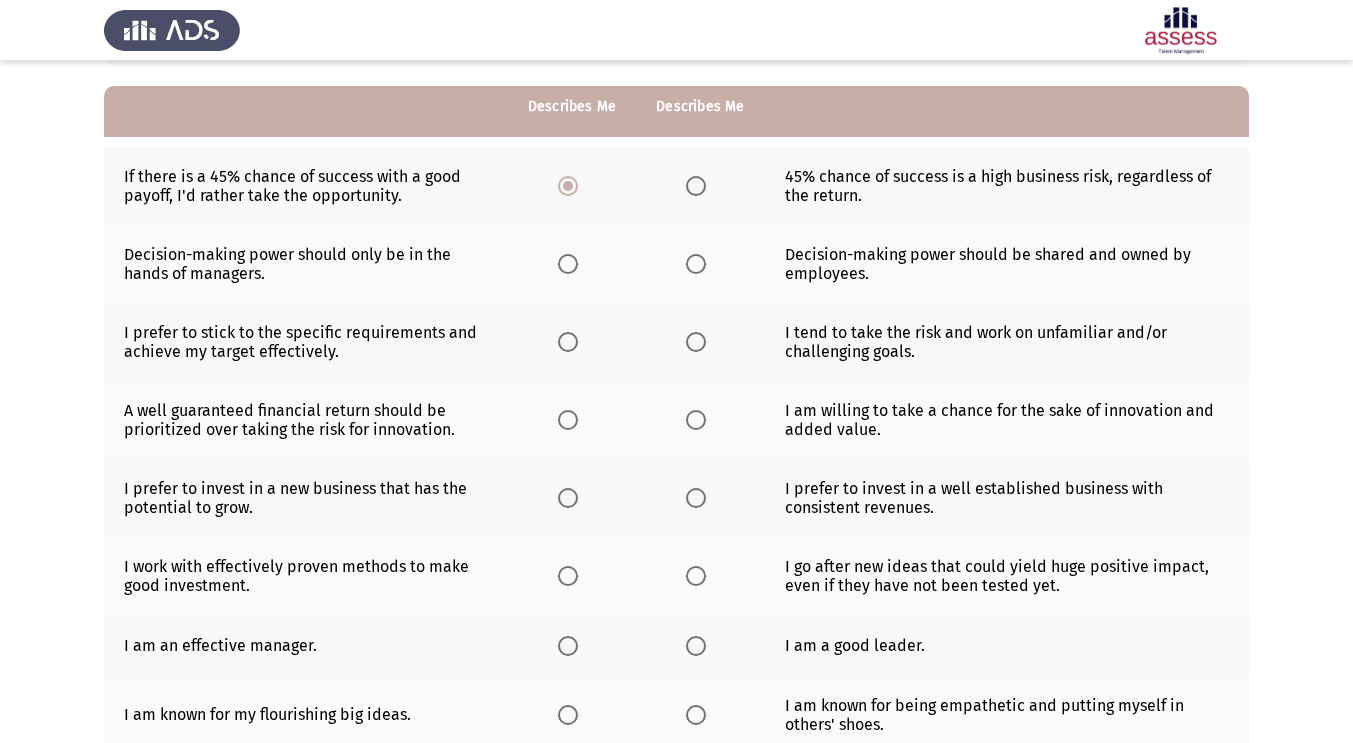 scroll, scrollTop: 203, scrollLeft: 0, axis: vertical 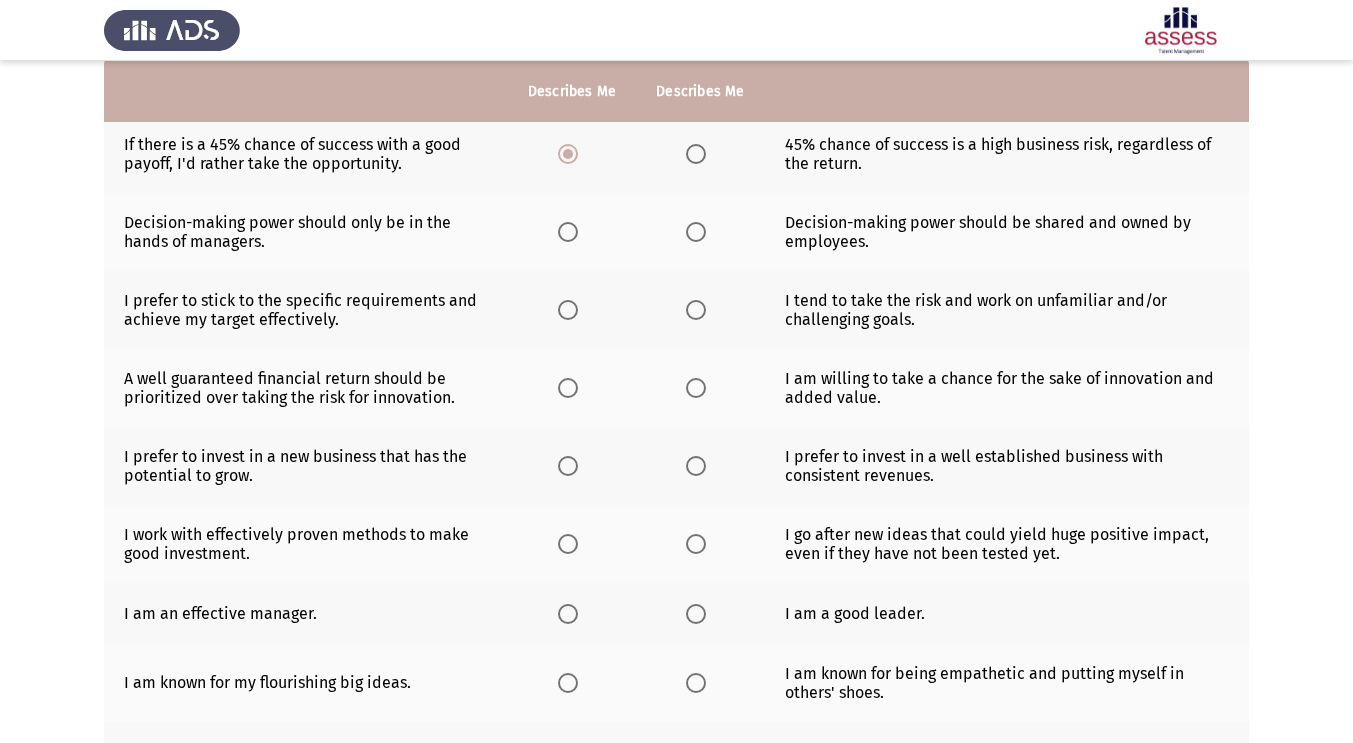 click at bounding box center [696, 154] 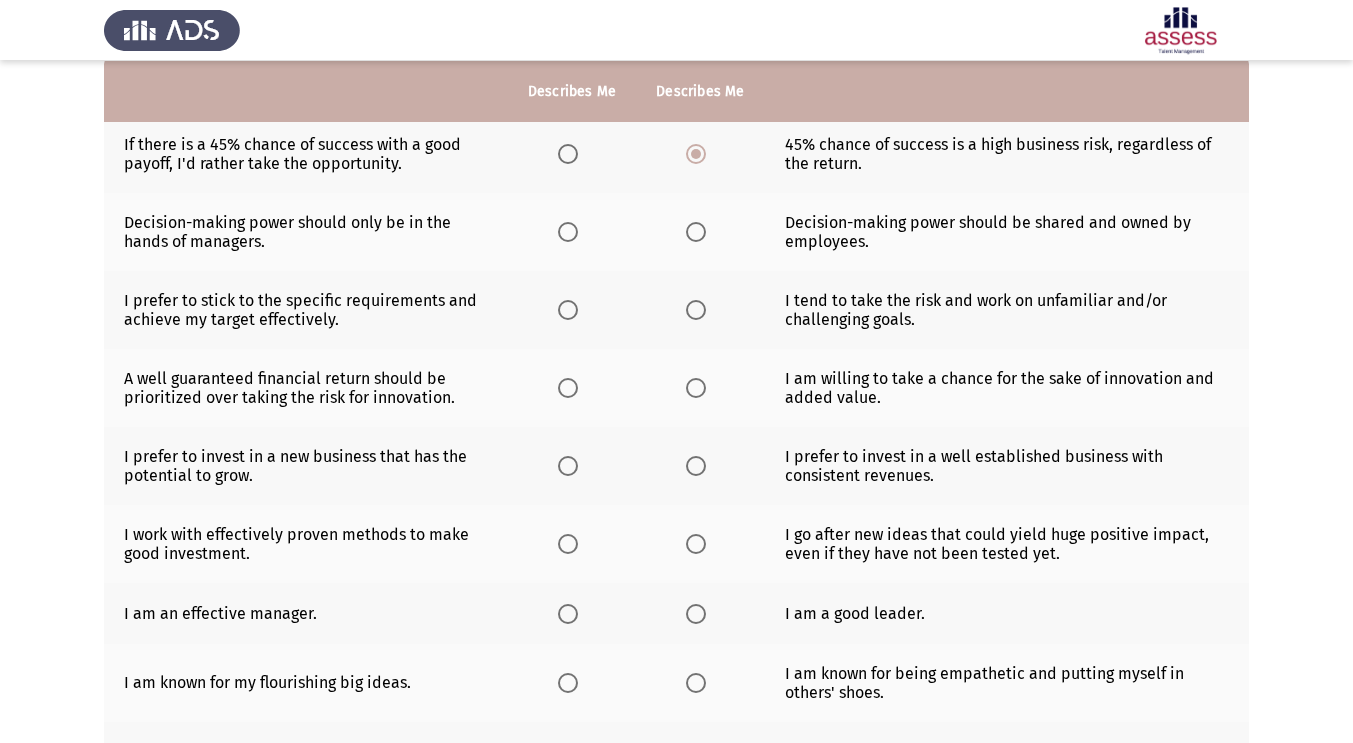 click at bounding box center [696, 232] 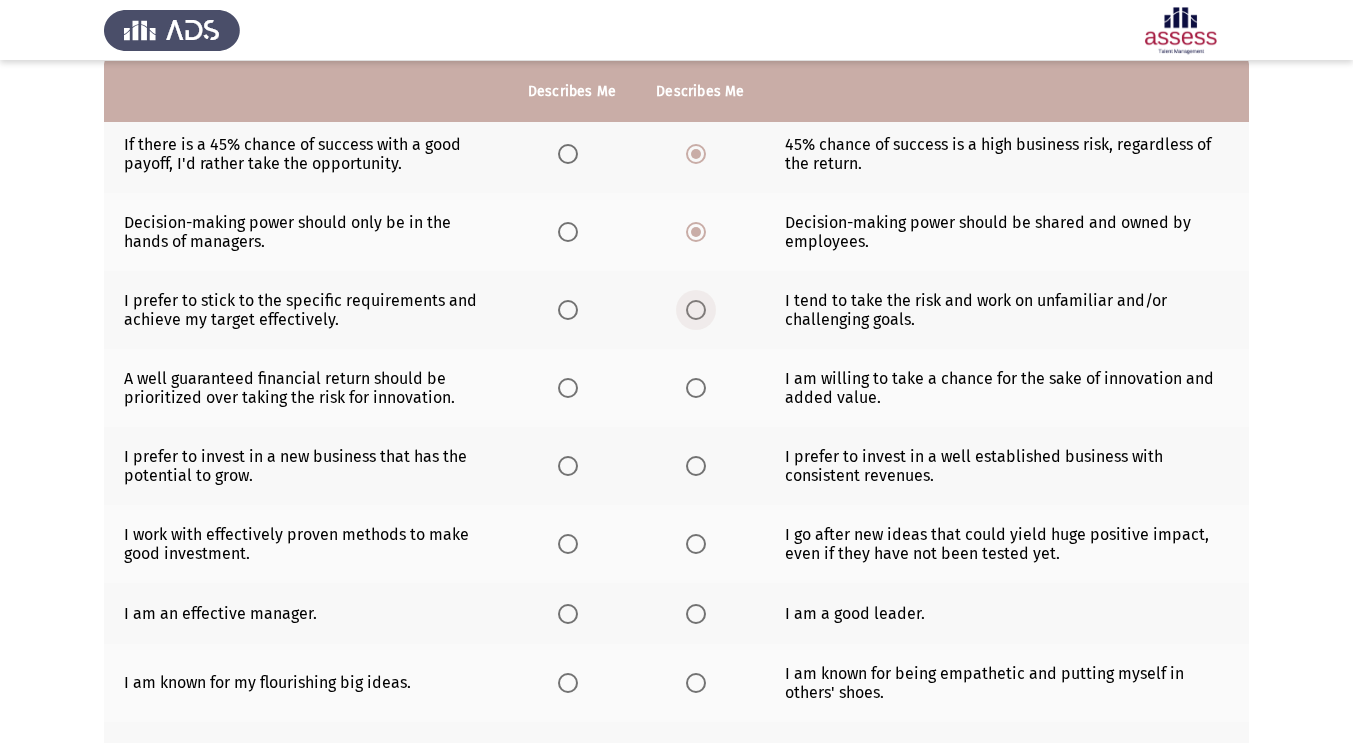 click at bounding box center (696, 310) 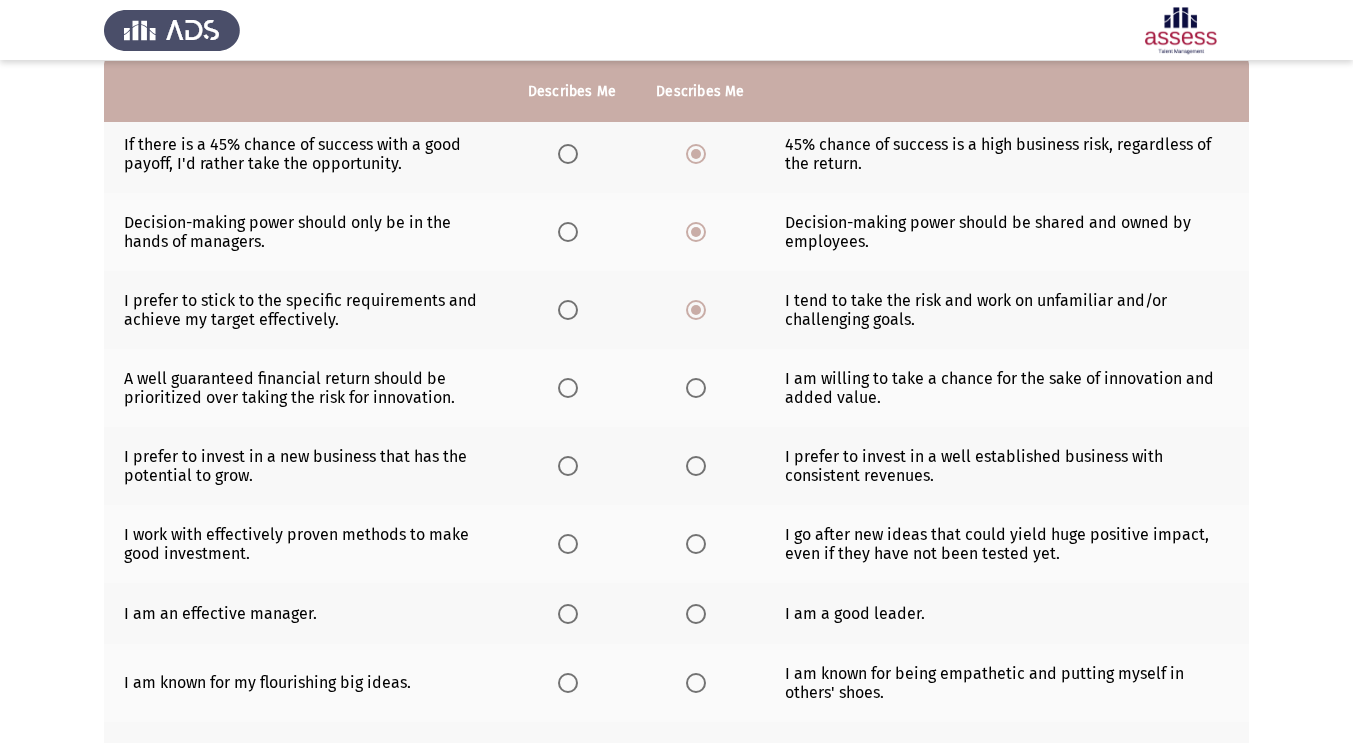 click at bounding box center [568, 388] 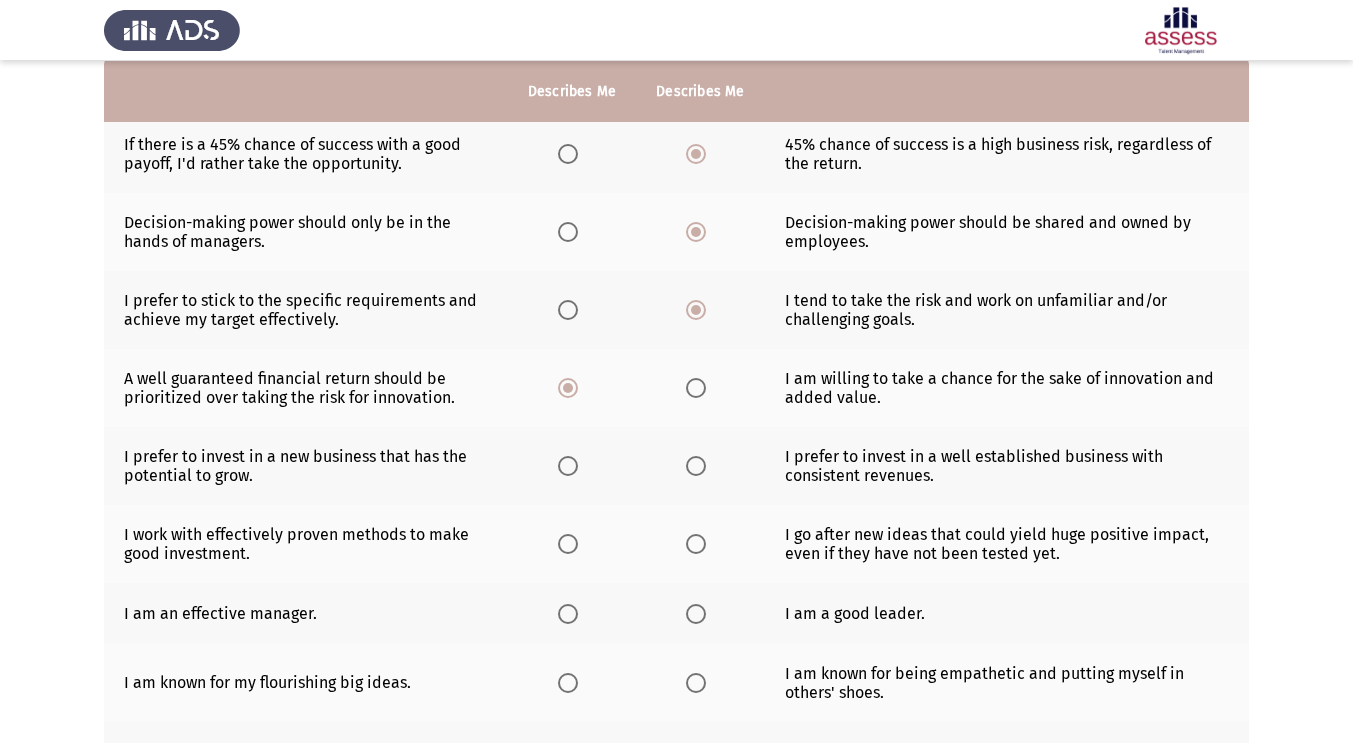 click at bounding box center (568, 466) 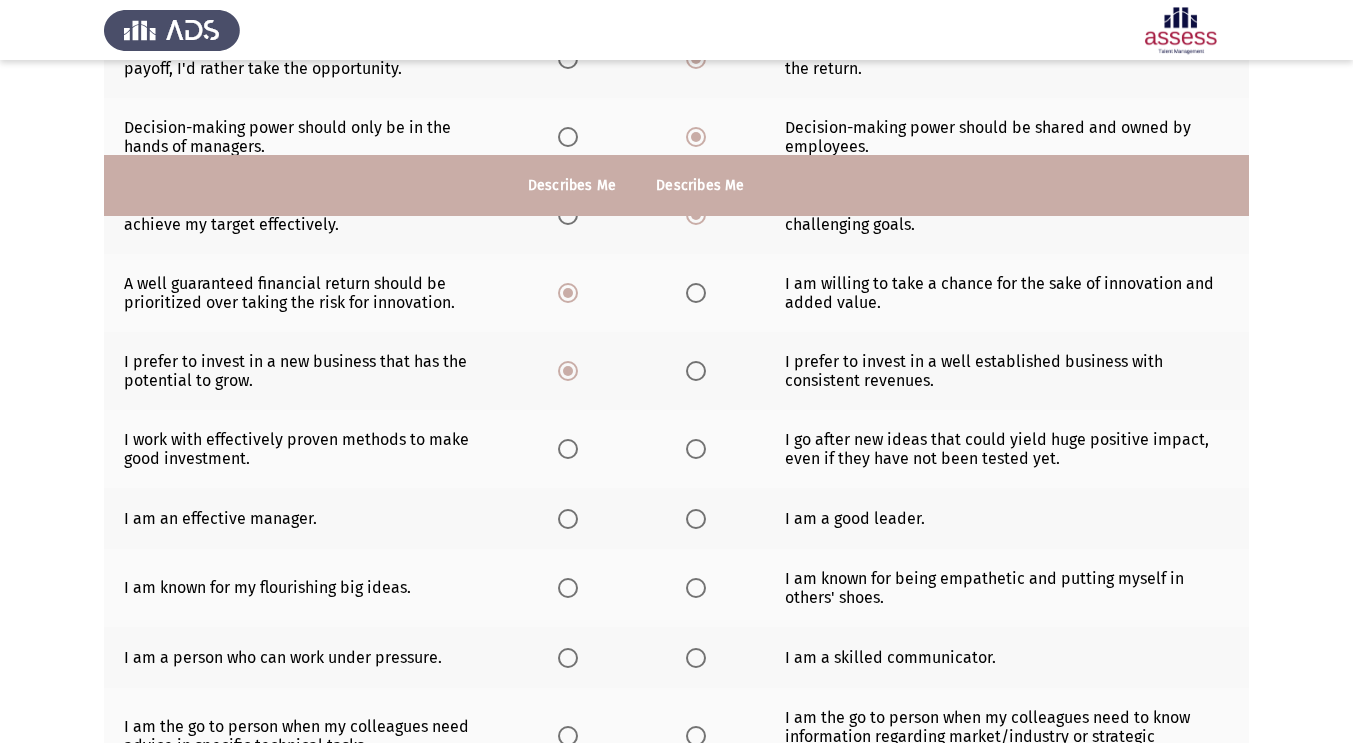 scroll, scrollTop: 394, scrollLeft: 0, axis: vertical 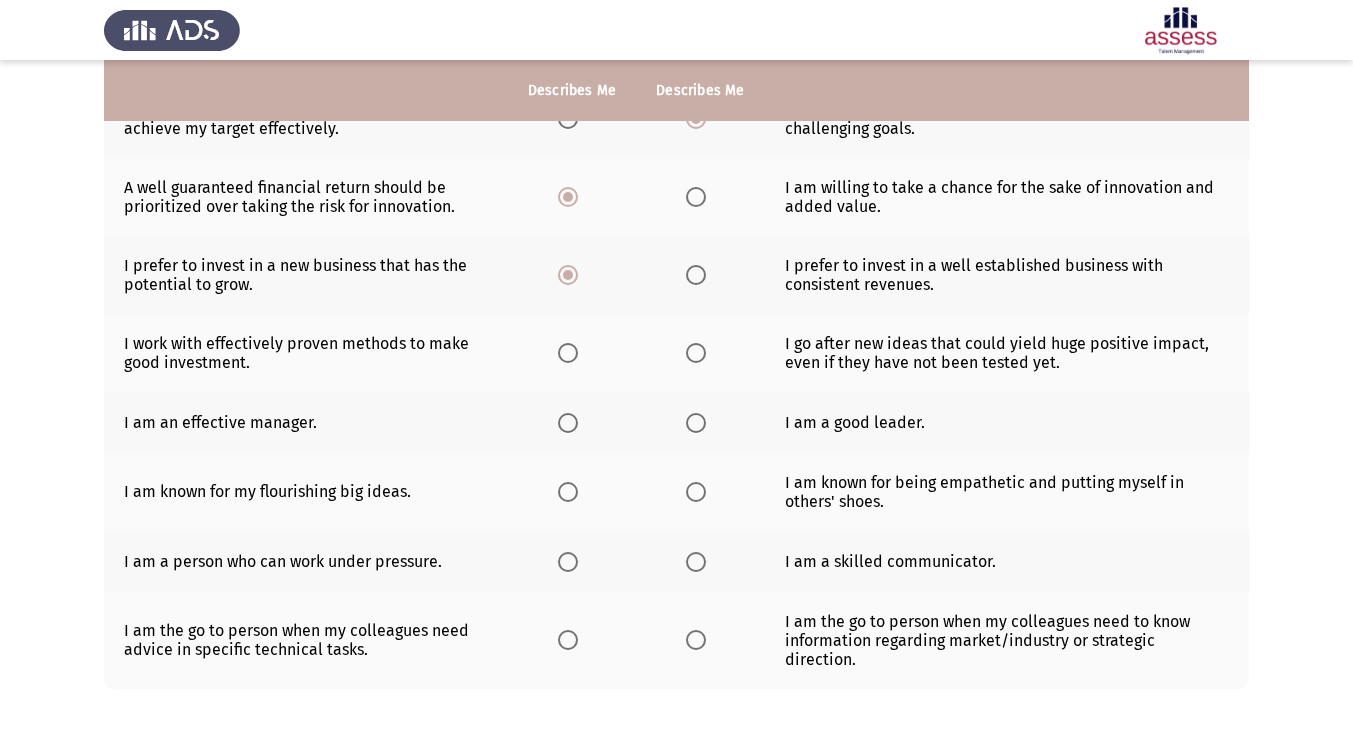 click at bounding box center [696, 275] 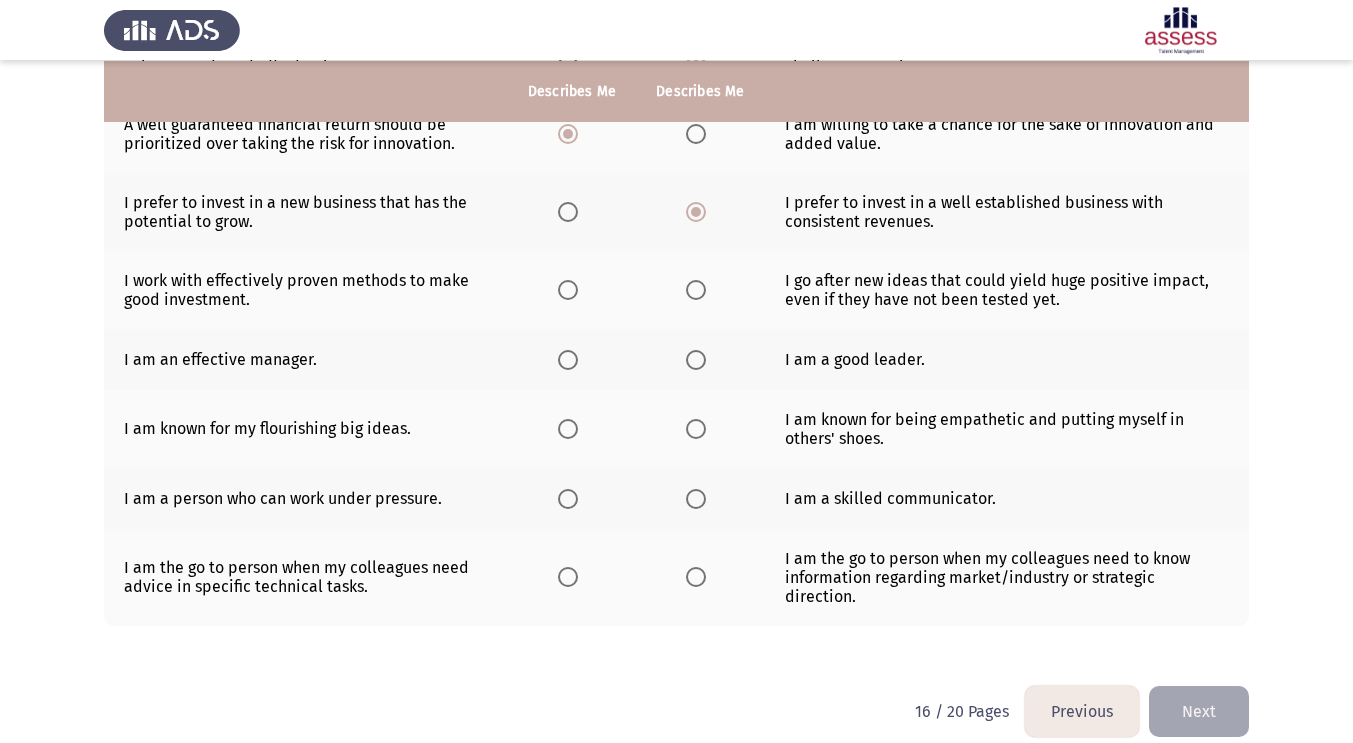 scroll, scrollTop: 460, scrollLeft: 0, axis: vertical 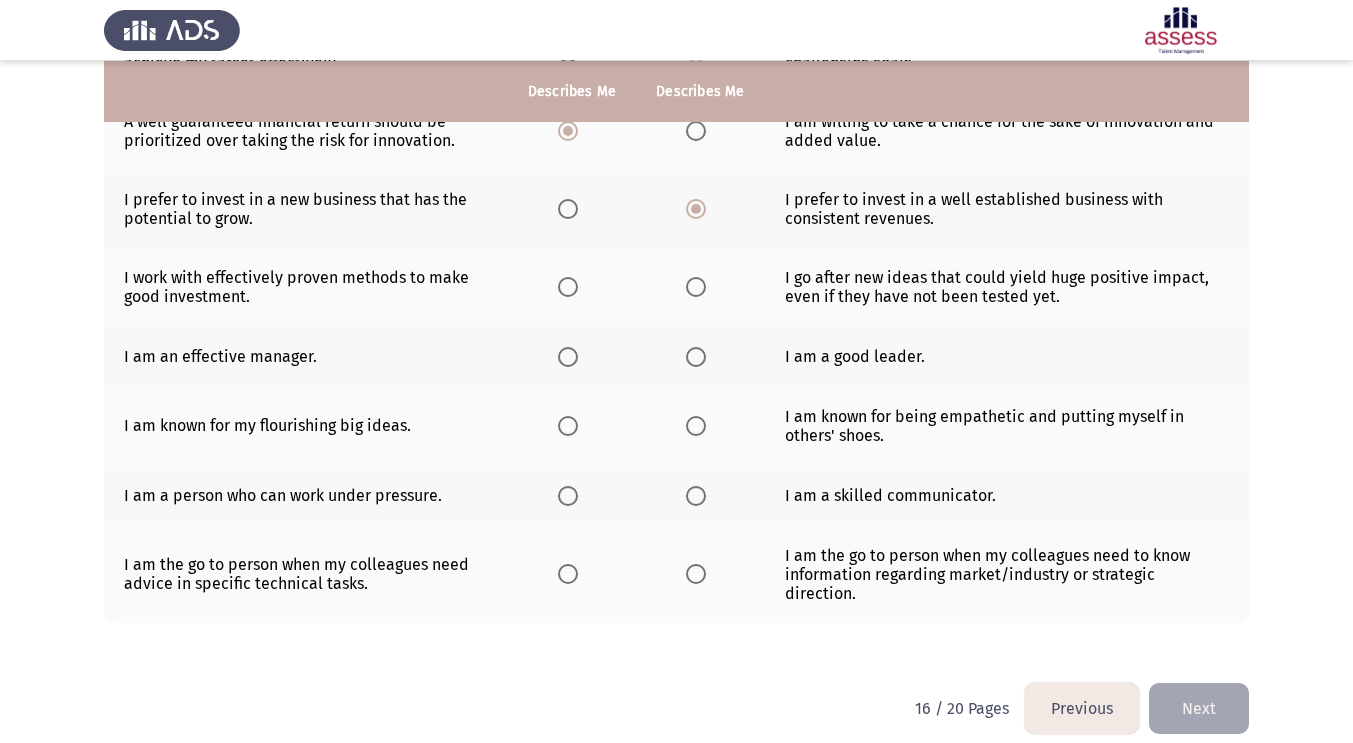 click at bounding box center [568, 287] 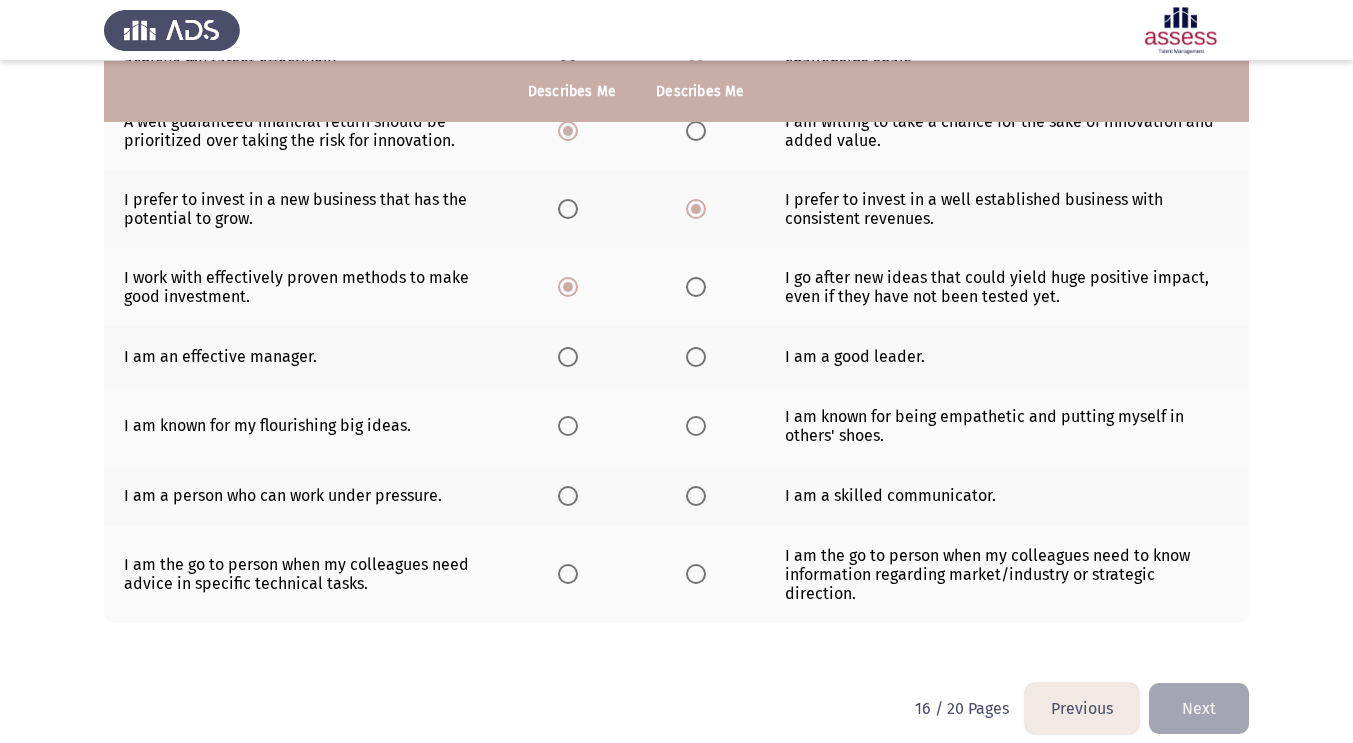 click at bounding box center (696, 357) 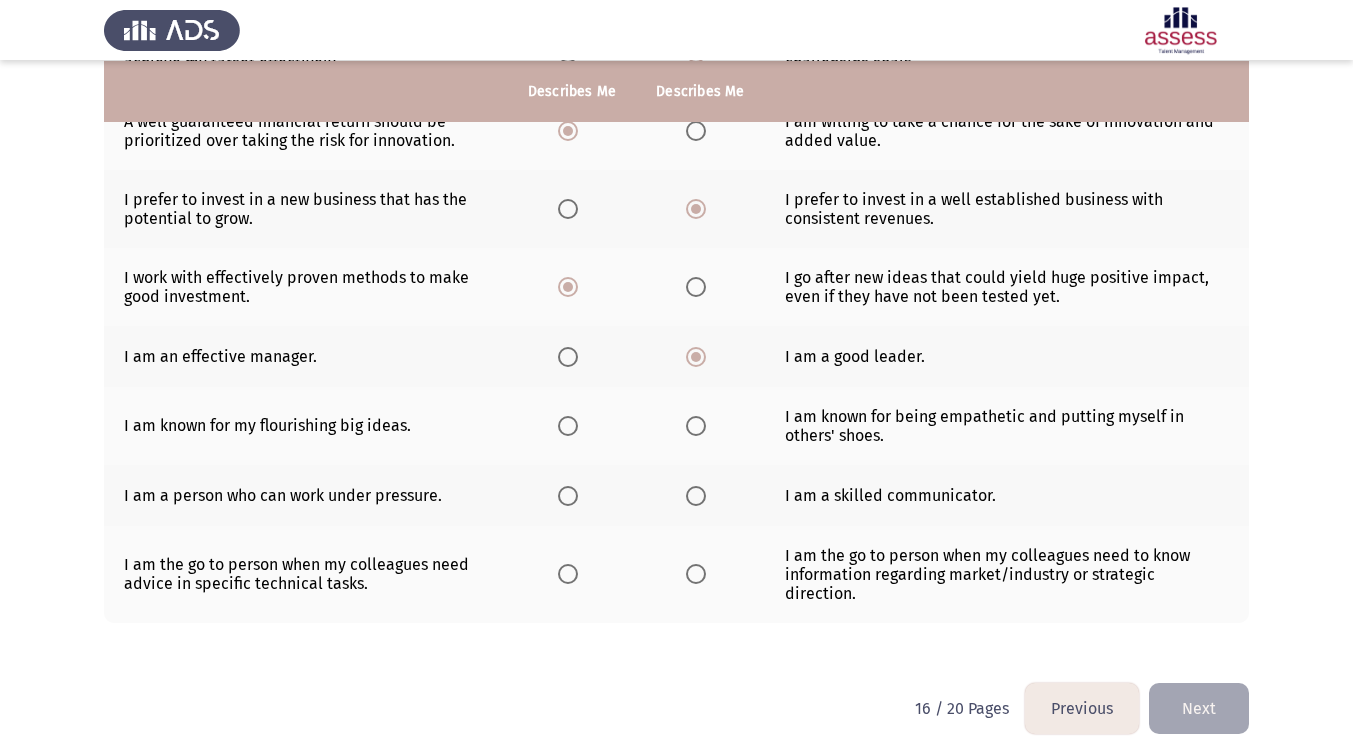 click 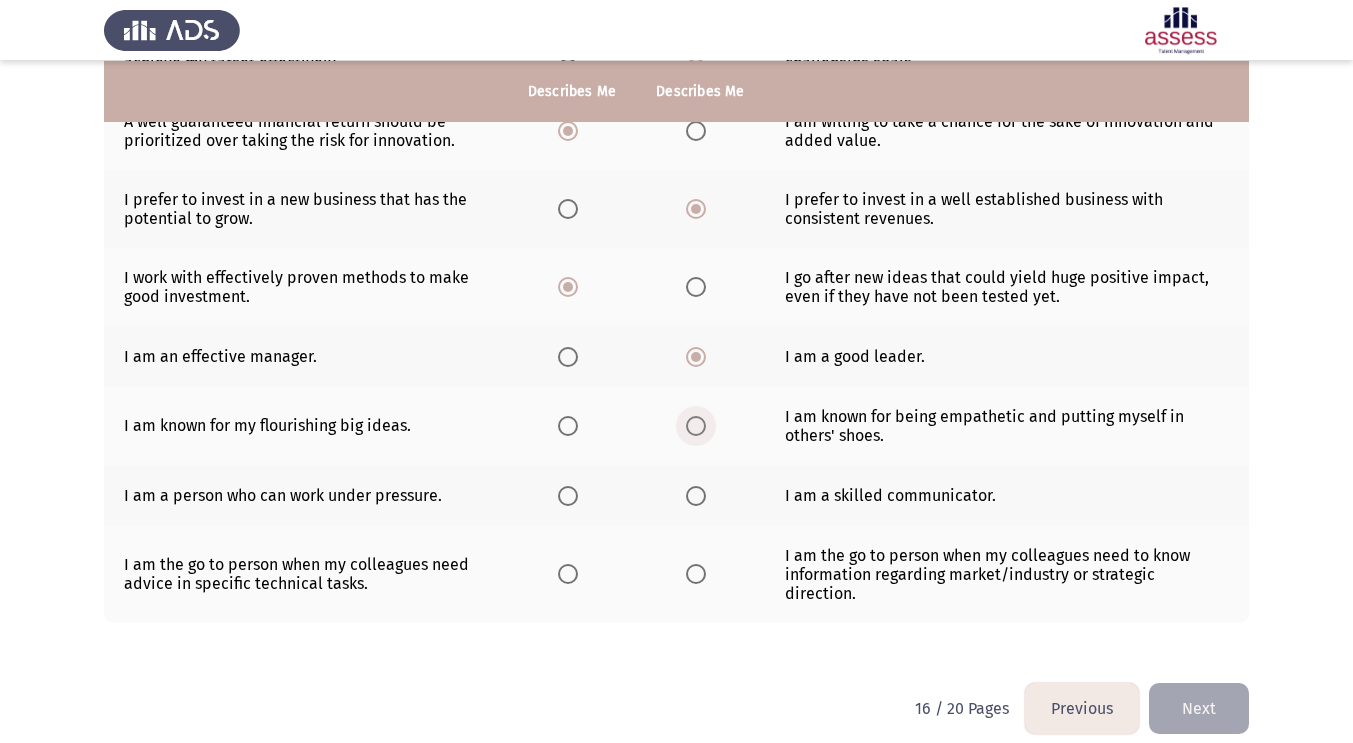 click at bounding box center (696, 426) 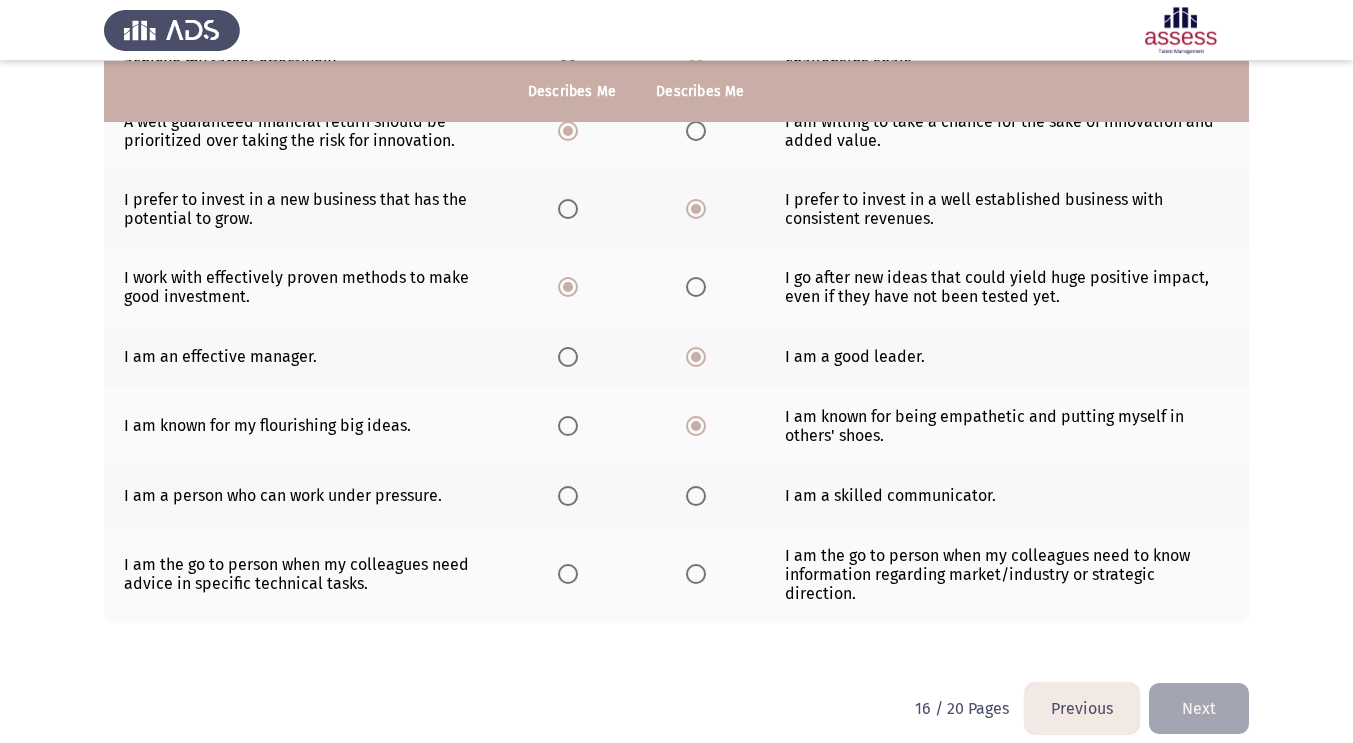 click at bounding box center [568, 496] 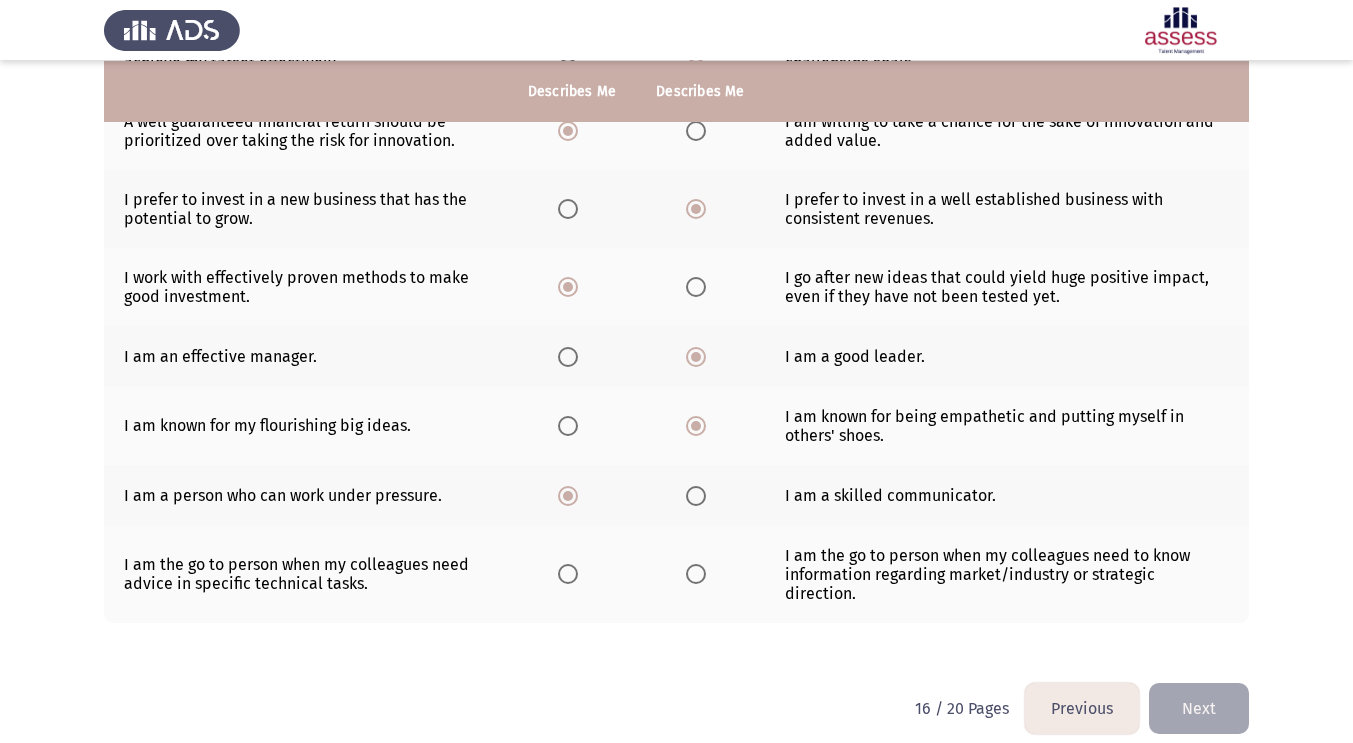 click 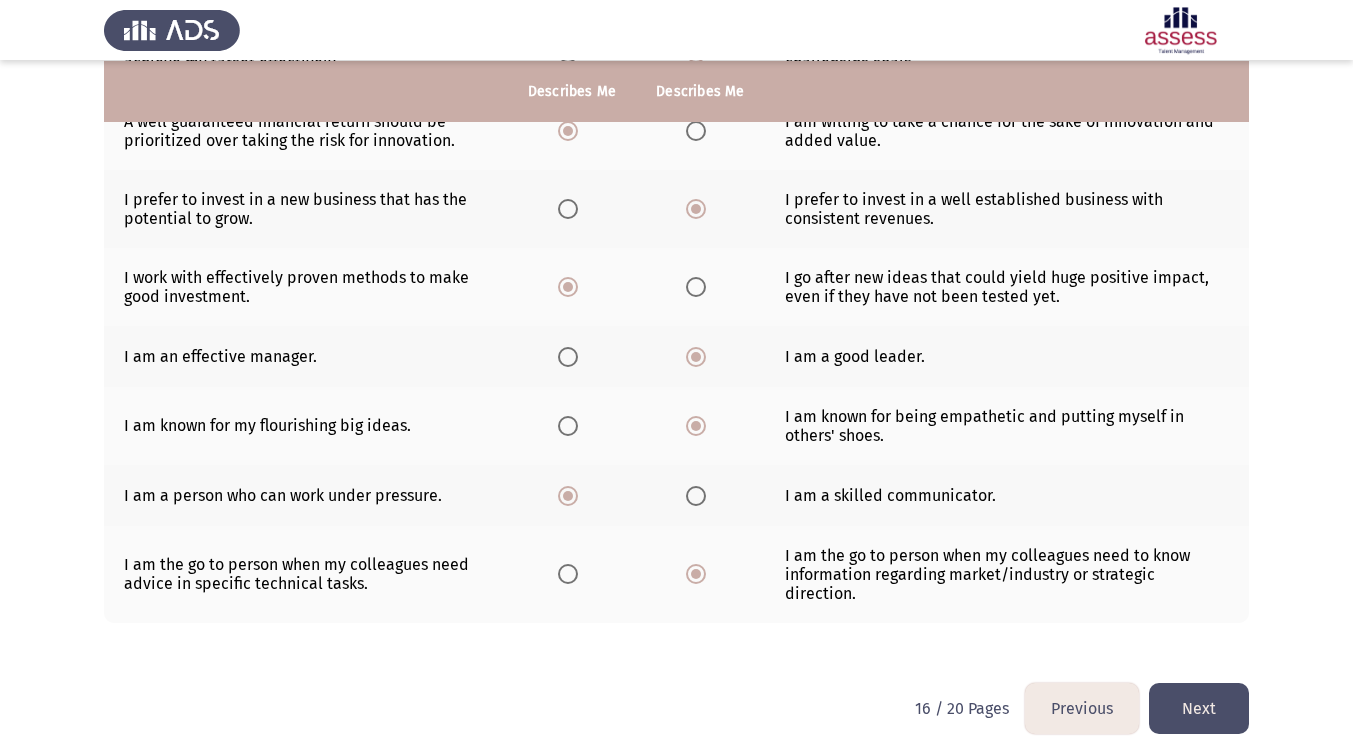 click on "Next" 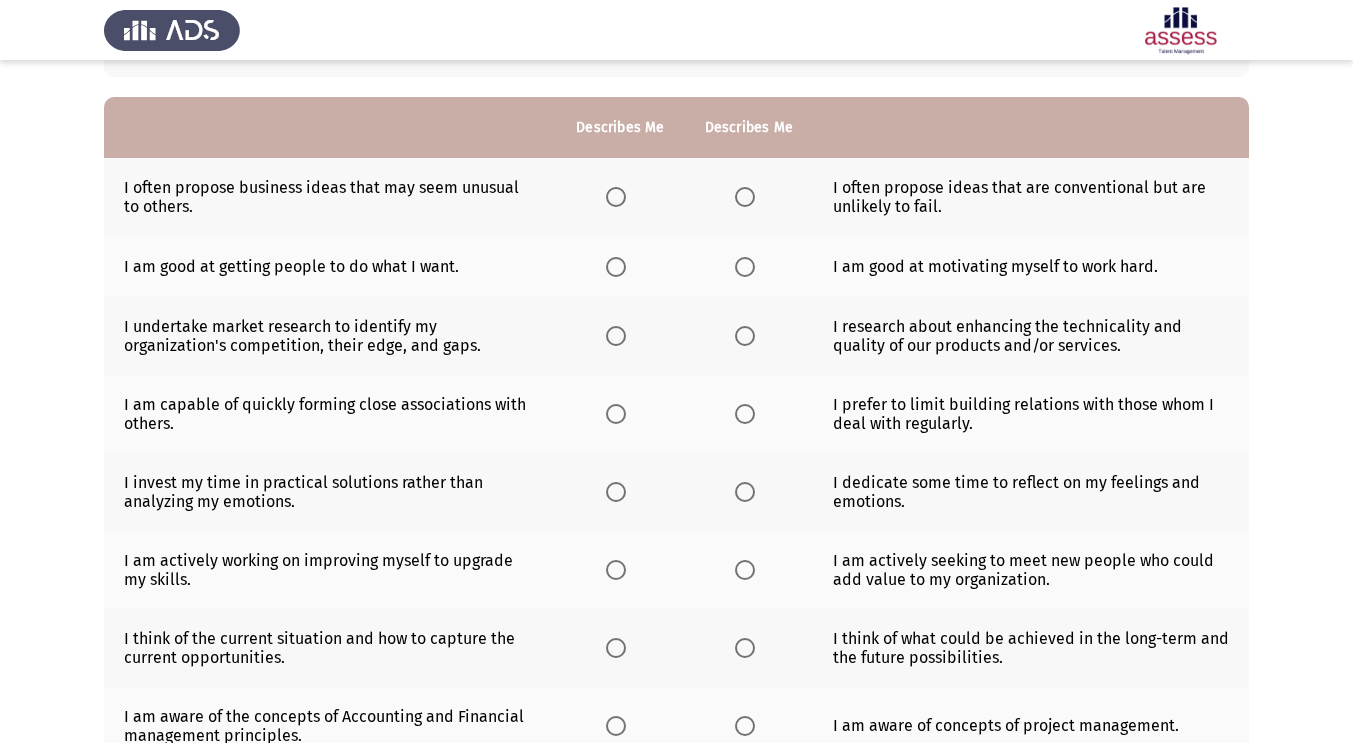scroll, scrollTop: 161, scrollLeft: 0, axis: vertical 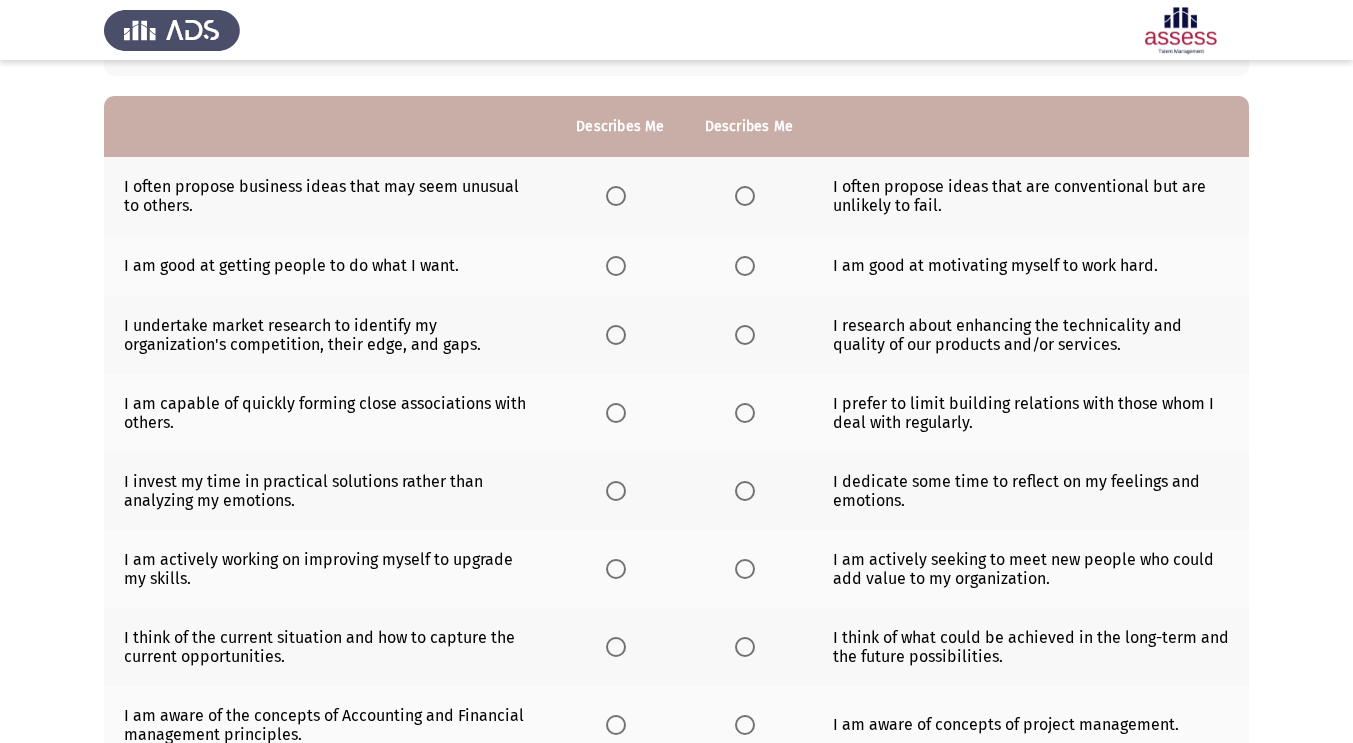 click at bounding box center [745, 196] 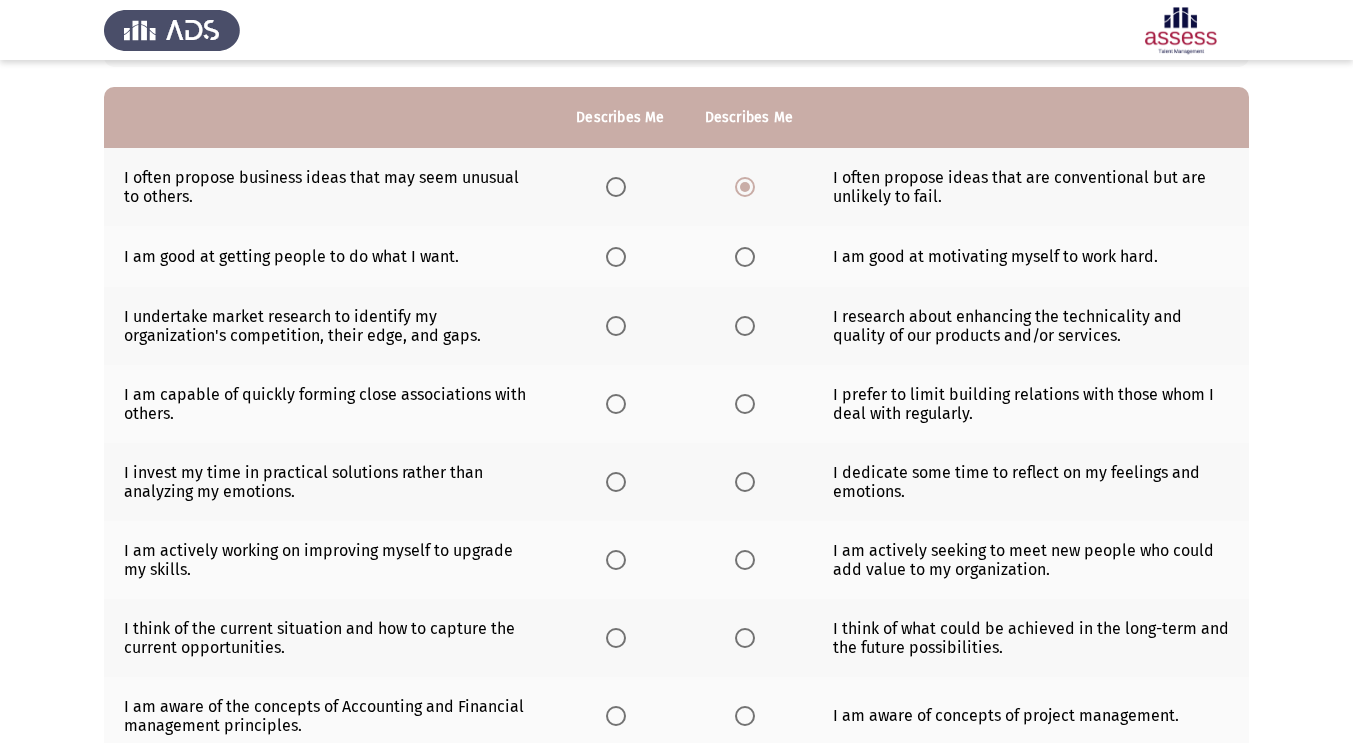 scroll, scrollTop: 166, scrollLeft: 0, axis: vertical 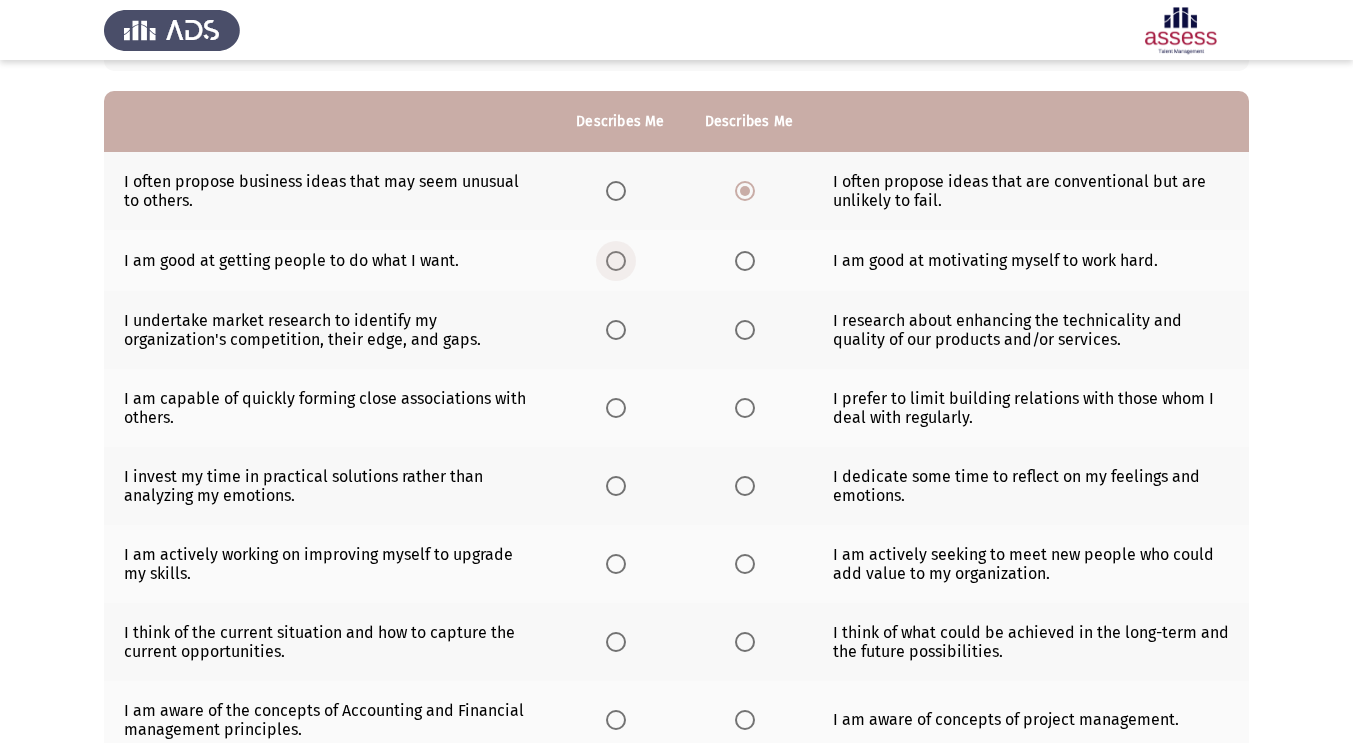 click at bounding box center [616, 261] 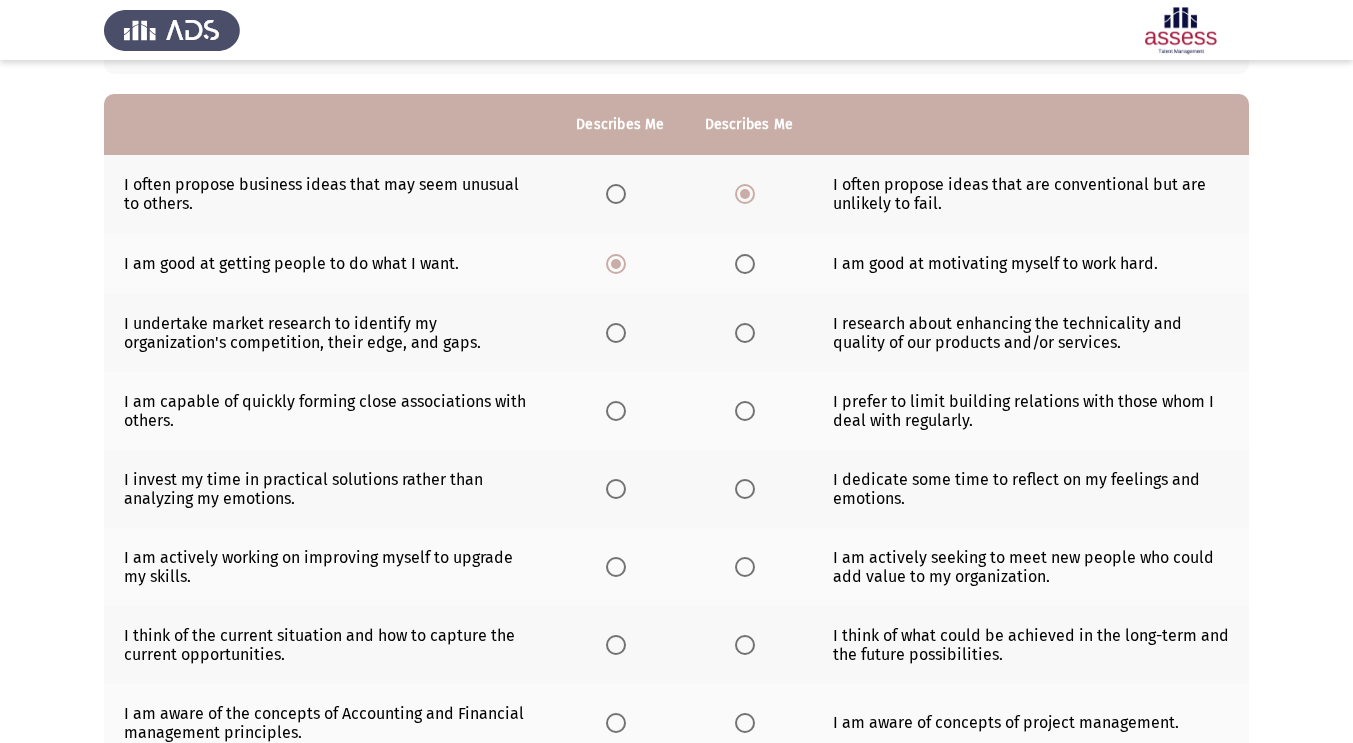 scroll, scrollTop: 154, scrollLeft: 0, axis: vertical 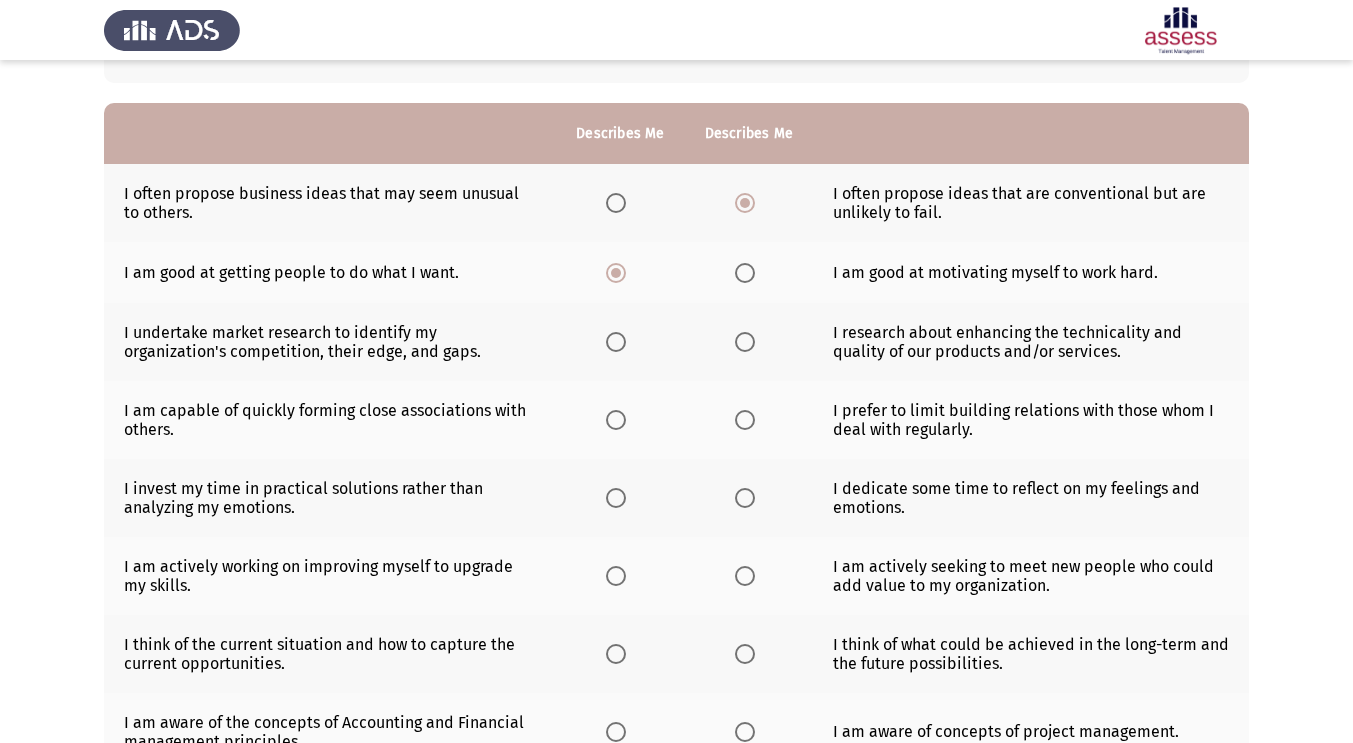 click at bounding box center (616, 342) 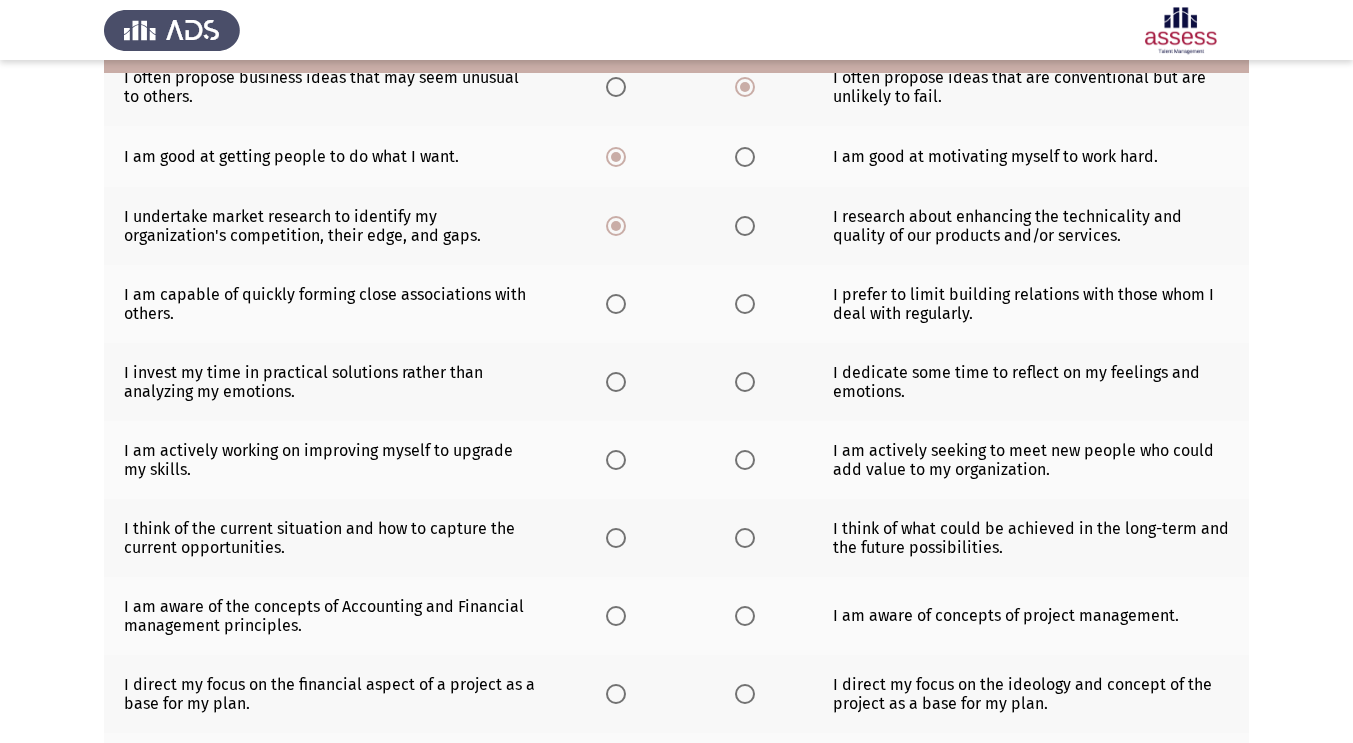 scroll, scrollTop: 273, scrollLeft: 0, axis: vertical 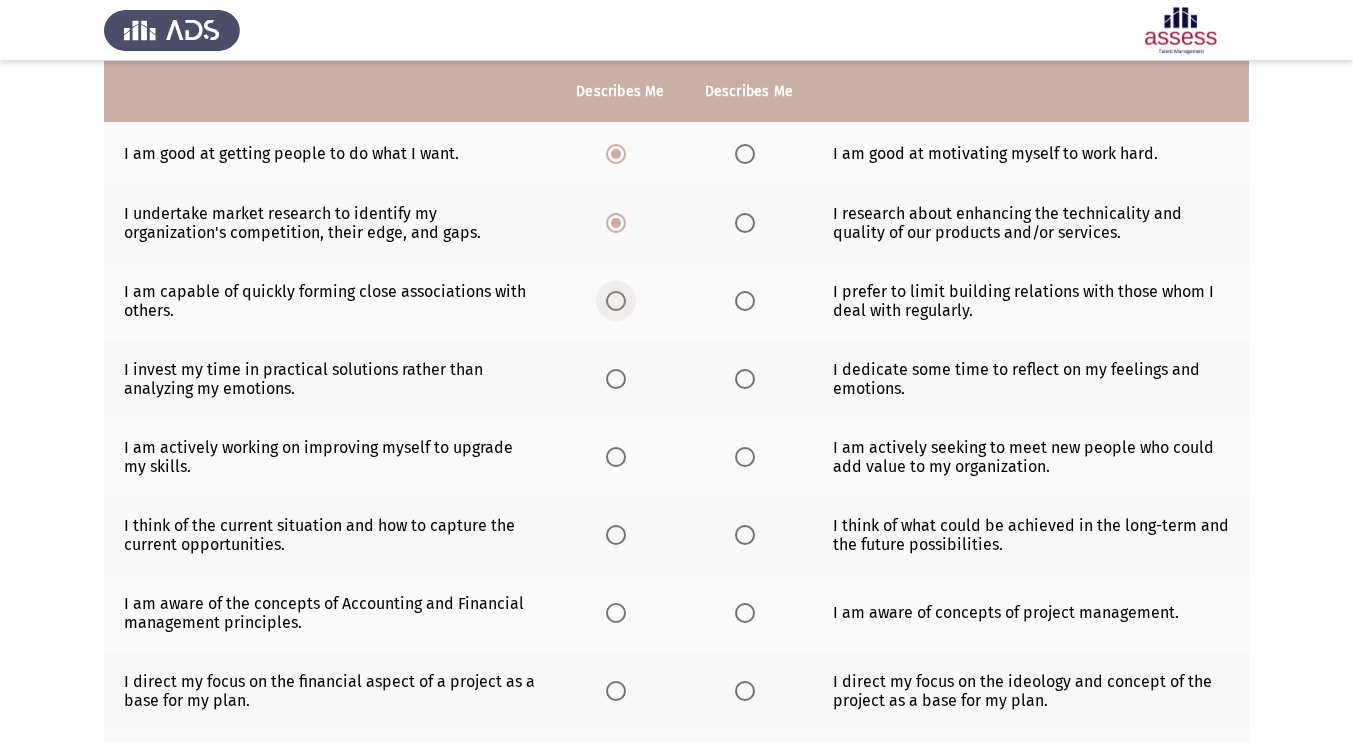 click at bounding box center (616, 301) 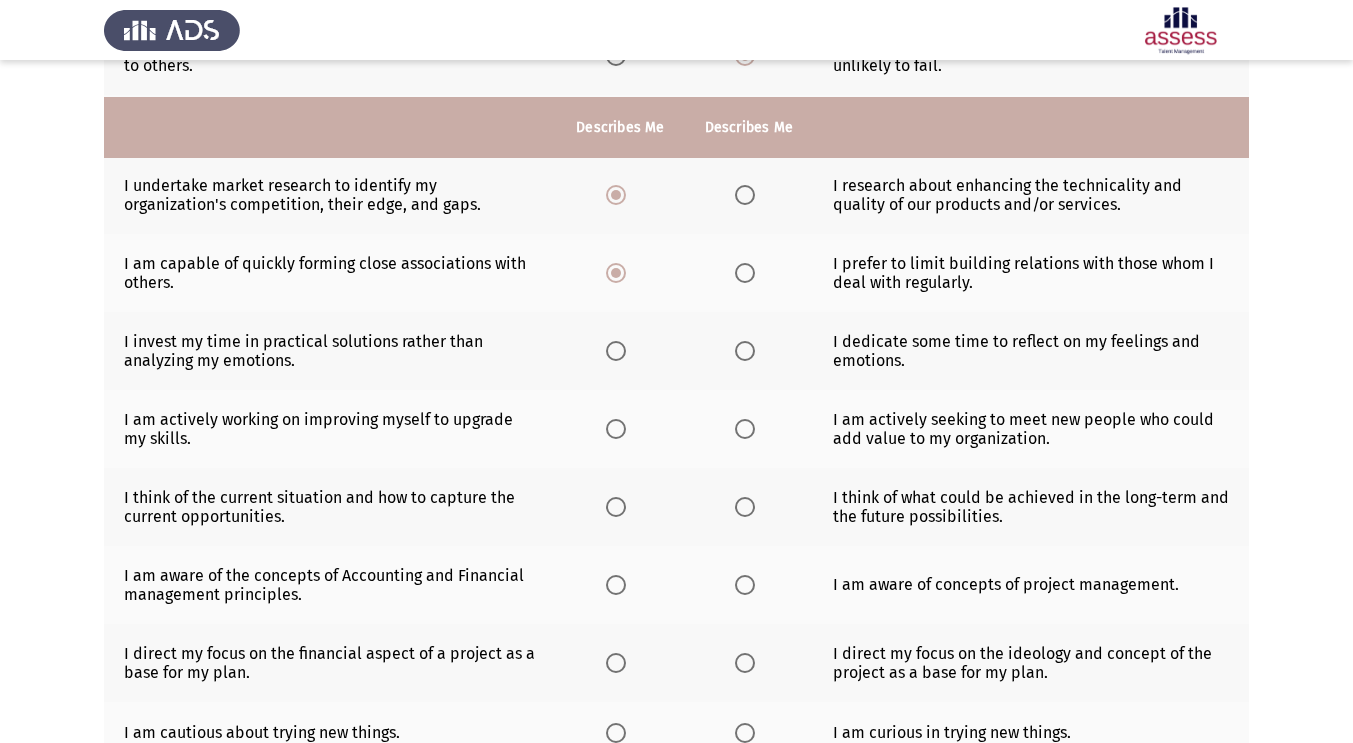 scroll, scrollTop: 351, scrollLeft: 0, axis: vertical 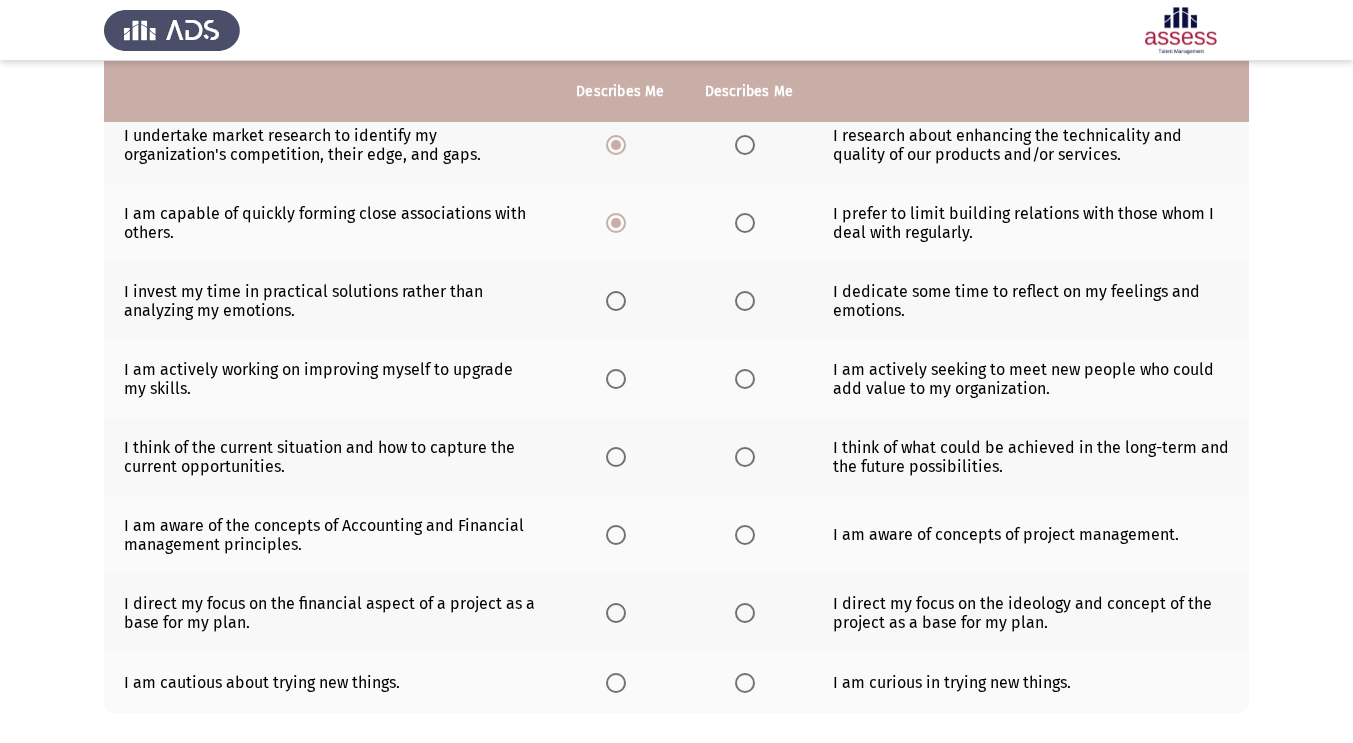 click 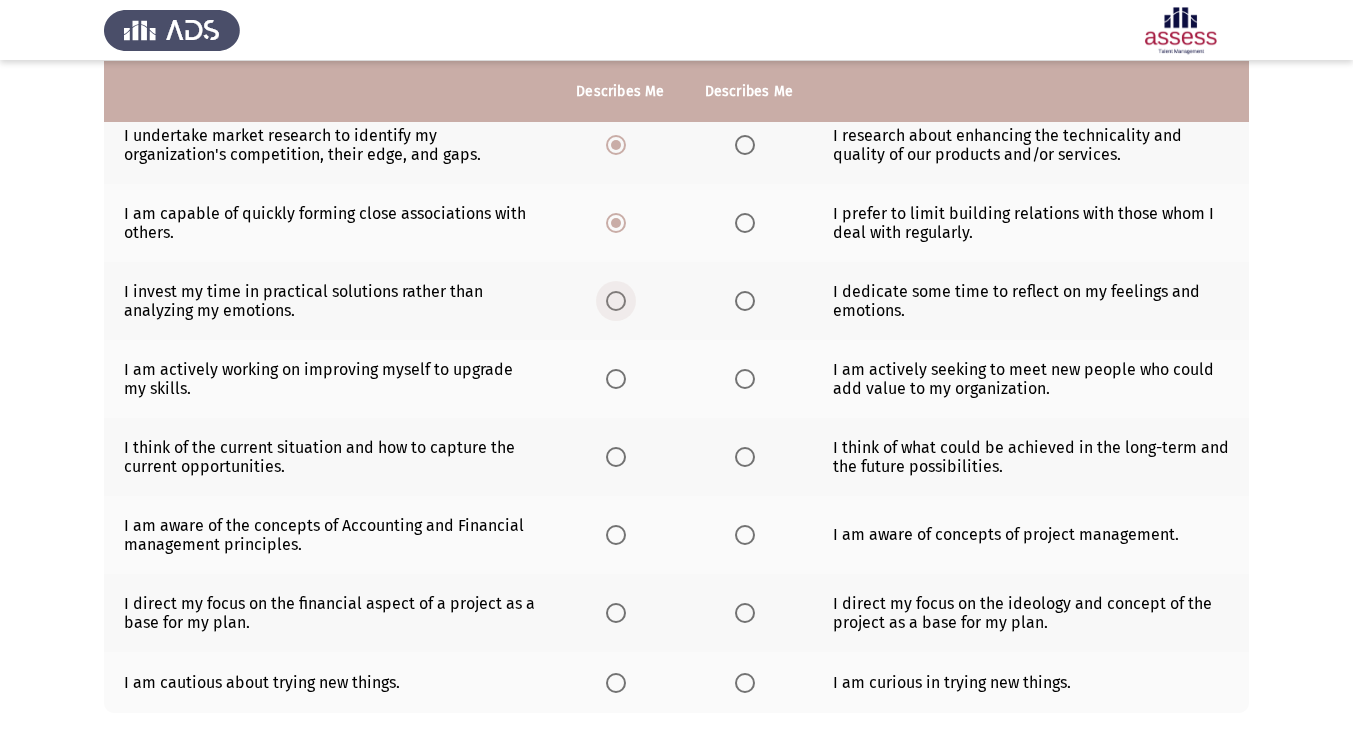 click at bounding box center (616, 301) 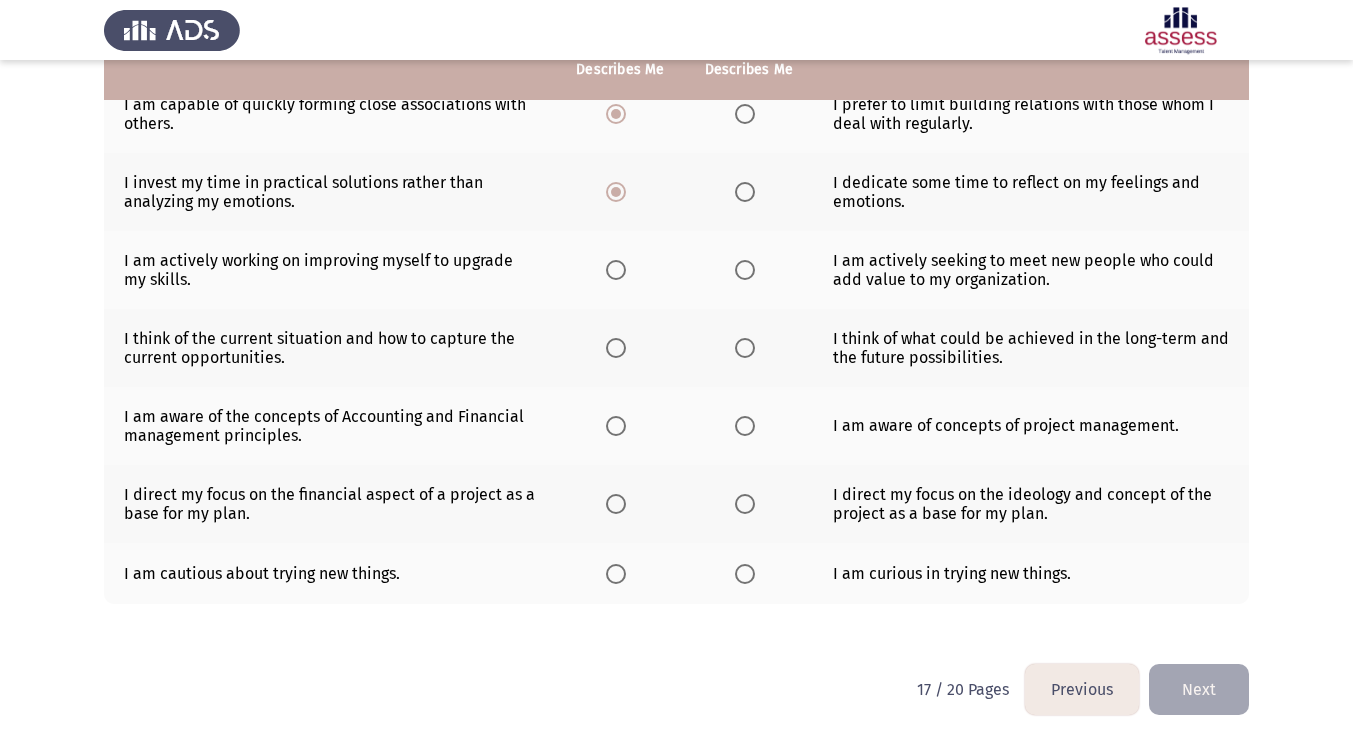 scroll, scrollTop: 460, scrollLeft: 0, axis: vertical 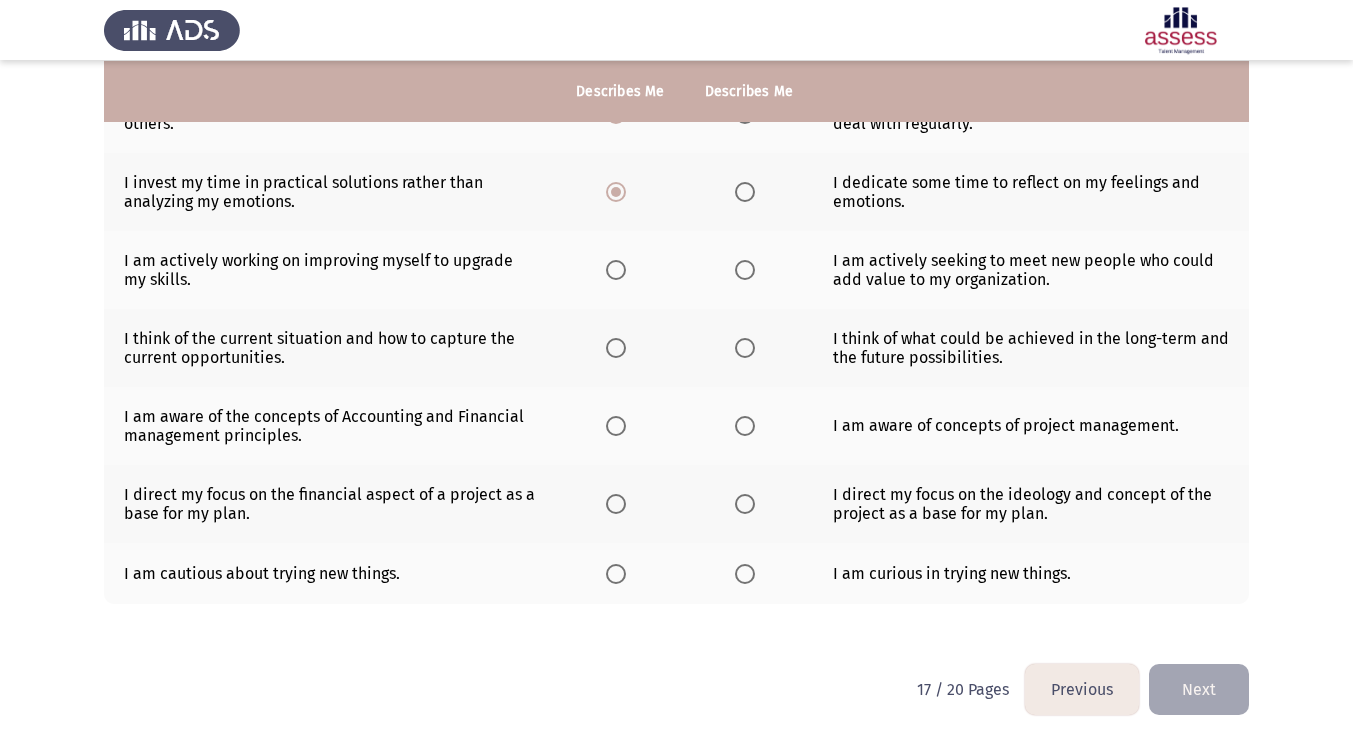 click at bounding box center [616, 270] 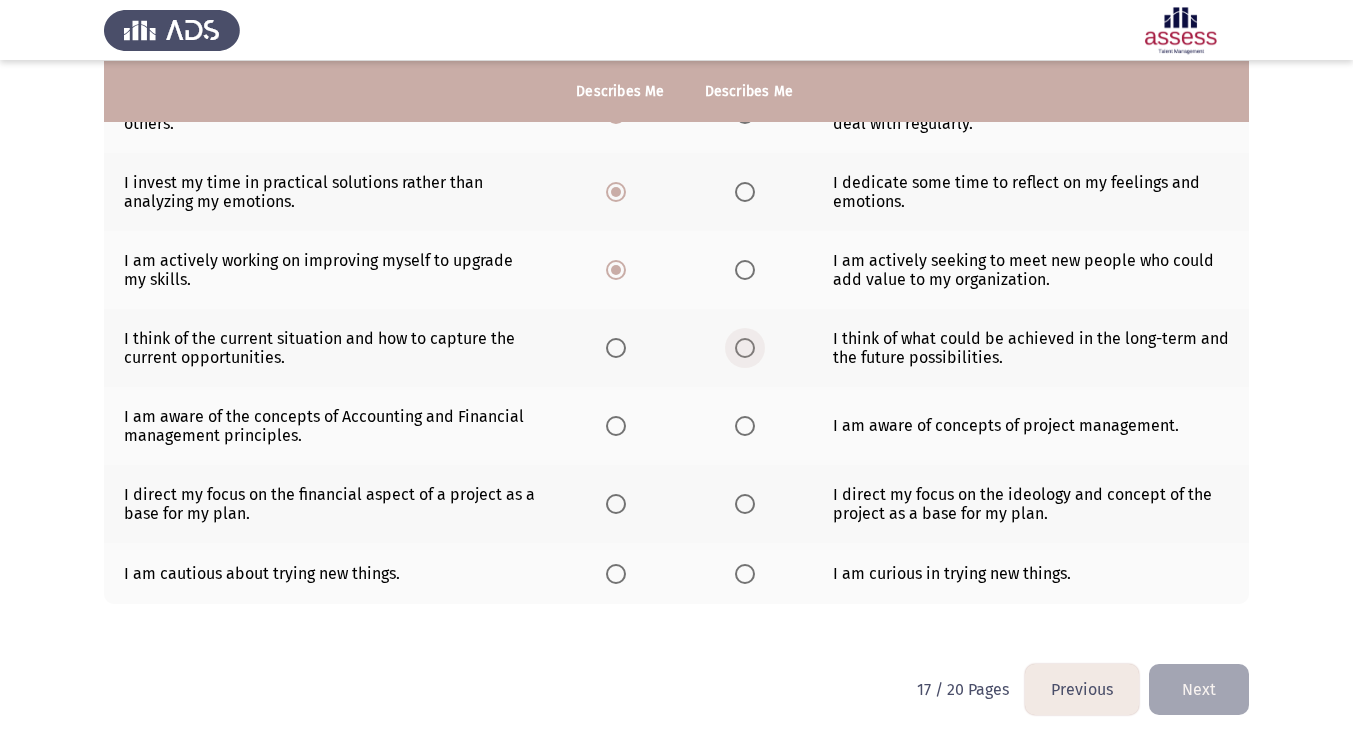 click at bounding box center [745, 348] 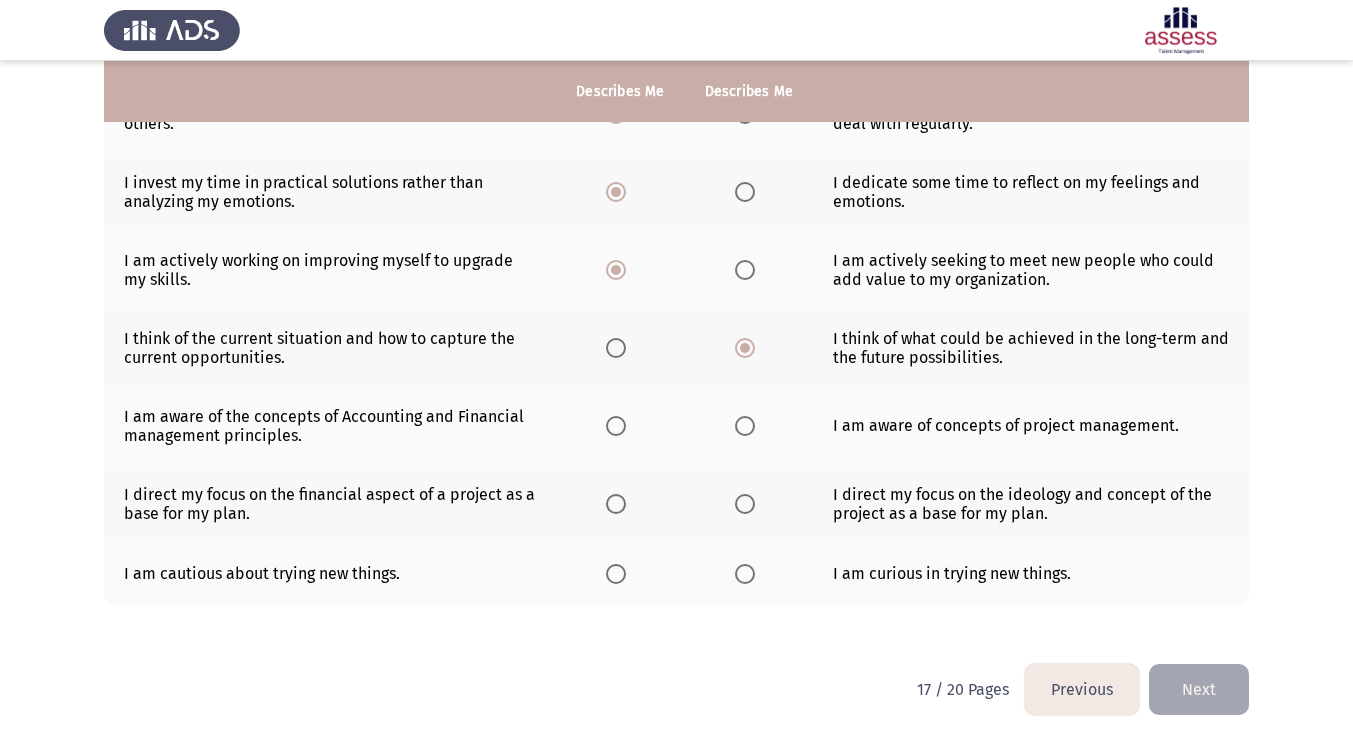 click at bounding box center [616, 426] 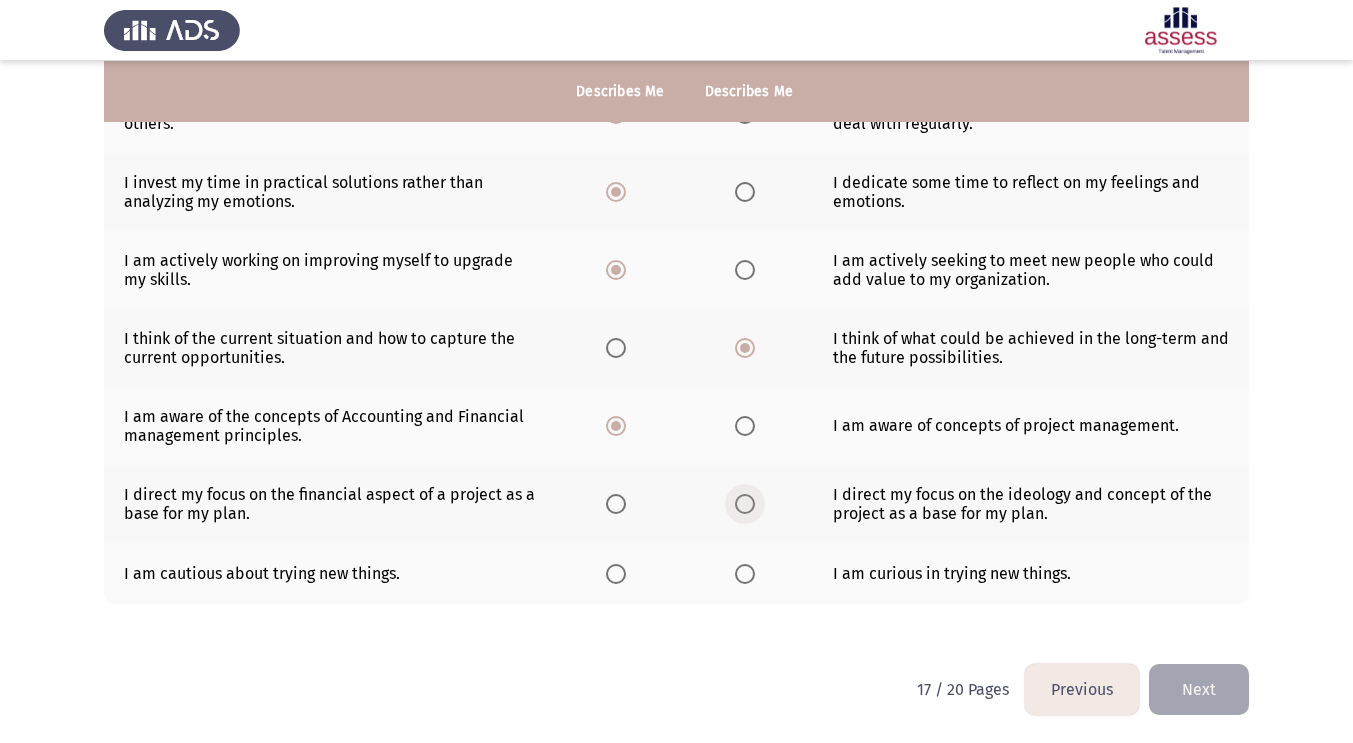 click at bounding box center (745, 504) 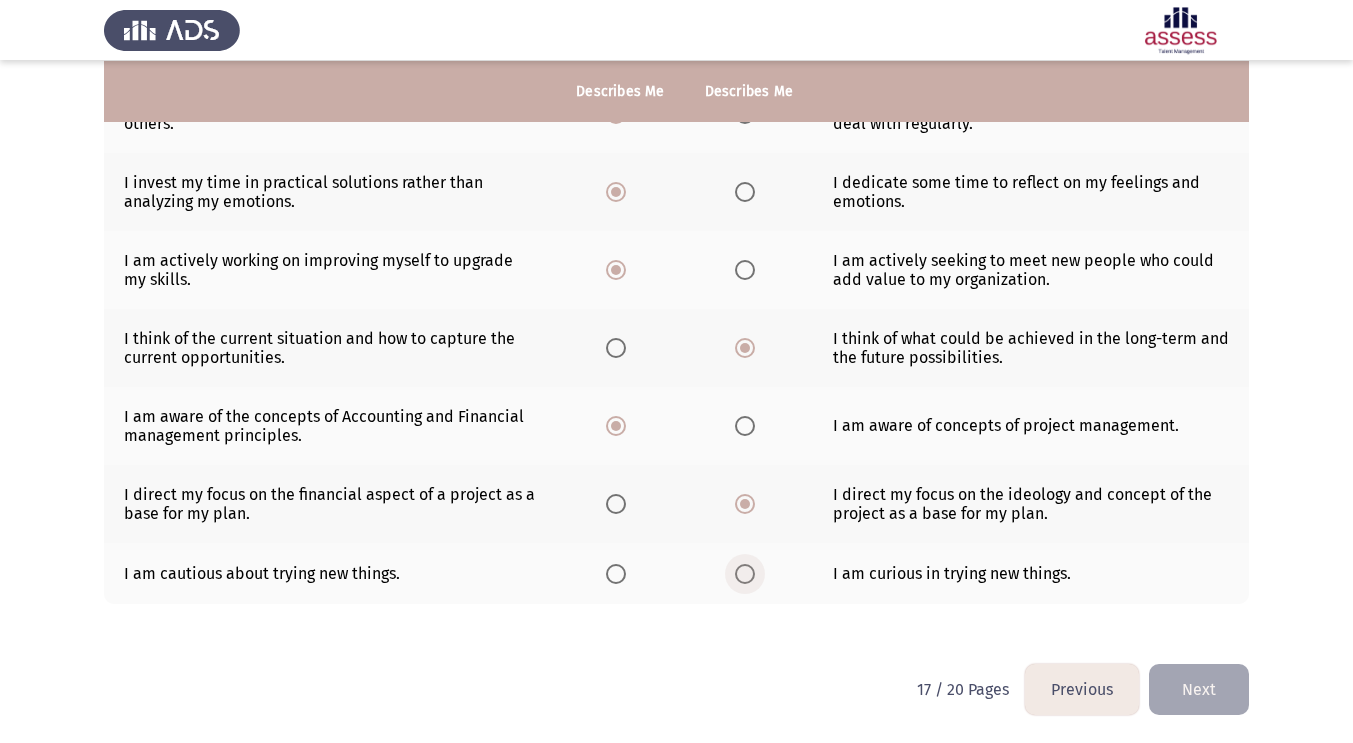 click at bounding box center [745, 574] 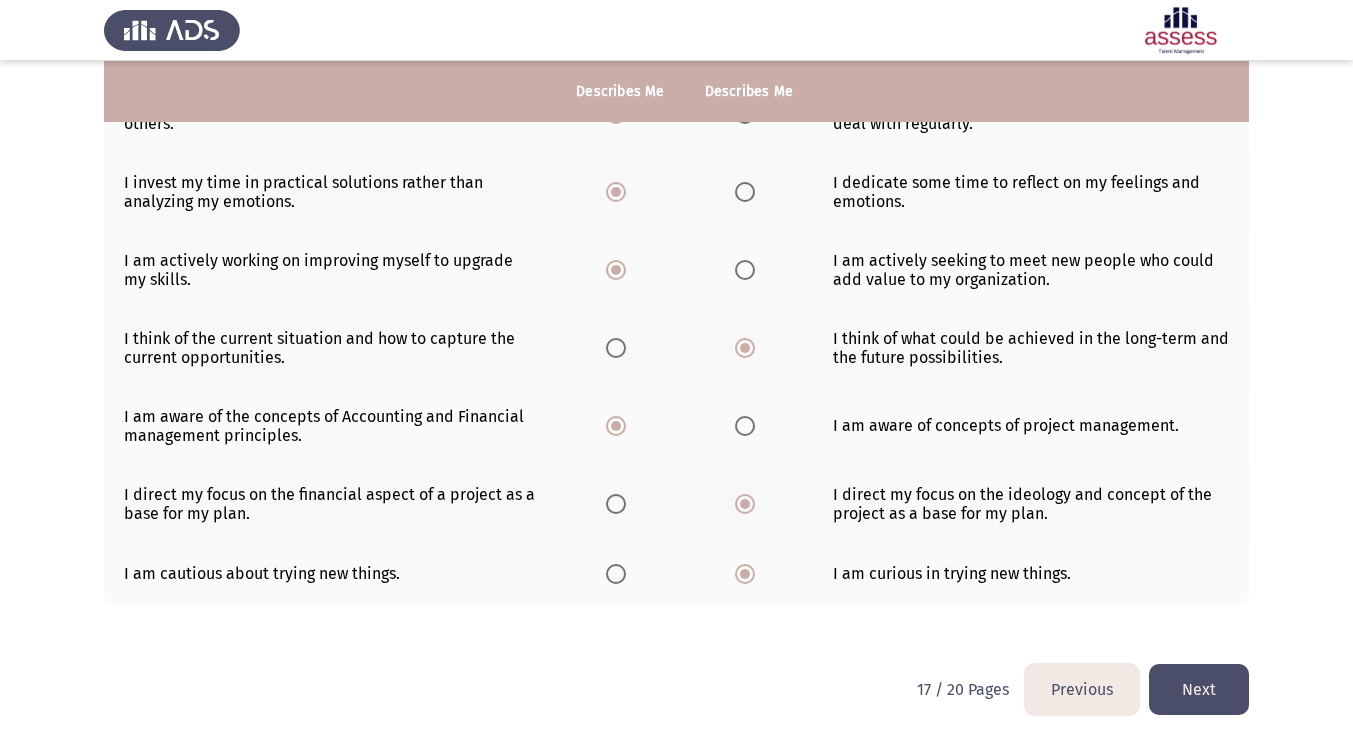 click on "Next" 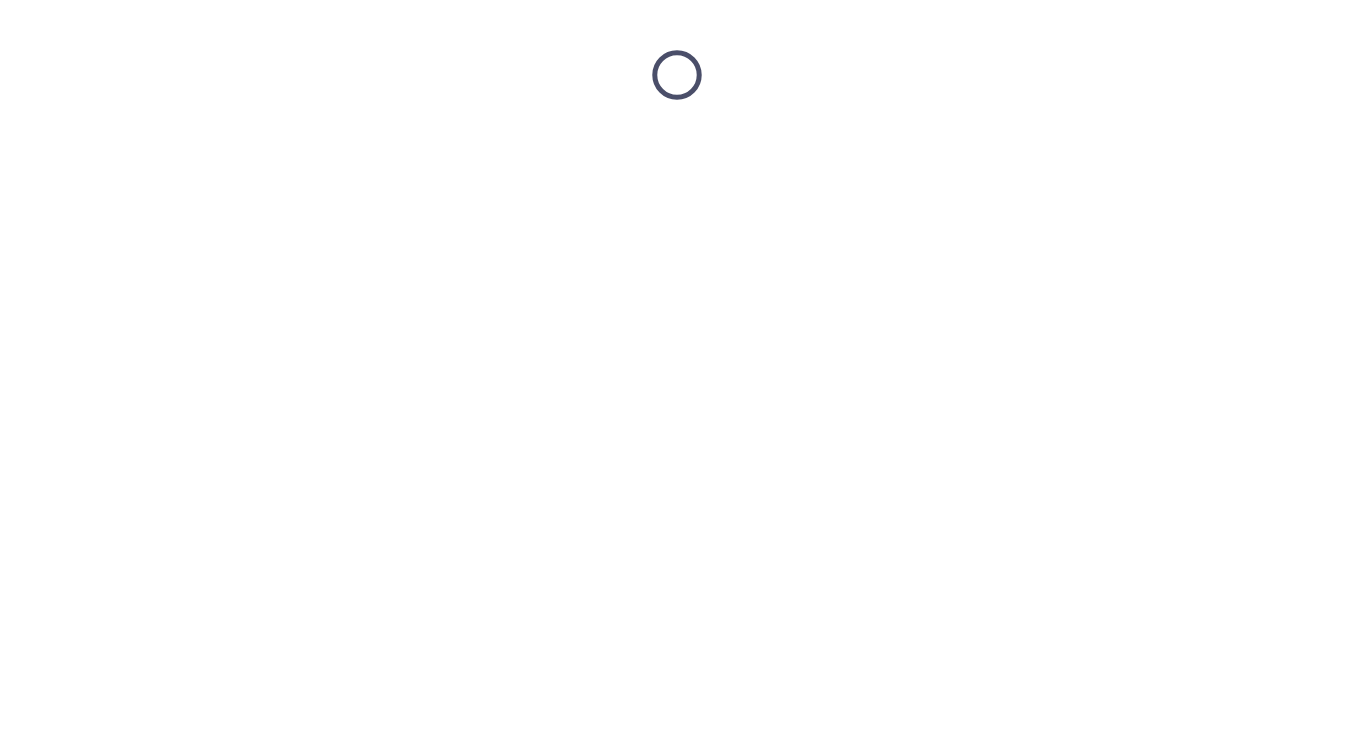 scroll, scrollTop: 0, scrollLeft: 0, axis: both 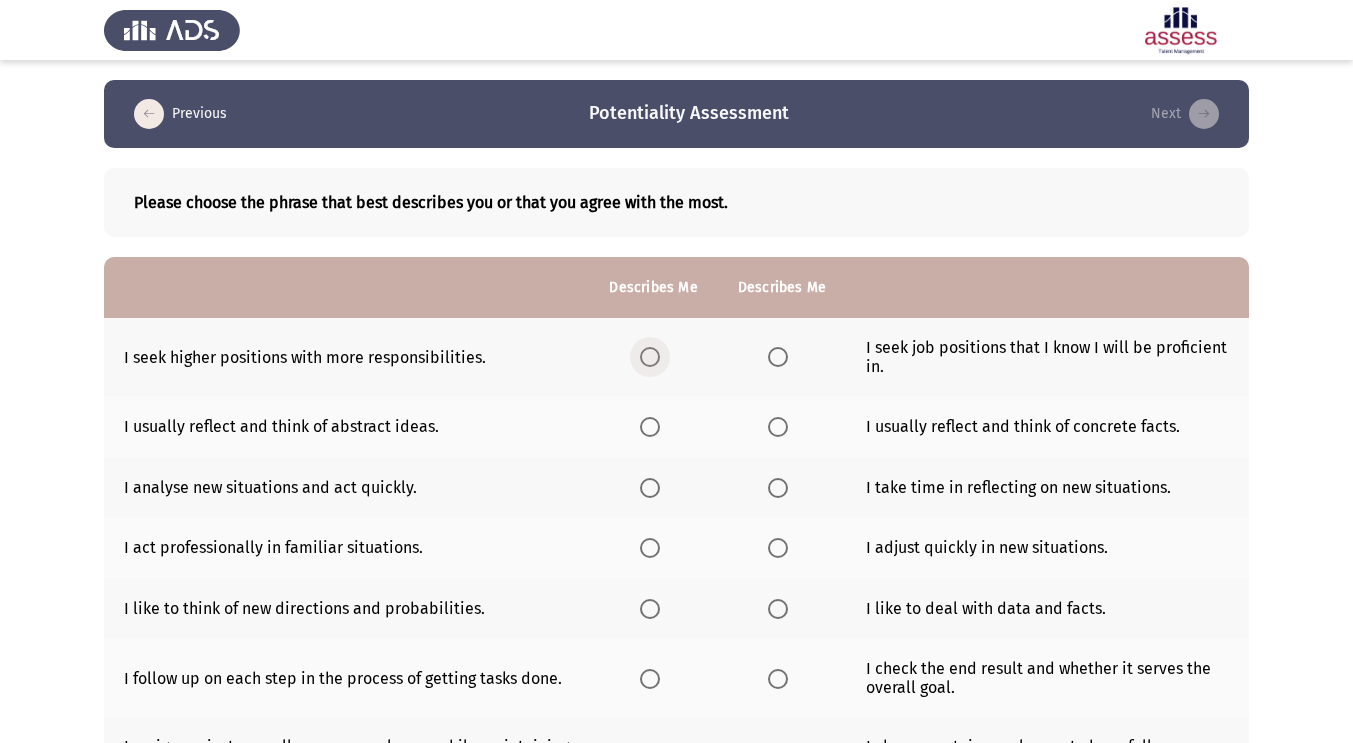 click at bounding box center (650, 357) 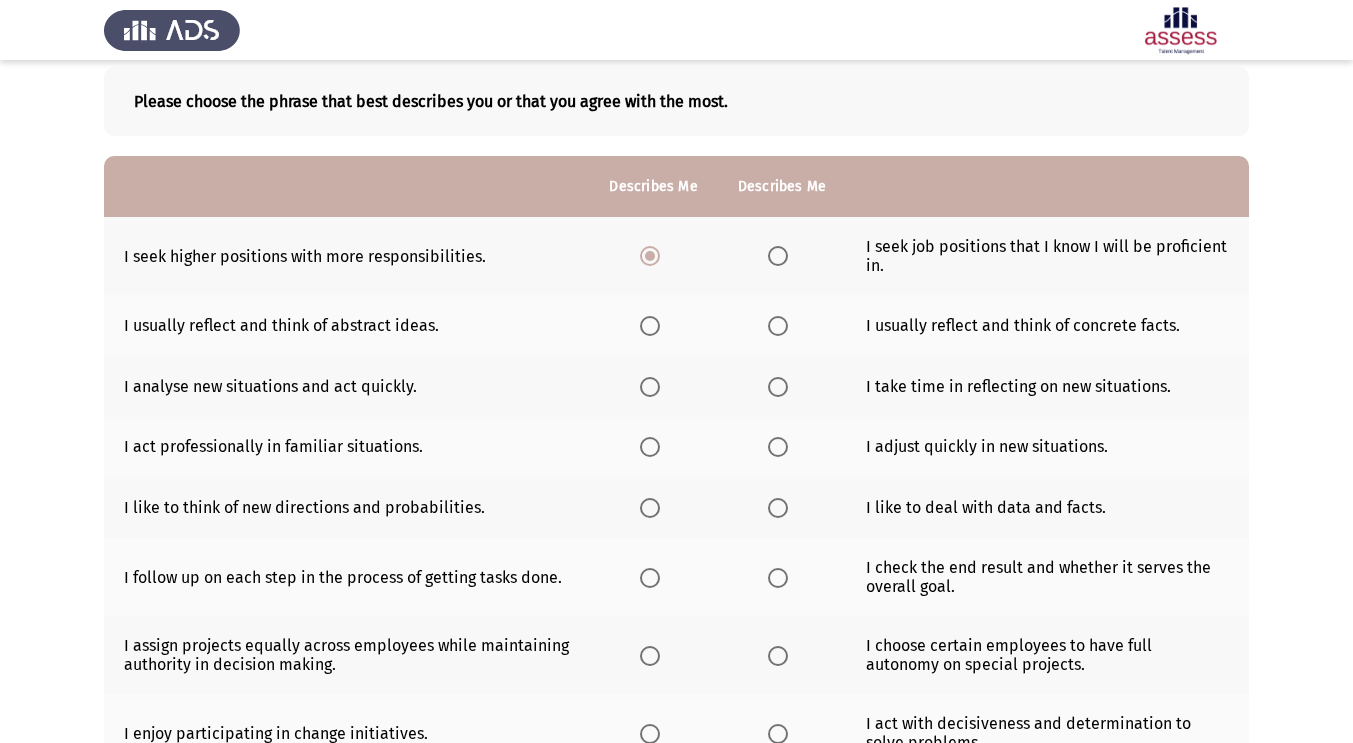 scroll, scrollTop: 89, scrollLeft: 0, axis: vertical 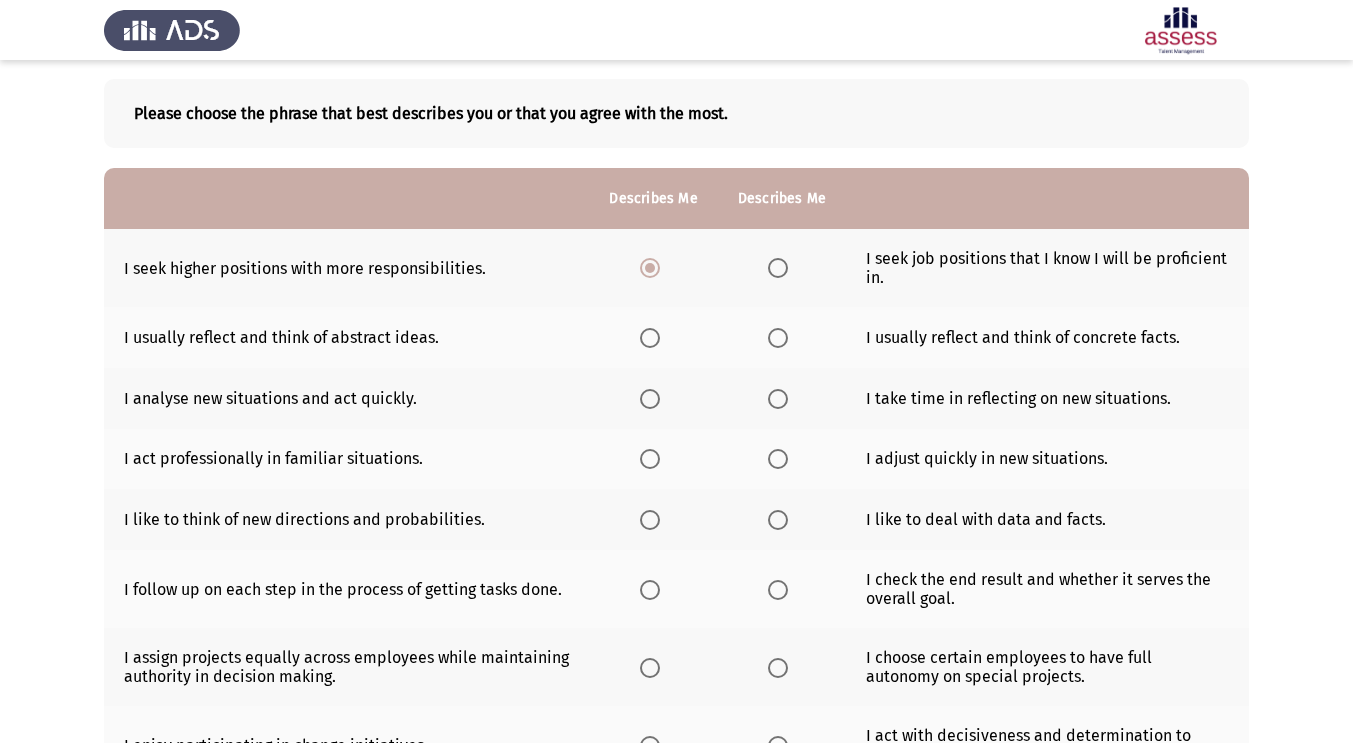 click at bounding box center (782, 338) 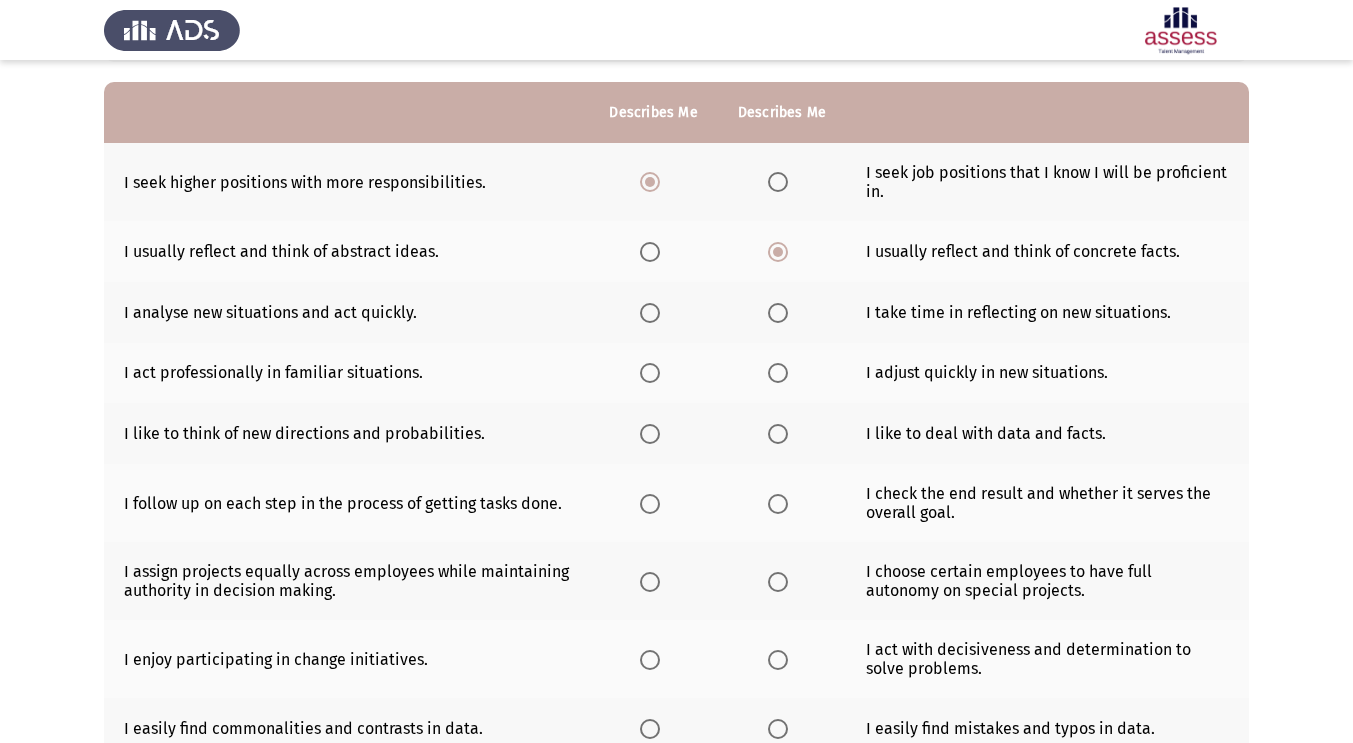 scroll, scrollTop: 188, scrollLeft: 0, axis: vertical 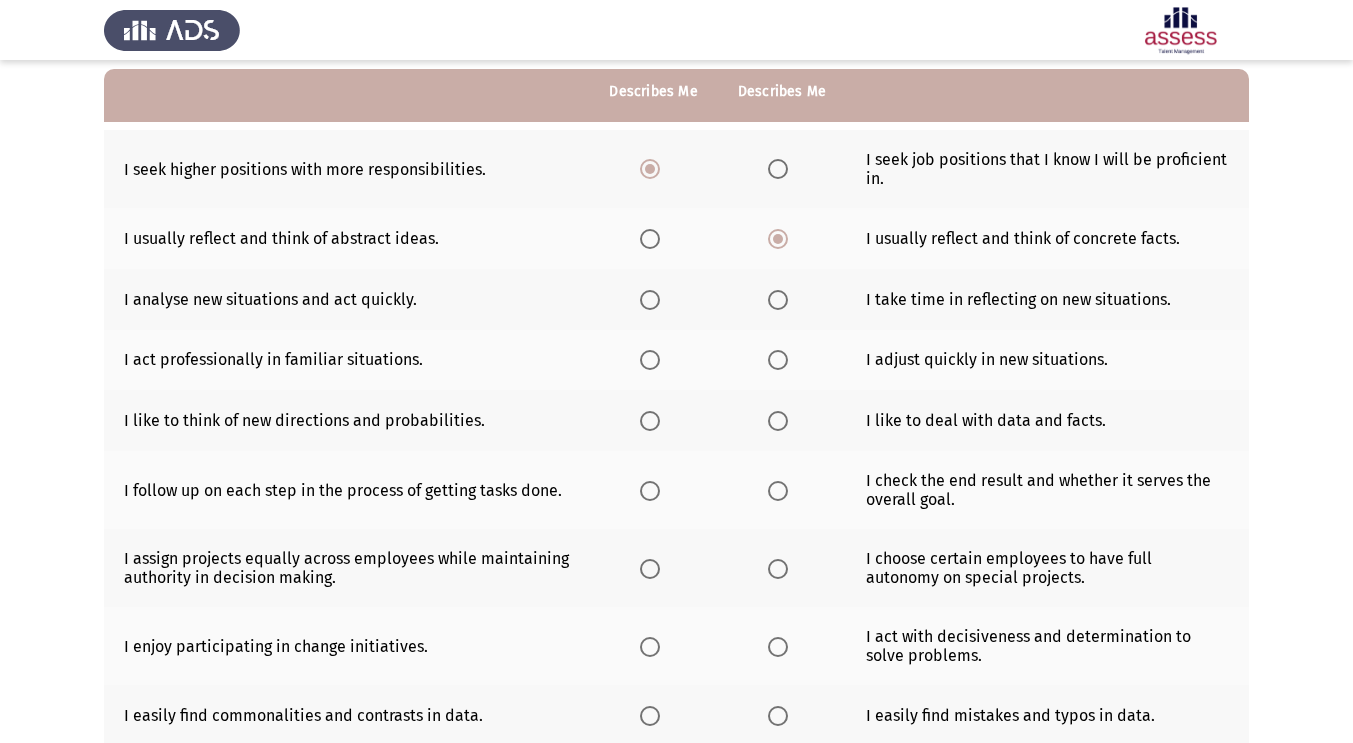 click 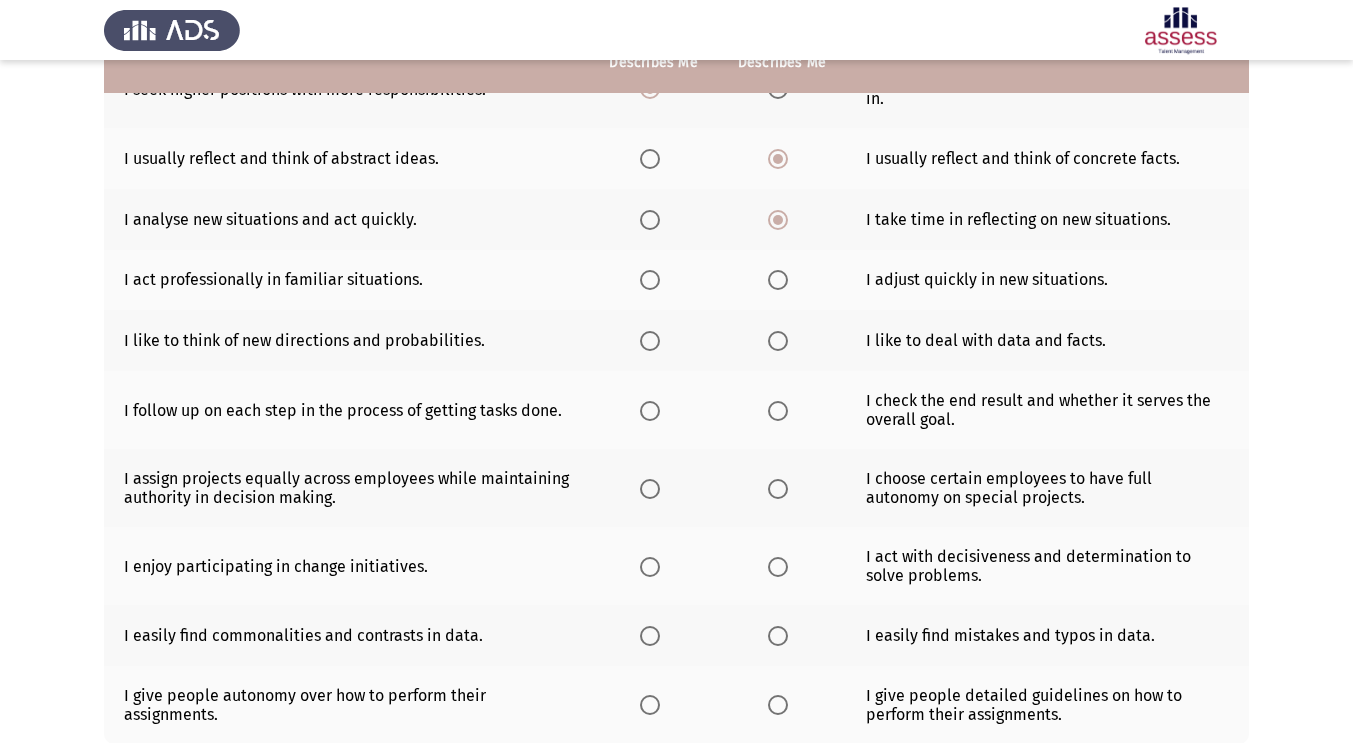 scroll, scrollTop: 290, scrollLeft: 0, axis: vertical 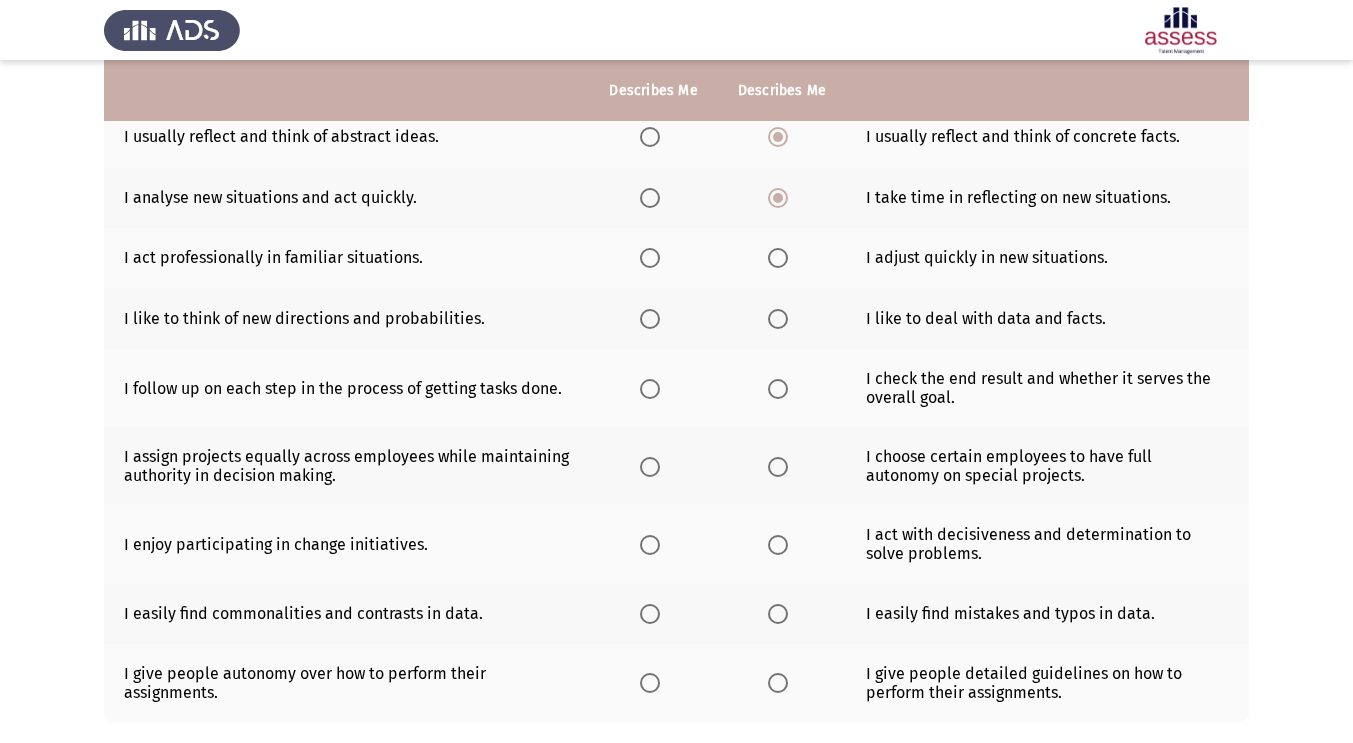 click at bounding box center (650, 198) 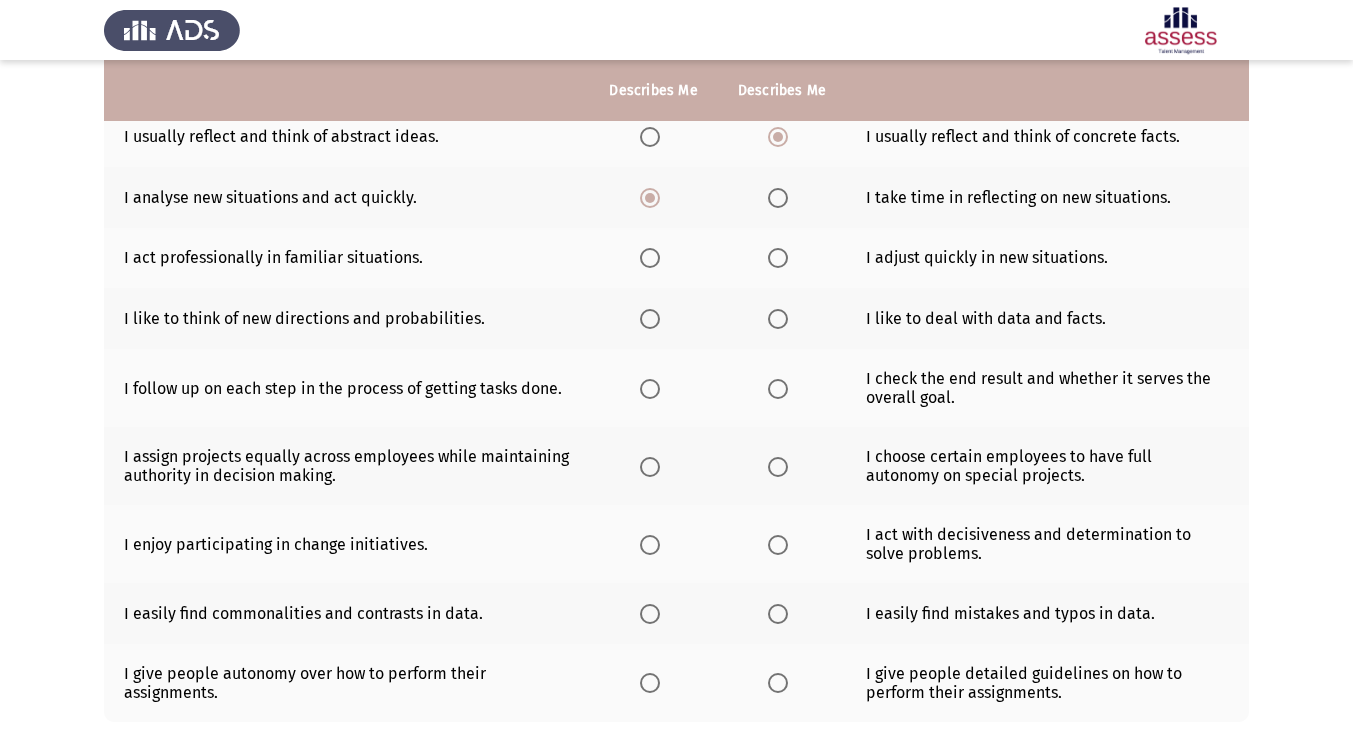 click 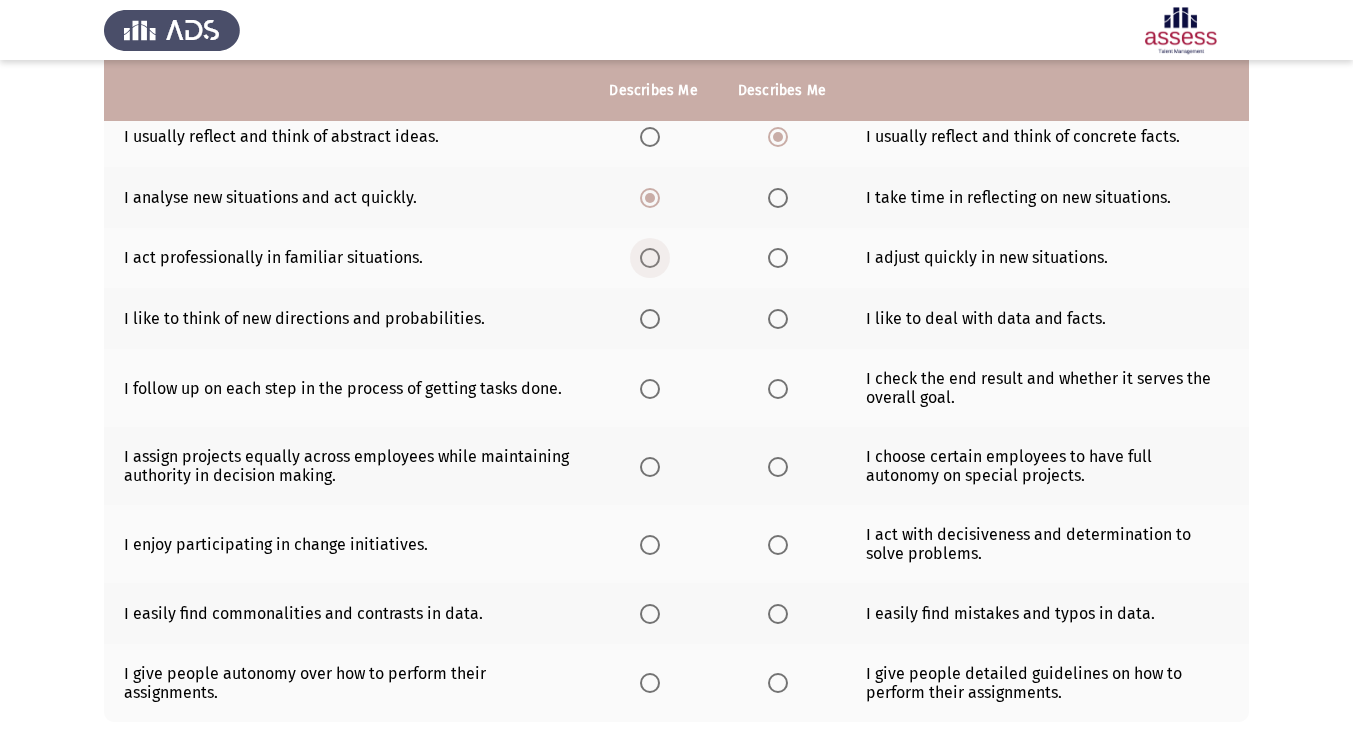 click at bounding box center (654, 258) 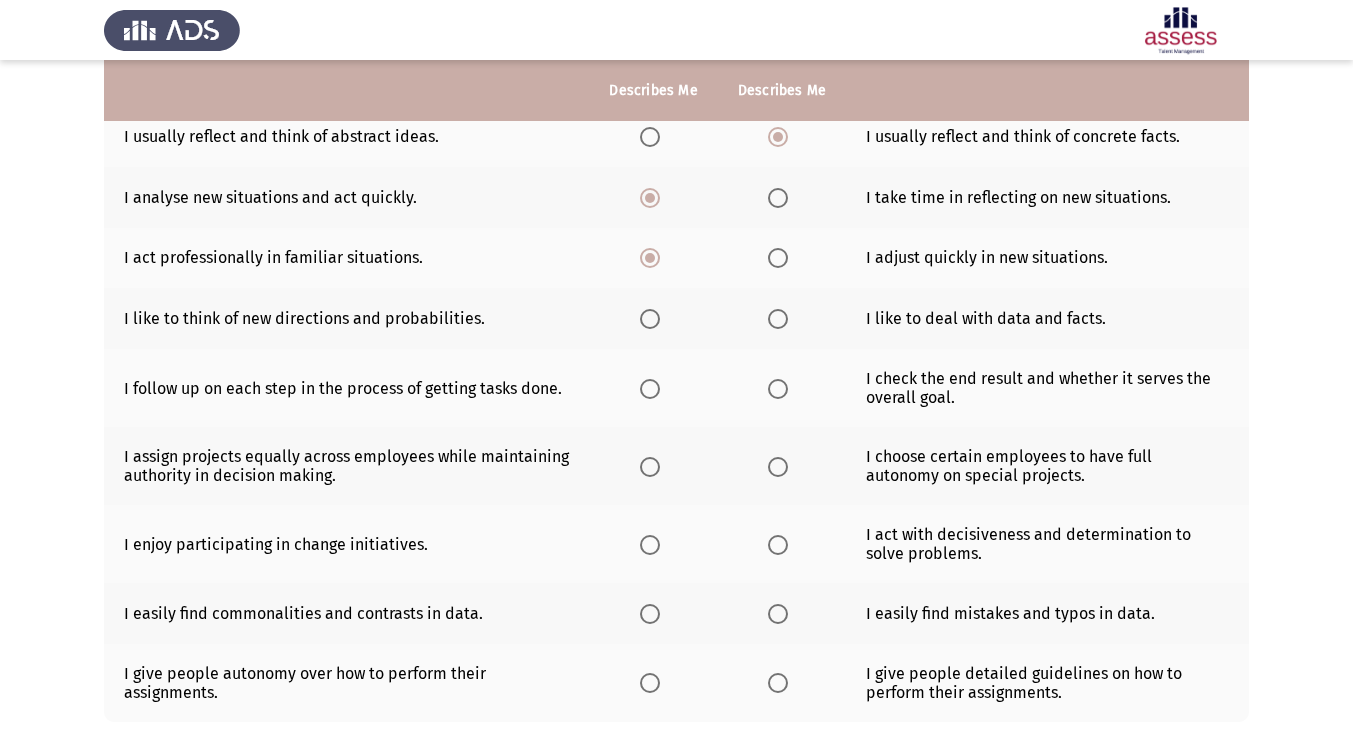 click at bounding box center (778, 258) 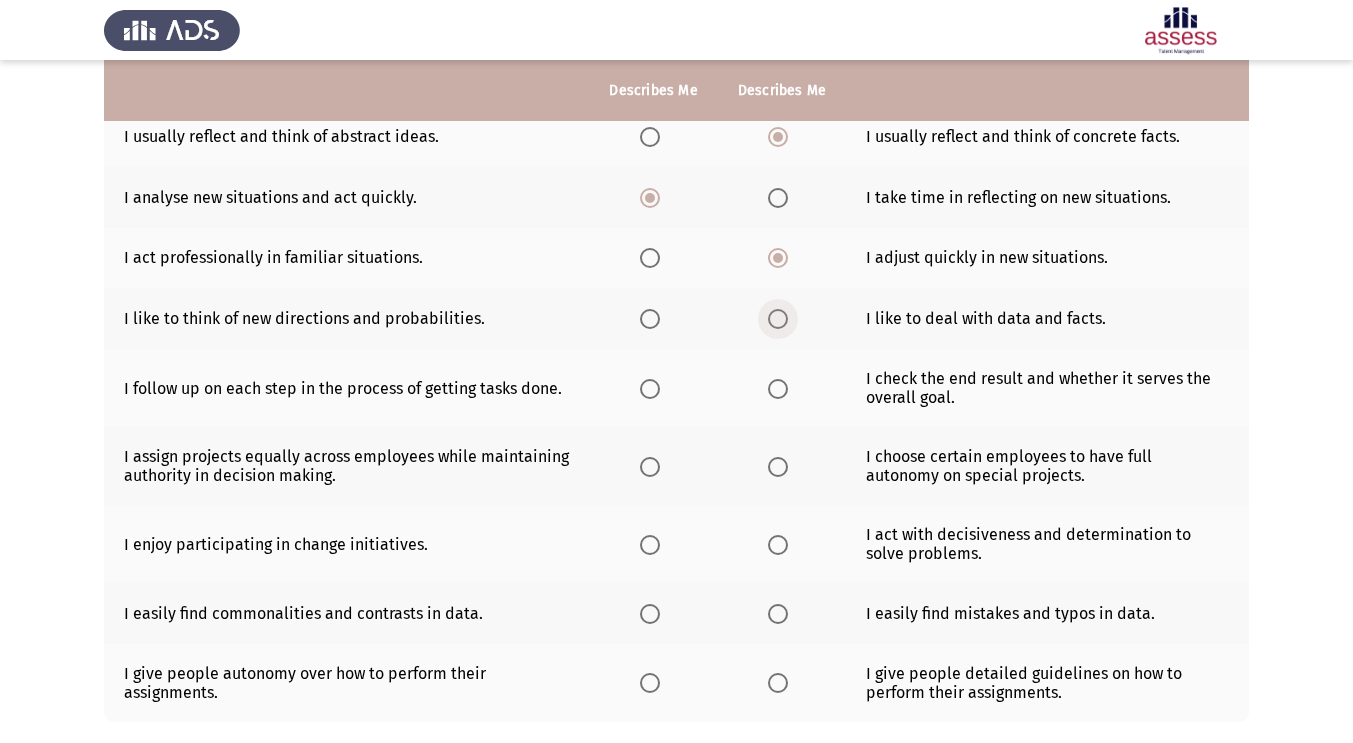 click at bounding box center (778, 319) 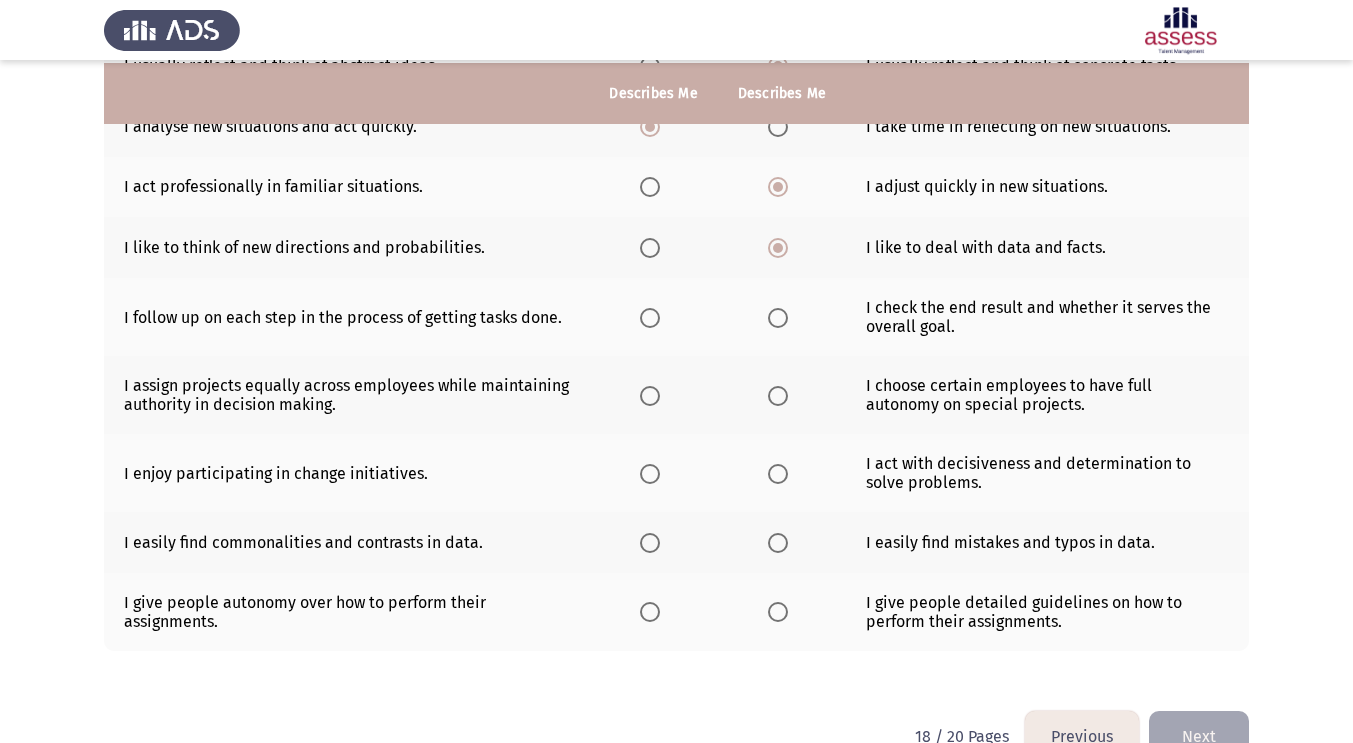 scroll, scrollTop: 364, scrollLeft: 0, axis: vertical 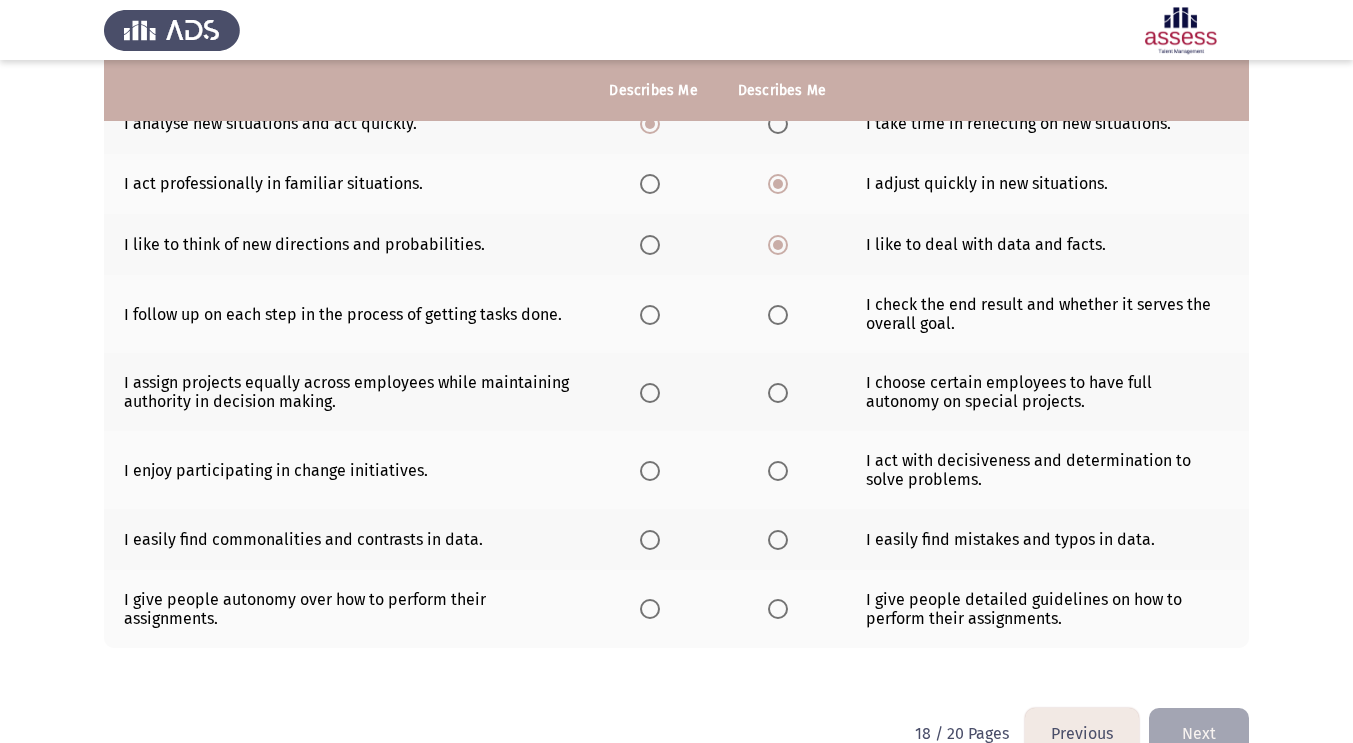 click at bounding box center (650, 315) 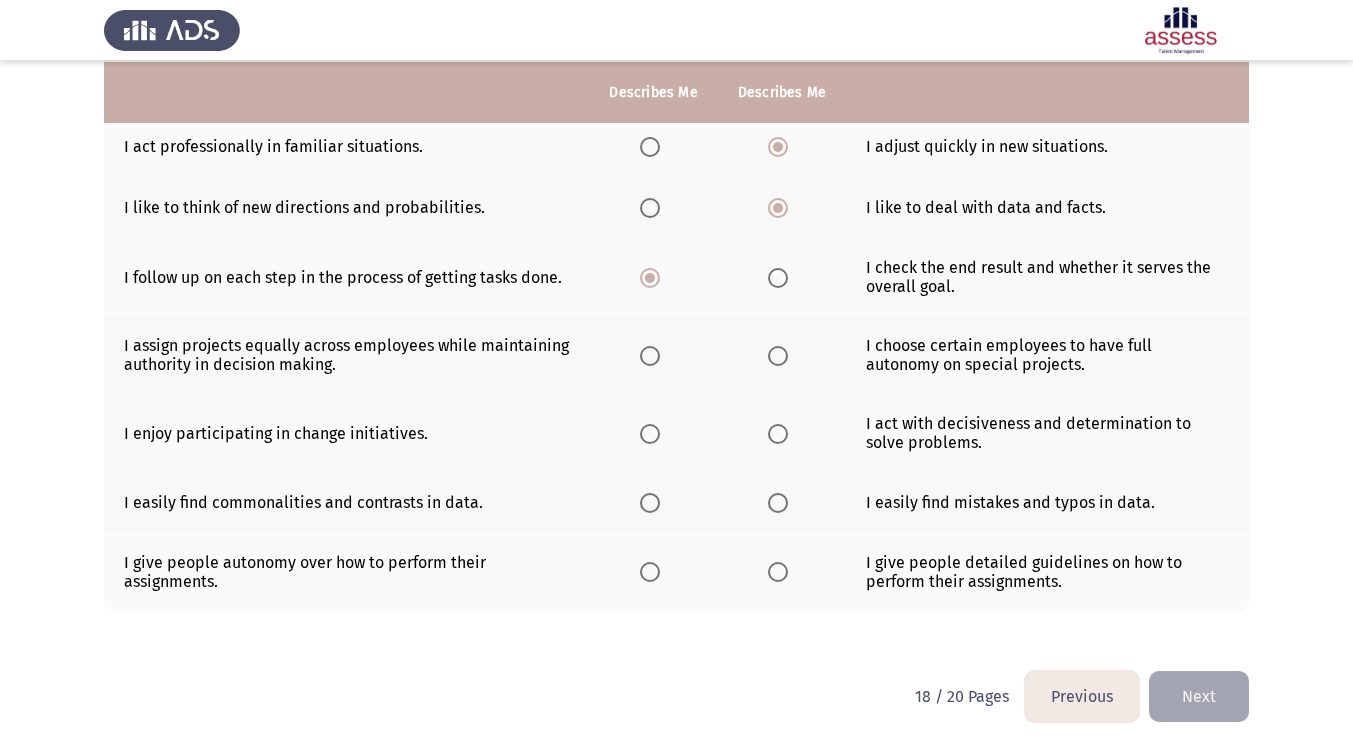 scroll, scrollTop: 373, scrollLeft: 0, axis: vertical 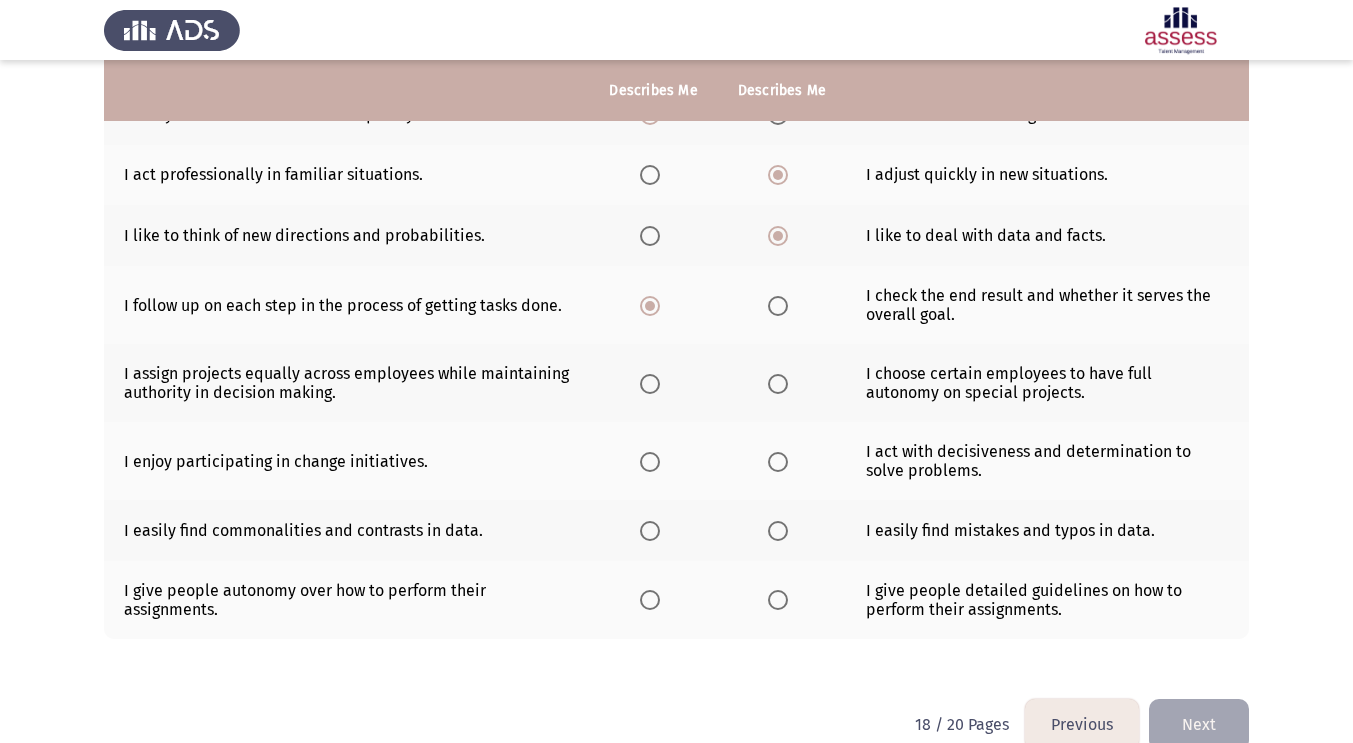 click at bounding box center (778, 384) 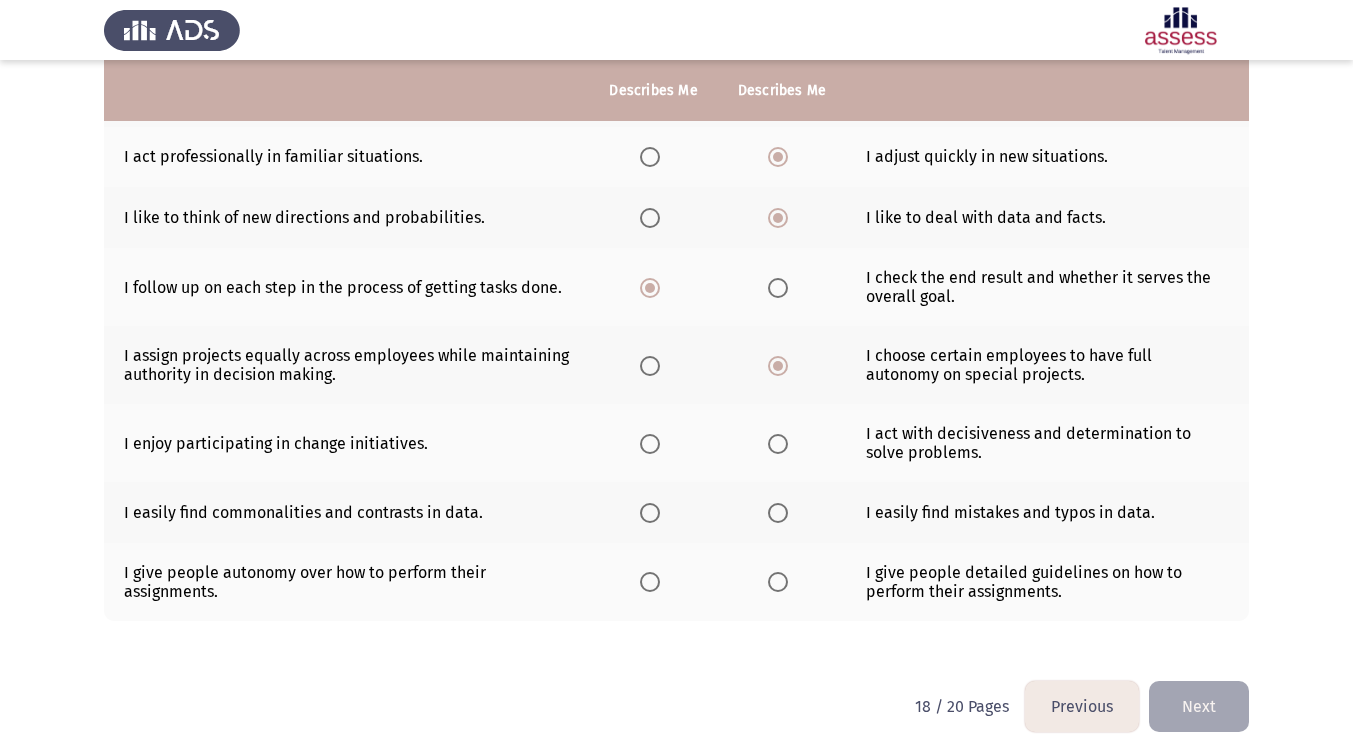 scroll, scrollTop: 409, scrollLeft: 0, axis: vertical 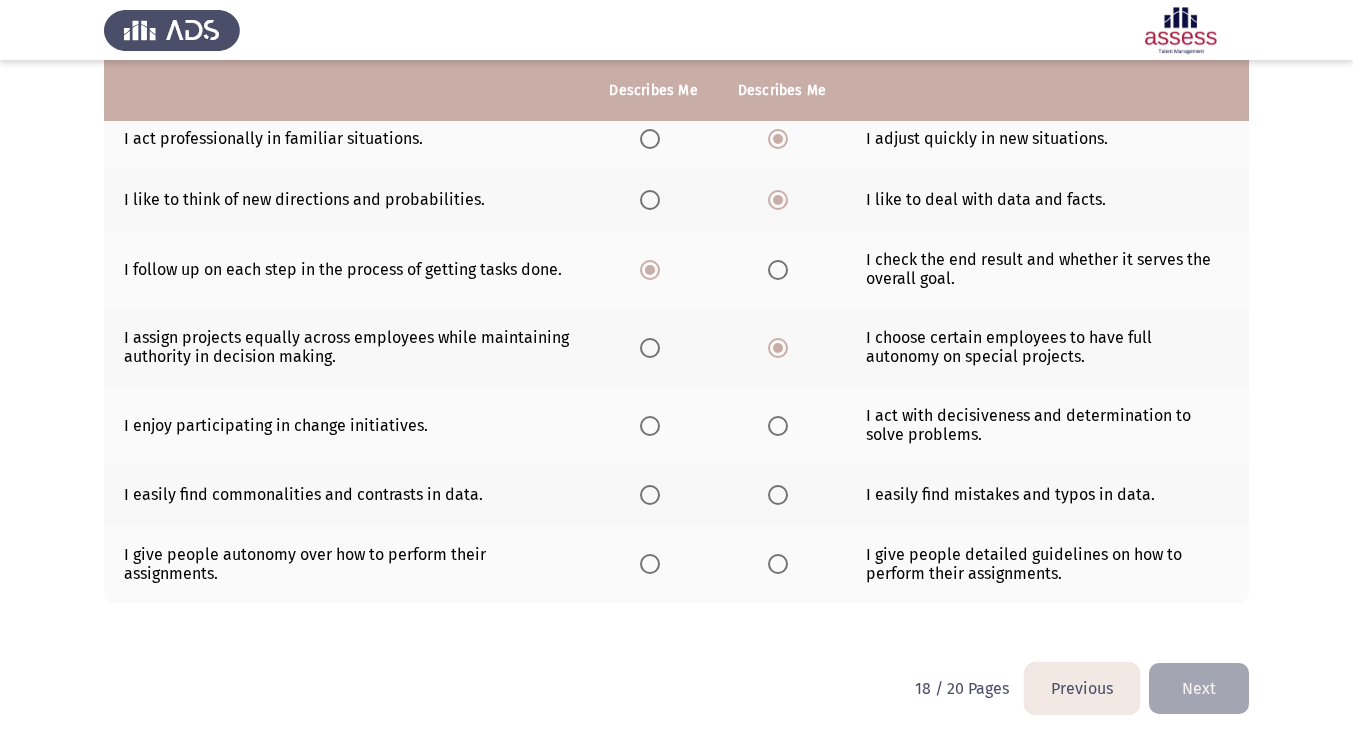 click 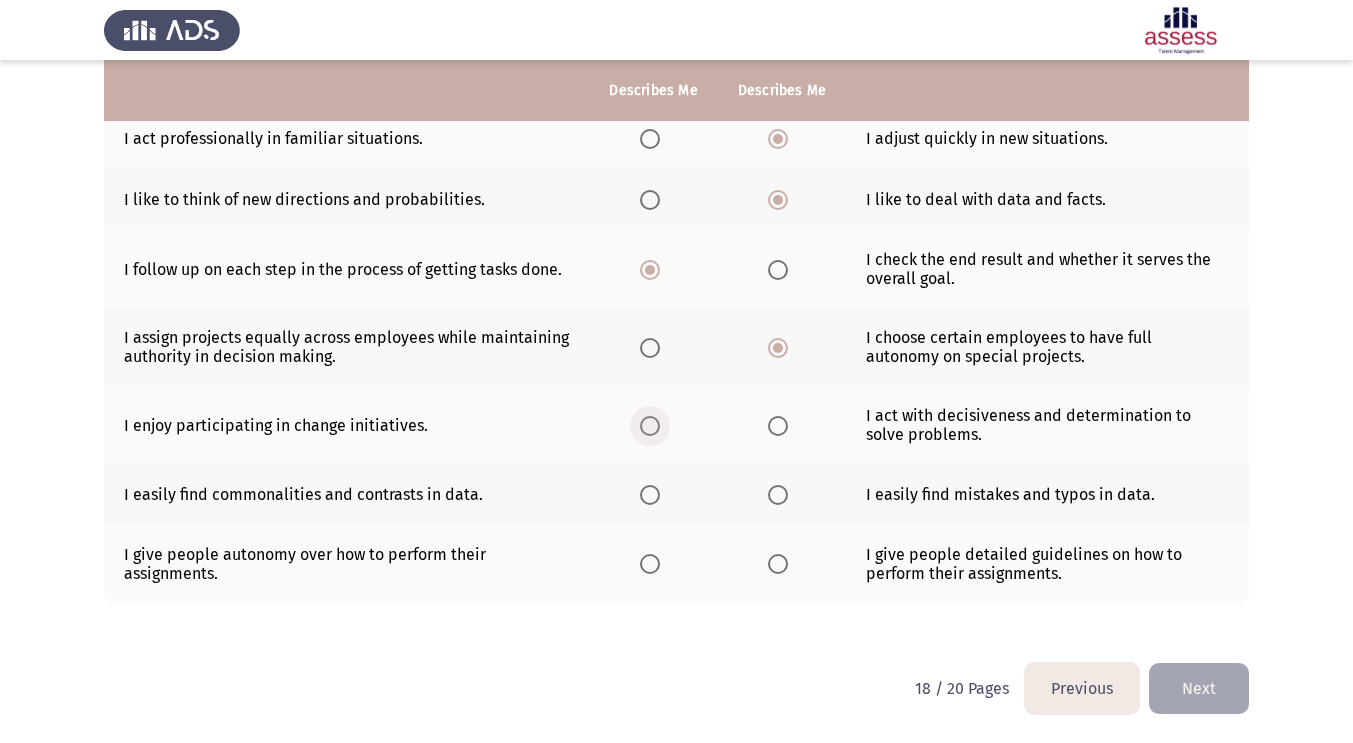 click at bounding box center (654, 426) 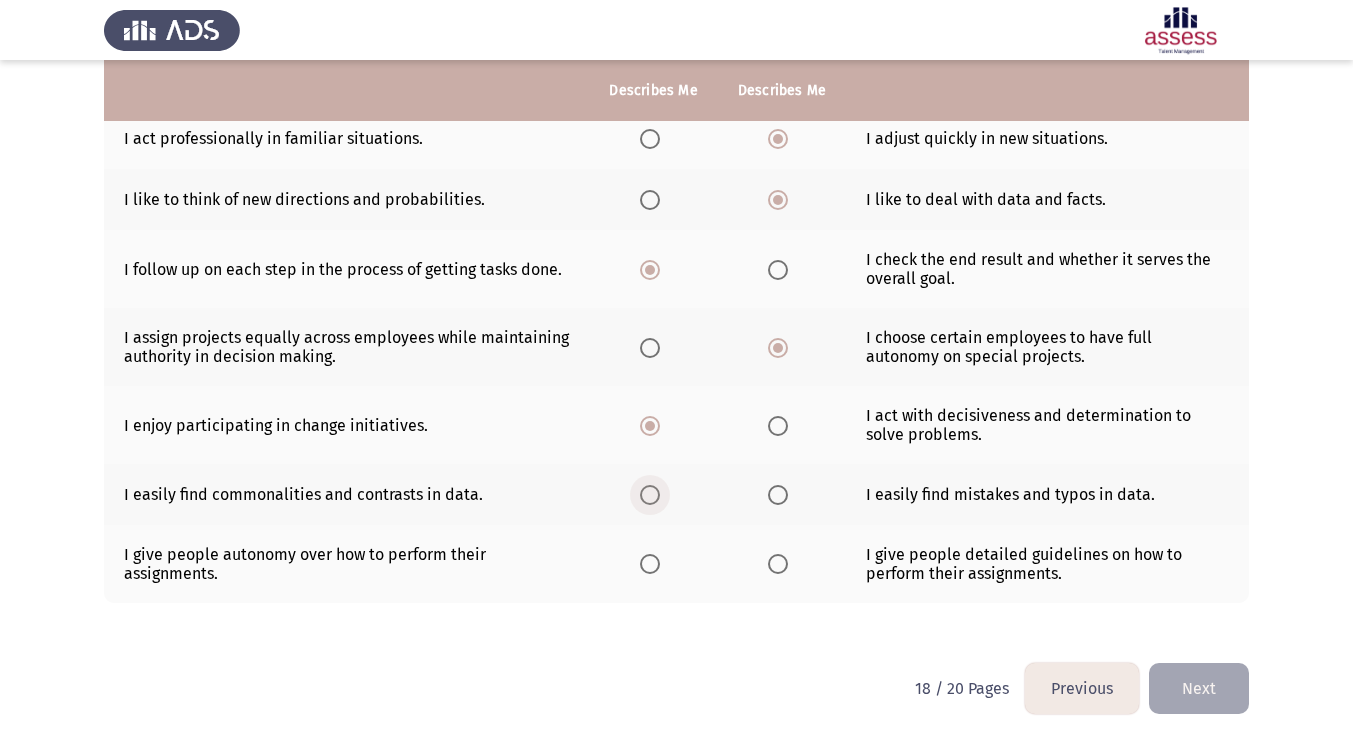 click at bounding box center (650, 495) 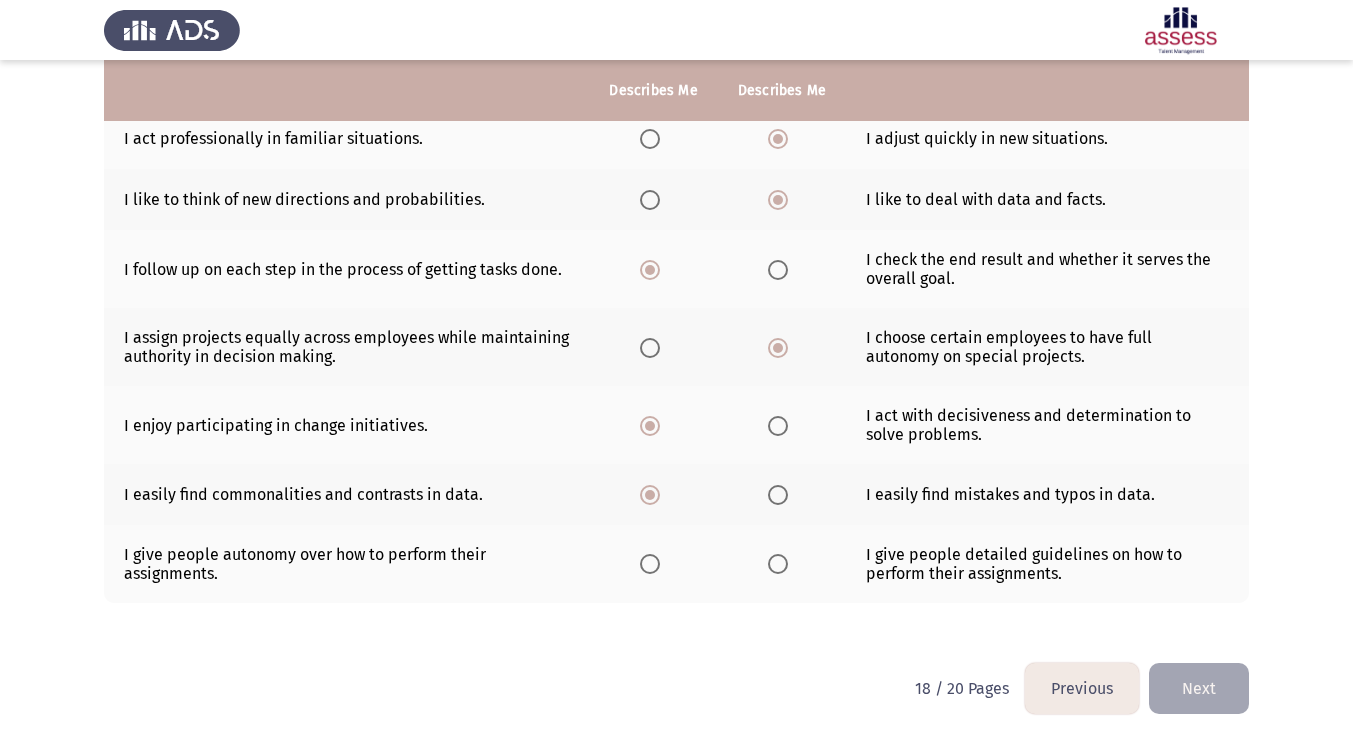 click at bounding box center [650, 564] 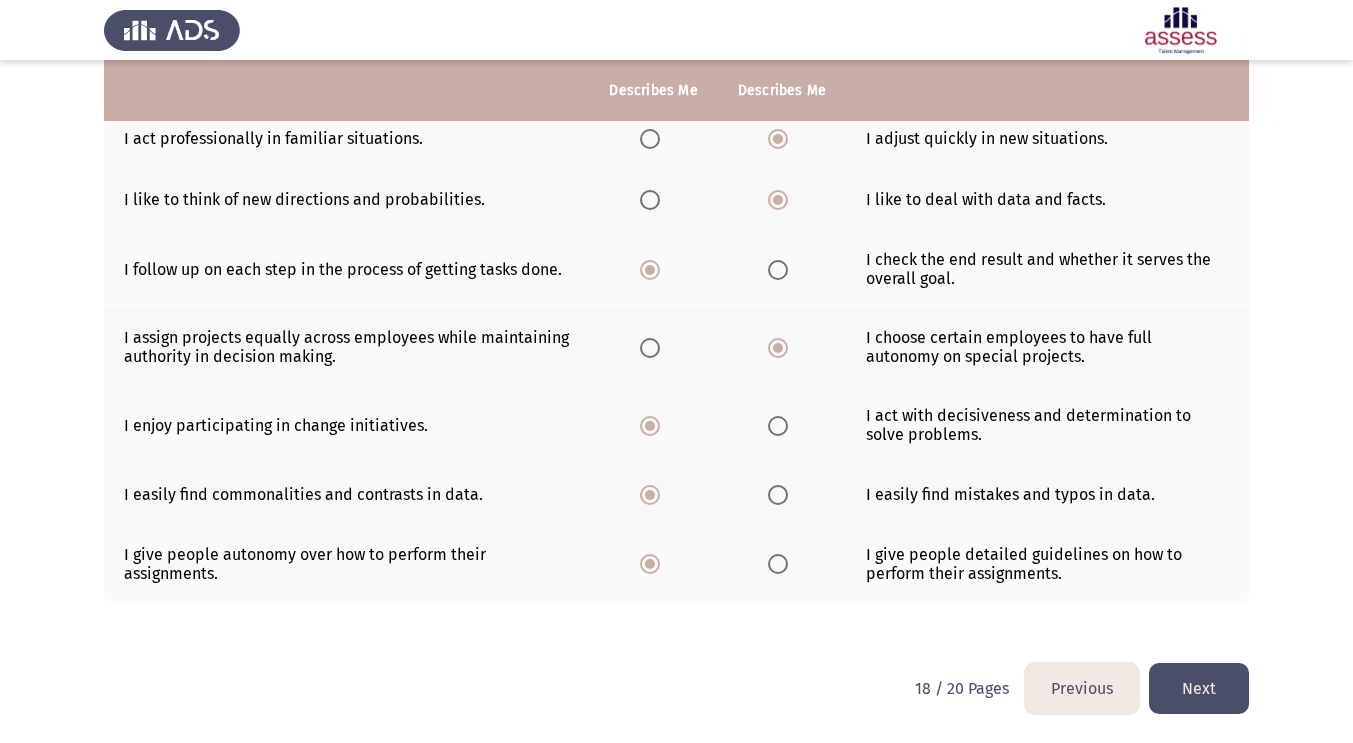 click on "Next" 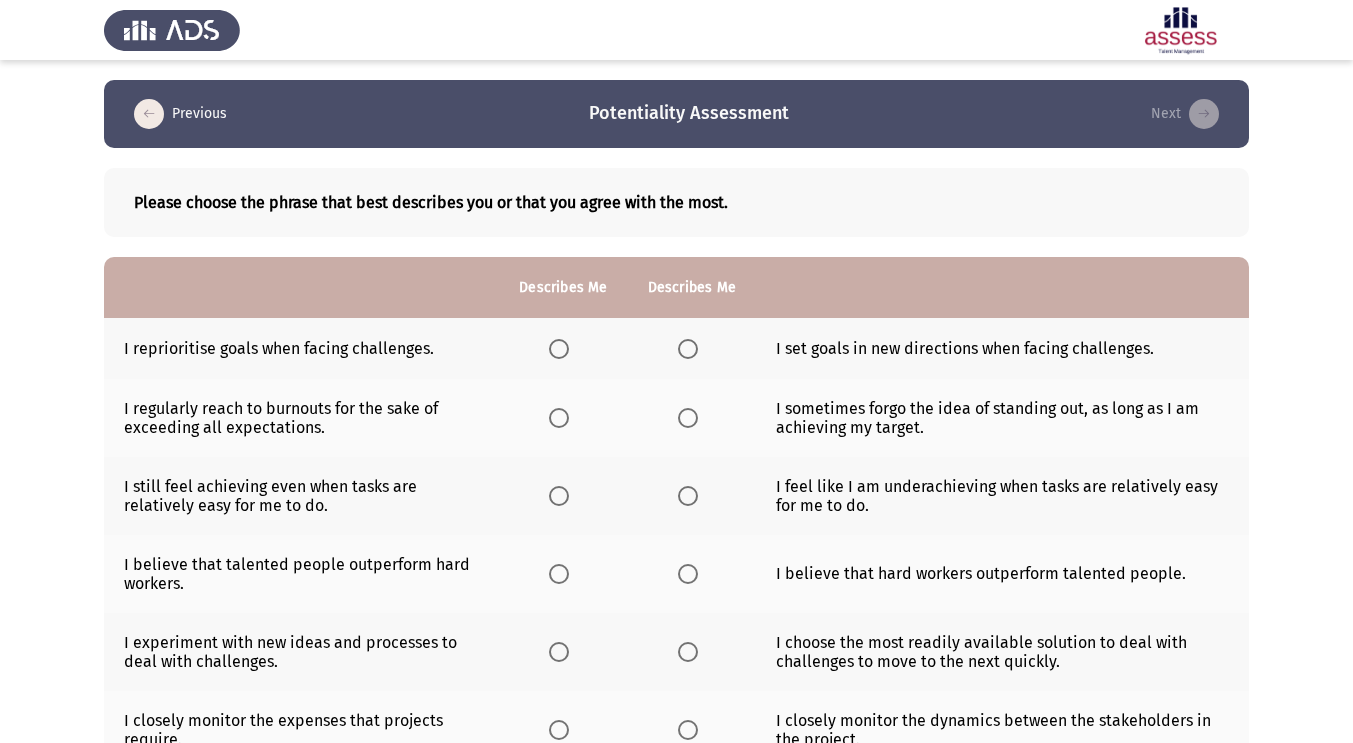 click at bounding box center (563, 349) 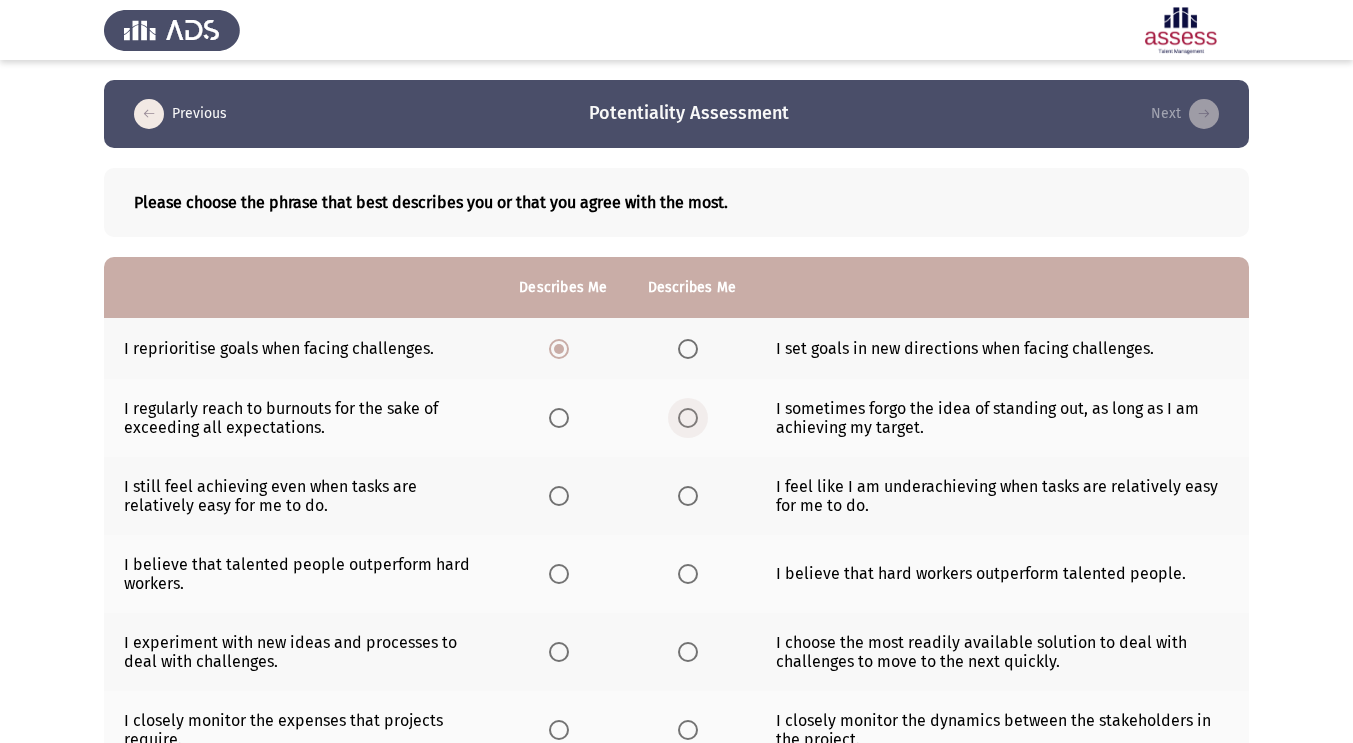 click at bounding box center (688, 418) 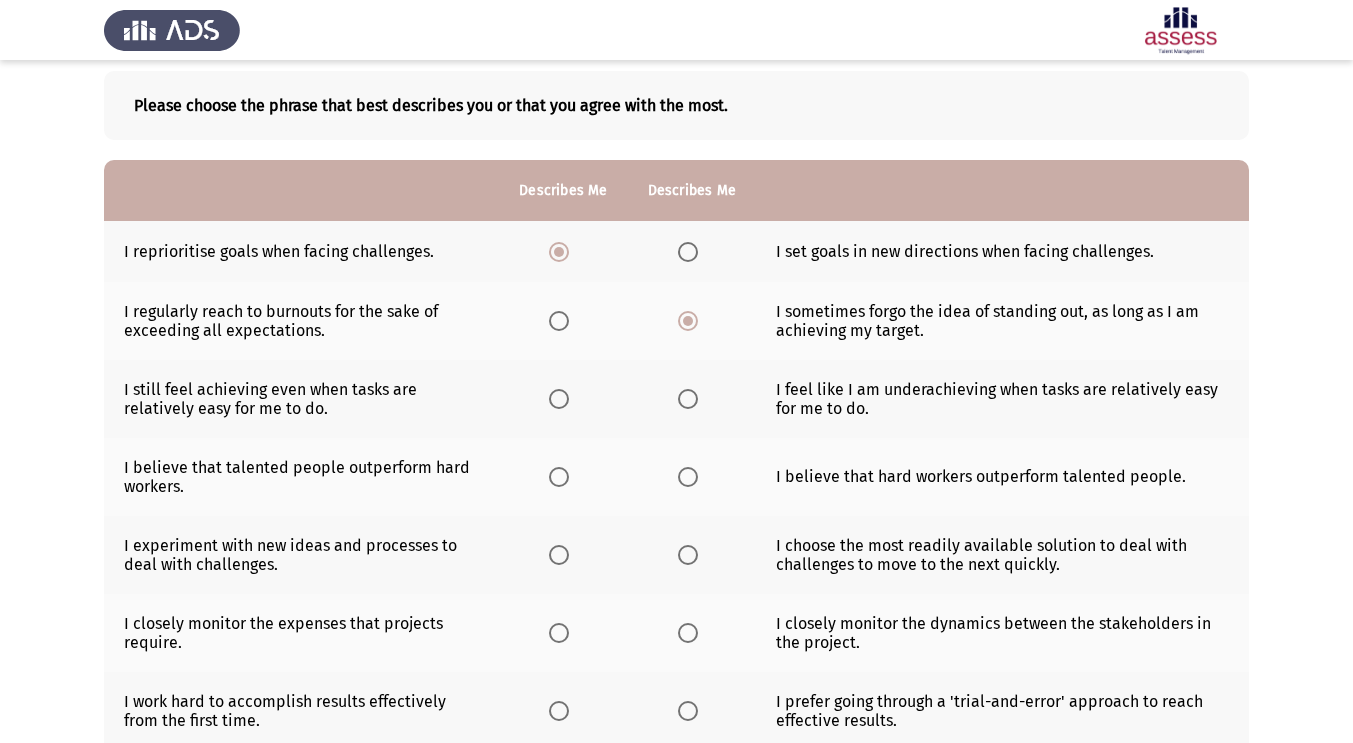 scroll, scrollTop: 141, scrollLeft: 0, axis: vertical 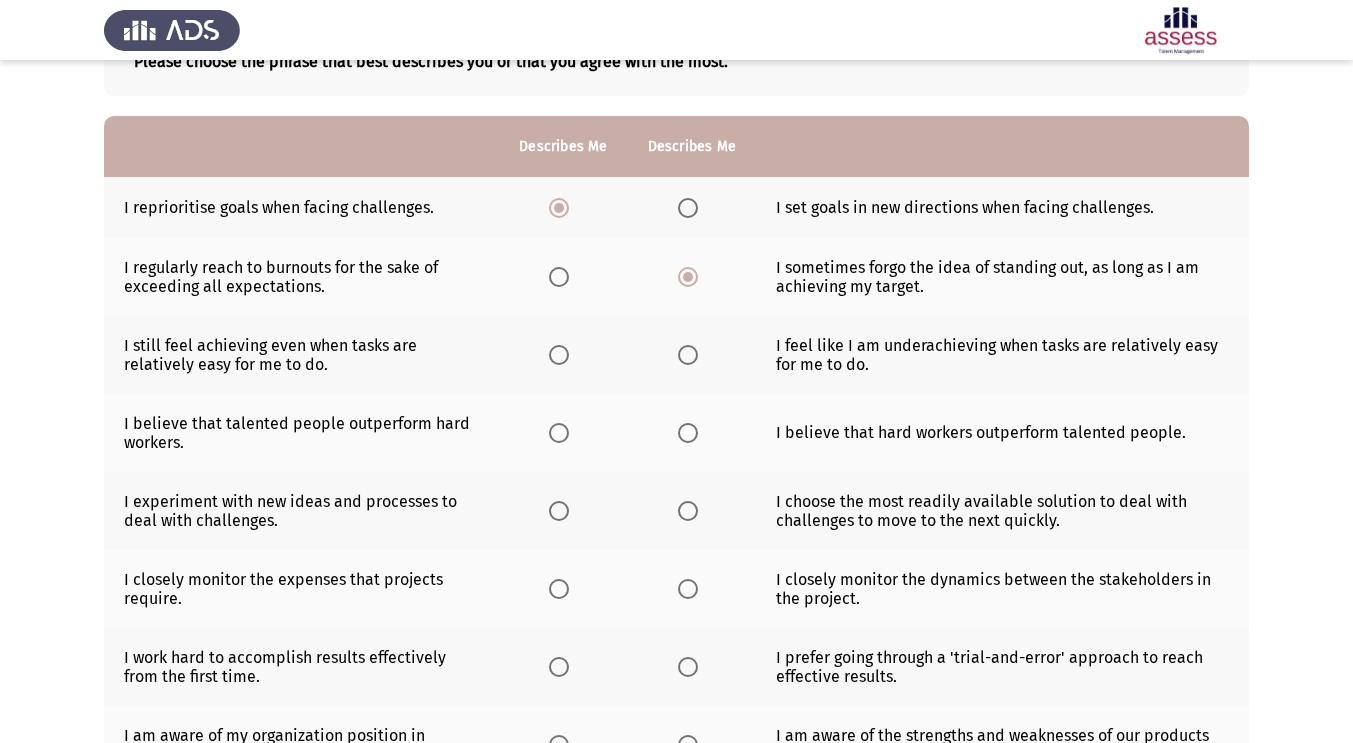 click at bounding box center [688, 355] 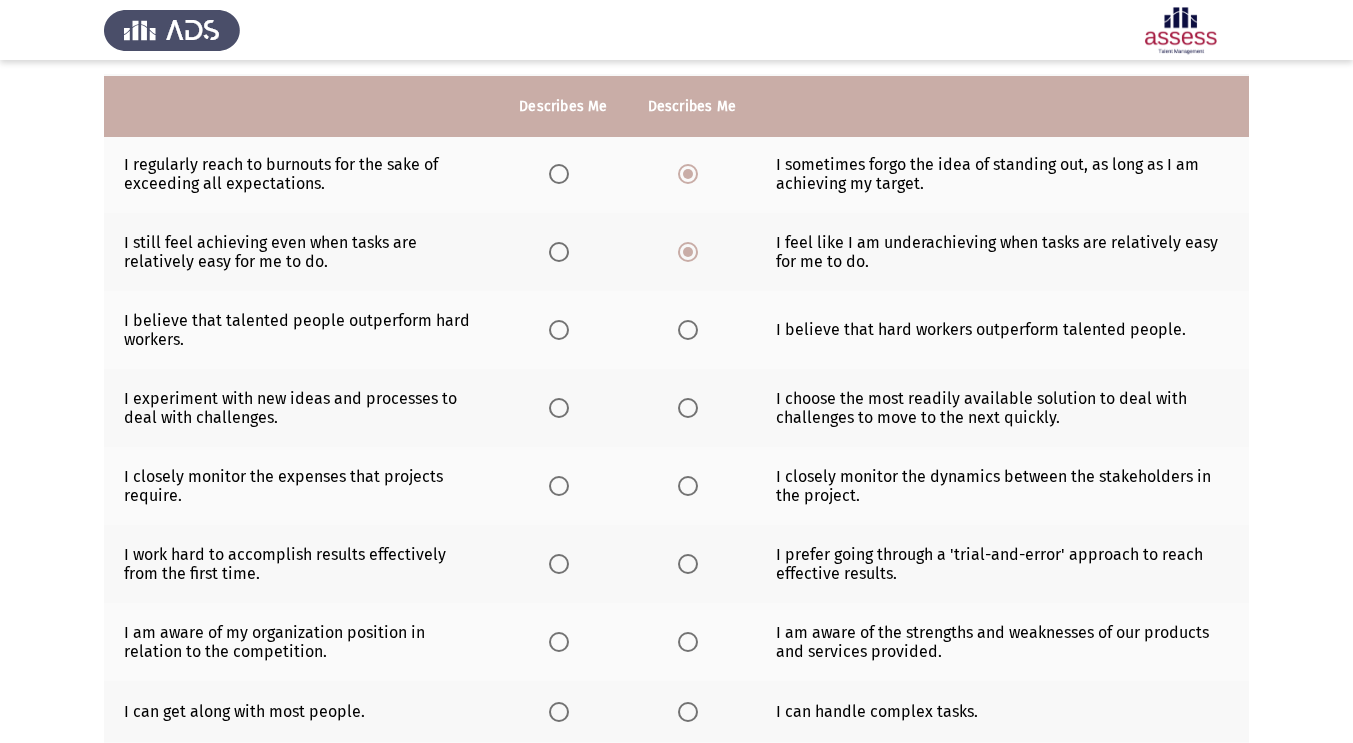 scroll, scrollTop: 260, scrollLeft: 0, axis: vertical 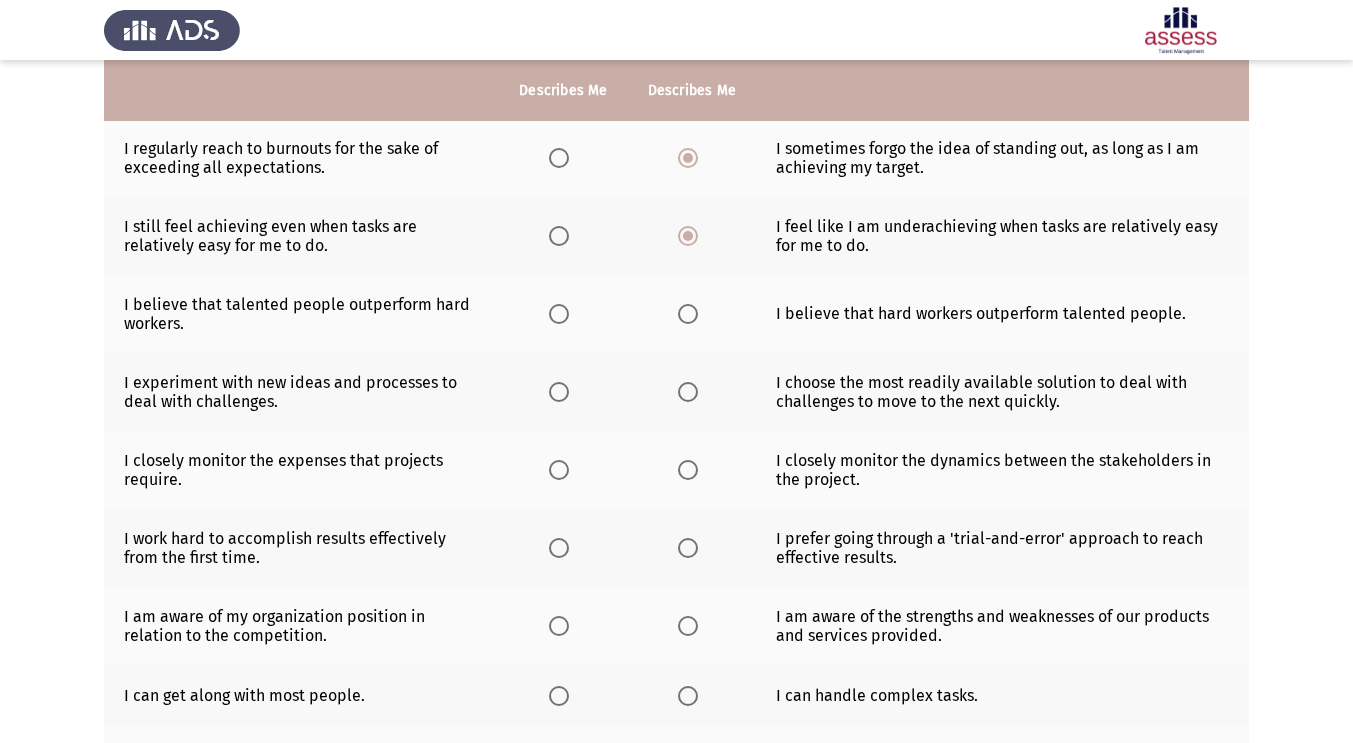 click at bounding box center (688, 314) 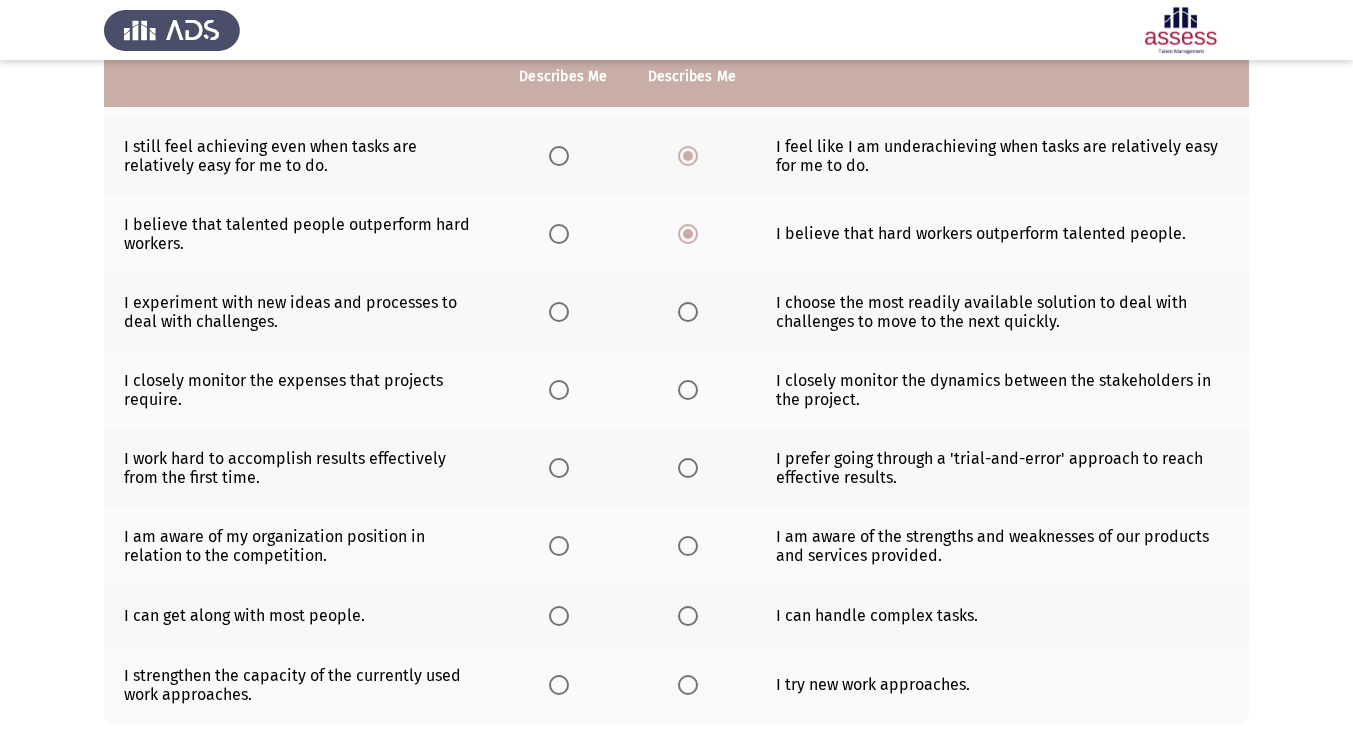 scroll, scrollTop: 349, scrollLeft: 0, axis: vertical 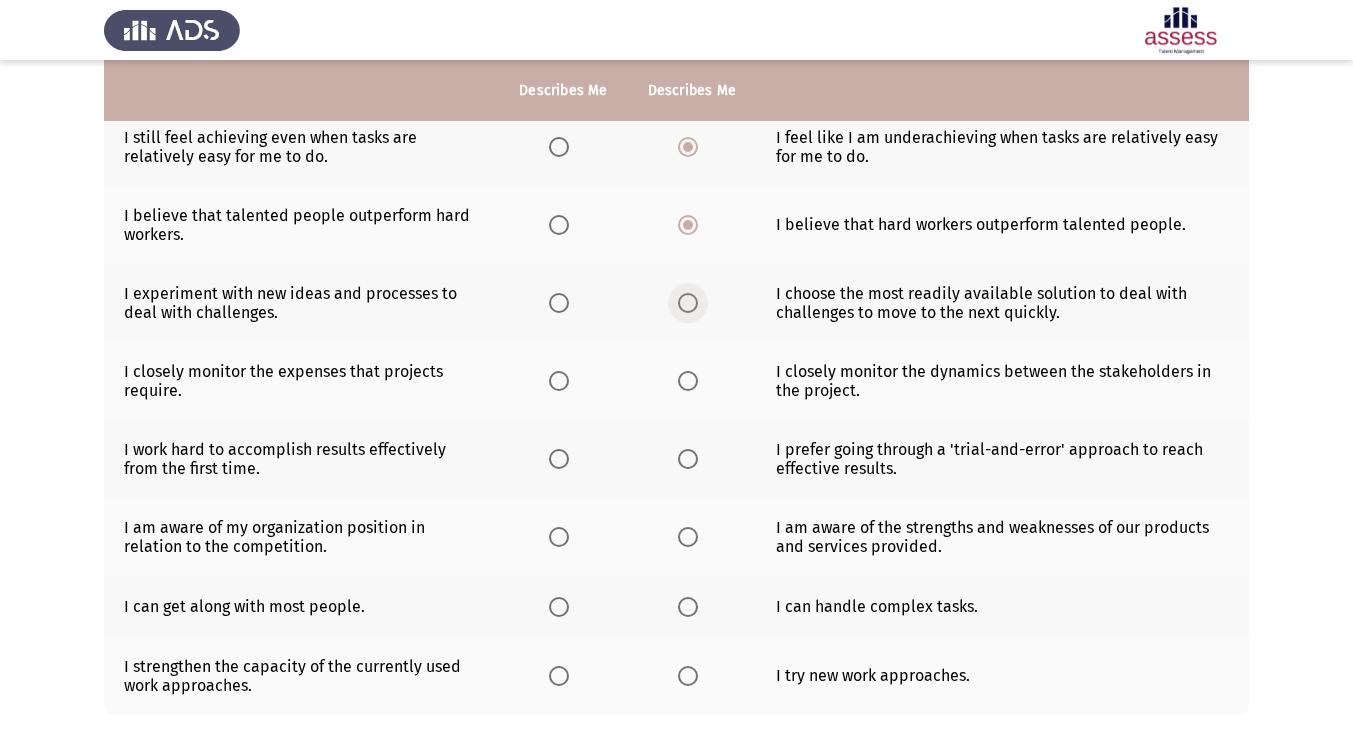 click at bounding box center [688, 303] 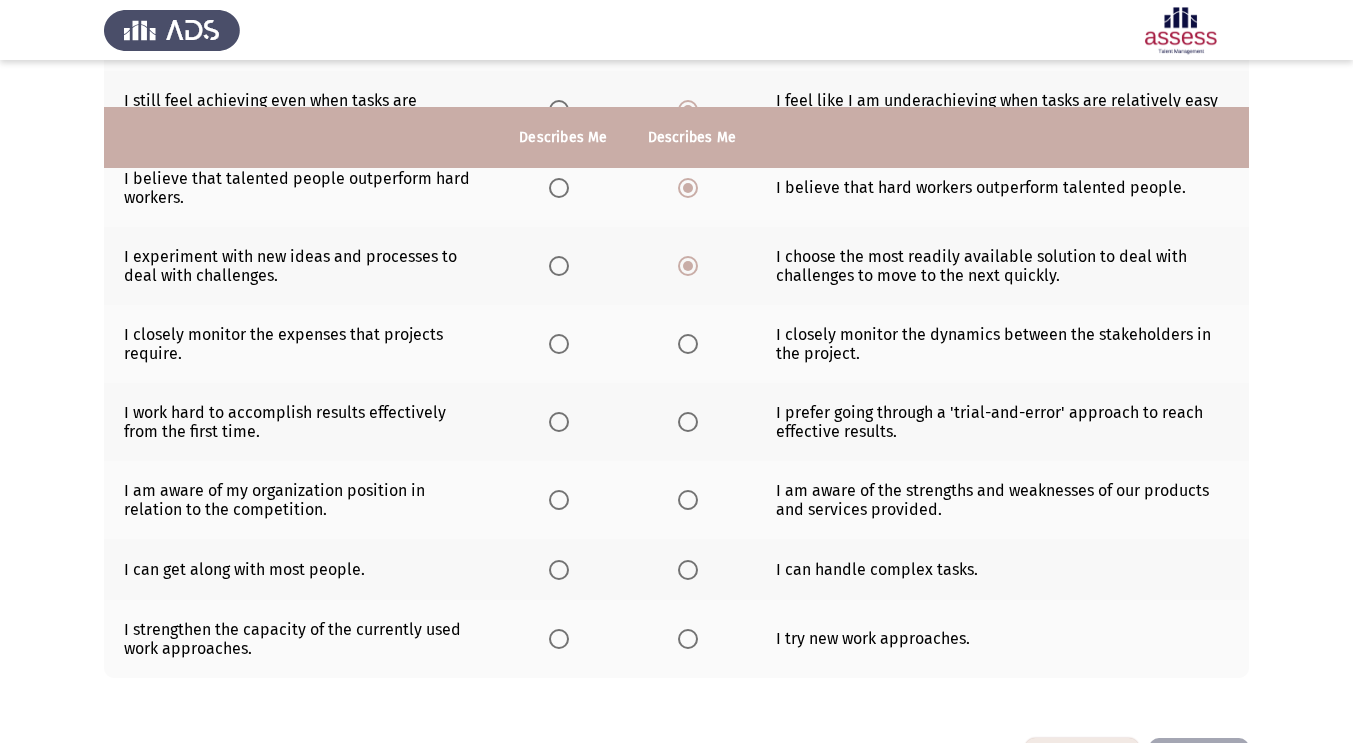 scroll, scrollTop: 460, scrollLeft: 0, axis: vertical 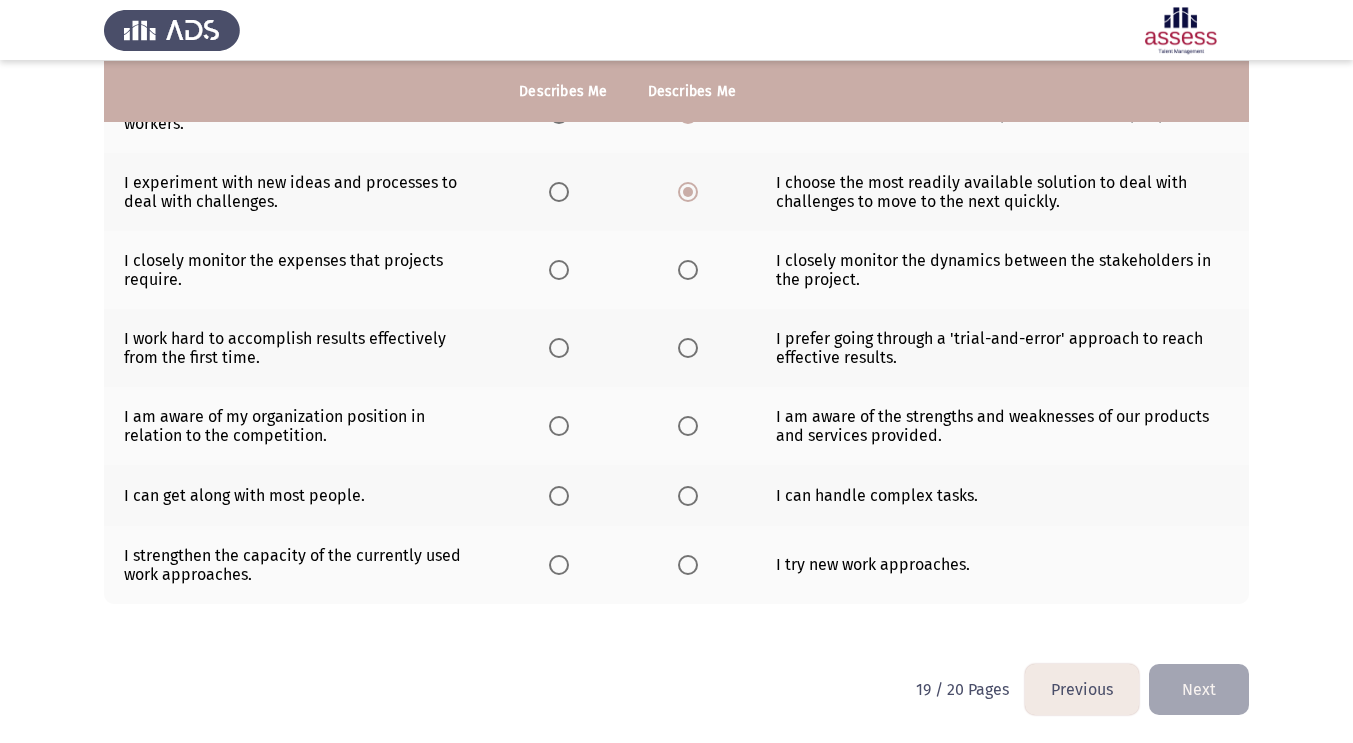 click 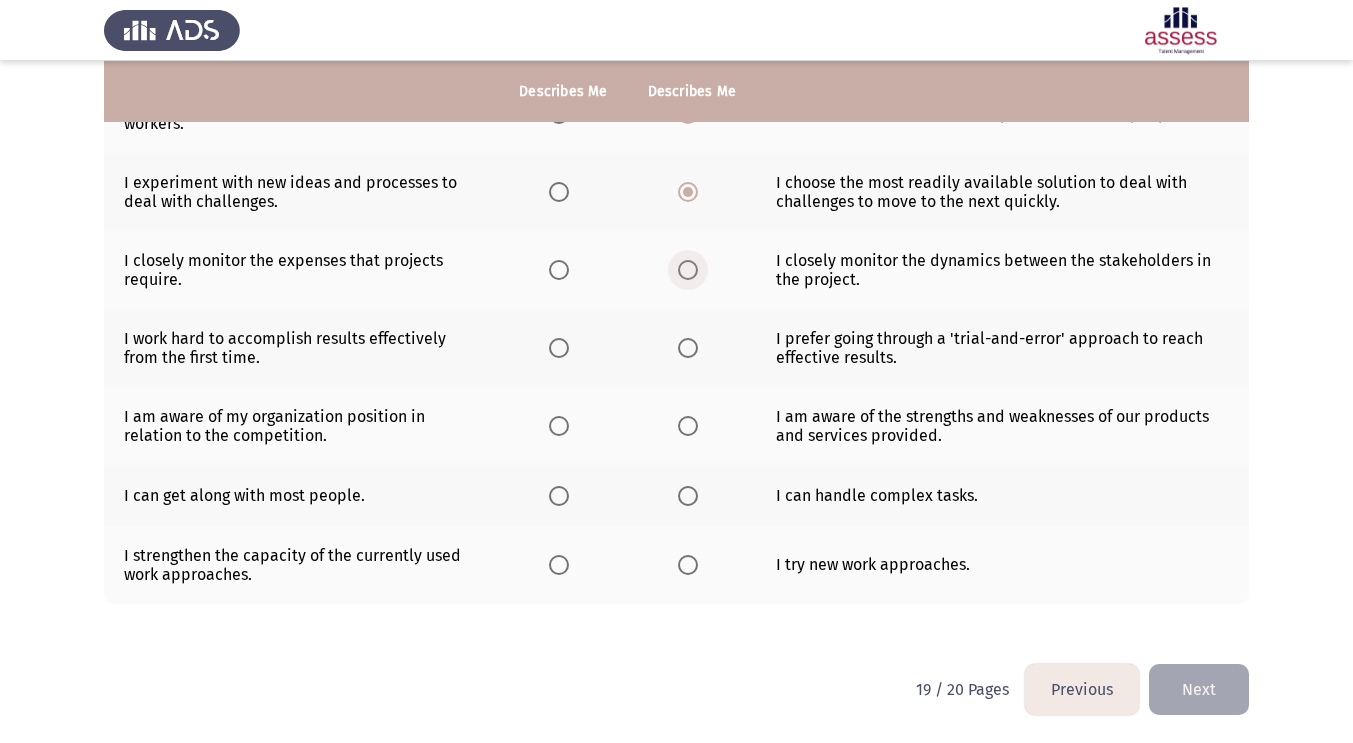 click at bounding box center (688, 270) 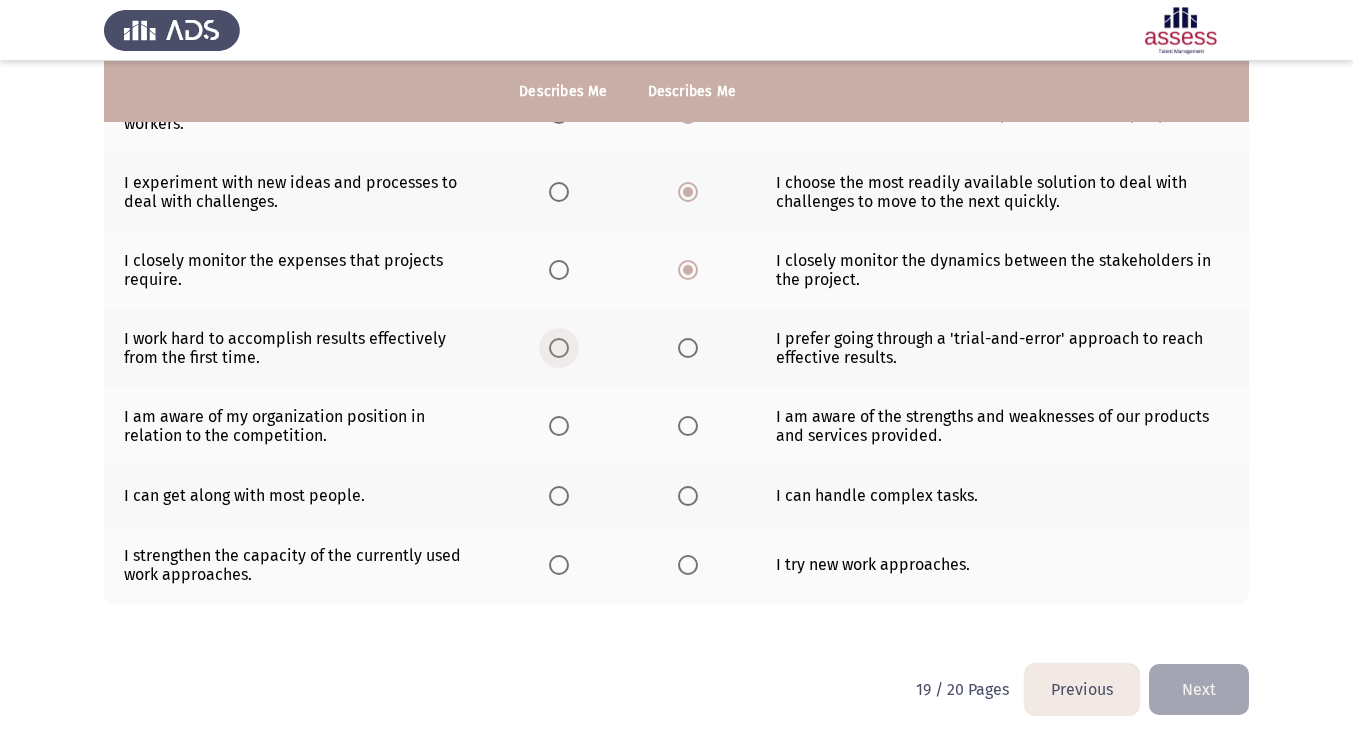 click at bounding box center [559, 348] 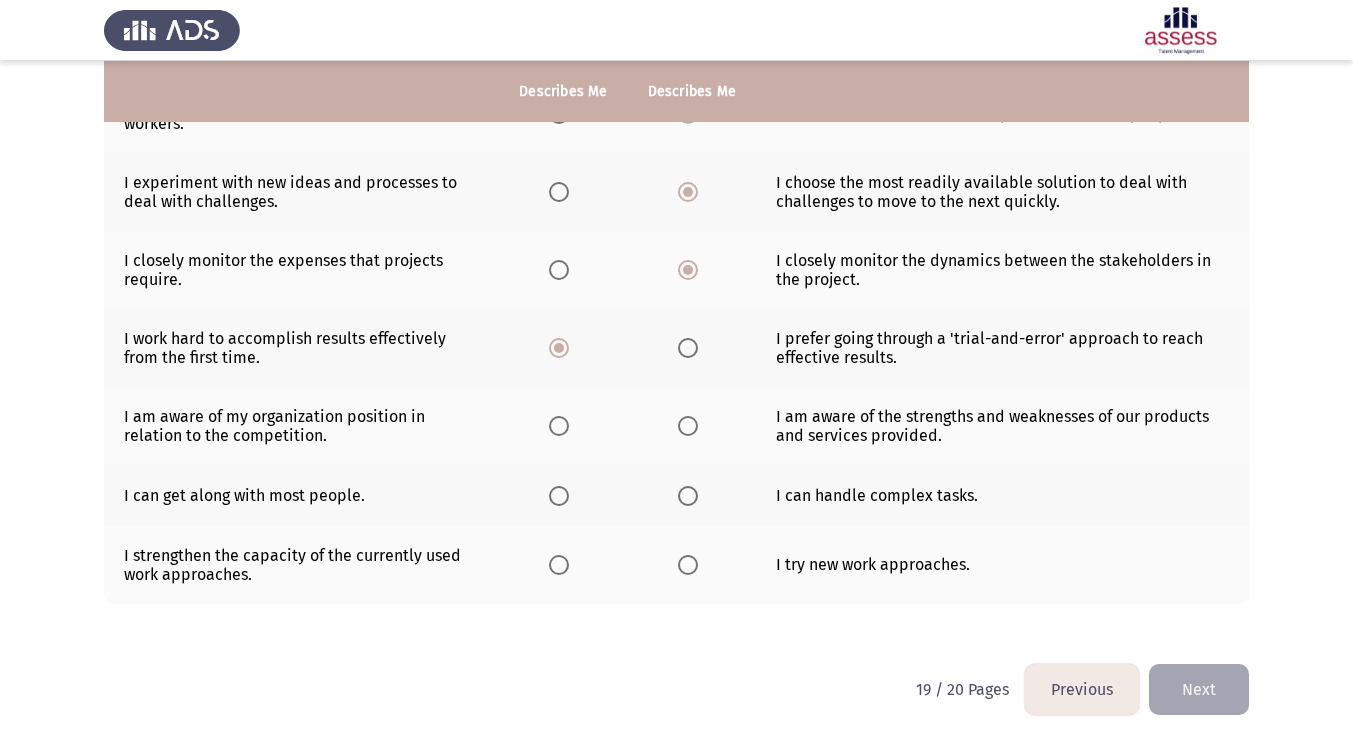 click at bounding box center (559, 426) 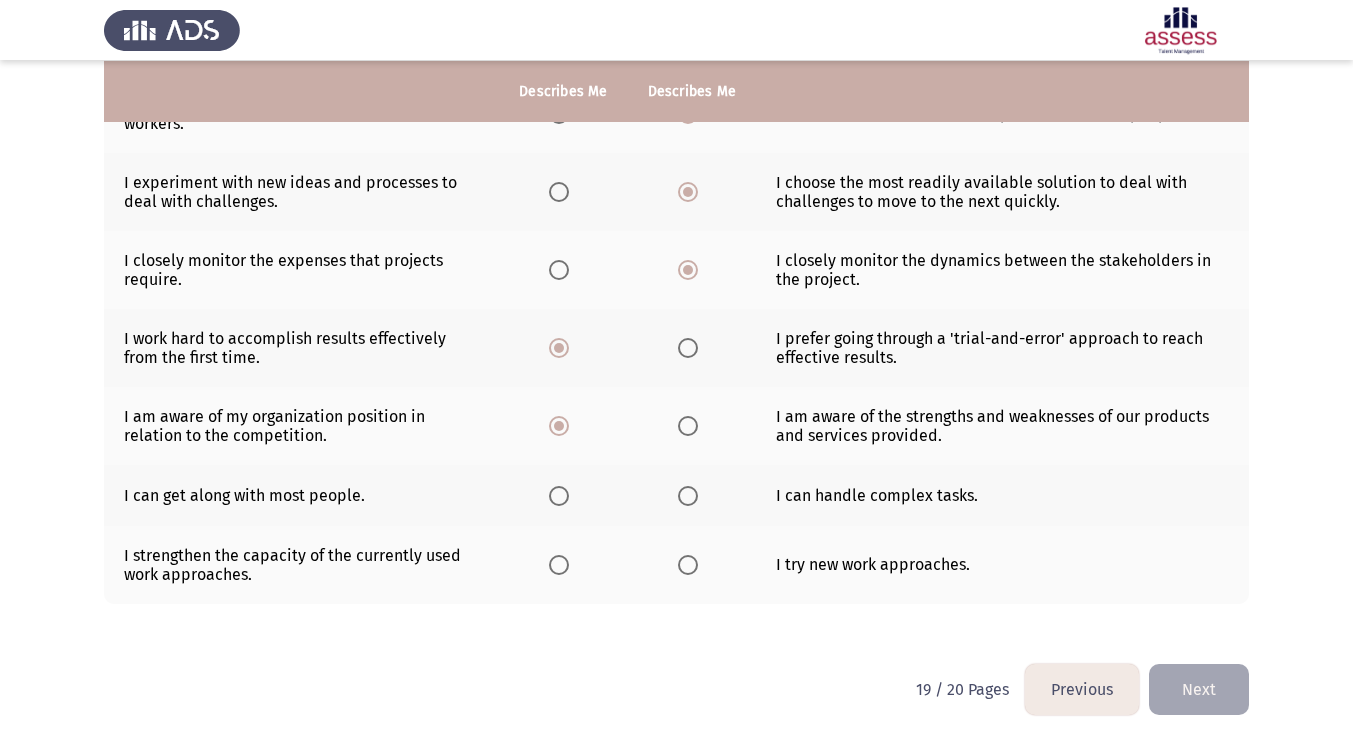 click at bounding box center (688, 496) 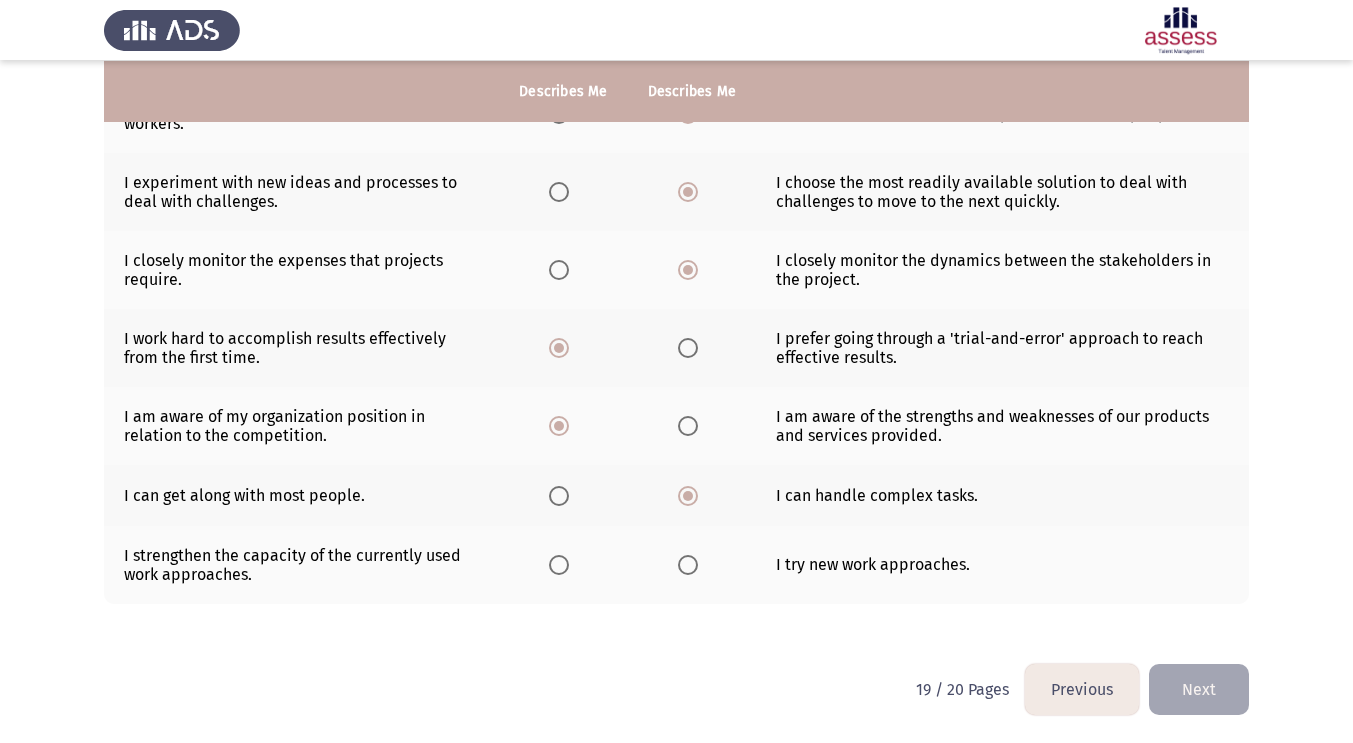 click at bounding box center [559, 565] 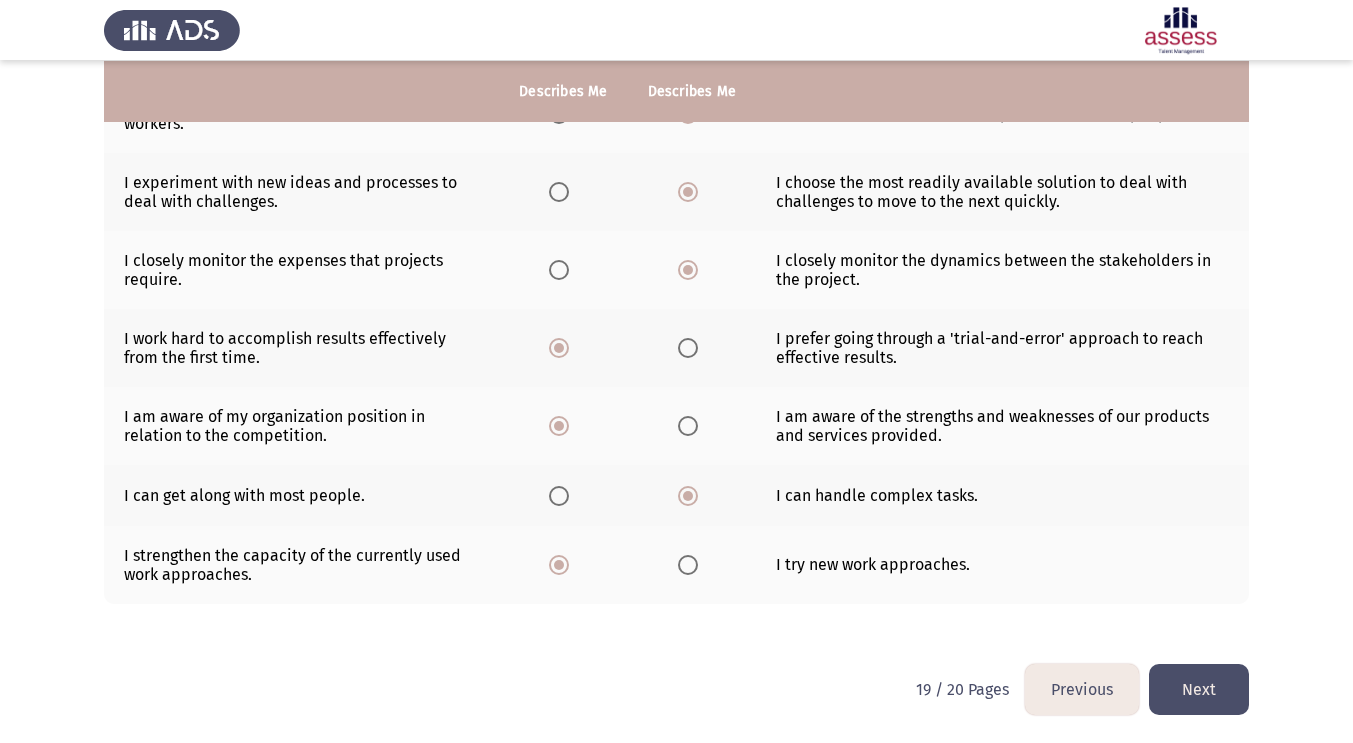 click on "Next" 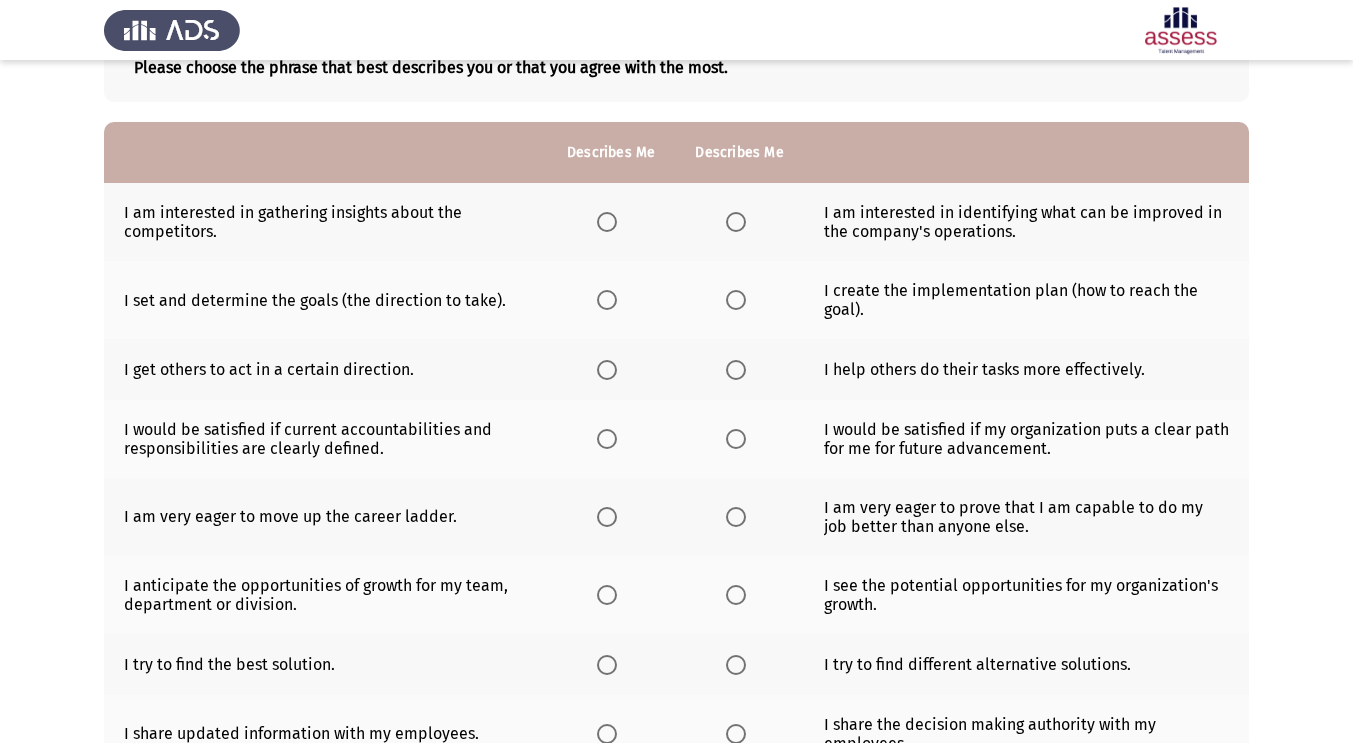 scroll, scrollTop: 0, scrollLeft: 0, axis: both 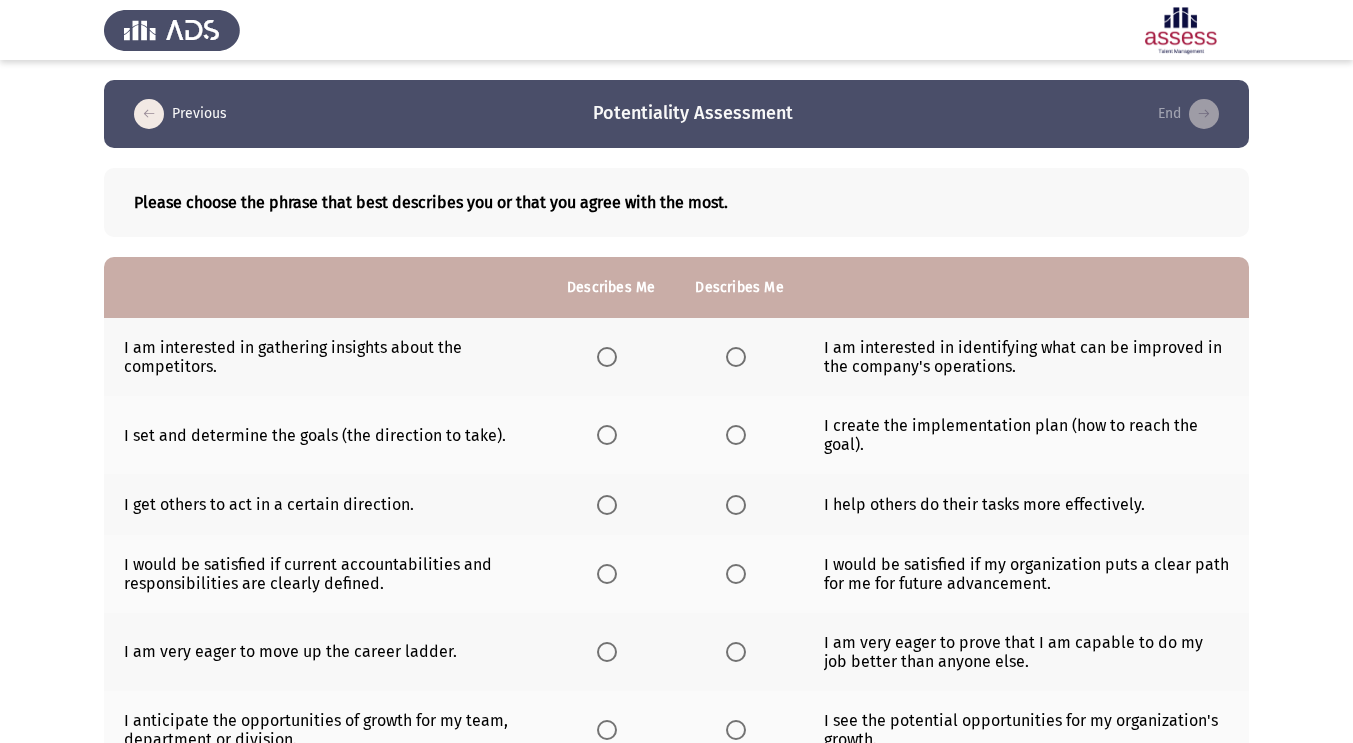 click at bounding box center (736, 357) 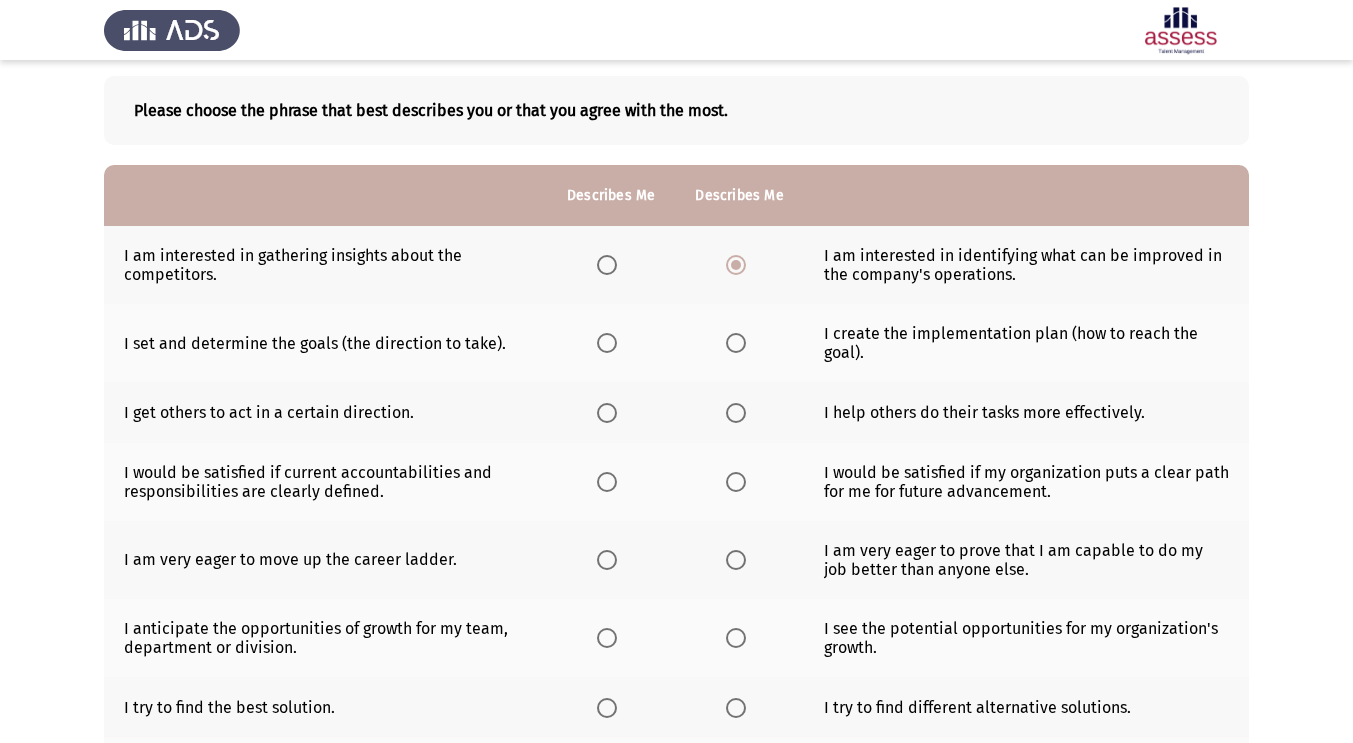 scroll, scrollTop: 116, scrollLeft: 0, axis: vertical 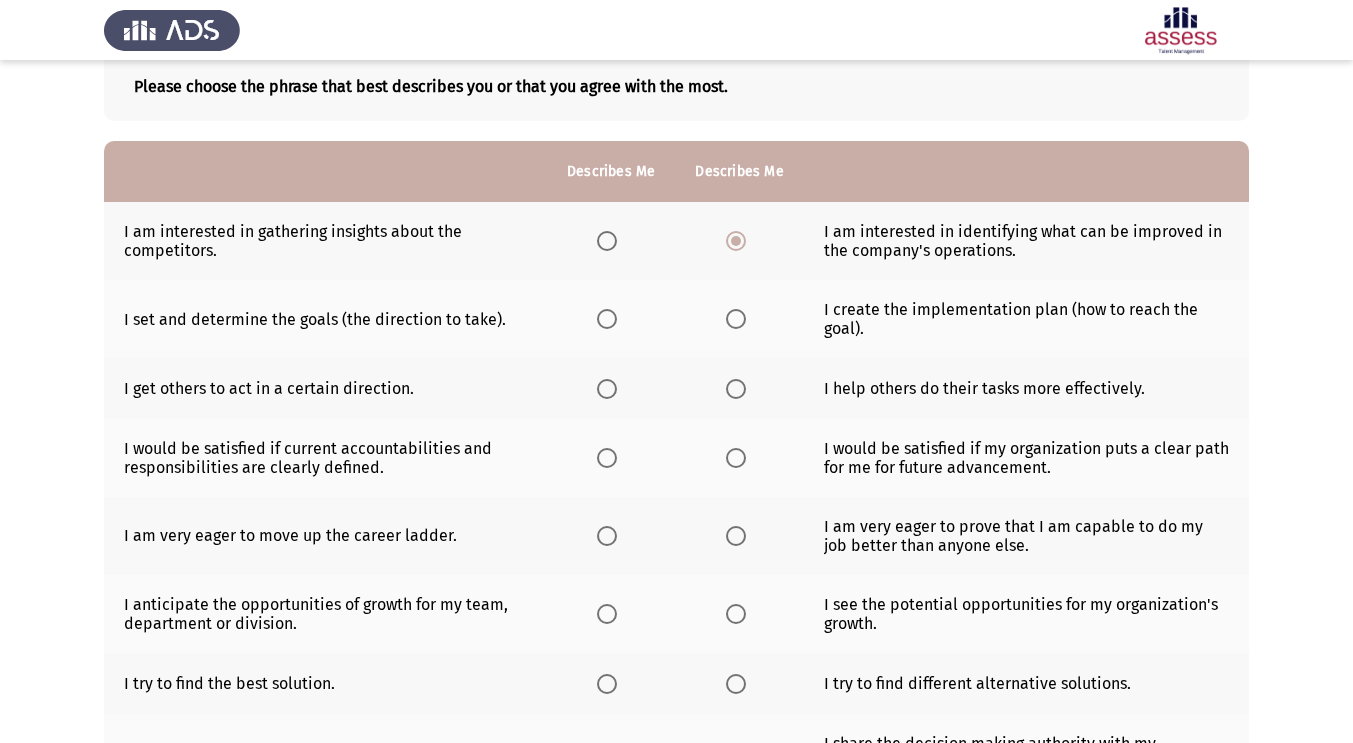 click at bounding box center [607, 319] 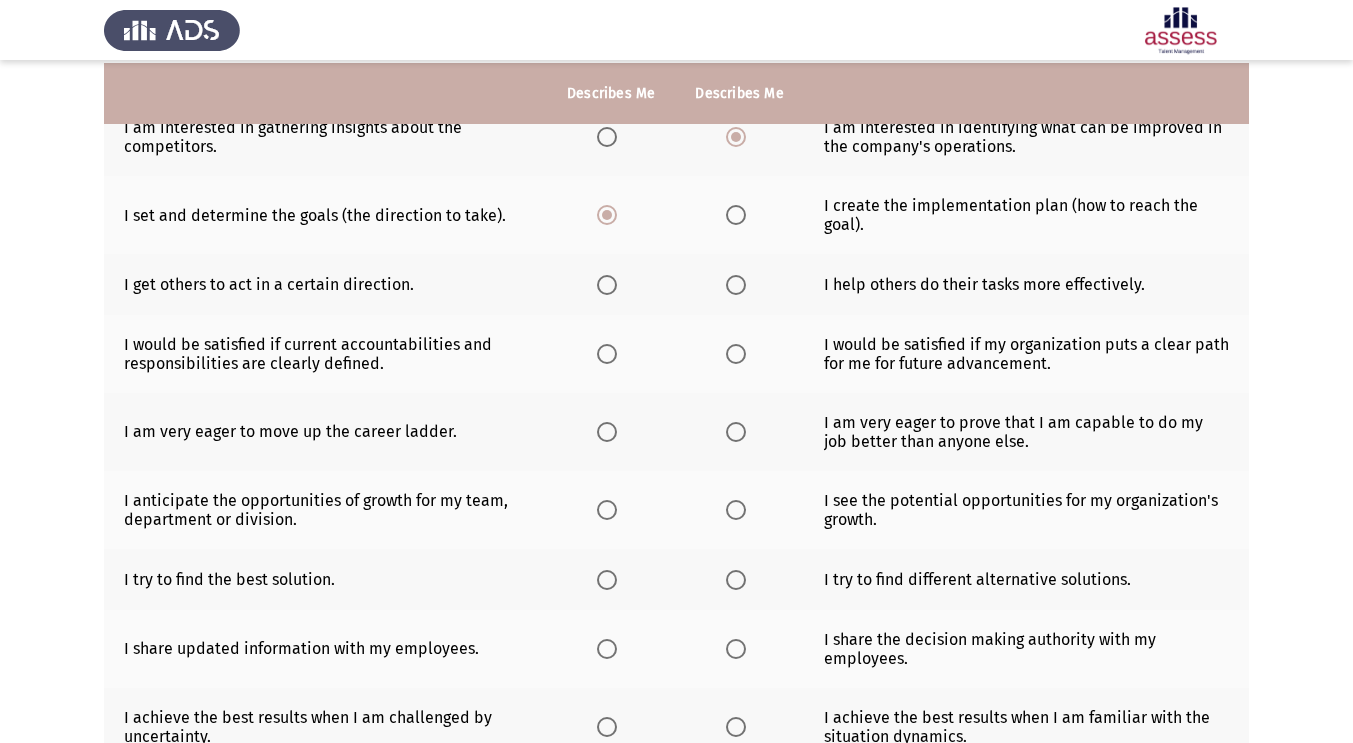 scroll, scrollTop: 222, scrollLeft: 0, axis: vertical 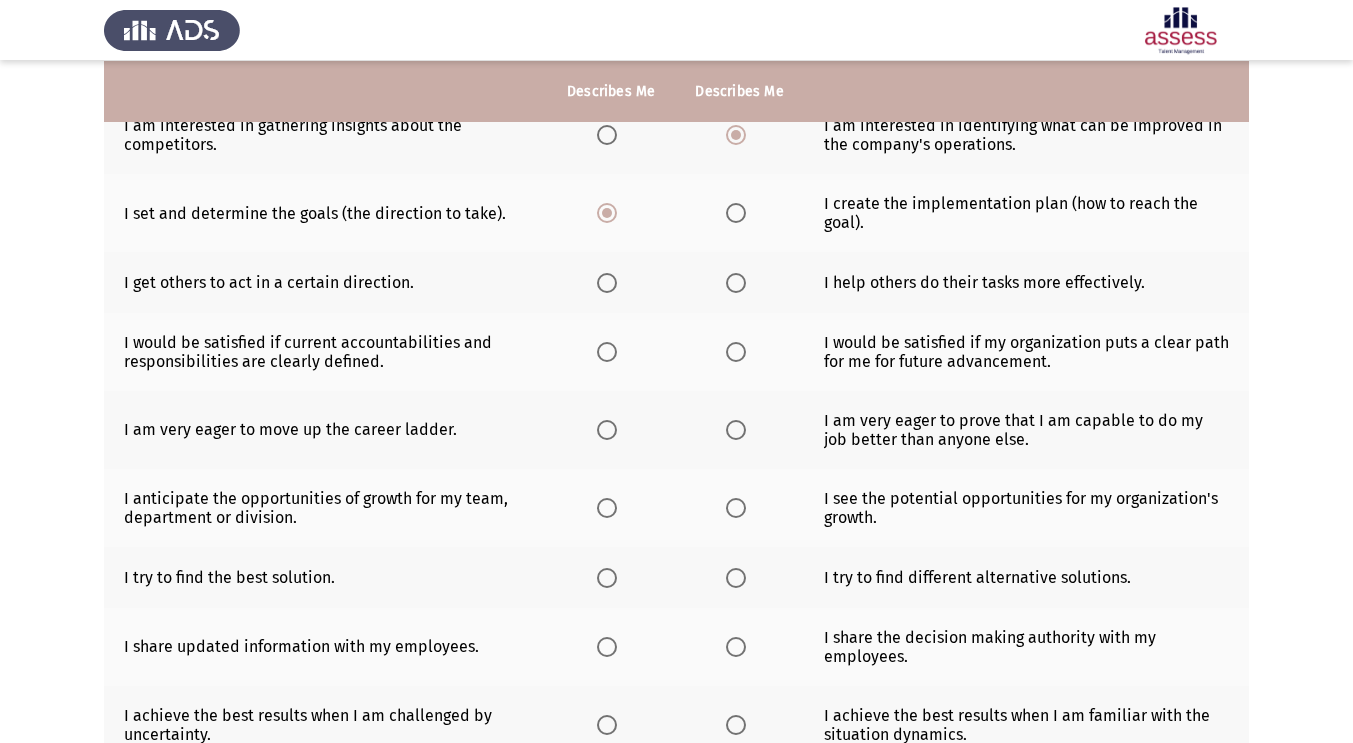 click at bounding box center [607, 283] 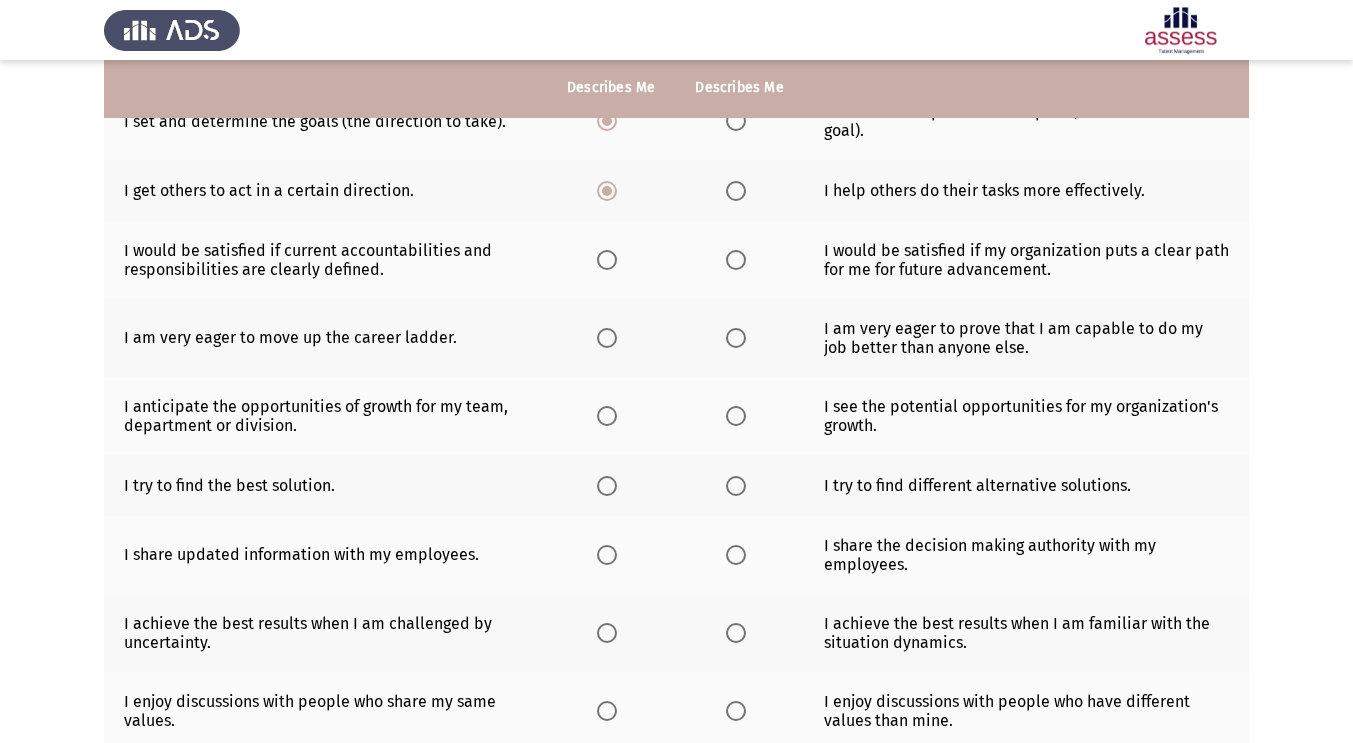scroll, scrollTop: 311, scrollLeft: 0, axis: vertical 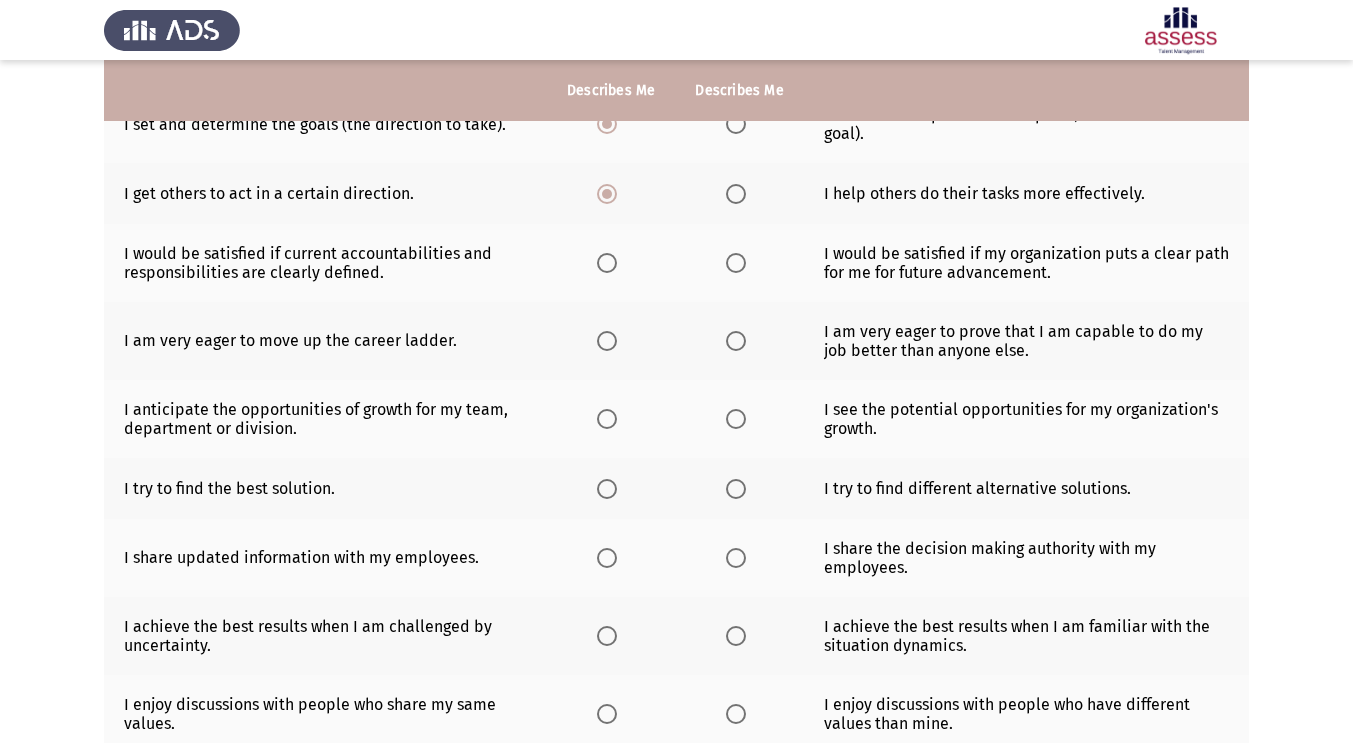 click at bounding box center (736, 263) 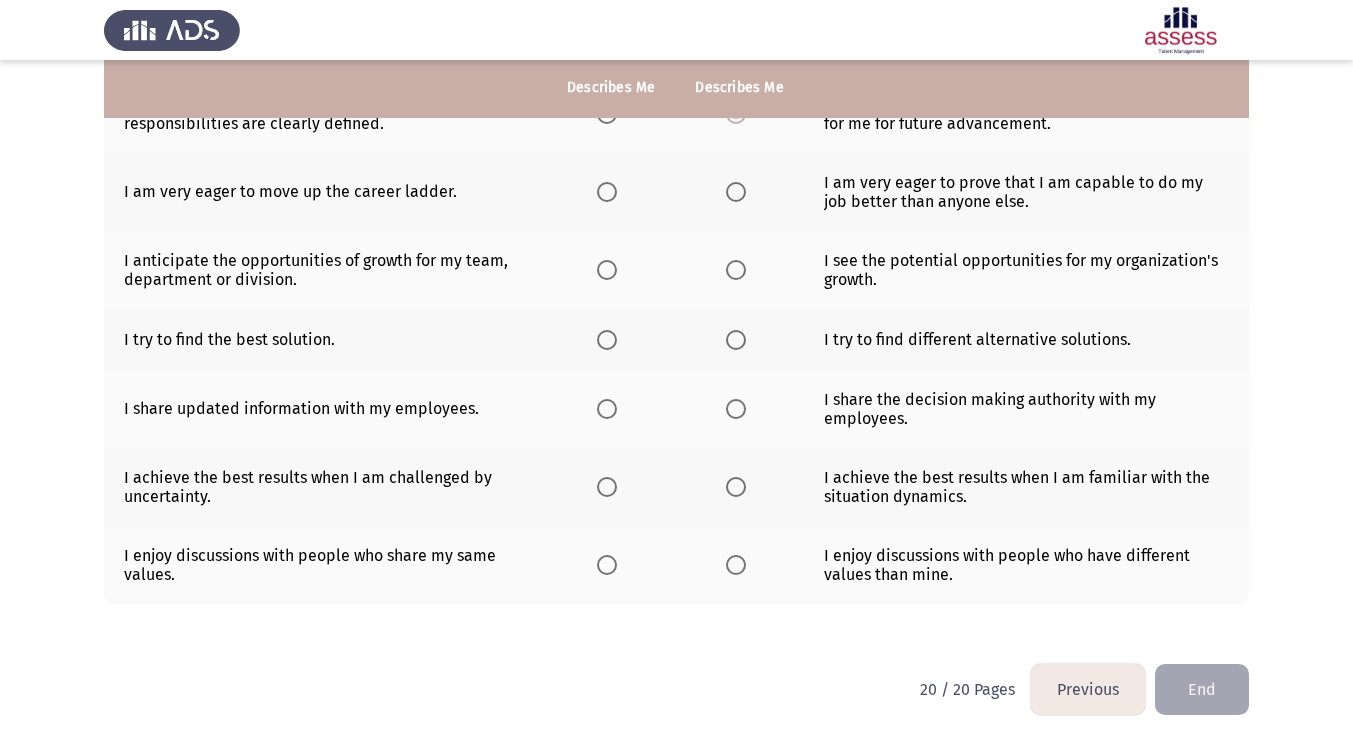 scroll, scrollTop: 452, scrollLeft: 0, axis: vertical 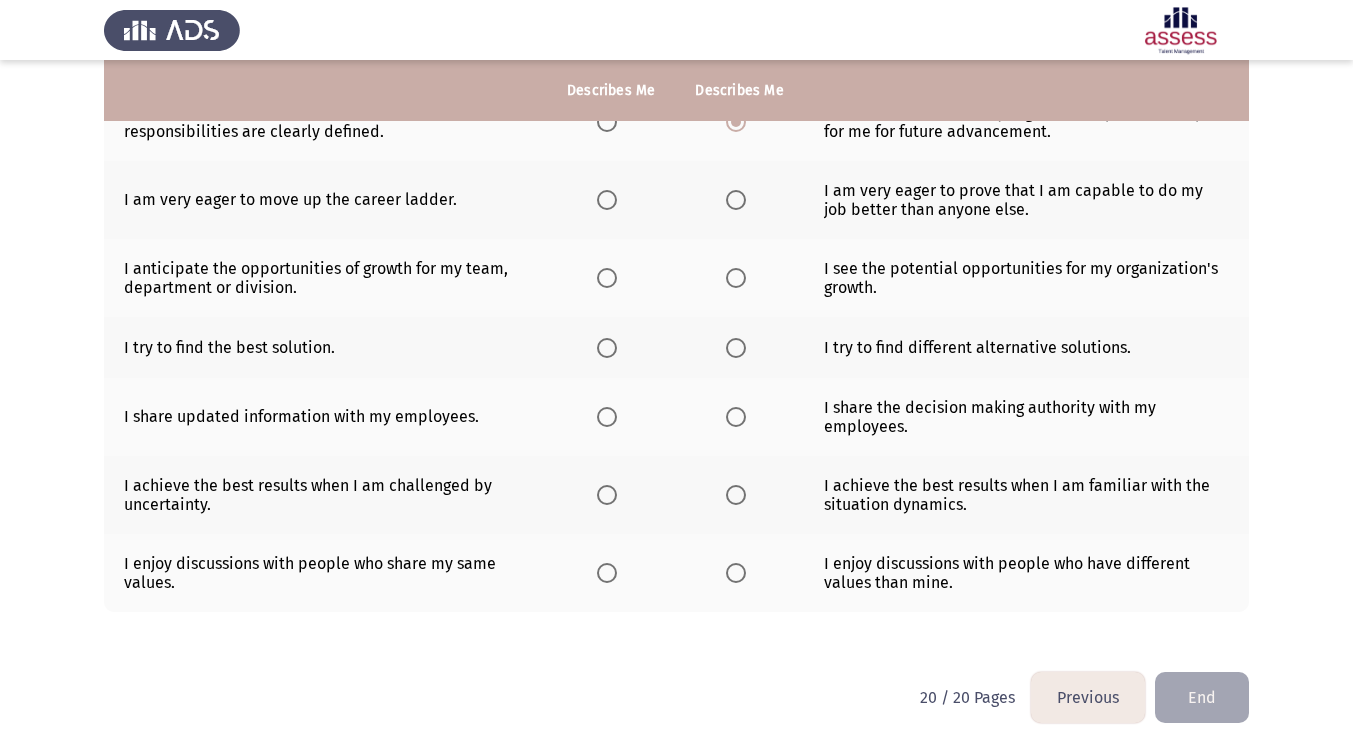 click at bounding box center [736, 200] 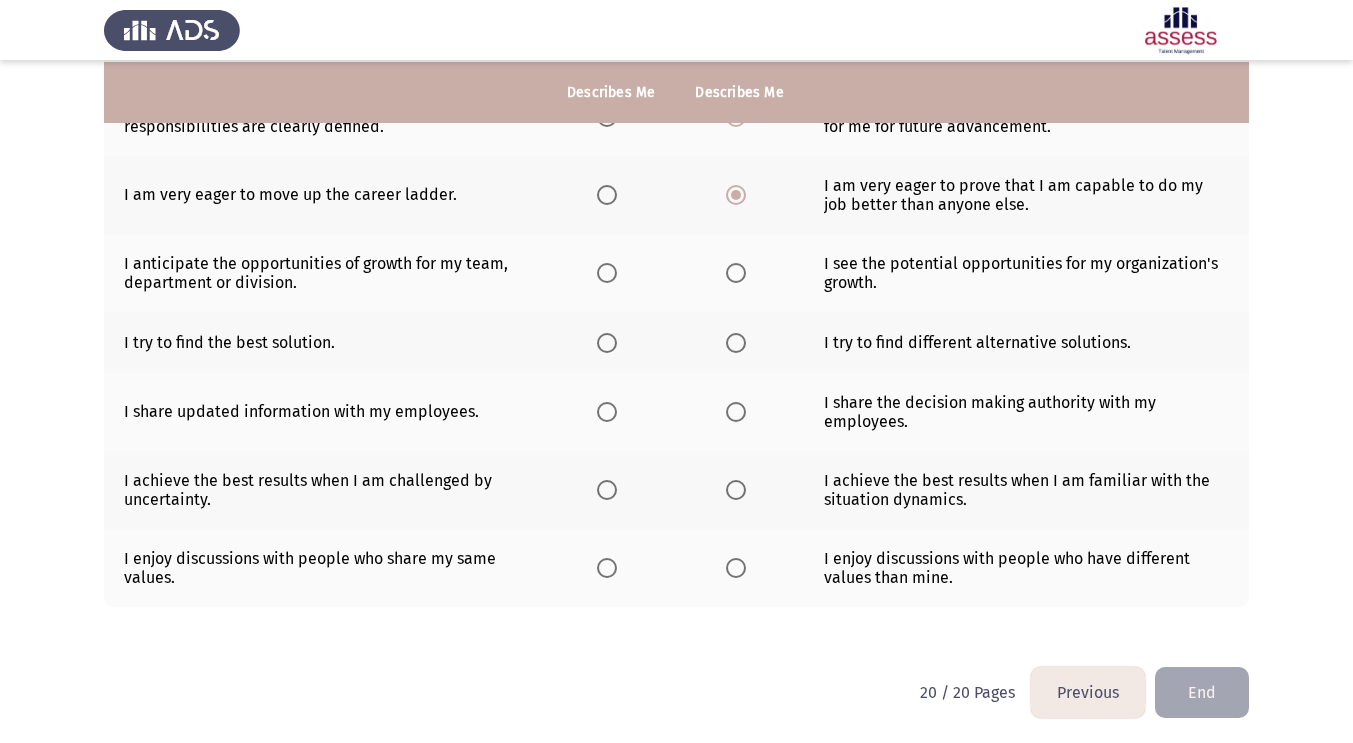 scroll, scrollTop: 460, scrollLeft: 0, axis: vertical 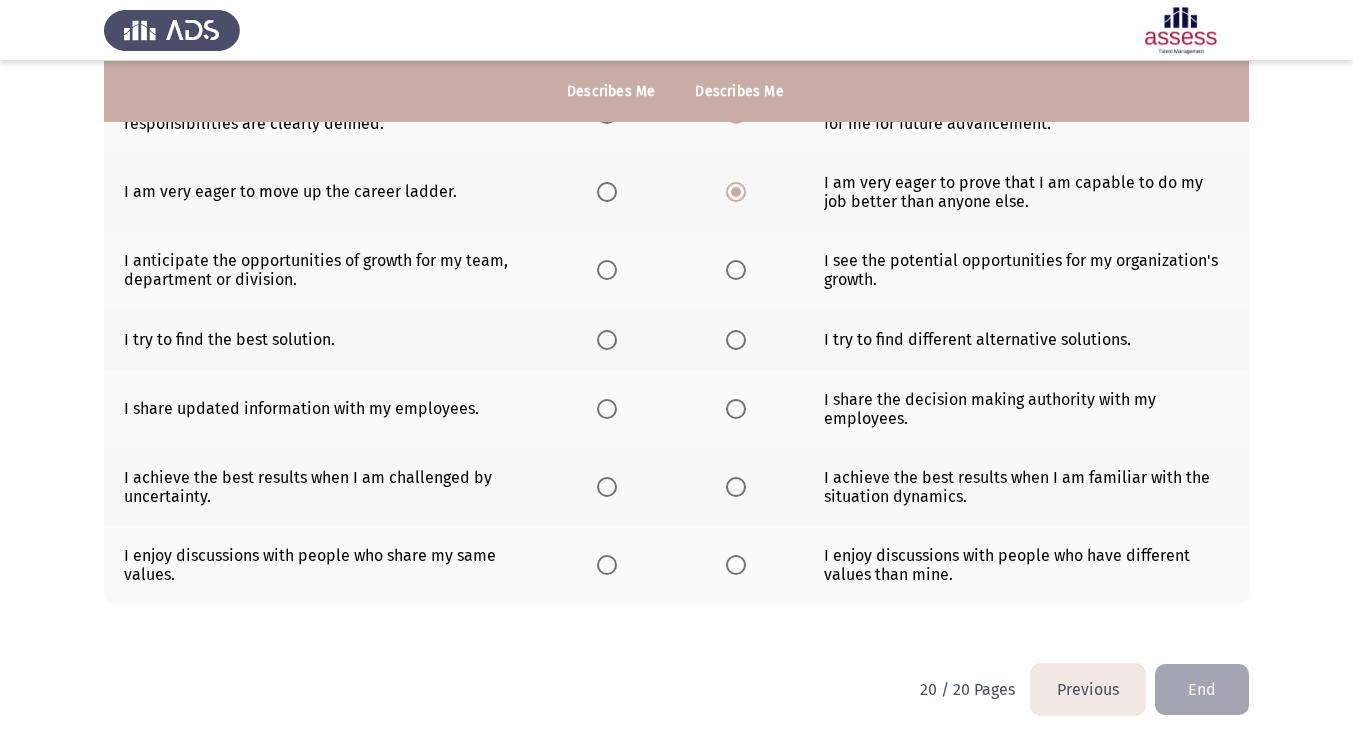 click at bounding box center (607, 192) 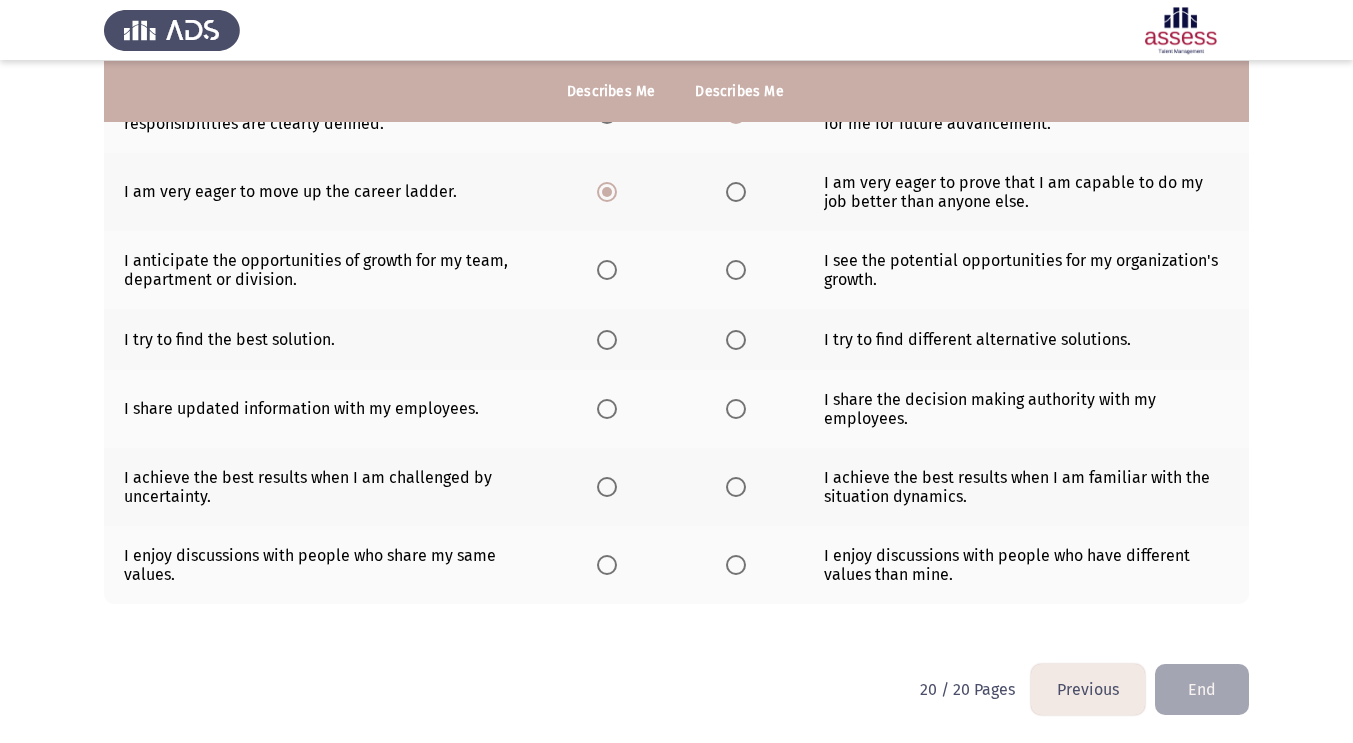 click at bounding box center [736, 270] 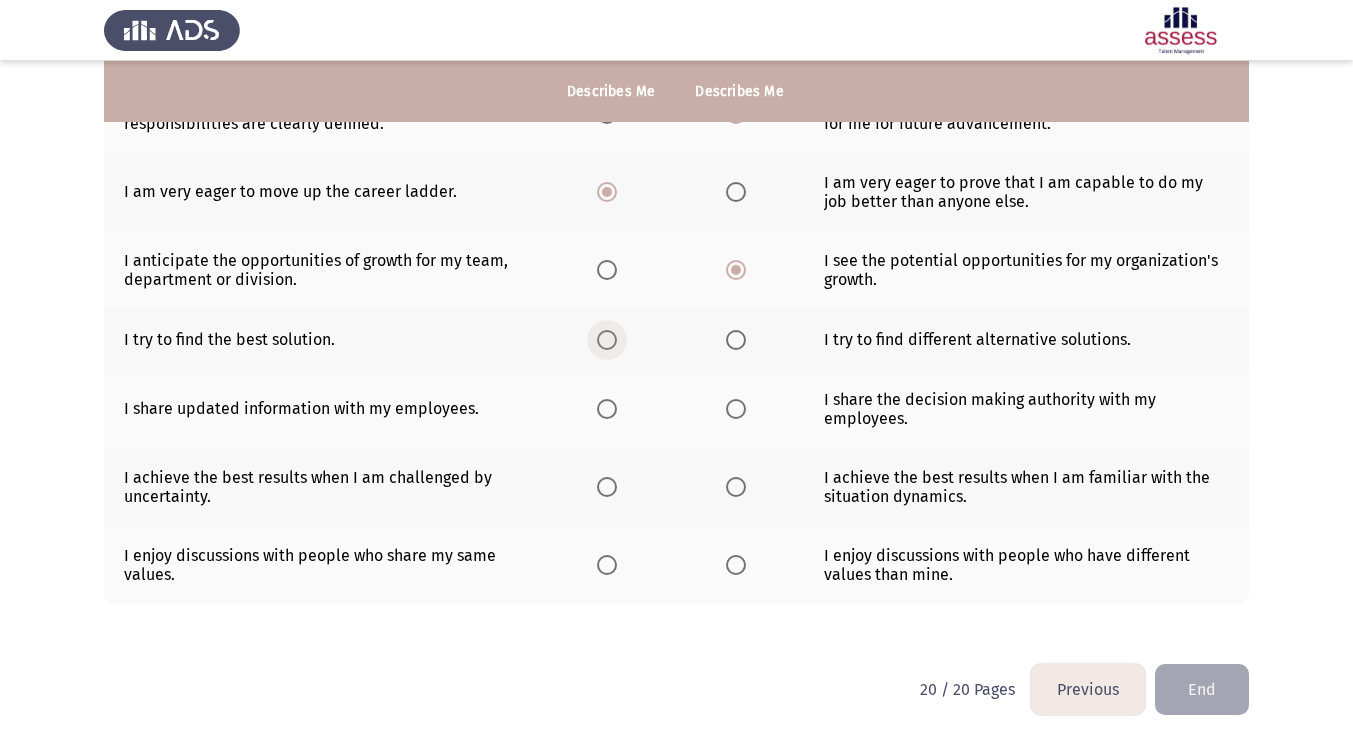click at bounding box center (607, 340) 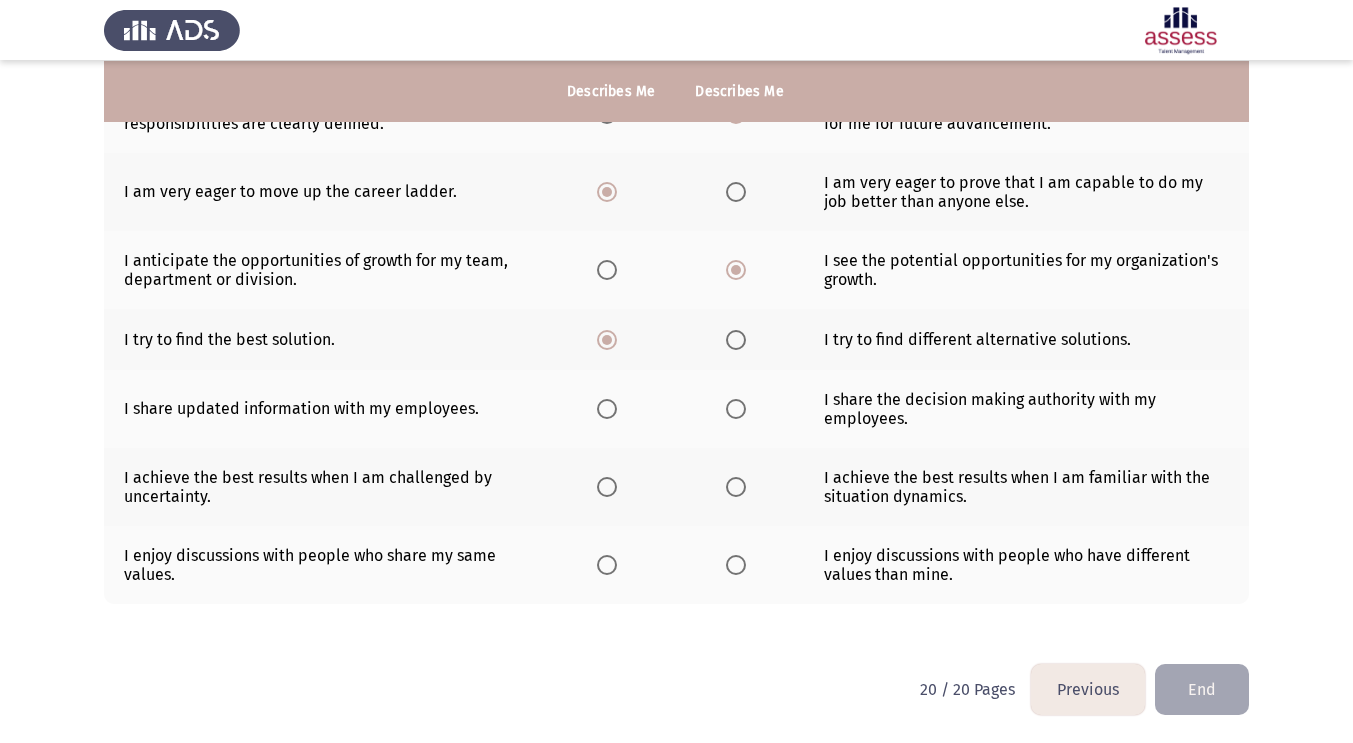 click at bounding box center [736, 409] 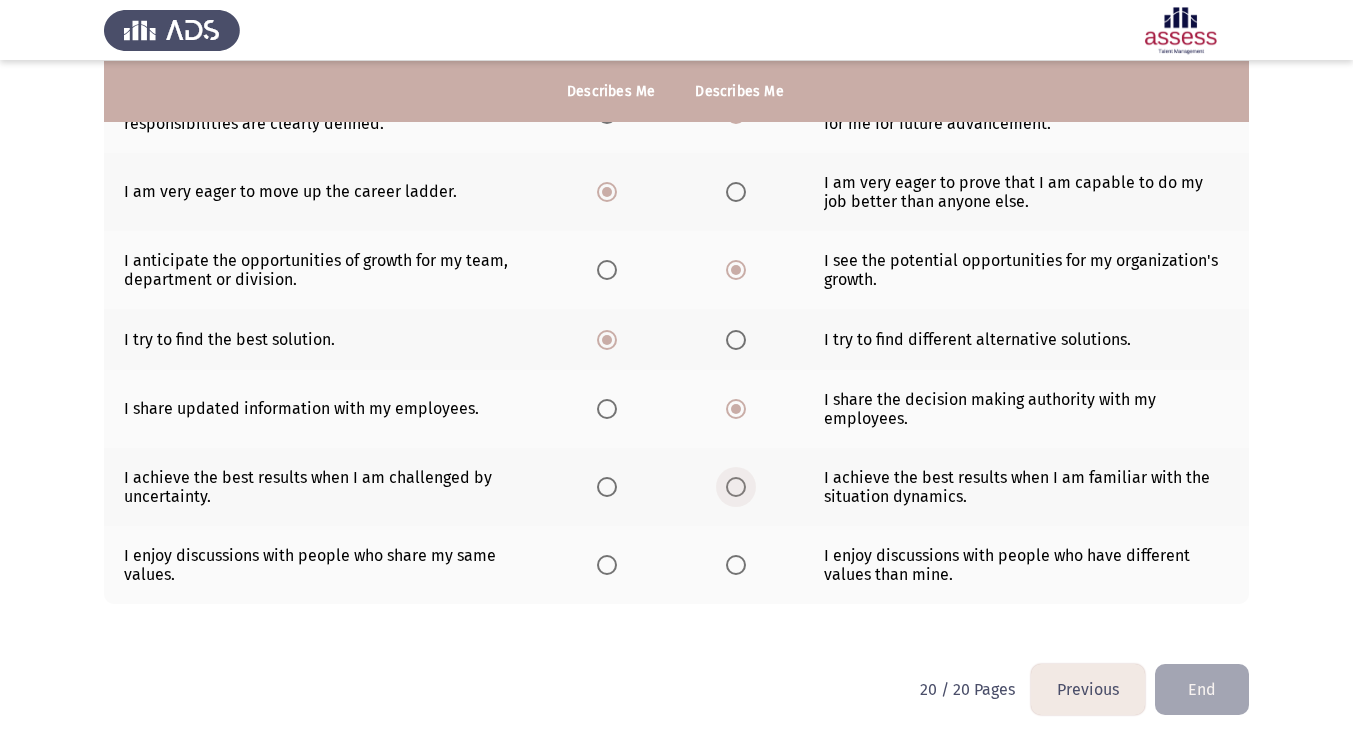 click at bounding box center [740, 487] 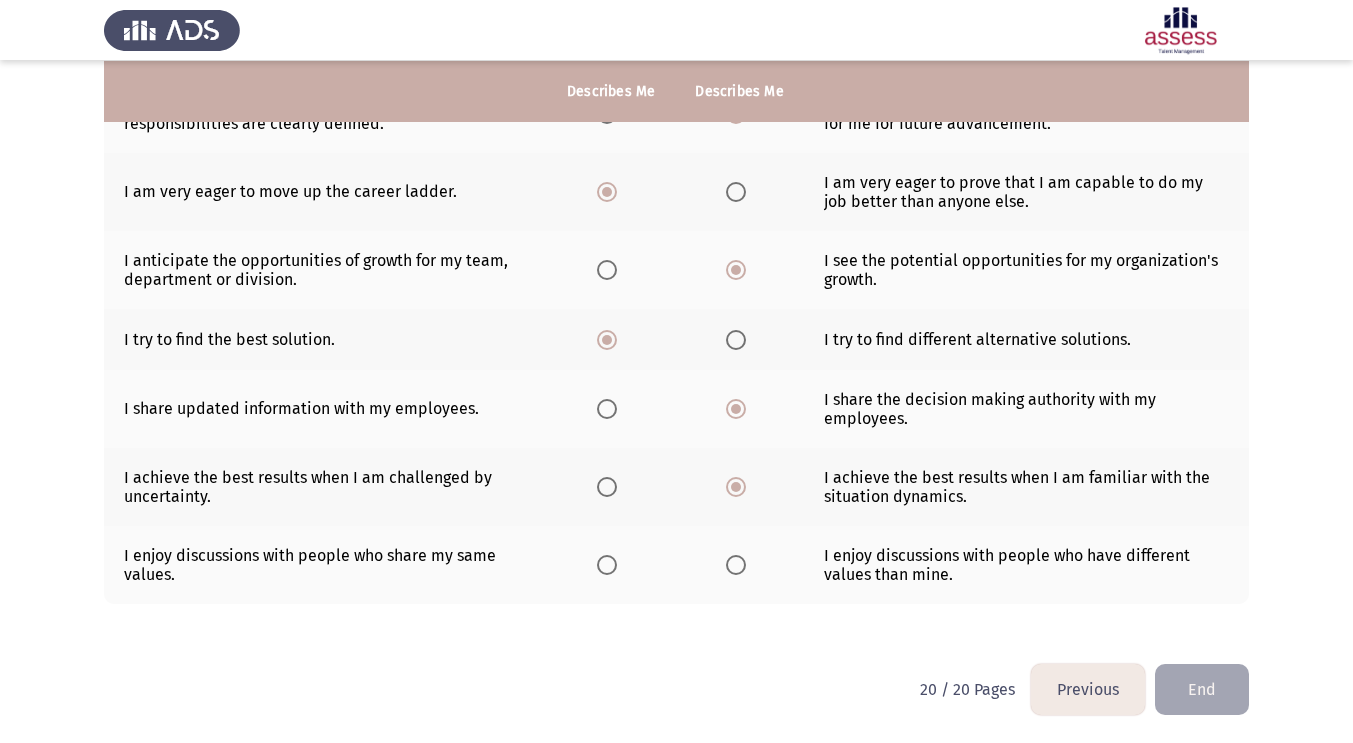 click 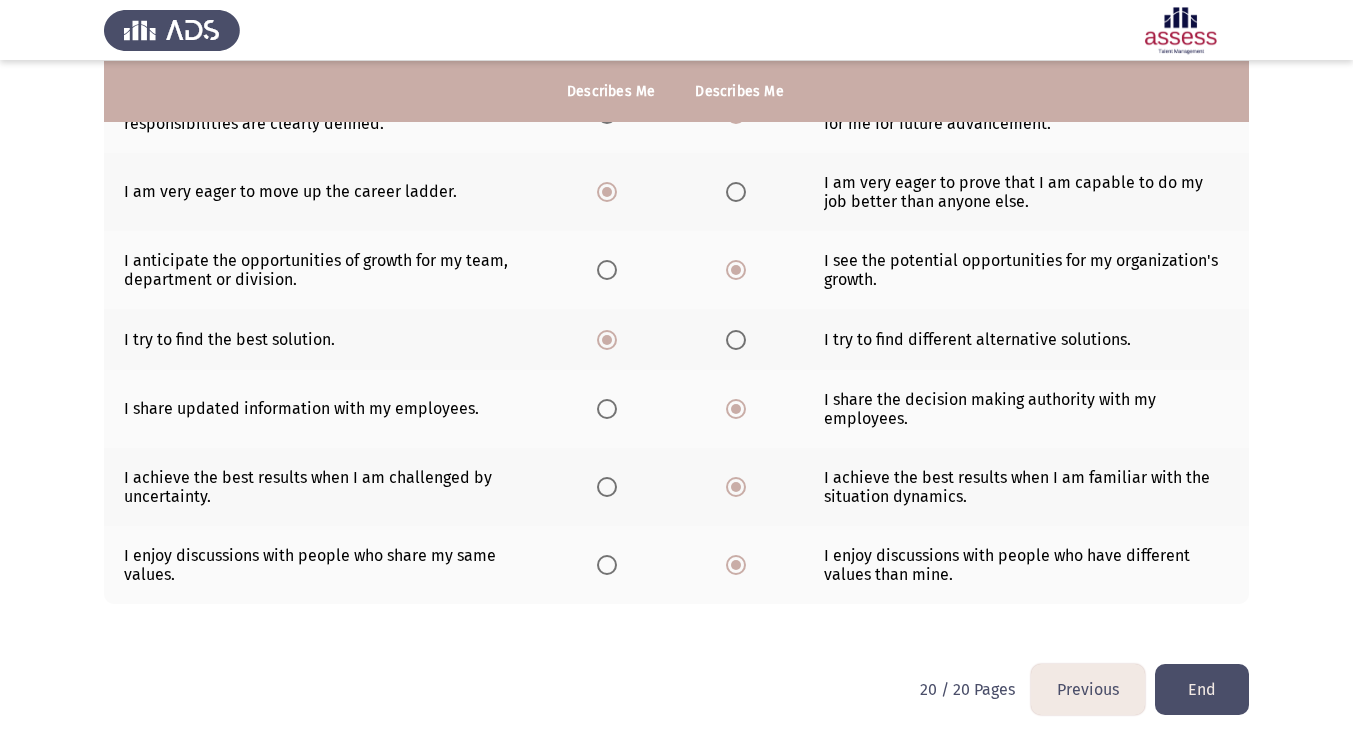 click on "End" 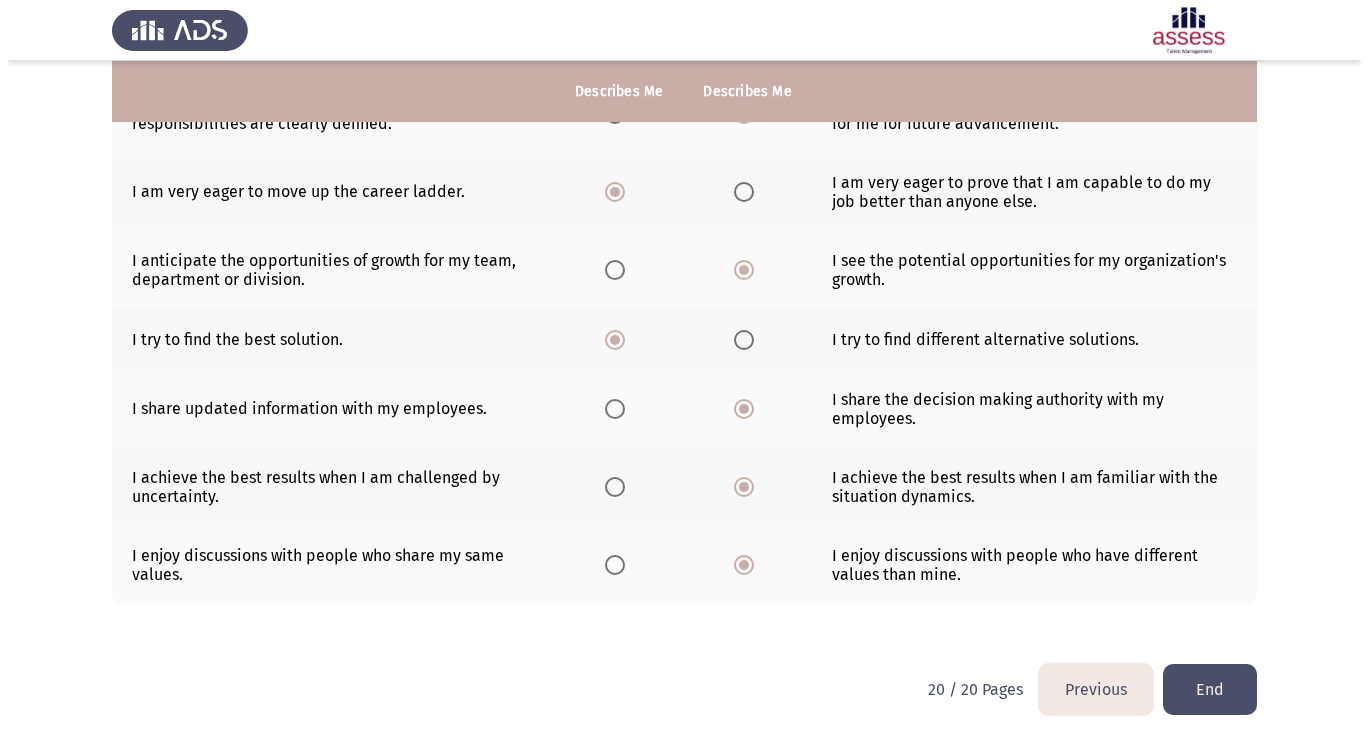 scroll, scrollTop: 0, scrollLeft: 0, axis: both 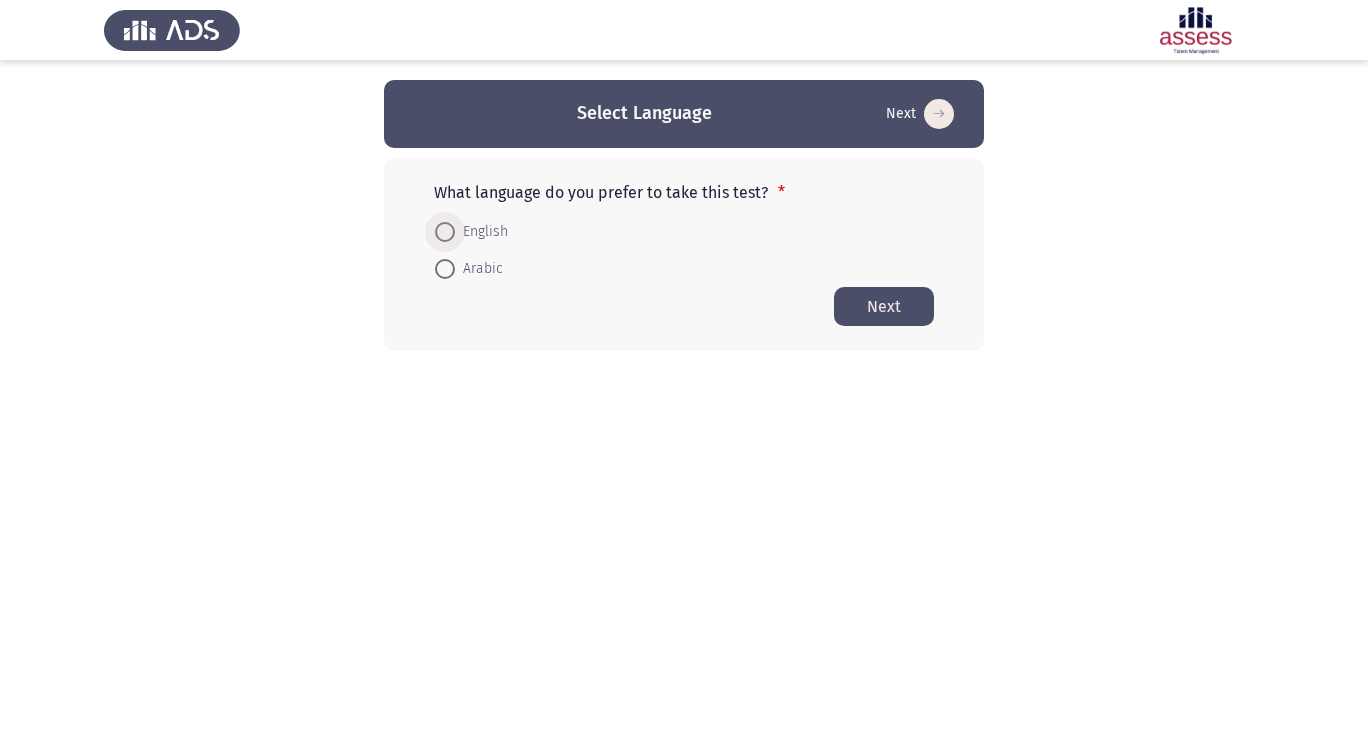 drag, startPoint x: 449, startPoint y: 229, endPoint x: 476, endPoint y: 236, distance: 27.89265 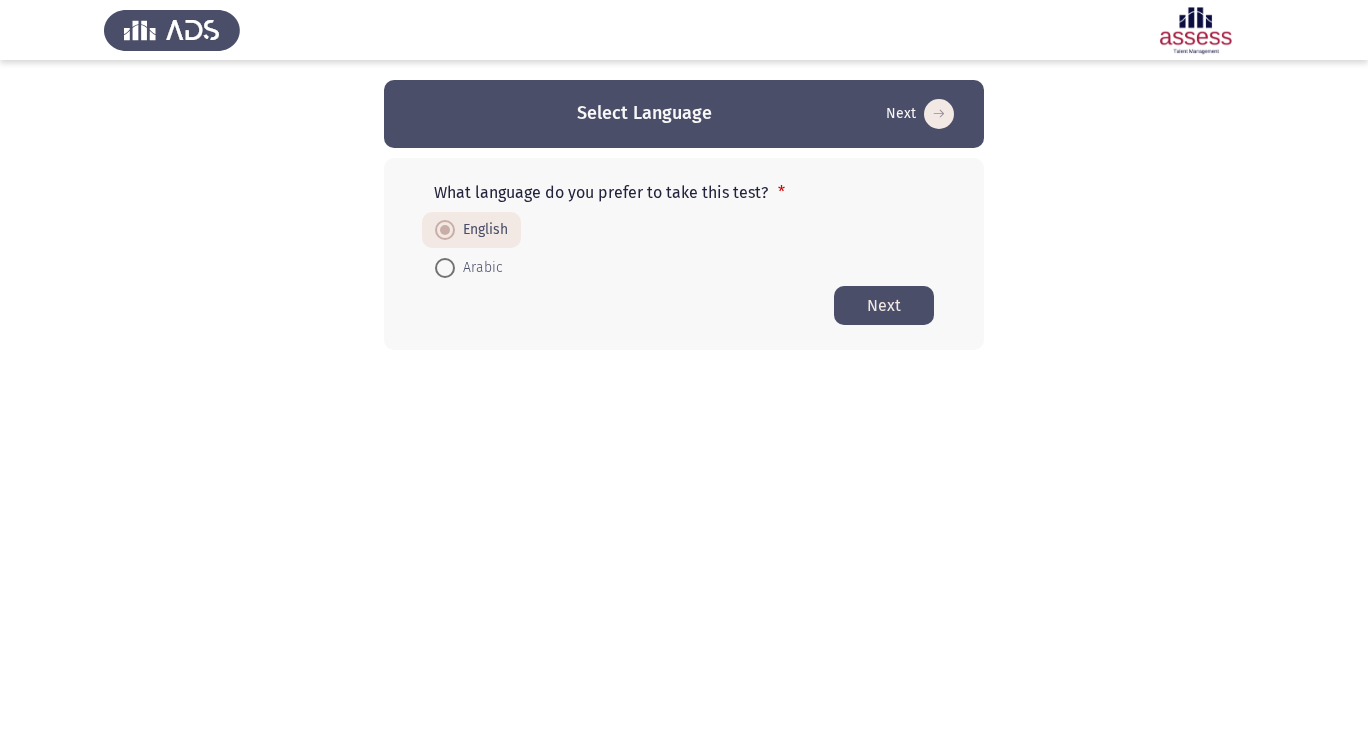 click on "Next" 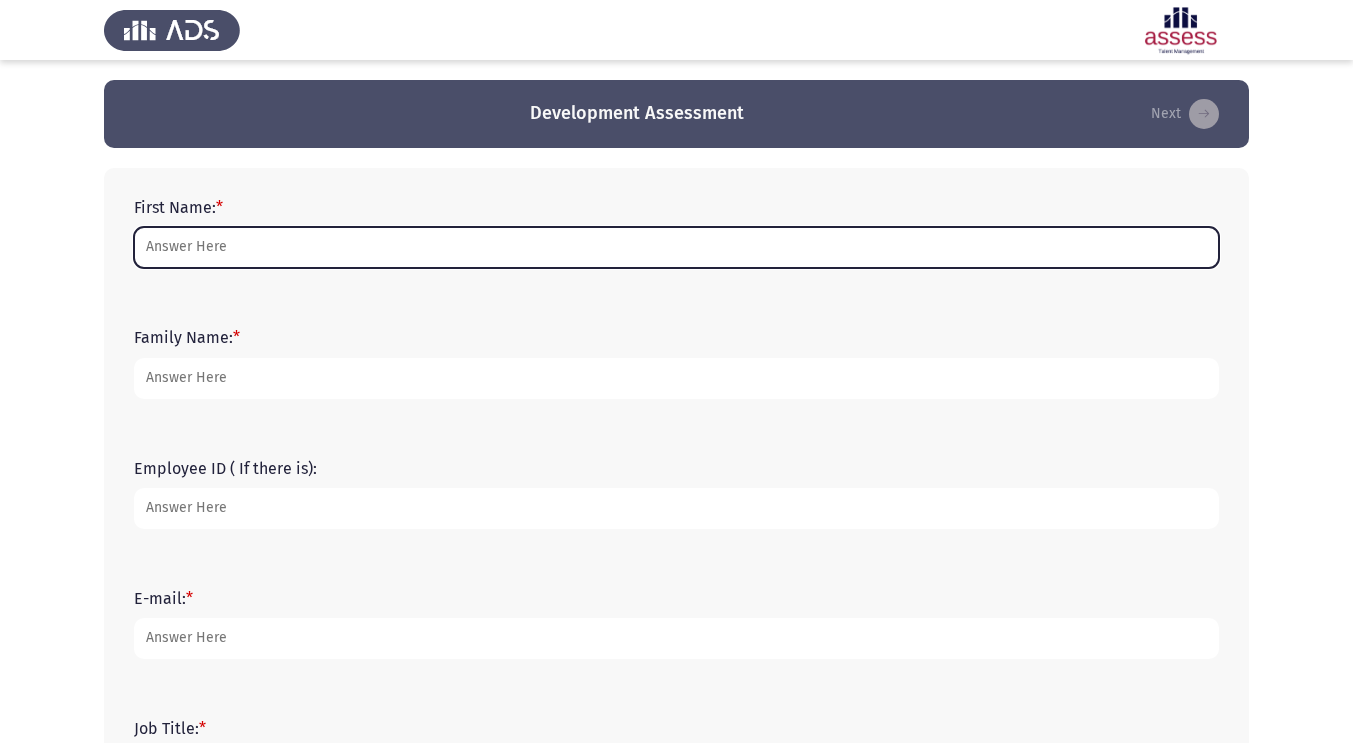click on "First Name:   *" at bounding box center (676, 247) 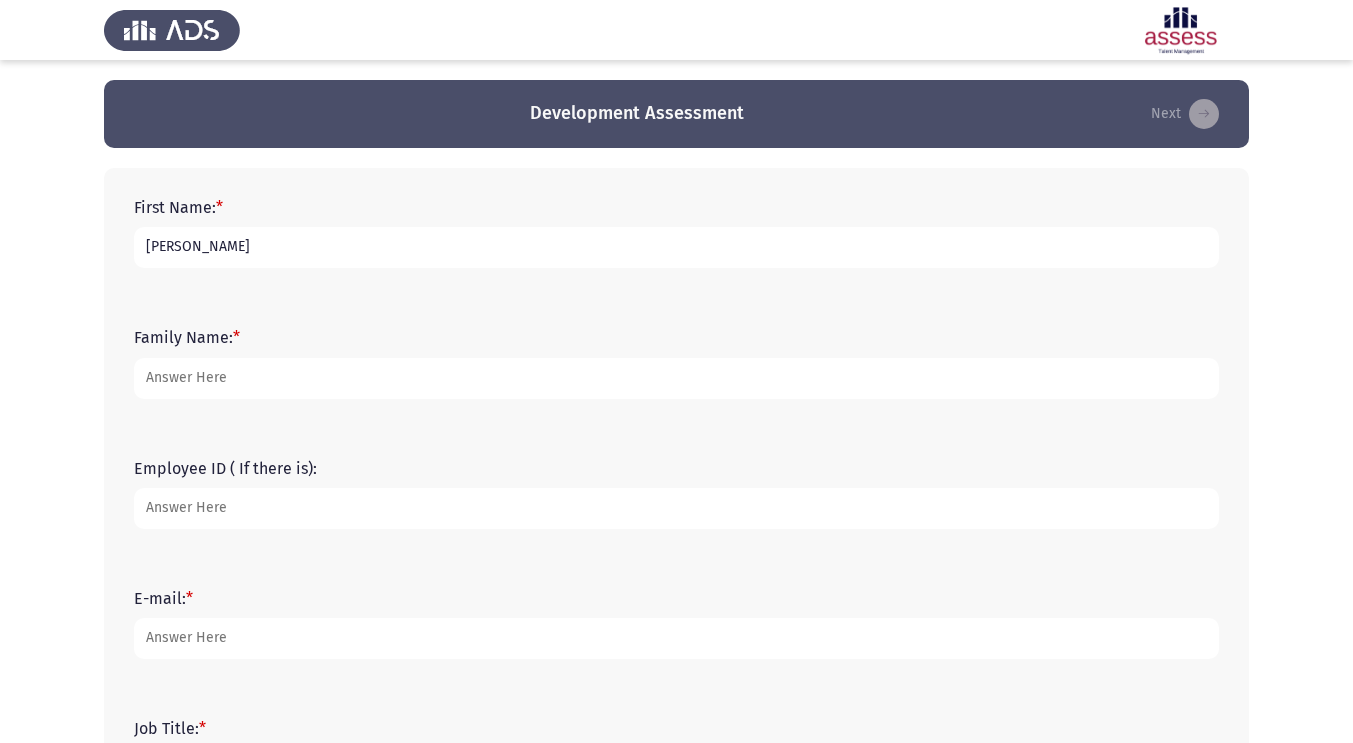 type on "[PERSON_NAME]" 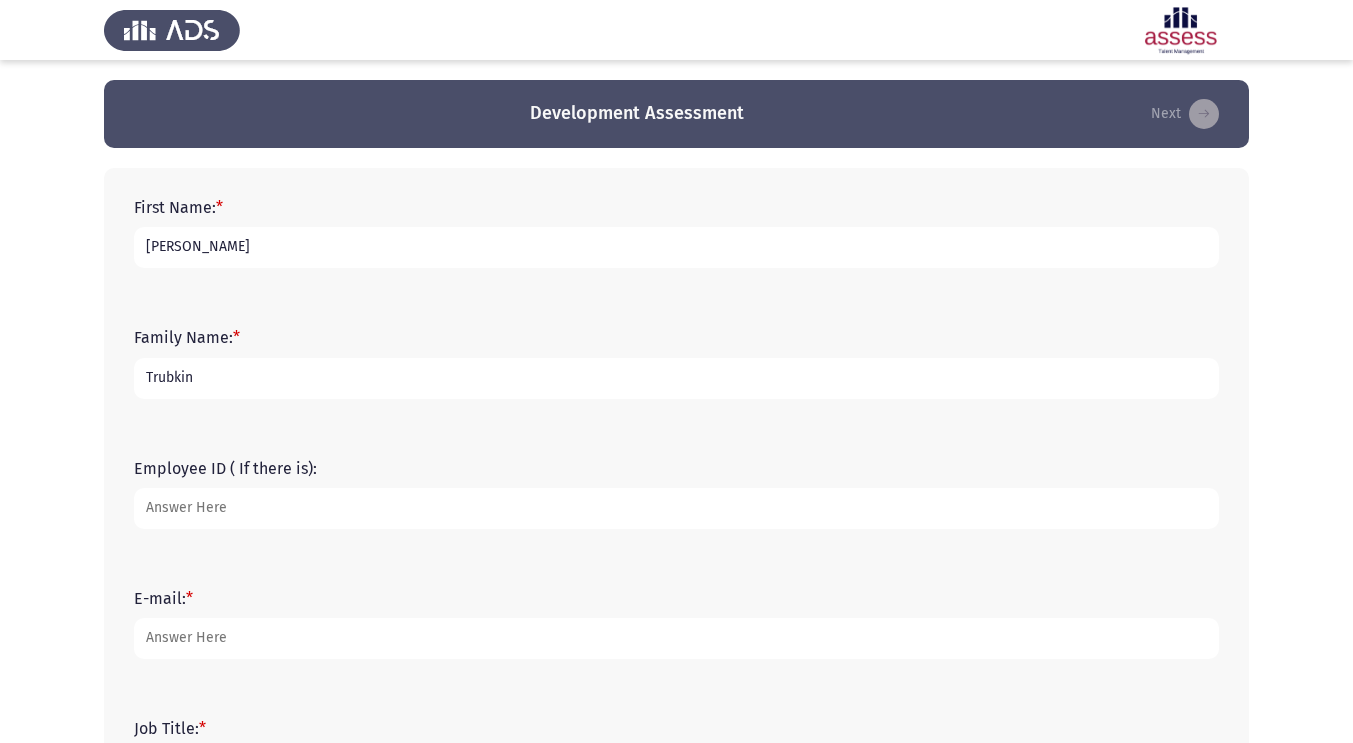 type on "Trubkin" 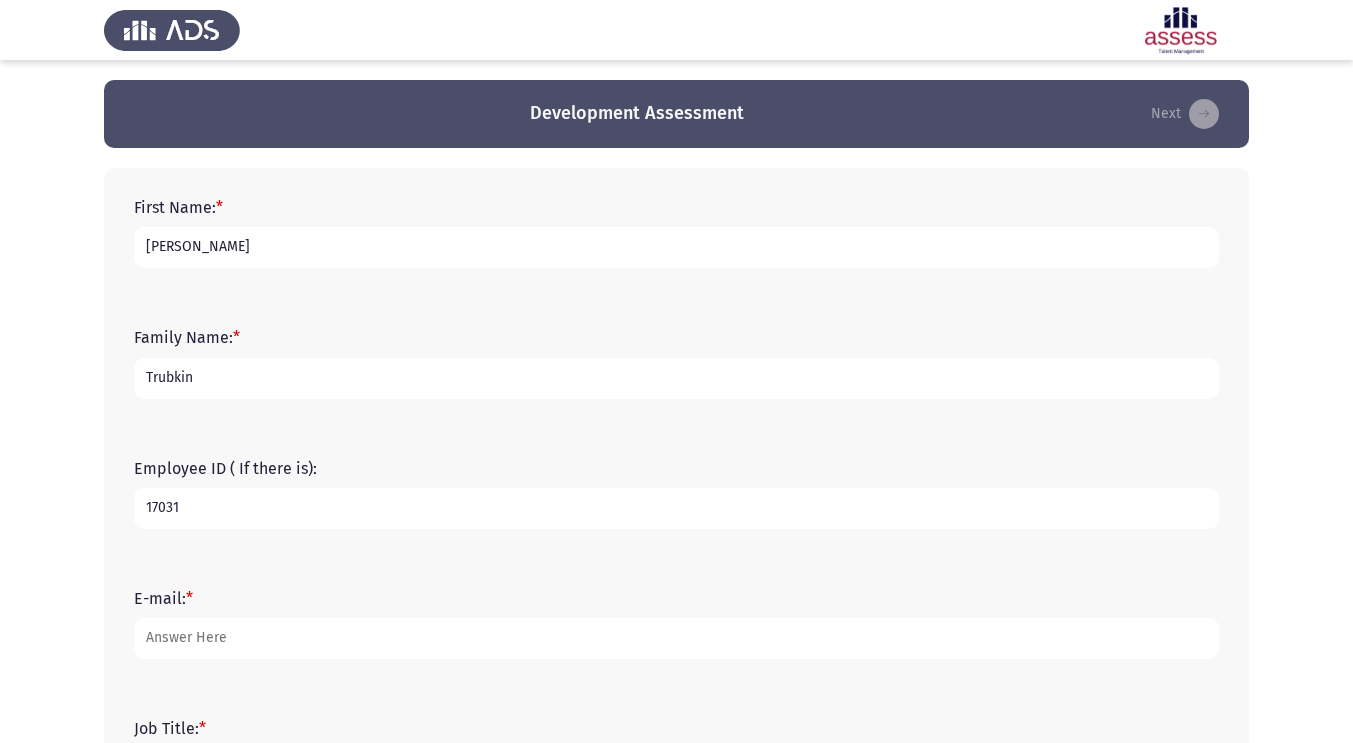 type on "17031" 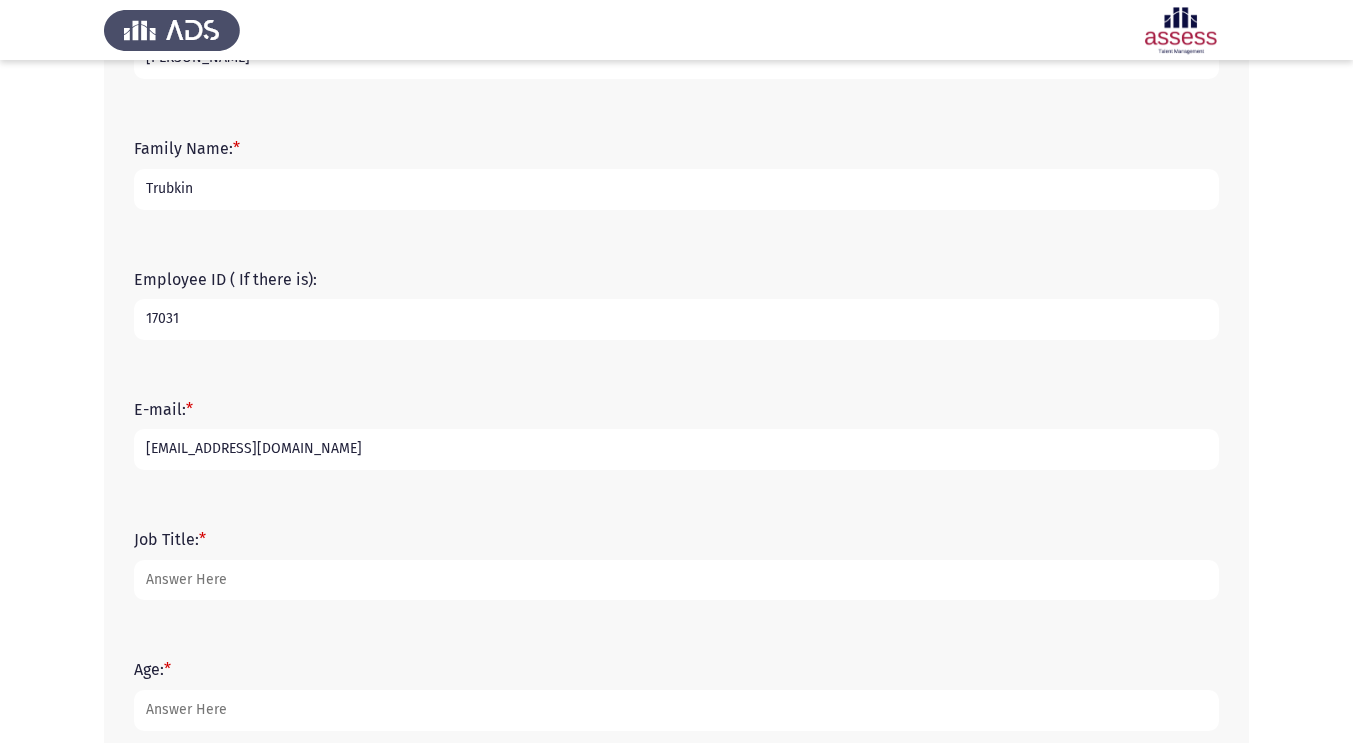 scroll, scrollTop: 319, scrollLeft: 0, axis: vertical 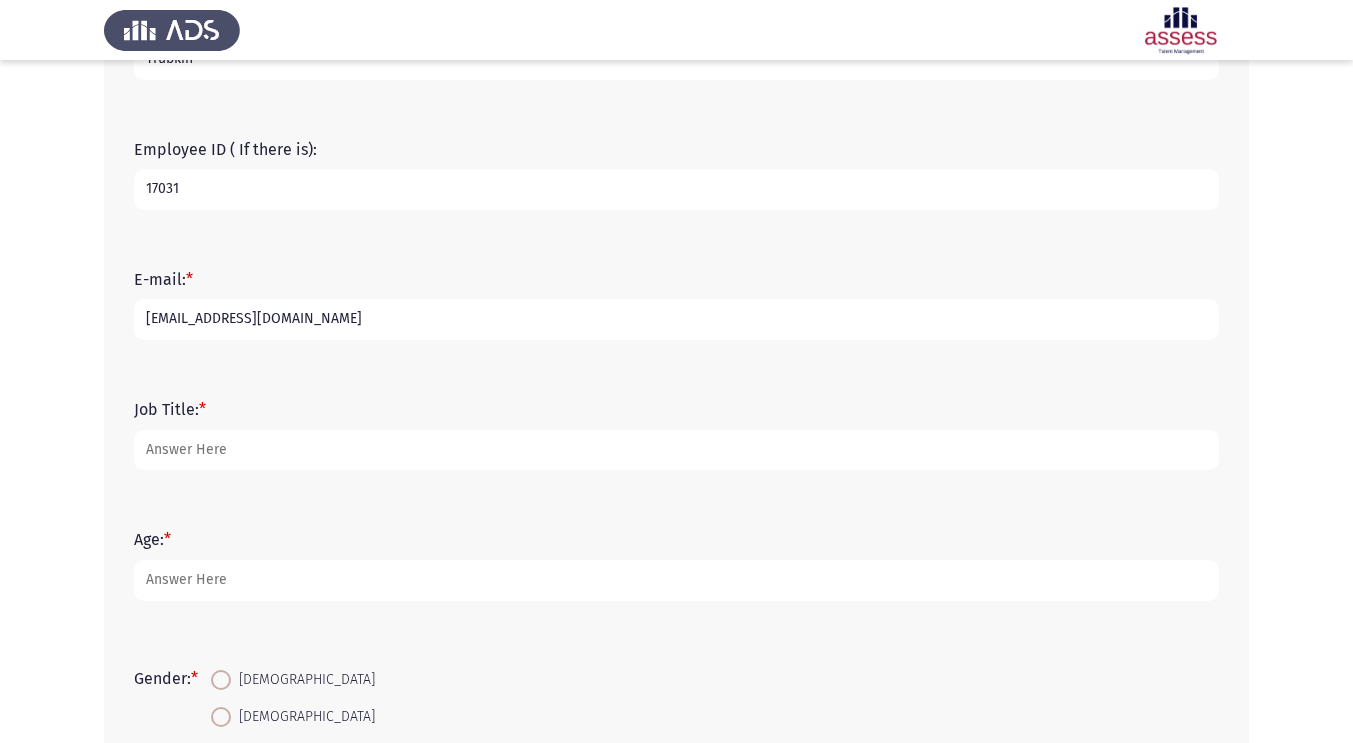 type on "[EMAIL_ADDRESS][DOMAIN_NAME]" 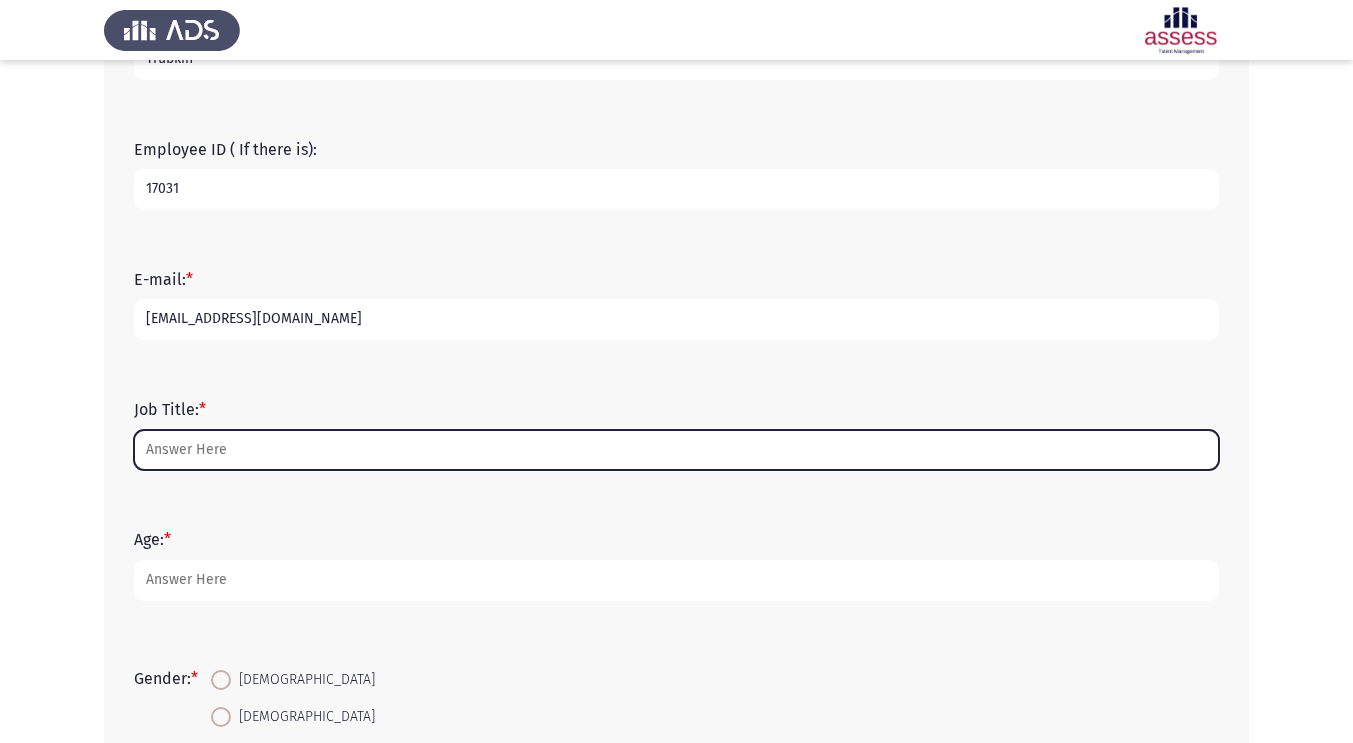 click on "Job Title:   *" at bounding box center (676, 450) 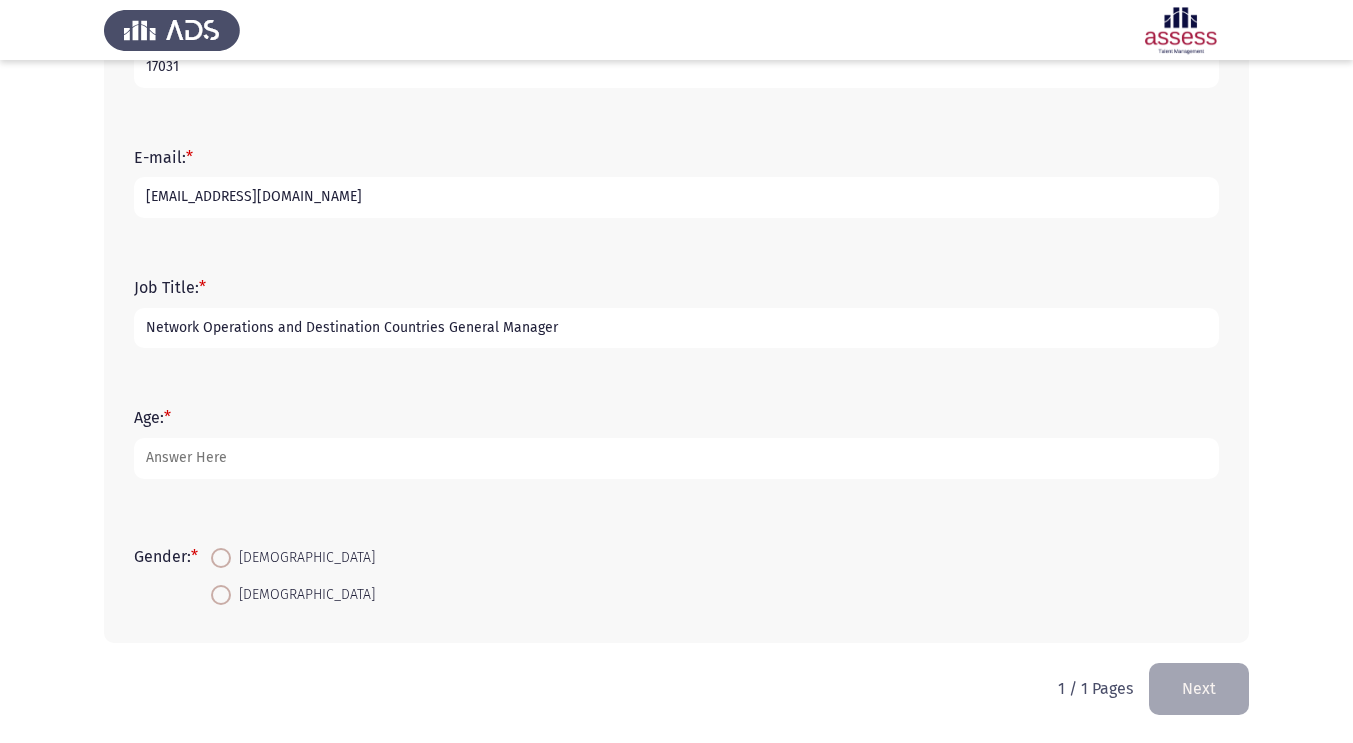 scroll, scrollTop: 441, scrollLeft: 0, axis: vertical 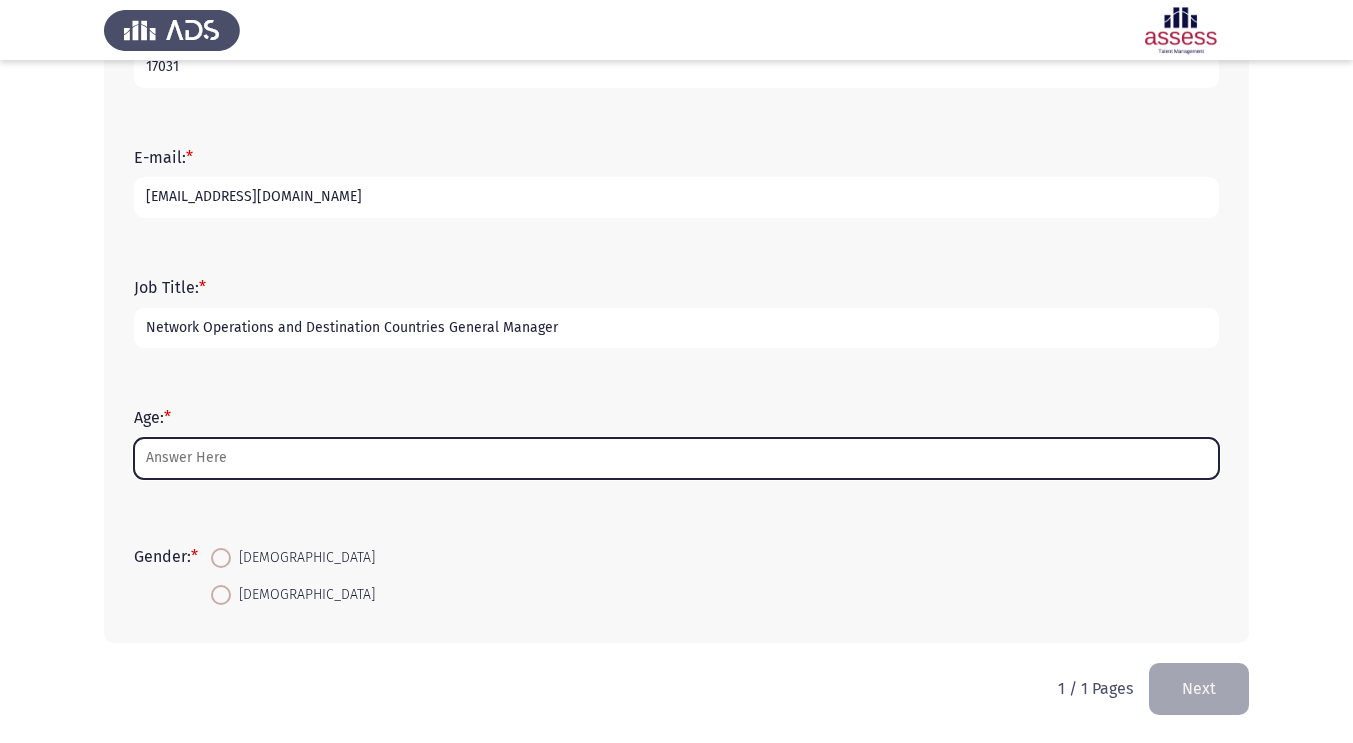 click on "Age:   *" at bounding box center [676, 458] 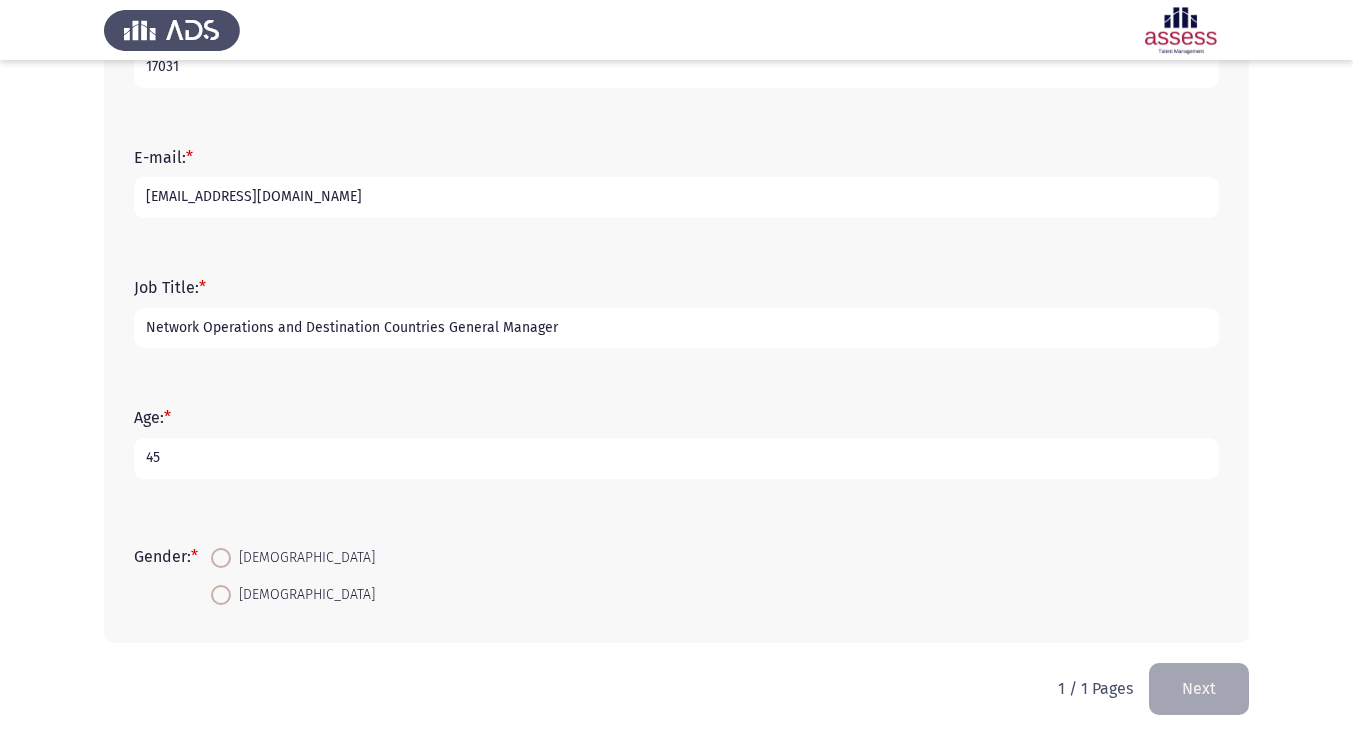 type on "45" 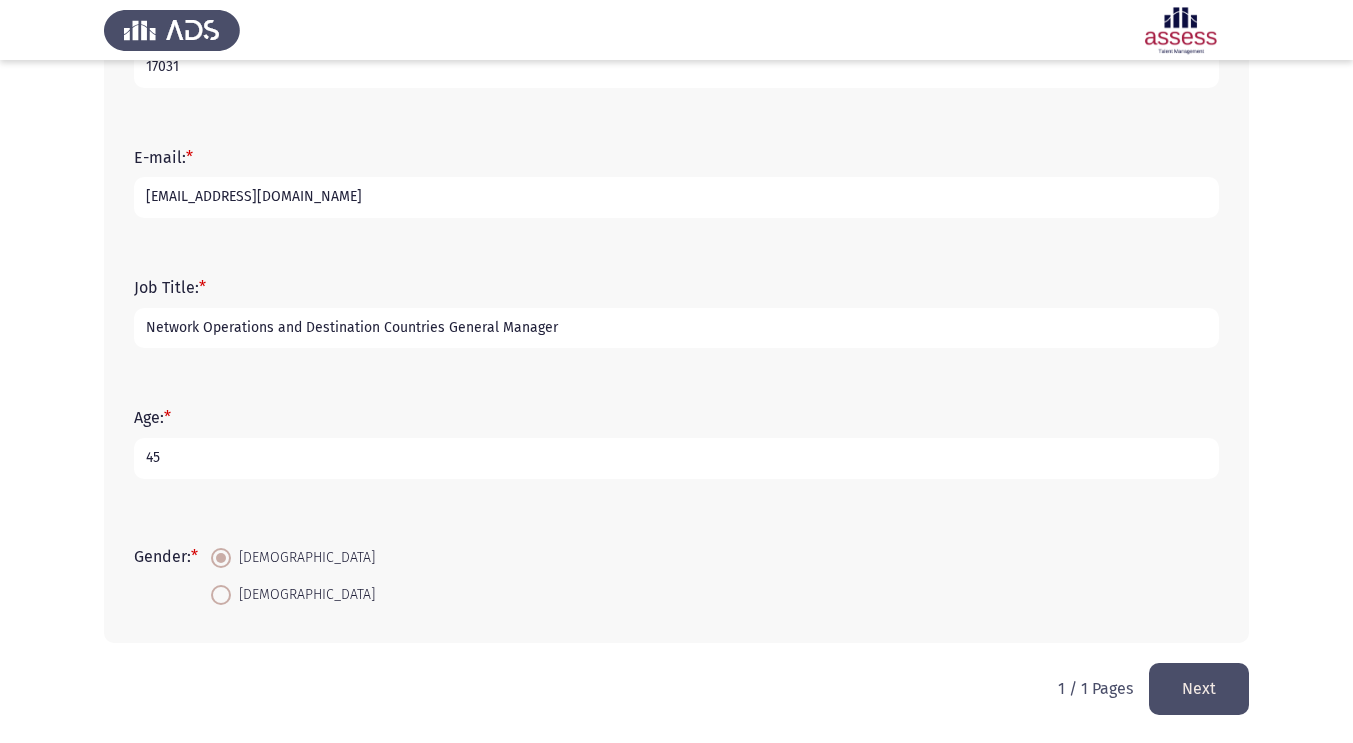 click on "Next" 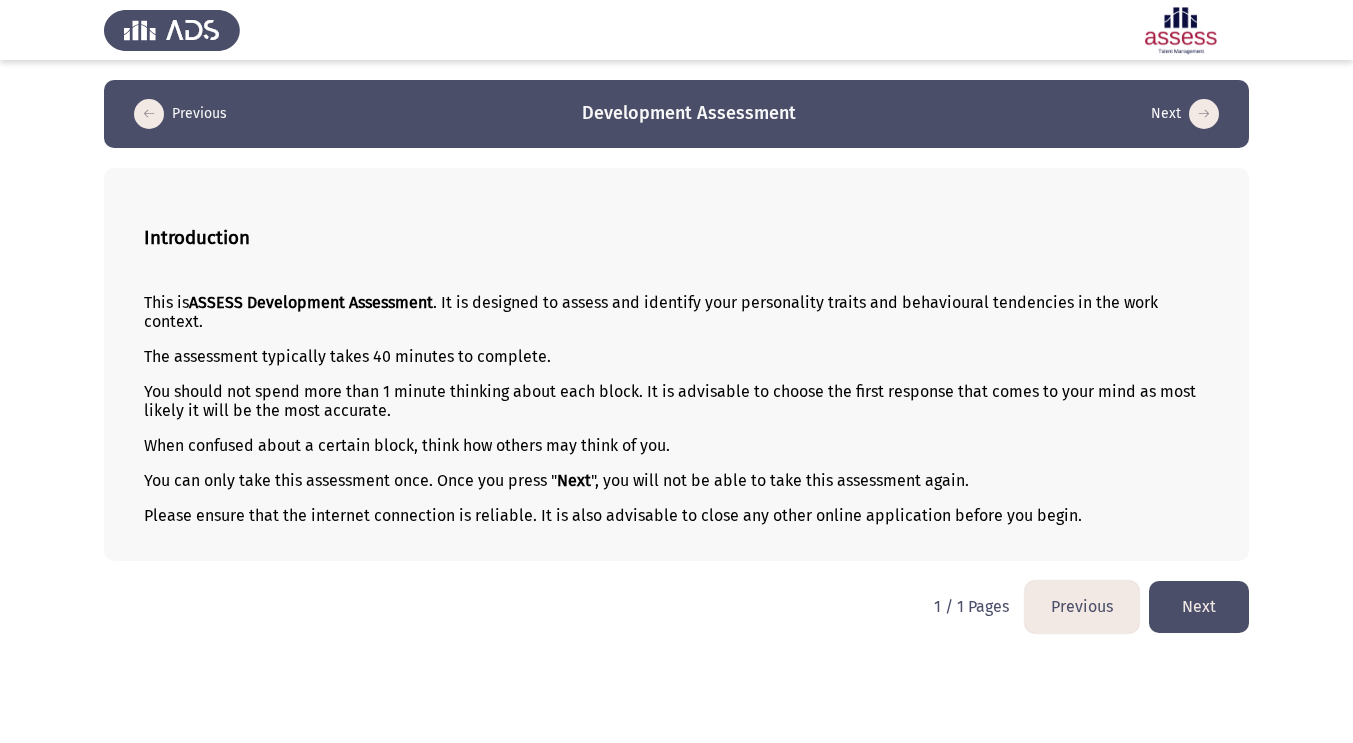 scroll, scrollTop: 0, scrollLeft: 0, axis: both 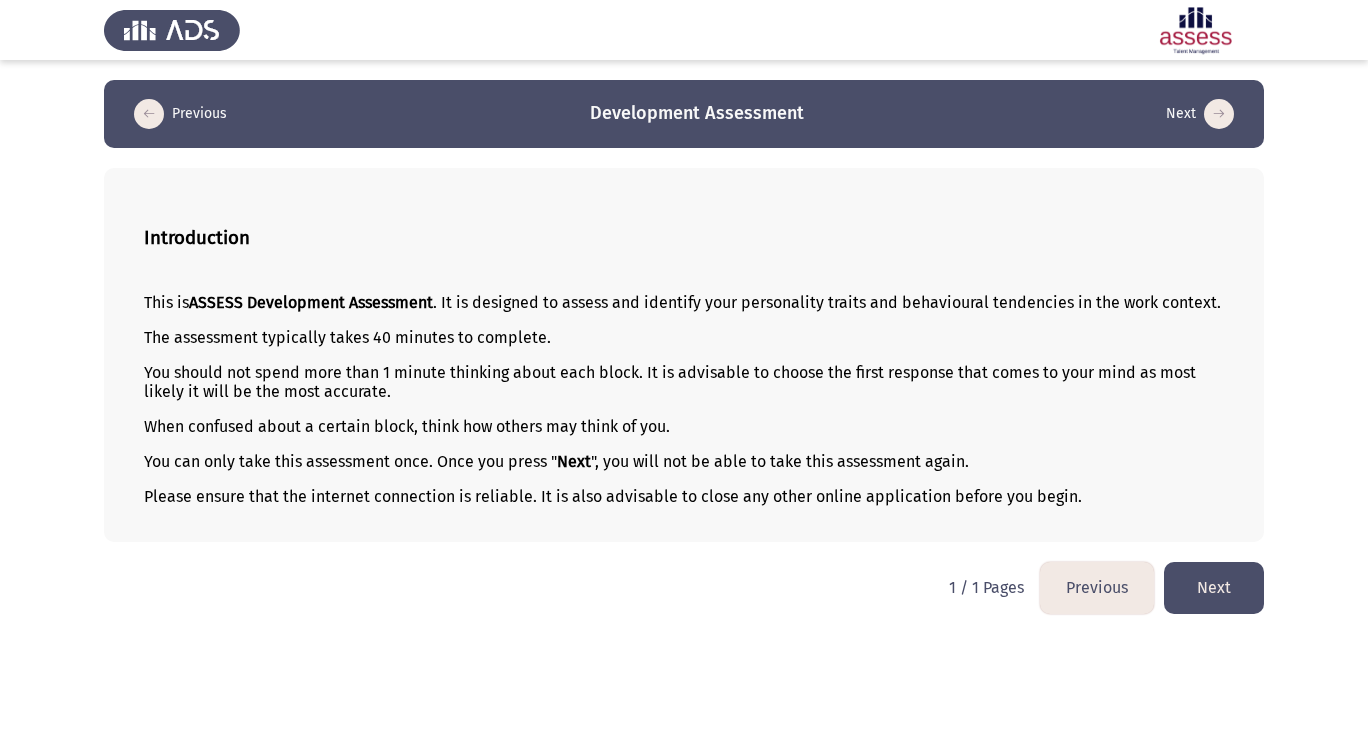 click on "Next" 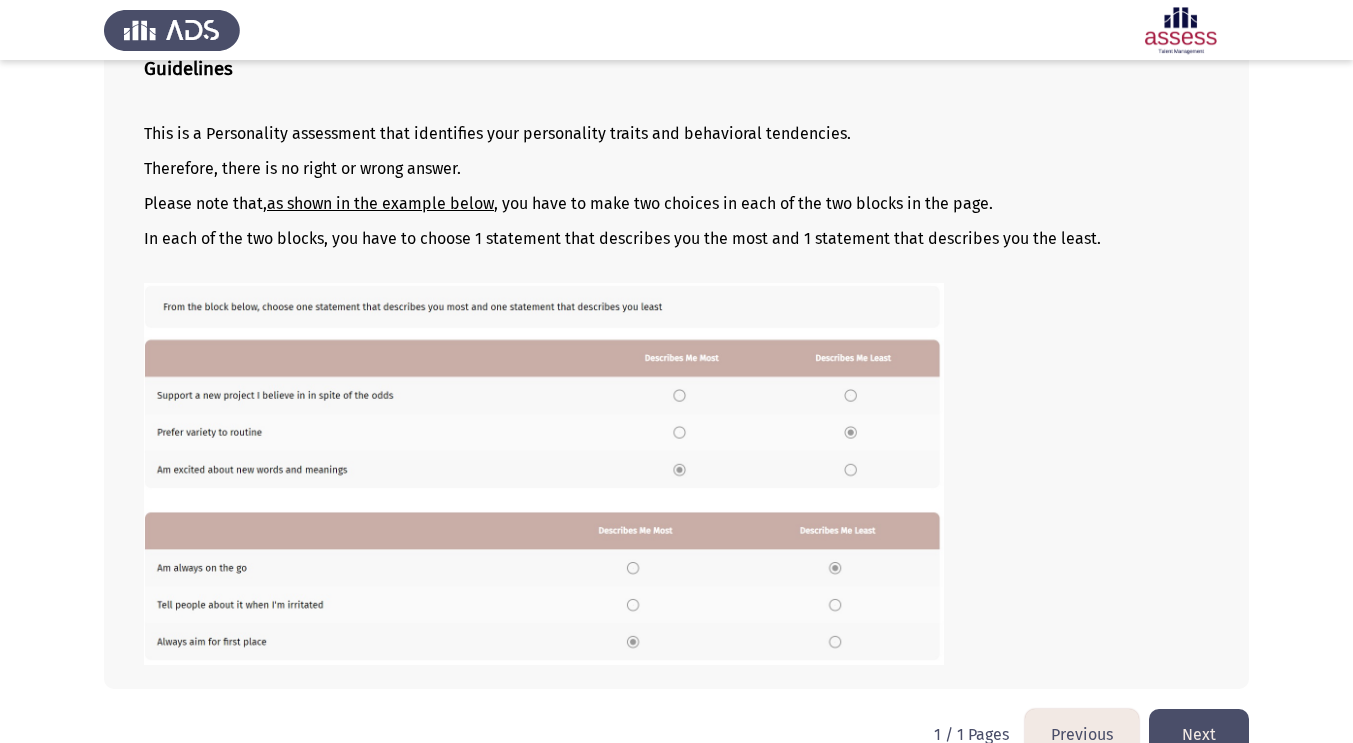 scroll, scrollTop: 206, scrollLeft: 0, axis: vertical 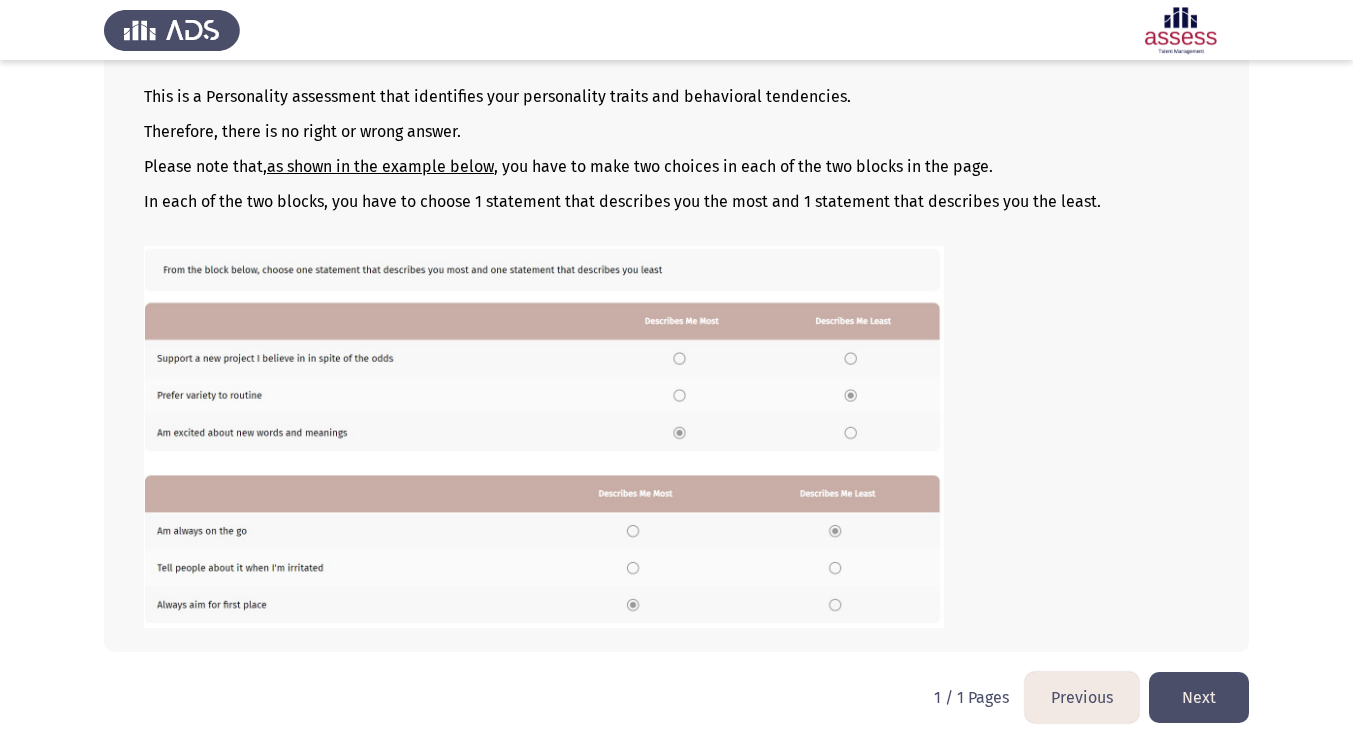 click on "Next" 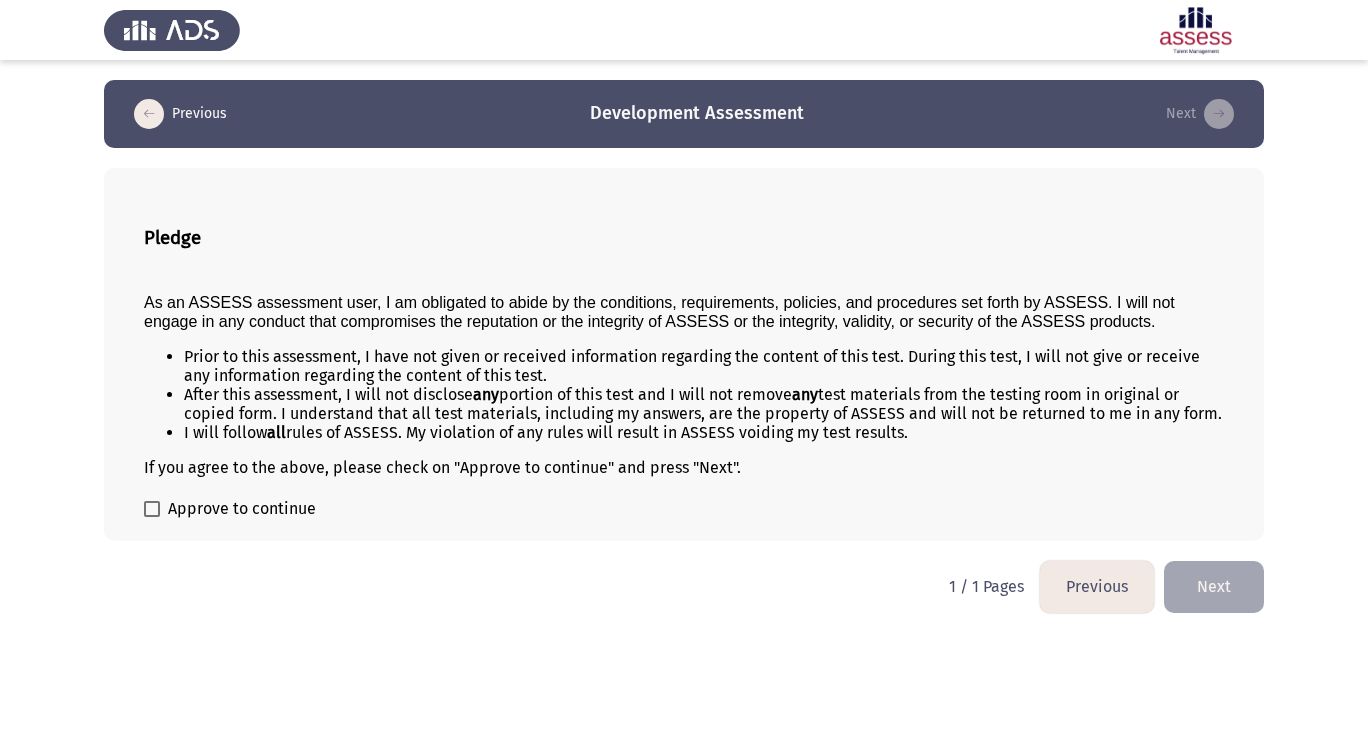 click on "Approve to continue" at bounding box center [242, 509] 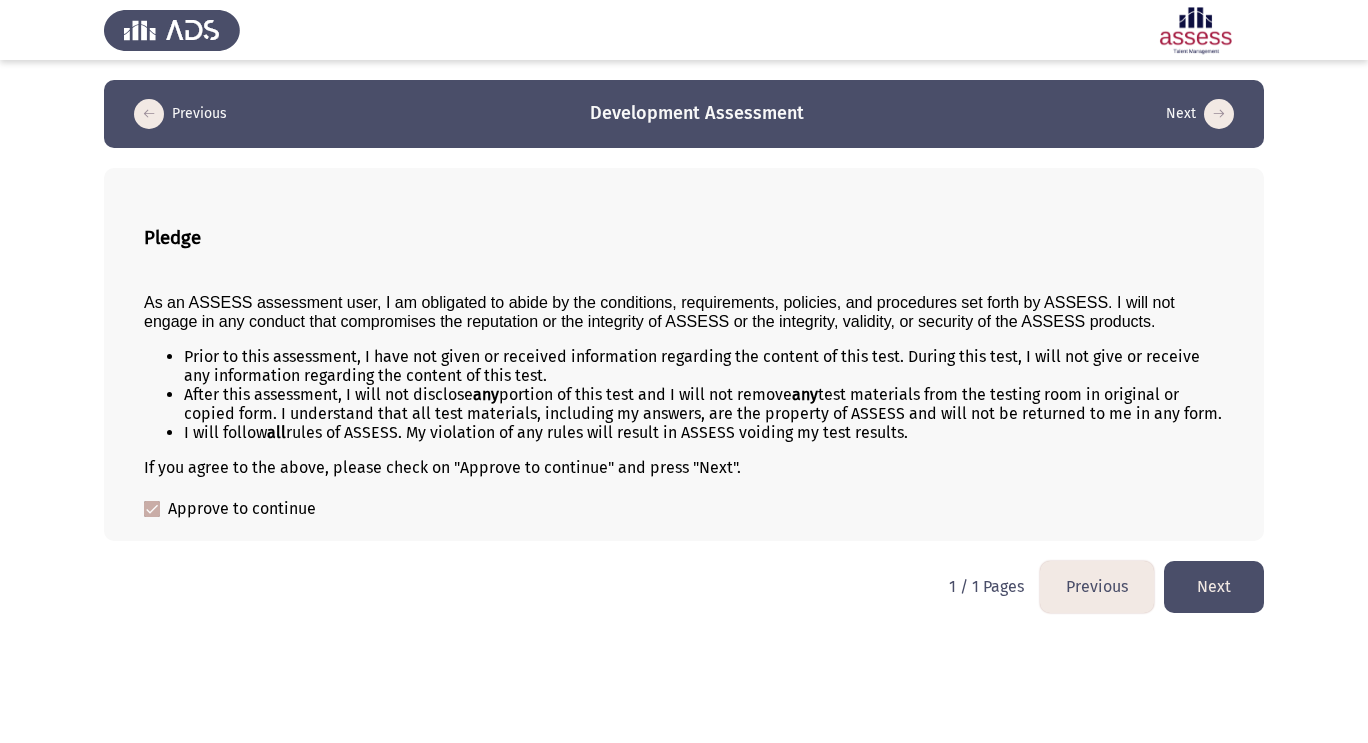 click on "Next" 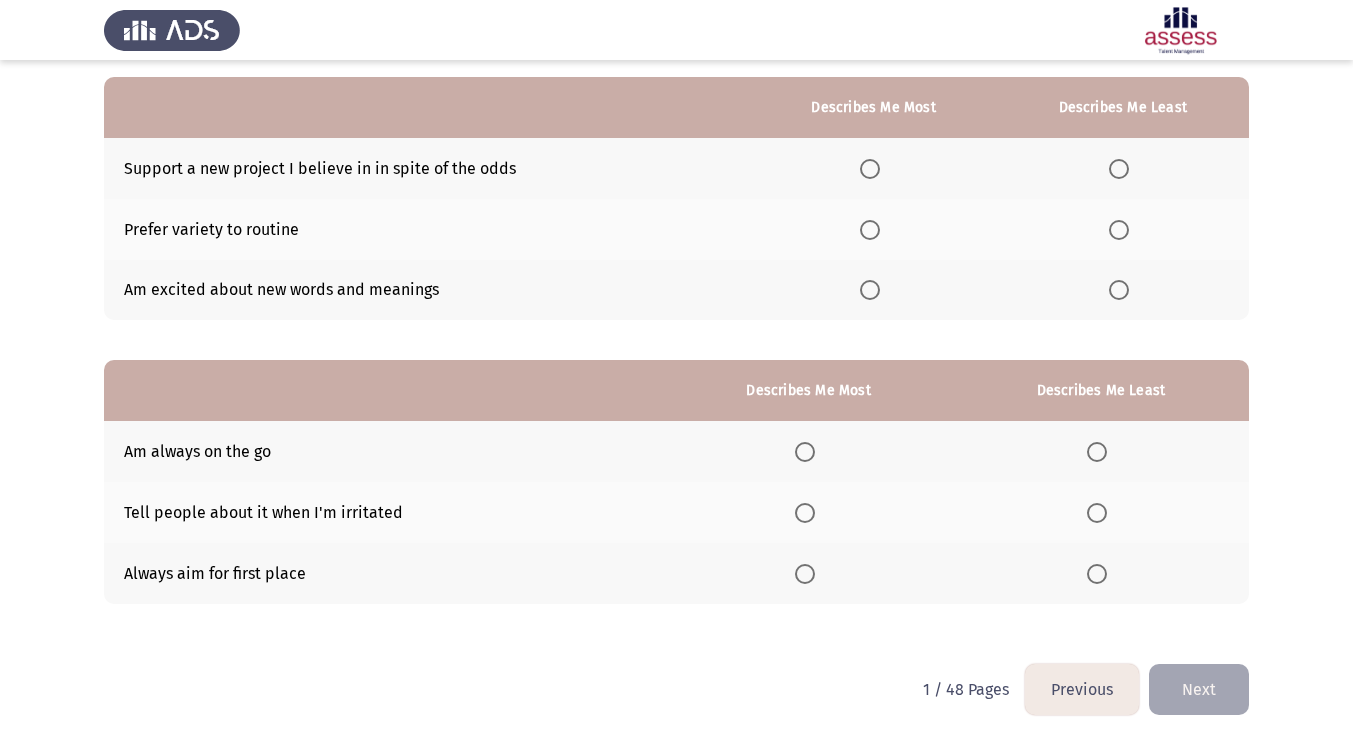 scroll, scrollTop: 0, scrollLeft: 0, axis: both 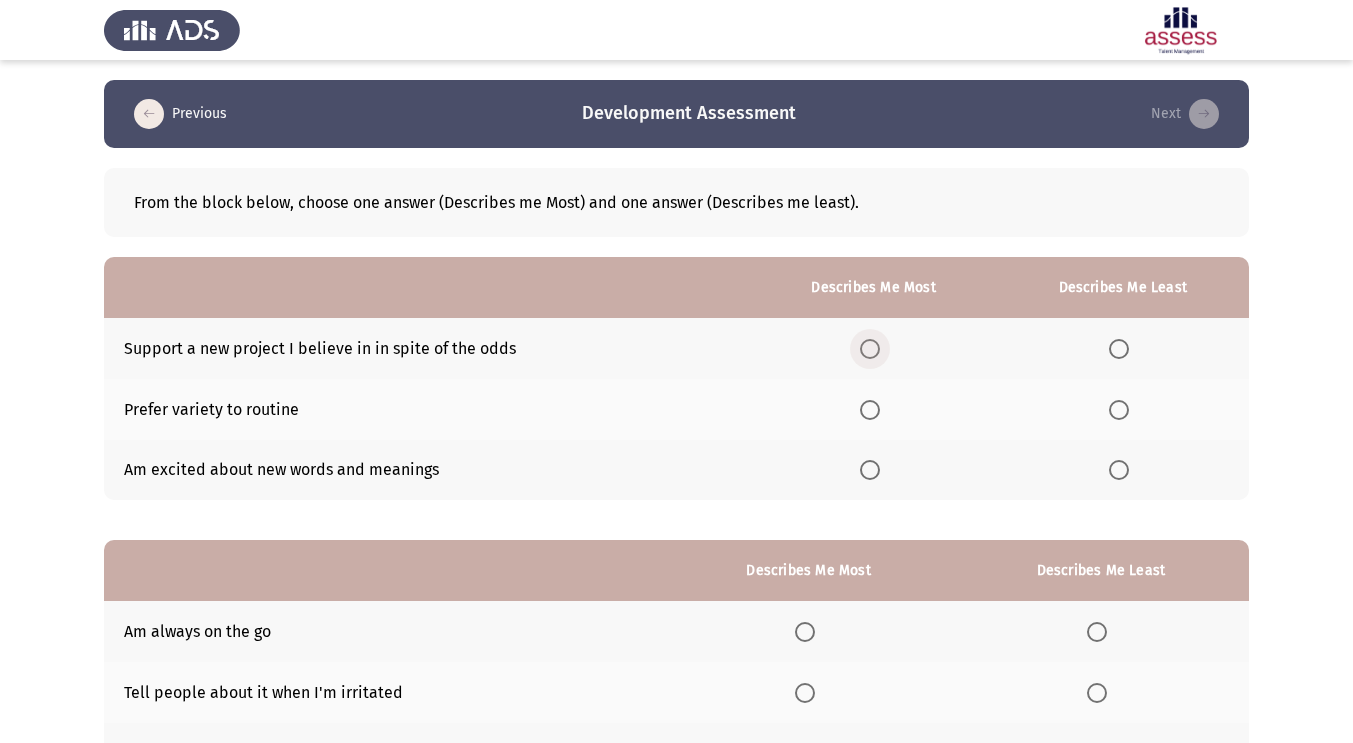 click at bounding box center (870, 349) 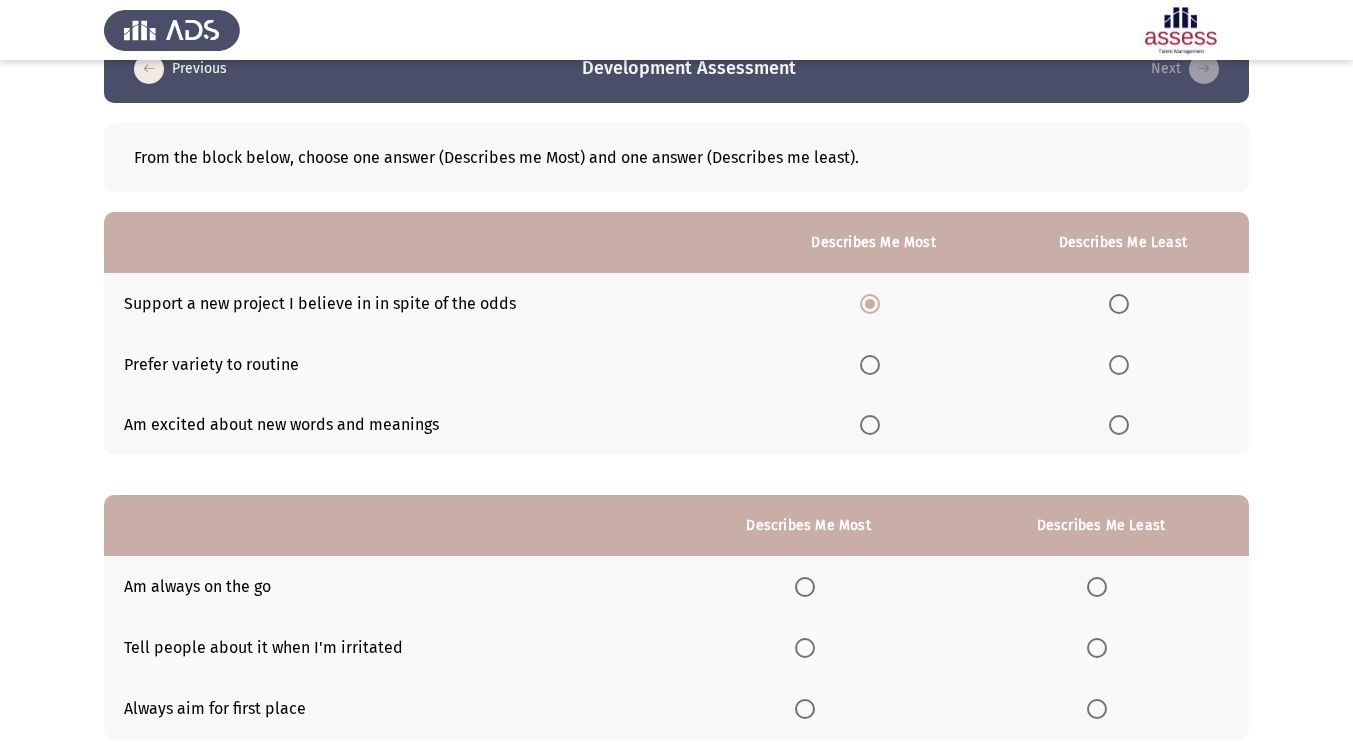 scroll, scrollTop: 56, scrollLeft: 0, axis: vertical 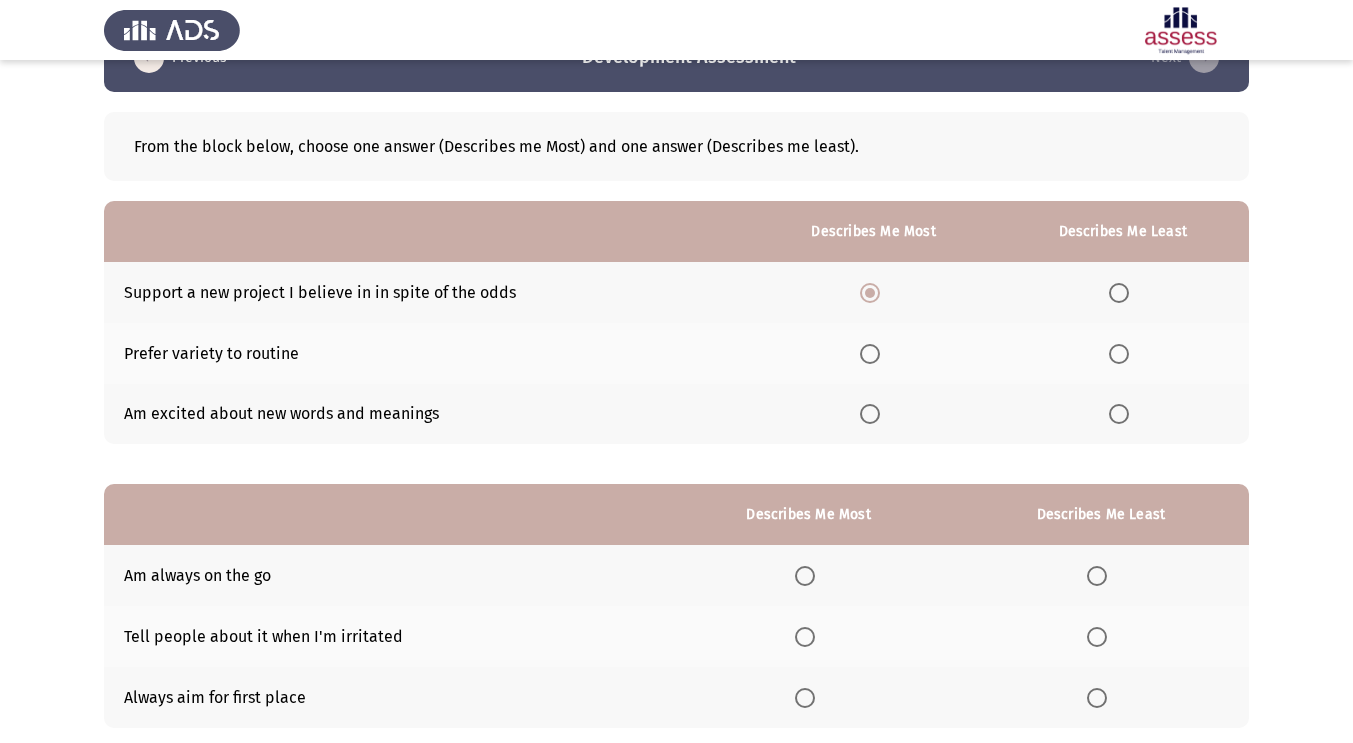click at bounding box center (1119, 414) 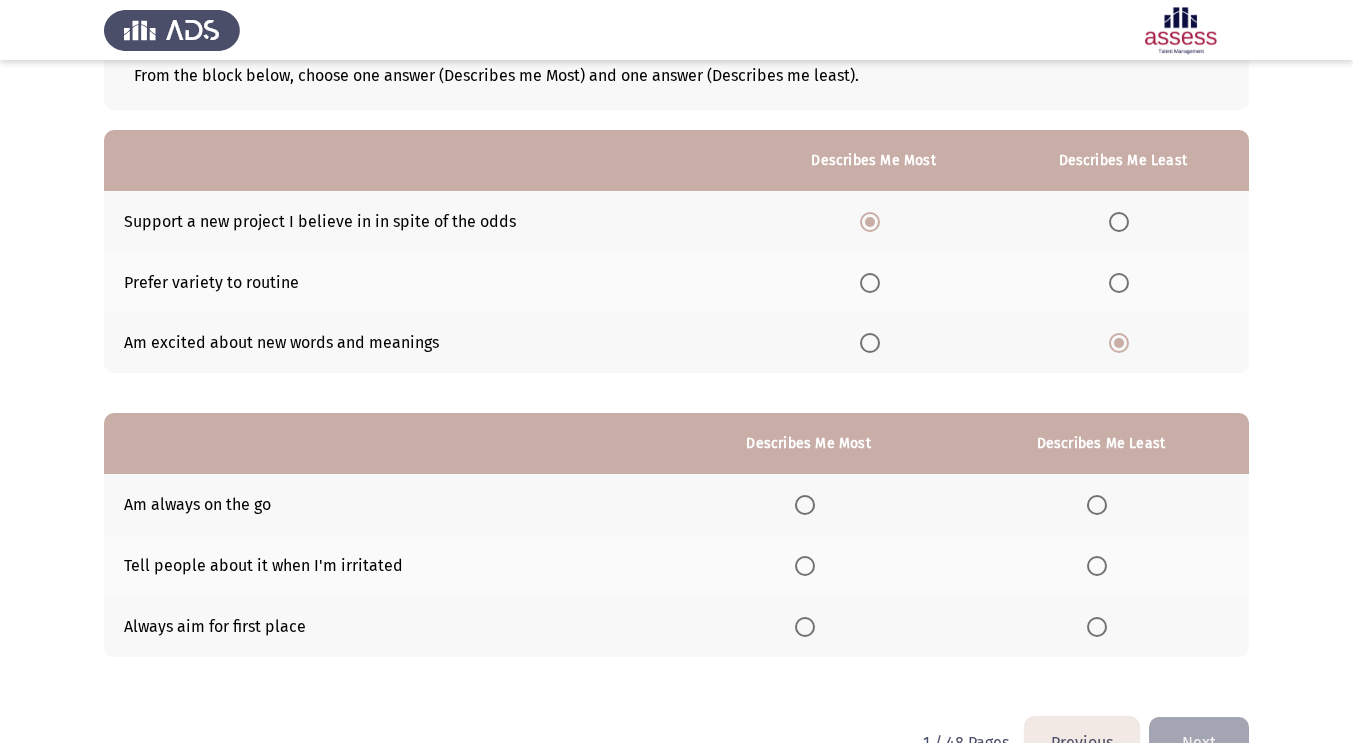 scroll, scrollTop: 180, scrollLeft: 0, axis: vertical 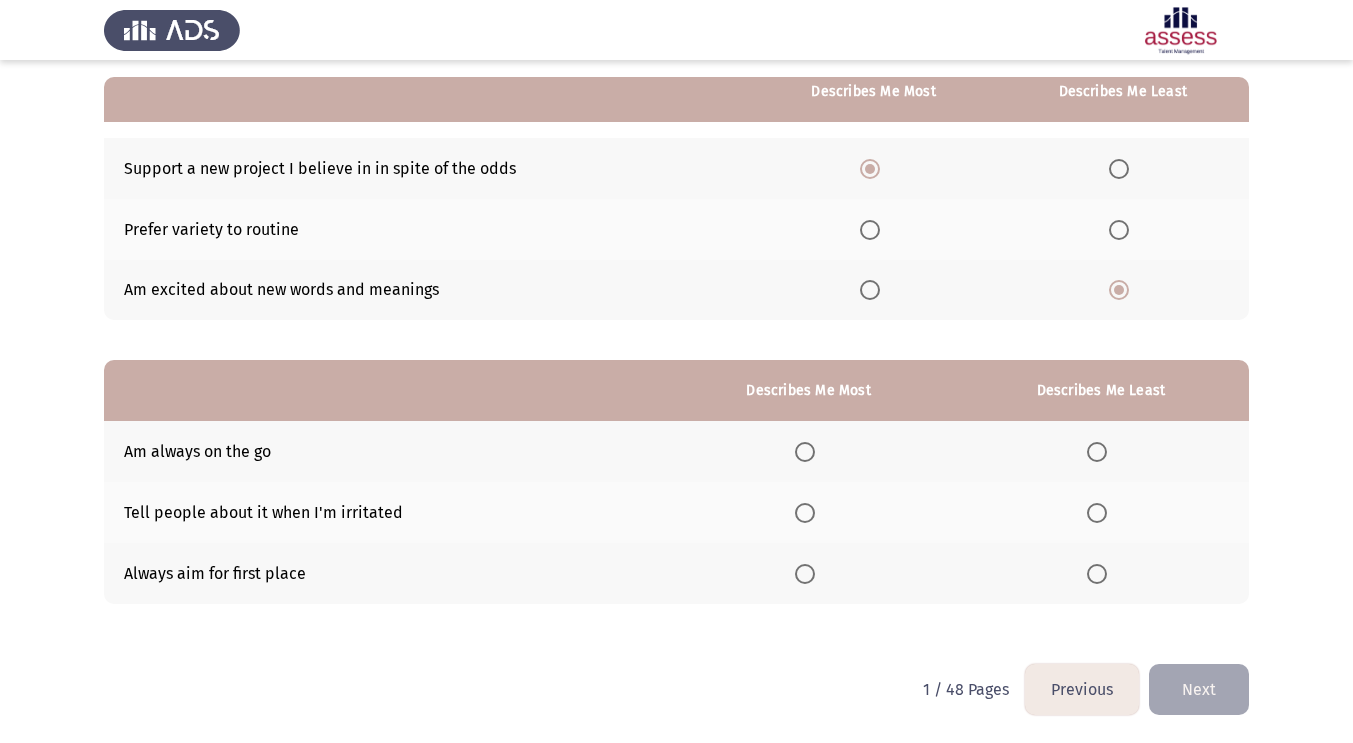 click at bounding box center (805, 452) 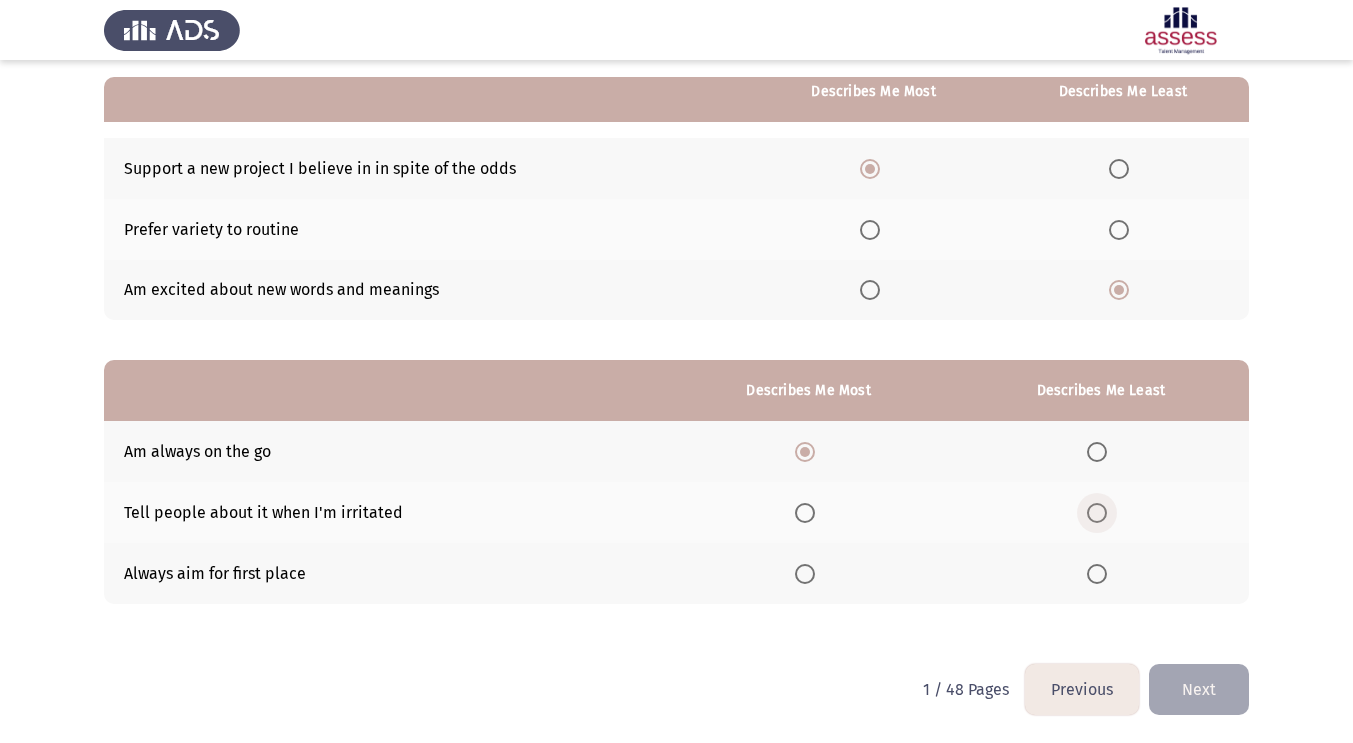 click at bounding box center (1097, 513) 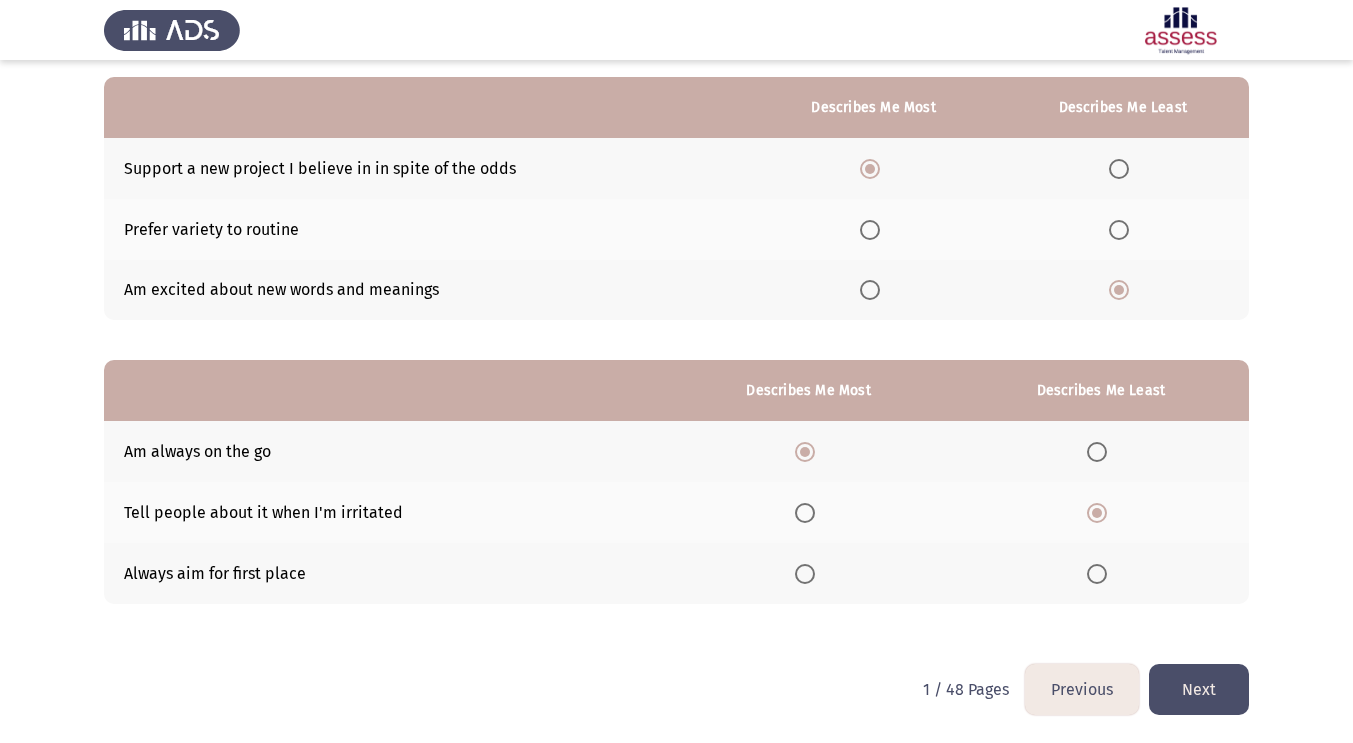 scroll, scrollTop: 180, scrollLeft: 0, axis: vertical 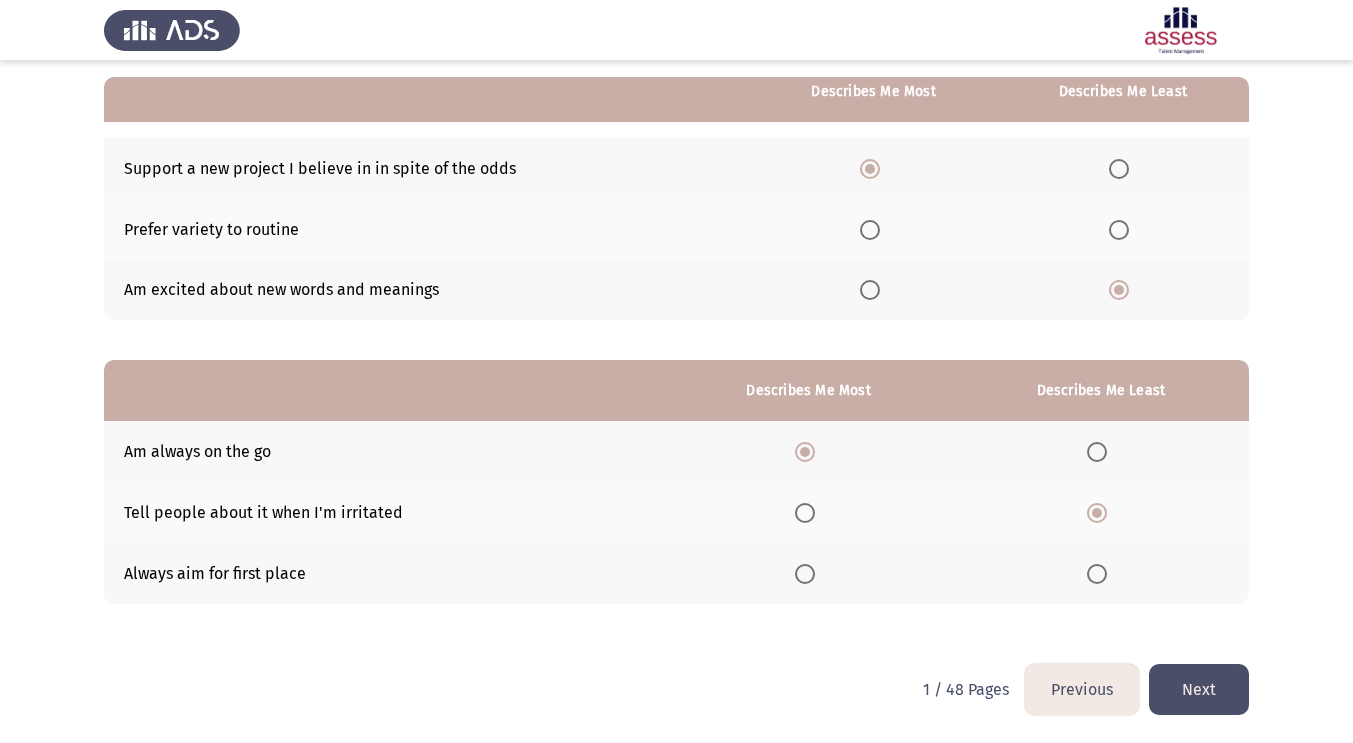 click on "Next" 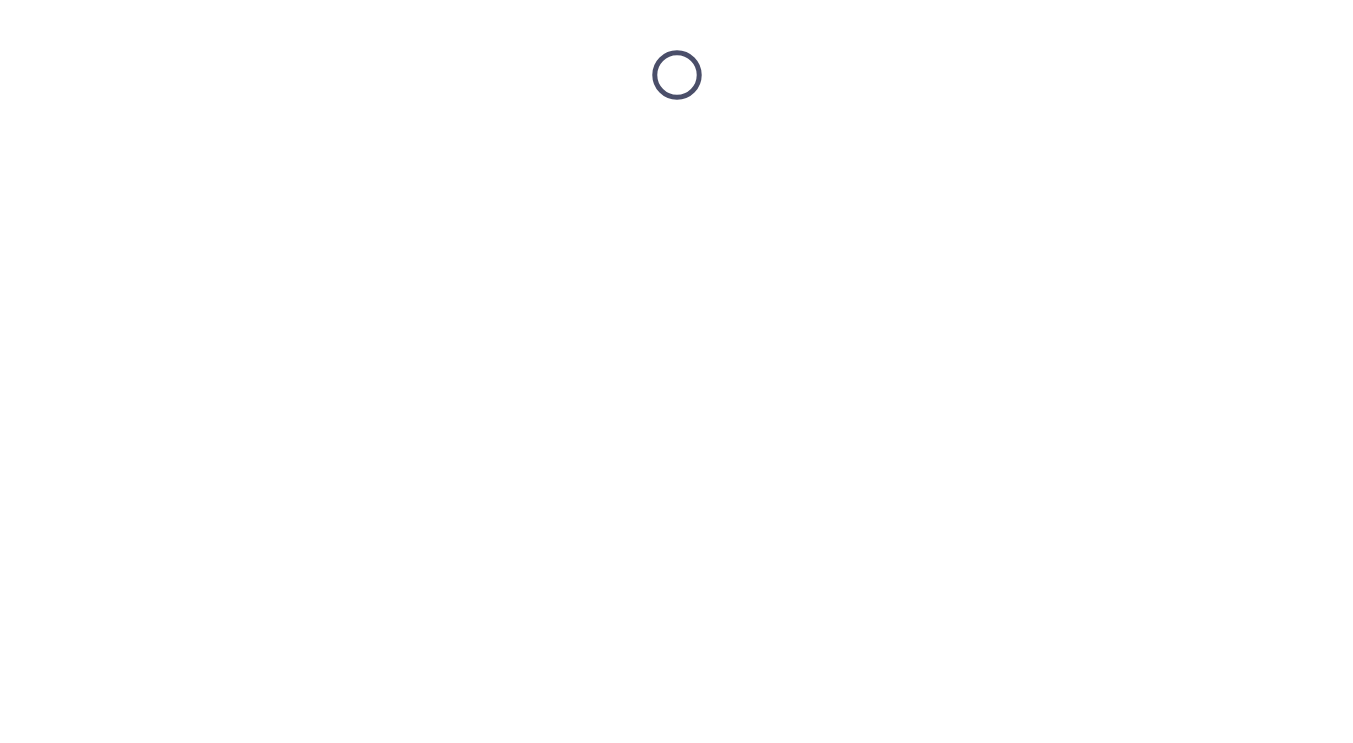scroll, scrollTop: 0, scrollLeft: 0, axis: both 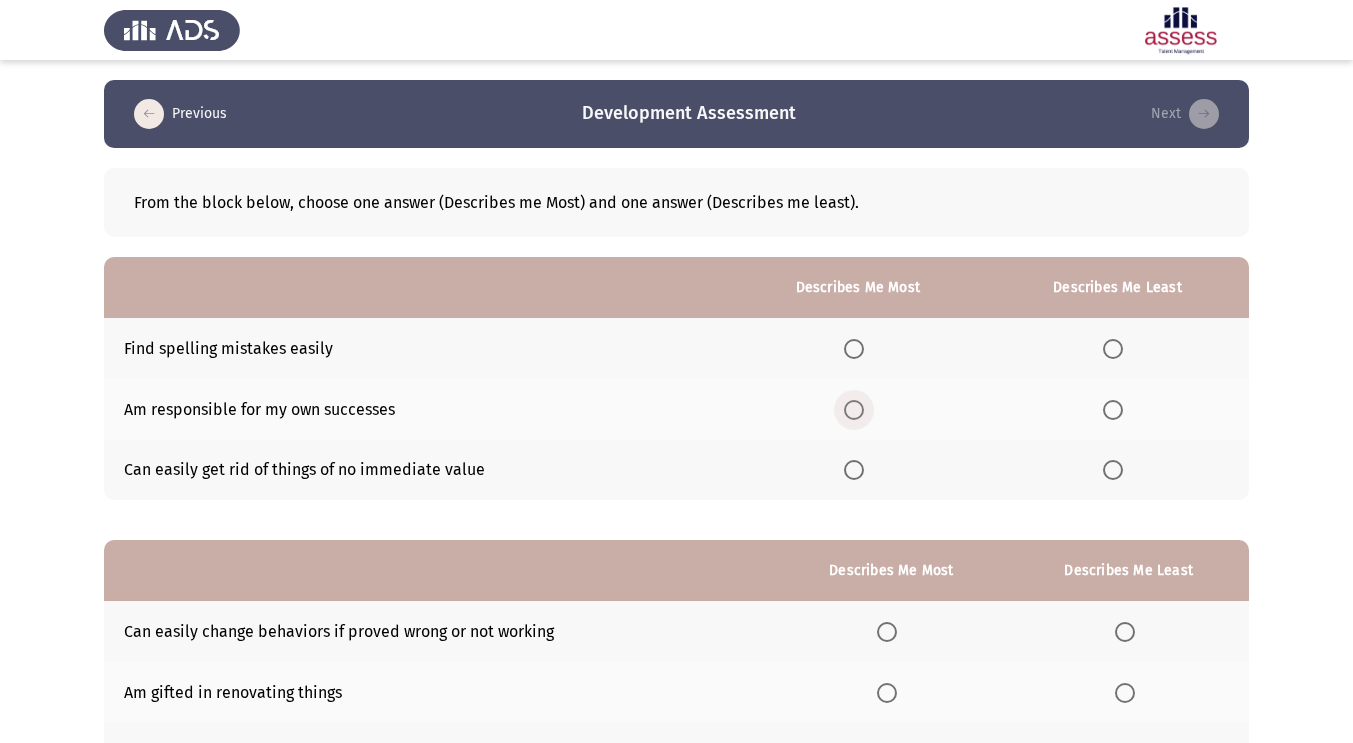 click at bounding box center [854, 410] 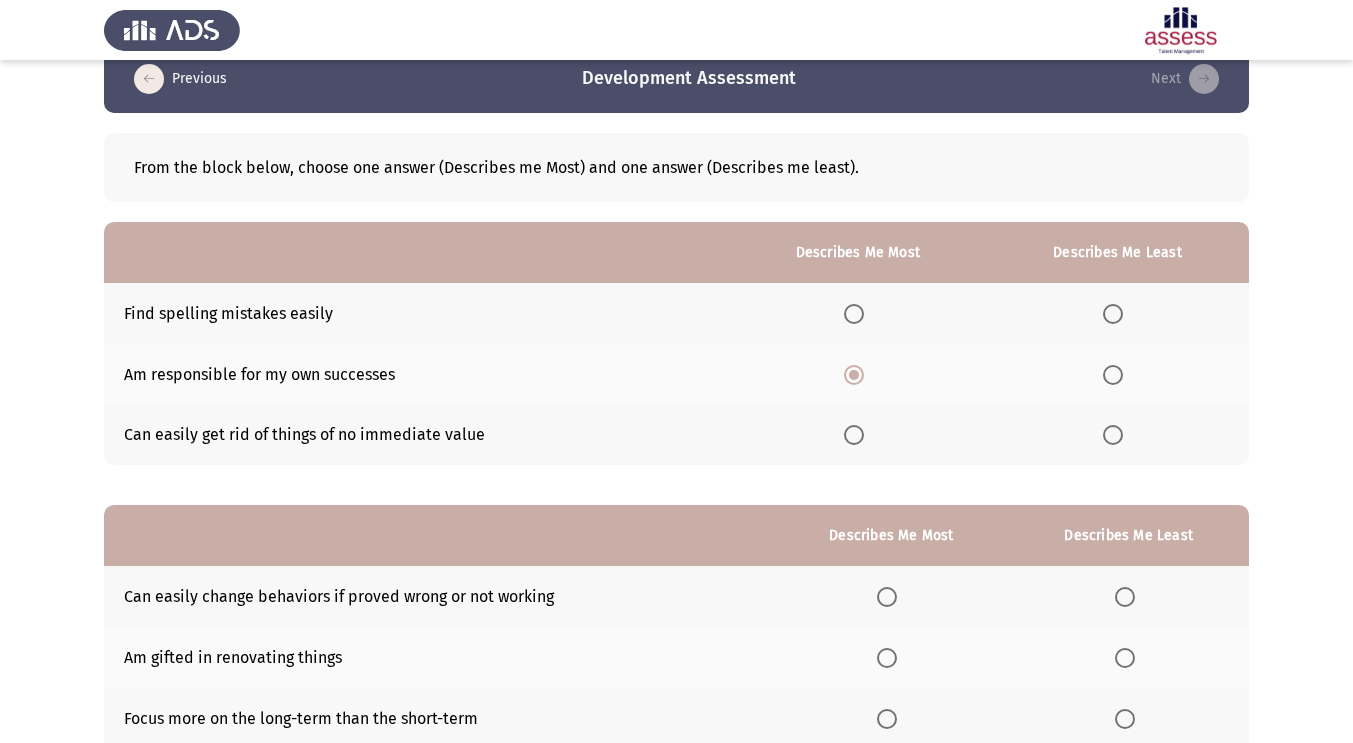 scroll, scrollTop: 36, scrollLeft: 0, axis: vertical 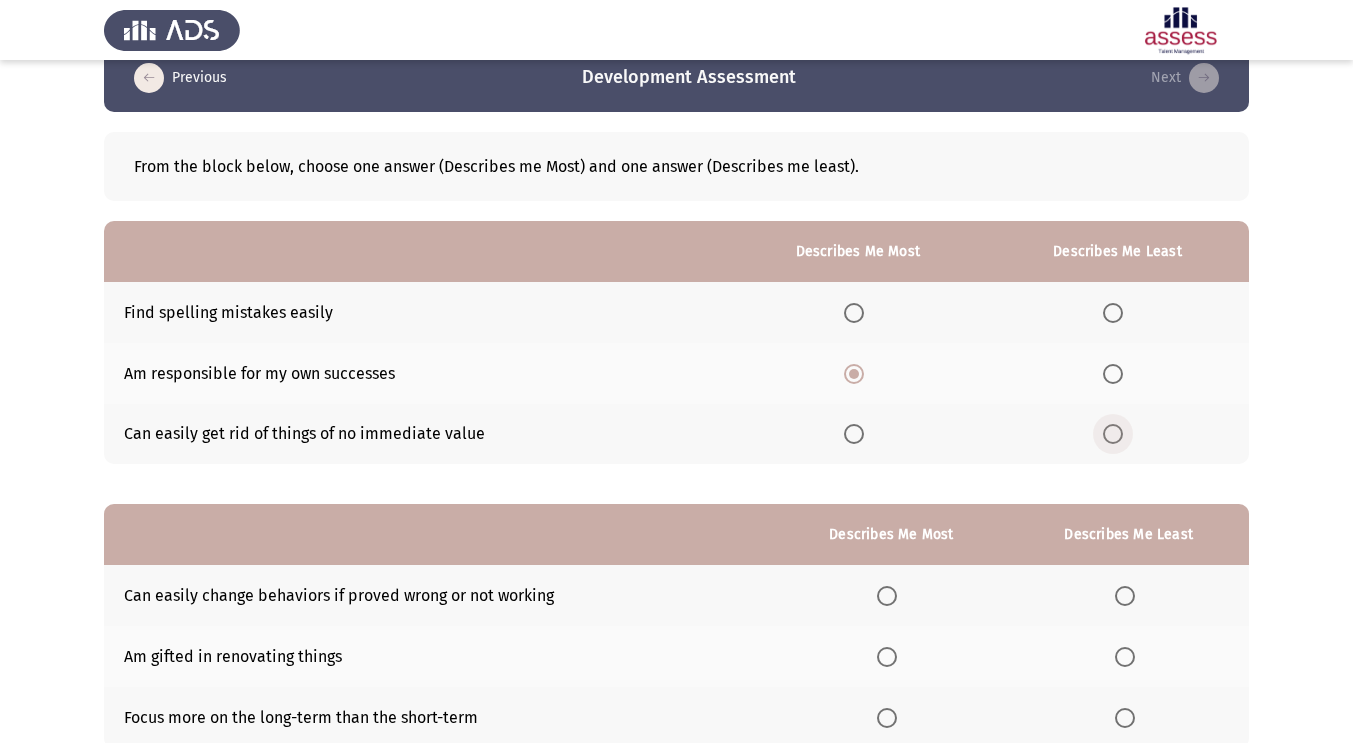 click at bounding box center (1113, 434) 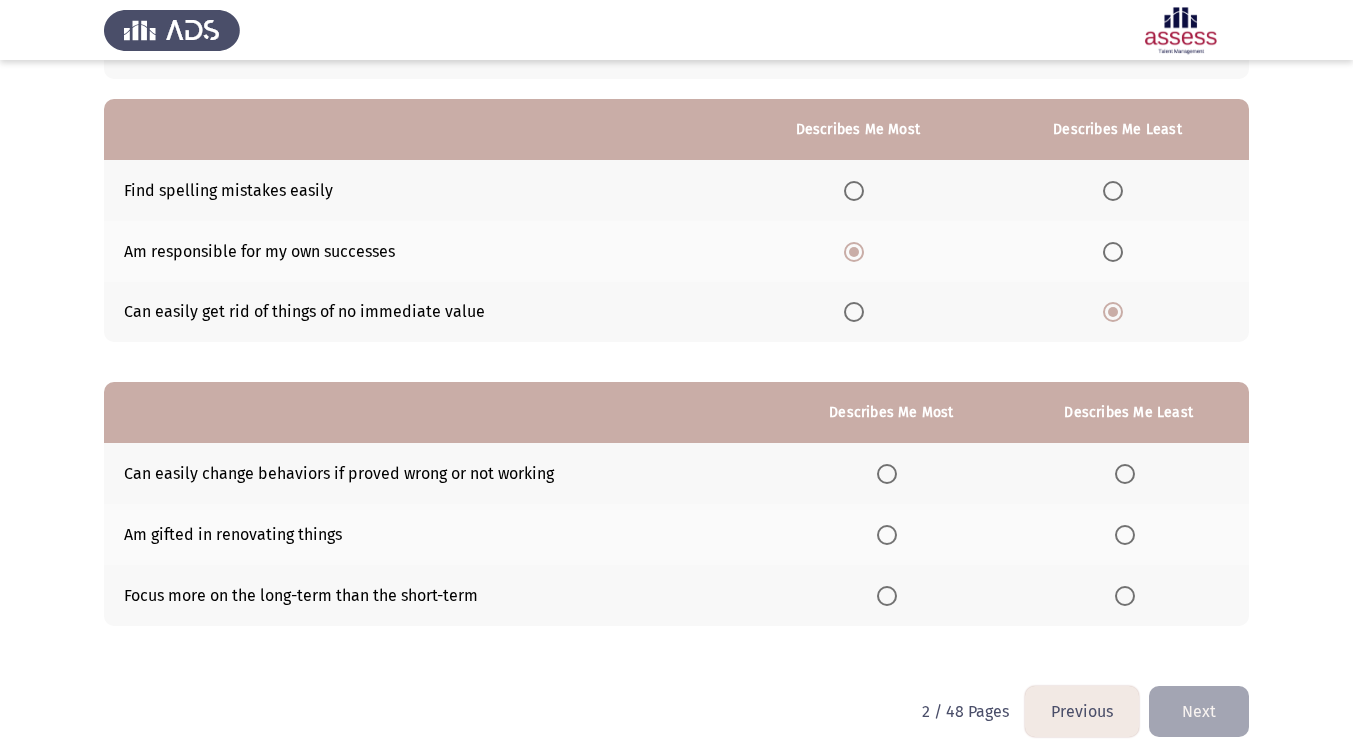scroll, scrollTop: 180, scrollLeft: 0, axis: vertical 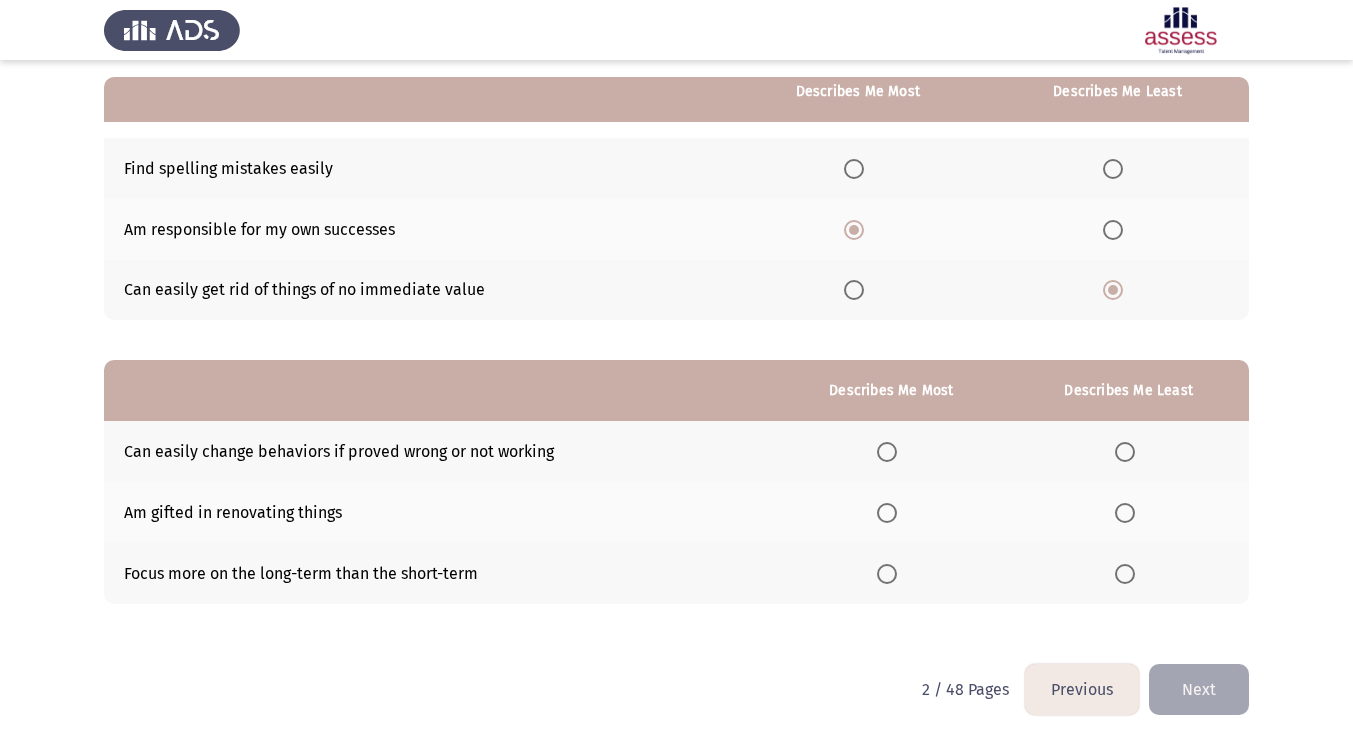 click at bounding box center [887, 574] 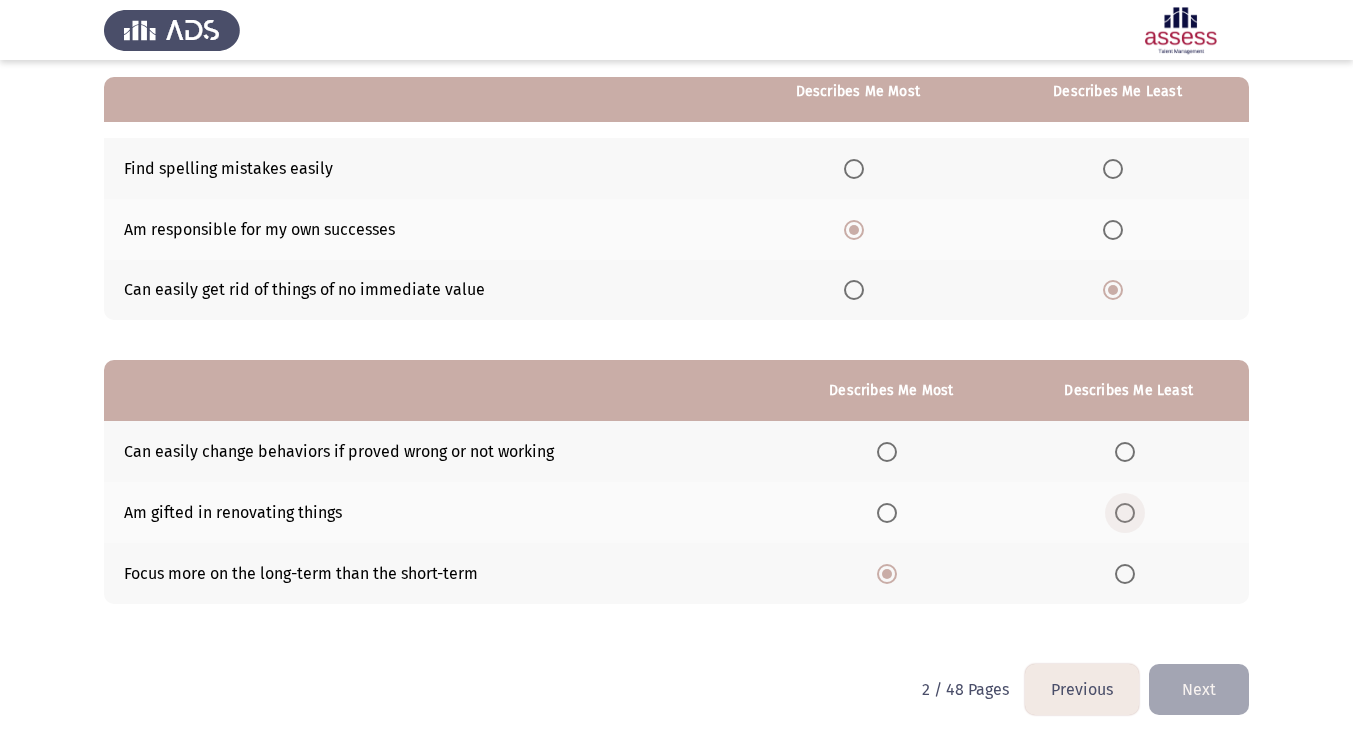 click at bounding box center [1125, 513] 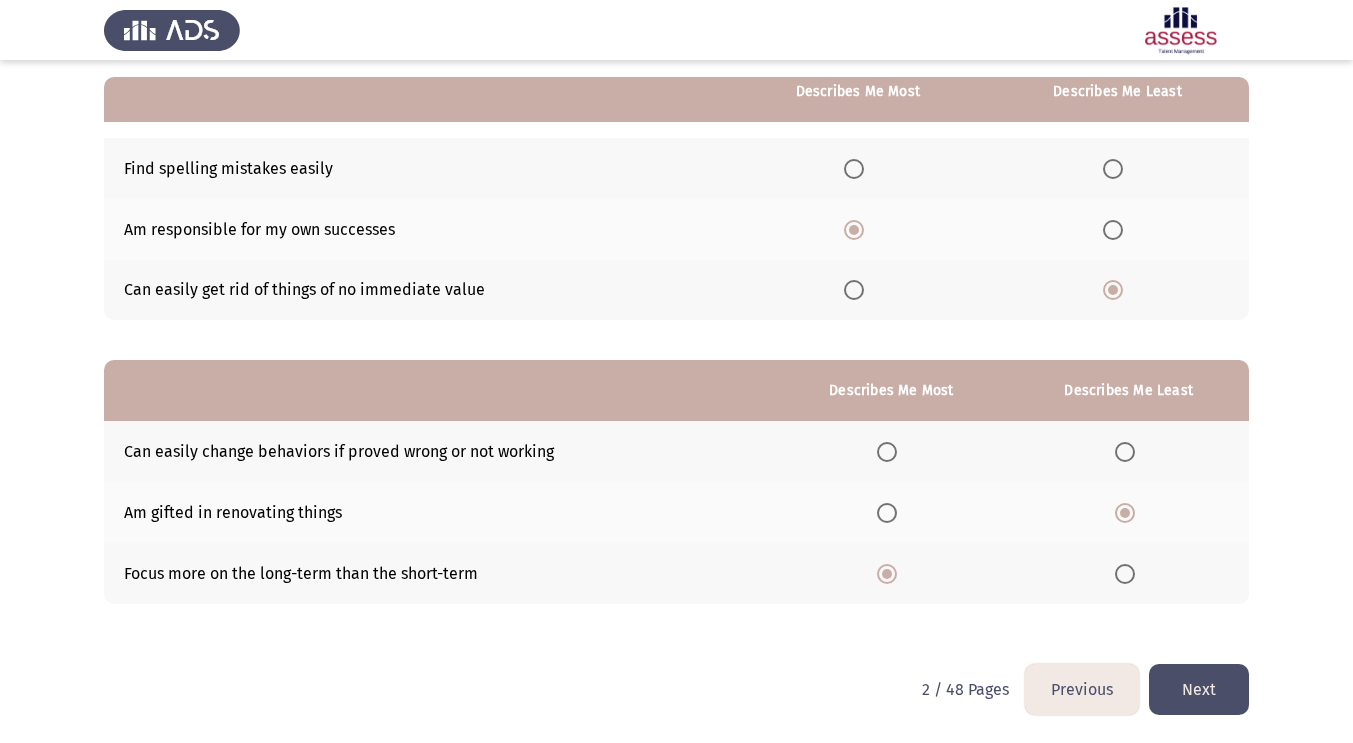 click on "Next" 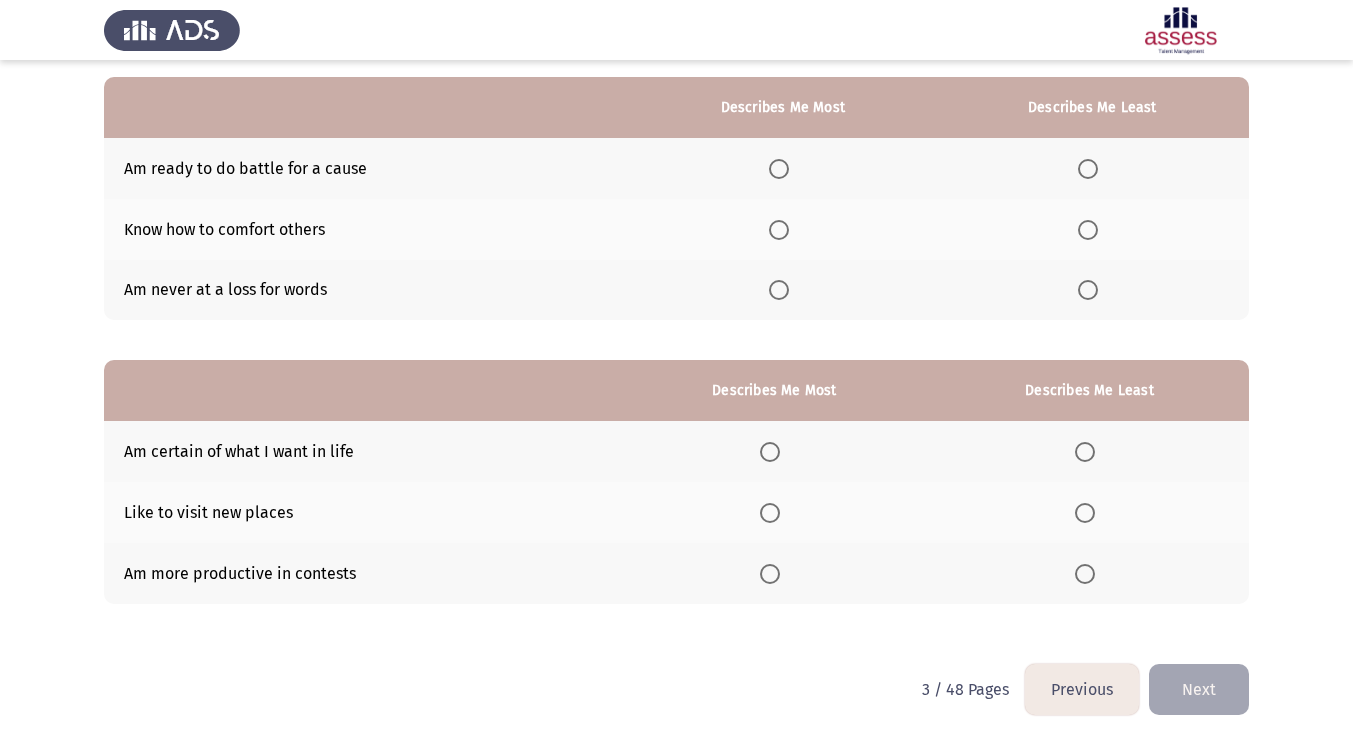 scroll, scrollTop: 0, scrollLeft: 0, axis: both 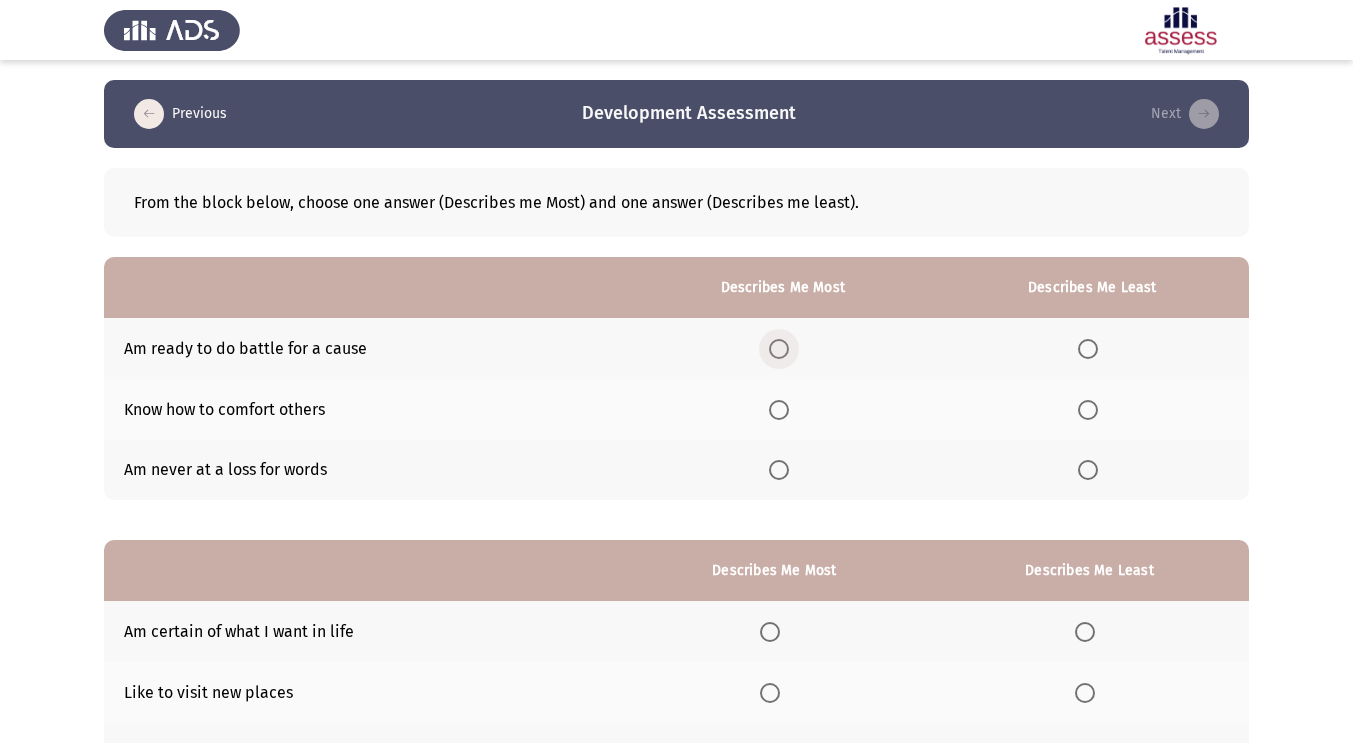 click at bounding box center (779, 349) 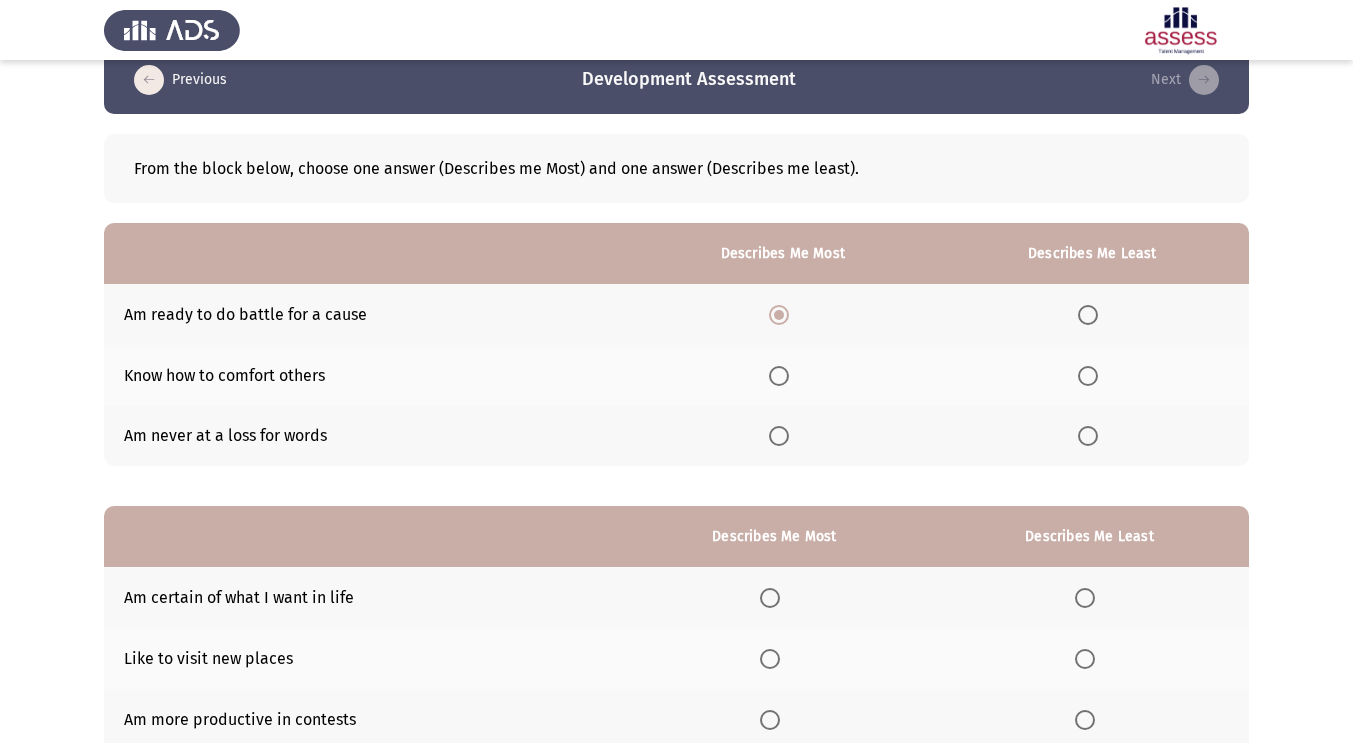 scroll, scrollTop: 0, scrollLeft: 0, axis: both 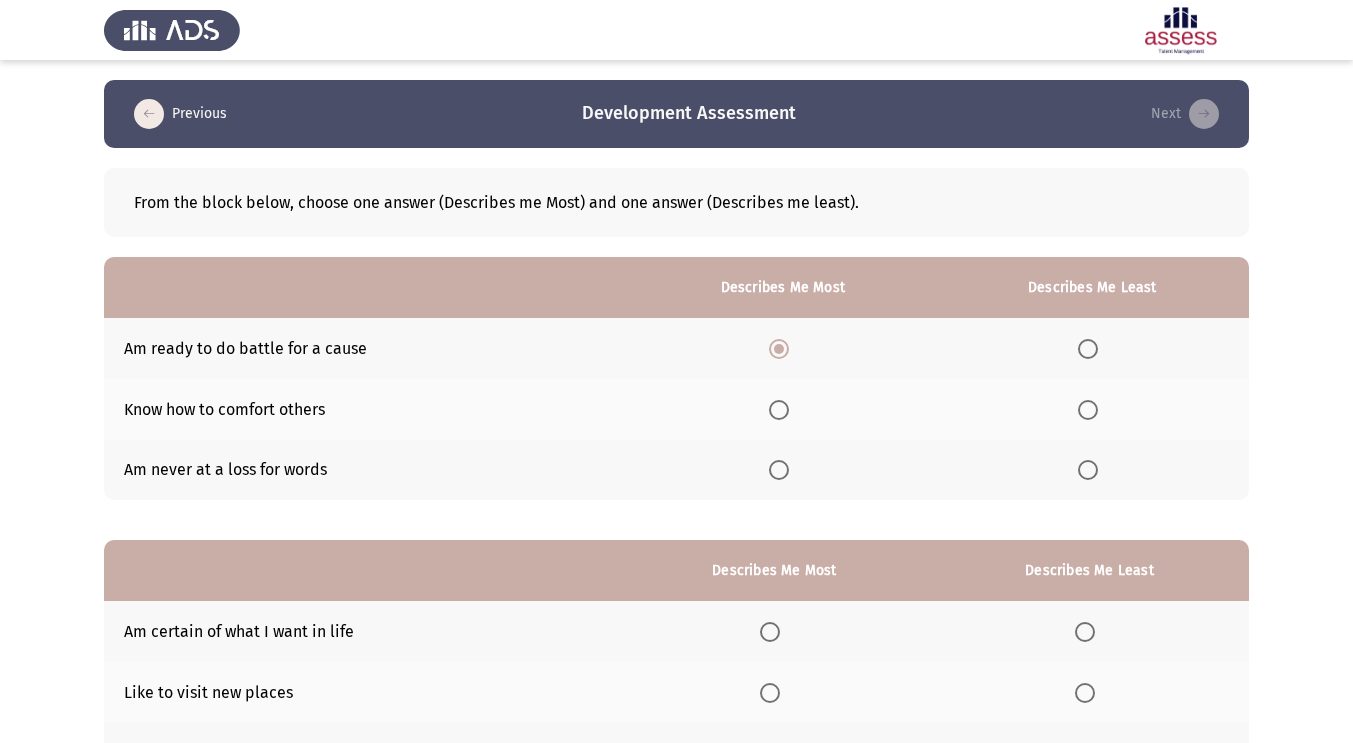 click at bounding box center (1088, 470) 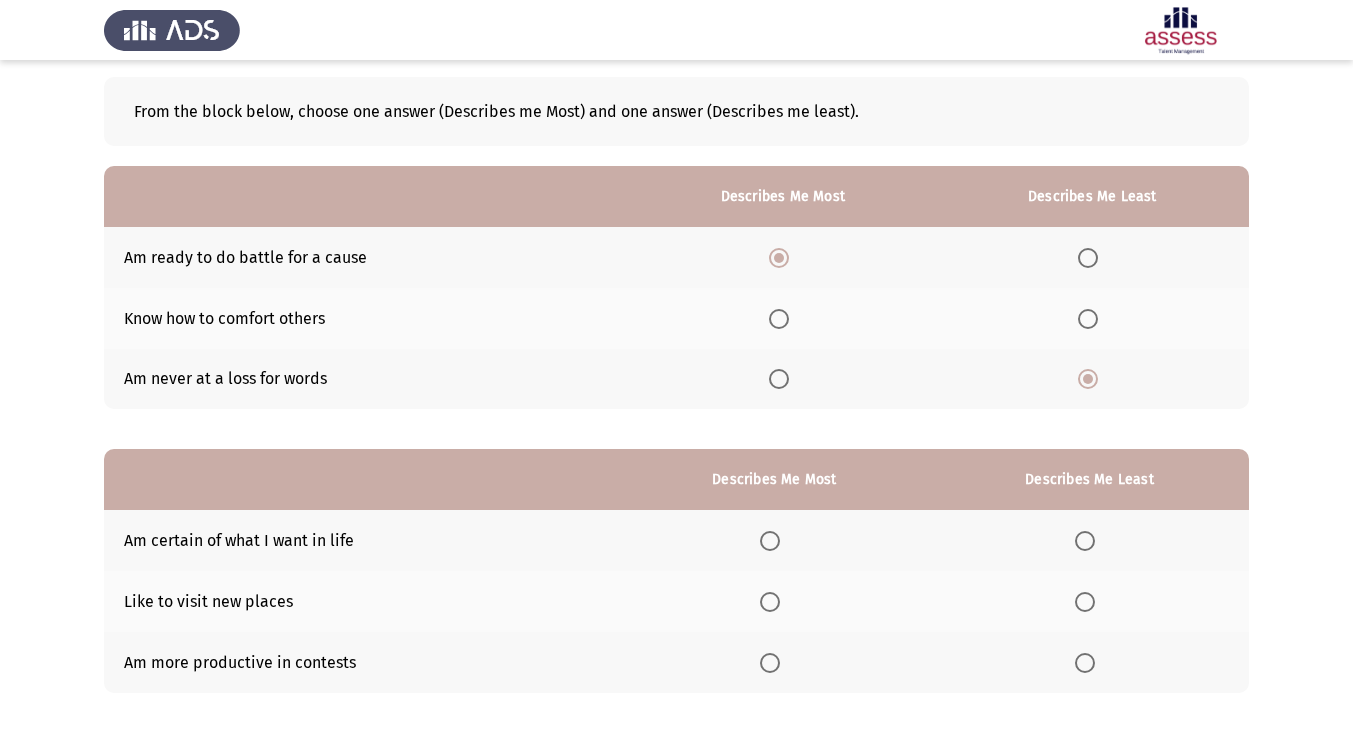 scroll, scrollTop: 180, scrollLeft: 0, axis: vertical 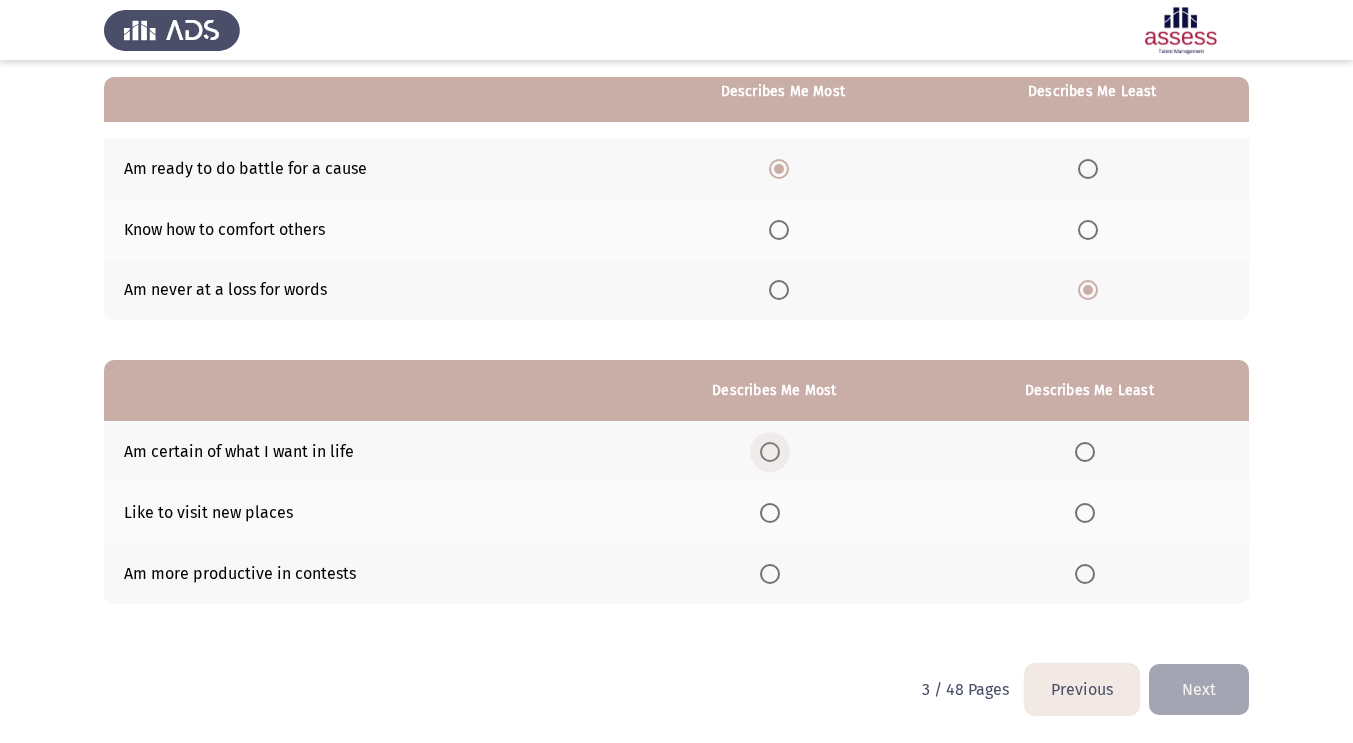 click at bounding box center [770, 452] 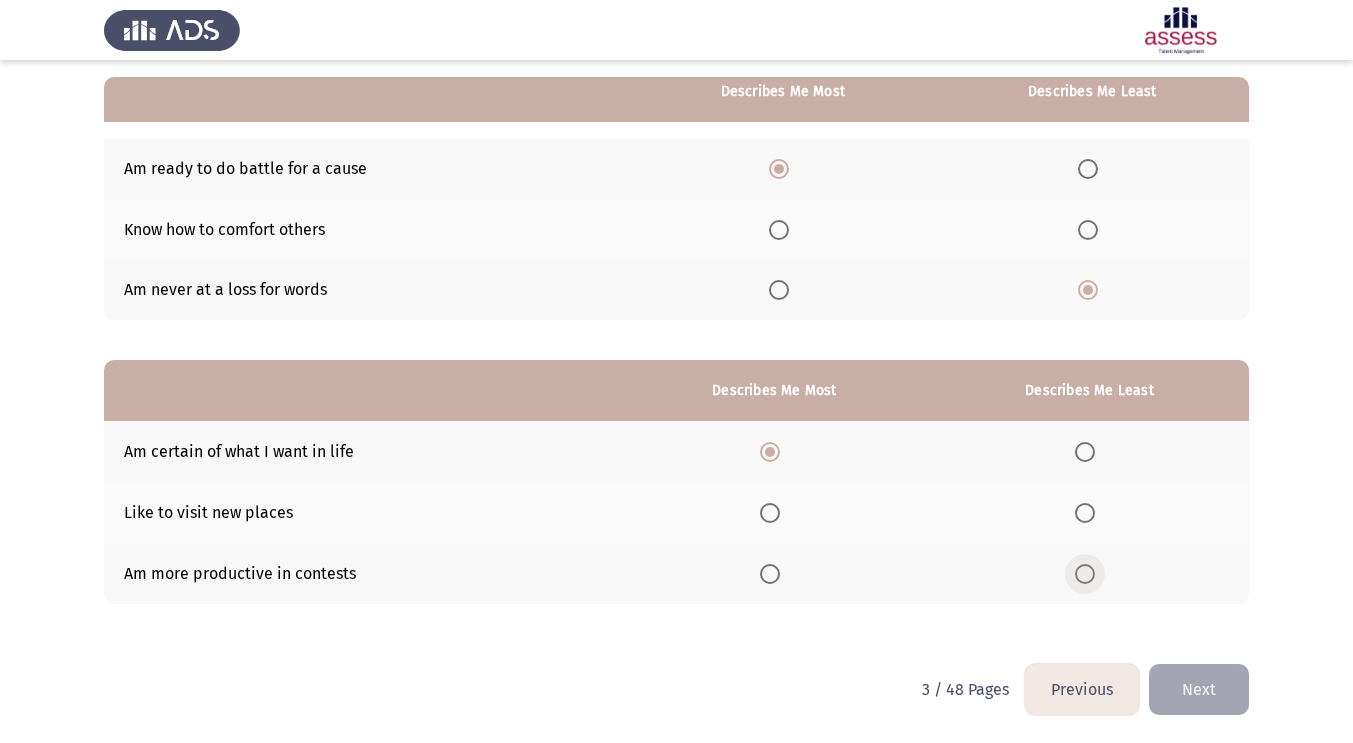 click at bounding box center (1085, 574) 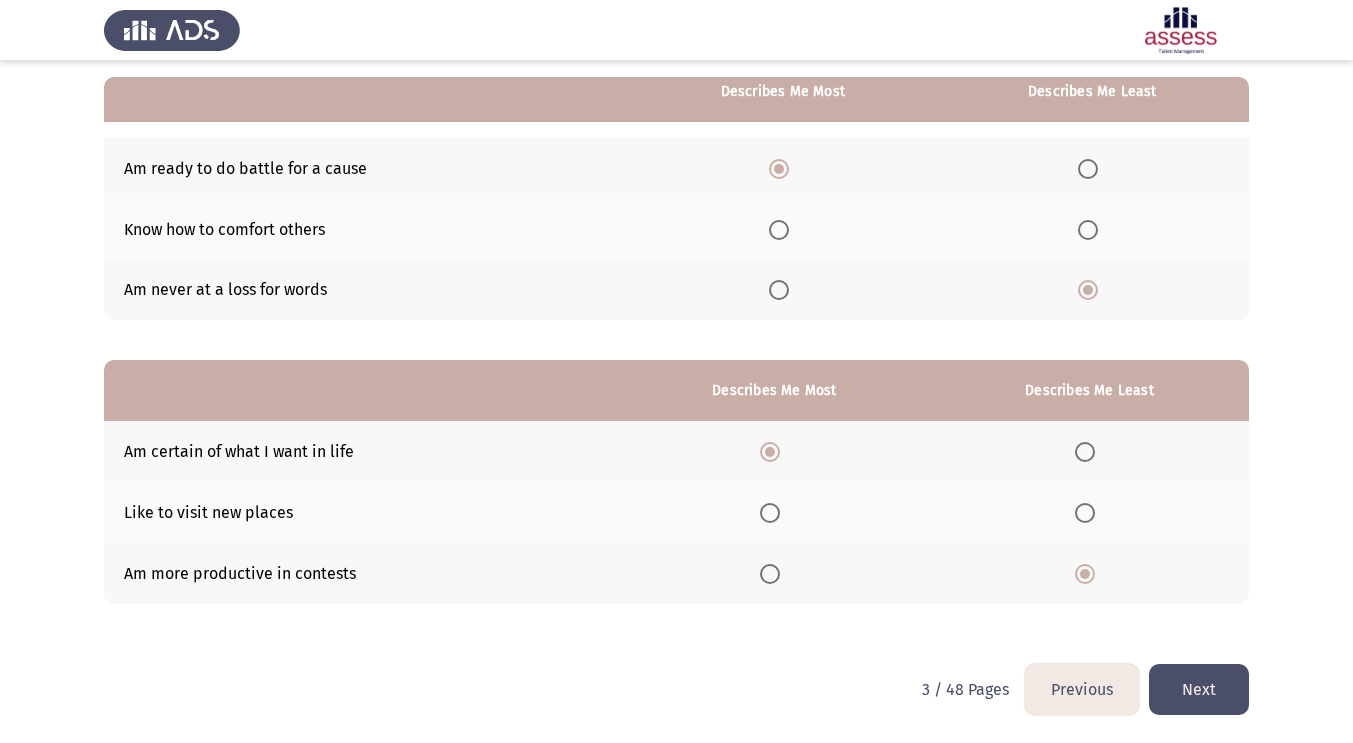 click on "Next" 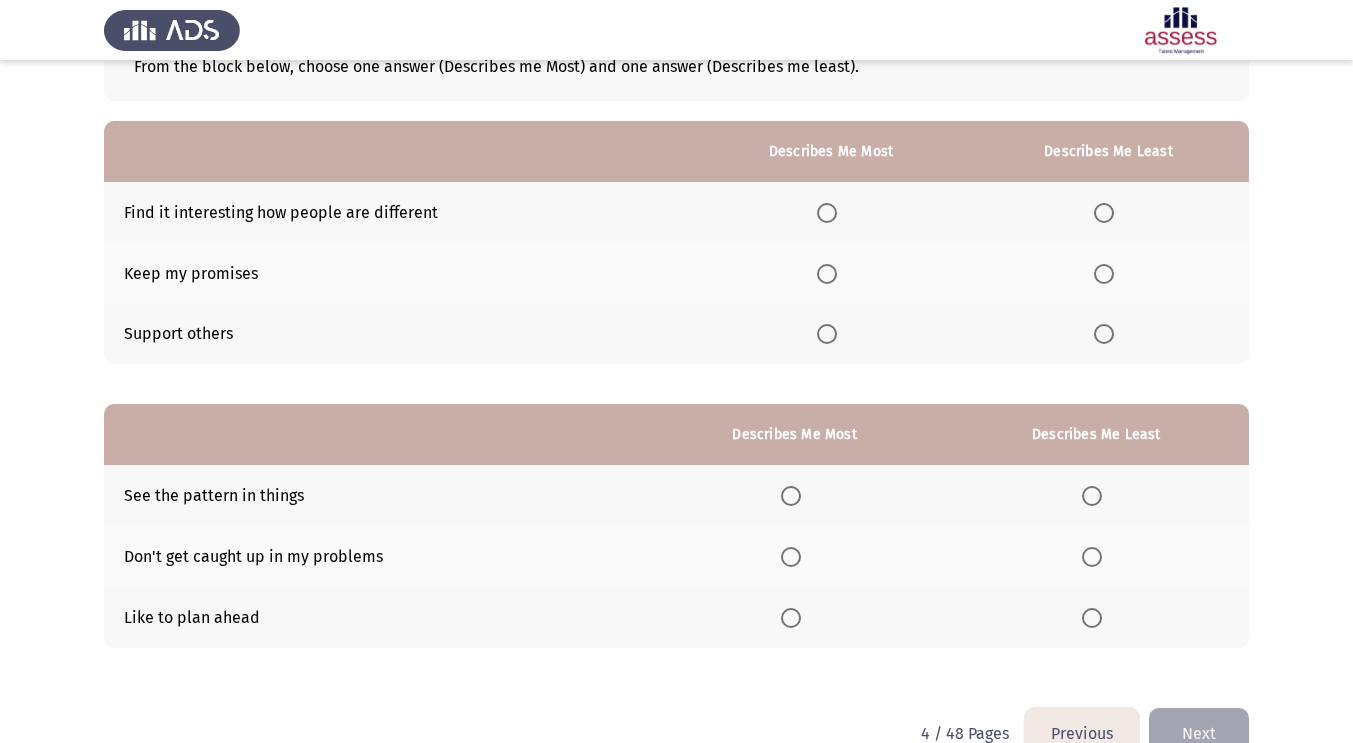 scroll, scrollTop: 142, scrollLeft: 0, axis: vertical 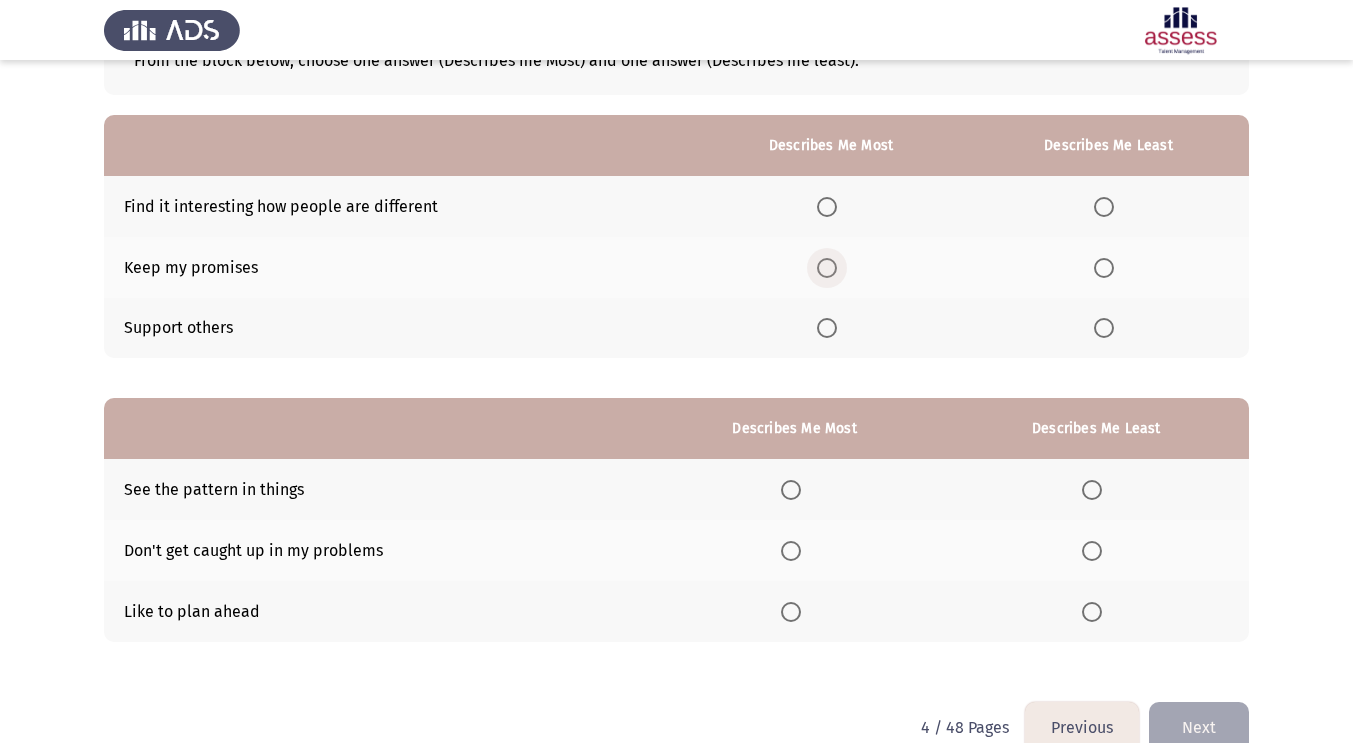 click at bounding box center [827, 268] 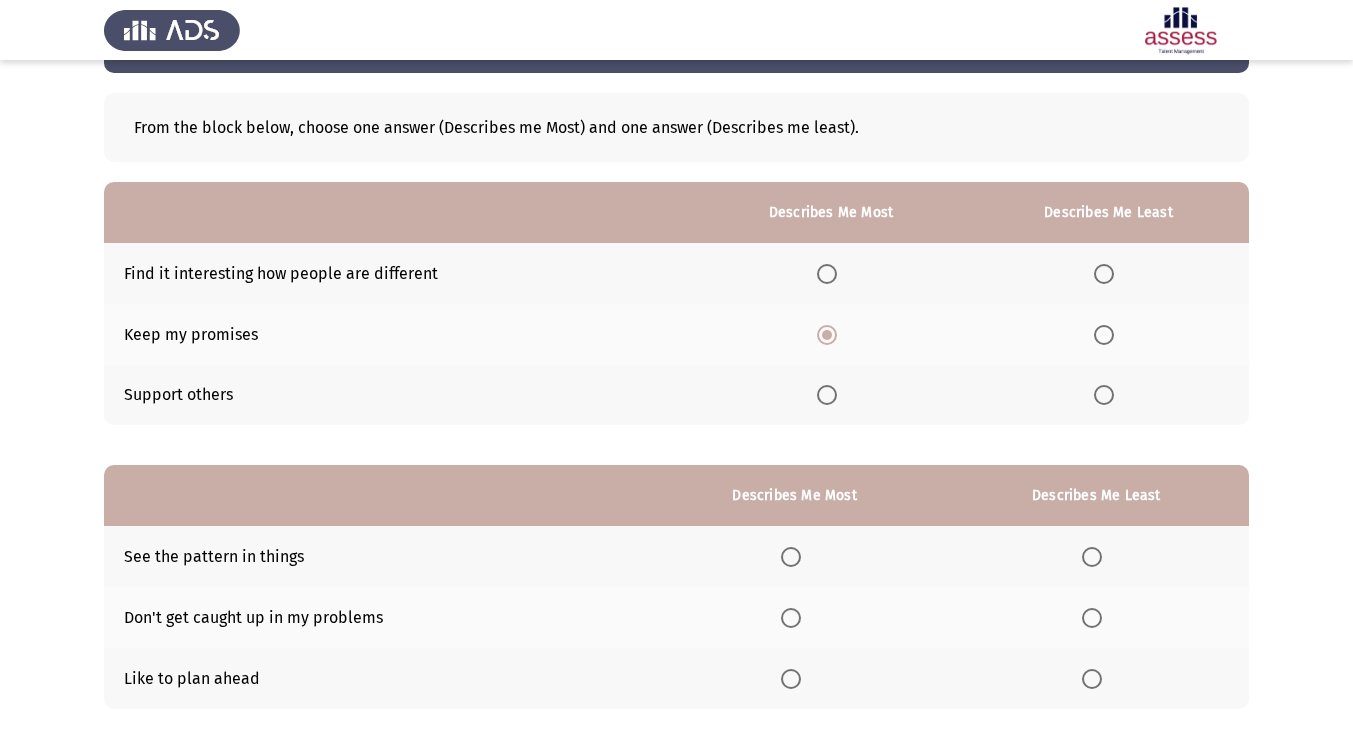 scroll, scrollTop: 72, scrollLeft: 0, axis: vertical 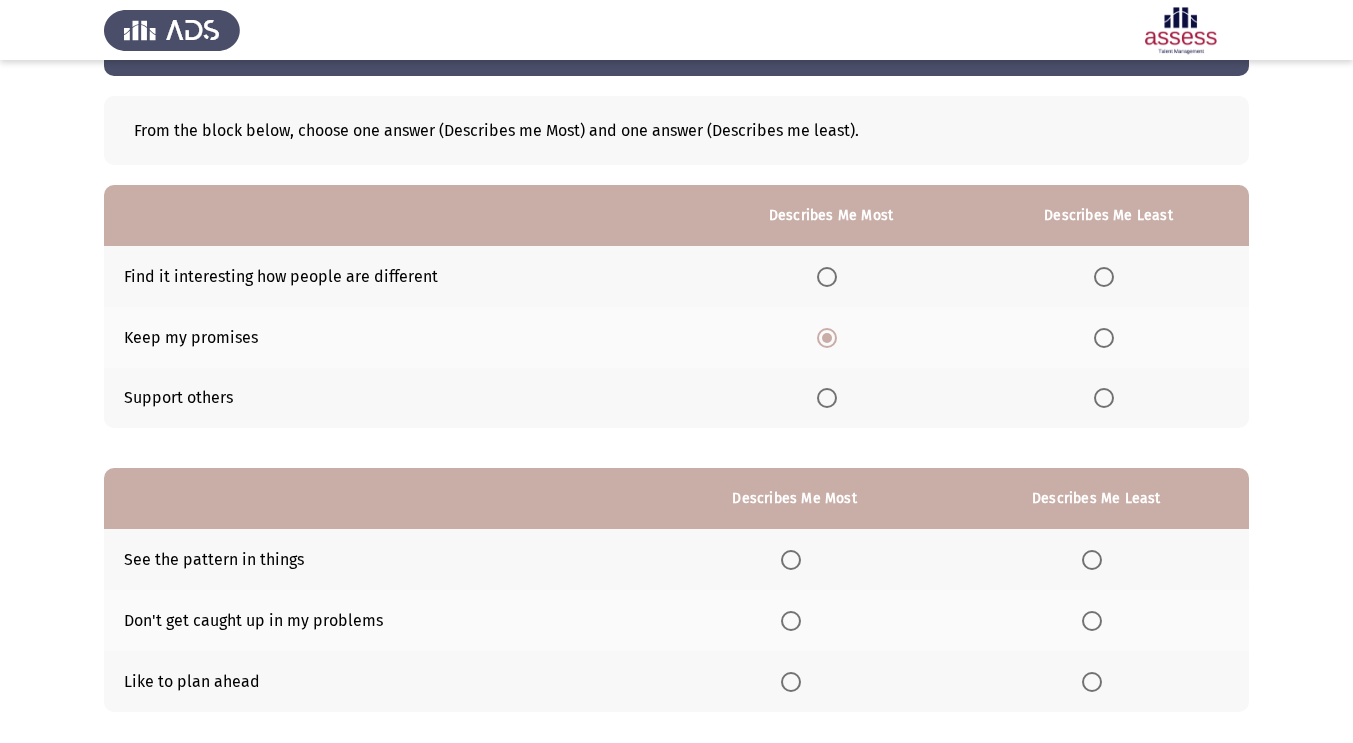 click at bounding box center (1104, 277) 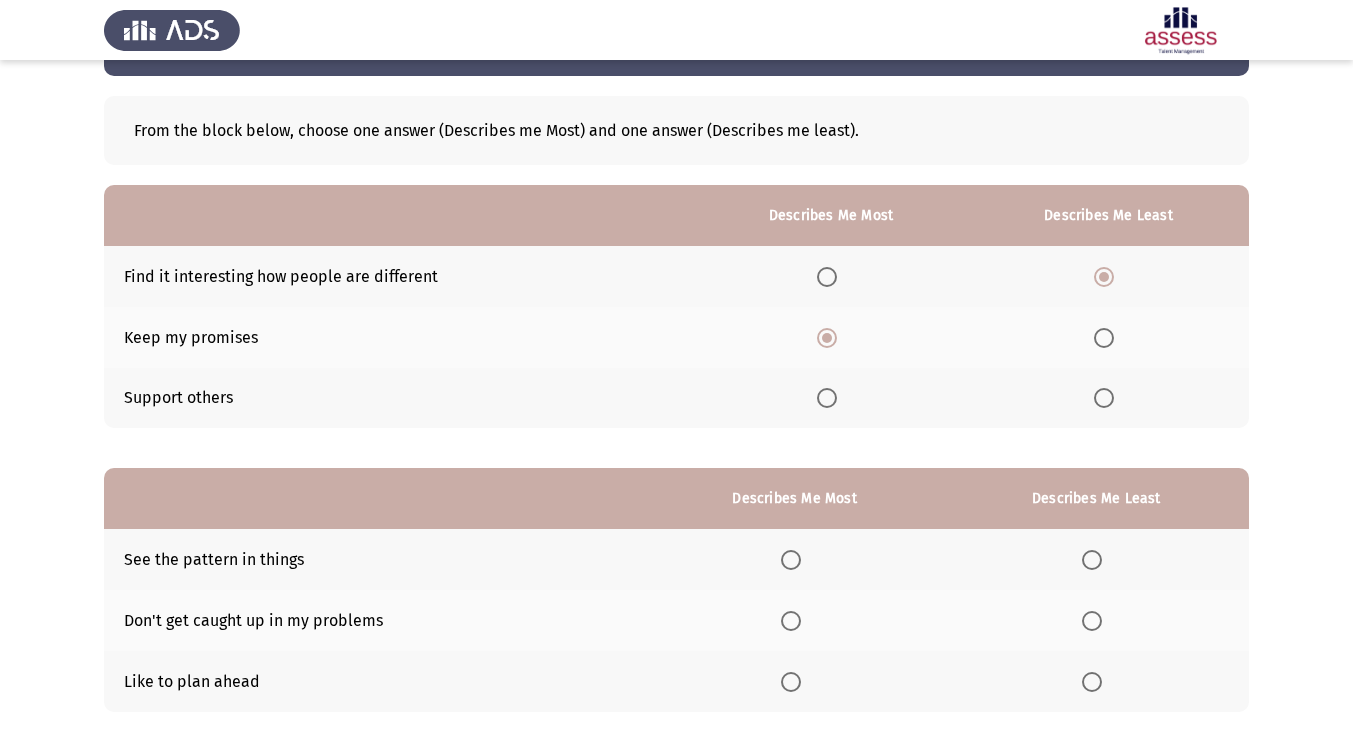 scroll, scrollTop: 180, scrollLeft: 0, axis: vertical 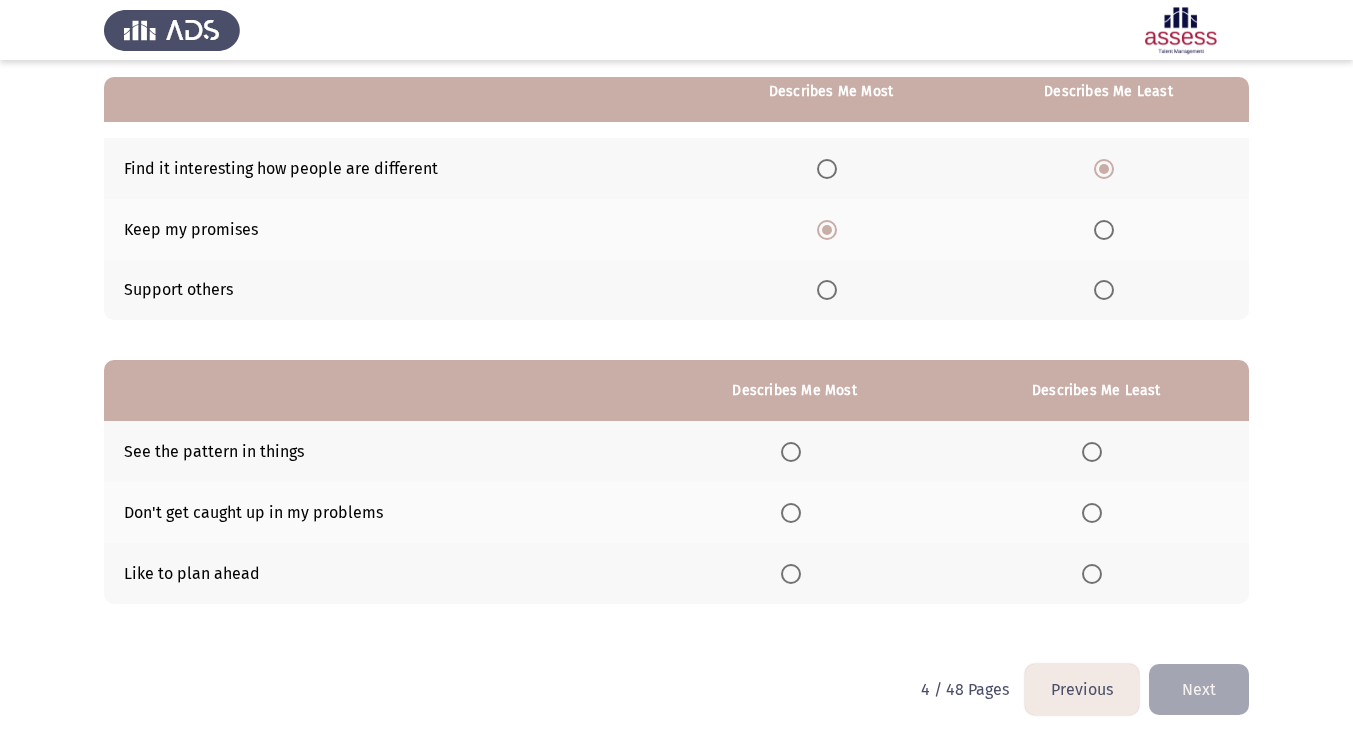 click at bounding box center (791, 574) 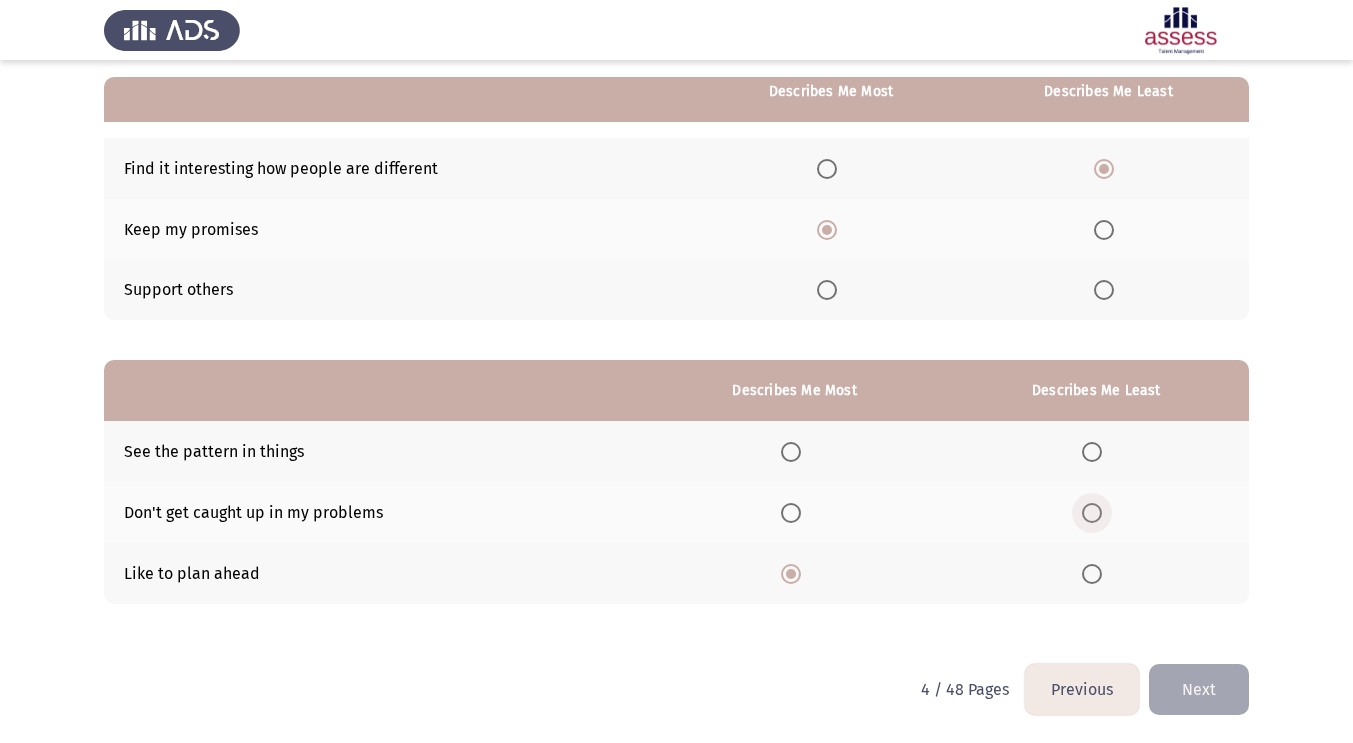 click at bounding box center (1092, 513) 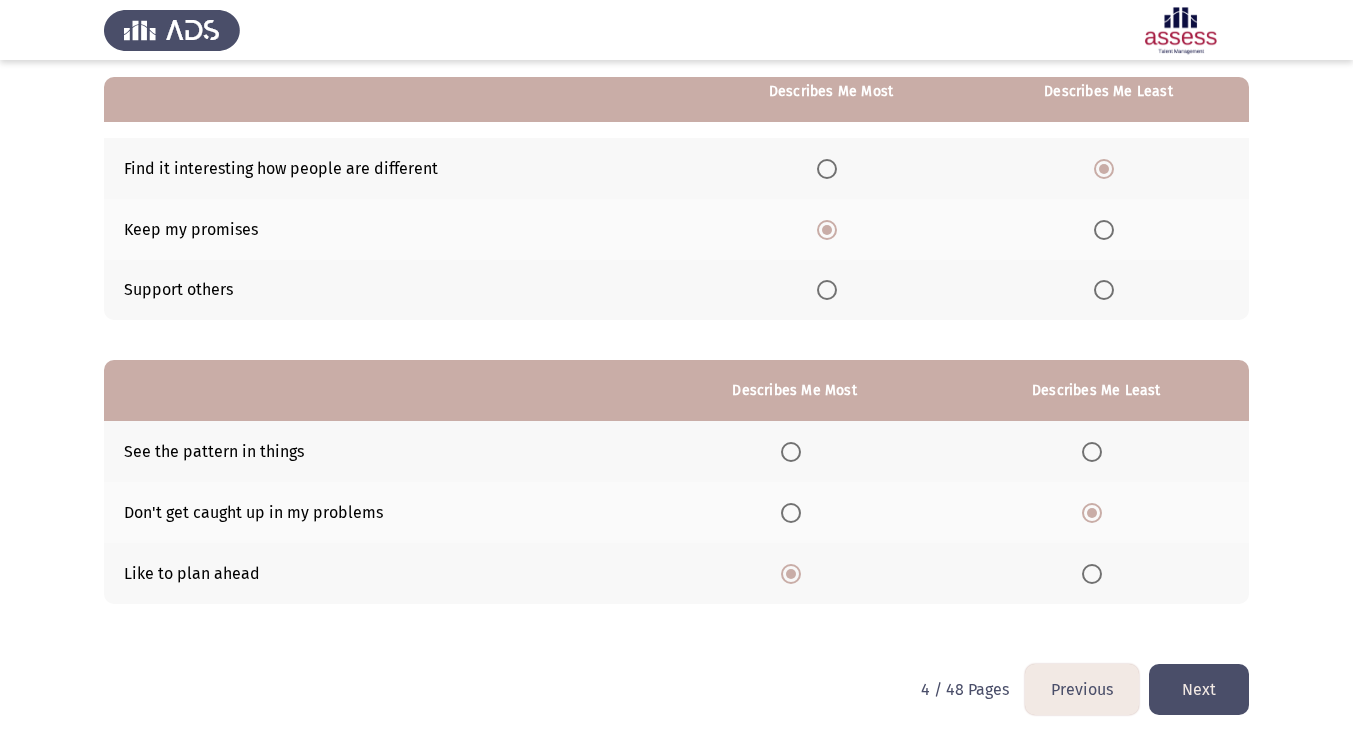 click on "Next" 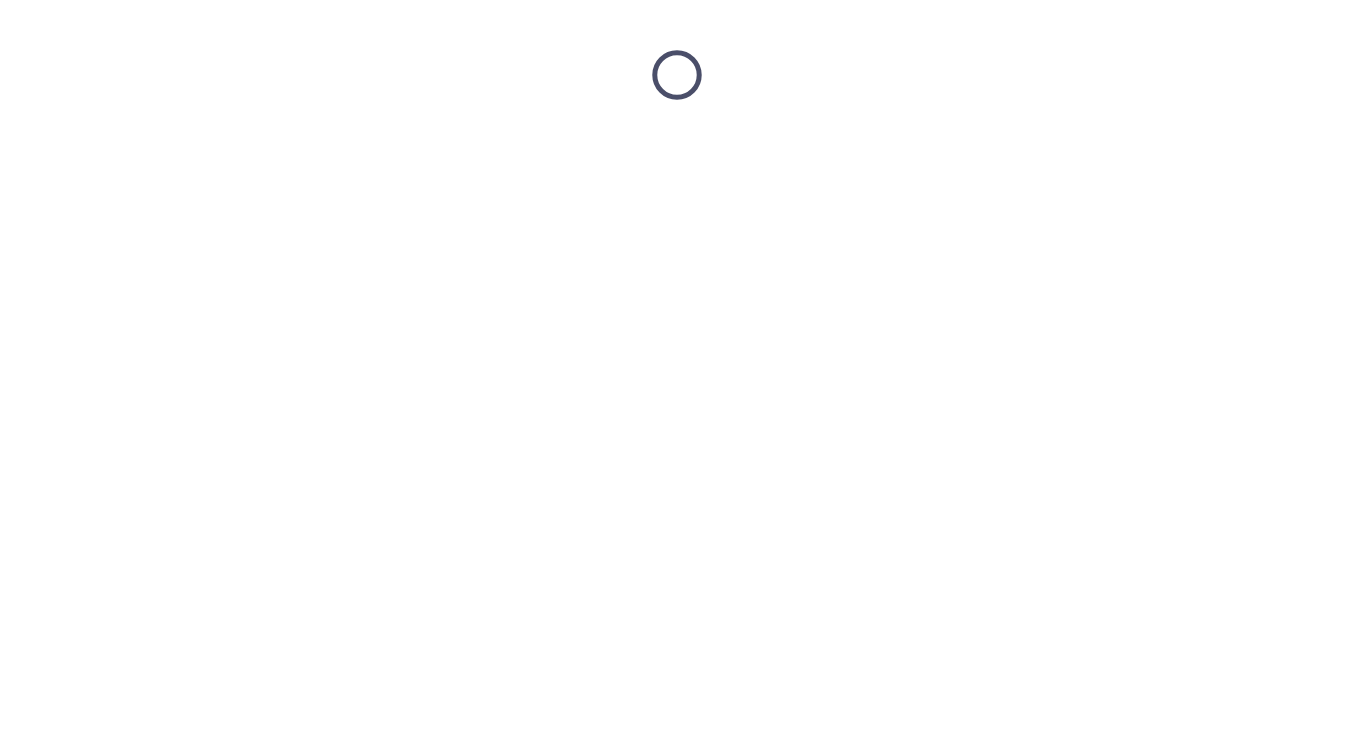 scroll, scrollTop: 0, scrollLeft: 0, axis: both 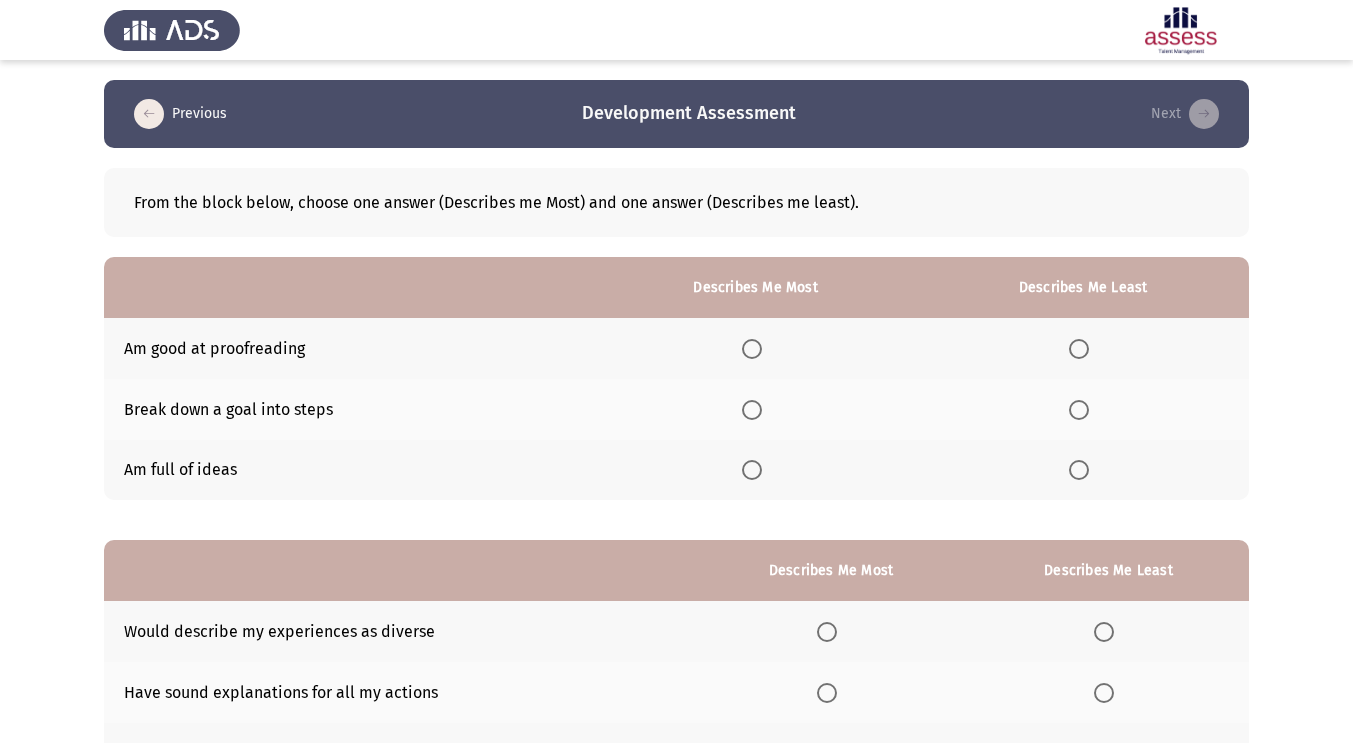 click at bounding box center [752, 410] 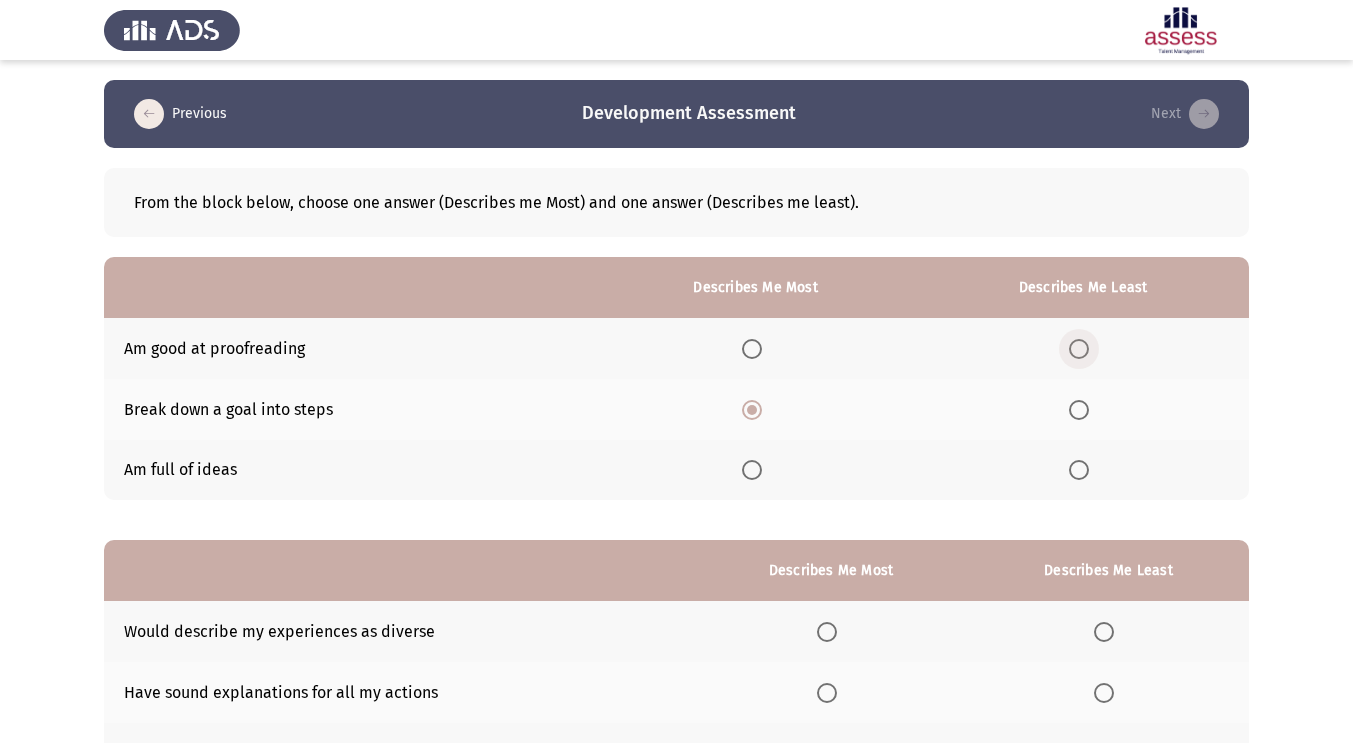 click at bounding box center [1079, 349] 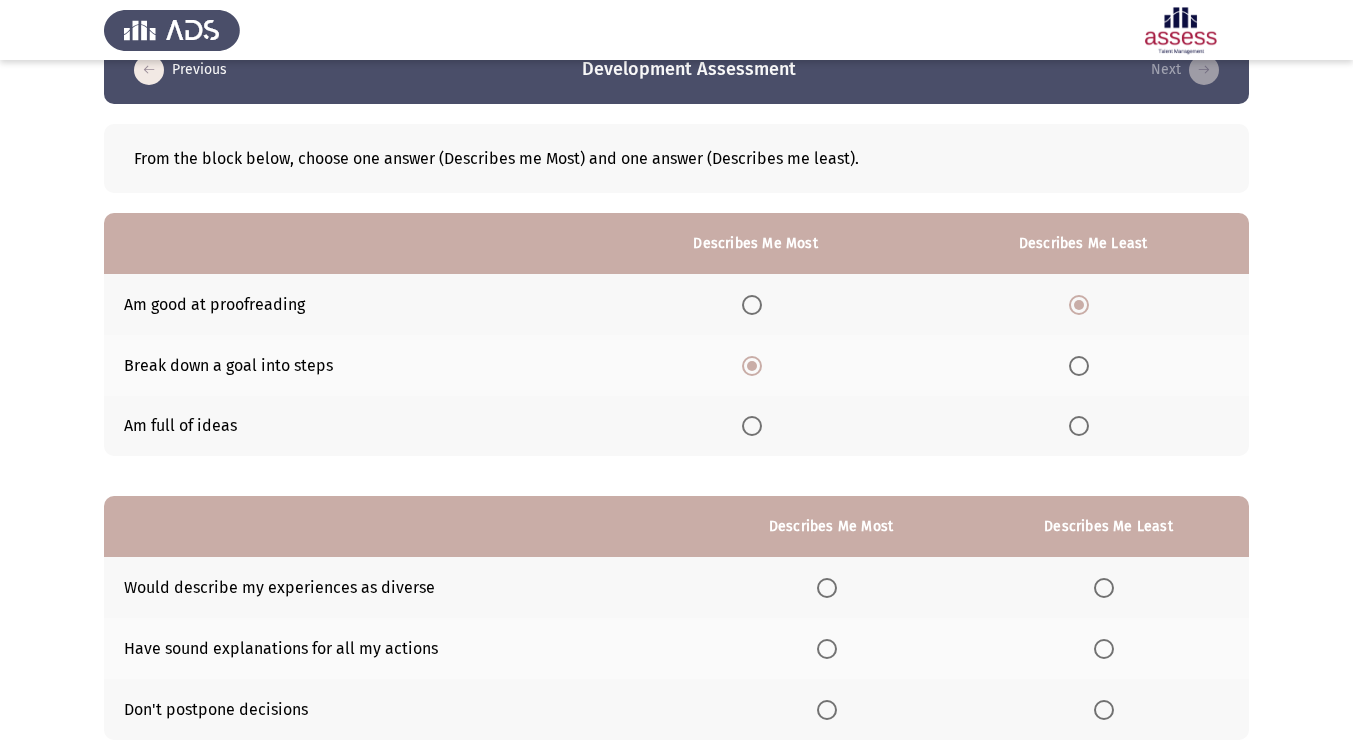 scroll, scrollTop: 180, scrollLeft: 0, axis: vertical 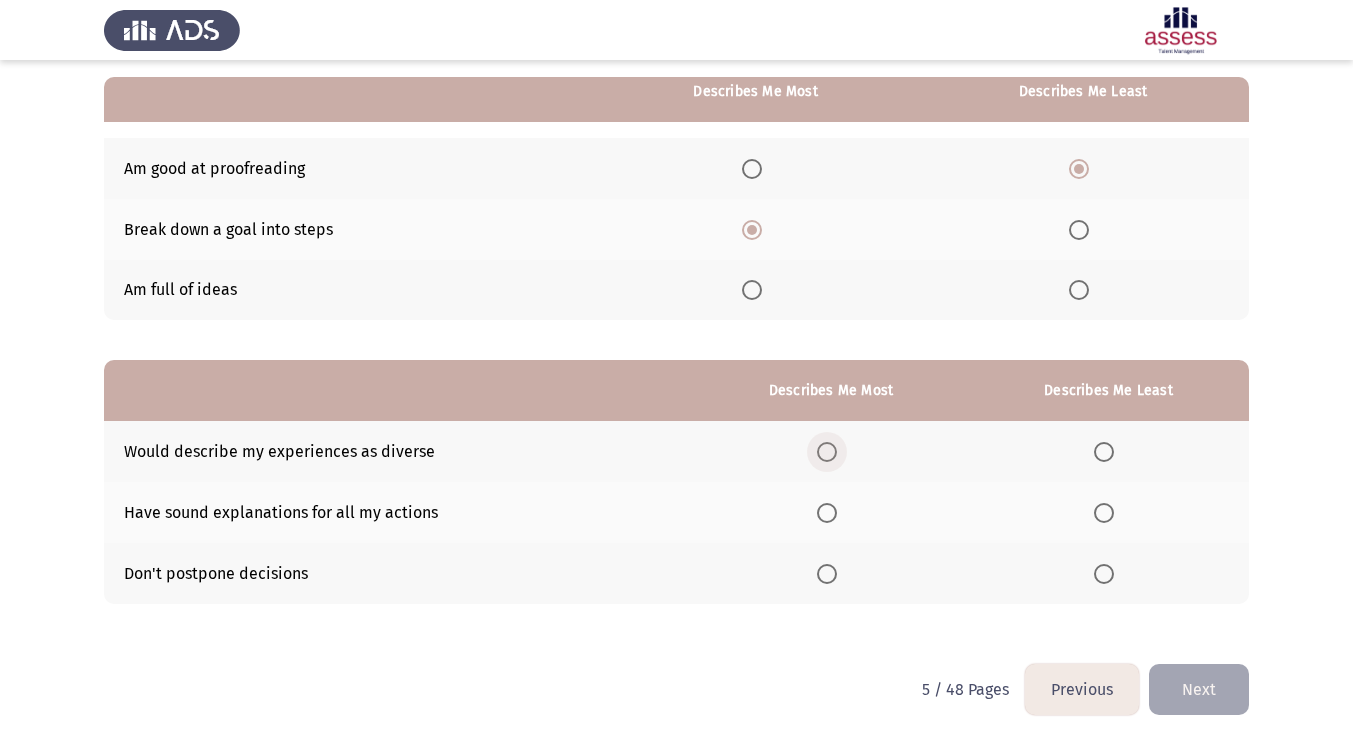 click at bounding box center [827, 452] 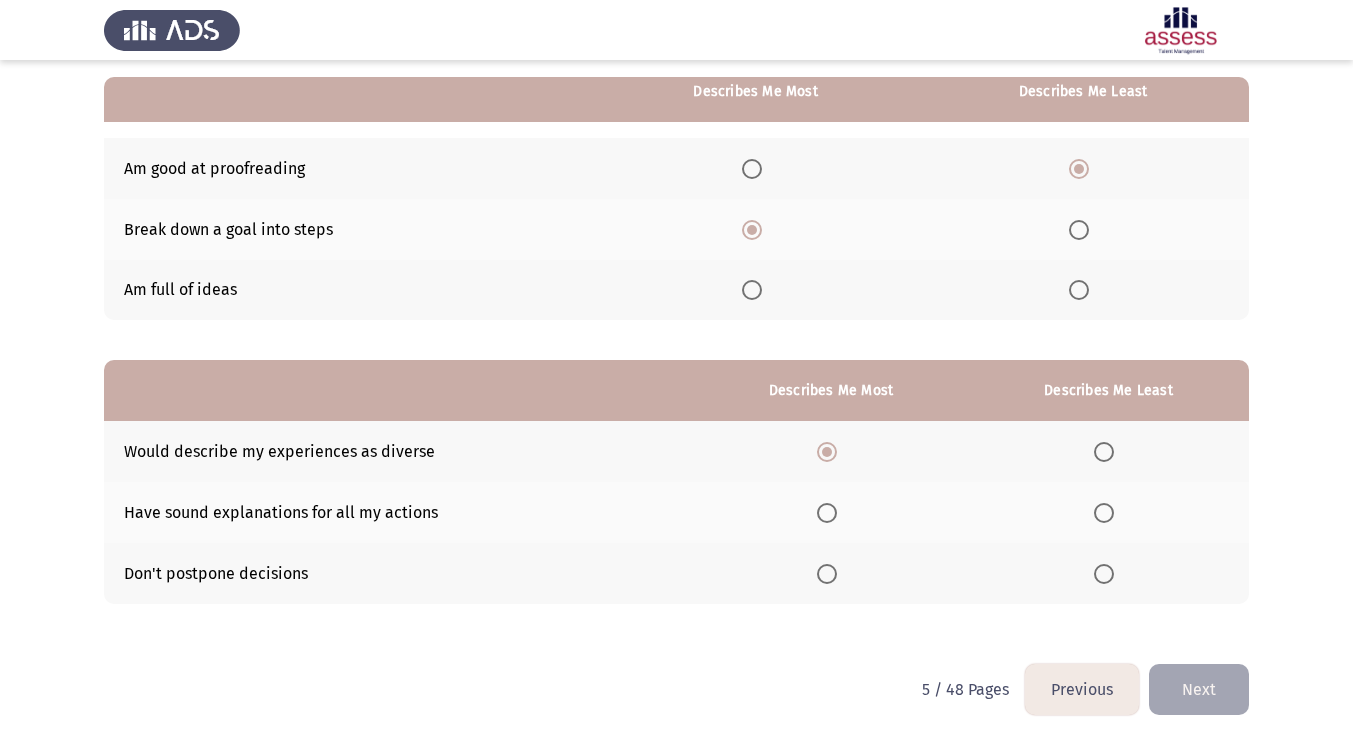 click at bounding box center (1104, 513) 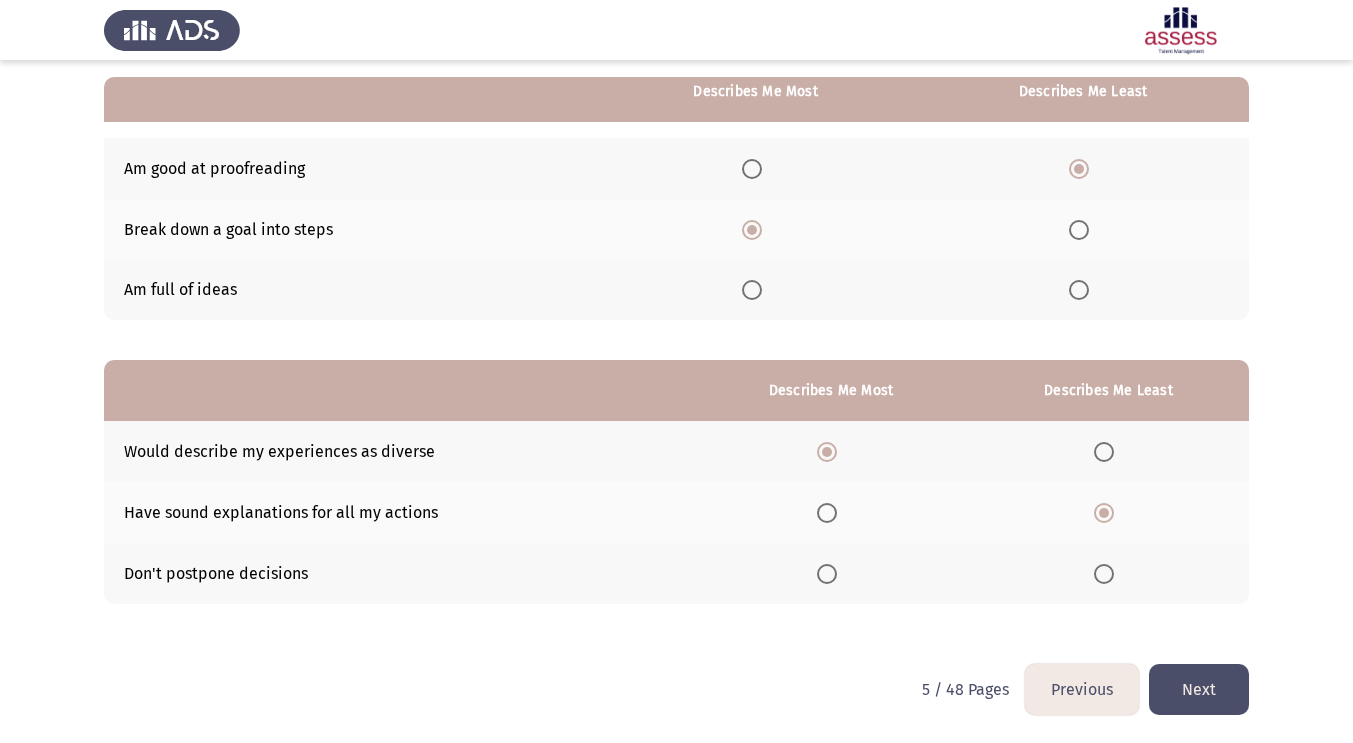 click on "Next" 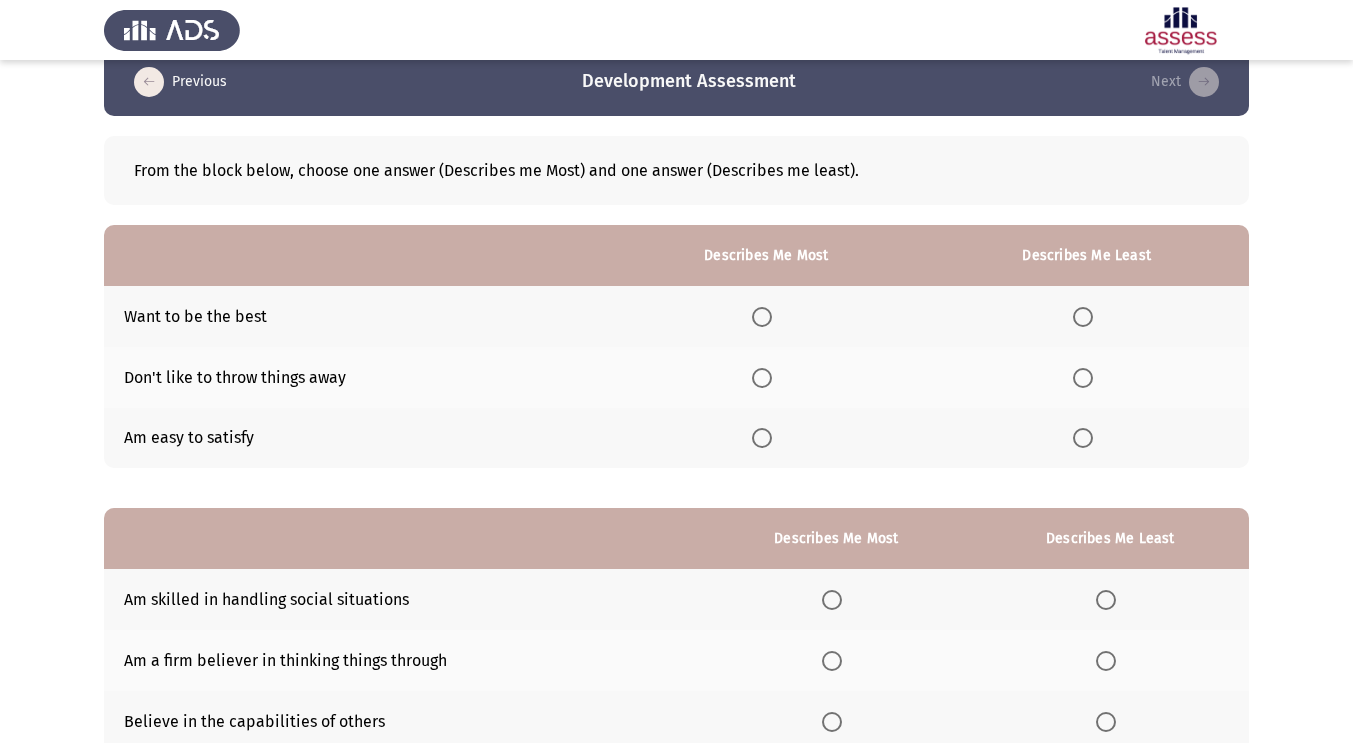 scroll, scrollTop: 30, scrollLeft: 0, axis: vertical 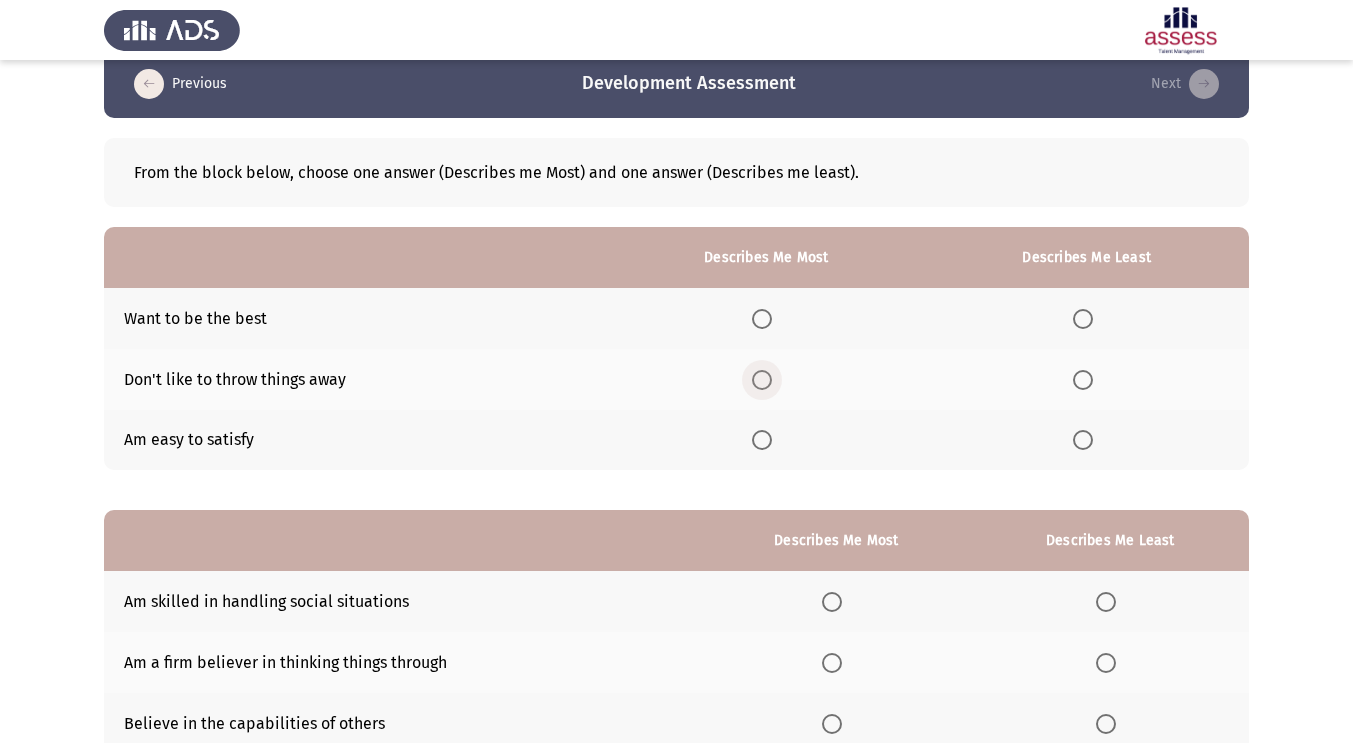 click at bounding box center (762, 380) 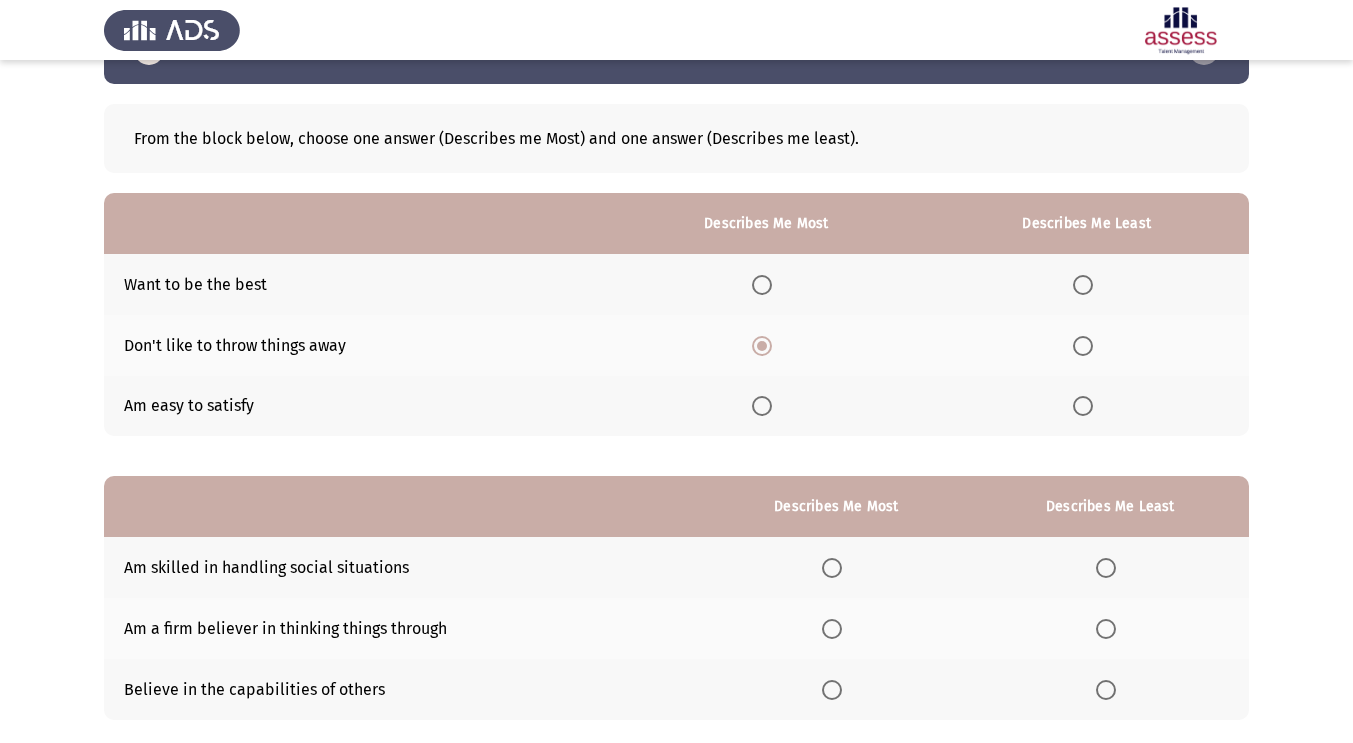 scroll, scrollTop: 63, scrollLeft: 0, axis: vertical 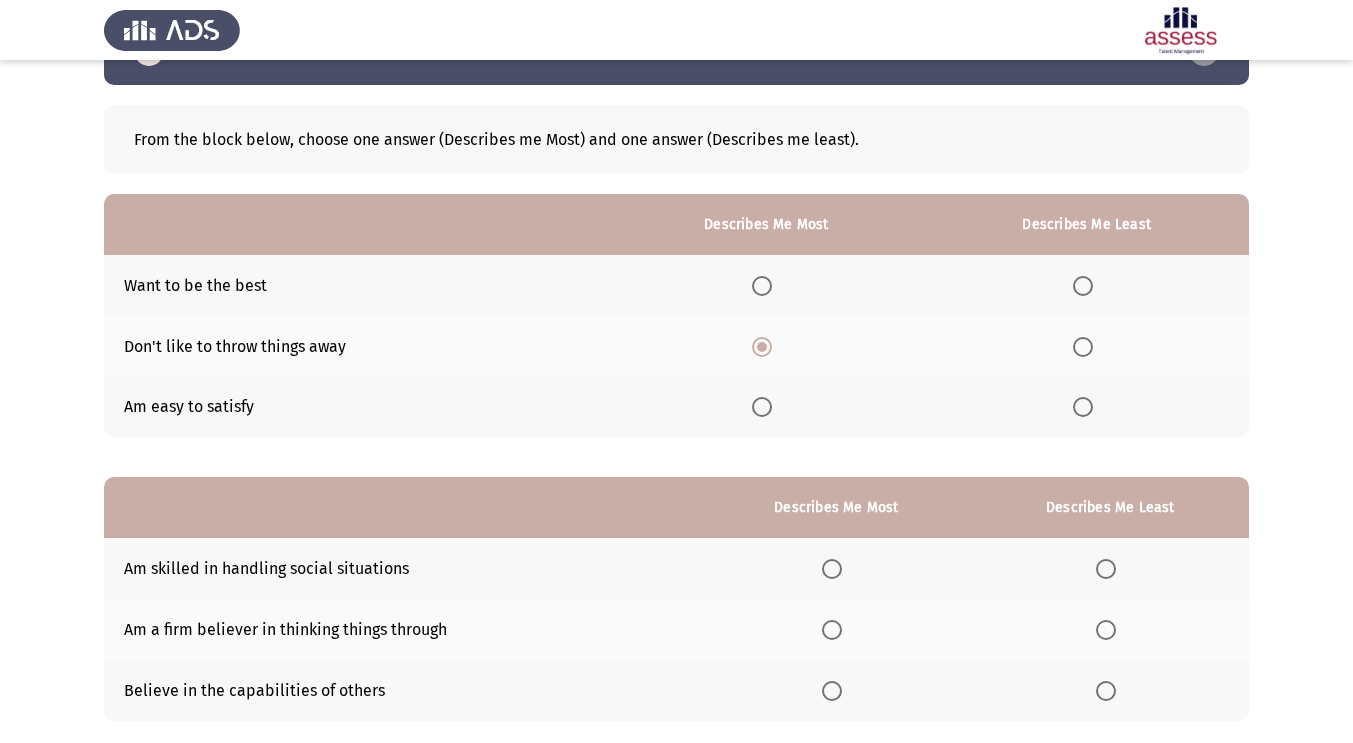 click at bounding box center [1083, 407] 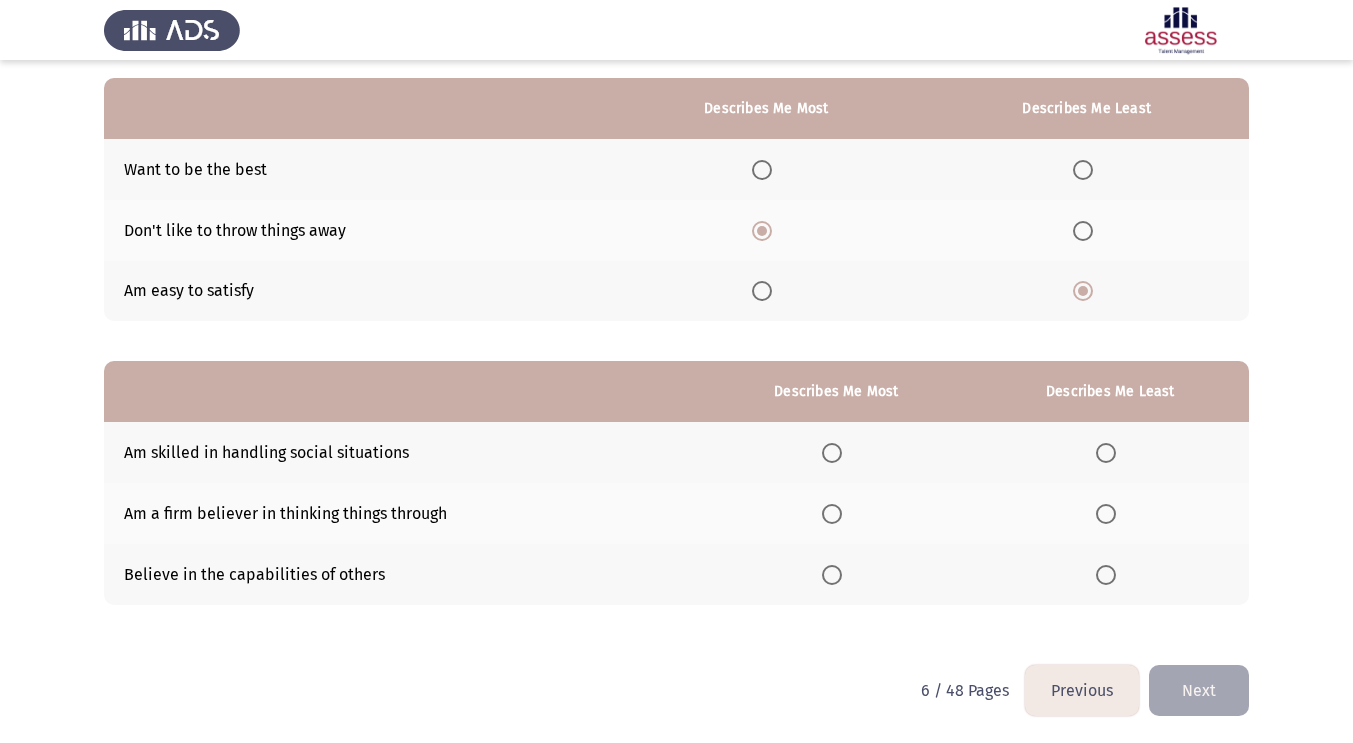 scroll, scrollTop: 180, scrollLeft: 0, axis: vertical 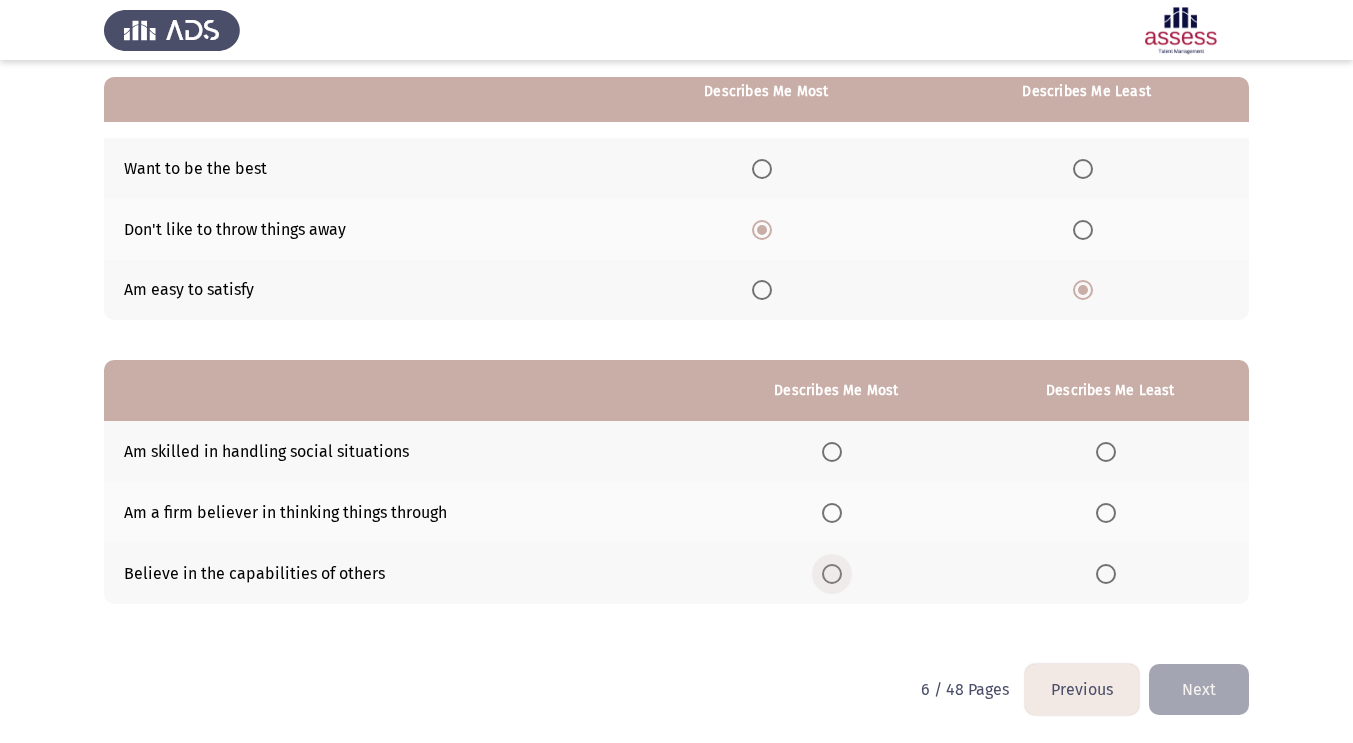 click at bounding box center [832, 574] 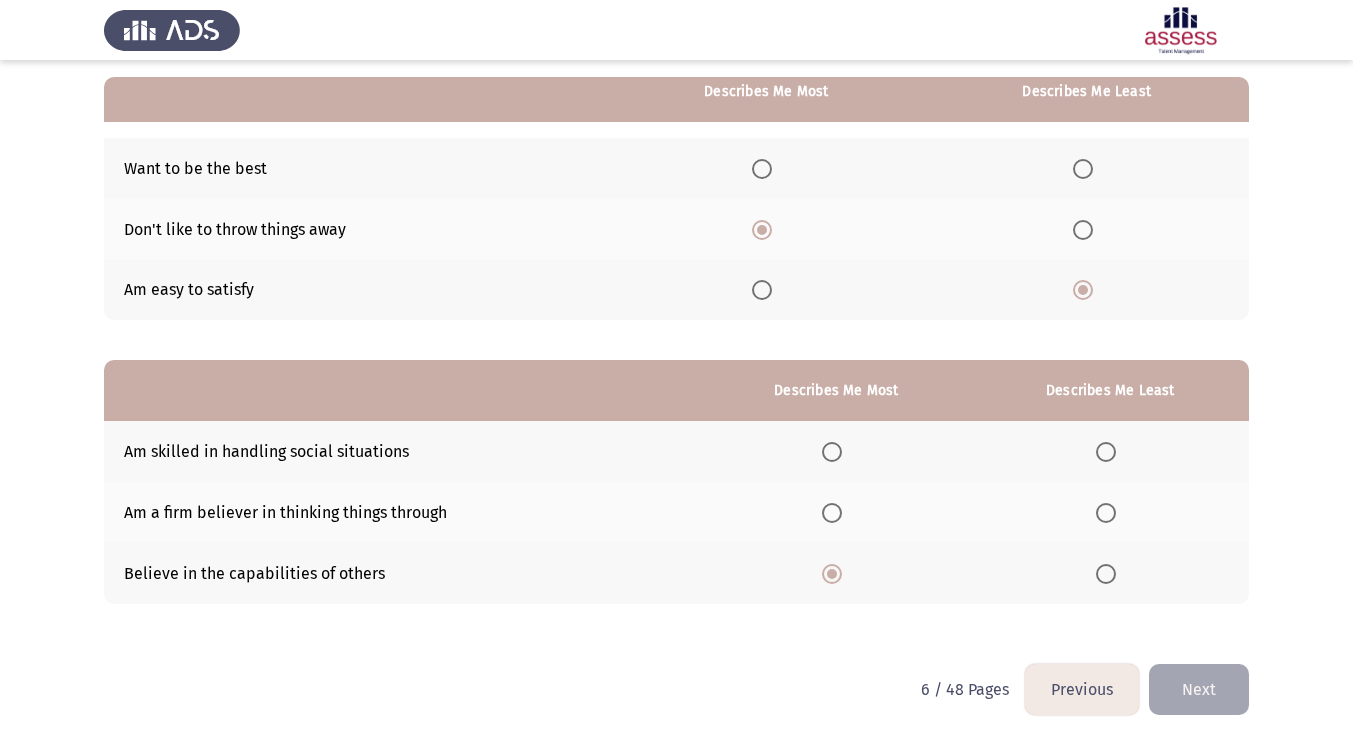 click at bounding box center (1106, 452) 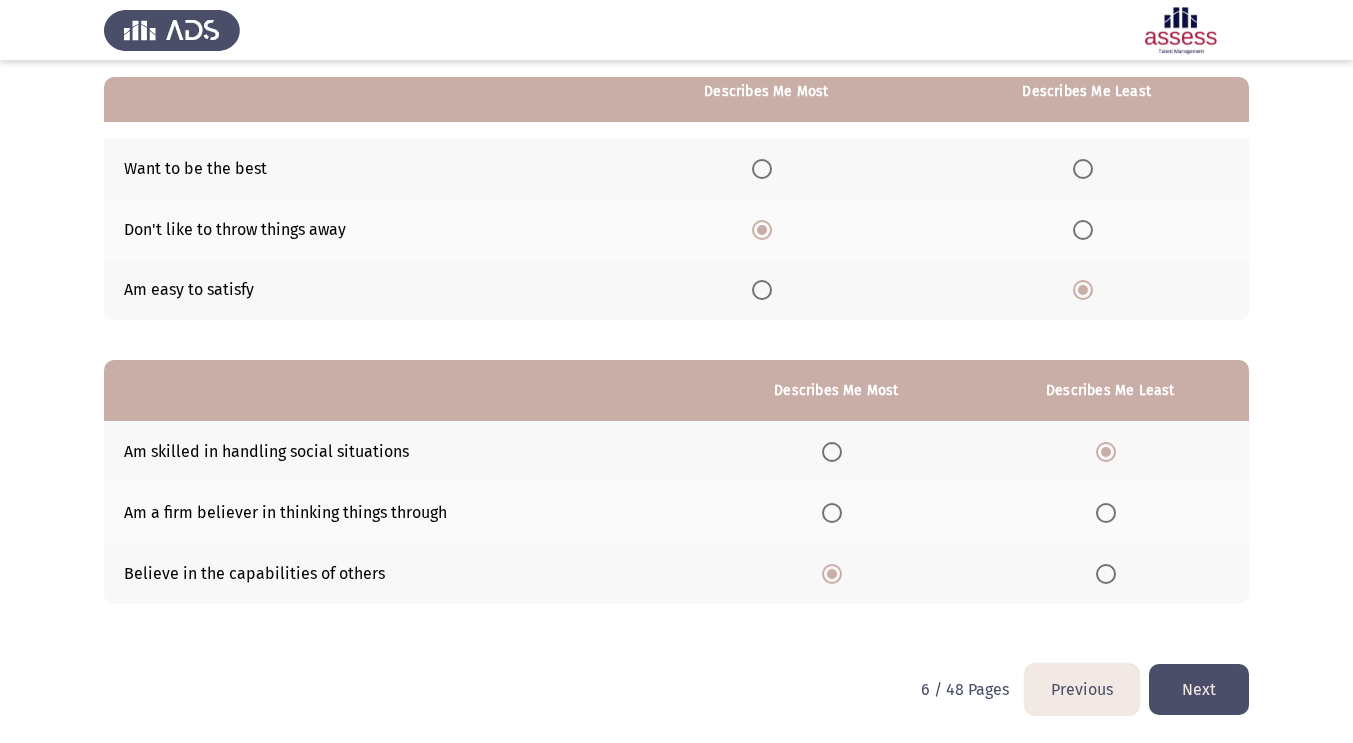 click on "Next" 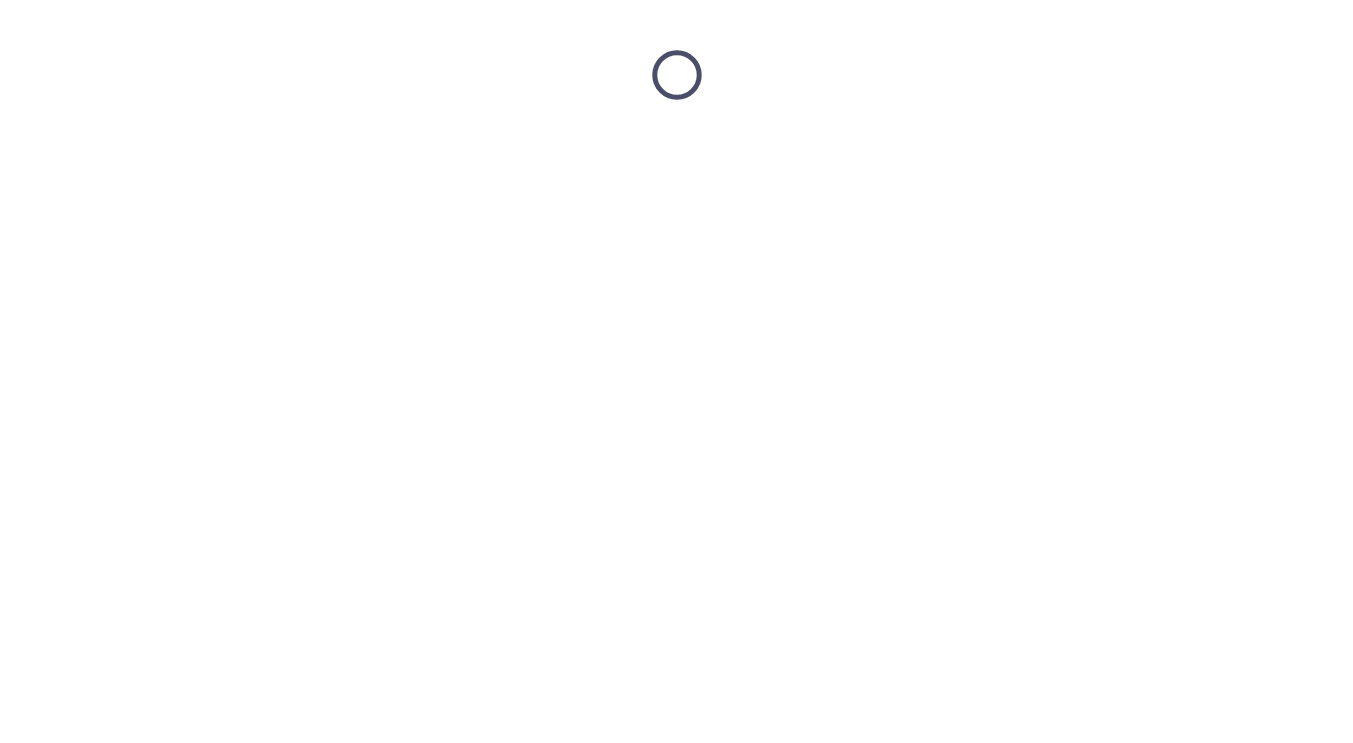 scroll, scrollTop: 0, scrollLeft: 0, axis: both 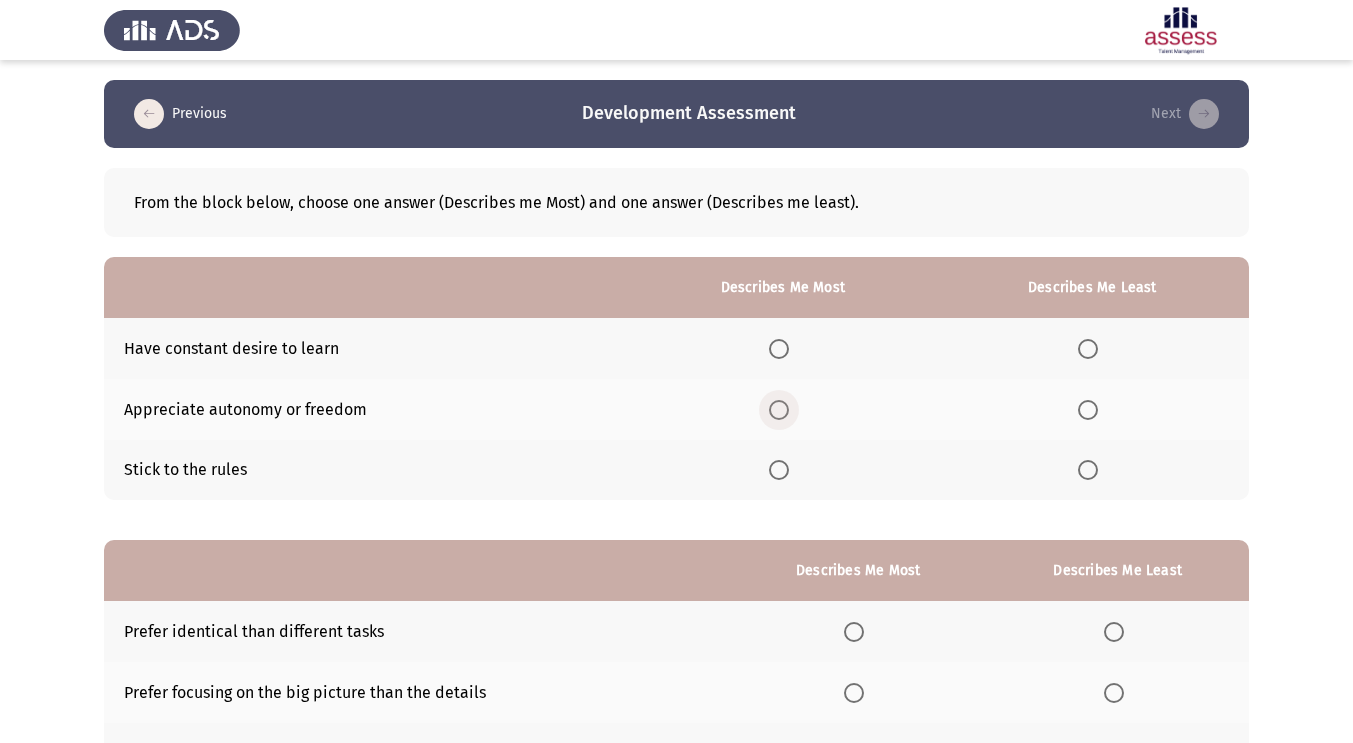 click at bounding box center [779, 410] 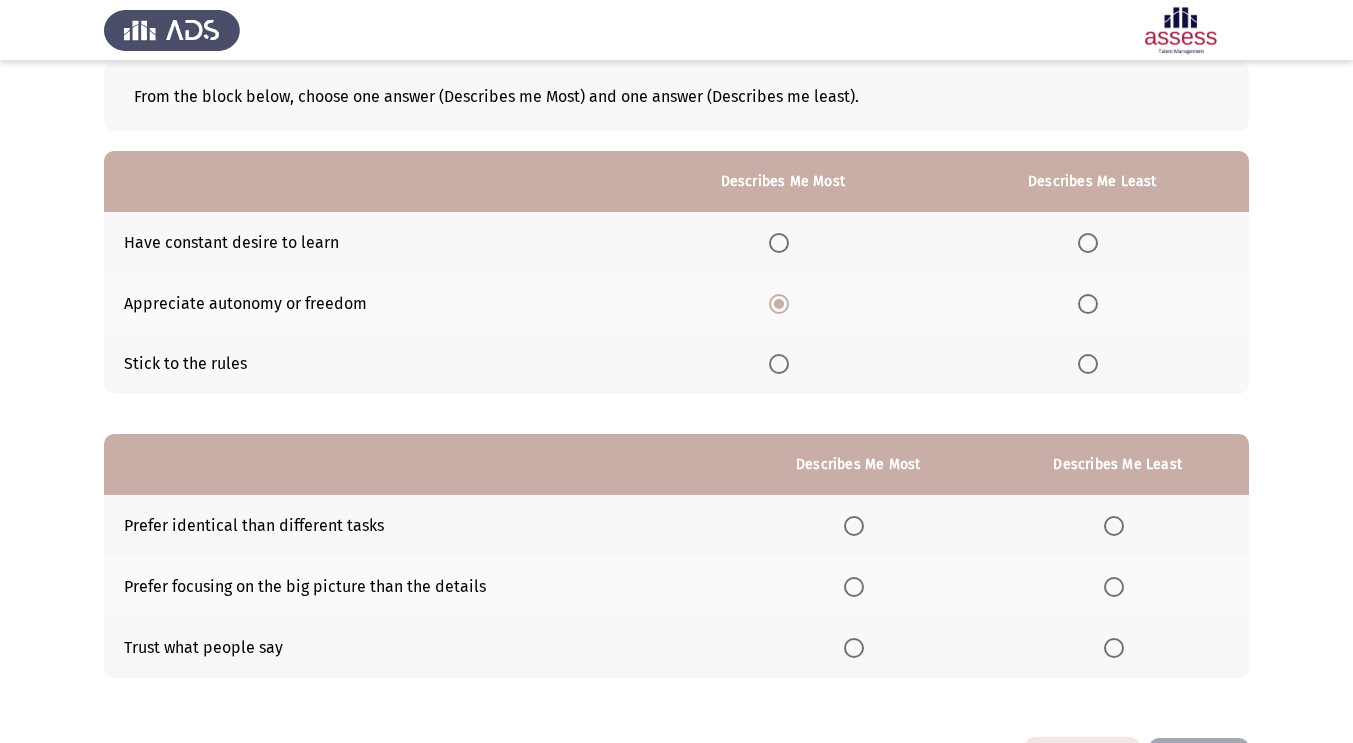 scroll, scrollTop: 111, scrollLeft: 0, axis: vertical 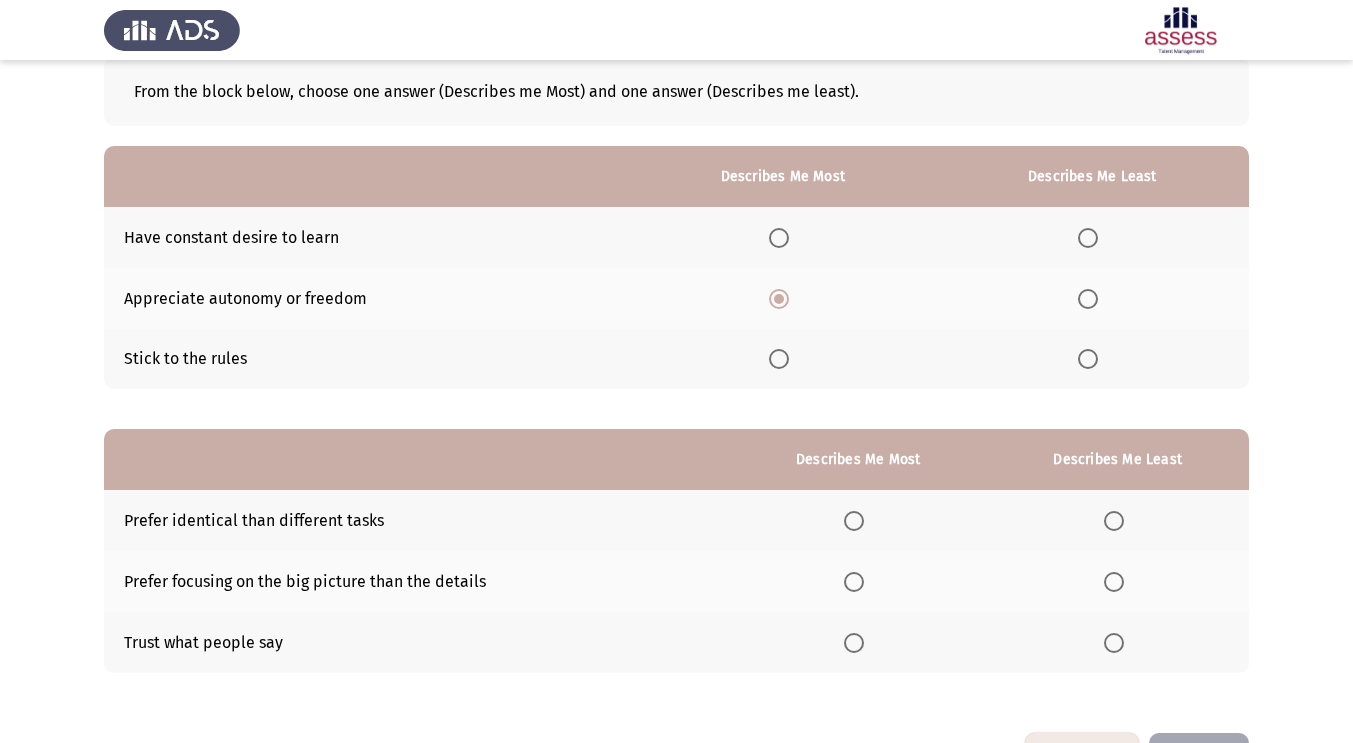 click at bounding box center (1088, 359) 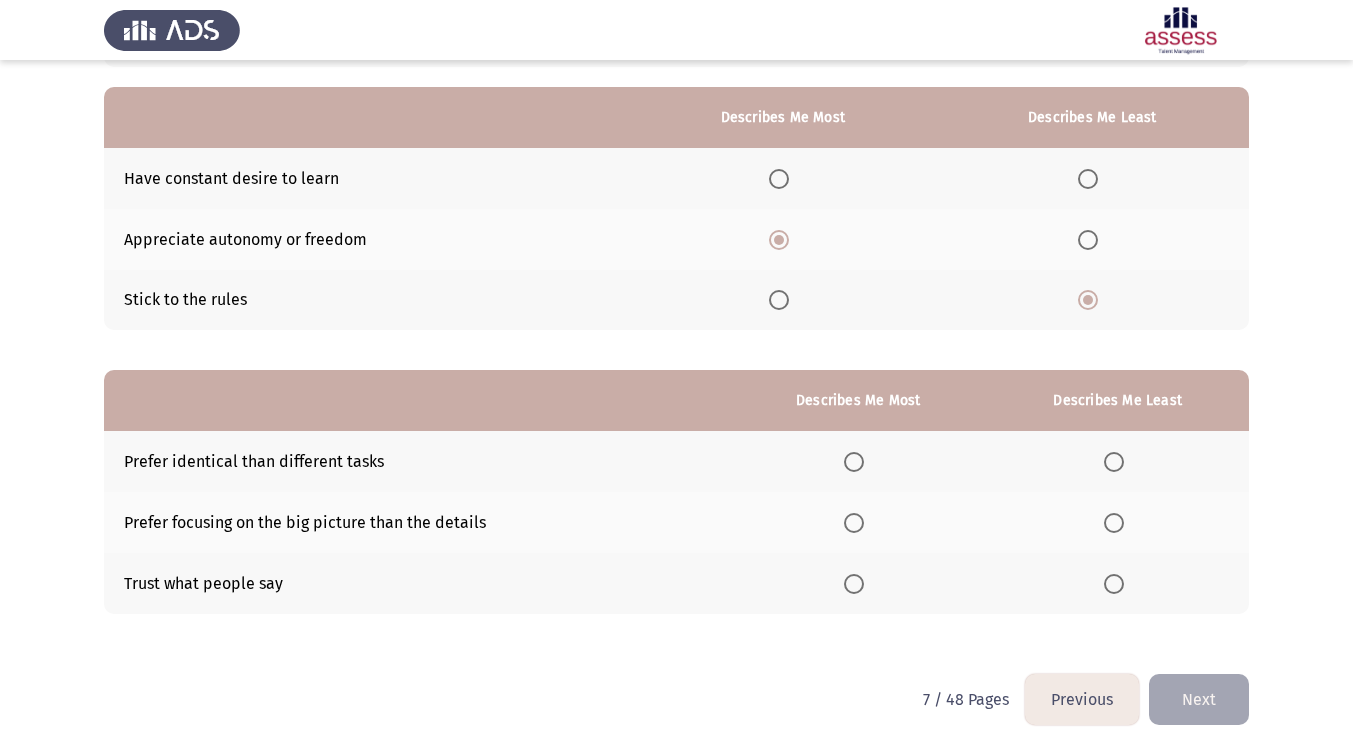 scroll, scrollTop: 180, scrollLeft: 0, axis: vertical 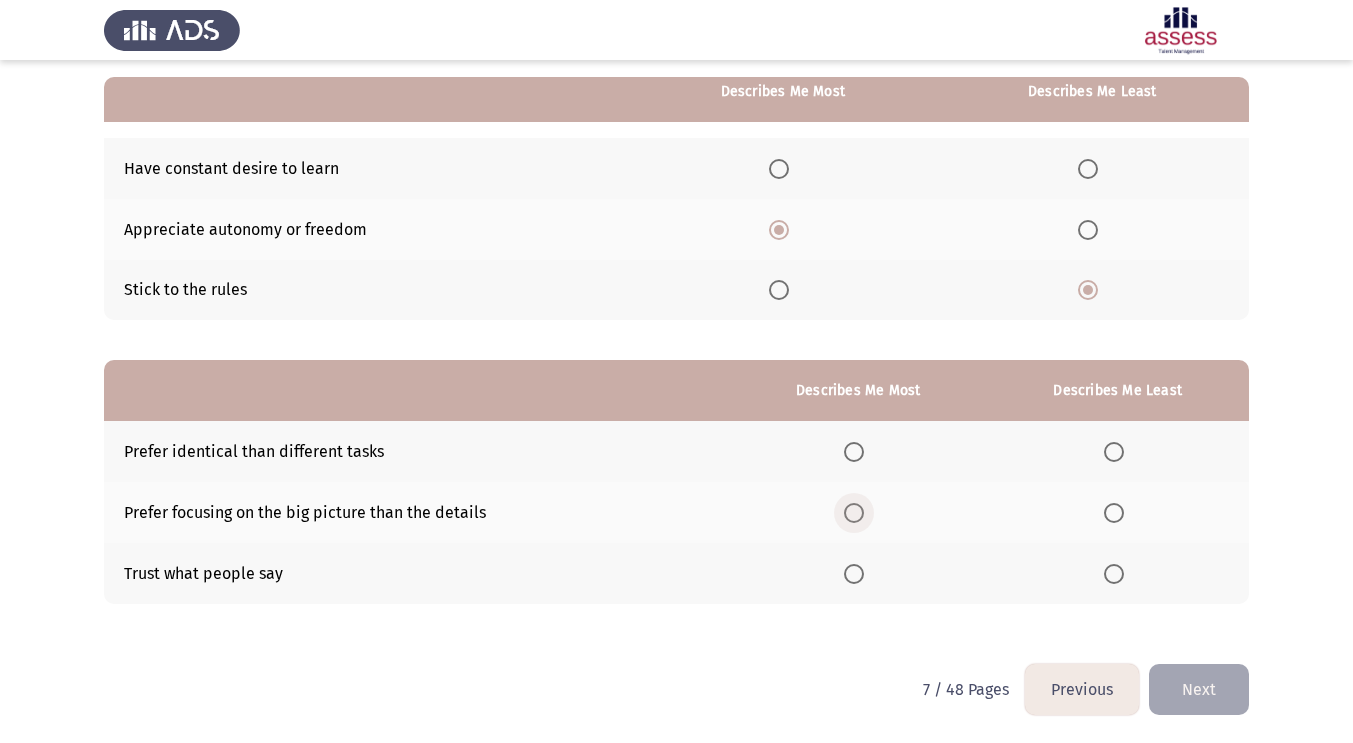 click at bounding box center (854, 513) 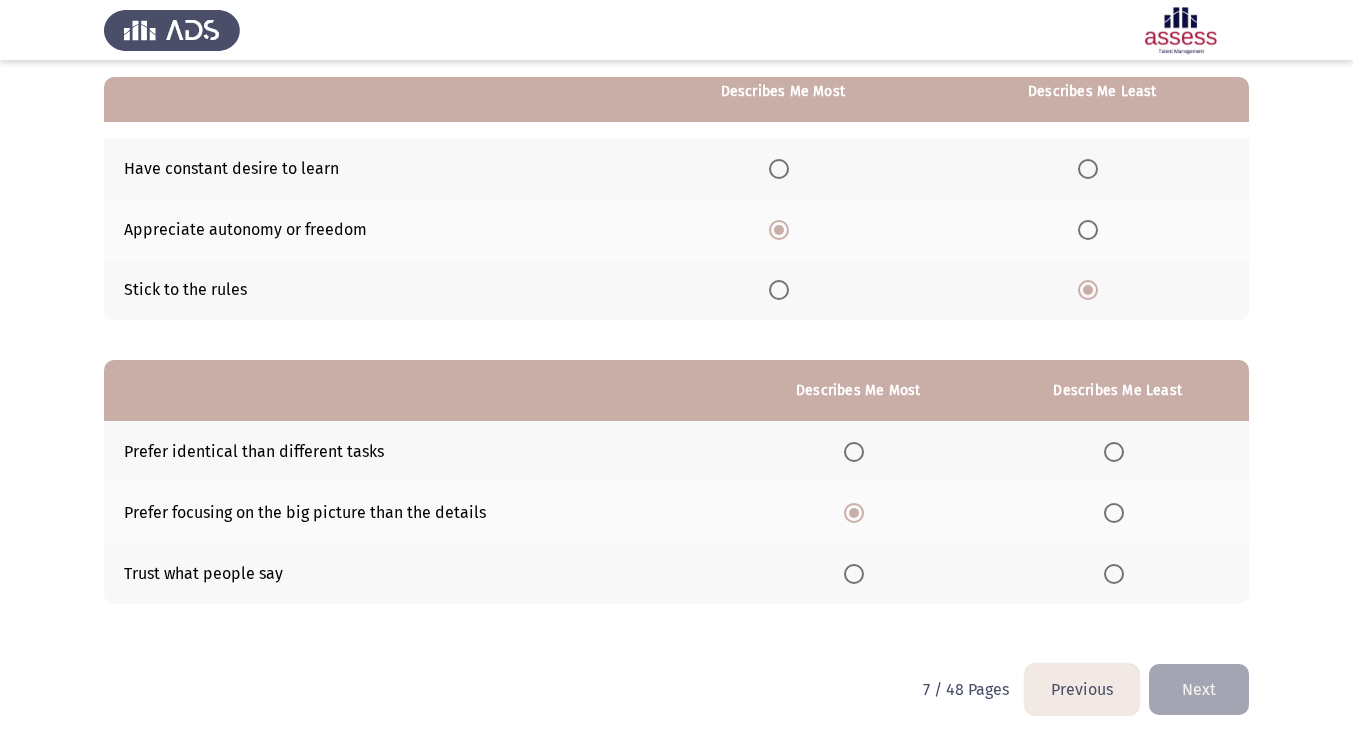 click at bounding box center [1114, 452] 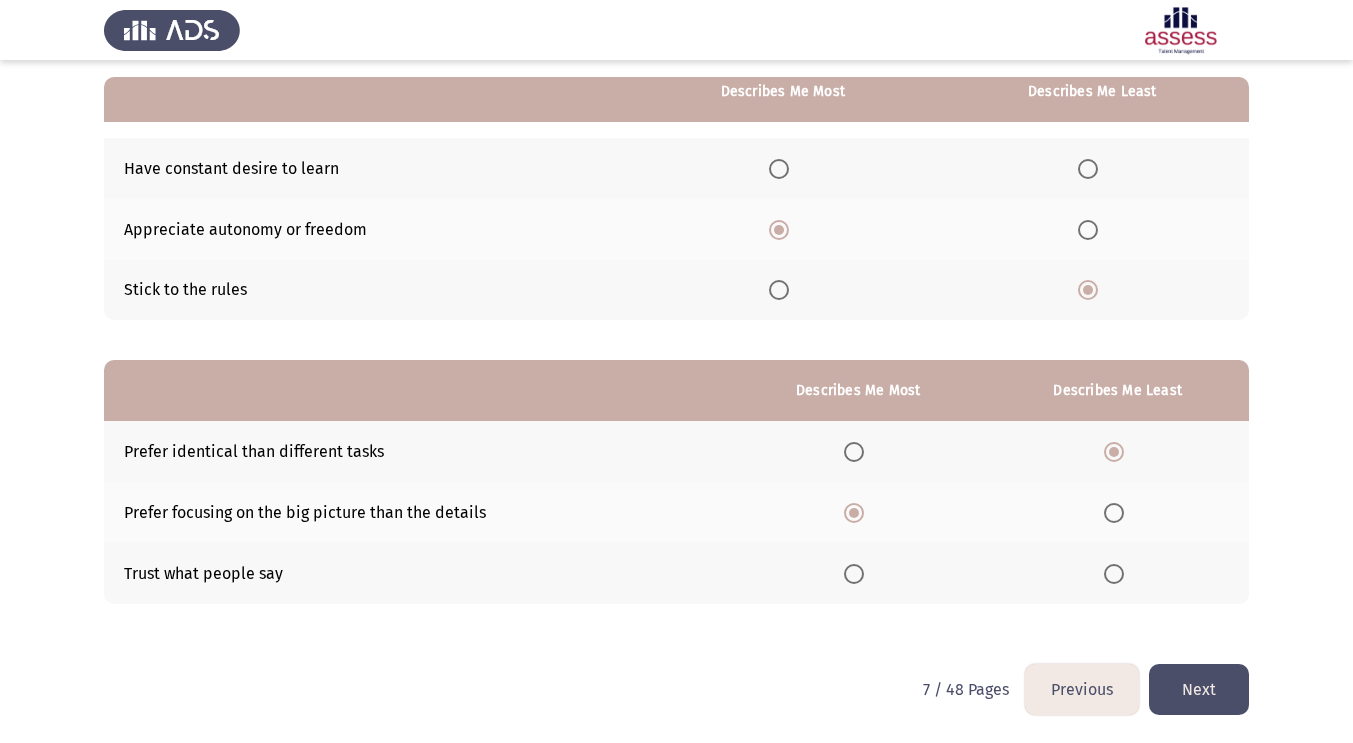 click on "Next" 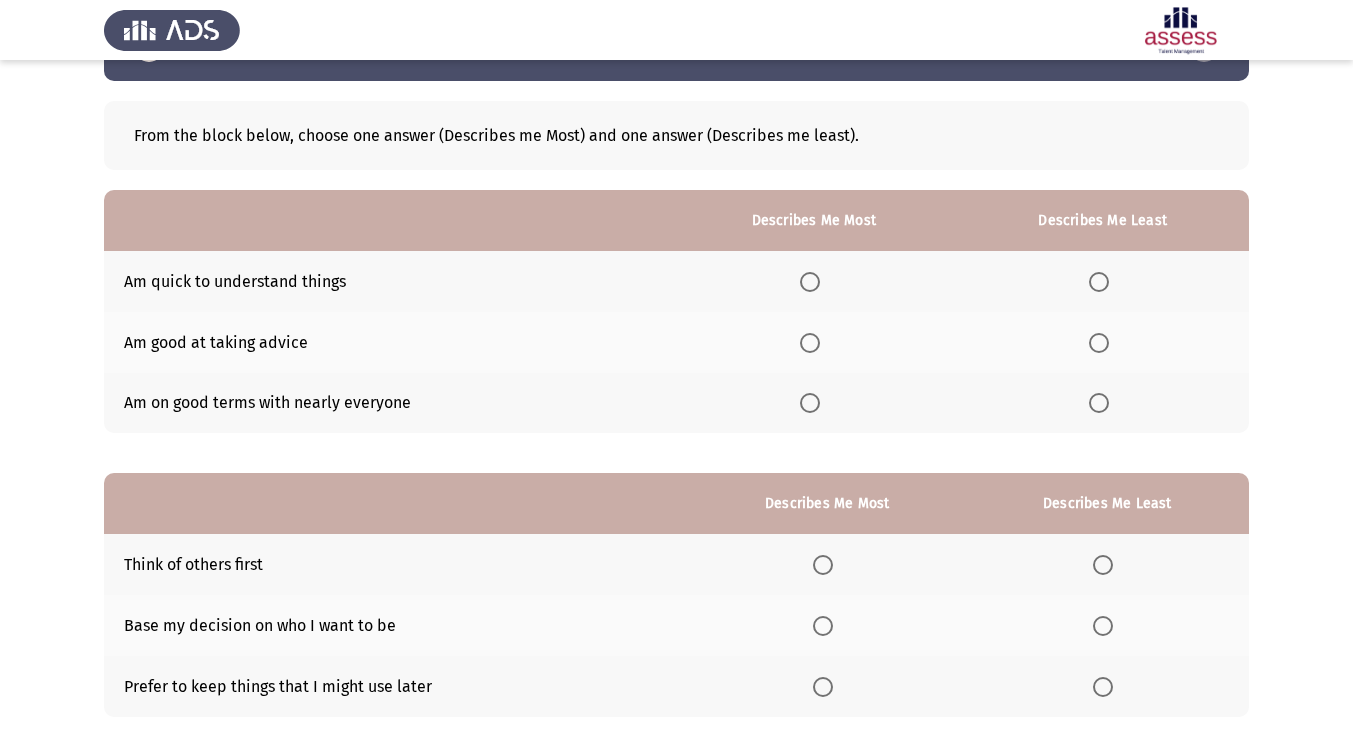 scroll, scrollTop: 41, scrollLeft: 0, axis: vertical 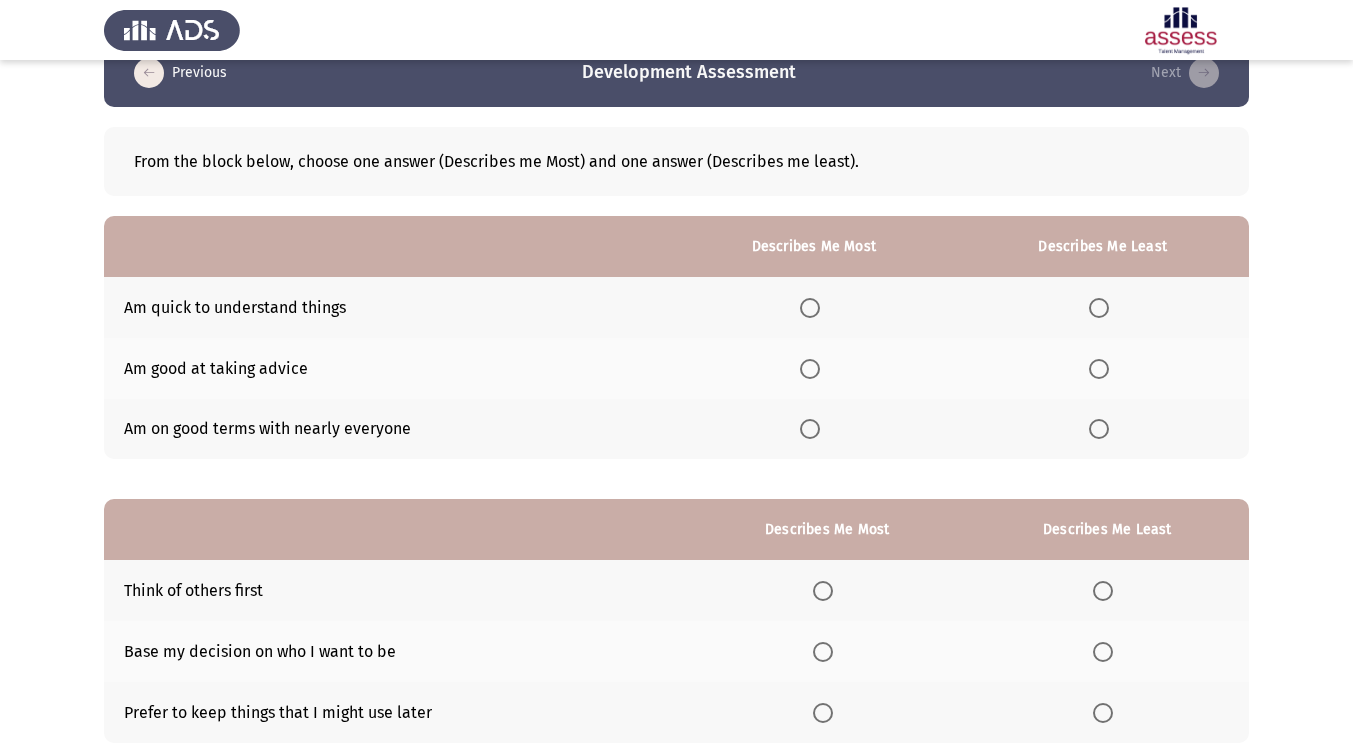click 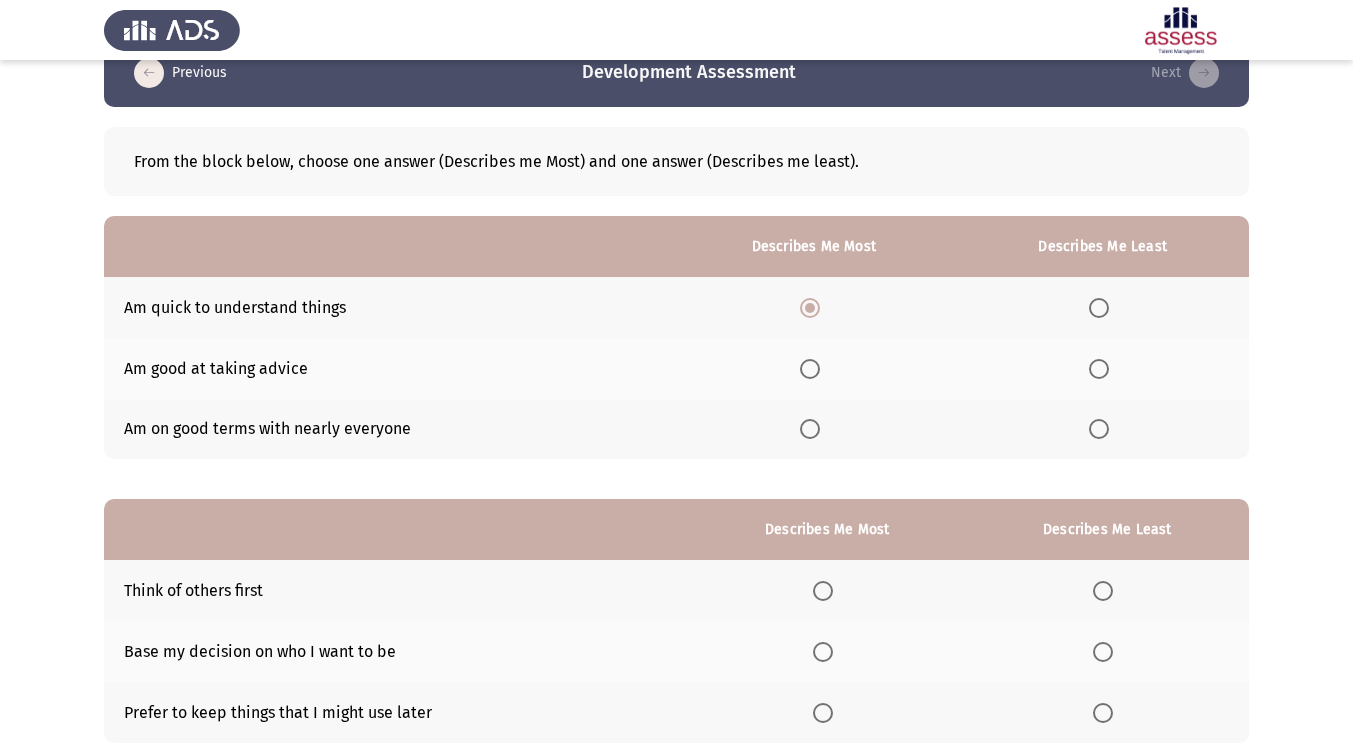 click at bounding box center (1099, 369) 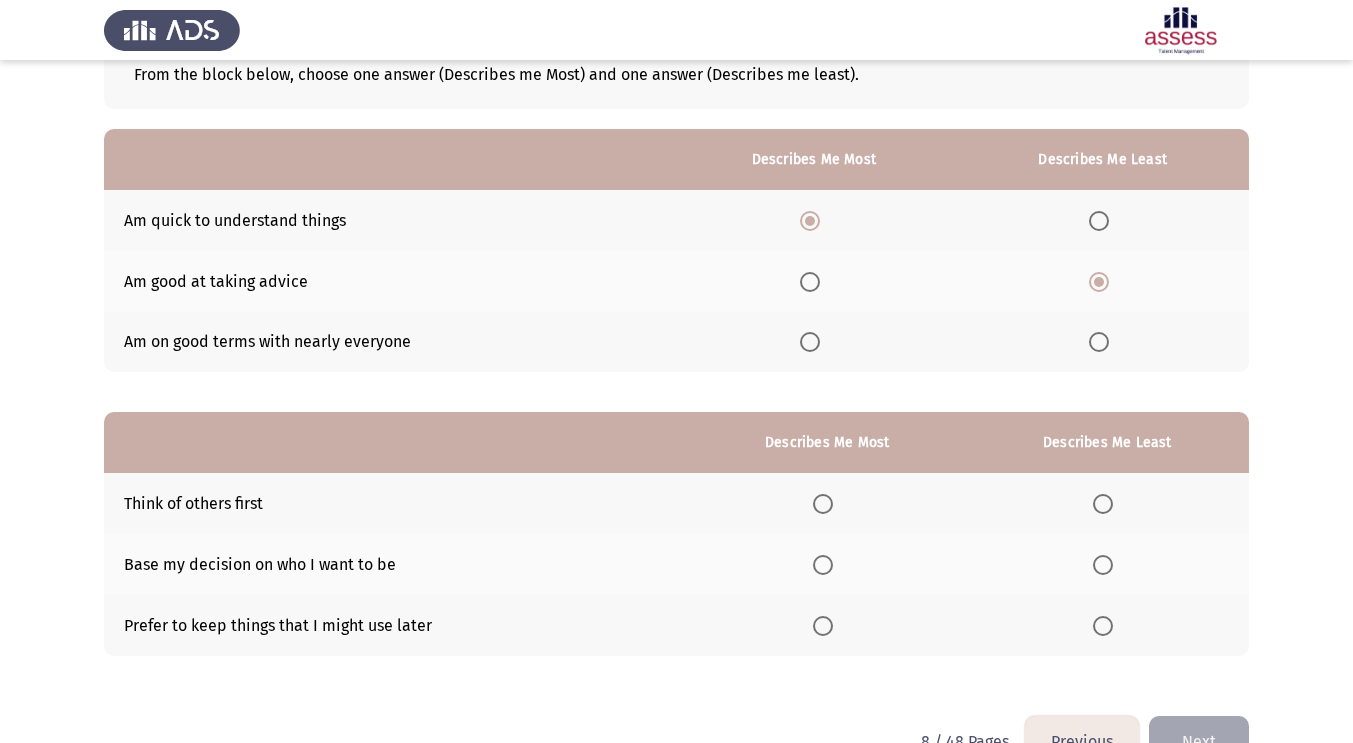 scroll, scrollTop: 180, scrollLeft: 0, axis: vertical 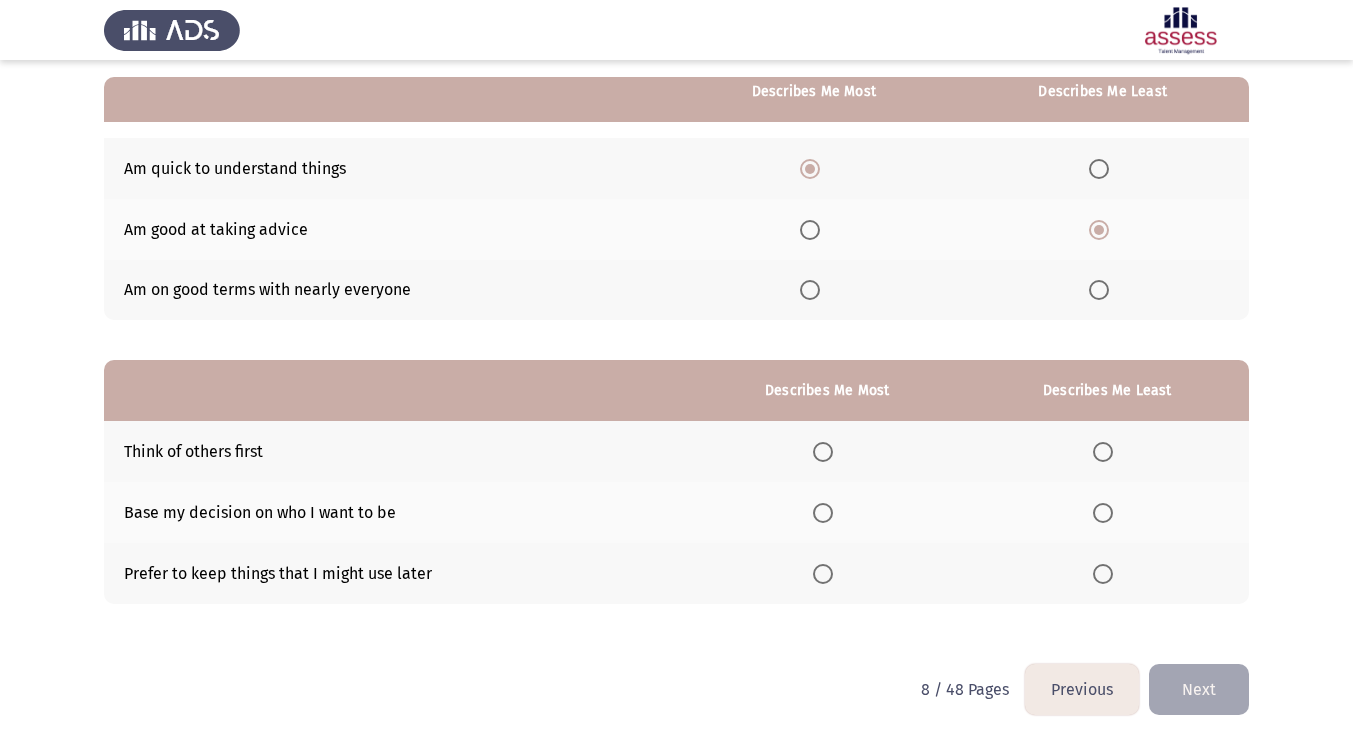 click at bounding box center [823, 452] 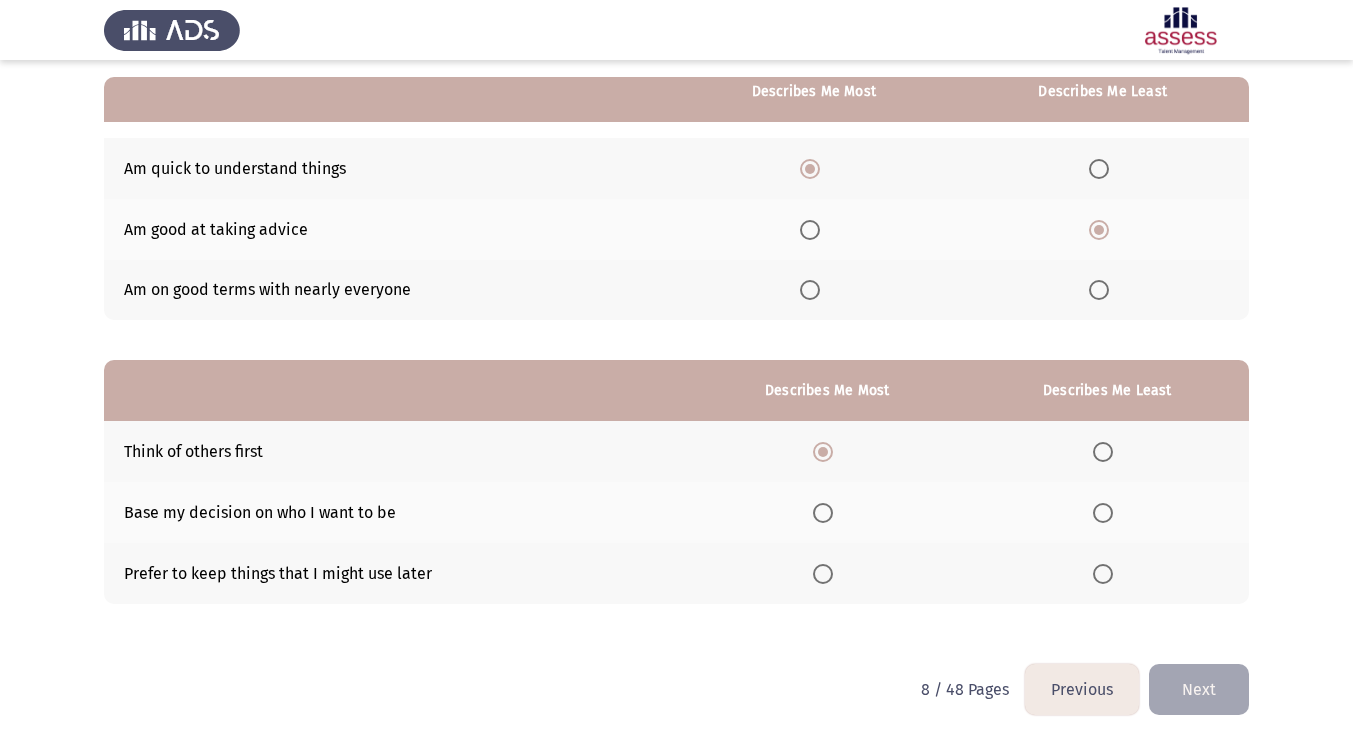 click at bounding box center (1103, 574) 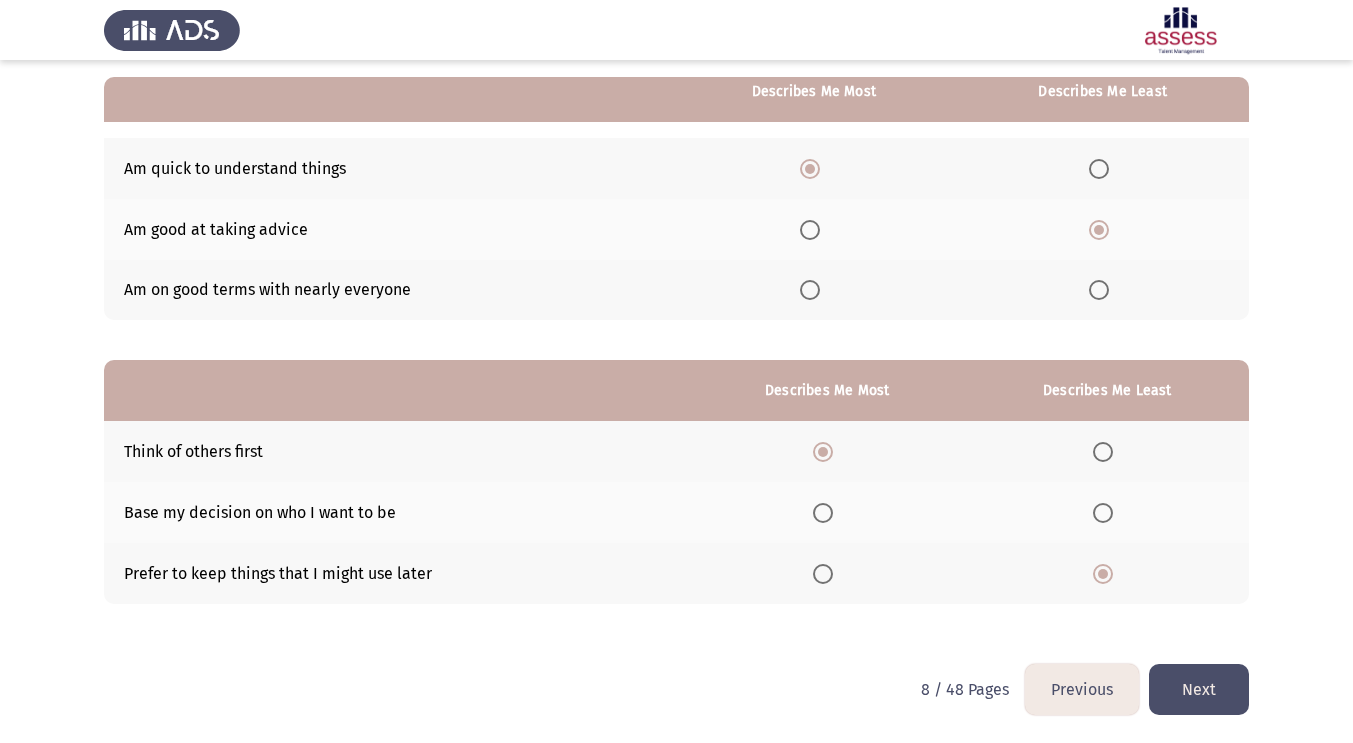 click on "Next" 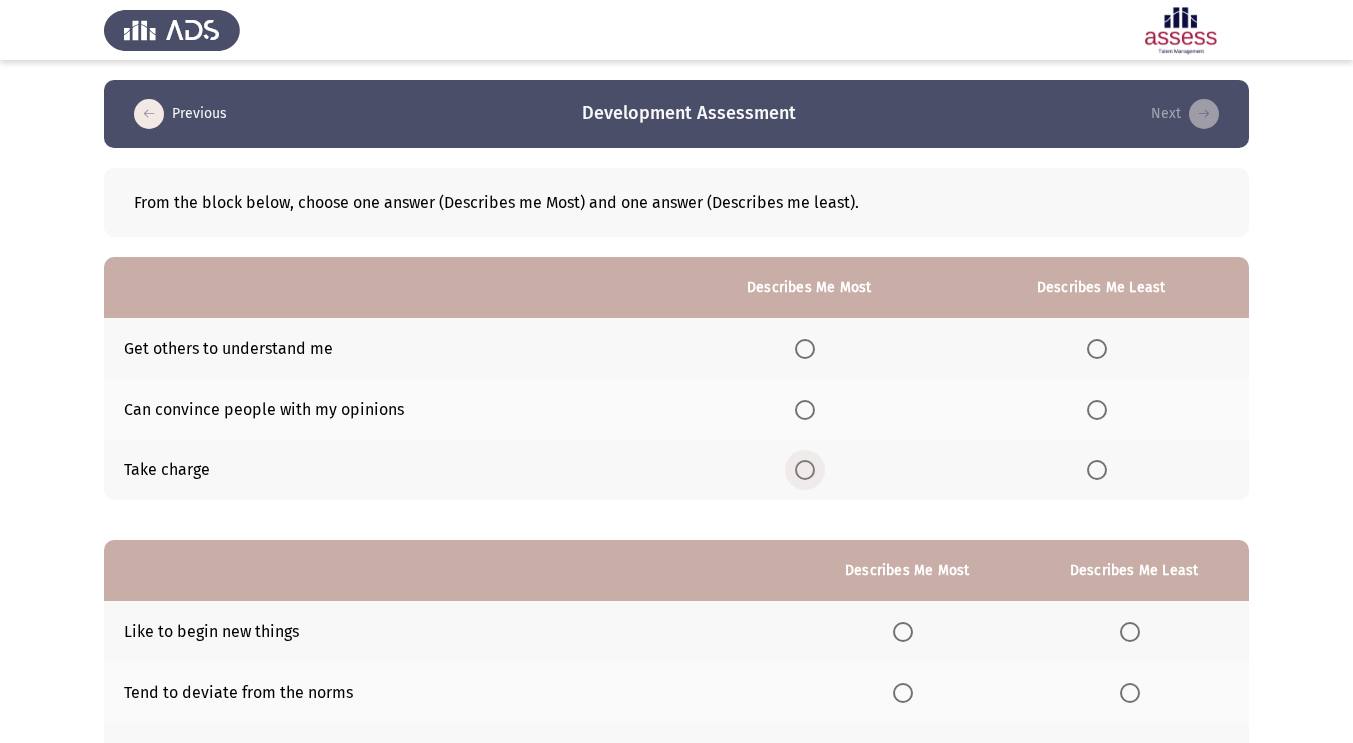 click at bounding box center (805, 470) 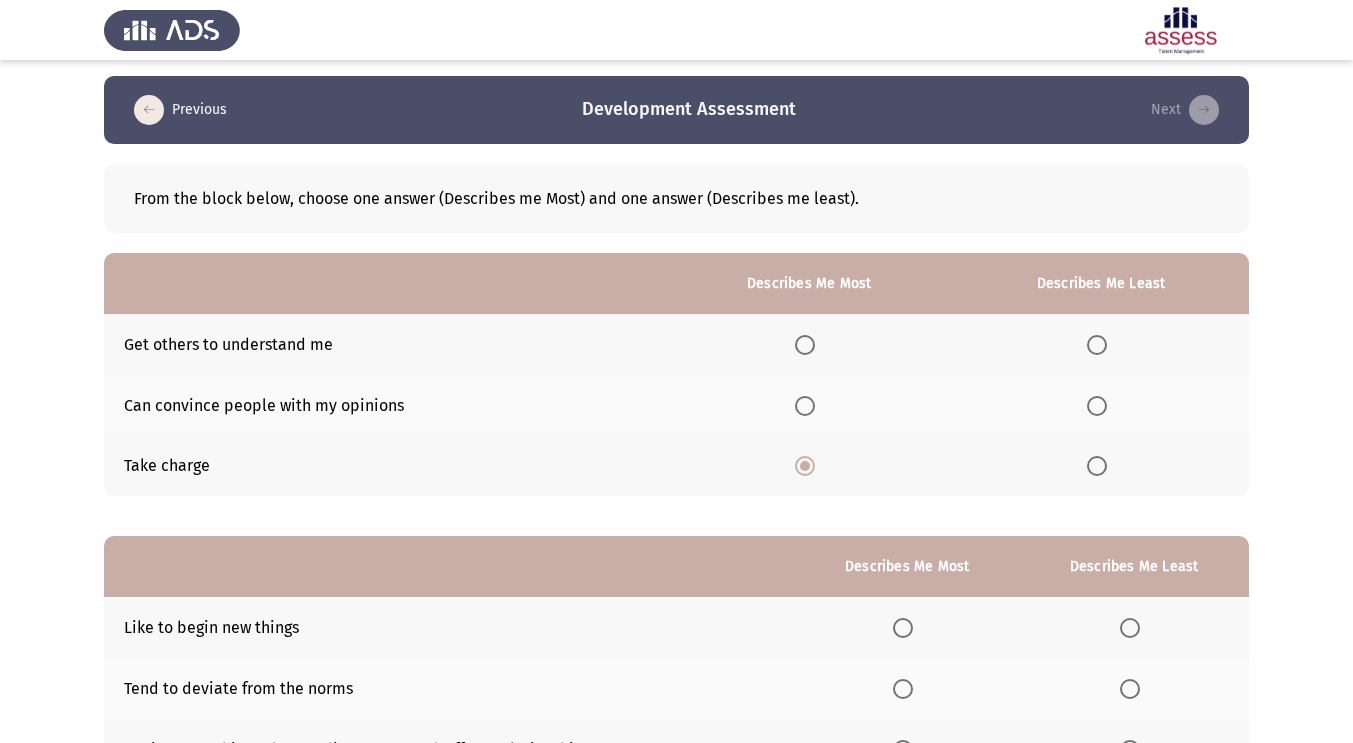 scroll, scrollTop: 0, scrollLeft: 0, axis: both 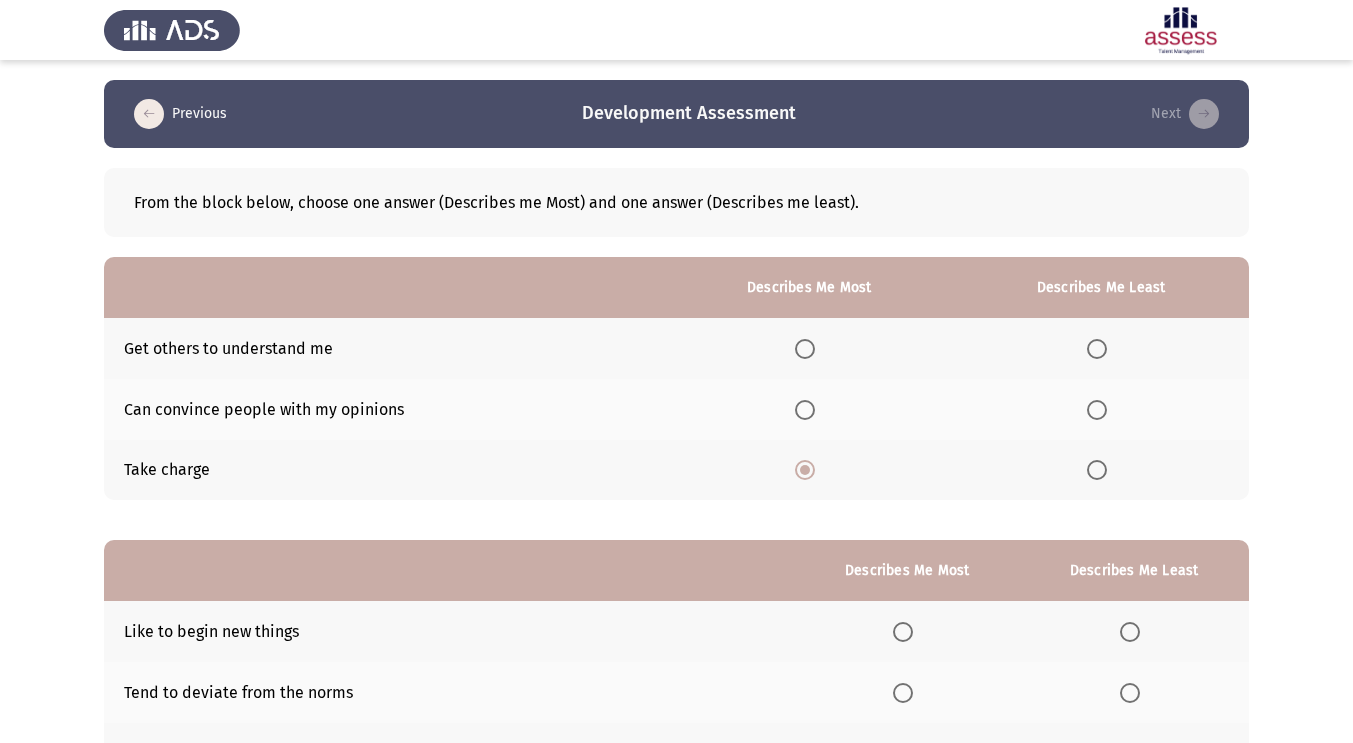 click at bounding box center (1097, 349) 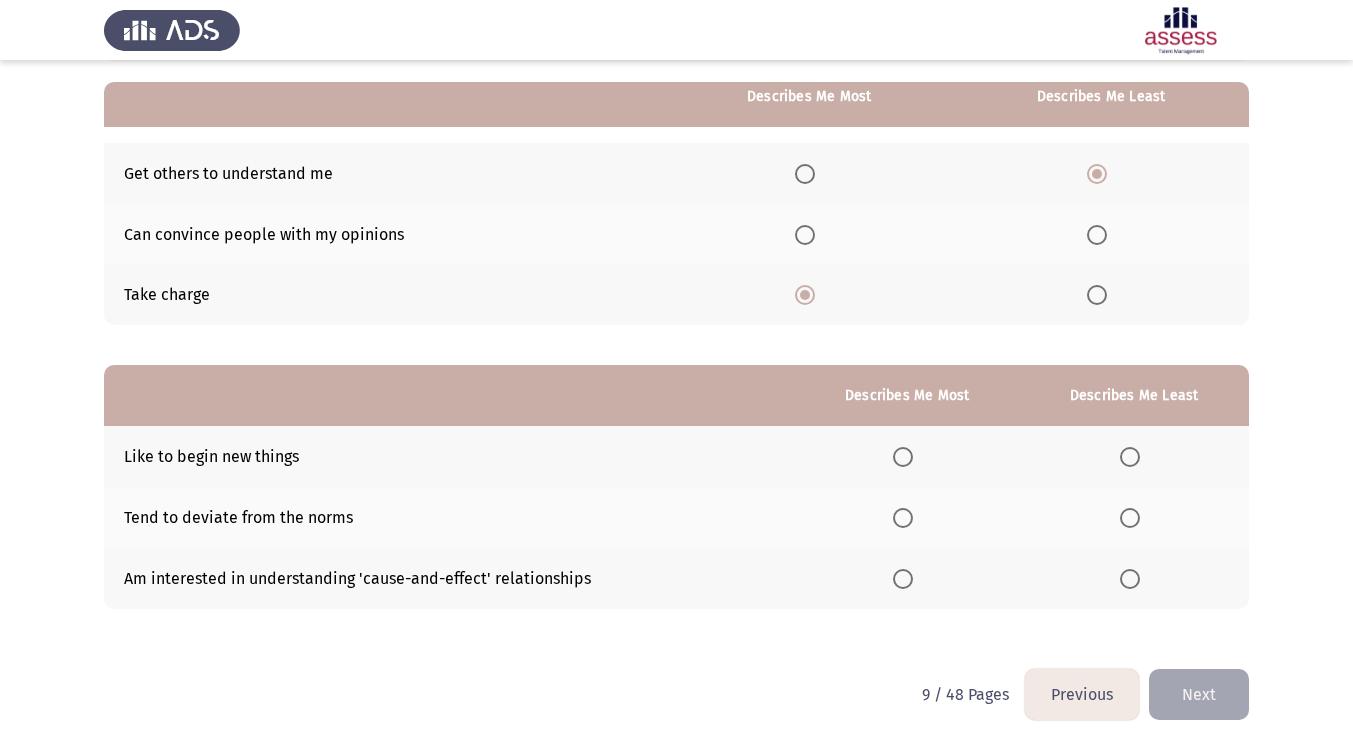 scroll, scrollTop: 180, scrollLeft: 0, axis: vertical 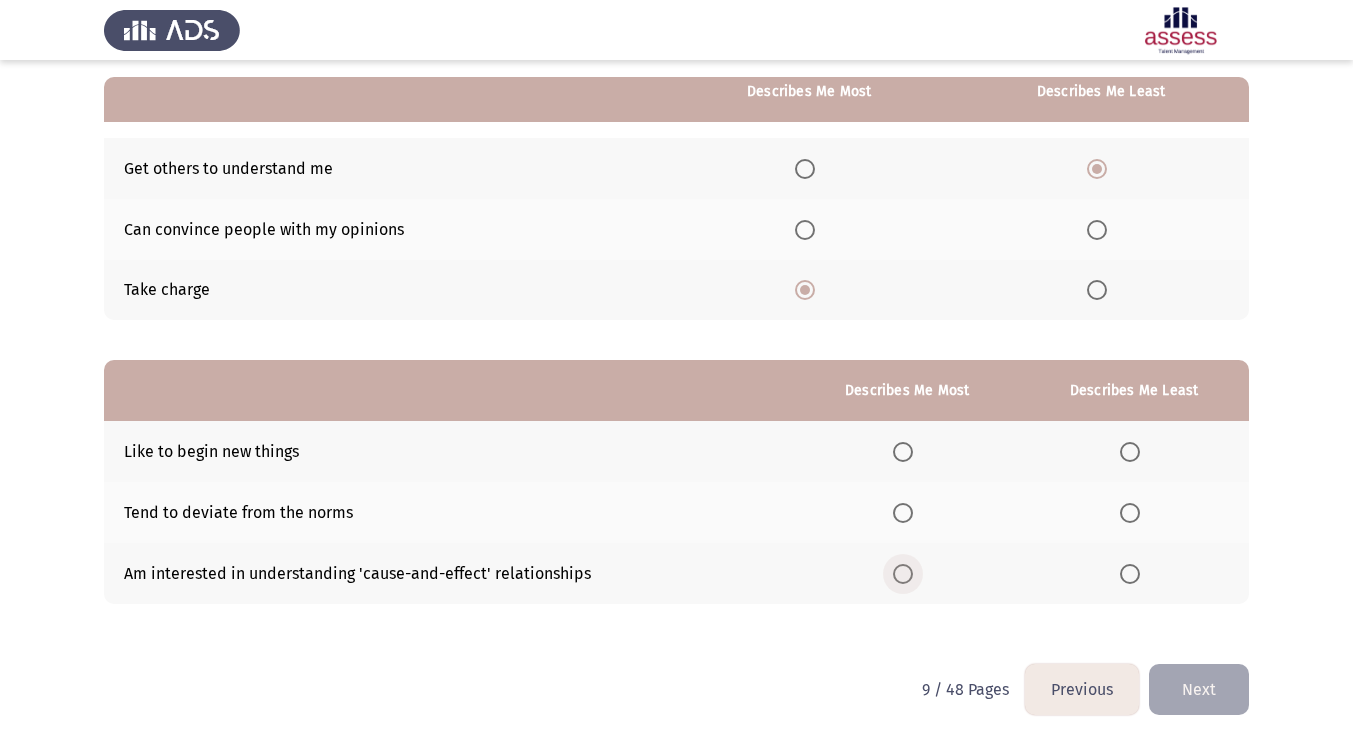 click at bounding box center (903, 574) 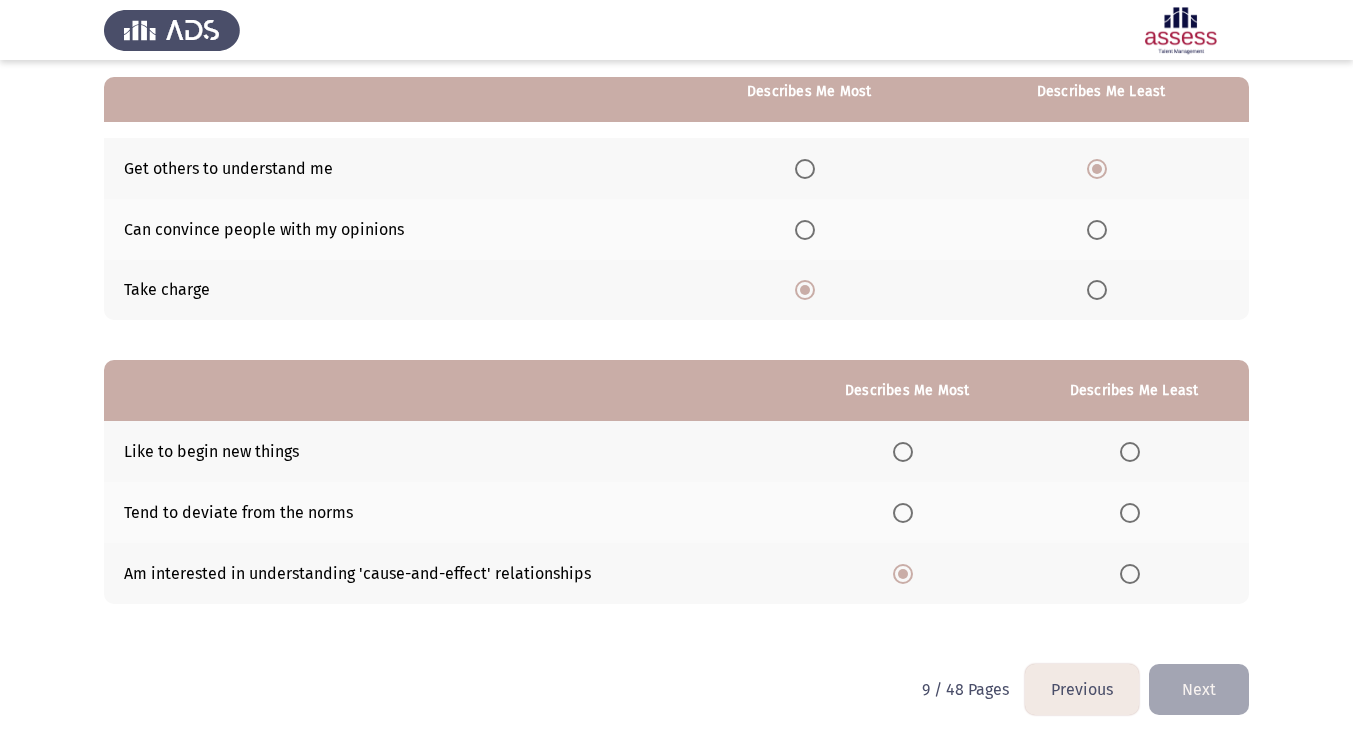 click at bounding box center (1130, 513) 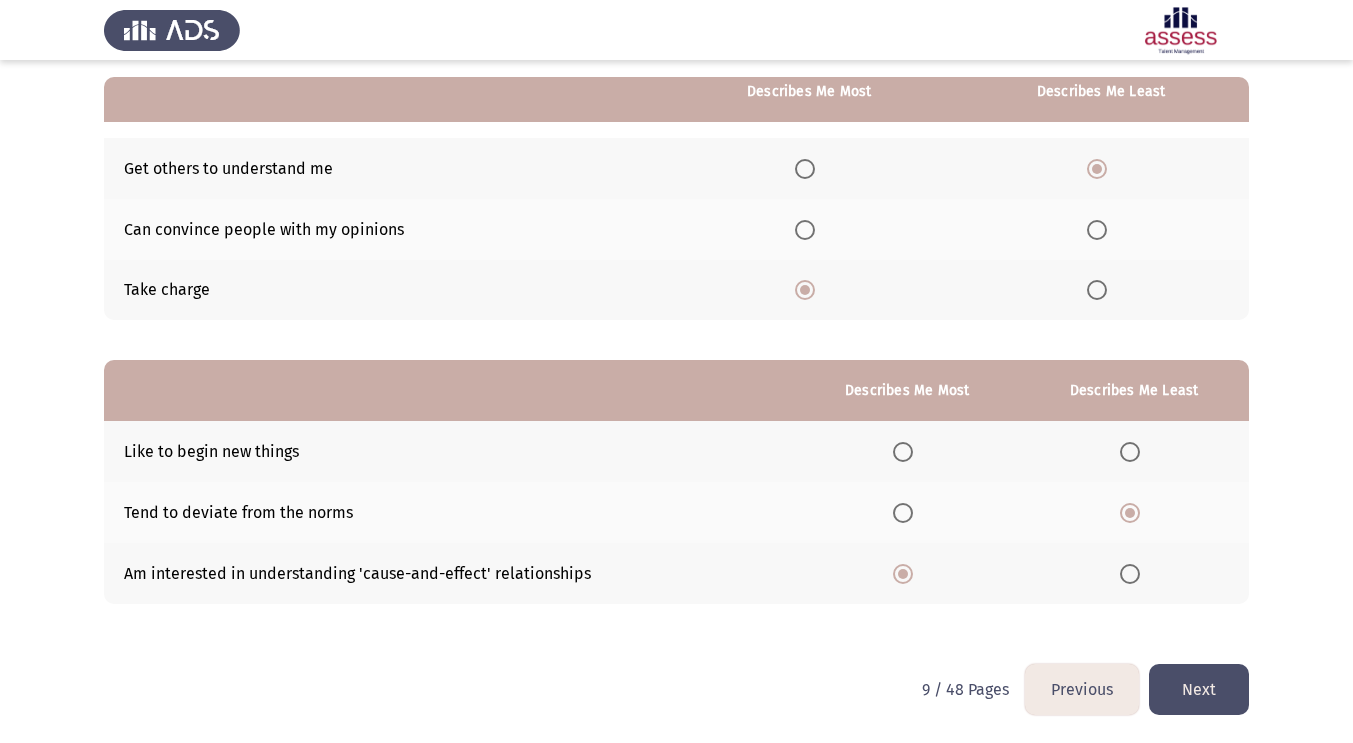 click on "Next" 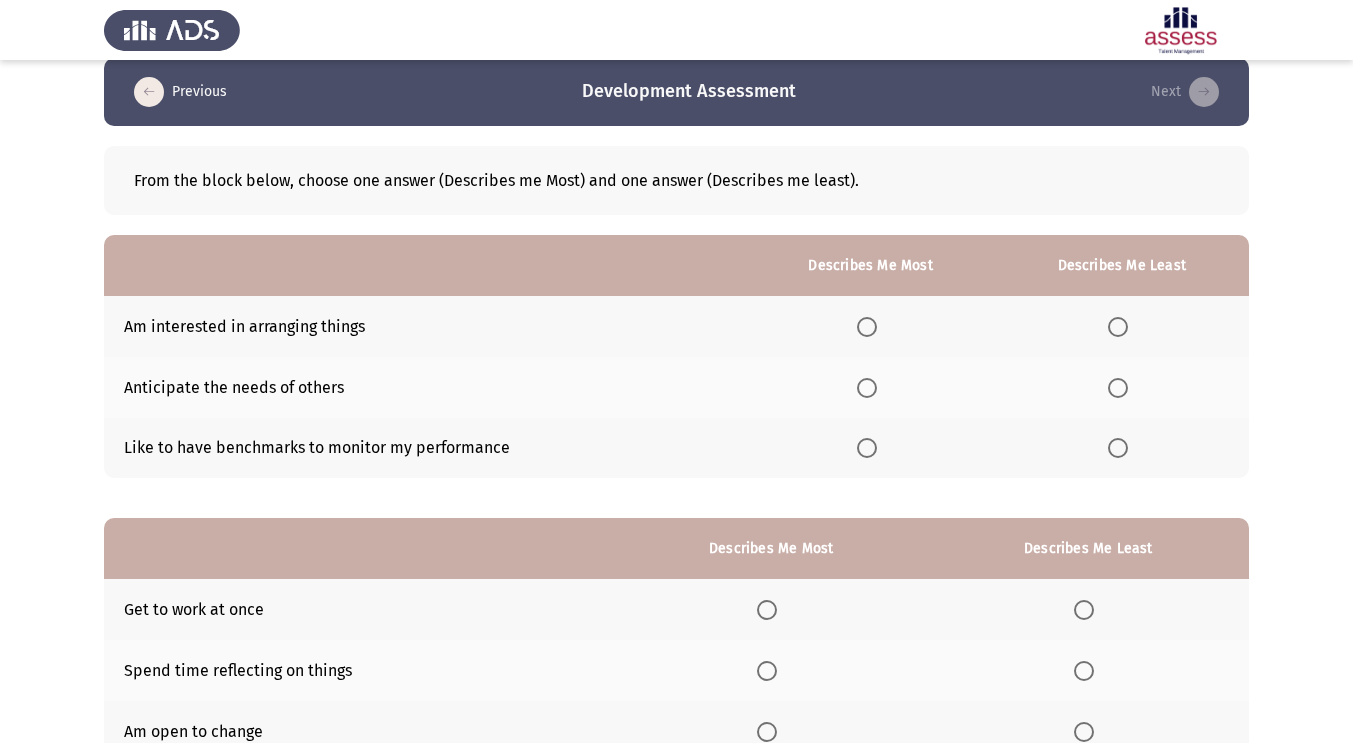 scroll, scrollTop: 0, scrollLeft: 0, axis: both 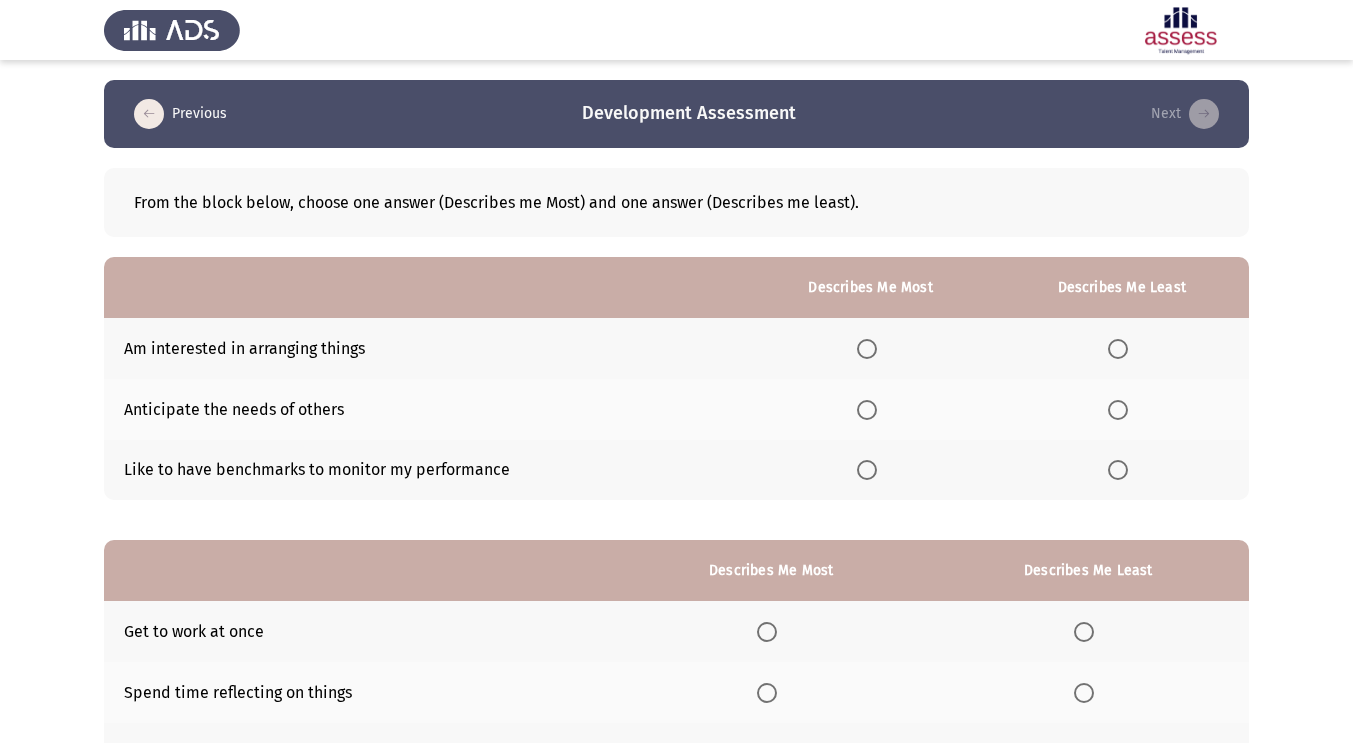 click on "Am interested in arranging things" 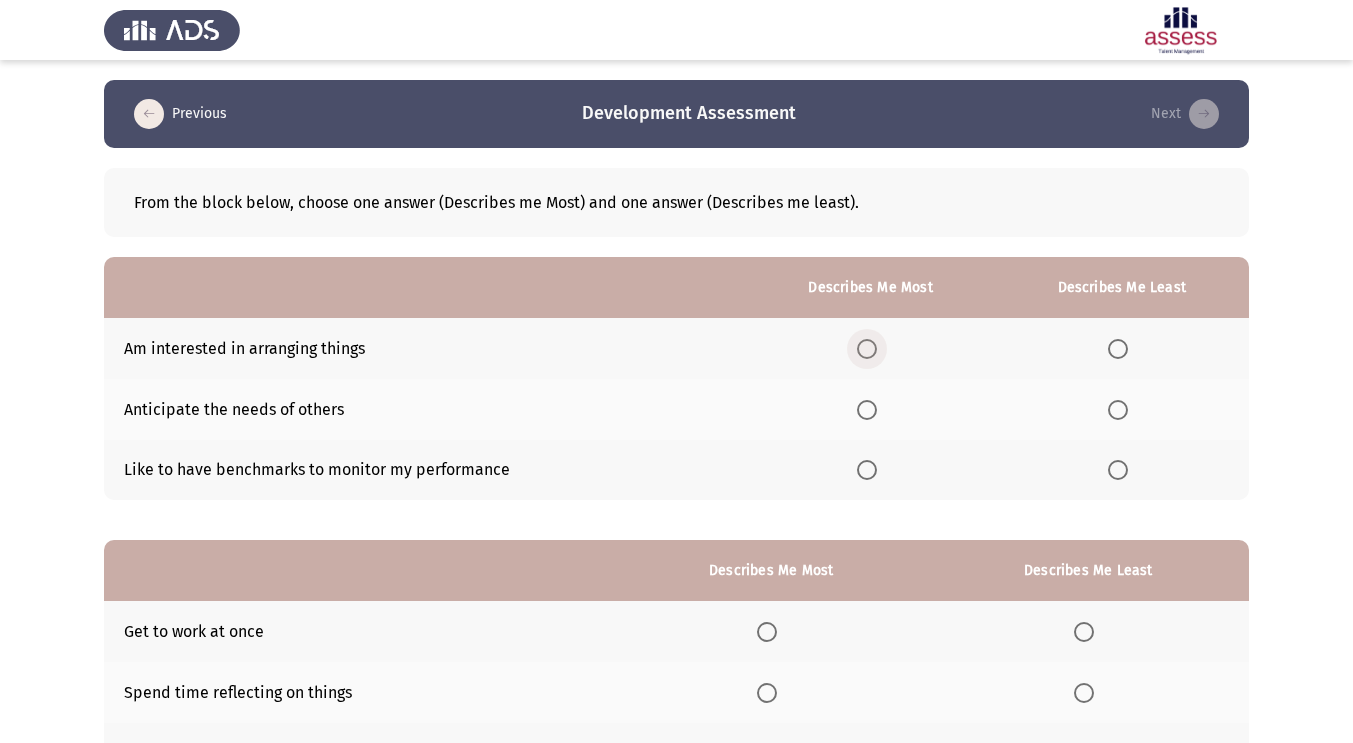 click at bounding box center [867, 349] 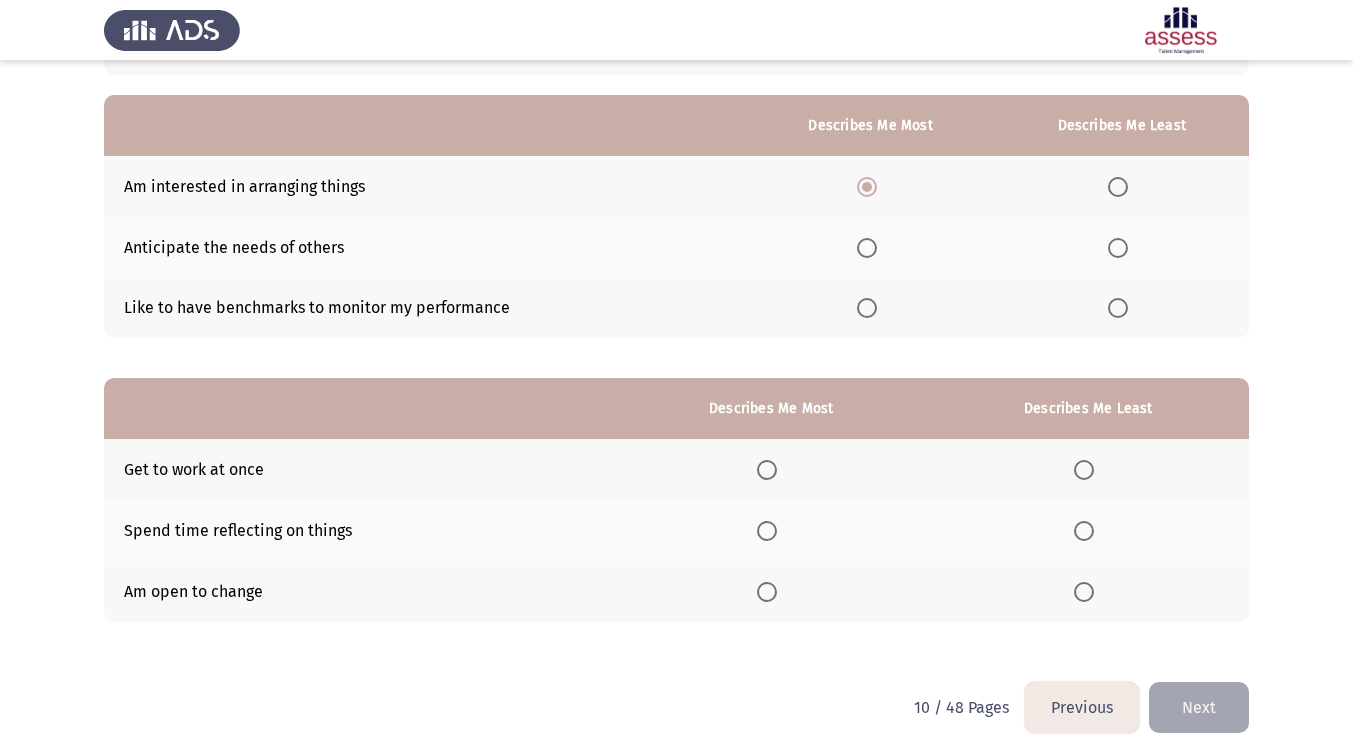 scroll, scrollTop: 180, scrollLeft: 0, axis: vertical 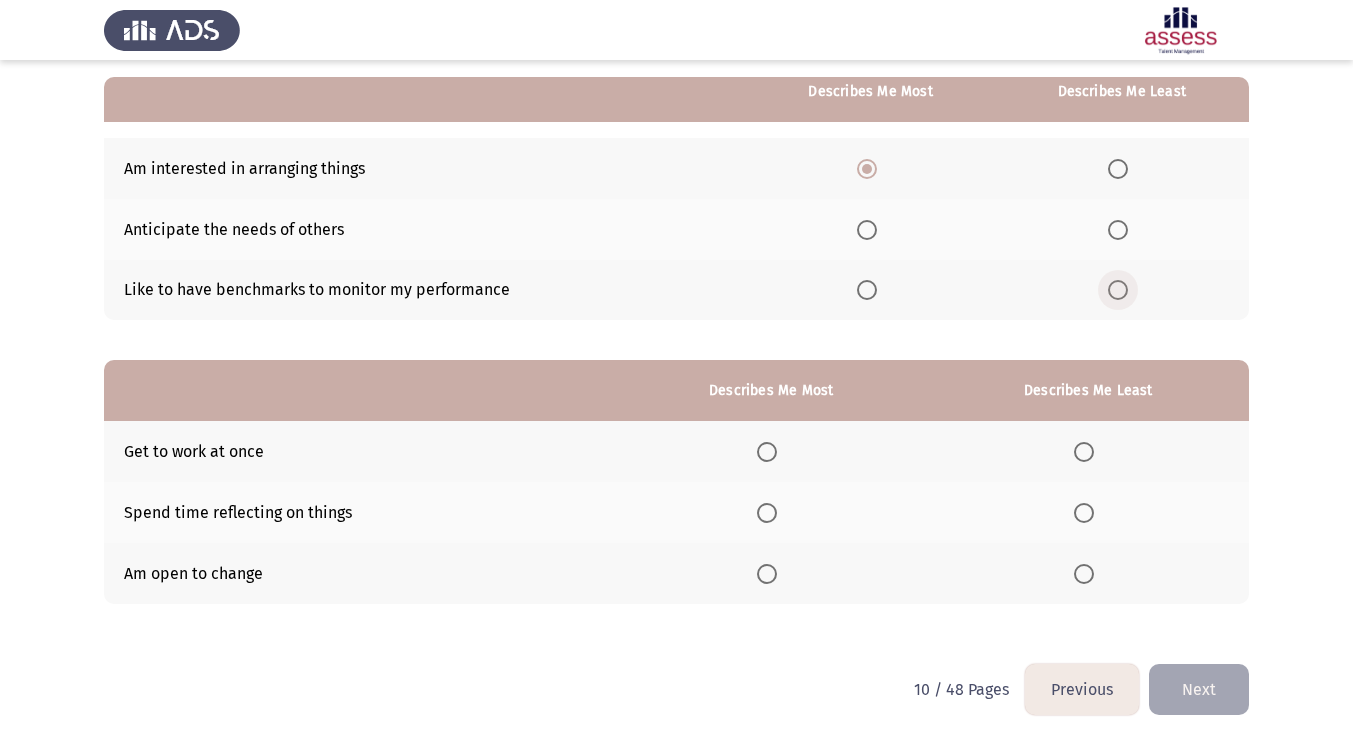 click at bounding box center (1118, 290) 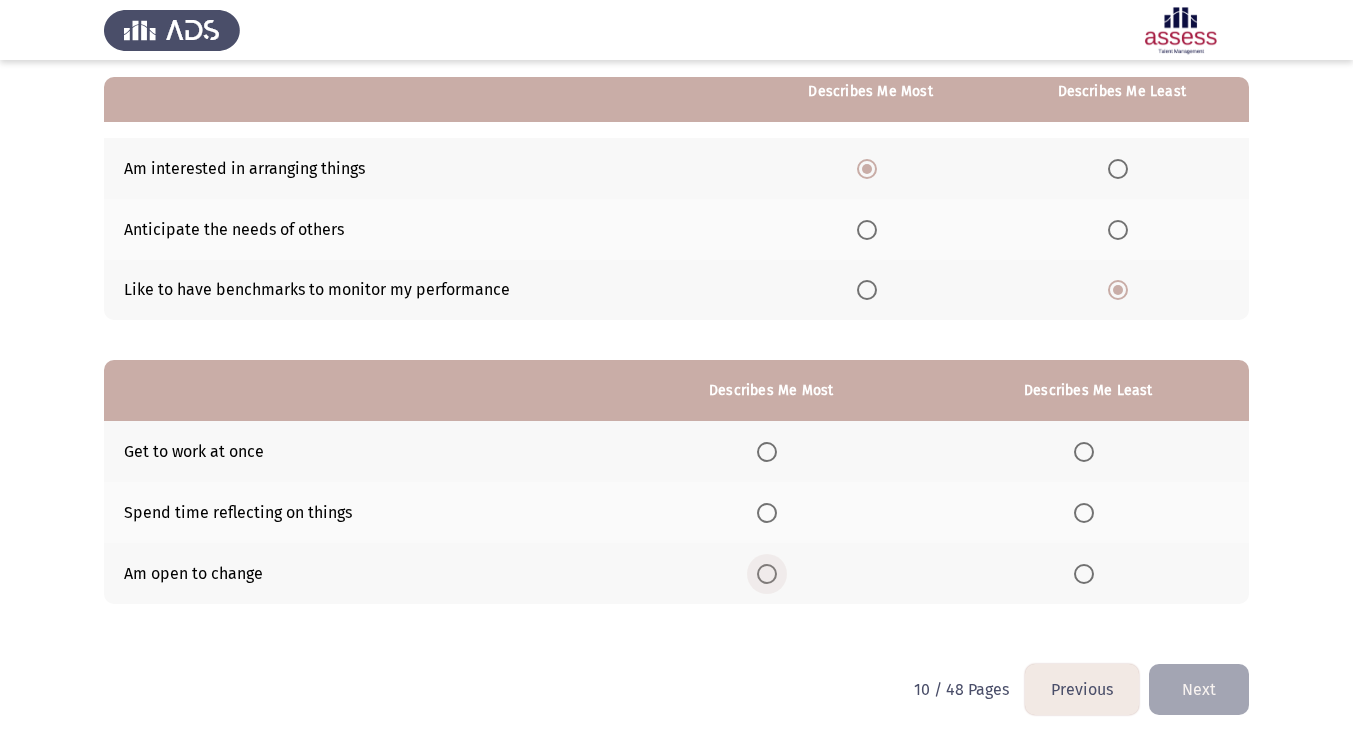 click at bounding box center (767, 574) 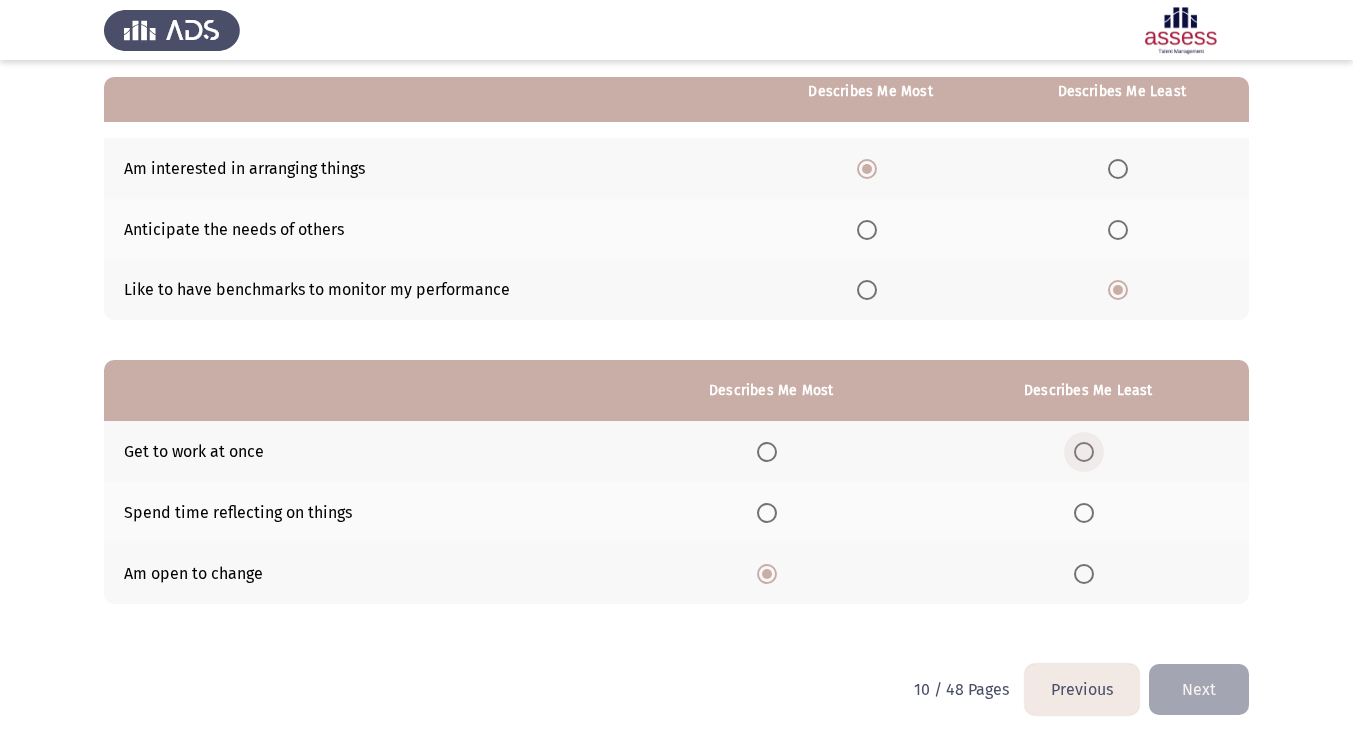 click at bounding box center (1088, 452) 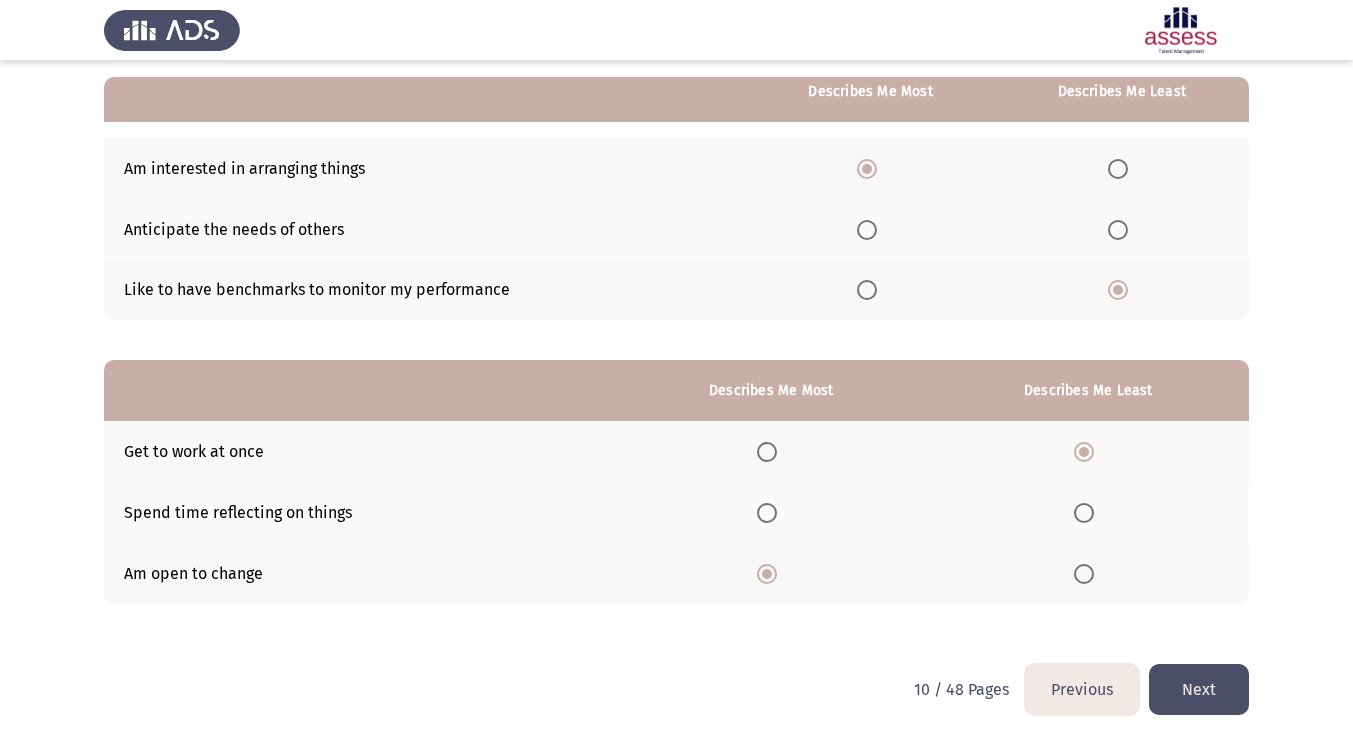 click on "Next" 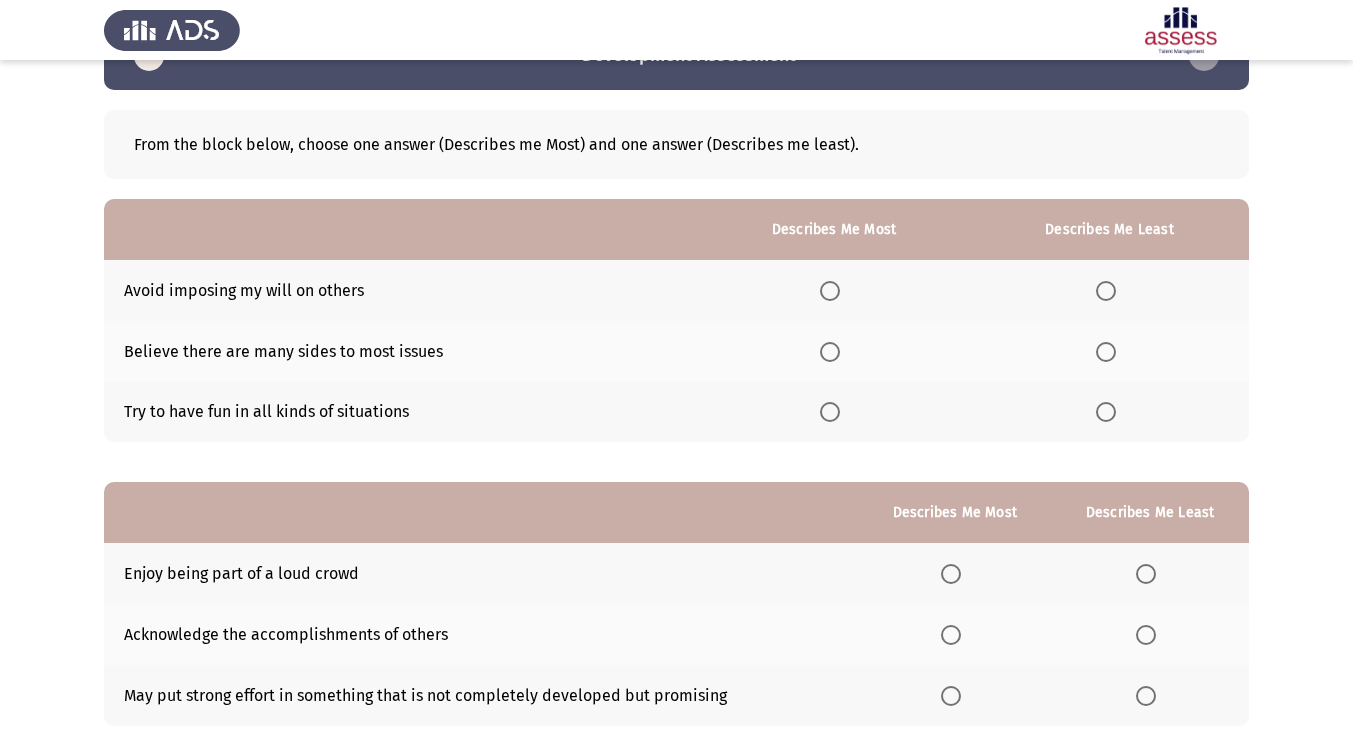 scroll, scrollTop: 59, scrollLeft: 0, axis: vertical 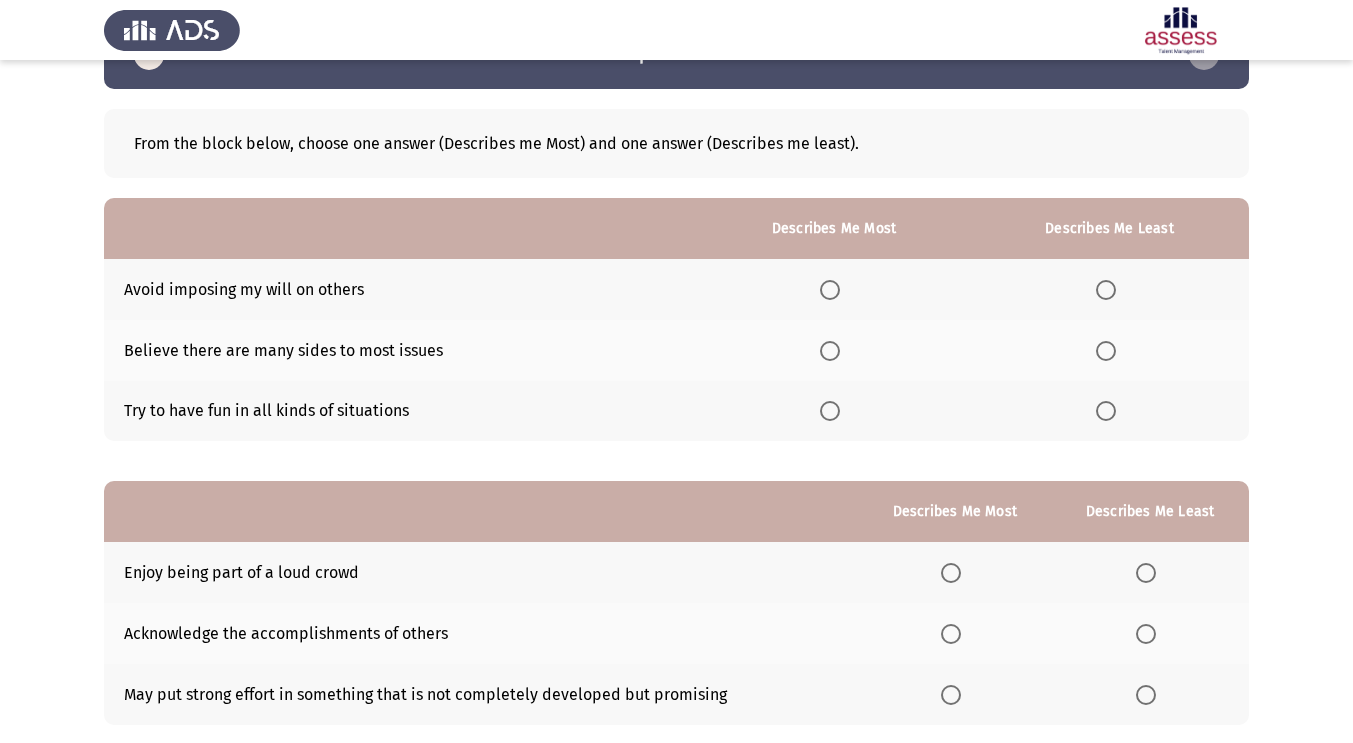 click on "Believe there are many sides to most issues" 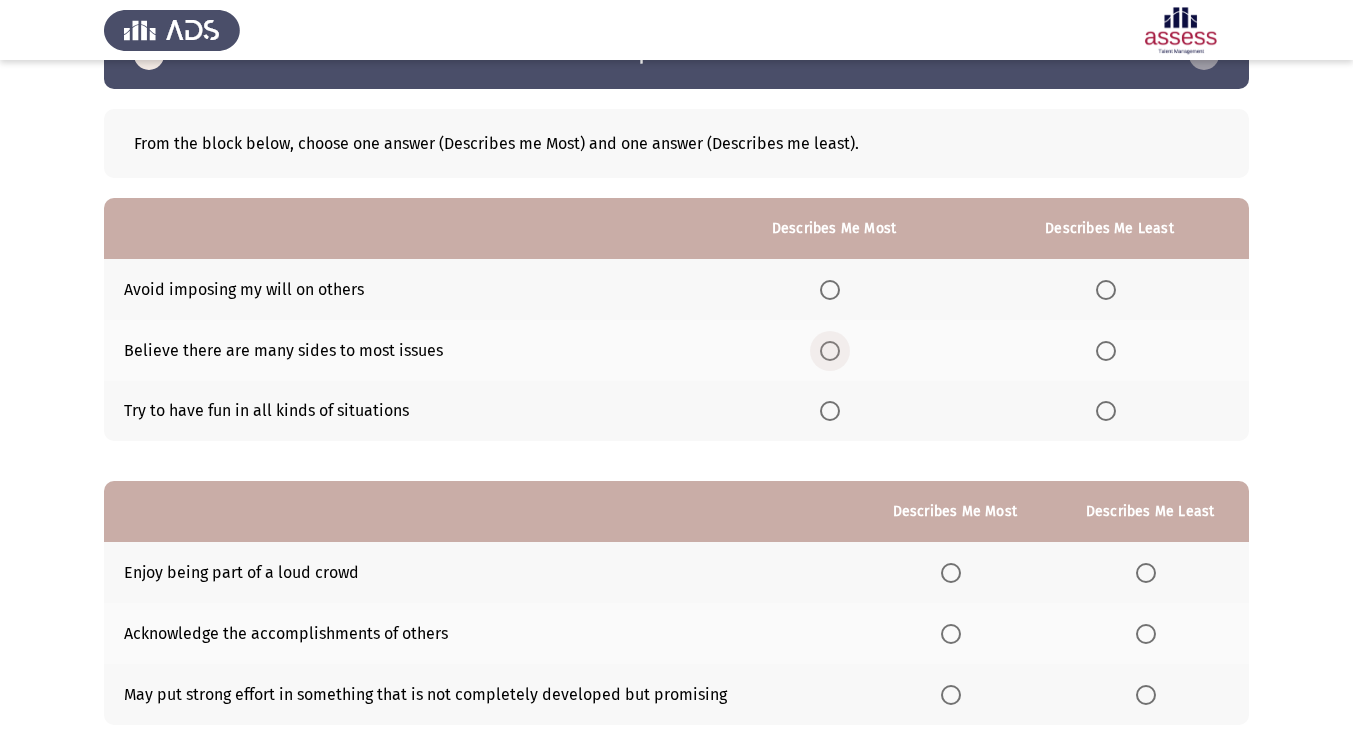 click at bounding box center [830, 351] 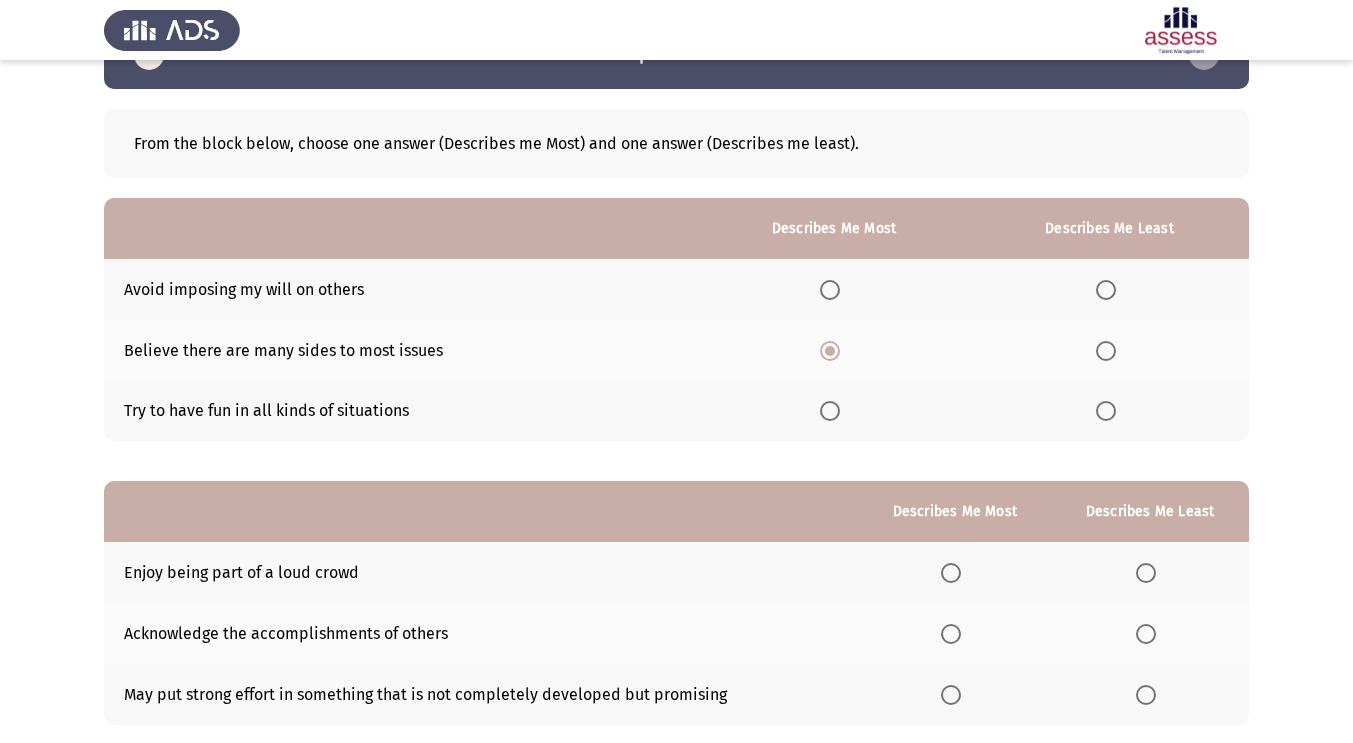 click at bounding box center (1106, 290) 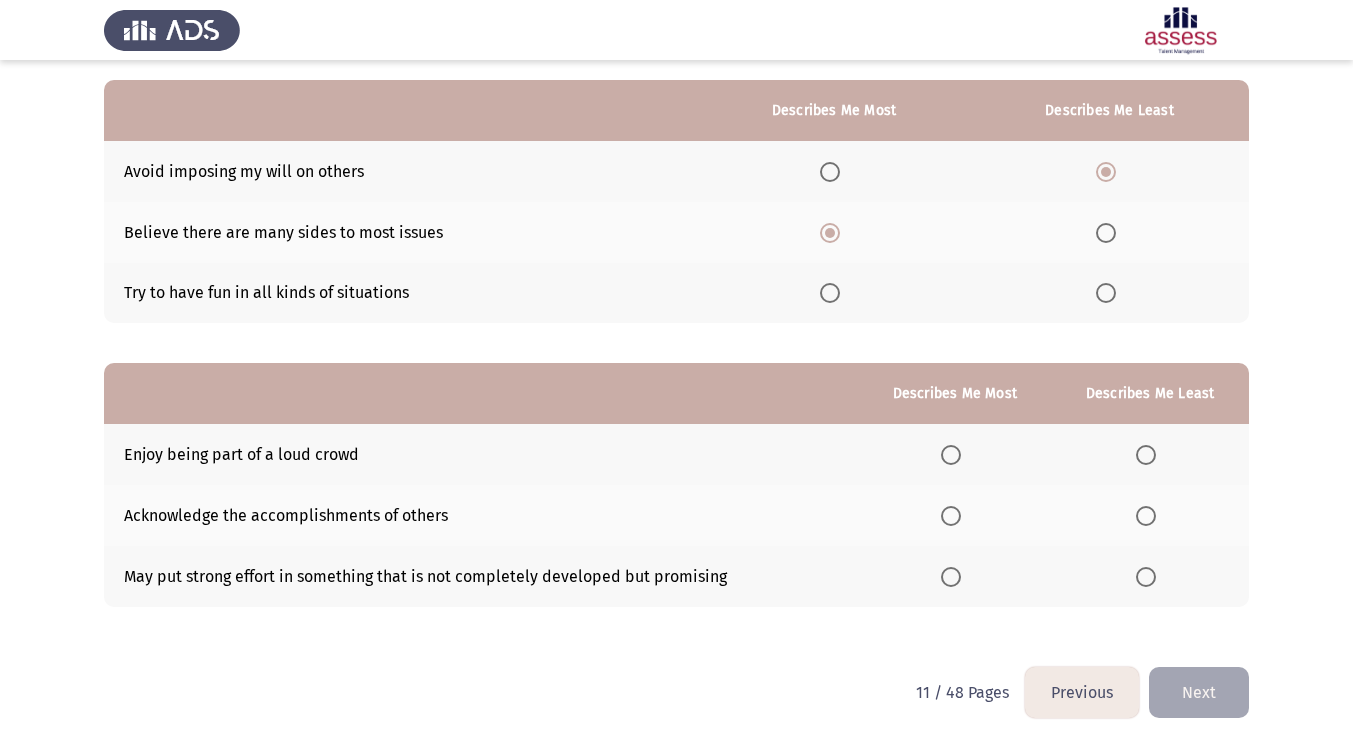 scroll, scrollTop: 180, scrollLeft: 0, axis: vertical 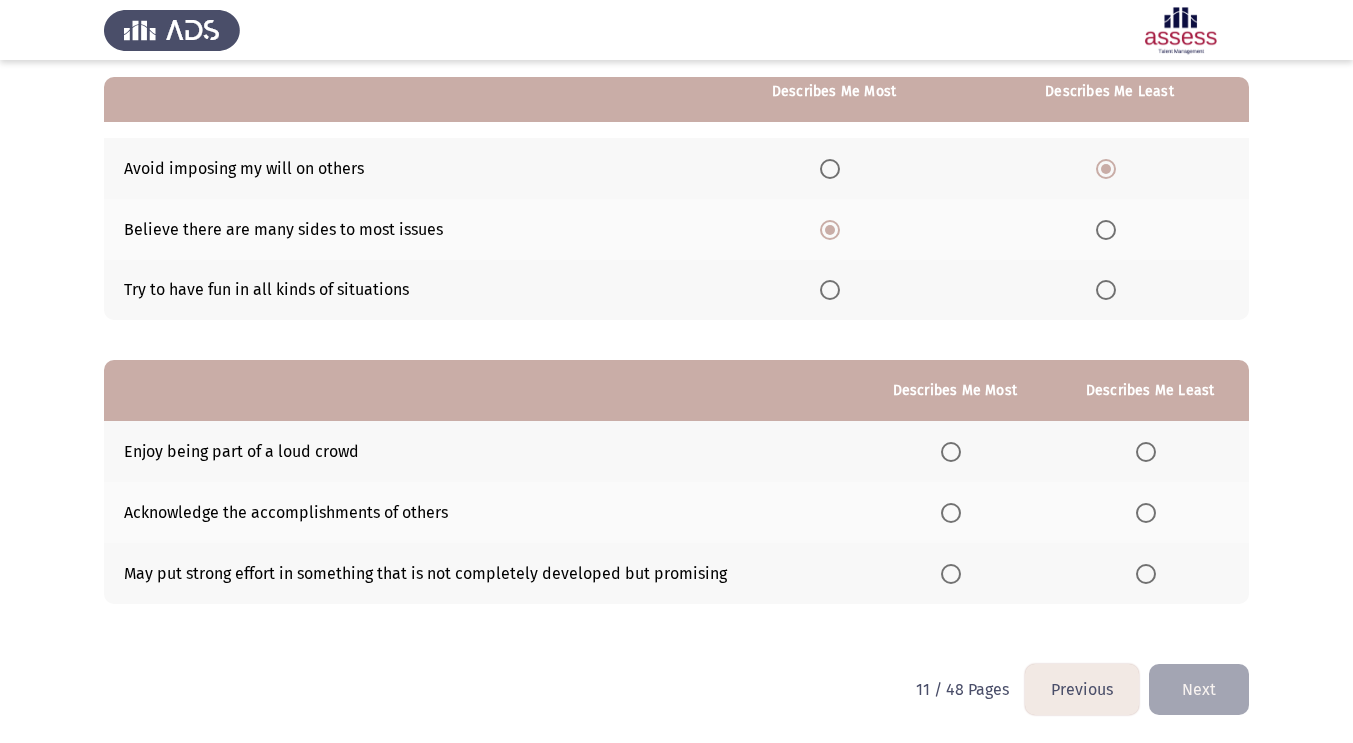 click at bounding box center [951, 513] 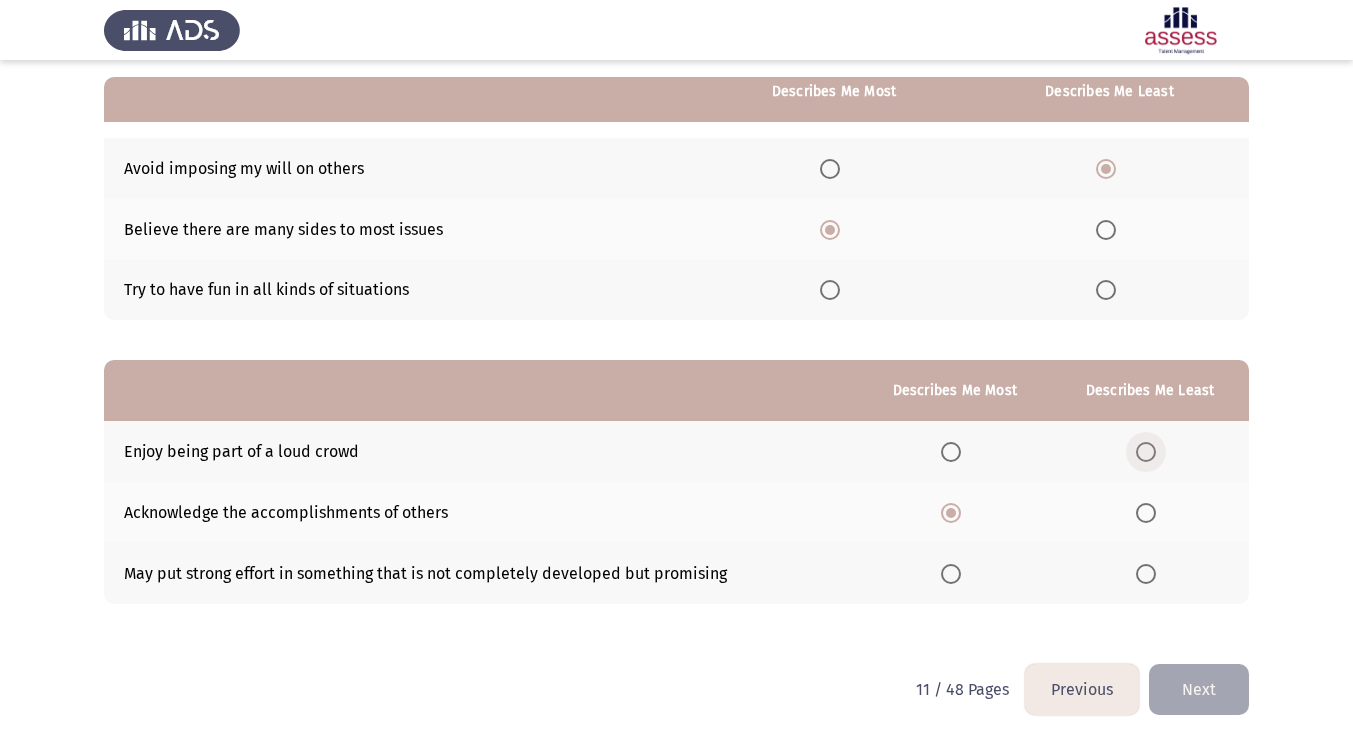 click at bounding box center (1146, 452) 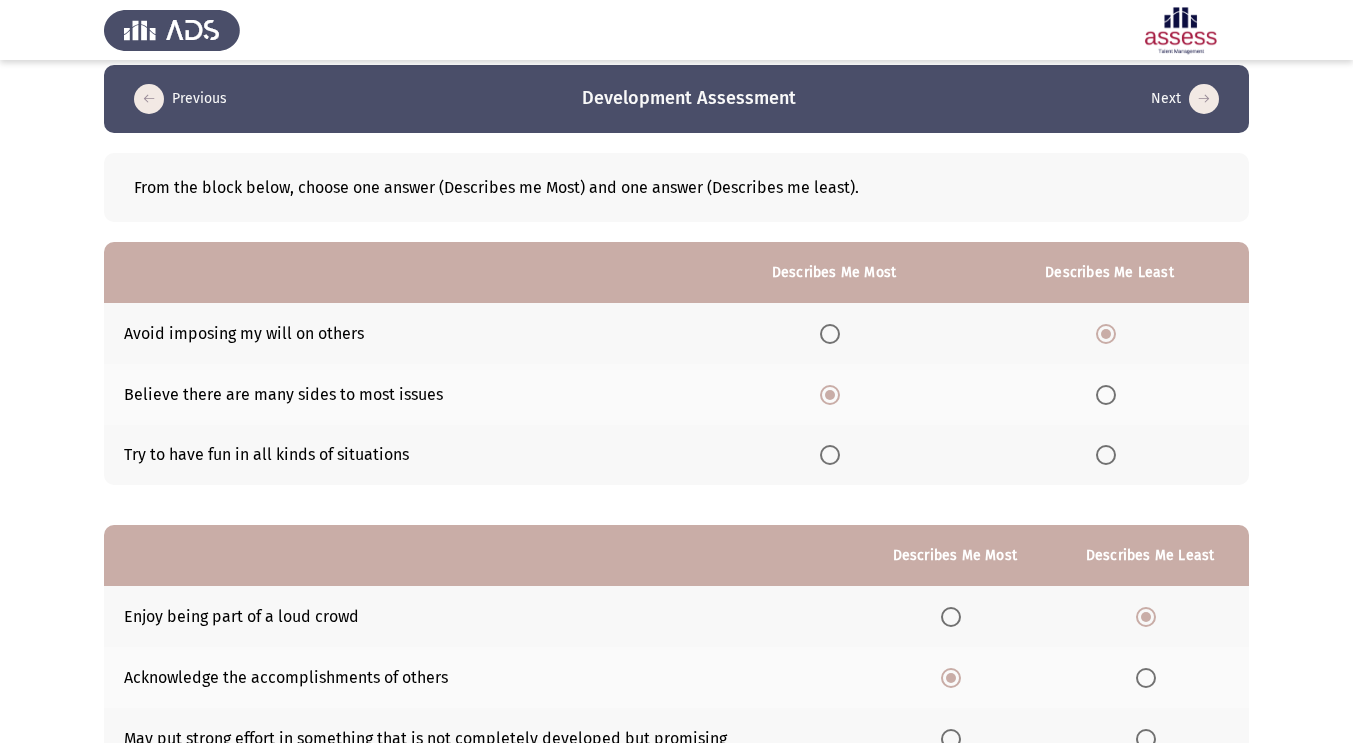 scroll, scrollTop: 180, scrollLeft: 0, axis: vertical 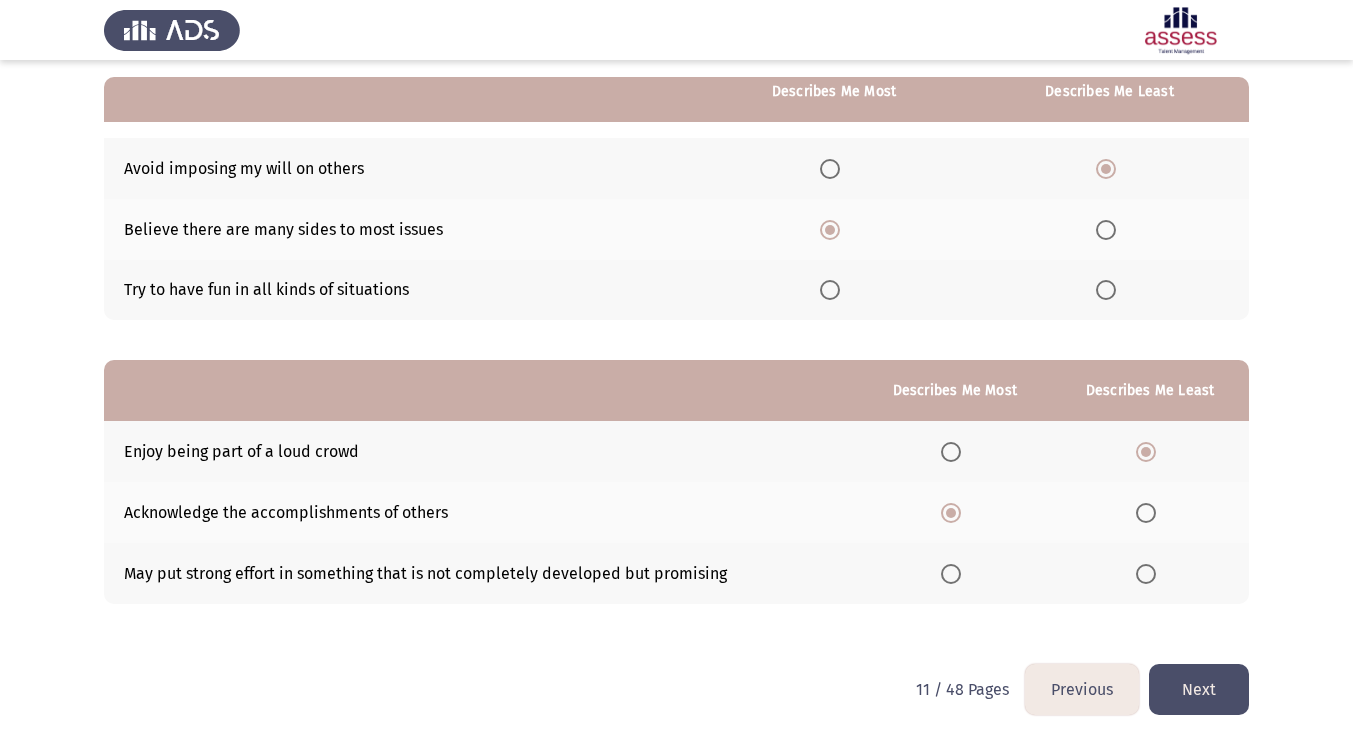 click on "Next" 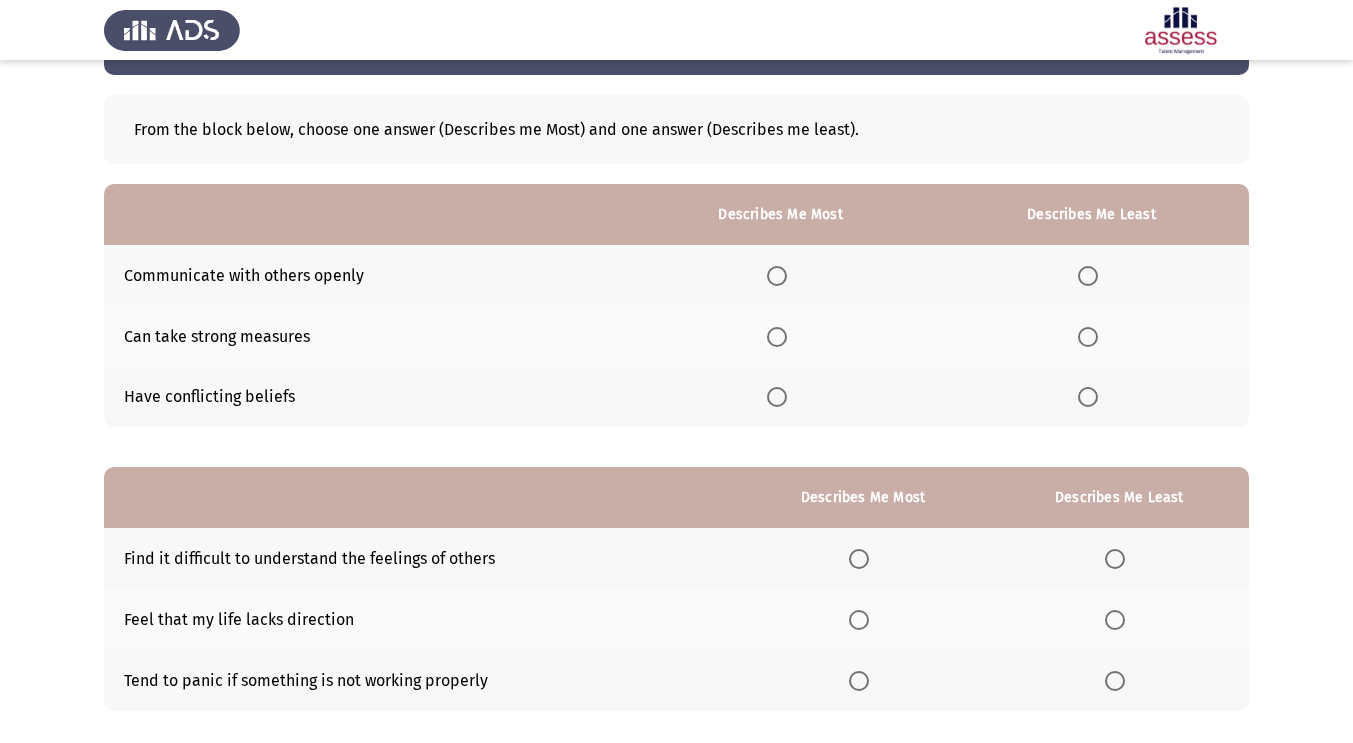 scroll, scrollTop: 96, scrollLeft: 0, axis: vertical 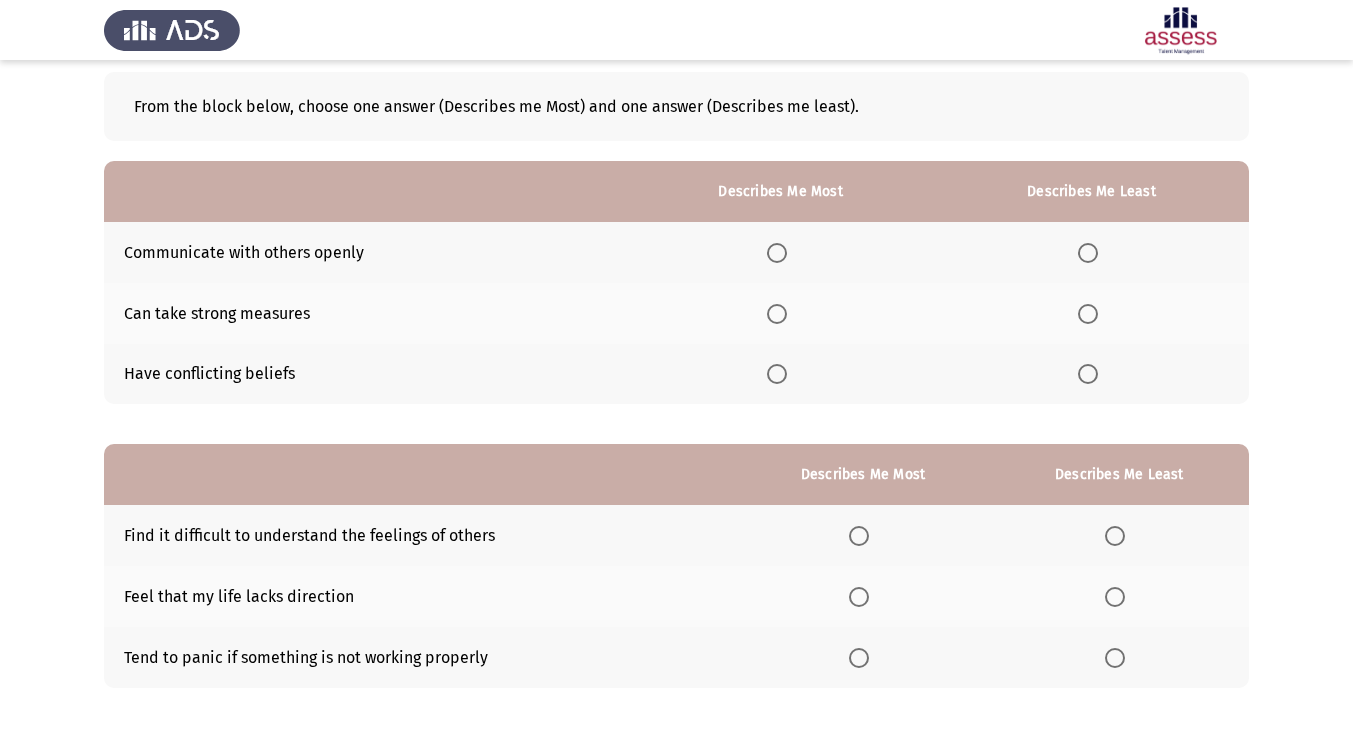 click at bounding box center [777, 253] 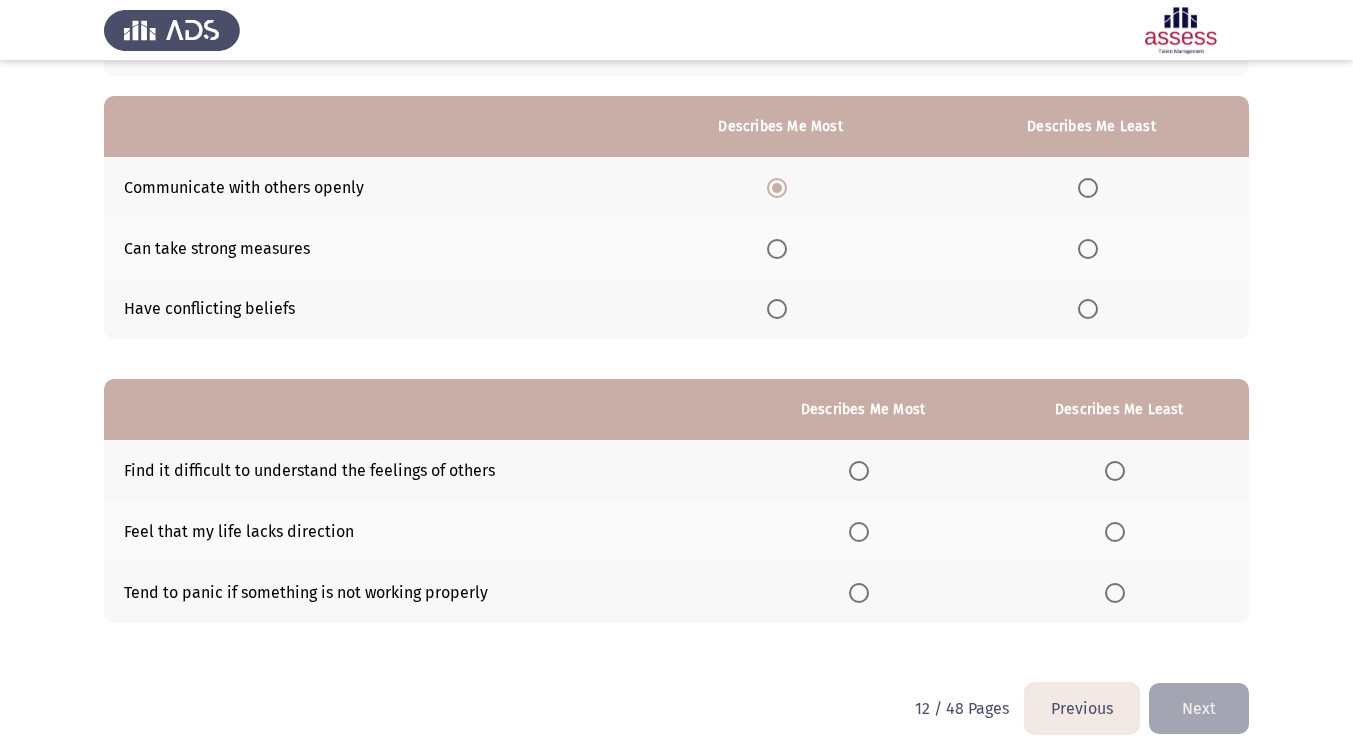 scroll, scrollTop: 173, scrollLeft: 0, axis: vertical 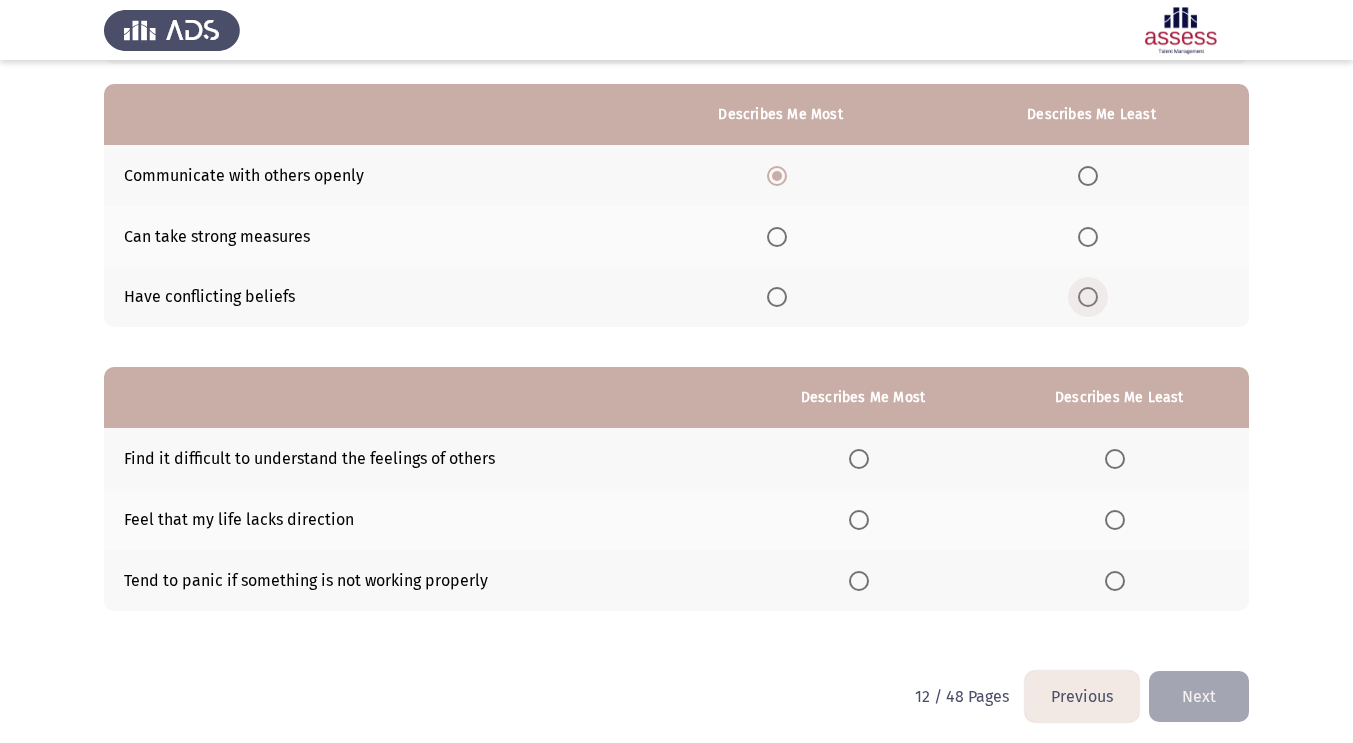 click at bounding box center [1088, 297] 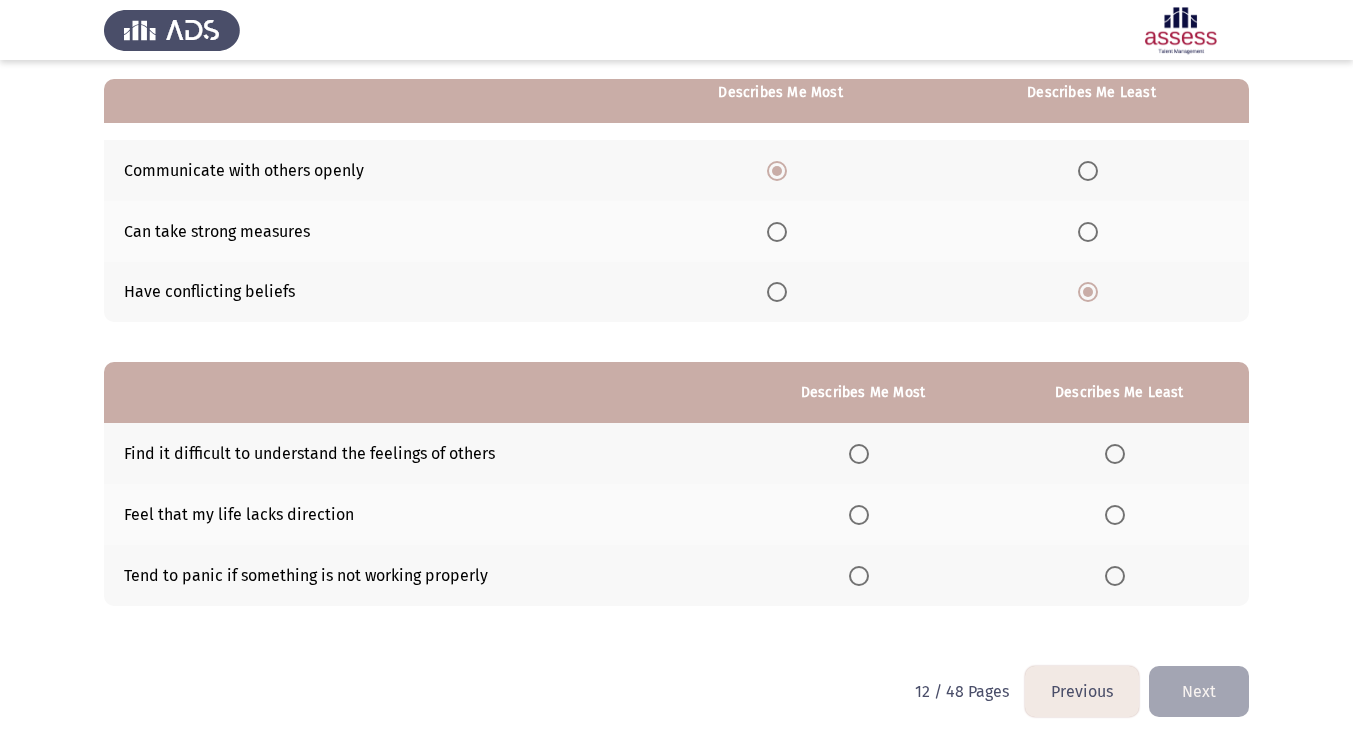scroll, scrollTop: 180, scrollLeft: 0, axis: vertical 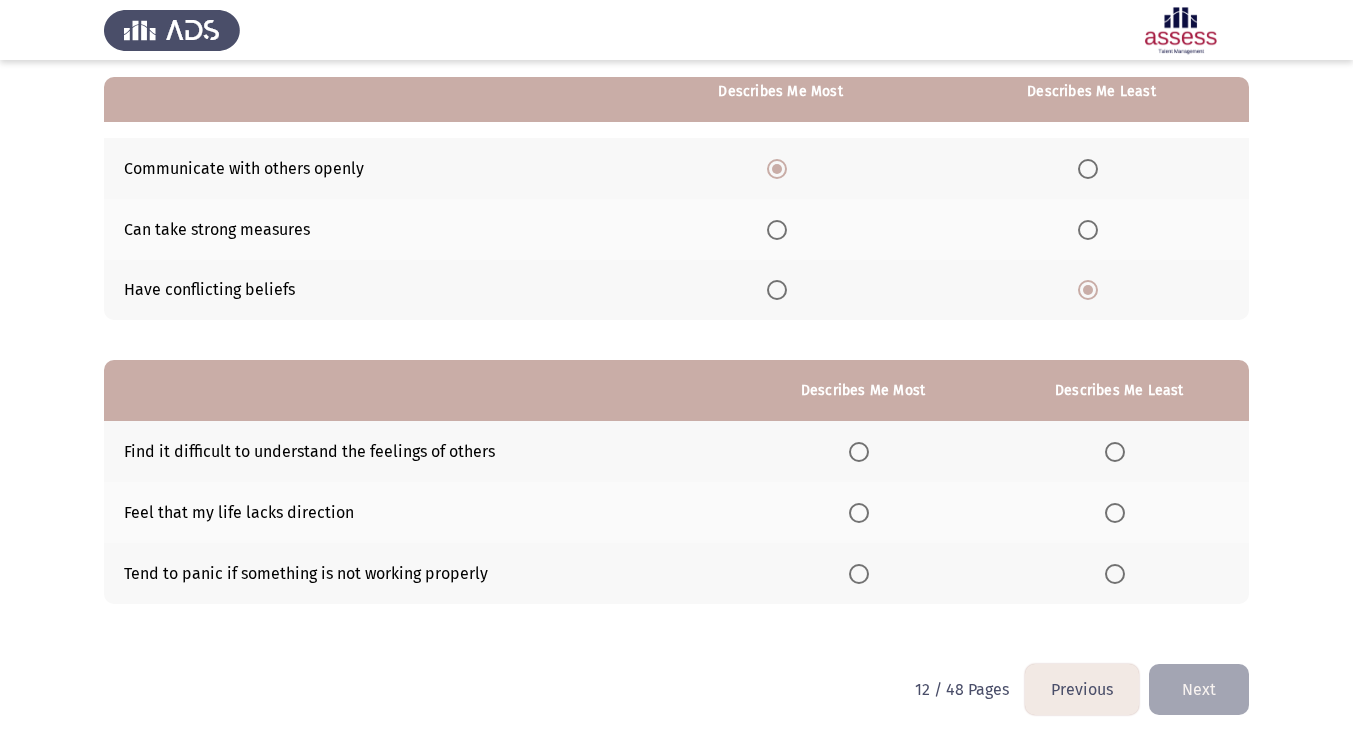 click at bounding box center (859, 574) 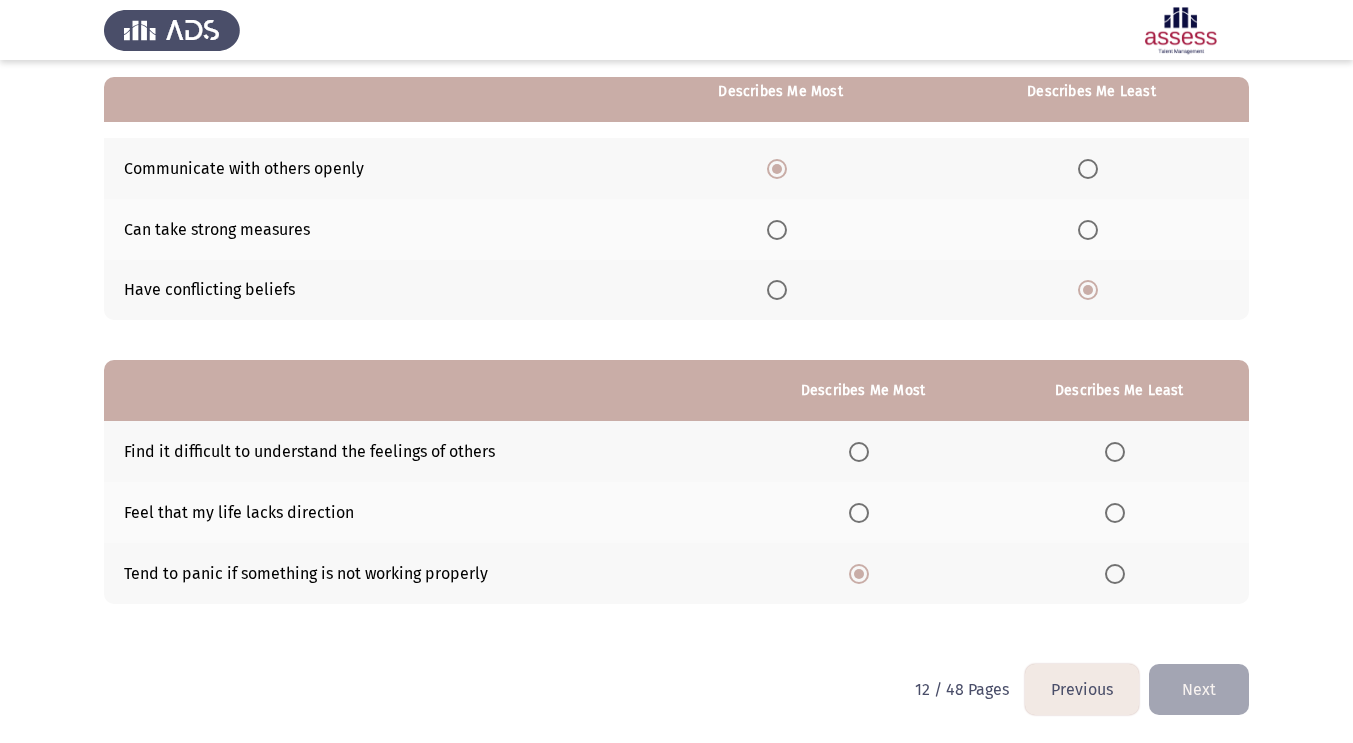 click at bounding box center [1115, 513] 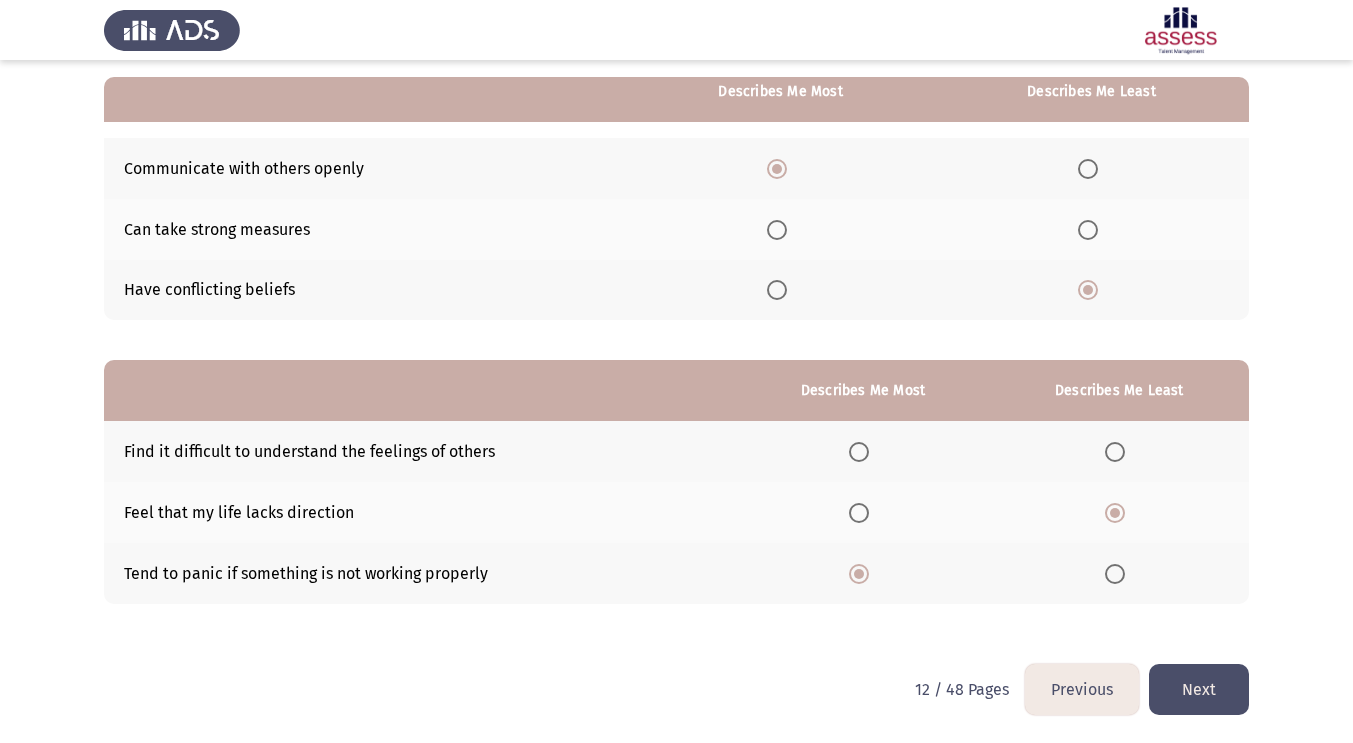 click on "Next" 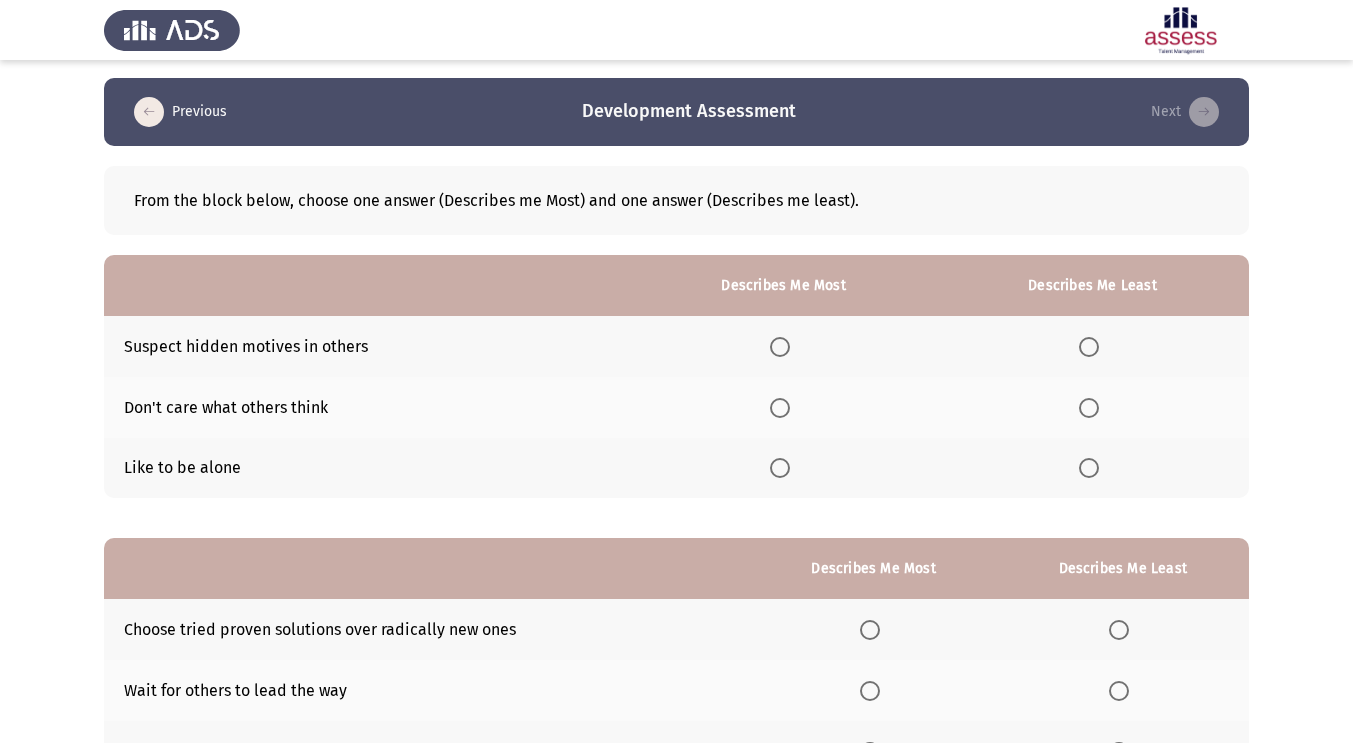 scroll, scrollTop: 0, scrollLeft: 0, axis: both 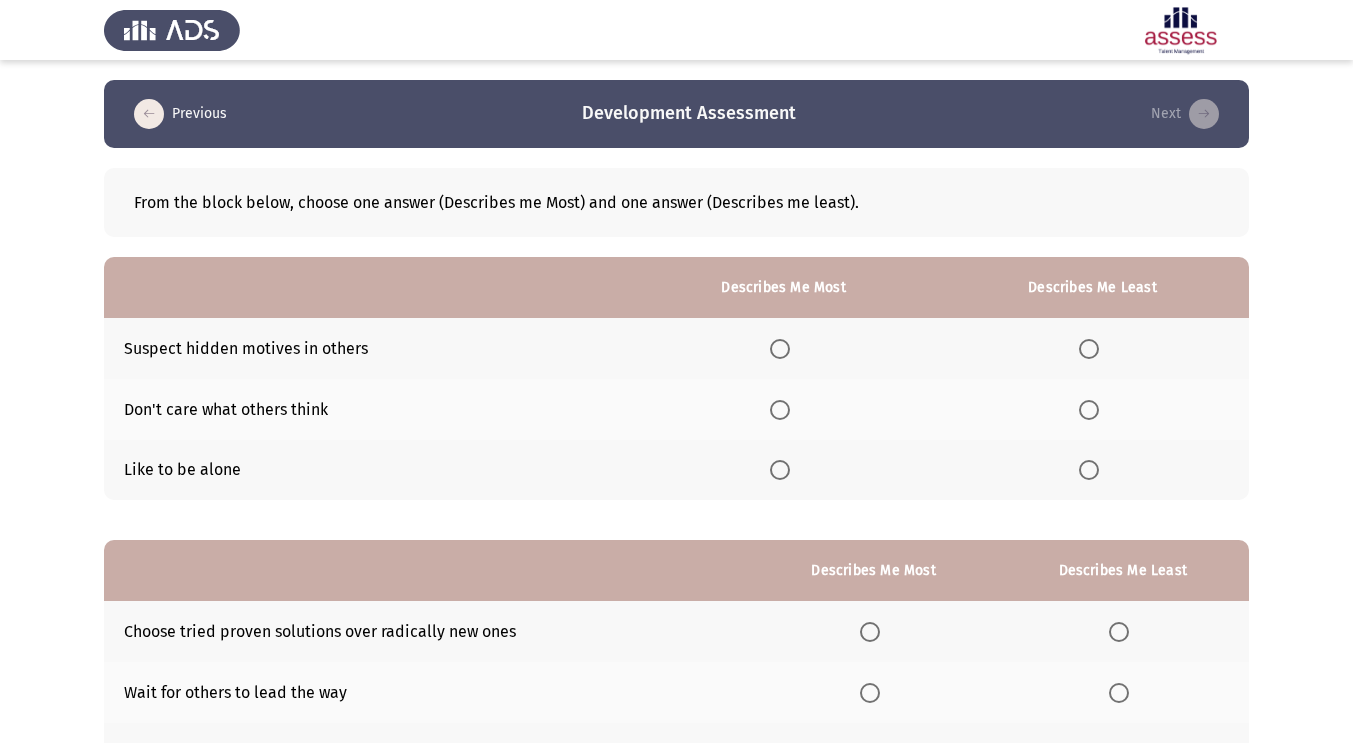 click at bounding box center (780, 410) 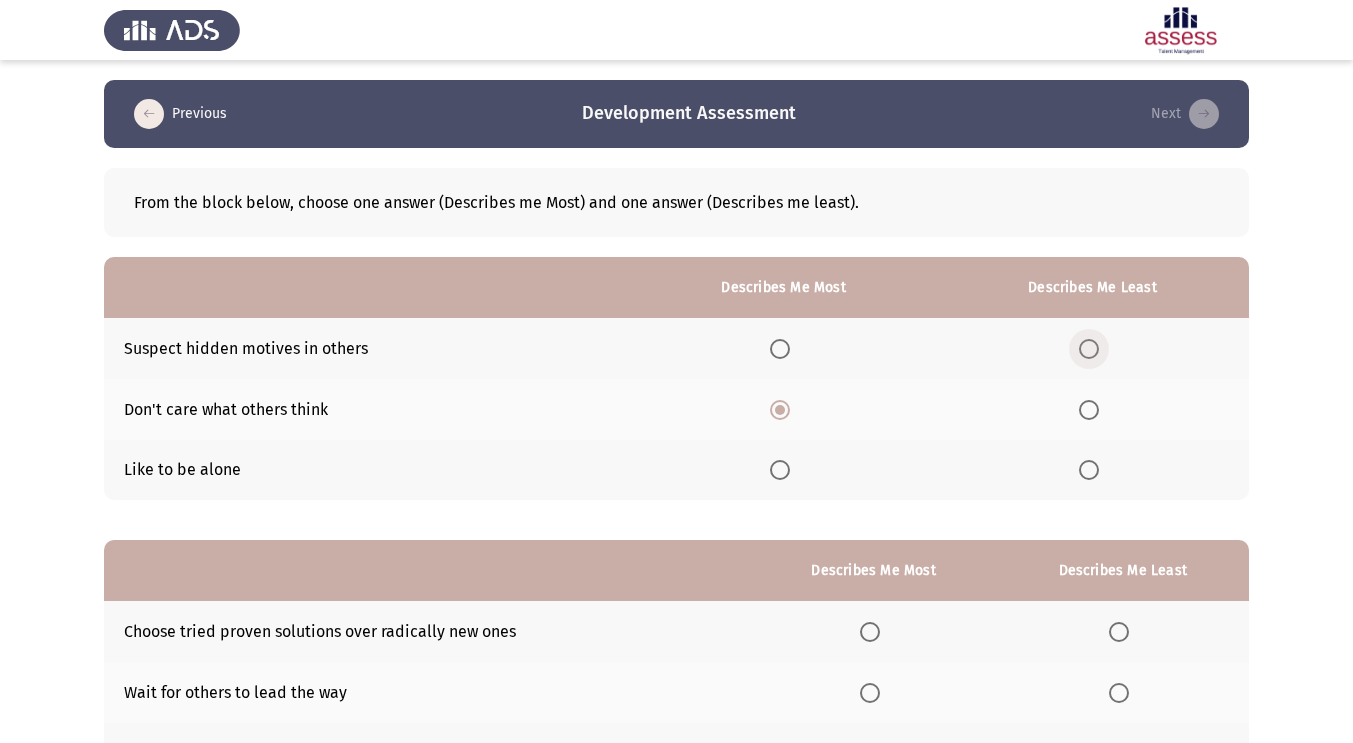 click at bounding box center (1089, 349) 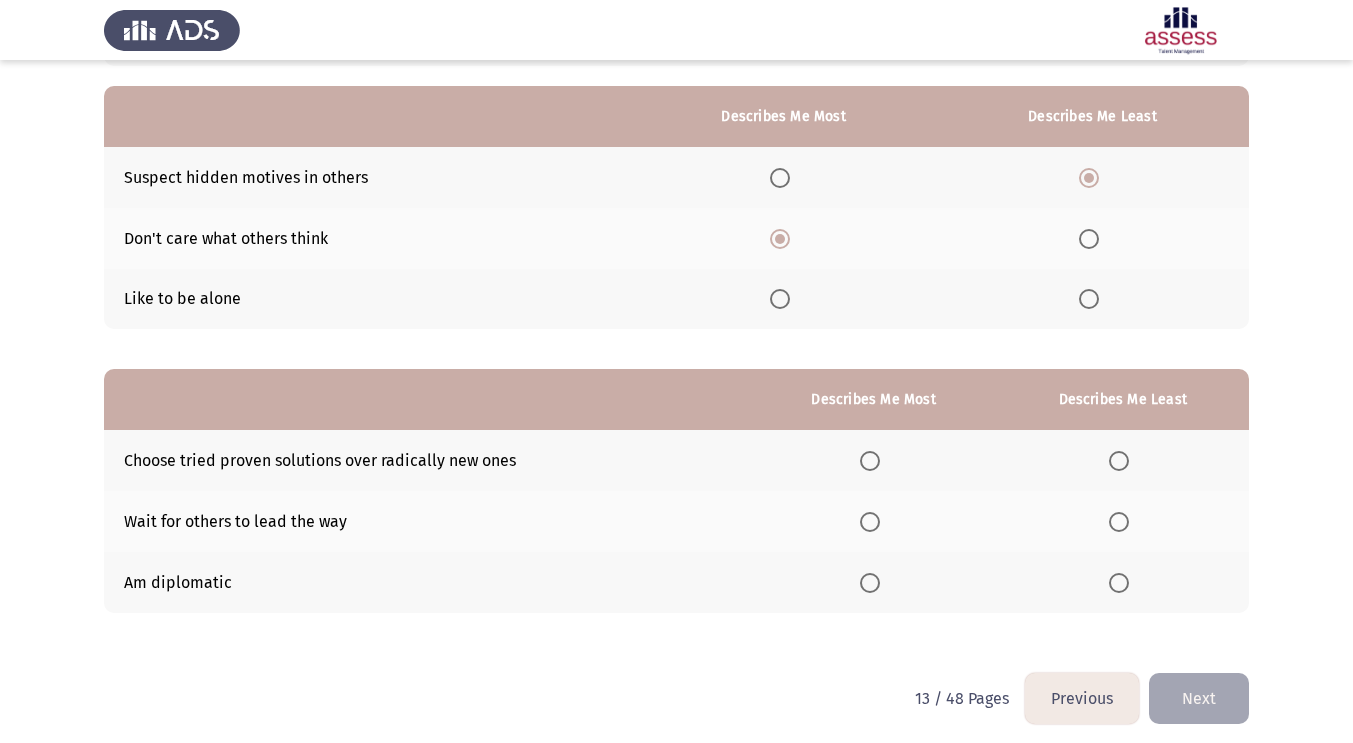 scroll, scrollTop: 180, scrollLeft: 0, axis: vertical 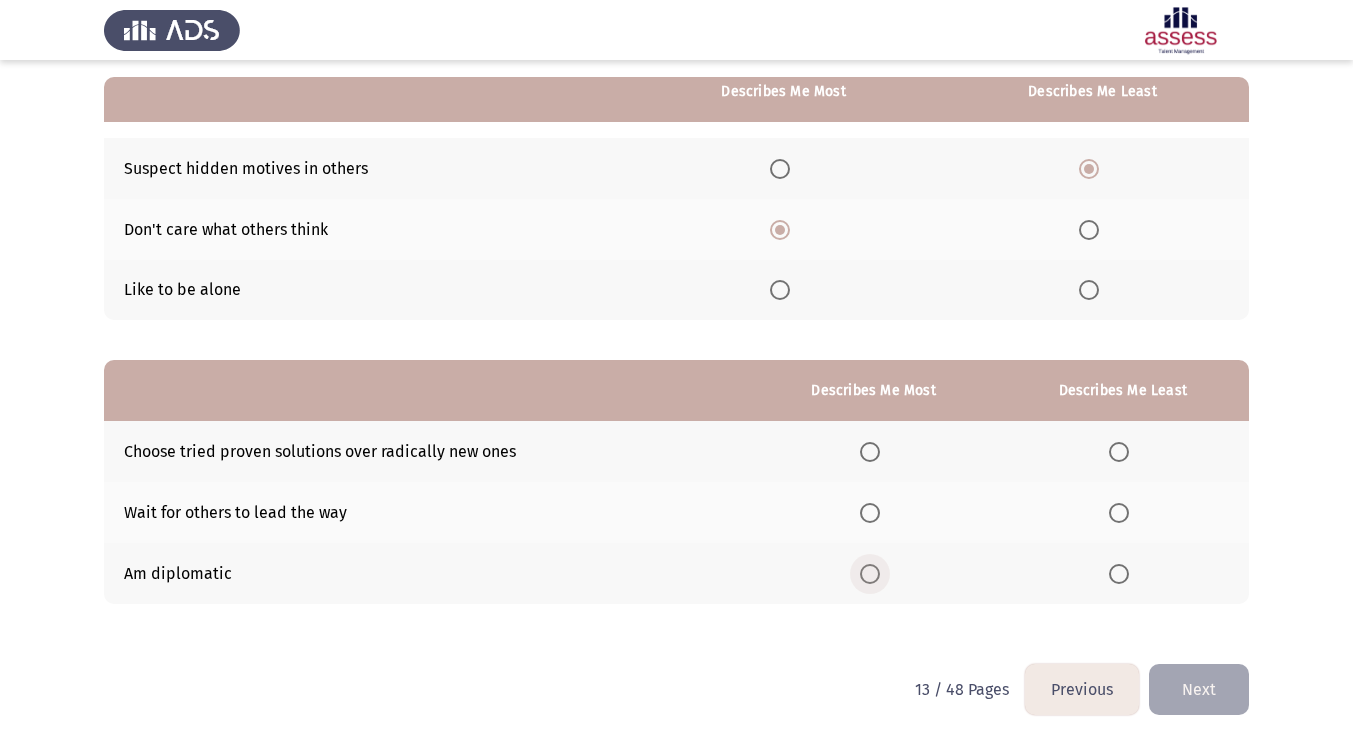 click at bounding box center [870, 574] 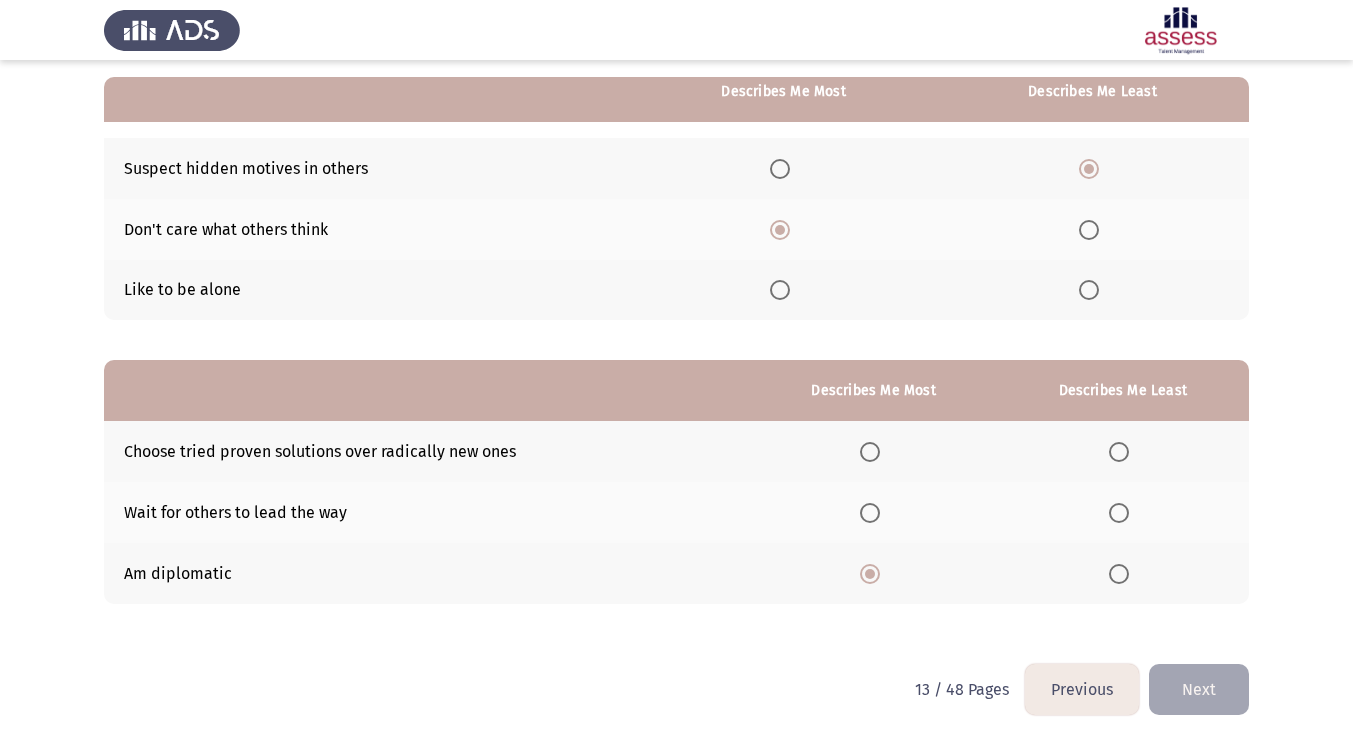 click at bounding box center [1119, 513] 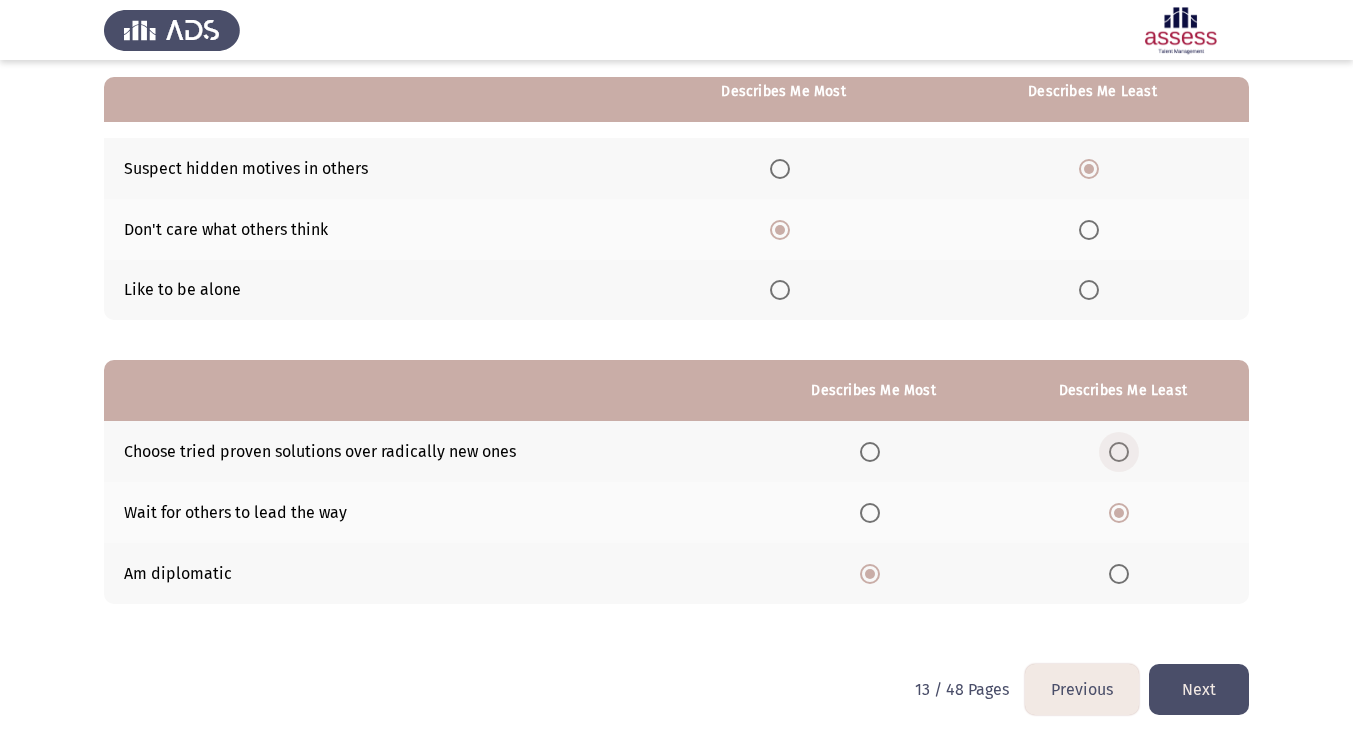 click at bounding box center [1119, 452] 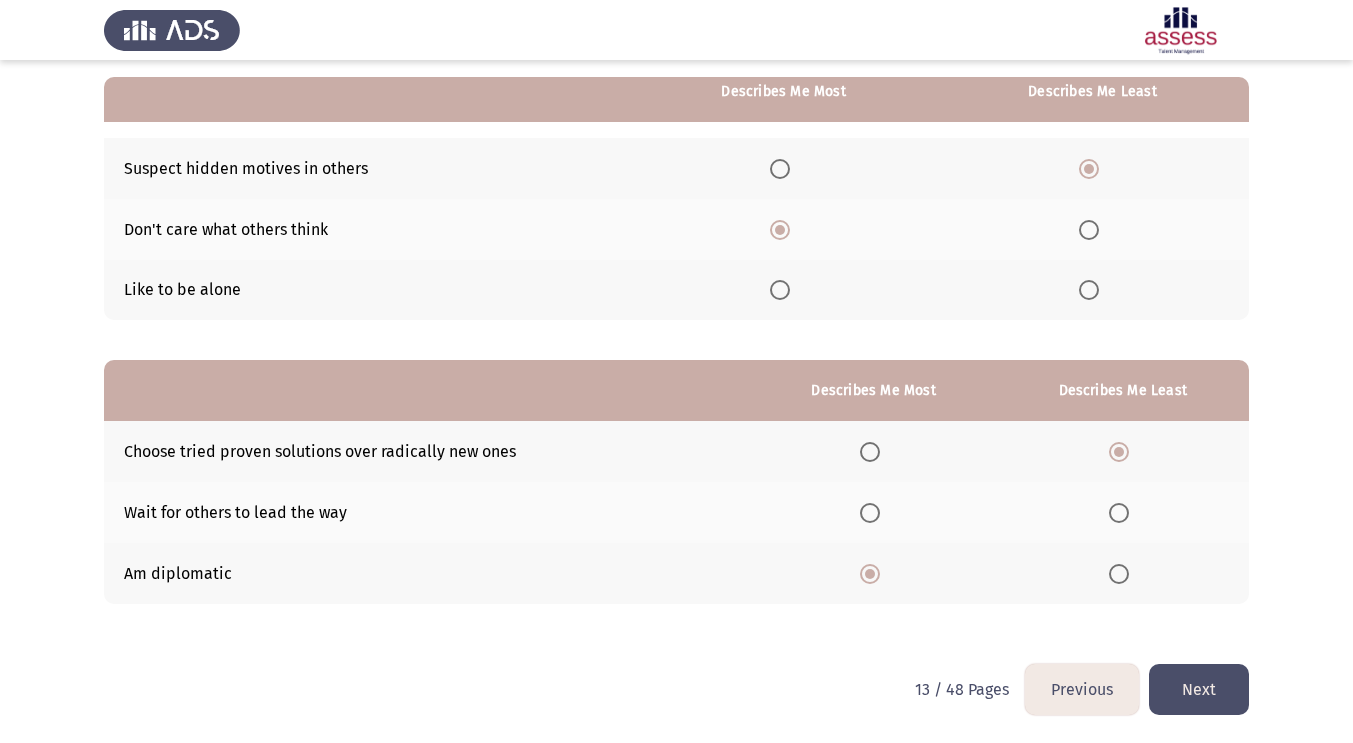 click on "Next" 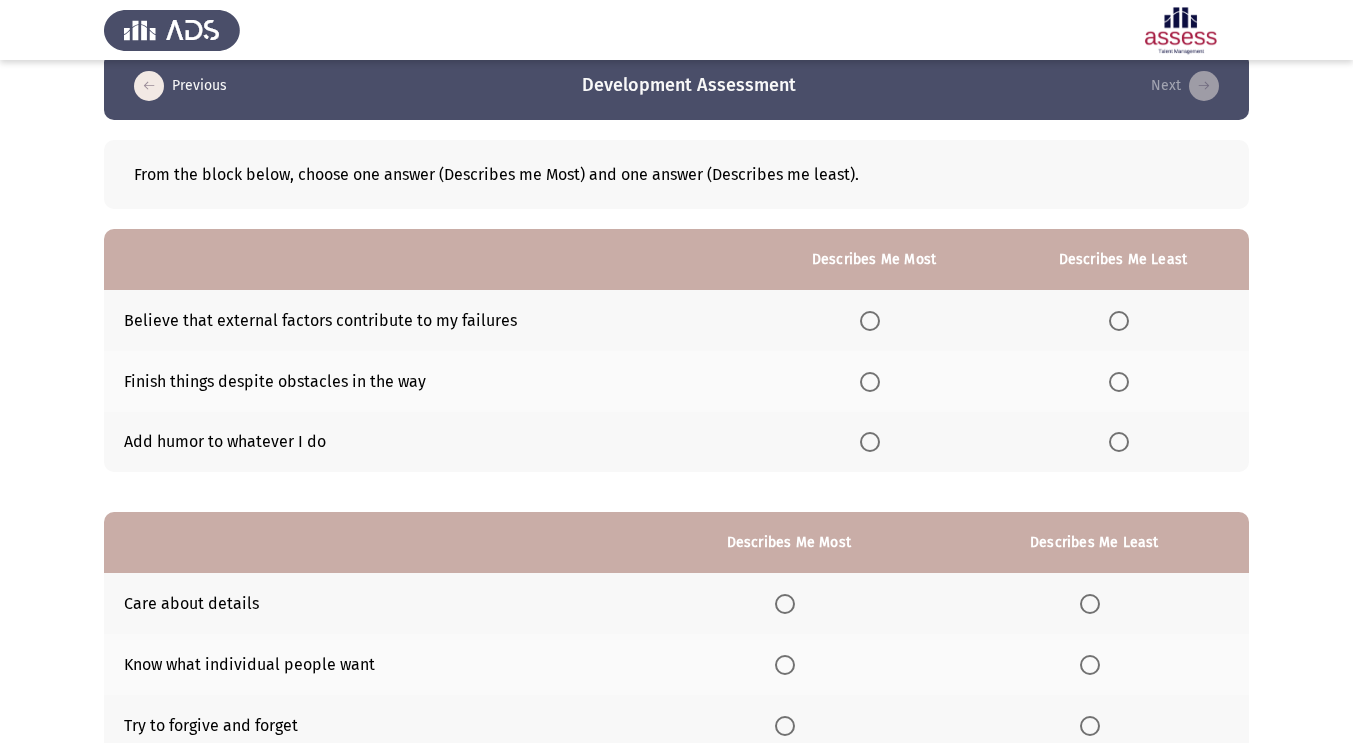 scroll, scrollTop: 34, scrollLeft: 0, axis: vertical 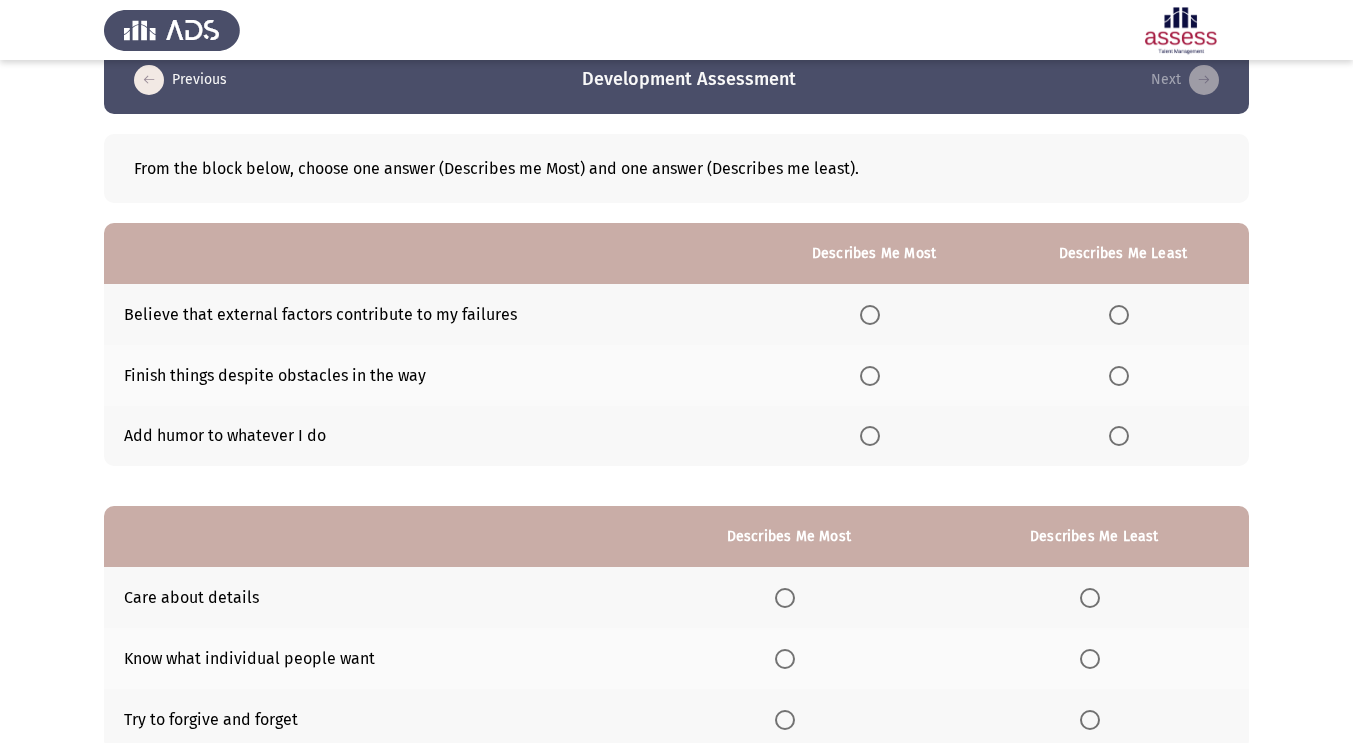 click 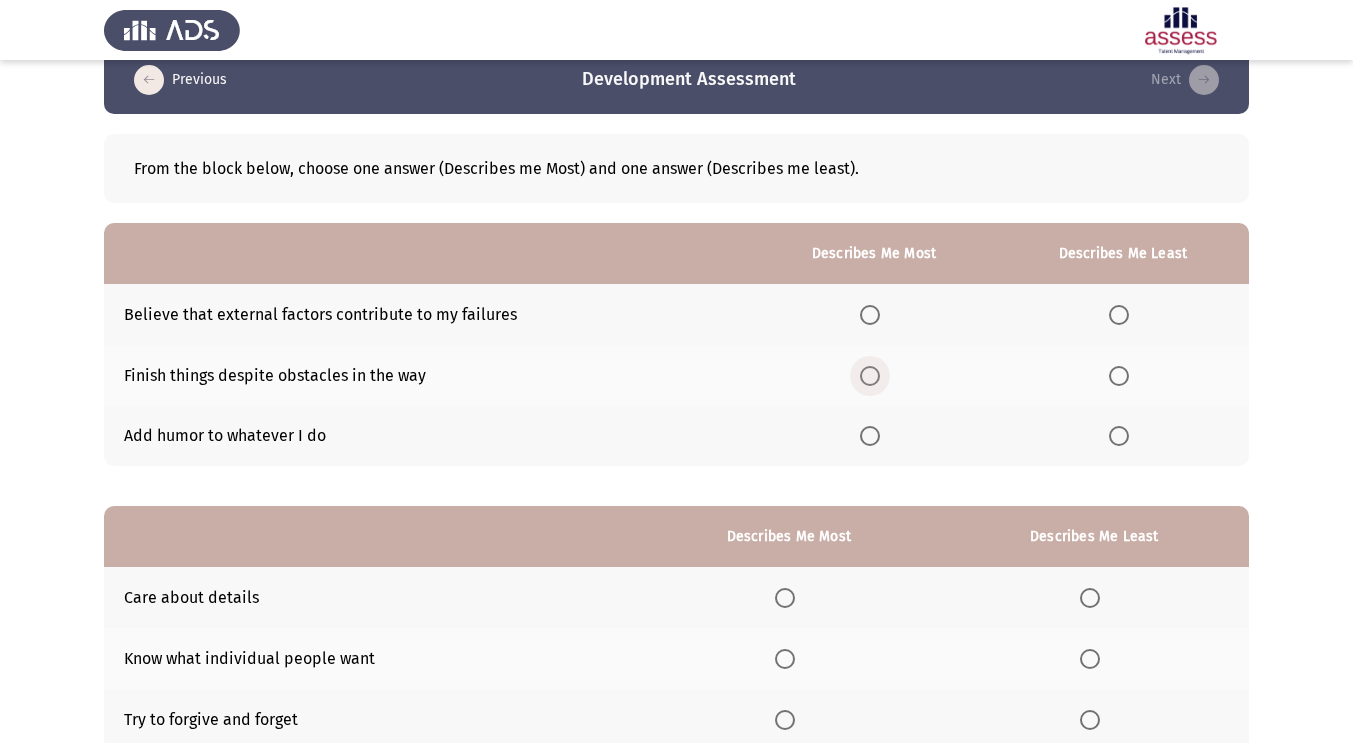 click at bounding box center [870, 376] 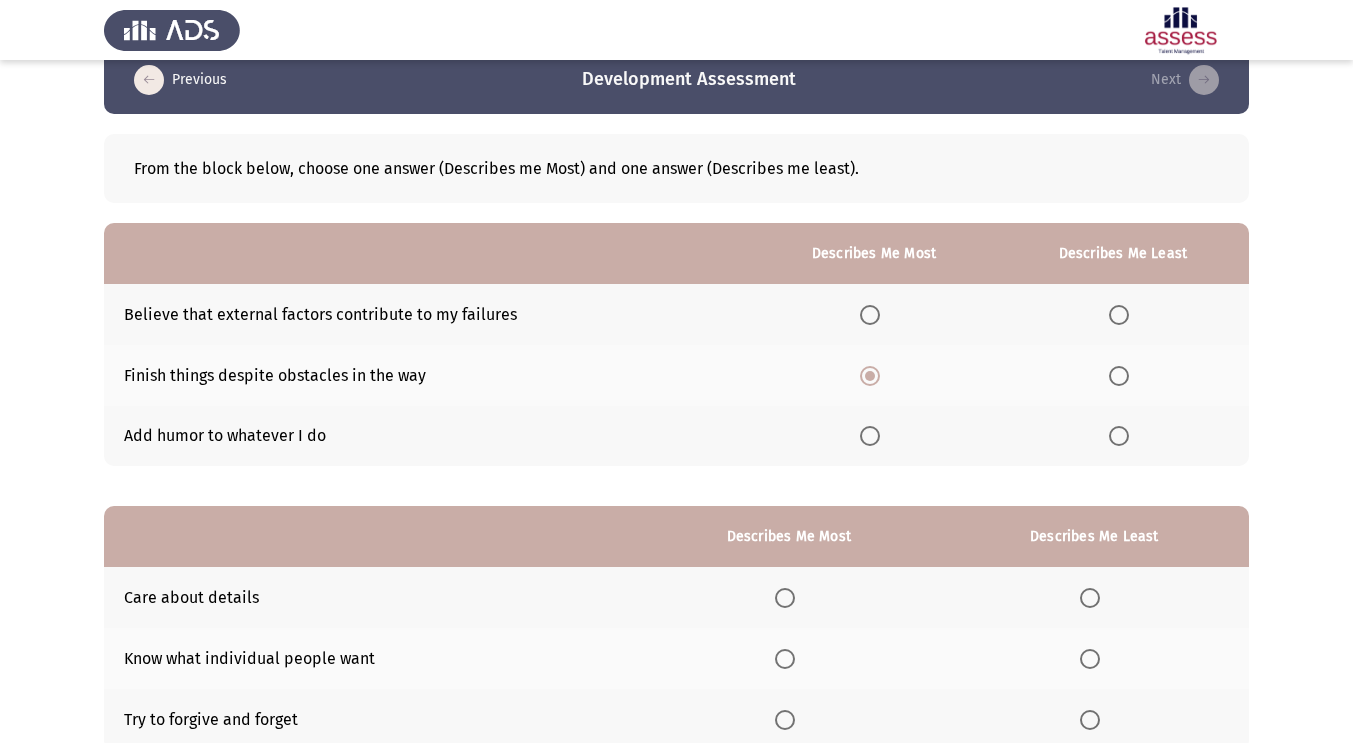 click at bounding box center (1119, 315) 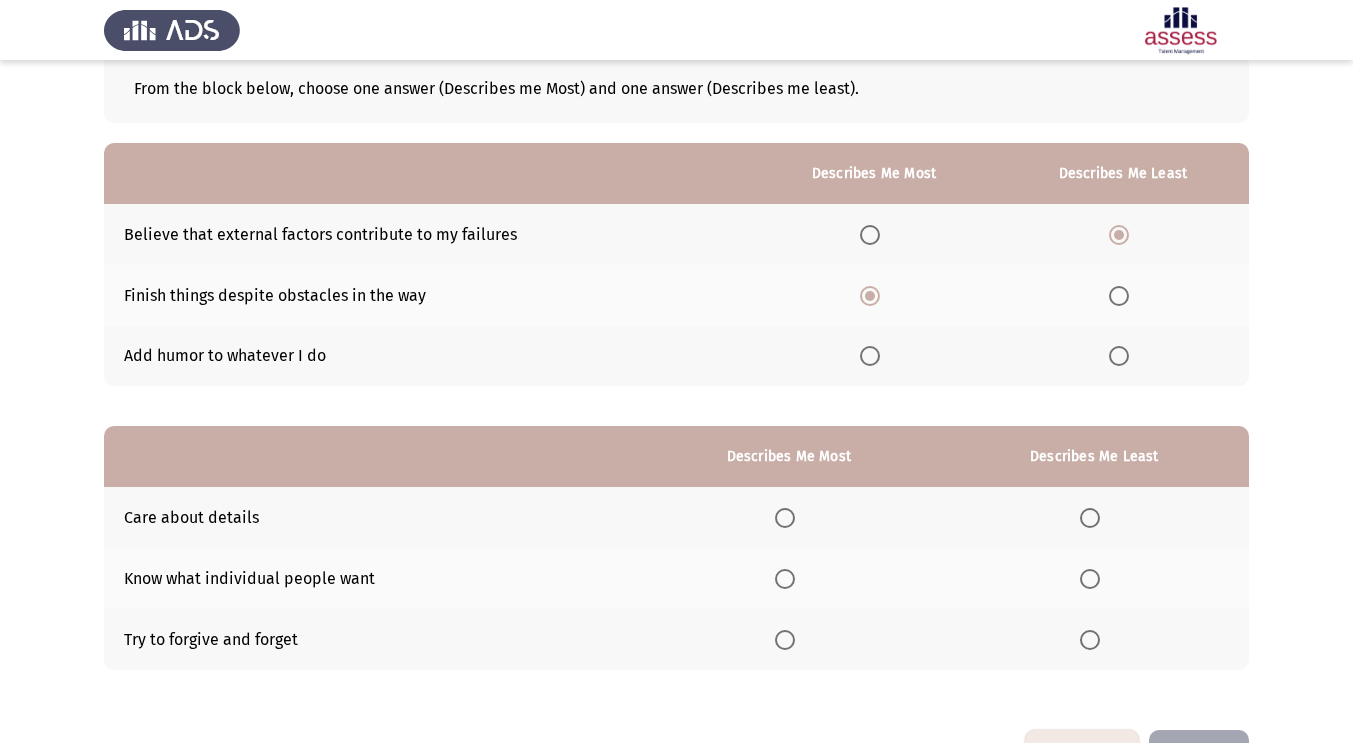 scroll, scrollTop: 180, scrollLeft: 0, axis: vertical 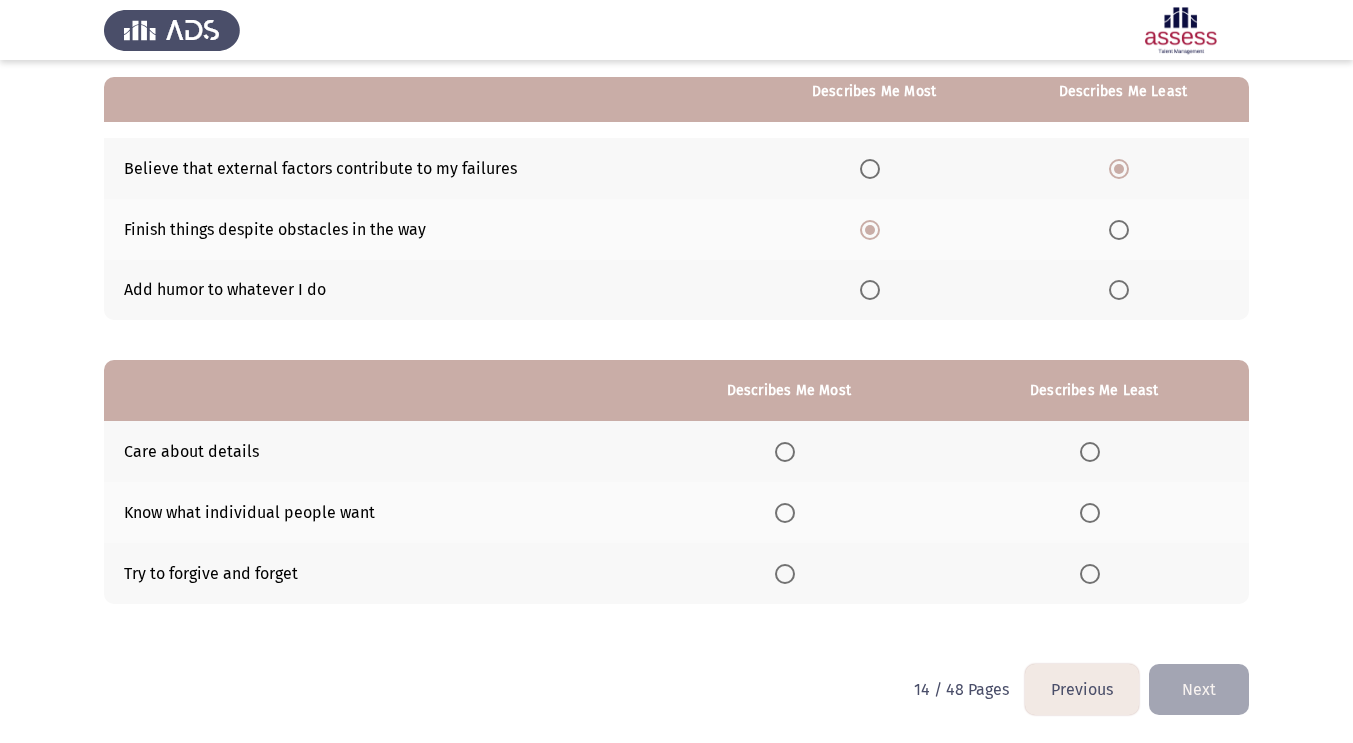 click 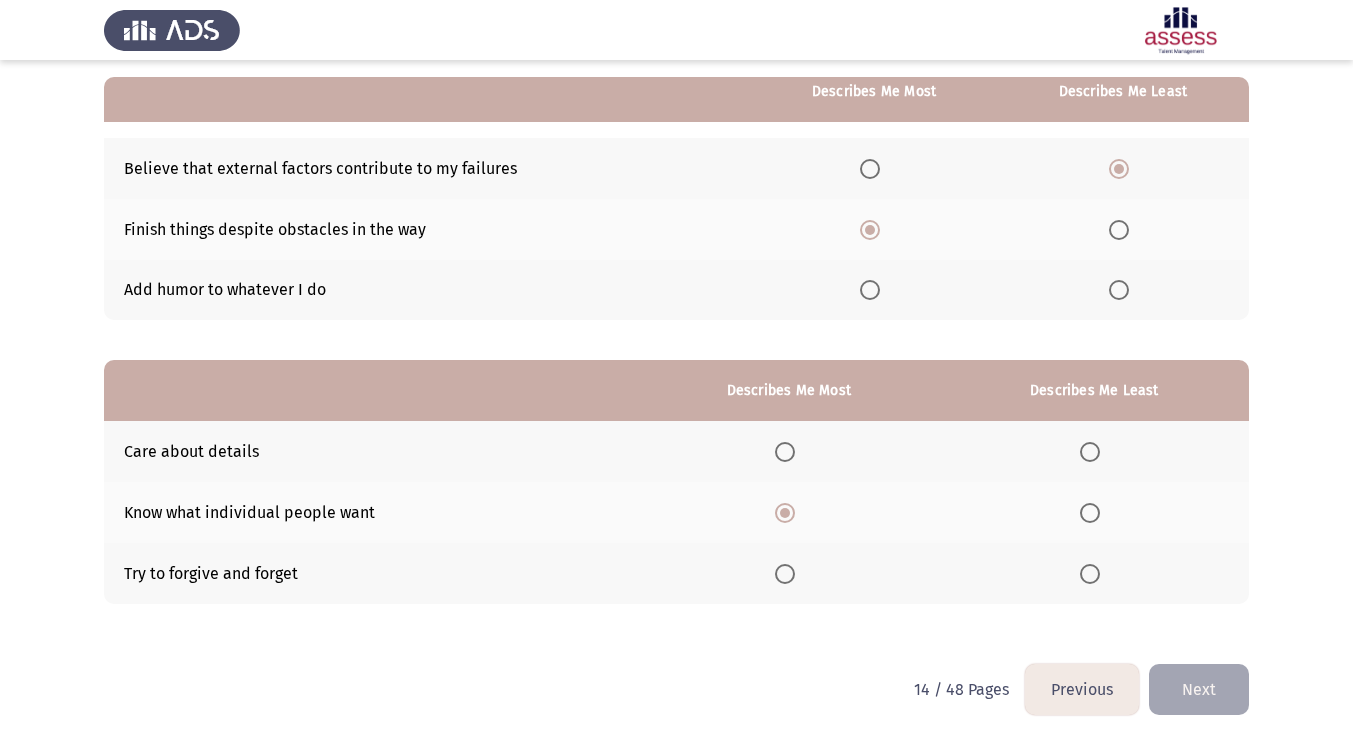 click at bounding box center (1090, 574) 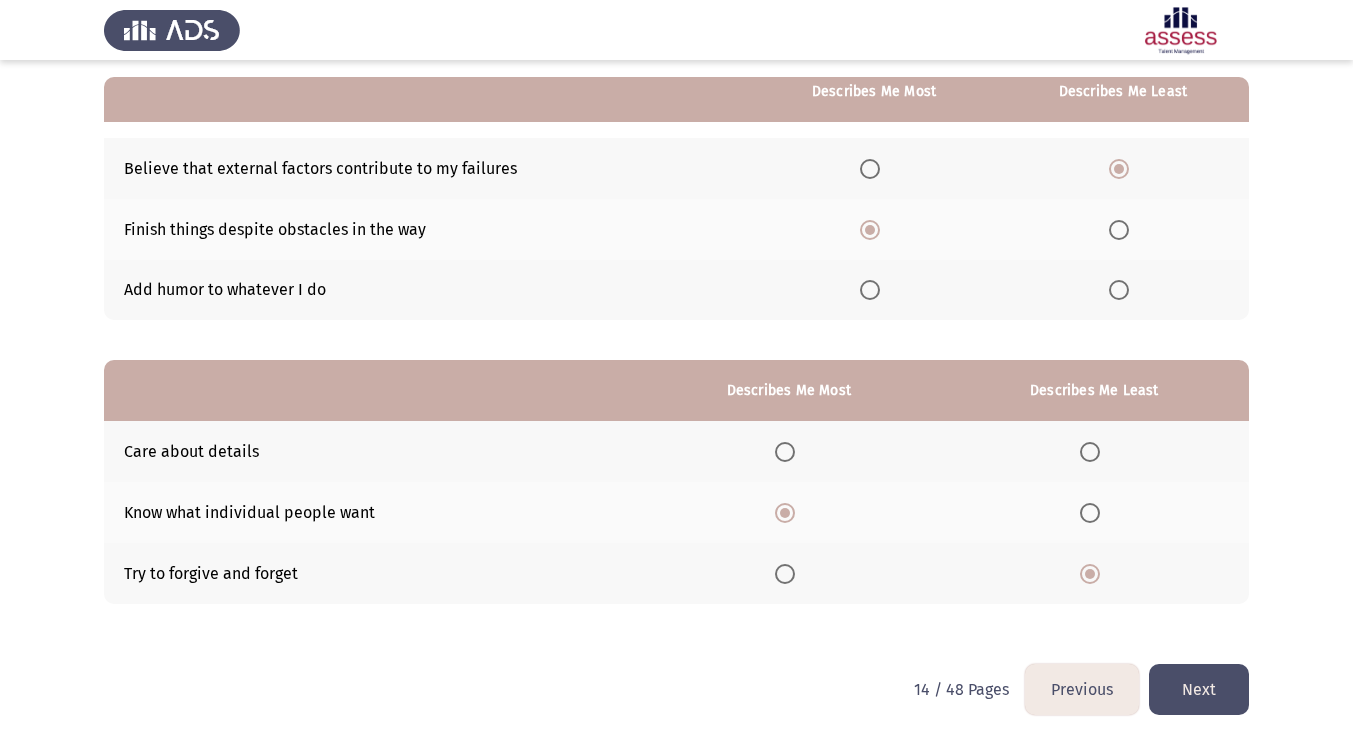 click on "Next" 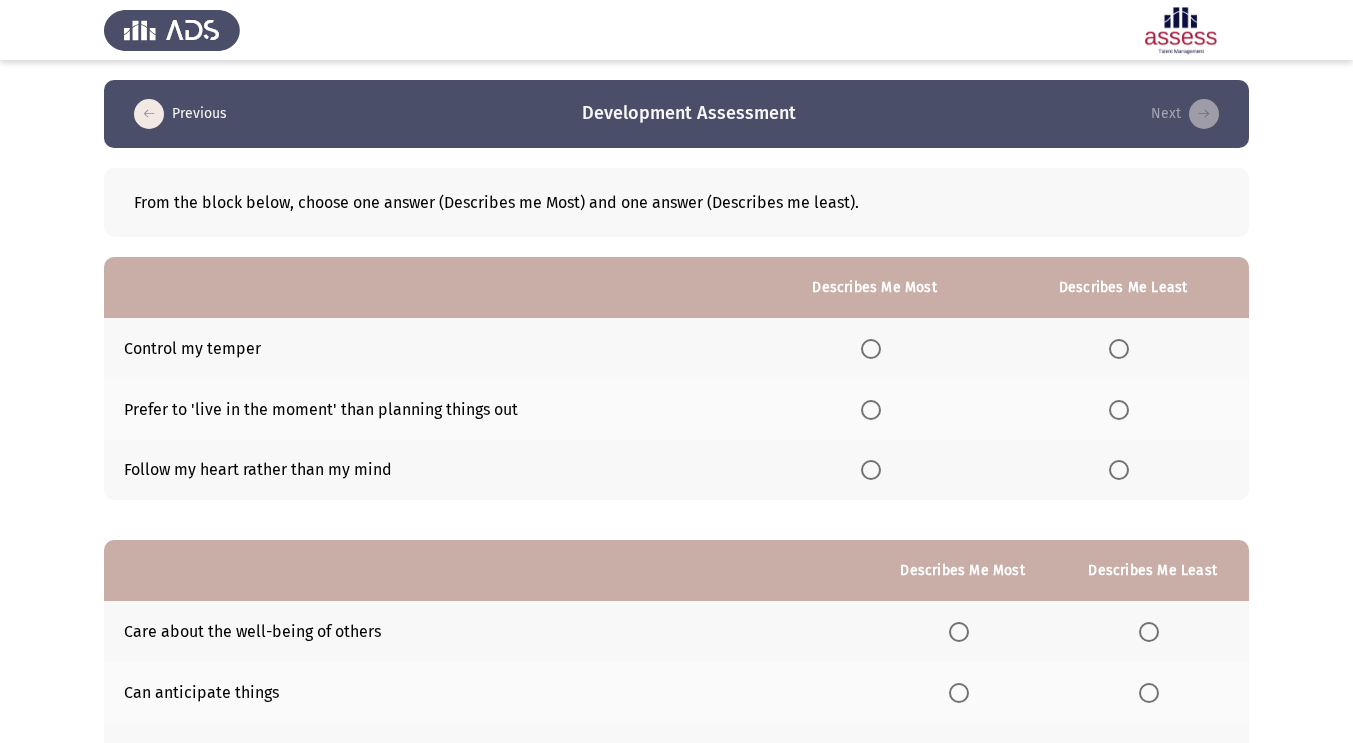 click 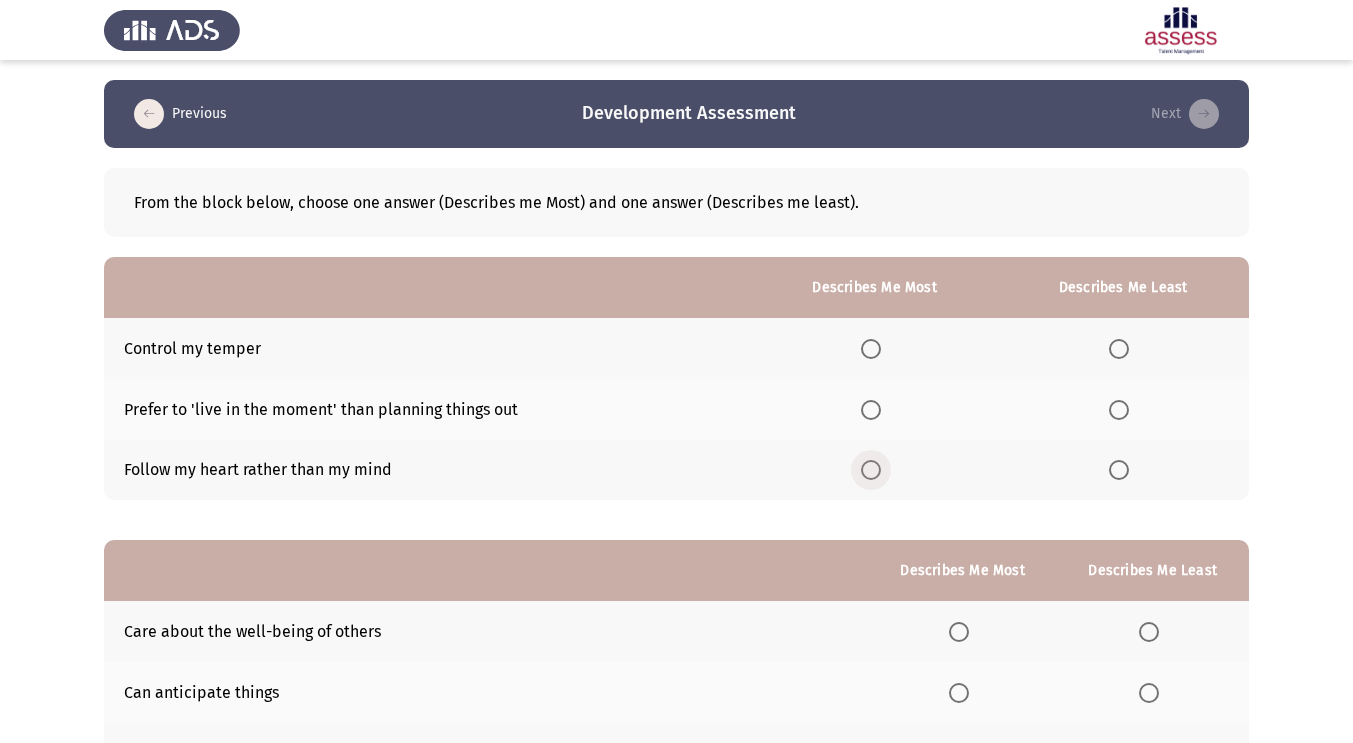 click at bounding box center (871, 470) 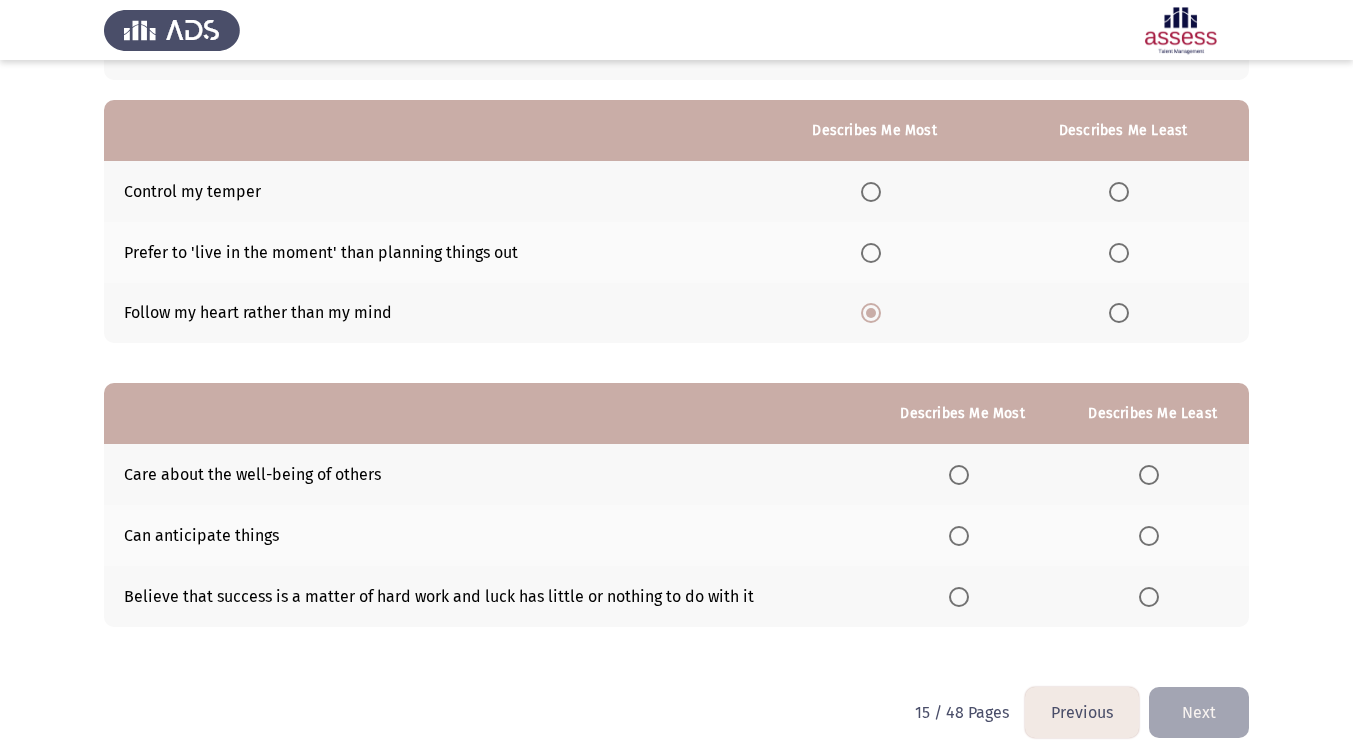 scroll, scrollTop: 161, scrollLeft: 0, axis: vertical 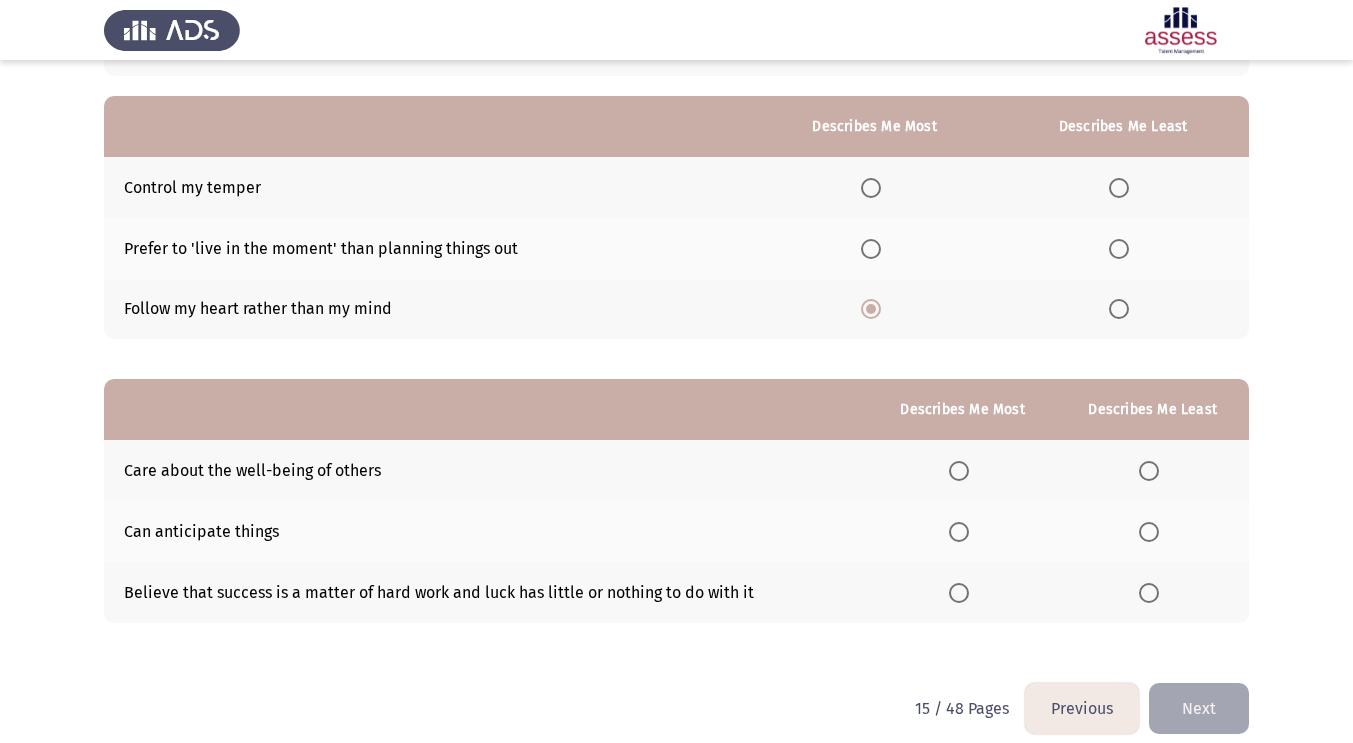 click at bounding box center (1119, 249) 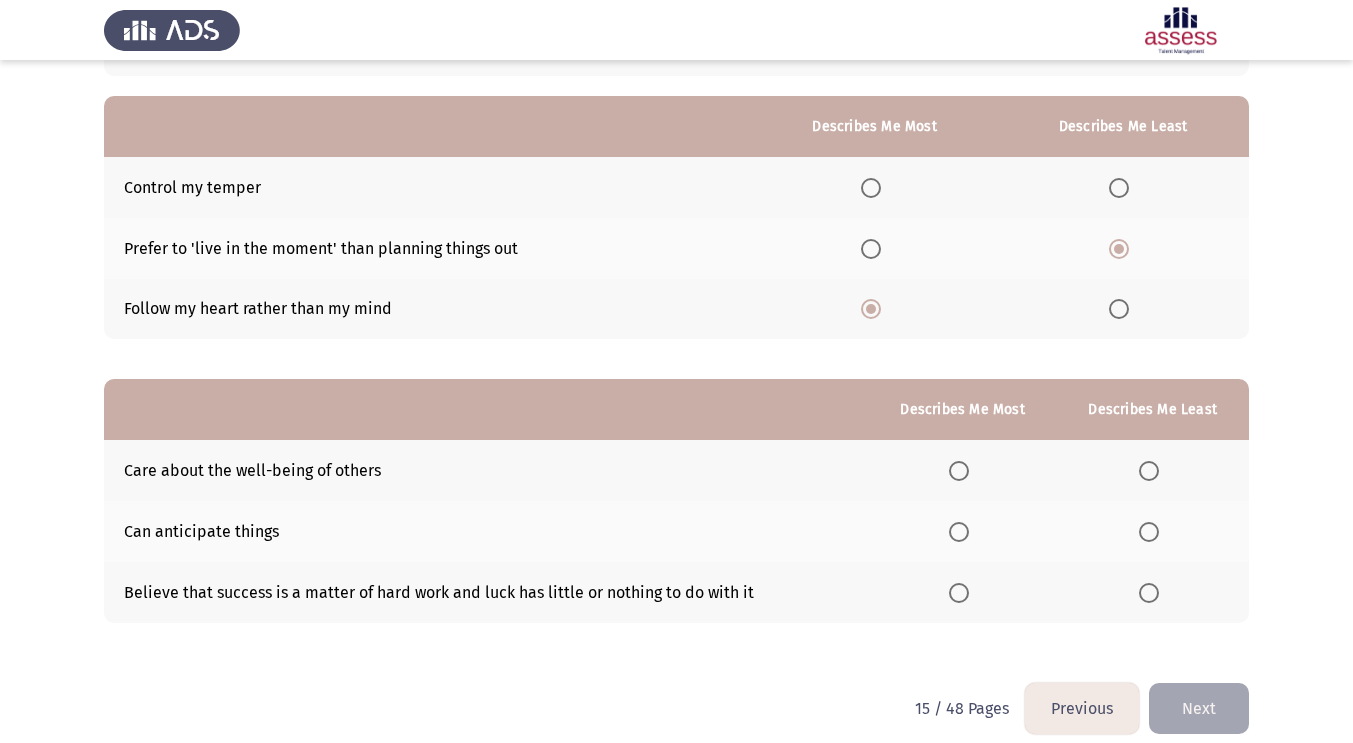 scroll, scrollTop: 180, scrollLeft: 0, axis: vertical 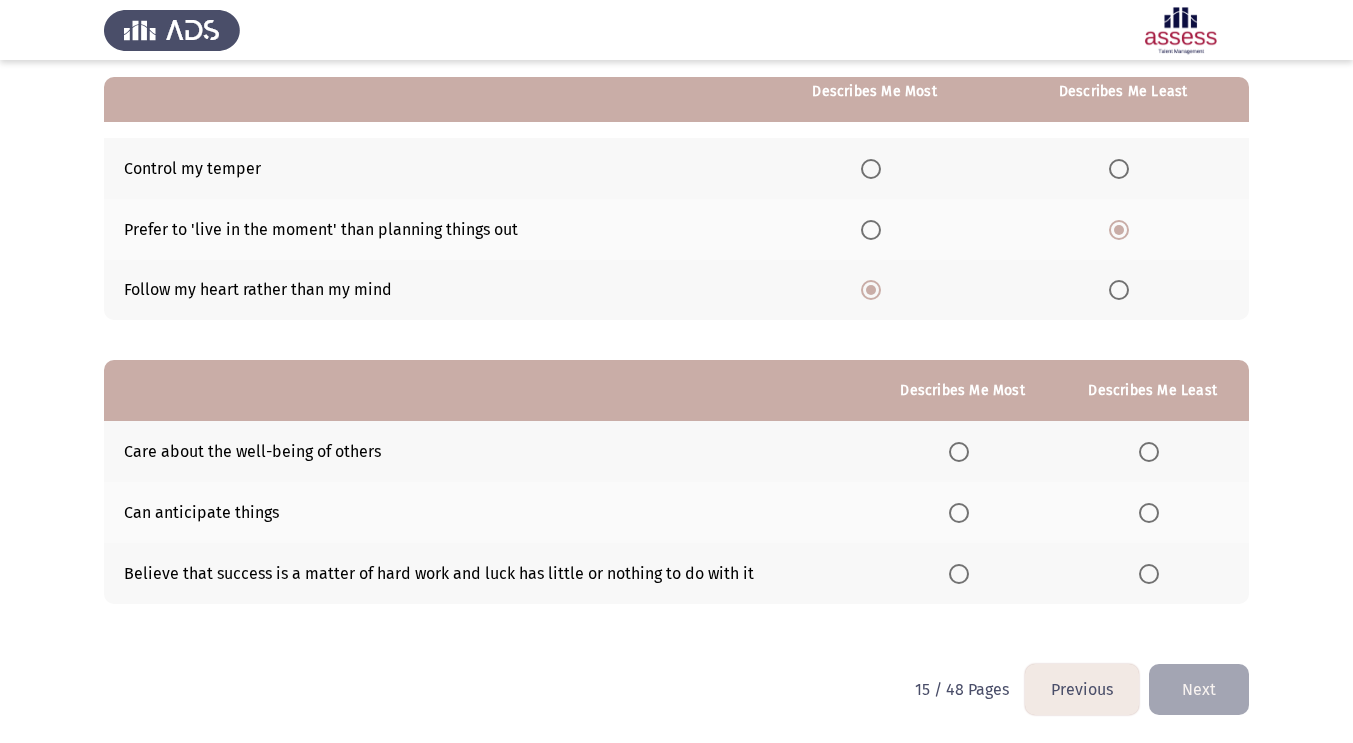 click at bounding box center [959, 574] 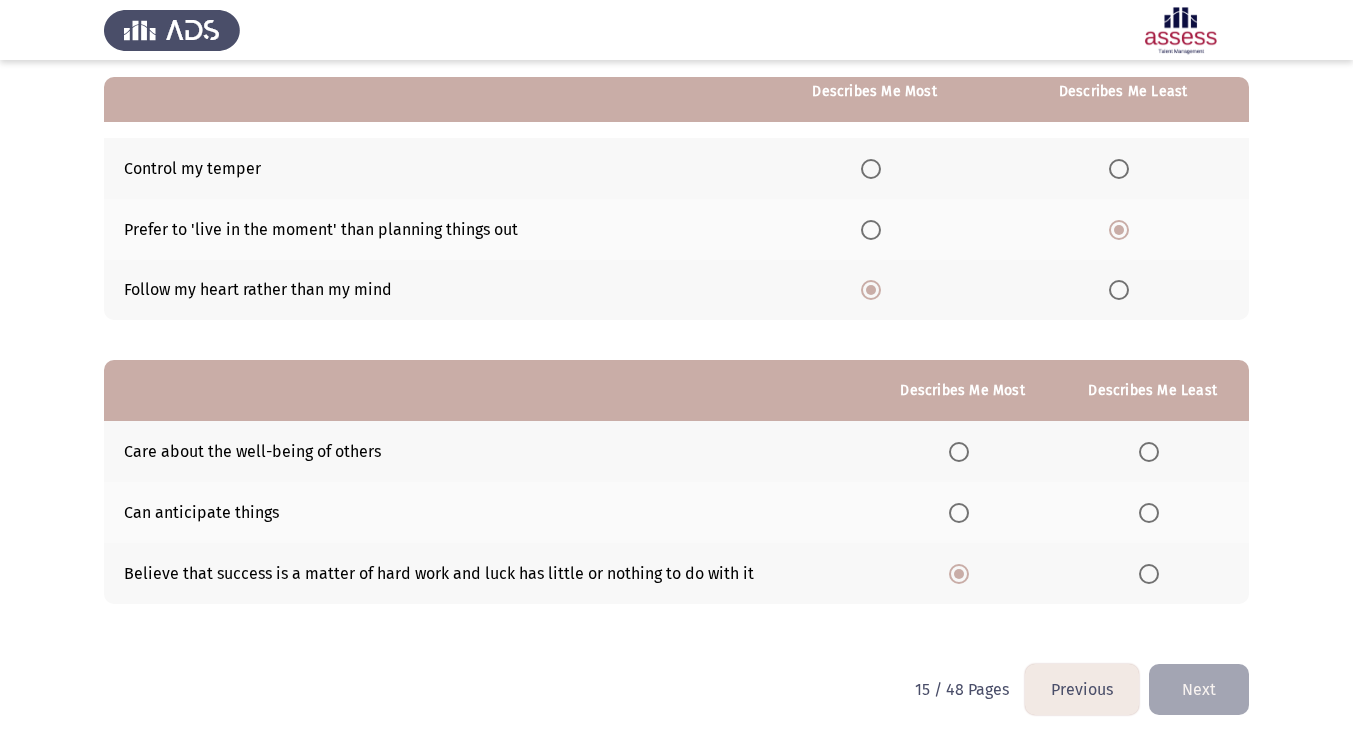 click at bounding box center [1149, 513] 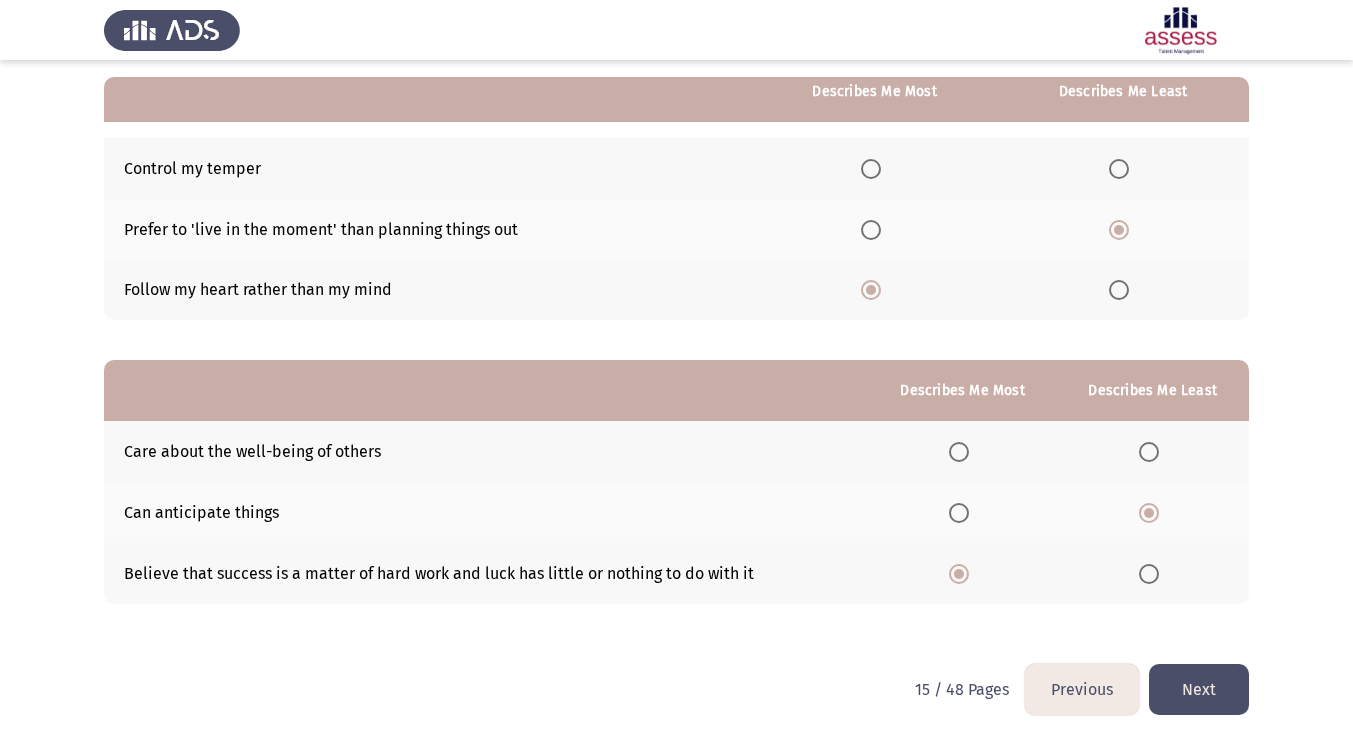 click on "Next" 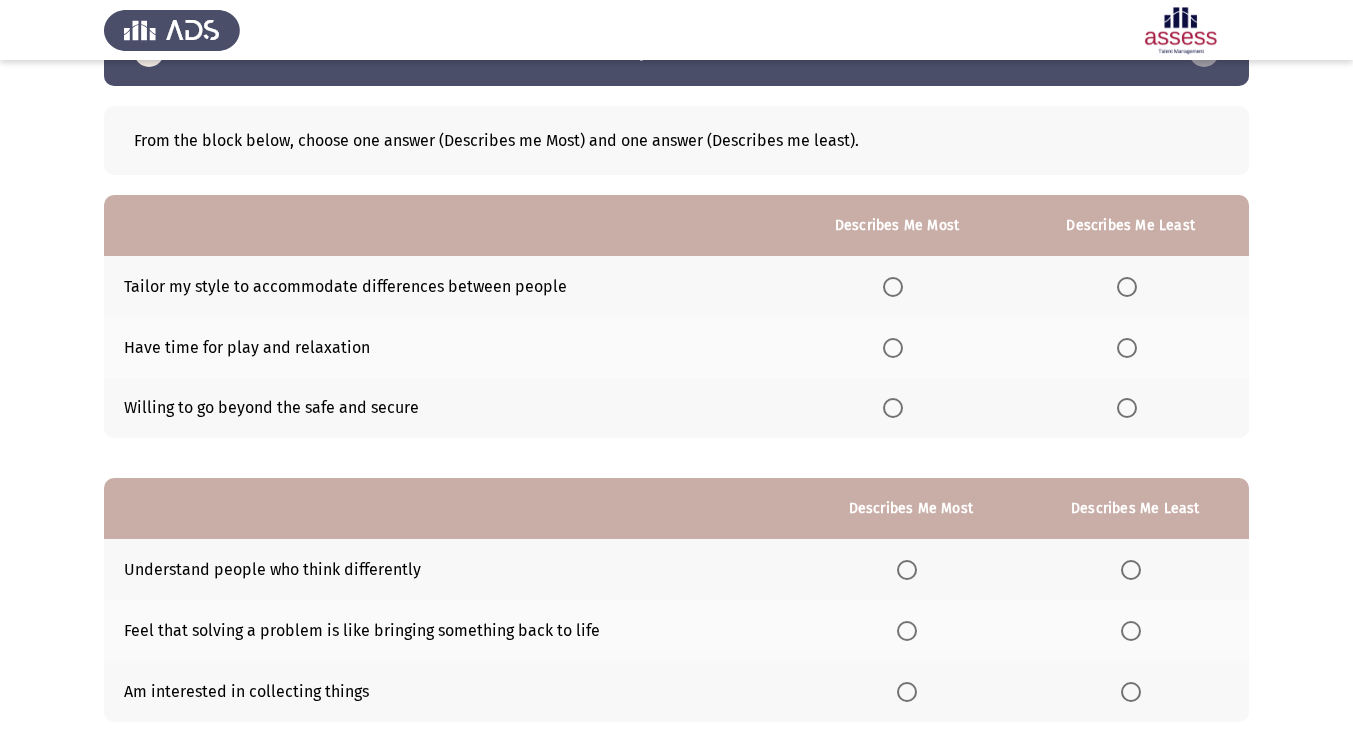 scroll, scrollTop: 62, scrollLeft: 0, axis: vertical 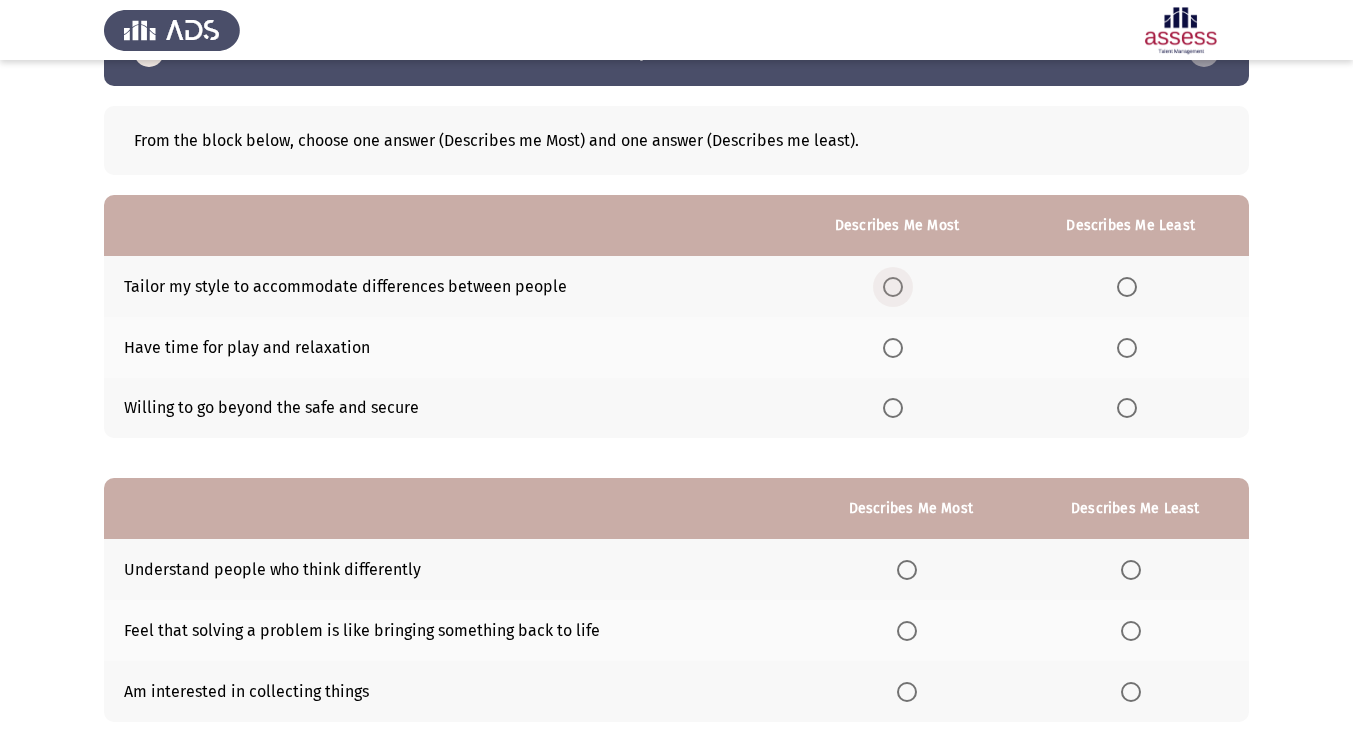 click at bounding box center (893, 287) 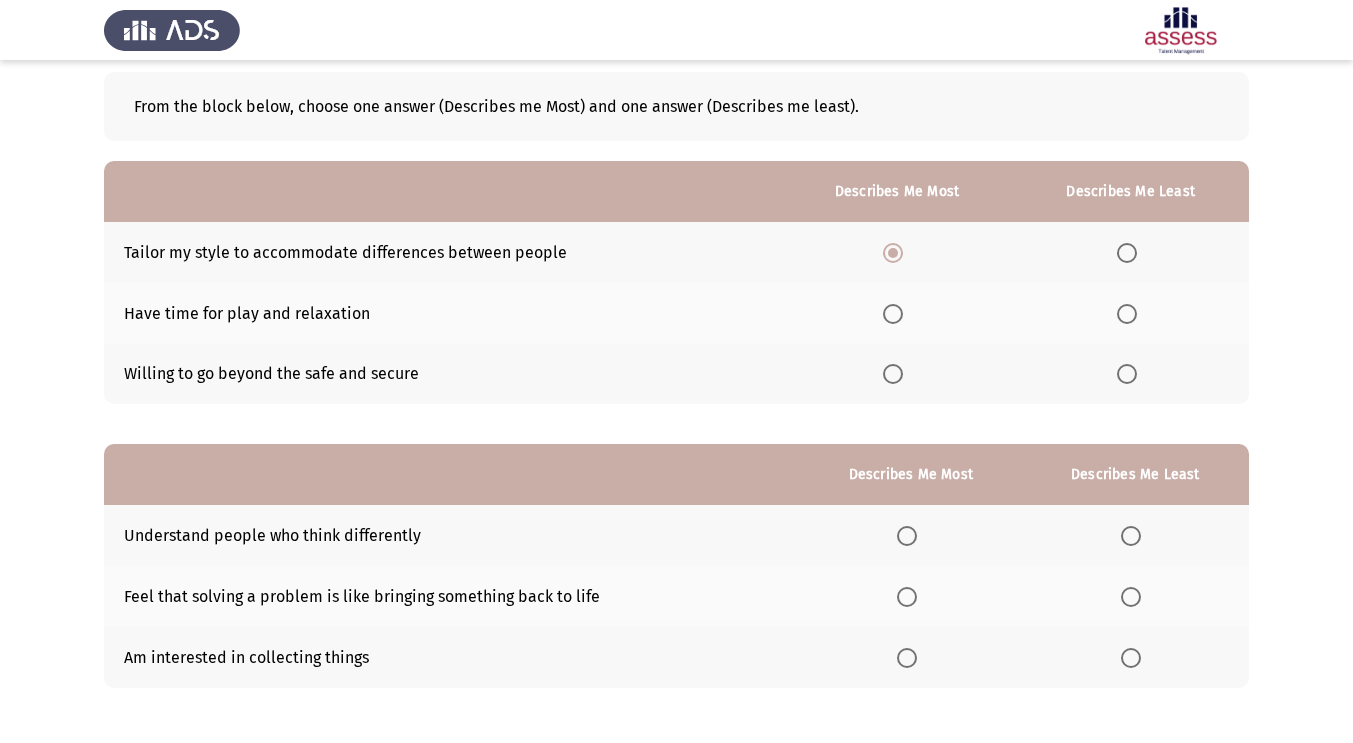 scroll, scrollTop: 99, scrollLeft: 0, axis: vertical 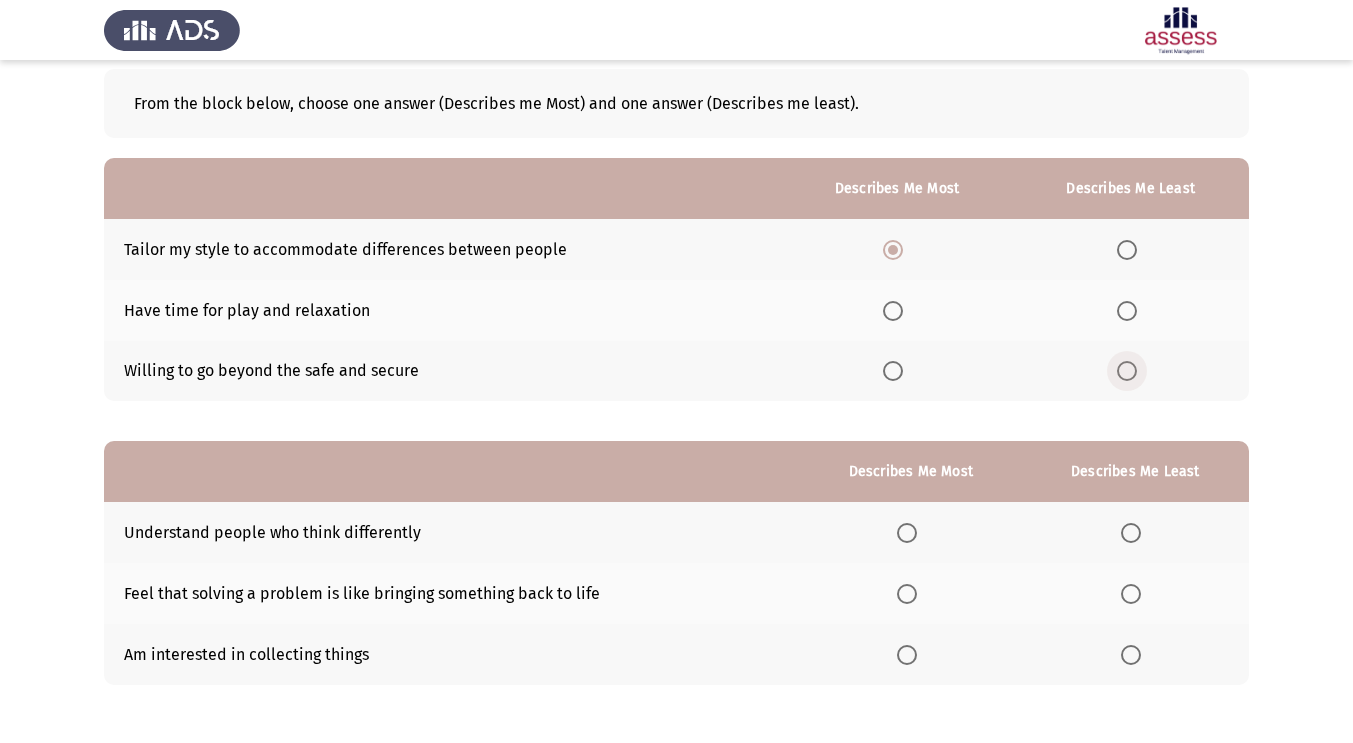 click at bounding box center [1127, 371] 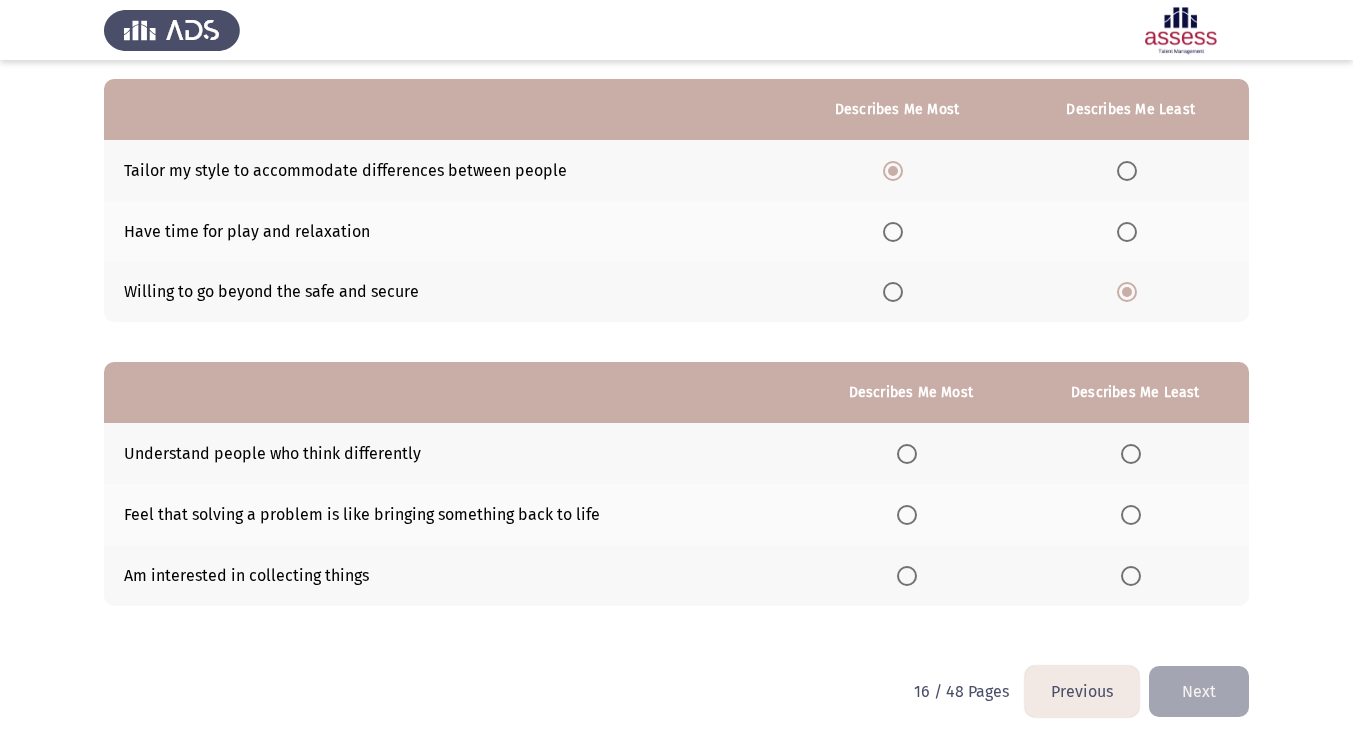 scroll, scrollTop: 180, scrollLeft: 0, axis: vertical 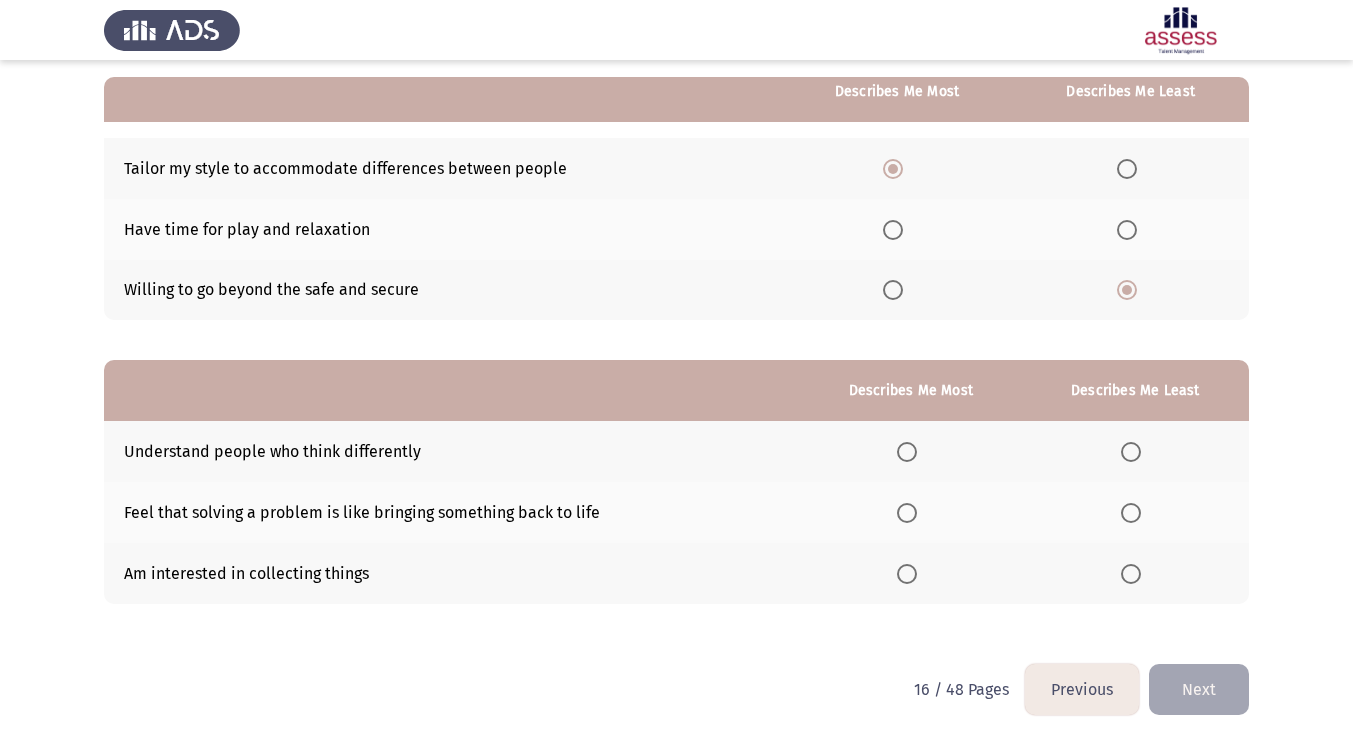 click at bounding box center (907, 513) 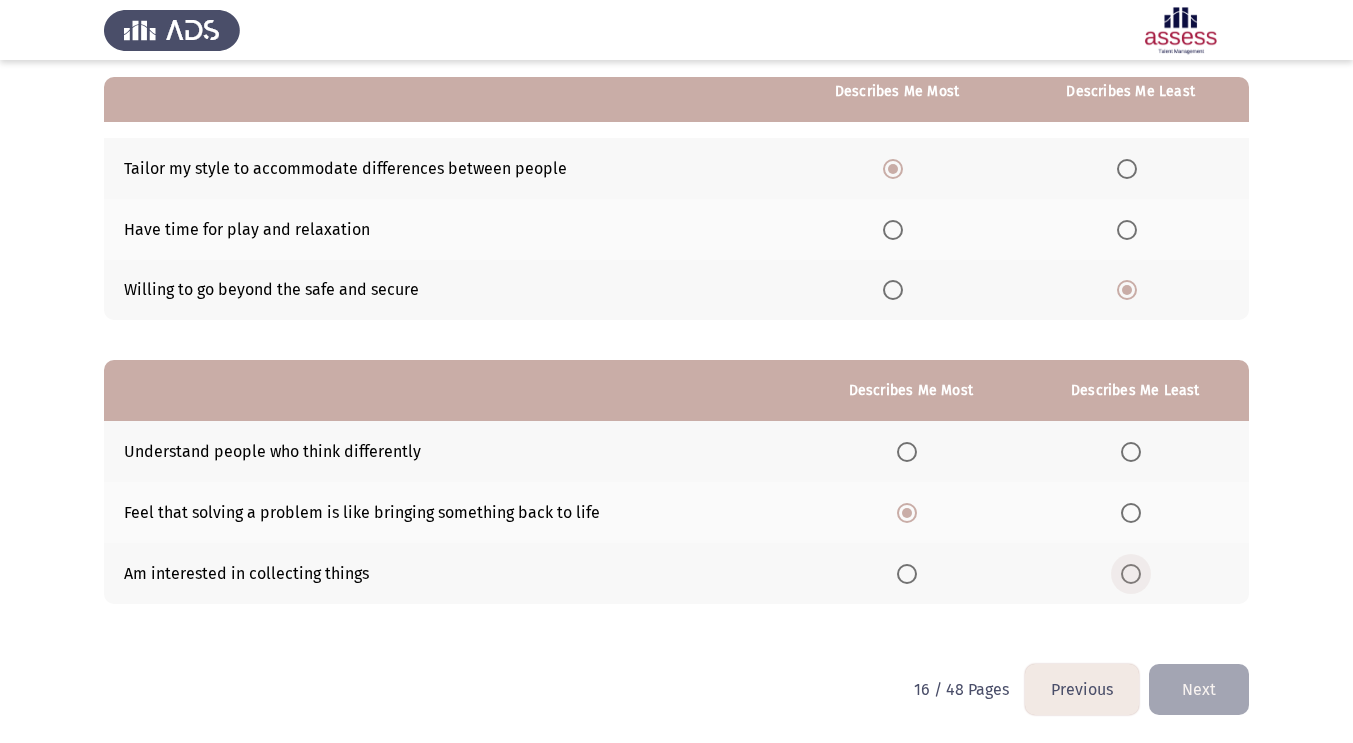 click at bounding box center [1131, 574] 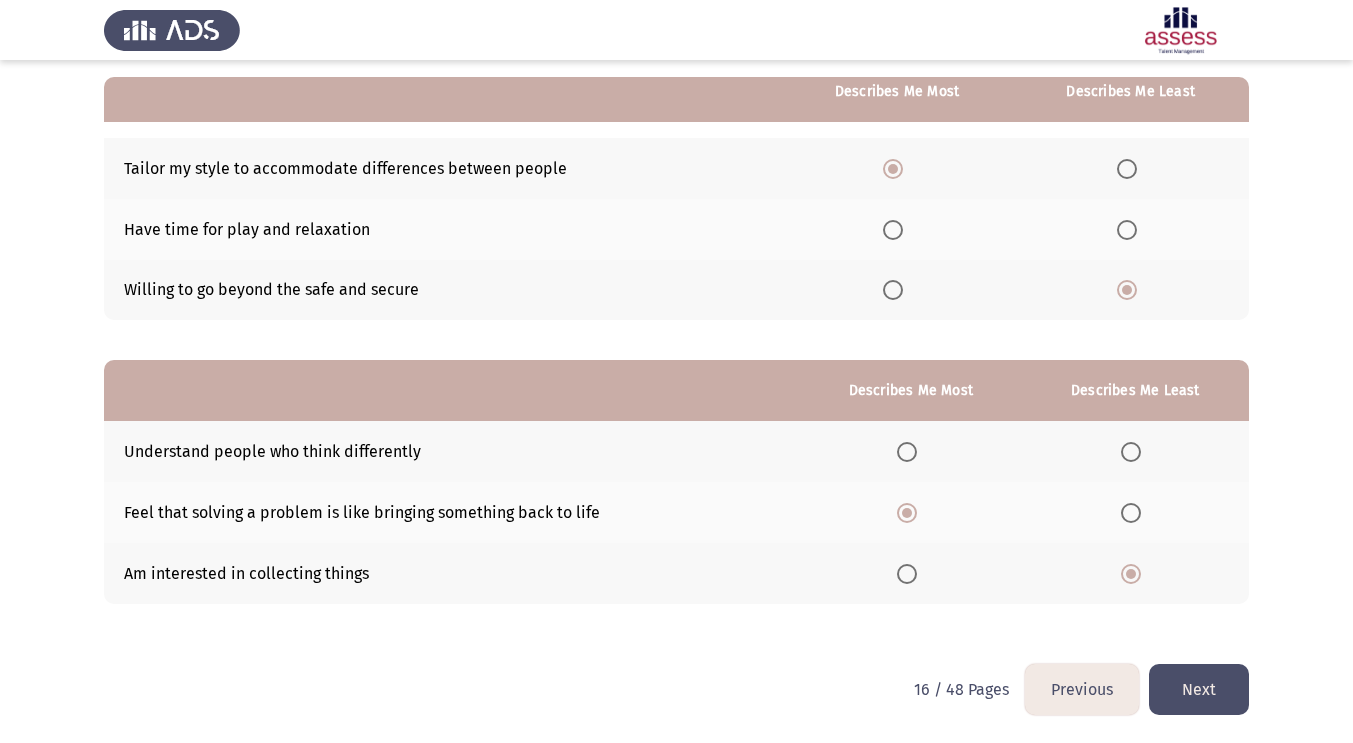 click on "Next" 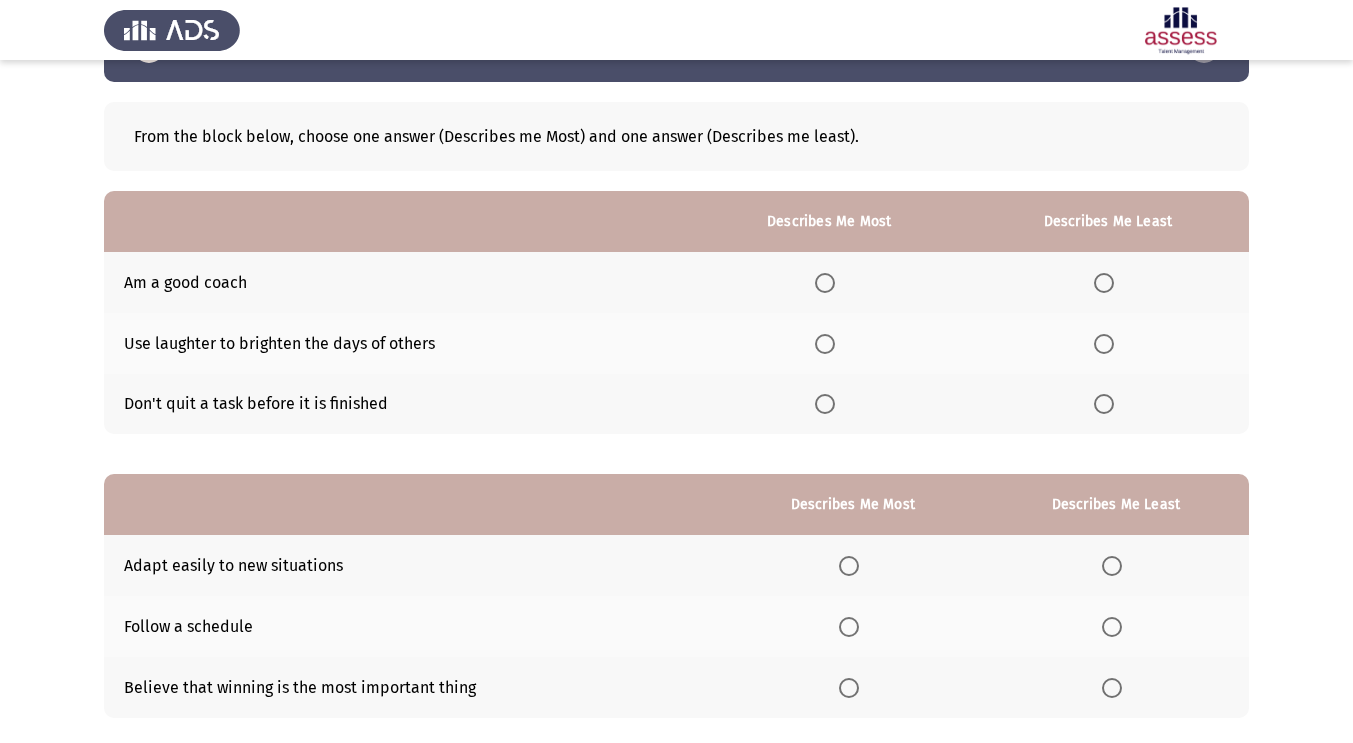 scroll, scrollTop: 76, scrollLeft: 0, axis: vertical 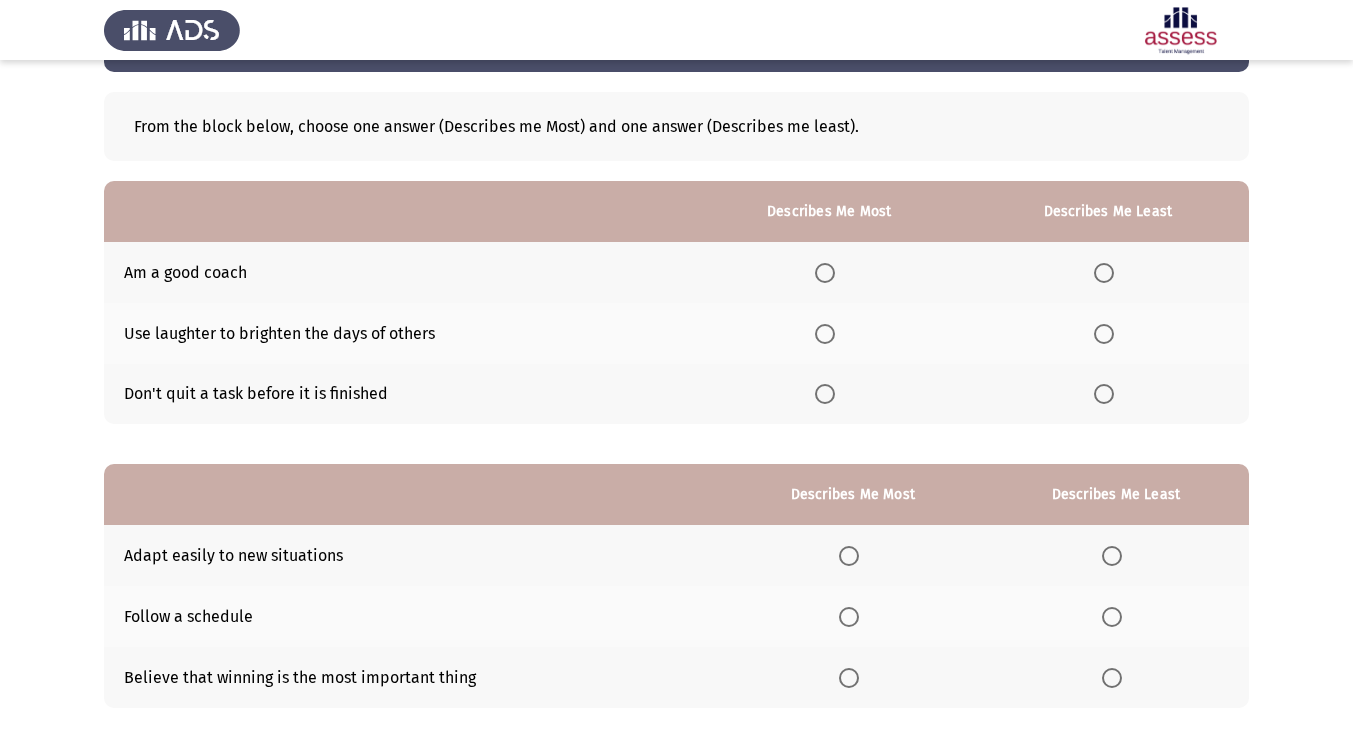 click at bounding box center (825, 273) 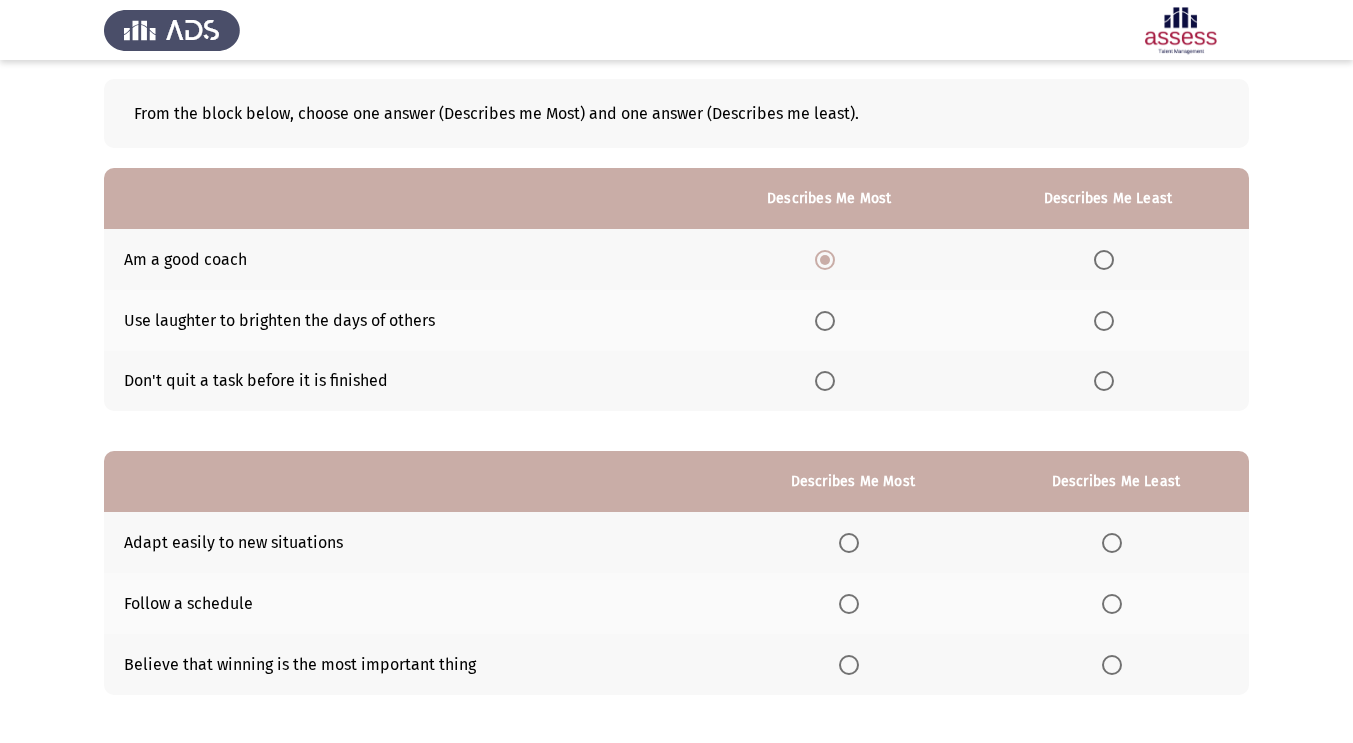scroll, scrollTop: 110, scrollLeft: 0, axis: vertical 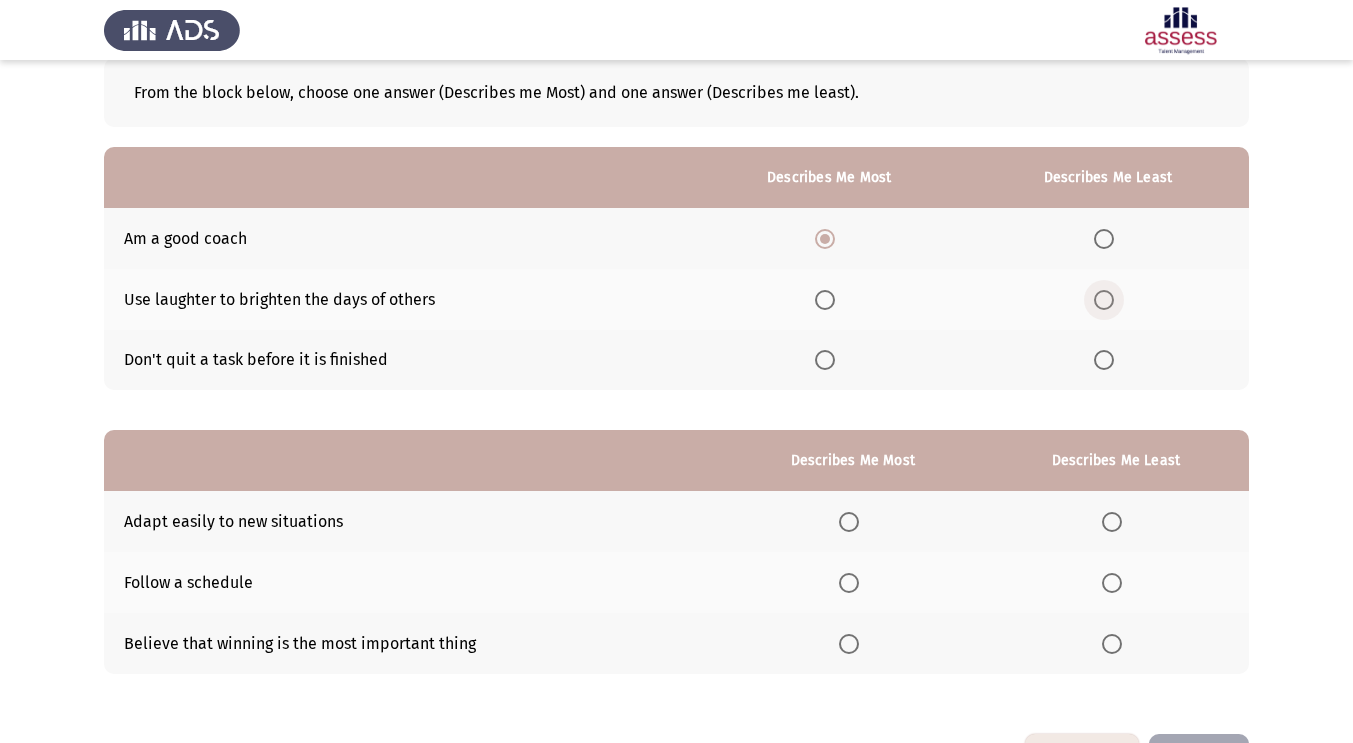 click at bounding box center [1104, 300] 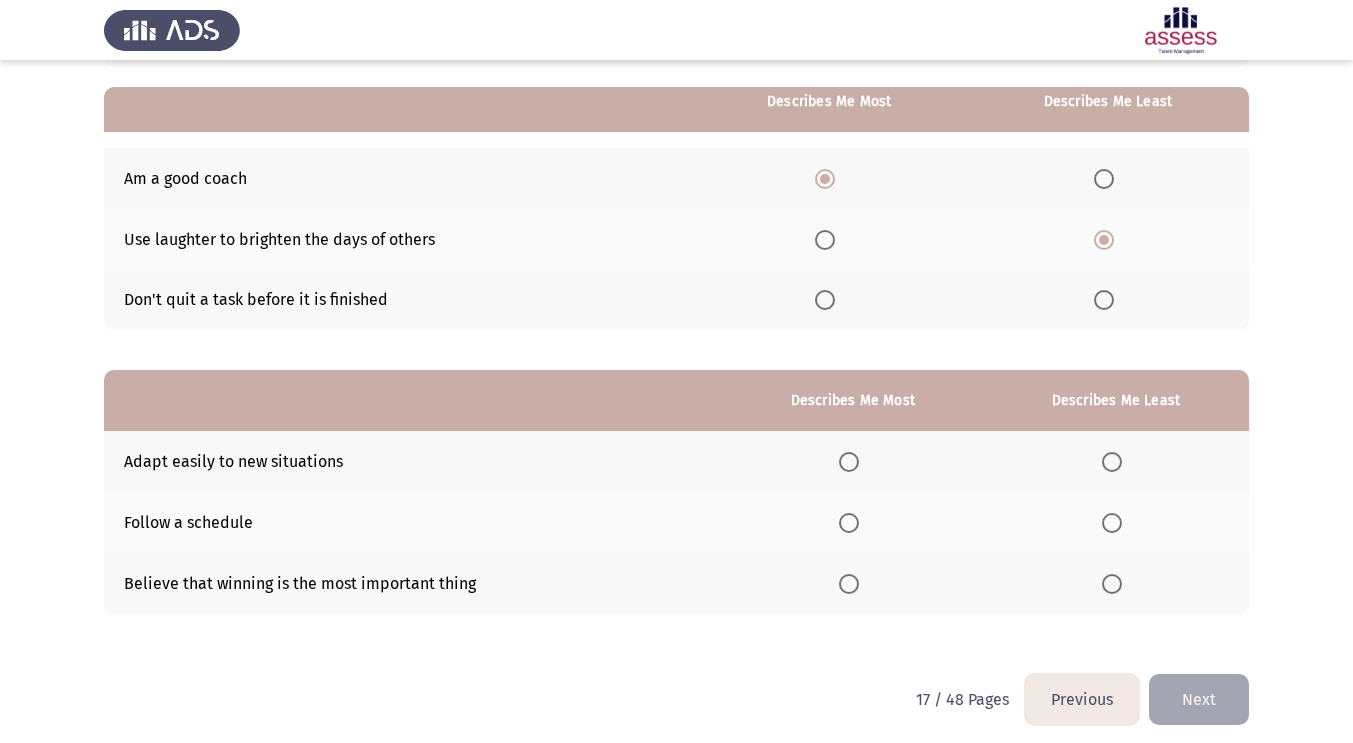 scroll, scrollTop: 180, scrollLeft: 0, axis: vertical 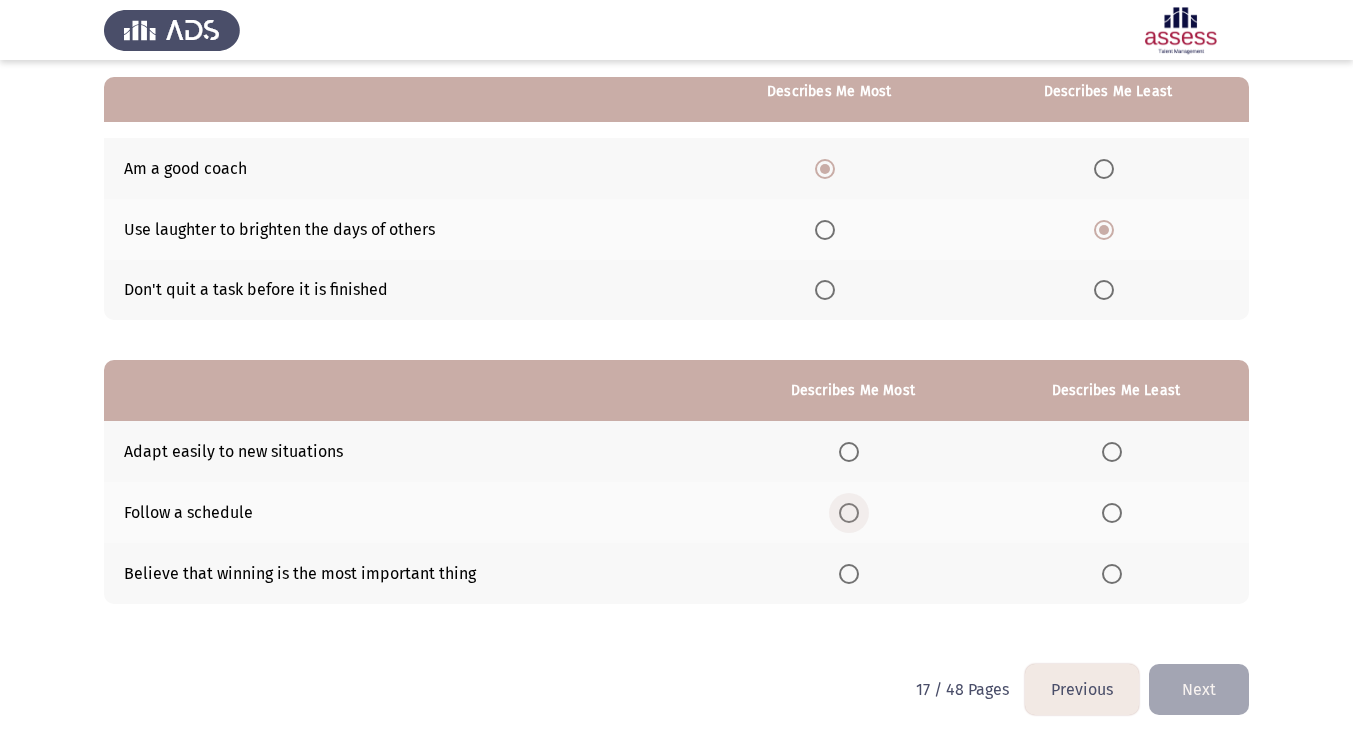 click at bounding box center (849, 513) 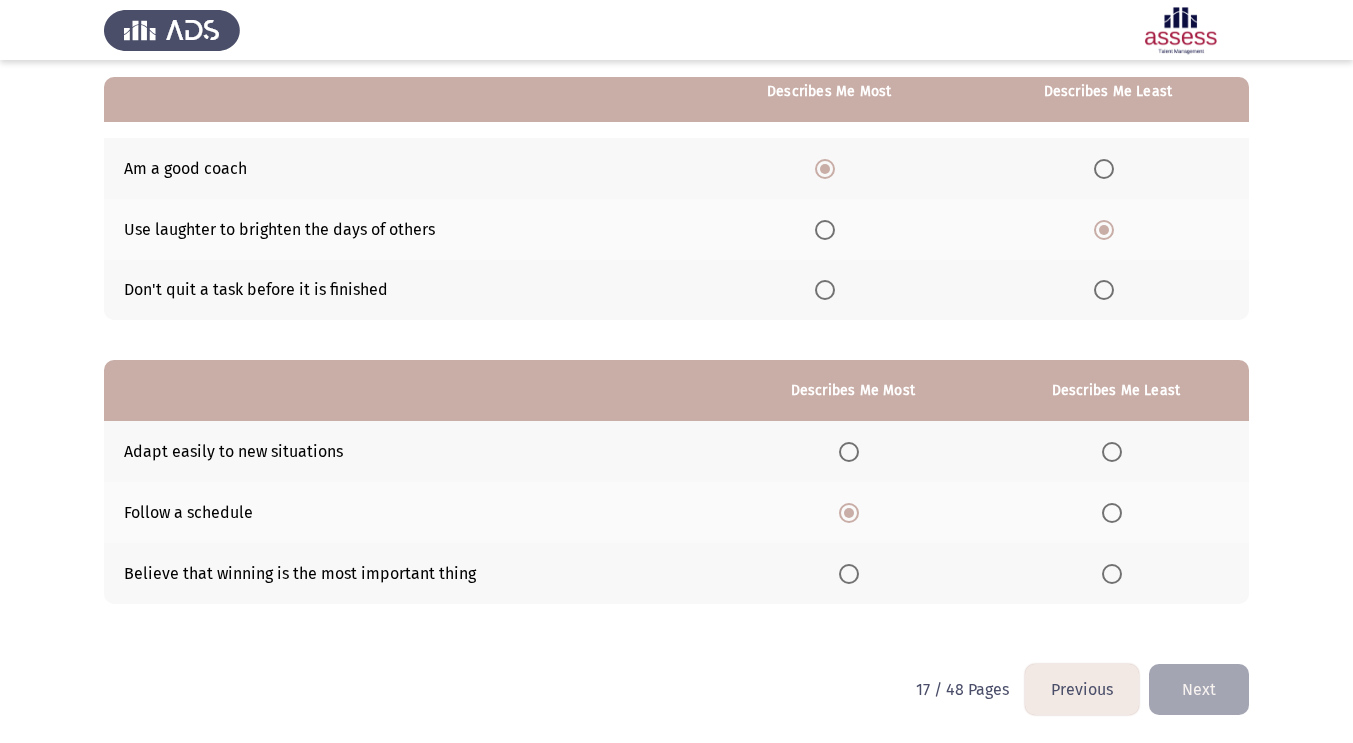 click at bounding box center [1112, 574] 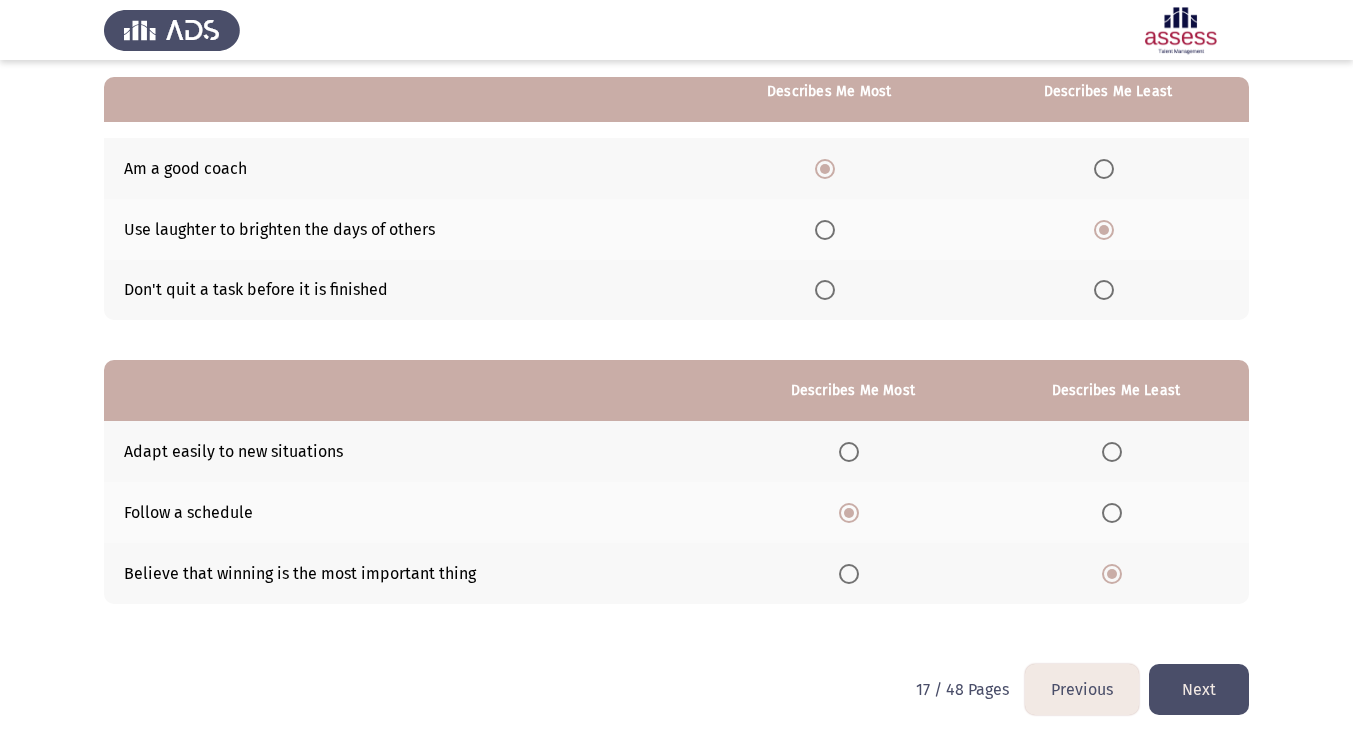 click on "Next" 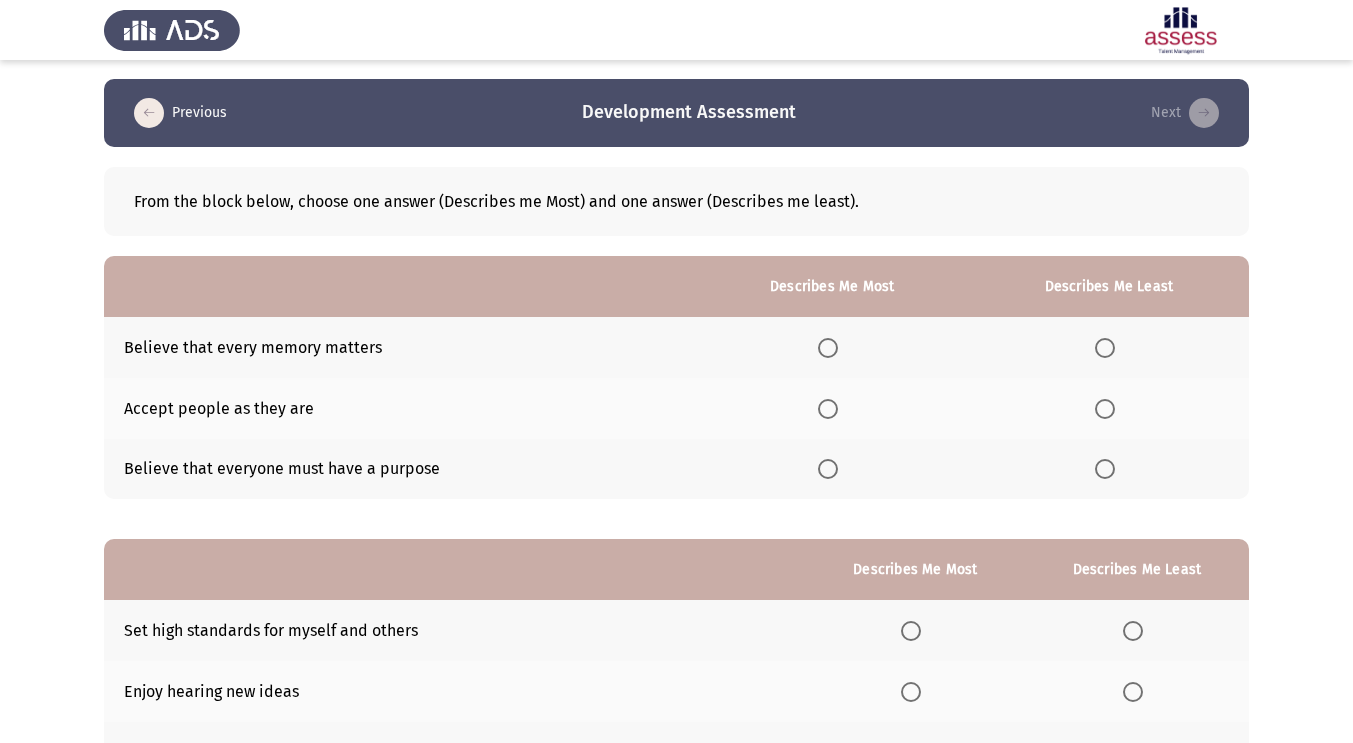 scroll, scrollTop: 0, scrollLeft: 0, axis: both 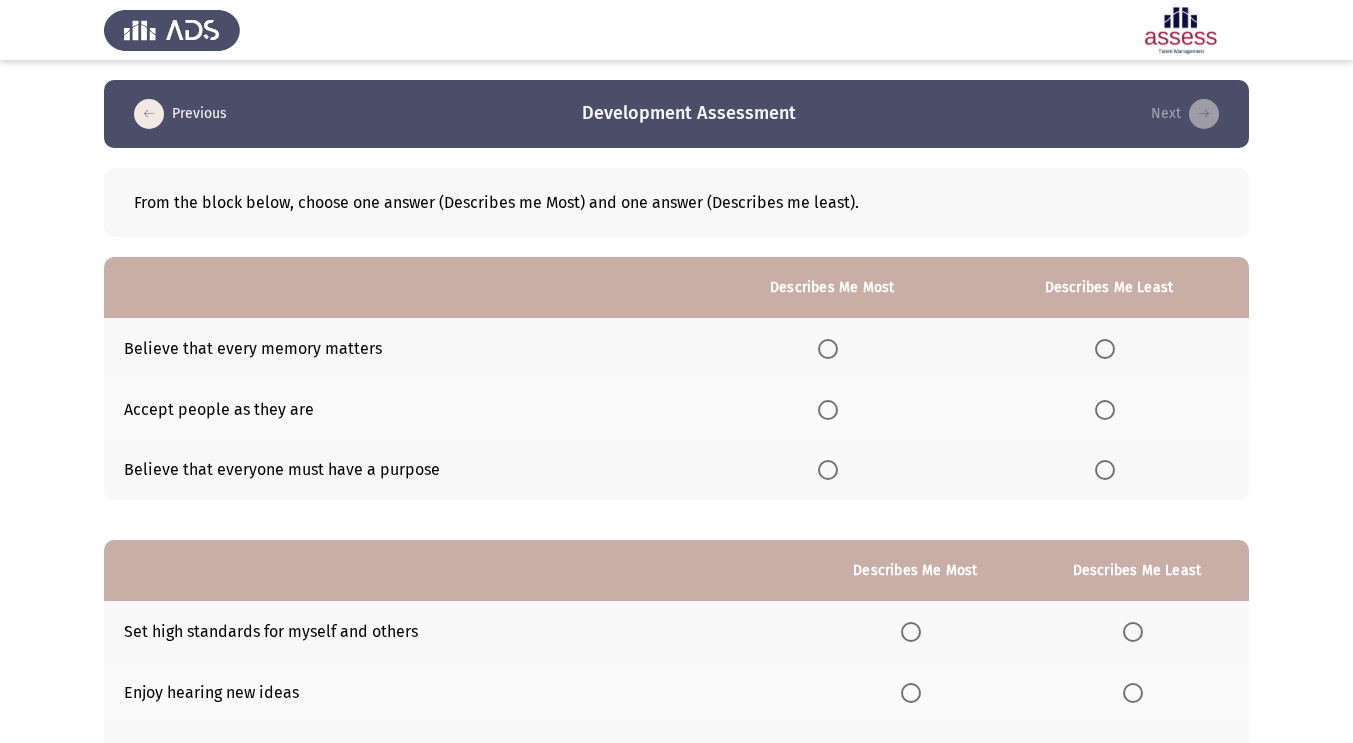 click on "Accept people as they are" 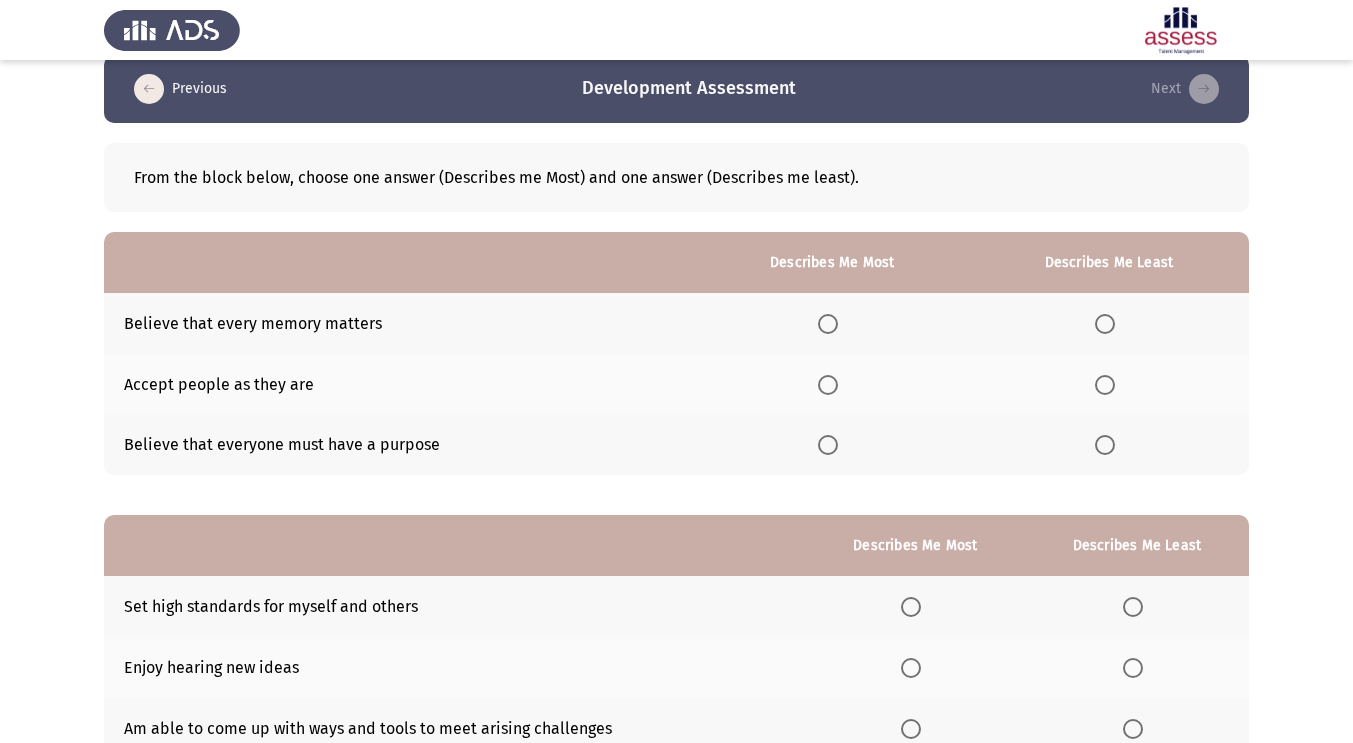 scroll, scrollTop: 32, scrollLeft: 0, axis: vertical 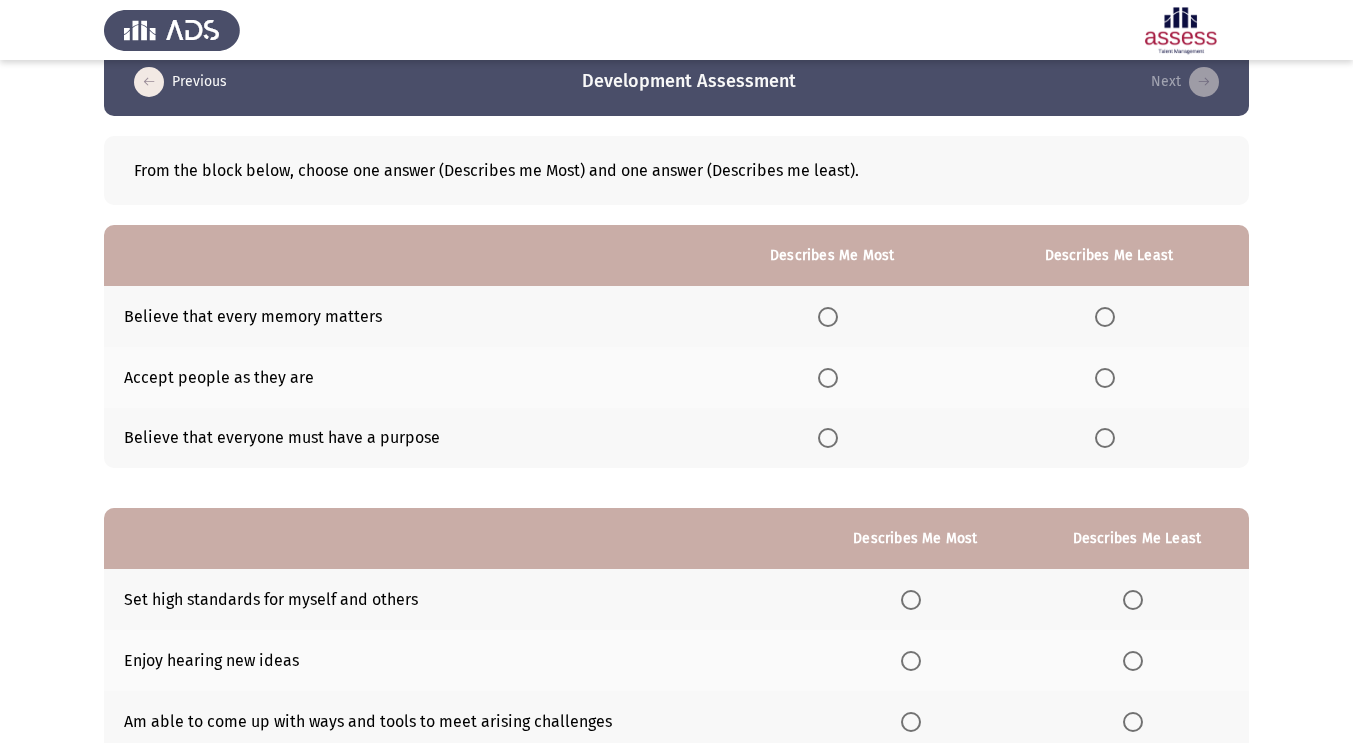 click at bounding box center [828, 317] 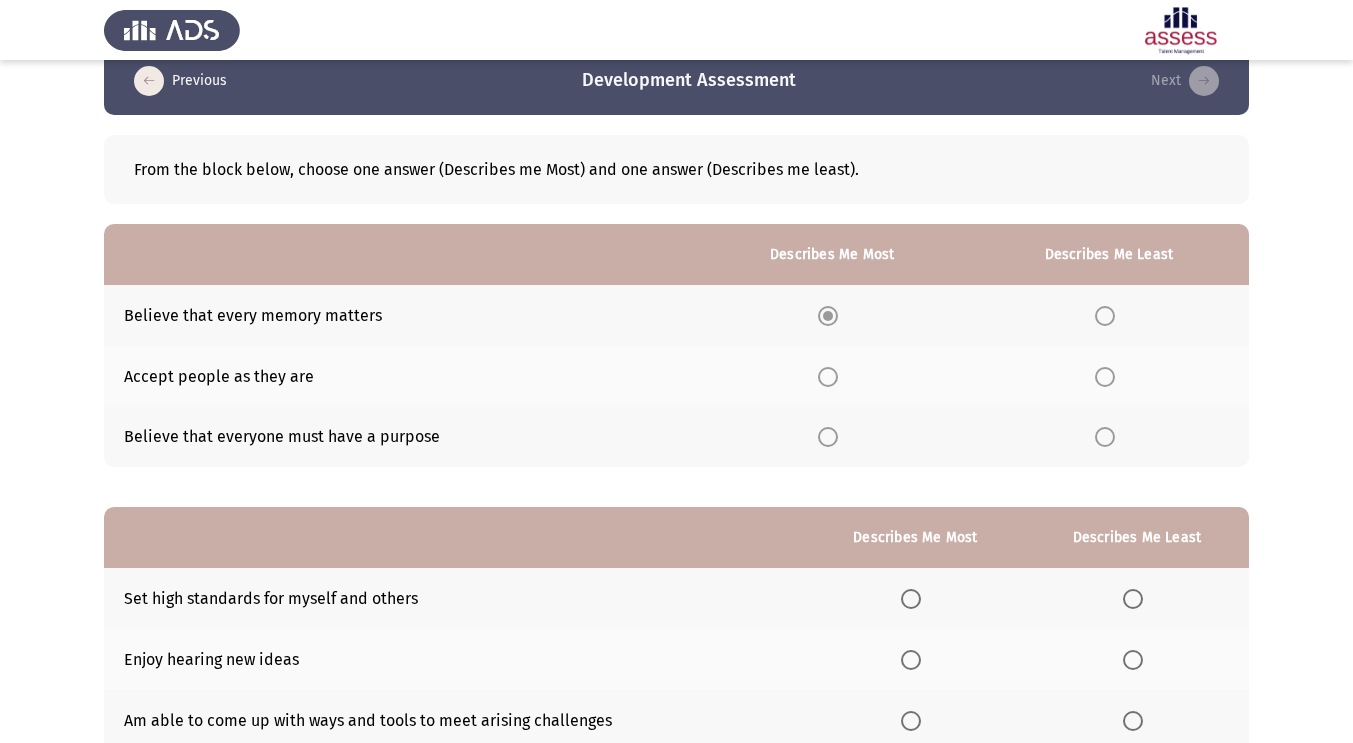 scroll, scrollTop: 47, scrollLeft: 0, axis: vertical 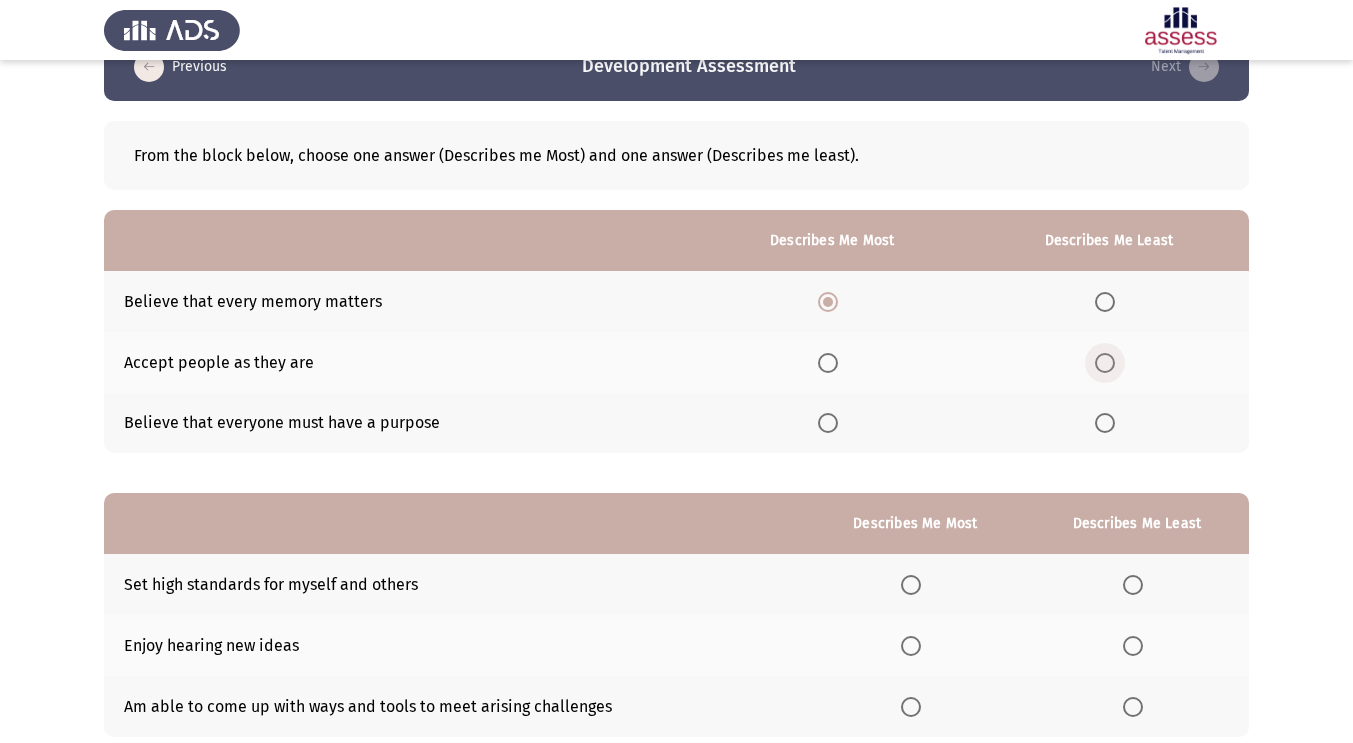 click at bounding box center [1105, 363] 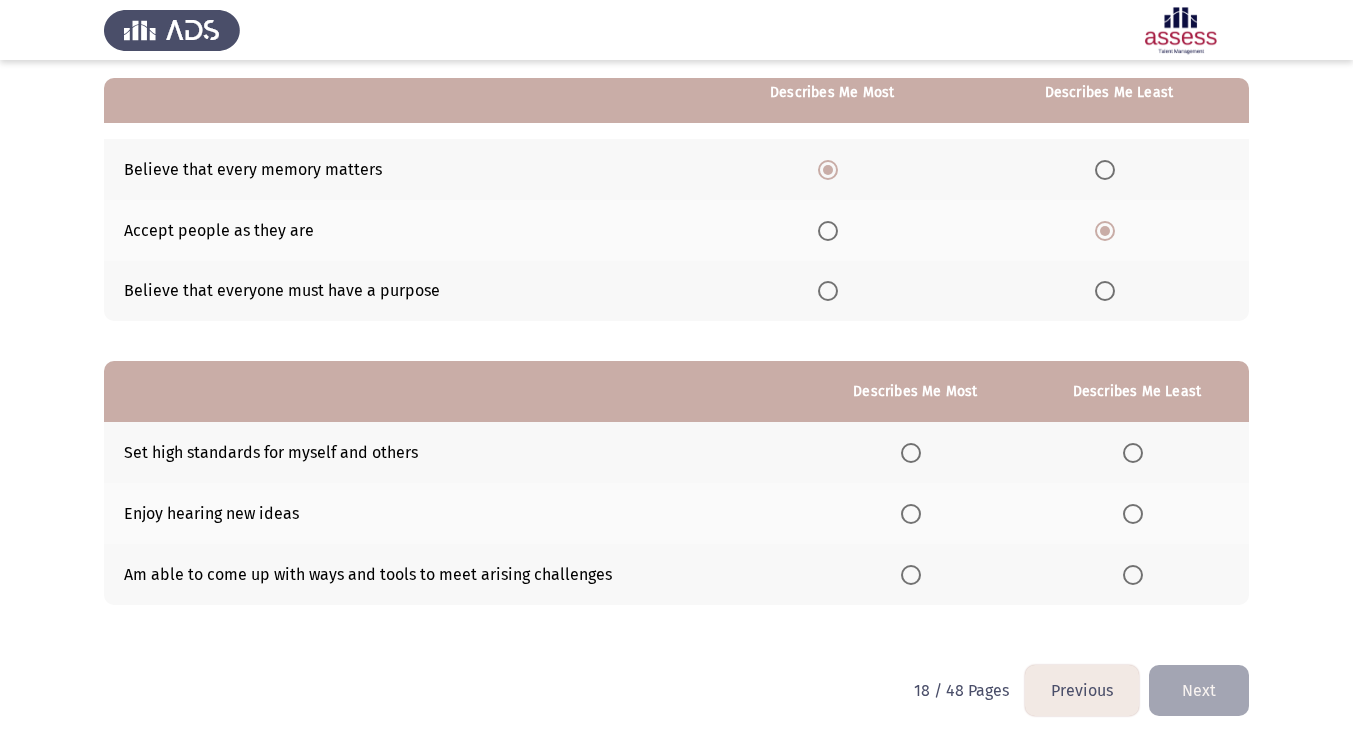scroll, scrollTop: 180, scrollLeft: 0, axis: vertical 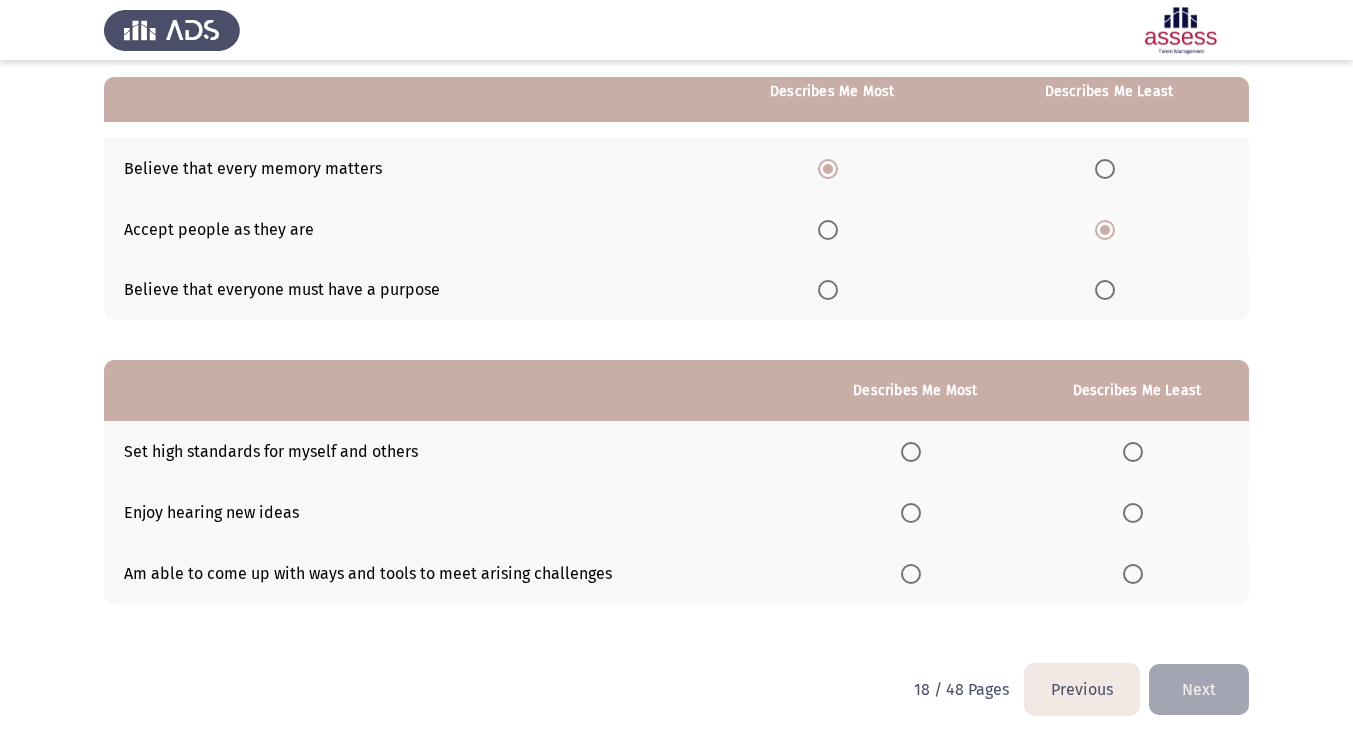click at bounding box center [1105, 290] 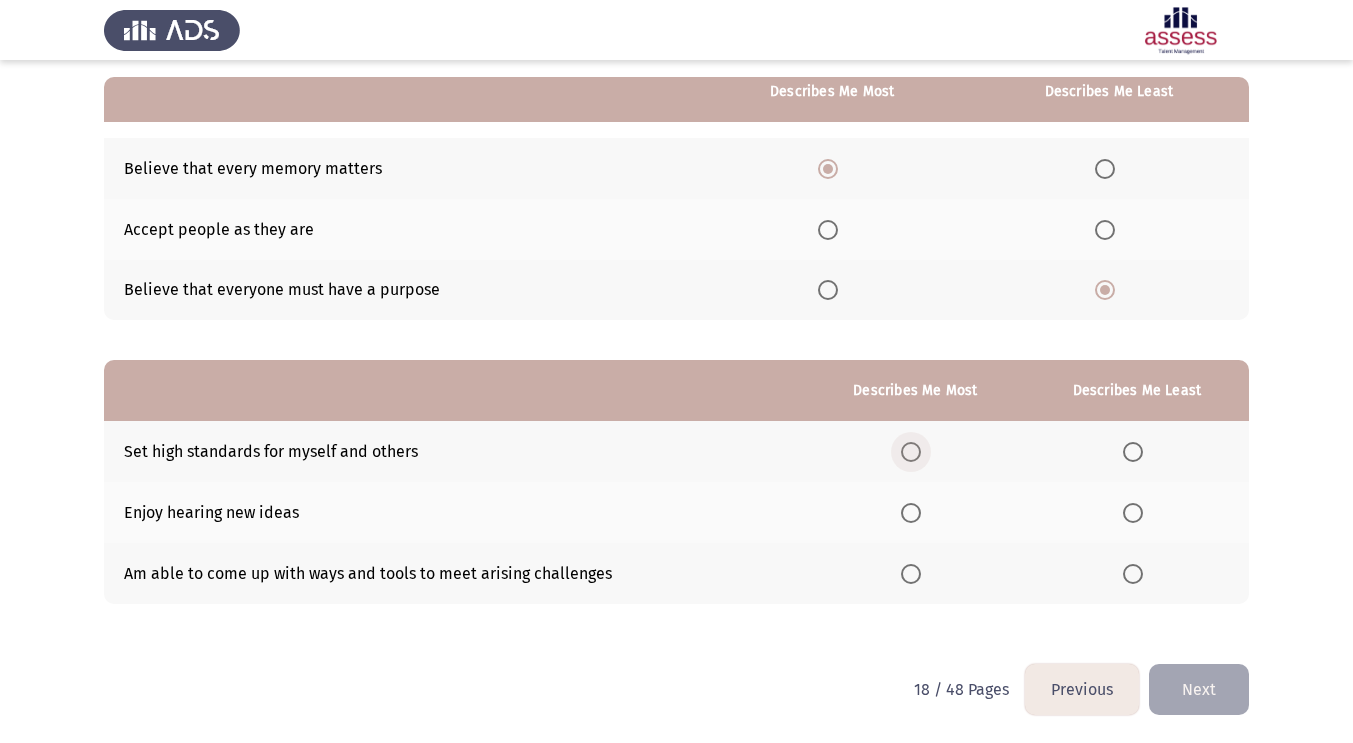 click at bounding box center [911, 452] 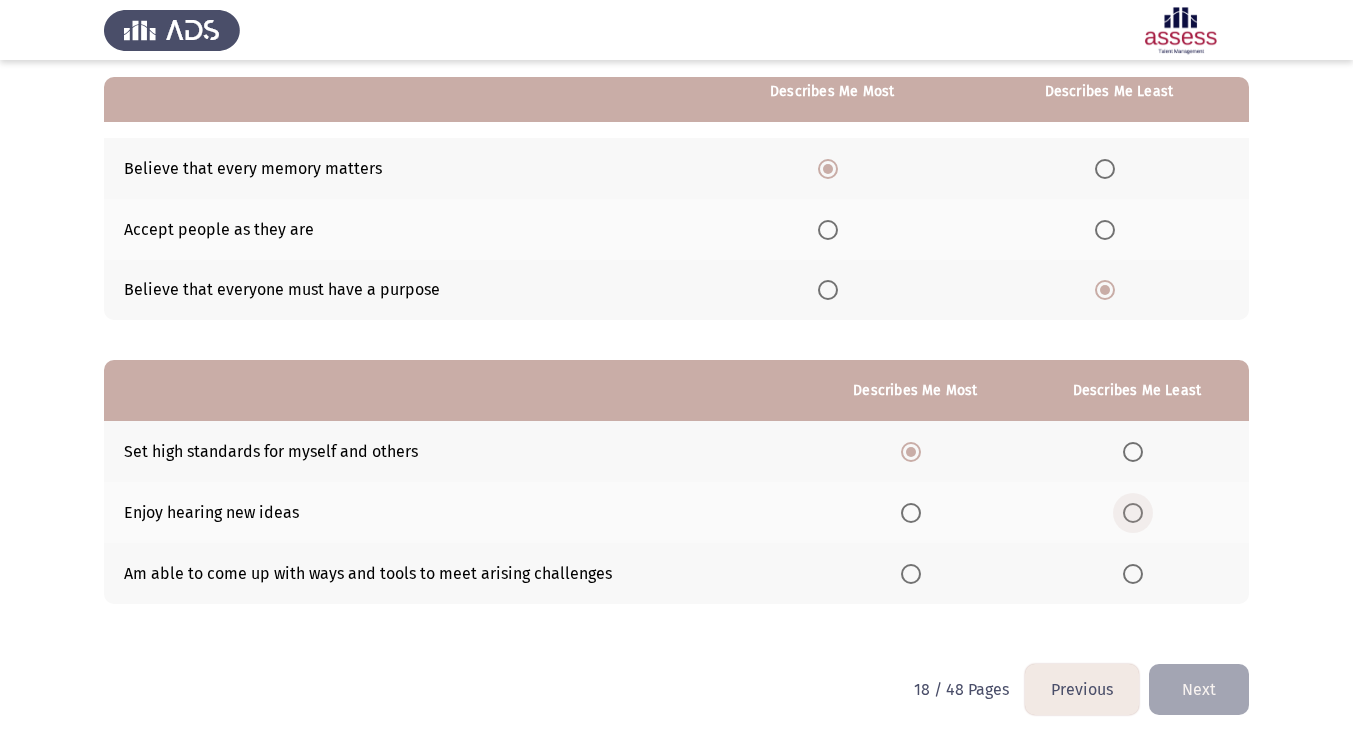 click at bounding box center (1133, 513) 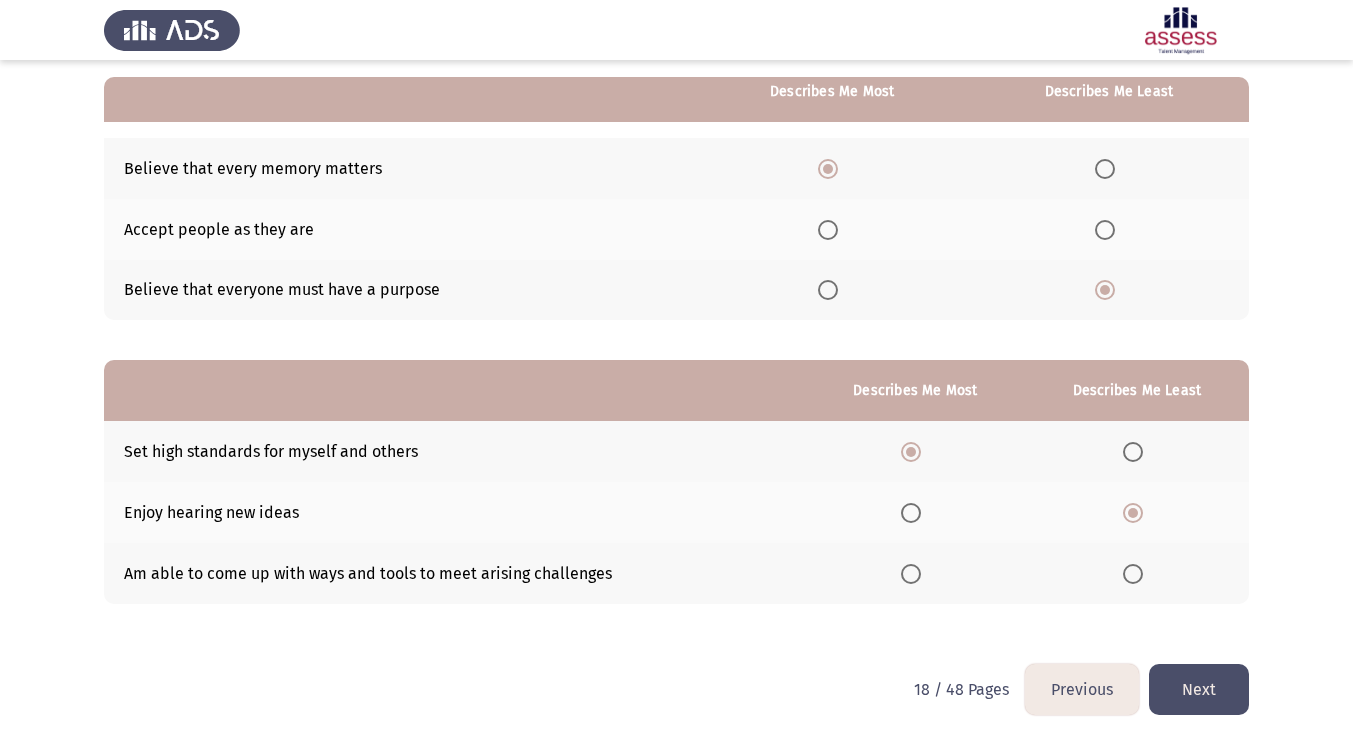 click on "Next" 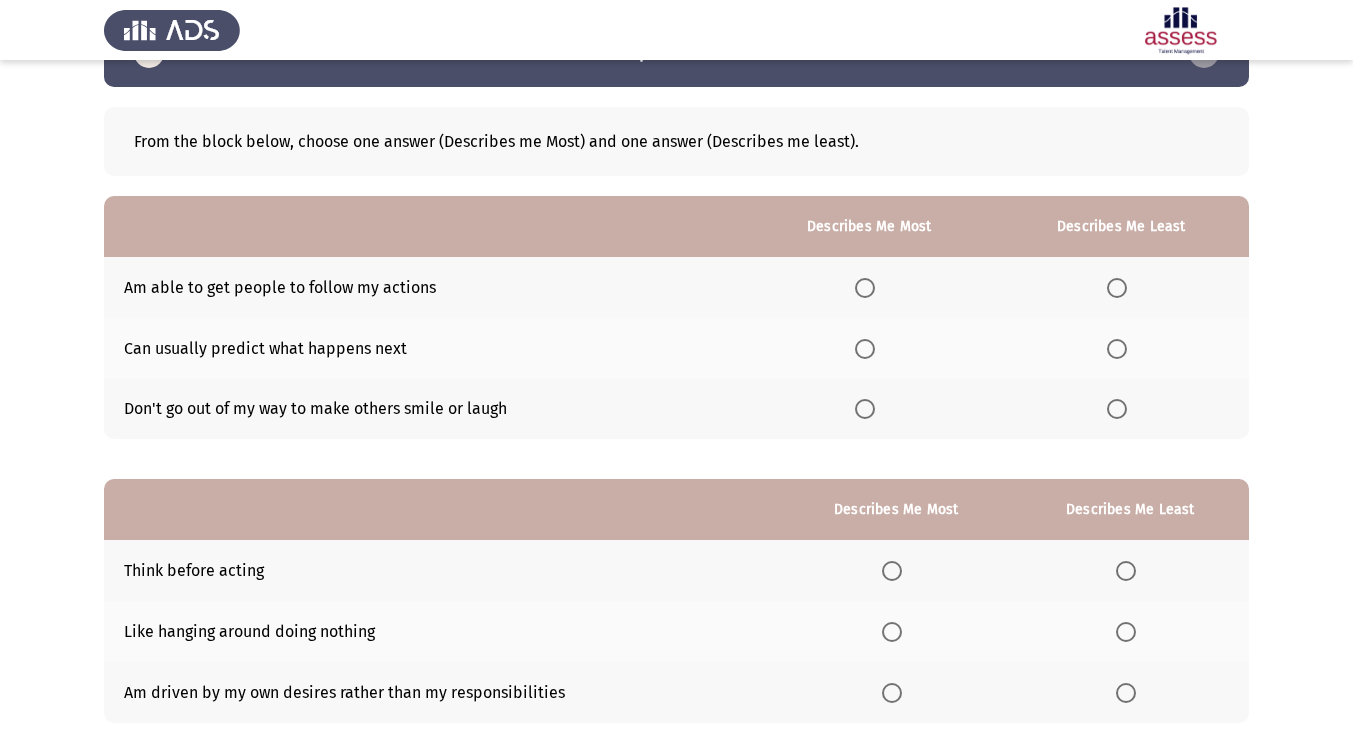 scroll, scrollTop: 73, scrollLeft: 0, axis: vertical 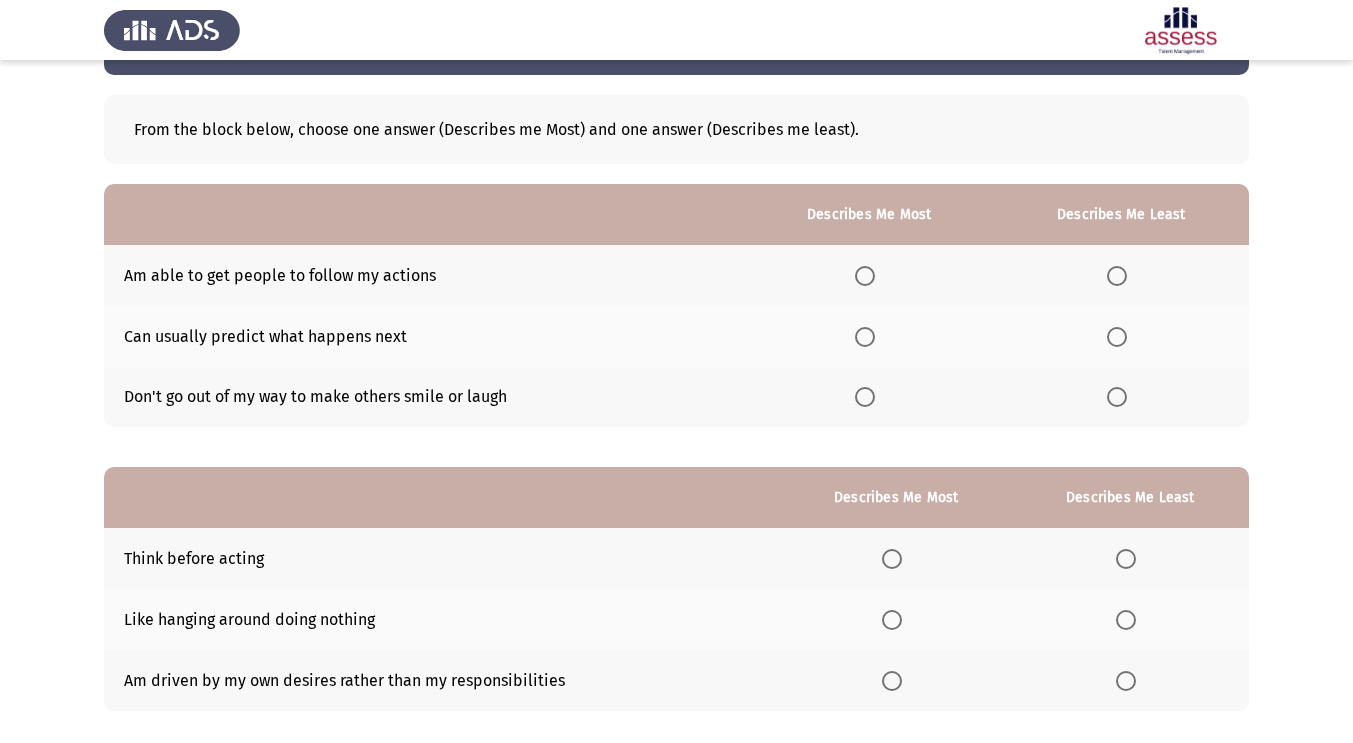 click at bounding box center [865, 276] 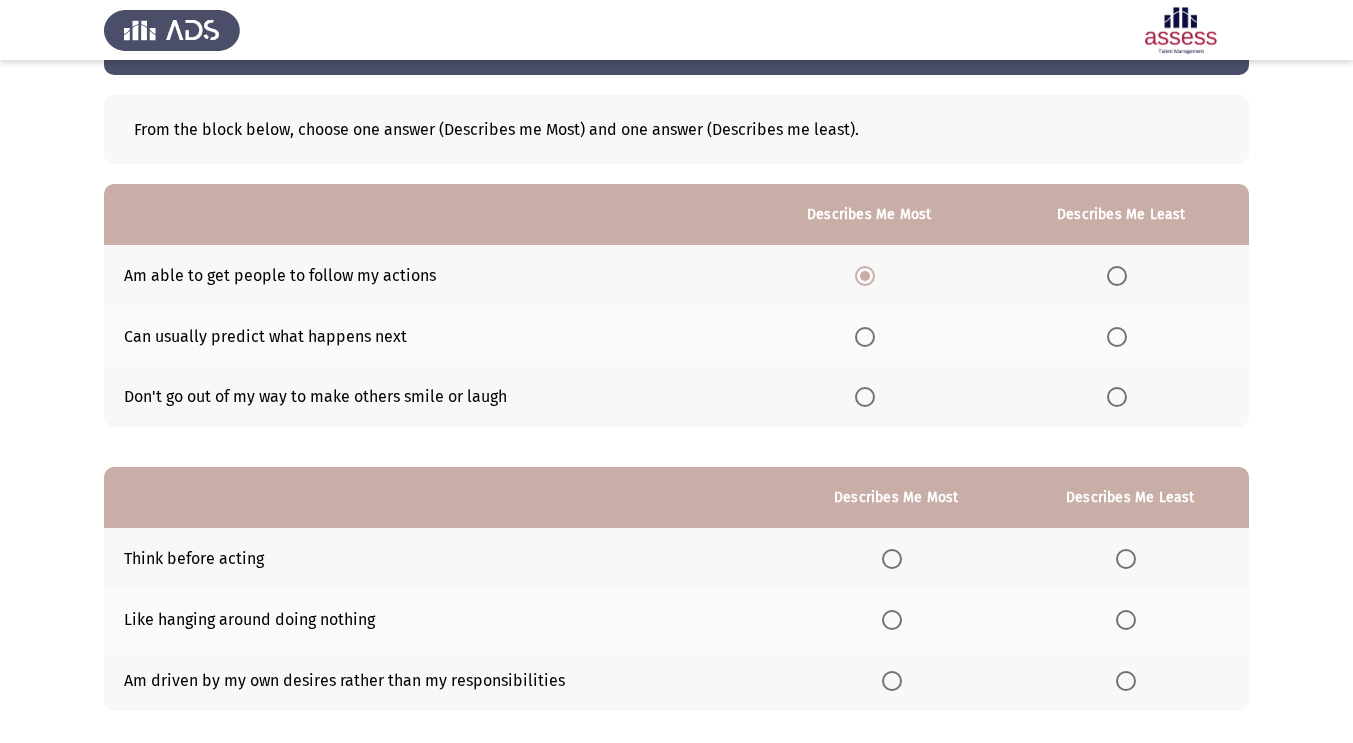 click at bounding box center [1117, 397] 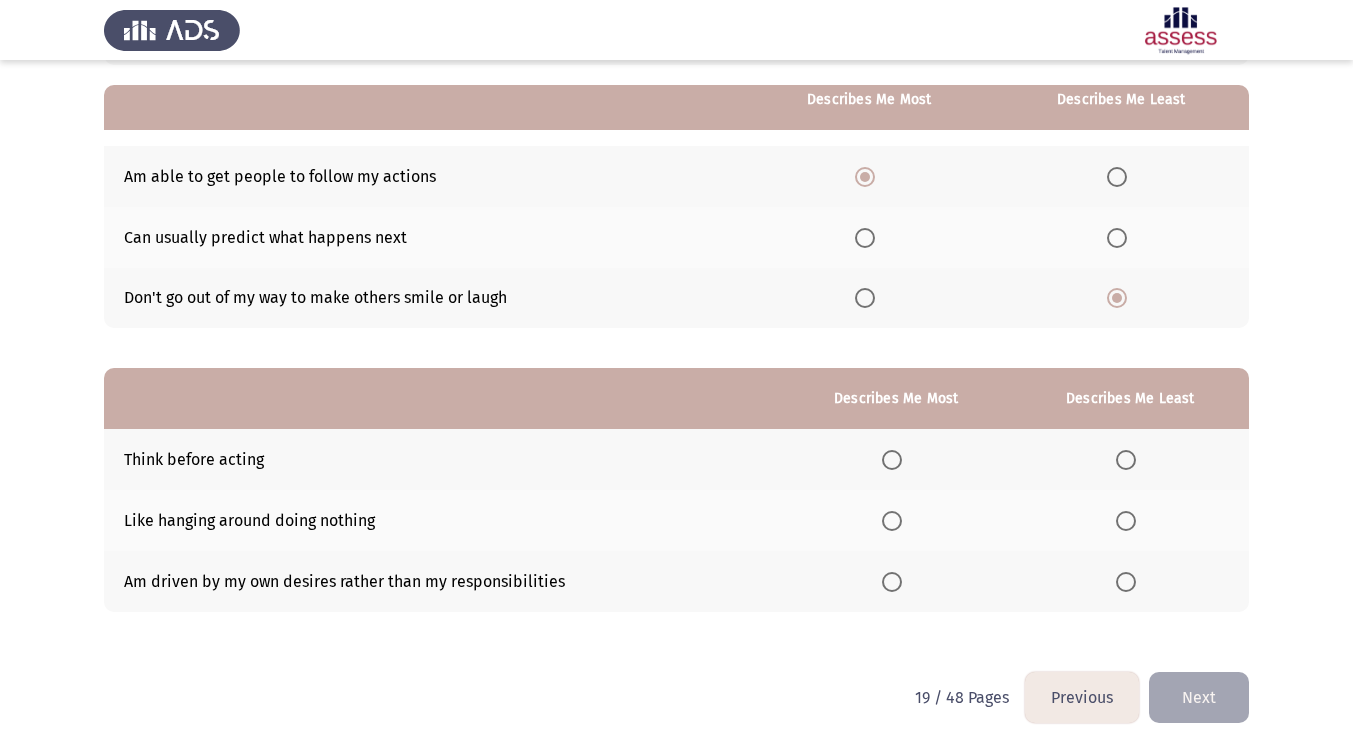 scroll, scrollTop: 180, scrollLeft: 0, axis: vertical 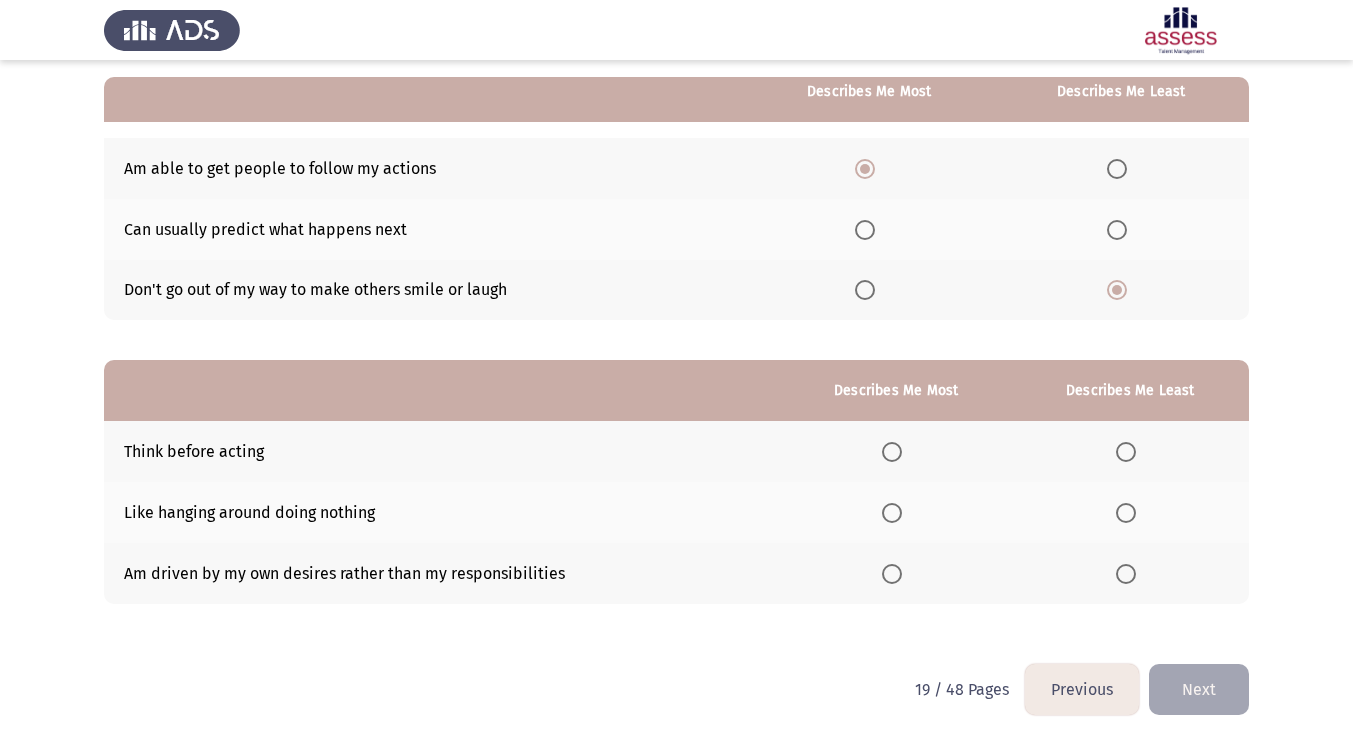click at bounding box center (892, 452) 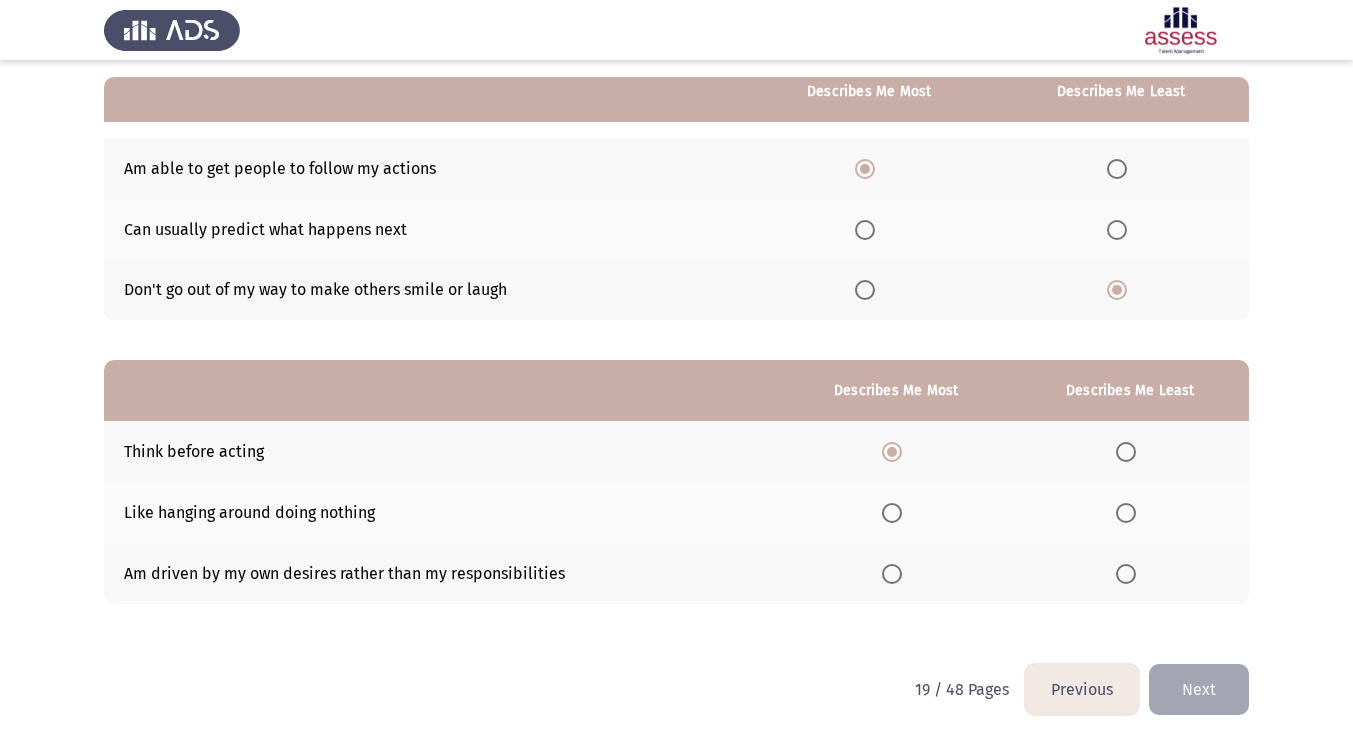 click at bounding box center [1126, 513] 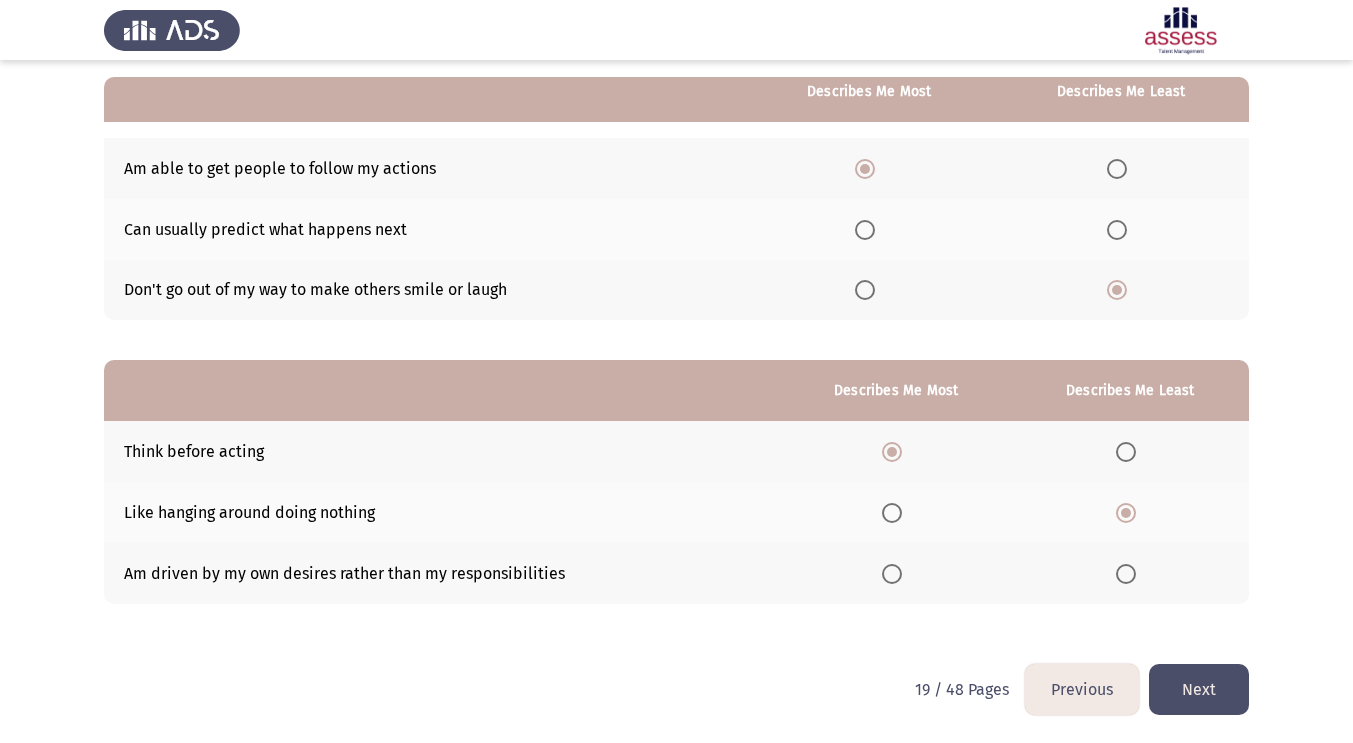 click on "Next" 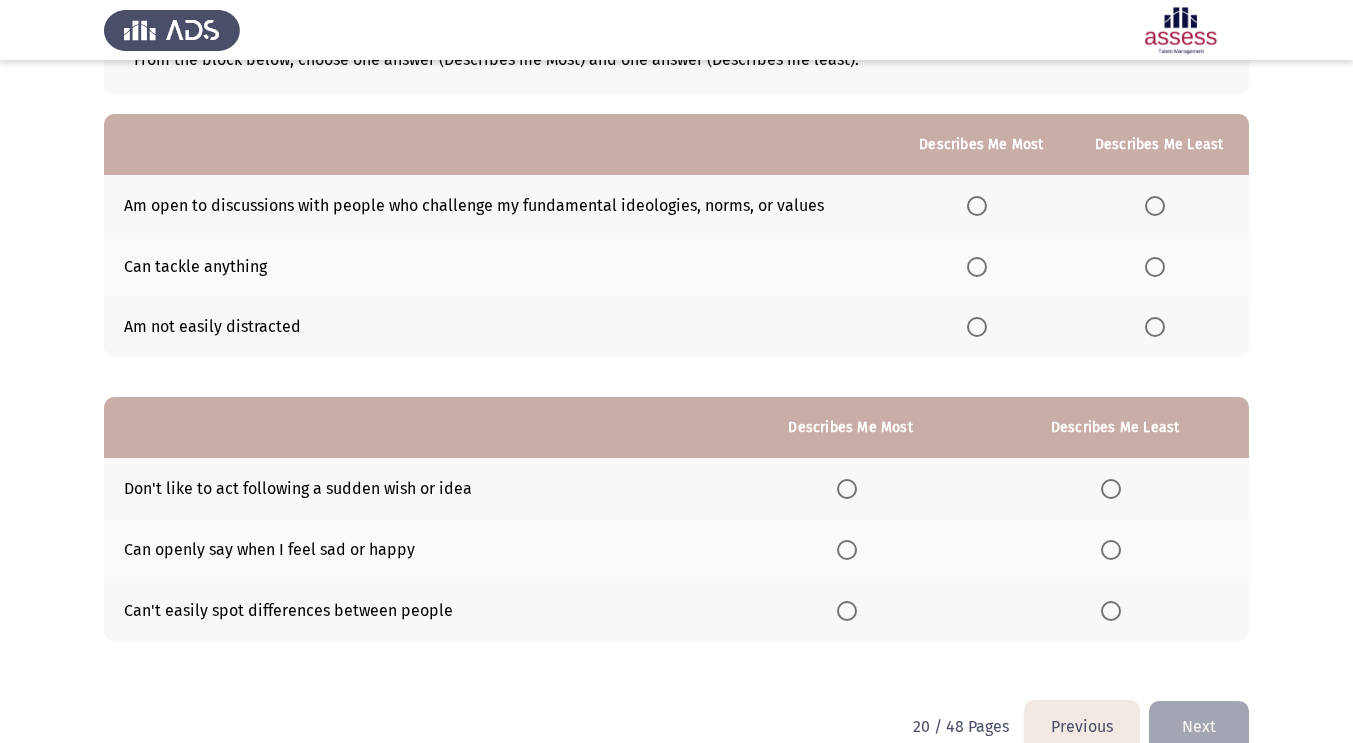 scroll, scrollTop: 144, scrollLeft: 0, axis: vertical 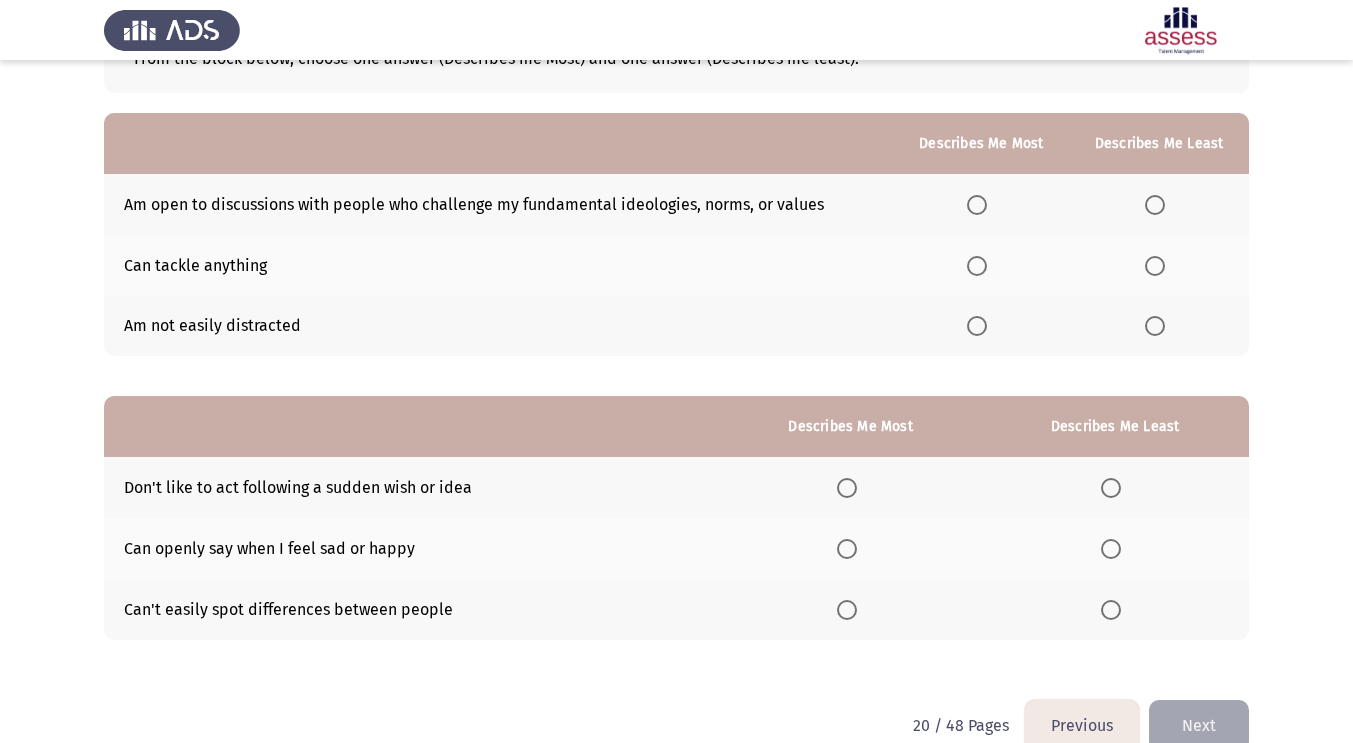 click at bounding box center [977, 205] 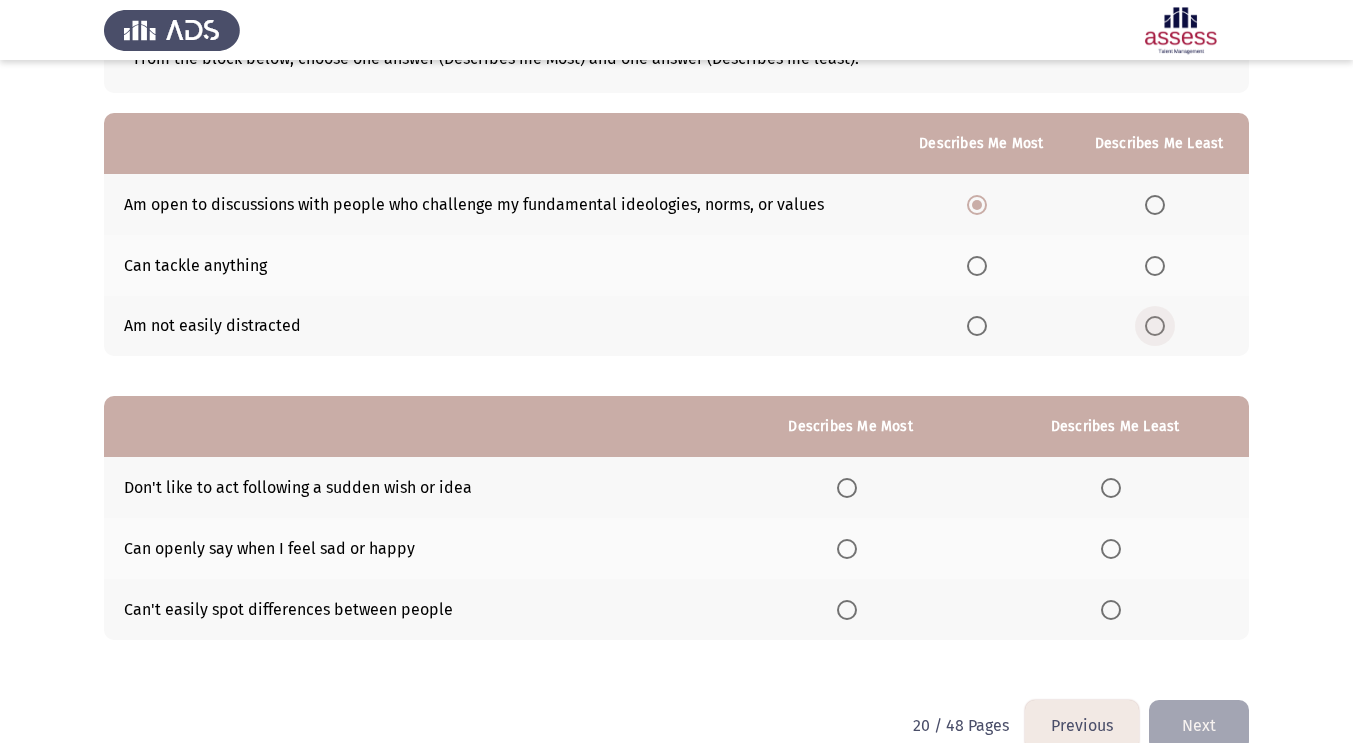 click at bounding box center [1155, 326] 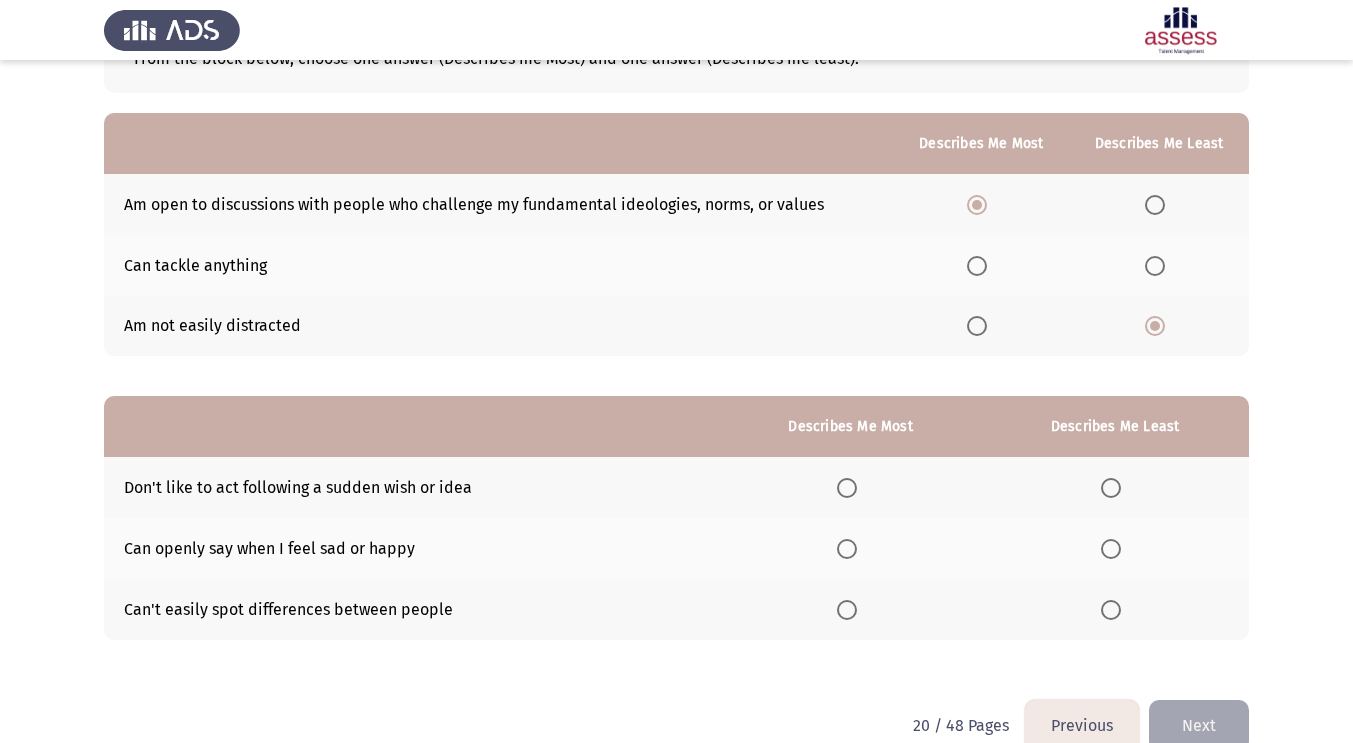 scroll, scrollTop: 180, scrollLeft: 0, axis: vertical 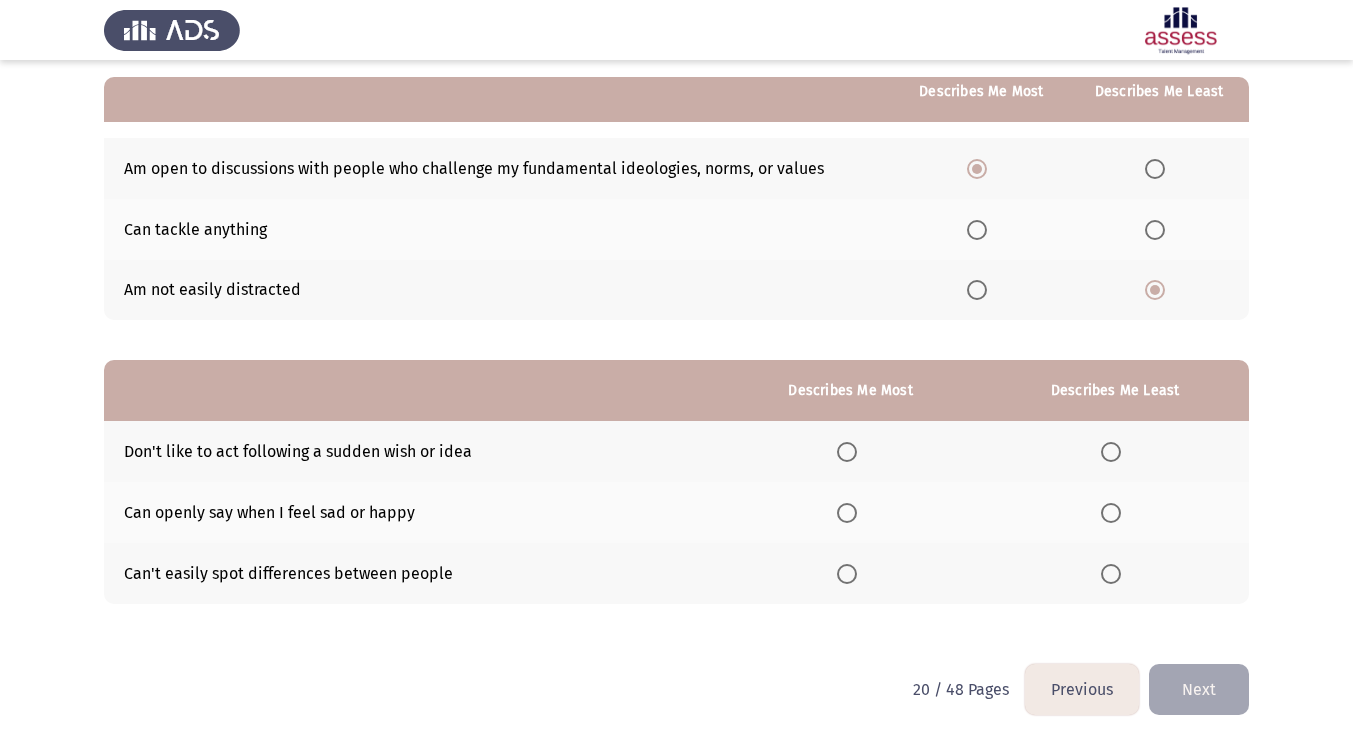 click at bounding box center [847, 452] 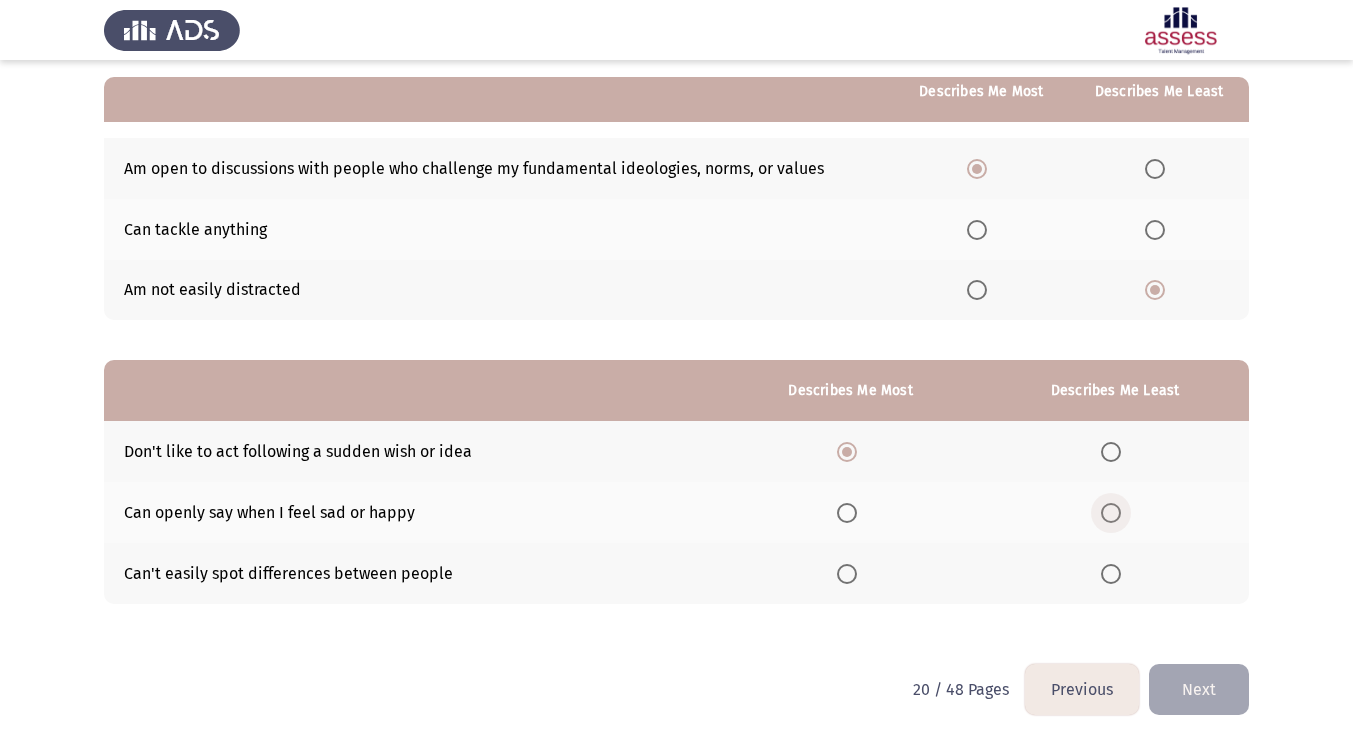 click at bounding box center (1111, 513) 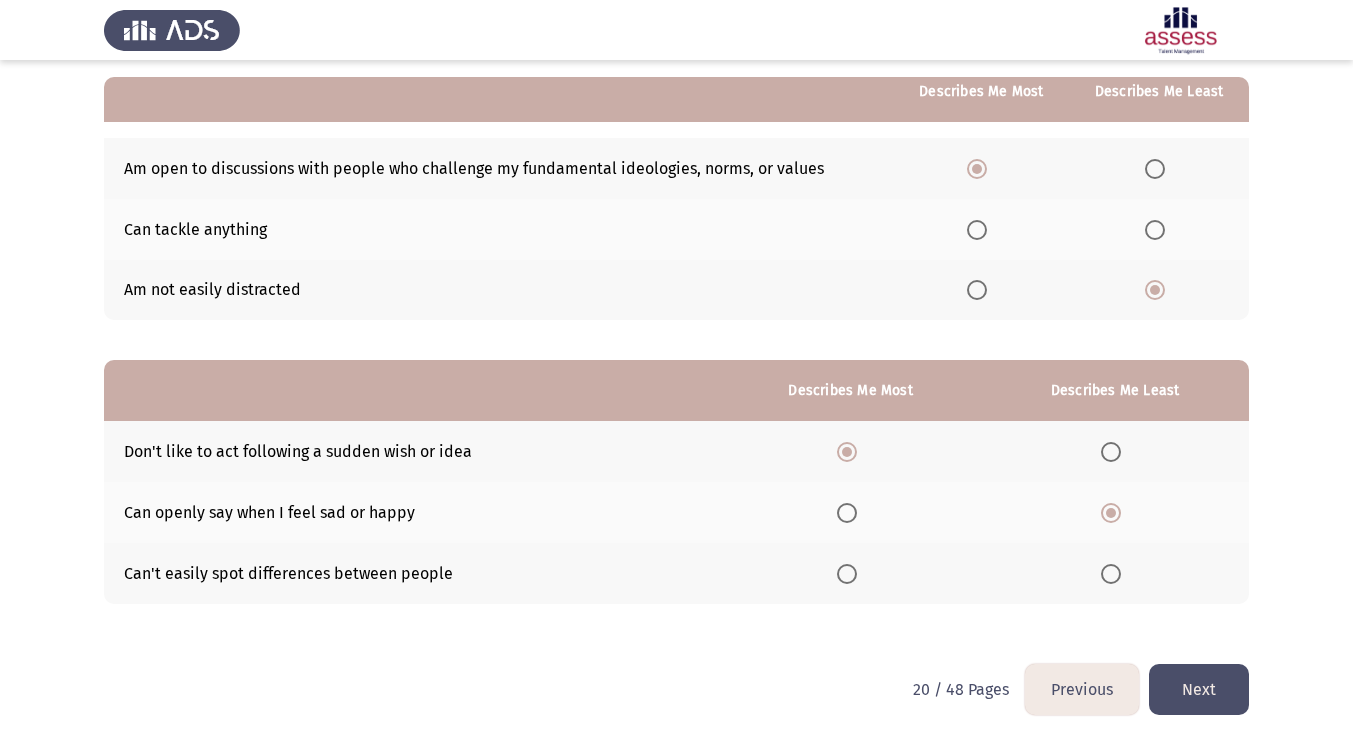 click on "Next" 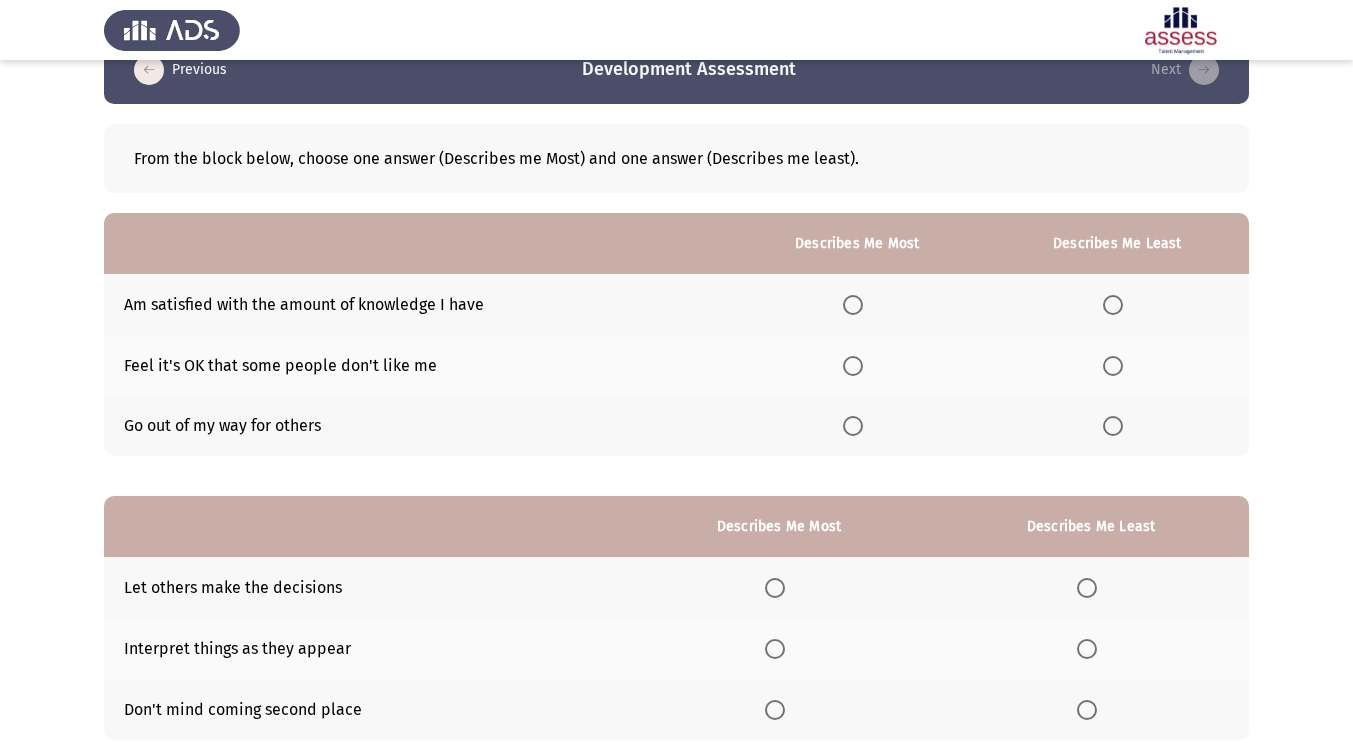 scroll, scrollTop: 19, scrollLeft: 0, axis: vertical 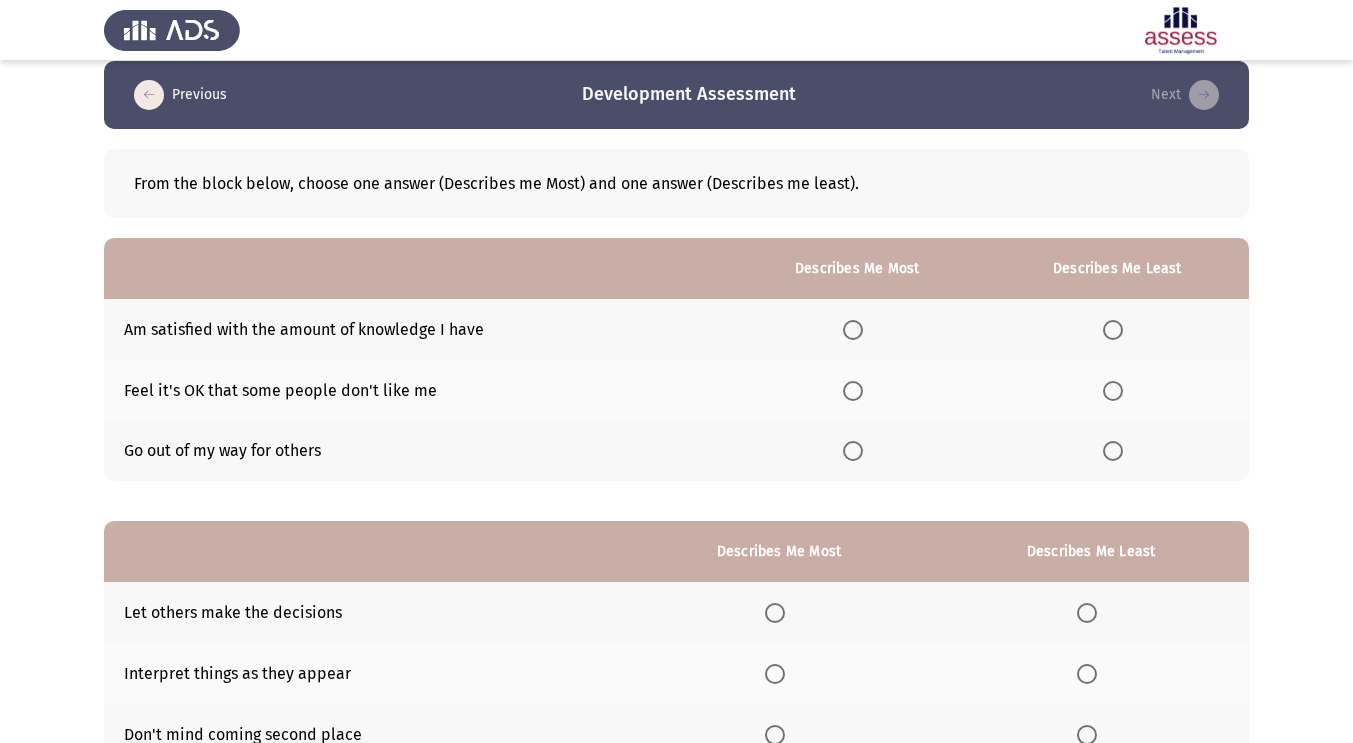 click at bounding box center (853, 330) 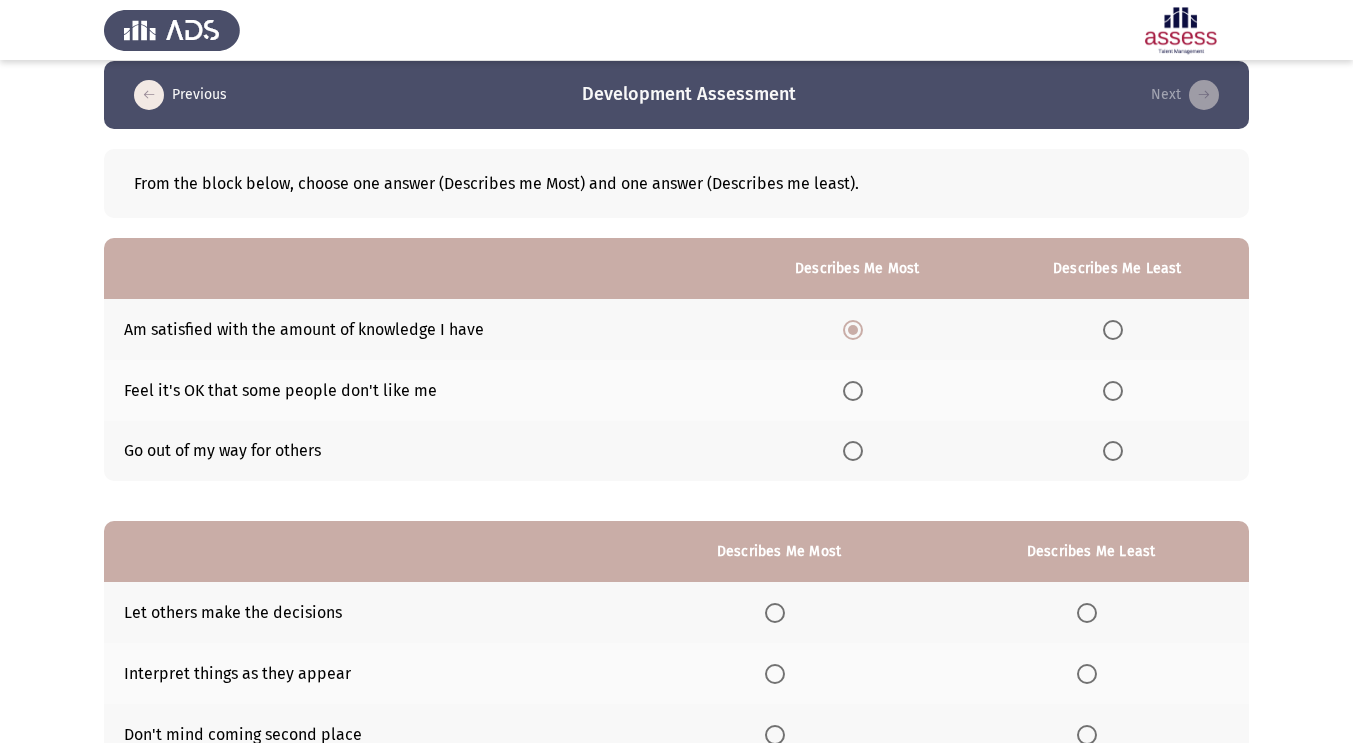 click at bounding box center (1113, 451) 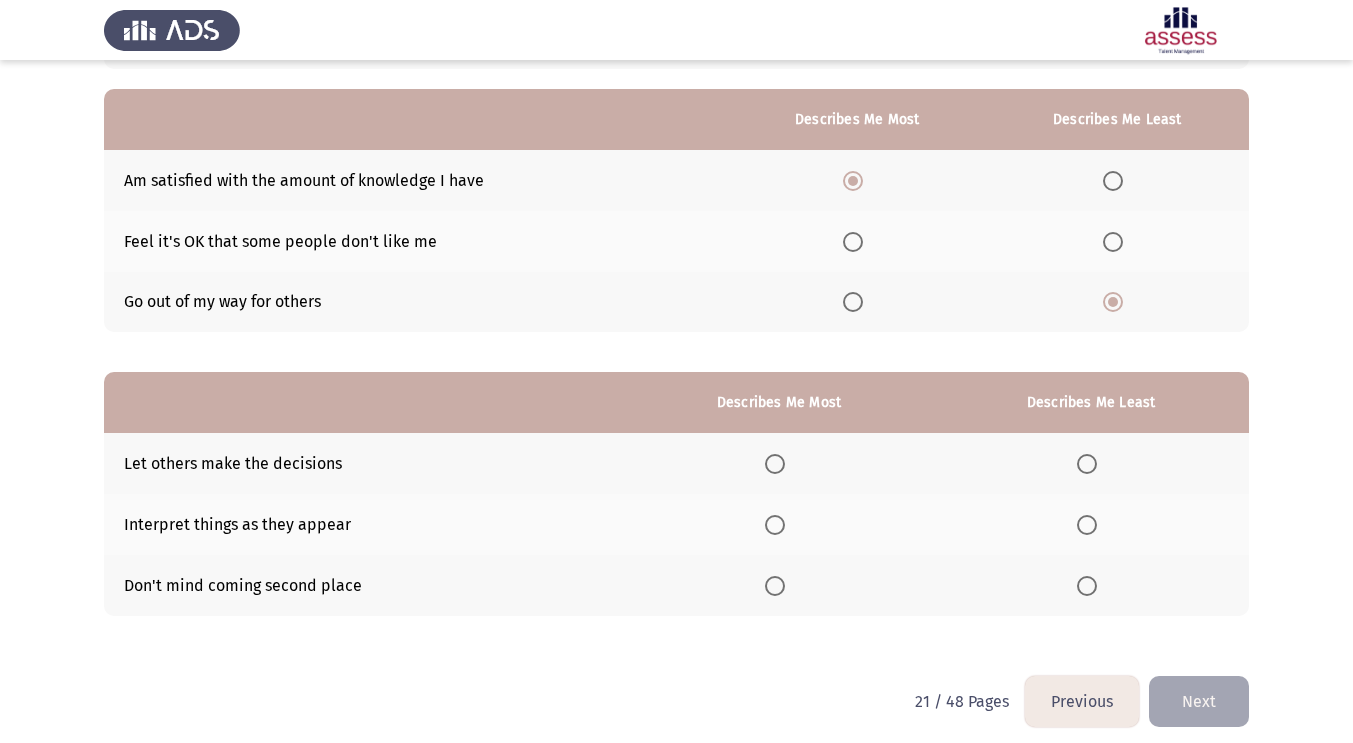 scroll, scrollTop: 180, scrollLeft: 0, axis: vertical 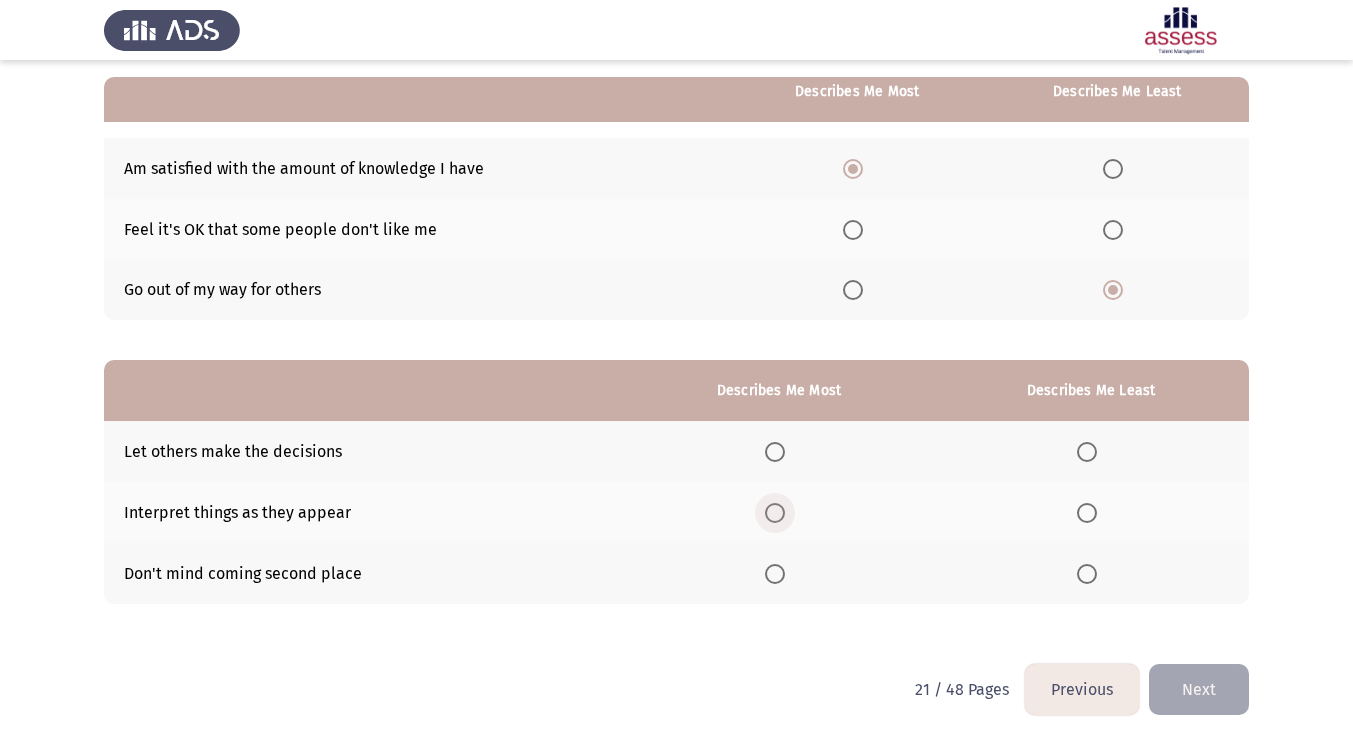 click at bounding box center (775, 513) 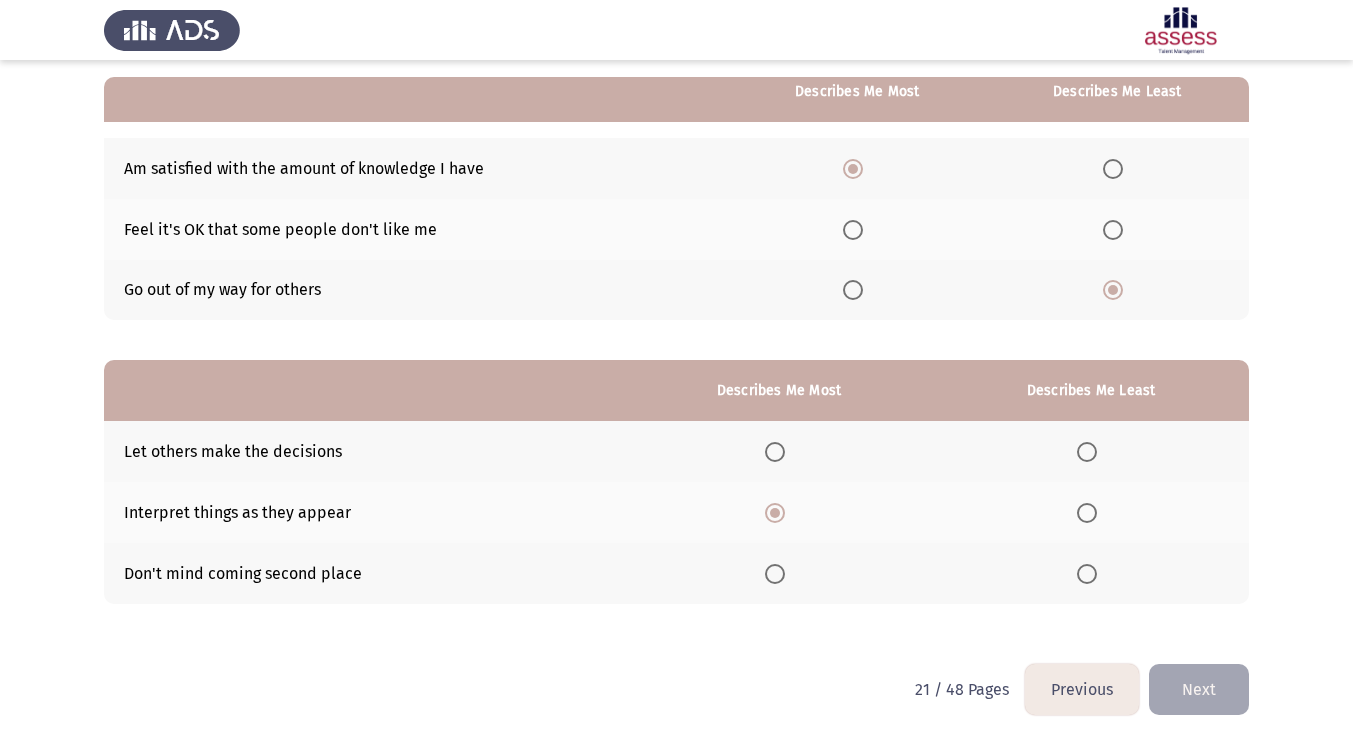 click at bounding box center (1087, 452) 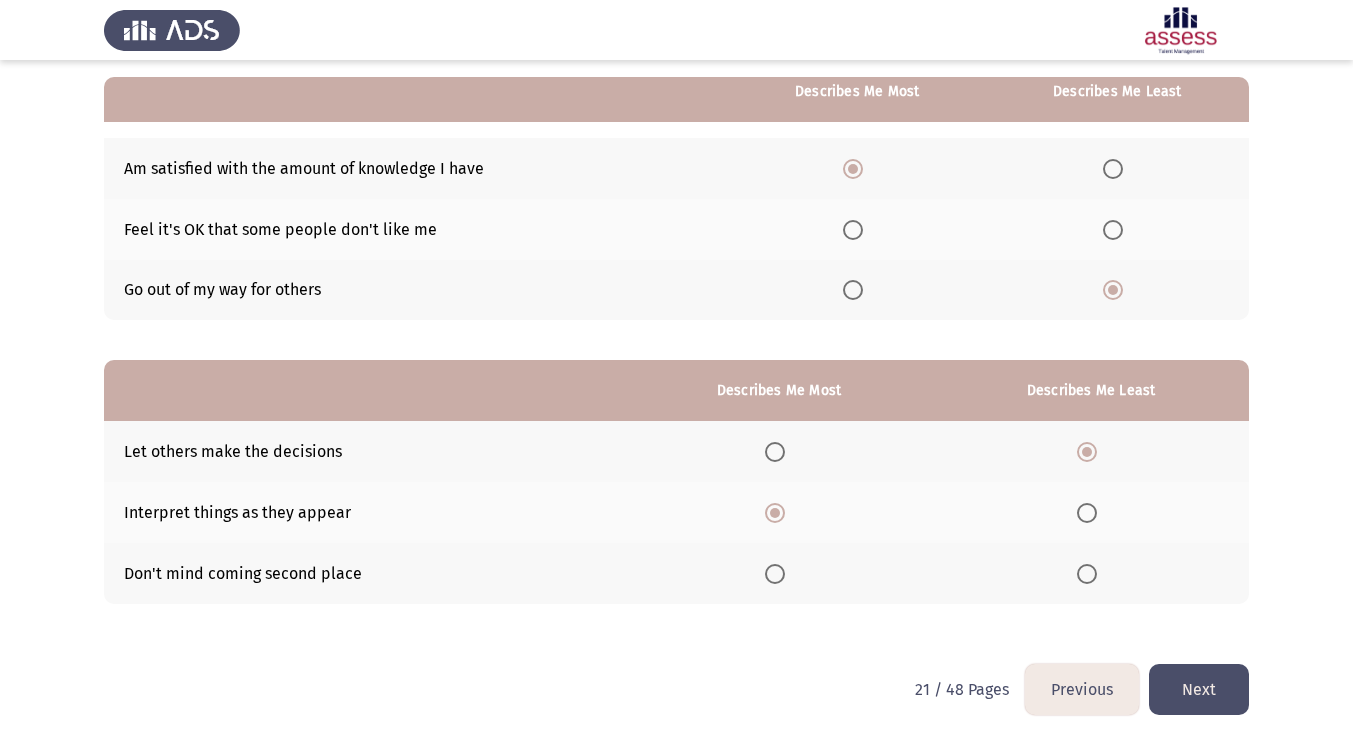 click on "Next" 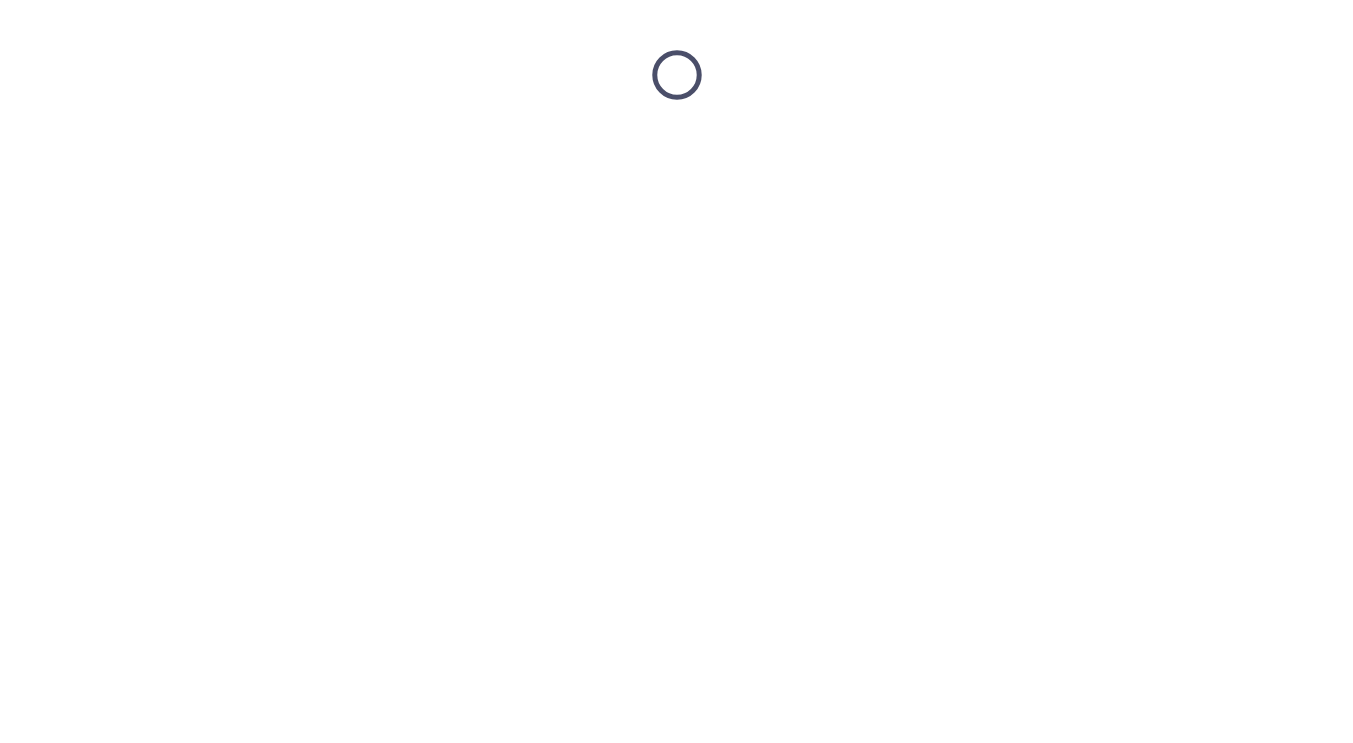 scroll, scrollTop: 0, scrollLeft: 0, axis: both 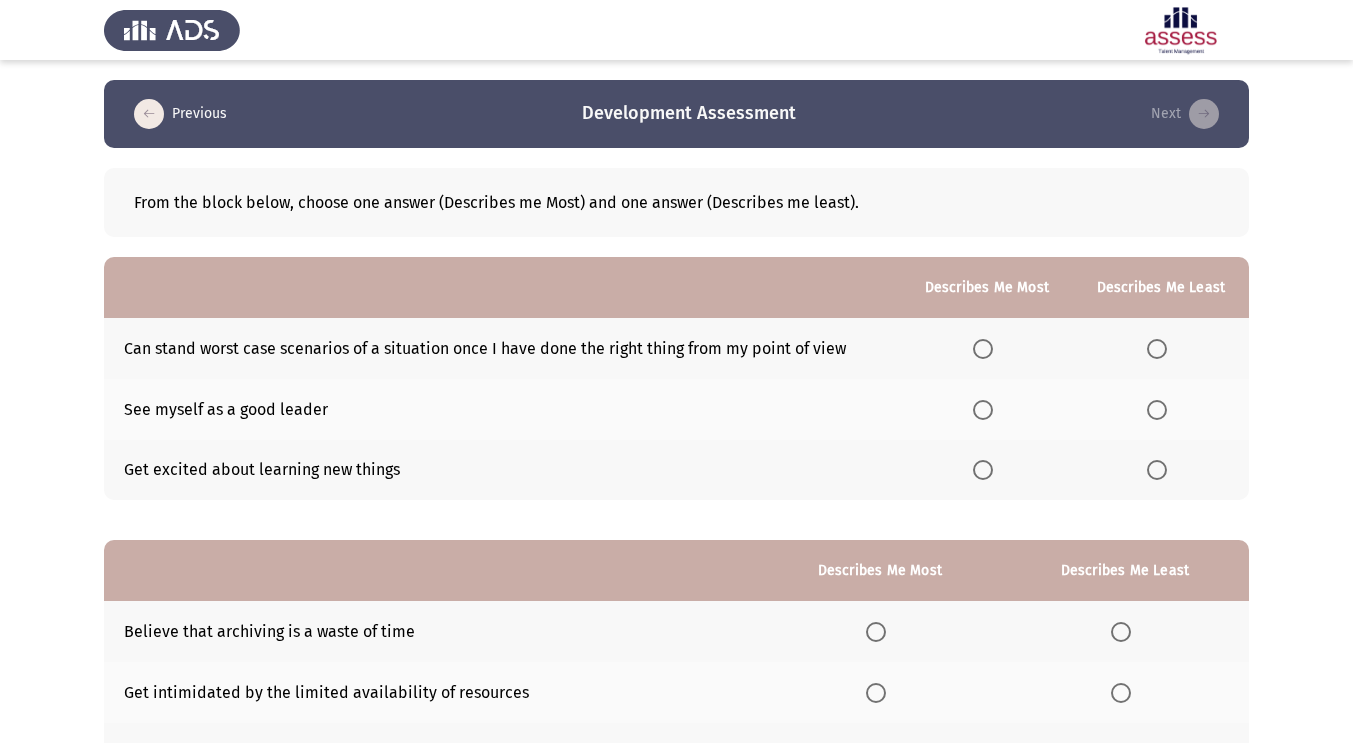 click at bounding box center [983, 410] 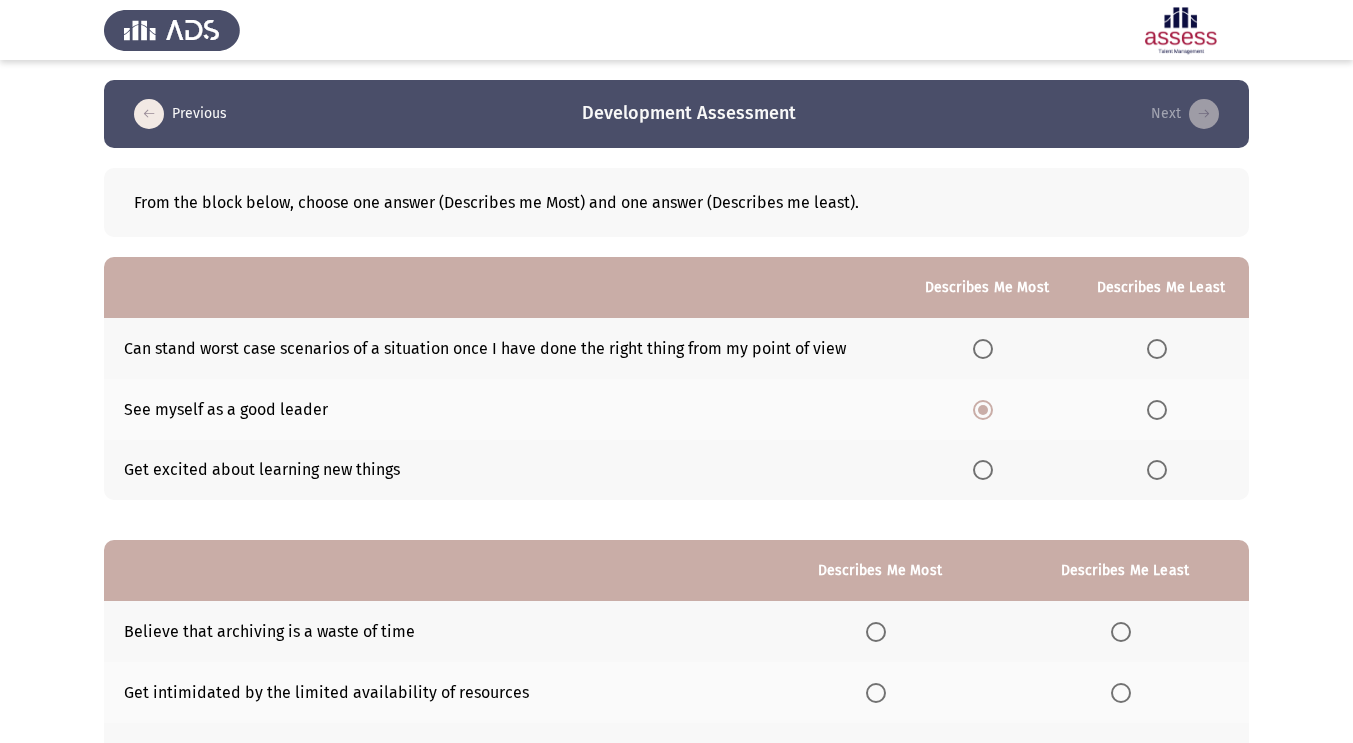 click at bounding box center [1157, 349] 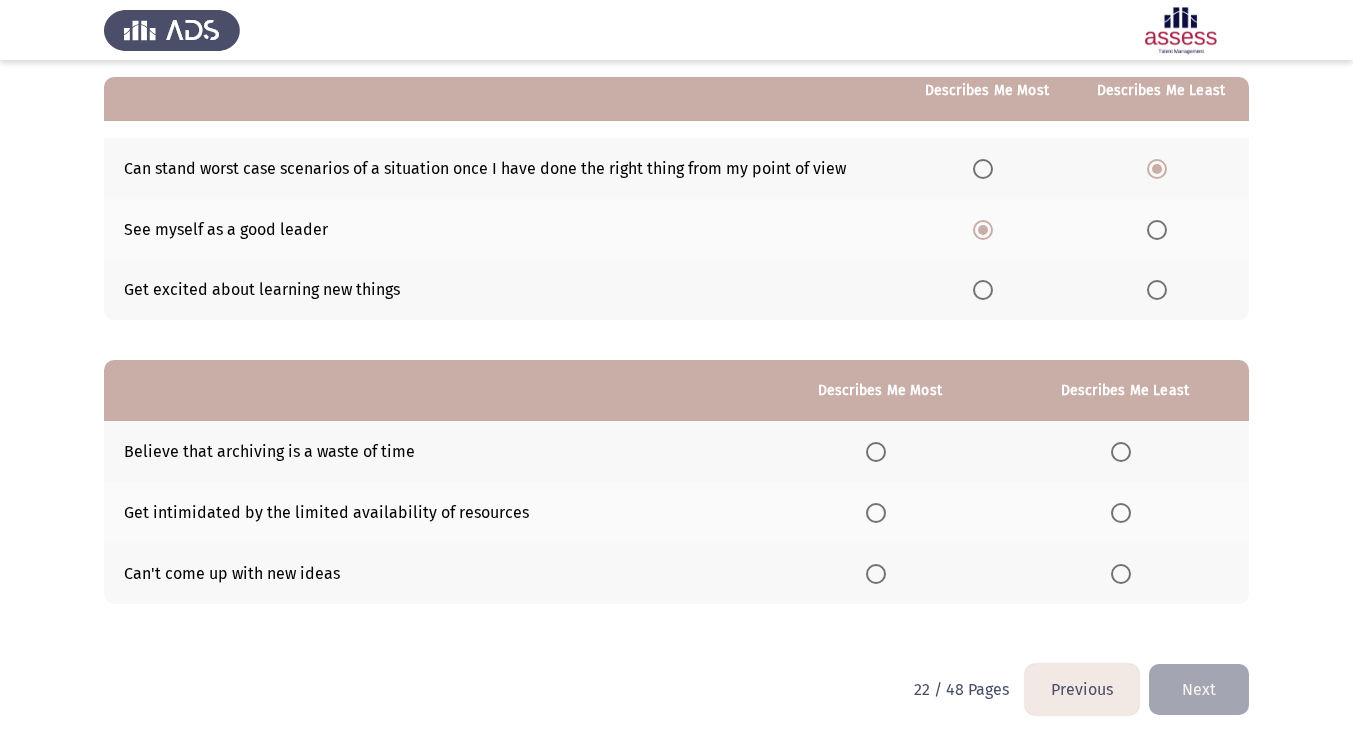 scroll, scrollTop: 180, scrollLeft: 0, axis: vertical 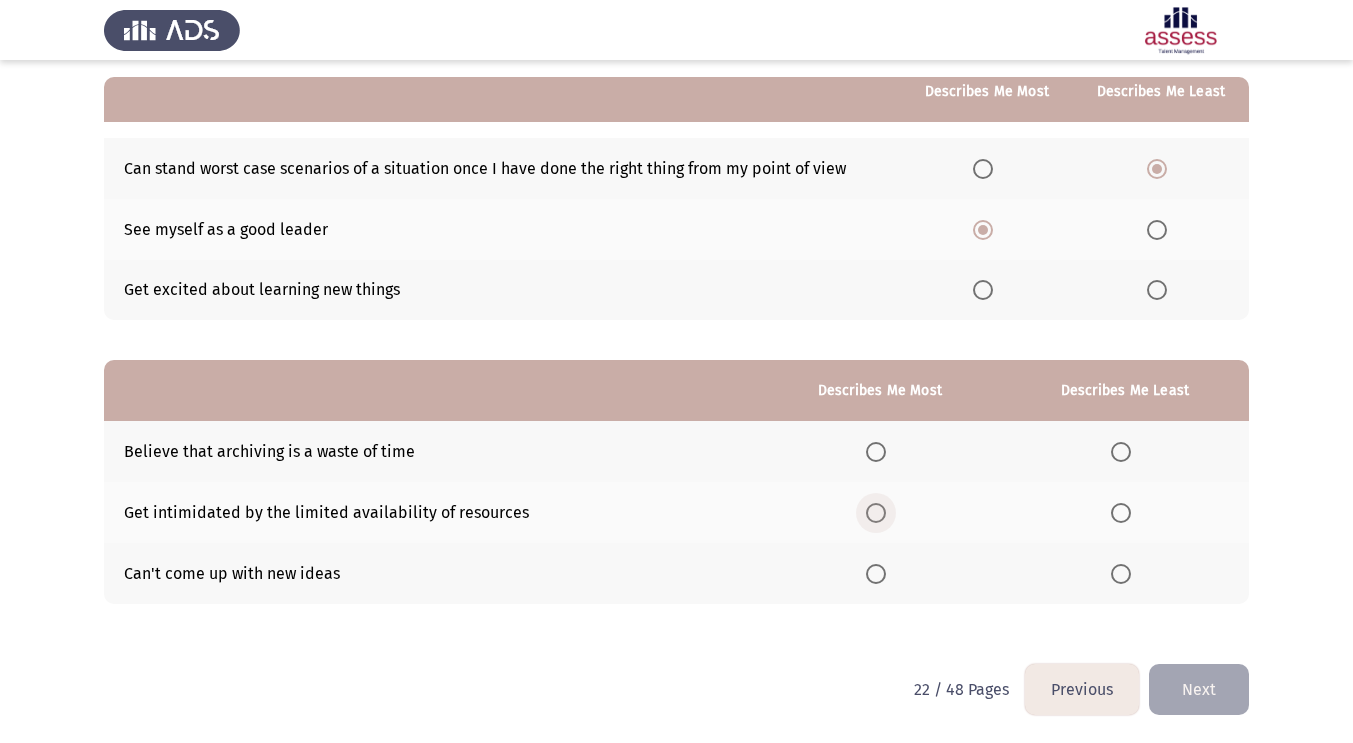 click at bounding box center (876, 513) 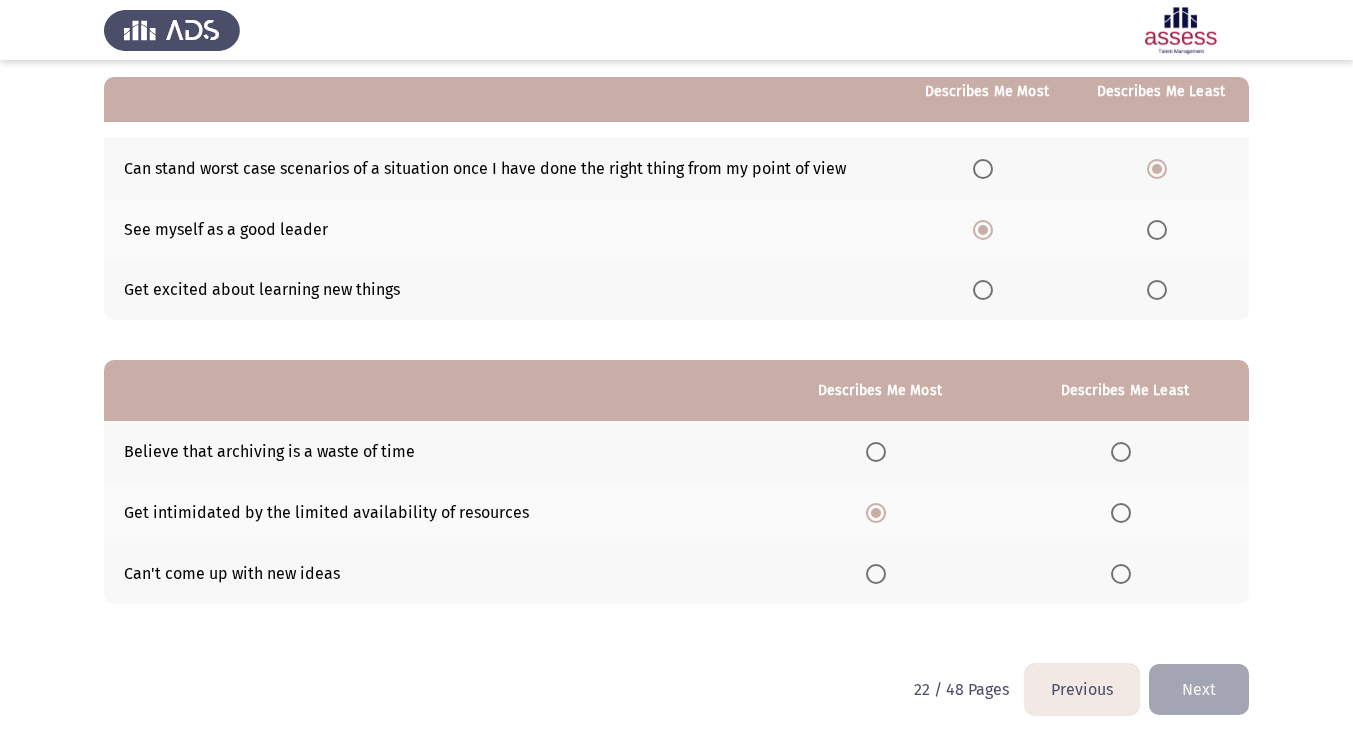 click at bounding box center [1121, 574] 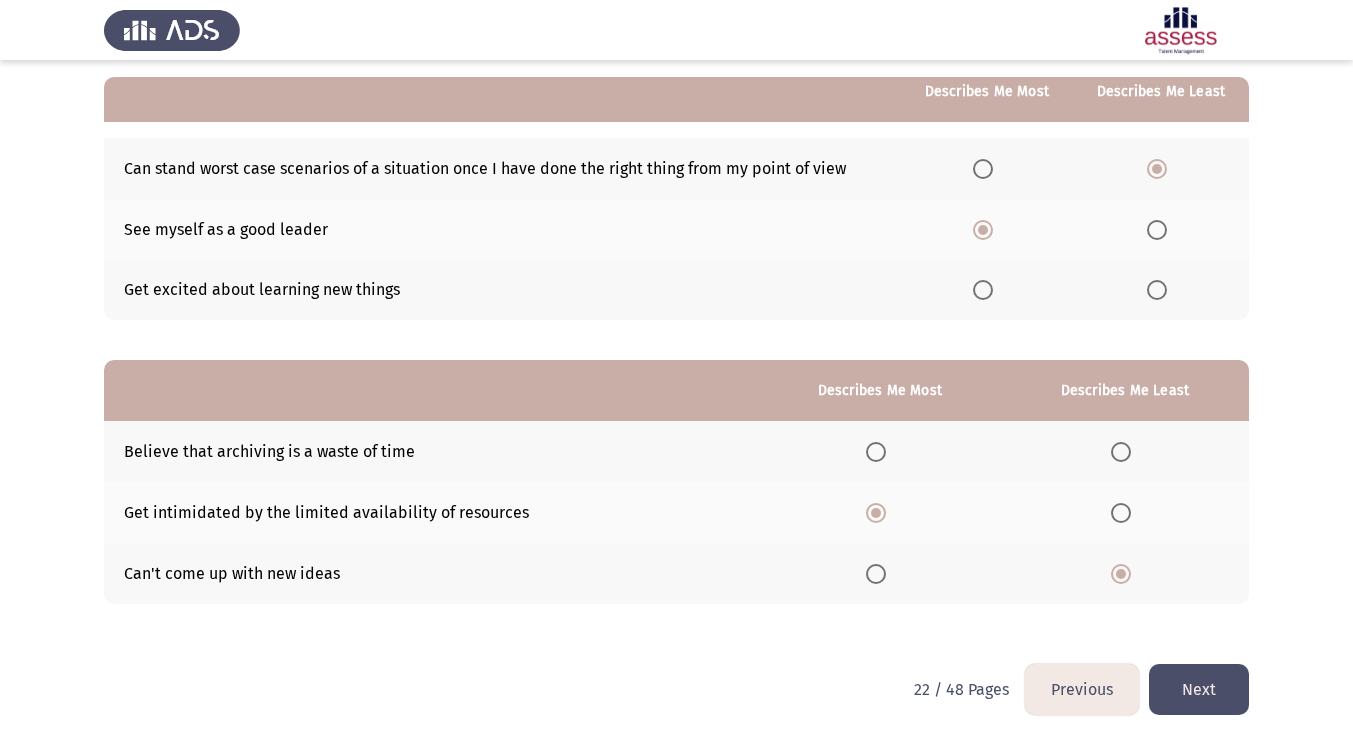 click on "Next" 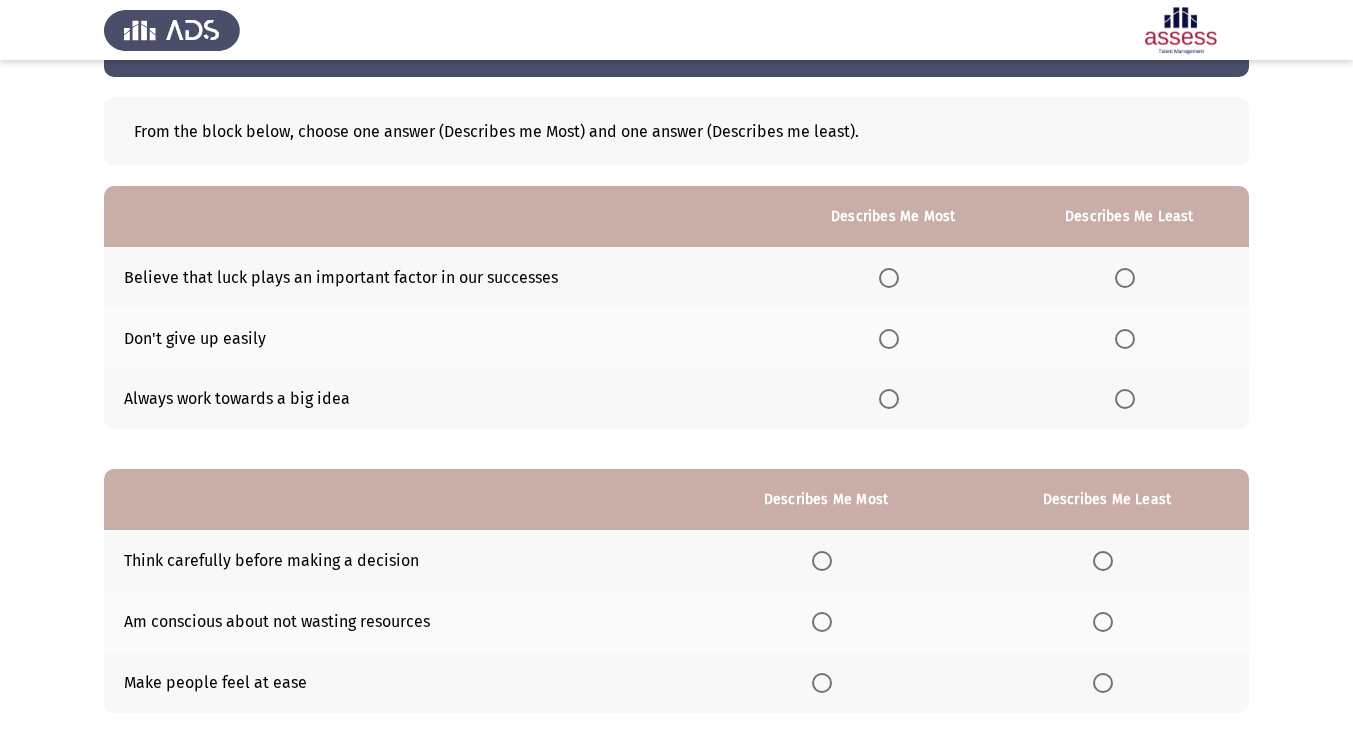 scroll, scrollTop: 74, scrollLeft: 0, axis: vertical 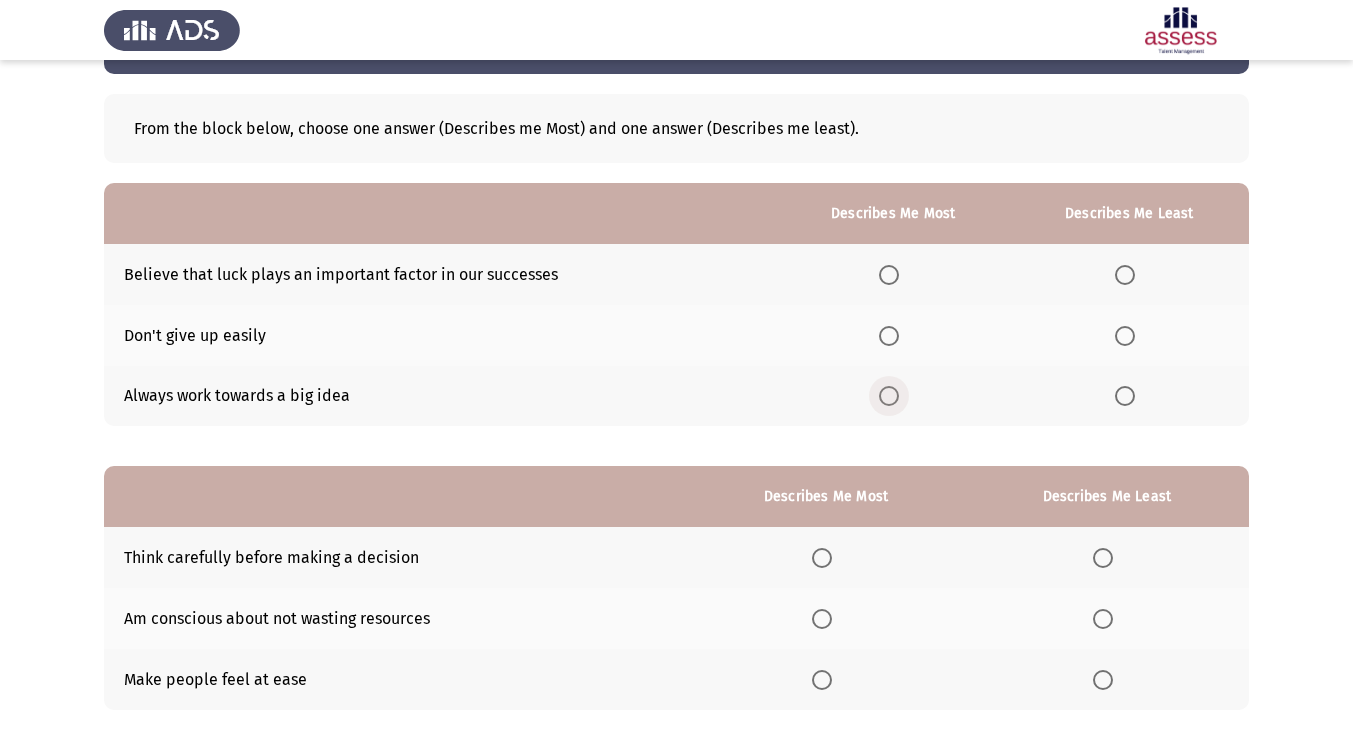 click at bounding box center [889, 396] 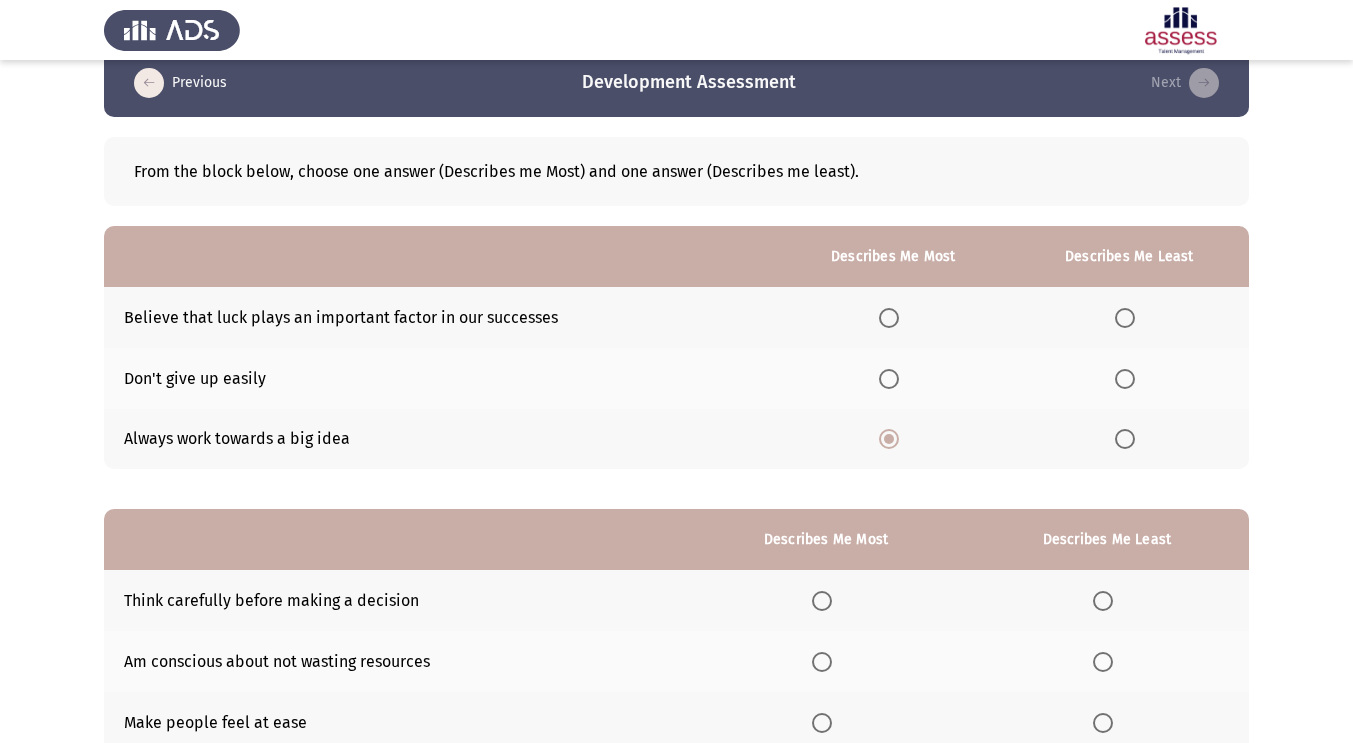 scroll, scrollTop: 25, scrollLeft: 0, axis: vertical 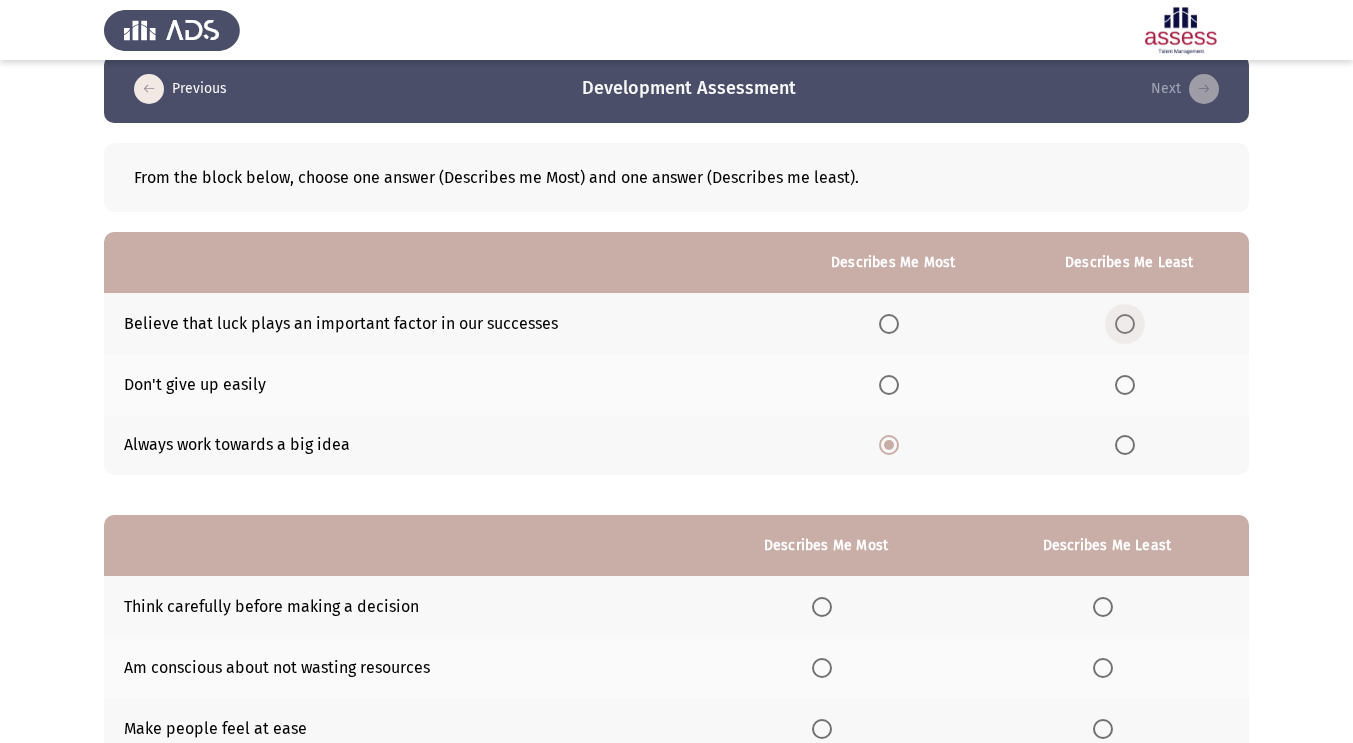 click at bounding box center [1125, 324] 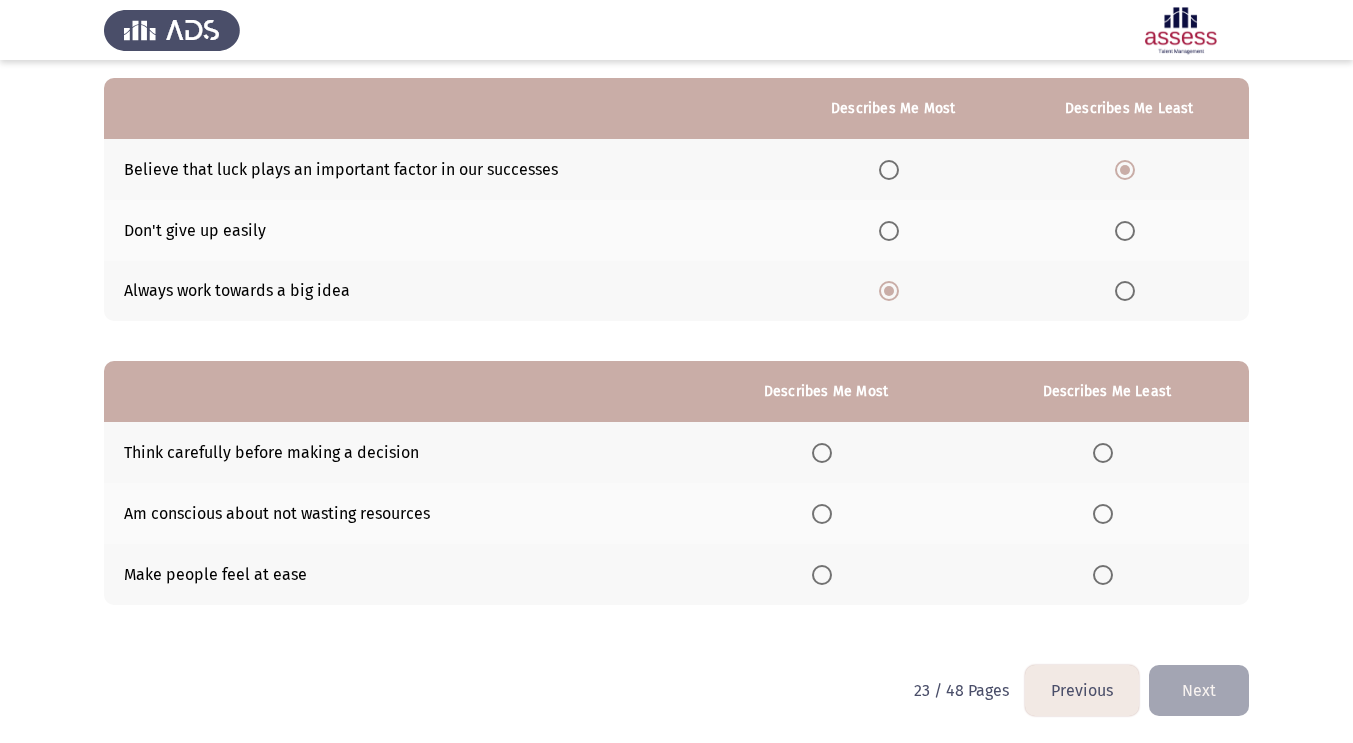 scroll, scrollTop: 180, scrollLeft: 0, axis: vertical 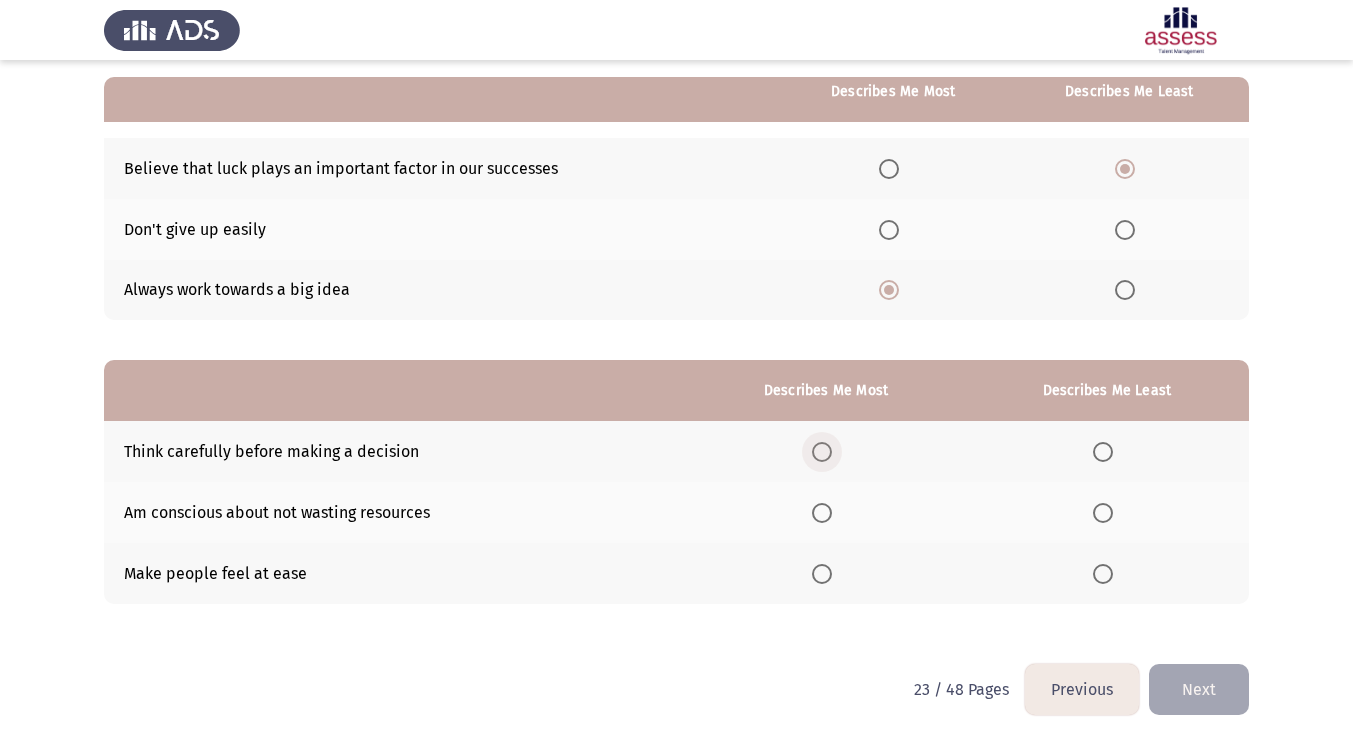 click at bounding box center [822, 452] 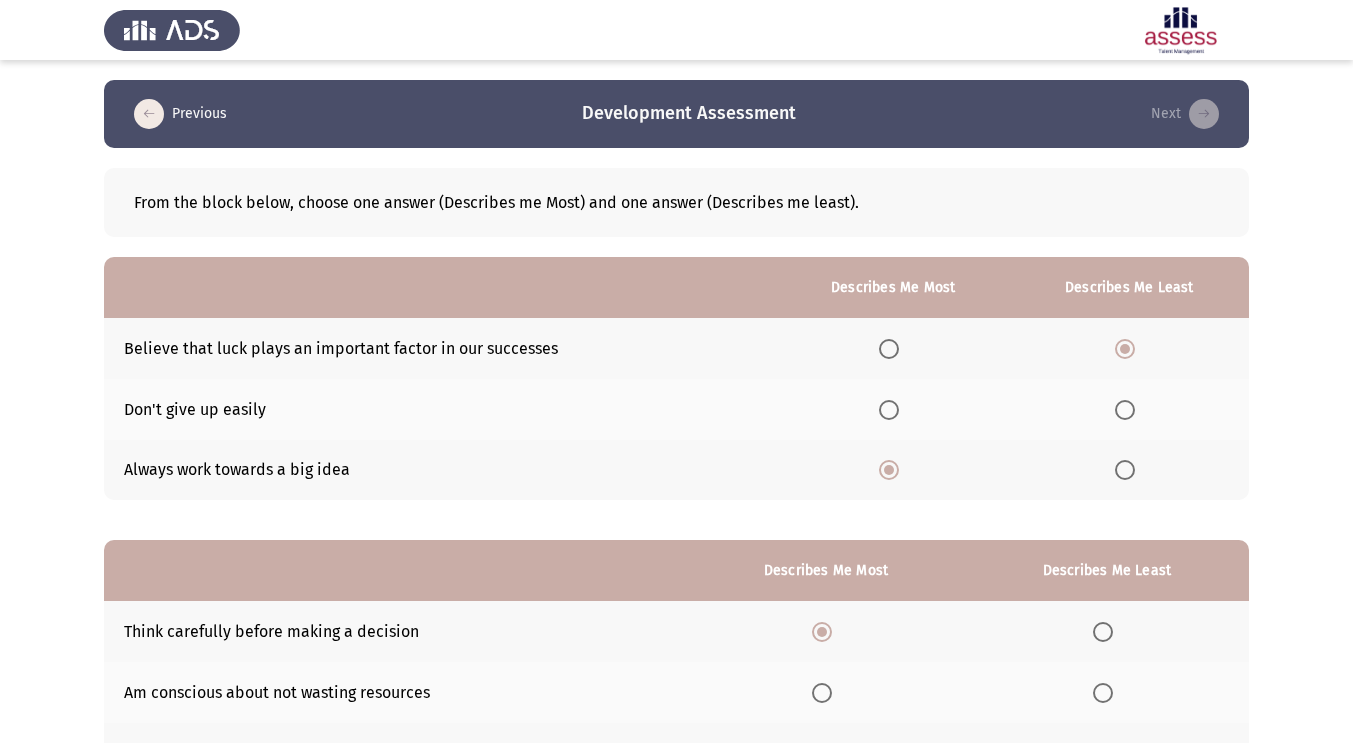 scroll, scrollTop: 180, scrollLeft: 0, axis: vertical 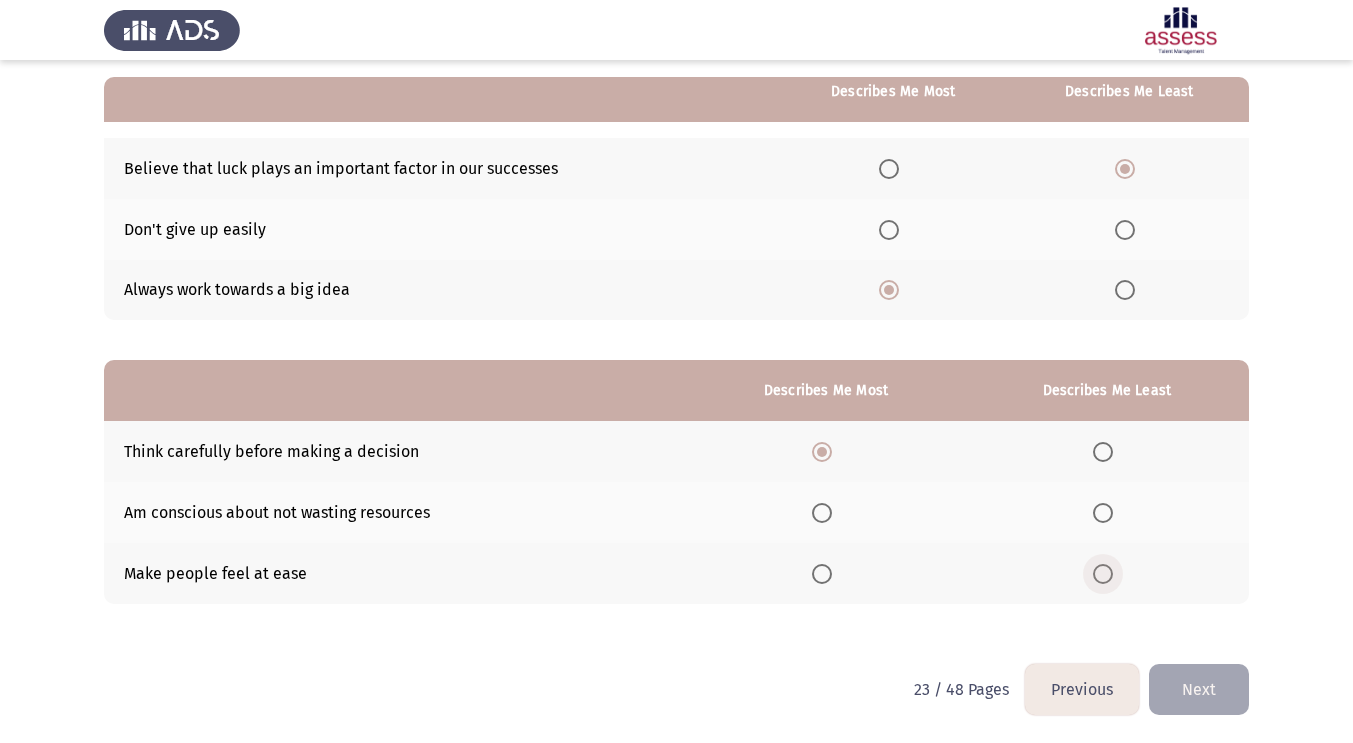 click at bounding box center [1103, 574] 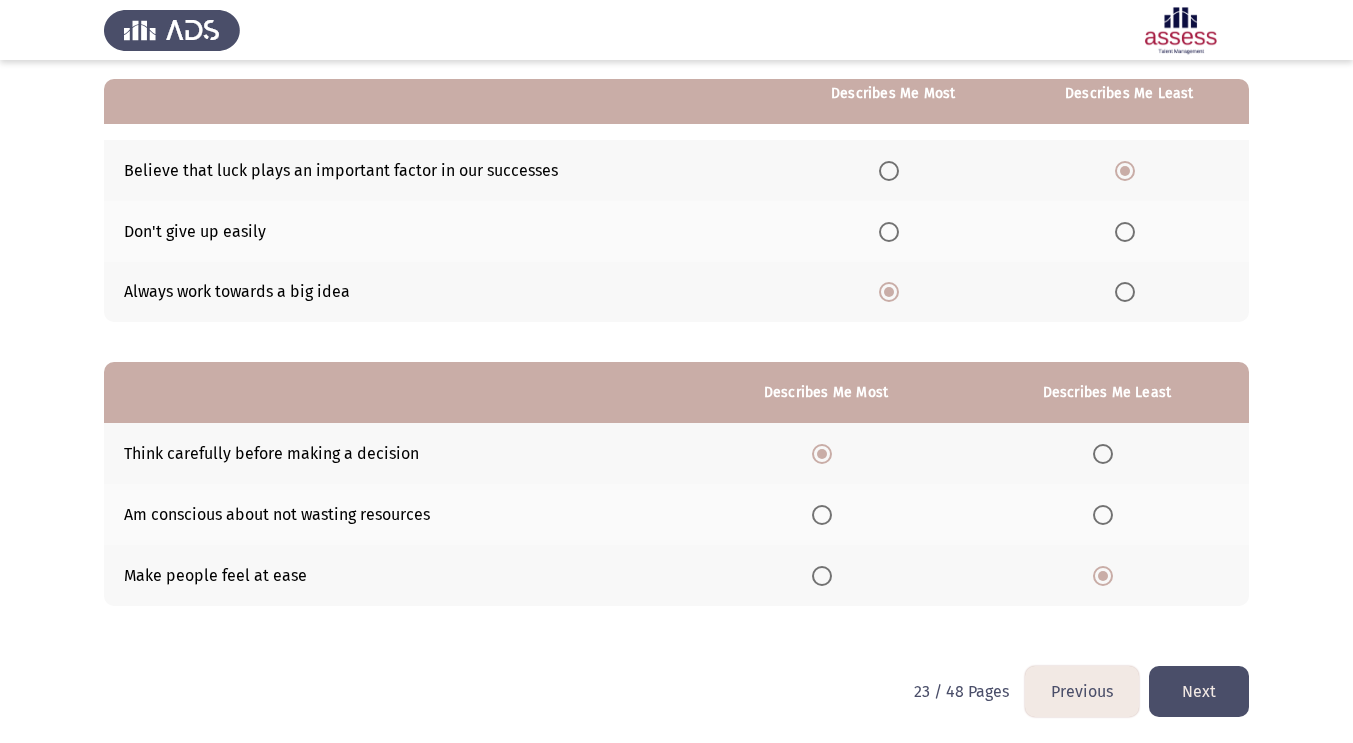 scroll, scrollTop: 164, scrollLeft: 0, axis: vertical 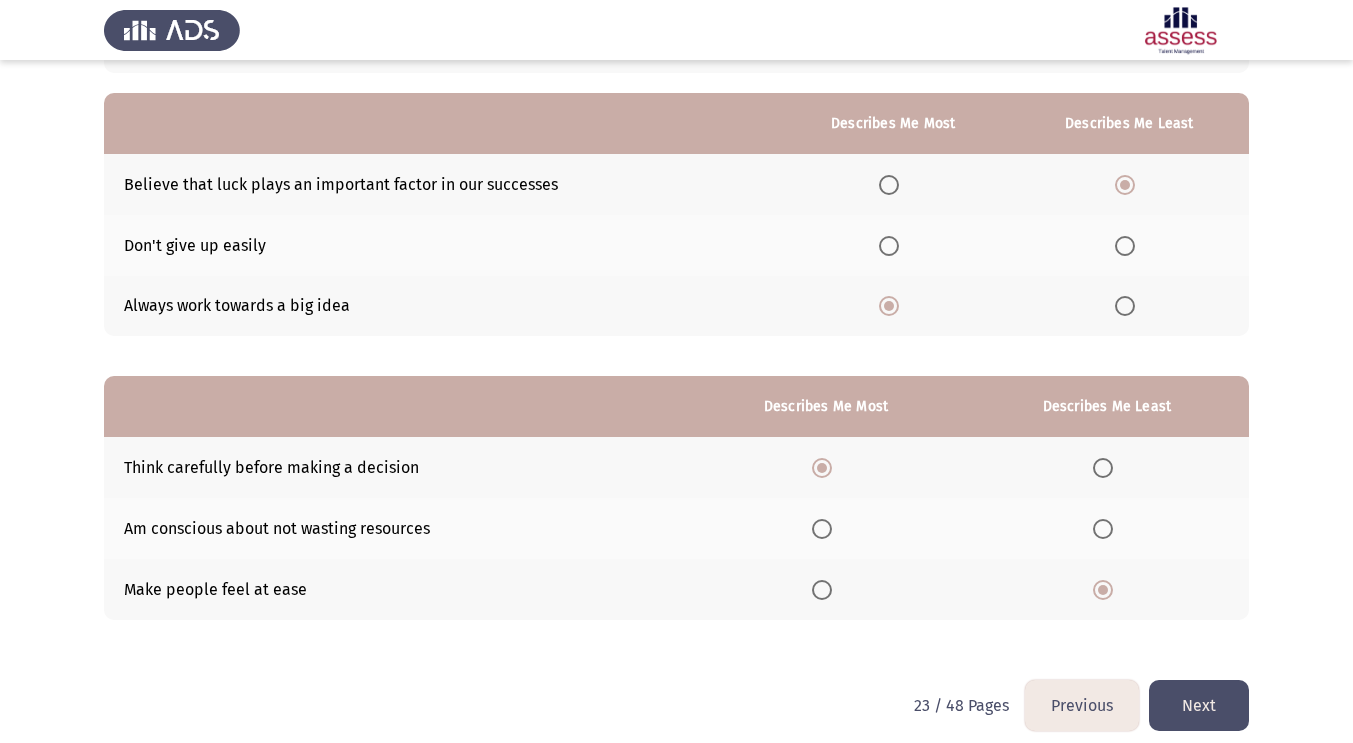 click on "Next" 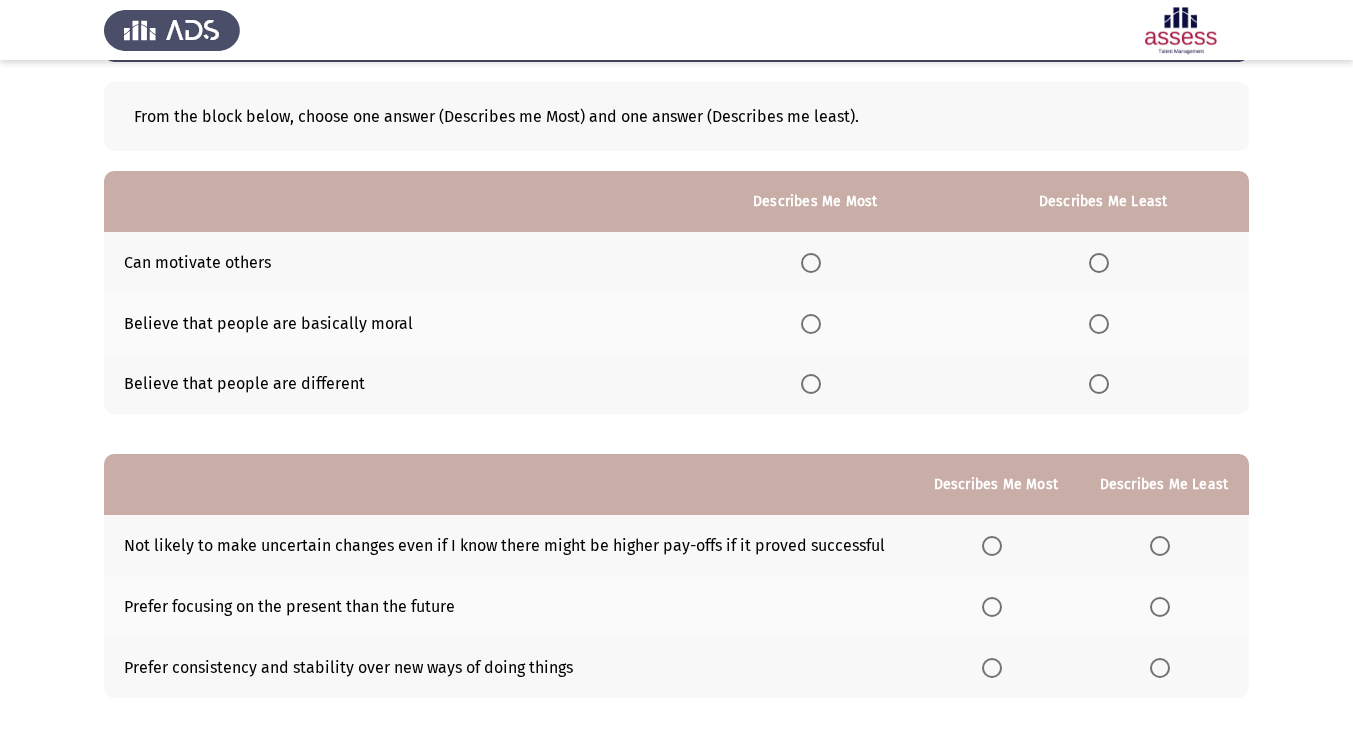scroll, scrollTop: 87, scrollLeft: 0, axis: vertical 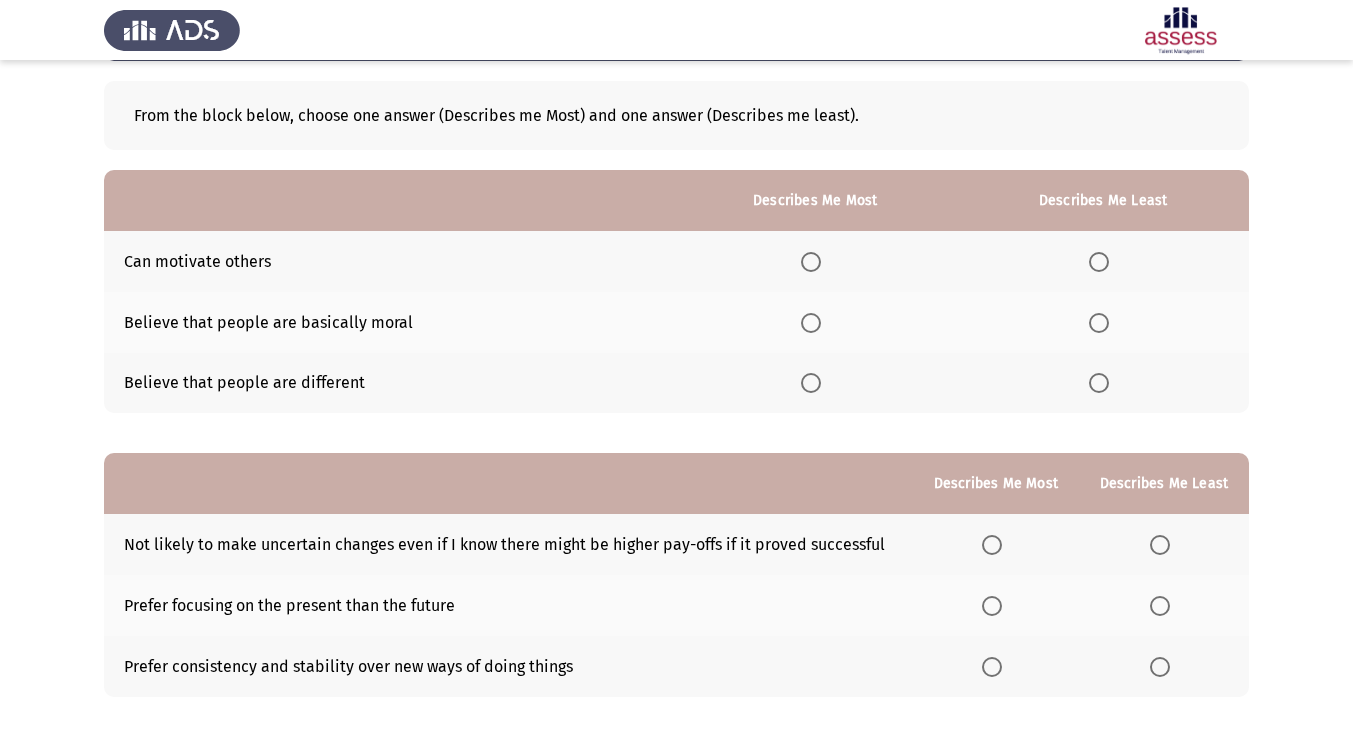click at bounding box center (811, 323) 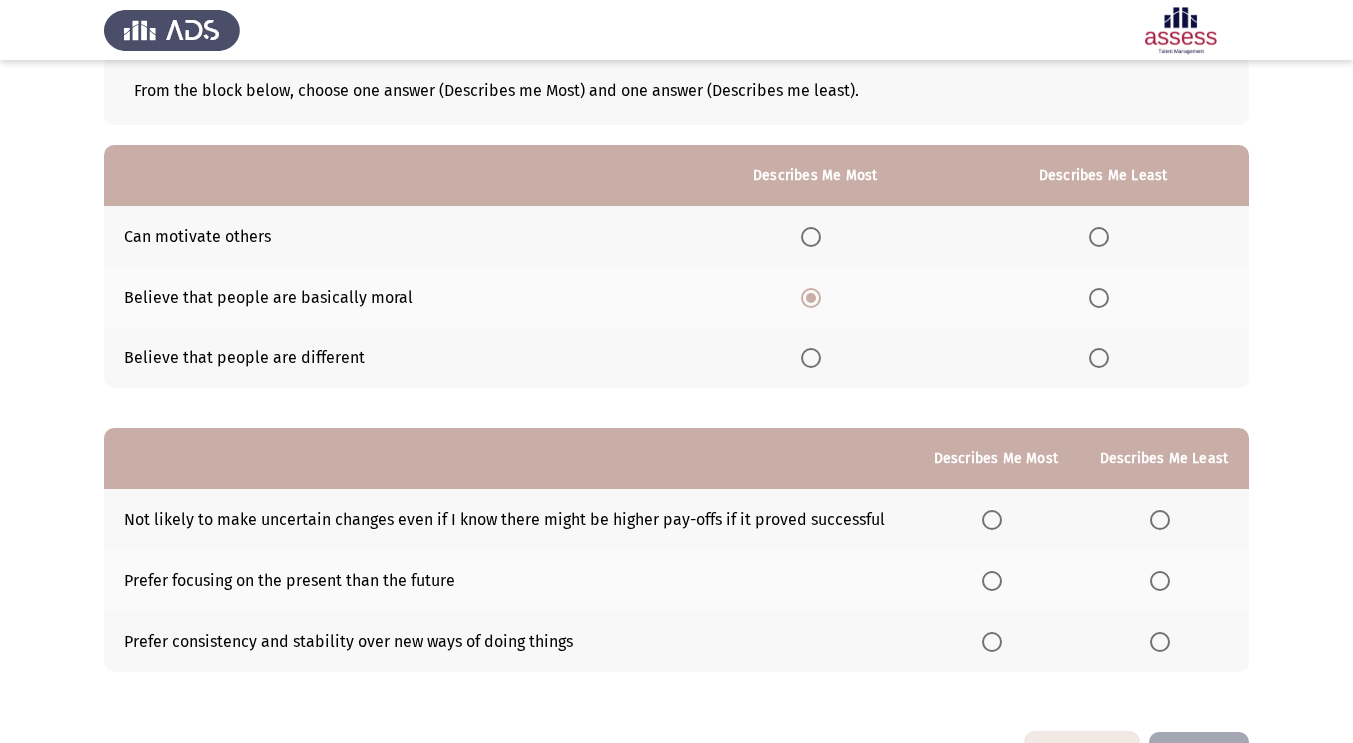 scroll, scrollTop: 106, scrollLeft: 0, axis: vertical 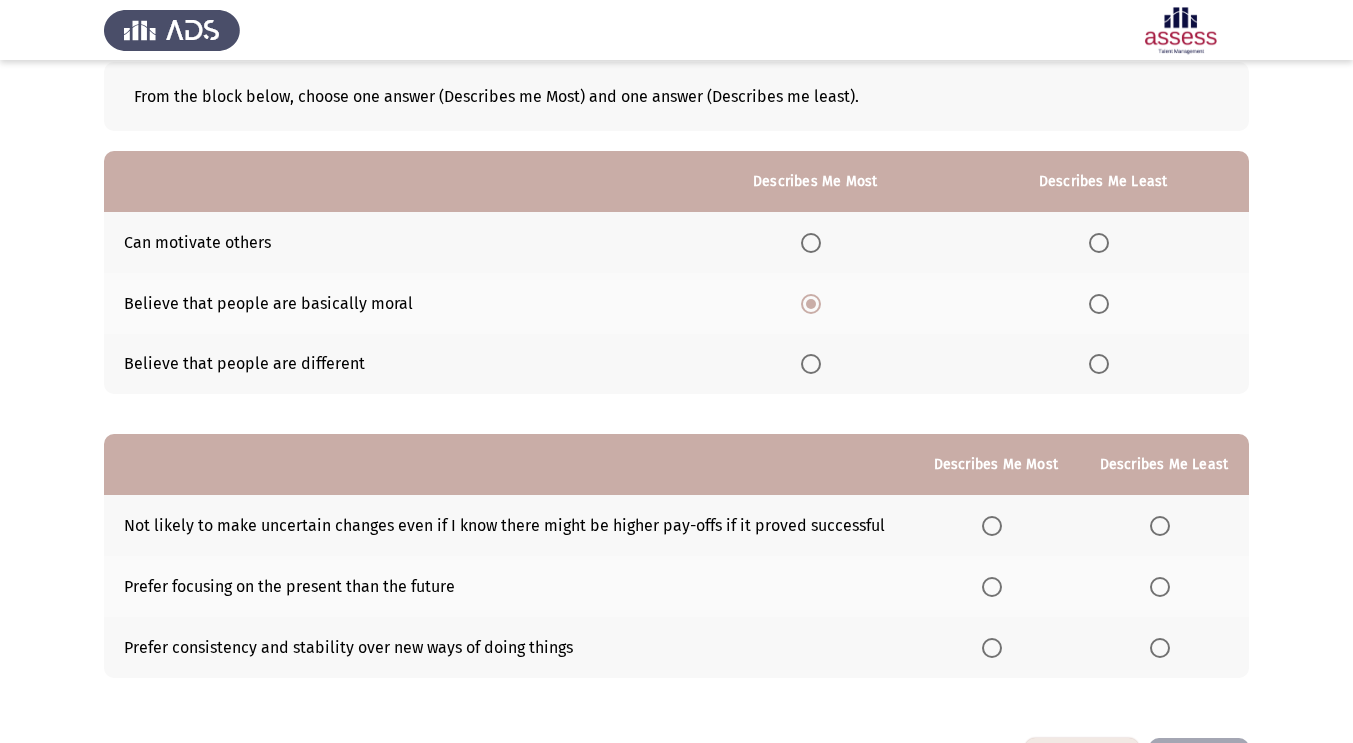 click at bounding box center [1099, 364] 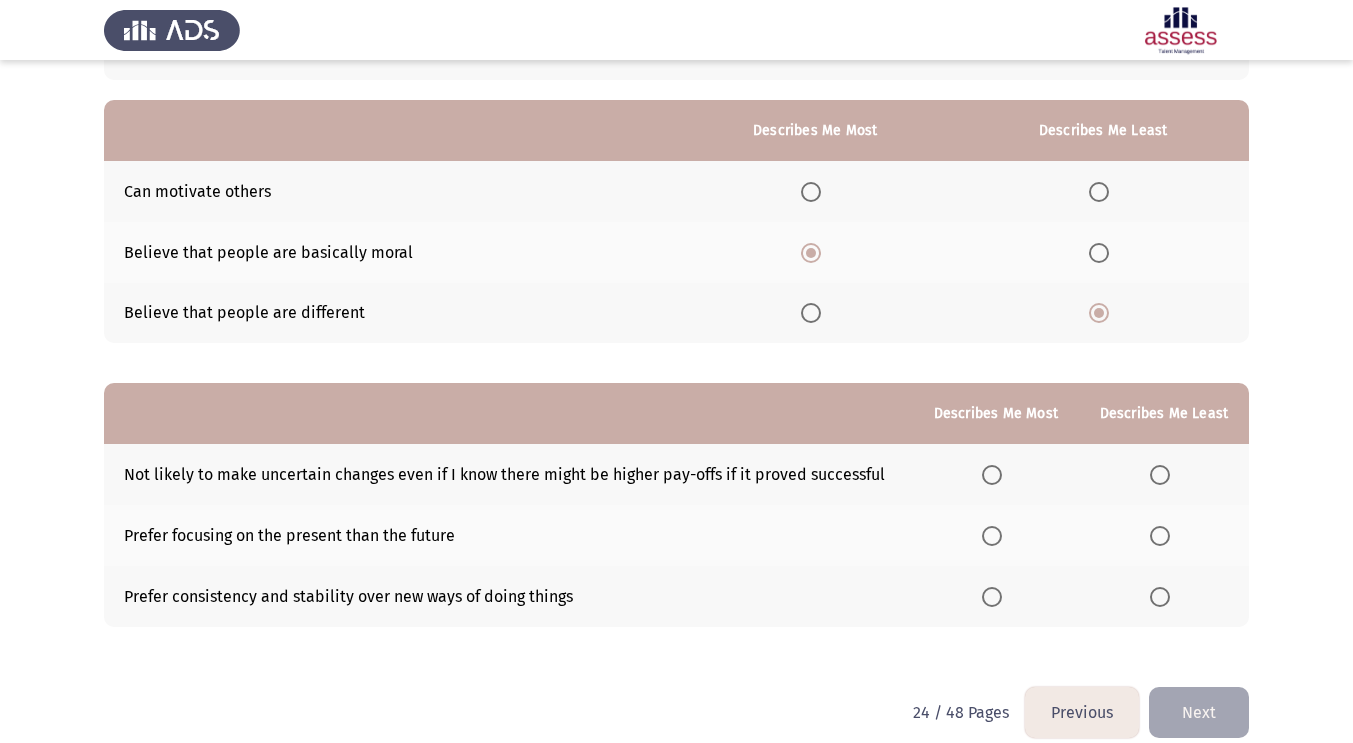 scroll, scrollTop: 180, scrollLeft: 0, axis: vertical 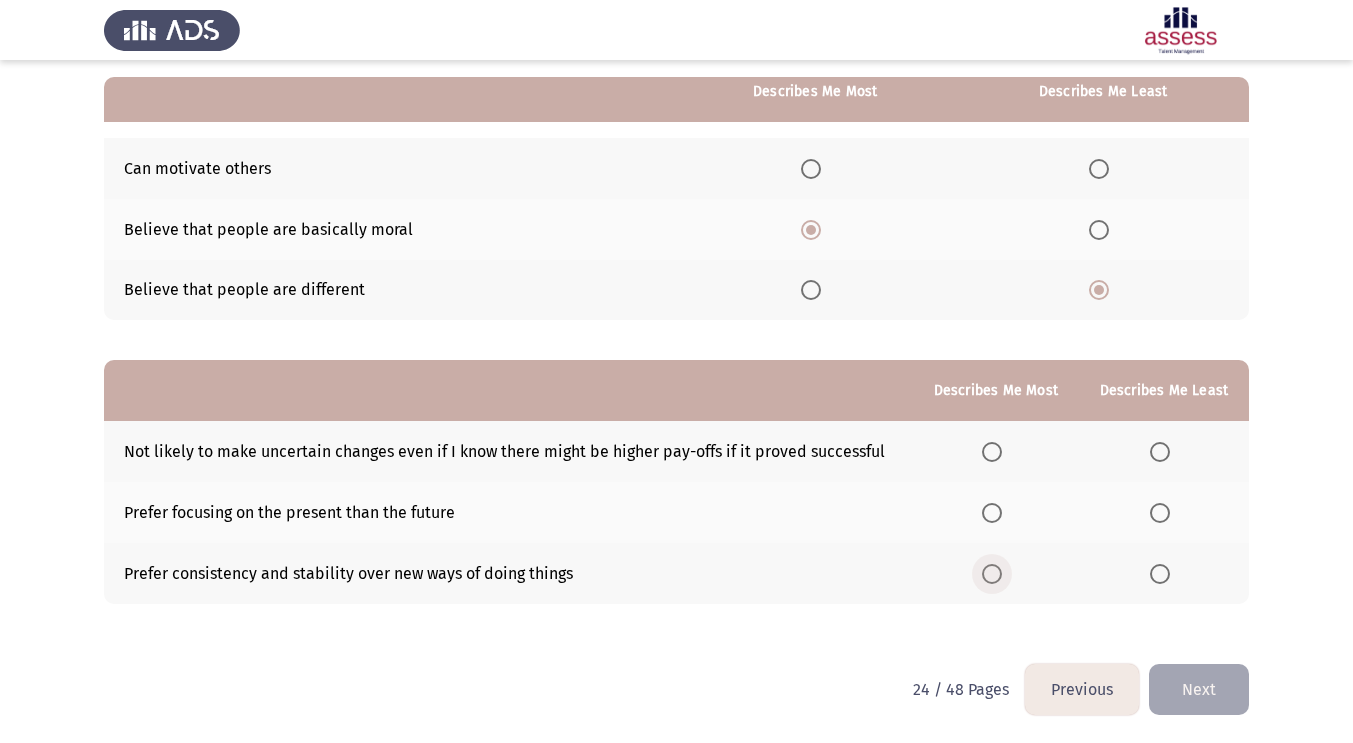 click at bounding box center [992, 574] 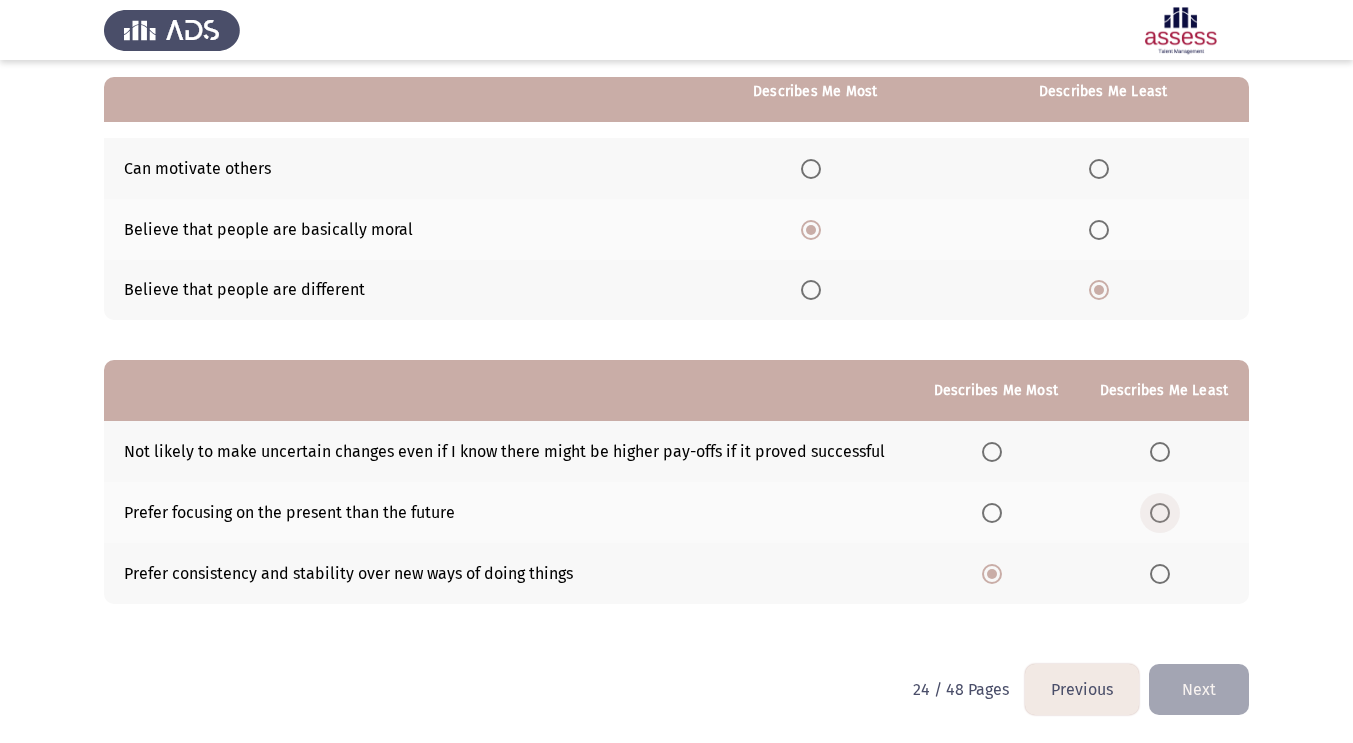 click at bounding box center [1160, 513] 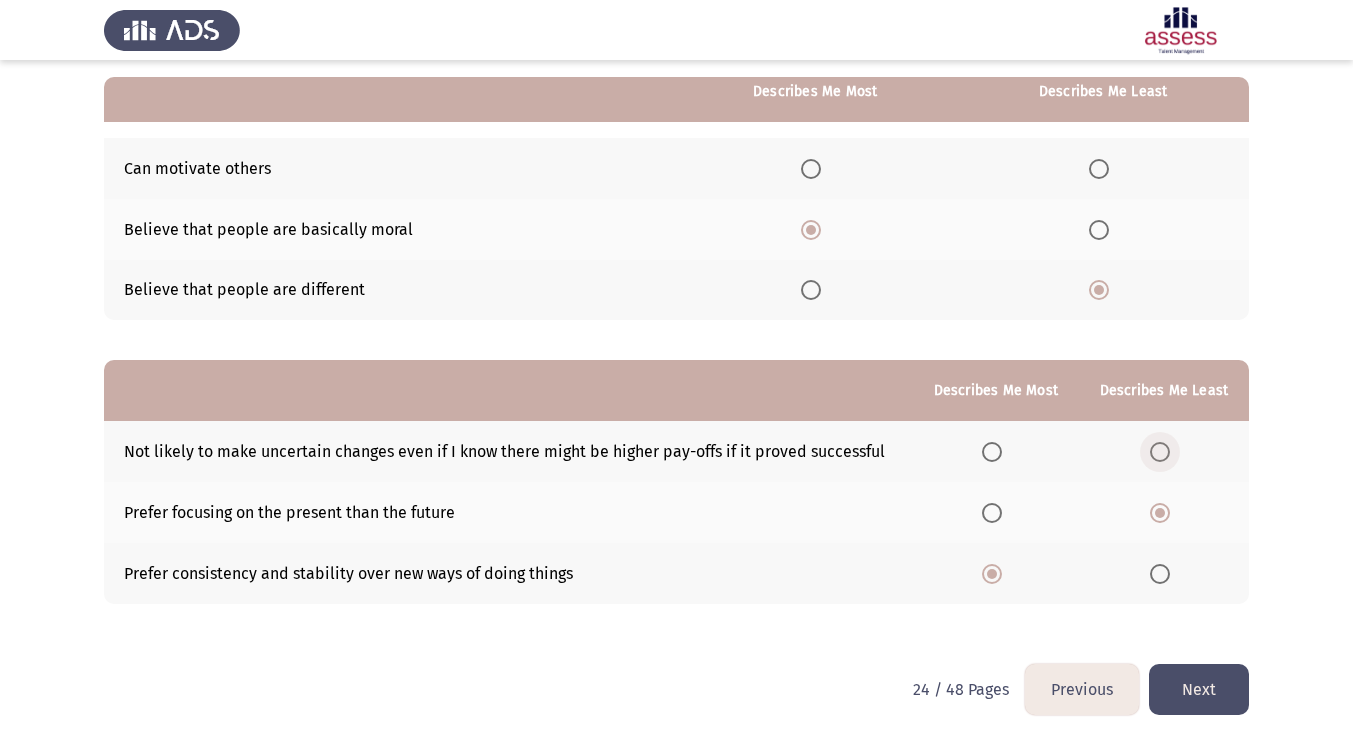 click at bounding box center [1160, 452] 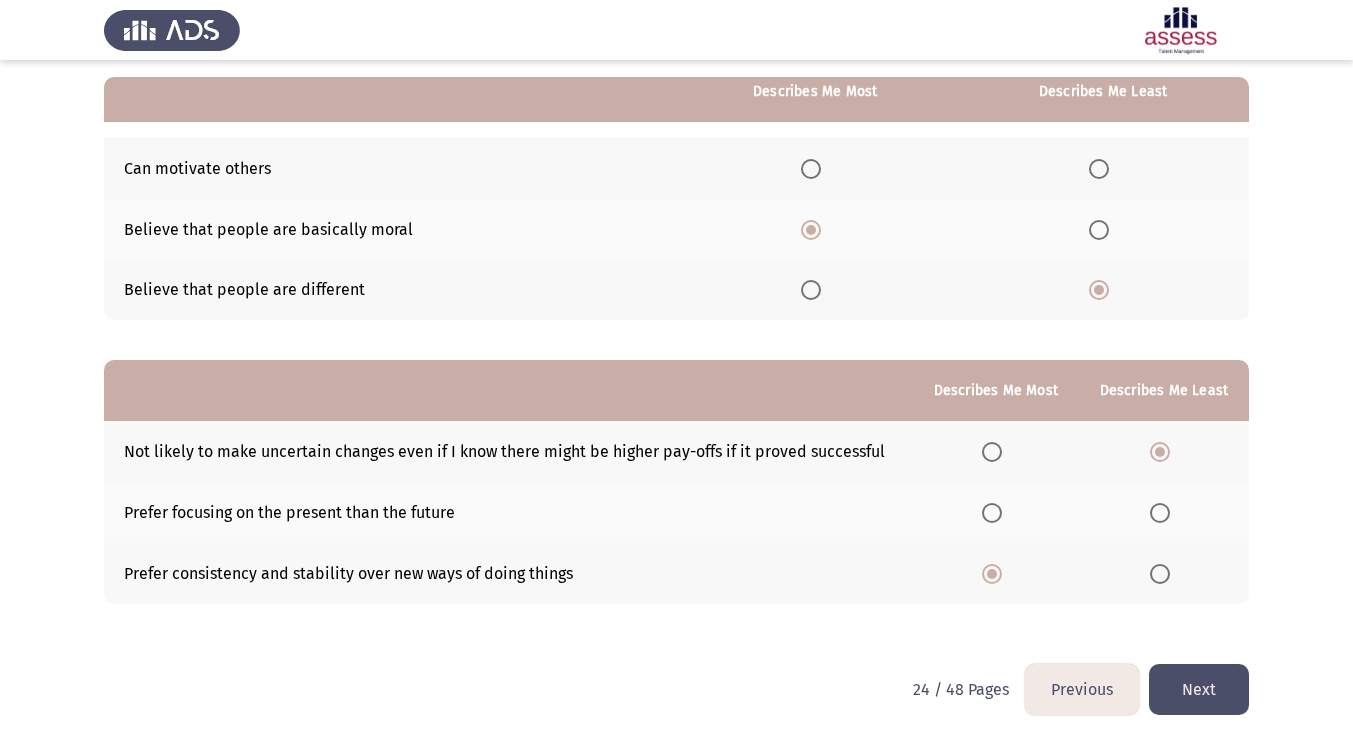 click on "Next" 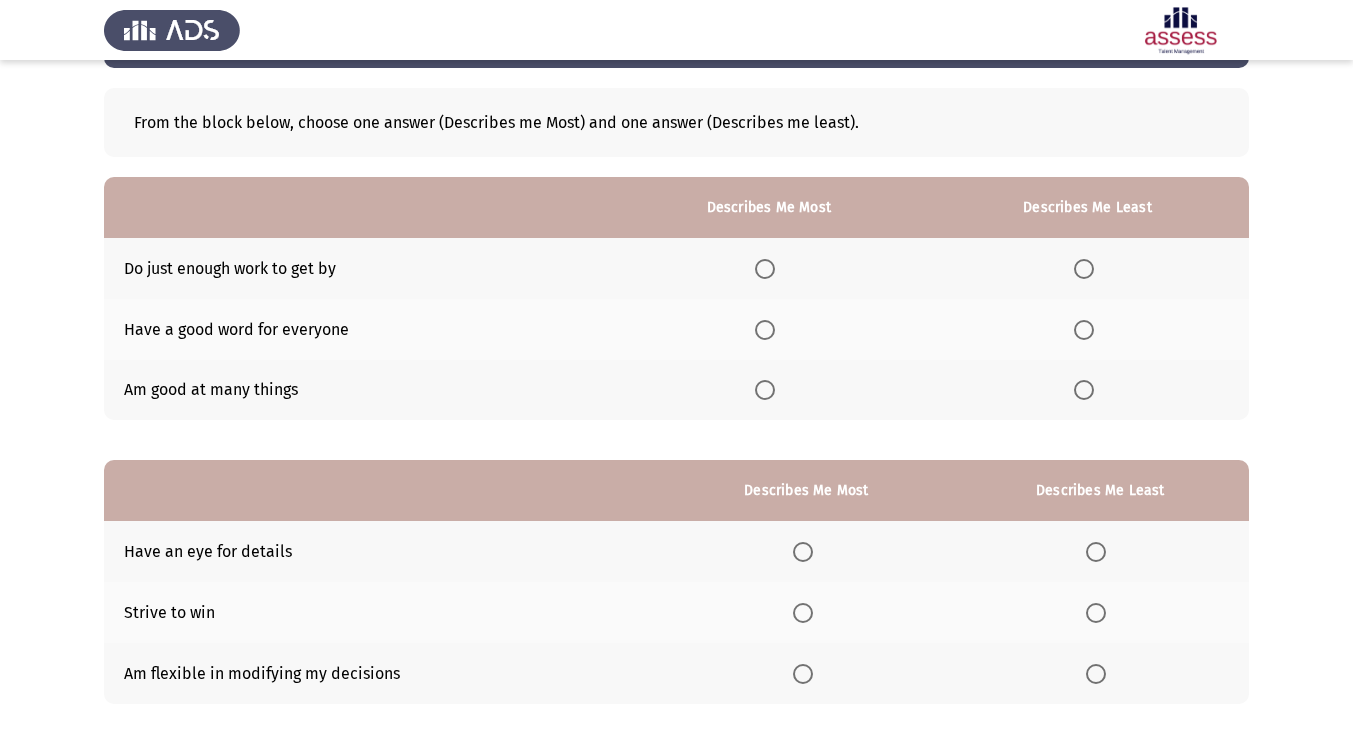 scroll, scrollTop: 81, scrollLeft: 0, axis: vertical 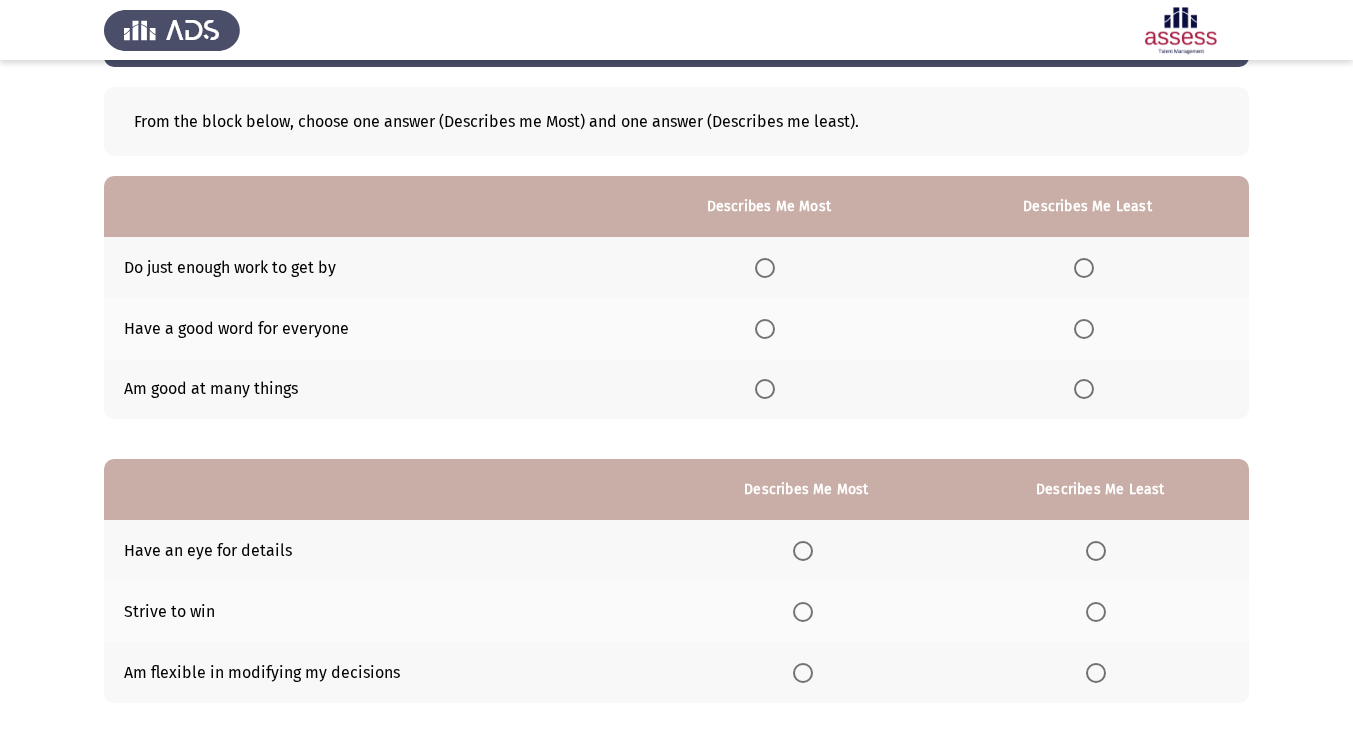 click at bounding box center [765, 389] 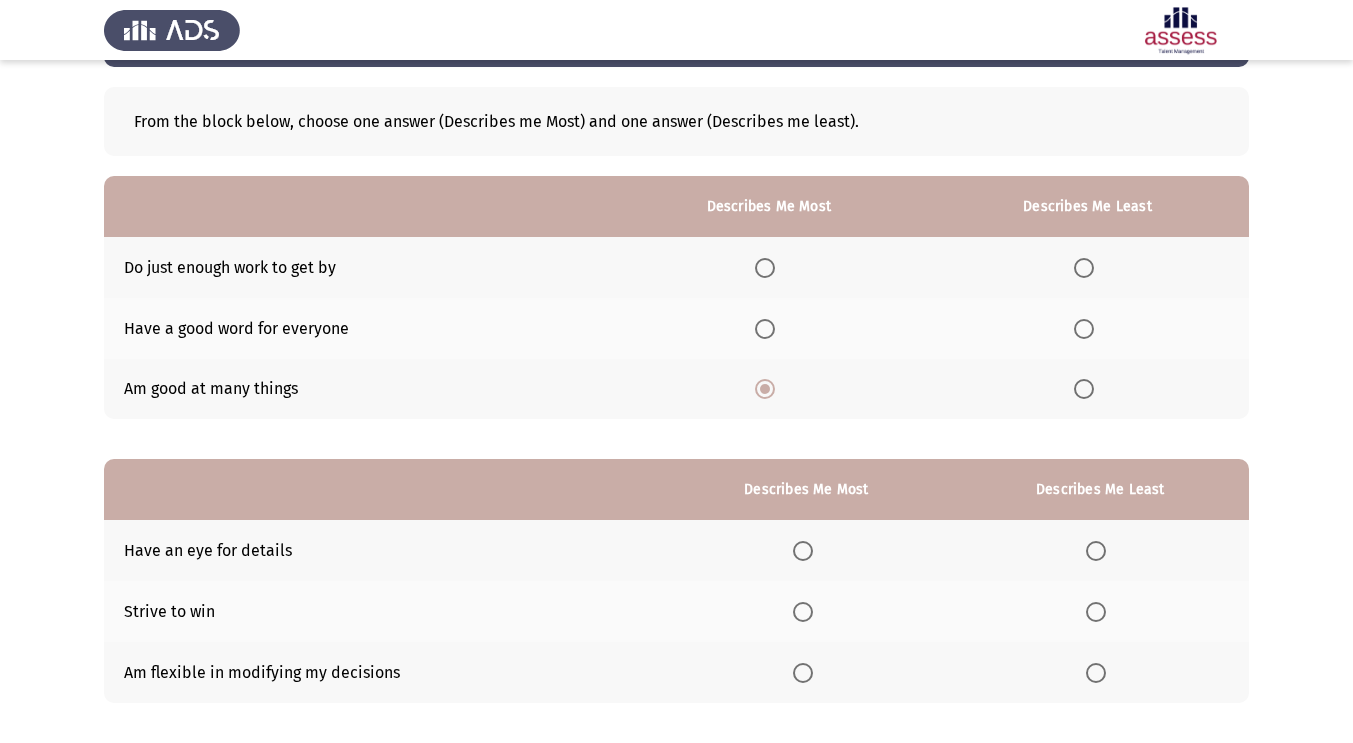 click at bounding box center [1088, 268] 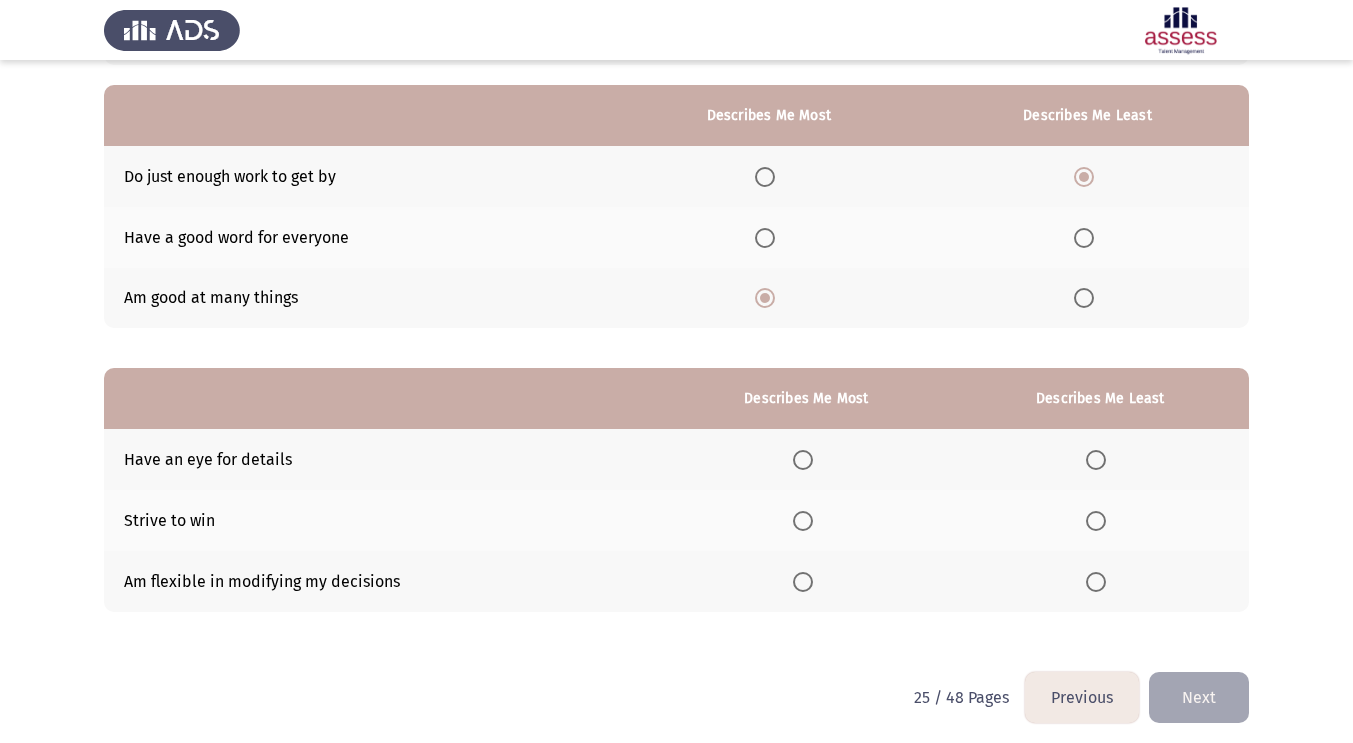 scroll, scrollTop: 180, scrollLeft: 0, axis: vertical 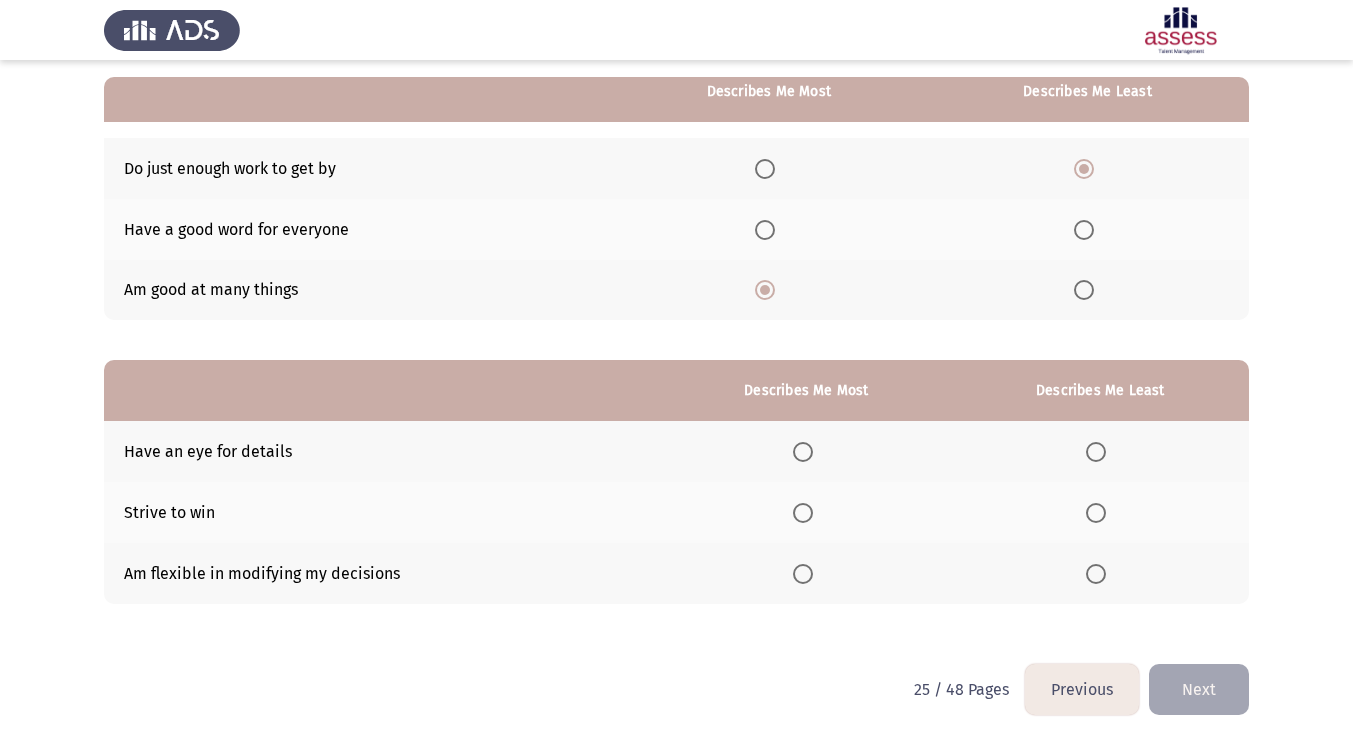 click at bounding box center [803, 452] 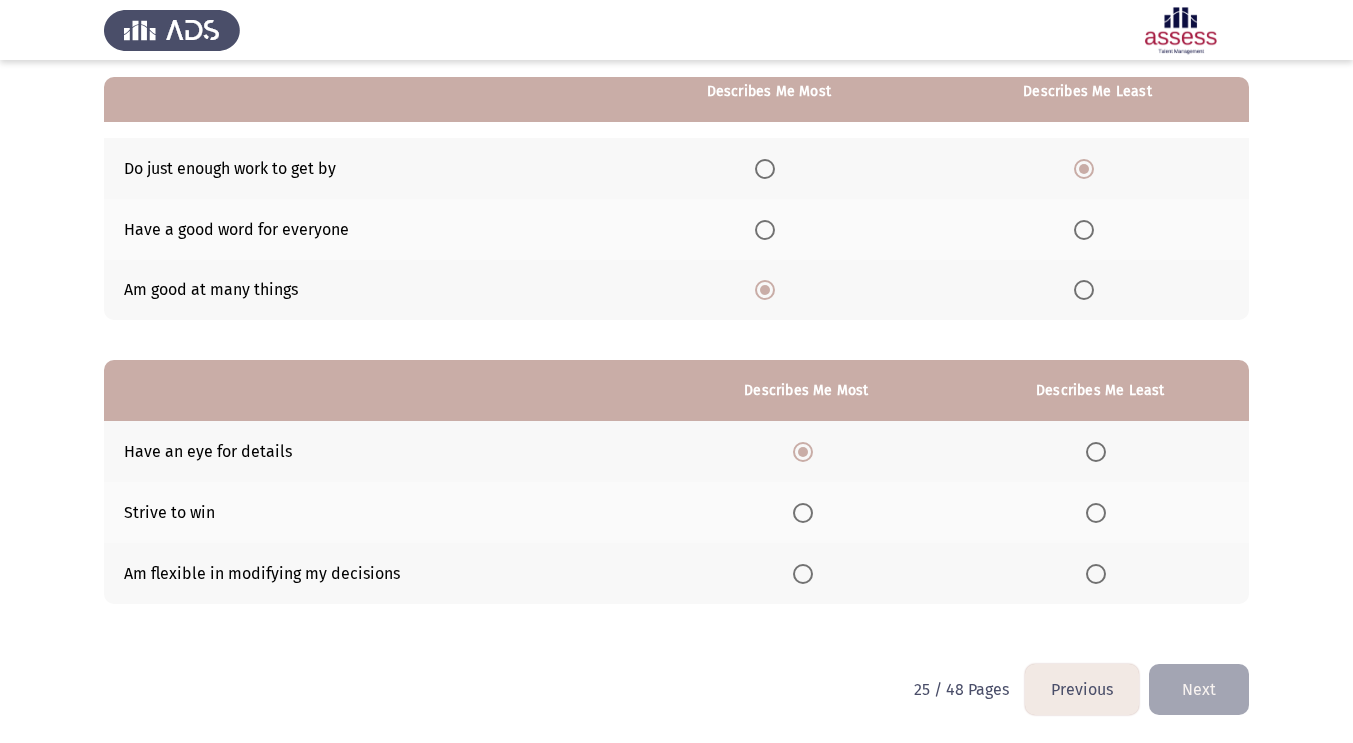 click at bounding box center (1096, 574) 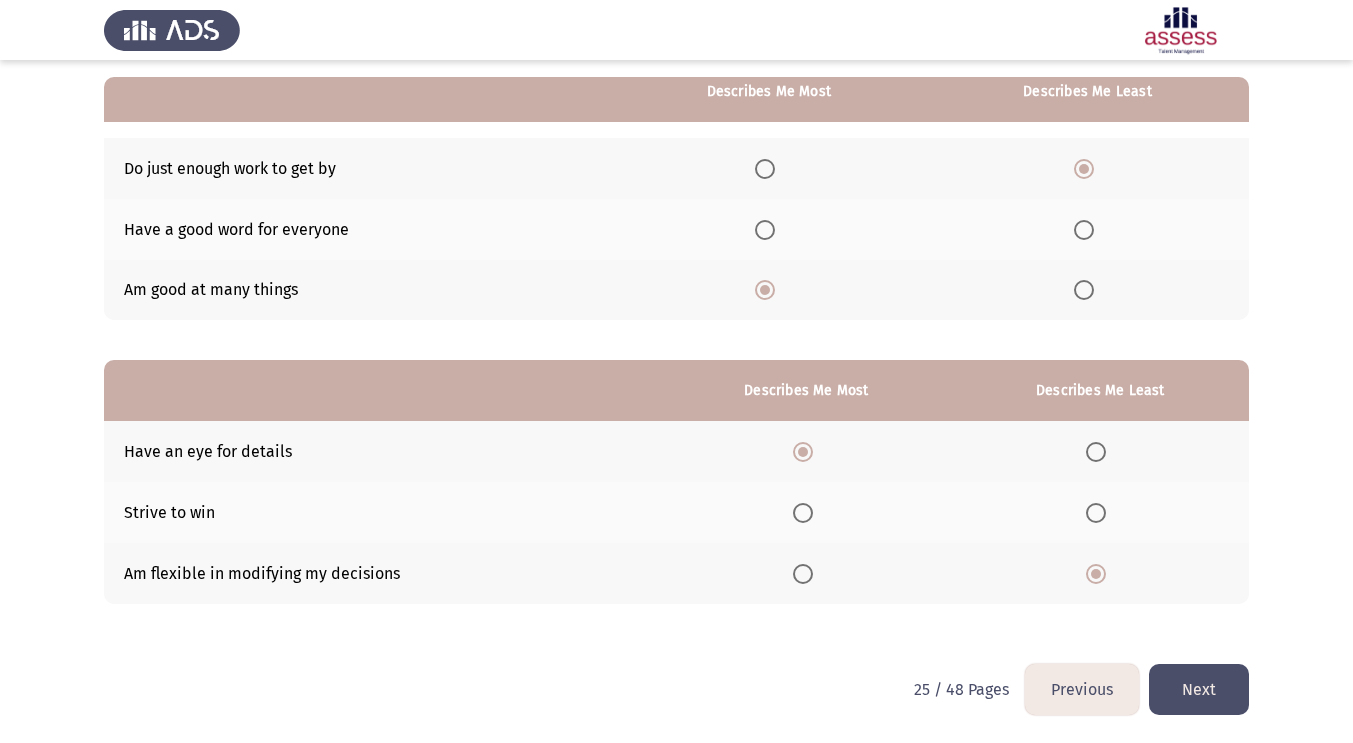 click on "Next" 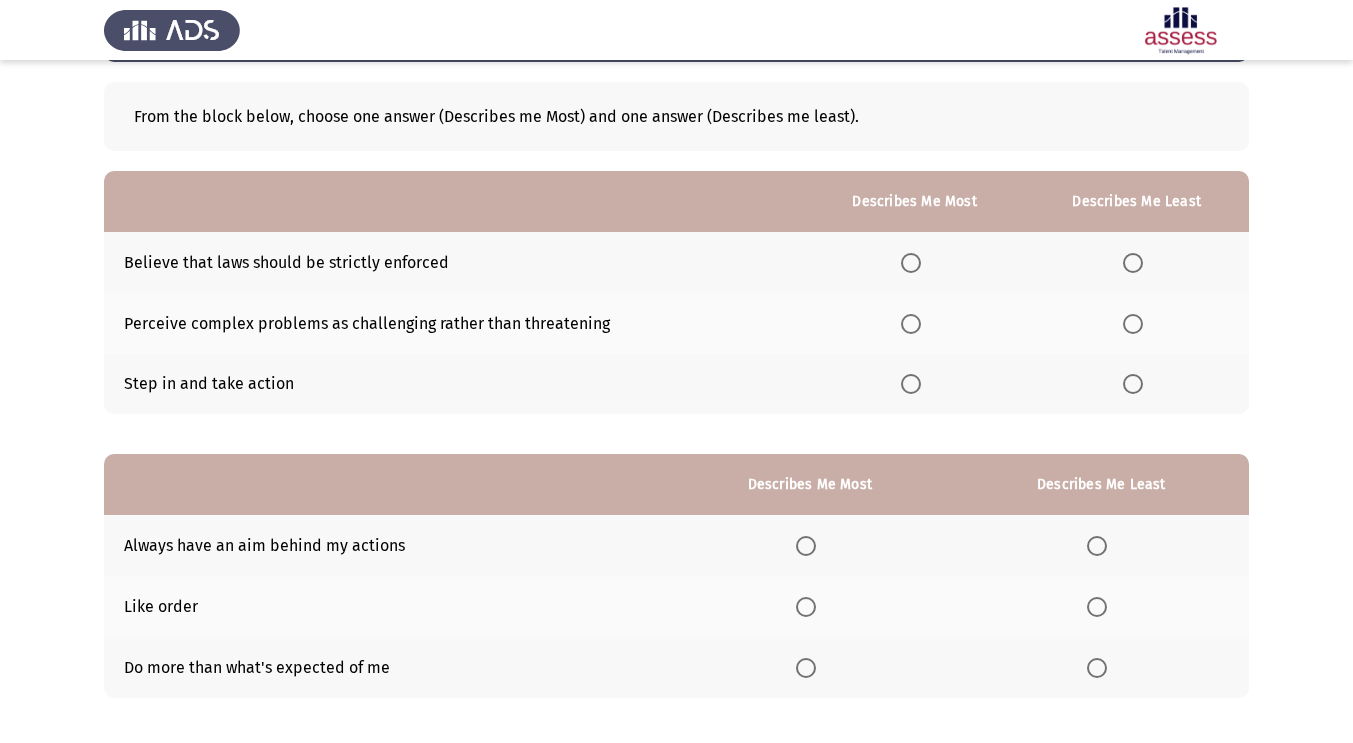 scroll, scrollTop: 92, scrollLeft: 0, axis: vertical 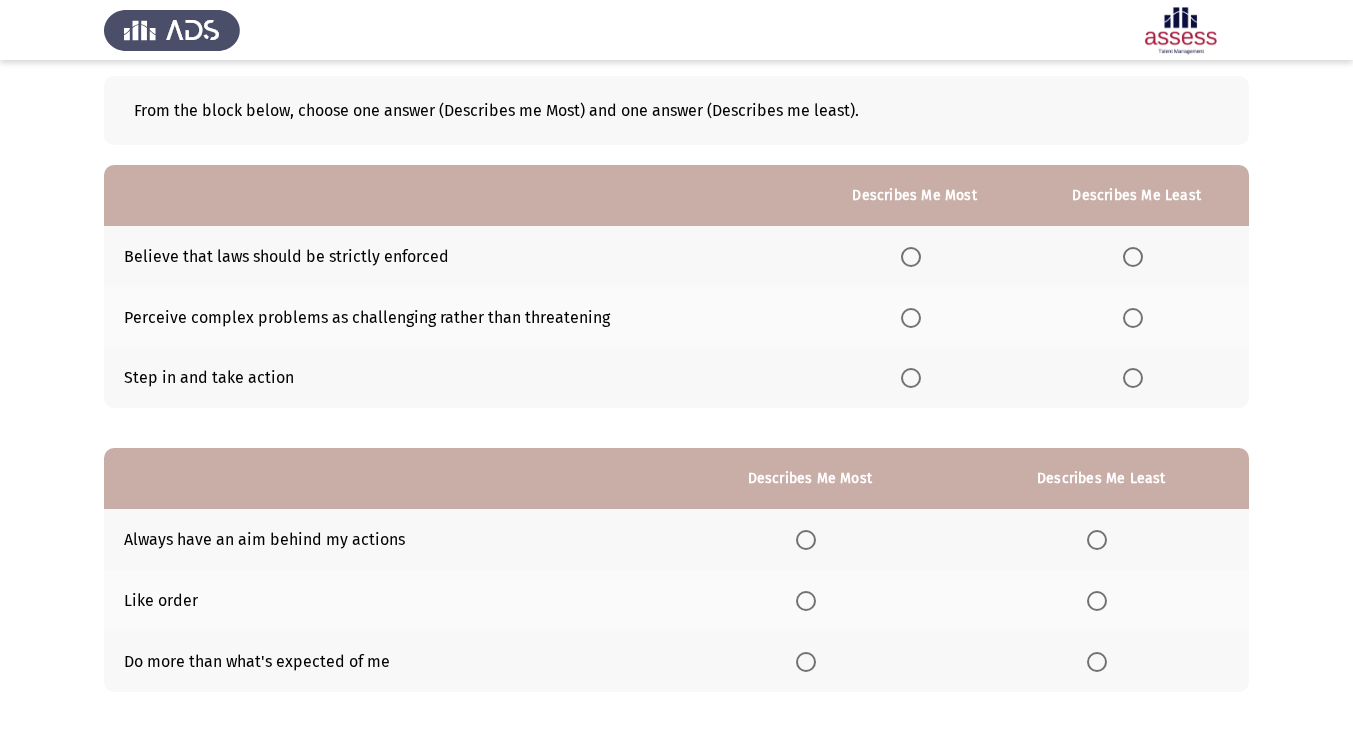 click 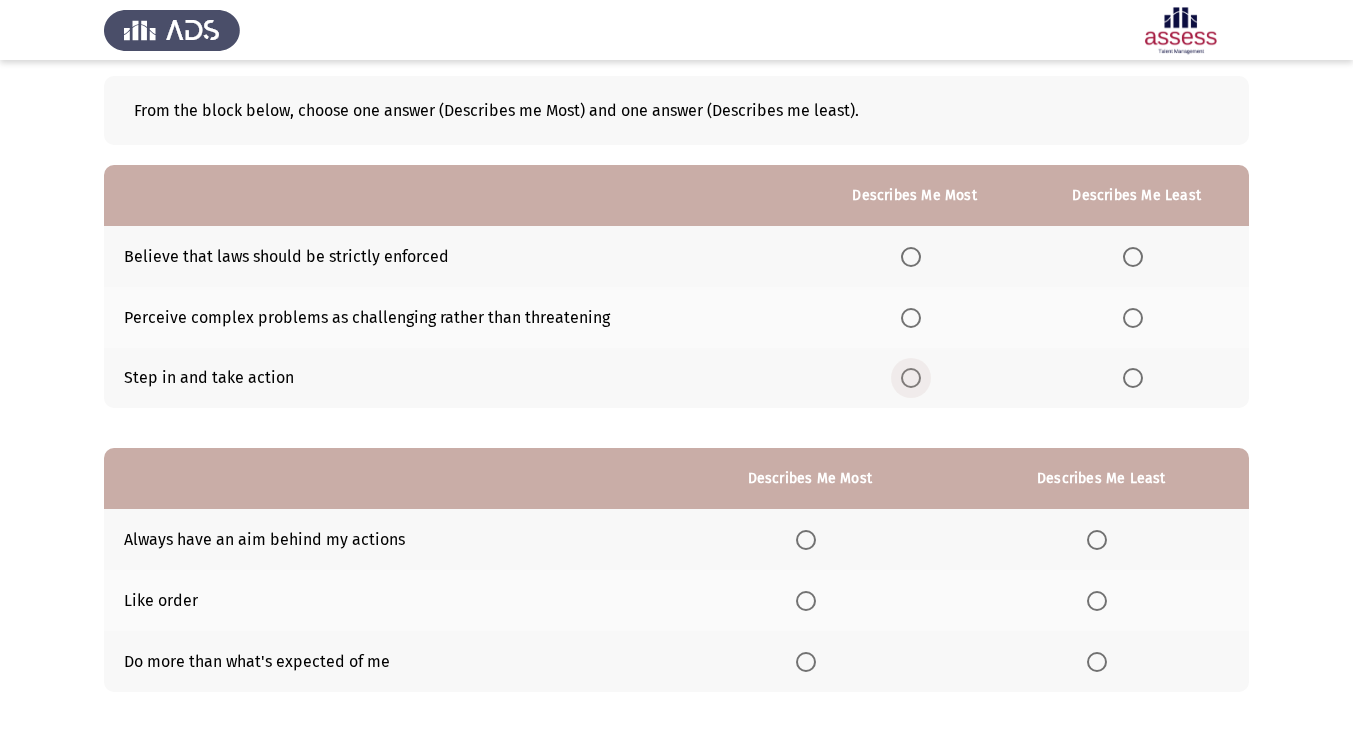 click at bounding box center (911, 378) 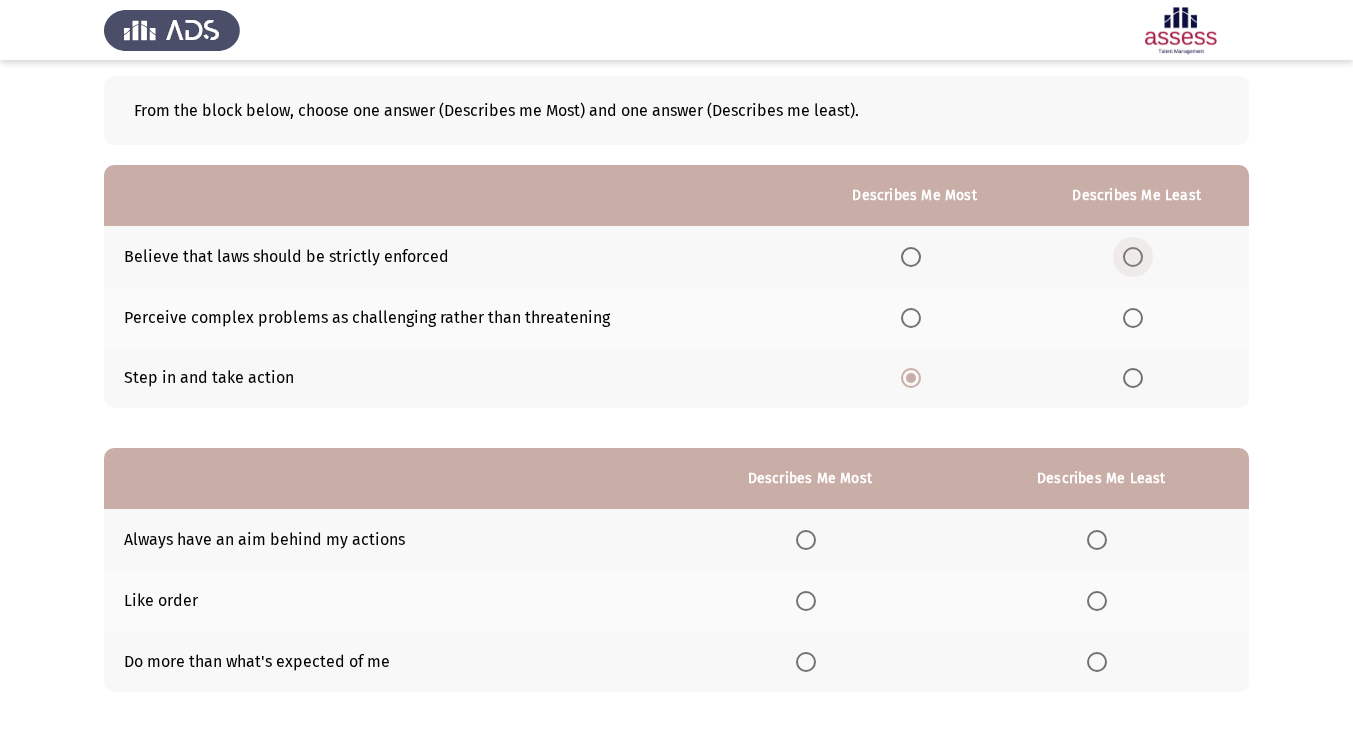 click at bounding box center [1133, 257] 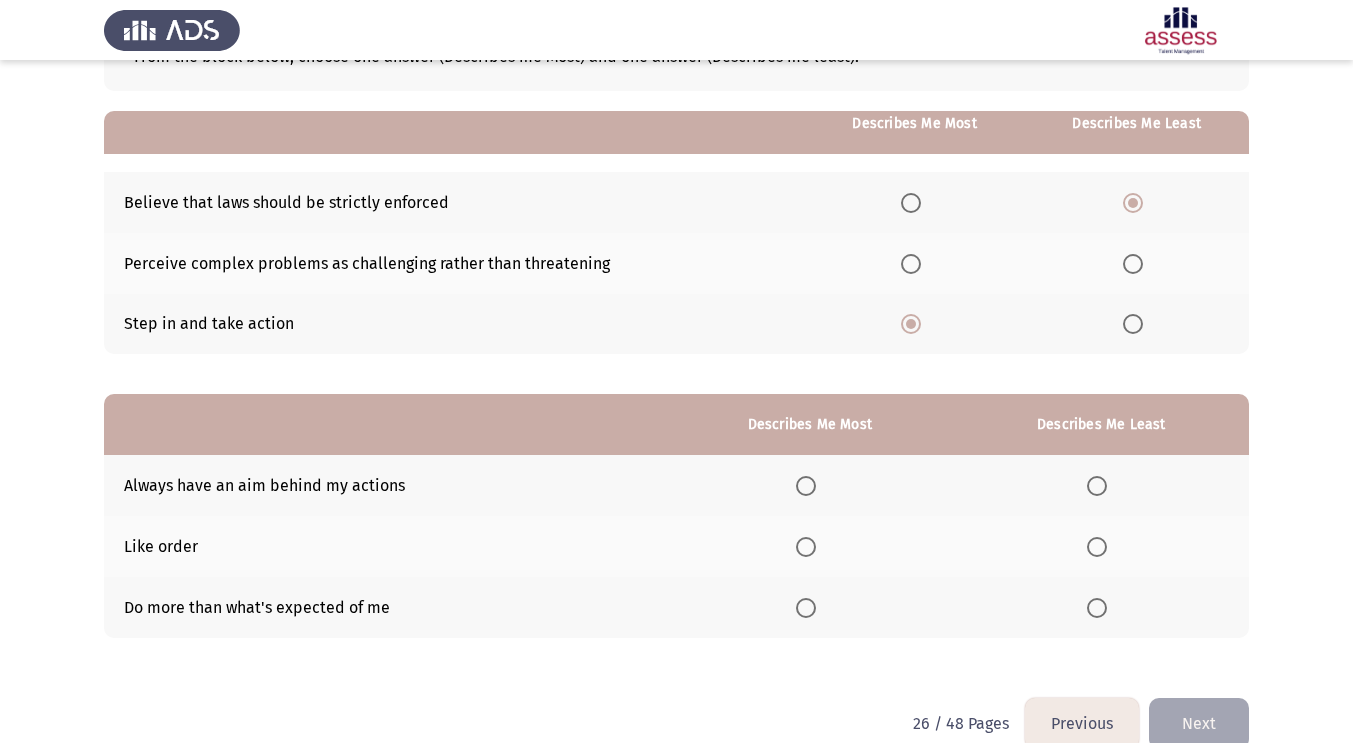 scroll, scrollTop: 180, scrollLeft: 0, axis: vertical 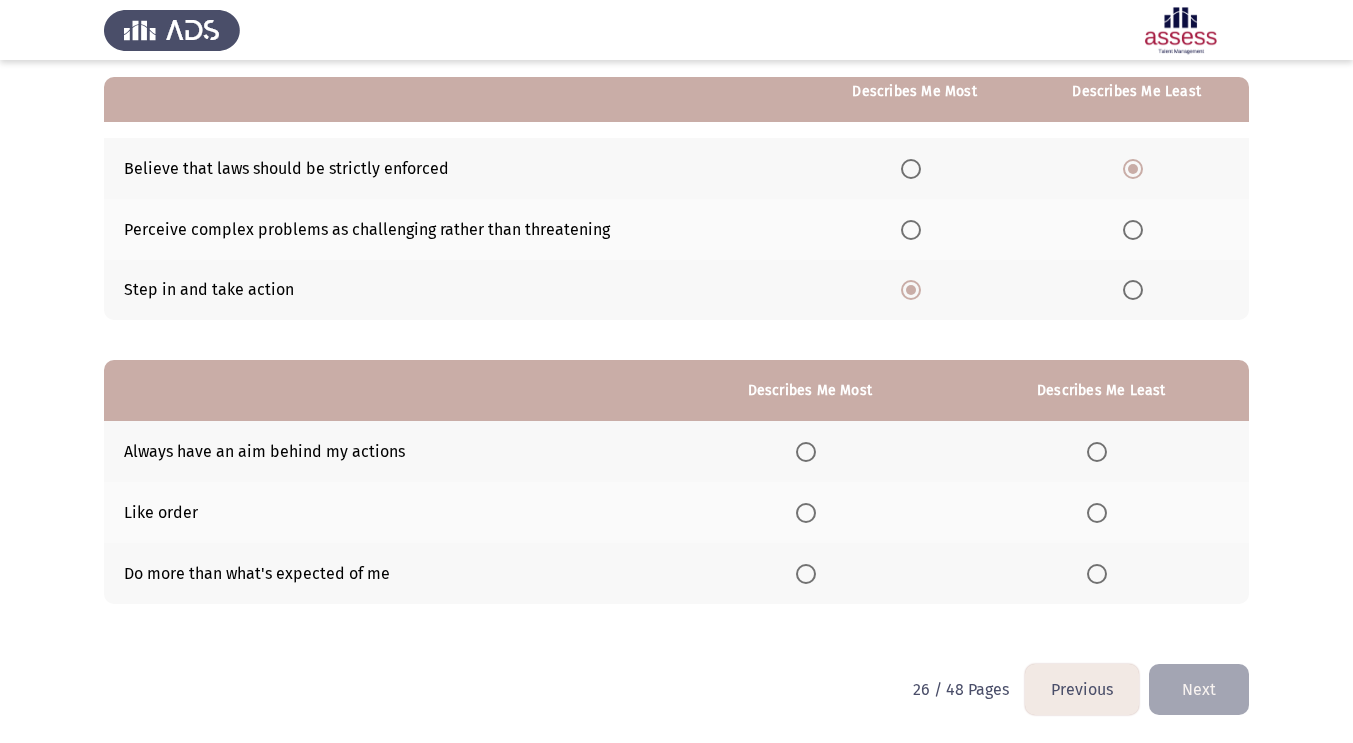 click at bounding box center [806, 513] 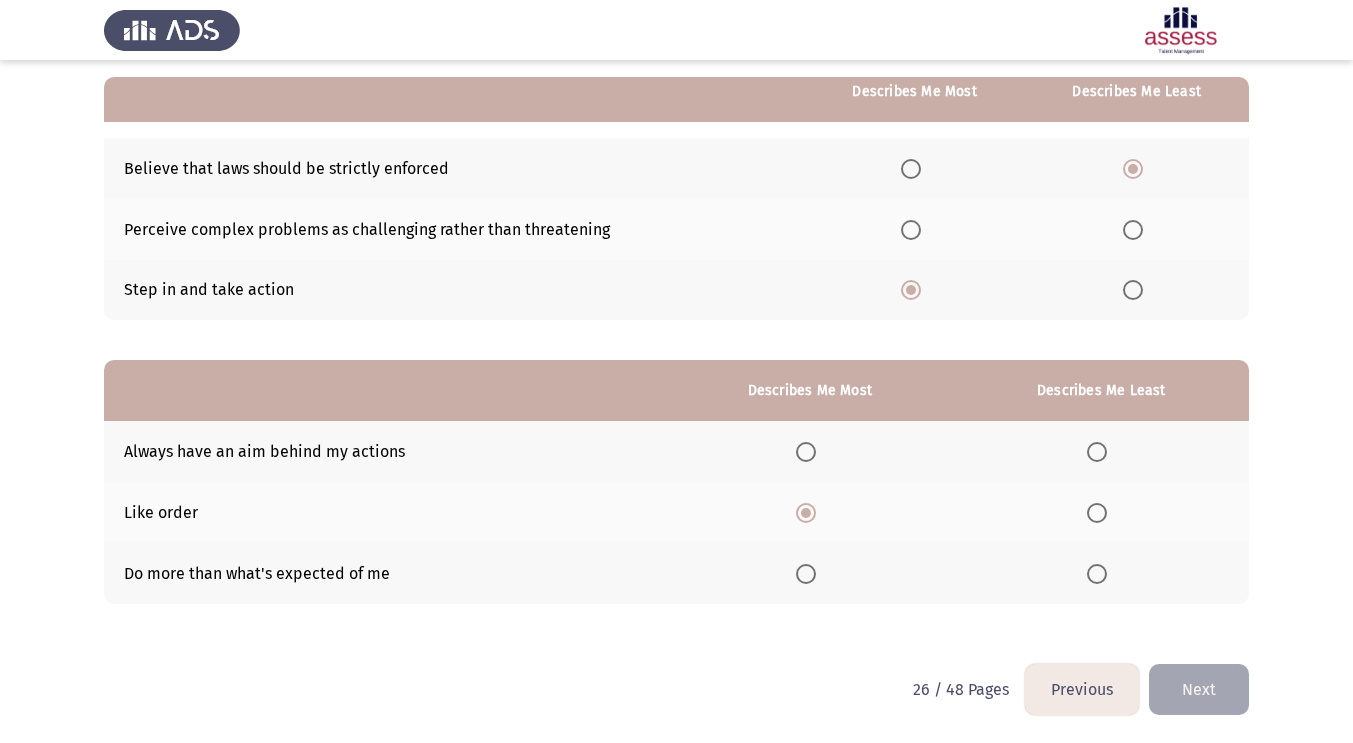 click at bounding box center (1097, 452) 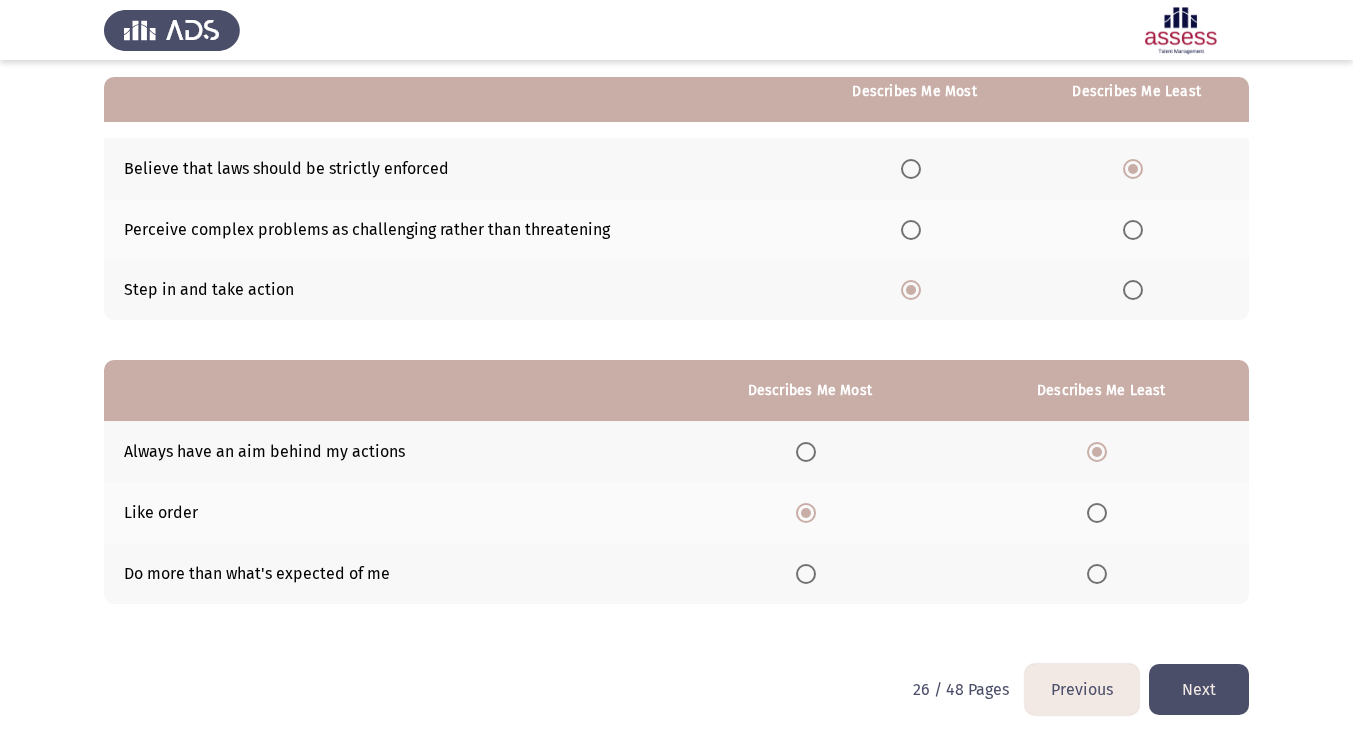 click on "Next" 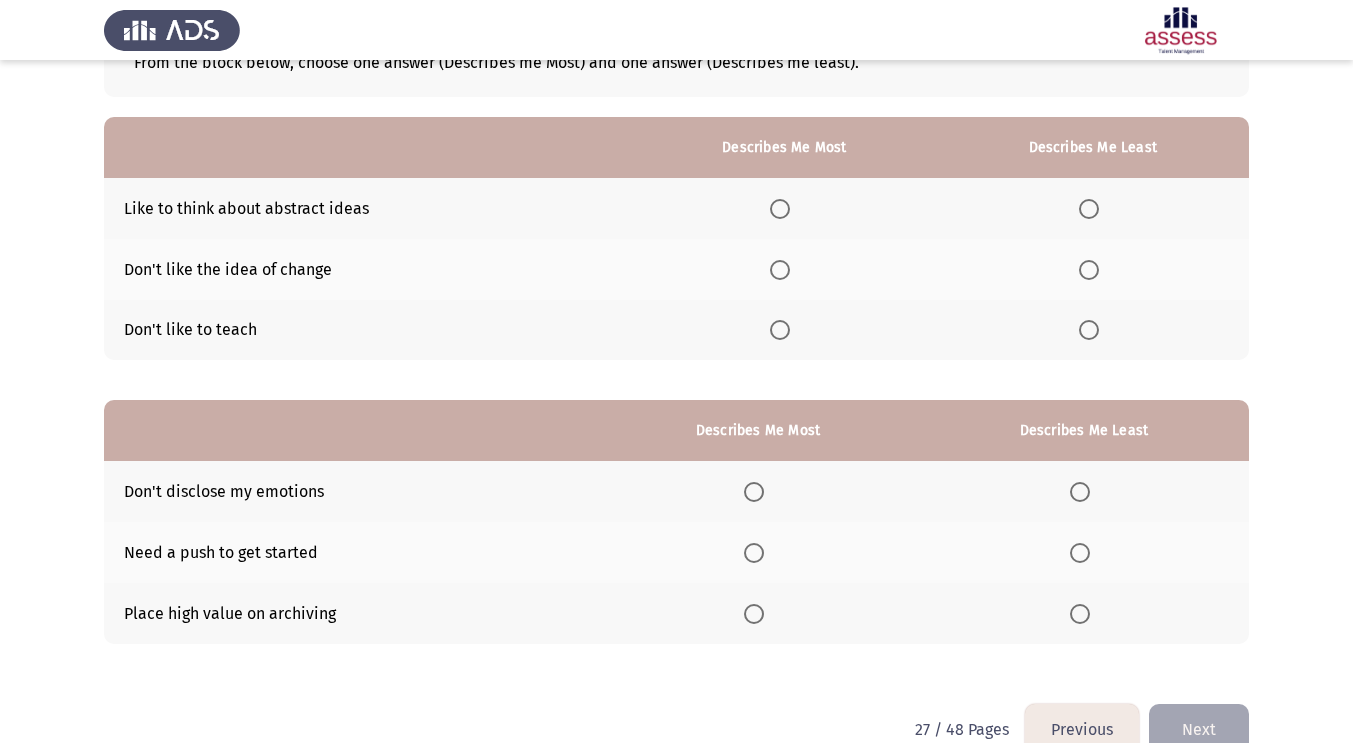 scroll, scrollTop: 138, scrollLeft: 0, axis: vertical 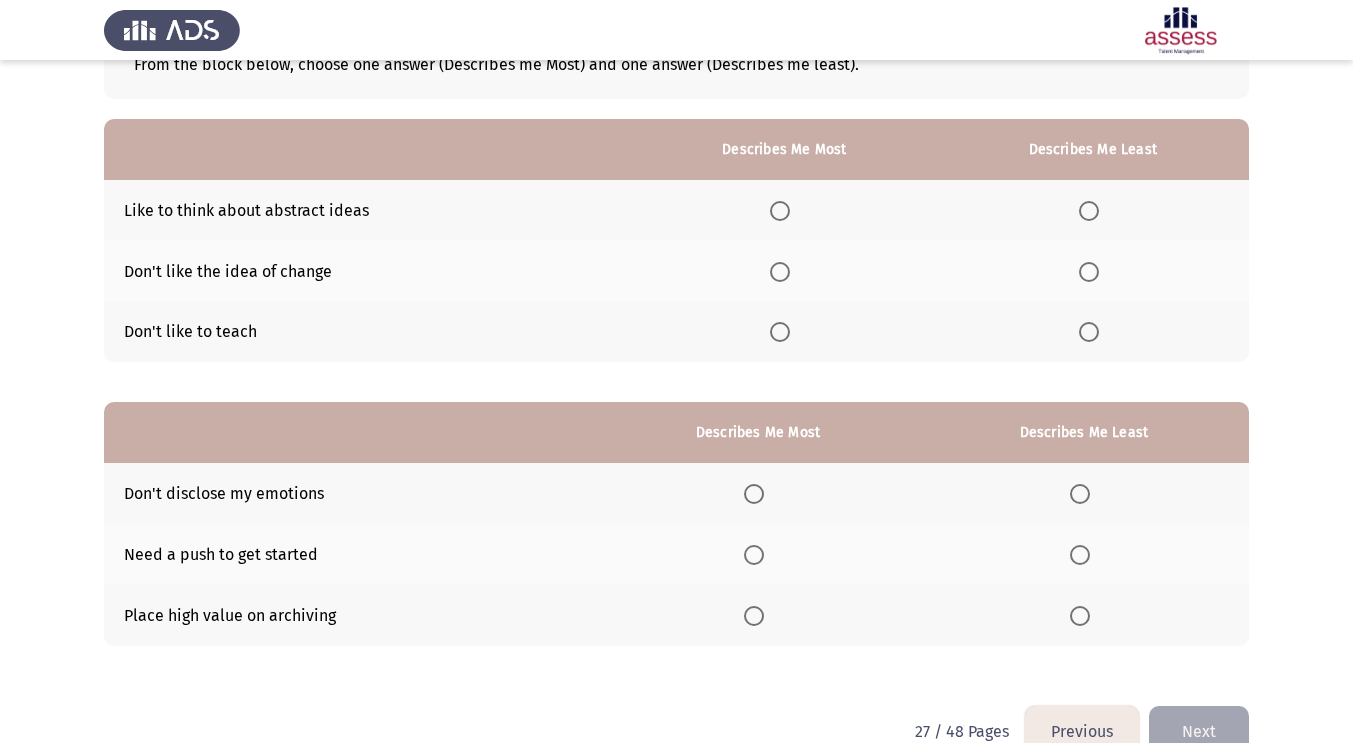 click at bounding box center [780, 211] 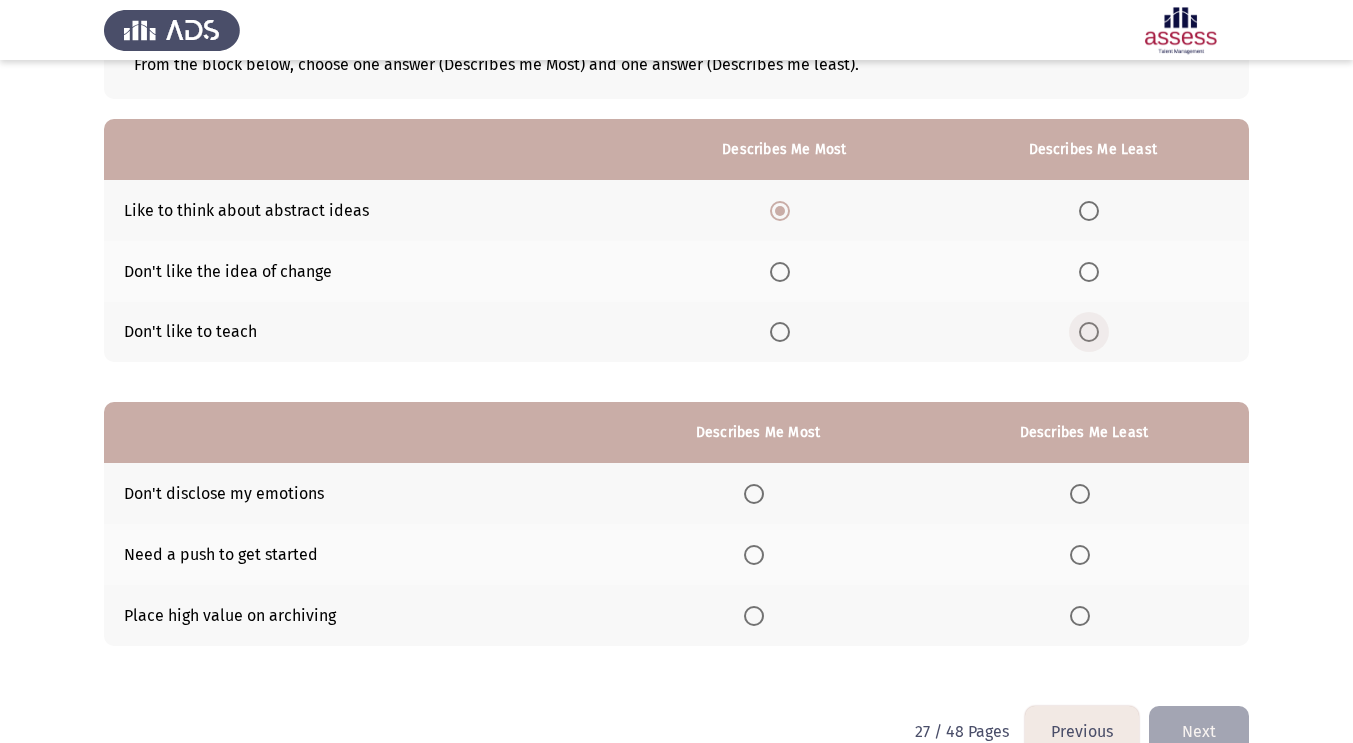click at bounding box center [1089, 332] 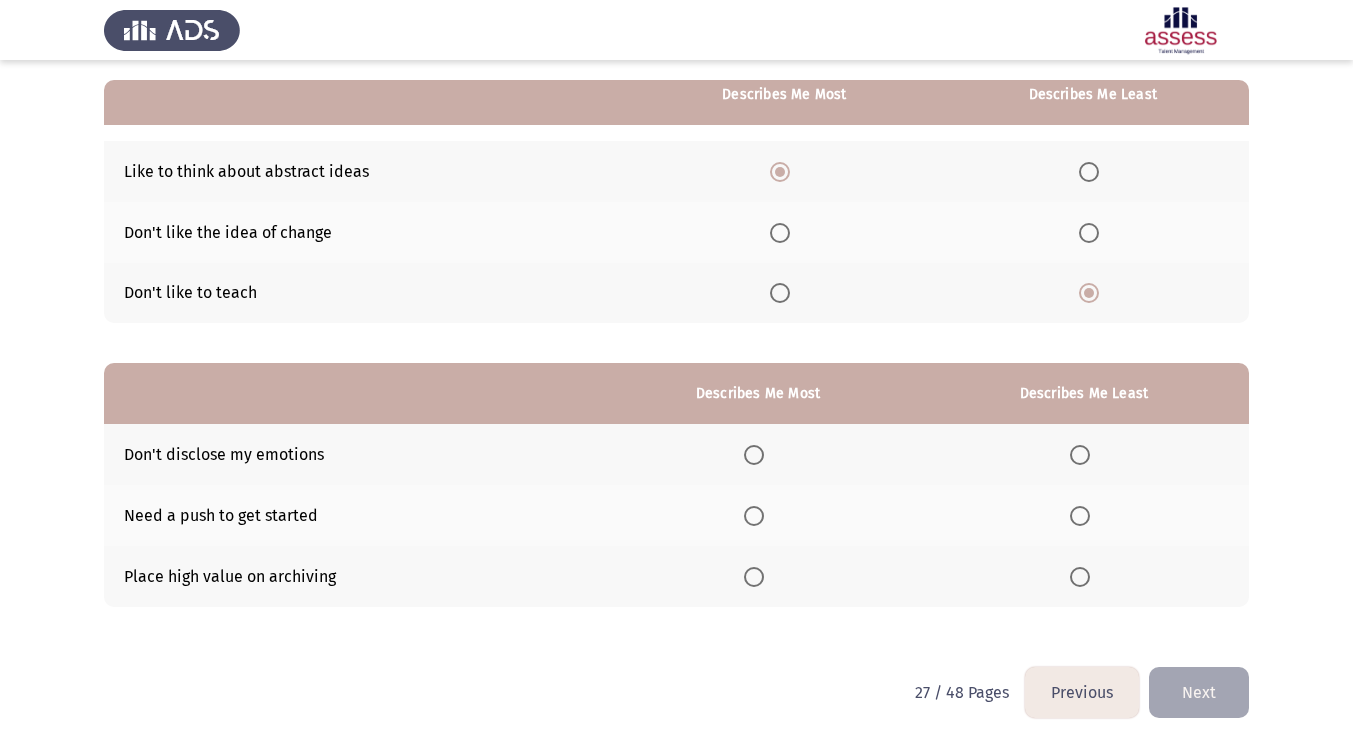 scroll, scrollTop: 180, scrollLeft: 0, axis: vertical 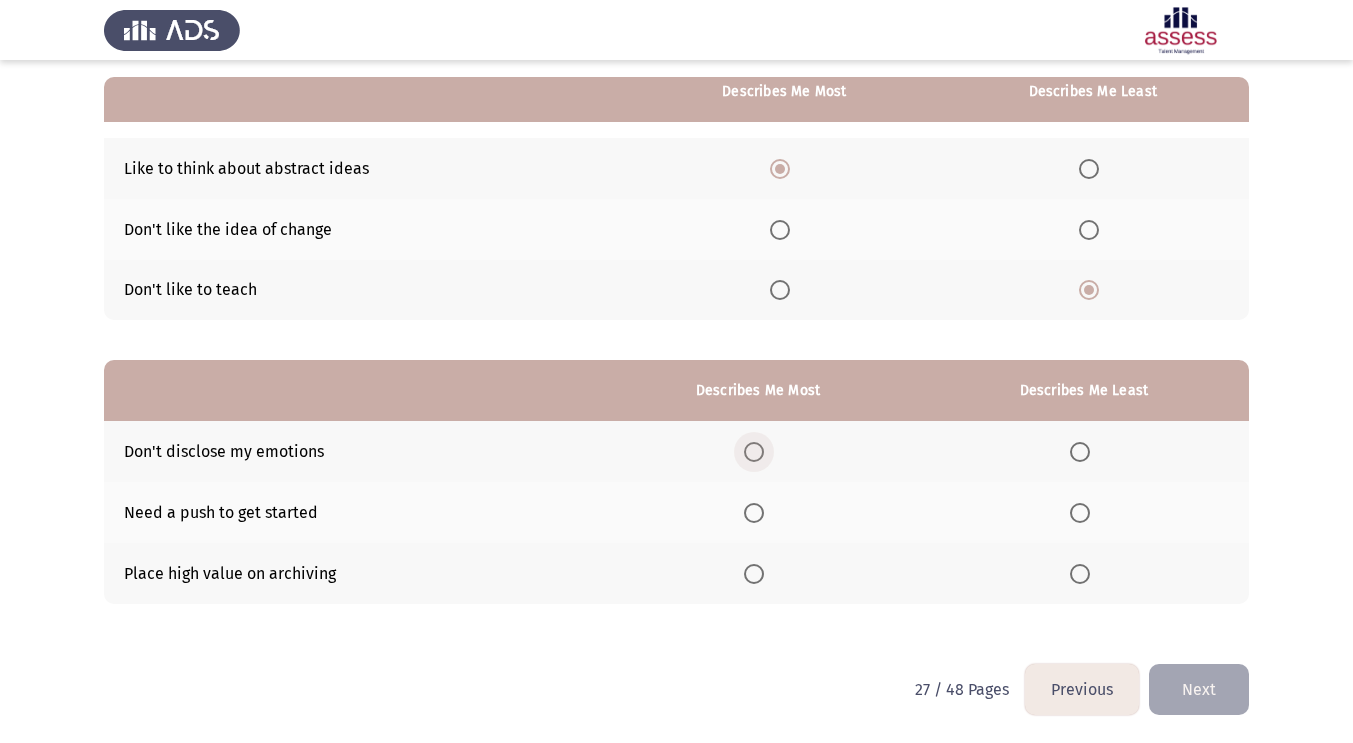 click at bounding box center [754, 452] 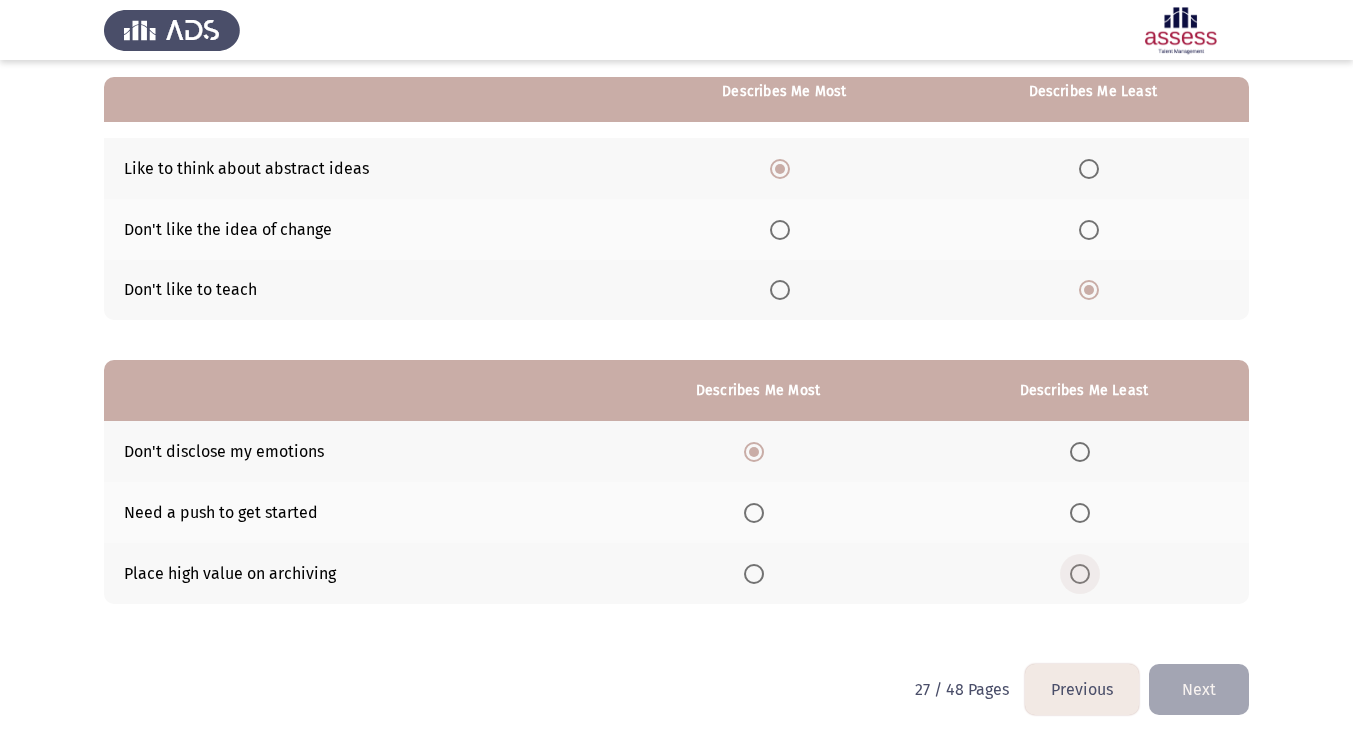 click at bounding box center [1080, 574] 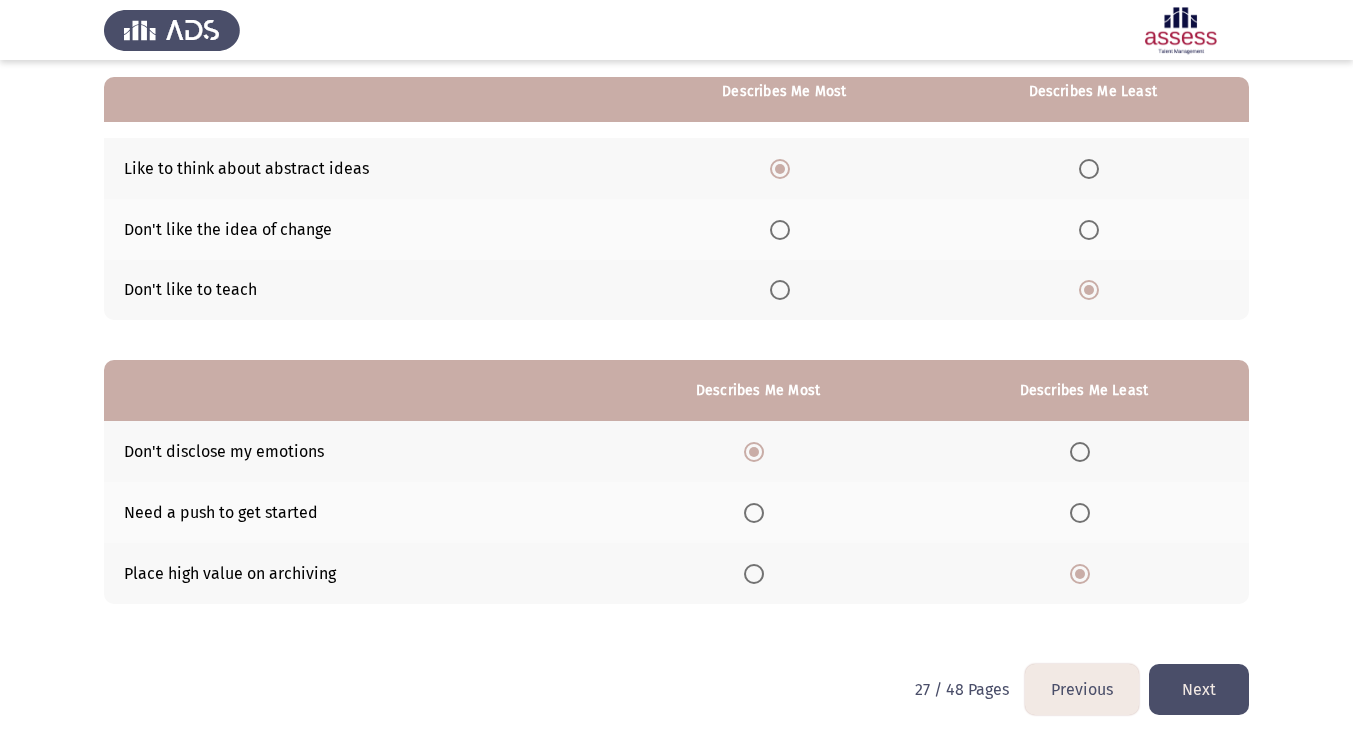 click on "Next" 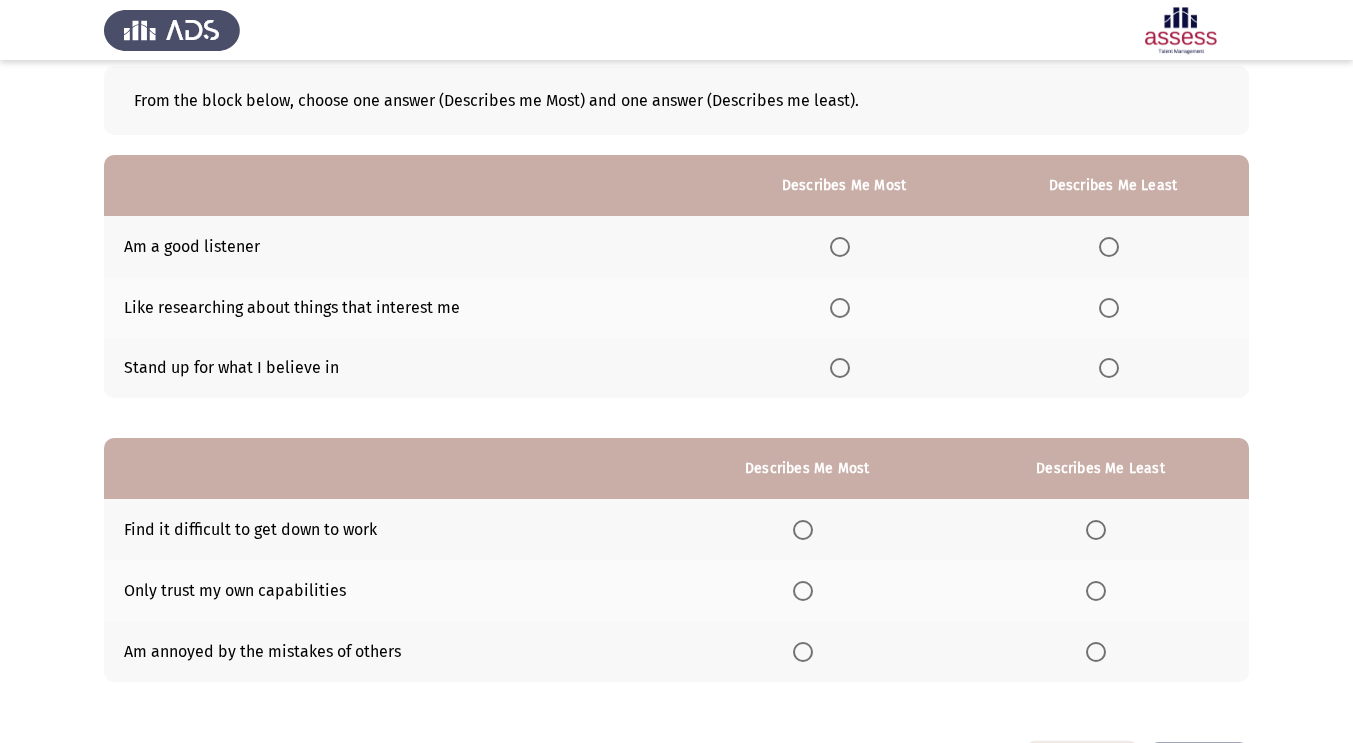scroll, scrollTop: 102, scrollLeft: 0, axis: vertical 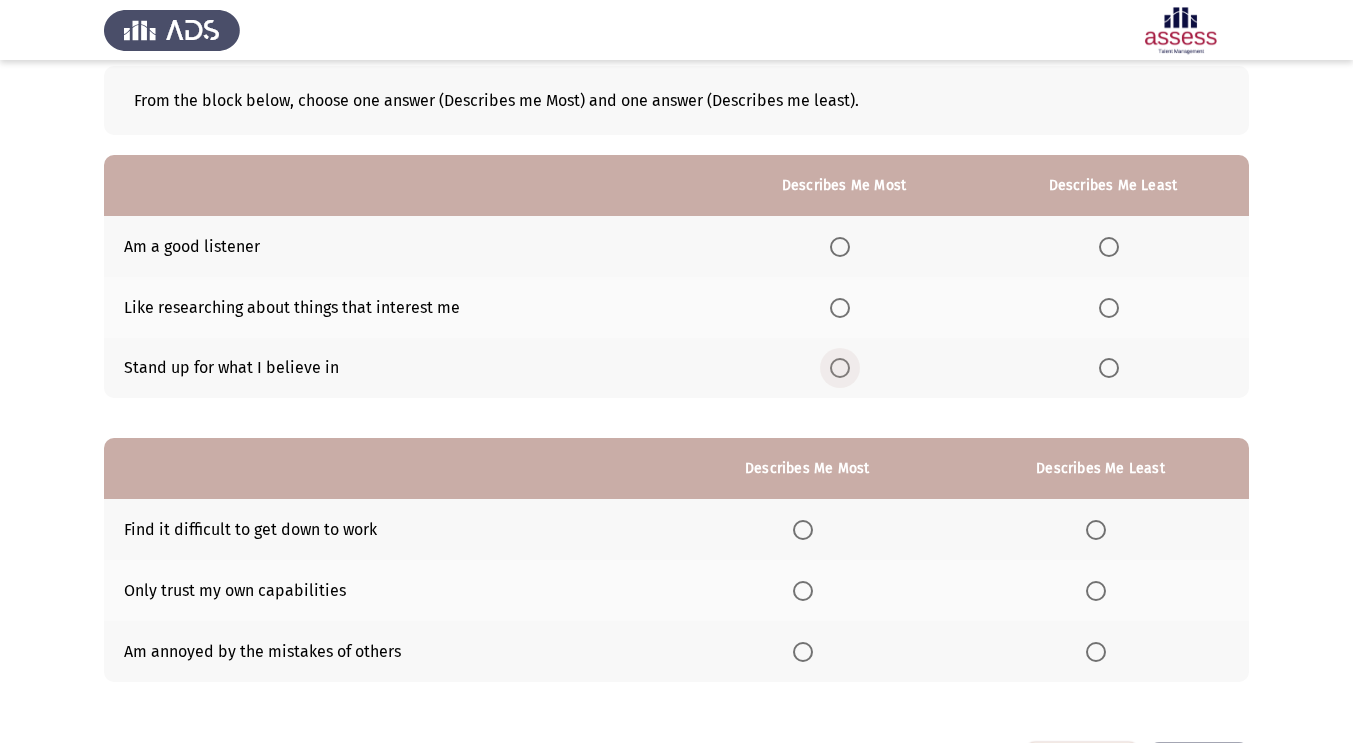 click at bounding box center [840, 368] 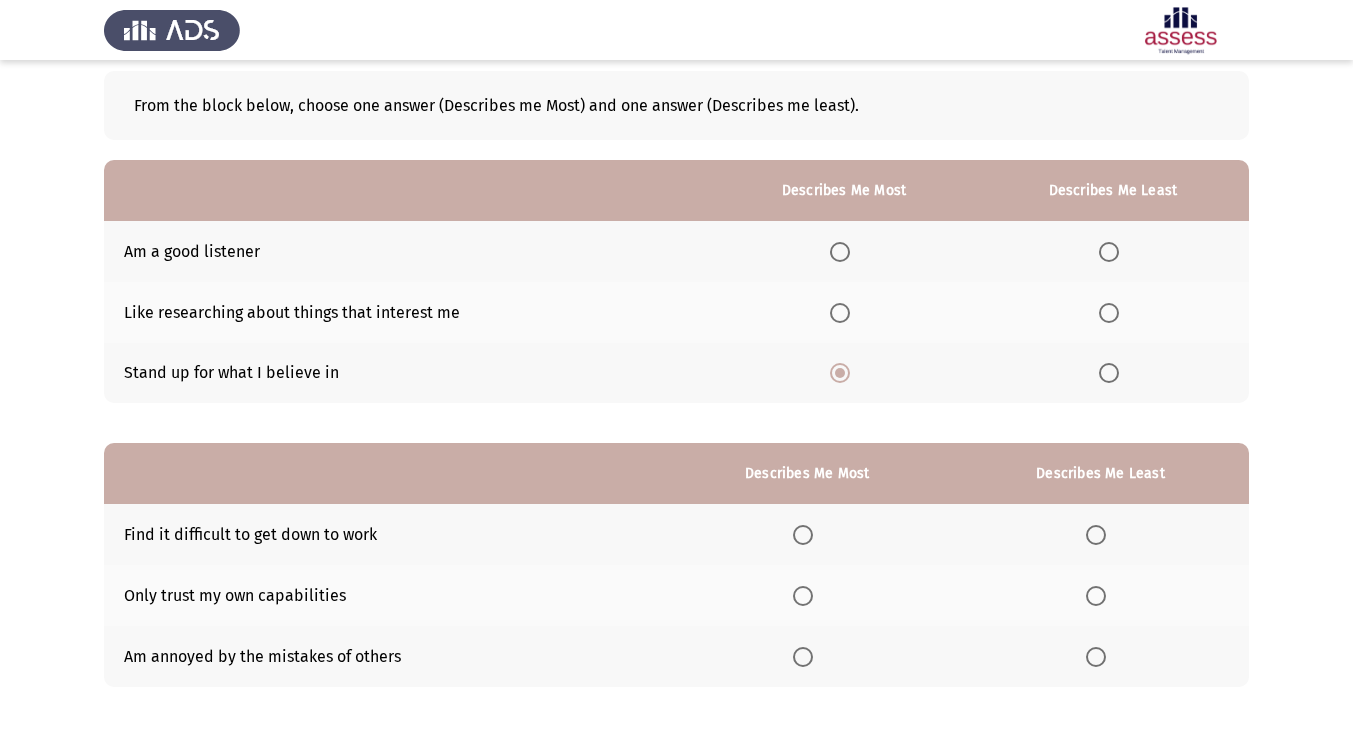 scroll, scrollTop: 87, scrollLeft: 0, axis: vertical 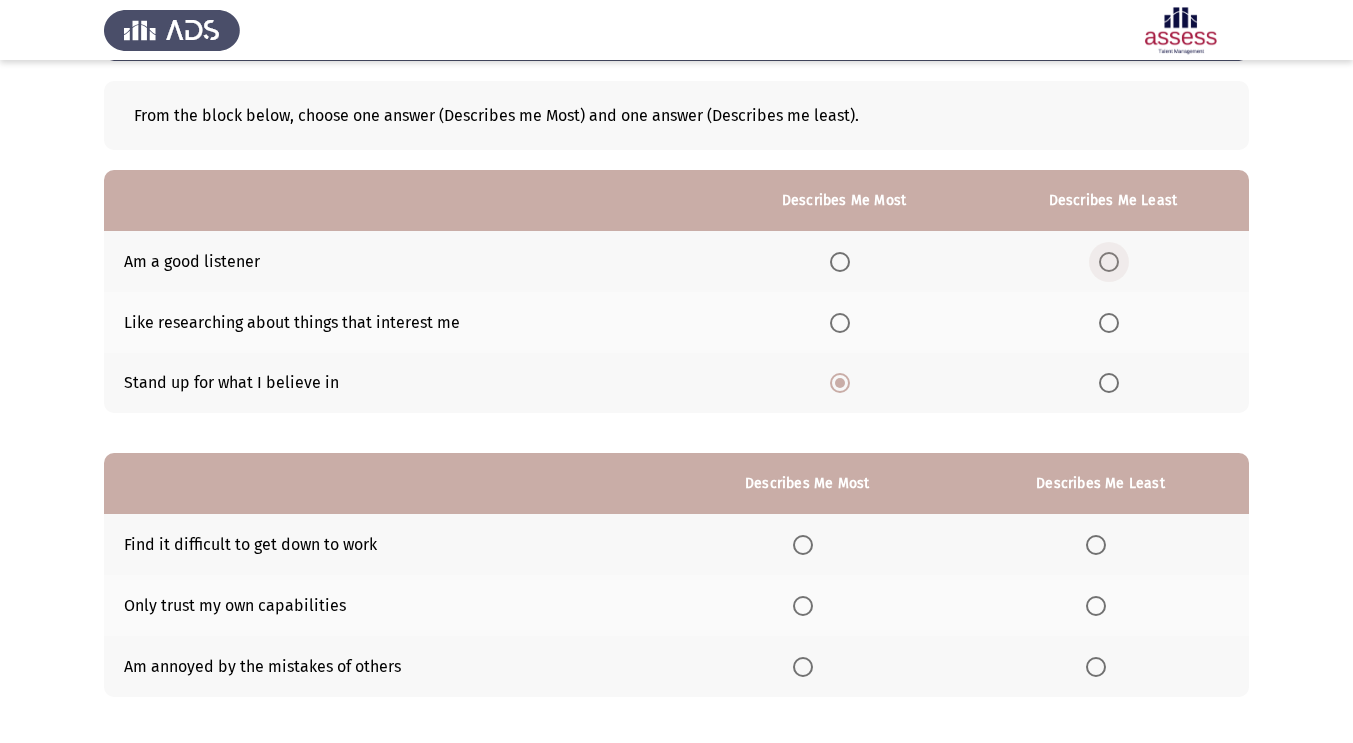 click at bounding box center (1109, 262) 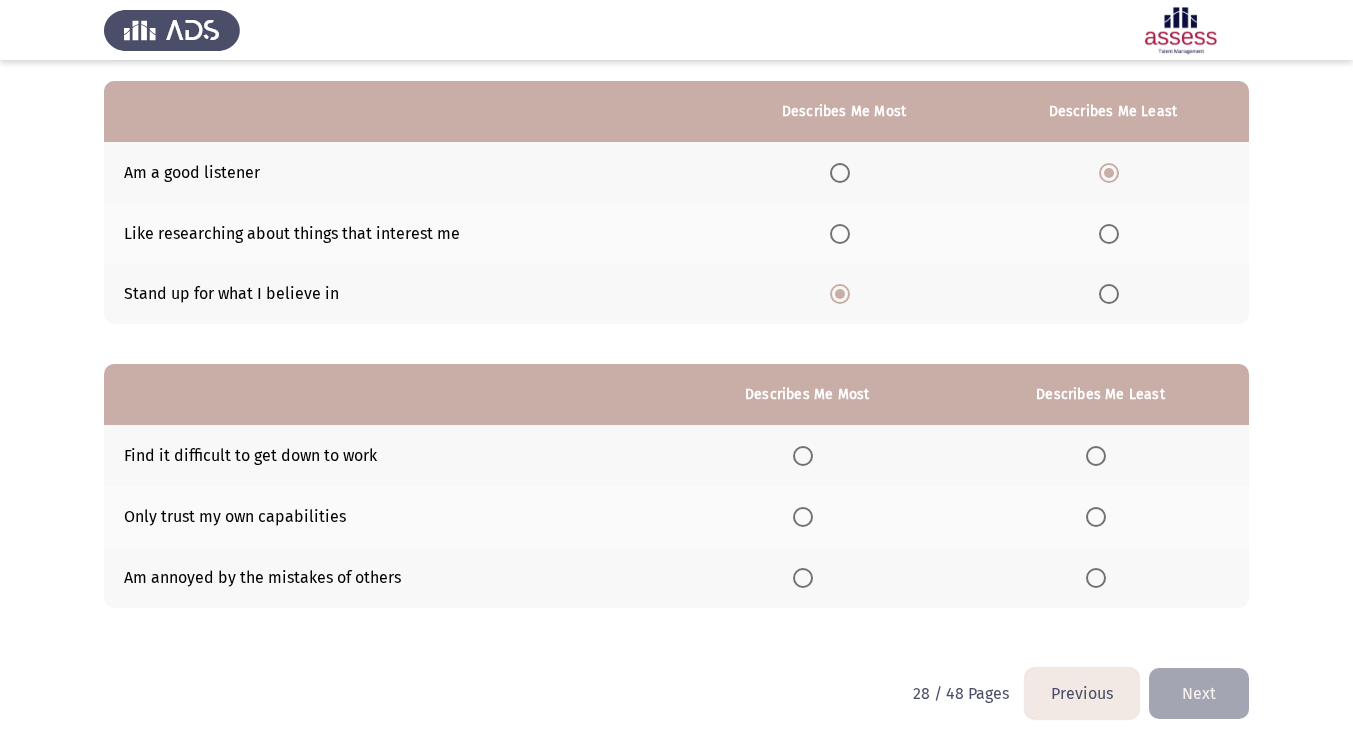 scroll, scrollTop: 180, scrollLeft: 0, axis: vertical 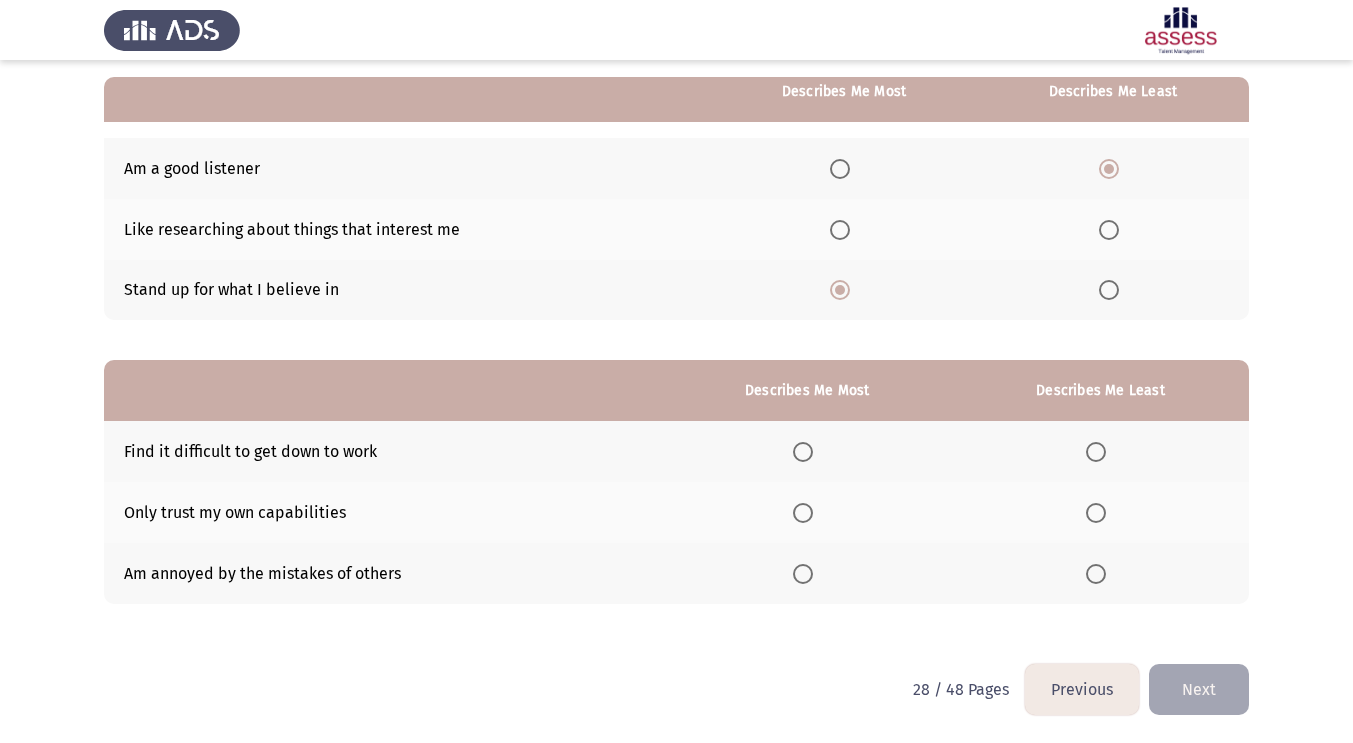 click at bounding box center [803, 513] 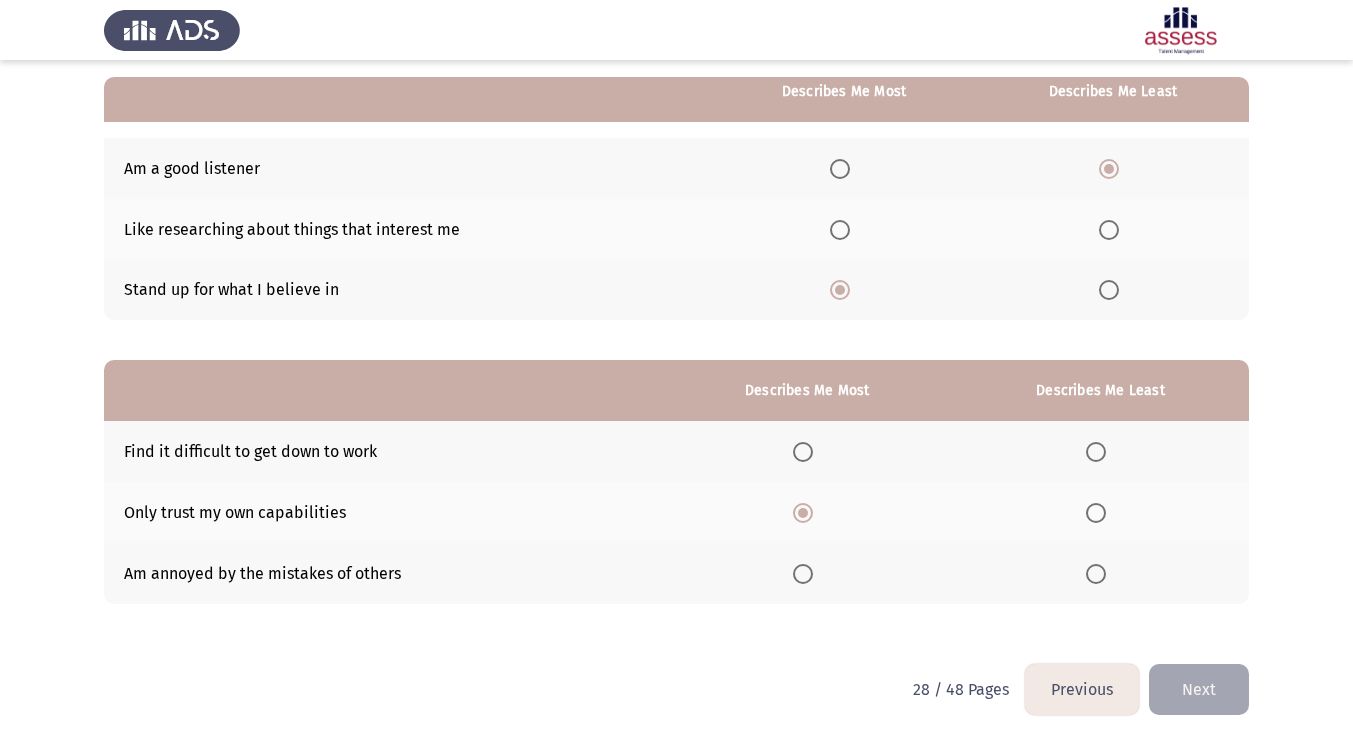 click at bounding box center (1096, 574) 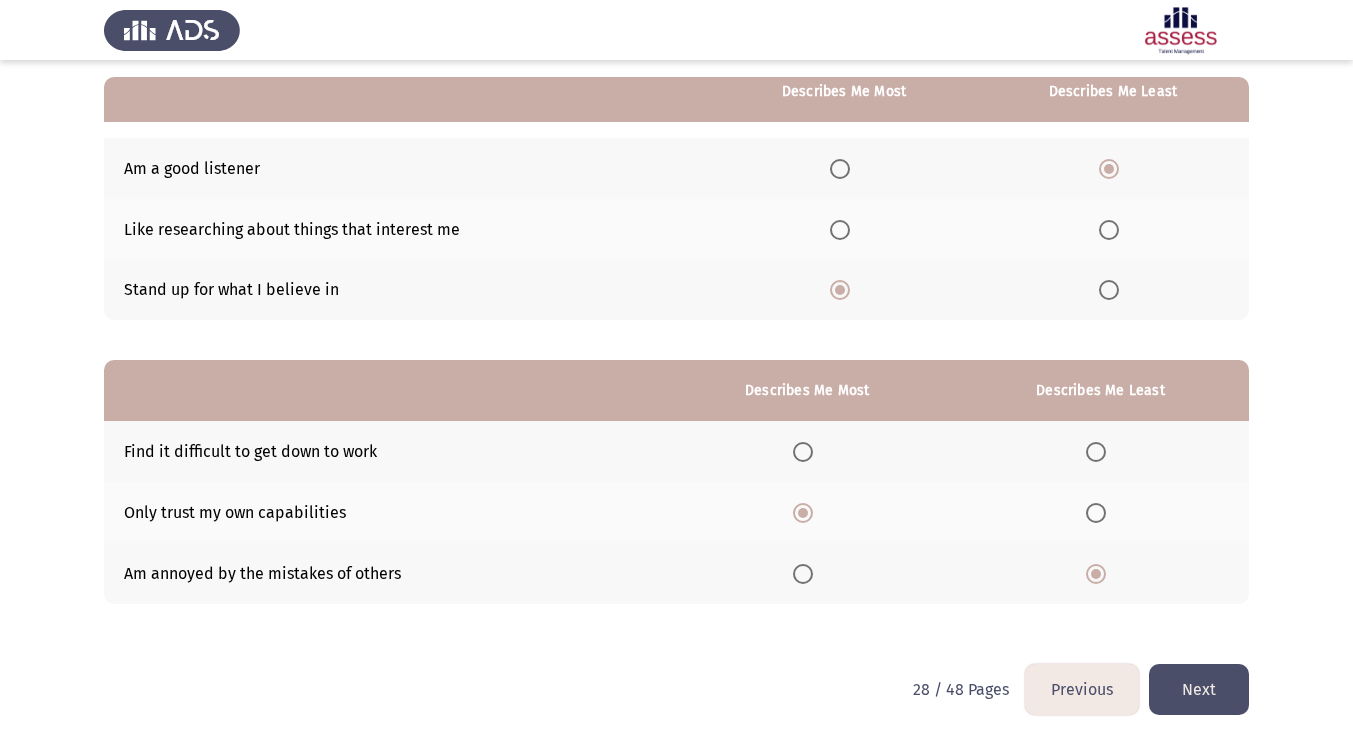 click on "Next" 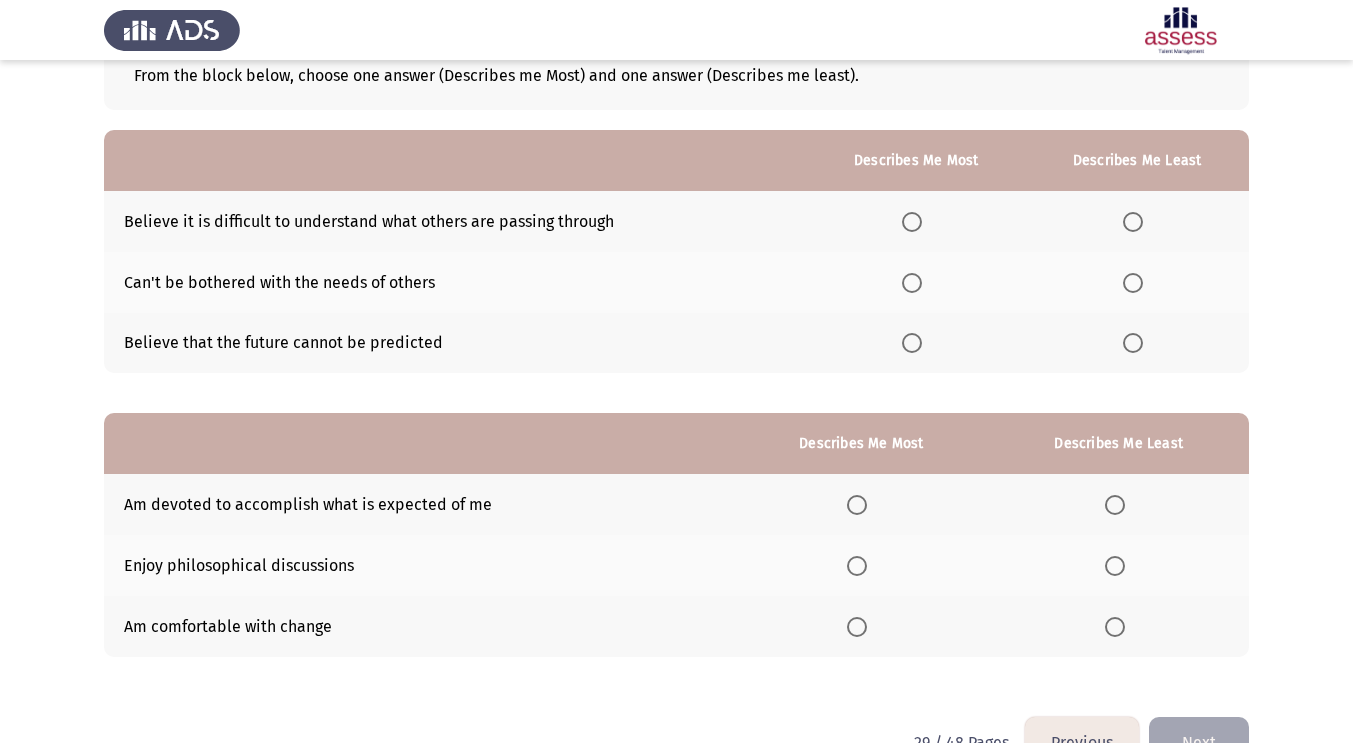 scroll, scrollTop: 130, scrollLeft: 0, axis: vertical 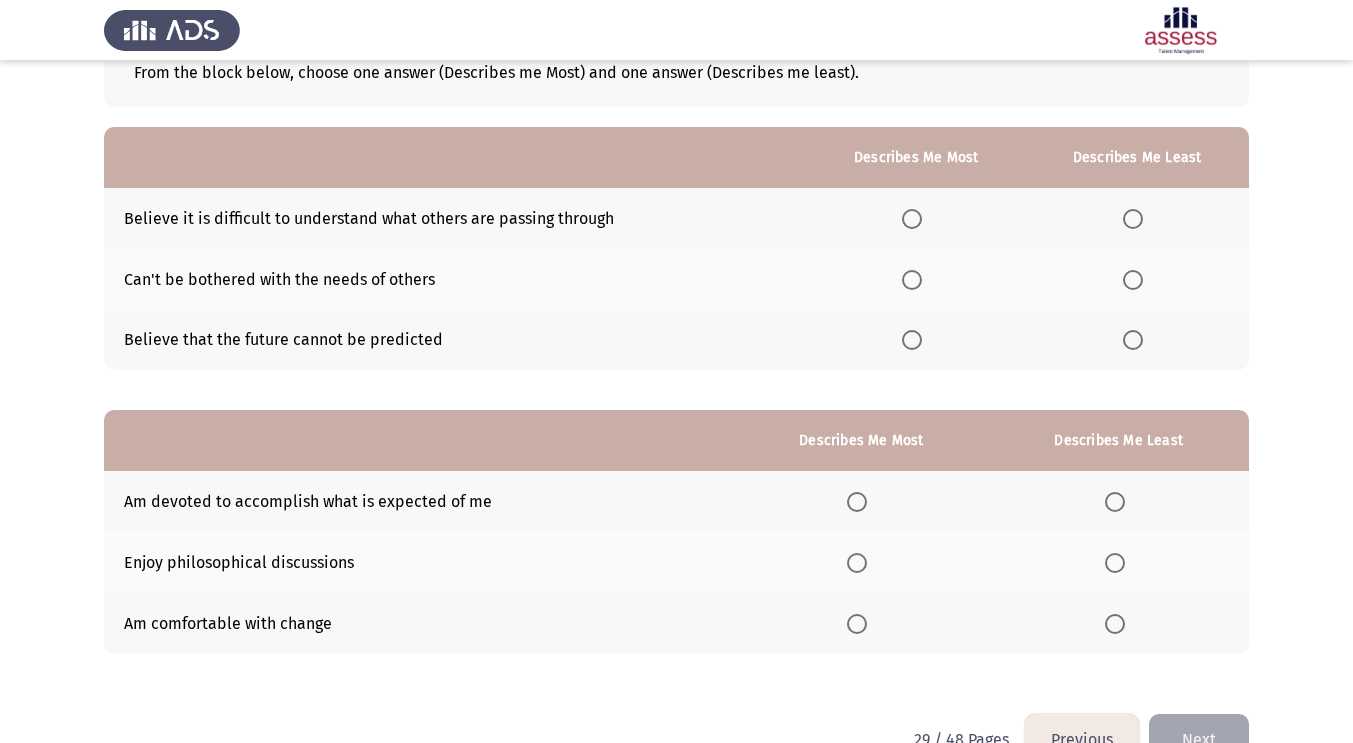 click at bounding box center [912, 340] 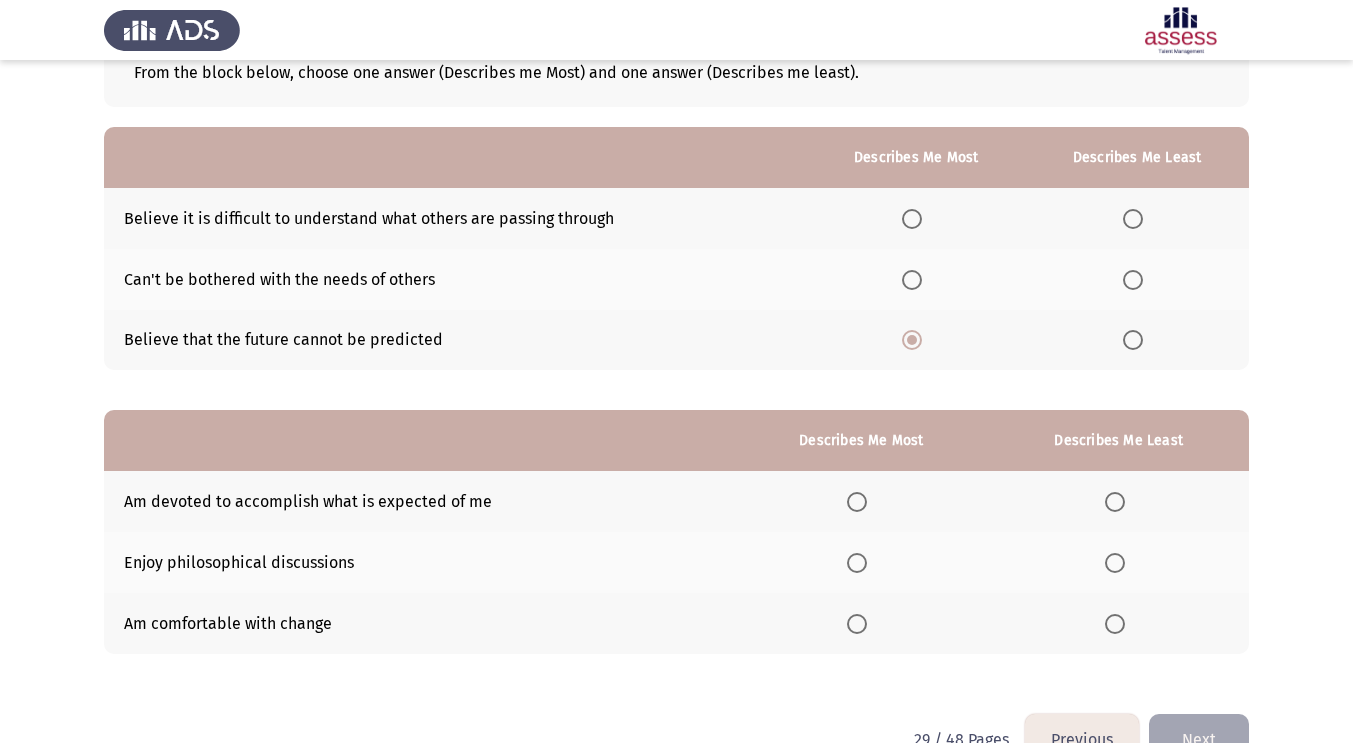 click at bounding box center [1137, 280] 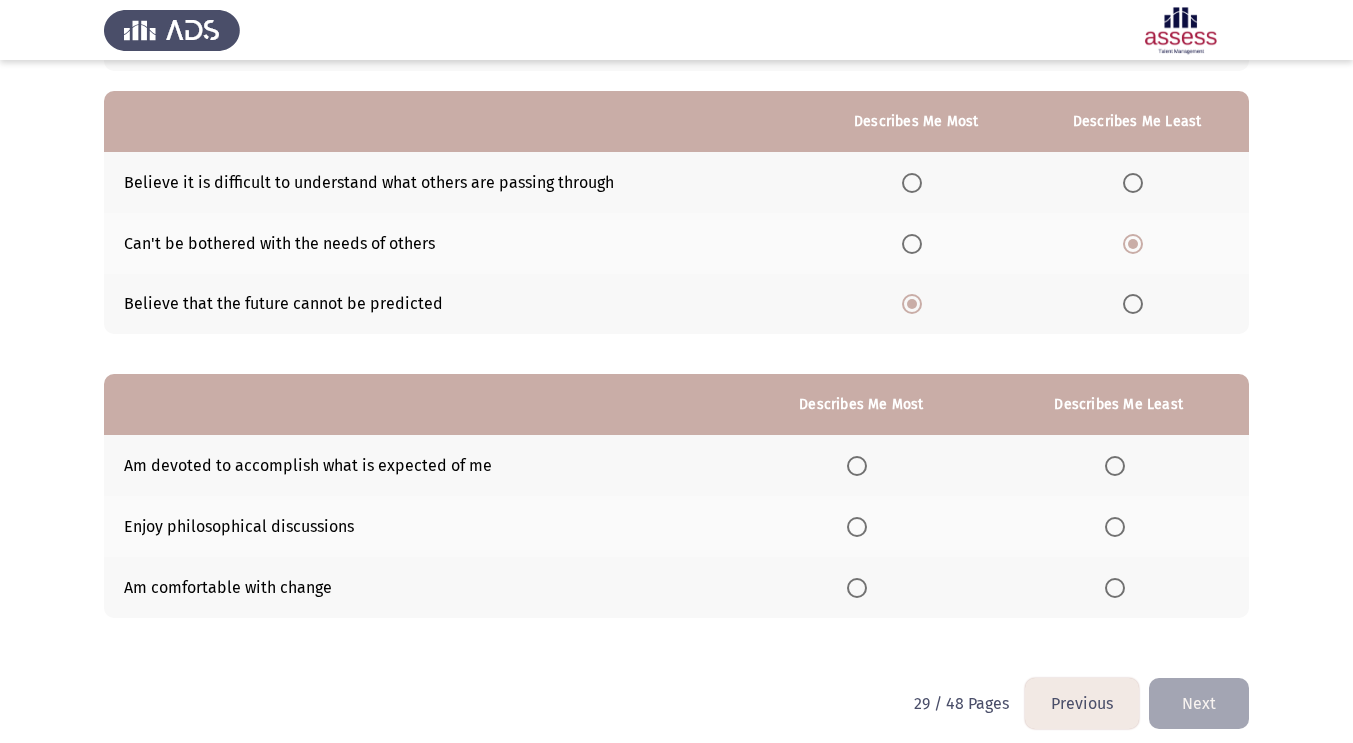 scroll, scrollTop: 180, scrollLeft: 0, axis: vertical 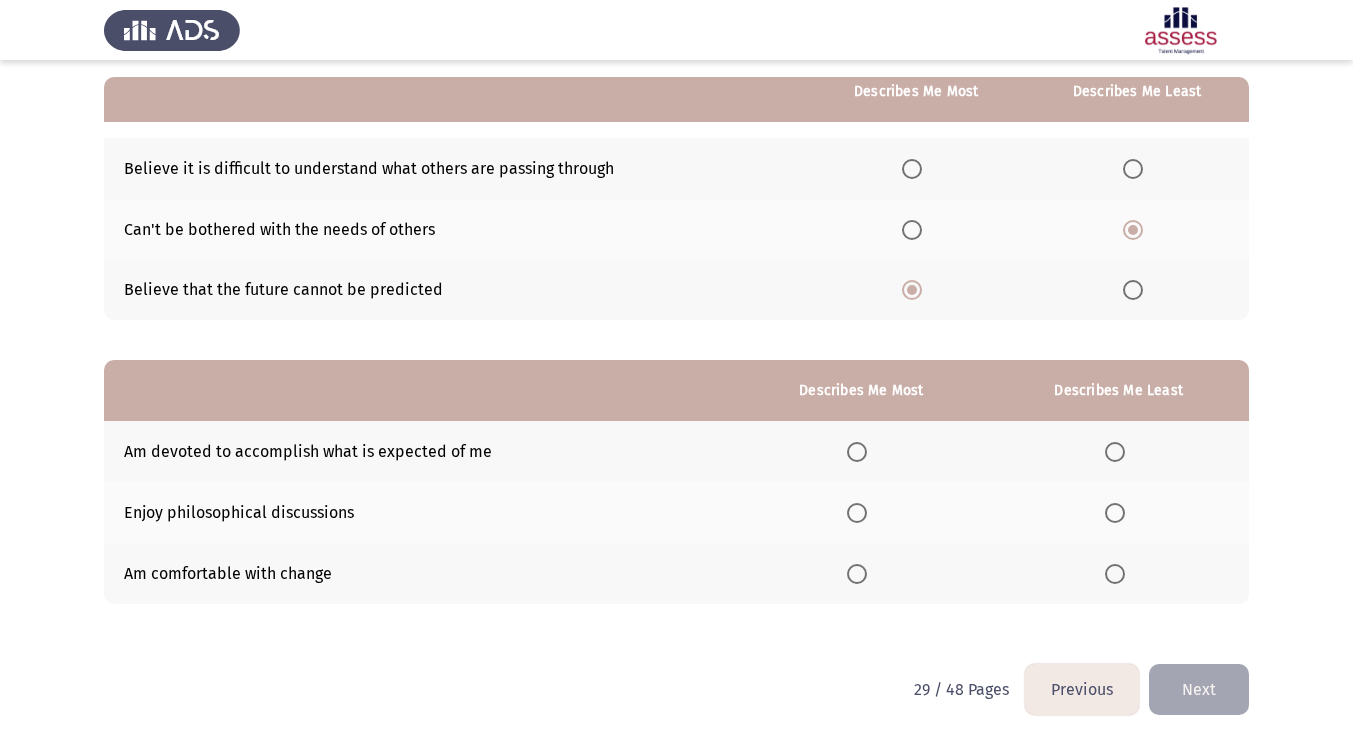 click at bounding box center (857, 452) 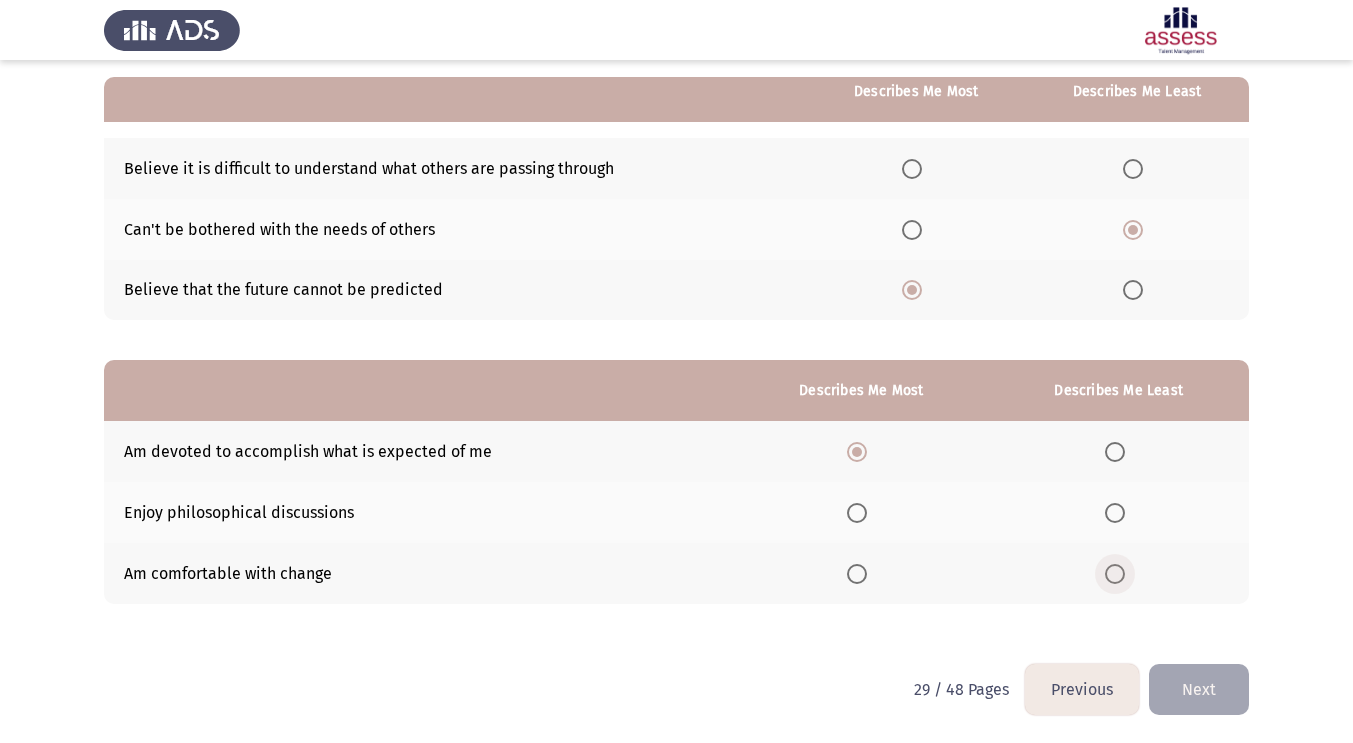 click at bounding box center [1115, 574] 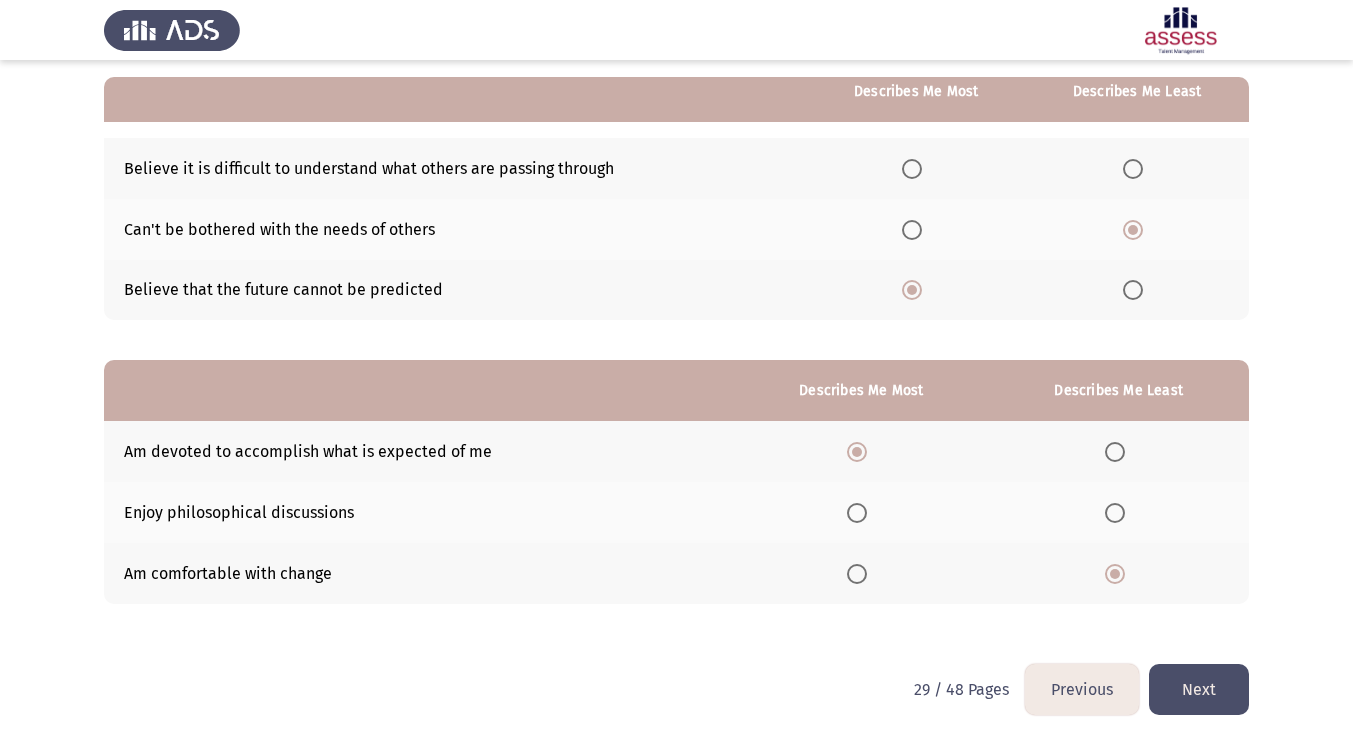 click at bounding box center (1115, 513) 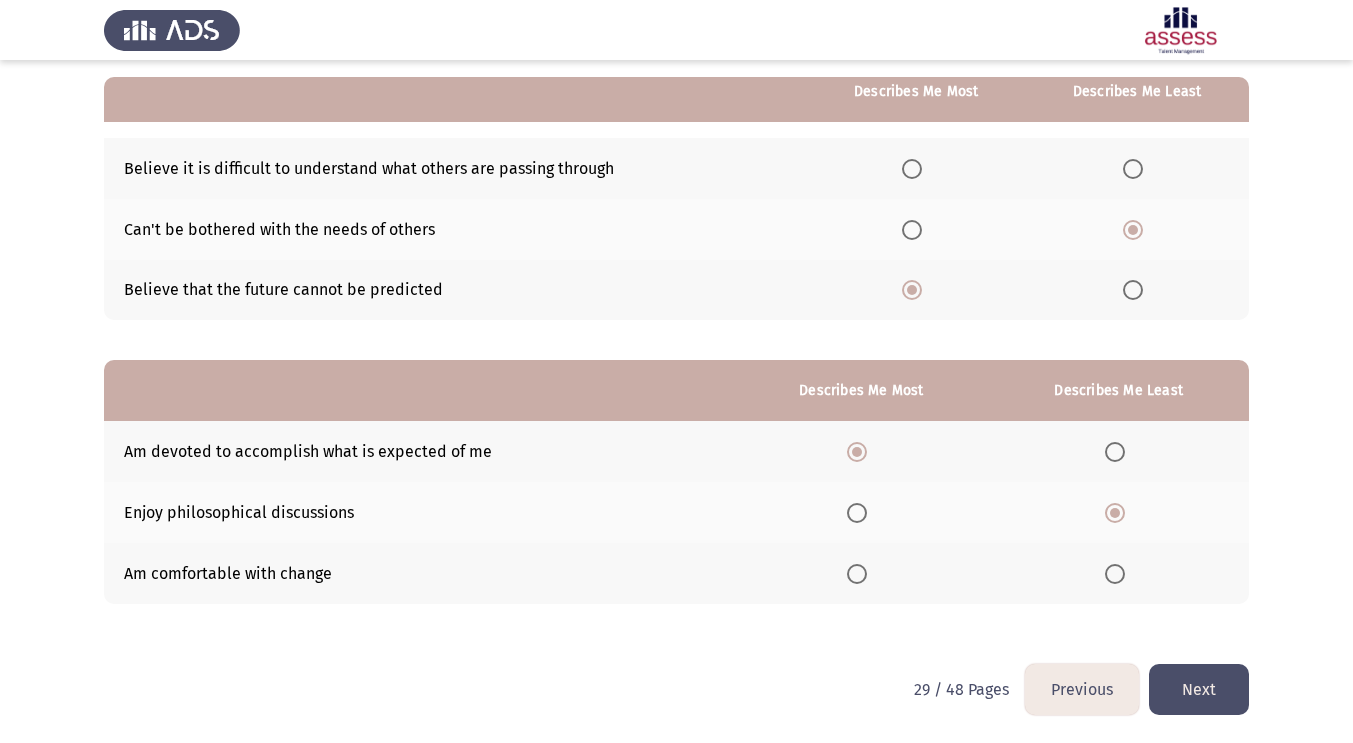 click on "Next" 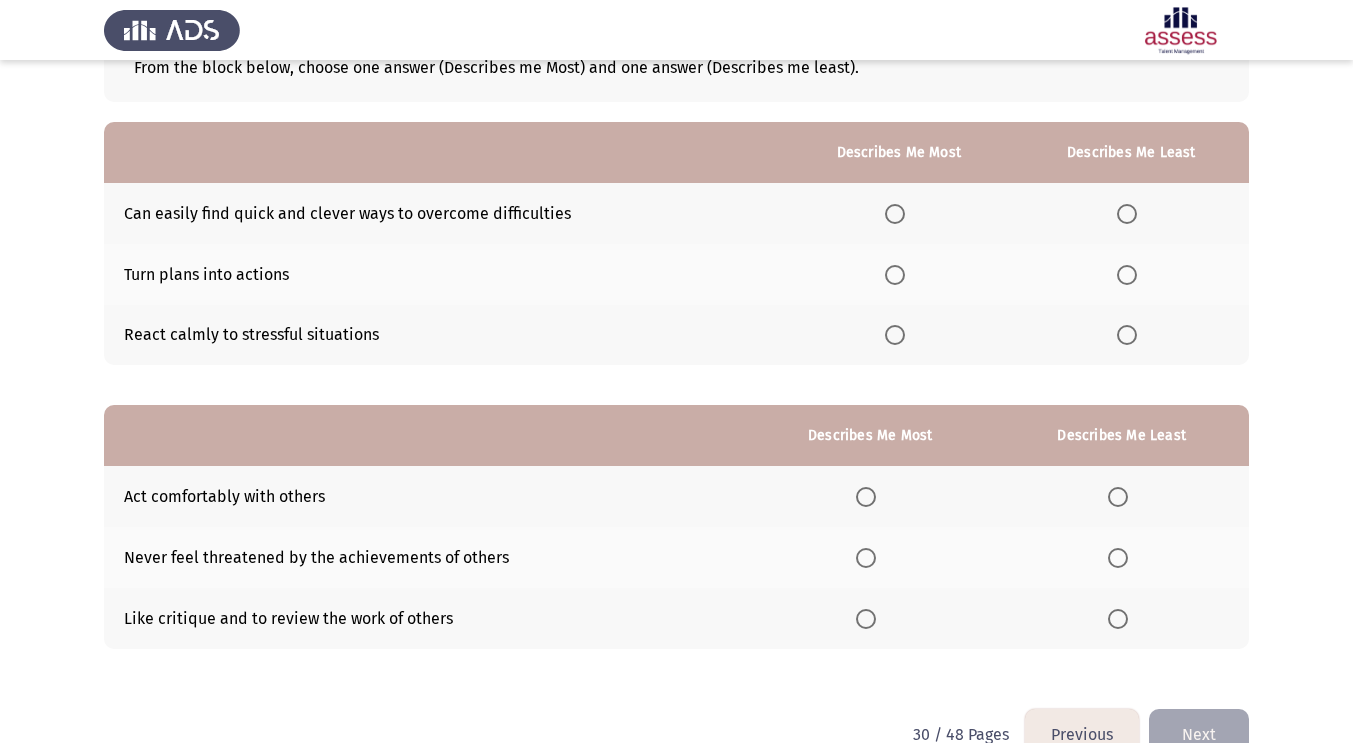 scroll, scrollTop: 165, scrollLeft: 0, axis: vertical 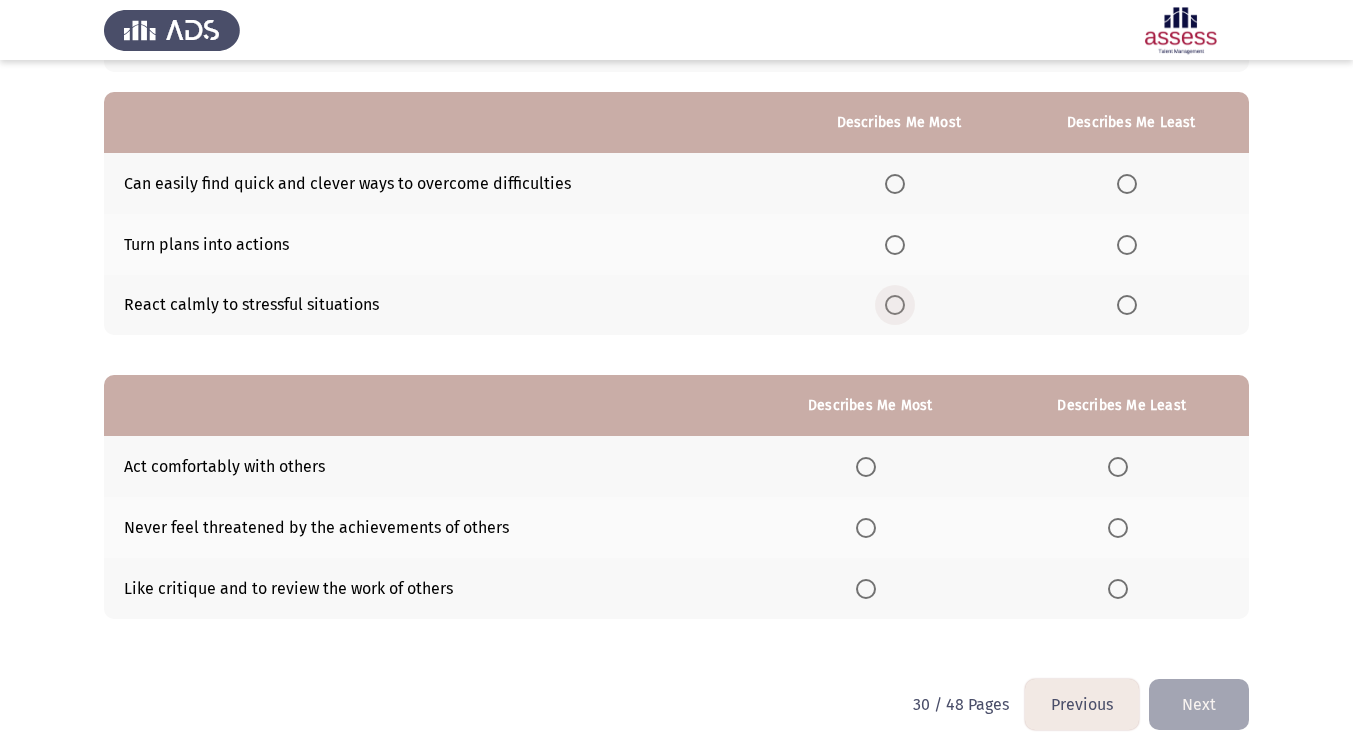 click at bounding box center [895, 305] 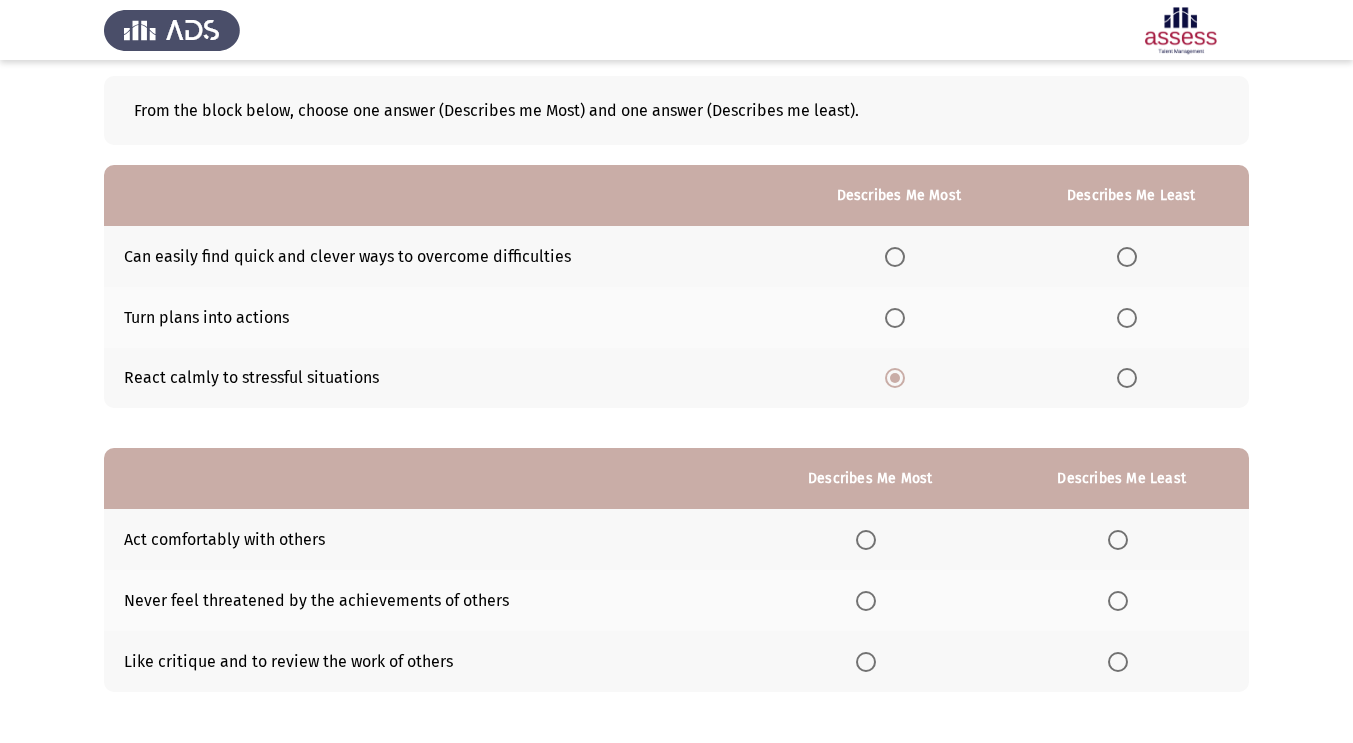 scroll, scrollTop: 82, scrollLeft: 0, axis: vertical 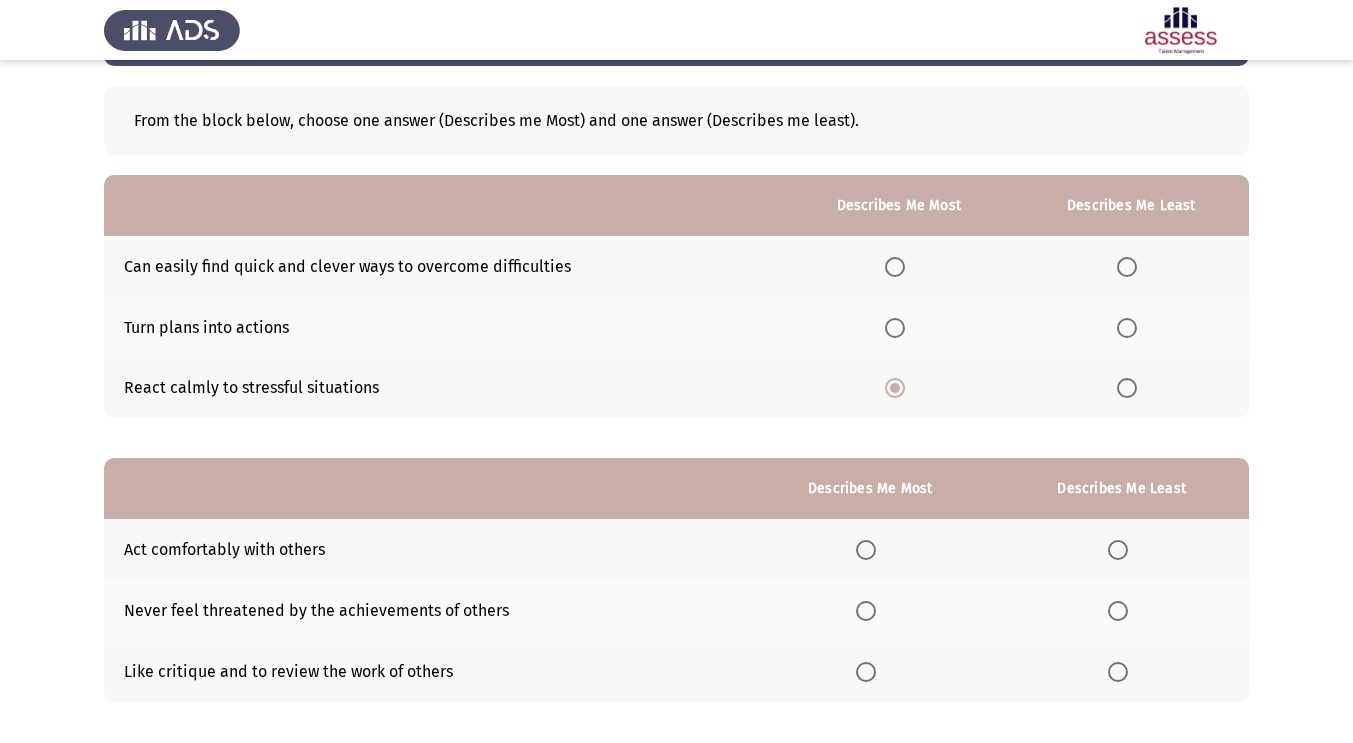 click at bounding box center [1127, 267] 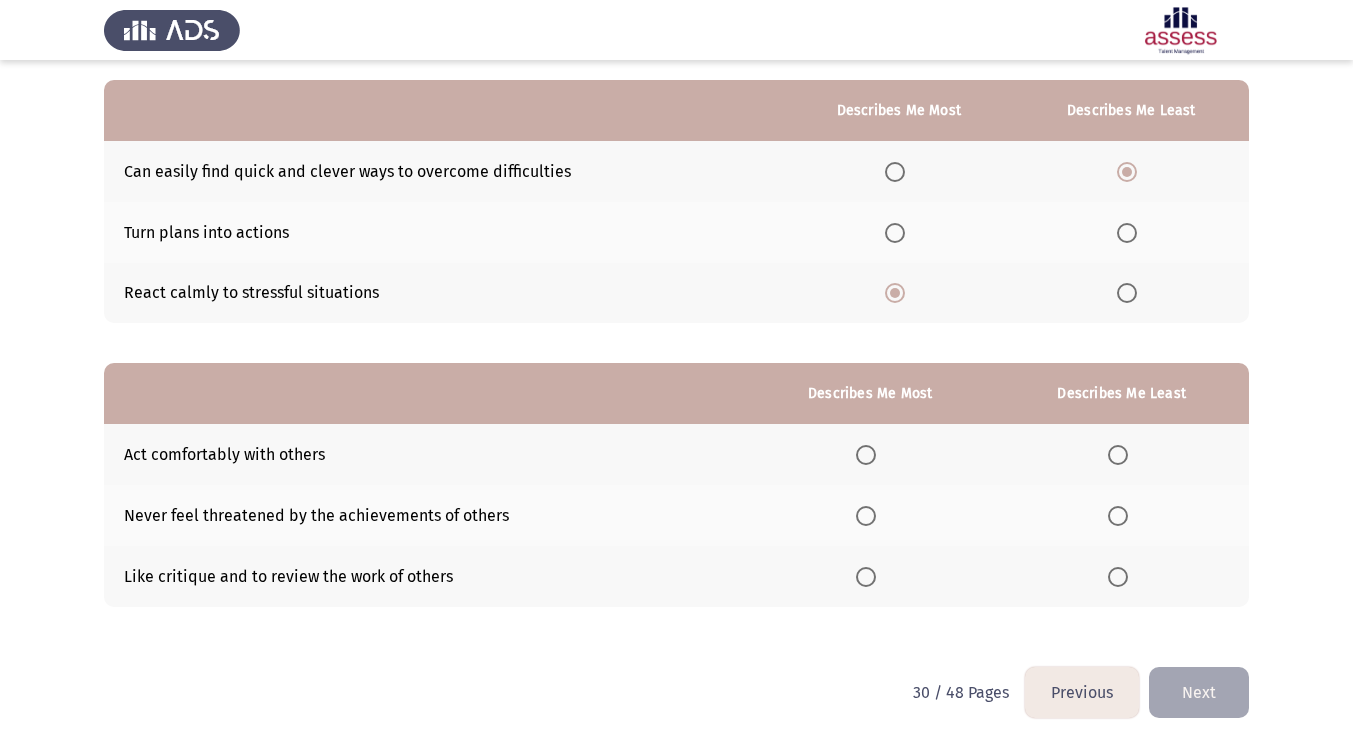 scroll, scrollTop: 180, scrollLeft: 0, axis: vertical 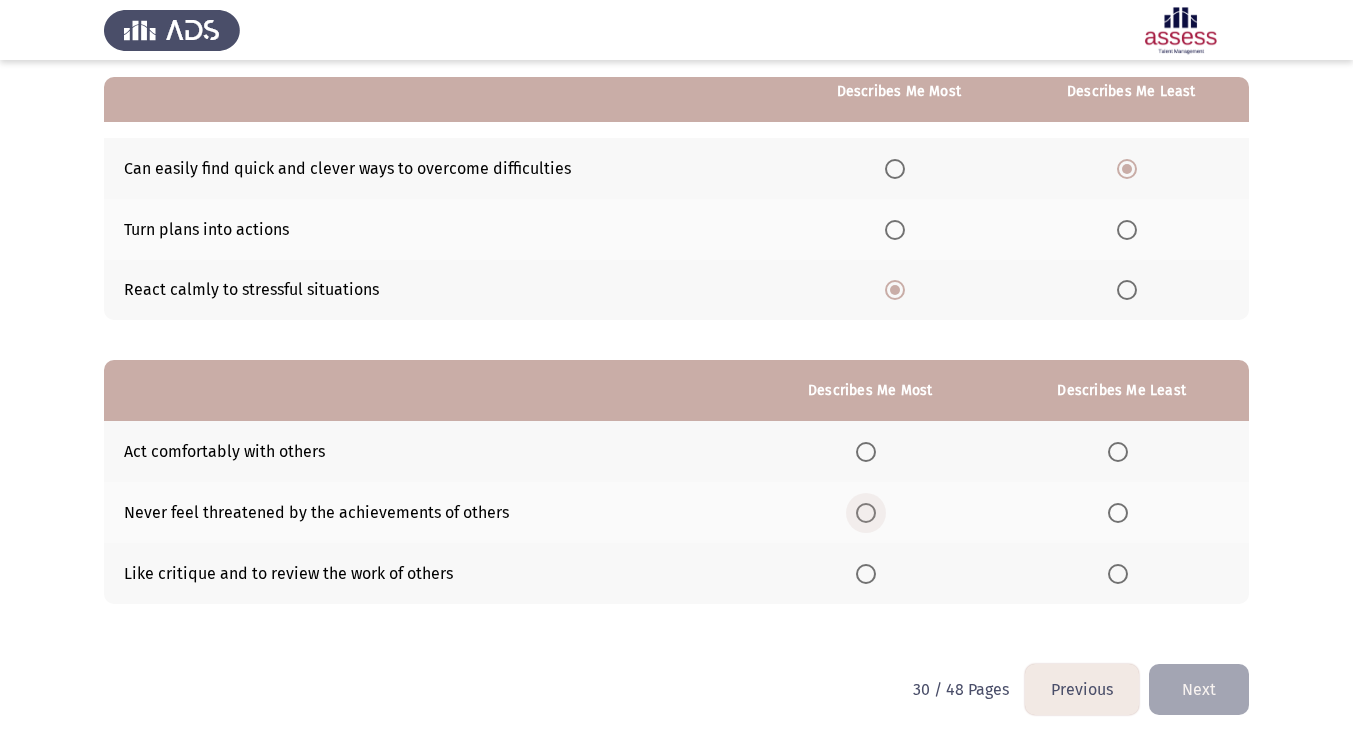 click at bounding box center (866, 513) 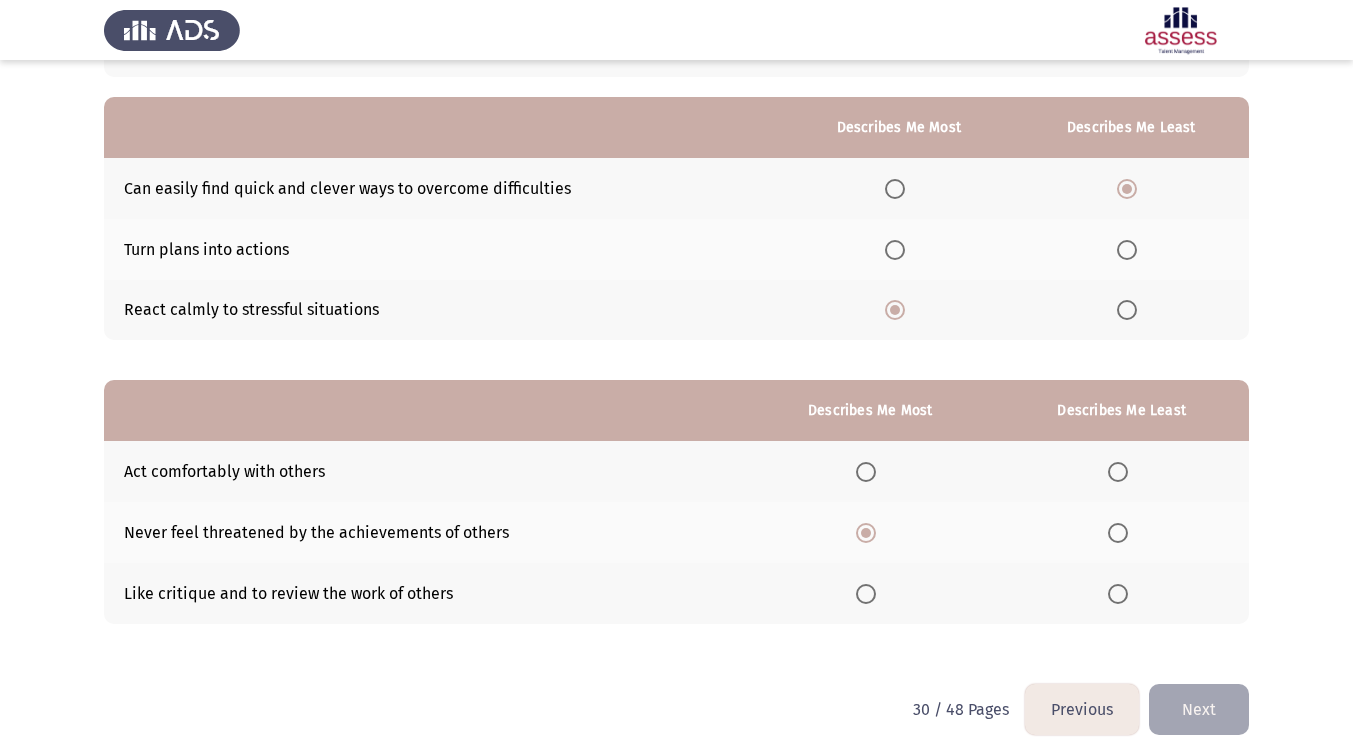 scroll, scrollTop: 180, scrollLeft: 0, axis: vertical 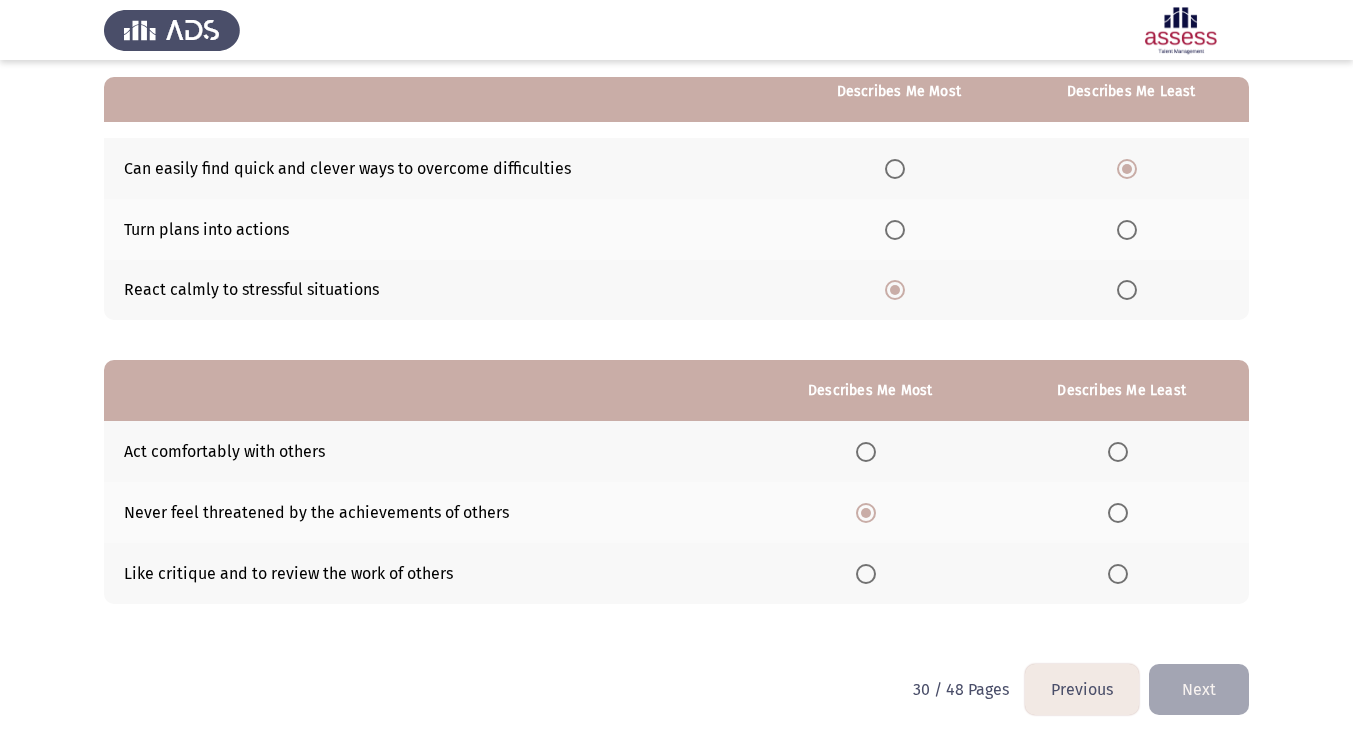 click at bounding box center [1118, 574] 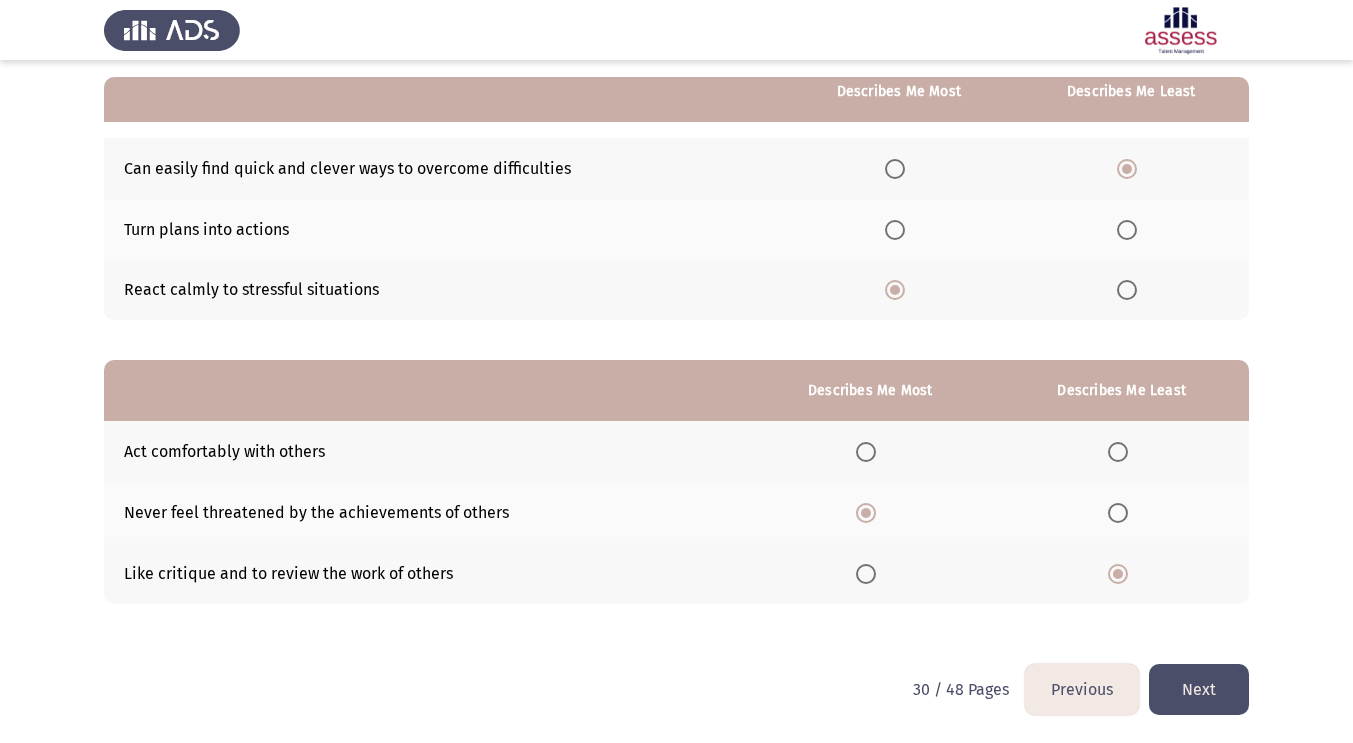 click on "Next" 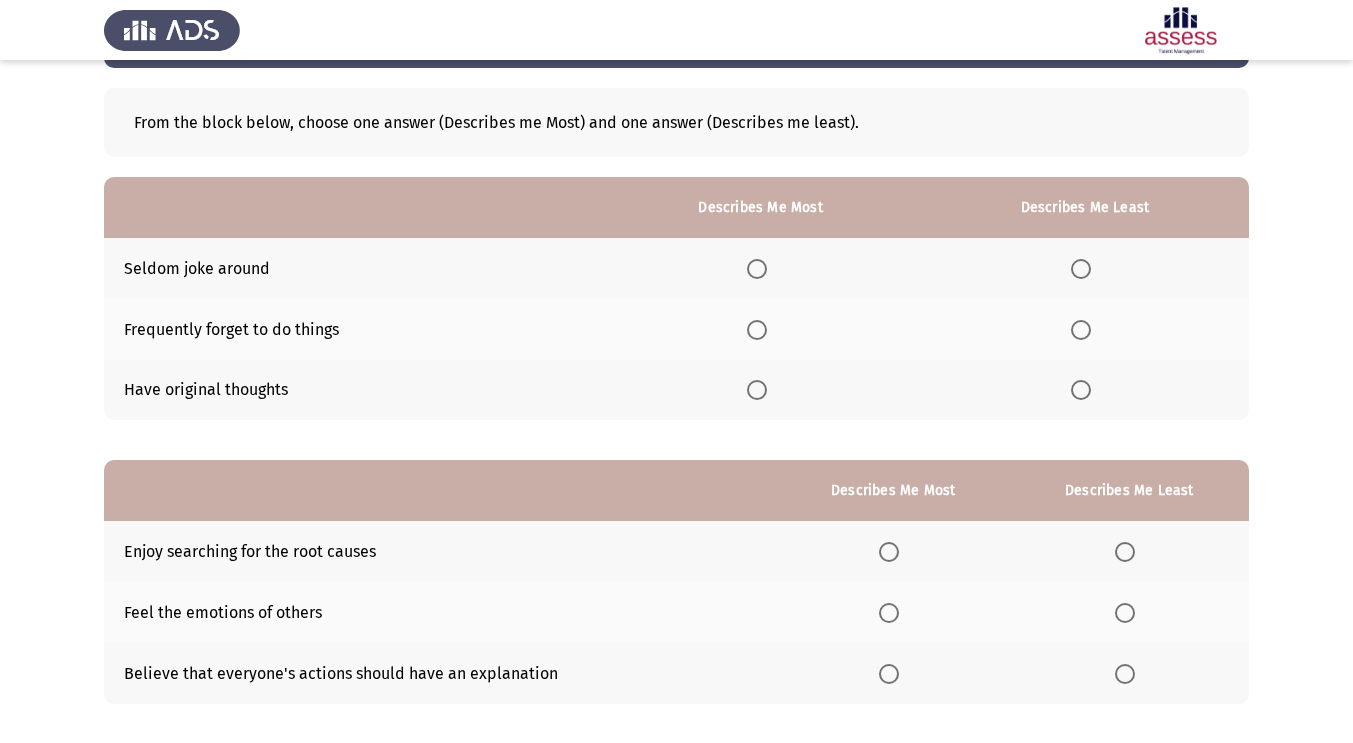 scroll, scrollTop: 92, scrollLeft: 0, axis: vertical 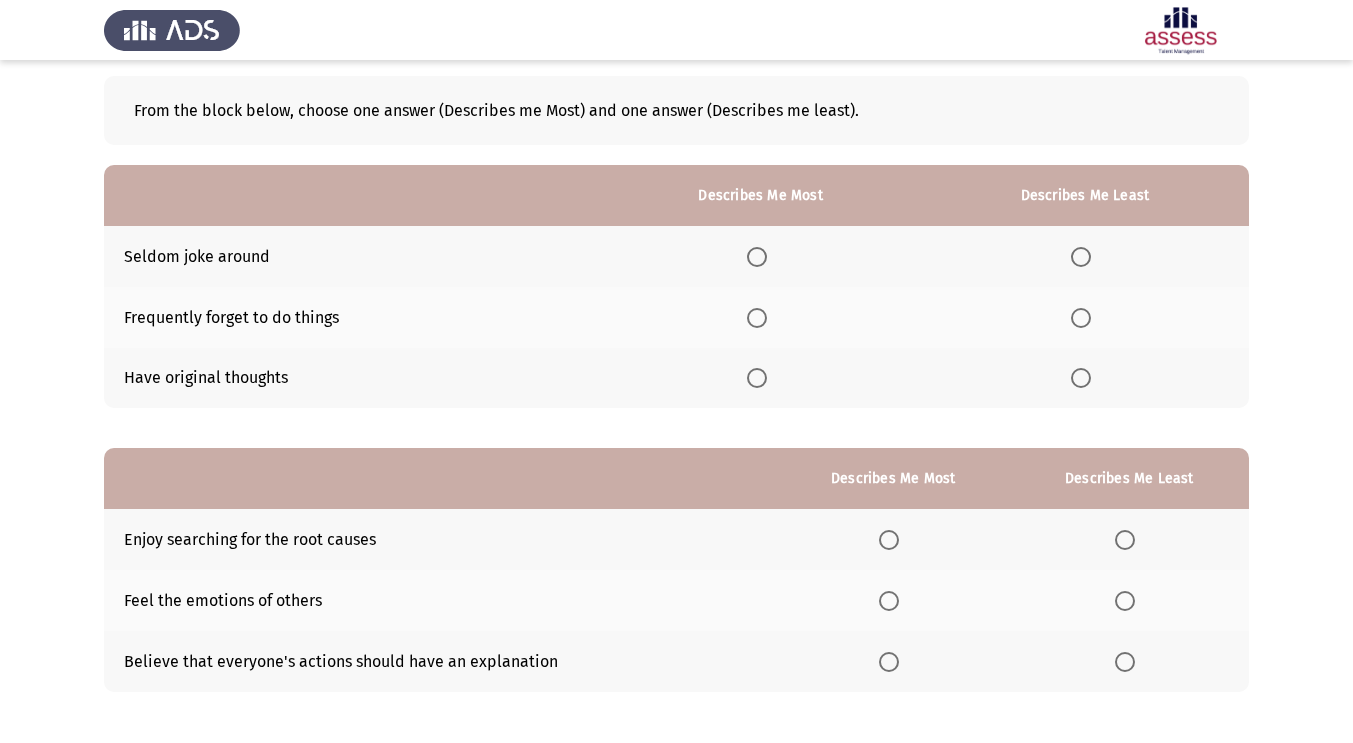 click at bounding box center (757, 378) 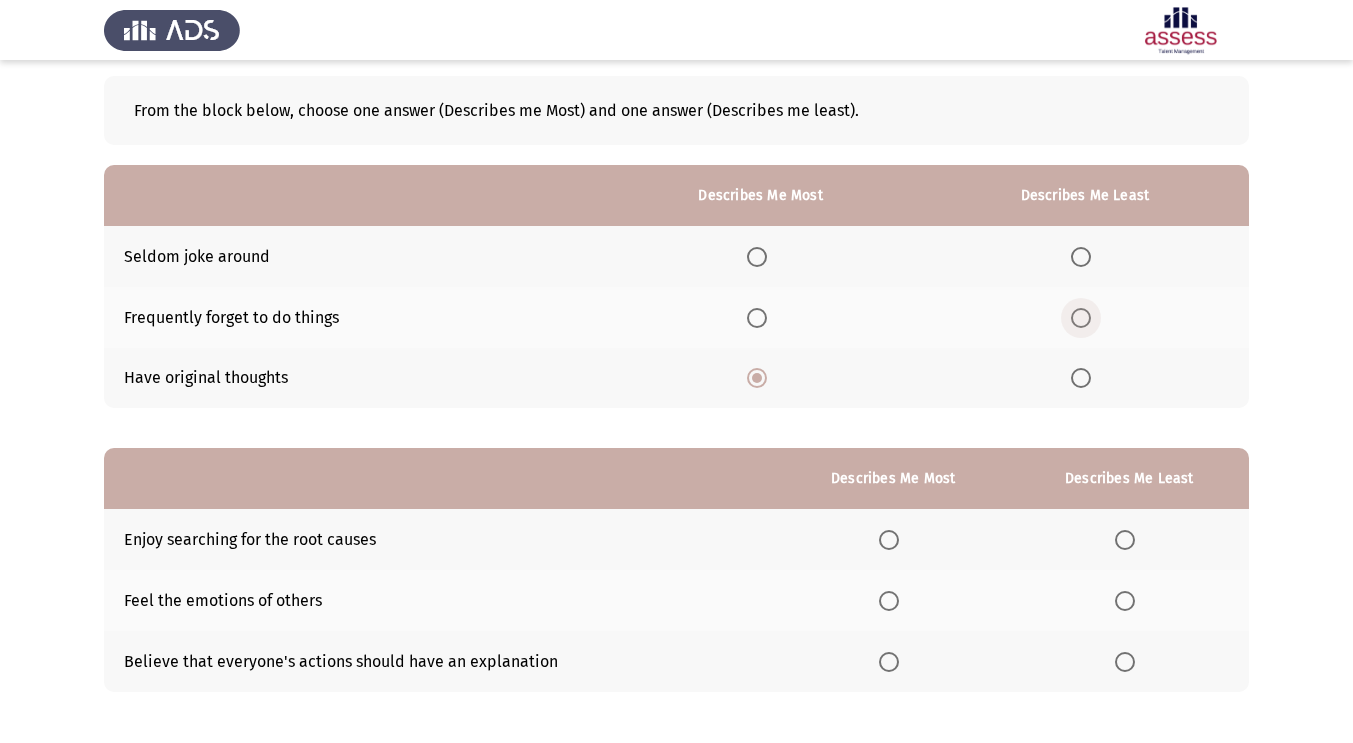 click at bounding box center (1081, 318) 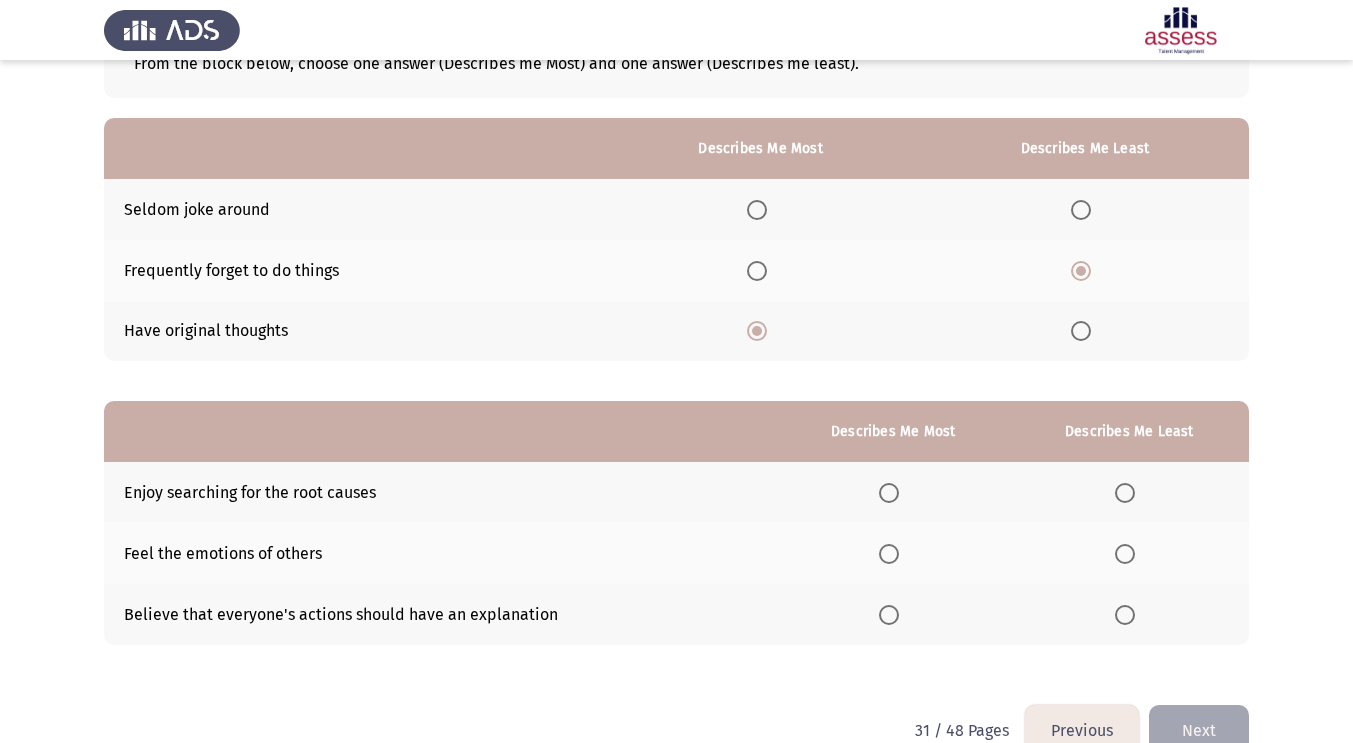 scroll, scrollTop: 180, scrollLeft: 0, axis: vertical 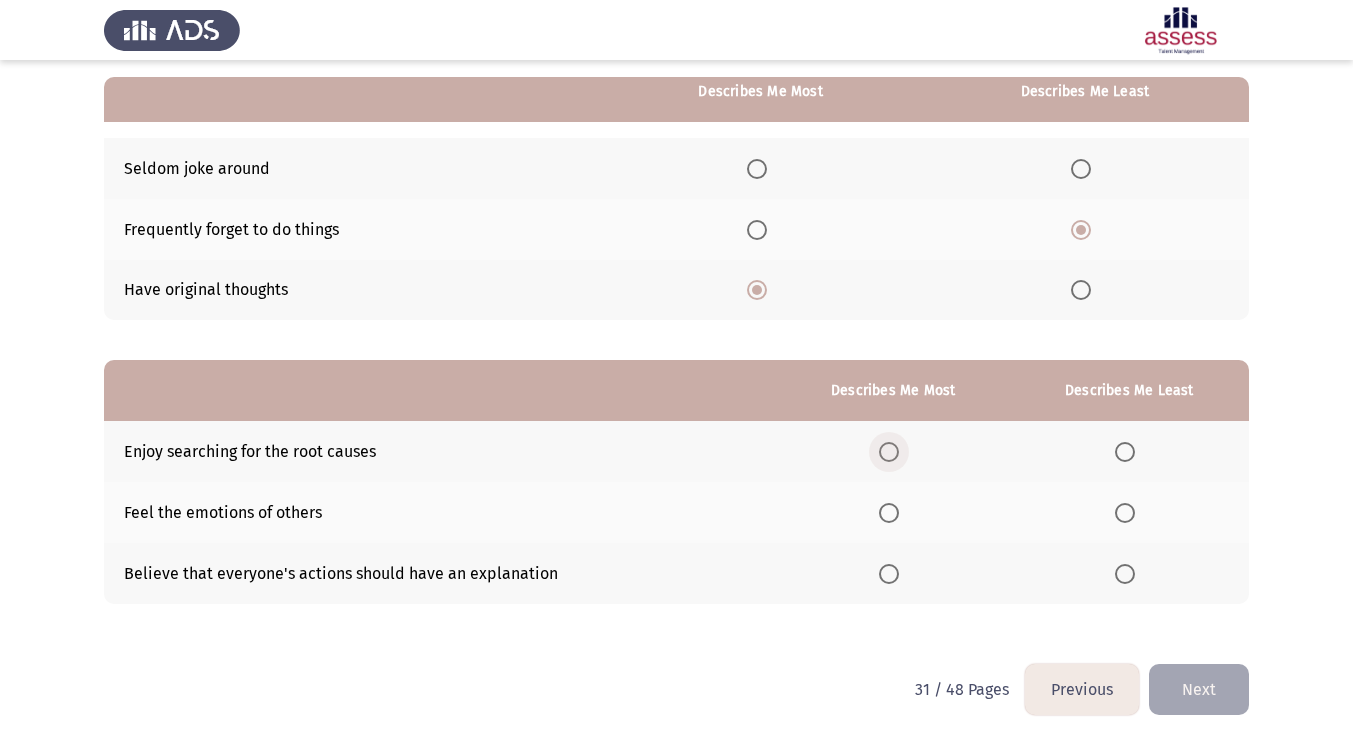 click at bounding box center (889, 452) 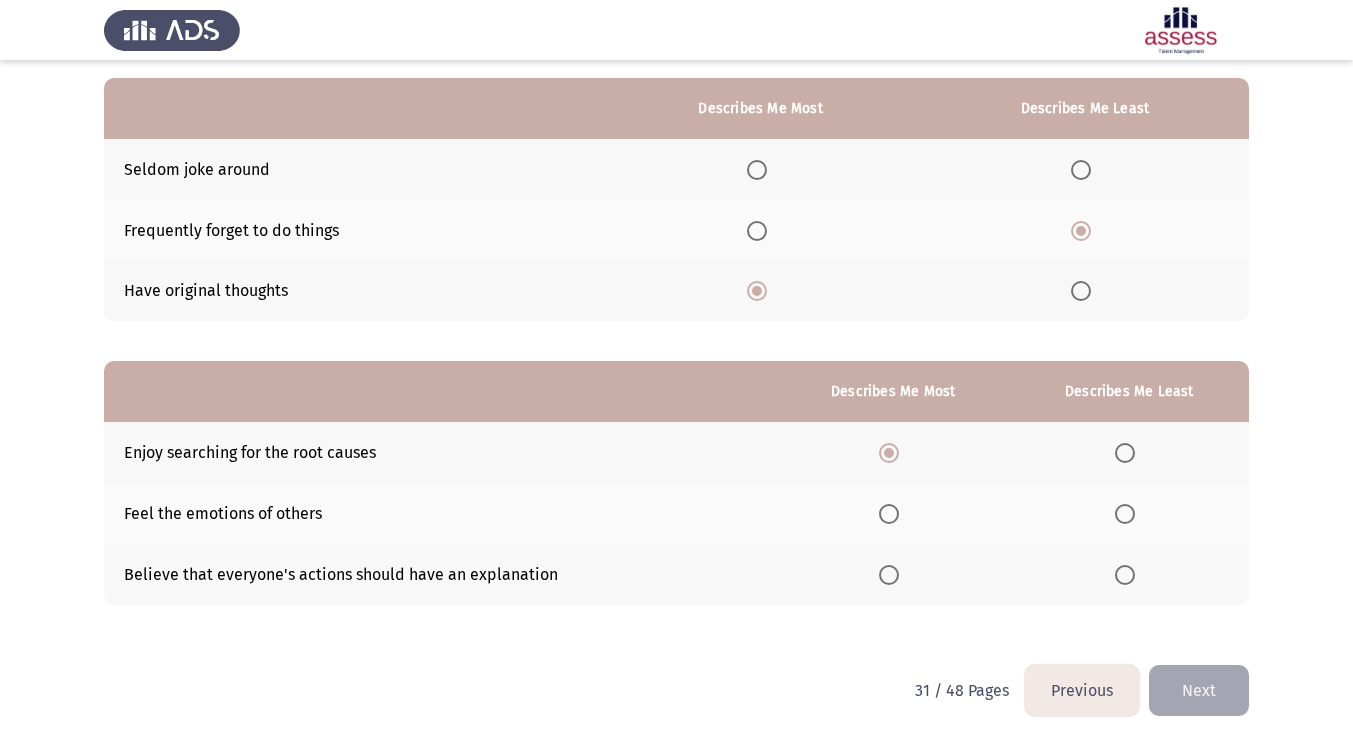 scroll, scrollTop: 180, scrollLeft: 0, axis: vertical 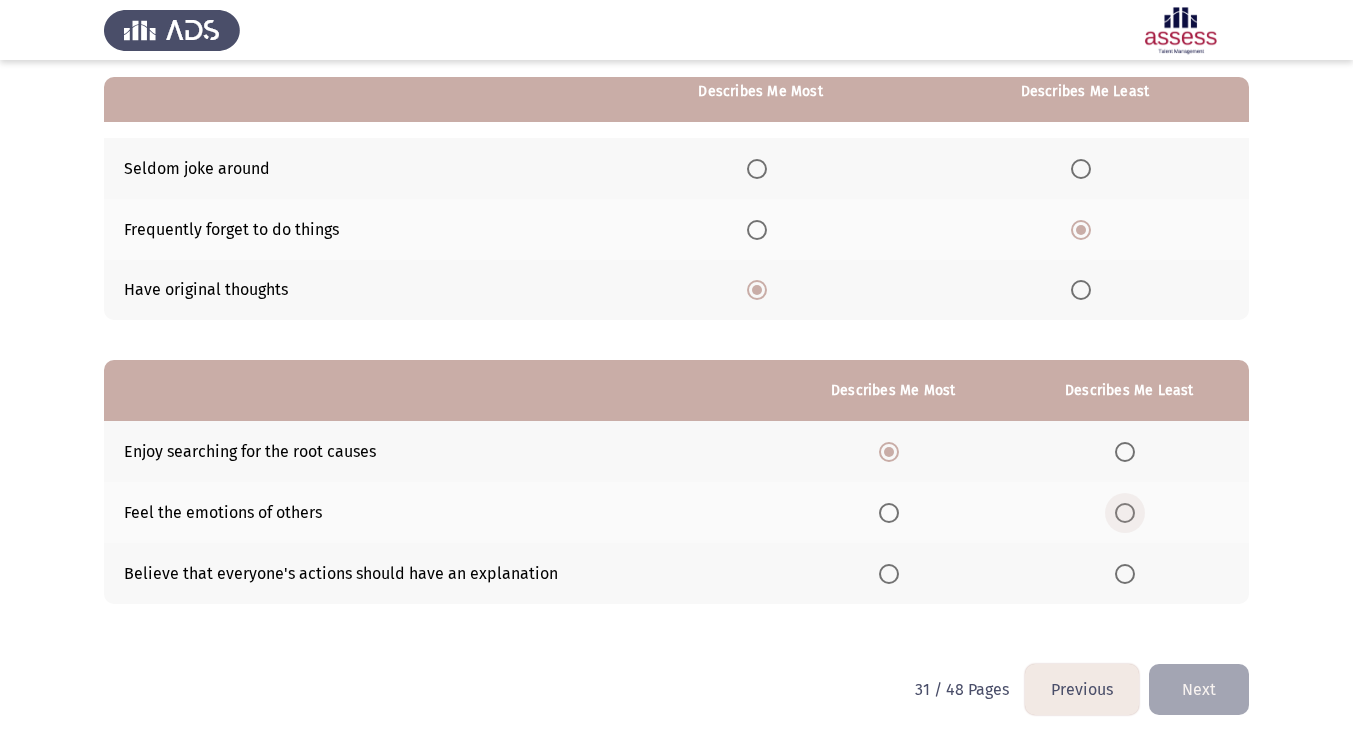 click at bounding box center (1125, 513) 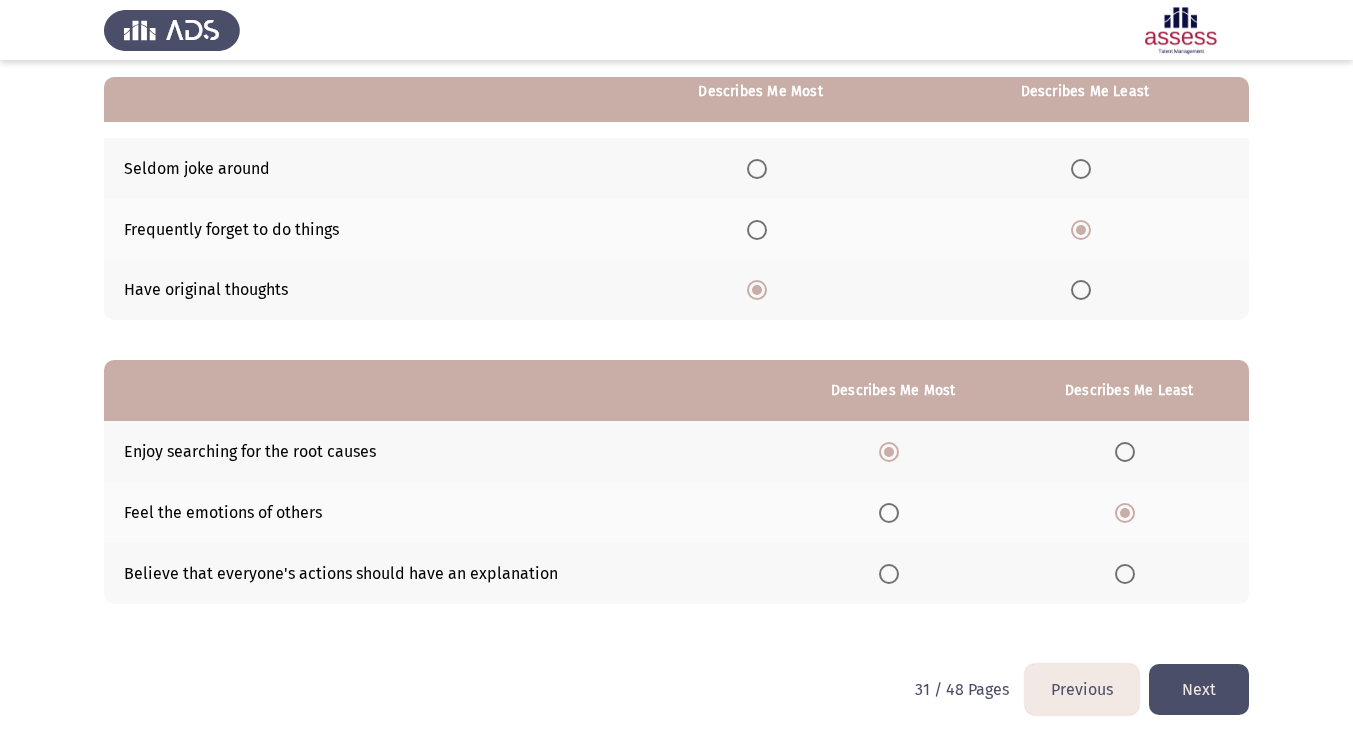 click on "Next" 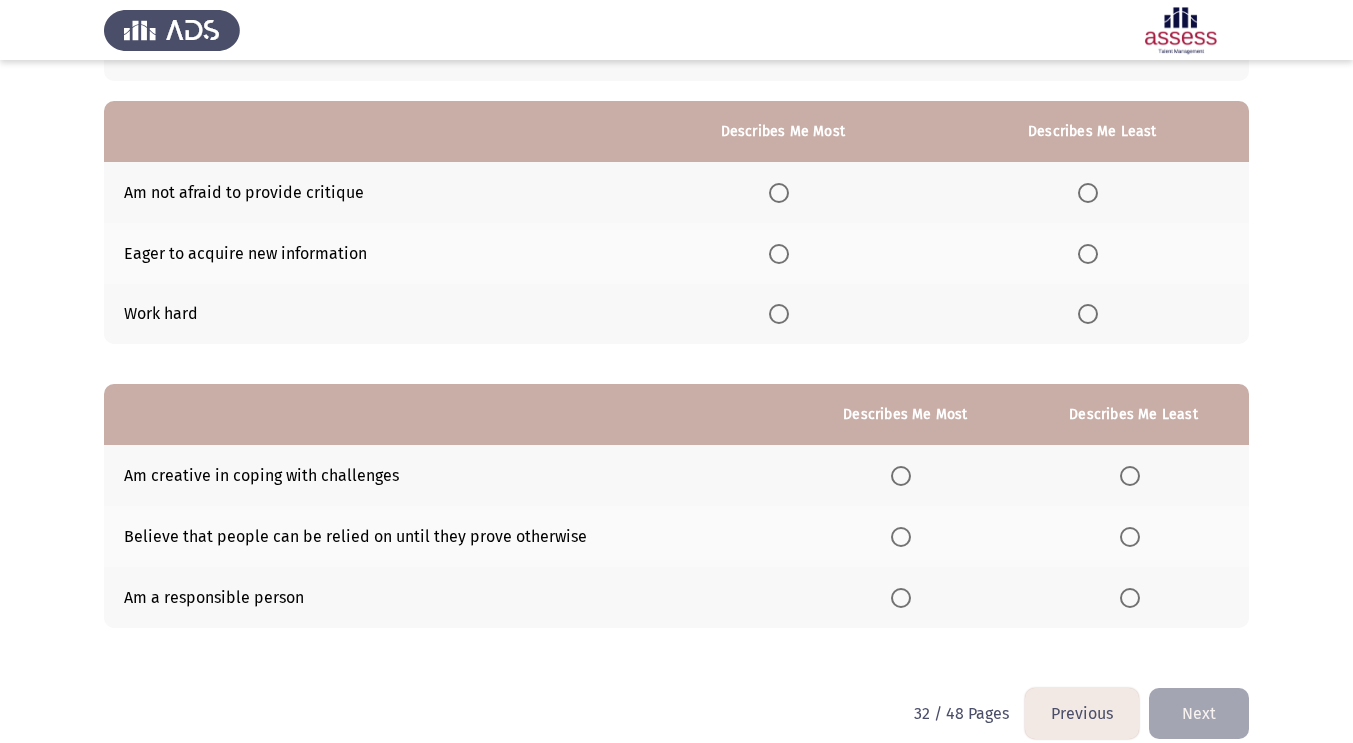 scroll, scrollTop: 170, scrollLeft: 0, axis: vertical 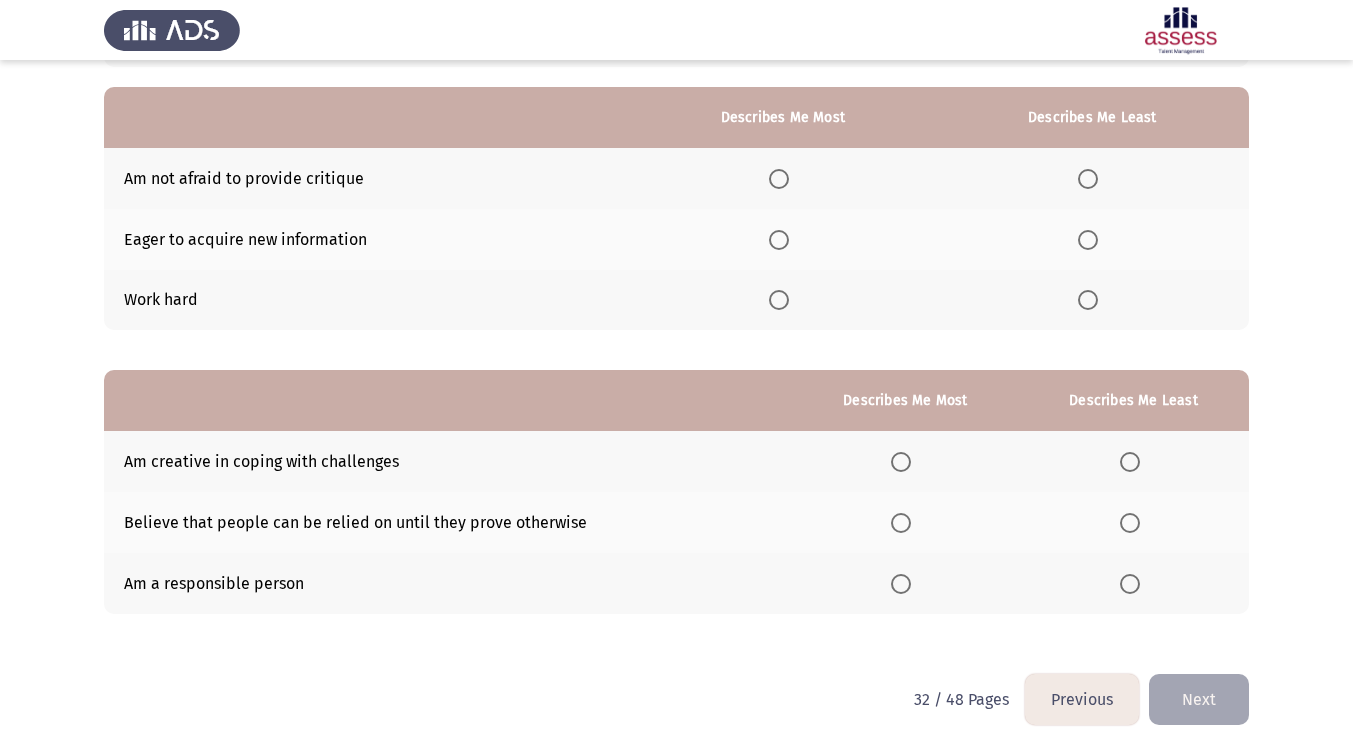 click at bounding box center (779, 300) 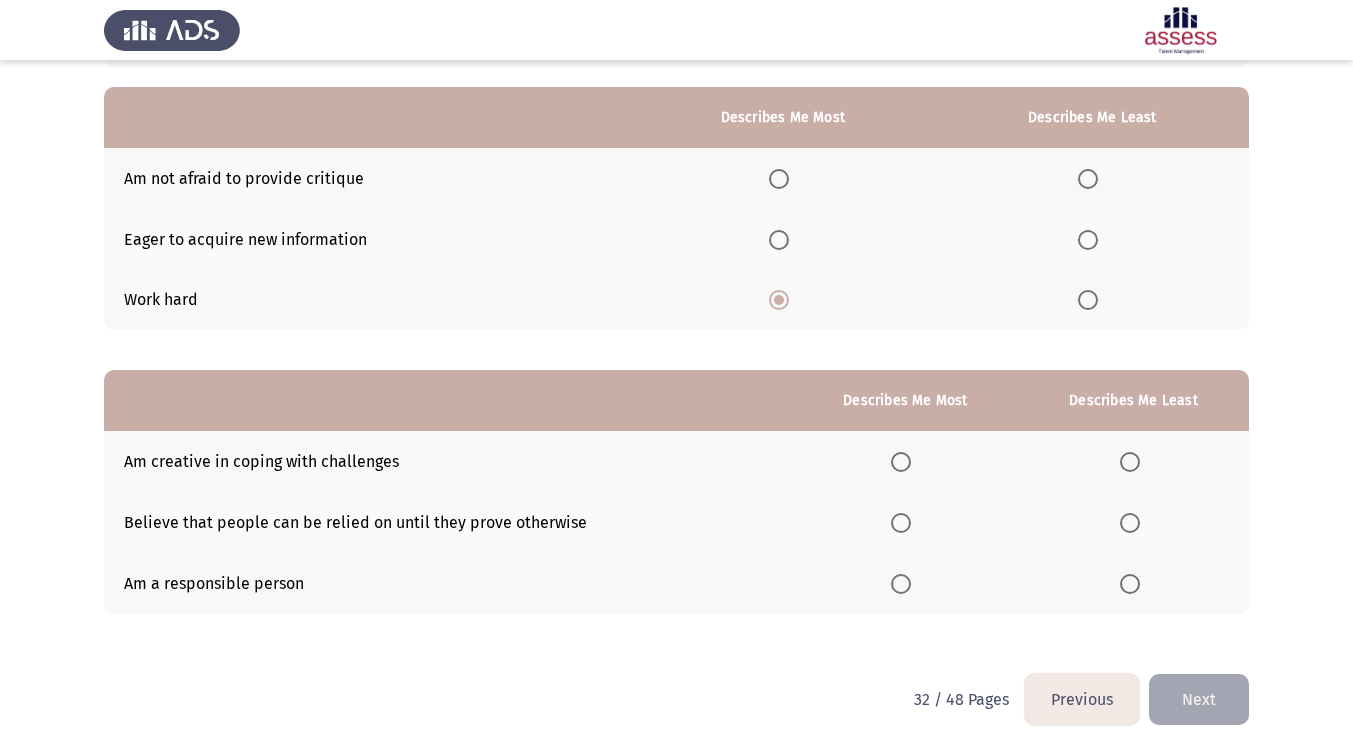 click at bounding box center (1088, 179) 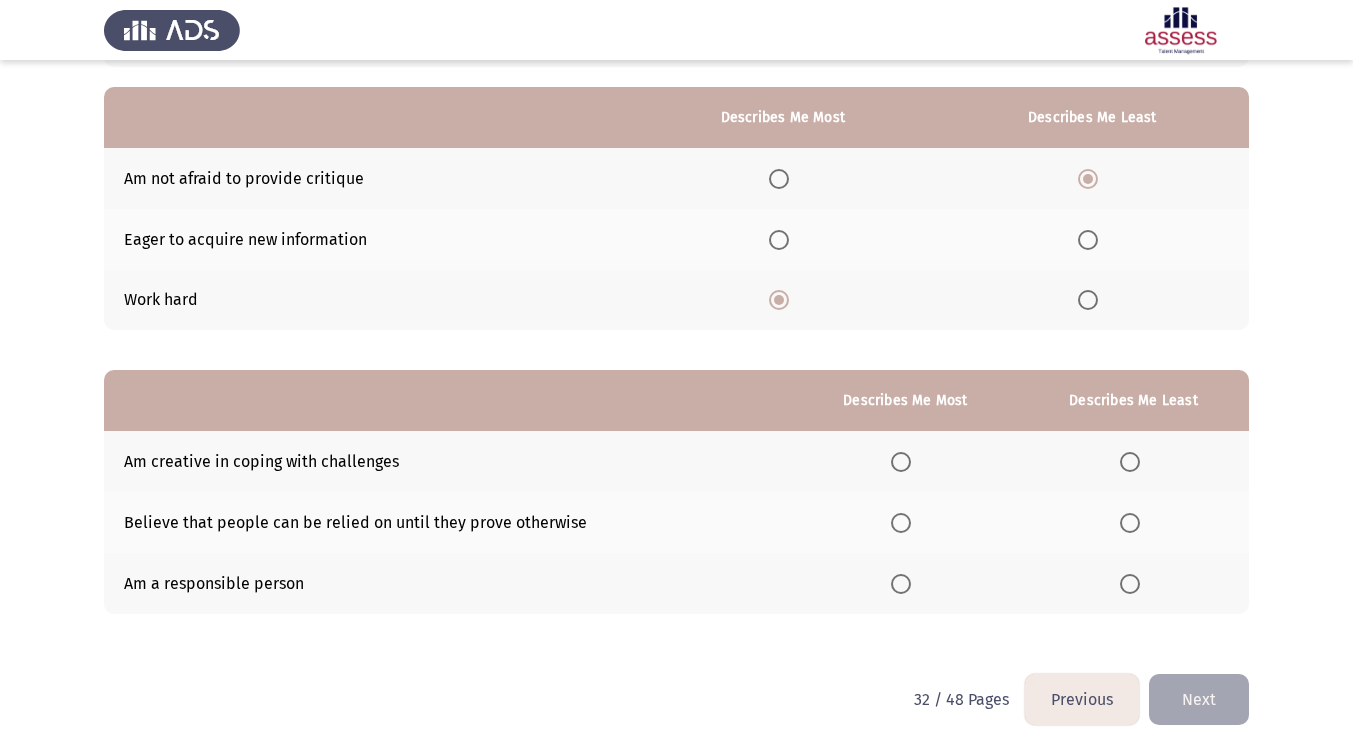 scroll, scrollTop: 180, scrollLeft: 0, axis: vertical 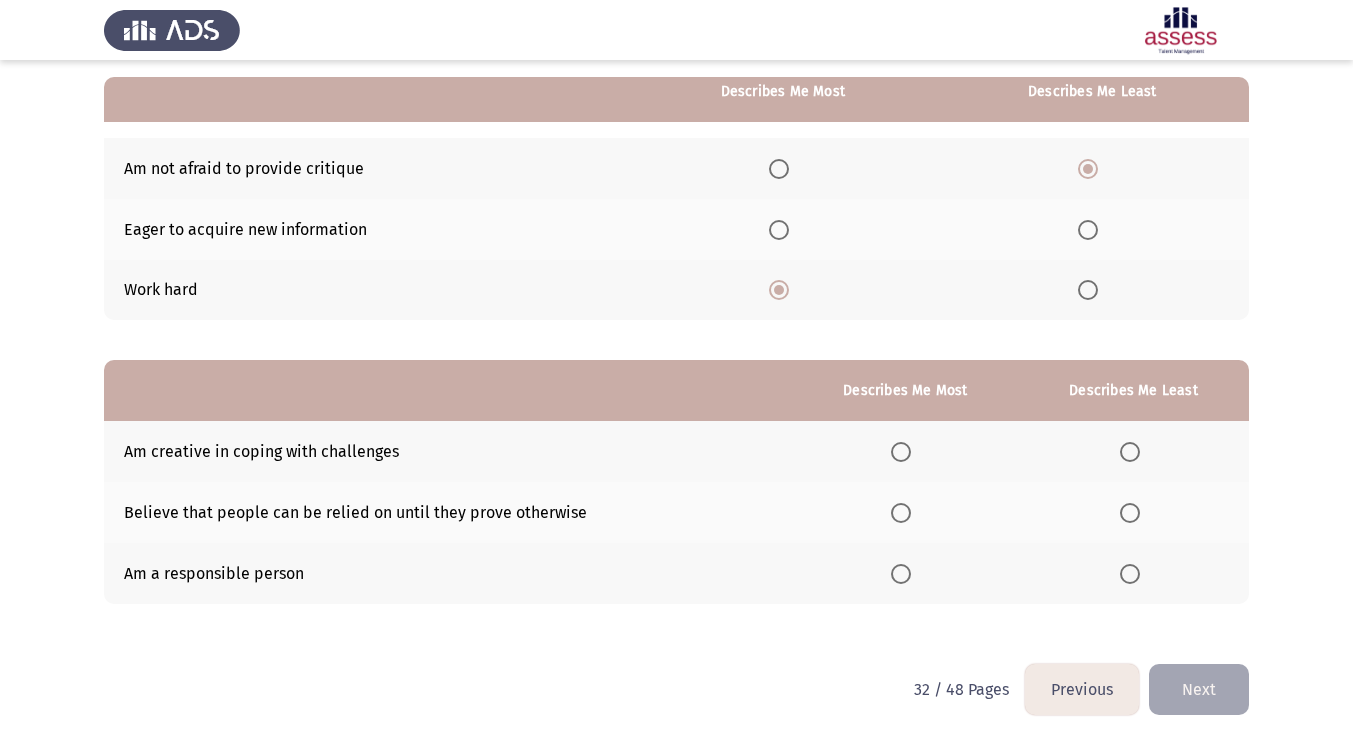 click at bounding box center (901, 513) 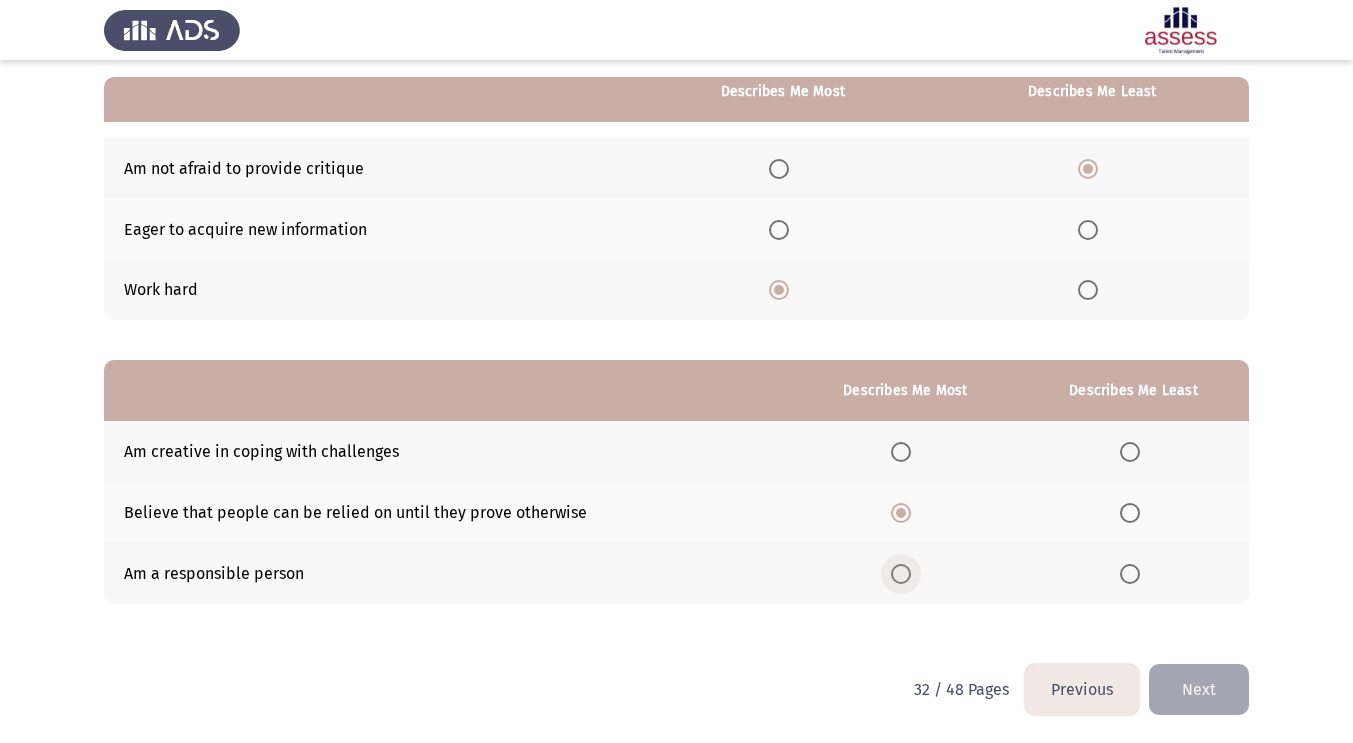 click at bounding box center [901, 574] 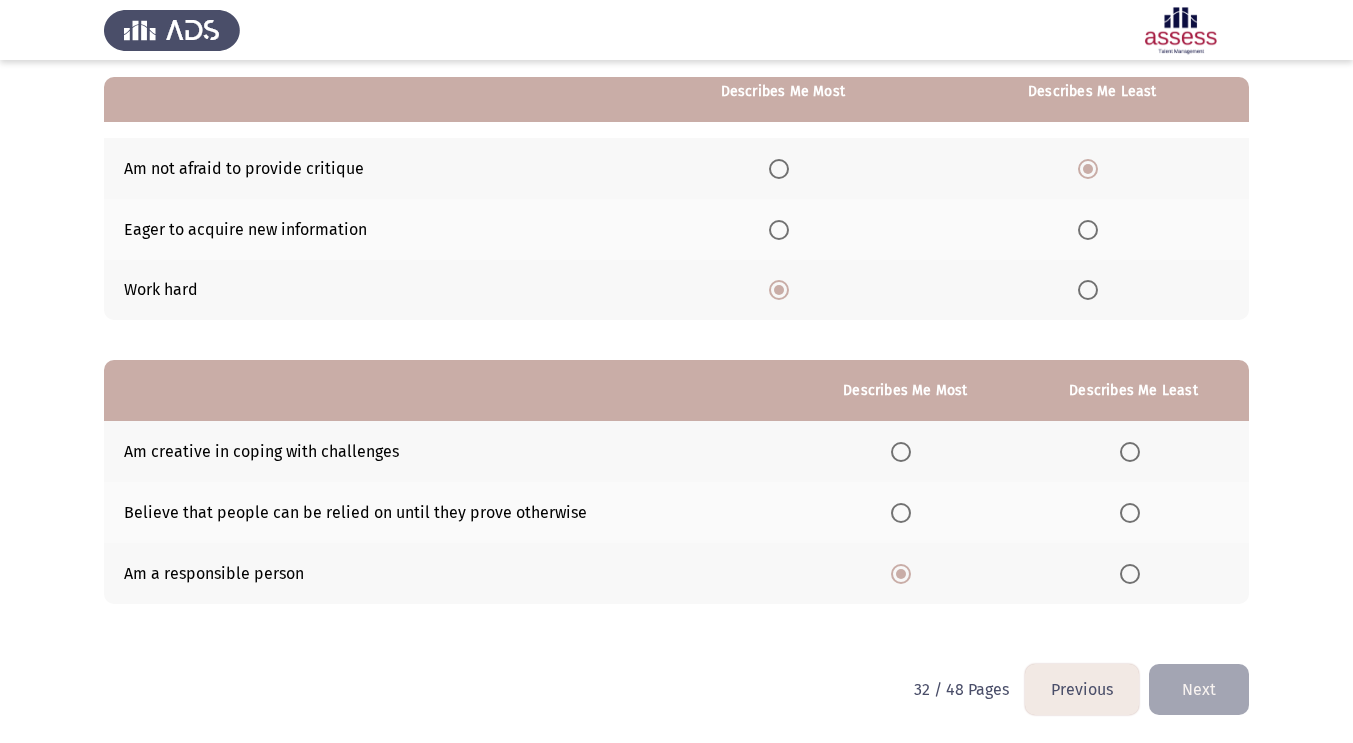 click at bounding box center (1130, 452) 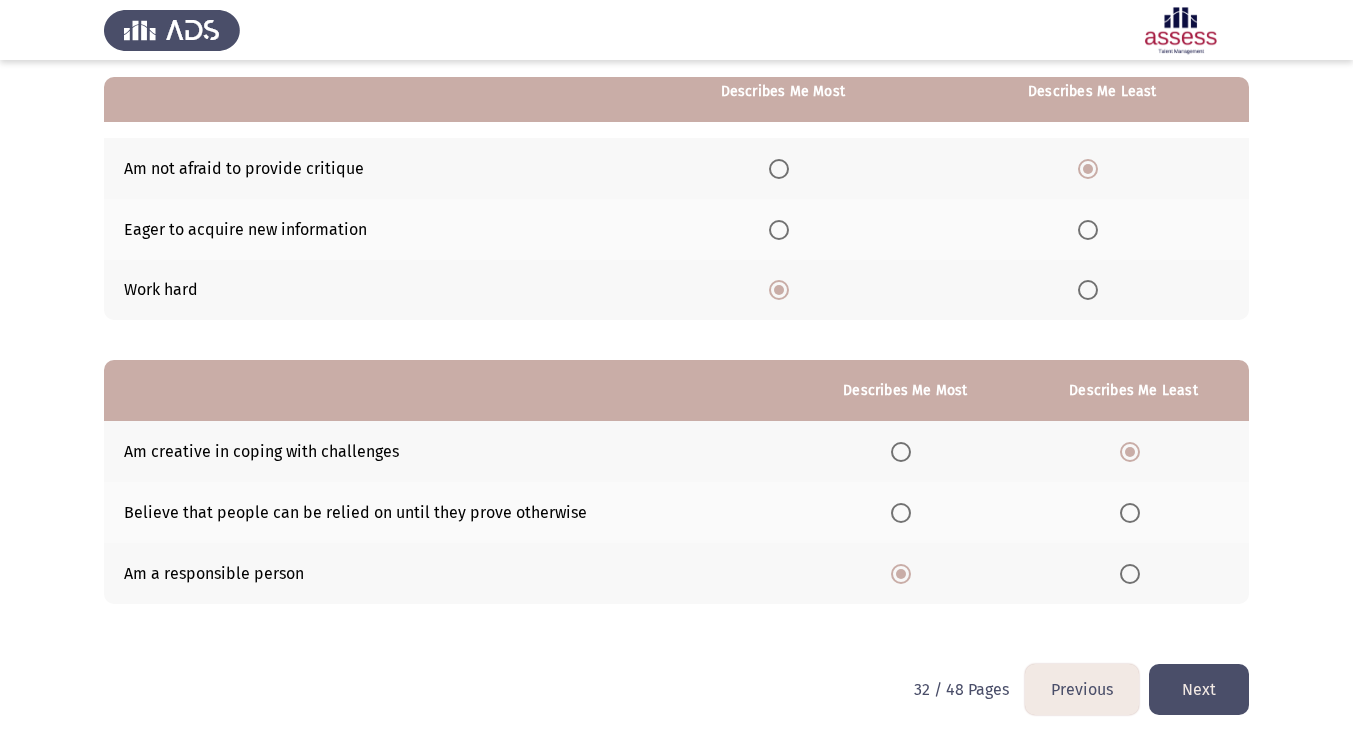click on "Next" 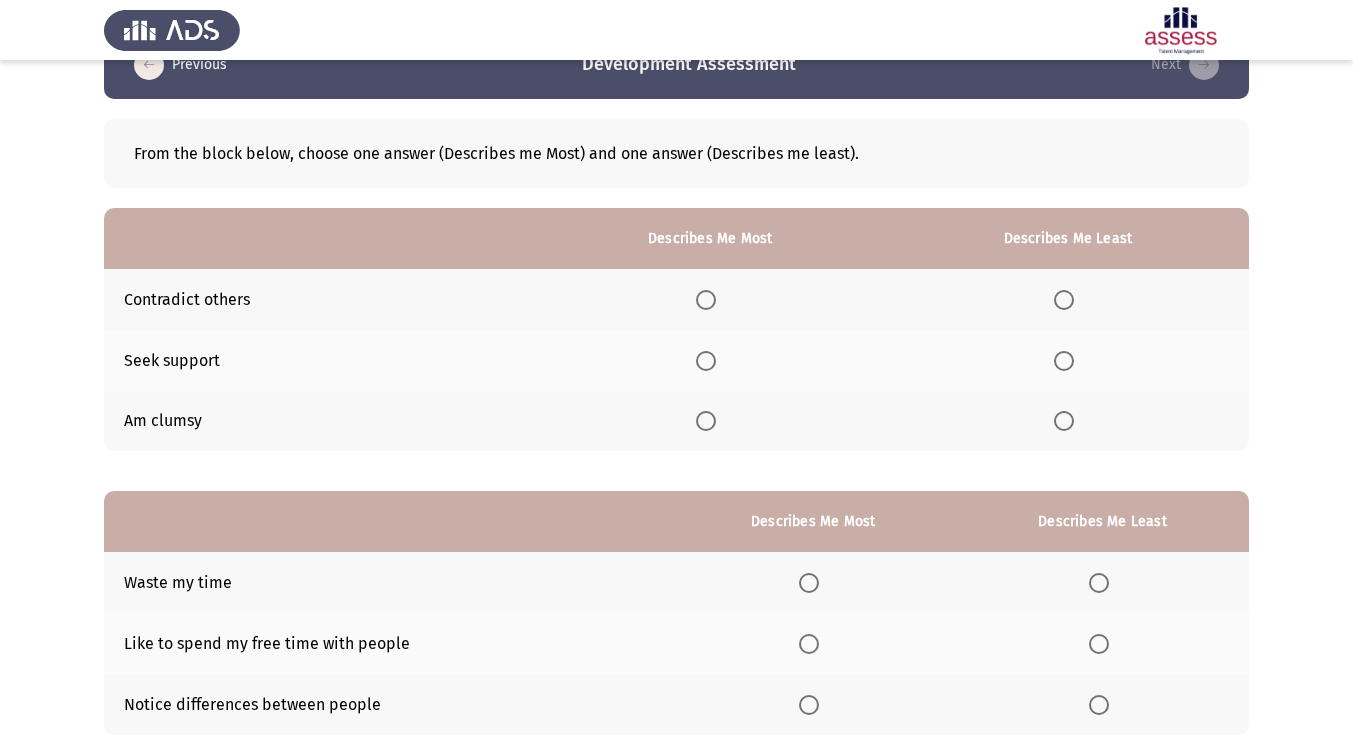 scroll, scrollTop: 43, scrollLeft: 0, axis: vertical 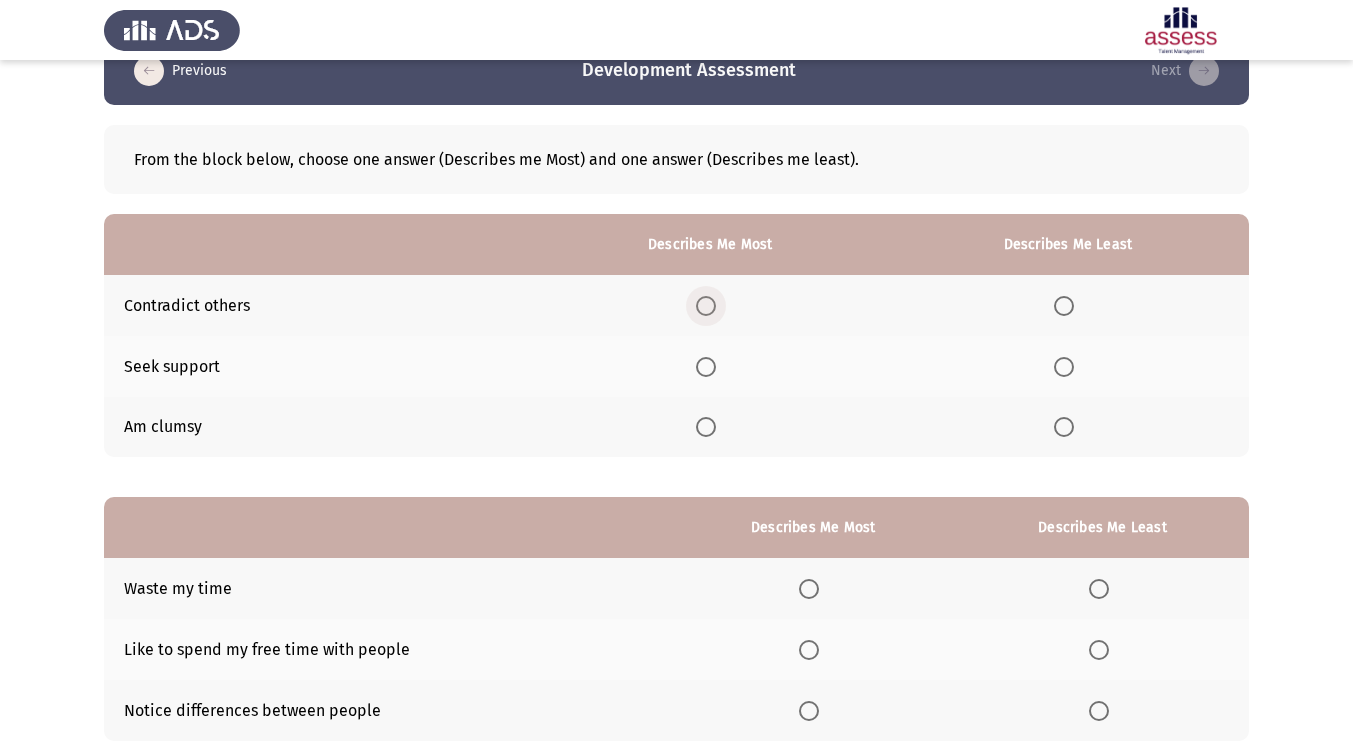 click at bounding box center (706, 306) 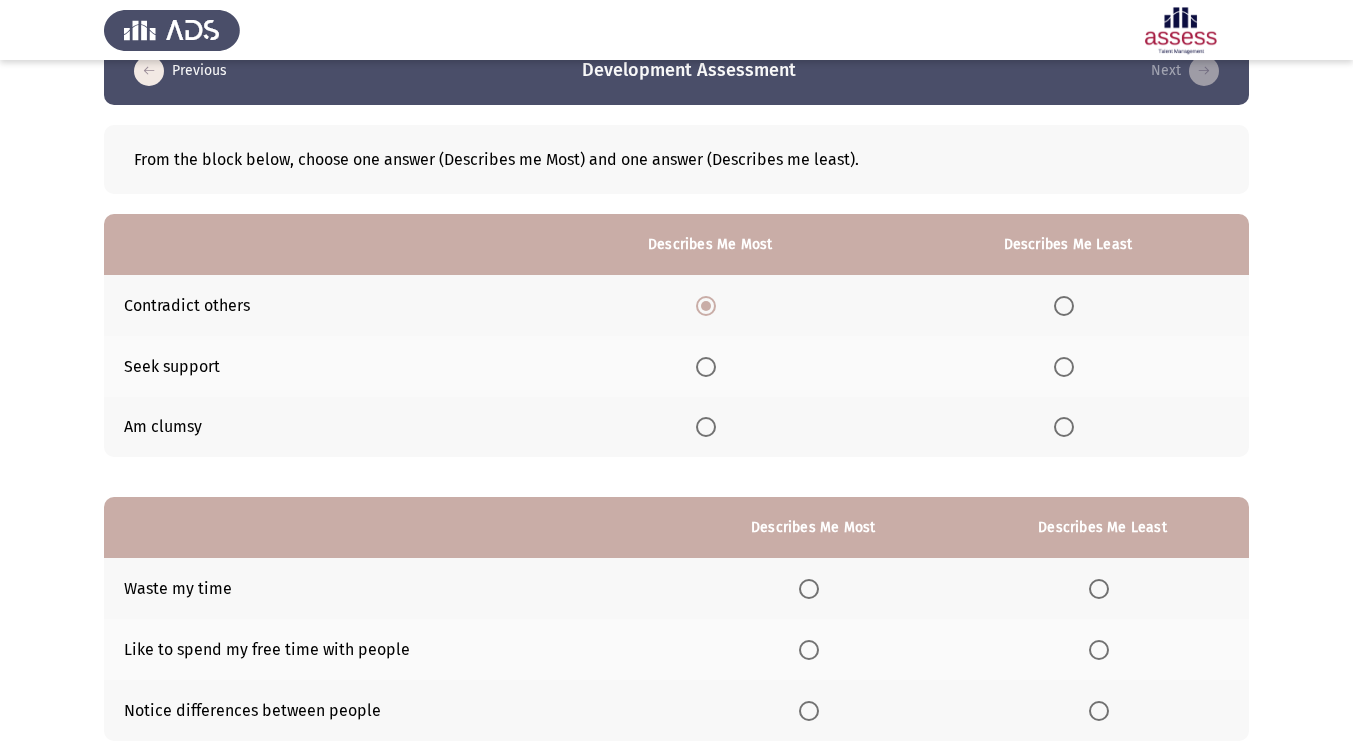 click at bounding box center [1064, 427] 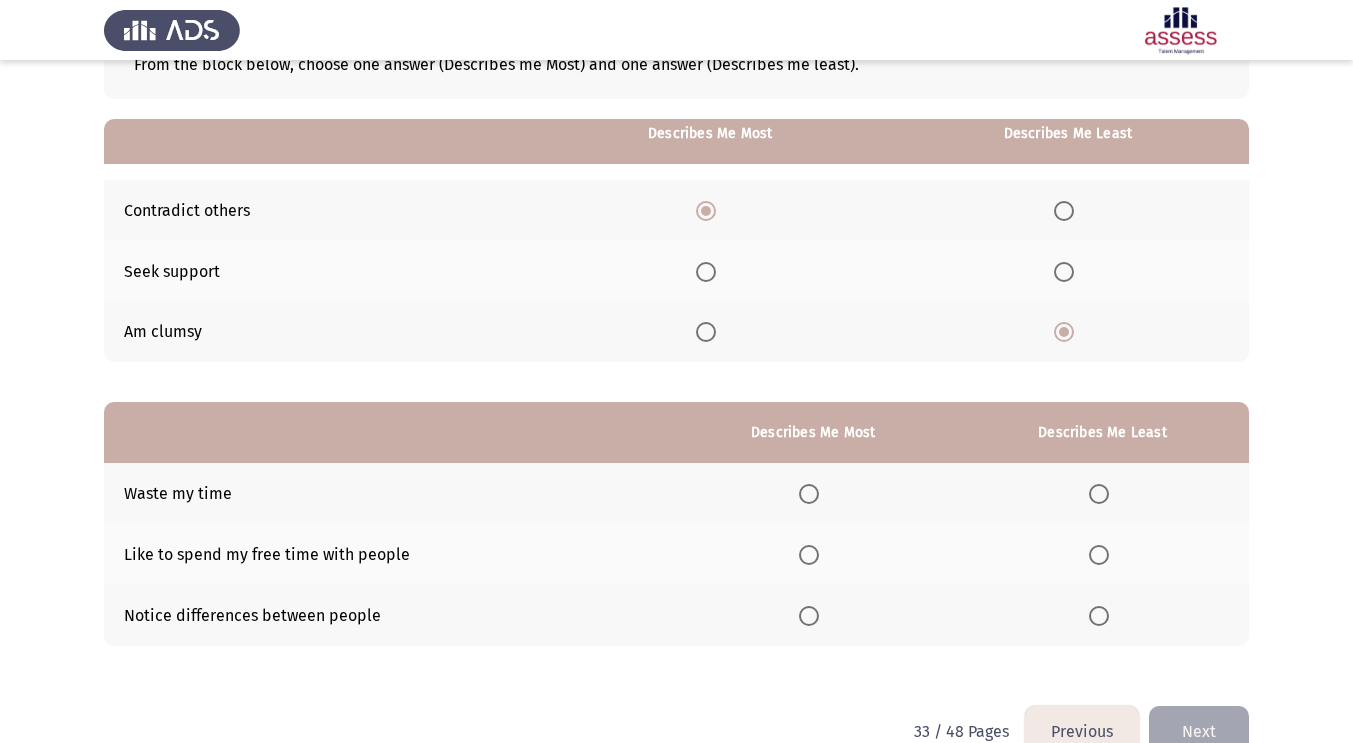 scroll, scrollTop: 180, scrollLeft: 0, axis: vertical 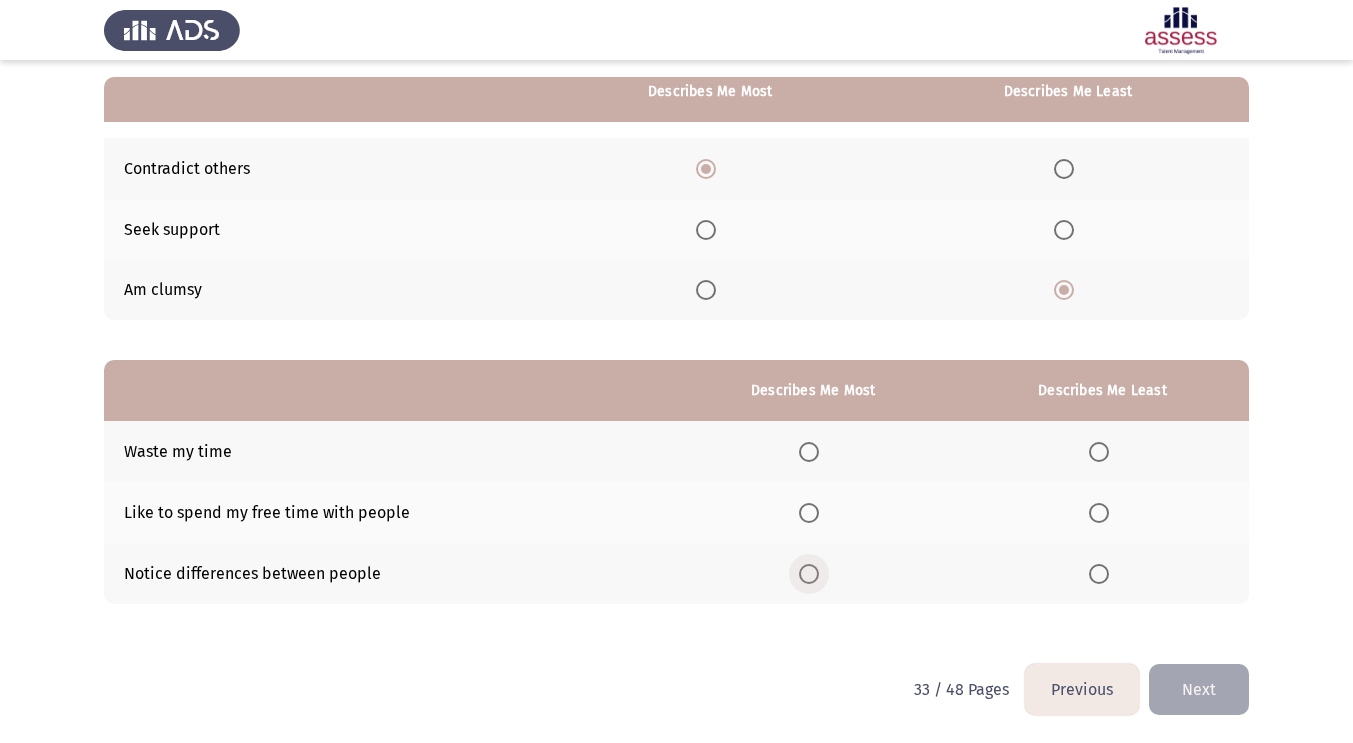 click at bounding box center (809, 574) 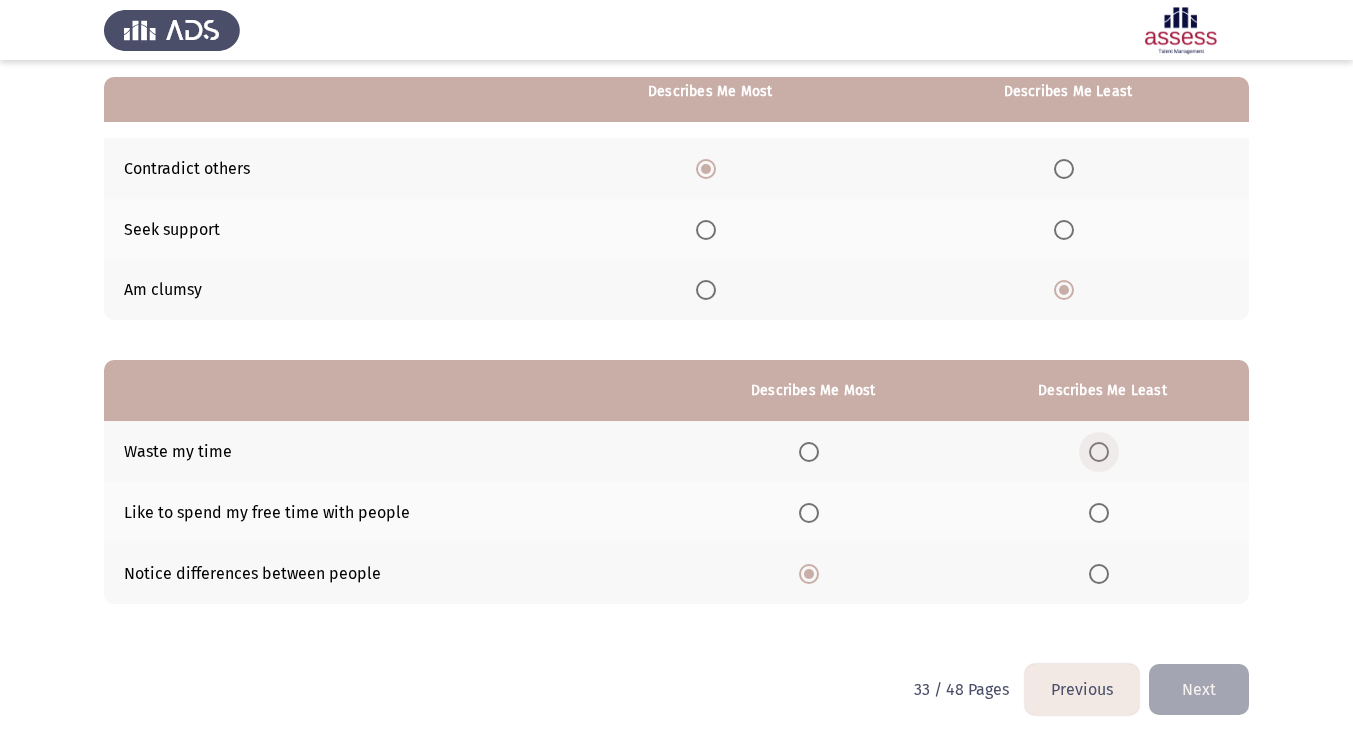 click at bounding box center [1099, 452] 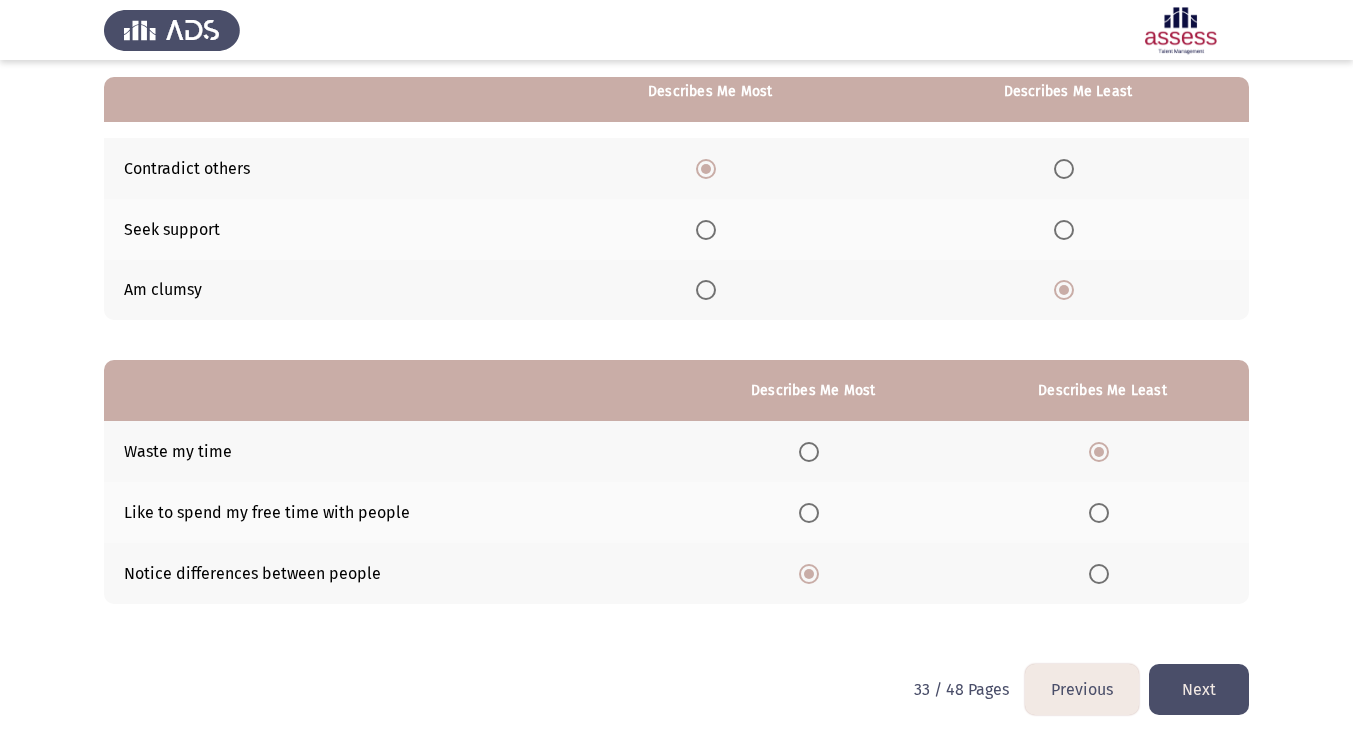 click on "Next" 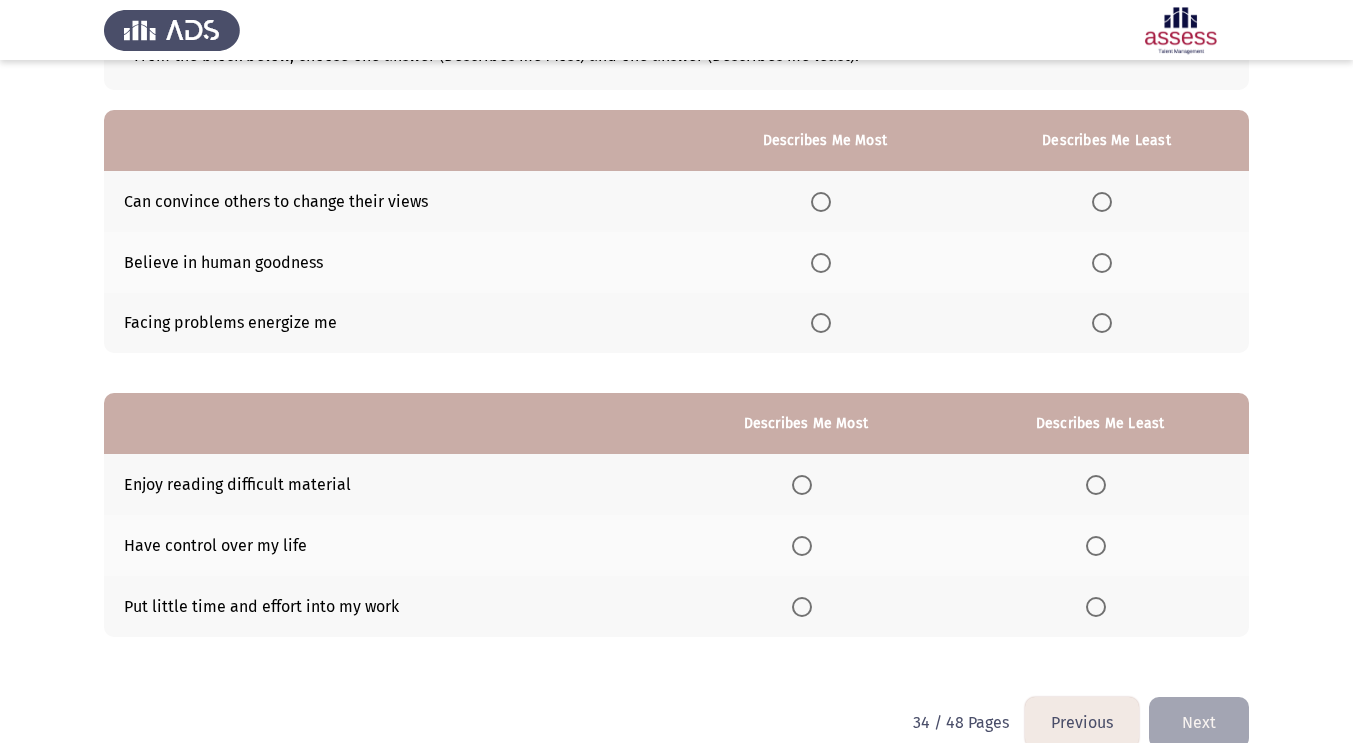 scroll, scrollTop: 158, scrollLeft: 0, axis: vertical 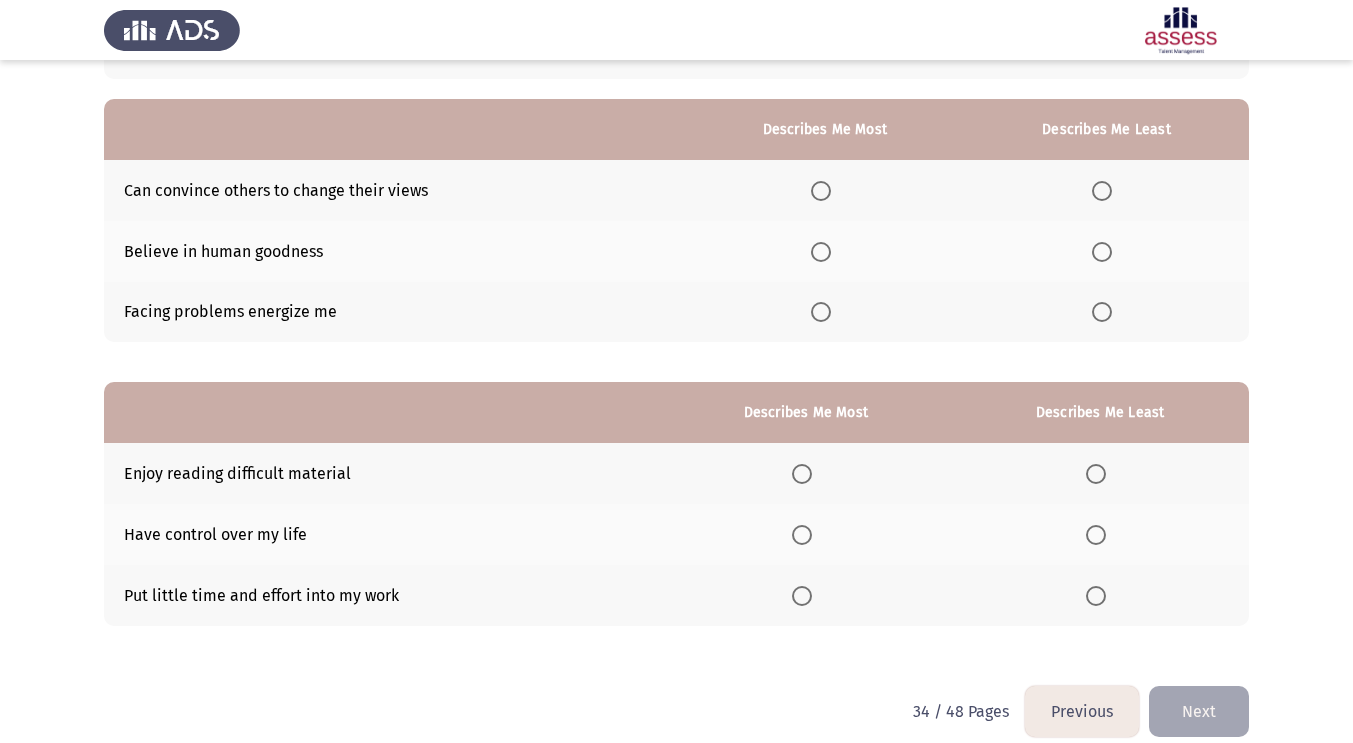 click at bounding box center [821, 252] 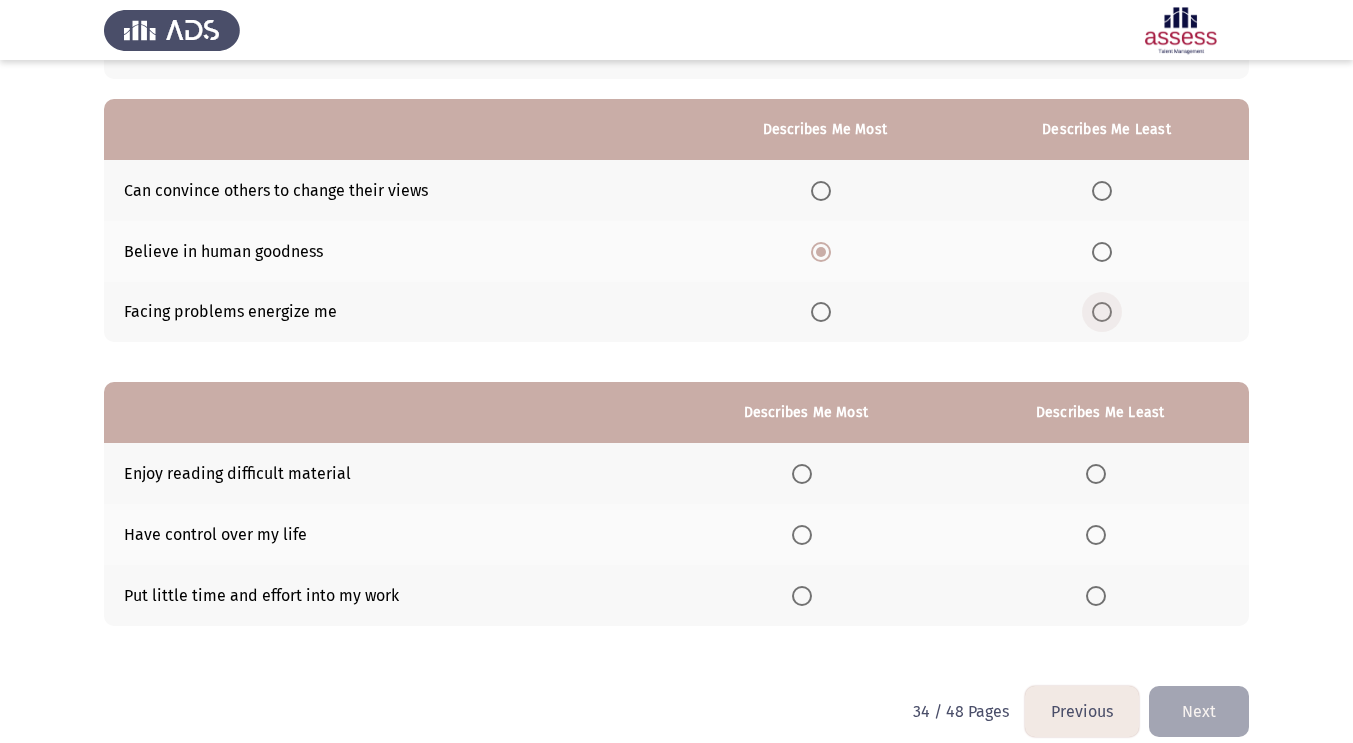 click at bounding box center (1102, 312) 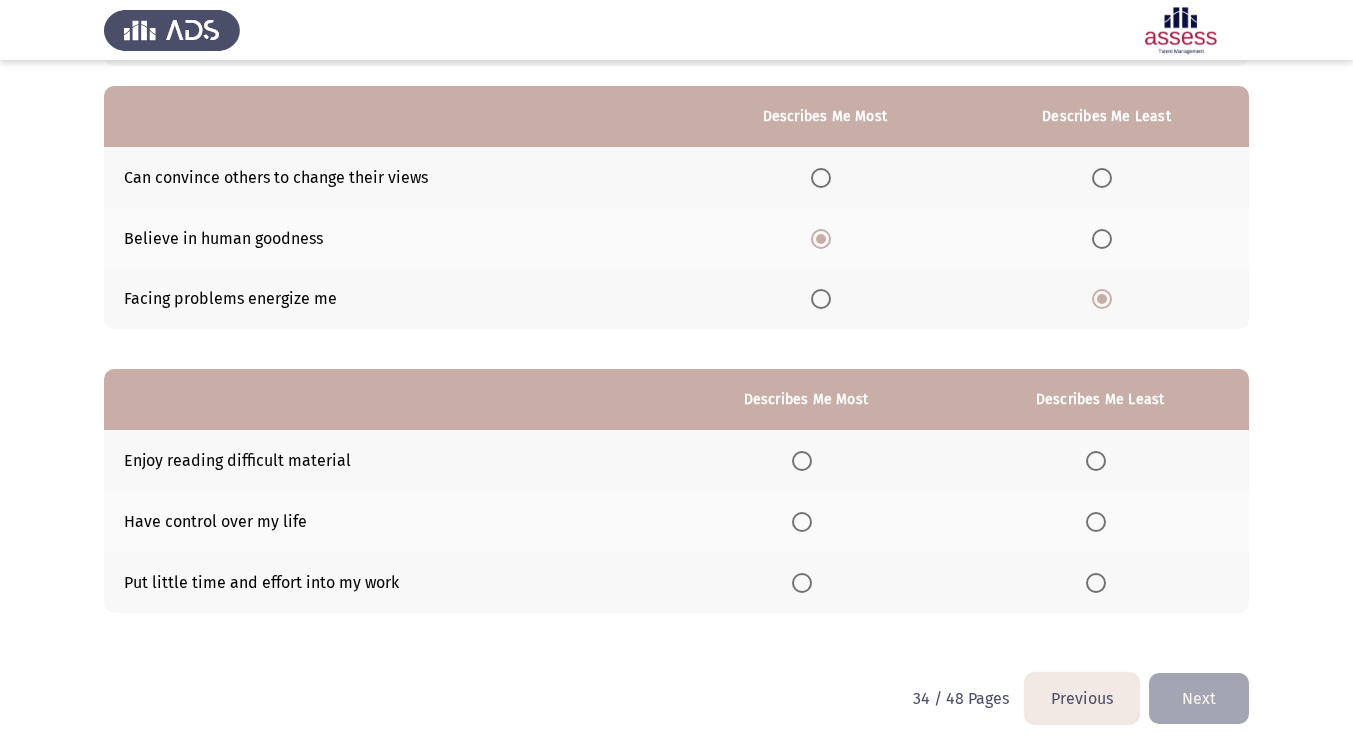 scroll, scrollTop: 180, scrollLeft: 0, axis: vertical 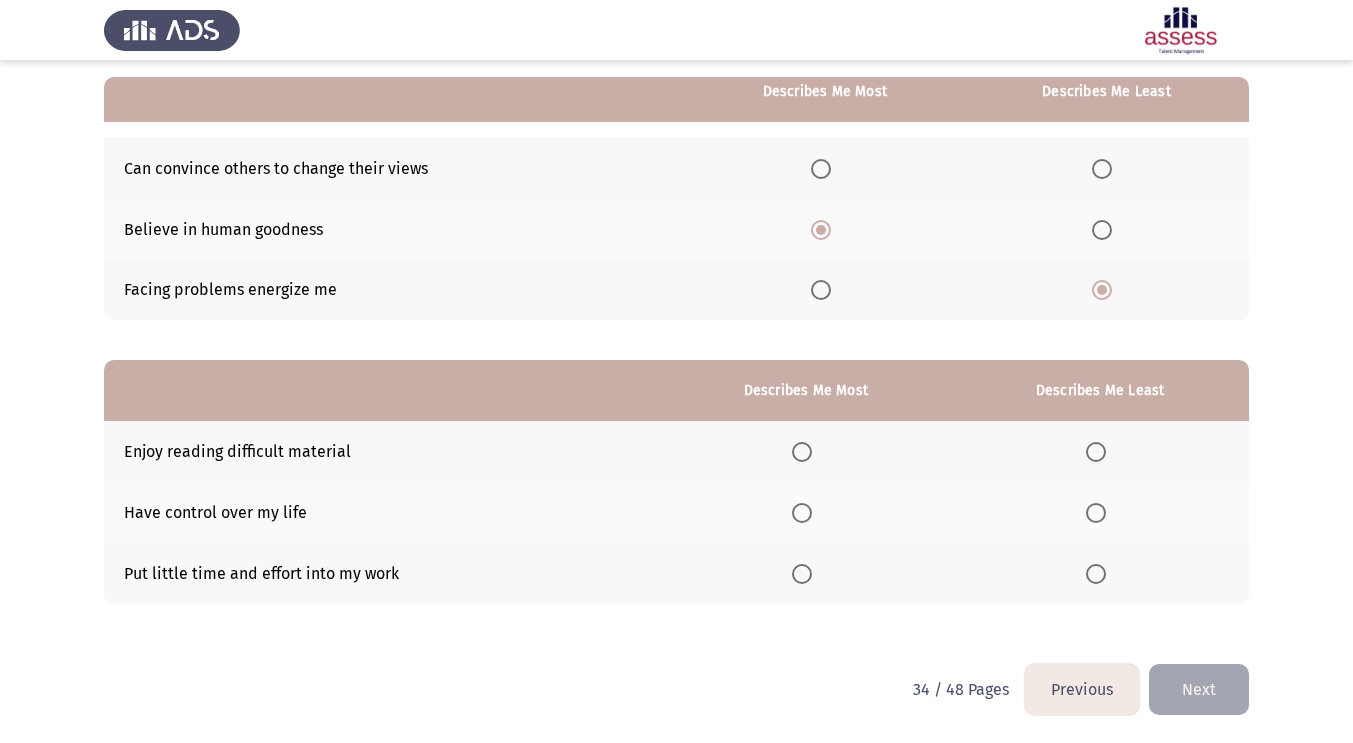 click at bounding box center [802, 452] 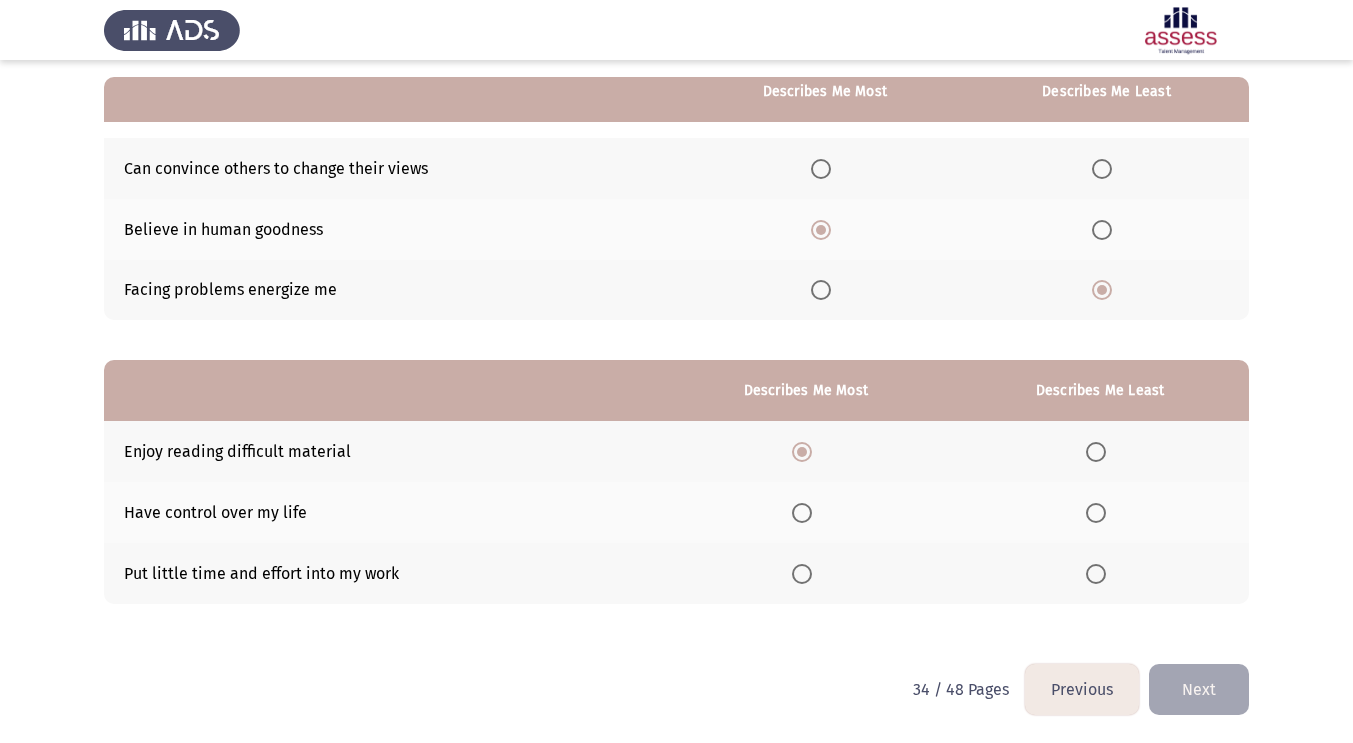 click at bounding box center (1100, 574) 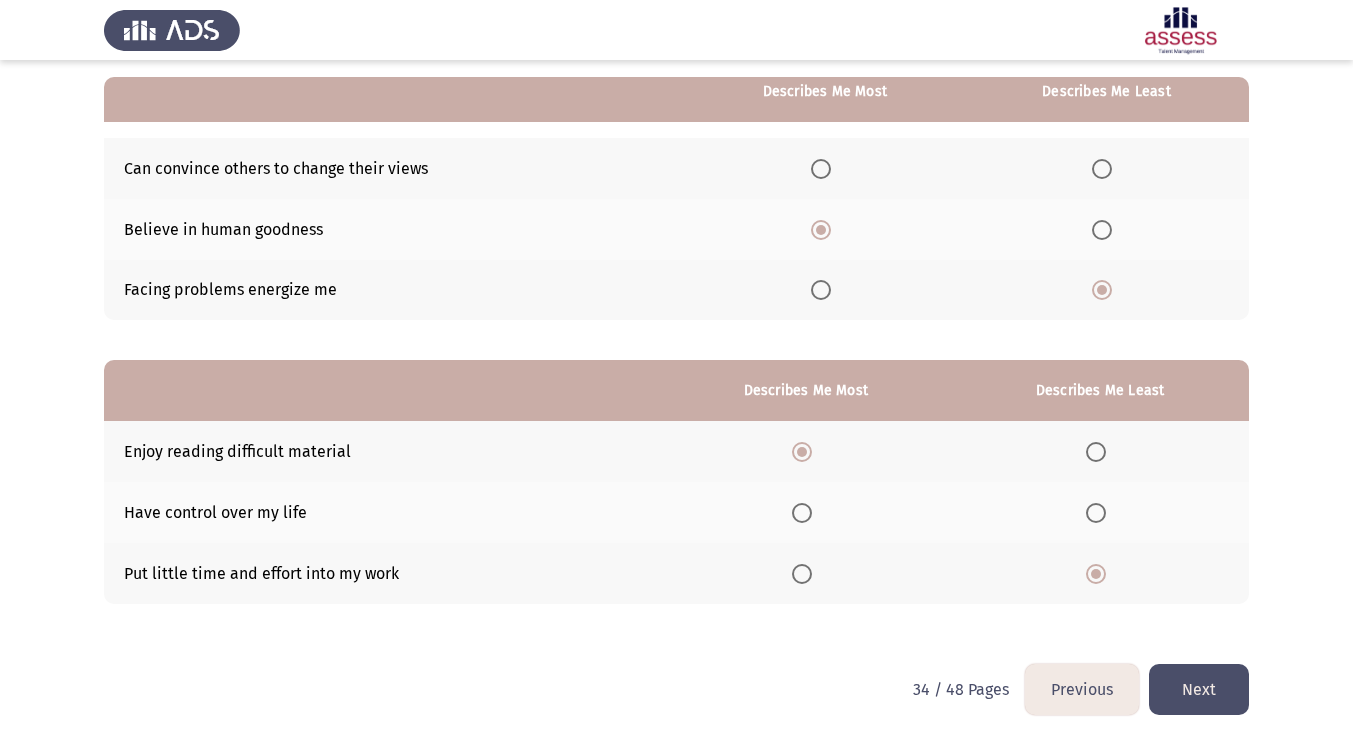 click on "Next" 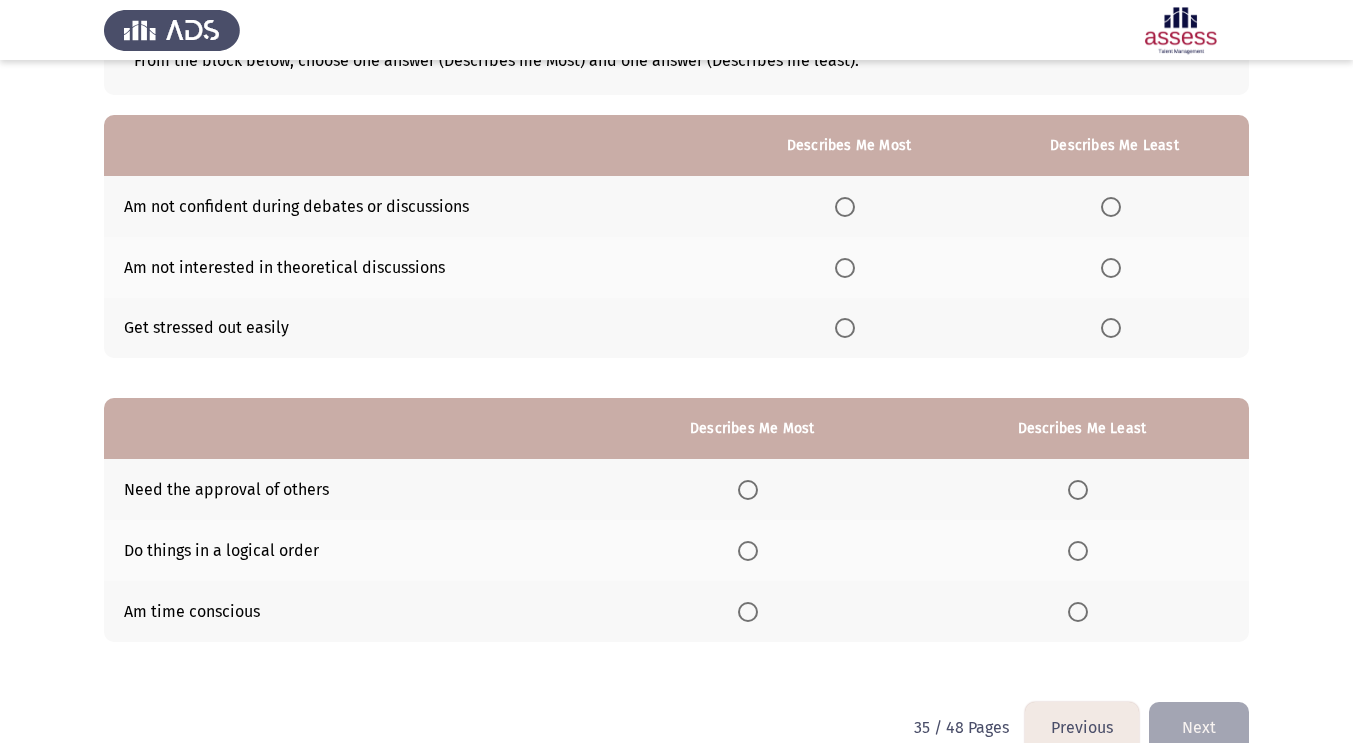 scroll, scrollTop: 146, scrollLeft: 0, axis: vertical 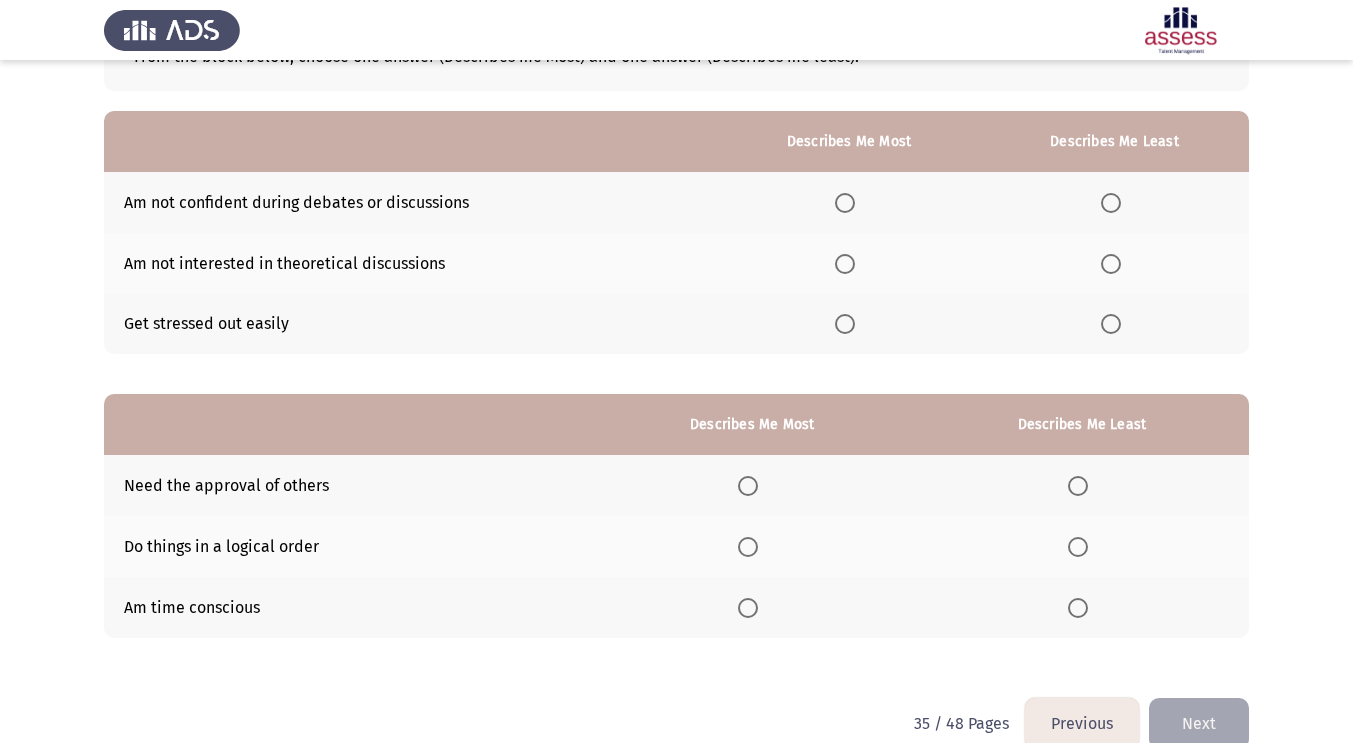 click 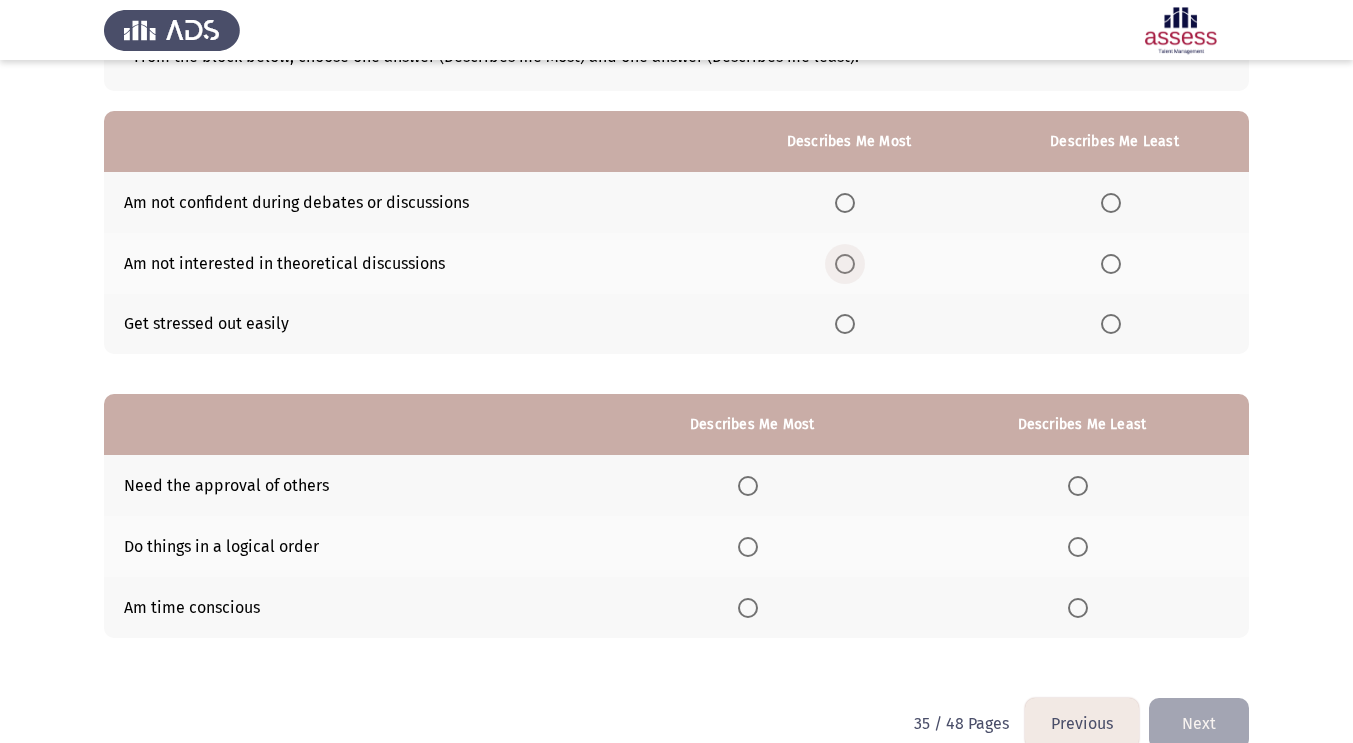 click at bounding box center [845, 264] 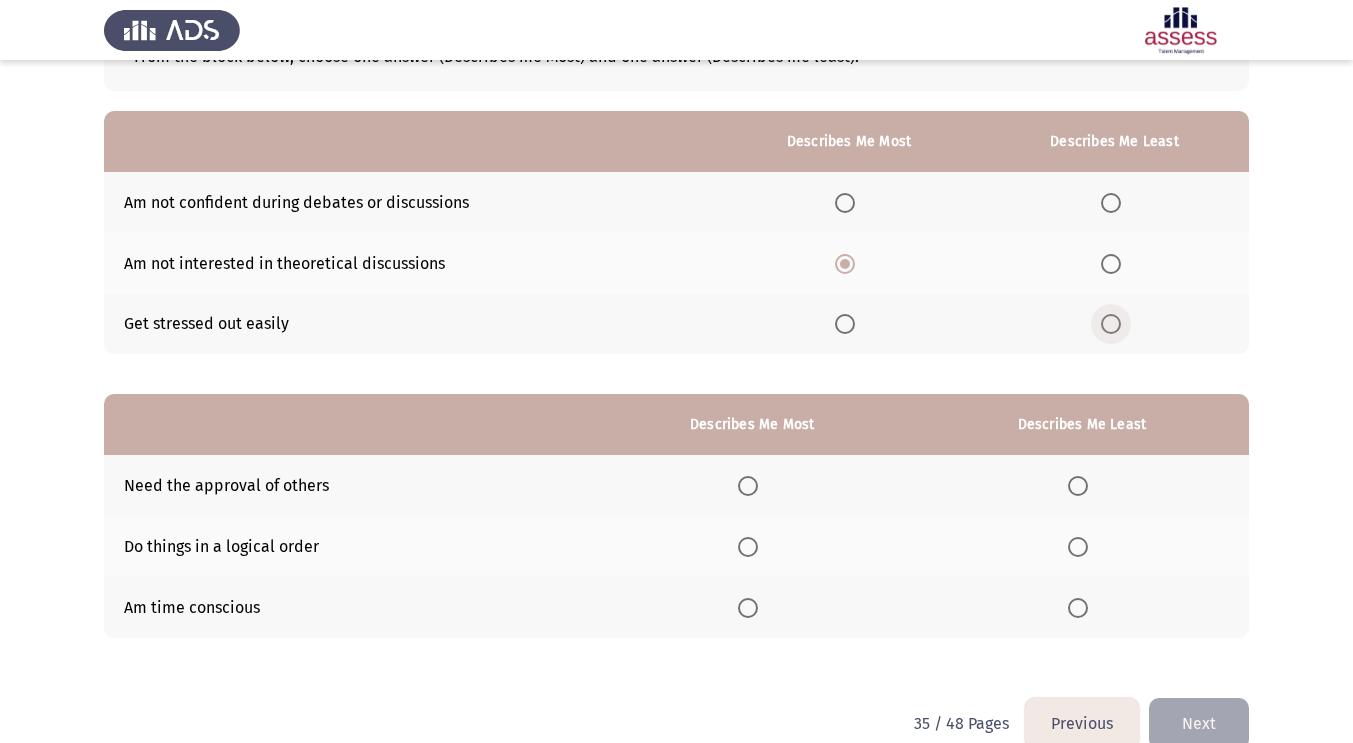 click at bounding box center (1111, 324) 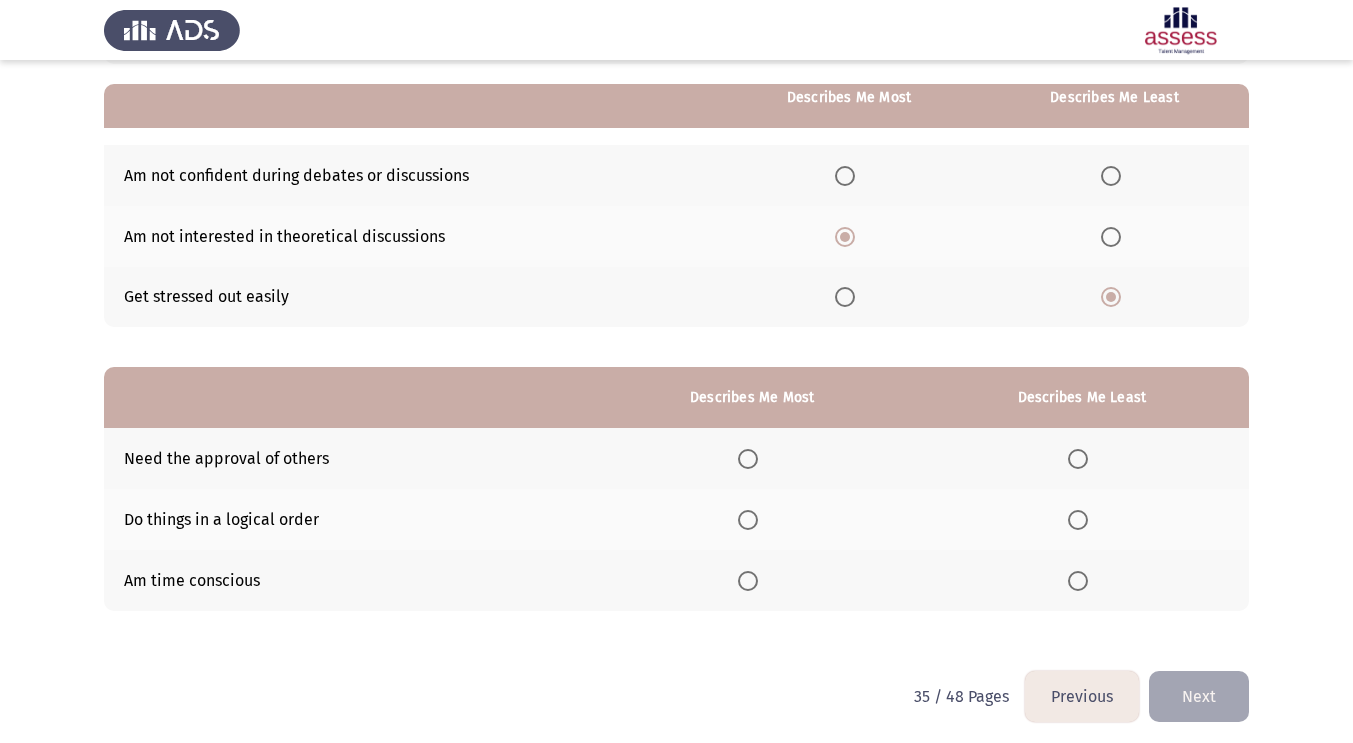scroll, scrollTop: 180, scrollLeft: 0, axis: vertical 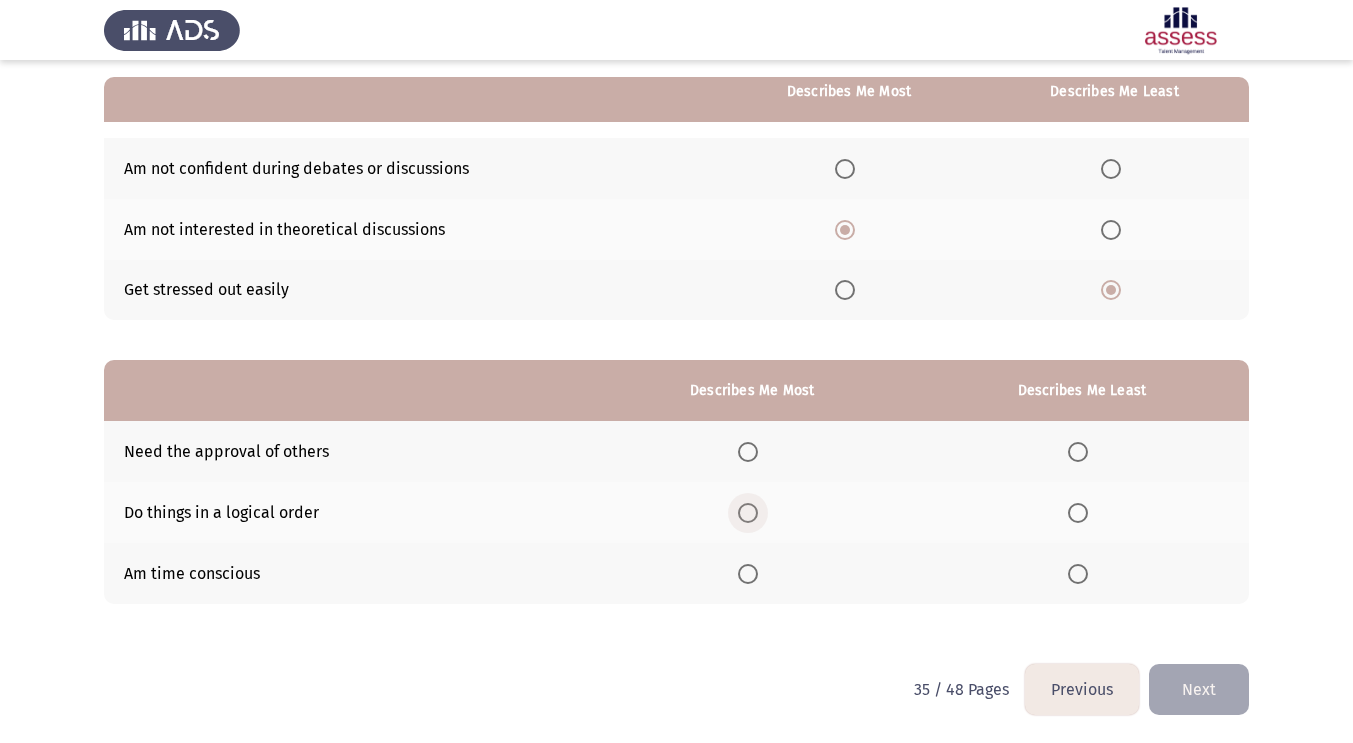 click at bounding box center [748, 513] 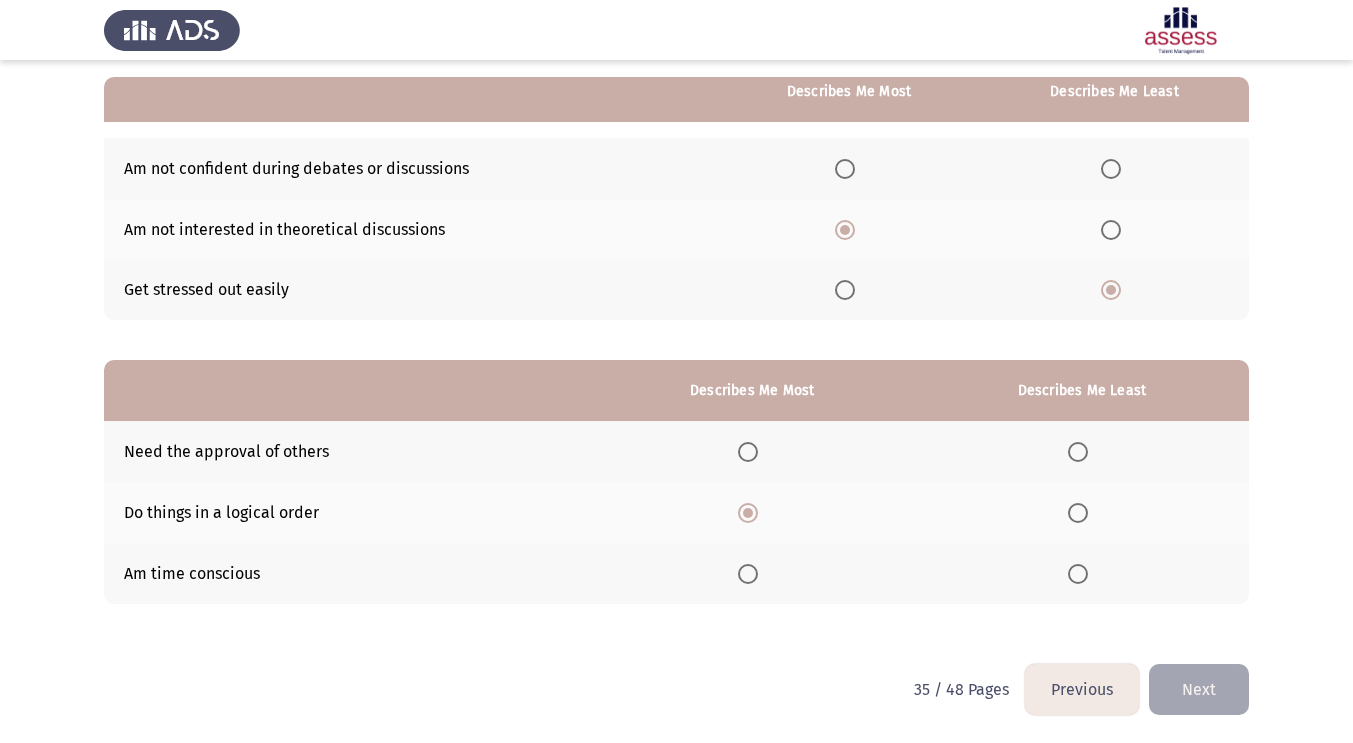 click at bounding box center (1078, 452) 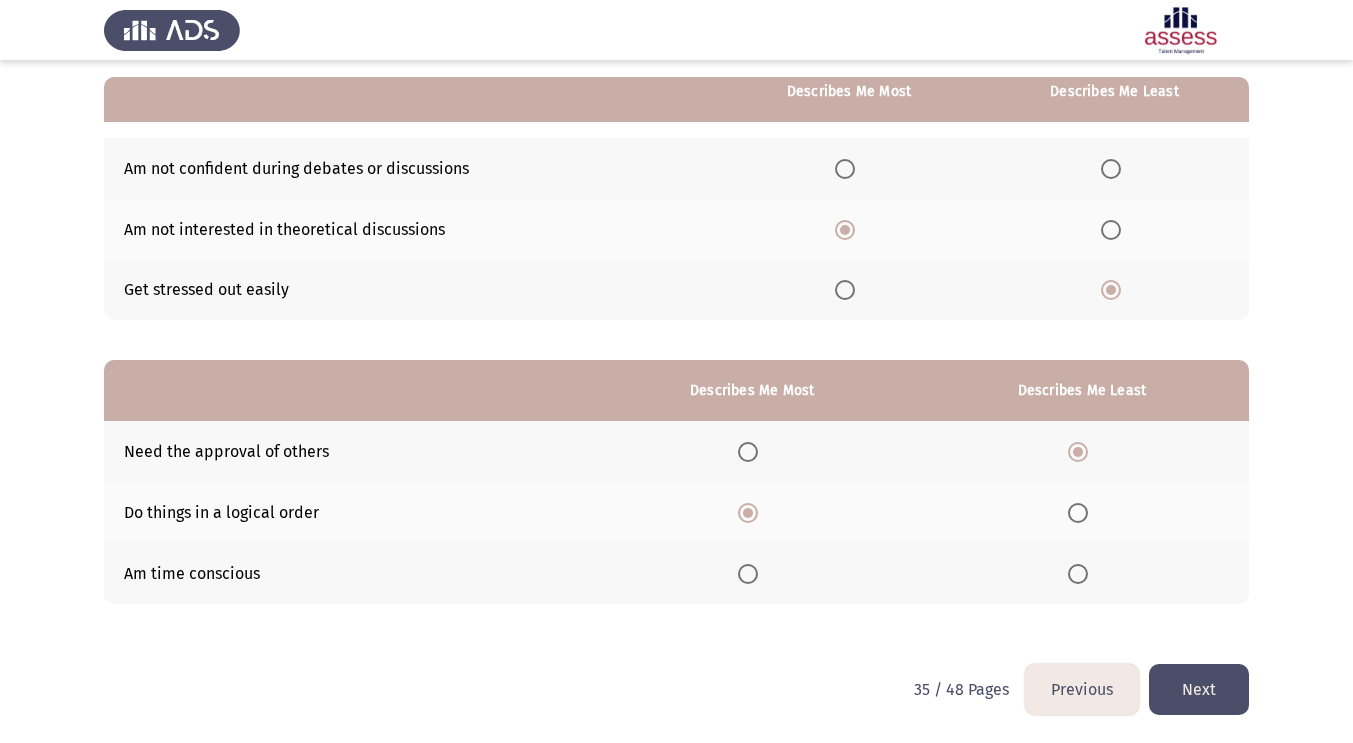 click on "Next" 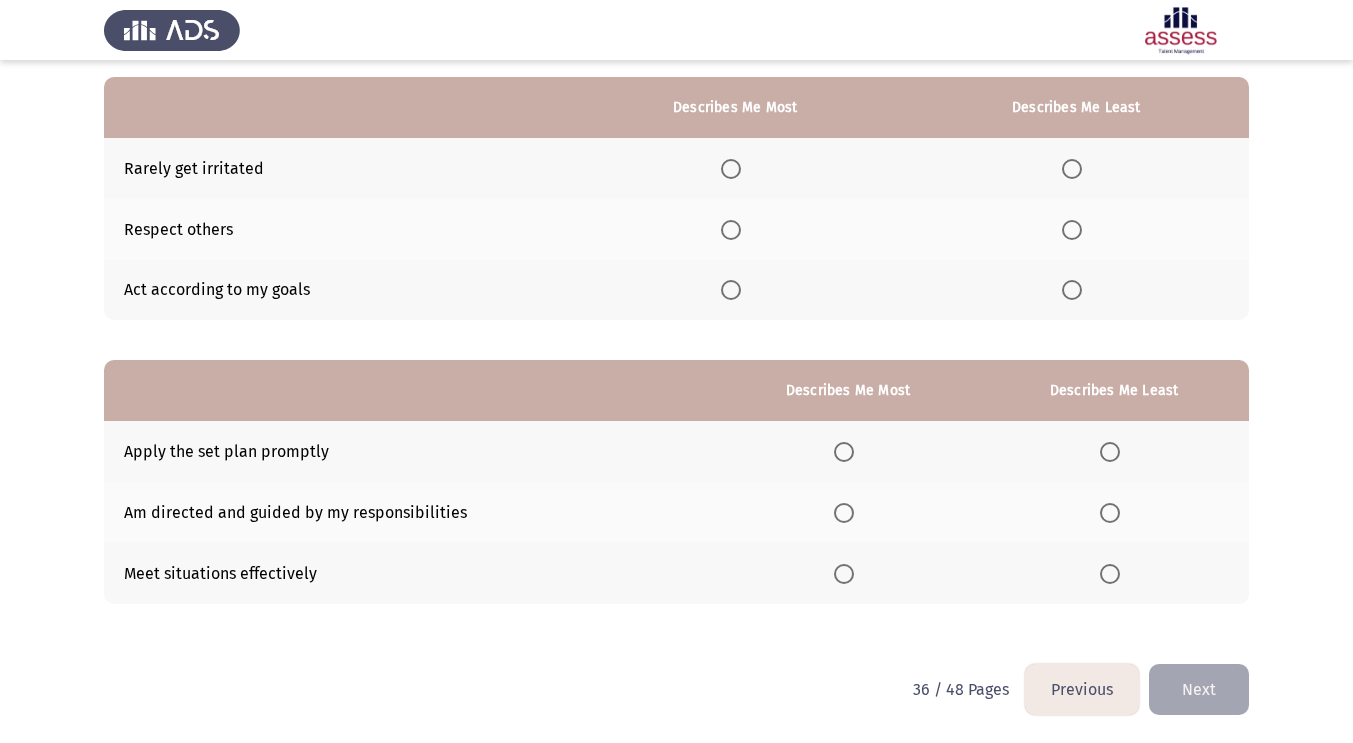 scroll, scrollTop: 0, scrollLeft: 0, axis: both 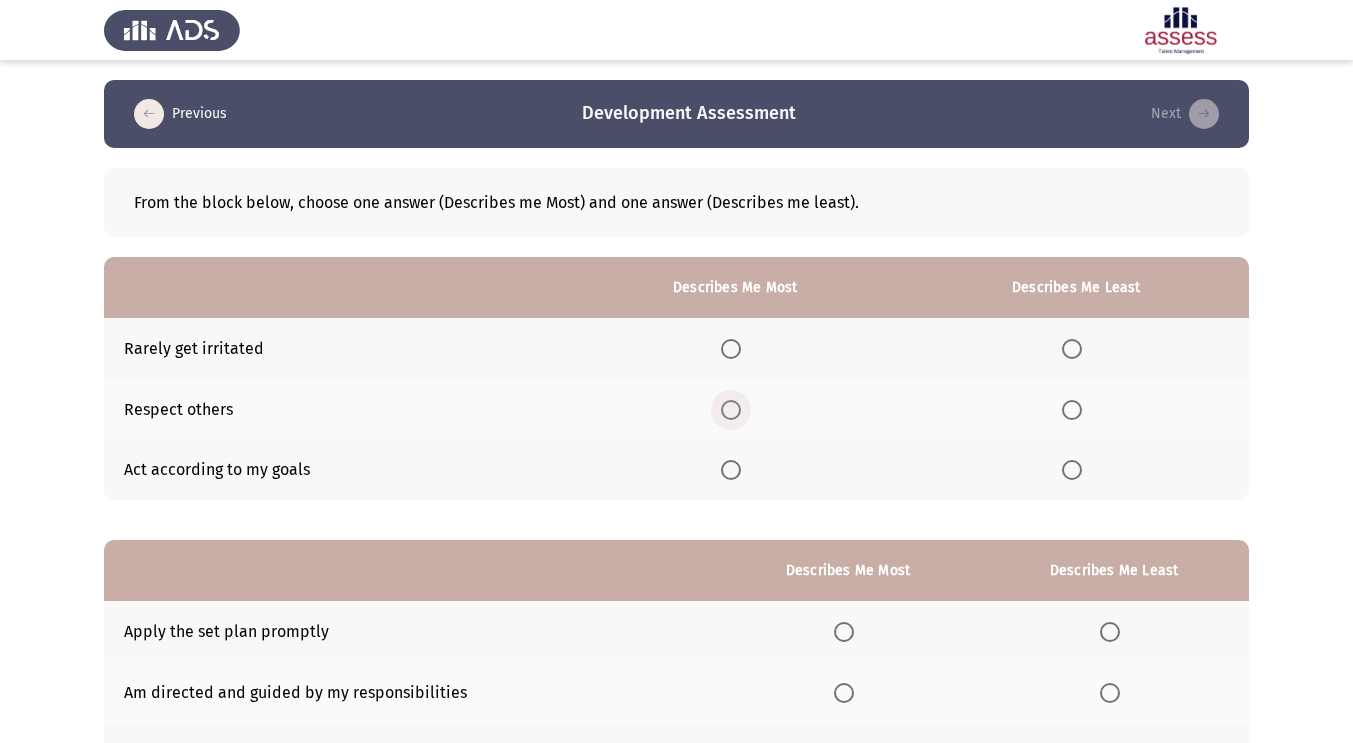 click at bounding box center (731, 410) 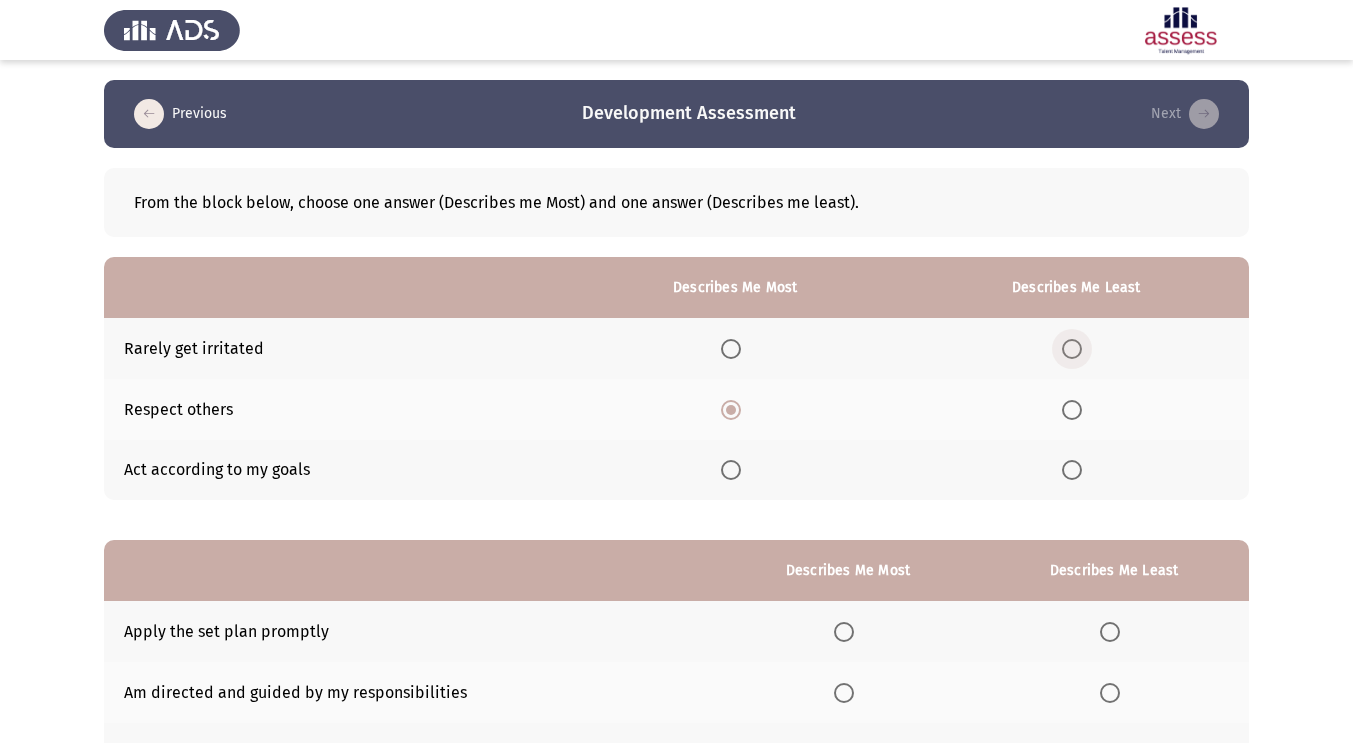 click at bounding box center (1072, 349) 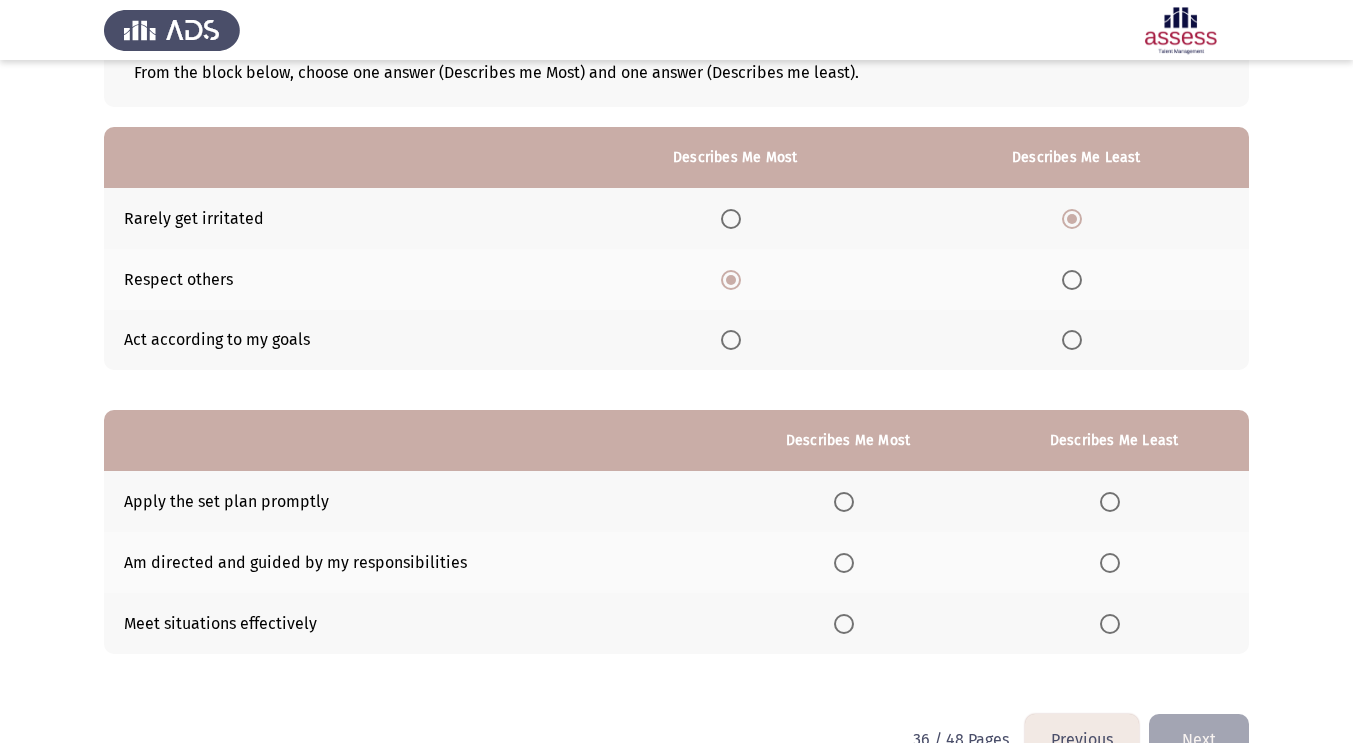 scroll, scrollTop: 180, scrollLeft: 0, axis: vertical 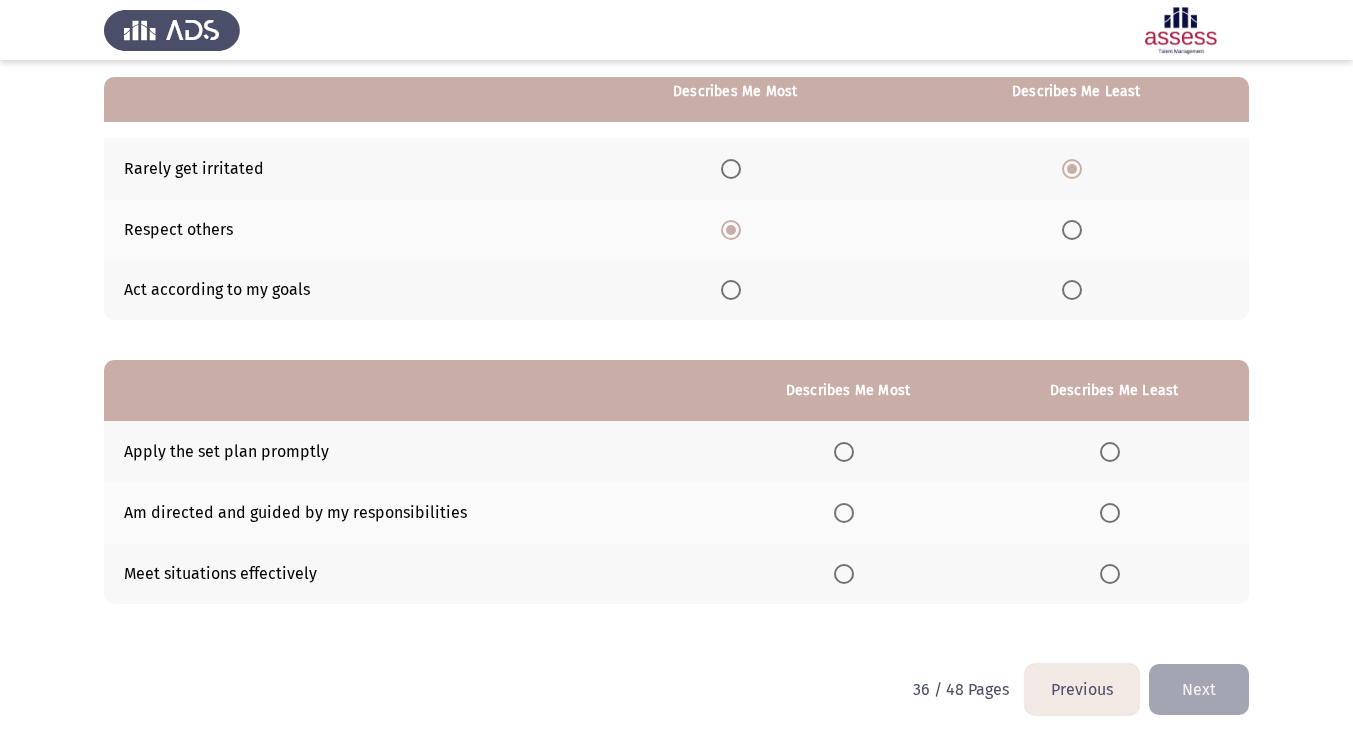 click at bounding box center (844, 513) 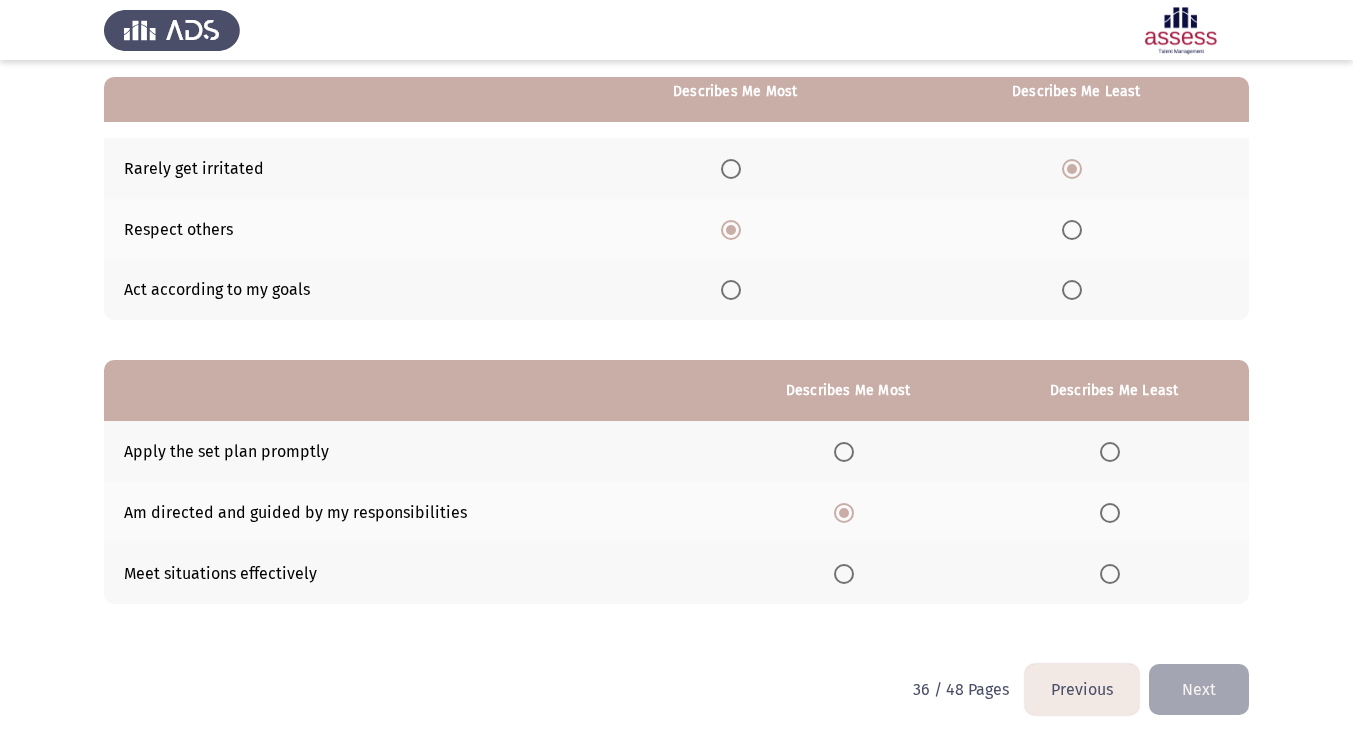 click at bounding box center (1114, 573) 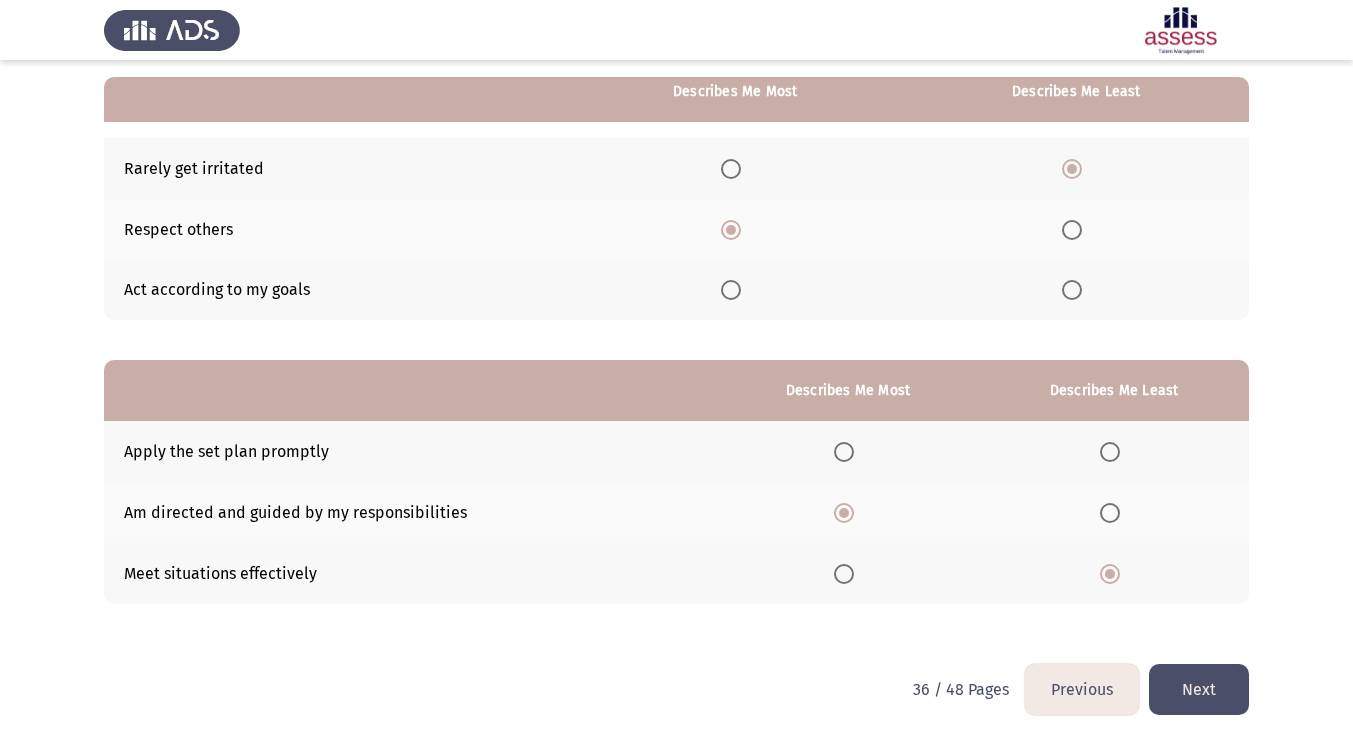 click on "Next" 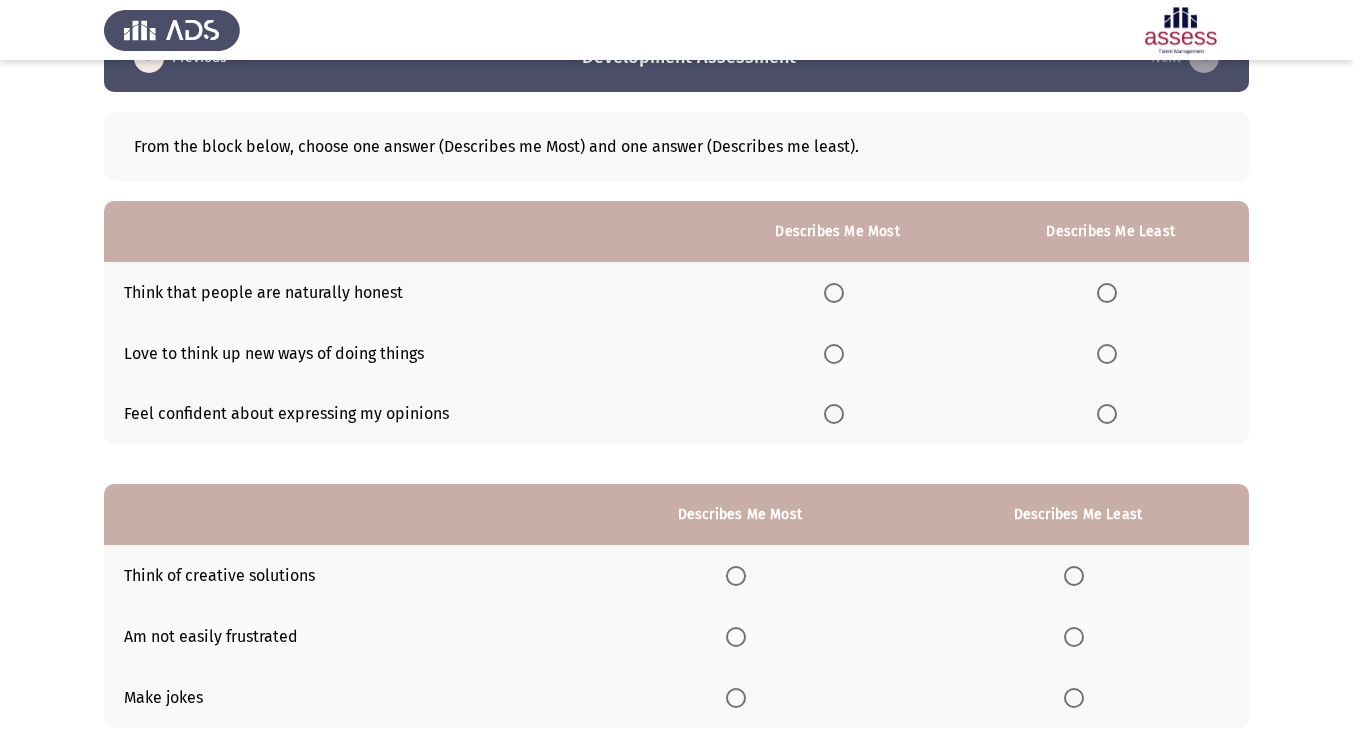 click on "Feel confident about expressing my opinions" 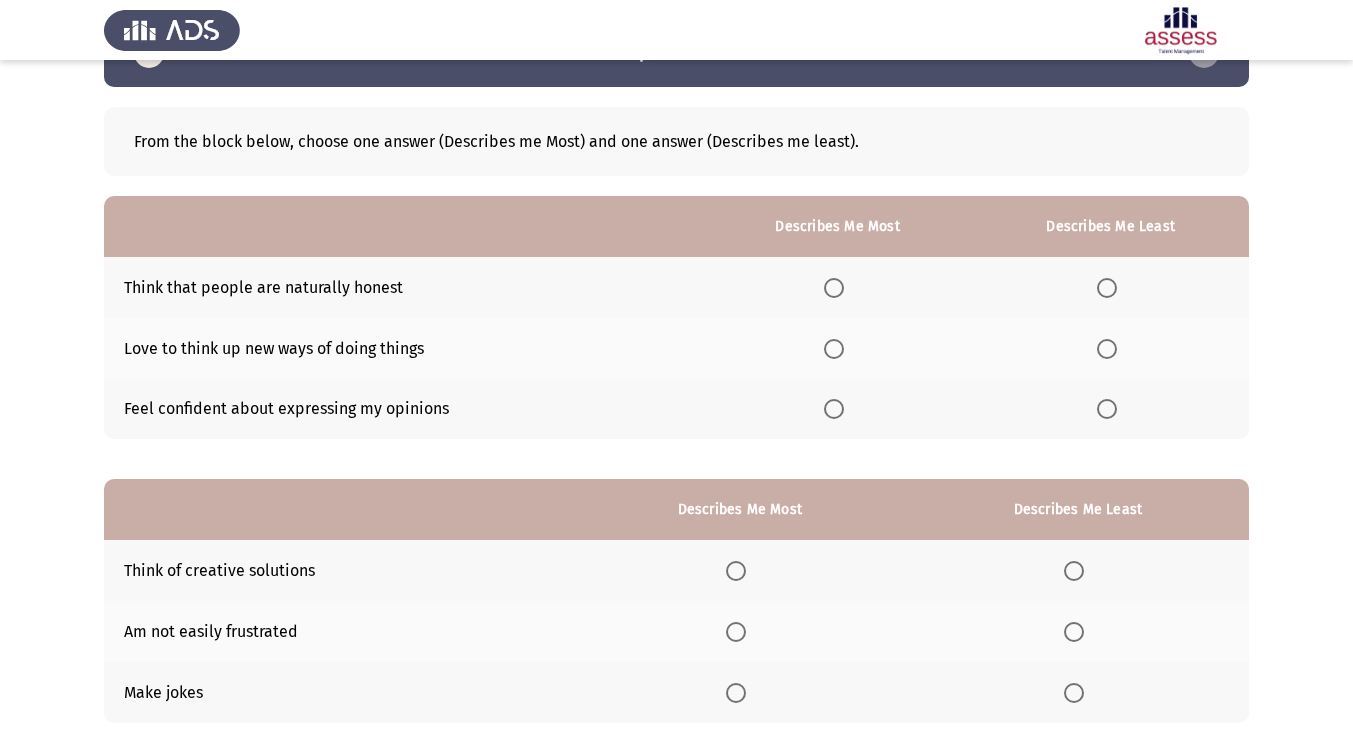 scroll, scrollTop: 70, scrollLeft: 0, axis: vertical 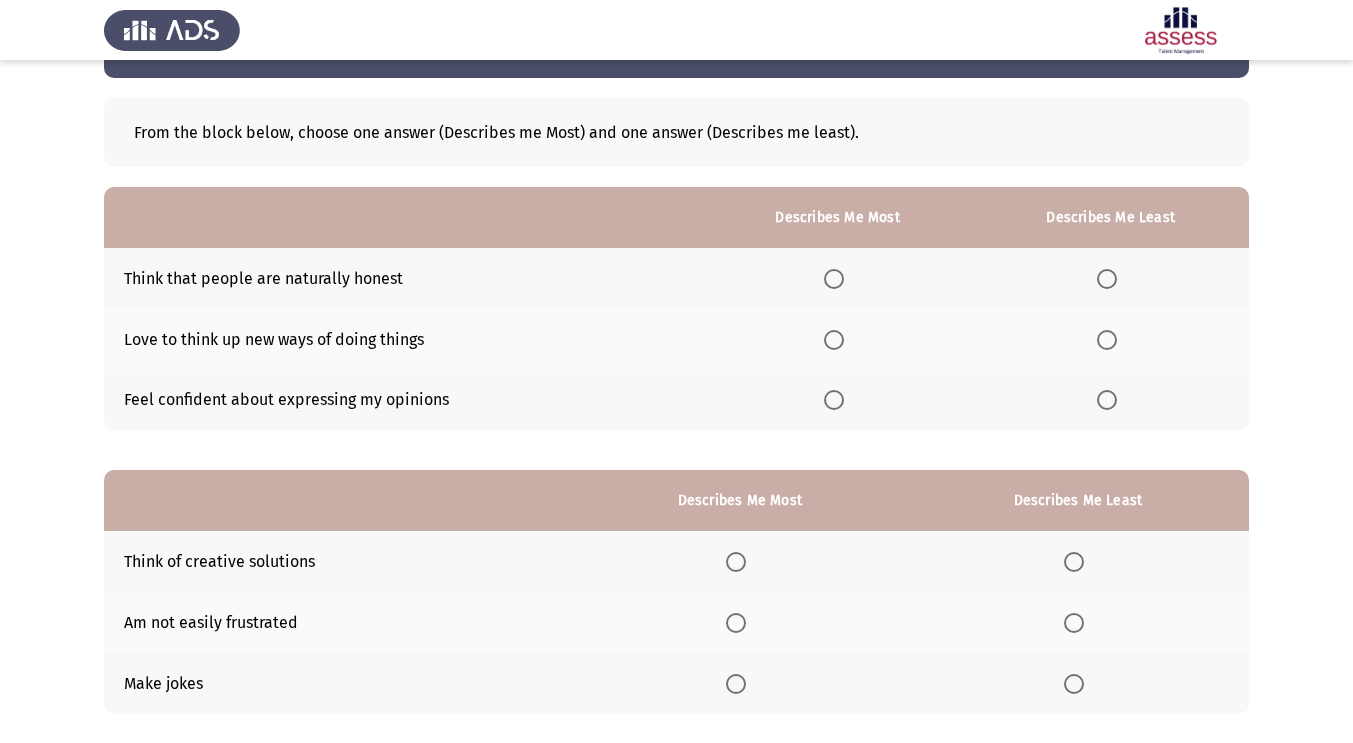 click at bounding box center [834, 279] 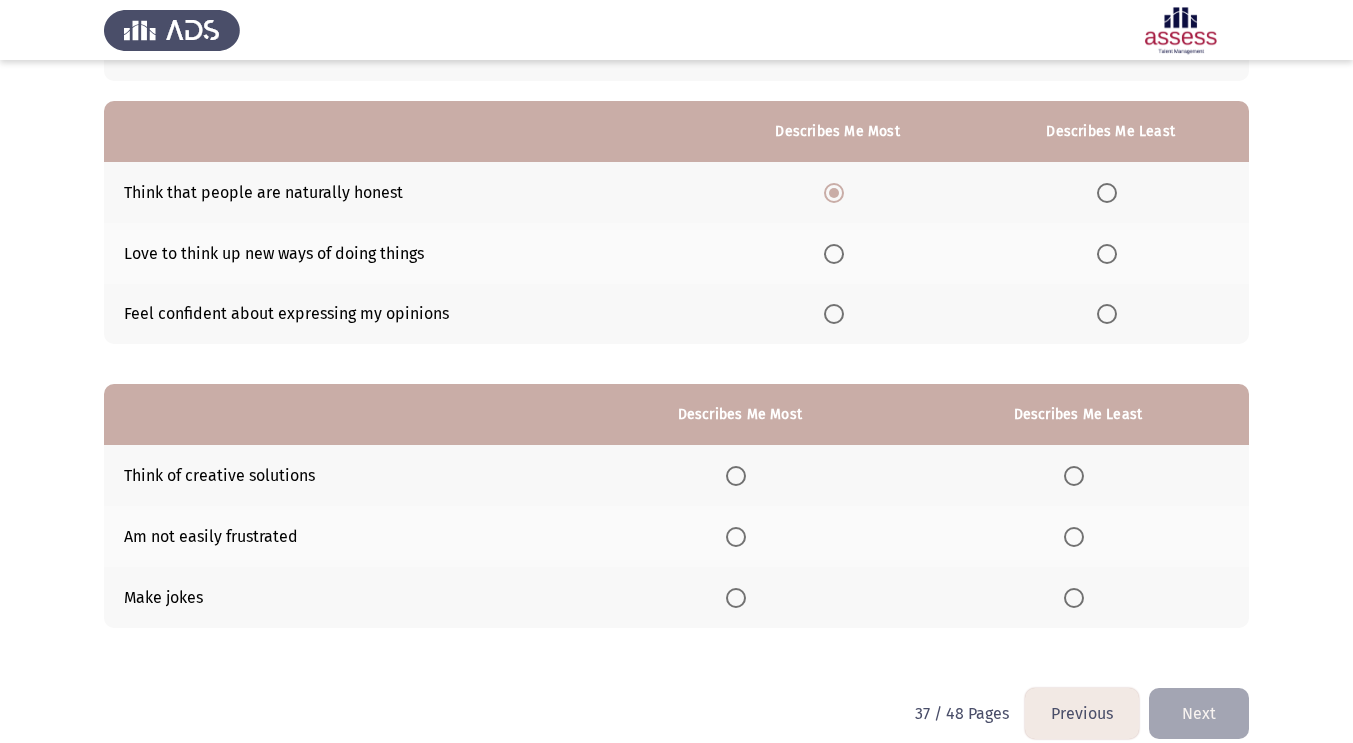 scroll, scrollTop: 157, scrollLeft: 0, axis: vertical 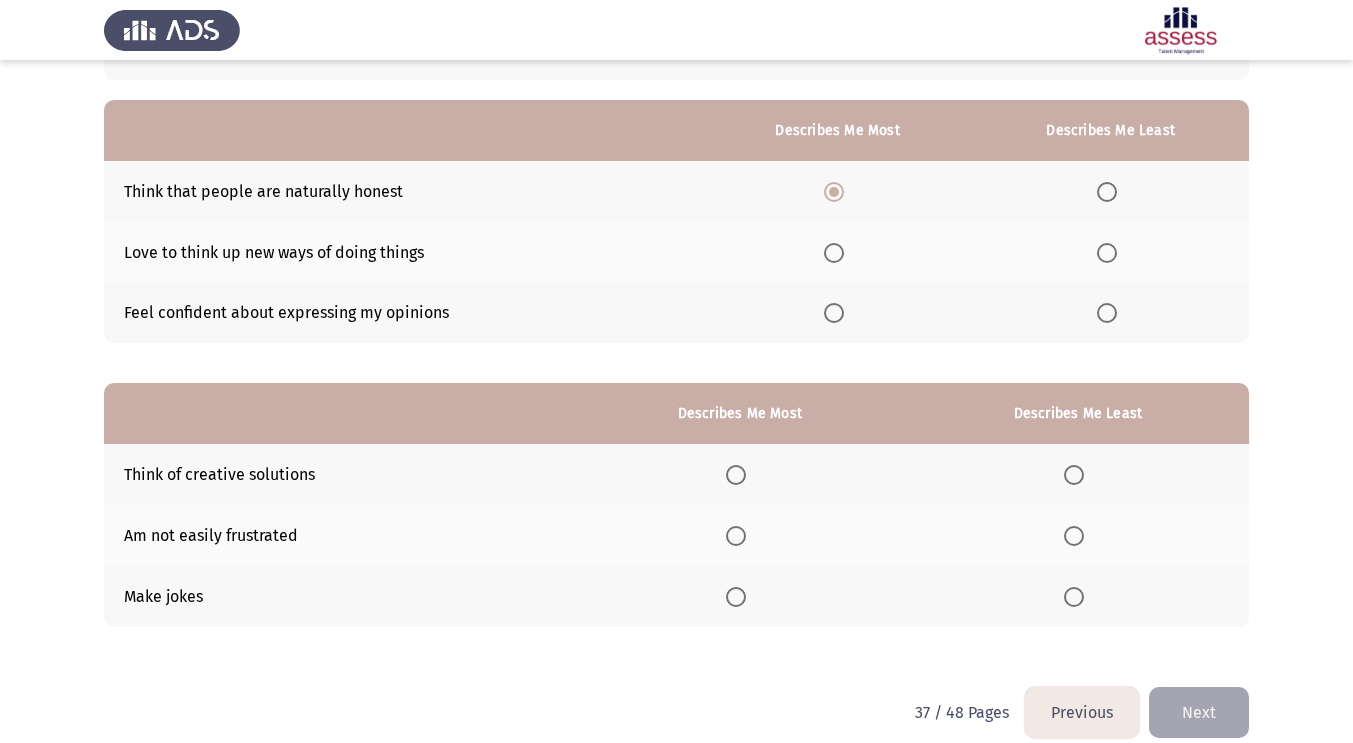 click at bounding box center (1107, 313) 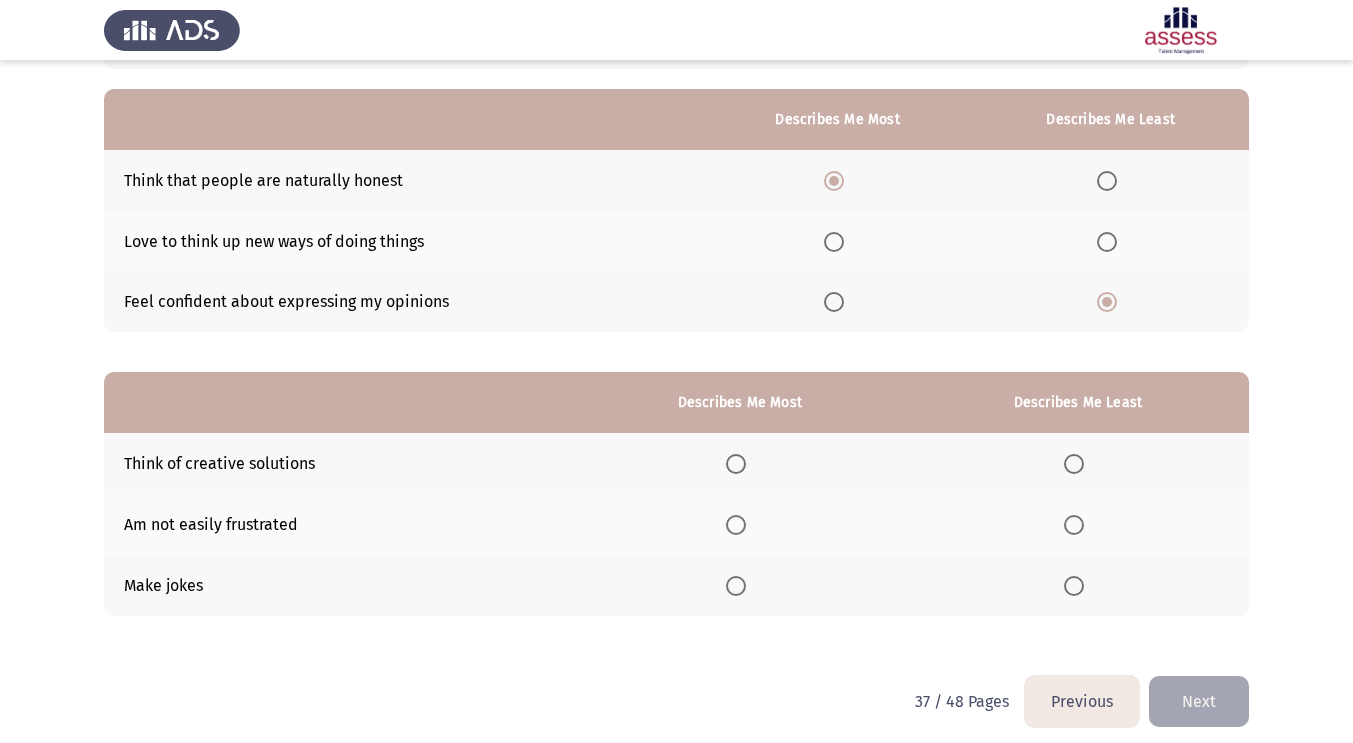 scroll, scrollTop: 180, scrollLeft: 0, axis: vertical 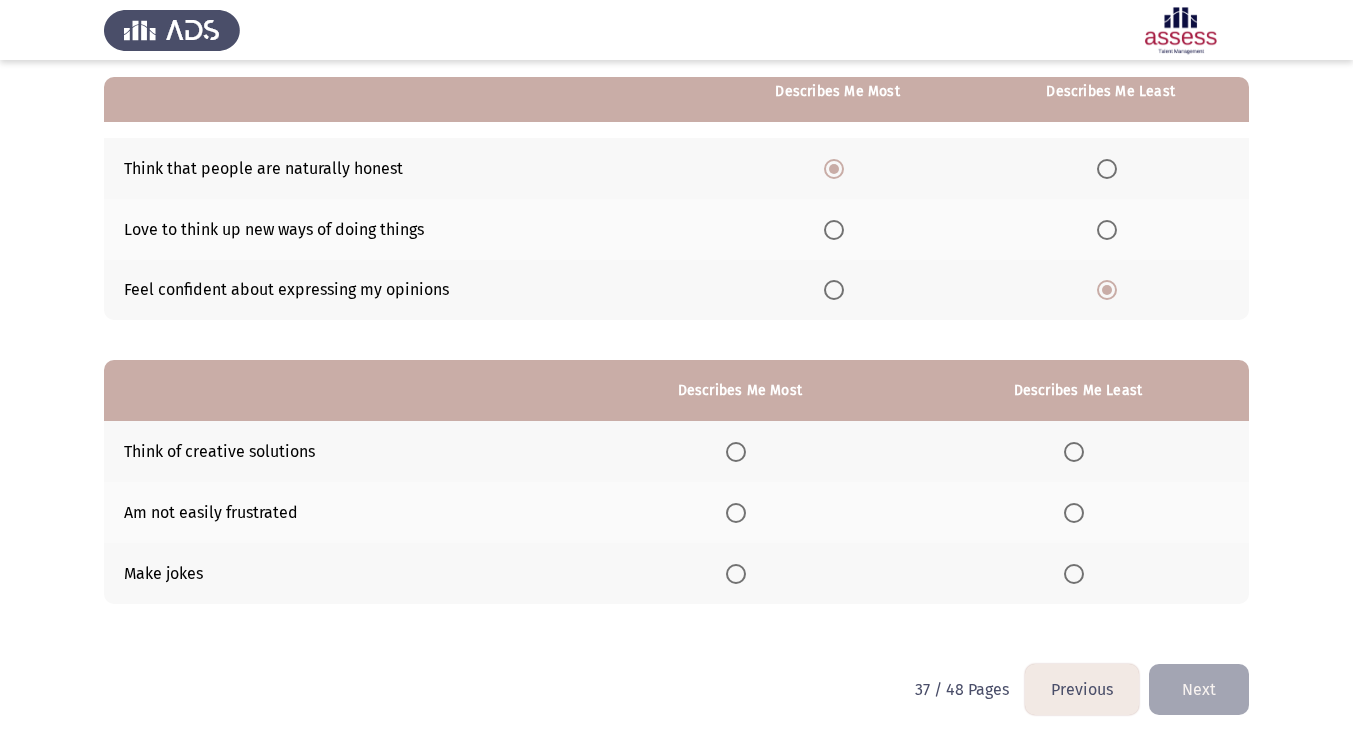 click on "Feel confident about expressing my opinions" 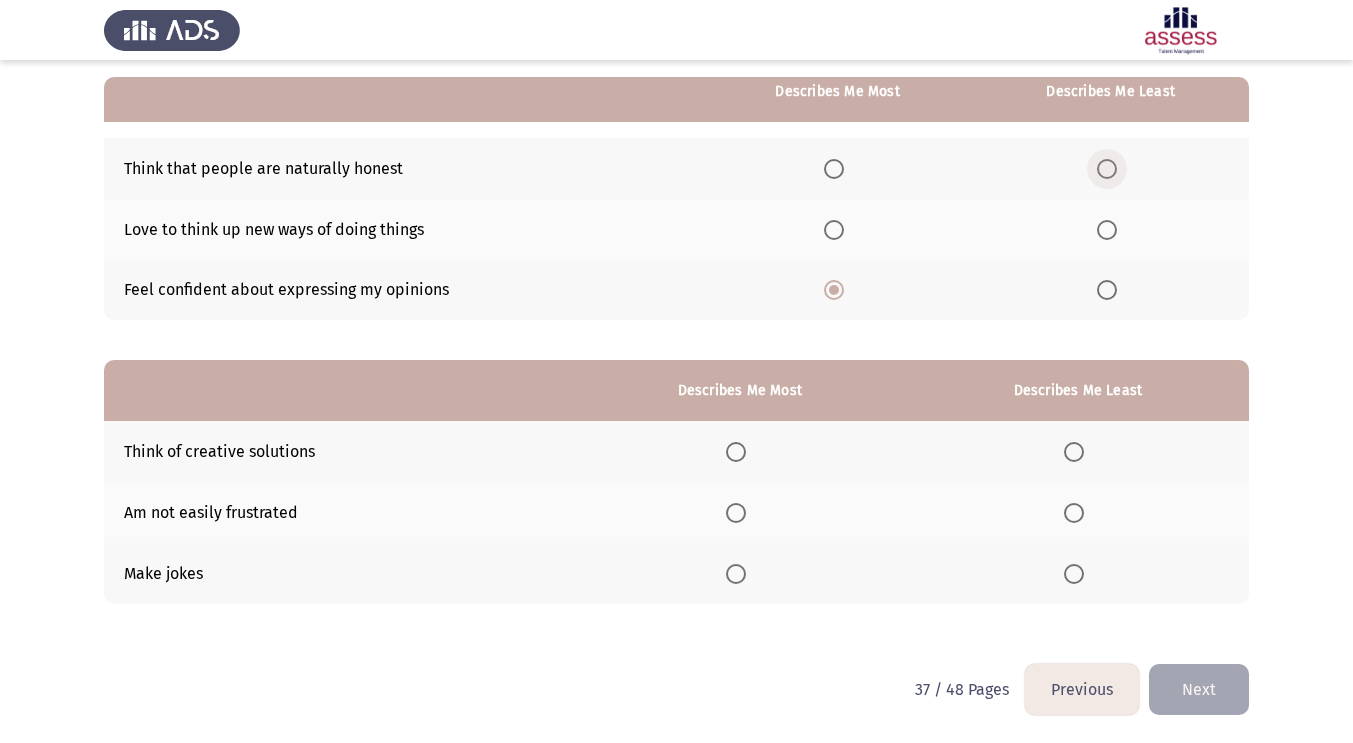 click at bounding box center (1107, 169) 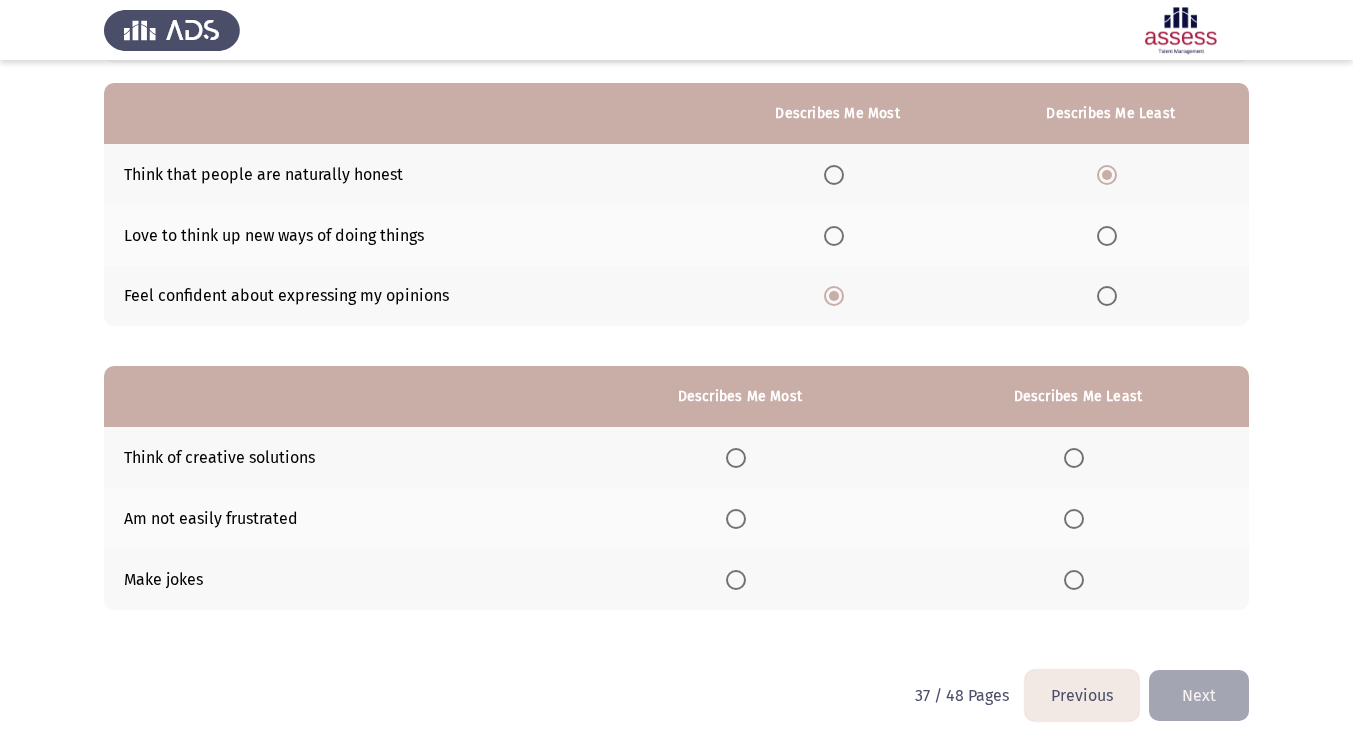scroll, scrollTop: 180, scrollLeft: 0, axis: vertical 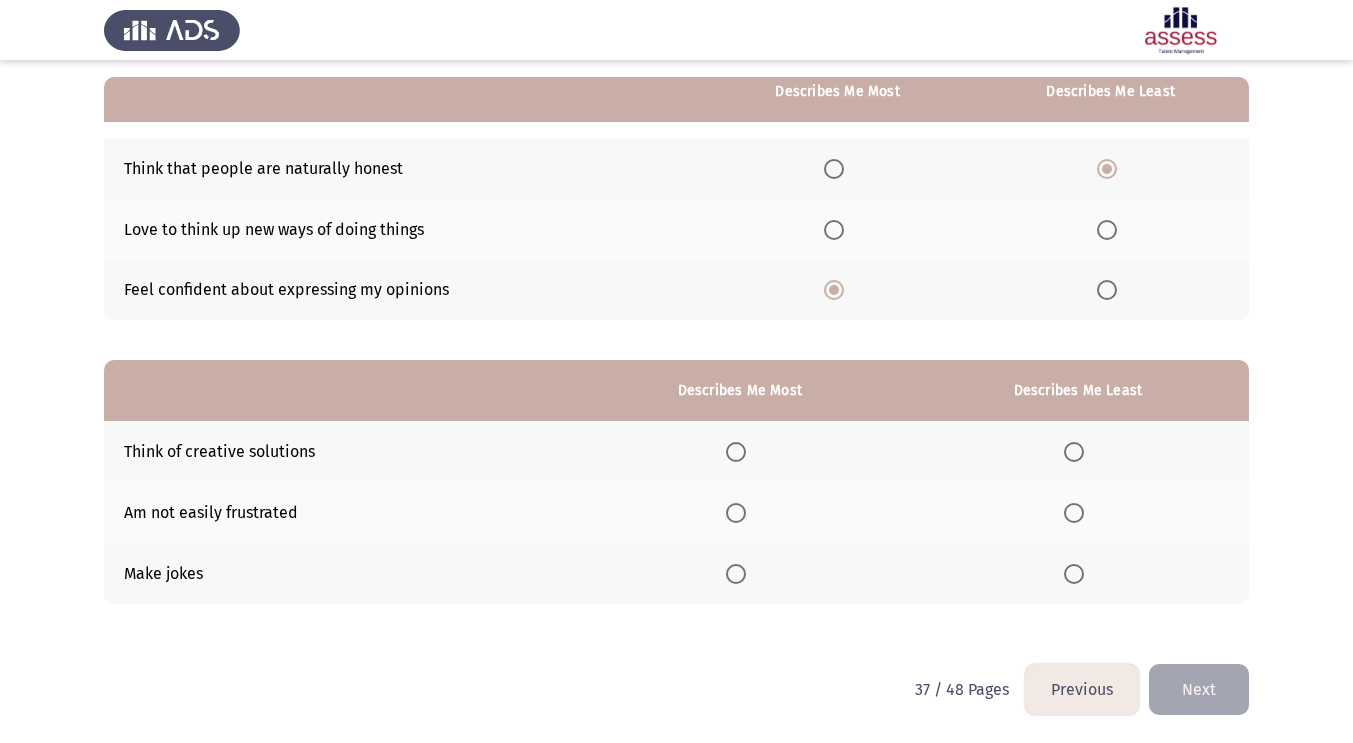 click at bounding box center [736, 513] 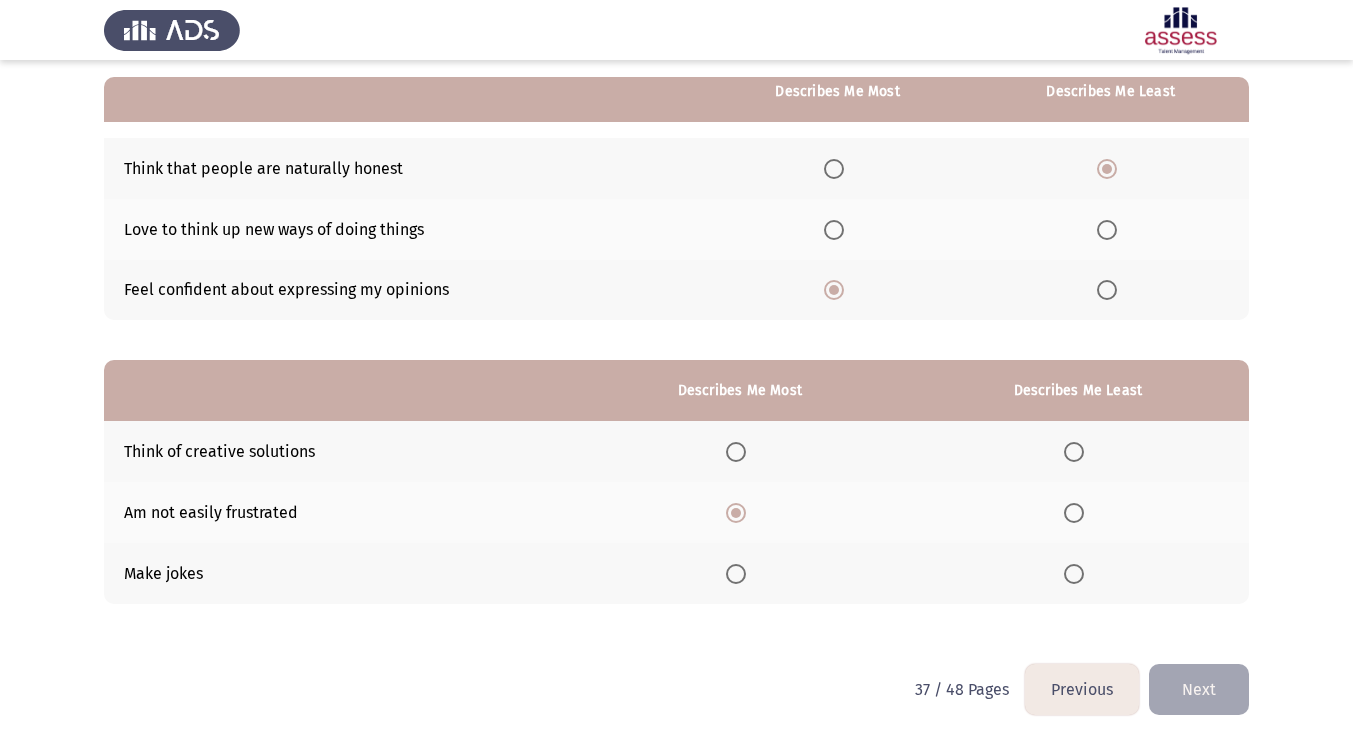 click at bounding box center (1074, 574) 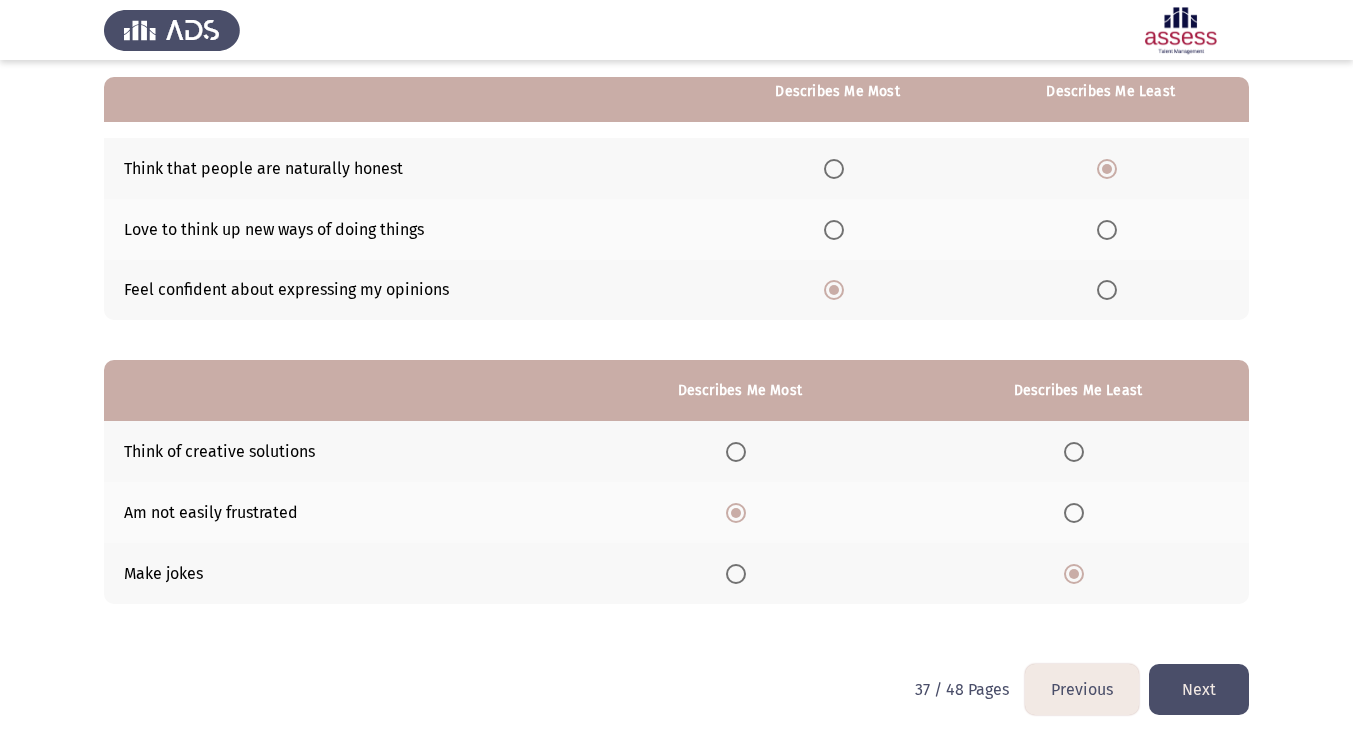 click on "Next" 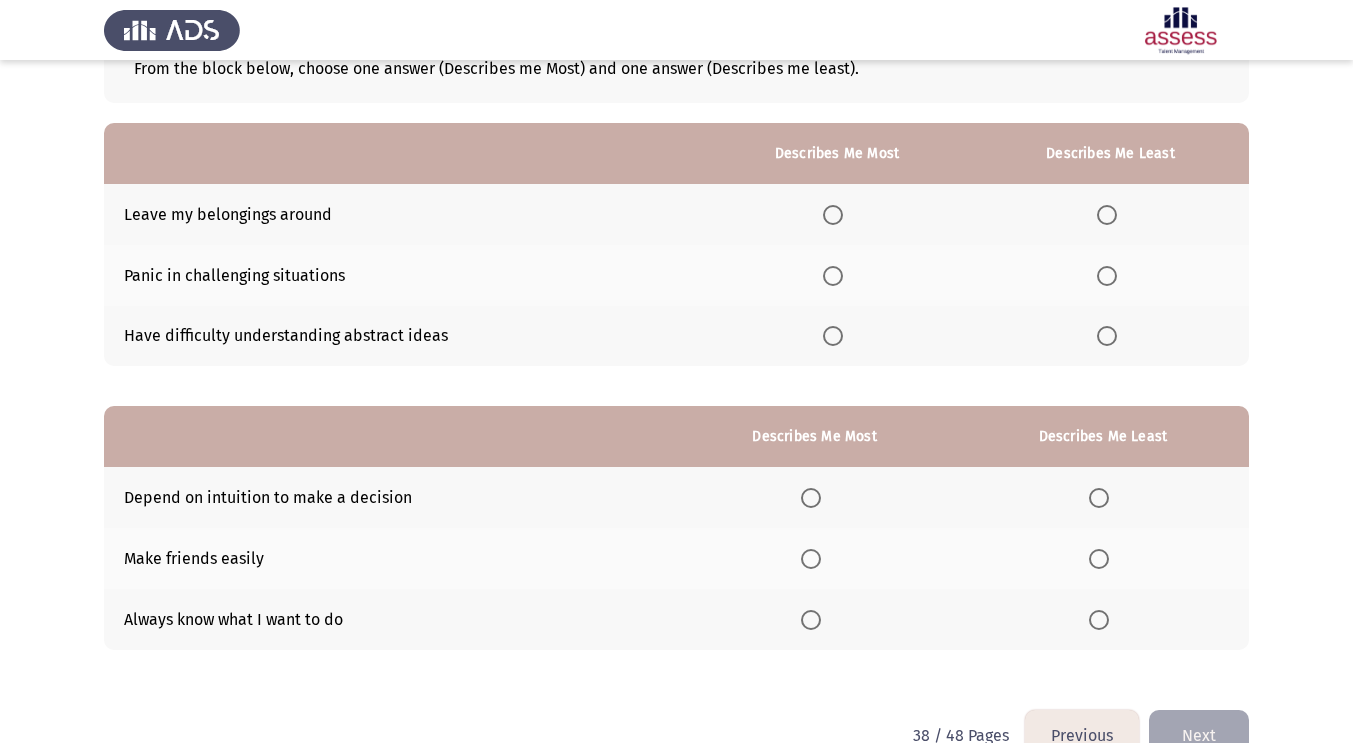 scroll, scrollTop: 139, scrollLeft: 0, axis: vertical 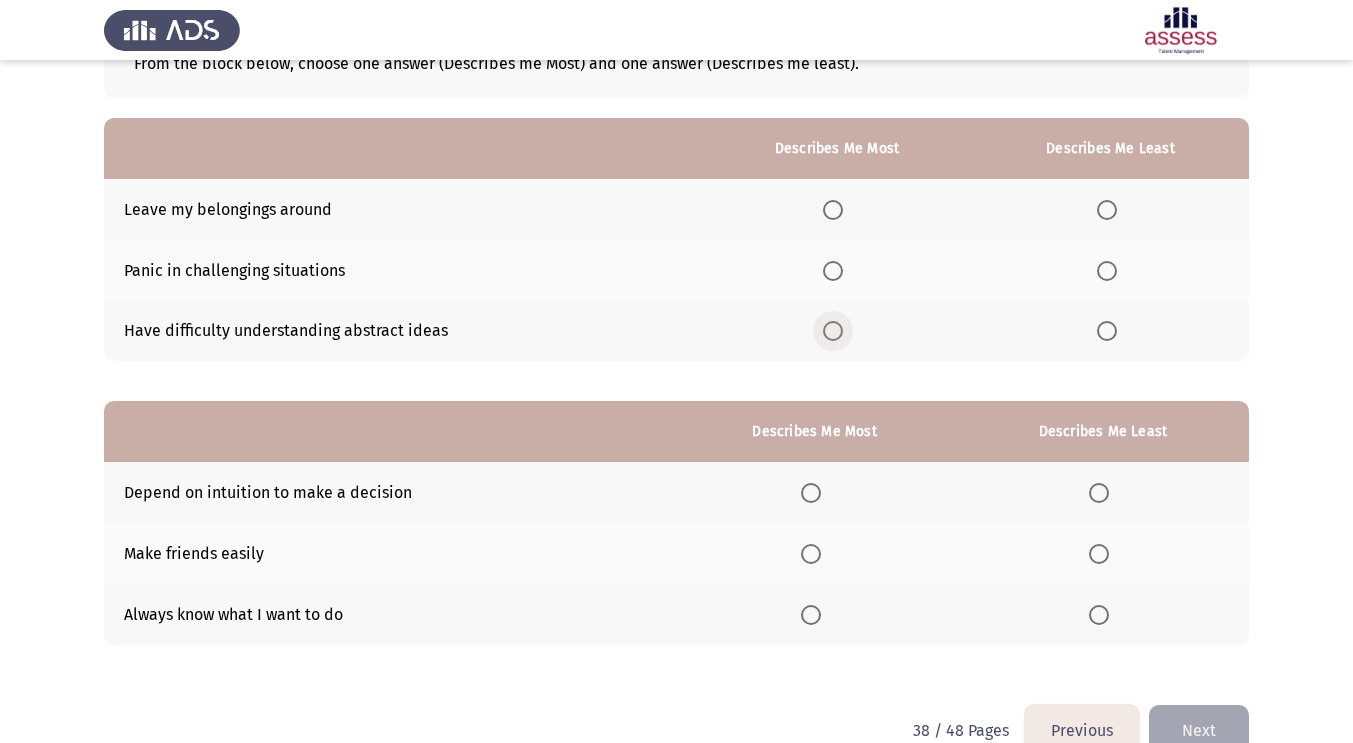 click at bounding box center [833, 331] 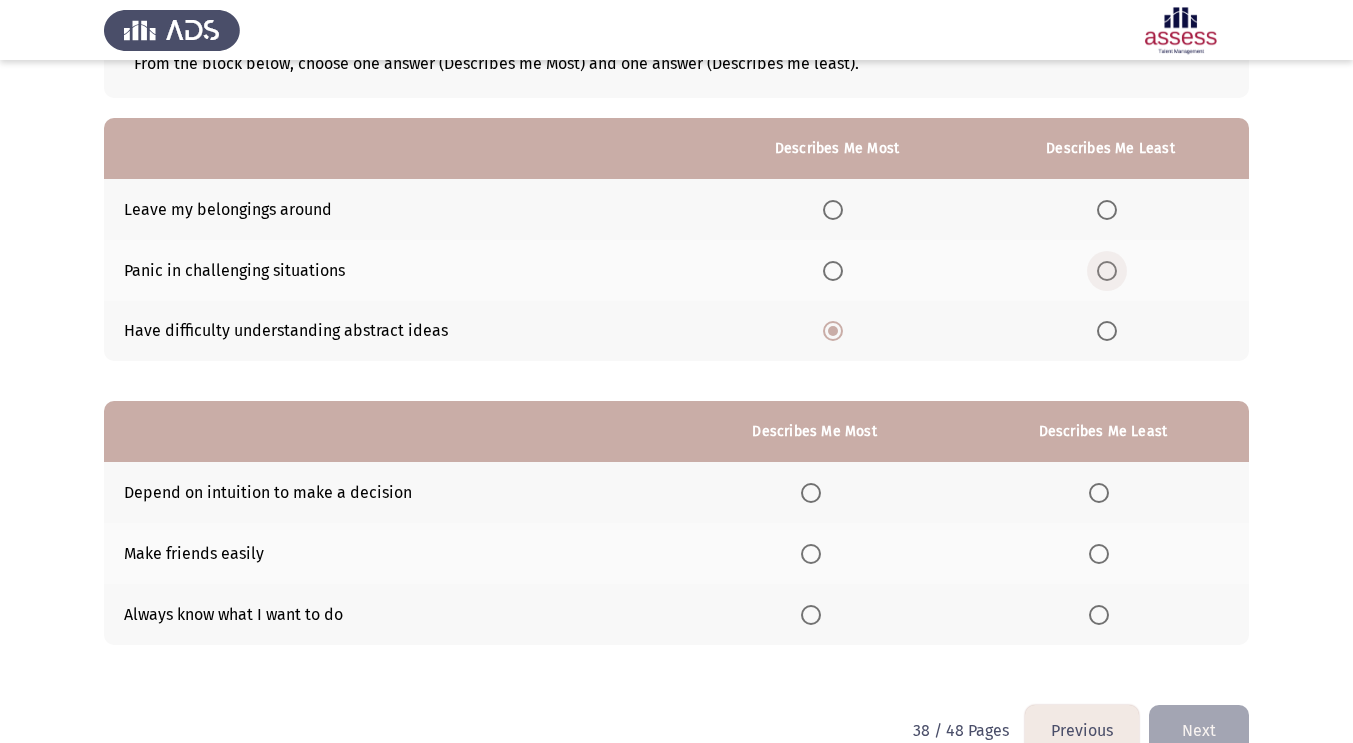 click at bounding box center [1107, 271] 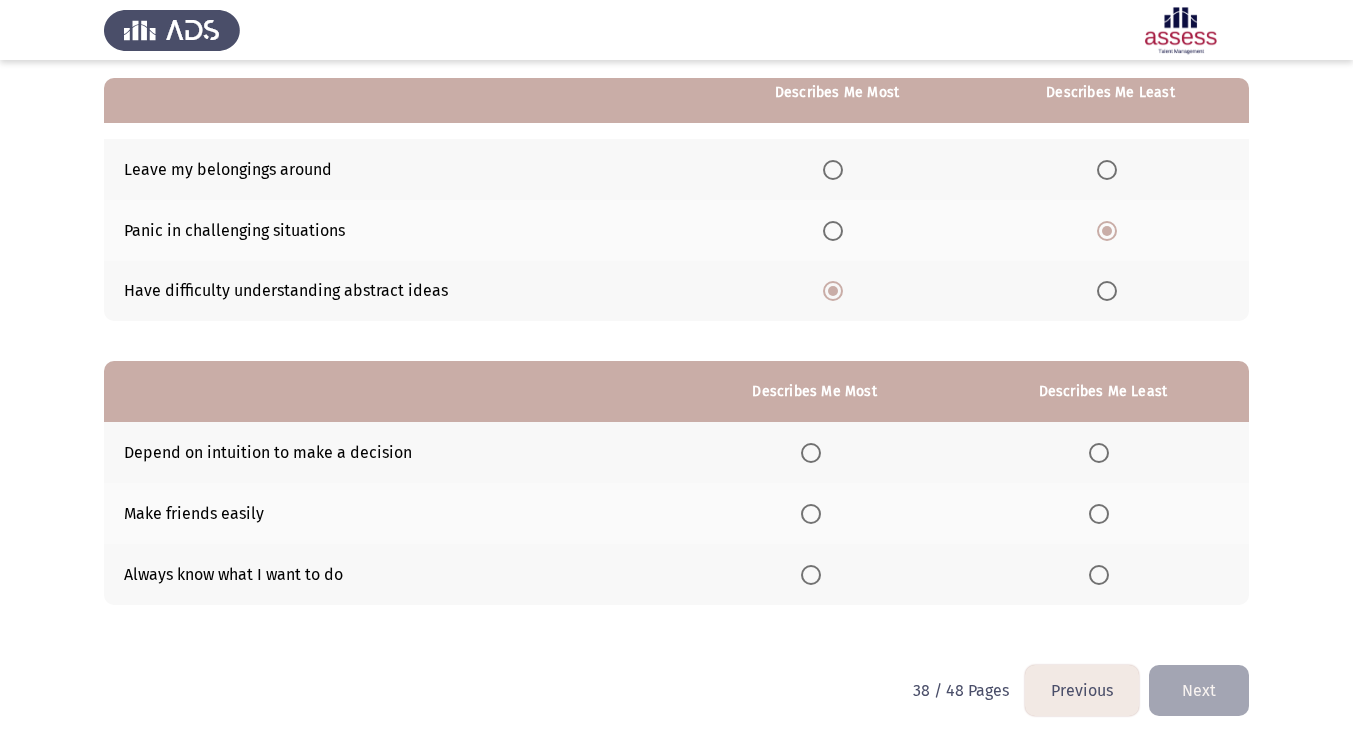 scroll, scrollTop: 180, scrollLeft: 0, axis: vertical 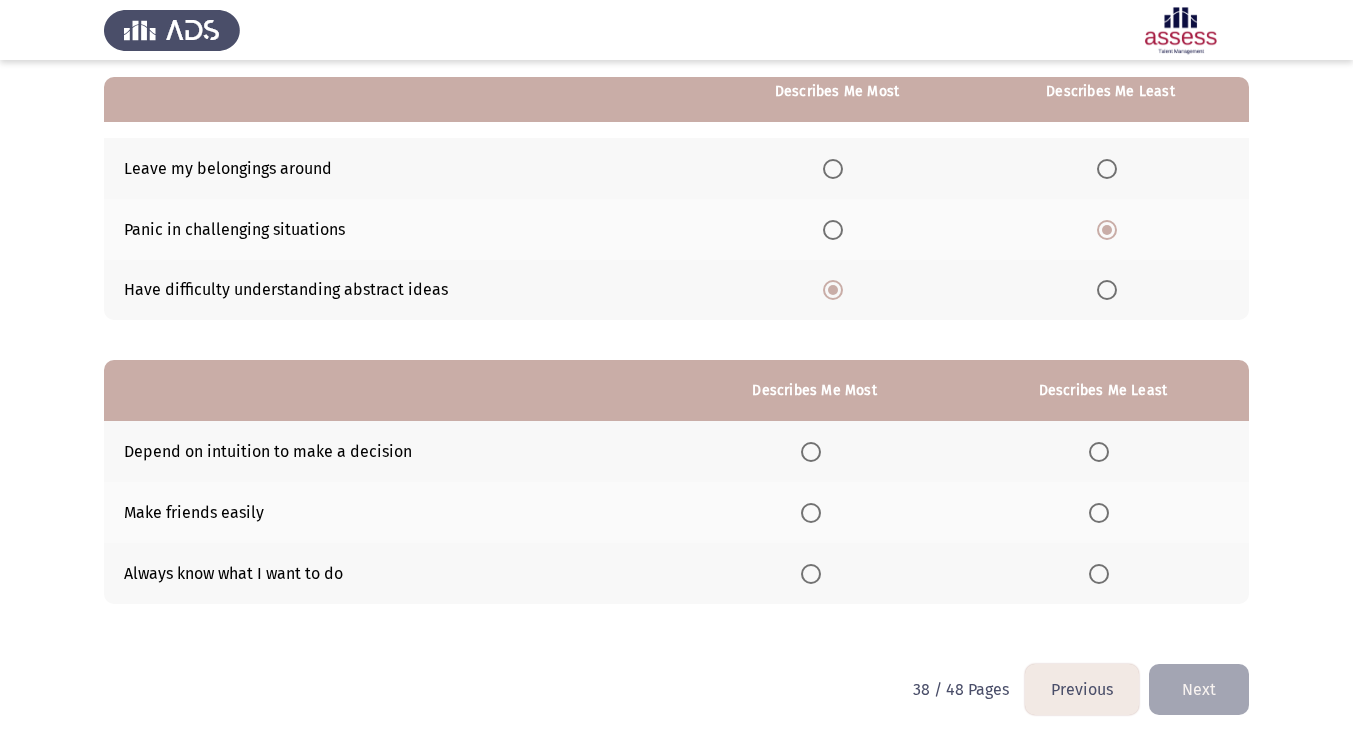 click at bounding box center [811, 574] 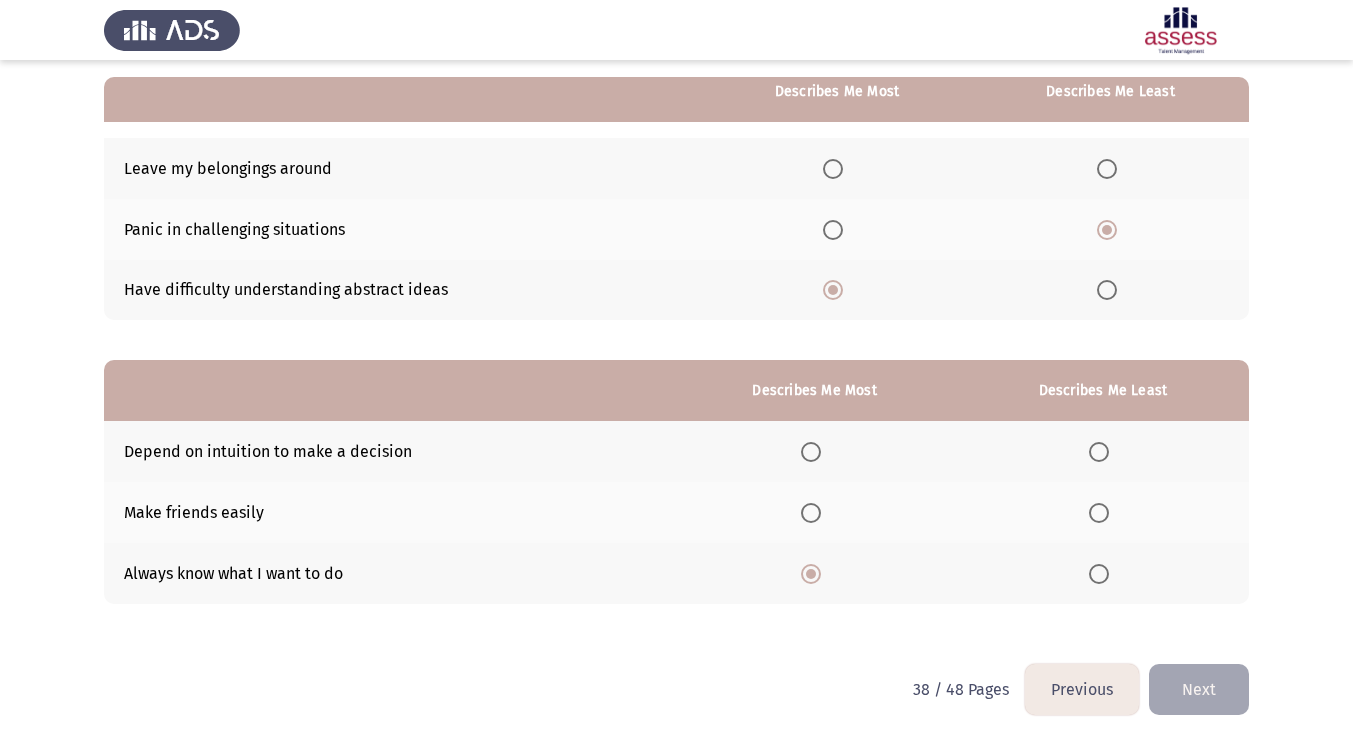 click 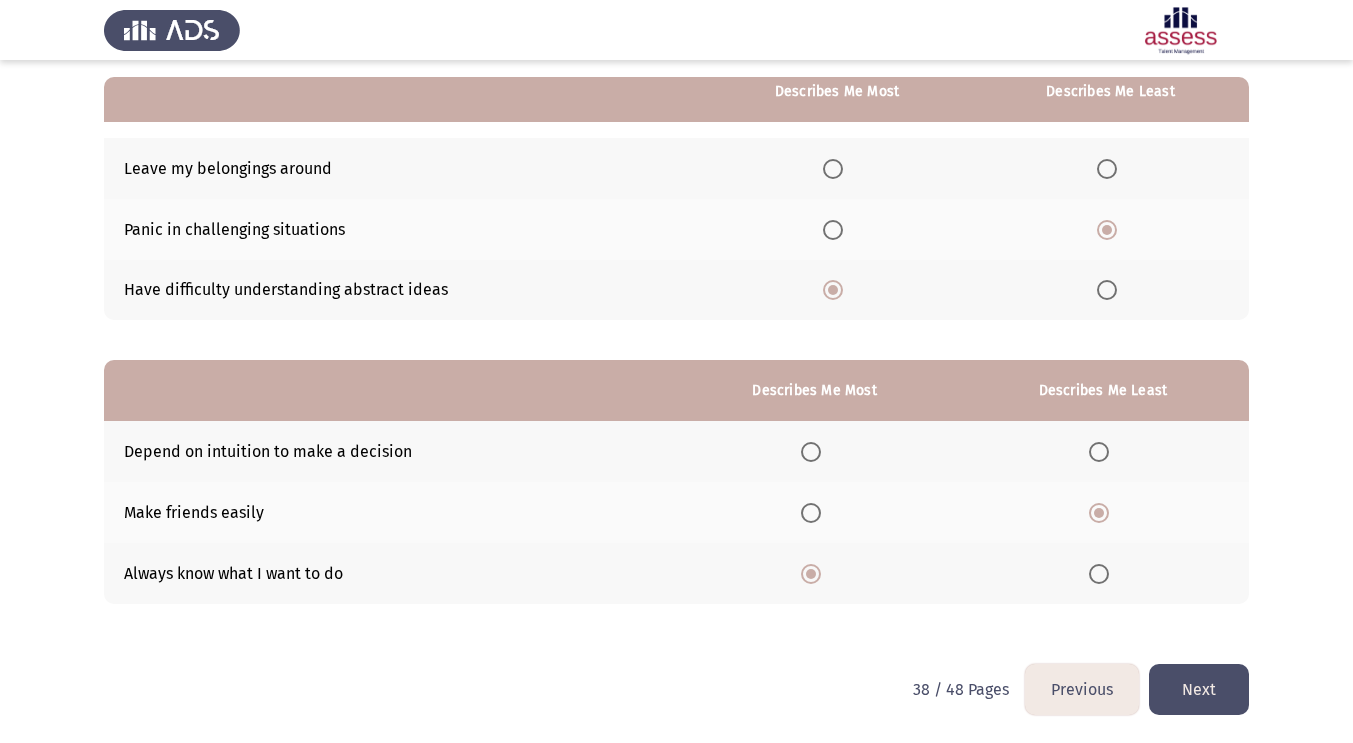 click on "Next" 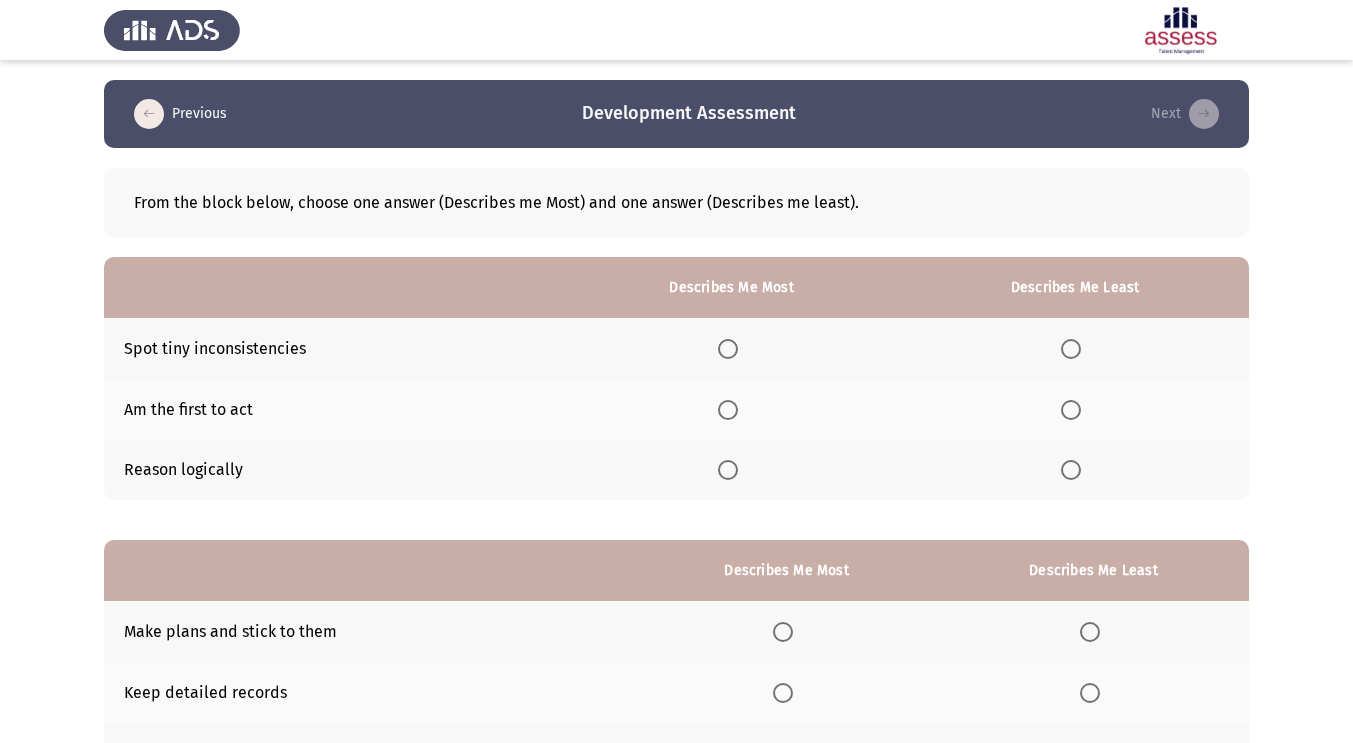 scroll, scrollTop: 6, scrollLeft: 0, axis: vertical 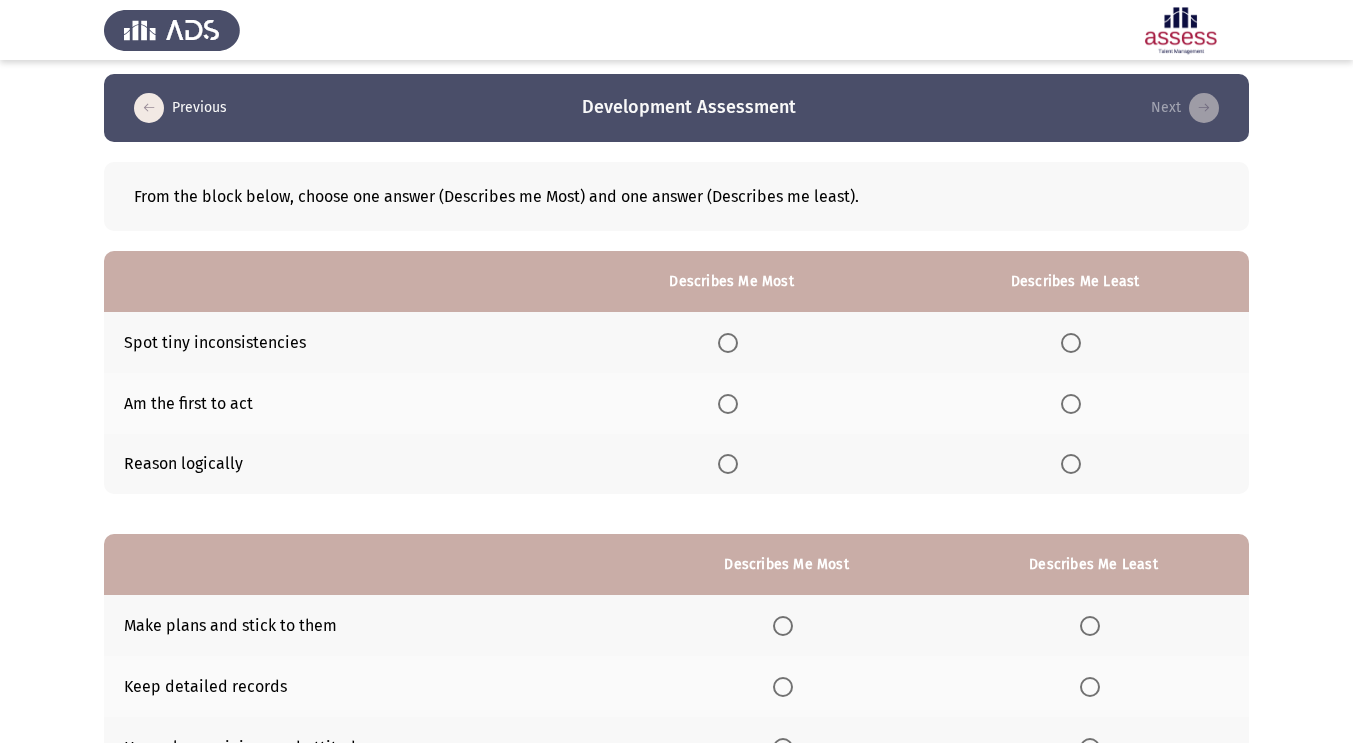 click 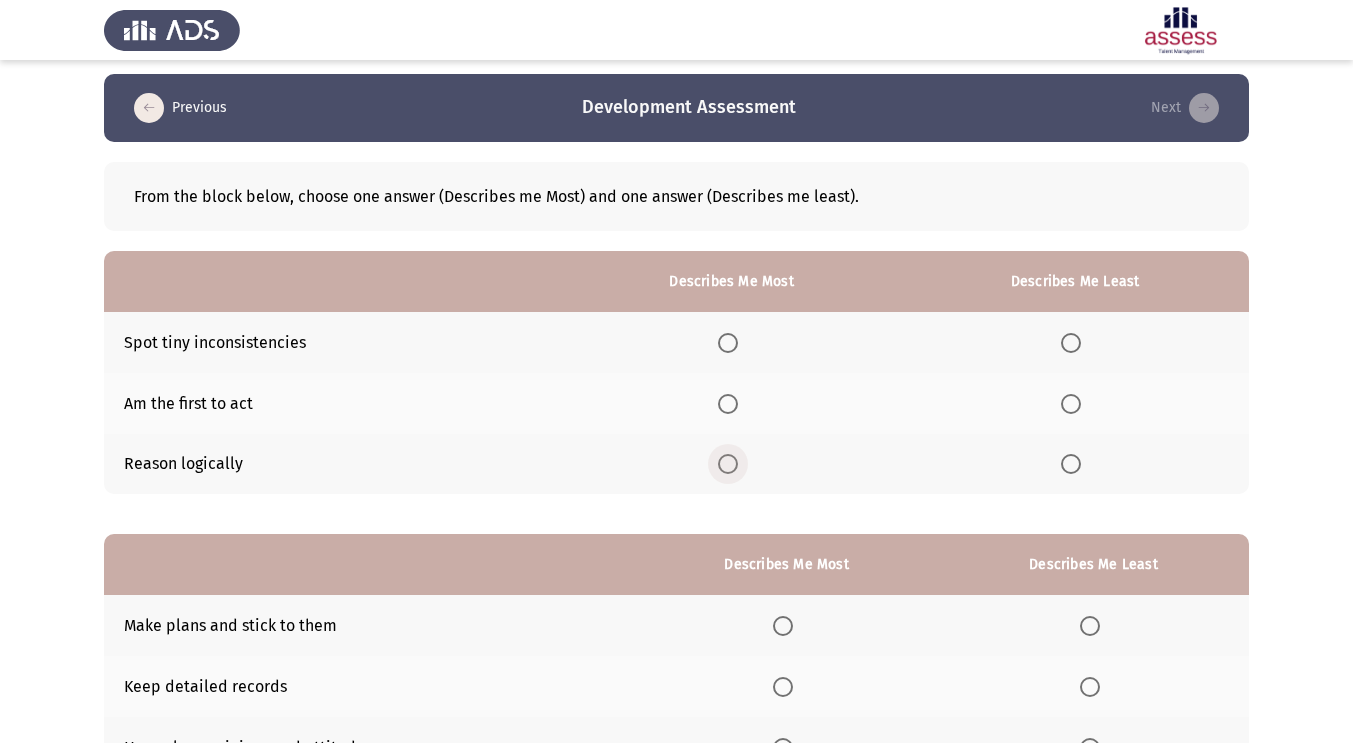 click at bounding box center (728, 464) 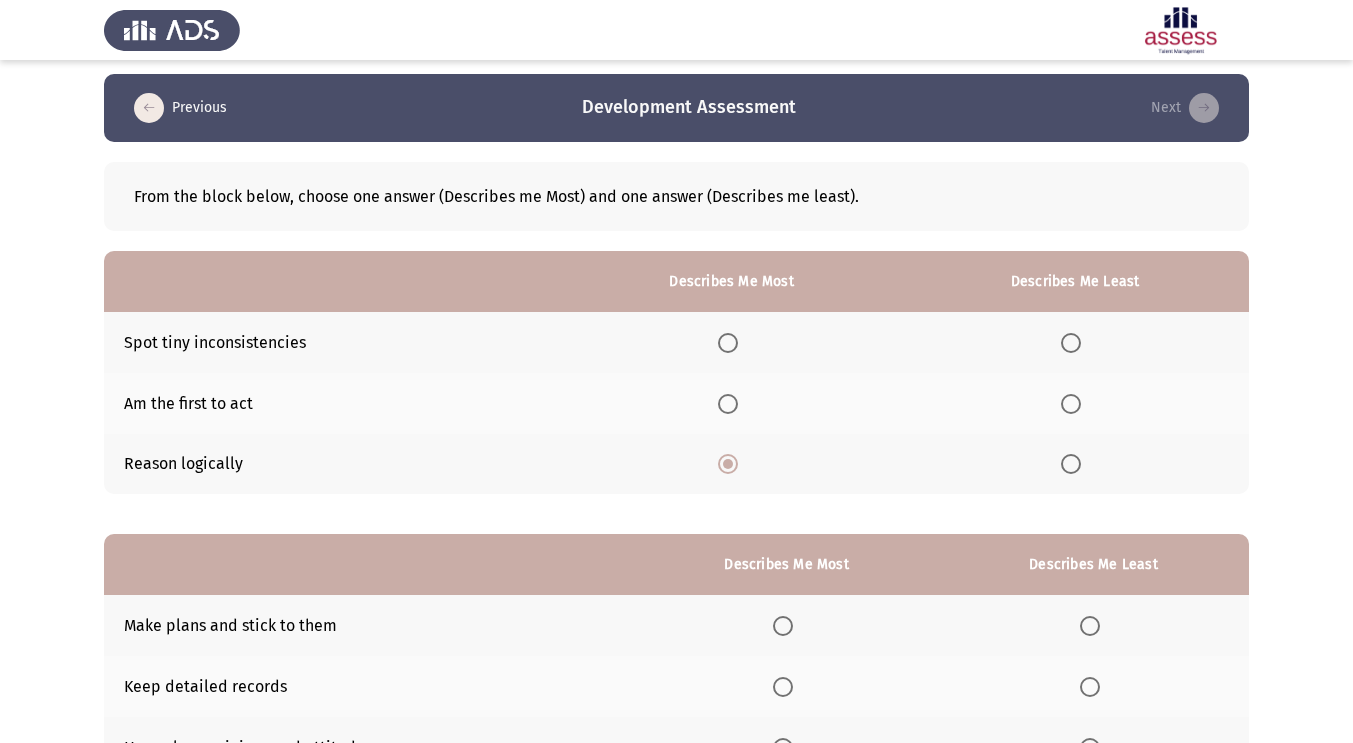 click at bounding box center [1071, 343] 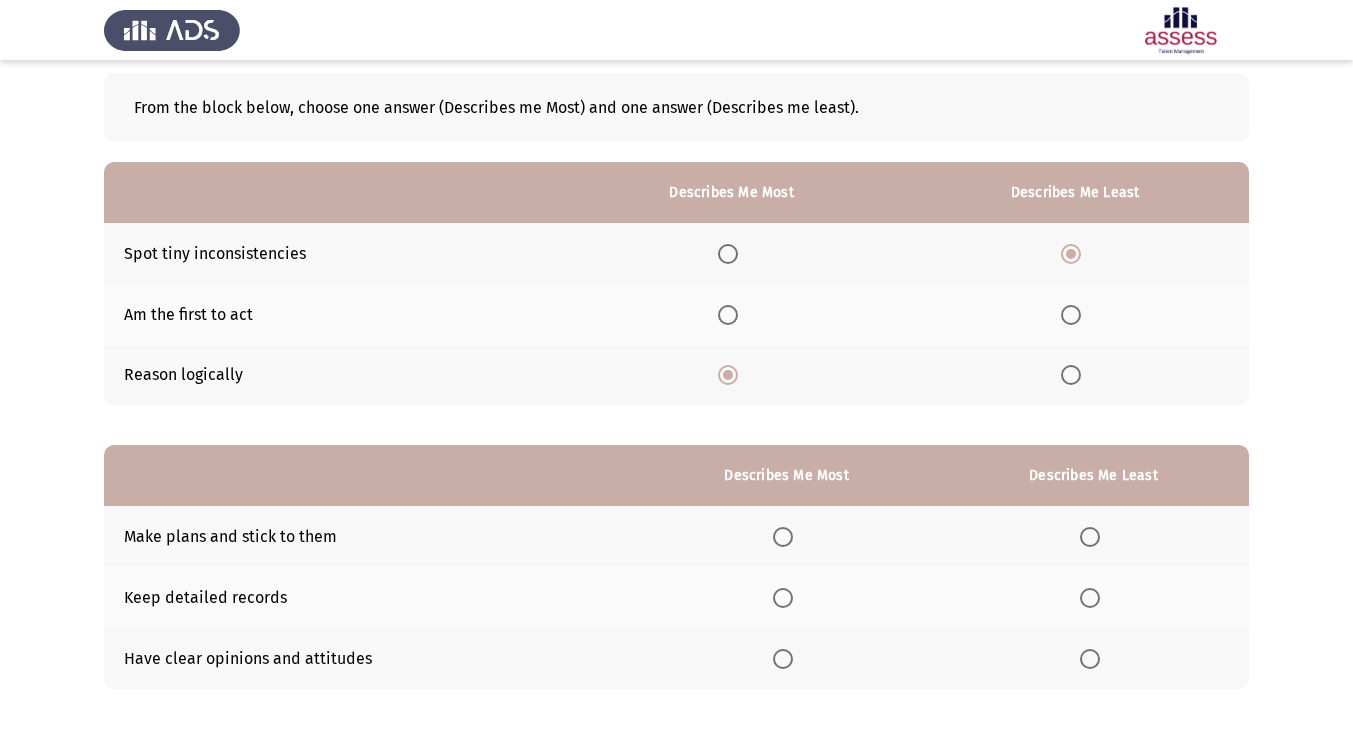 scroll, scrollTop: 180, scrollLeft: 0, axis: vertical 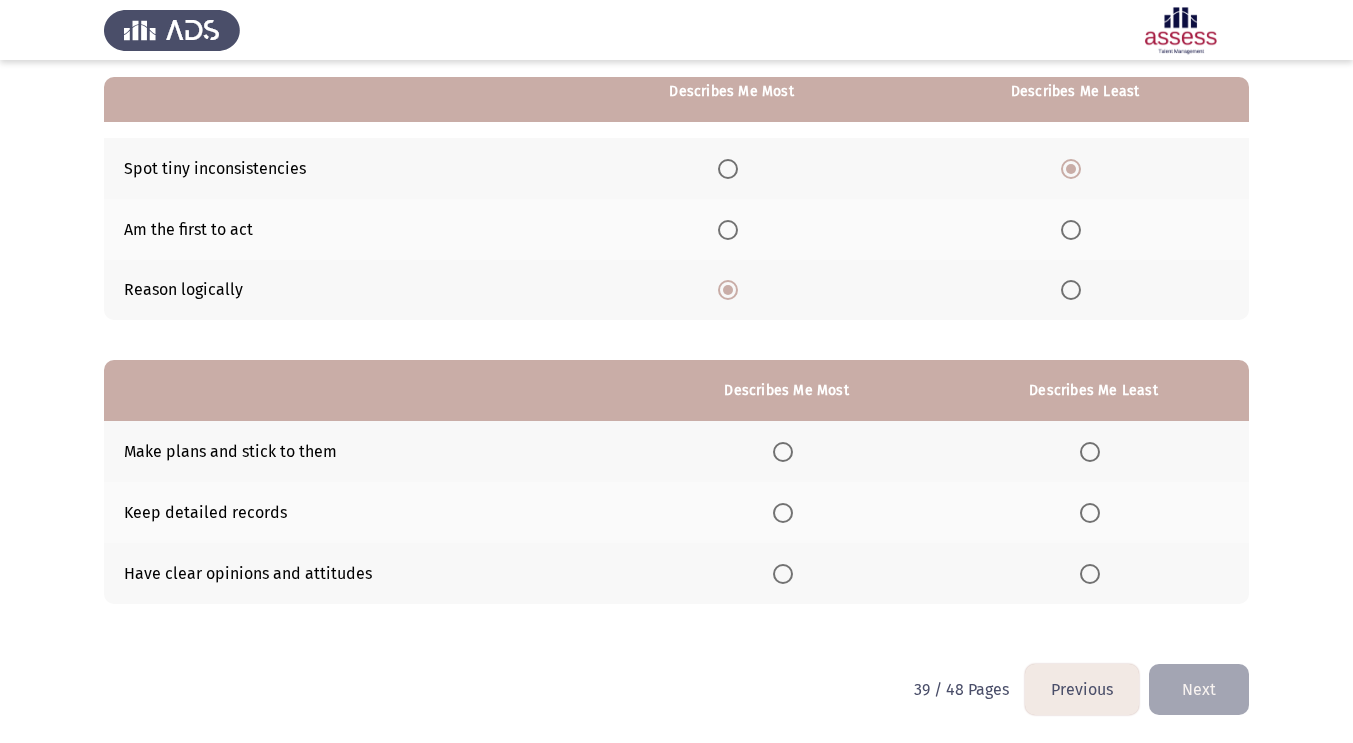 click at bounding box center [783, 452] 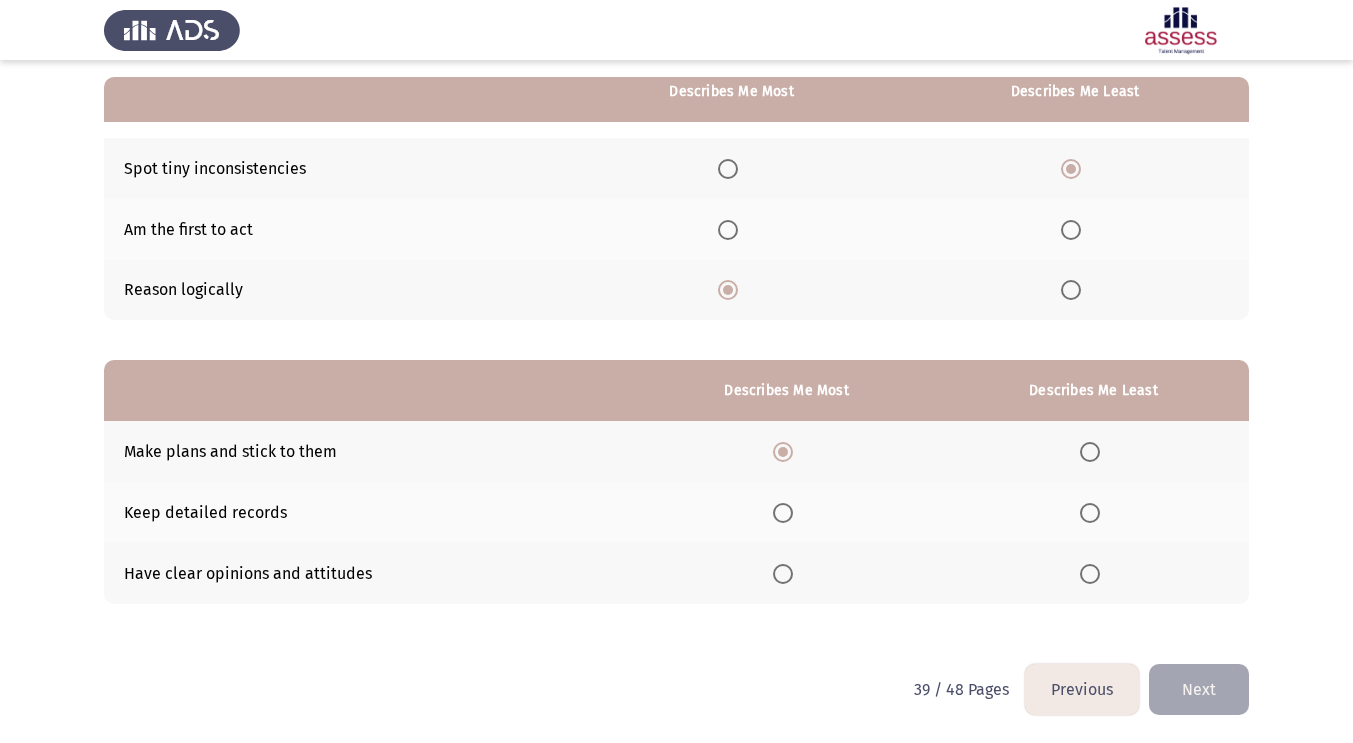 click at bounding box center (1090, 574) 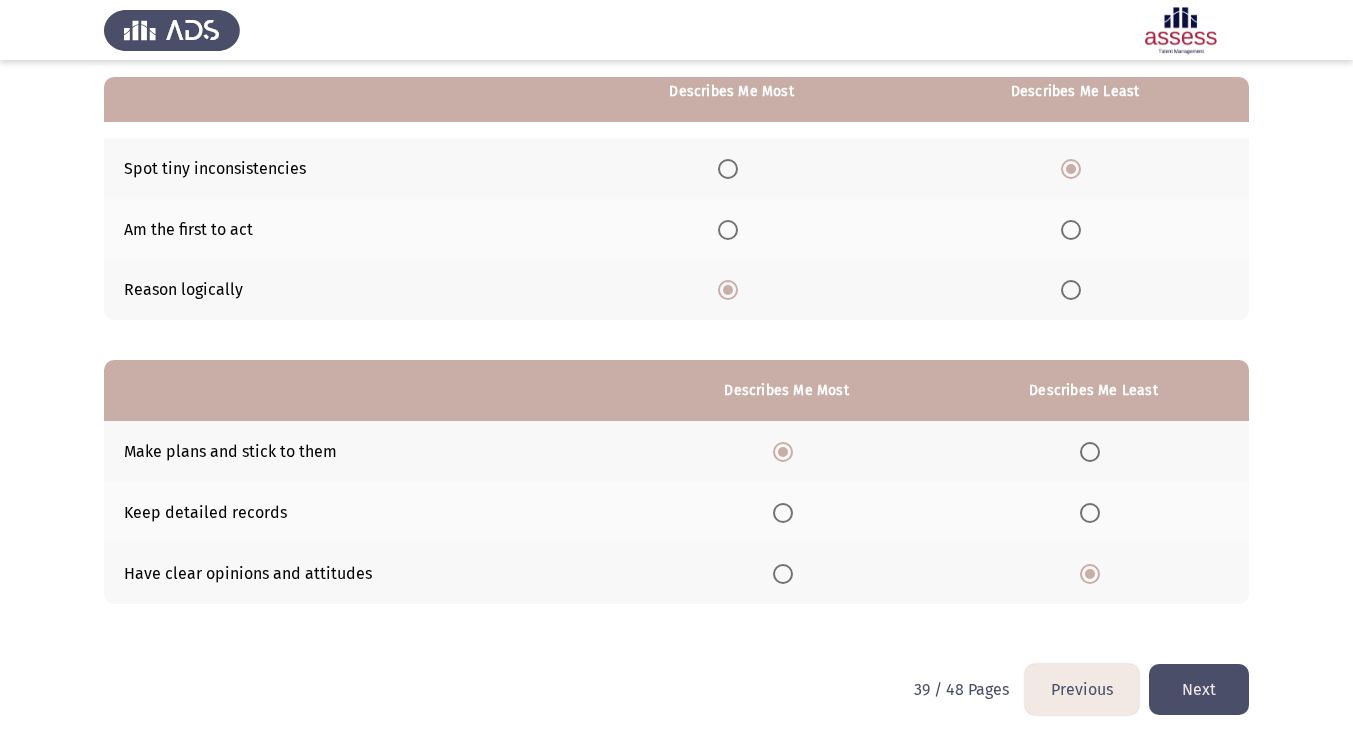 click on "Next" 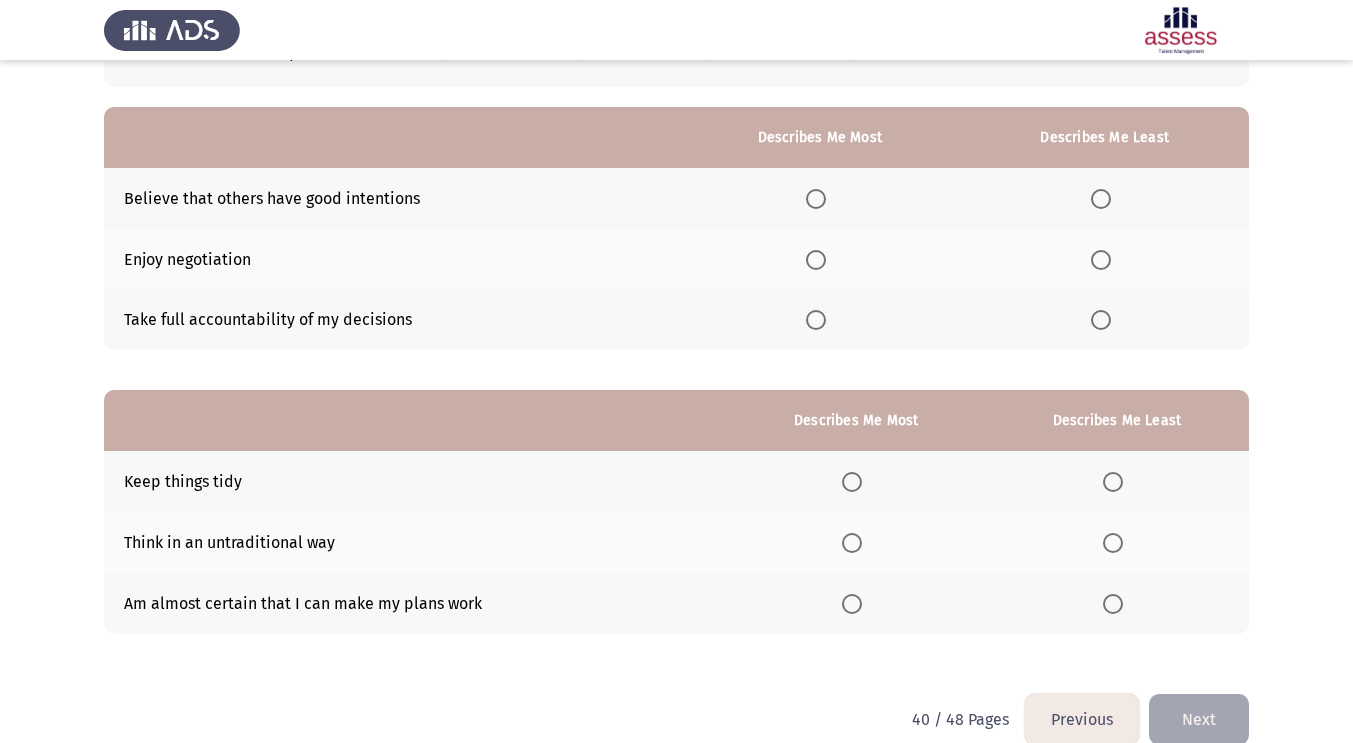 scroll, scrollTop: 156, scrollLeft: 0, axis: vertical 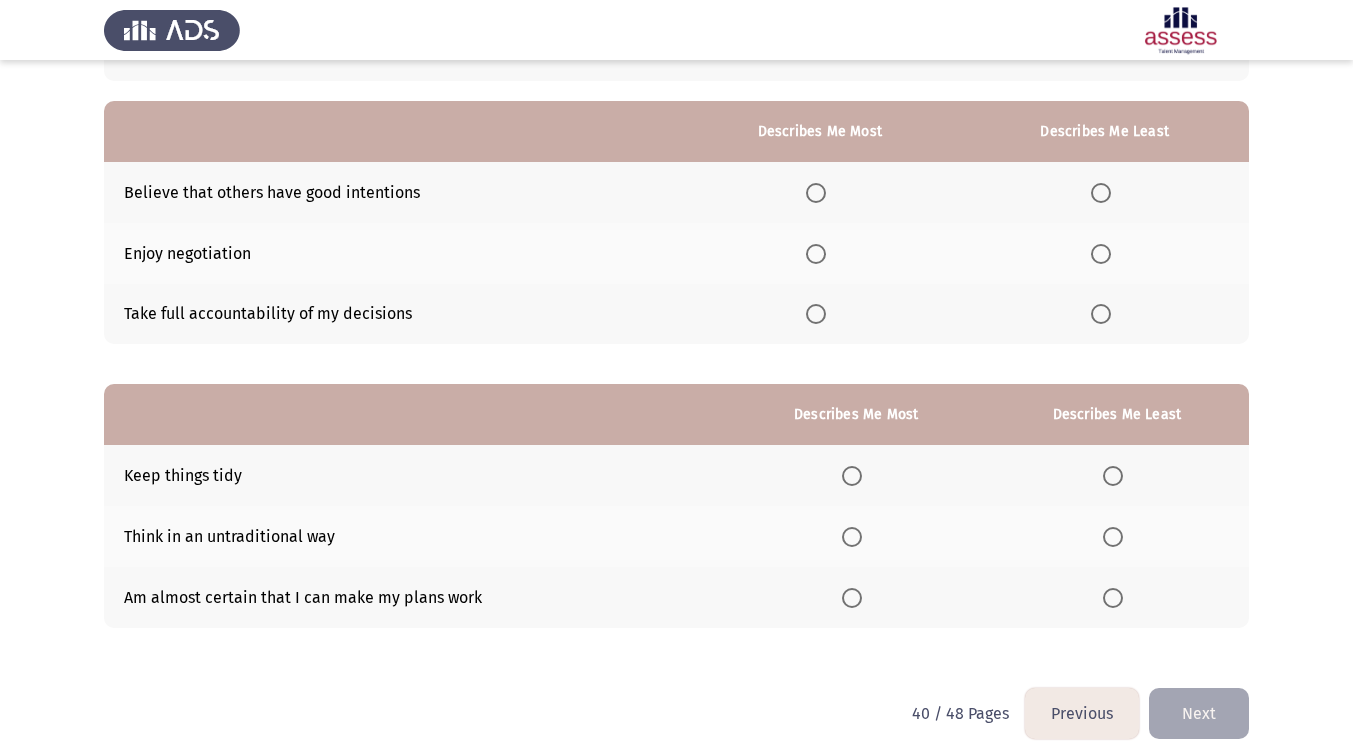 click at bounding box center (816, 314) 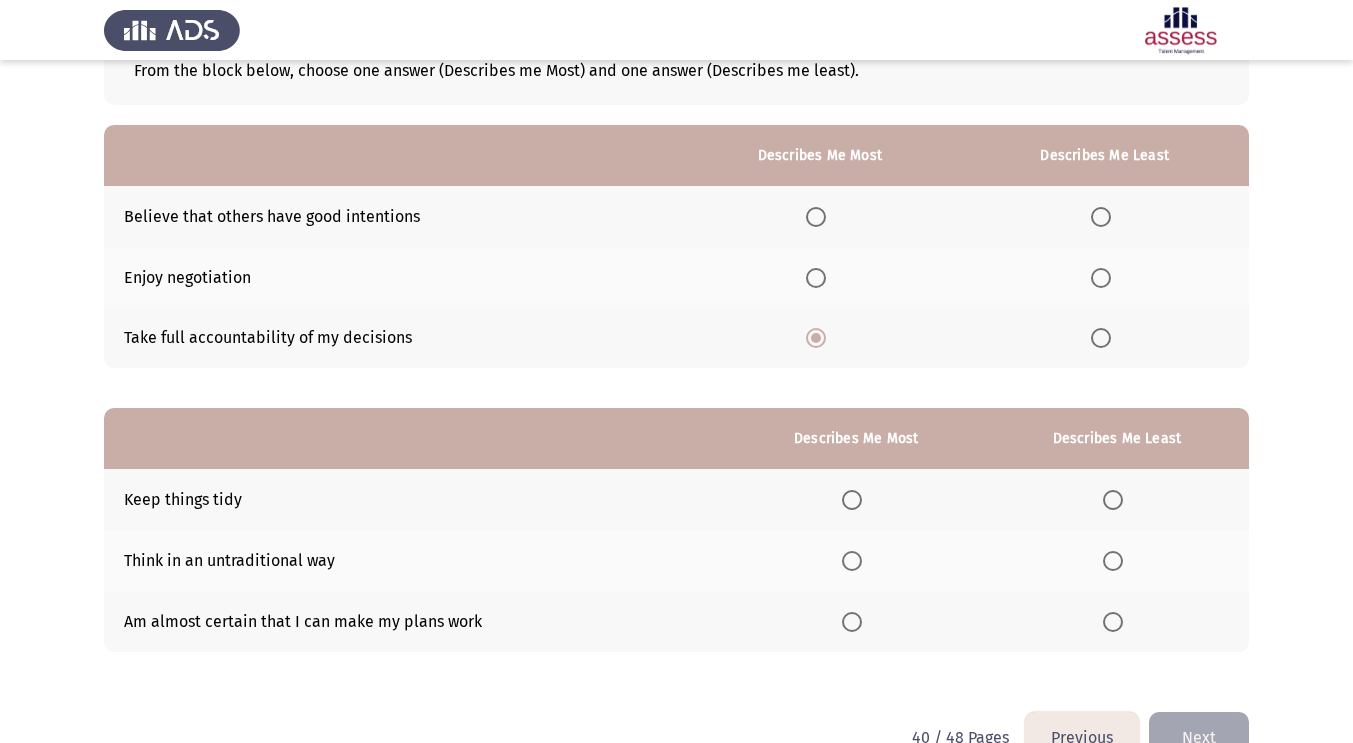 scroll, scrollTop: 117, scrollLeft: 0, axis: vertical 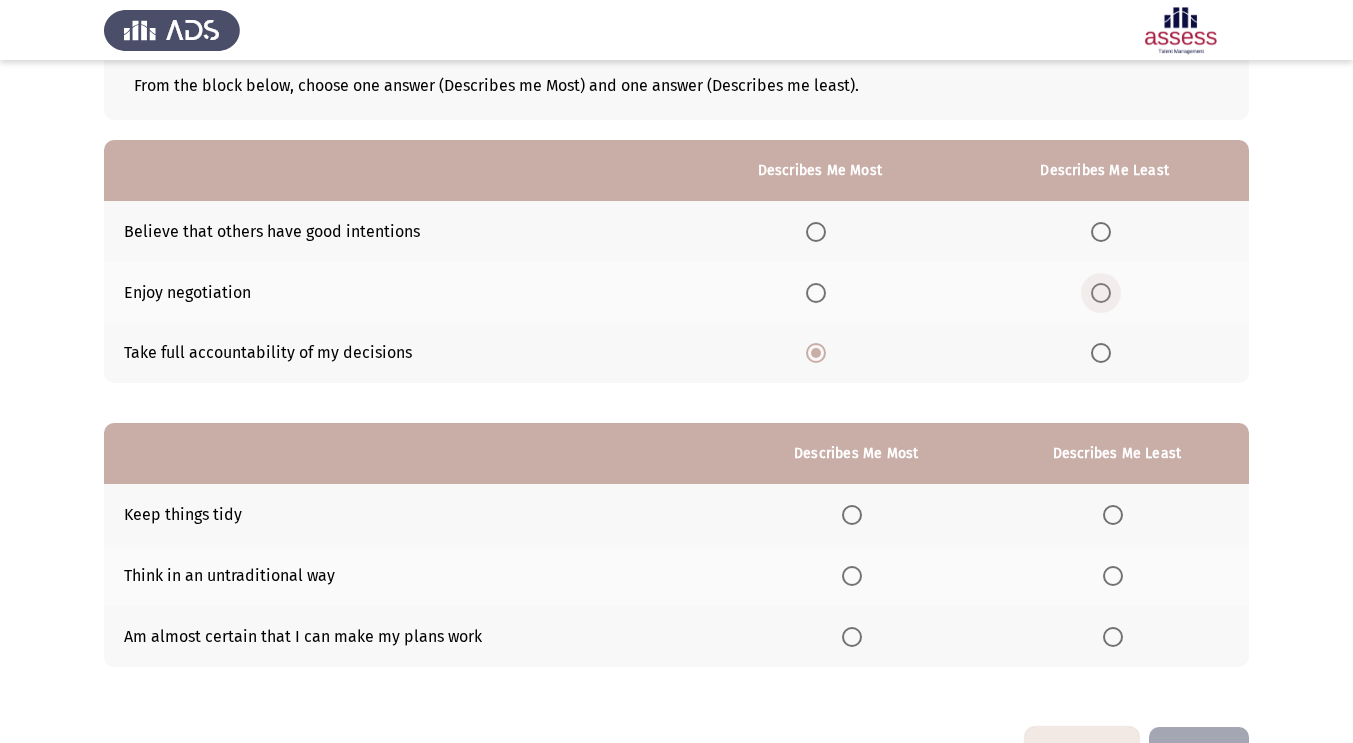 click at bounding box center [1101, 293] 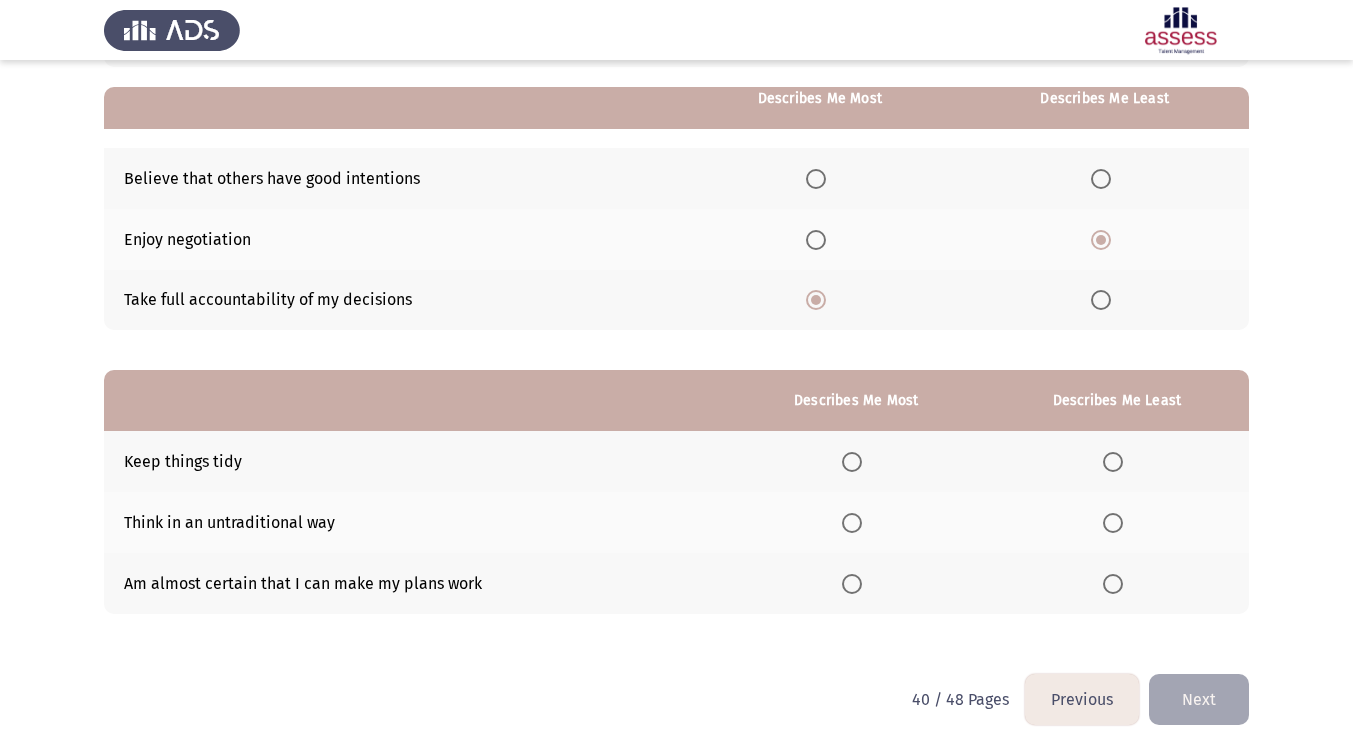scroll, scrollTop: 180, scrollLeft: 0, axis: vertical 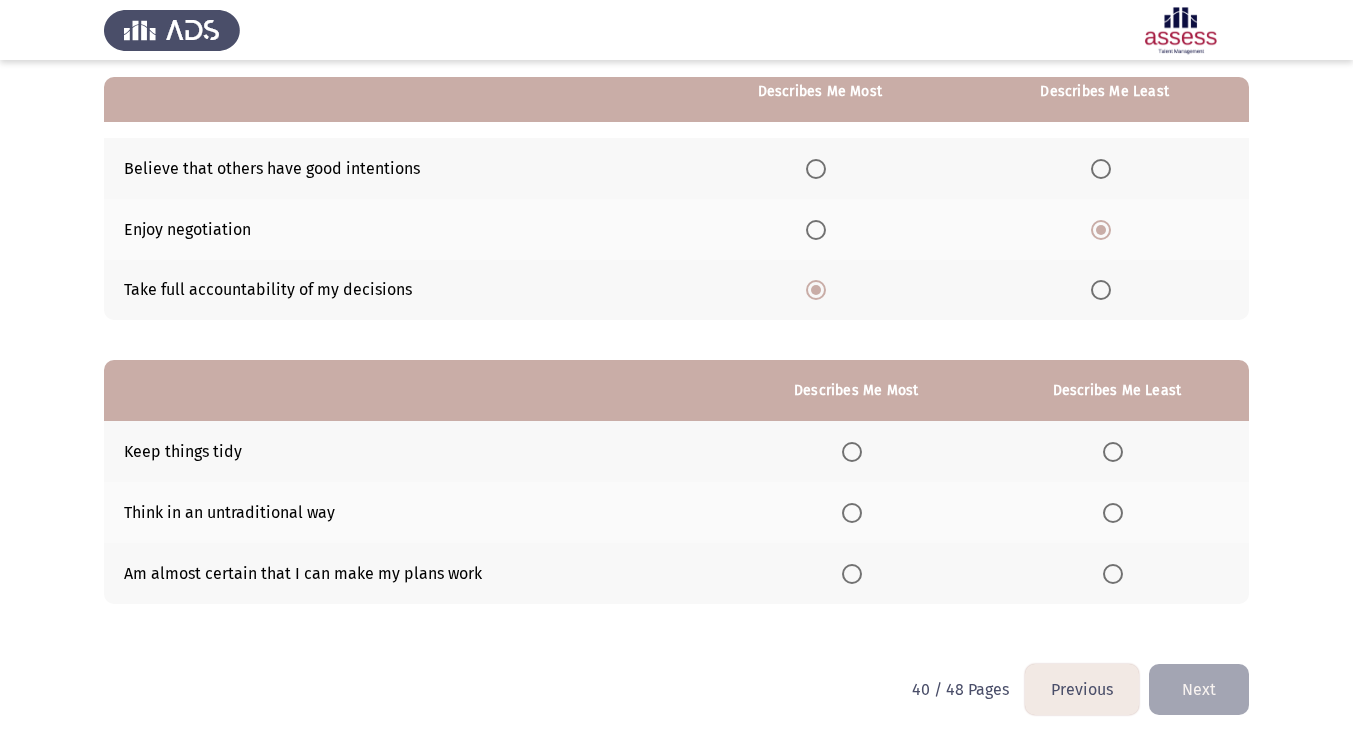 click at bounding box center (856, 452) 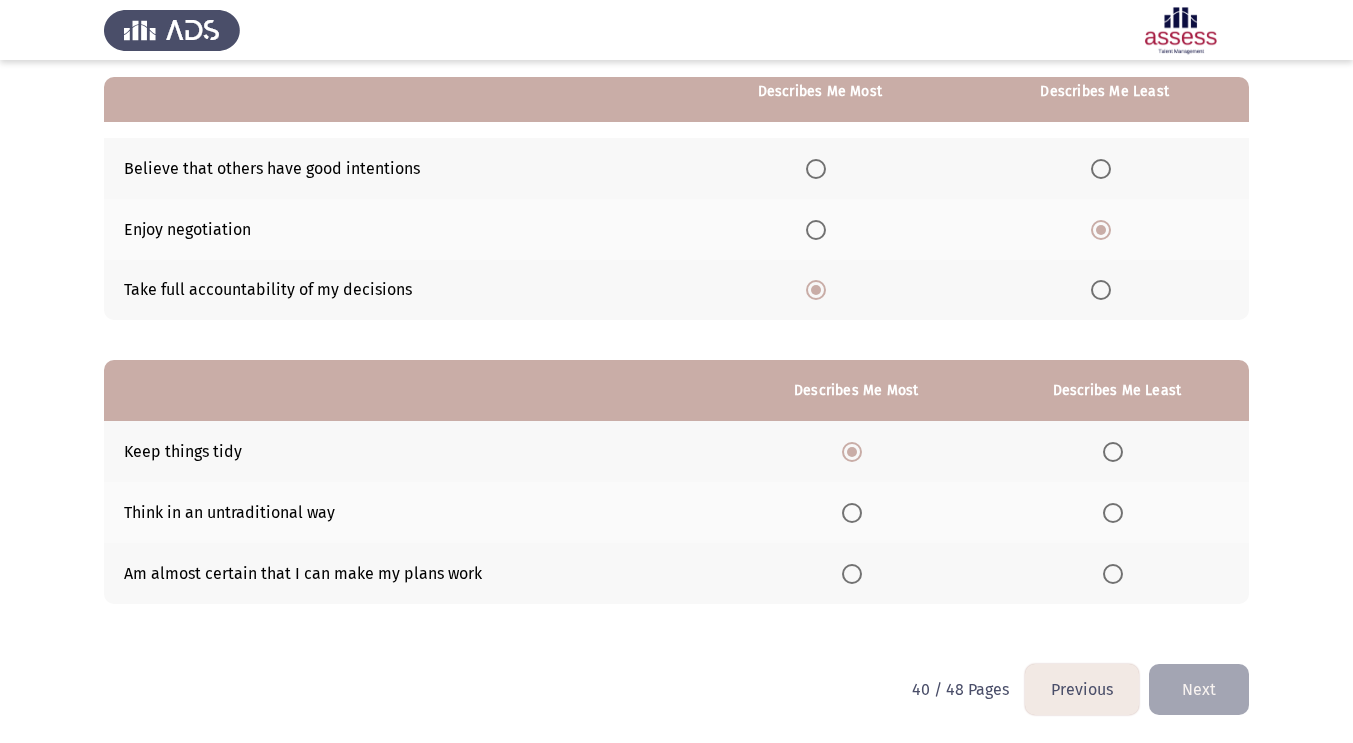 click at bounding box center (1113, 513) 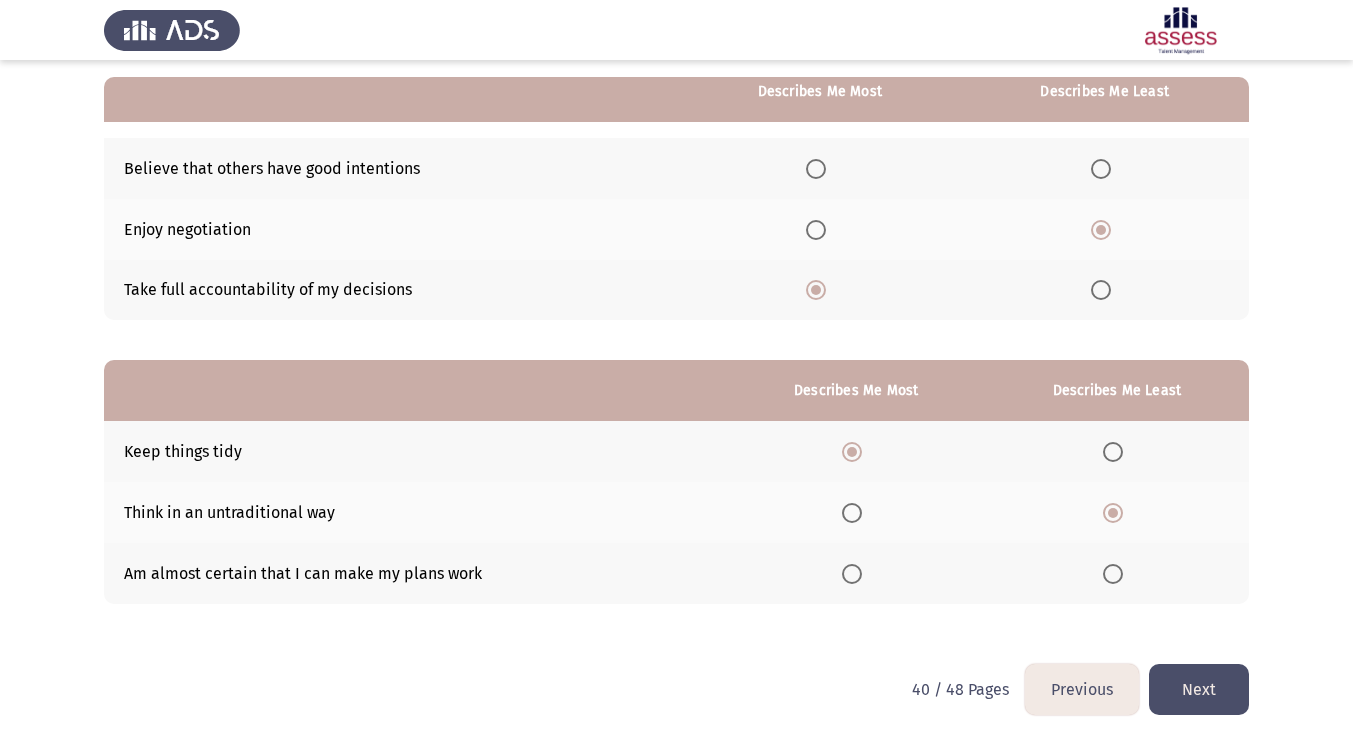 click on "Next" 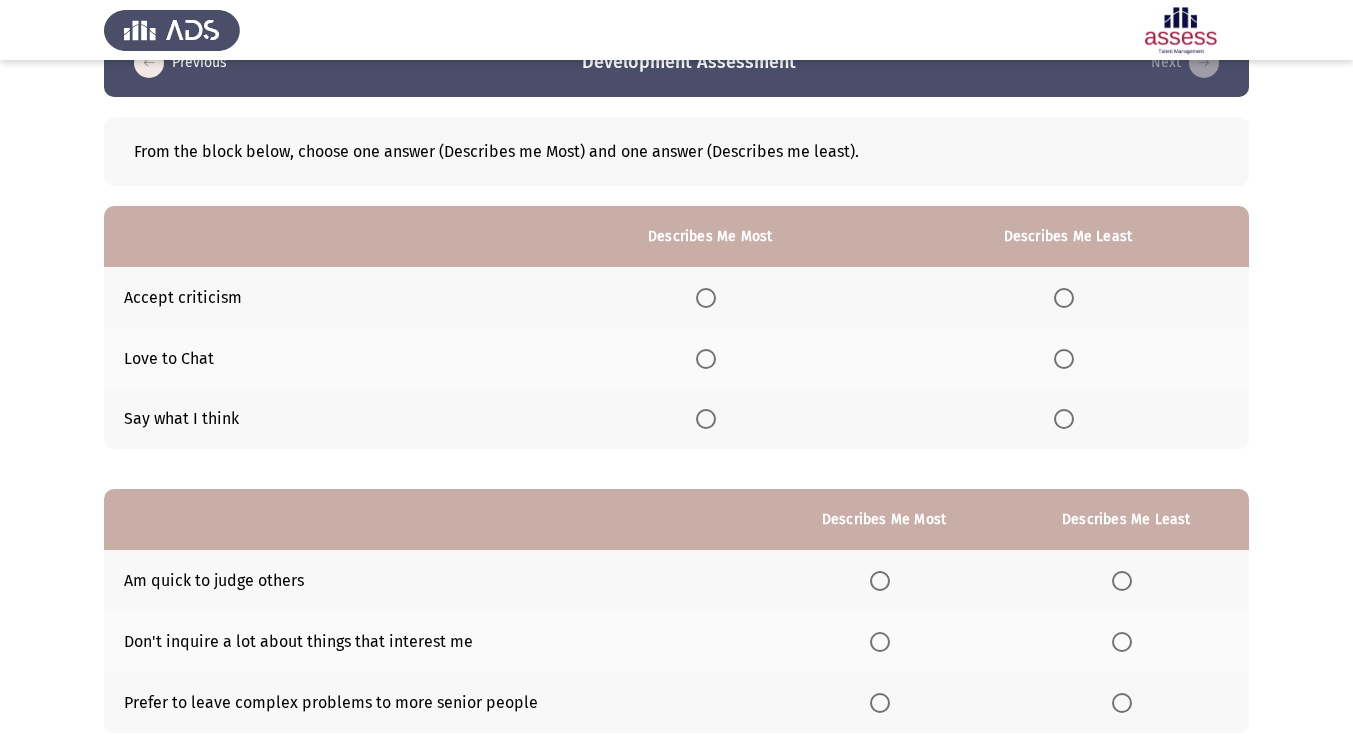 scroll, scrollTop: 56, scrollLeft: 0, axis: vertical 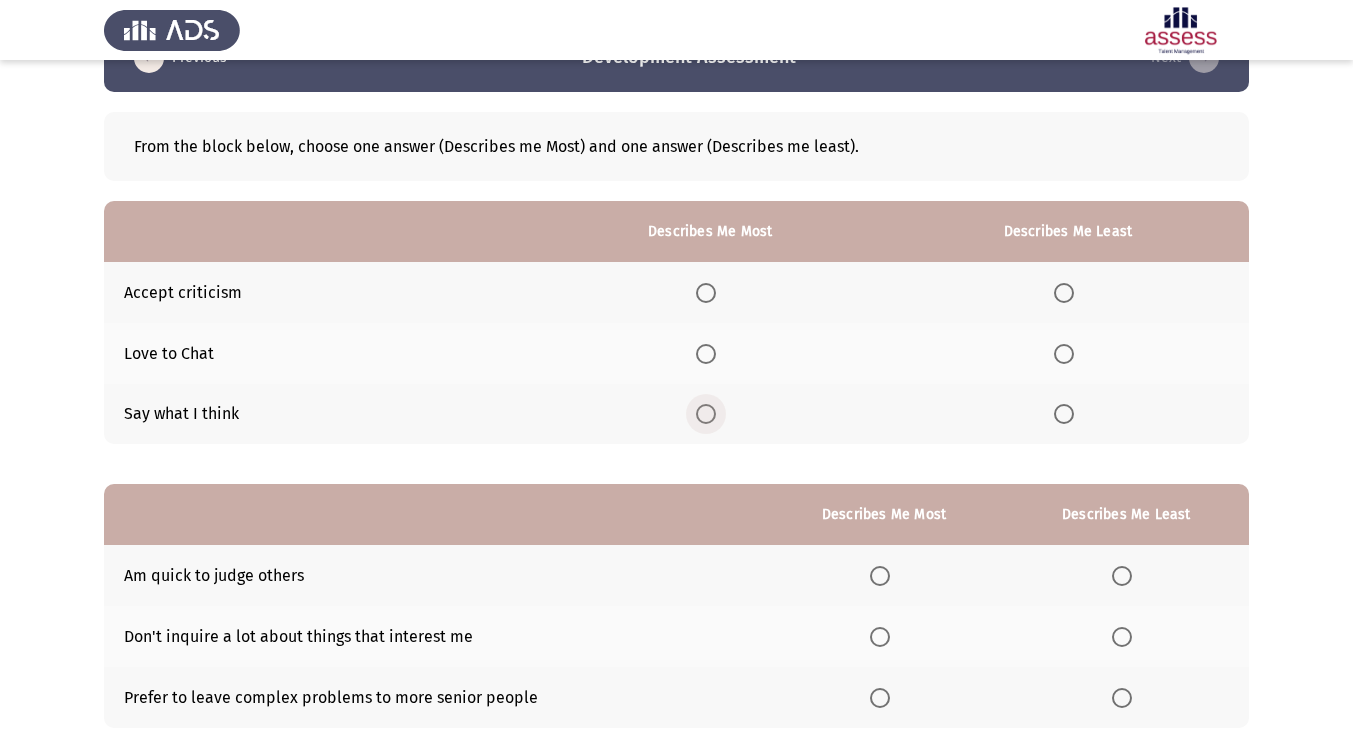 click at bounding box center [706, 414] 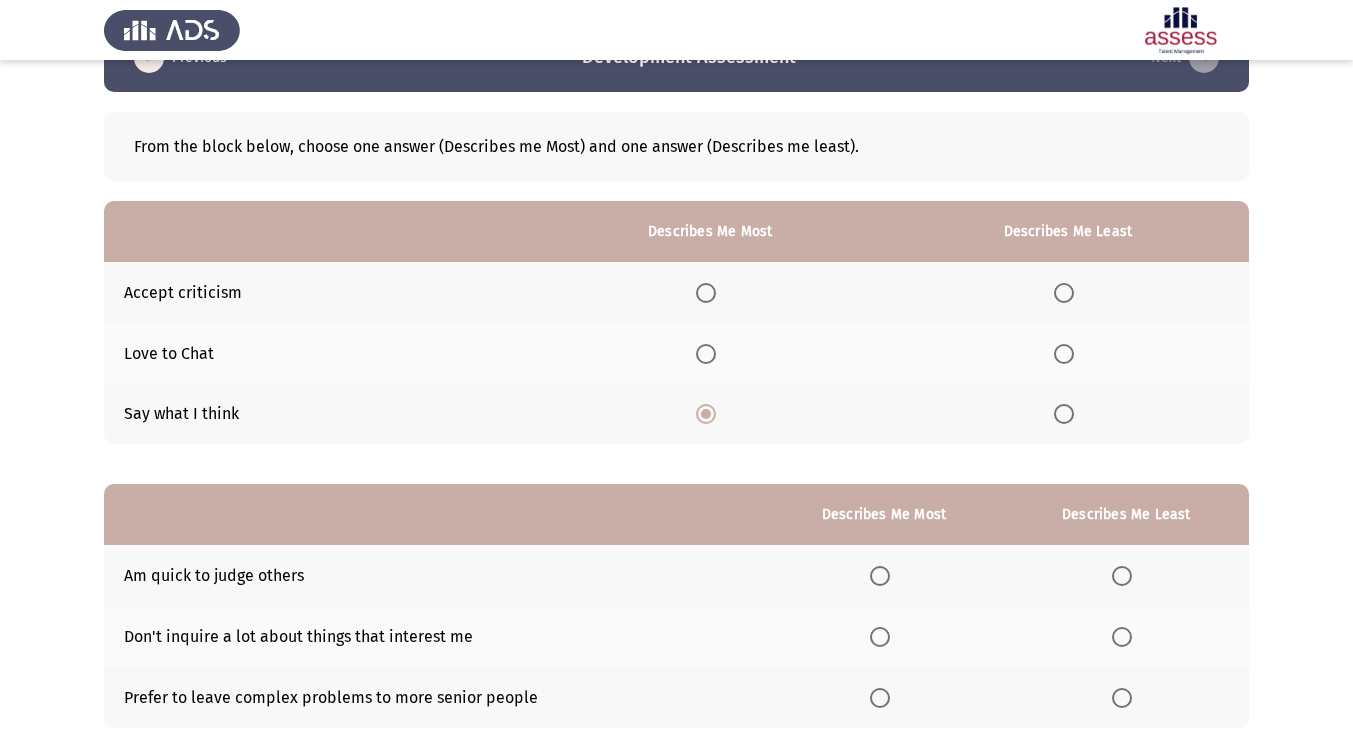 click at bounding box center [1064, 354] 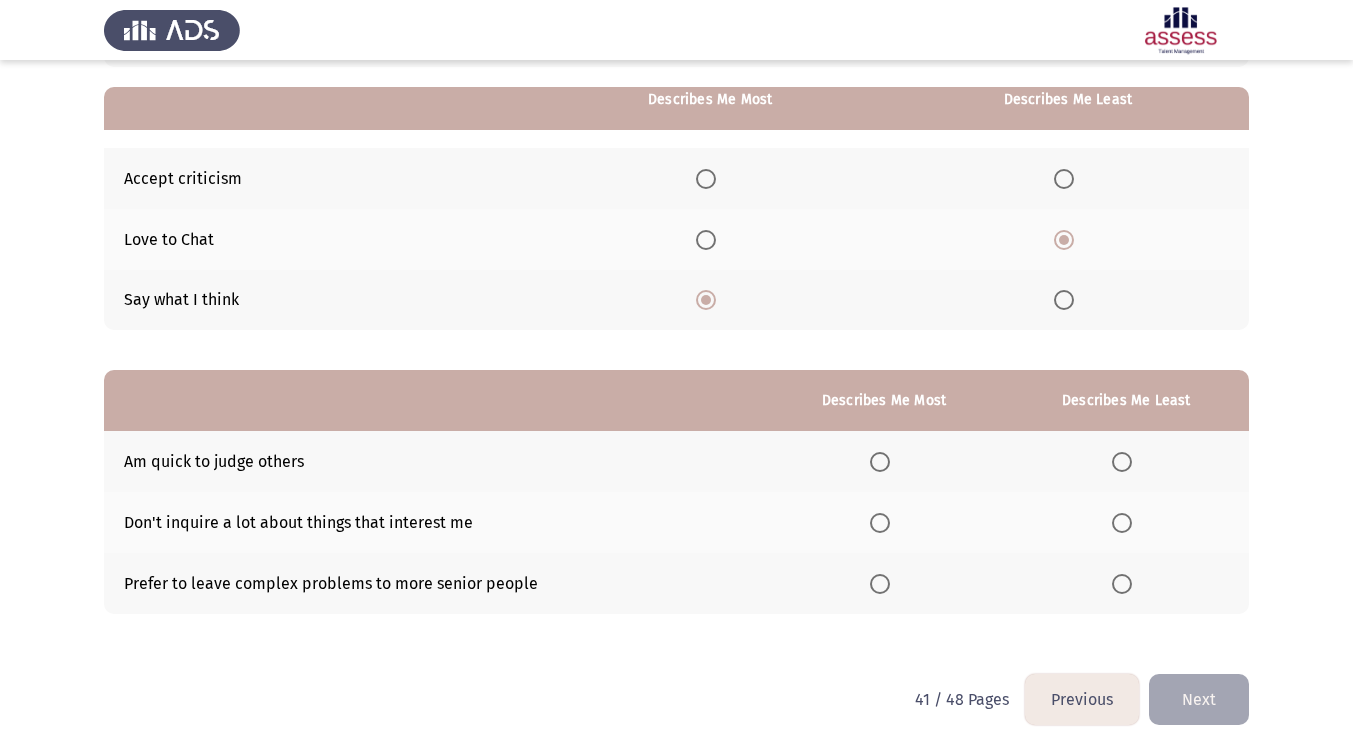 scroll, scrollTop: 180, scrollLeft: 0, axis: vertical 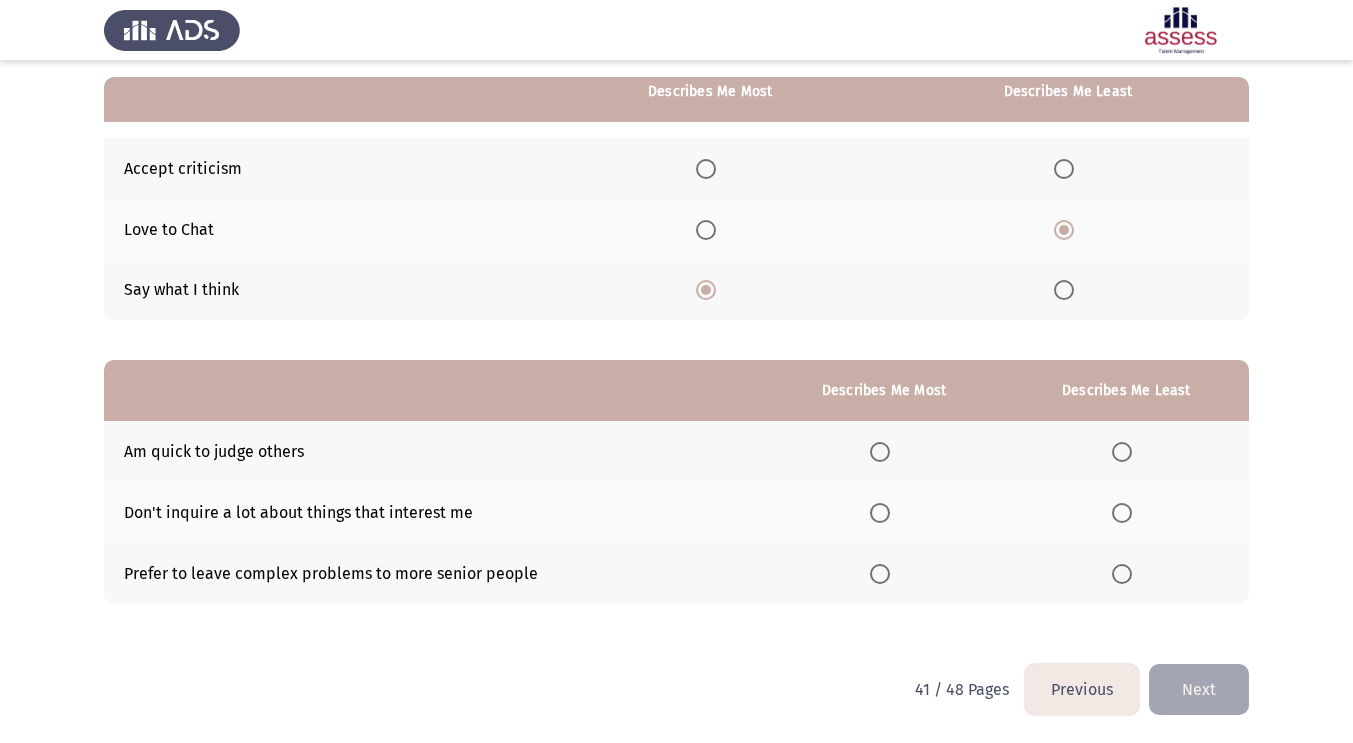 click at bounding box center [880, 452] 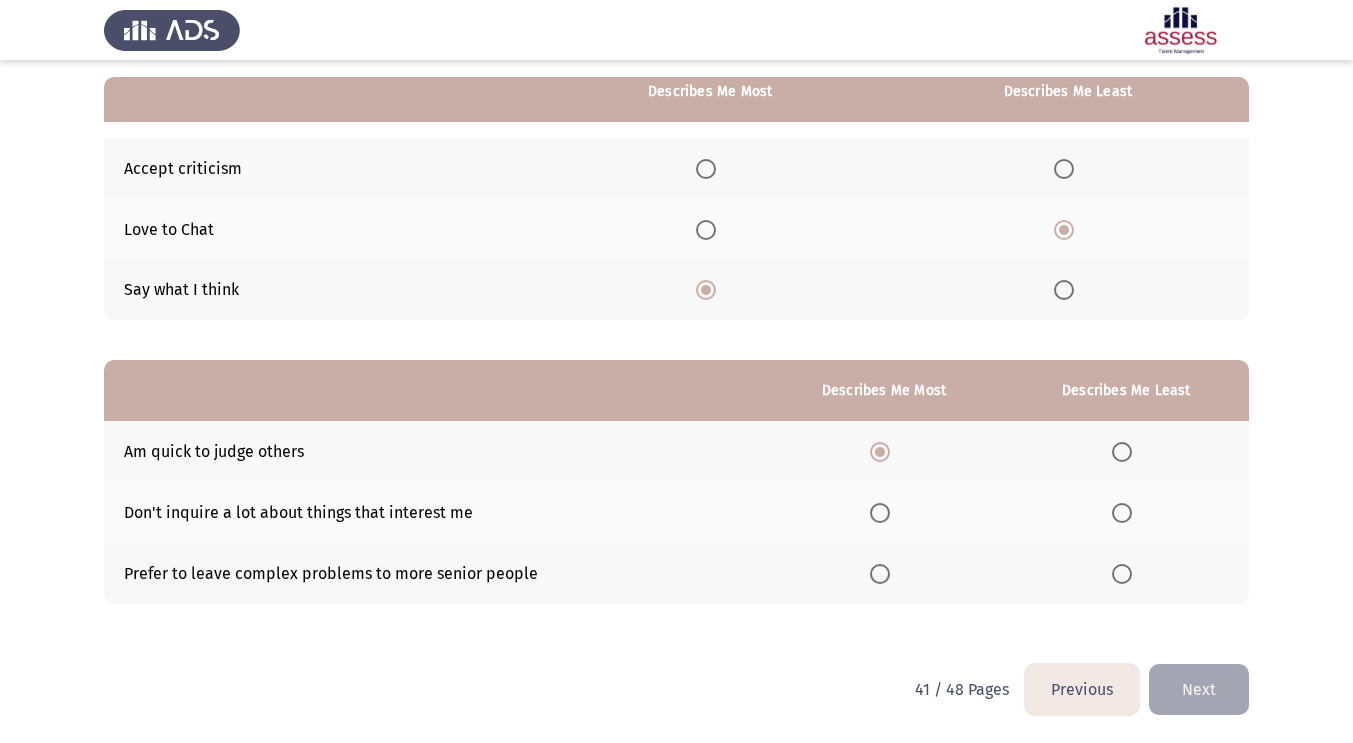 click at bounding box center [1122, 513] 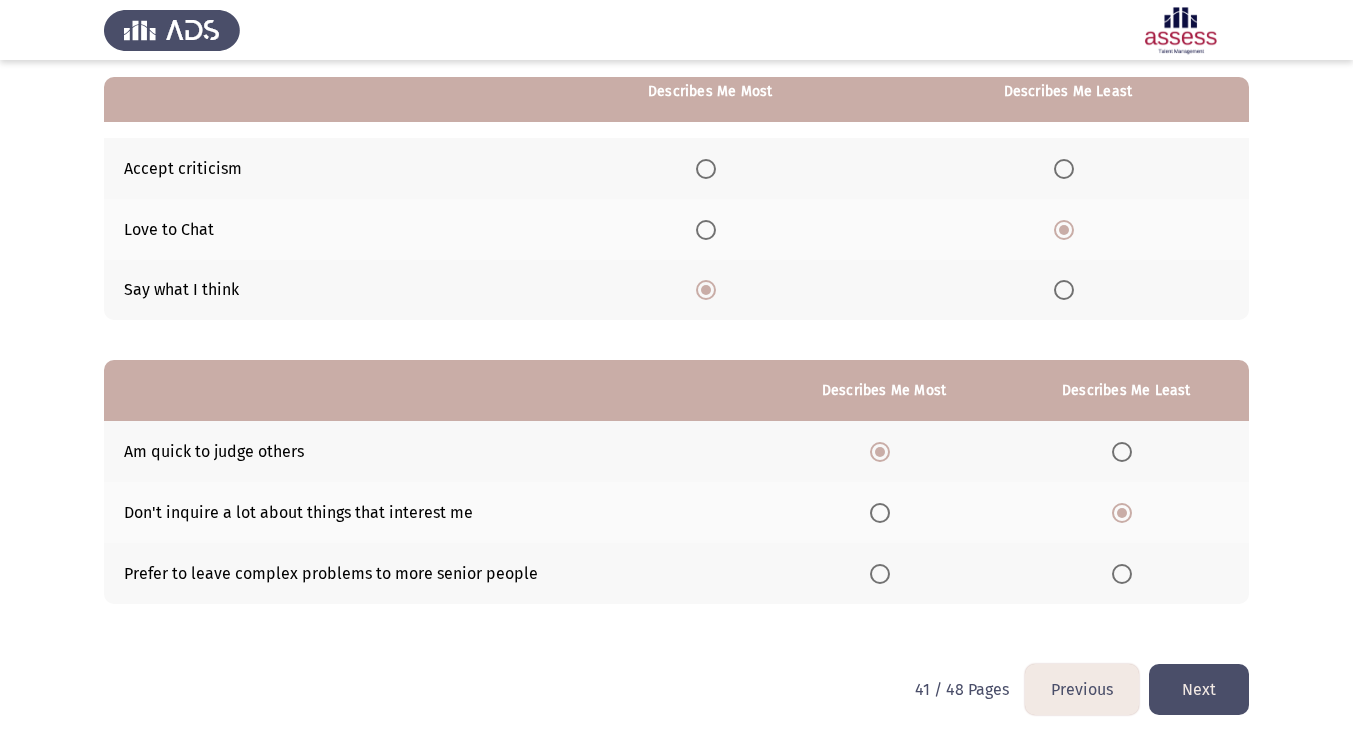 click on "Next" 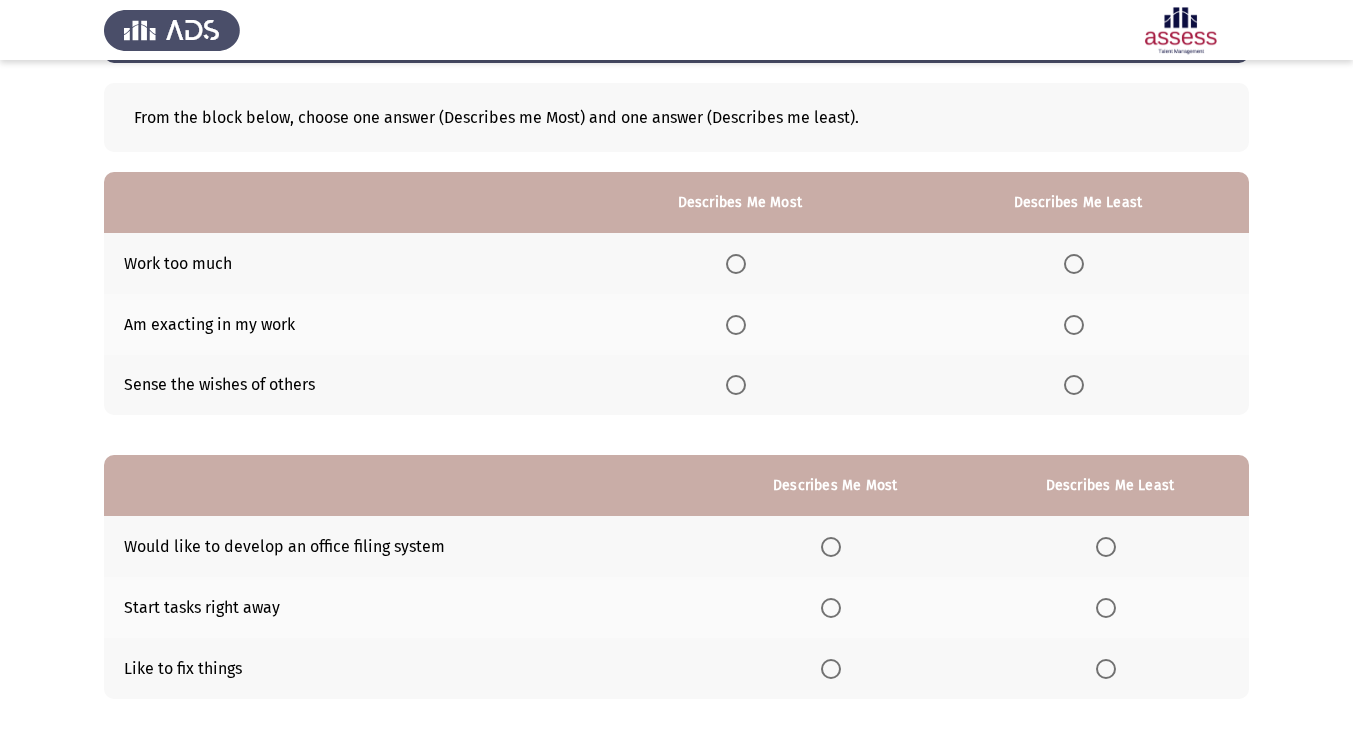 scroll, scrollTop: 99, scrollLeft: 0, axis: vertical 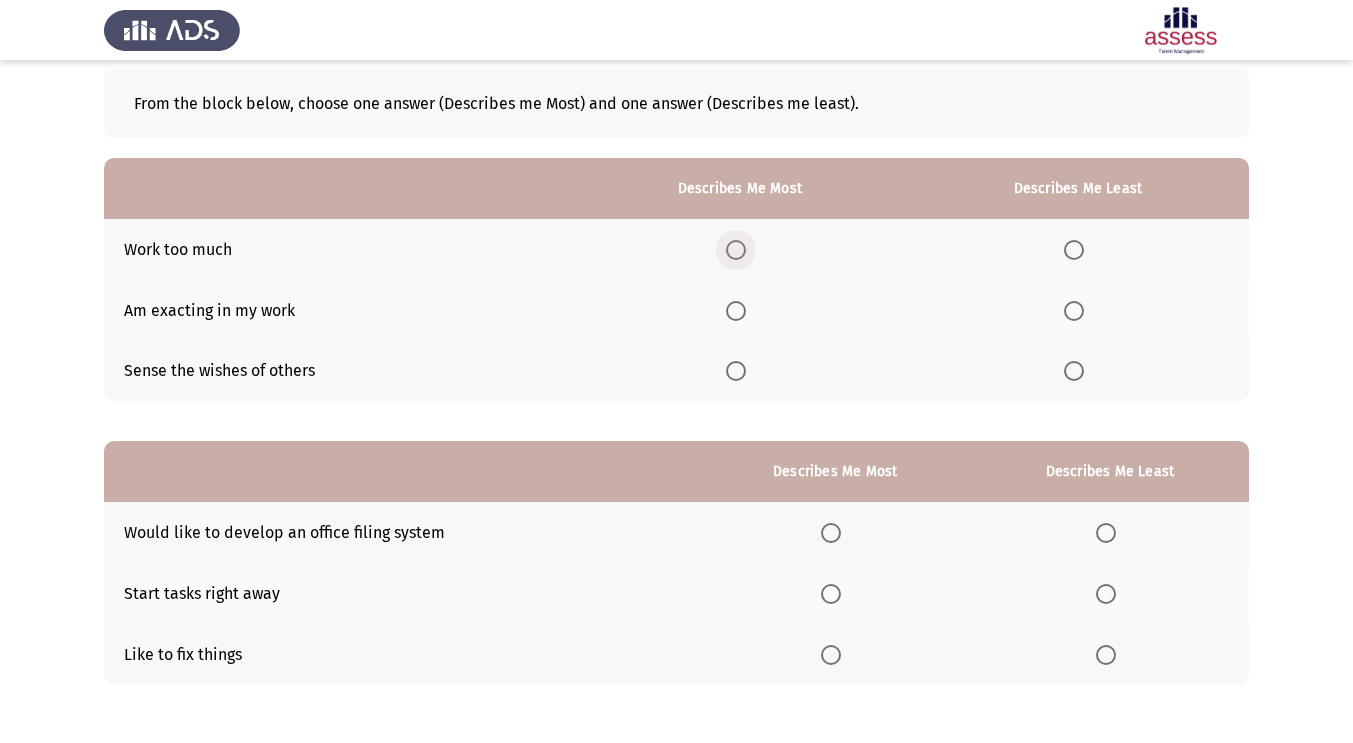 click at bounding box center (736, 250) 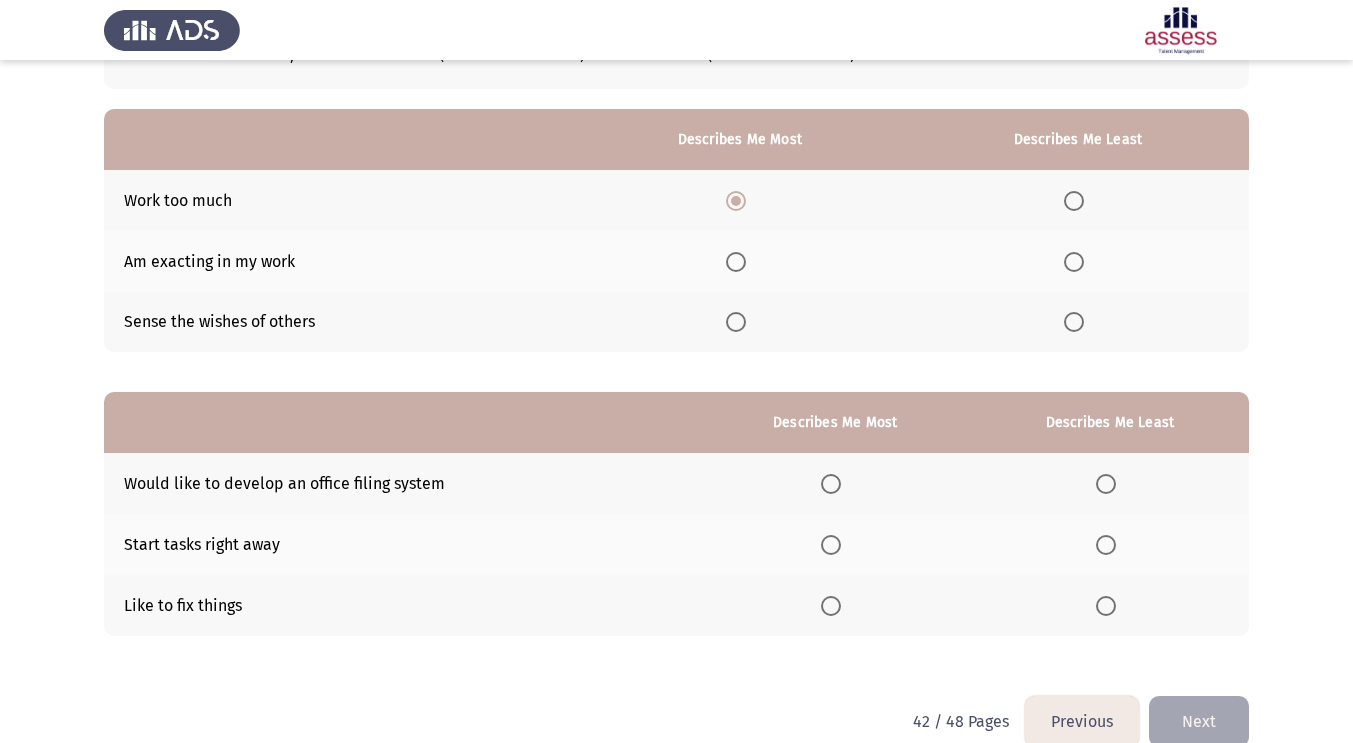 scroll, scrollTop: 148, scrollLeft: 0, axis: vertical 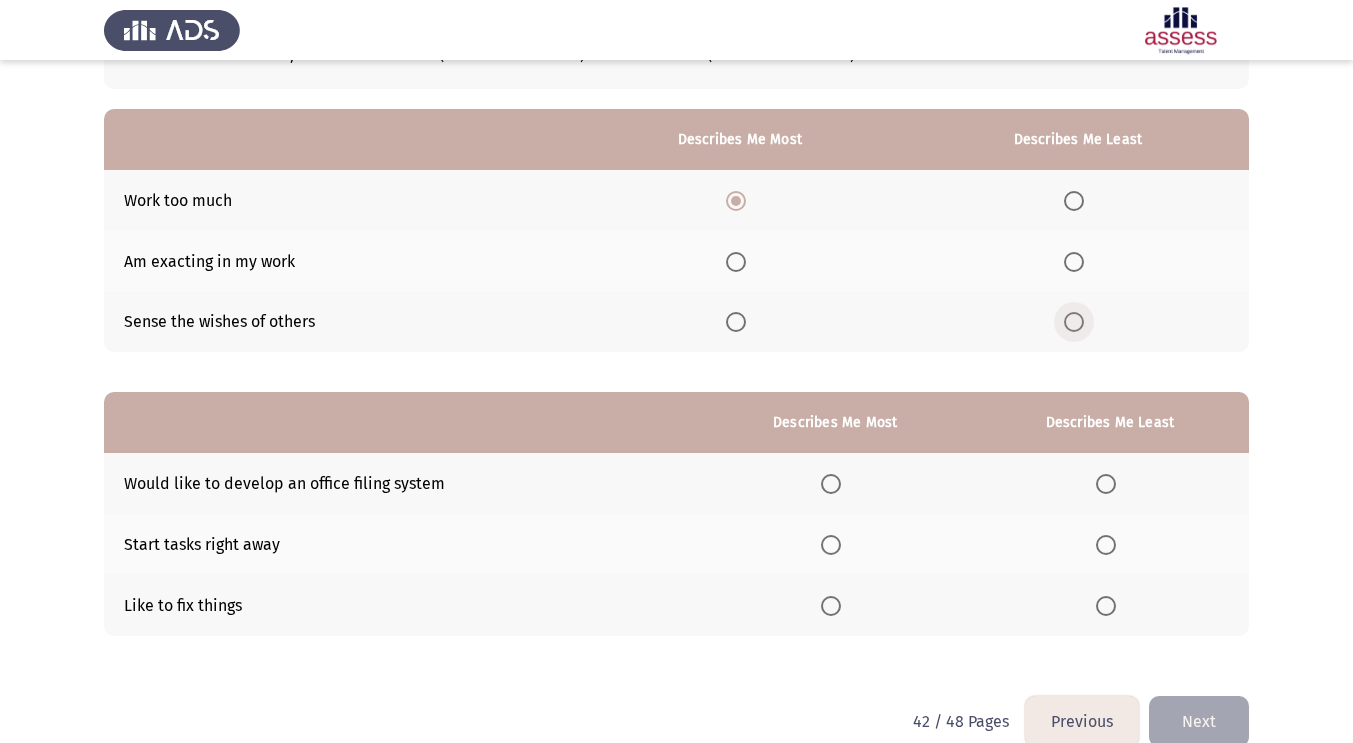 click at bounding box center [1074, 322] 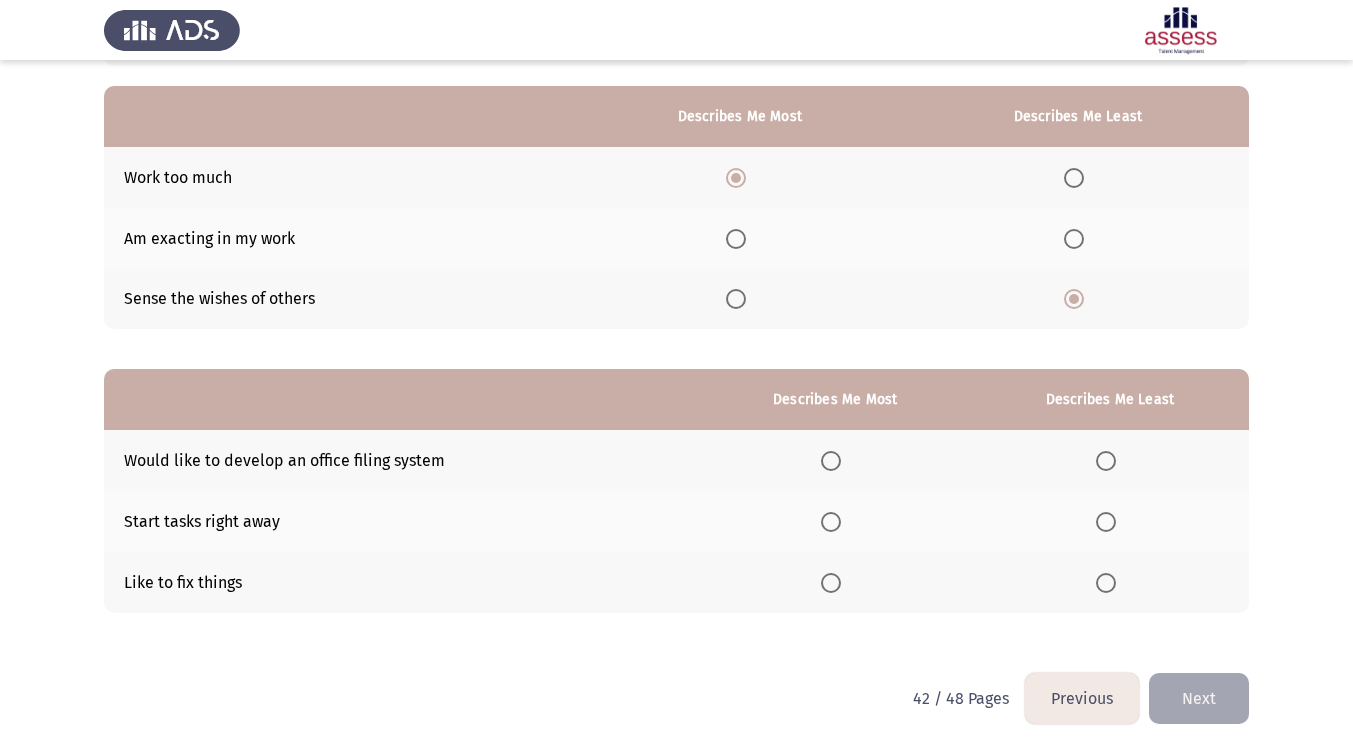 scroll, scrollTop: 180, scrollLeft: 0, axis: vertical 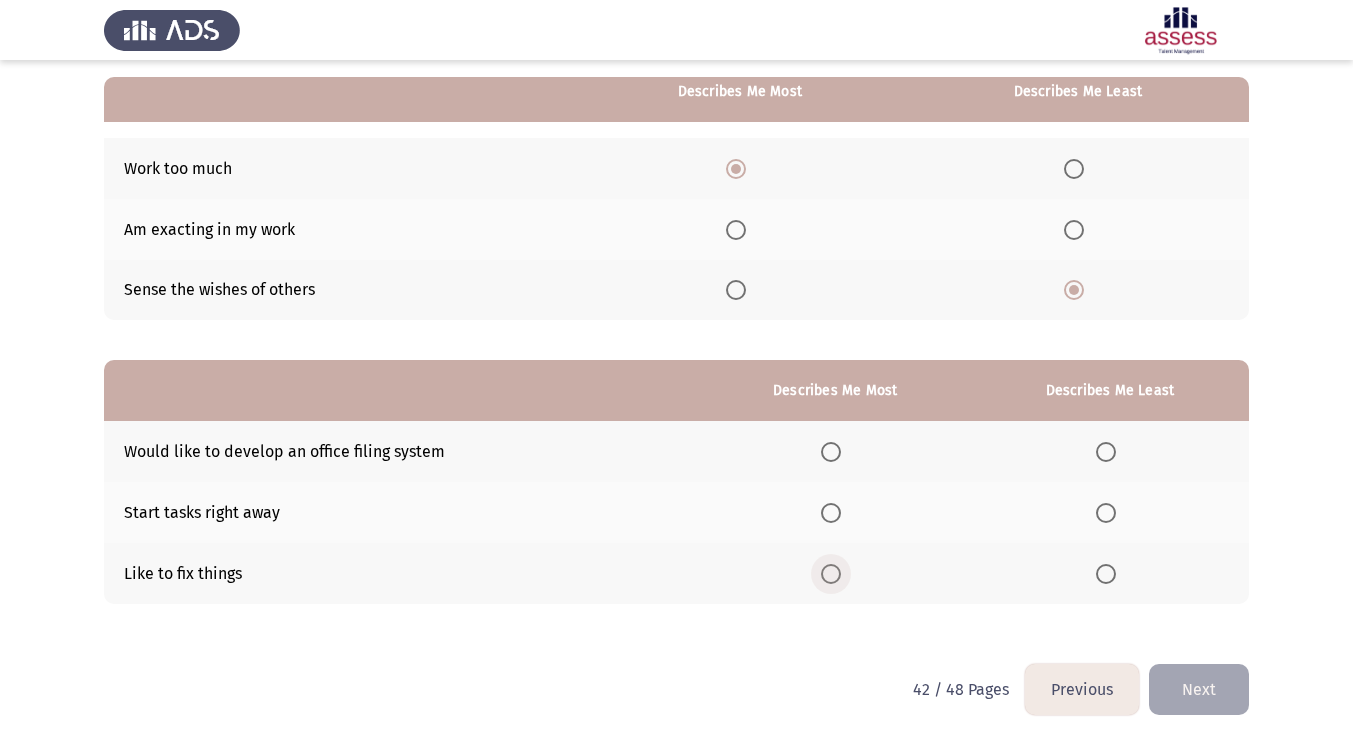 click at bounding box center [831, 574] 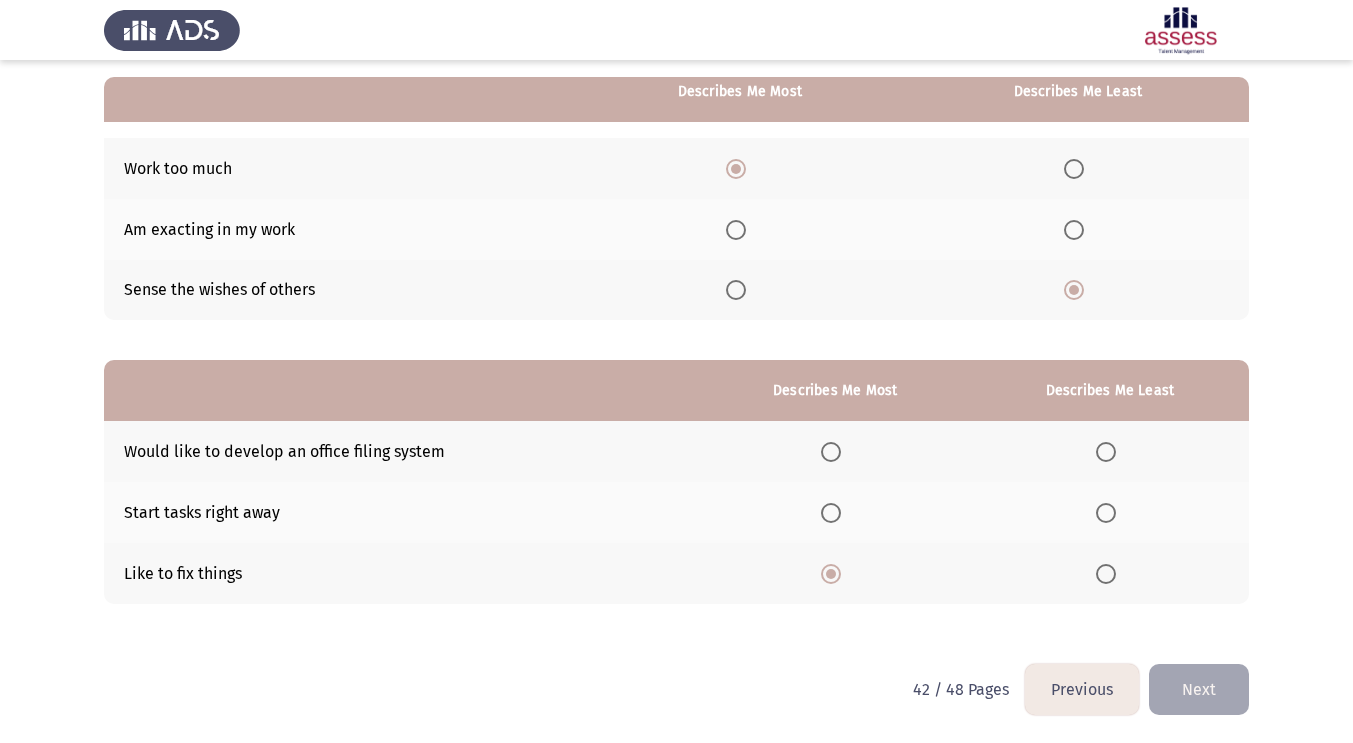 click at bounding box center [1106, 513] 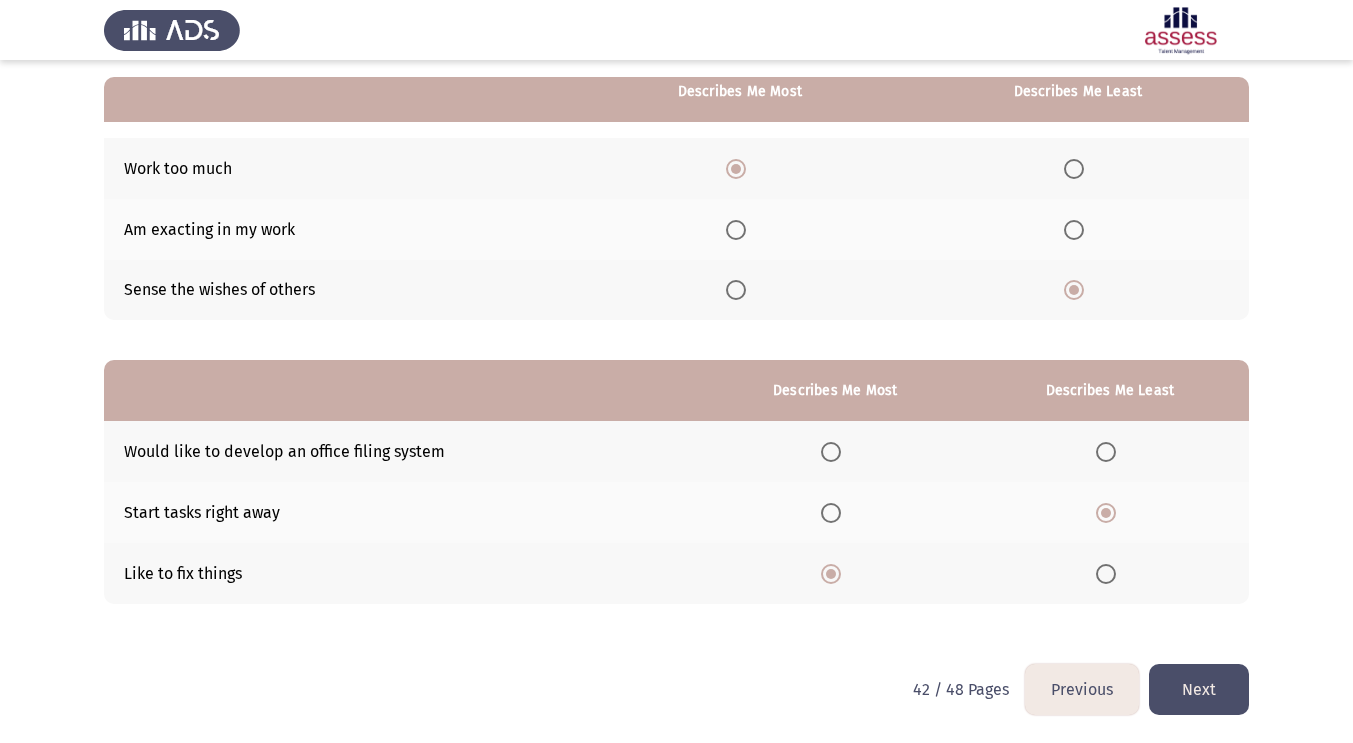 click on "Next" 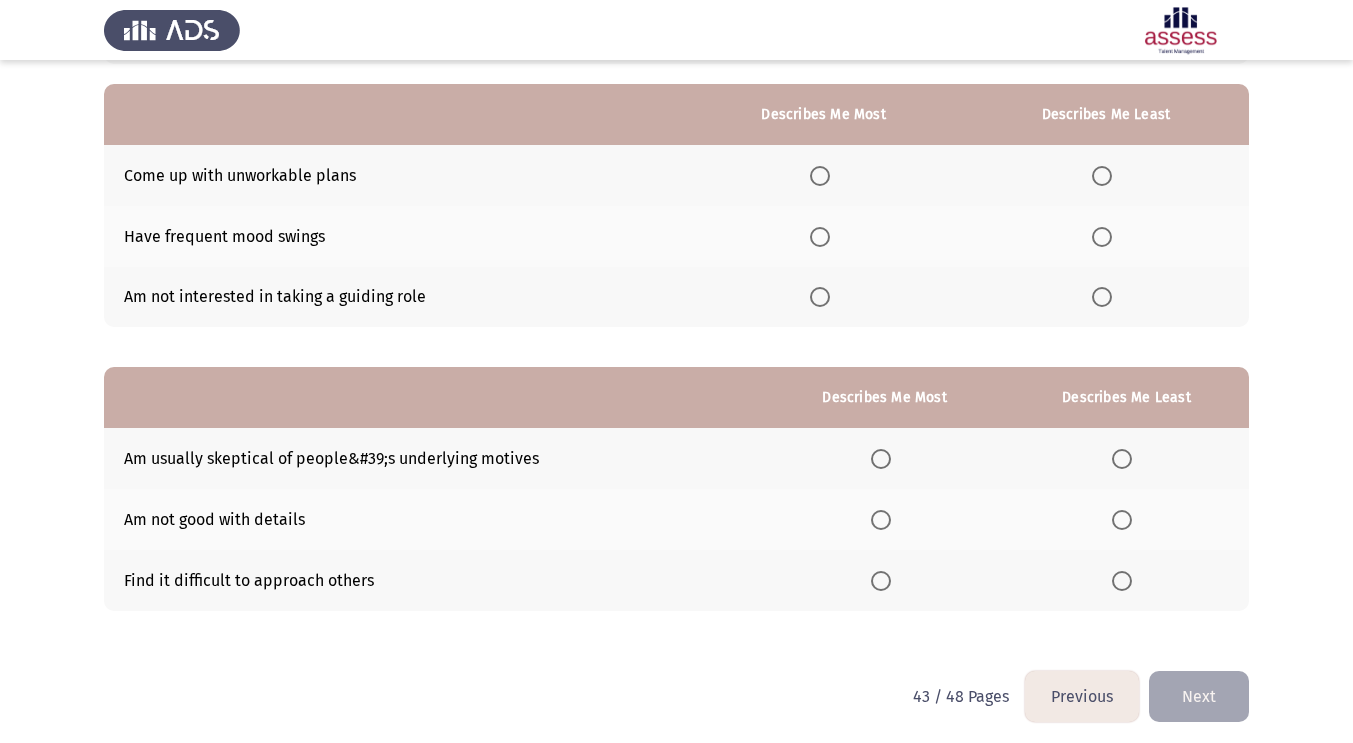 scroll, scrollTop: 173, scrollLeft: 0, axis: vertical 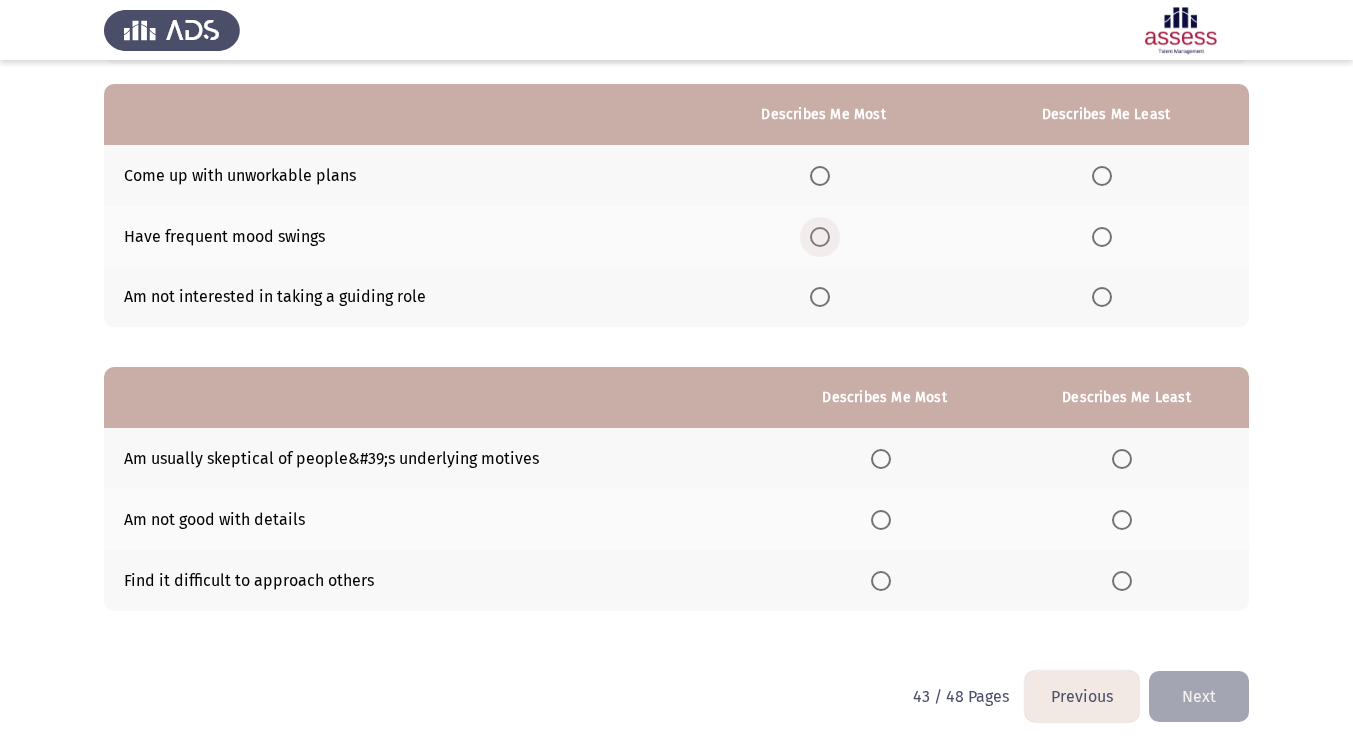 click at bounding box center (820, 237) 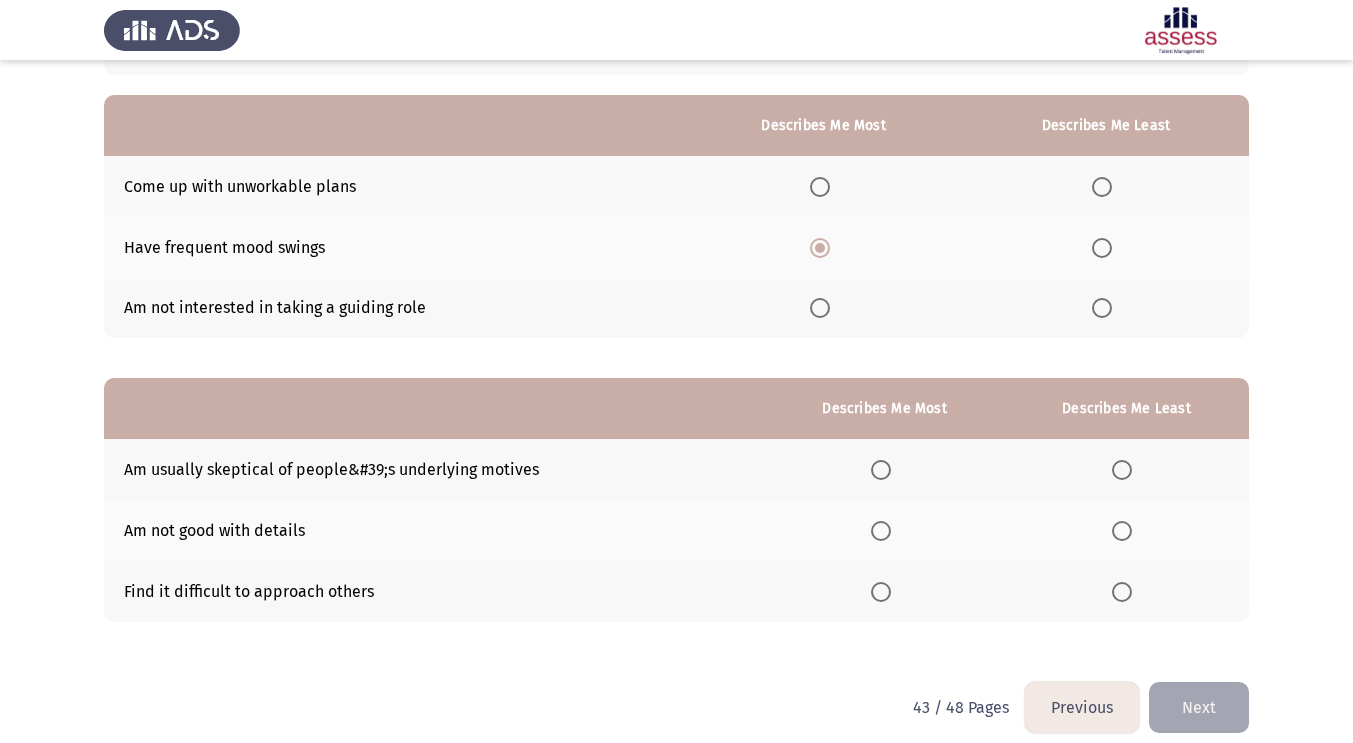 scroll, scrollTop: 139, scrollLeft: 0, axis: vertical 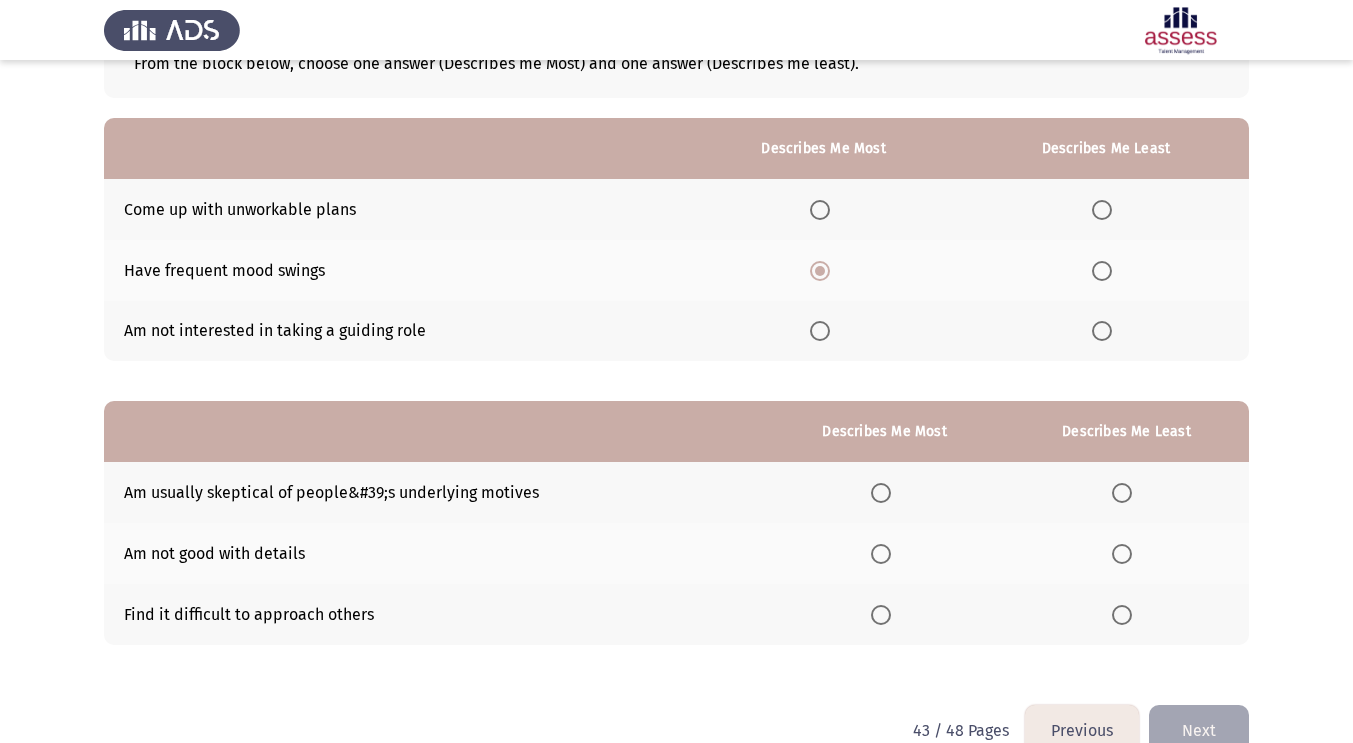 click at bounding box center (1102, 210) 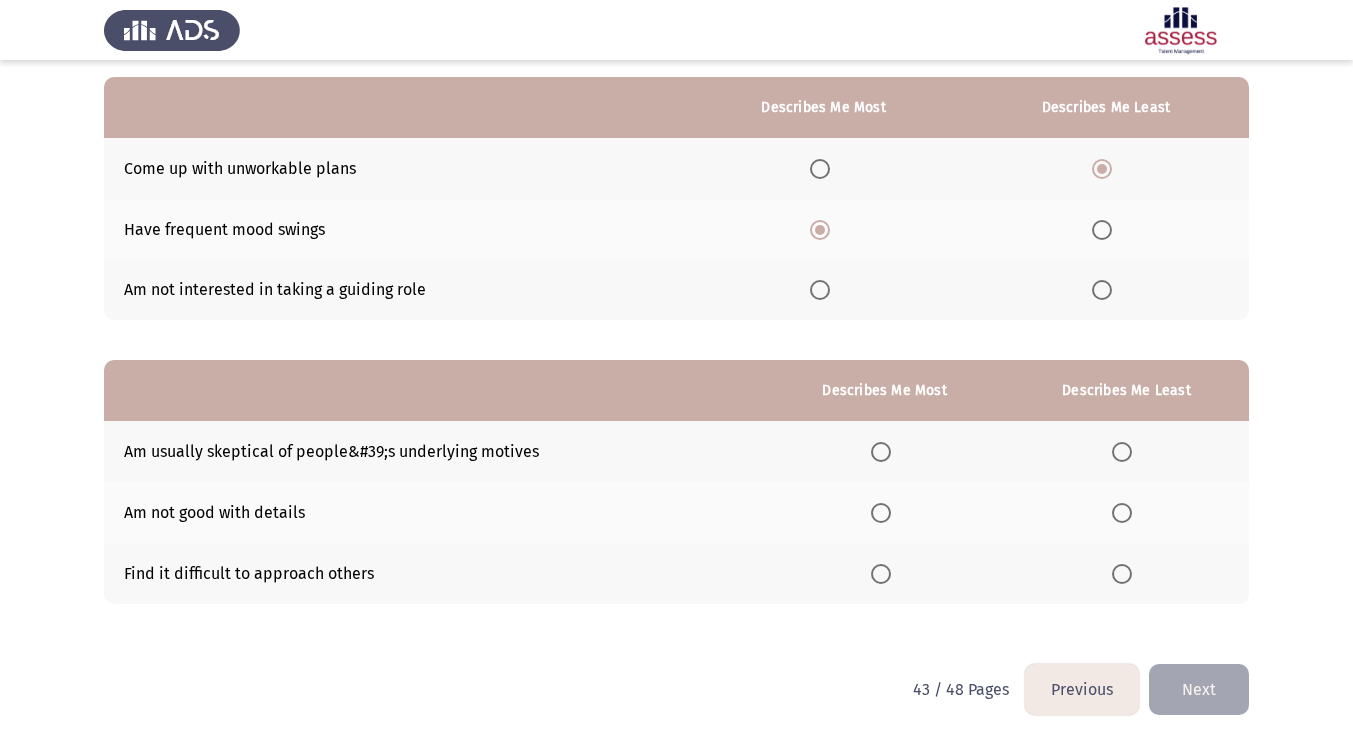 scroll, scrollTop: 180, scrollLeft: 0, axis: vertical 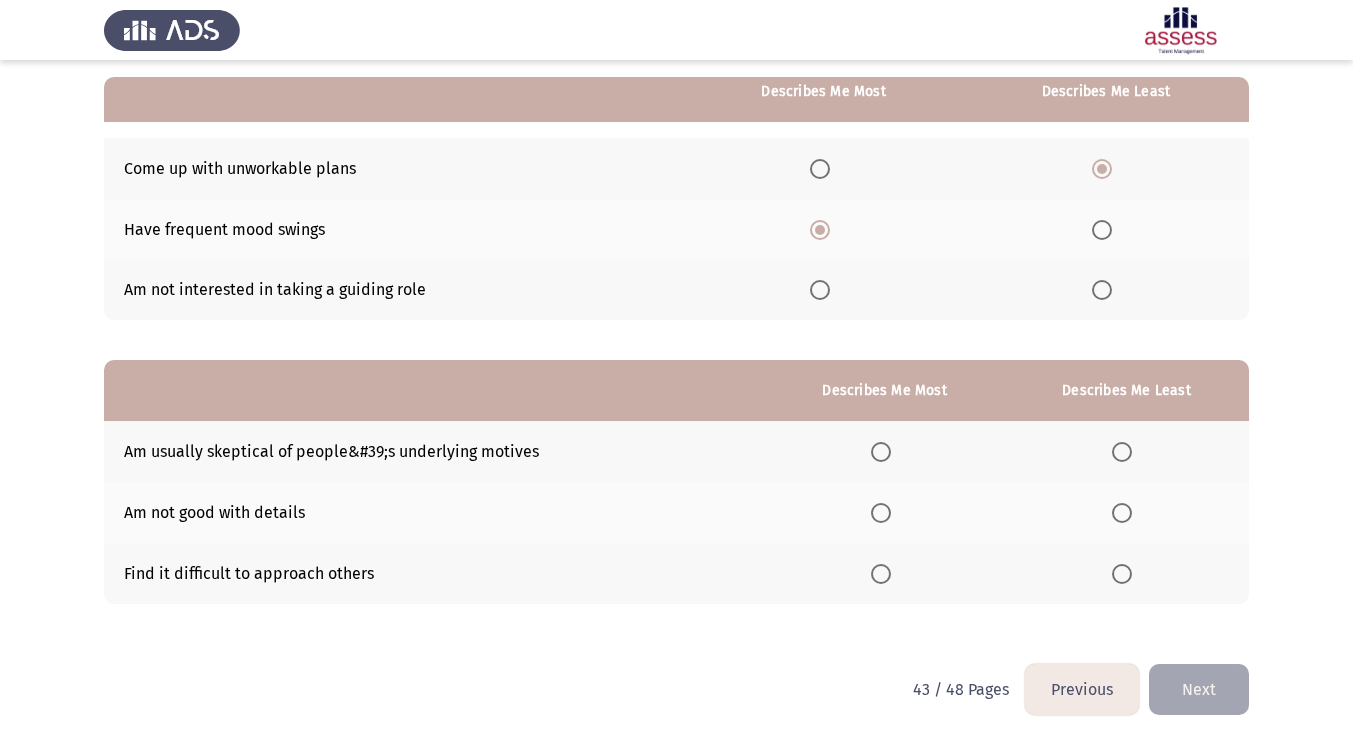 click at bounding box center [881, 574] 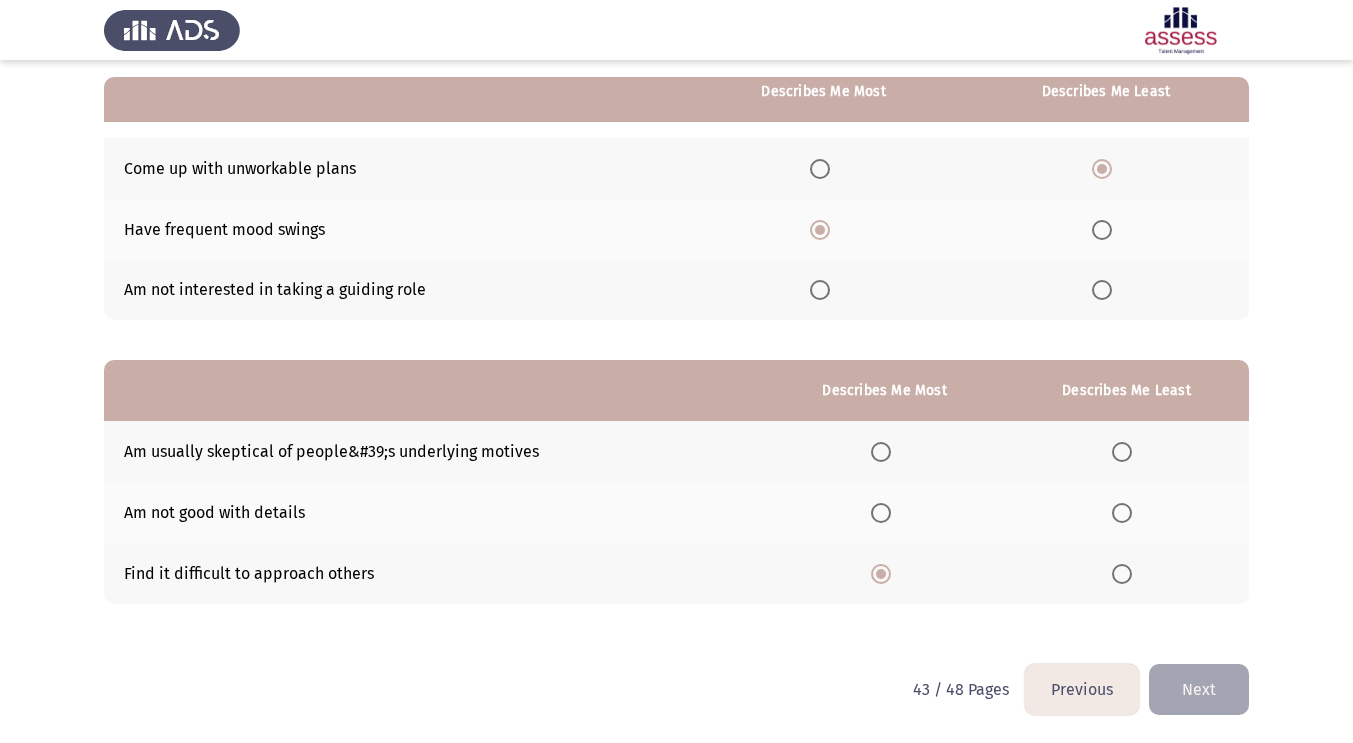 click at bounding box center [1122, 452] 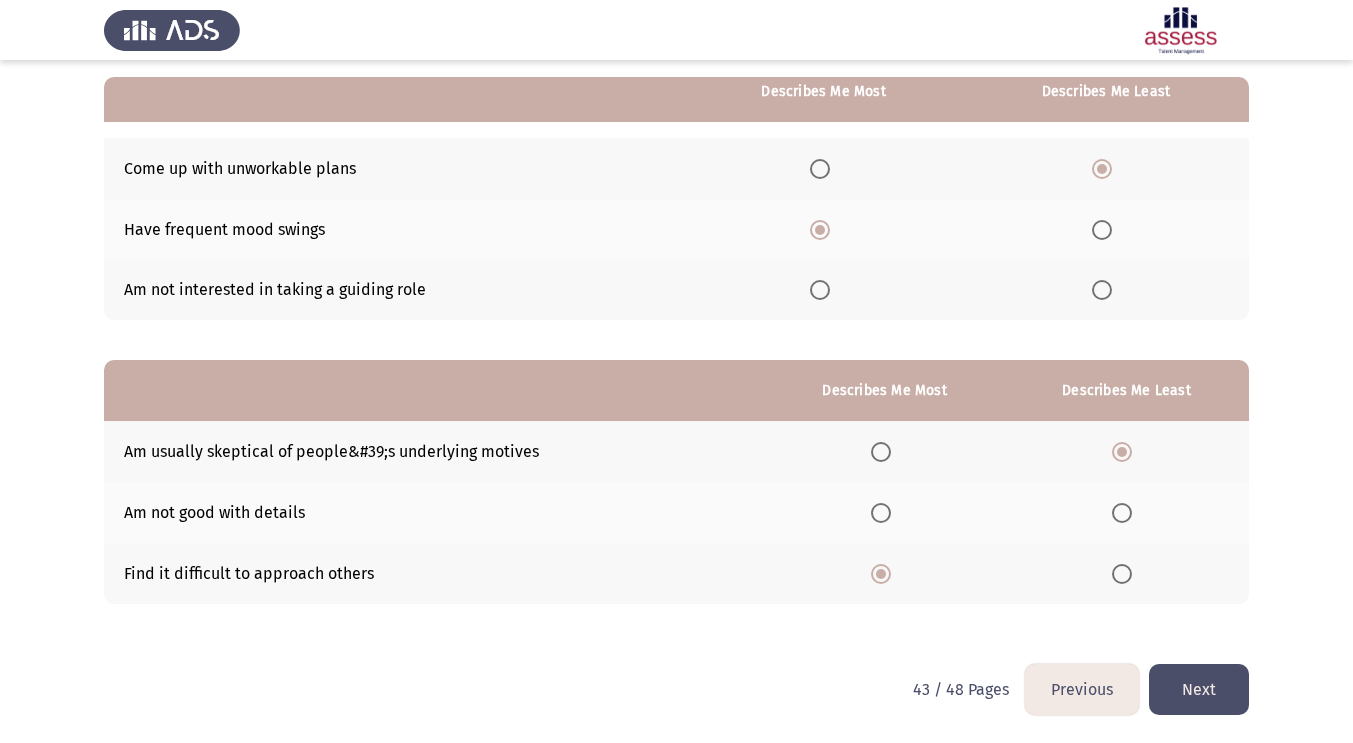 click on "Next" 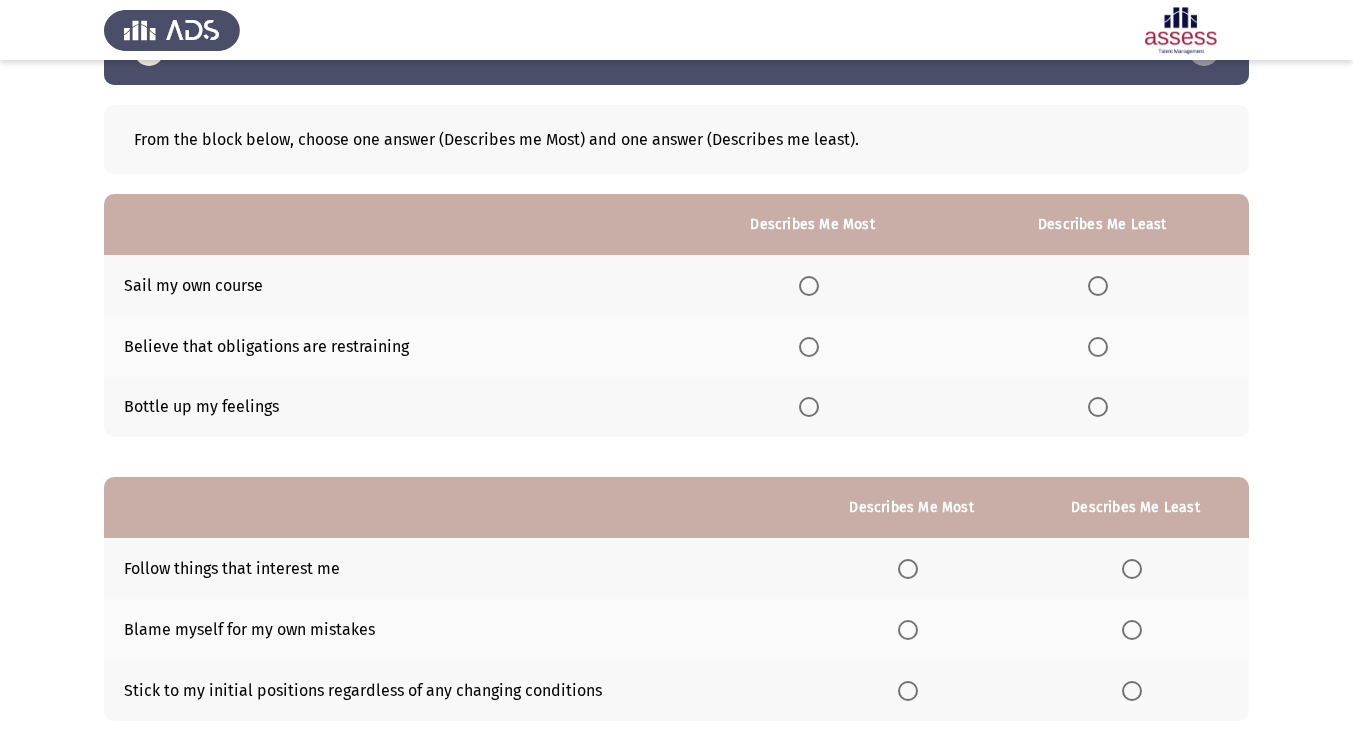 scroll, scrollTop: 79, scrollLeft: 0, axis: vertical 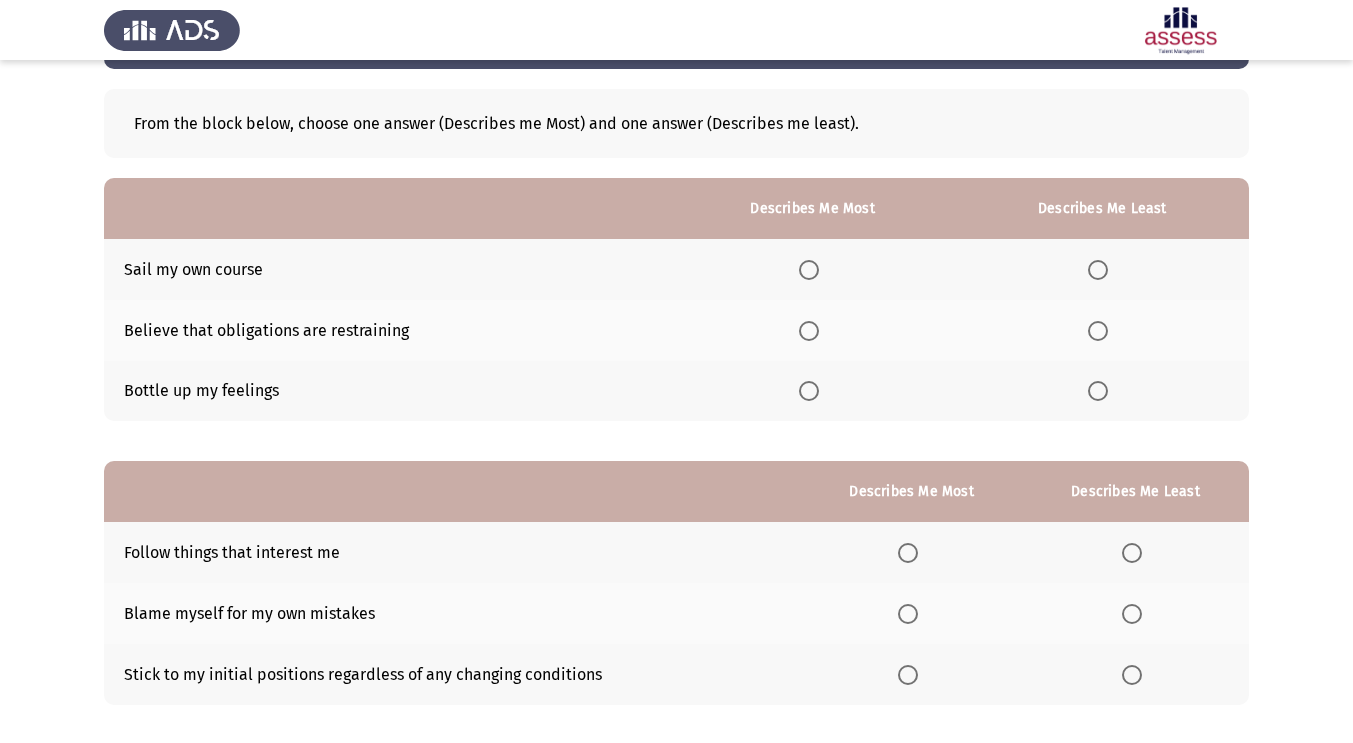 click at bounding box center [809, 391] 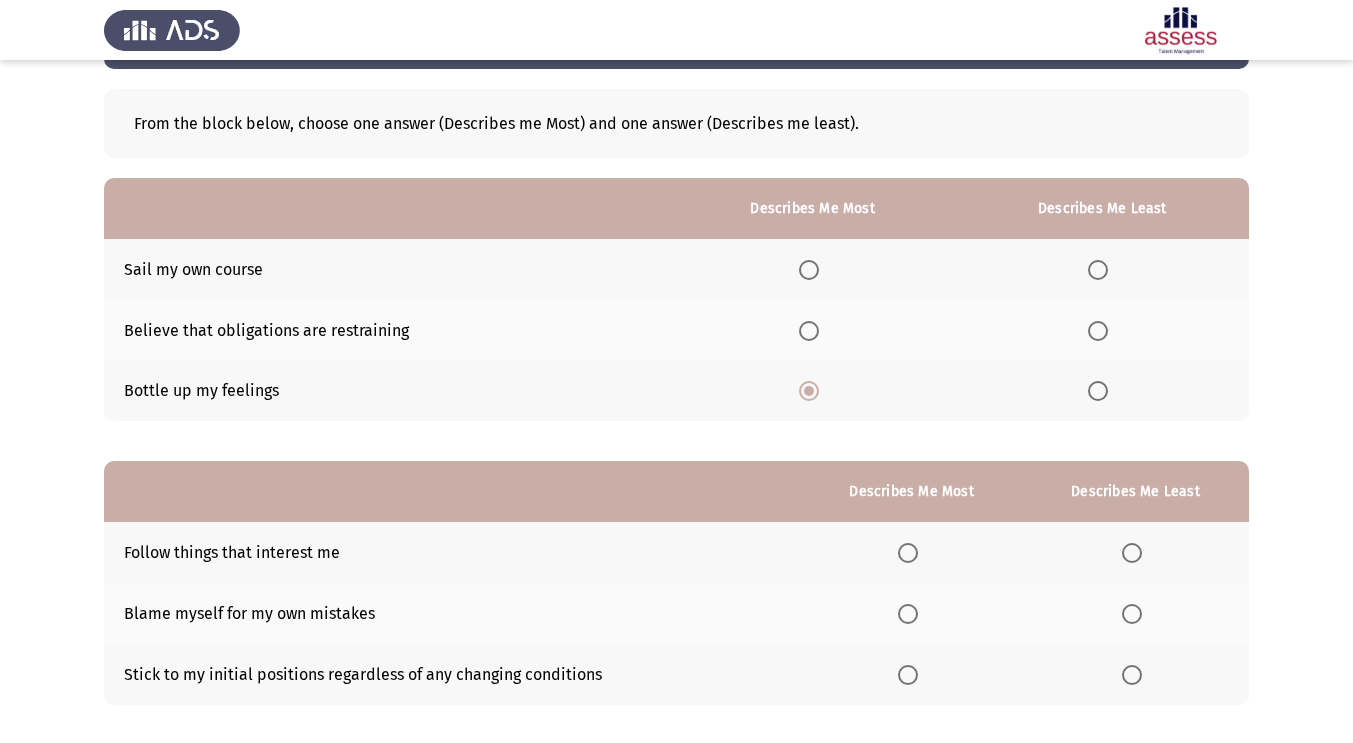 click at bounding box center (1098, 331) 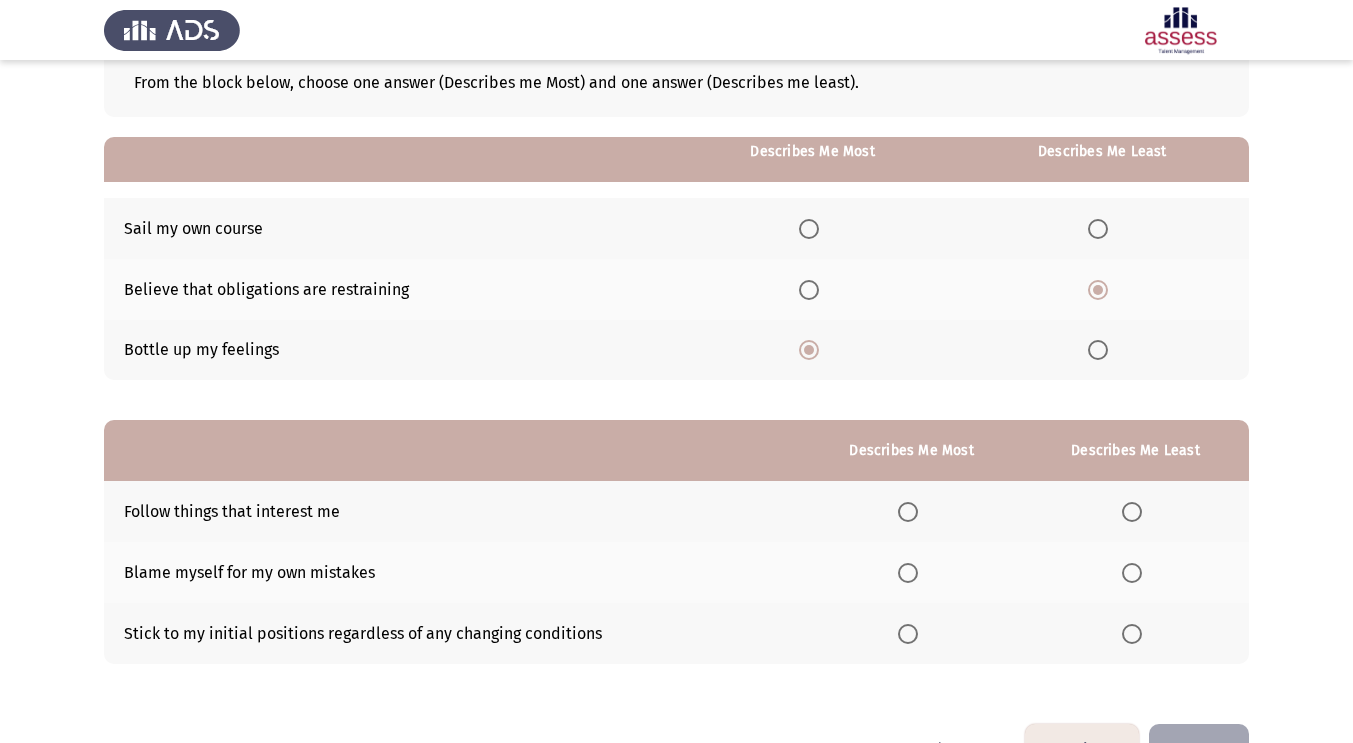 scroll, scrollTop: 180, scrollLeft: 0, axis: vertical 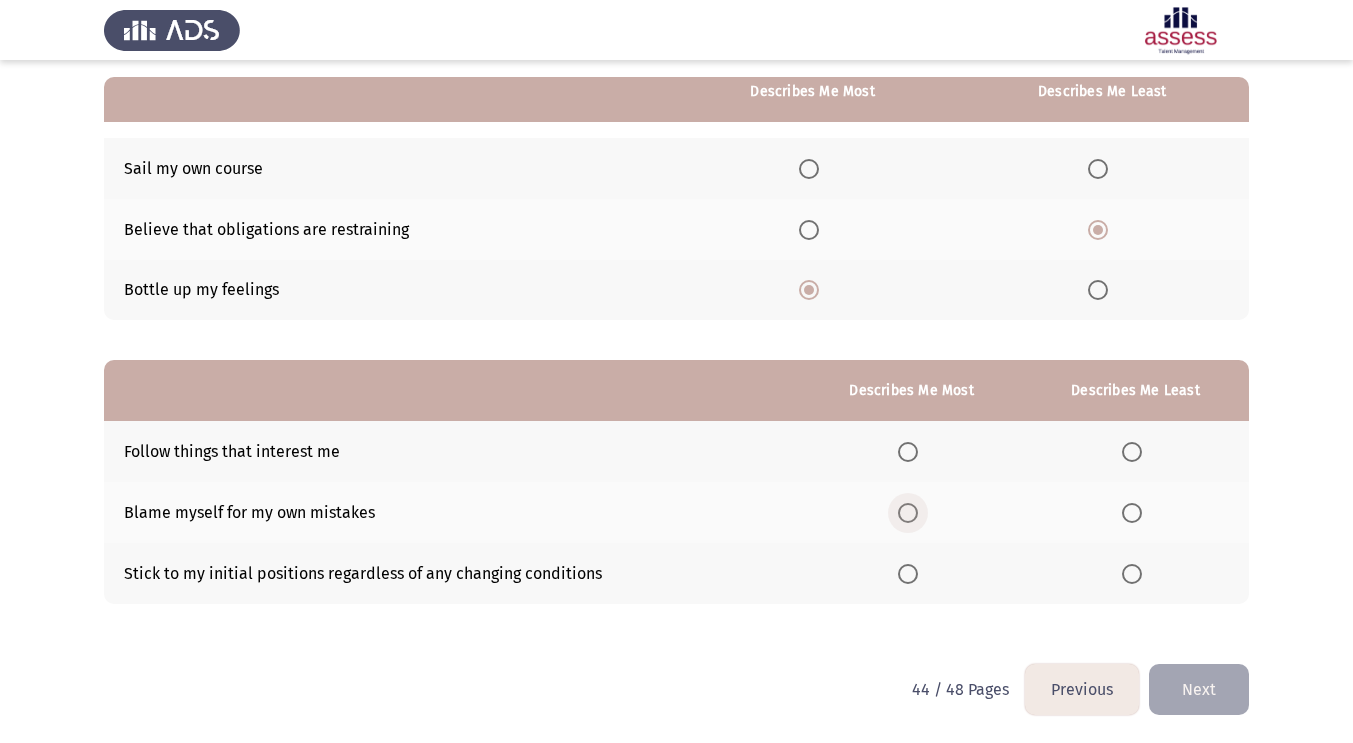 click at bounding box center [912, 513] 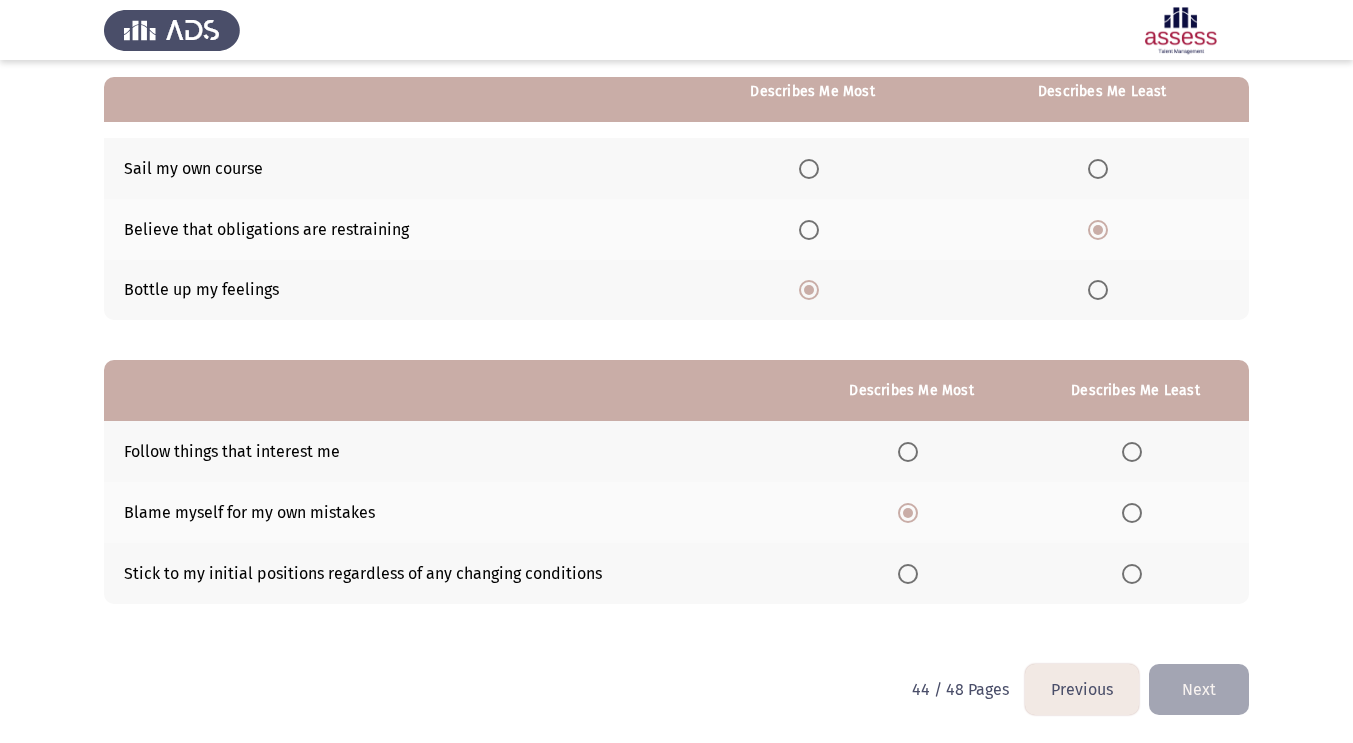 click at bounding box center [1132, 574] 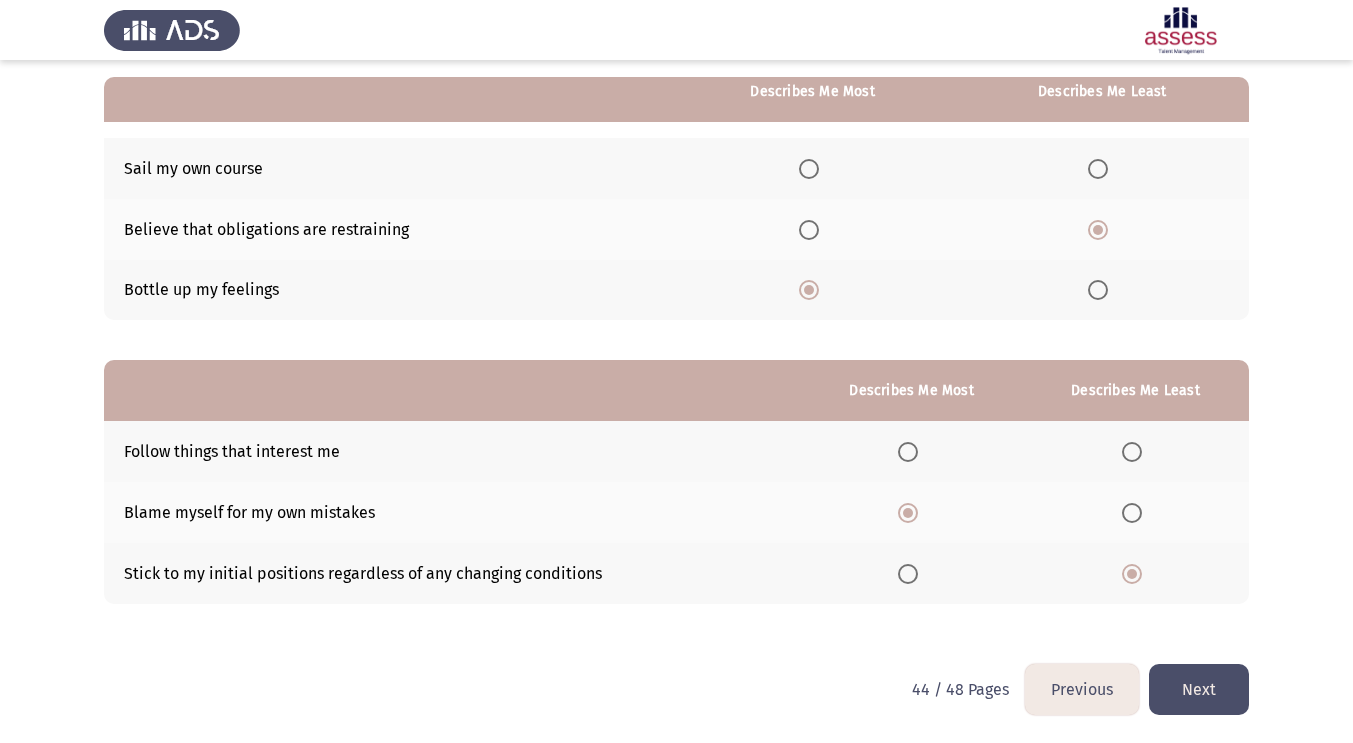 click on "Next" 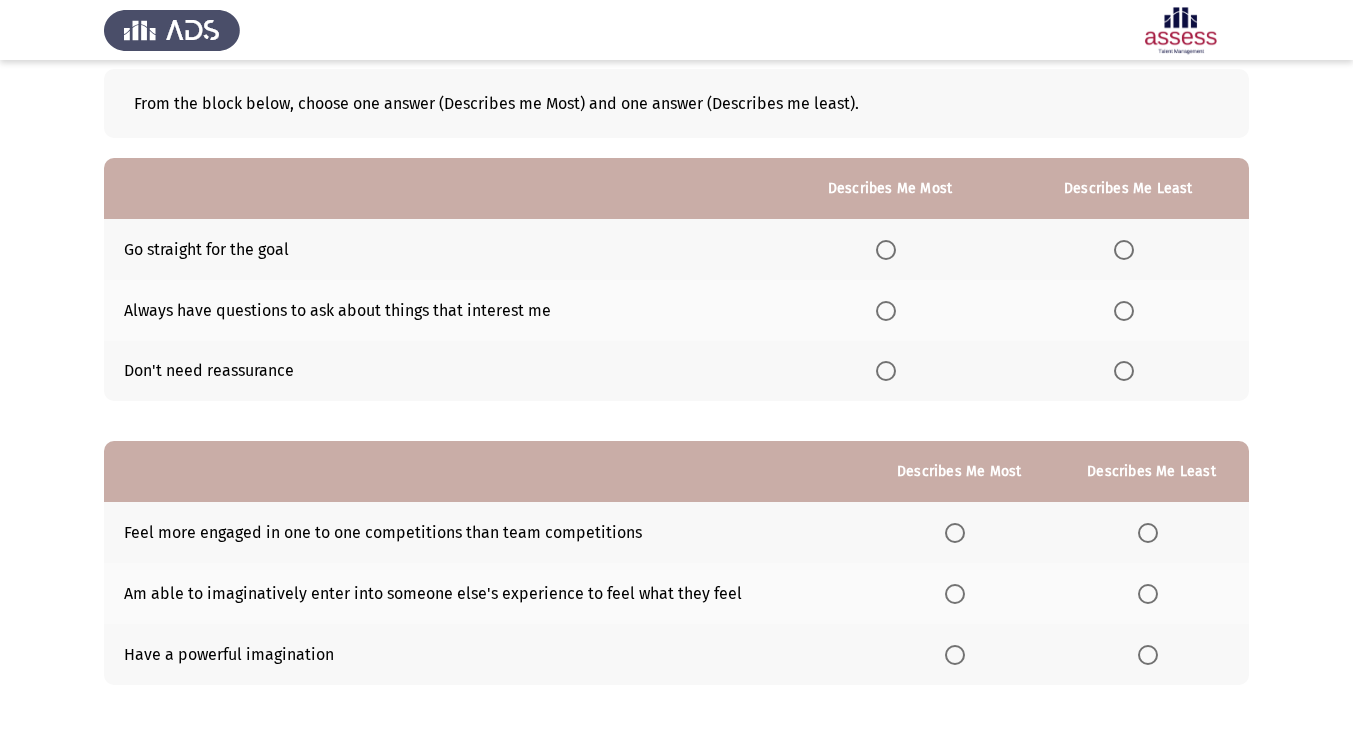 scroll, scrollTop: 113, scrollLeft: 0, axis: vertical 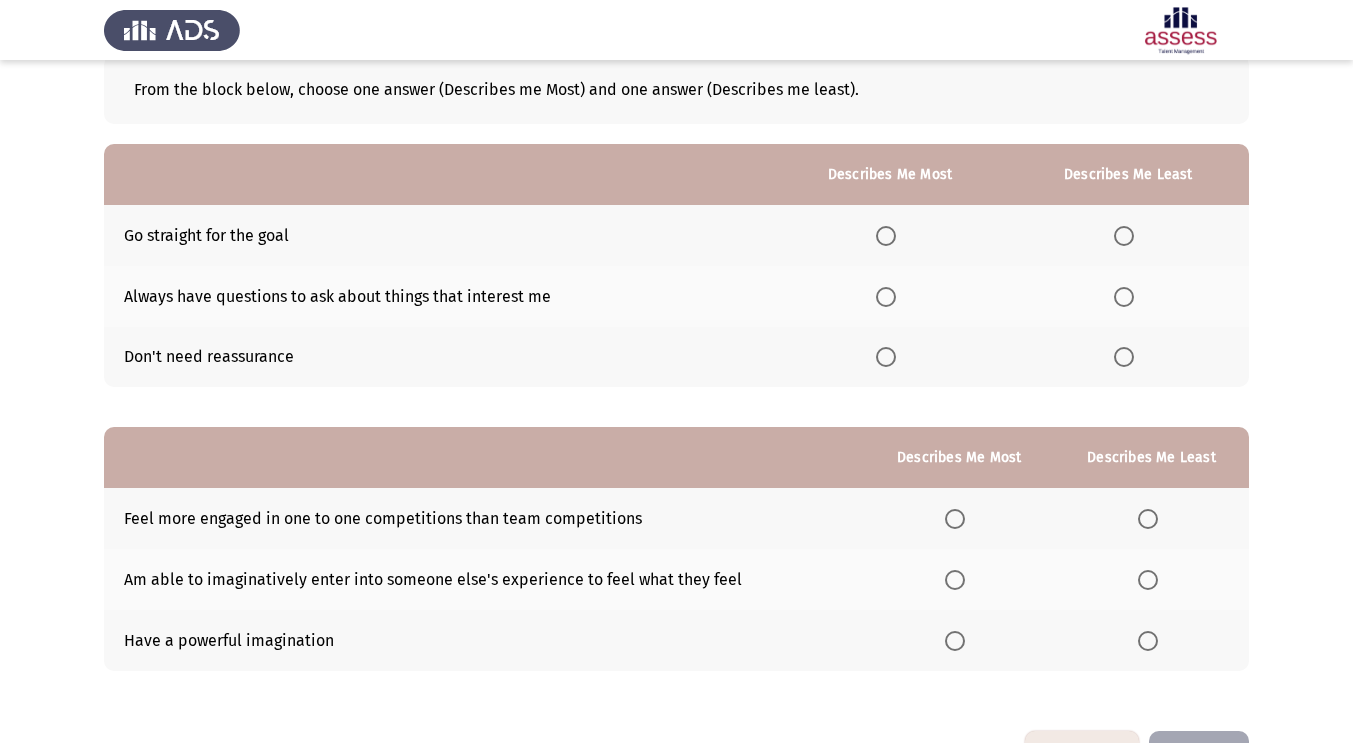 click at bounding box center [886, 297] 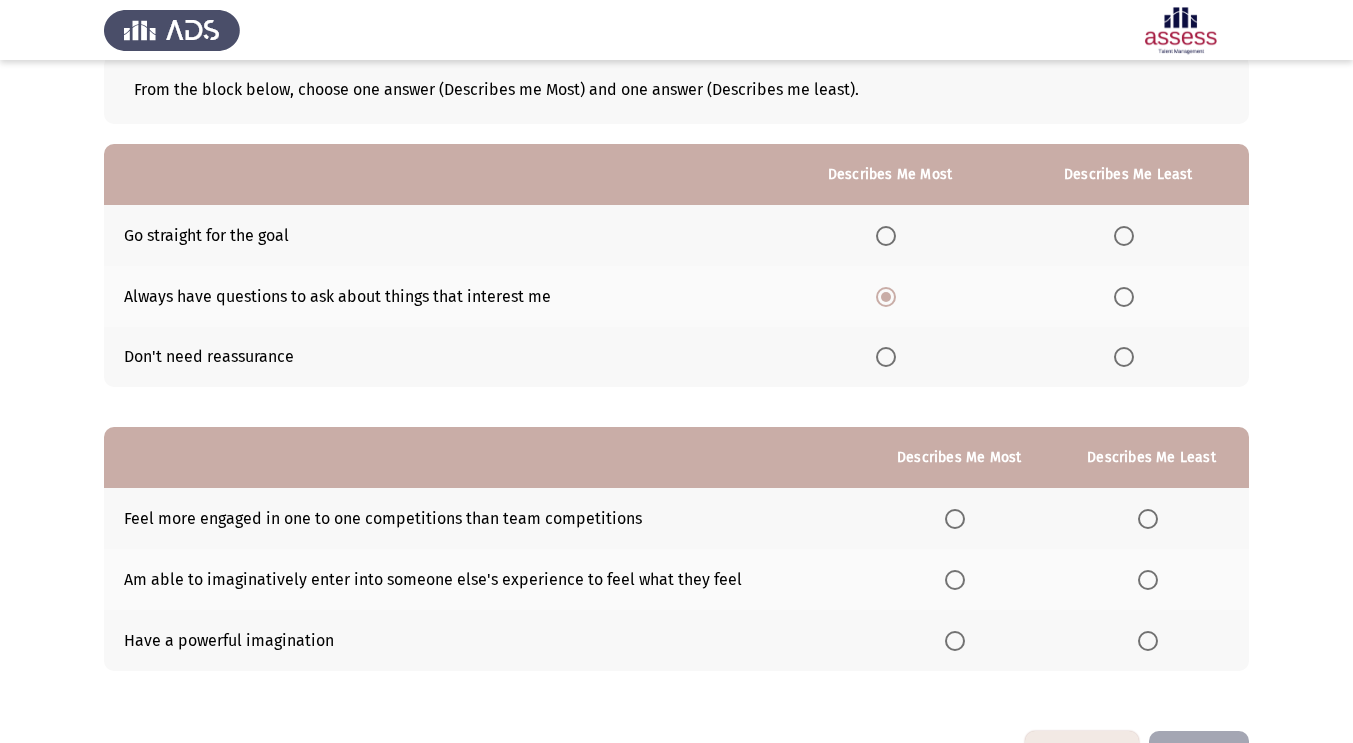 click at bounding box center (1124, 236) 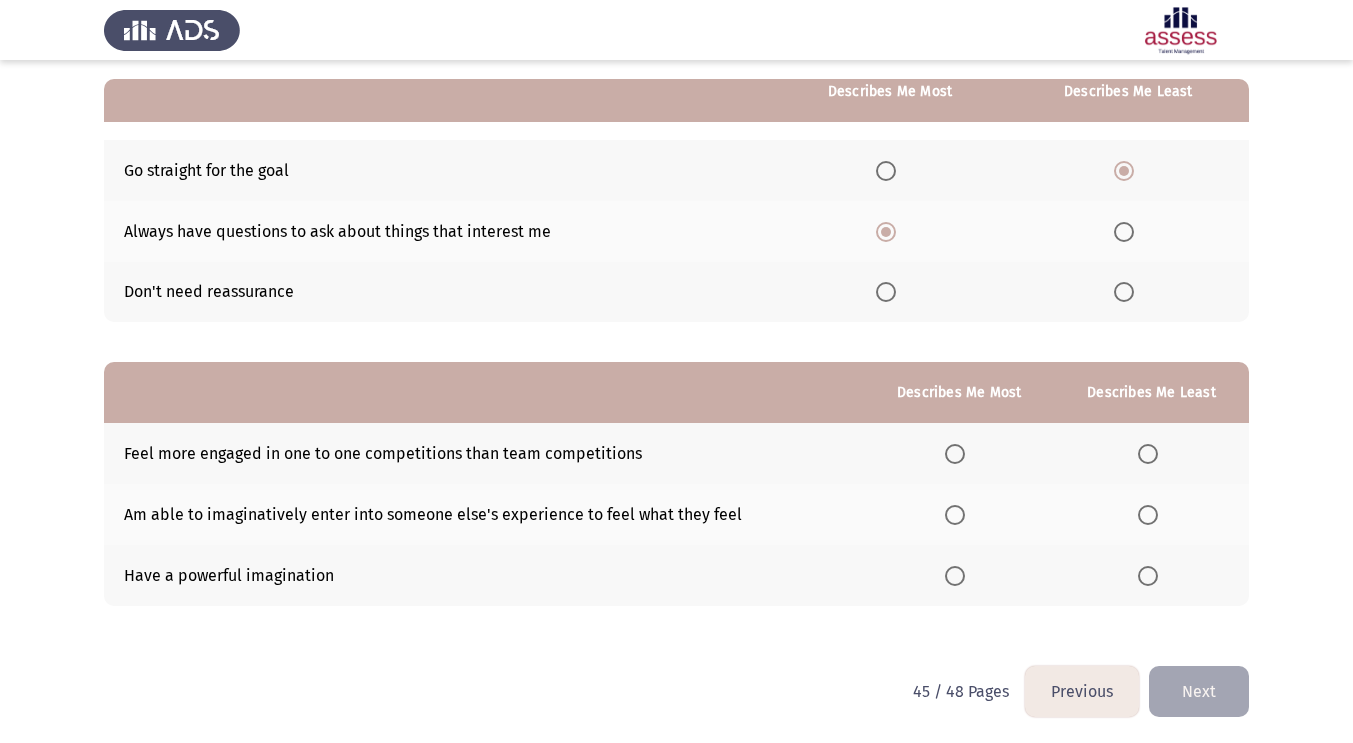scroll, scrollTop: 180, scrollLeft: 0, axis: vertical 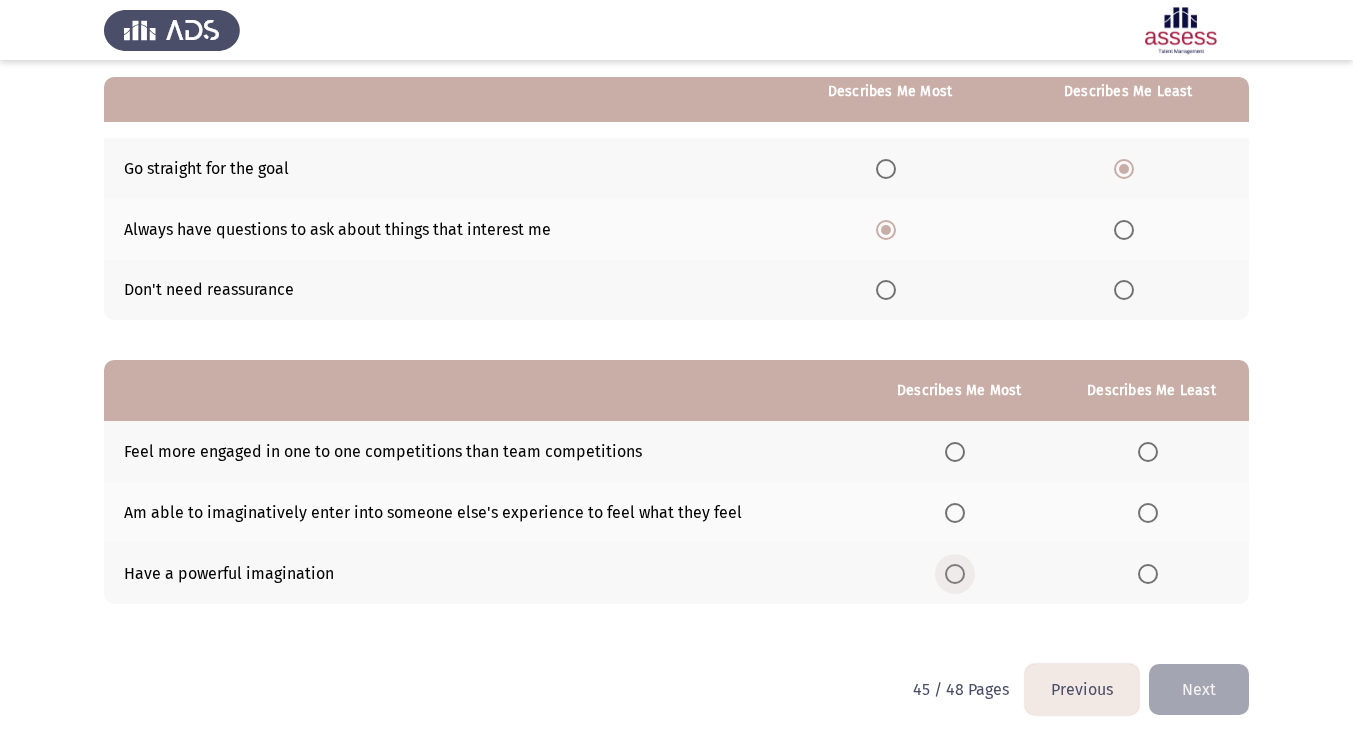 click at bounding box center (959, 574) 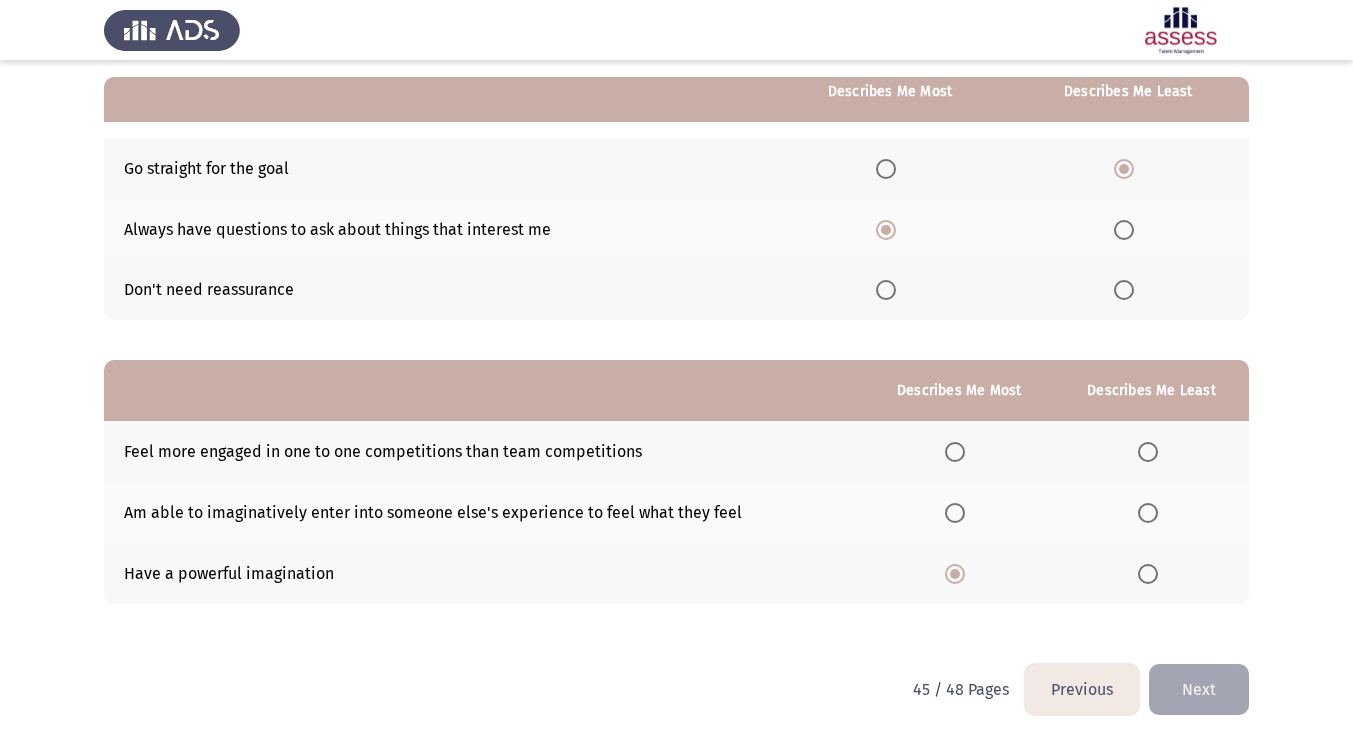 click at bounding box center (1148, 452) 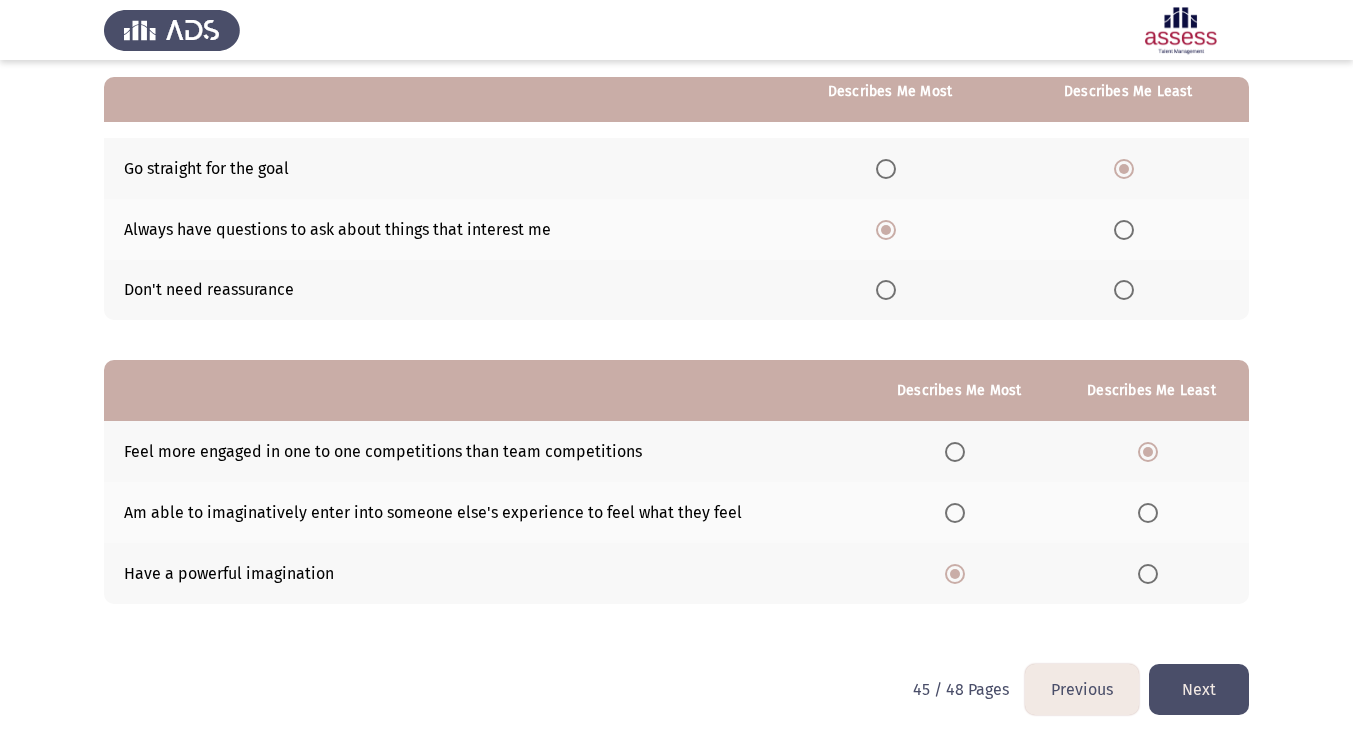click on "Next" 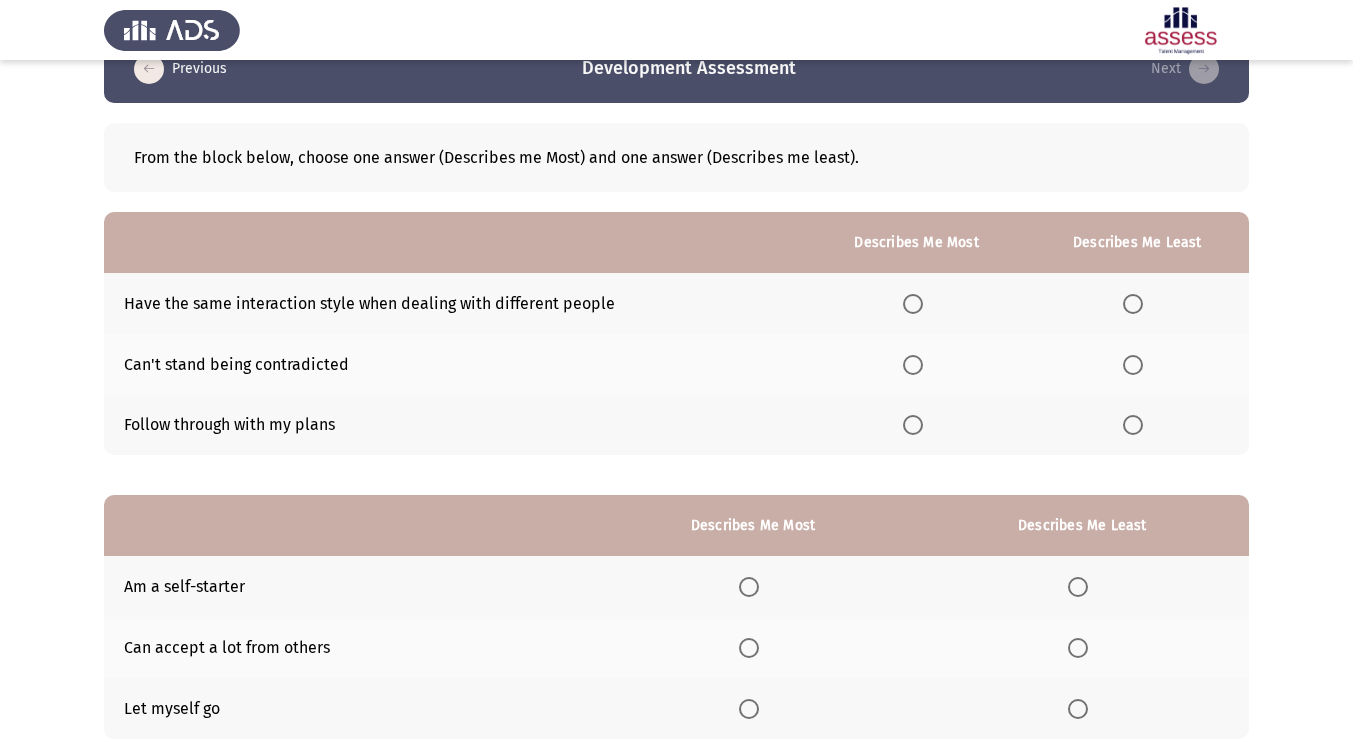 scroll, scrollTop: 46, scrollLeft: 0, axis: vertical 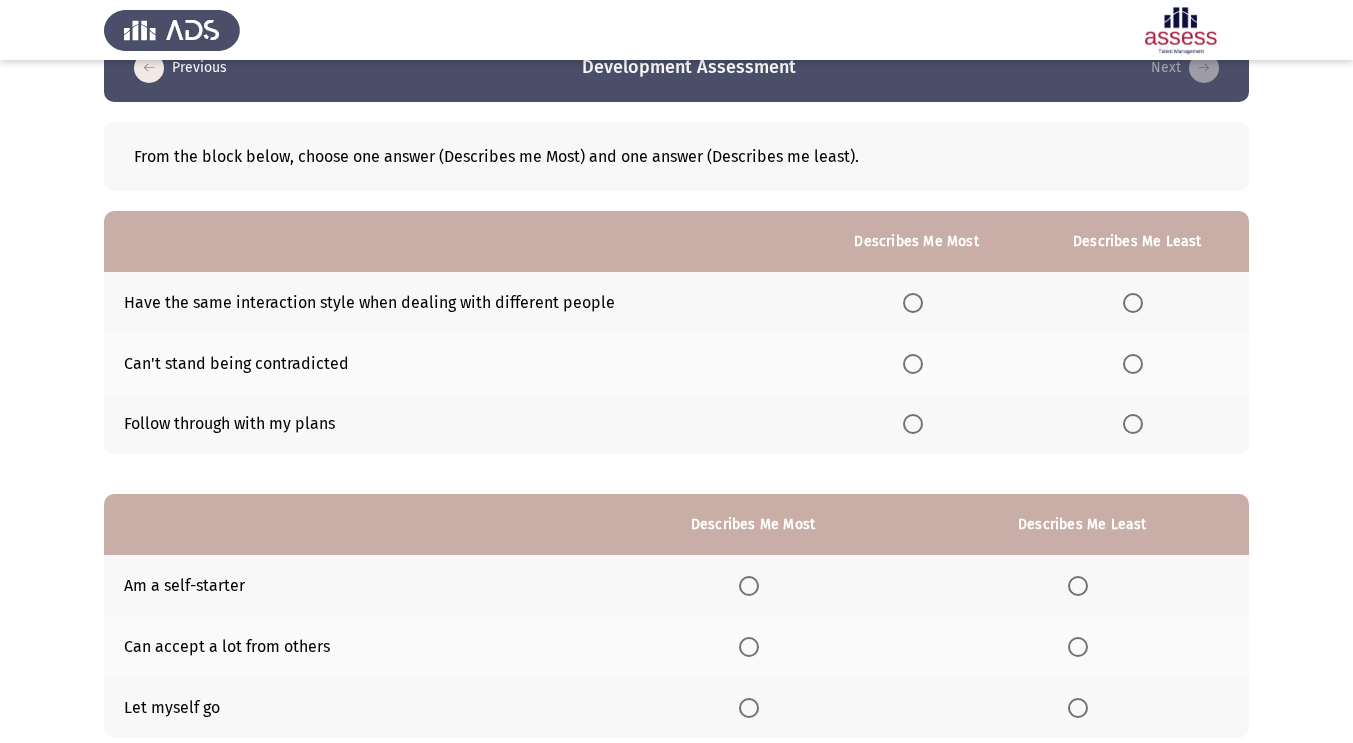 click at bounding box center (913, 424) 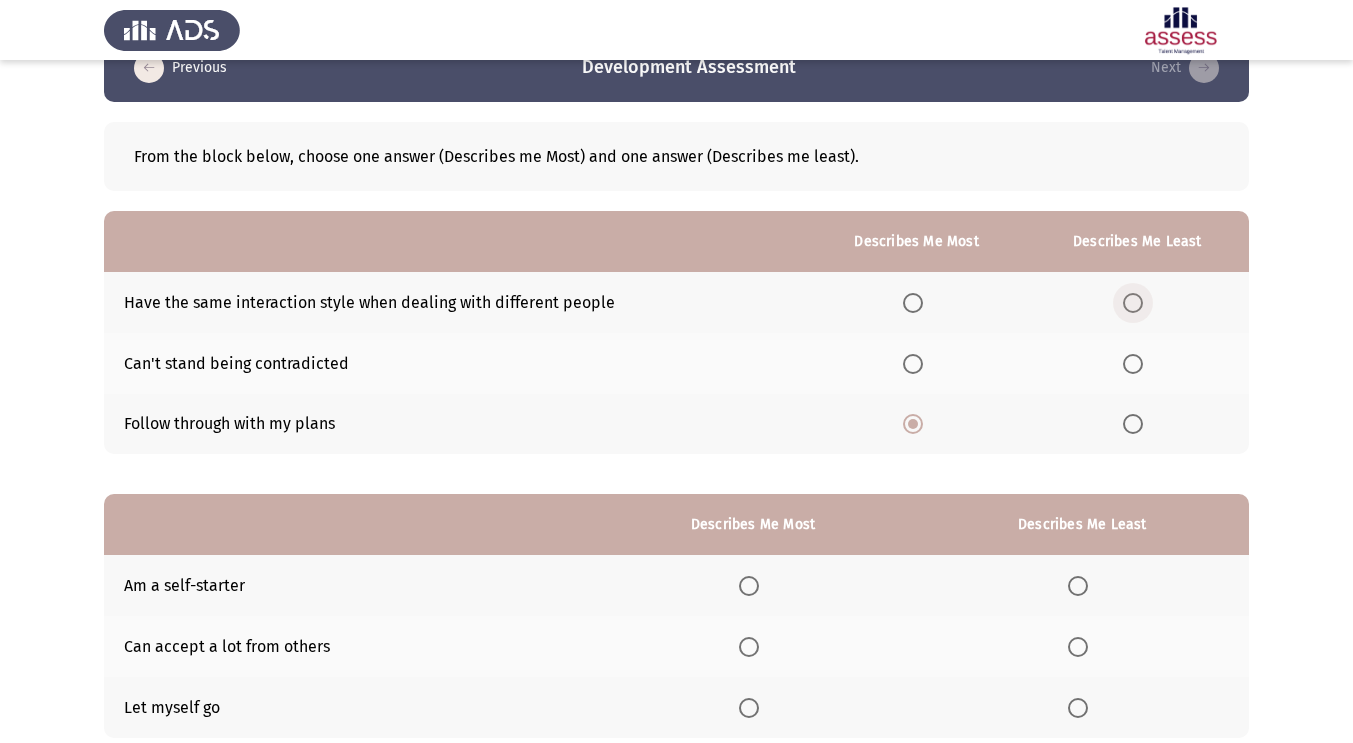 click at bounding box center [1133, 303] 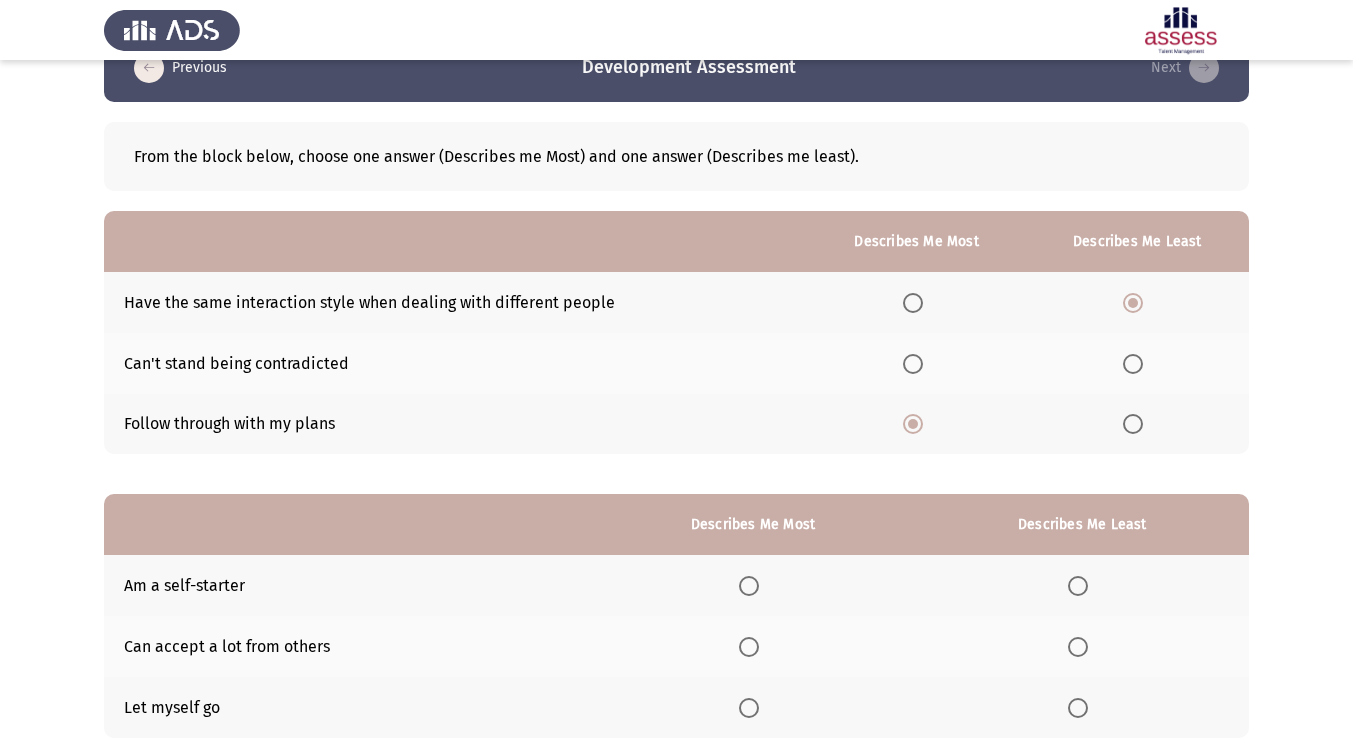 click at bounding box center (1133, 364) 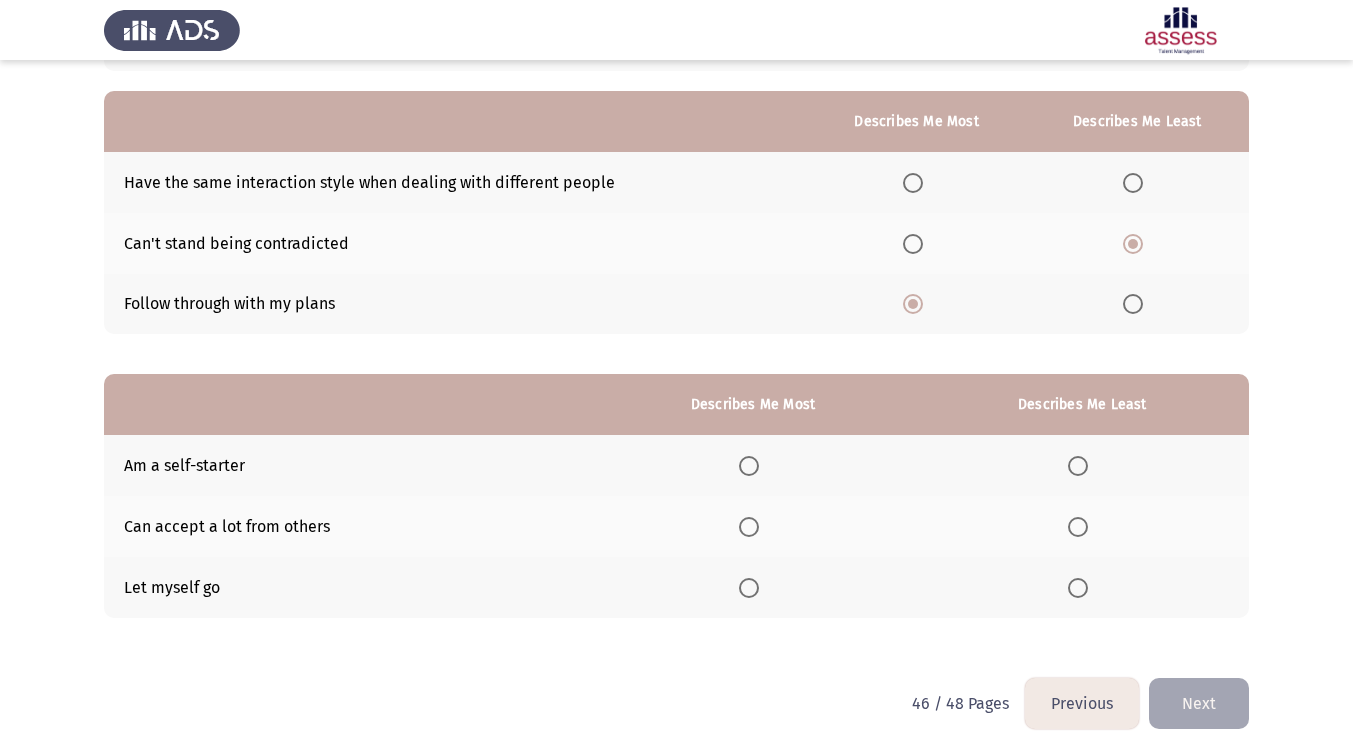 scroll, scrollTop: 180, scrollLeft: 0, axis: vertical 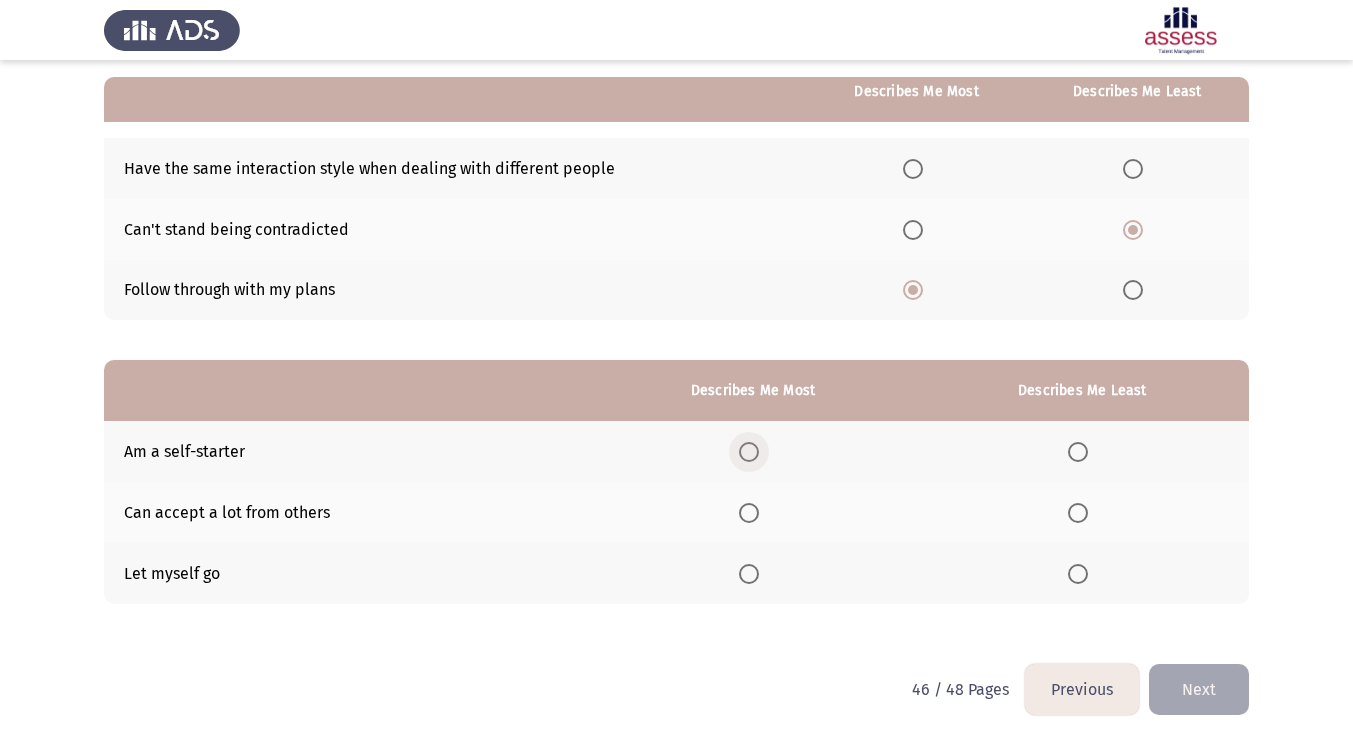 click at bounding box center (749, 452) 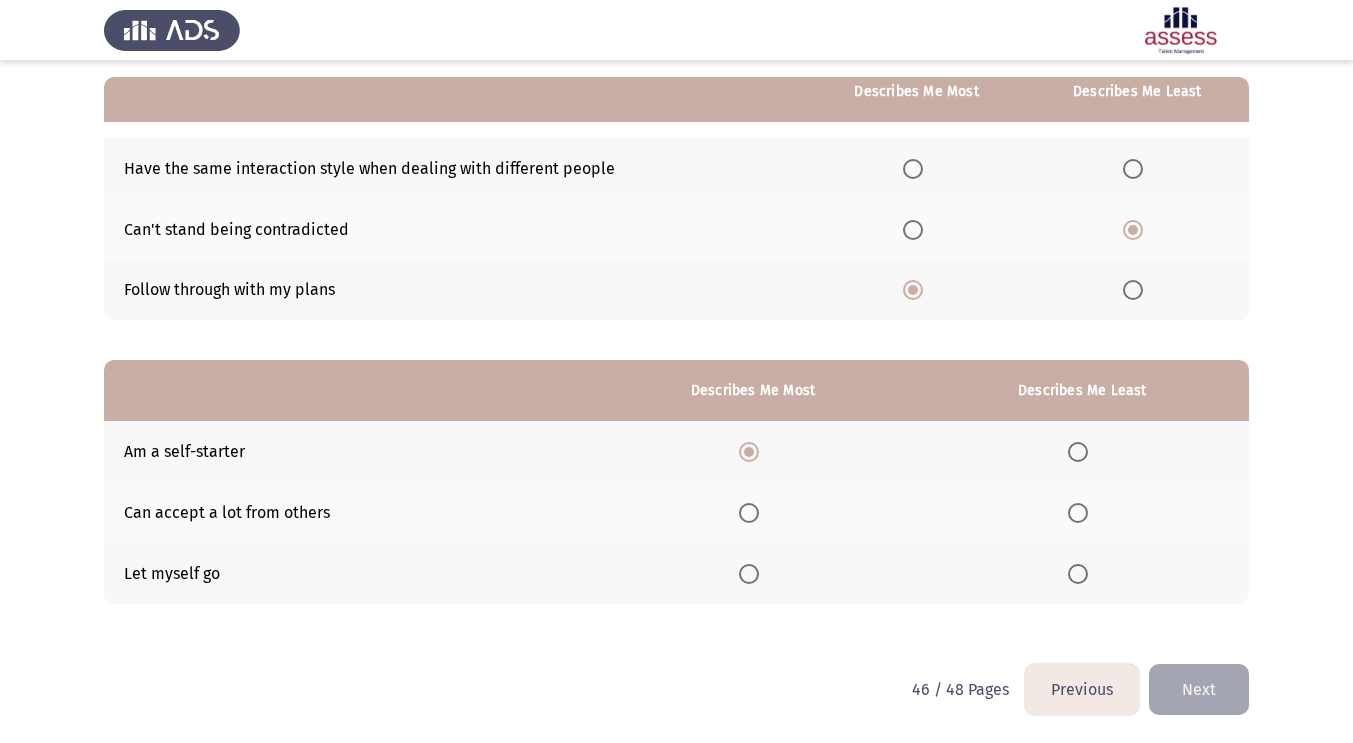 click 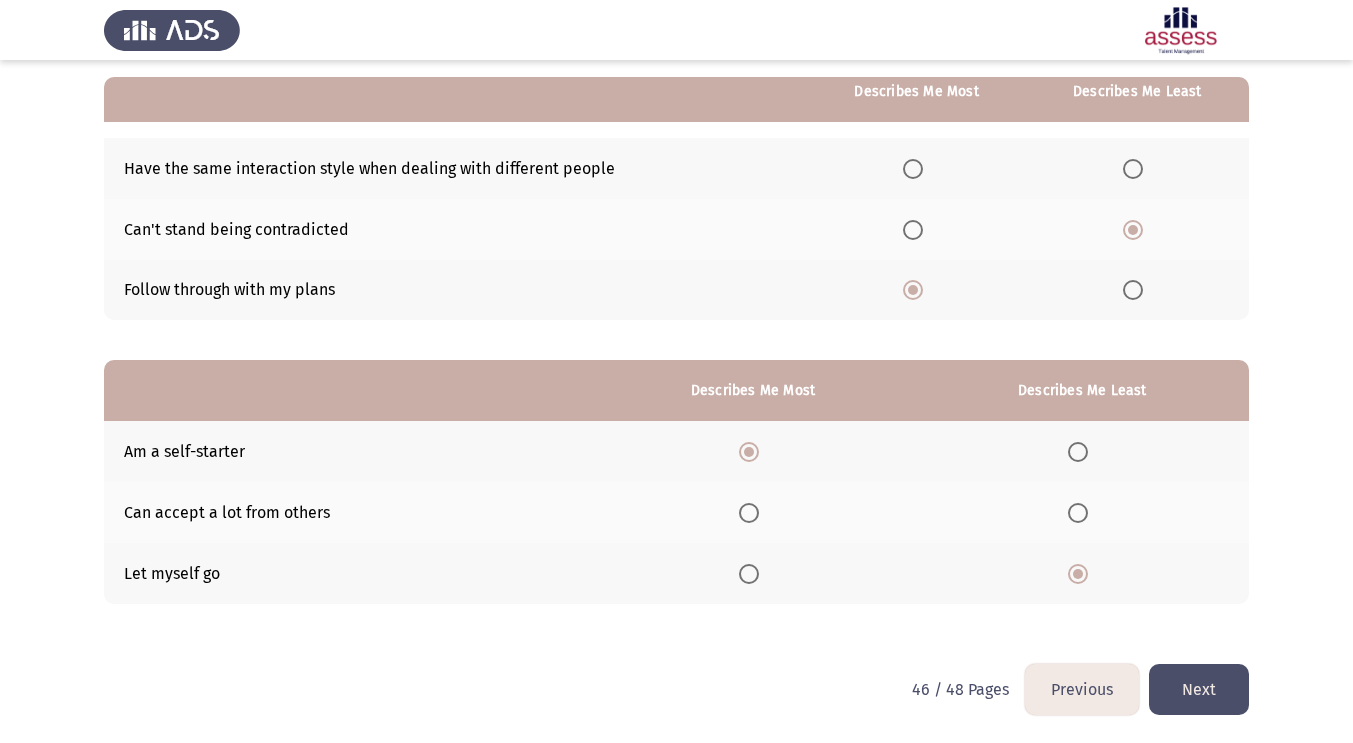 click at bounding box center [1078, 513] 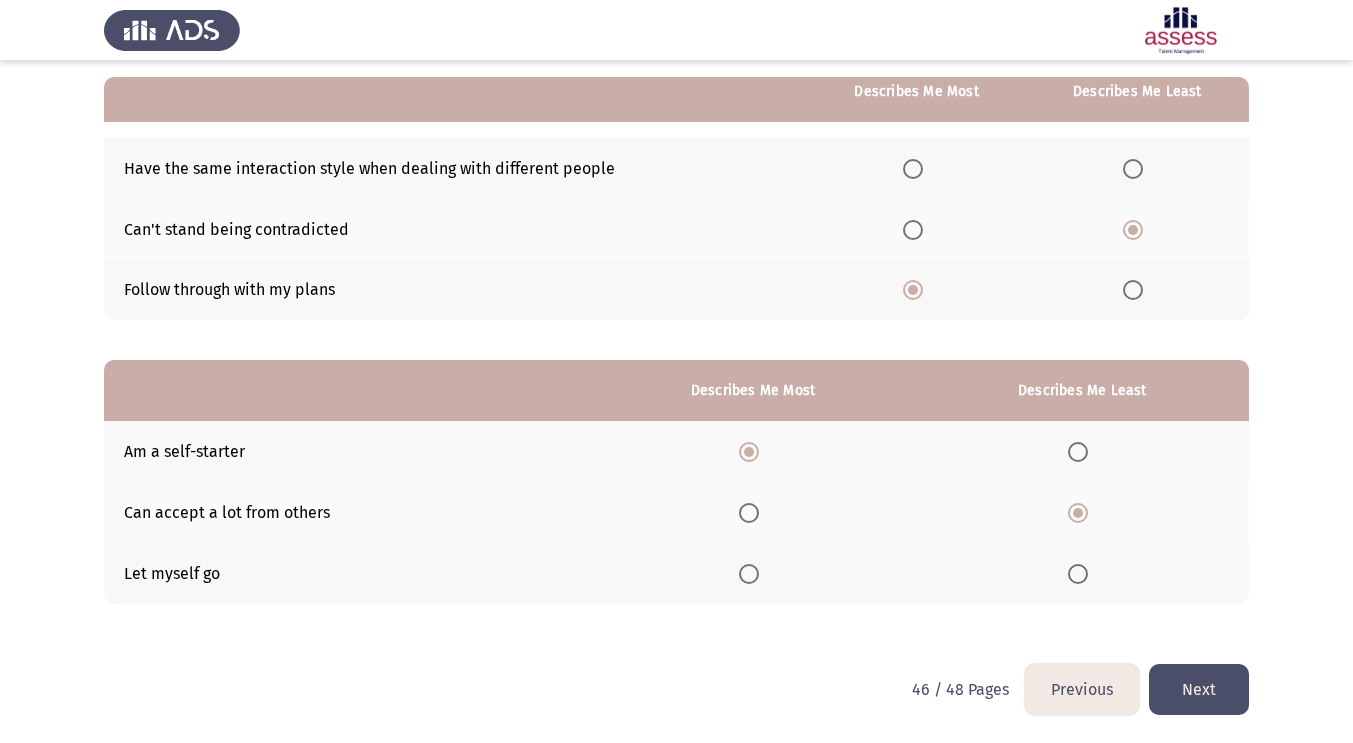click on "Next" 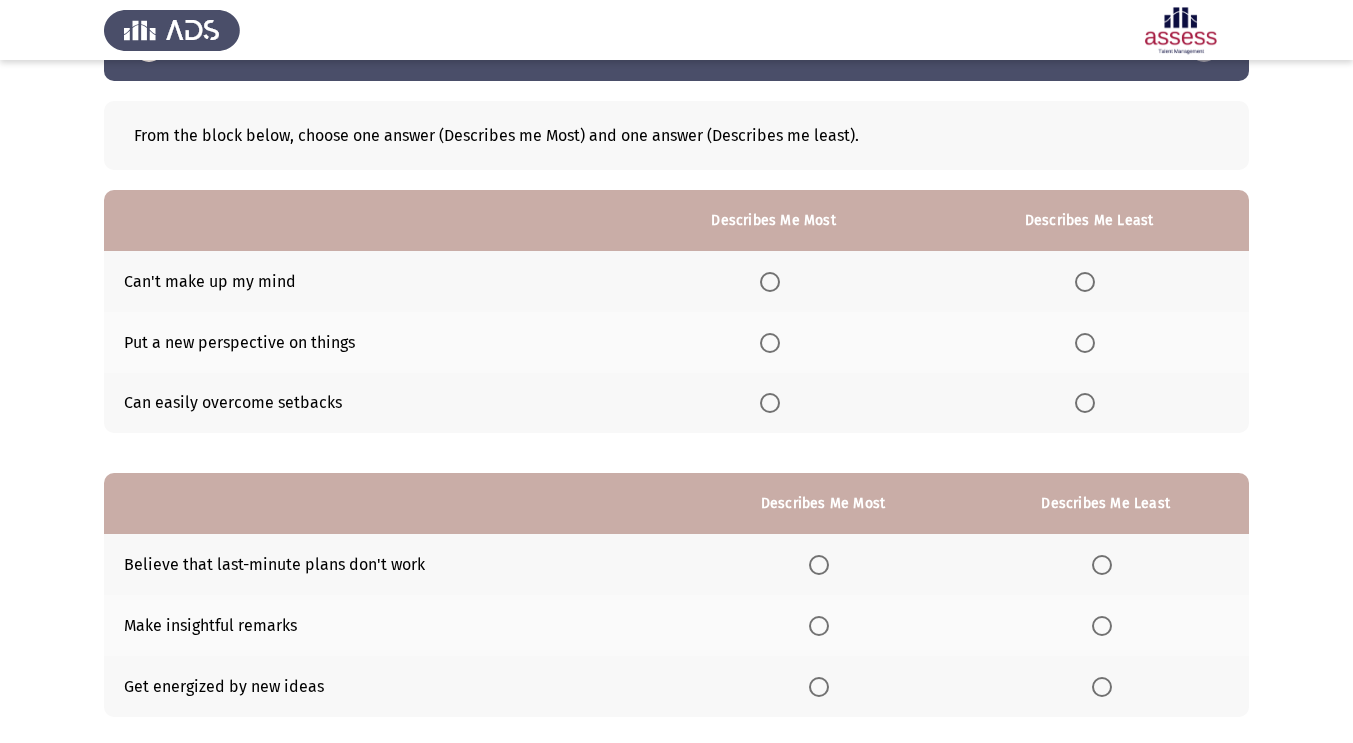 scroll, scrollTop: 76, scrollLeft: 0, axis: vertical 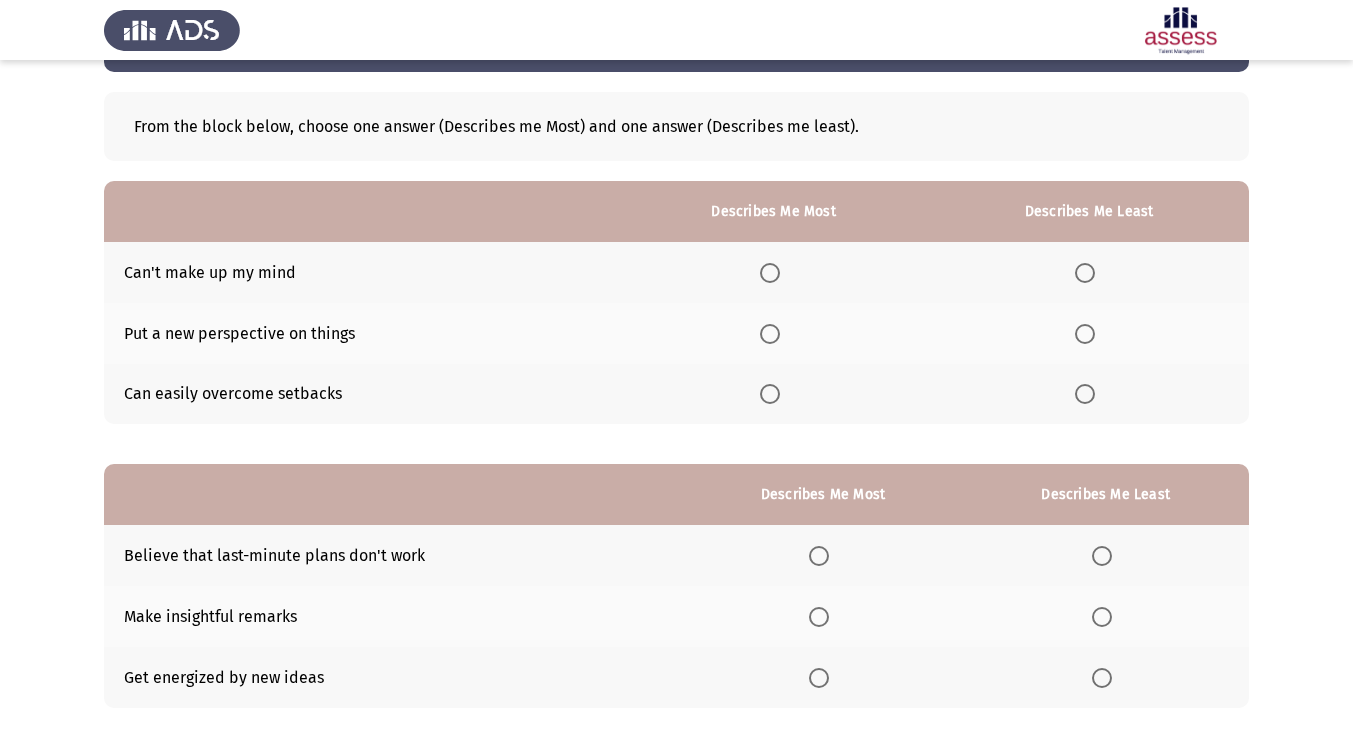 click at bounding box center (770, 394) 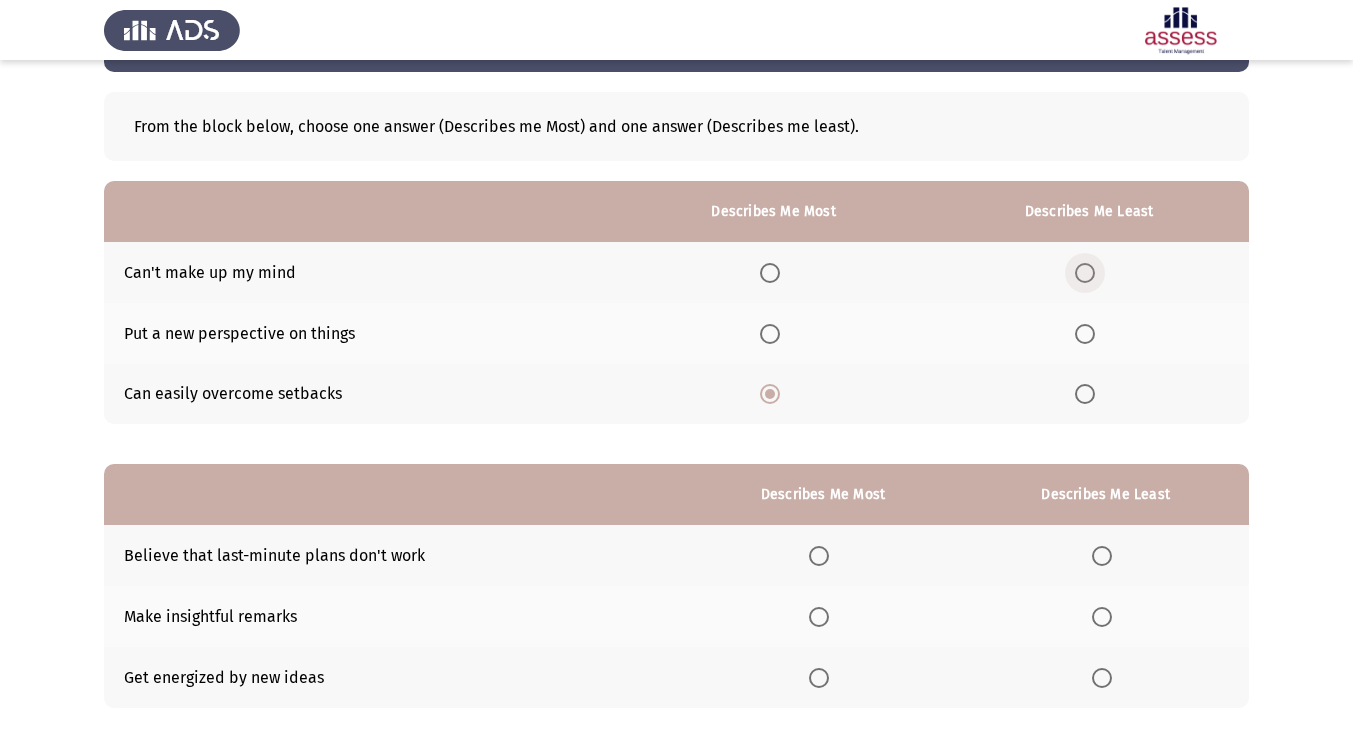 click at bounding box center (1085, 273) 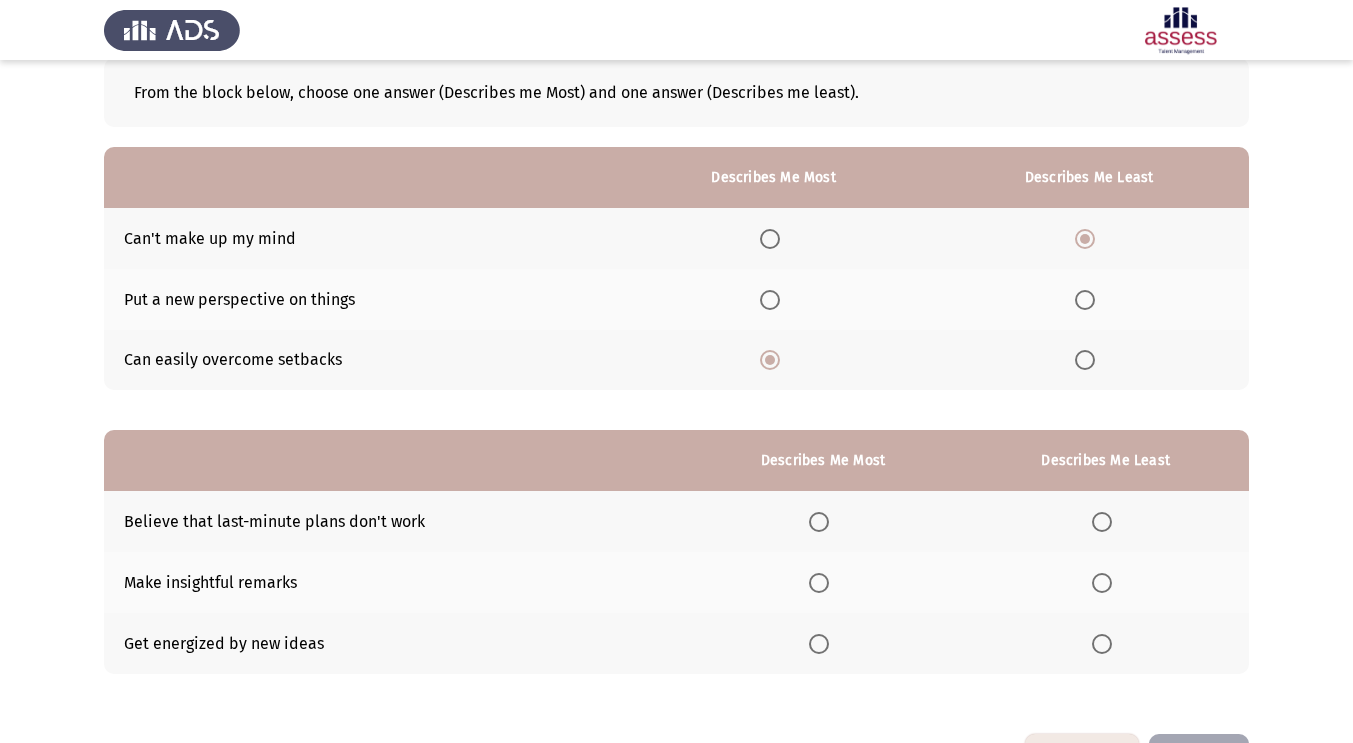 scroll, scrollTop: 180, scrollLeft: 0, axis: vertical 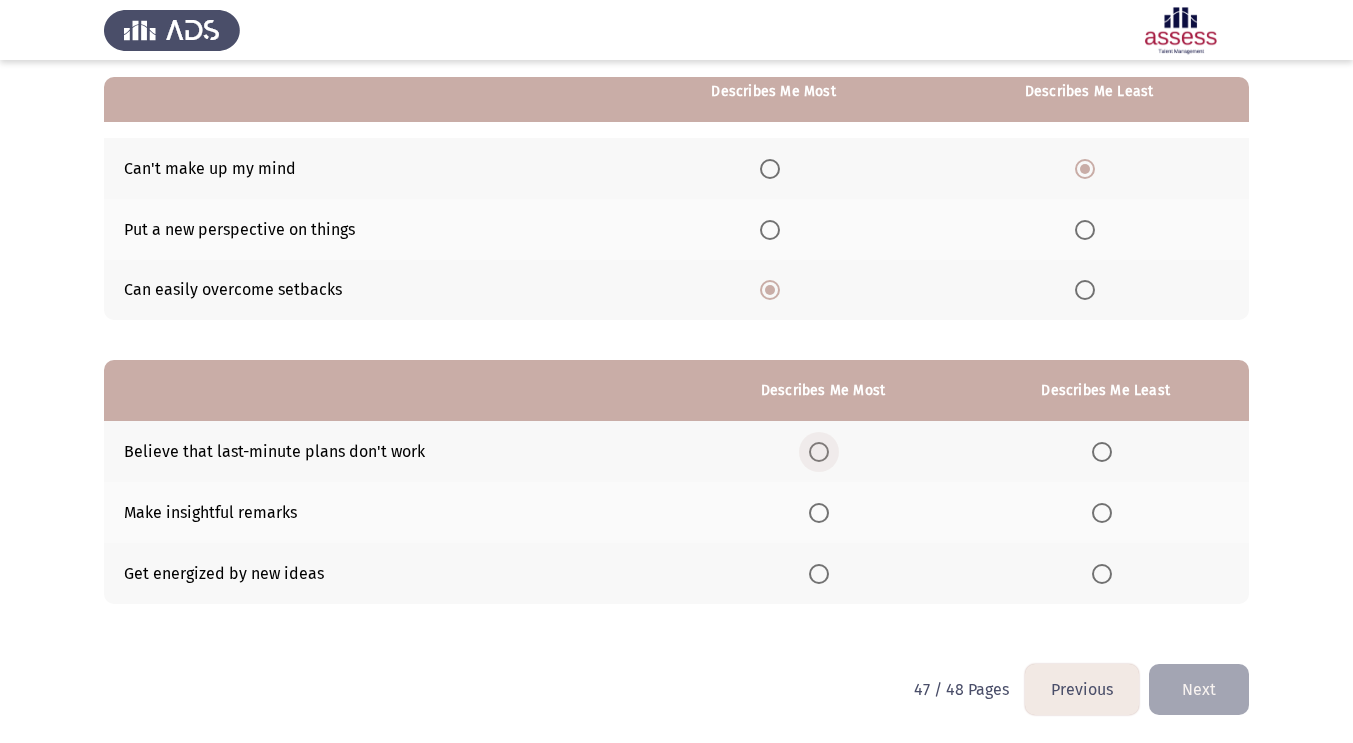 click at bounding box center (819, 452) 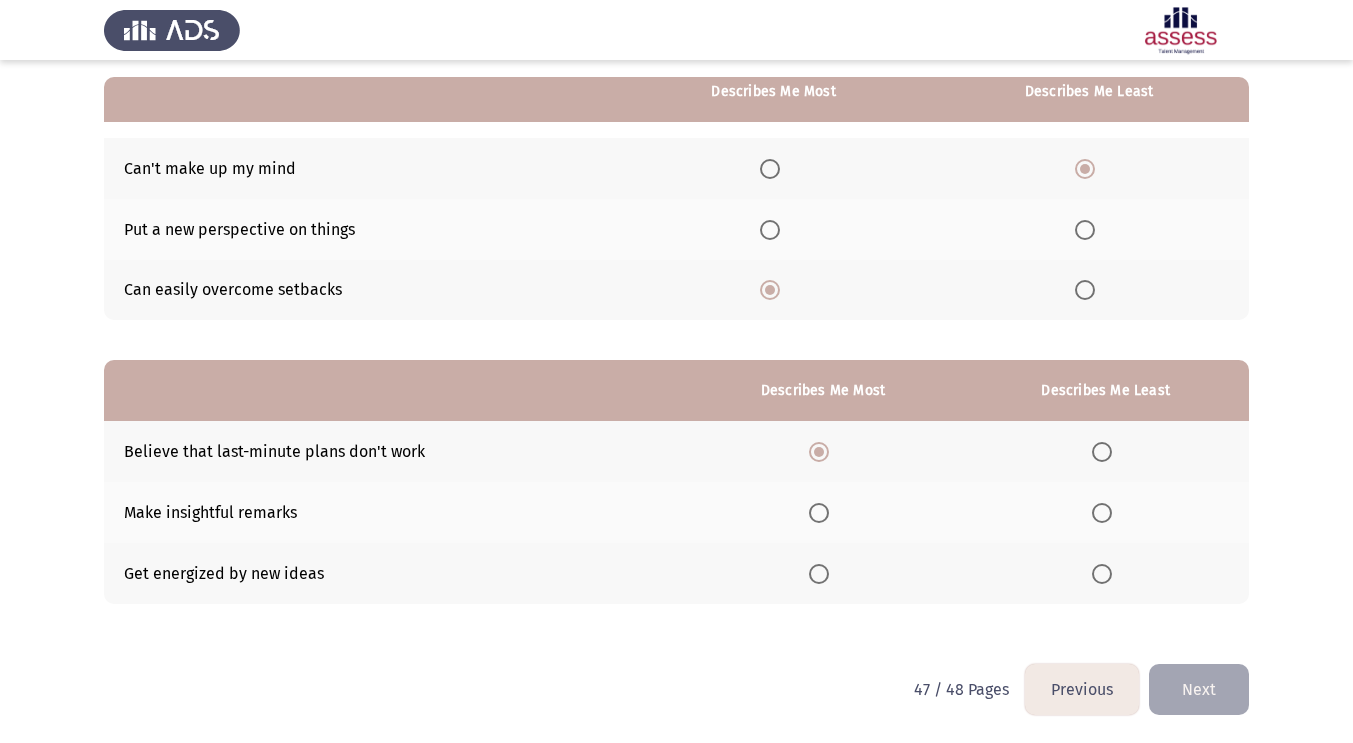 click at bounding box center (1102, 513) 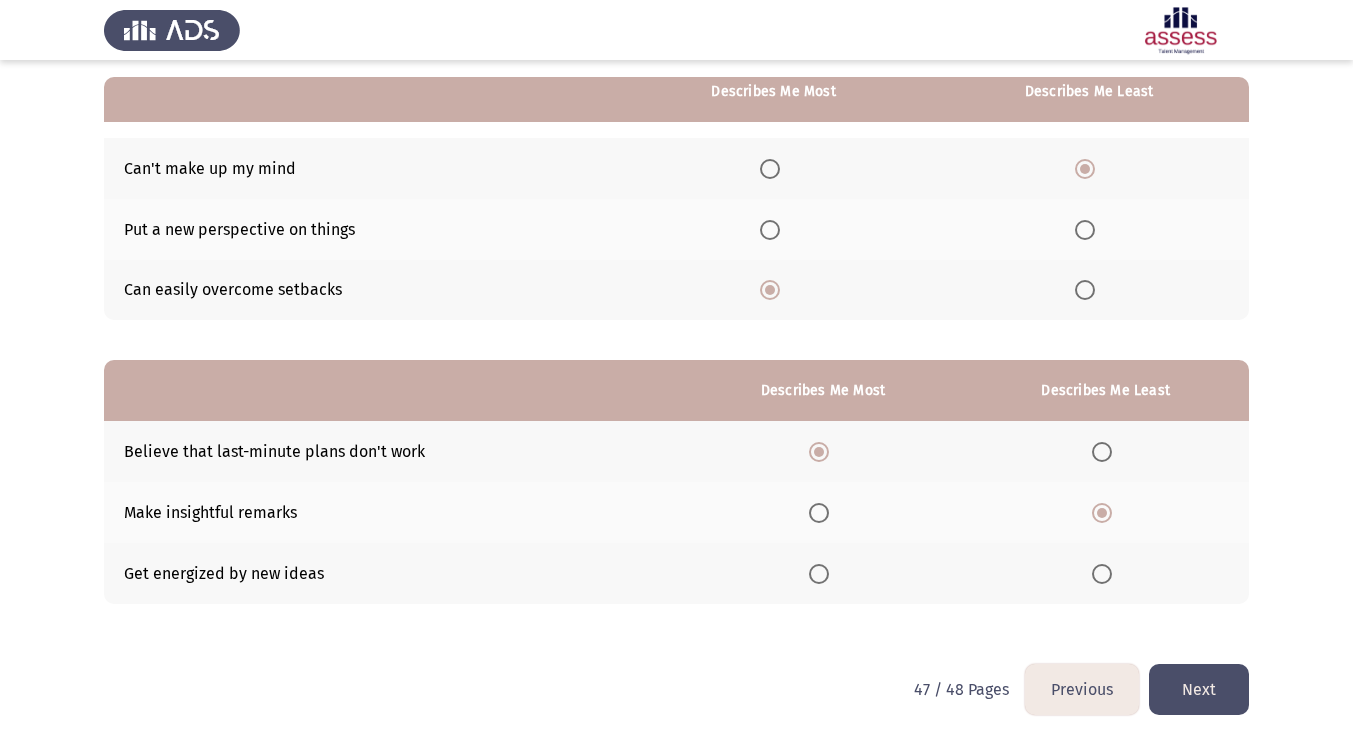 click on "Next" 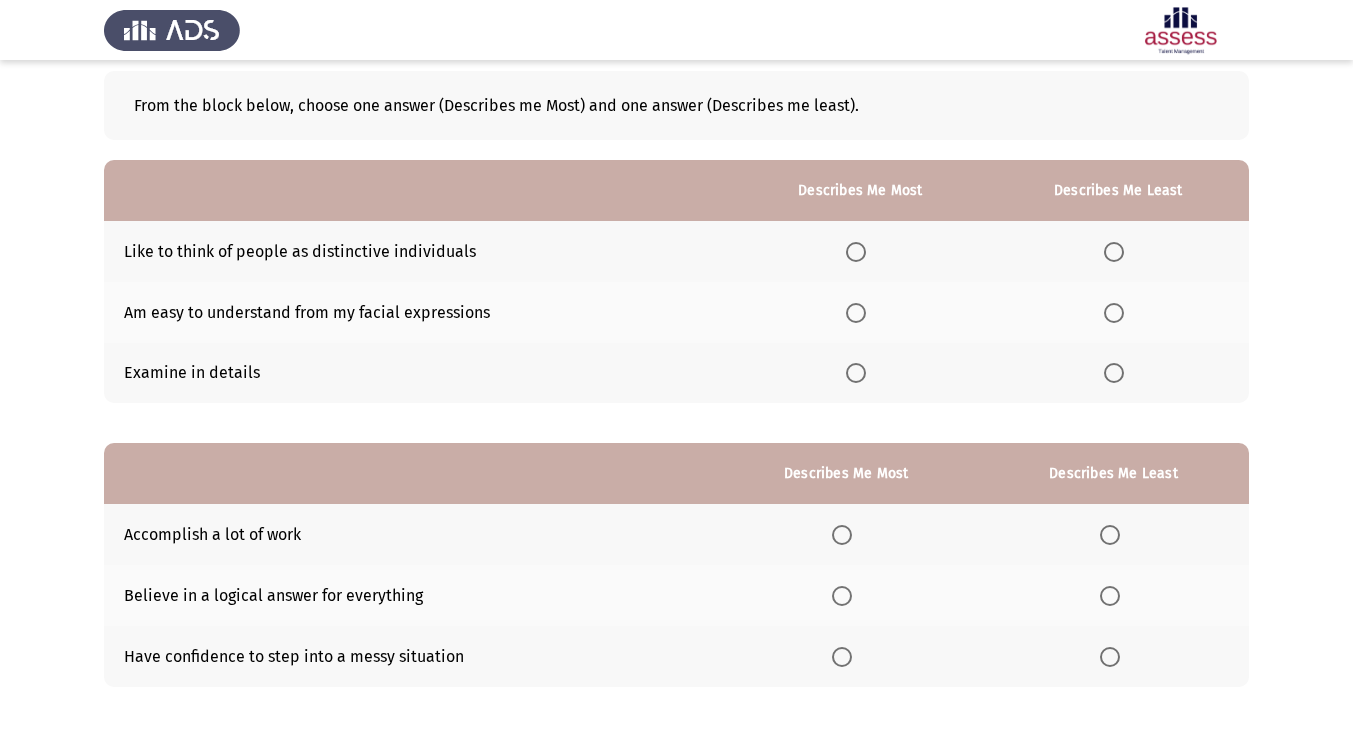 scroll, scrollTop: 137, scrollLeft: 0, axis: vertical 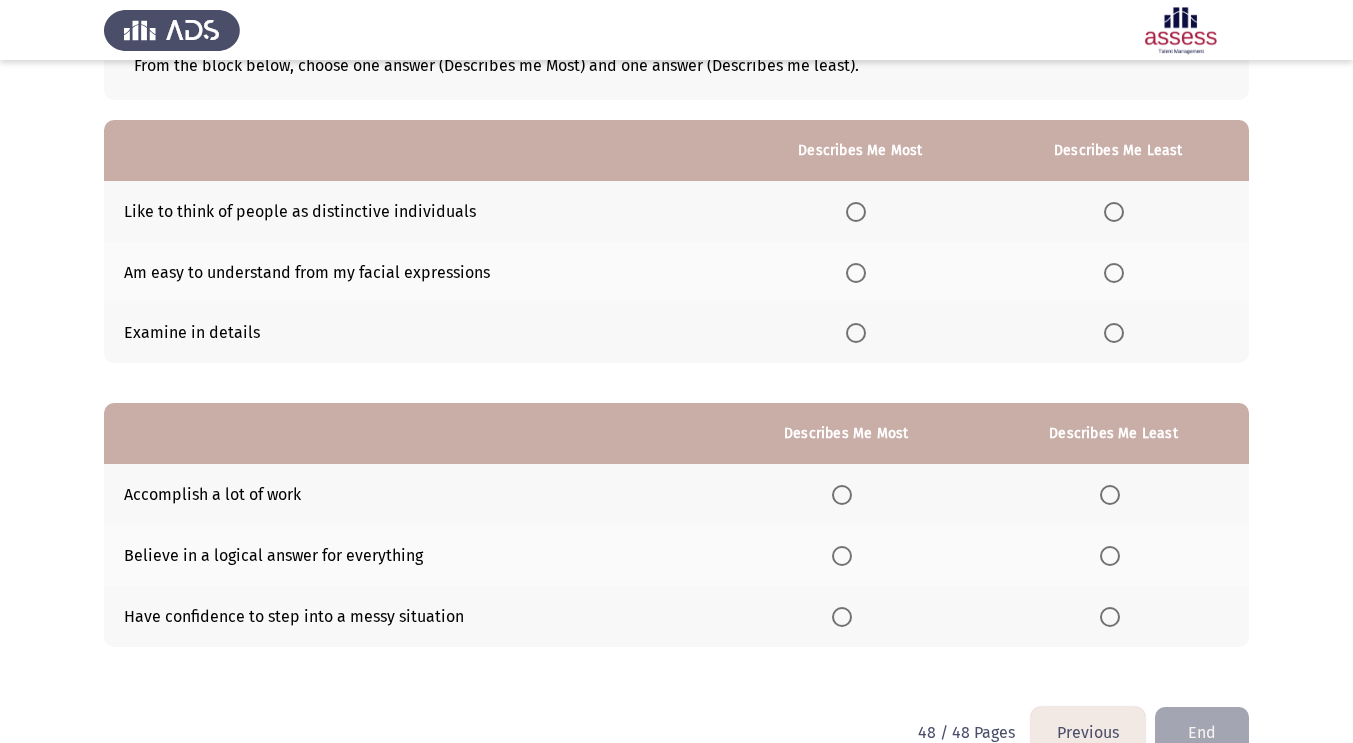 click at bounding box center (856, 212) 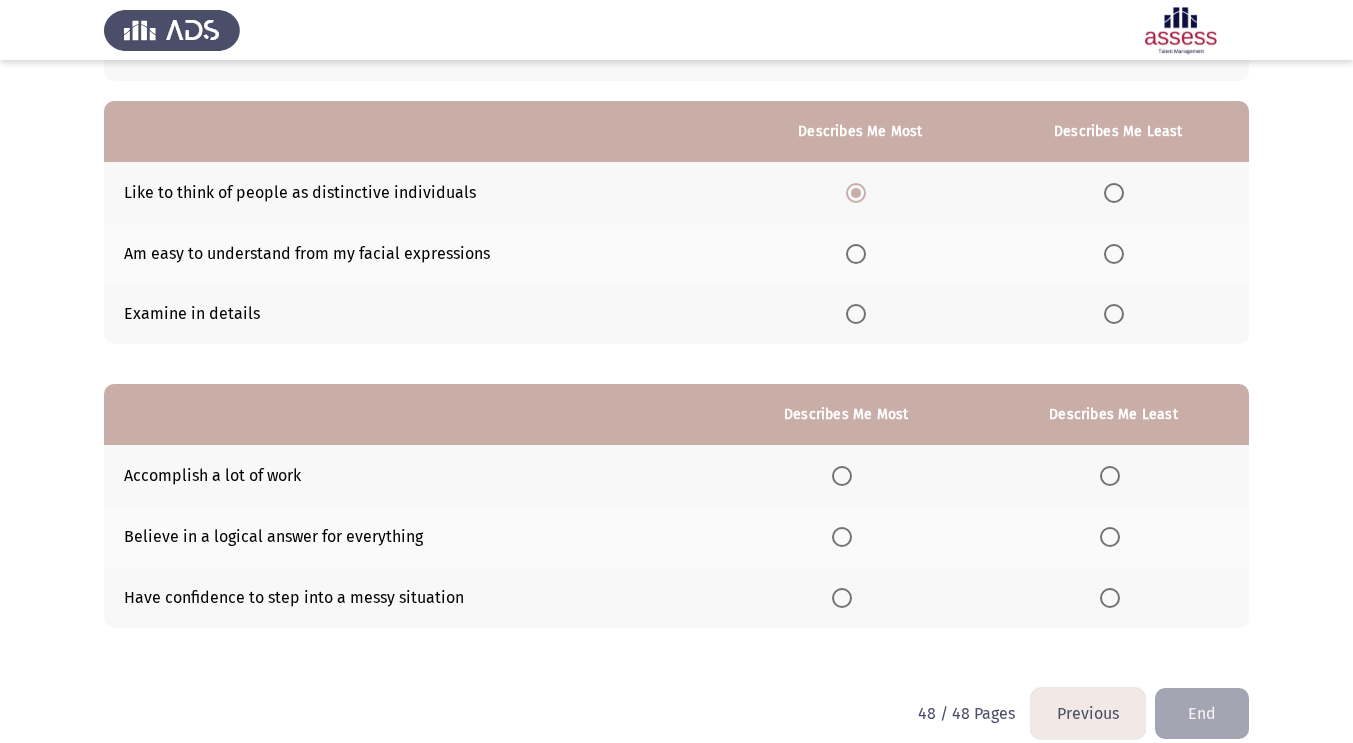 scroll, scrollTop: 161, scrollLeft: 0, axis: vertical 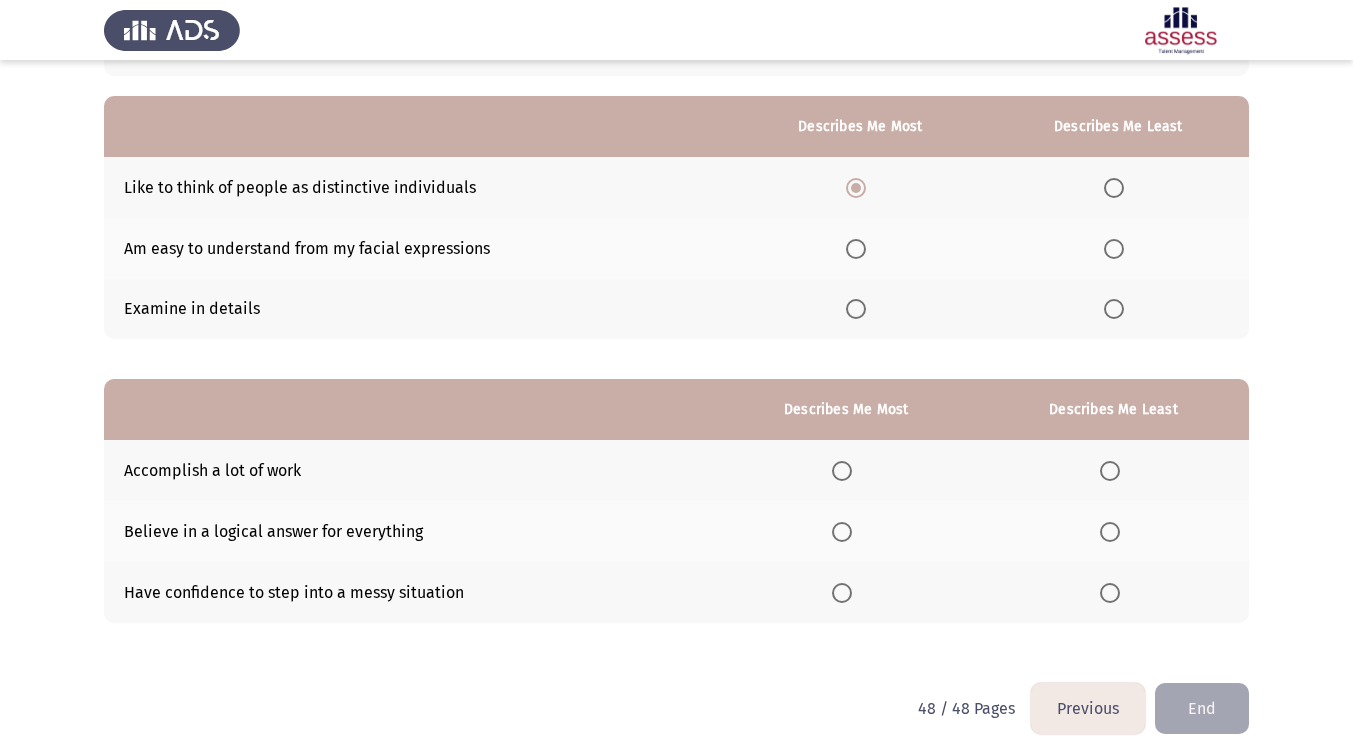 click at bounding box center [1114, 309] 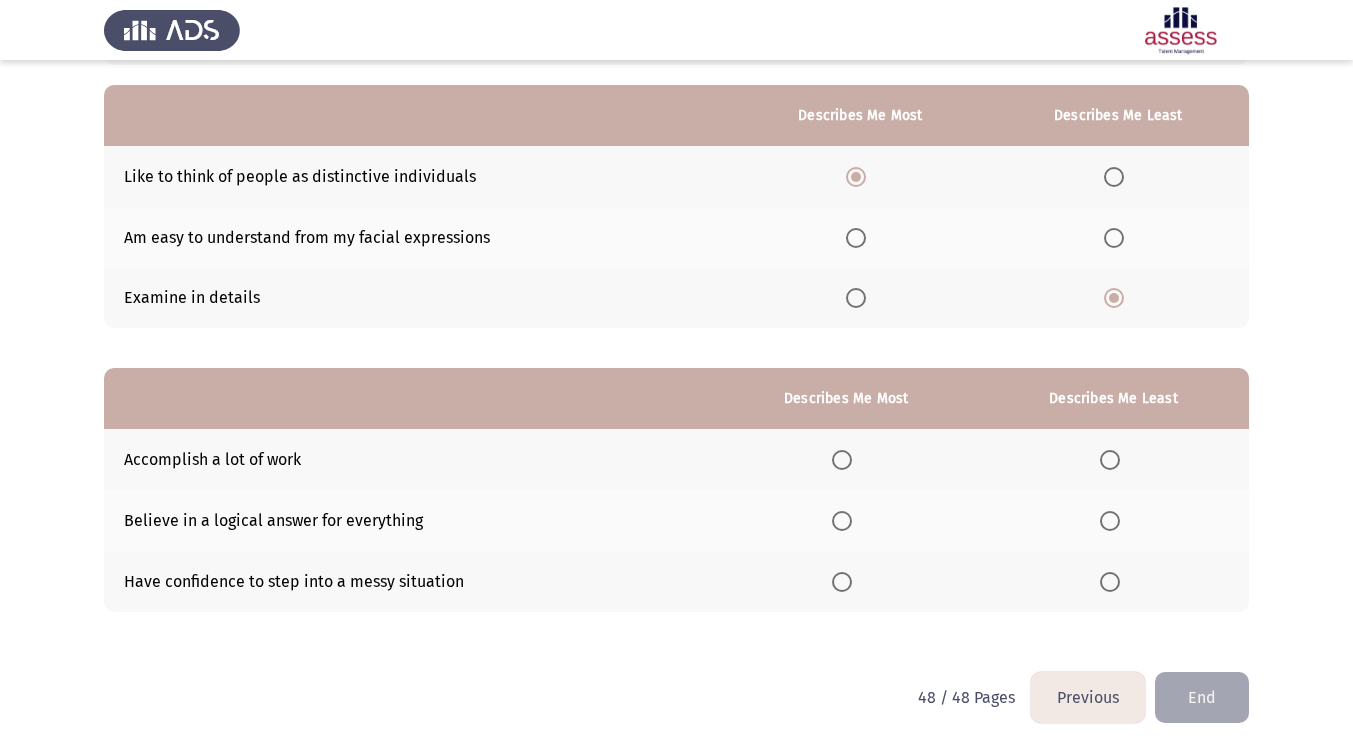 scroll, scrollTop: 180, scrollLeft: 0, axis: vertical 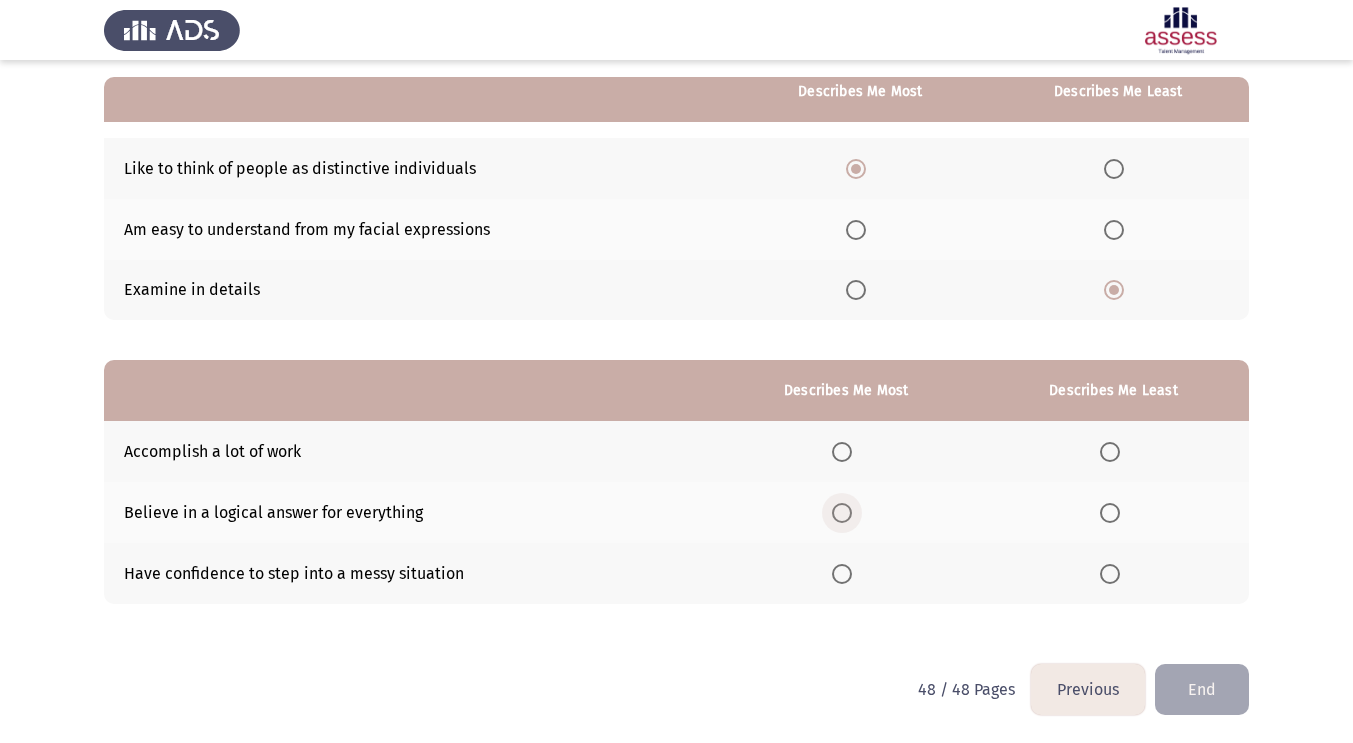 click at bounding box center [842, 513] 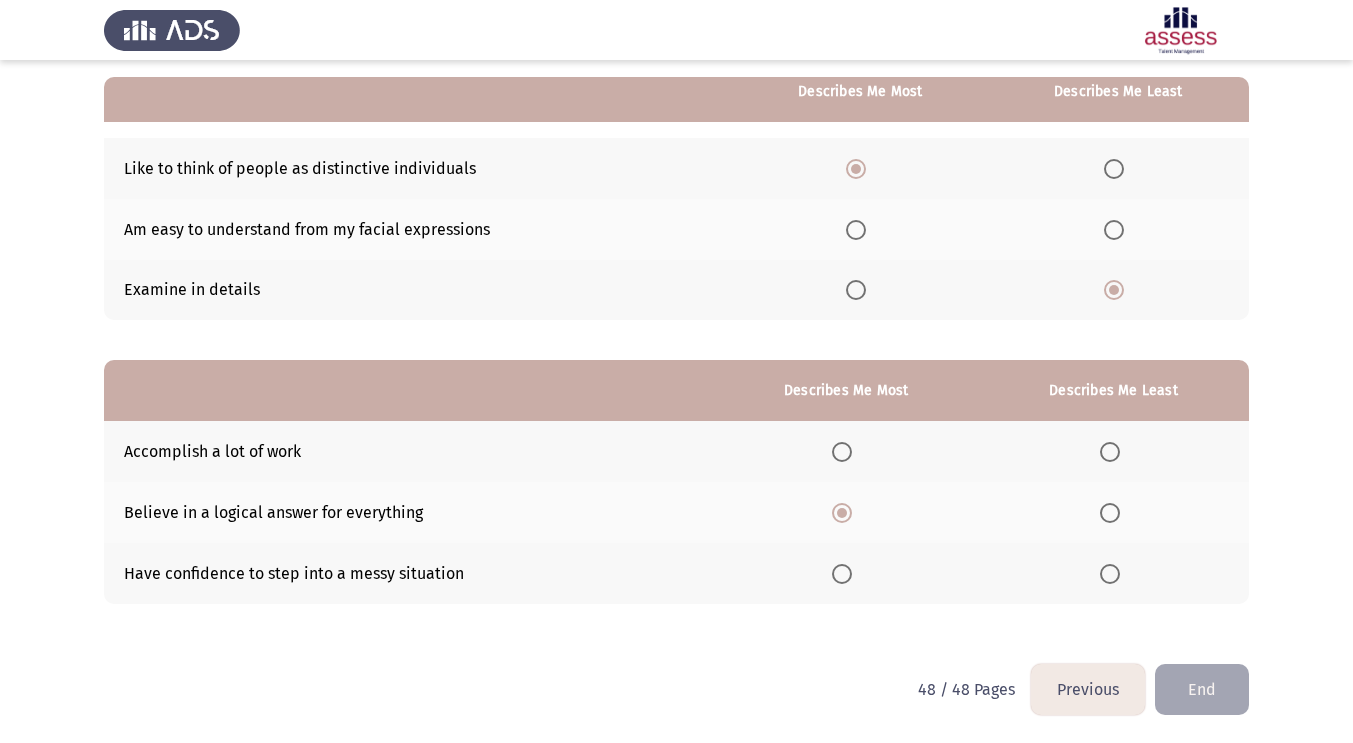click at bounding box center [1110, 574] 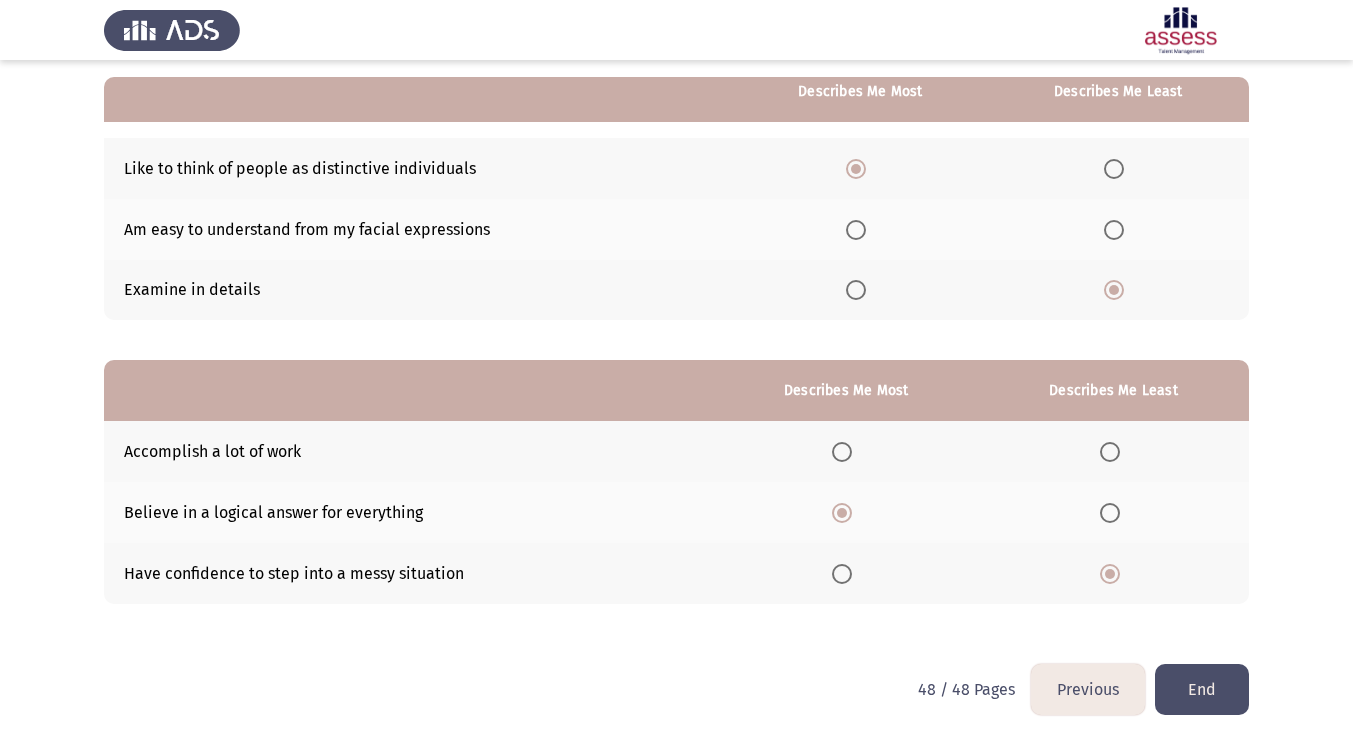 click on "End" 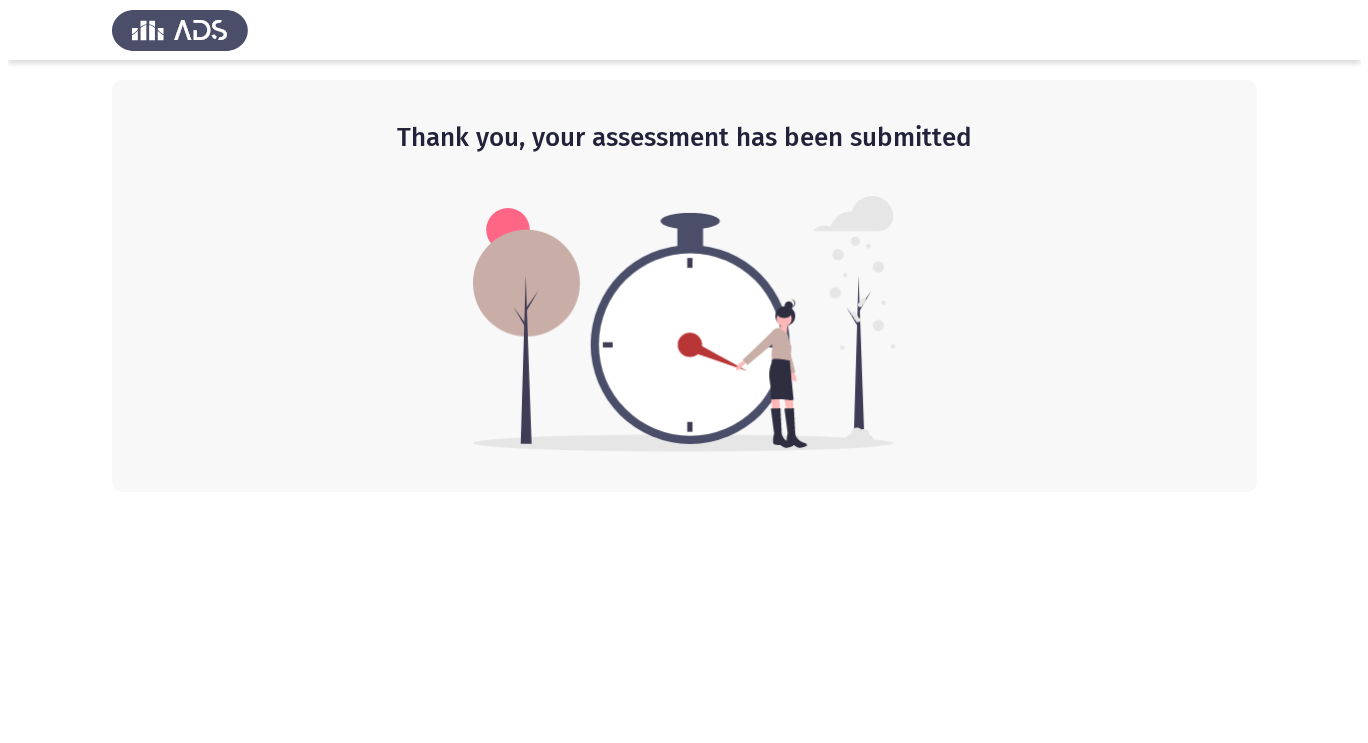 scroll, scrollTop: 0, scrollLeft: 0, axis: both 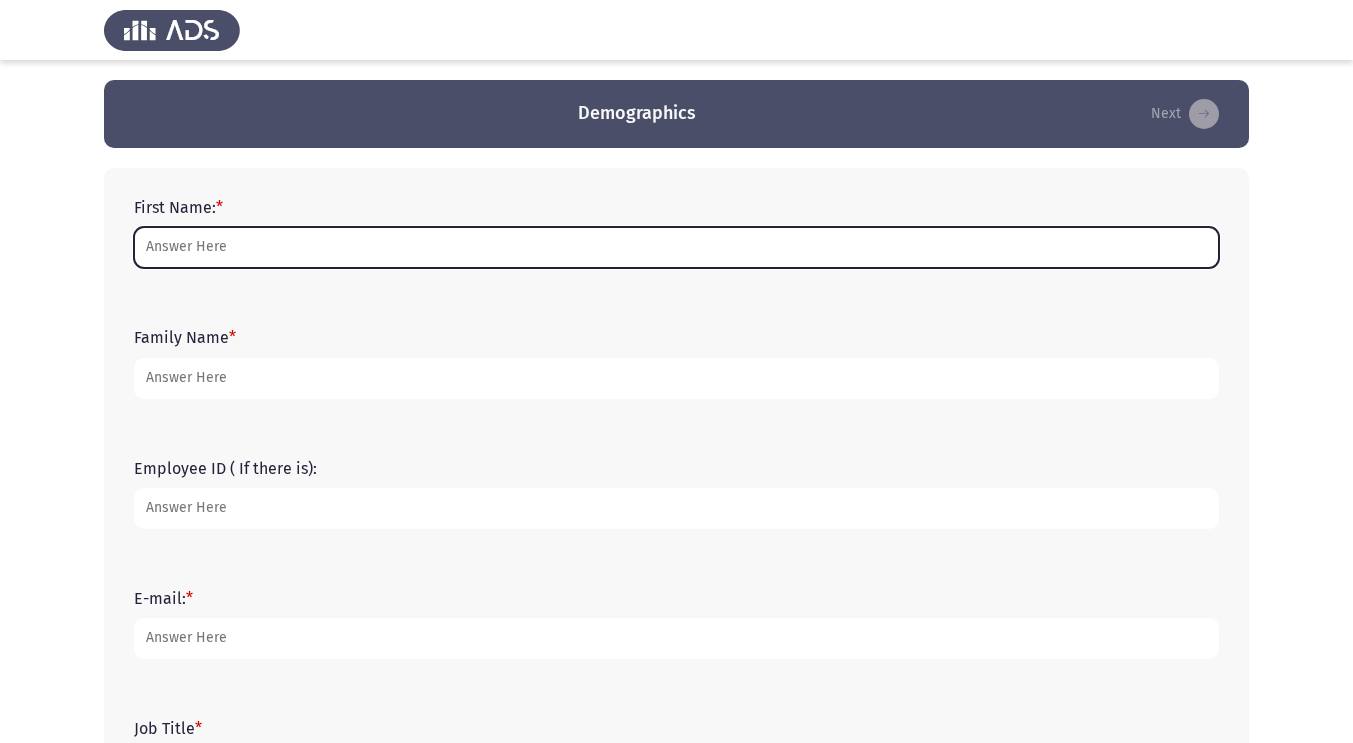 click on "First Name:   *" at bounding box center [676, 247] 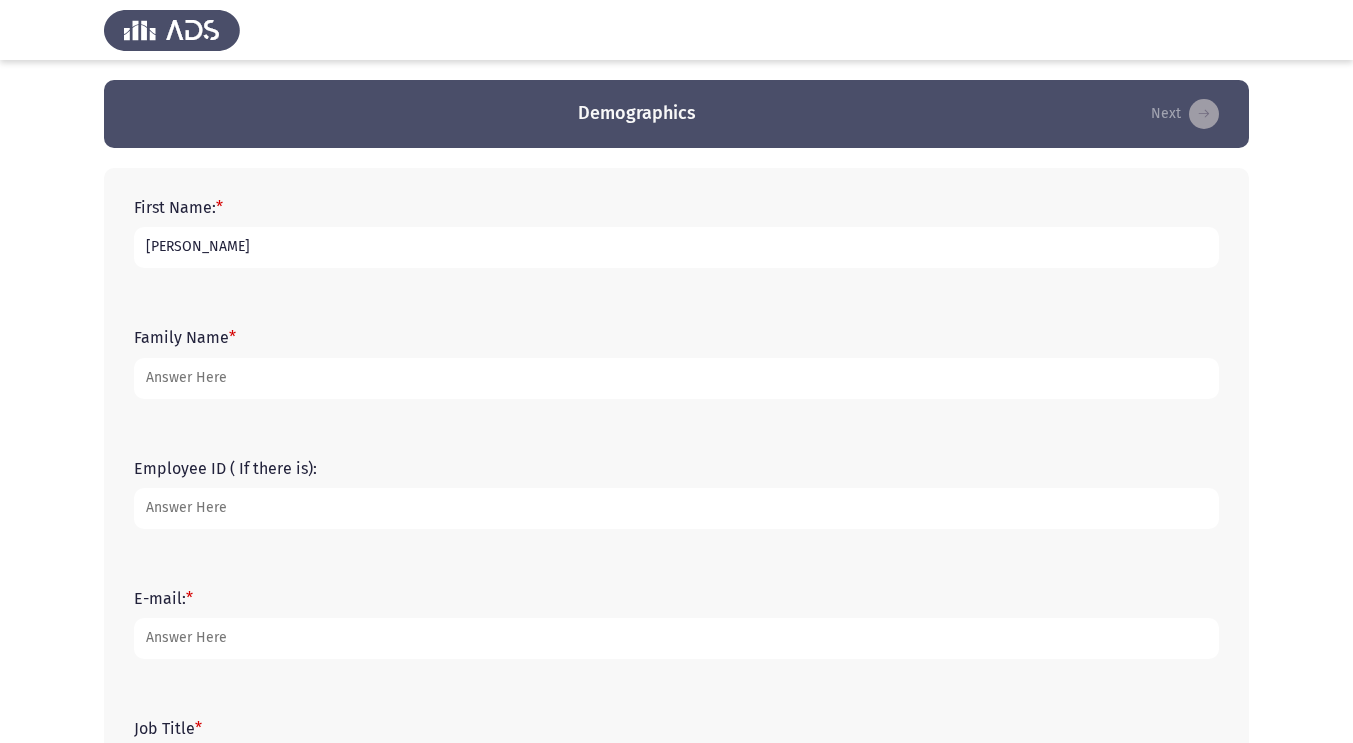 type on "[PERSON_NAME]" 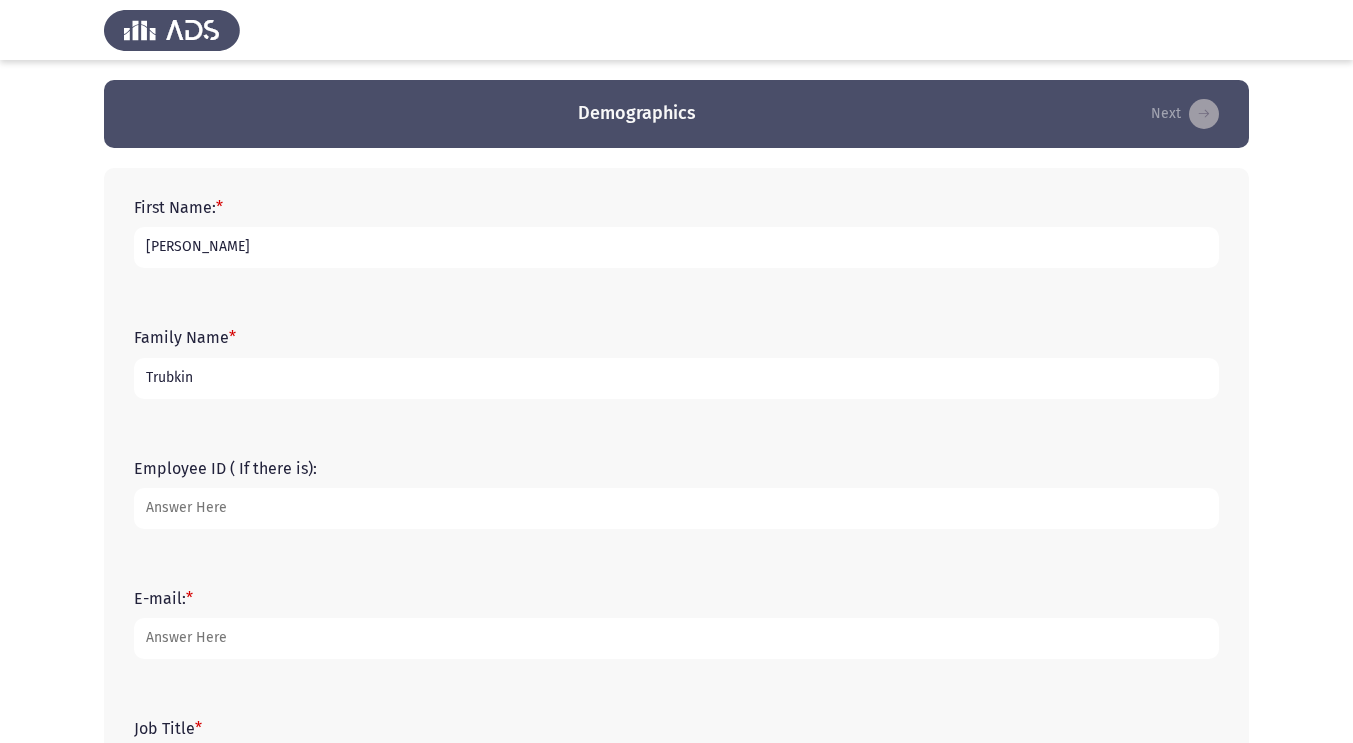 type on "Trubkin" 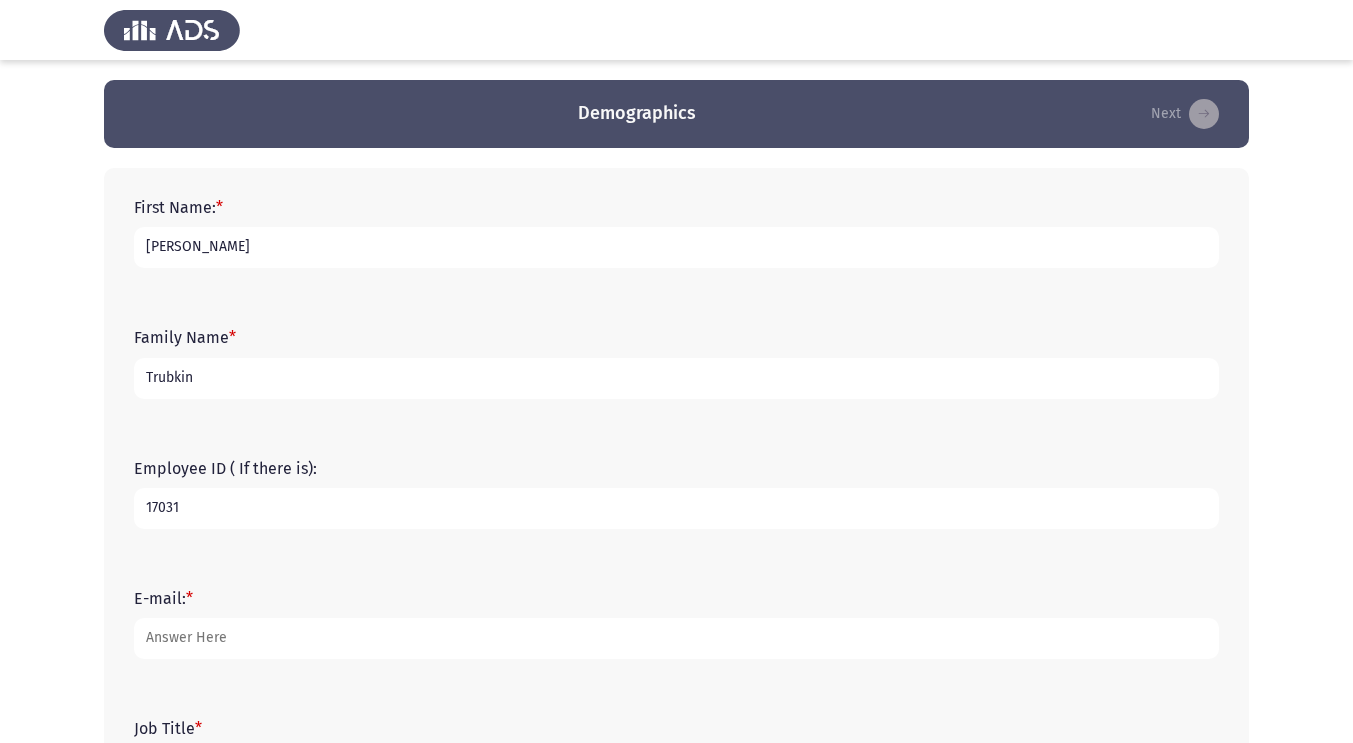 type on "17031" 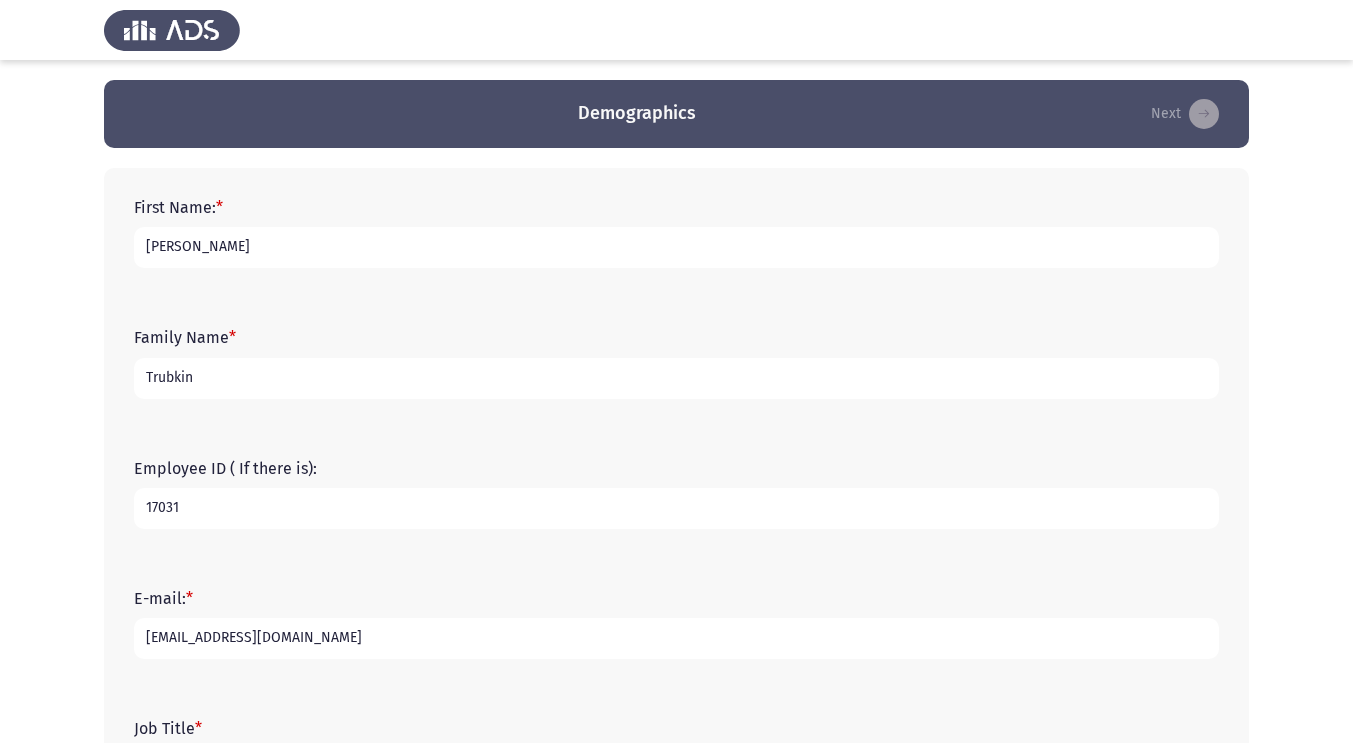 type on "[EMAIL_ADDRESS][DOMAIN_NAME]" 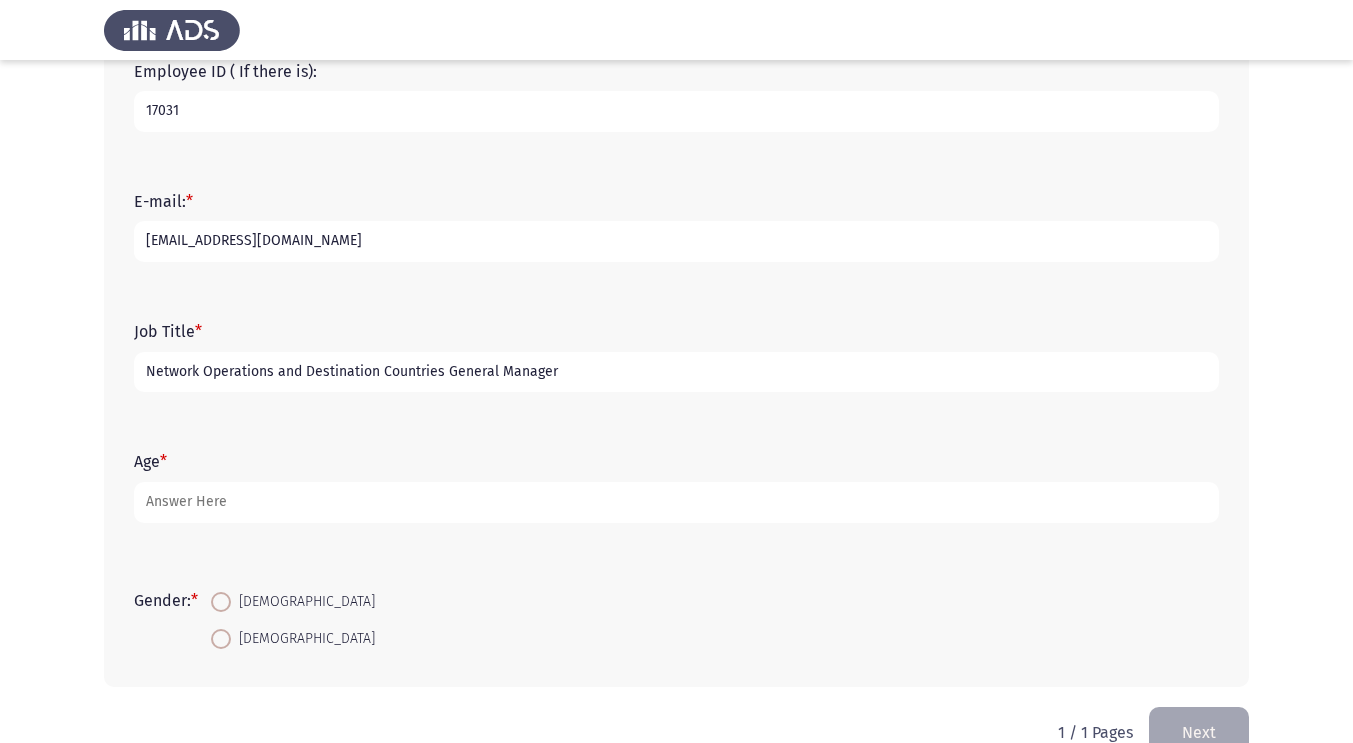 type on "Network Operations and Destination Countries General Manager" 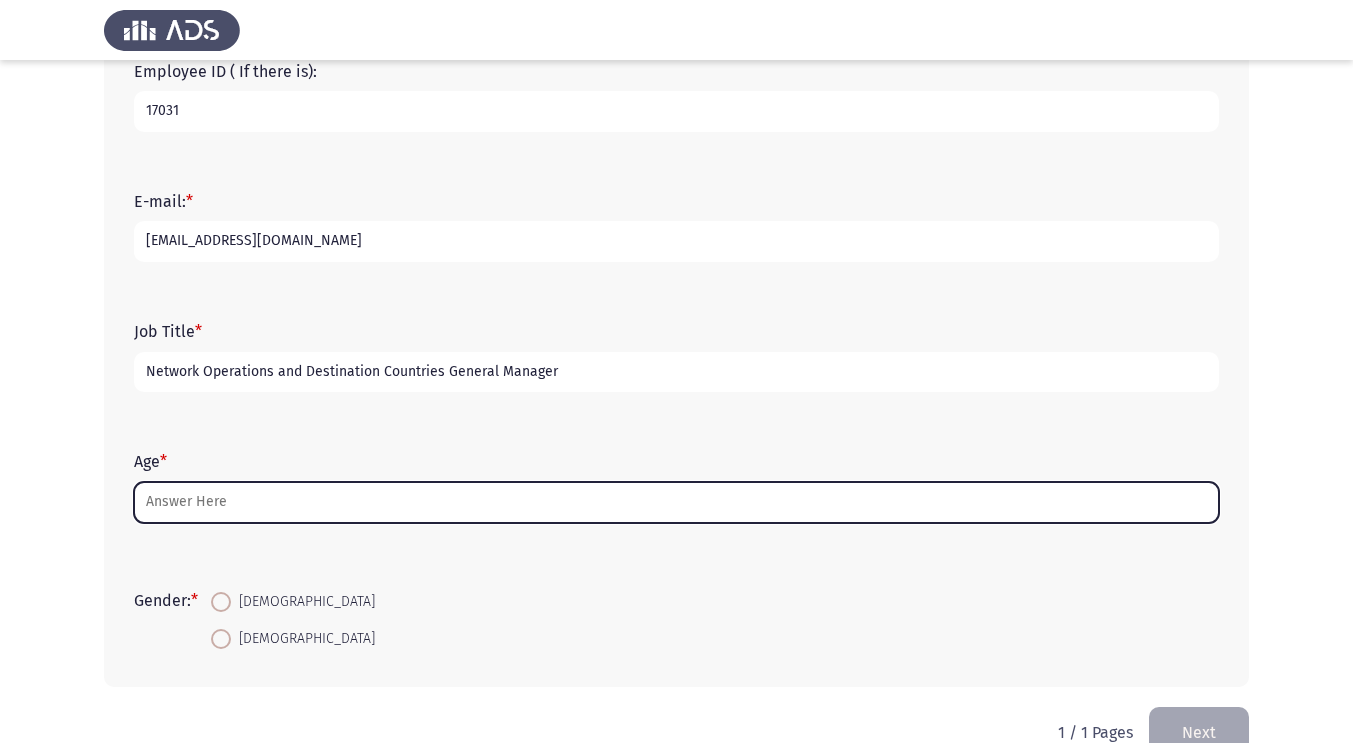 click on "Age   *" at bounding box center (676, 502) 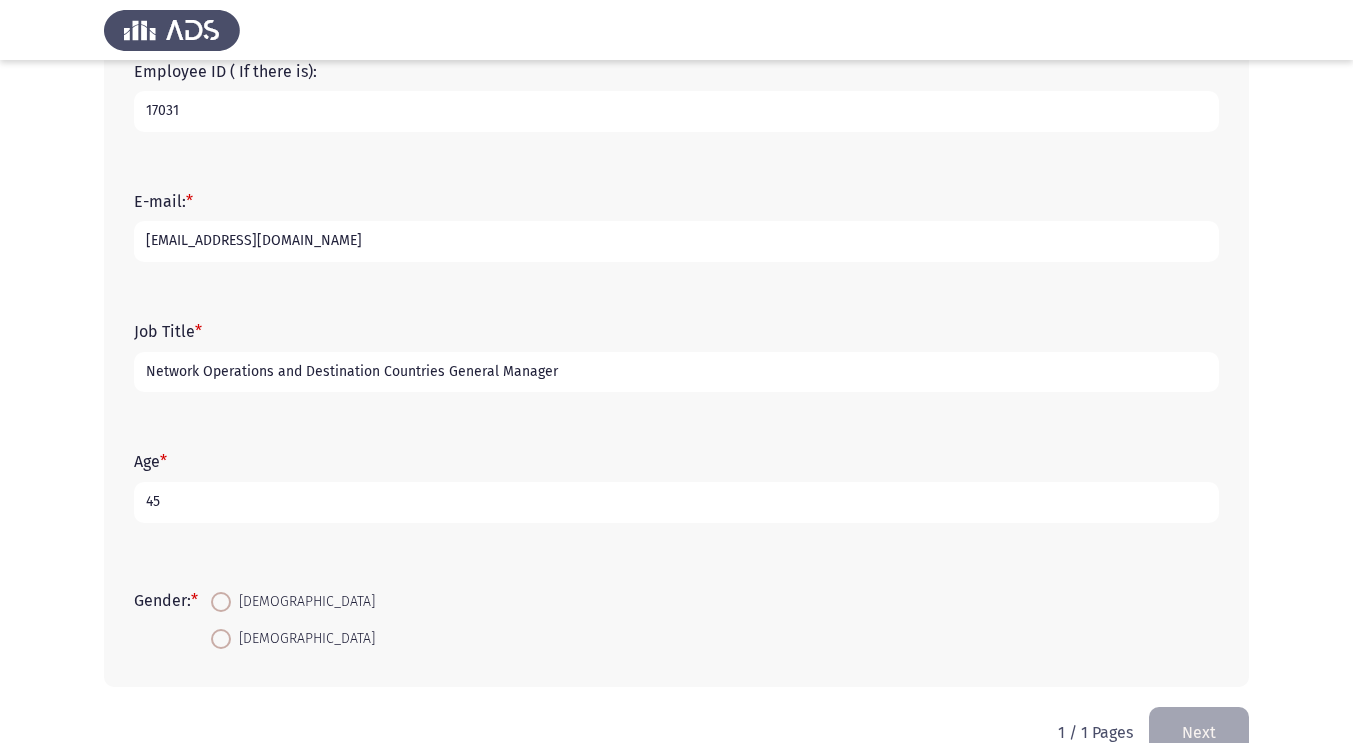 type on "45" 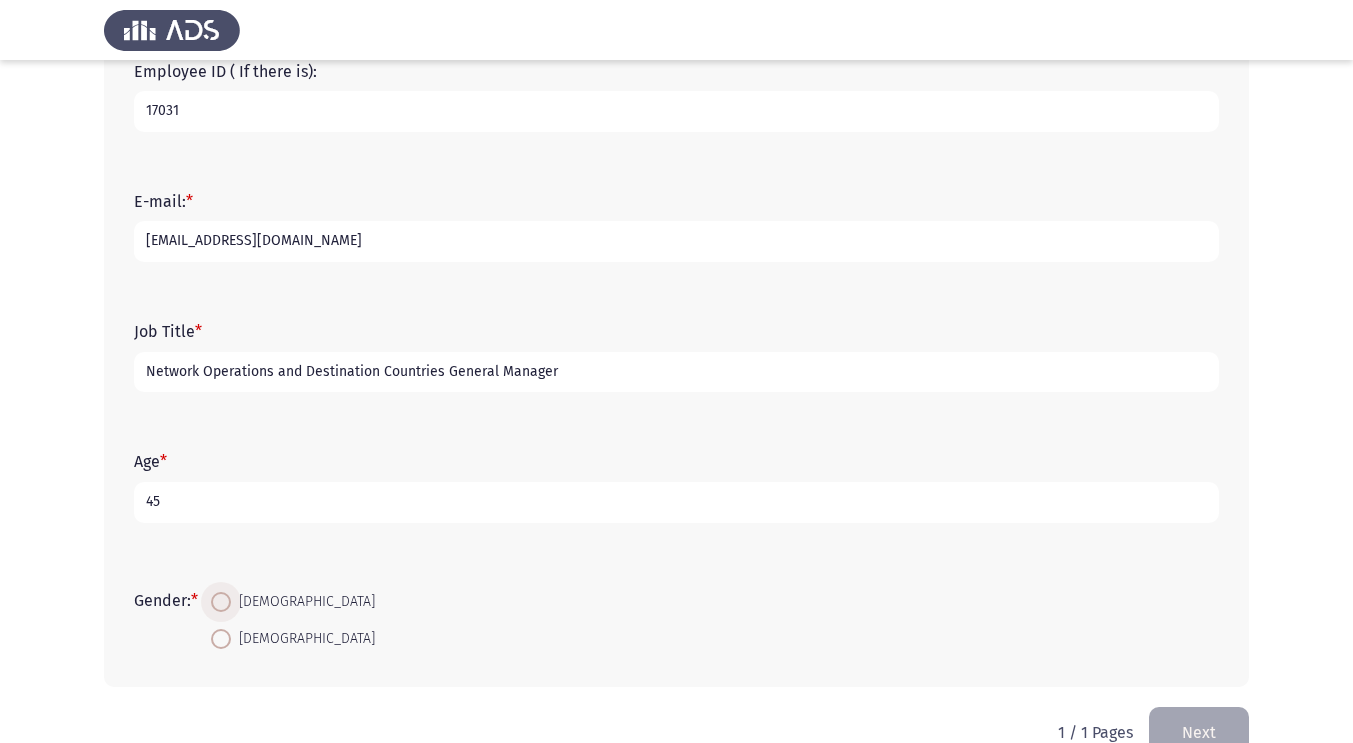 click at bounding box center (221, 602) 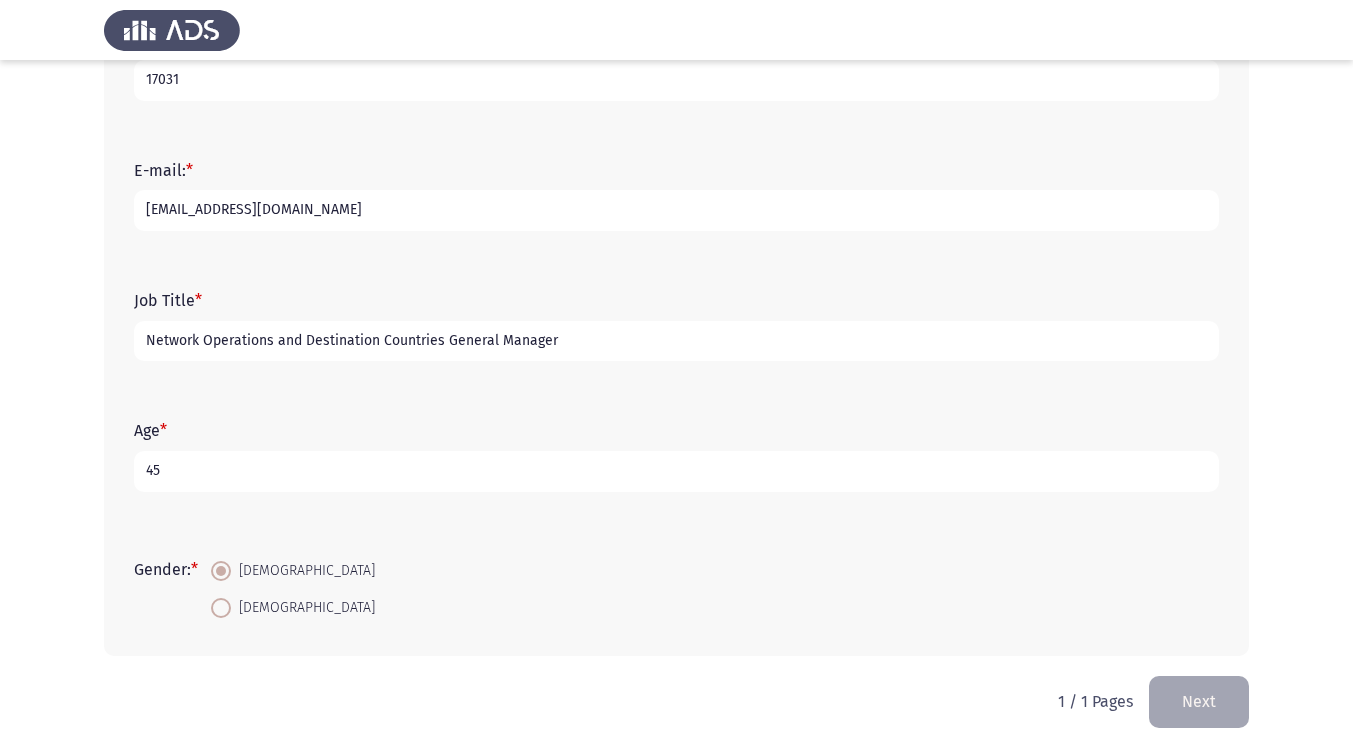 scroll, scrollTop: 441, scrollLeft: 0, axis: vertical 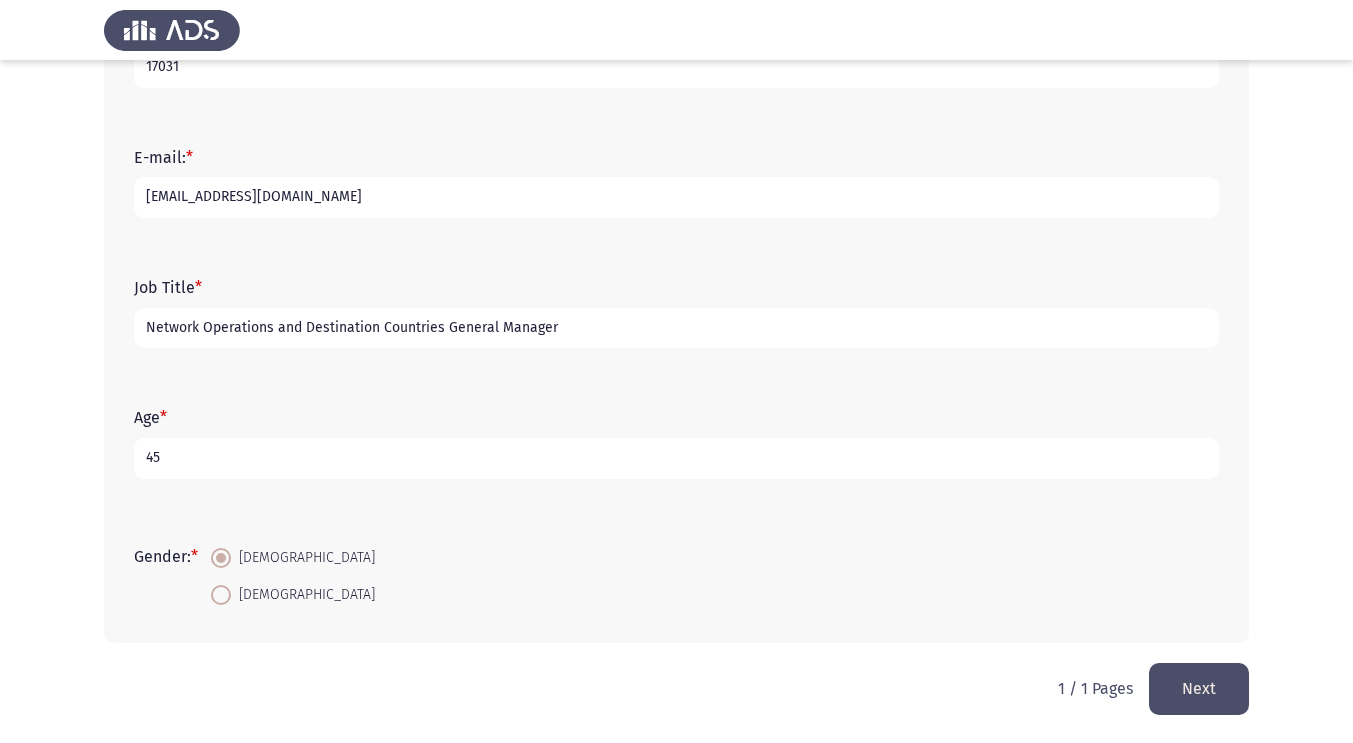 click on "Next" 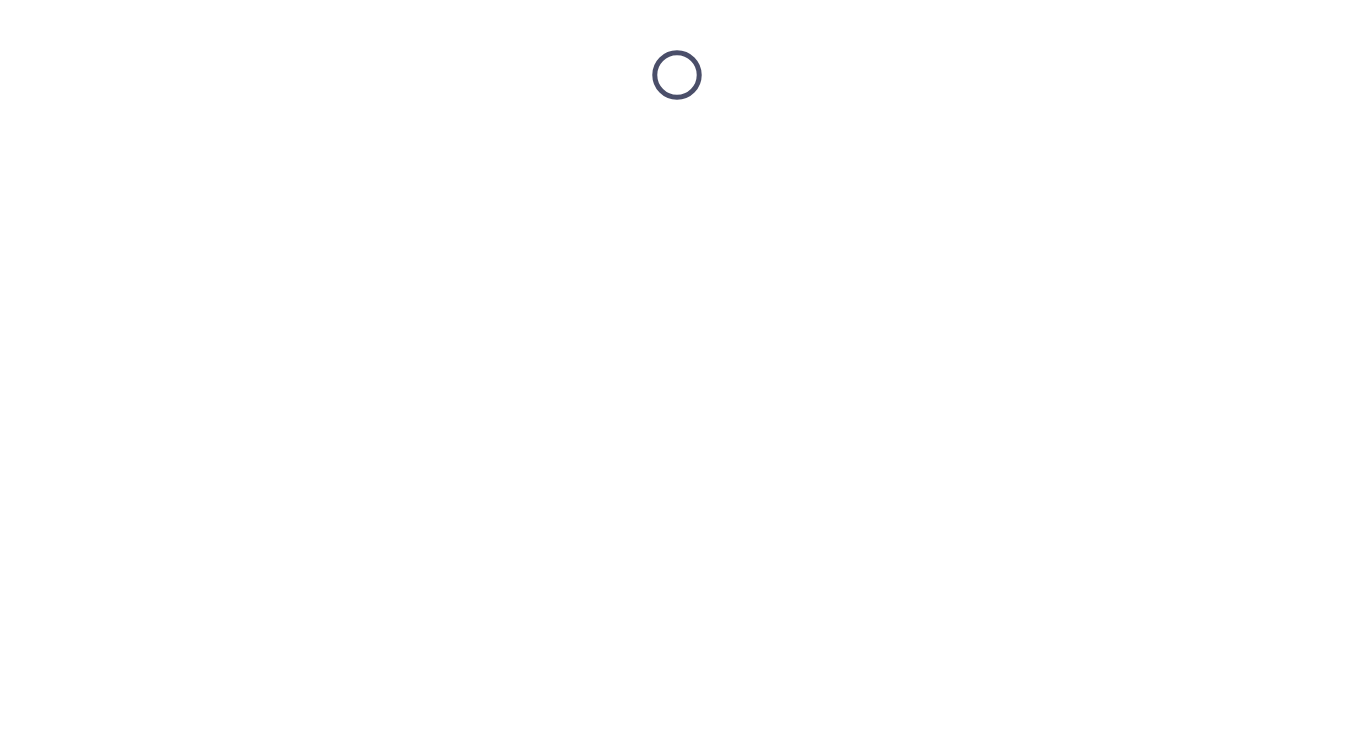 scroll, scrollTop: 0, scrollLeft: 0, axis: both 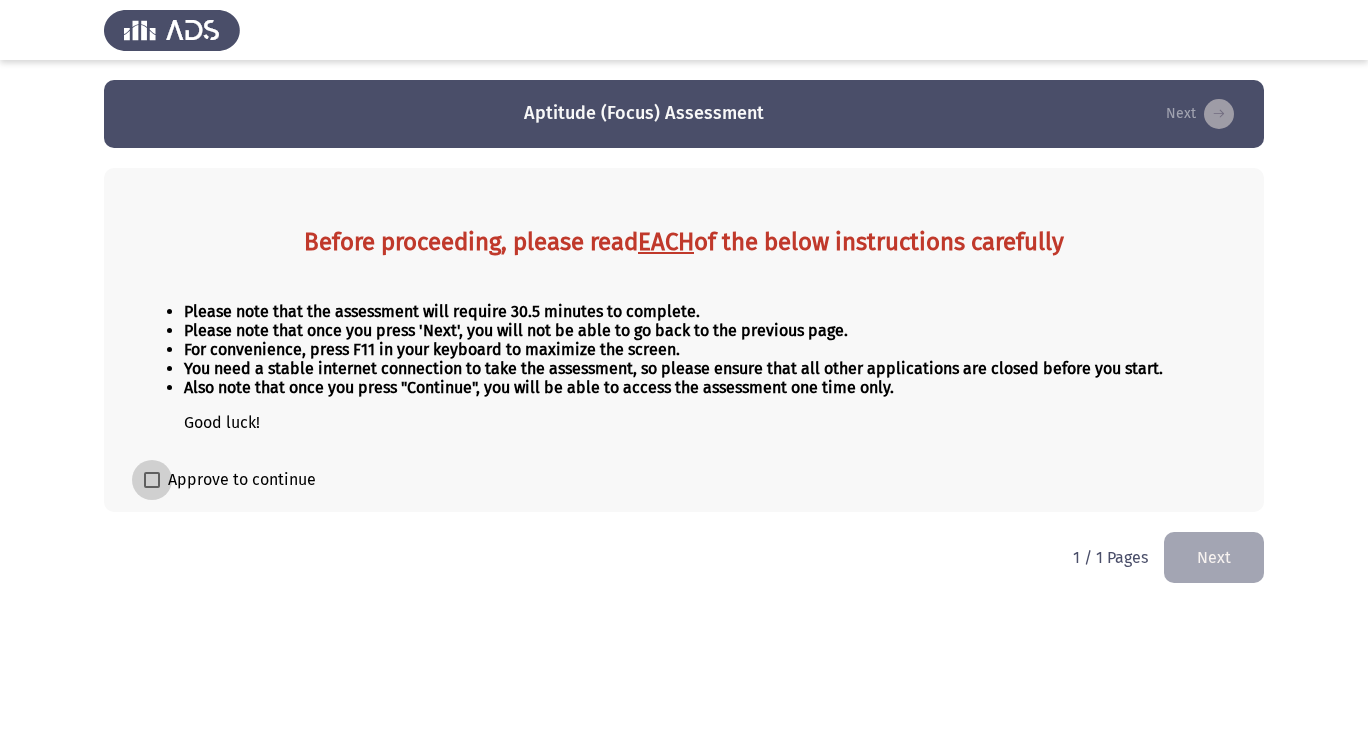 drag, startPoint x: 201, startPoint y: 478, endPoint x: 356, endPoint y: 492, distance: 155.63097 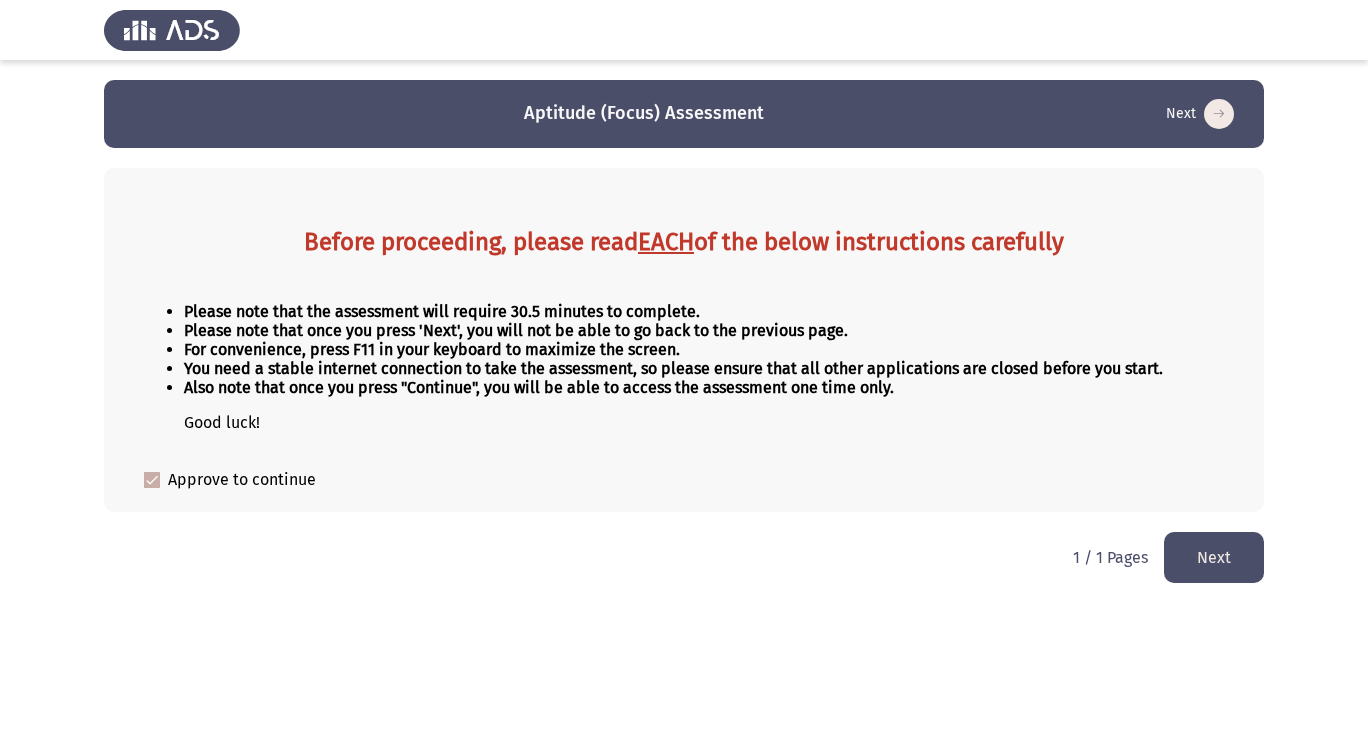 click on "Next" 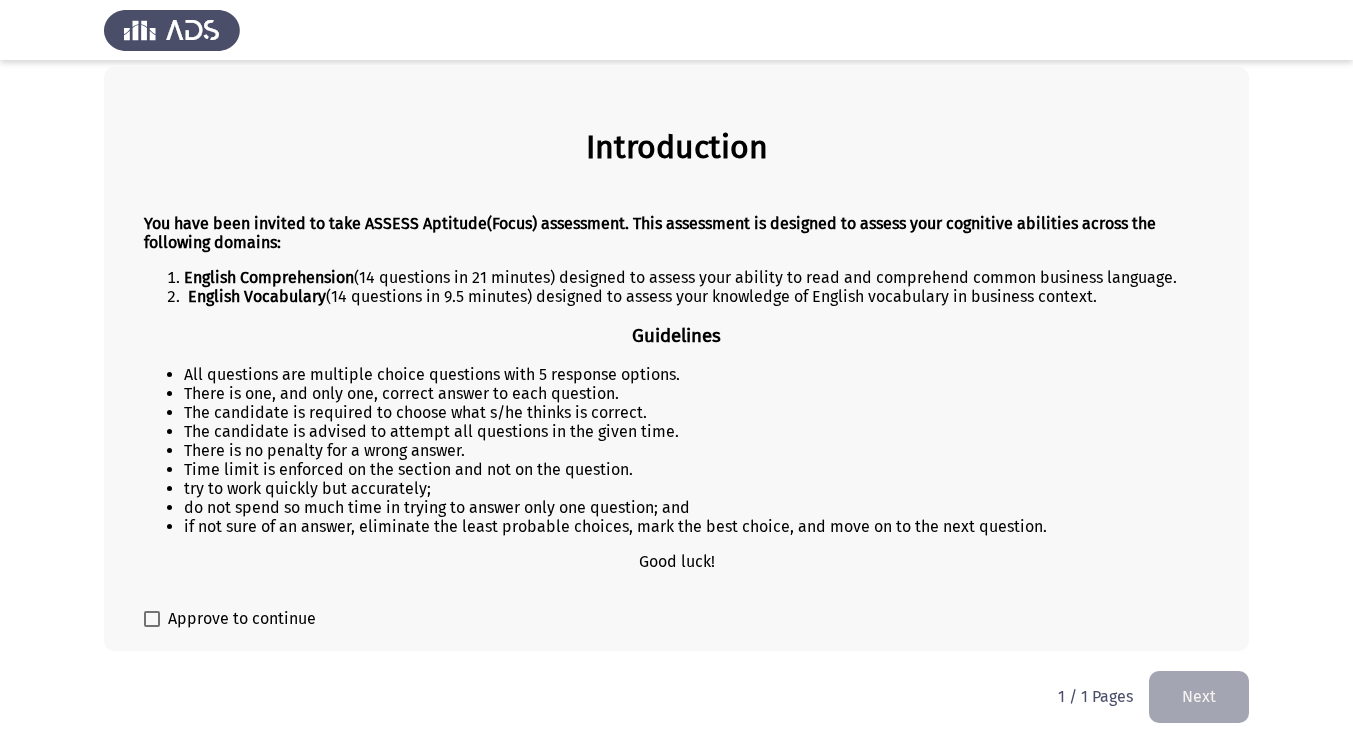 scroll, scrollTop: 101, scrollLeft: 0, axis: vertical 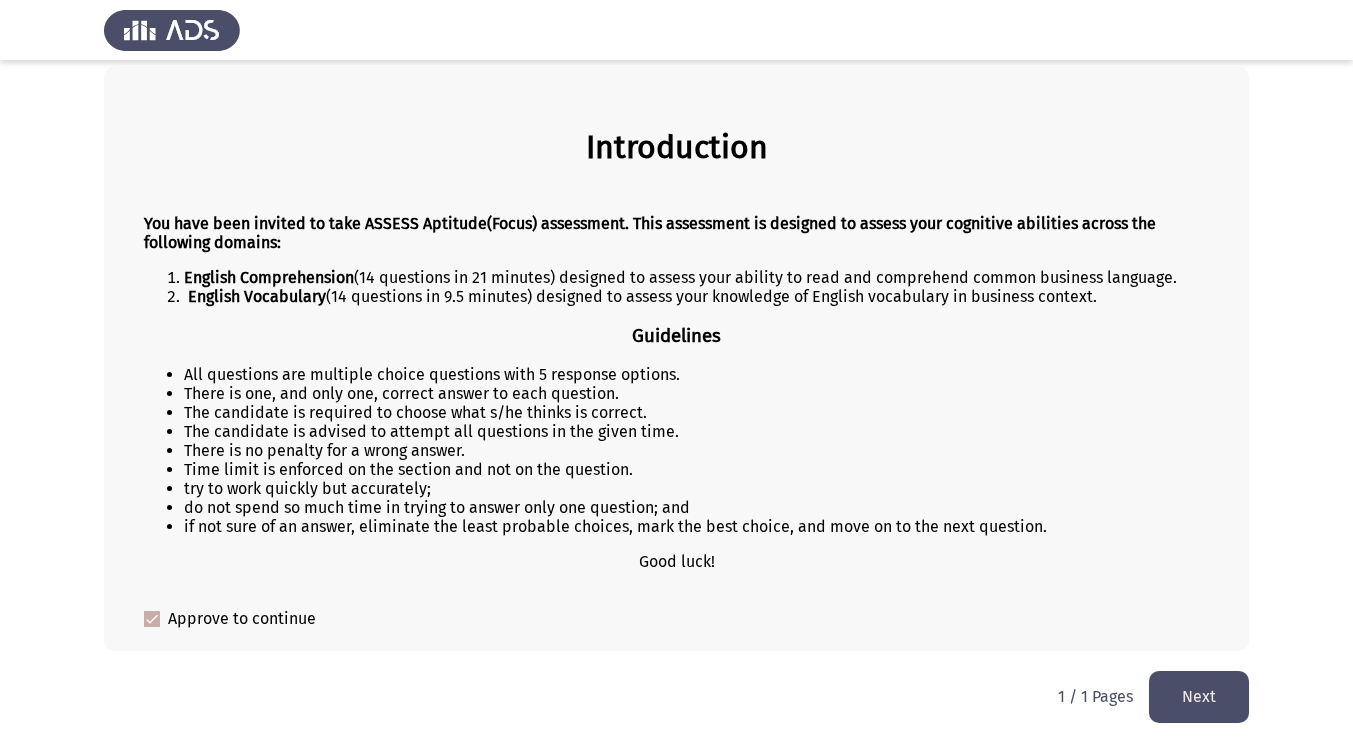 click on "Next" 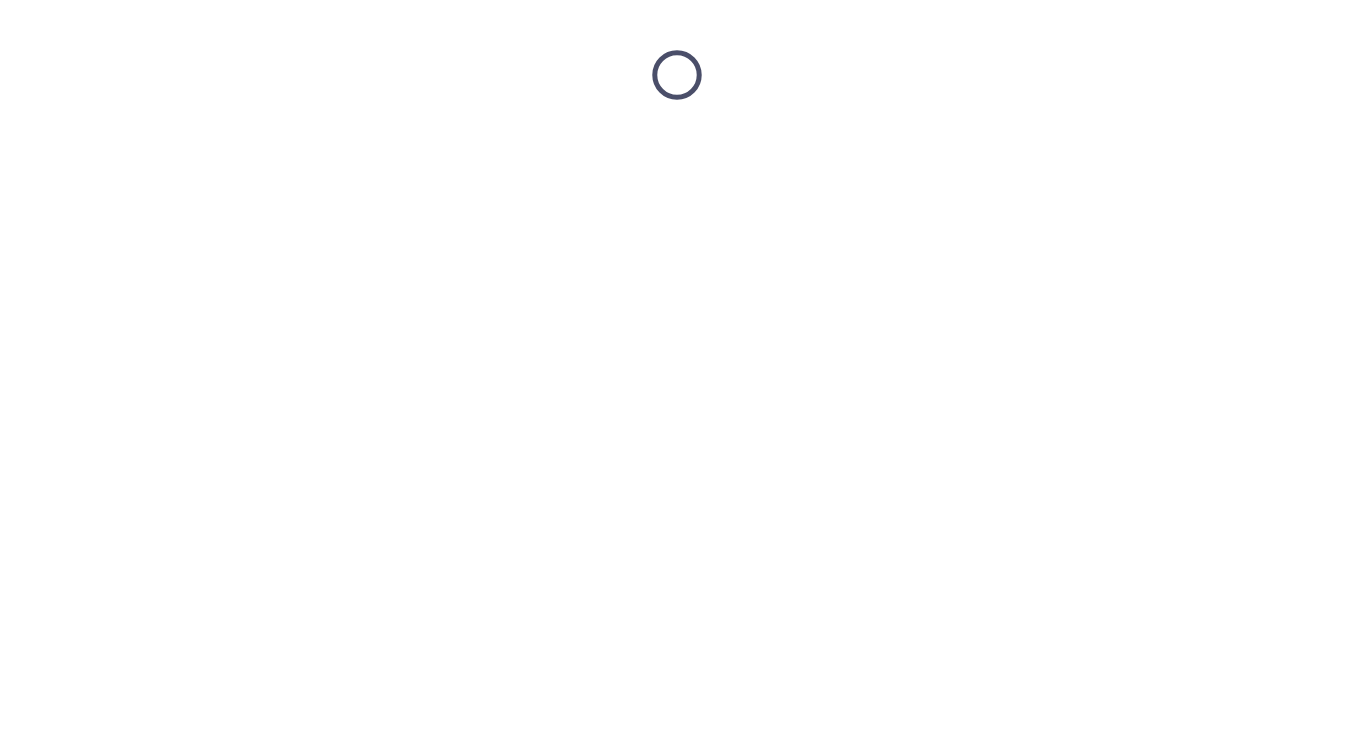 scroll, scrollTop: 0, scrollLeft: 0, axis: both 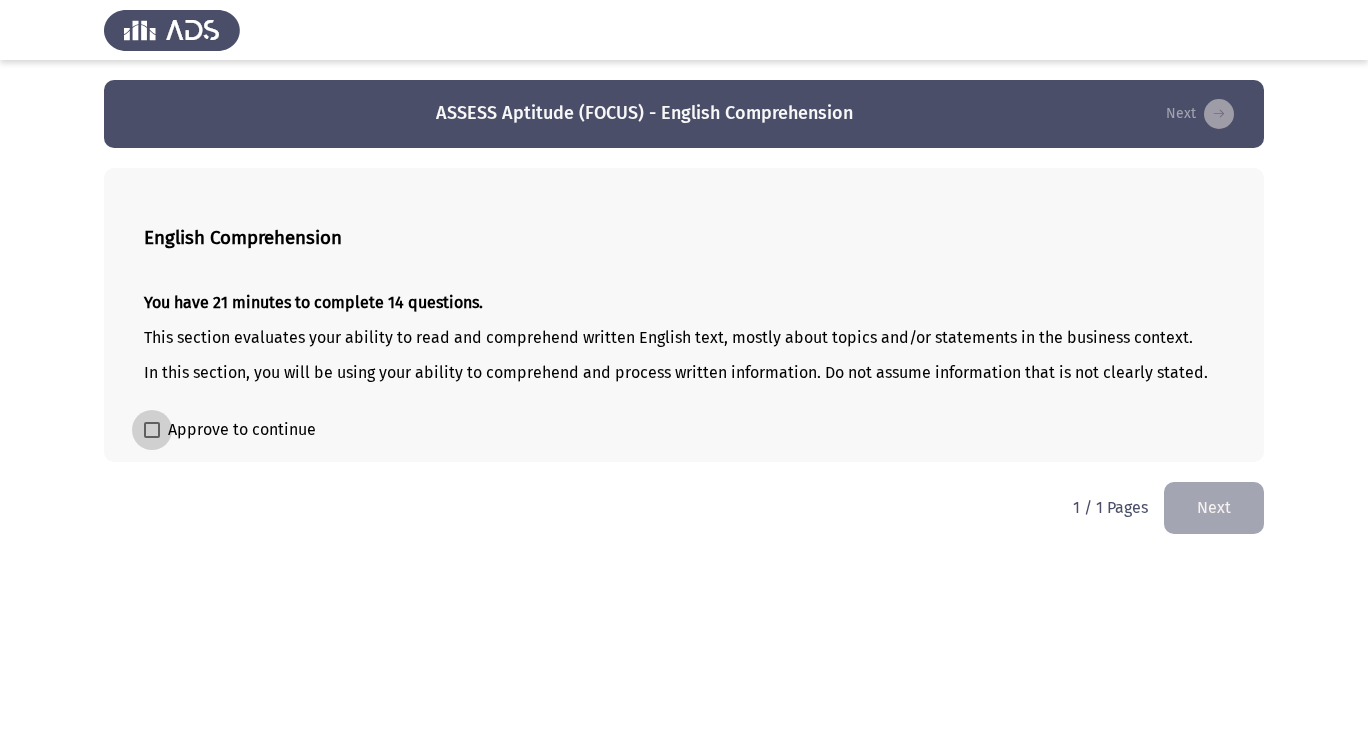click on "Approve to continue" at bounding box center [242, 430] 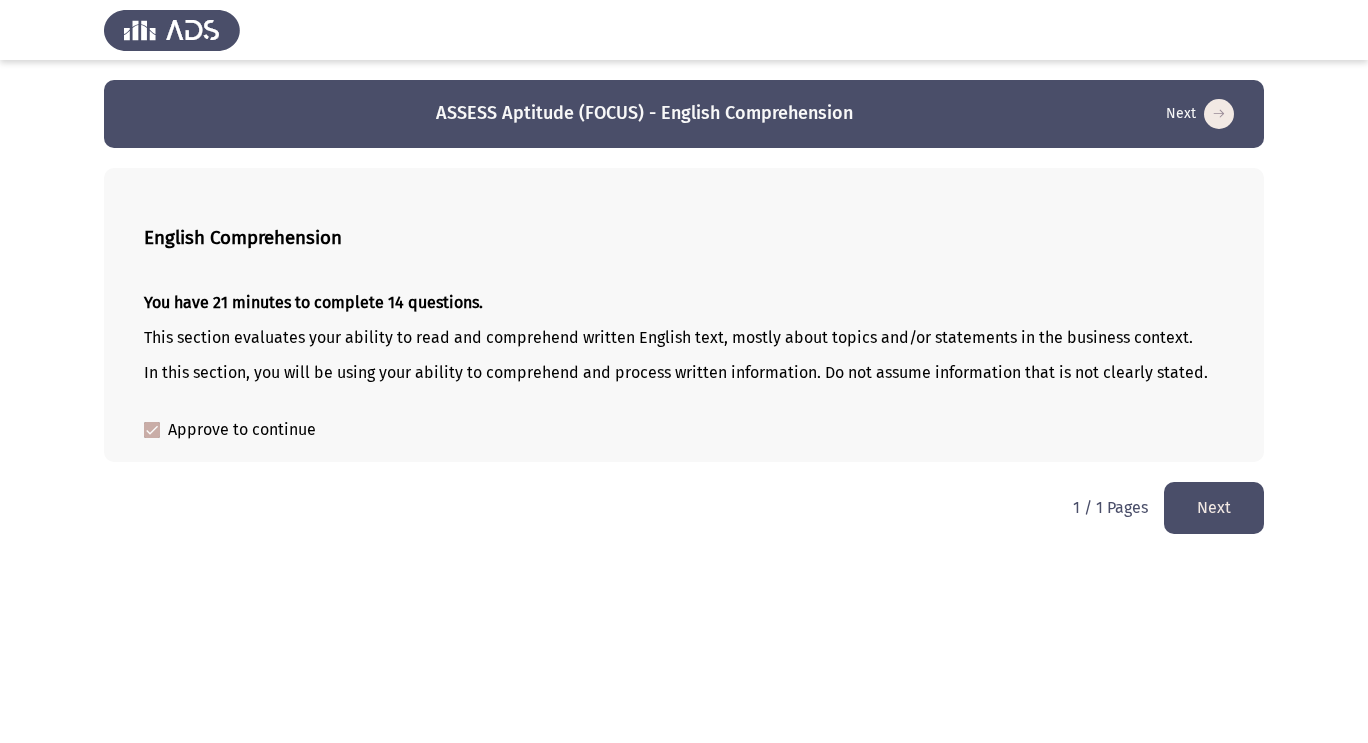 click on "Next" 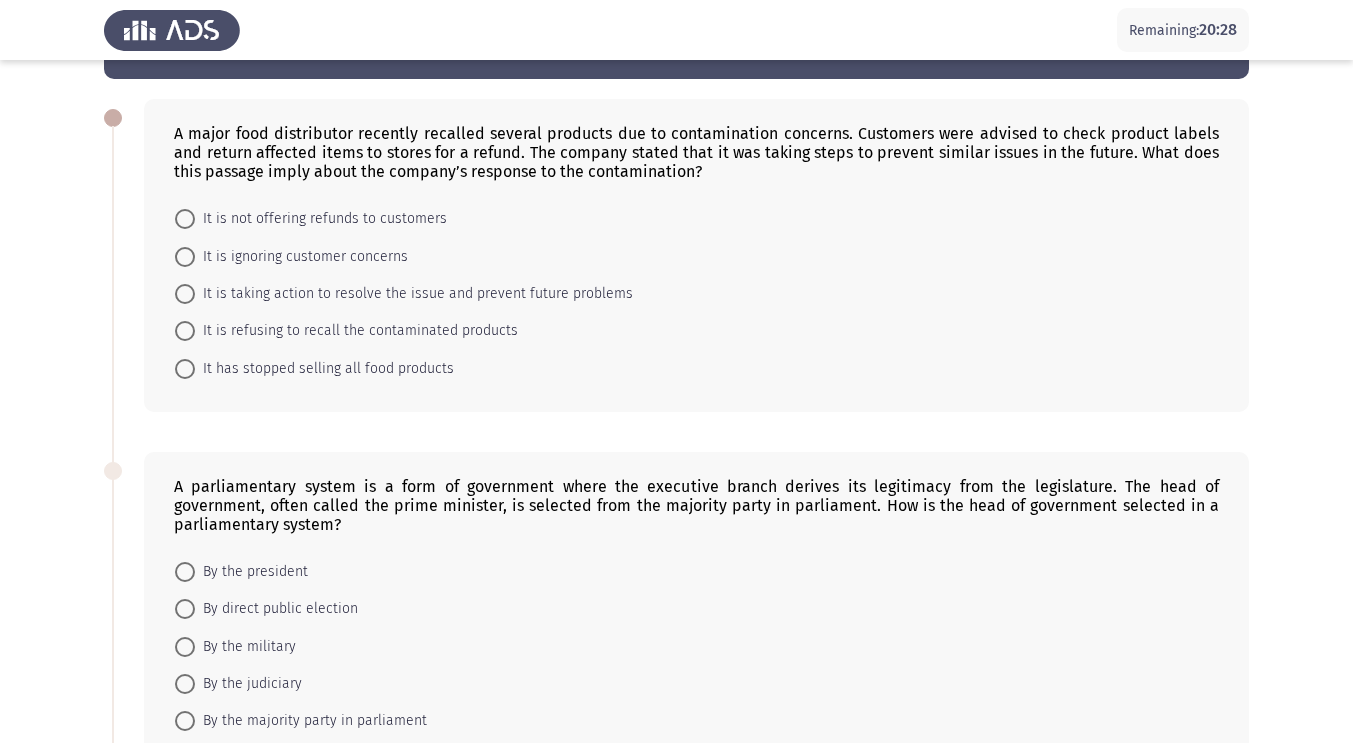 scroll, scrollTop: 82, scrollLeft: 0, axis: vertical 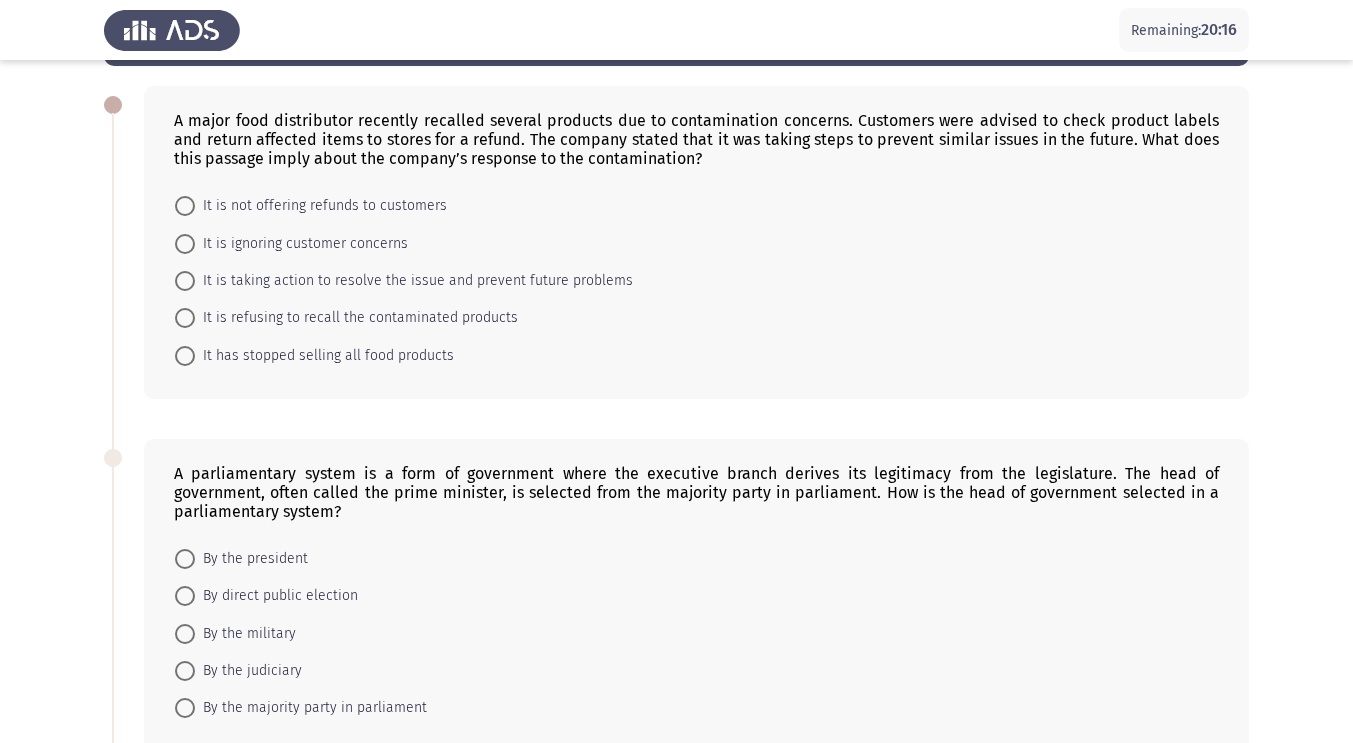 click at bounding box center (185, 281) 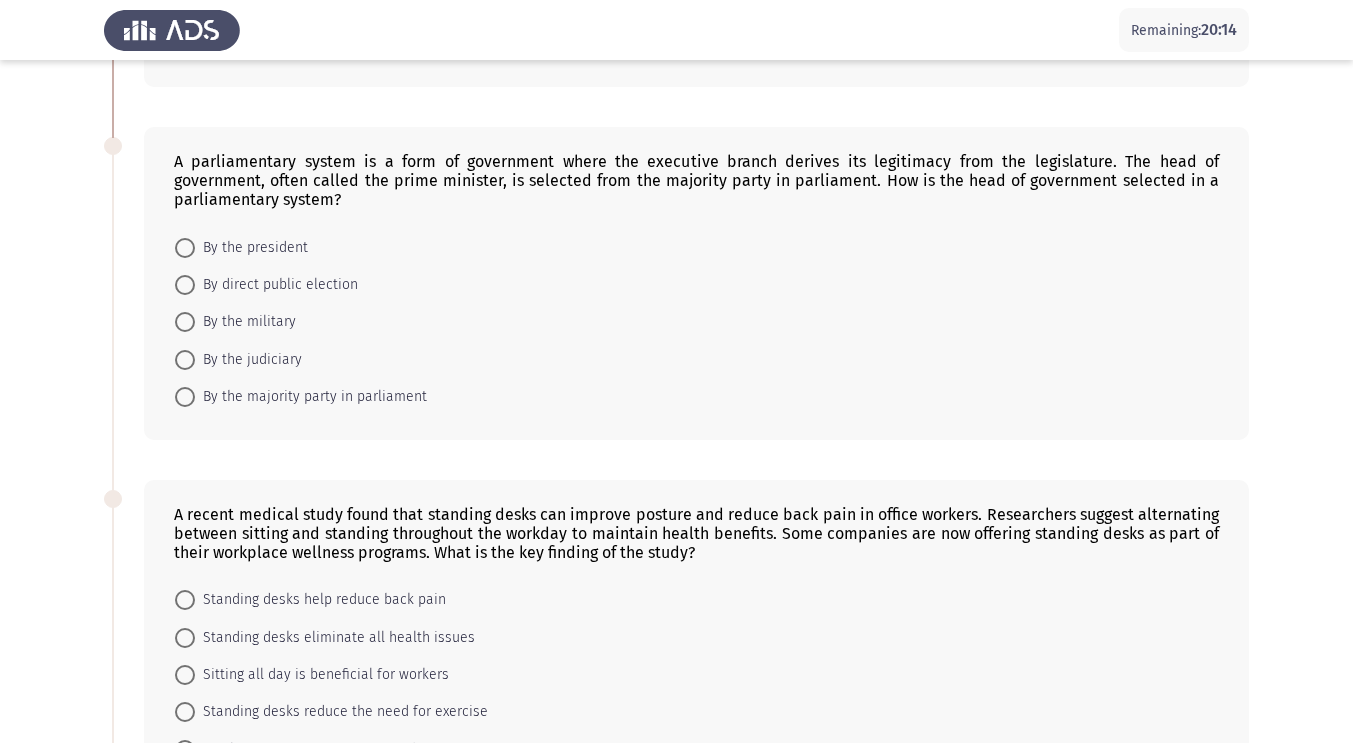 scroll, scrollTop: 414, scrollLeft: 0, axis: vertical 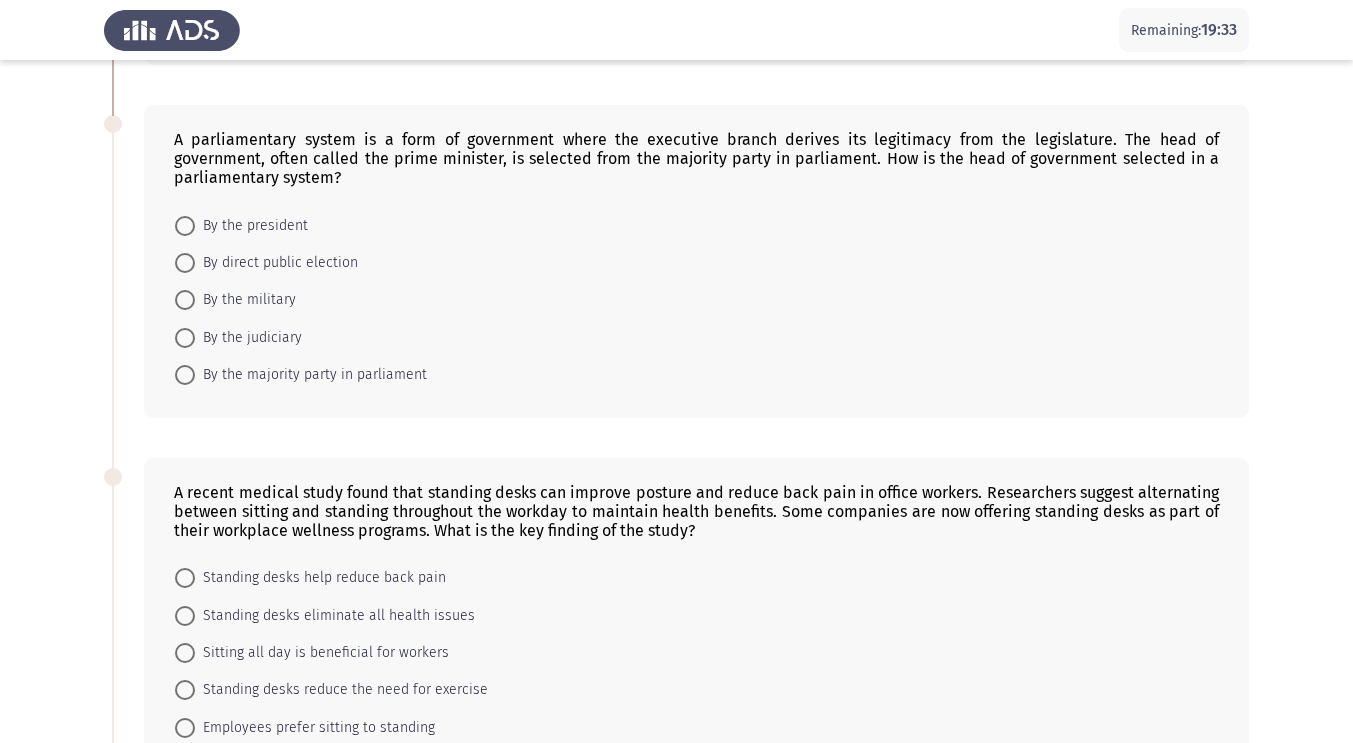 click at bounding box center [185, 375] 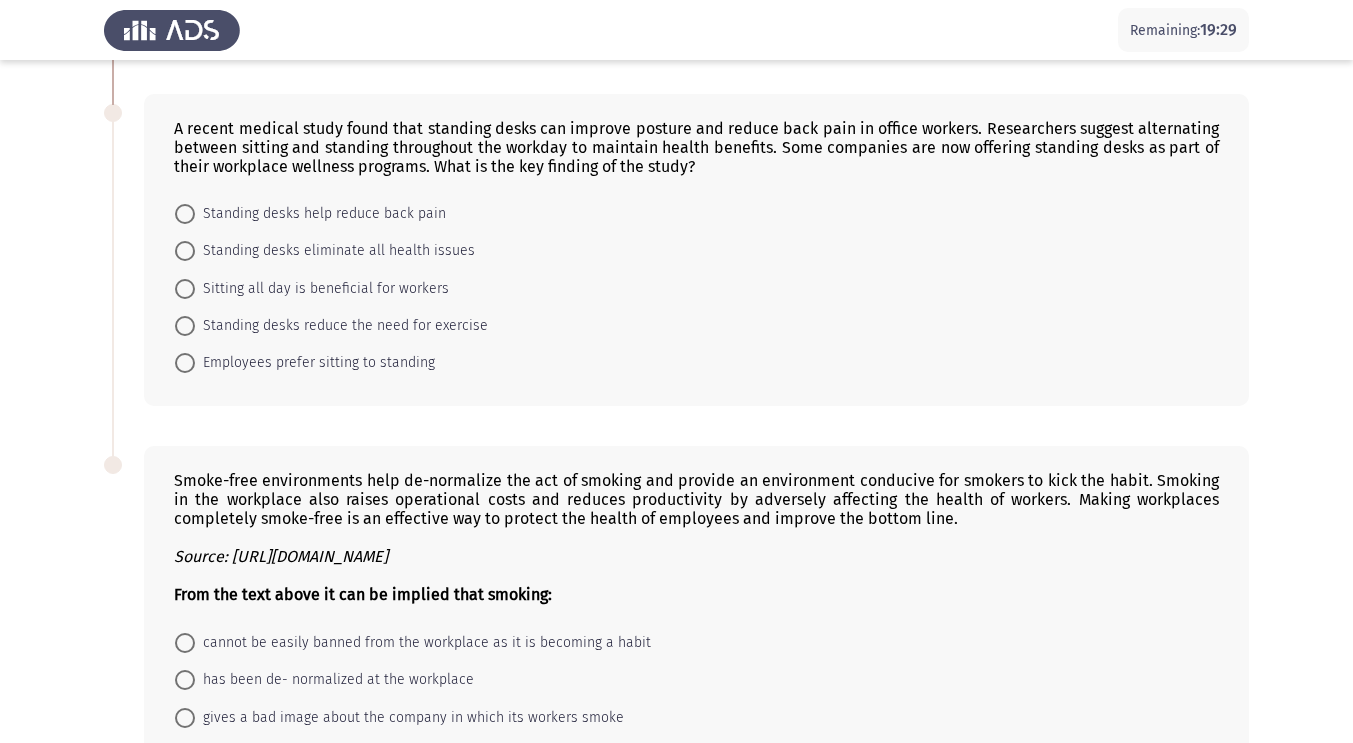 scroll, scrollTop: 785, scrollLeft: 0, axis: vertical 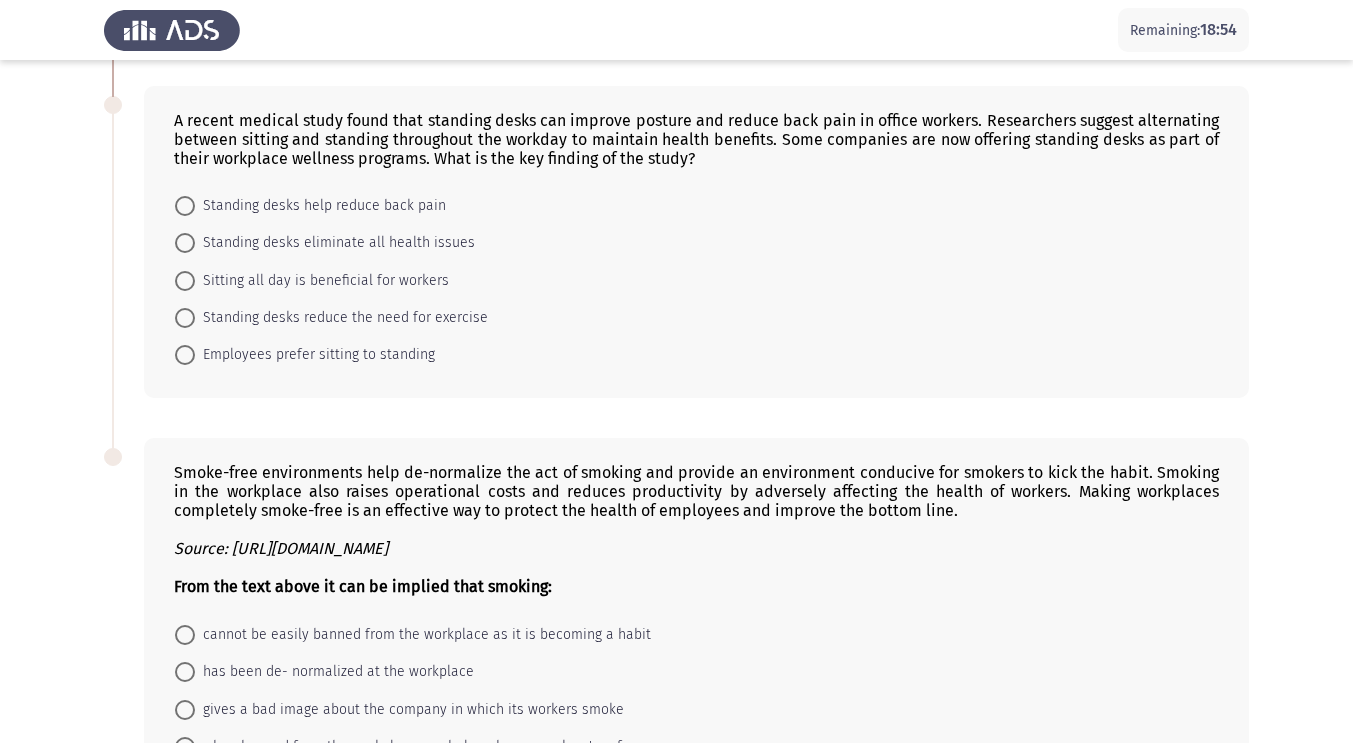 click at bounding box center [185, 206] 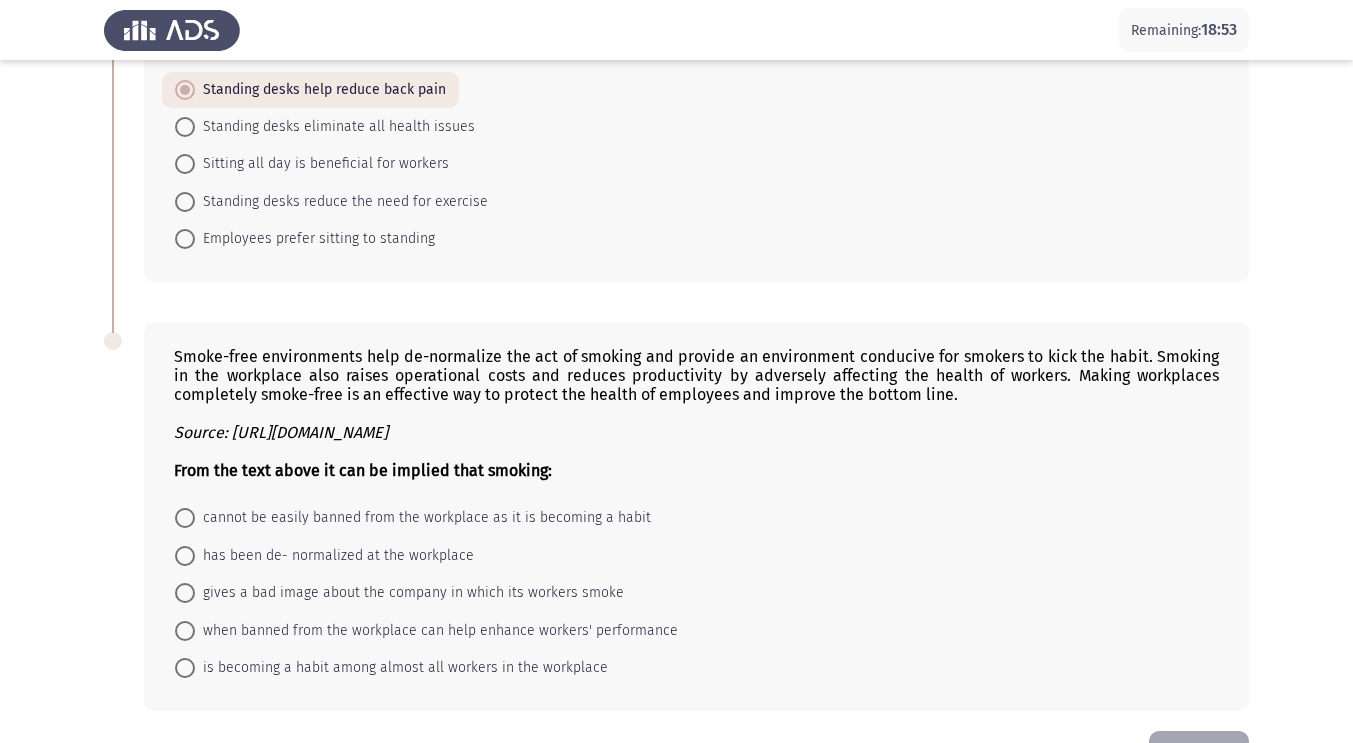 scroll, scrollTop: 967, scrollLeft: 0, axis: vertical 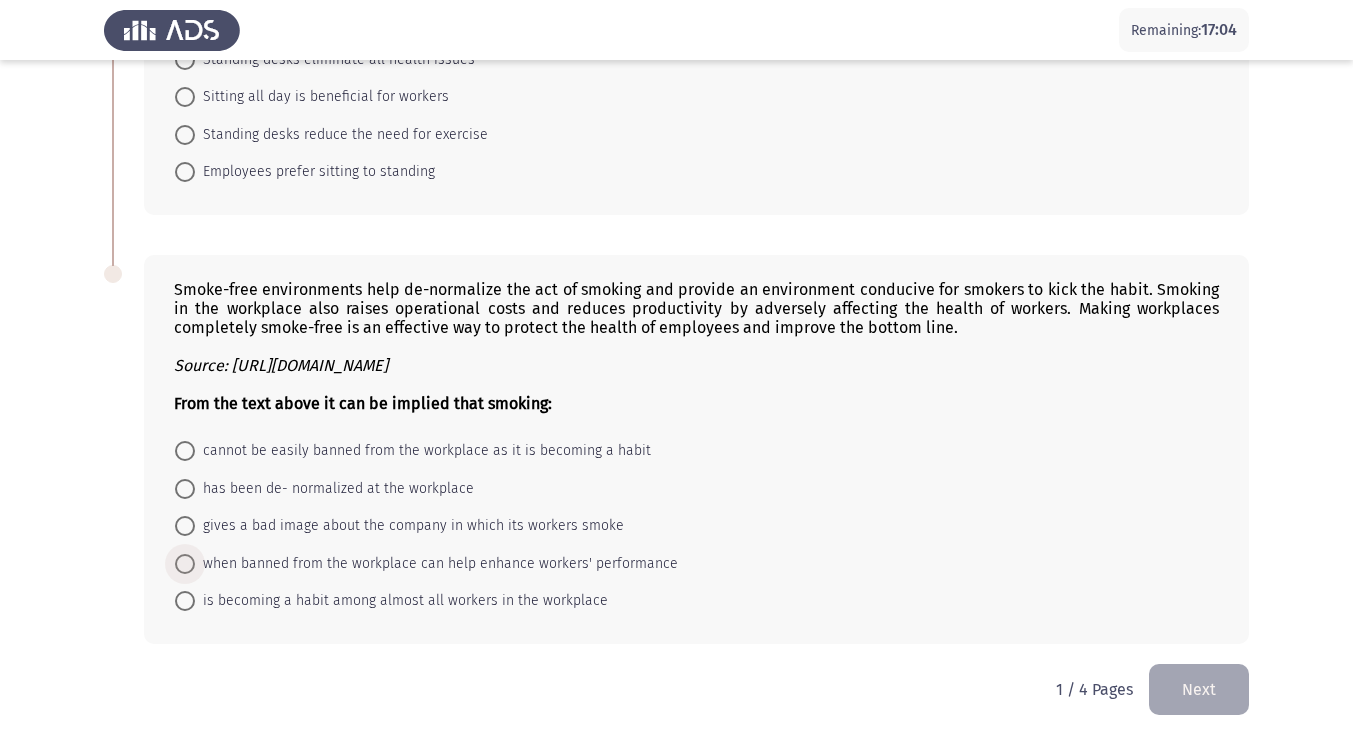 click at bounding box center (185, 564) 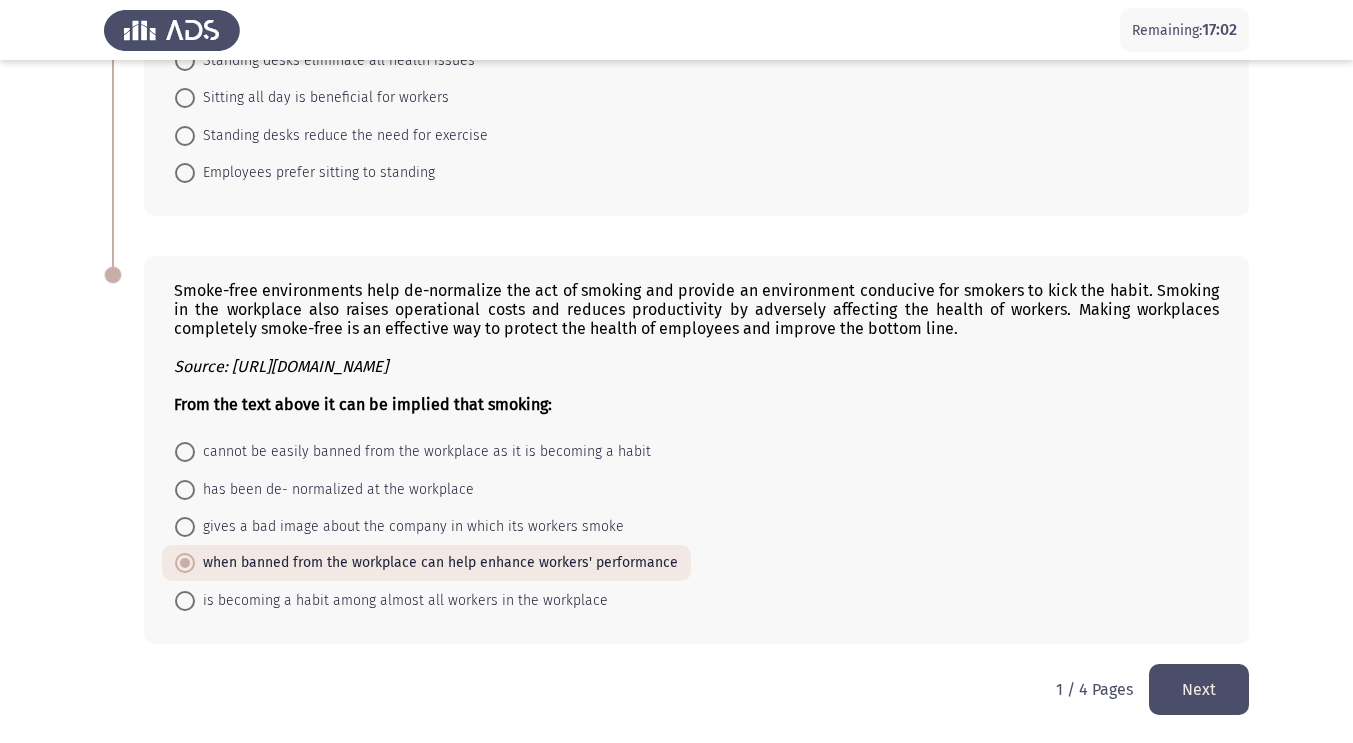 click on "Next" 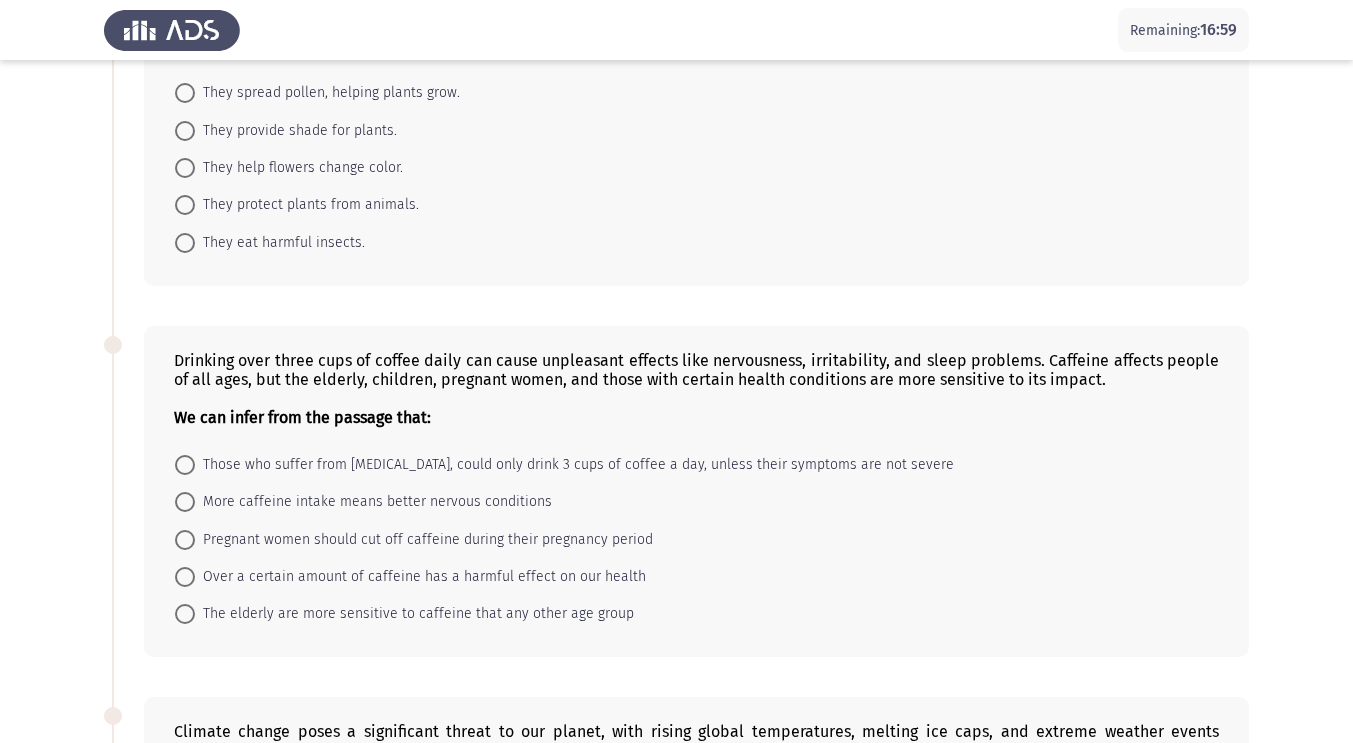 scroll, scrollTop: 0, scrollLeft: 0, axis: both 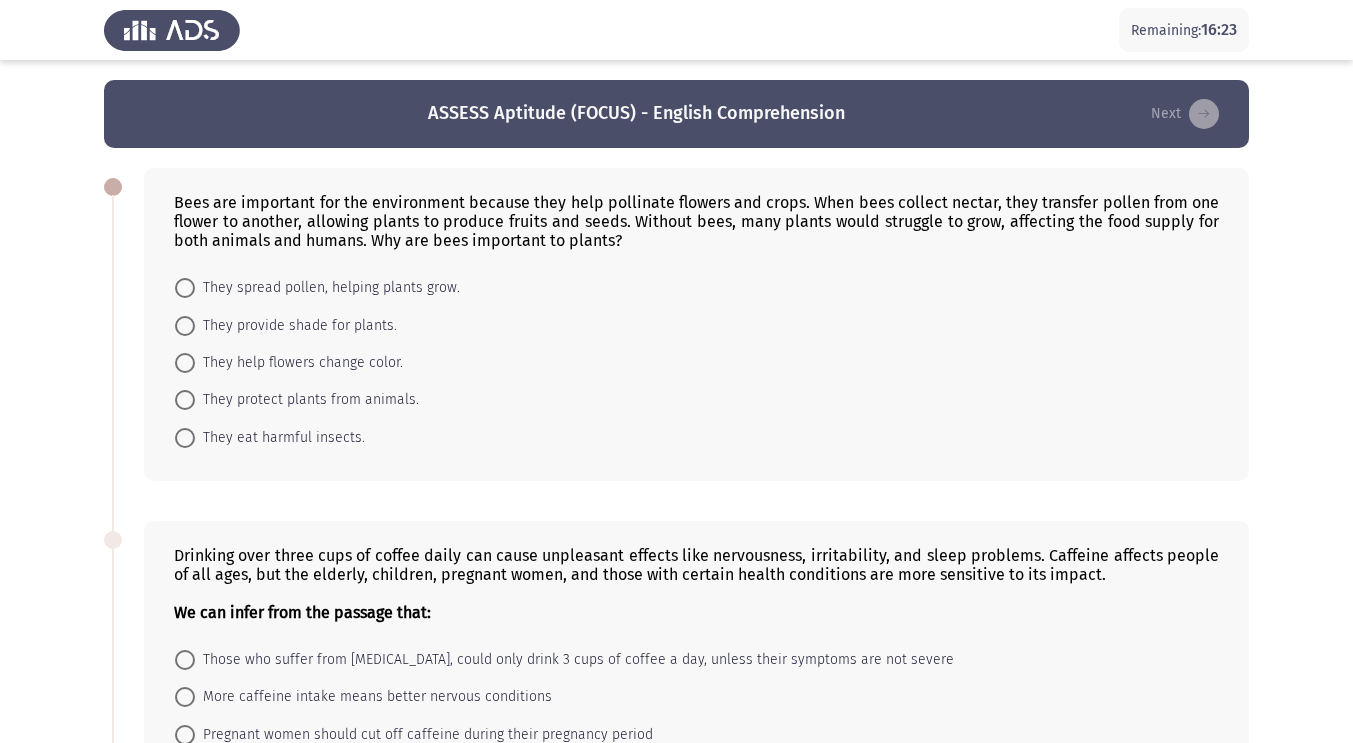 click at bounding box center (185, 288) 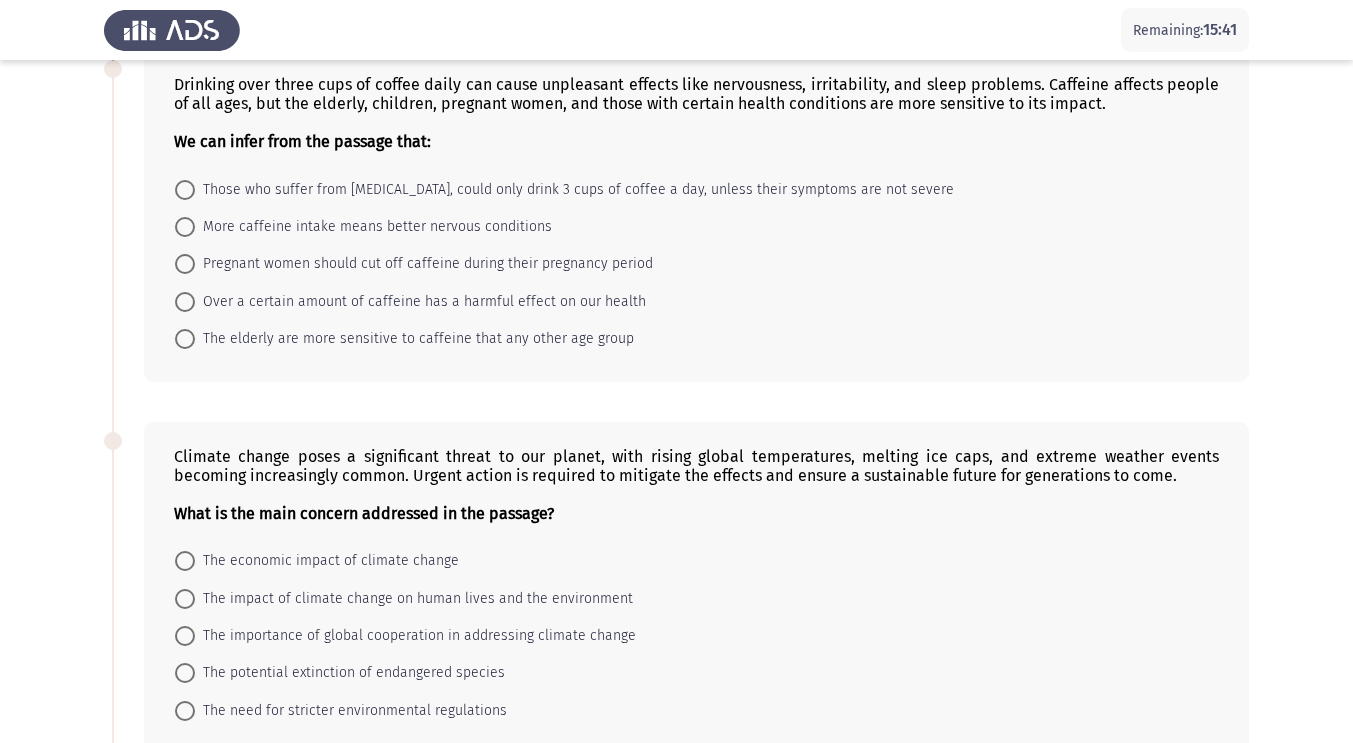 scroll, scrollTop: 455, scrollLeft: 0, axis: vertical 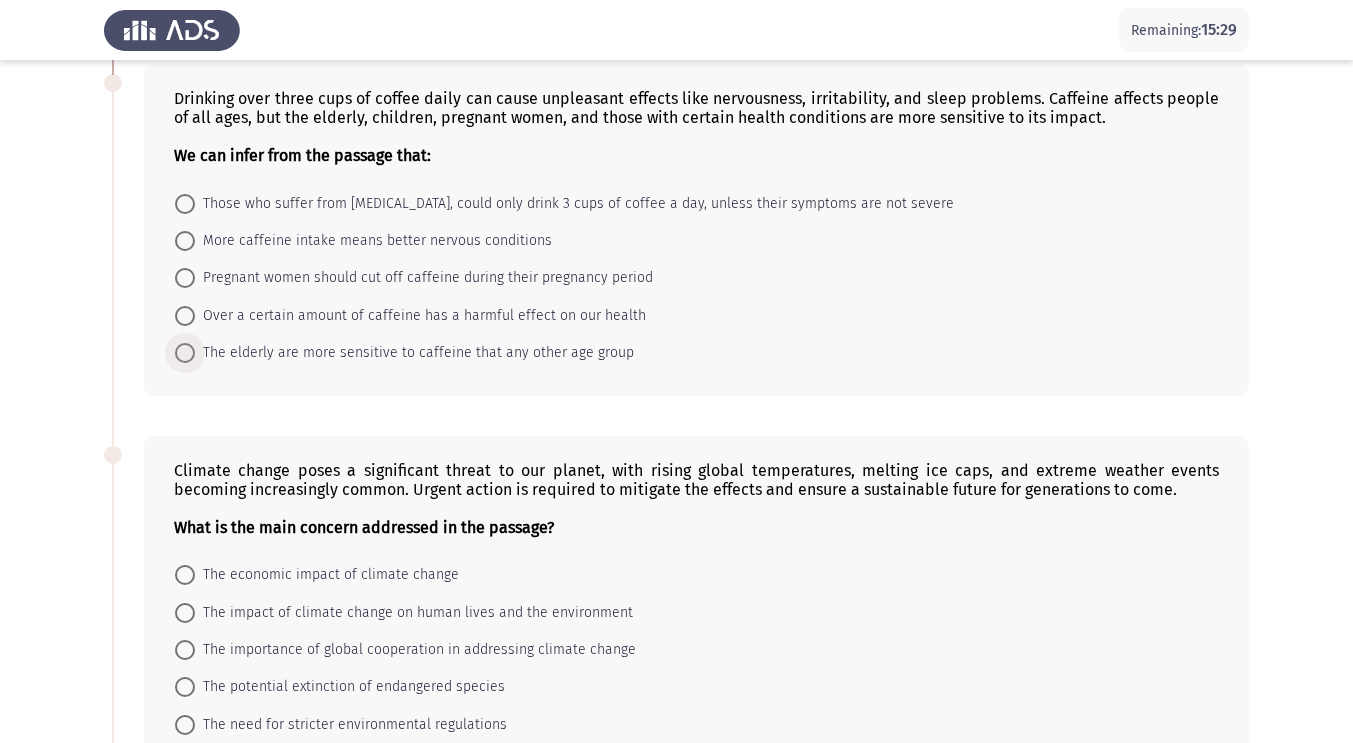click at bounding box center [185, 353] 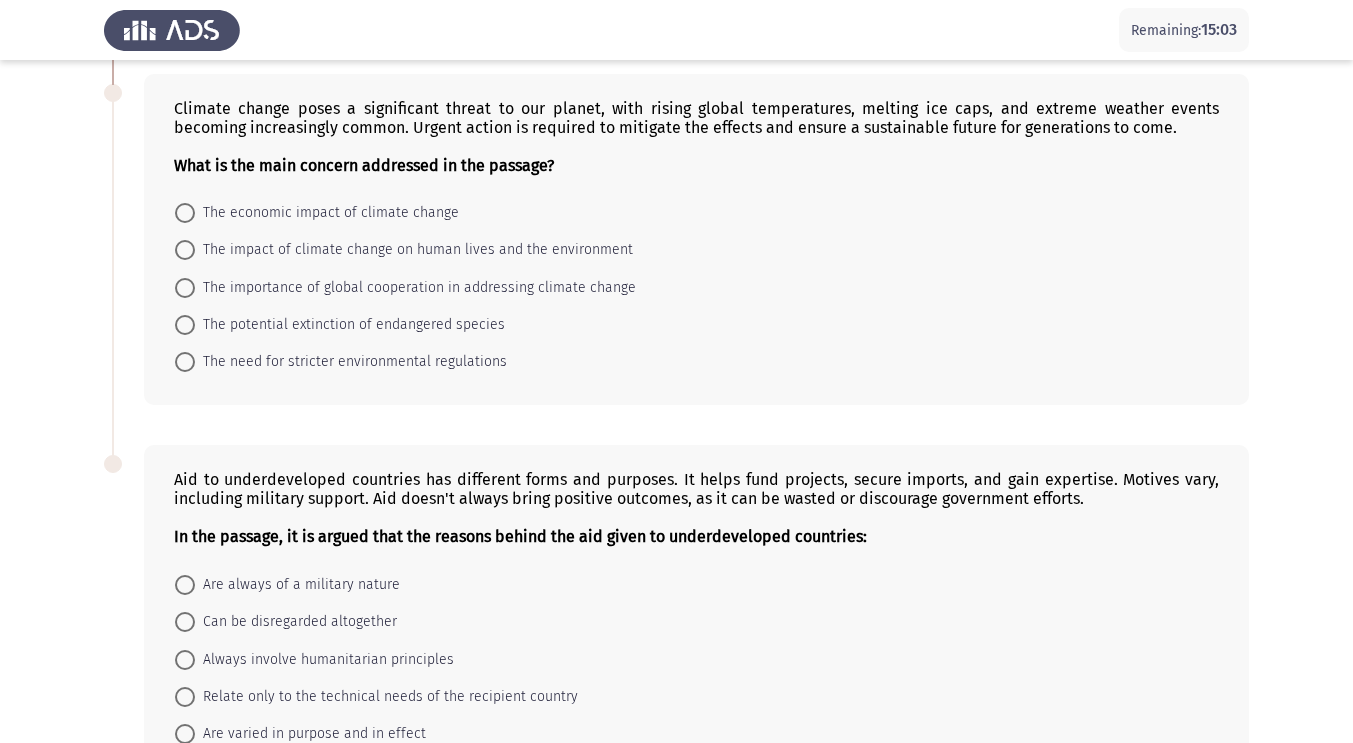 scroll, scrollTop: 812, scrollLeft: 0, axis: vertical 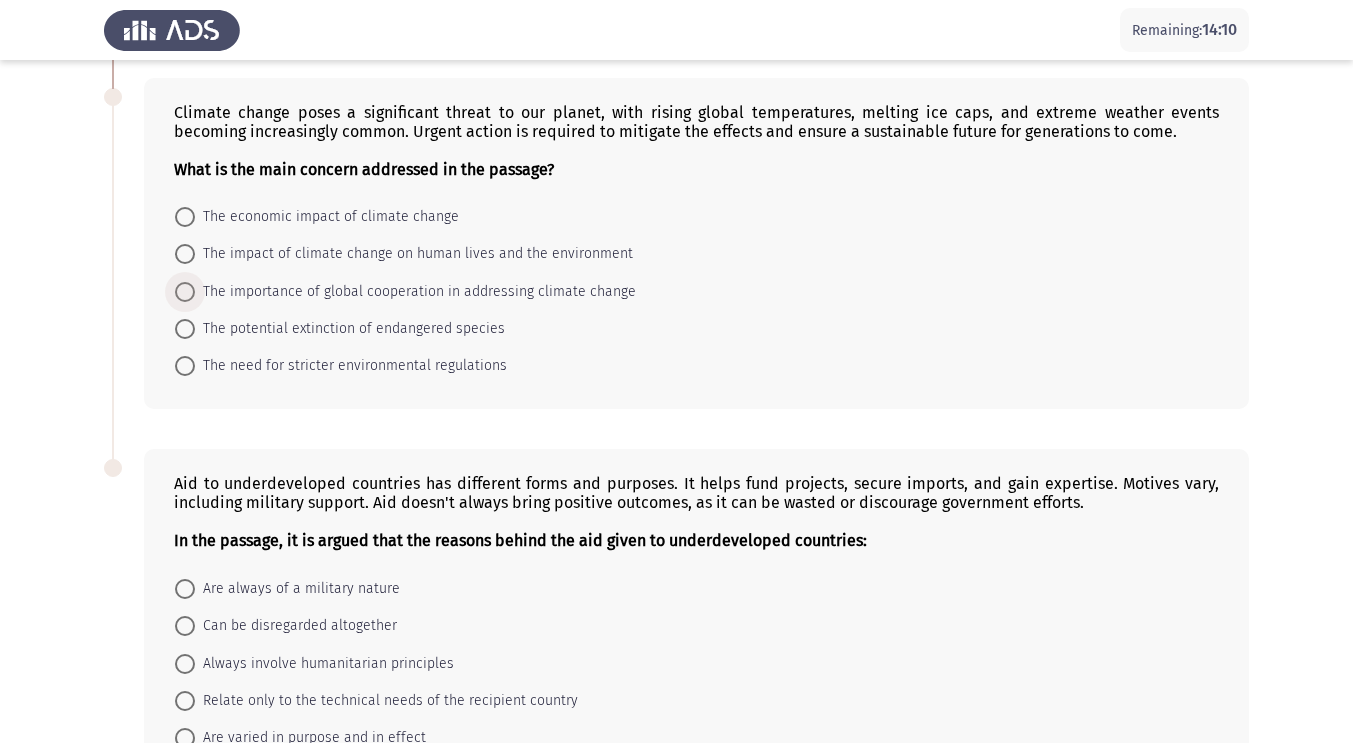click at bounding box center [185, 292] 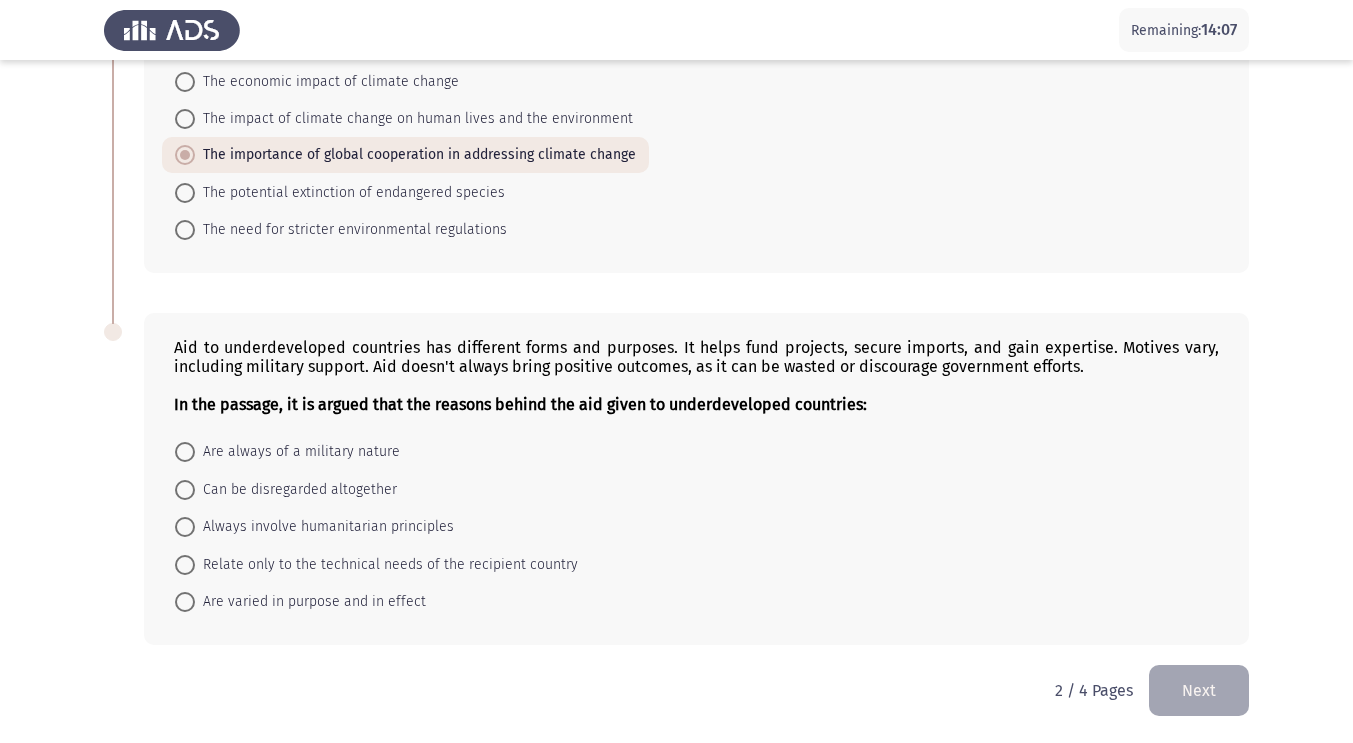 scroll, scrollTop: 948, scrollLeft: 0, axis: vertical 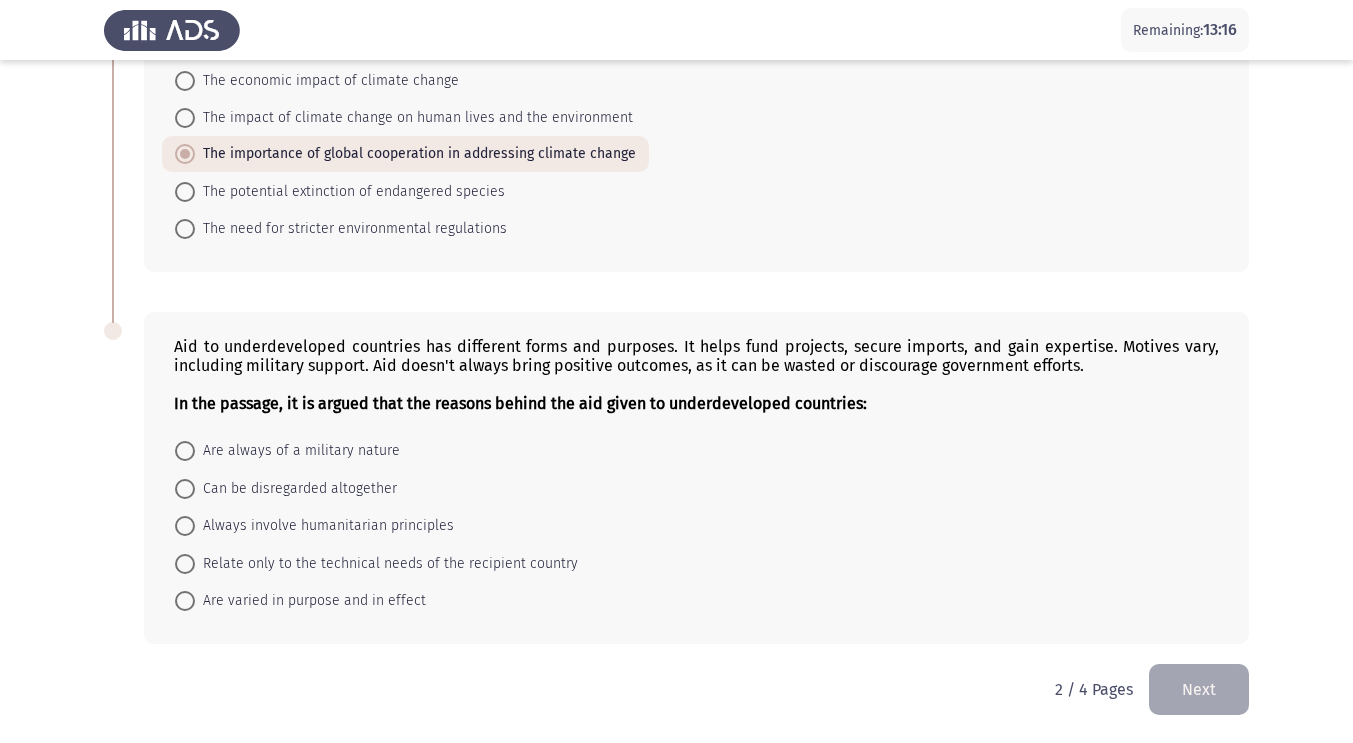 click on "Are varied in purpose and in effect" at bounding box center (310, 601) 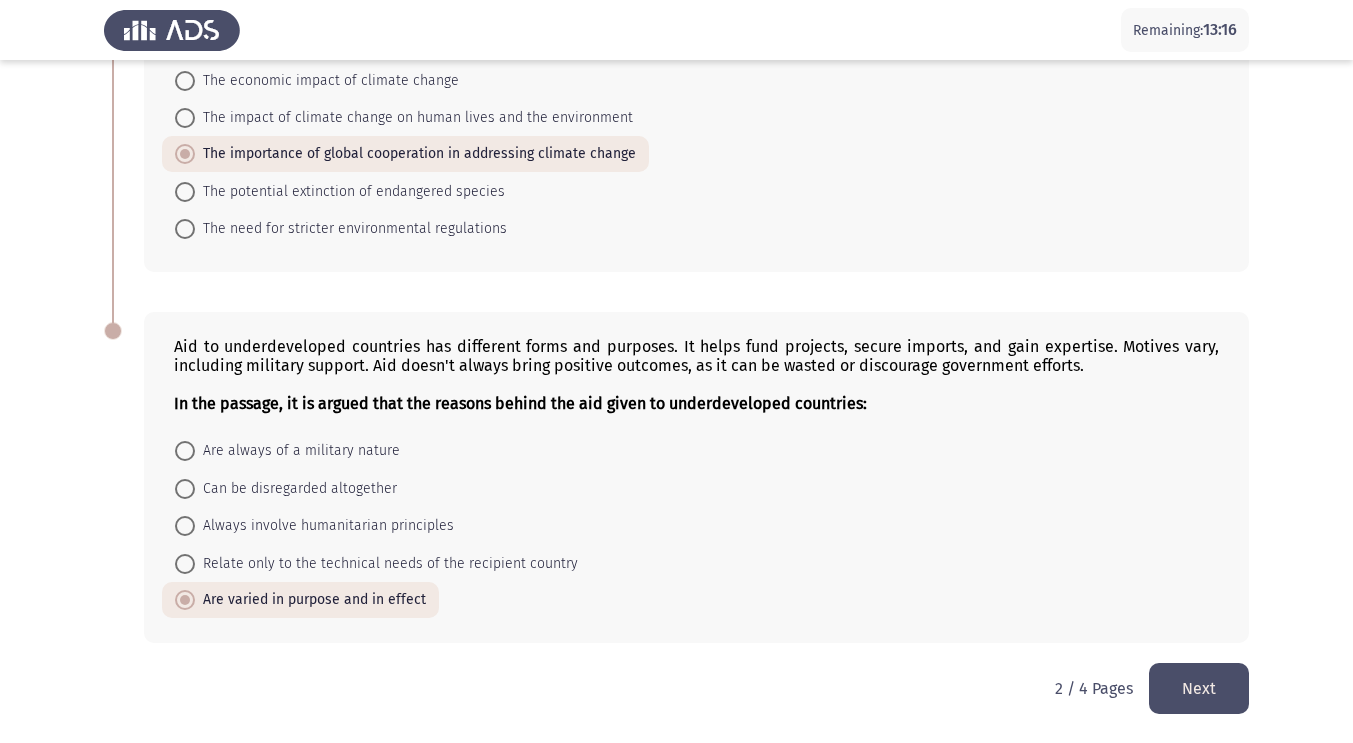 scroll, scrollTop: 947, scrollLeft: 0, axis: vertical 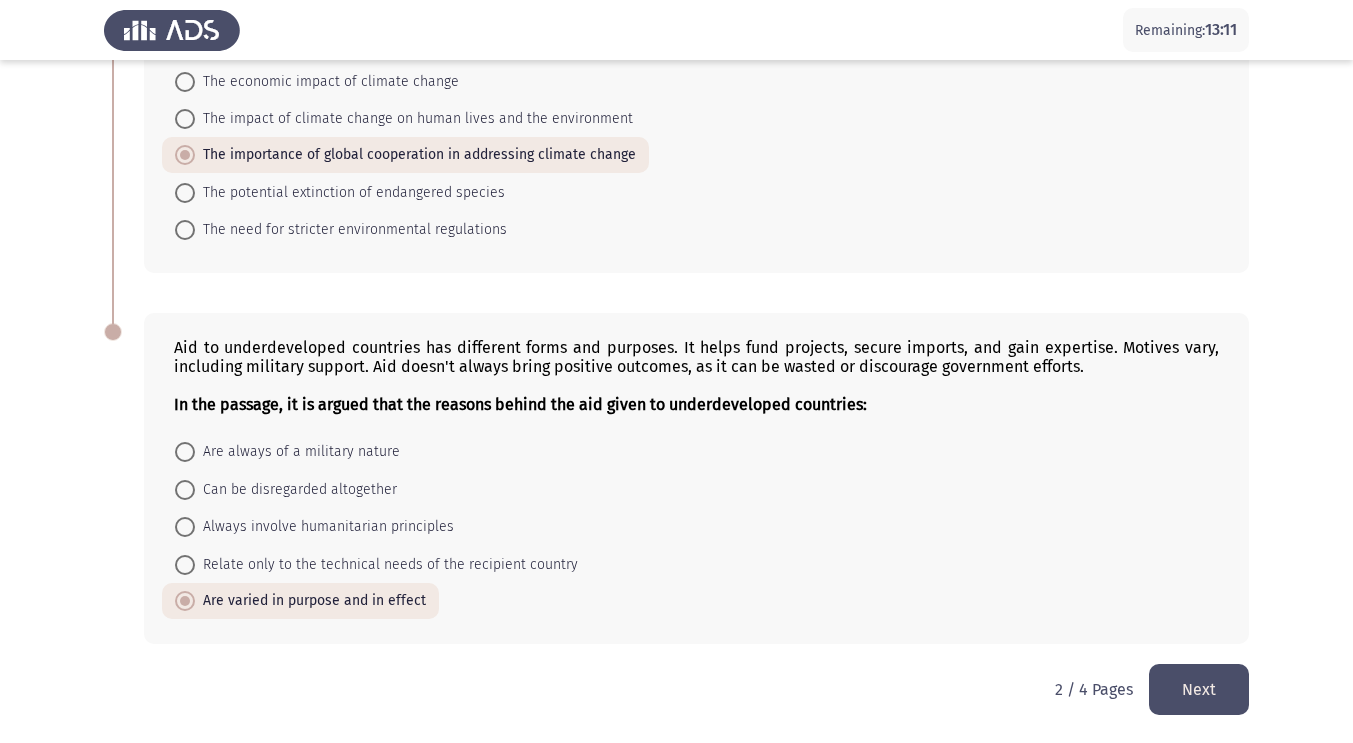 click on "Next" 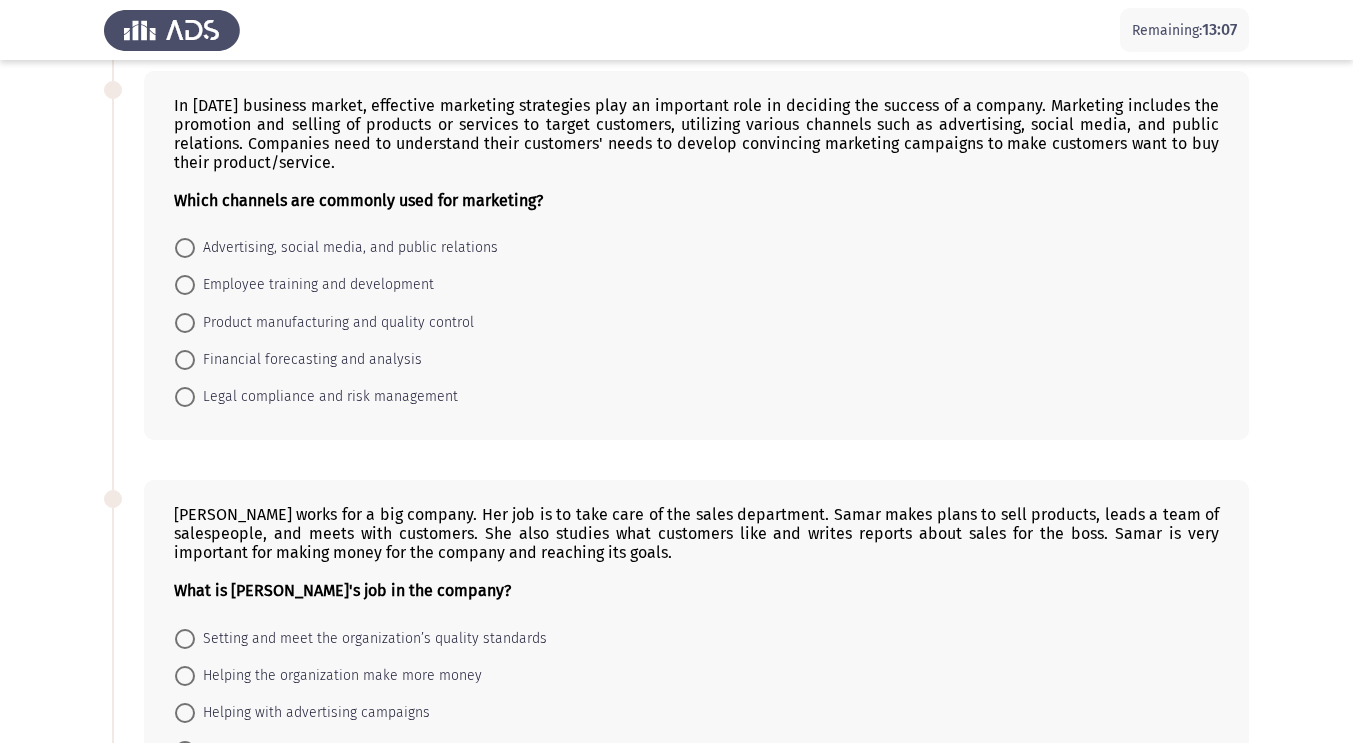 scroll, scrollTop: 0, scrollLeft: 0, axis: both 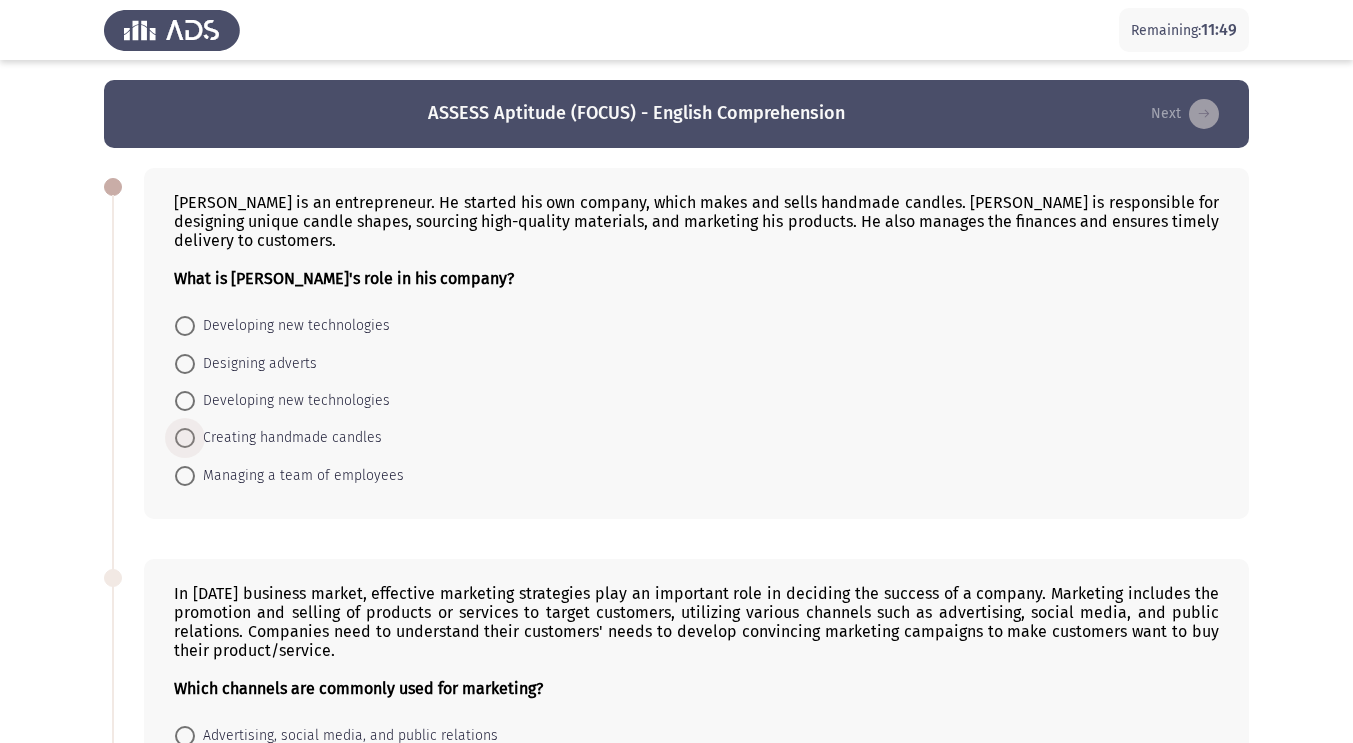 click on "Creating handmade candles" at bounding box center (288, 438) 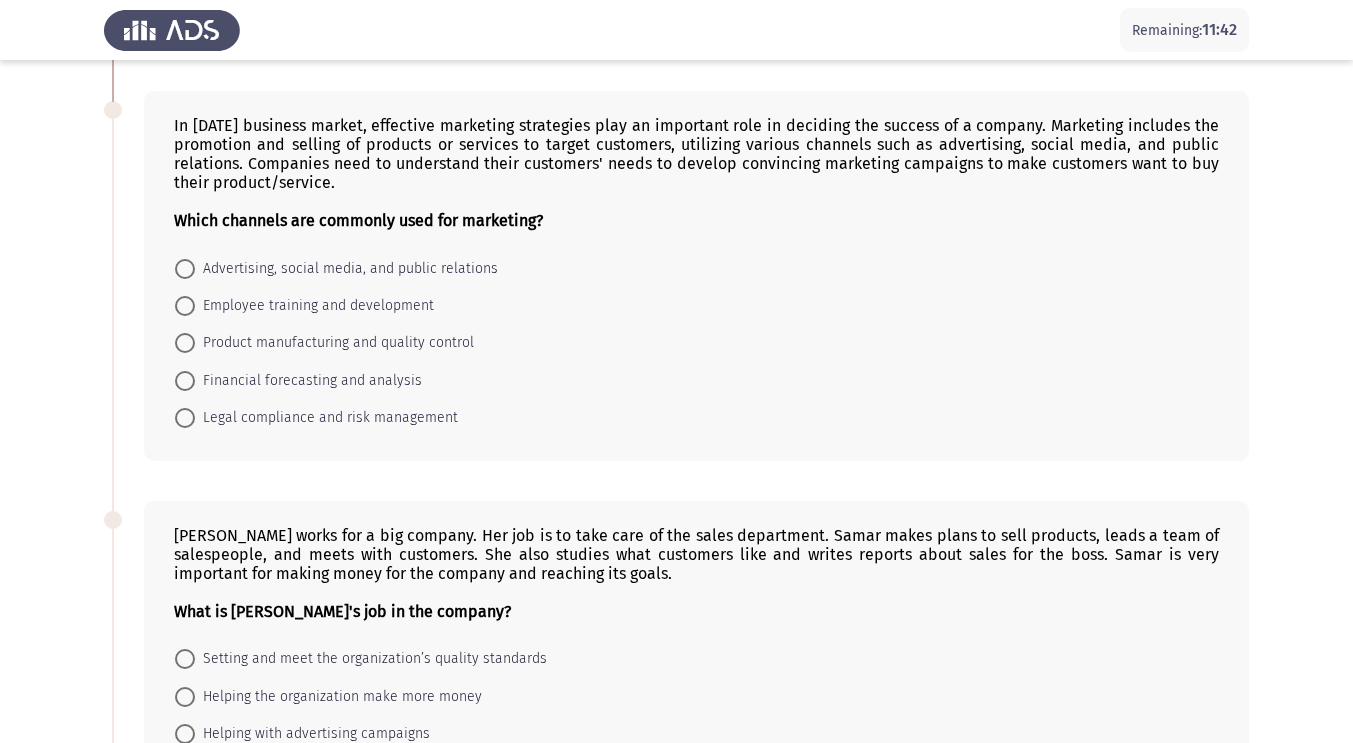 scroll, scrollTop: 477, scrollLeft: 0, axis: vertical 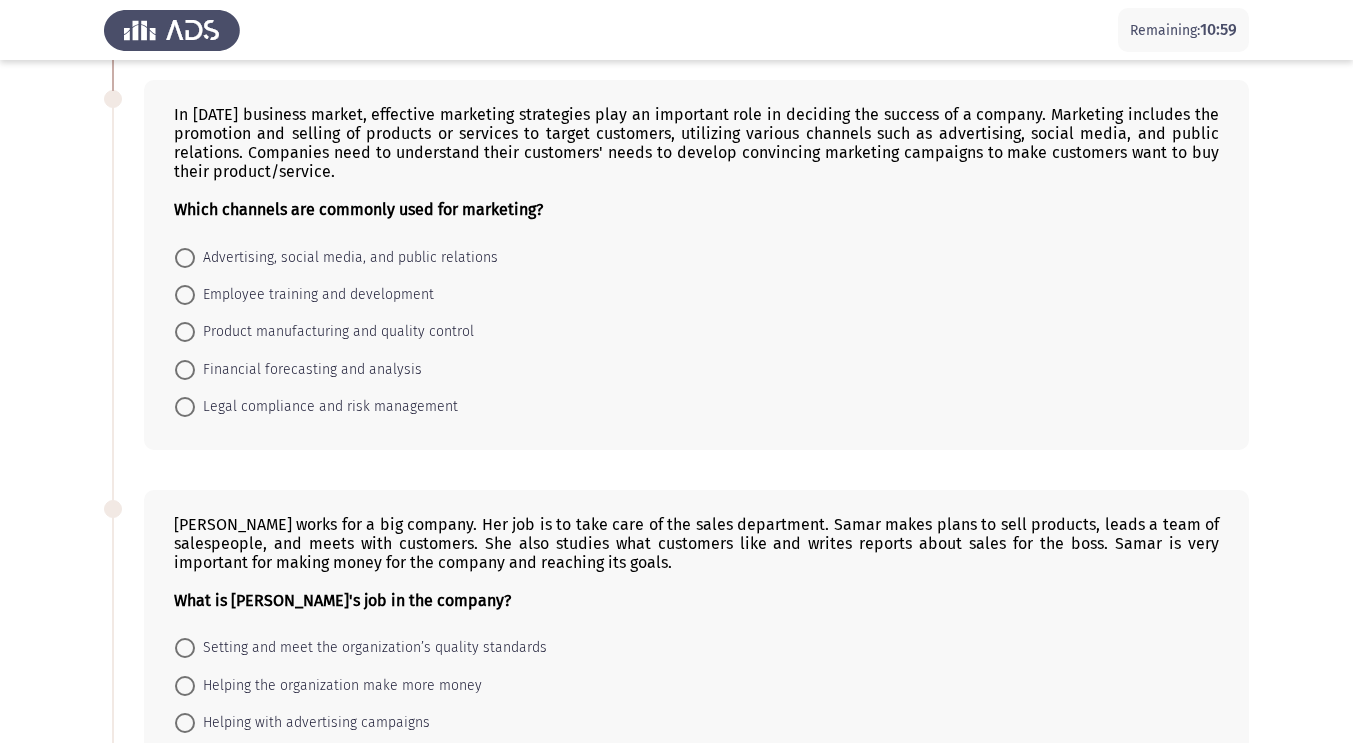 click at bounding box center (185, 258) 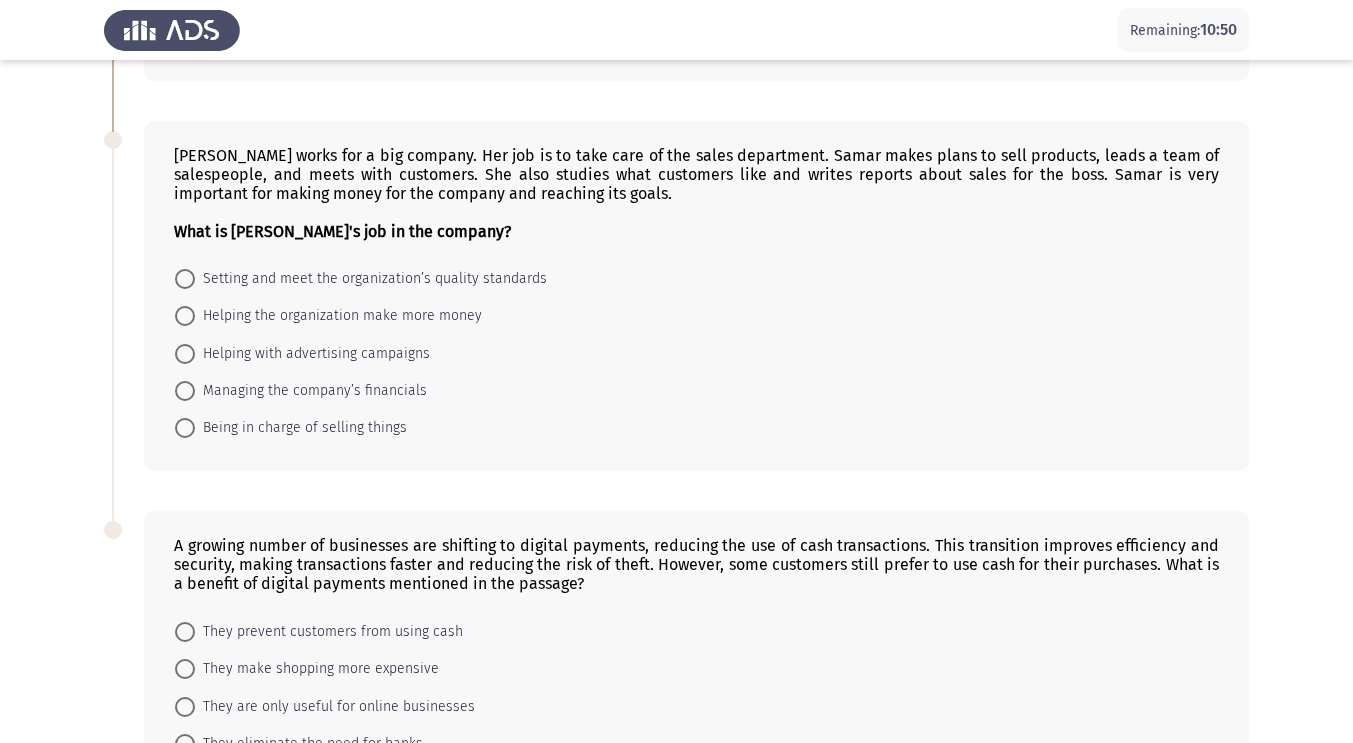 scroll, scrollTop: 846, scrollLeft: 0, axis: vertical 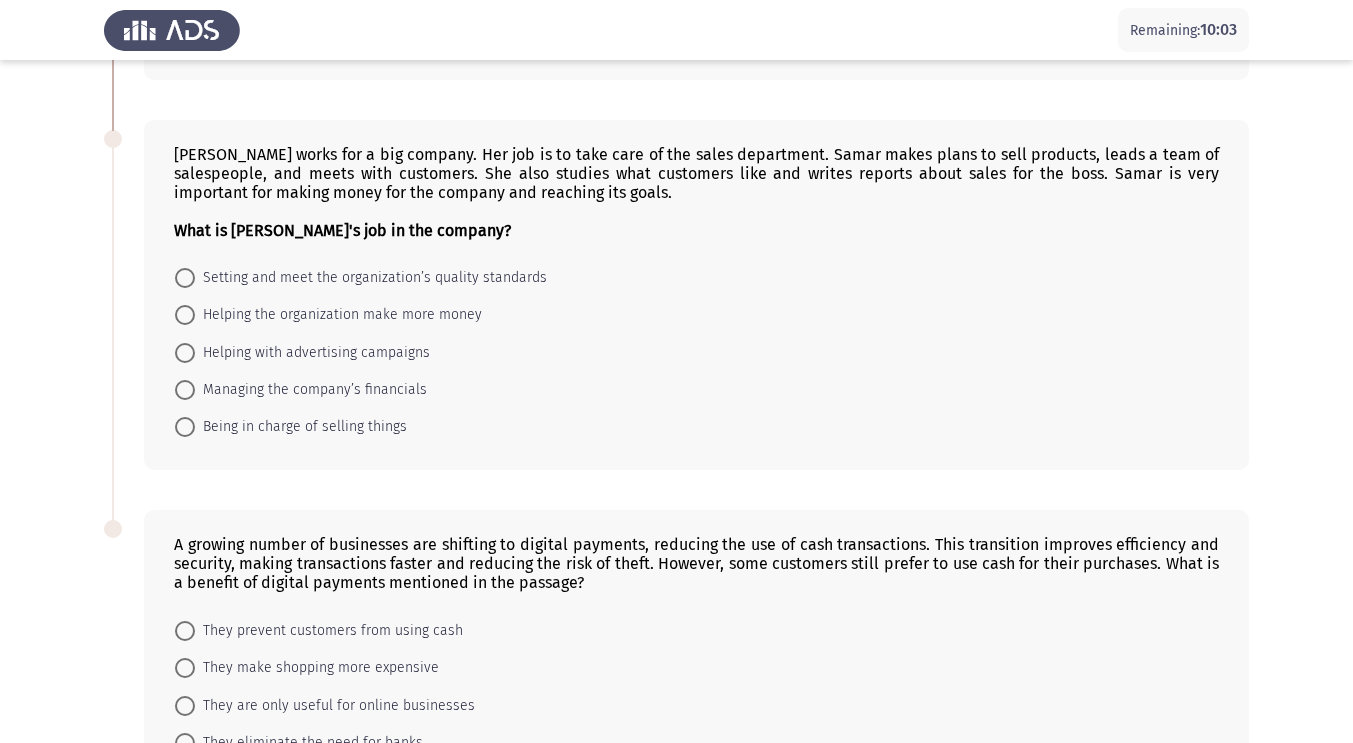 click on "Being in charge of selling things" at bounding box center (301, 427) 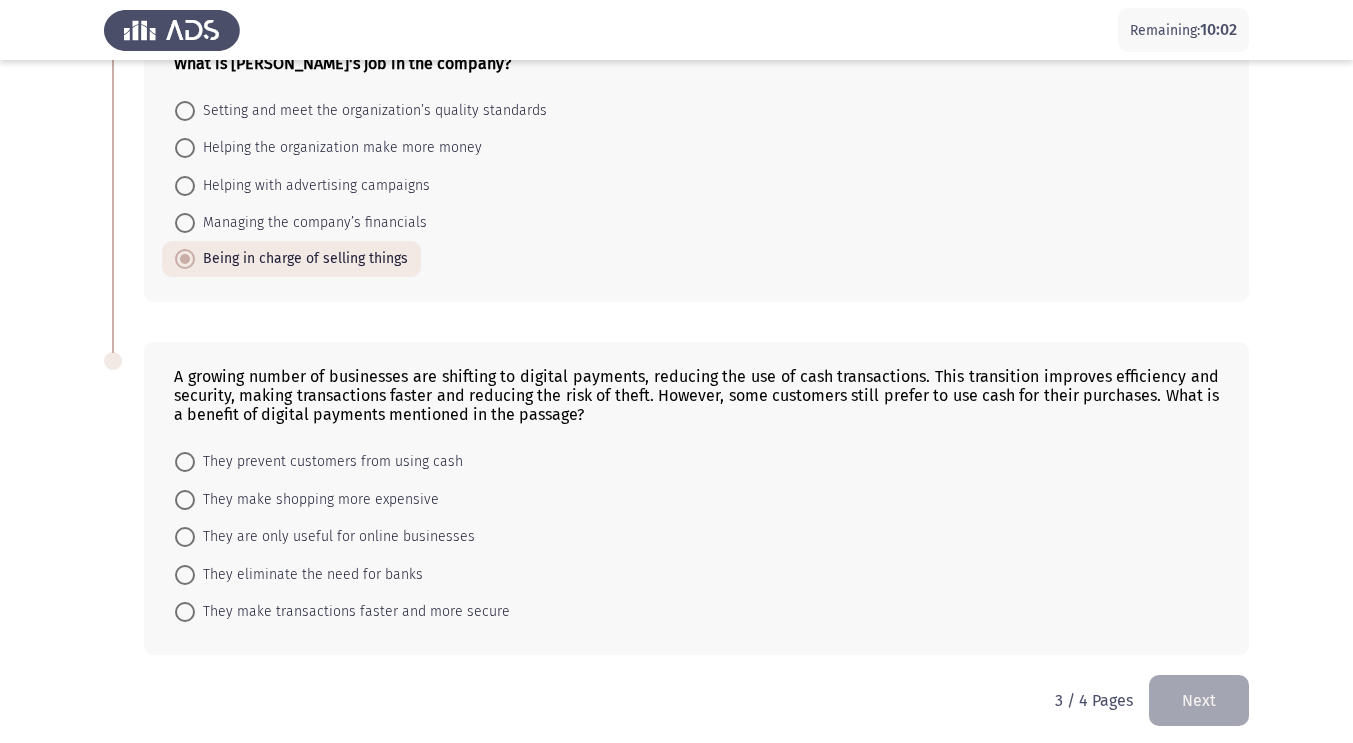 scroll, scrollTop: 1024, scrollLeft: 0, axis: vertical 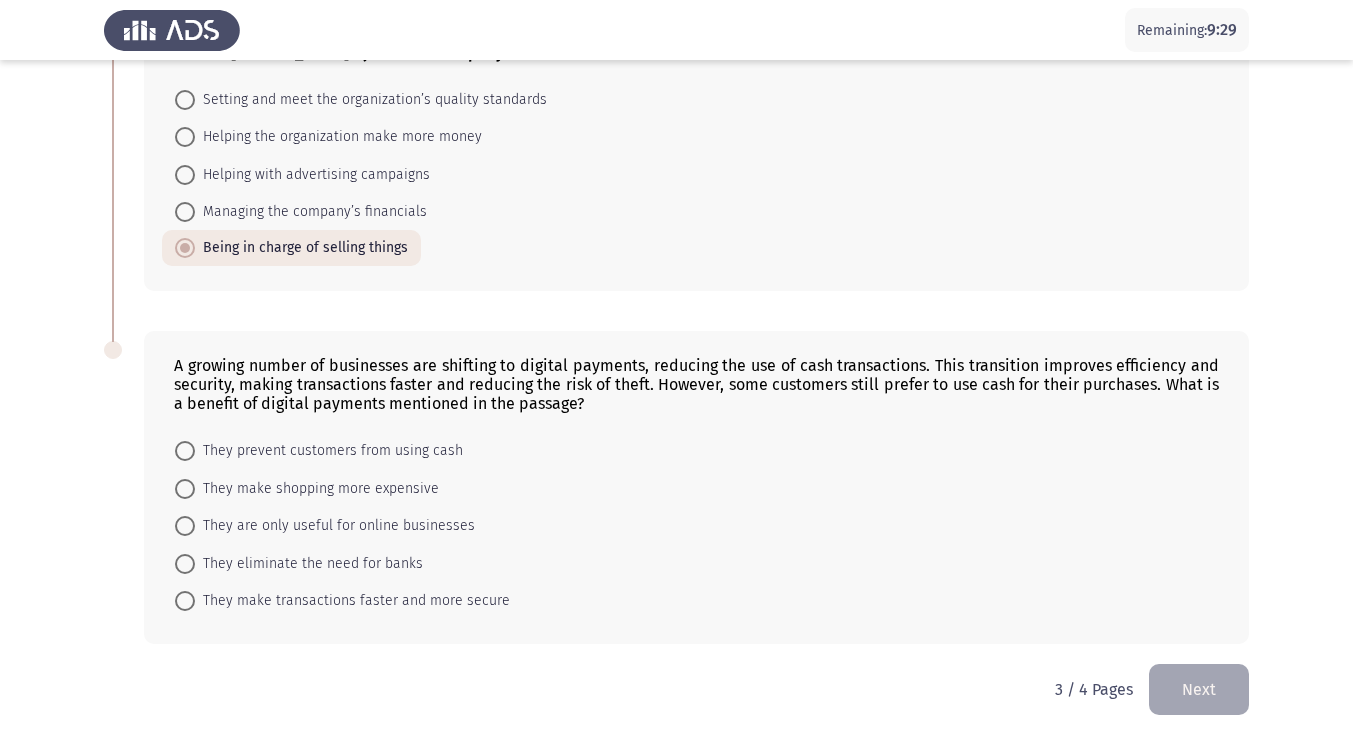 click on "They make transactions faster and more secure" at bounding box center (352, 601) 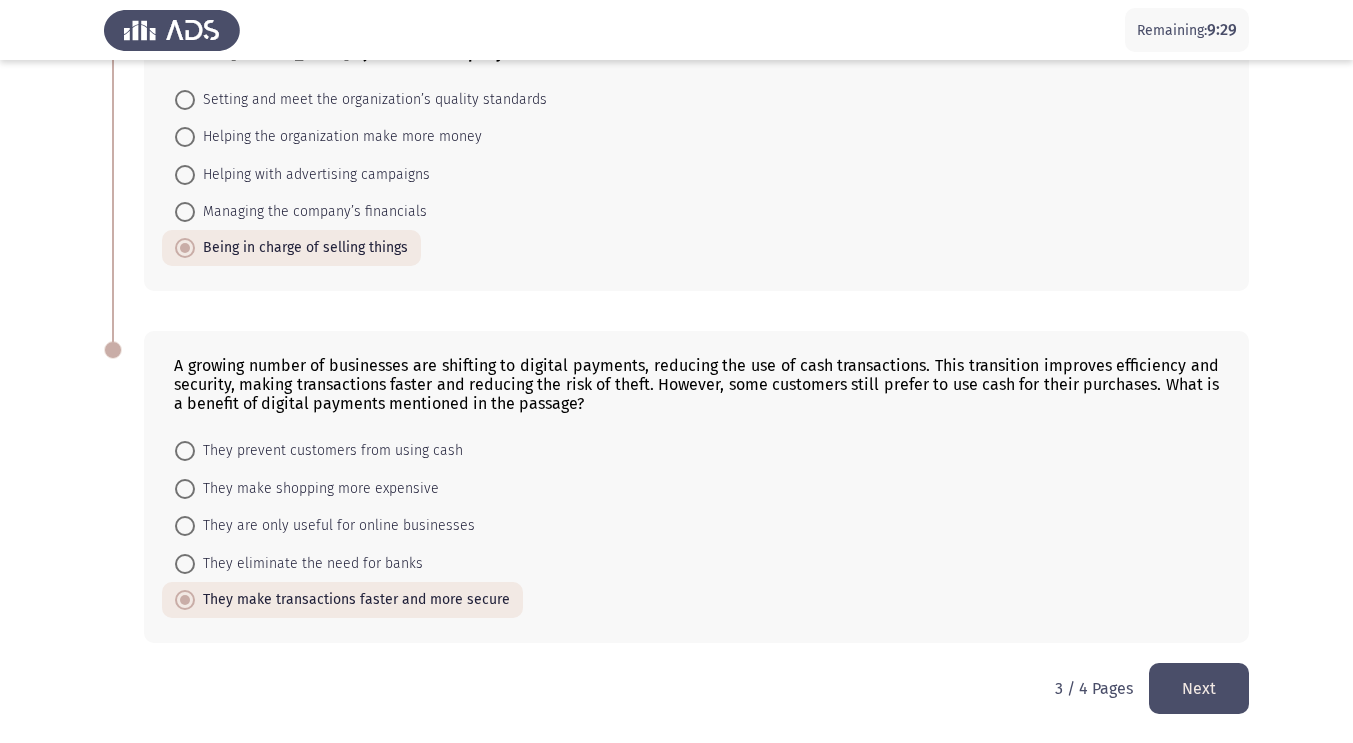 scroll, scrollTop: 1023, scrollLeft: 0, axis: vertical 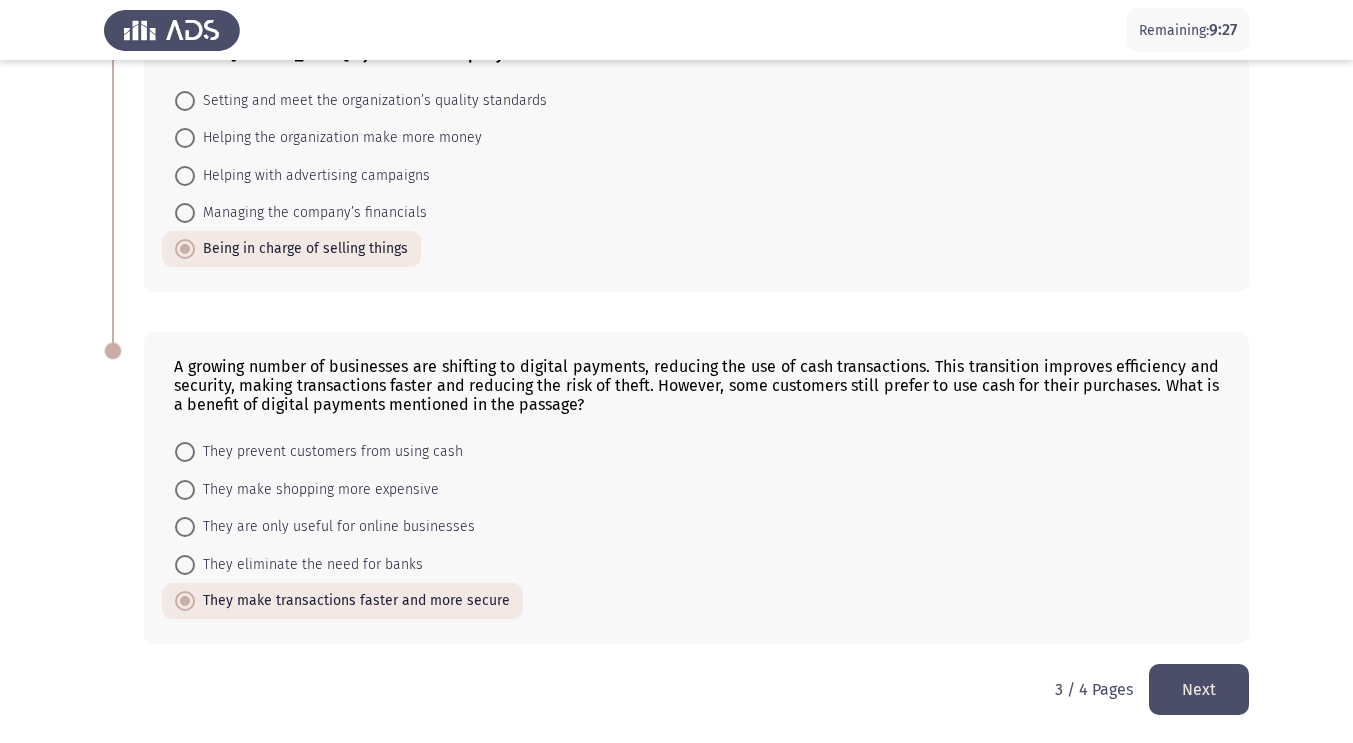 click on "Next" 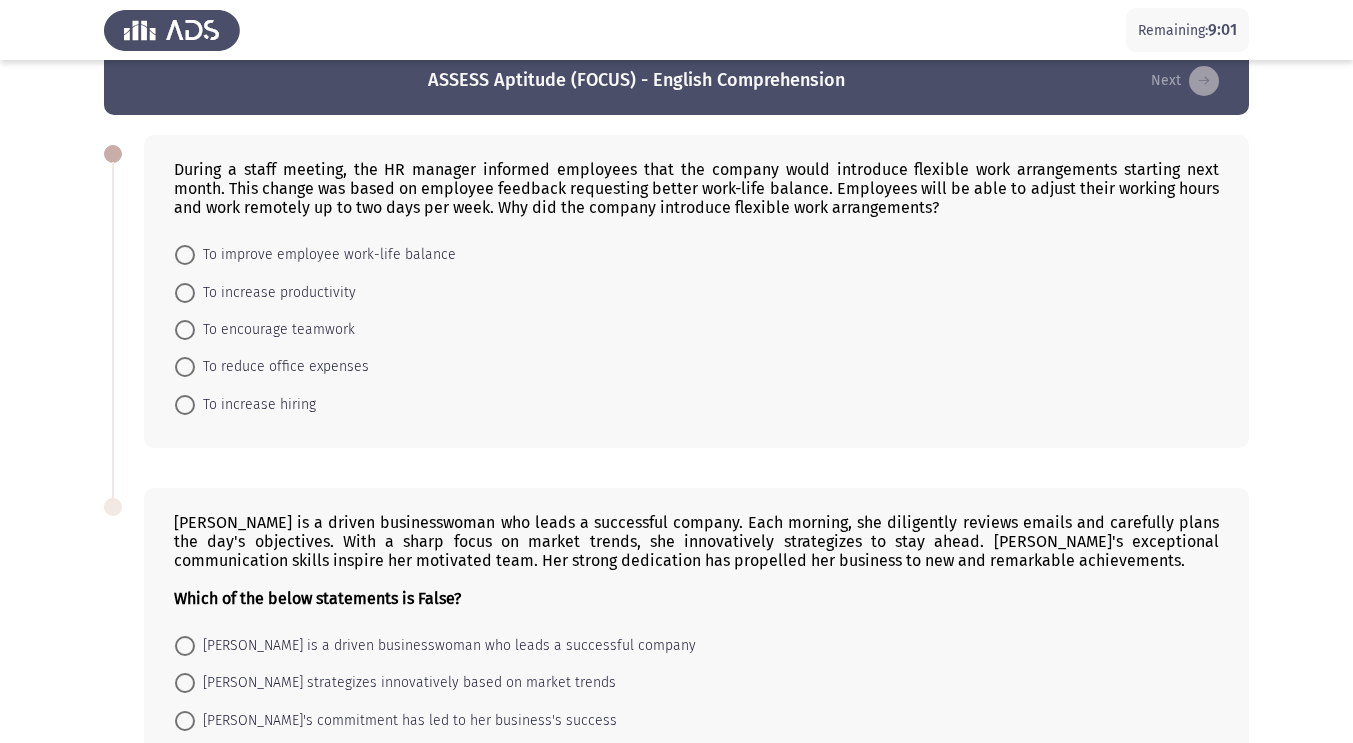 scroll, scrollTop: 39, scrollLeft: 0, axis: vertical 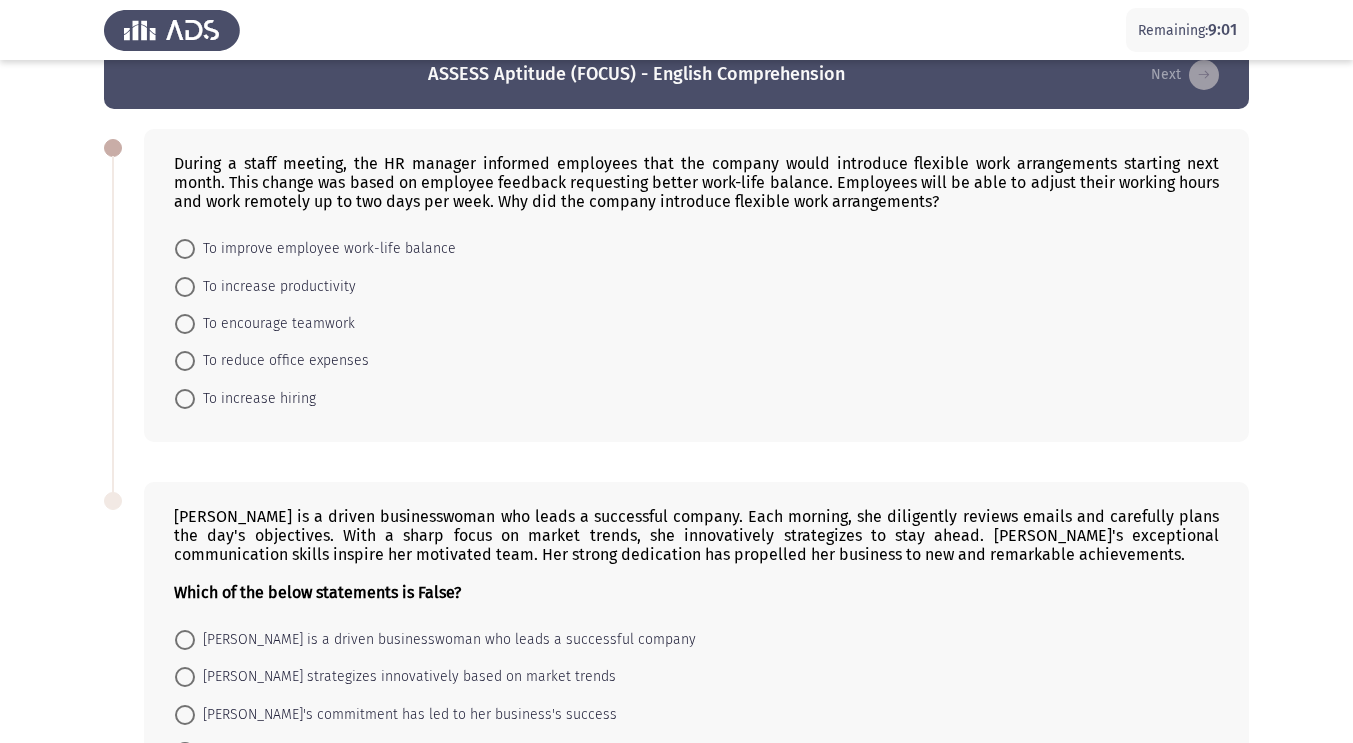 click on "To improve employee work-life balance" at bounding box center (325, 249) 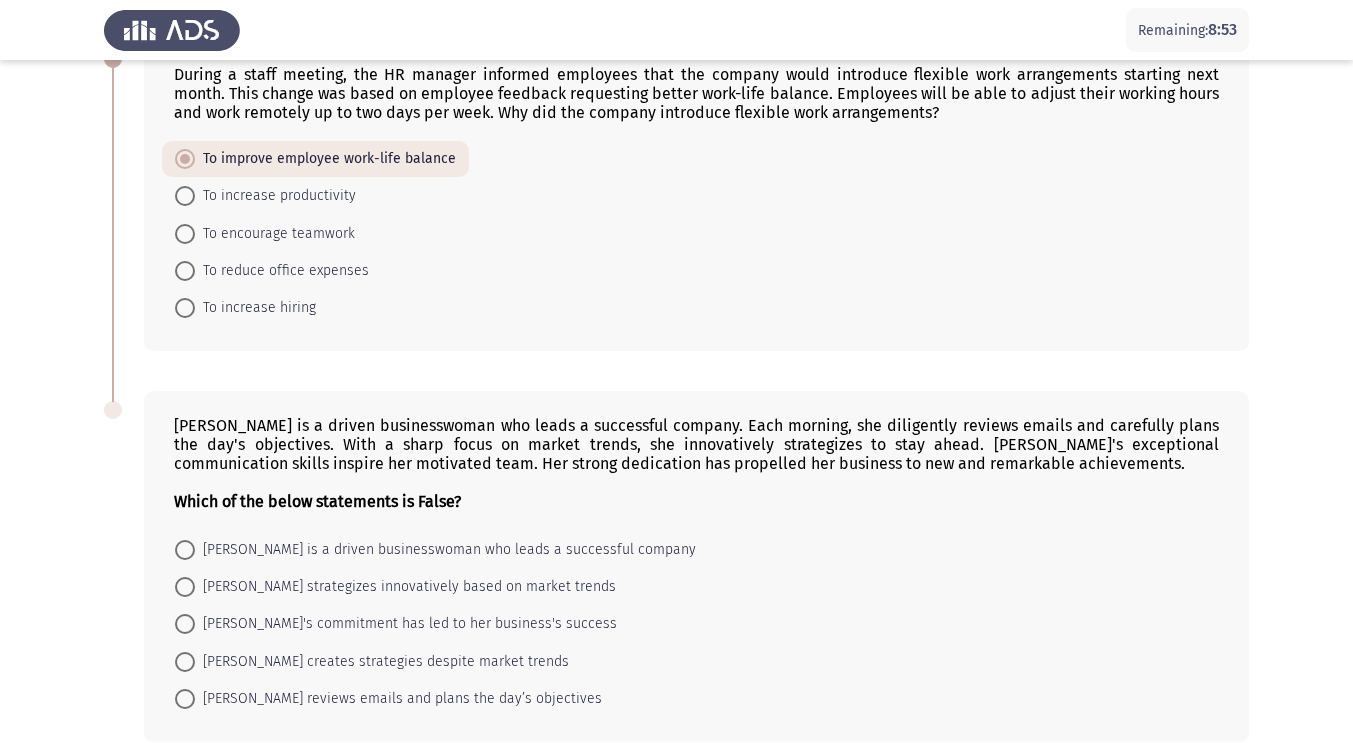 scroll, scrollTop: 227, scrollLeft: 0, axis: vertical 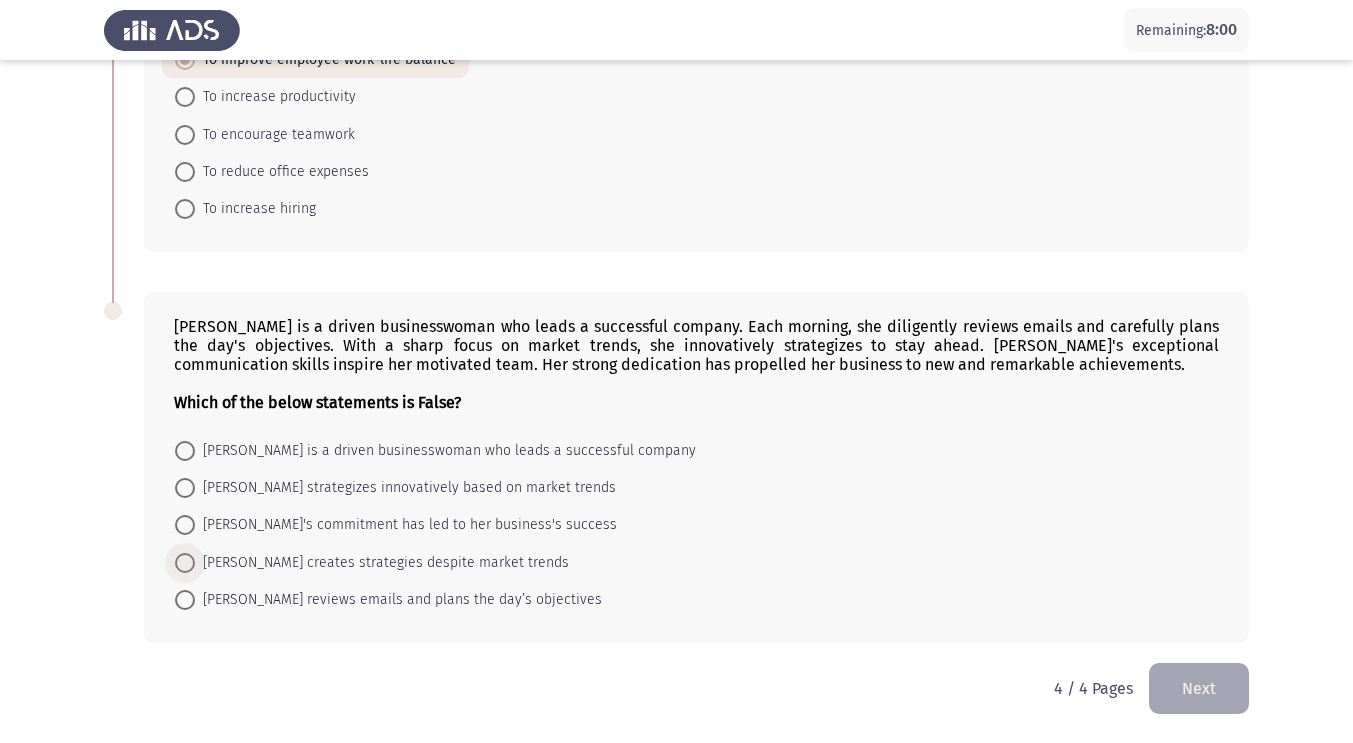 click at bounding box center (185, 563) 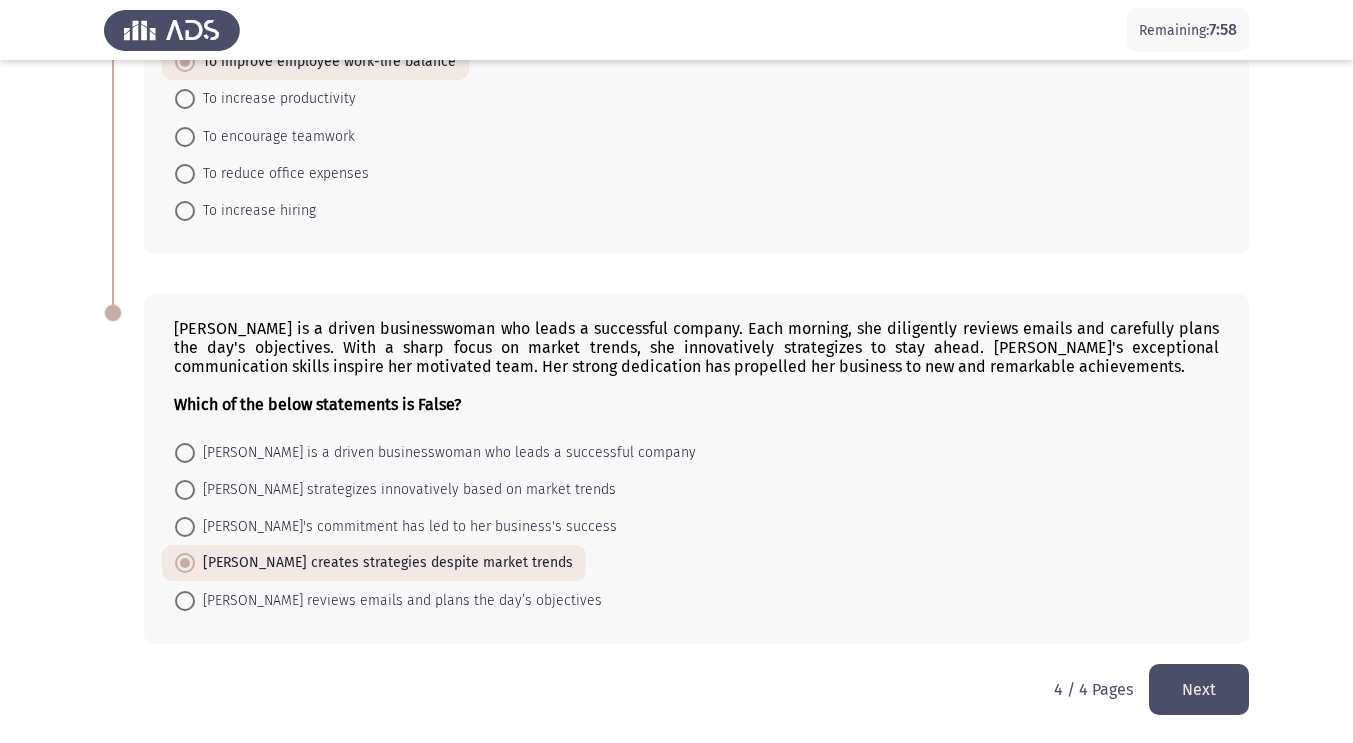 click on "Next" 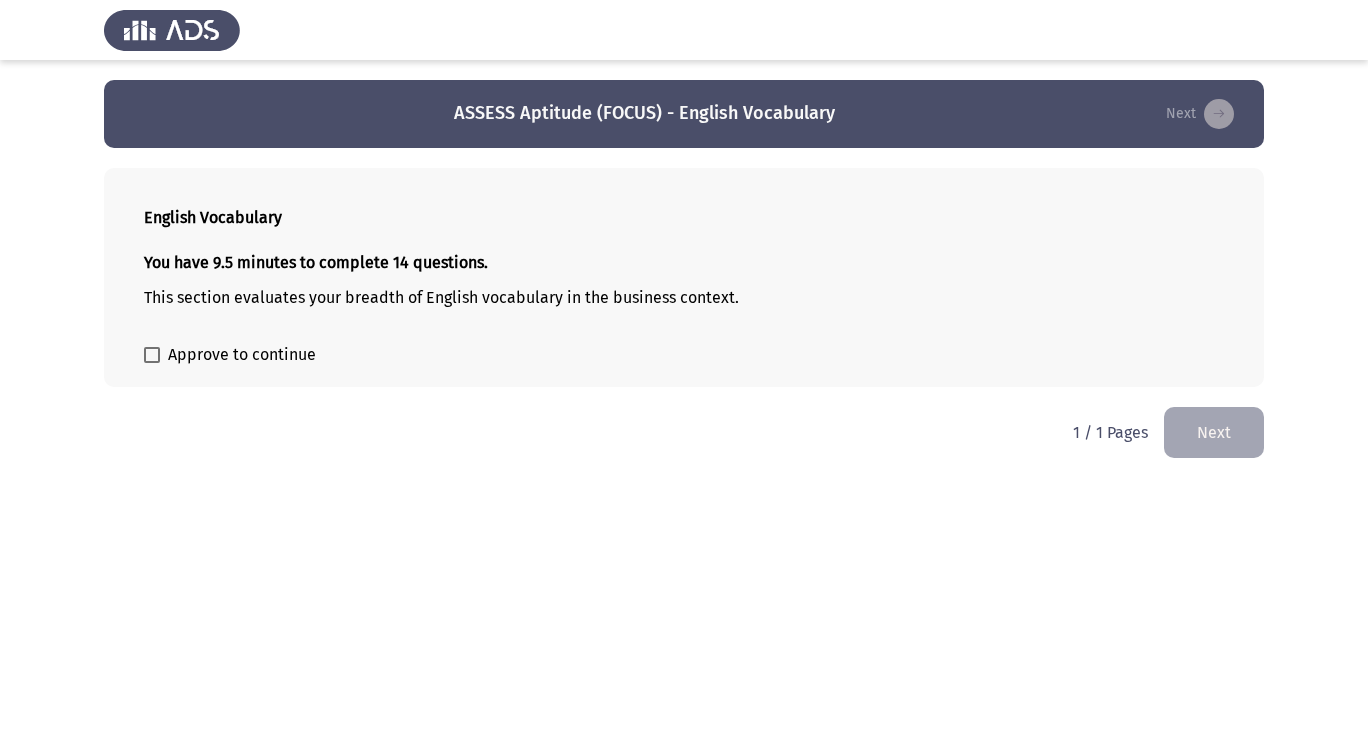 click on "Approve to continue" at bounding box center (242, 355) 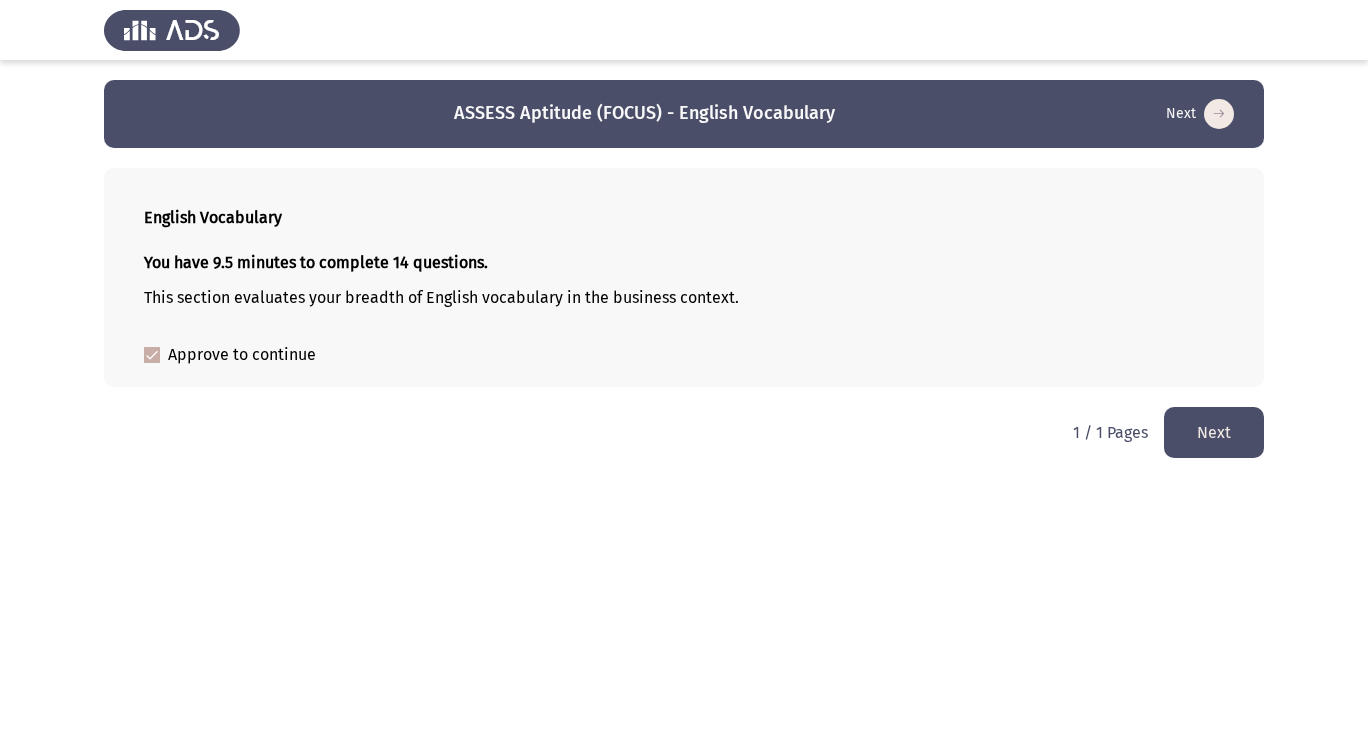 click on "Next" 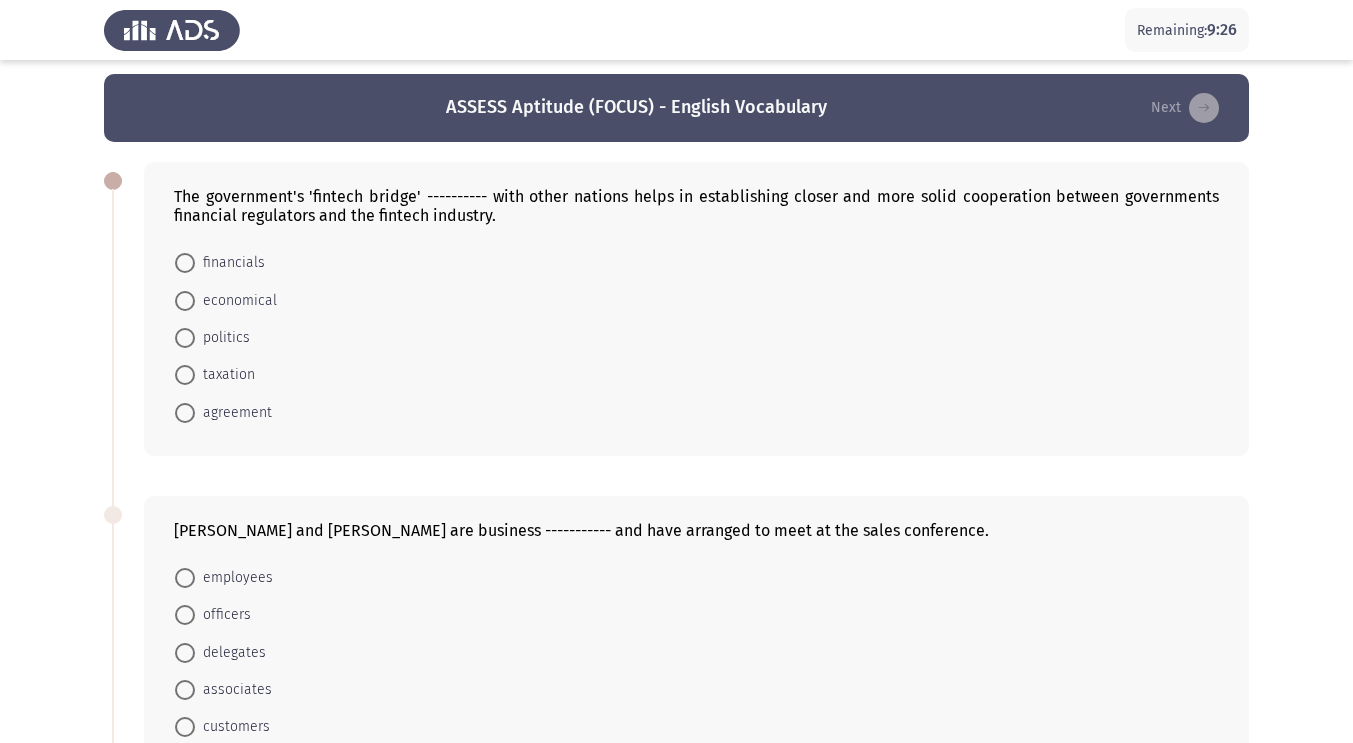 scroll, scrollTop: 0, scrollLeft: 0, axis: both 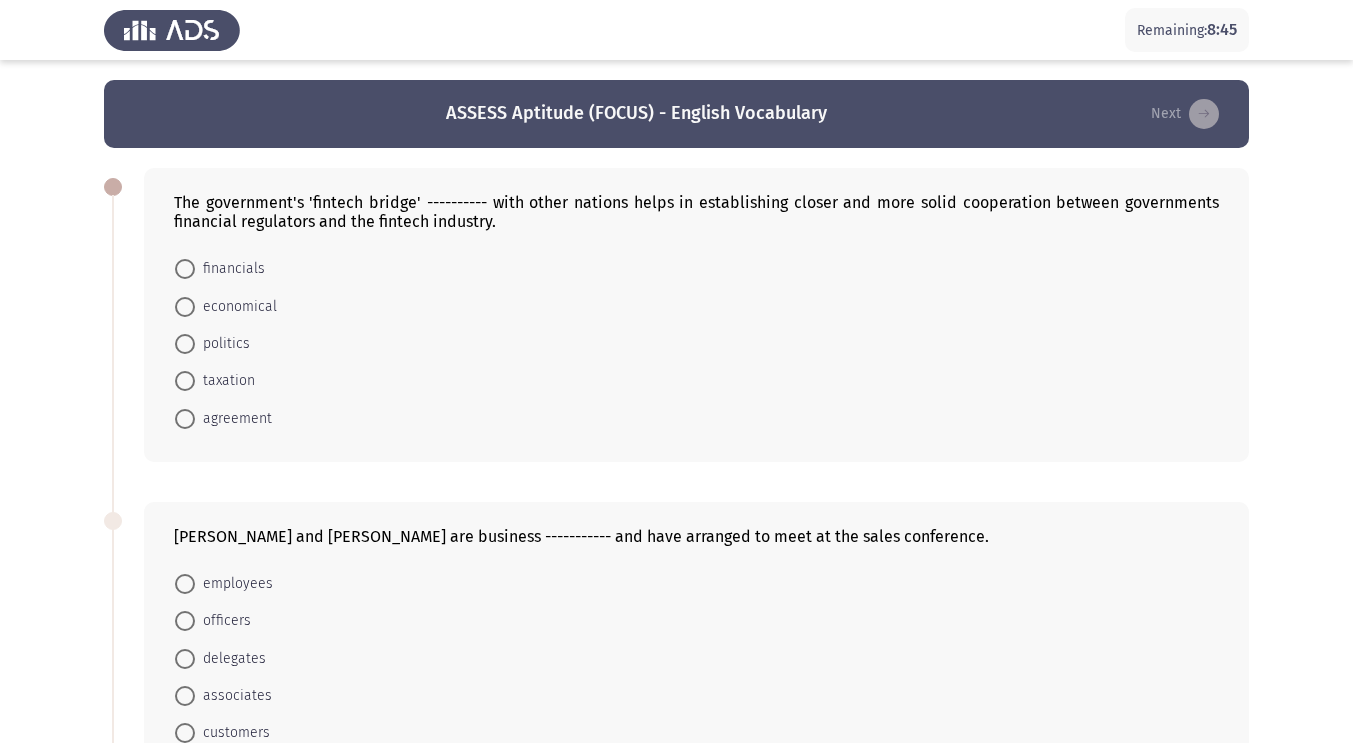 click at bounding box center (185, 419) 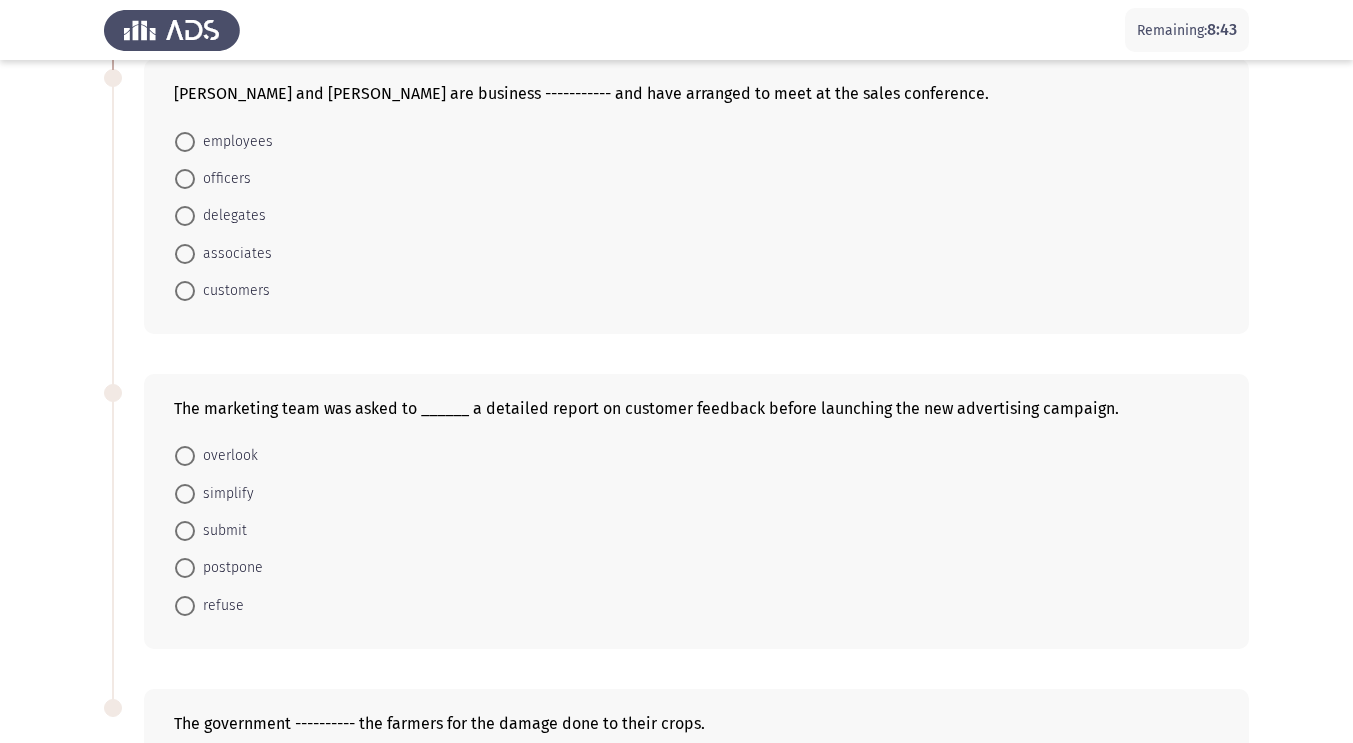scroll, scrollTop: 325, scrollLeft: 0, axis: vertical 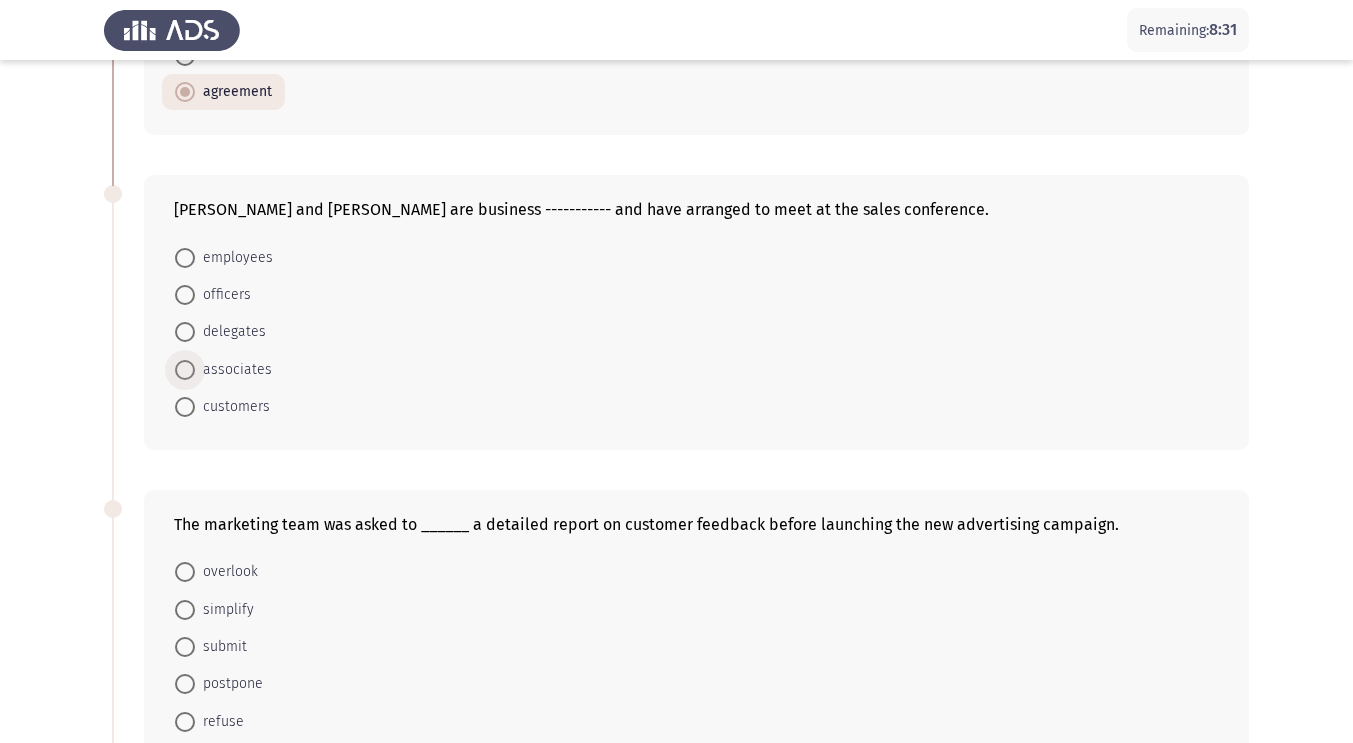 click on "associates" at bounding box center (233, 370) 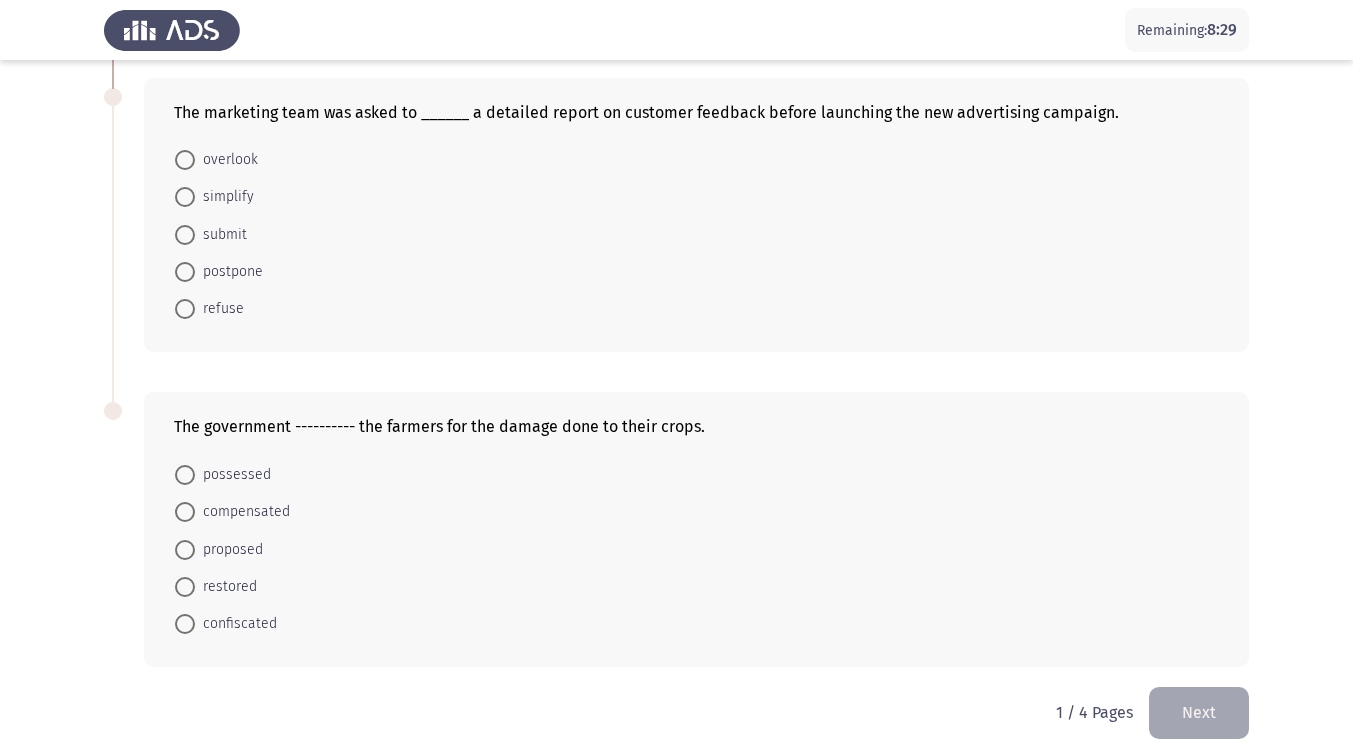 scroll, scrollTop: 727, scrollLeft: 0, axis: vertical 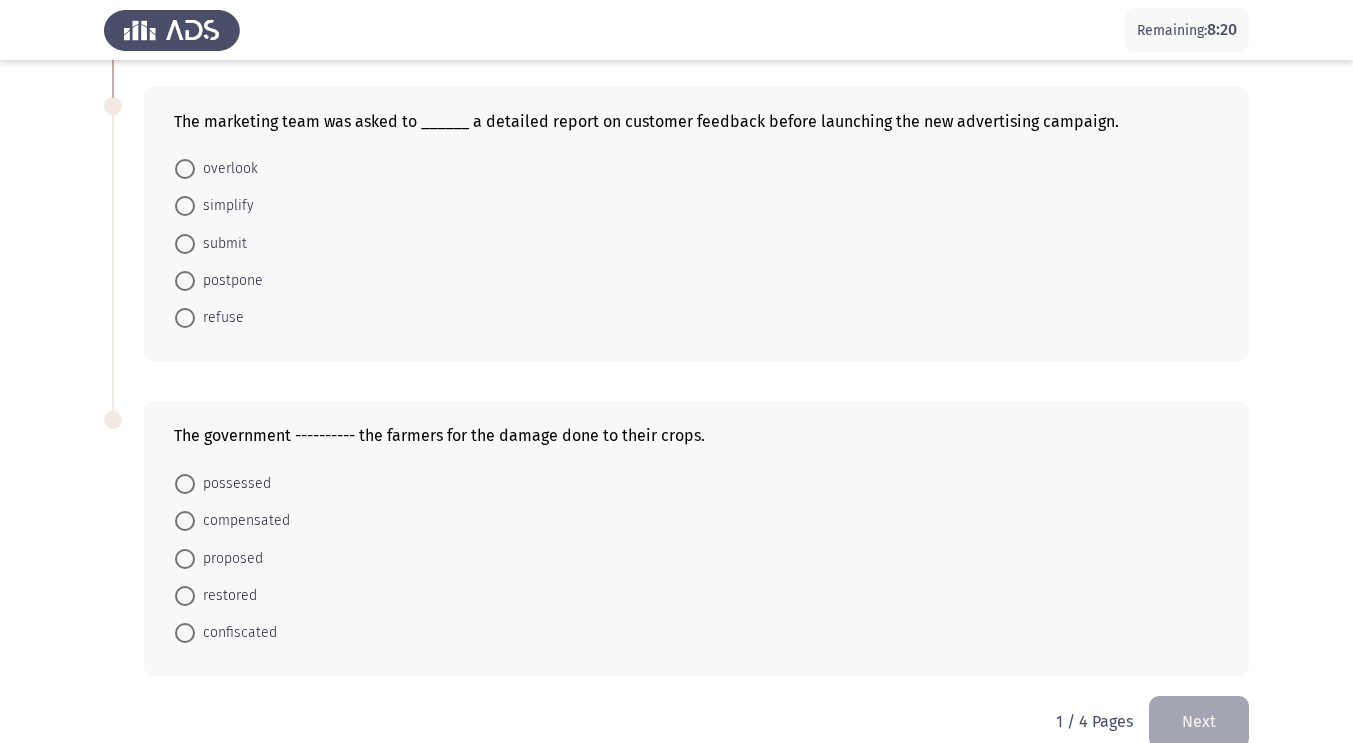 click on "submit" at bounding box center [221, 244] 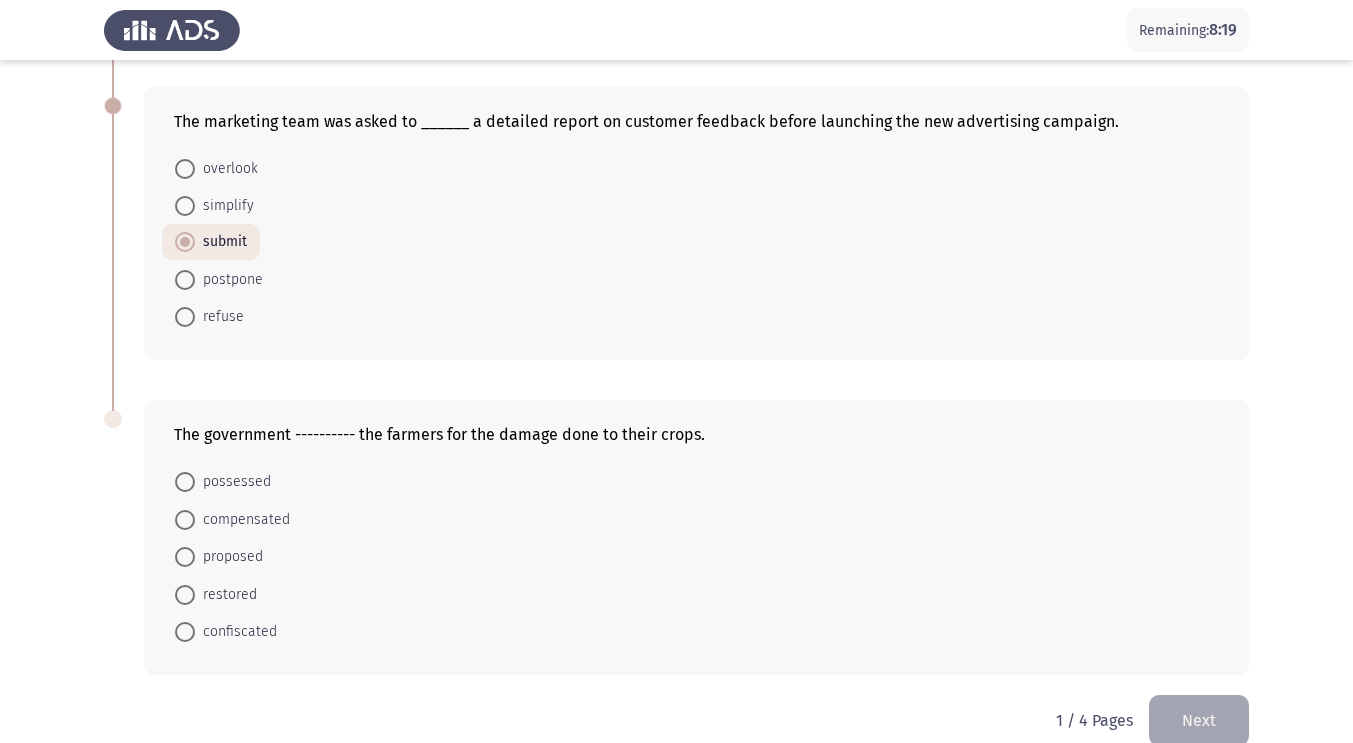 scroll, scrollTop: 758, scrollLeft: 0, axis: vertical 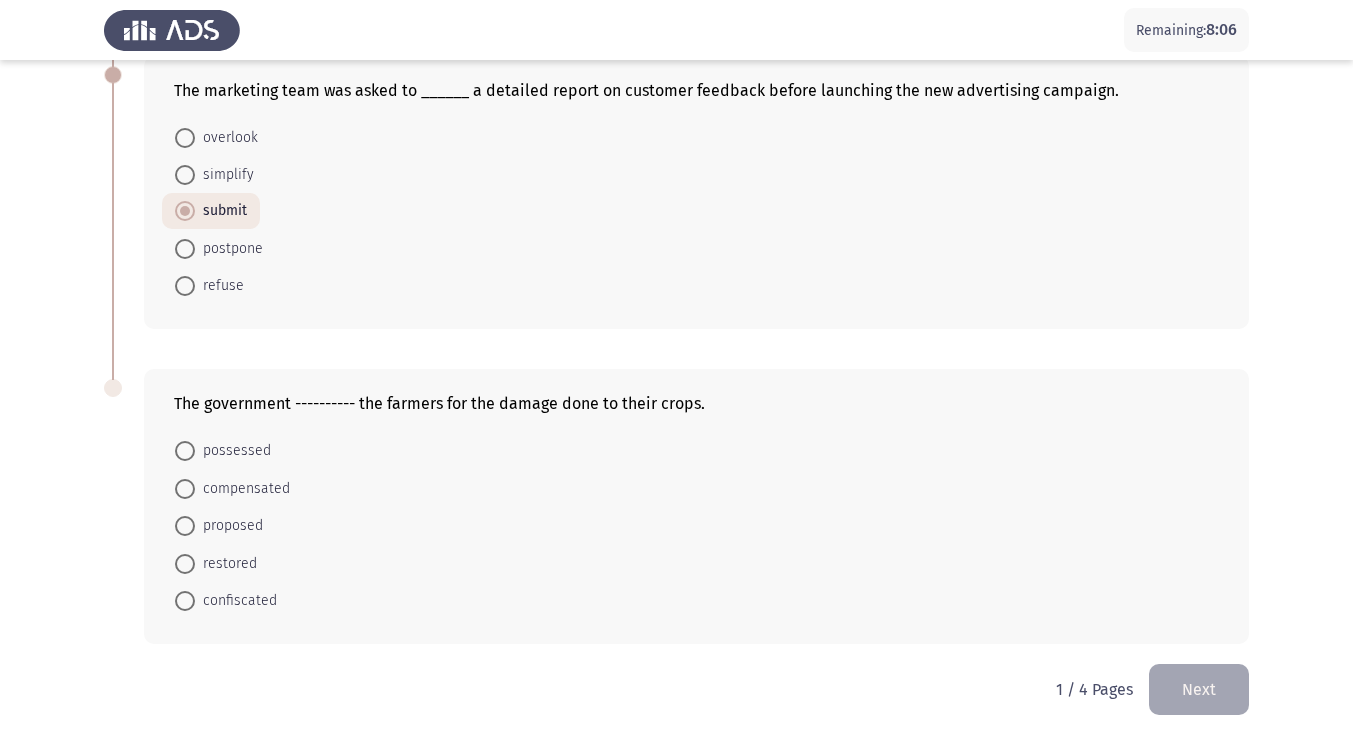 click on "compensated" at bounding box center (242, 489) 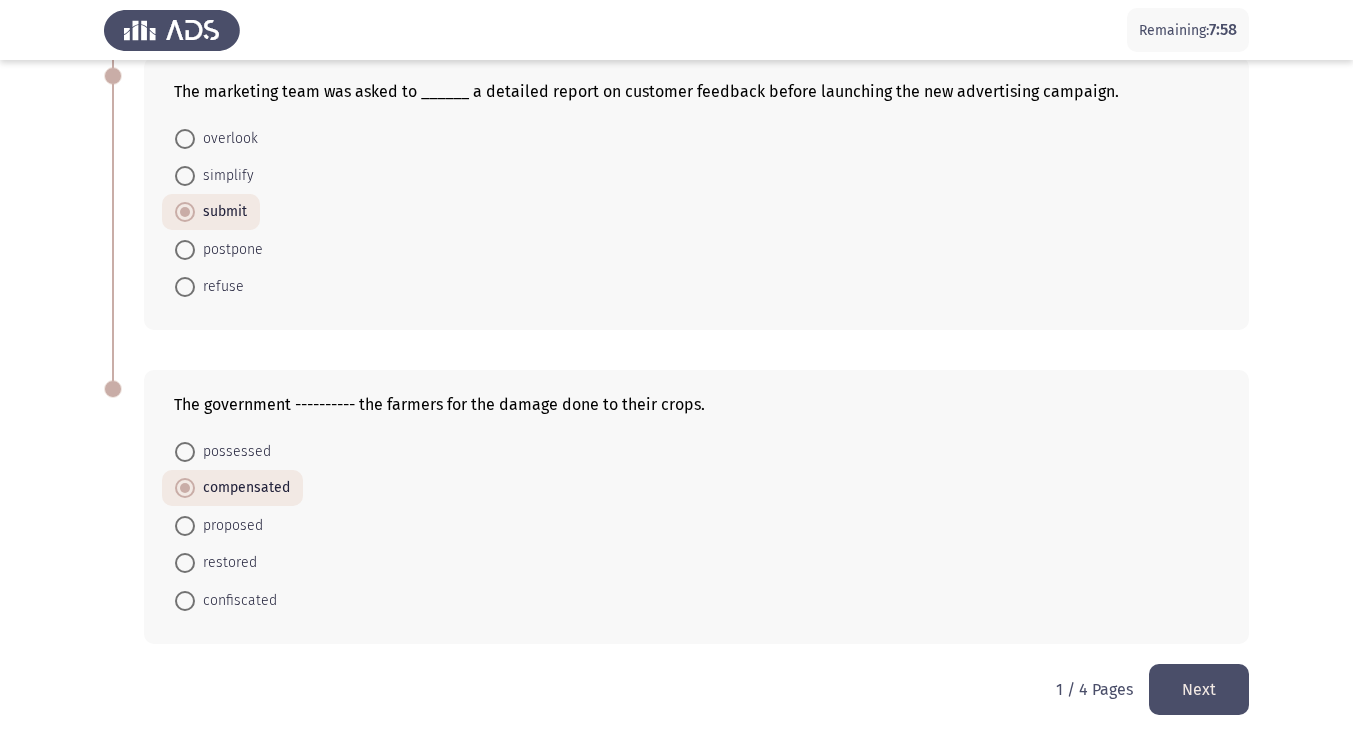 click on "Next" 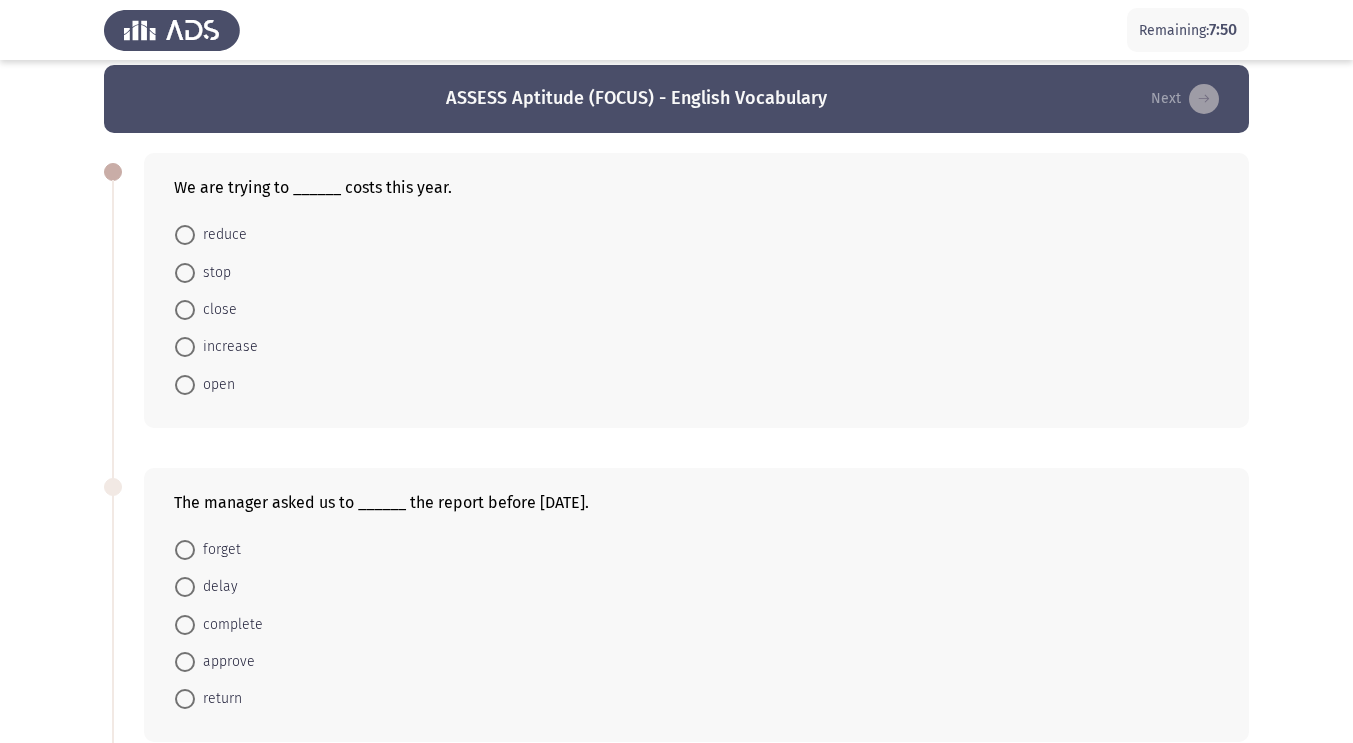 scroll, scrollTop: 0, scrollLeft: 0, axis: both 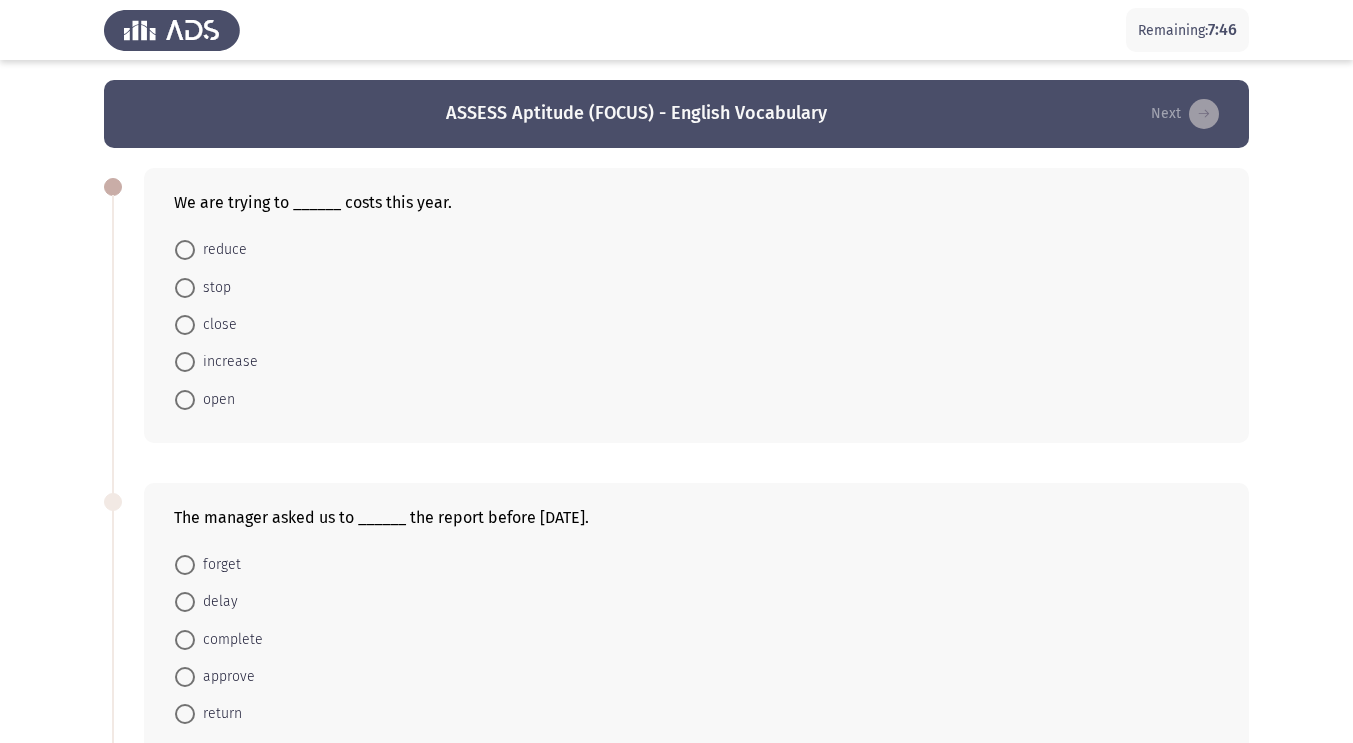 click on "reduce" at bounding box center [221, 250] 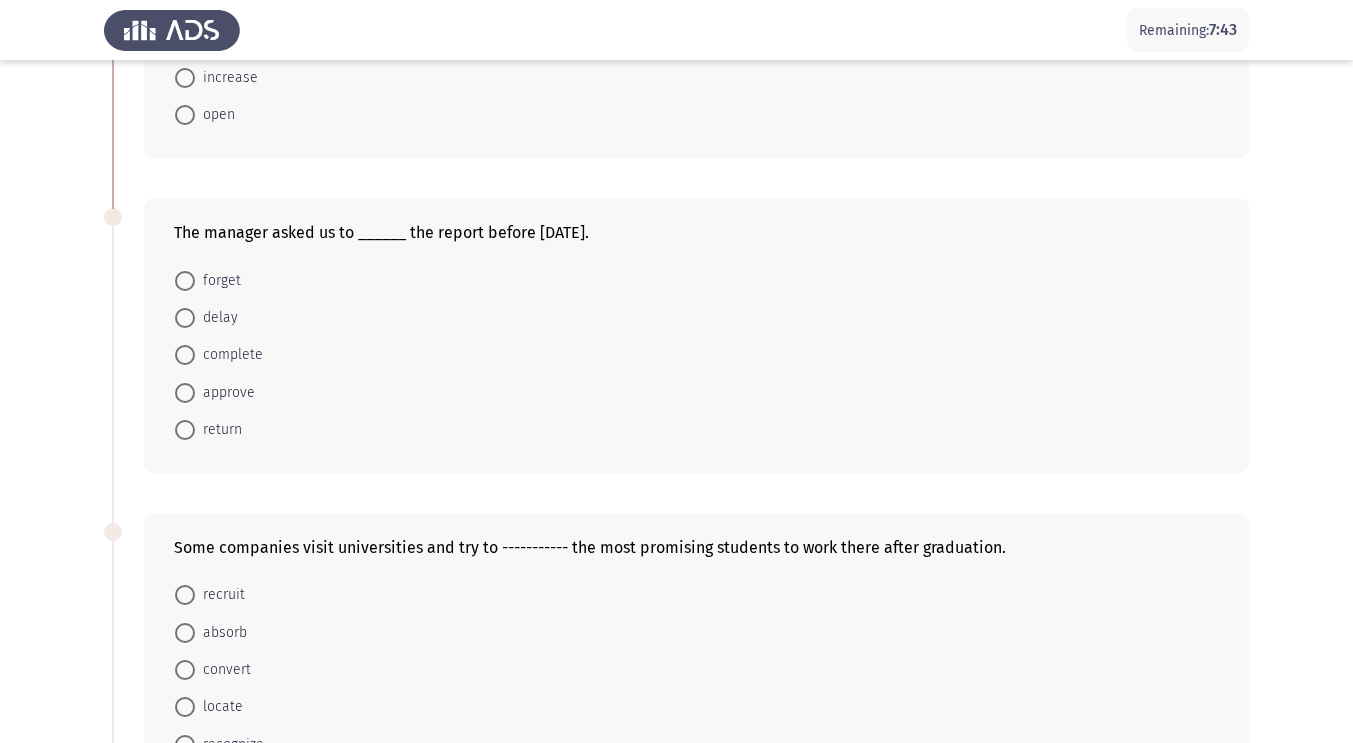 scroll, scrollTop: 288, scrollLeft: 0, axis: vertical 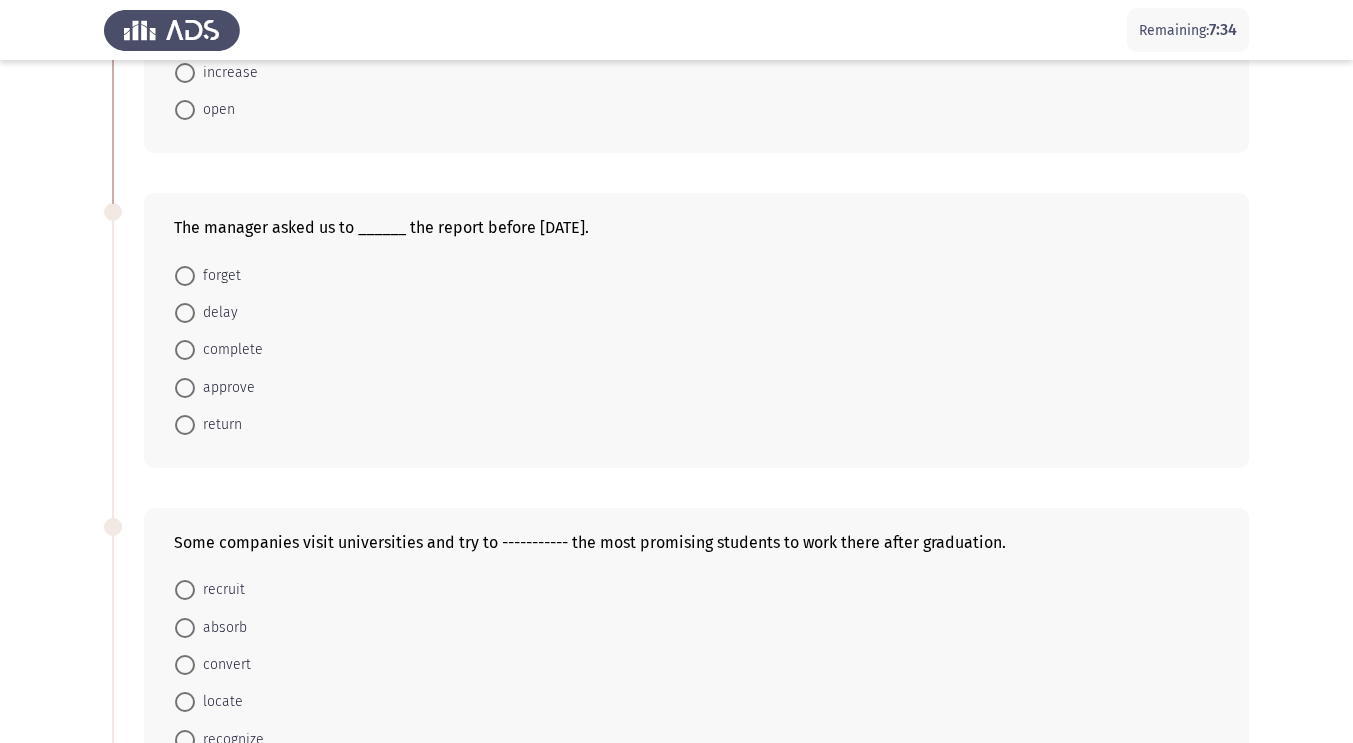 click on "complete" at bounding box center [229, 350] 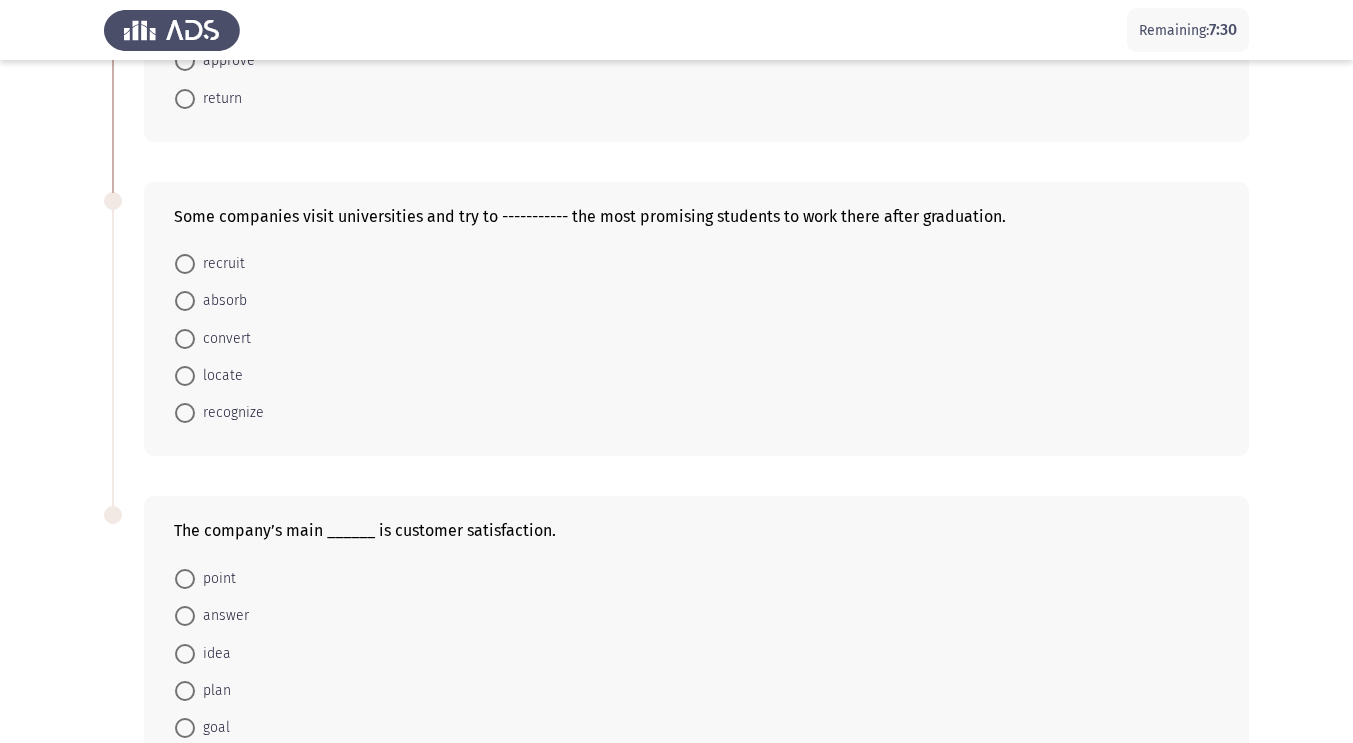 scroll, scrollTop: 611, scrollLeft: 0, axis: vertical 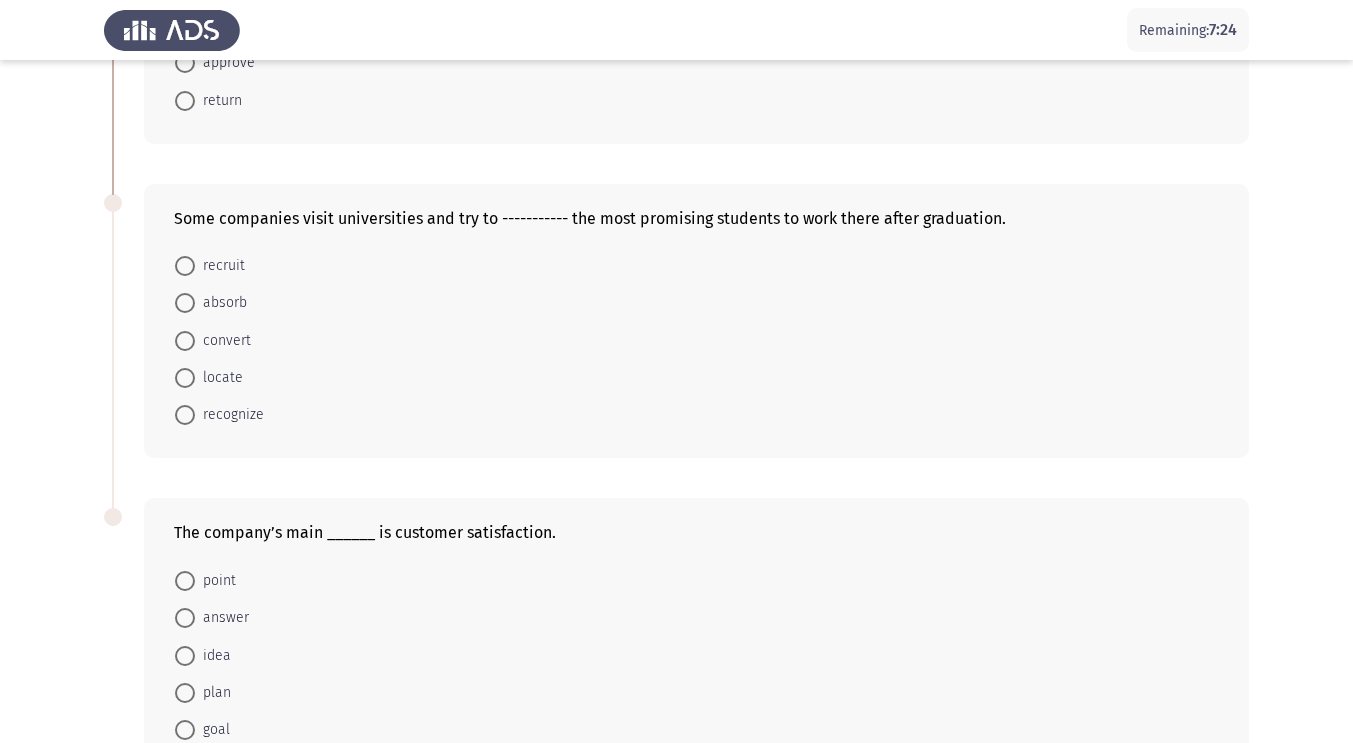 click on "recruit" at bounding box center (220, 266) 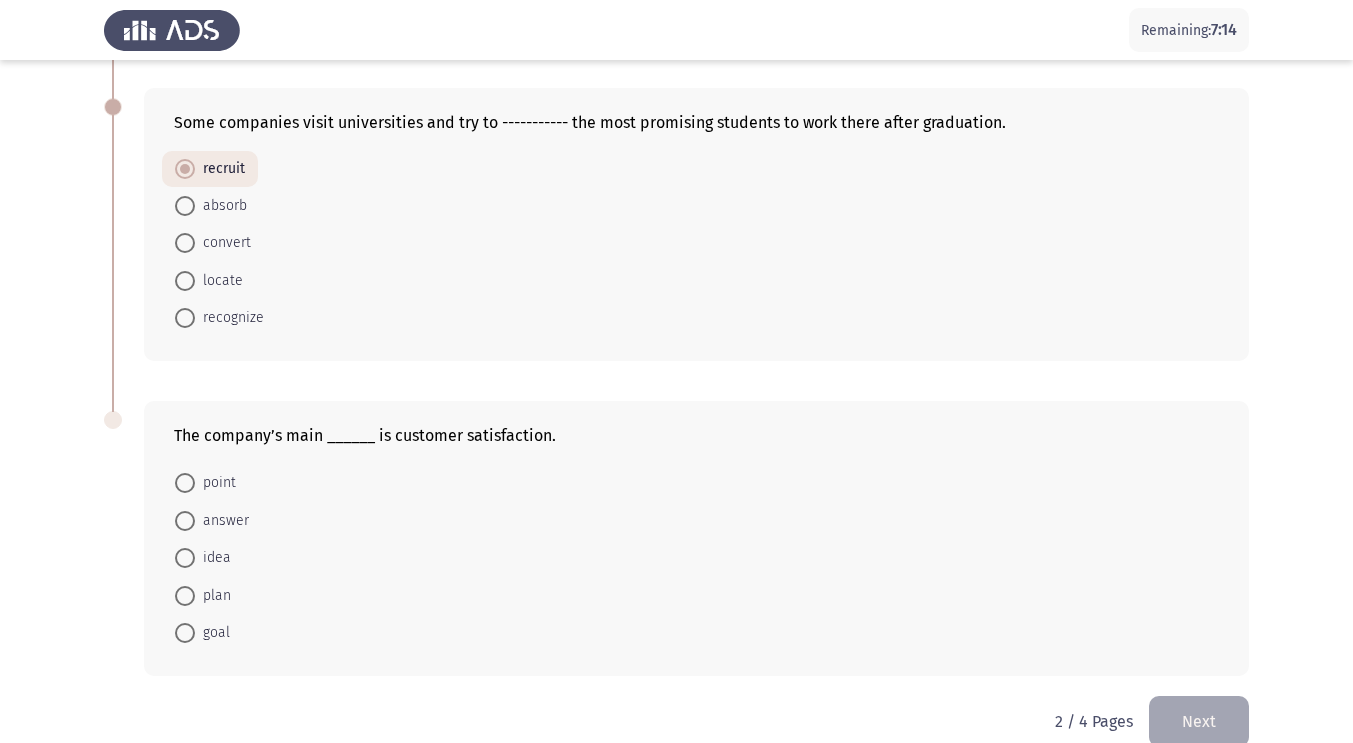 scroll, scrollTop: 739, scrollLeft: 0, axis: vertical 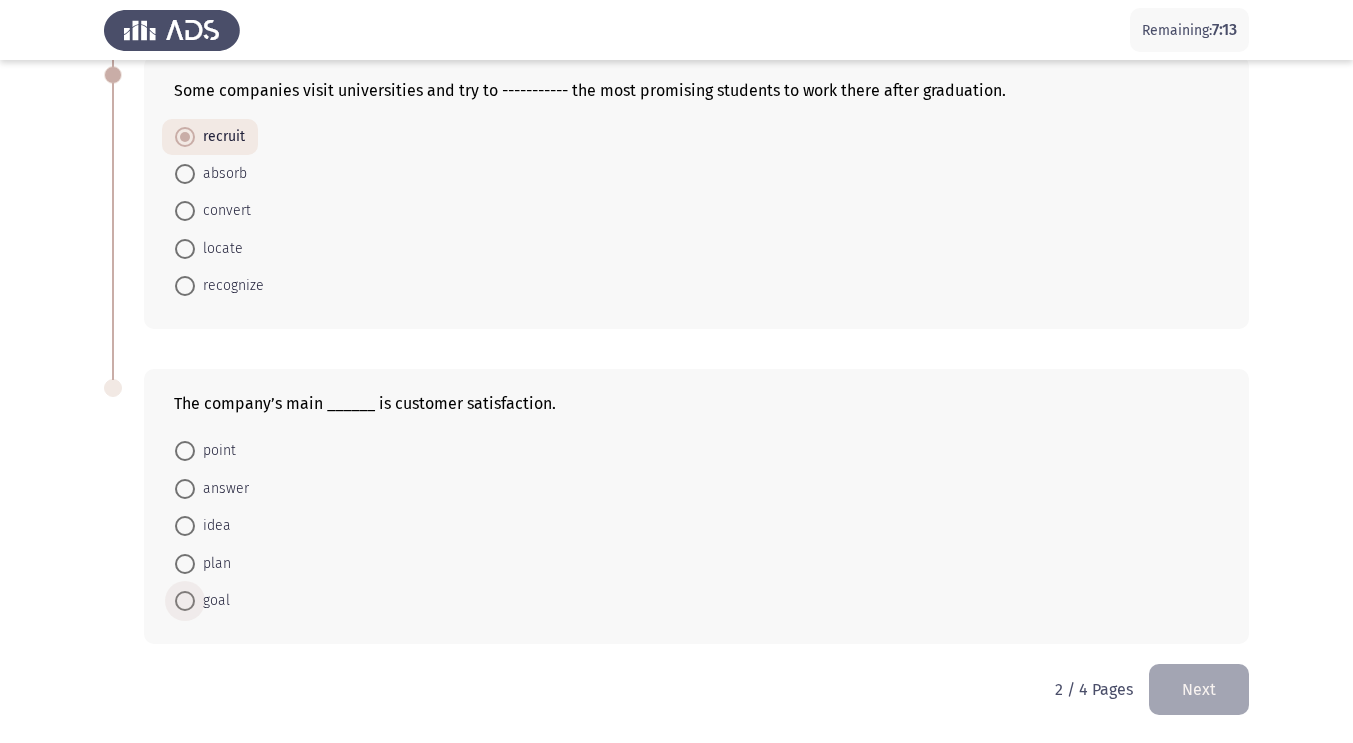 click at bounding box center [185, 601] 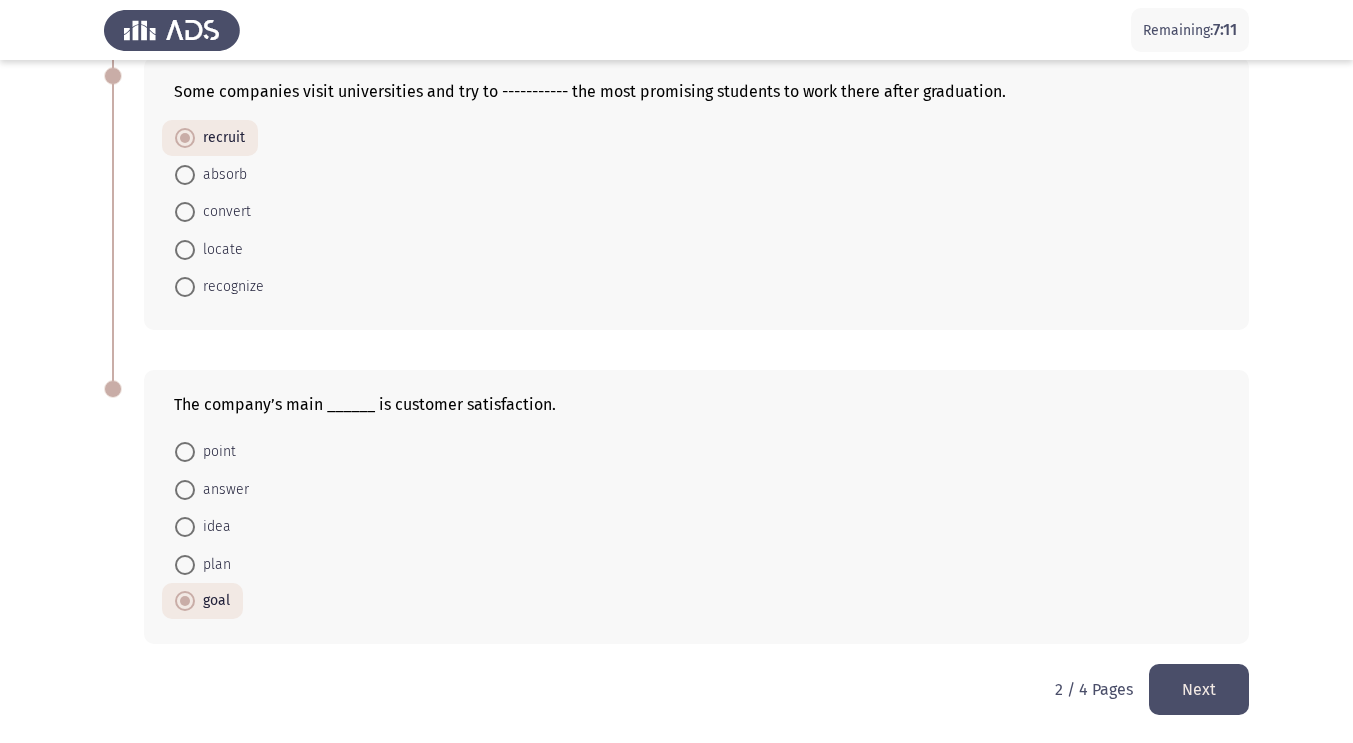 click on "Next" 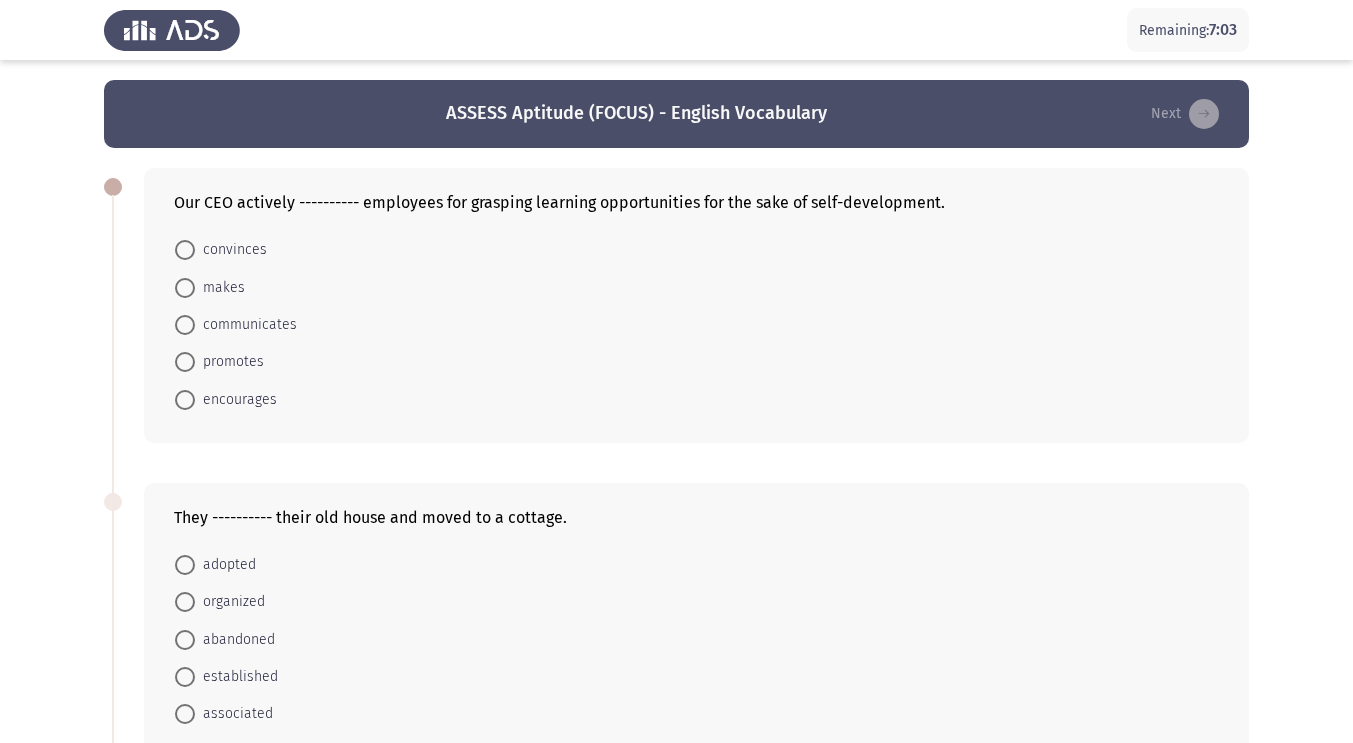 click on "encourages" at bounding box center [236, 400] 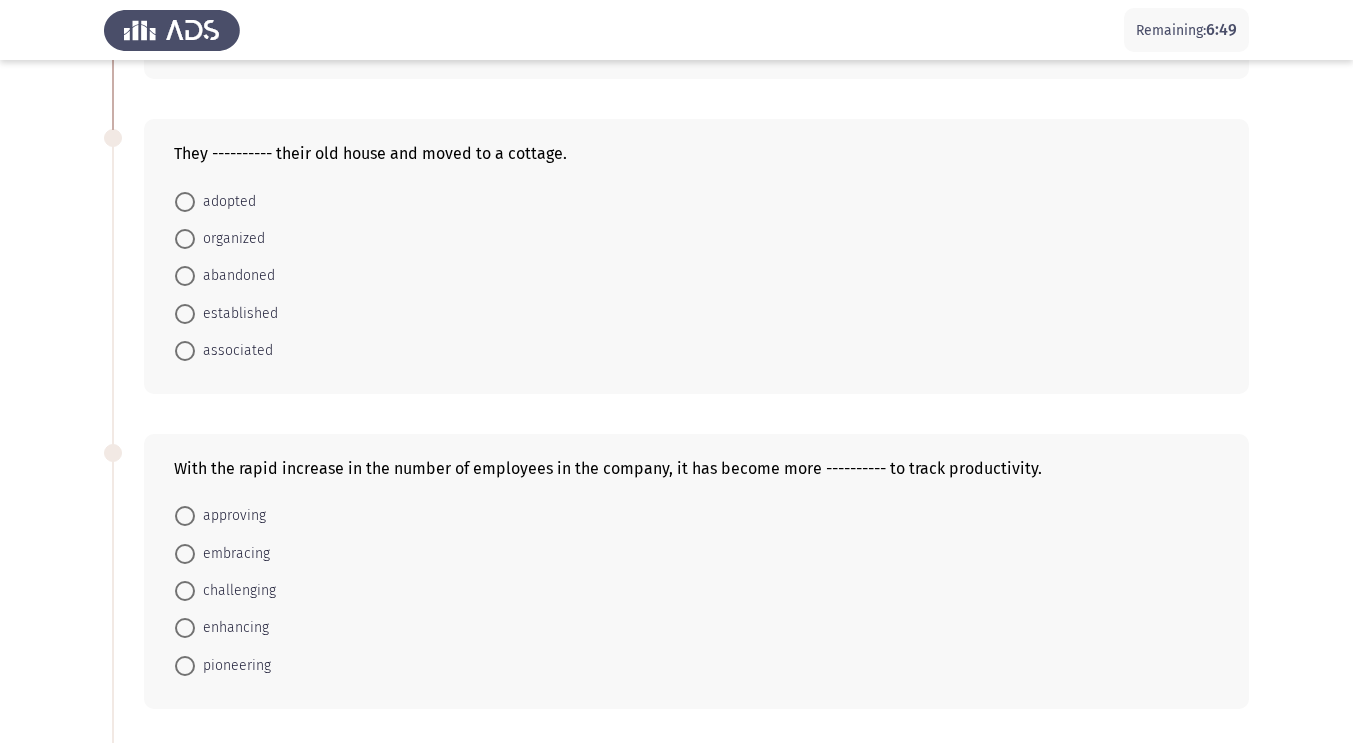scroll, scrollTop: 368, scrollLeft: 0, axis: vertical 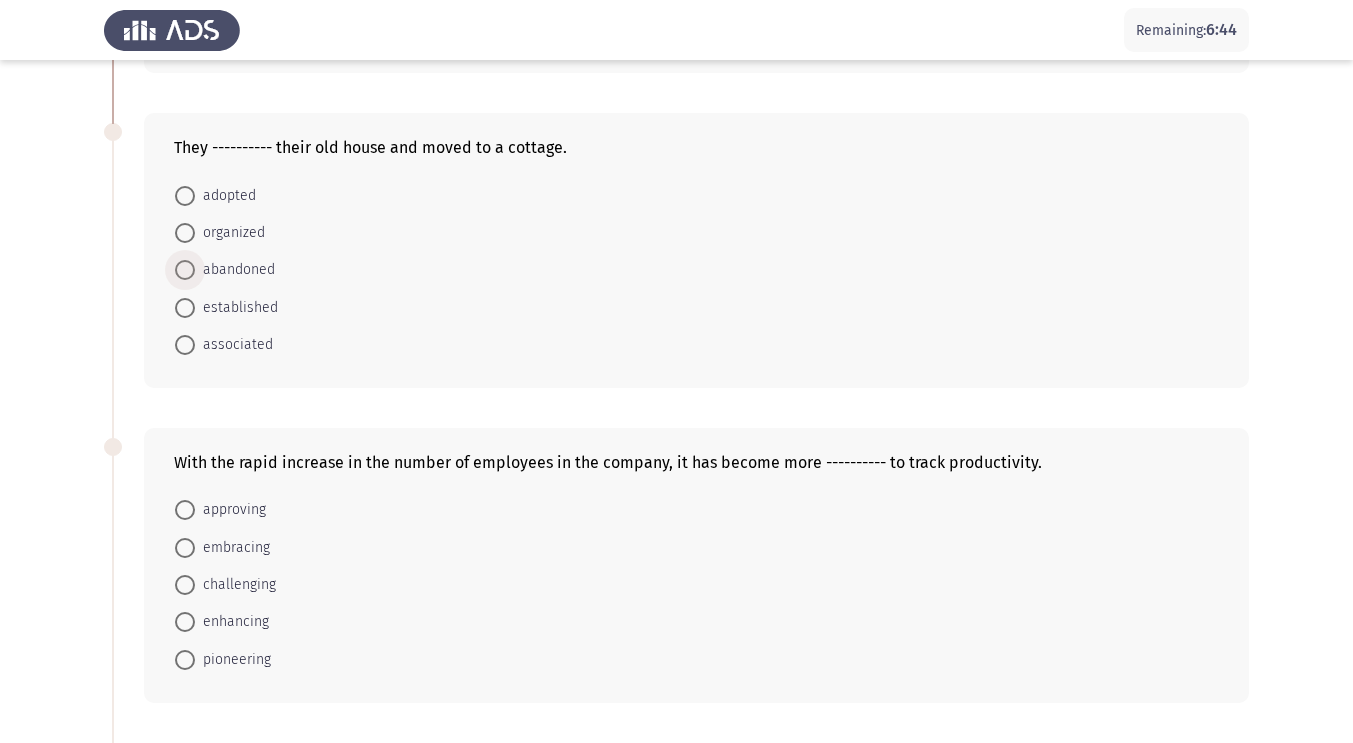 click on "abandoned" at bounding box center [235, 270] 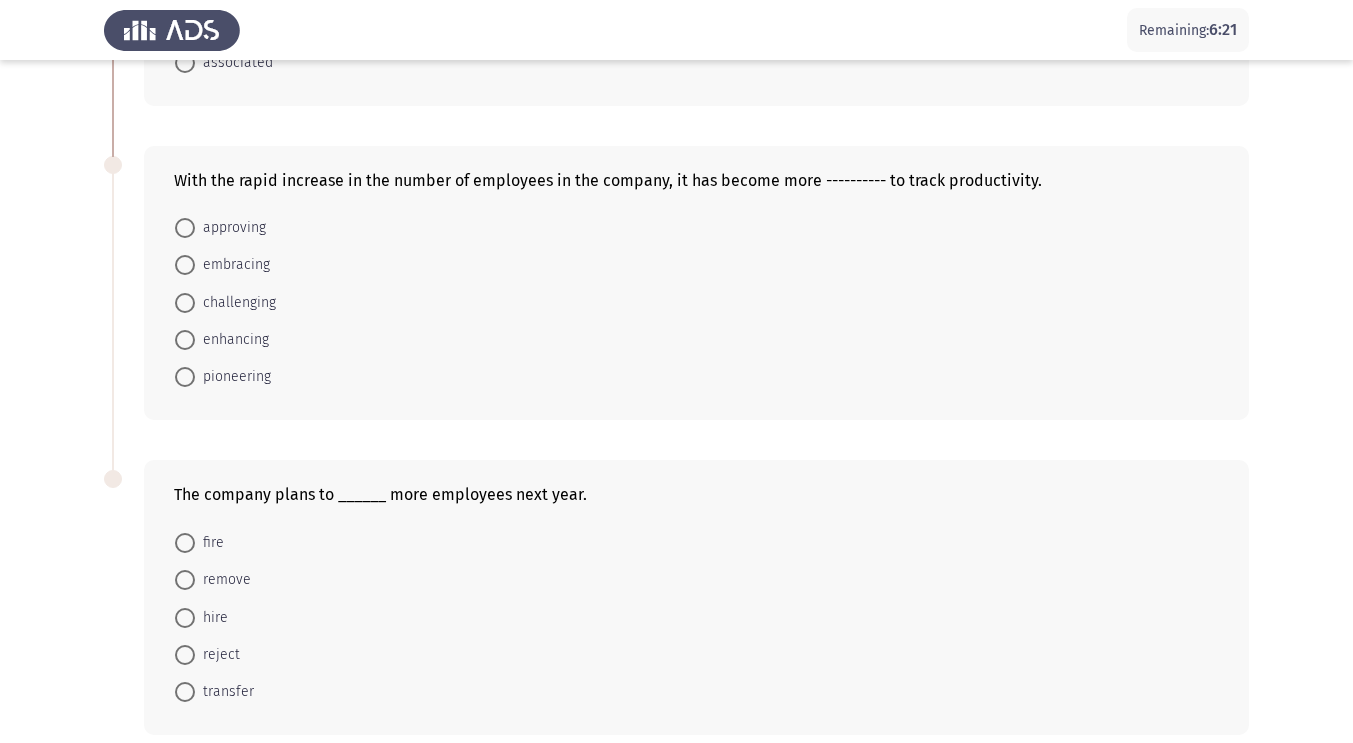 scroll, scrollTop: 649, scrollLeft: 0, axis: vertical 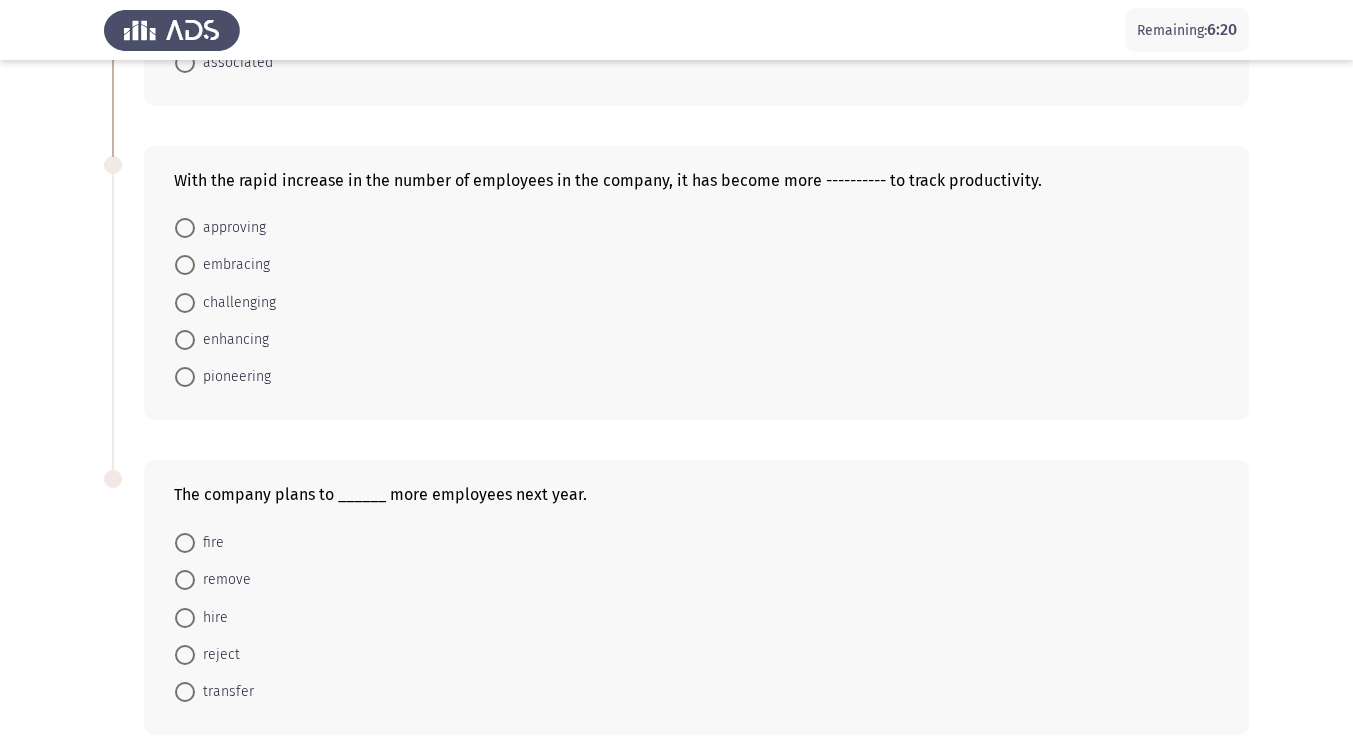 click on "challenging" at bounding box center (235, 303) 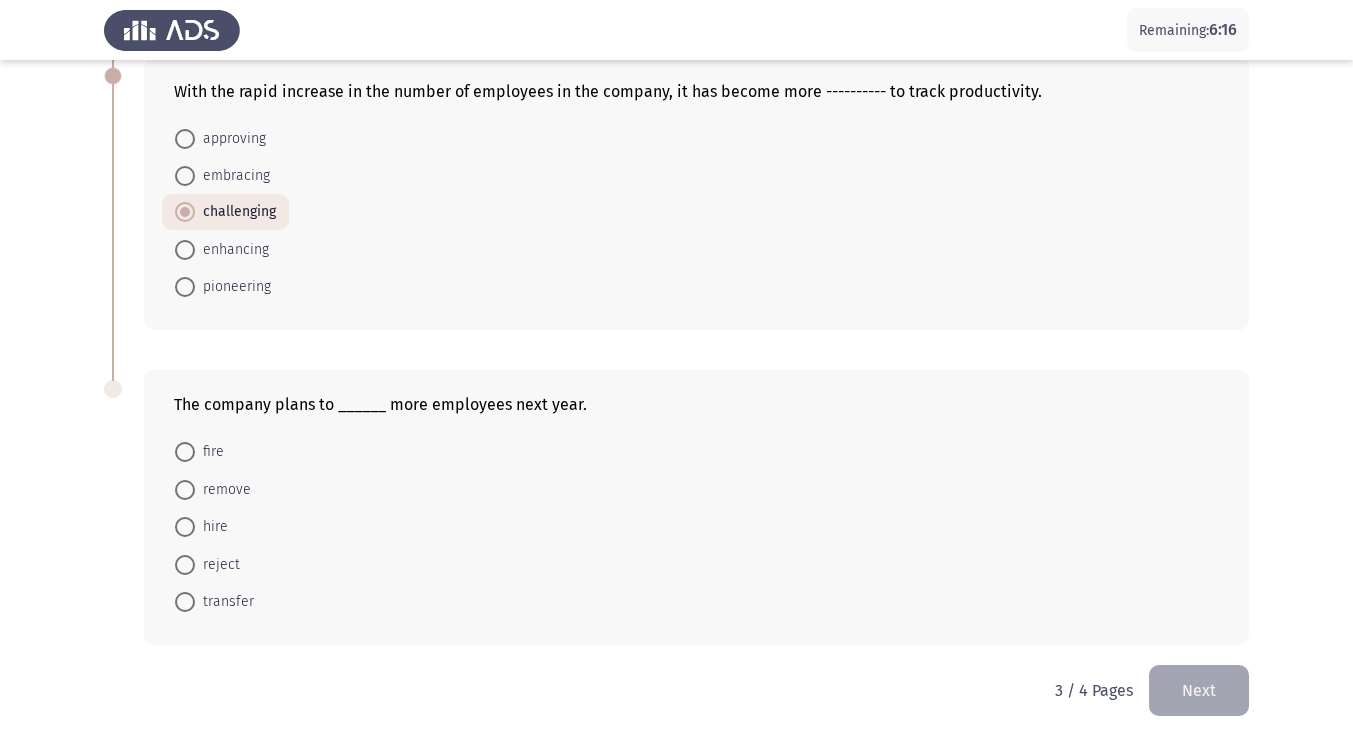 scroll, scrollTop: 739, scrollLeft: 0, axis: vertical 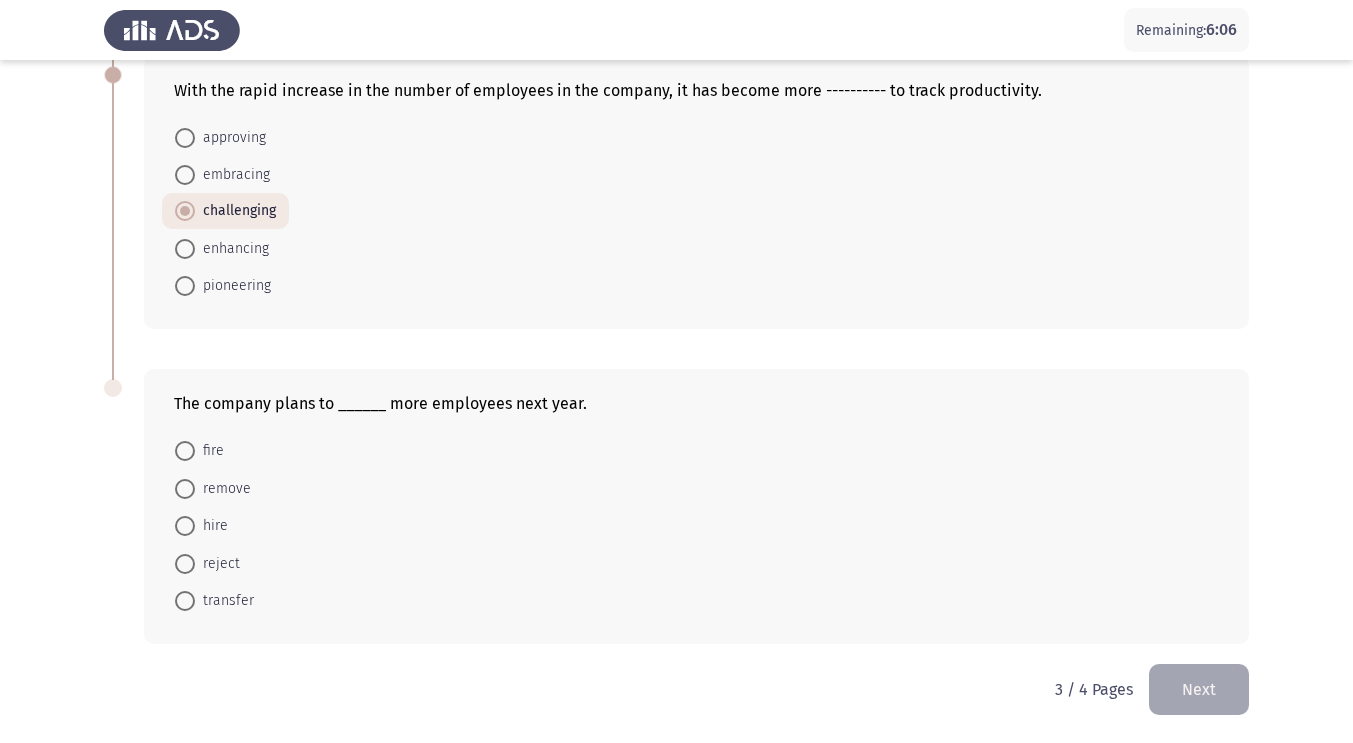click on "hire" at bounding box center [211, 526] 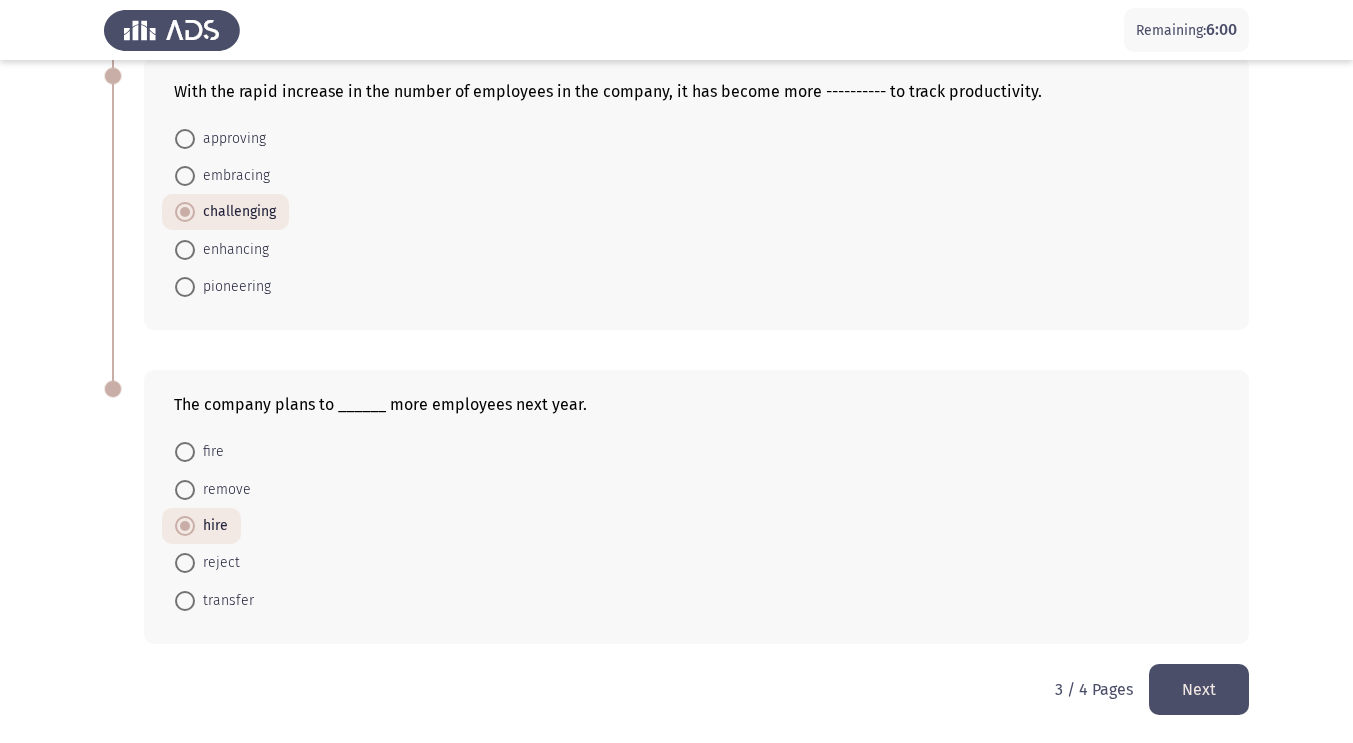 click on "Next" 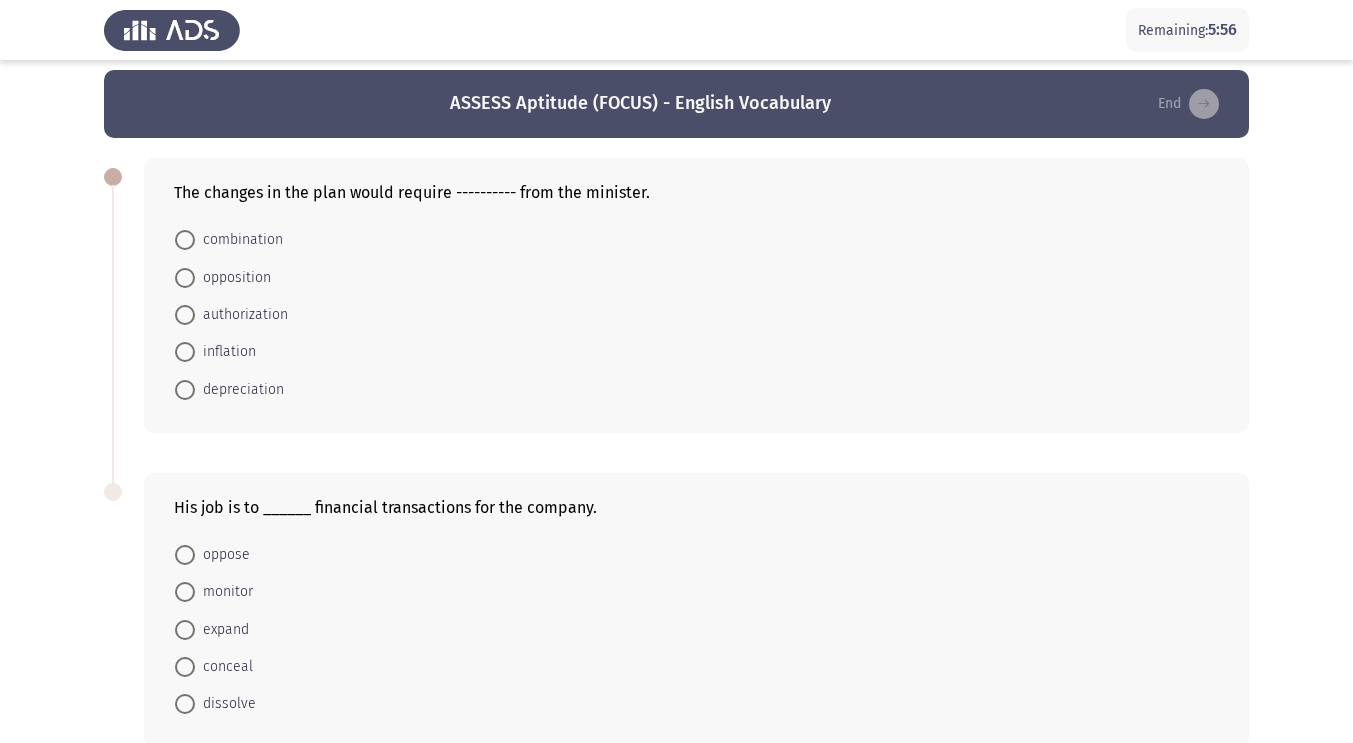 scroll, scrollTop: 0, scrollLeft: 0, axis: both 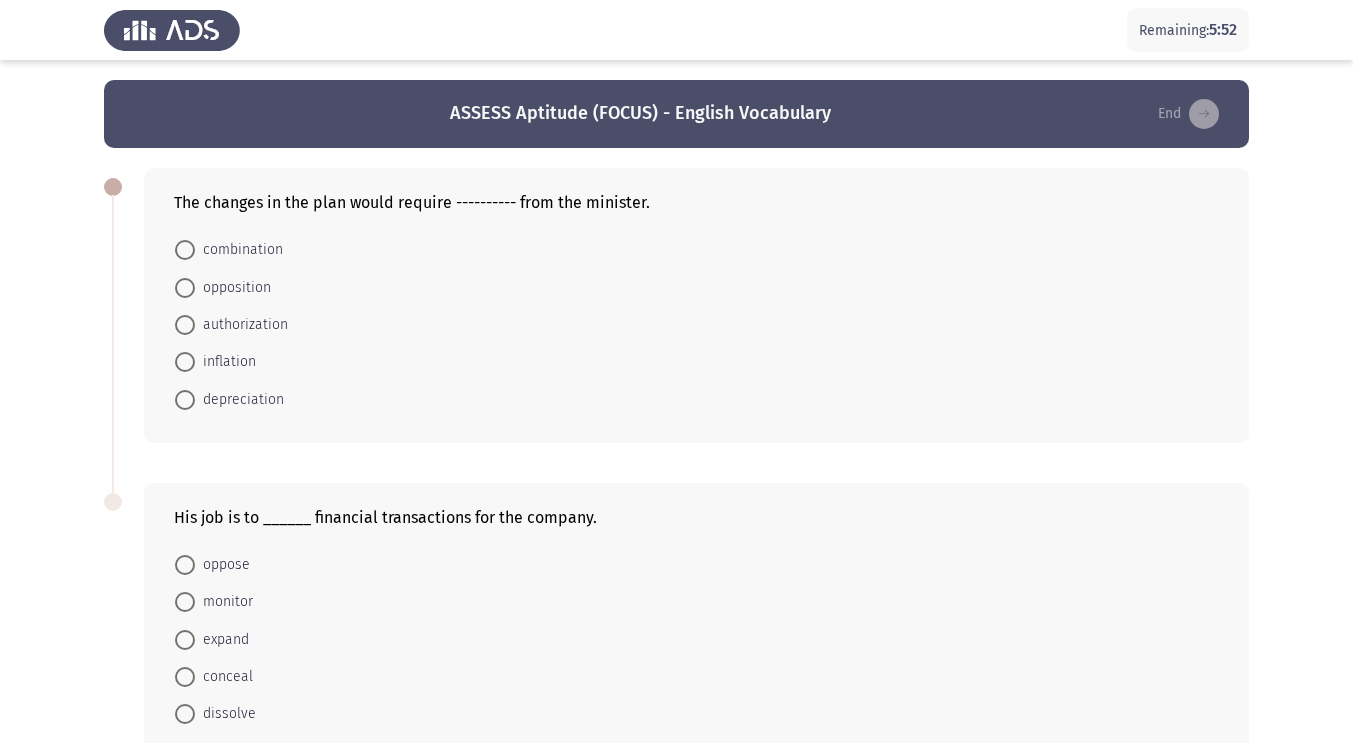 click on "authorization" at bounding box center [241, 325] 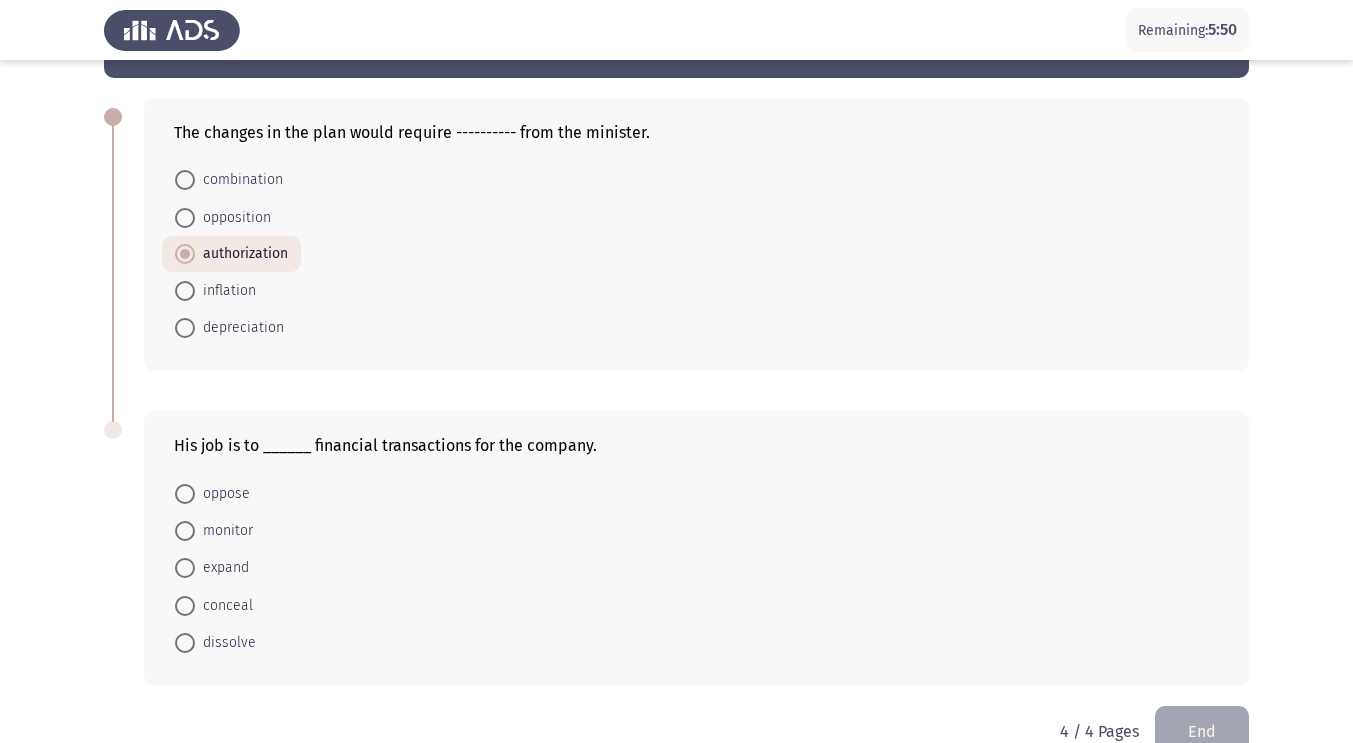 scroll, scrollTop: 113, scrollLeft: 0, axis: vertical 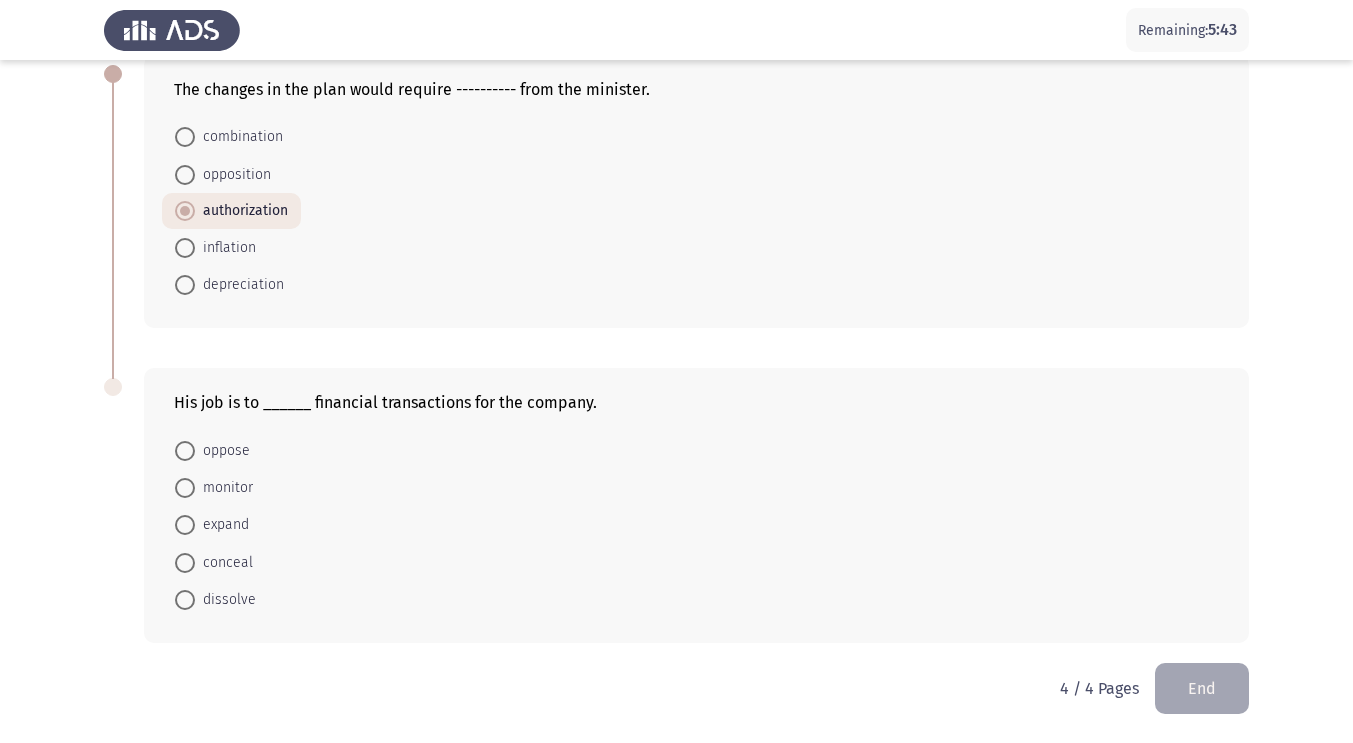 click on "monitor" at bounding box center [224, 488] 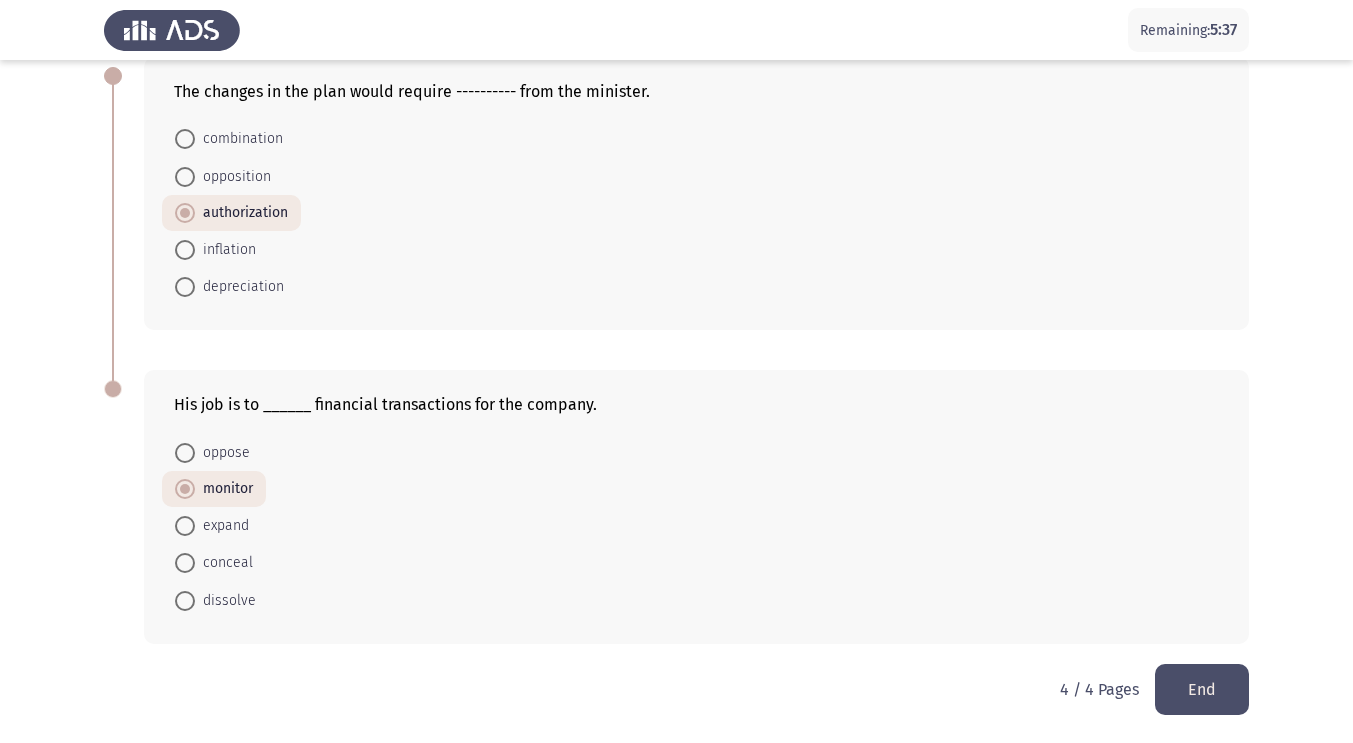 click on "End" 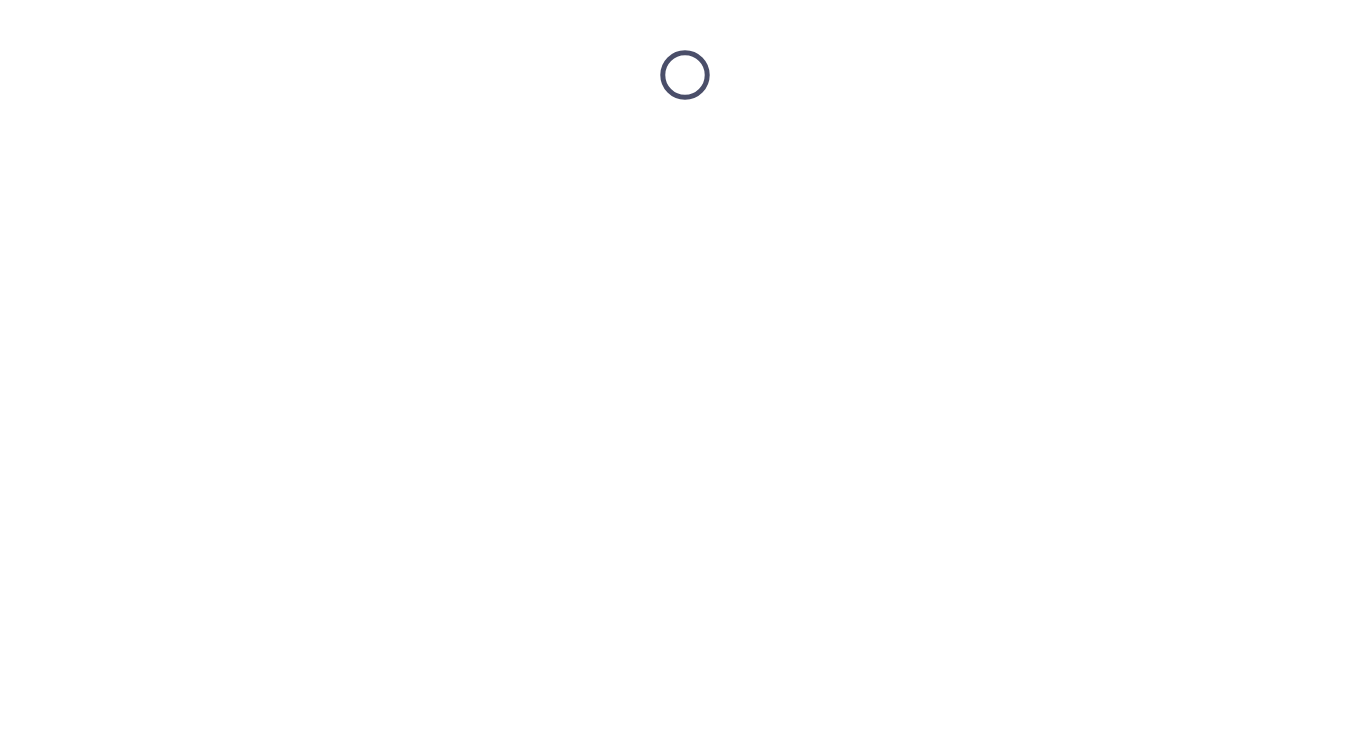 scroll, scrollTop: 0, scrollLeft: 0, axis: both 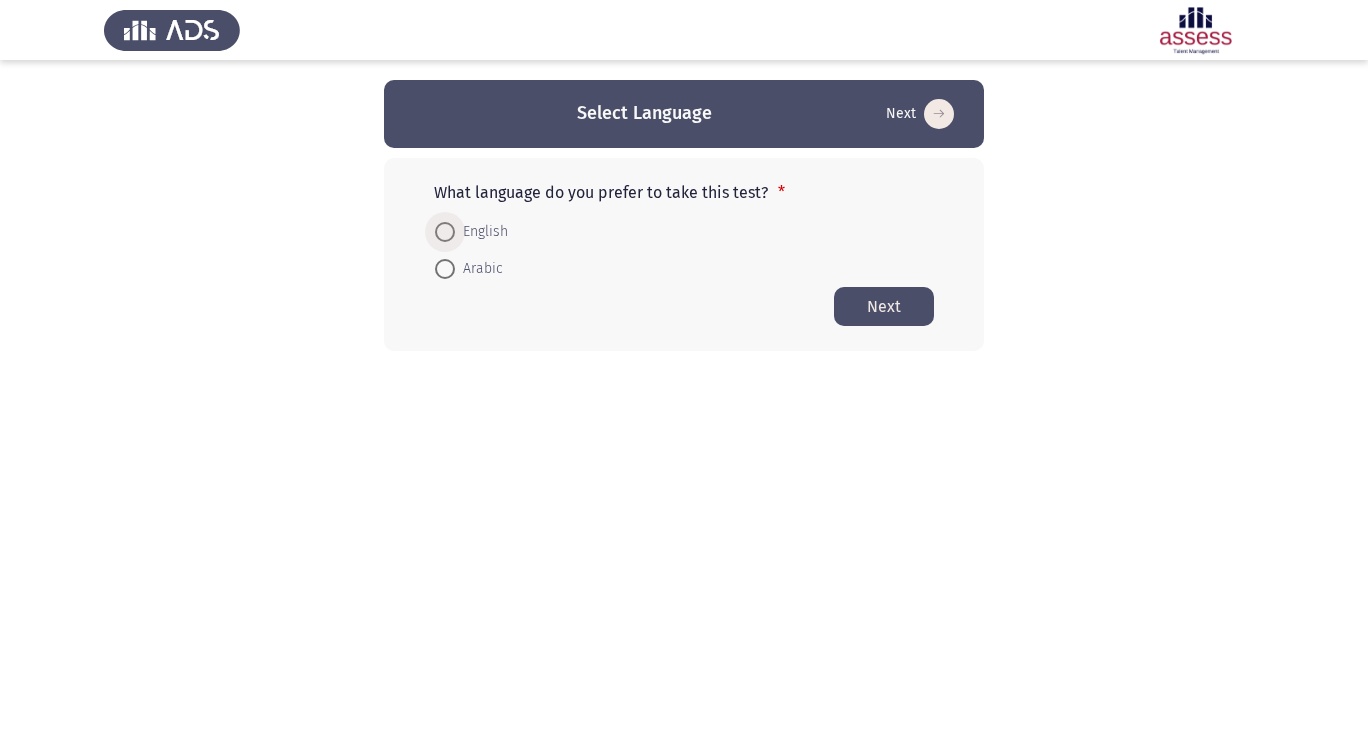 click on "English" at bounding box center [481, 232] 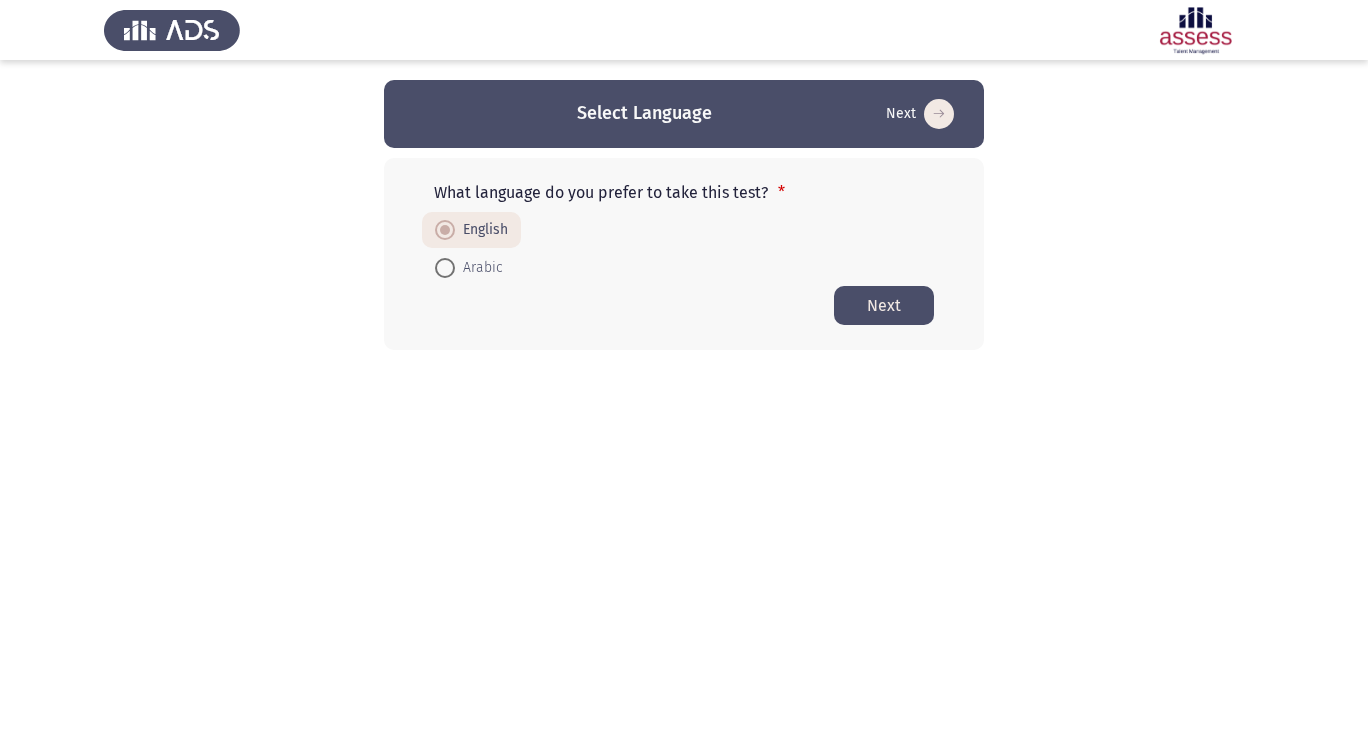 click on "Next" 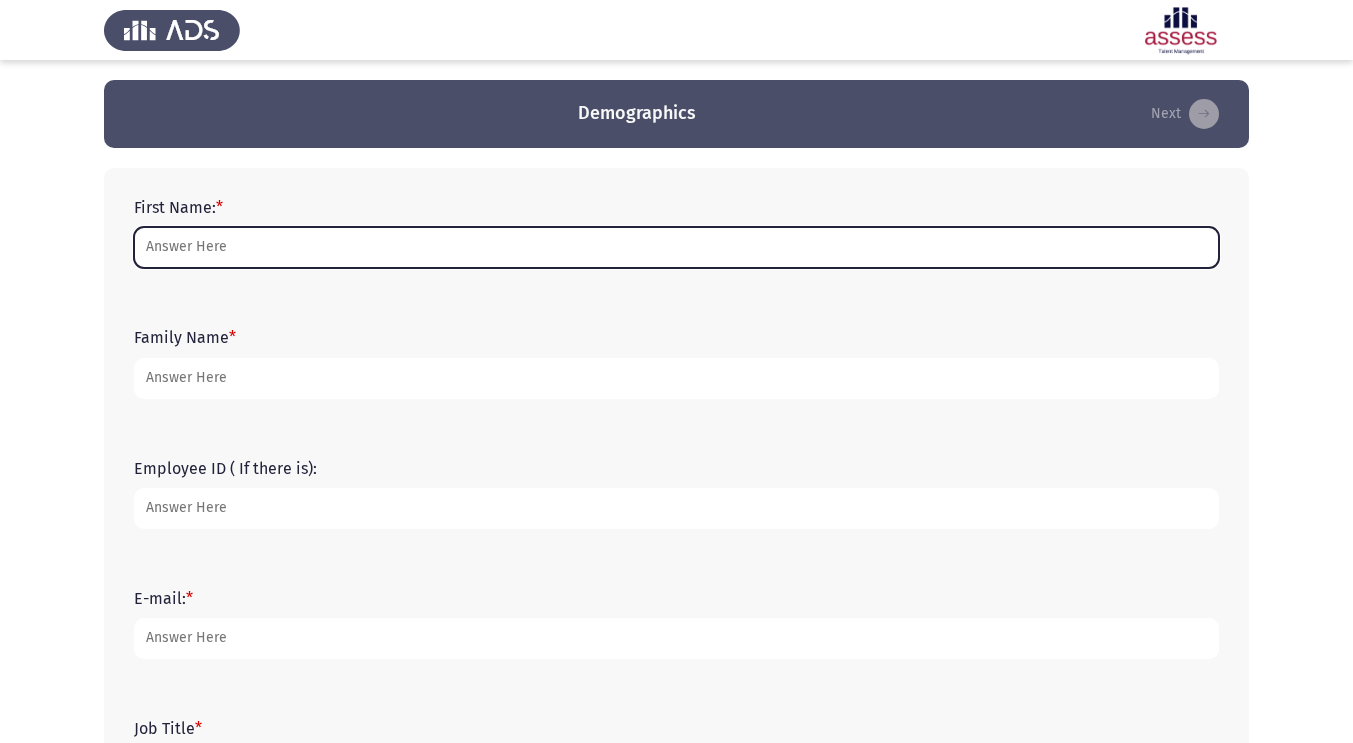 click on "First Name:   *" at bounding box center [676, 247] 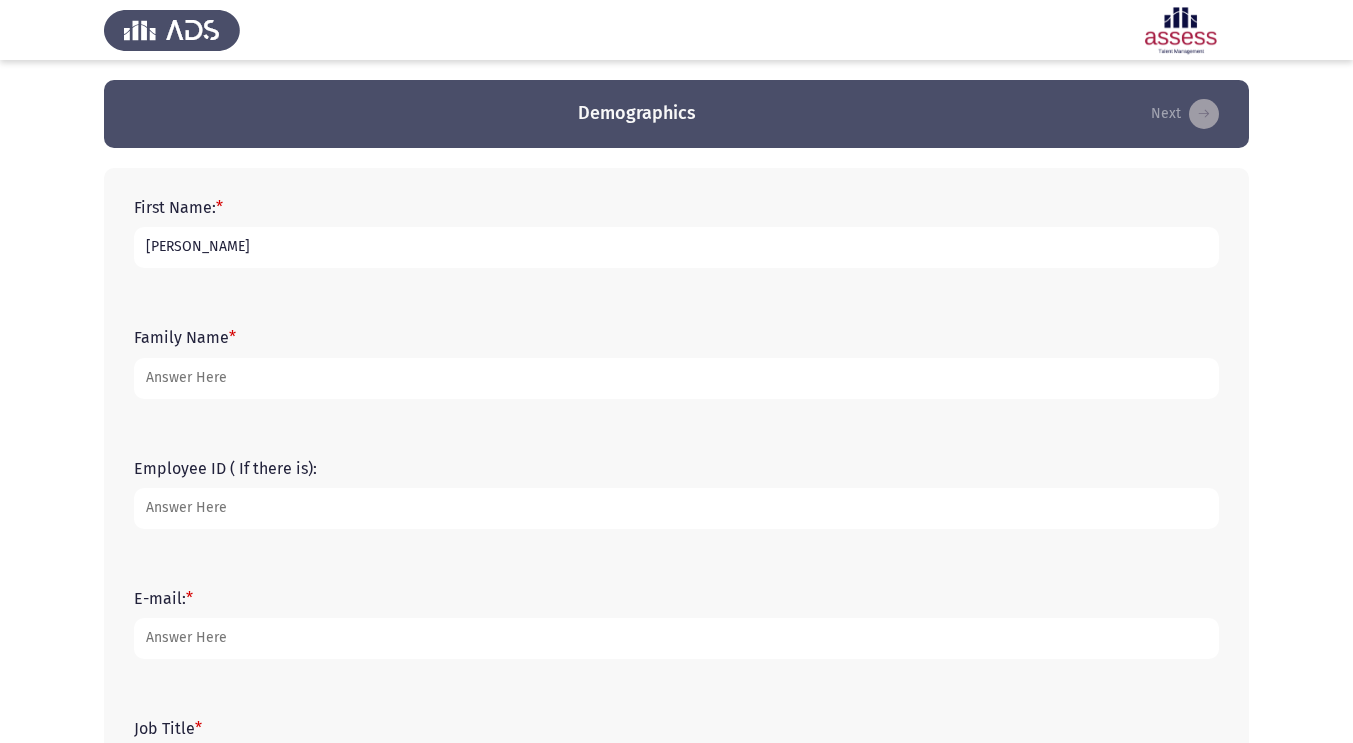 type on "[PERSON_NAME]" 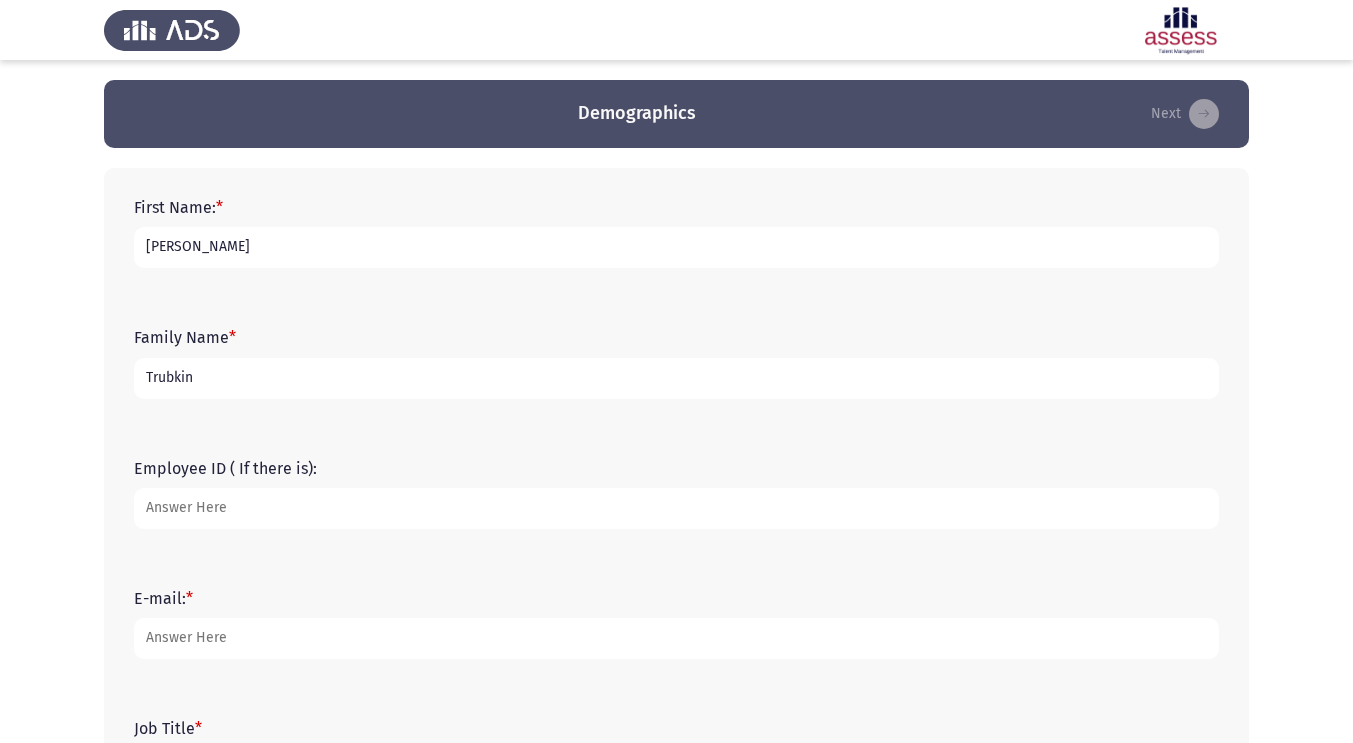 type on "Trubkin" 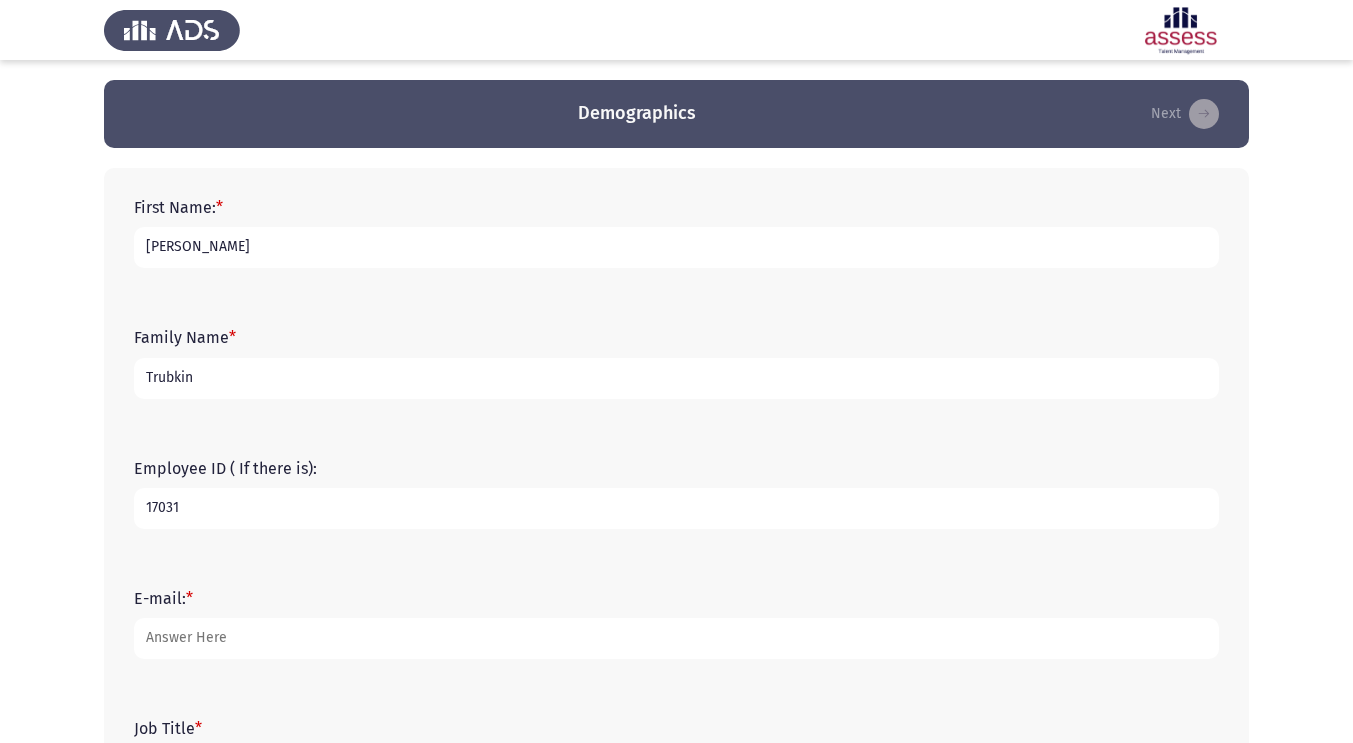 type on "17031" 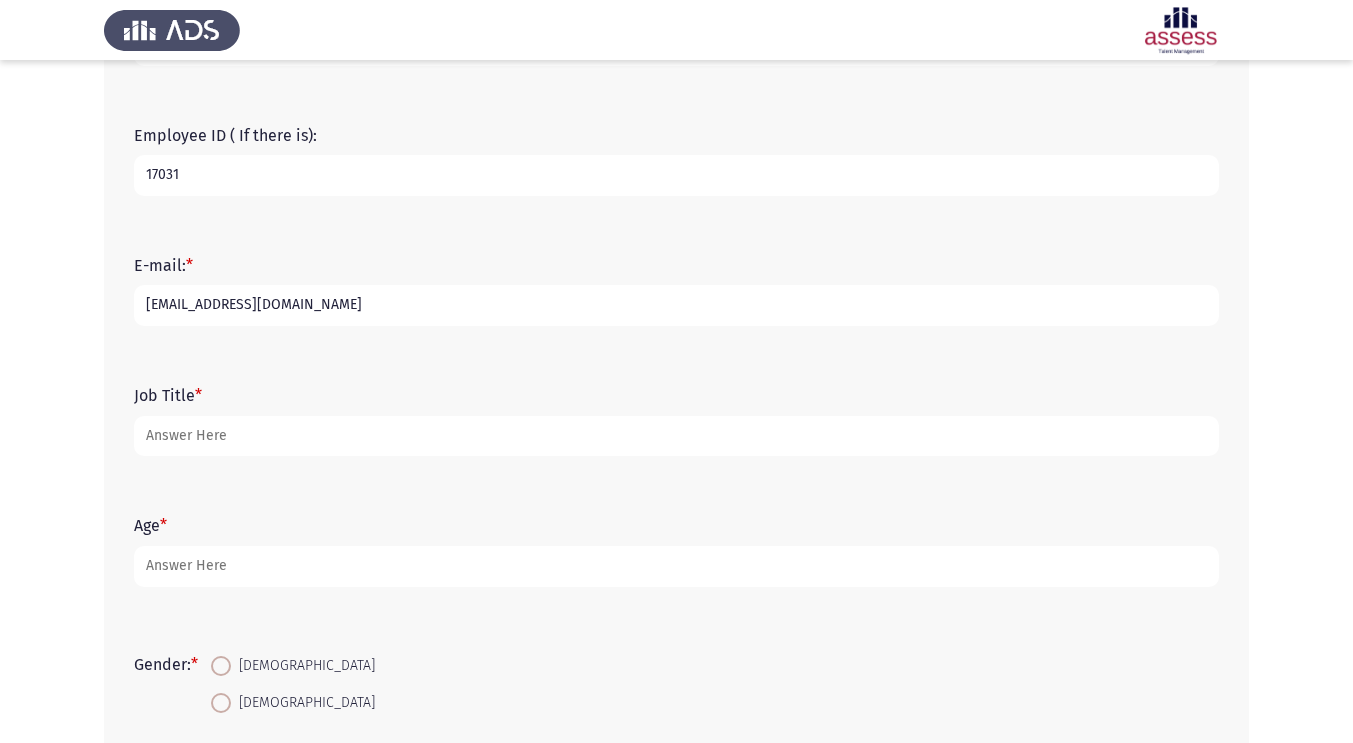 scroll, scrollTop: 348, scrollLeft: 0, axis: vertical 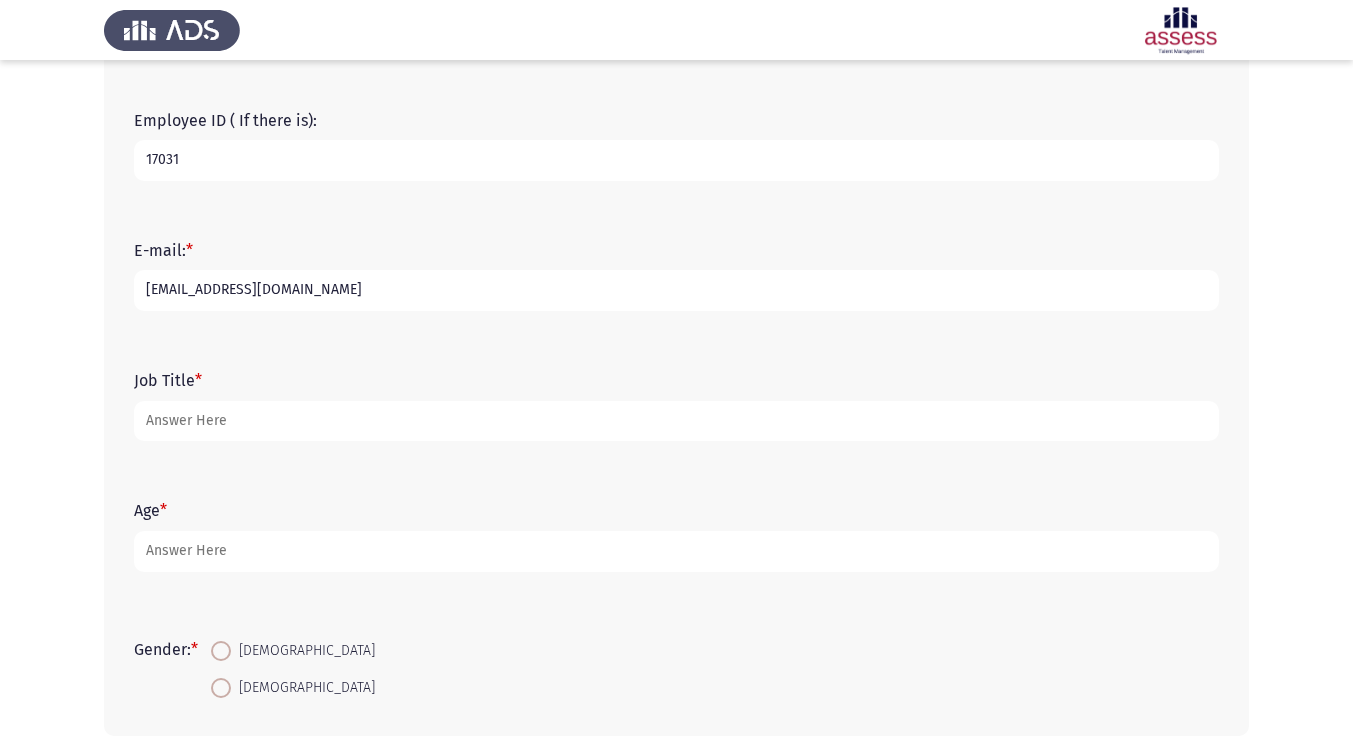 type on "[EMAIL_ADDRESS][DOMAIN_NAME]" 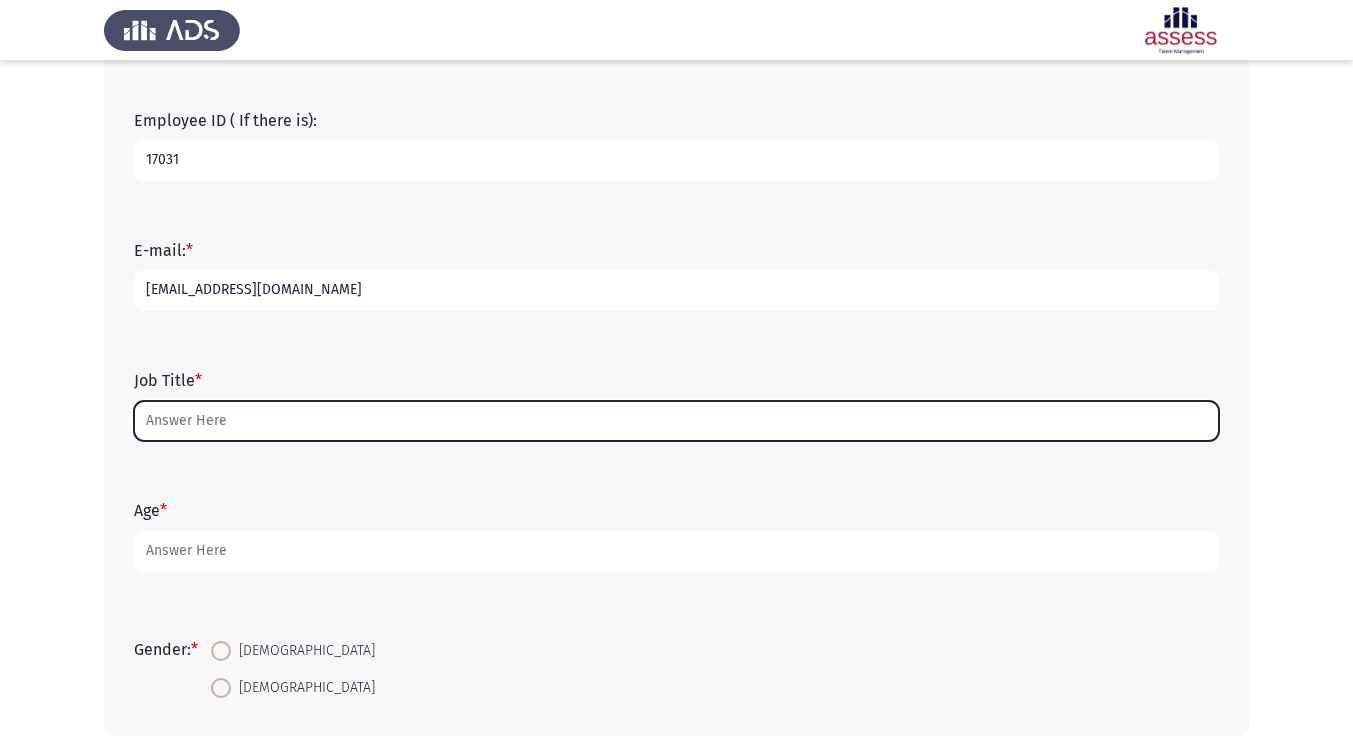 click on "Job Title   *" at bounding box center (676, 421) 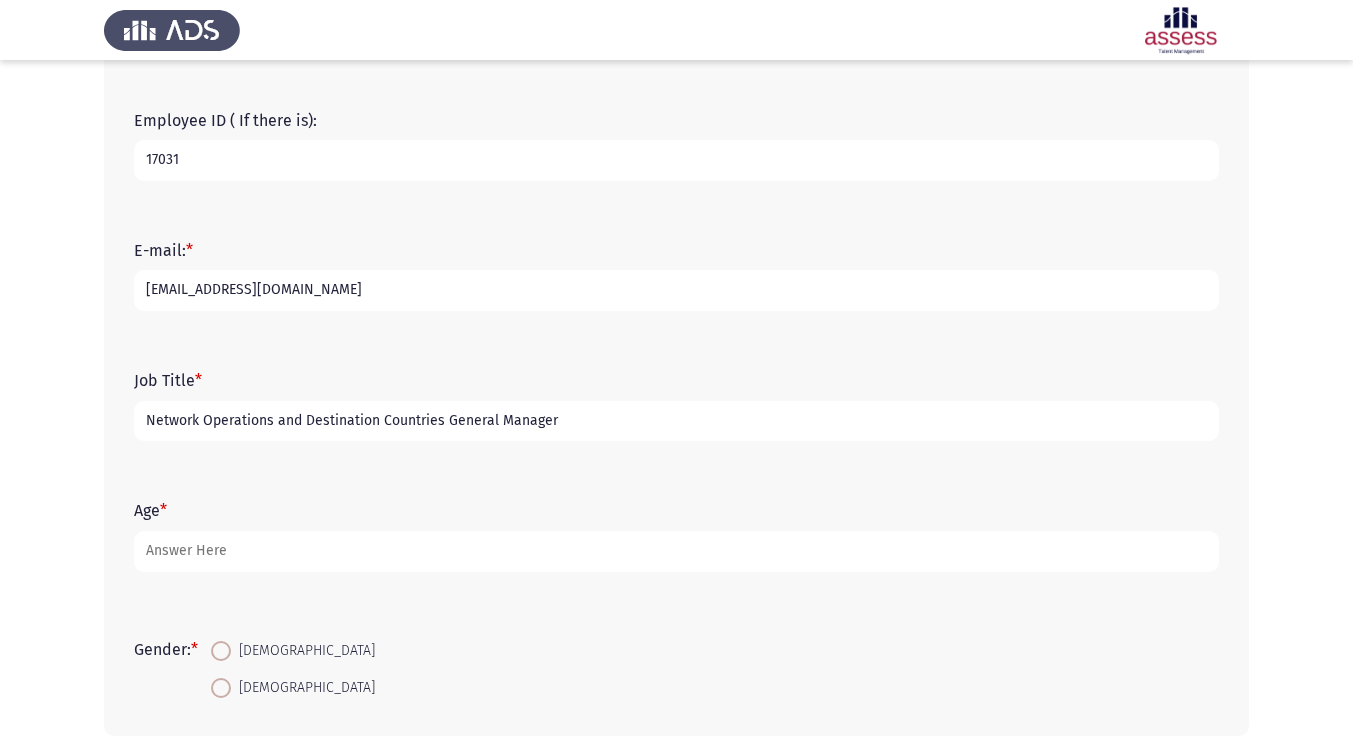 type on "Network Operations and Destination Countries General Manager" 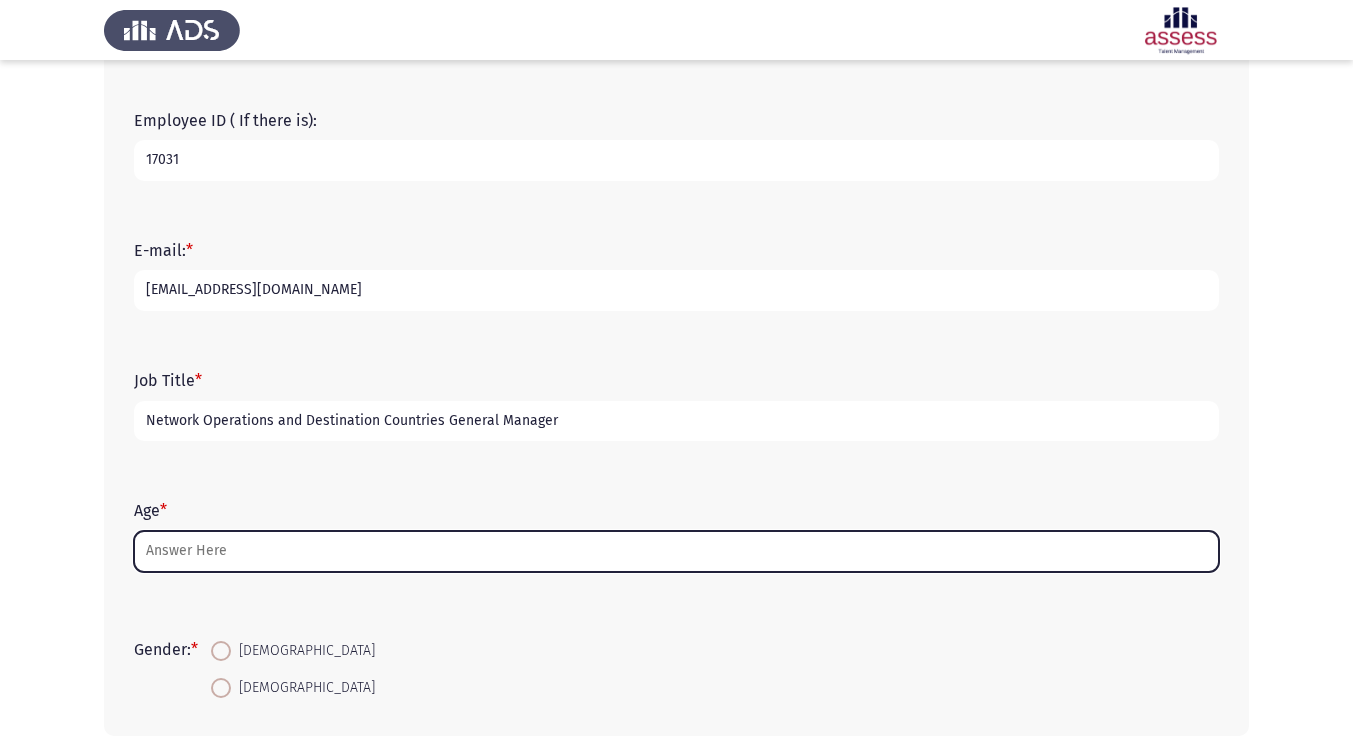 click on "Age   *" at bounding box center (676, 551) 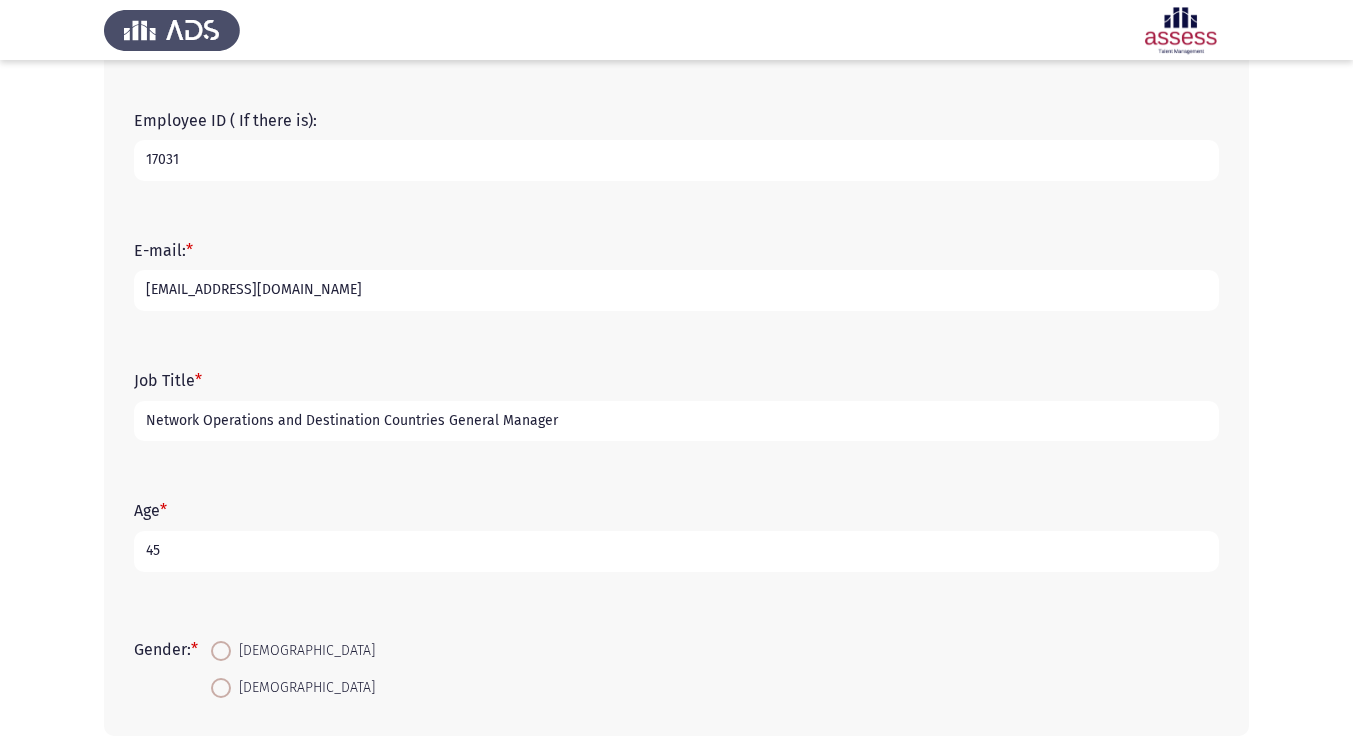 scroll, scrollTop: 441, scrollLeft: 0, axis: vertical 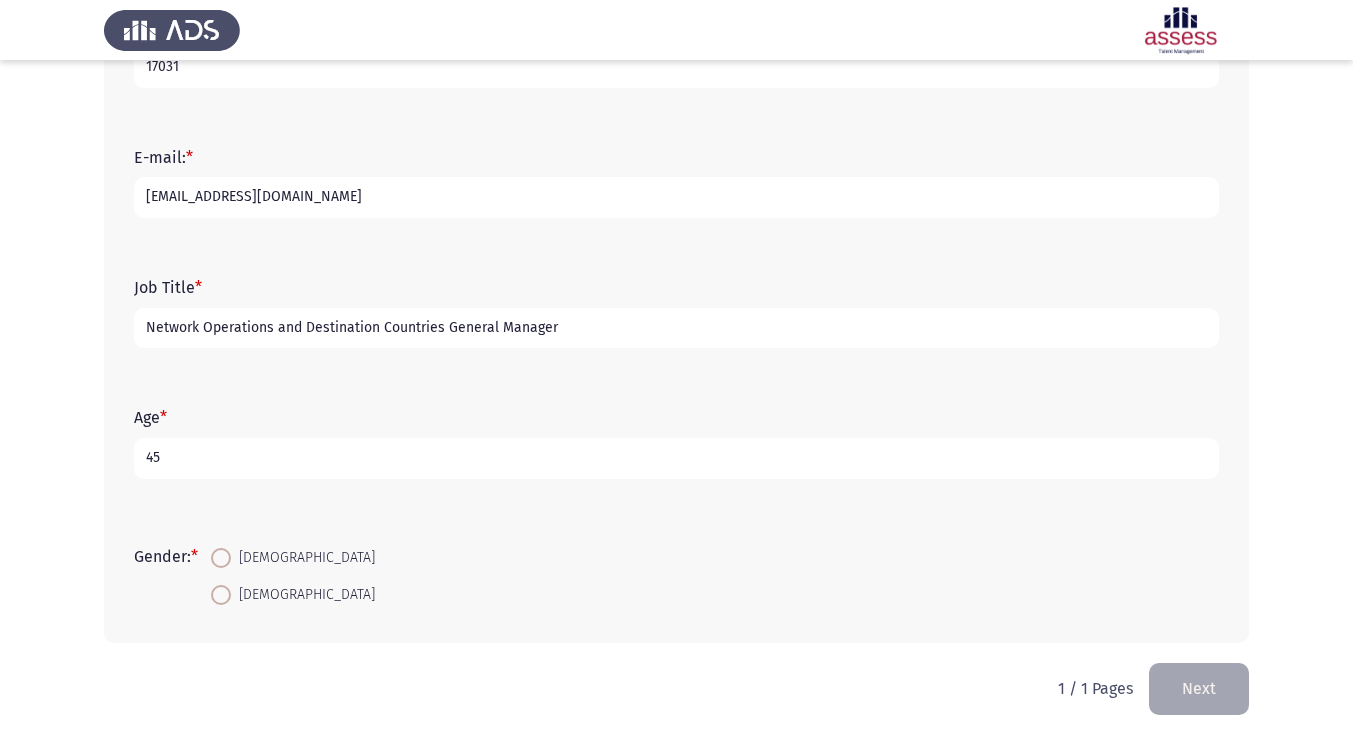 type on "45" 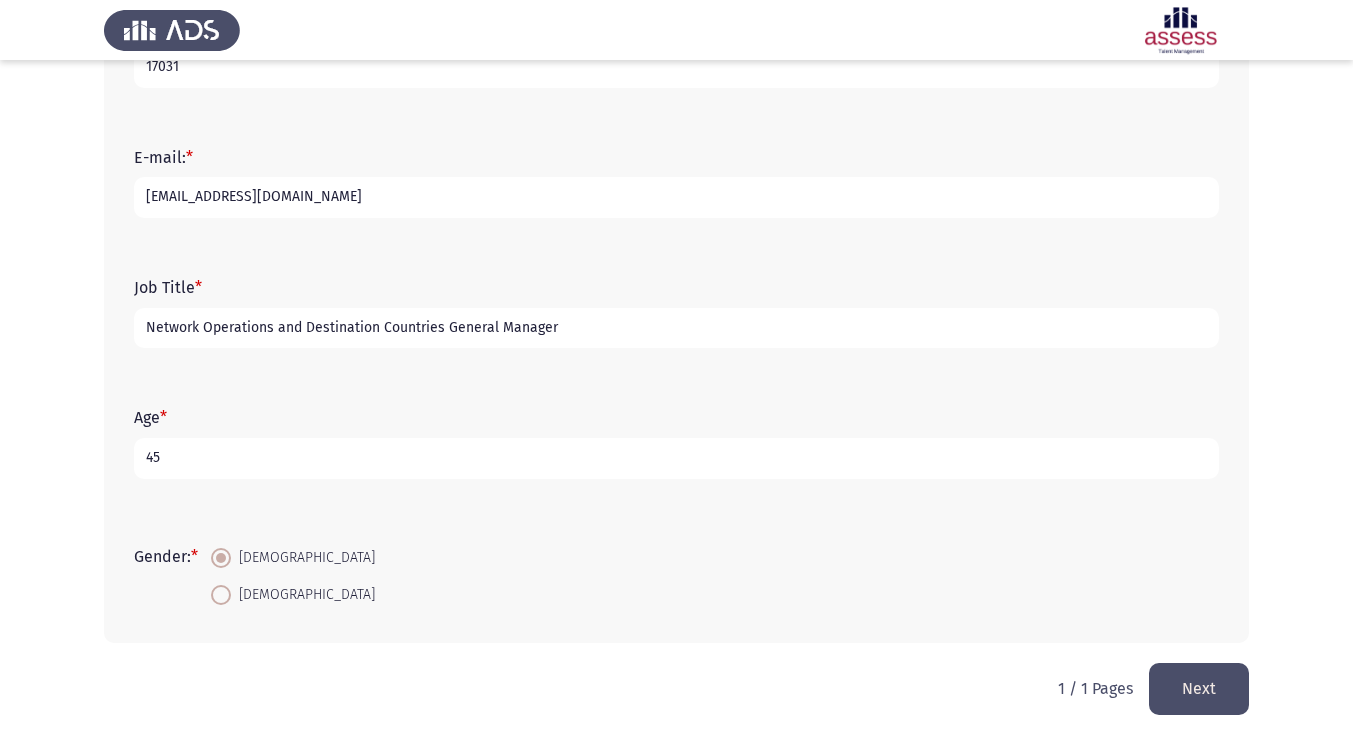 click on "Next" 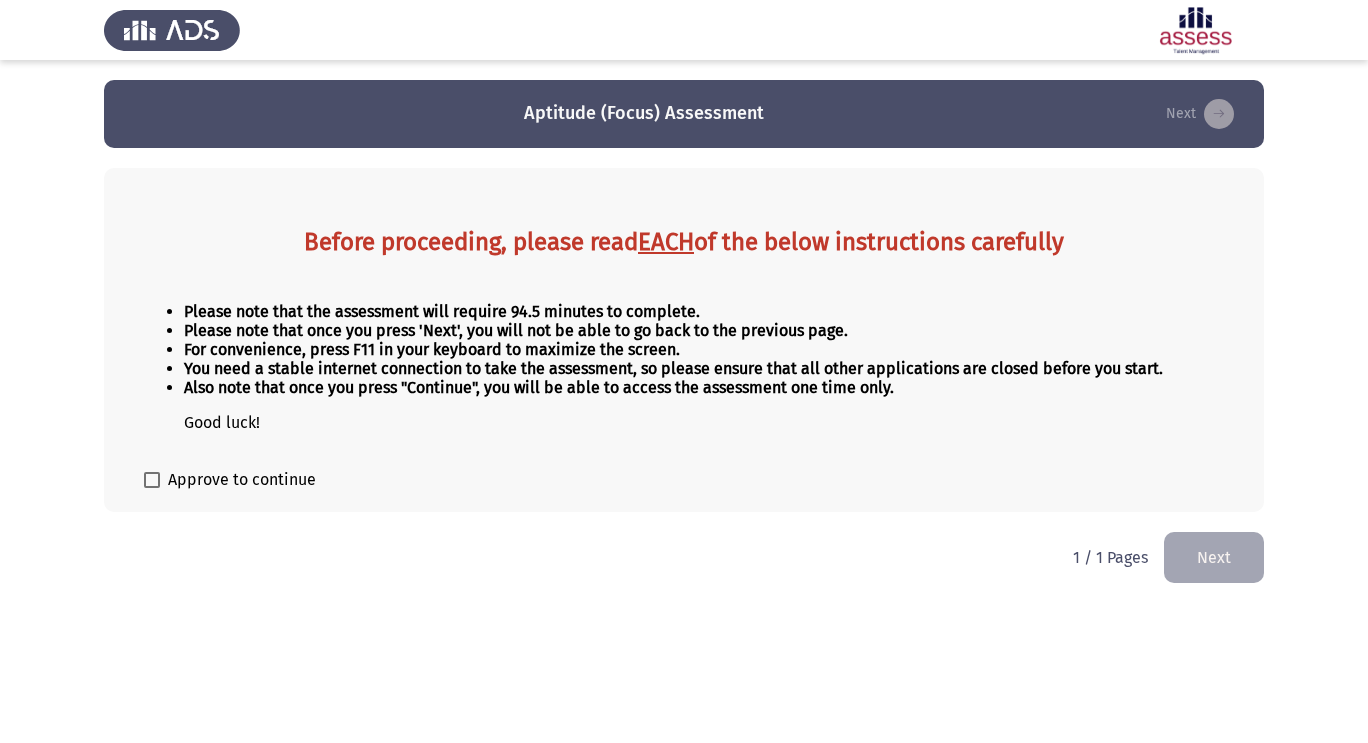 click at bounding box center (152, 480) 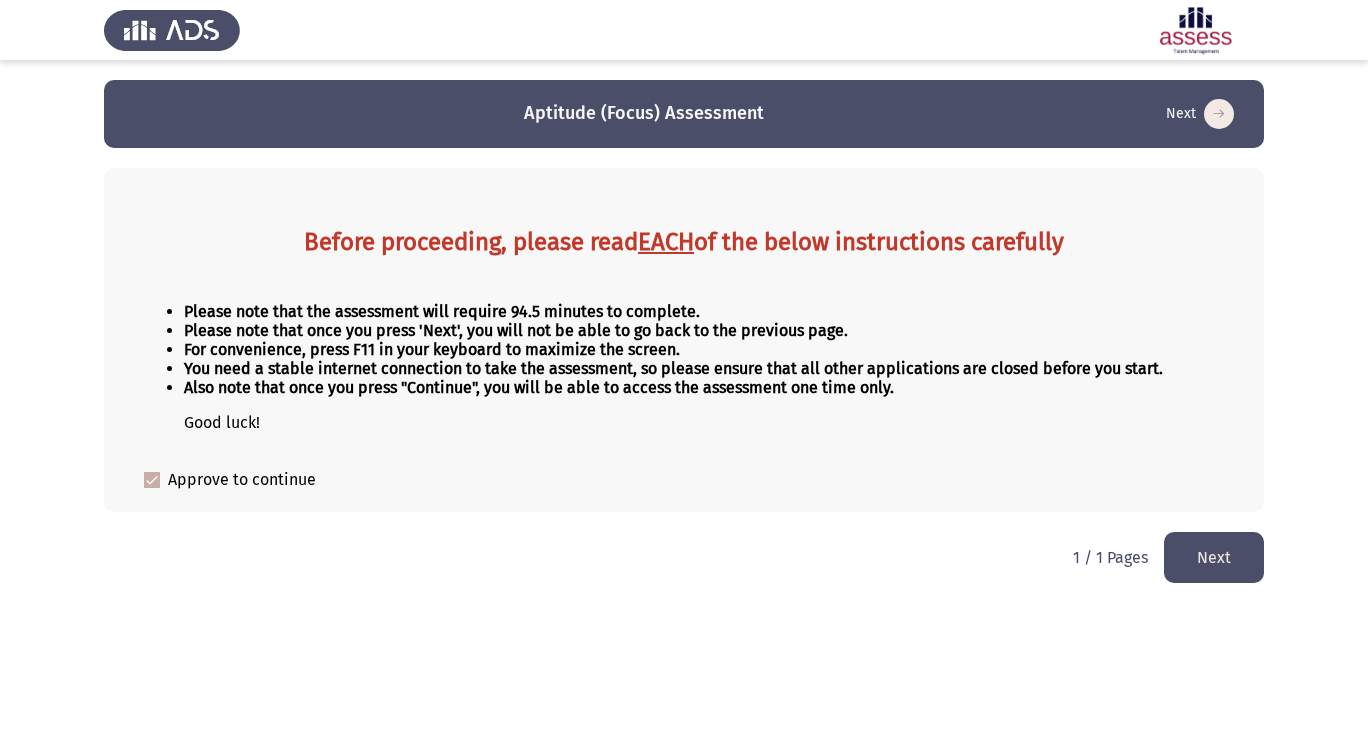 click on "Next" 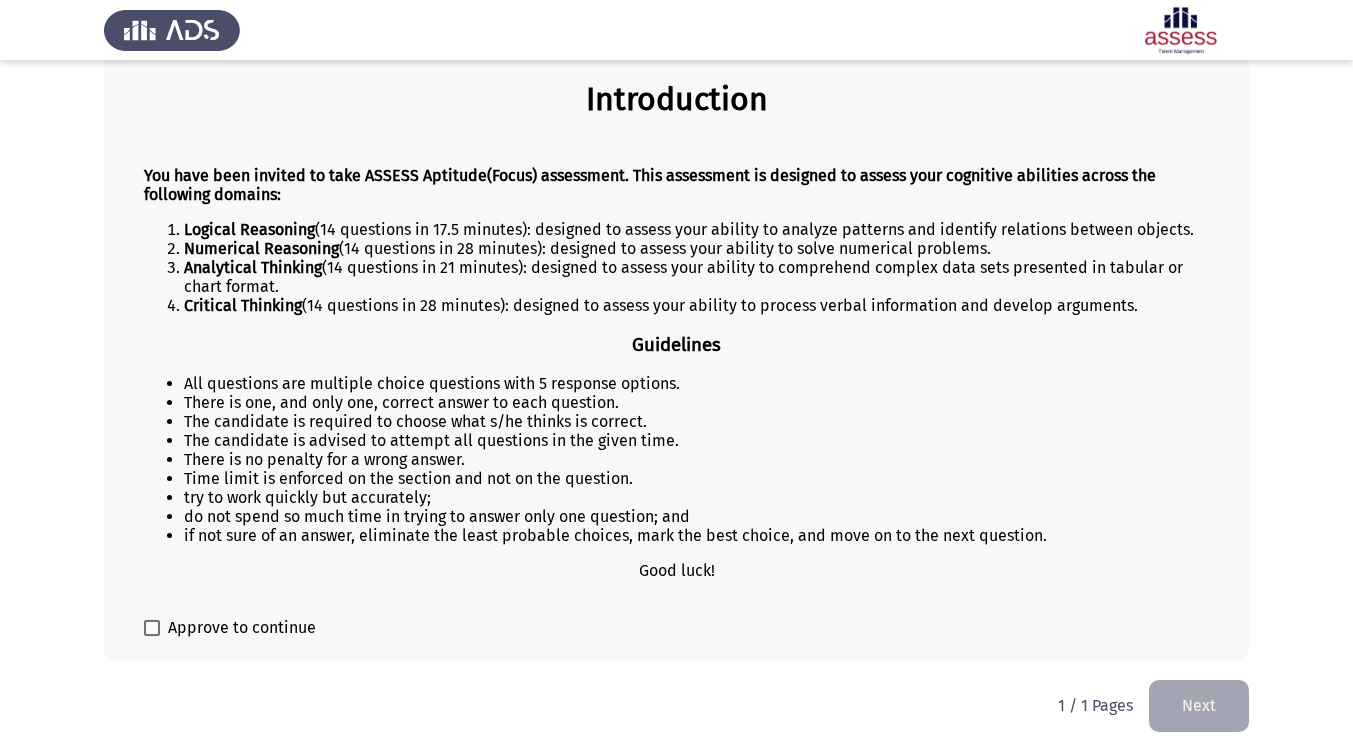 scroll, scrollTop: 158, scrollLeft: 0, axis: vertical 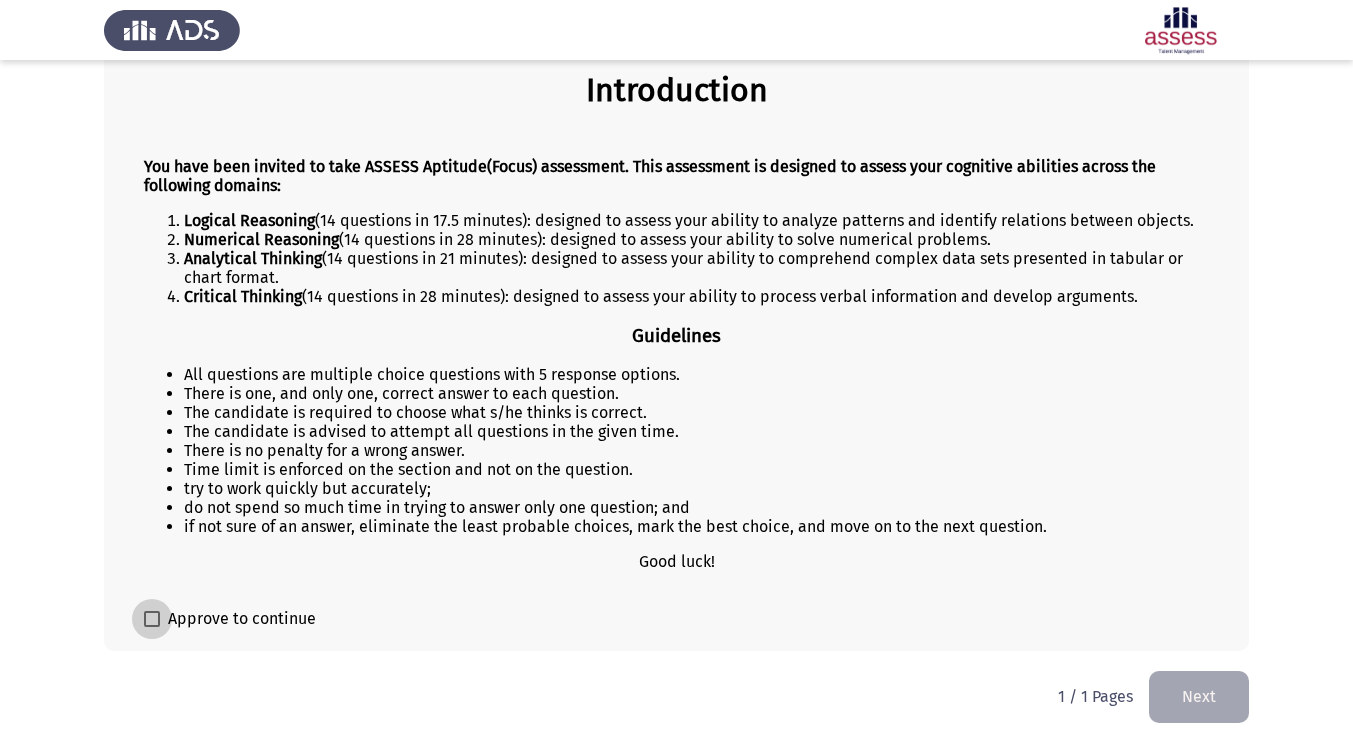 click at bounding box center [152, 619] 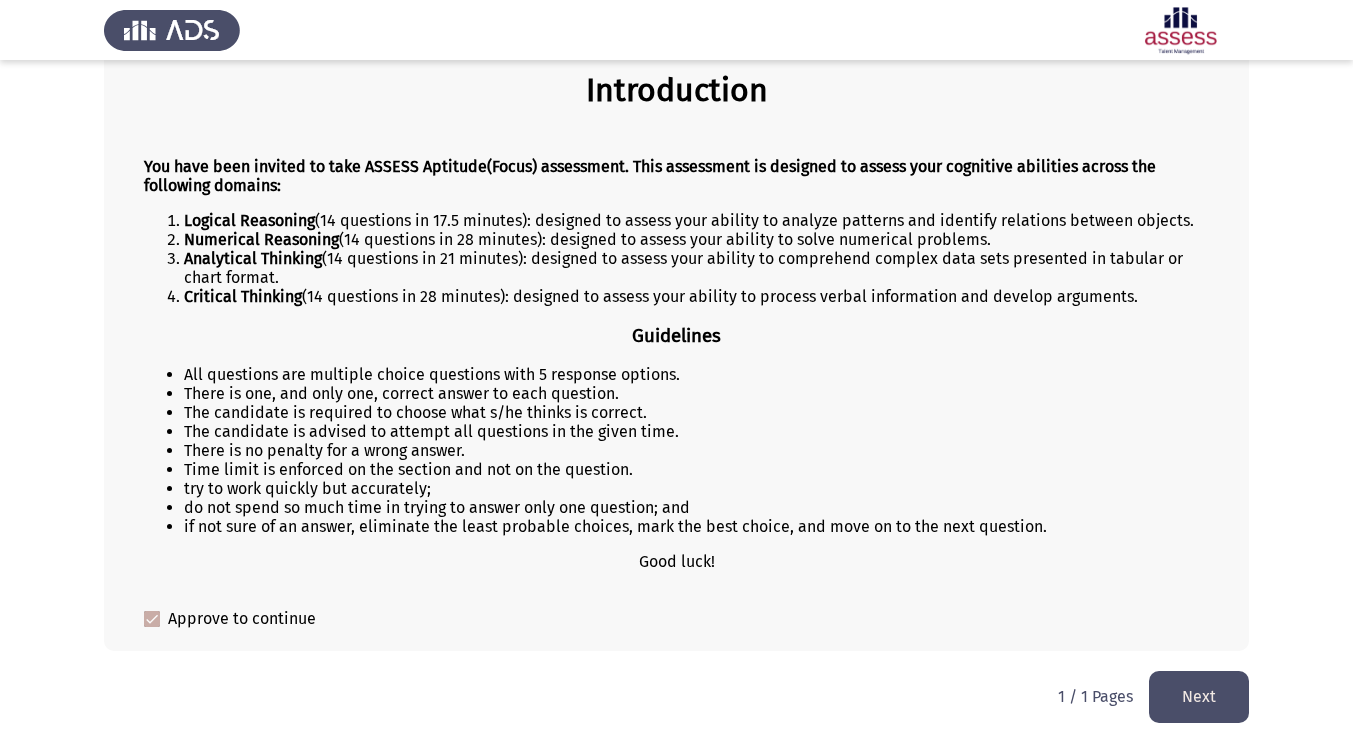 click on "Next" 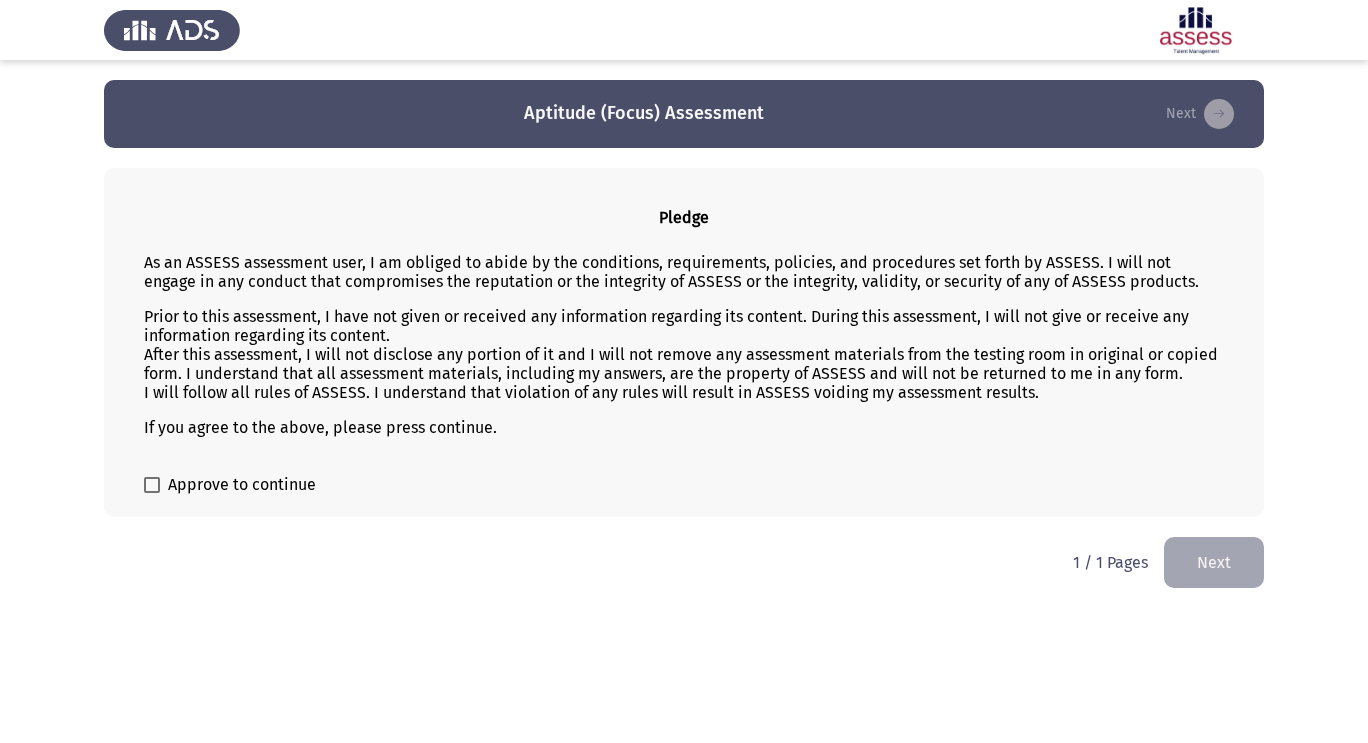 click at bounding box center [152, 485] 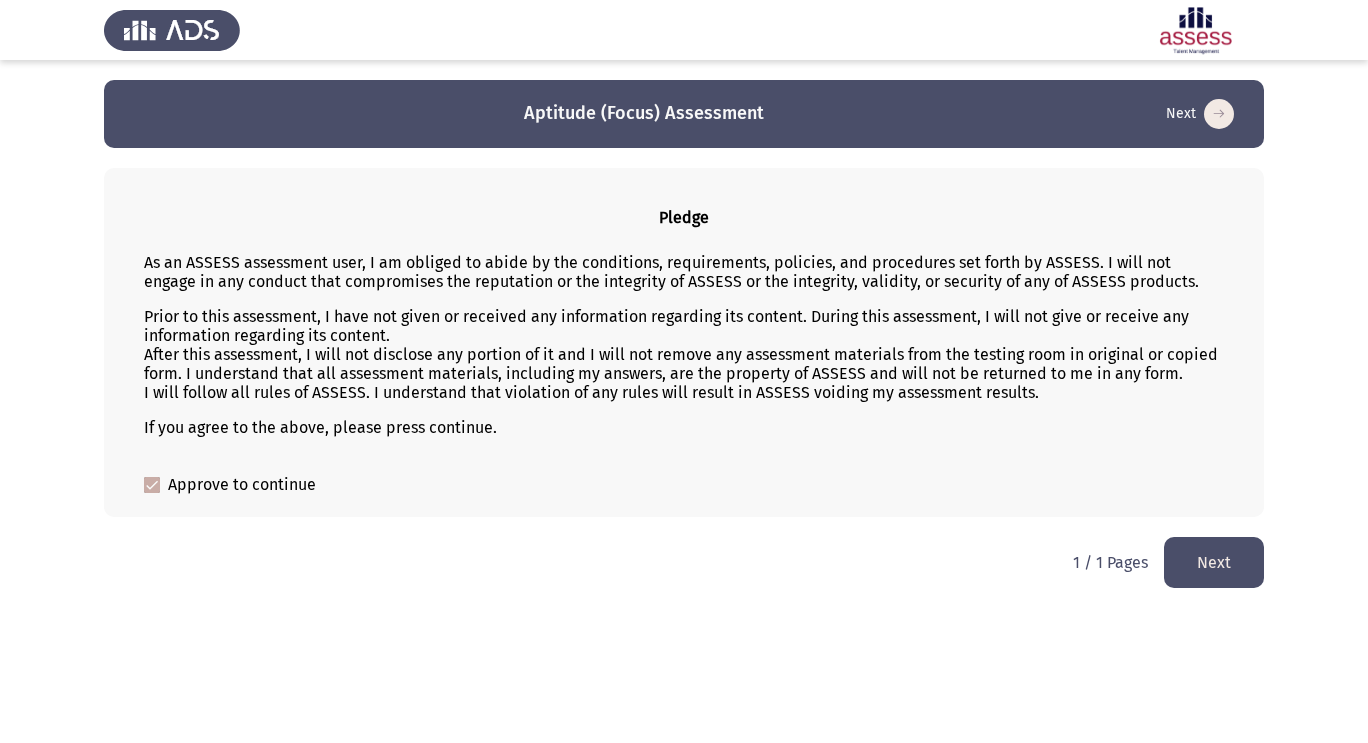 click on "Next" 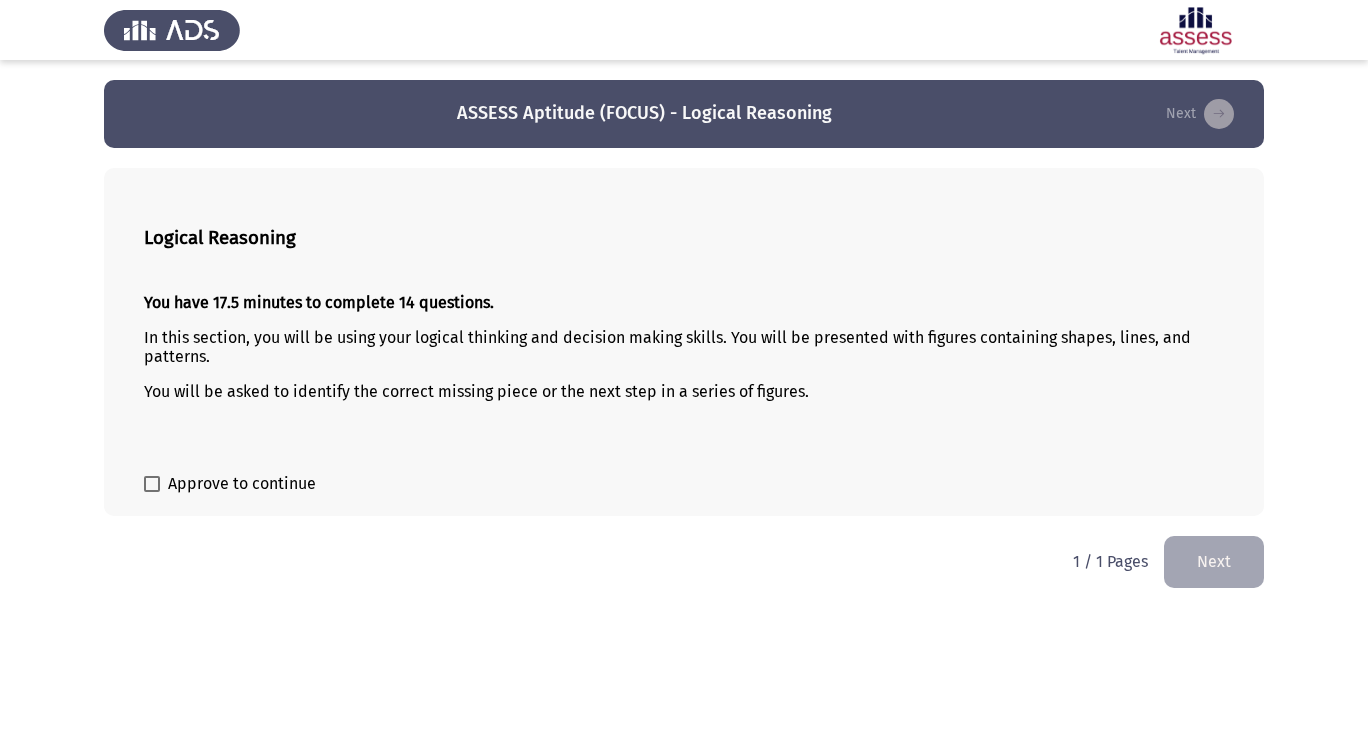 click on "Approve to continue" at bounding box center (242, 484) 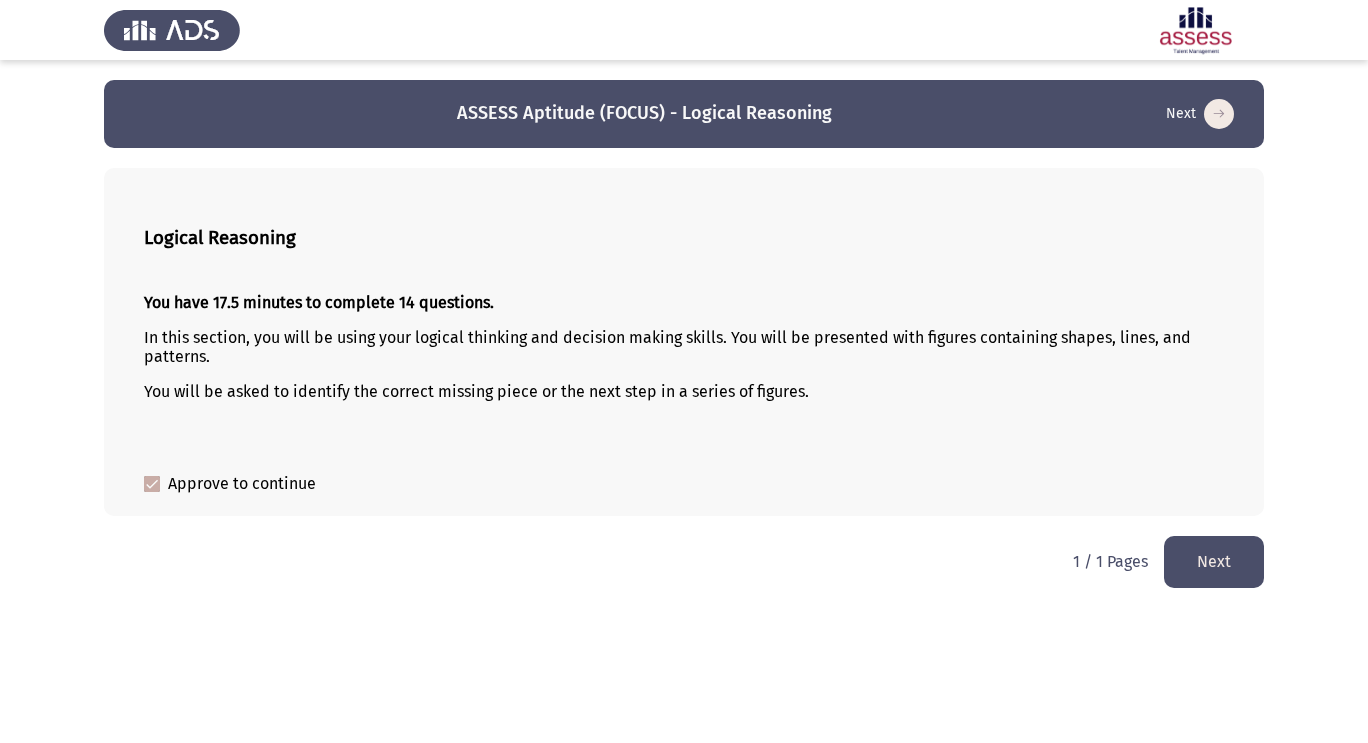 click on "Next" 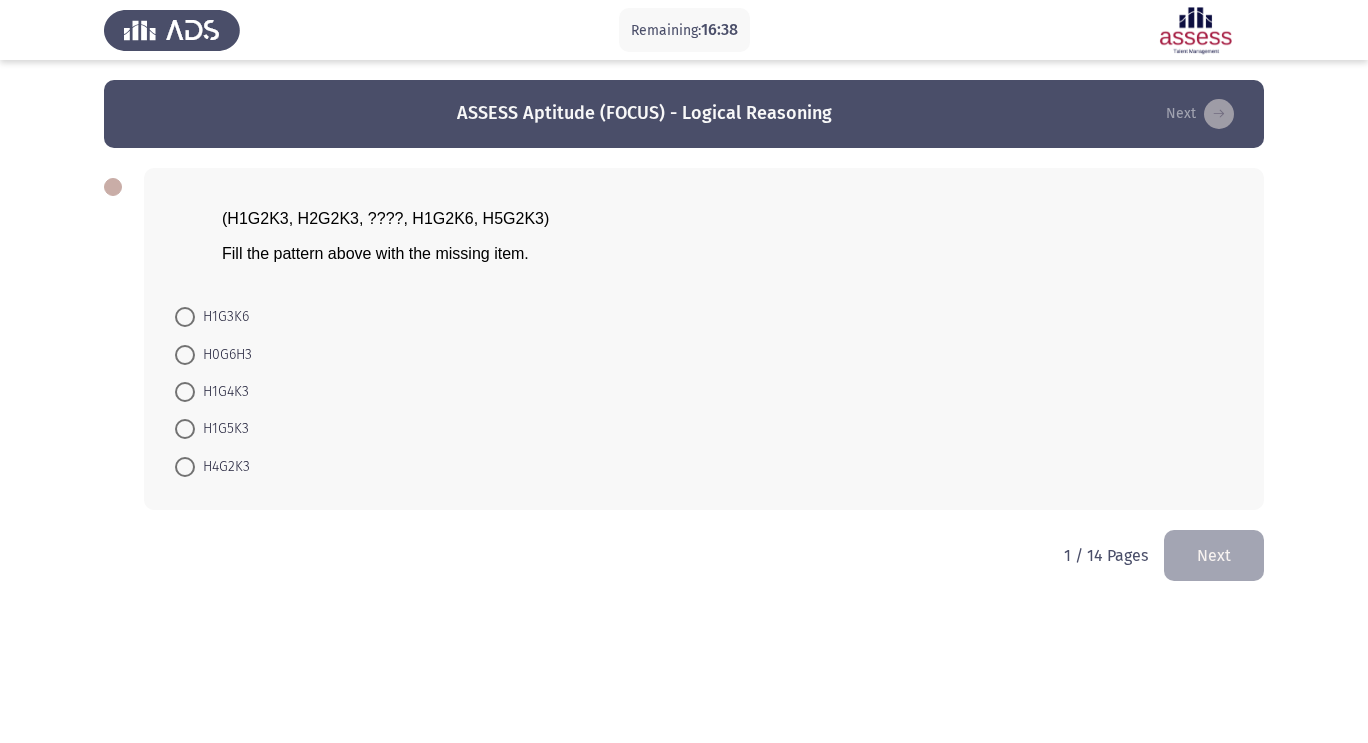 click at bounding box center [185, 467] 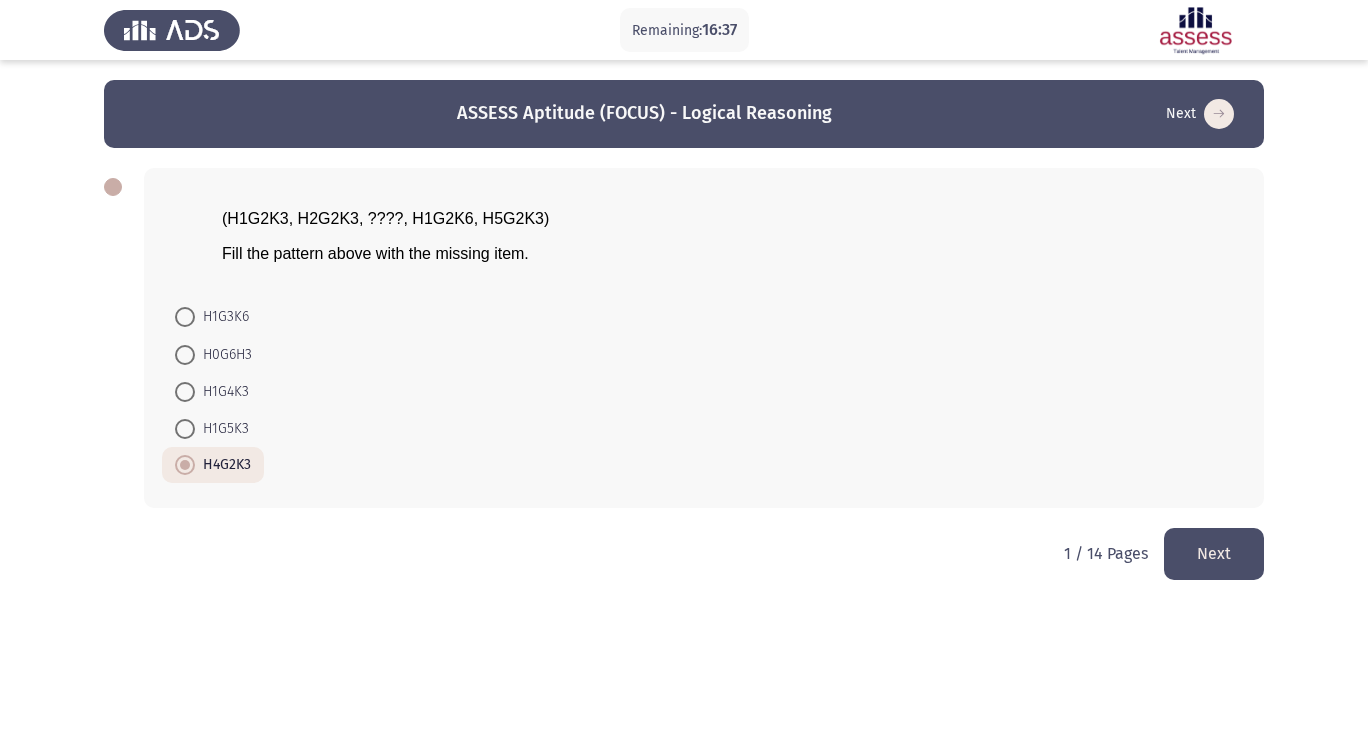 click on "Next" 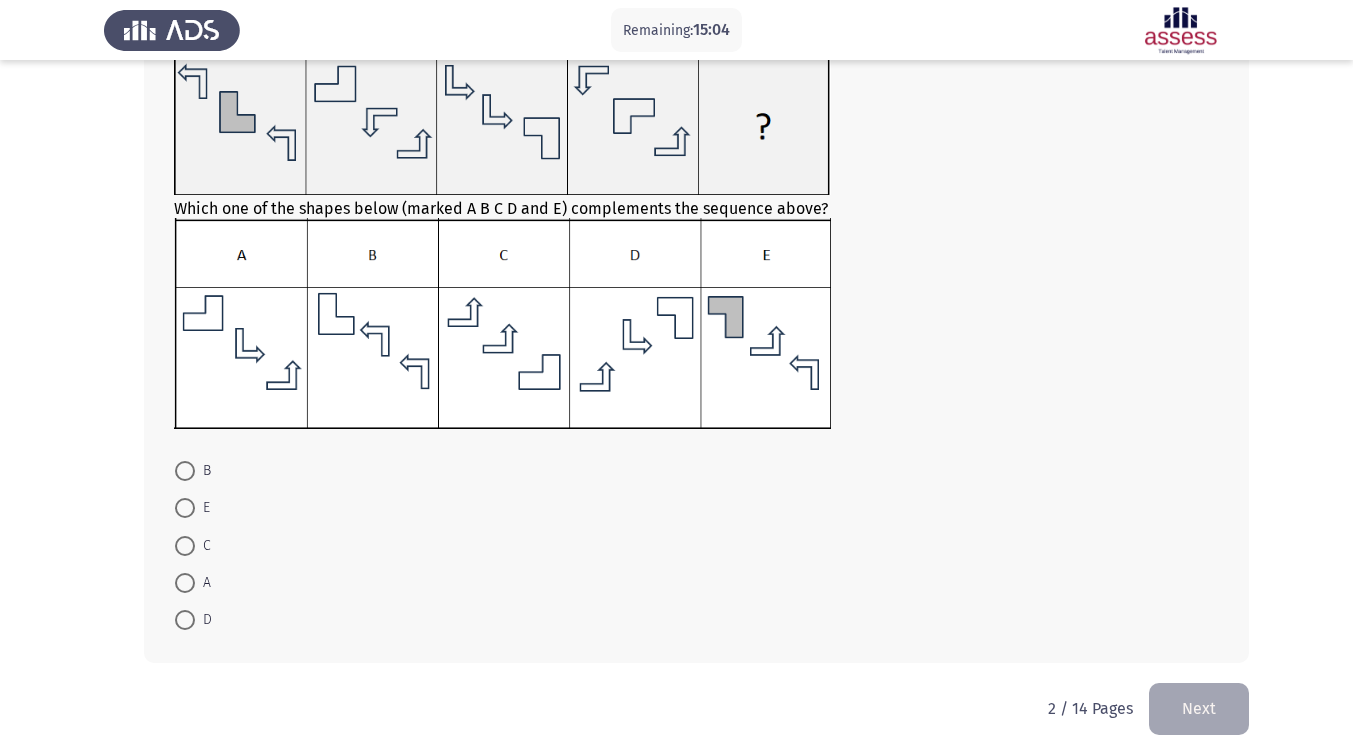 scroll, scrollTop: 141, scrollLeft: 0, axis: vertical 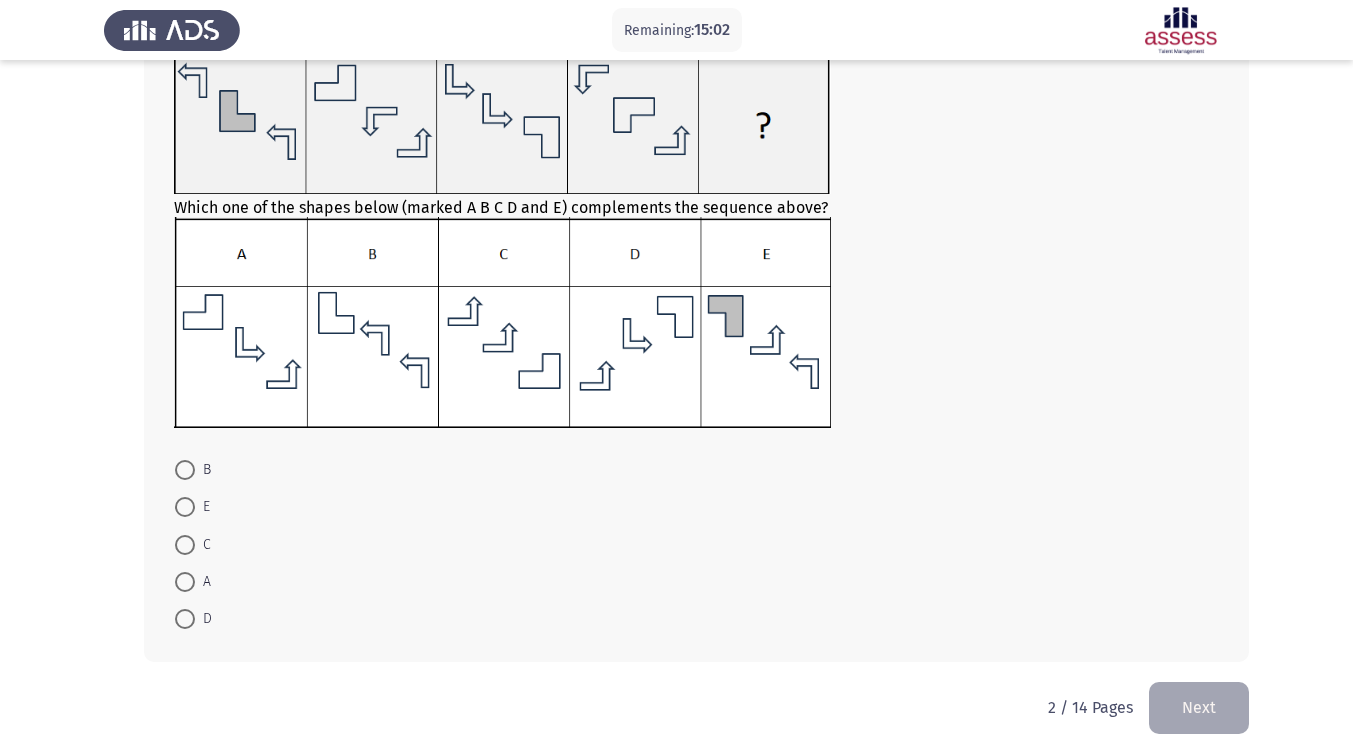 click at bounding box center (185, 507) 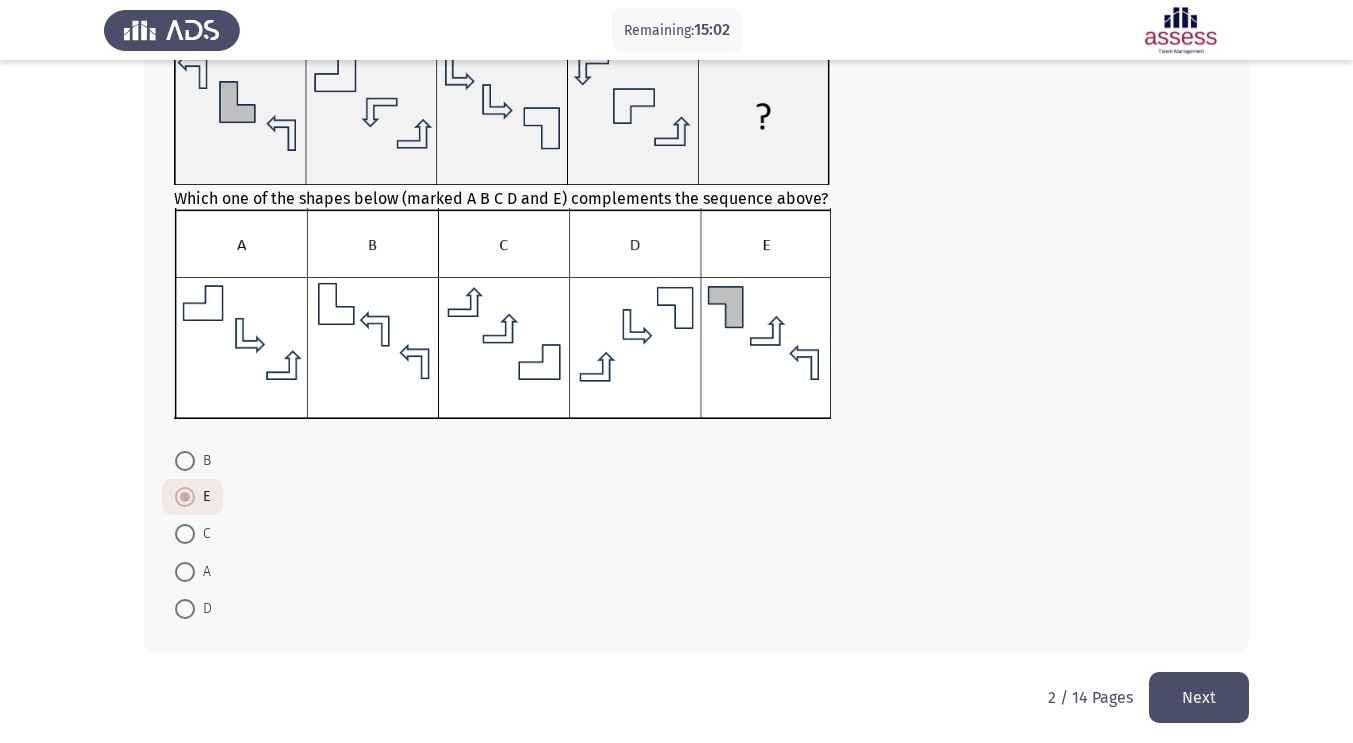 scroll, scrollTop: 159, scrollLeft: 0, axis: vertical 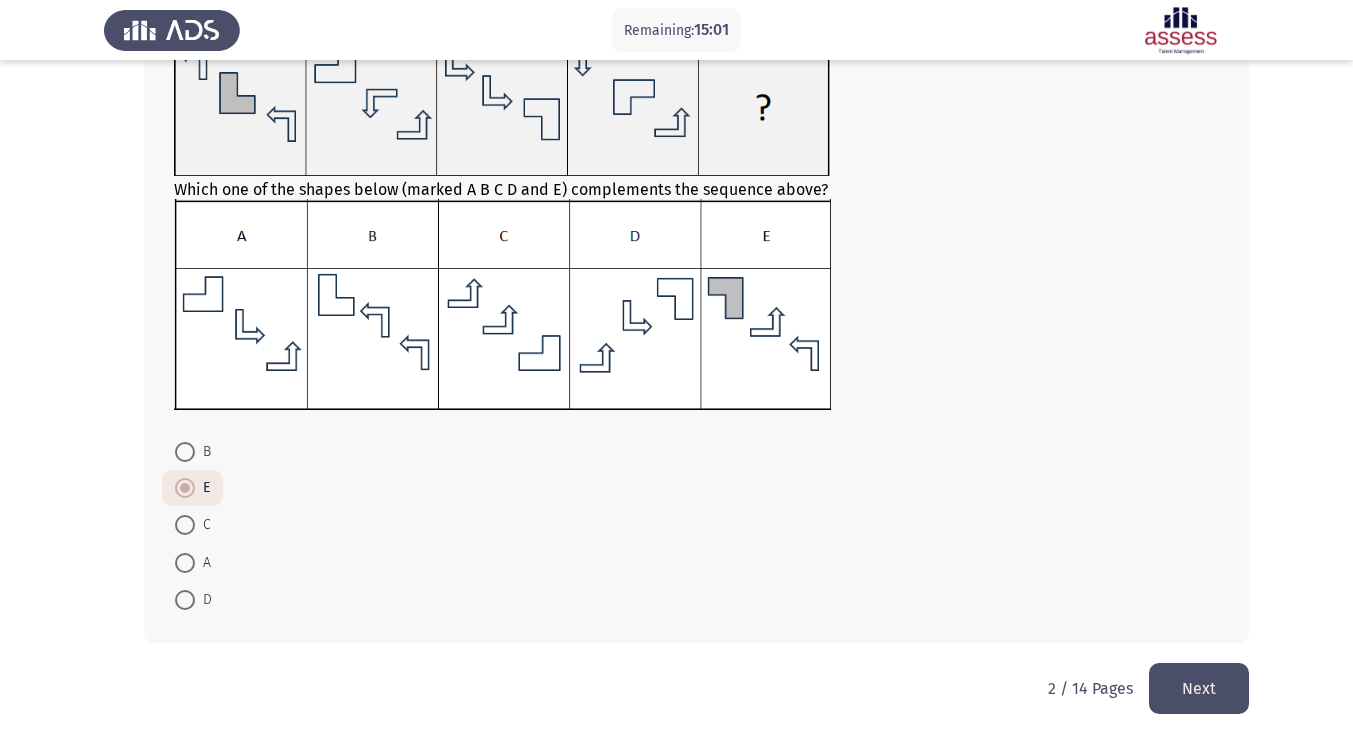 click on "Next" 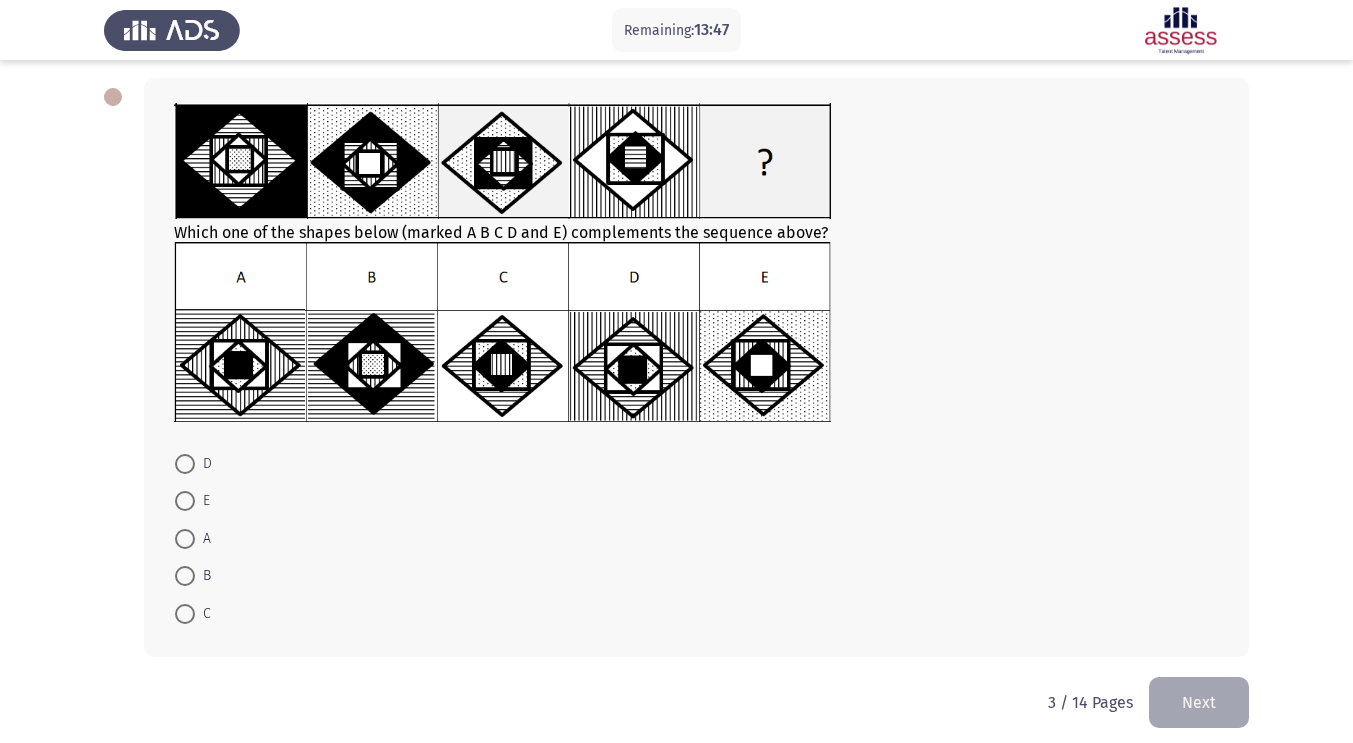 scroll, scrollTop: 103, scrollLeft: 0, axis: vertical 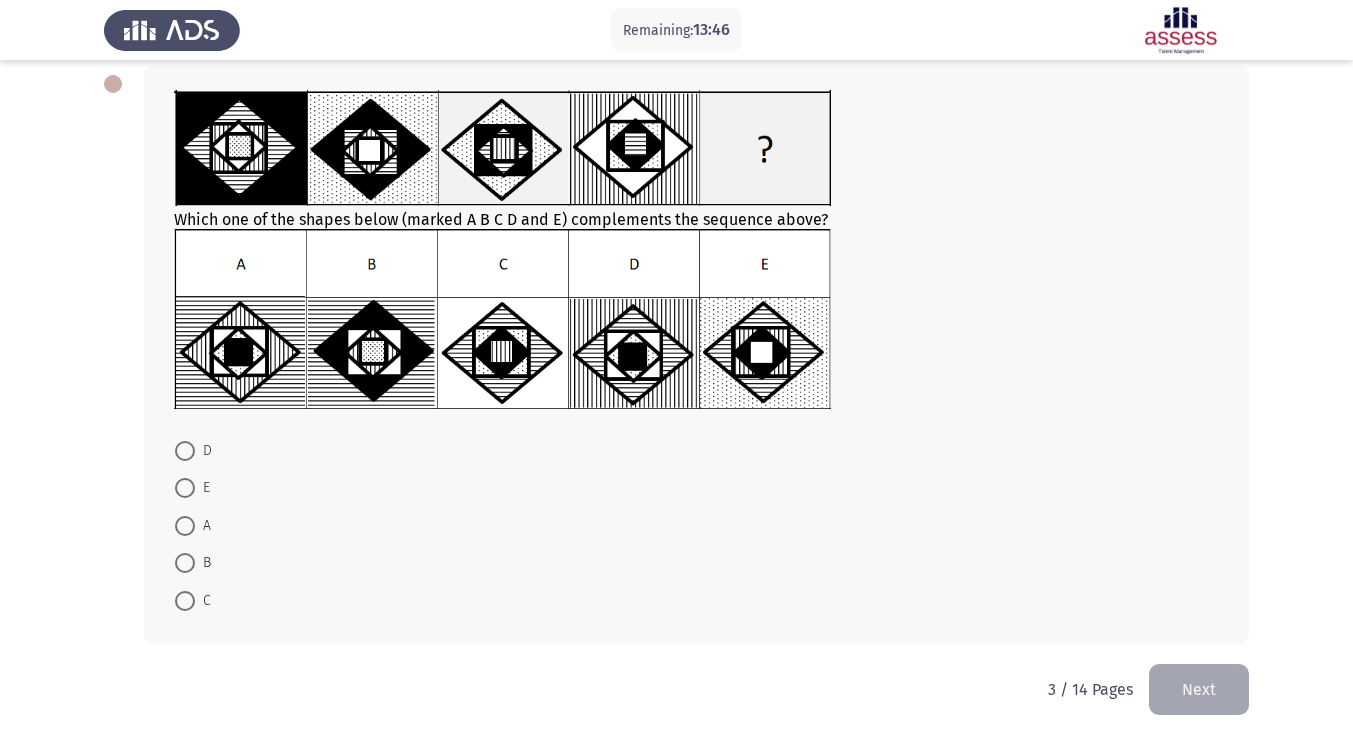 click at bounding box center (185, 488) 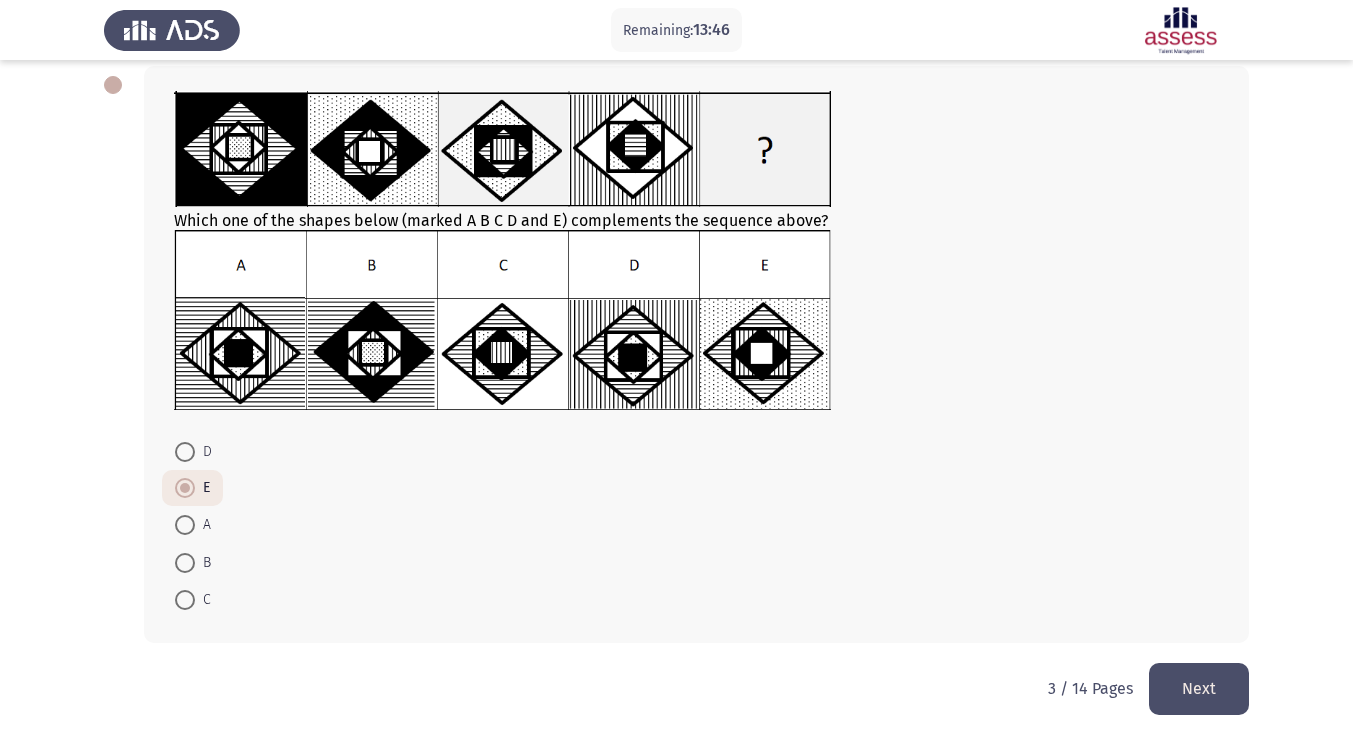 scroll, scrollTop: 102, scrollLeft: 0, axis: vertical 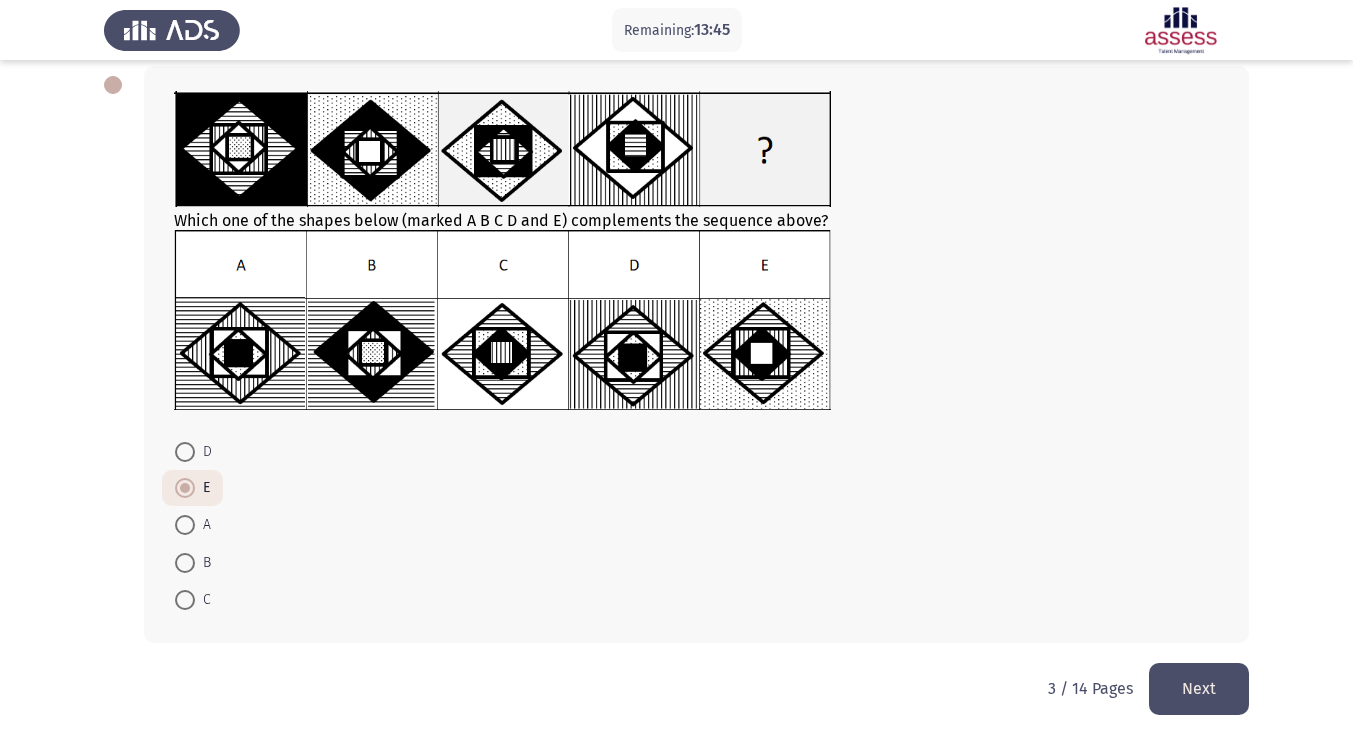 click on "Next" 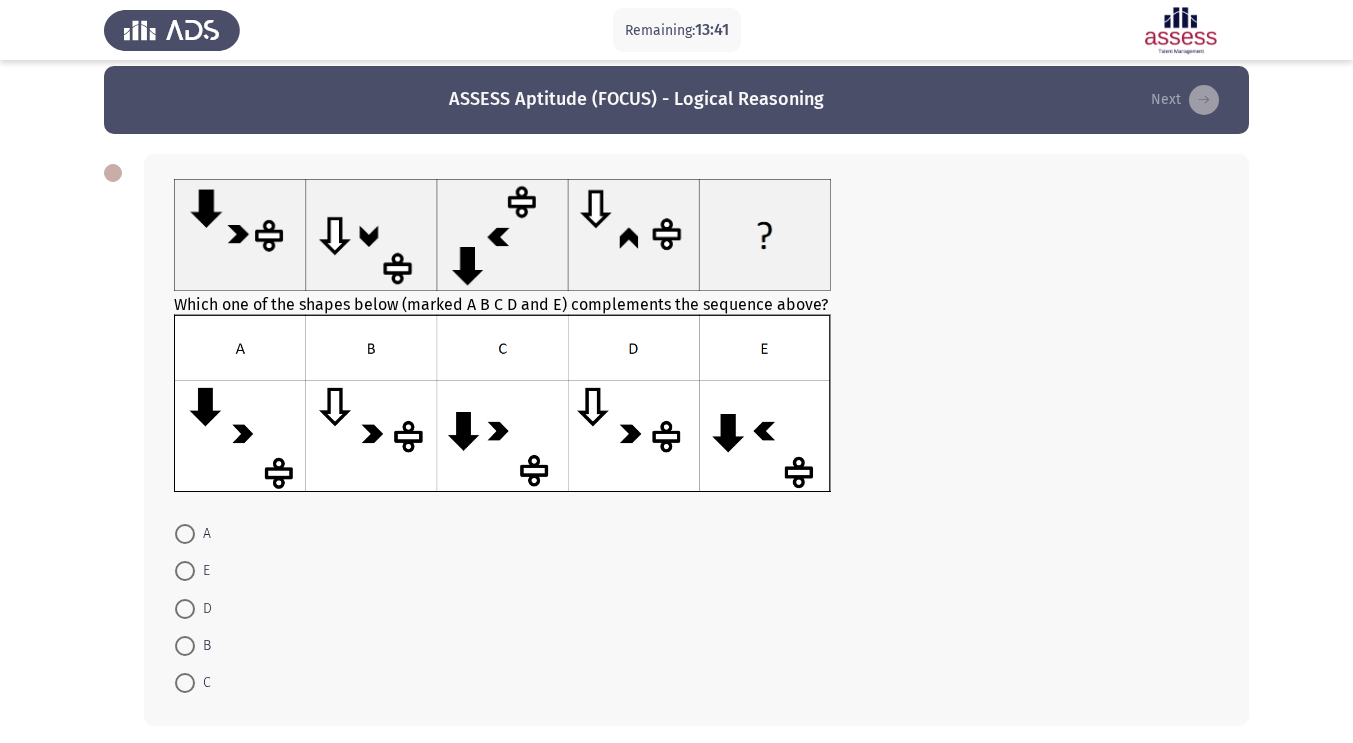 scroll, scrollTop: 0, scrollLeft: 0, axis: both 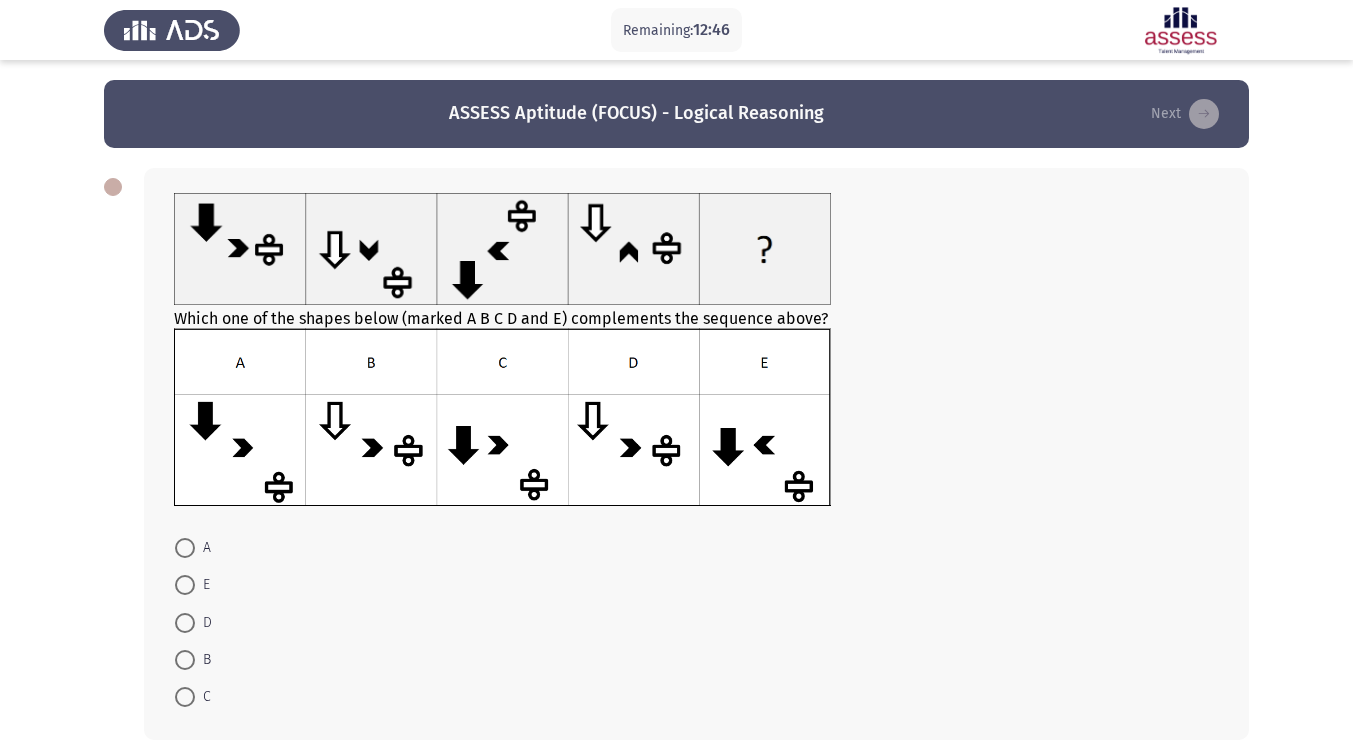 click at bounding box center [185, 697] 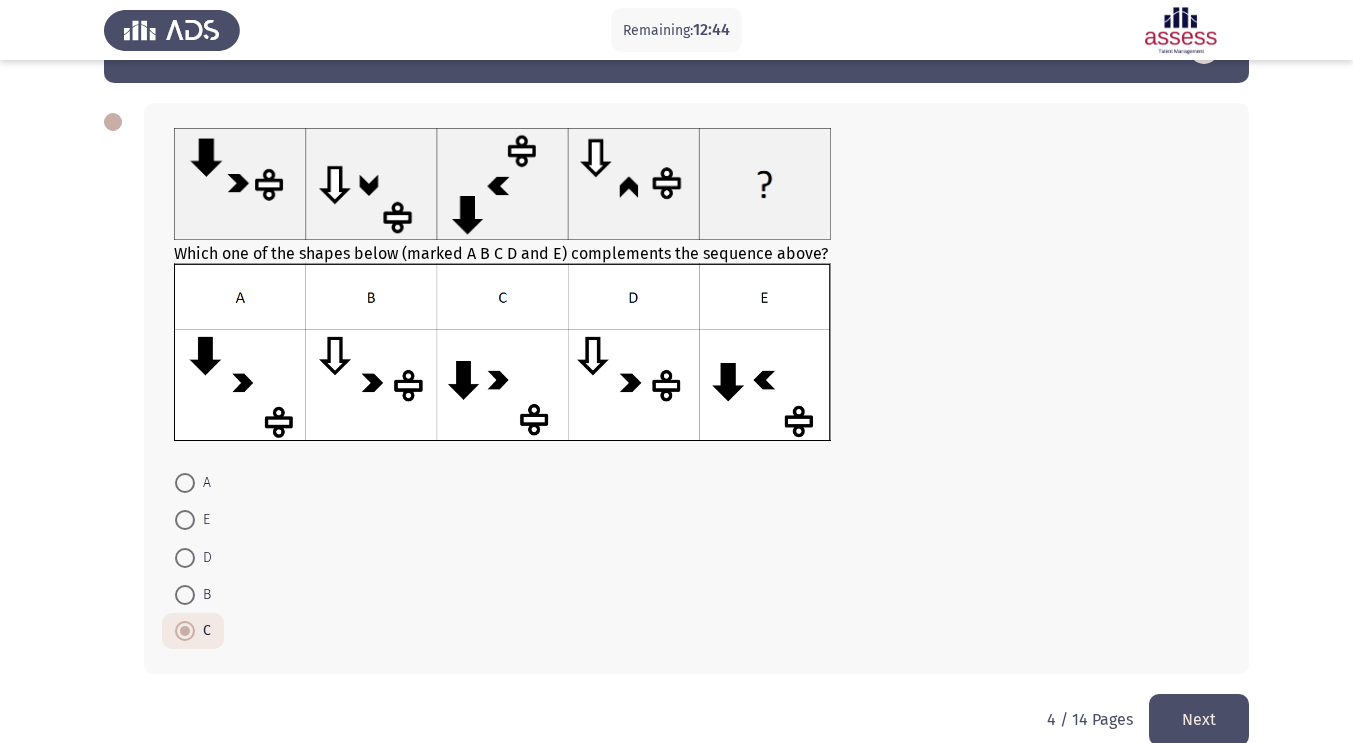 scroll, scrollTop: 96, scrollLeft: 0, axis: vertical 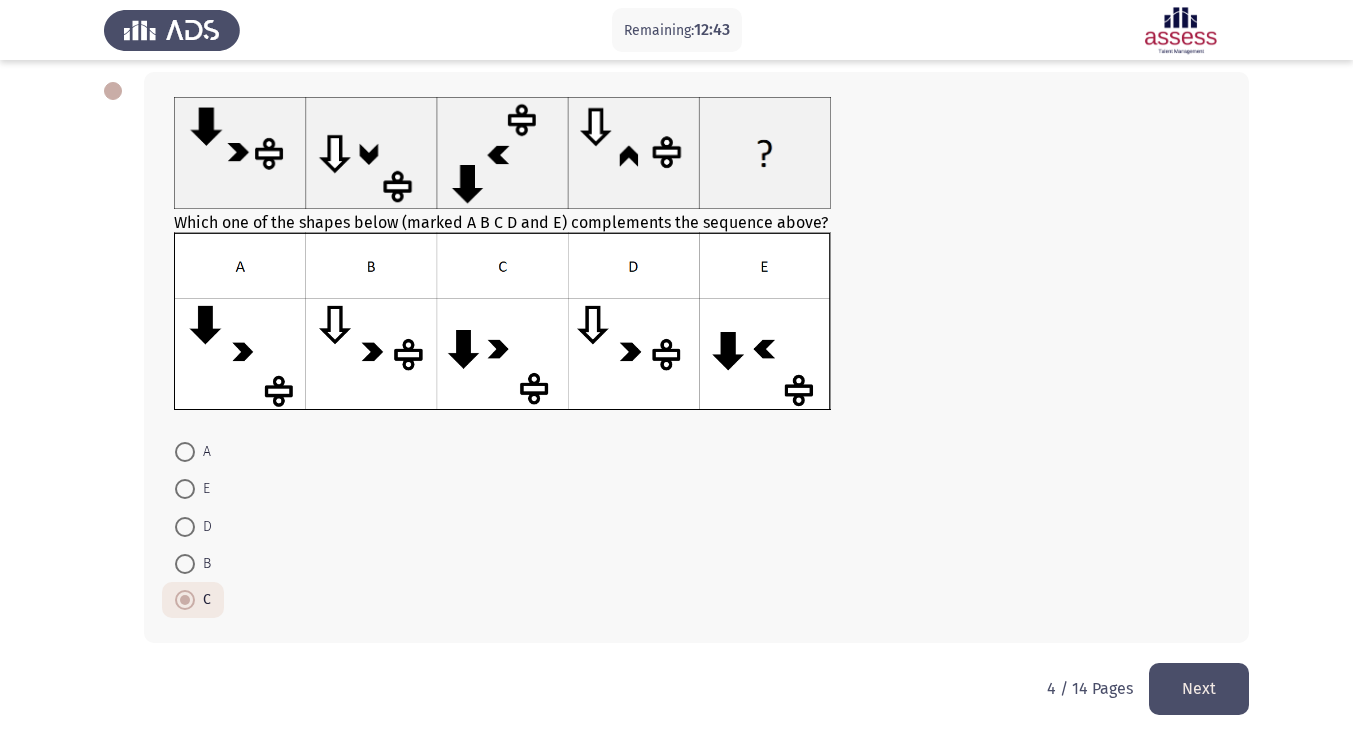 click on "Next" 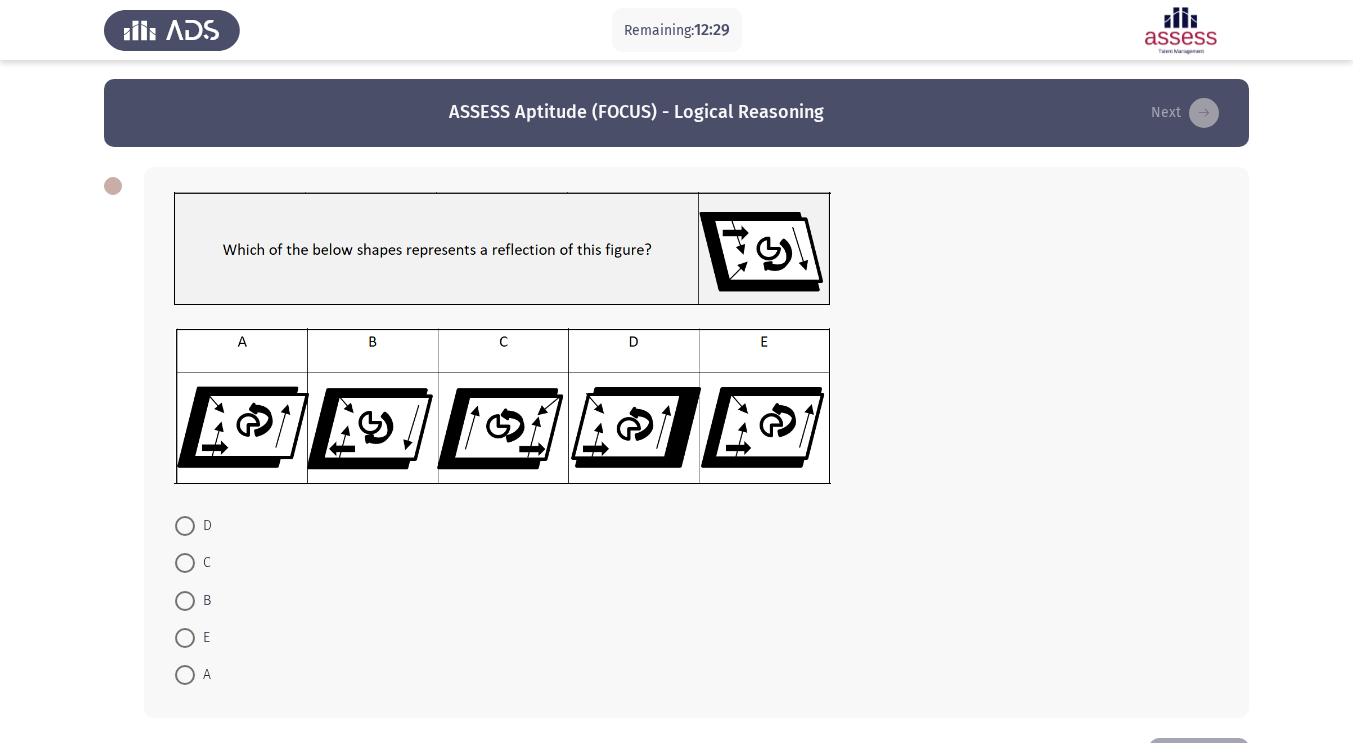 scroll, scrollTop: 0, scrollLeft: 0, axis: both 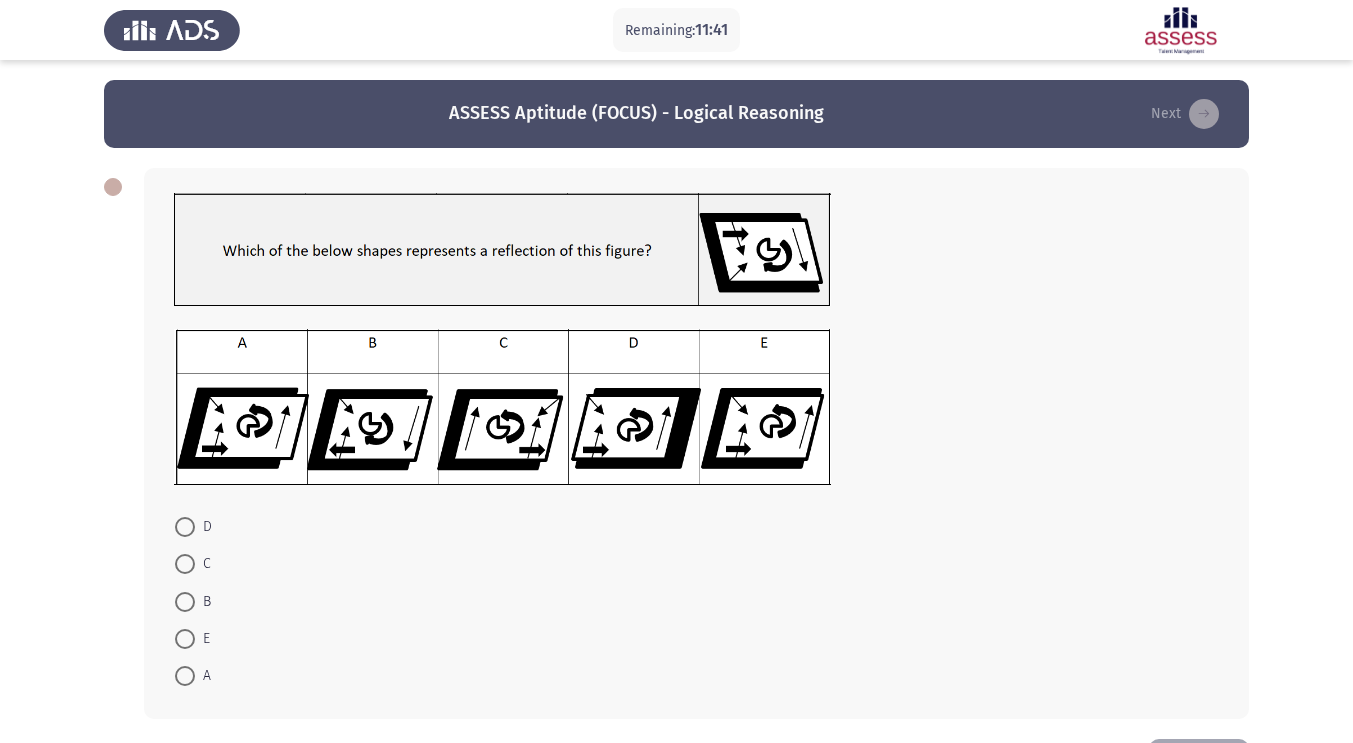 click at bounding box center (185, 639) 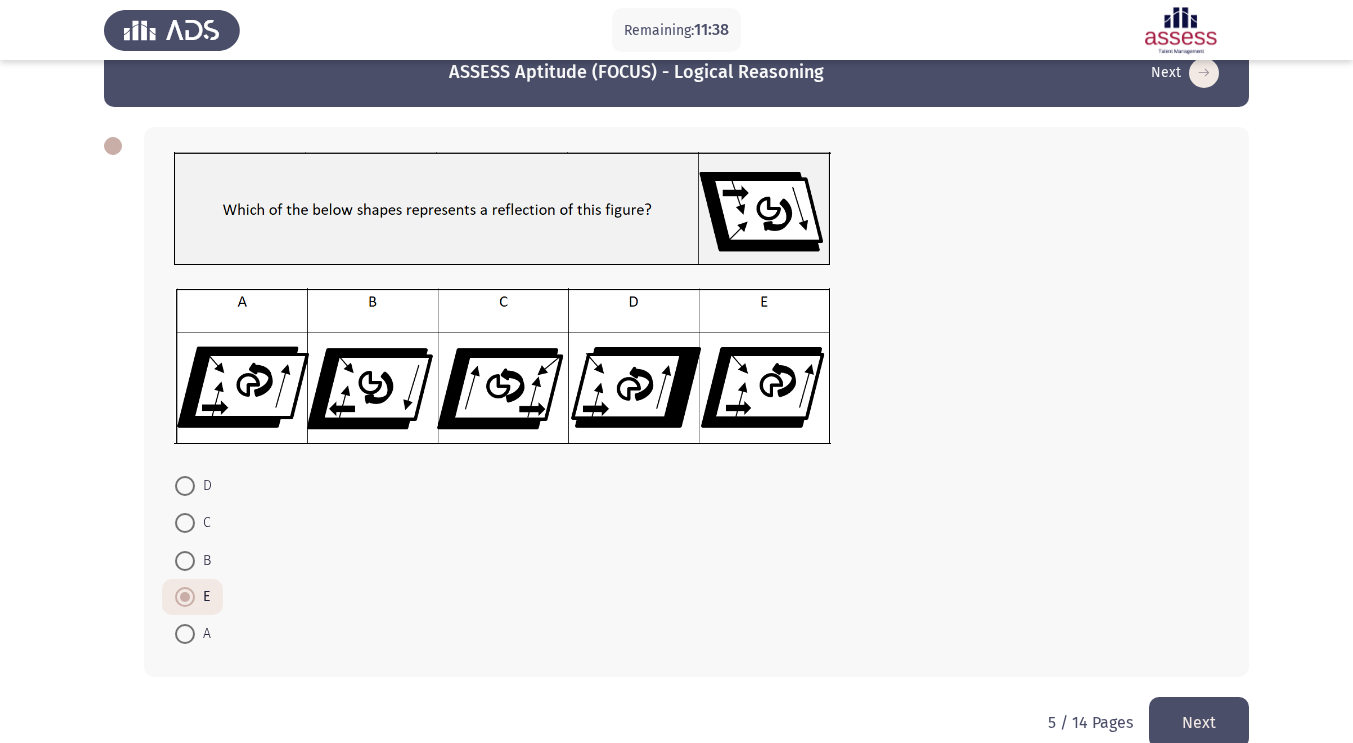 scroll, scrollTop: 75, scrollLeft: 0, axis: vertical 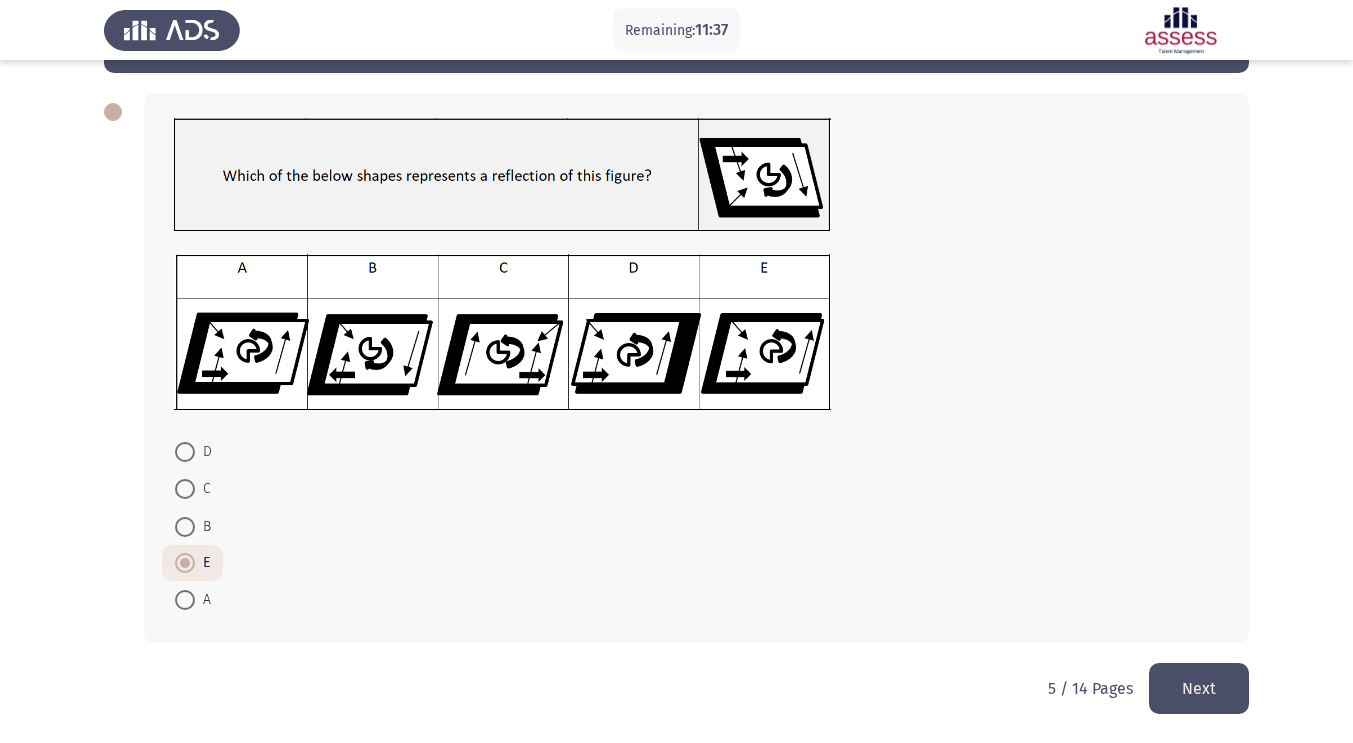 click on "Next" 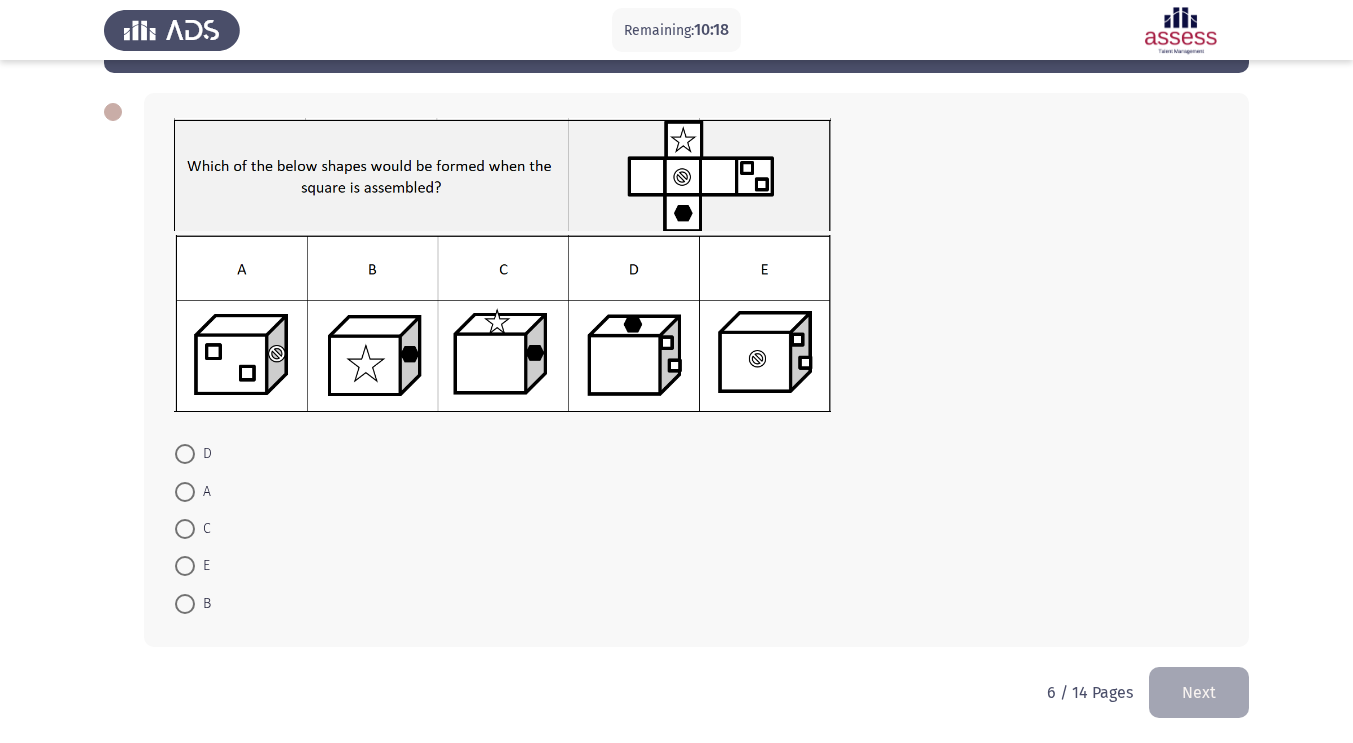 scroll, scrollTop: 78, scrollLeft: 0, axis: vertical 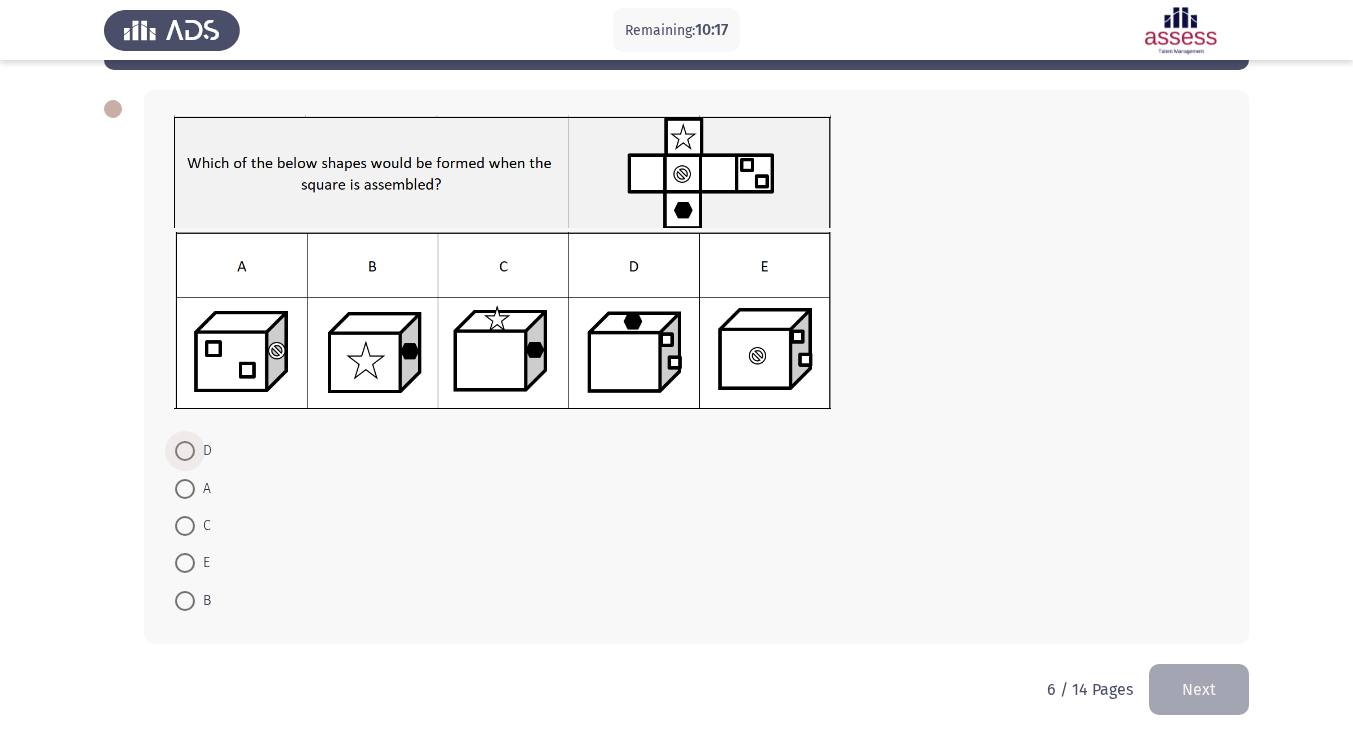 click at bounding box center (185, 451) 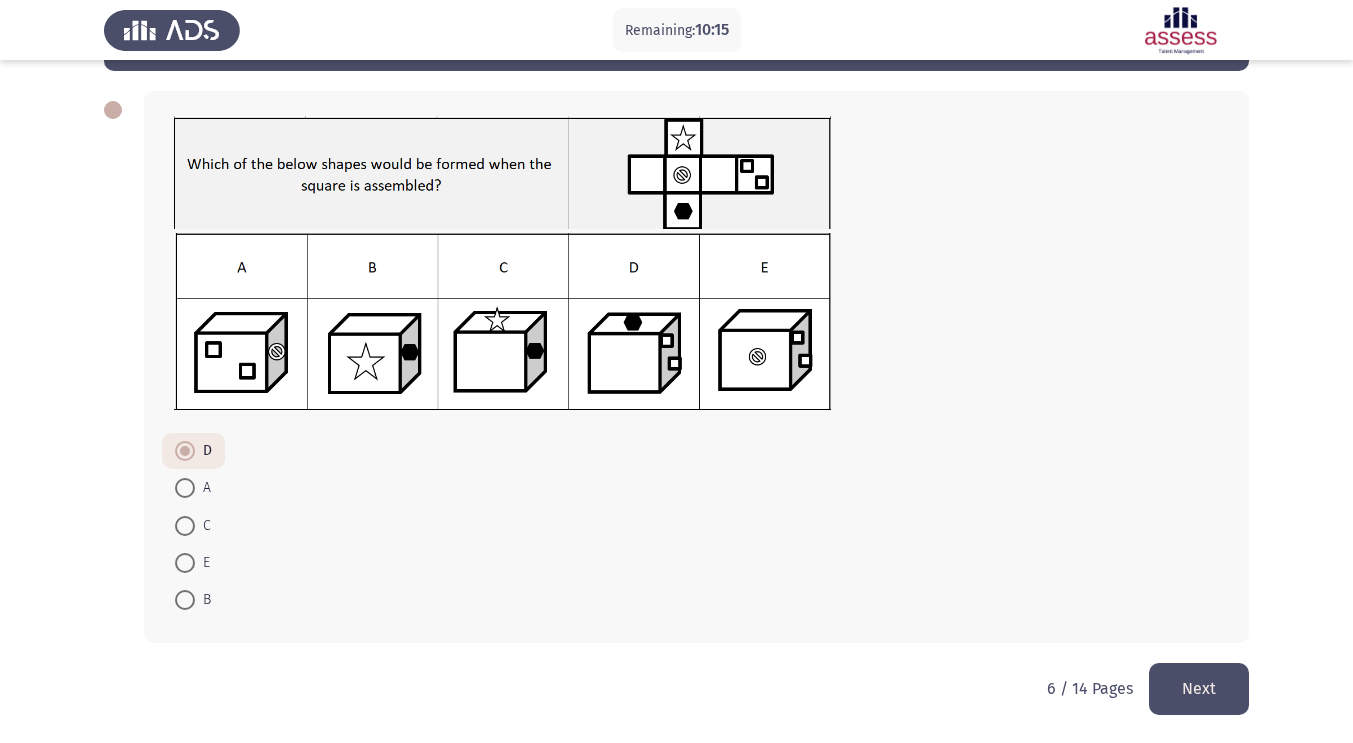 click on "Next" 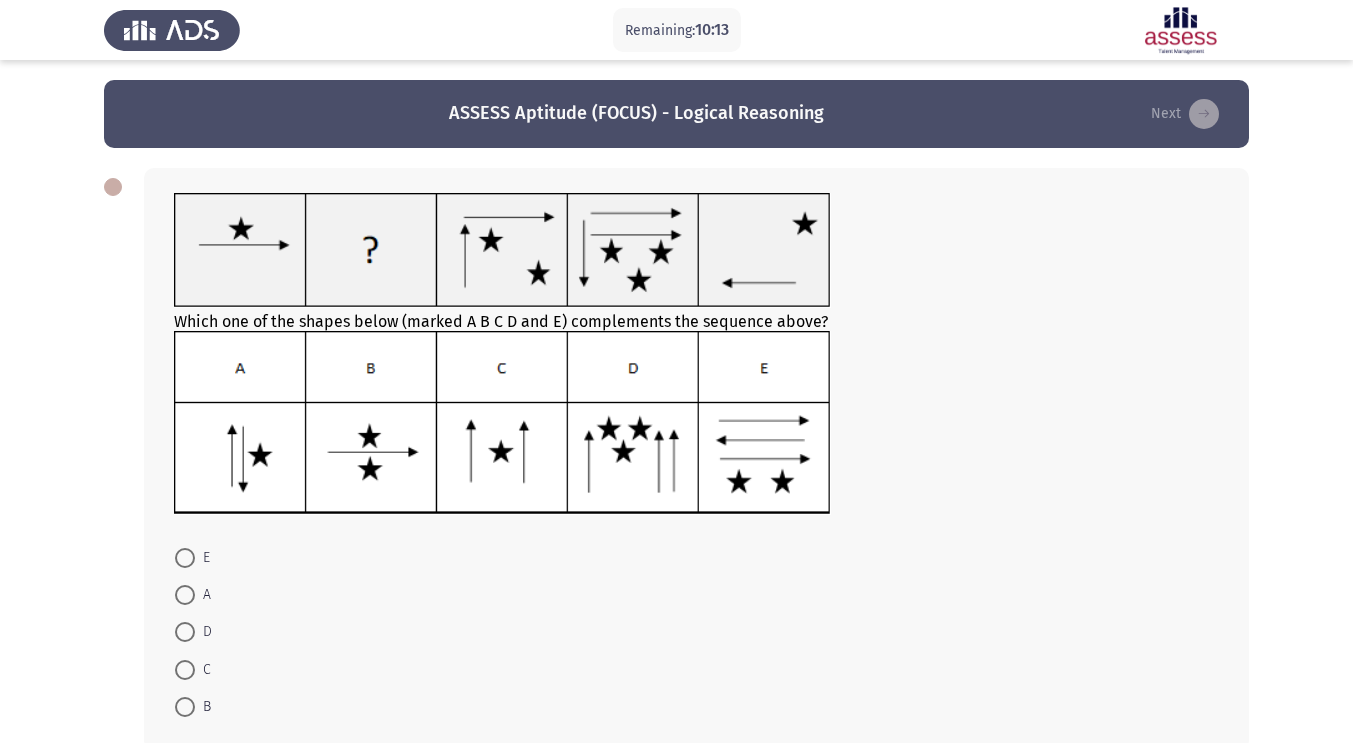 scroll, scrollTop: 0, scrollLeft: 0, axis: both 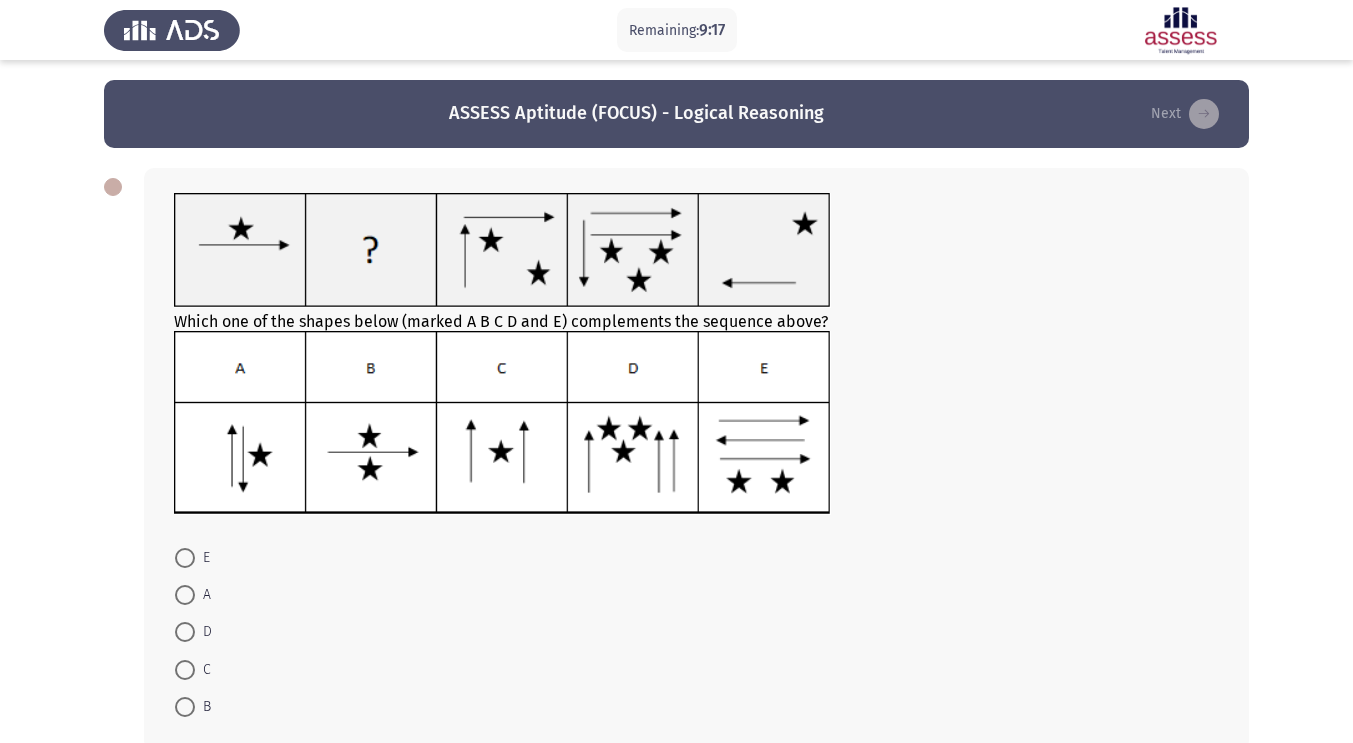 click at bounding box center (185, 707) 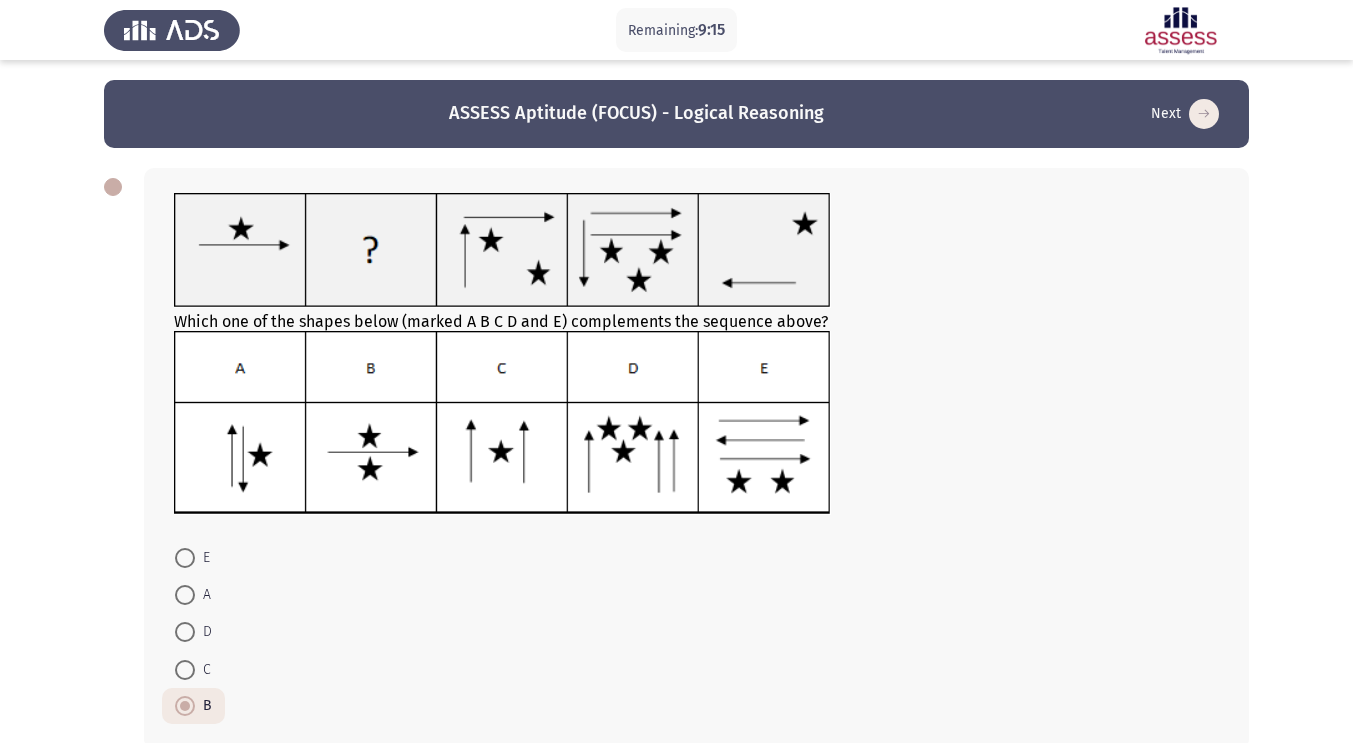 click 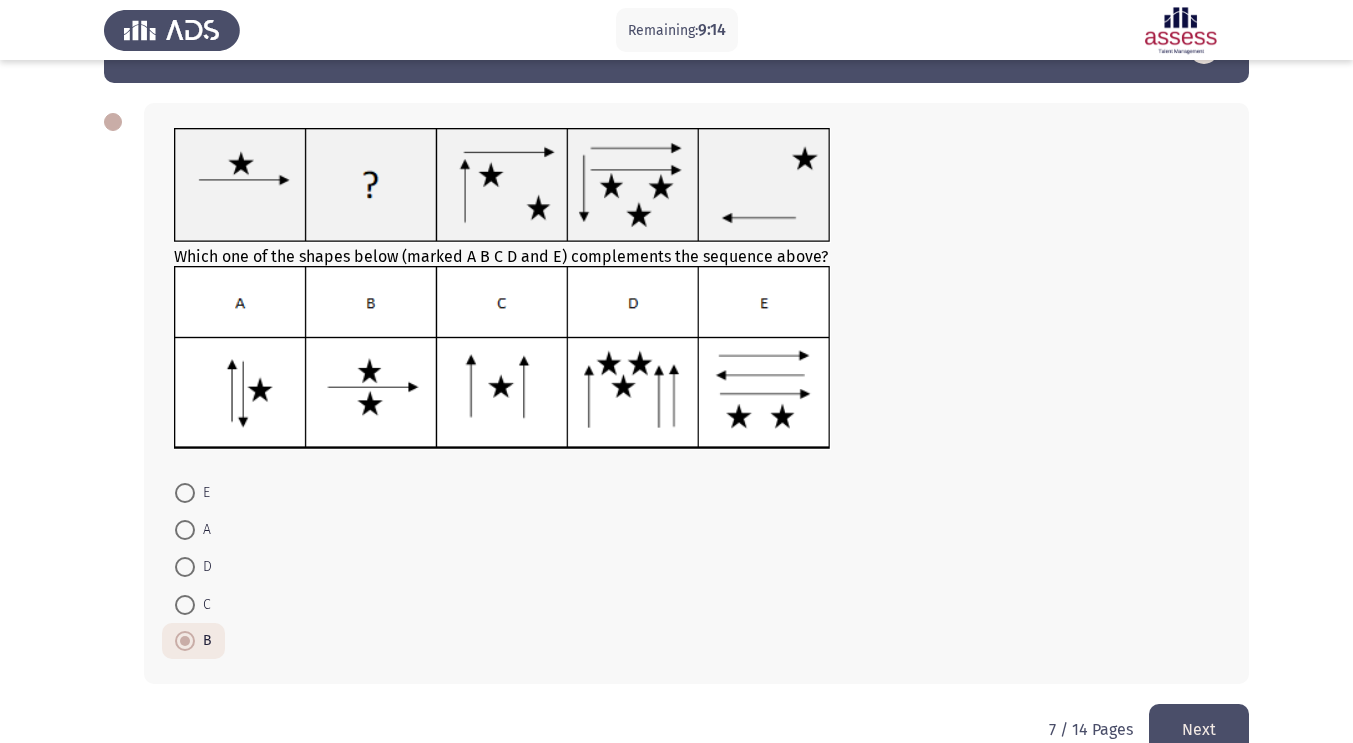scroll, scrollTop: 105, scrollLeft: 0, axis: vertical 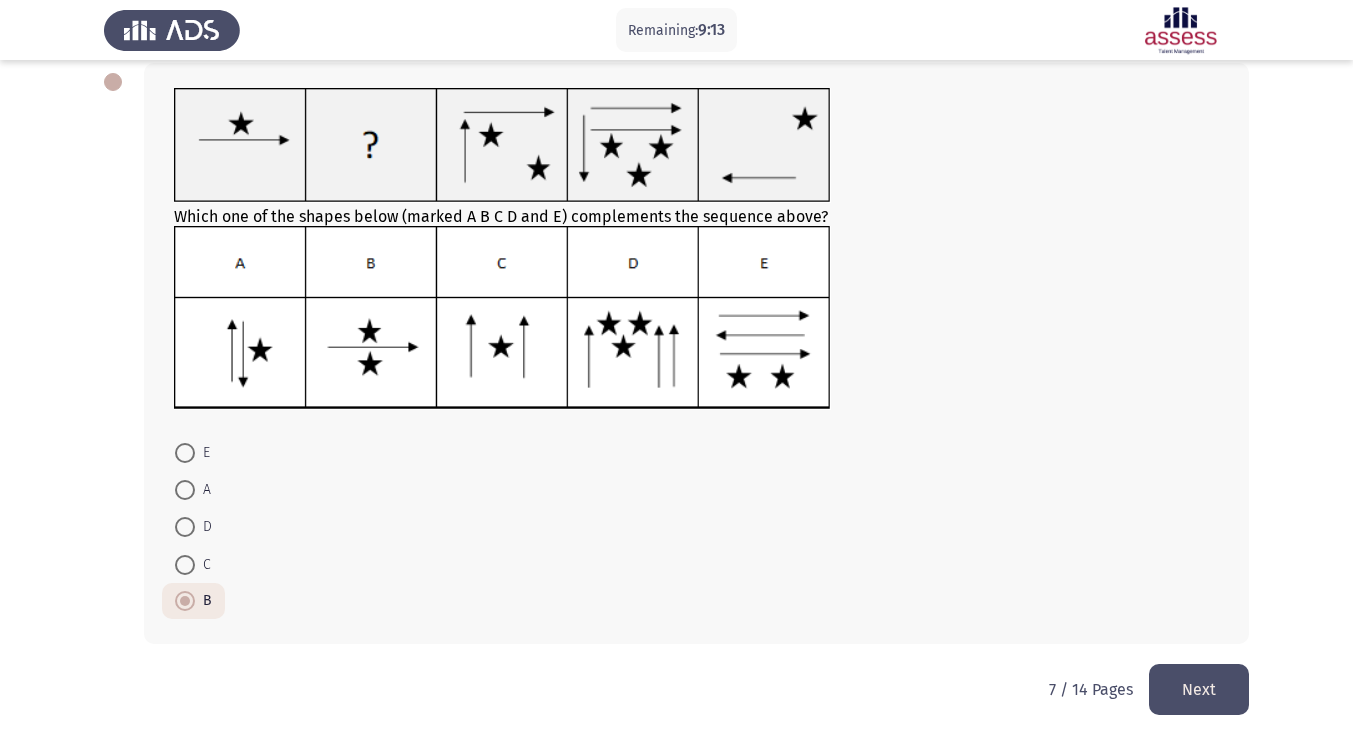 click on "Next" 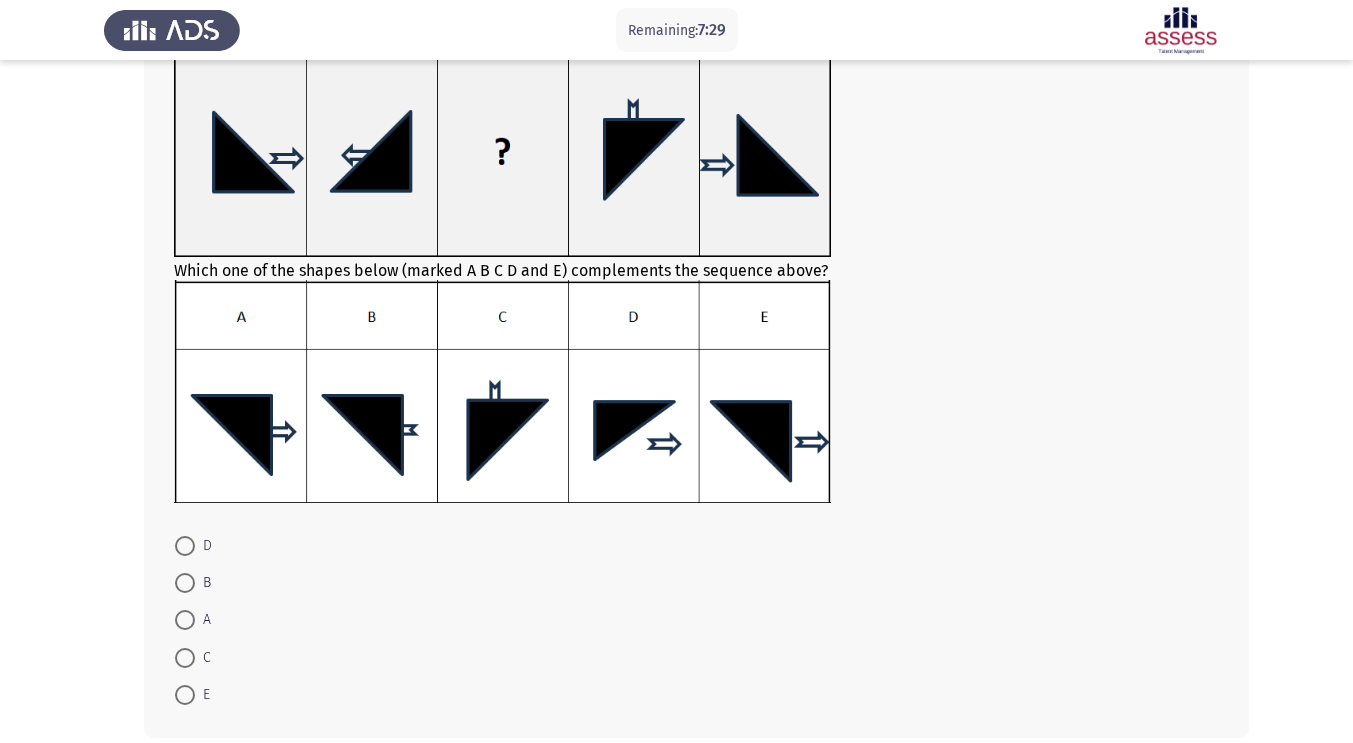 scroll, scrollTop: 211, scrollLeft: 0, axis: vertical 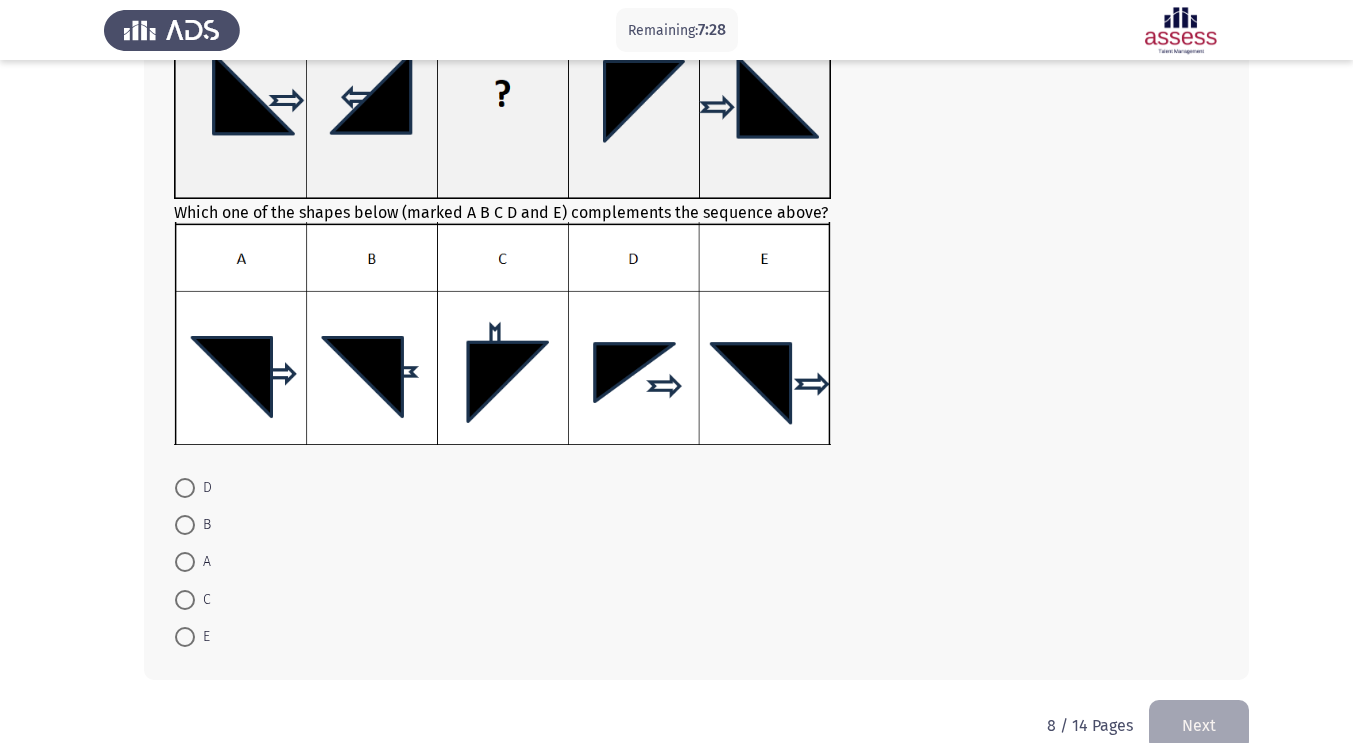 click at bounding box center (185, 488) 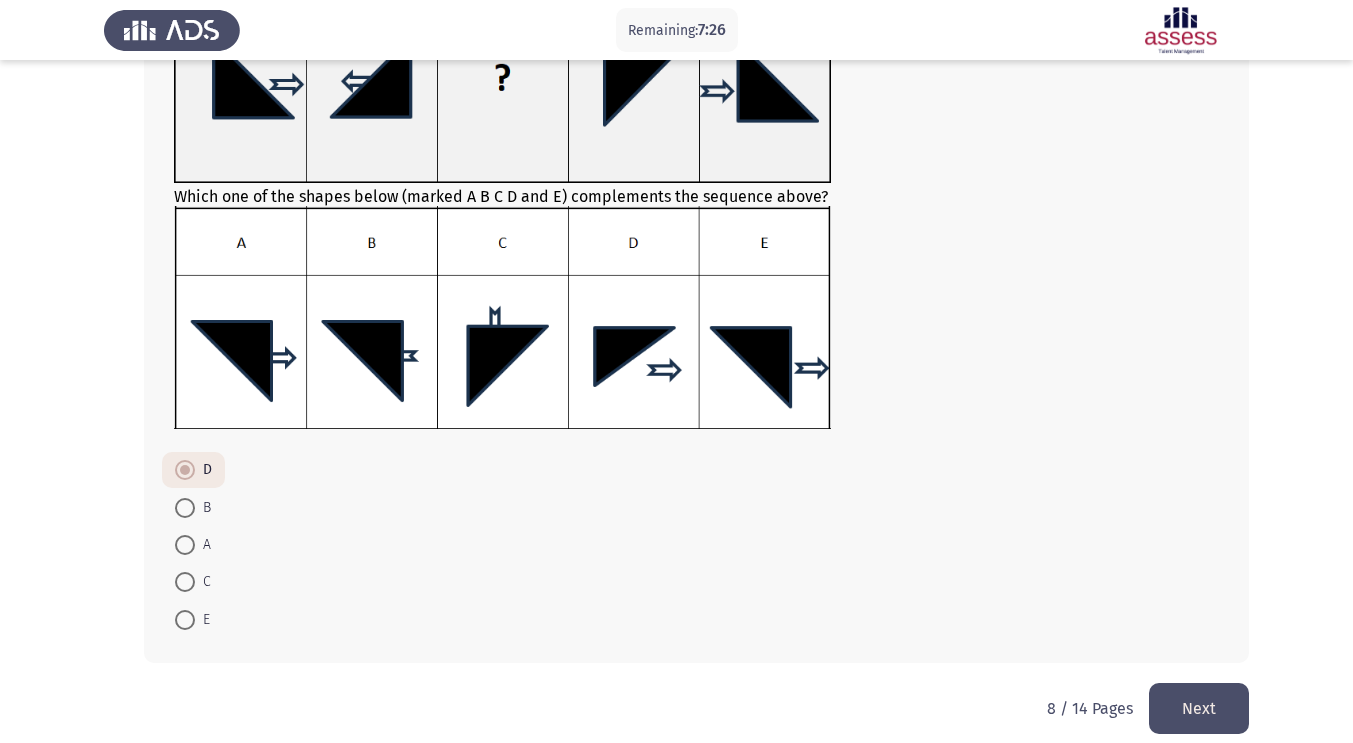 scroll, scrollTop: 246, scrollLeft: 0, axis: vertical 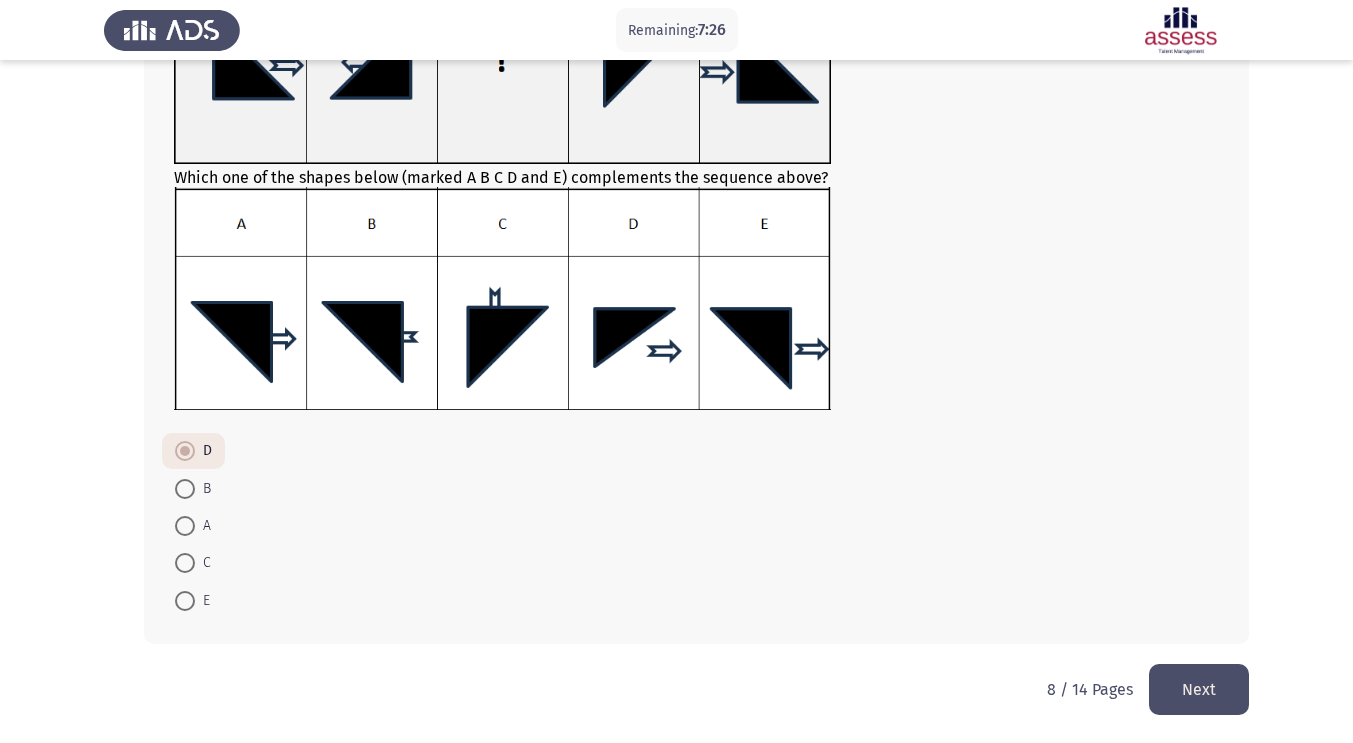 click on "Next" 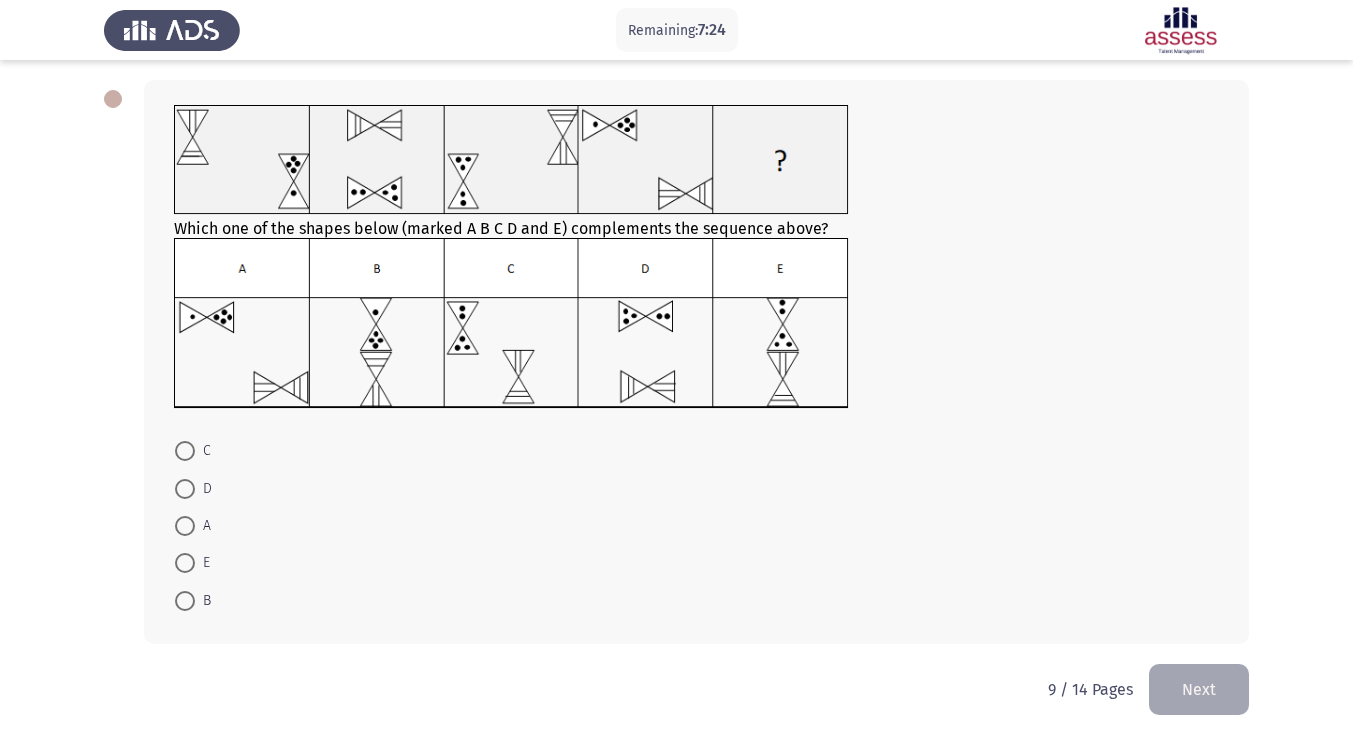 scroll, scrollTop: 0, scrollLeft: 0, axis: both 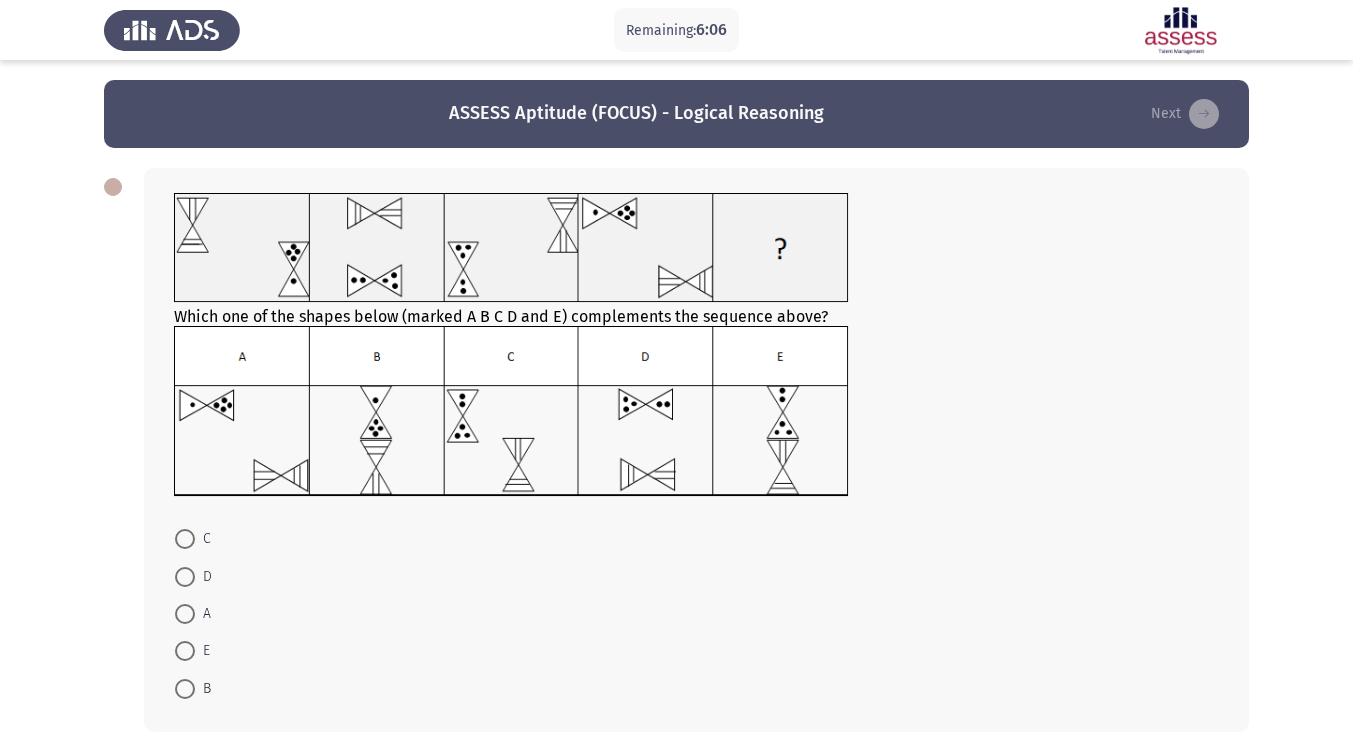 click at bounding box center [185, 539] 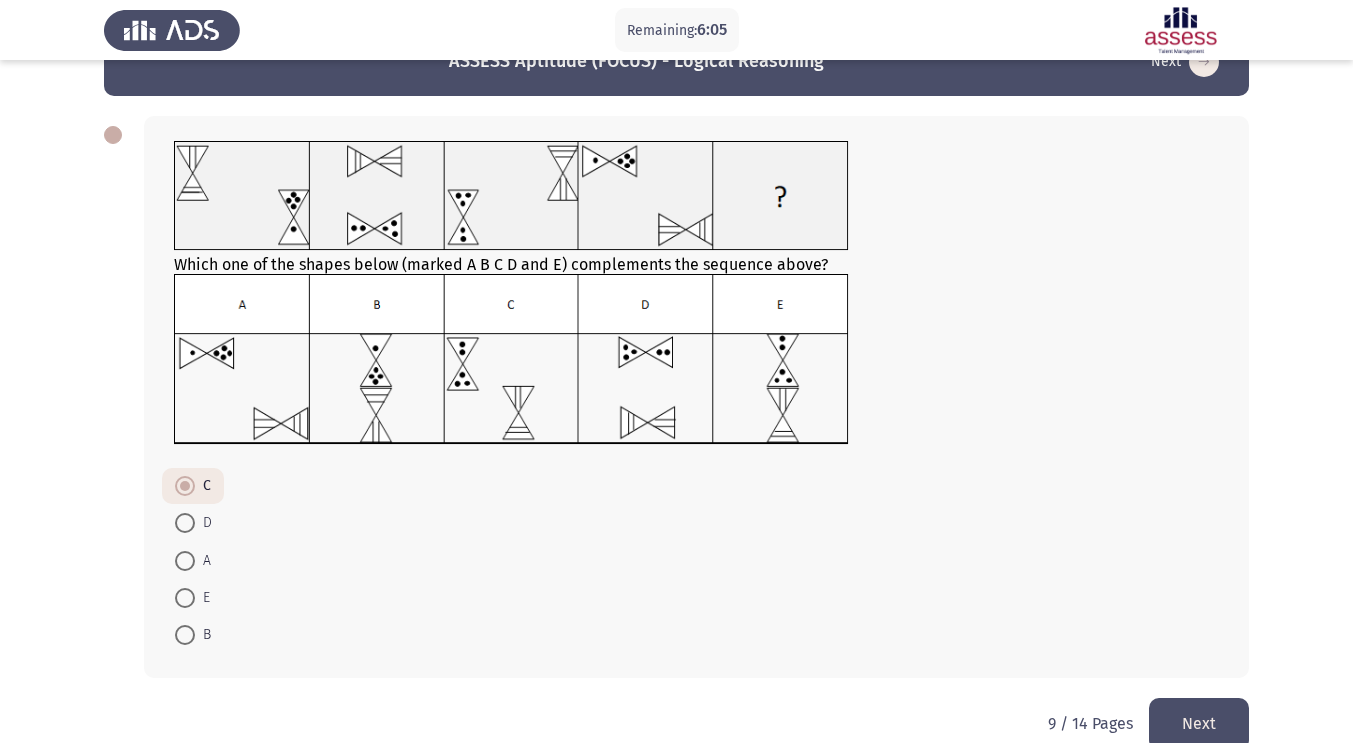 scroll, scrollTop: 87, scrollLeft: 0, axis: vertical 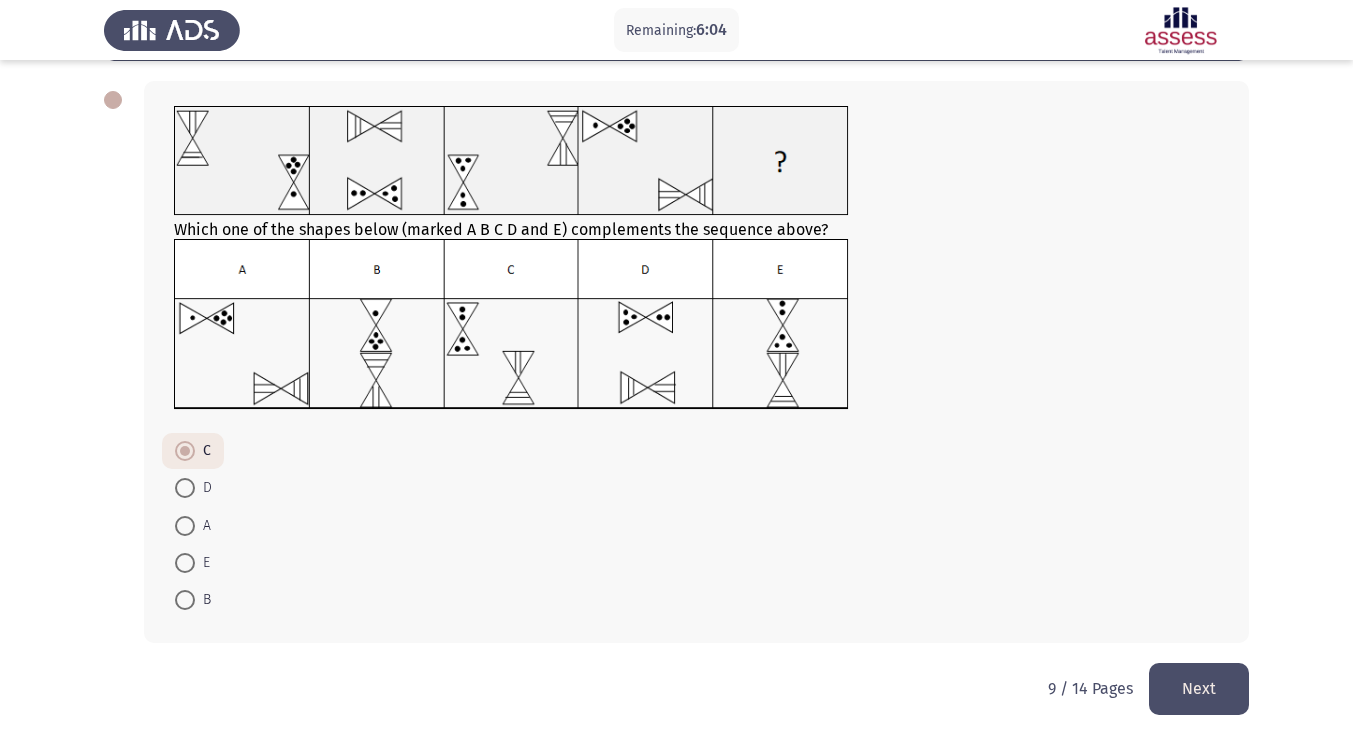 click on "Next" 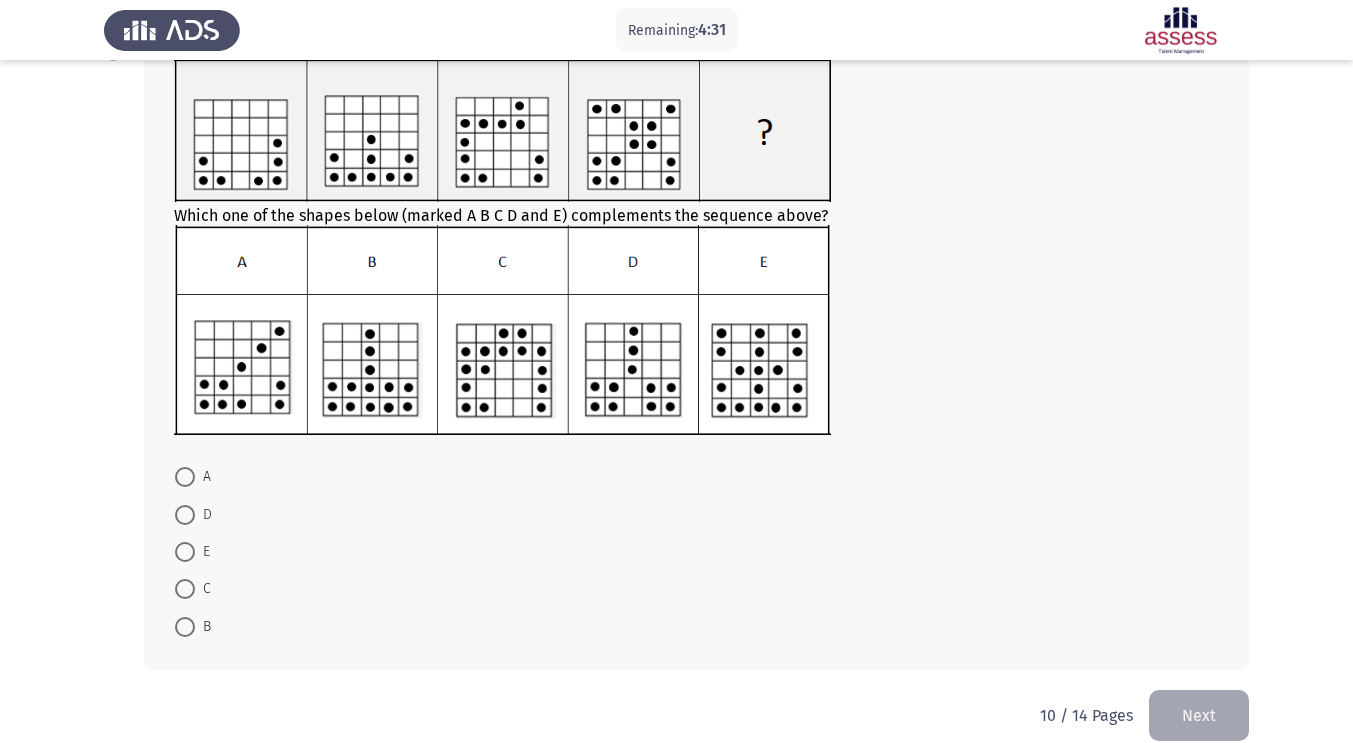 scroll, scrollTop: 145, scrollLeft: 0, axis: vertical 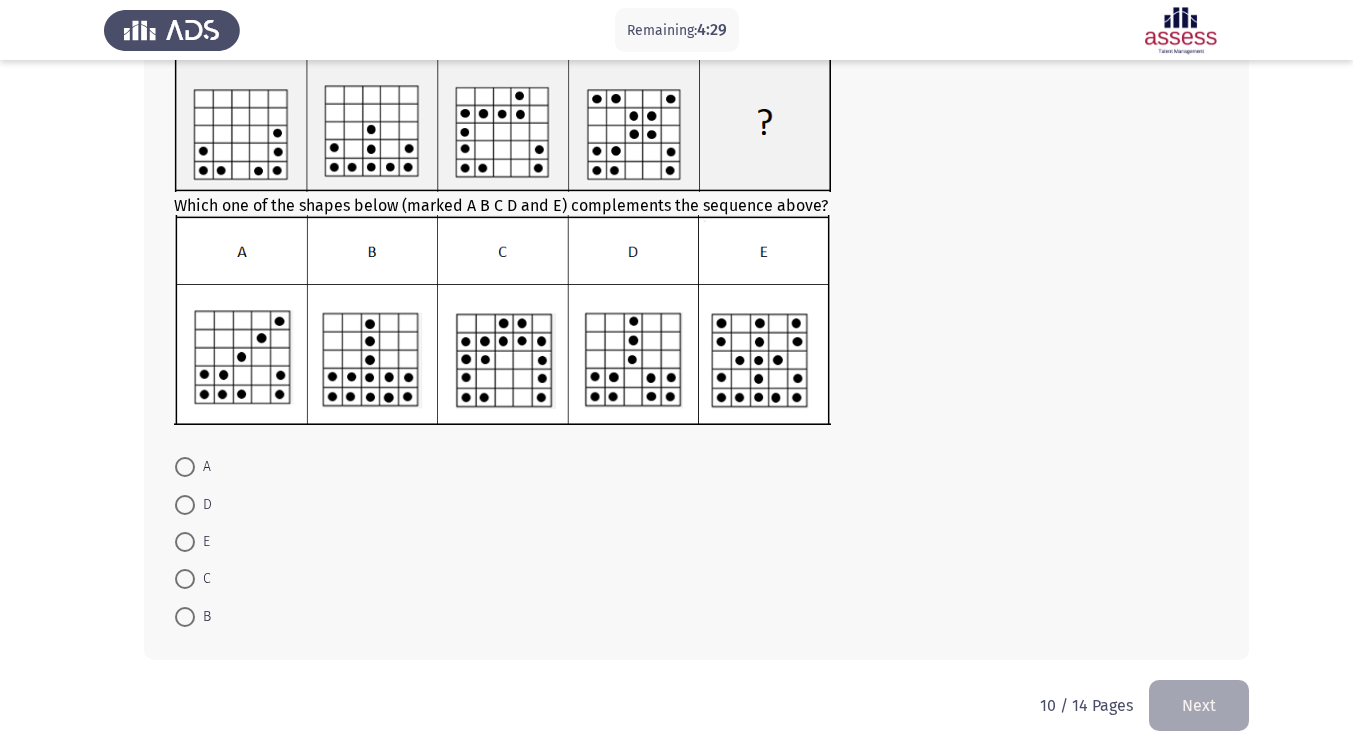 click at bounding box center (185, 505) 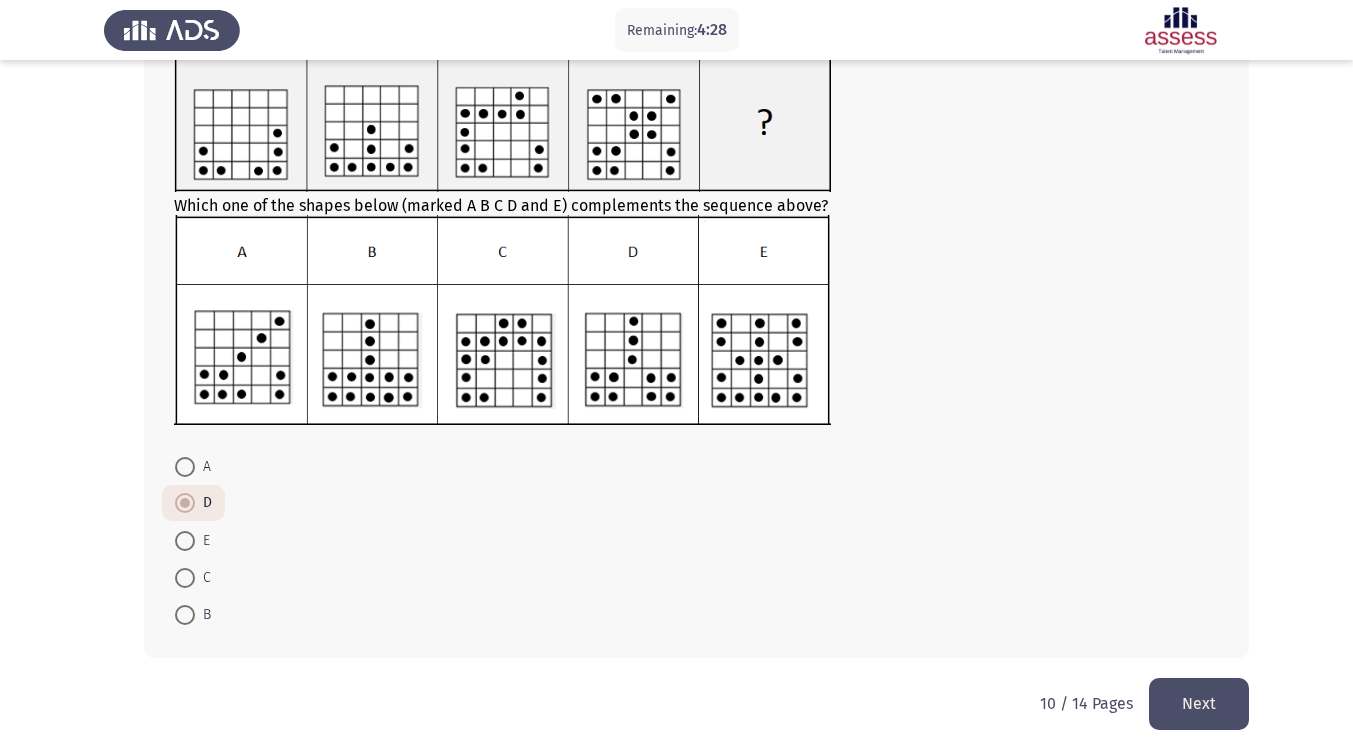 click on "Next" 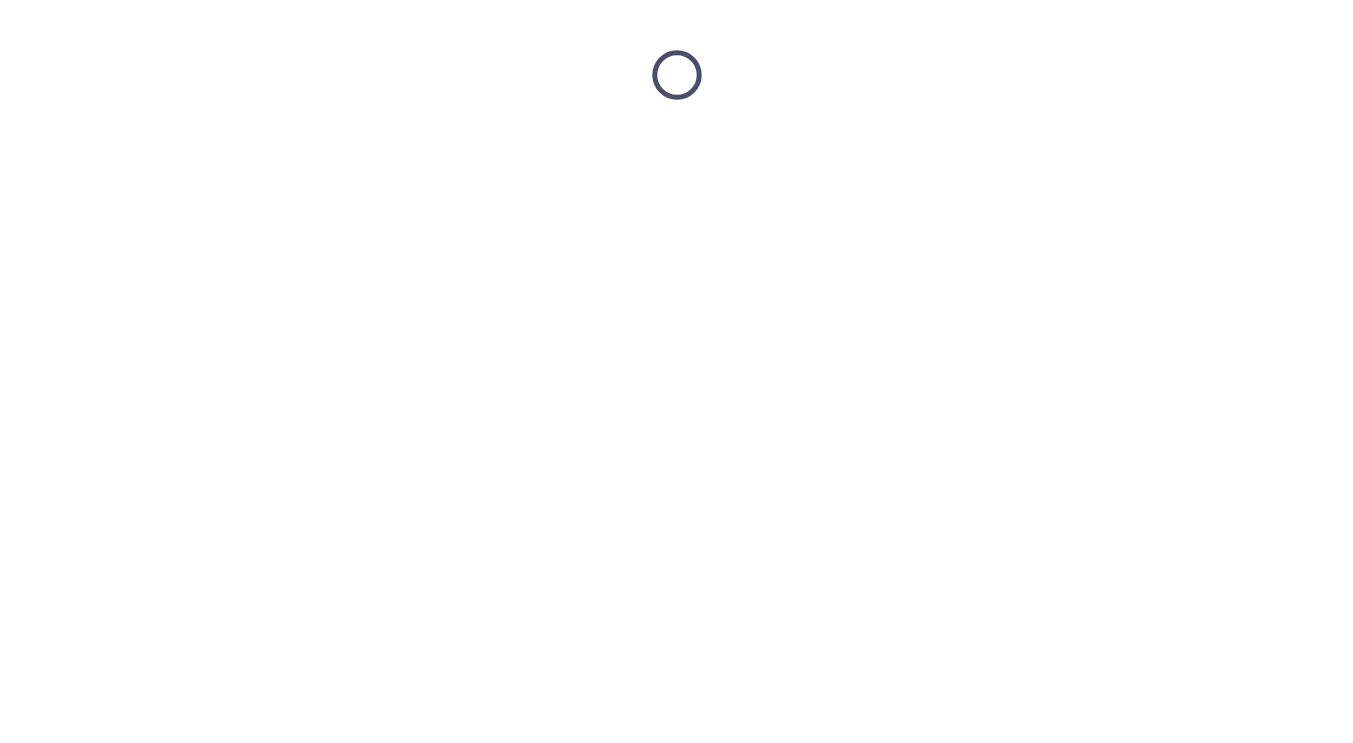 scroll, scrollTop: 0, scrollLeft: 0, axis: both 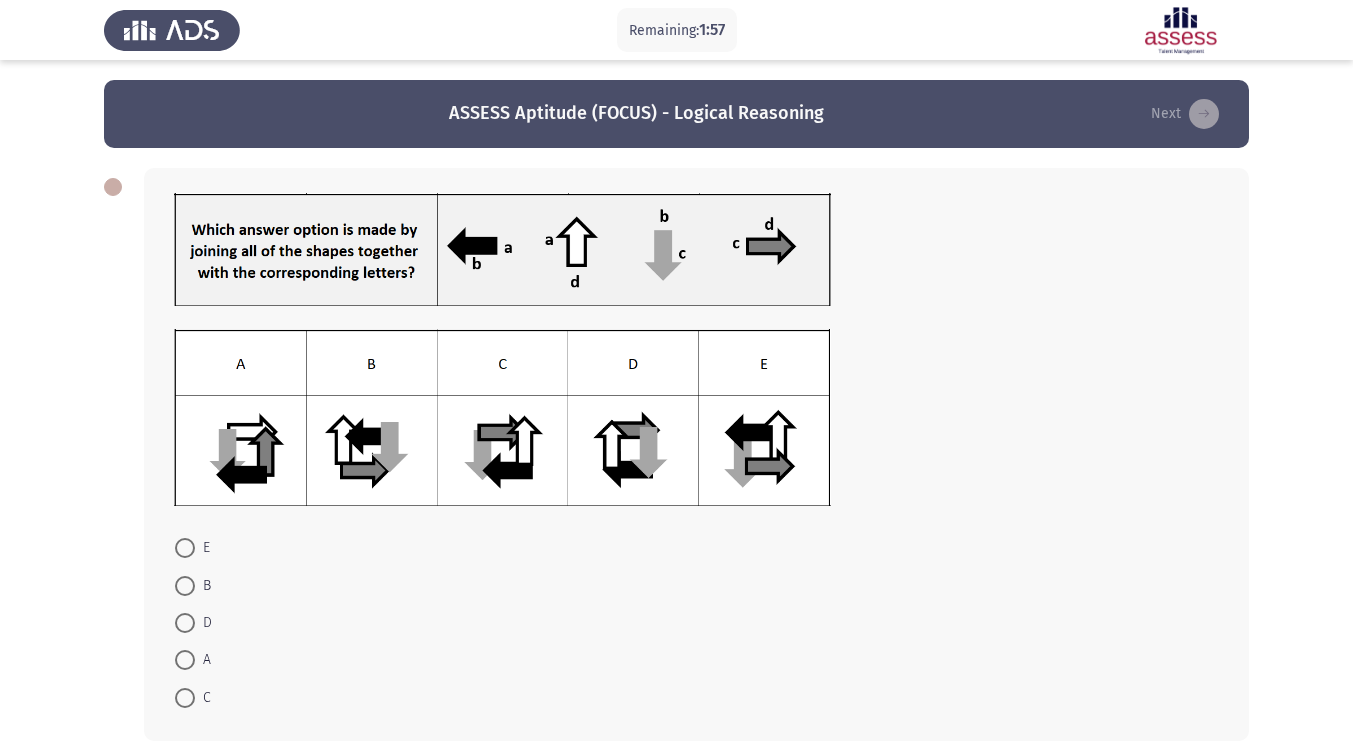 click at bounding box center [185, 548] 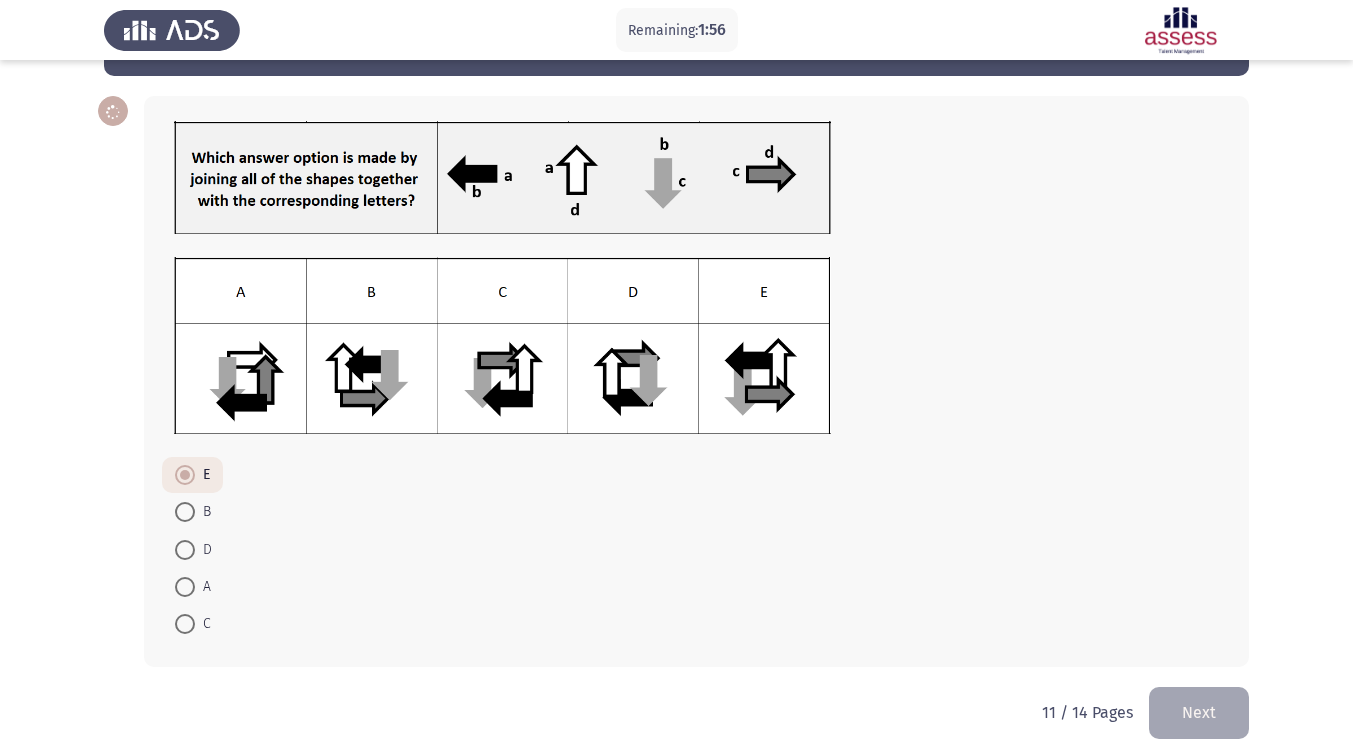 scroll, scrollTop: 96, scrollLeft: 0, axis: vertical 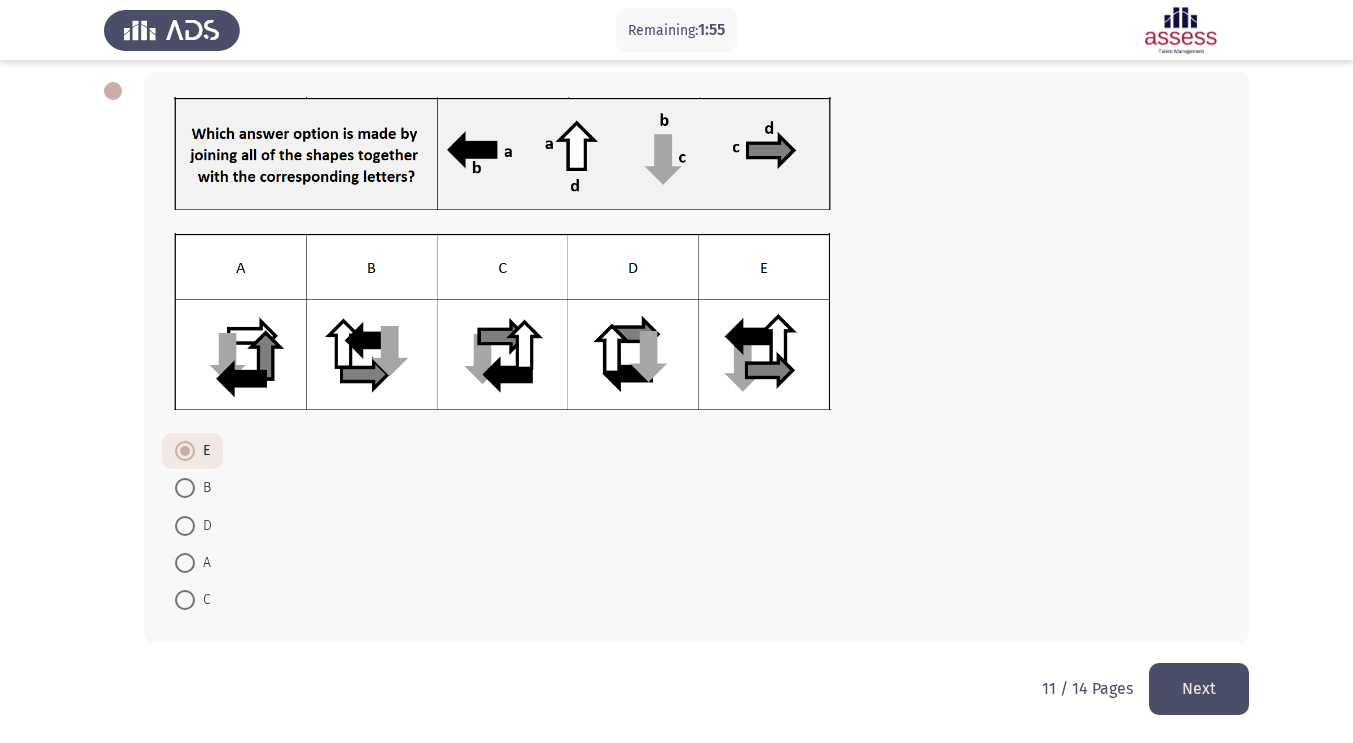 click on "Next" 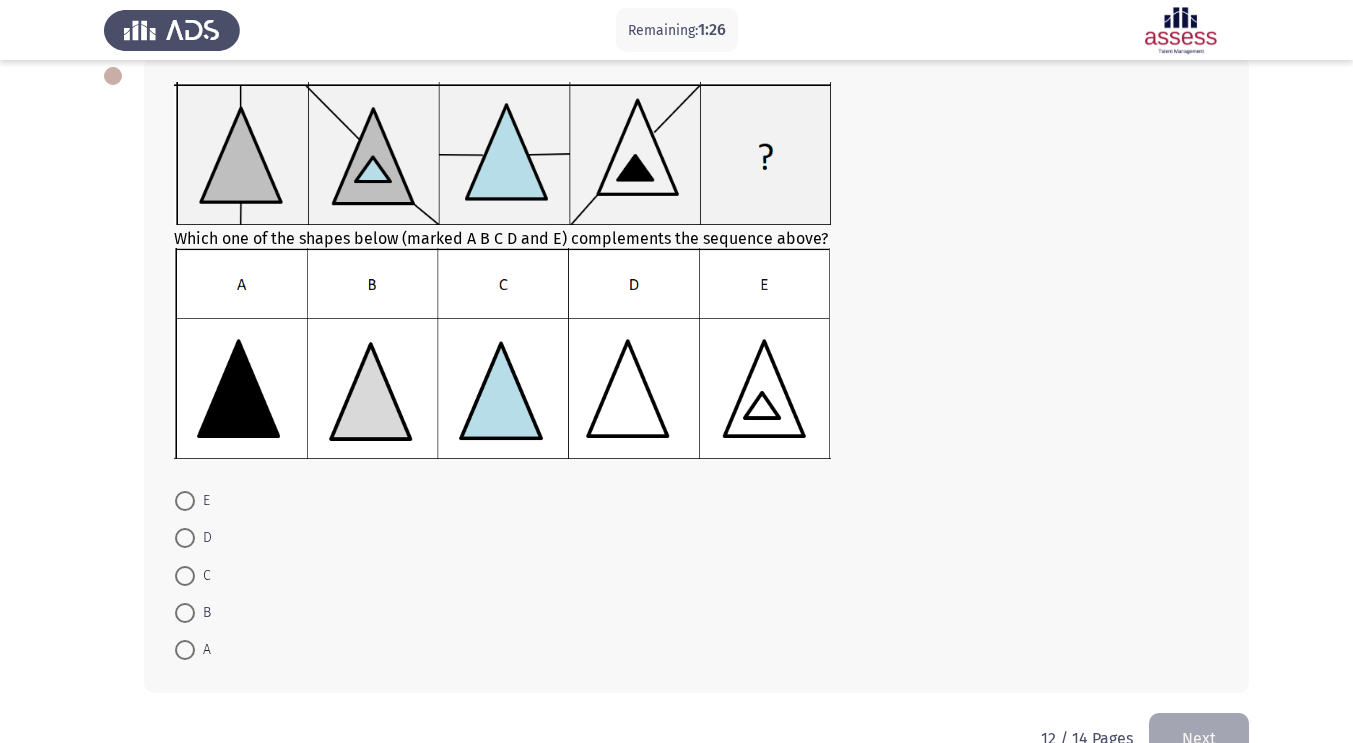 scroll, scrollTop: 114, scrollLeft: 0, axis: vertical 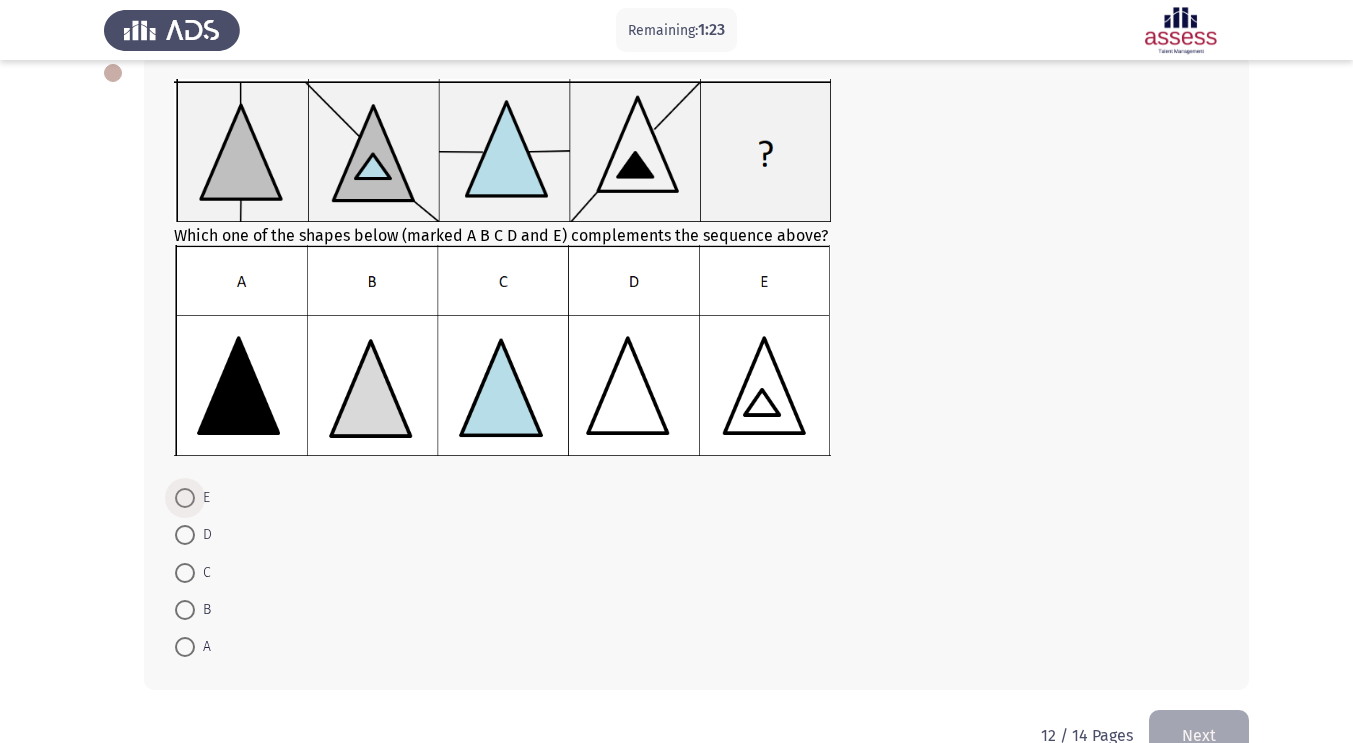 click at bounding box center [185, 498] 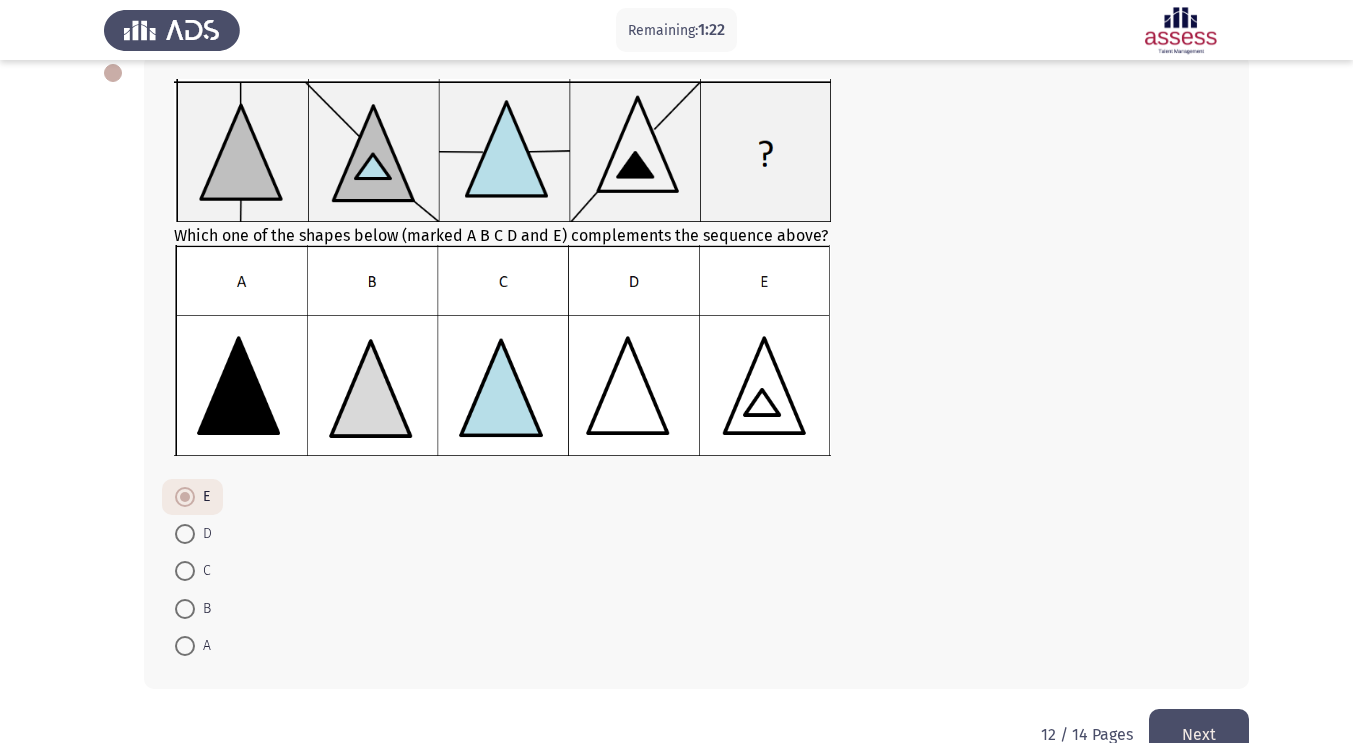scroll, scrollTop: 160, scrollLeft: 0, axis: vertical 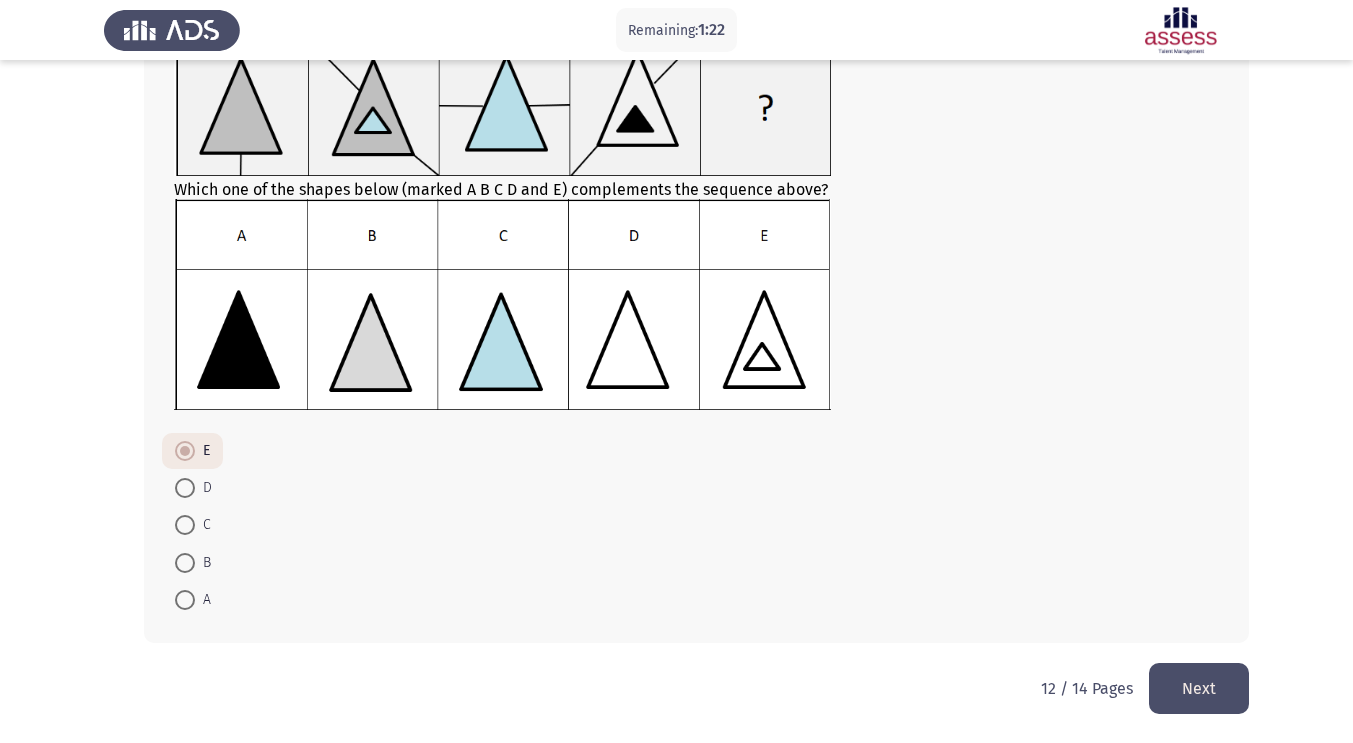 click on "Next" 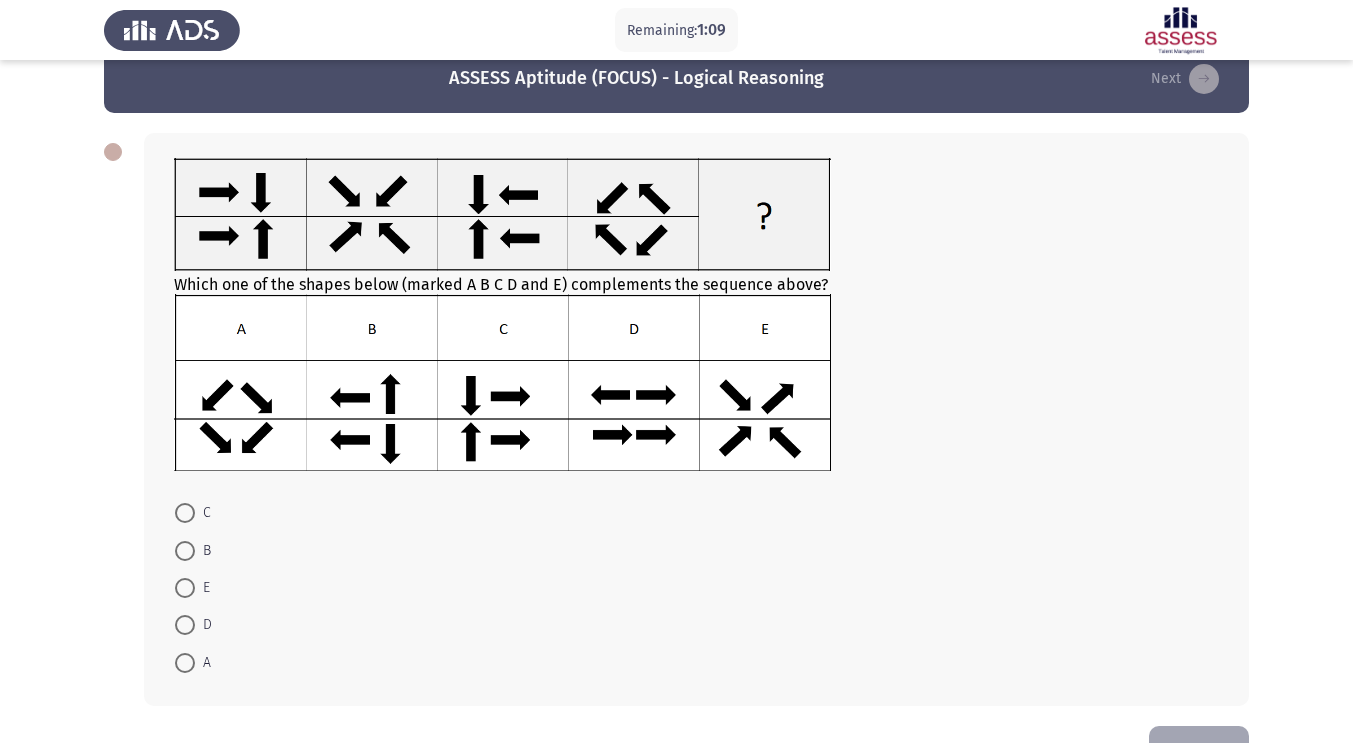 scroll, scrollTop: 32, scrollLeft: 0, axis: vertical 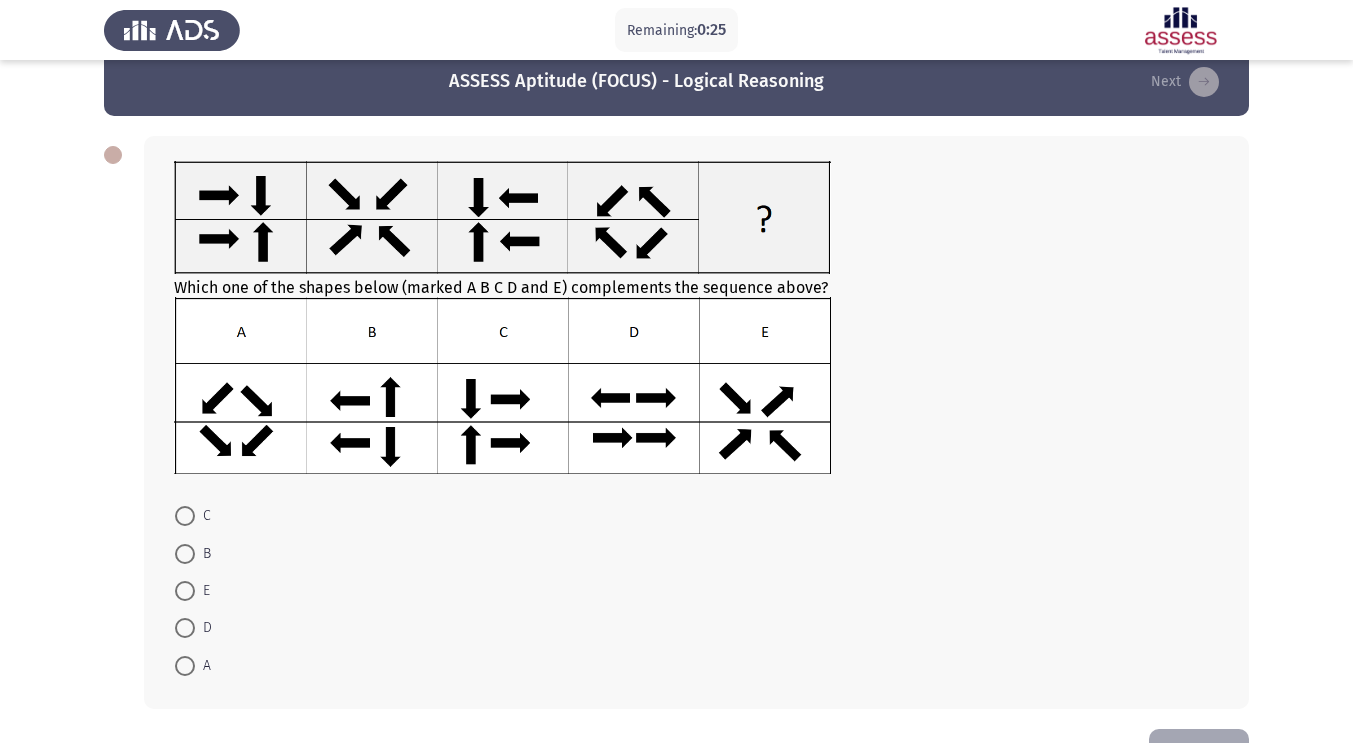 click at bounding box center [185, 554] 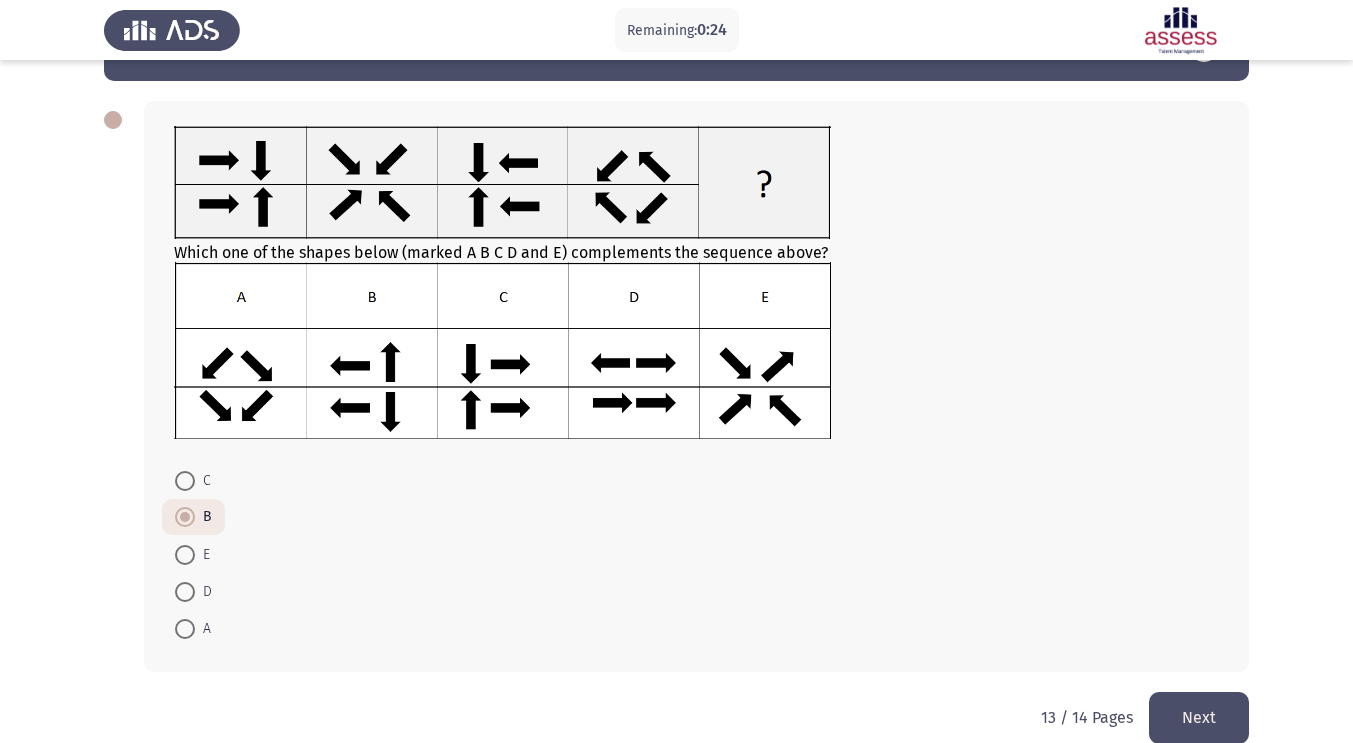 scroll, scrollTop: 96, scrollLeft: 0, axis: vertical 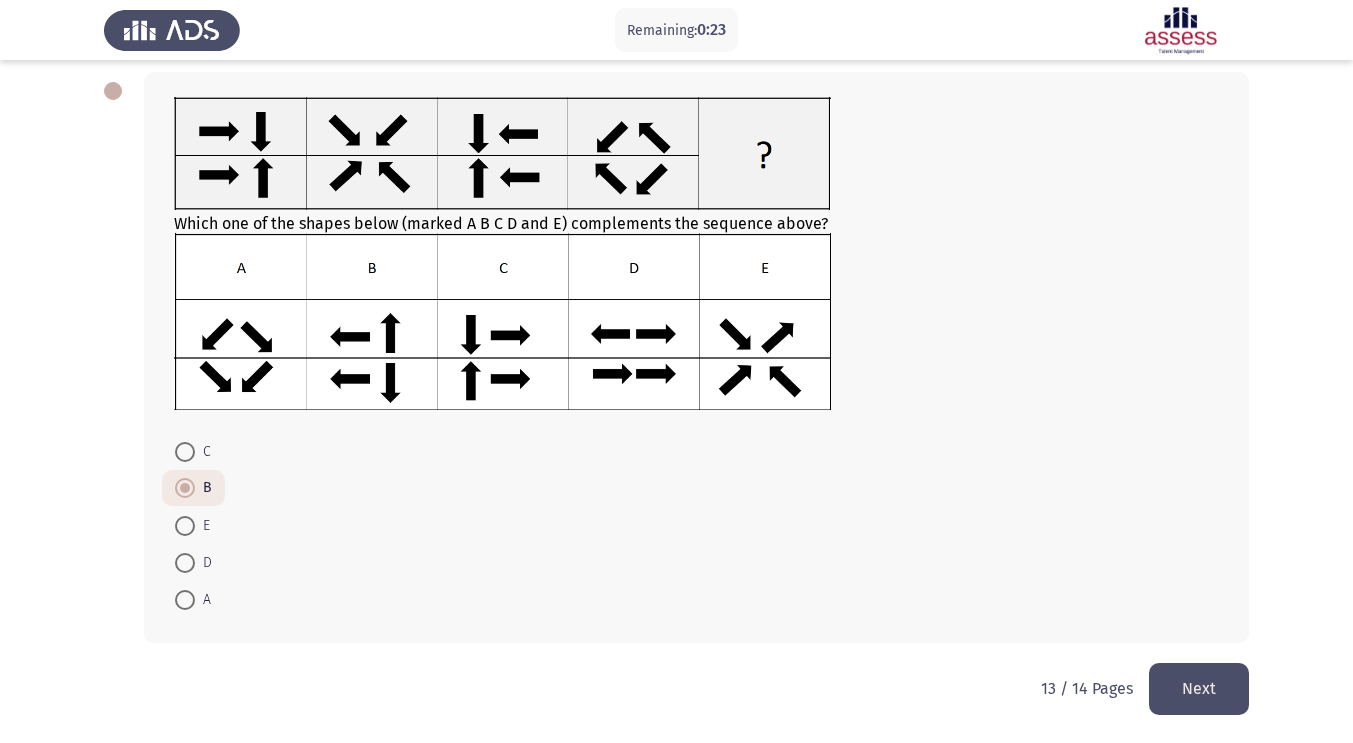 click on "Next" 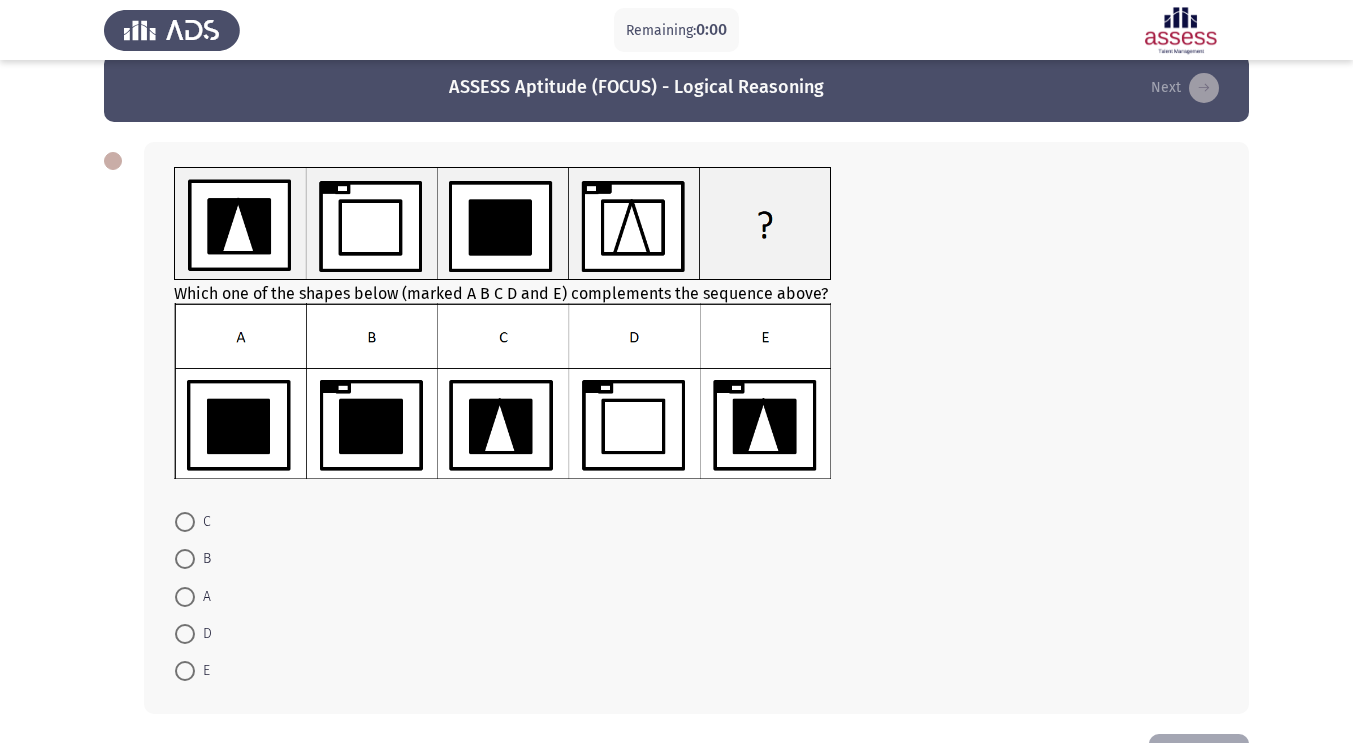 scroll, scrollTop: 0, scrollLeft: 0, axis: both 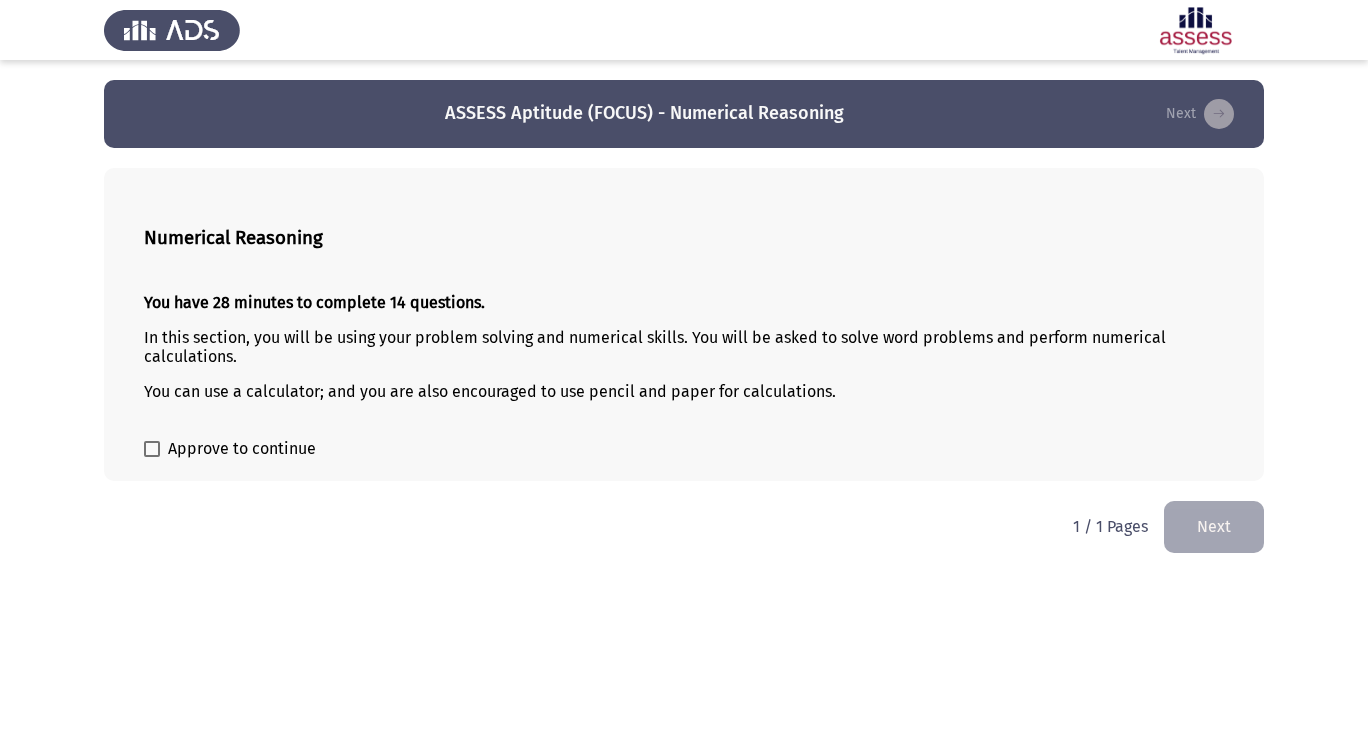 click on "ASSESS Aptitude (FOCUS) - Numerical Reasoning   Next  Numerical Reasoning You have 28 minutes to complete 14 questions. In
this section, you will be using your problem solving and numerical
skills. You will be asked to solve word problems and perform numerical
calculations. You can use a calculator; and you are also encouraged to use pencil and paper for calculations.   Approve to continue  1 / 1 Pages   Next" at bounding box center [684, 286] 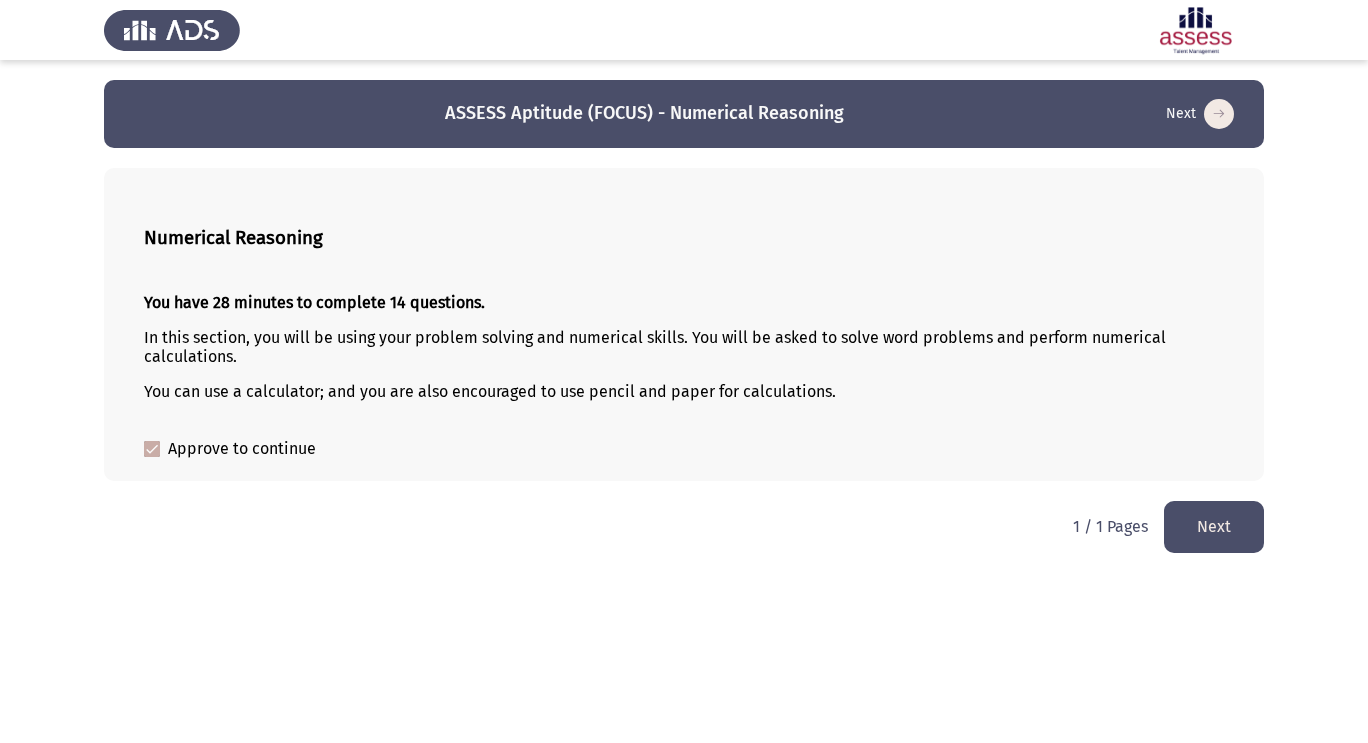 click on "Next" 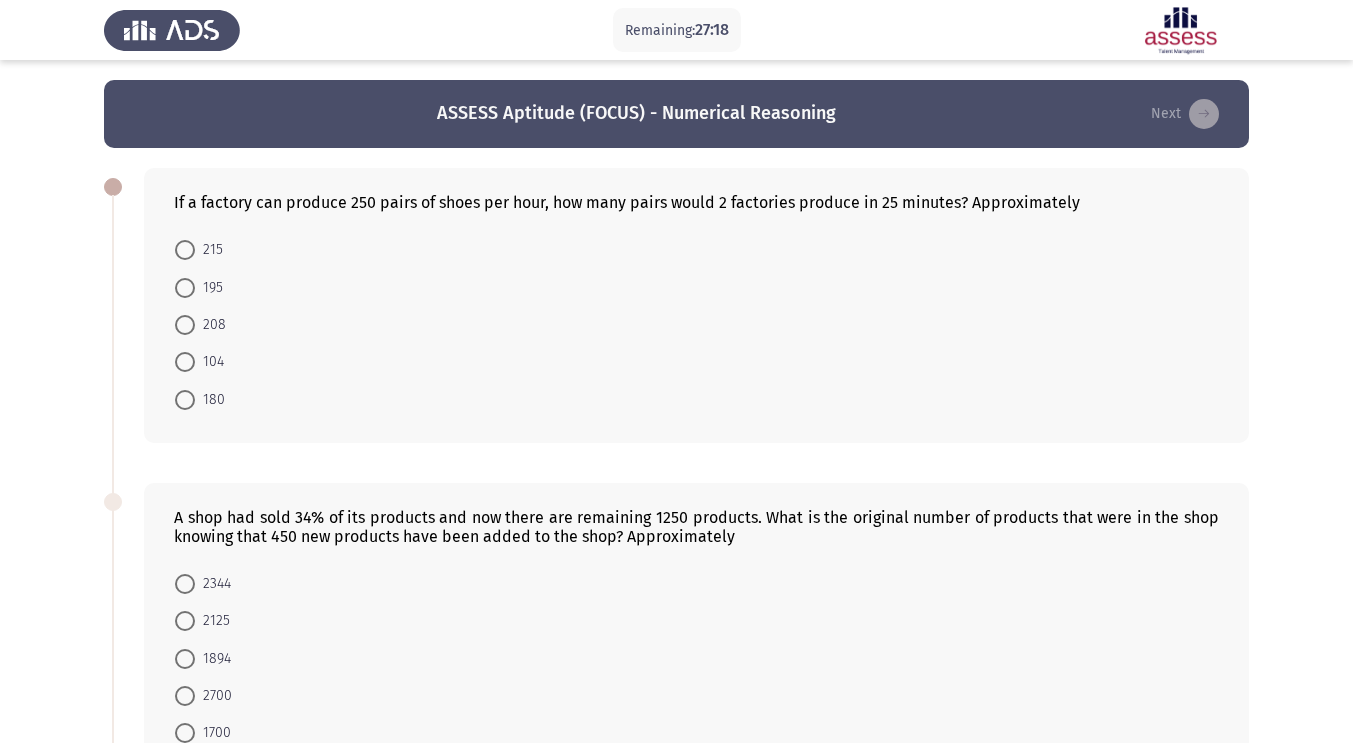 click at bounding box center (185, 325) 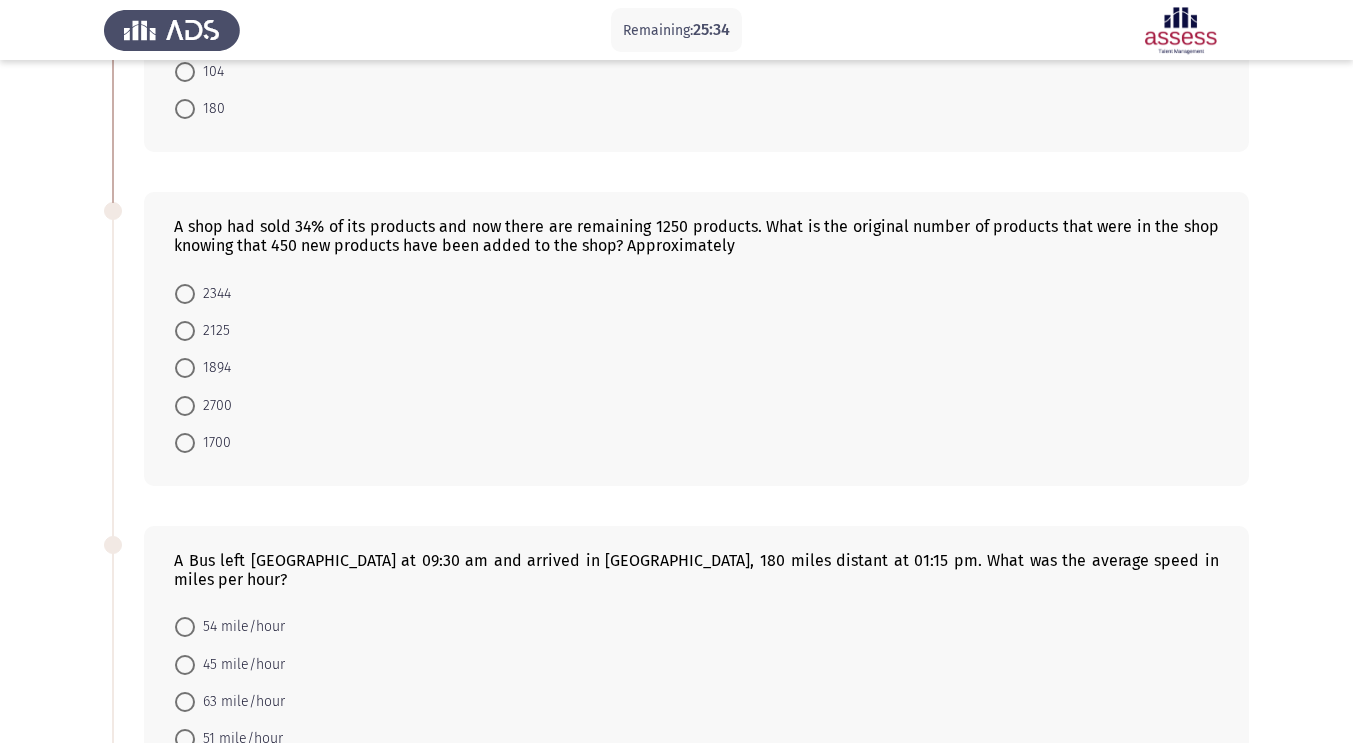 scroll, scrollTop: 283, scrollLeft: 0, axis: vertical 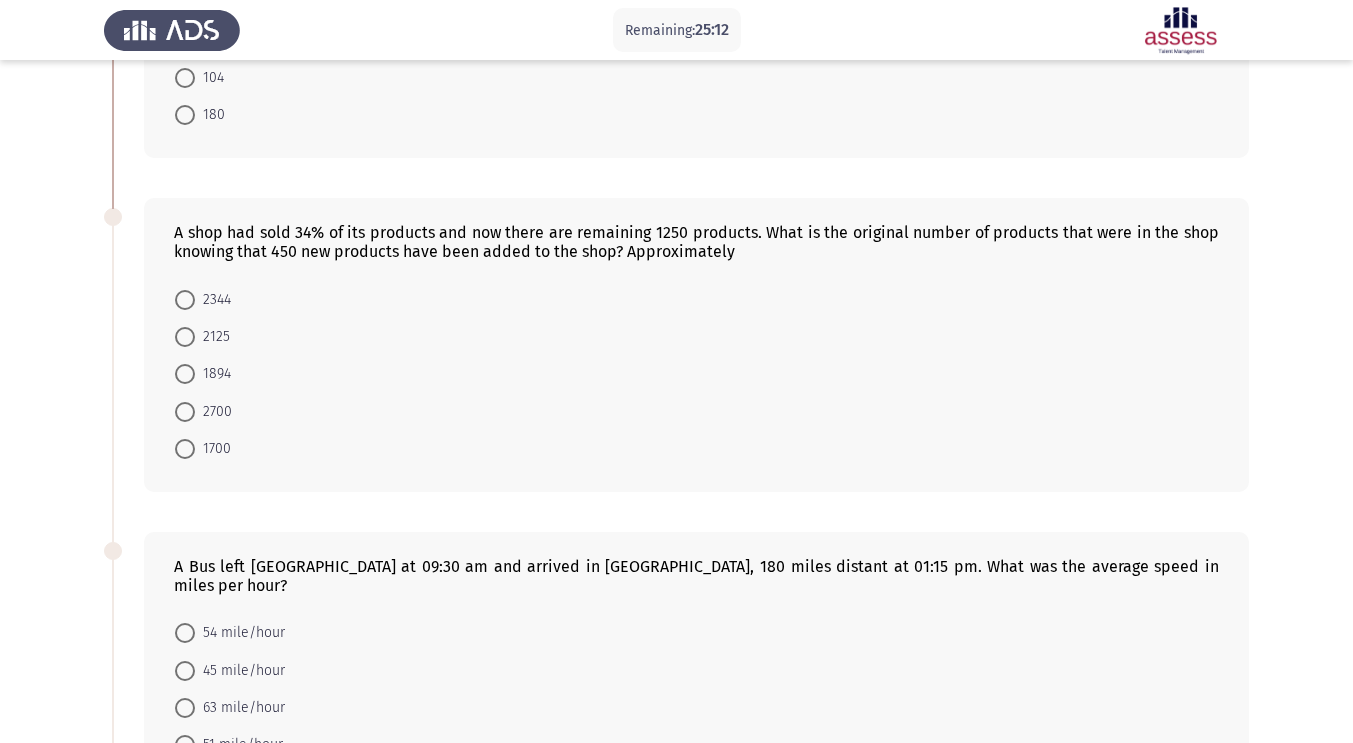 click at bounding box center (185, 374) 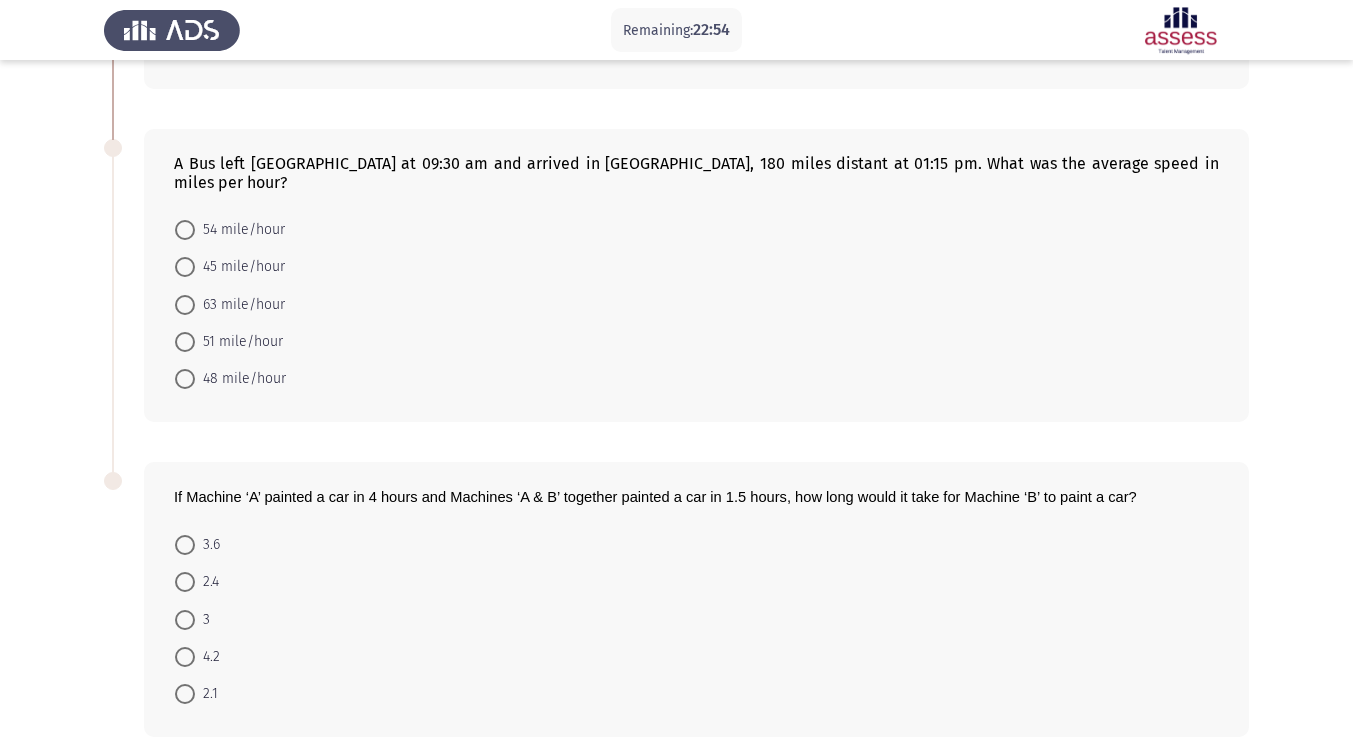 scroll, scrollTop: 667, scrollLeft: 0, axis: vertical 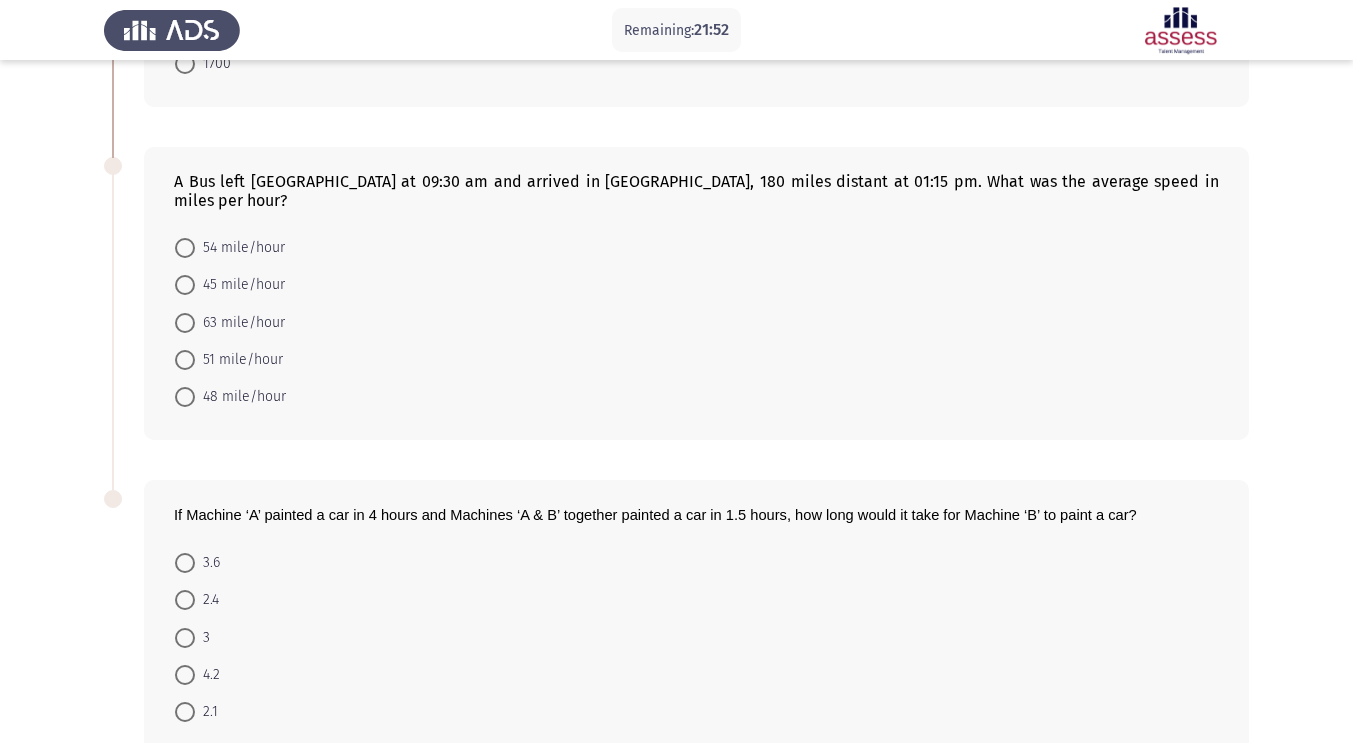 click on "51 mile/hour" at bounding box center (239, 360) 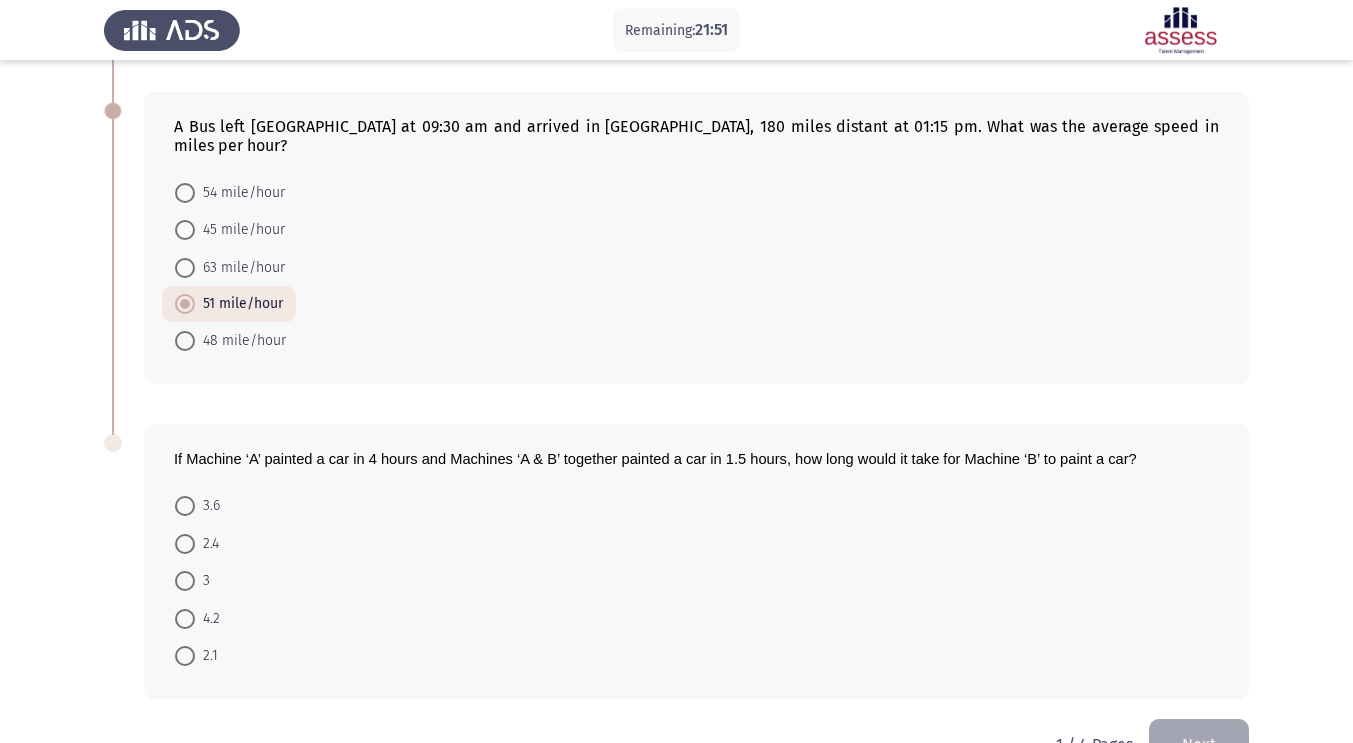 scroll, scrollTop: 758, scrollLeft: 0, axis: vertical 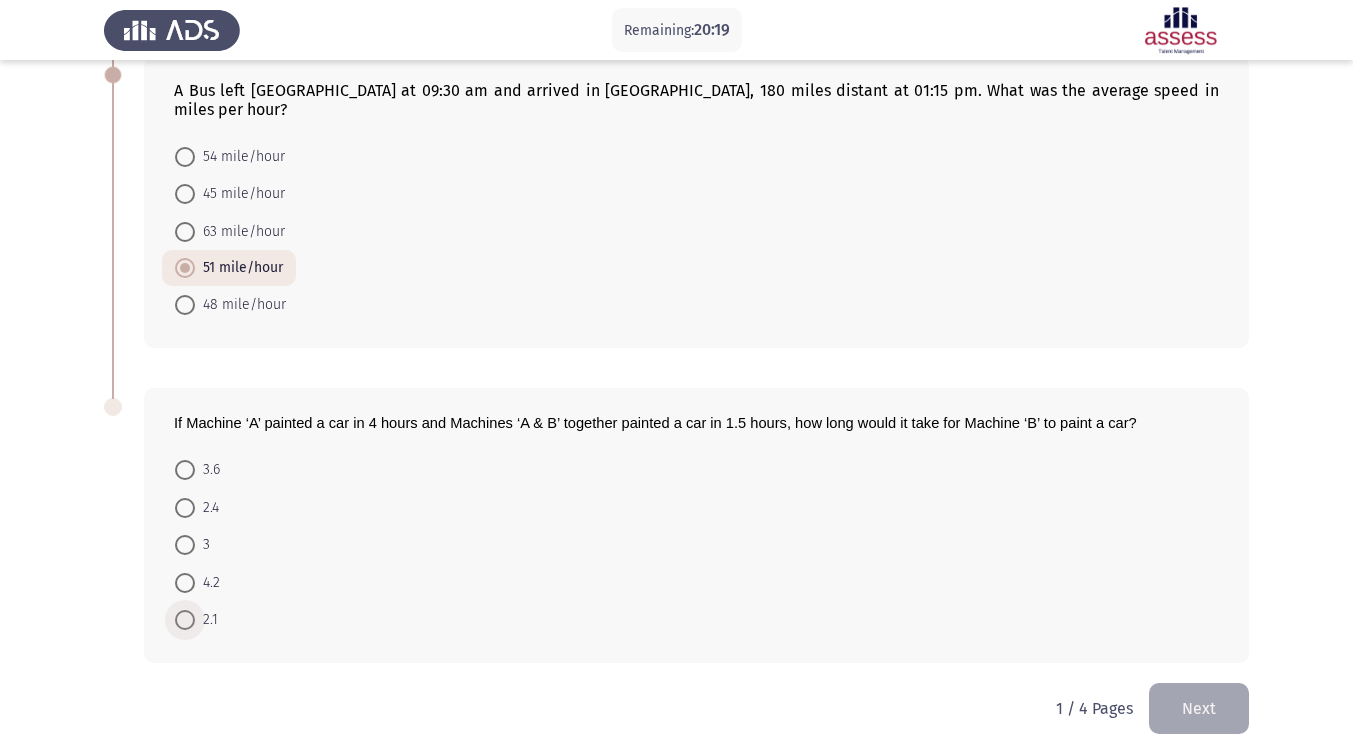 click on "2.1" at bounding box center (206, 620) 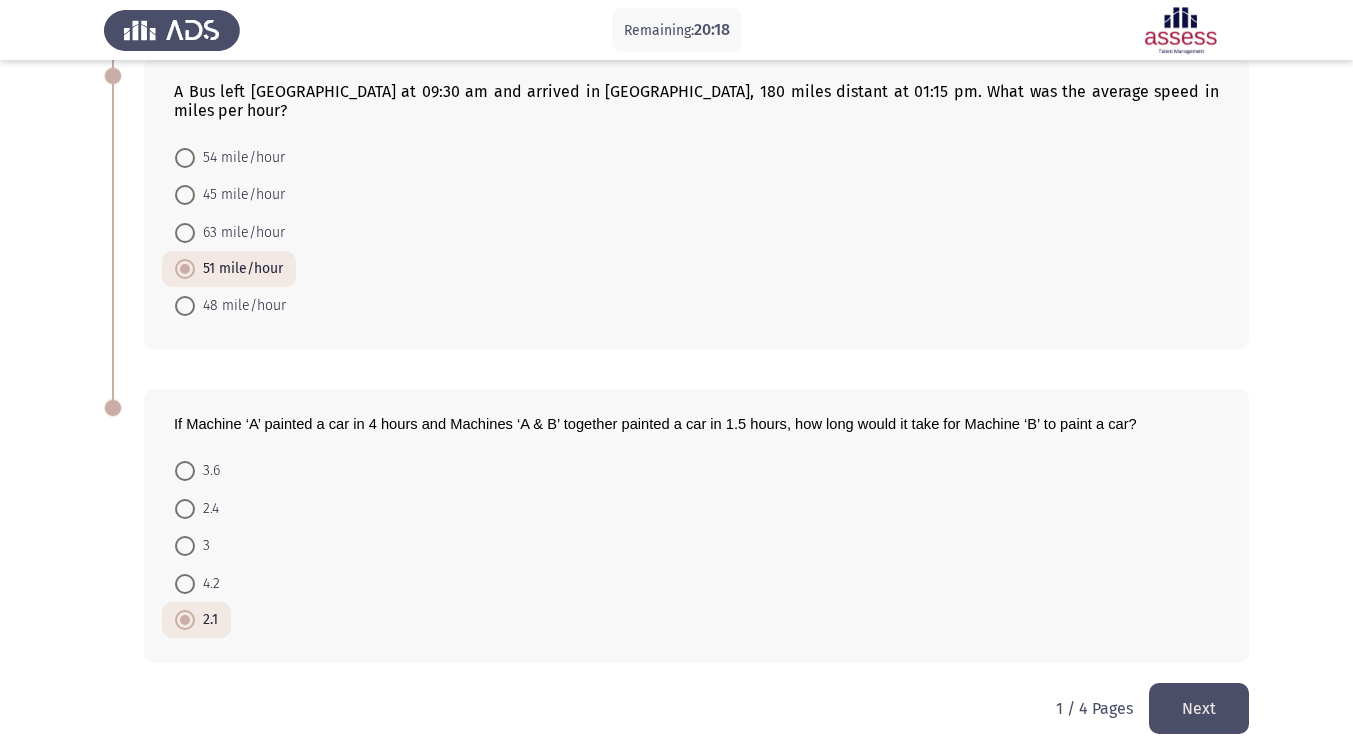 click on "Next" 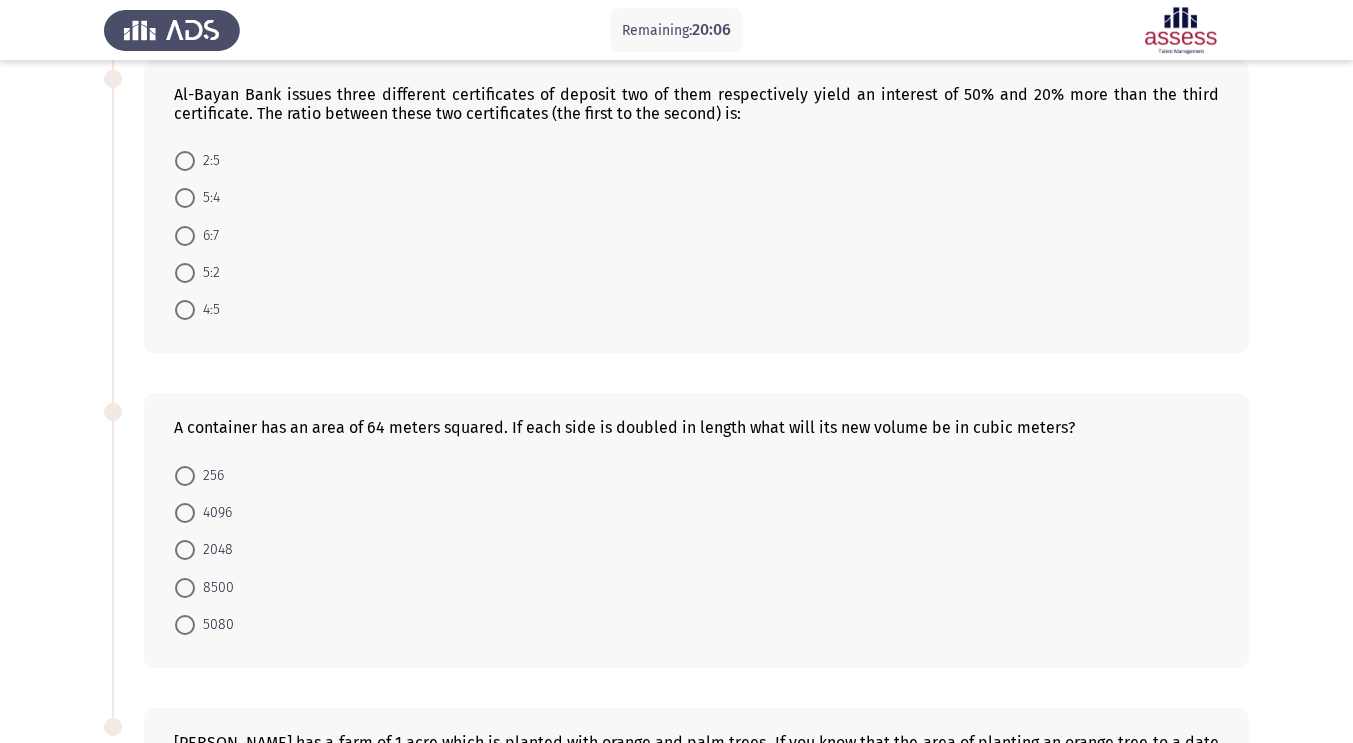 scroll, scrollTop: 0, scrollLeft: 0, axis: both 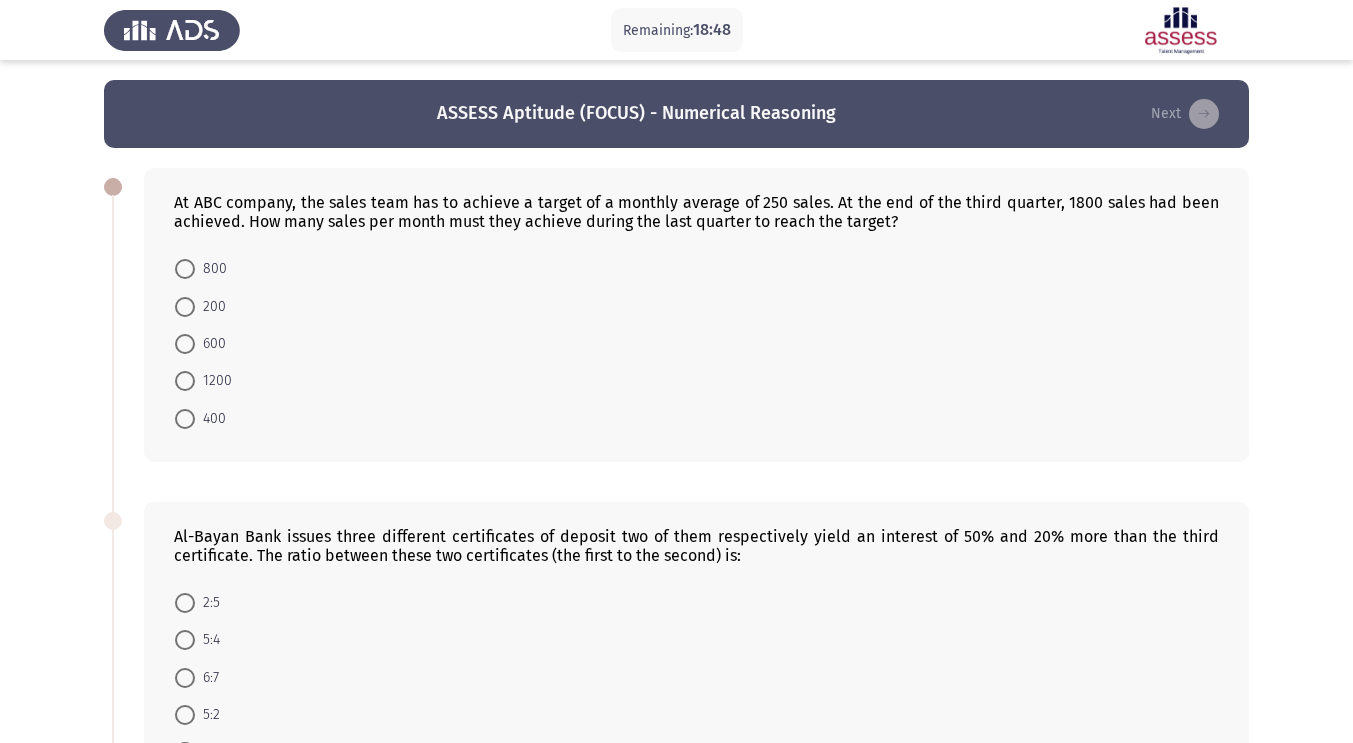 click on "400" at bounding box center [200, 417] 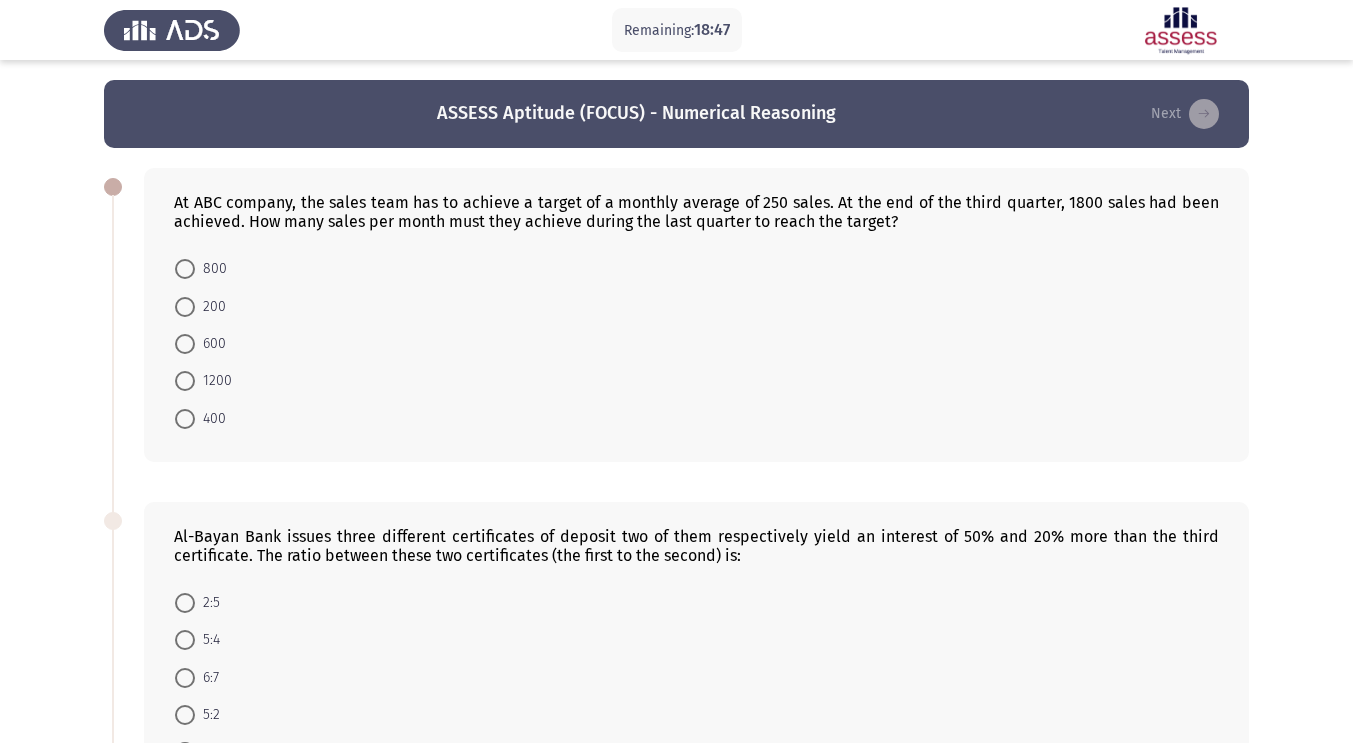 click at bounding box center [185, 419] 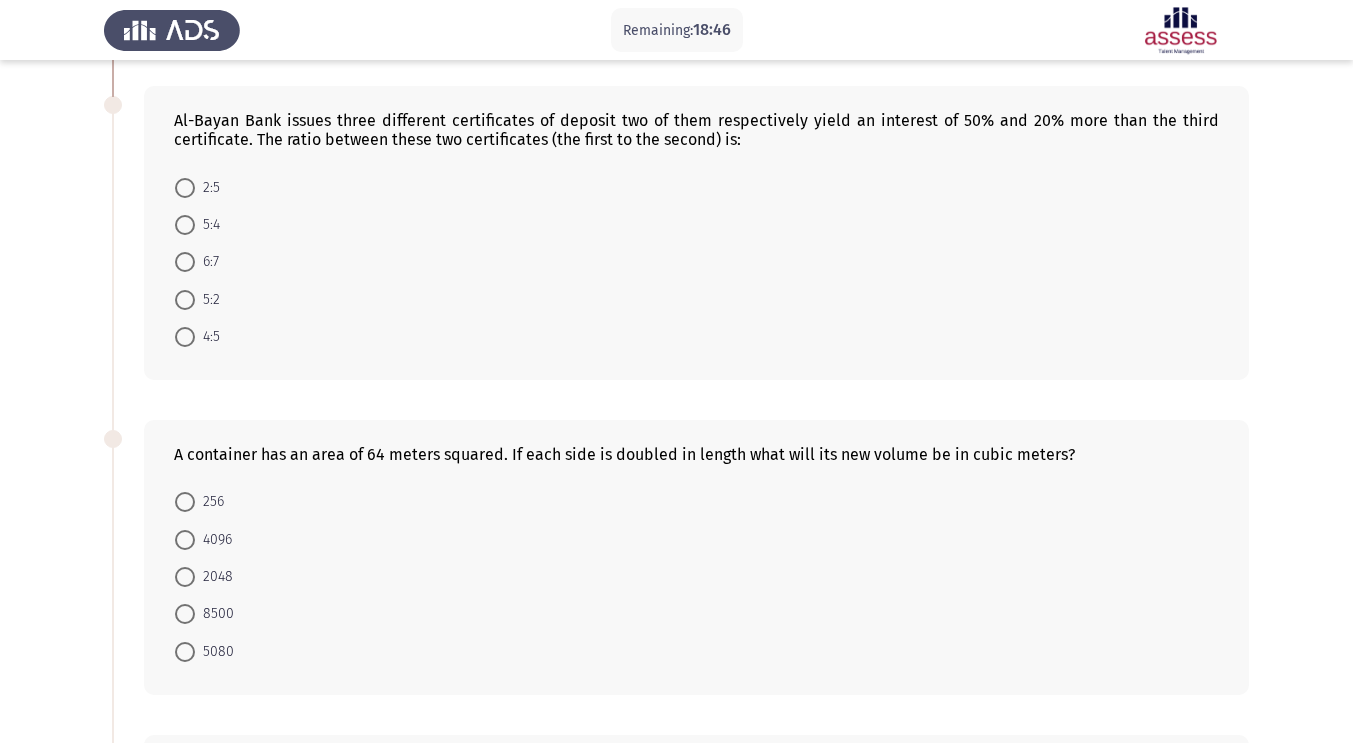 scroll, scrollTop: 418, scrollLeft: 0, axis: vertical 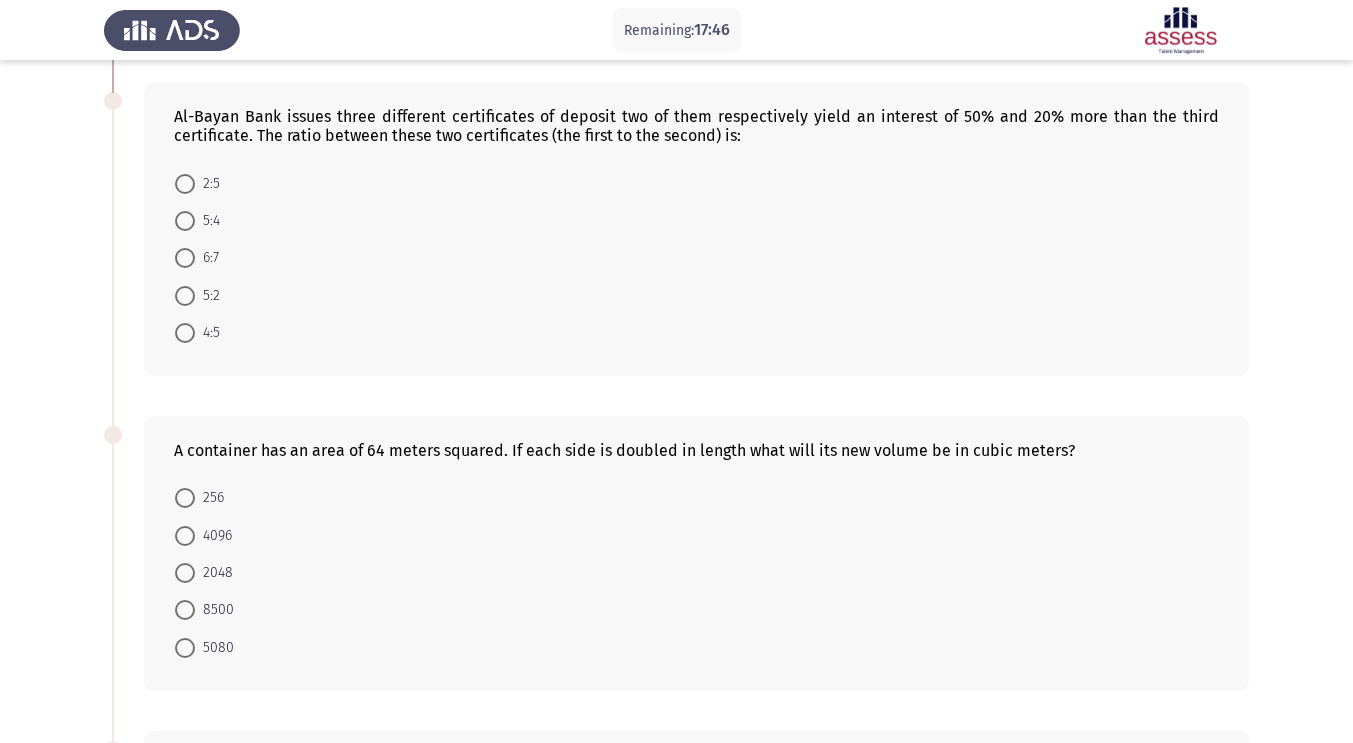 click at bounding box center [185, 296] 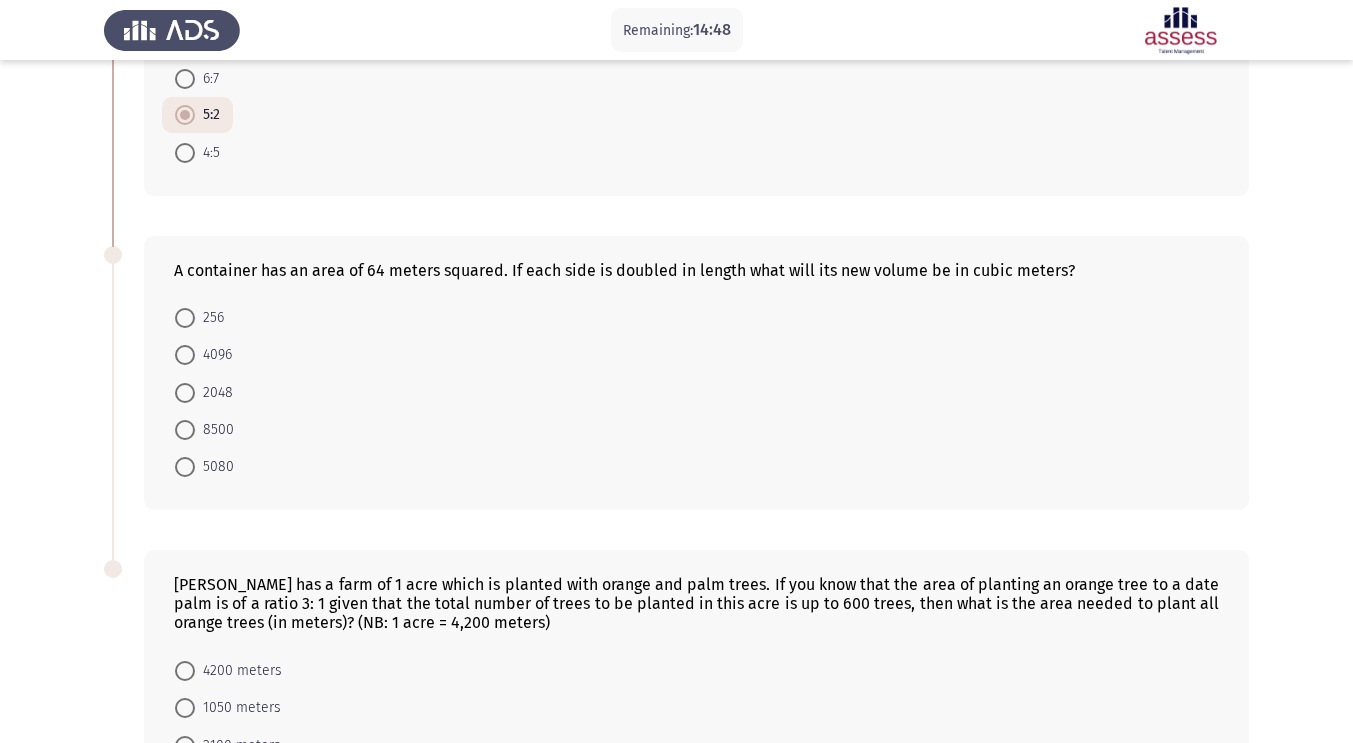 scroll, scrollTop: 599, scrollLeft: 0, axis: vertical 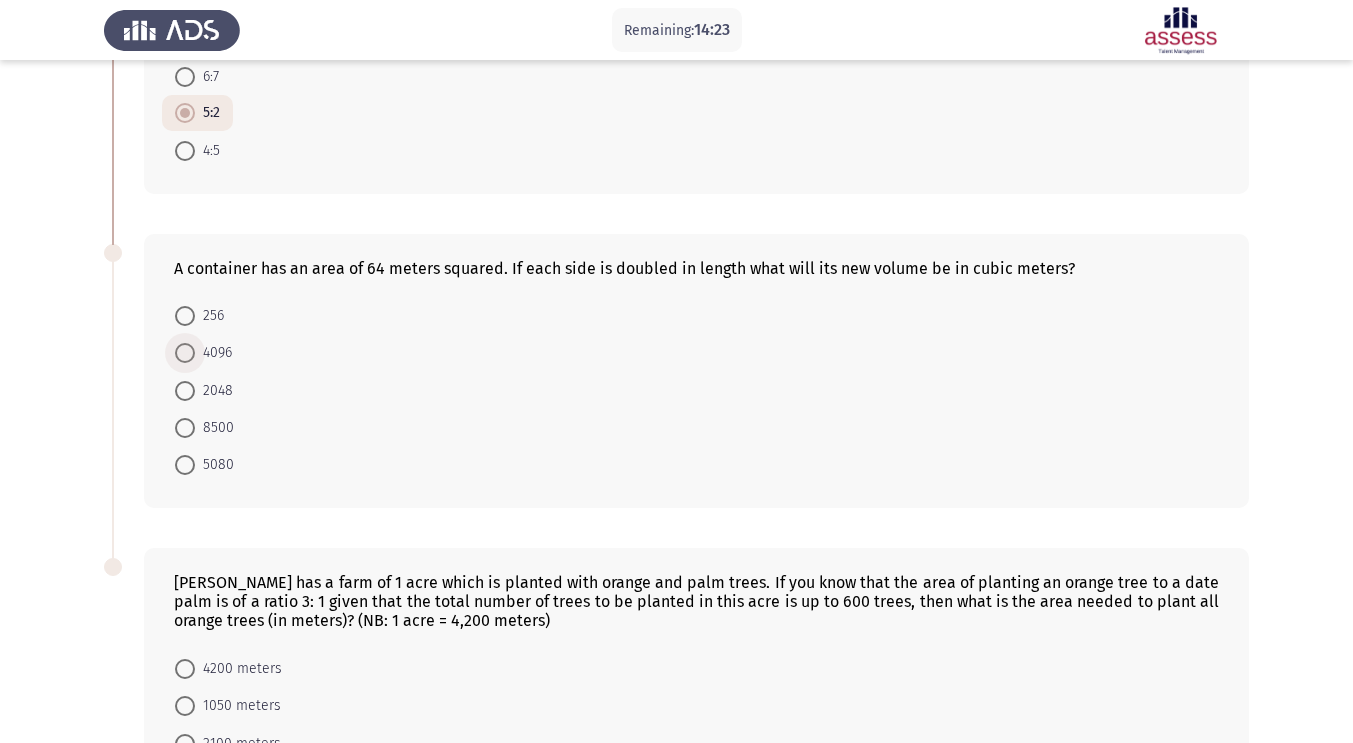 click on "4096" at bounding box center (213, 353) 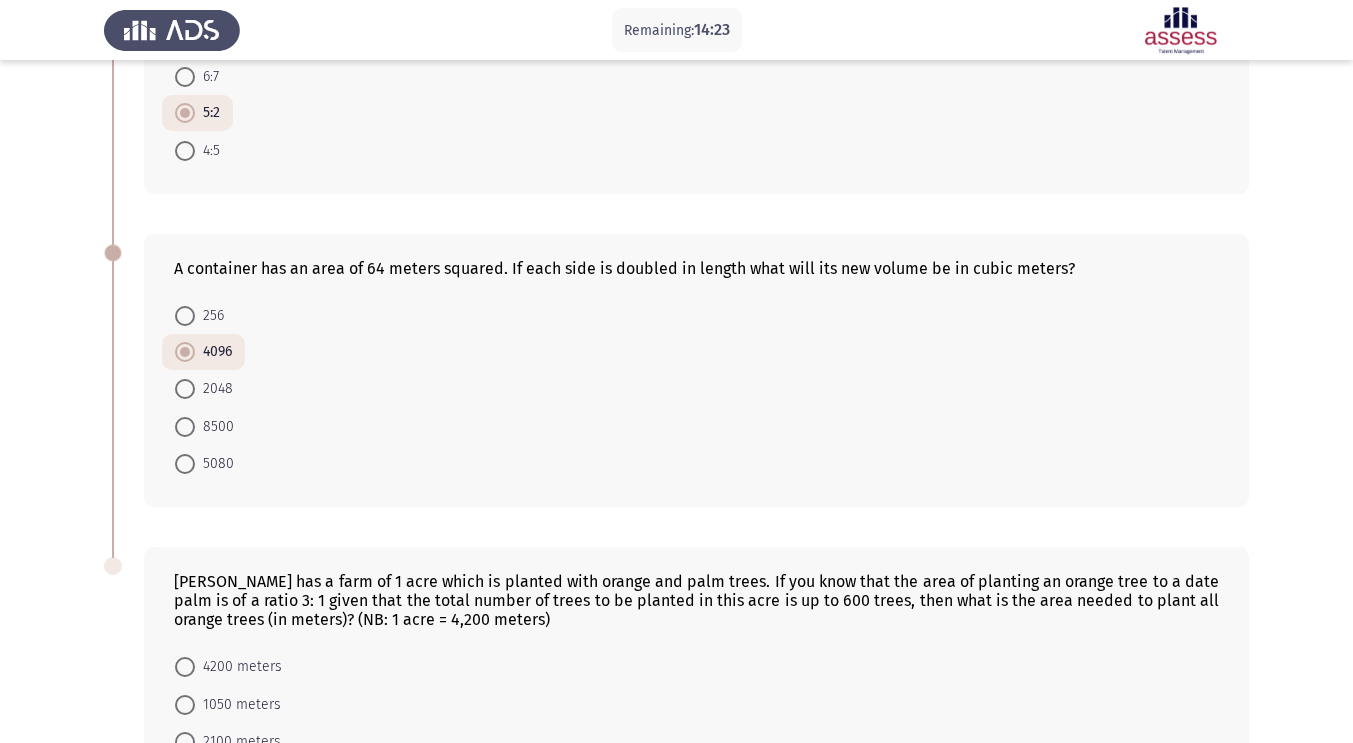 scroll, scrollTop: 815, scrollLeft: 0, axis: vertical 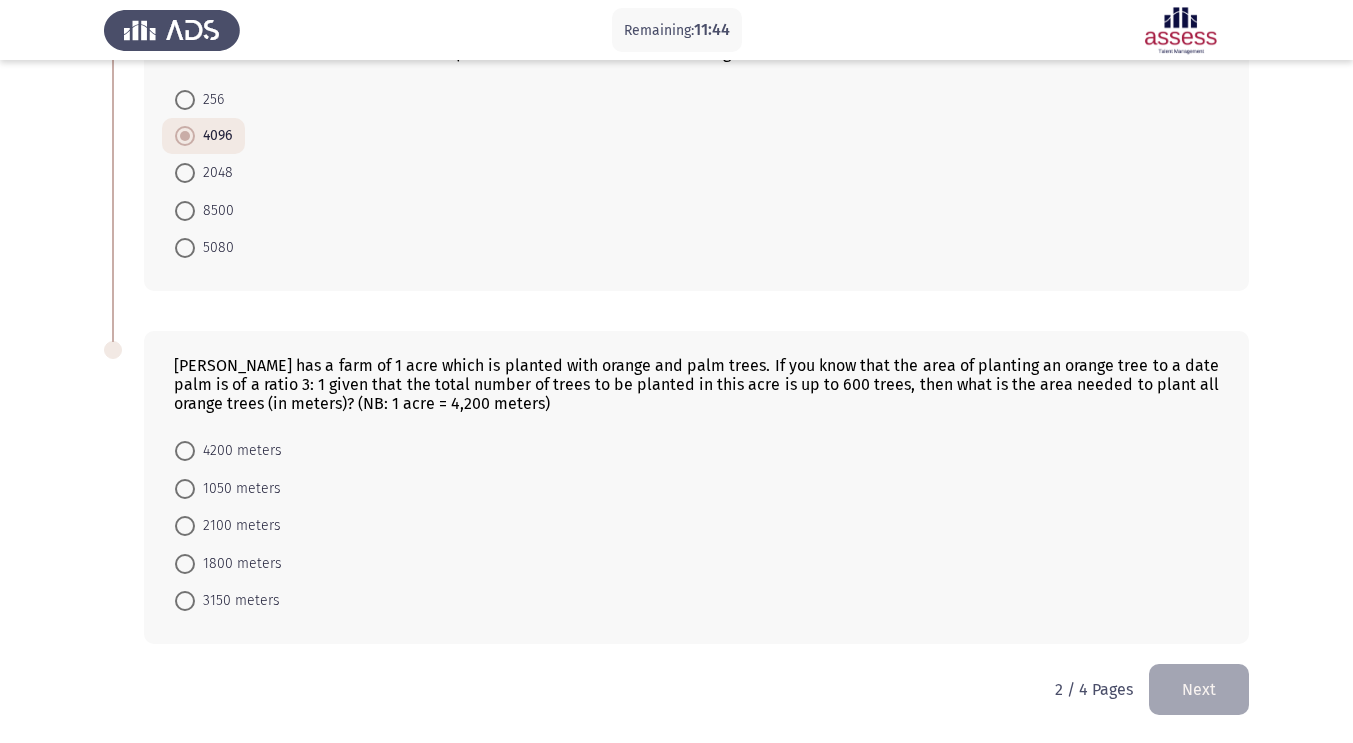 click on "3150 meters" at bounding box center [237, 601] 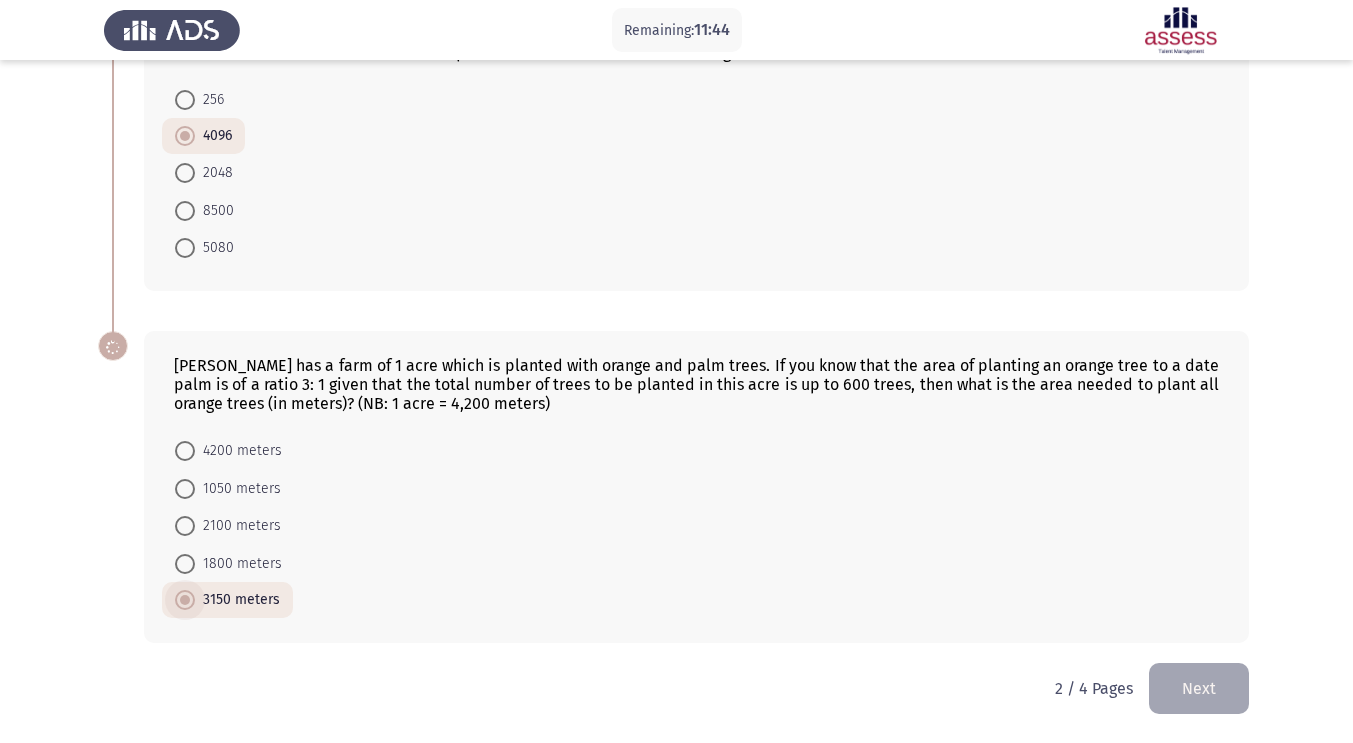 scroll, scrollTop: 814, scrollLeft: 0, axis: vertical 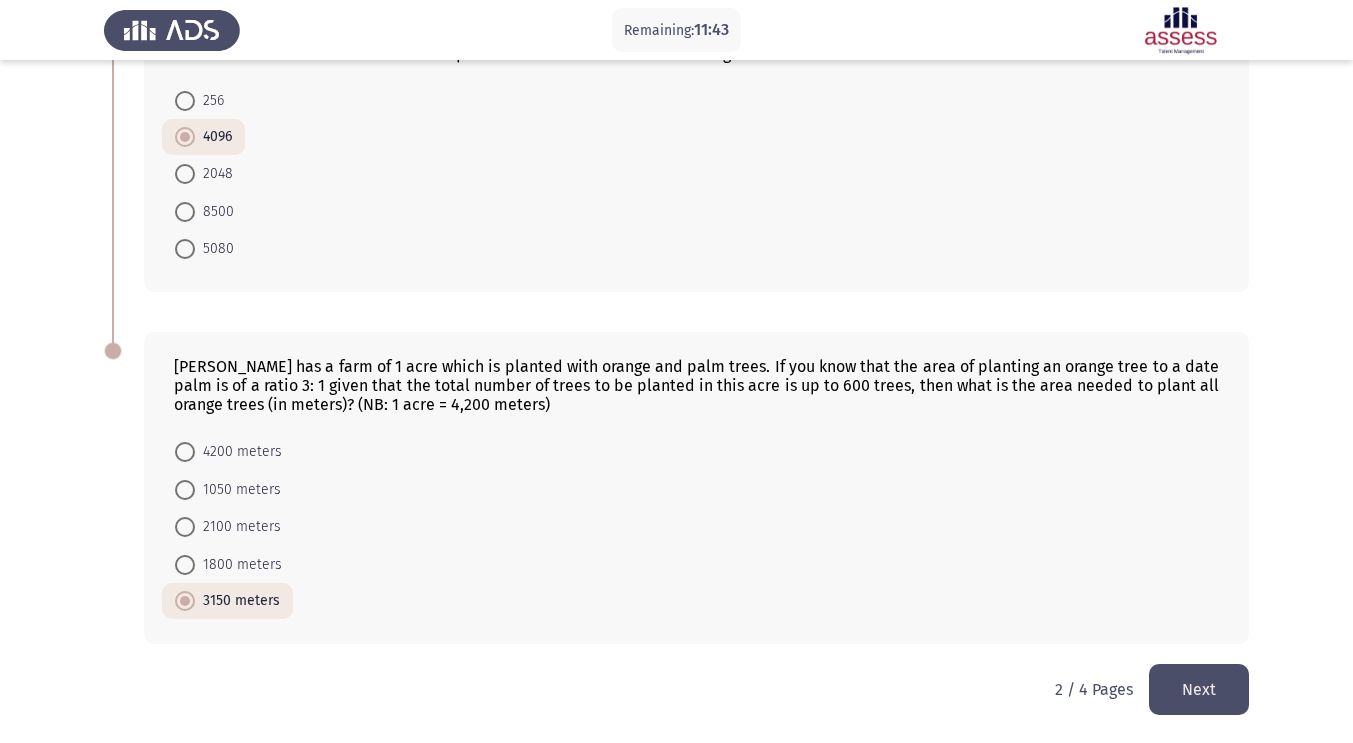 click on "Next" 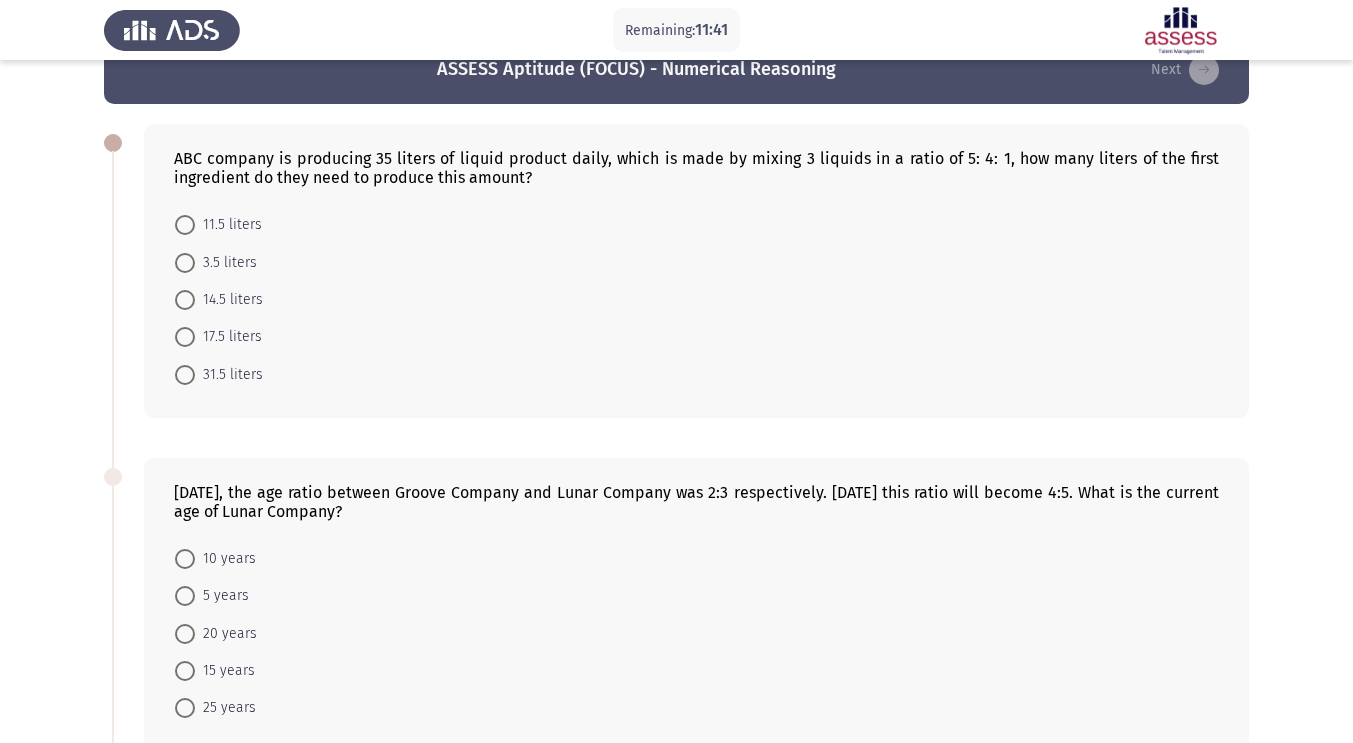 scroll, scrollTop: 0, scrollLeft: 0, axis: both 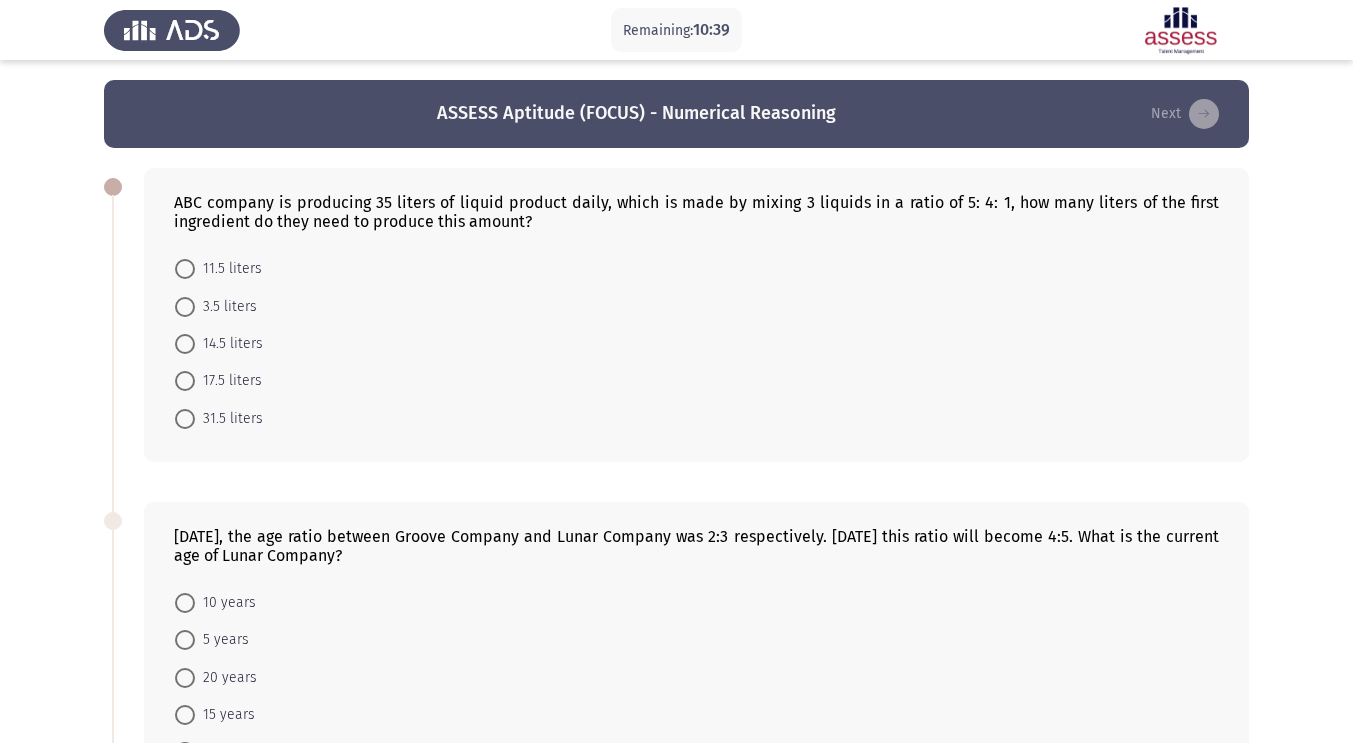 click at bounding box center (185, 381) 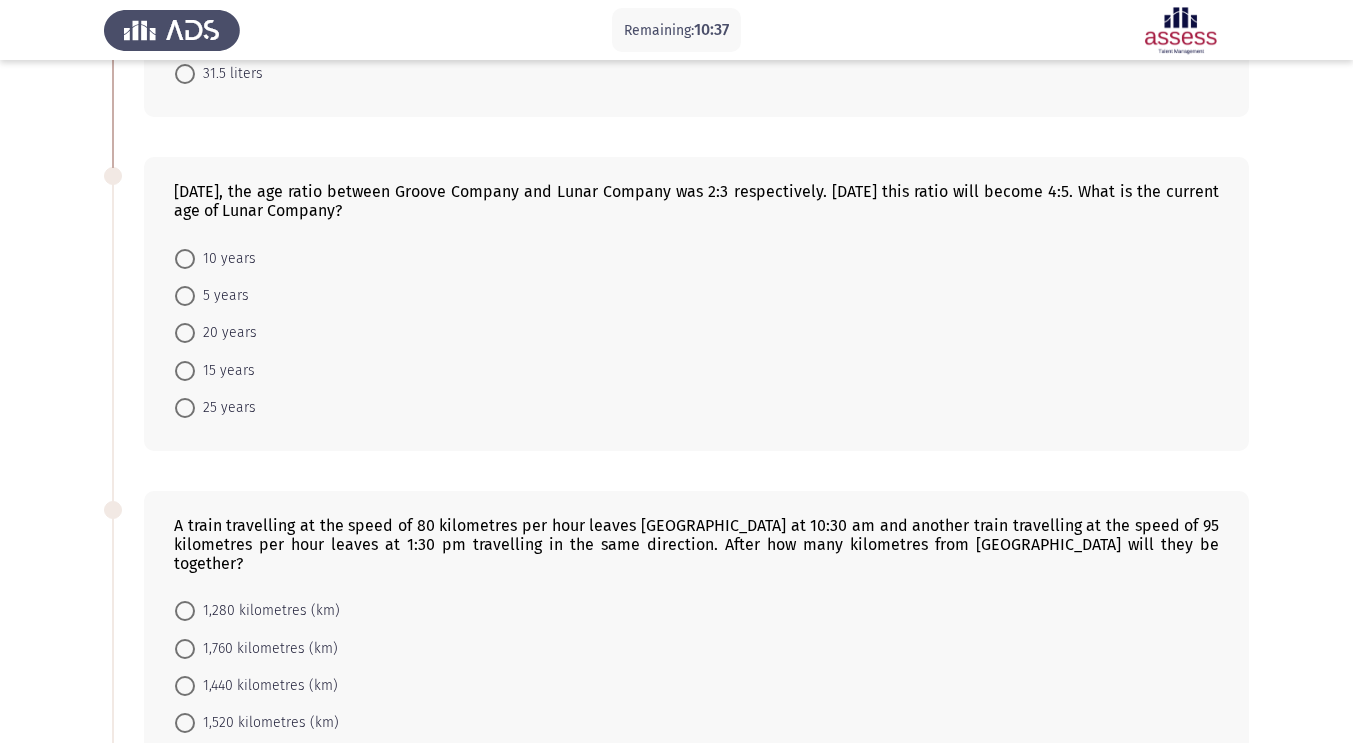 scroll, scrollTop: 356, scrollLeft: 0, axis: vertical 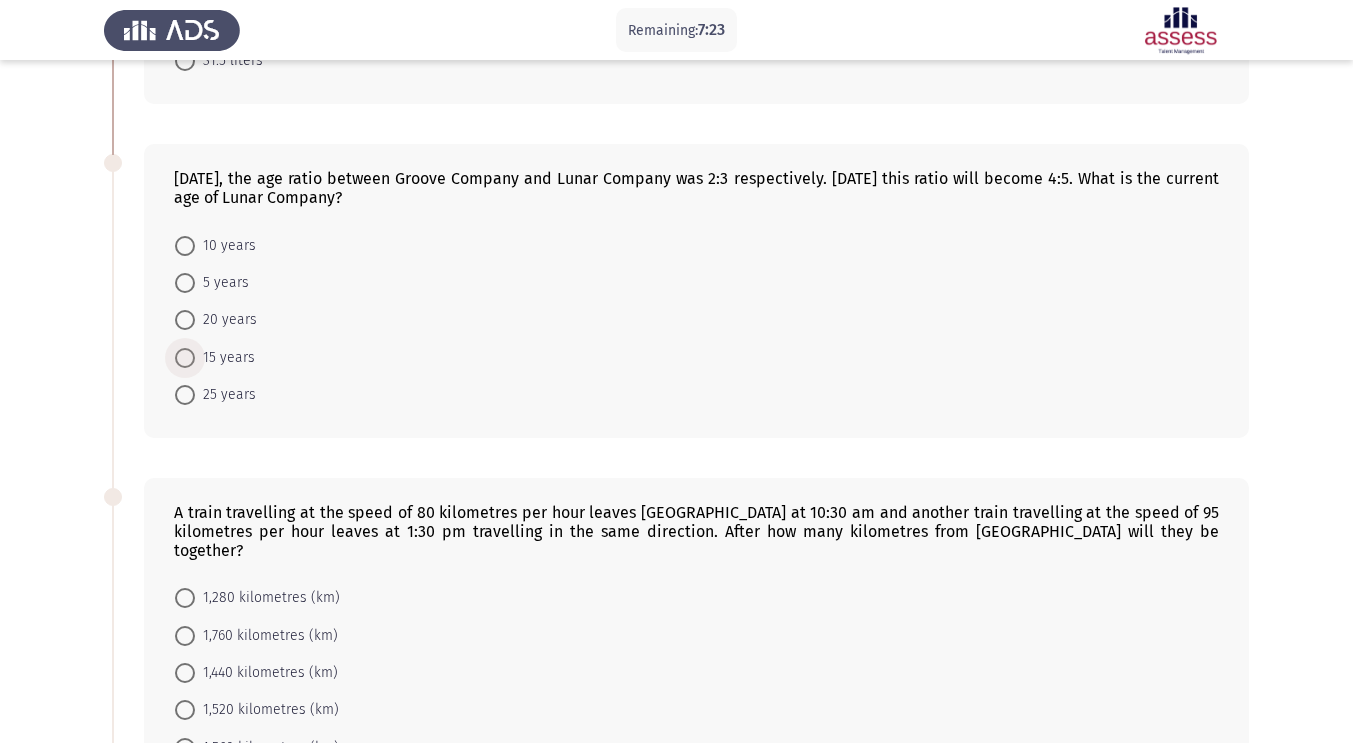 click on "15 years" at bounding box center (215, 358) 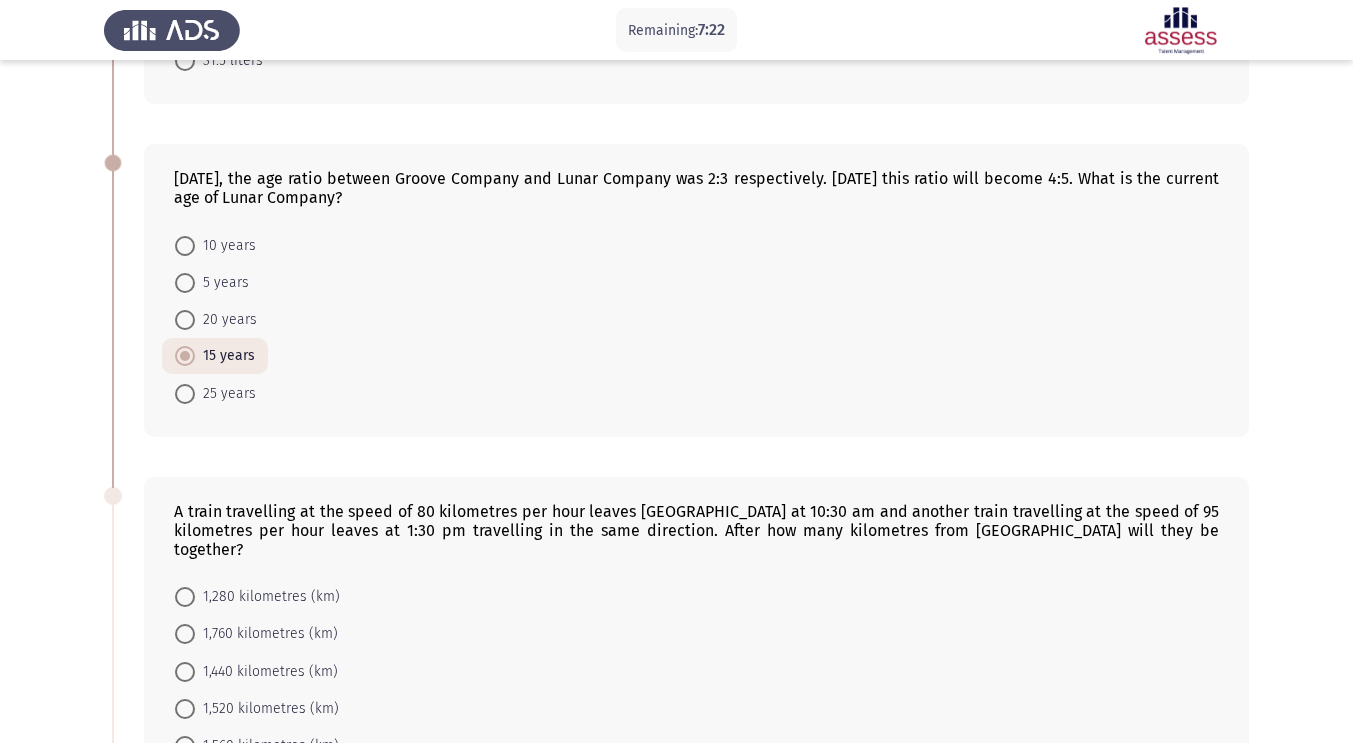 scroll, scrollTop: 798, scrollLeft: 0, axis: vertical 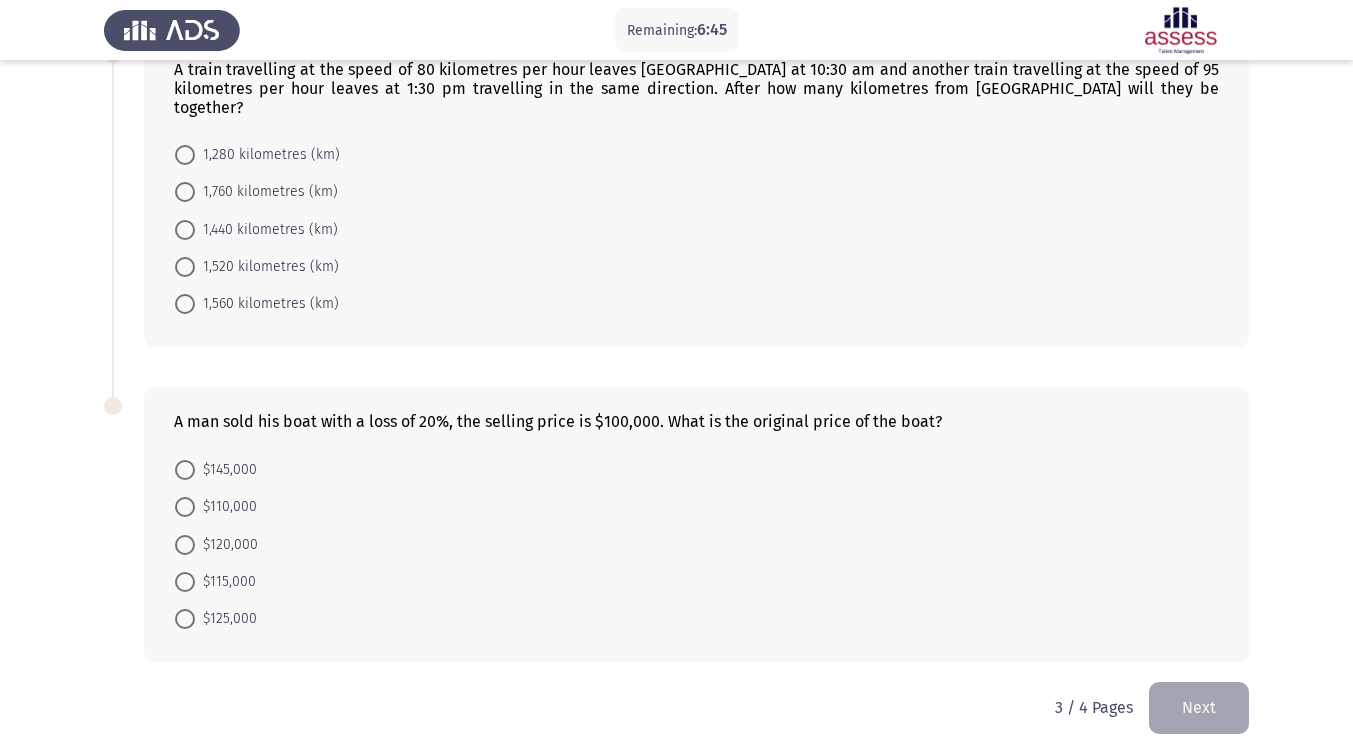 click on "$120,000" at bounding box center [226, 545] 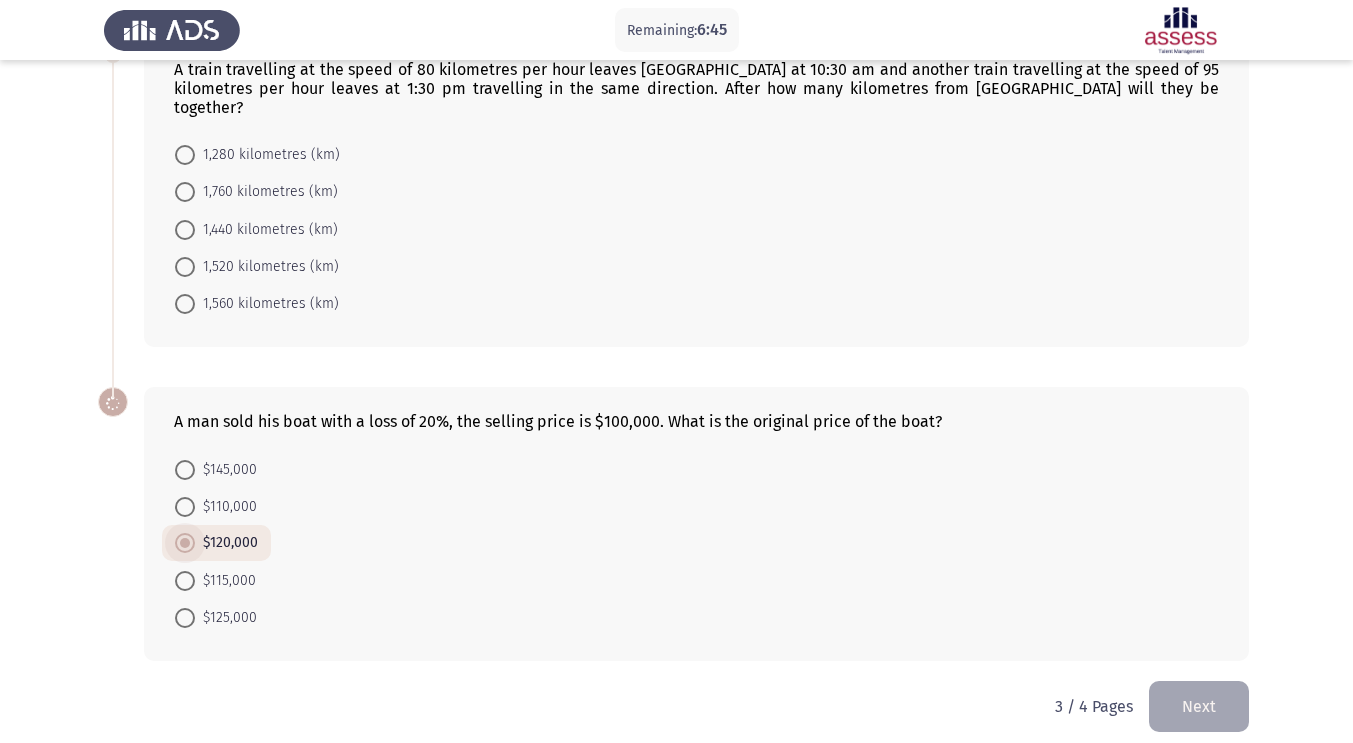 scroll, scrollTop: 796, scrollLeft: 0, axis: vertical 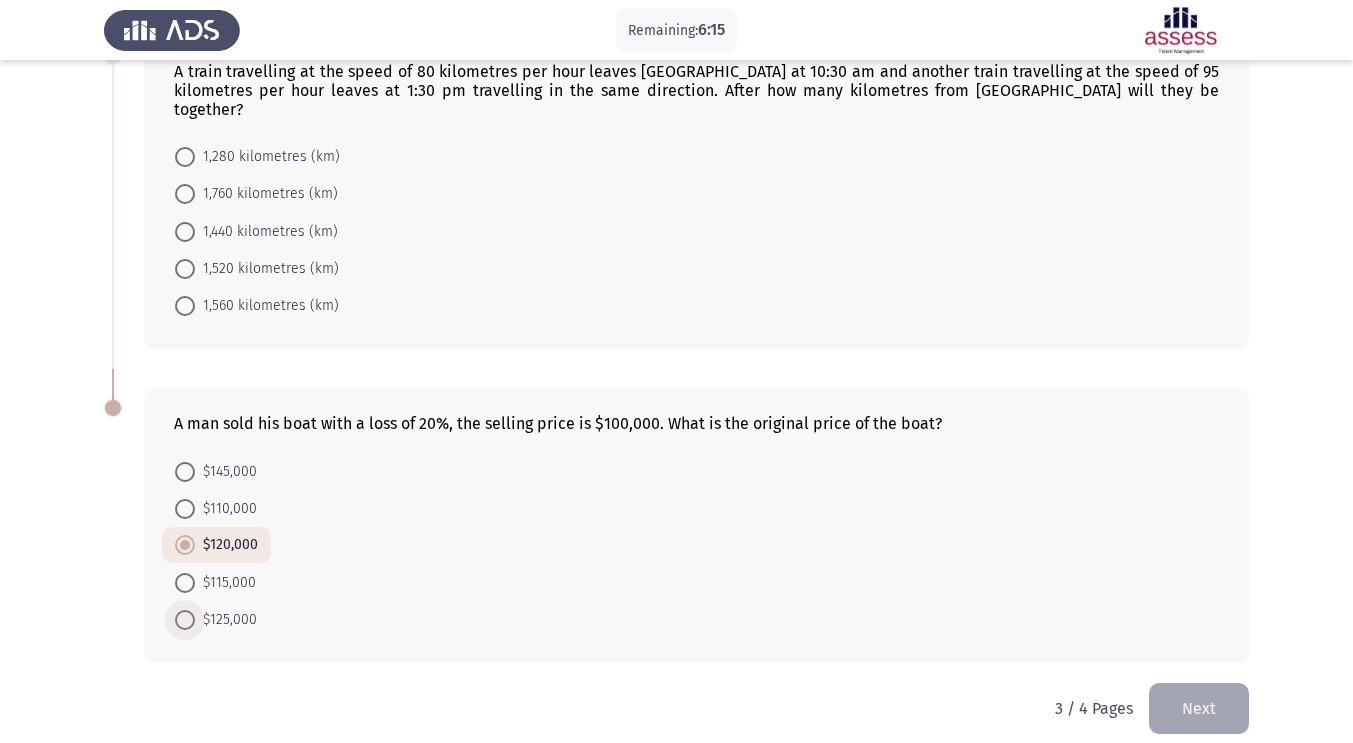 click on "$125,000" at bounding box center (226, 620) 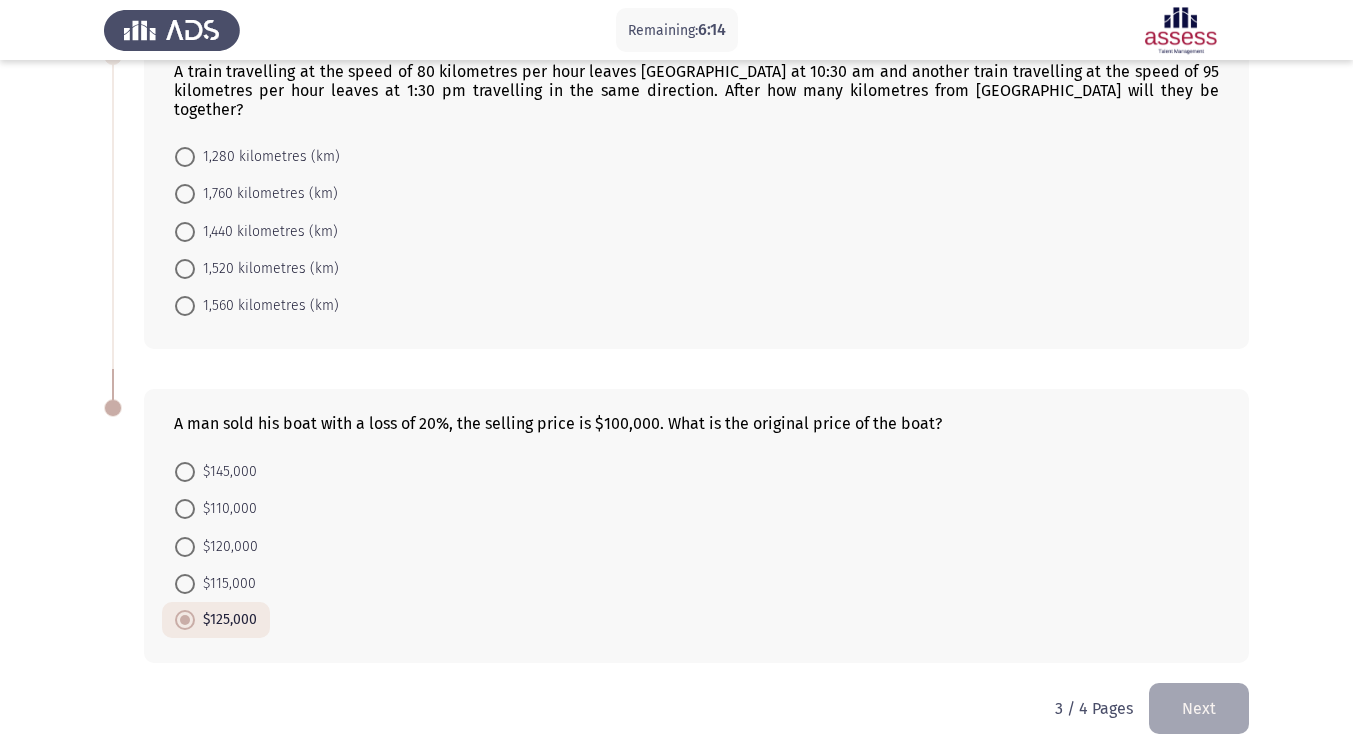click on "Next" 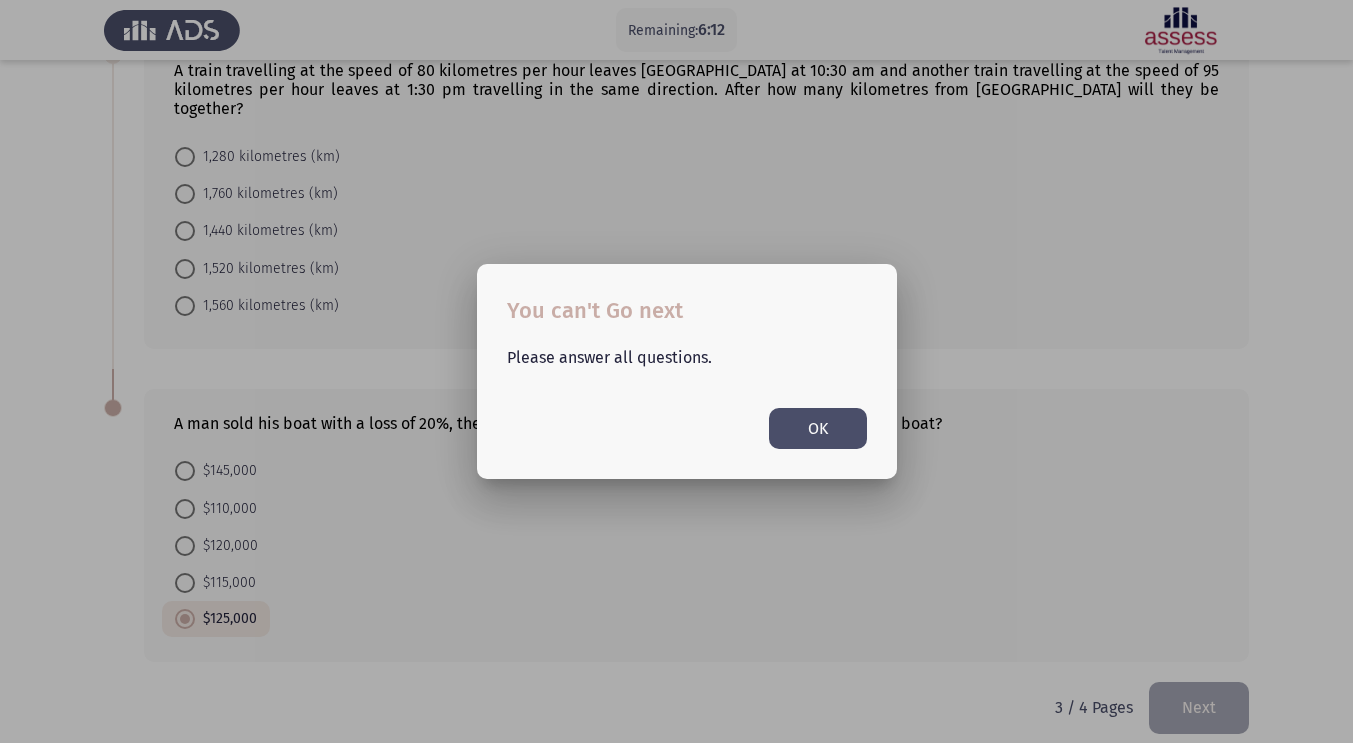 click on "OK" at bounding box center (818, 428) 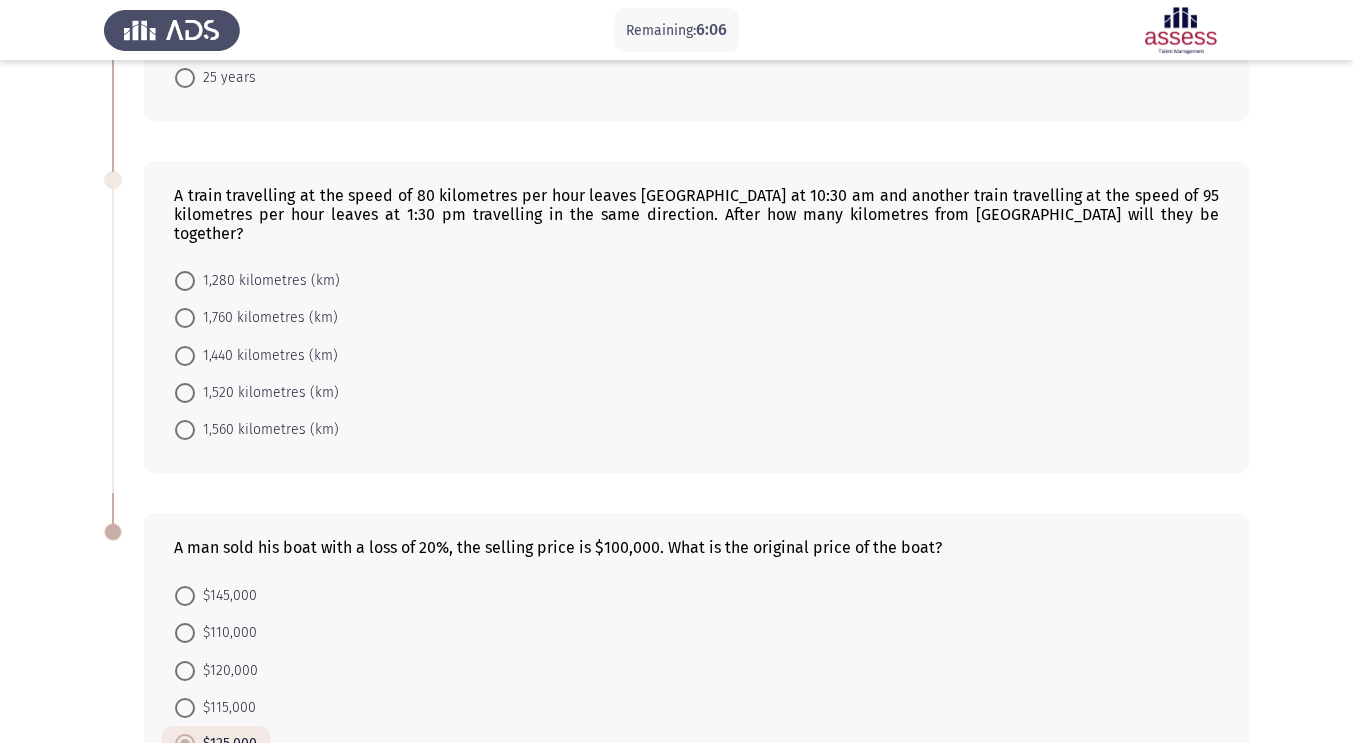 scroll, scrollTop: 700, scrollLeft: 0, axis: vertical 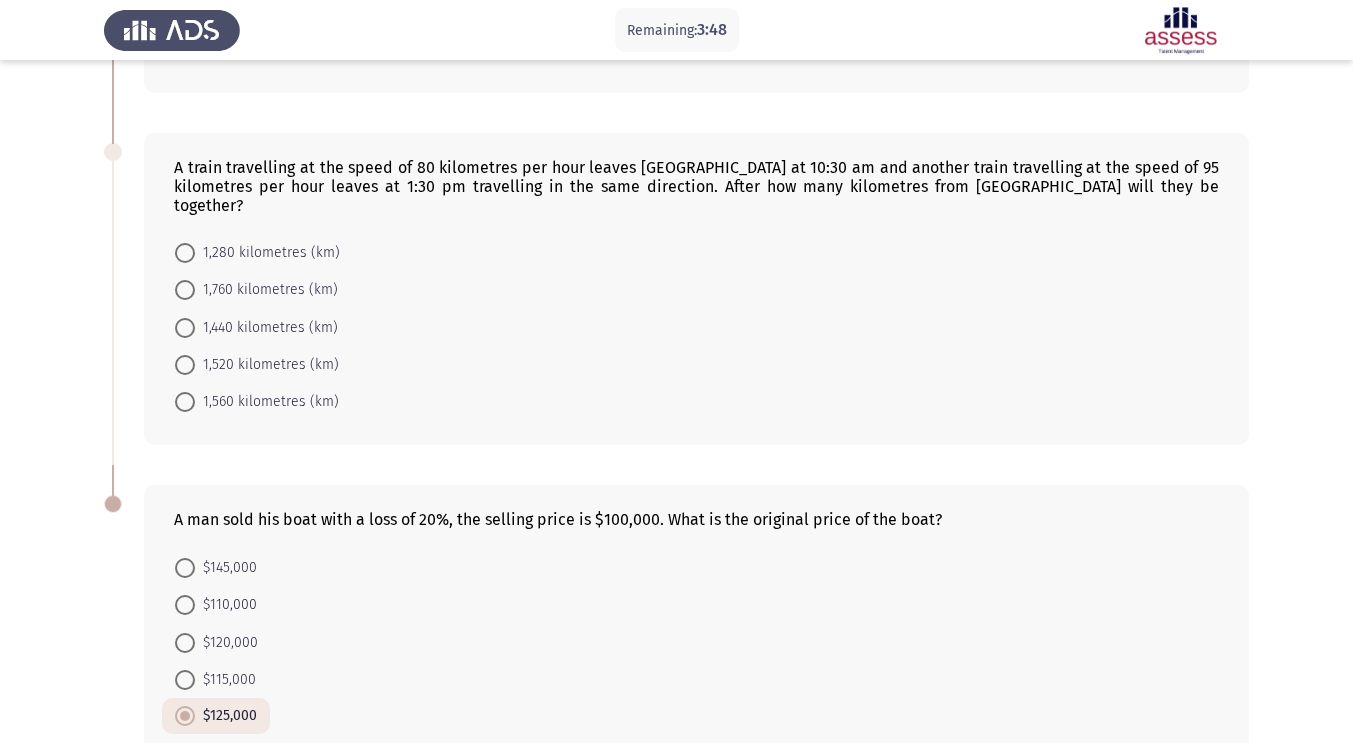 click on "1,760 kilometres (km)" at bounding box center (266, 290) 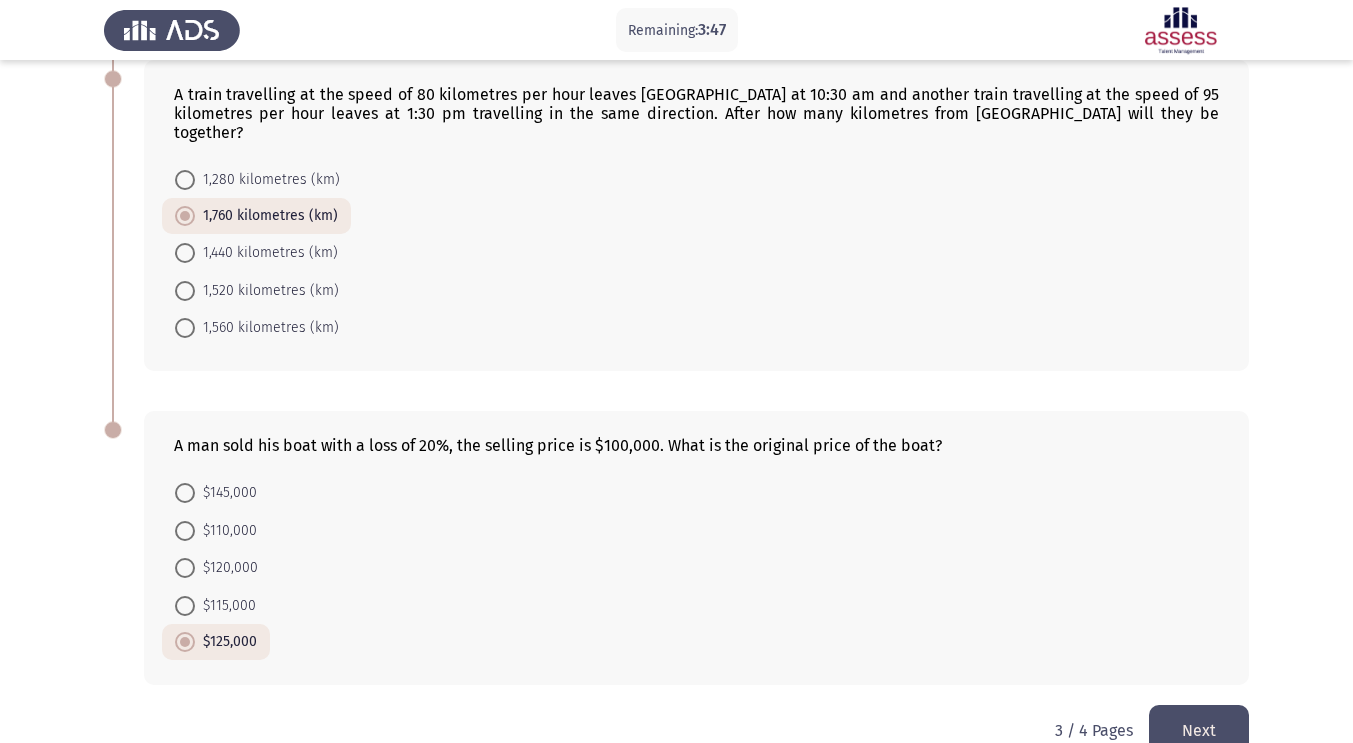 scroll, scrollTop: 795, scrollLeft: 0, axis: vertical 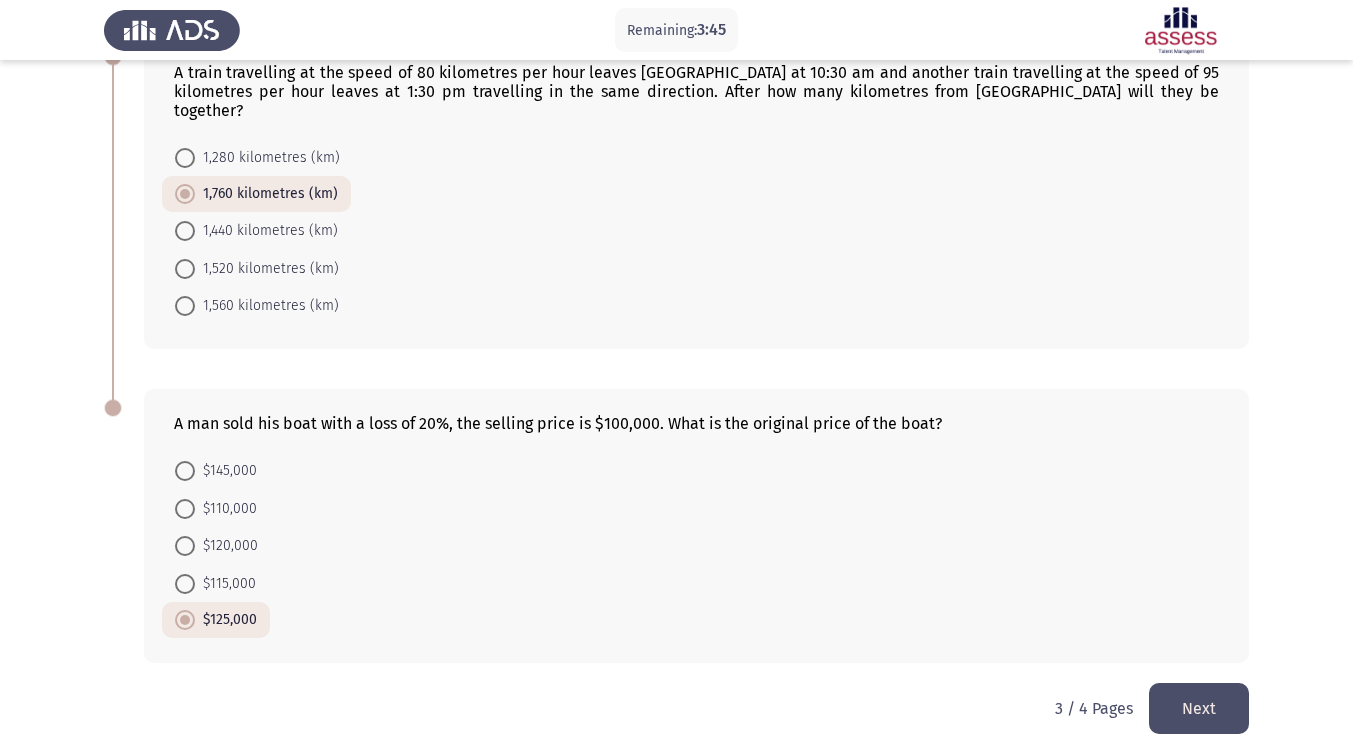 click on "Next" 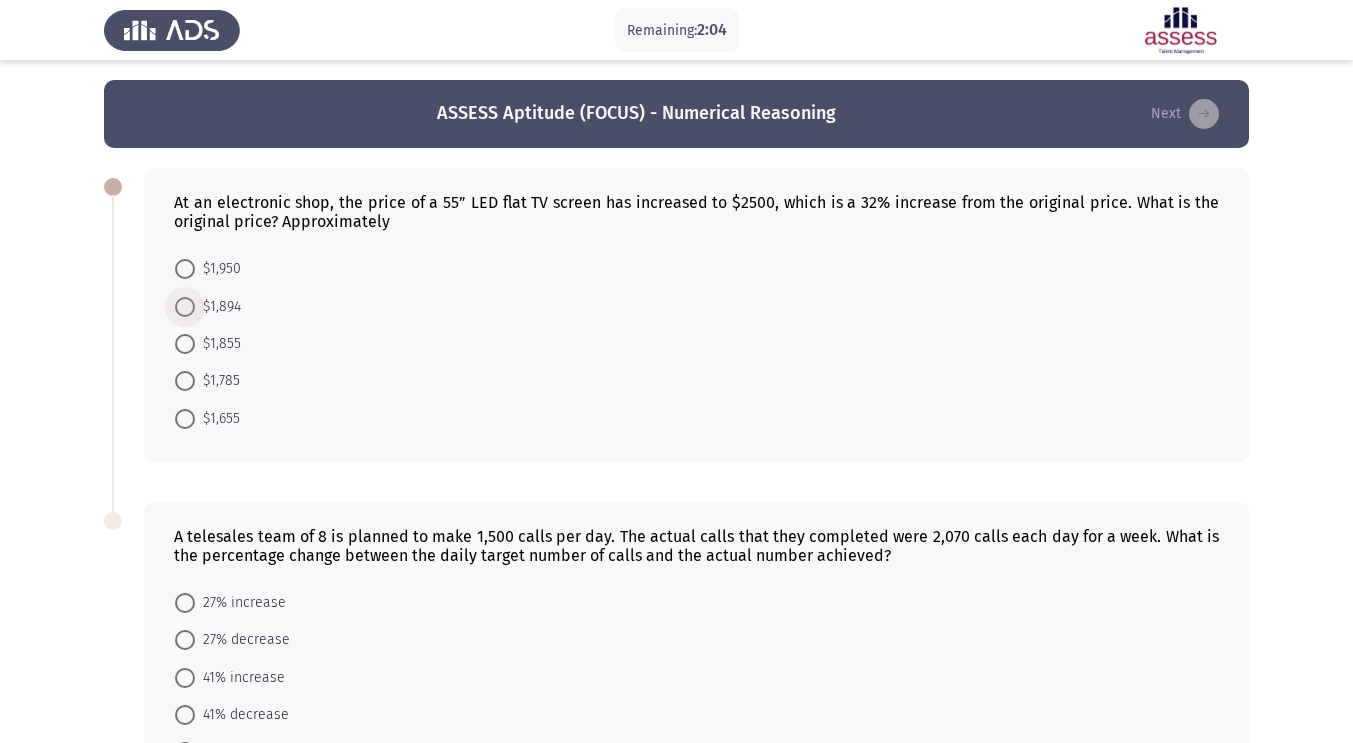 click at bounding box center [185, 307] 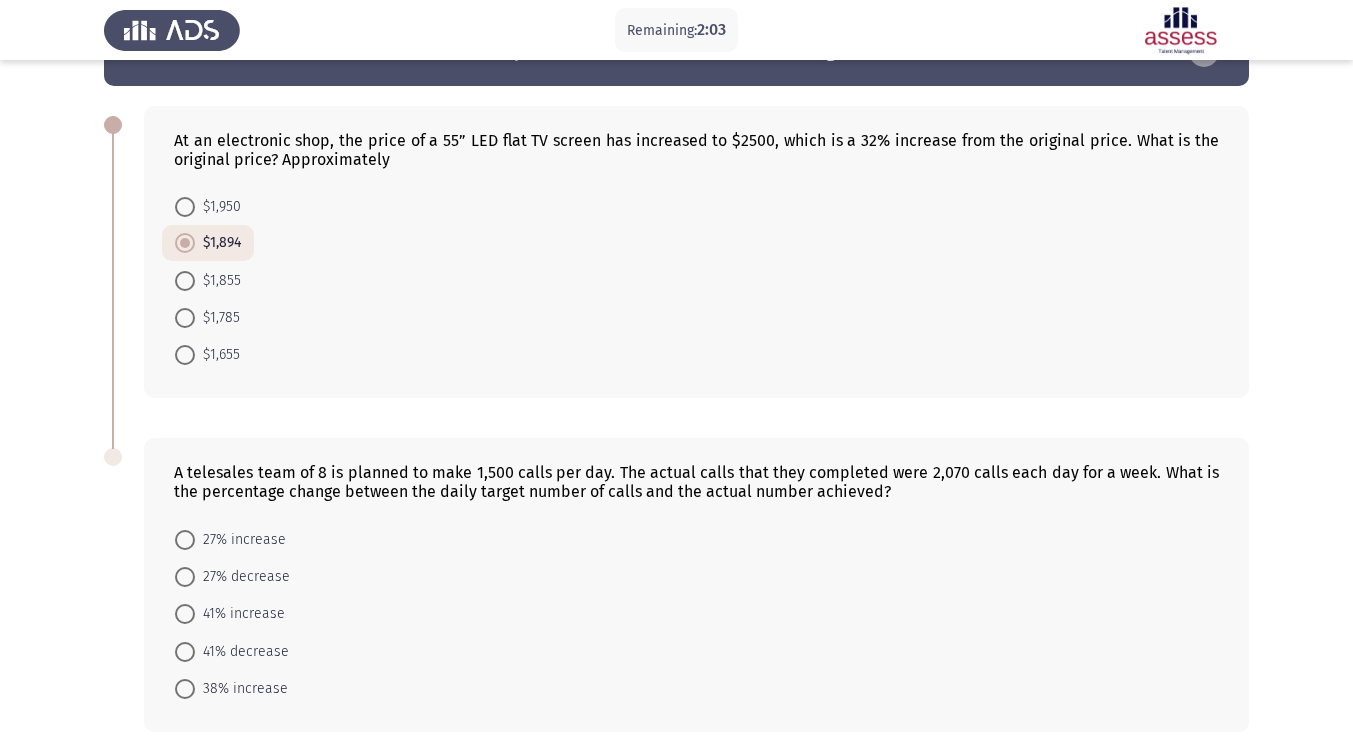scroll, scrollTop: 151, scrollLeft: 0, axis: vertical 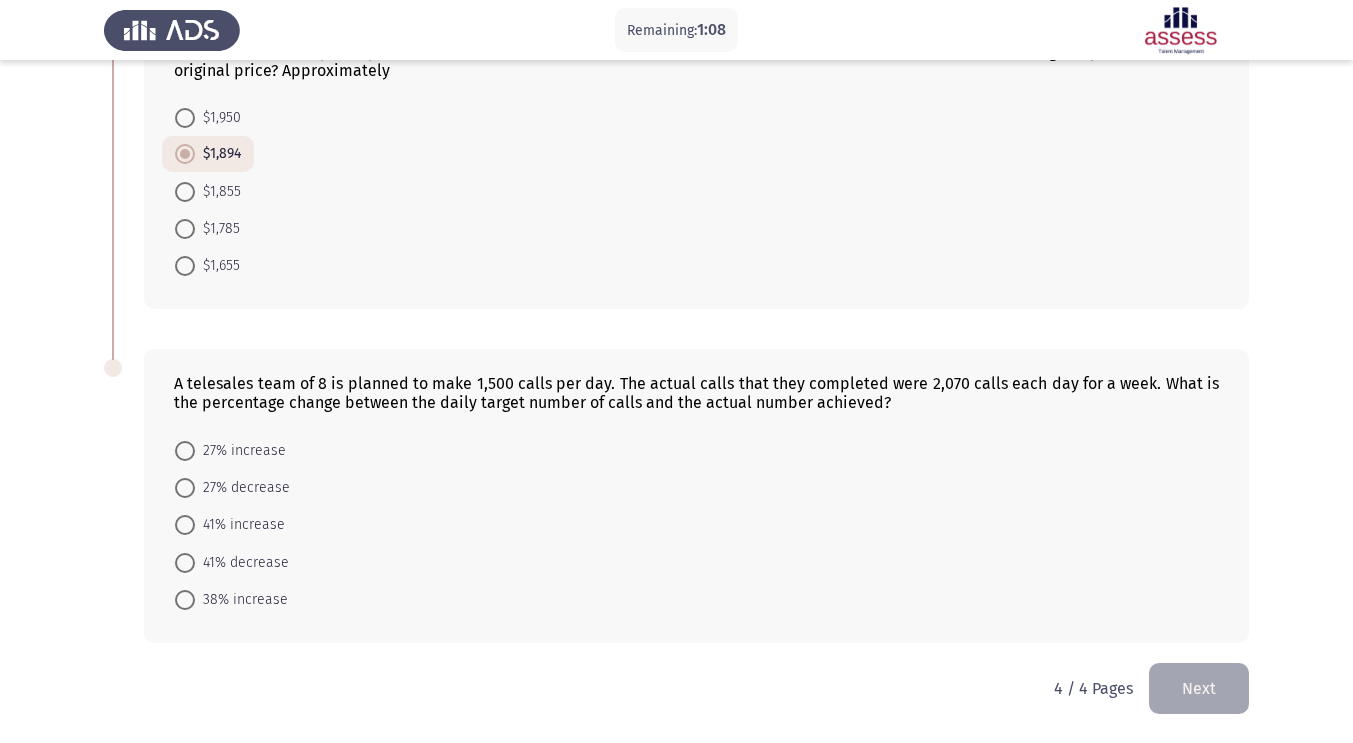 click at bounding box center (185, 600) 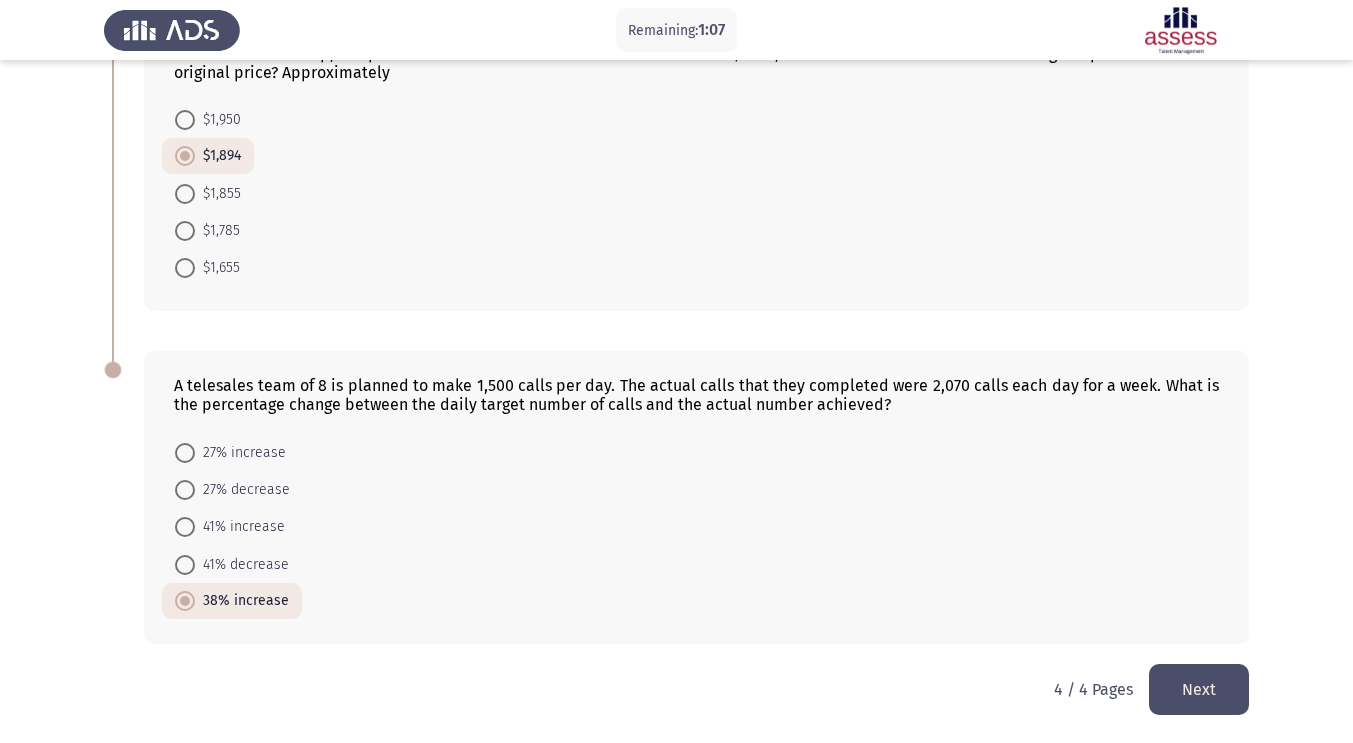 click on "Next" 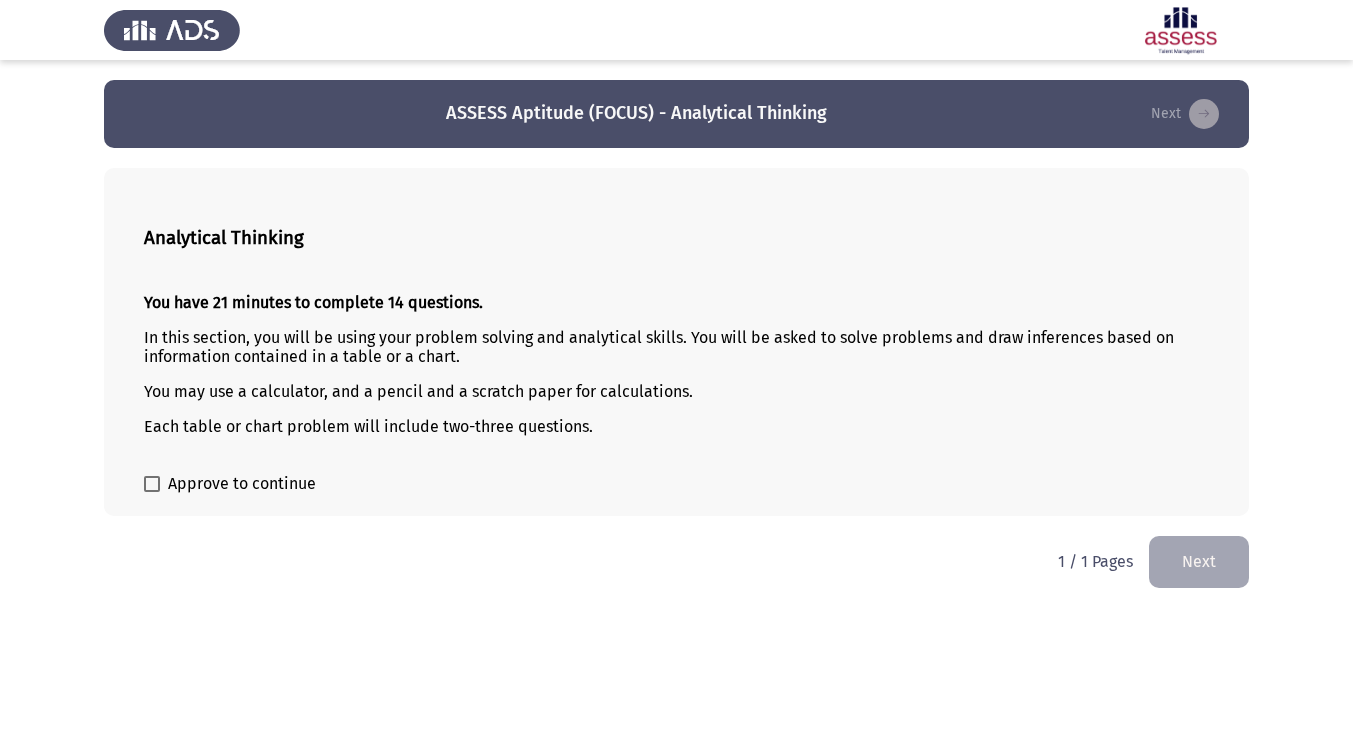 scroll, scrollTop: 0, scrollLeft: 0, axis: both 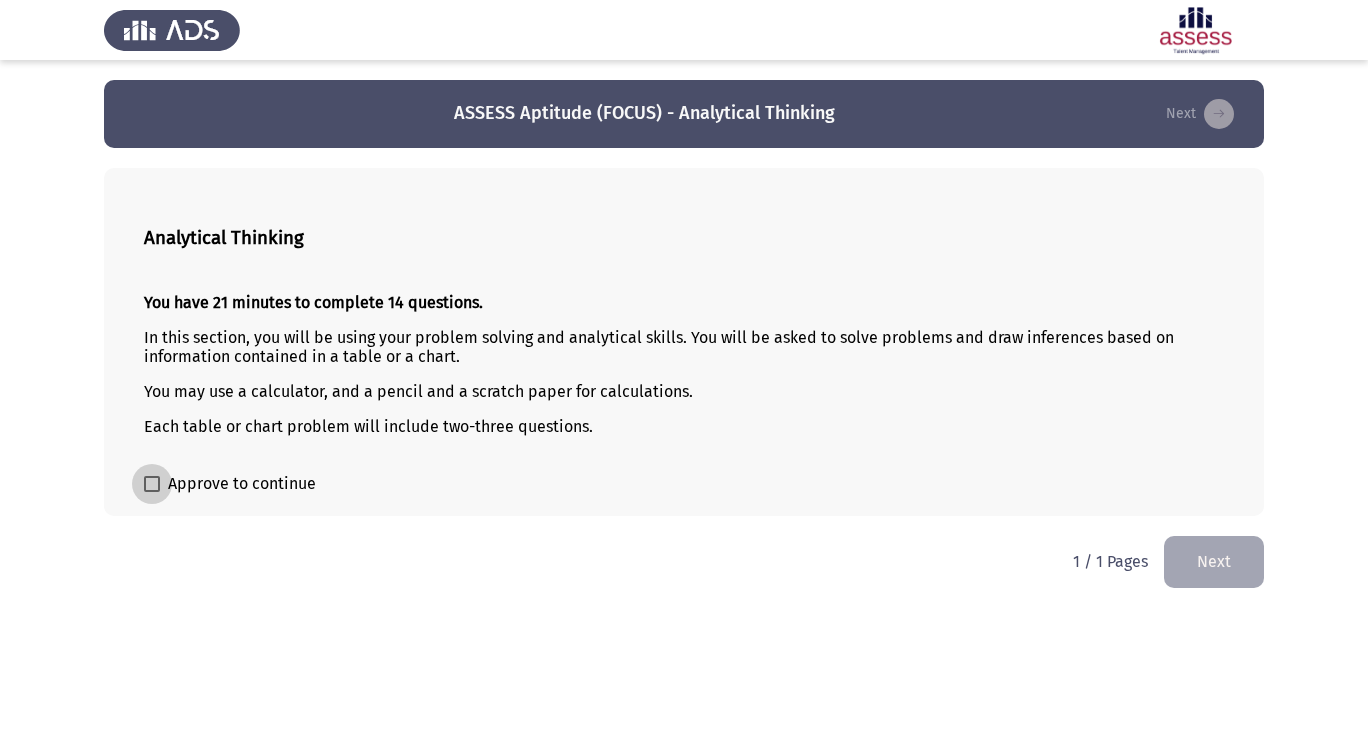 click on "Approve to continue" at bounding box center [242, 484] 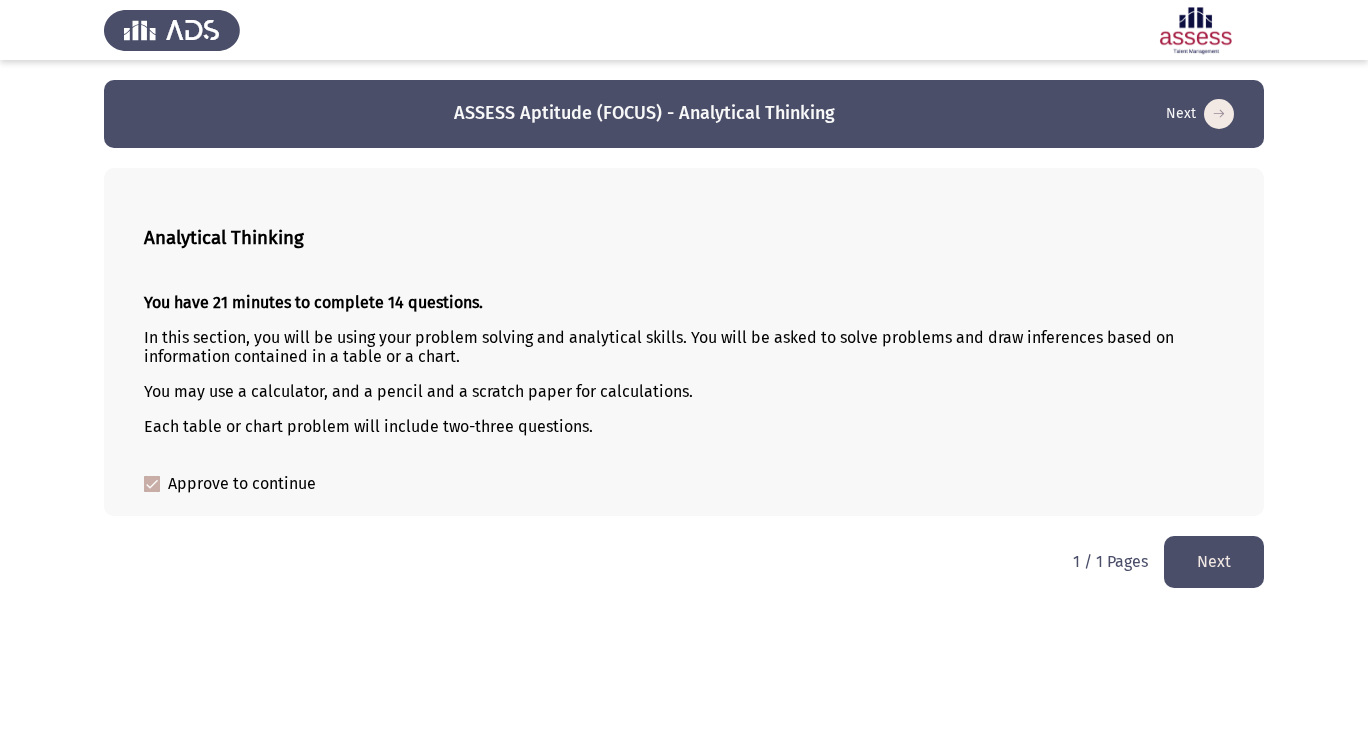click on "Next" 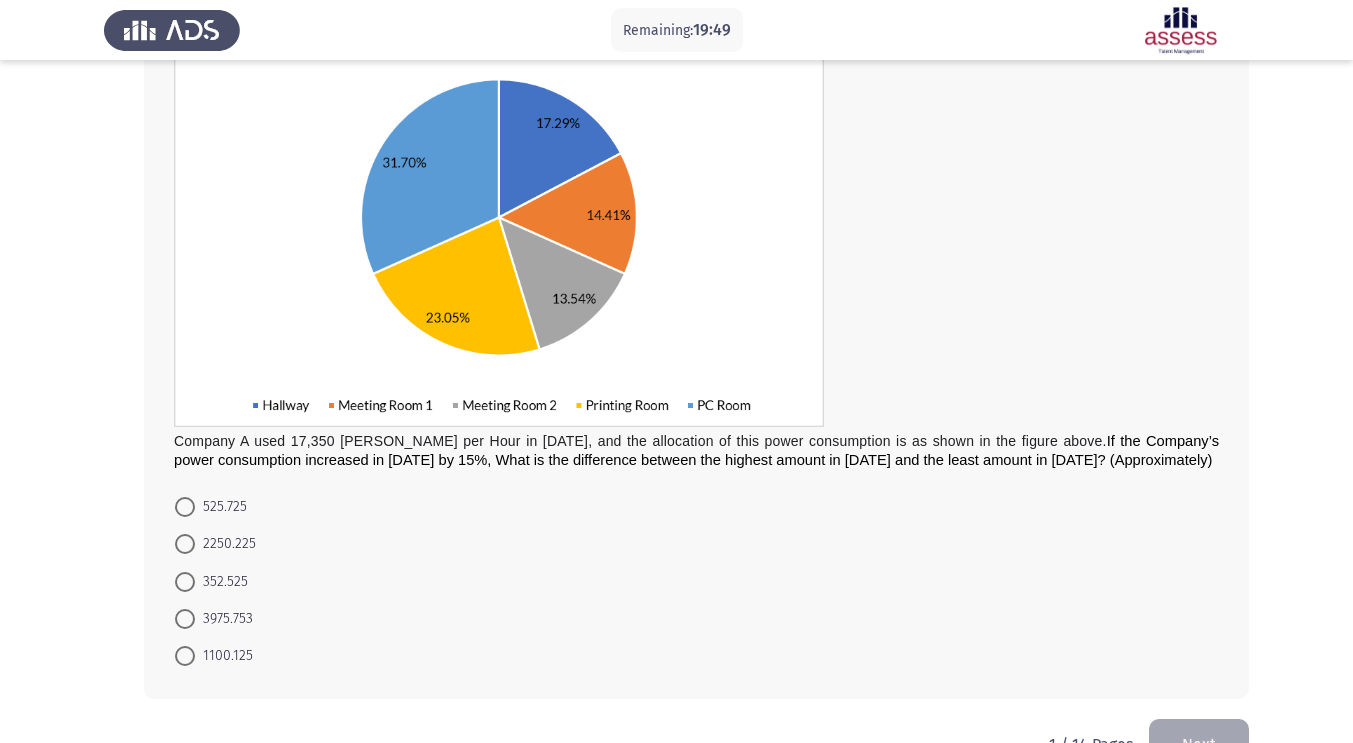 scroll, scrollTop: 225, scrollLeft: 0, axis: vertical 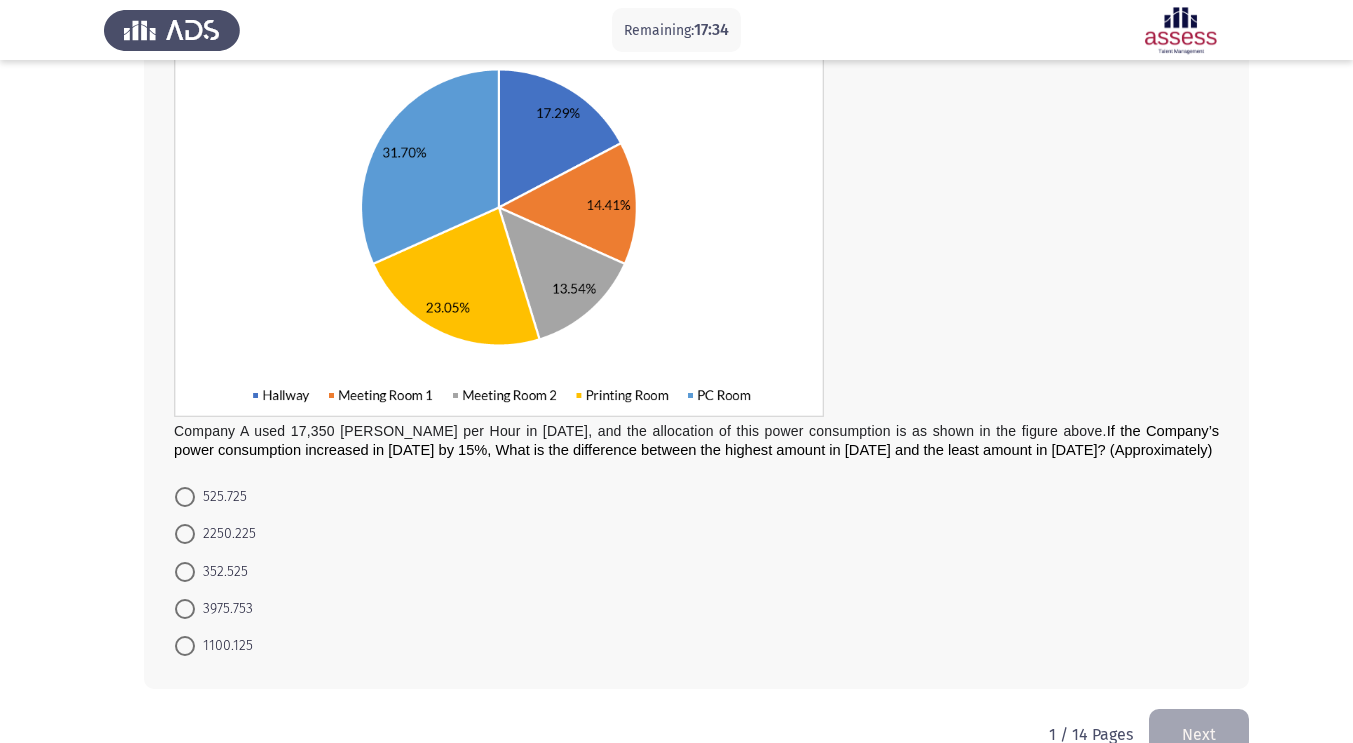 click on "3975.753" at bounding box center [224, 609] 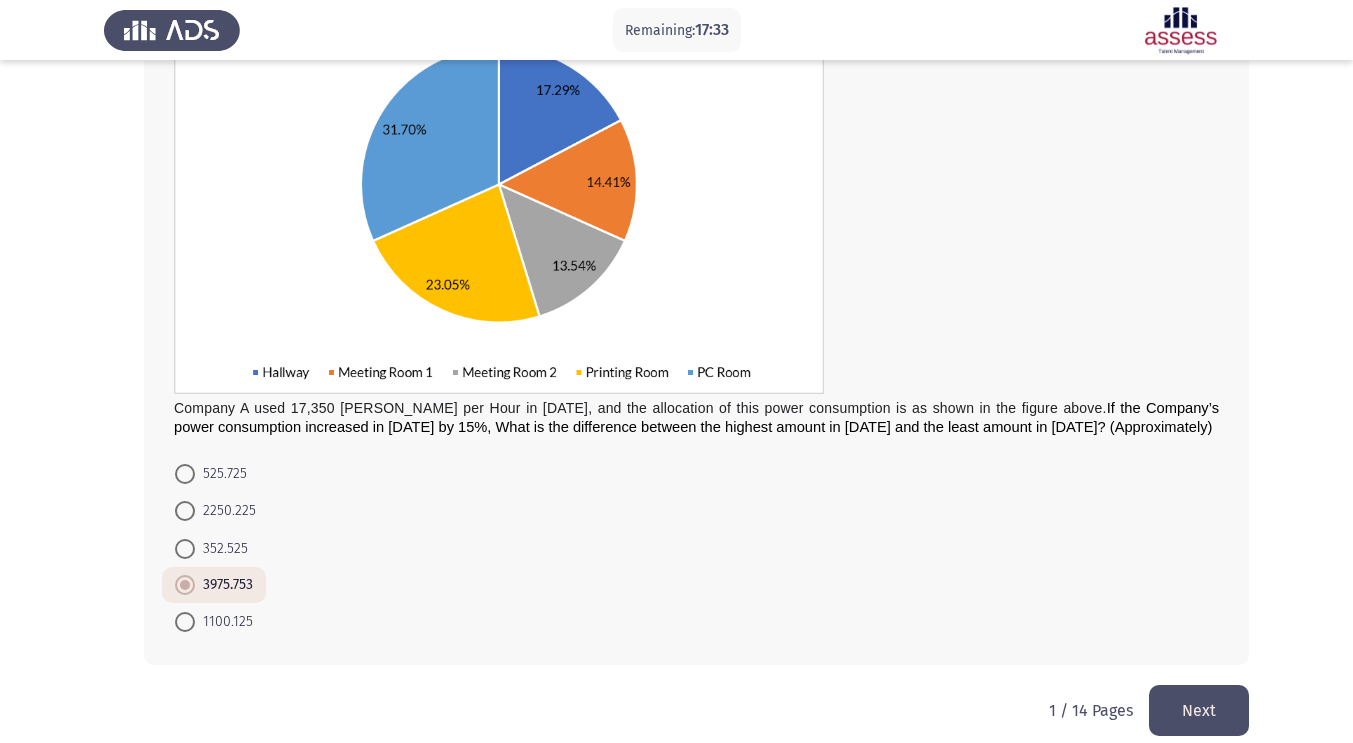 scroll, scrollTop: 270, scrollLeft: 0, axis: vertical 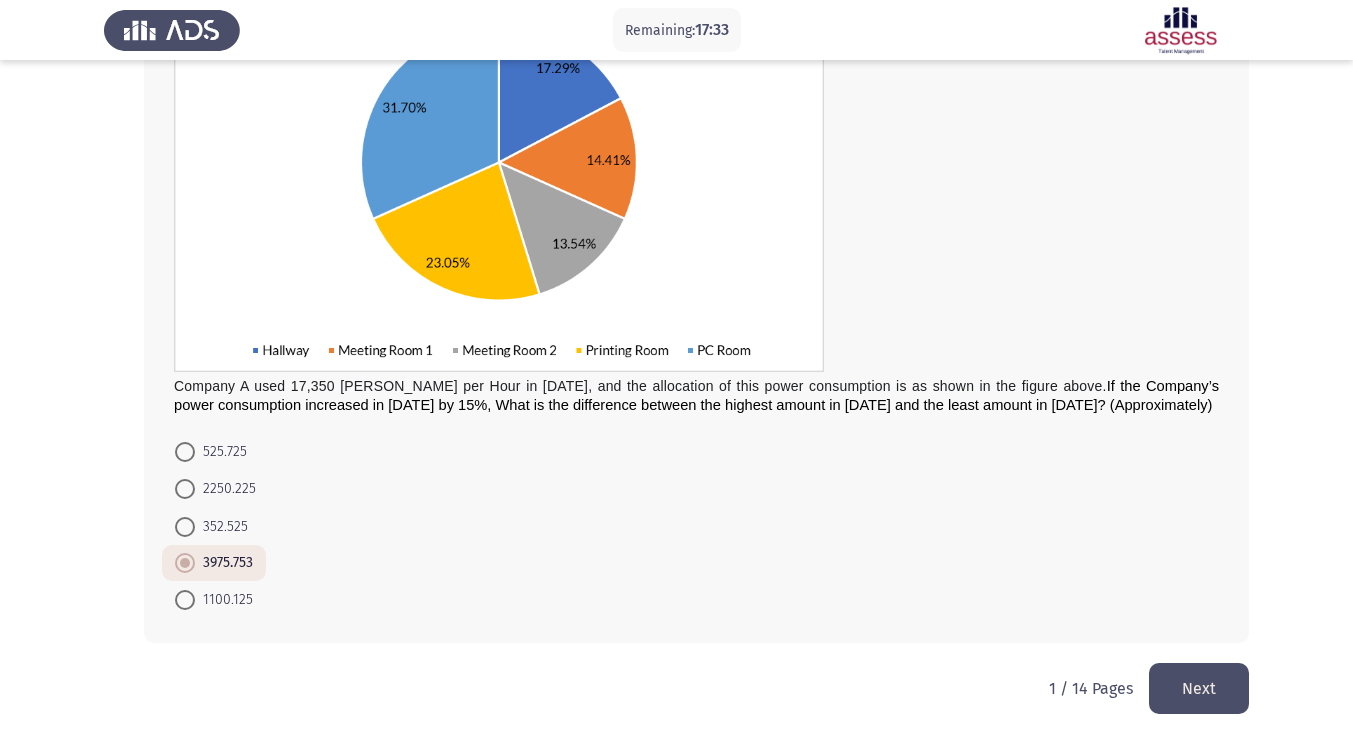 click on "Next" 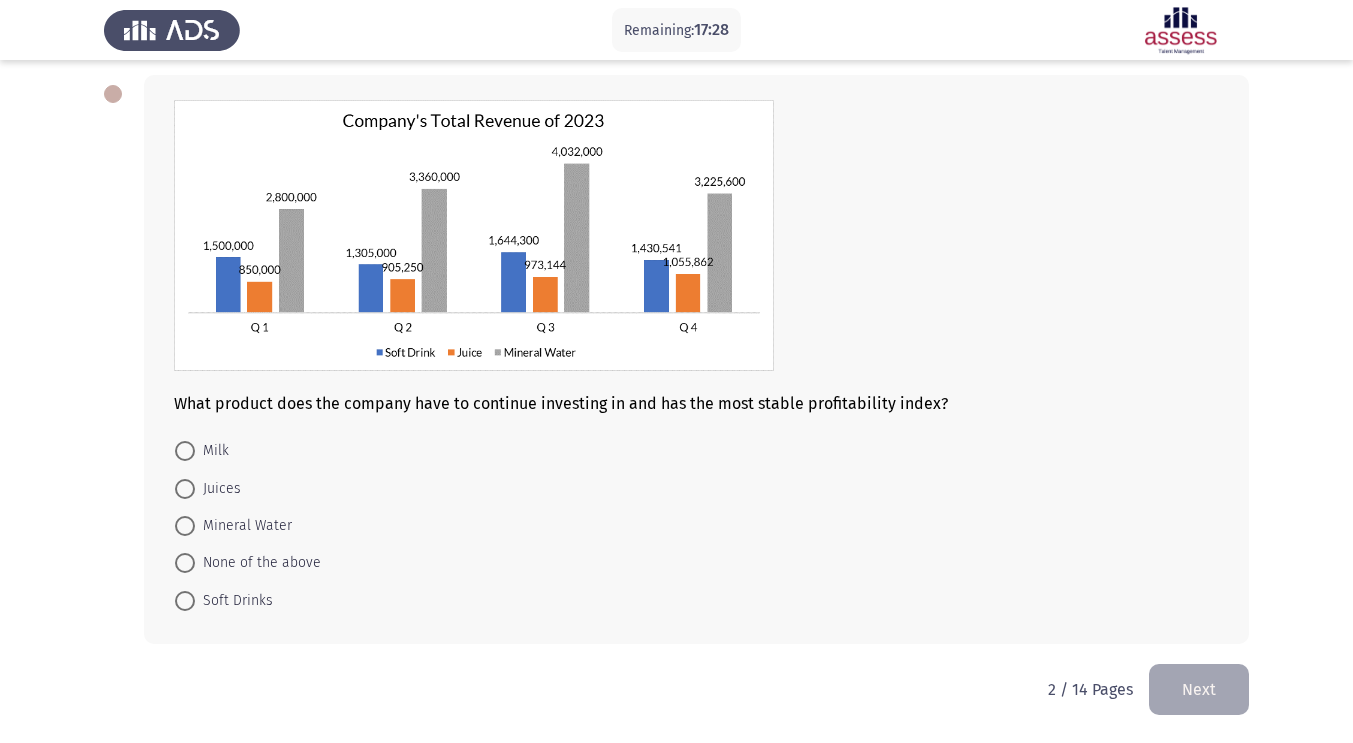 scroll, scrollTop: 93, scrollLeft: 0, axis: vertical 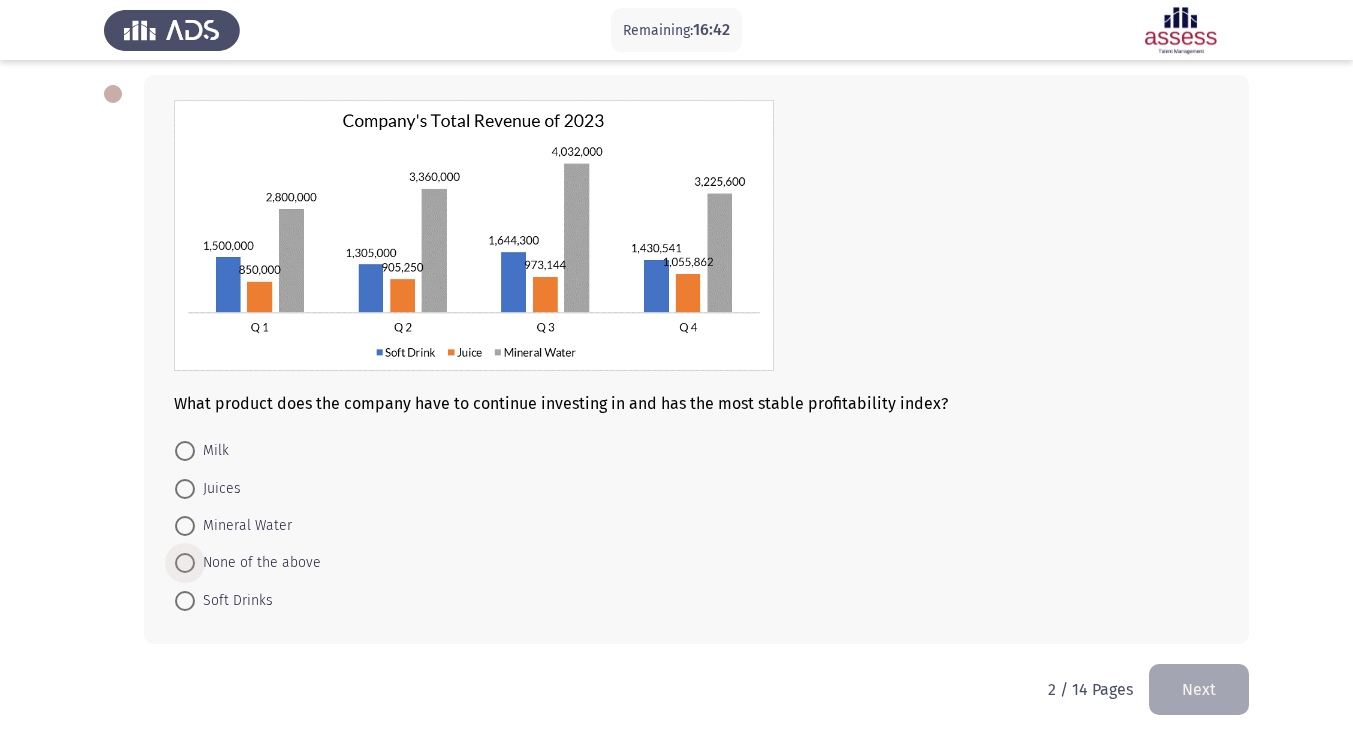 click on "None of the above" at bounding box center [258, 563] 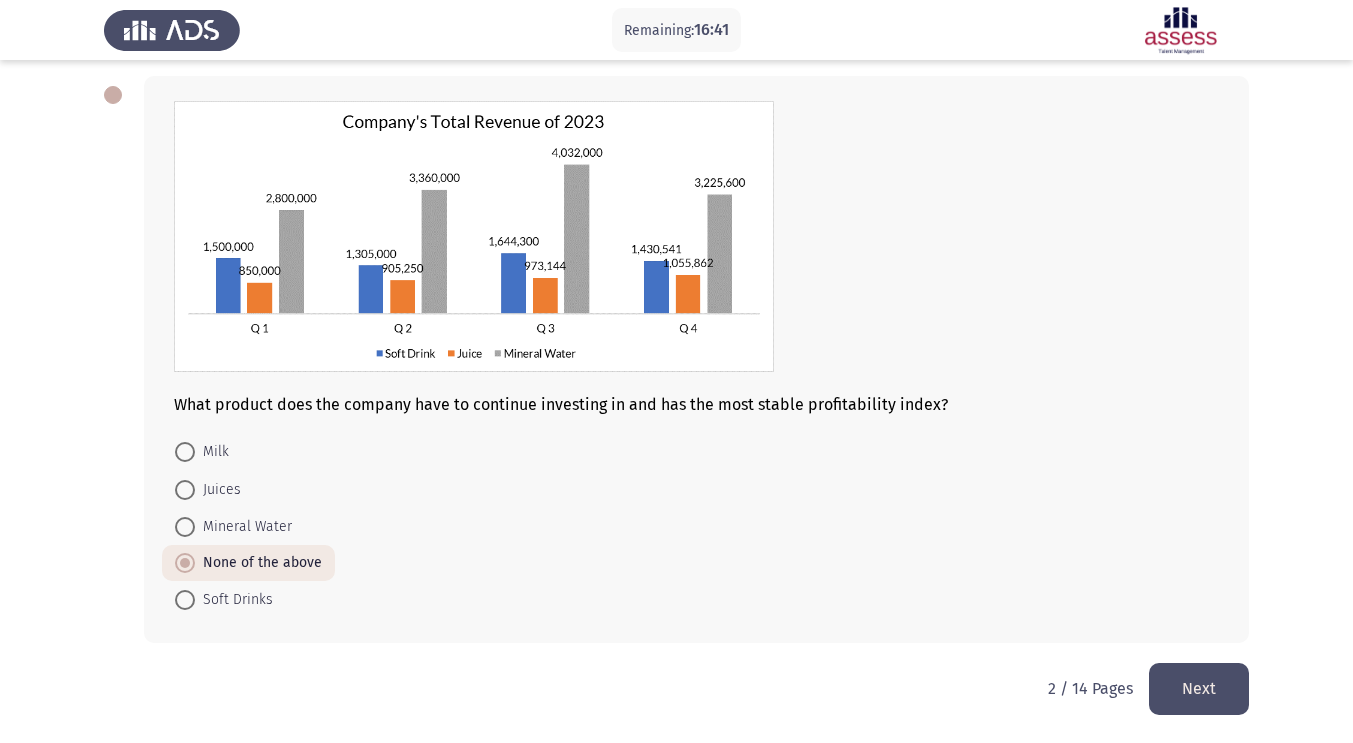 drag, startPoint x: 1214, startPoint y: 694, endPoint x: 1228, endPoint y: 697, distance: 14.3178215 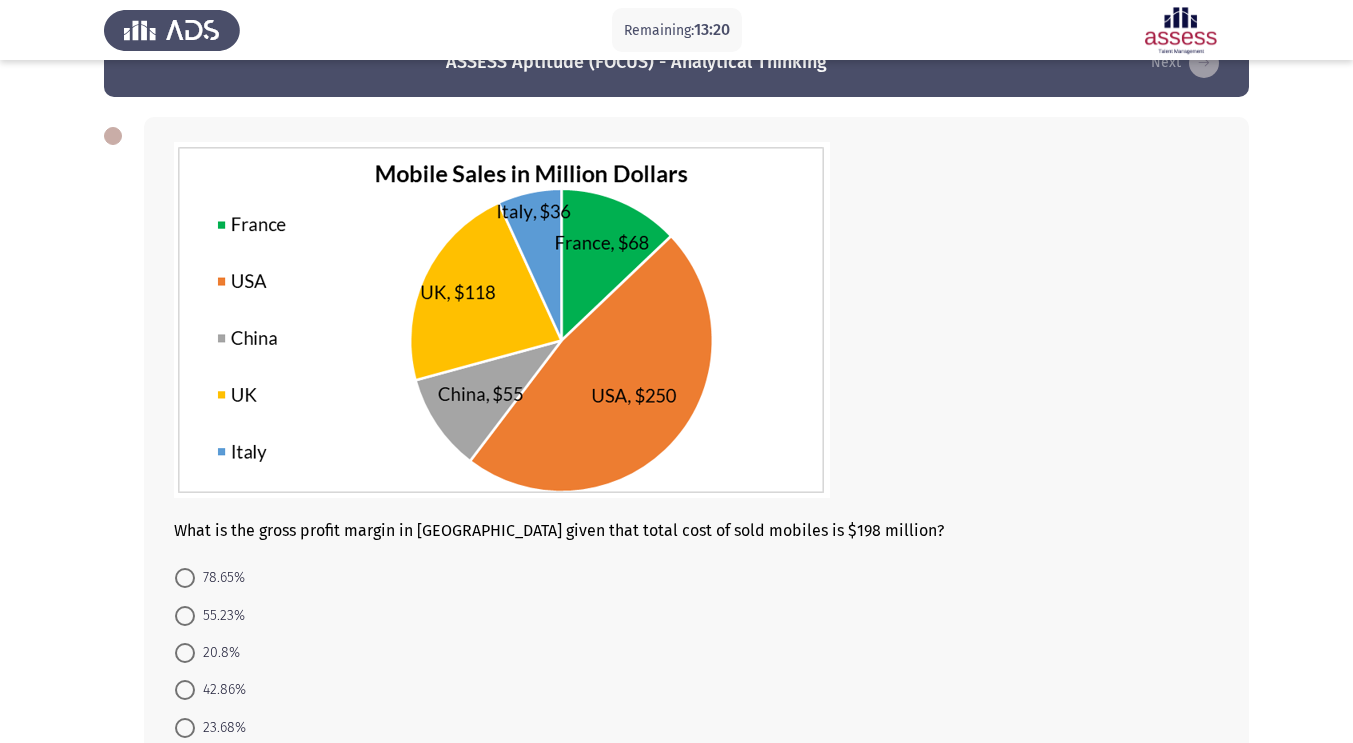 scroll, scrollTop: 0, scrollLeft: 0, axis: both 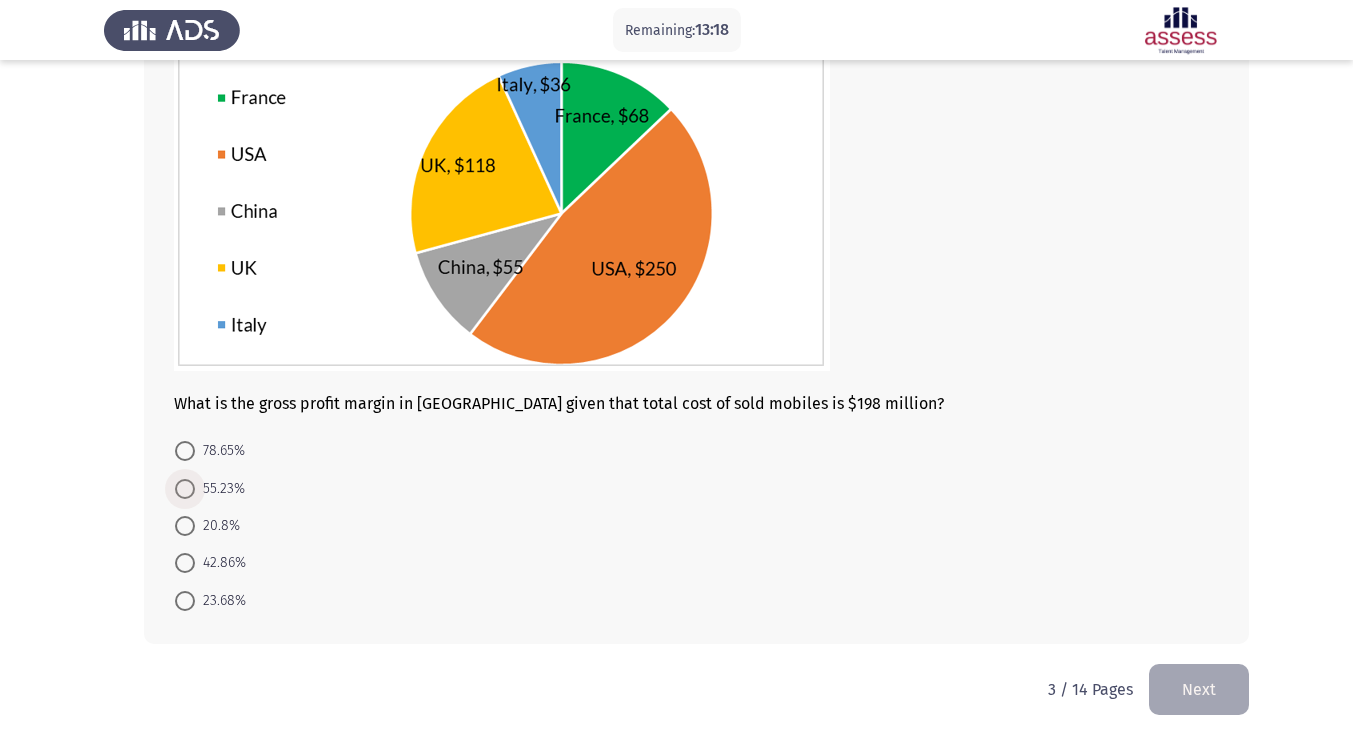 click on "55.23%" at bounding box center (220, 489) 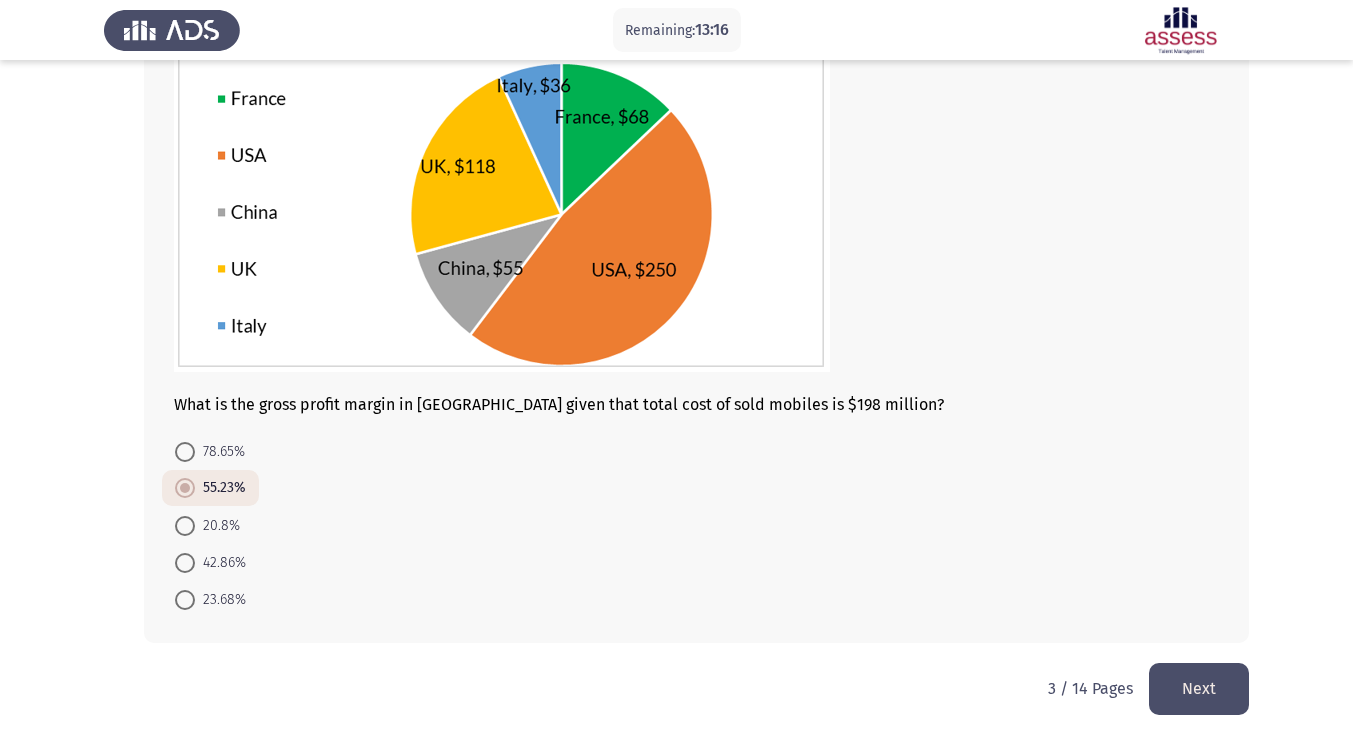 click on "Next" 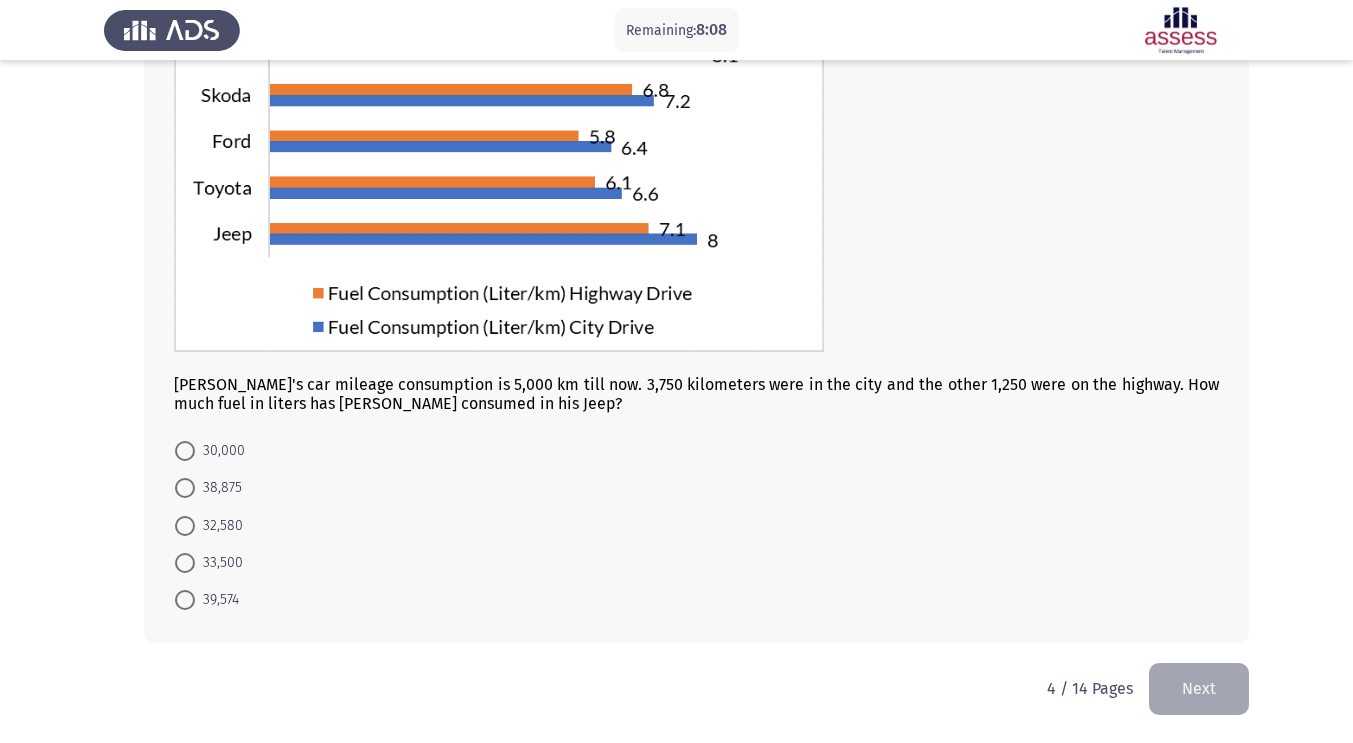 scroll, scrollTop: 232, scrollLeft: 0, axis: vertical 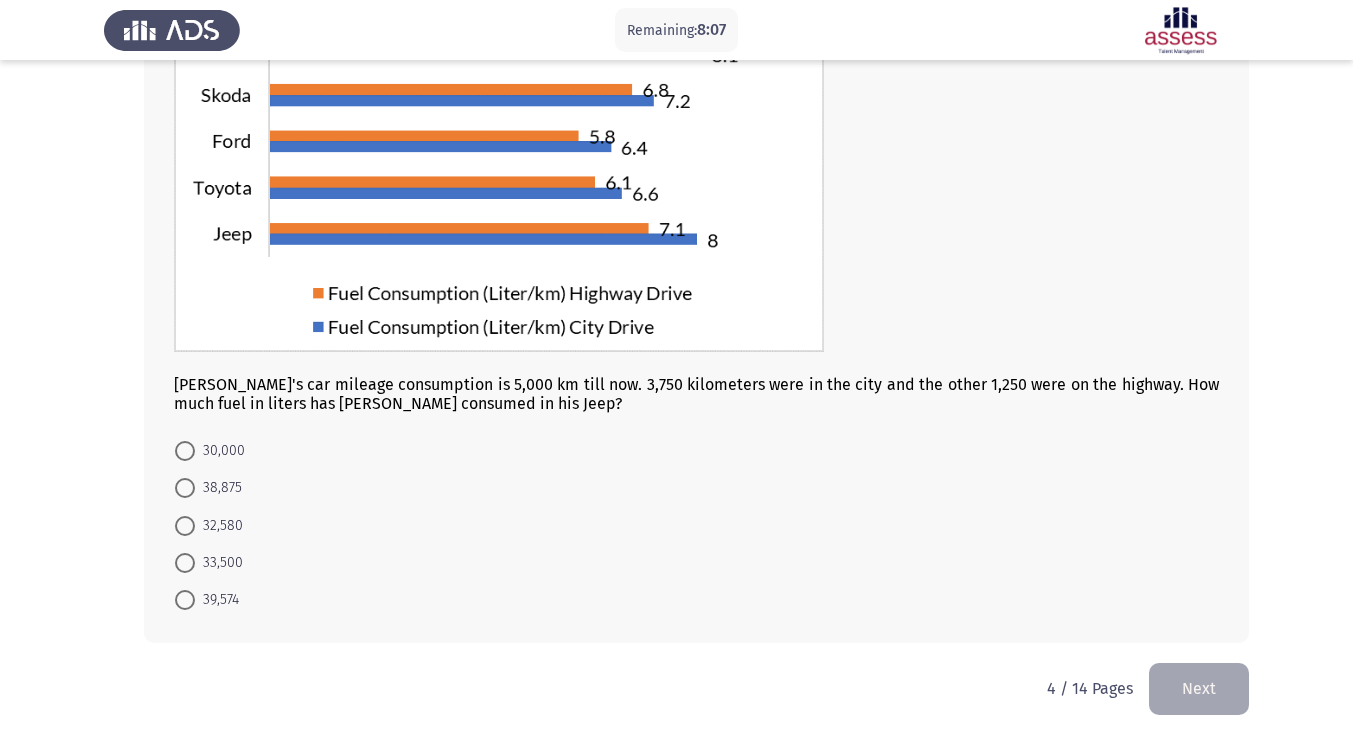 drag, startPoint x: 632, startPoint y: 381, endPoint x: 758, endPoint y: 386, distance: 126.09917 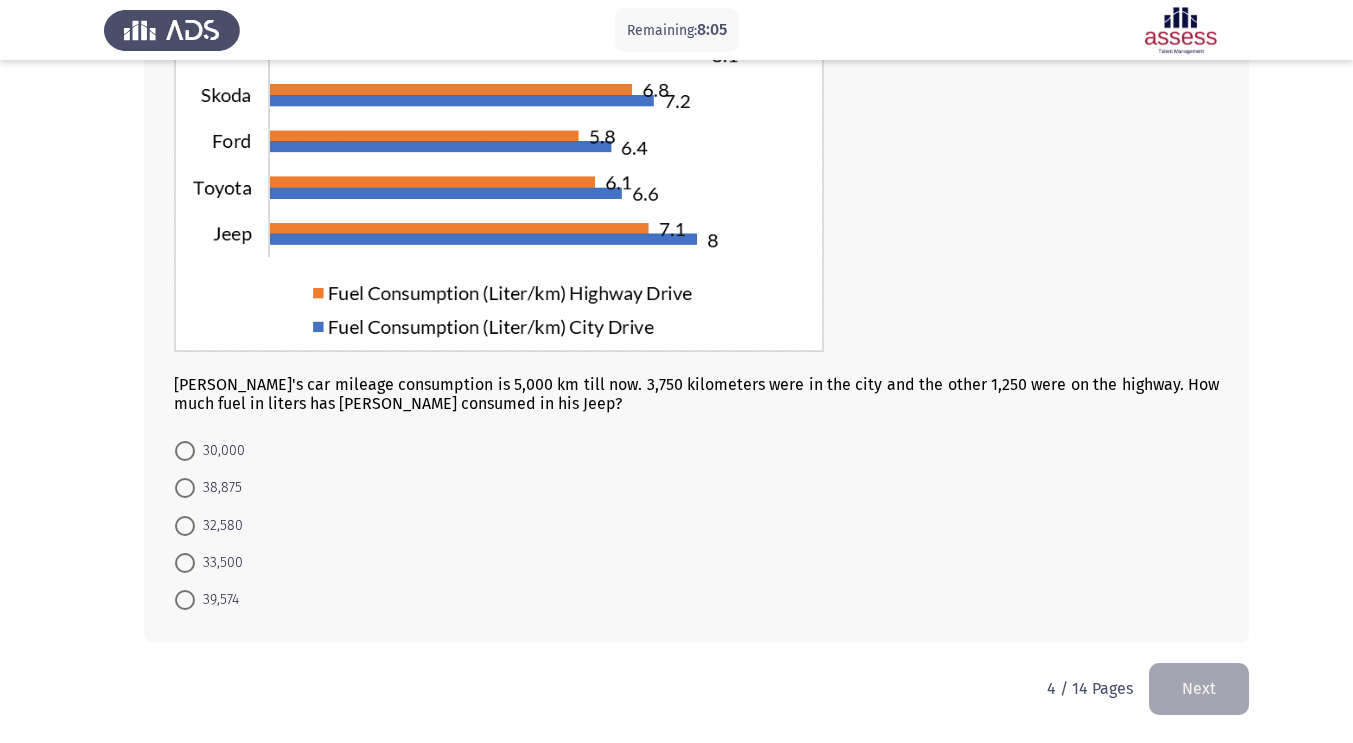 drag, startPoint x: 615, startPoint y: 380, endPoint x: 917, endPoint y: 372, distance: 302.10593 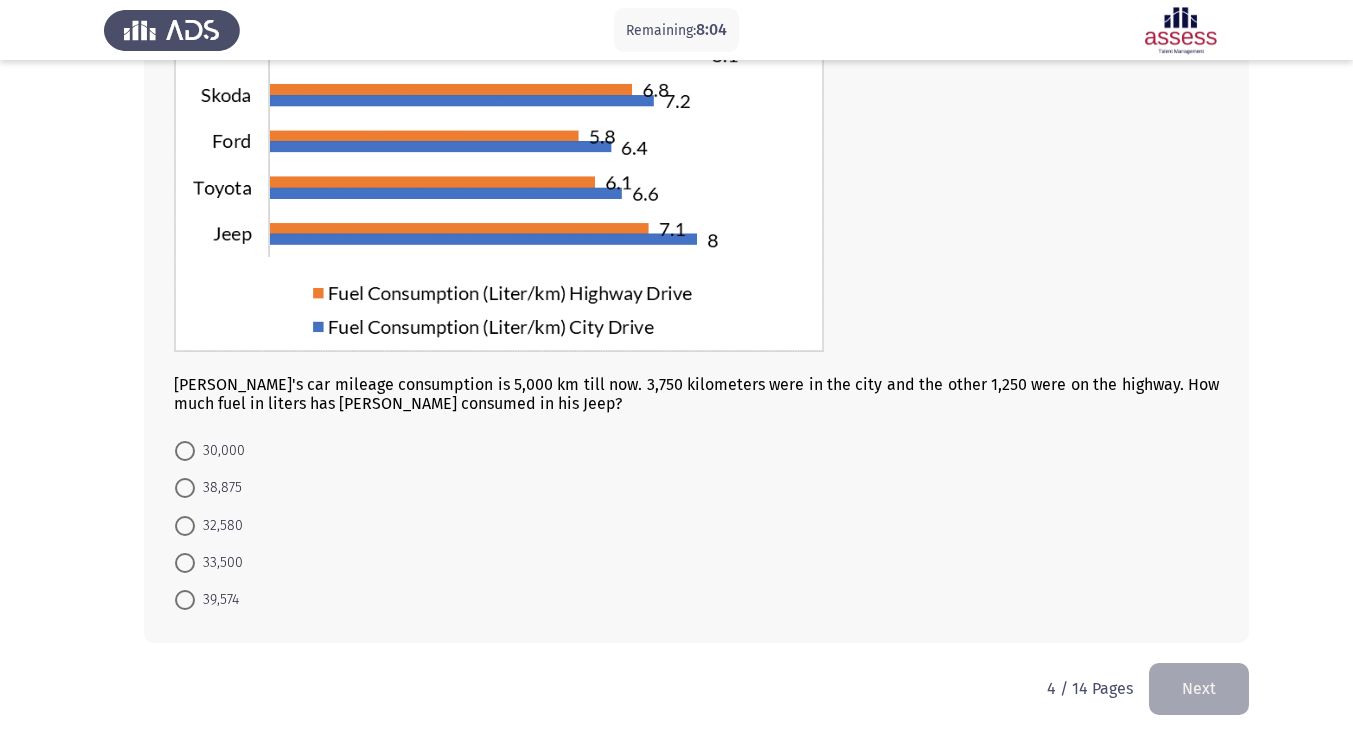 drag, startPoint x: 961, startPoint y: 381, endPoint x: 1081, endPoint y: 381, distance: 120 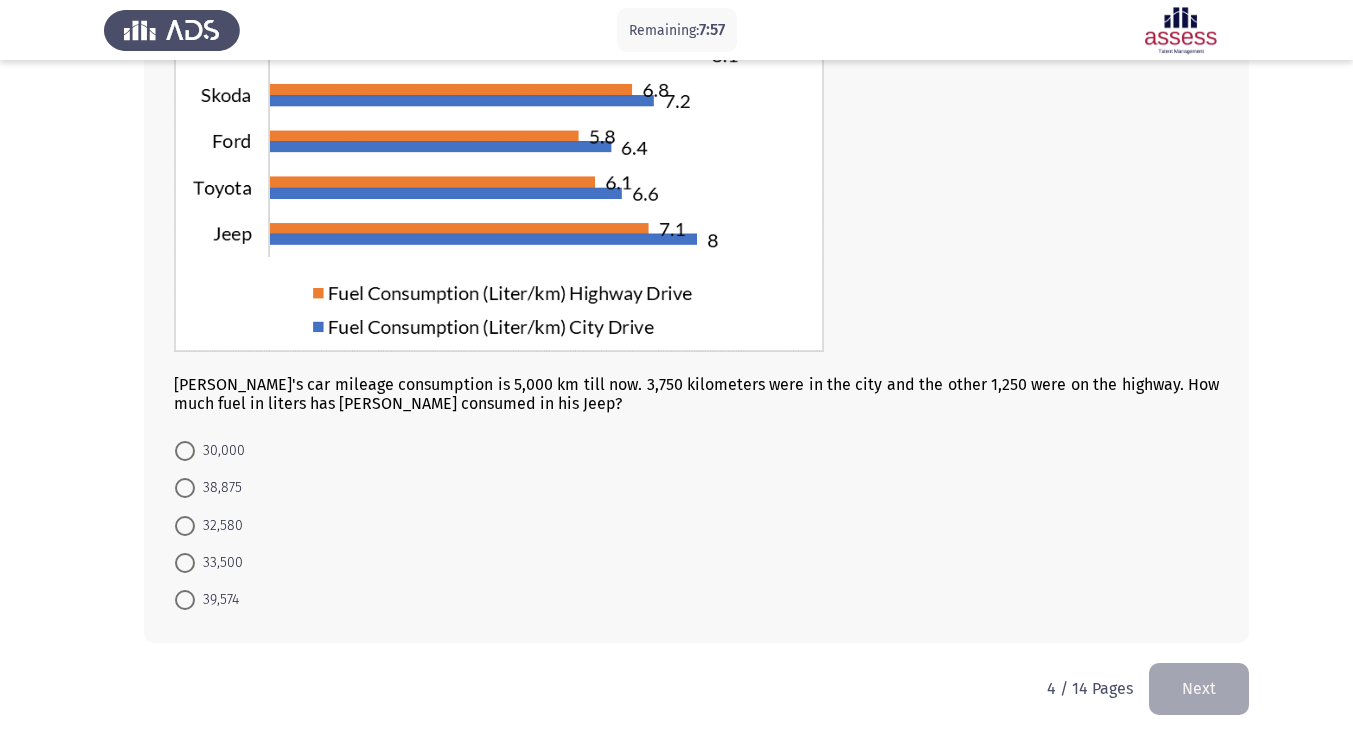 click on "30,000" at bounding box center (220, 451) 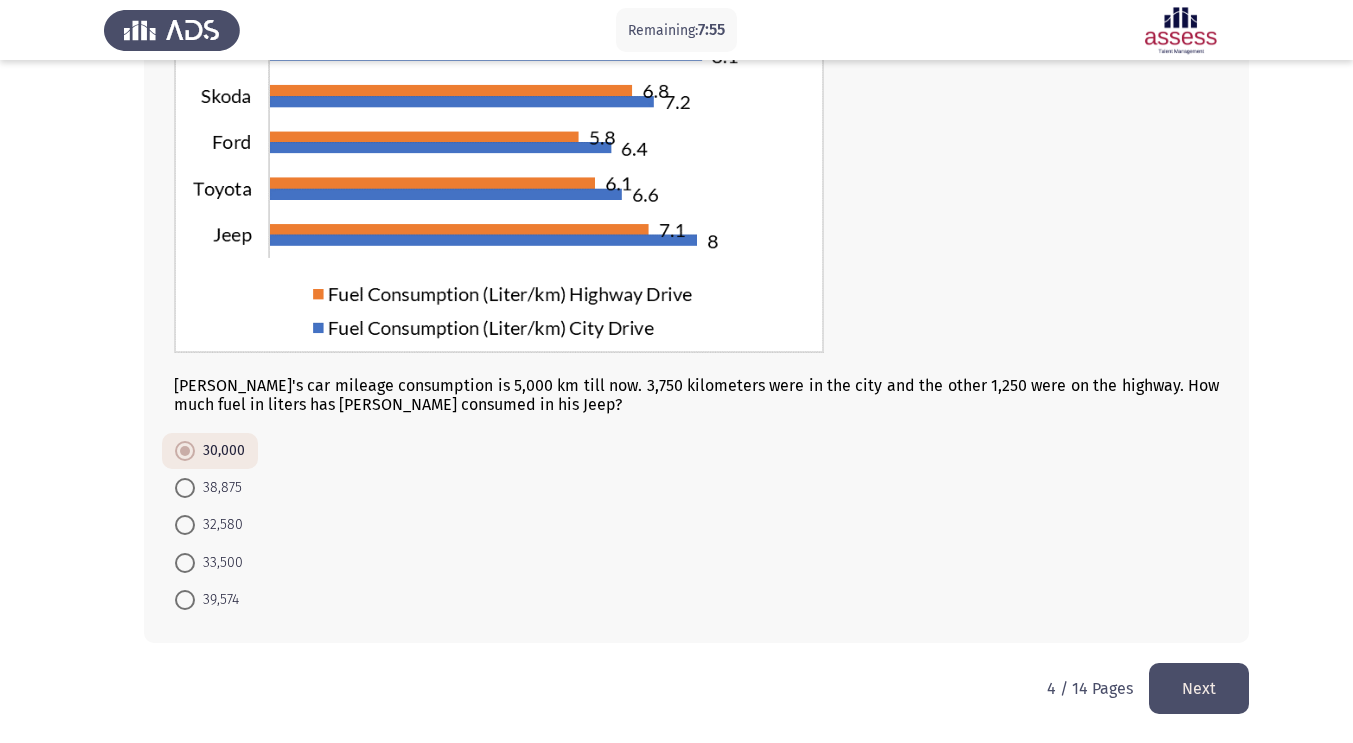 click on "Next" 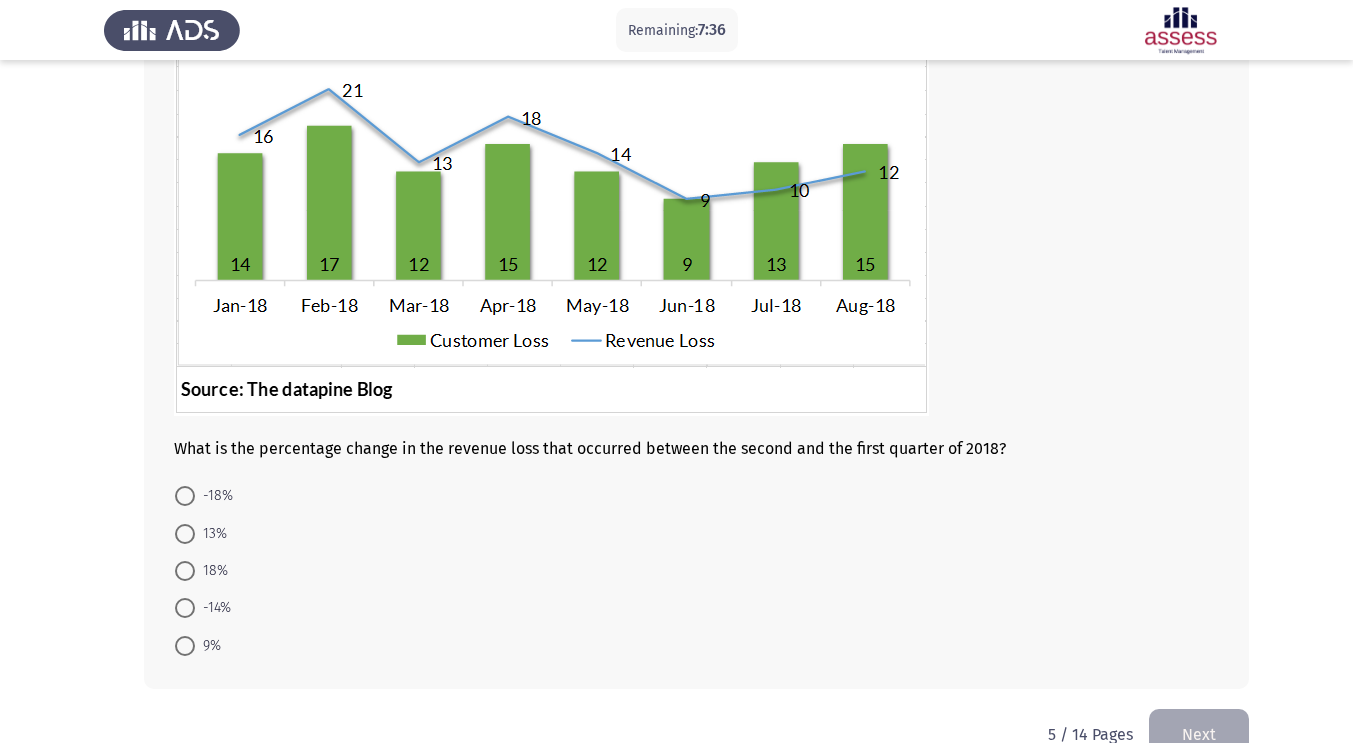 scroll, scrollTop: 204, scrollLeft: 0, axis: vertical 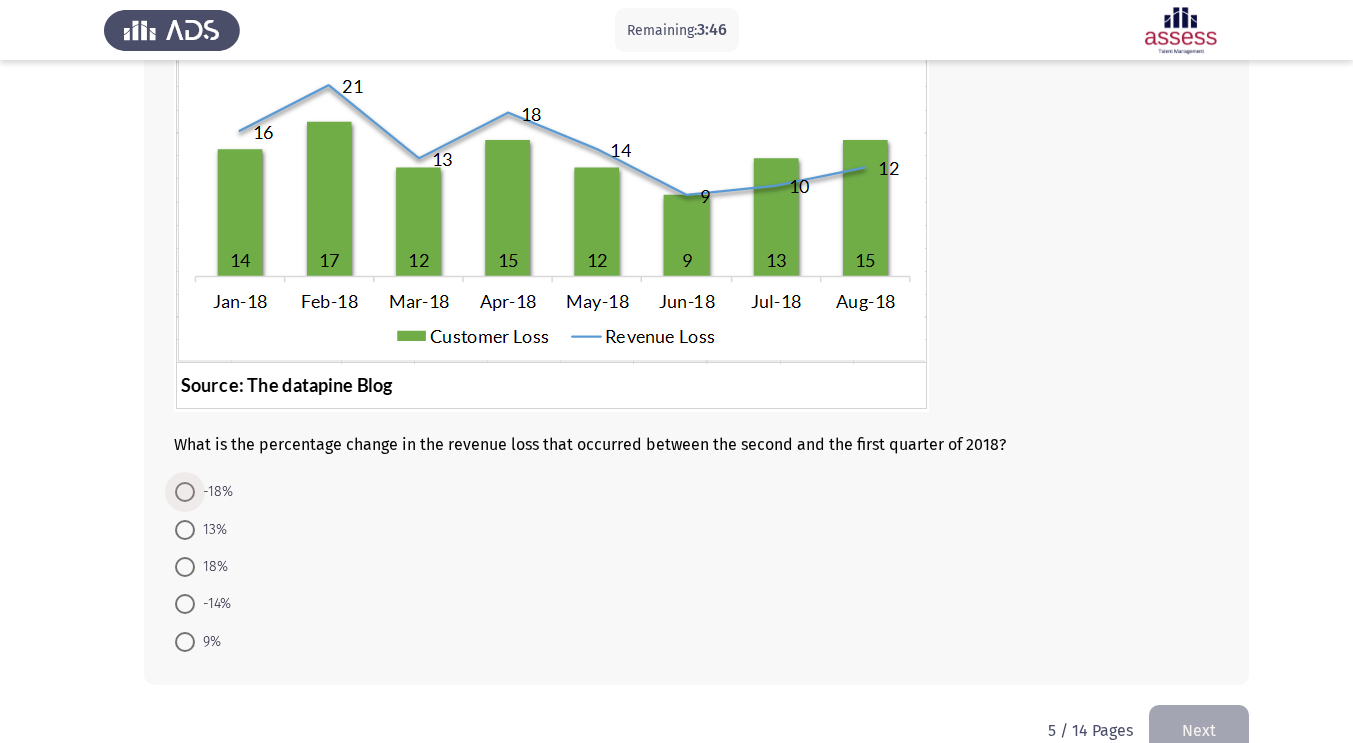 click at bounding box center (185, 492) 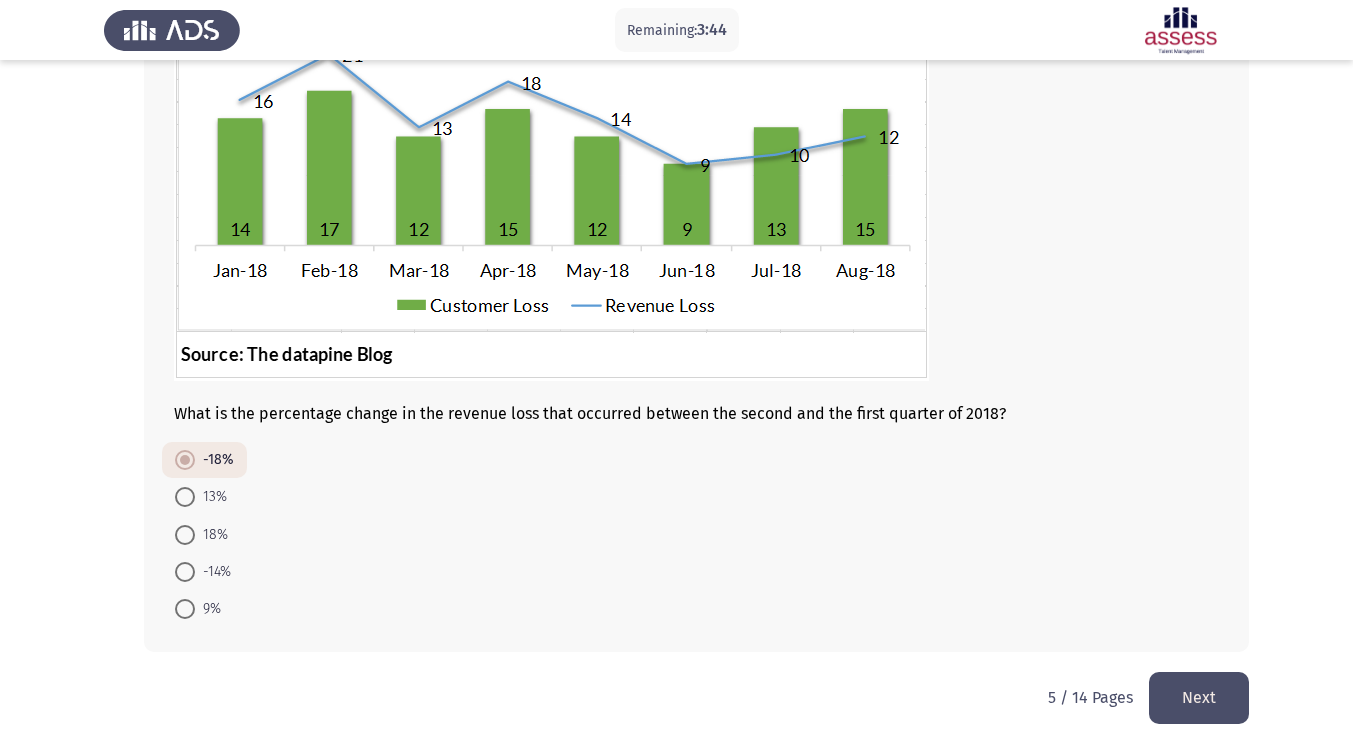 scroll, scrollTop: 244, scrollLeft: 0, axis: vertical 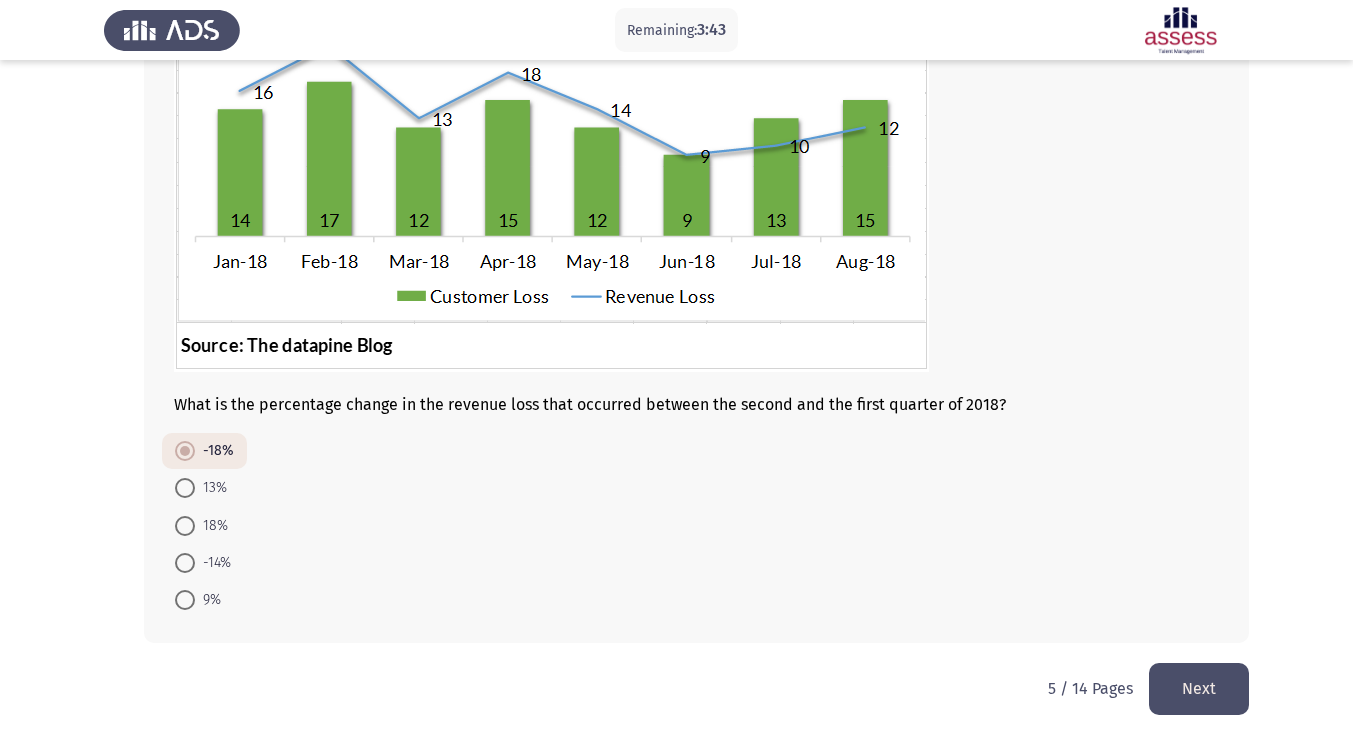 click on "Next" 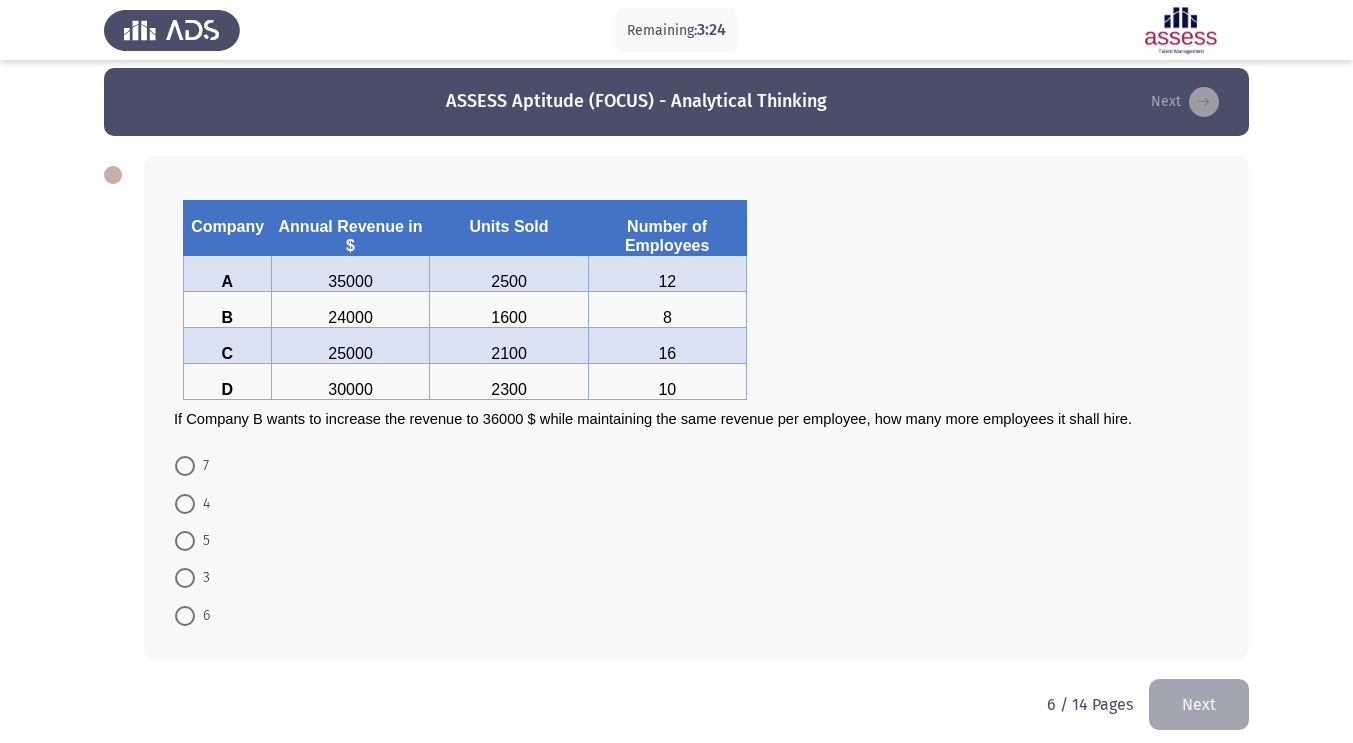 scroll, scrollTop: 27, scrollLeft: 0, axis: vertical 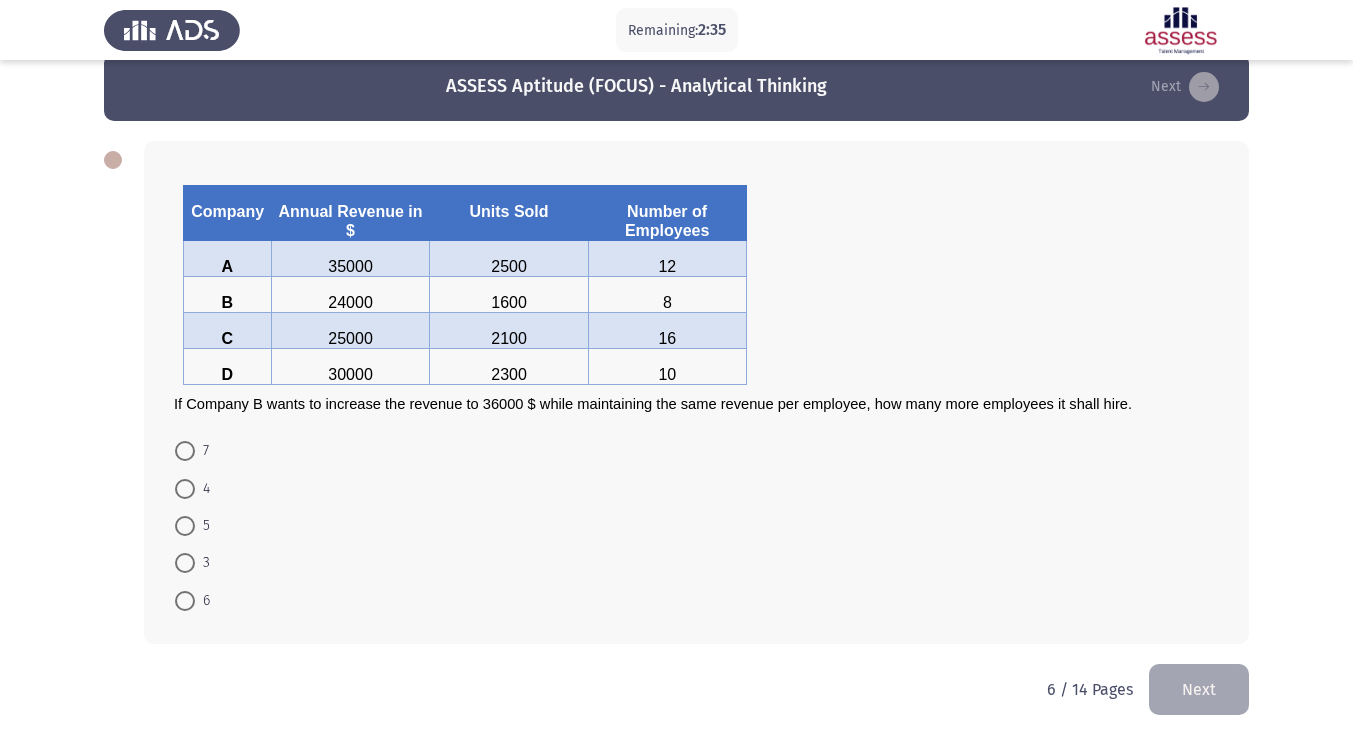 click at bounding box center [185, 489] 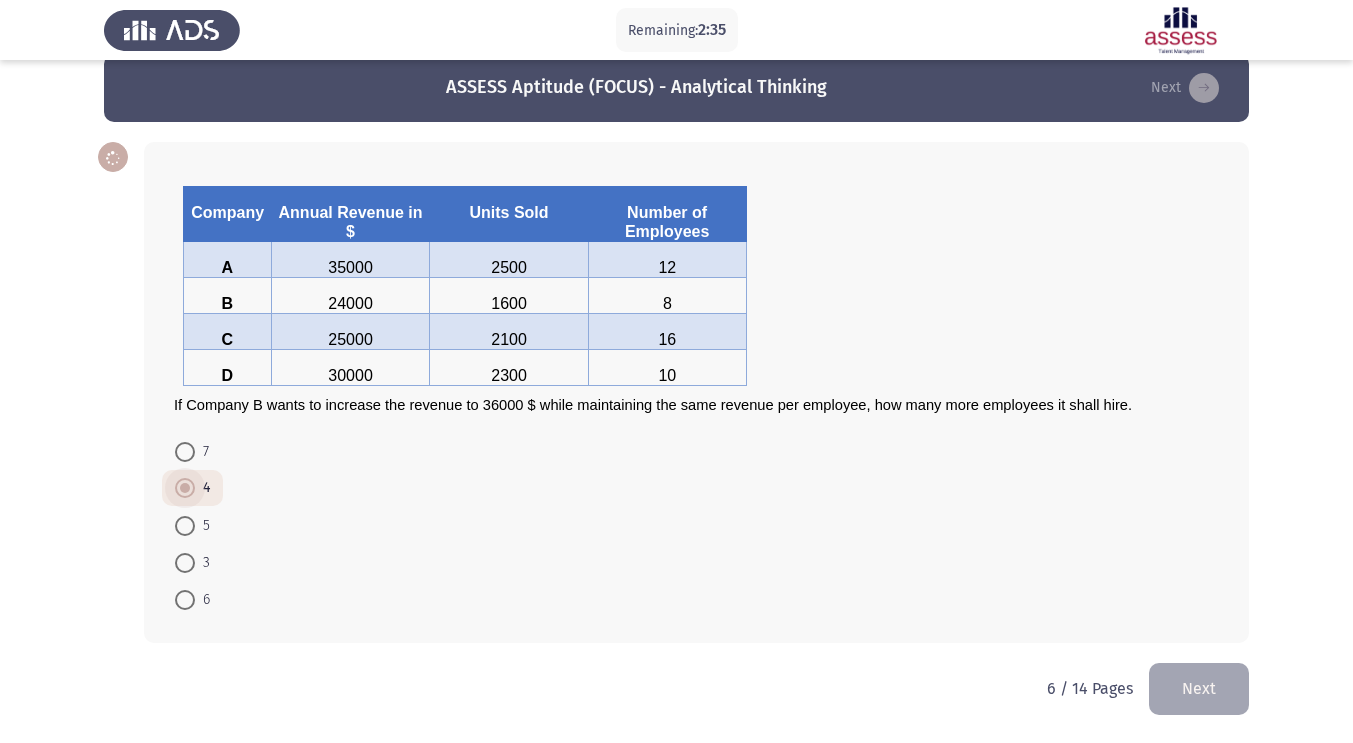 scroll, scrollTop: 26, scrollLeft: 0, axis: vertical 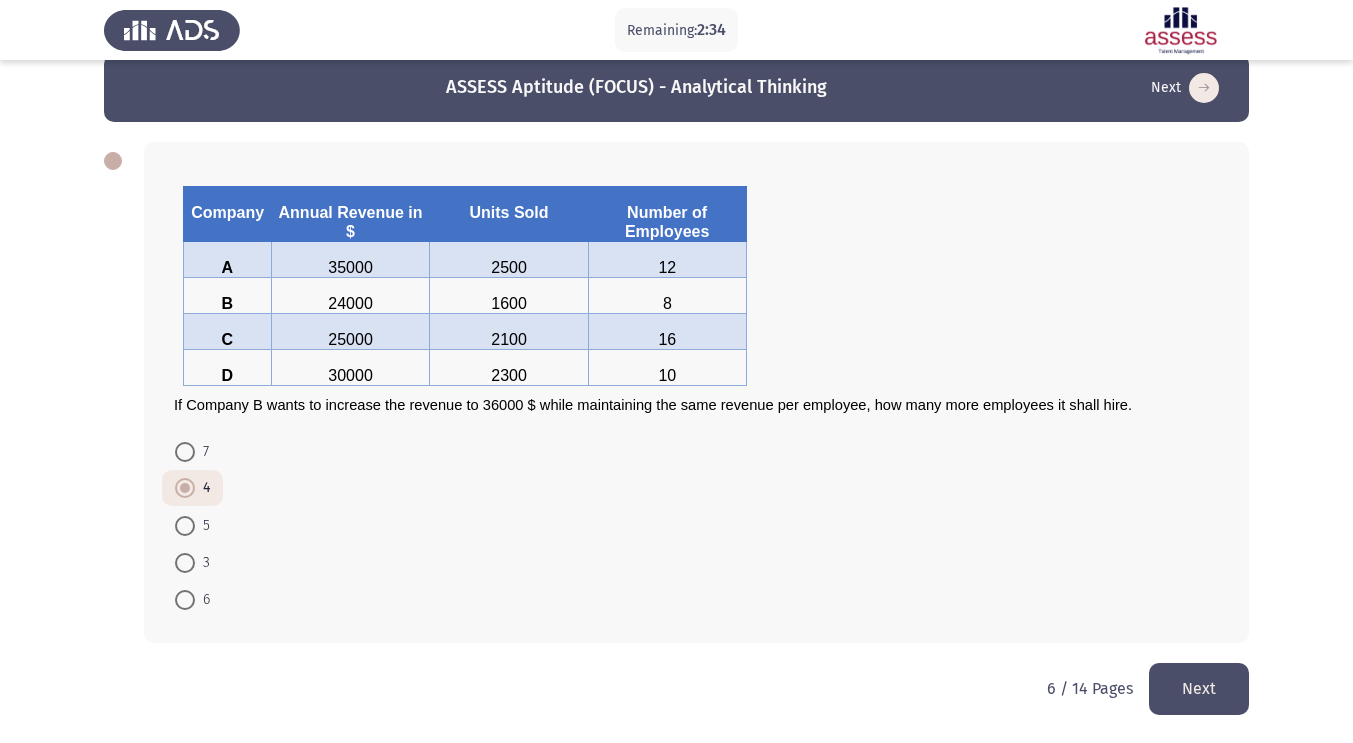 click on "Next" 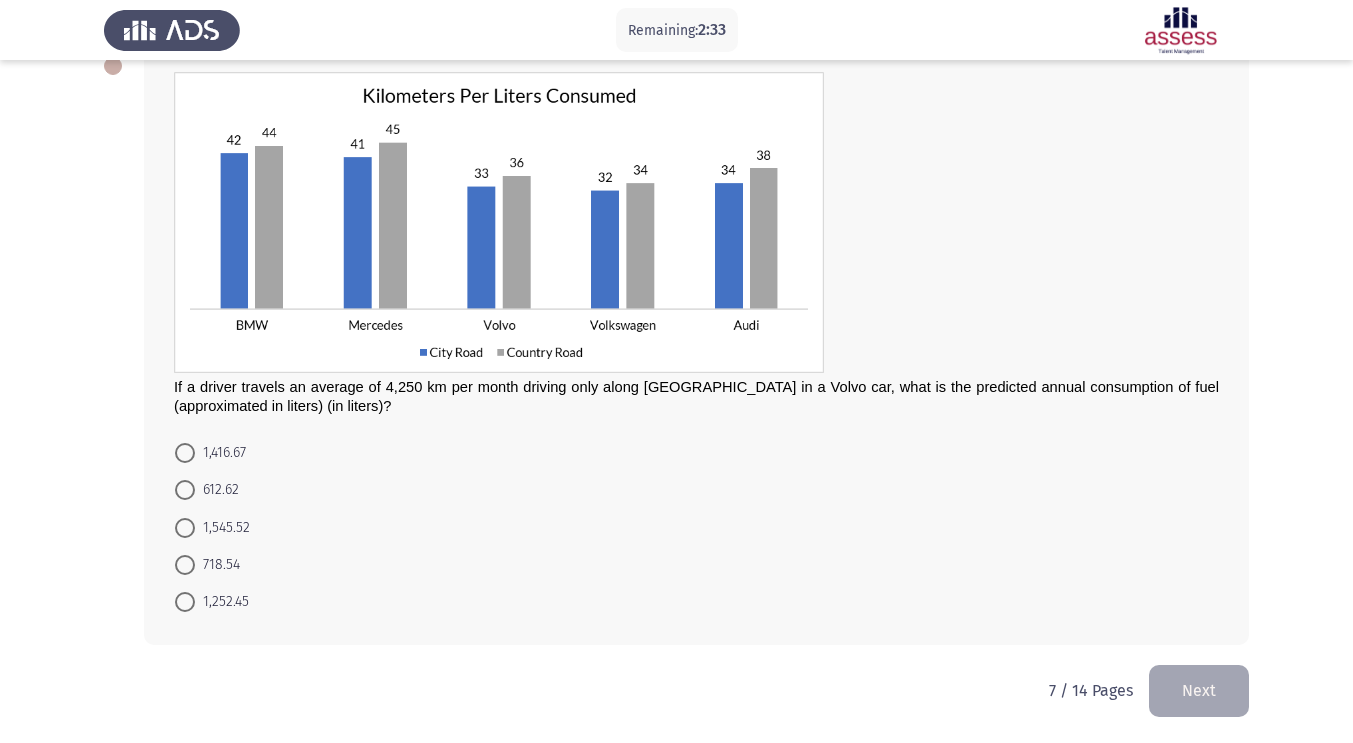 scroll, scrollTop: 123, scrollLeft: 0, axis: vertical 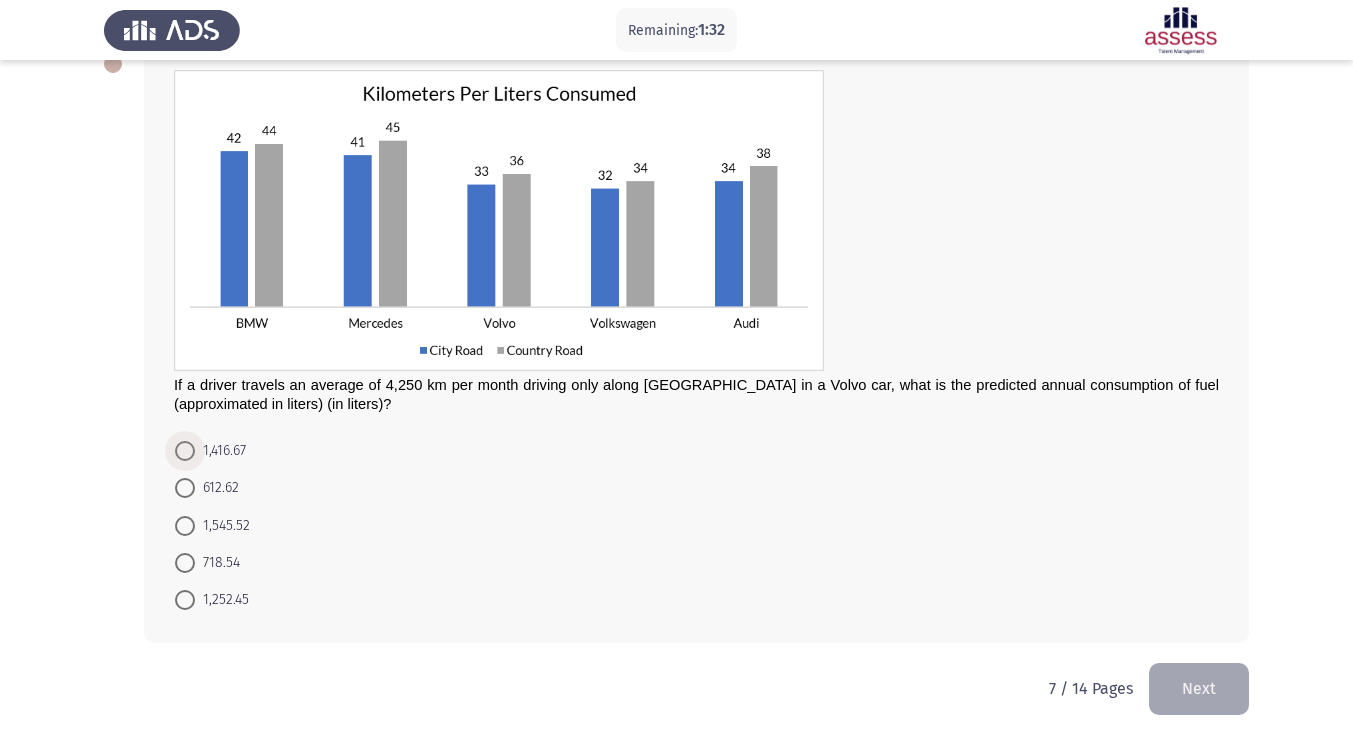 click on "1,416.67" at bounding box center (220, 451) 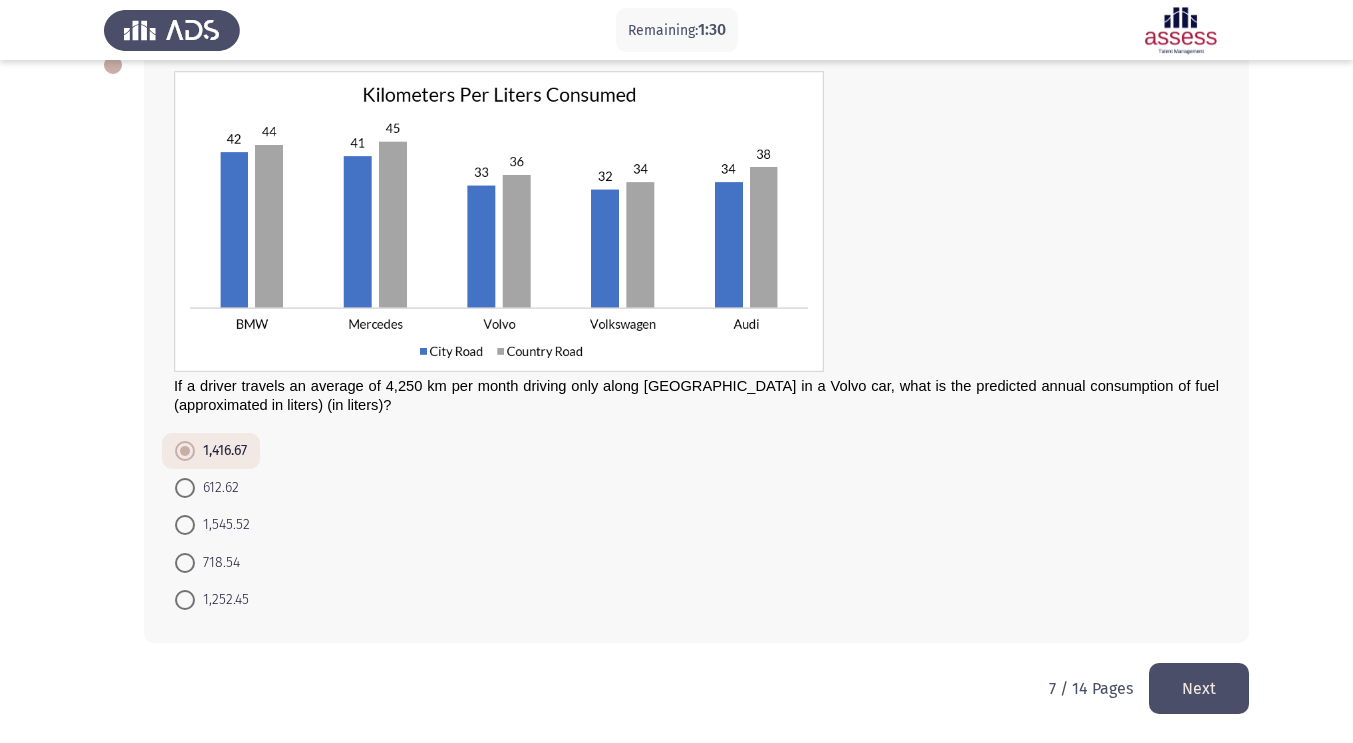 click on "Next" 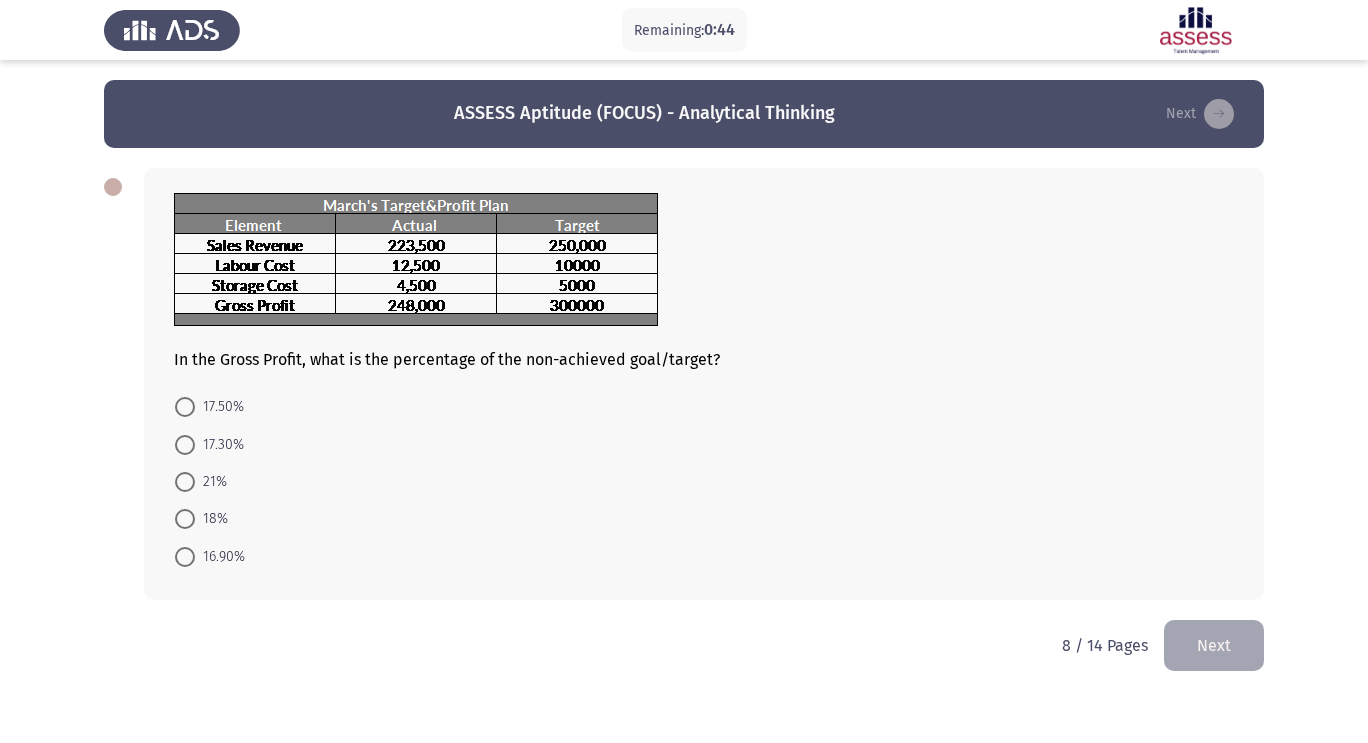 click on "17.30%" at bounding box center (219, 445) 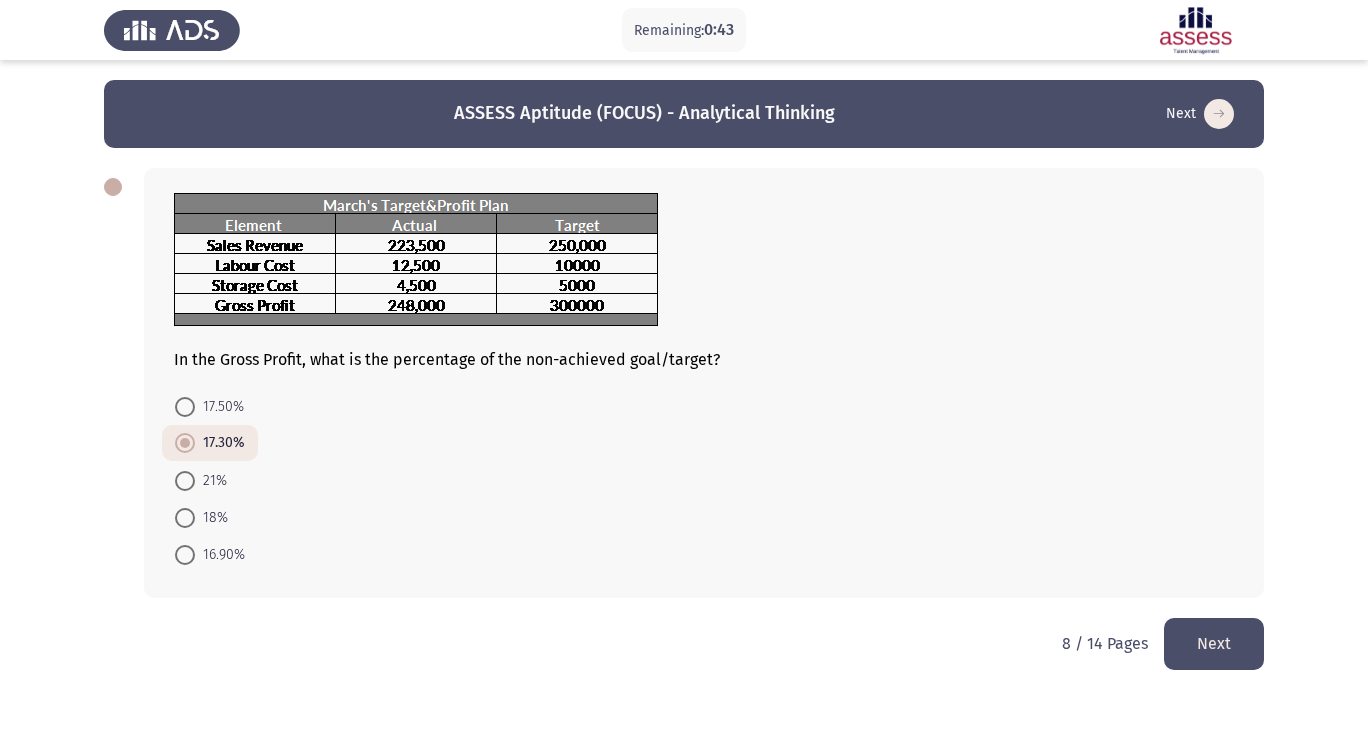 click on "Next" 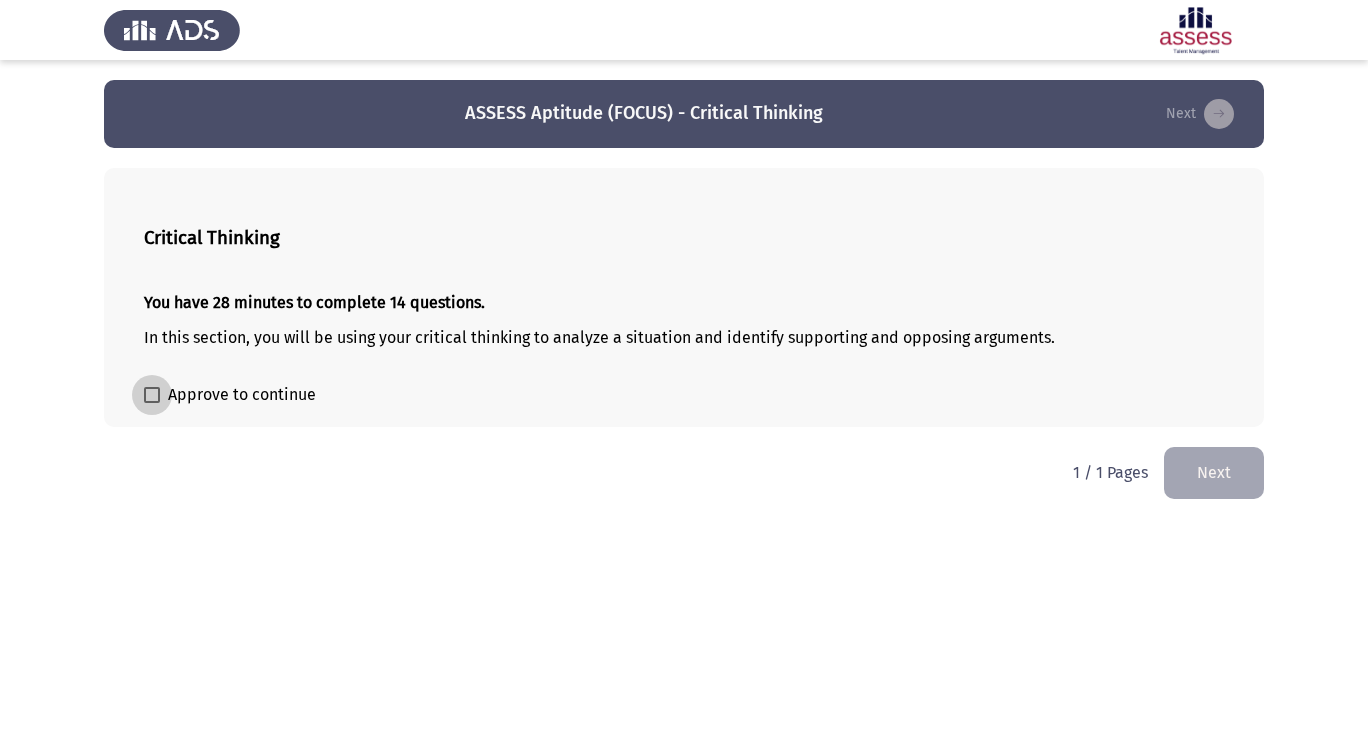 click on "Approve to continue" at bounding box center [242, 395] 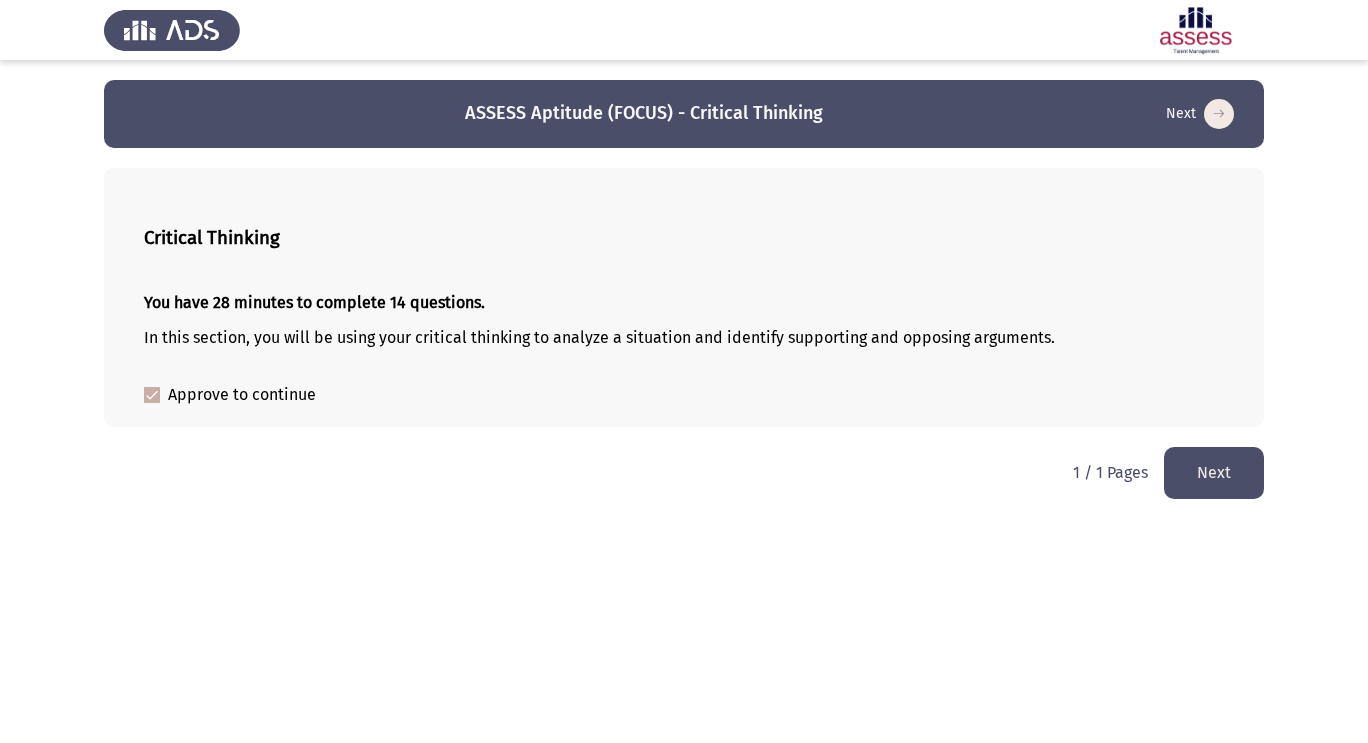 drag, startPoint x: 1221, startPoint y: 473, endPoint x: 1211, endPoint y: 475, distance: 10.198039 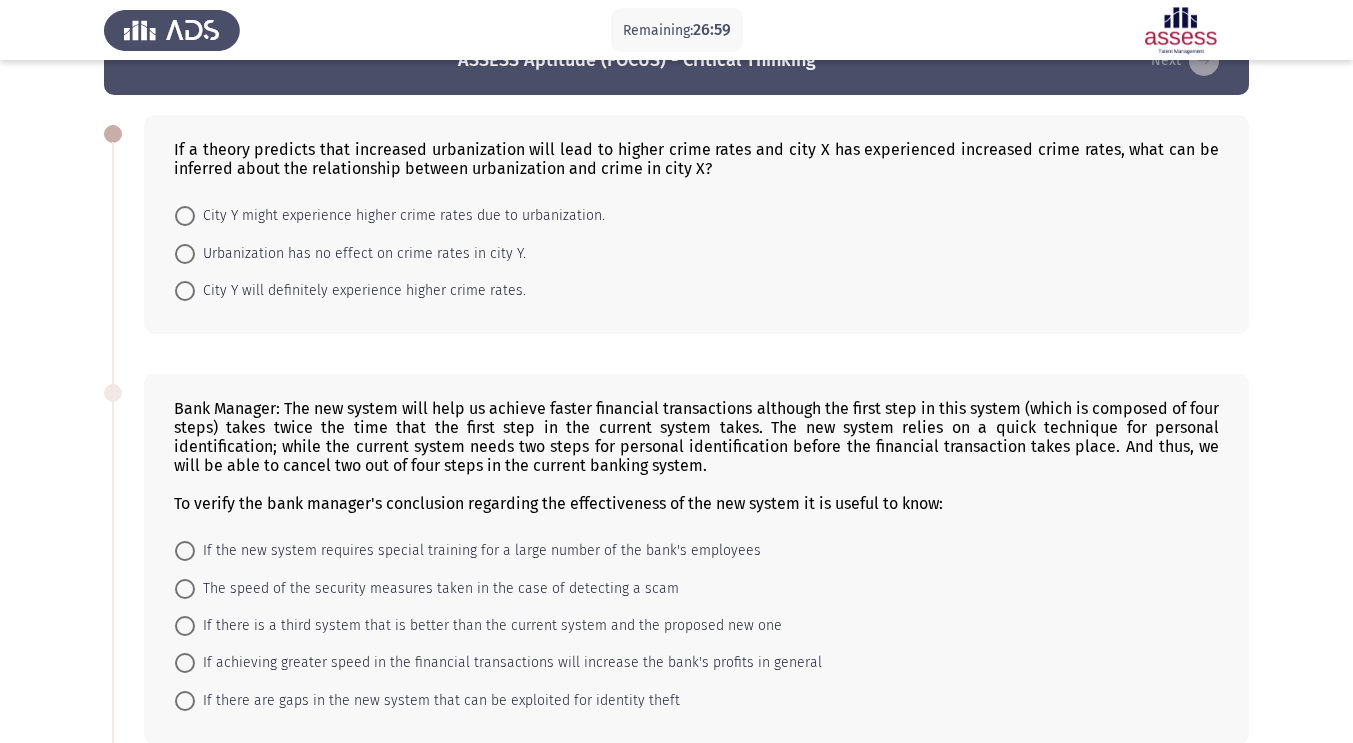 scroll, scrollTop: 54, scrollLeft: 0, axis: vertical 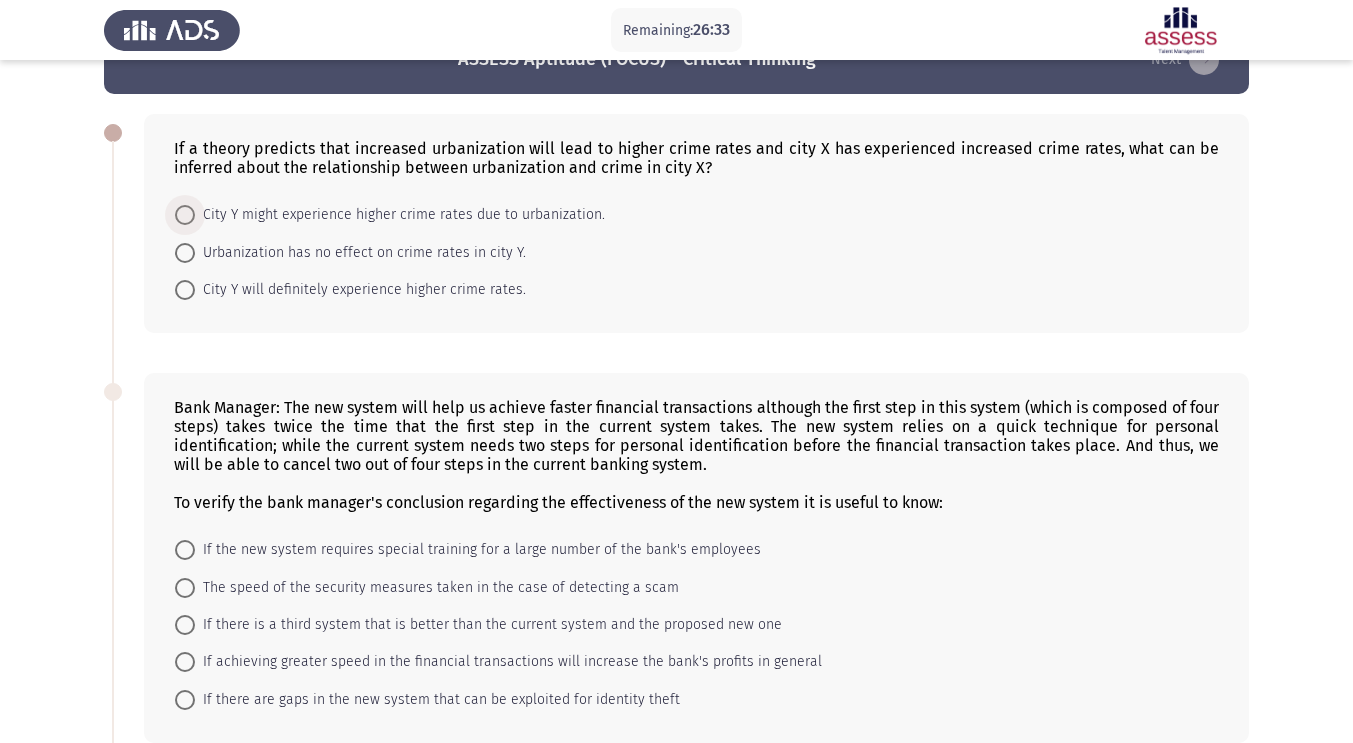 click on "City Y might experience higher crime rates due to urbanization." at bounding box center [400, 215] 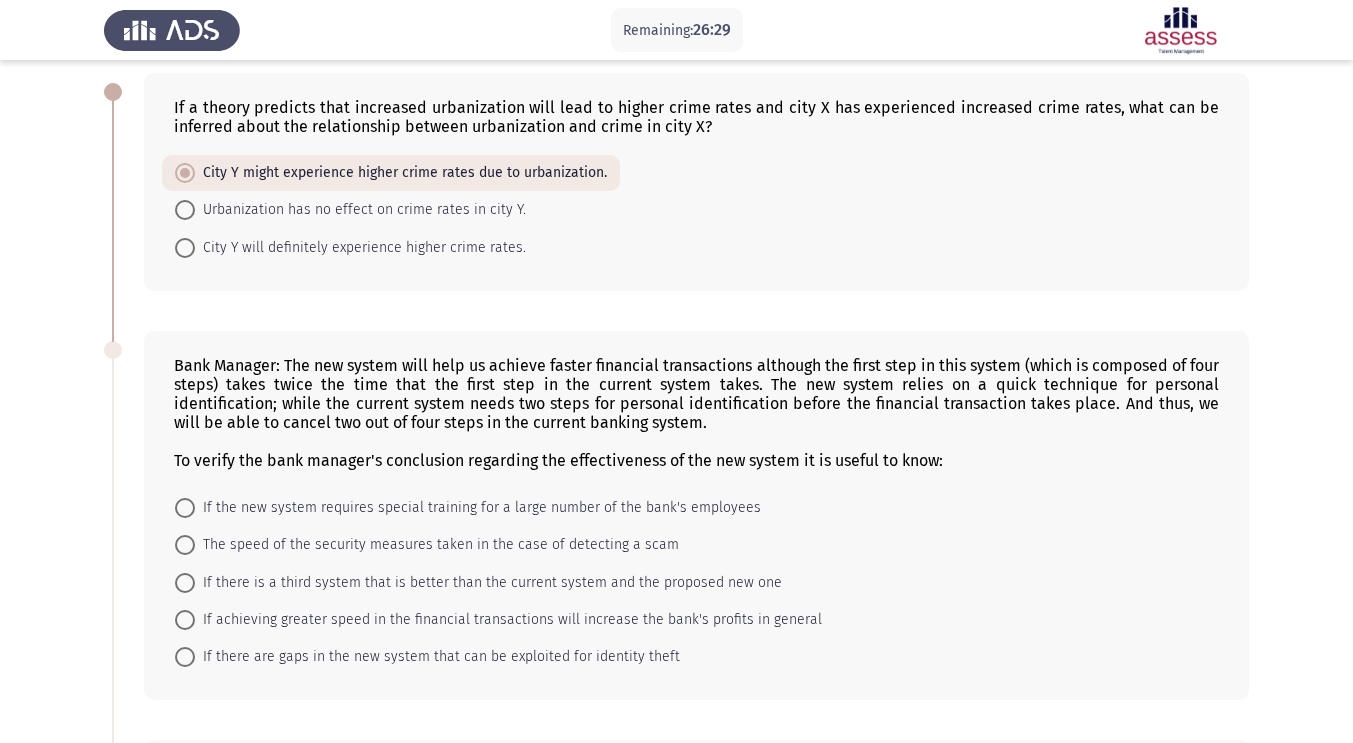 scroll, scrollTop: 86, scrollLeft: 0, axis: vertical 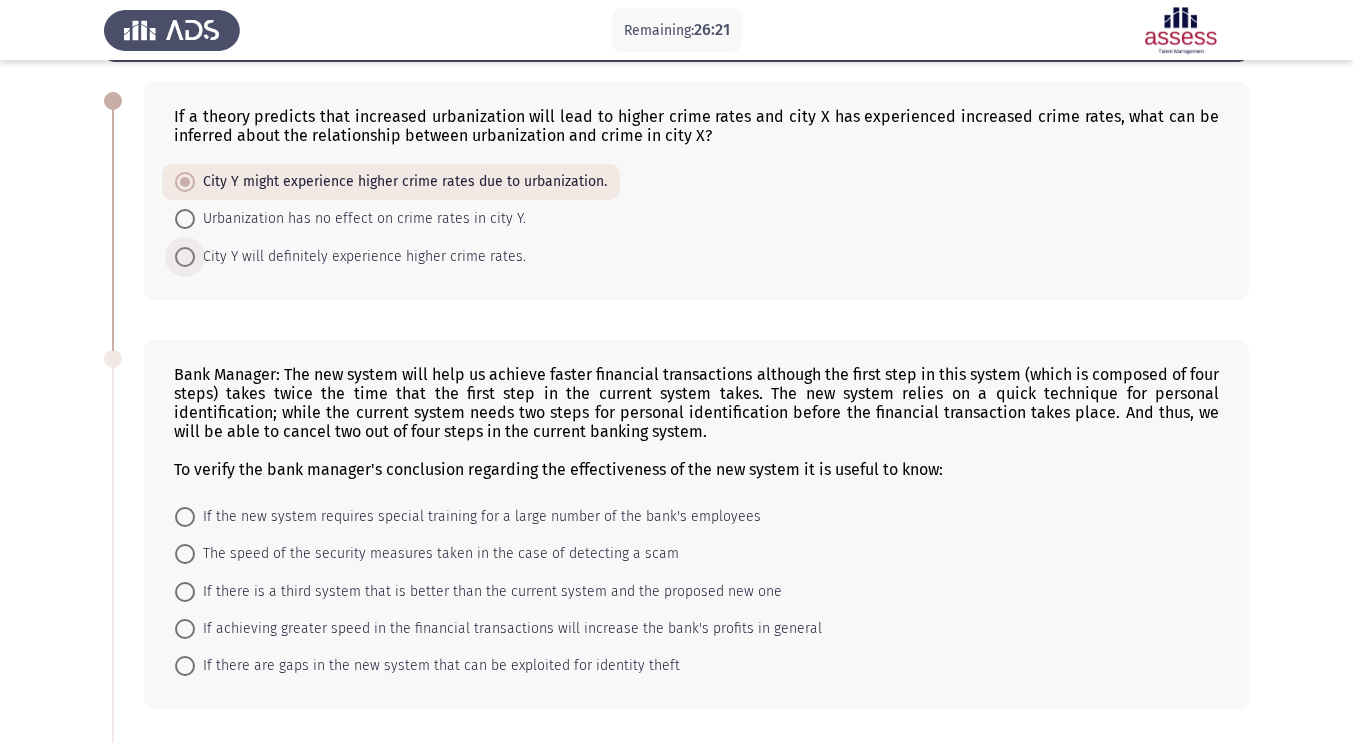 click on "City Y will definitely experience higher crime rates." at bounding box center (360, 257) 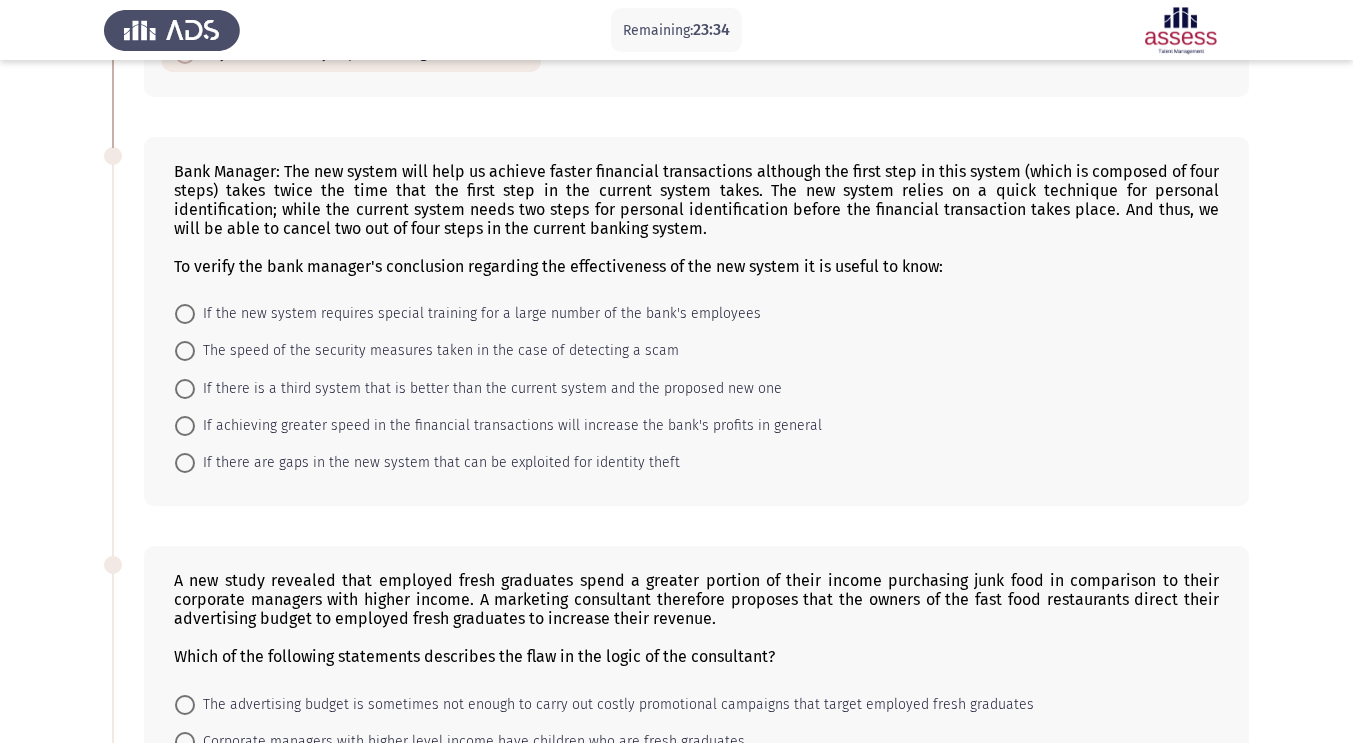 scroll, scrollTop: 292, scrollLeft: 0, axis: vertical 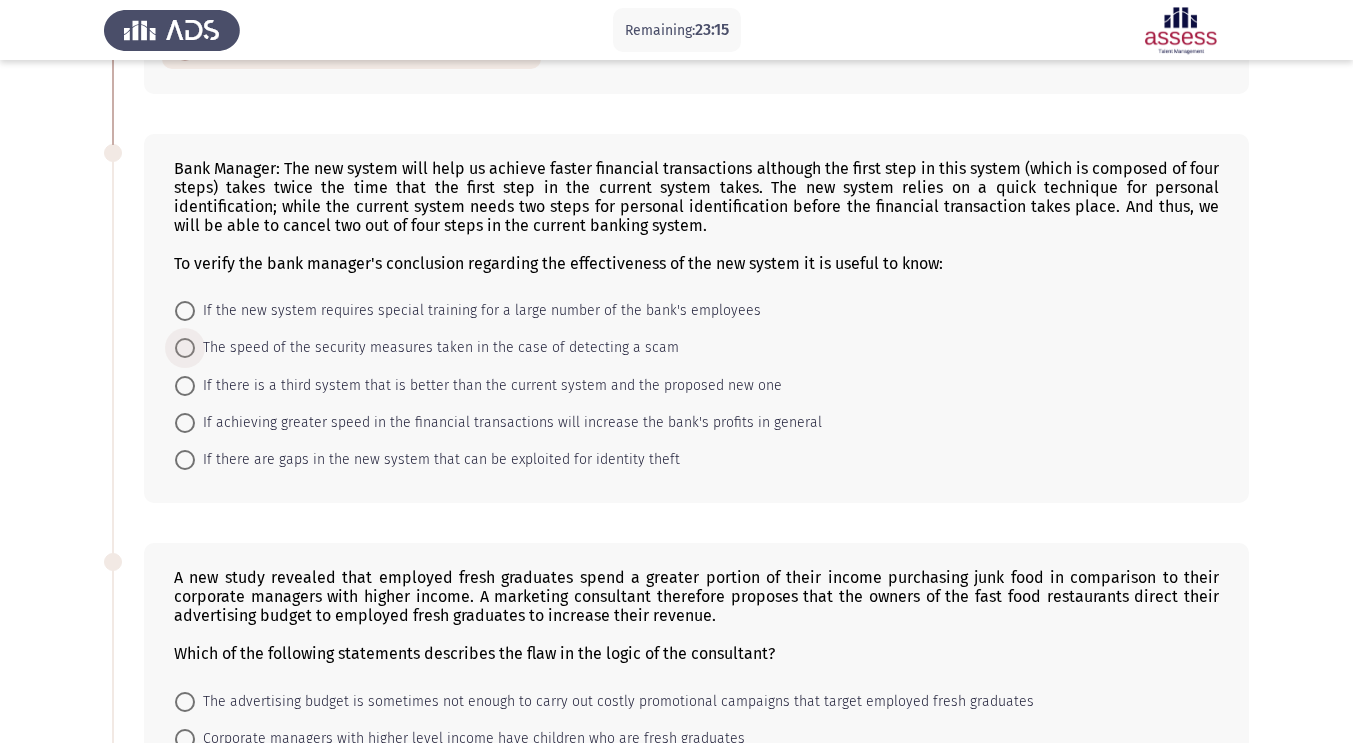 click on "The speed of the security measures taken in the case of detecting a scam" at bounding box center (437, 348) 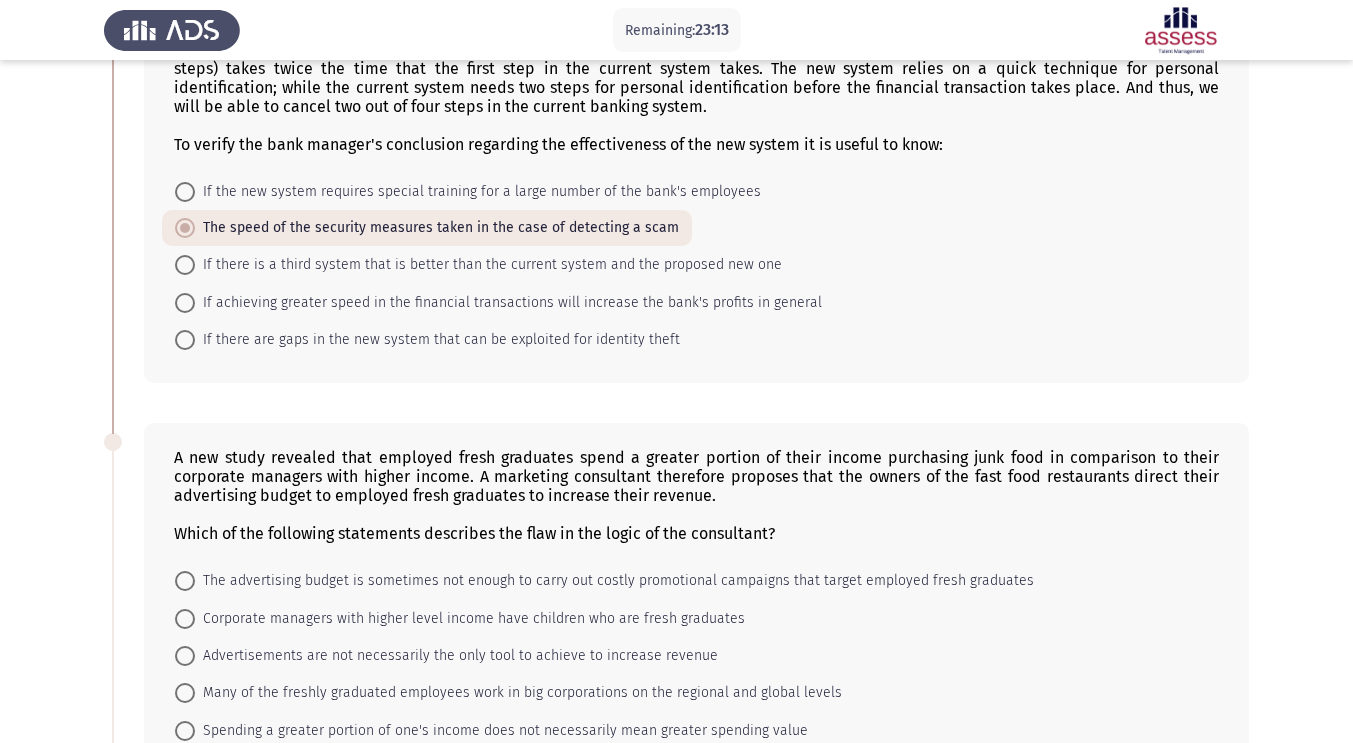 scroll, scrollTop: 456, scrollLeft: 0, axis: vertical 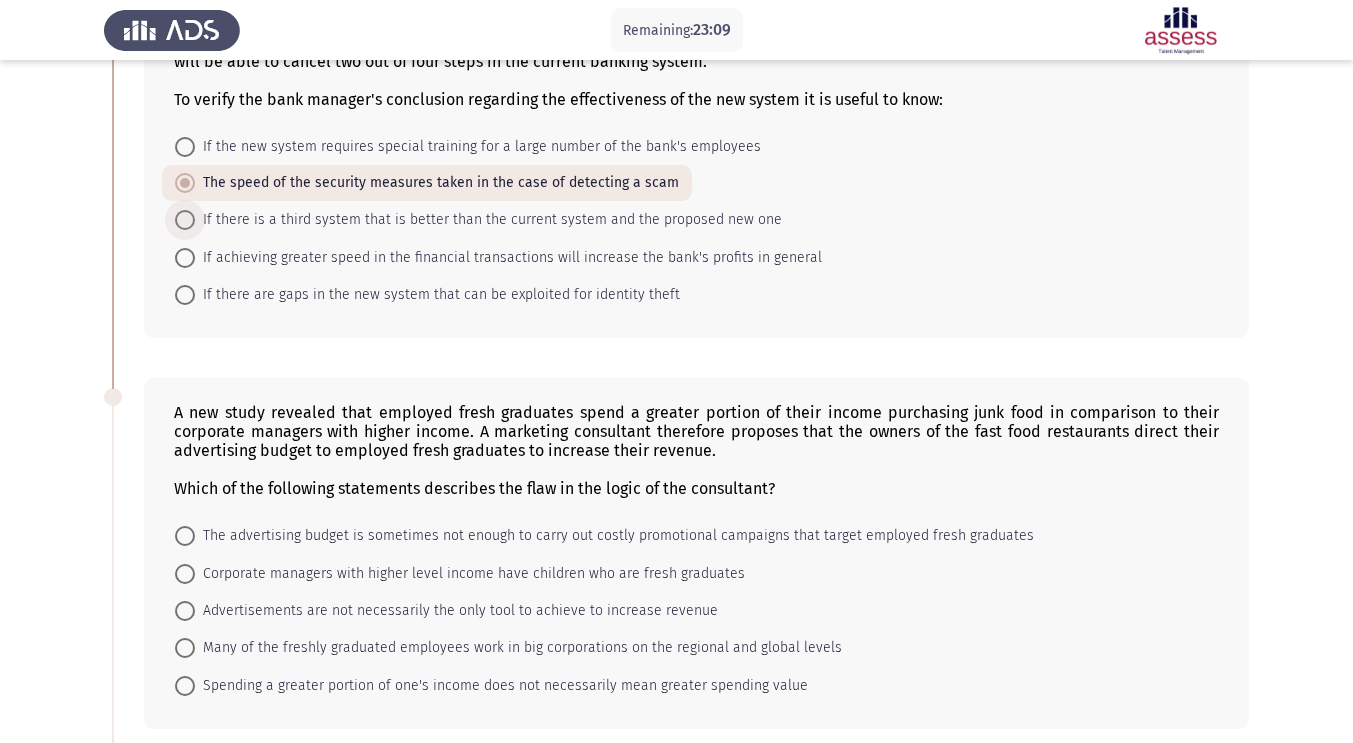 click on "If there is a third system that is better than the current system and the proposed new one" at bounding box center [488, 220] 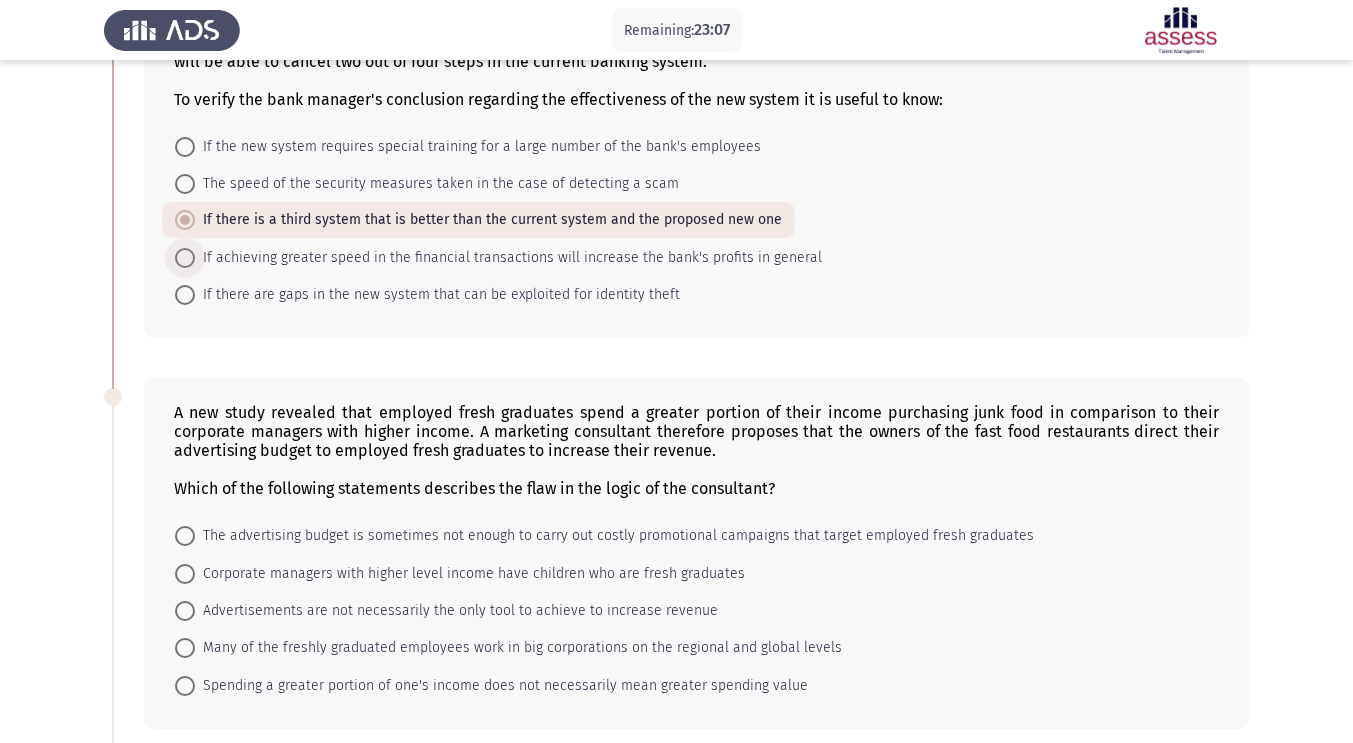 click on "If achieving greater speed in the financial transactions will increase the bank's profits in general" at bounding box center [508, 258] 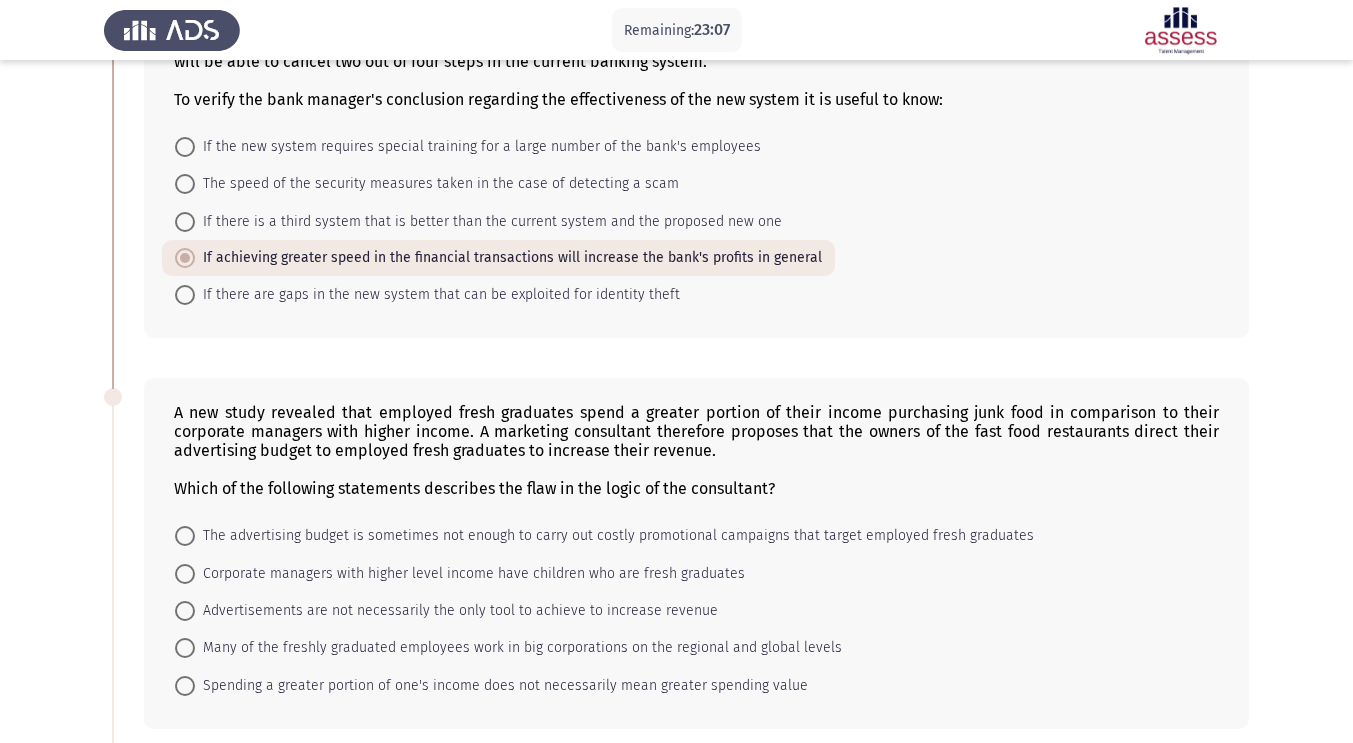 click on "If there are gaps in the new system that can be exploited for identity theft" at bounding box center (437, 295) 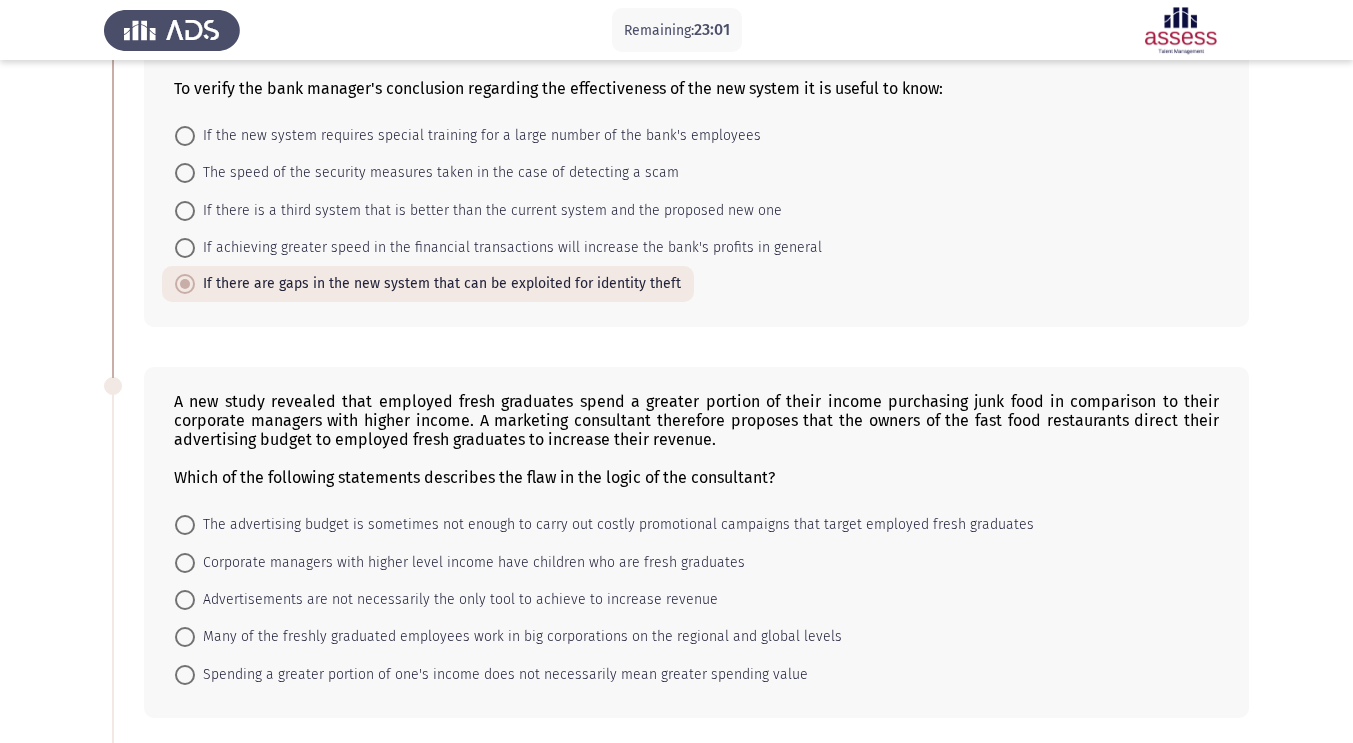 scroll, scrollTop: 448, scrollLeft: 0, axis: vertical 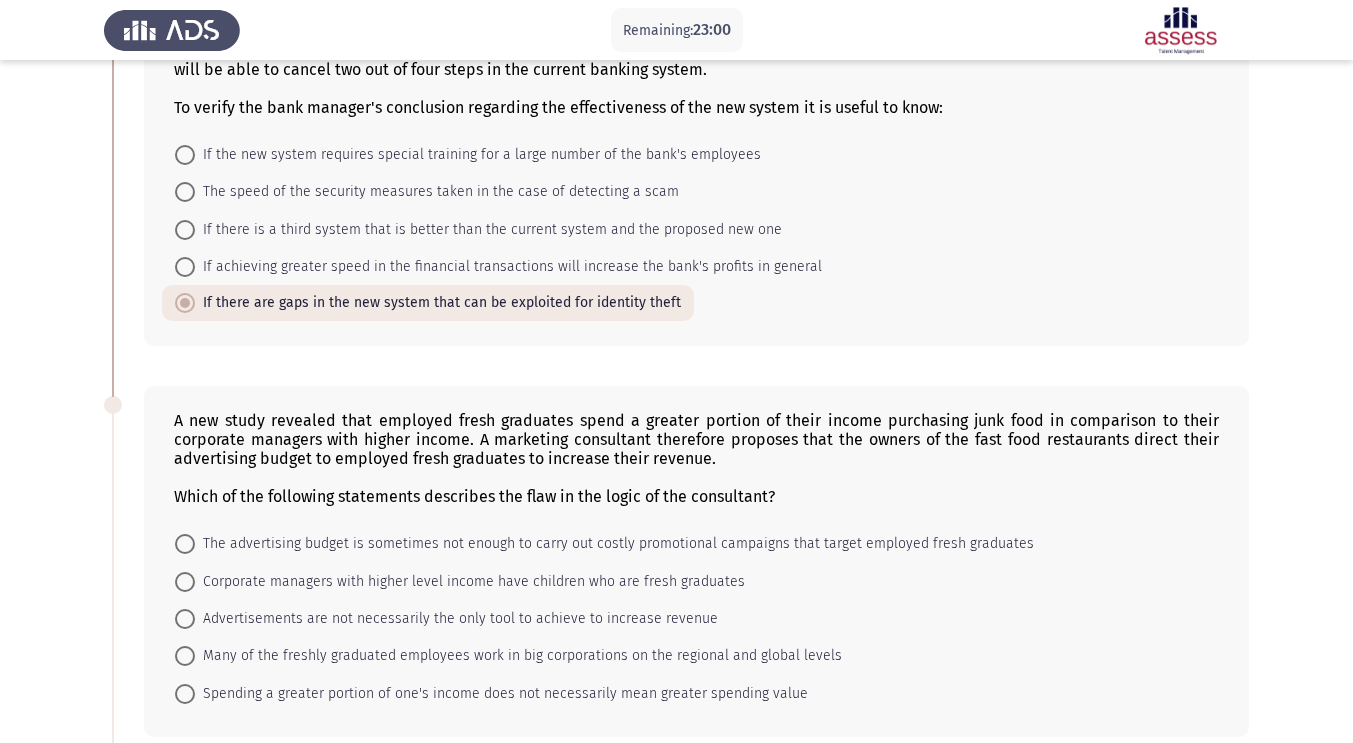 click on "The speed of the security measures taken in the case of detecting a scam" at bounding box center [437, 192] 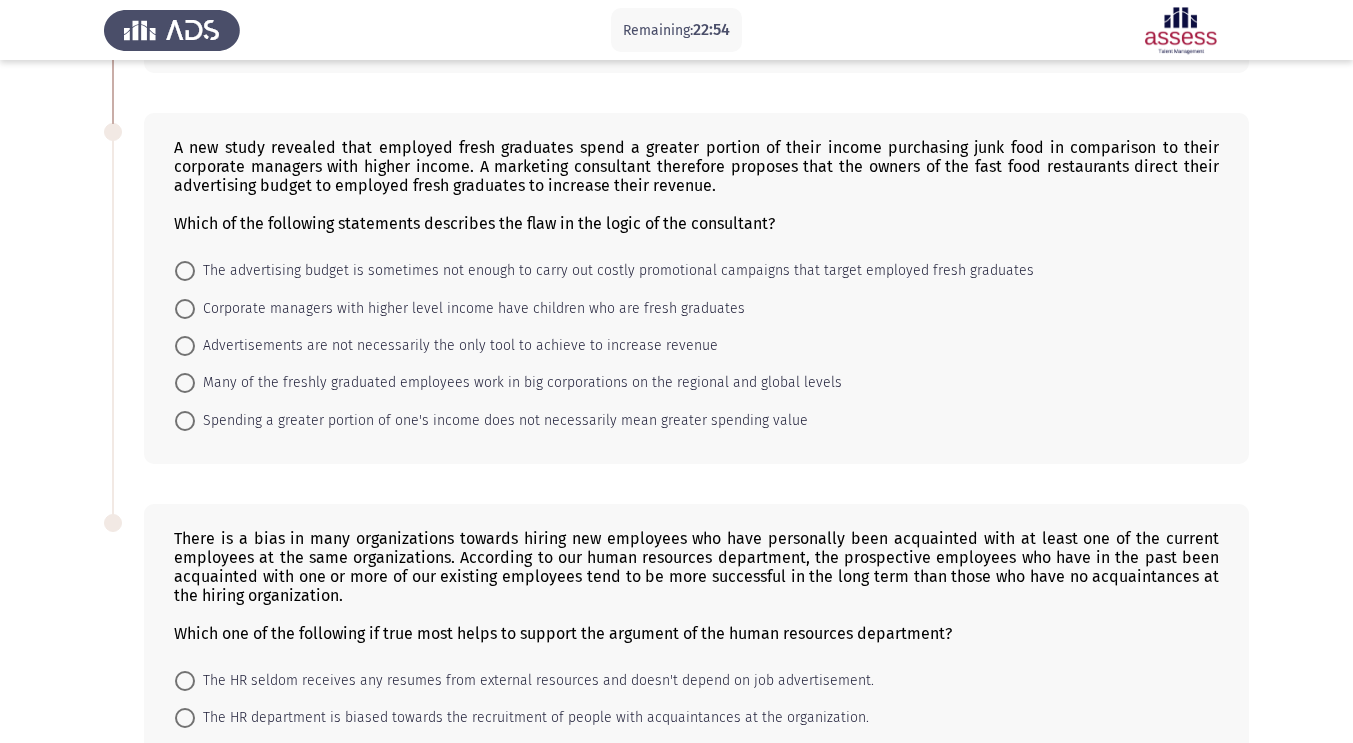 scroll, scrollTop: 722, scrollLeft: 0, axis: vertical 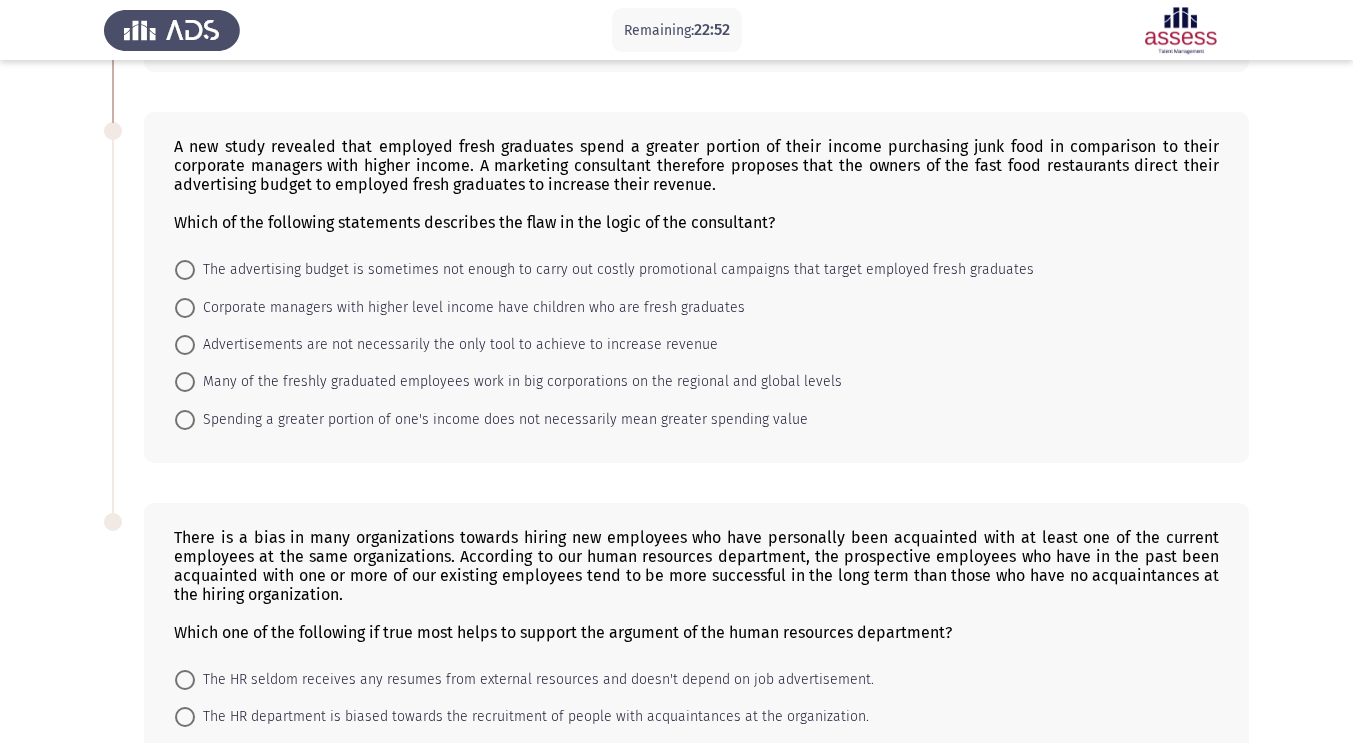 drag, startPoint x: 230, startPoint y: 144, endPoint x: 433, endPoint y: 149, distance: 203.06157 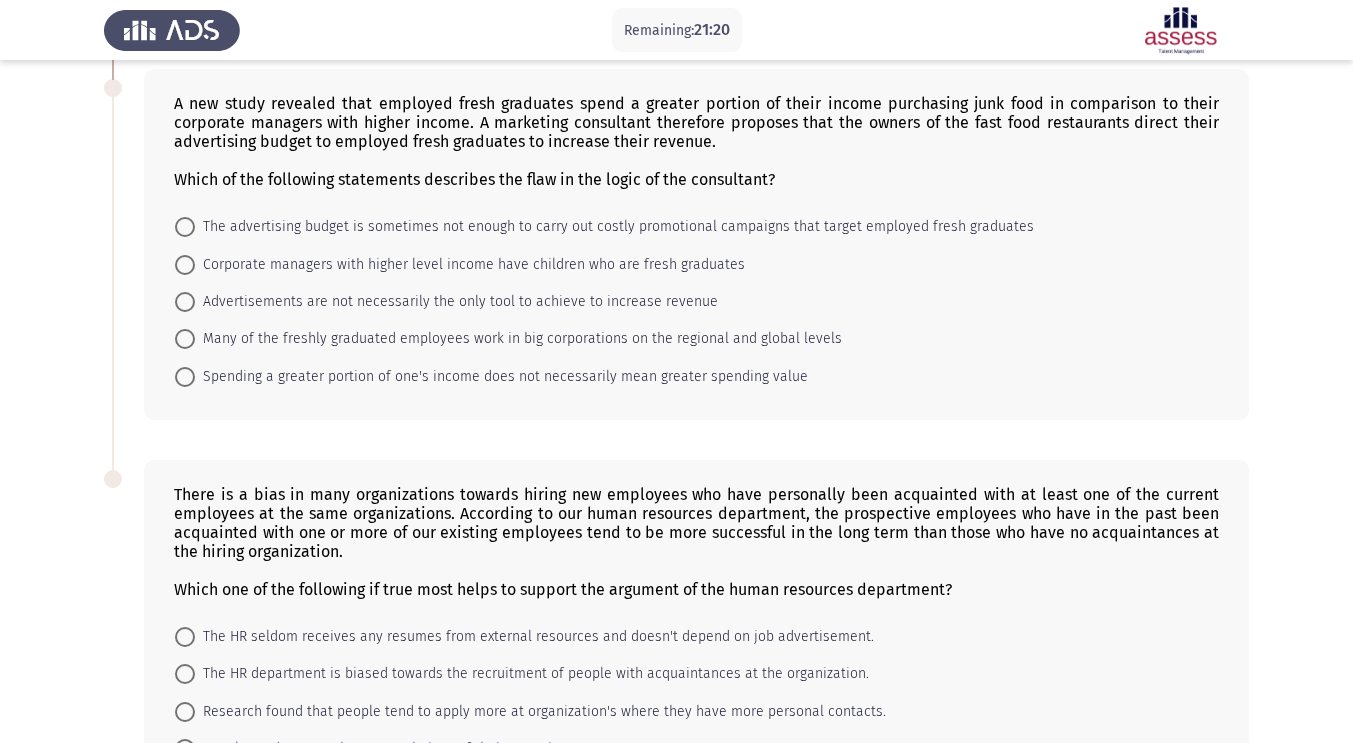 scroll, scrollTop: 771, scrollLeft: 0, axis: vertical 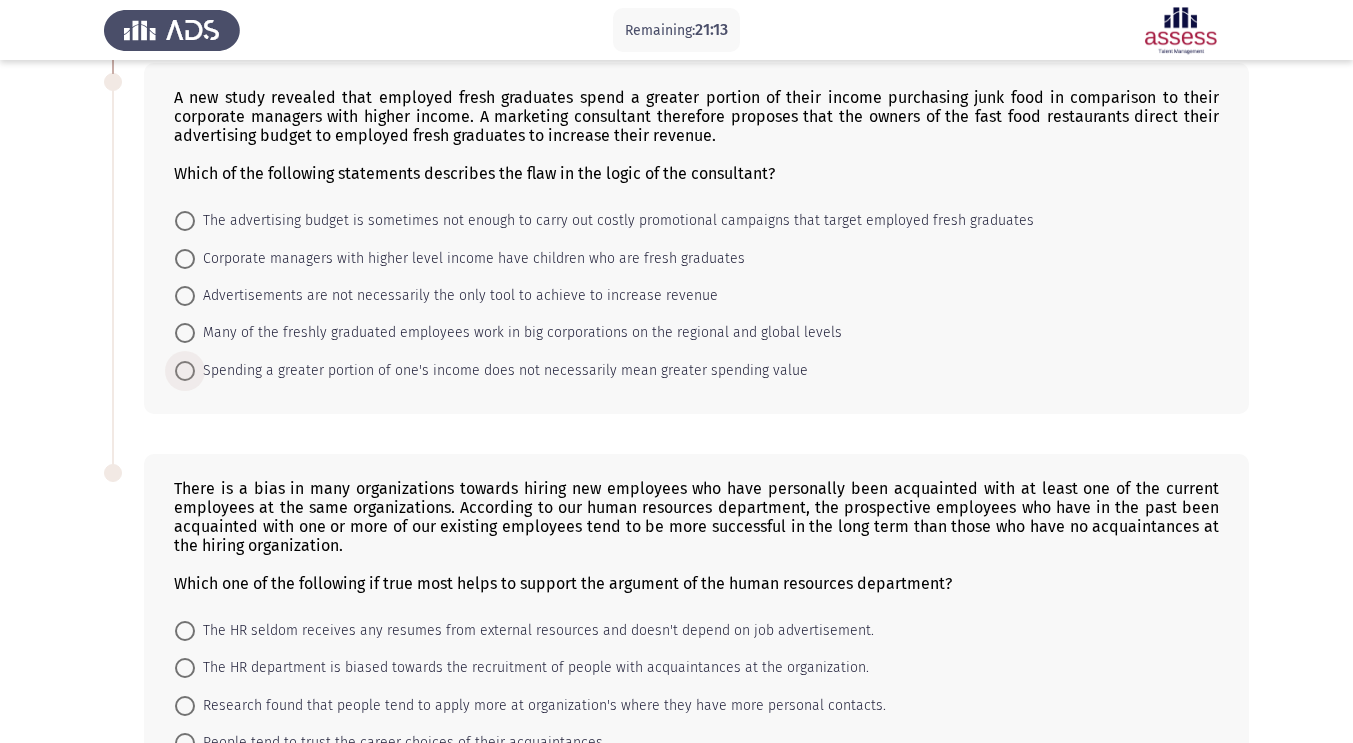 click on "Spending a greater portion of one's income does not necessarily mean greater spending value" at bounding box center [501, 371] 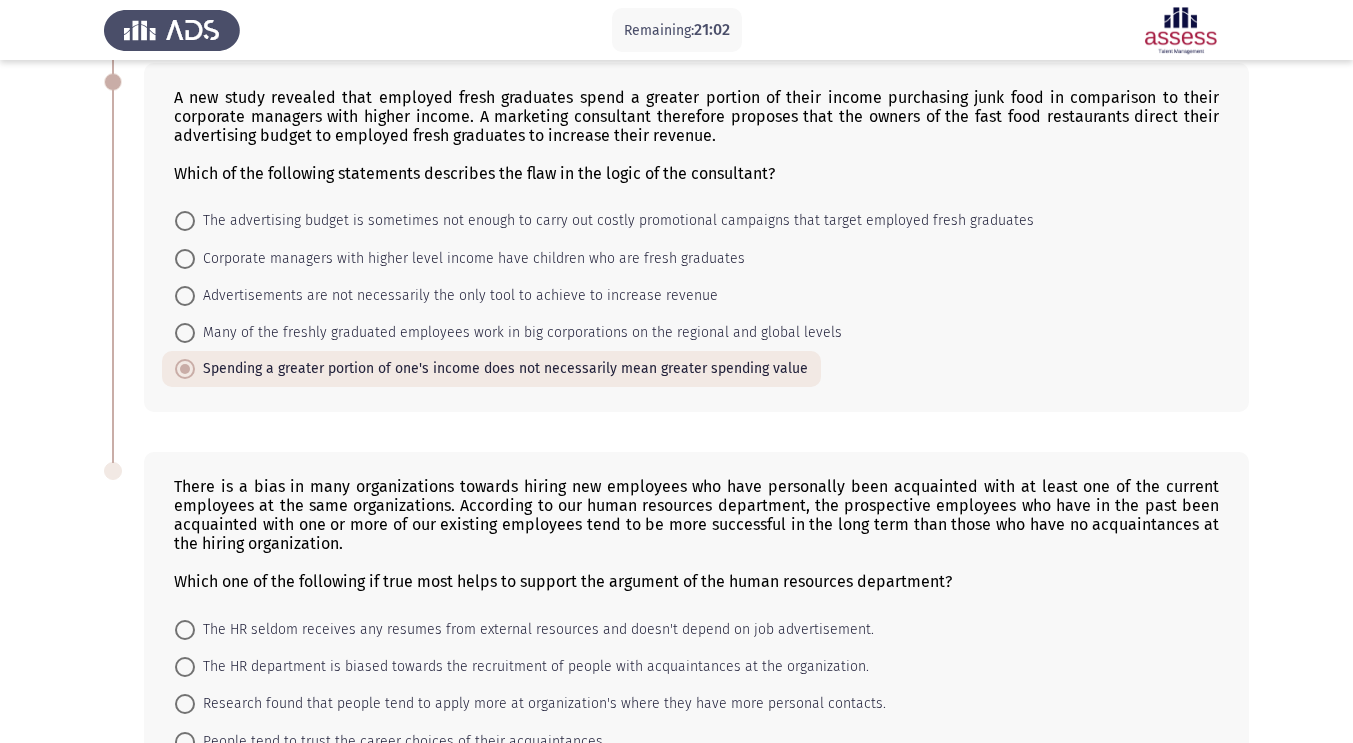 click on "Advertisements are not necessarily the only tool to achieve to increase revenue" at bounding box center [456, 296] 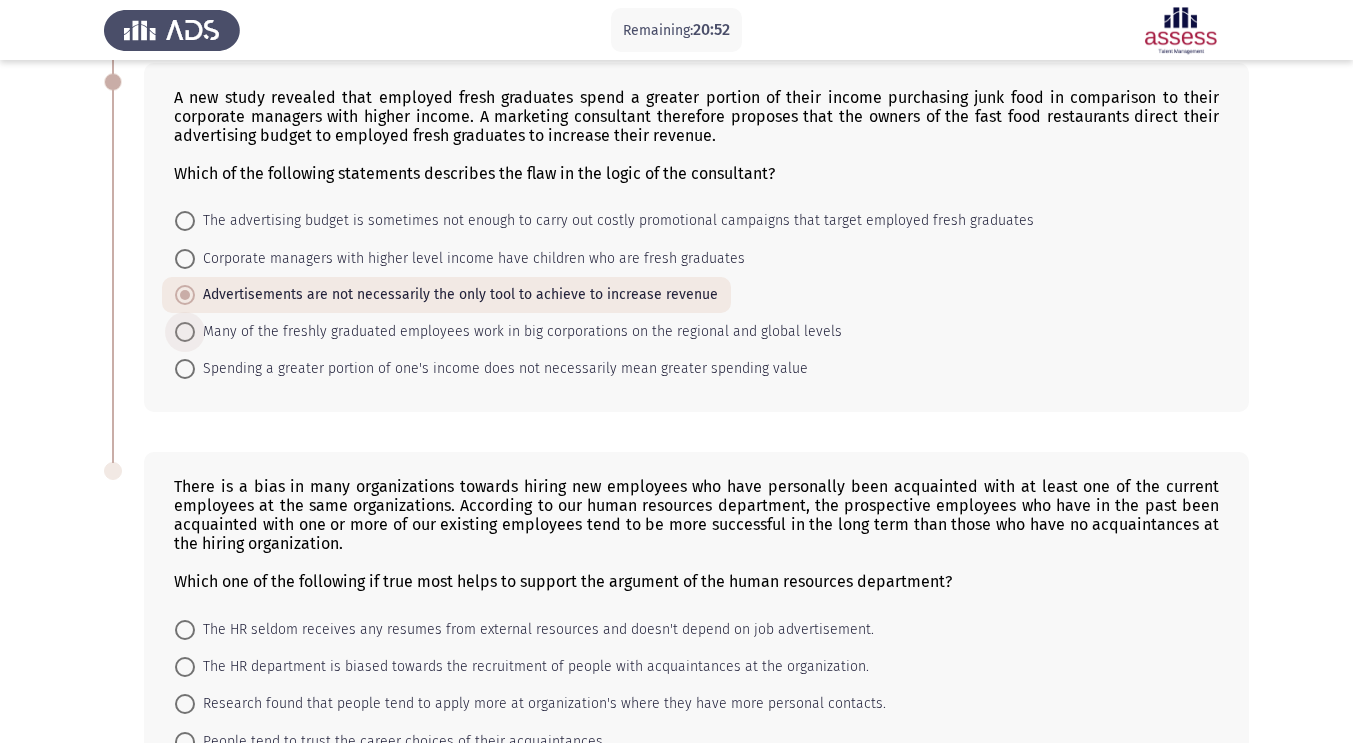 click on "Many of the freshly graduated employees work in big corporations on the regional and global levels" at bounding box center (518, 332) 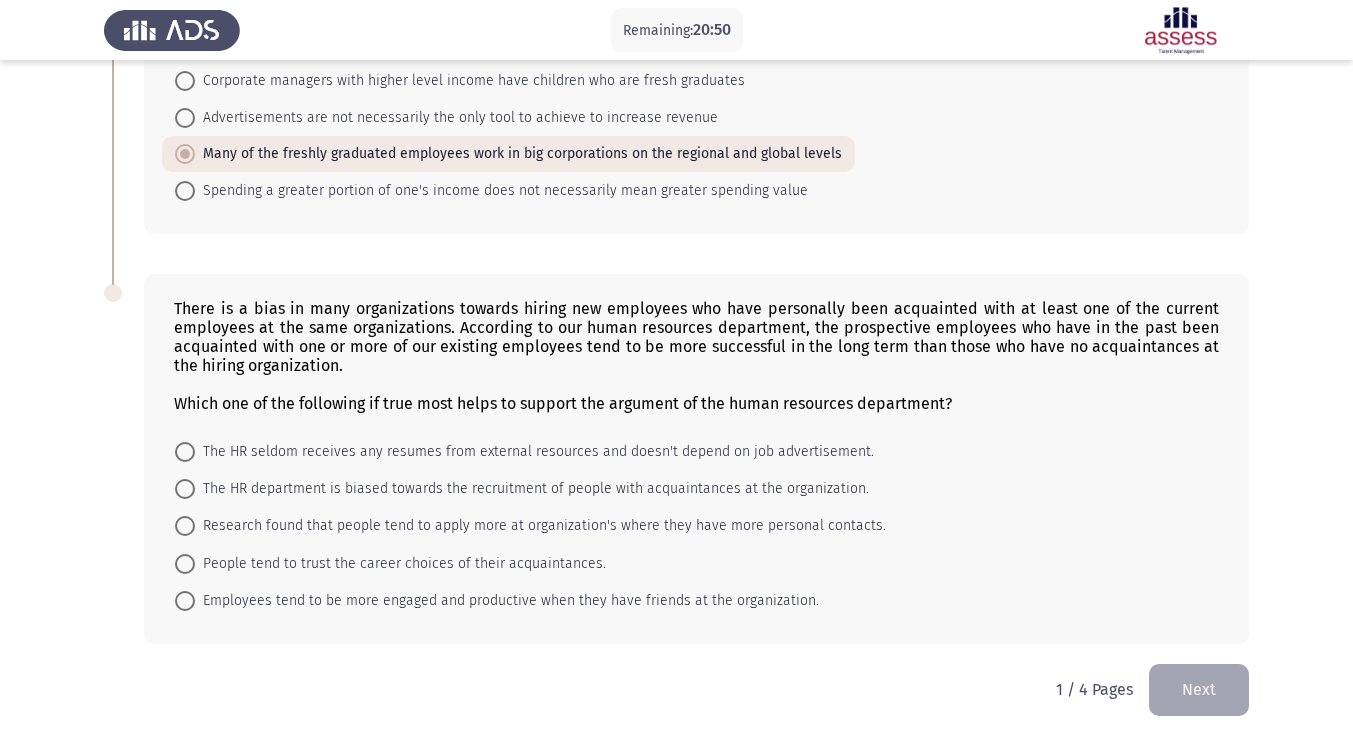 scroll, scrollTop: 950, scrollLeft: 0, axis: vertical 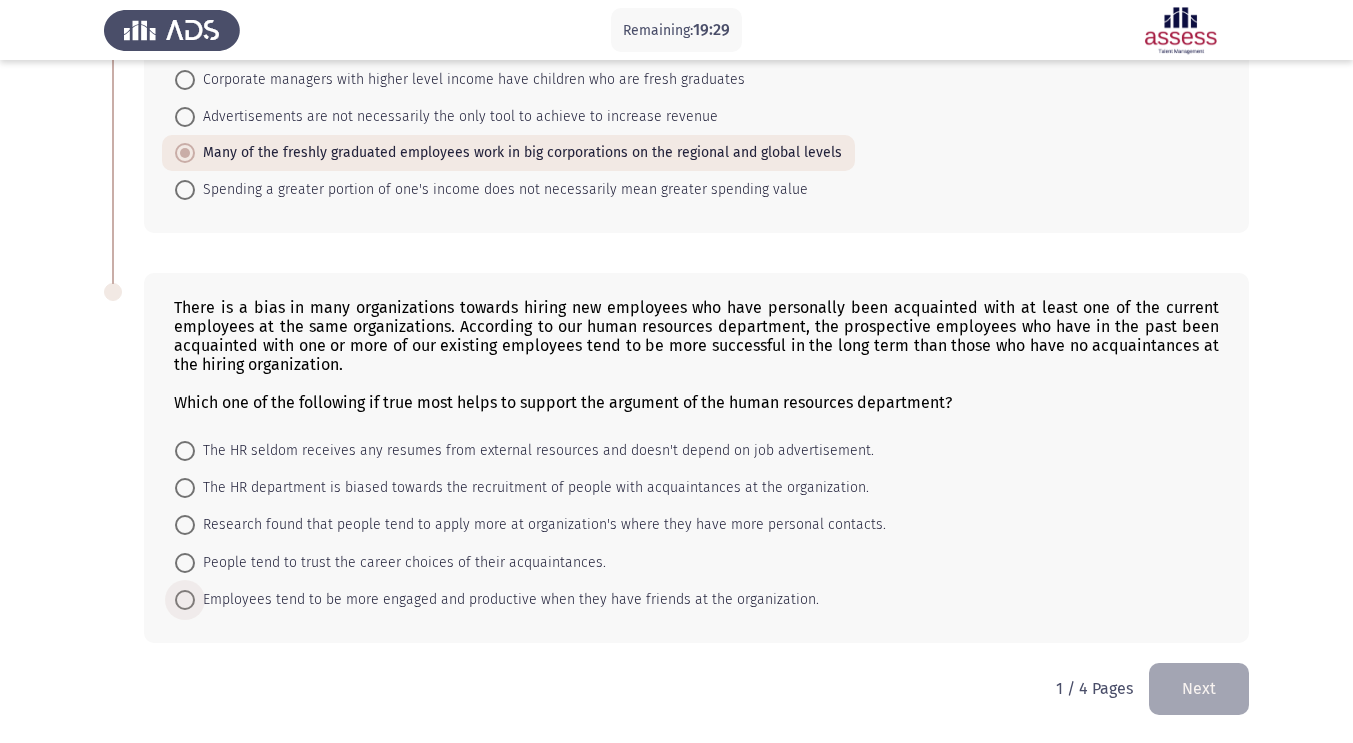 click at bounding box center (185, 600) 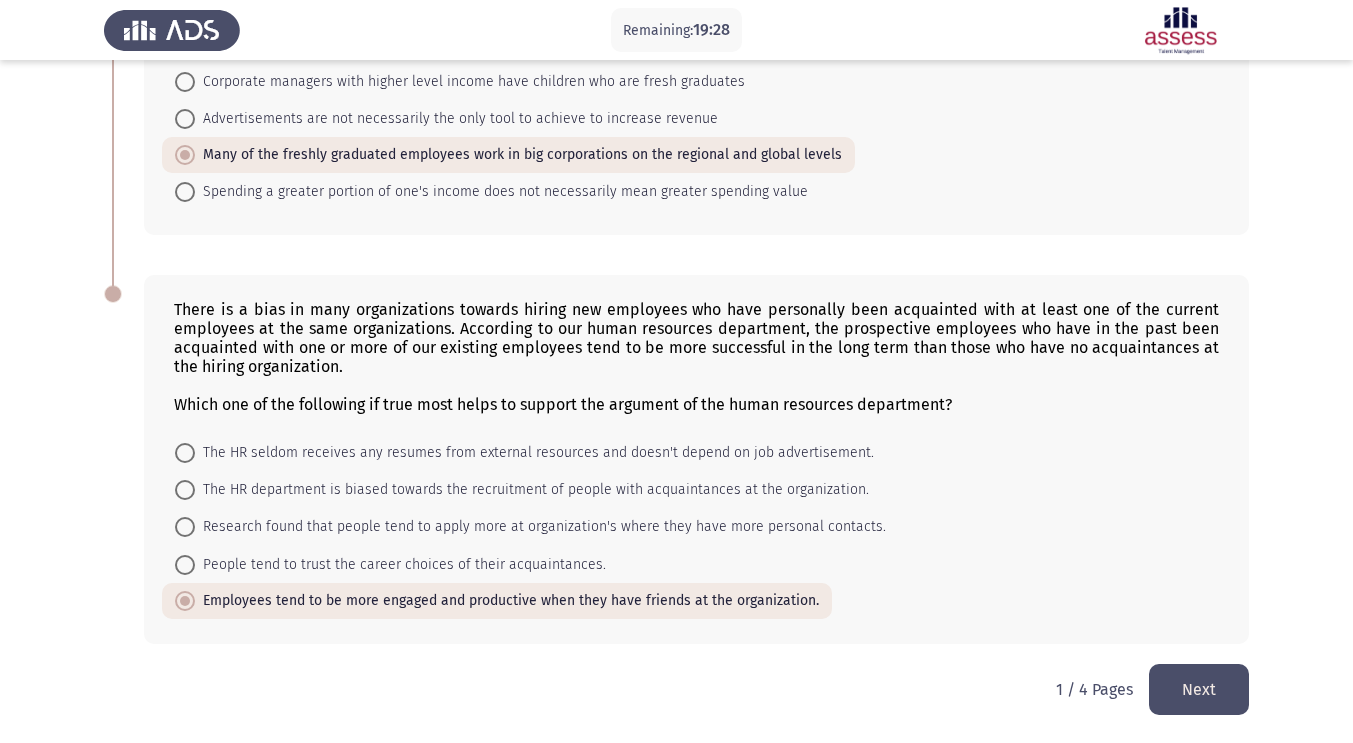 click on "Next" 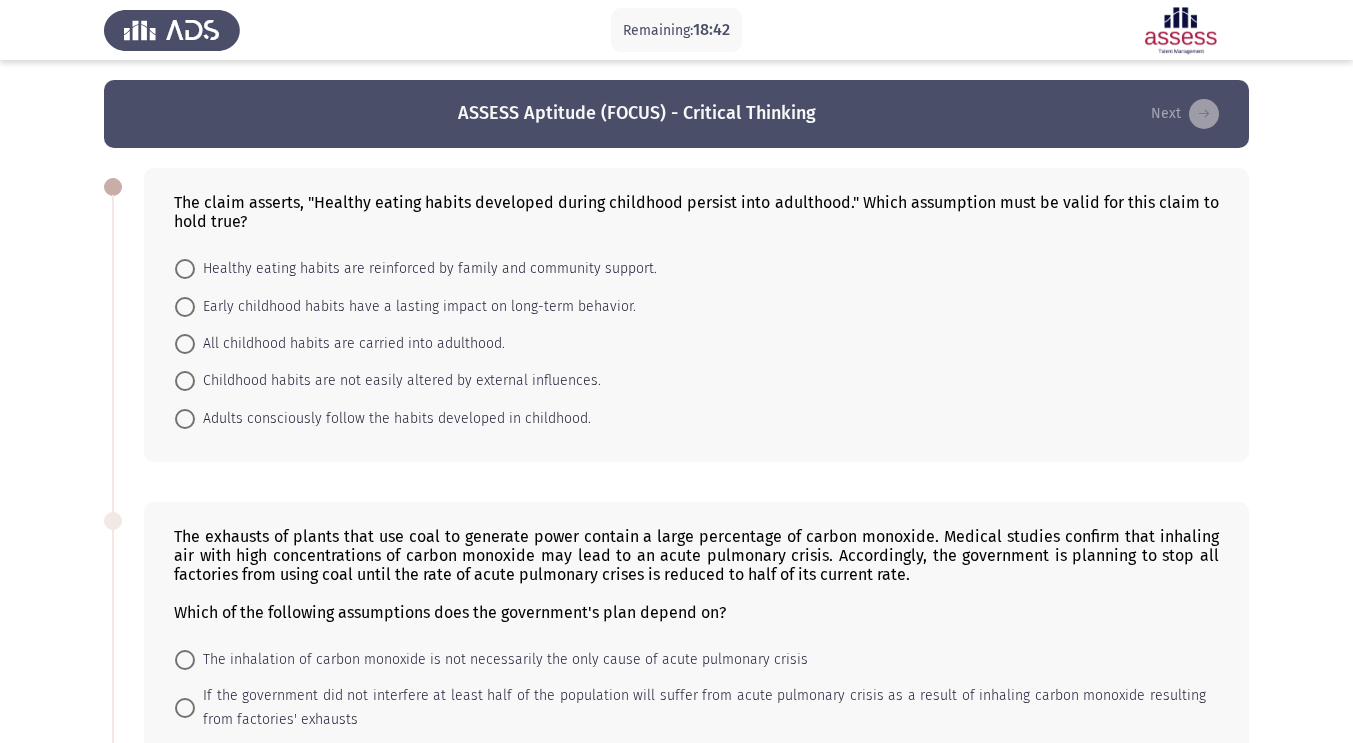 click at bounding box center [185, 307] 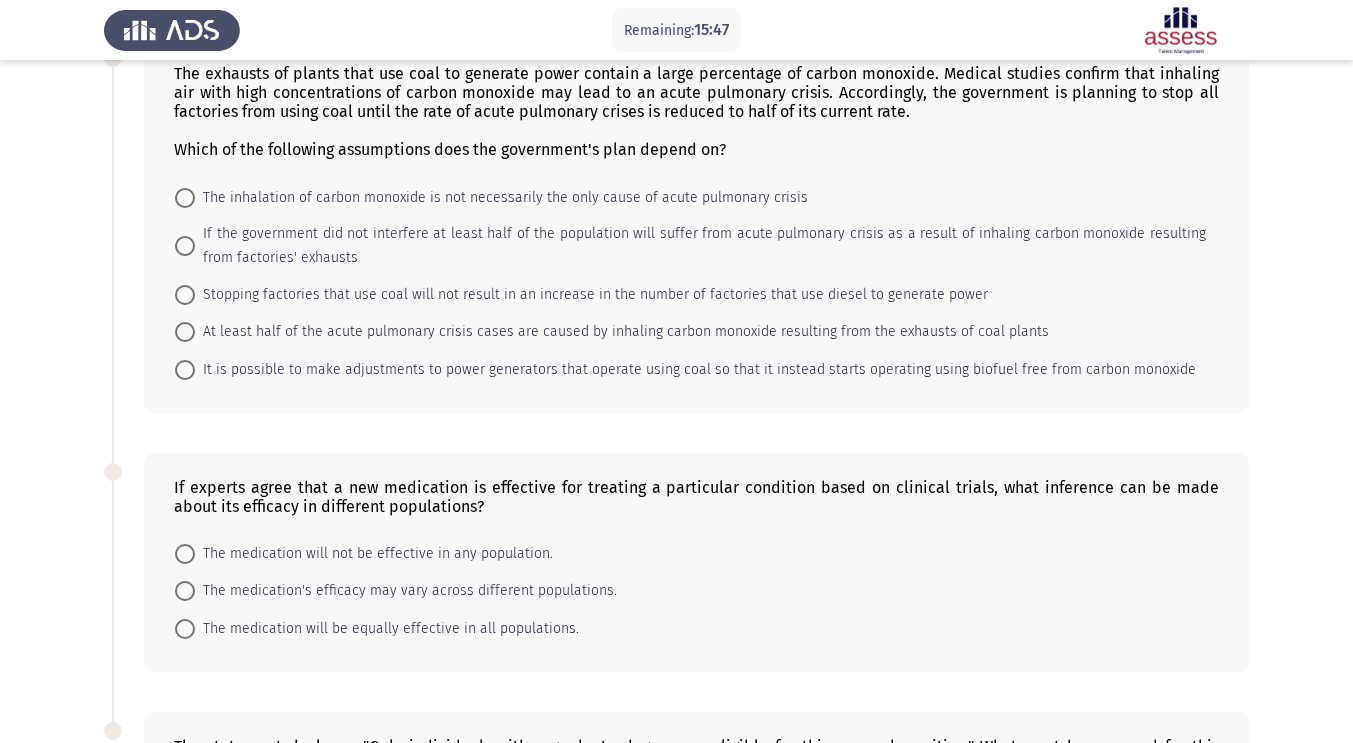 scroll, scrollTop: 462, scrollLeft: 0, axis: vertical 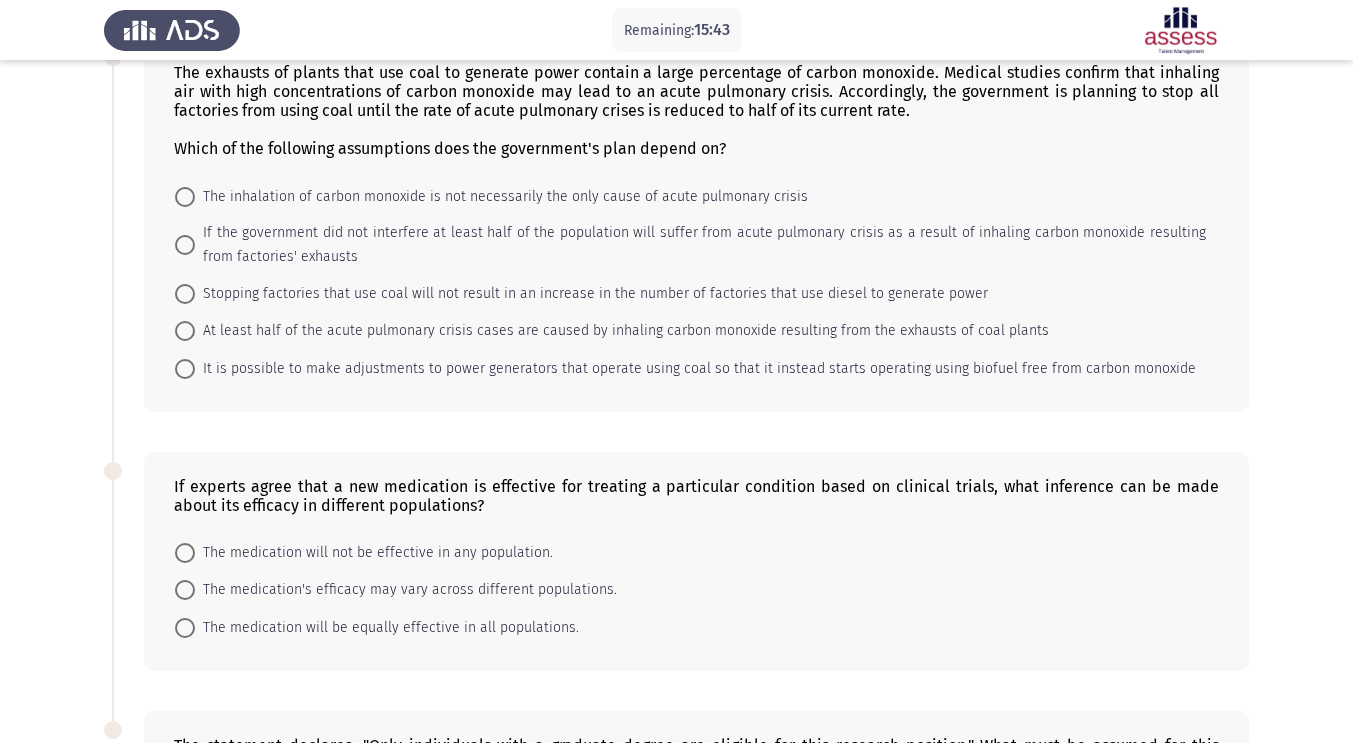 click at bounding box center [185, 369] 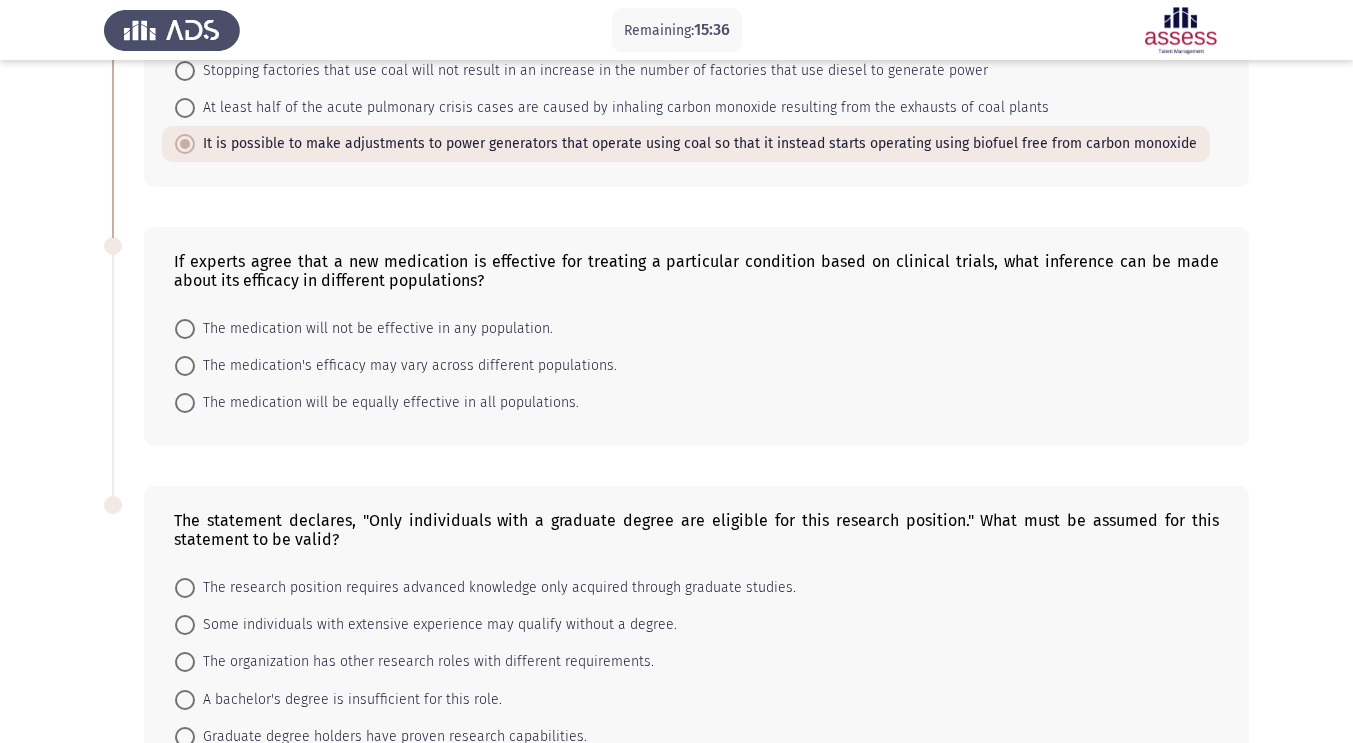 scroll, scrollTop: 725, scrollLeft: 0, axis: vertical 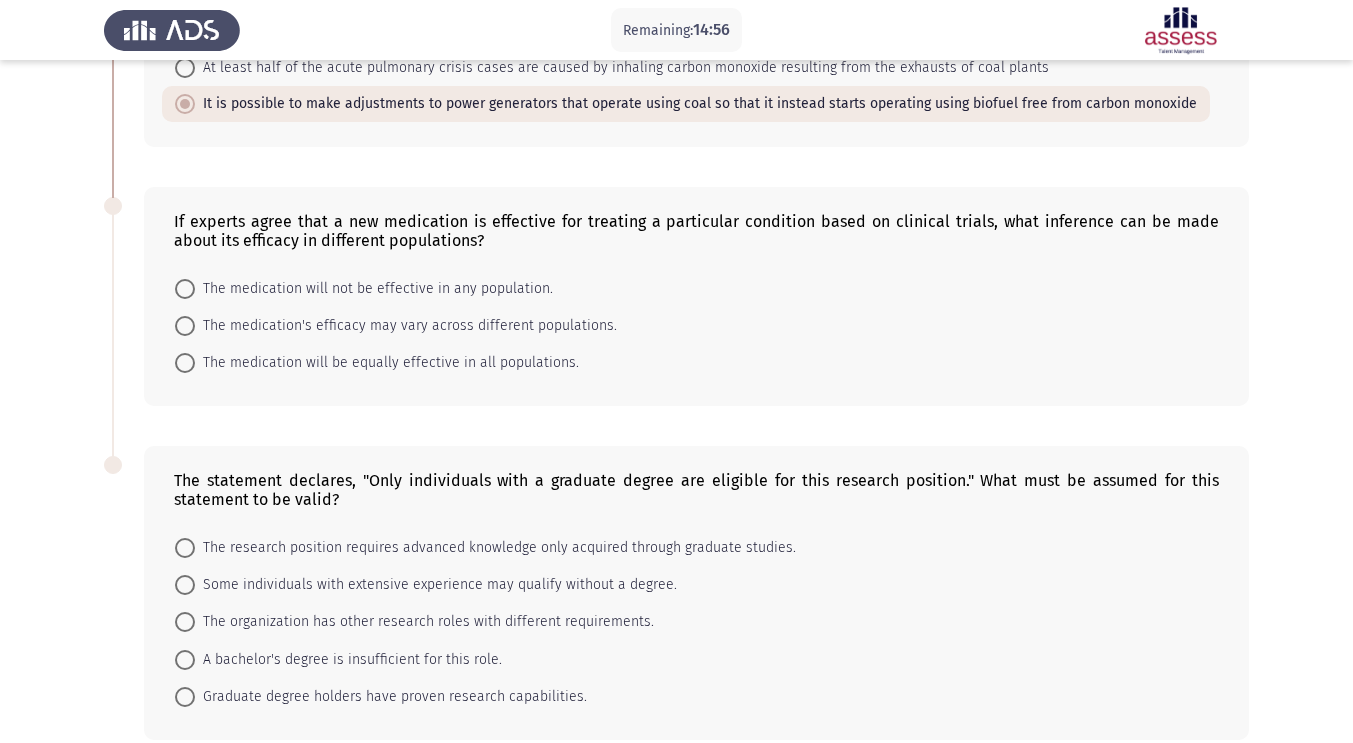click at bounding box center [185, 326] 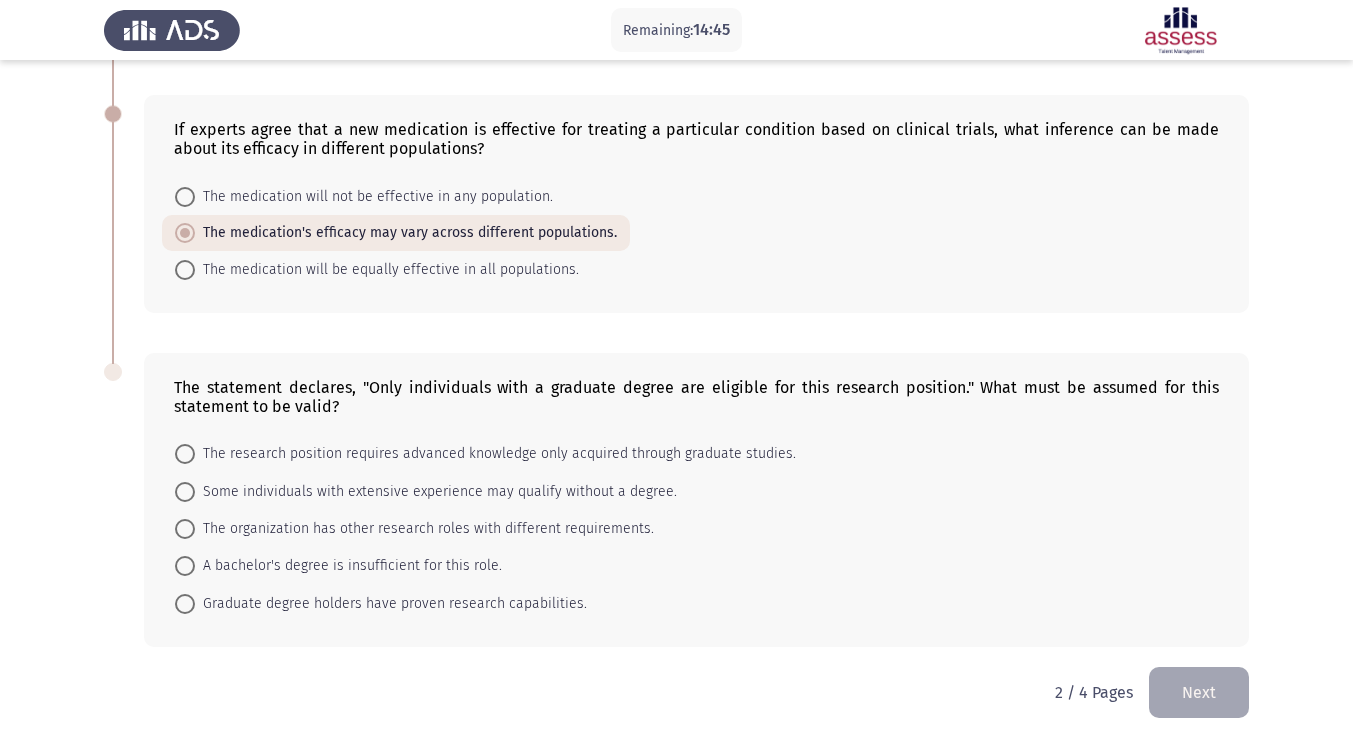 scroll, scrollTop: 820, scrollLeft: 0, axis: vertical 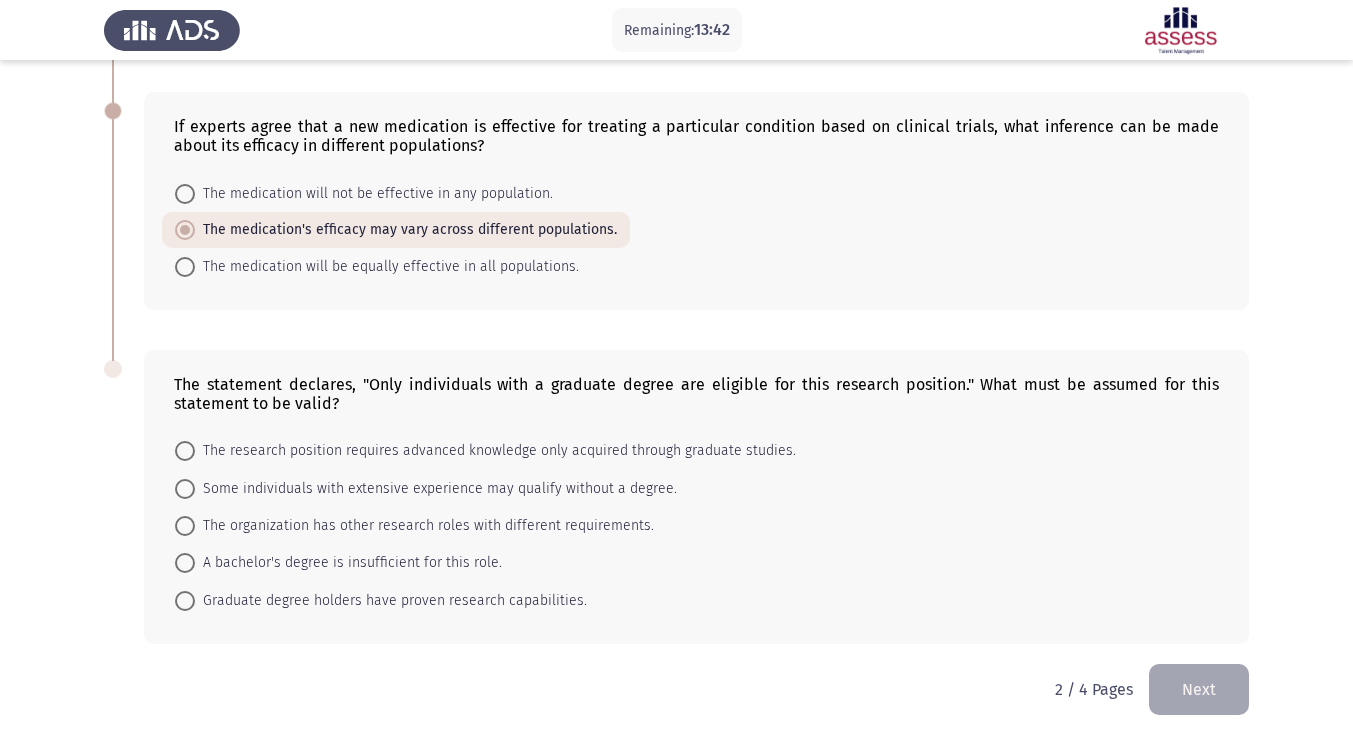 click at bounding box center (185, 451) 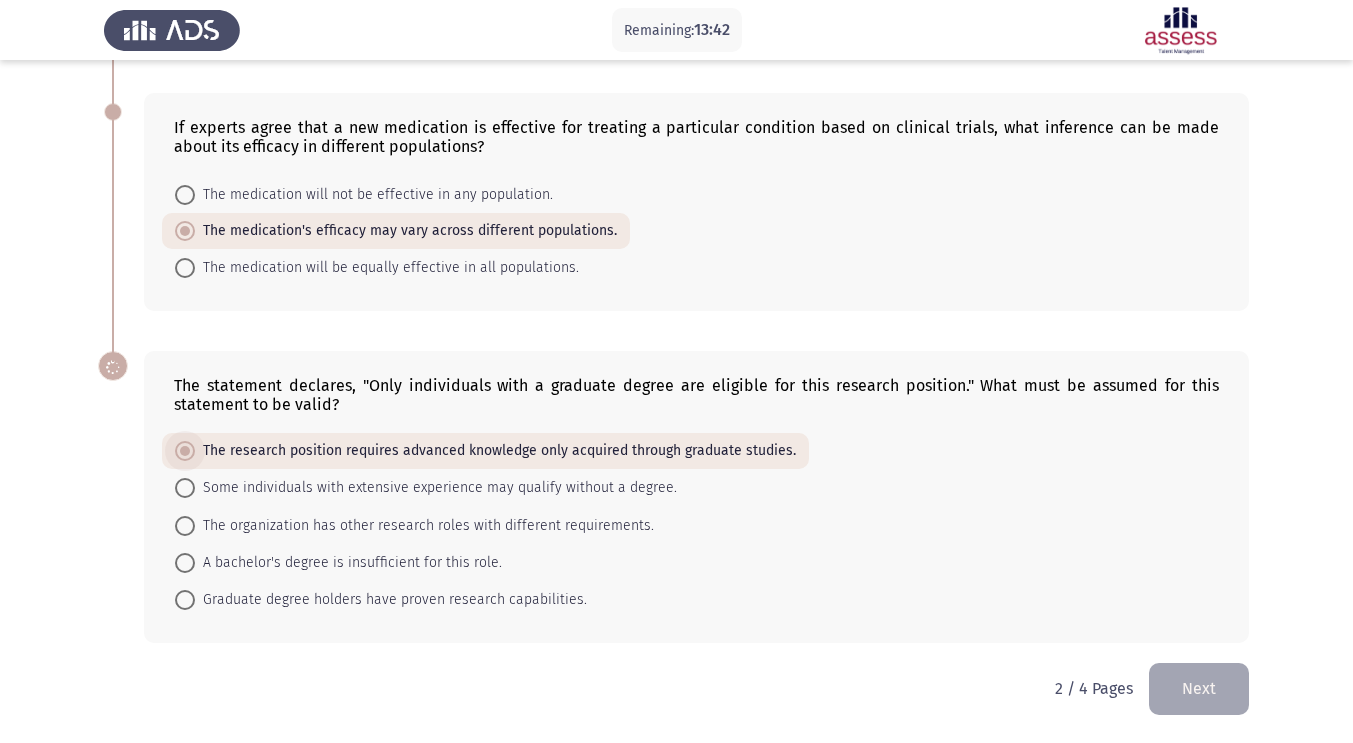 scroll, scrollTop: 819, scrollLeft: 0, axis: vertical 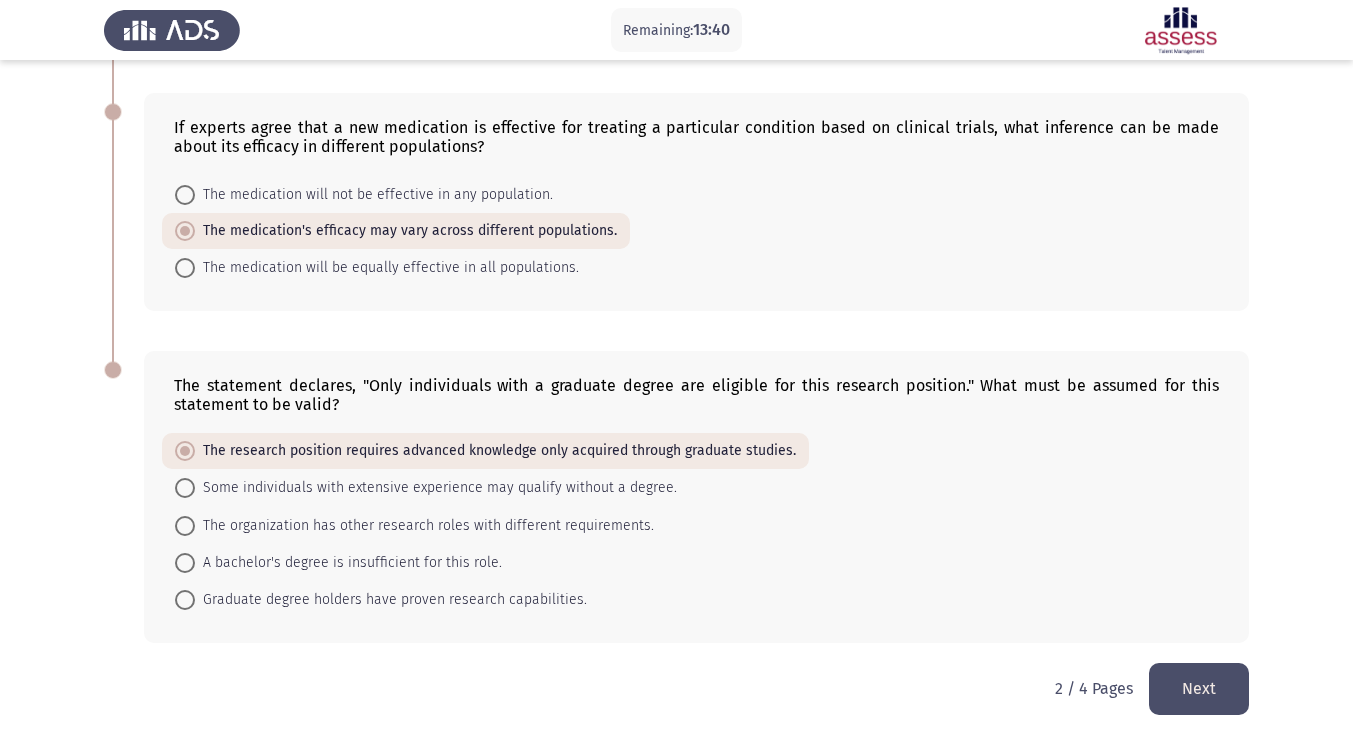 click on "Next" 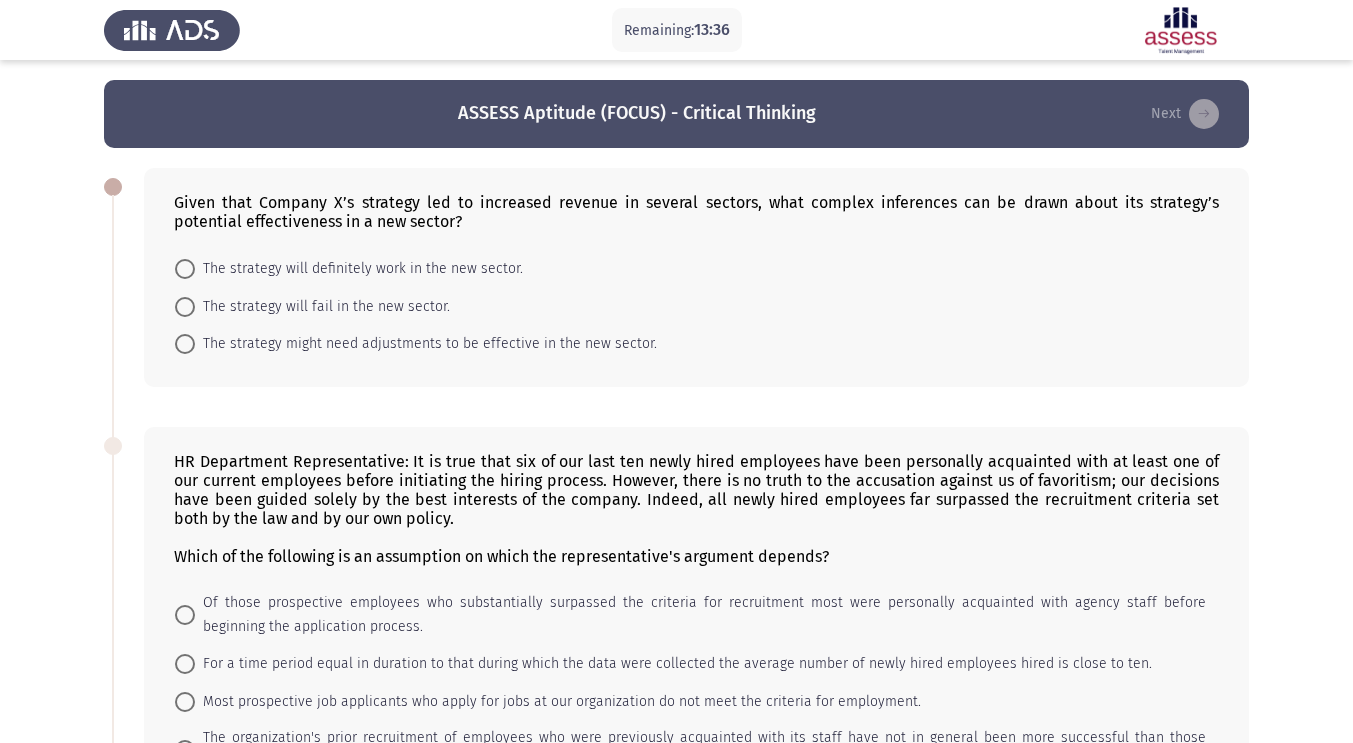 scroll, scrollTop: 0, scrollLeft: 0, axis: both 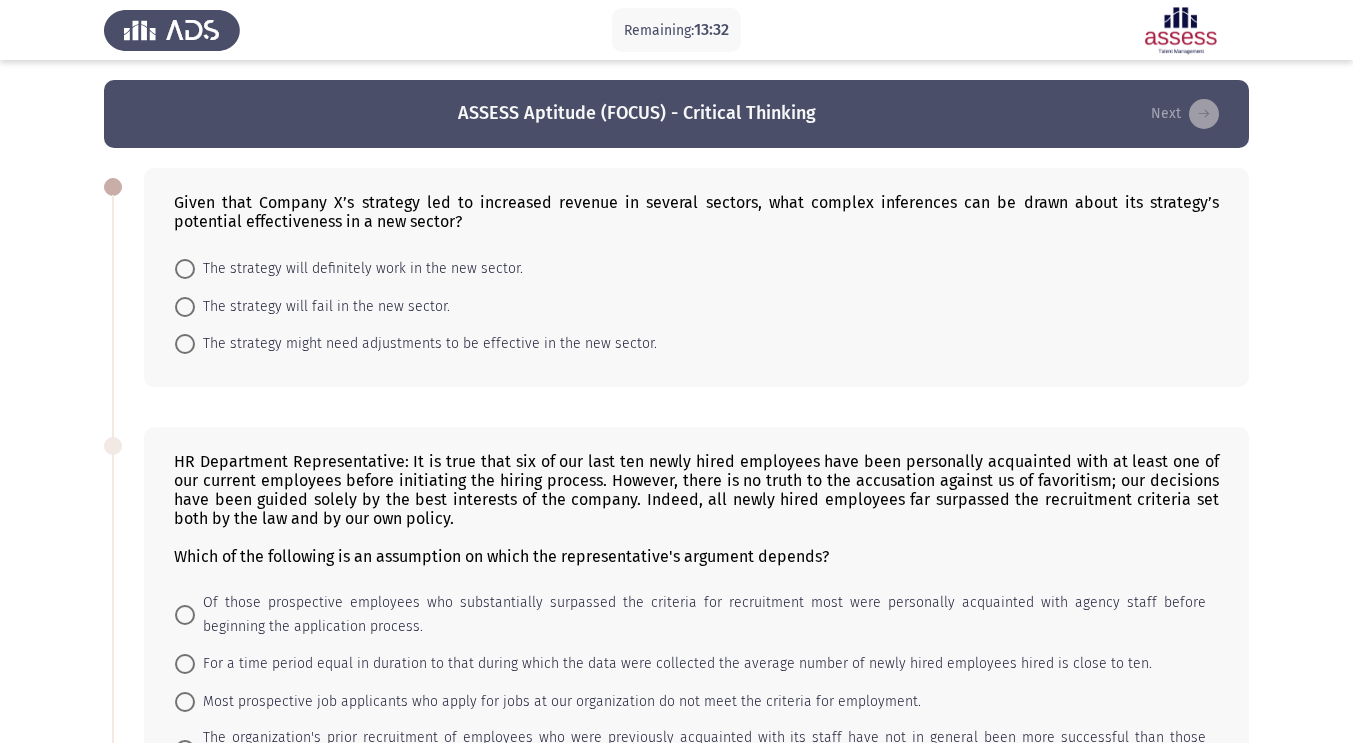 drag, startPoint x: 543, startPoint y: 189, endPoint x: 681, endPoint y: 199, distance: 138.36185 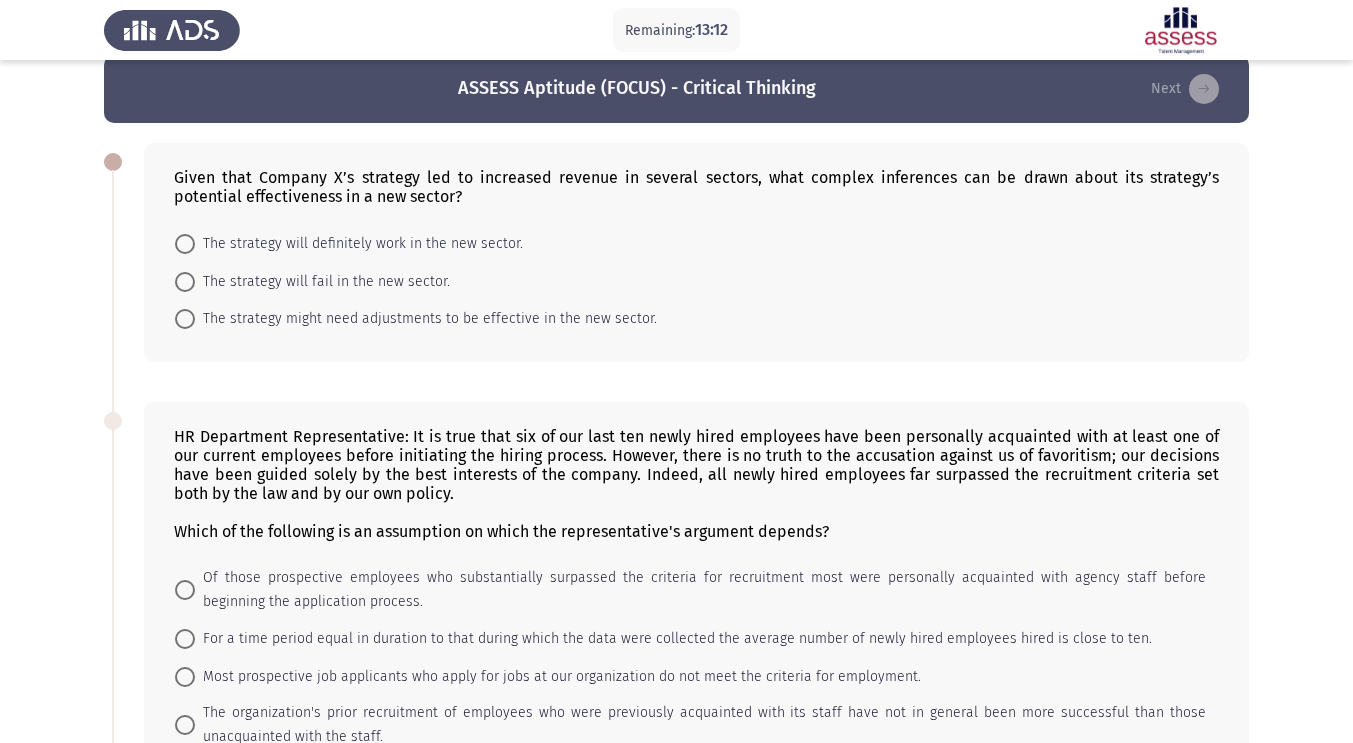 scroll, scrollTop: 62, scrollLeft: 0, axis: vertical 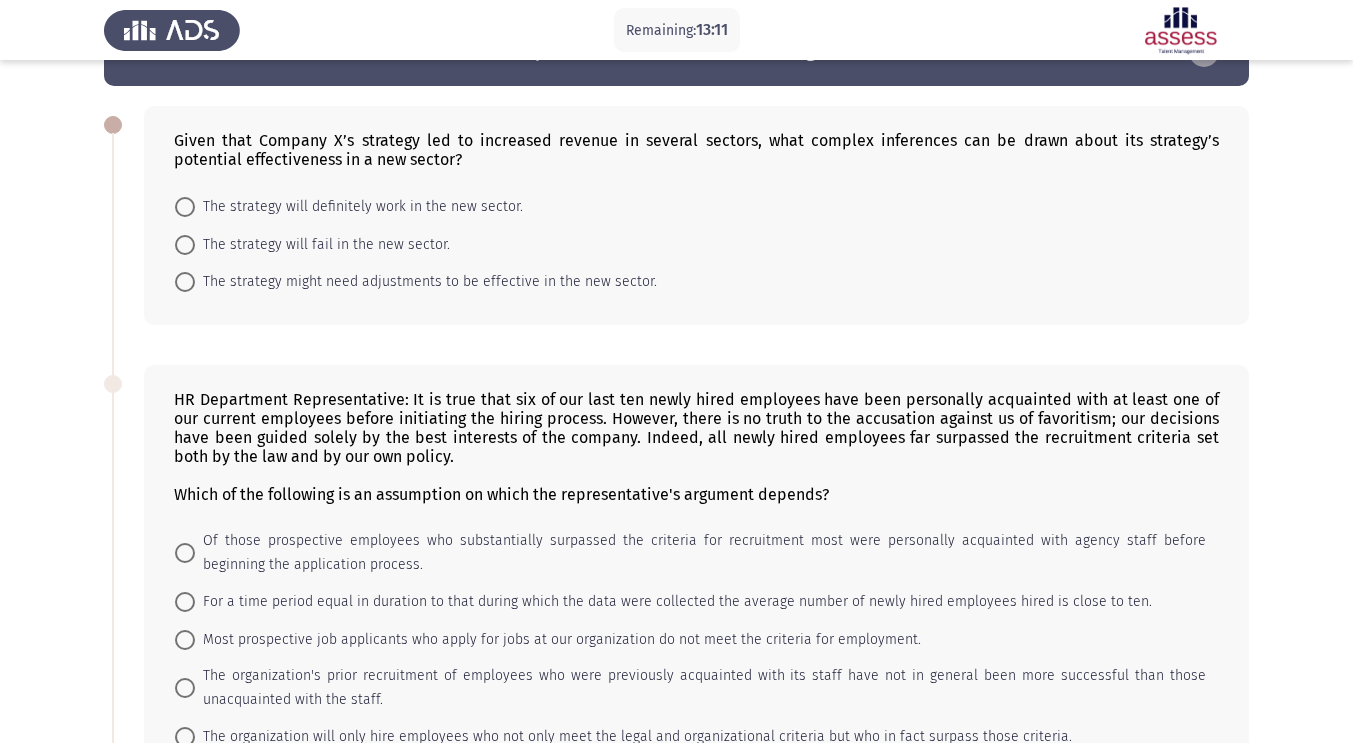 click at bounding box center (185, 282) 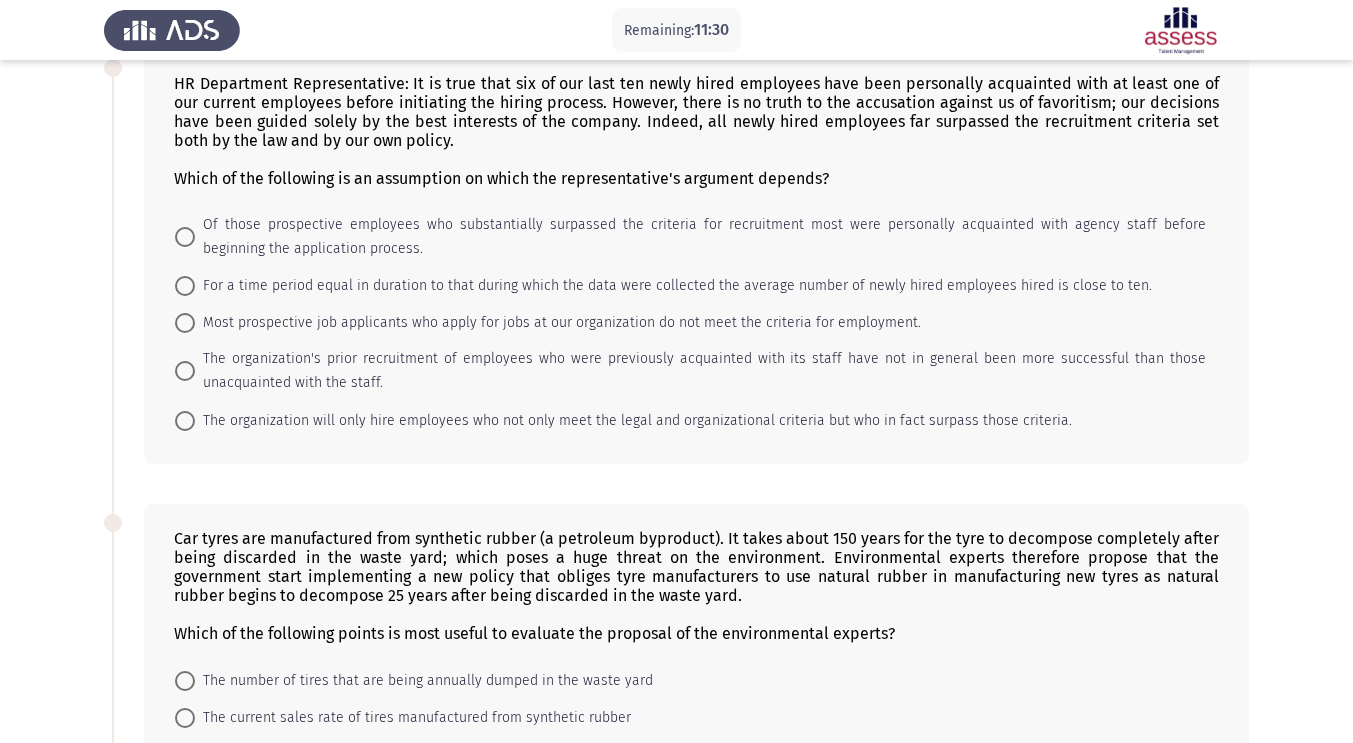 scroll, scrollTop: 363, scrollLeft: 0, axis: vertical 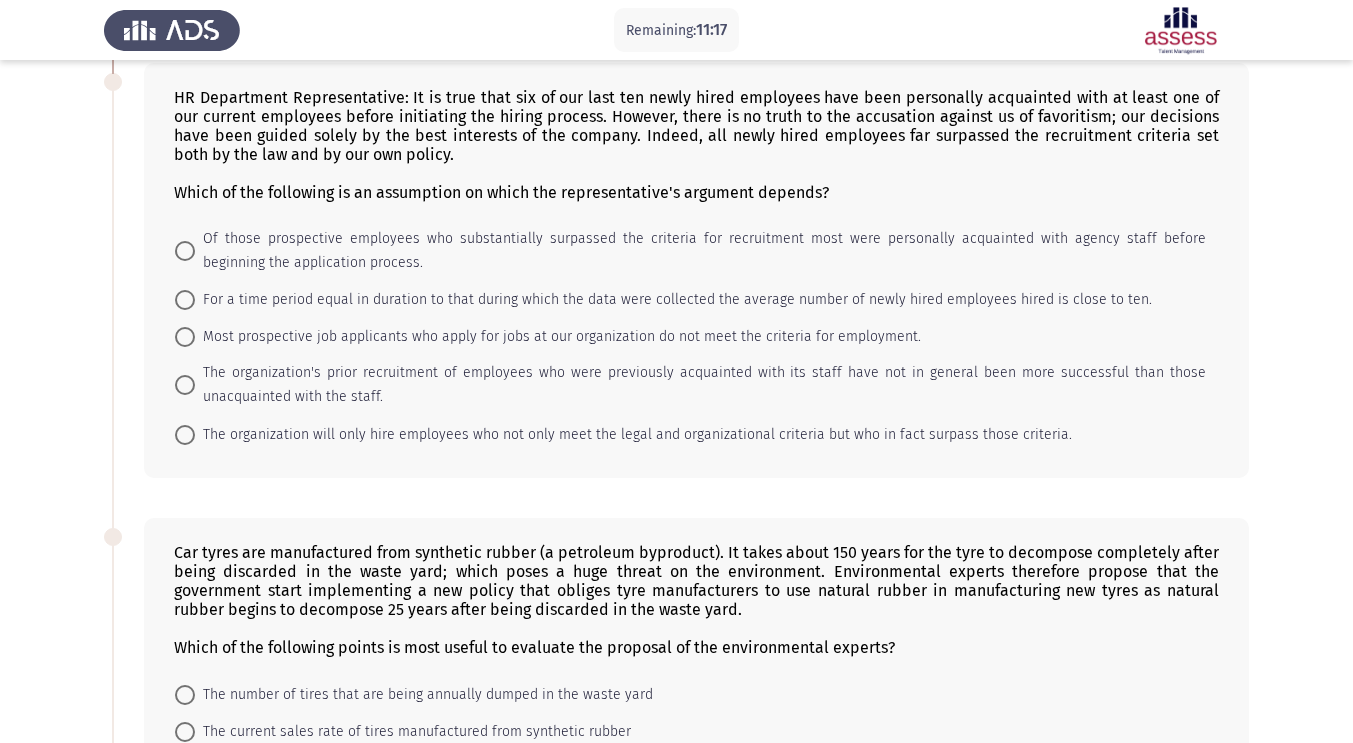 click at bounding box center (185, 251) 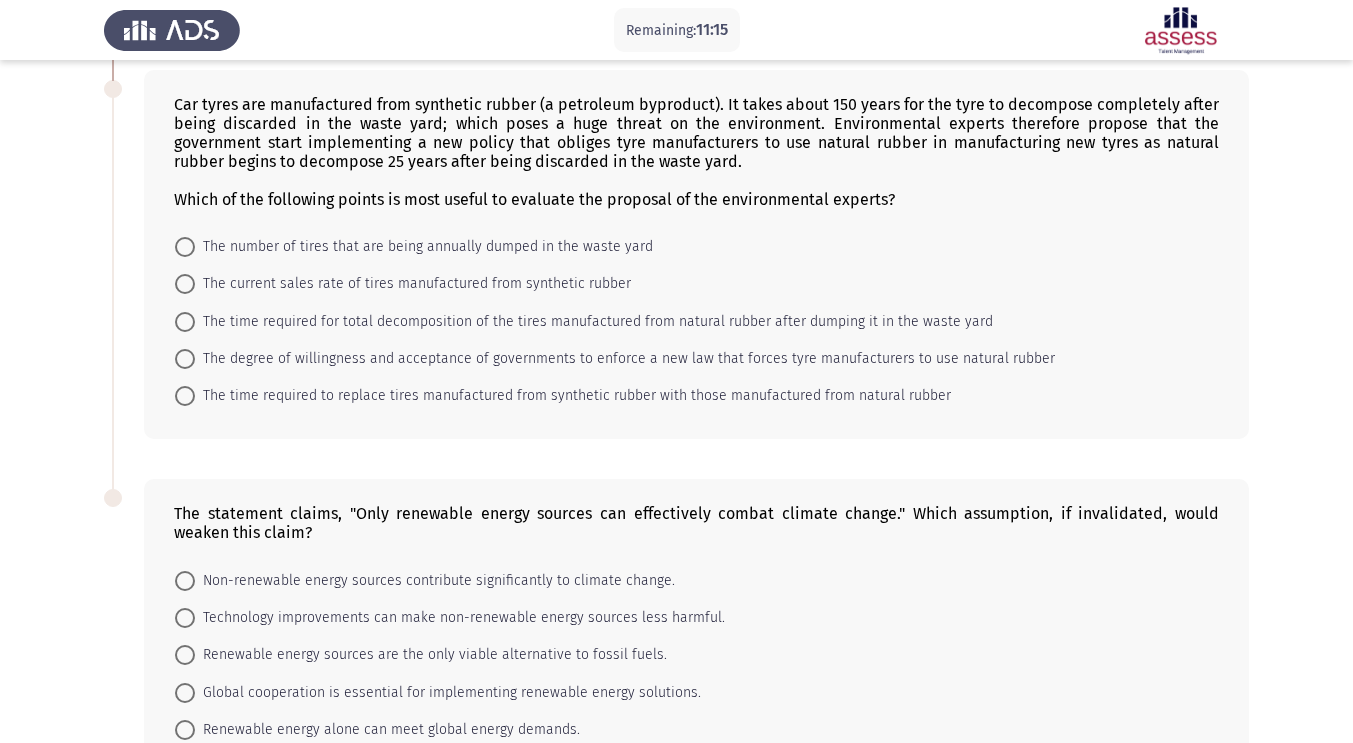 scroll, scrollTop: 819, scrollLeft: 0, axis: vertical 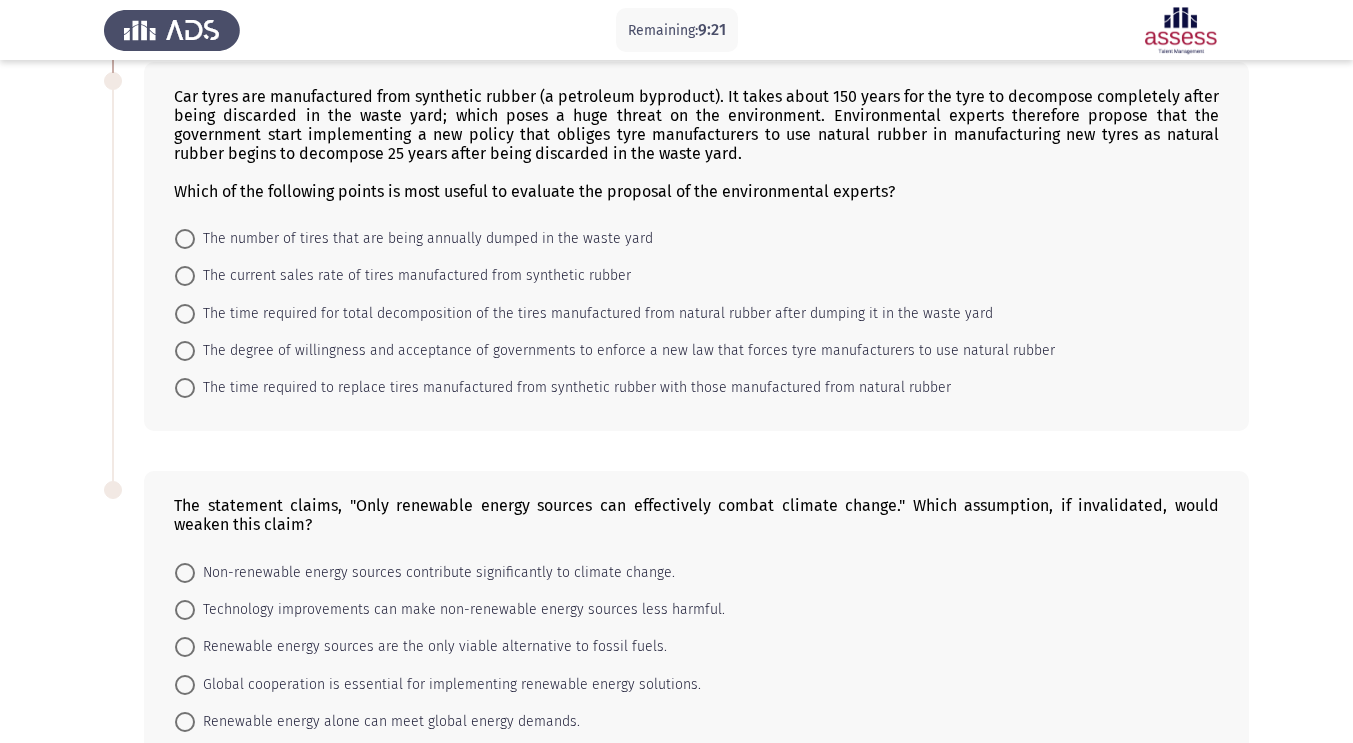 click at bounding box center (185, 351) 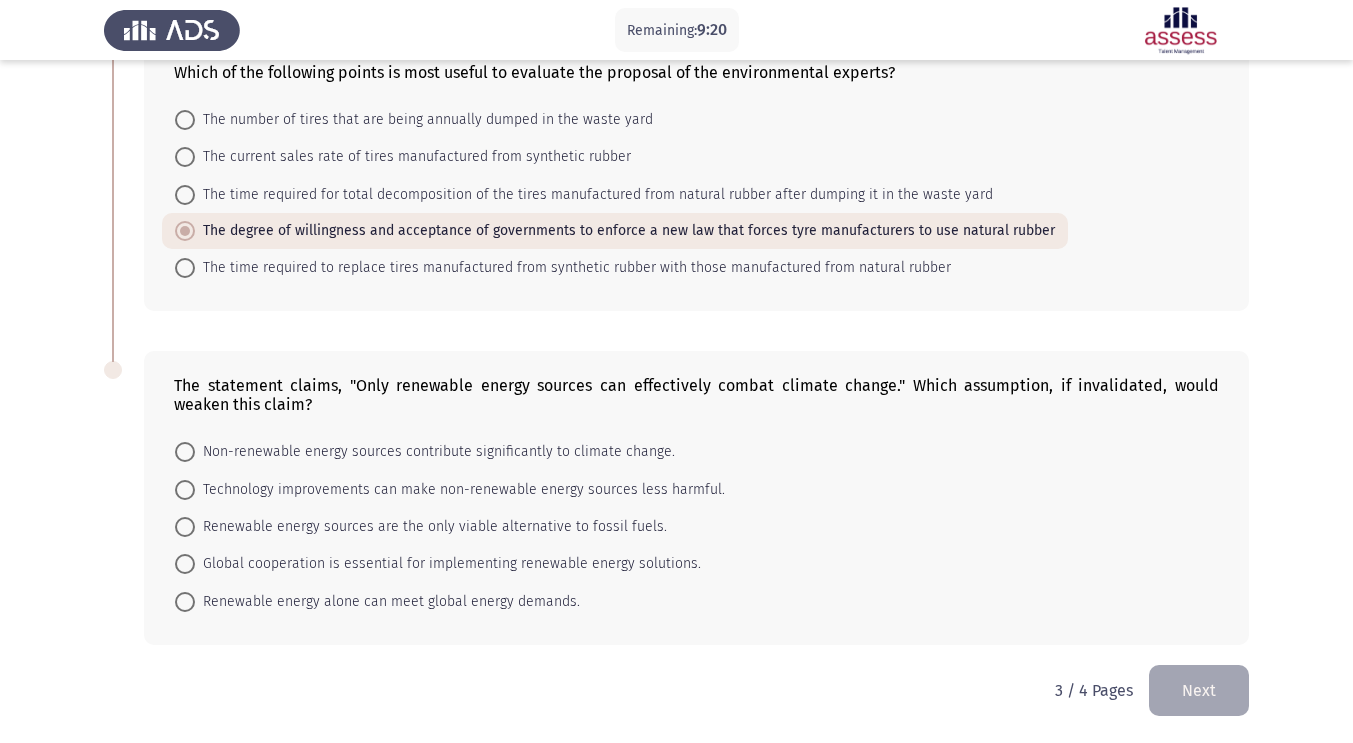 scroll, scrollTop: 939, scrollLeft: 0, axis: vertical 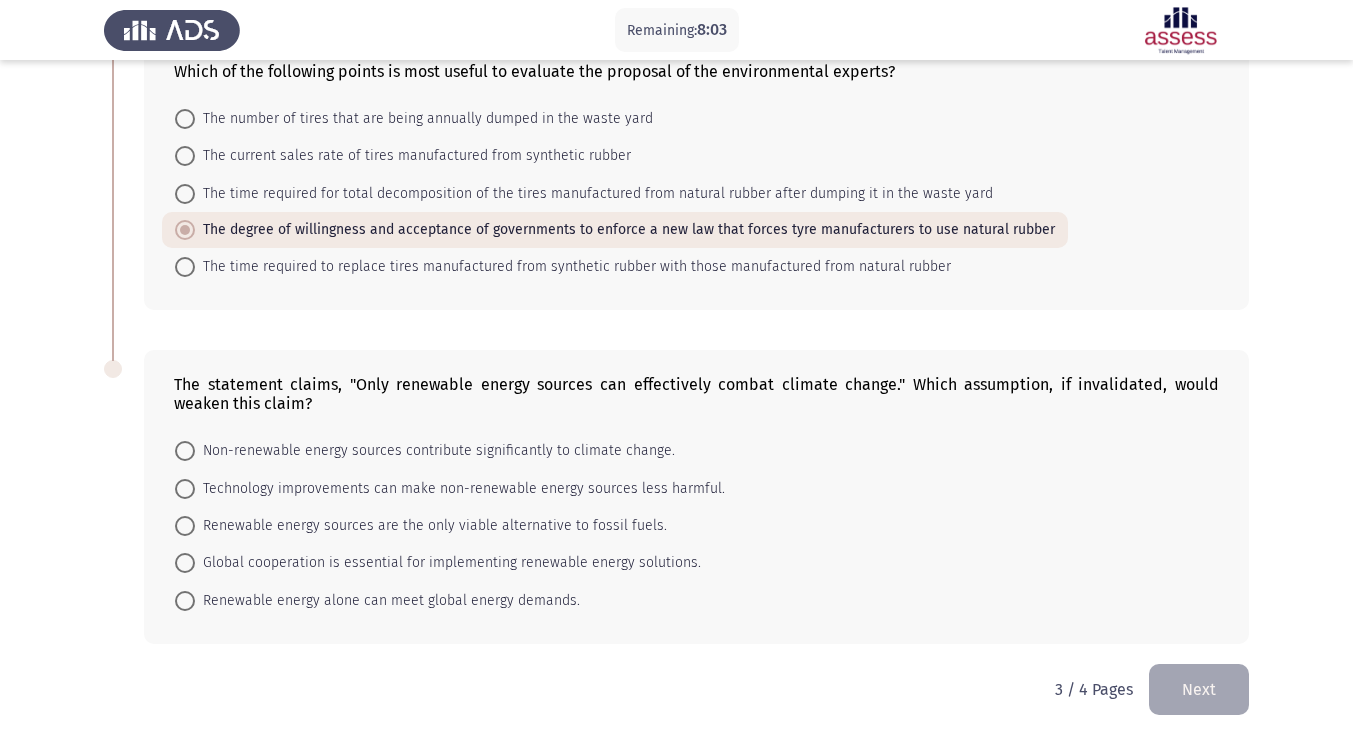 click at bounding box center [185, 526] 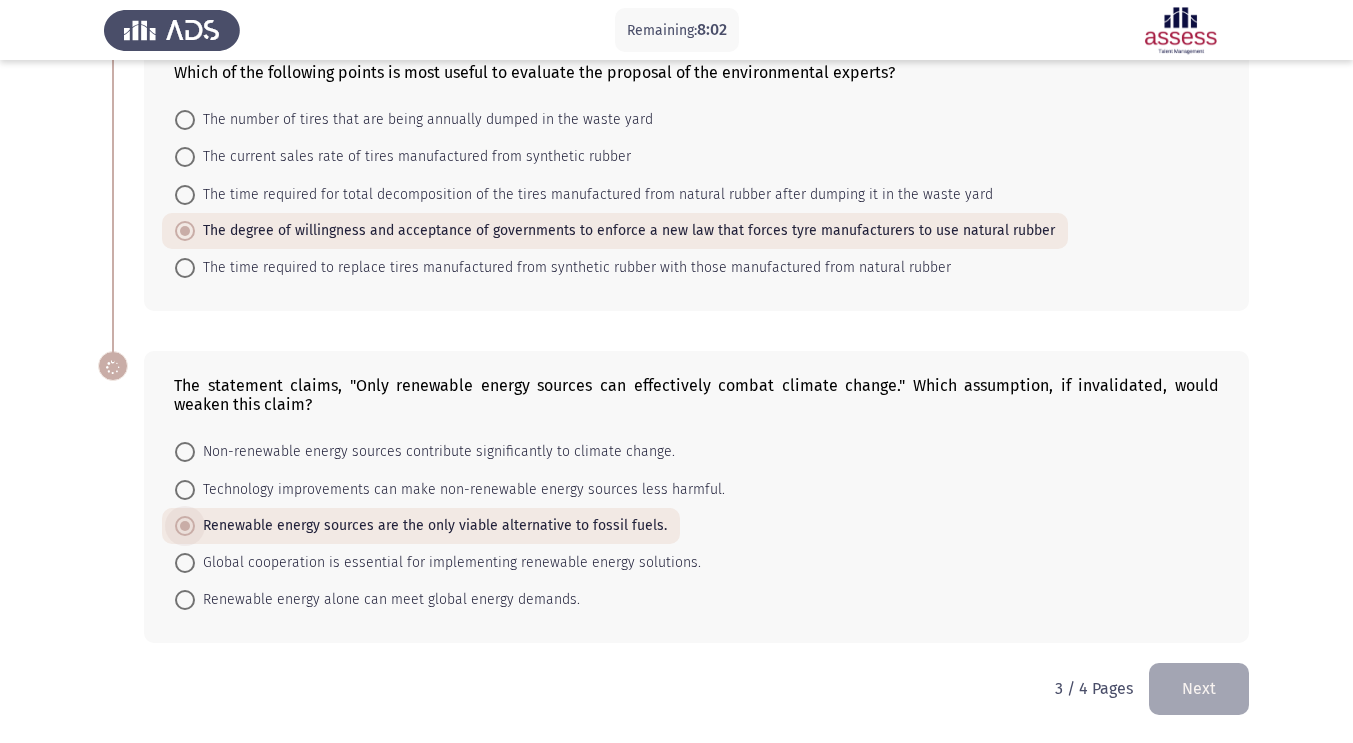 scroll, scrollTop: 938, scrollLeft: 0, axis: vertical 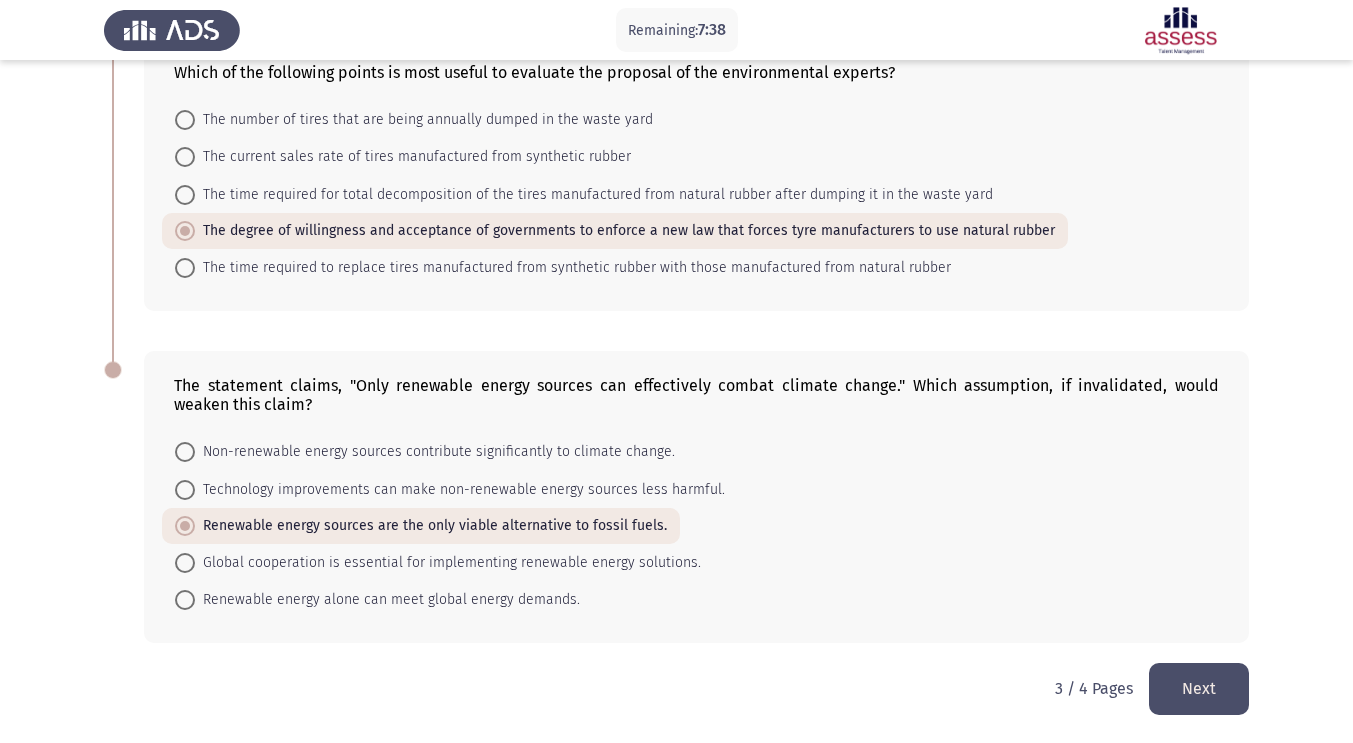 click on "Next" 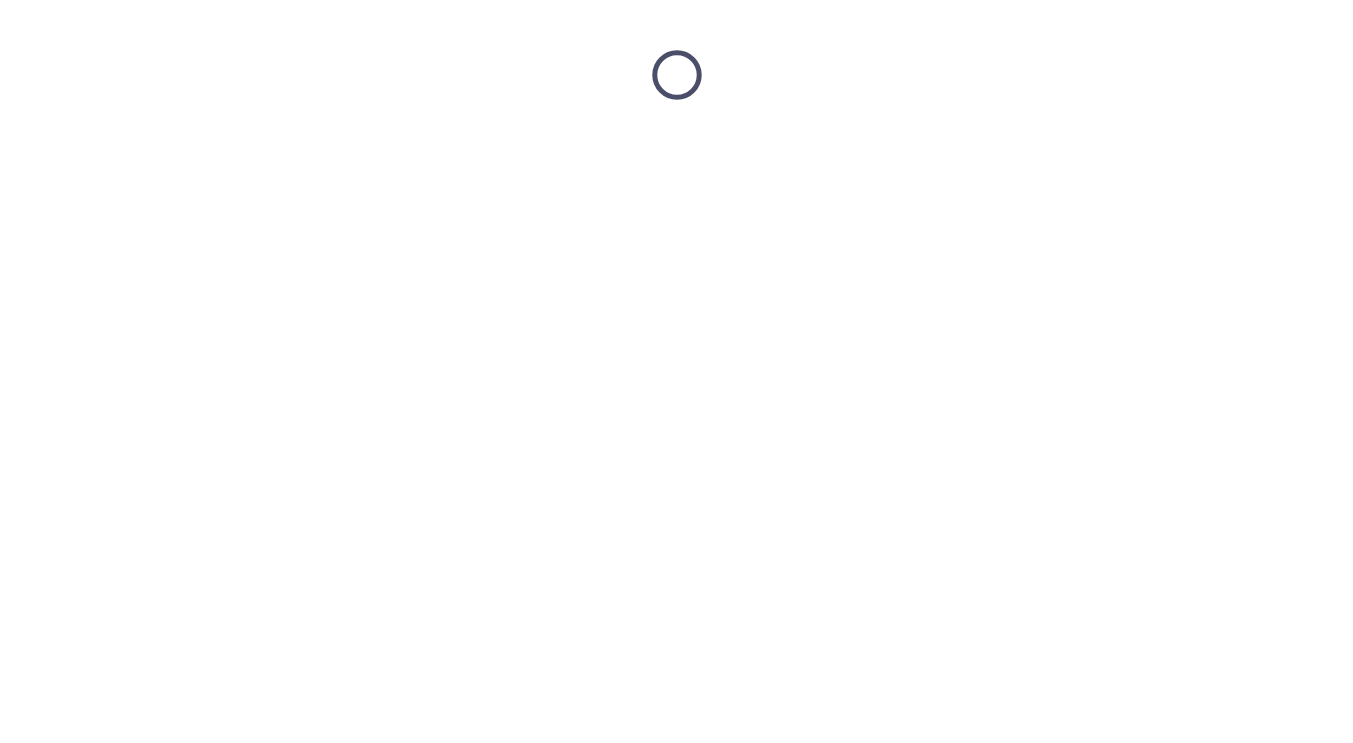 scroll, scrollTop: 0, scrollLeft: 0, axis: both 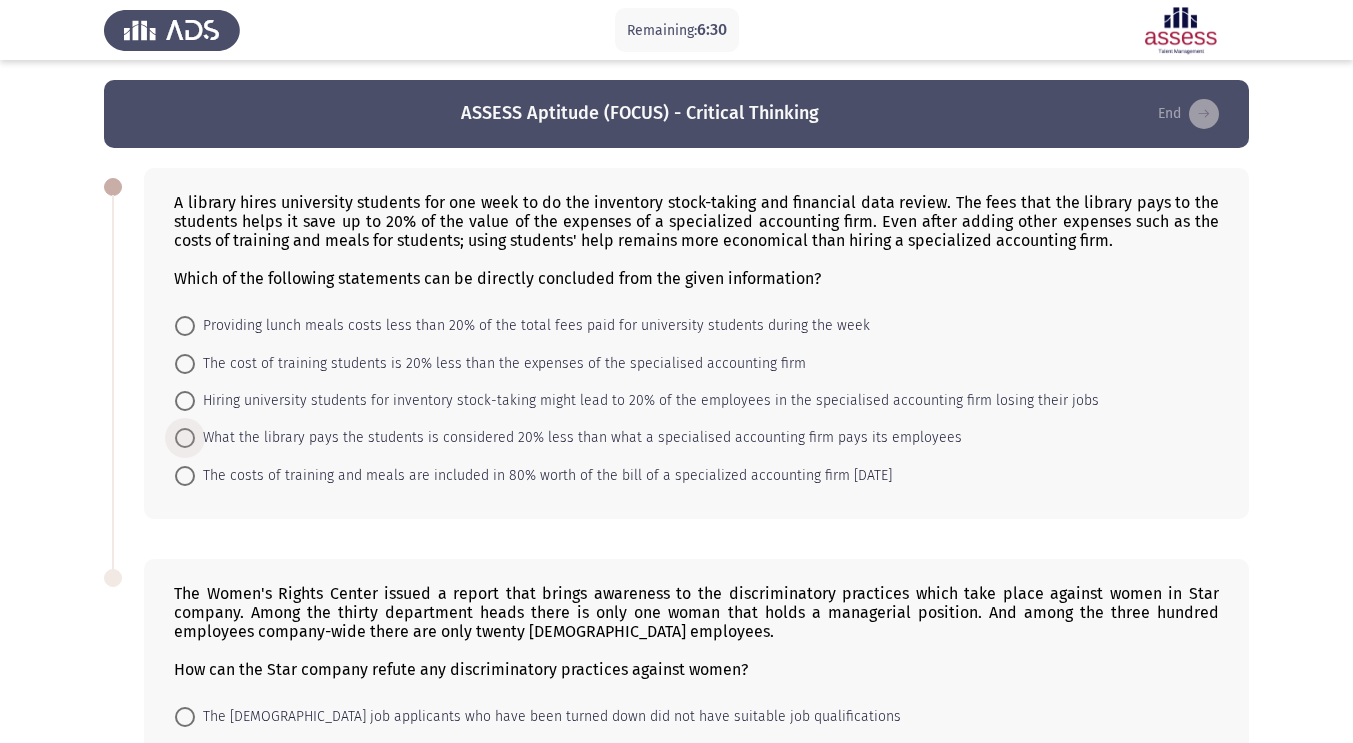 click on "What the library pays the students is considered 20% less than what a specialised accounting firm pays its employees" at bounding box center (578, 438) 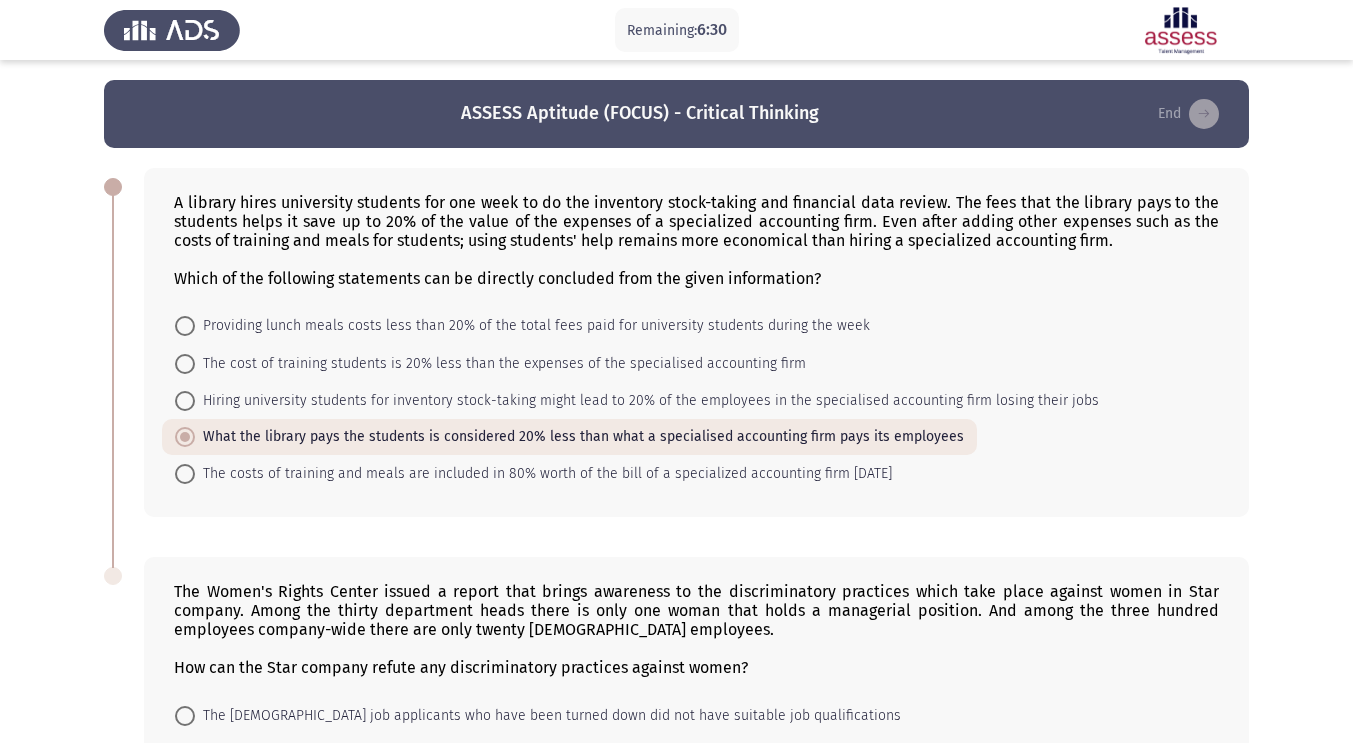 scroll, scrollTop: 265, scrollLeft: 0, axis: vertical 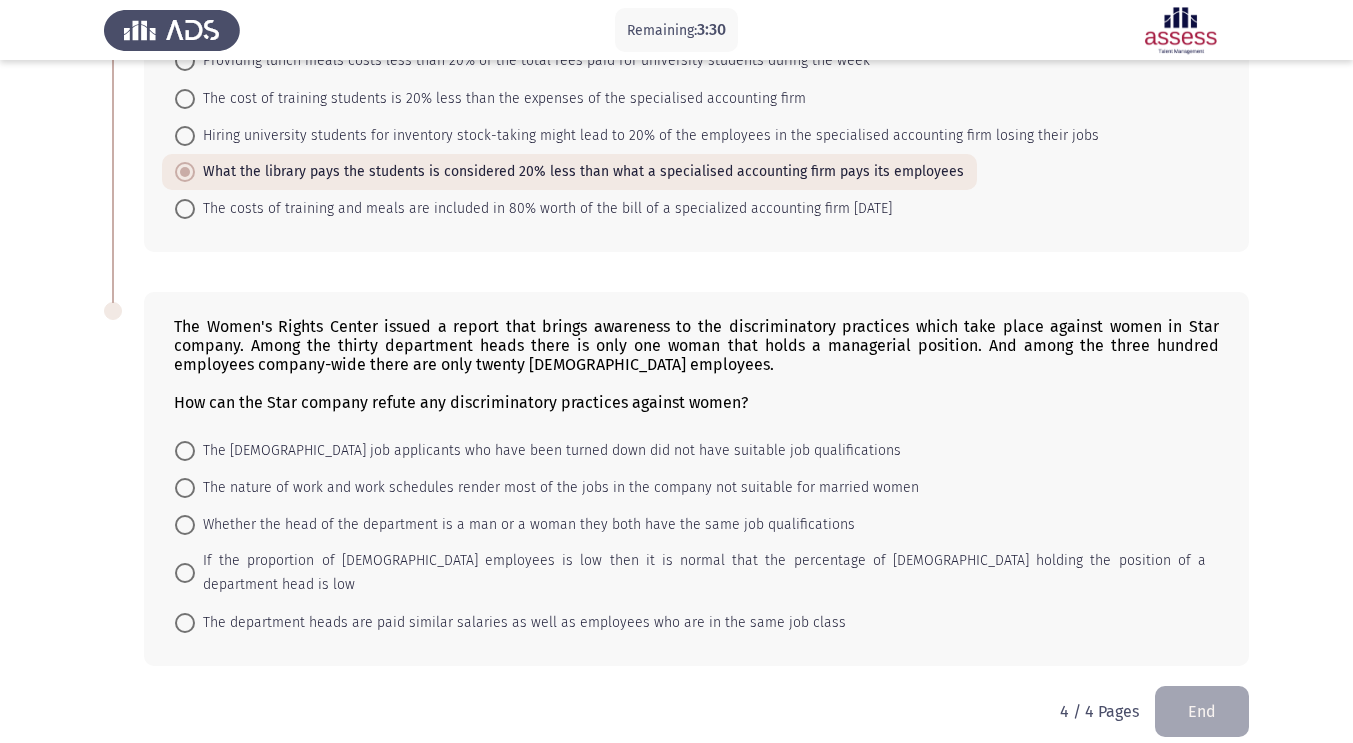 click at bounding box center (185, 451) 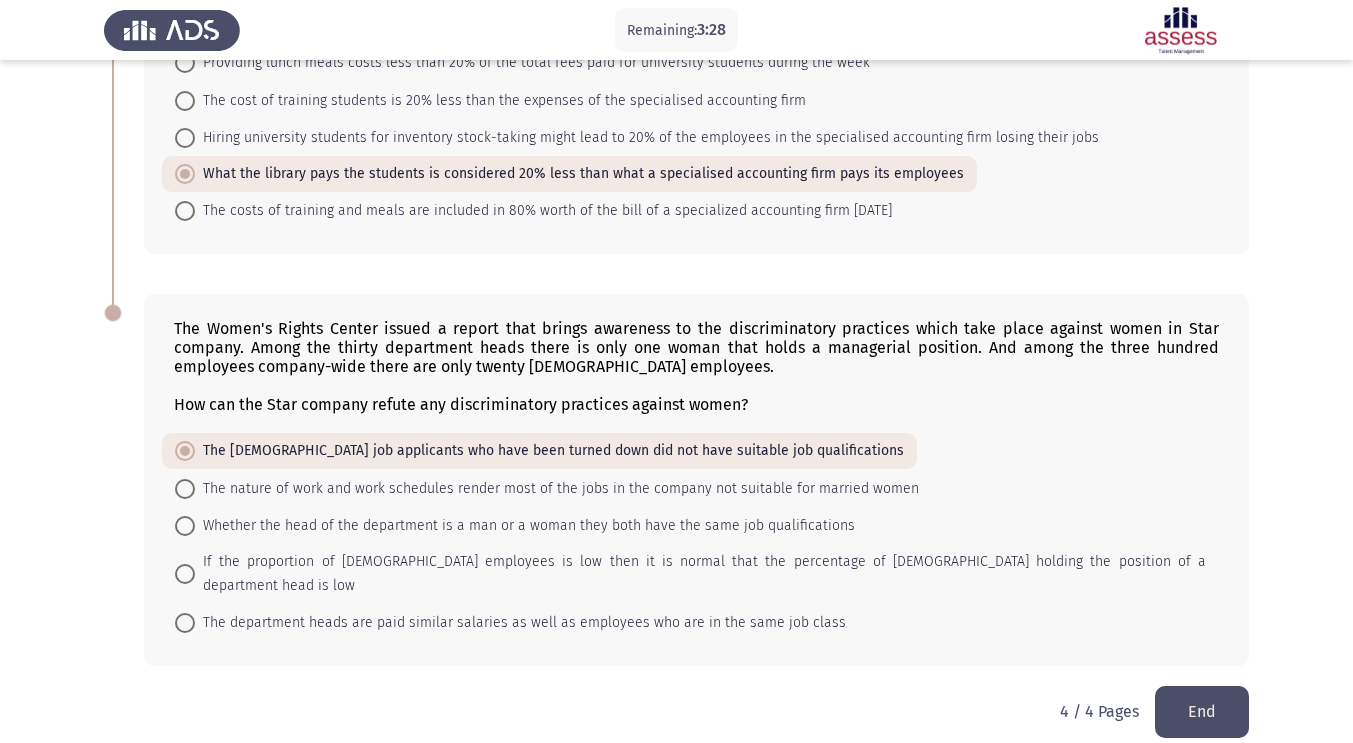click on "End" 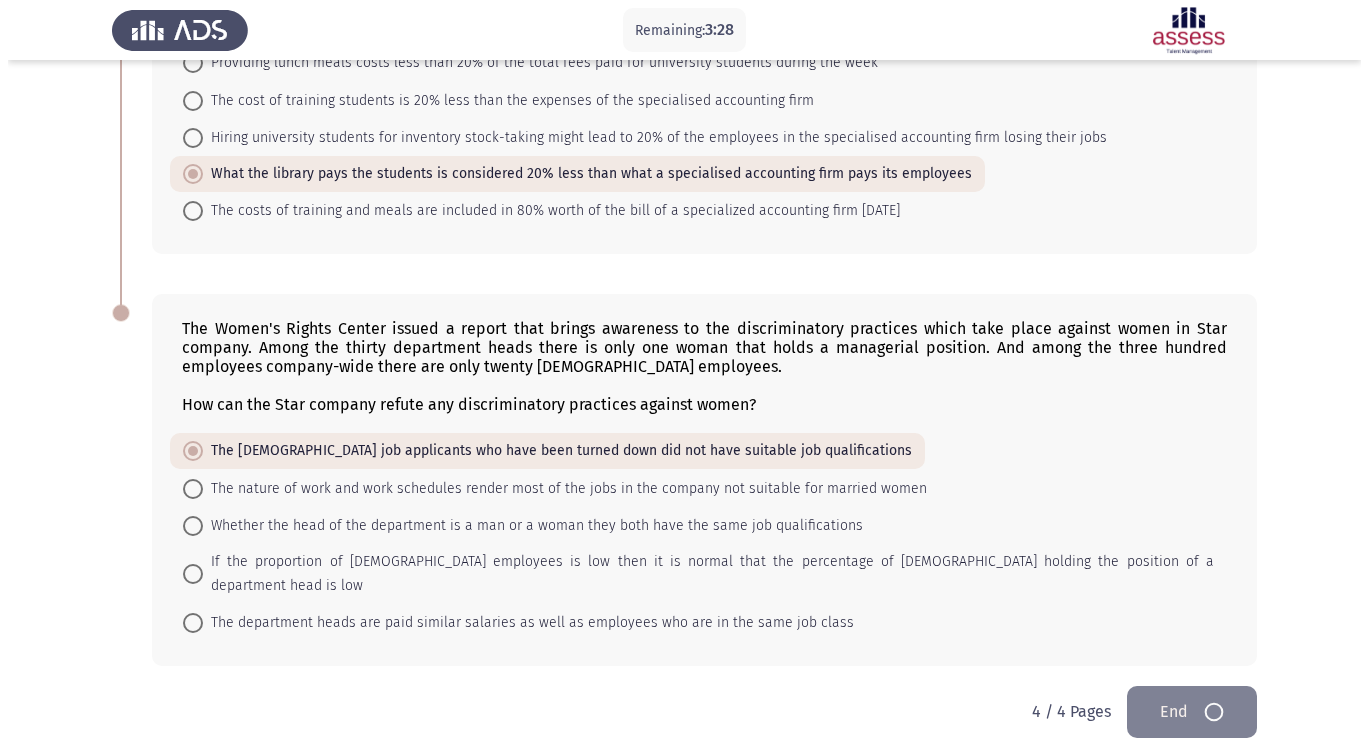 scroll, scrollTop: 0, scrollLeft: 0, axis: both 